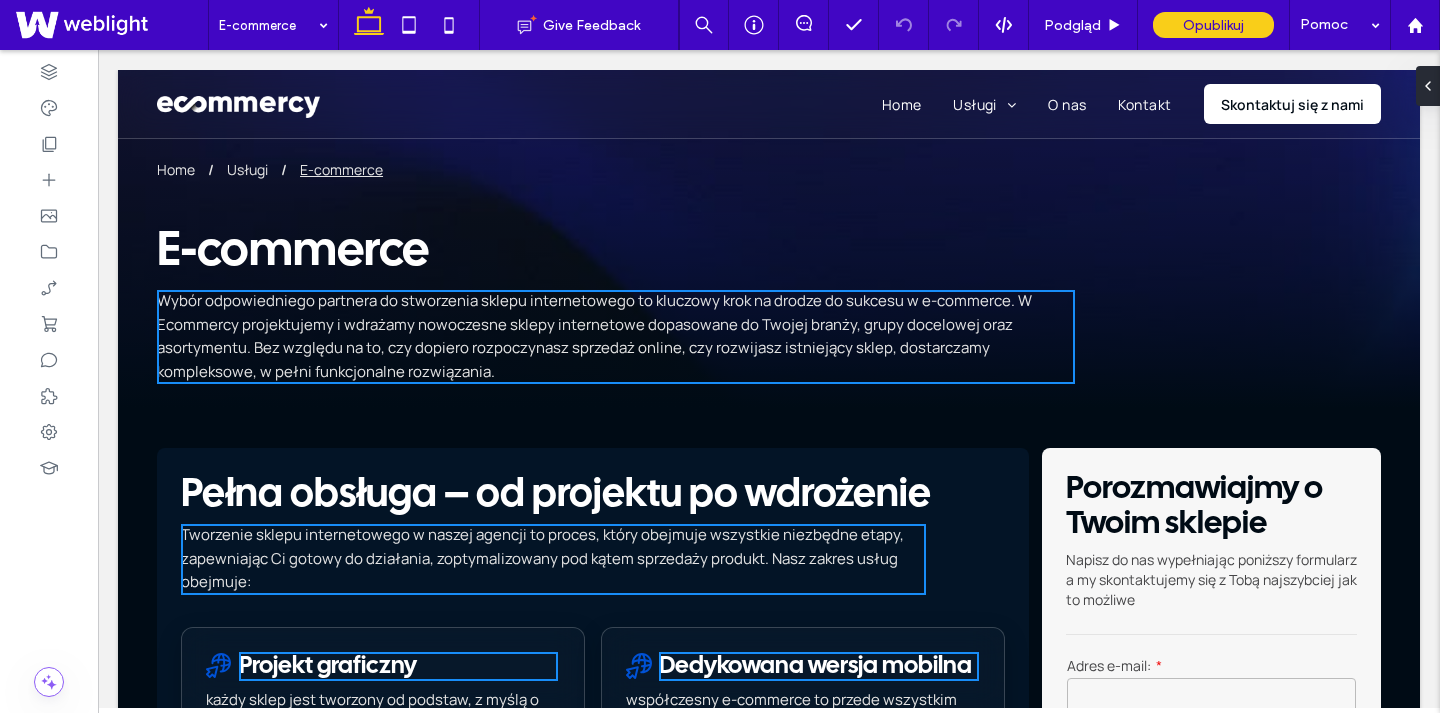 scroll, scrollTop: 0, scrollLeft: 0, axis: both 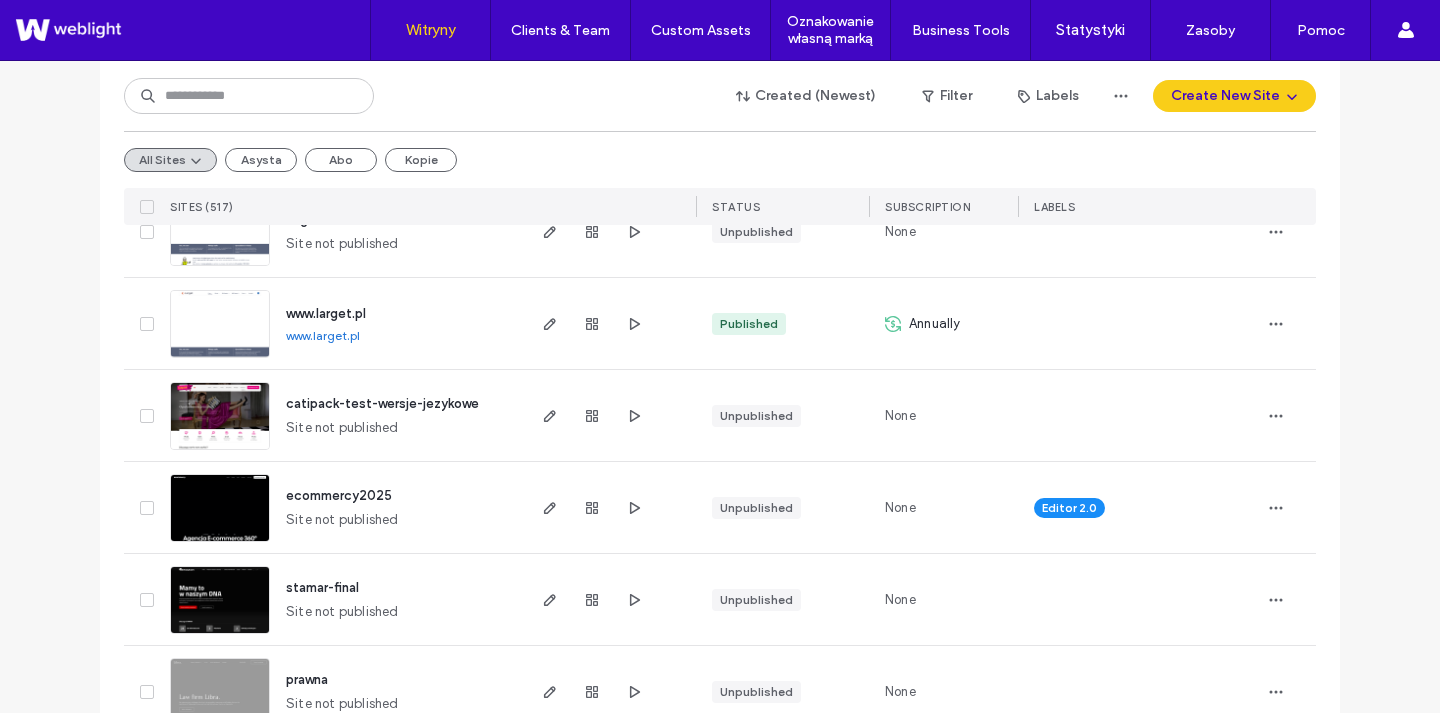 click on "ecommercy2025" at bounding box center [339, 495] 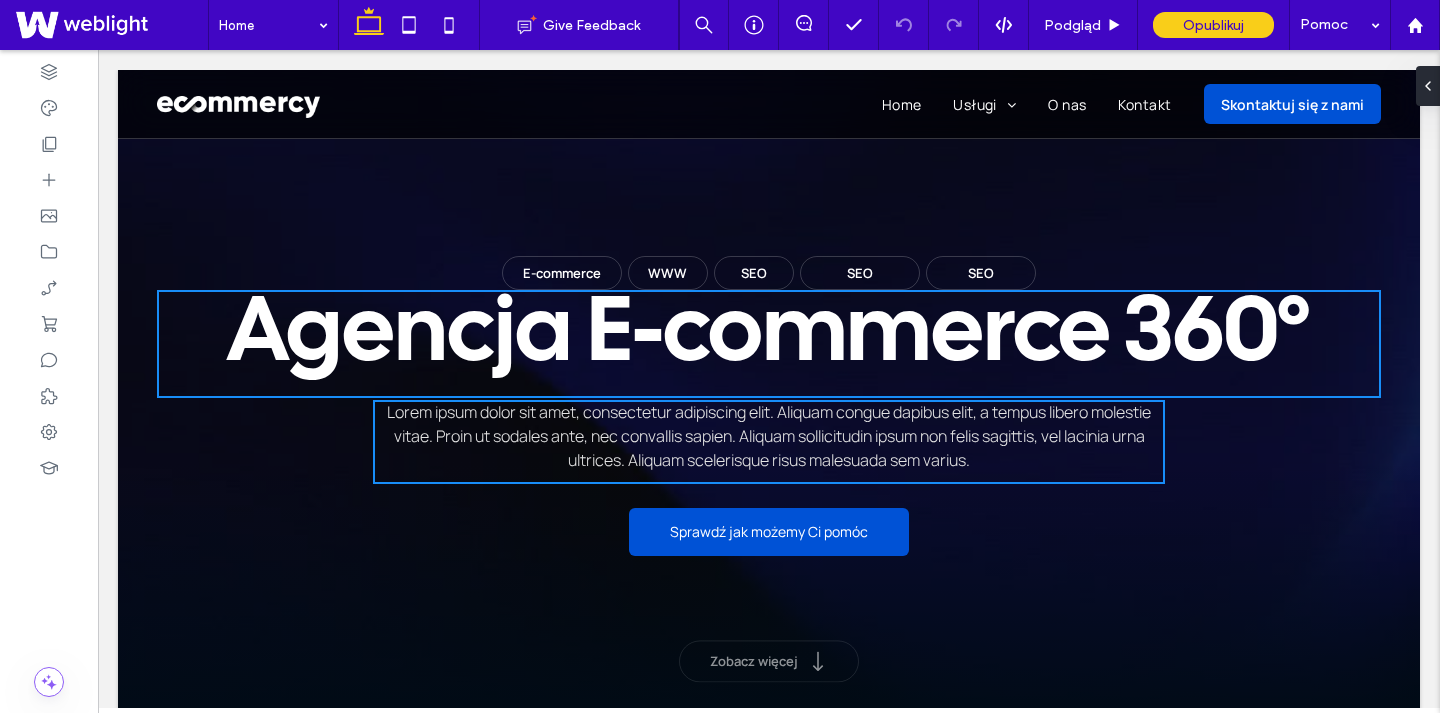 scroll, scrollTop: 459, scrollLeft: 0, axis: vertical 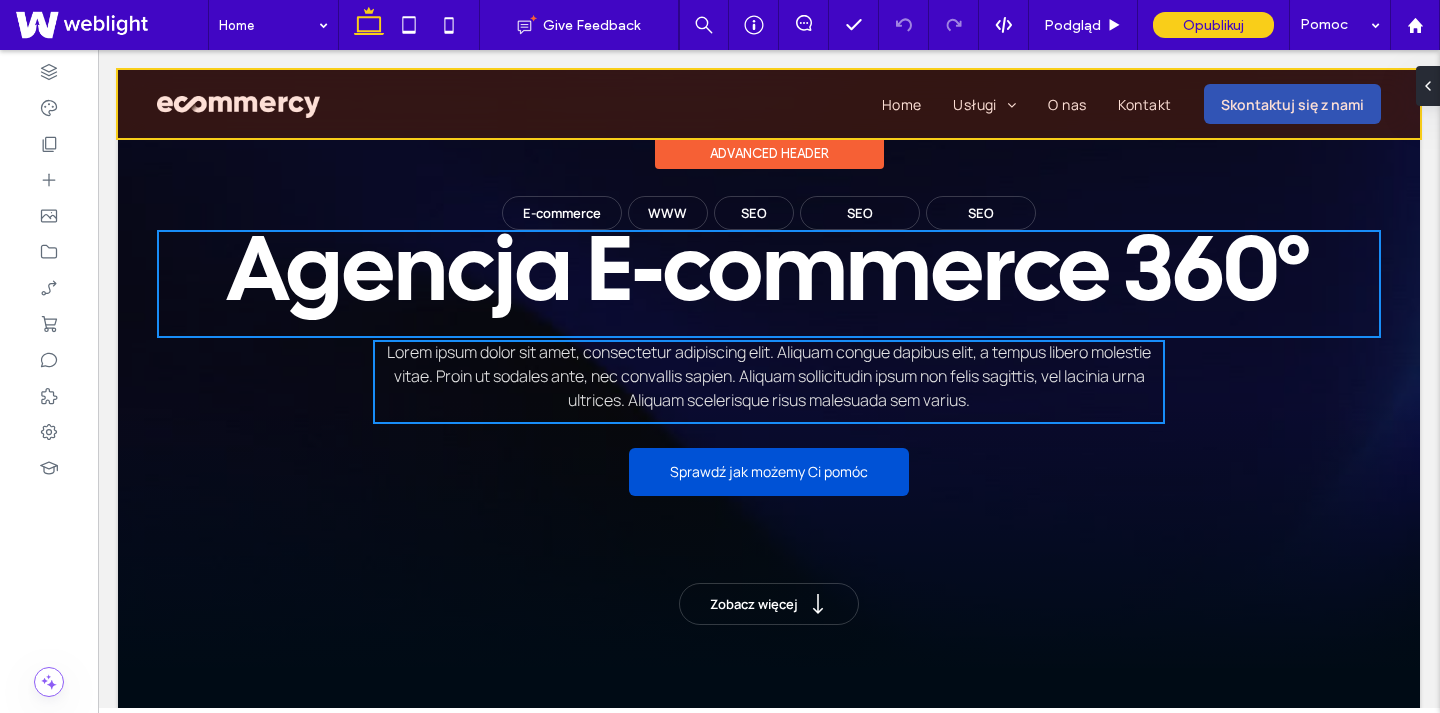 click at bounding box center (769, 104) 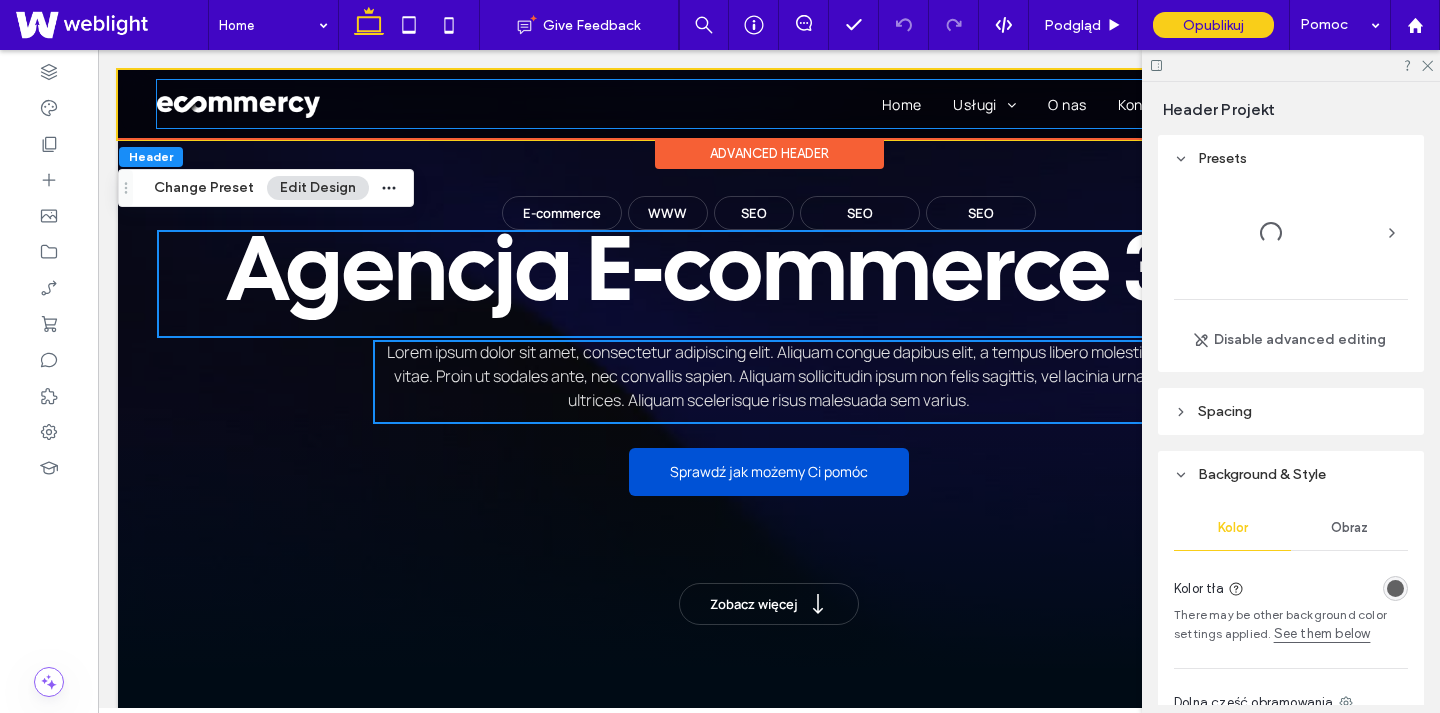 scroll, scrollTop: 243, scrollLeft: 0, axis: vertical 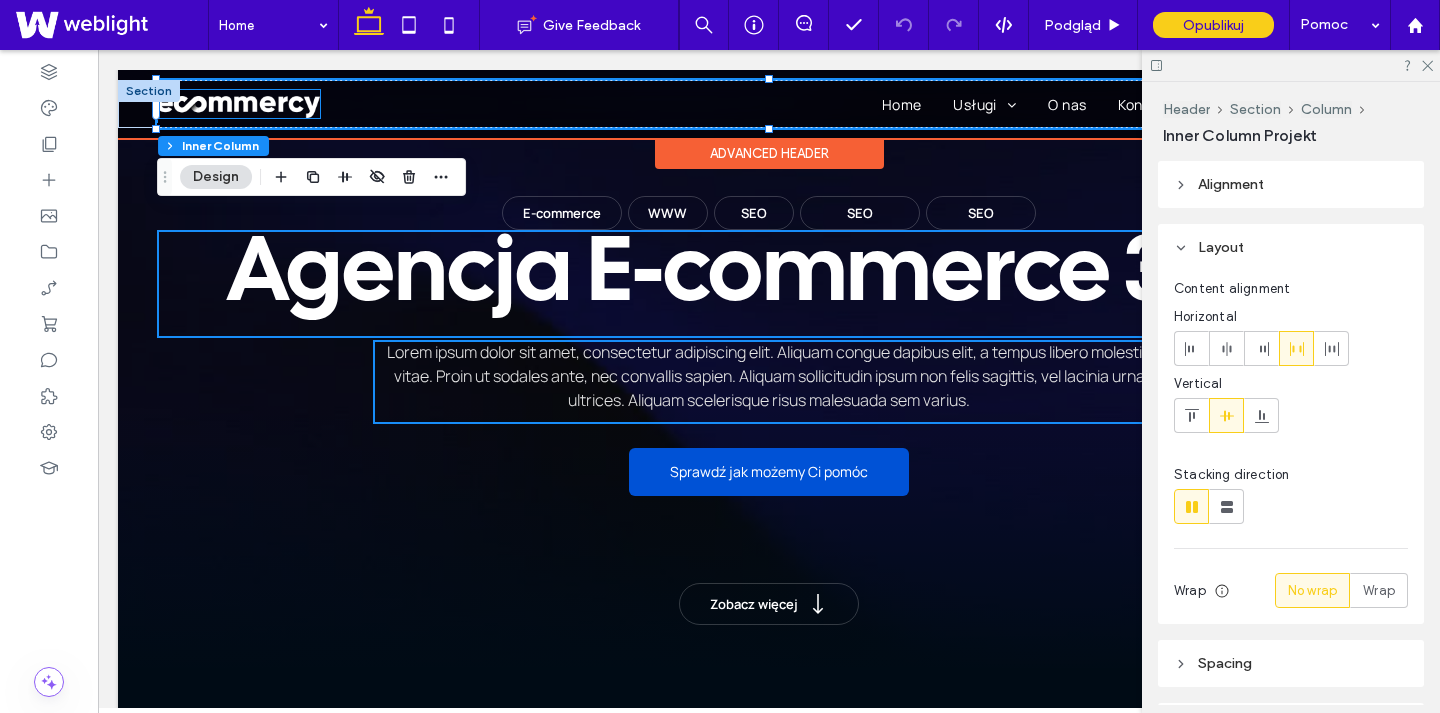 click at bounding box center (238, 107) 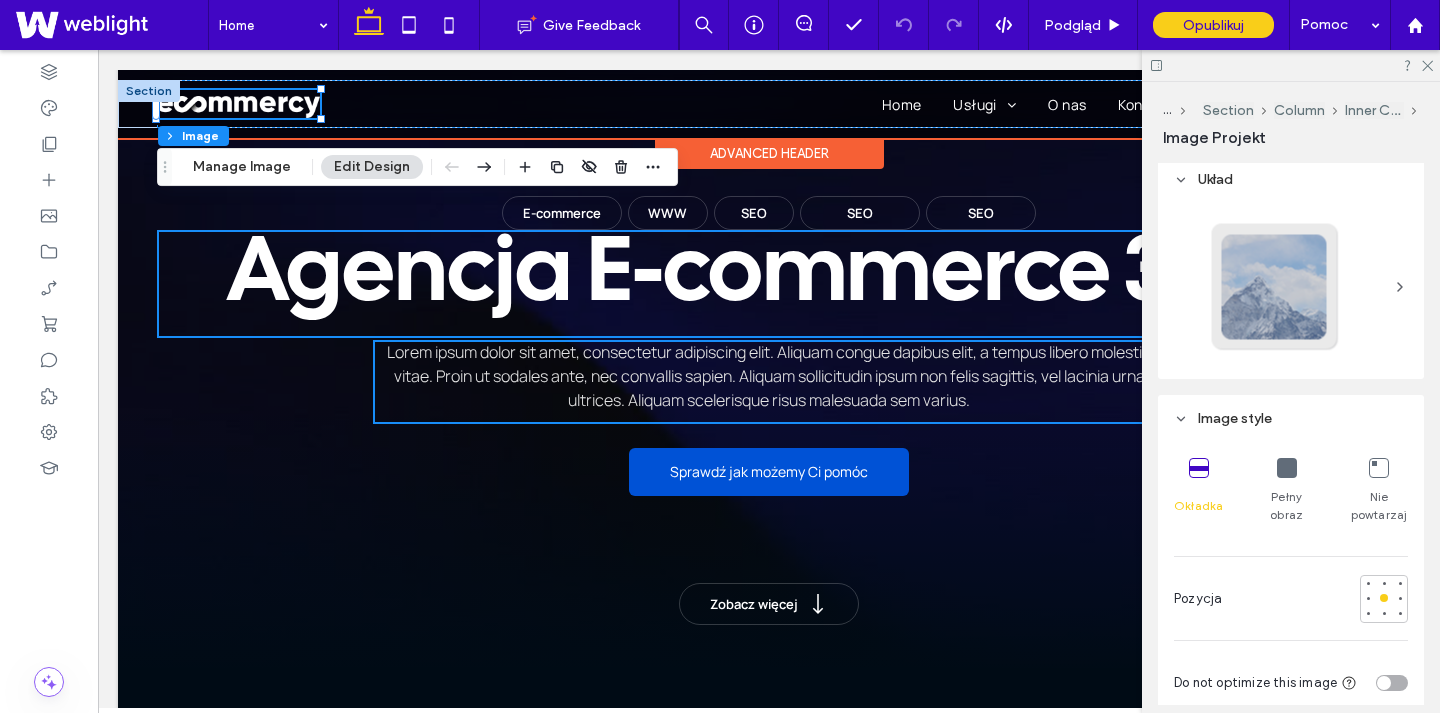 scroll, scrollTop: 0, scrollLeft: 0, axis: both 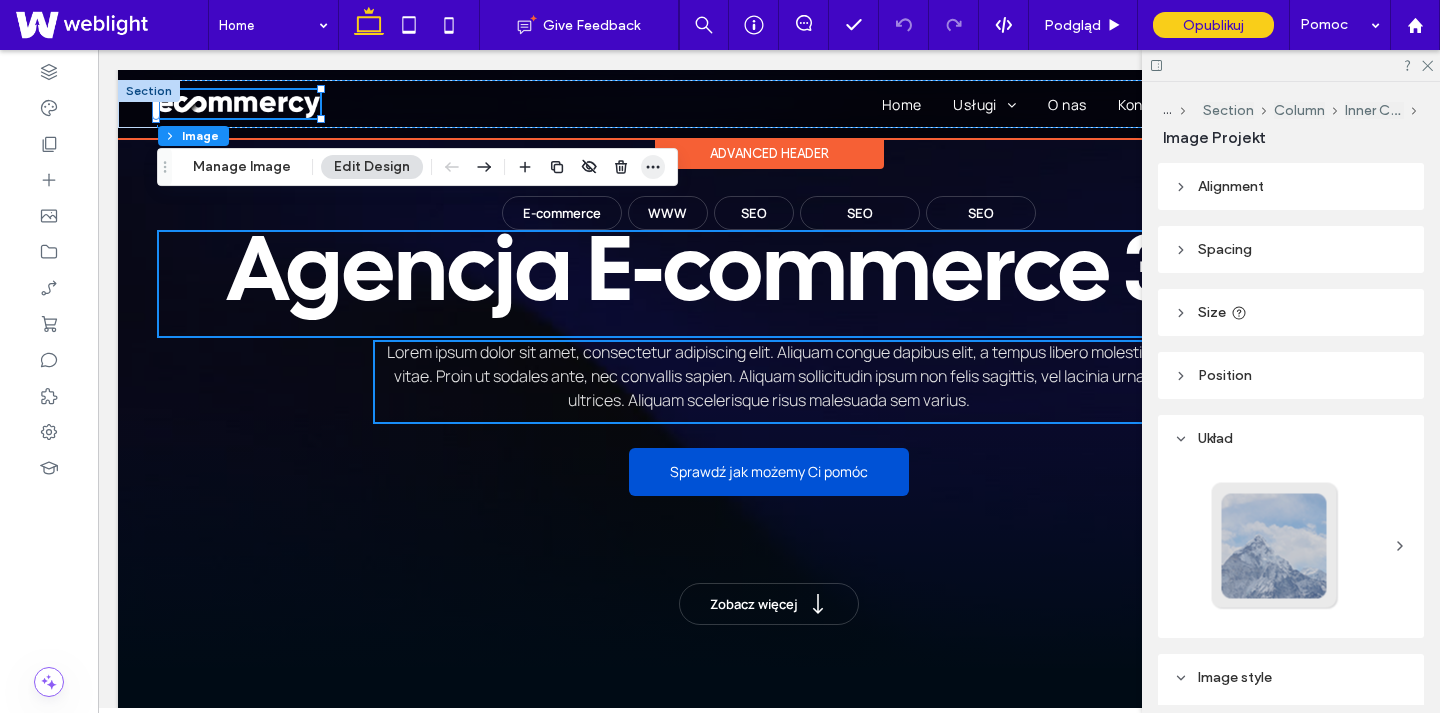 click at bounding box center [653, 167] 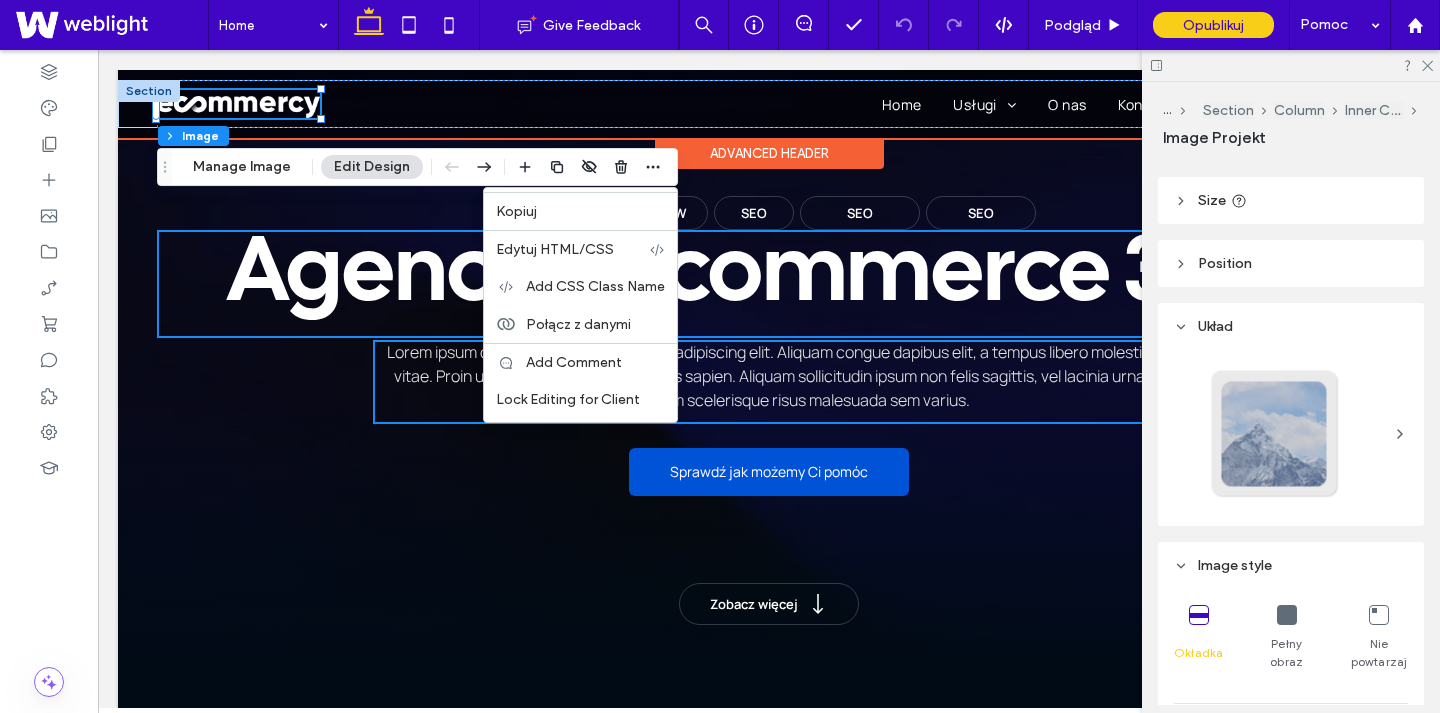 scroll, scrollTop: 0, scrollLeft: 0, axis: both 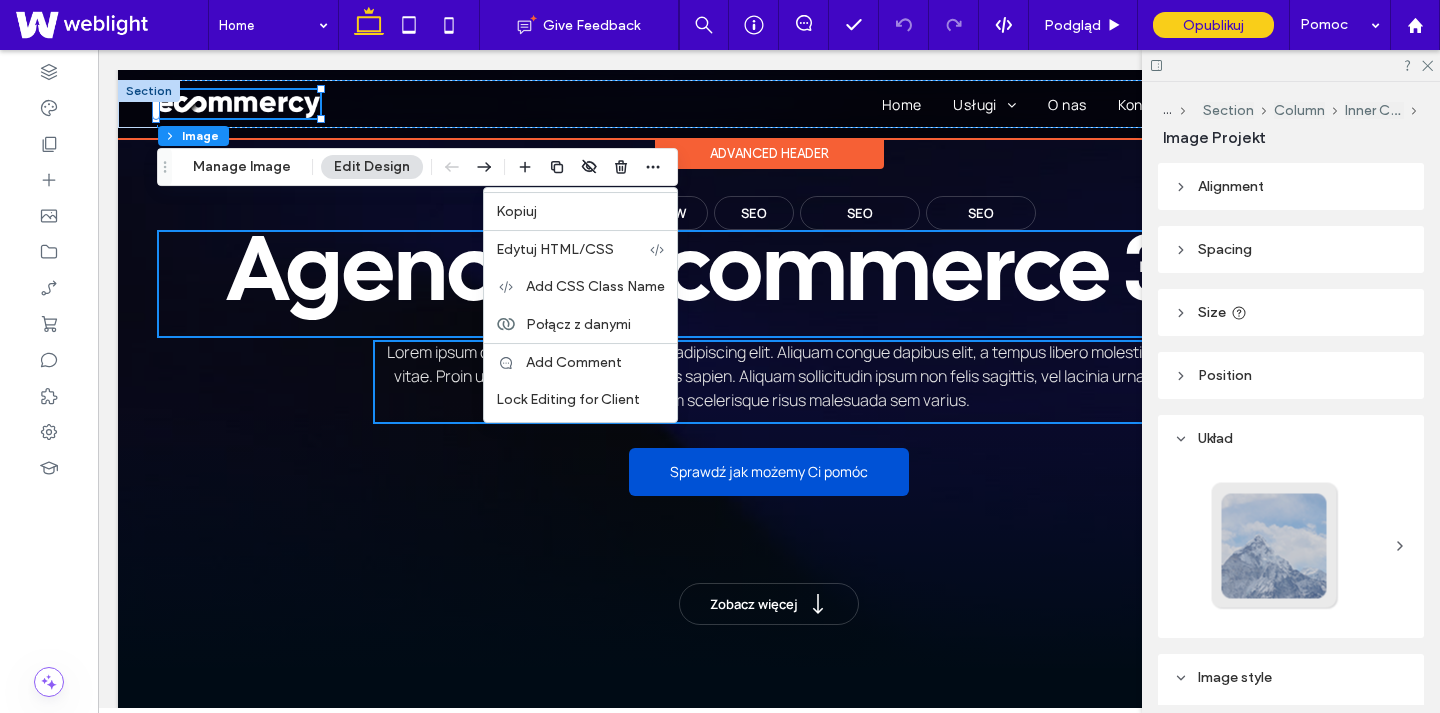 click on "Alignment" at bounding box center [1231, 186] 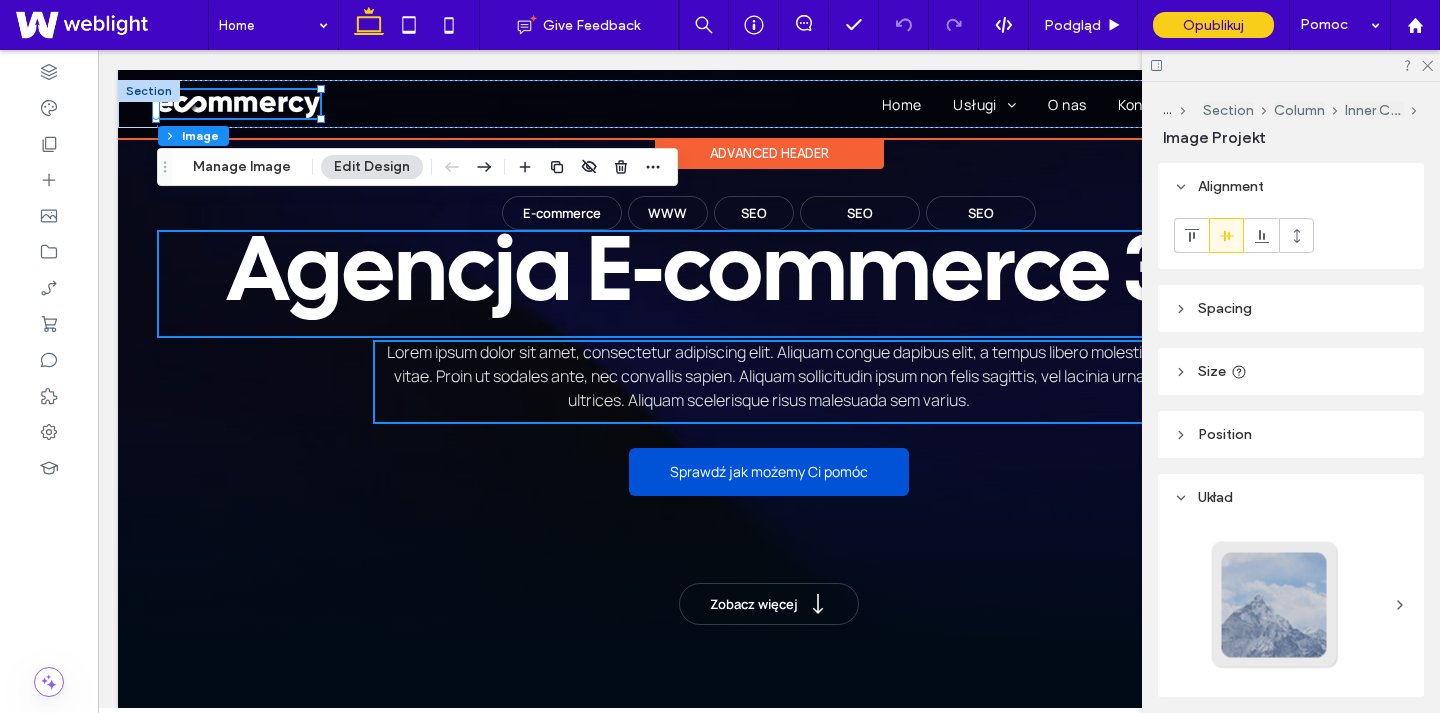 click on "Spacing" at bounding box center [1225, 308] 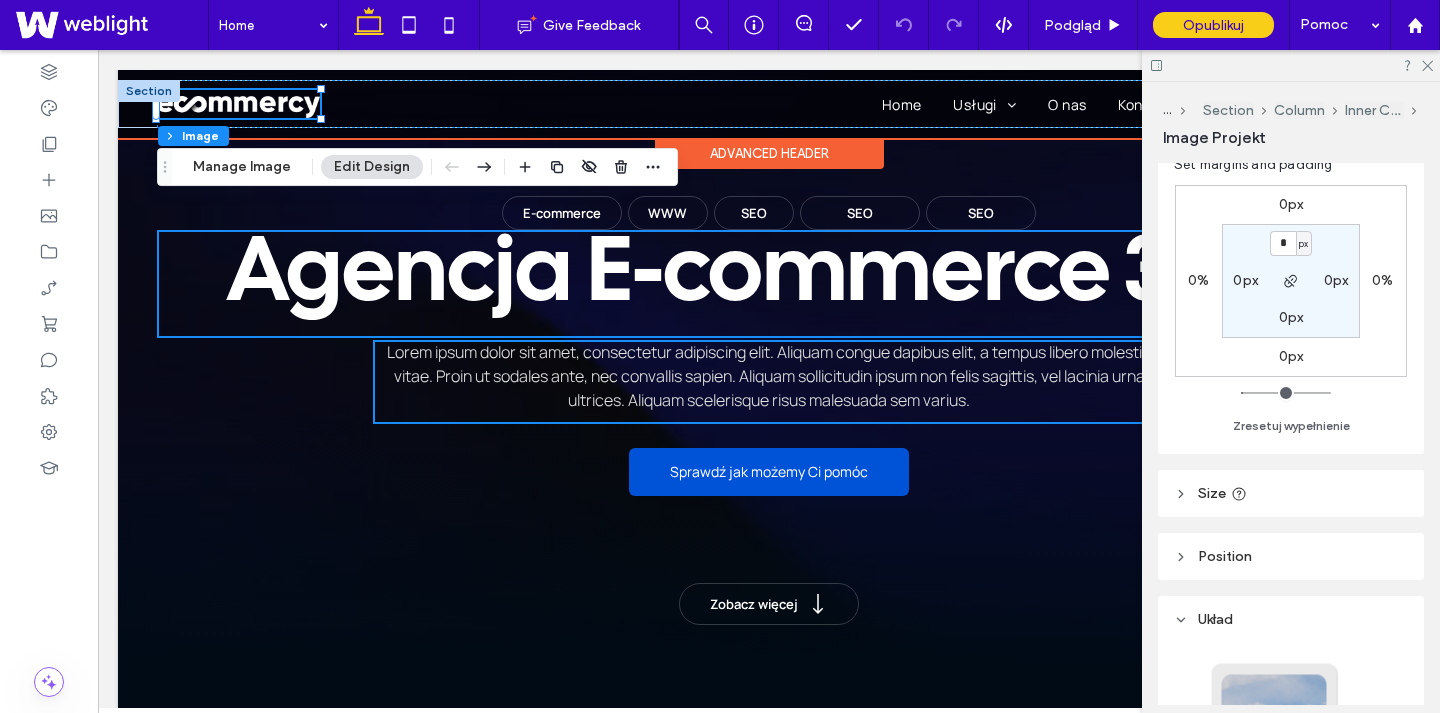 scroll, scrollTop: 184, scrollLeft: 0, axis: vertical 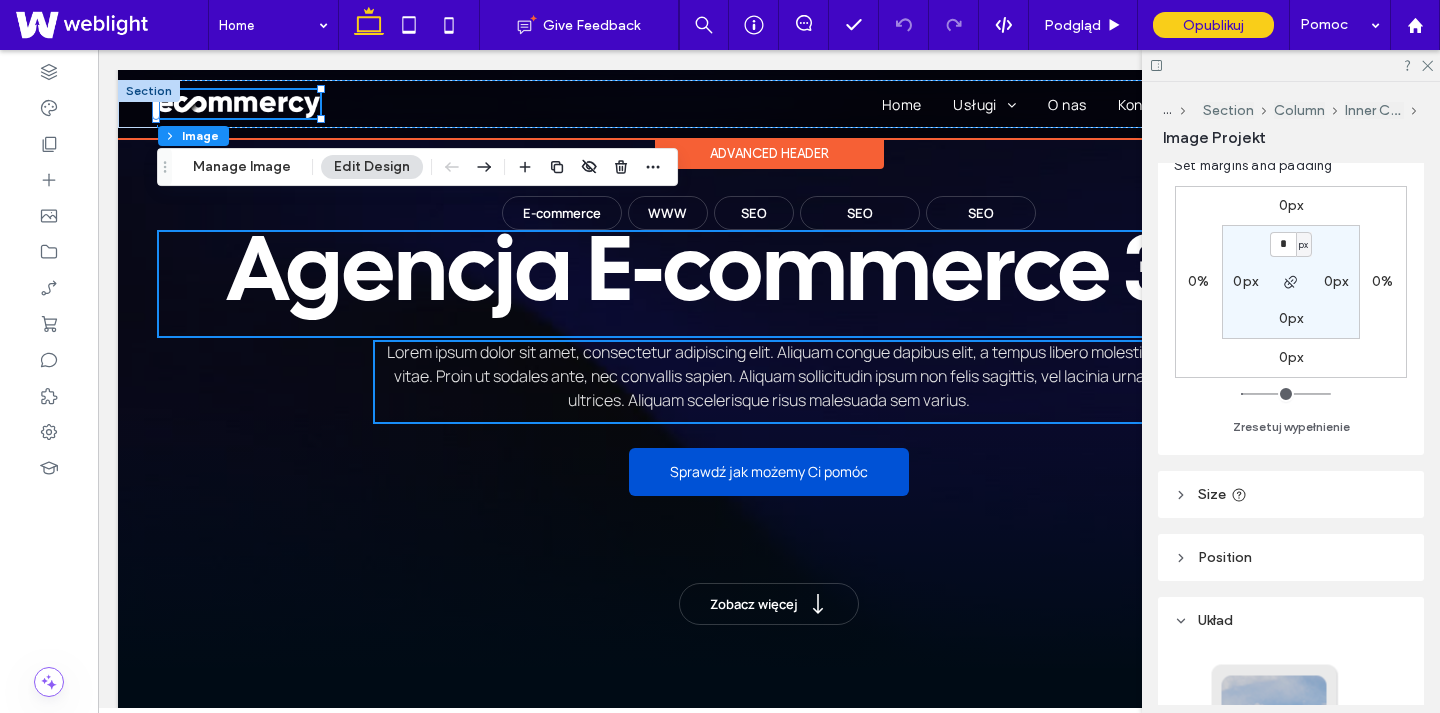 click on "Układ" at bounding box center (1291, 620) 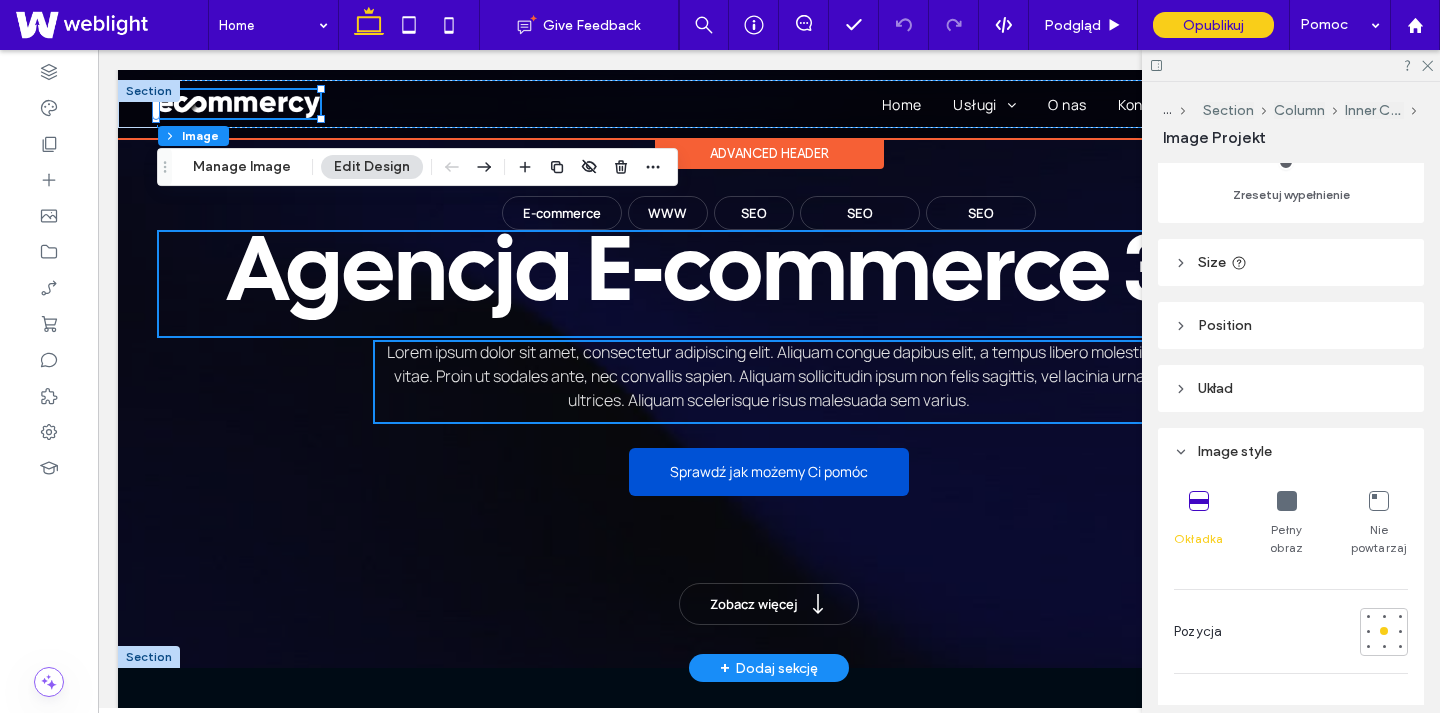 scroll, scrollTop: 433, scrollLeft: 0, axis: vertical 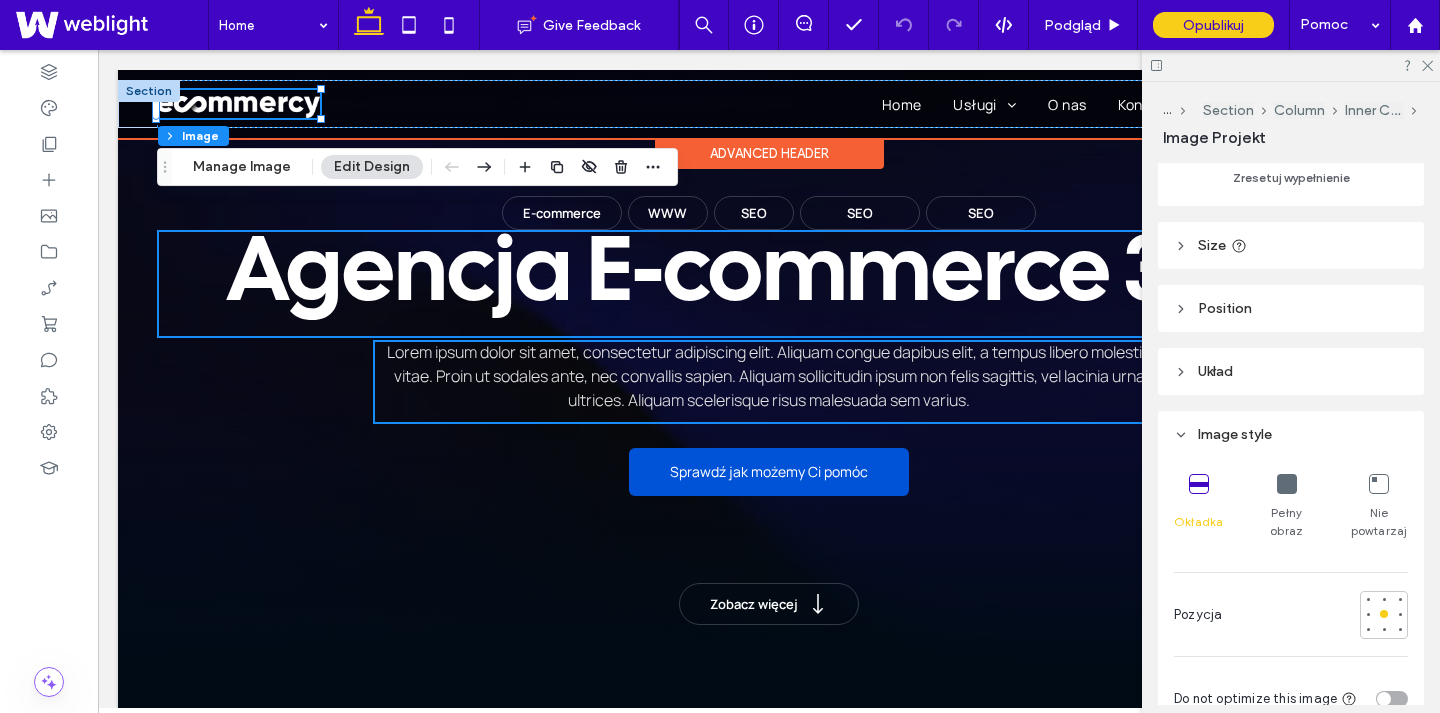 click at bounding box center [238, 107] 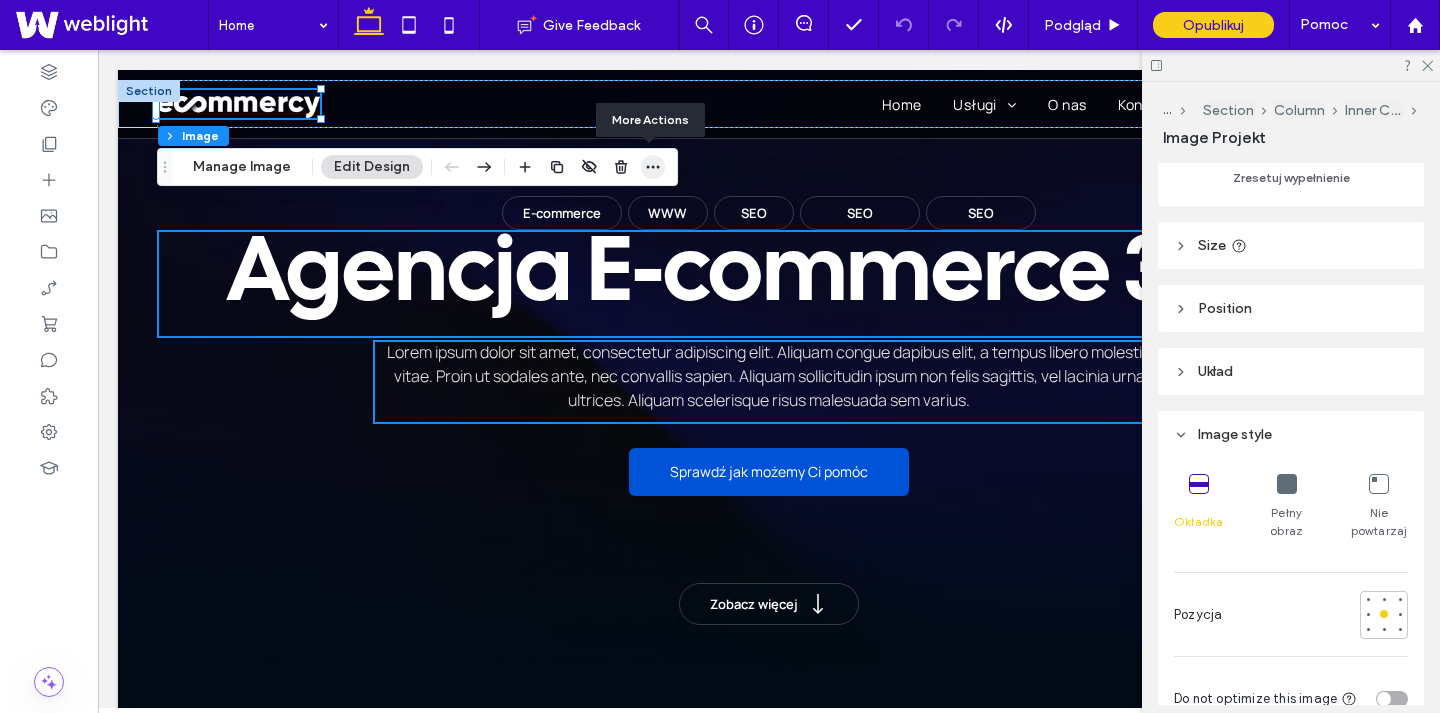 click 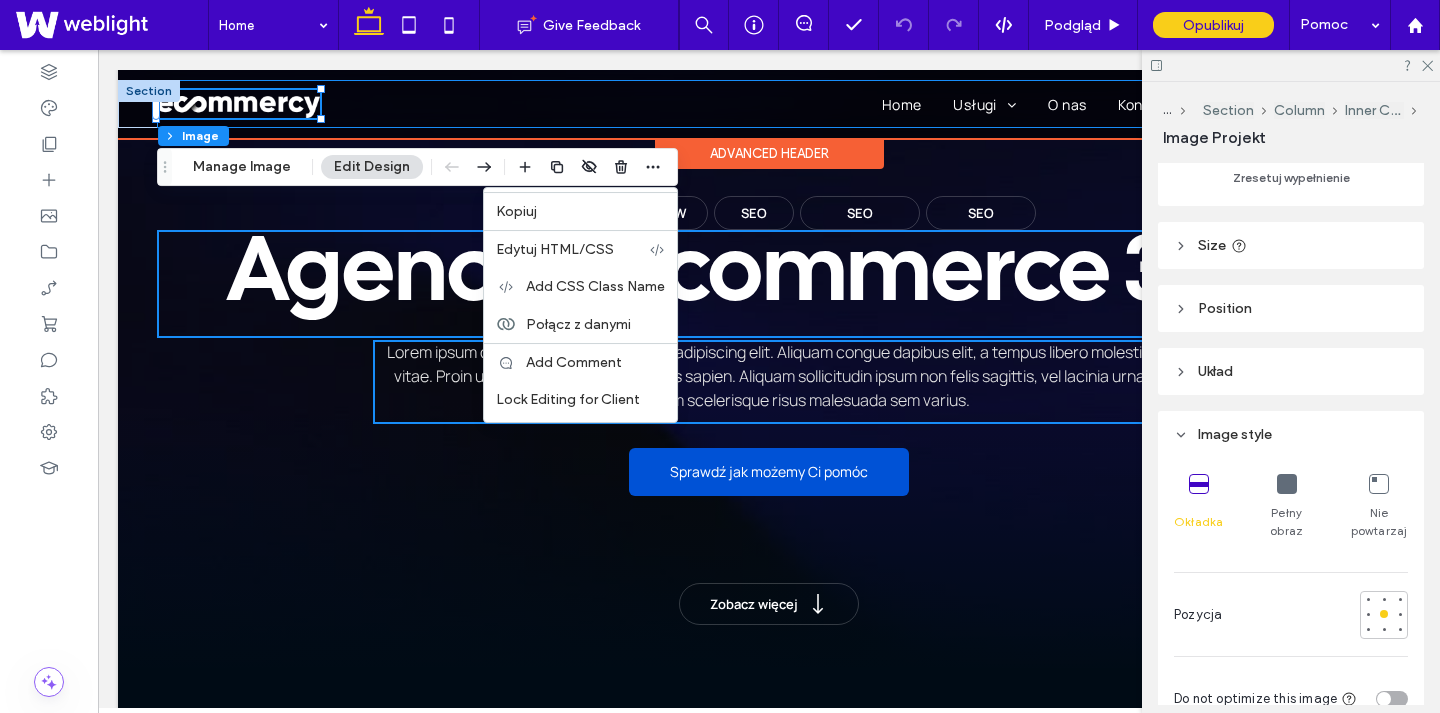 click at bounding box center [238, 90] 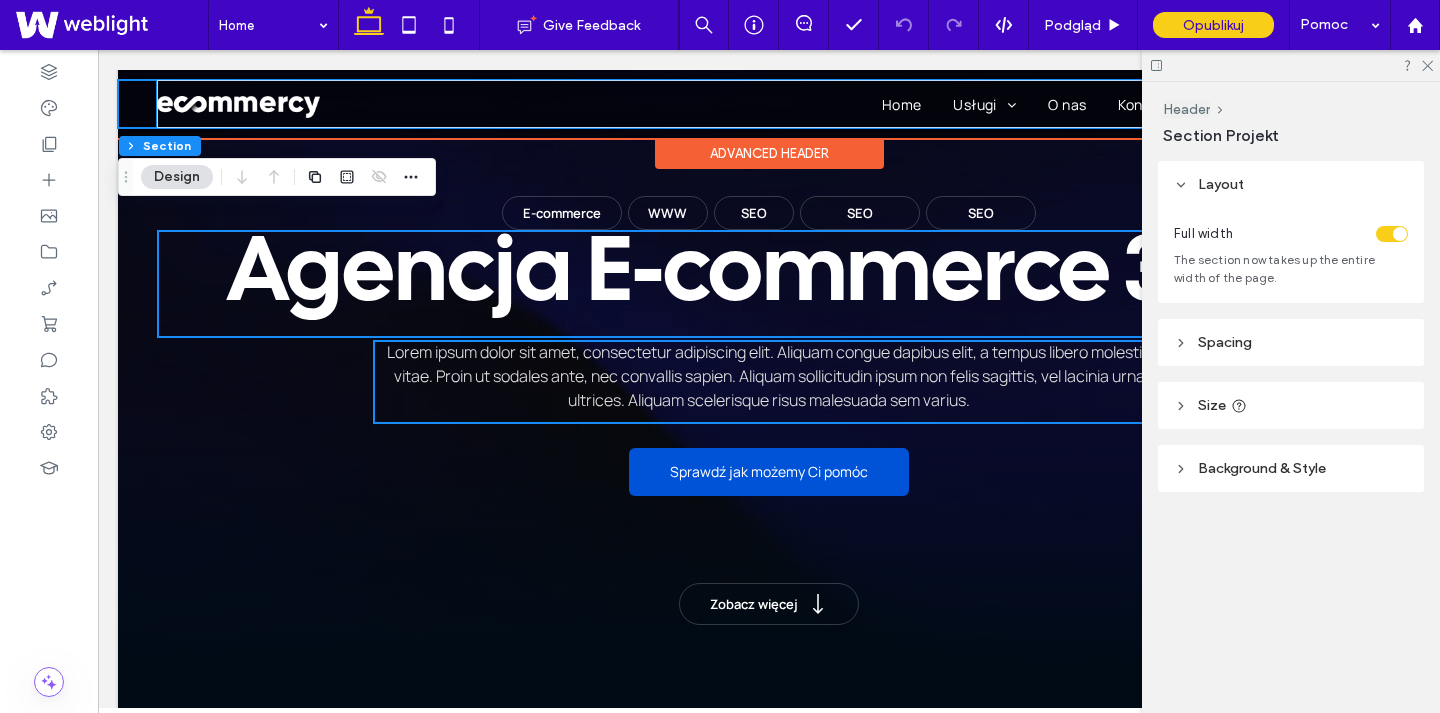 click at bounding box center [238, 107] 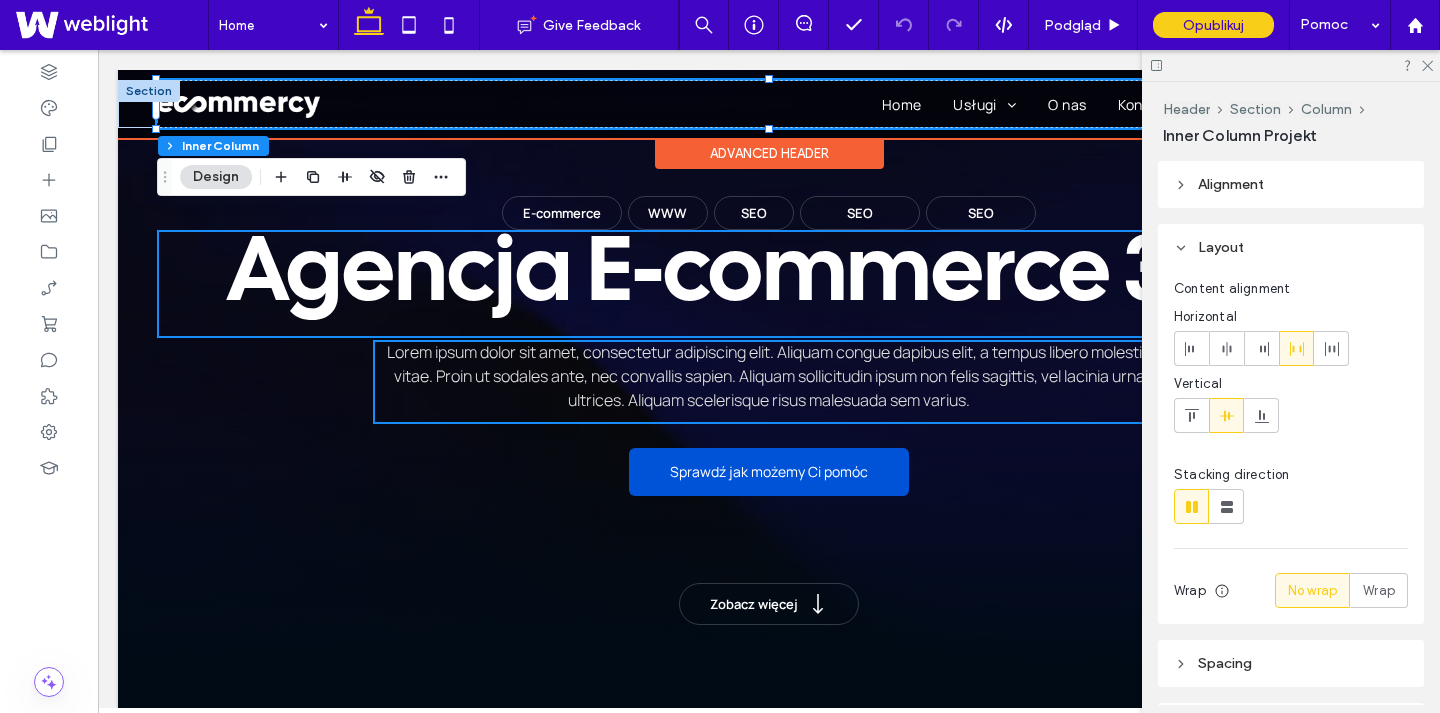 click at bounding box center (238, 107) 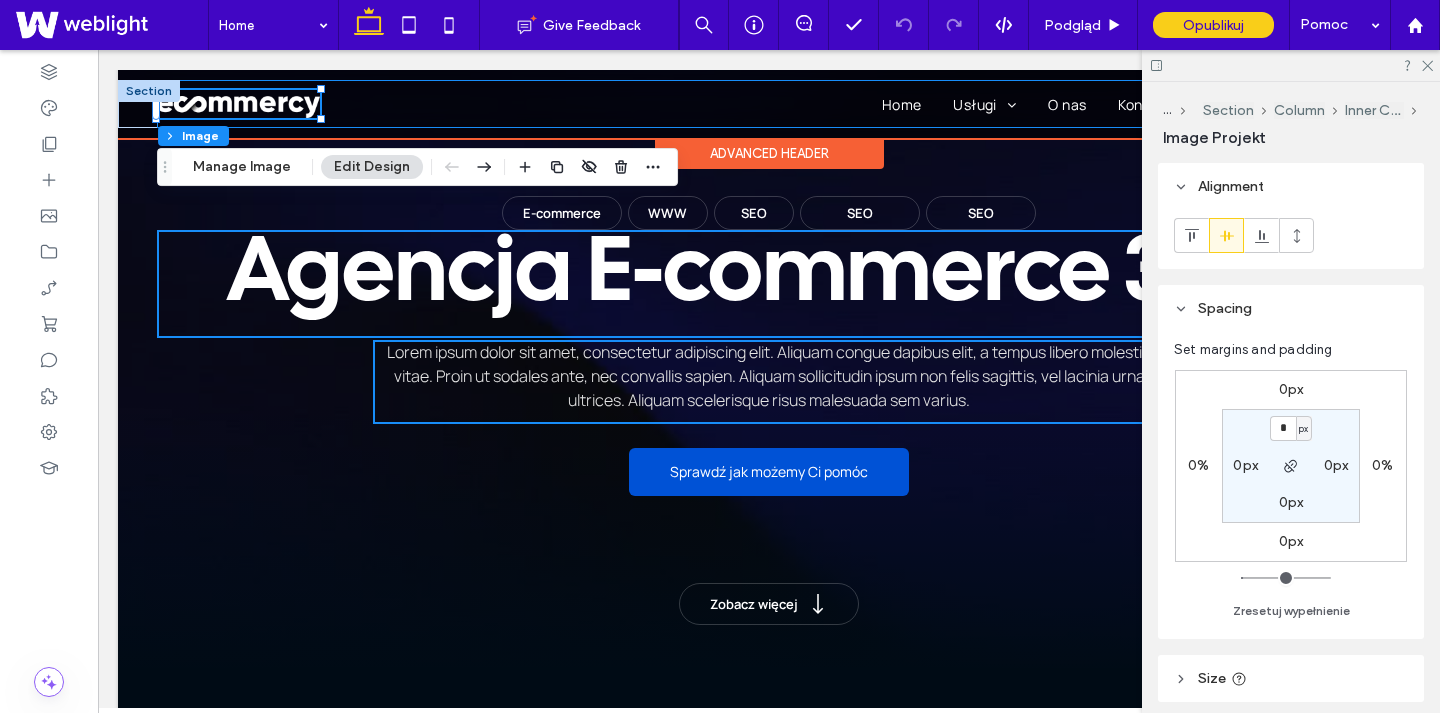 click at bounding box center [238, 107] 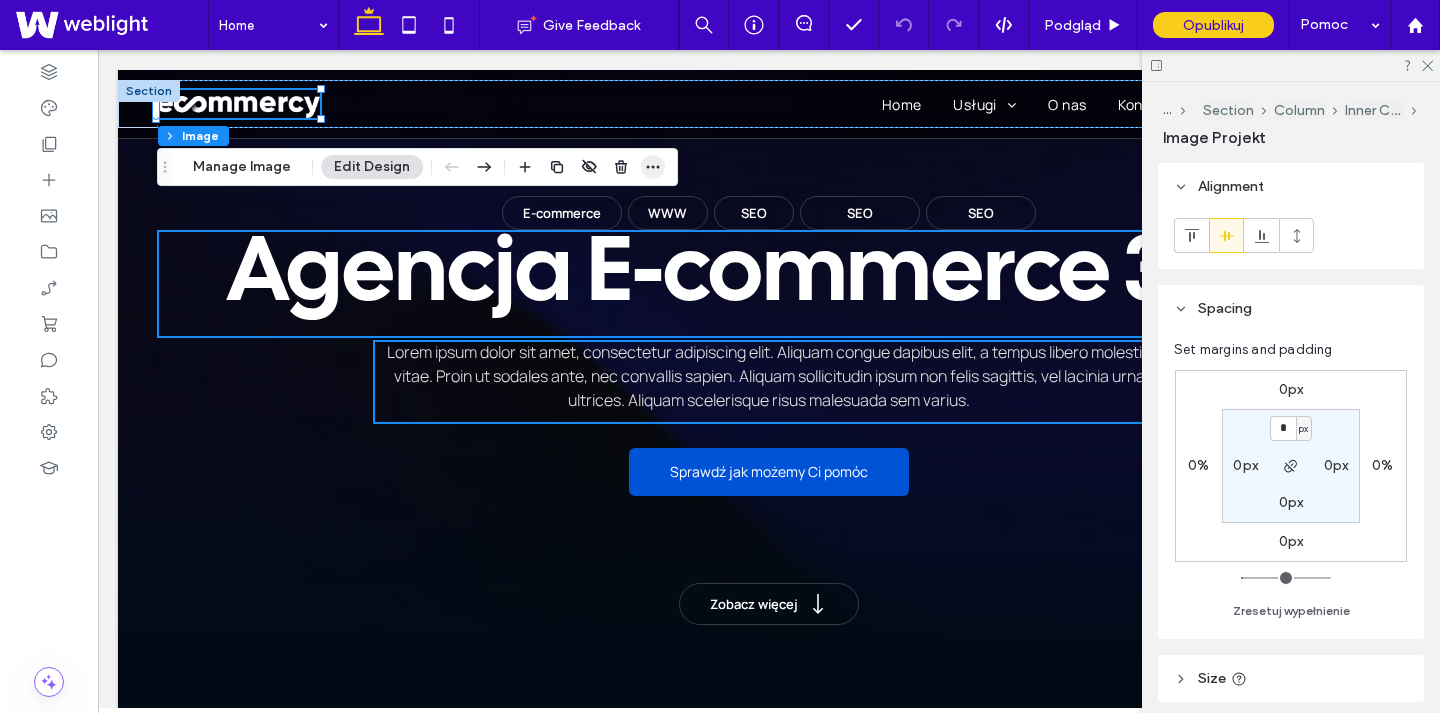 click 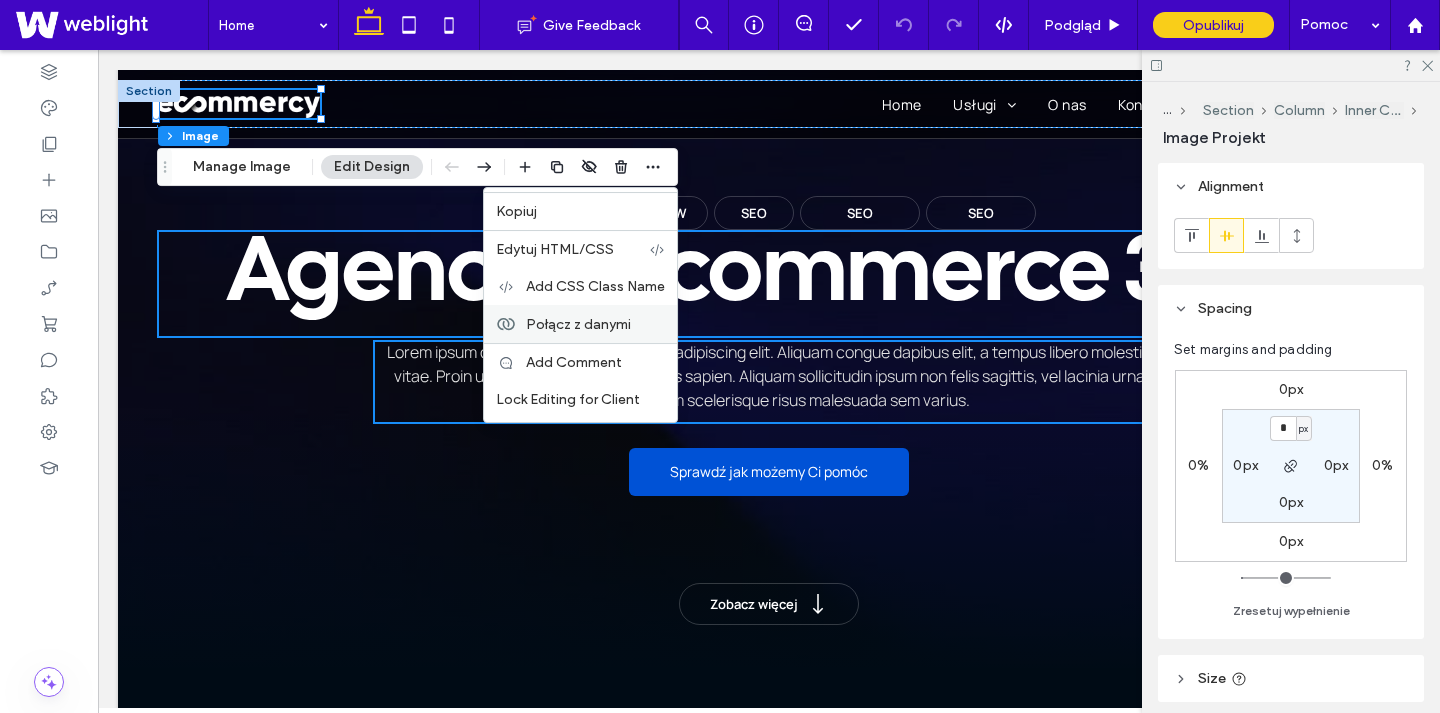 click on "Połącz z danymi" at bounding box center [578, 324] 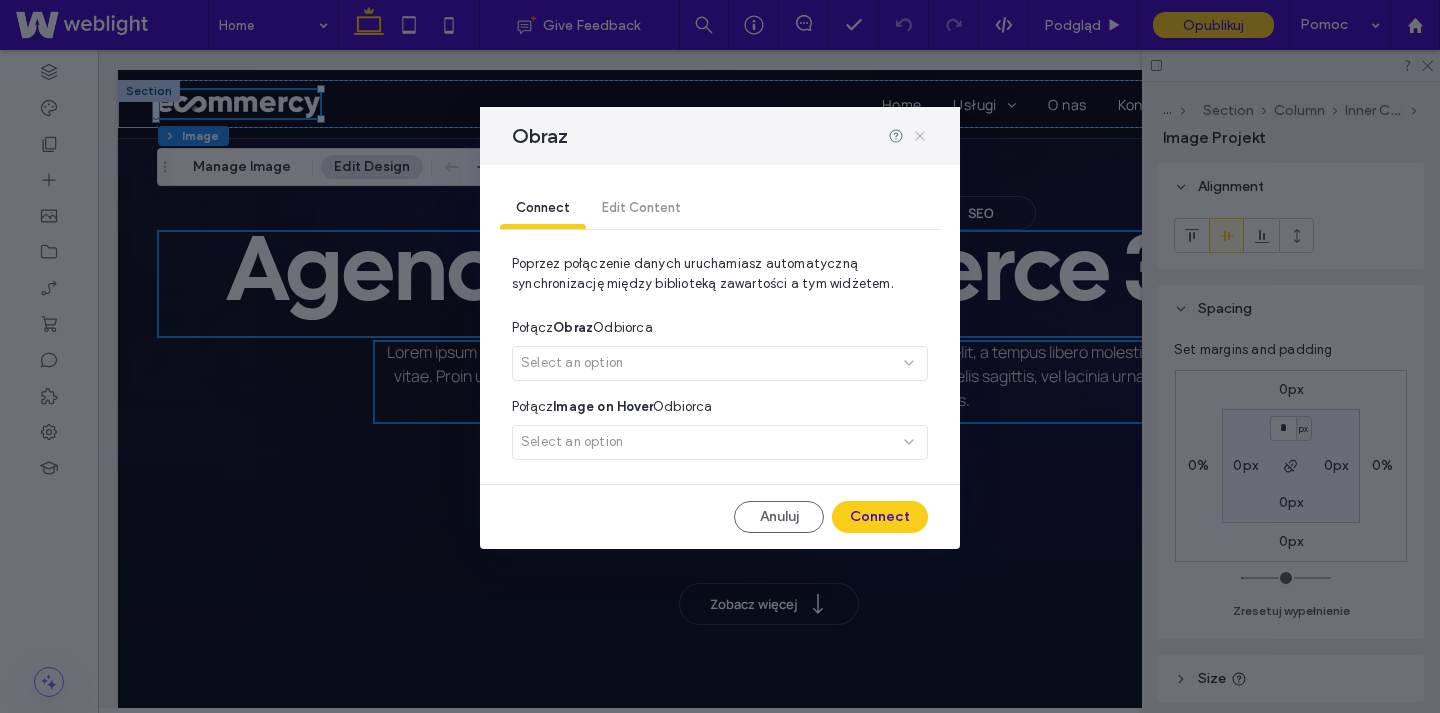 click 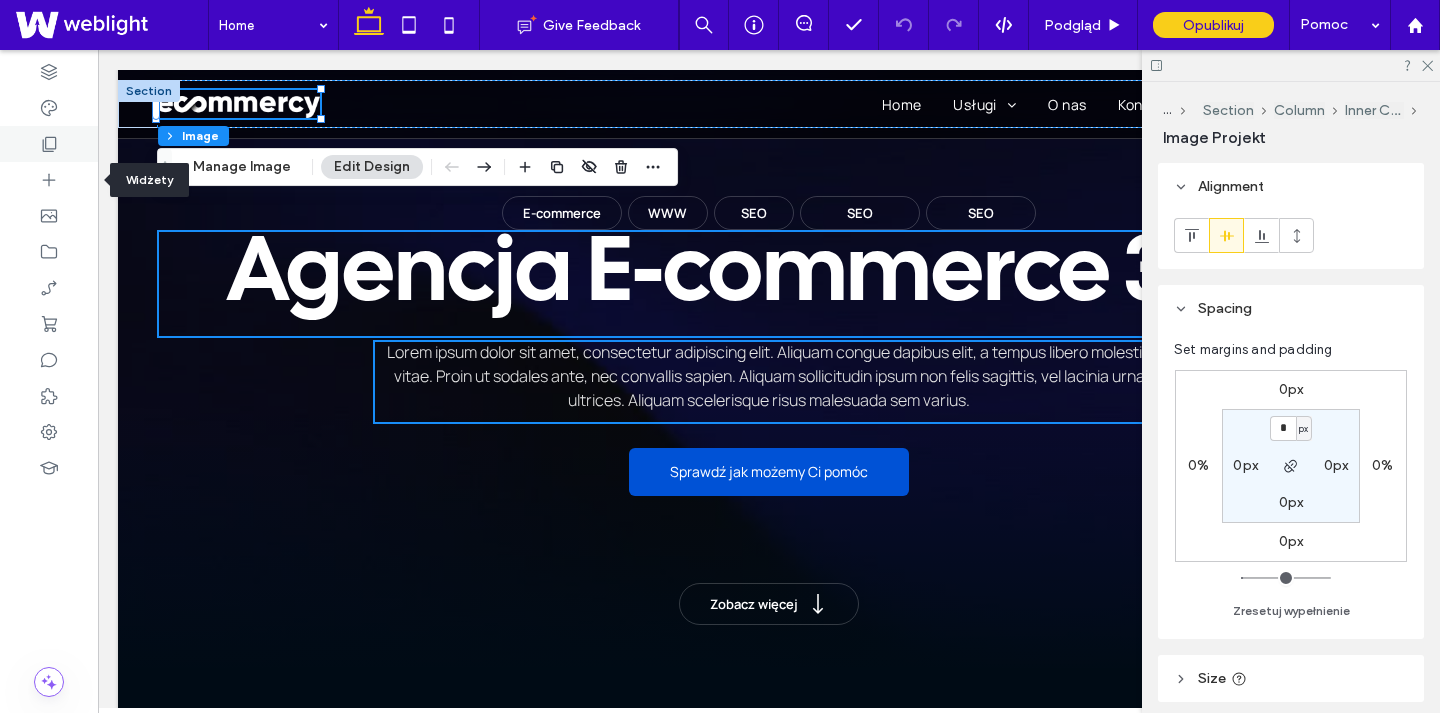 click 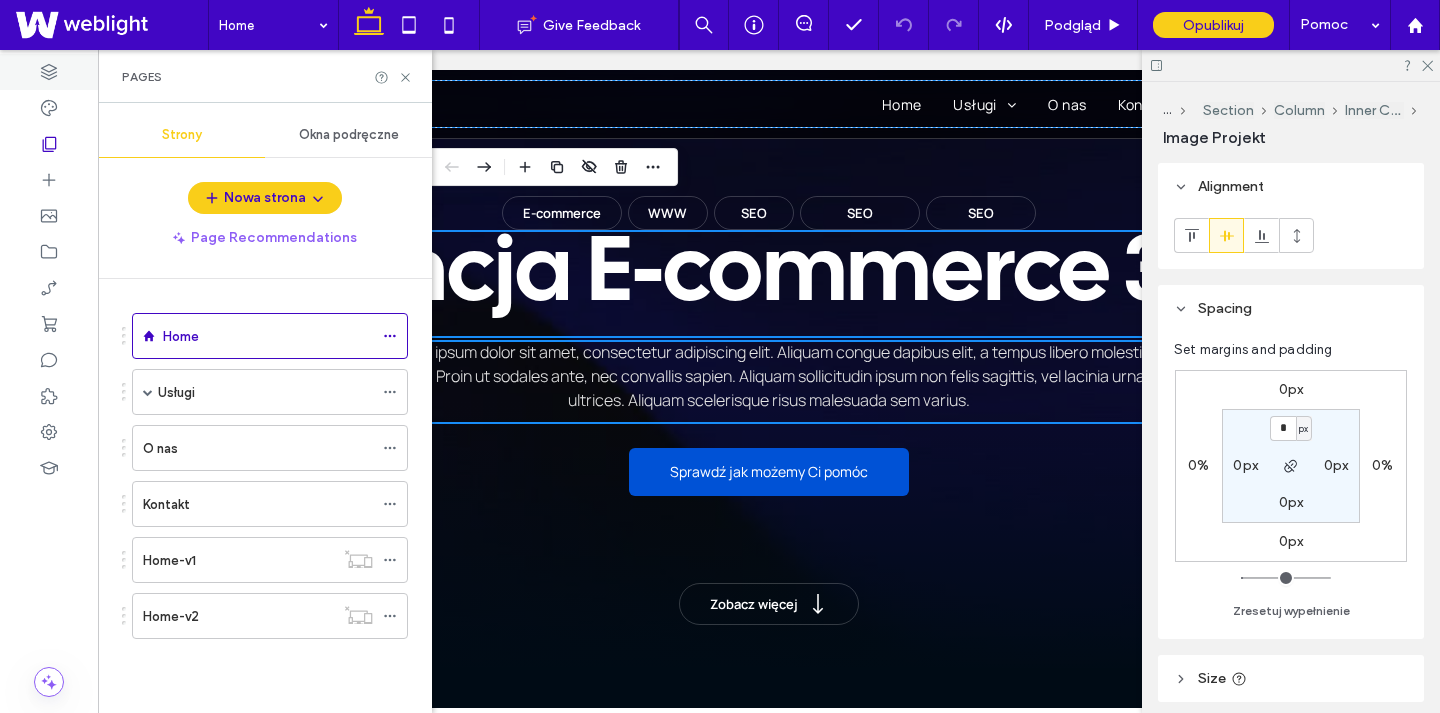click 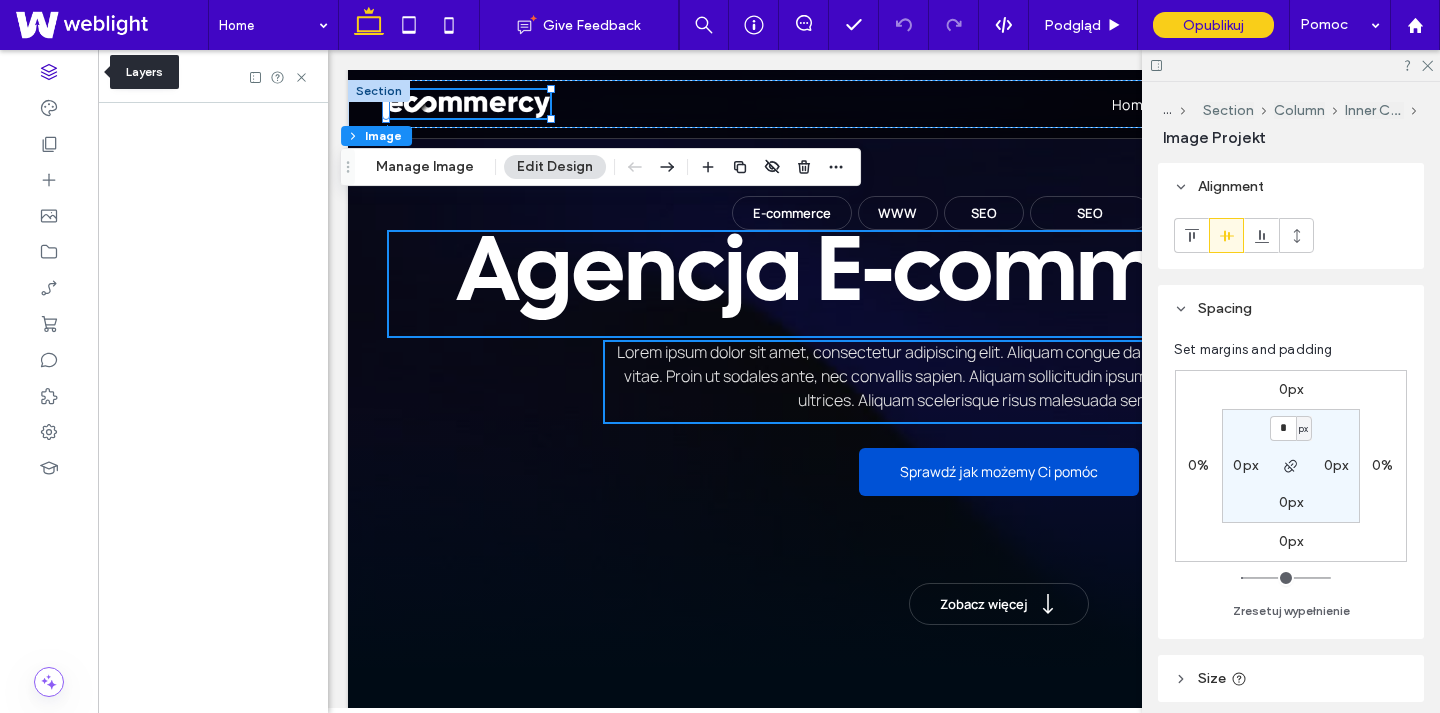 scroll, scrollTop: 0, scrollLeft: 528, axis: horizontal 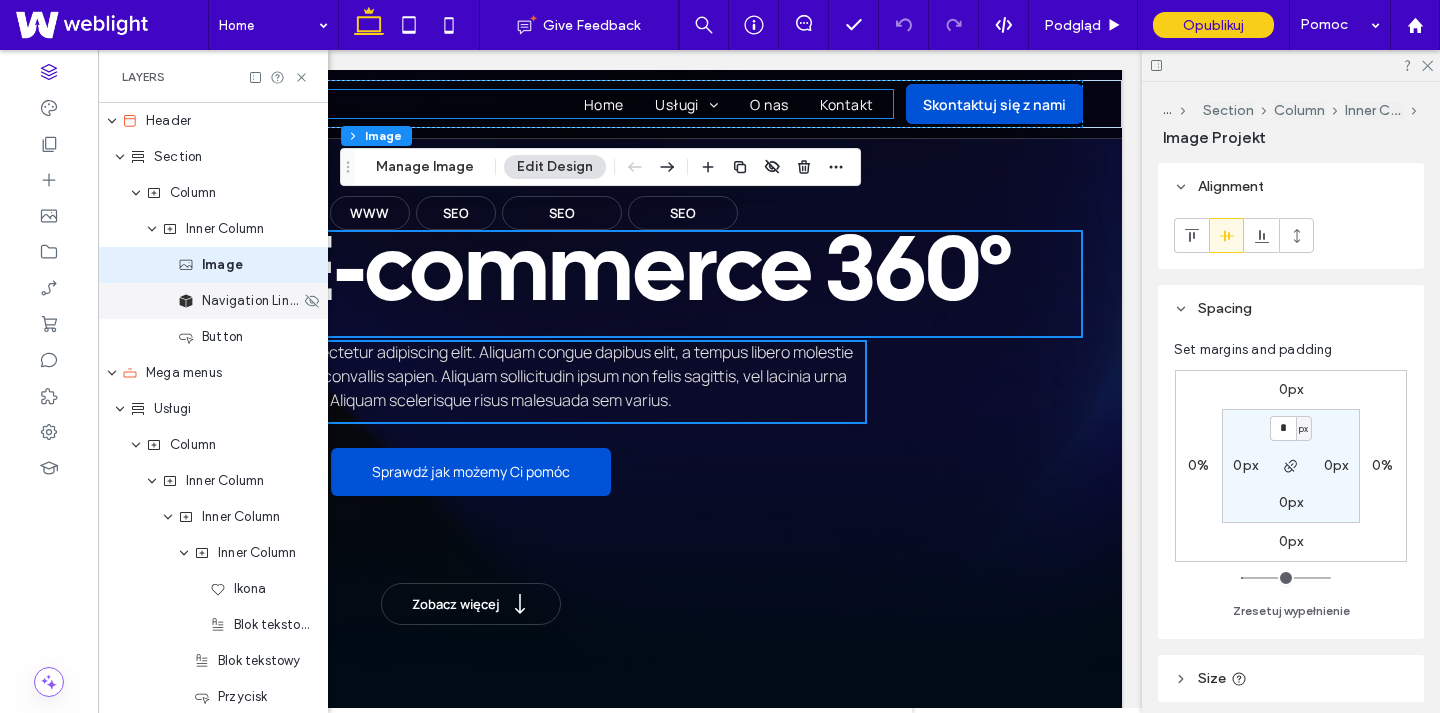 click on "Navigation Links" at bounding box center (251, 301) 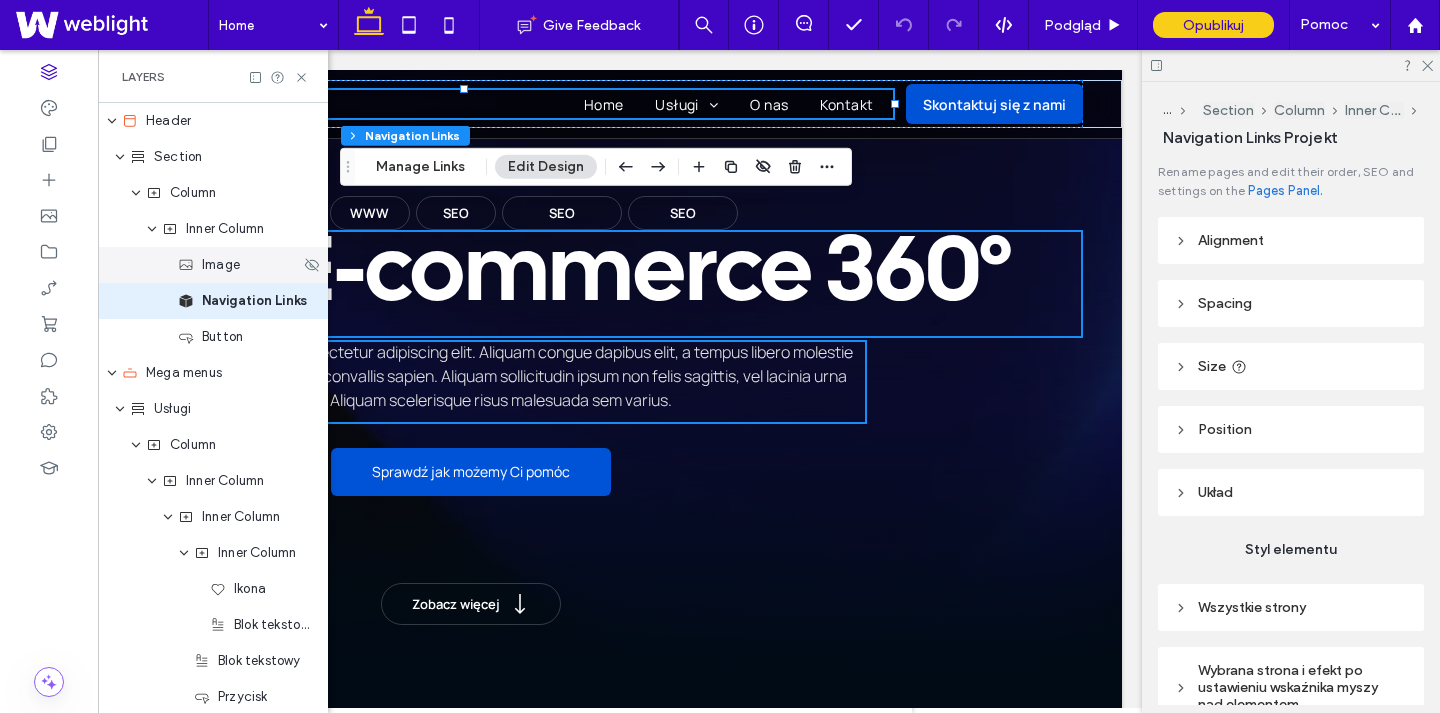 click on "Image" at bounding box center [213, 265] 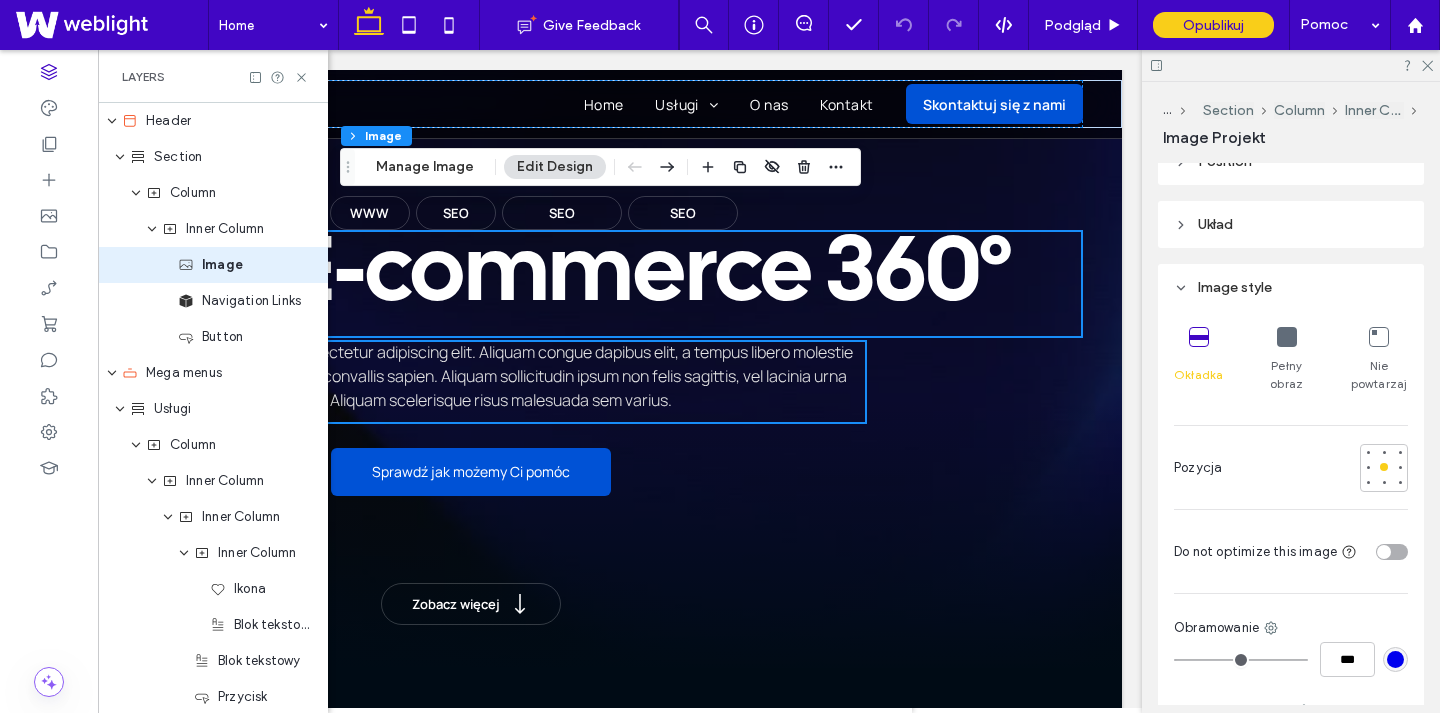 scroll, scrollTop: 421, scrollLeft: 0, axis: vertical 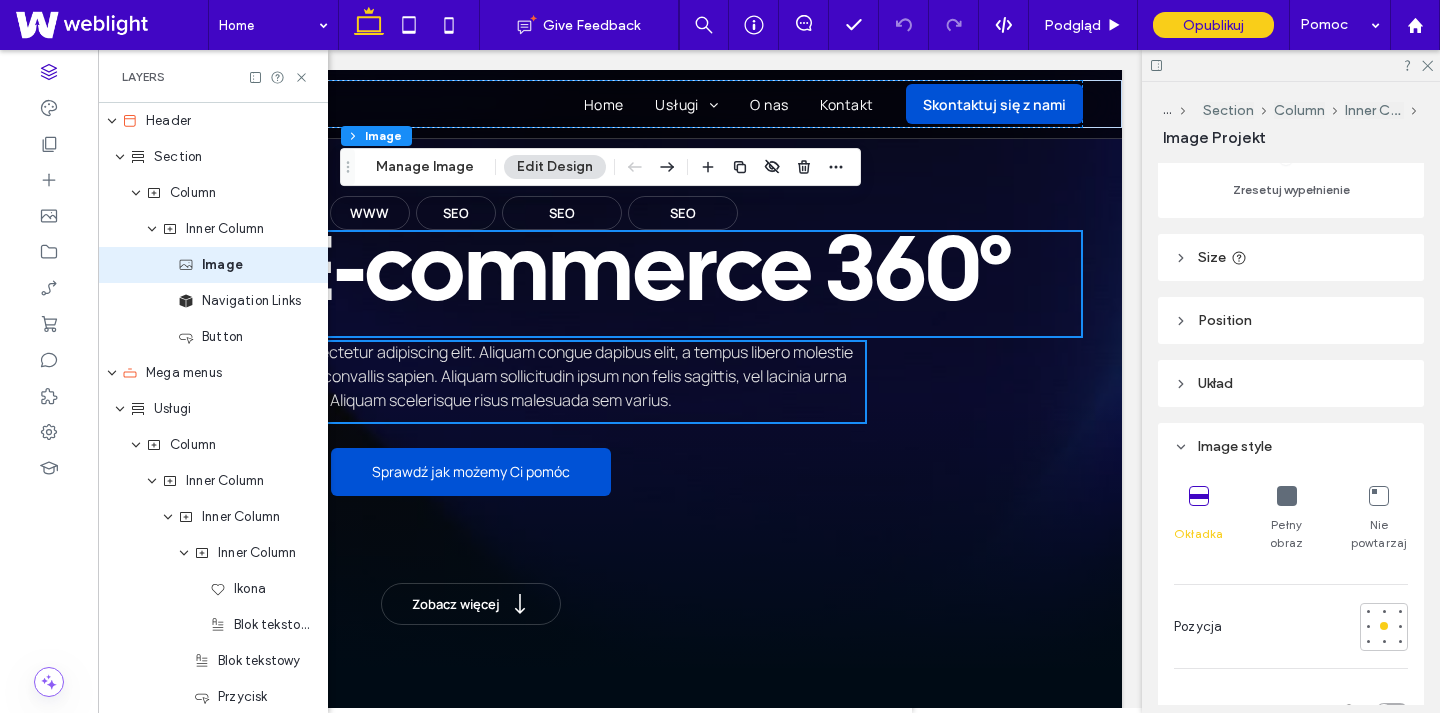 click on "Układ" at bounding box center [1291, 383] 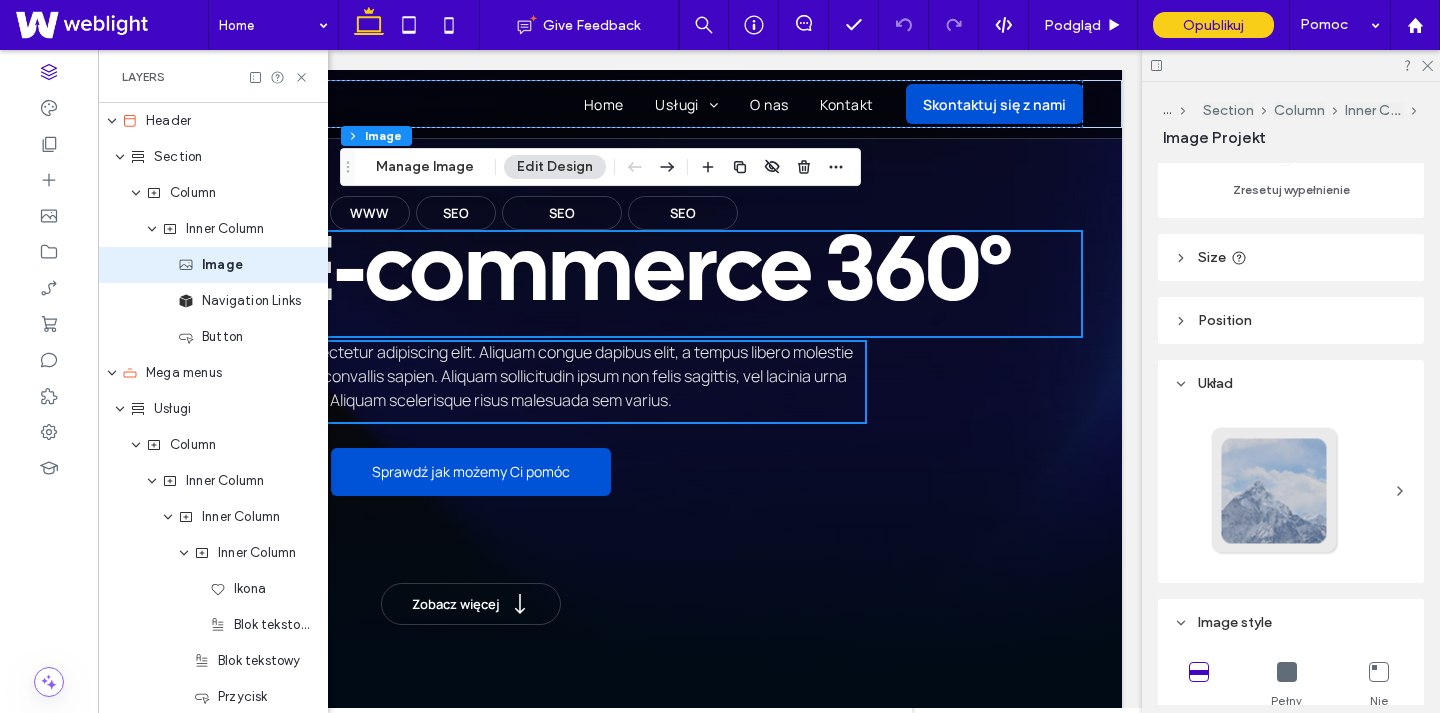 click on "Position" at bounding box center (1291, 320) 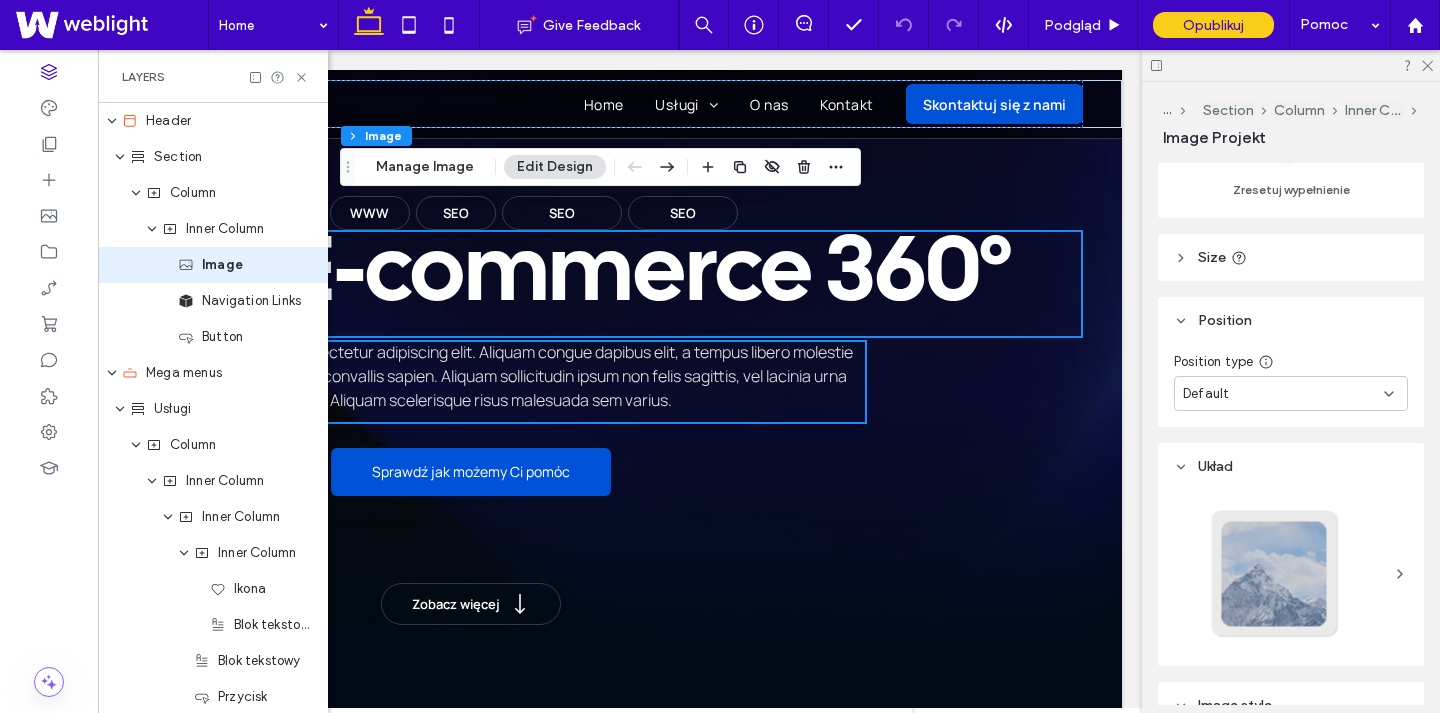 click on "Size" at bounding box center [1291, 257] 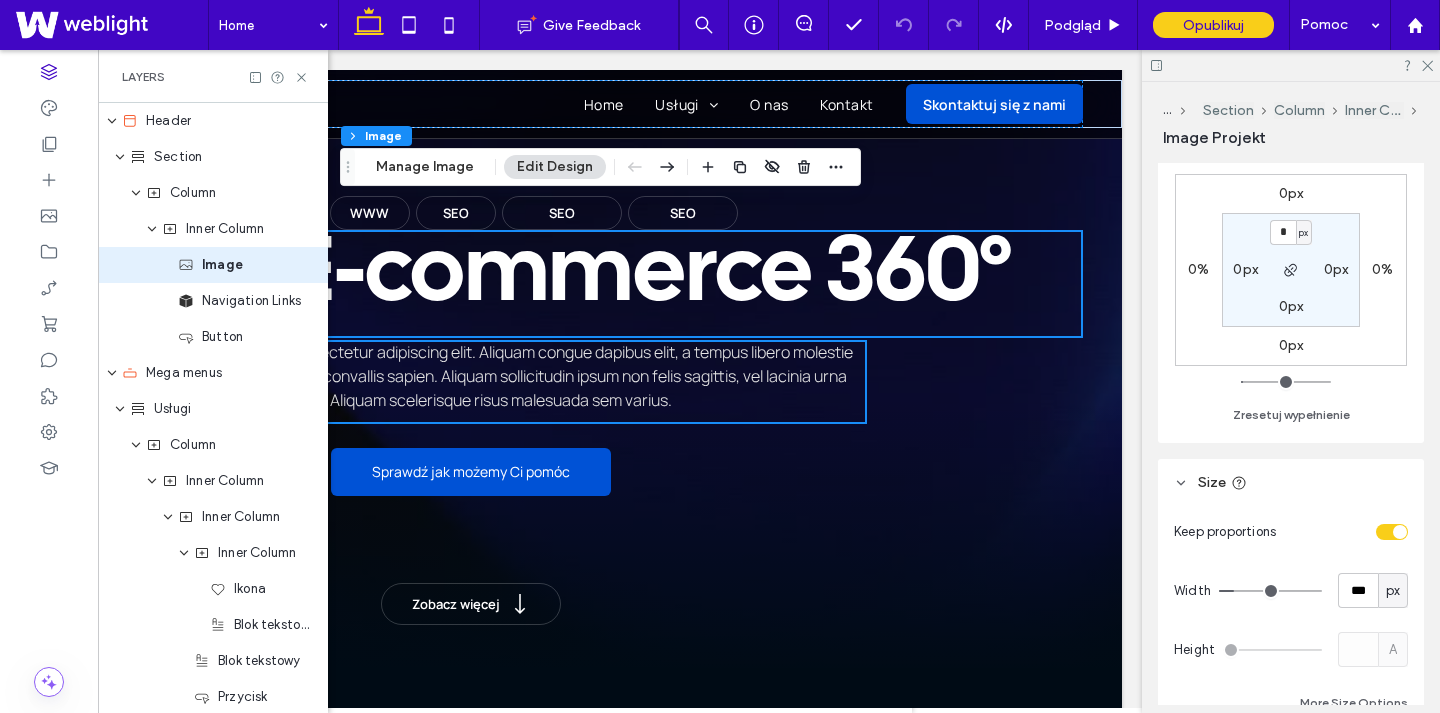 scroll, scrollTop: 0, scrollLeft: 0, axis: both 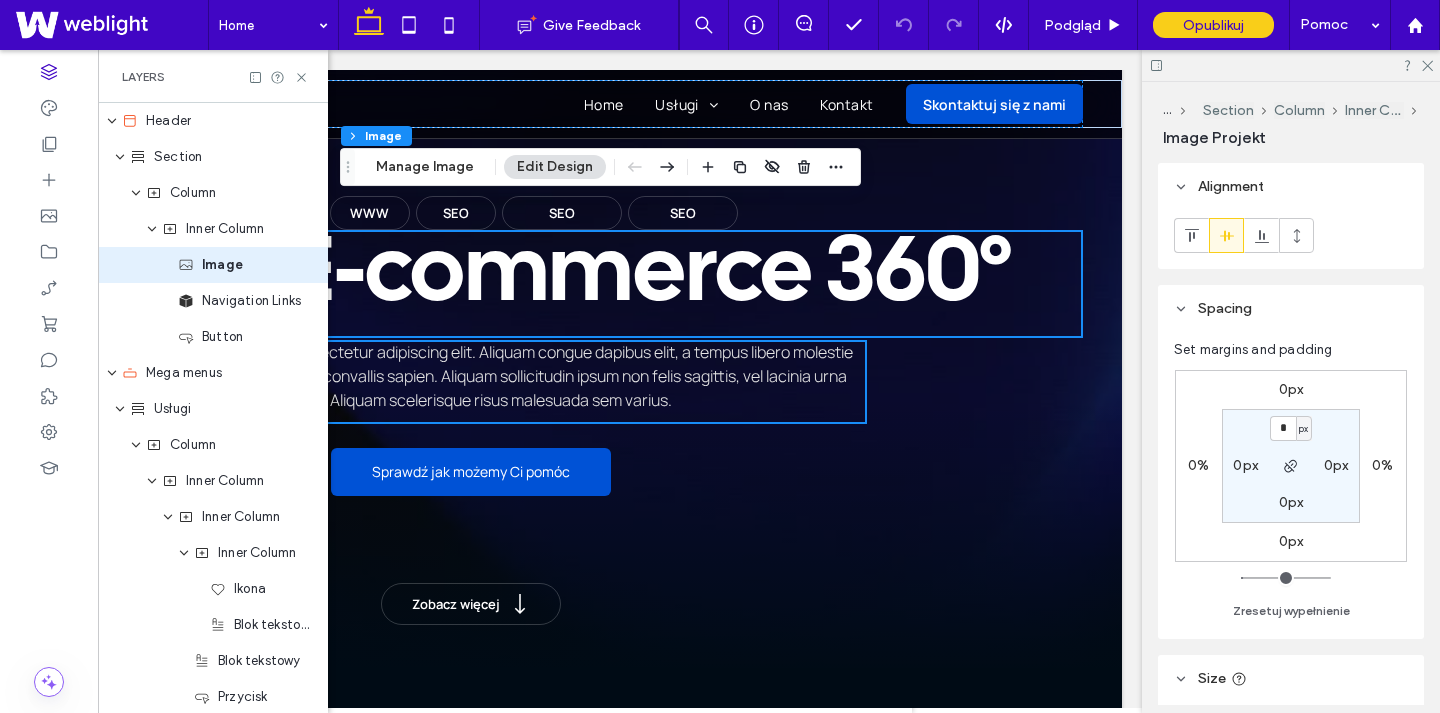 click on "Edit Design" at bounding box center [555, 167] 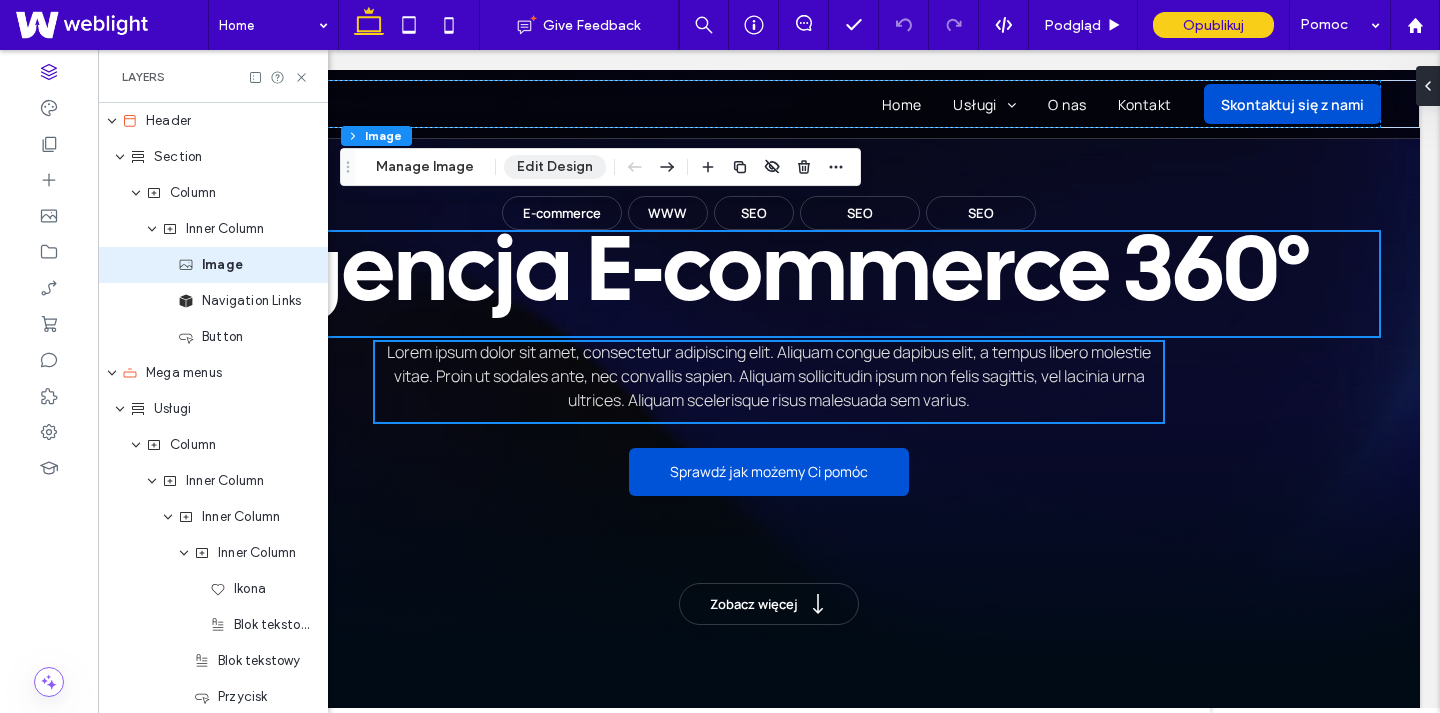 click on "Edit Design" at bounding box center (555, 167) 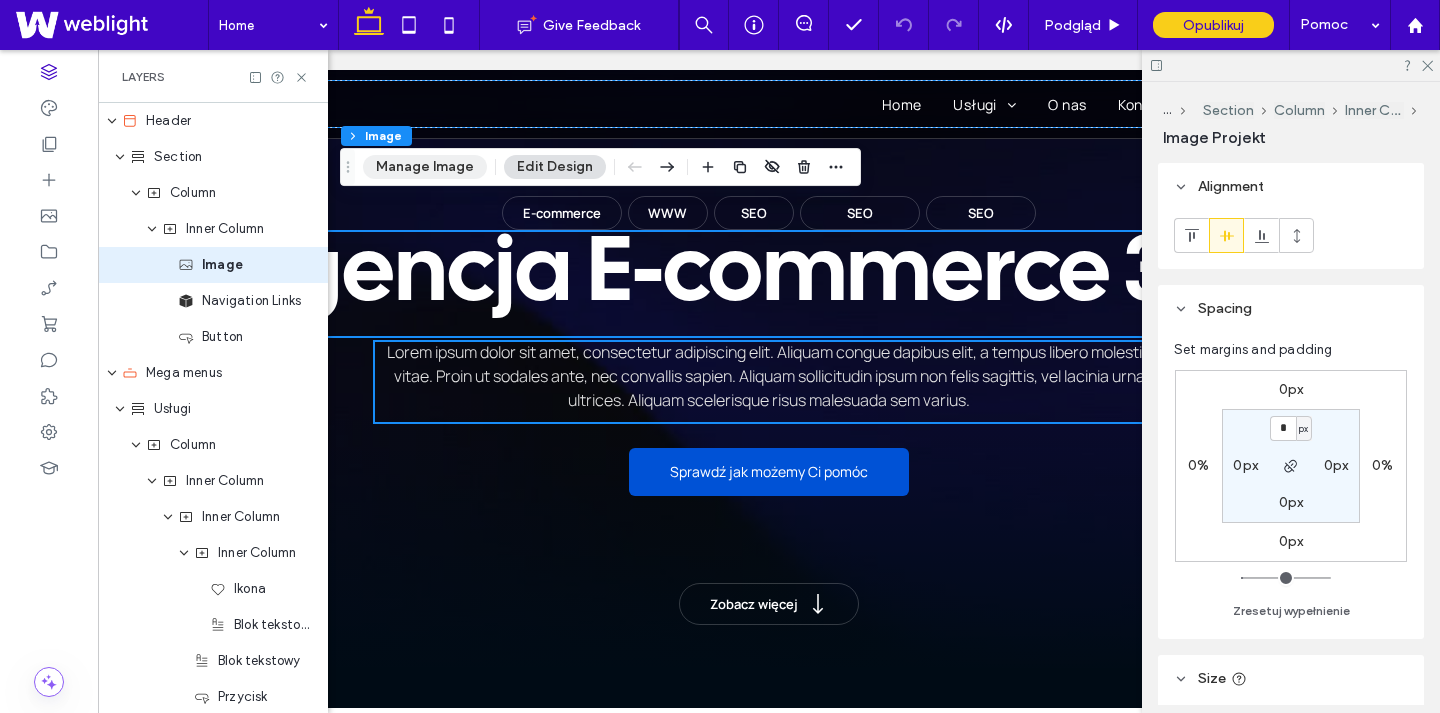 click on "Manage Image" at bounding box center [425, 167] 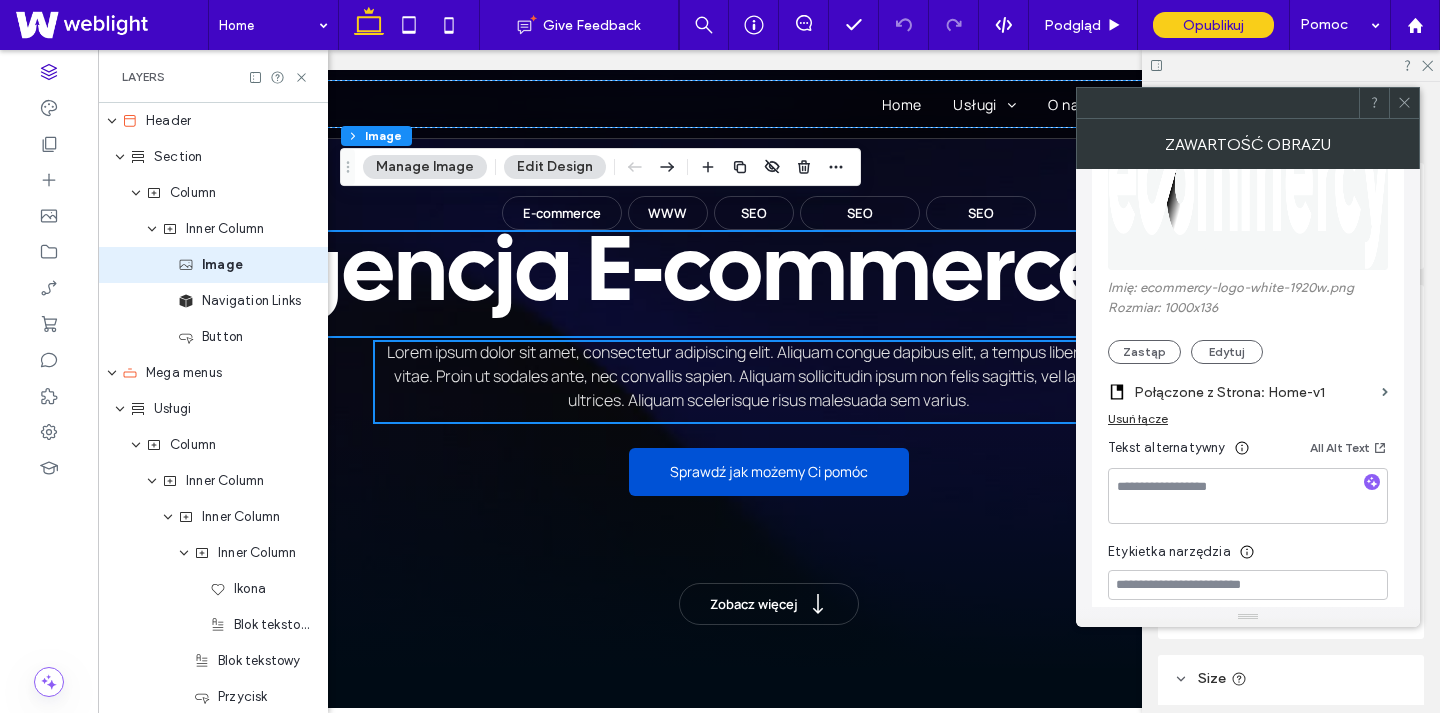 scroll, scrollTop: 282, scrollLeft: 0, axis: vertical 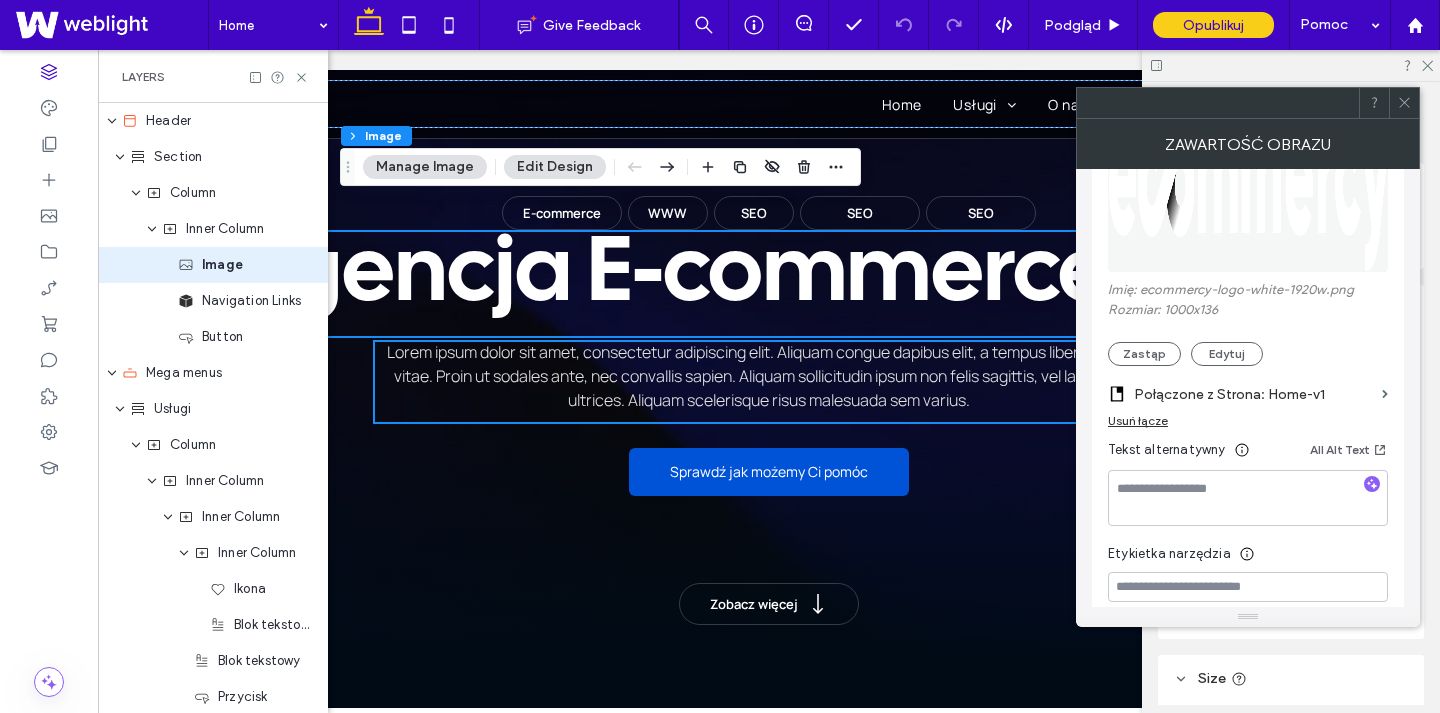 click on "Połączone z Strona: Home-v1" at bounding box center (1254, 394) 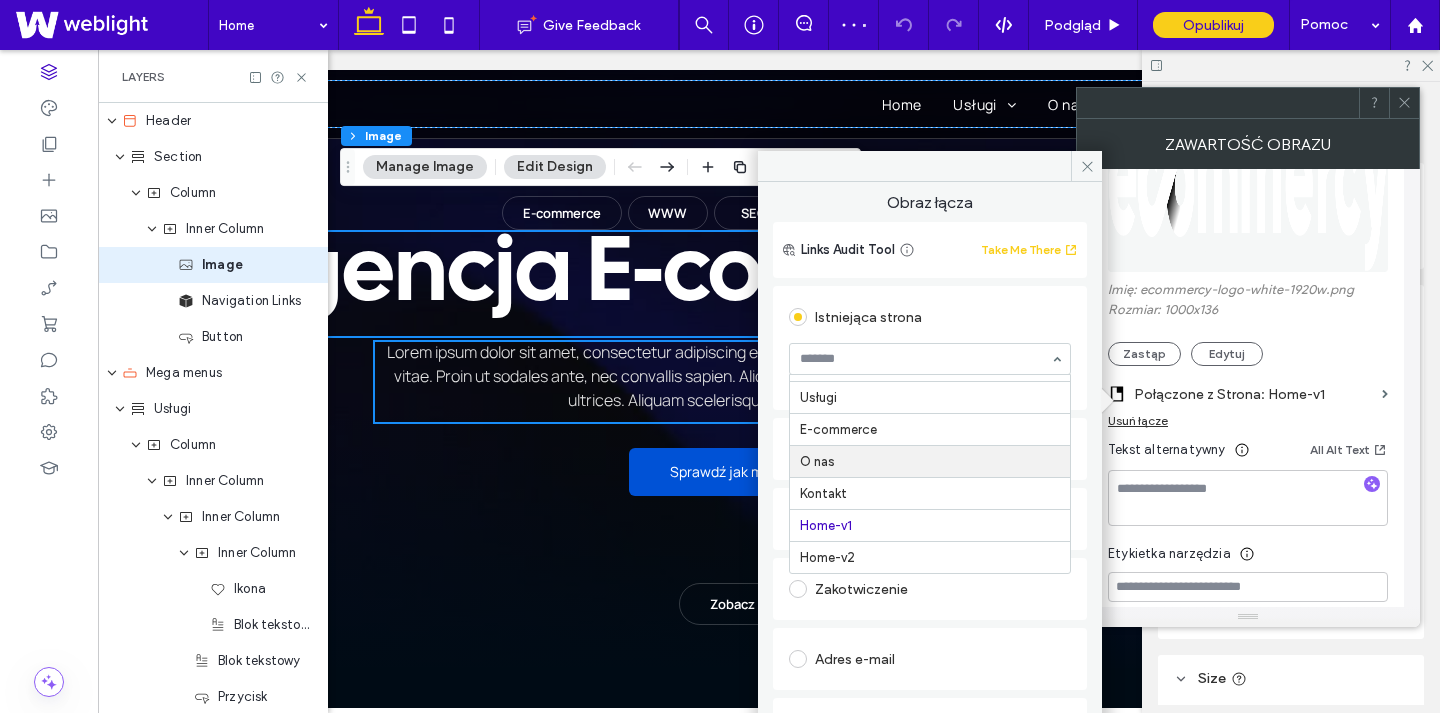 scroll, scrollTop: 0, scrollLeft: 0, axis: both 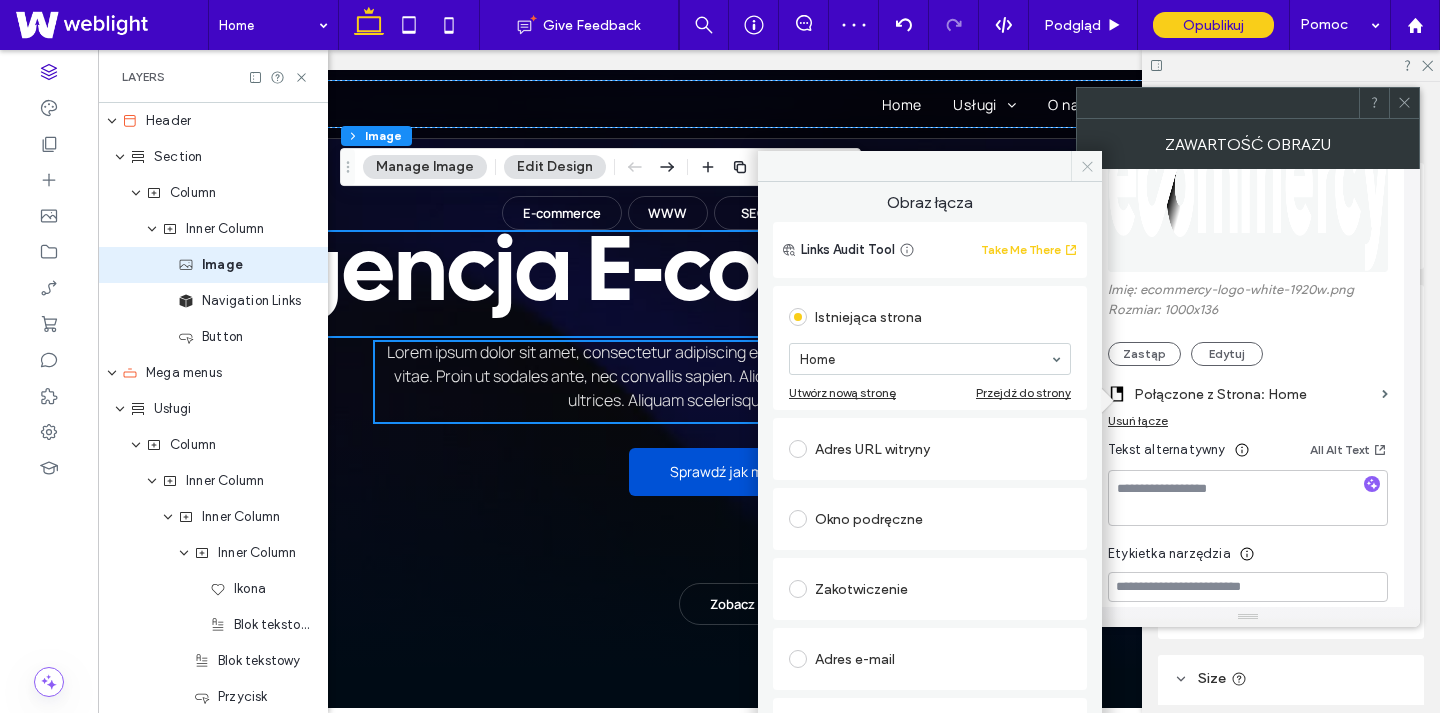 click 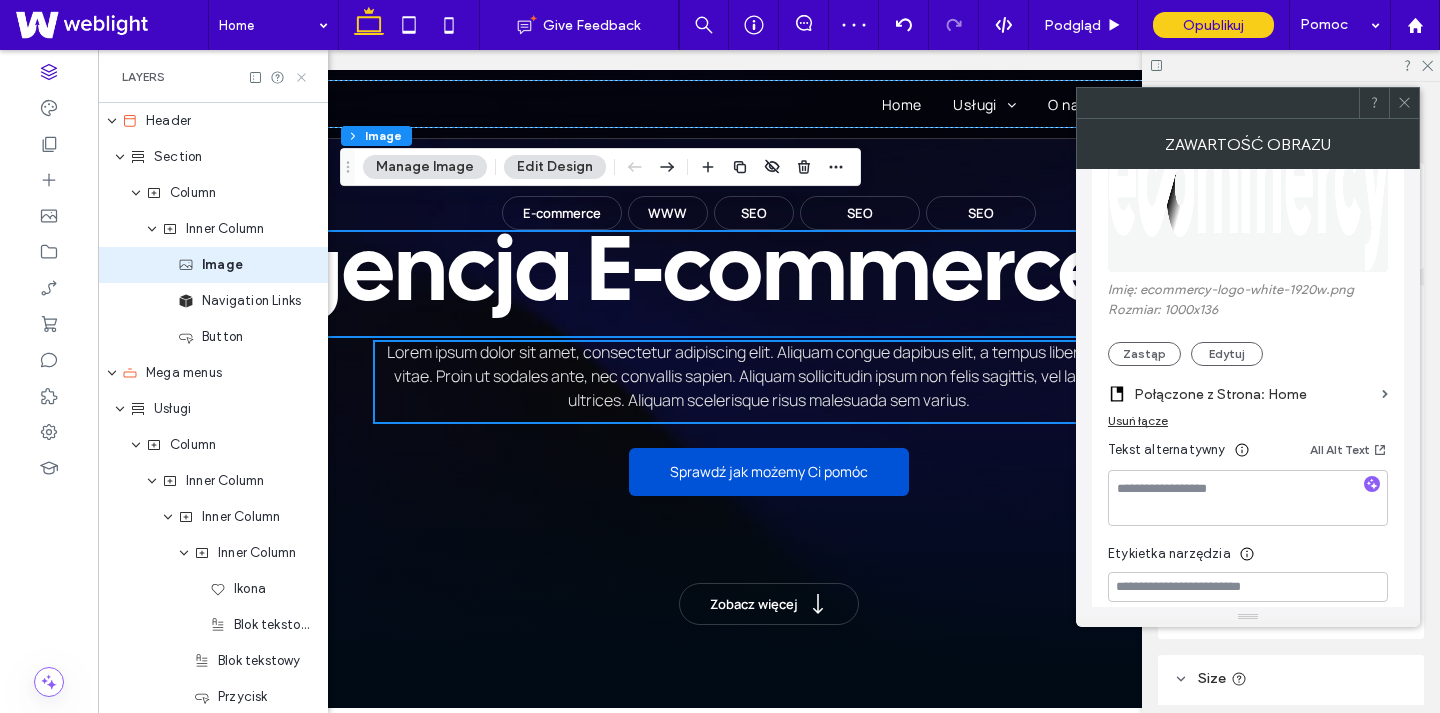 click 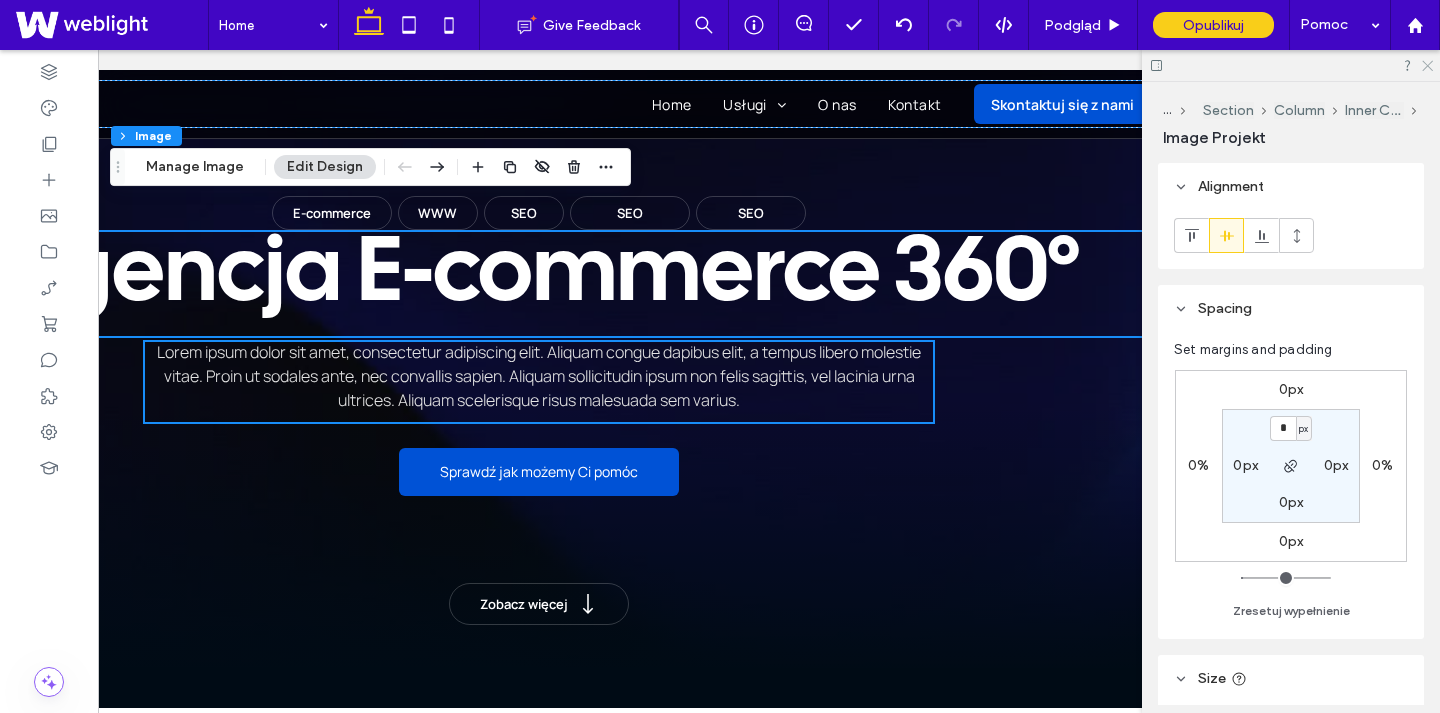 click 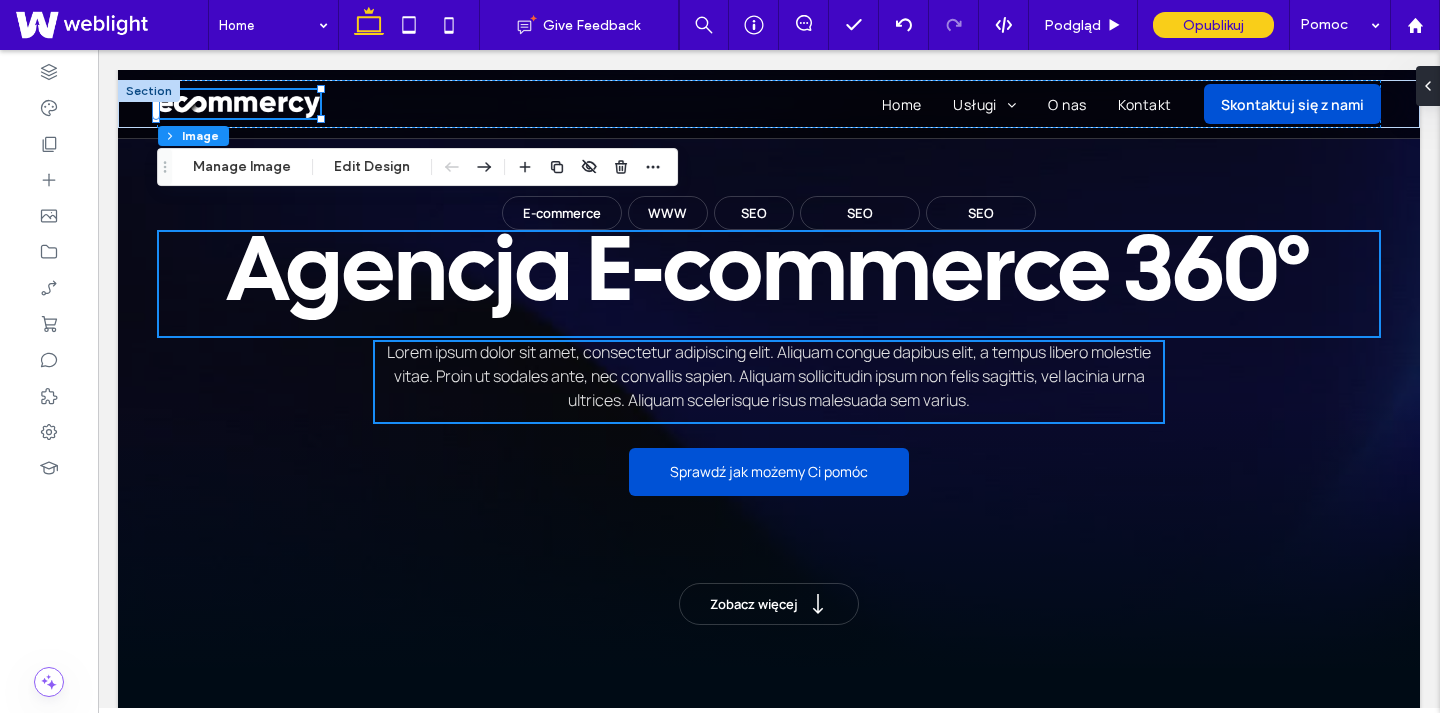 scroll, scrollTop: 0, scrollLeft: 0, axis: both 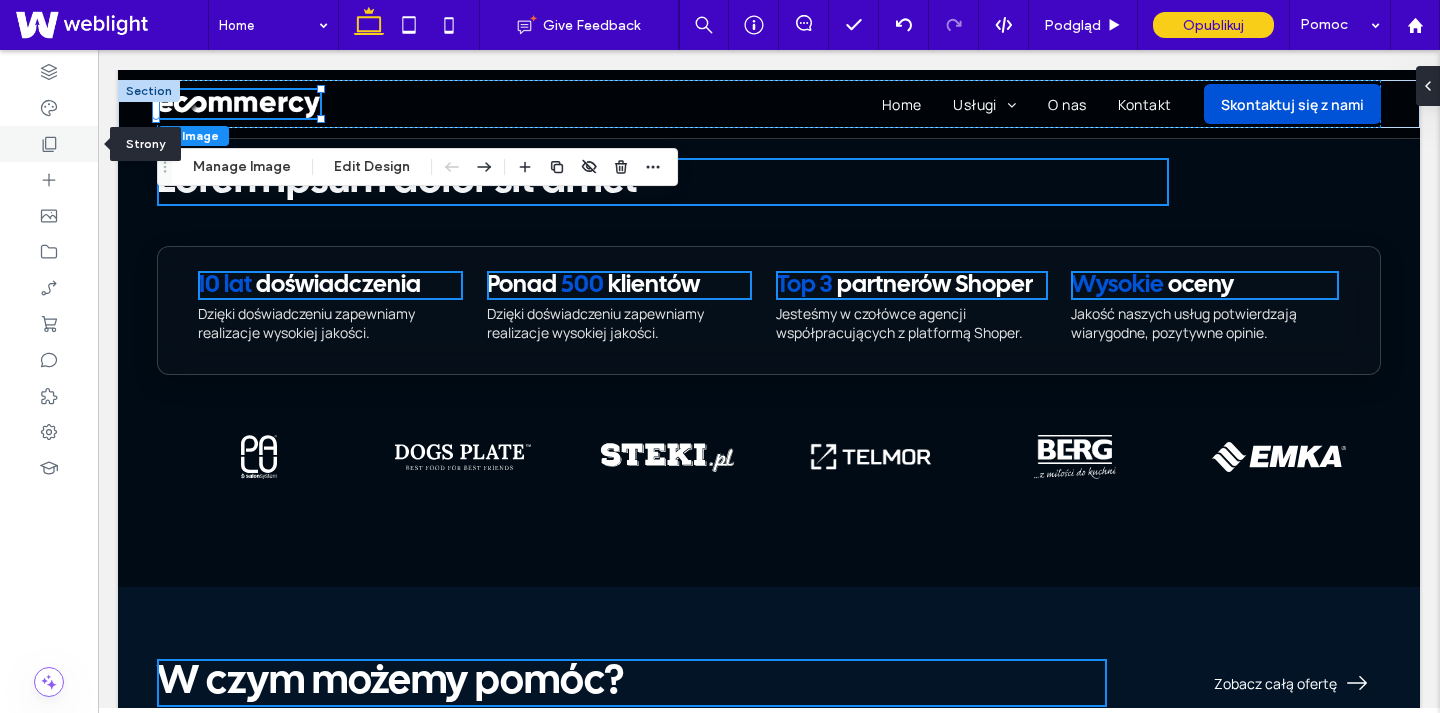 click 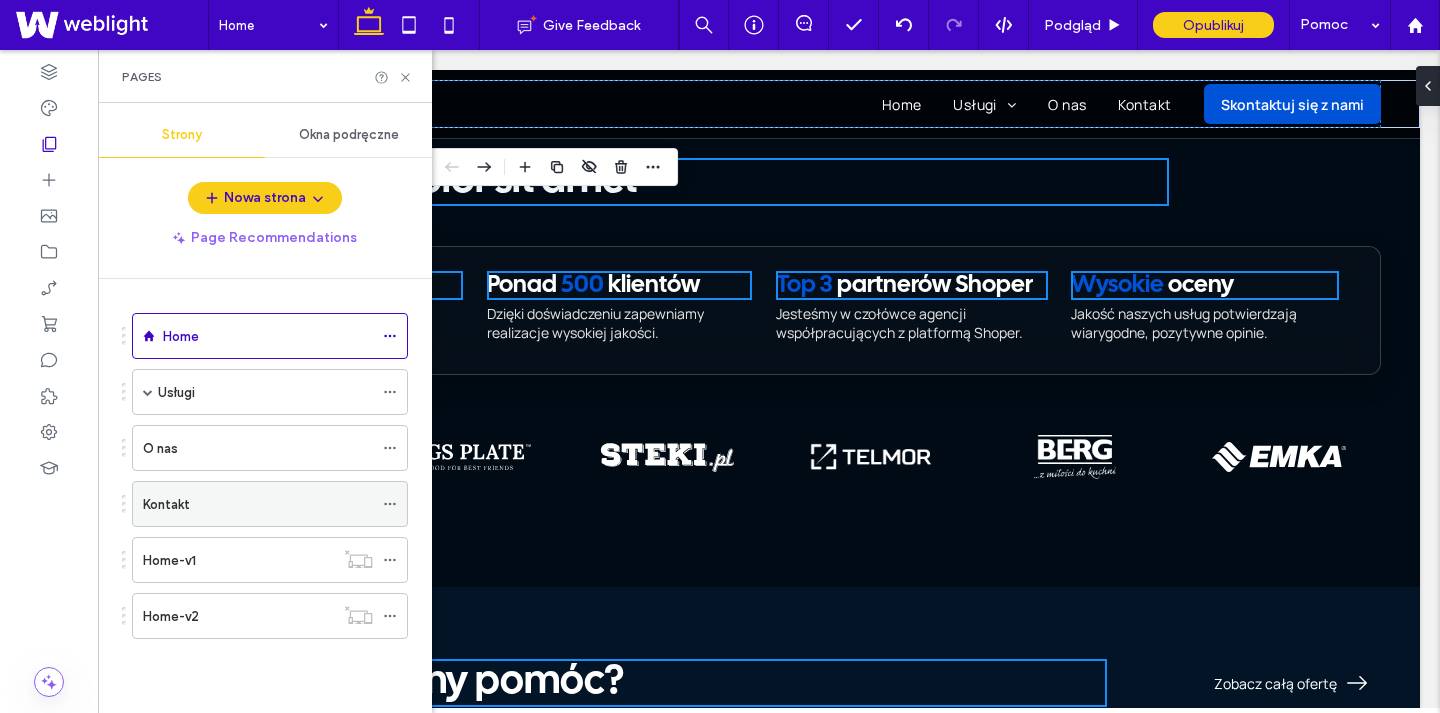 click on "Kontakt" at bounding box center [258, 504] 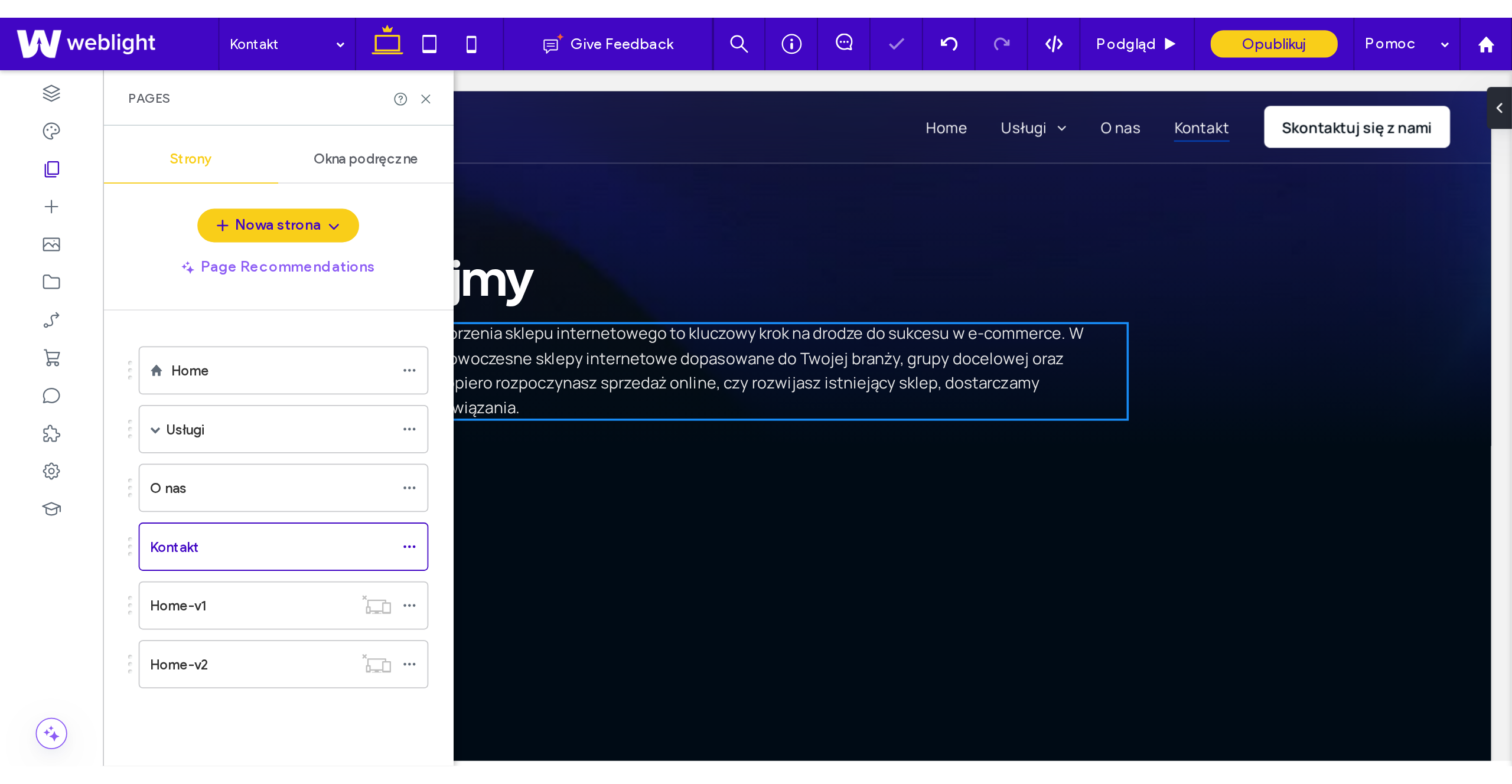 scroll, scrollTop: 0, scrollLeft: 0, axis: both 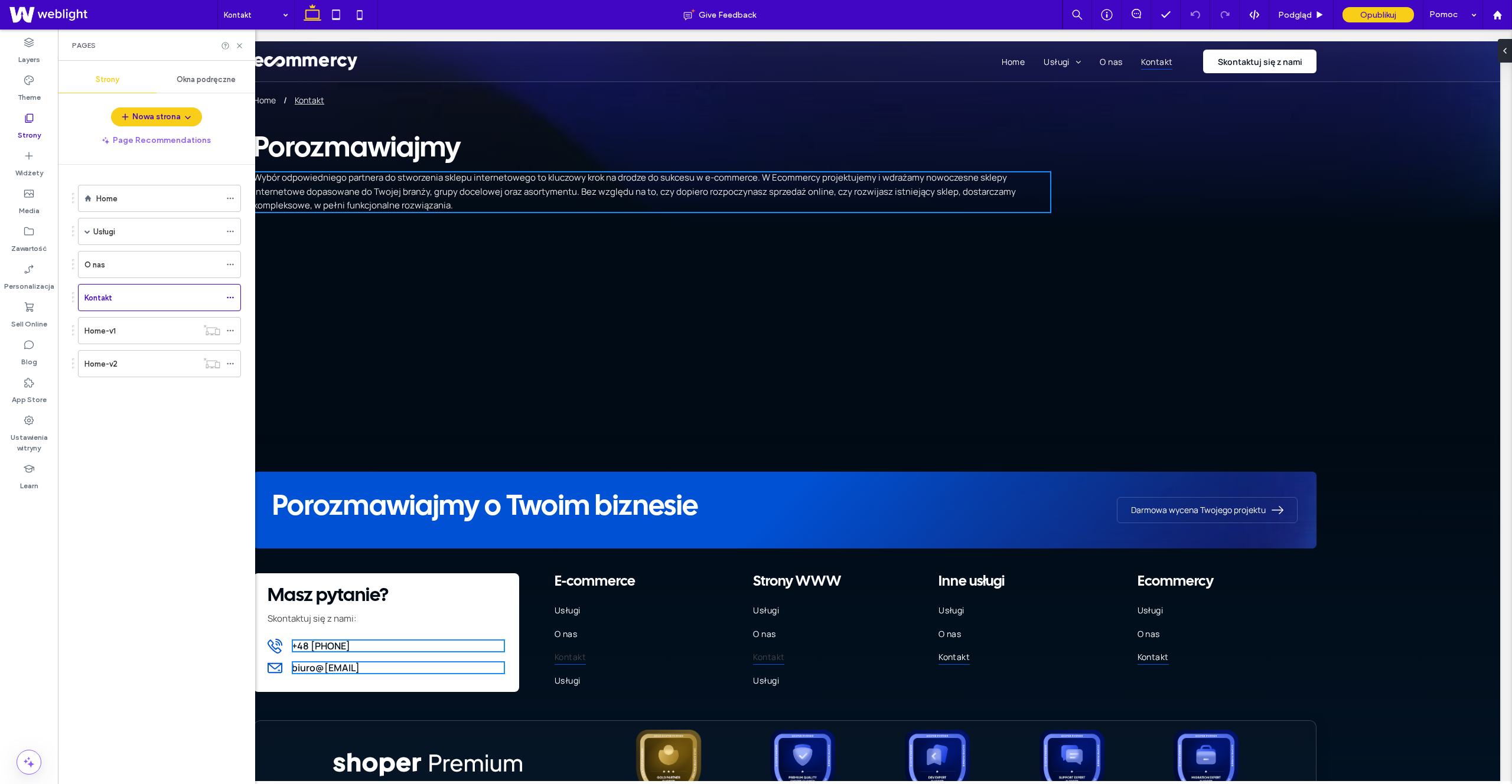 click on "Pages" at bounding box center [157, 45] 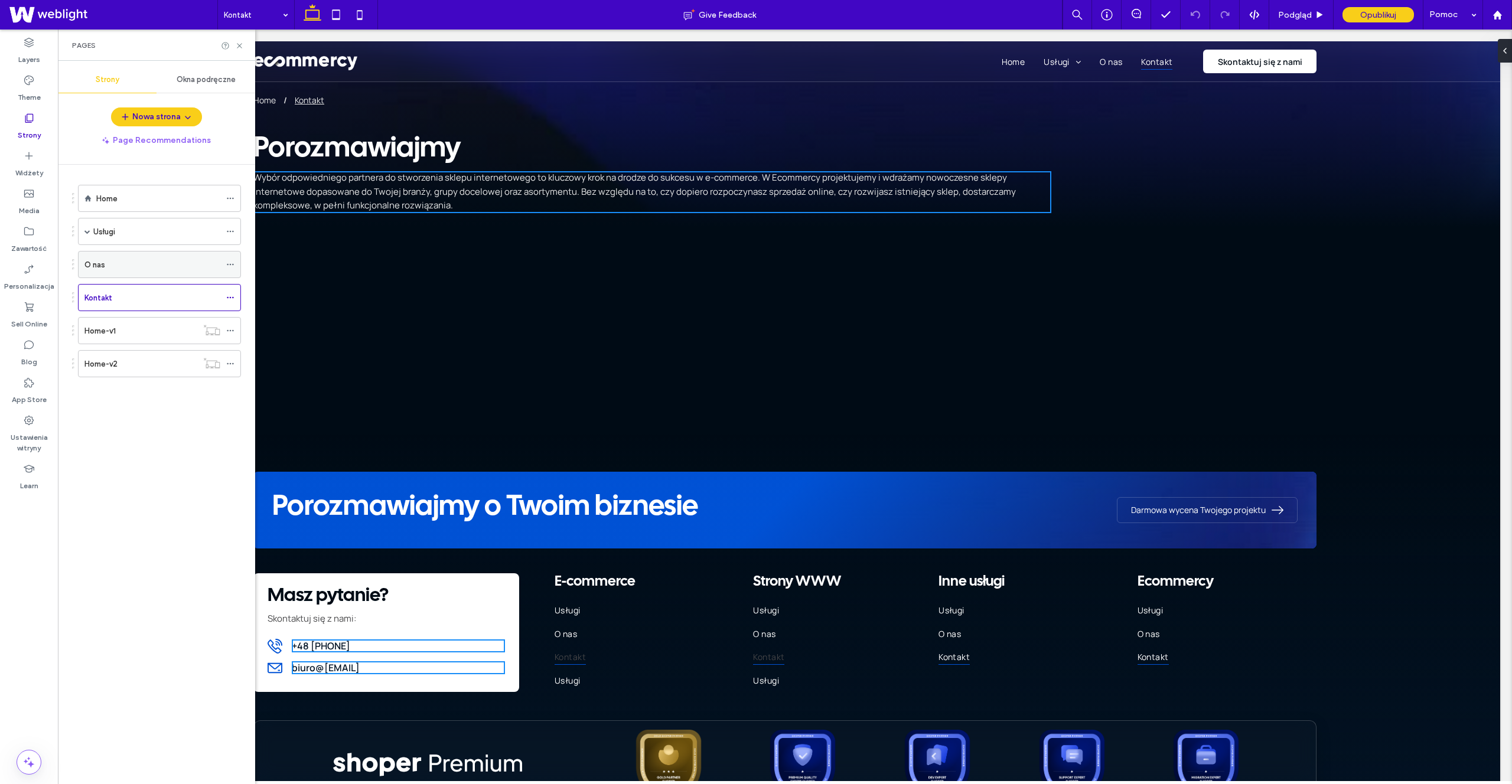 click on "O nas" at bounding box center (152, 264) 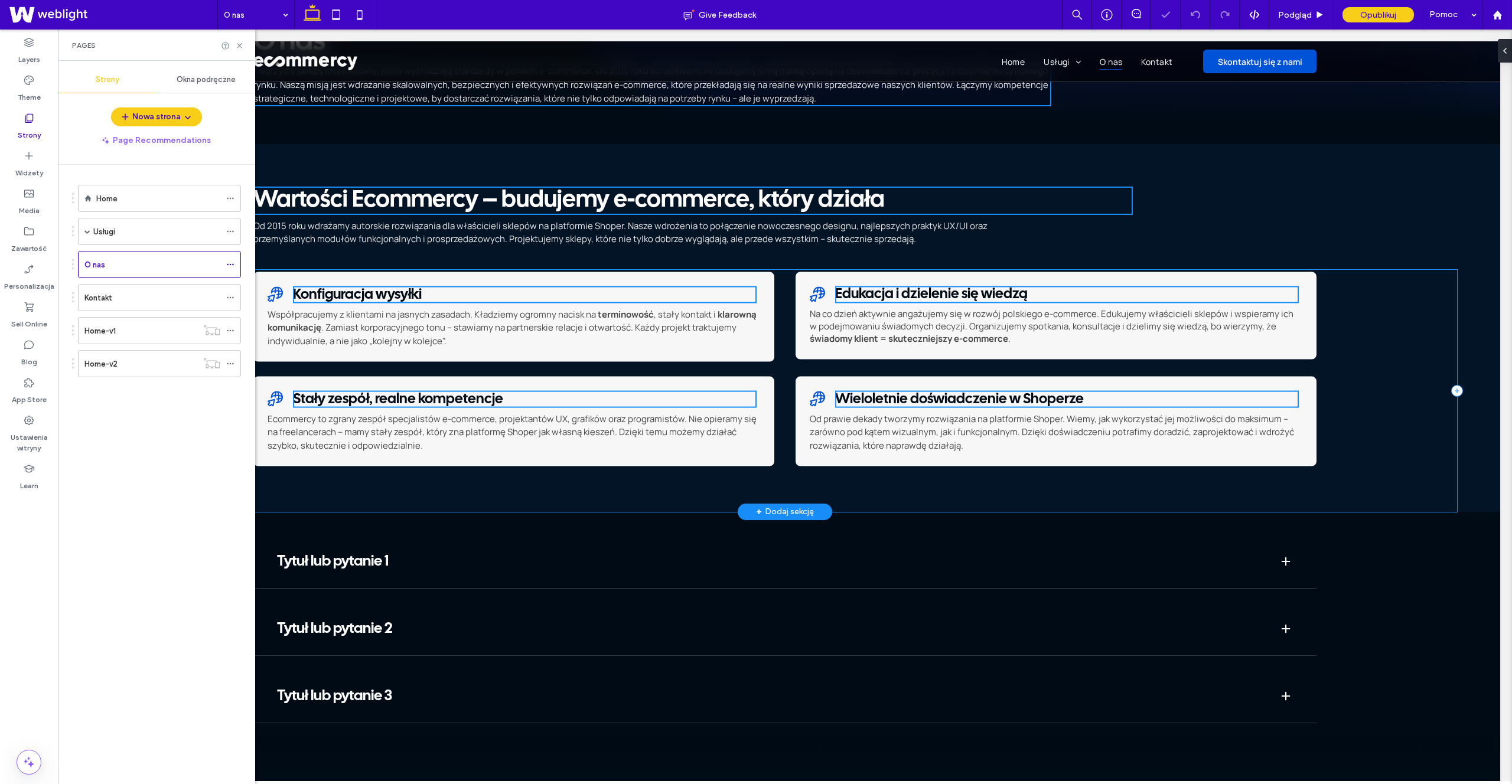 scroll, scrollTop: 108, scrollLeft: 0, axis: vertical 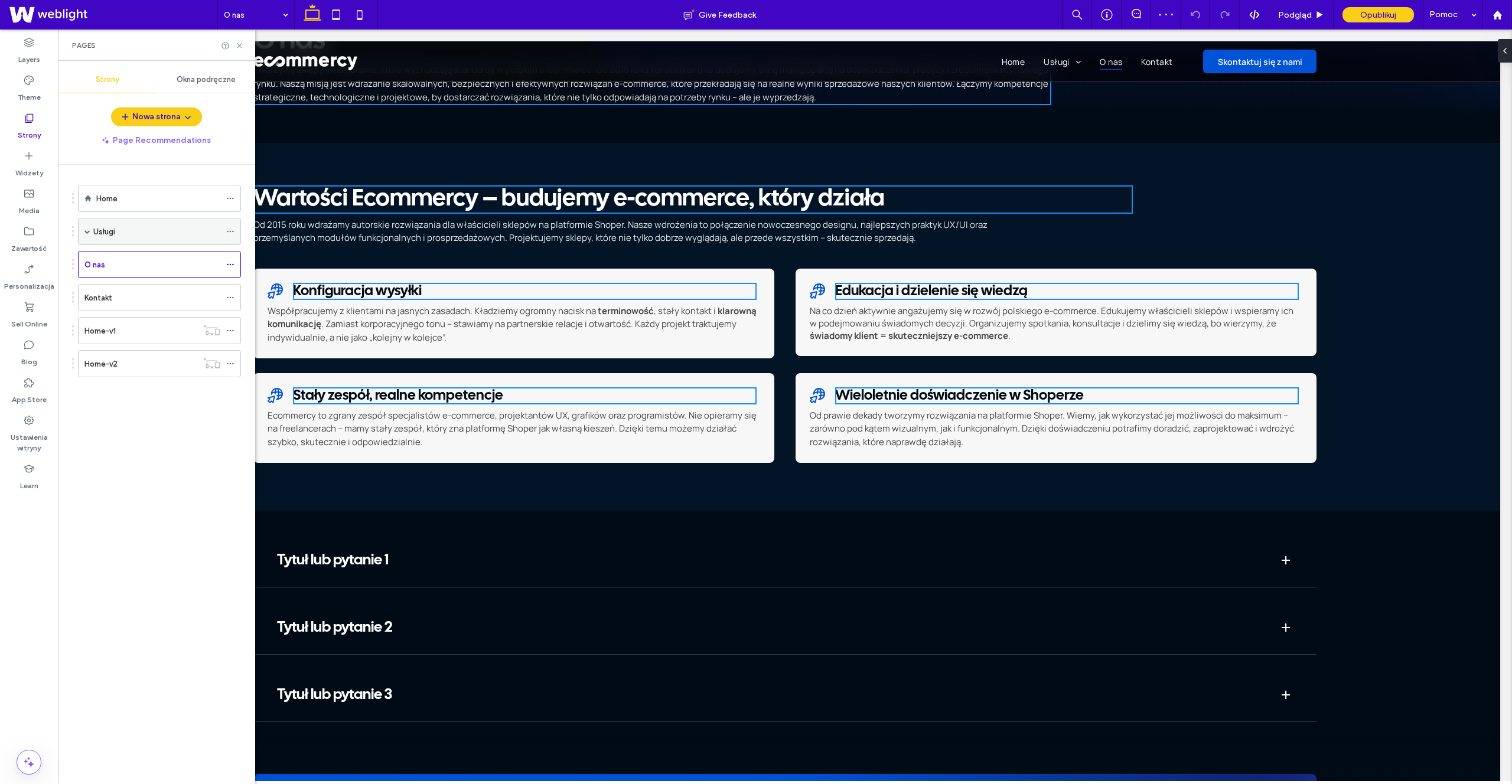 click on "Usługi" at bounding box center (157, 231) 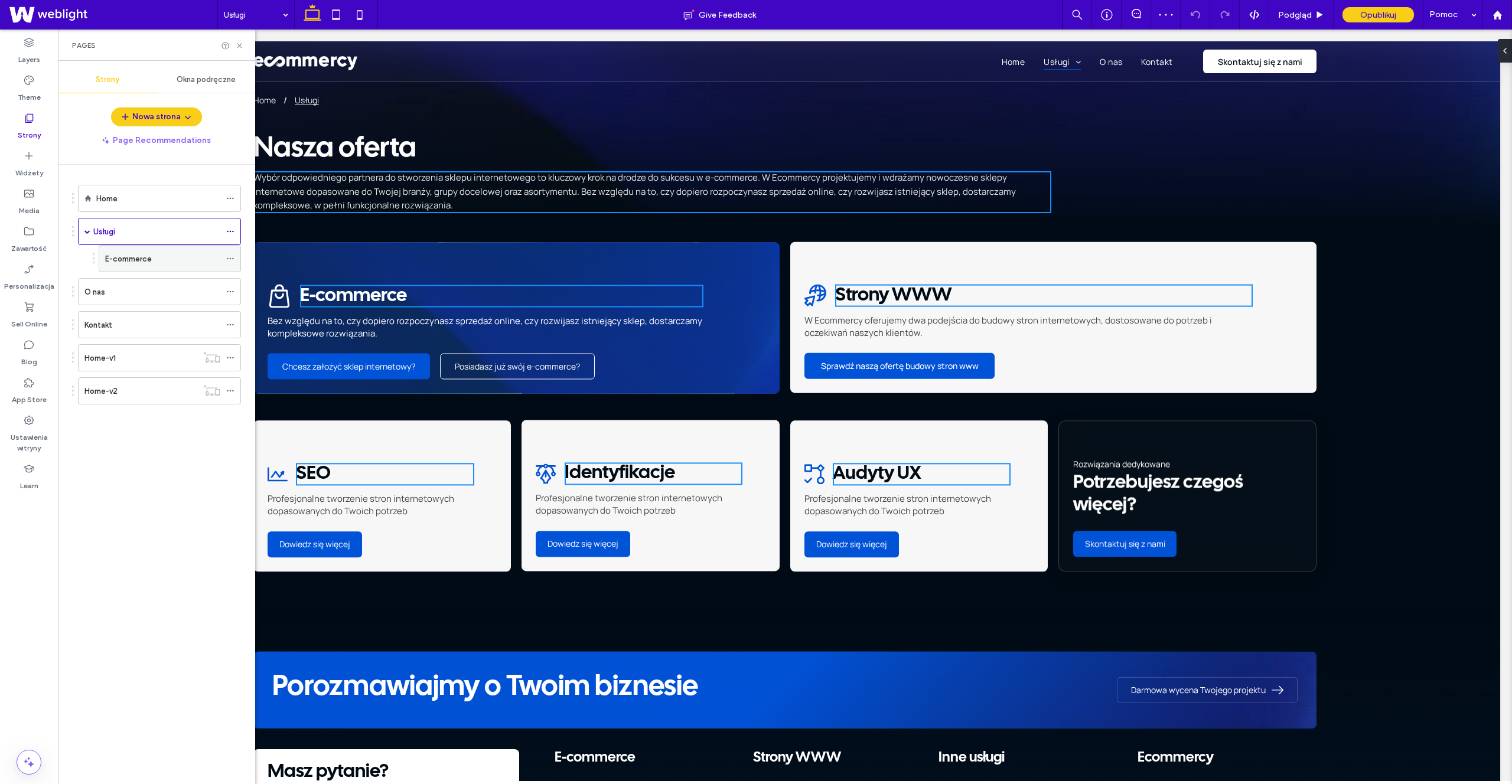 scroll, scrollTop: 0, scrollLeft: 0, axis: both 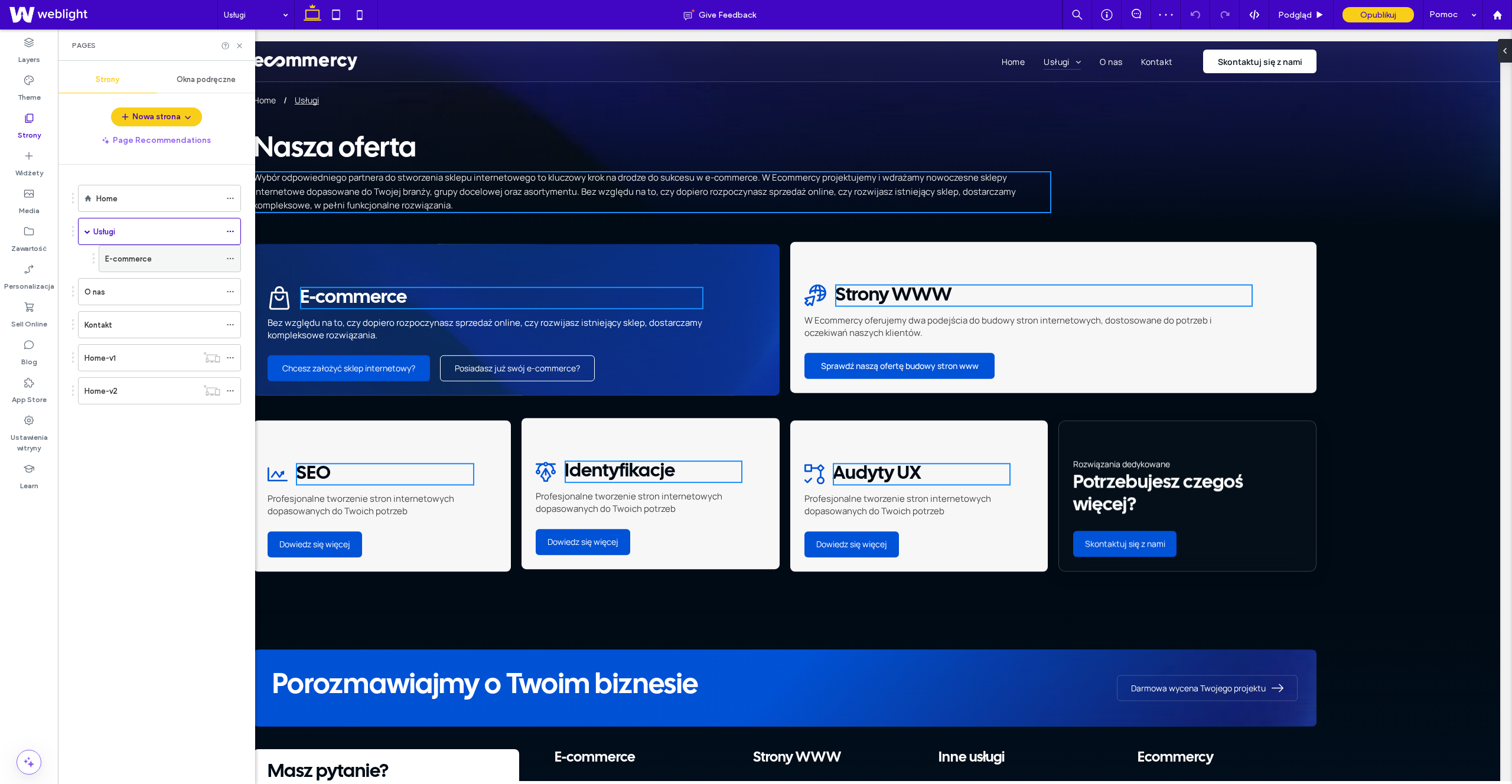 click on "E-commerce" at bounding box center (162, 259) 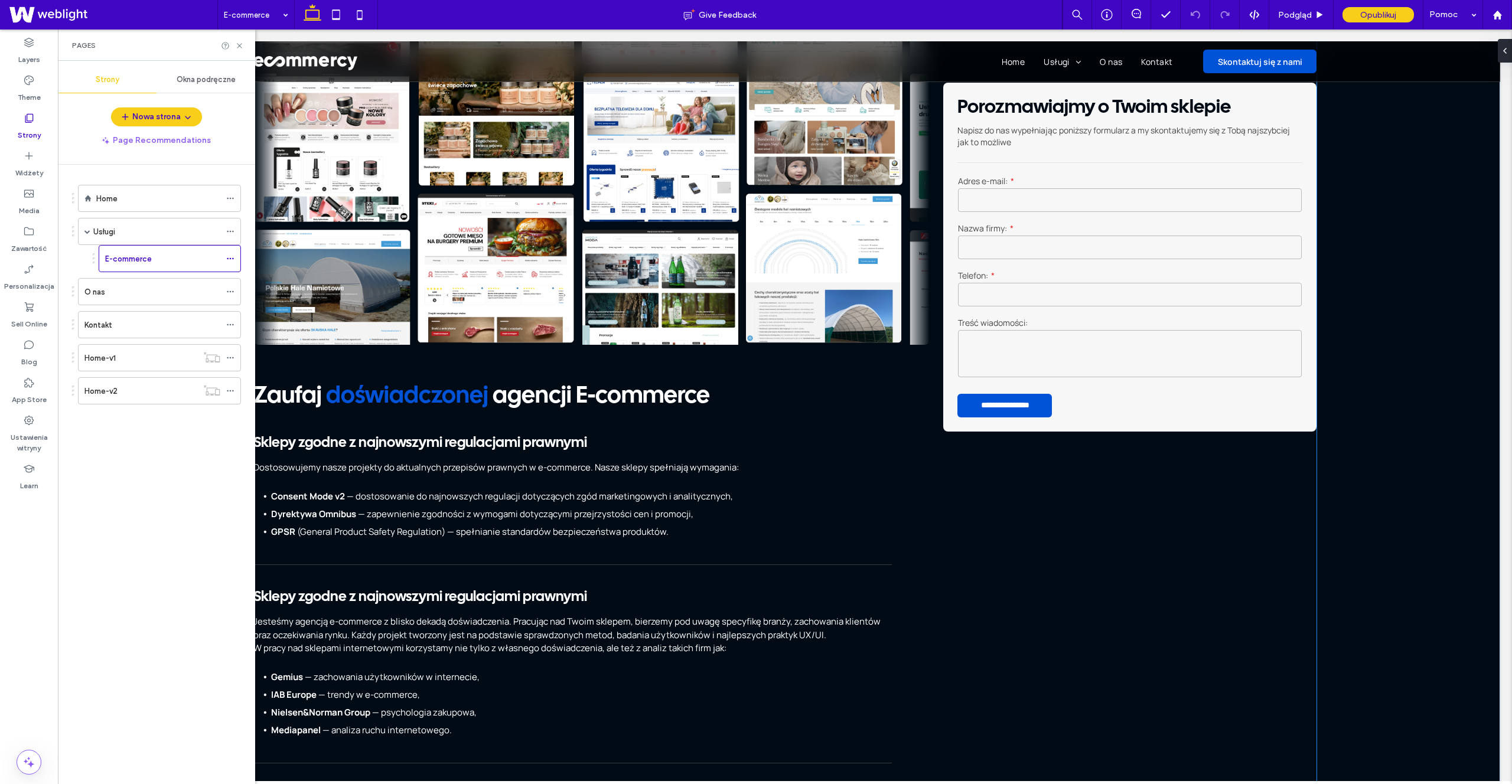 scroll, scrollTop: 752, scrollLeft: 0, axis: vertical 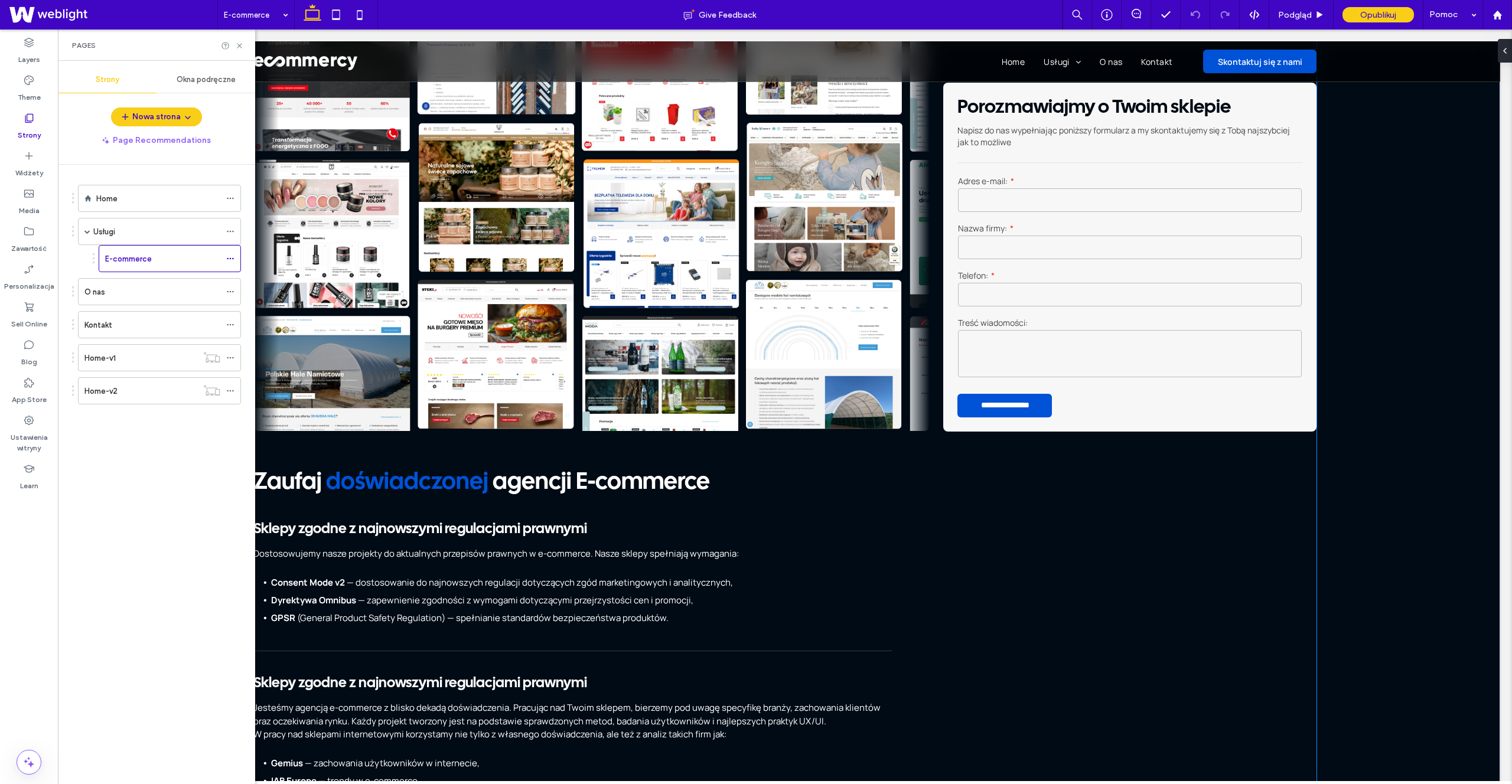 click on "agencji E-commerce" at bounding box center (601, 482) 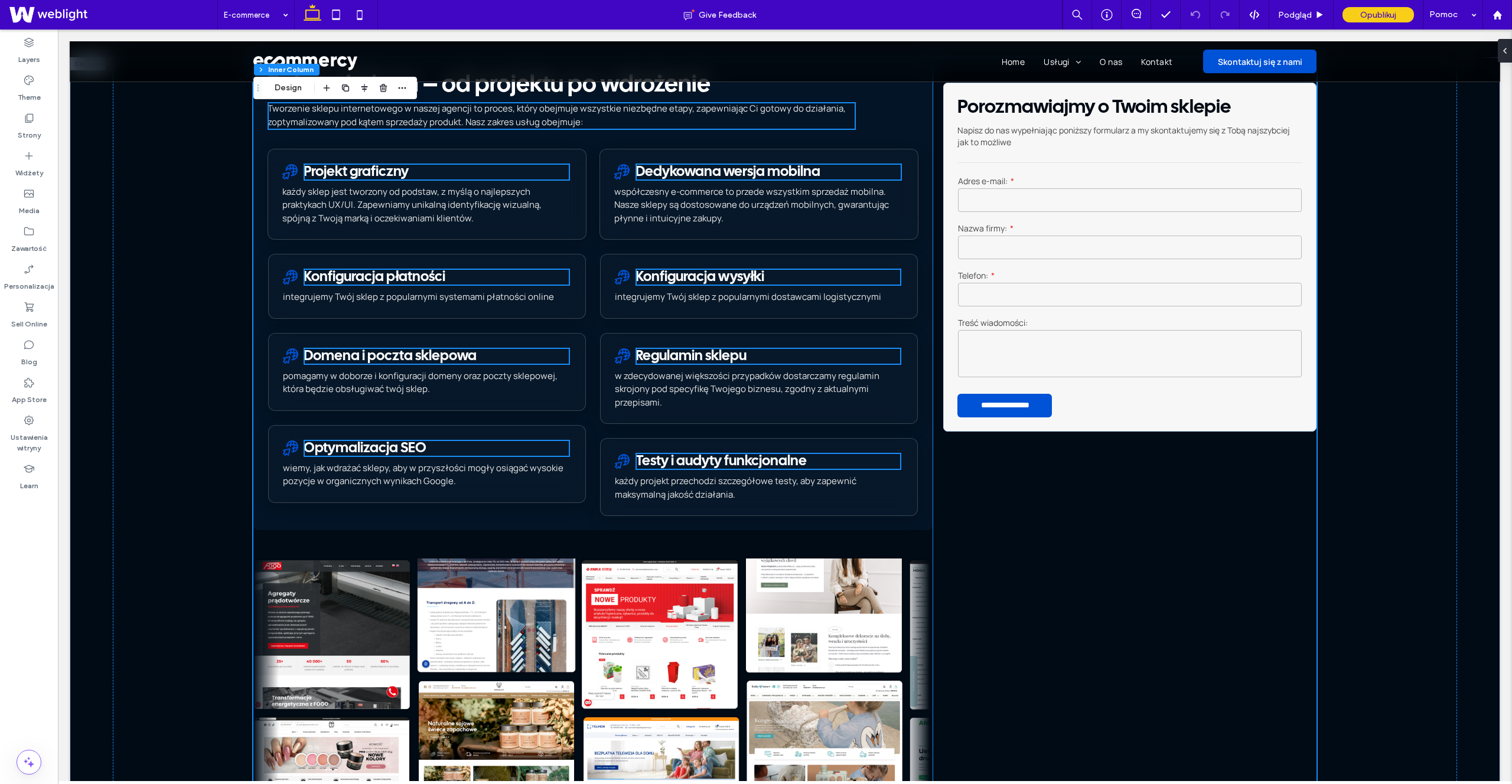 scroll, scrollTop: 0, scrollLeft: 0, axis: both 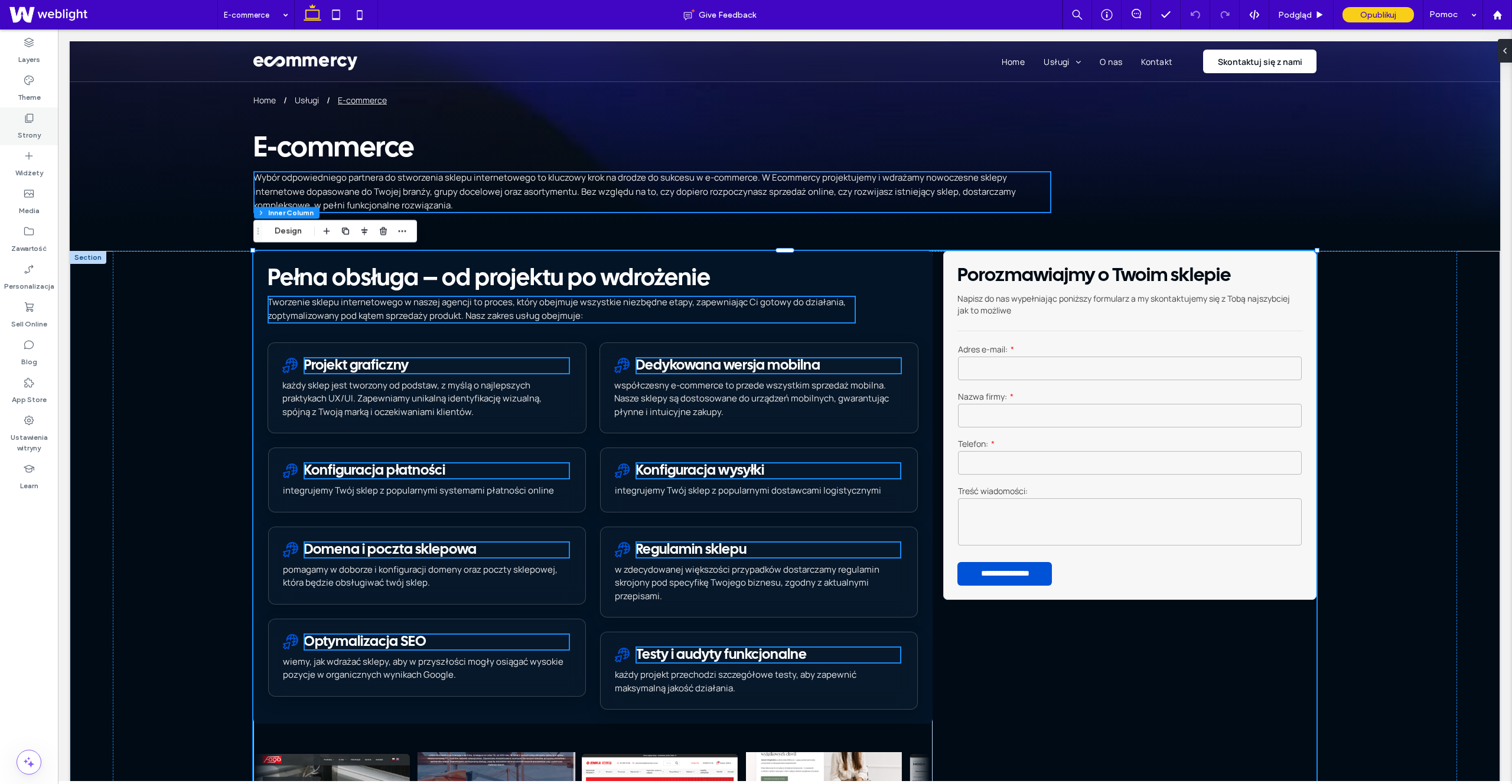 click on "Strony" at bounding box center [29, 126] 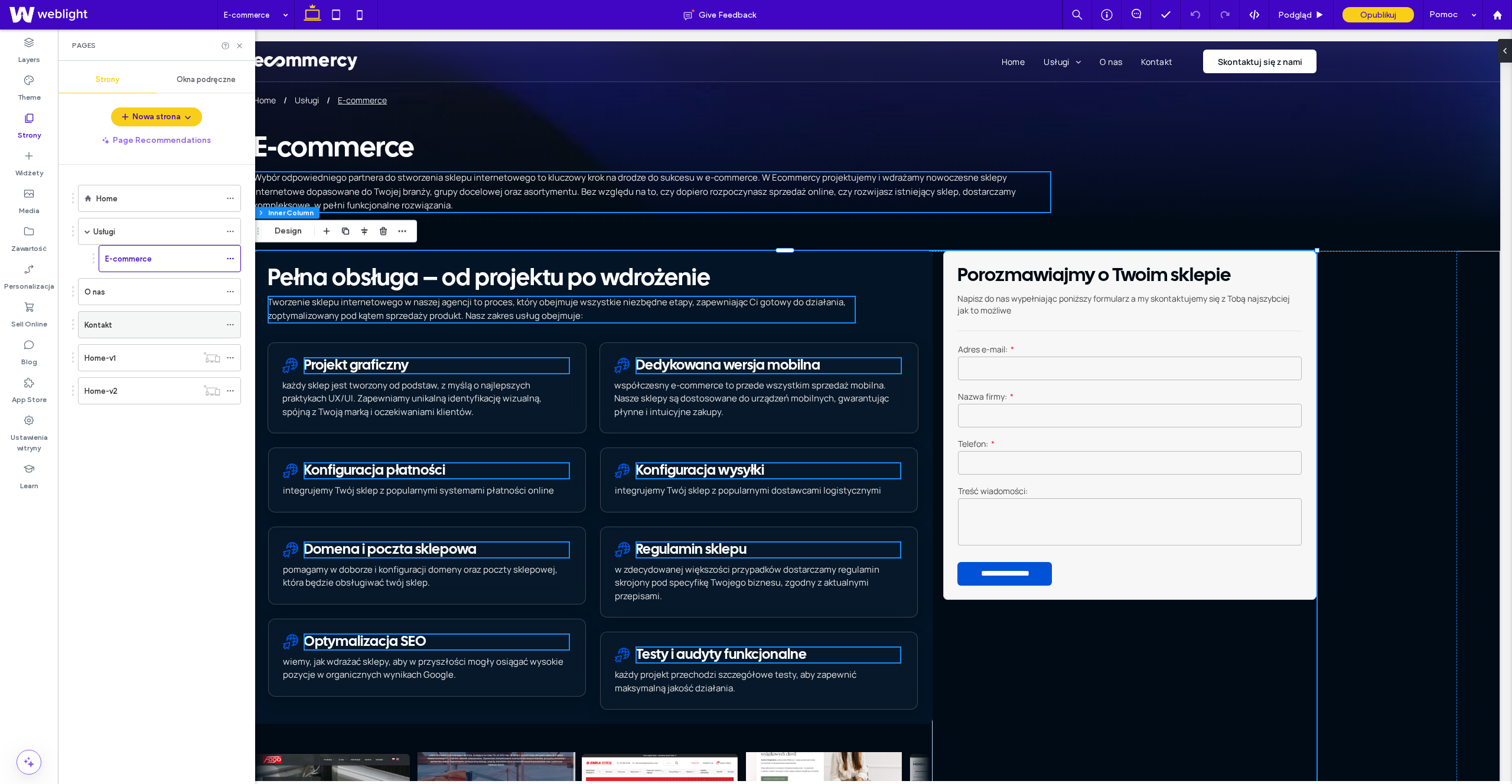 click on "Kontakt" at bounding box center [152, 325] 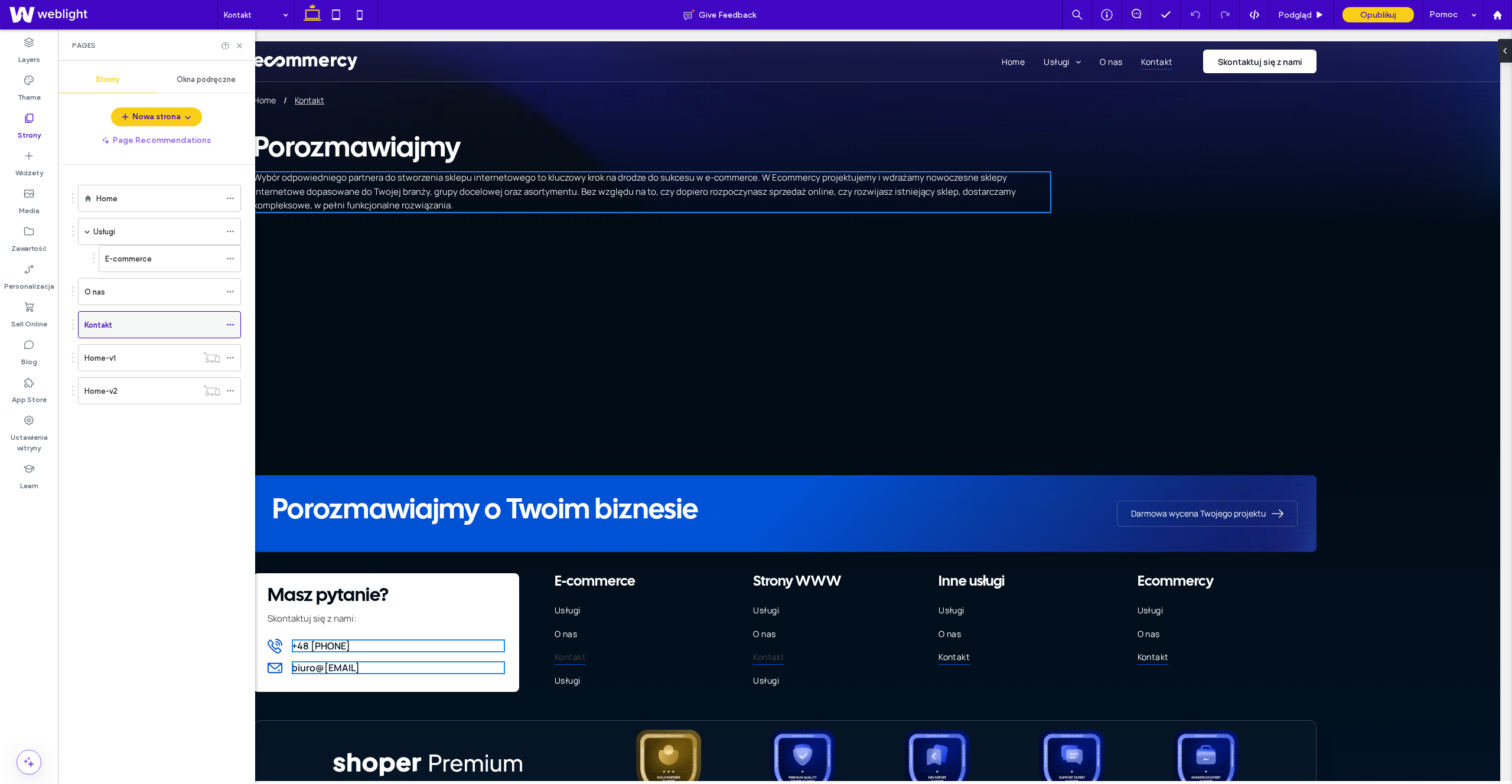 scroll, scrollTop: 0, scrollLeft: 0, axis: both 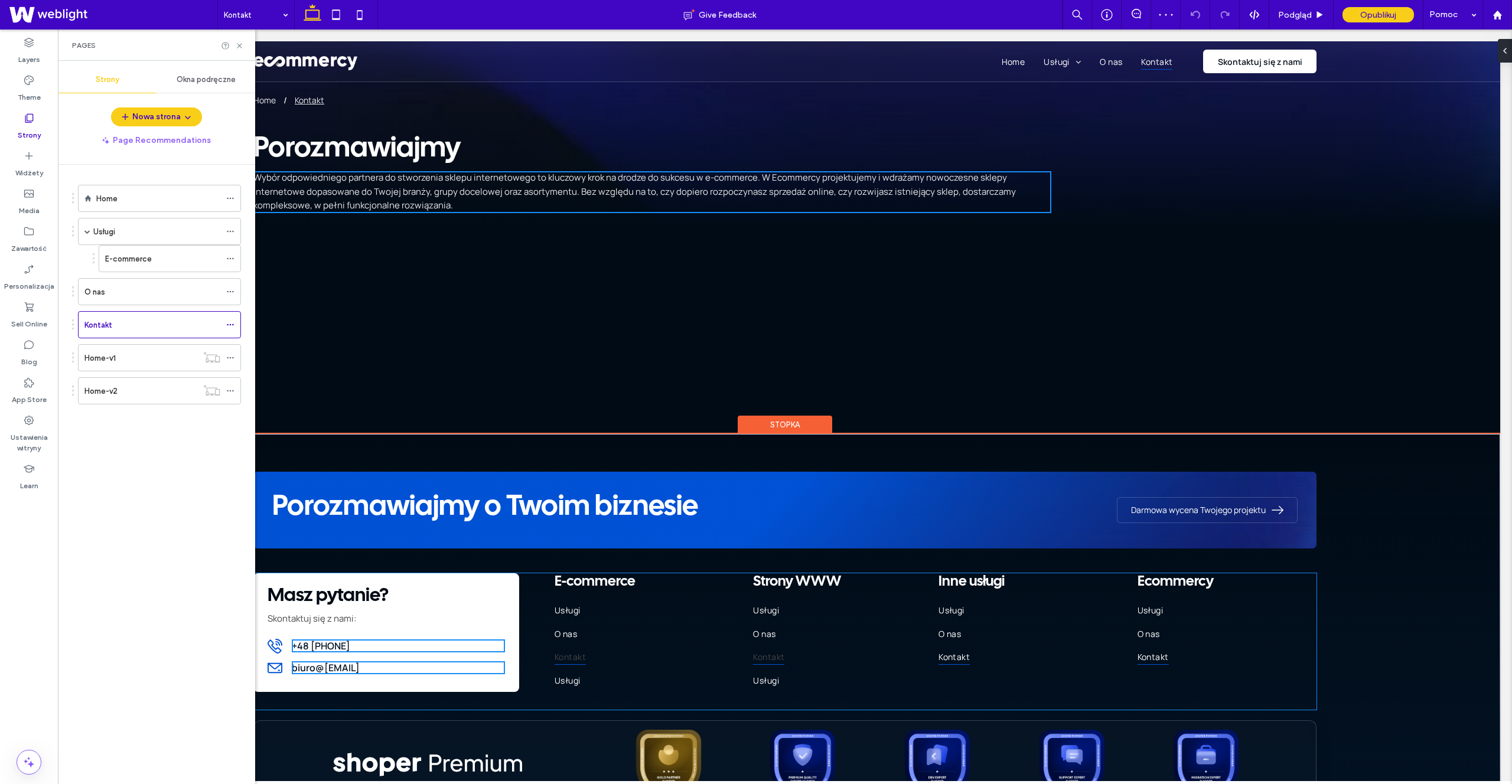 click on "Kontakt" at bounding box center [768, 657] 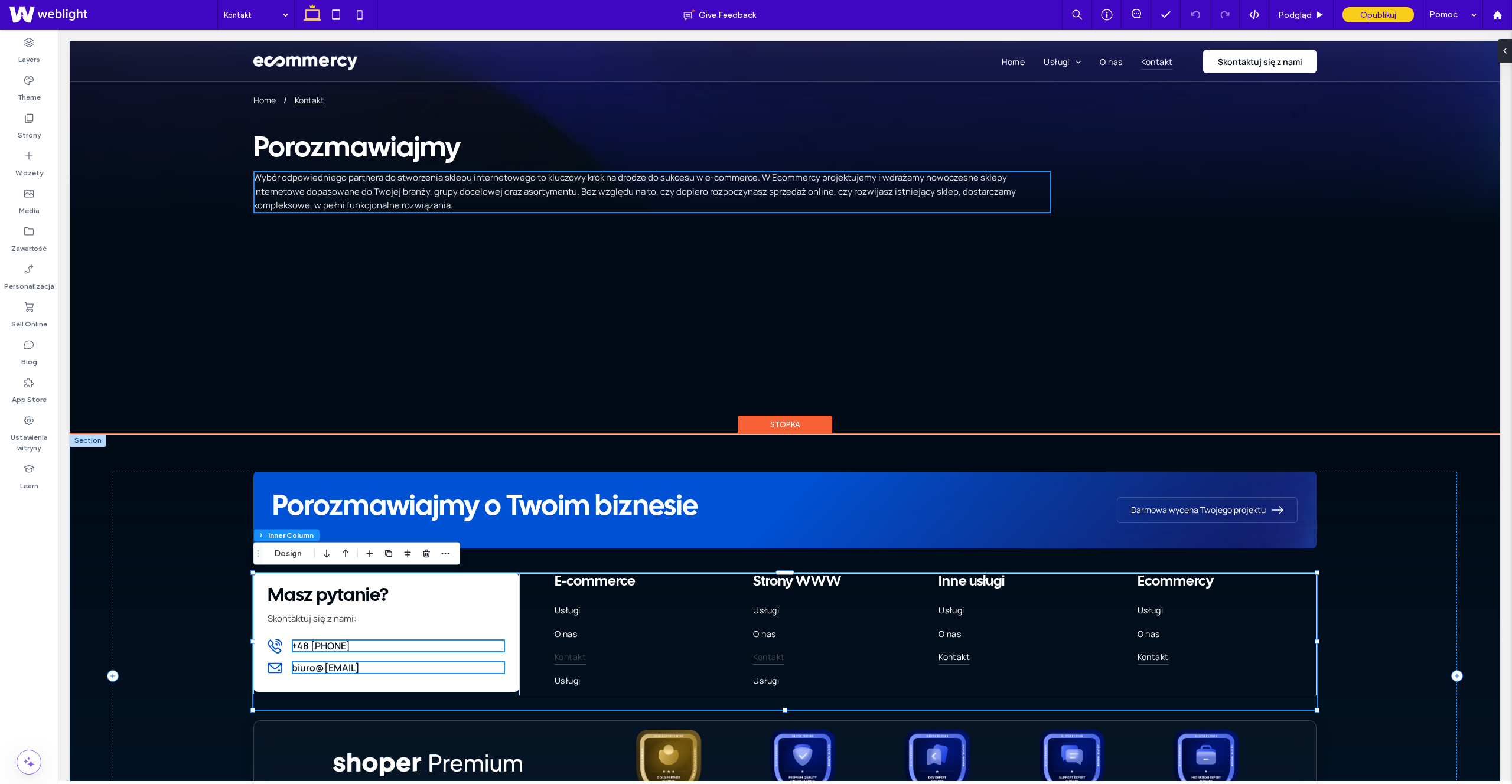 click on "Kontakt" at bounding box center [768, 657] 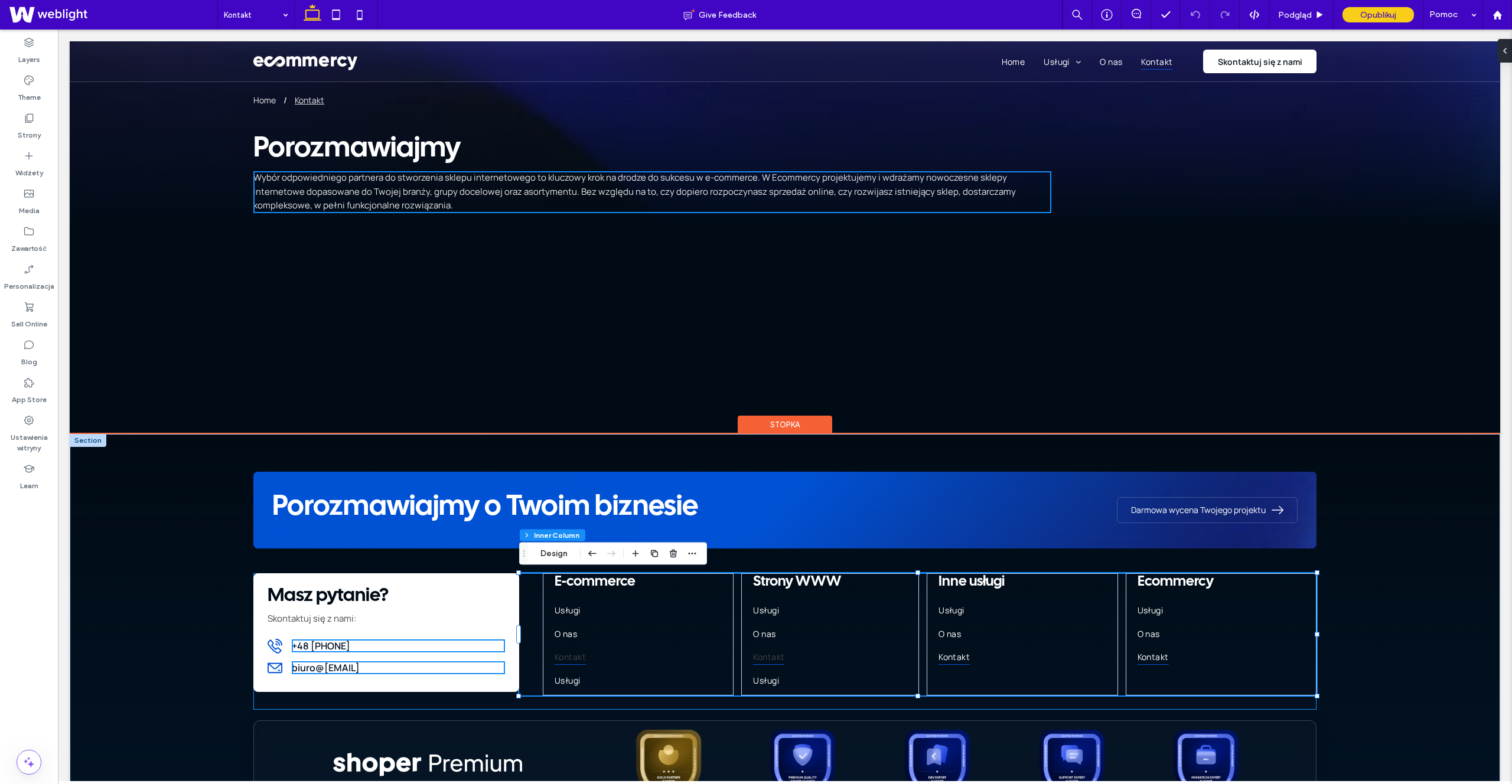 click on "Kontakt" at bounding box center [768, 657] 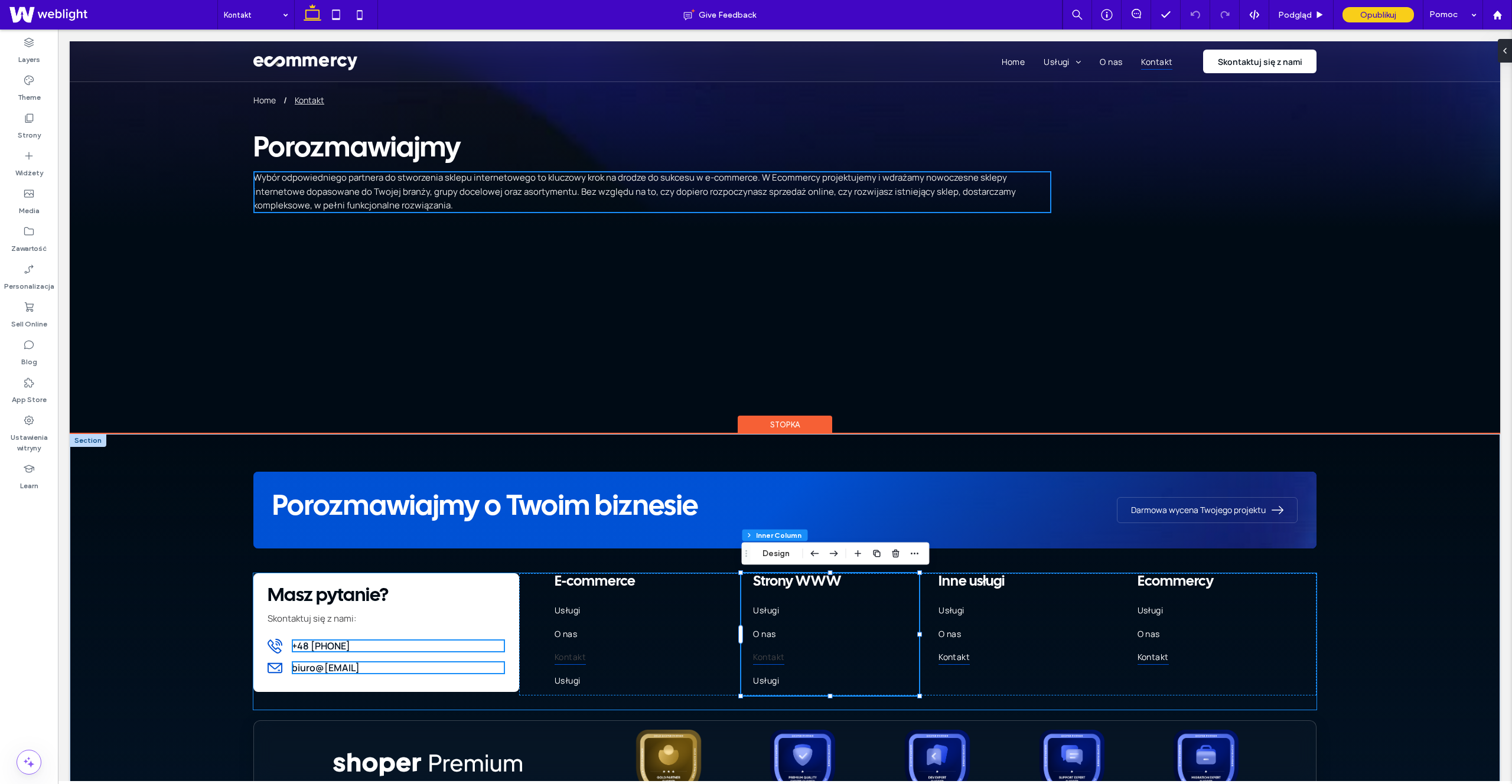 click on "Kontakt" at bounding box center (768, 657) 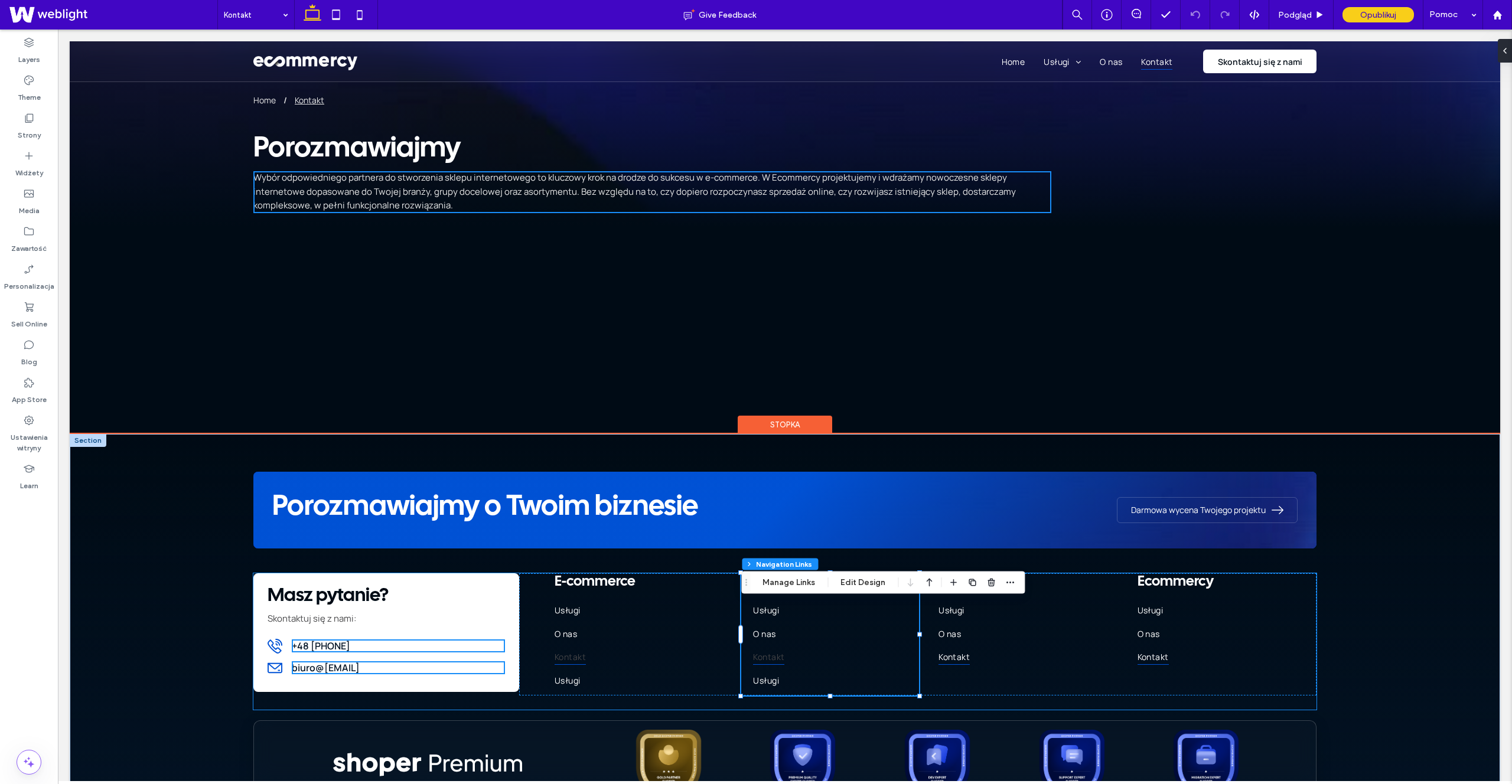 type on "***" 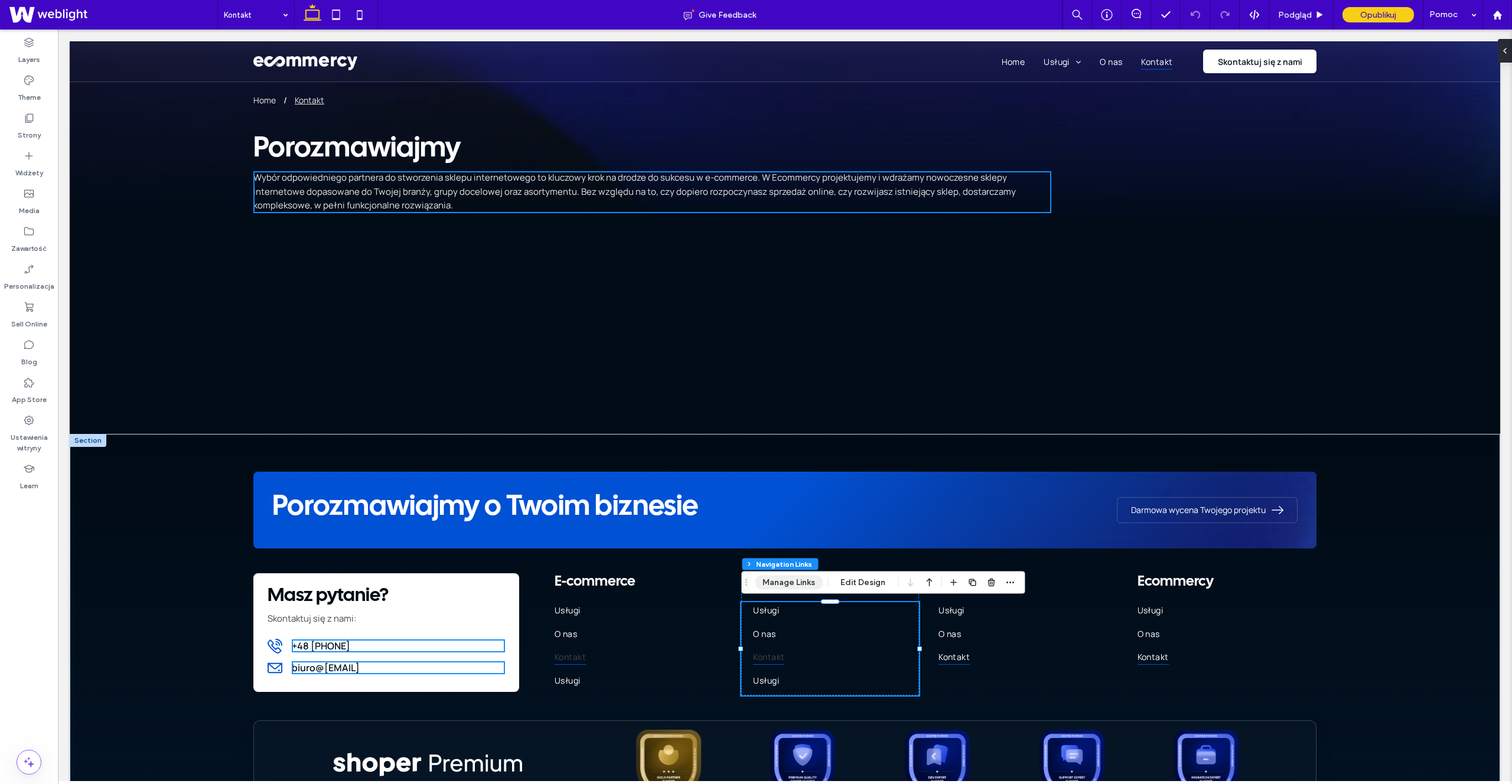 click on "Manage Links" at bounding box center (788, 583) 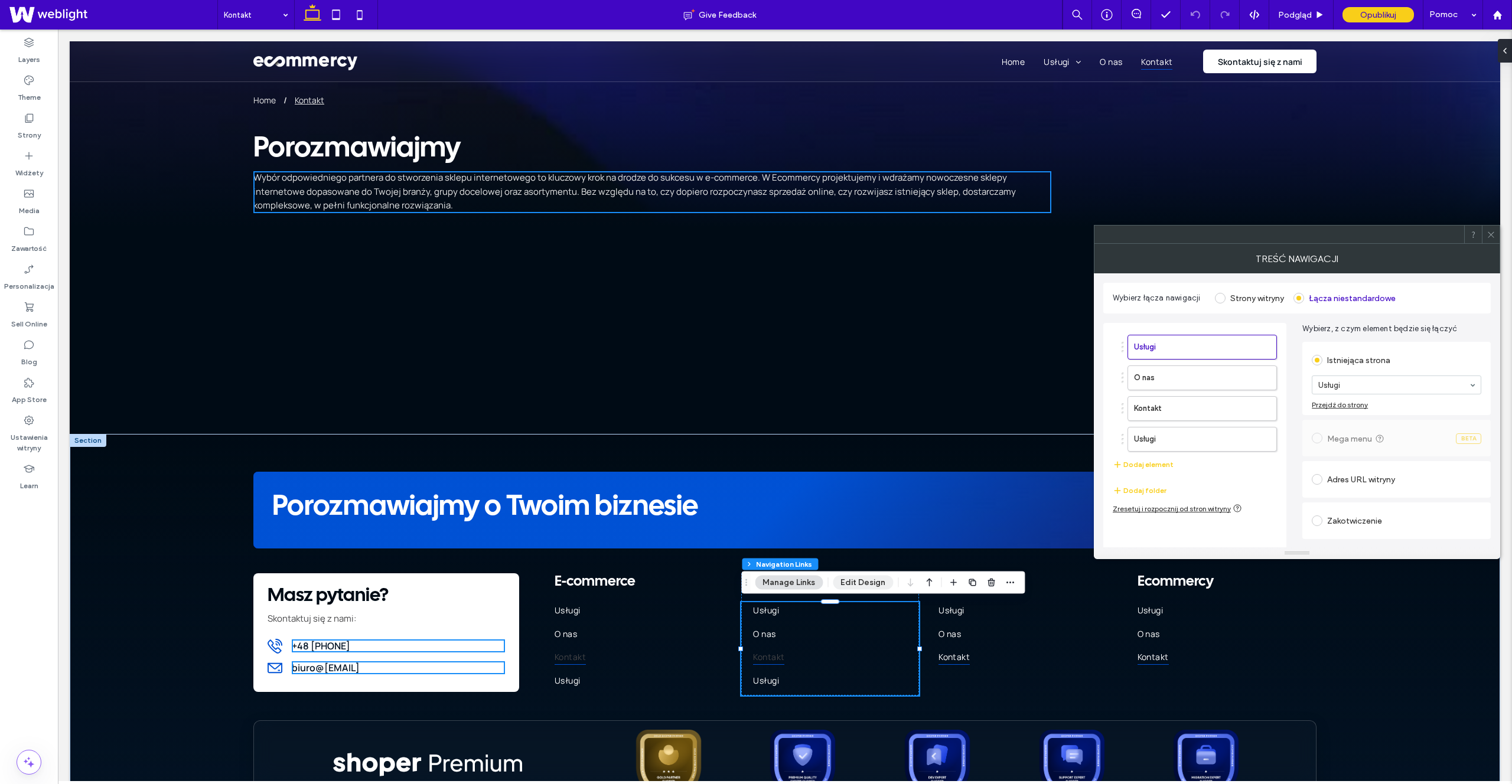 click on "Edit Design" at bounding box center (863, 583) 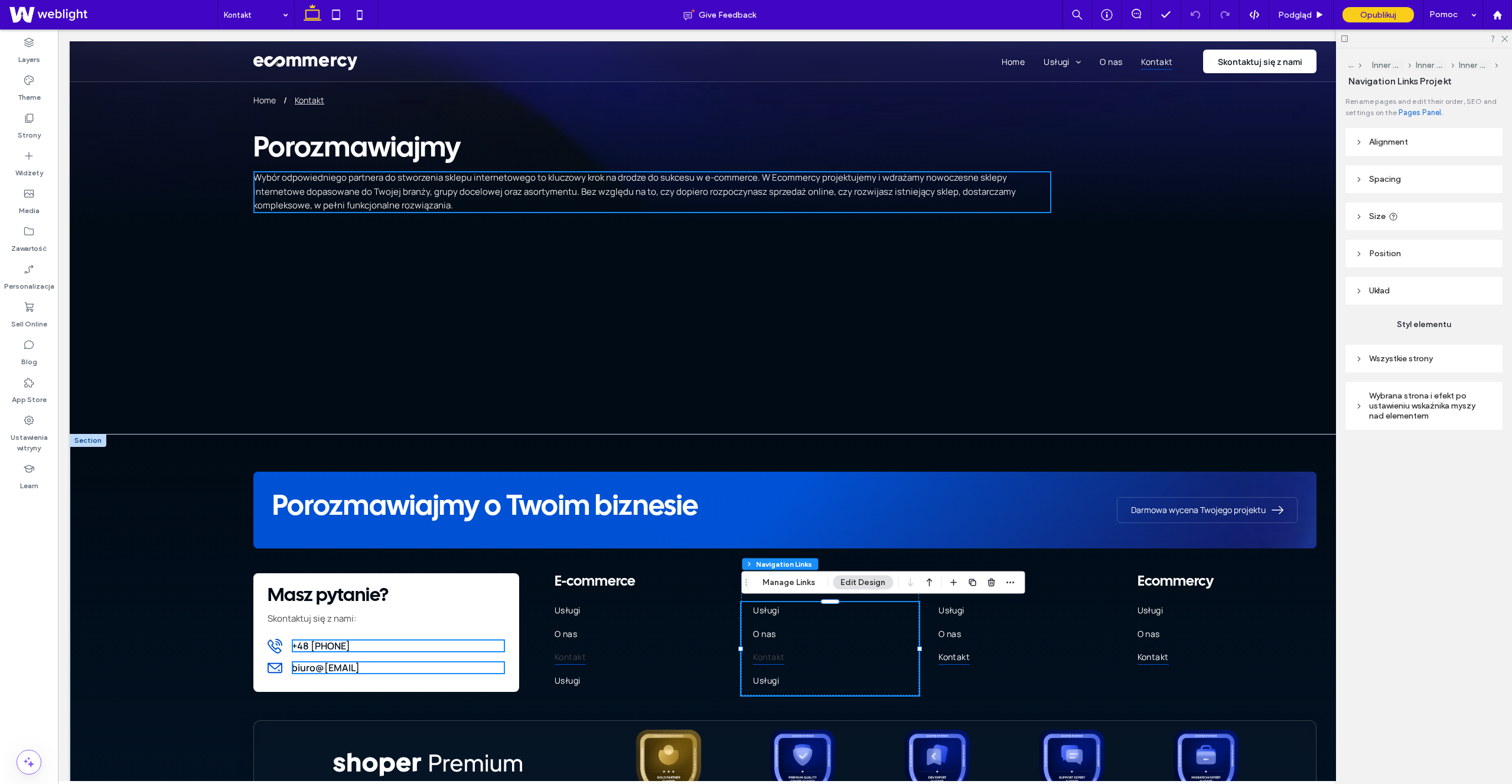 click on "Alignment" at bounding box center (1424, 142) 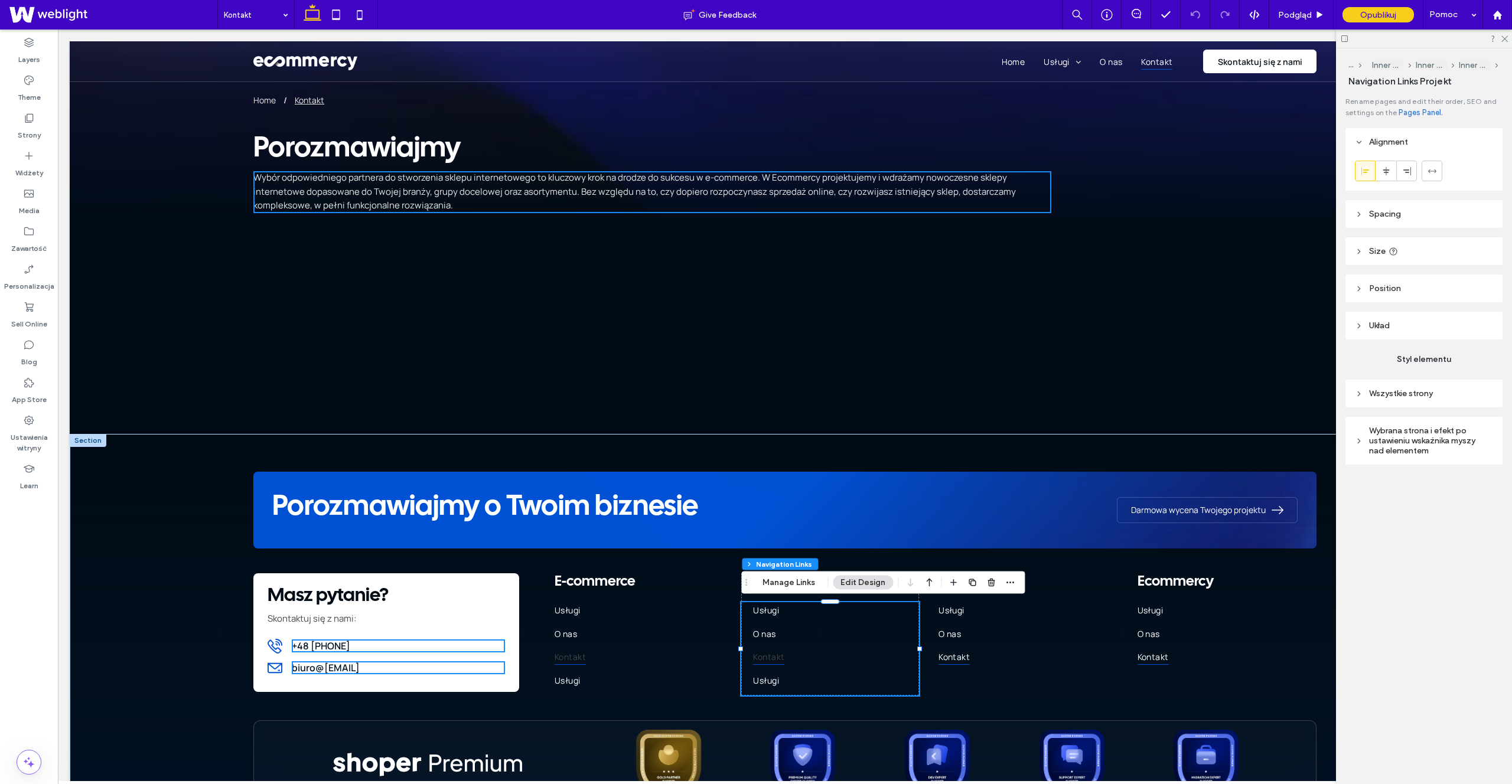 click on "Position" at bounding box center [1424, 288] 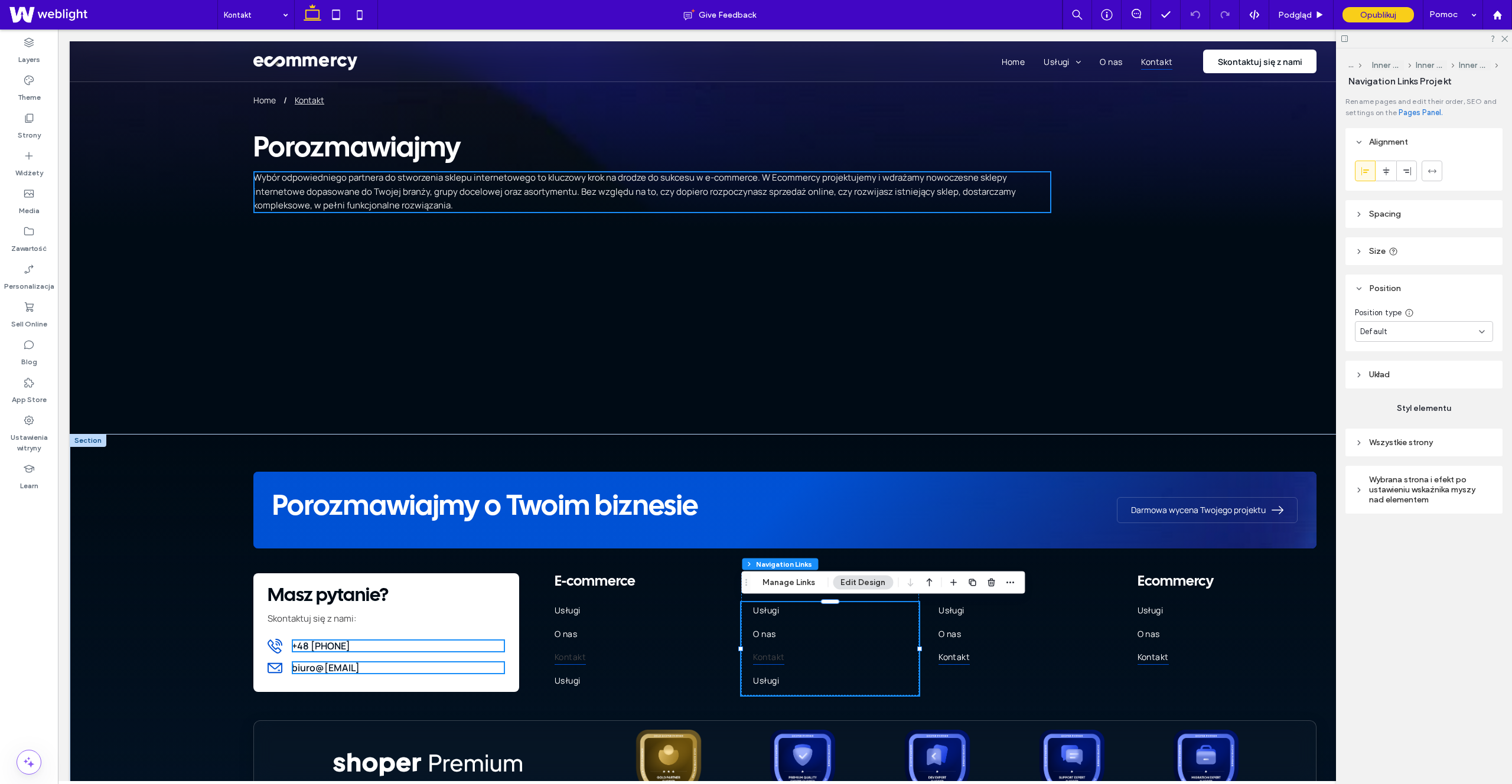 click on "Size" at bounding box center (1424, 251) 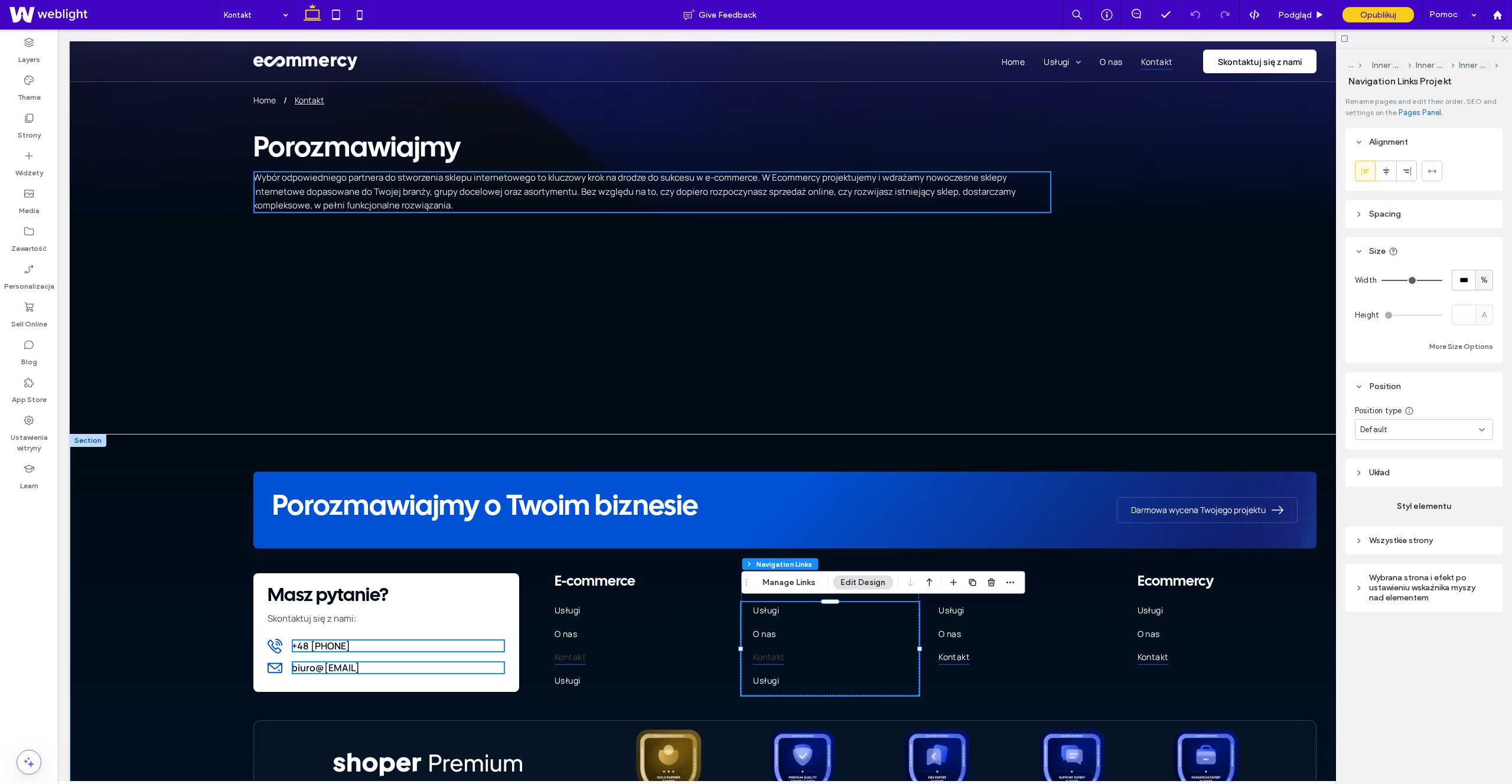 click on "Wszystkie strony" at bounding box center (1401, 540) 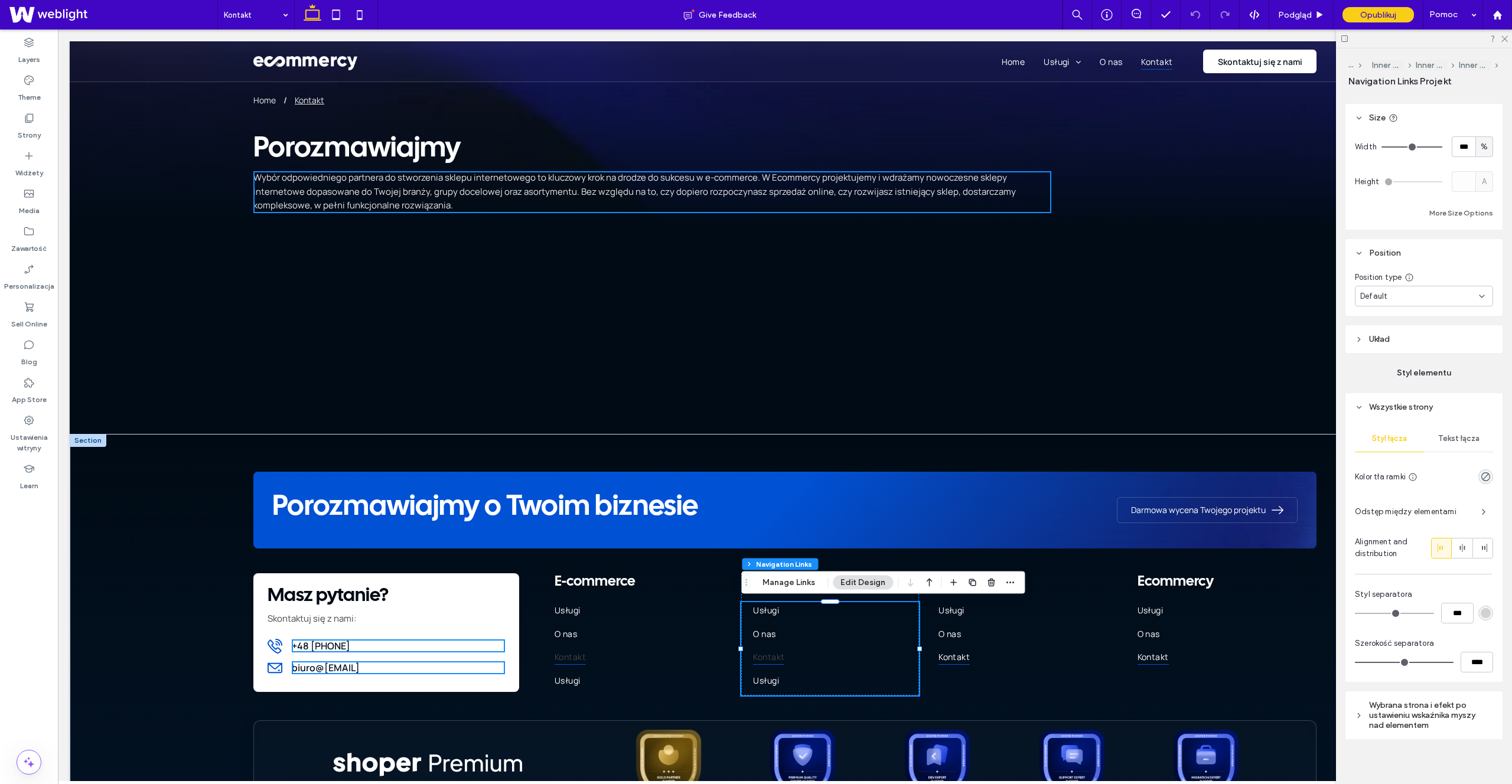 scroll, scrollTop: 141, scrollLeft: 0, axis: vertical 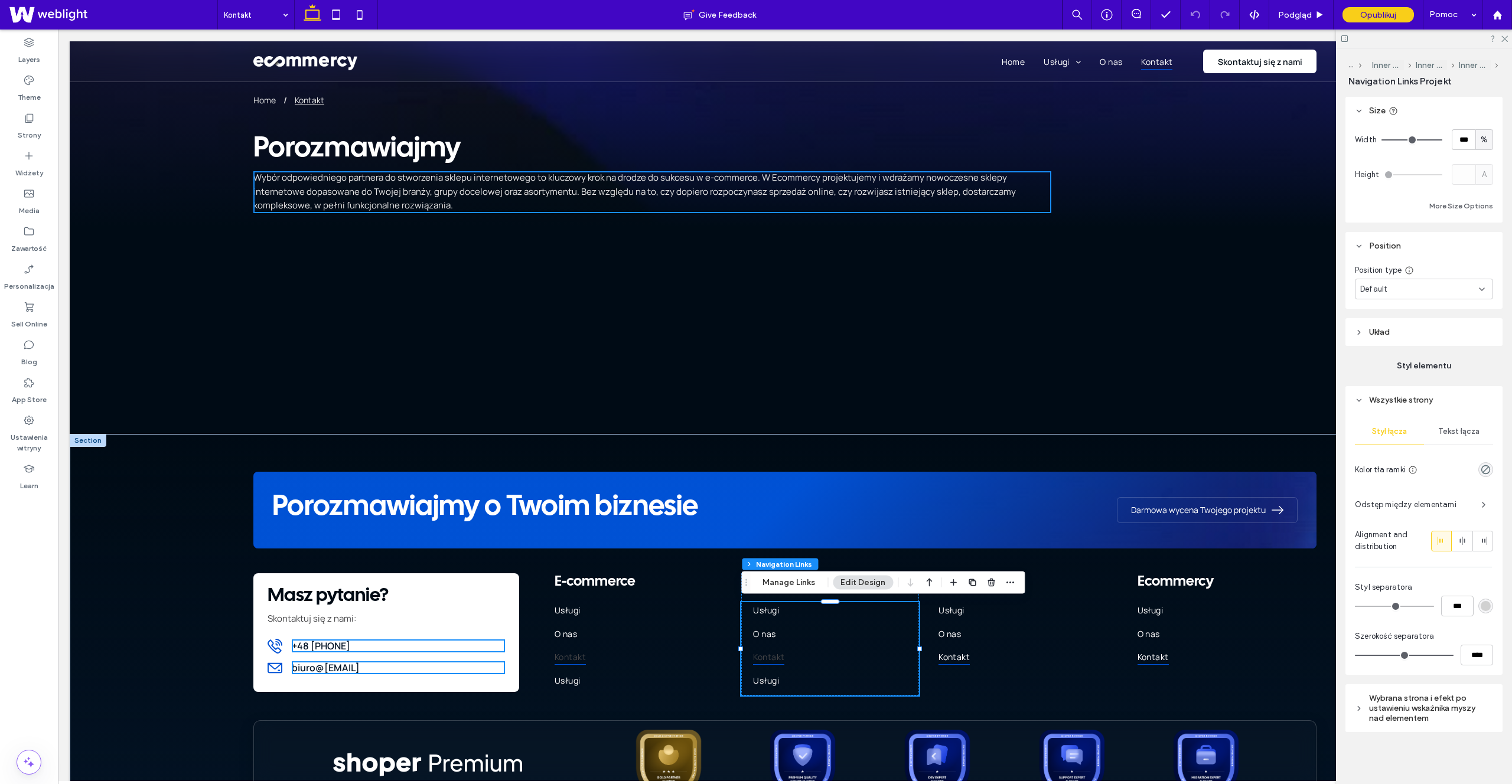 click on "Wybrana strona i efekt po ustawieniu wskaźnika myszy nad elementem" at bounding box center (1424, 708) 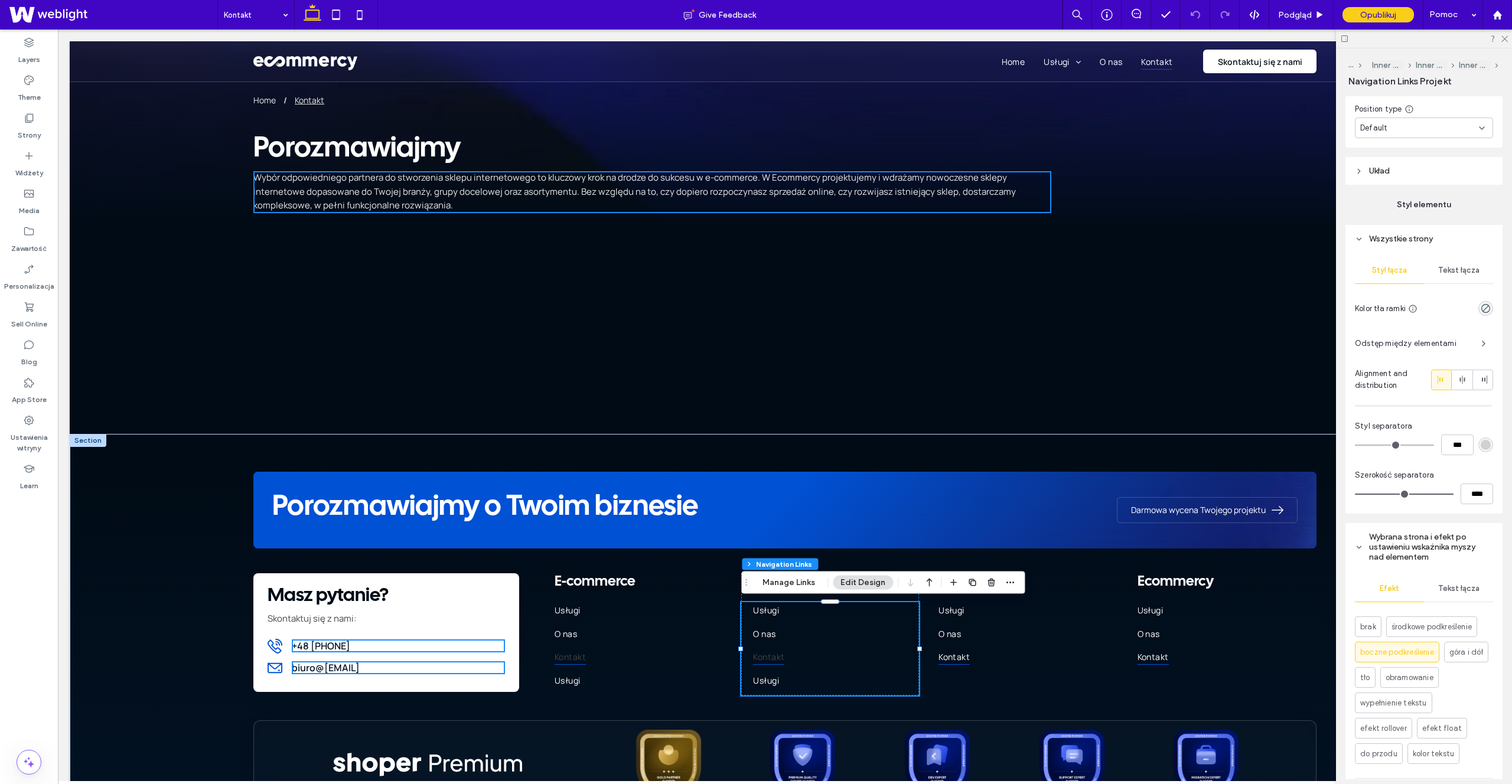 scroll, scrollTop: 407, scrollLeft: 0, axis: vertical 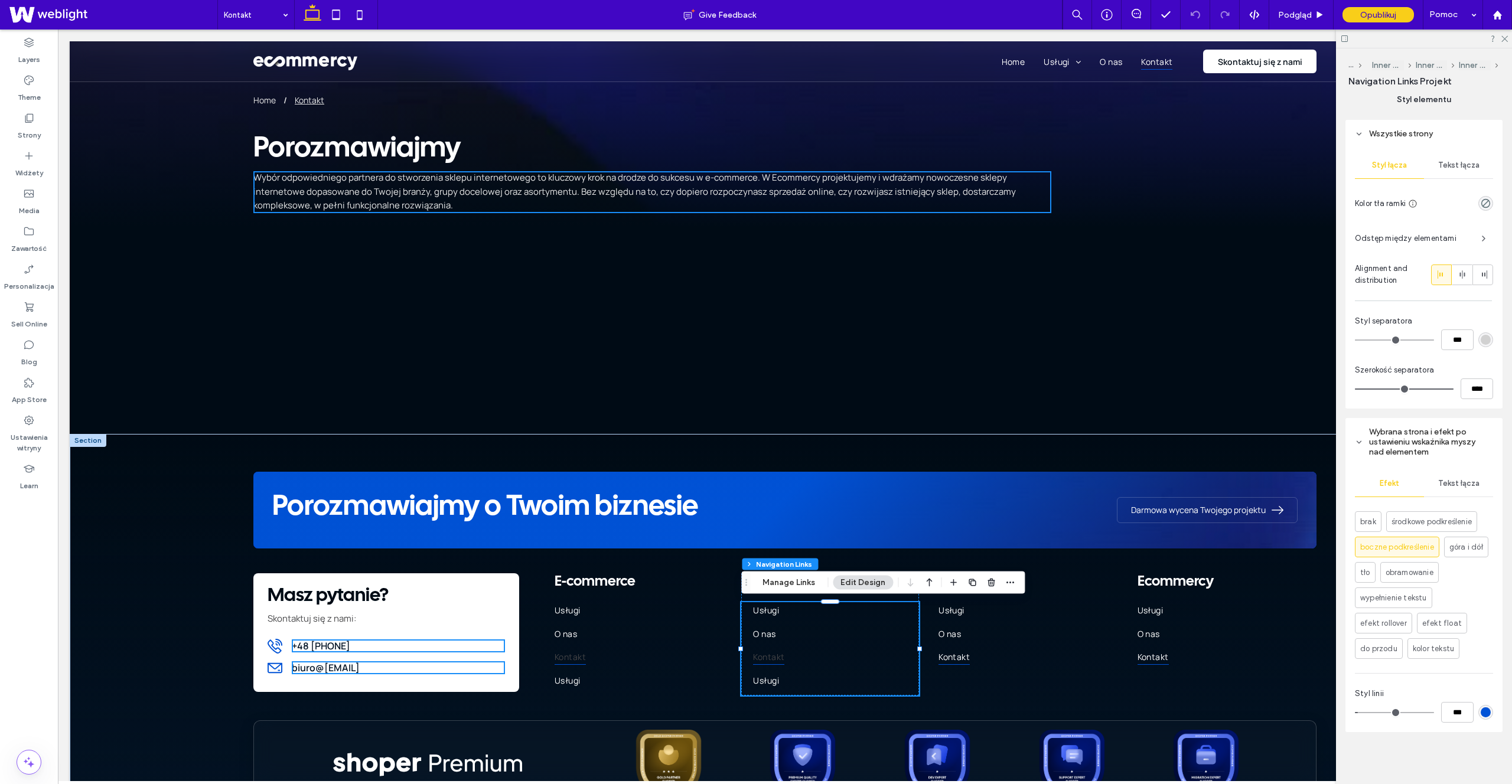 click on "Tekst łącza" at bounding box center [1459, 484] 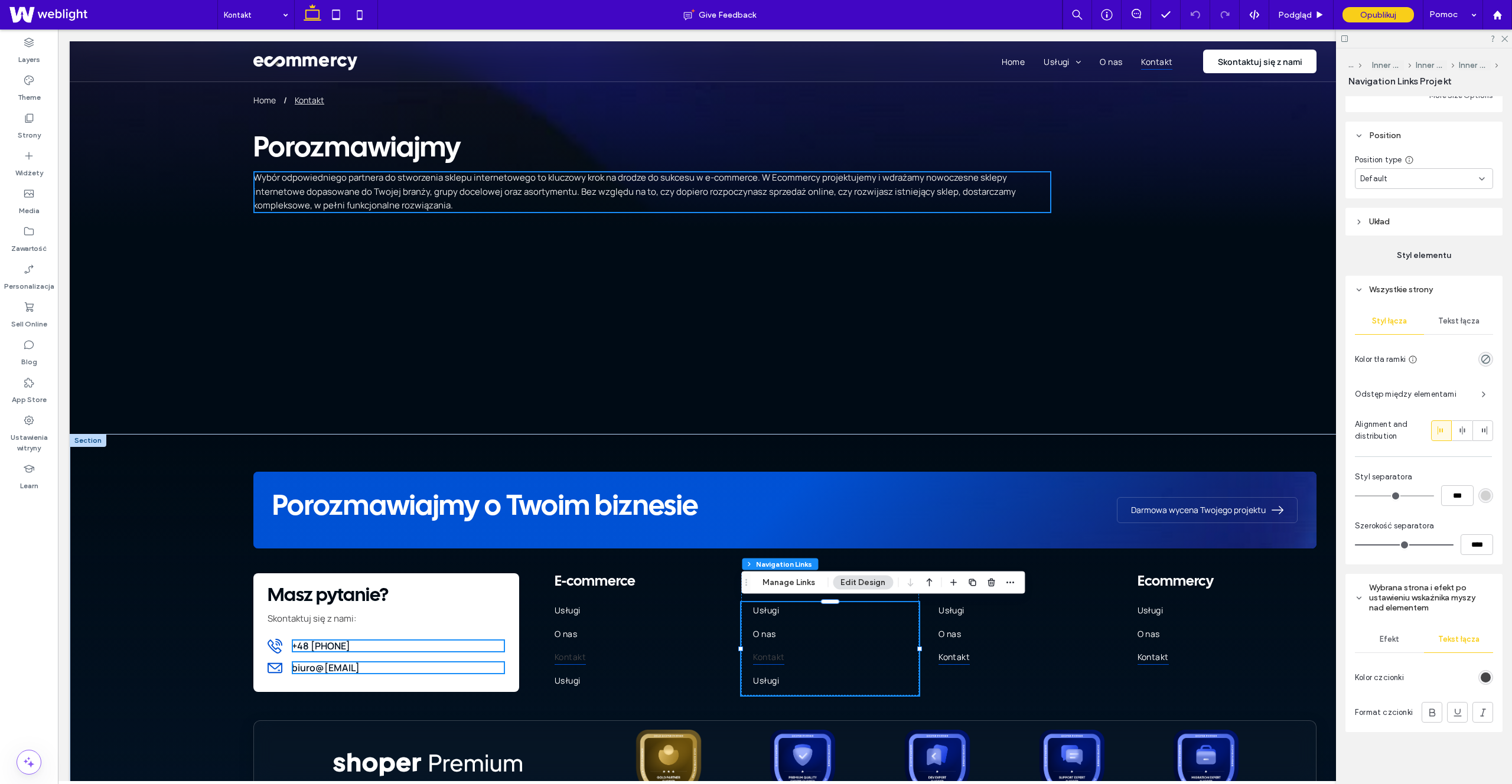 scroll, scrollTop: 251, scrollLeft: 0, axis: vertical 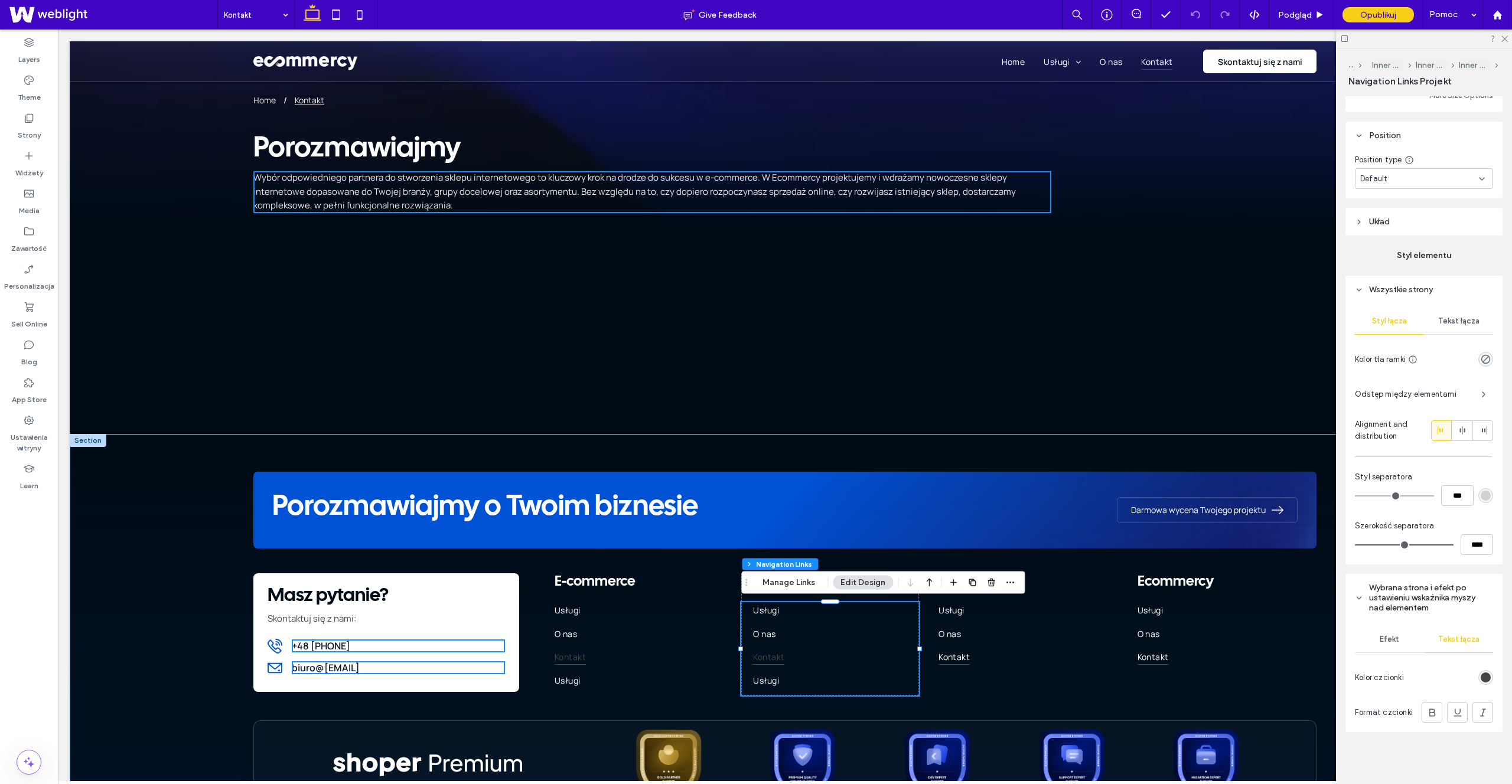 click on "Tekst łącza" at bounding box center [1459, 321] 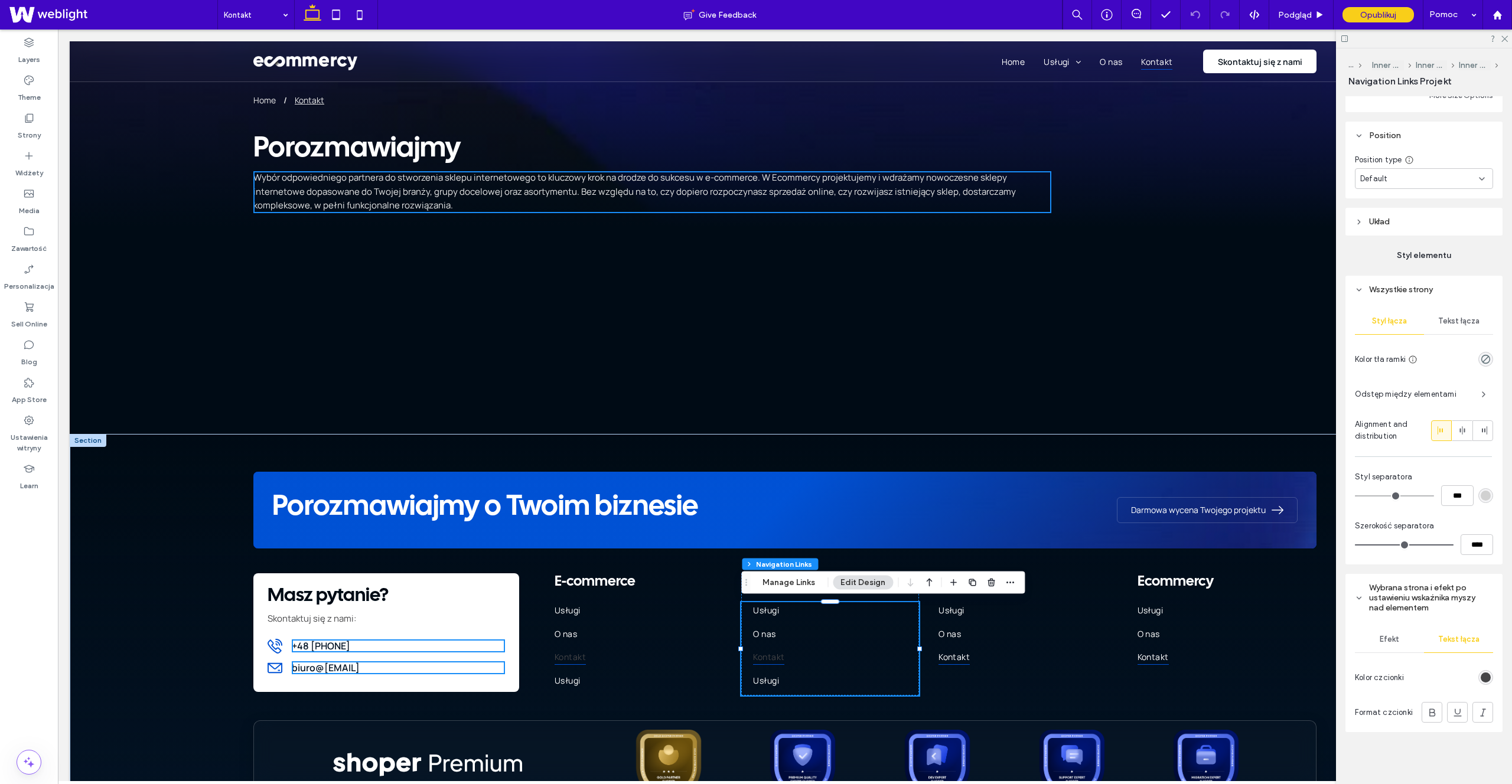 scroll, scrollTop: 282, scrollLeft: 0, axis: vertical 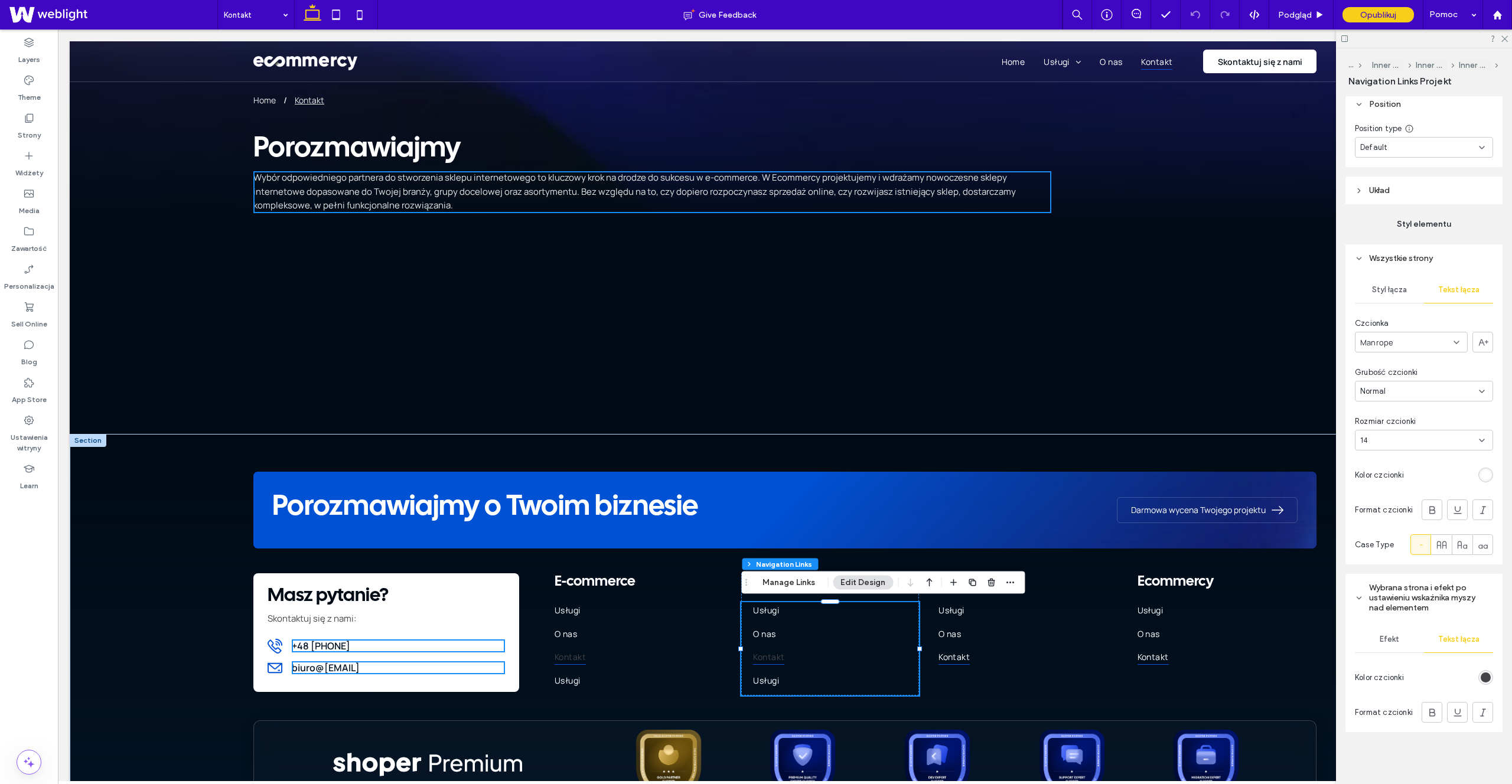 click at bounding box center (1485, 677) 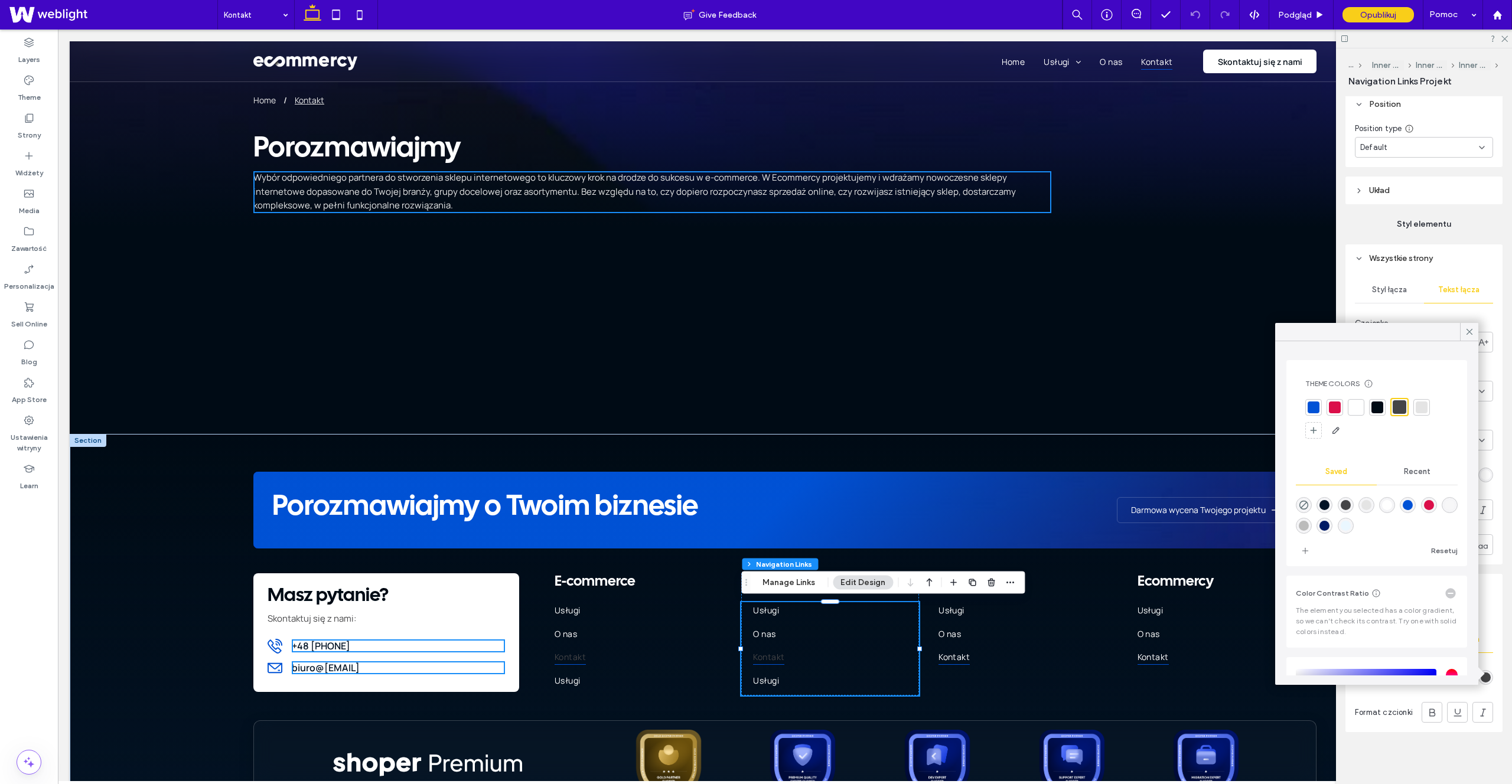 click at bounding box center [1356, 407] 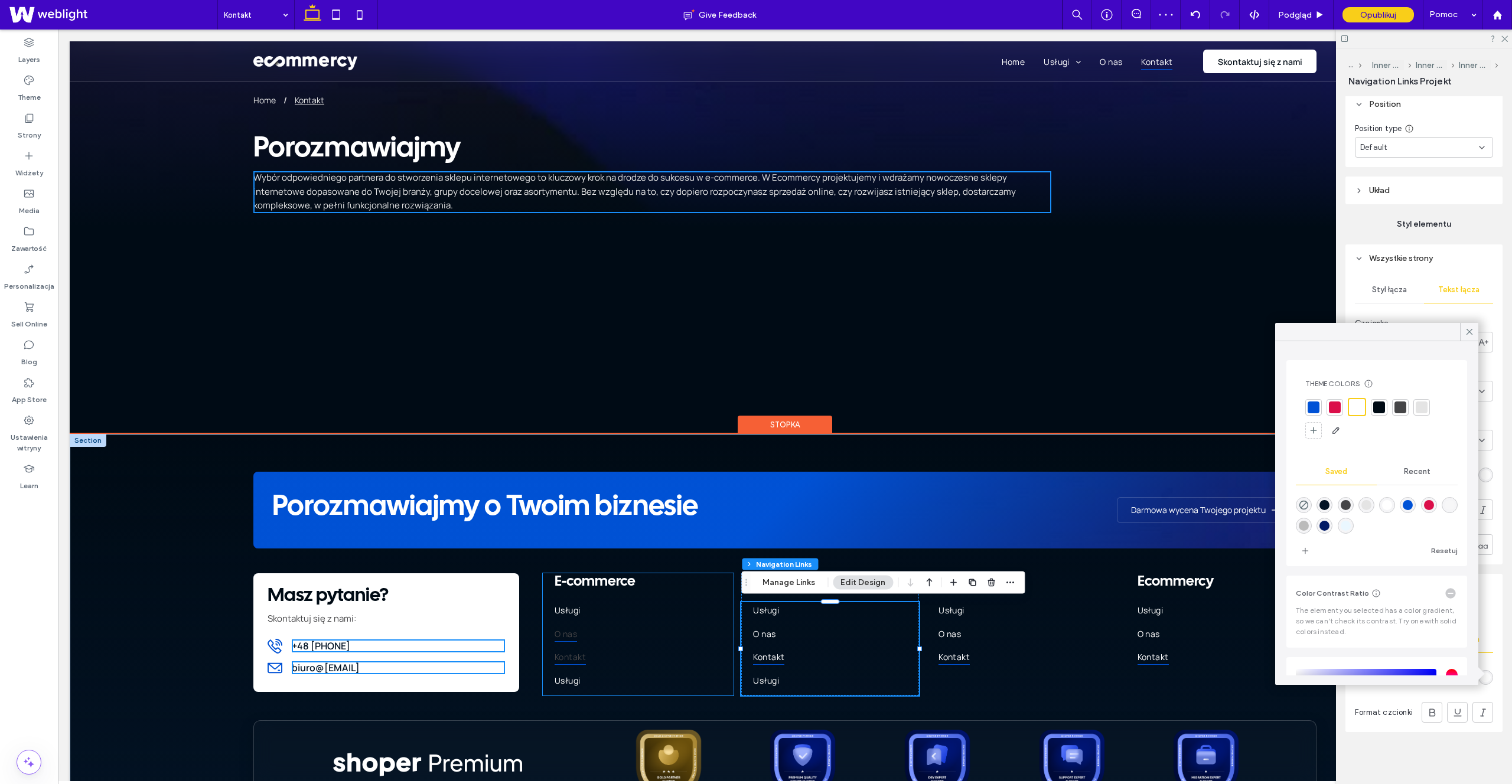 click on "O nas" at bounding box center (638, 637) 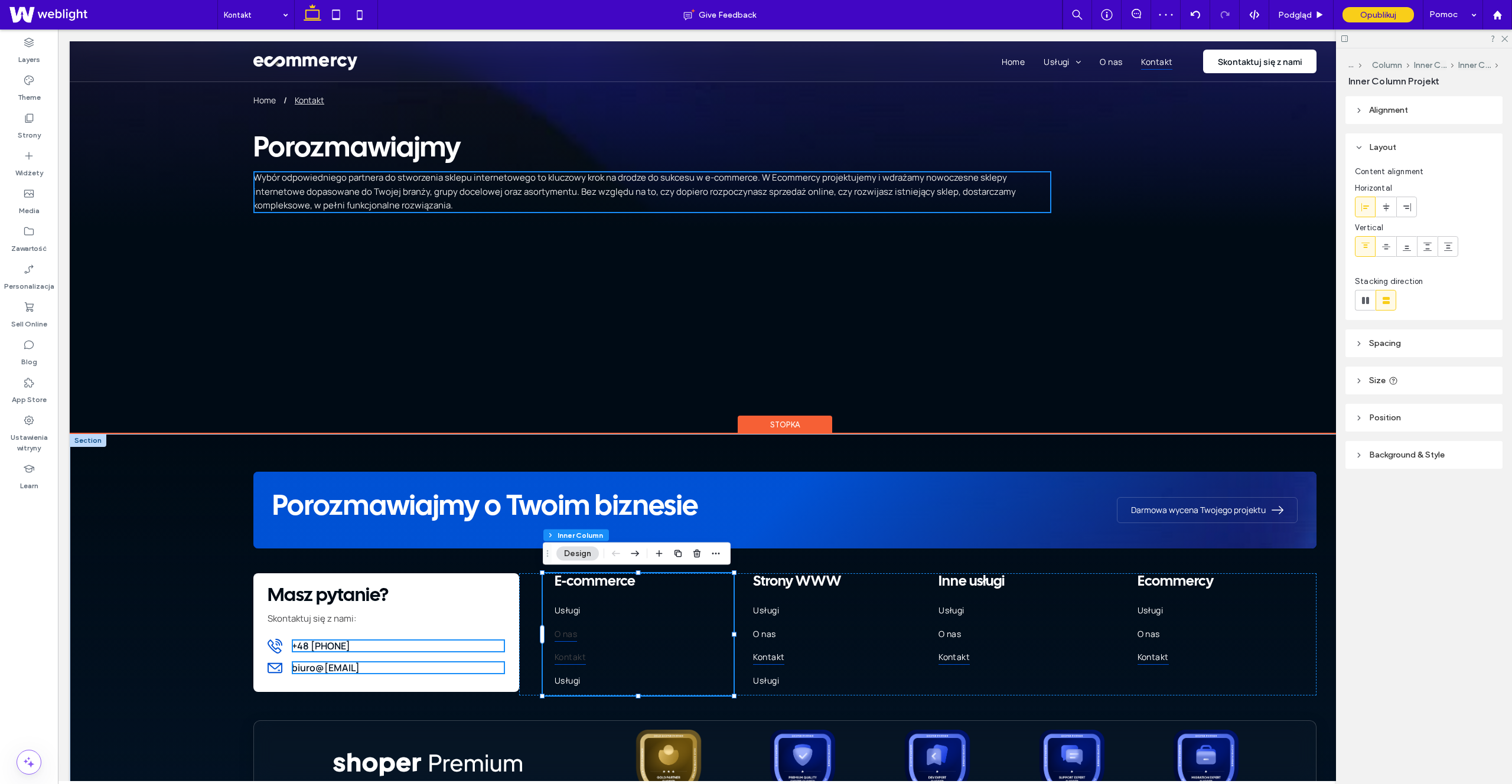 click on "O nas" at bounding box center (638, 637) 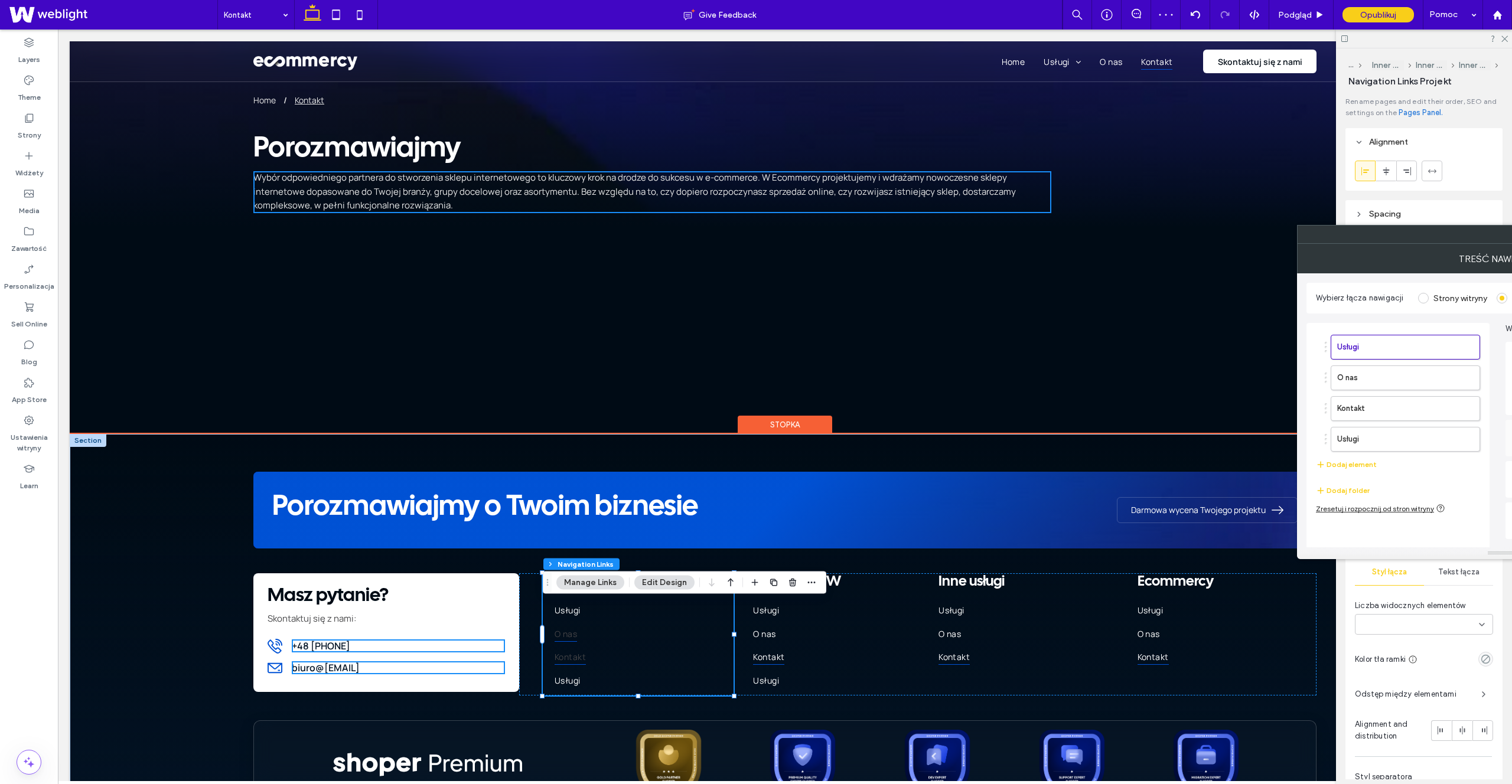 type on "***" 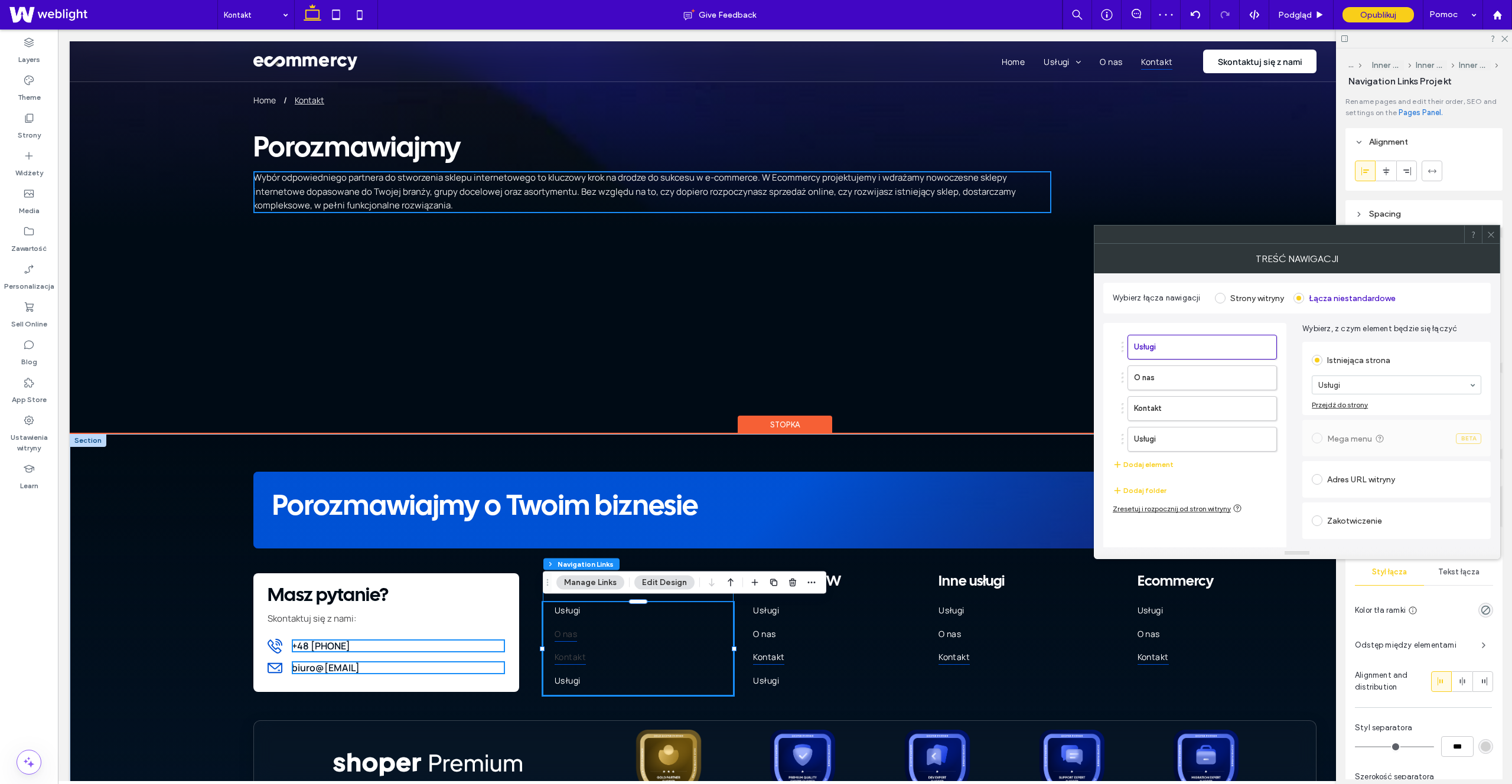 click on "O nas" at bounding box center [638, 637] 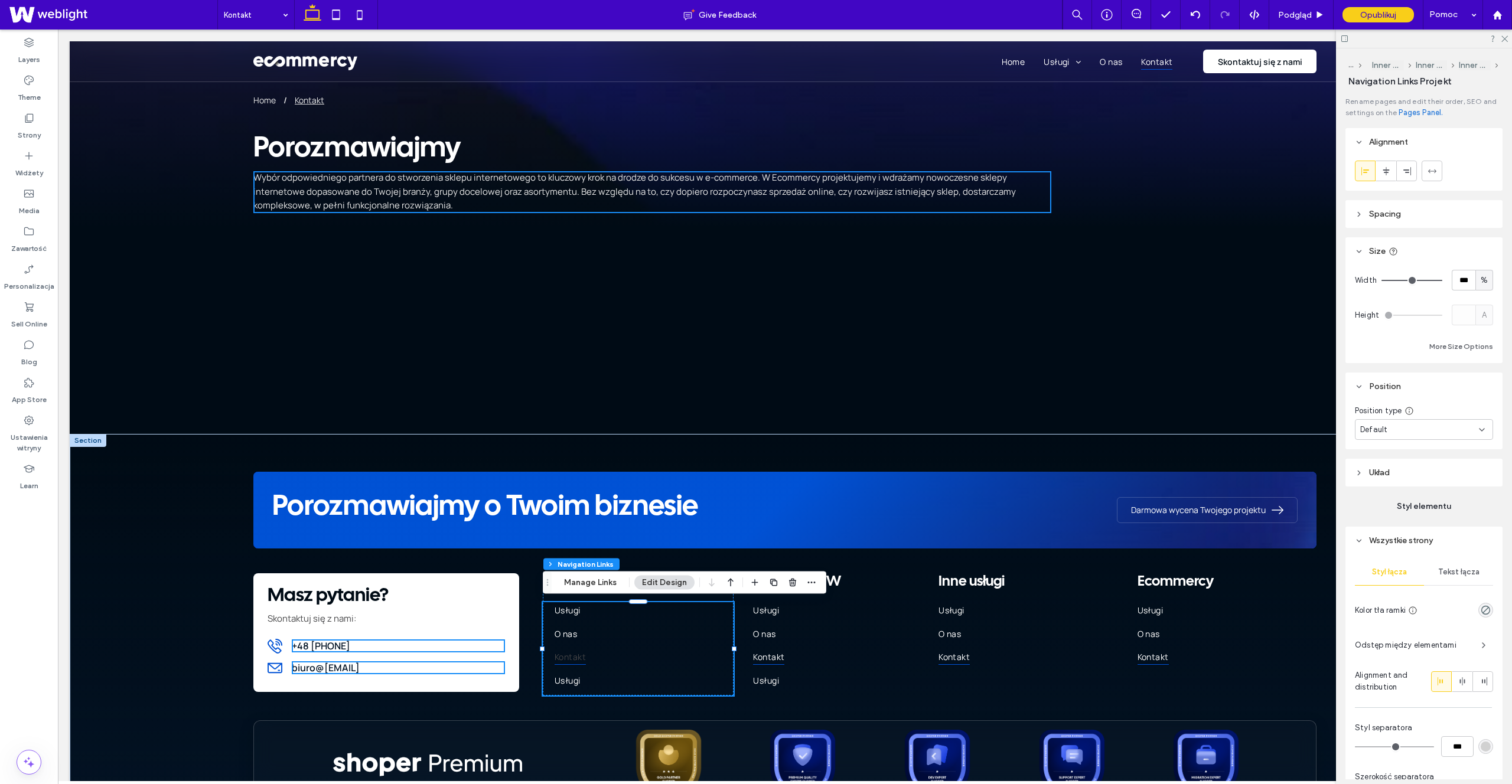 scroll, scrollTop: 407, scrollLeft: 0, axis: vertical 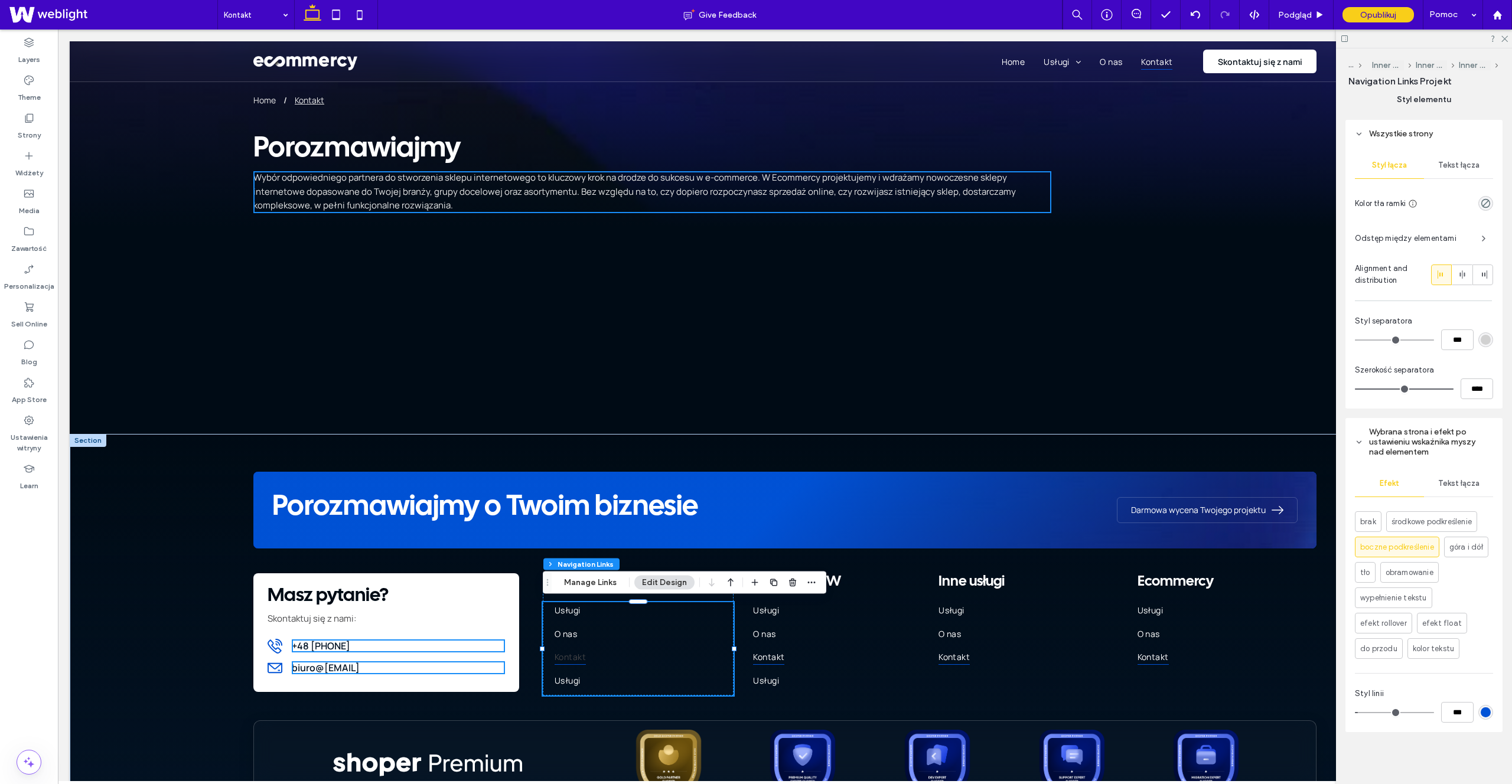 click on "Tekst łącza" at bounding box center [1458, 484] 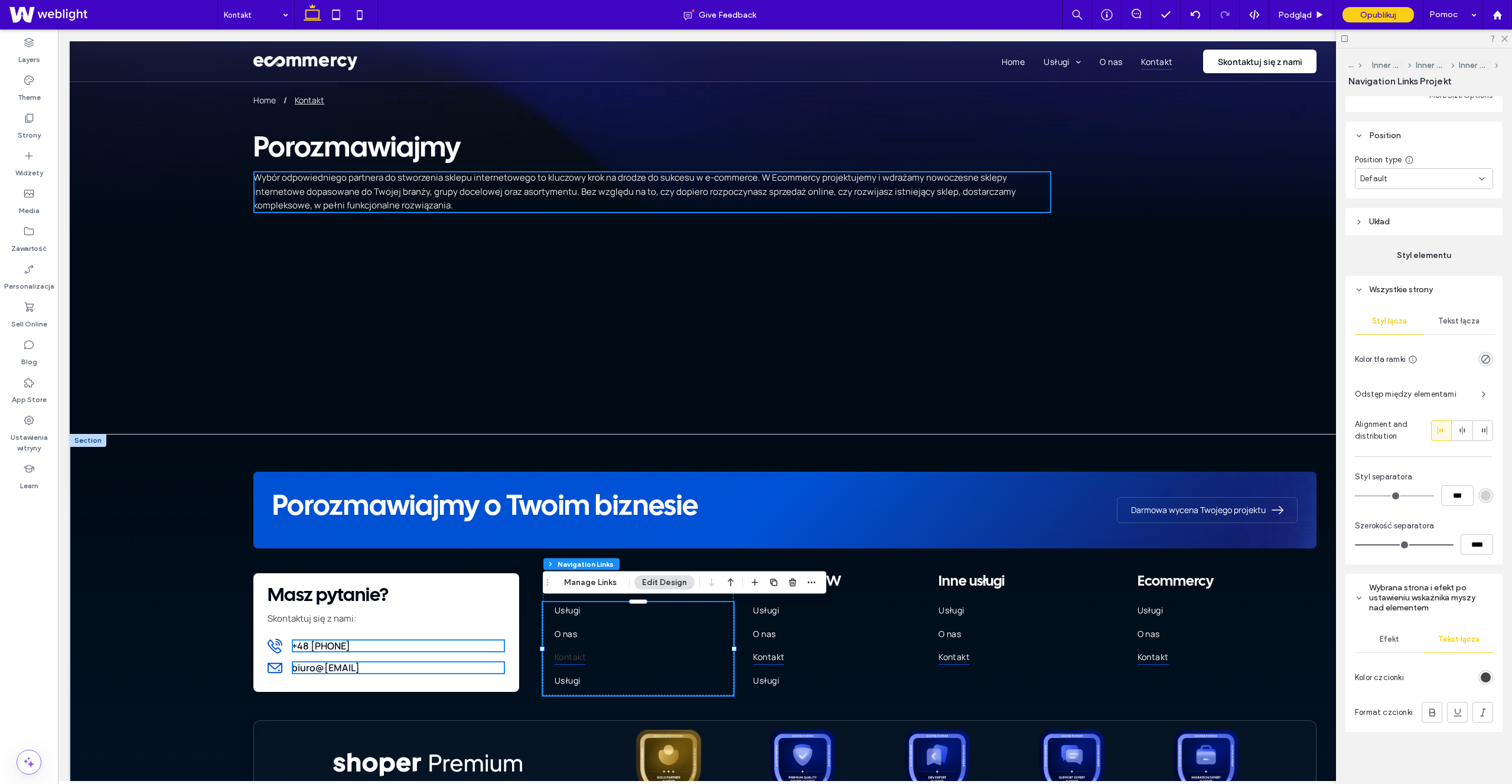 scroll, scrollTop: 251, scrollLeft: 0, axis: vertical 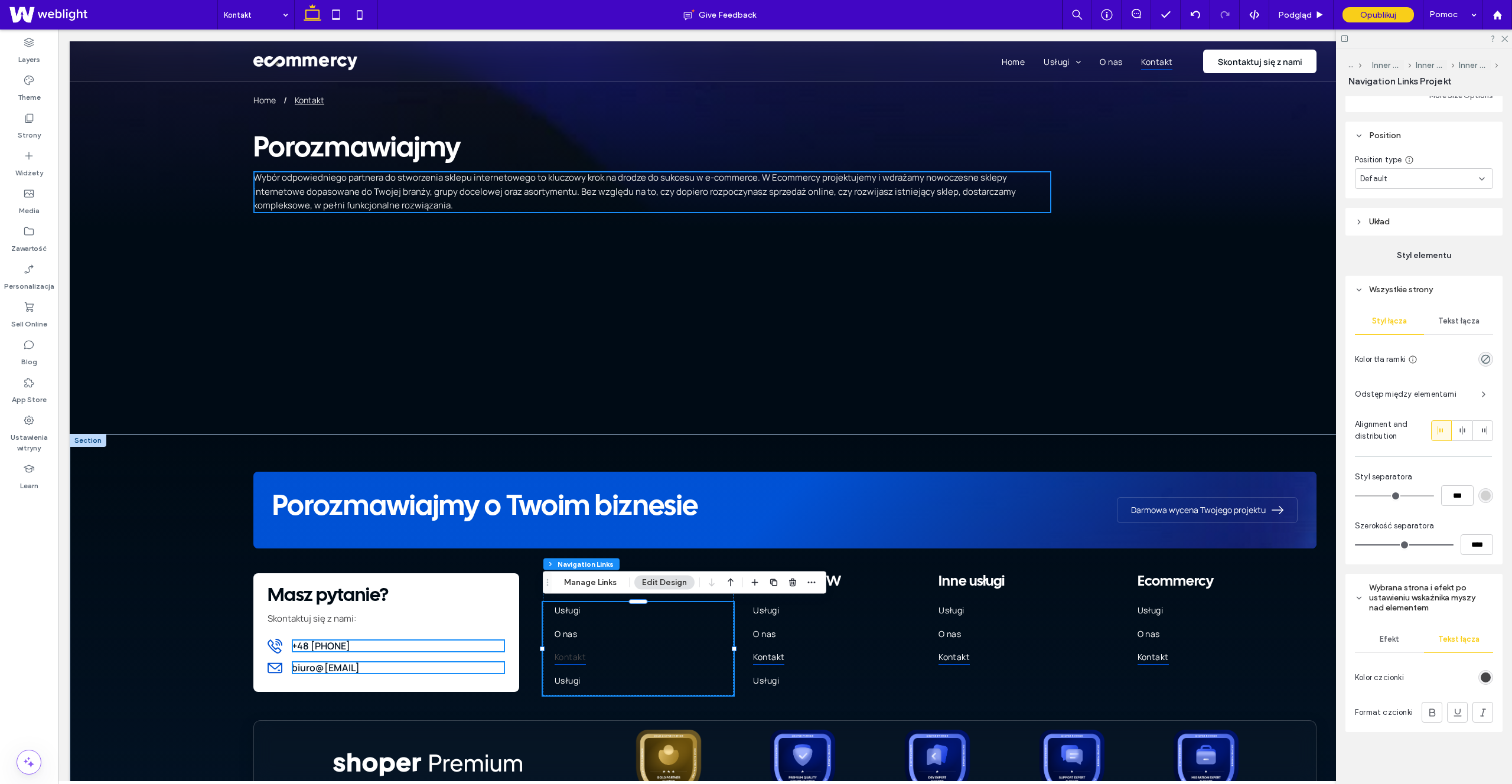 click at bounding box center [1485, 677] 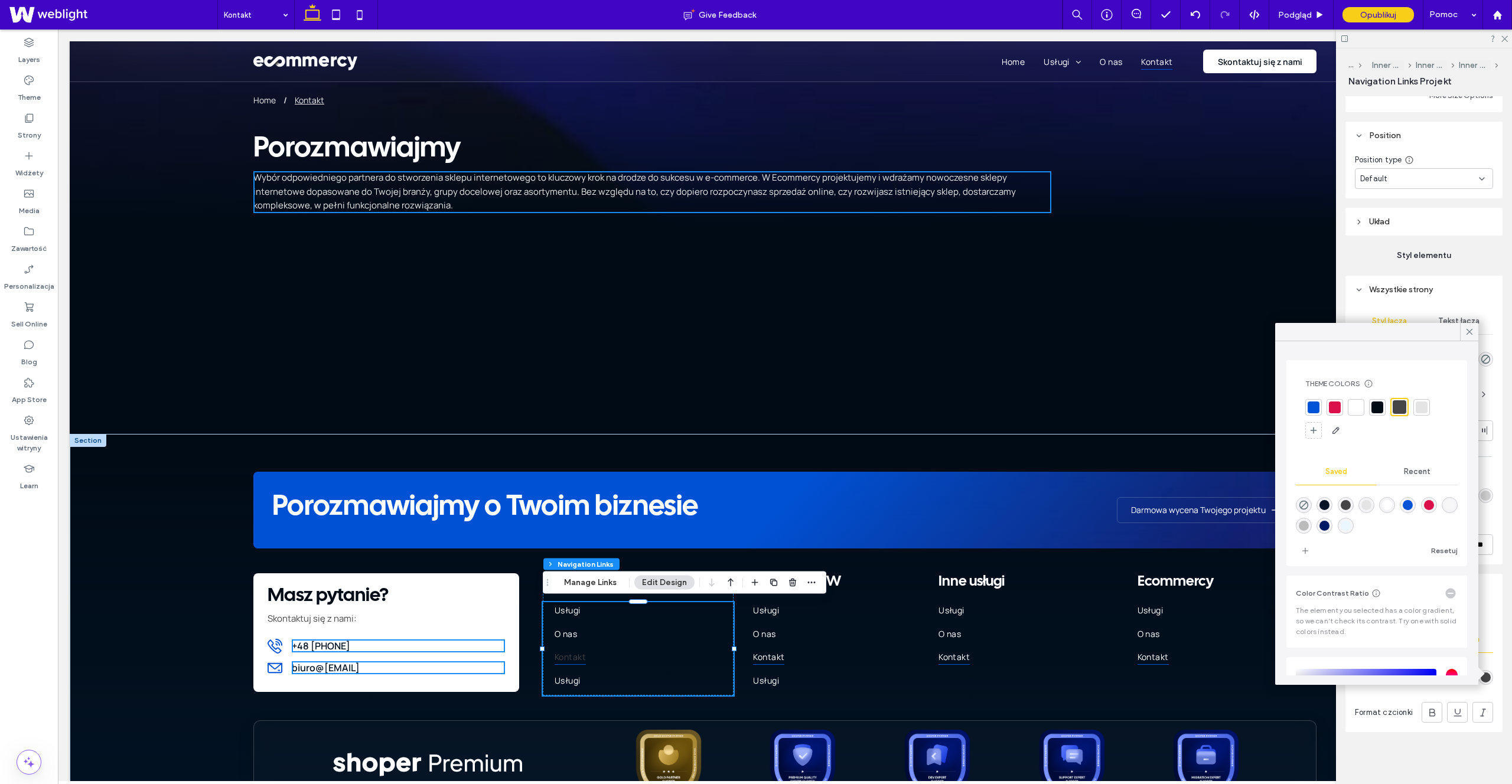 click at bounding box center [1356, 407] 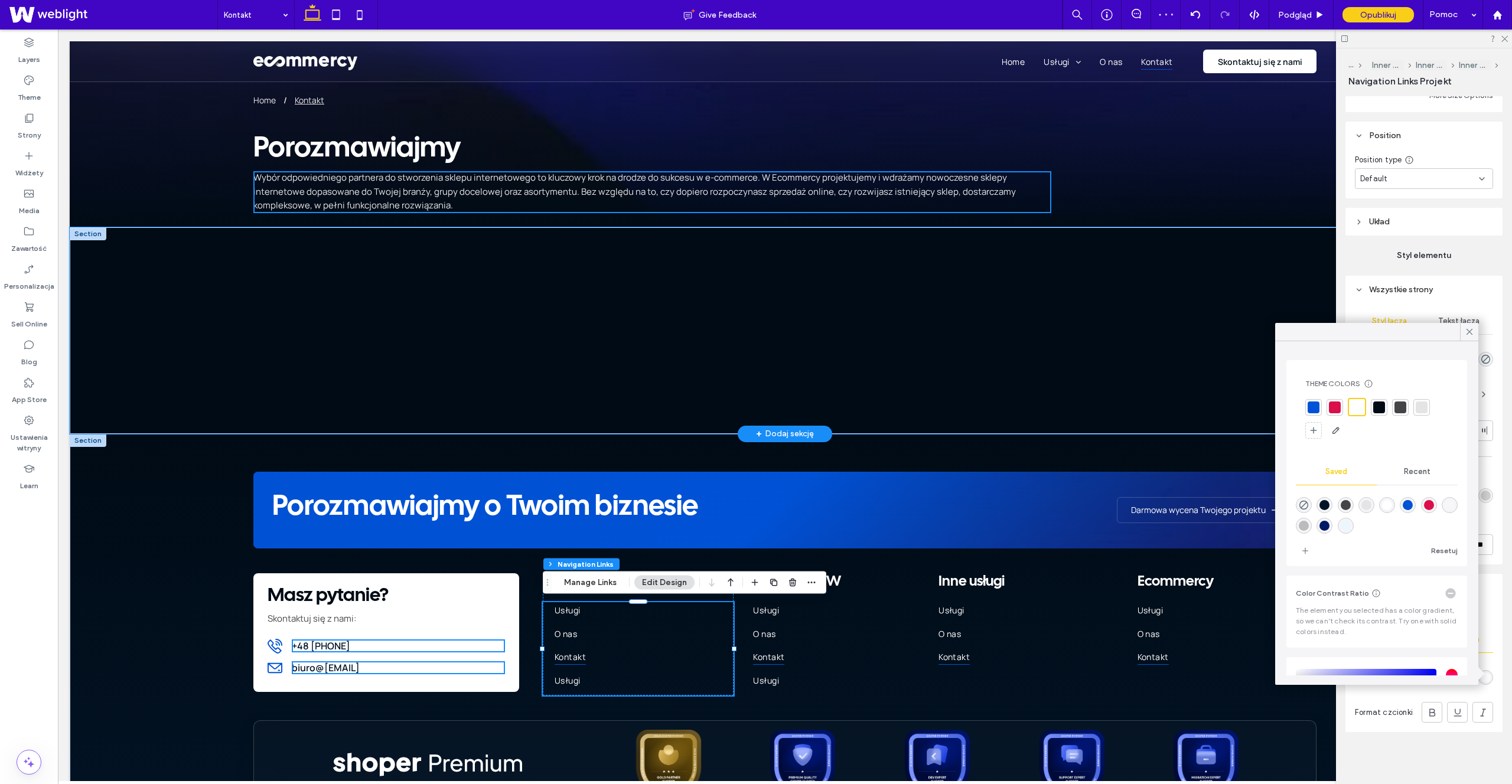click at bounding box center (785, 331) 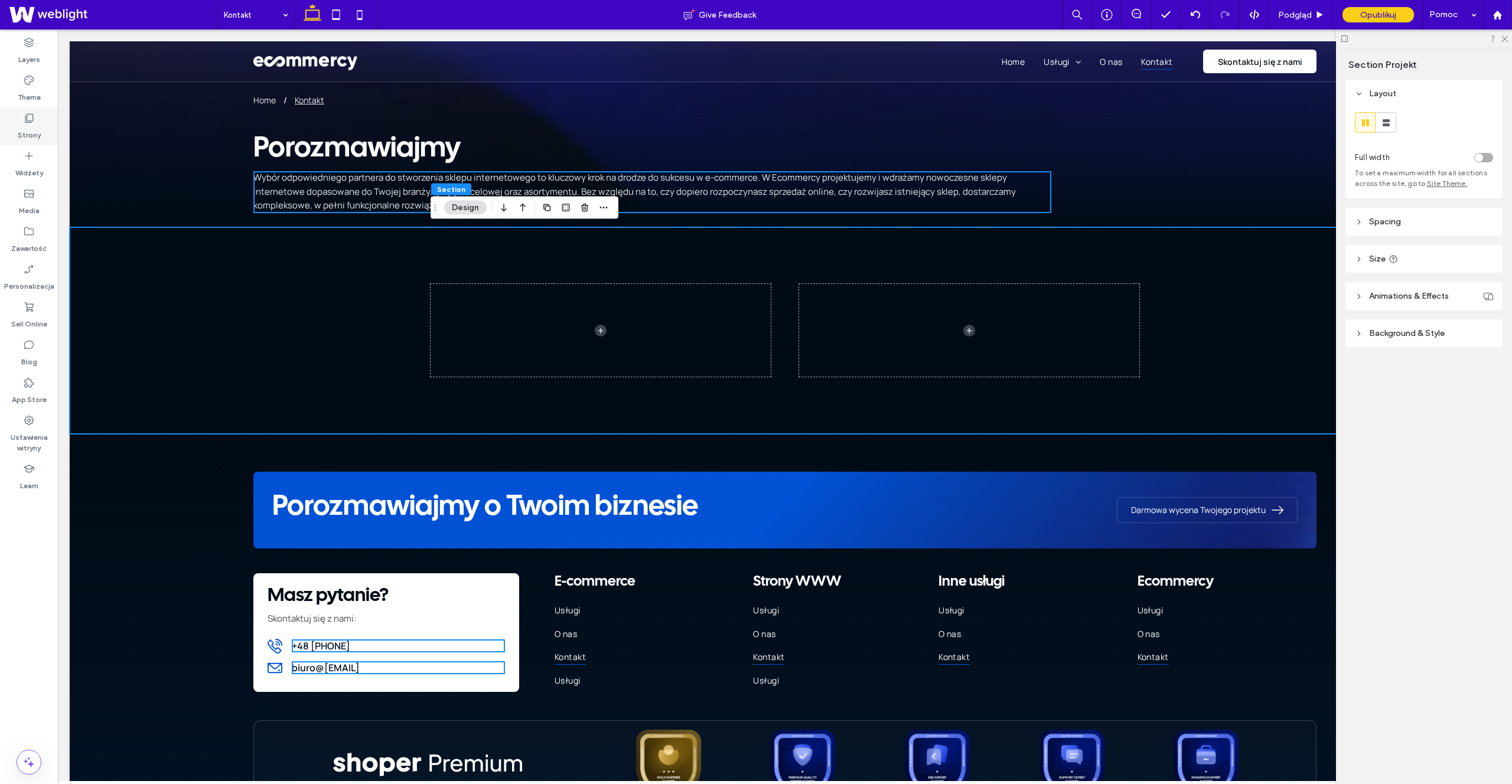 click on "Strony" at bounding box center [29, 132] 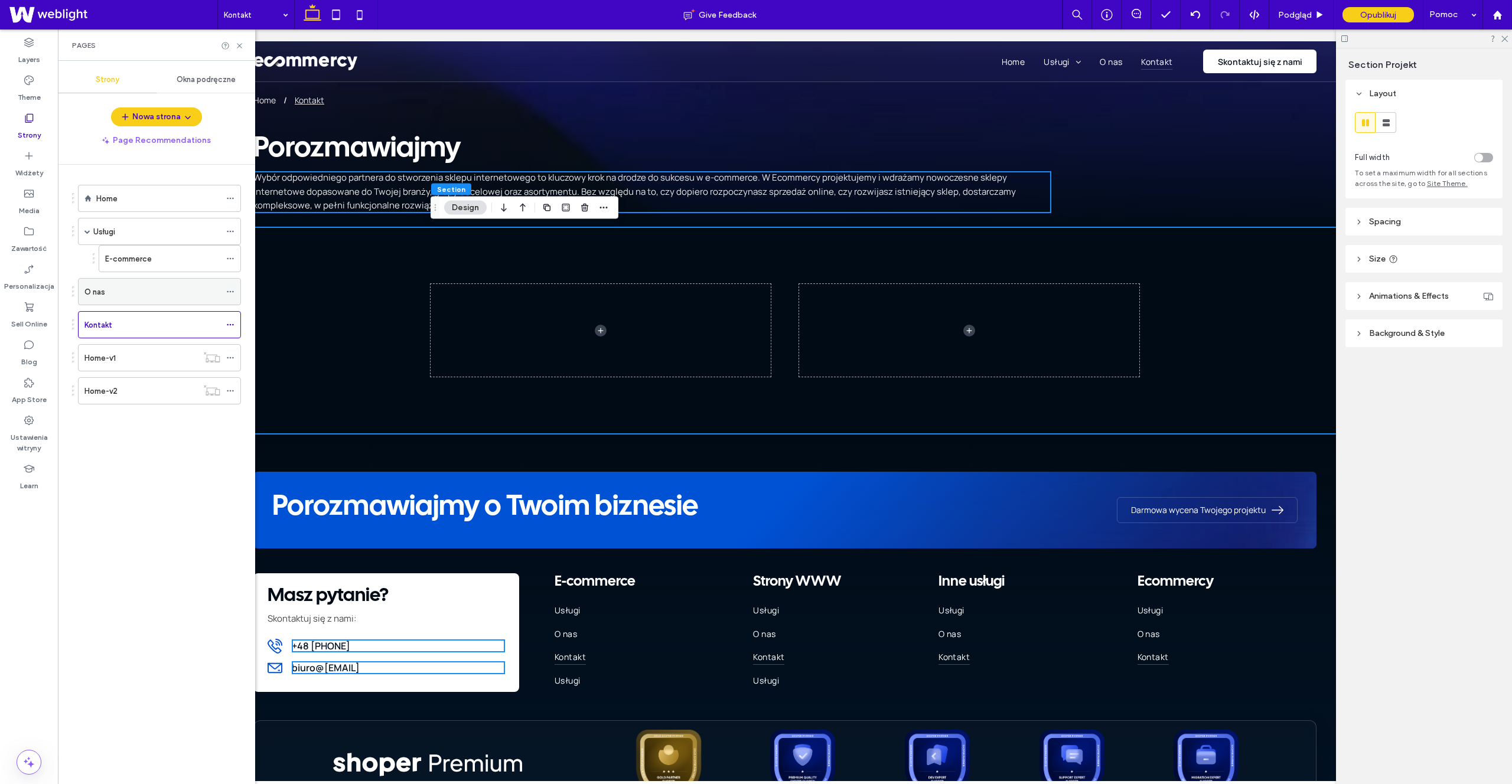 click on "O nas" at bounding box center (152, 292) 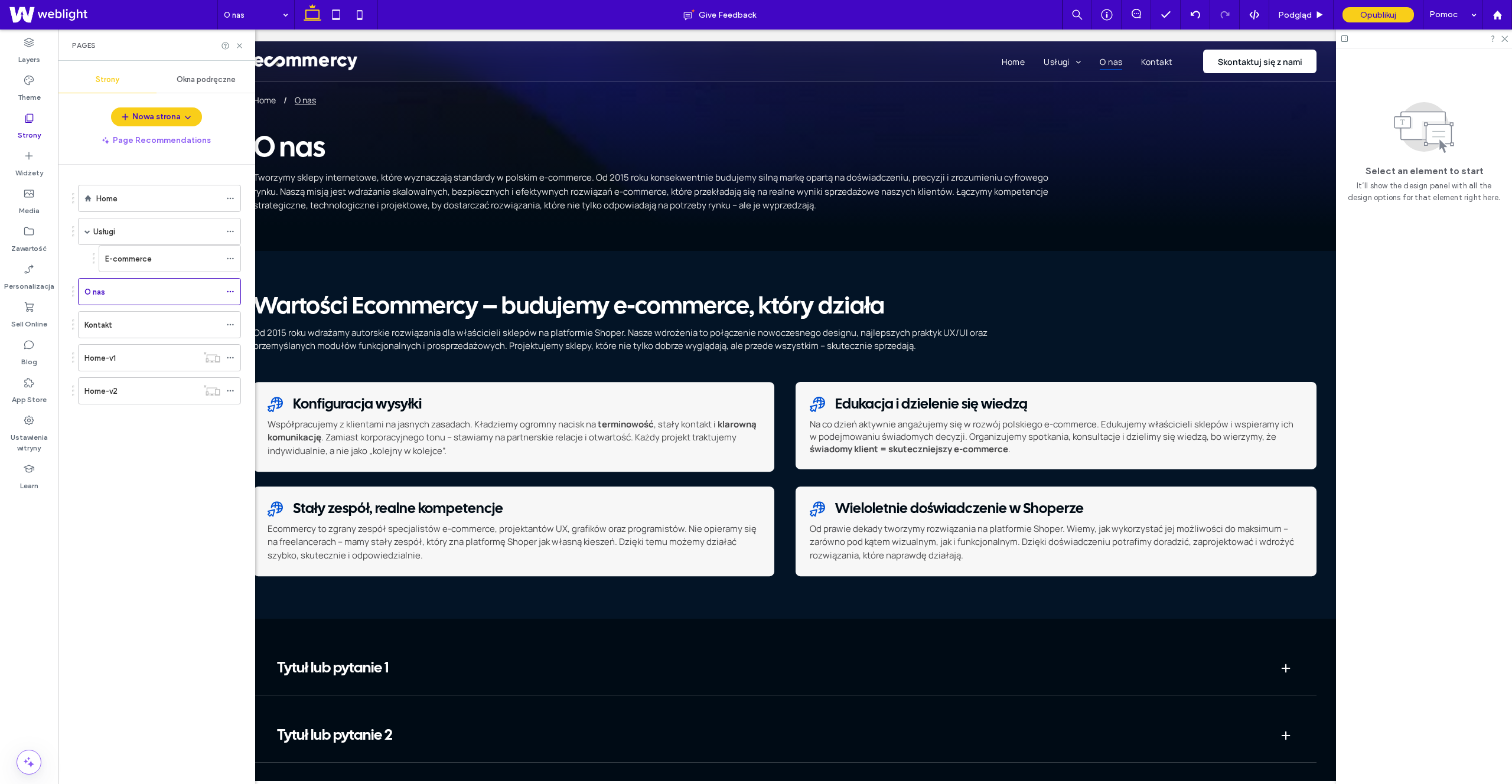 scroll, scrollTop: 0, scrollLeft: 0, axis: both 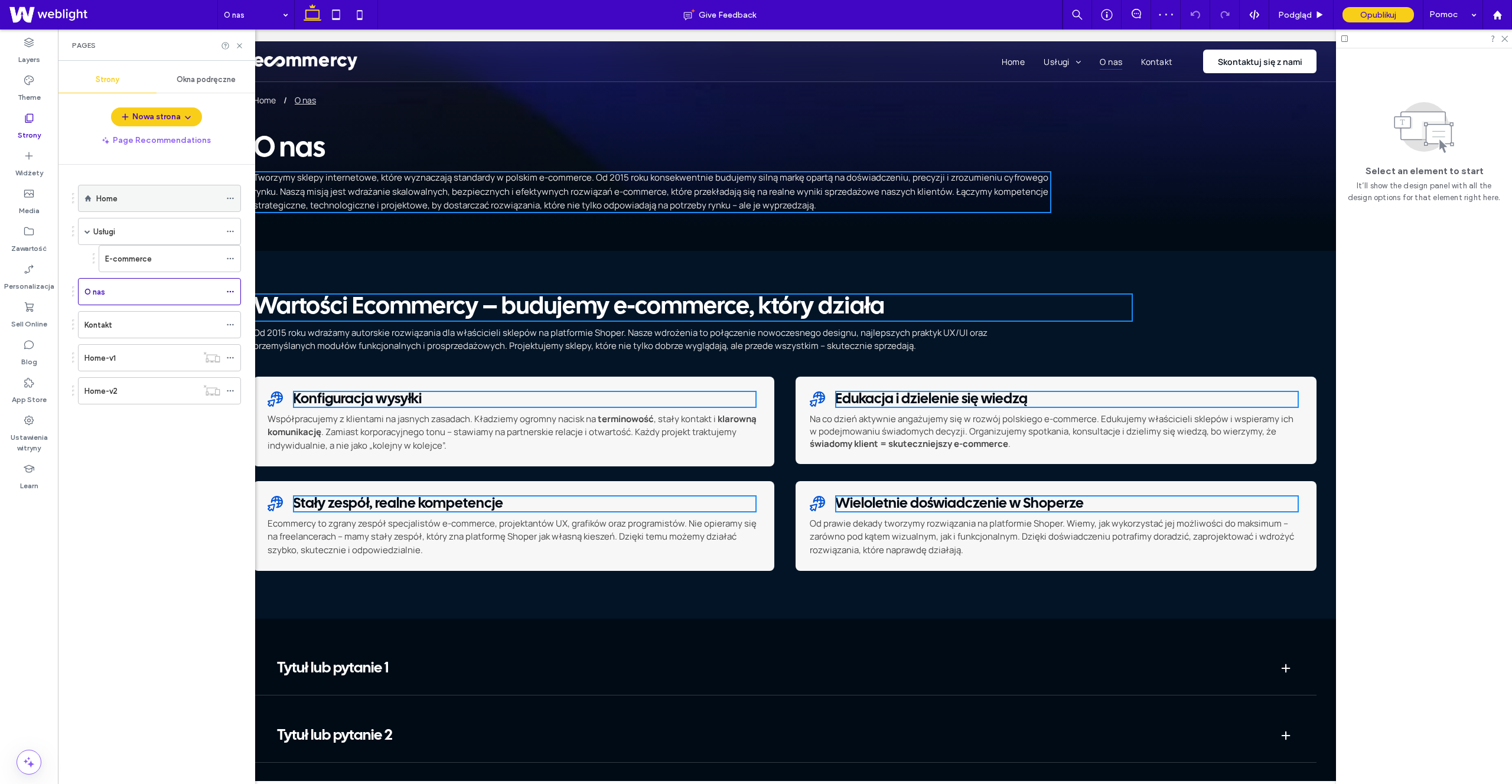 click on "Home" at bounding box center (158, 198) 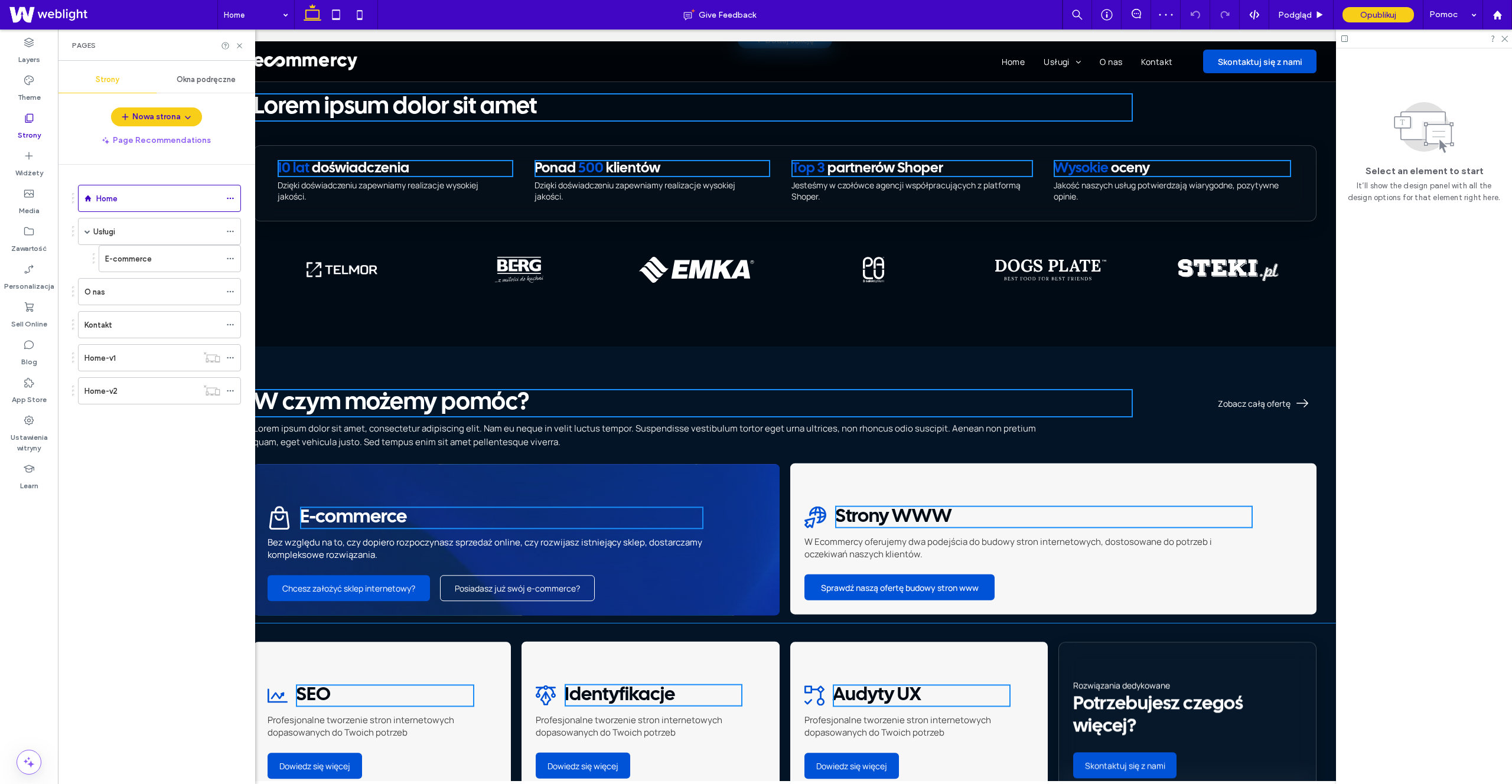 scroll, scrollTop: 842, scrollLeft: 0, axis: vertical 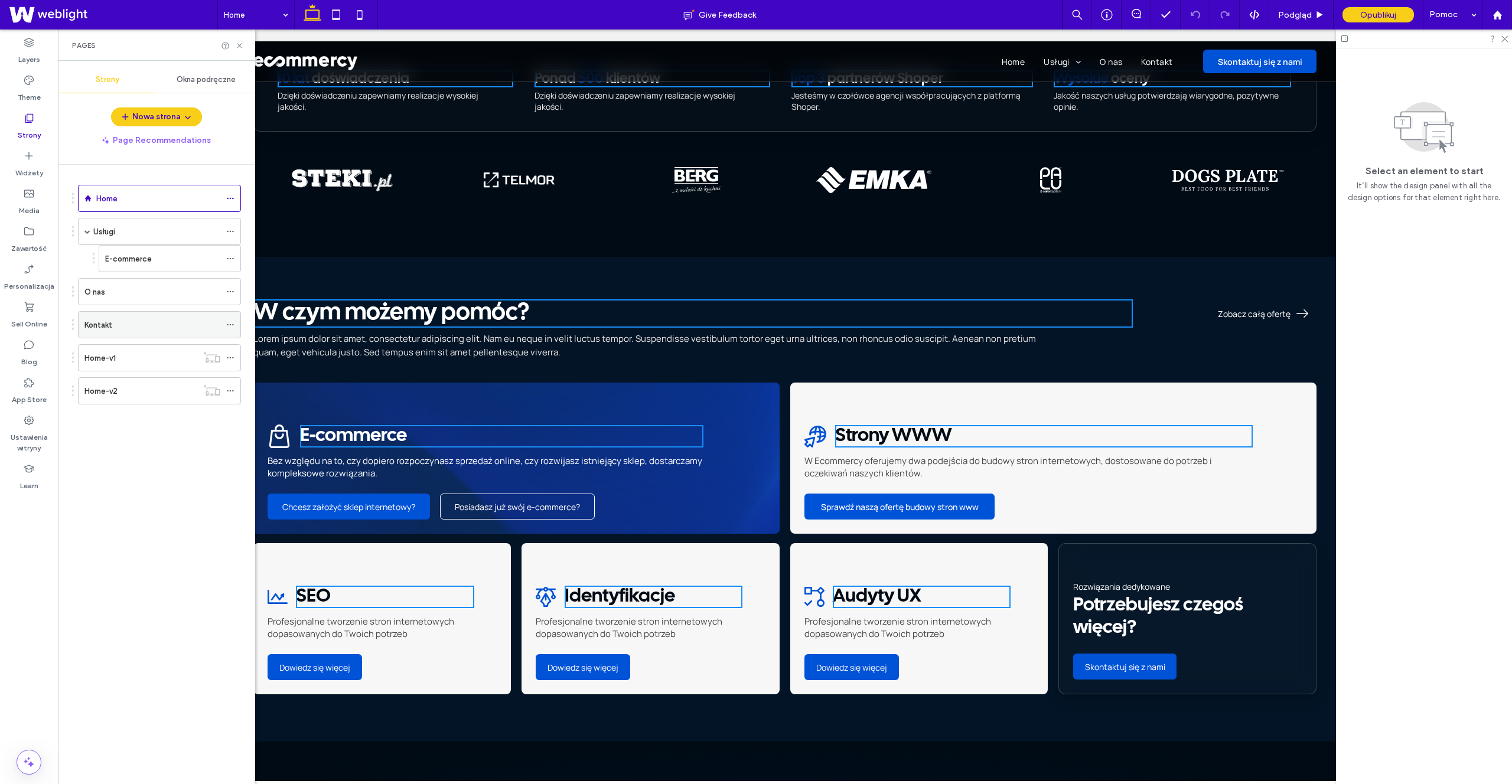 click on "Kontakt" at bounding box center (152, 325) 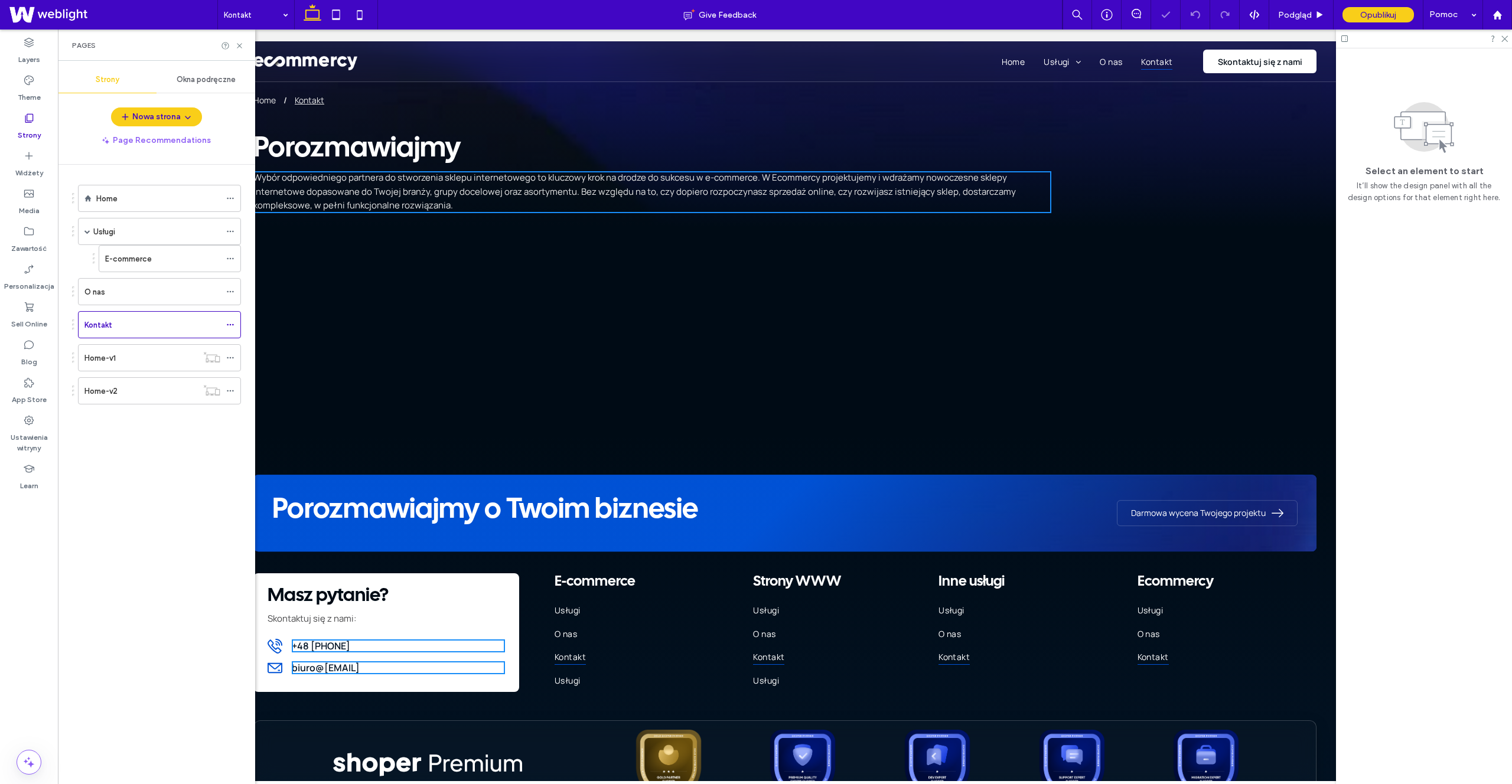 click on "O nas" at bounding box center (152, 292) 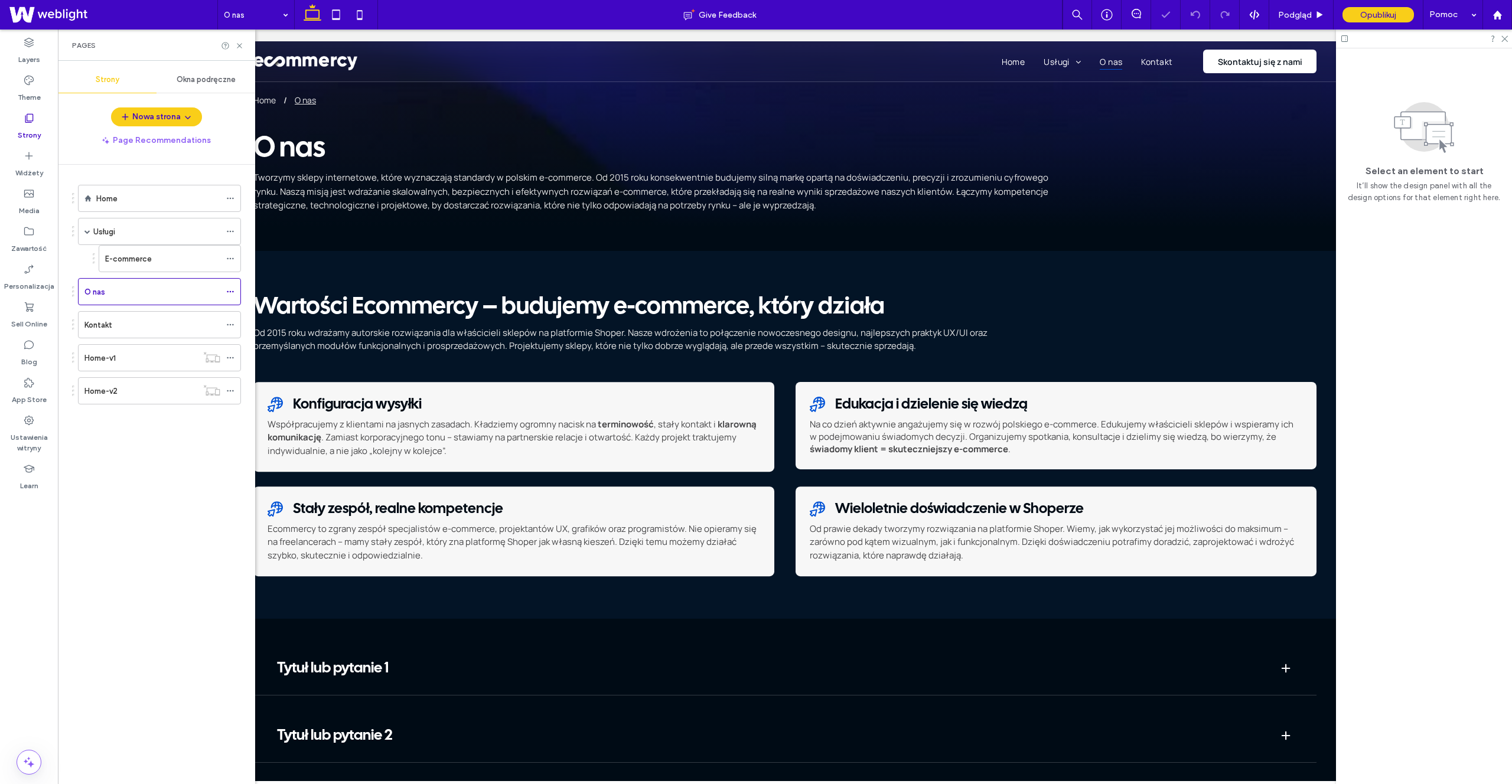scroll, scrollTop: 0, scrollLeft: 0, axis: both 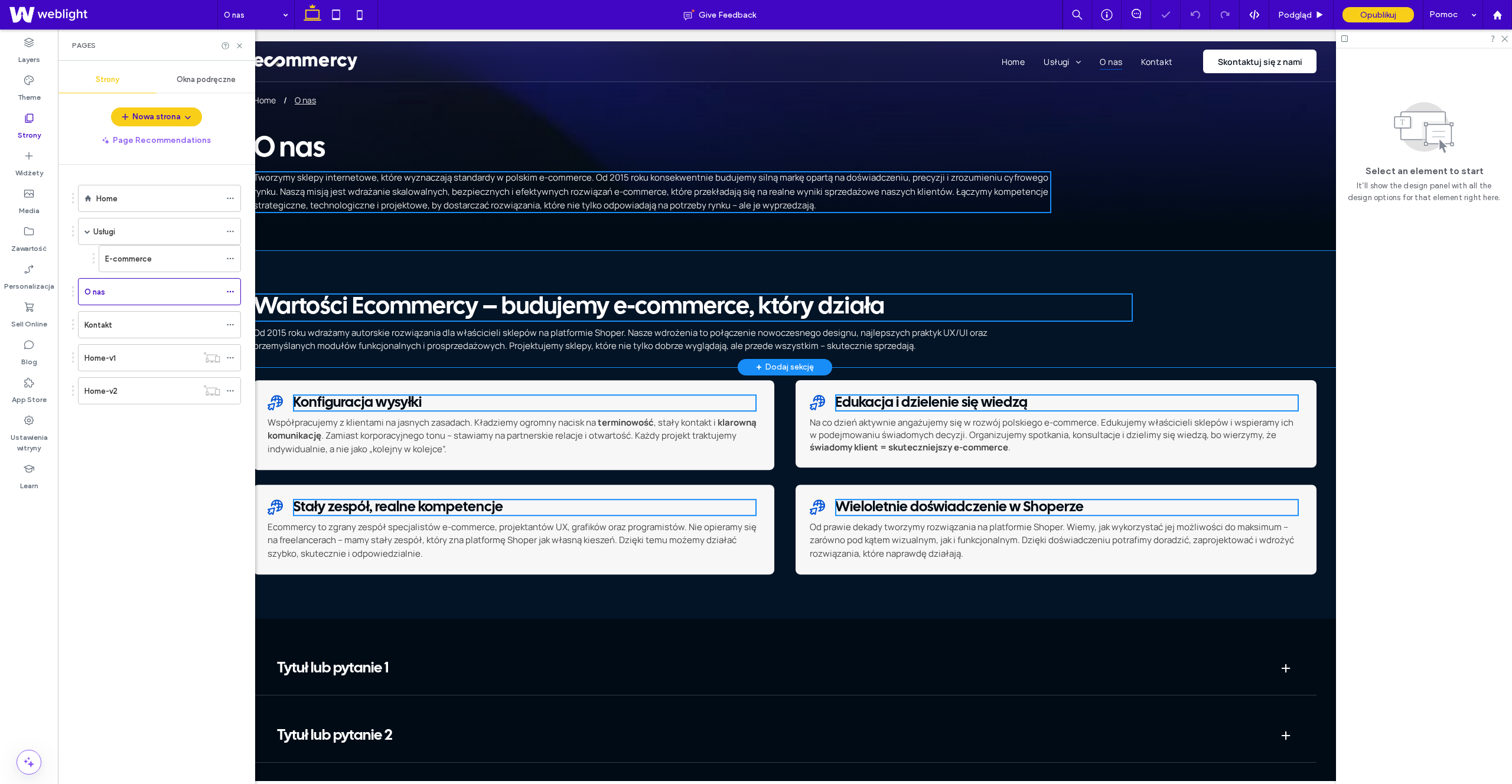 click on "Wartości Ecommercy – budujemy e-commerce, który działa
Od 2015 roku wdrażamy autorskie rozwiązania dla właścicieli sklepów na platformie Shoper. Nasze wdrożenia to połączenie nowoczesnego designu, najlepszych praktyk UX/UI oraz przemyślanych modułów funkcjonalnych i prosprzedażowych. Projektujemy sklepy, które nie tylko dobrze wyglądają, ale przede wszystkim – skutecznie sprzedają." at bounding box center (785, 309) 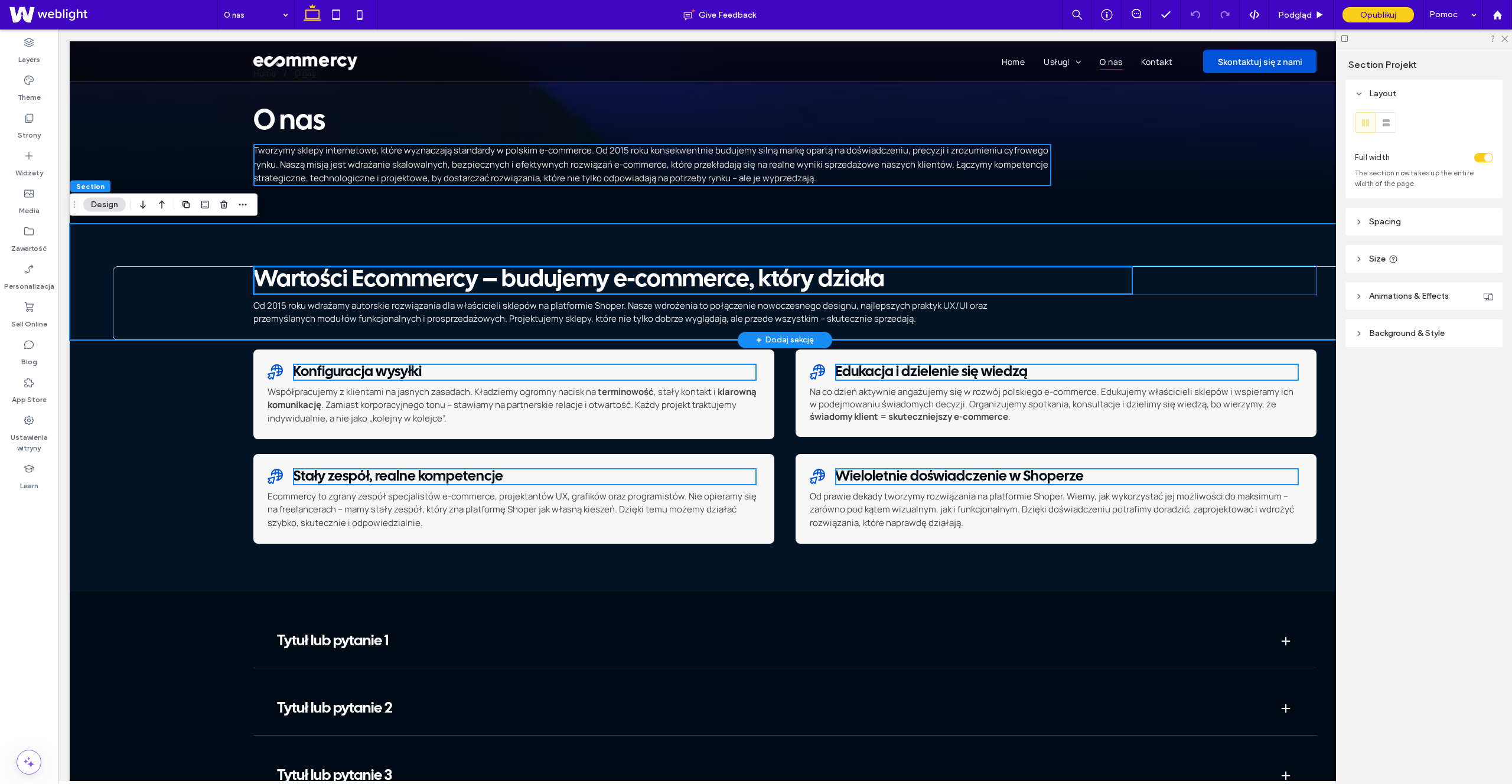 scroll, scrollTop: 30, scrollLeft: 0, axis: vertical 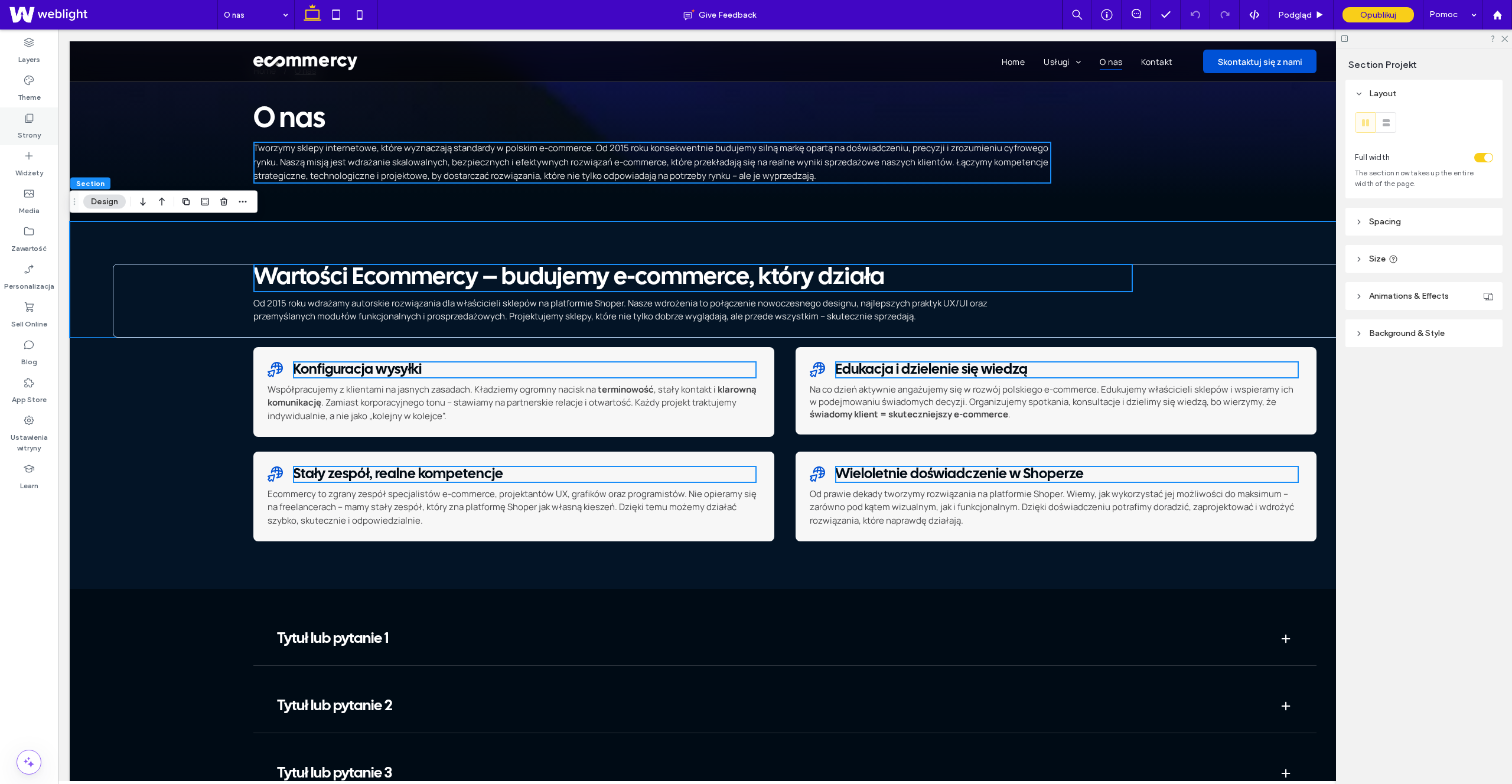 click on "Strony" at bounding box center [29, 132] 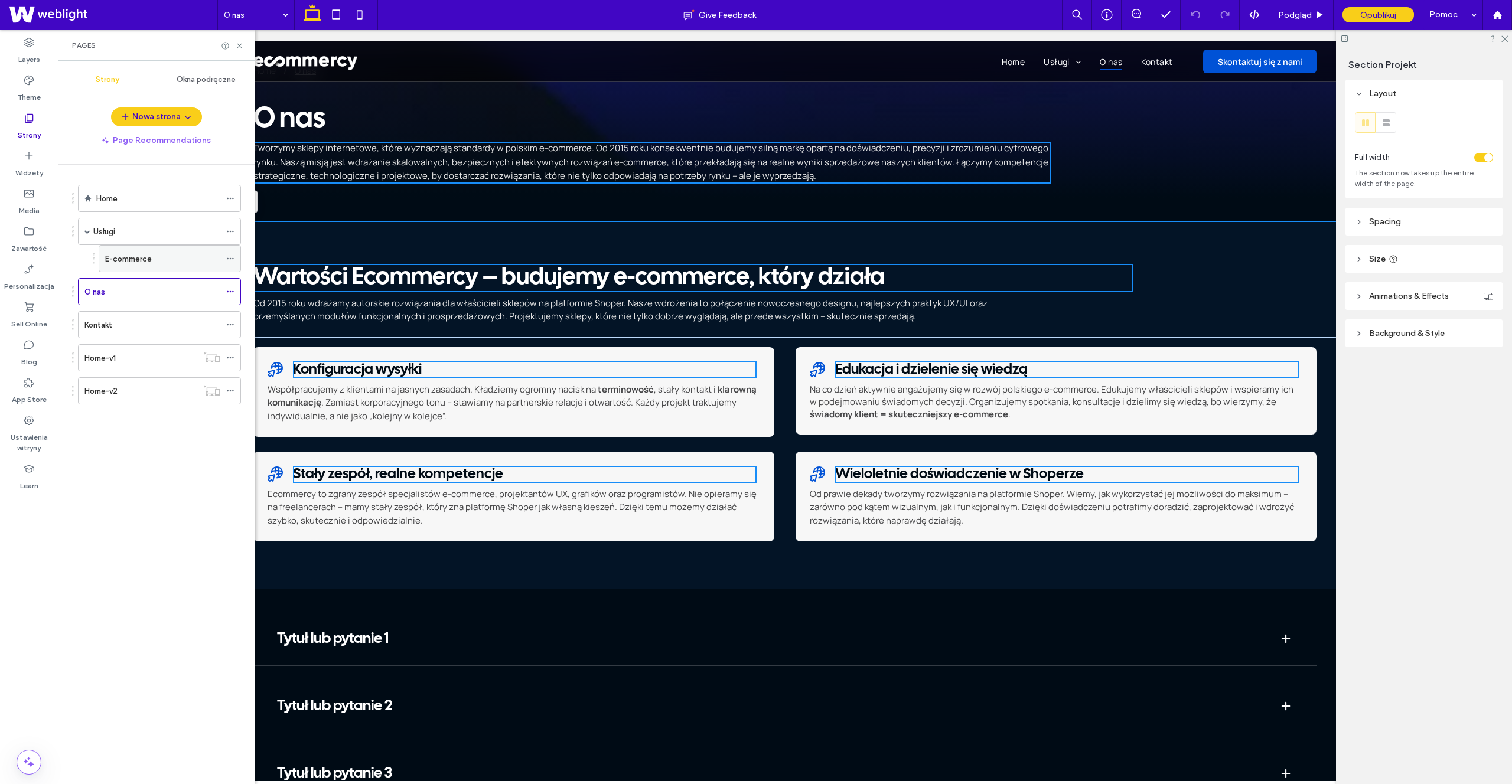 click on "E-commerce" at bounding box center (128, 259) 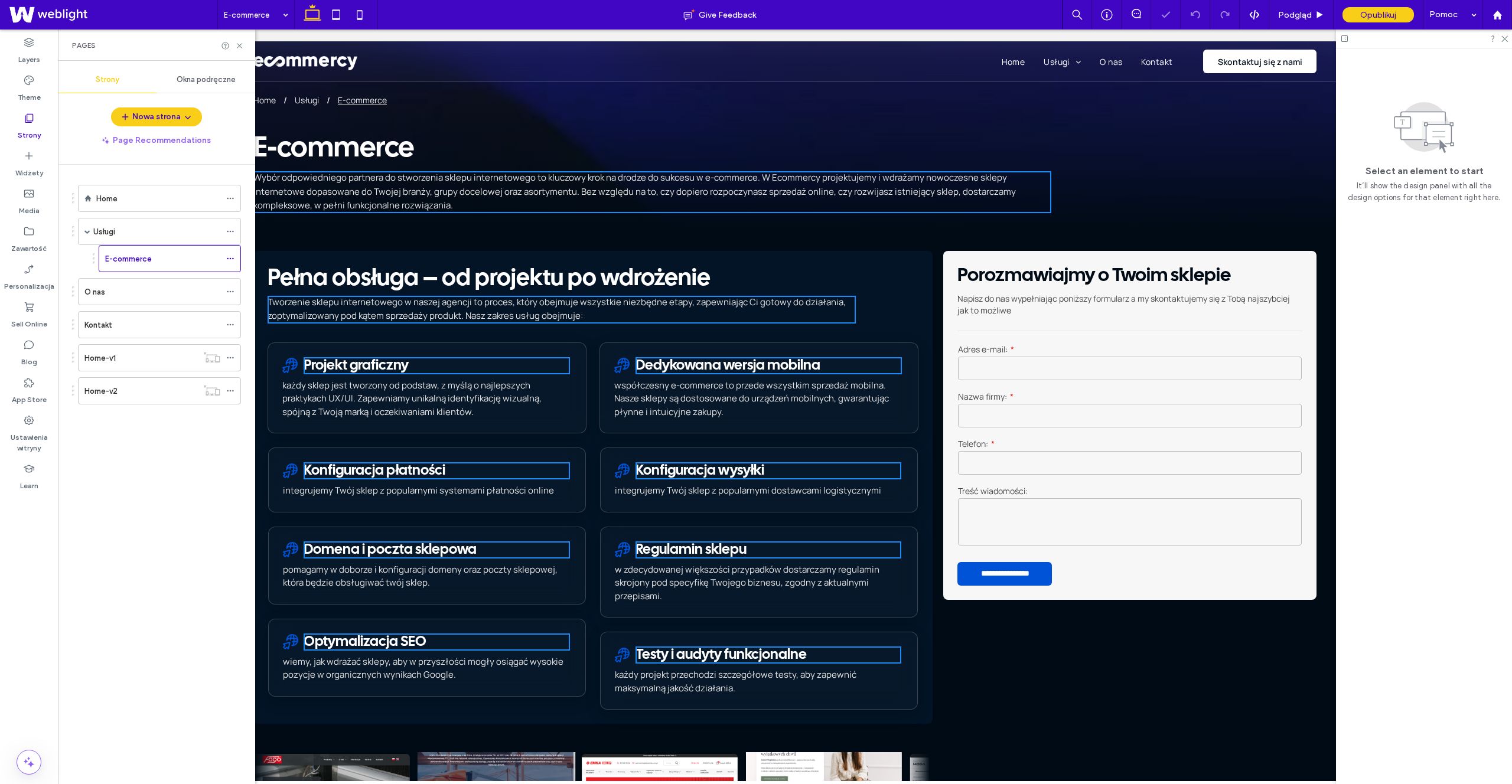 scroll, scrollTop: 0, scrollLeft: 0, axis: both 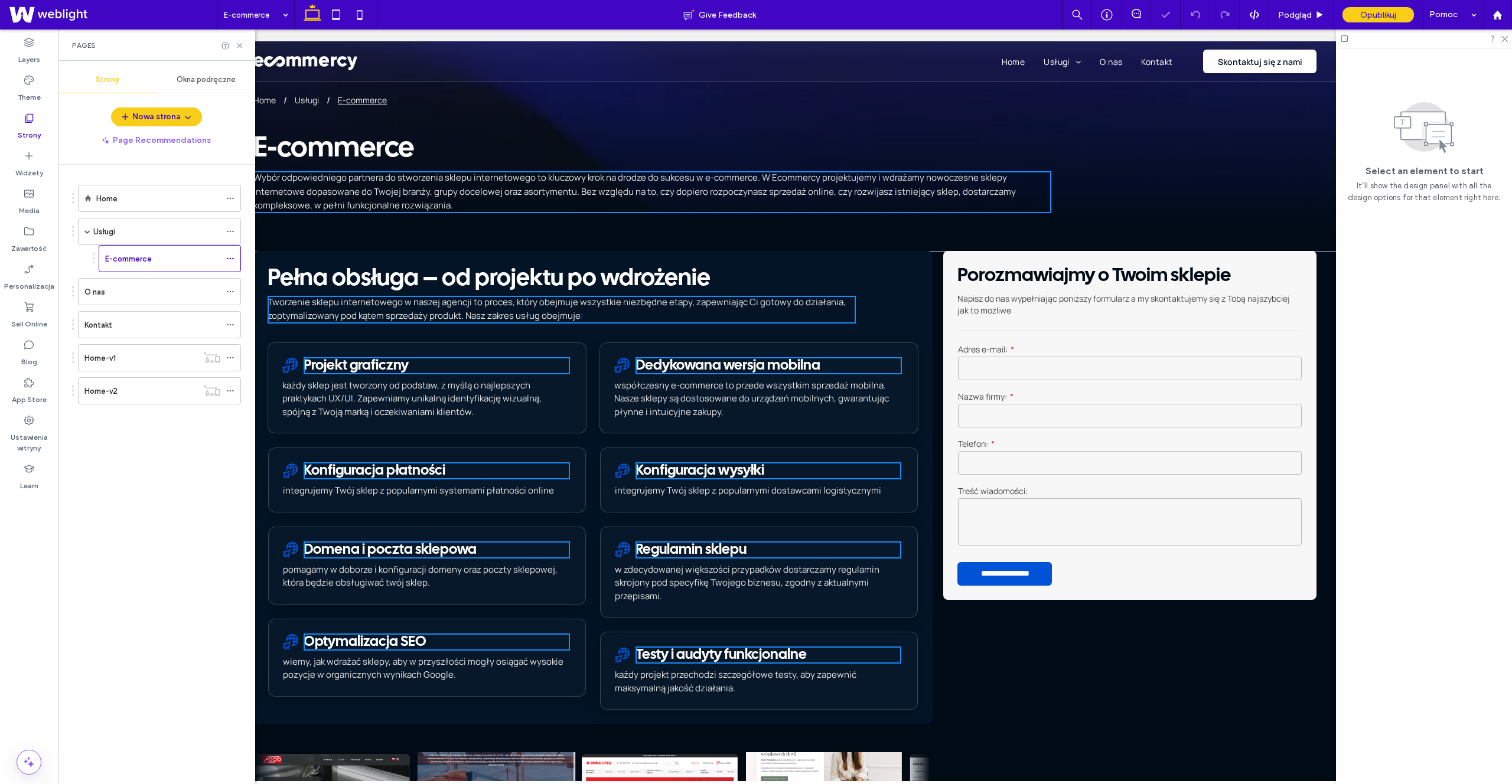click on "Pełna obsługa – od projektu po wdrożenie
Tworzenie sklepu internetowego w naszej agencji to proces, który obejmuje wszystkie niezbędne etapy, zapewniając Ci gotowy do działania, zoptymalizowany pod kątem sprzedaży produkt. Nasz zakres usług obejmuje:
Projekt graficzny
każdy sklep jest tworzony od podstaw, z myślą o najlepszych praktykach UX/UI. Zapewniamy unikalną identyfikację wizualną, spójną z Twoją marką i oczekiwaniami klientów.
Konfiguracja płatności
integrujemy Twój sklep z popularnymi systemami płatności online
Domena i poczta sklepowa
pomagamy w doborze i konfiguracji domeny oraz poczty sklepowej, która będzie obsługiwać twój sklep.
Optymalizacja SEO" at bounding box center (593, 488) 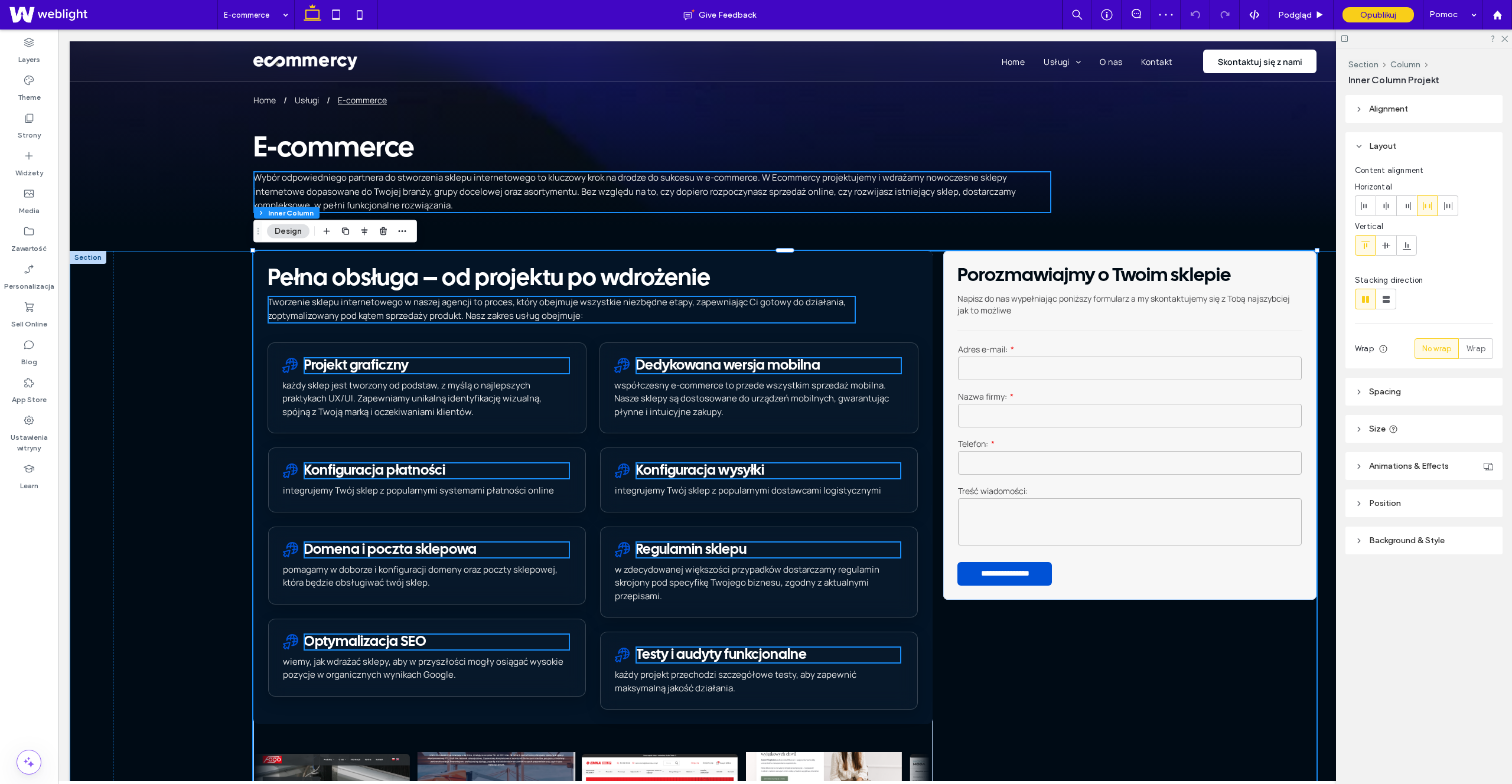 click on "Pełna obsługa – od projektu po wdrożenie
Tworzenie sklepu internetowego w naszej agencji to proces, który obejmuje wszystkie niezbędne etapy, zapewniając Ci gotowy do działania, zoptymalizowany pod kątem sprzedaży produkt. Nasz zakres usług obejmuje:
Projekt graficzny
każdy sklep jest tworzony od podstaw, z myślą o najlepszych praktykach UX/UI. Zapewniamy unikalną identyfikację wizualną, spójną z Twoją marką i oczekiwaniami klientów.
Konfiguracja płatności
integrujemy Twój sklep z popularnymi systemami płatności online
Domena i poczta sklepowa
pomagamy w doborze i konfiguracji domeny oraz poczty sklepowej, która będzie obsługiwać twój sklep.
Optymalizacja SEO" at bounding box center [785, 1411] 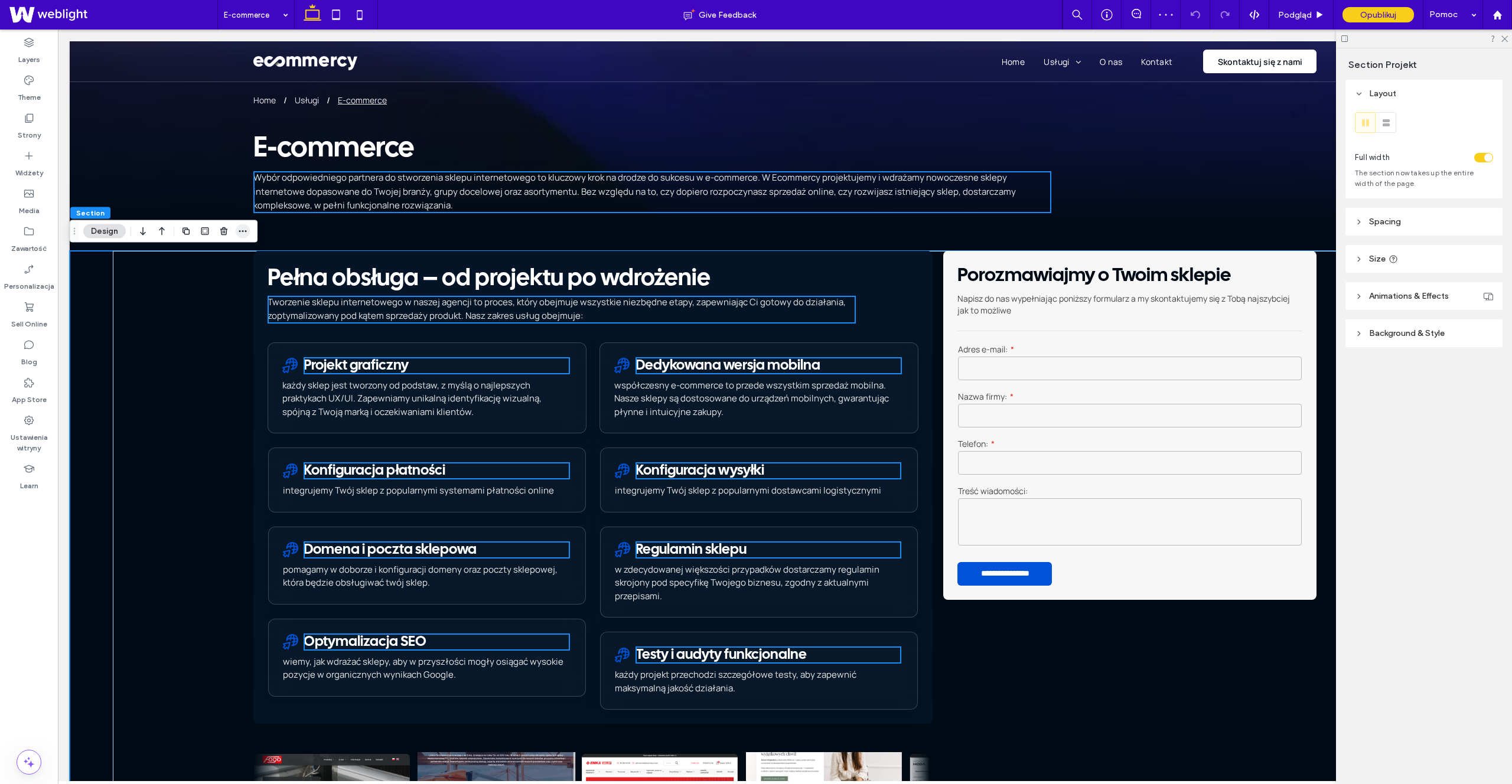 click 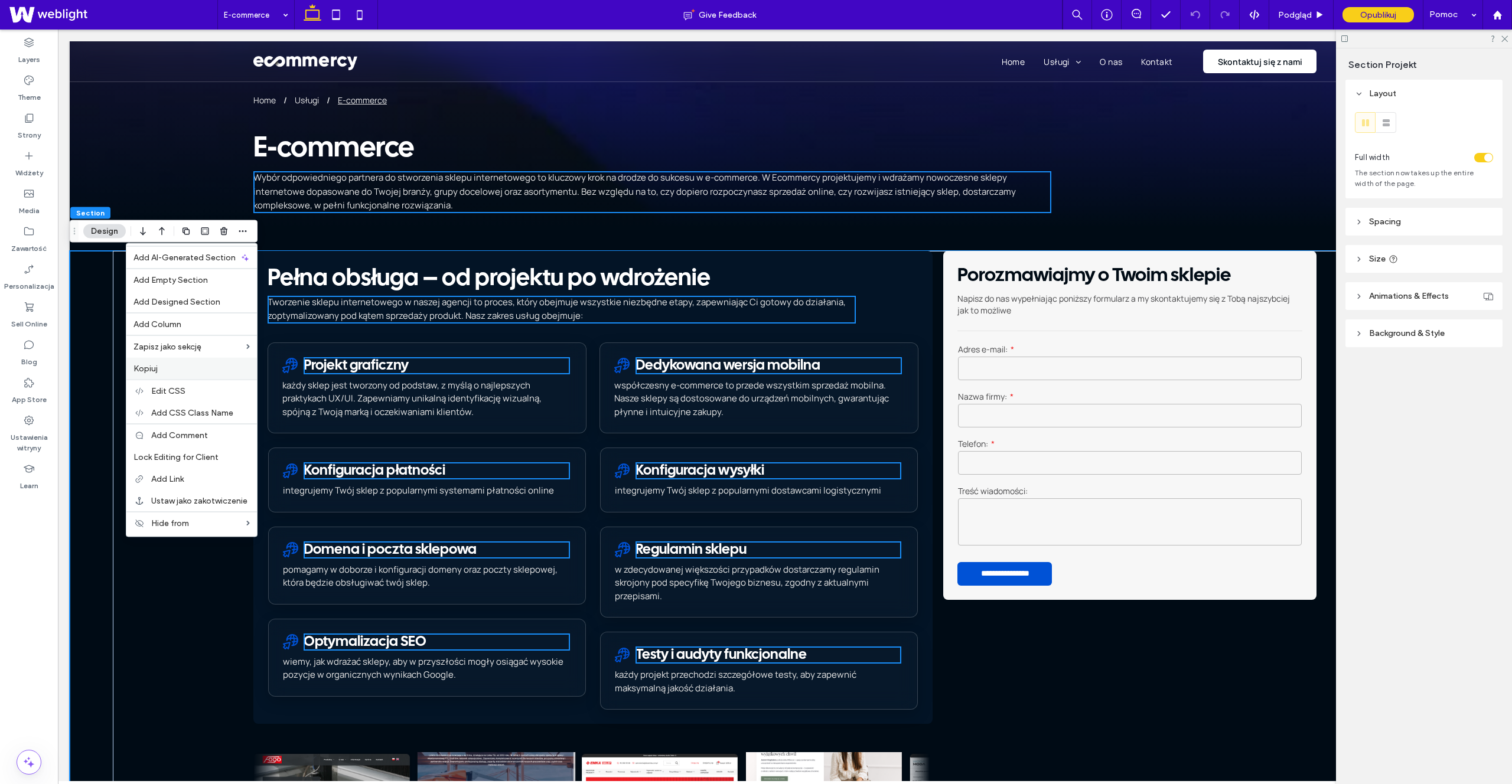 click on "Kopiuj" at bounding box center (191, 368) 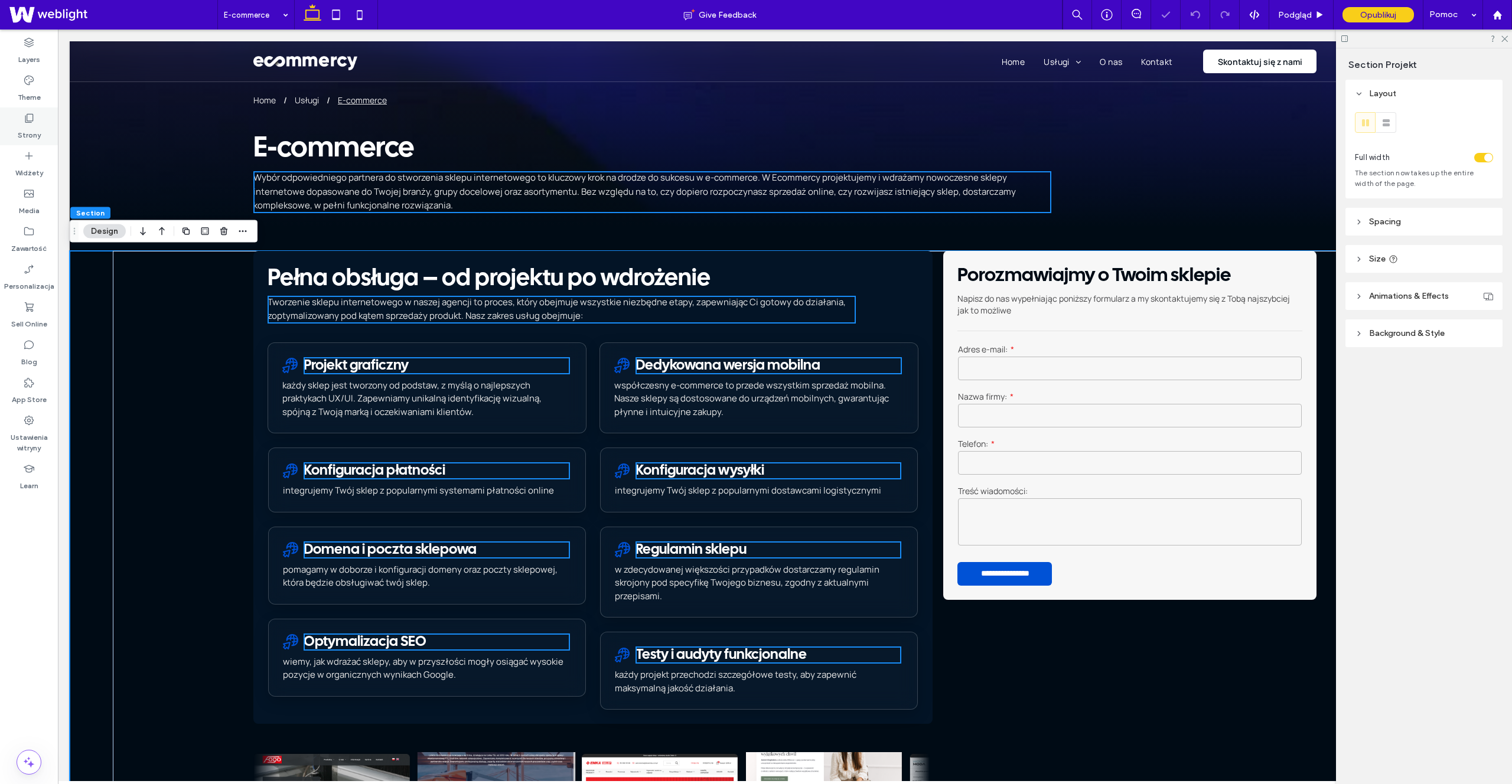 click on "Strony" at bounding box center [29, 126] 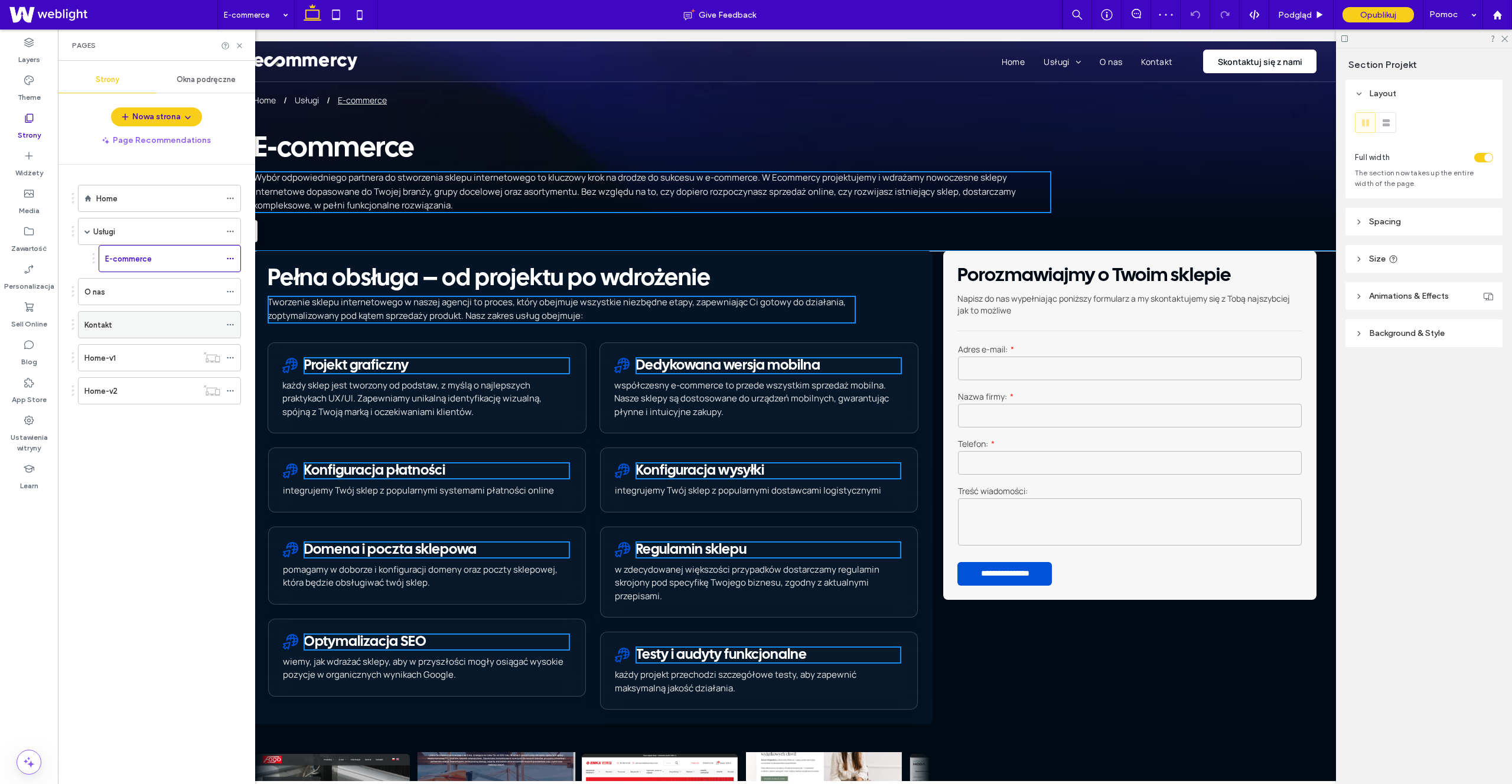 click on "Kontakt" at bounding box center (152, 325) 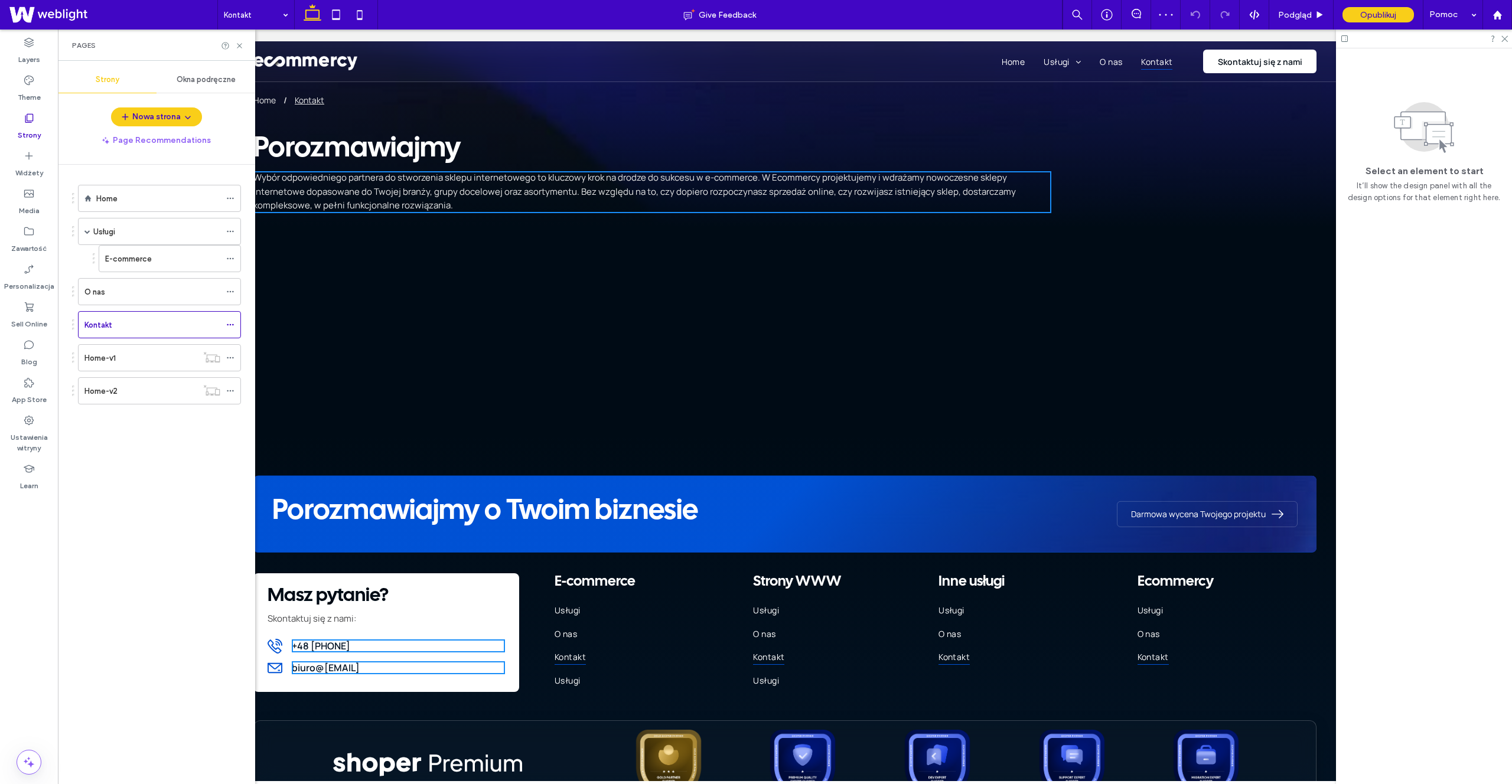 scroll, scrollTop: 0, scrollLeft: 0, axis: both 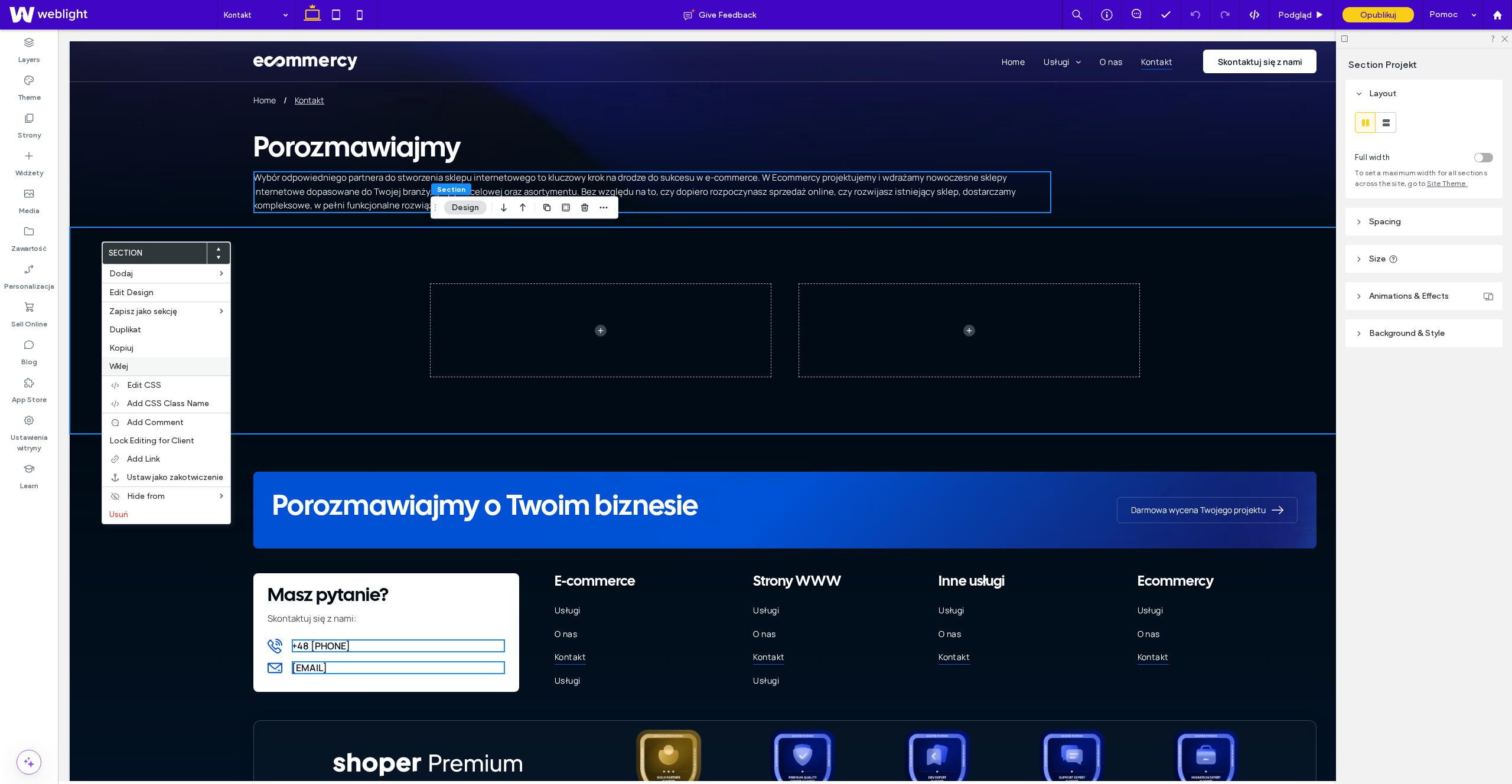 click on "Wklej" at bounding box center [166, 366] 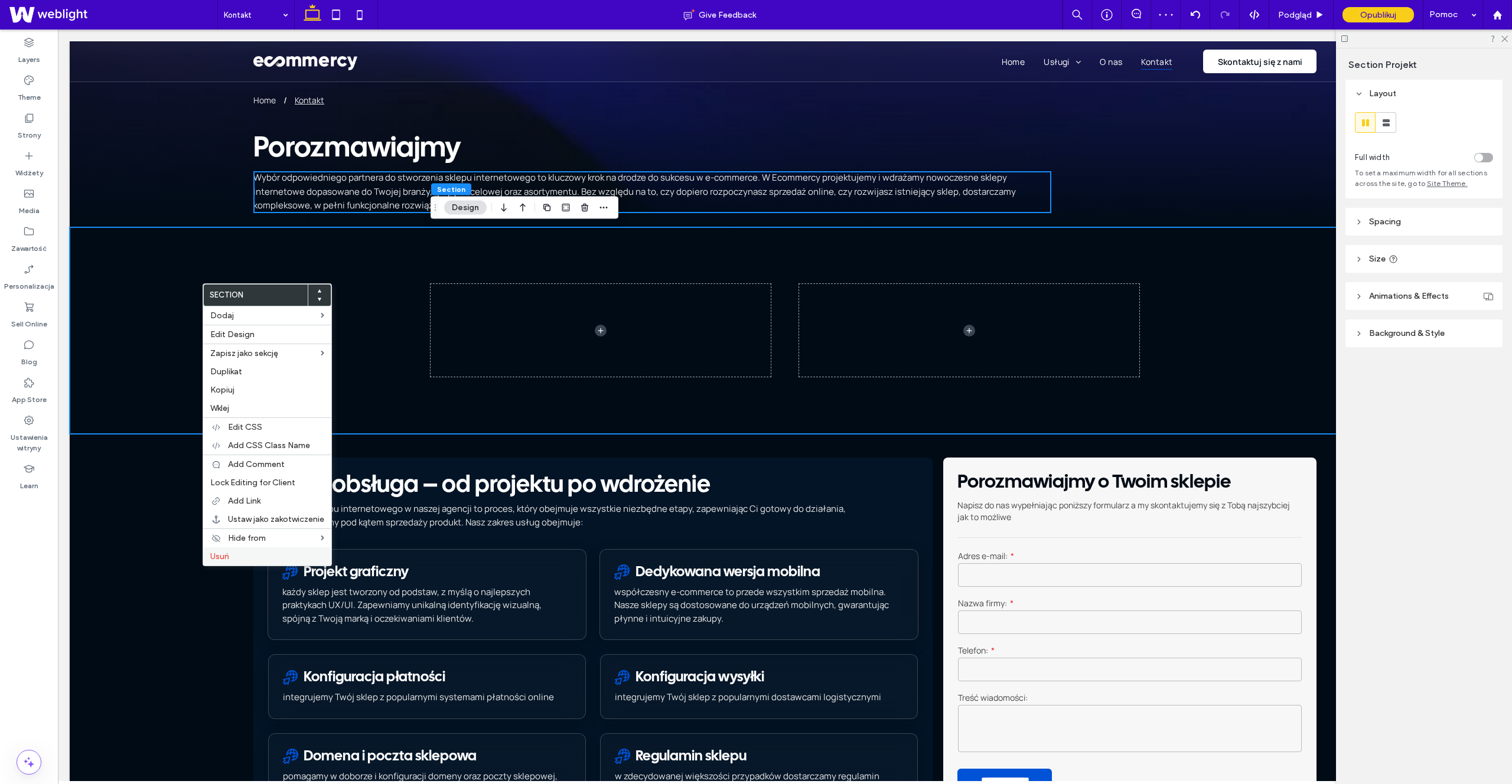 click on "Usuń" at bounding box center (220, 556) 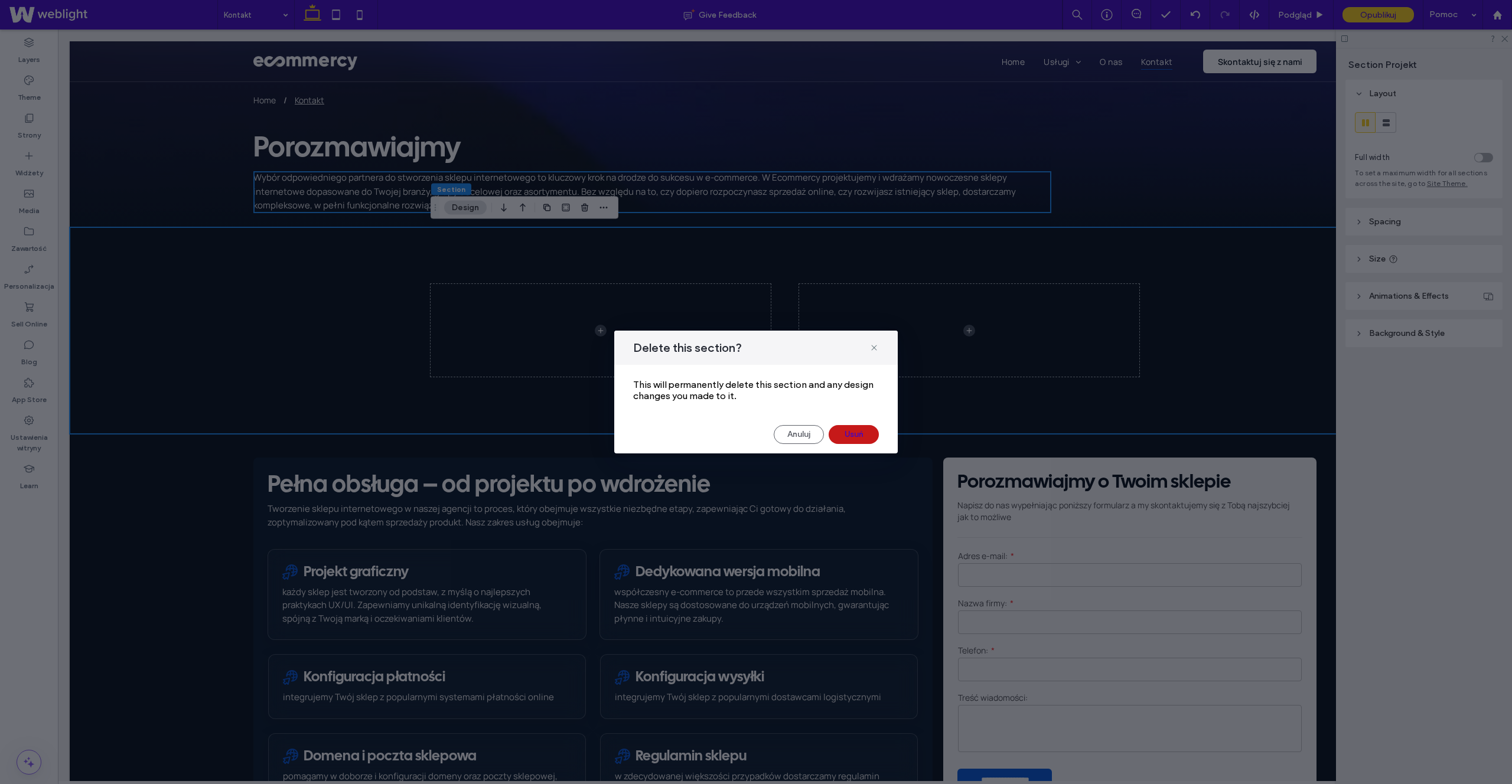 click on "Usuń" at bounding box center (853, 435) 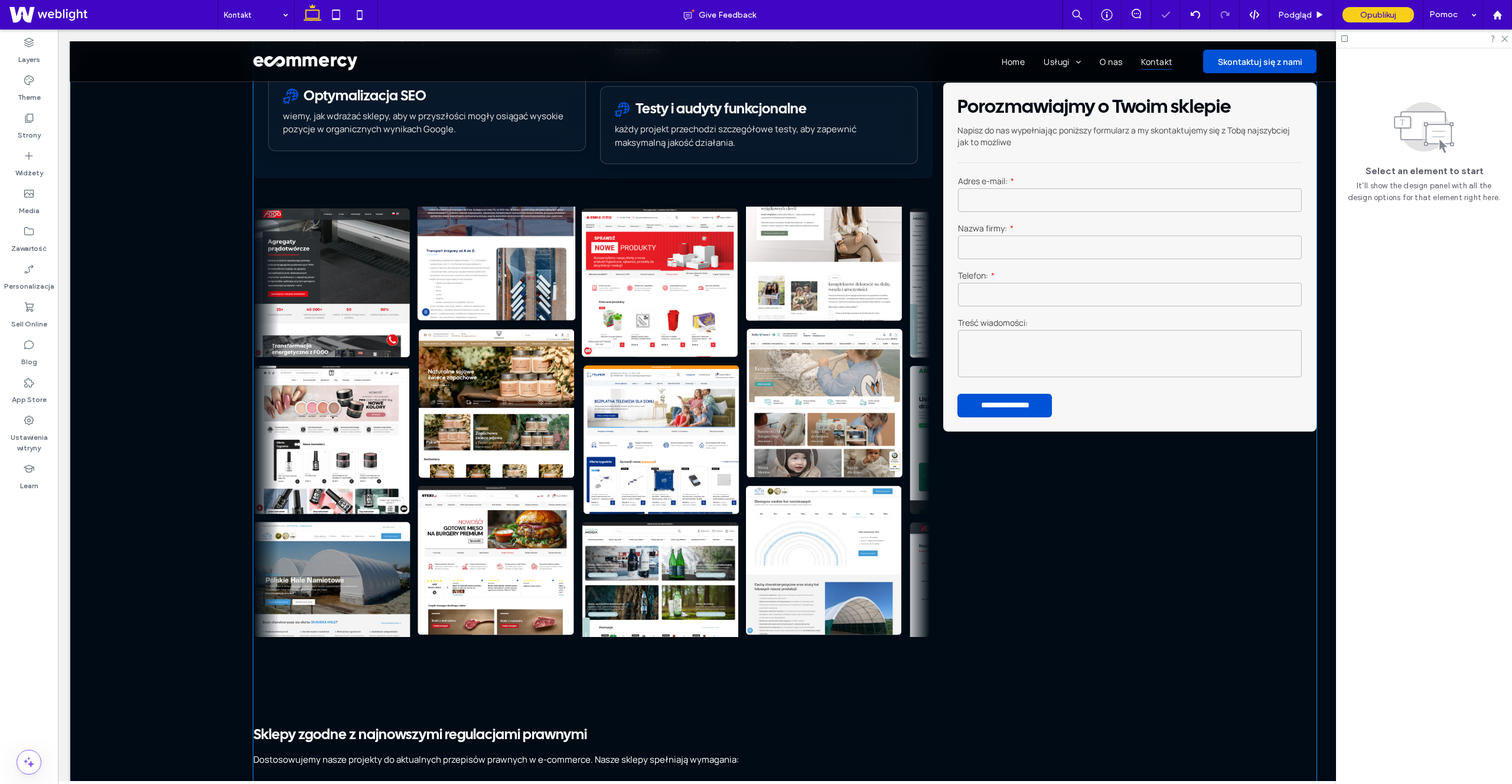 scroll, scrollTop: 625, scrollLeft: 0, axis: vertical 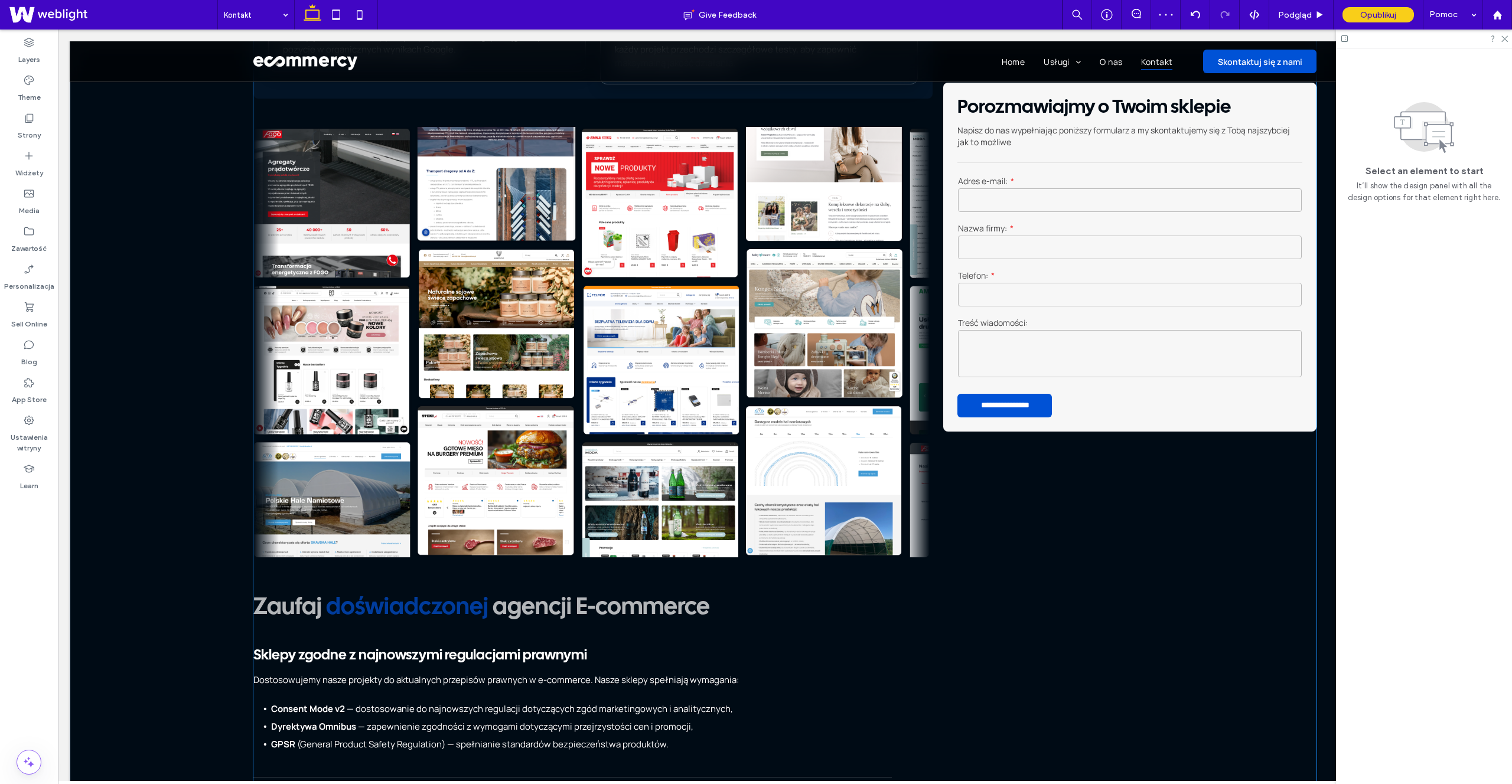 click at bounding box center [591, 342] 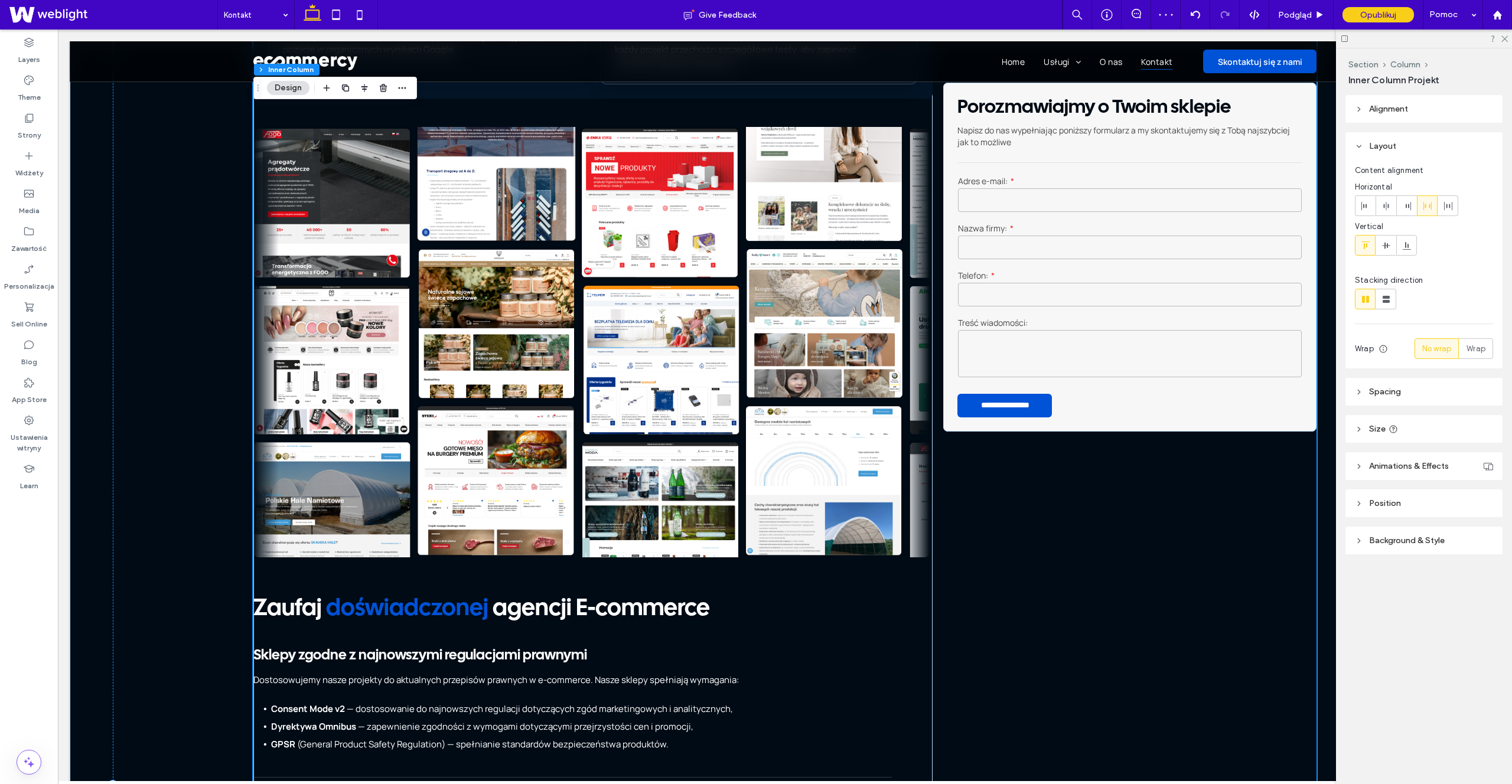 click at bounding box center [591, 342] 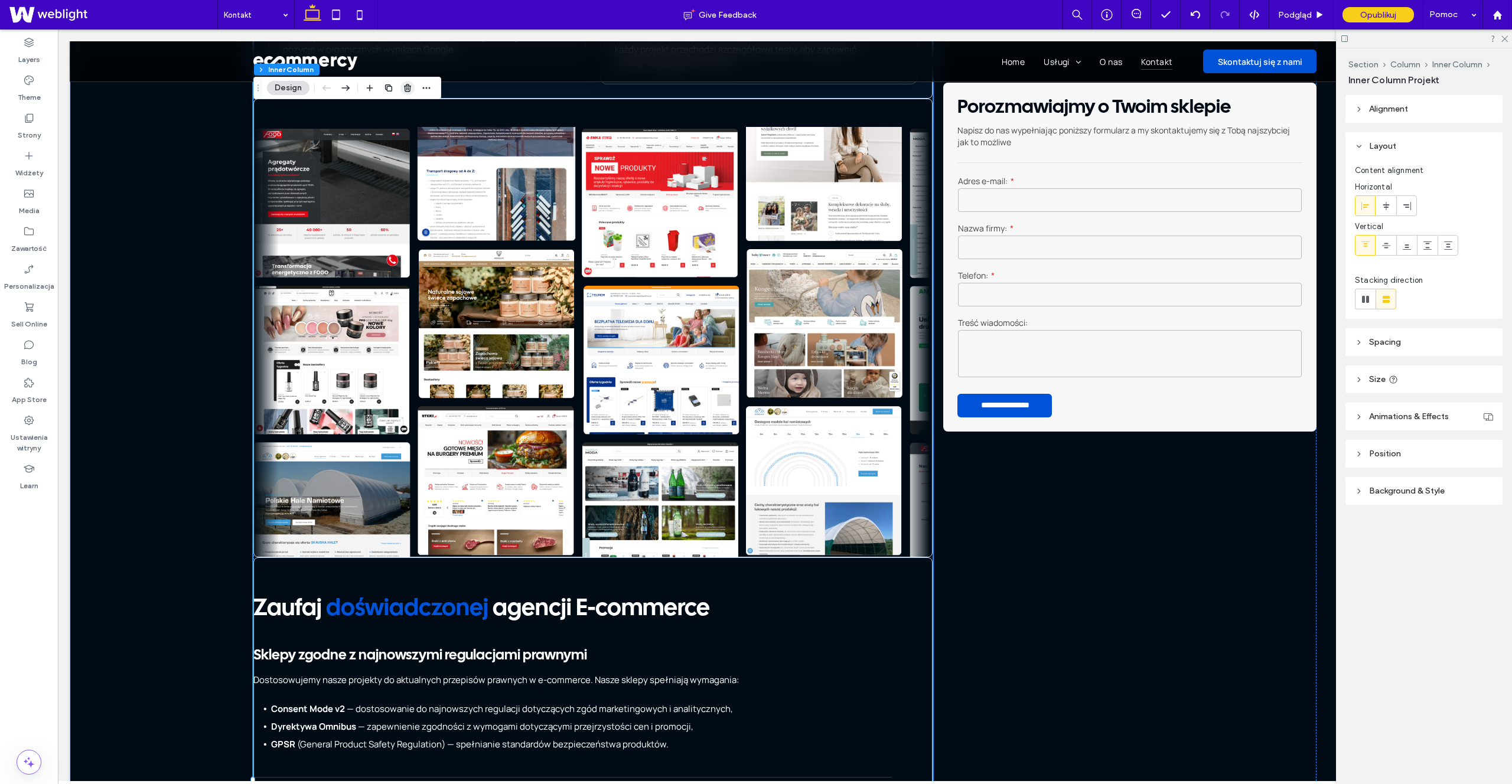 click 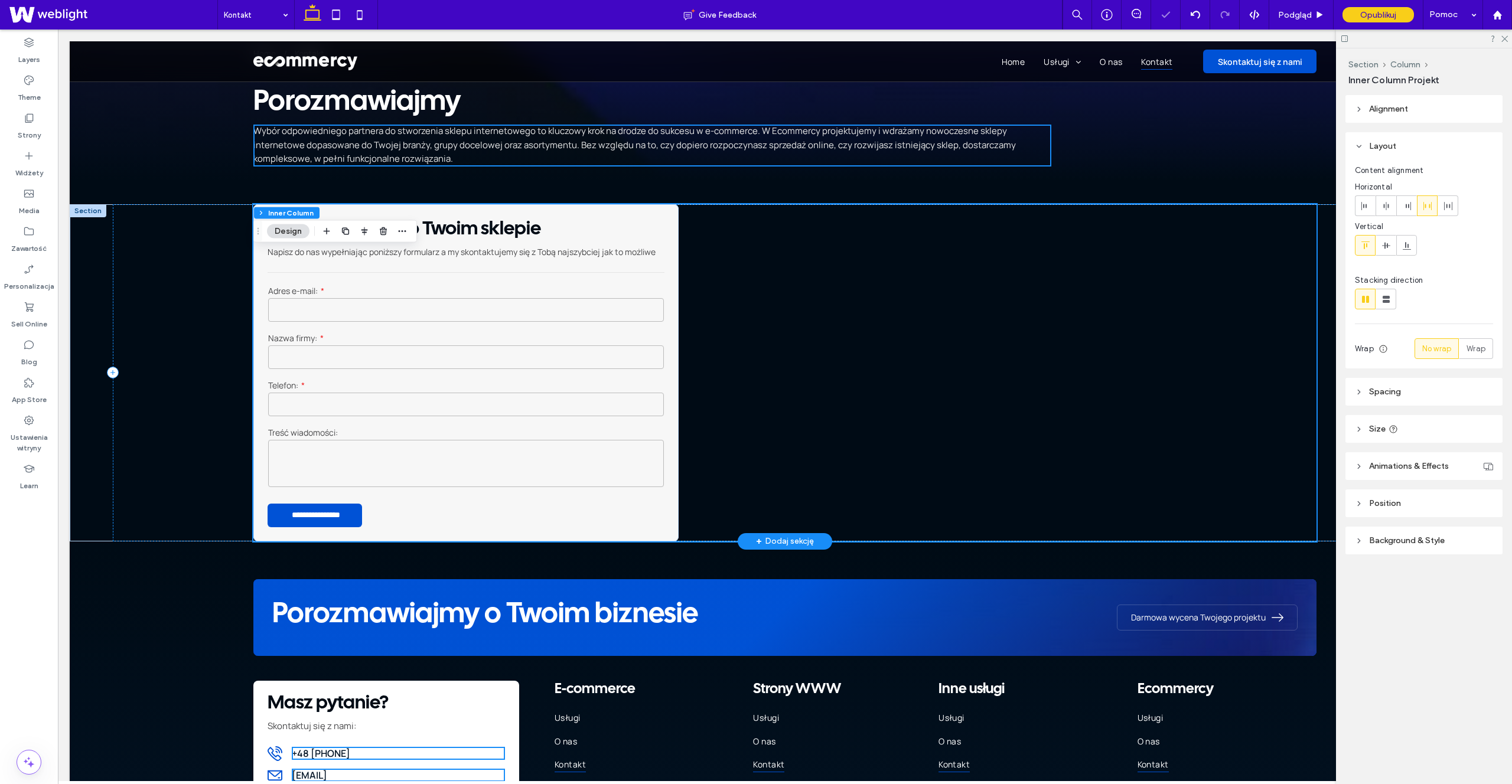 scroll, scrollTop: 0, scrollLeft: 0, axis: both 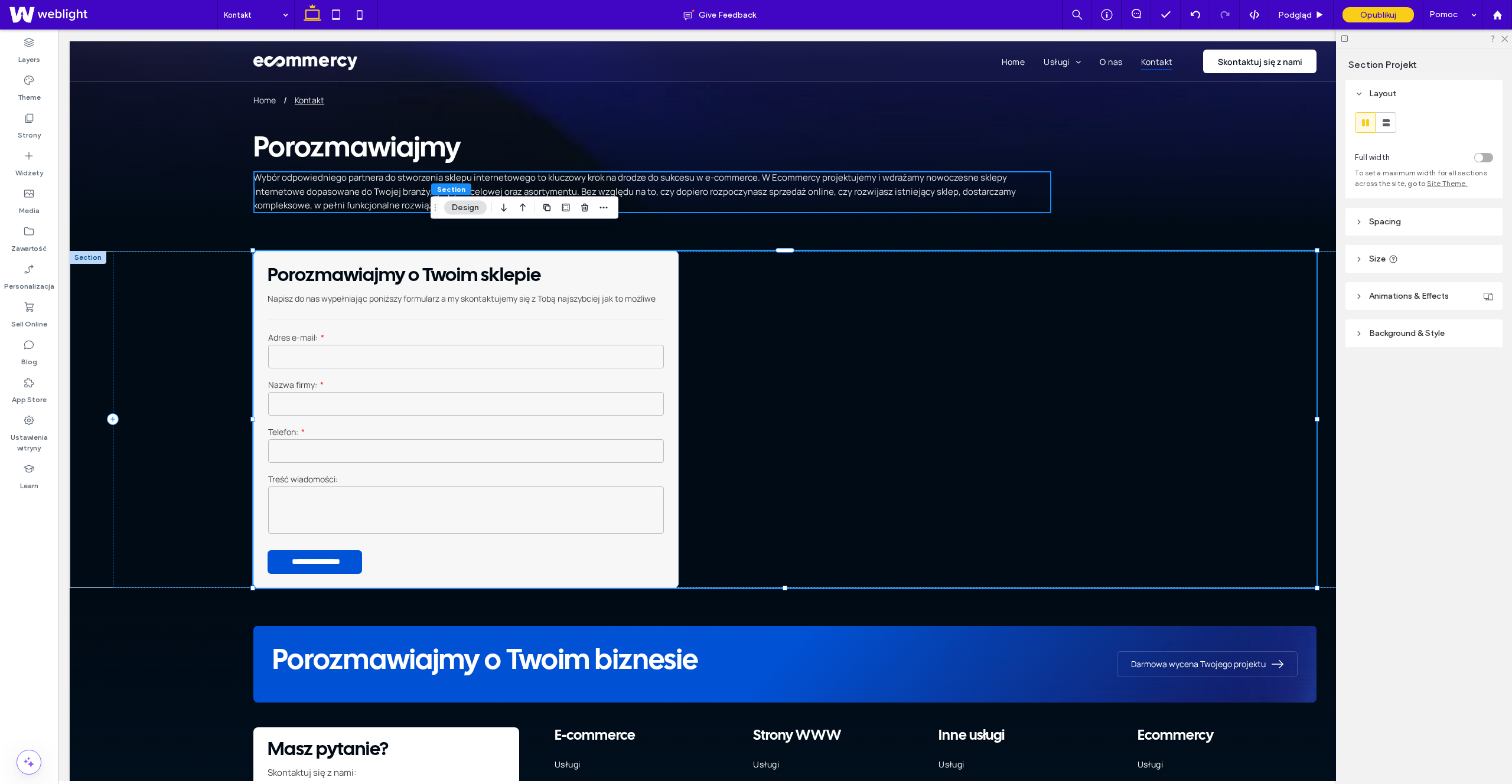 click at bounding box center (575, 208) 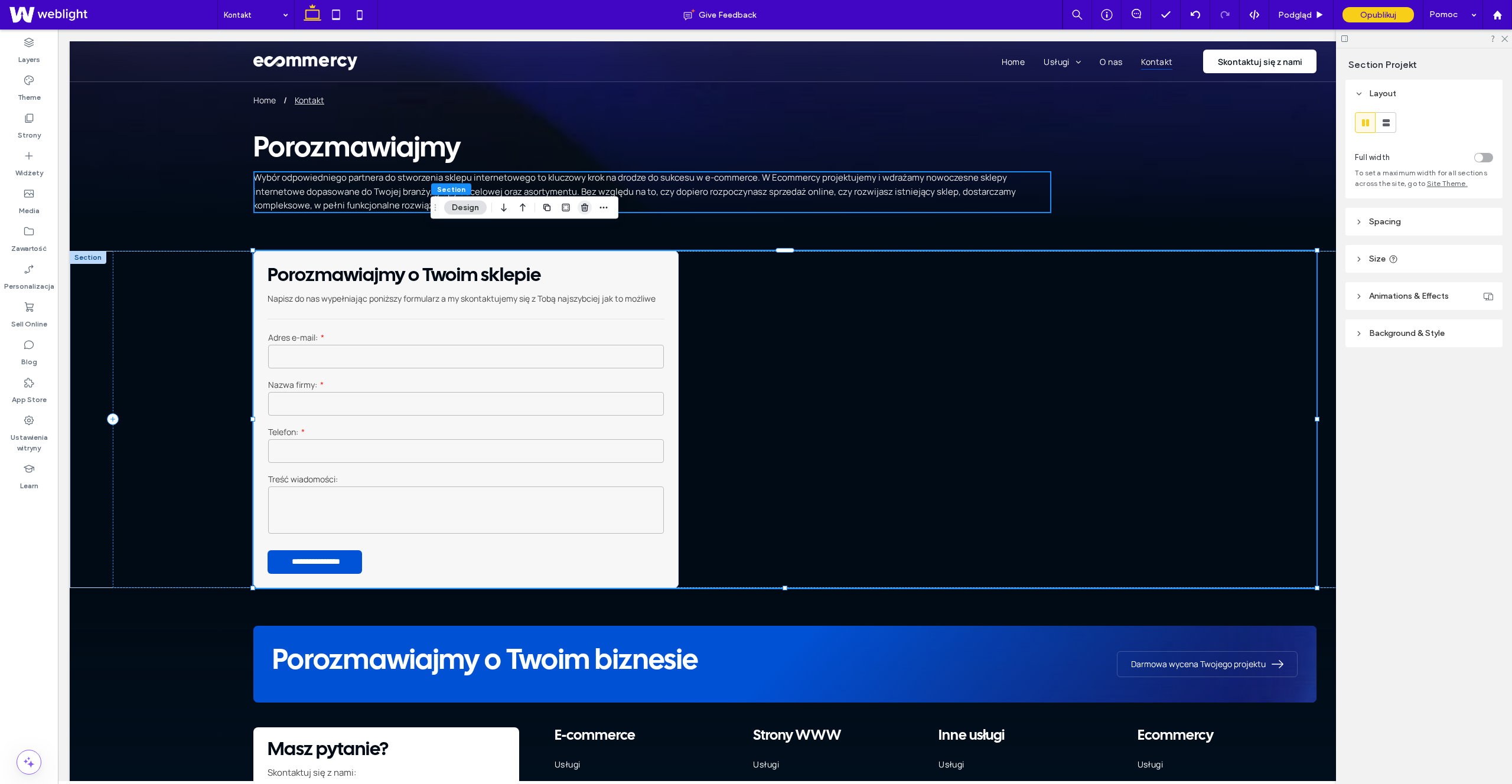click 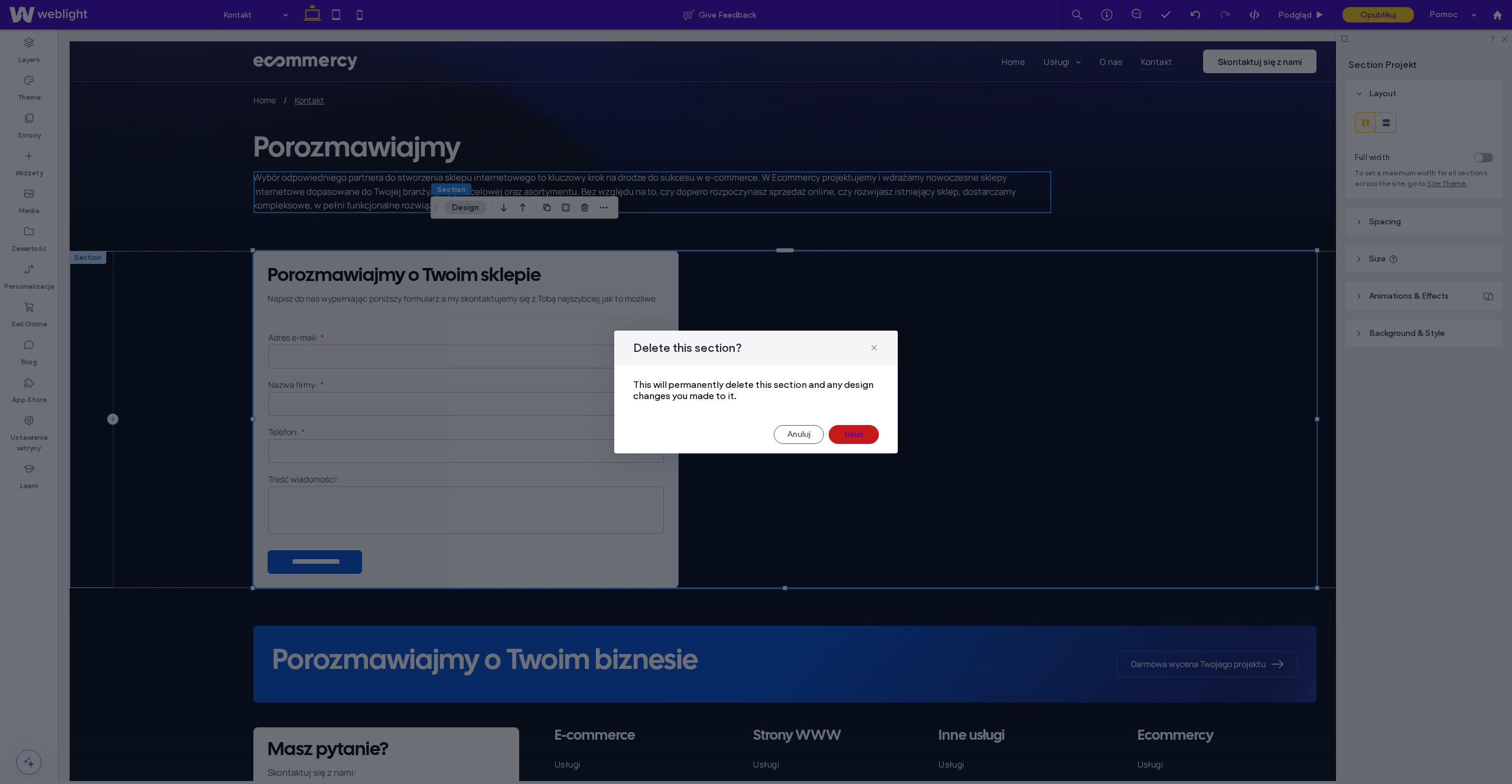 click on "Usuń" at bounding box center (853, 435) 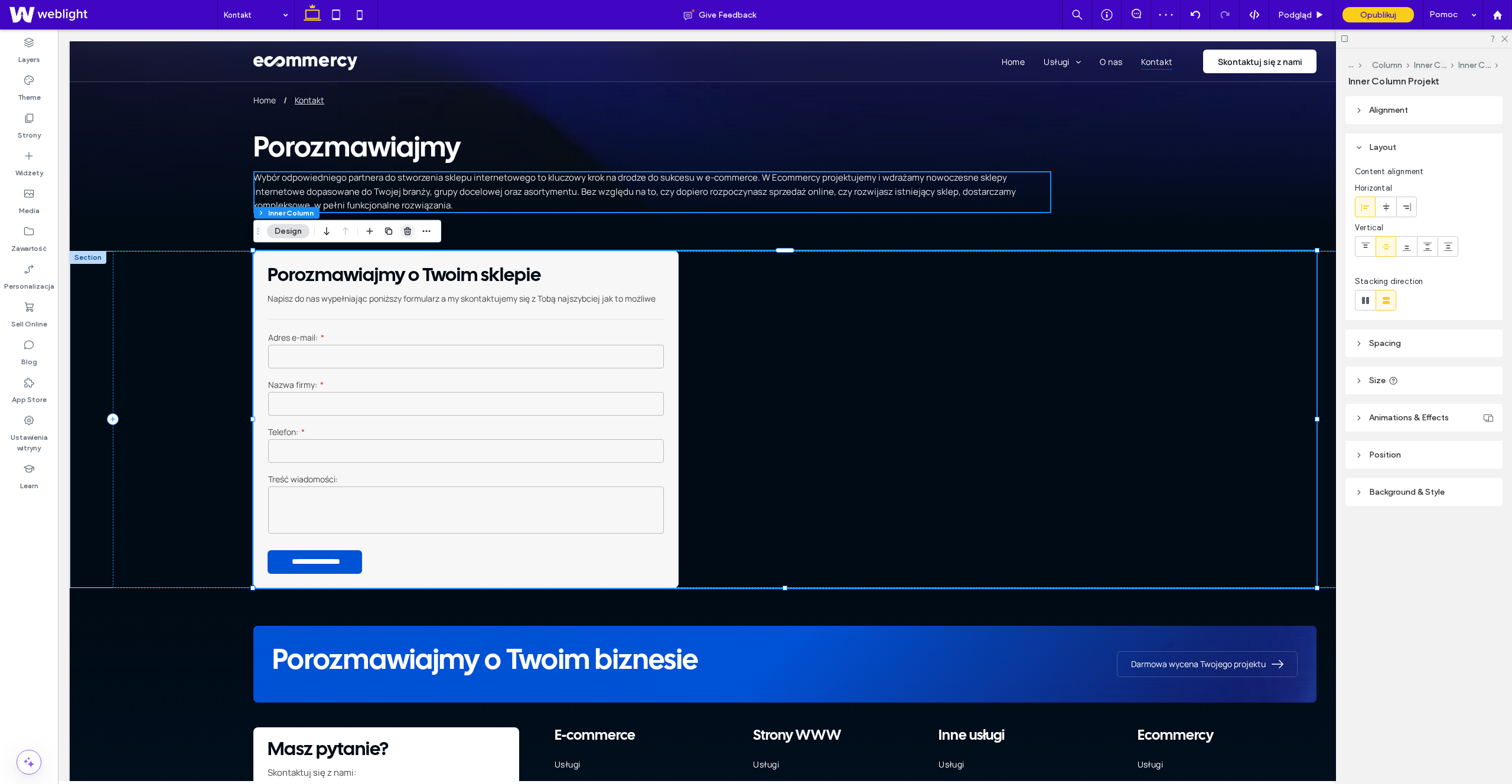 click 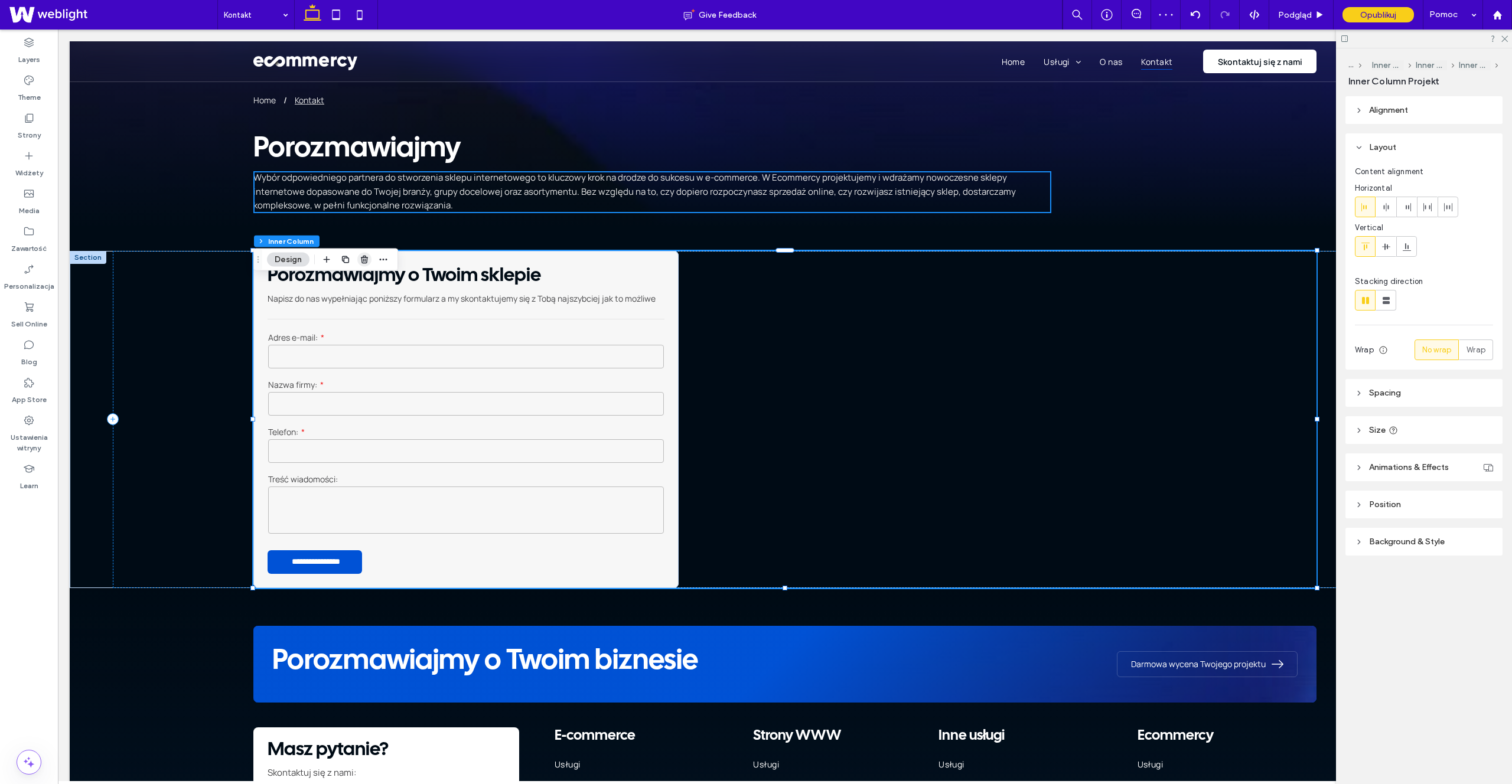 click 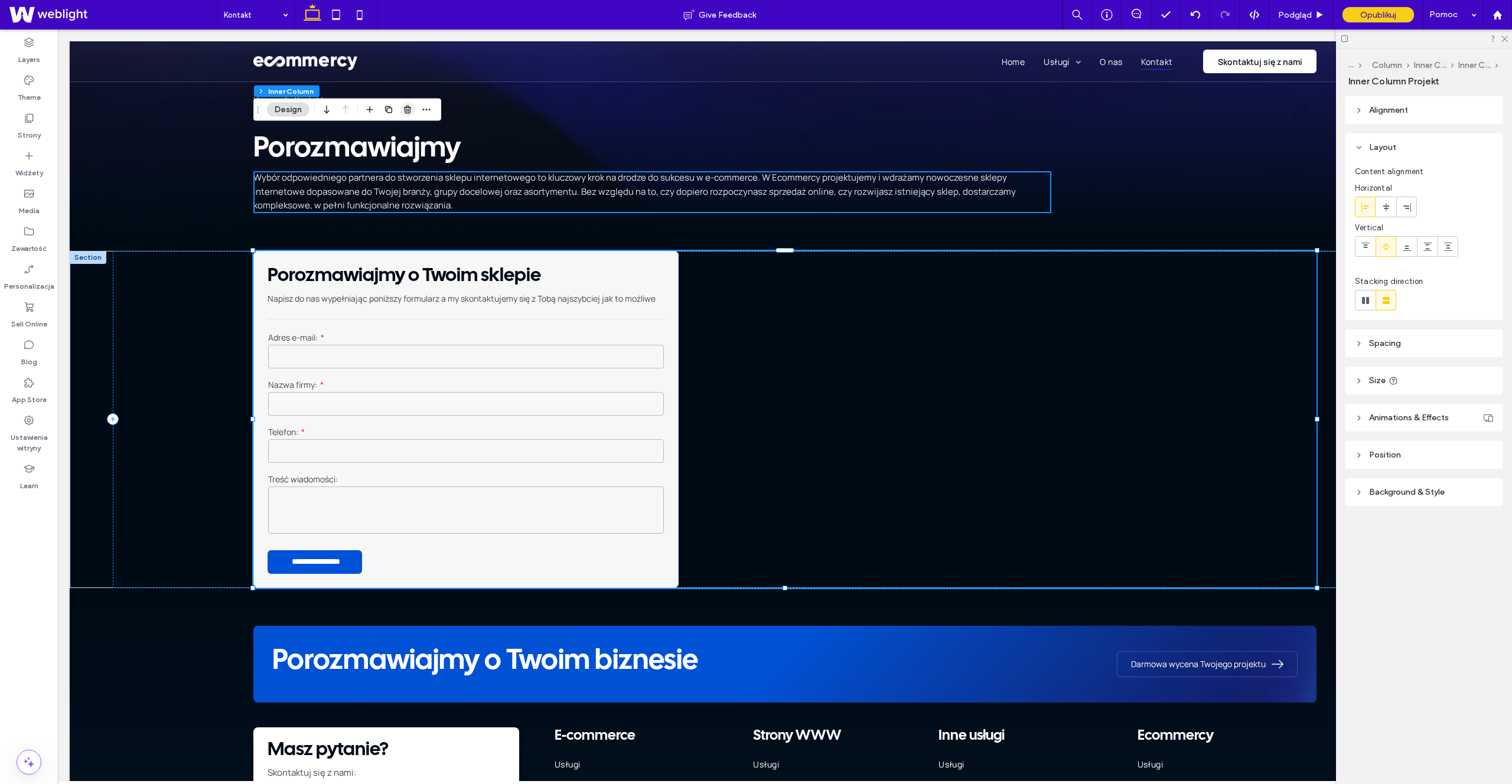 click 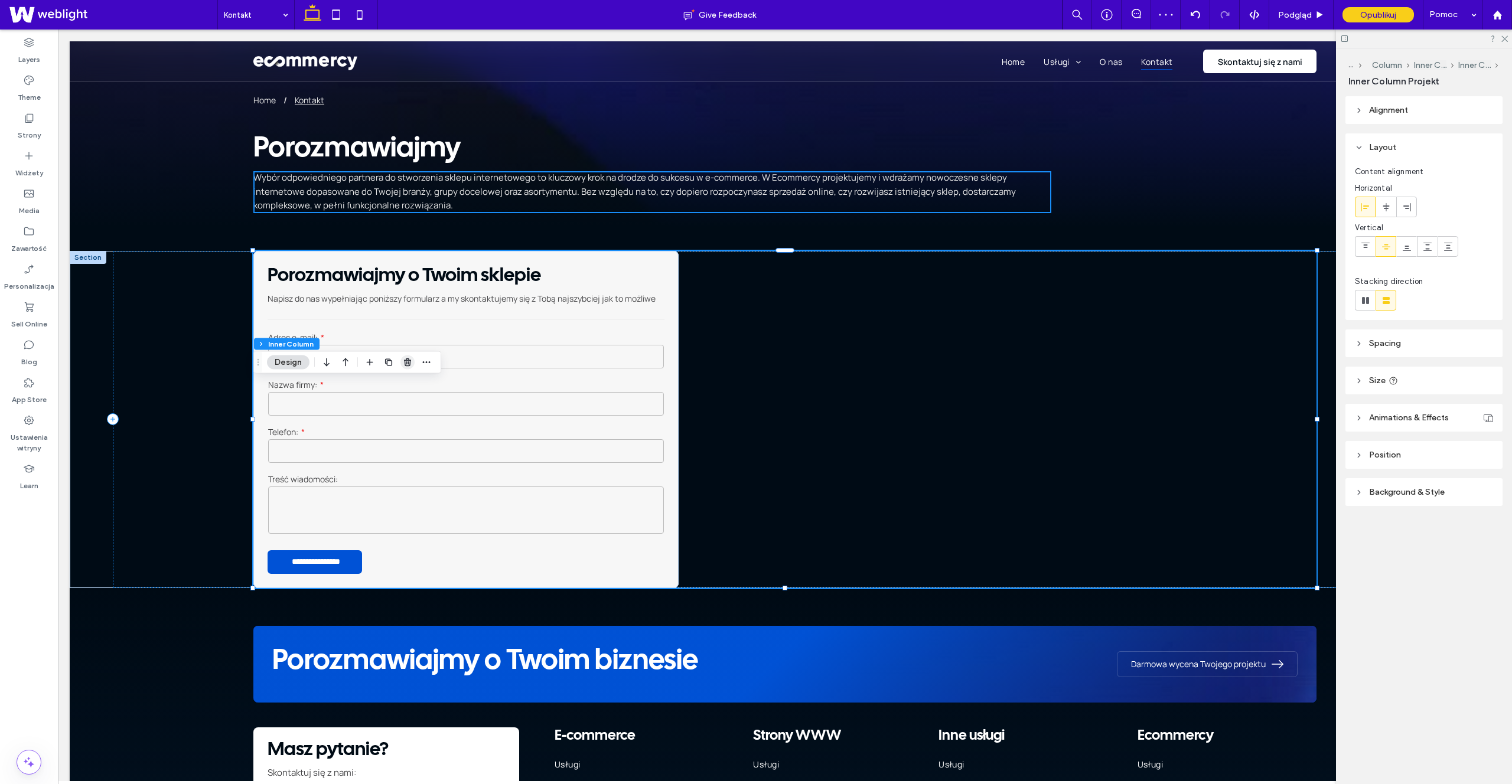 click 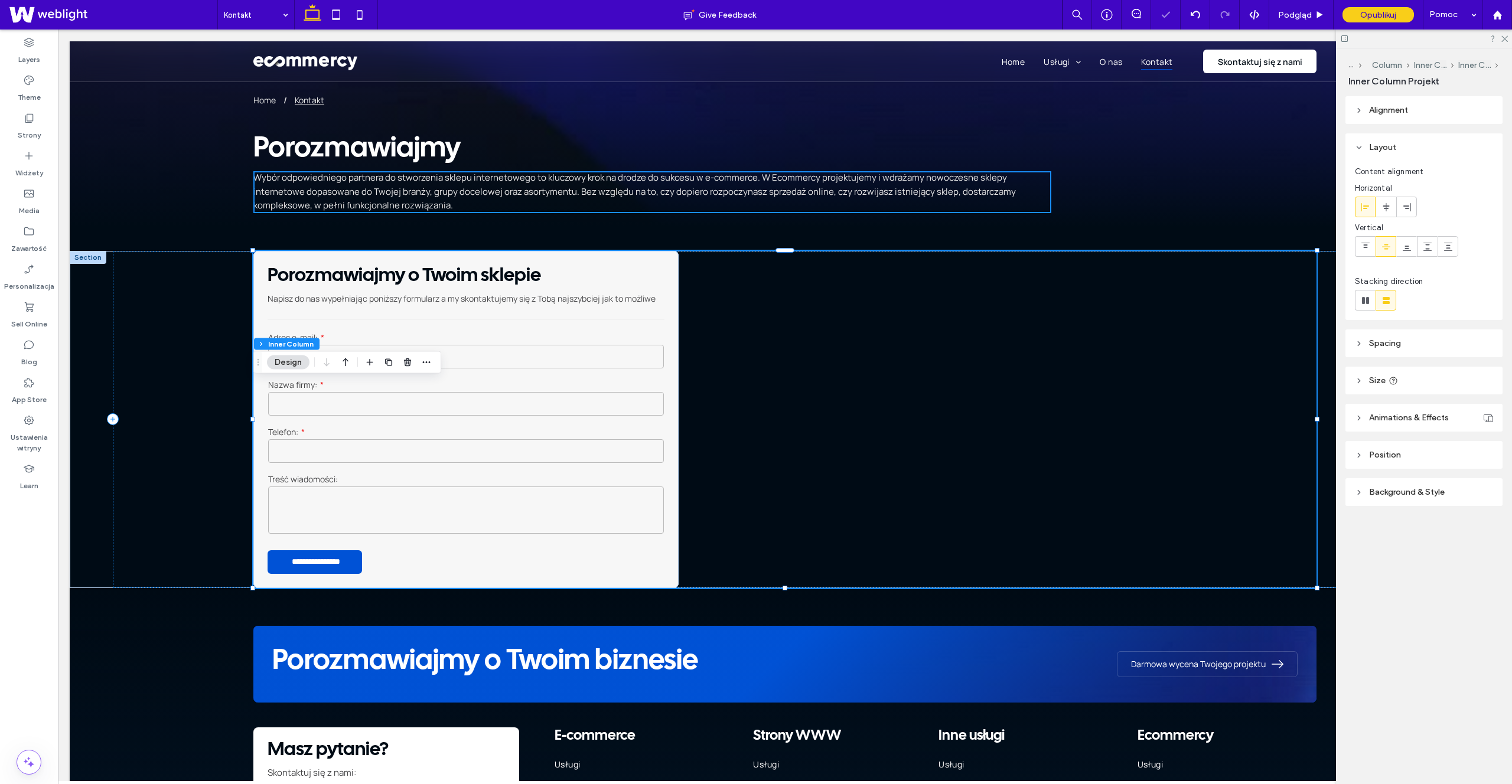 click at bounding box center (408, 362) 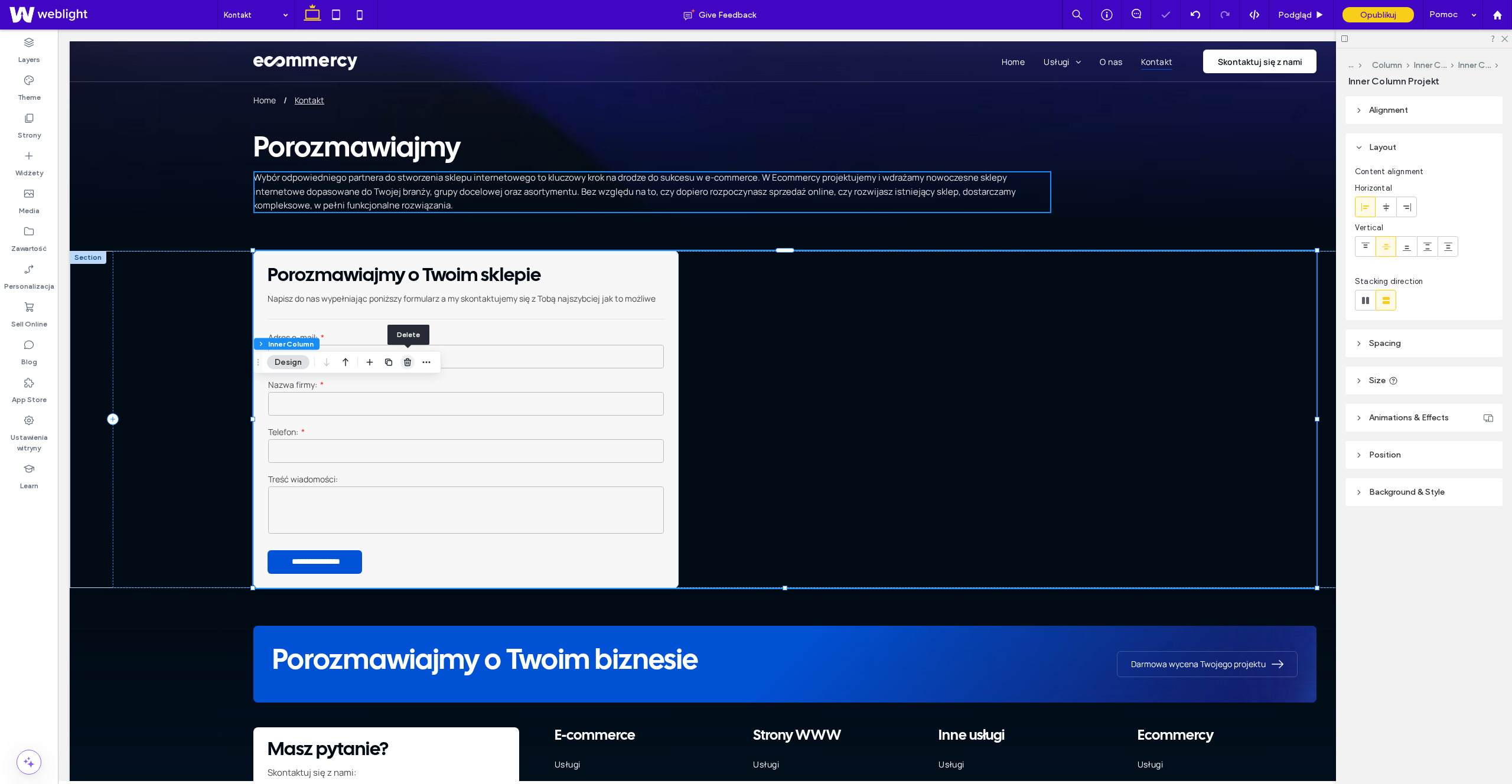 click at bounding box center [408, 362] 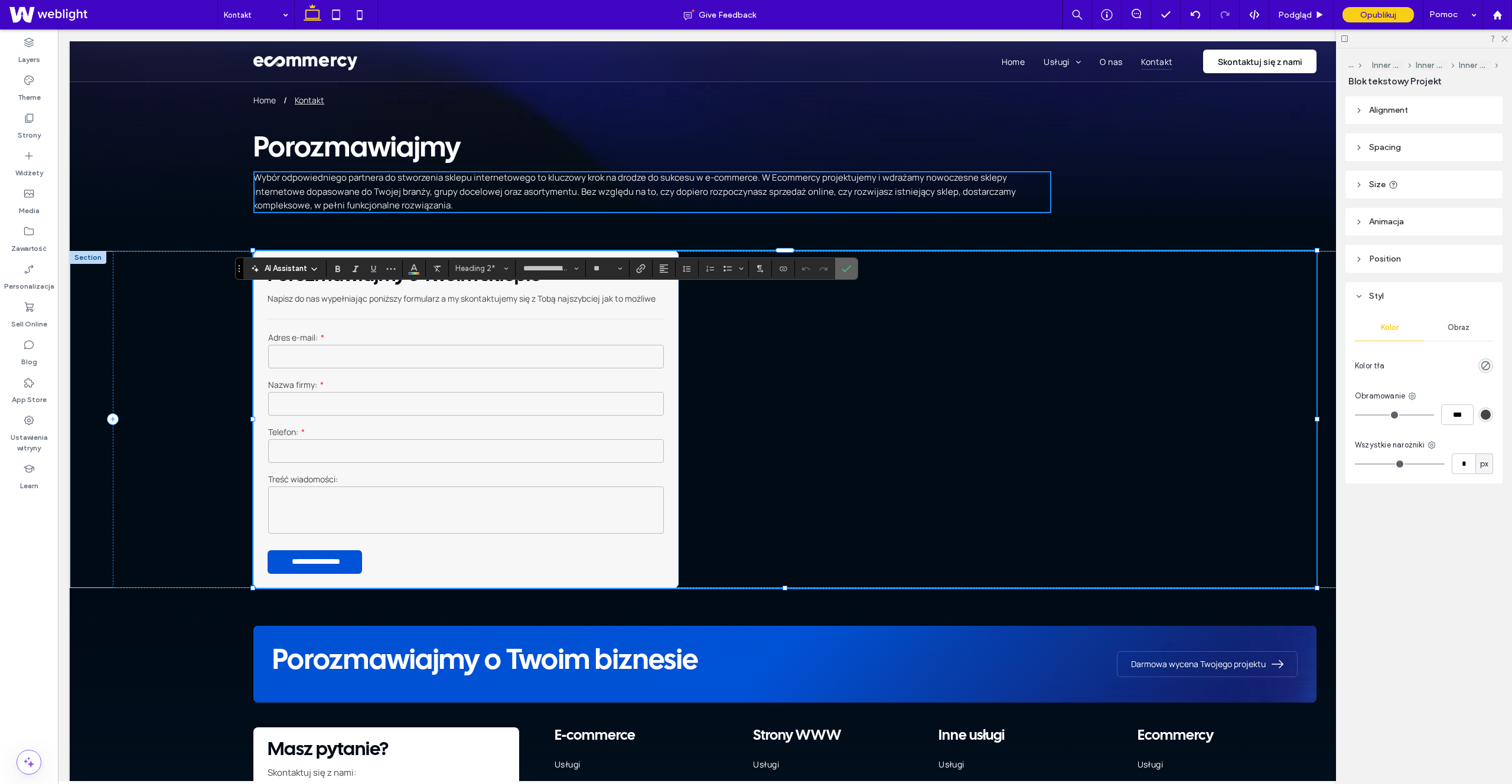 click 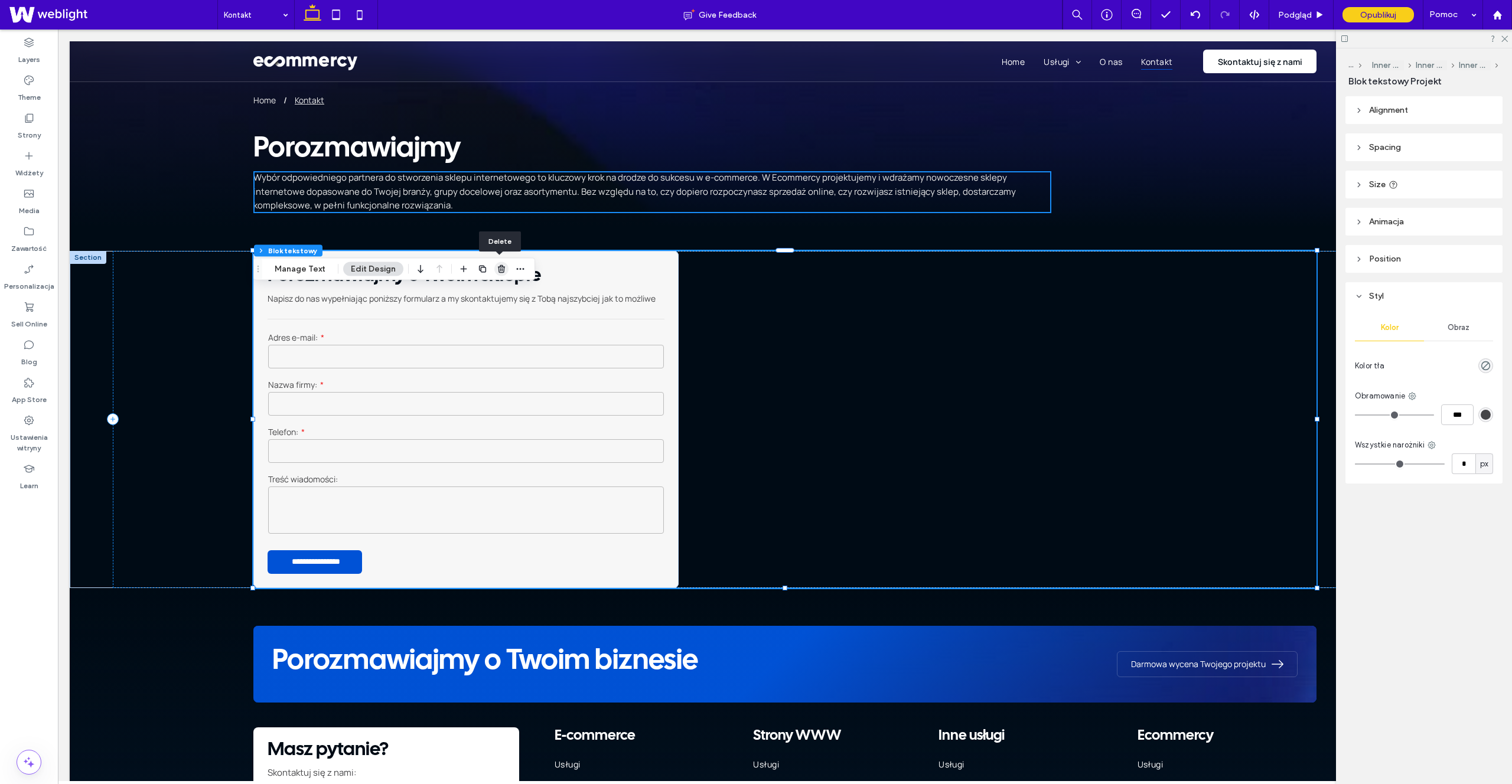 click 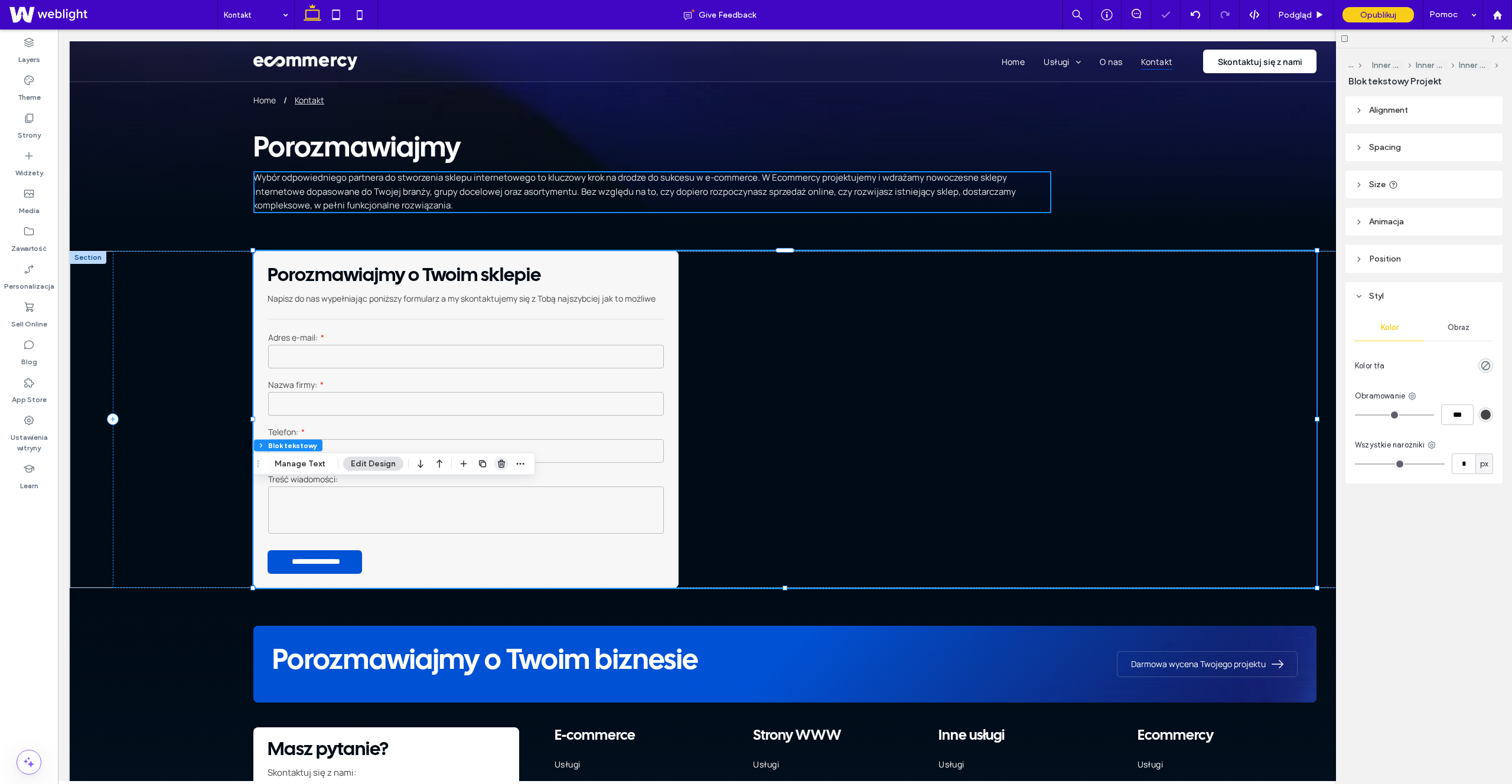click 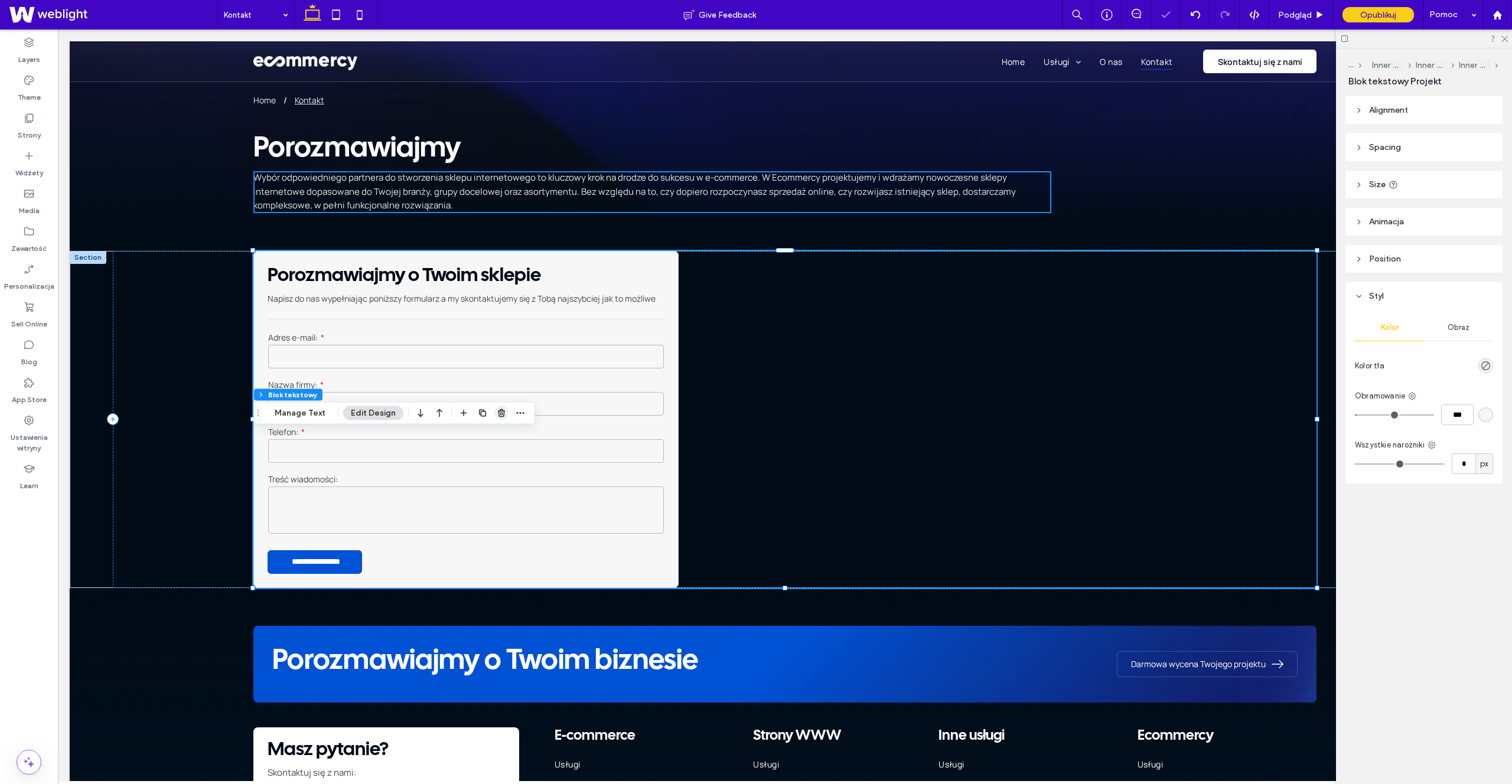 click 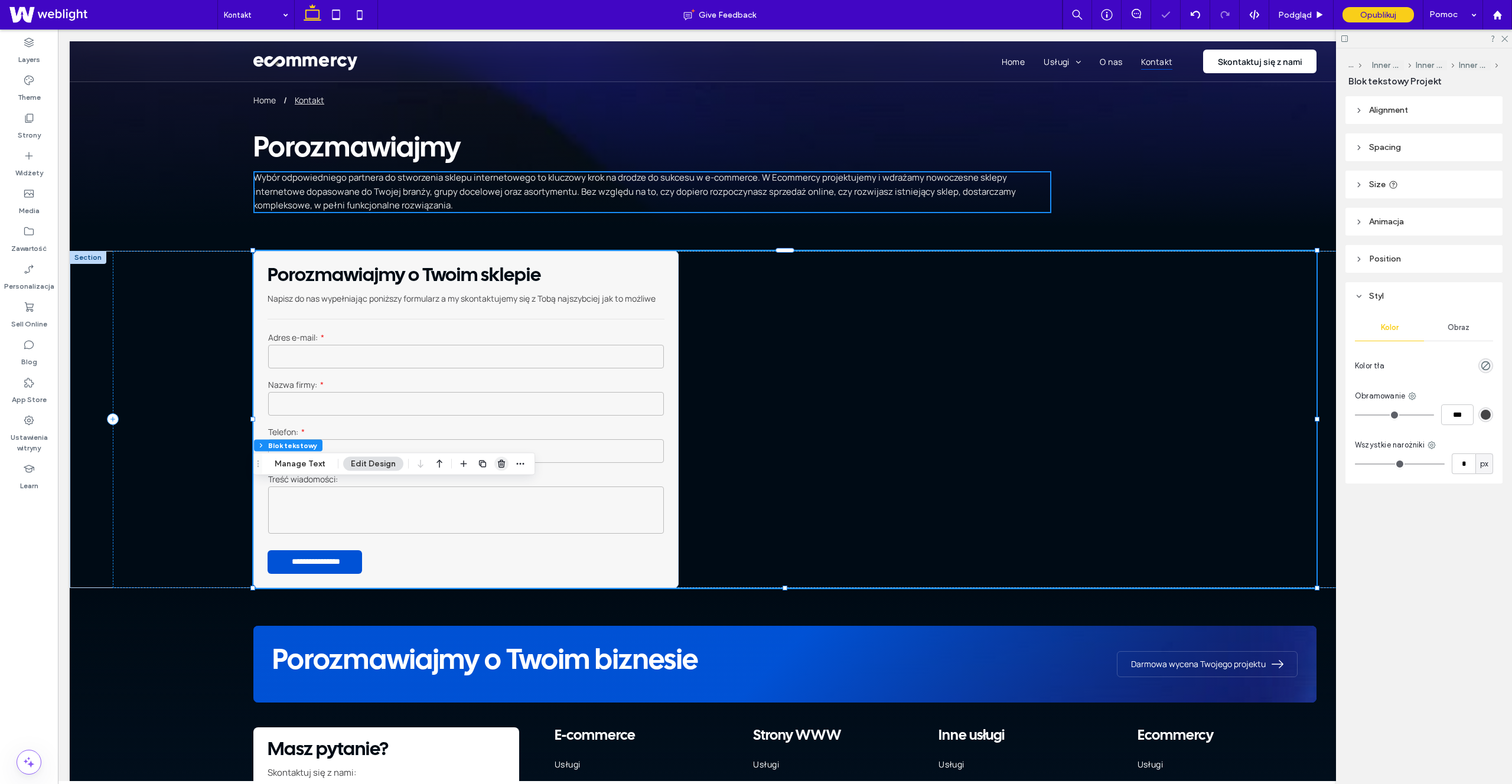 click at bounding box center [501, 464] 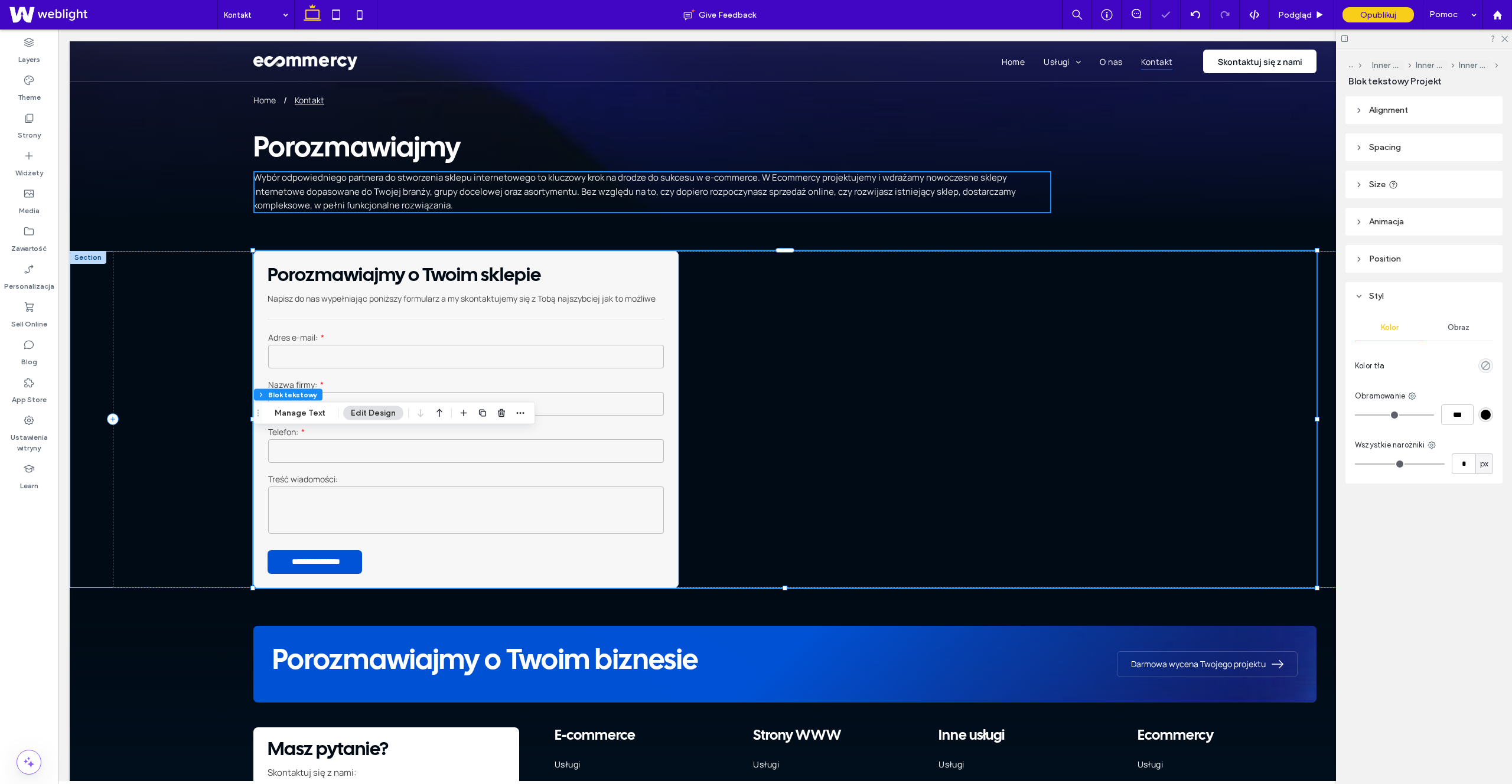type on "*" 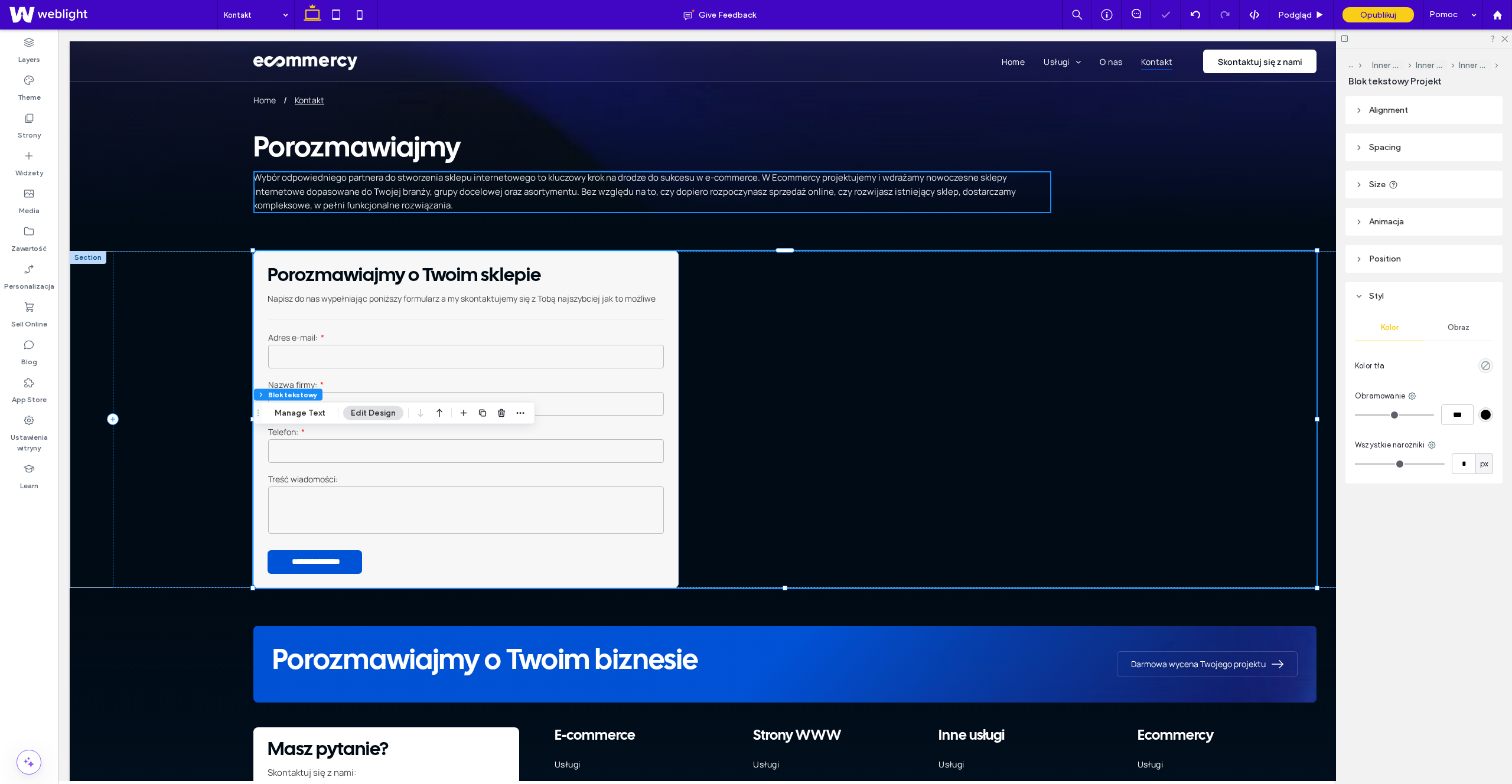 type on "***" 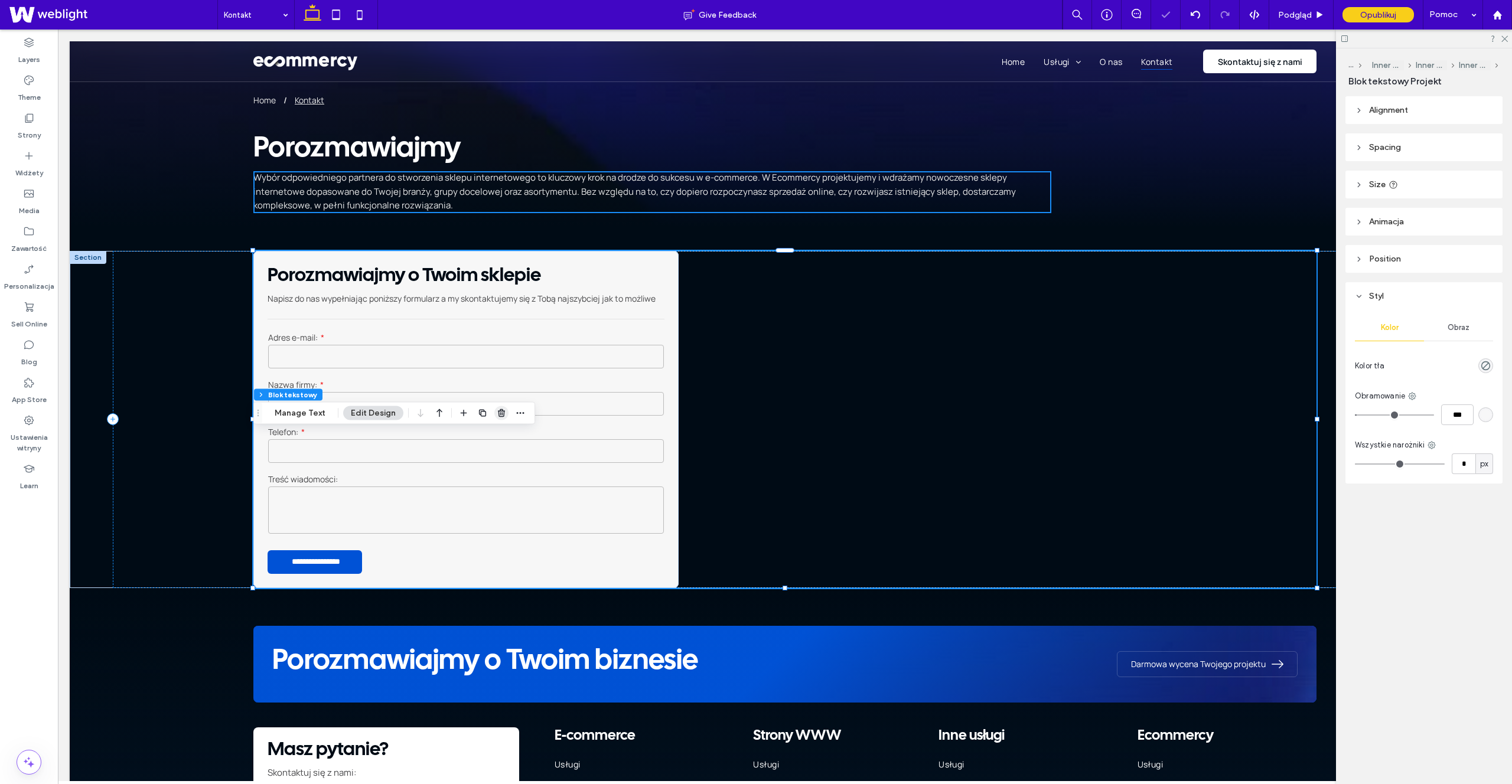 click at bounding box center [501, 413] 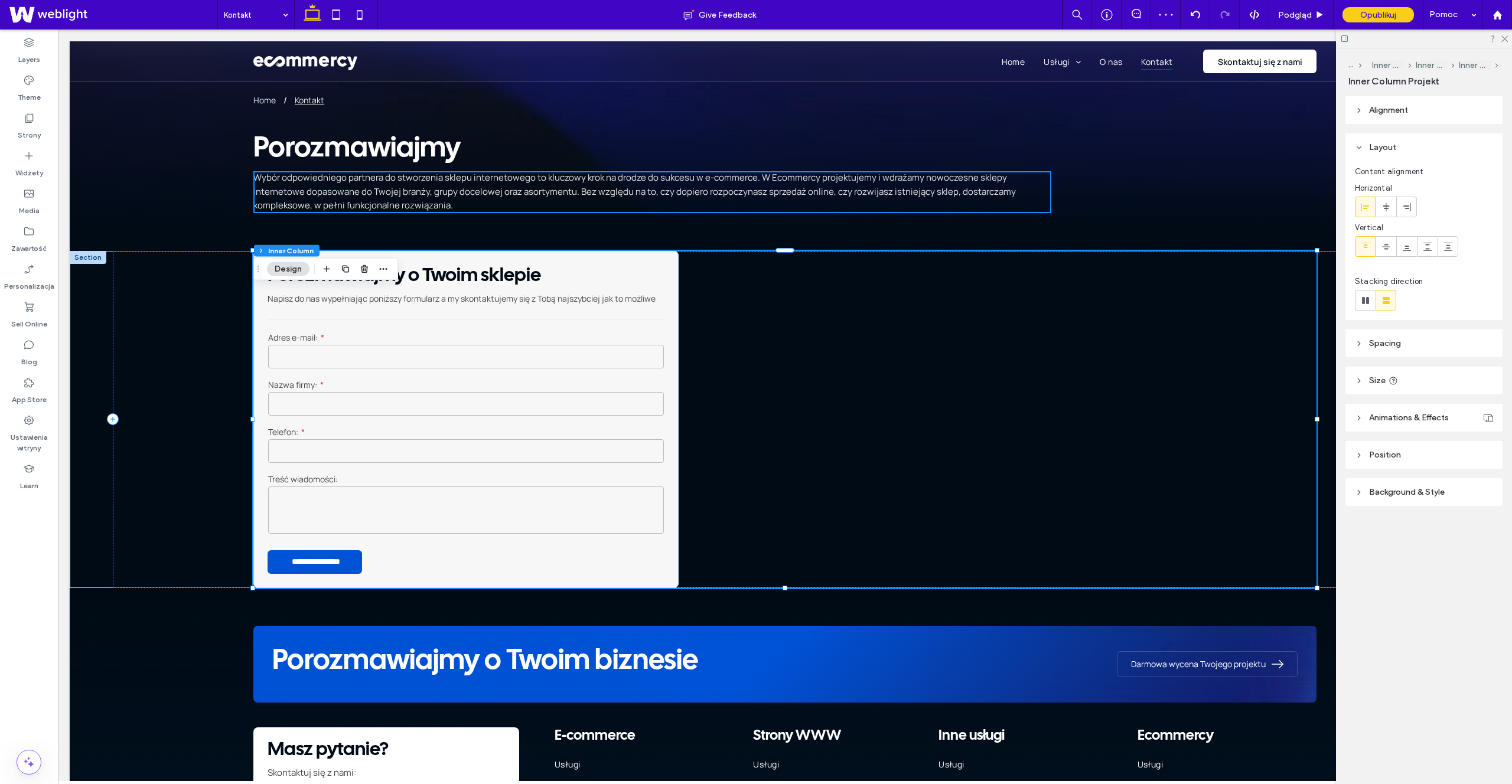 click on "Background & Style" at bounding box center [1424, 492] 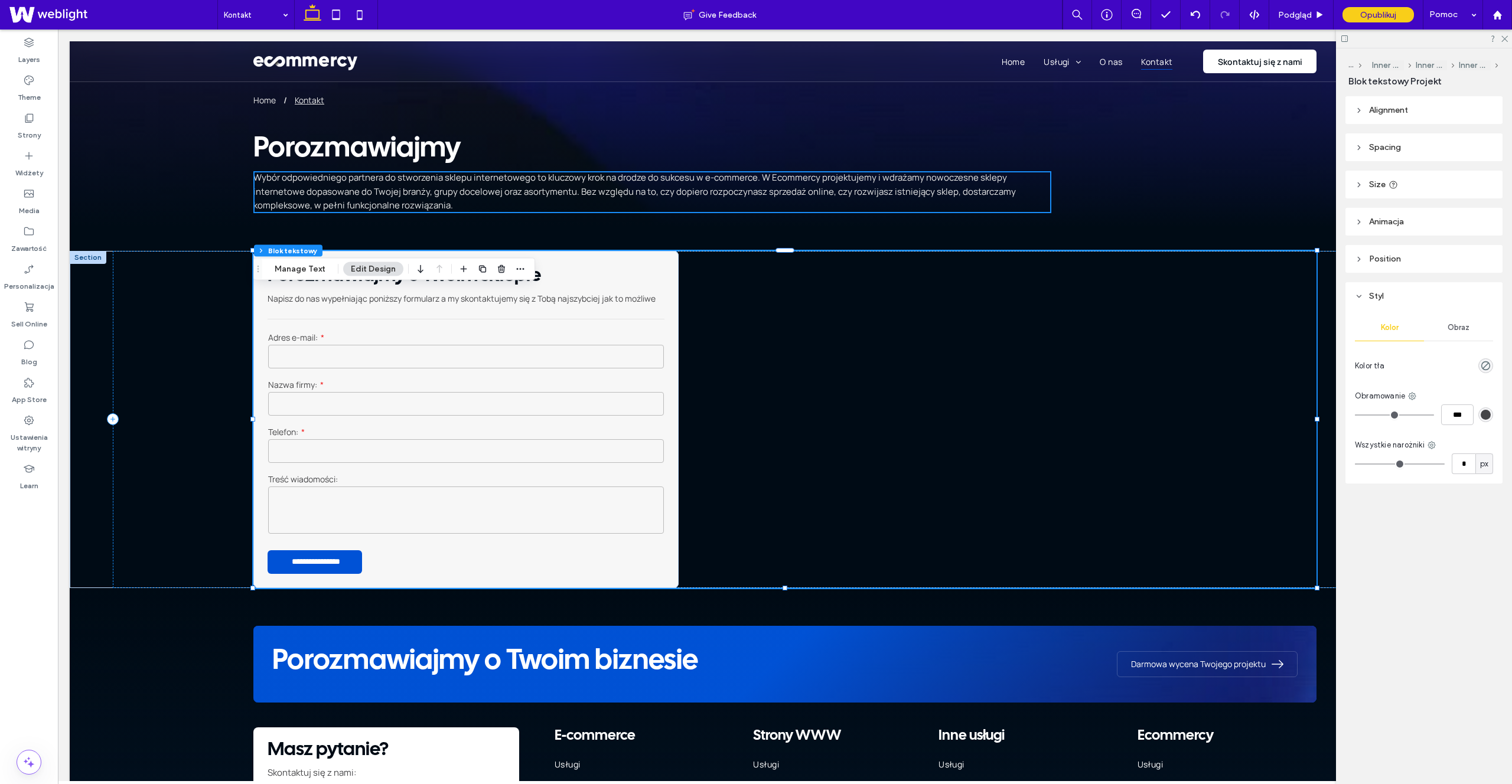 click on "Position" at bounding box center (1424, 259) 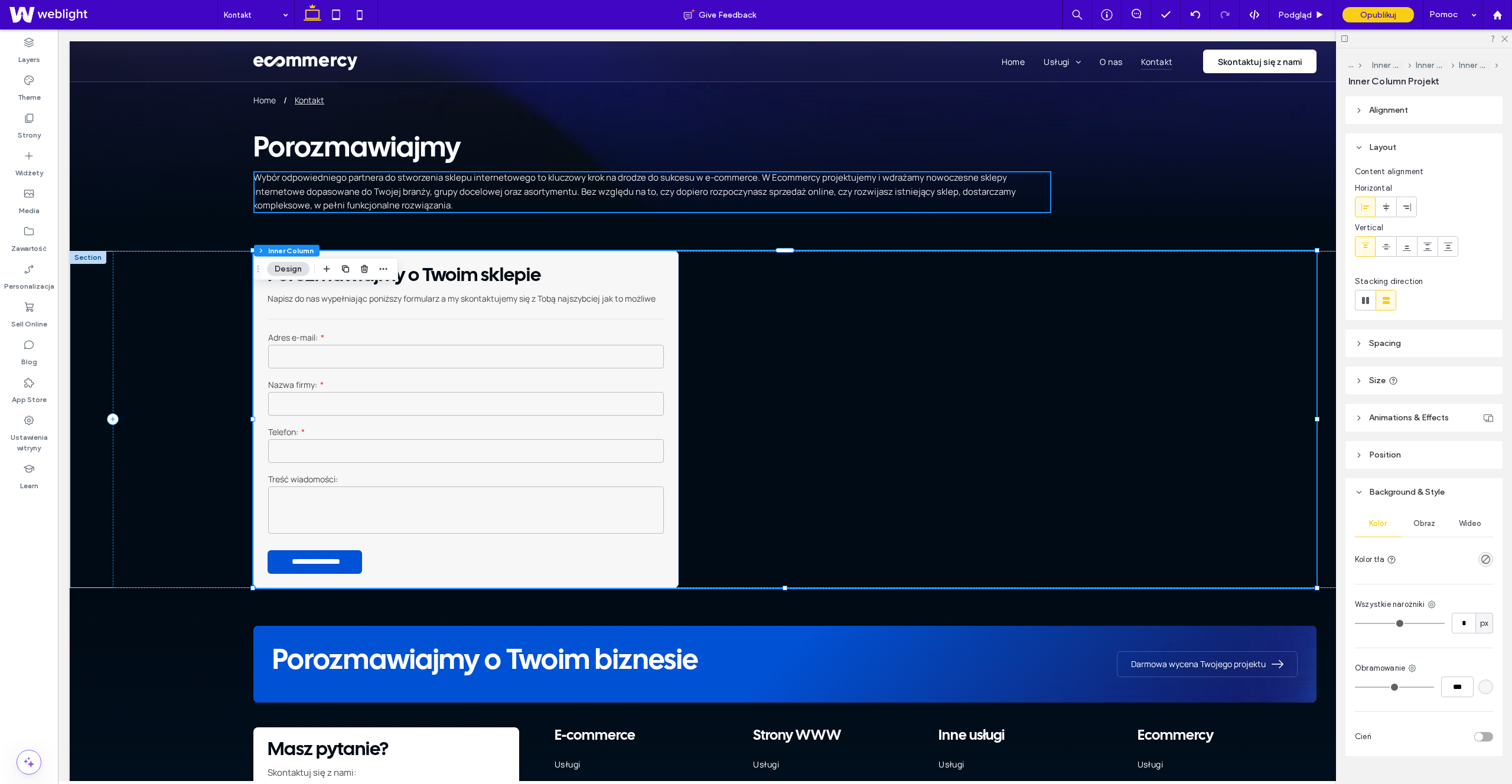 click on "Size" at bounding box center (1424, 380) 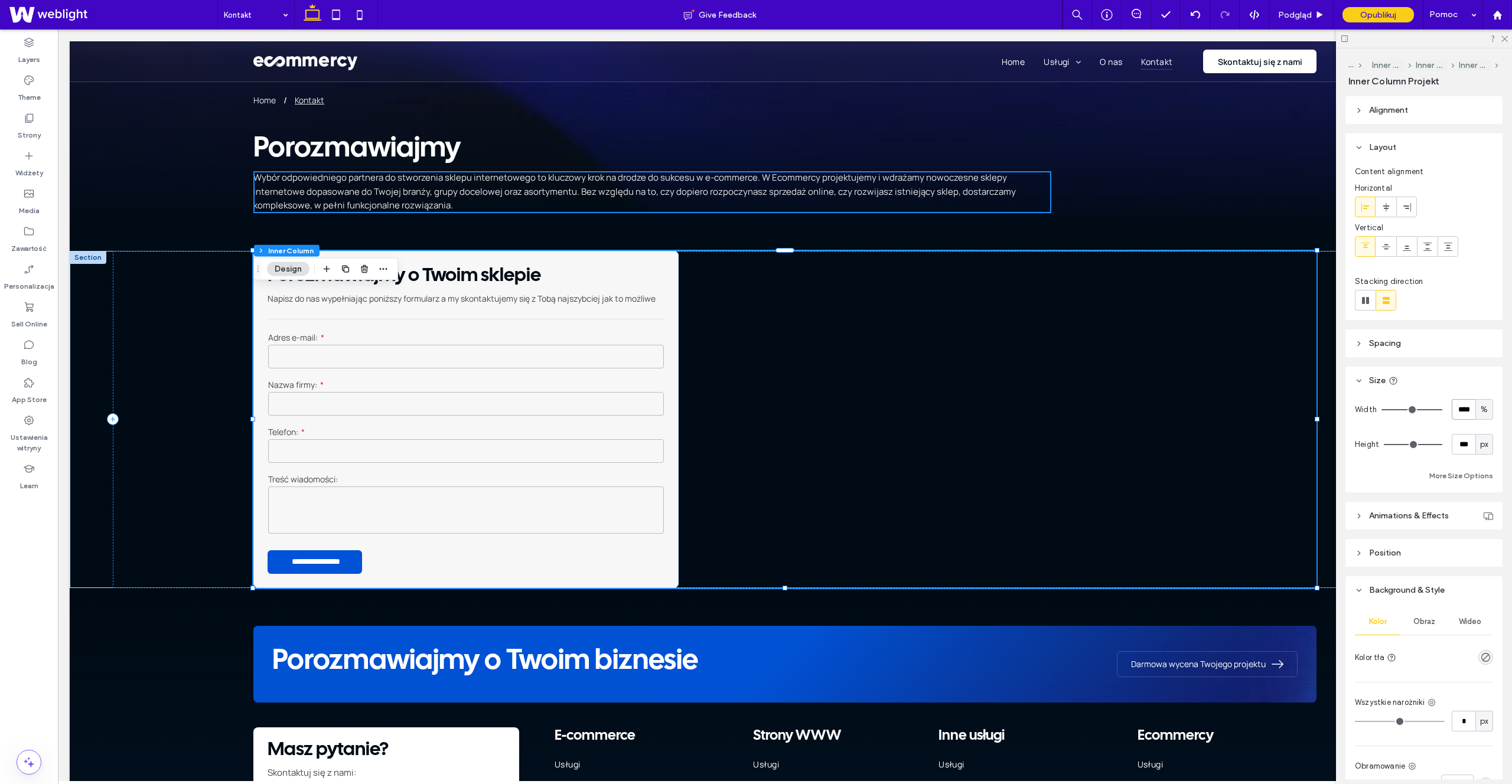click on "****" at bounding box center (1464, 409) 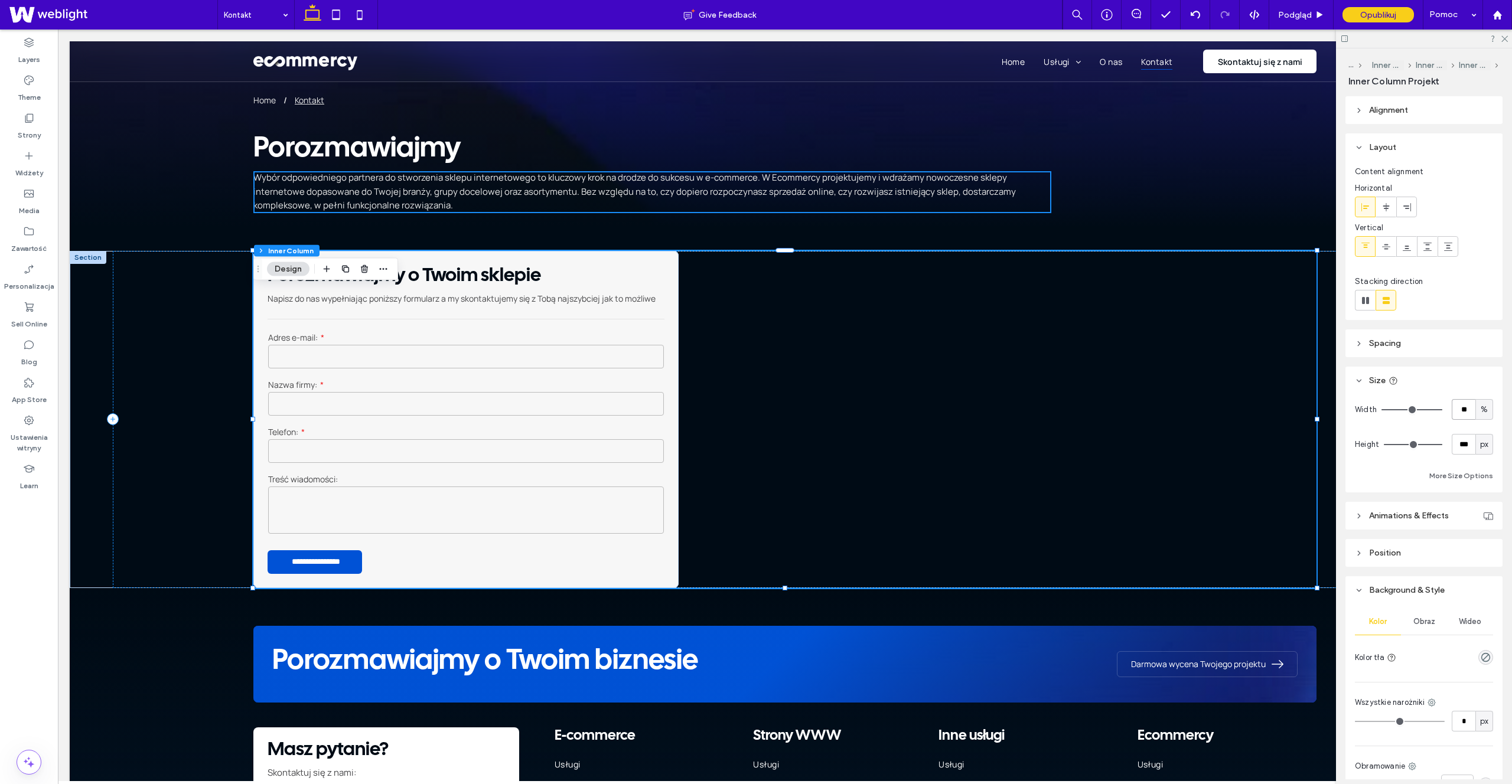 type on "**" 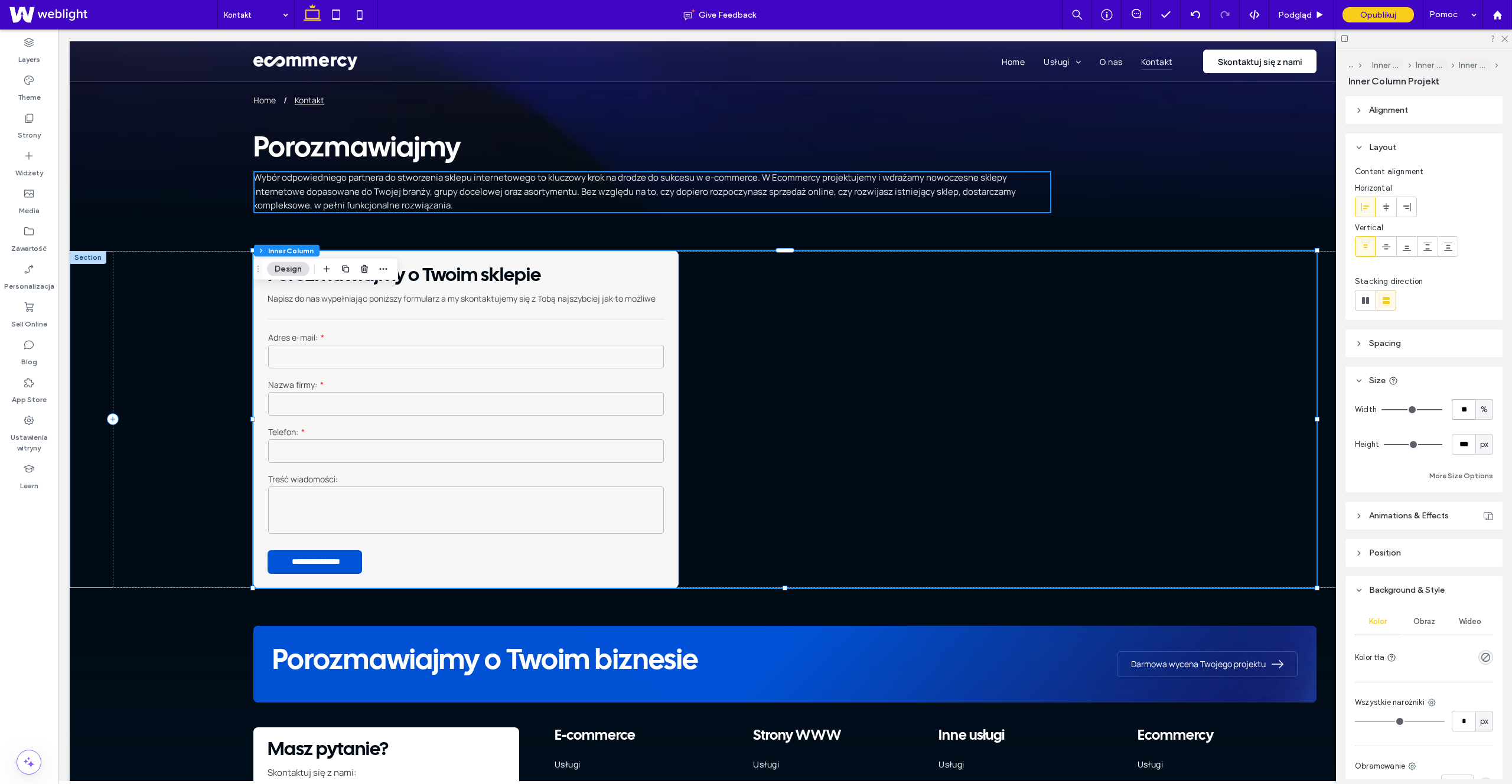 type on "**" 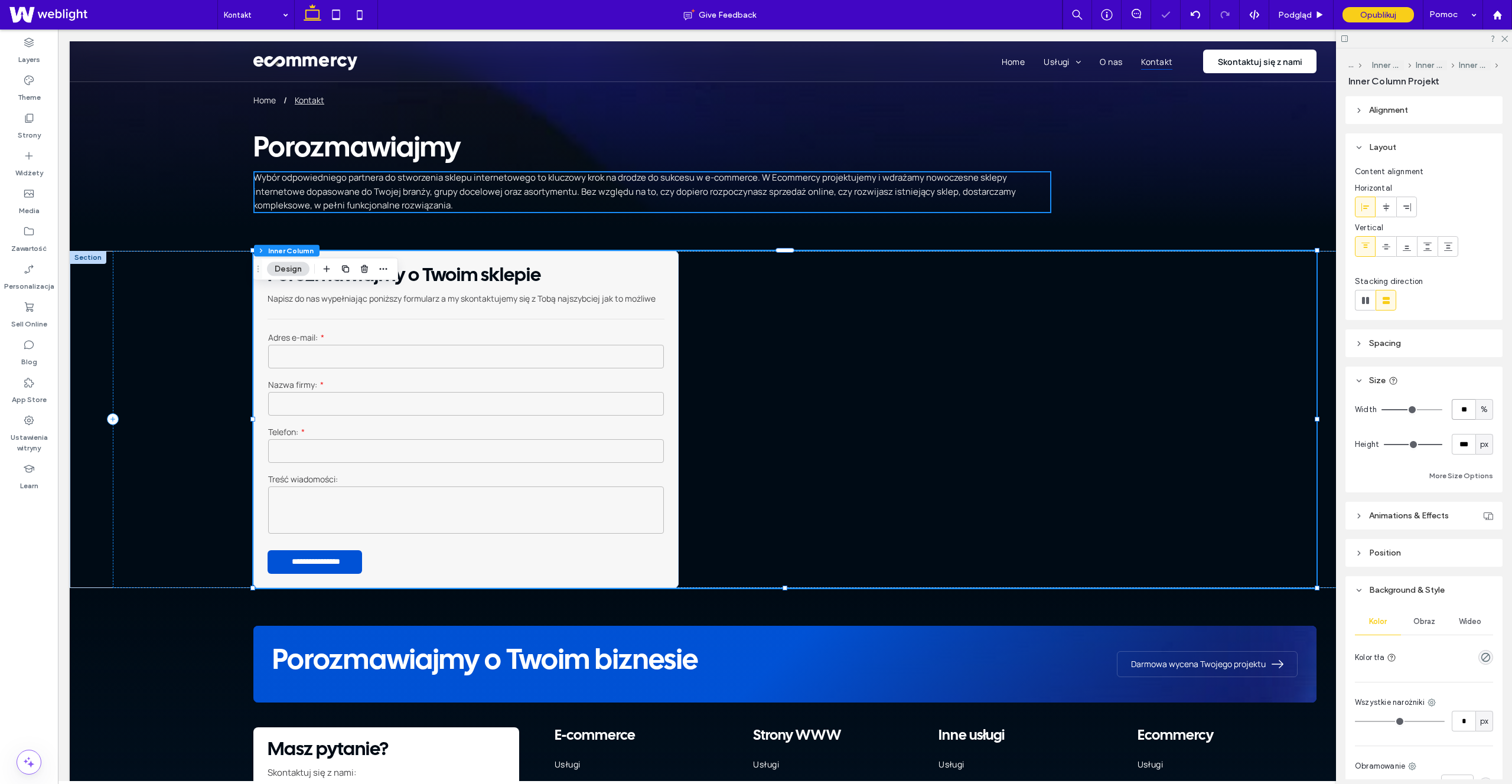 type on "*" 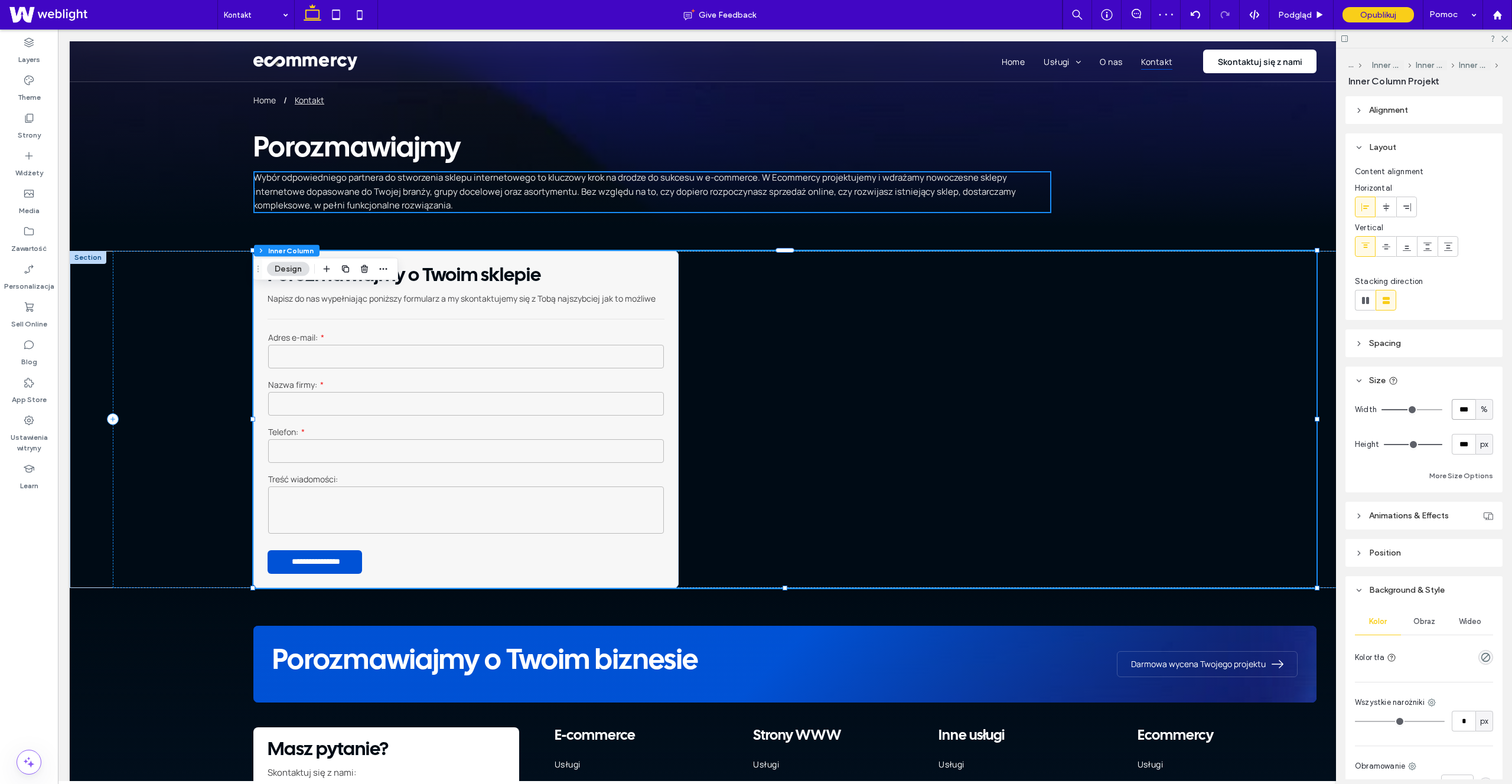 type on "***" 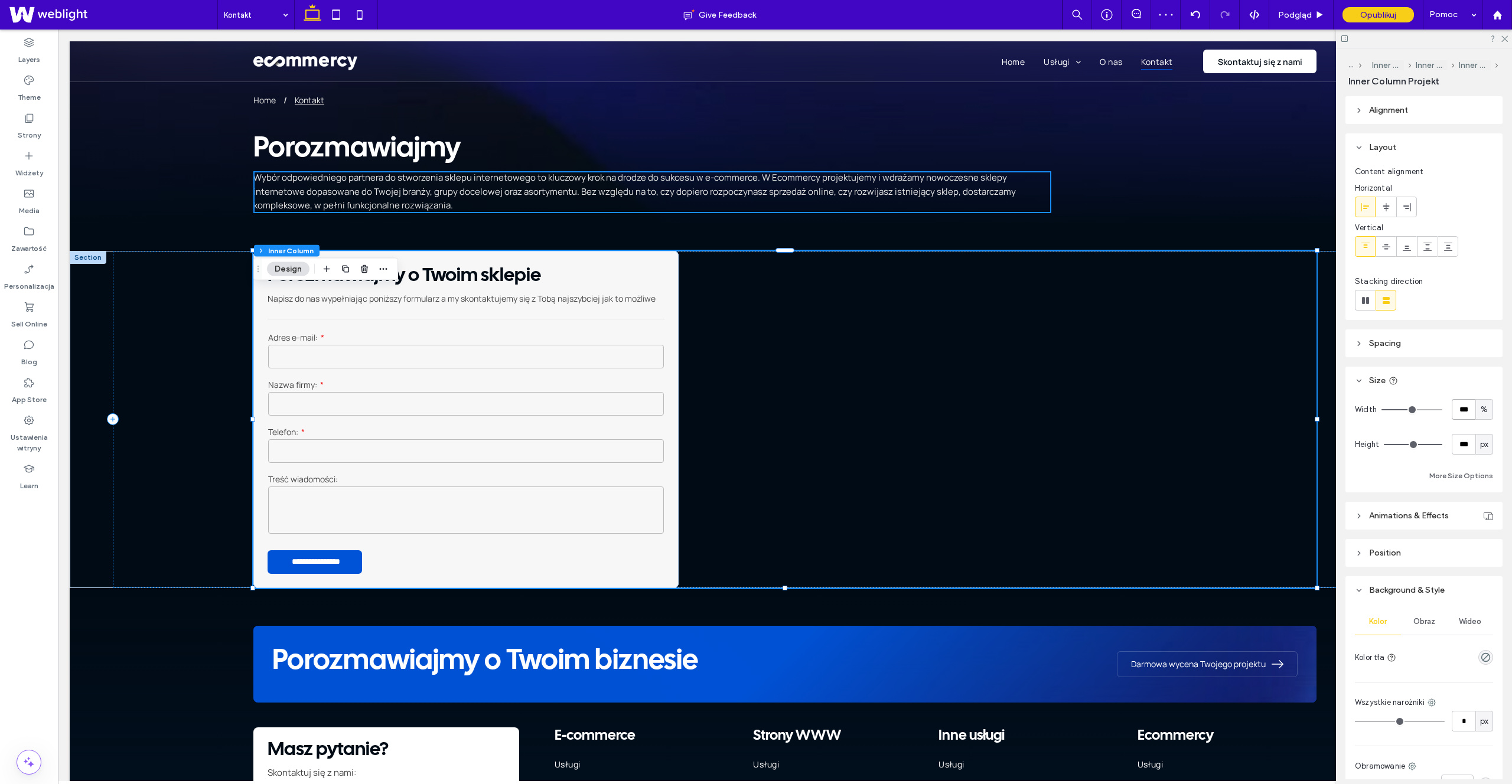 type on "***" 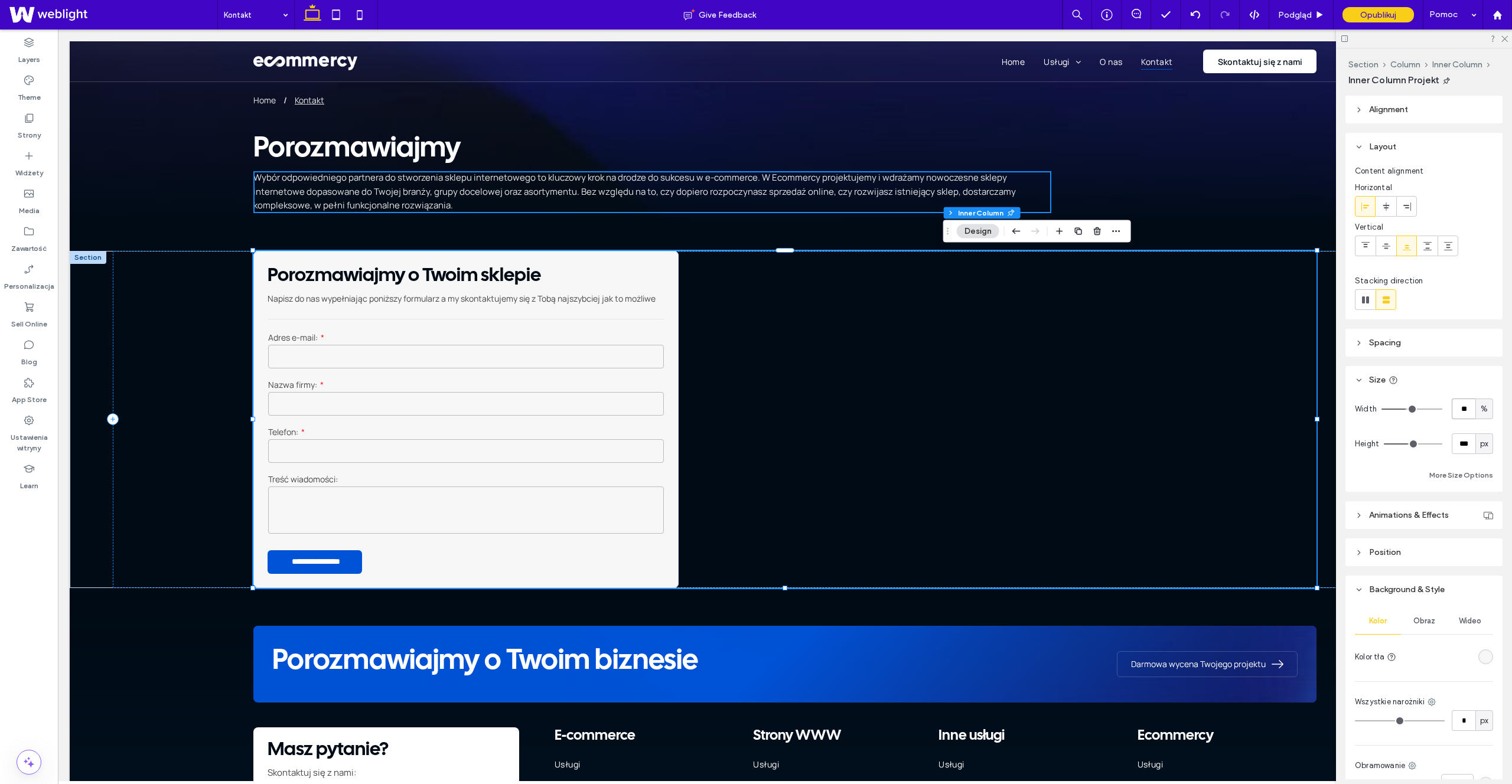 click on "**" at bounding box center (1464, 409) 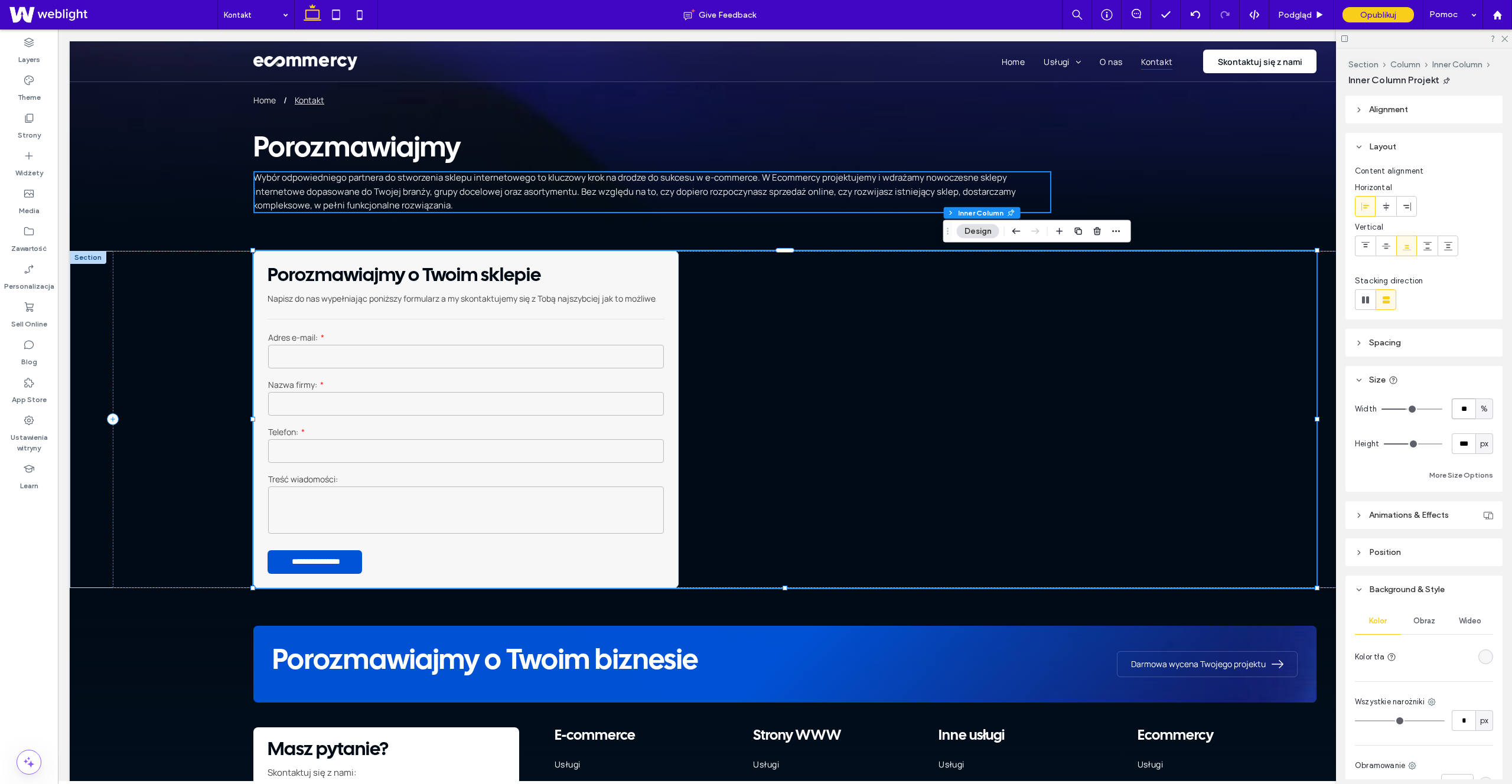 type on "**" 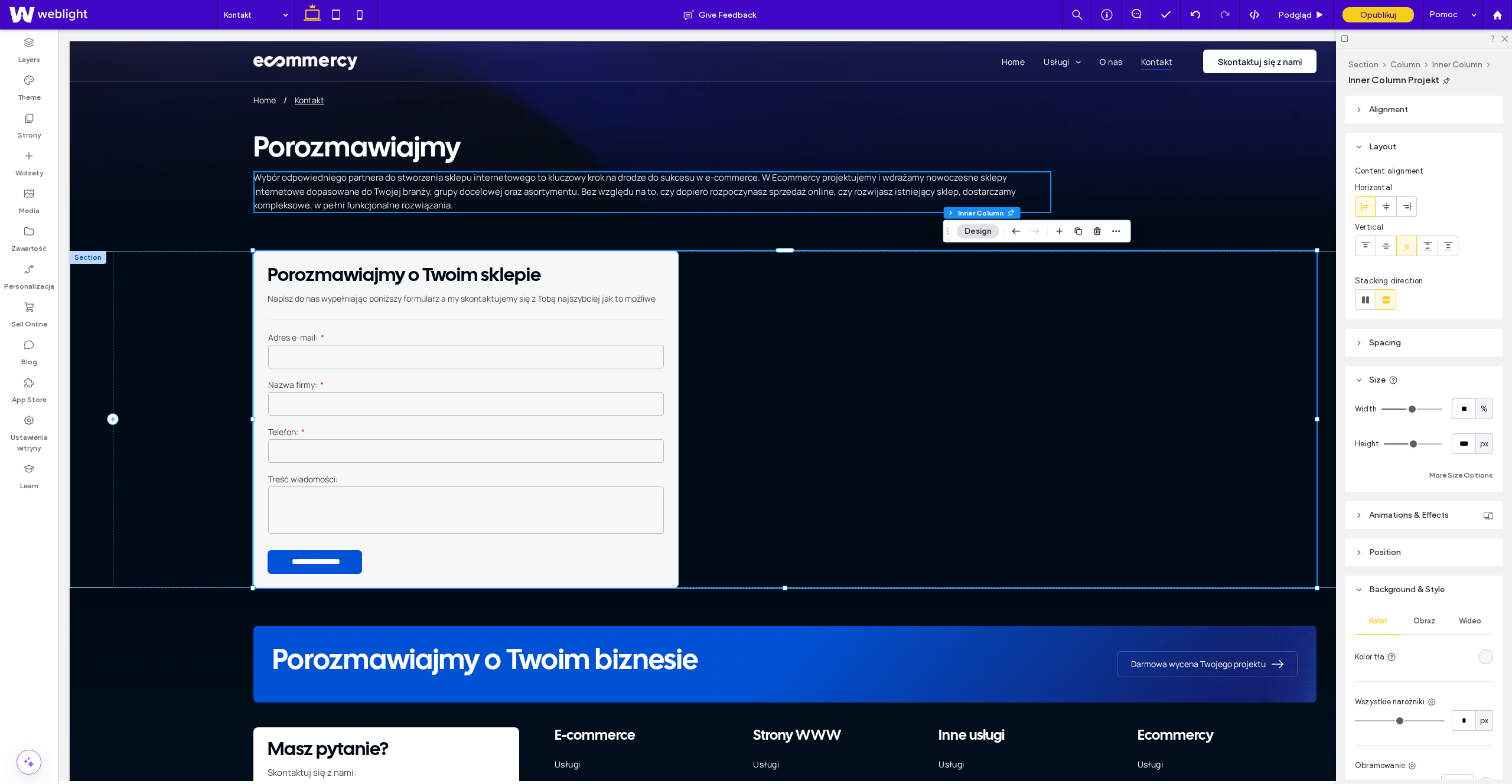 type on "**" 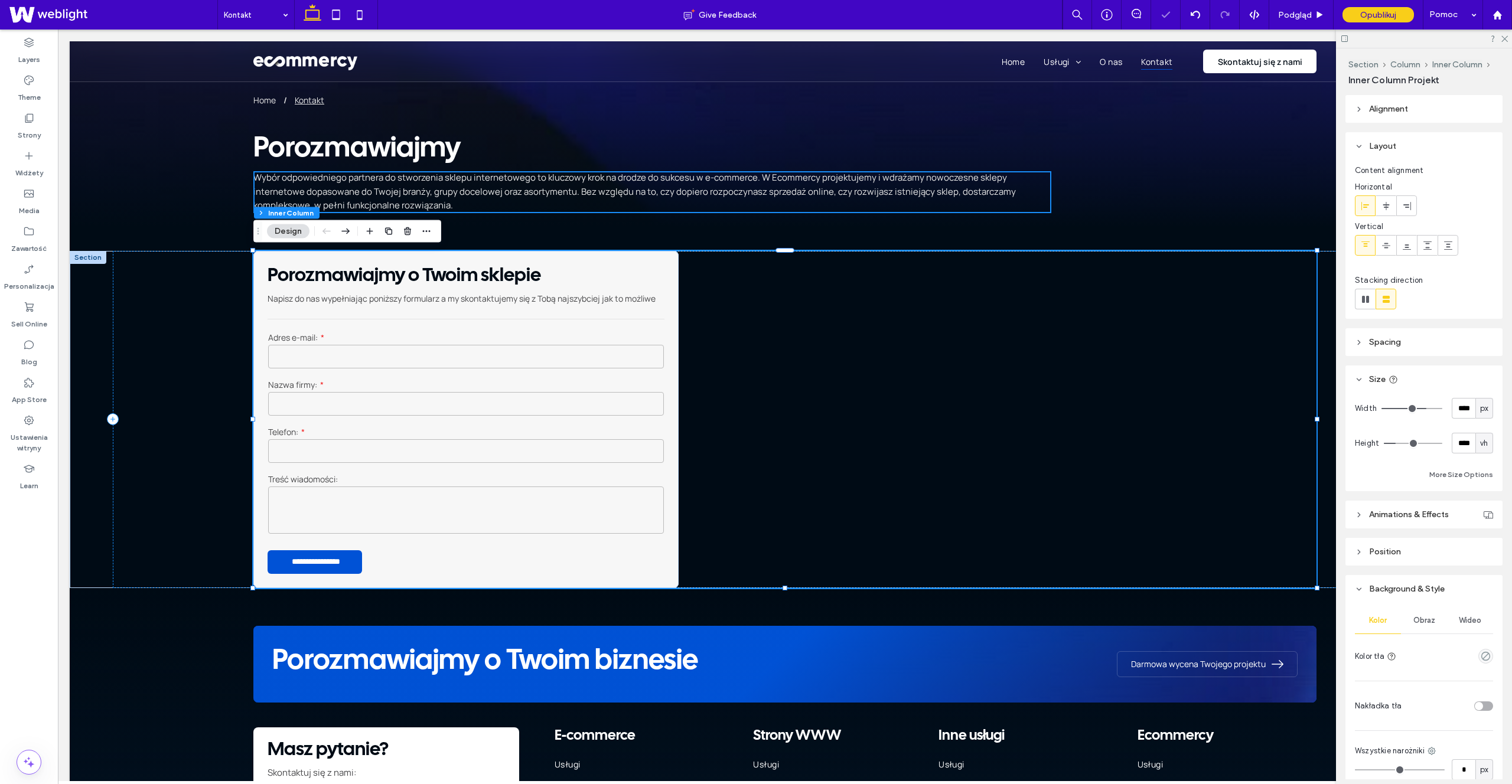 click on "px" at bounding box center (1484, 408) 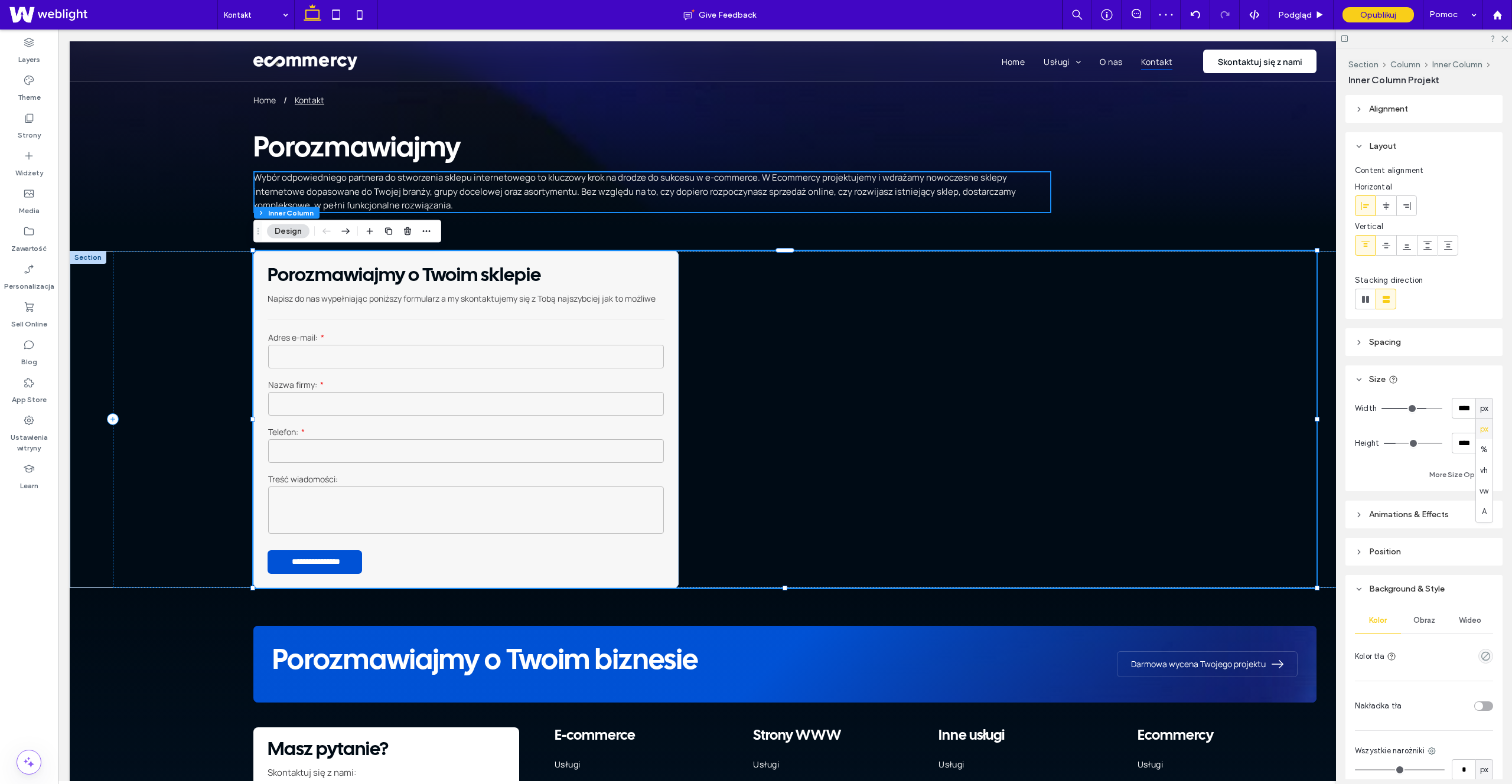 click on "Size" at bounding box center (1424, 379) 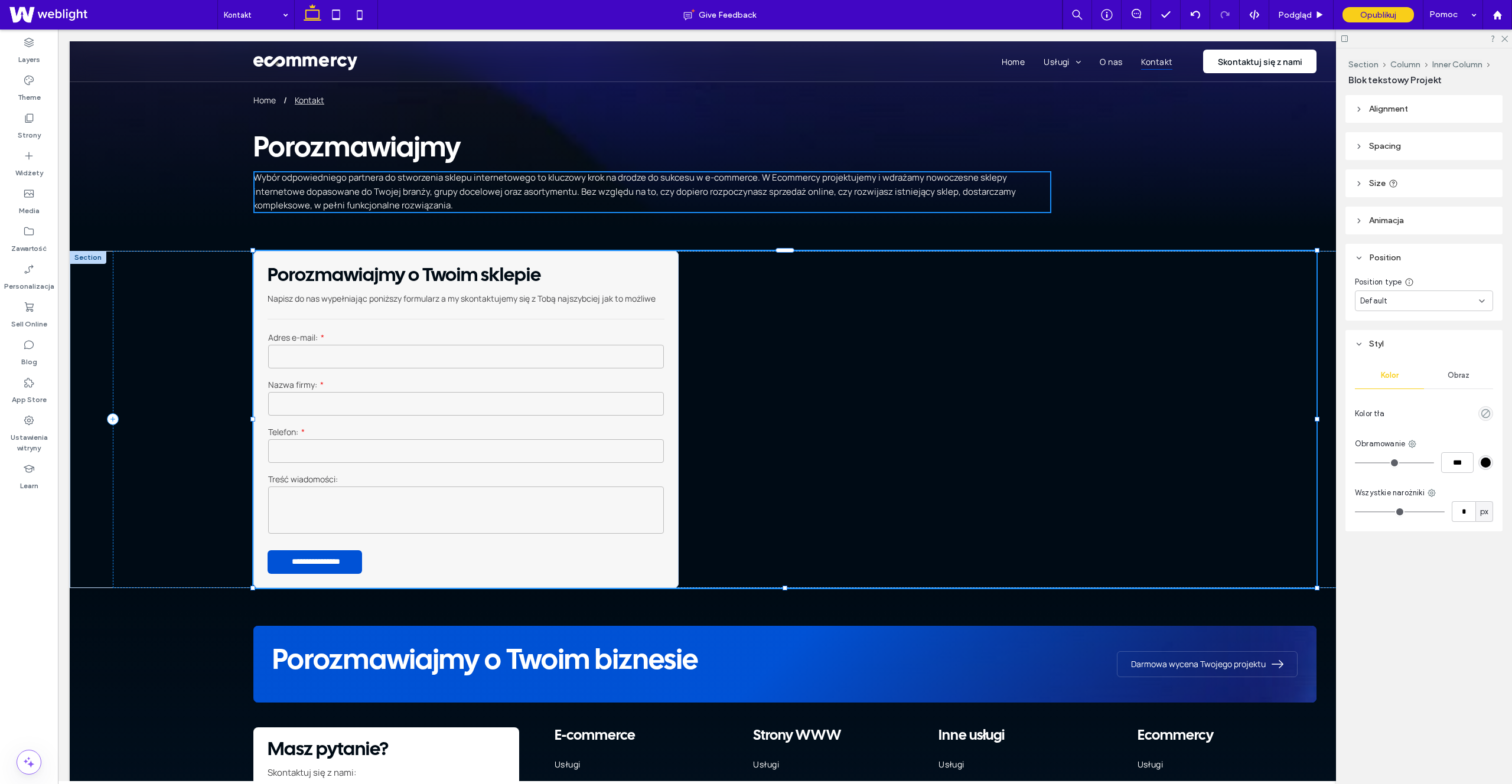 type on "**********" 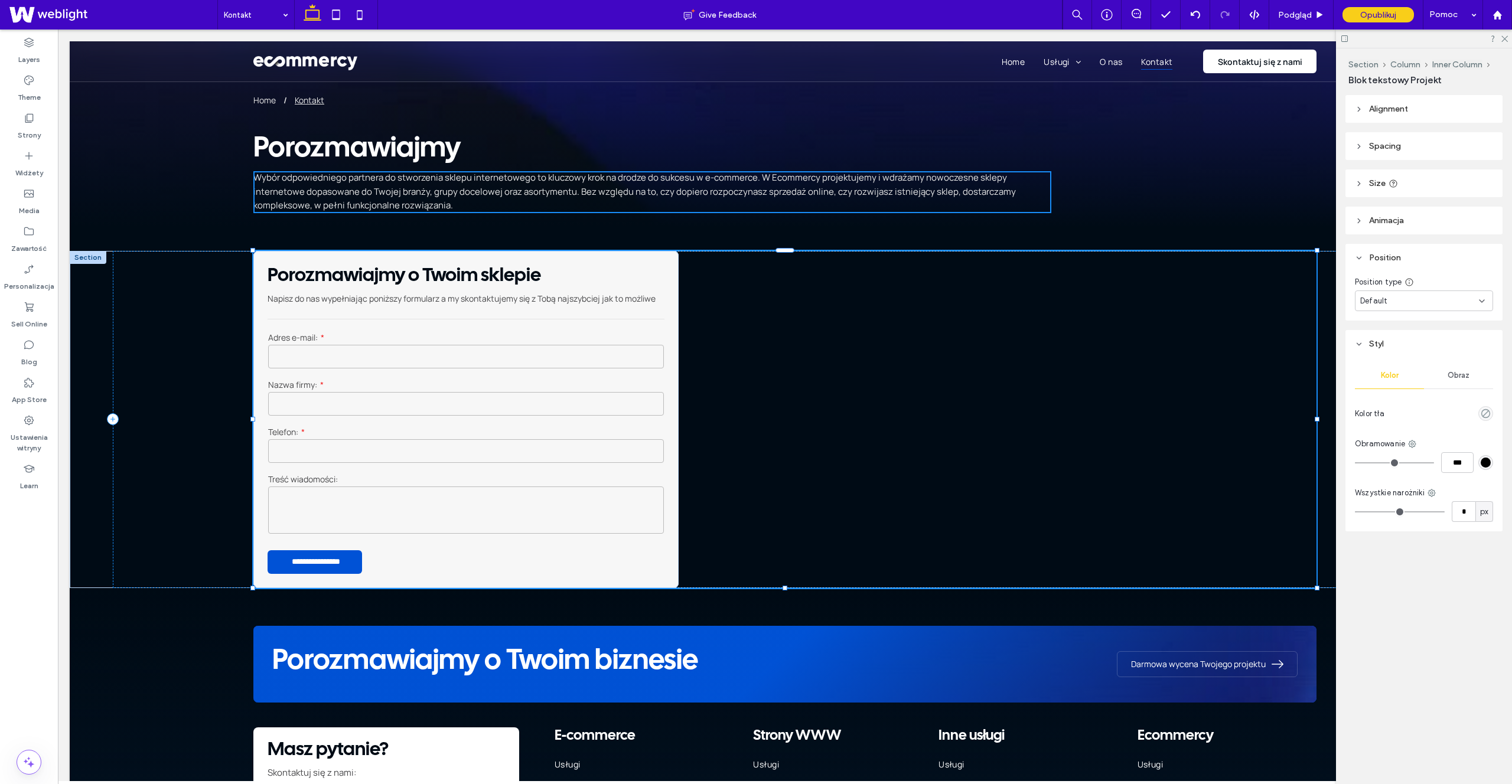 type on "**" 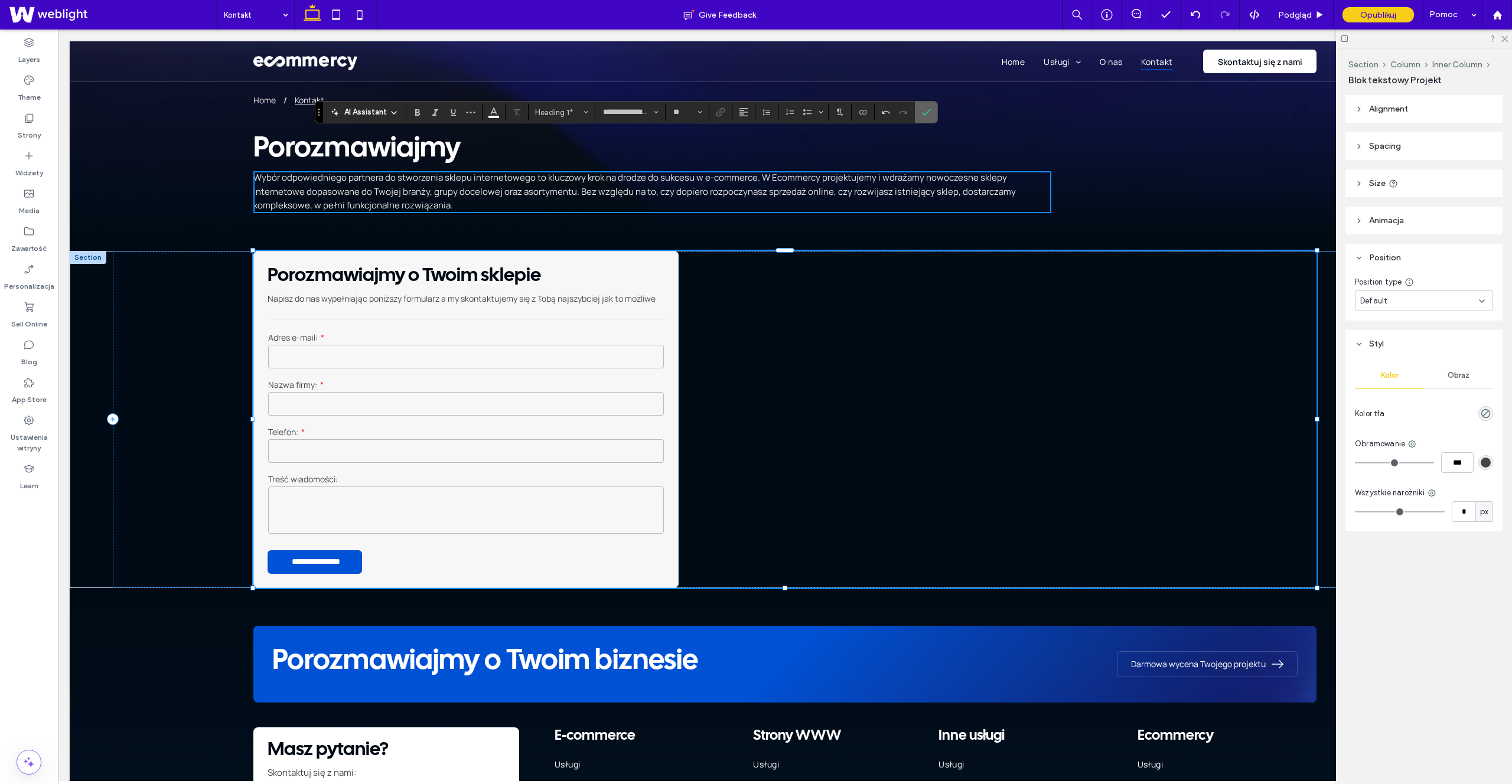click 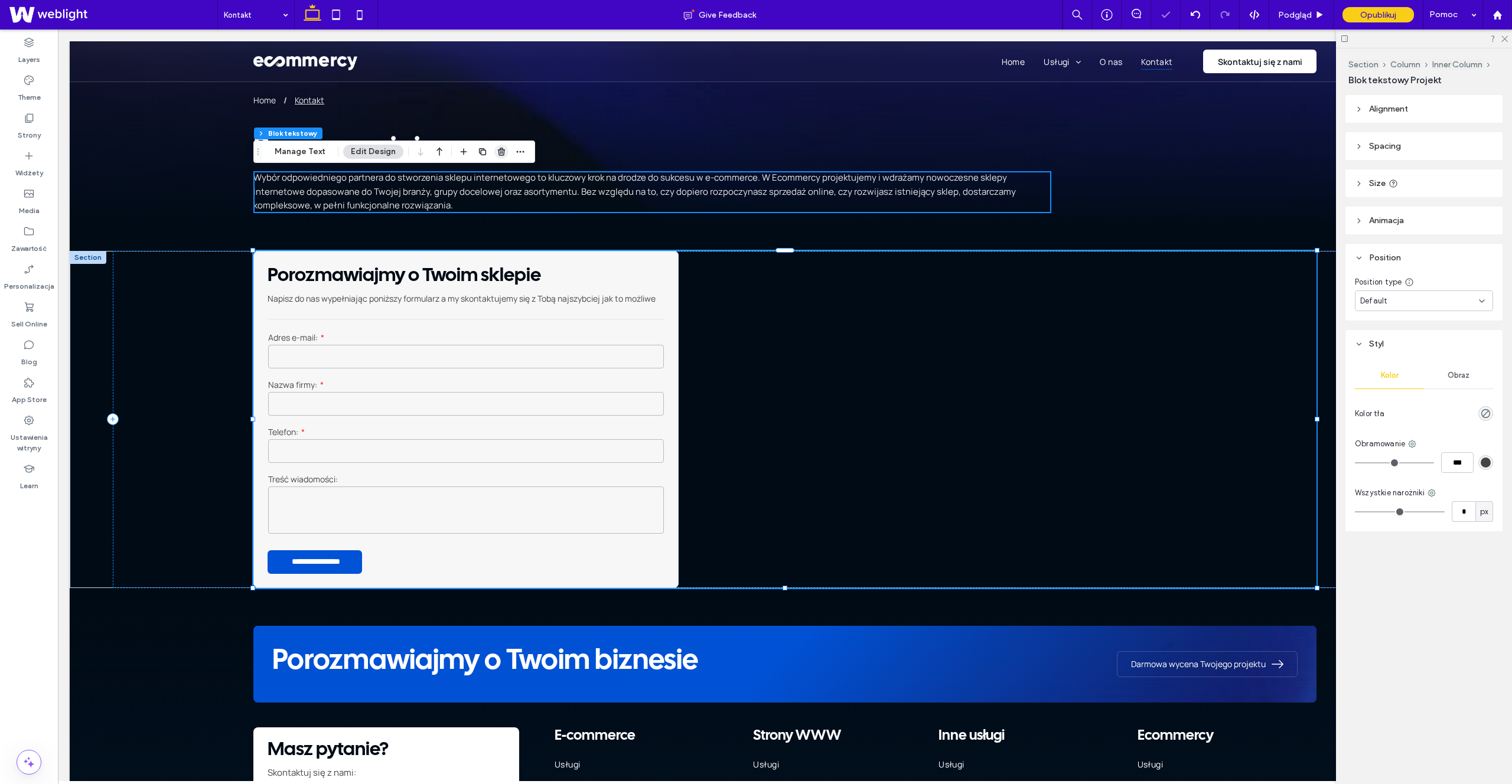 click 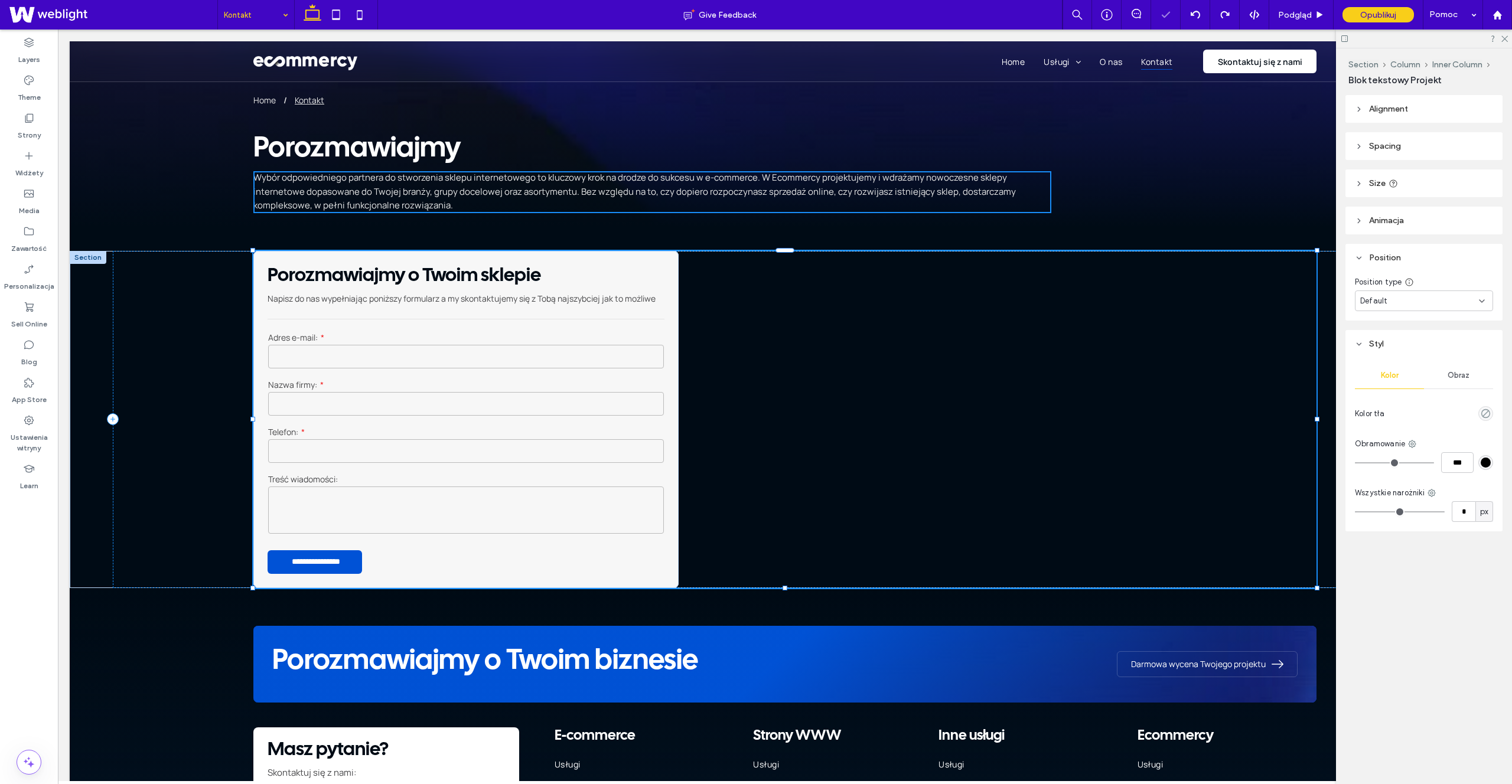 type on "*******" 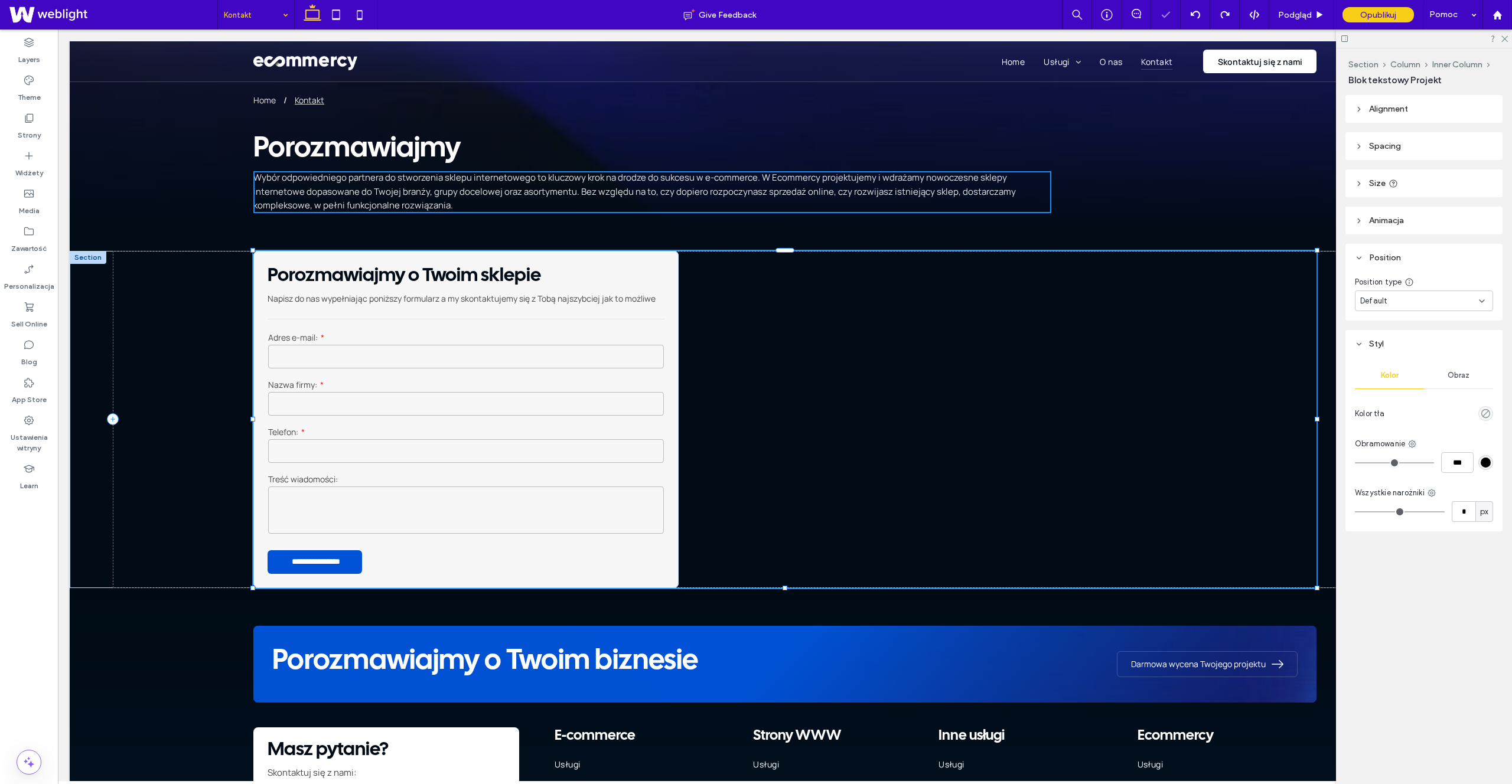 type on "**" 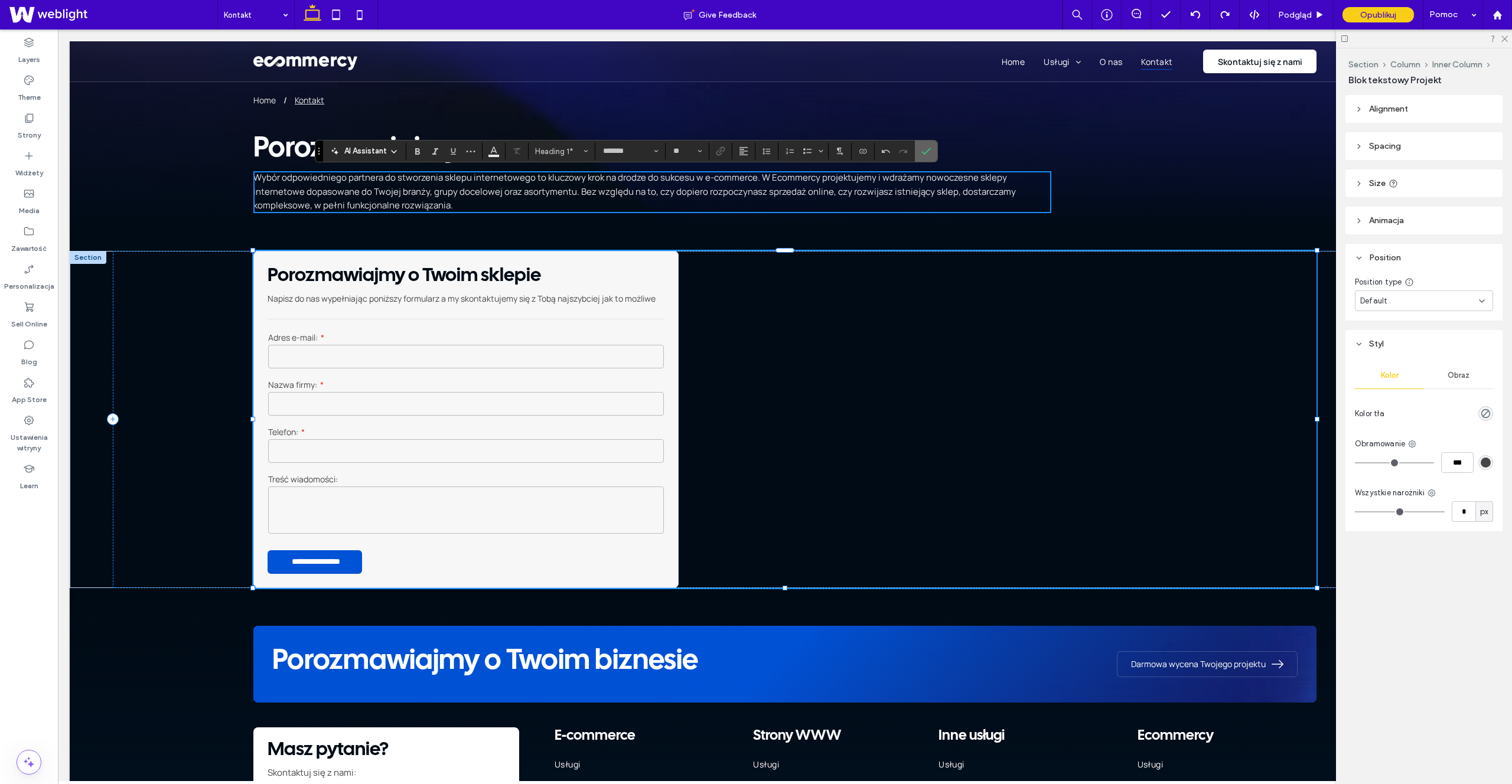 click 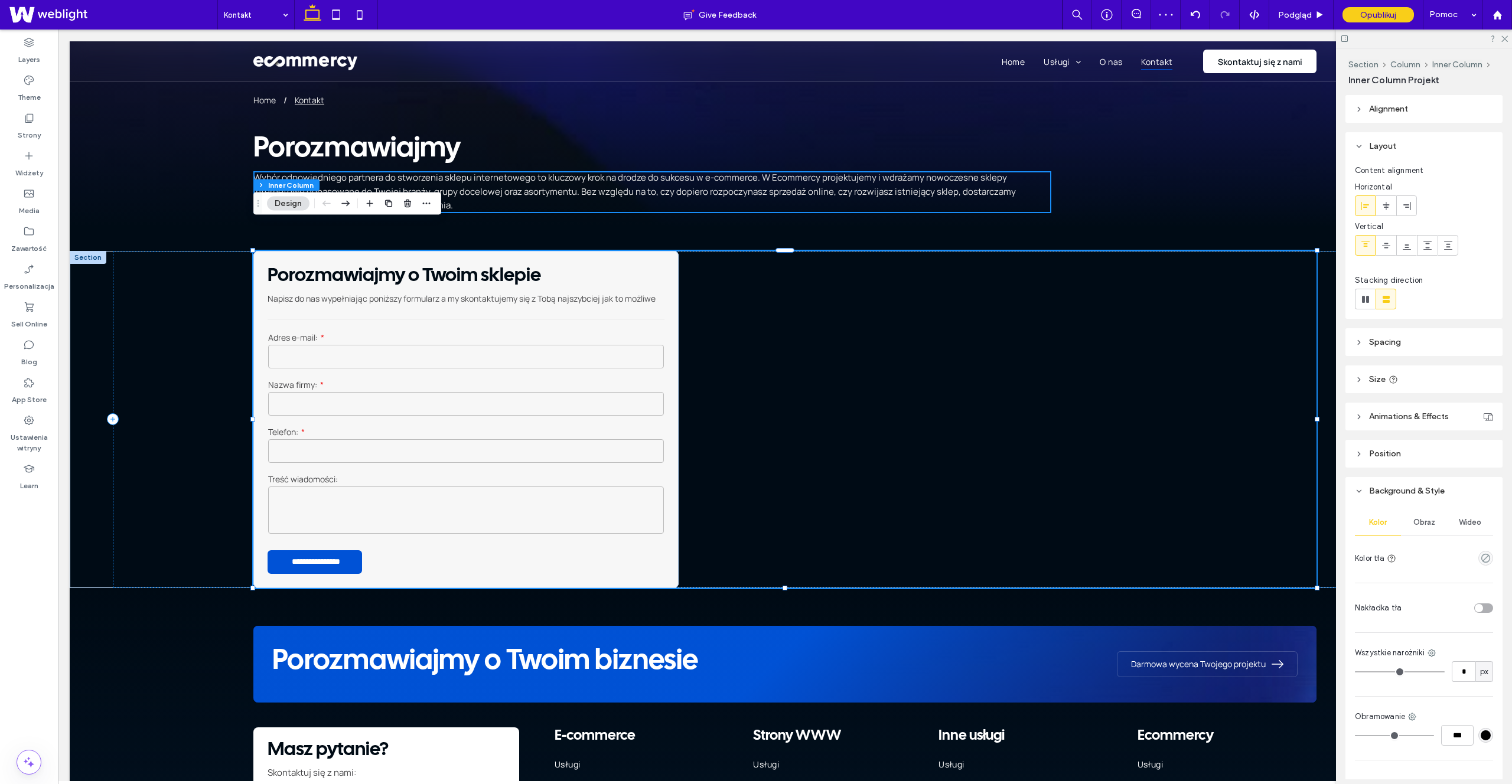 click at bounding box center [1366, 245] 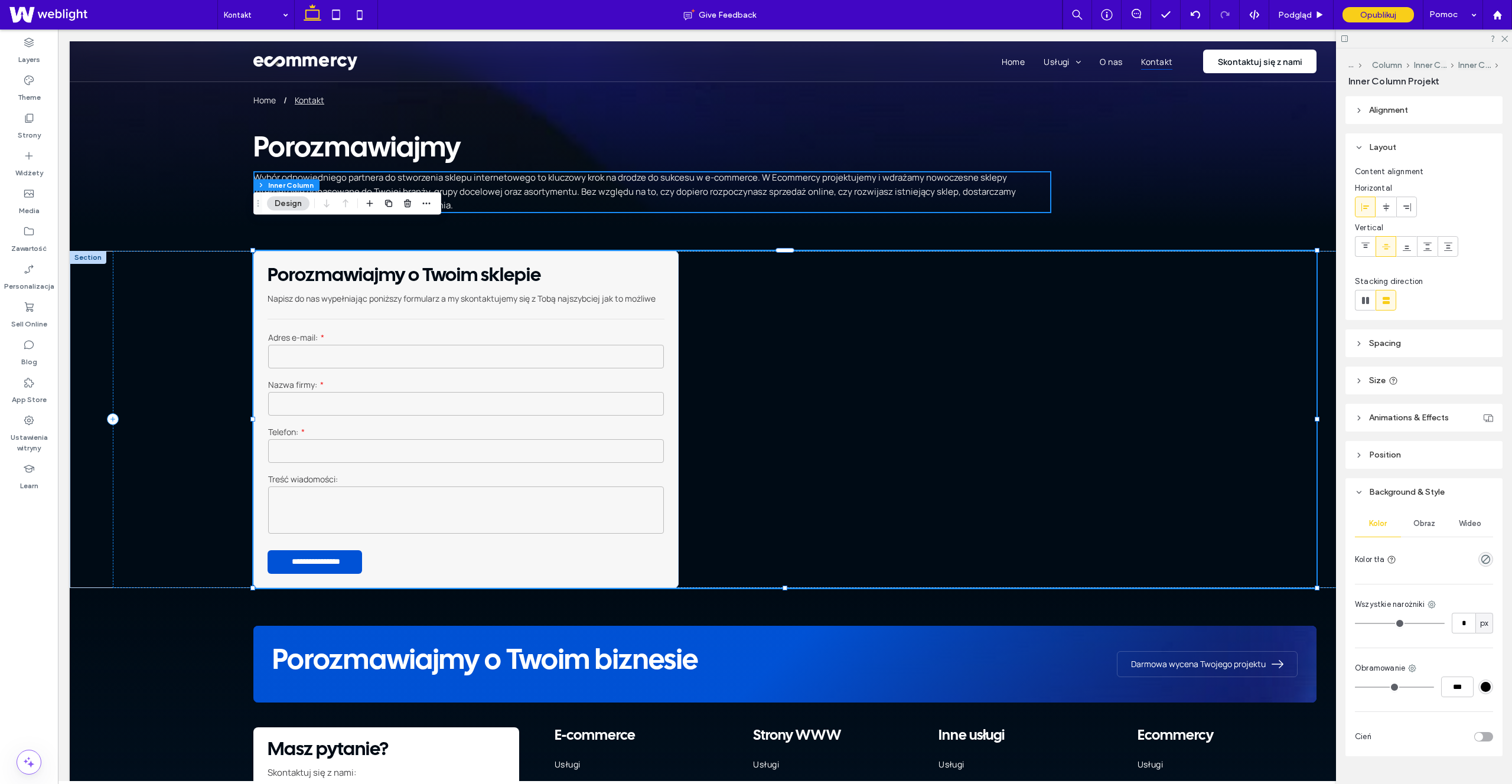 click on "Spacing" at bounding box center [1424, 343] 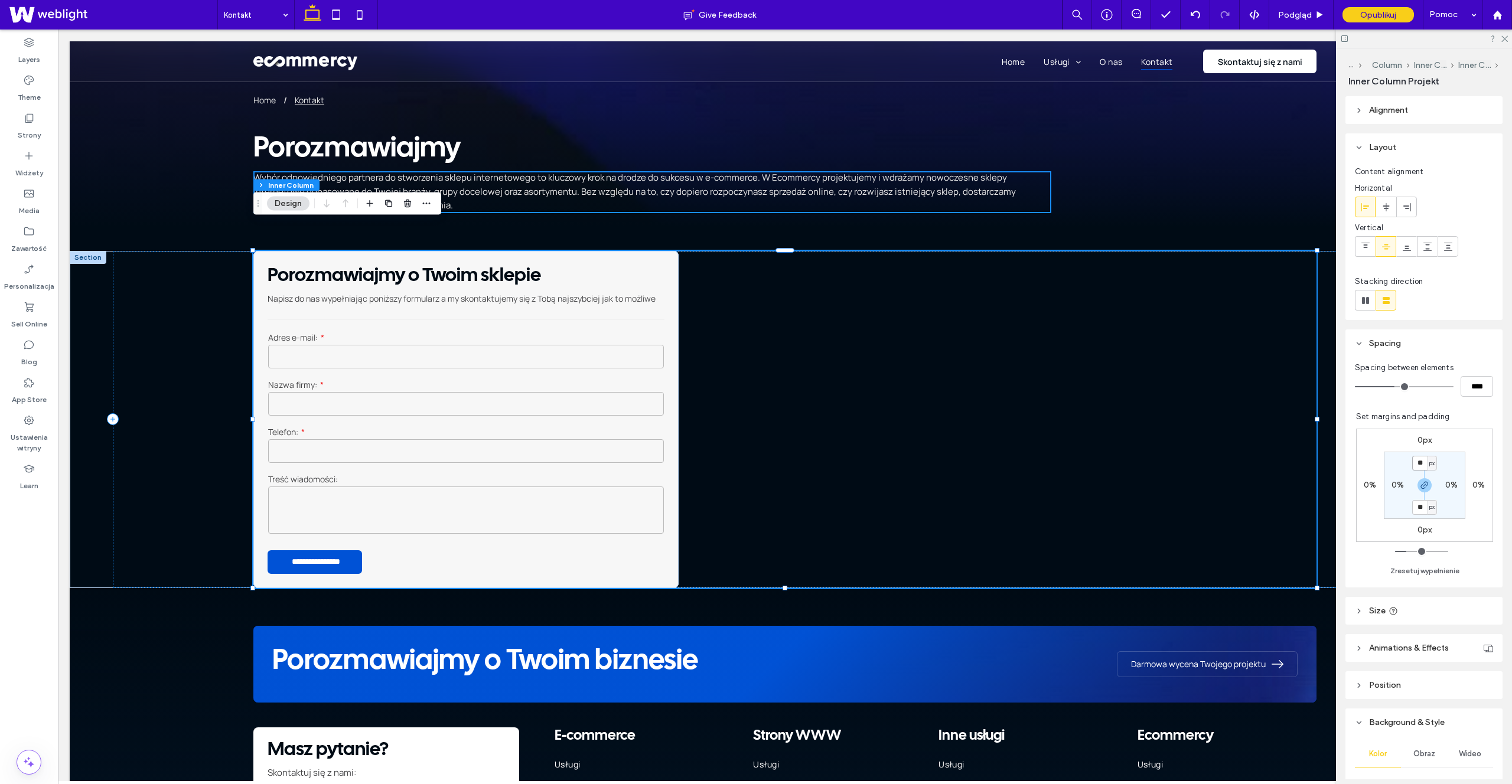 click on "**" at bounding box center (1420, 463) 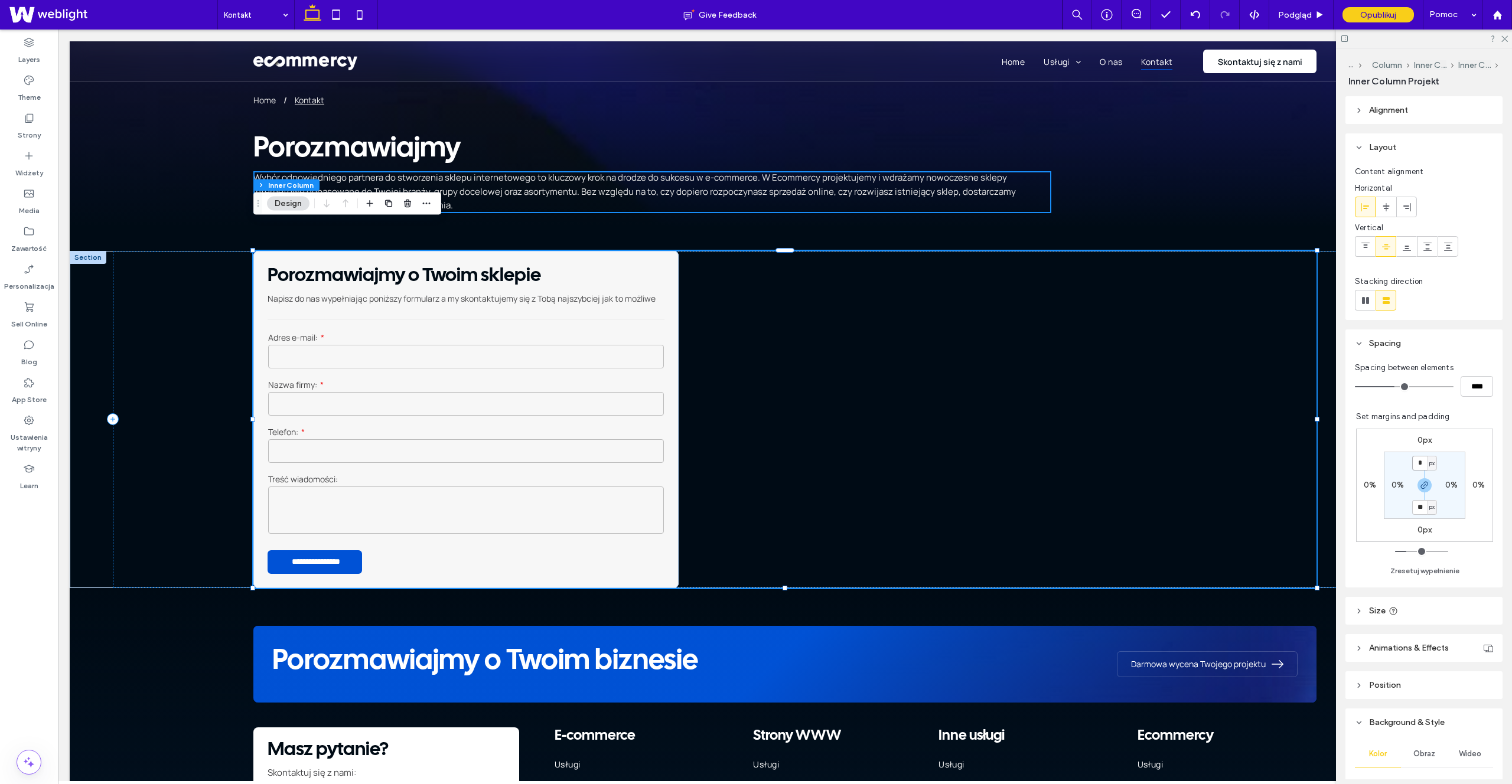type on "*" 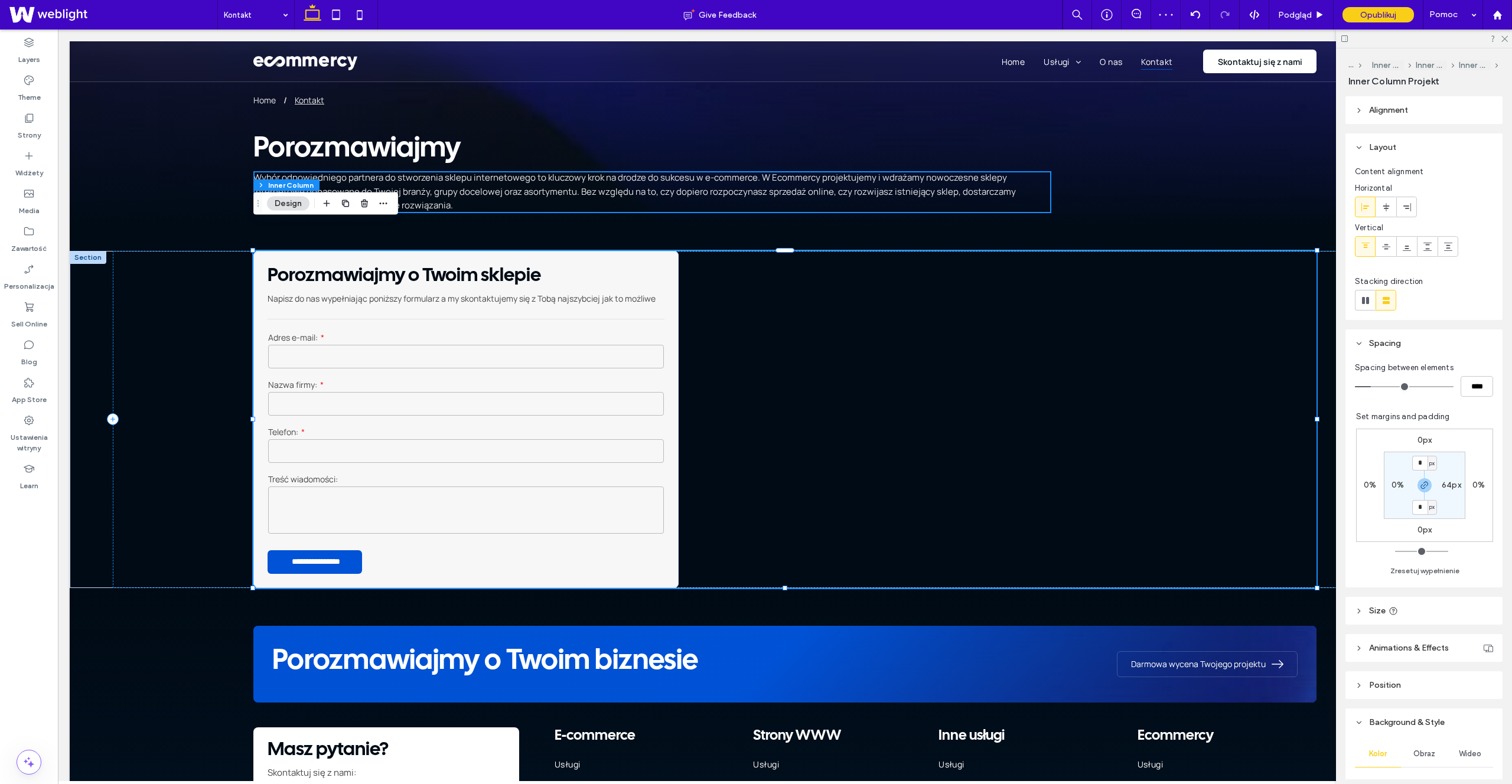 click on "64px" at bounding box center [1451, 485] 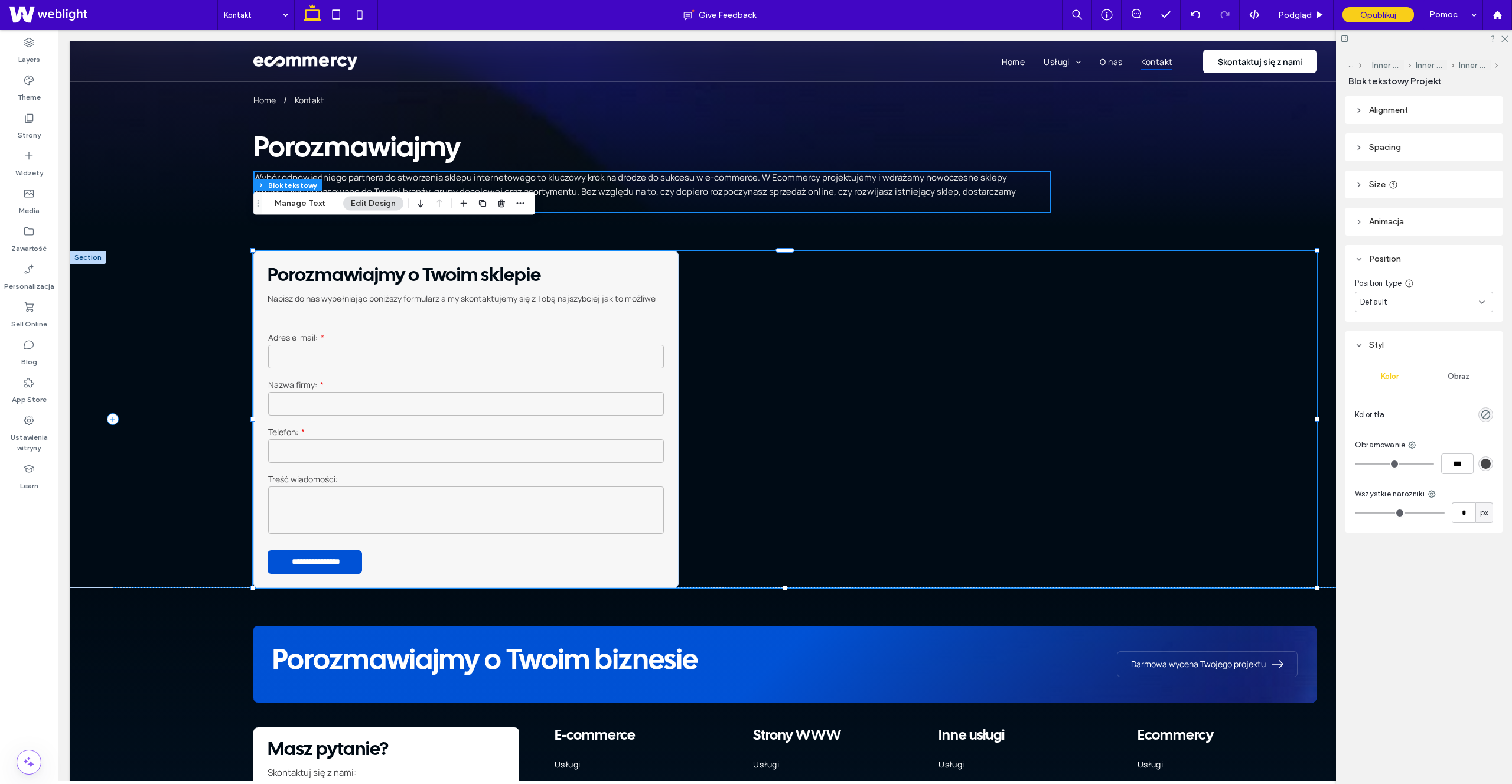 click on "Size" at bounding box center [1424, 184] 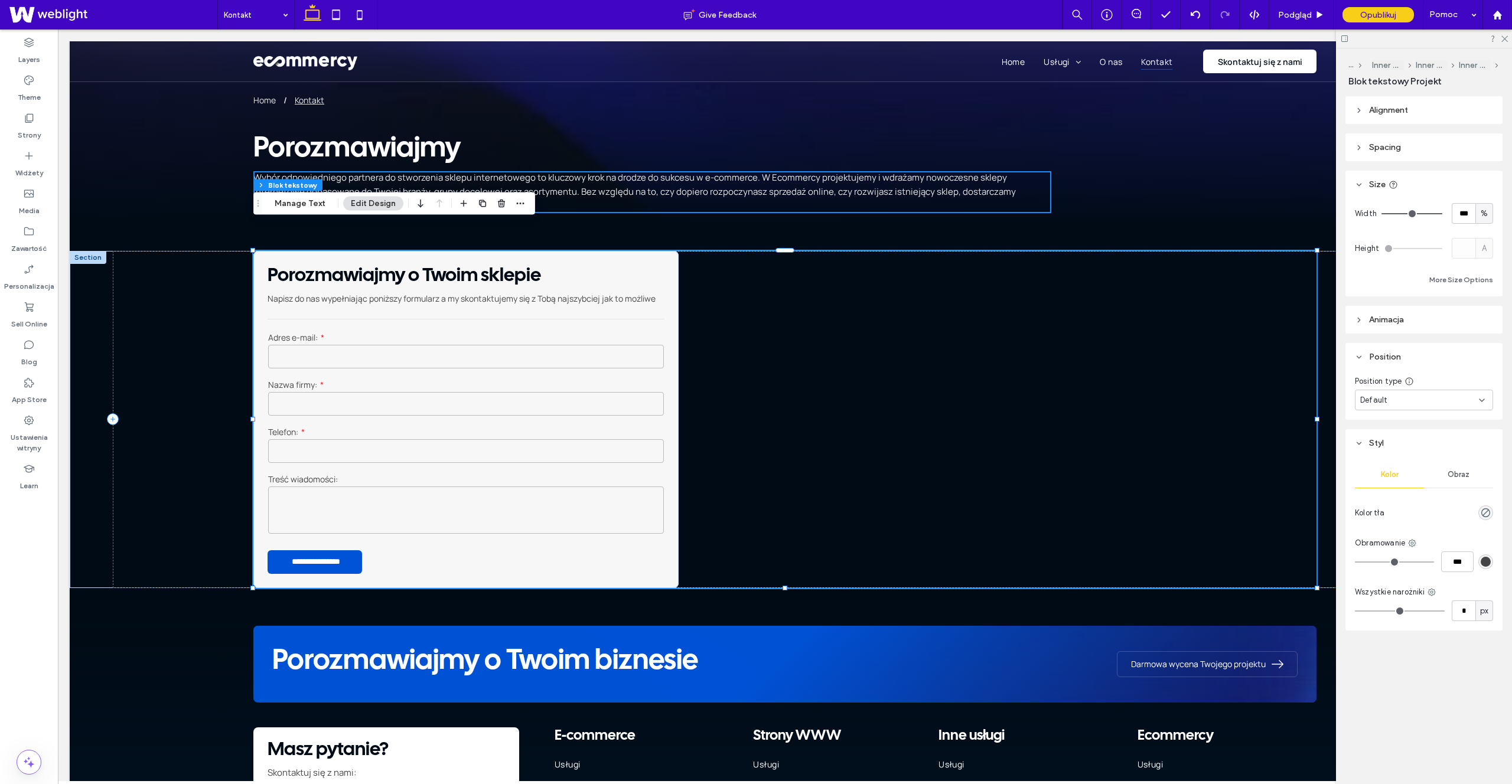 click on "Spacing" at bounding box center (1424, 147) 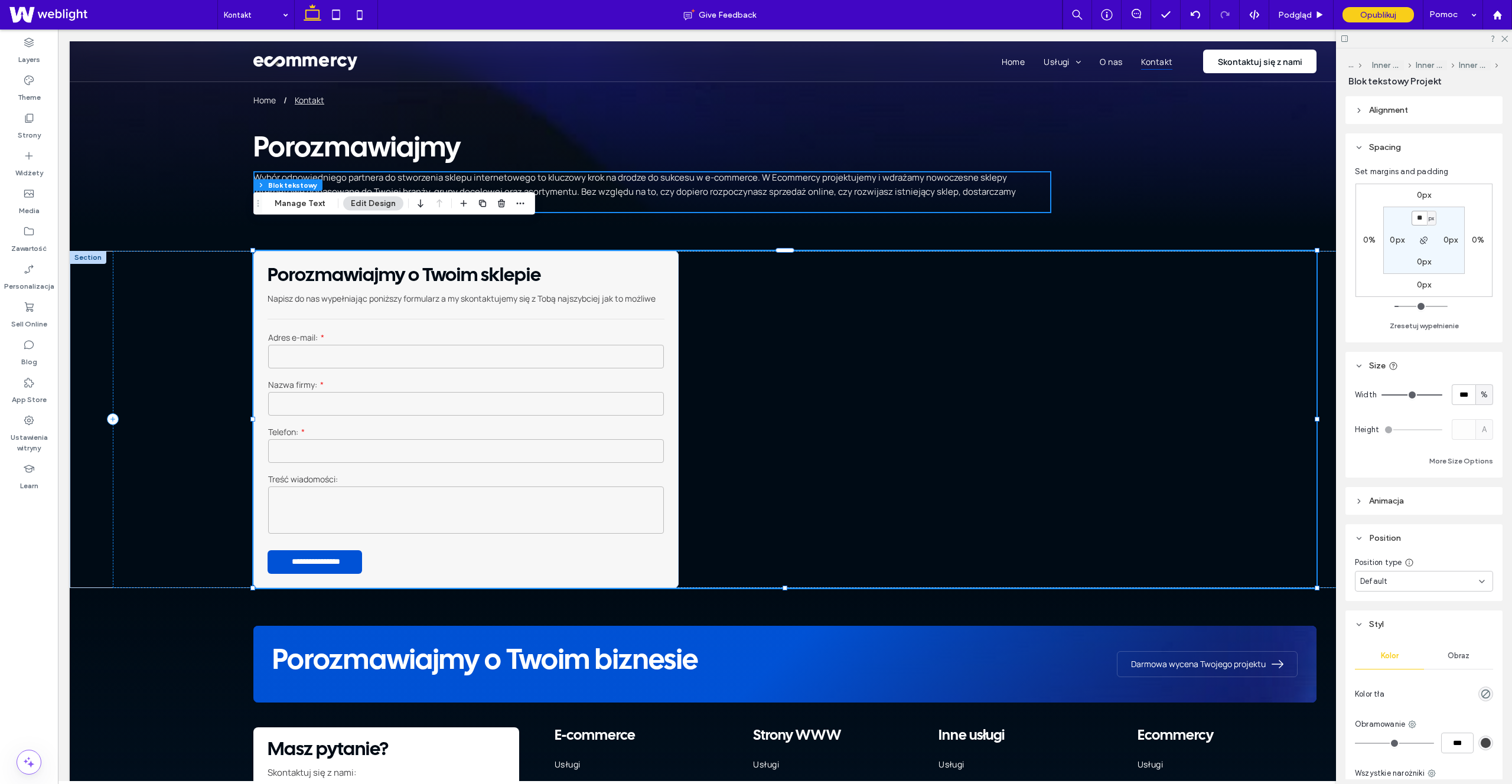 click on "**" at bounding box center [1419, 218] 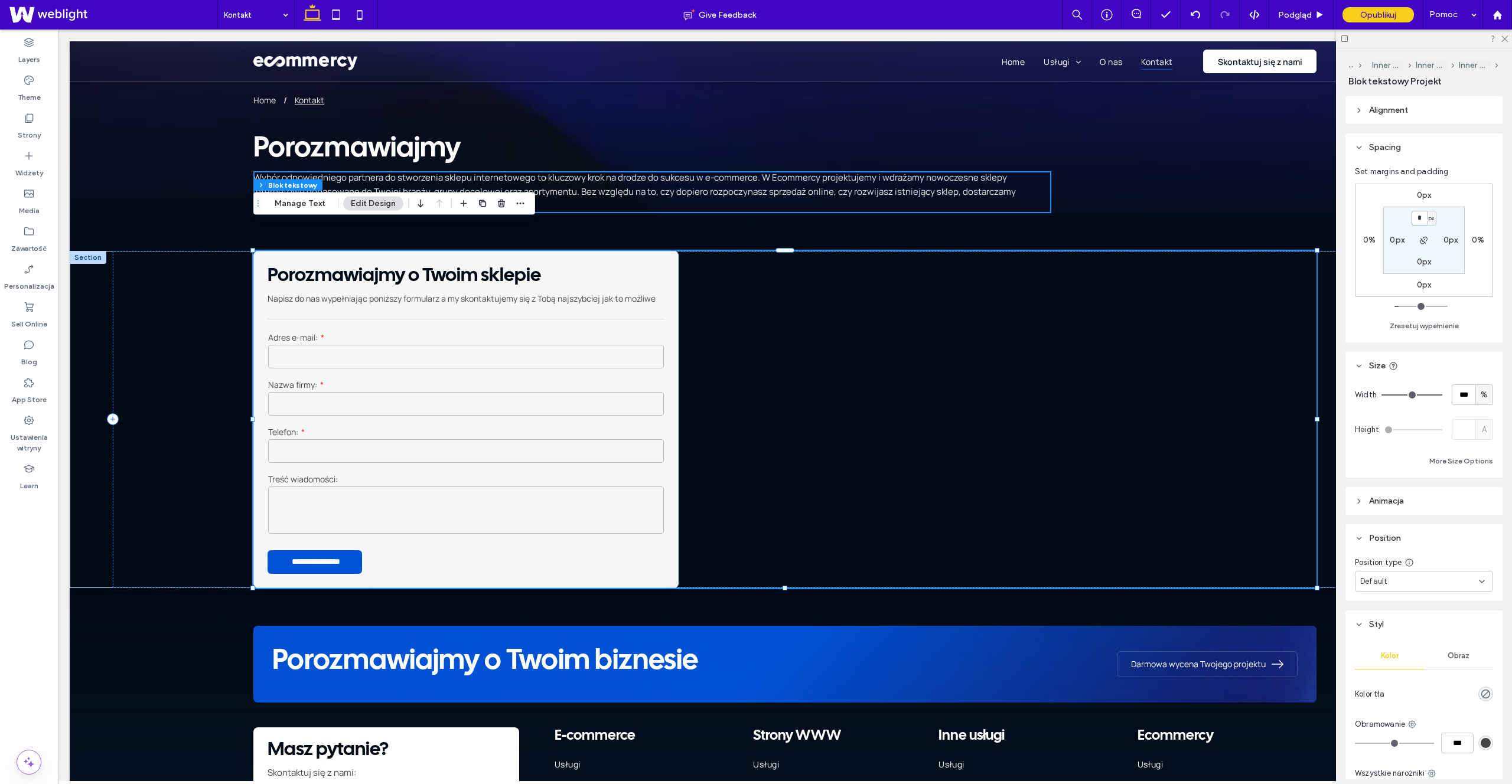 type on "*" 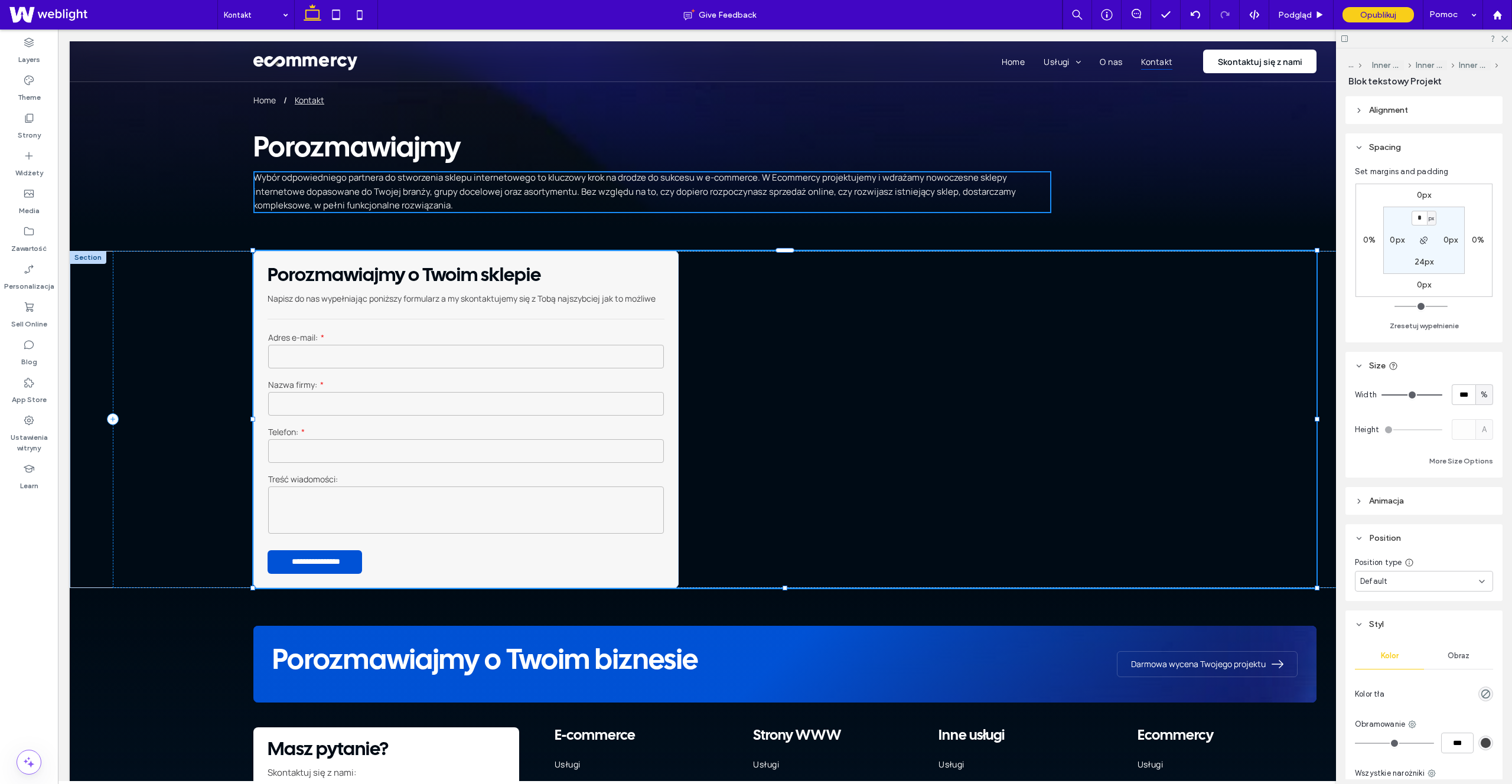 type on "*******" 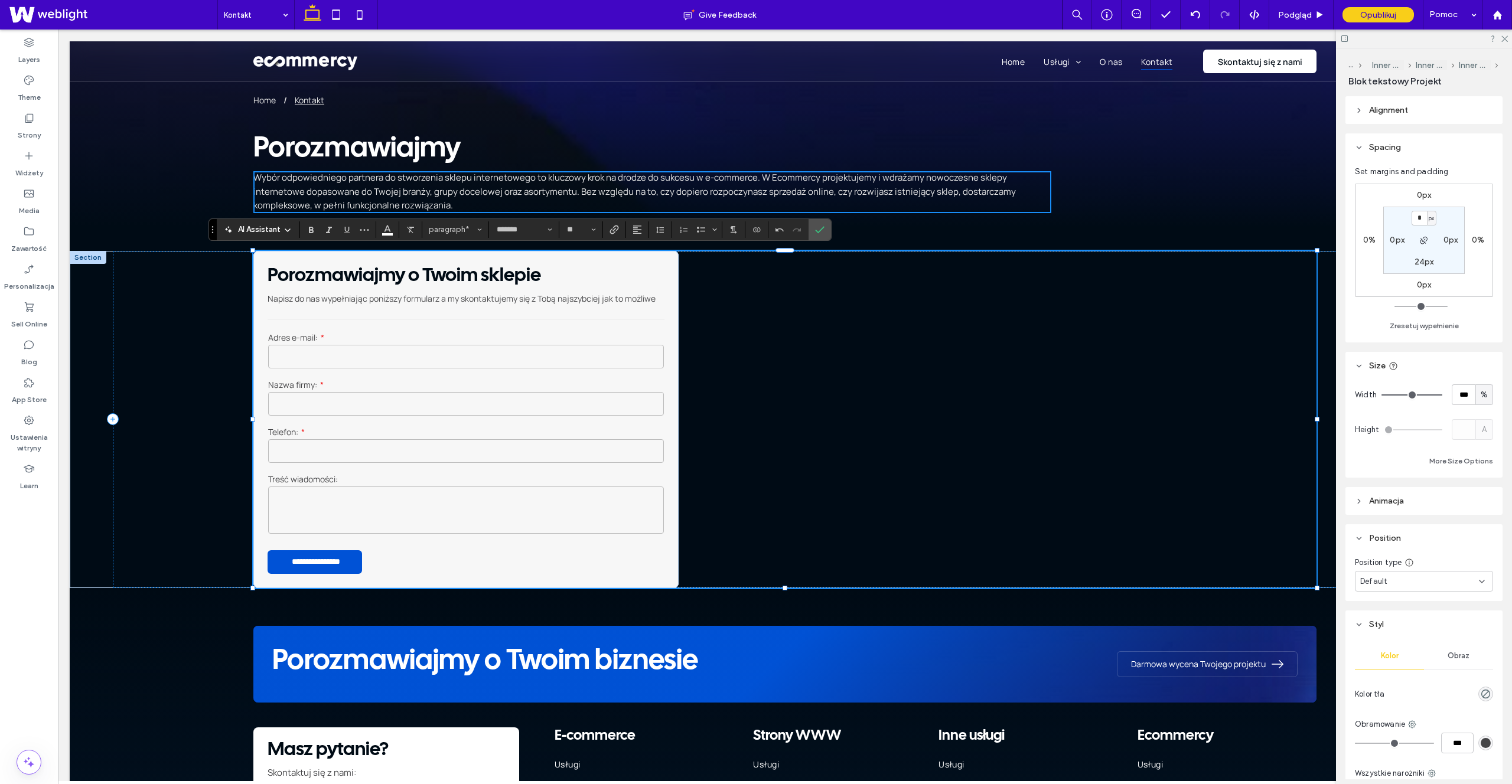 type on "**" 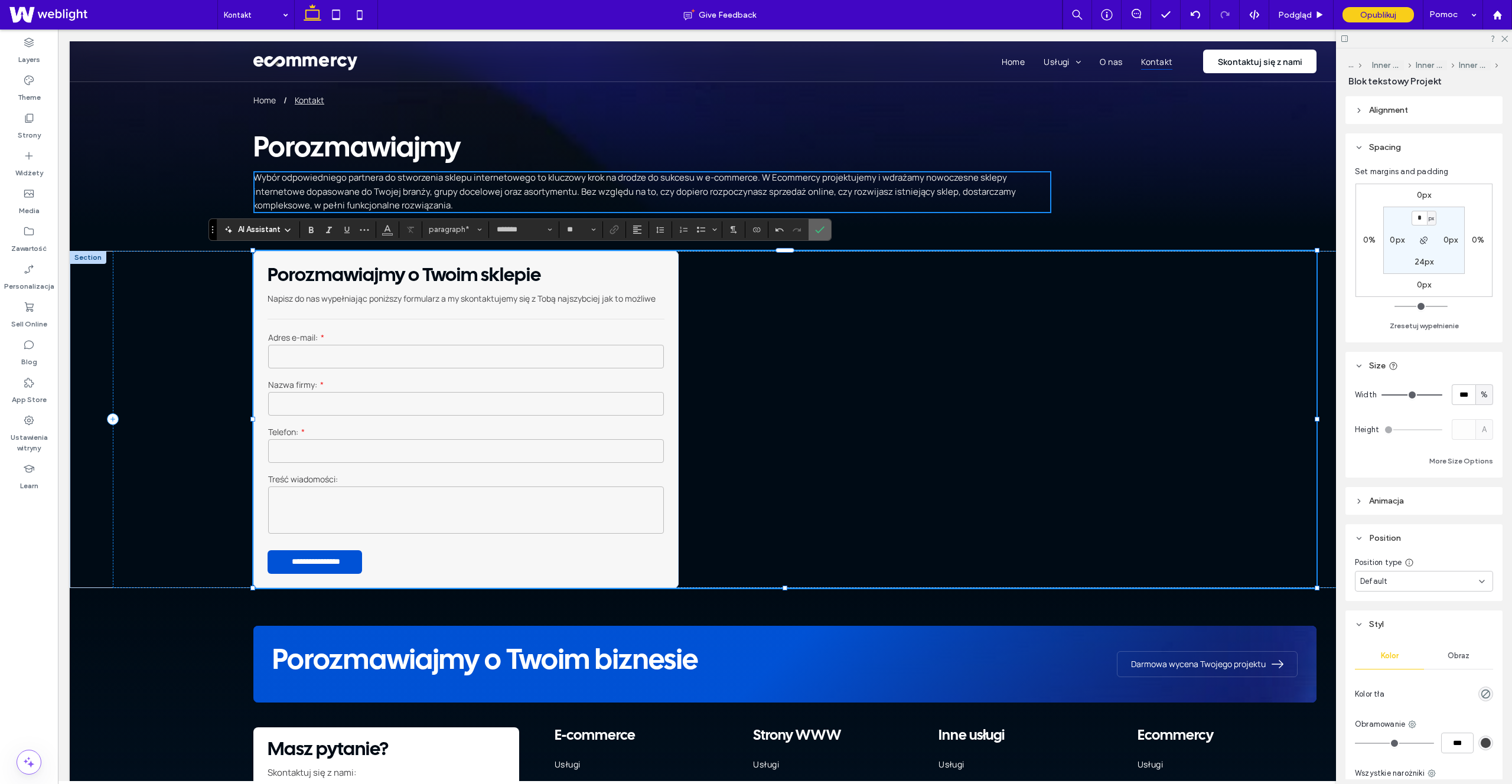 click at bounding box center (820, 230) 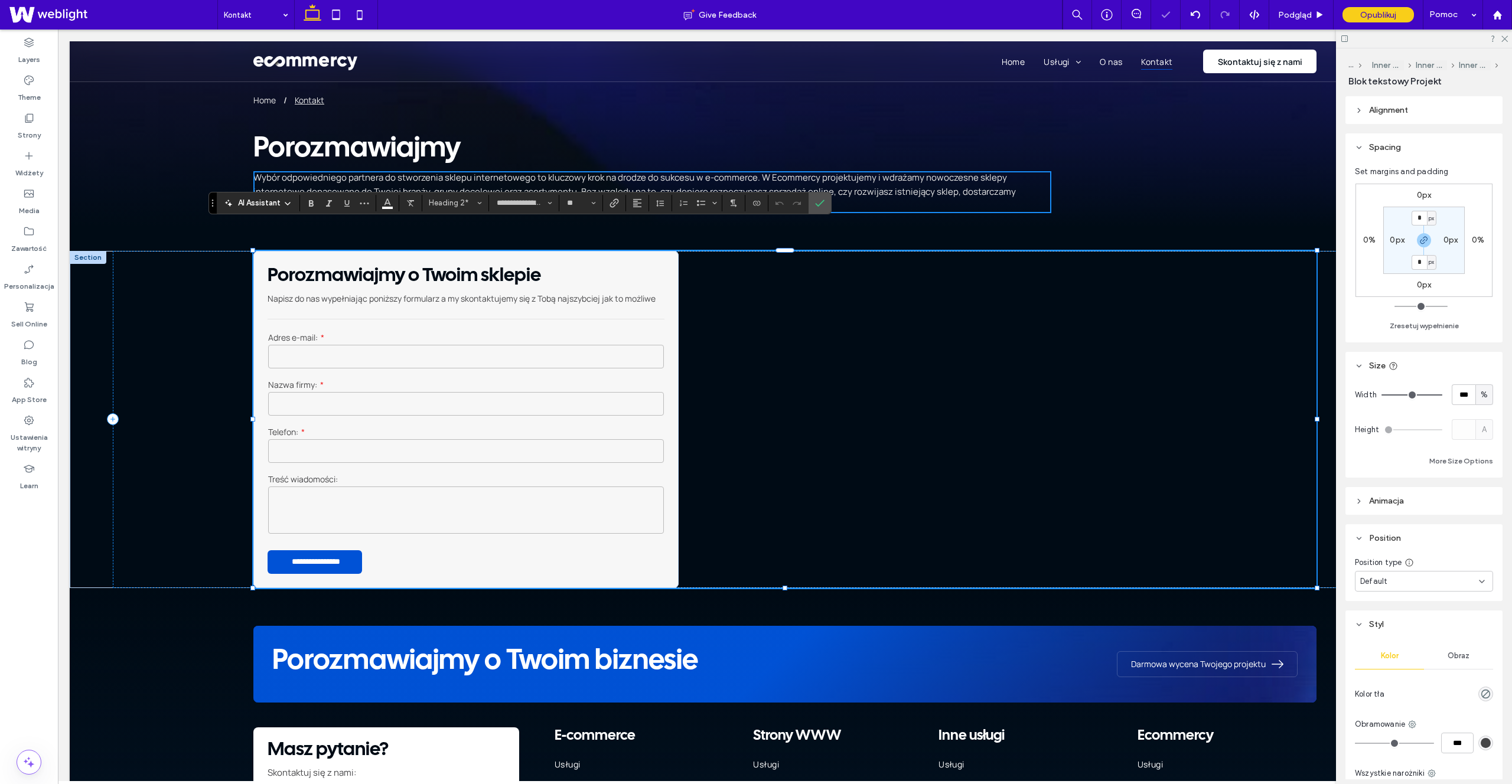 type on "*******" 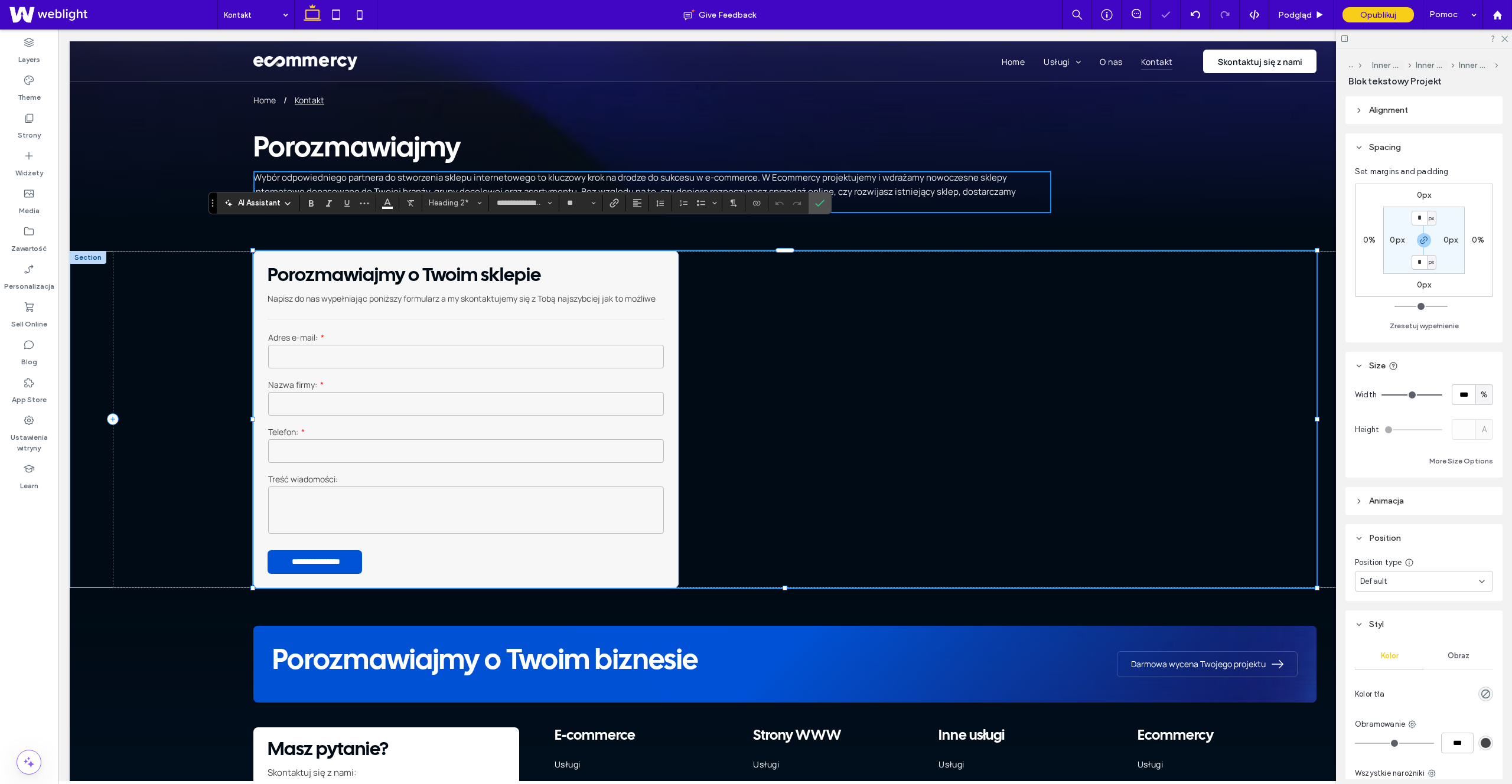 type on "**" 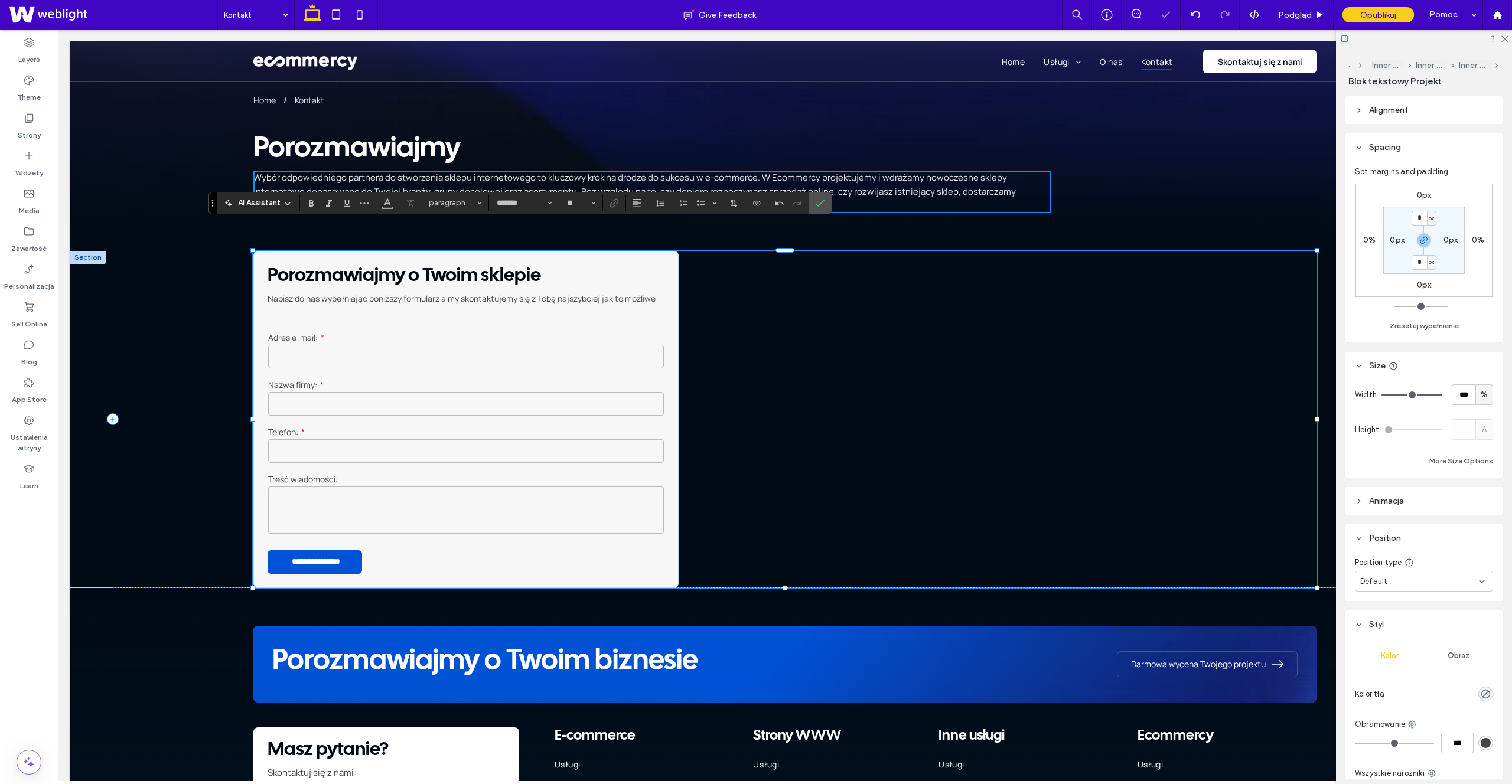 type on "**********" 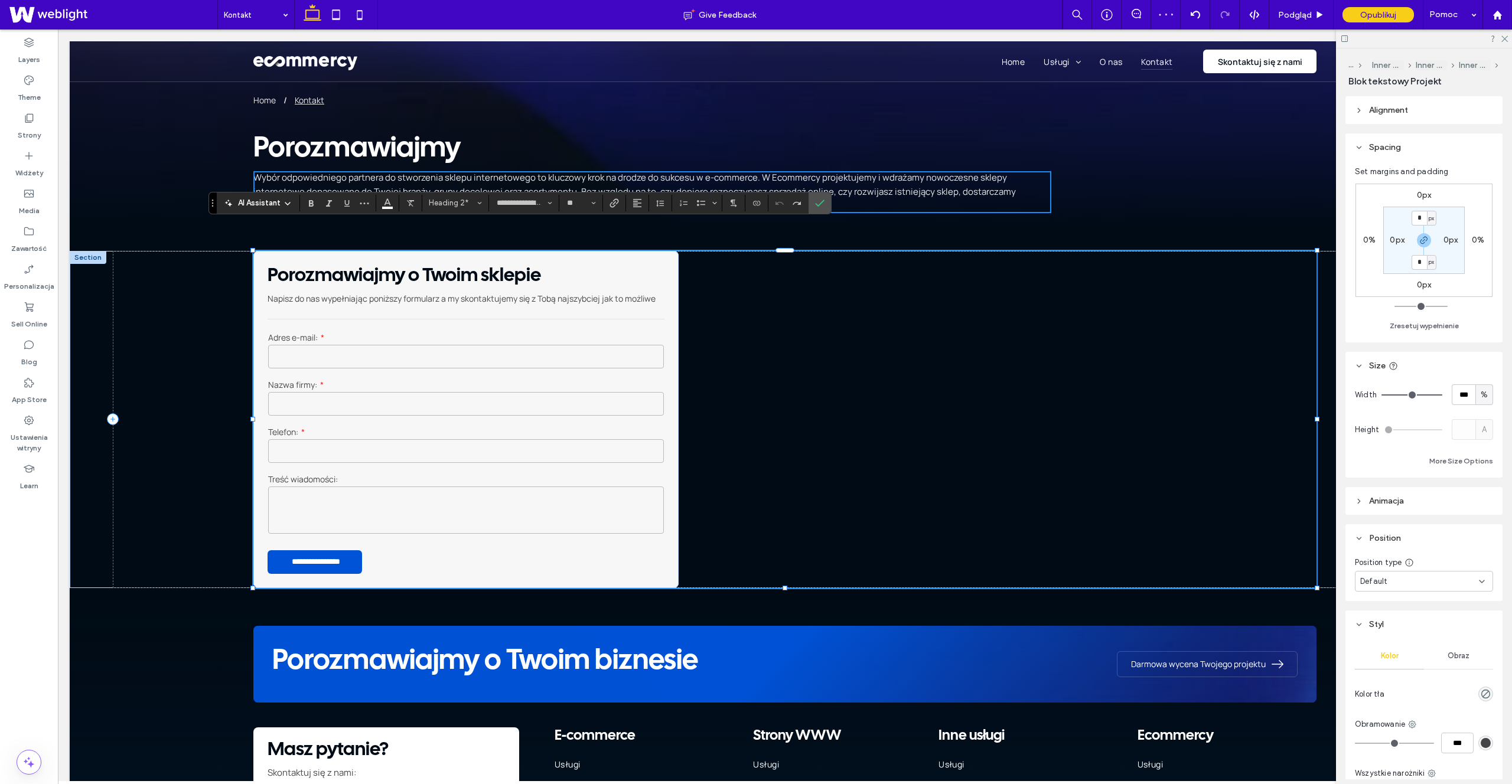 type on "*******" 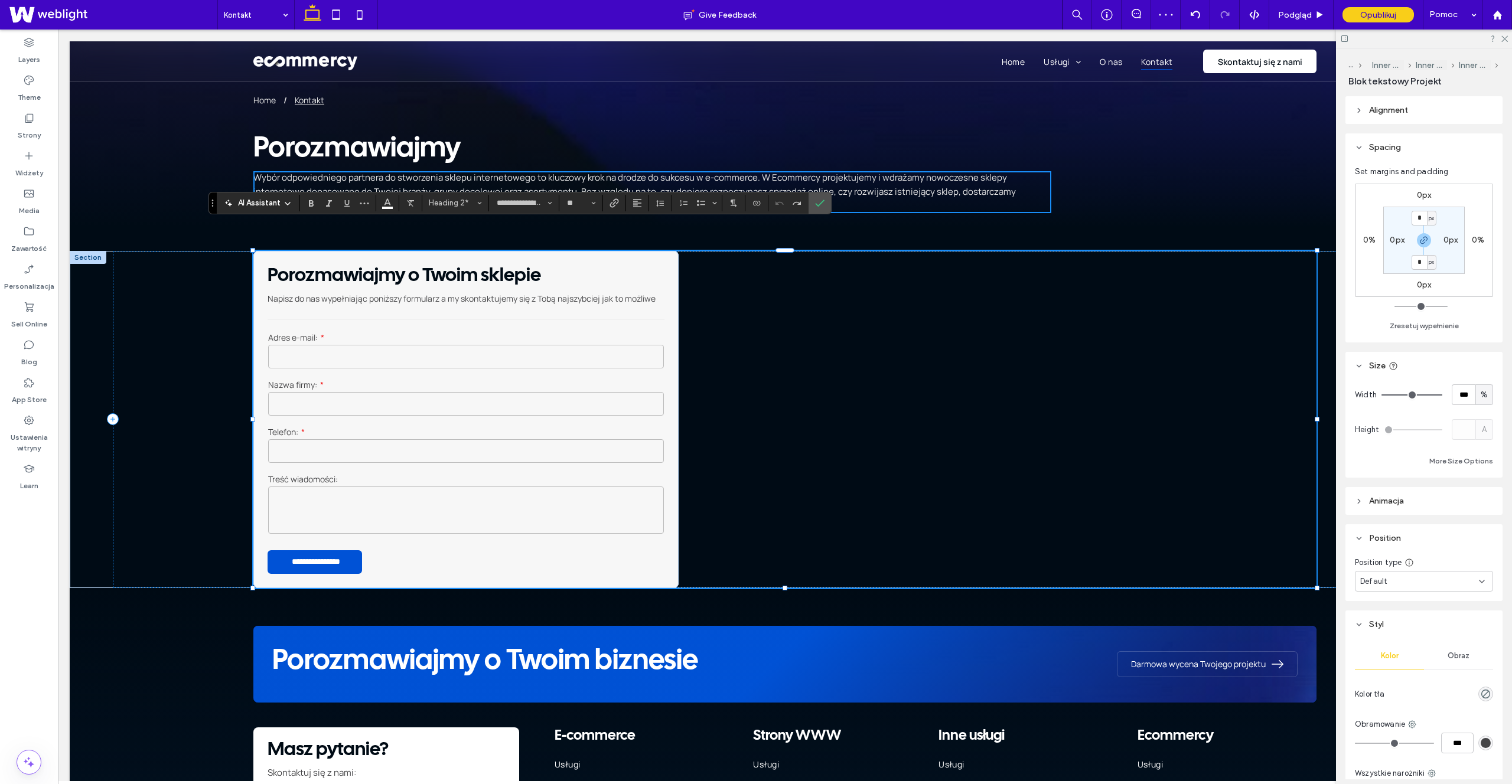 type on "**" 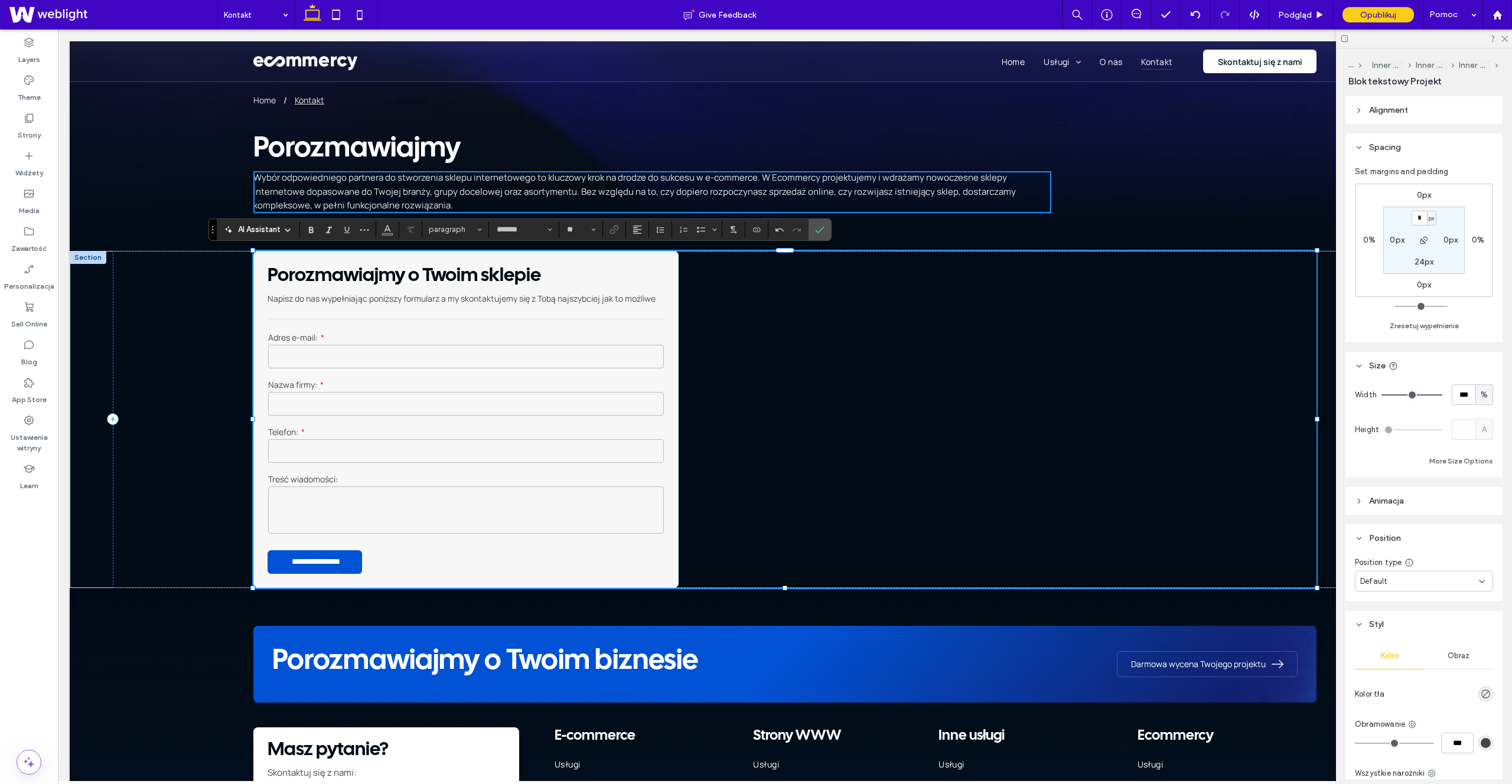 type on "**" 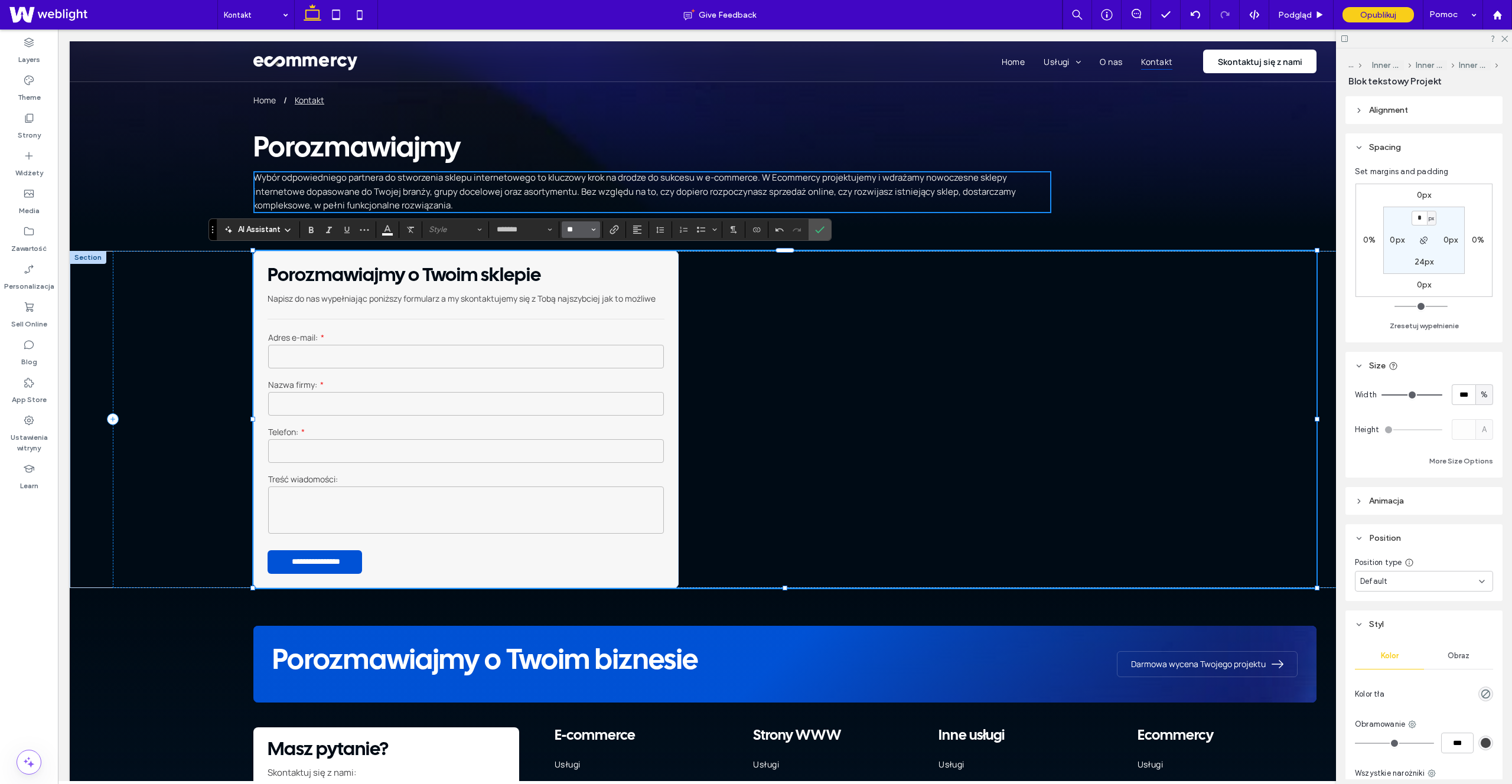 click on "**" at bounding box center [577, 230] 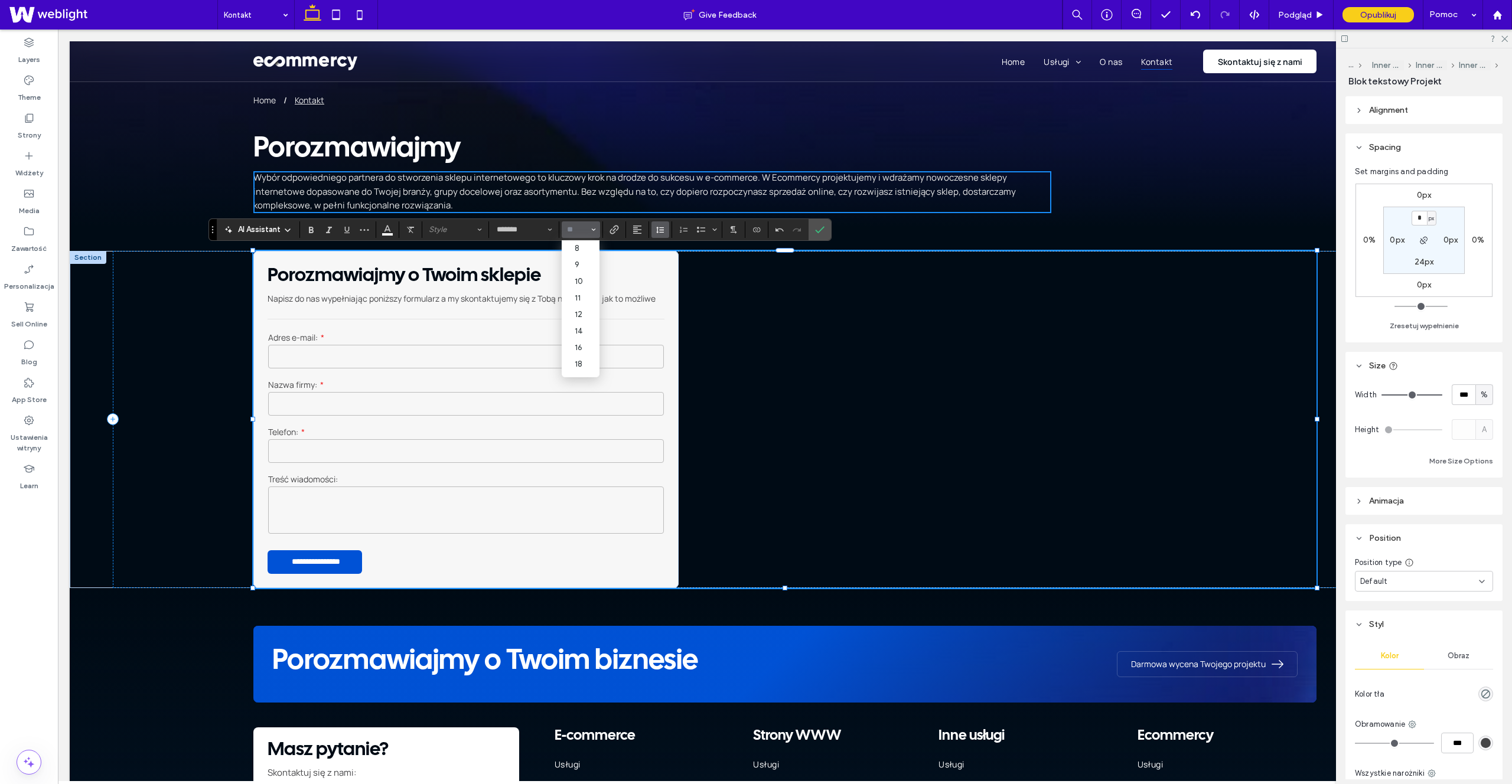 click 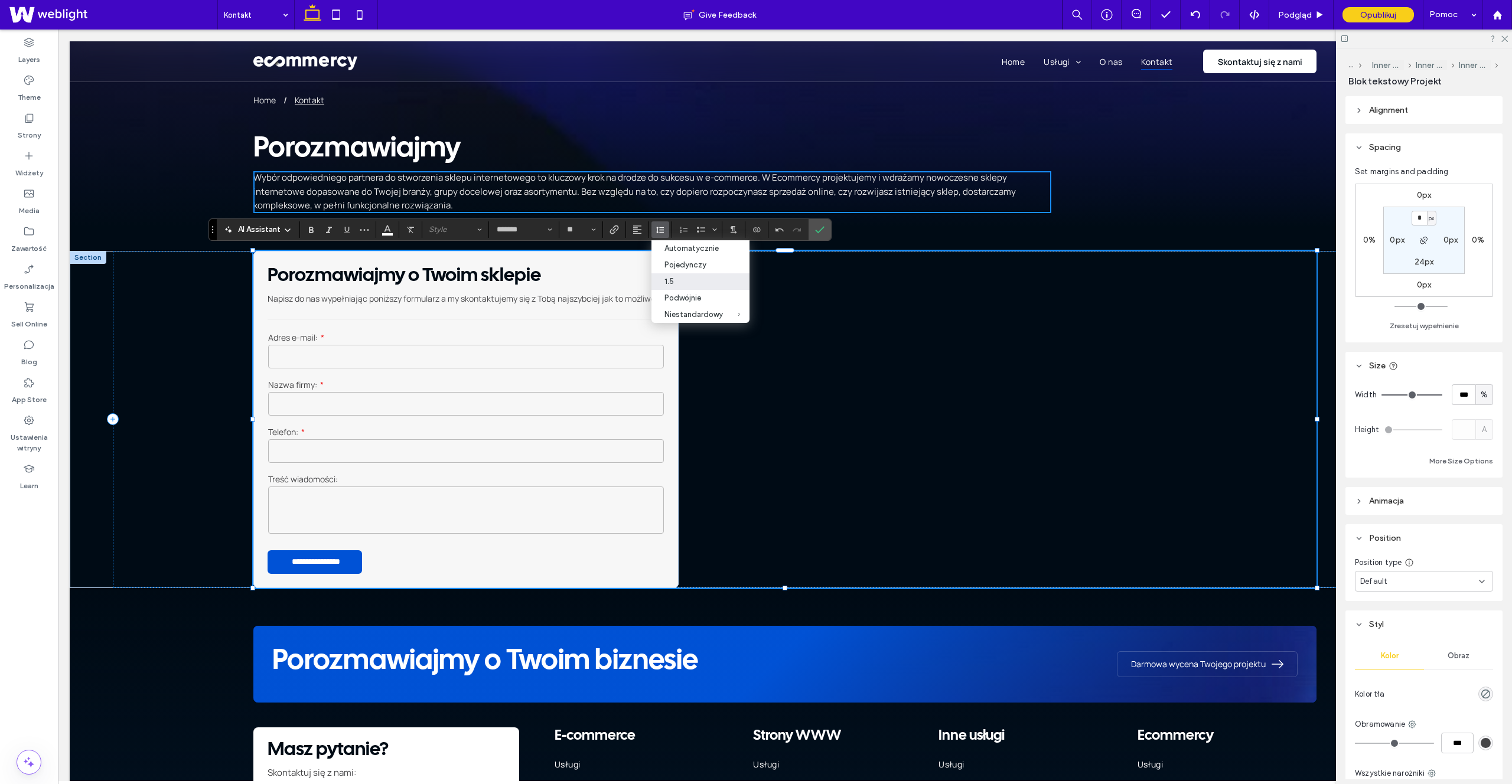 click on "1.5" at bounding box center [693, 281] 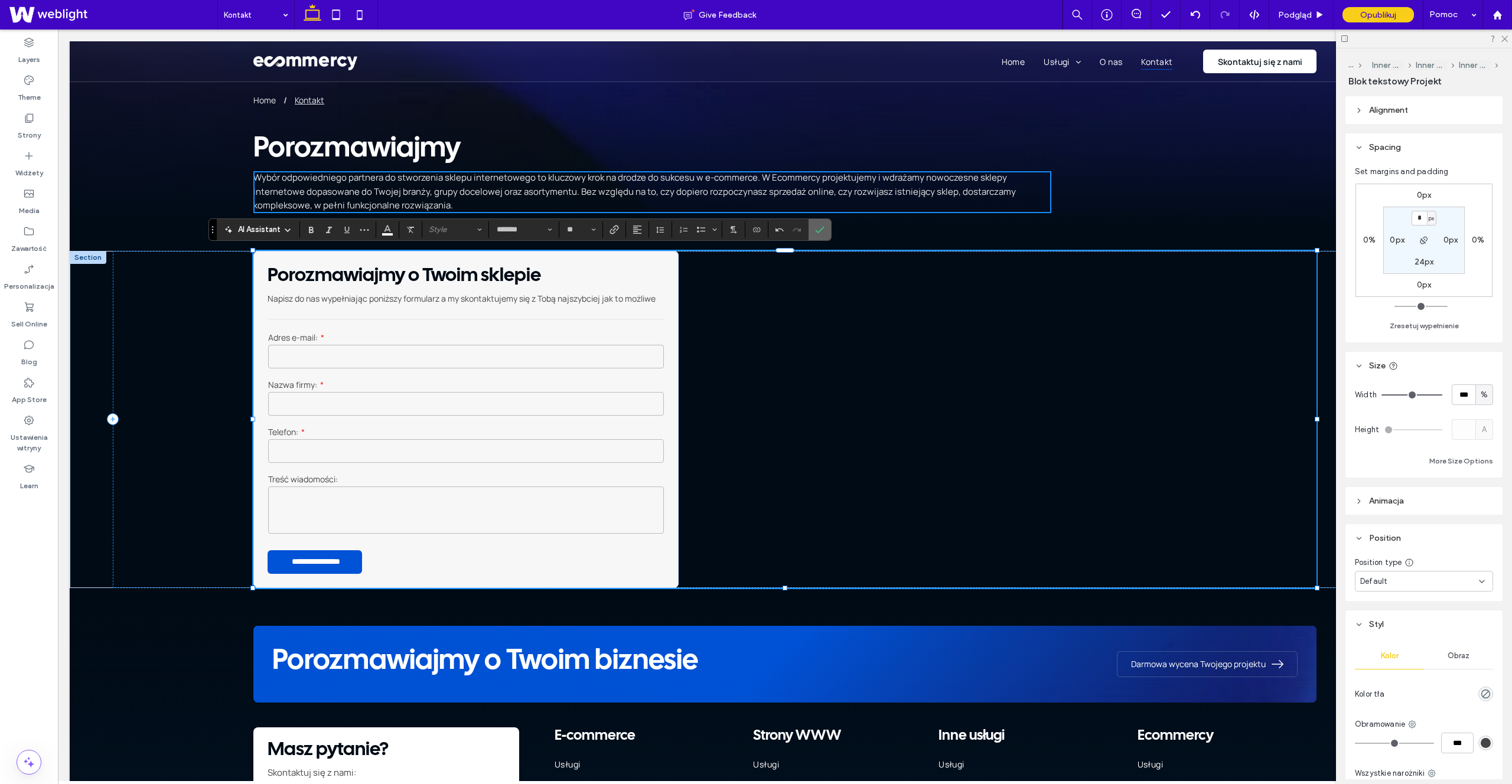 click at bounding box center (820, 230) 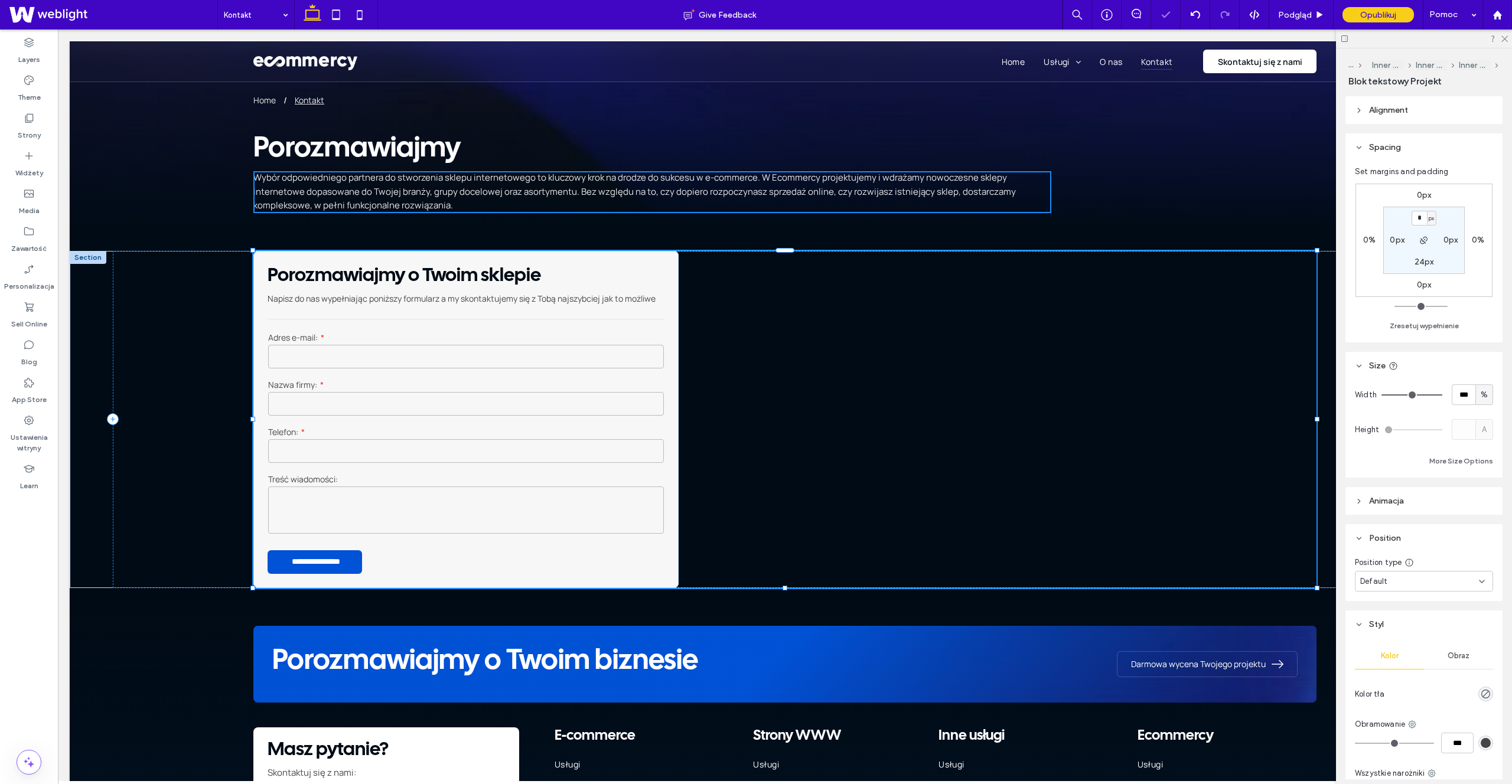 type on "*******" 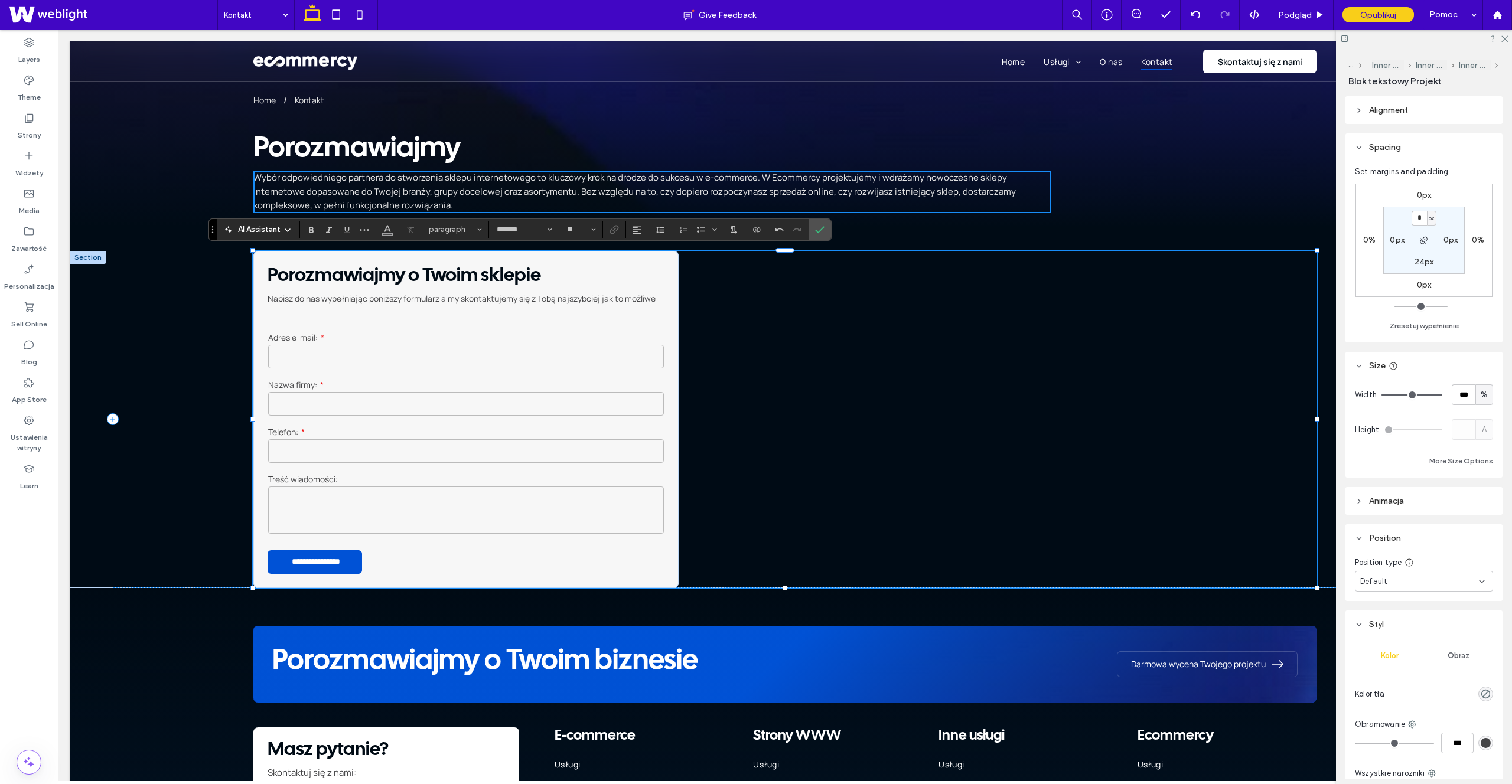 type on "**" 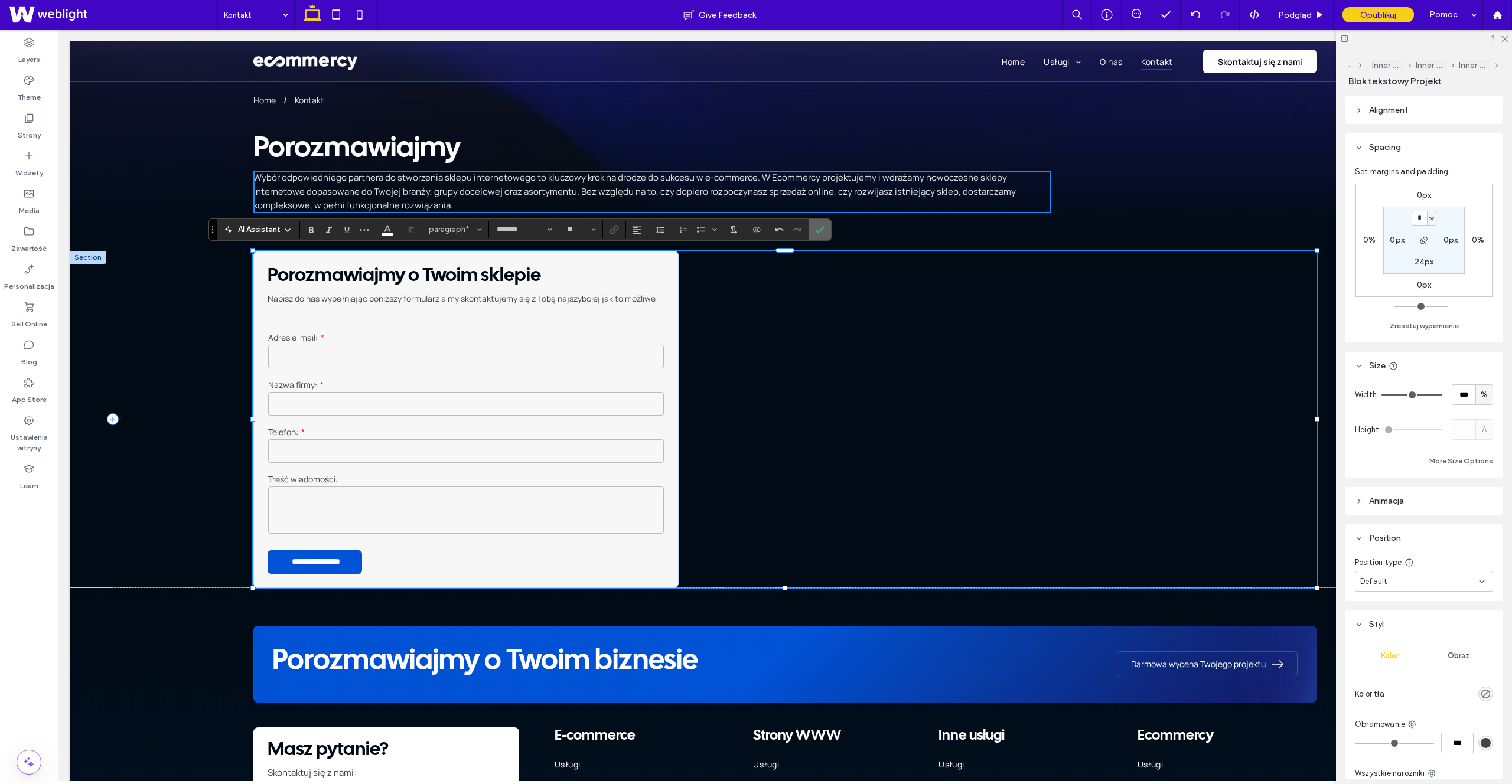 click 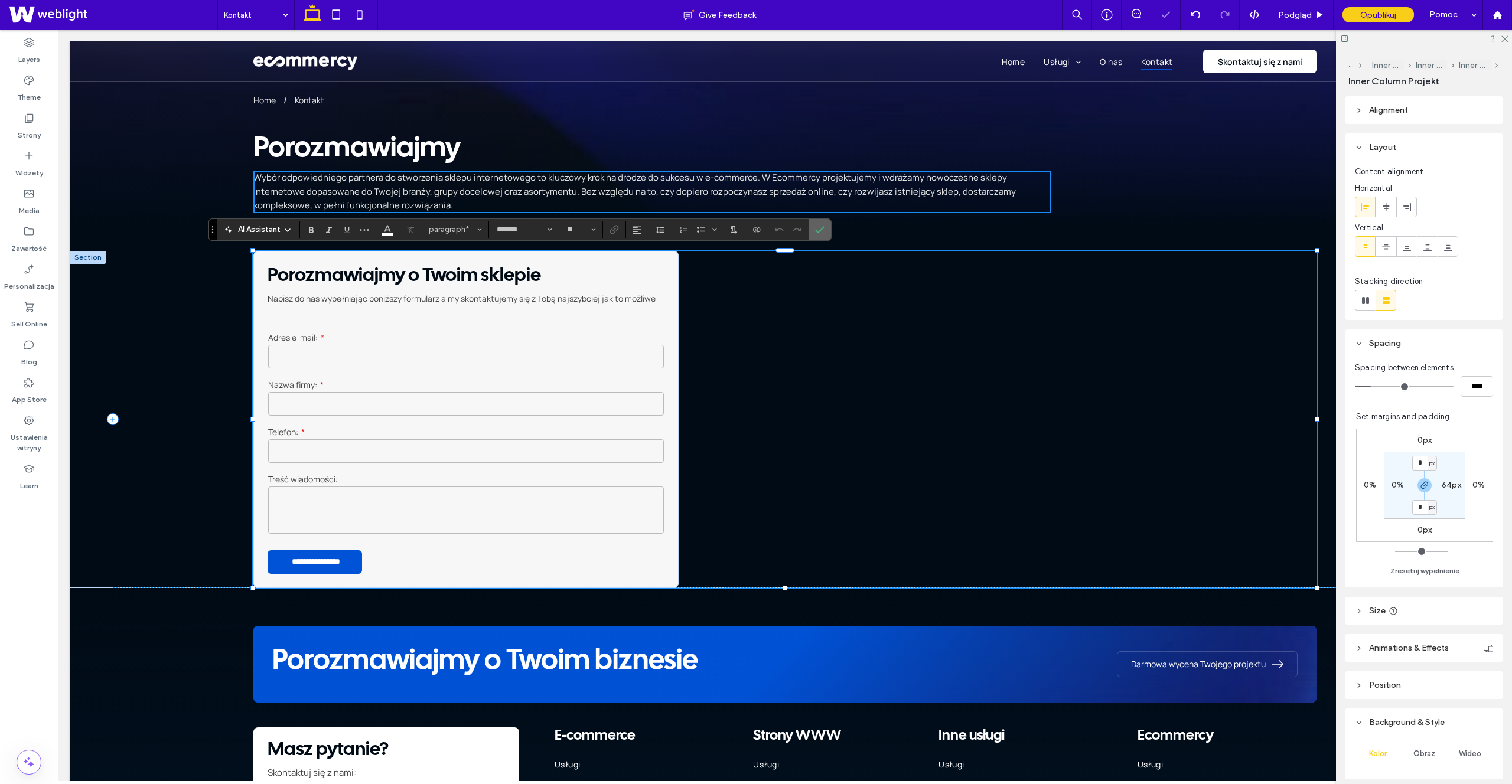 click at bounding box center [820, 230] 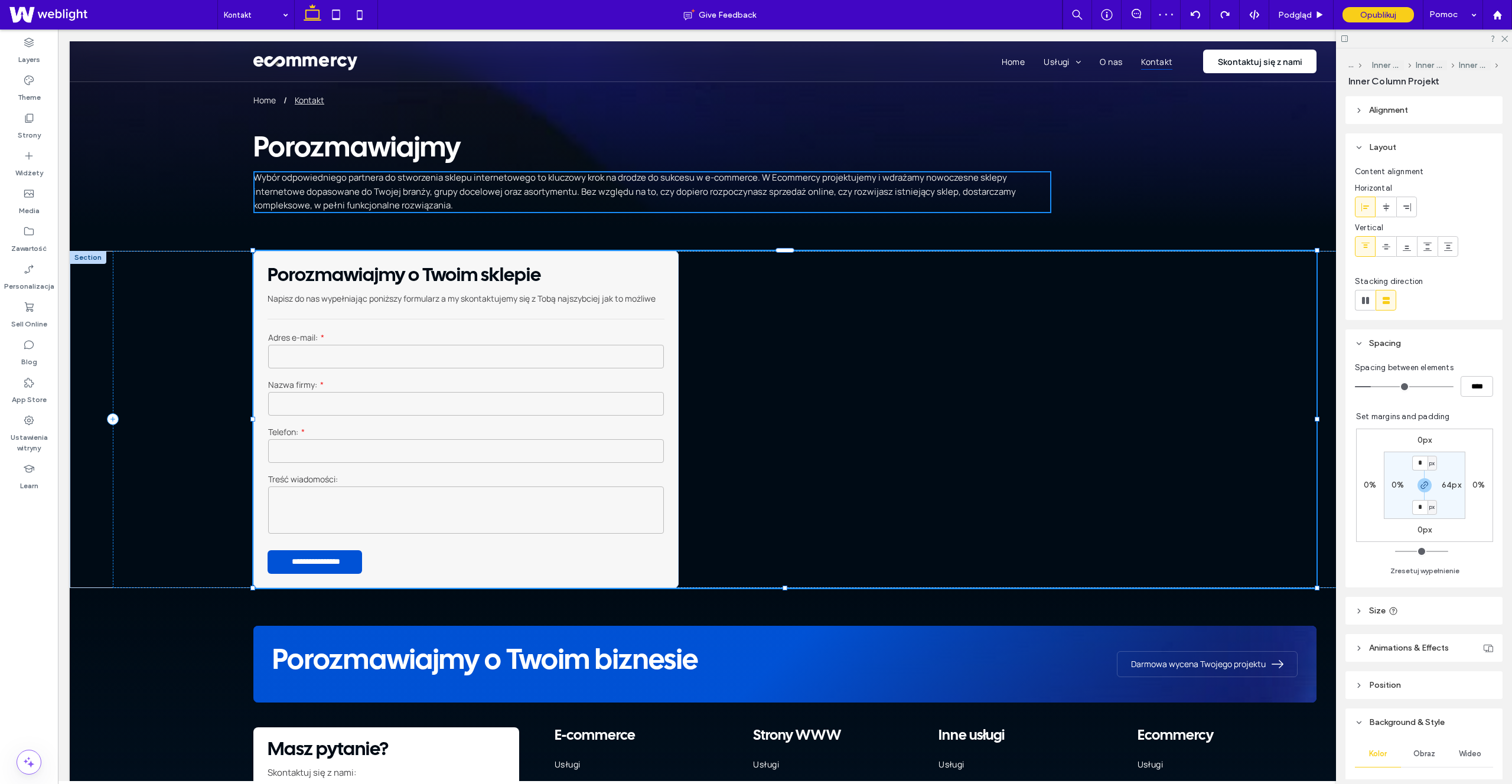 type on "***" 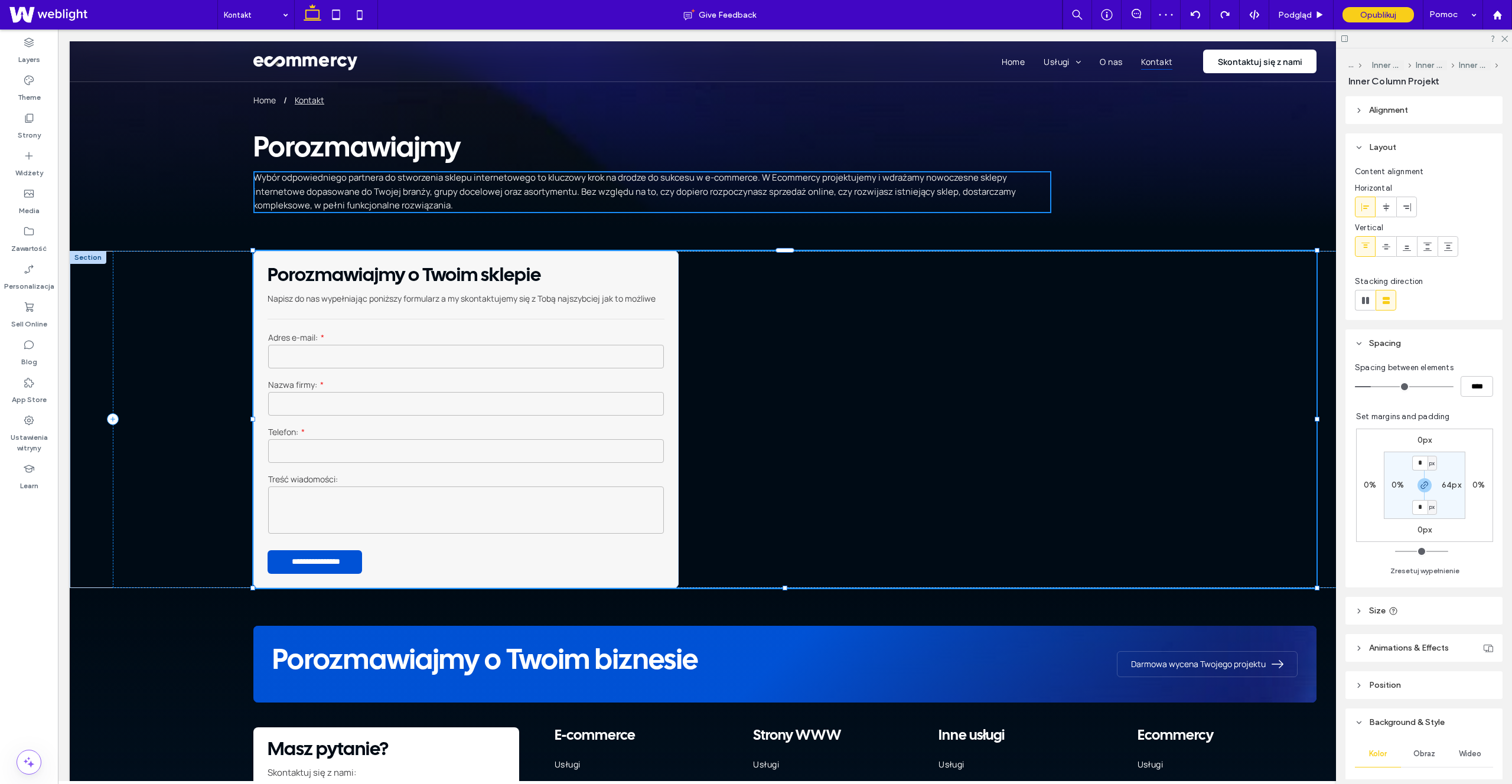 type on "***" 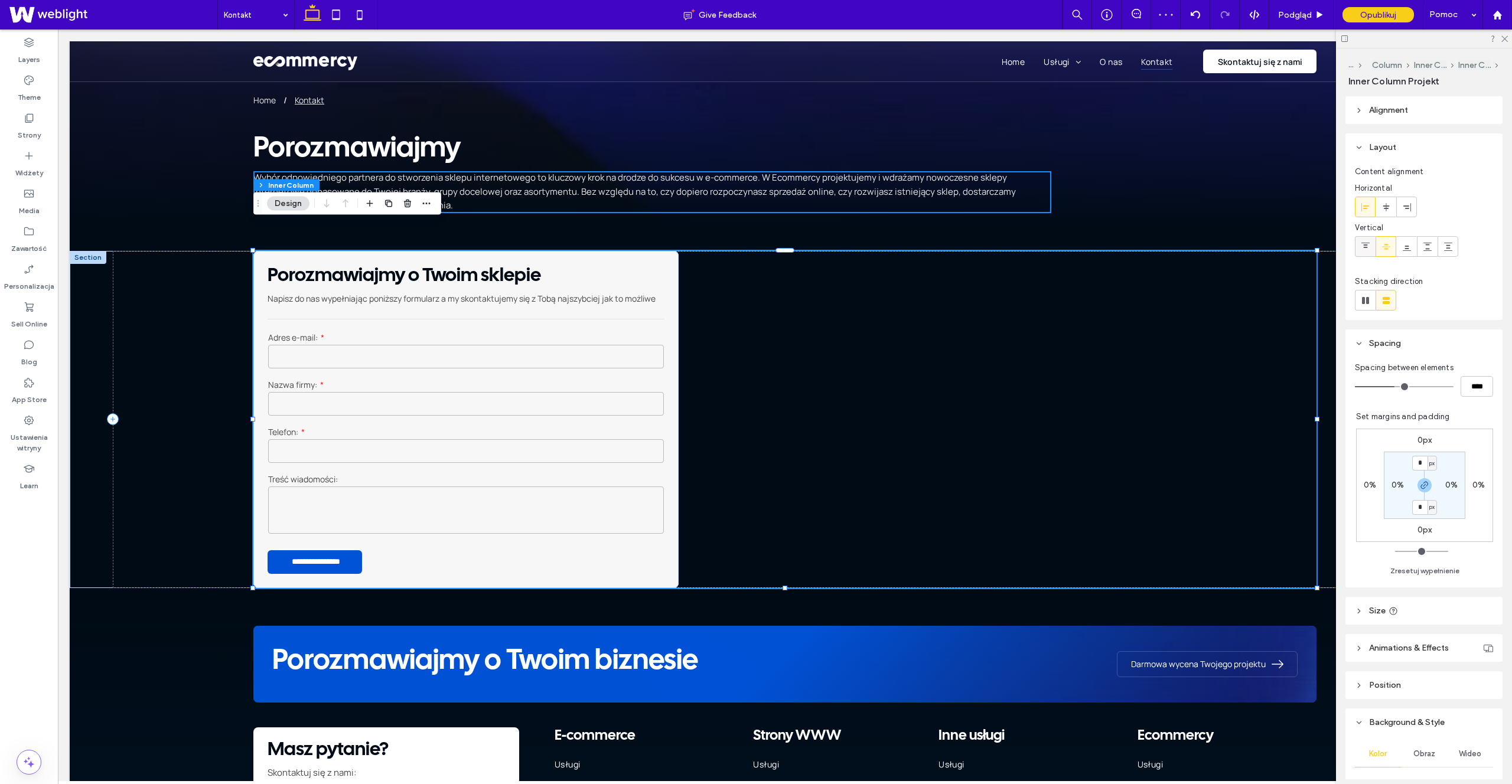 click 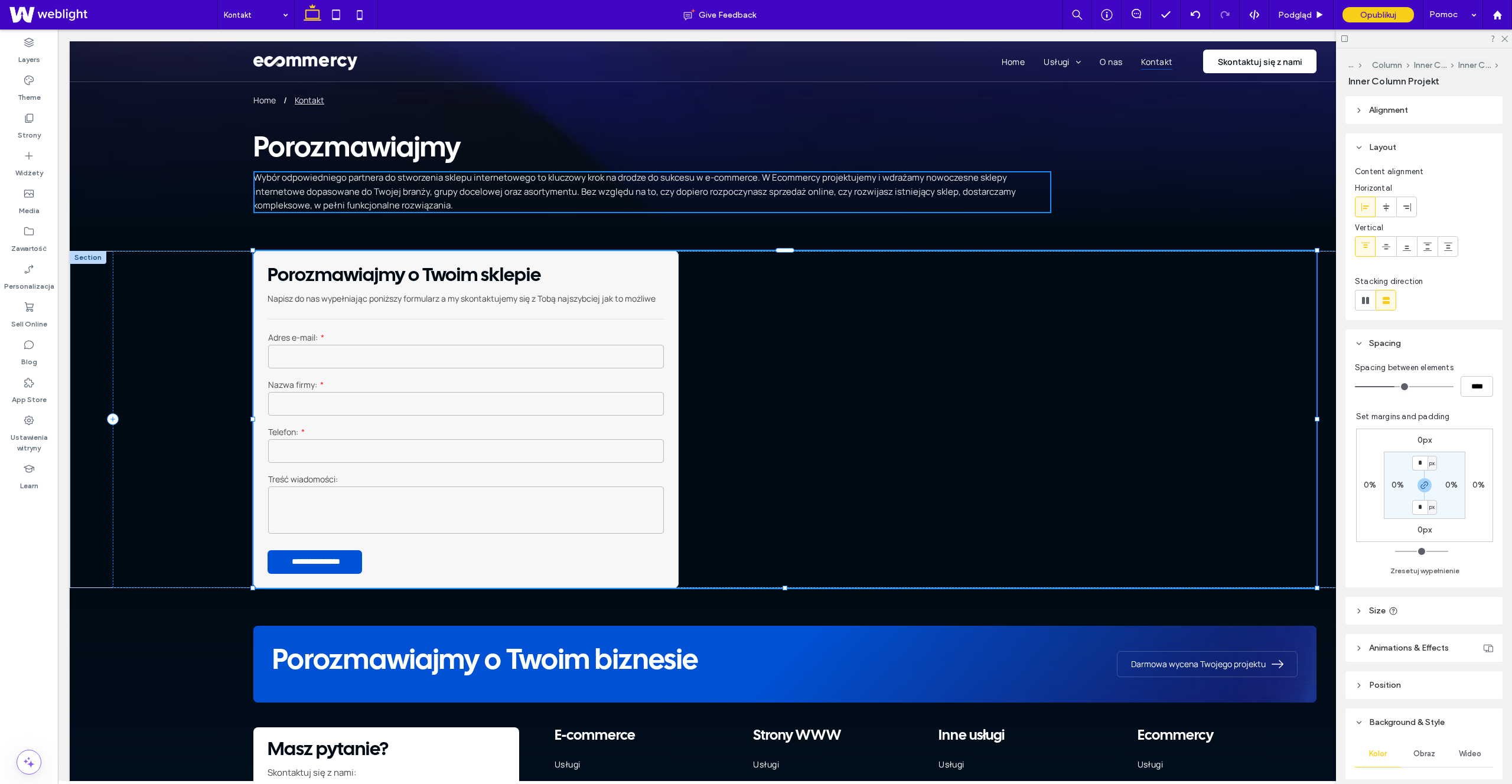 type on "***" 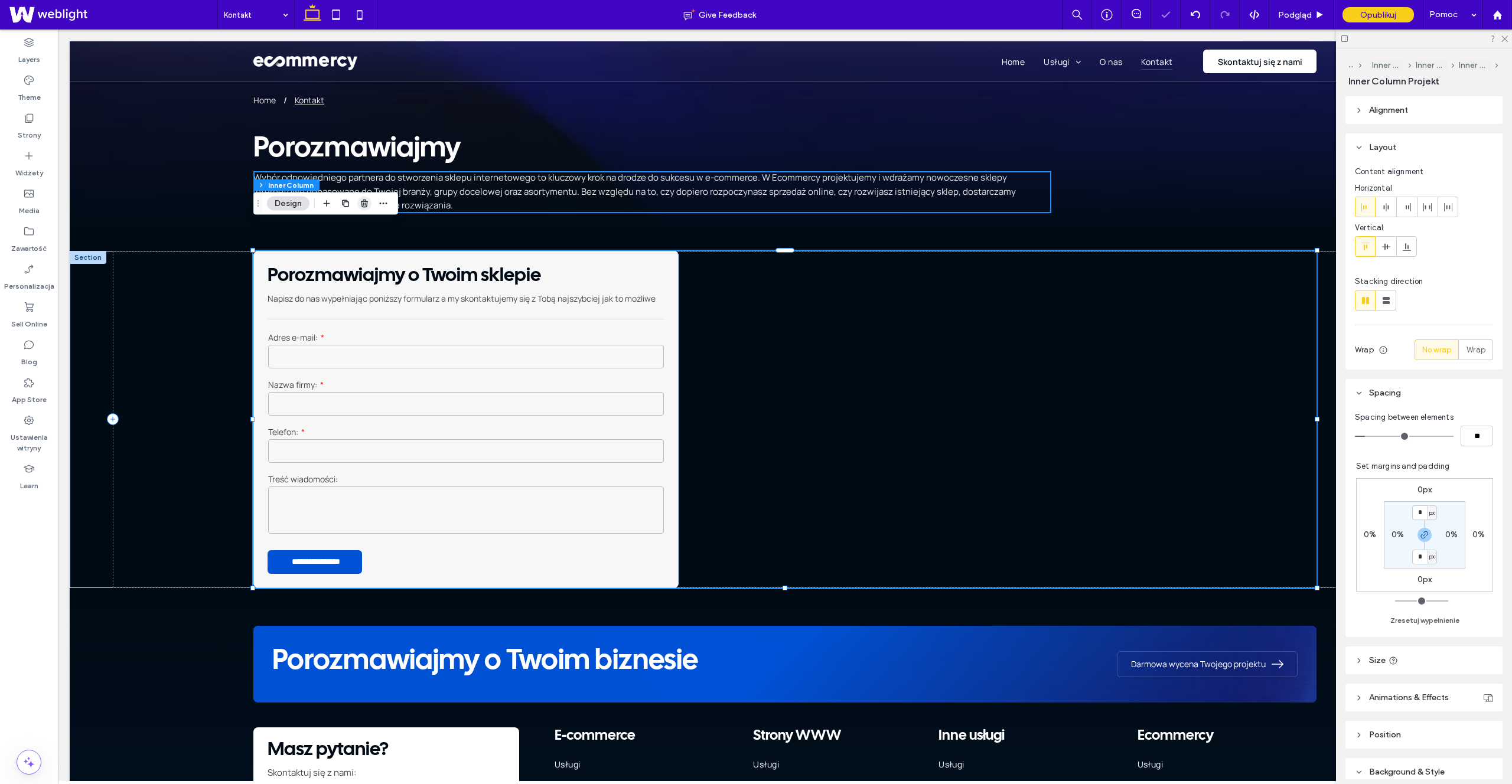 click at bounding box center [364, 204] 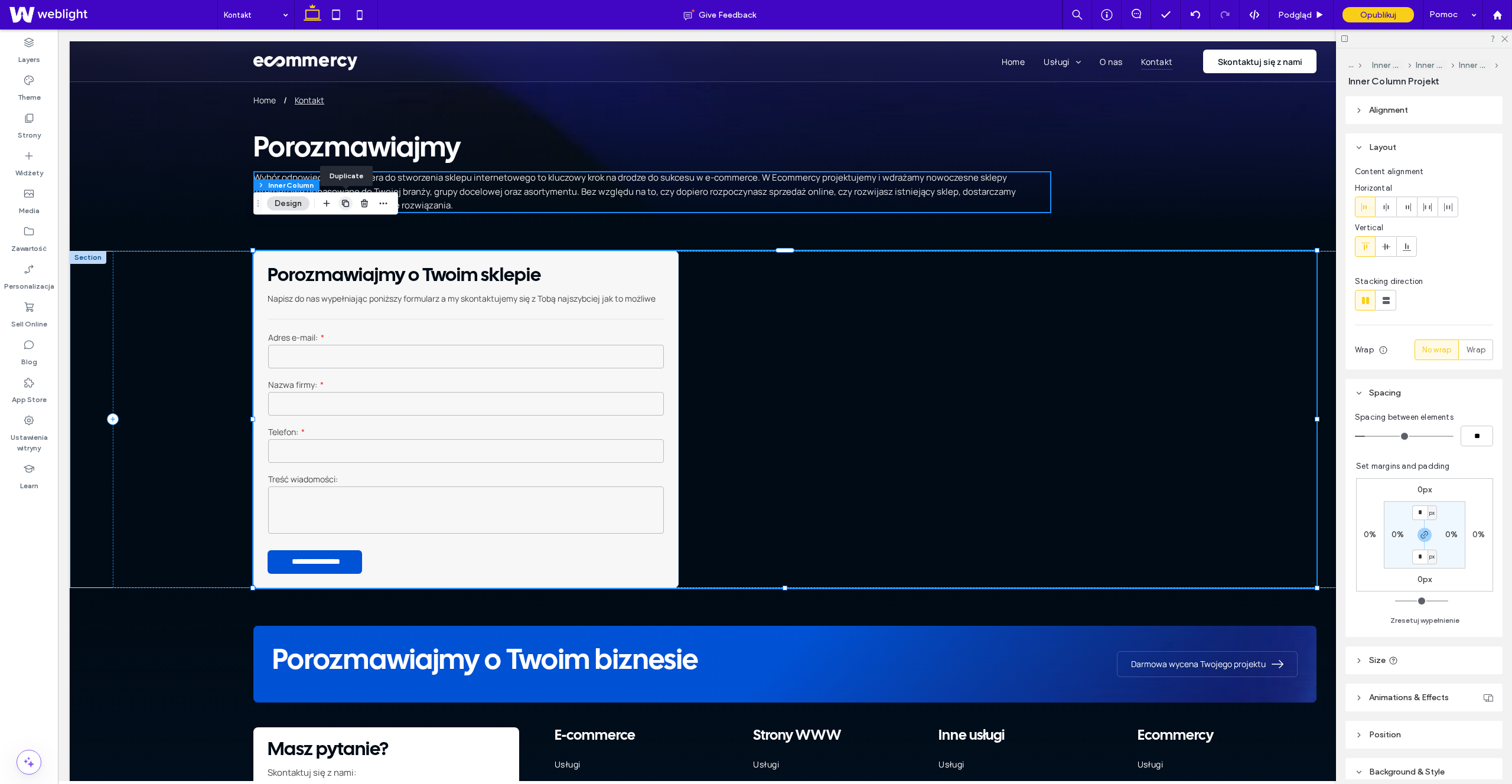 click 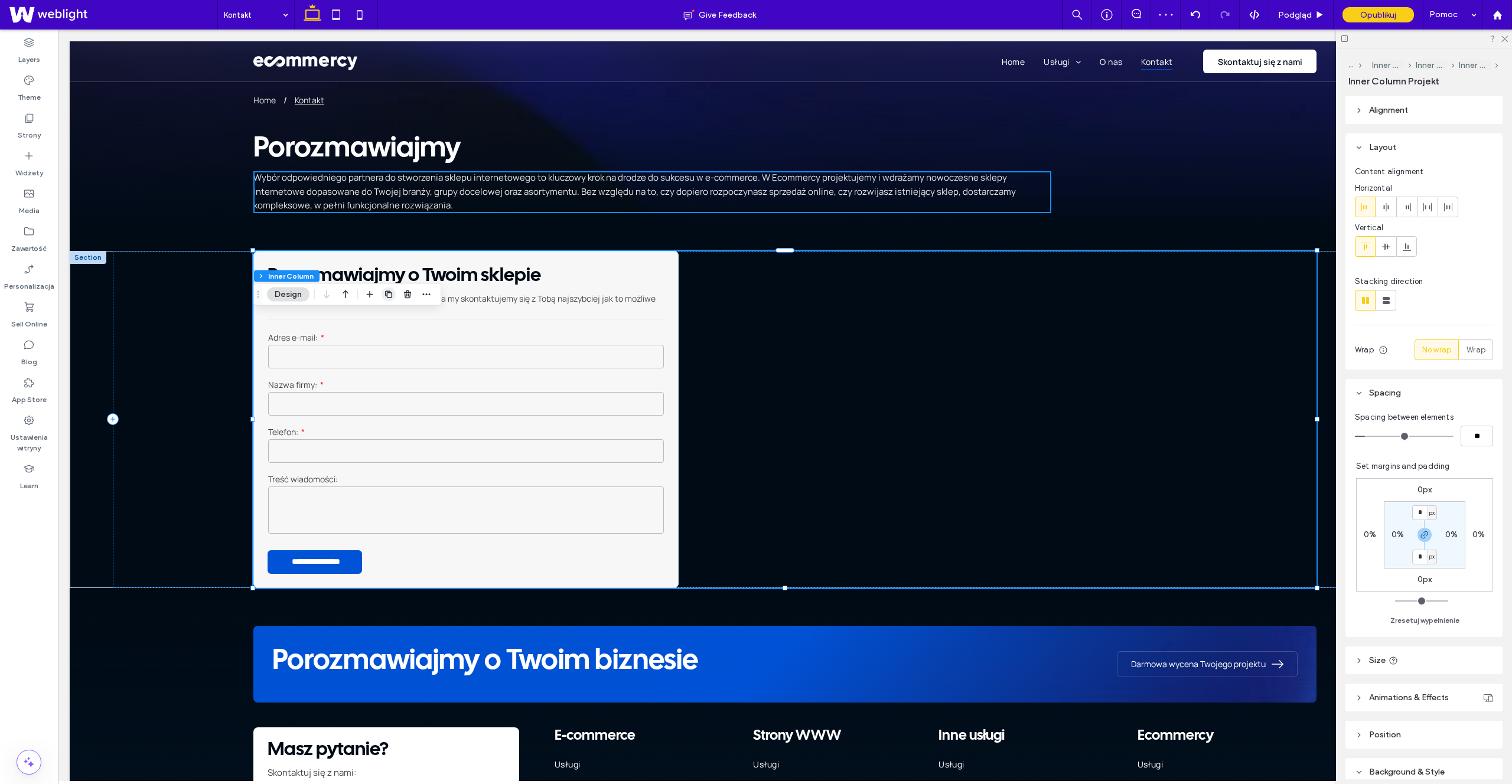 click 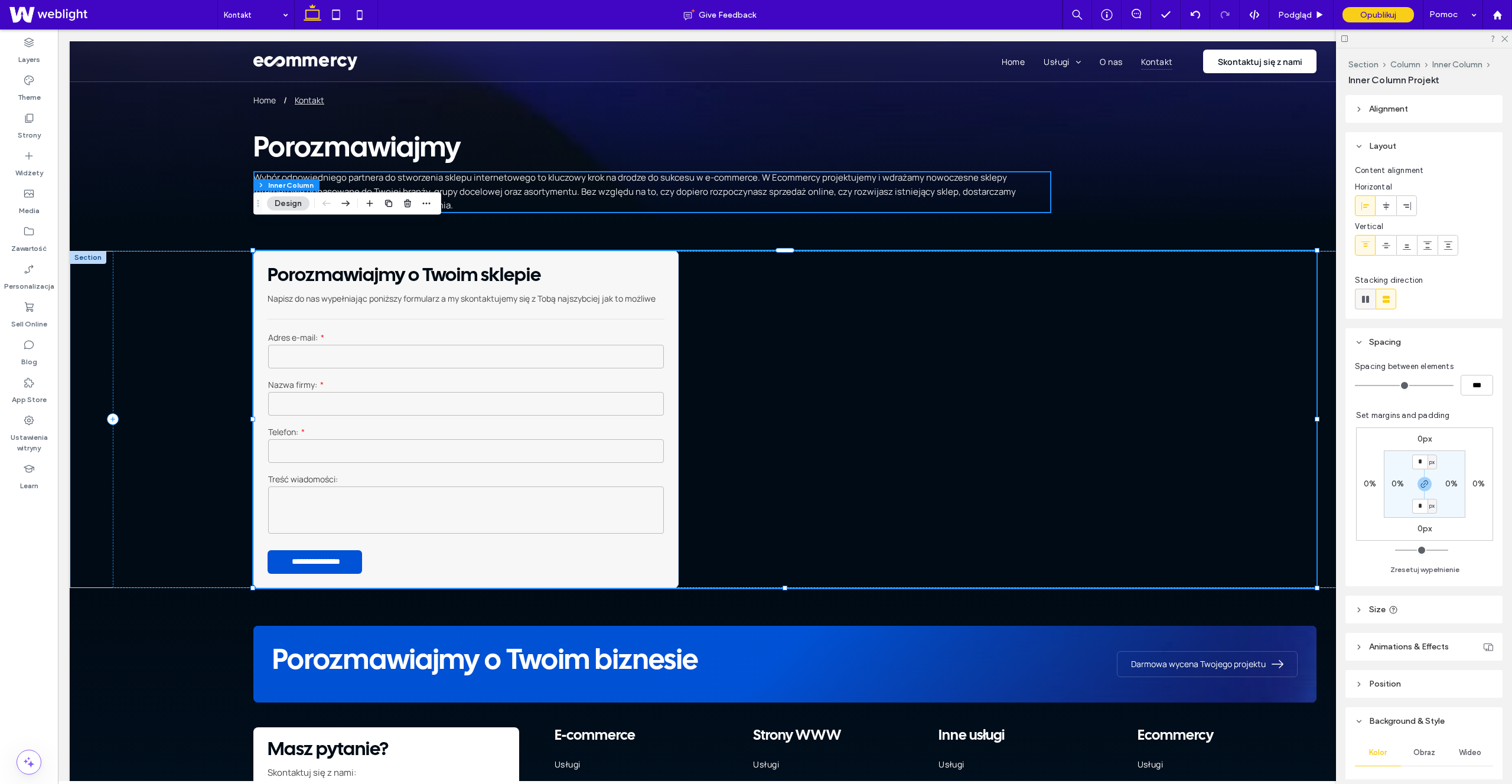 click 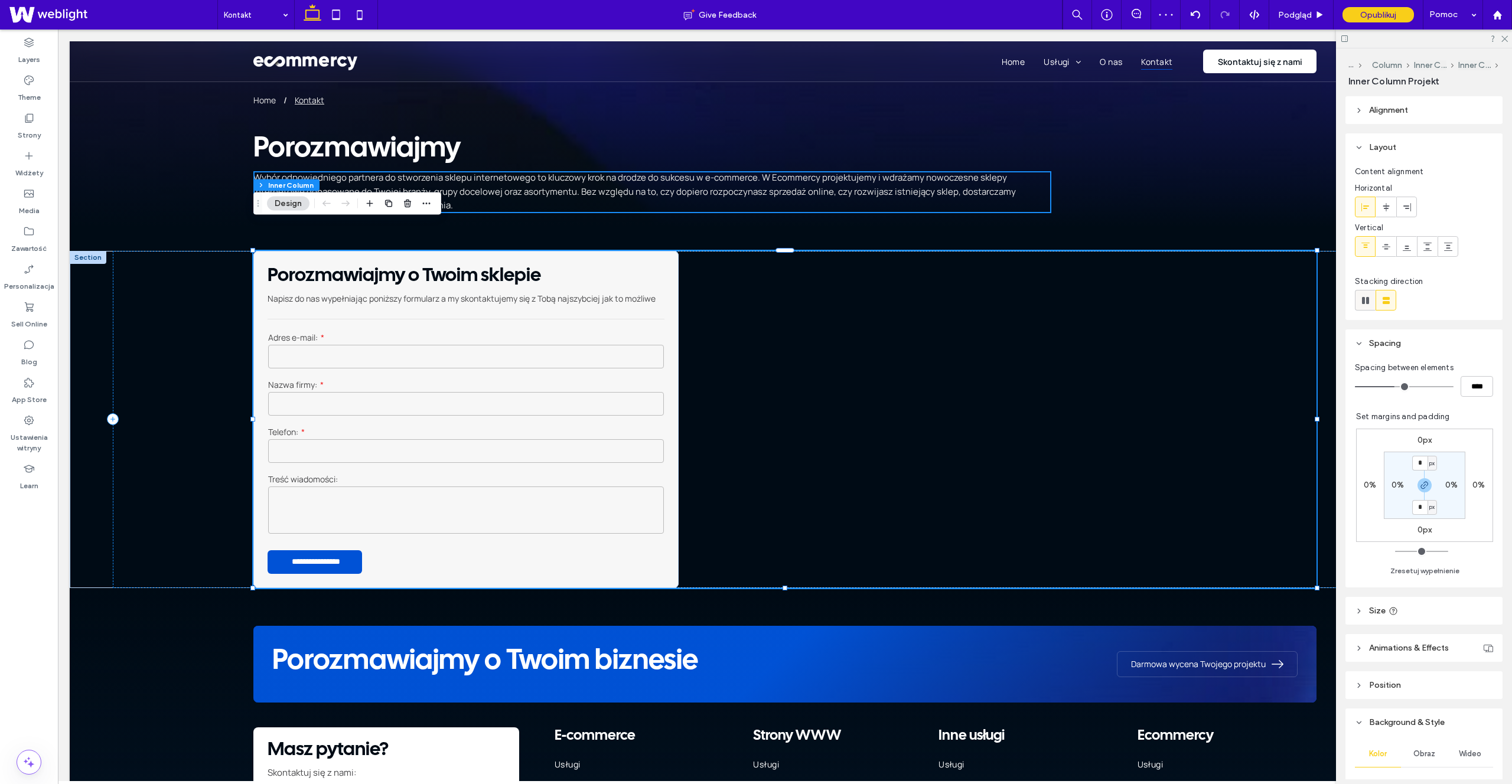 click 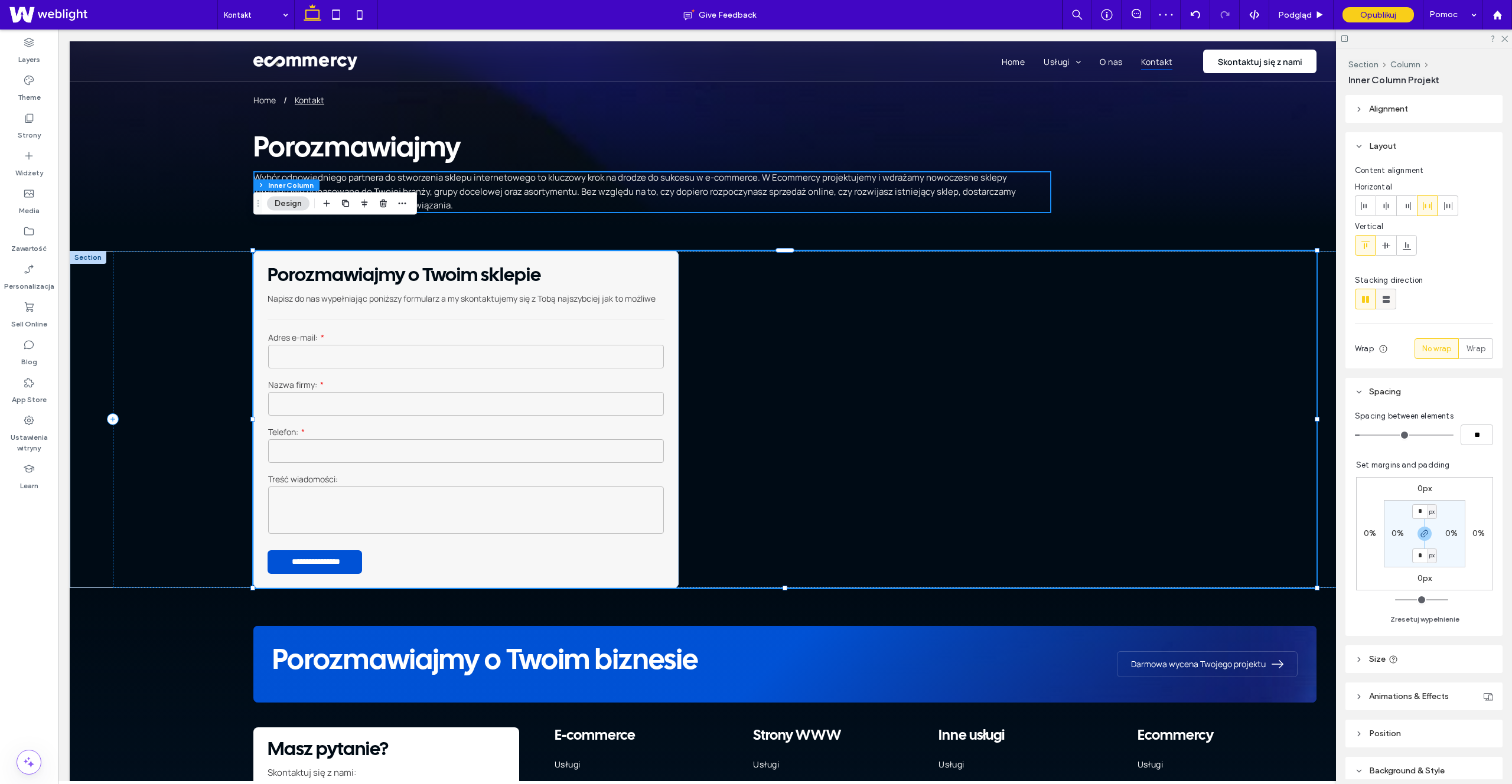 click at bounding box center (1386, 299) 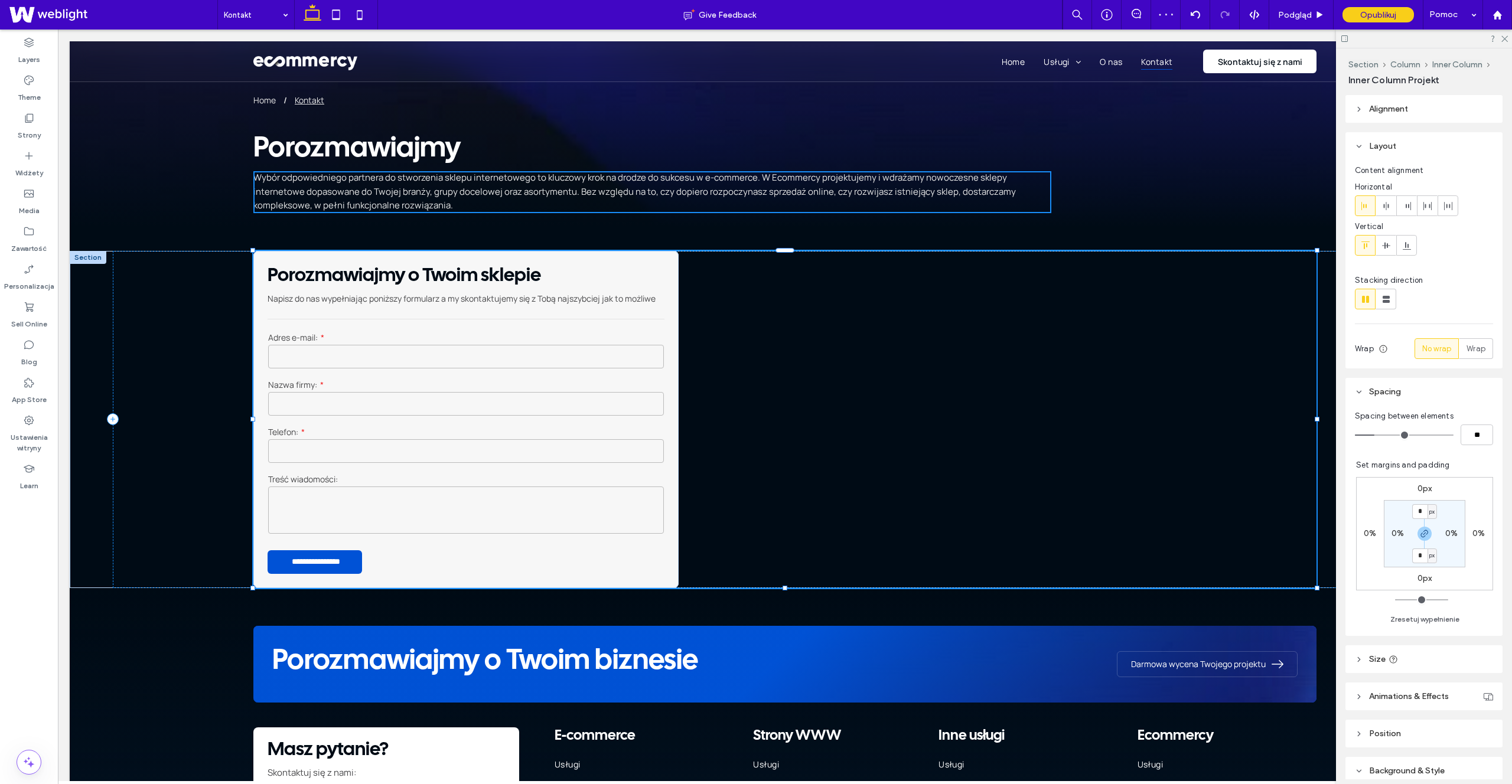 type on "****" 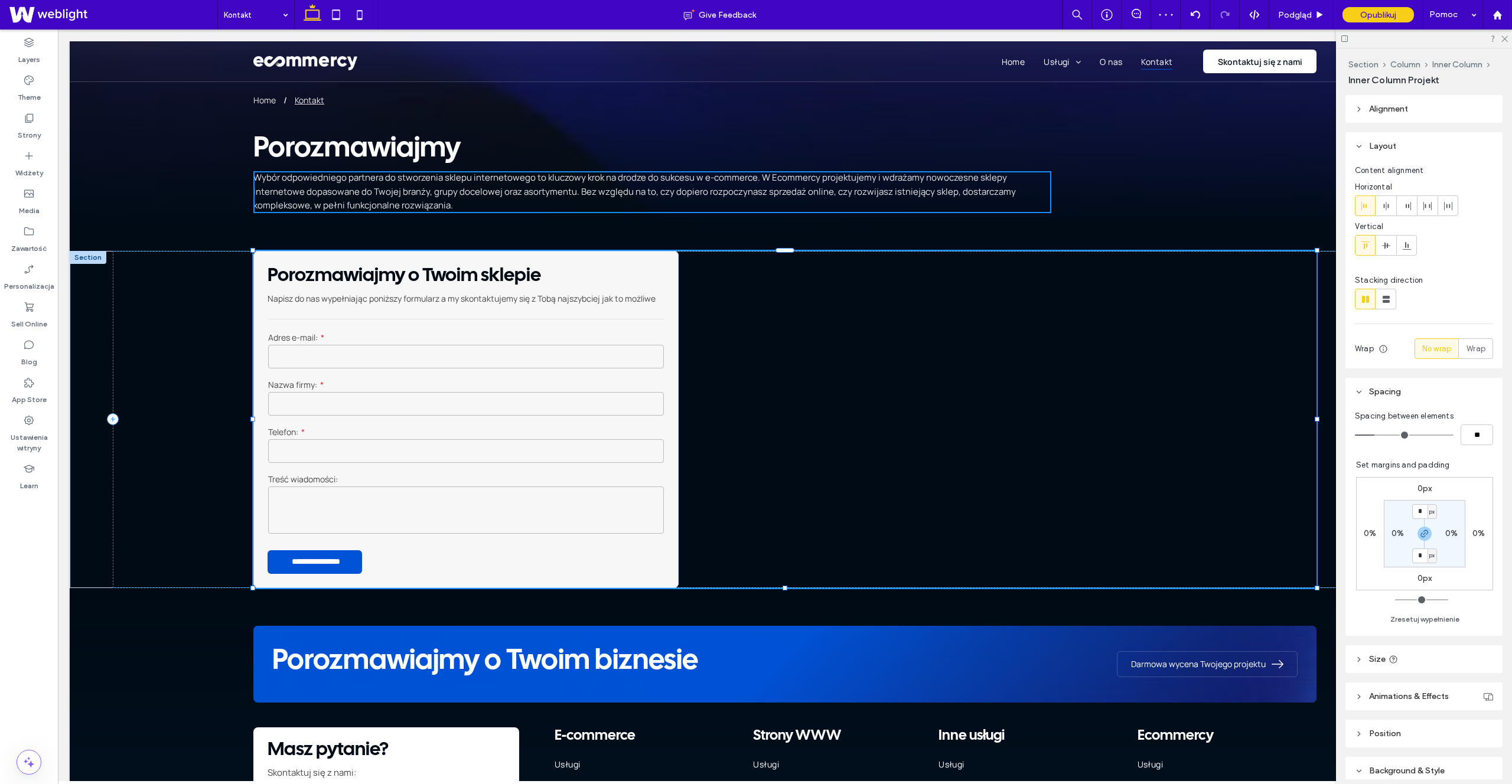 type on "****" 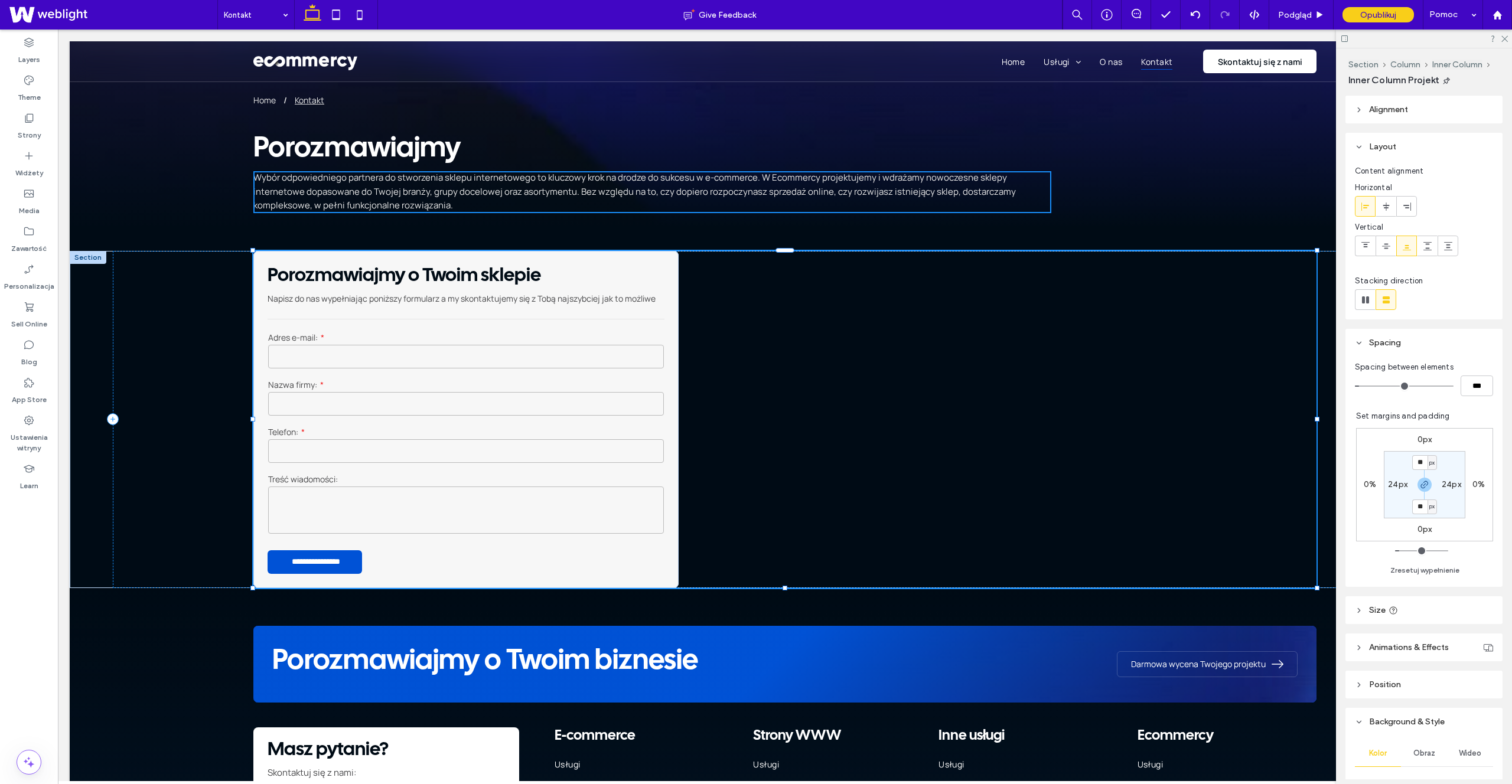 type on "***" 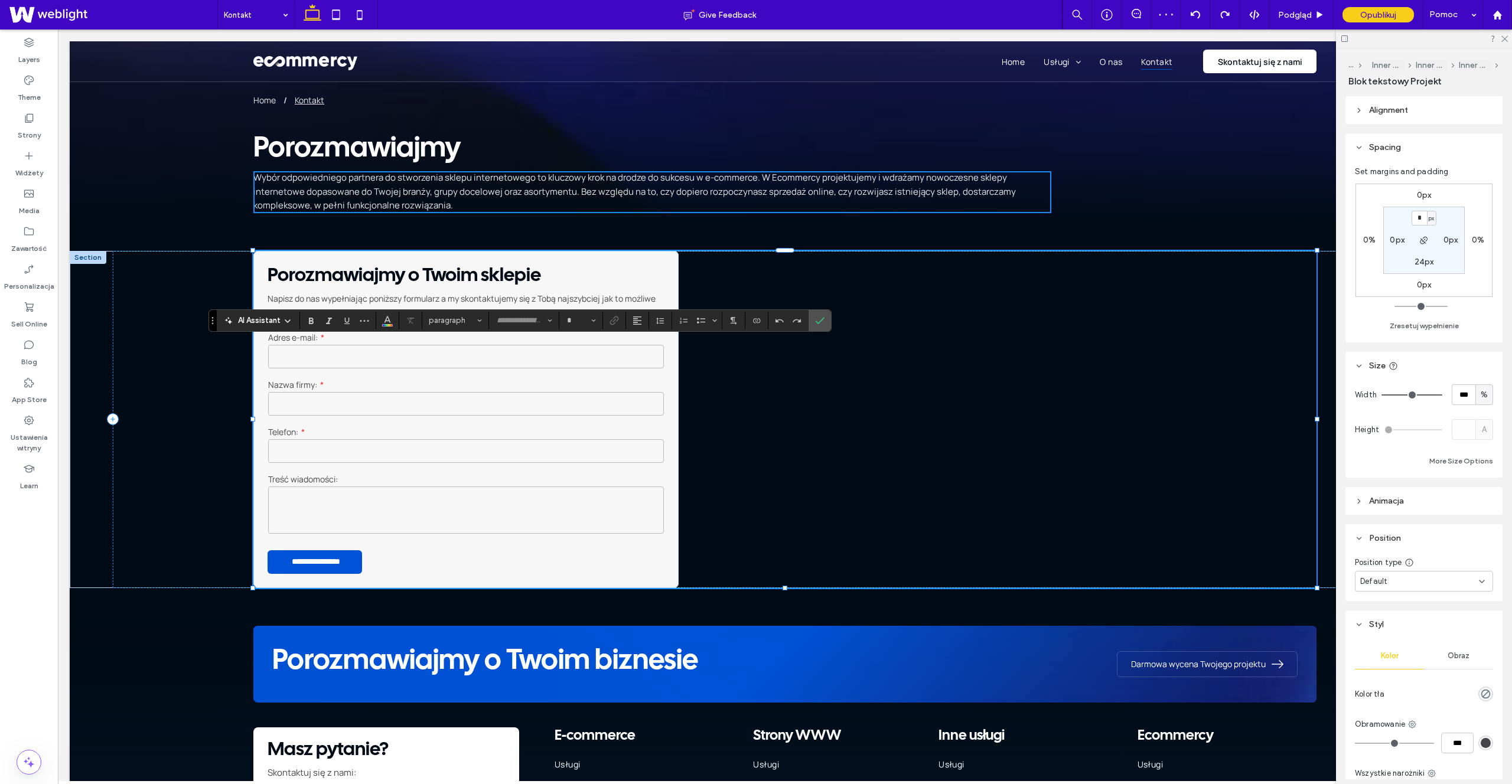type on "*******" 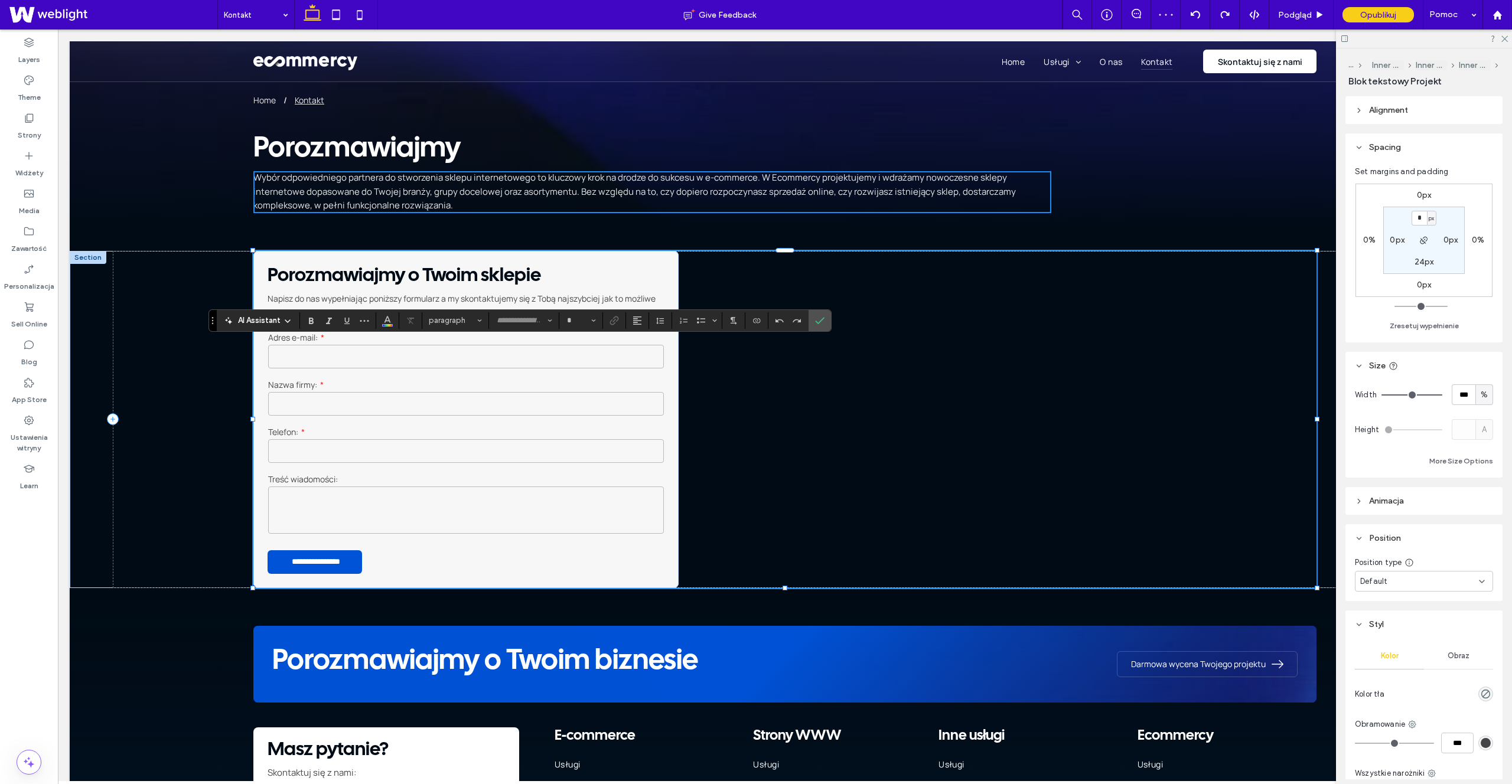 type on "**" 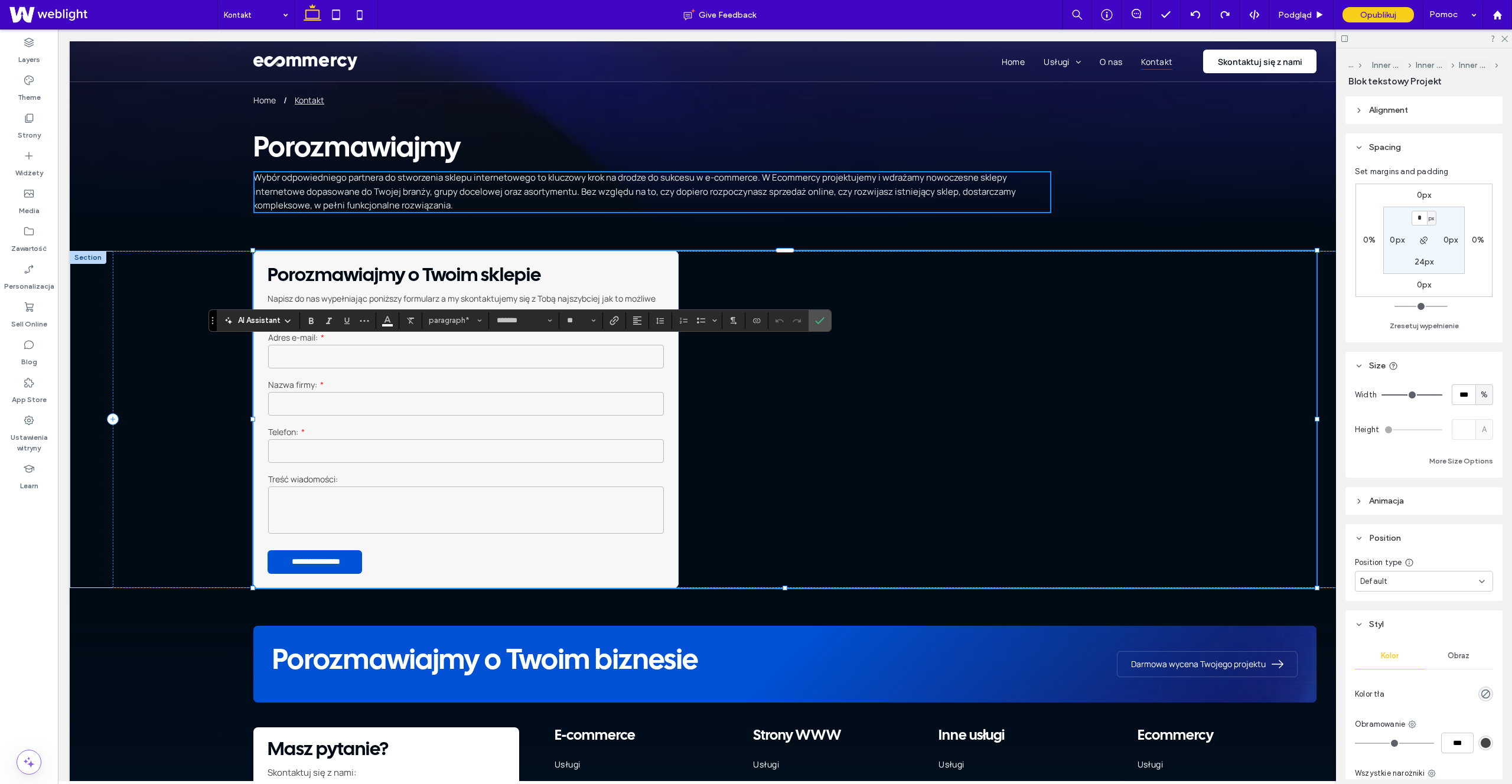 click on "24px" at bounding box center [1424, 262] 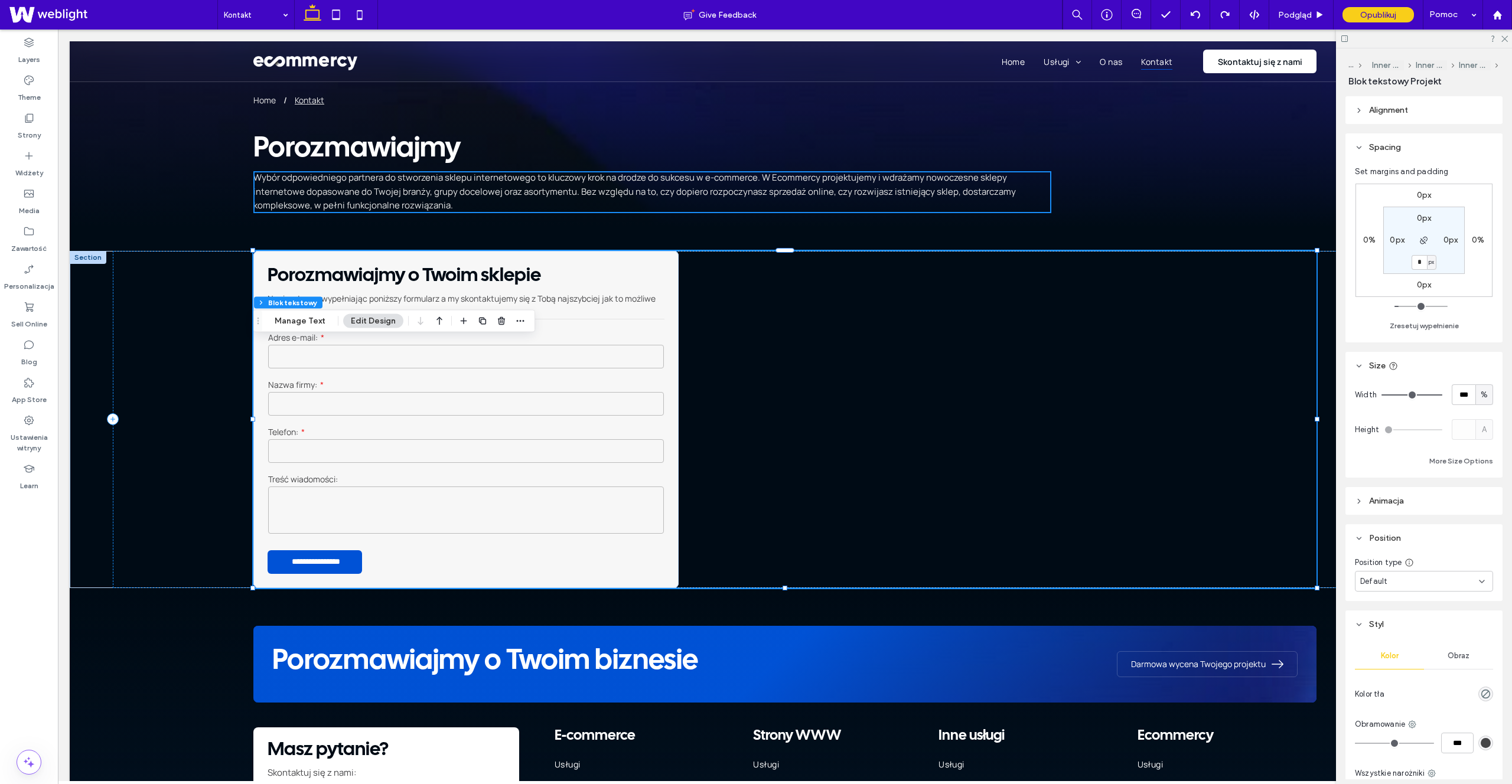 type on "*" 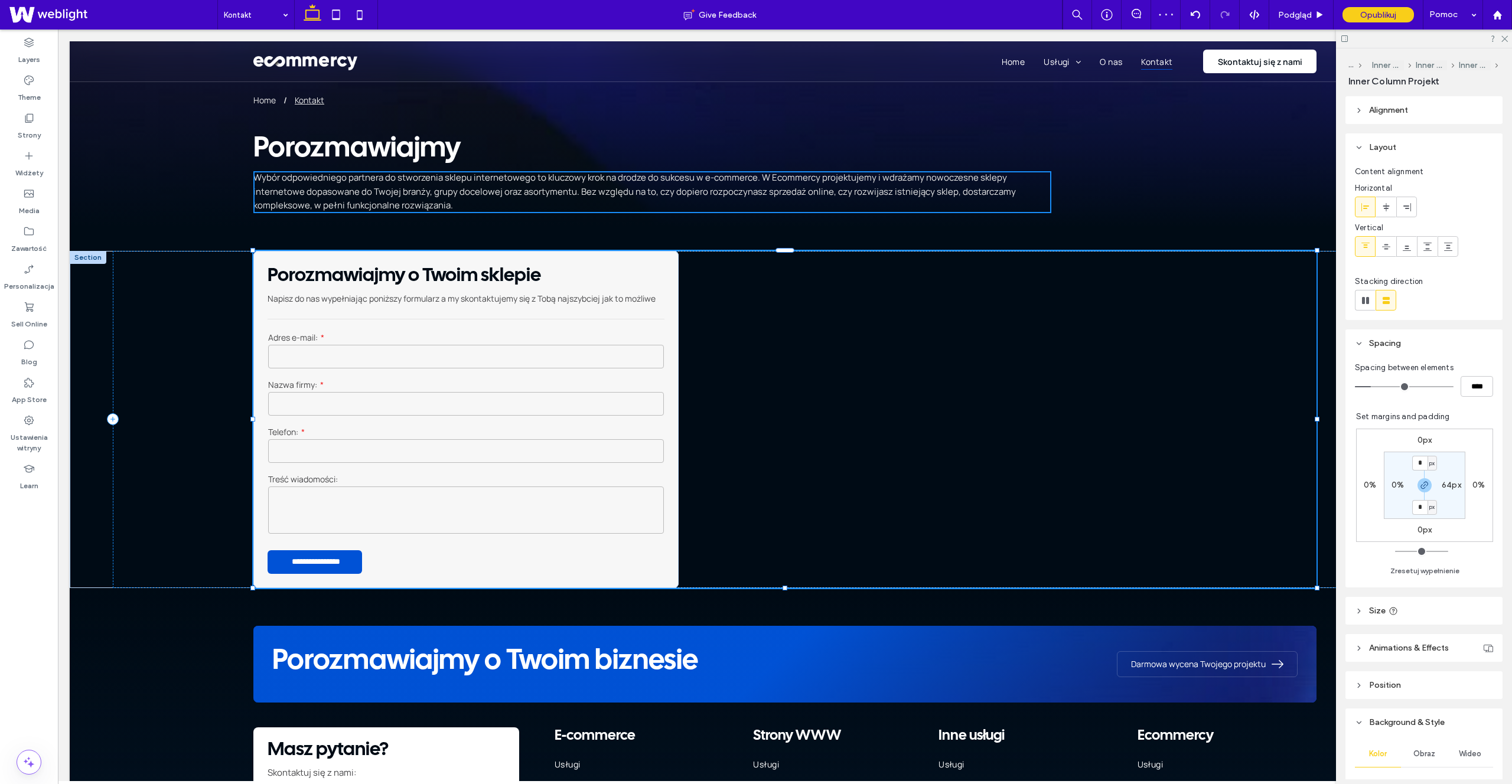 type on "**" 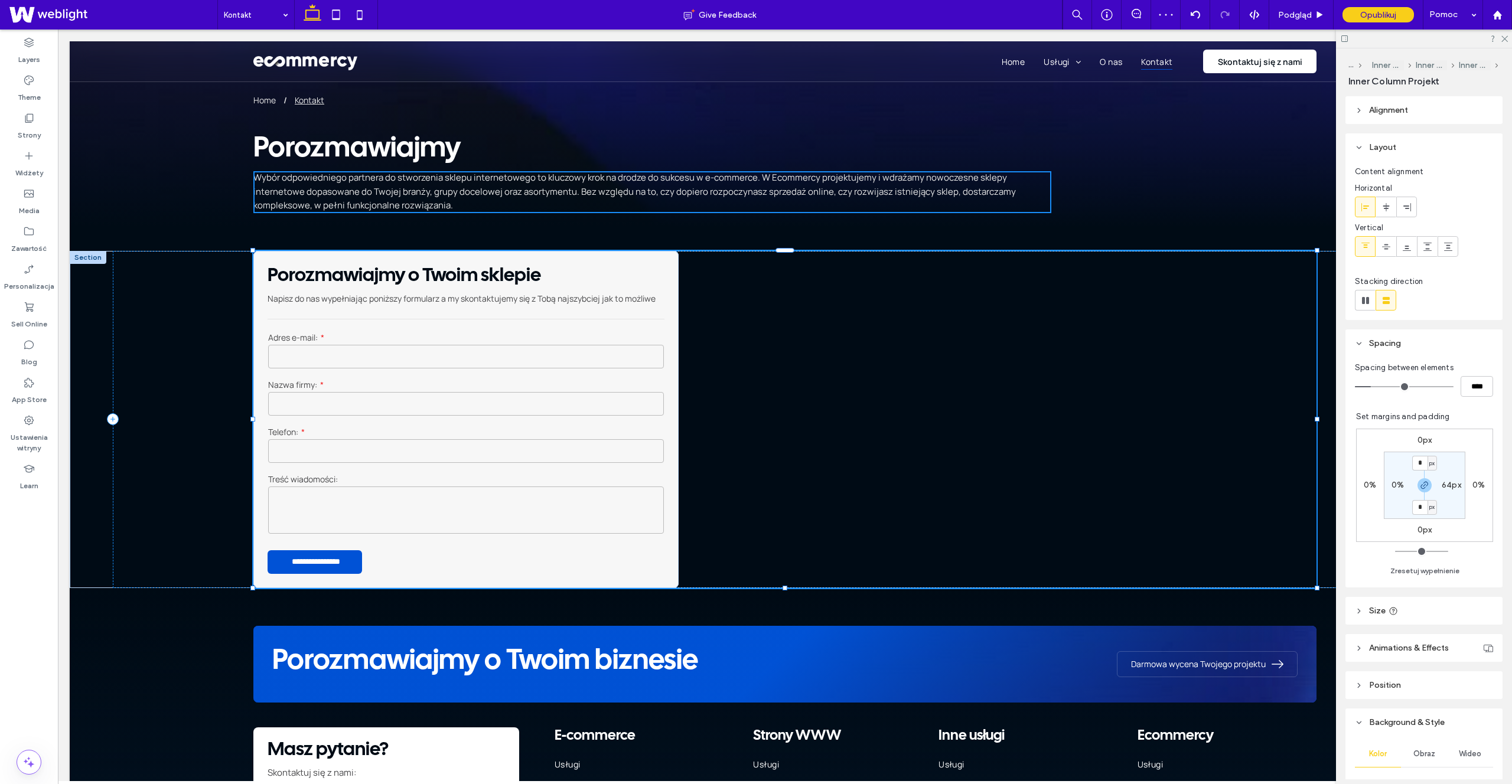 type on "**" 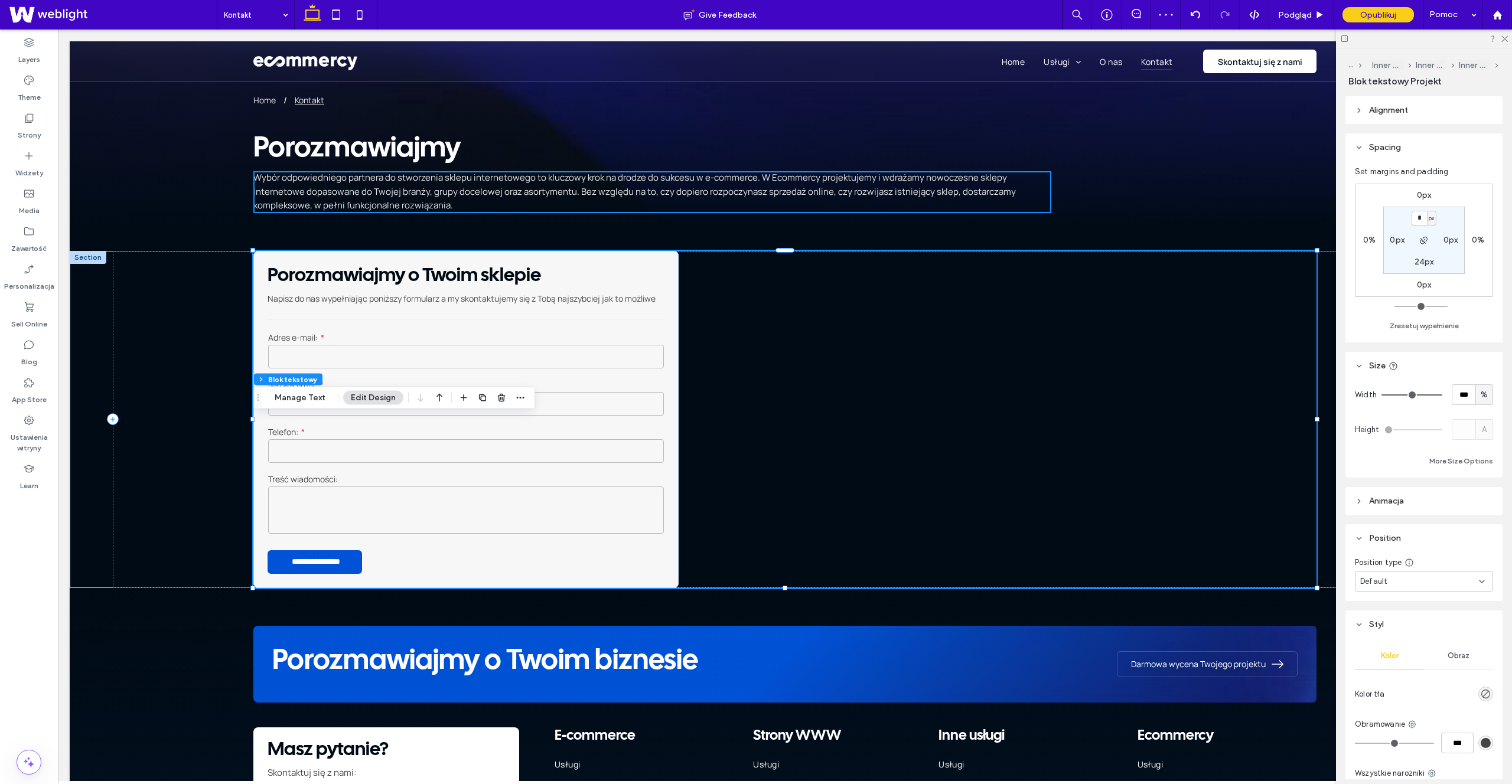 click on "24px" at bounding box center (1424, 262) 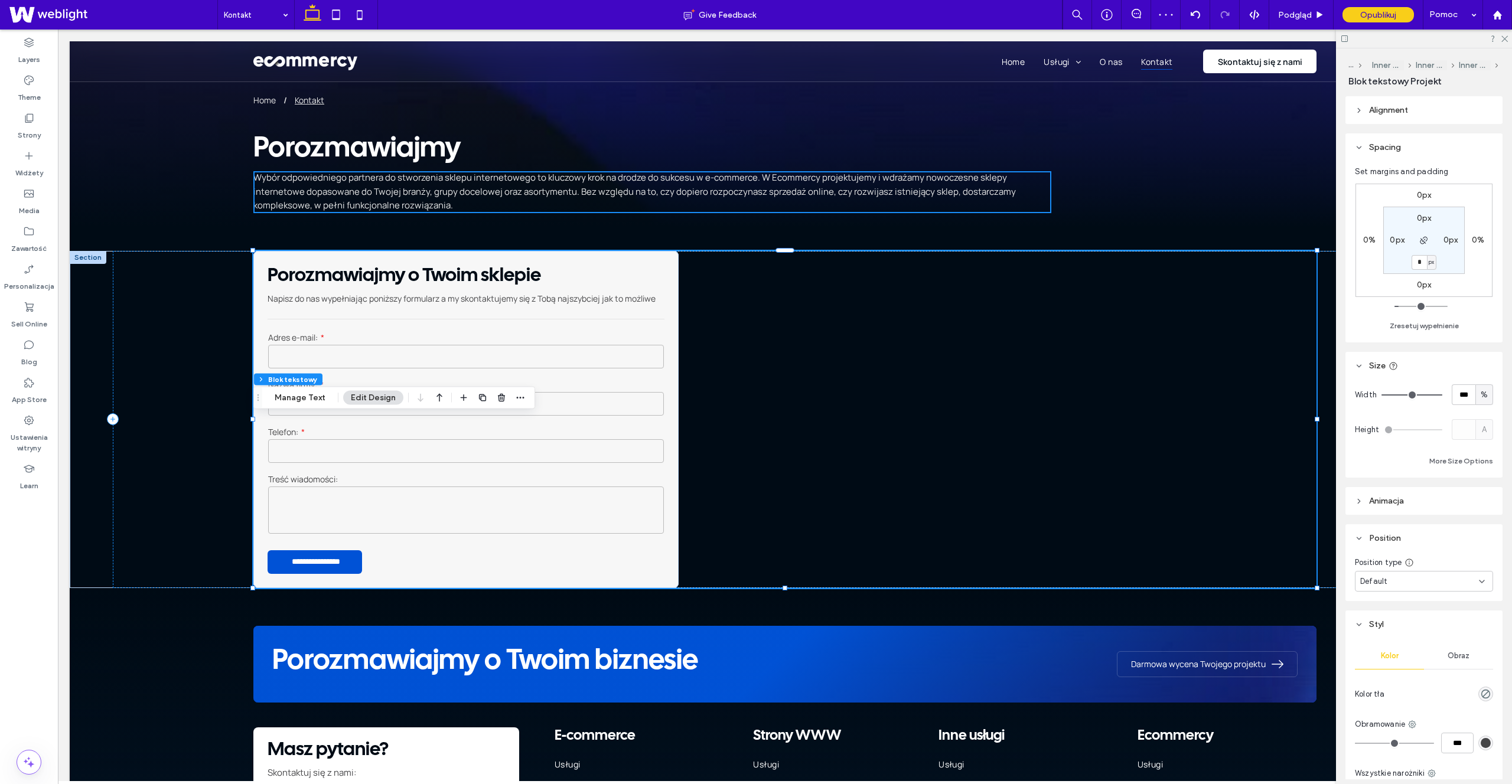 type on "*" 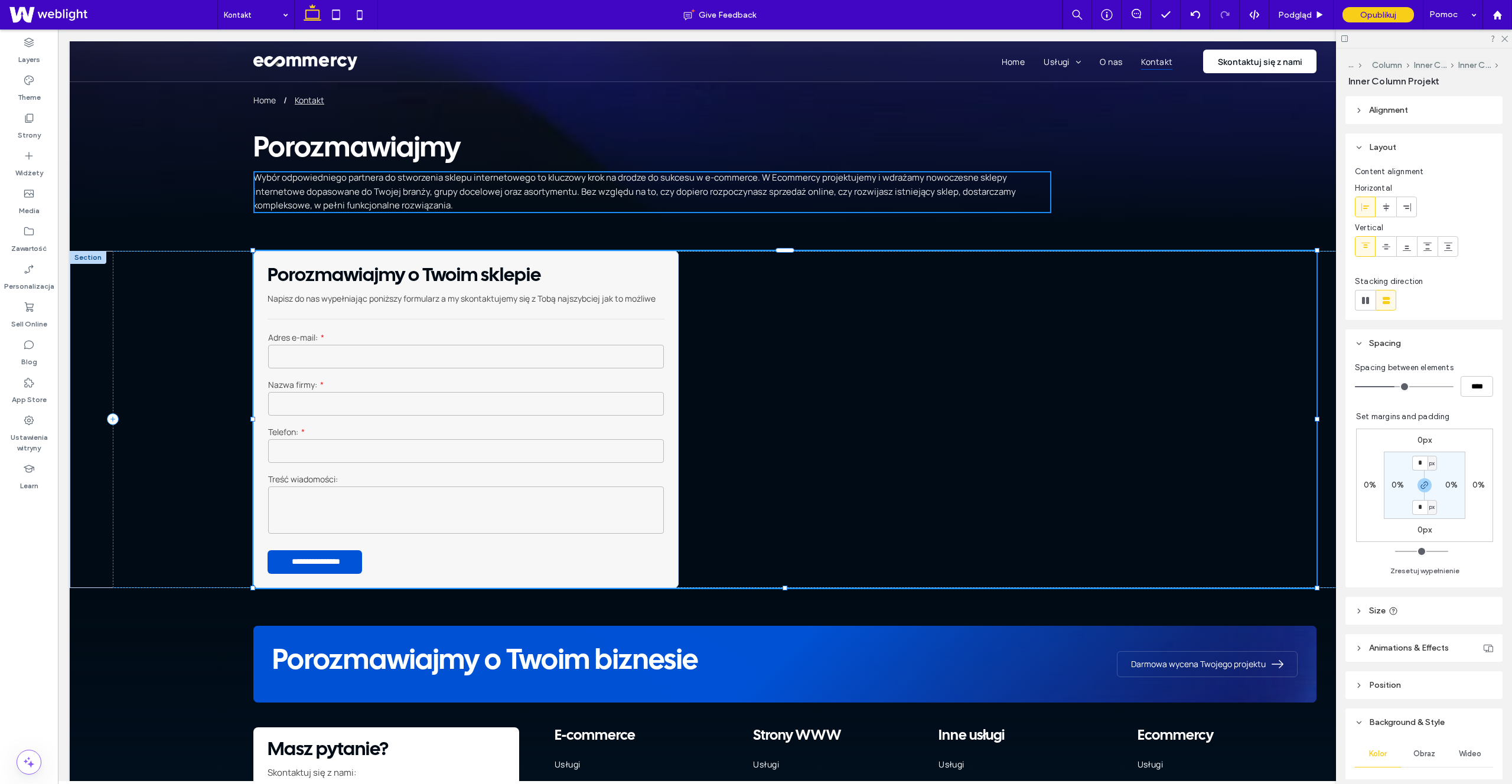 type on "***" 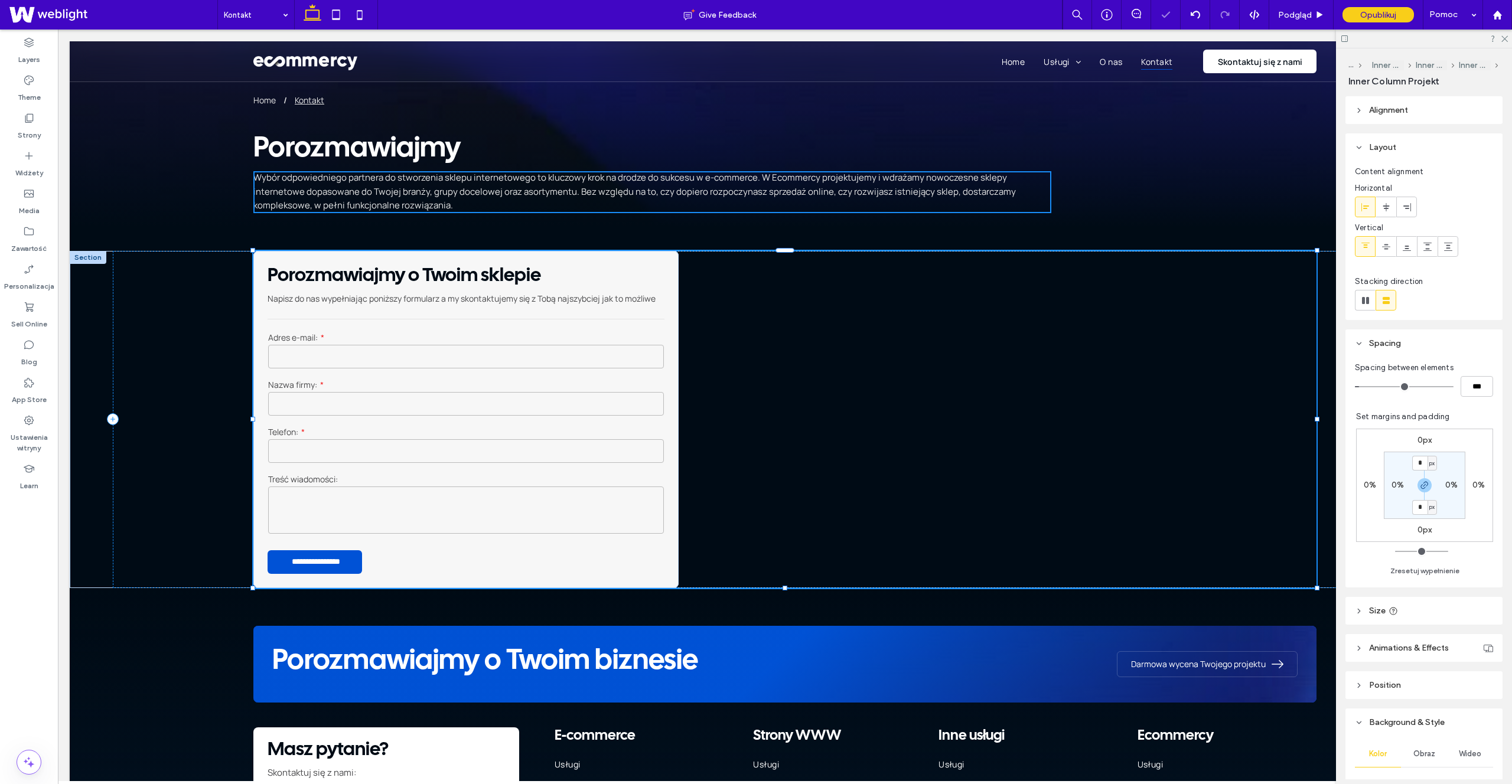 type on "***" 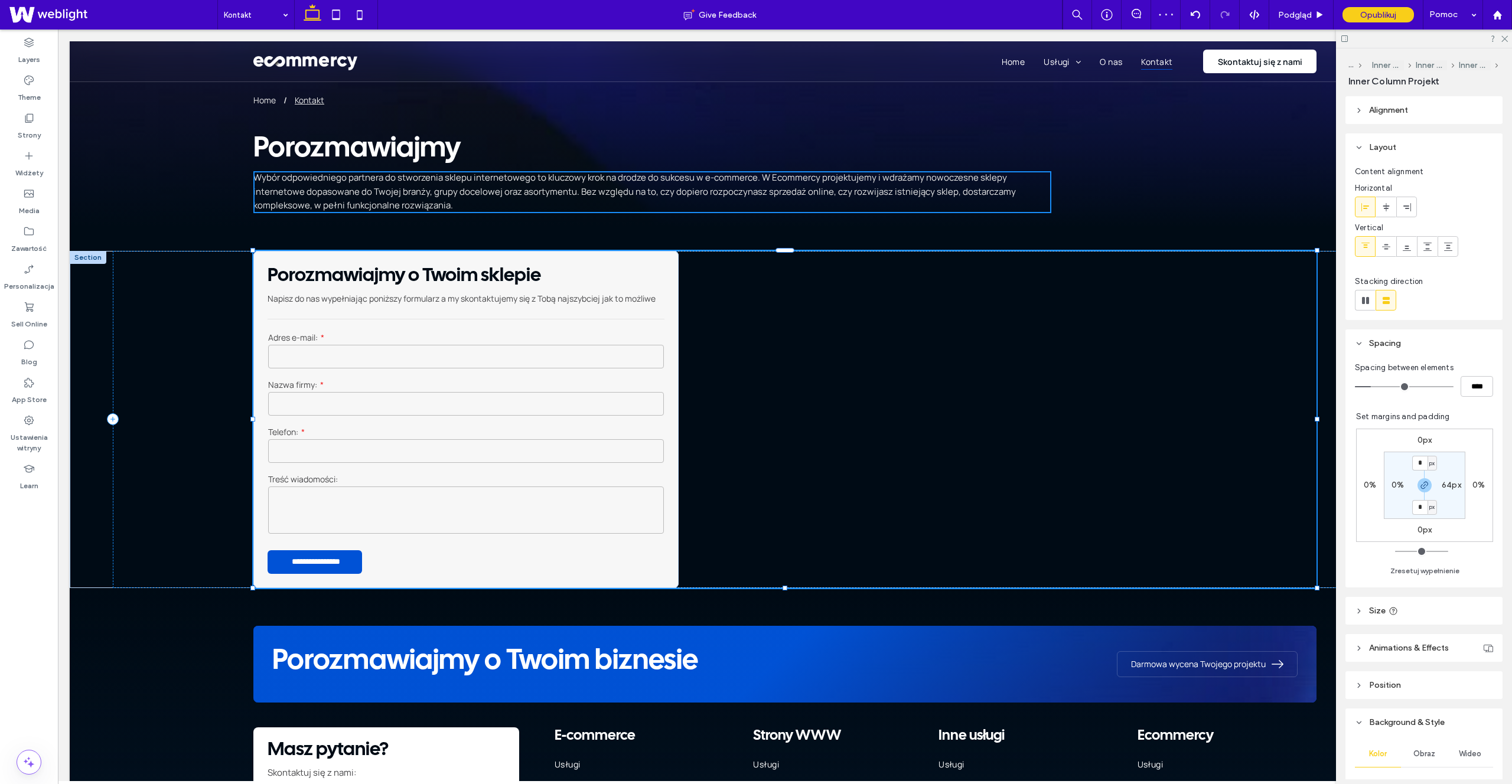 type on "**" 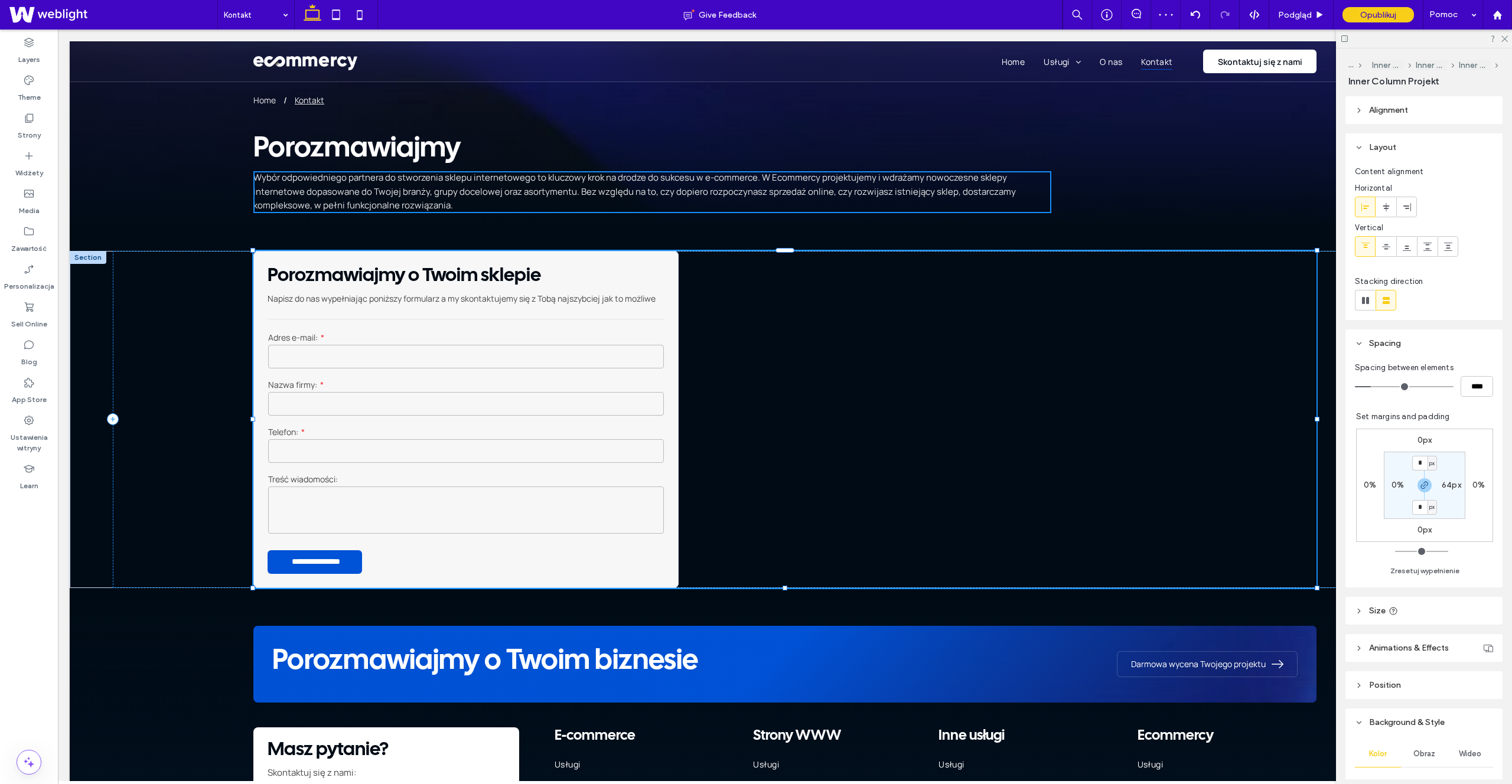 type on "**" 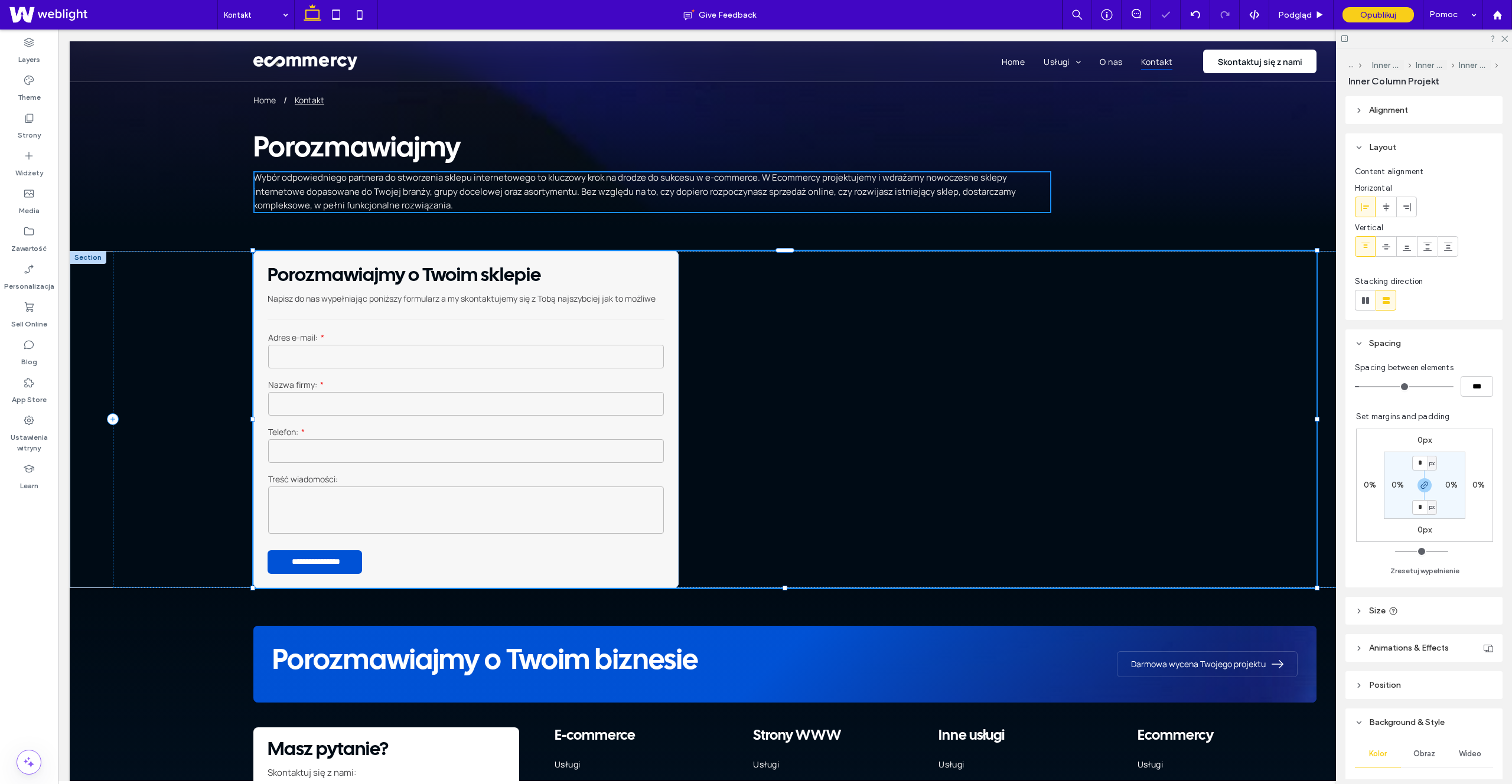 type on "**" 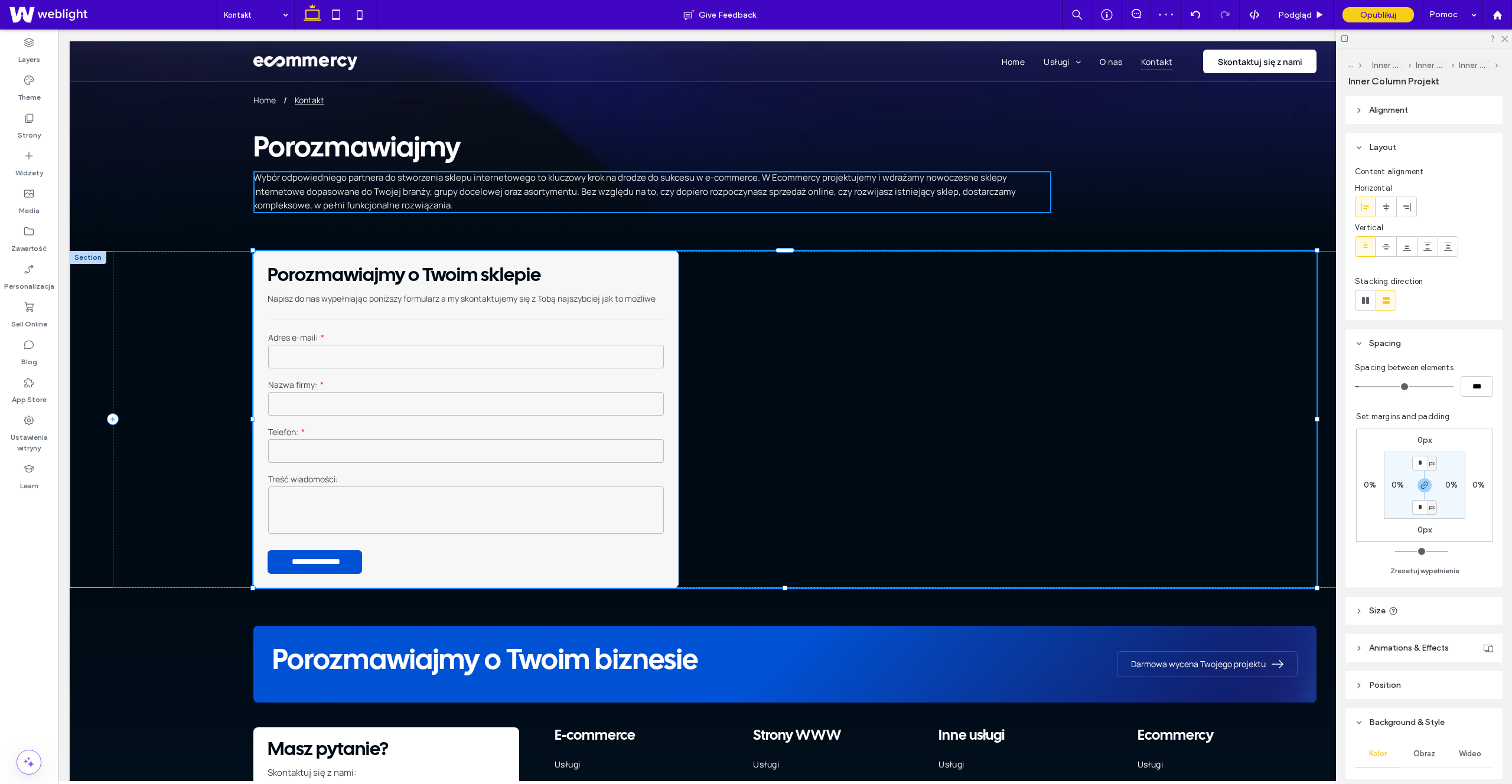 type on "***" 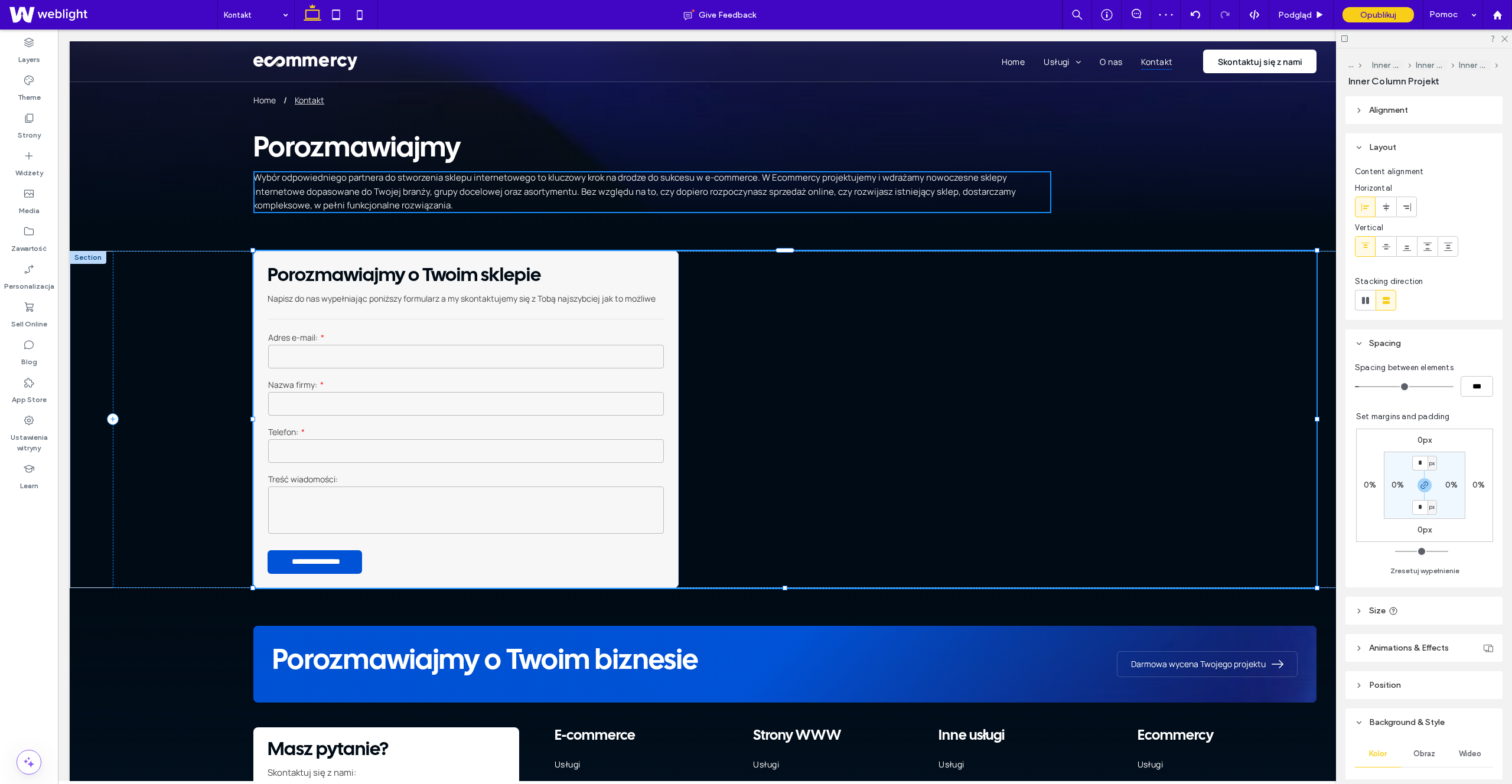 type on "***" 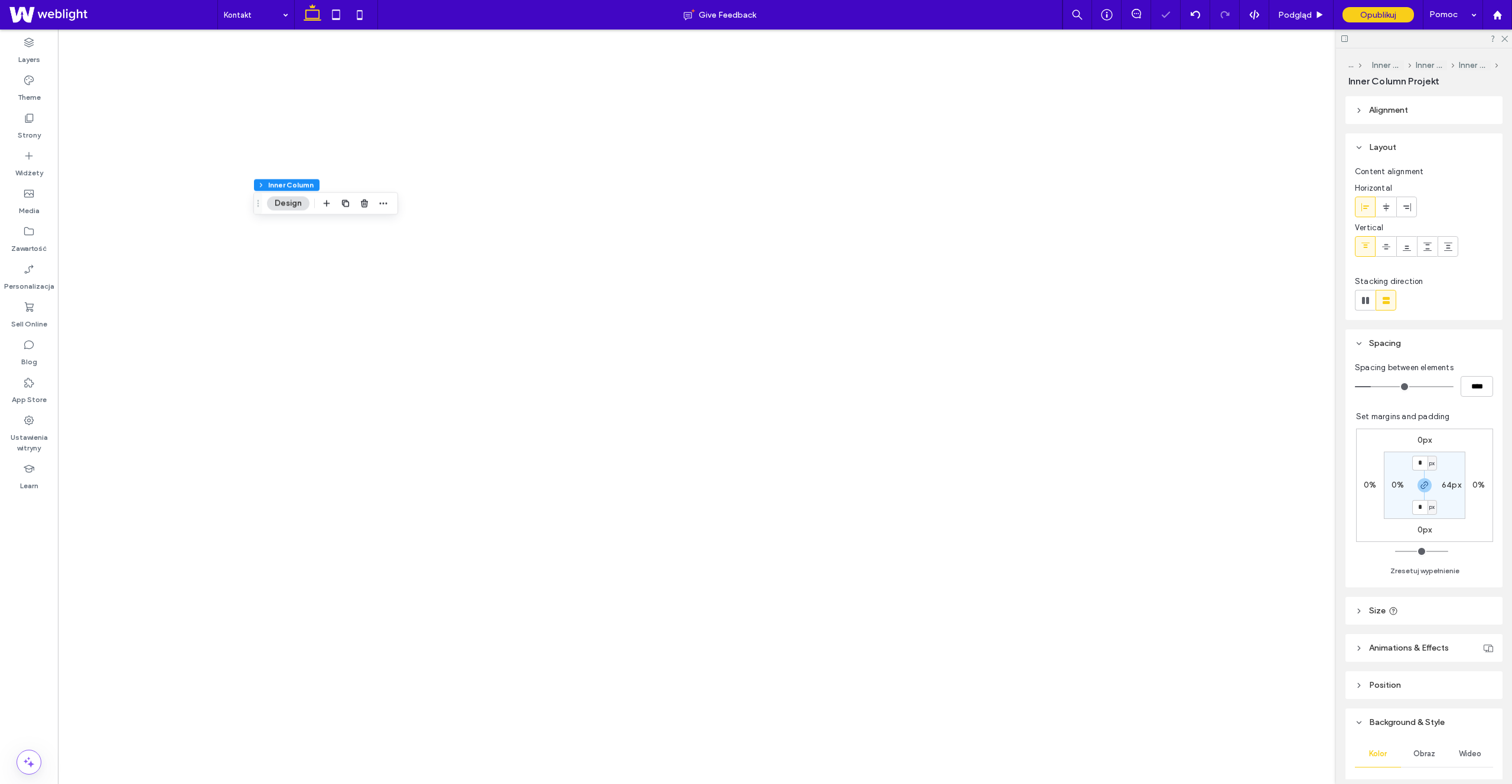 scroll, scrollTop: 0, scrollLeft: 0, axis: both 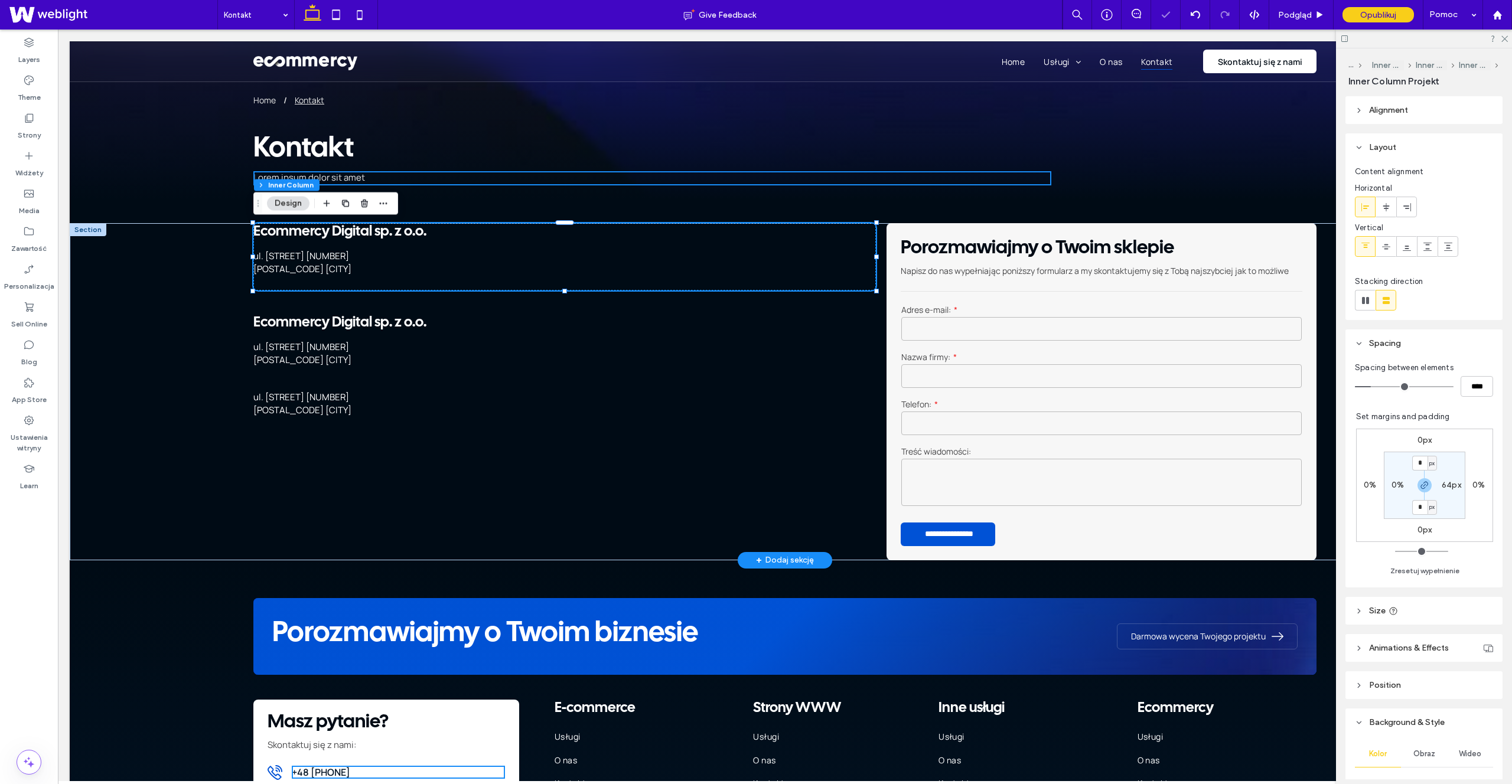 click on "ul. Świętego Michała 43 61-043 Poznań" at bounding box center [546, 270] 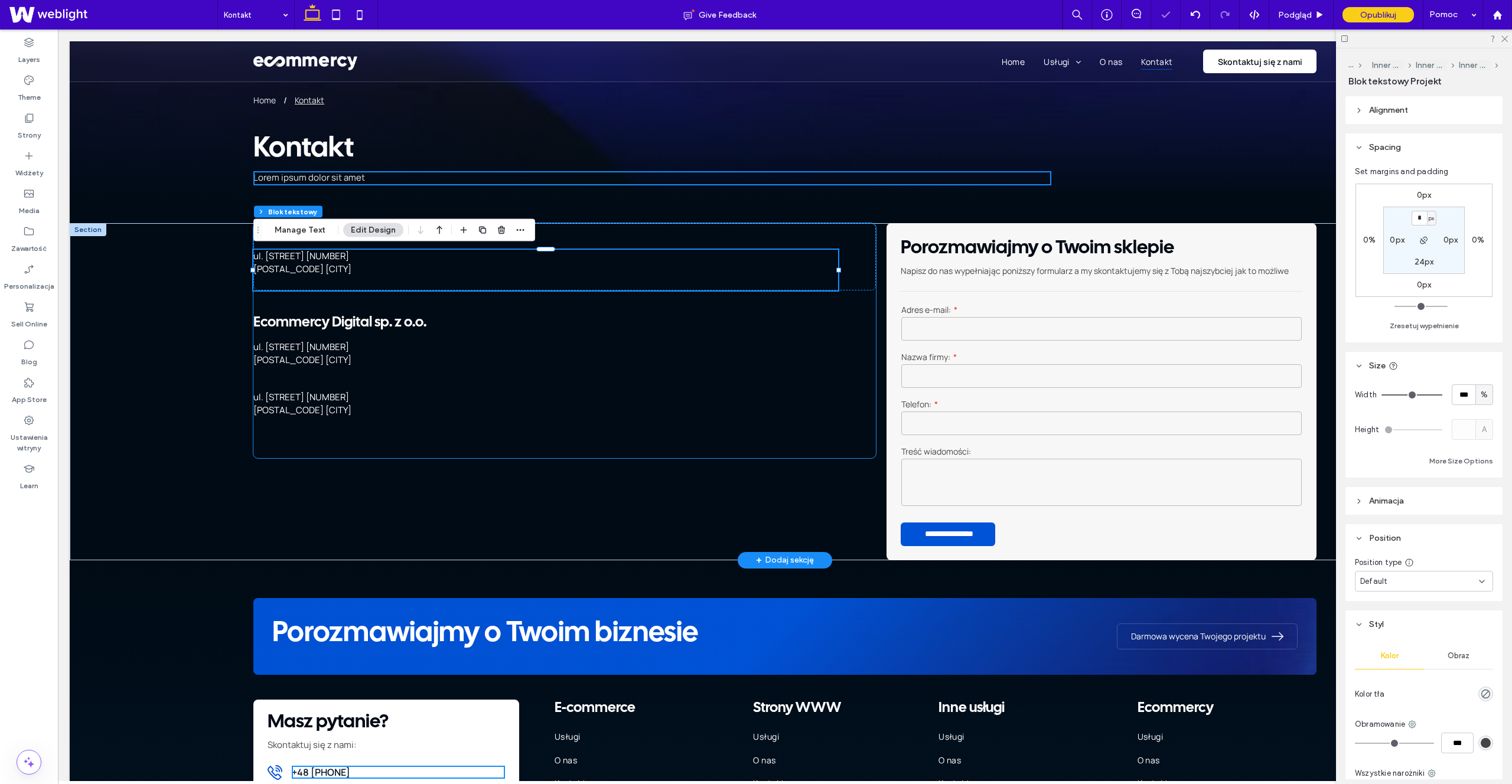click on "Ecommercy Digital sp. z o.o.
ul. Świętego Michała 43 61-043 Poznań
Ecommercy Digital sp. z o.o.
ul. Świętego Michała 43 61-043 Poznań
ul. Świętego Michała 43 61-043 Poznań" at bounding box center [565, 341] 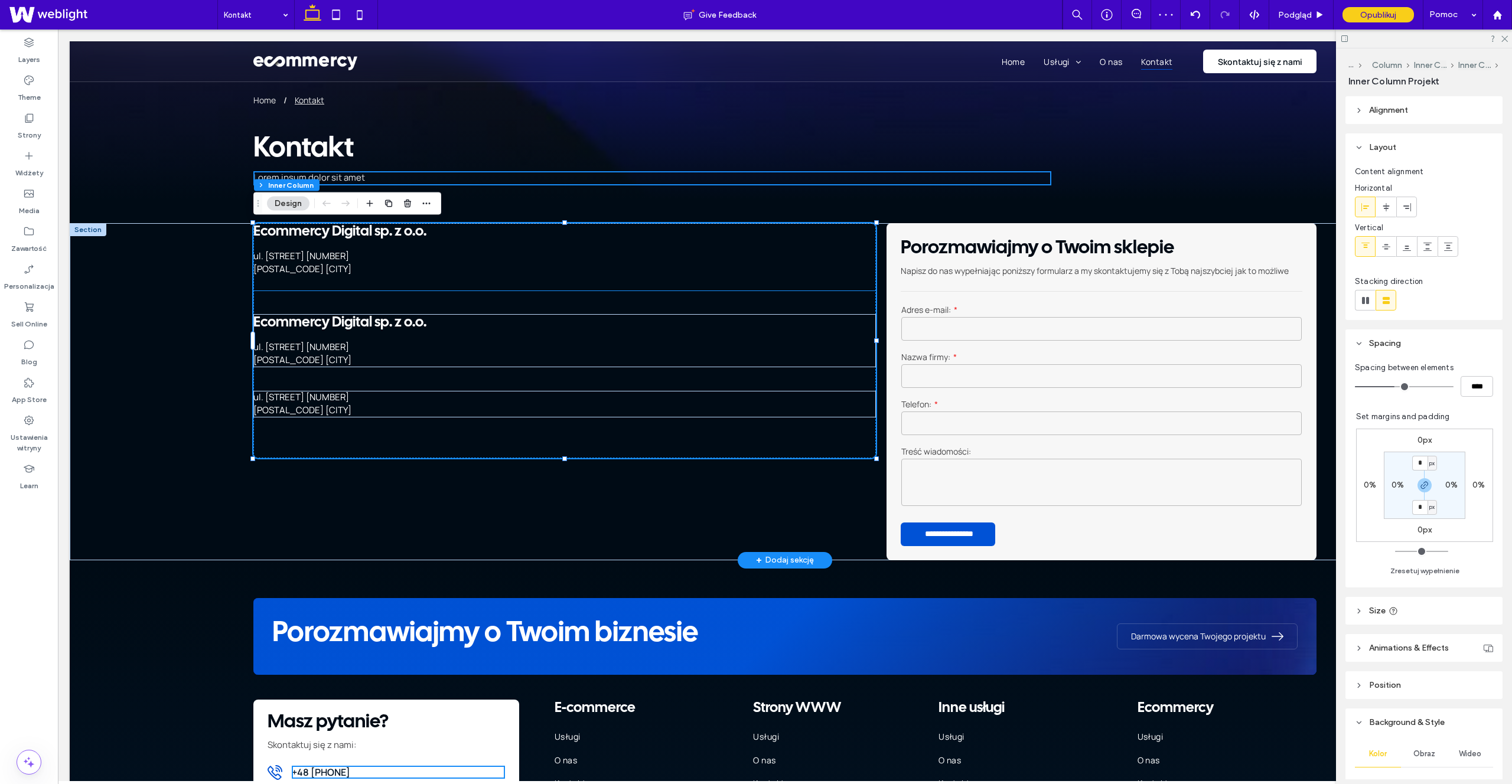 click on "ul. Świętego Michała 43 61-043 Poznań" at bounding box center (546, 270) 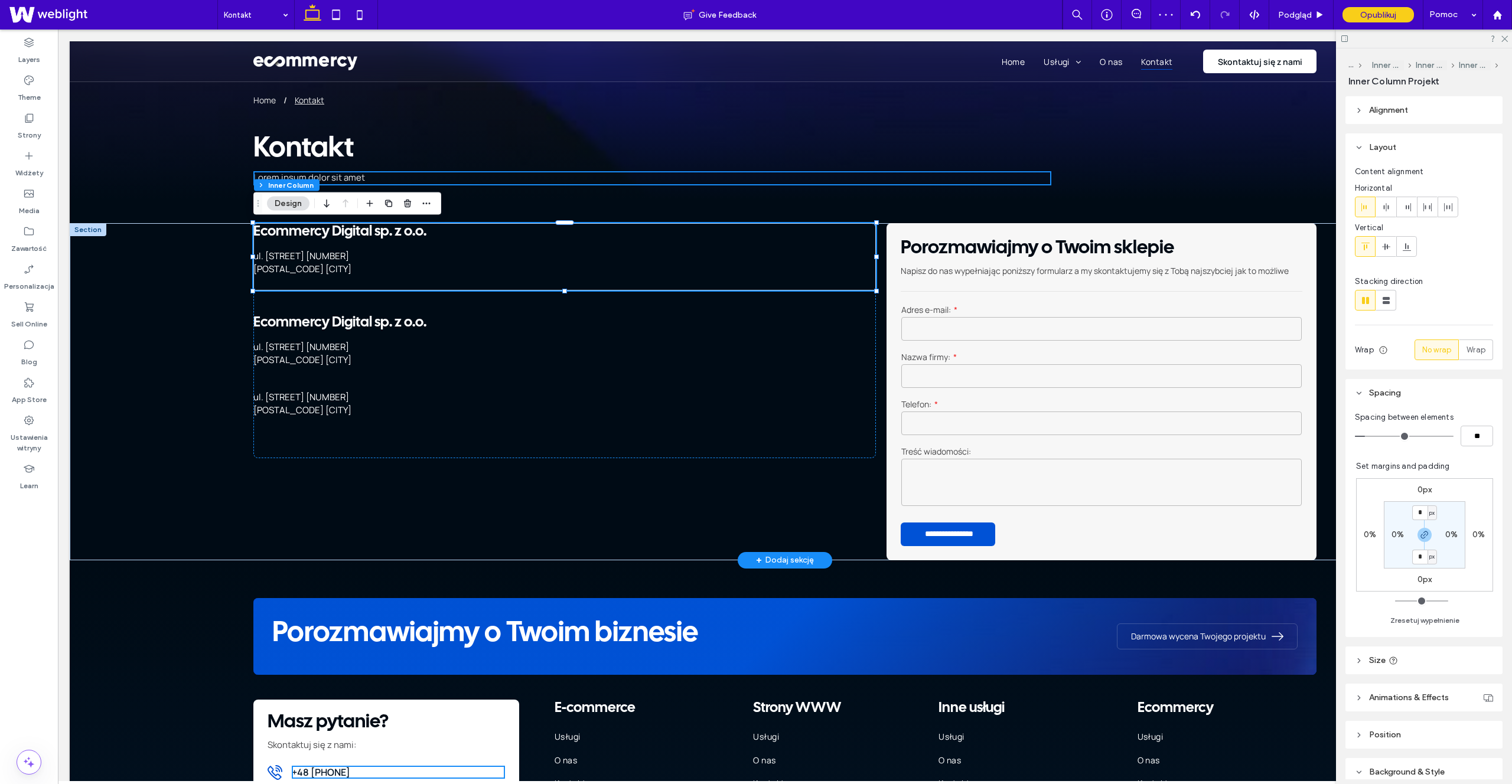 click on "ul. Świętego Michała 43 61-043 Poznań" at bounding box center [546, 270] 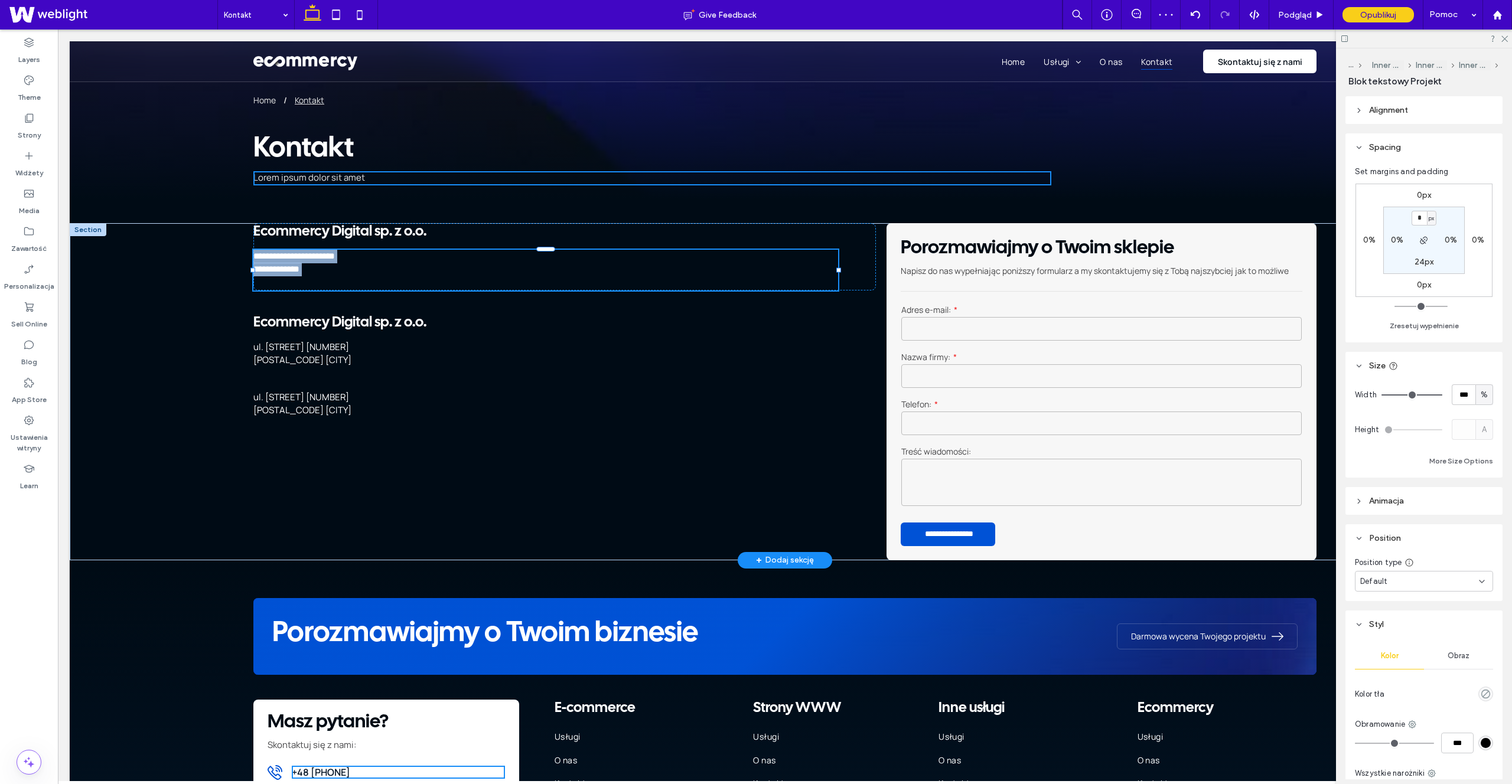 type on "*******" 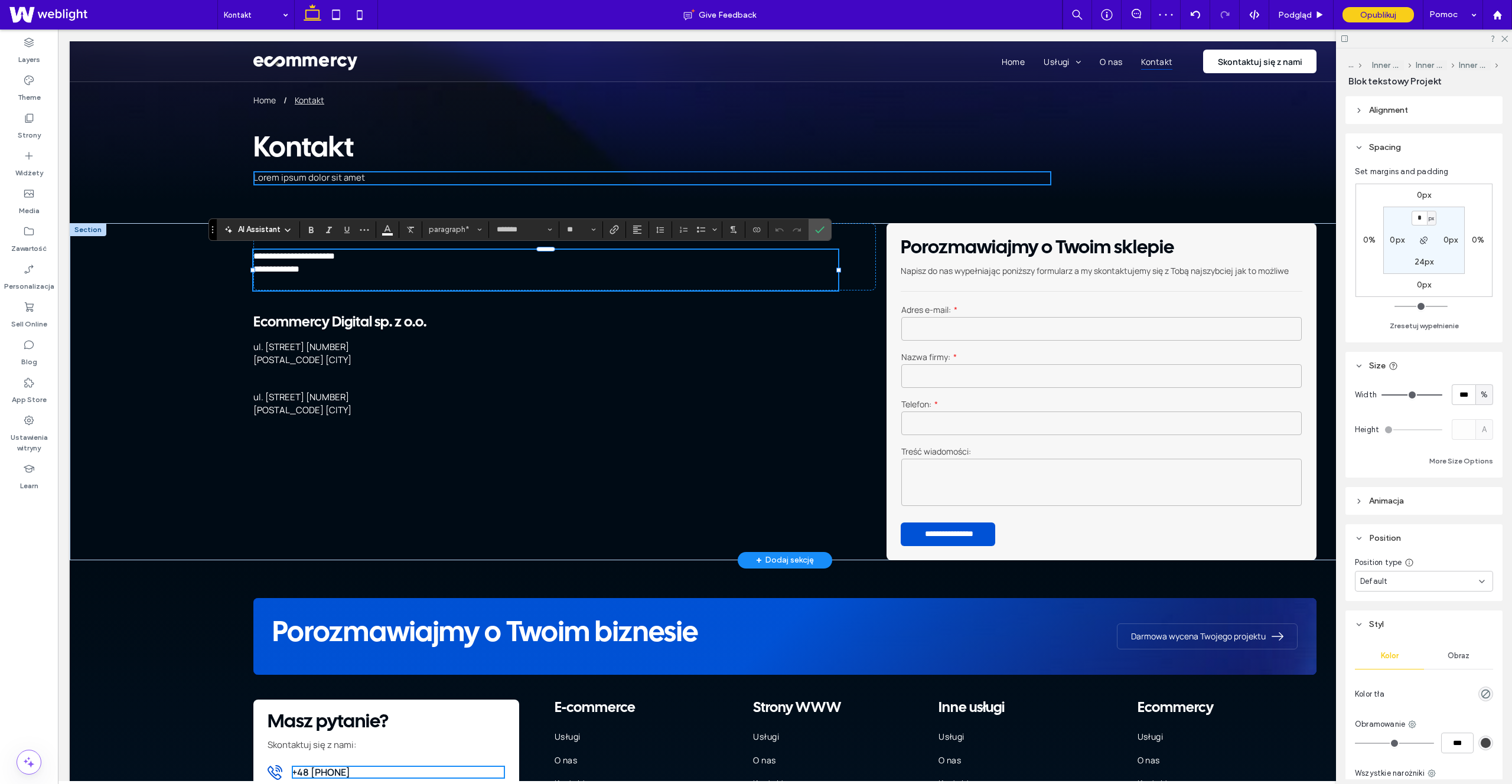 click on "**********" at bounding box center (546, 270) 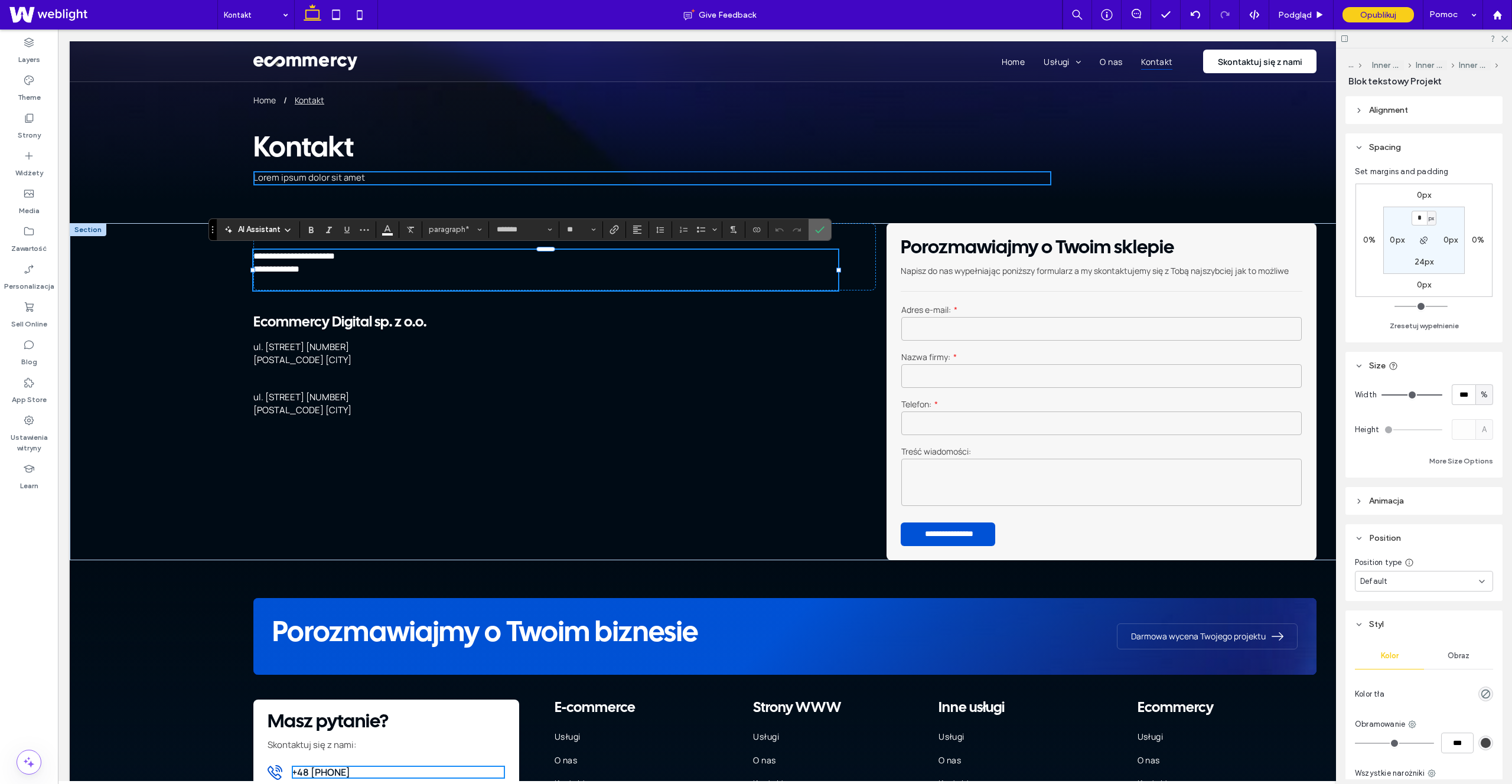 click at bounding box center [820, 230] 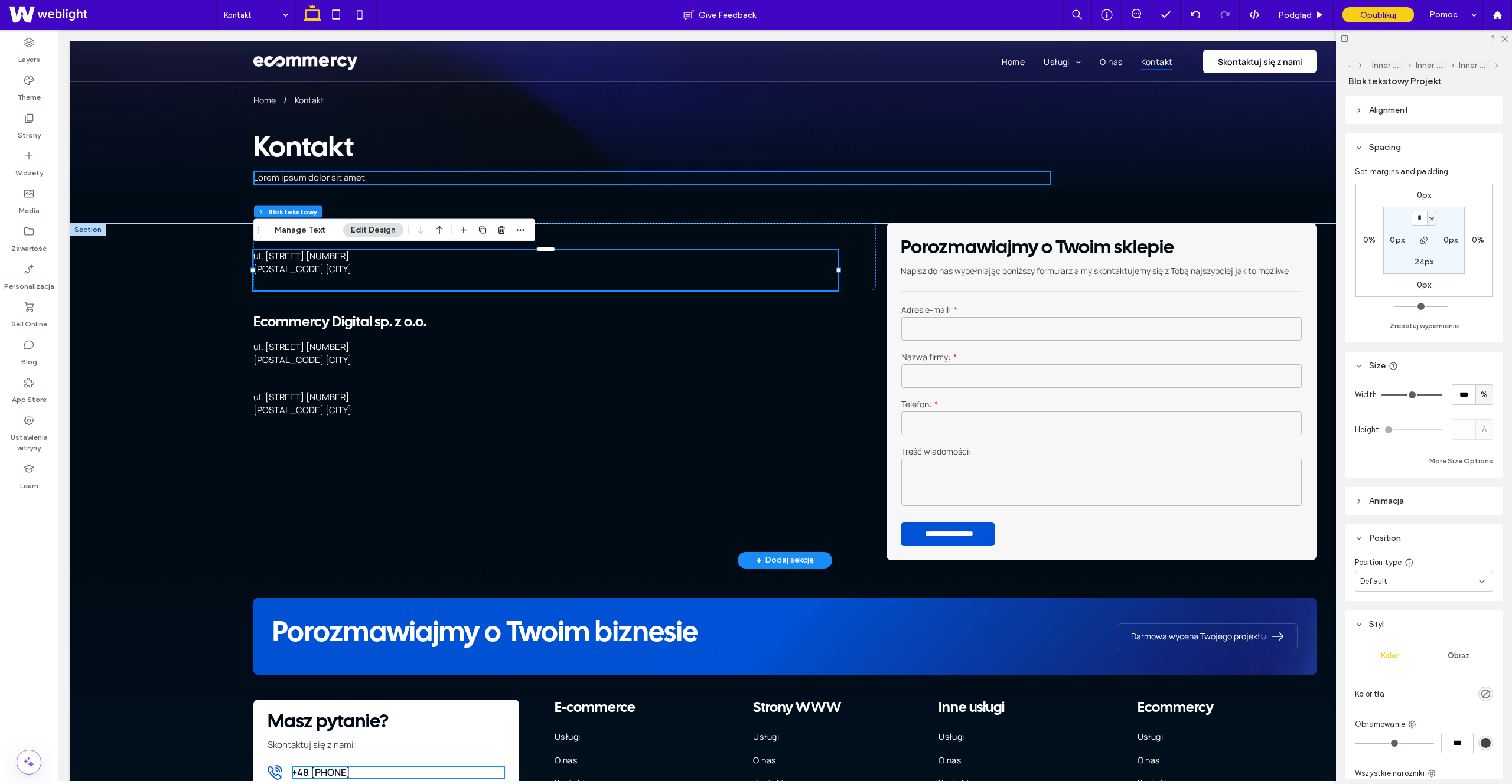 click on "ul. Świętego Michała 43 61-043 Poznań" at bounding box center (546, 270) 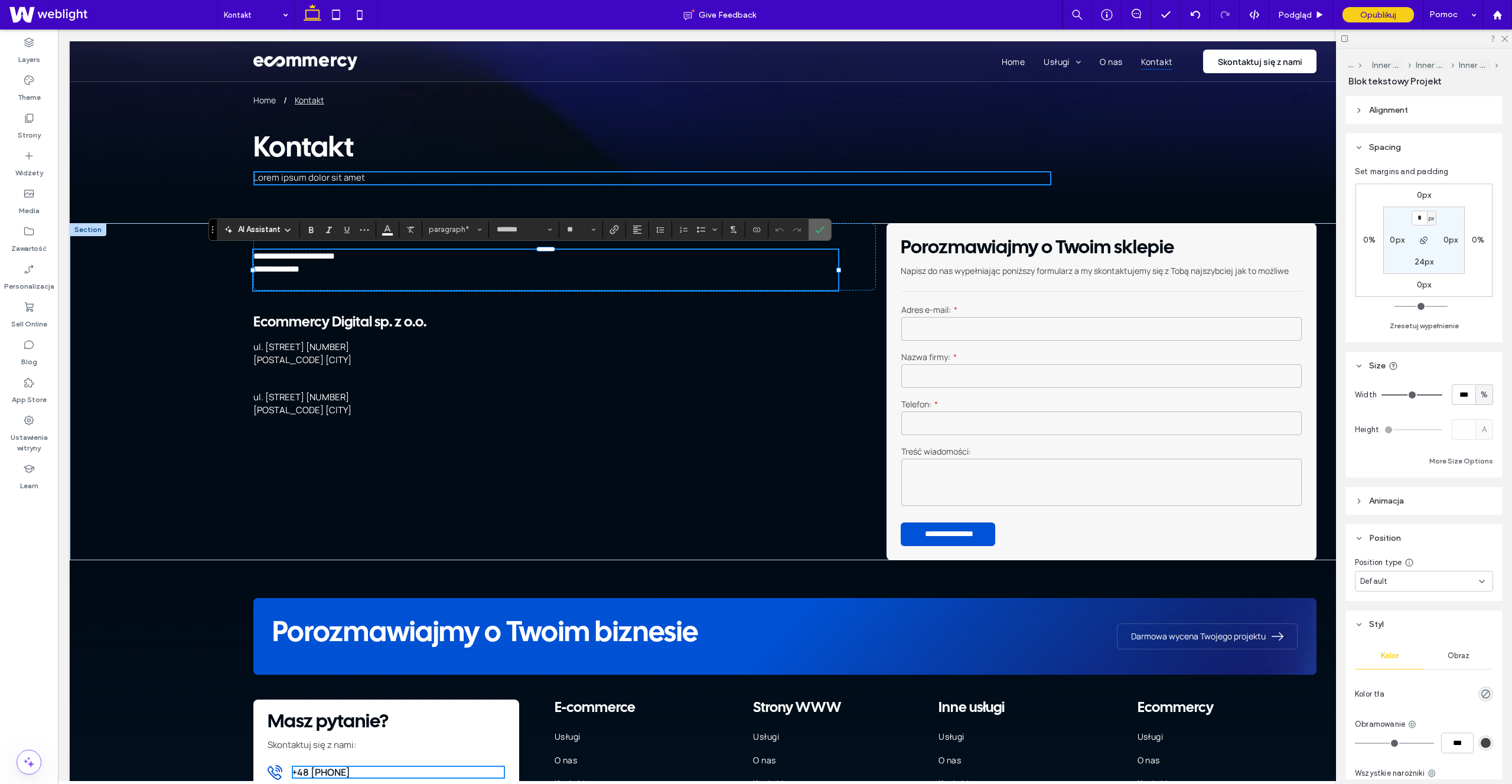 click 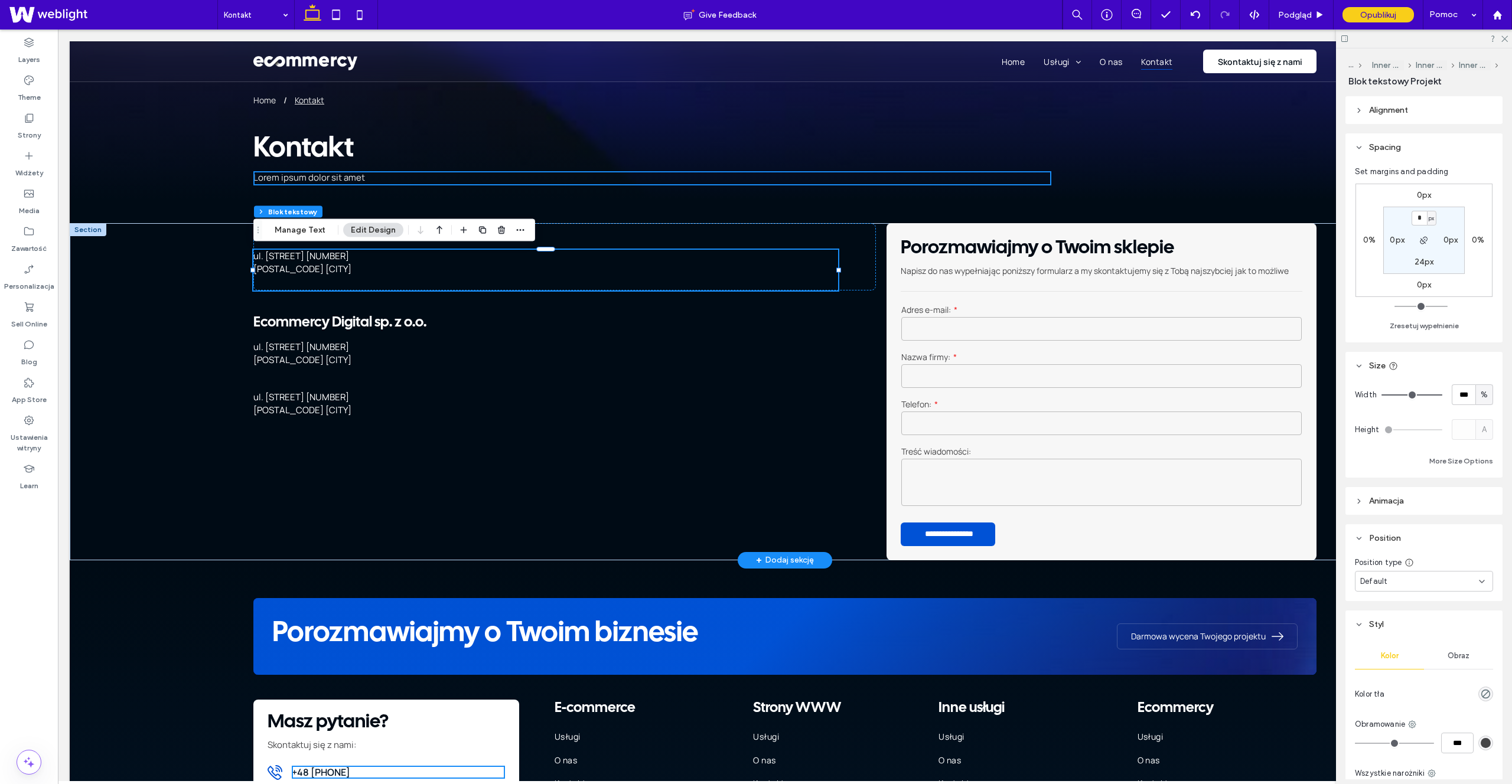 click on "[POSTAL_CODE] [CITY]" at bounding box center [546, 269] 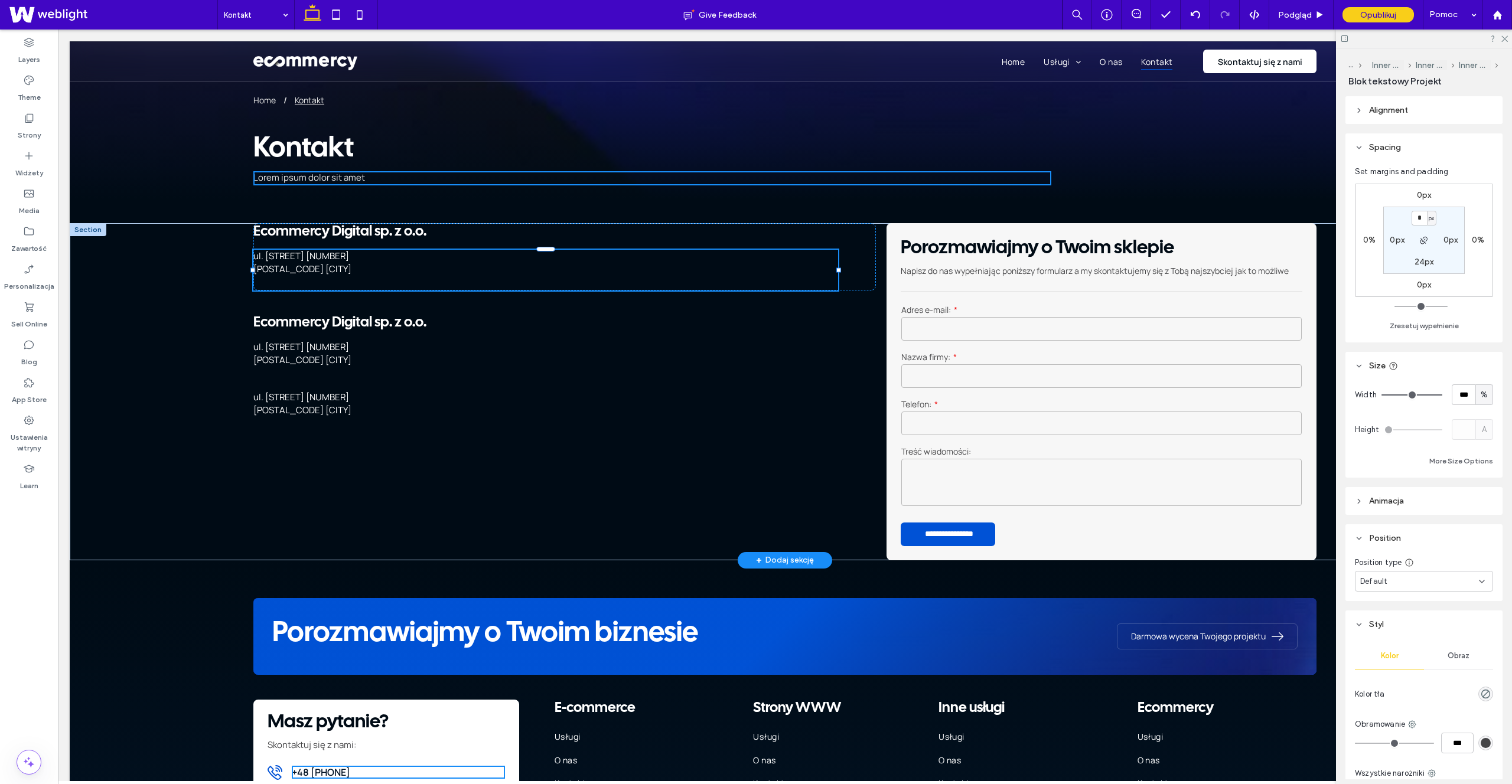 type on "*******" 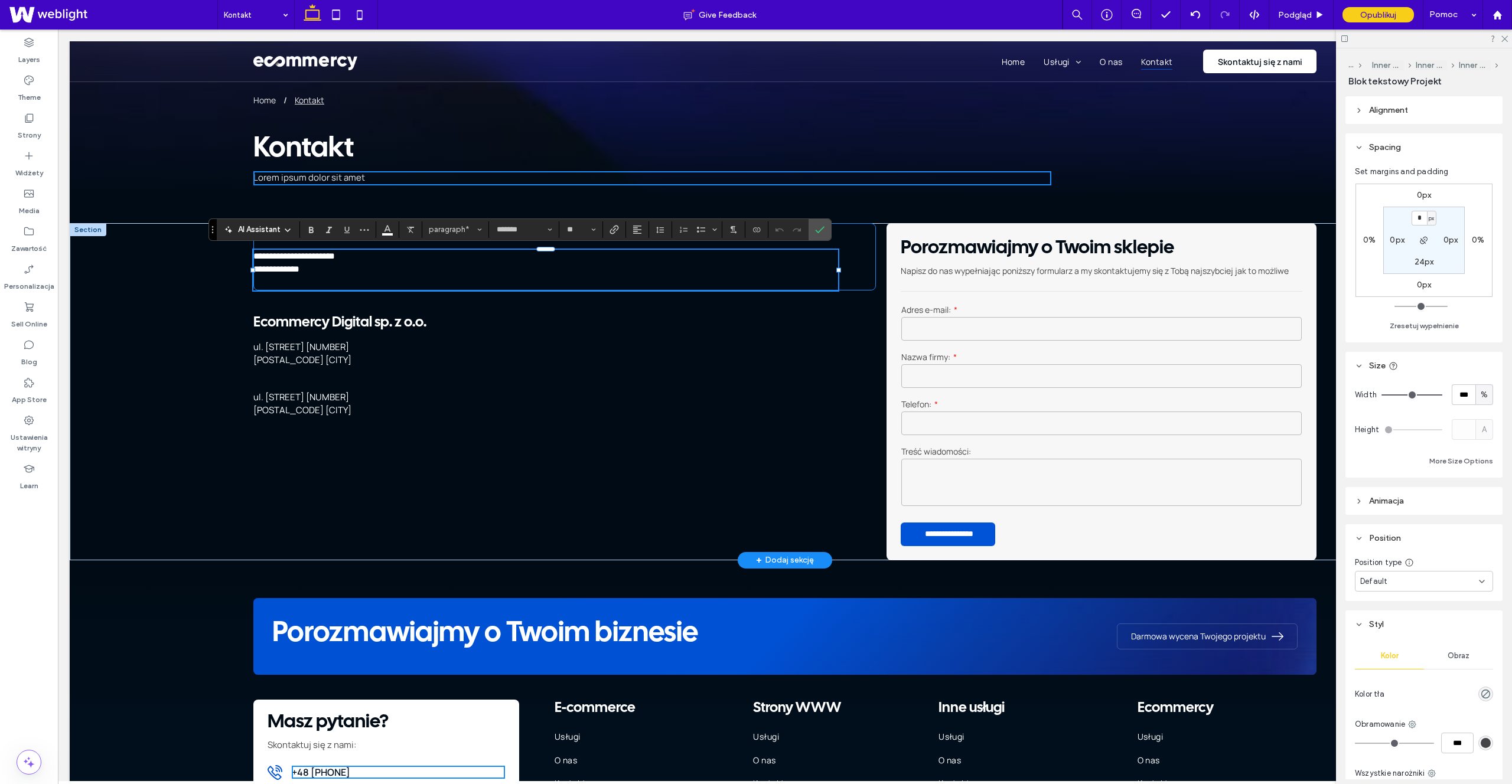 click on "**********" at bounding box center [565, 257] 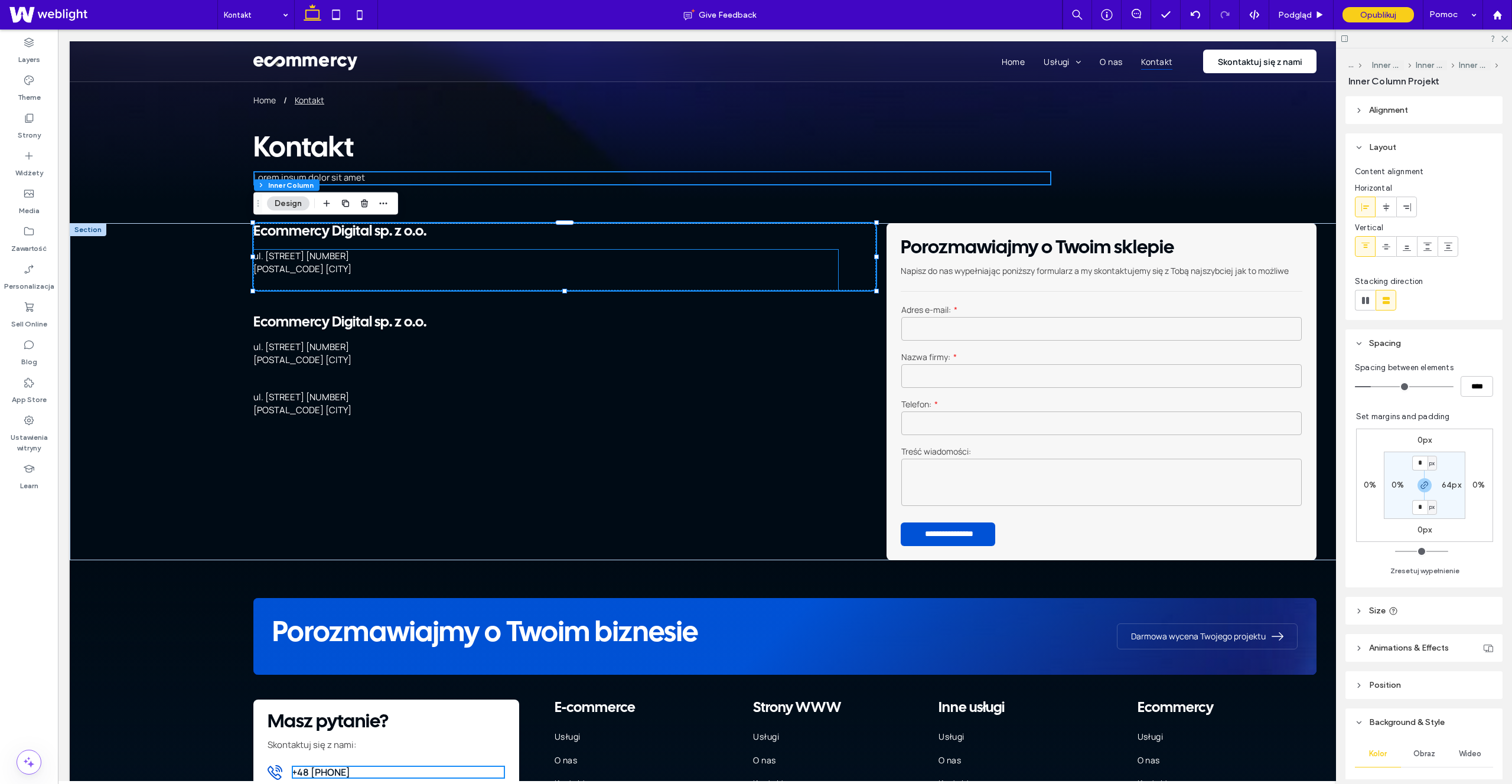 click on "ul. Świętego Michała 43 61-043 Poznań" at bounding box center (546, 270) 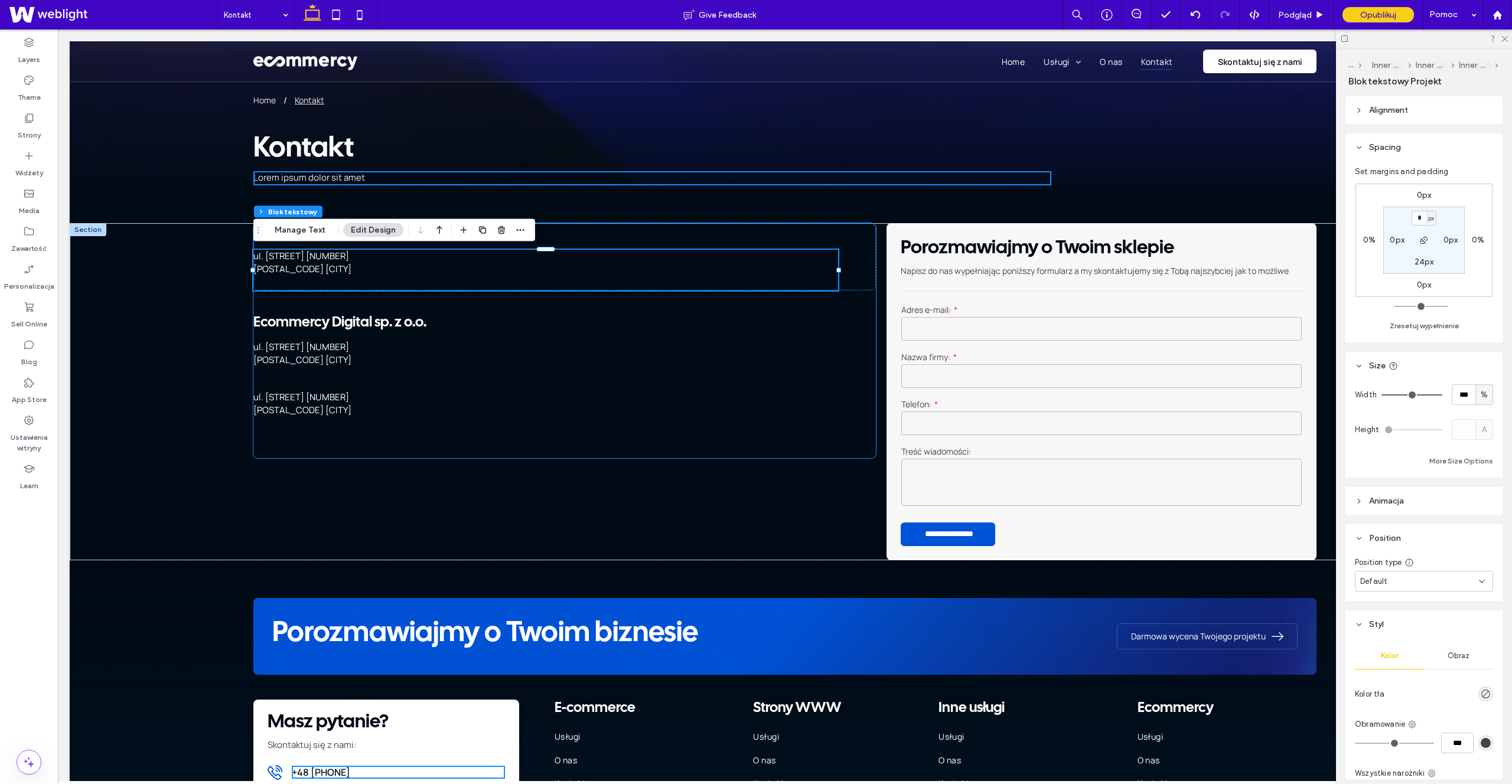 click at bounding box center (546, 290) 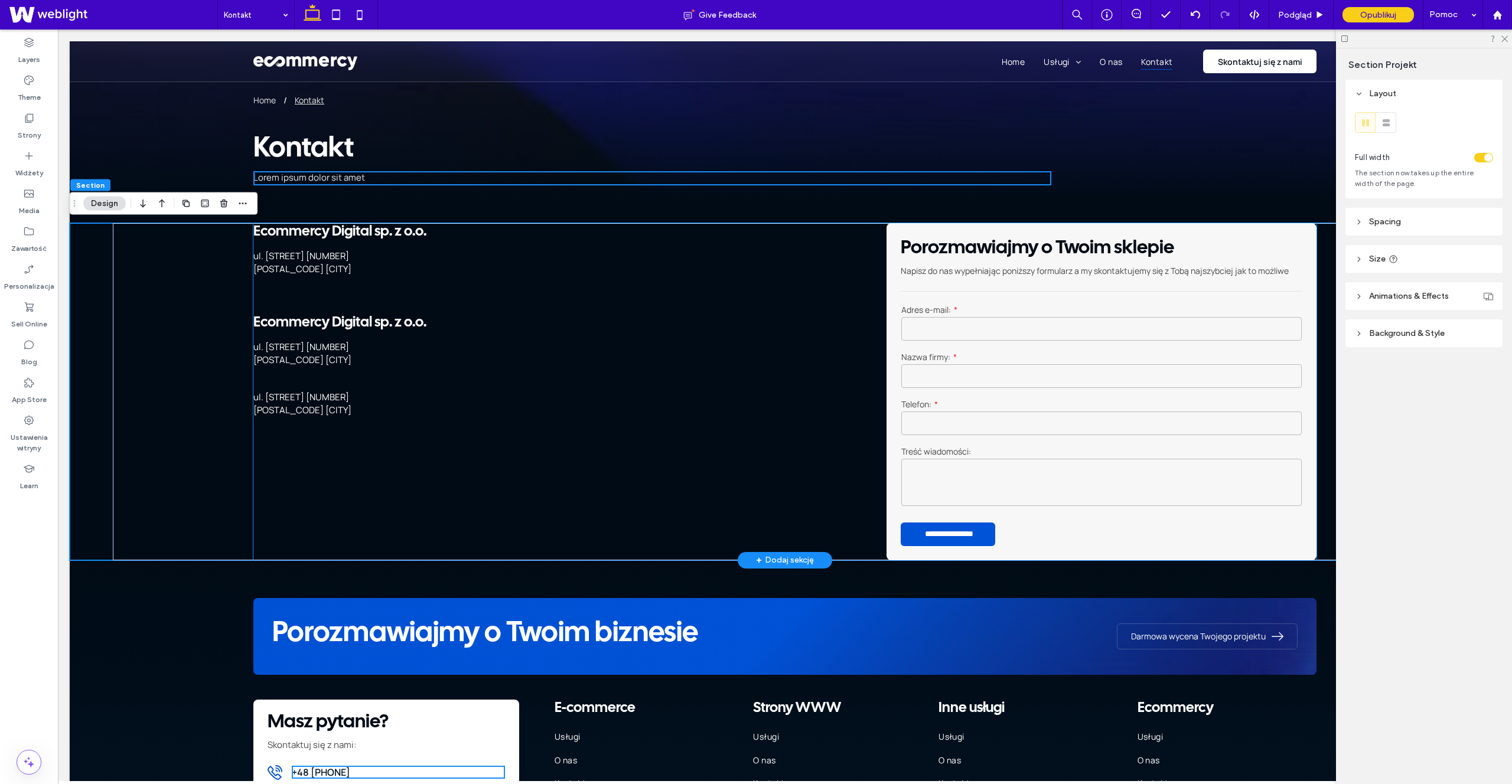 click on "Ecommercy Digital sp. z o.o." at bounding box center (546, 231) 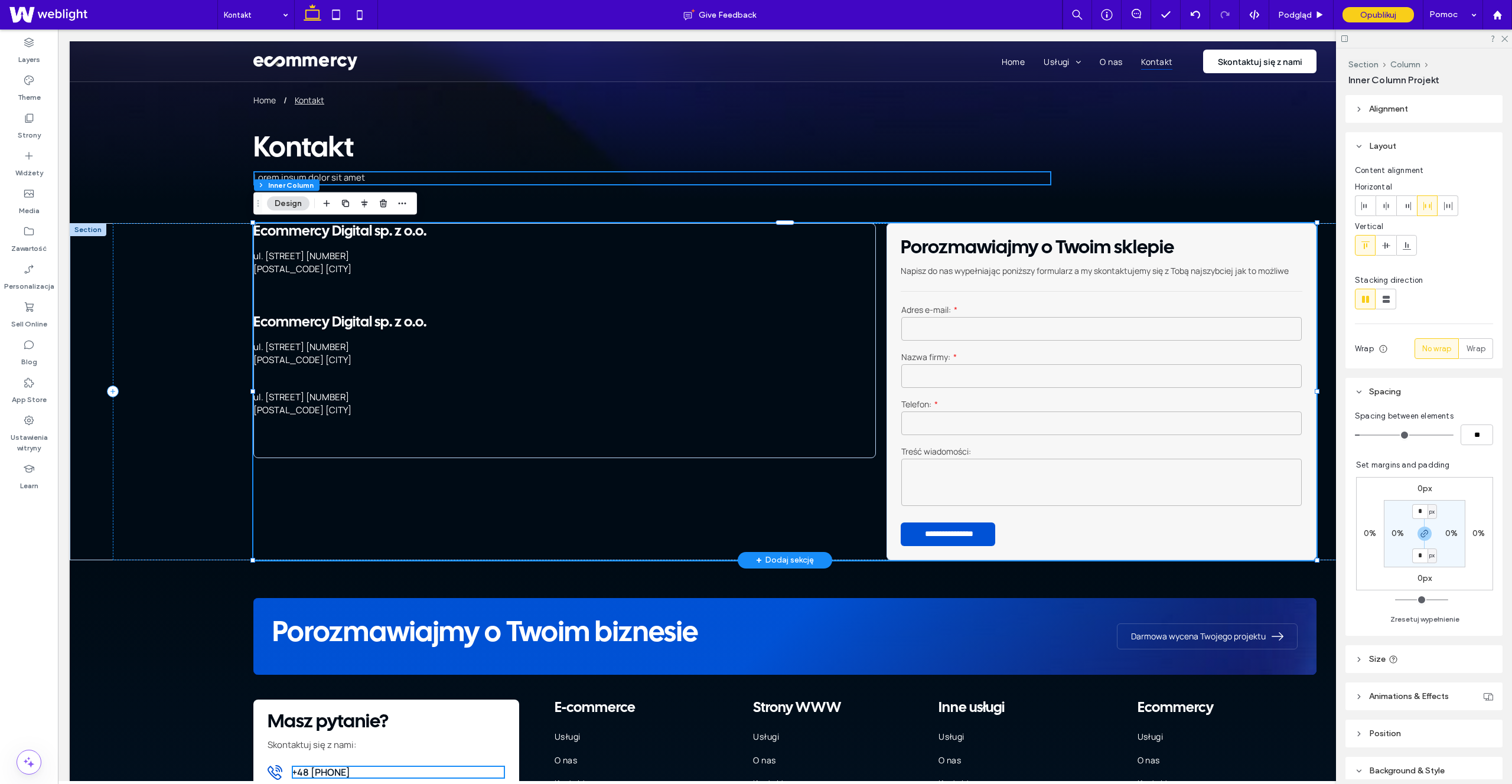 click on "Ecommercy Digital sp. z o.o." at bounding box center (546, 231) 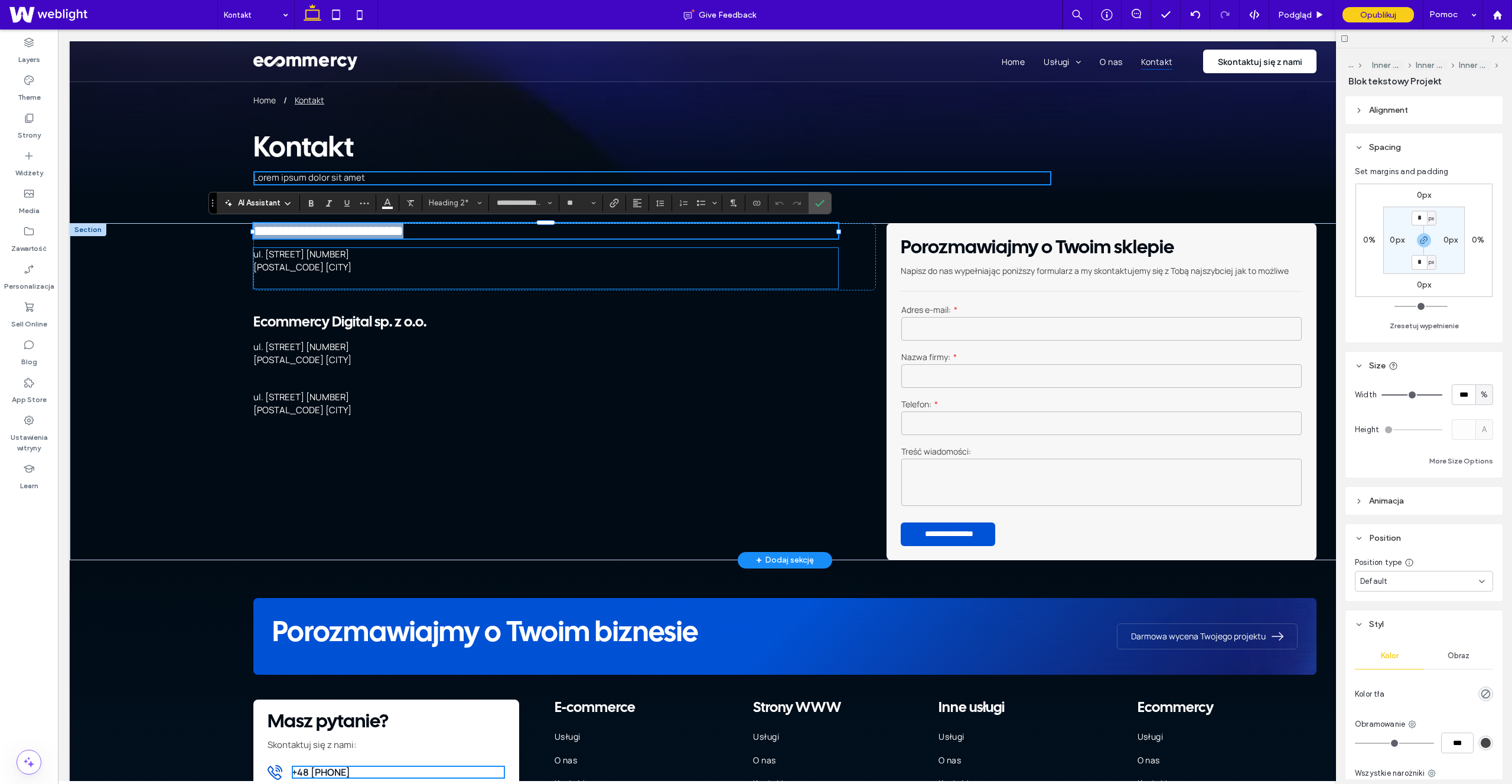 click on "[POSTAL_CODE] [CITY]" at bounding box center (546, 267) 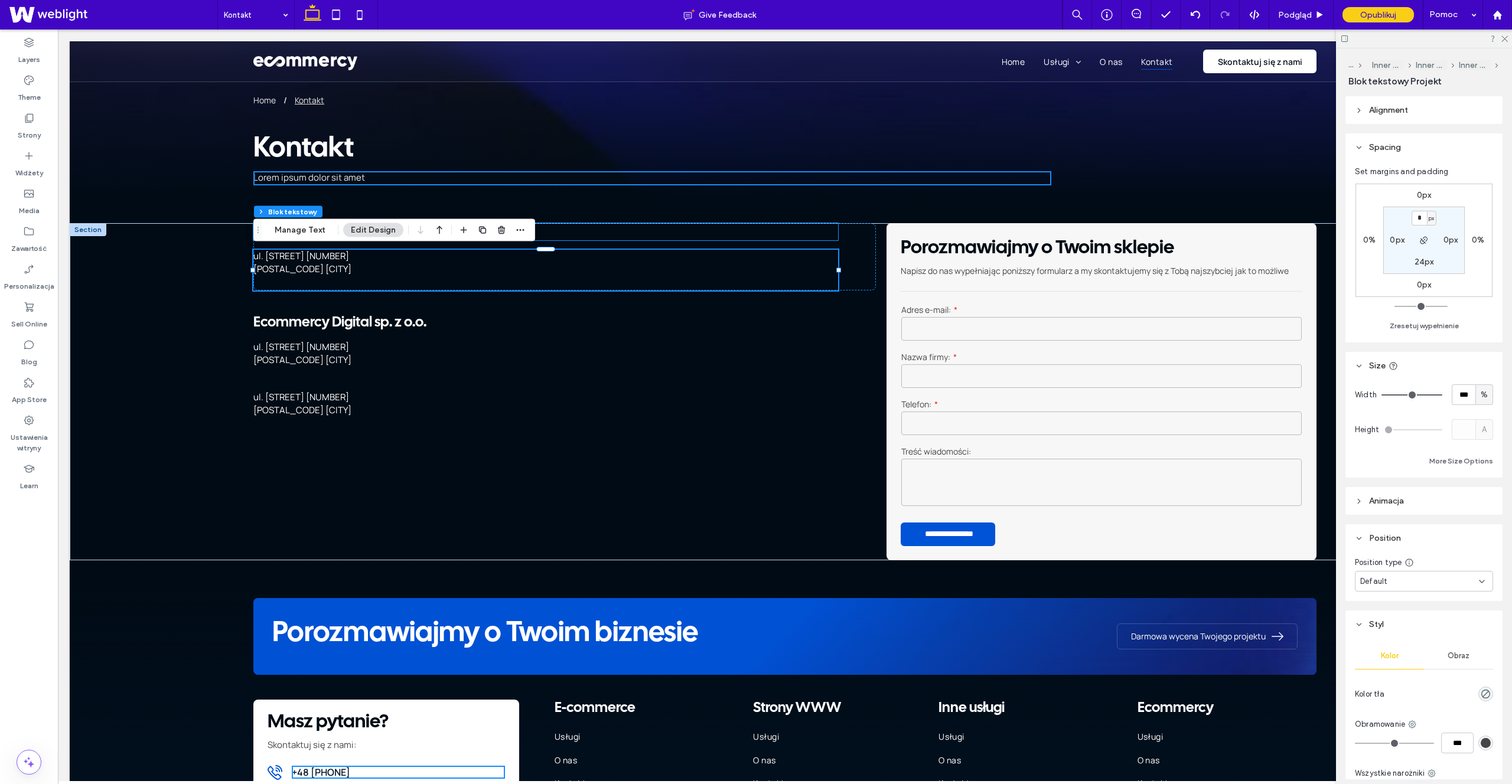 click on "Ecommercy Digital sp. z o.o." at bounding box center [546, 231] 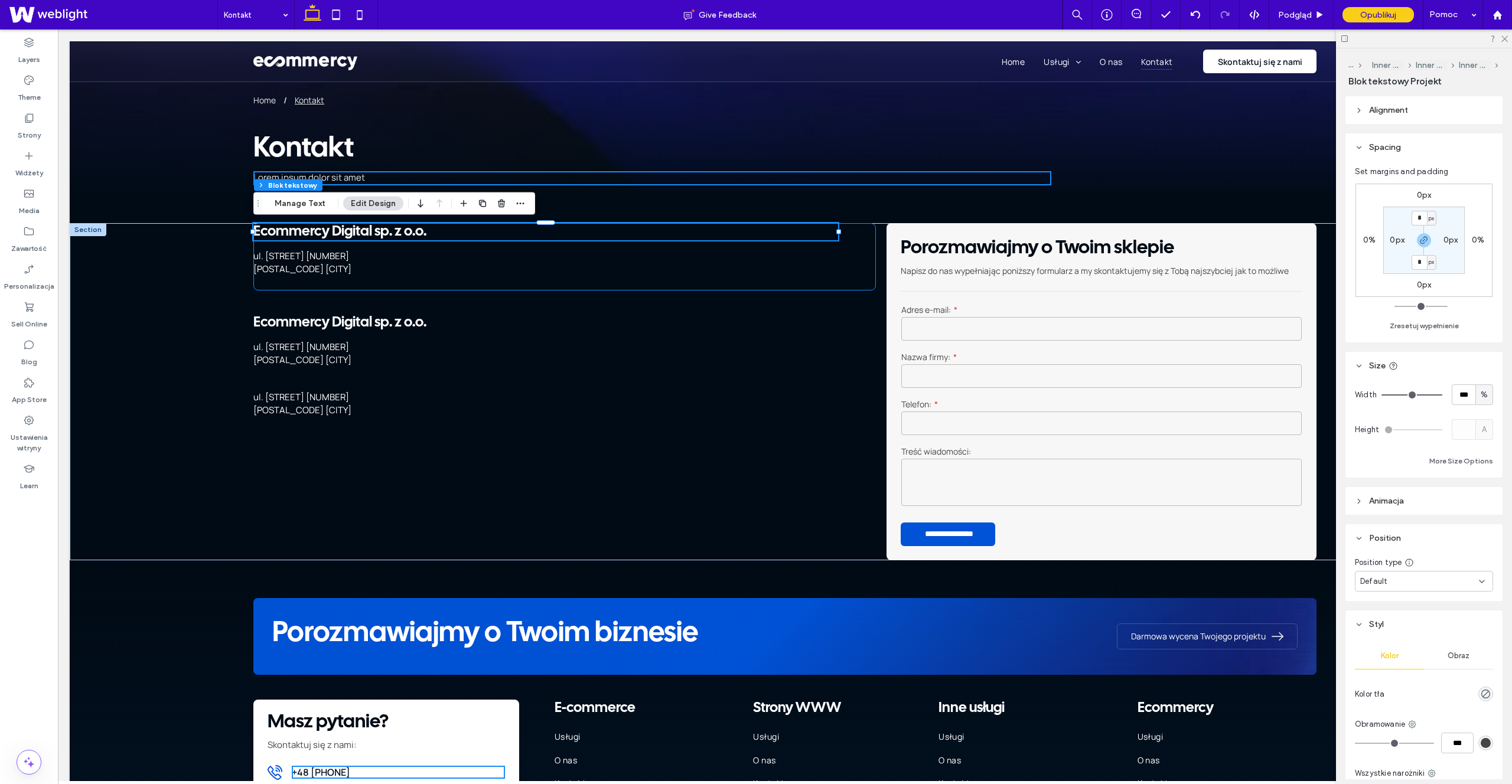click on "Ecommercy Digital sp. z o.o.
ul. Świętego Michała 43 61-043 Poznań" at bounding box center [565, 257] 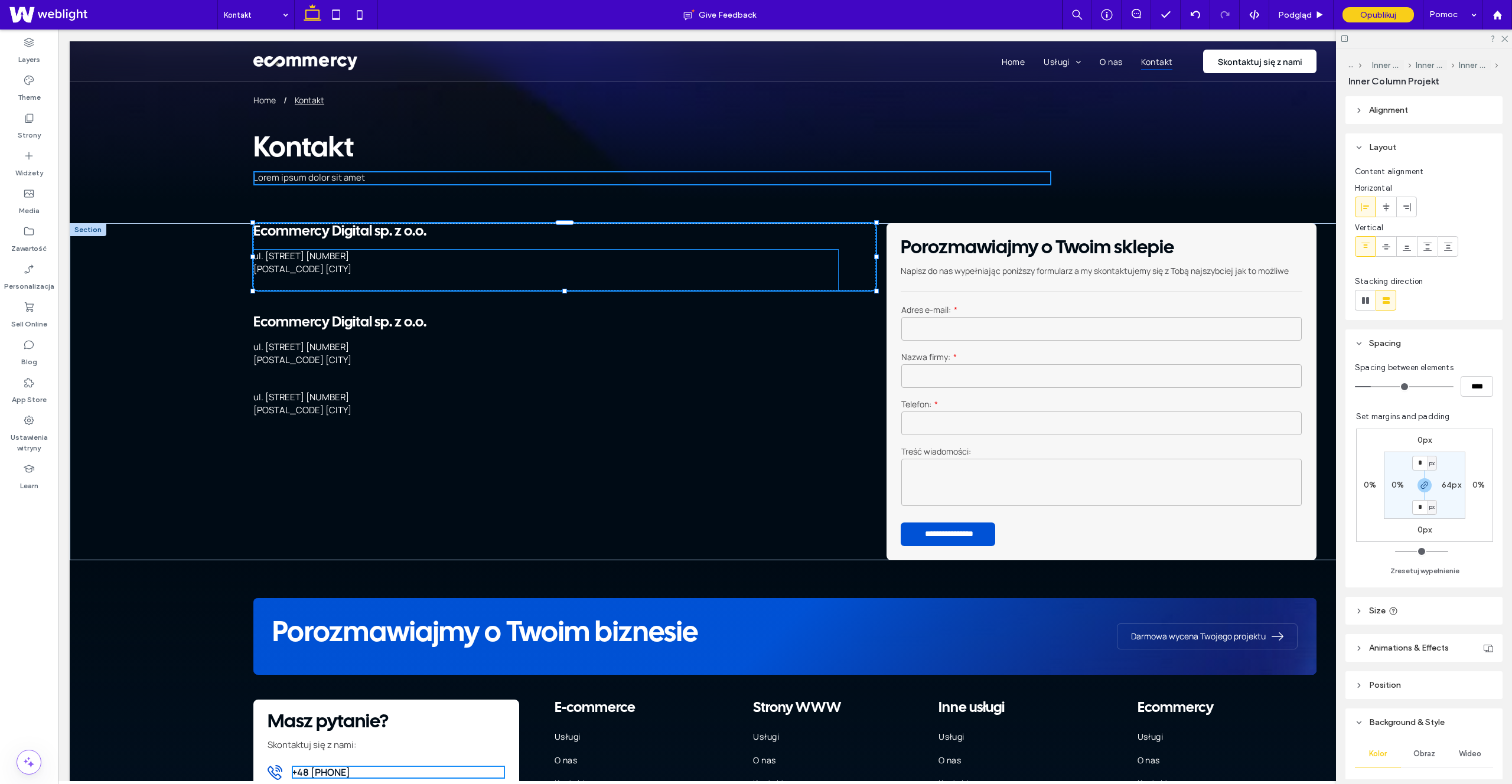 drag, startPoint x: 565, startPoint y: 288, endPoint x: 565, endPoint y: 265, distance: 23 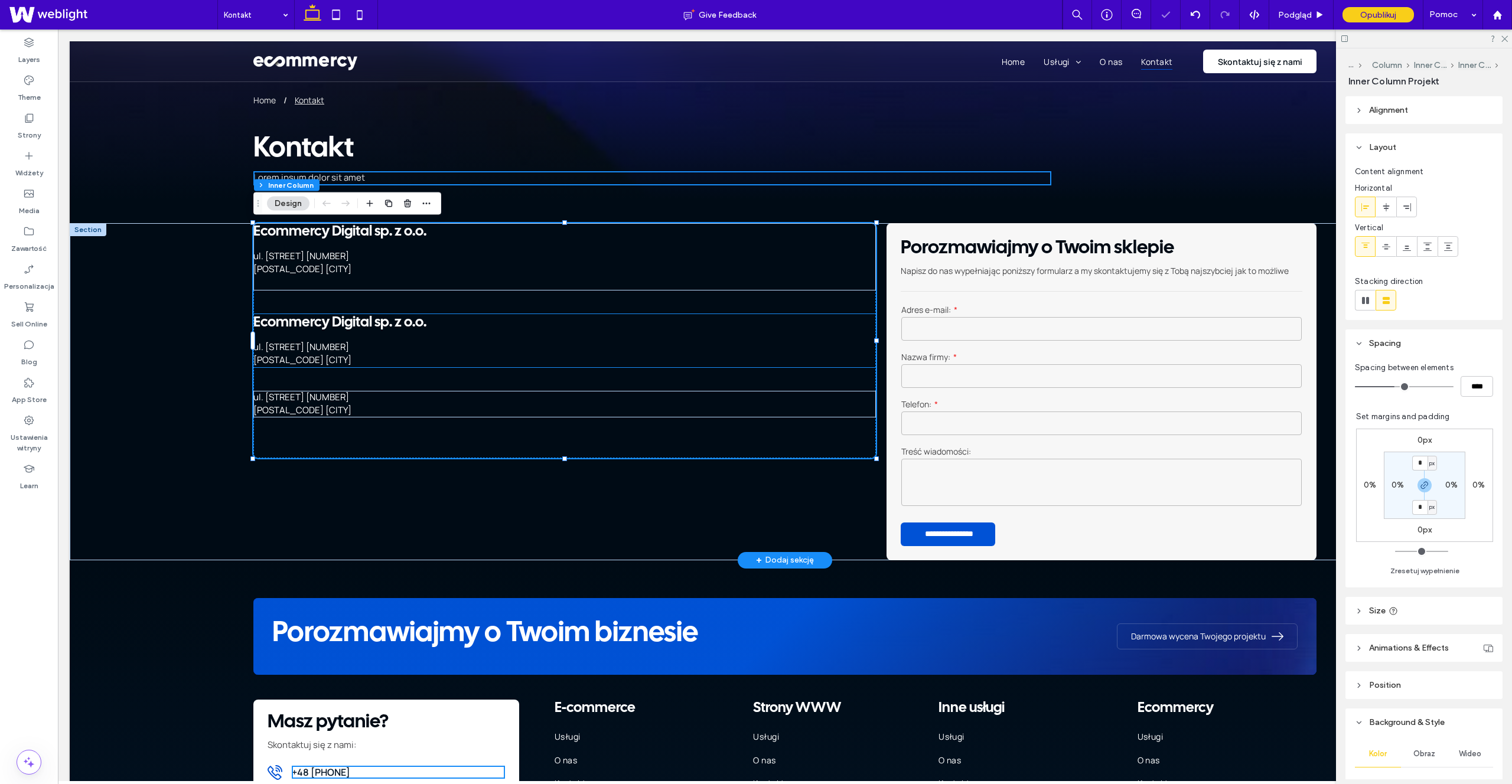 click on "[STREET]" at bounding box center [546, 347] 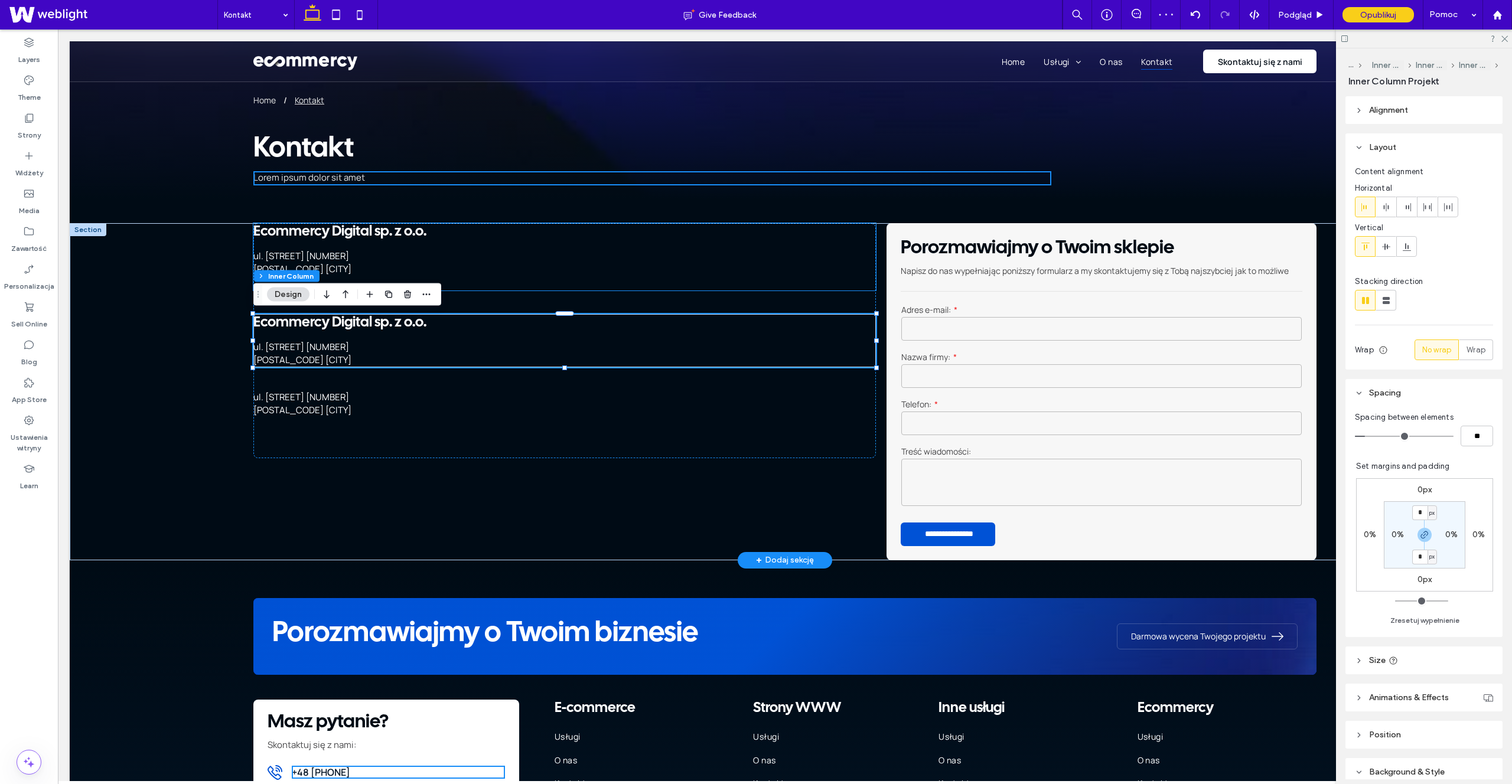 click on "ul. Świętego Michała 43 61-043 Poznań" at bounding box center (546, 270) 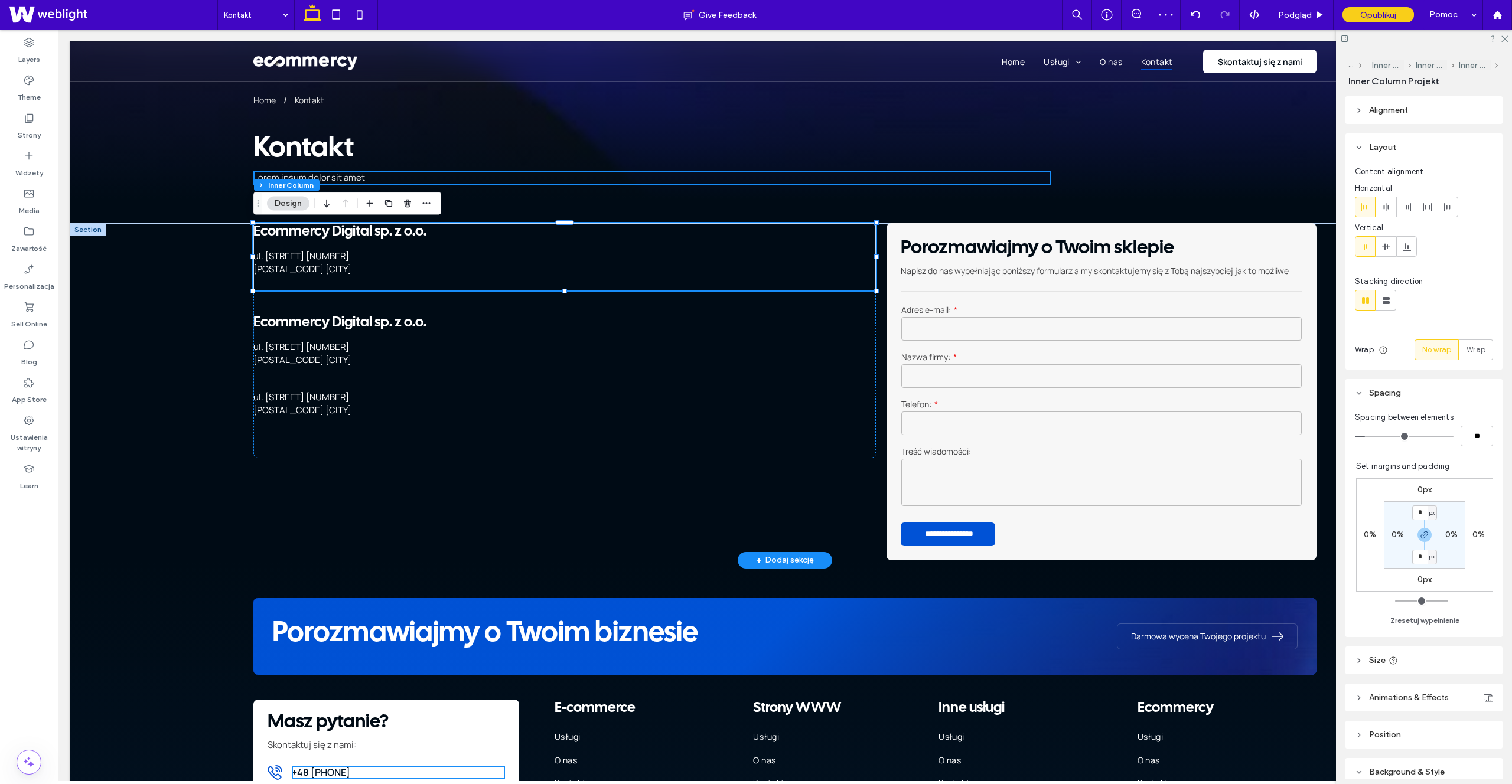 click on "ul. Świętego Michała 43 61-043 Poznań" at bounding box center [546, 270] 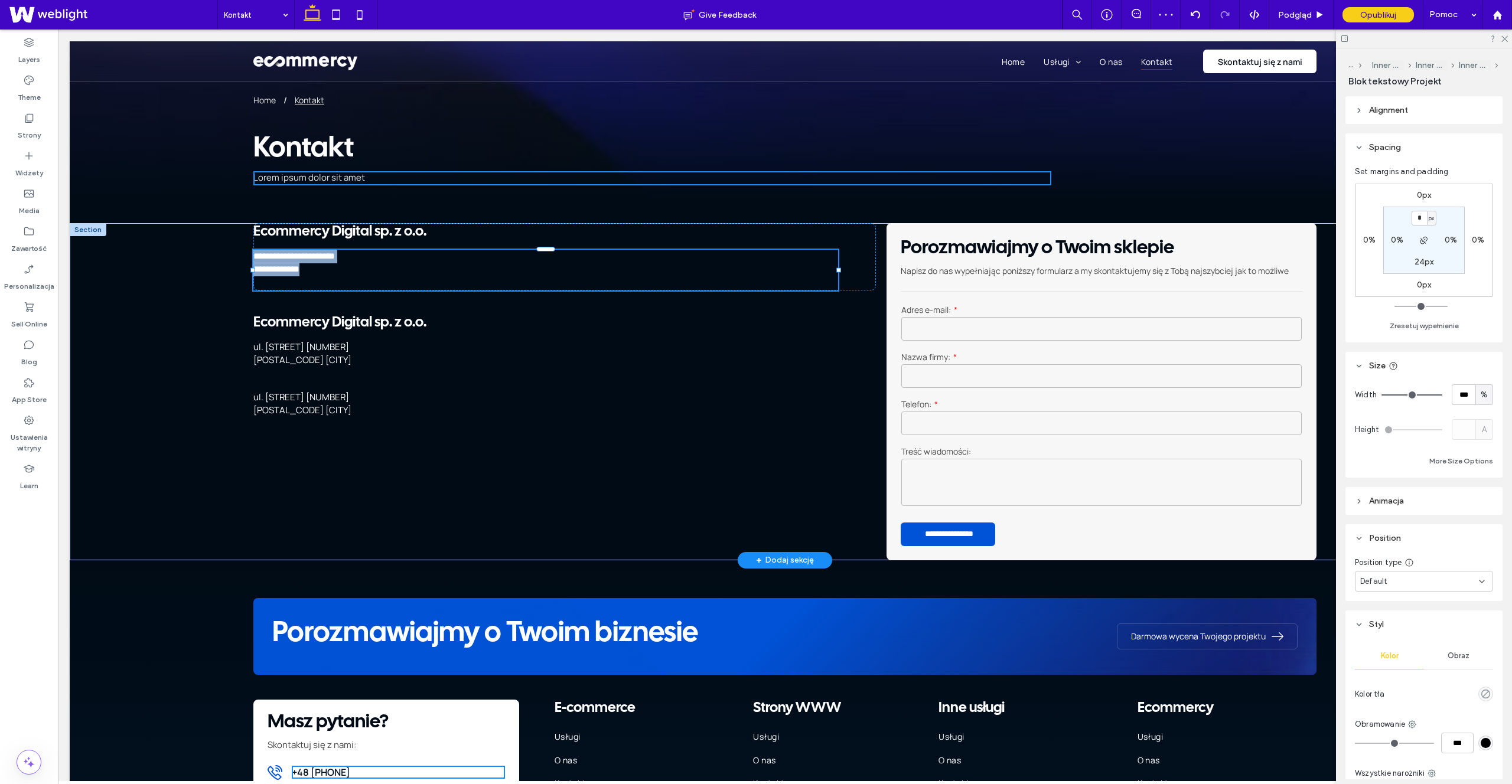 type on "*******" 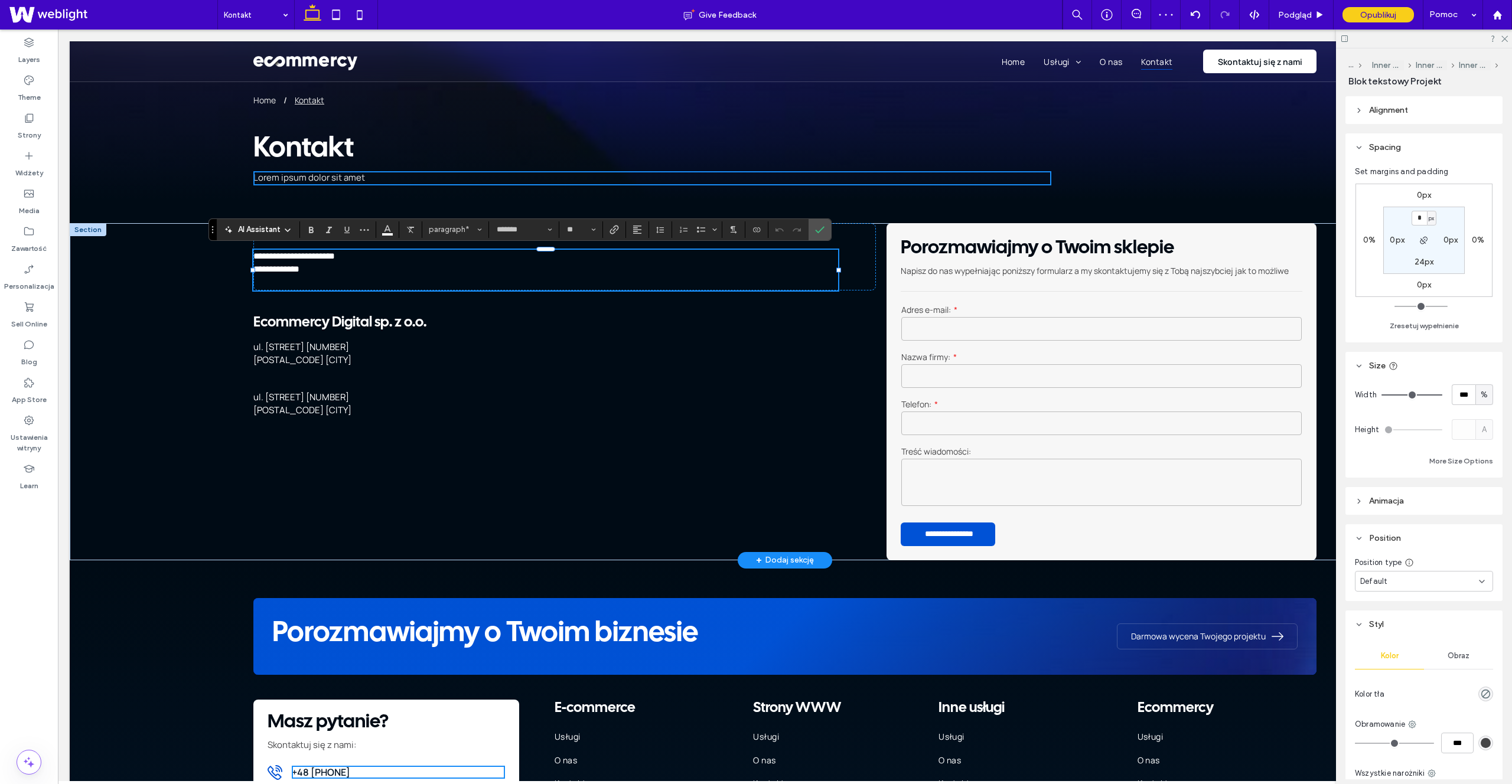 click on "**********" at bounding box center [546, 270] 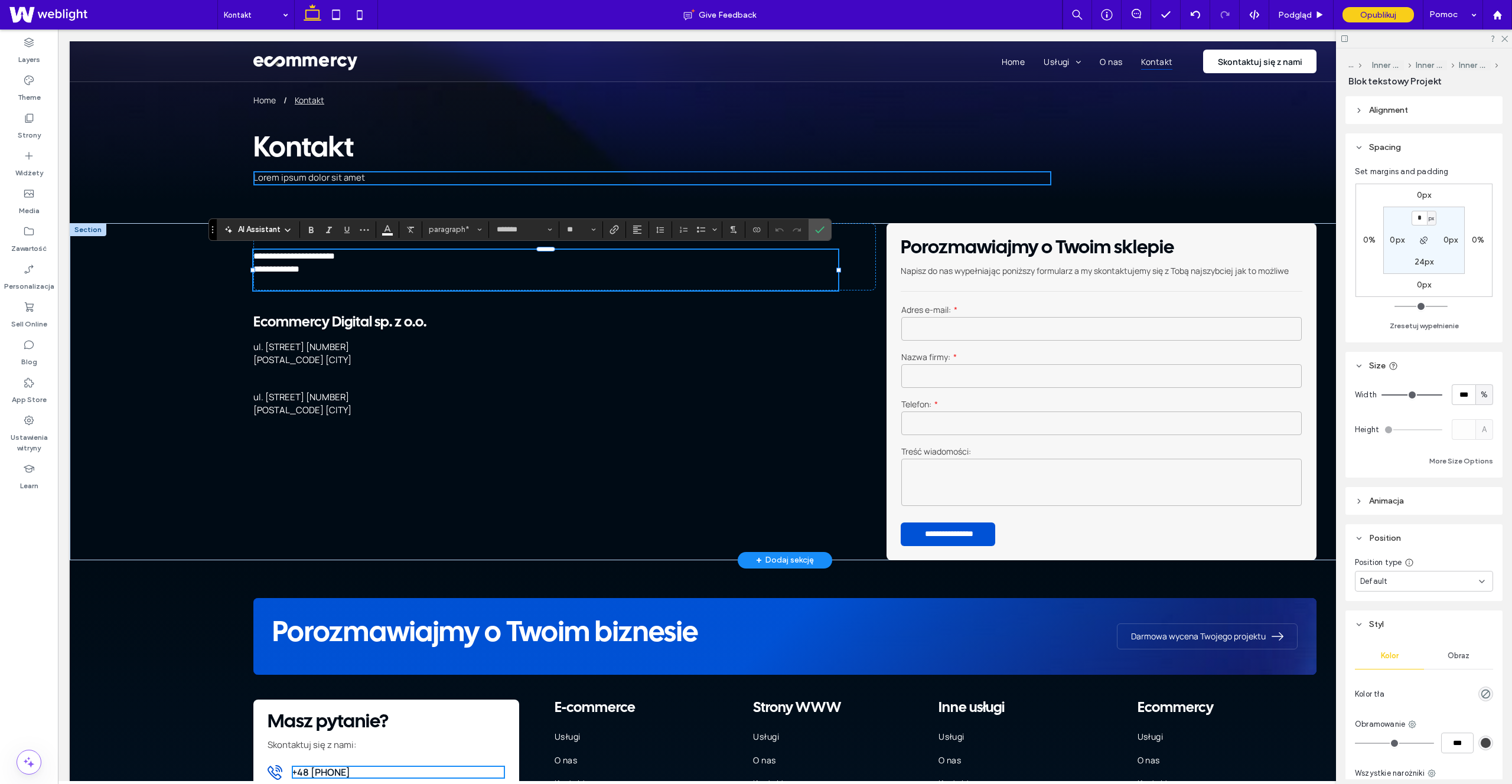 click on "**********" at bounding box center [546, 270] 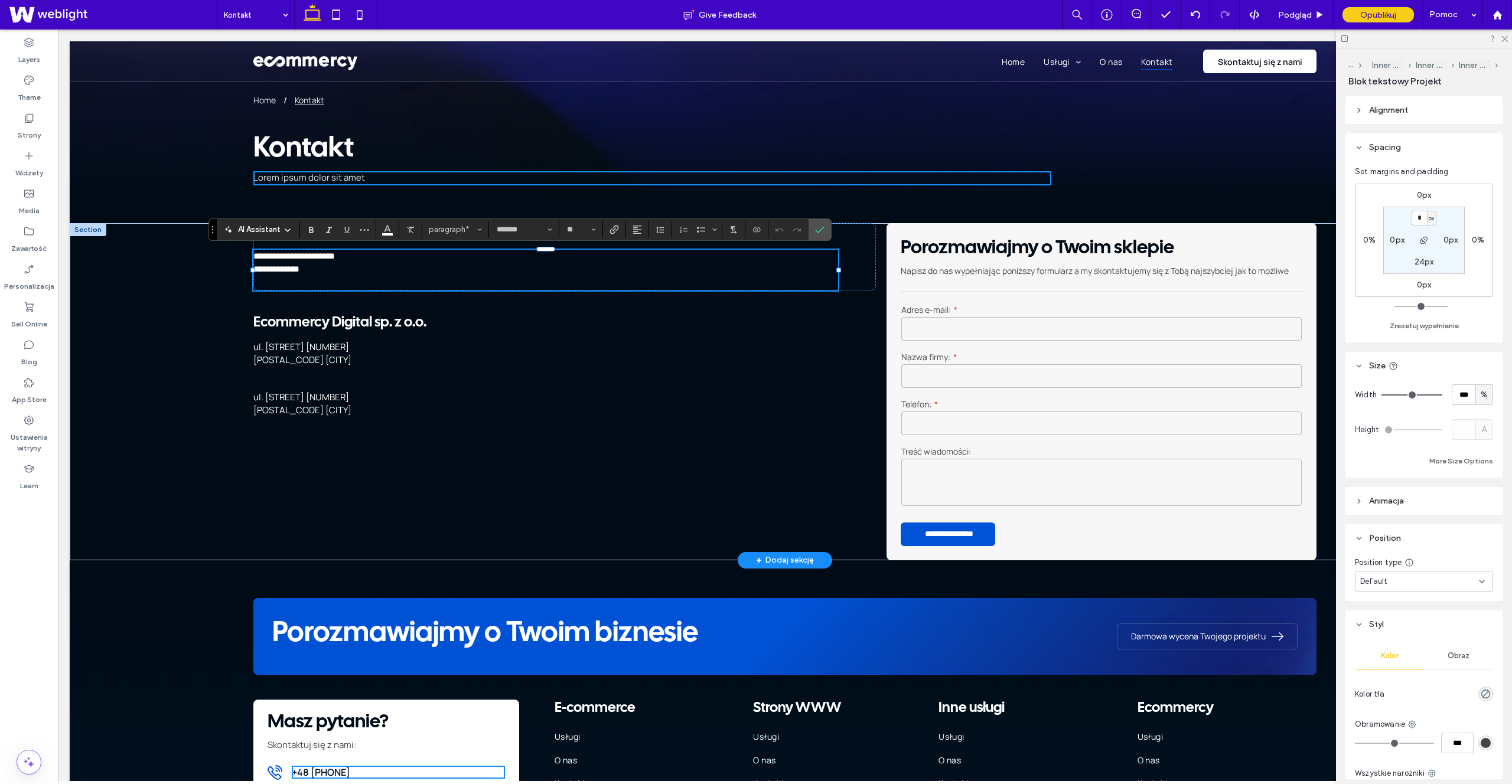 click on "**********" at bounding box center [546, 269] 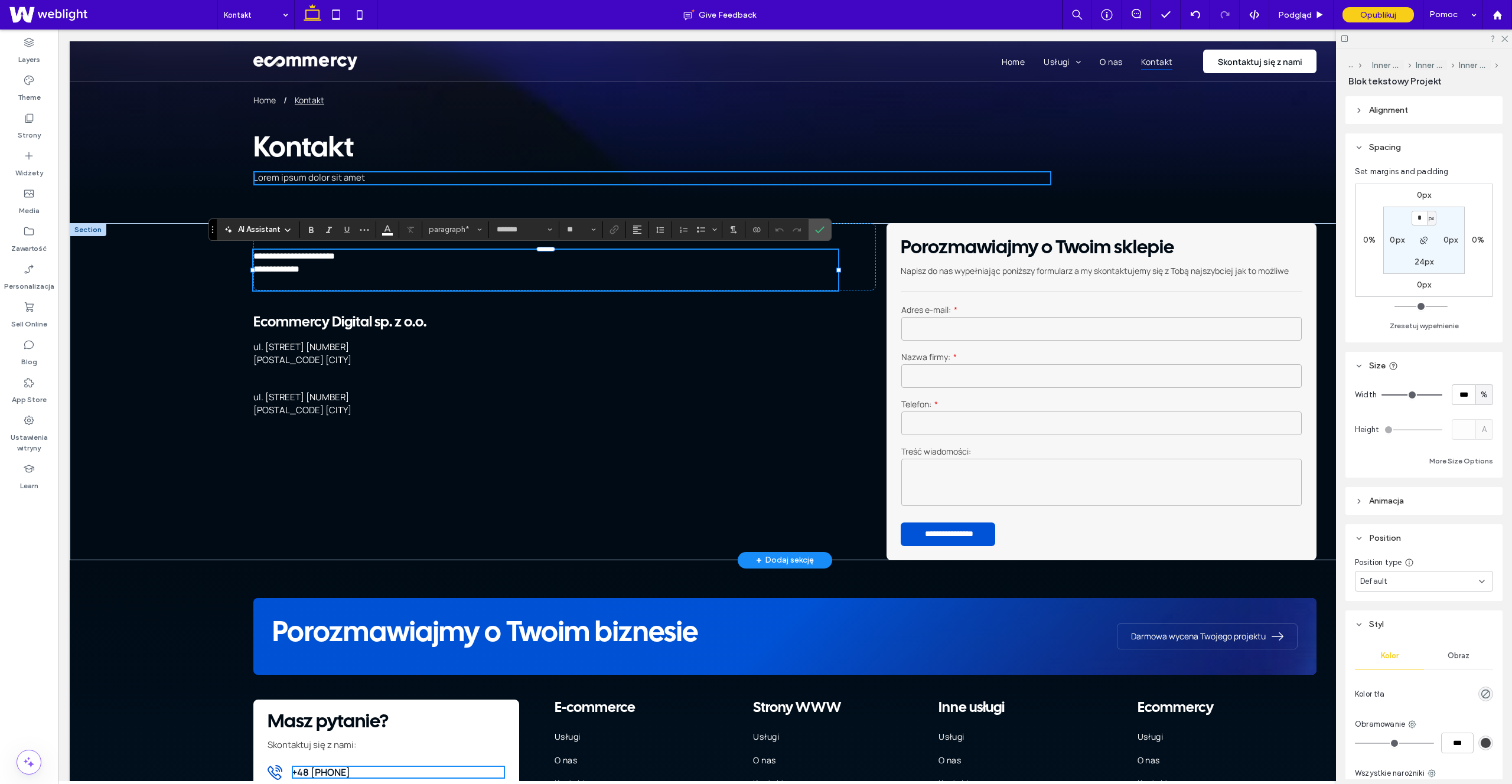 click on "**********" at bounding box center [546, 270] 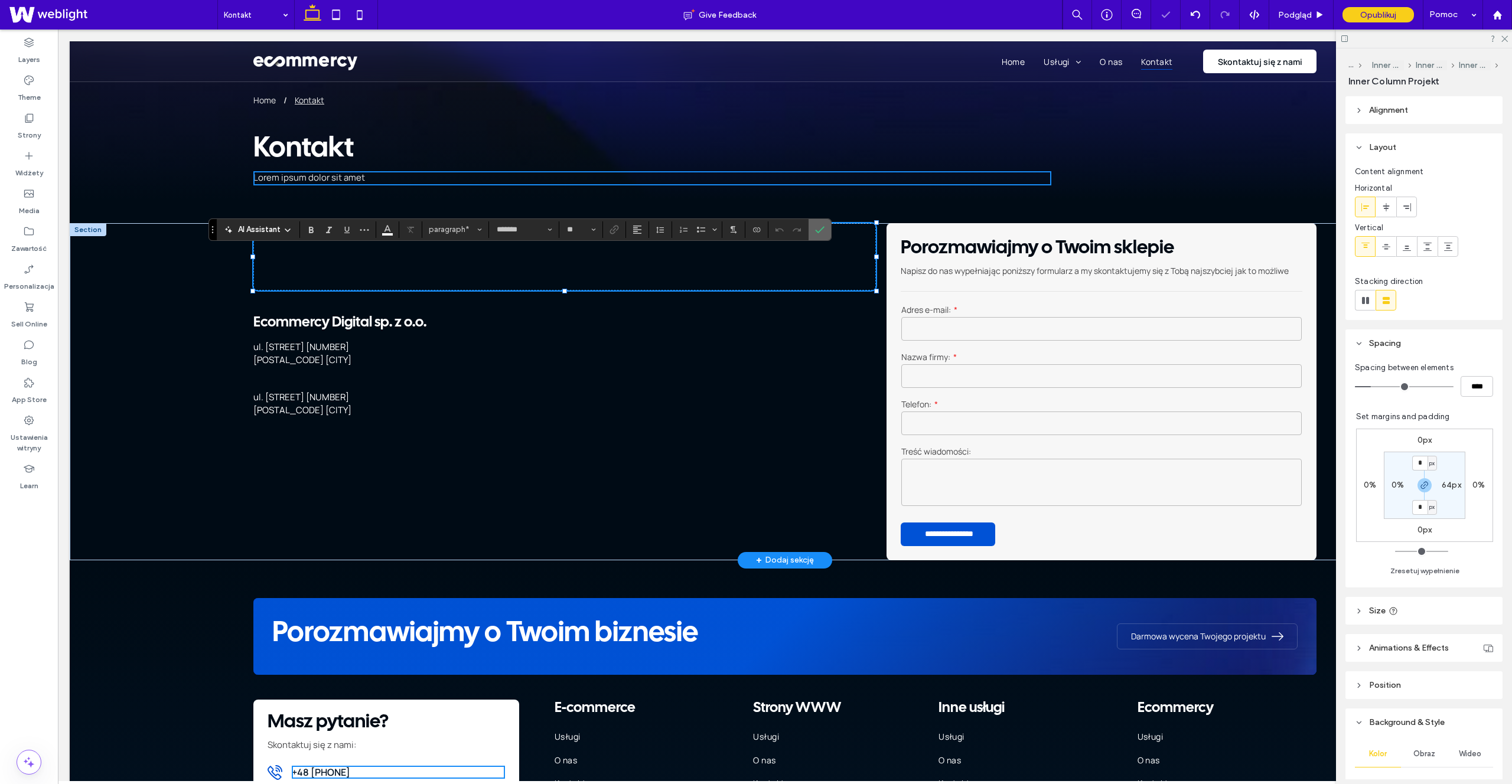 click at bounding box center (820, 230) 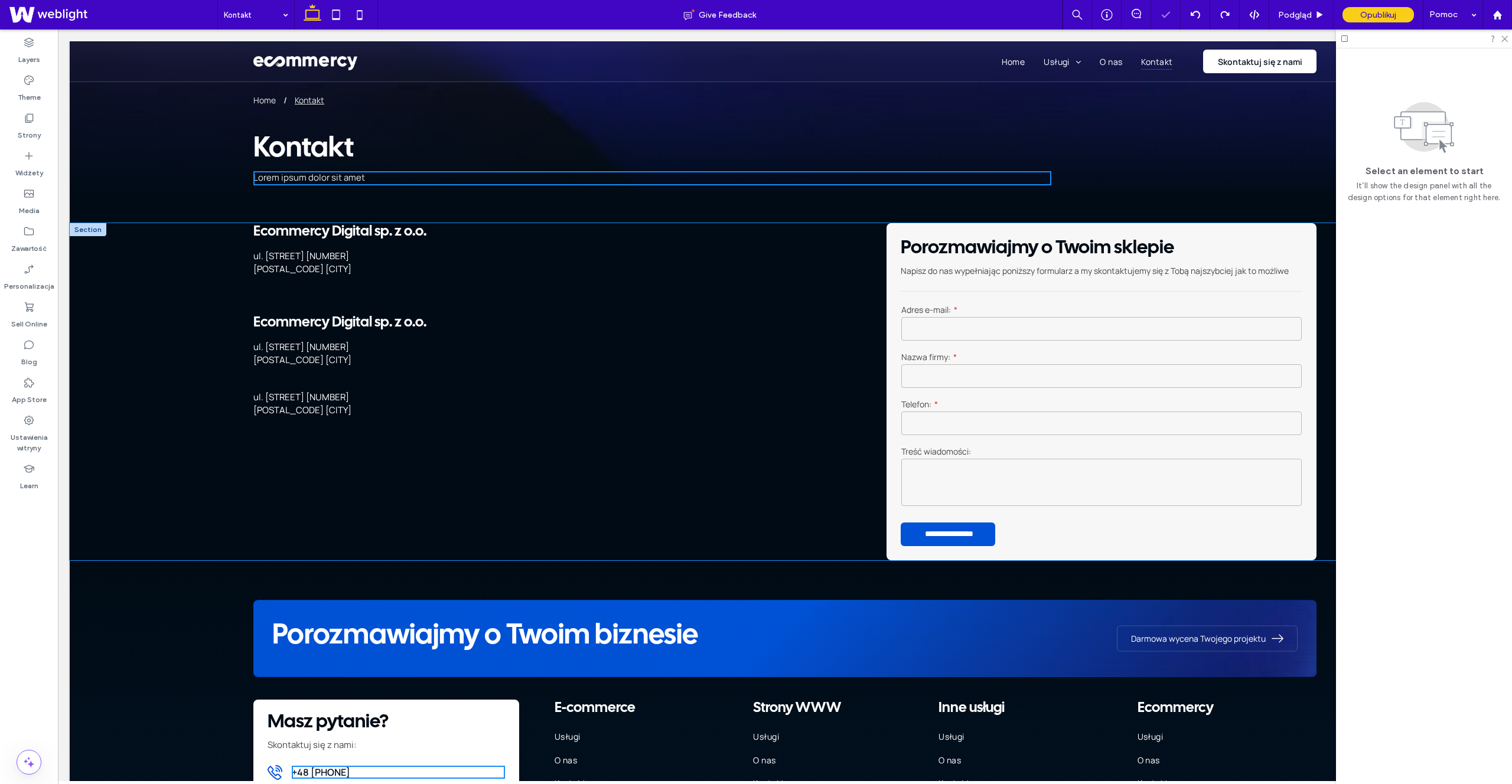scroll, scrollTop: 0, scrollLeft: 0, axis: both 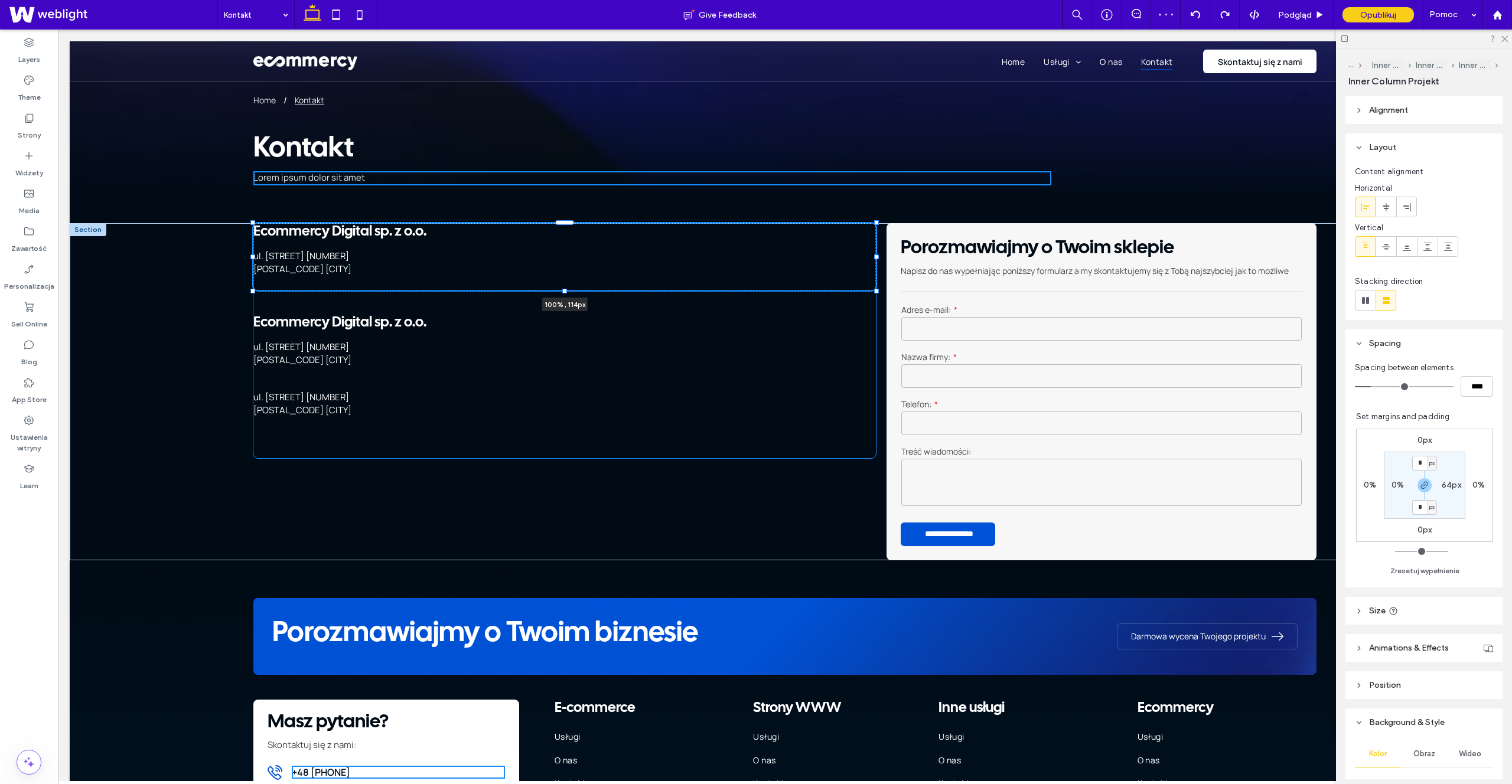 drag, startPoint x: 565, startPoint y: 292, endPoint x: 572, endPoint y: 257, distance: 35.69314 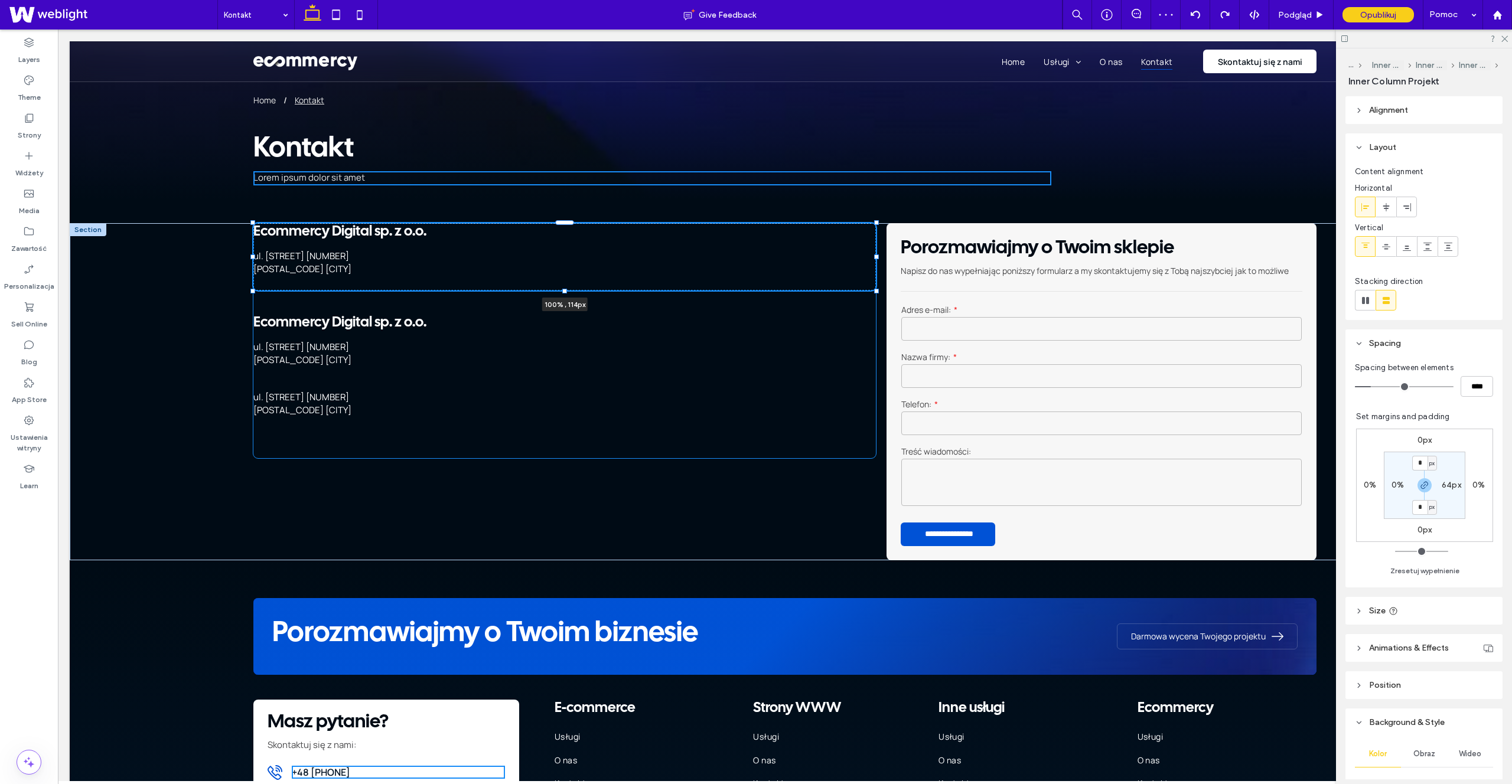 click on "Pełna obsługa – od projektu po wdrożenie
Tworzenie sklepu internetowego w naszej agencji to proces, który obejmuje wszystkie niezbędne etapy, zapewniając Ci gotowy do działania, zoptymalizowany pod kątem sprzedaży produkt. Nasz zakres usług obejmuje:
Projekt graficzny
każdy sklep jest tworzony od podstaw, z myślą o najlepszych praktykach UX/UI. Zapewniamy unikalną identyfikację wizualną, spójną z Twoją marką i oczekiwaniami klientów.
Konfiguracja płatności
integrujemy Twój sklep z popularnymi systemami płatności online
Domena i poczta sklepowa
pomagamy w doborze i konfiguracji domeny oraz poczty sklepowej, która będzie obsługiwać twój sklep.
Optymalizacja SEO" at bounding box center [785, 391] 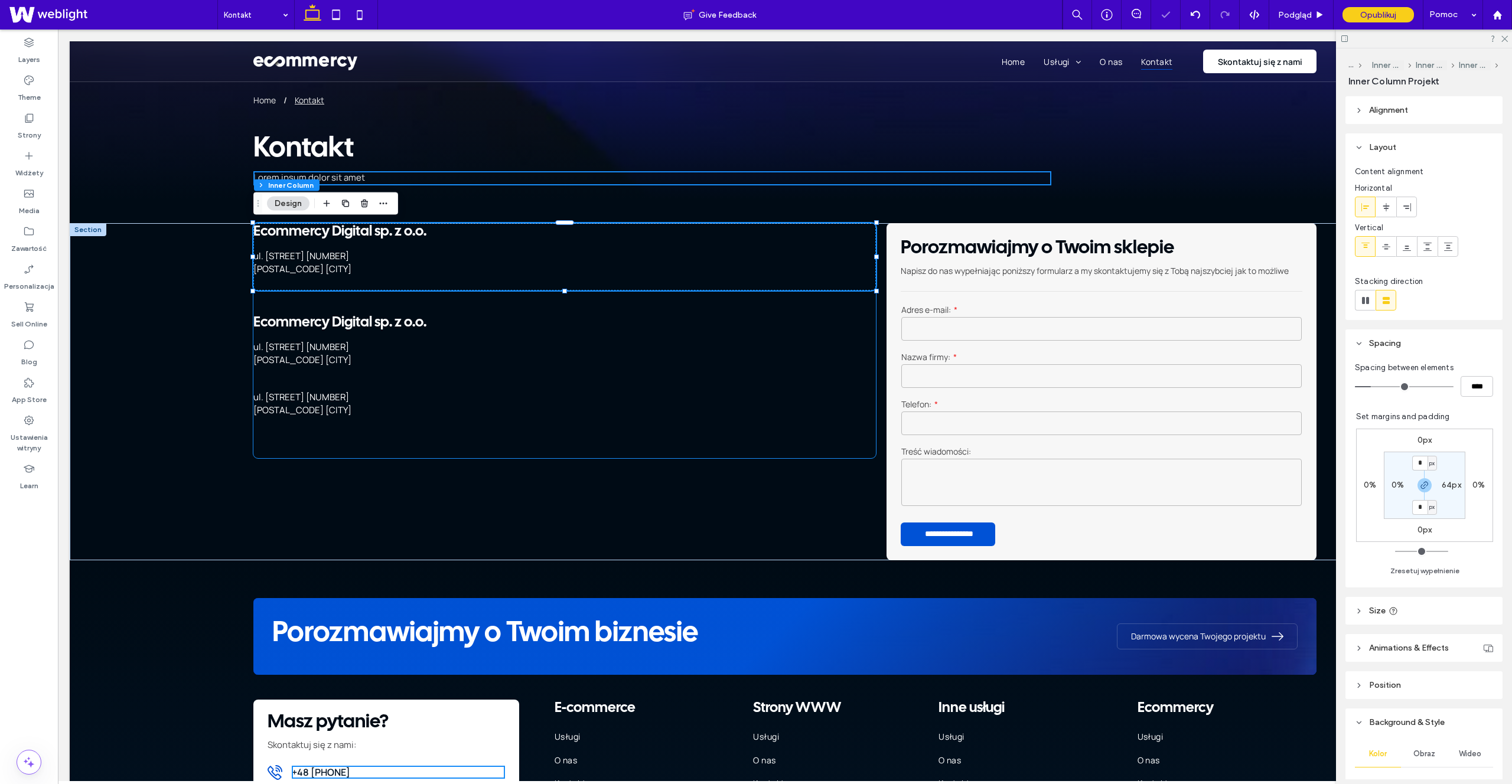 click on "Ecommercy Digital sp. z o.o.
ul. Świętego Michała 43 61-043 Poznań
100% , 114px
Ecommercy Digital sp. z o.o.
ul. Świętego Michała 43 61-043 Poznań
ul. Świętego Michała 43 61-043 Poznań" at bounding box center [565, 341] 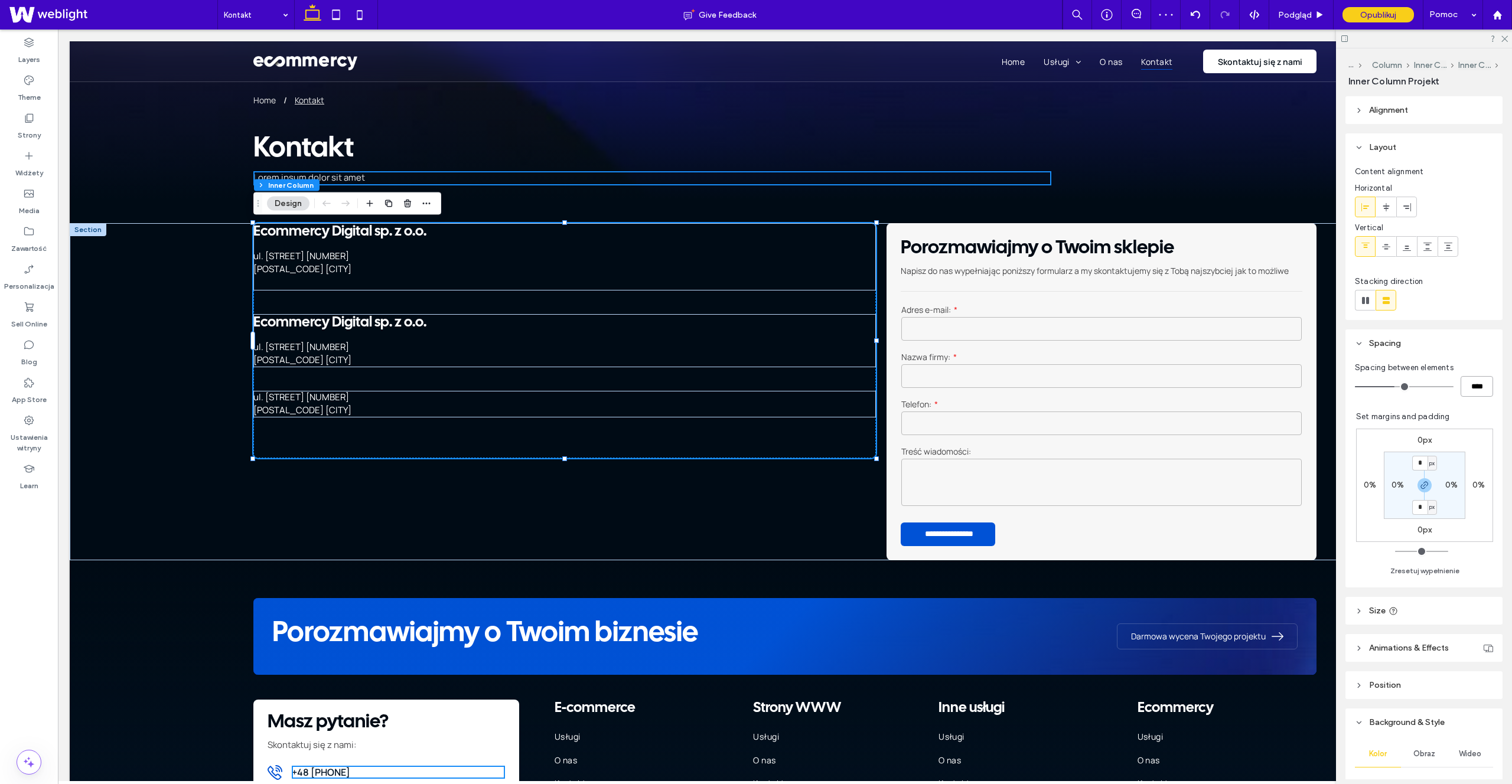 click on "****" at bounding box center (1477, 386) 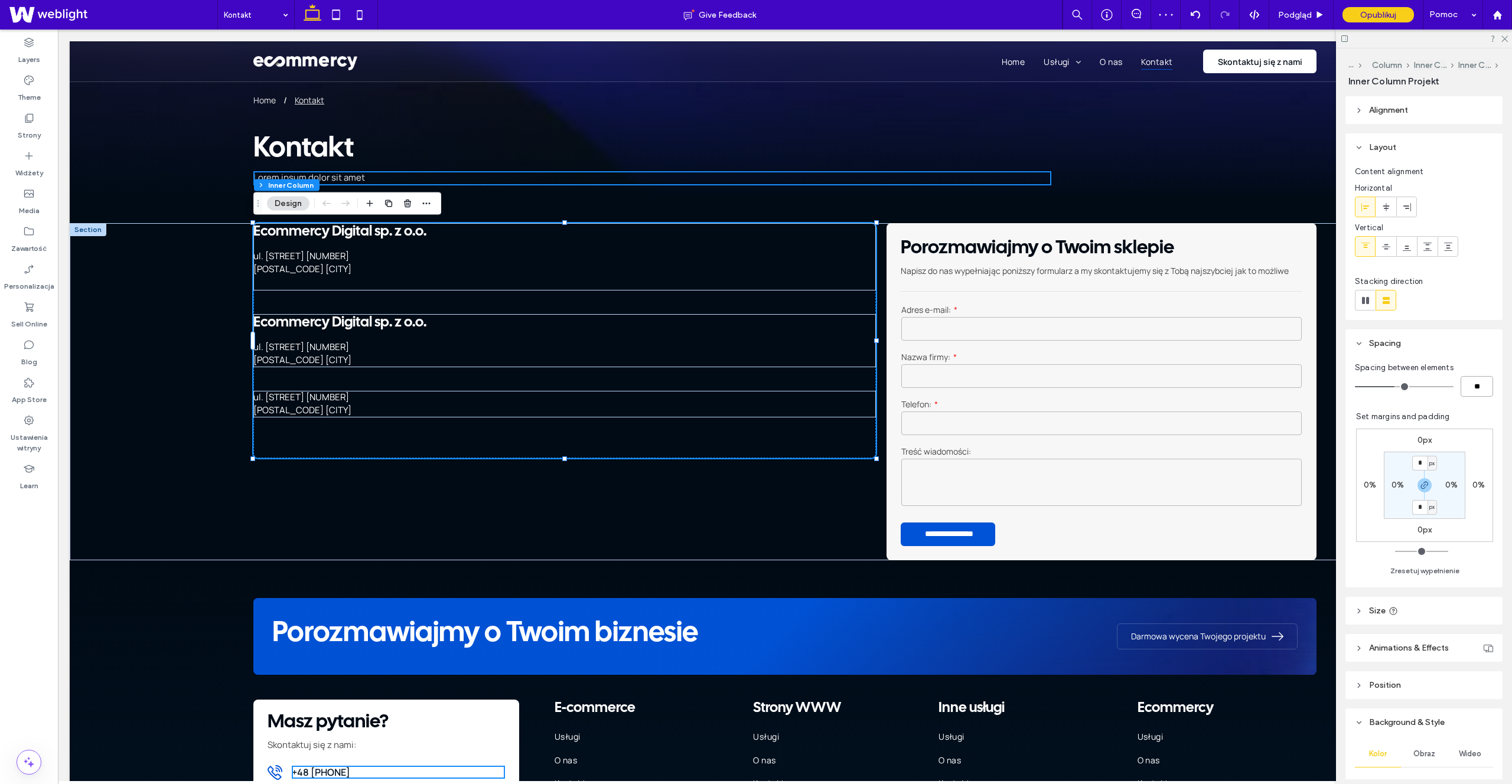type on "**" 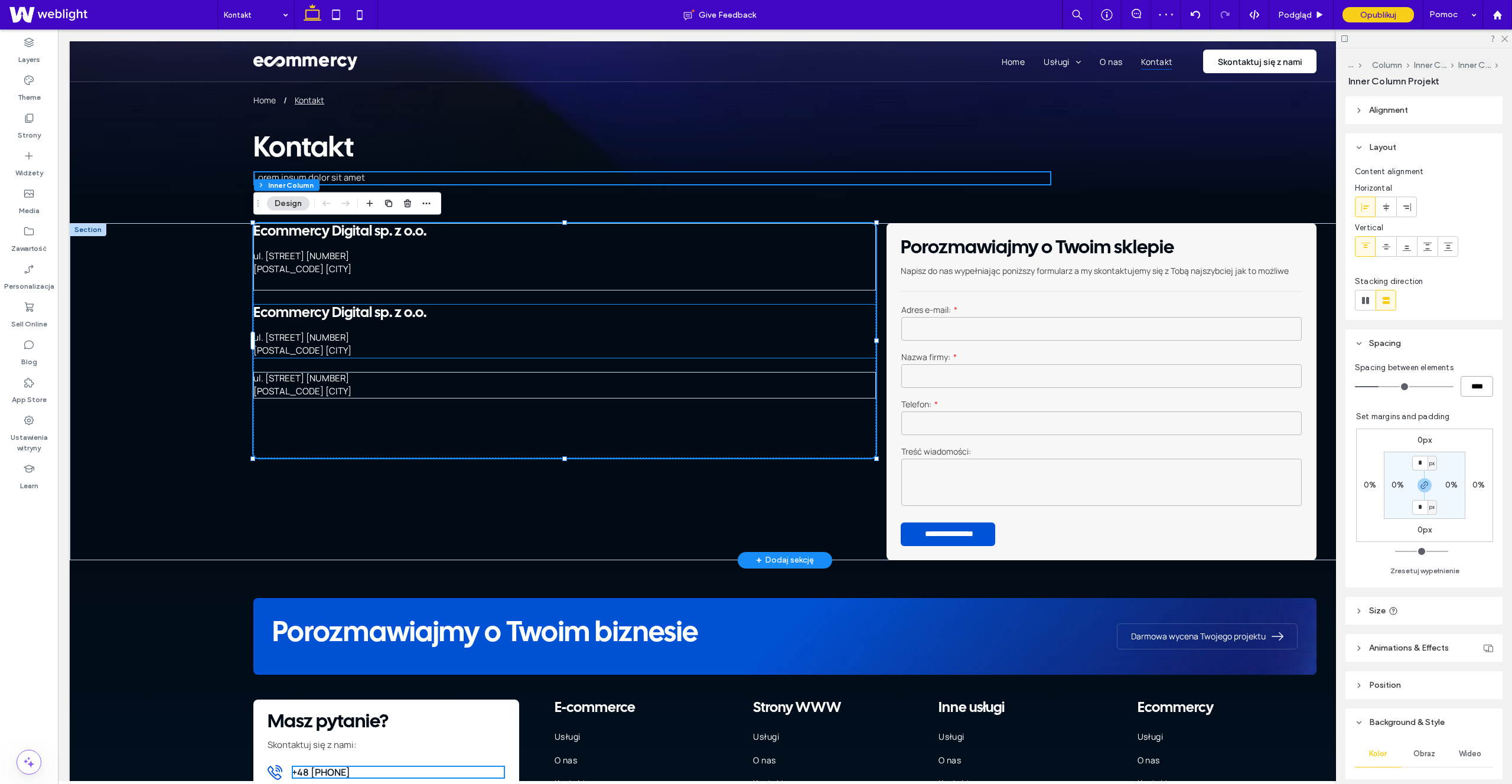 click on "Ecommercy Digital sp. z o.o." at bounding box center [340, 313] 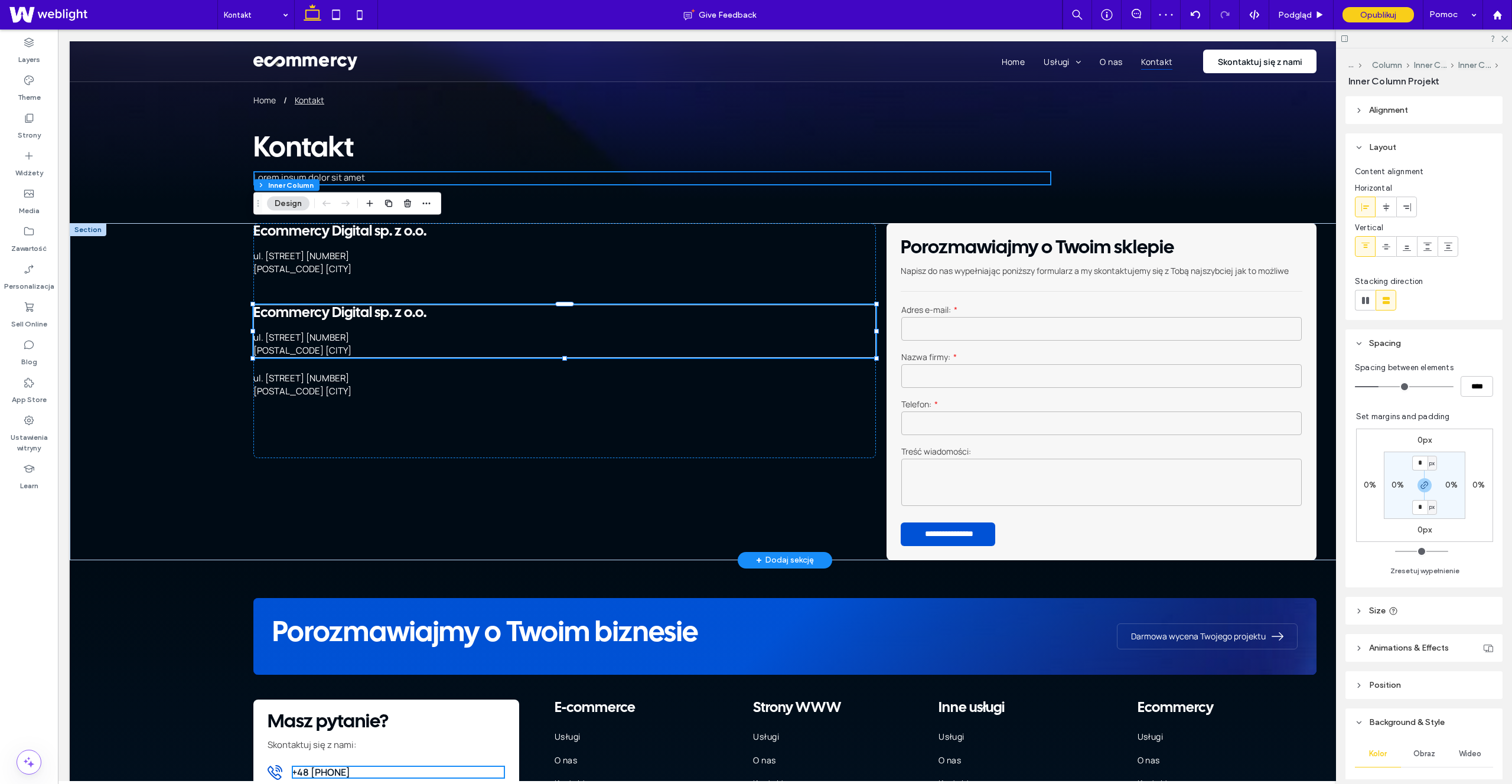 click on "Ecommercy Digital sp. z o.o." at bounding box center [340, 313] 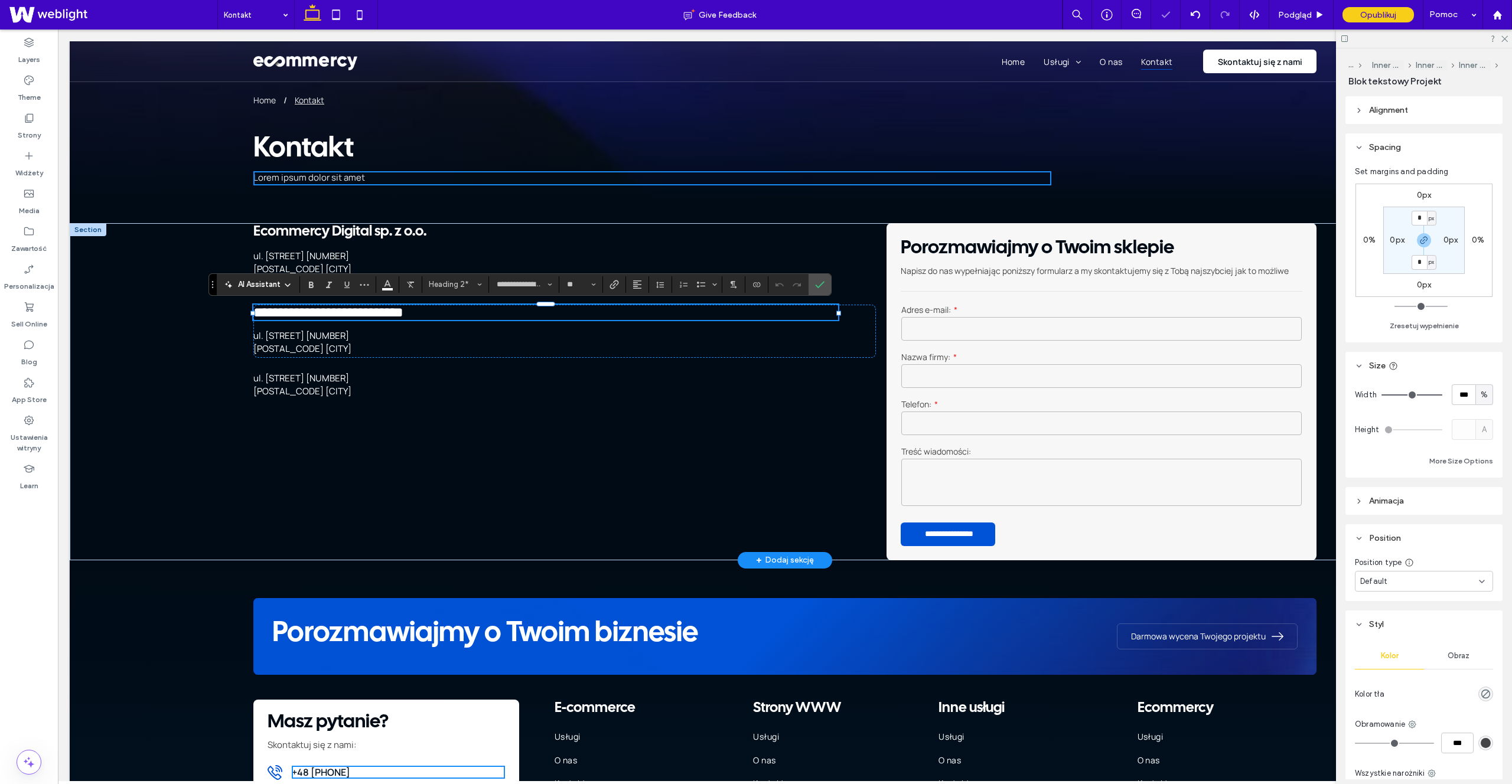 type 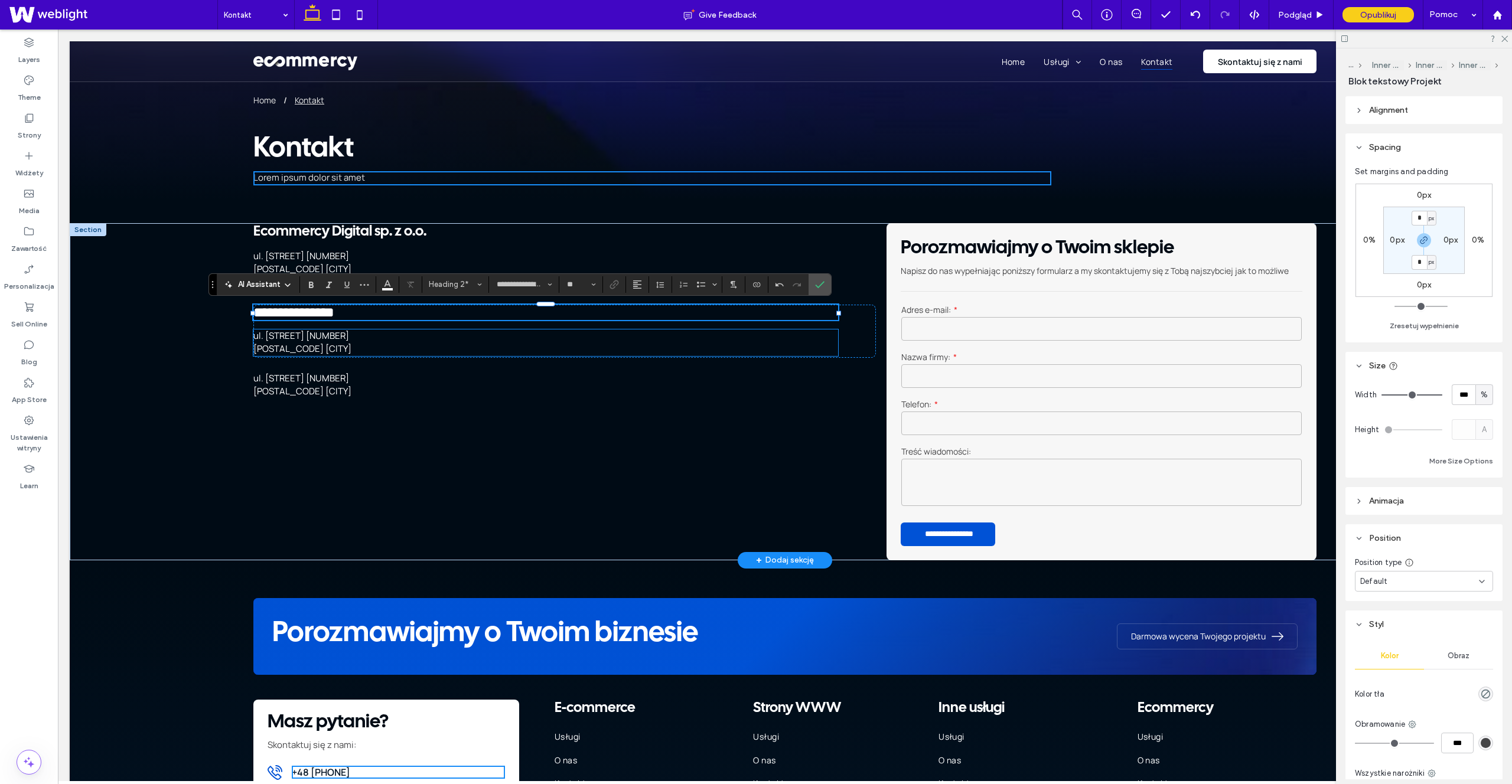 click on "[POSTAL_CODE] [CITY]" at bounding box center (546, 349) 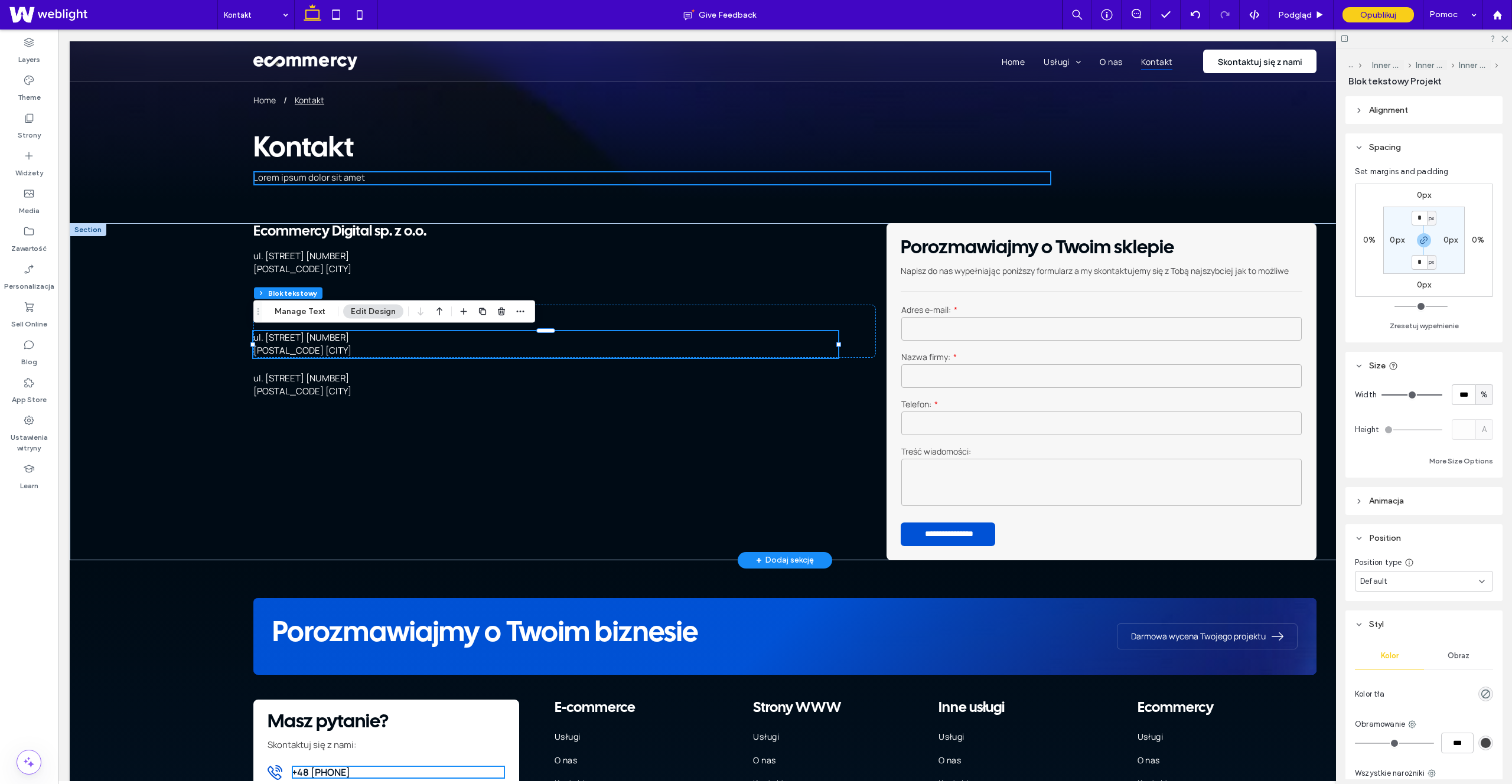 click on "[STREET]" at bounding box center [301, 337] 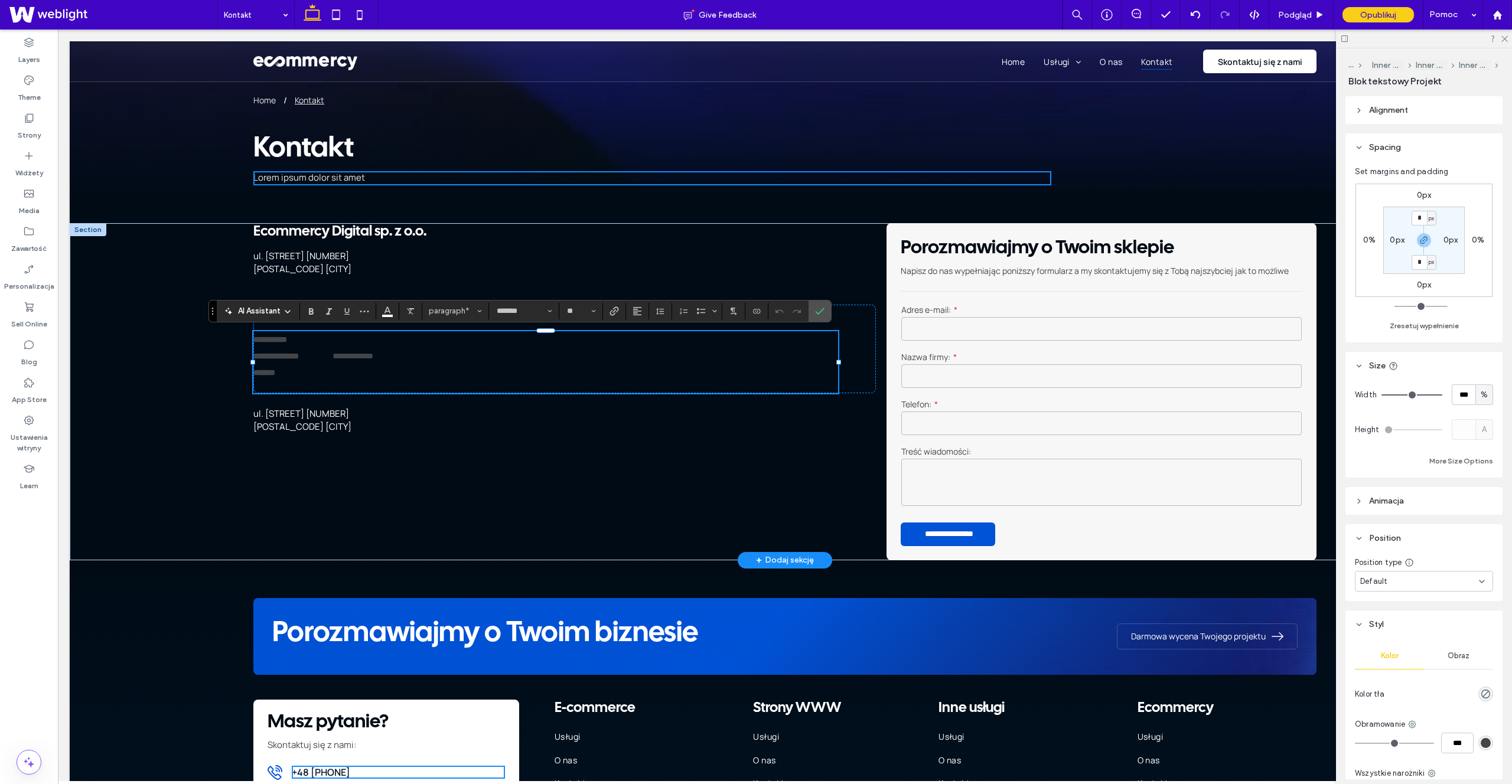 scroll, scrollTop: 0, scrollLeft: 0, axis: both 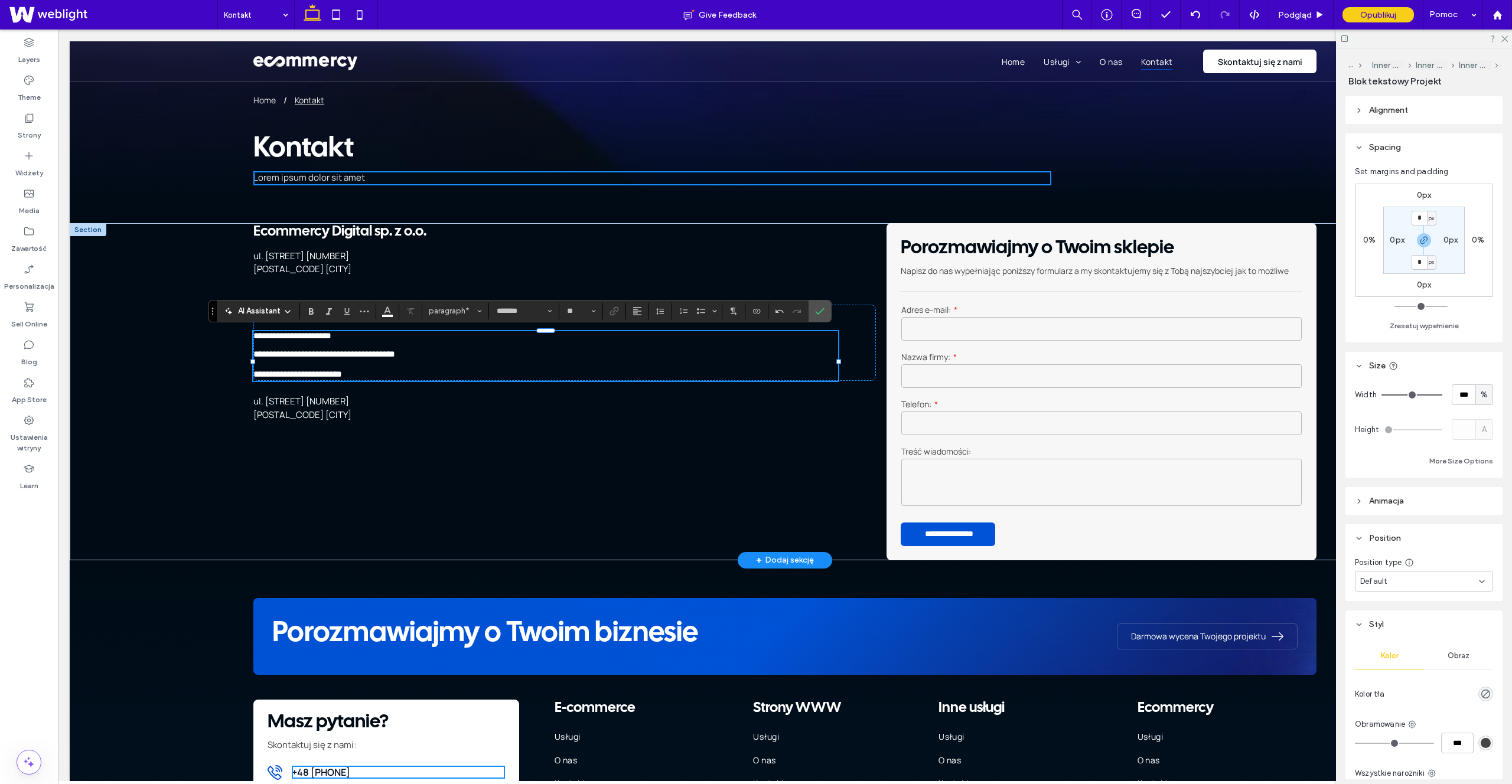 click on "﻿" at bounding box center [546, 363] 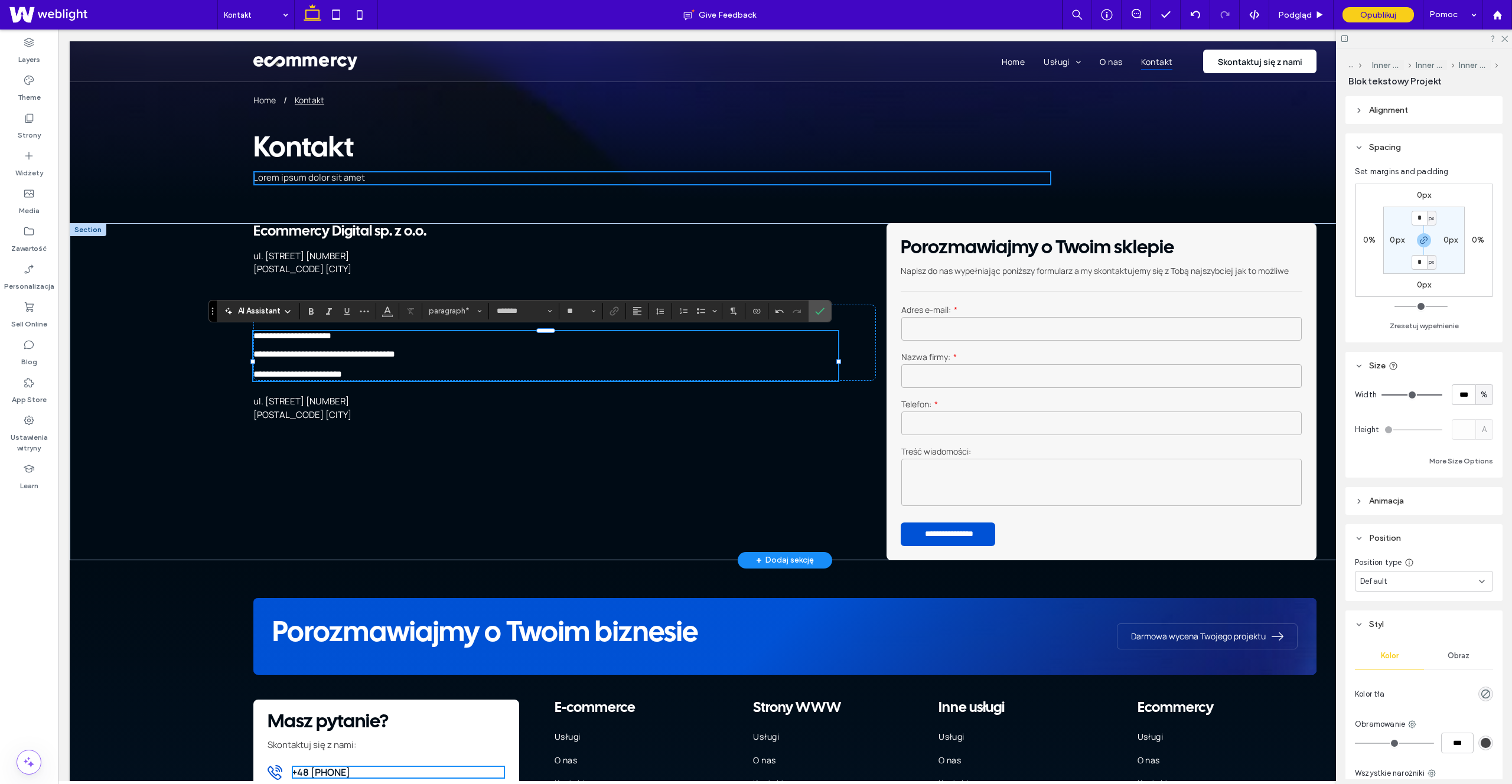 click on "﻿" at bounding box center [546, 363] 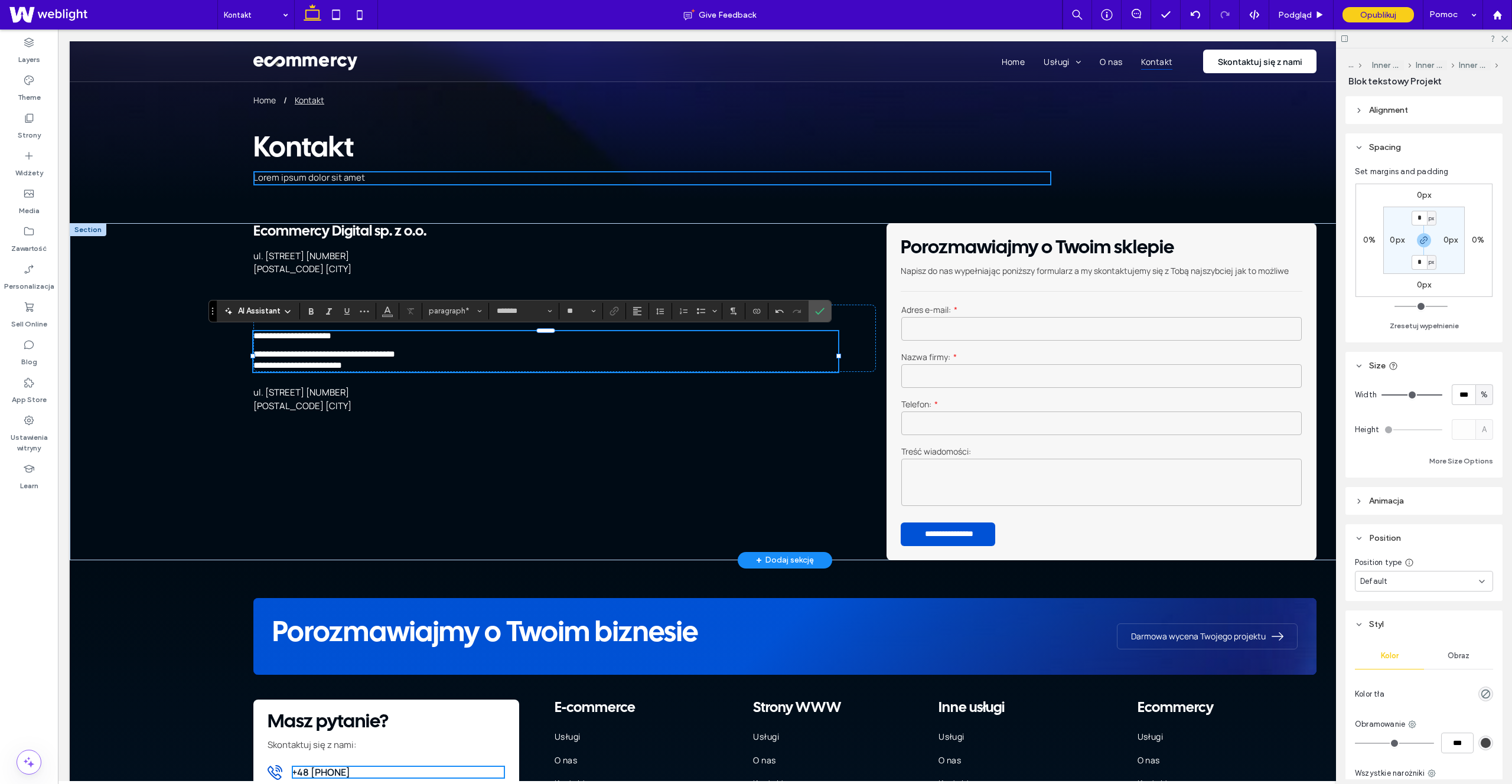 click at bounding box center [546, 345] 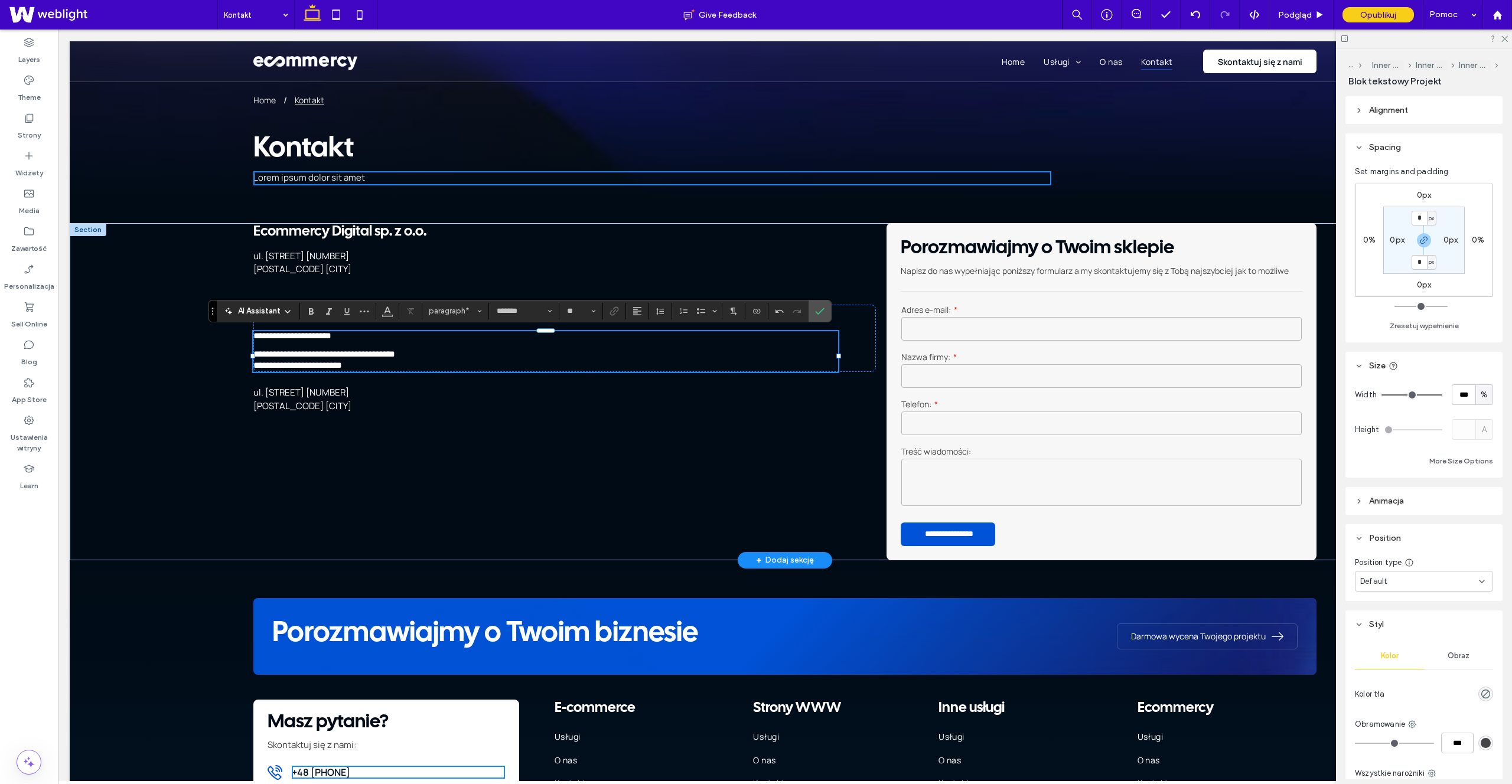 type on "**" 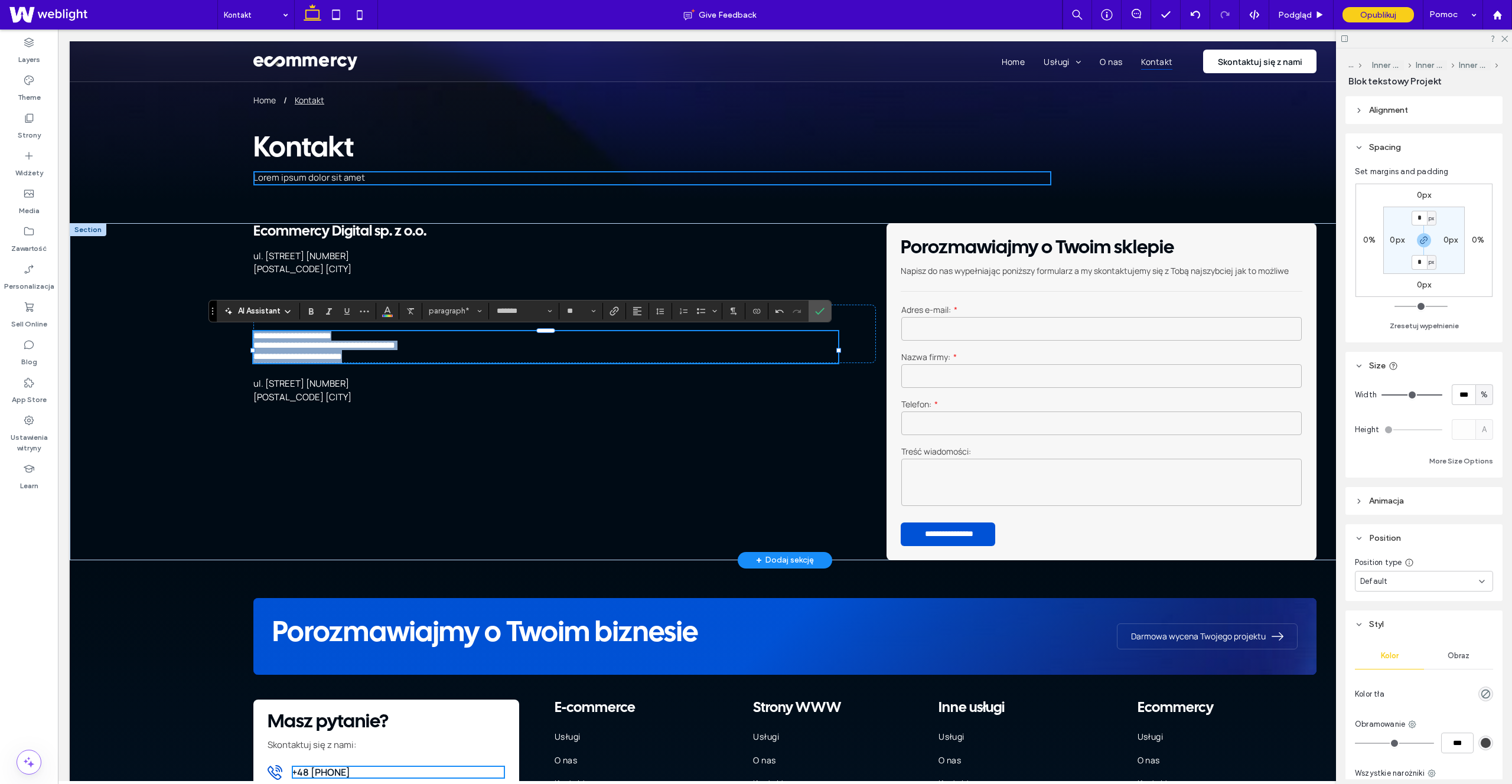 click on "**********" at bounding box center (546, 357) 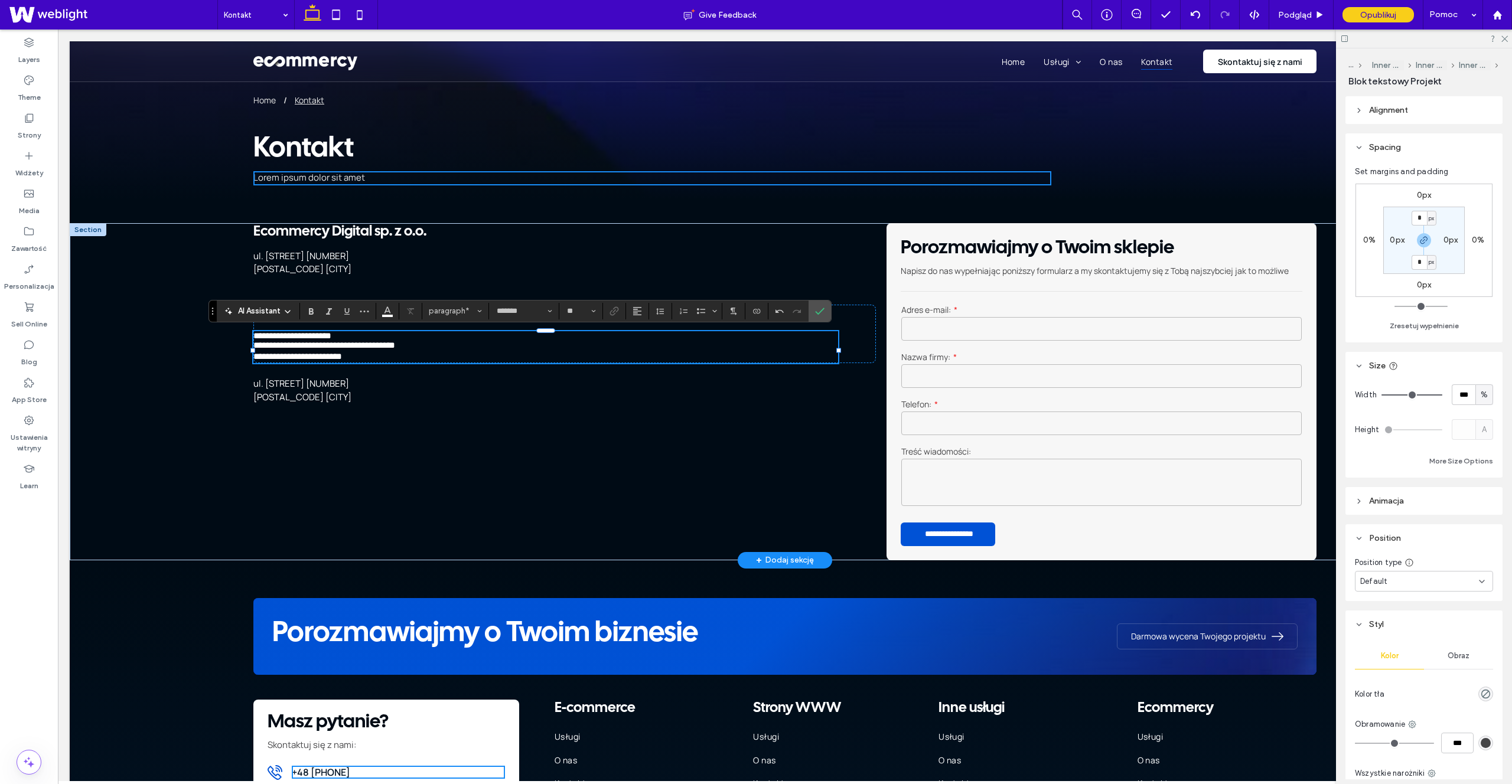 type 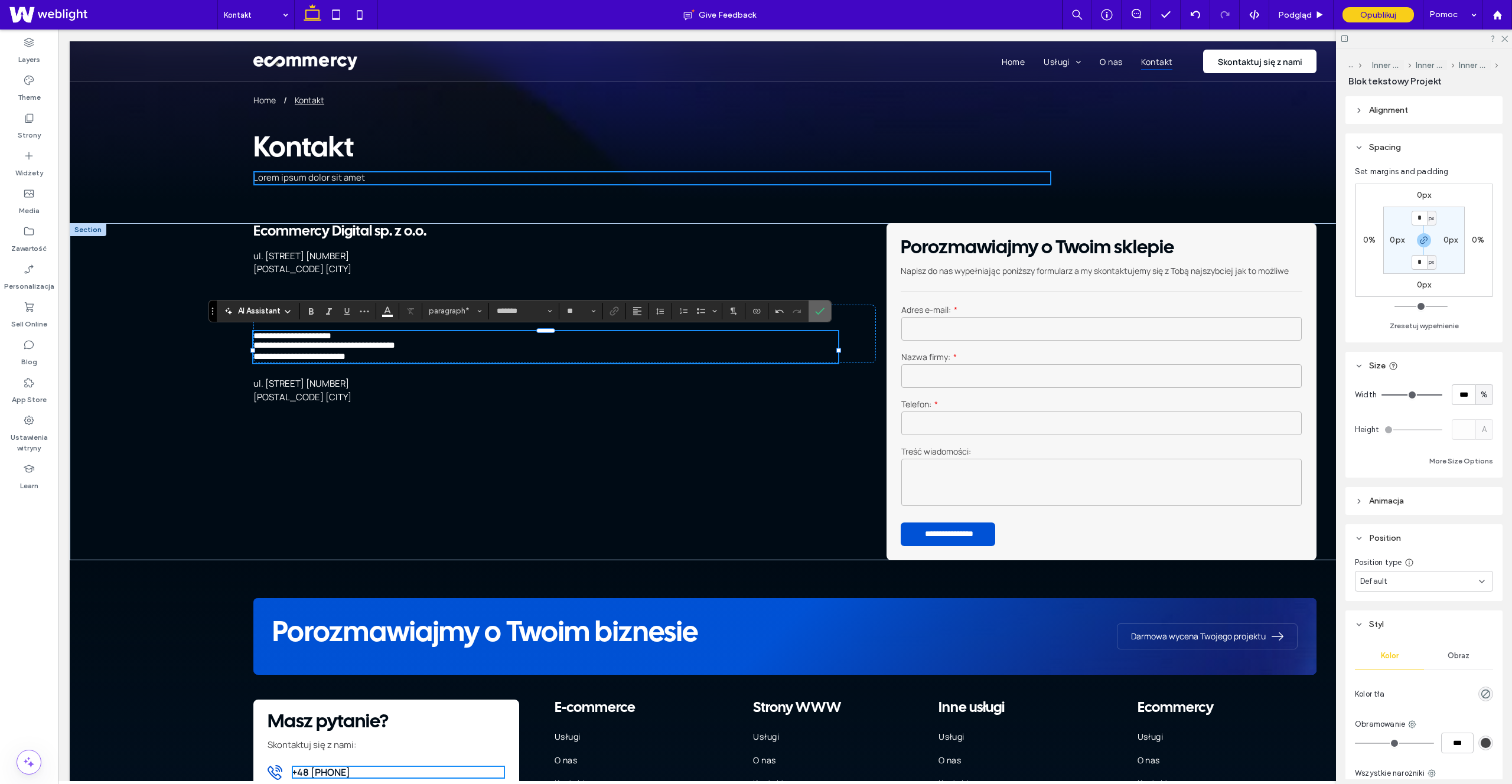 click 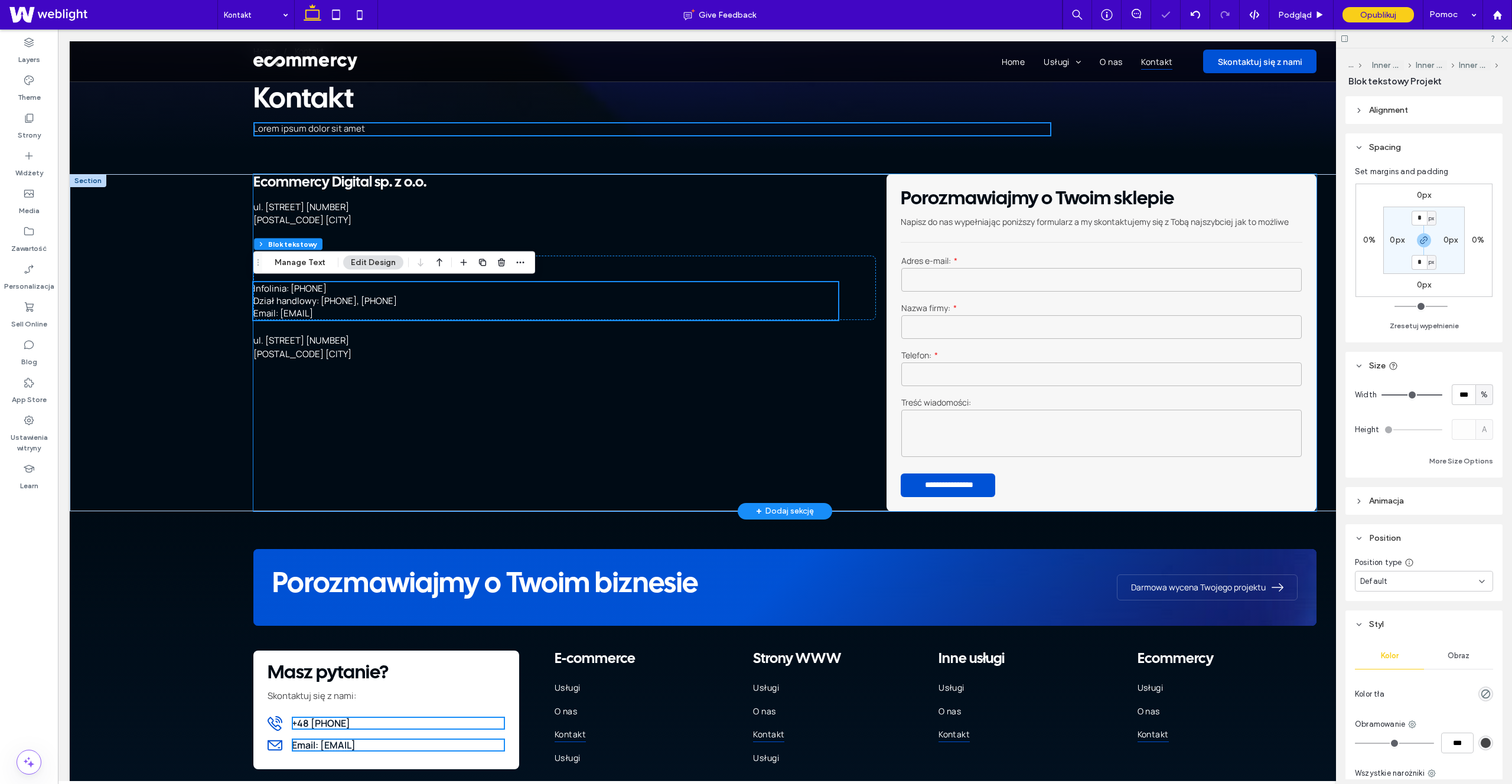 scroll, scrollTop: 0, scrollLeft: 0, axis: both 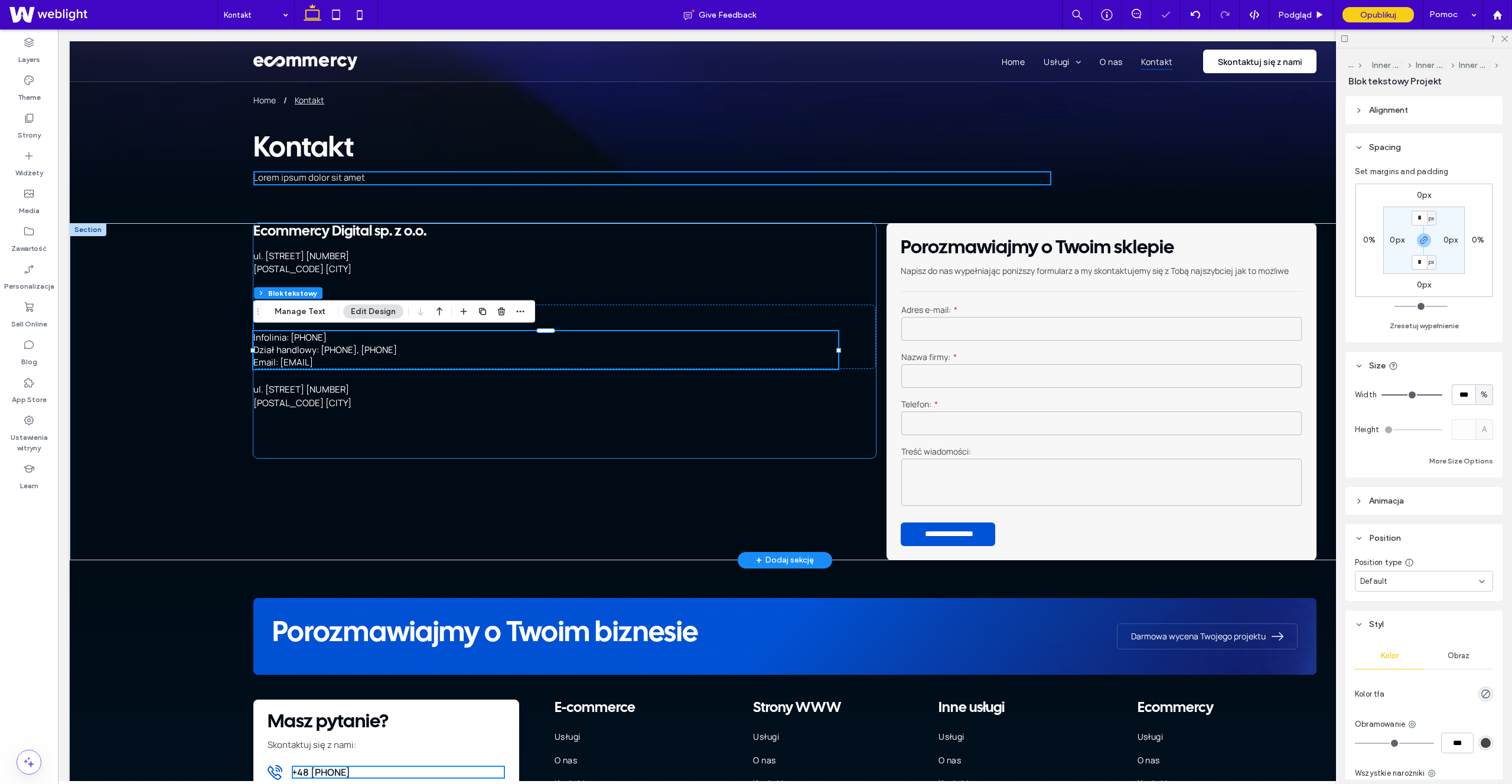 click on "Ecommercy Digital sp. z o.o.
ul. Świętego Michała 43 61-043 Poznań
Dane kontaktowe
Infolinia: 537 145 807 Dział handlowy: 791 318 723, 537 849 009 Email: biuro@ecommercy.pla
ul. Świętego Michała 43 61-043 Poznań" at bounding box center (565, 341) 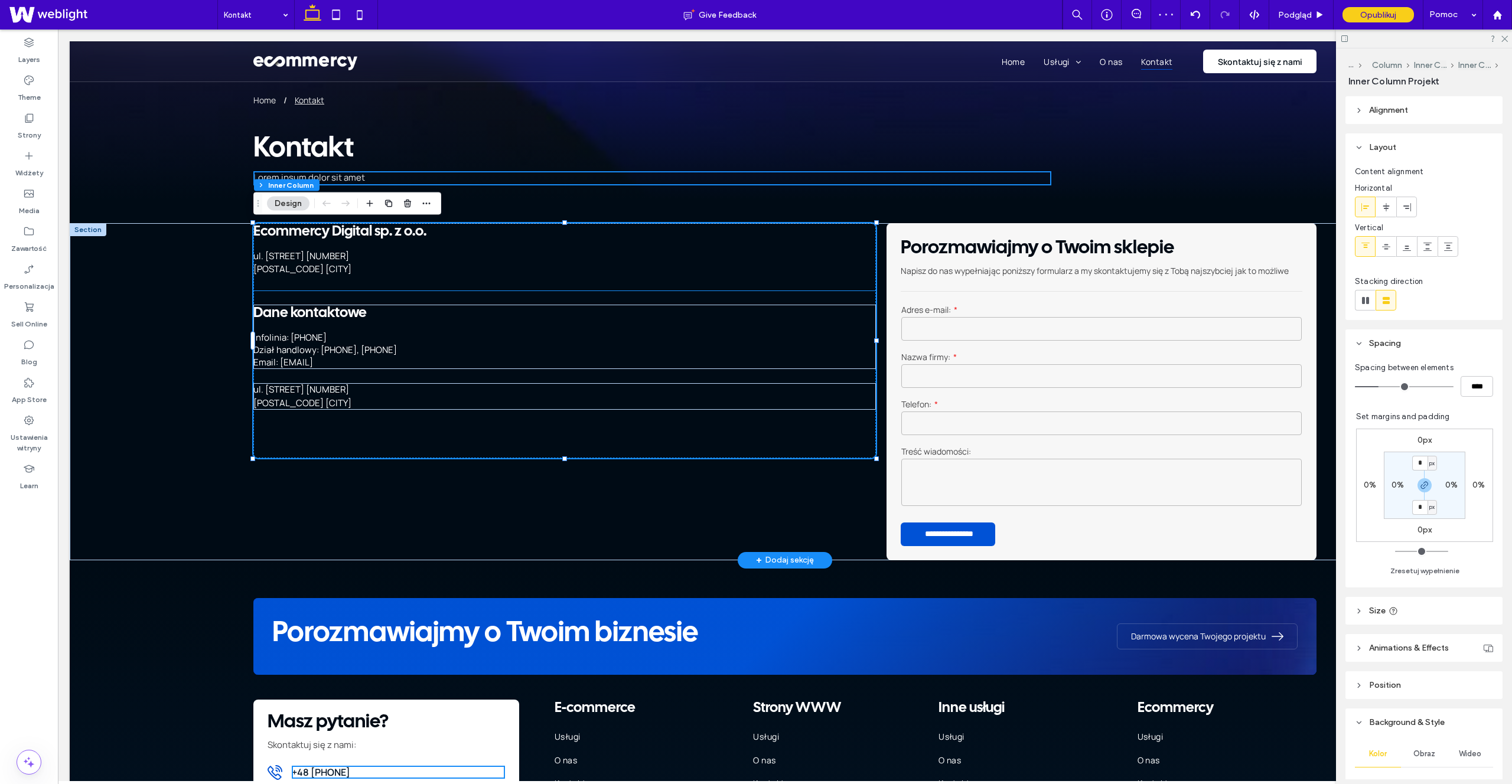 click on "[POSTAL_CODE] [CITY]" at bounding box center (546, 269) 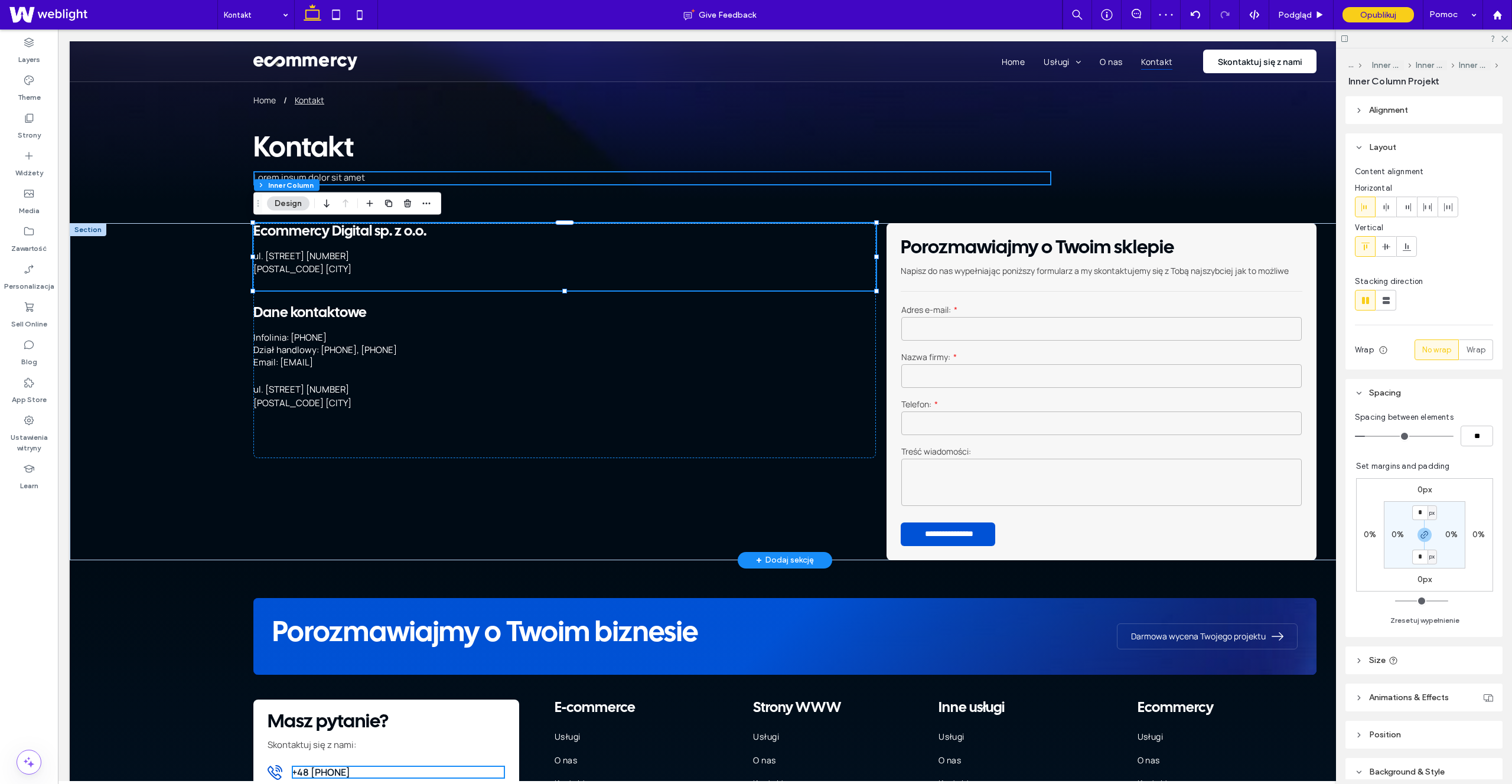 click on "ul. Świętego Michała 43 61-043 Poznań" at bounding box center (546, 270) 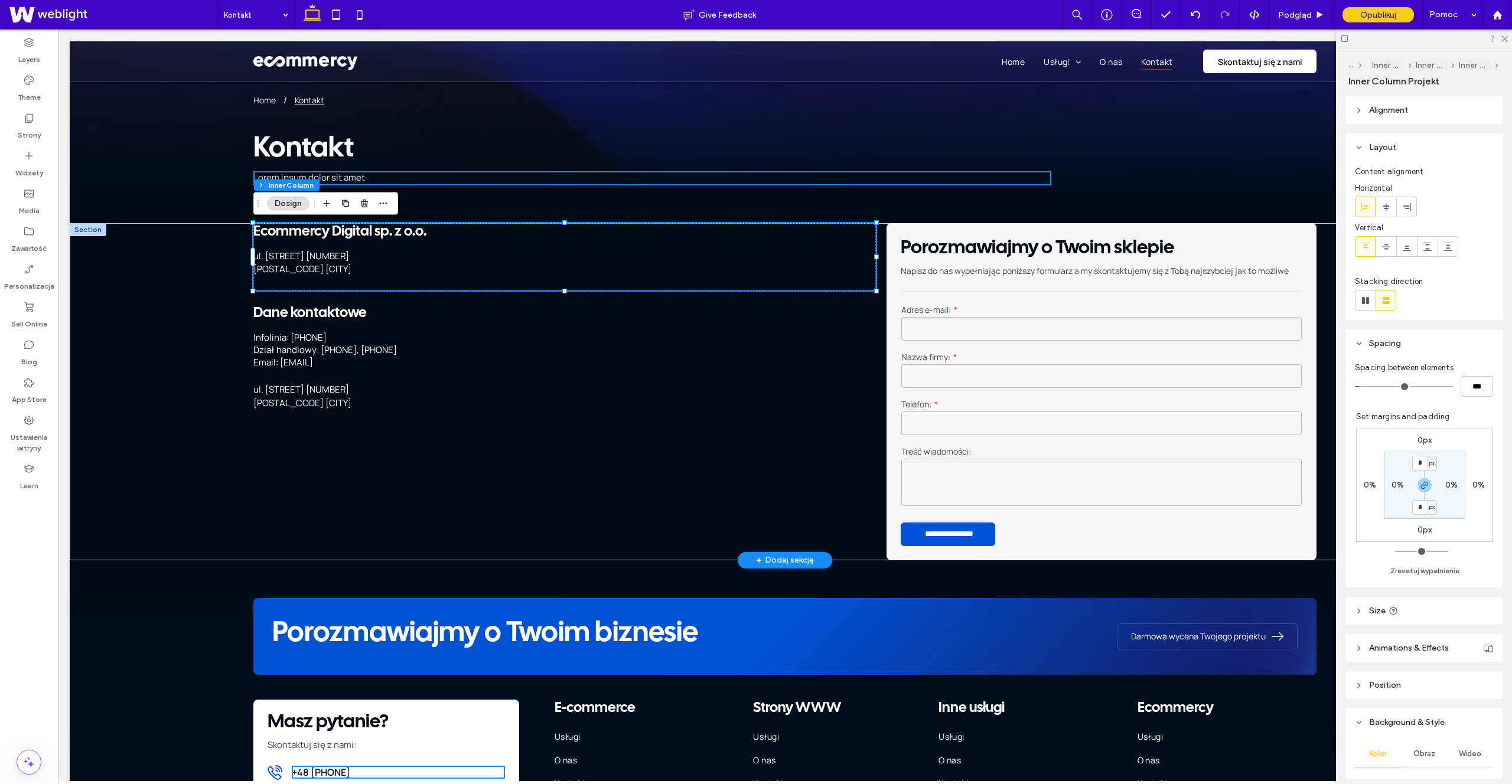click on "ul. Świętego Michała 43 61-043 Poznań" at bounding box center [546, 270] 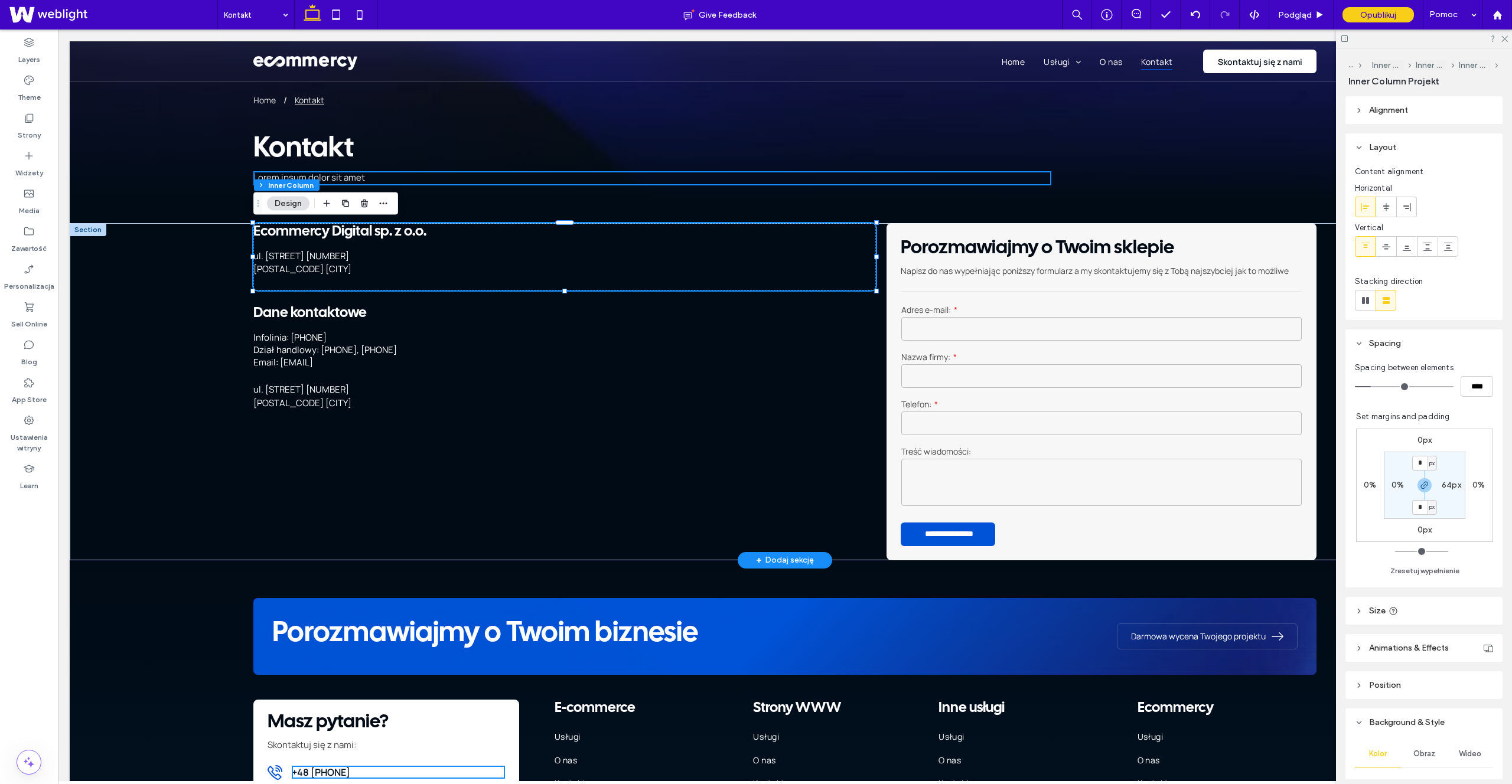 click on "ul. Świętego Michała 43 61-043 Poznań" at bounding box center [546, 270] 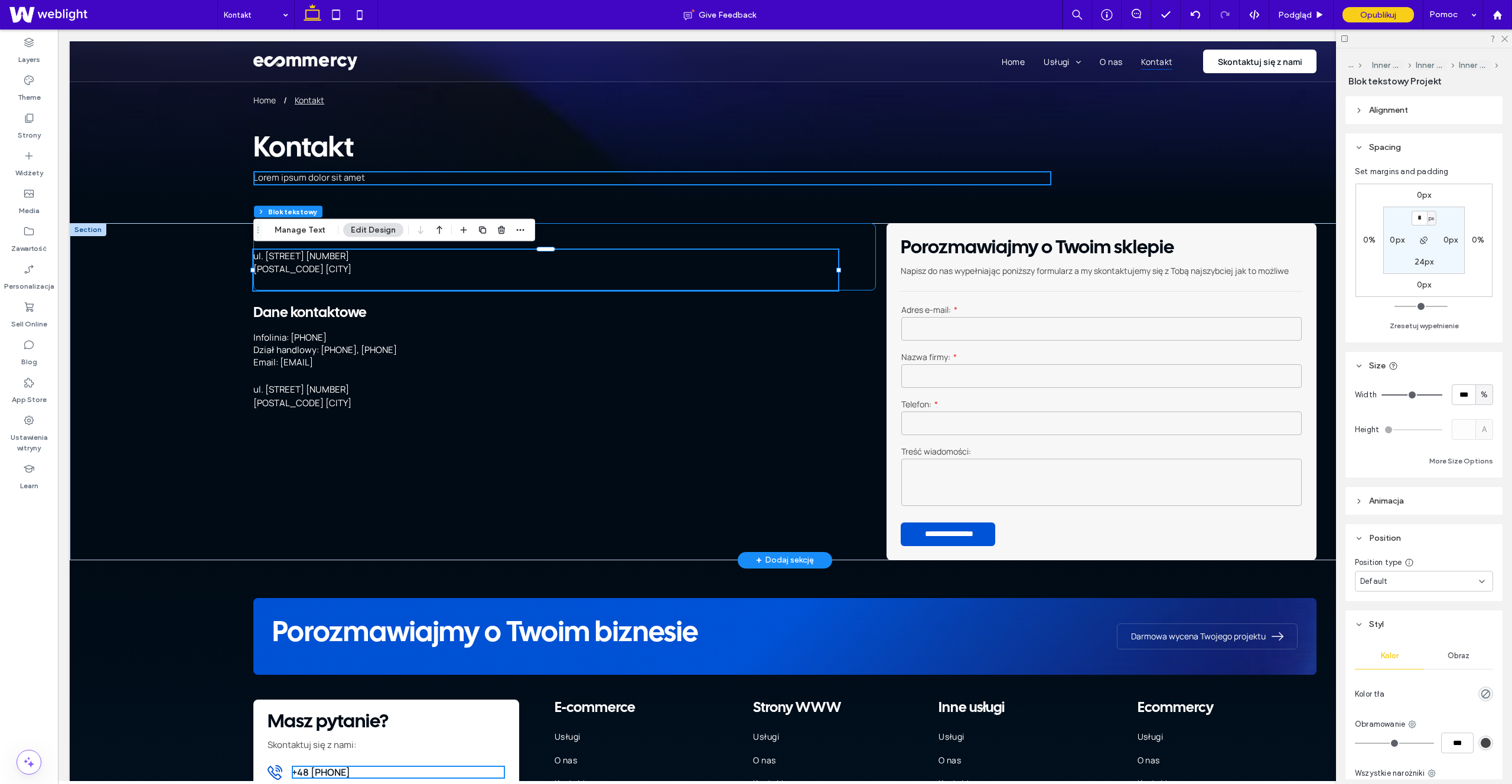 scroll, scrollTop: 0, scrollLeft: 1, axis: horizontal 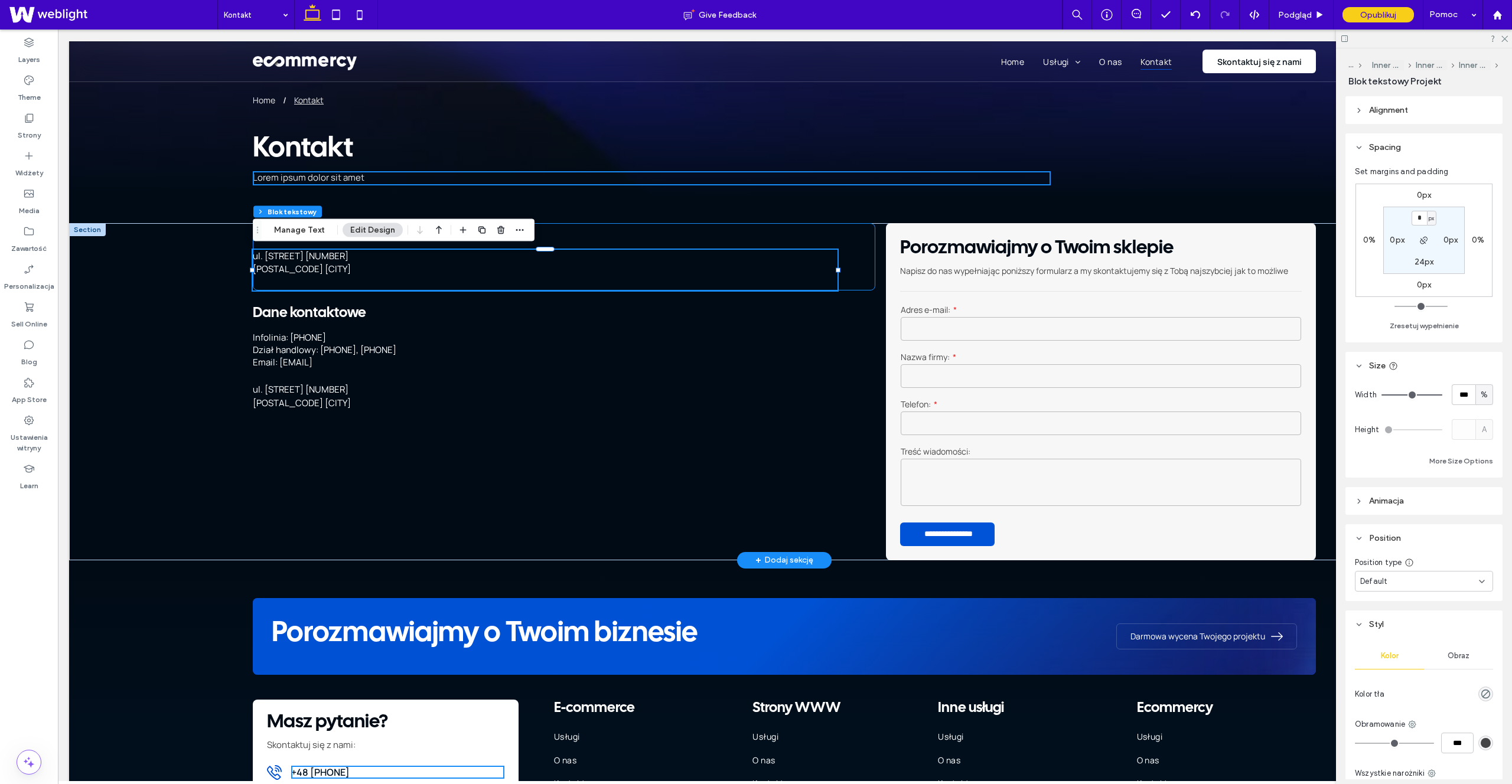 click on "[POSTAL_CODE] [CITY]" at bounding box center (545, 269) 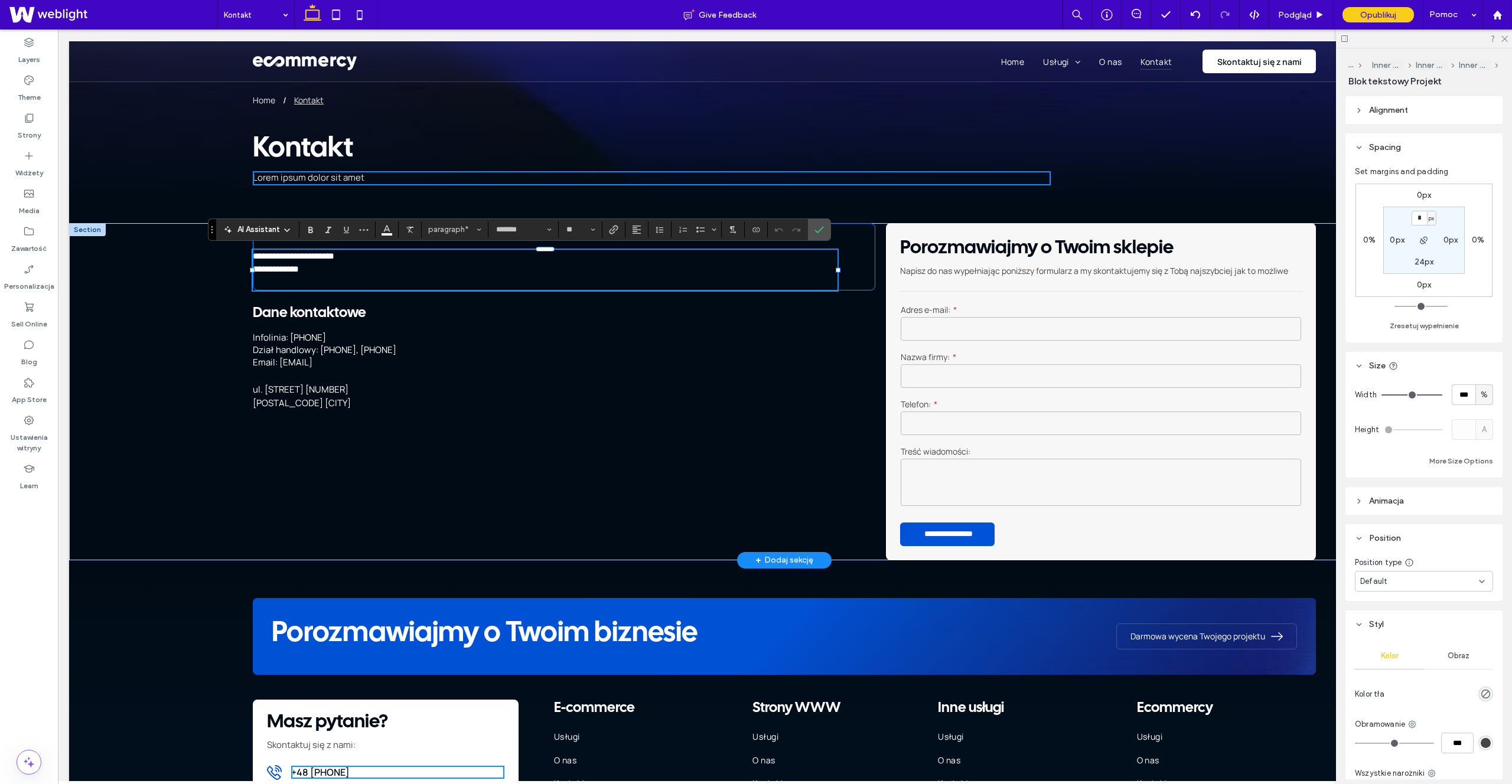 click on "**********" at bounding box center [545, 269] 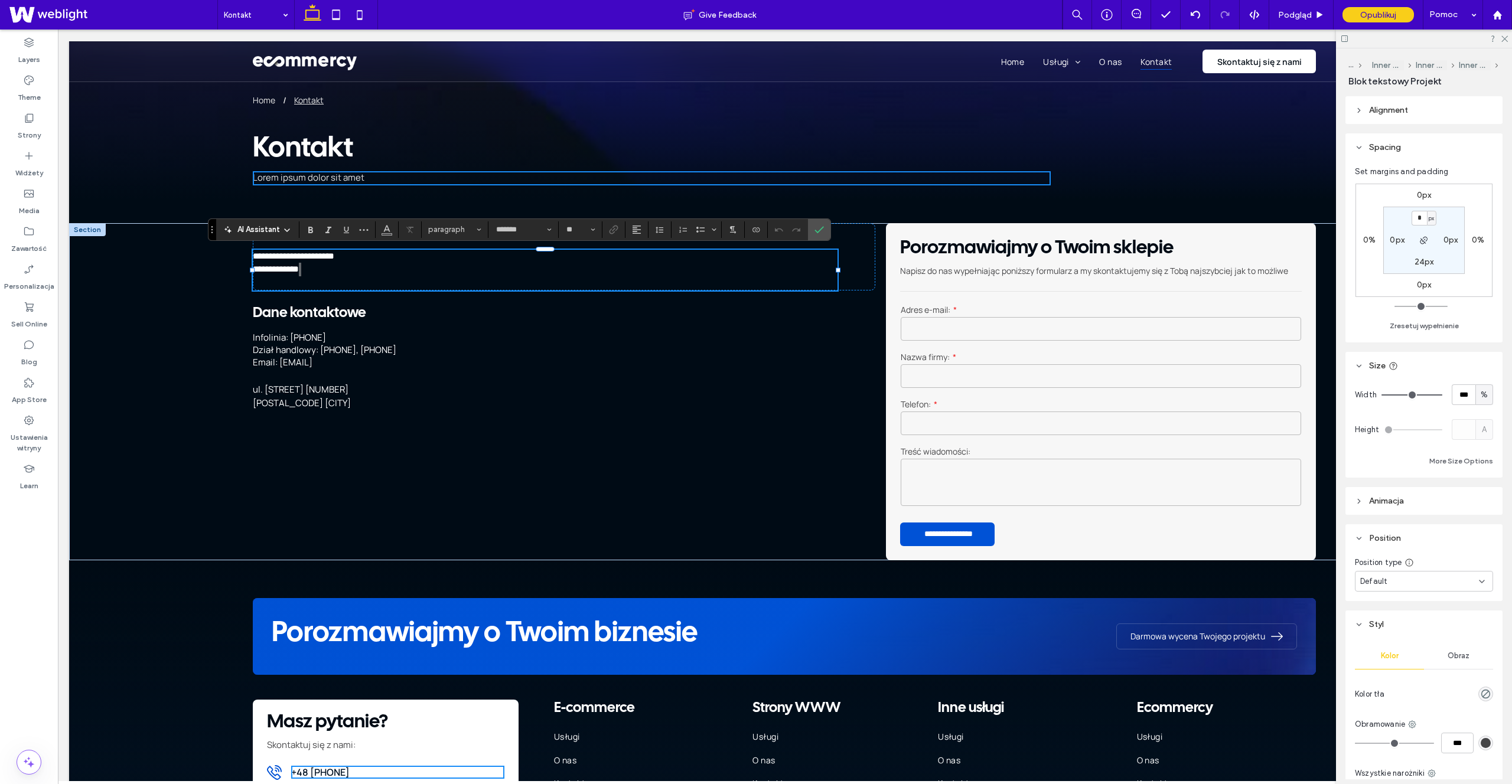 click on "24px" at bounding box center [1424, 262] 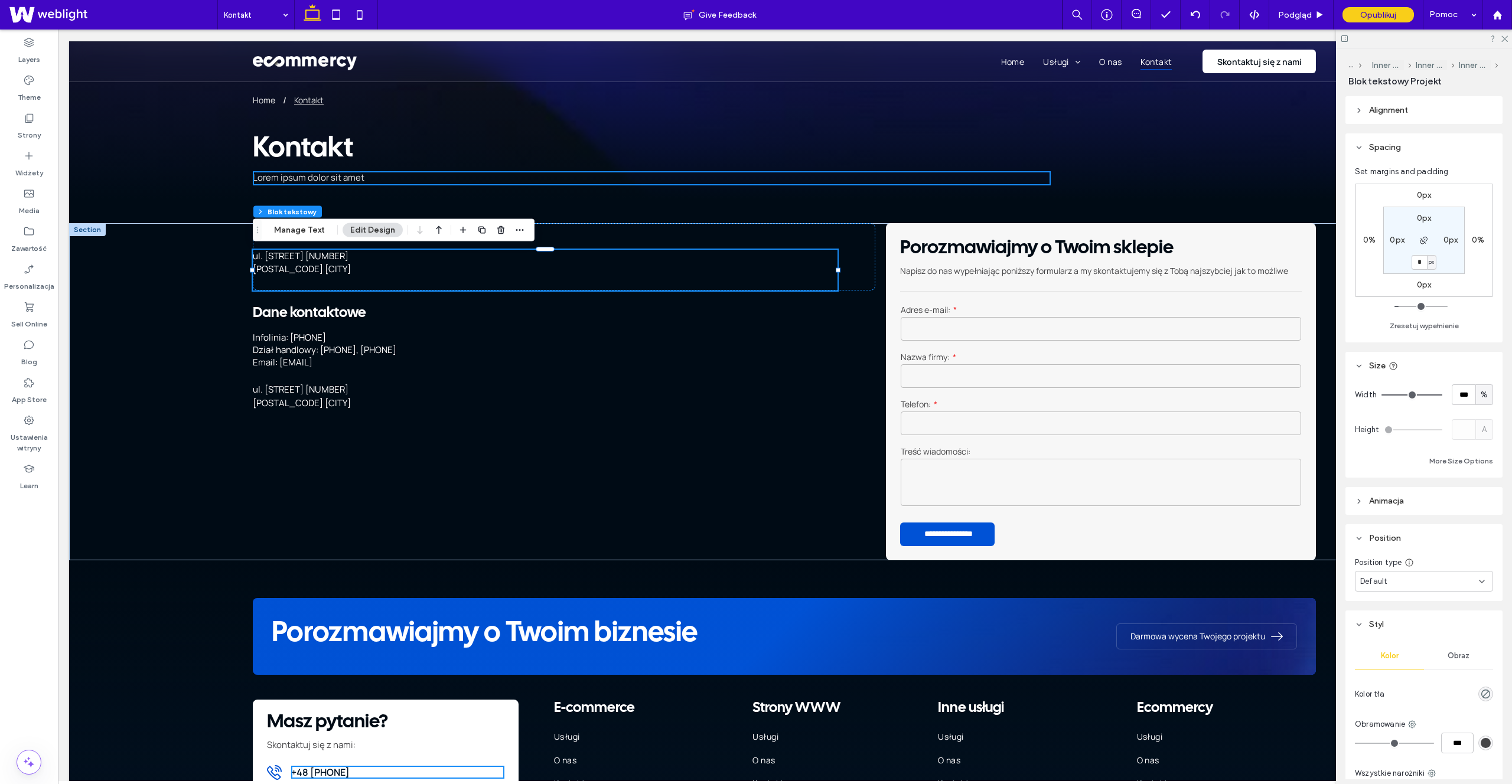 type on "*" 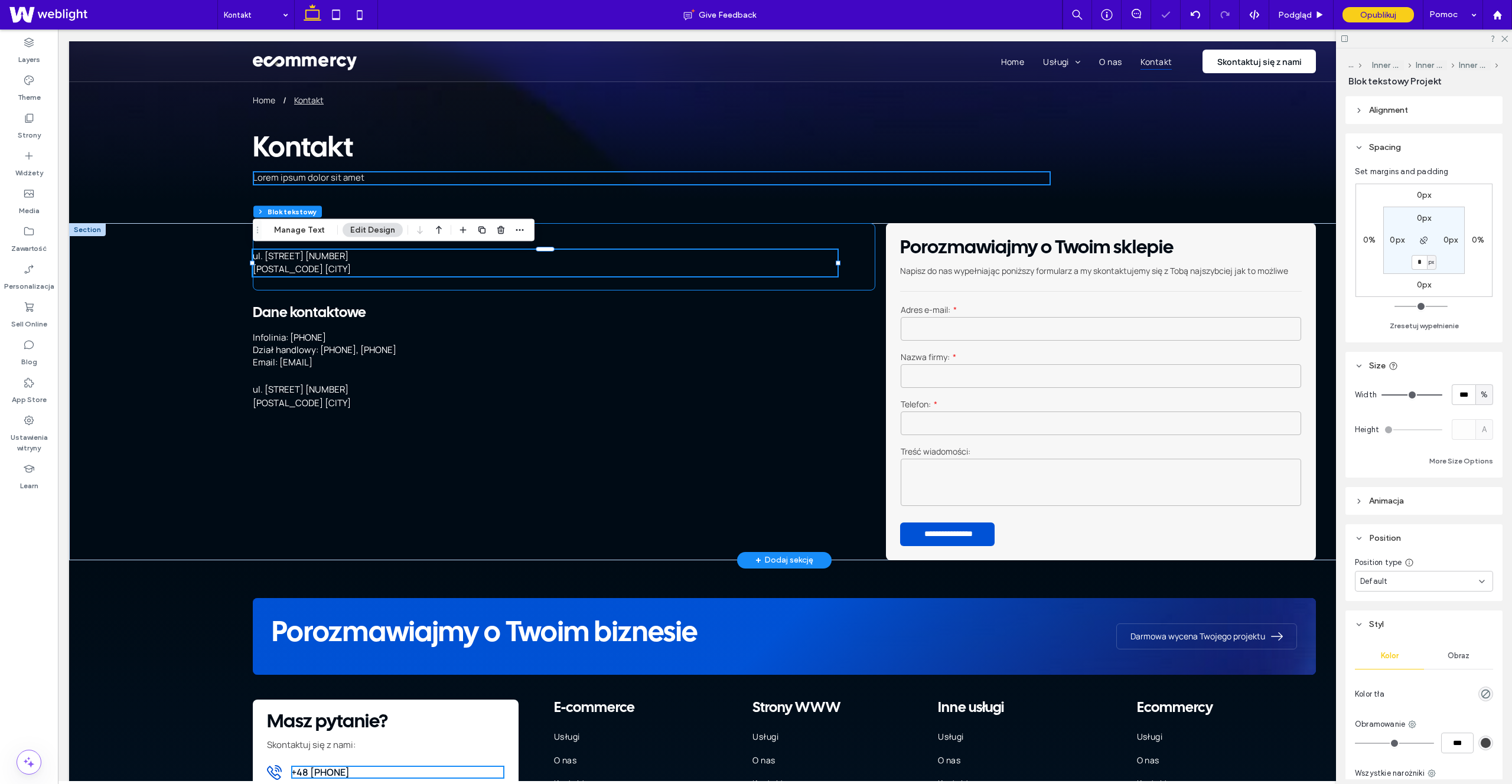 click on "Ecommercy Digital sp. z o.o.
ul. Świętego Michała 43 61-043 Poznań" at bounding box center [564, 257] 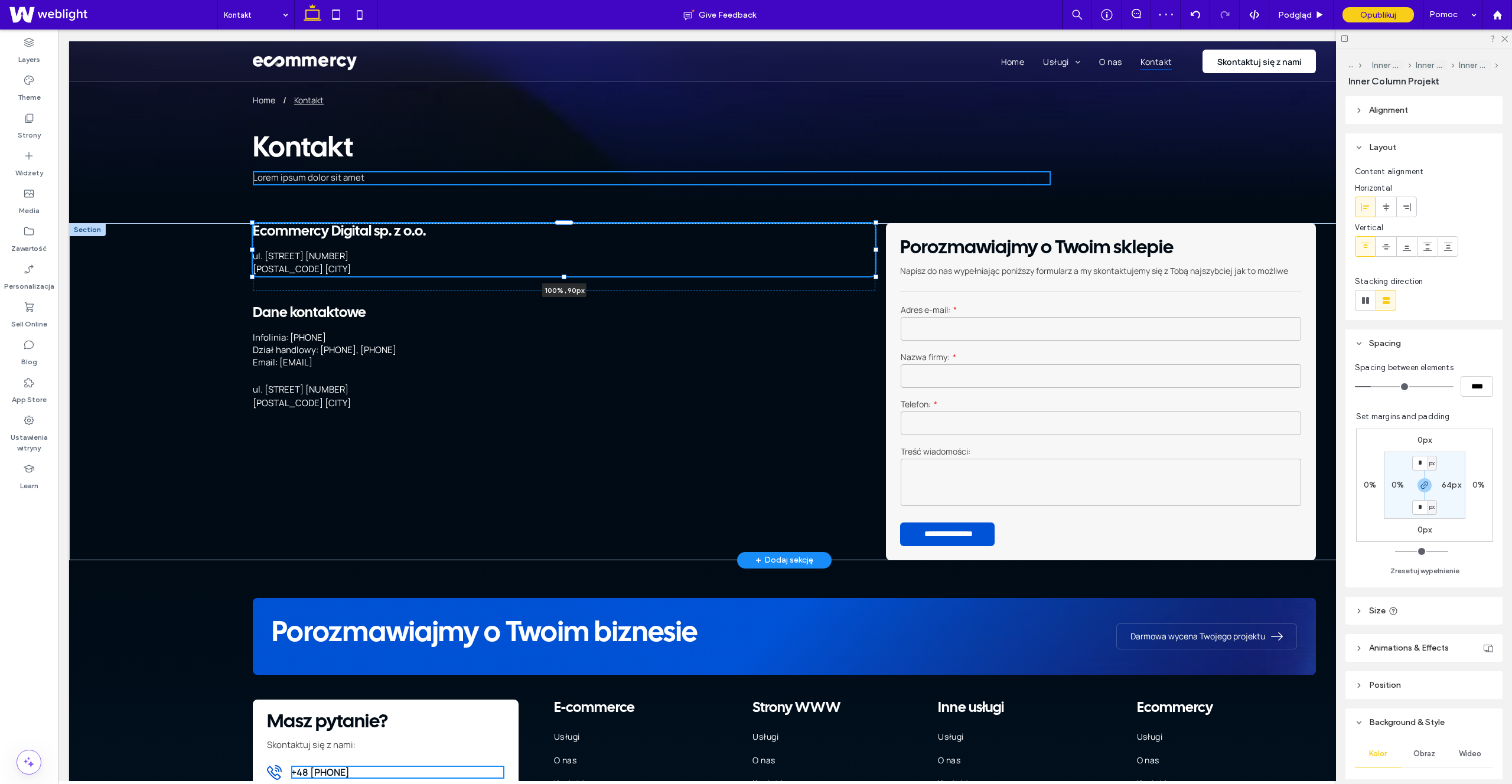 drag, startPoint x: 563, startPoint y: 290, endPoint x: 567, endPoint y: 262, distance: 28.284271 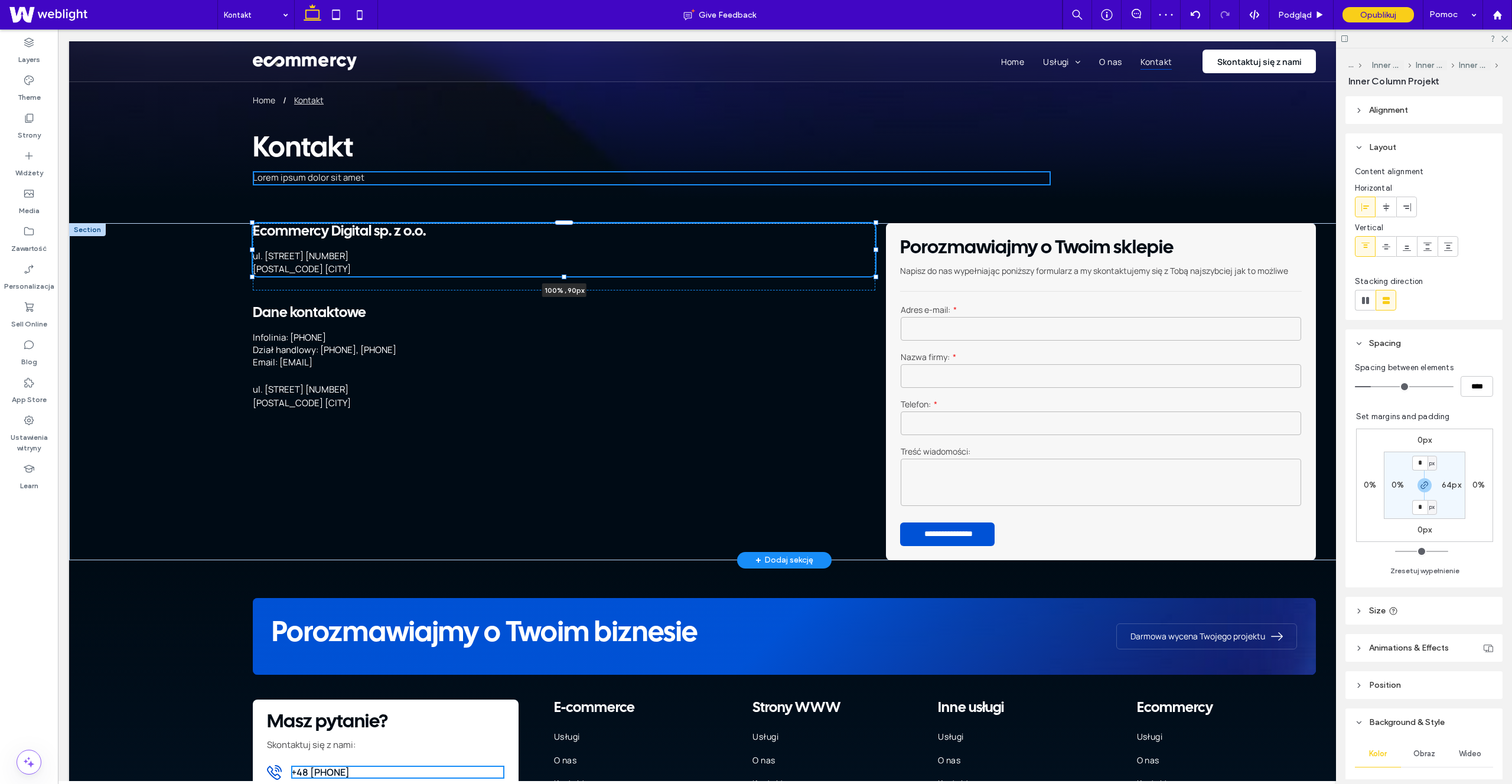 click on "Pełna obsługa – od projektu po wdrożenie
Tworzenie sklepu internetowego w naszej agencji to proces, który obejmuje wszystkie niezbędne etapy, zapewniając Ci gotowy do działania, zoptymalizowany pod kątem sprzedaży produkt. Nasz zakres usług obejmuje:
Projekt graficzny
każdy sklep jest tworzony od podstaw, z myślą o najlepszych praktykach UX/UI. Zapewniamy unikalną identyfikację wizualną, spójną z Twoją marką i oczekiwaniami klientów.
Konfiguracja płatności
integrujemy Twój sklep z popularnymi systemami płatności online
Domena i poczta sklepowa
pomagamy w doborze i konfiguracji domeny oraz poczty sklepowej, która będzie obsługiwać twój sklep.
Optymalizacja SEO" at bounding box center (784, 391) 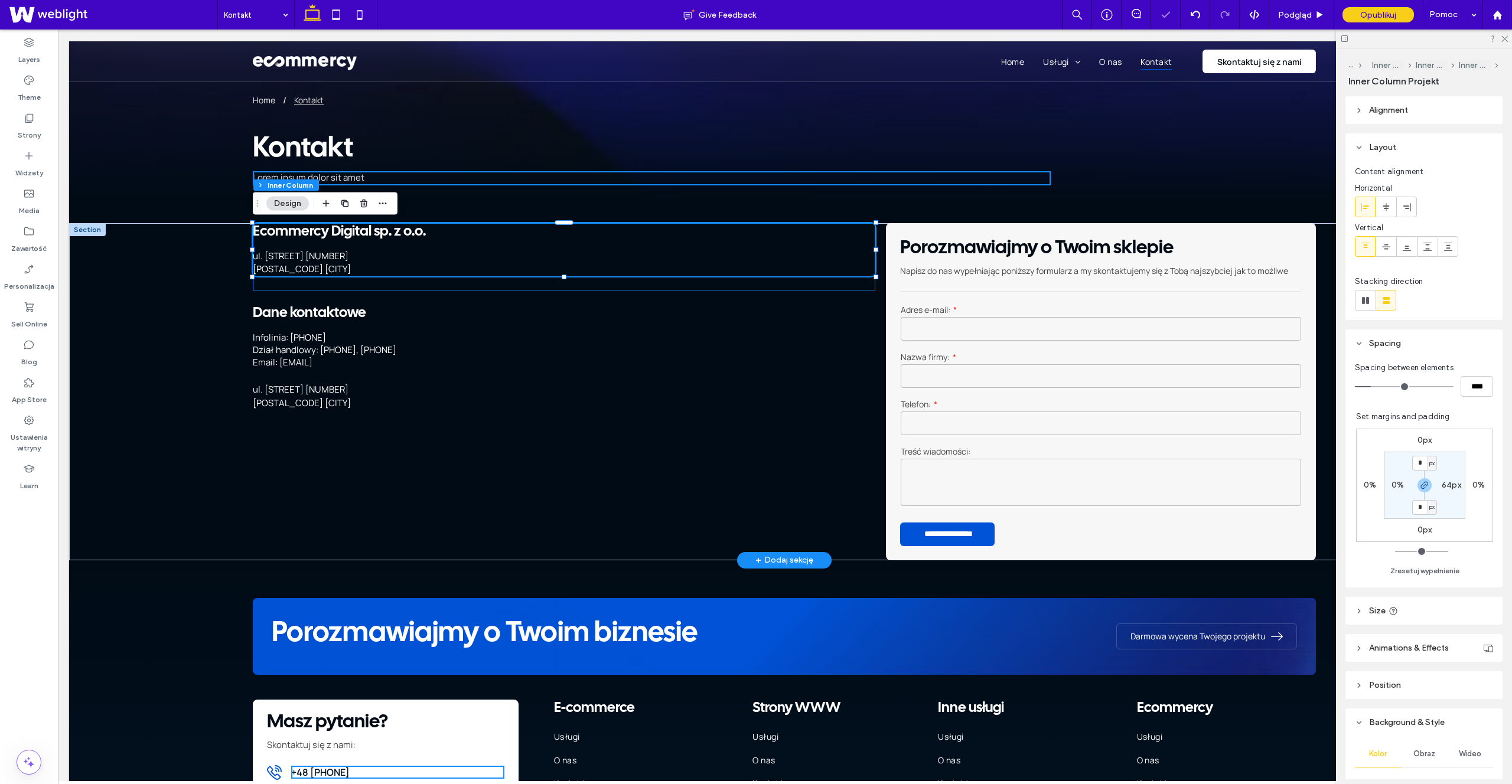 click on "Ecommercy Digital sp. z o.o.
ul. Świętego Michała 43 61-043 Poznań
100% , 90px" at bounding box center [564, 257] 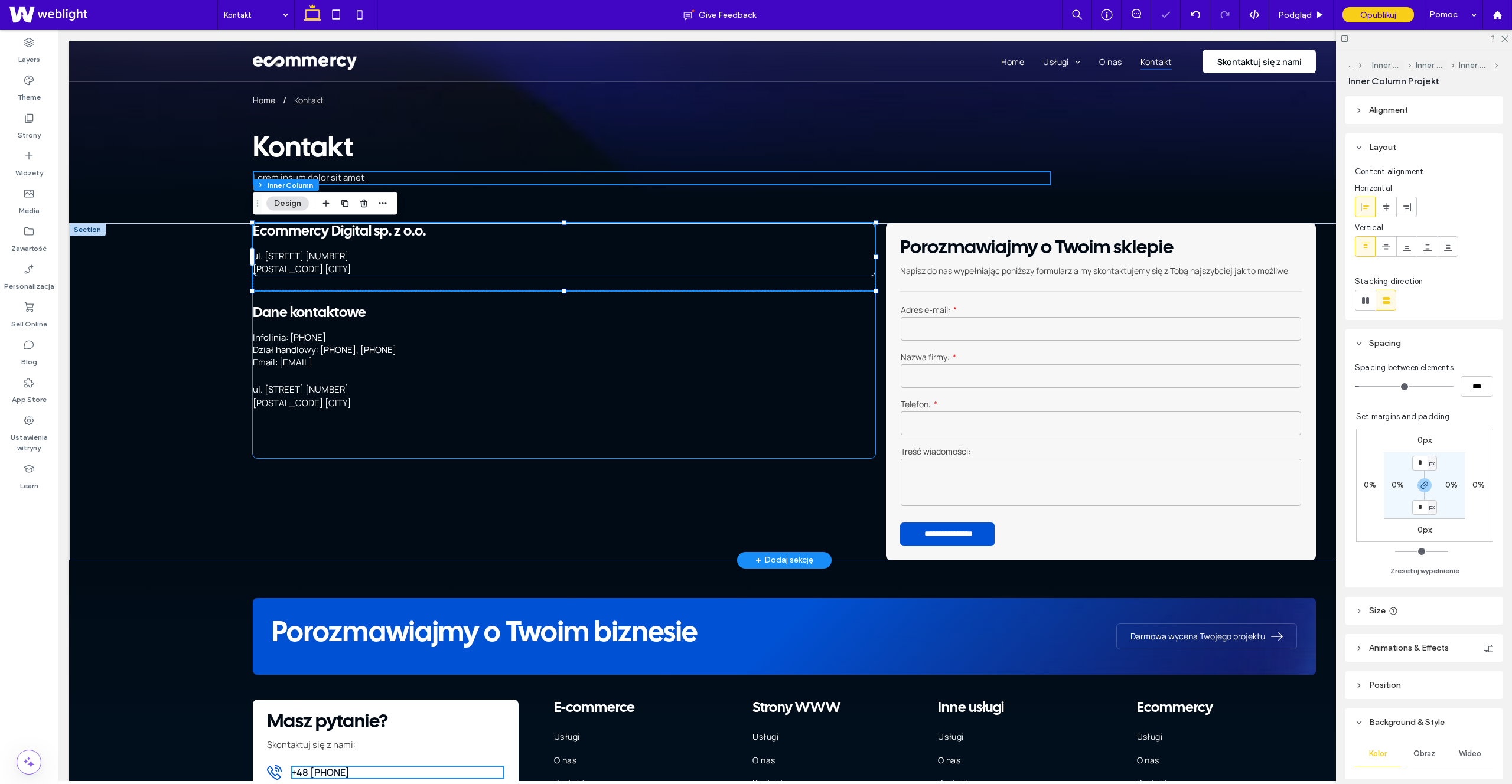 click on "Ecommercy Digital sp. z o.o.
ul. Świętego Michała 43 61-043 Poznań
Dane kontaktowe
Infolinia: 537 145 807 Dział handlowy: 791 318 723, 537 849 009 Email: biuro@ecommercy.pla
ul. Świętego Michała 43 61-043 Poznań" at bounding box center [564, 341] 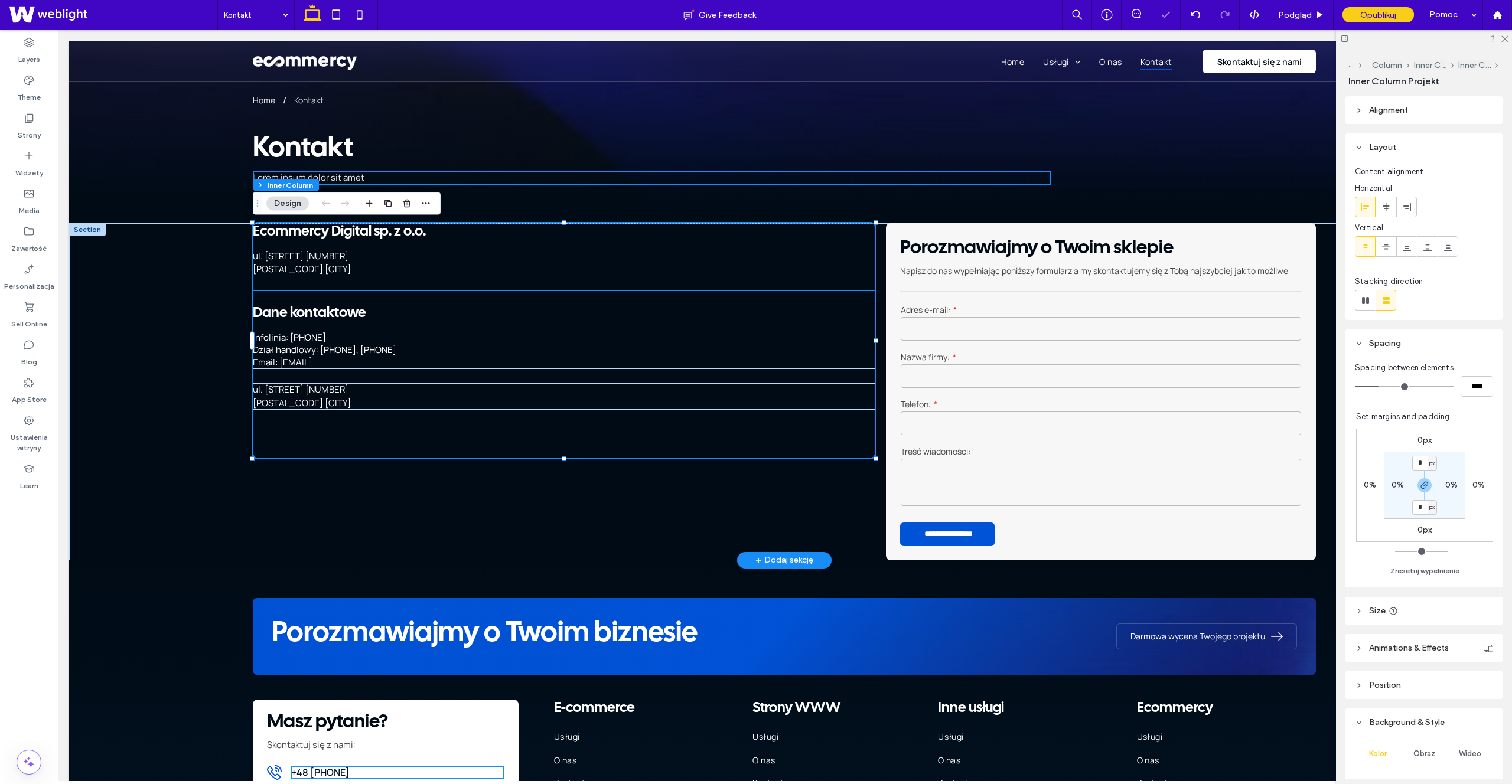 click on "Ecommercy Digital sp. z o.o.
ul. Świętego Michała 43 61-043 Poznań" at bounding box center (564, 257) 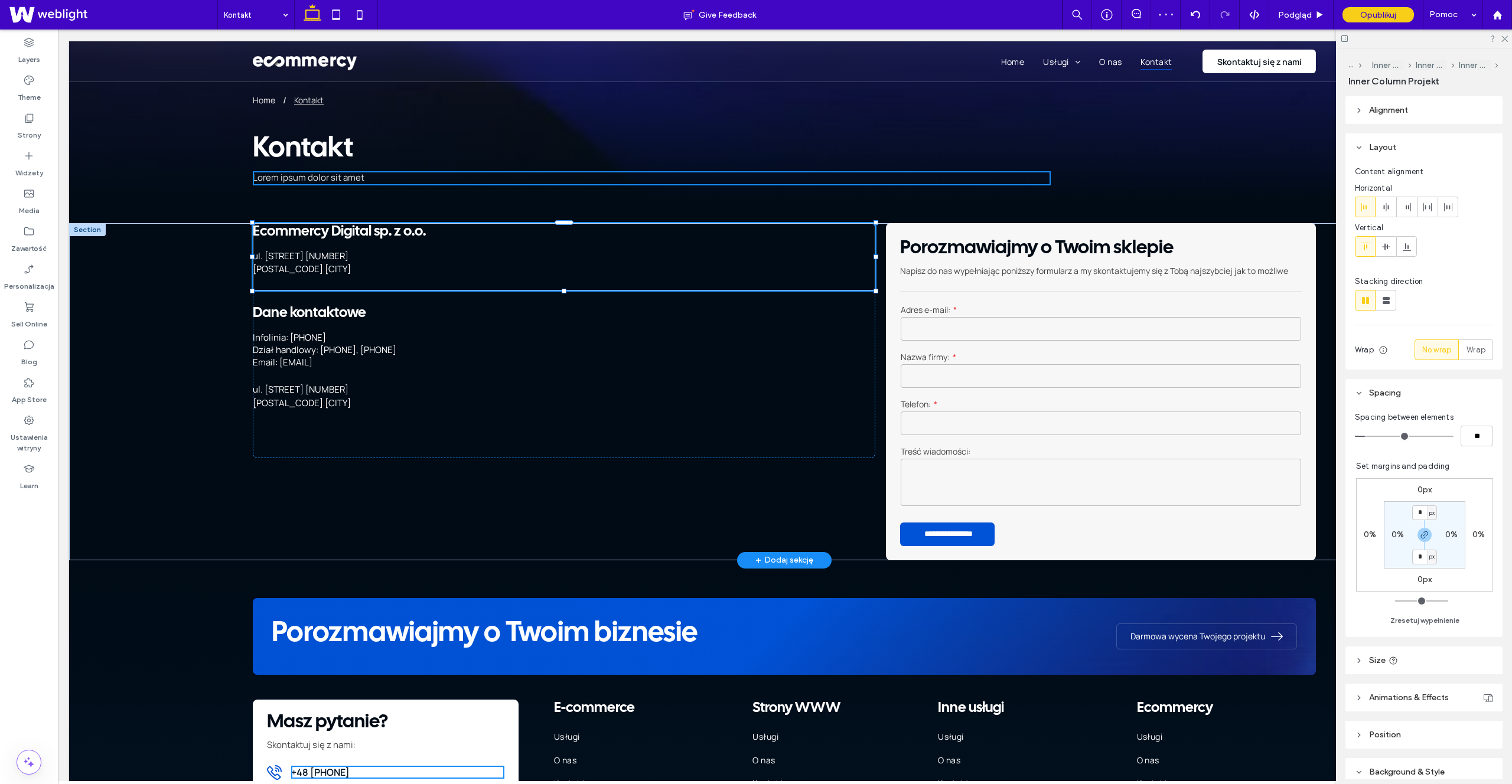 drag, startPoint x: 565, startPoint y: 289, endPoint x: 565, endPoint y: 269, distance: 20 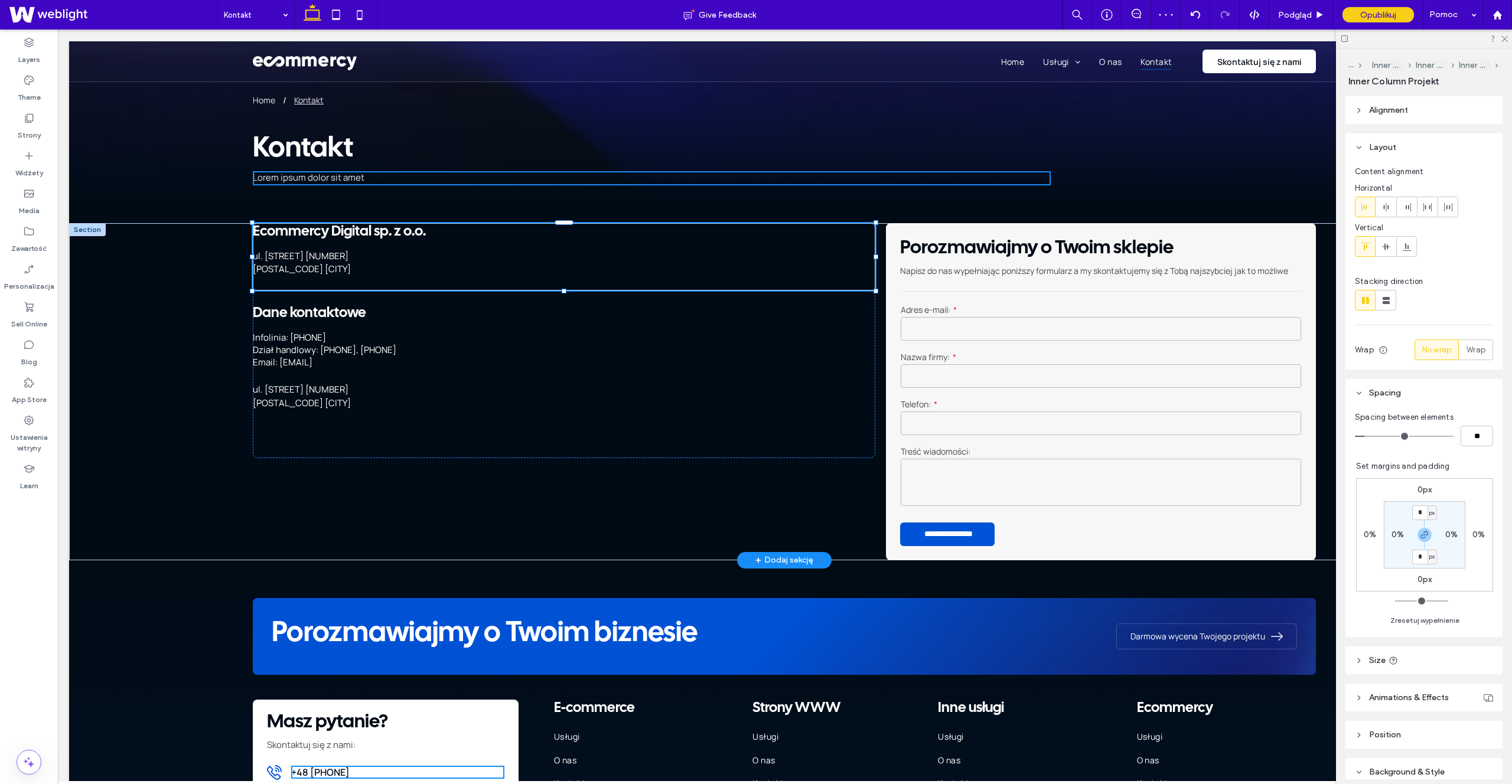 click on "Pełna obsługa – od projektu po wdrożenie
Tworzenie sklepu internetowego w naszej agencji to proces, który obejmuje wszystkie niezbędne etapy, zapewniając Ci gotowy do działania, zoptymalizowany pod kątem sprzedaży produkt. Nasz zakres usług obejmuje:
Projekt graficzny
każdy sklep jest tworzony od podstaw, z myślą o najlepszych praktykach UX/UI. Zapewniamy unikalną identyfikację wizualną, spójną z Twoją marką i oczekiwaniami klientów.
Konfiguracja płatności
integrujemy Twój sklep z popularnymi systemami płatności online
Domena i poczta sklepowa
pomagamy w doborze i konfiguracji domeny oraz poczty sklepowej, która będzie obsługiwać twój sklep.
Optymalizacja SEO" at bounding box center (784, 391) 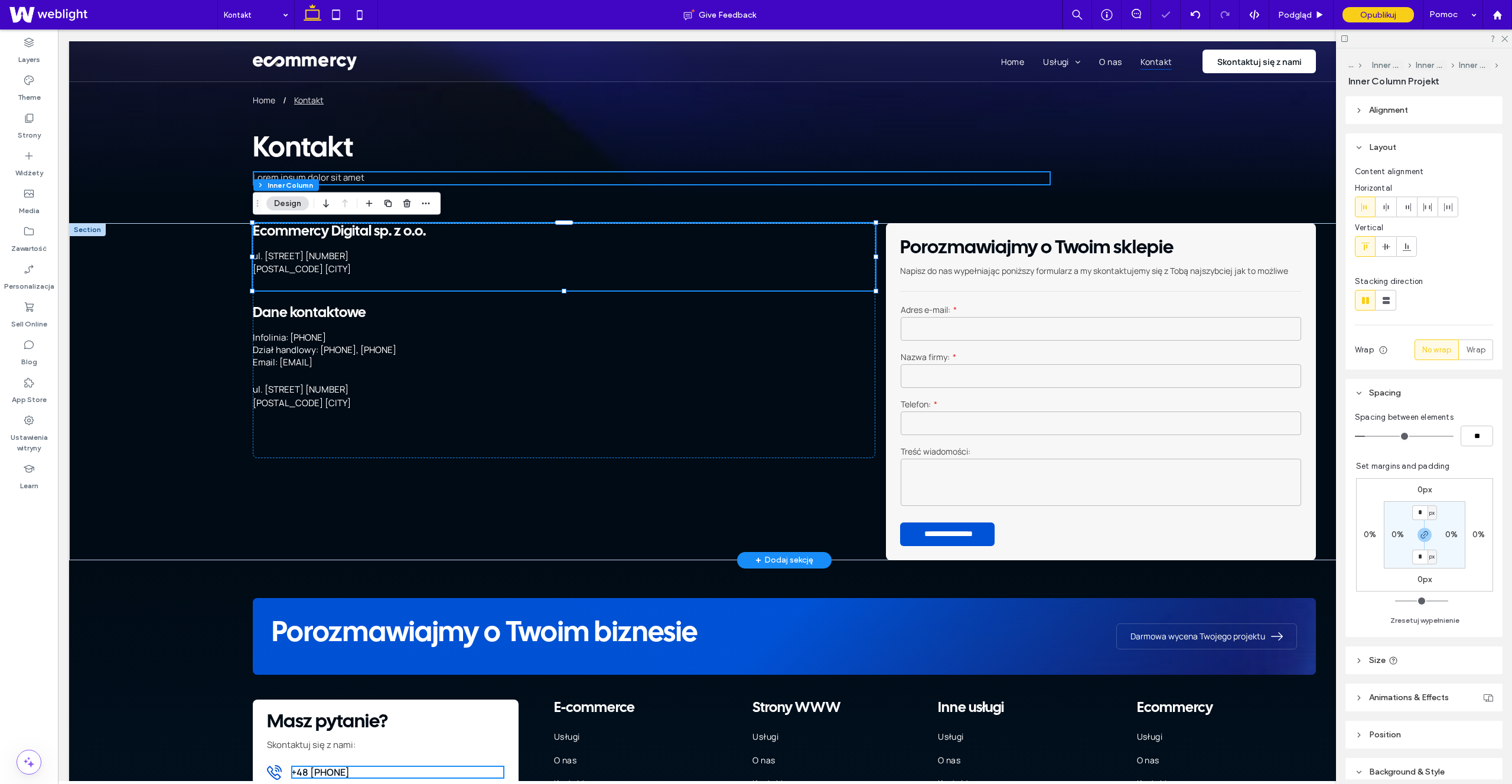 click on "Ecommercy Digital sp. z o.o.
ul. Świętego Michała 43 61-043 Poznań" at bounding box center (564, 257) 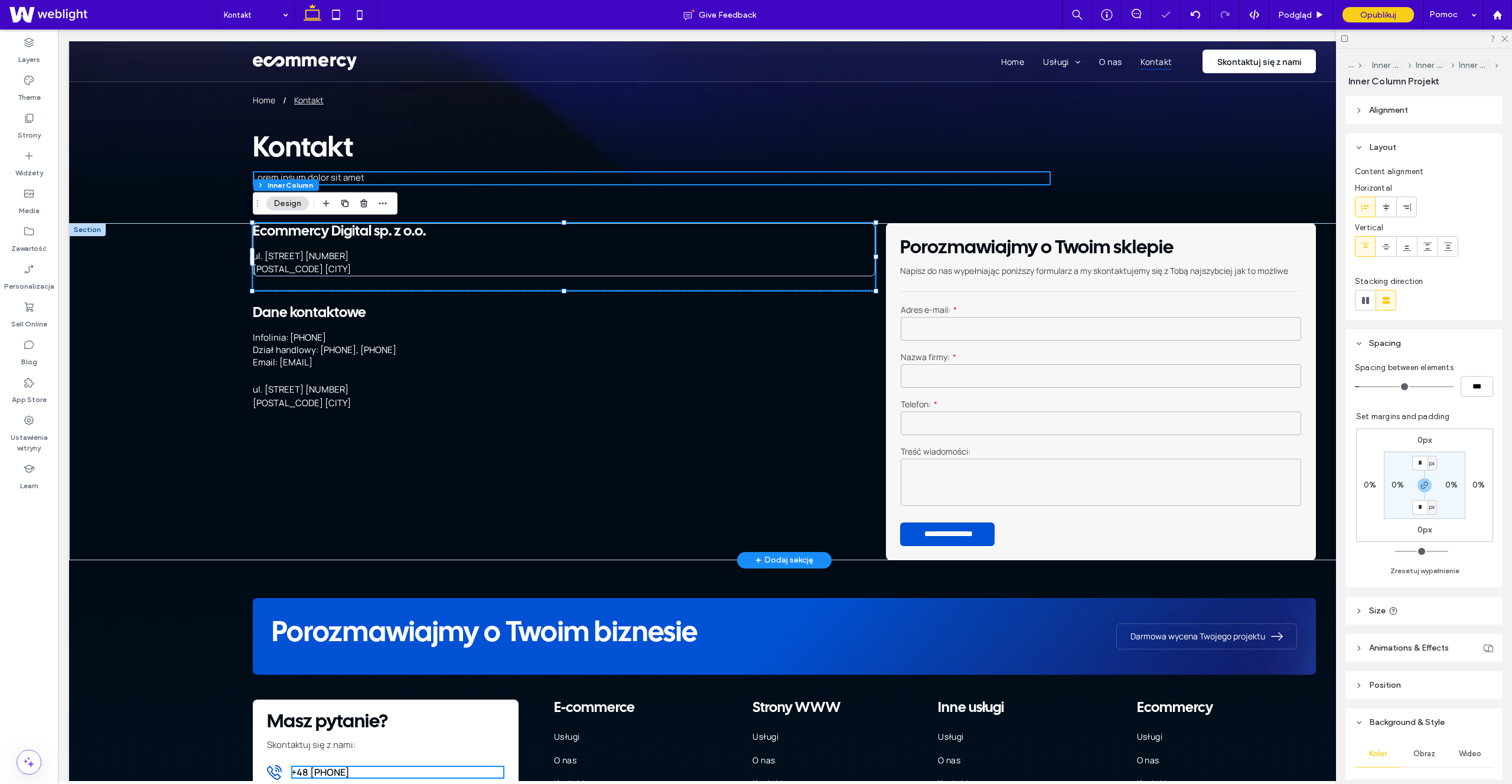 click on "Ecommercy Digital sp. z o.o.
ul. Świętego Michała 43 61-043 Poznań" at bounding box center [564, 257] 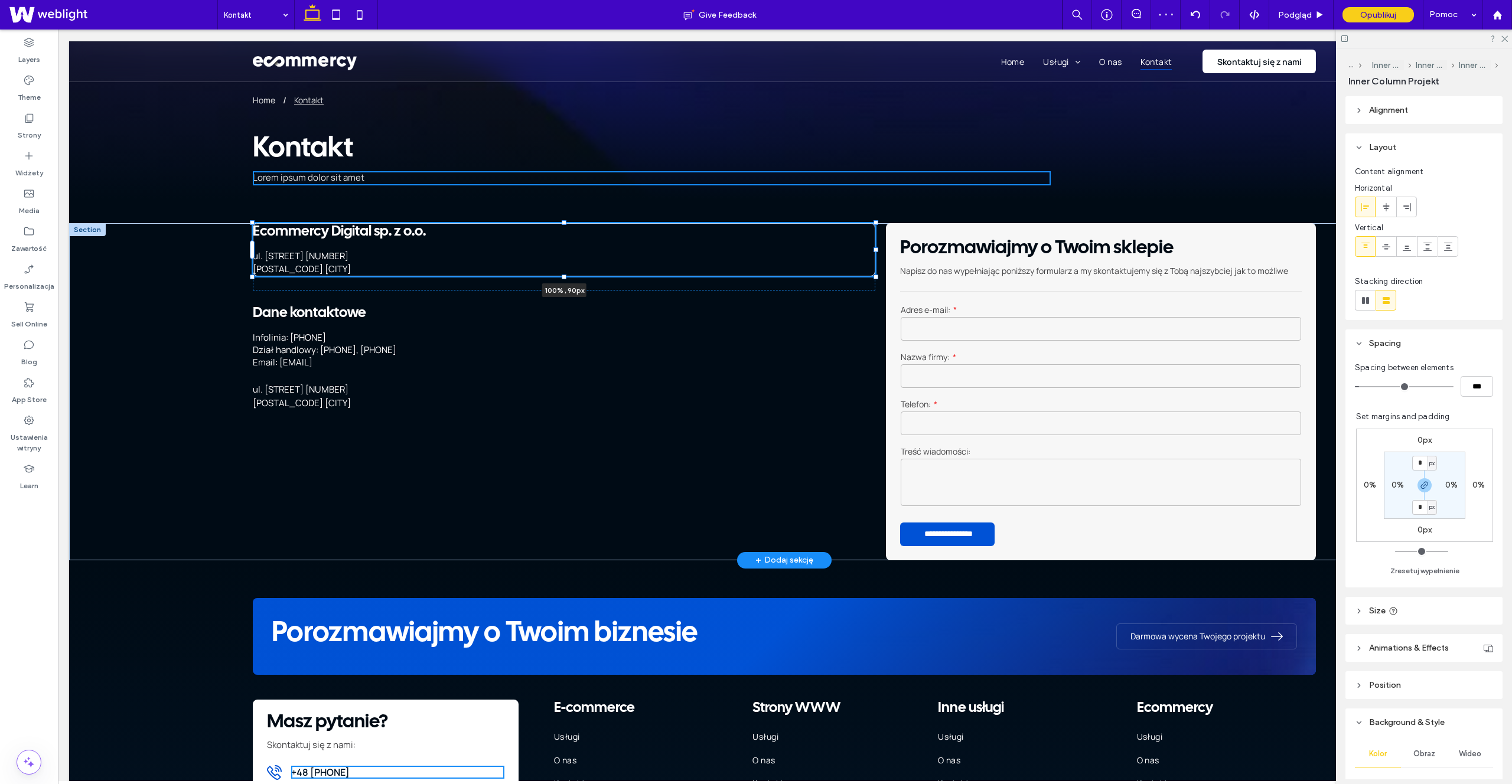 drag, startPoint x: 563, startPoint y: 290, endPoint x: 567, endPoint y: 267, distance: 23.3452 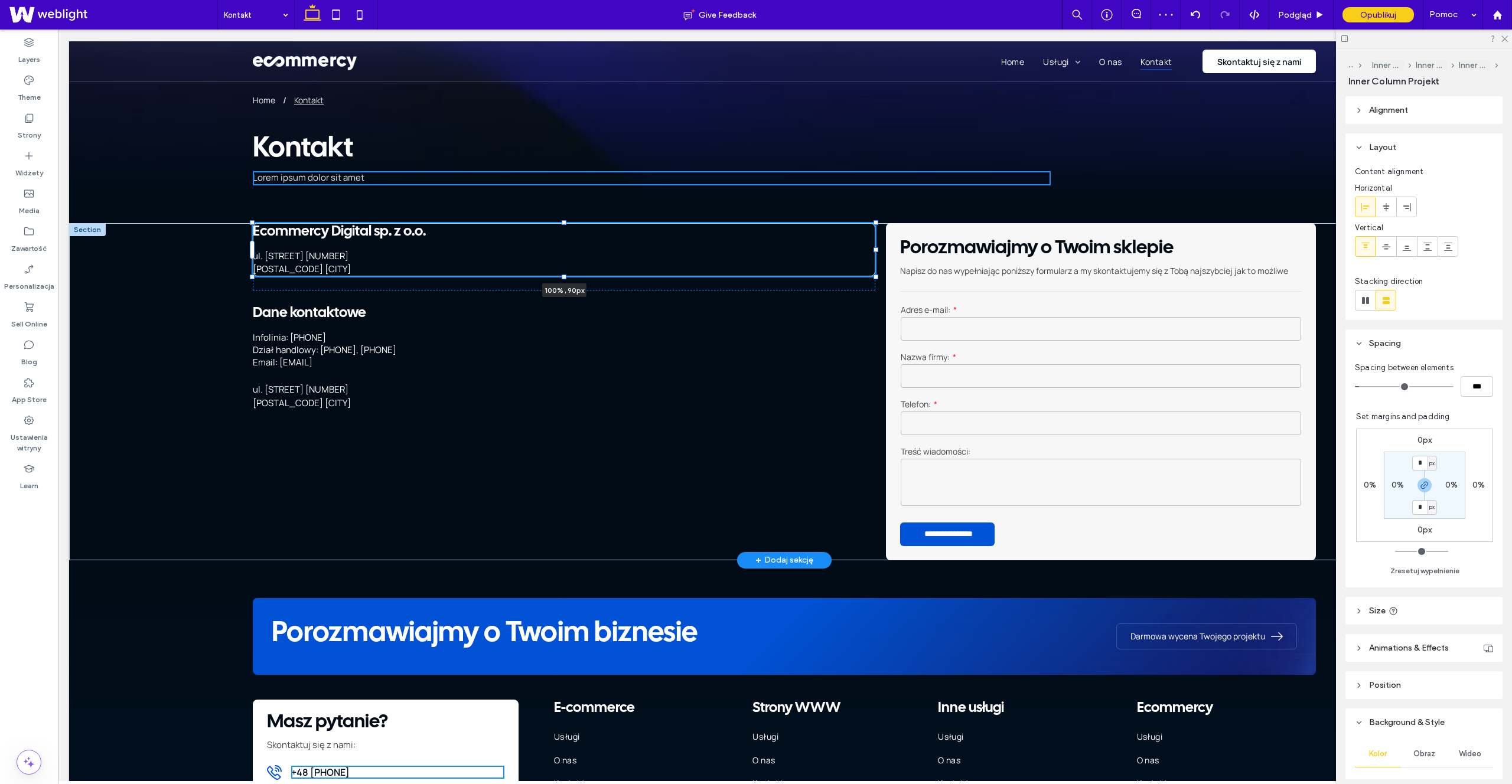 click on "Pełna obsługa – od projektu po wdrożenie
Tworzenie sklepu internetowego w naszej agencji to proces, który obejmuje wszystkie niezbędne etapy, zapewniając Ci gotowy do działania, zoptymalizowany pod kątem sprzedaży produkt. Nasz zakres usług obejmuje:
Projekt graficzny
każdy sklep jest tworzony od podstaw, z myślą o najlepszych praktykach UX/UI. Zapewniamy unikalną identyfikację wizualną, spójną z Twoją marką i oczekiwaniami klientów.
Konfiguracja płatności
integrujemy Twój sklep z popularnymi systemami płatności online
Domena i poczta sklepowa
pomagamy w doborze i konfiguracji domeny oraz poczty sklepowej, która będzie obsługiwać twój sklep.
Optymalizacja SEO" at bounding box center [784, 391] 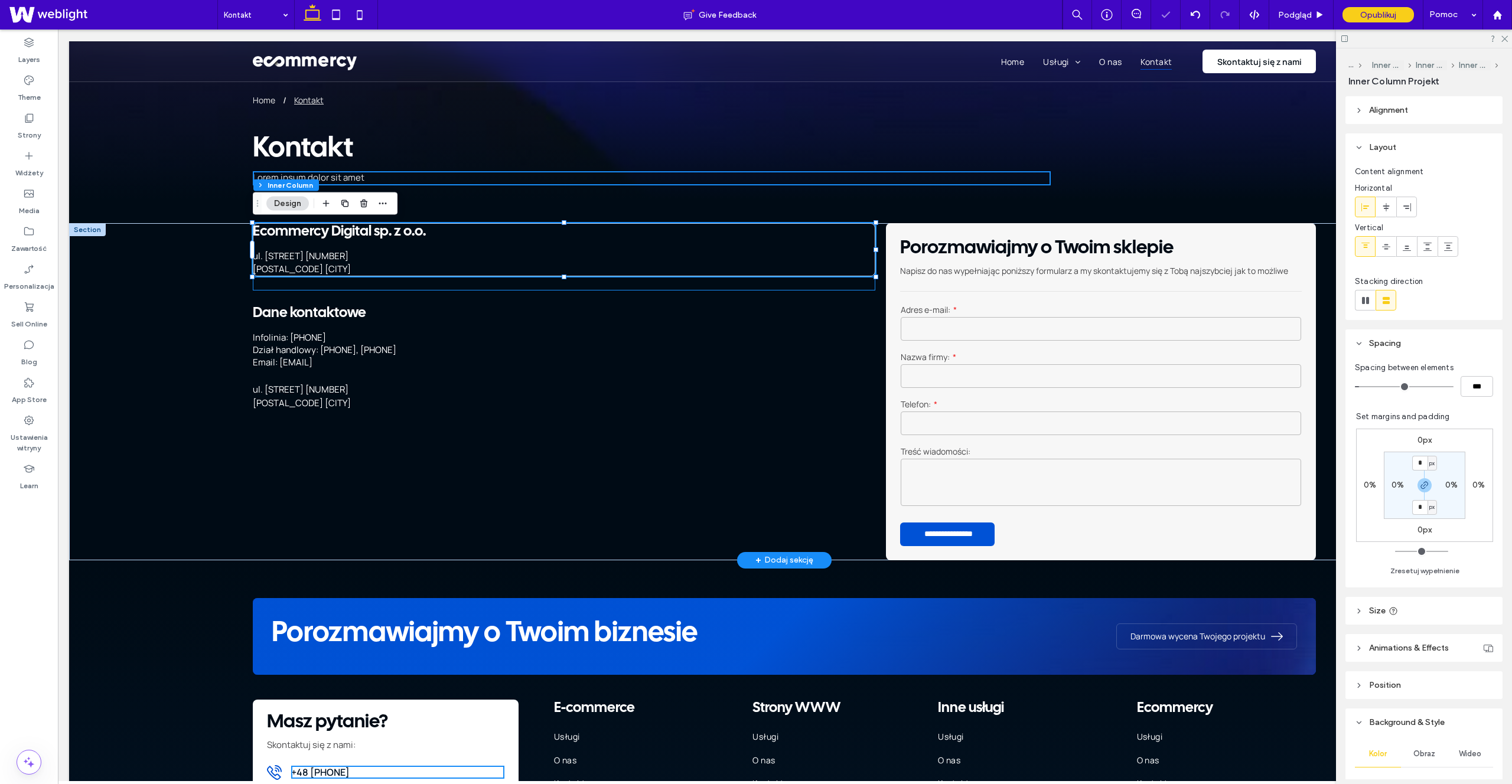 click on "Ecommercy Digital sp. z o.o.
ul. Świętego Michała 43 61-043 Poznań
100% , 90px" at bounding box center (564, 257) 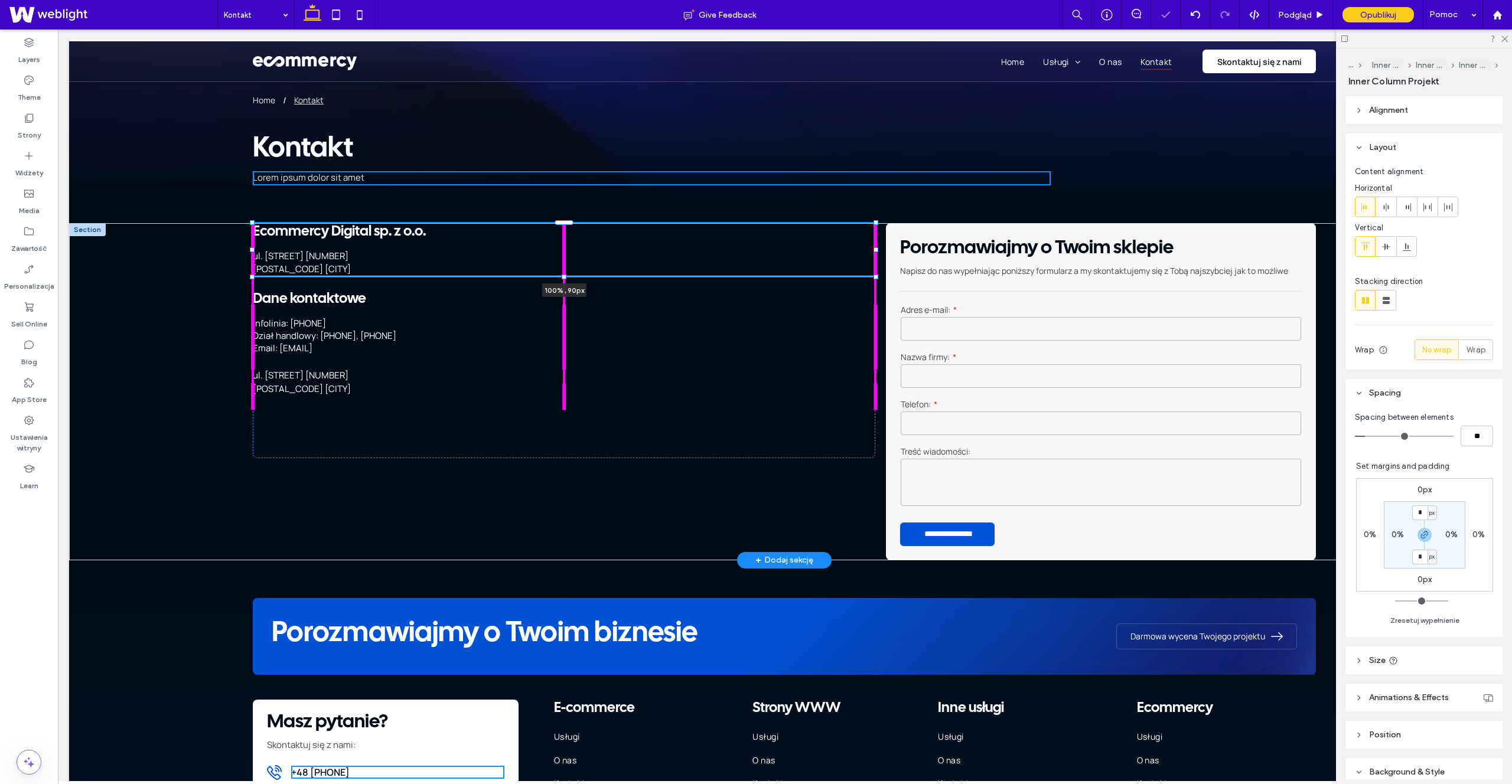 drag, startPoint x: 564, startPoint y: 289, endPoint x: 564, endPoint y: 270, distance: 19 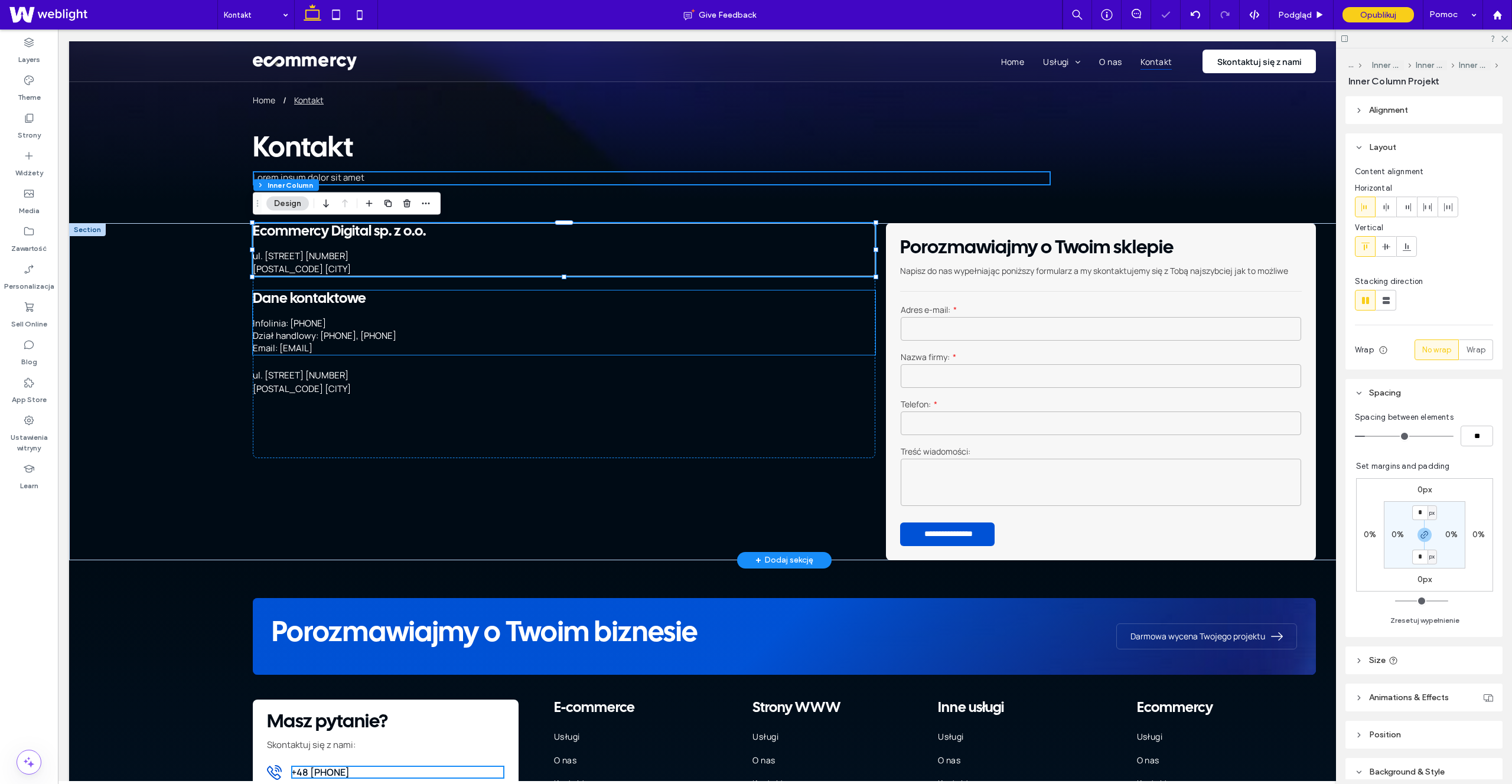 click on "Dane kontaktowe
Infolinia: 537 145 807 Dział handlowy: 791 318 723, 537 849 009 Email: biuro@ecommercy.pla" at bounding box center (564, 323) 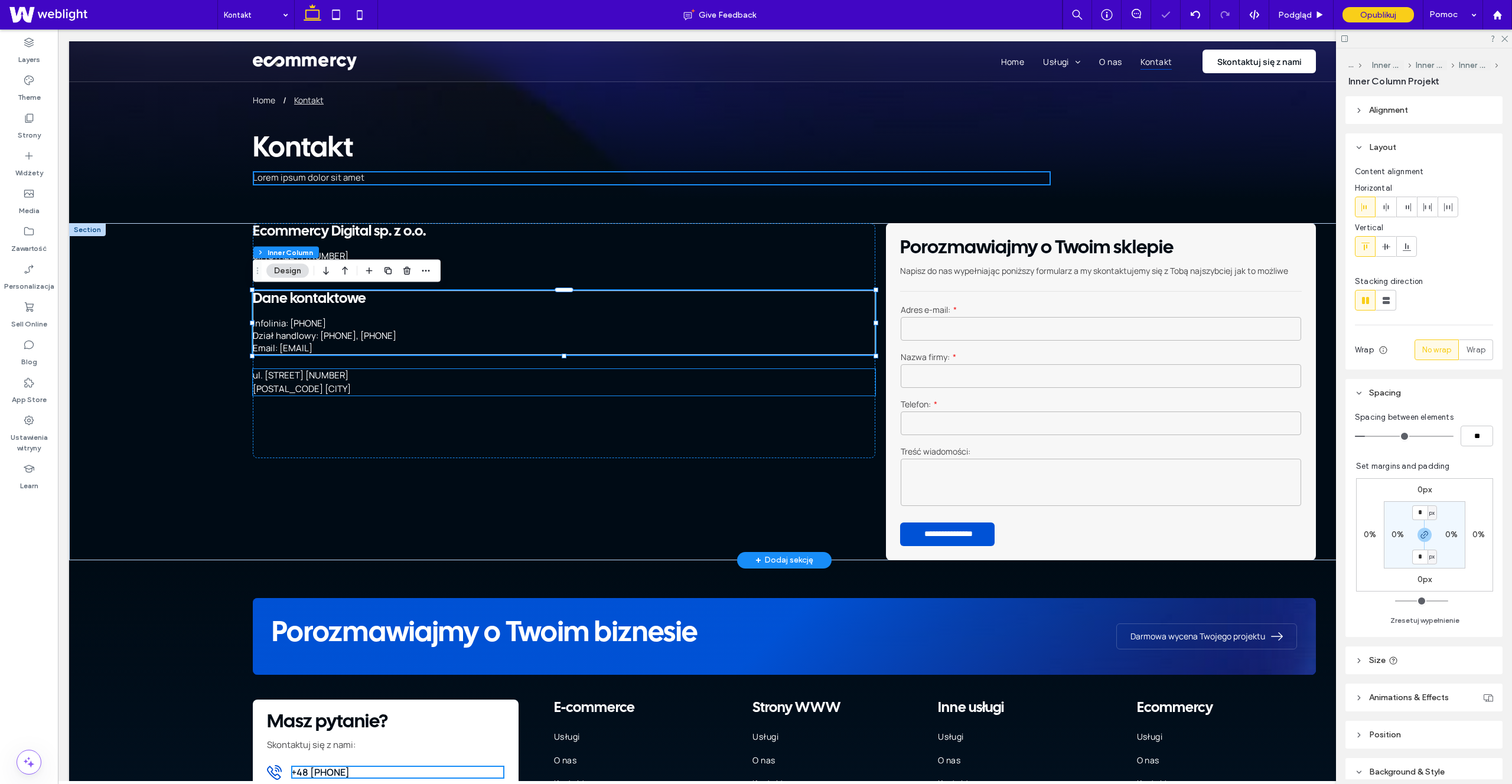 click on "[STREET]" at bounding box center (545, 375) 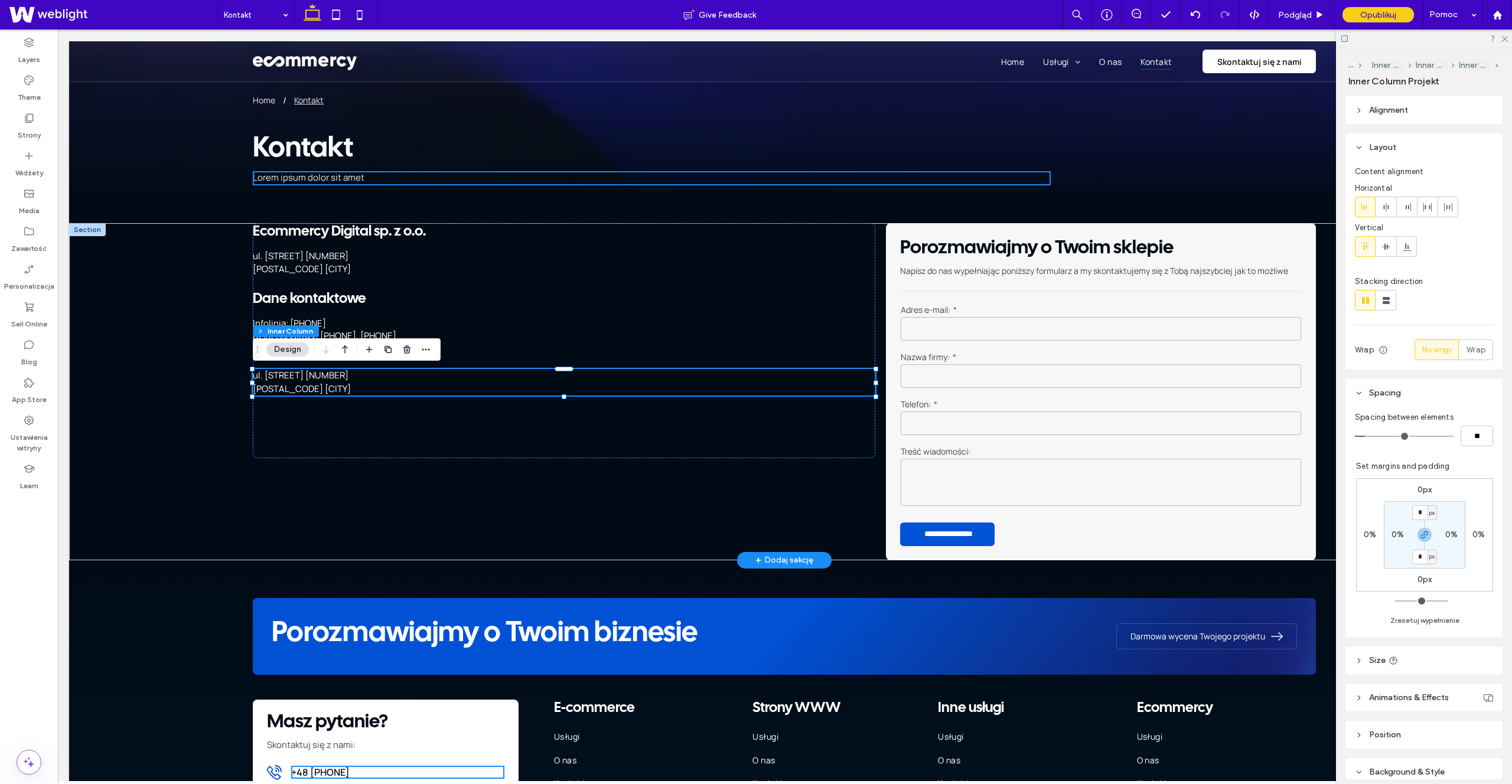 click on "[POSTAL_CODE] [CITY]" at bounding box center [302, 388] 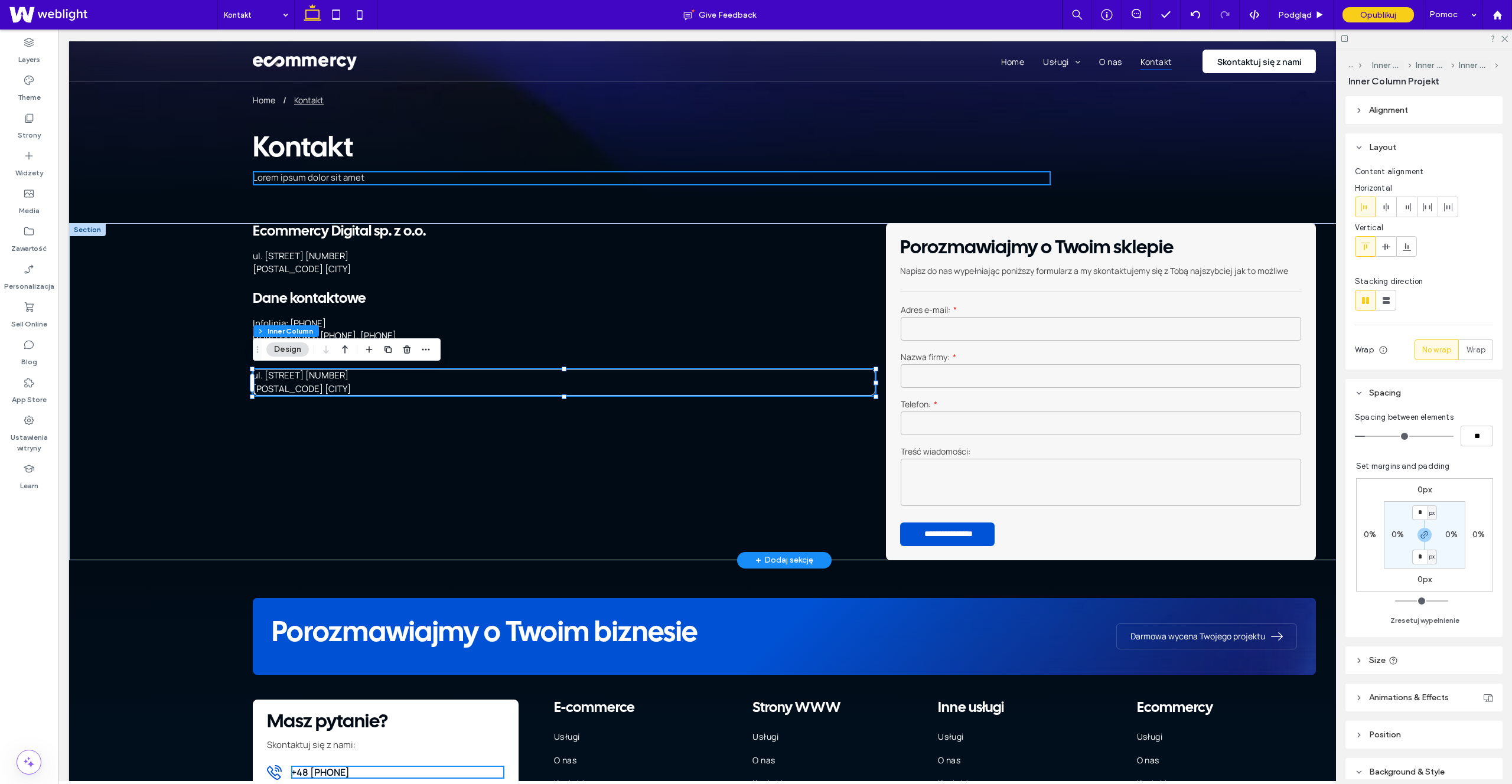 click on "[POSTAL_CODE] [CITY]" at bounding box center [302, 388] 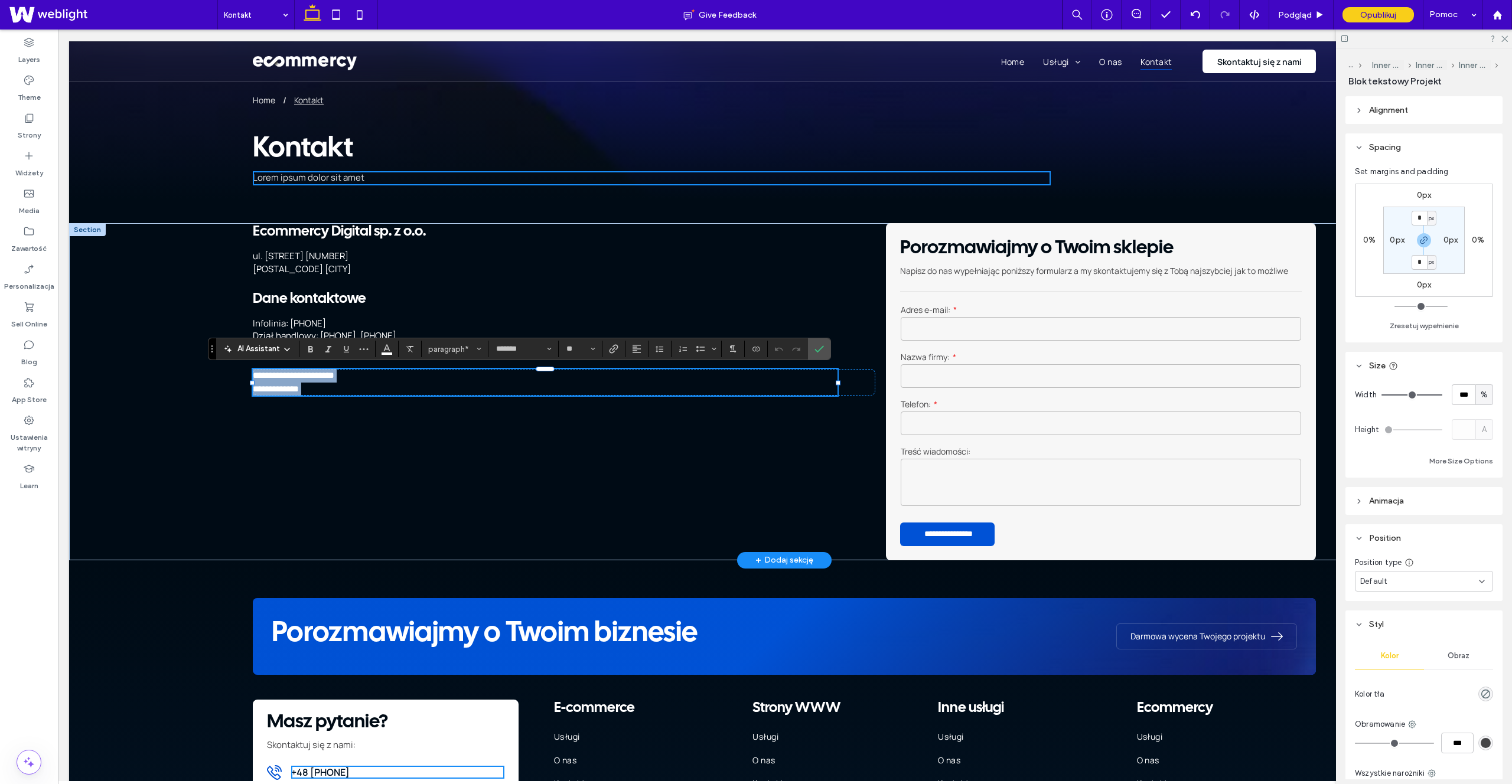 scroll, scrollTop: 0, scrollLeft: 0, axis: both 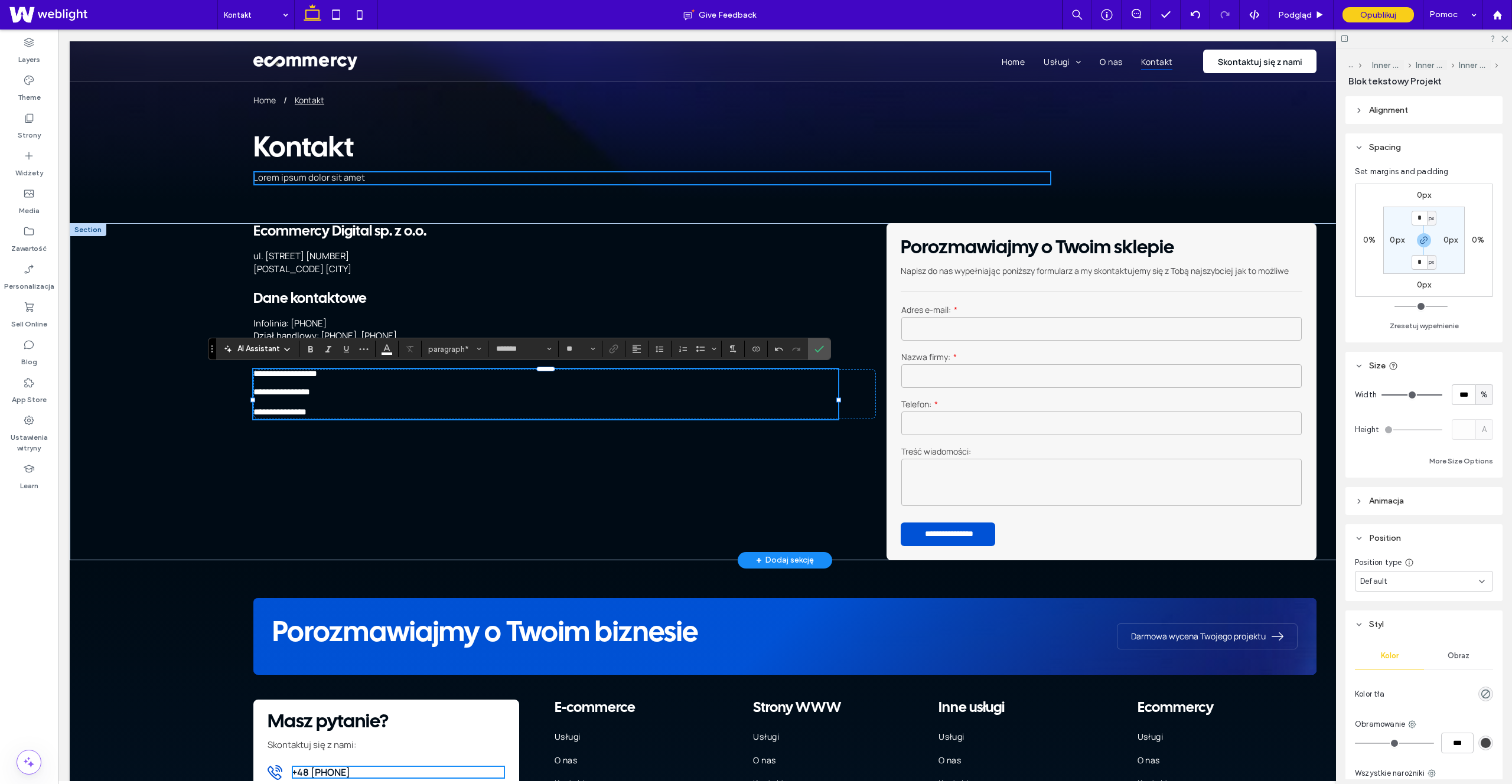 click on "**********" at bounding box center (282, 391) 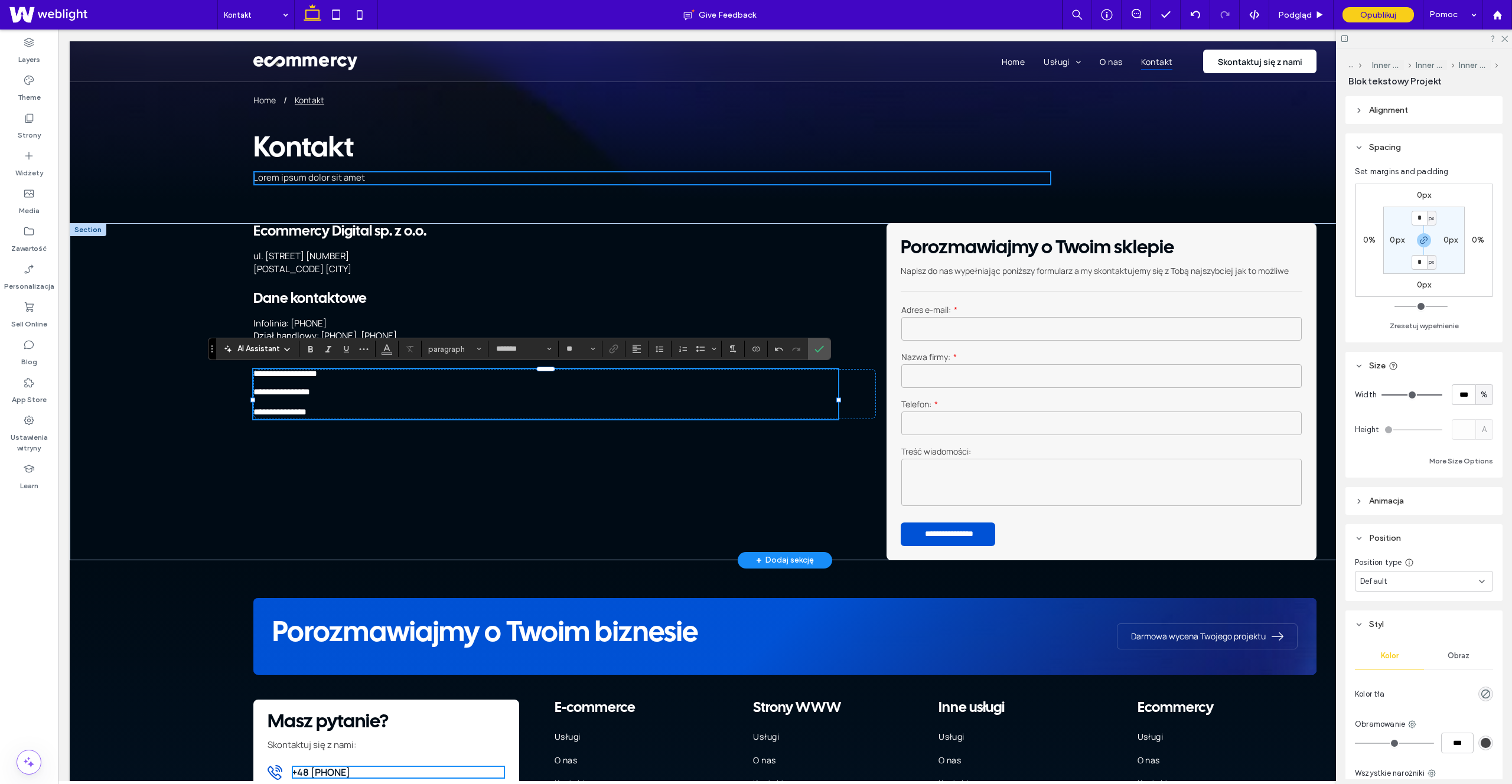 click at bounding box center [546, 383] 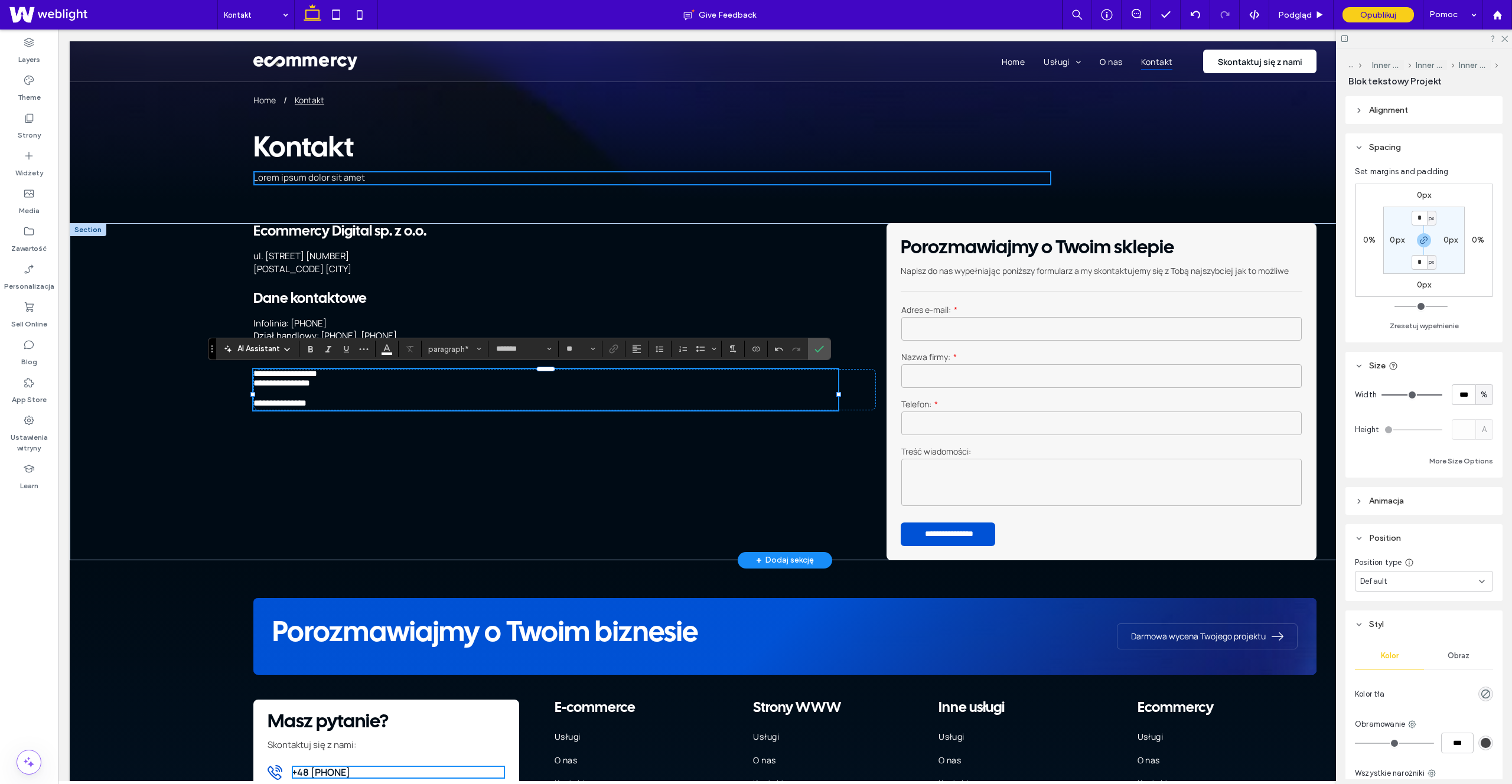 click on "**********" at bounding box center [280, 403] 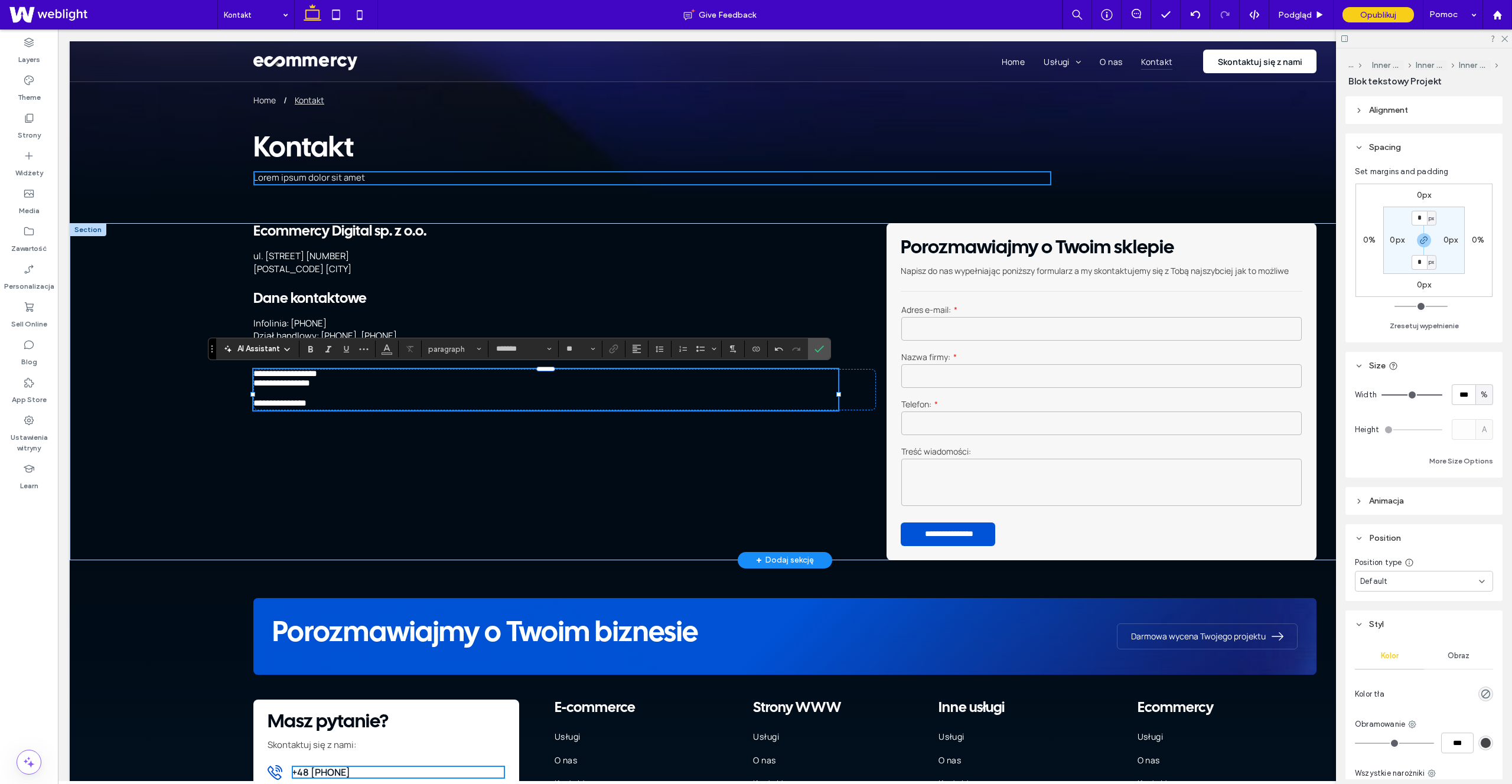 click at bounding box center (546, 392) 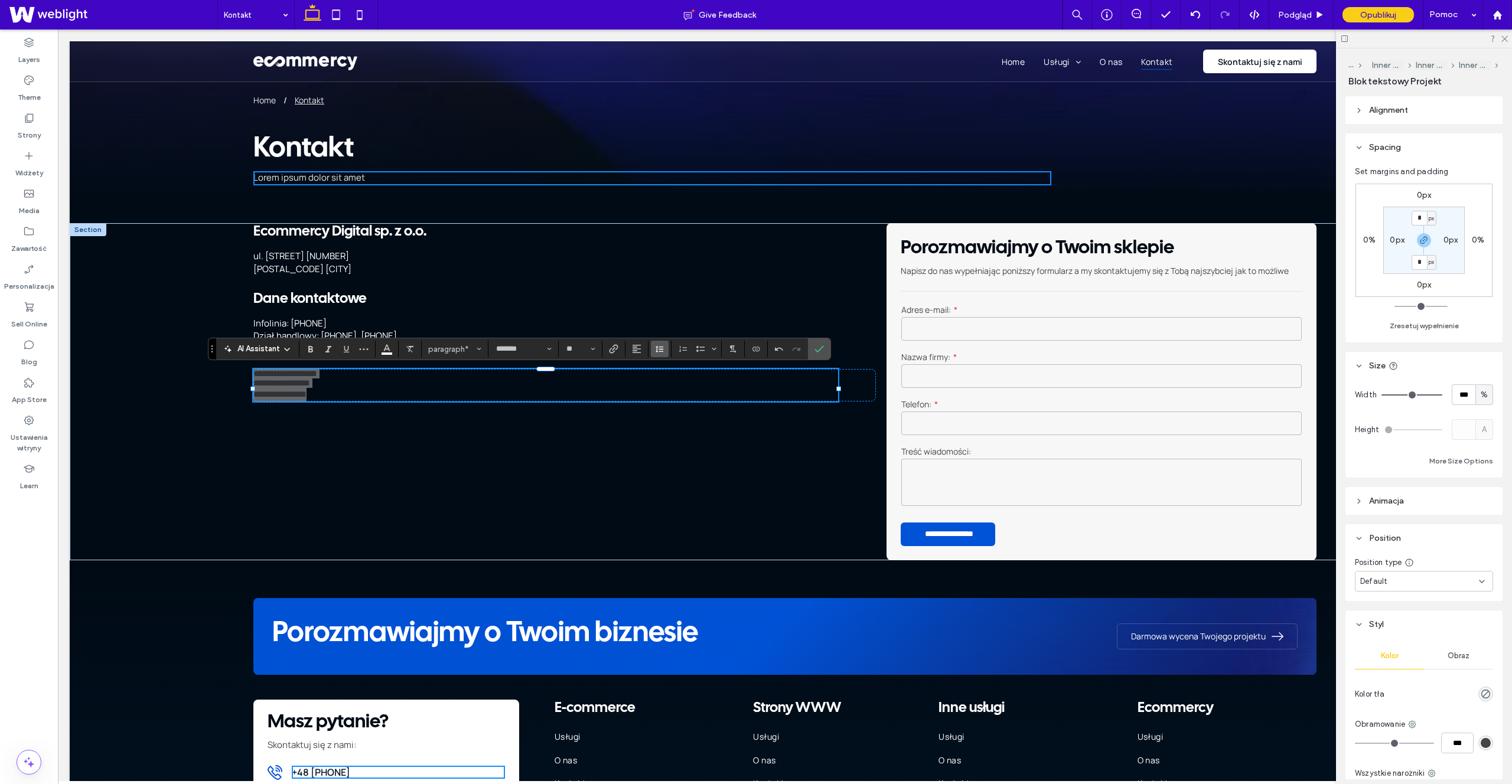 click 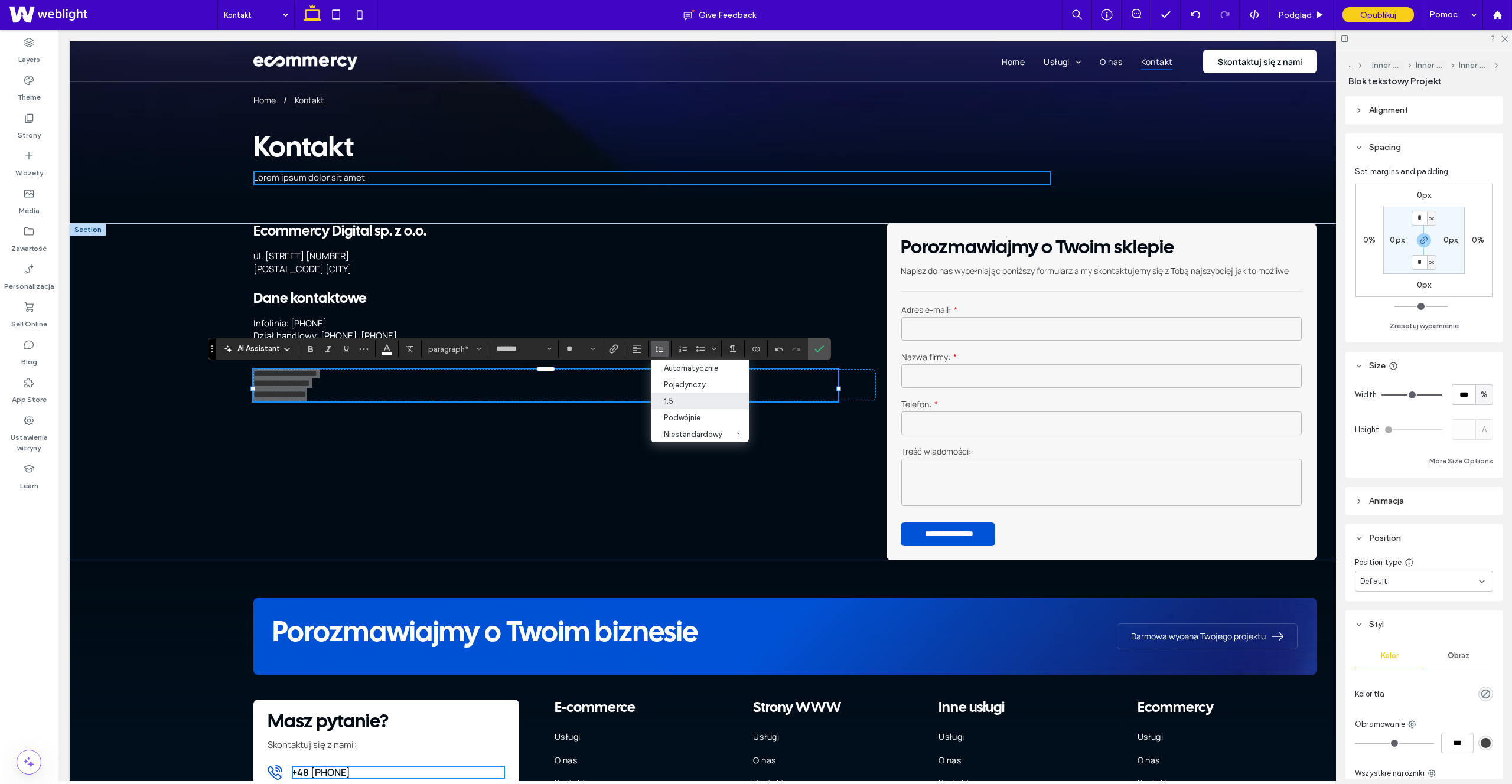 click on "1.5" at bounding box center [693, 401] 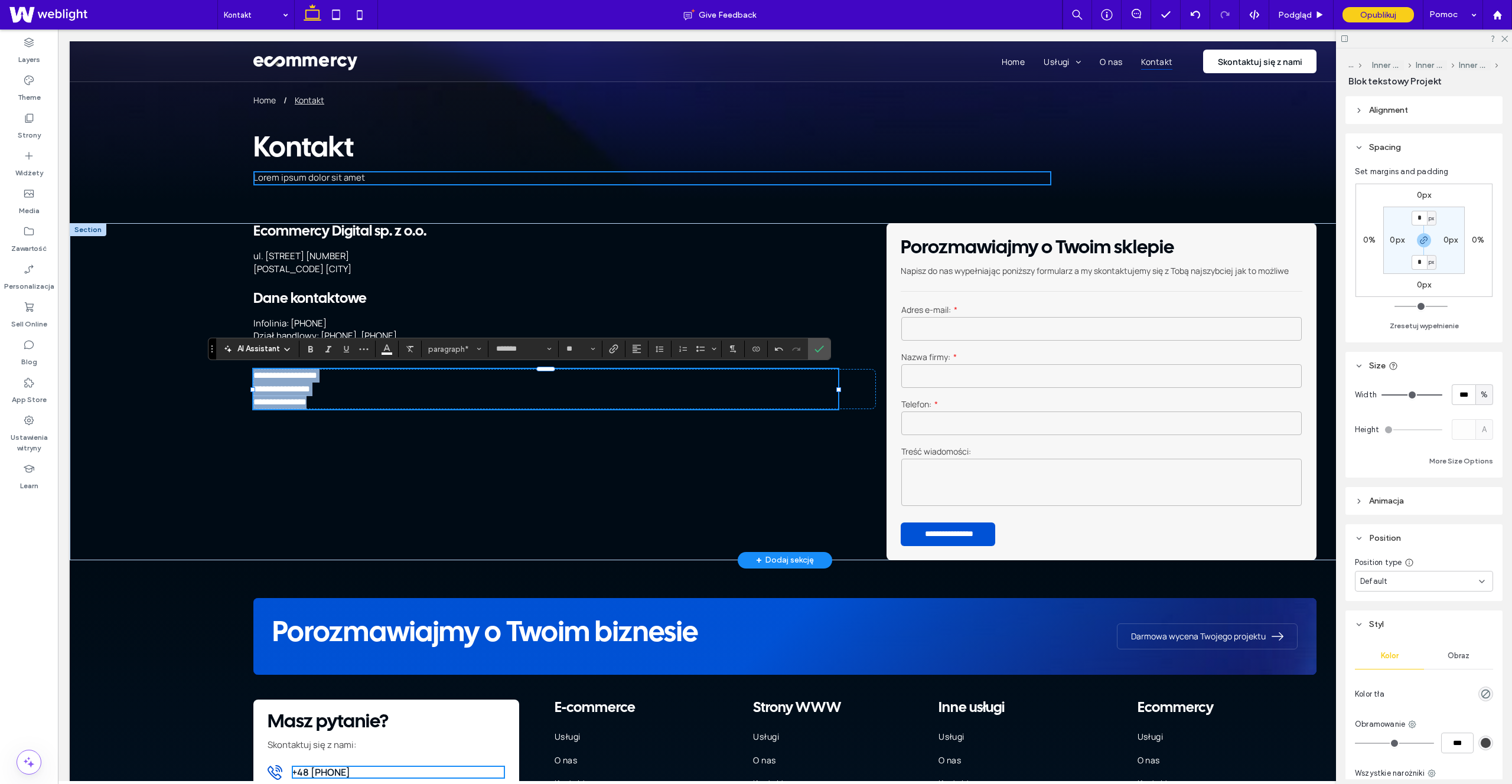 click on "**********" at bounding box center (285, 375) 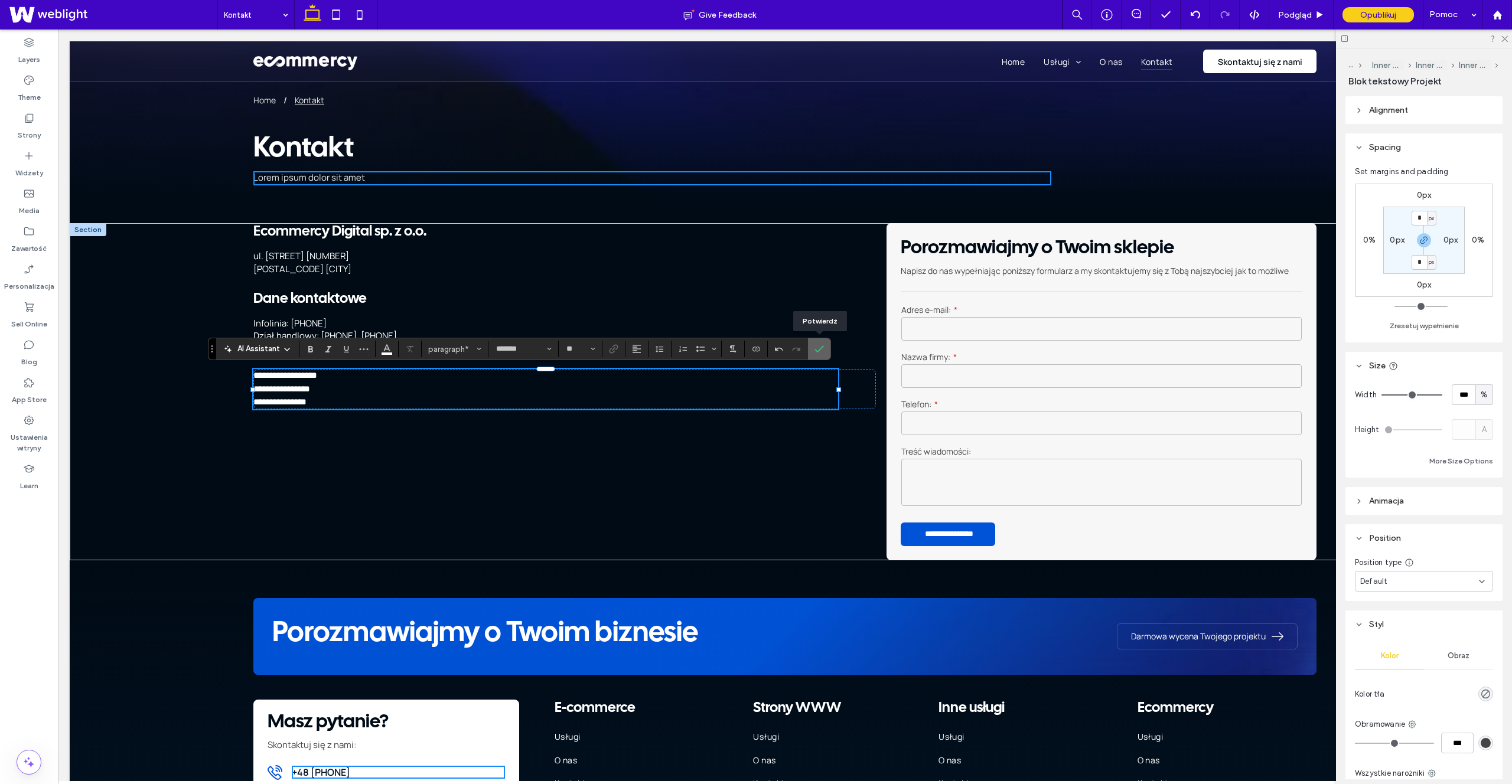 click at bounding box center [819, 349] 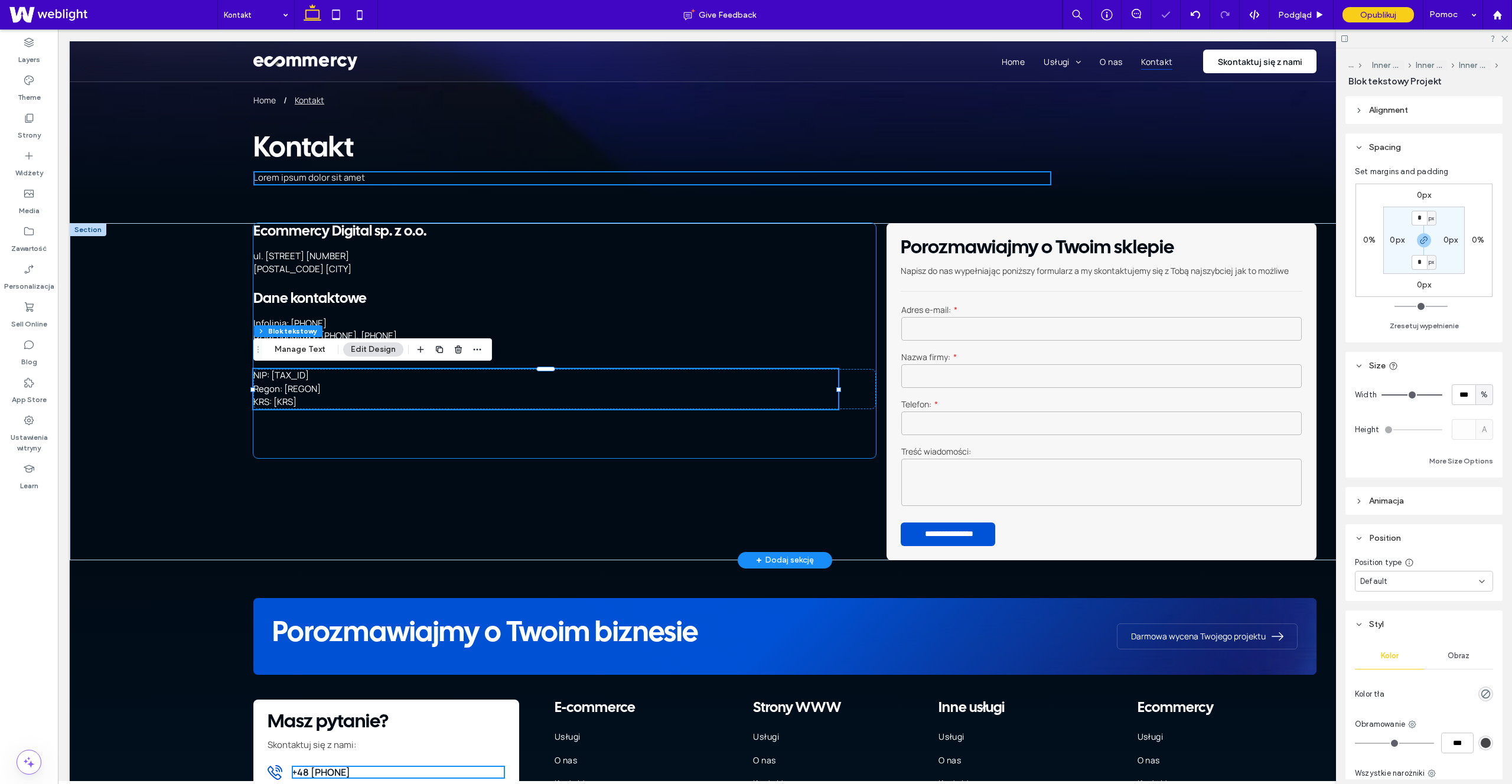 click on "Ecommercy Digital sp. z o.o.
ul. Świętego Michała 43 61-043 Poznań
Dane kontaktowe
Infolinia: 537 145 807 Dział handlowy: 791 318 723, 537 849 009 Email: biuro@ecommercy.pla
NIP: 782-291-87-56 Regon: 524270277 KRS: 0001015376" at bounding box center (565, 341) 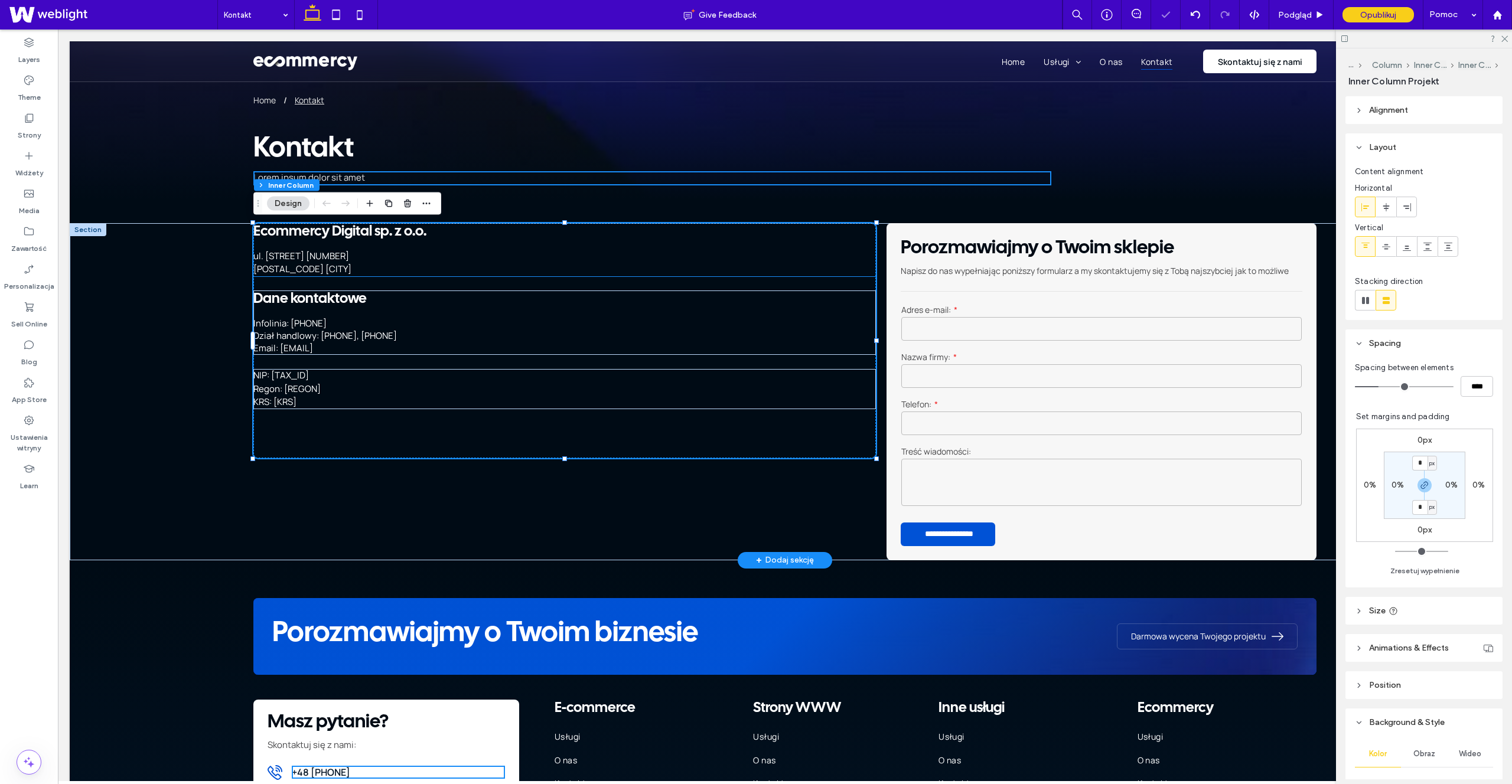 click on "[POSTAL_CODE] [CITY]" at bounding box center [546, 269] 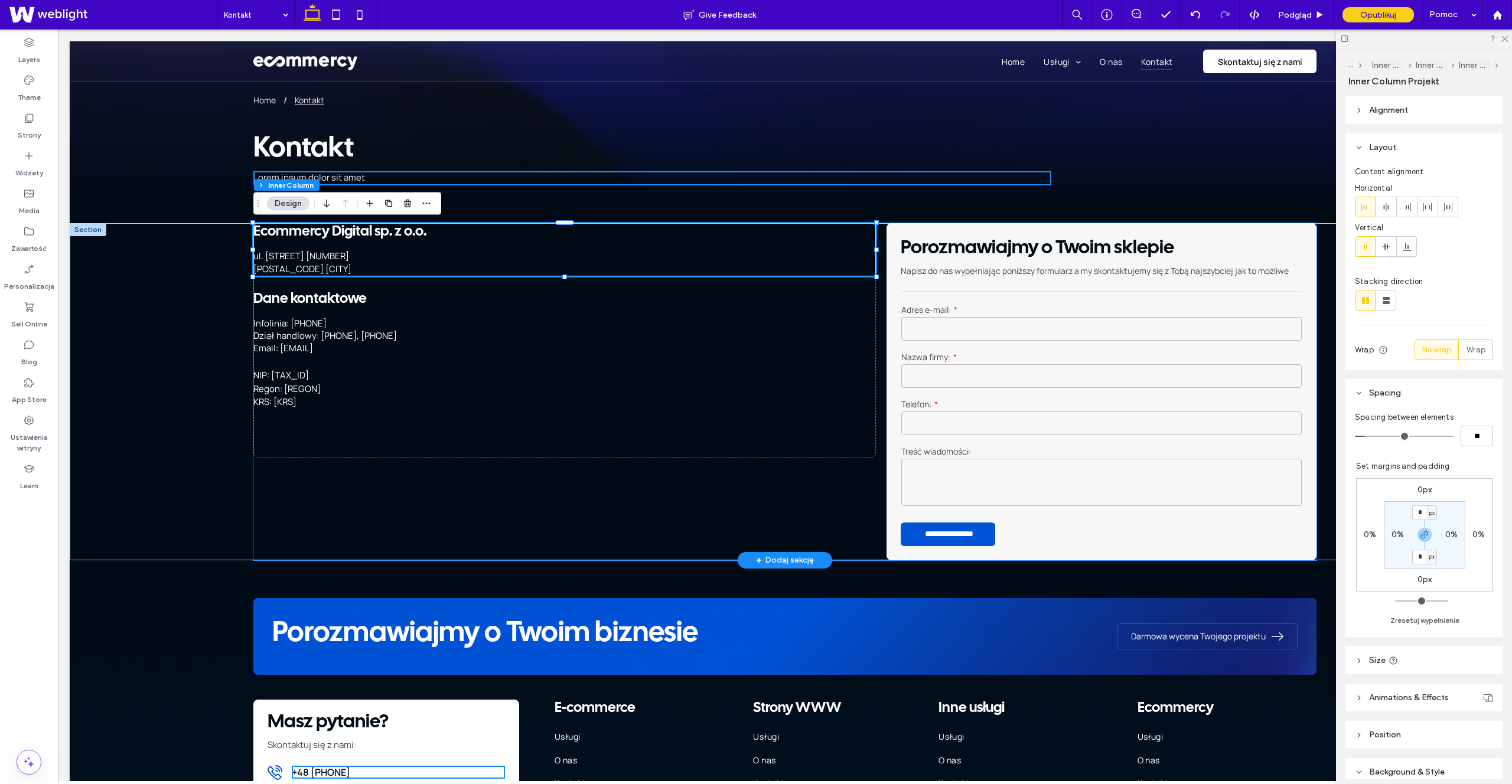 click on "Pełna obsługa – od projektu po wdrożenie
Tworzenie sklepu internetowego w naszej agencji to proces, który obejmuje wszystkie niezbędne etapy, zapewniając Ci gotowy do działania, zoptymalizowany pod kątem sprzedaży produkt. Nasz zakres usług obejmuje:
Projekt graficzny
każdy sklep jest tworzony od podstaw, z myślą o najlepszych praktykach UX/UI. Zapewniamy unikalną identyfikację wizualną, spójną z Twoją marką i oczekiwaniami klientów.
Konfiguracja płatności
integrujemy Twój sklep z popularnymi systemami płatności online
Domena i poczta sklepowa
pomagamy w doborze i konfiguracji domeny oraz poczty sklepowej, która będzie obsługiwać twój sklep.
Optymalizacja SEO" at bounding box center (785, 391) 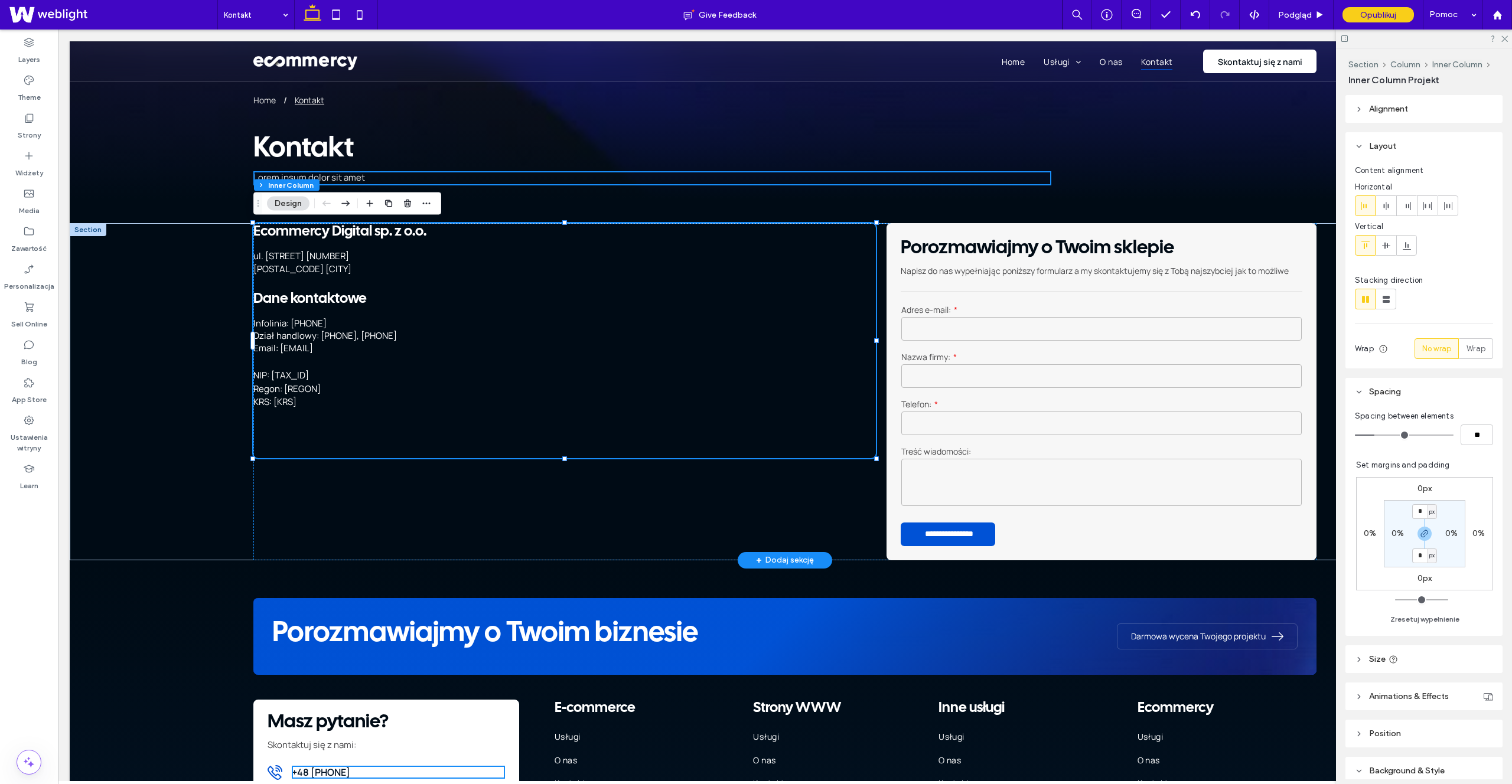 click on "KRS: [KRS]" at bounding box center (546, 402) 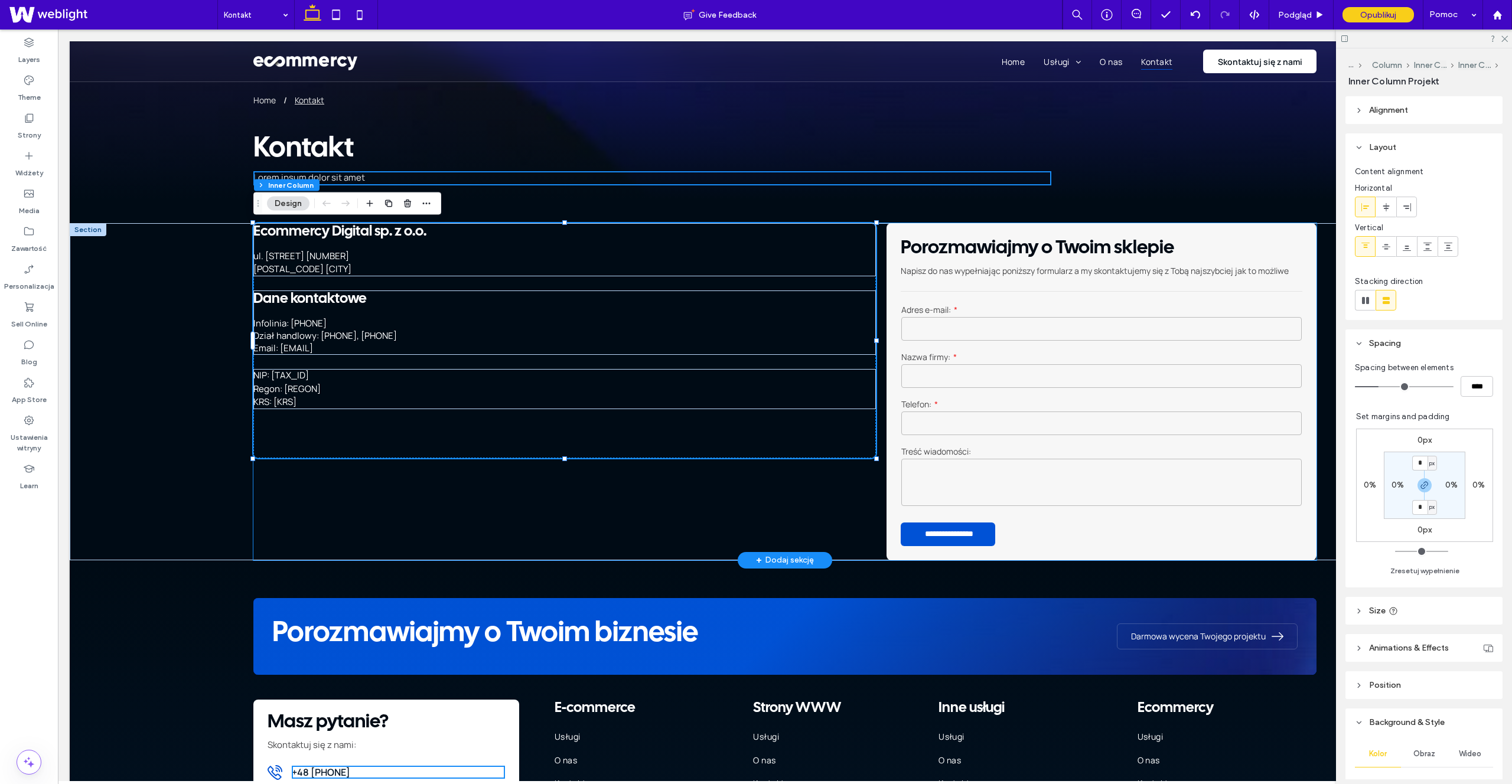 click on "Pełna obsługa – od projektu po wdrożenie
Tworzenie sklepu internetowego w naszej agencji to proces, który obejmuje wszystkie niezbędne etapy, zapewniając Ci gotowy do działania, zoptymalizowany pod kątem sprzedaży produkt. Nasz zakres usług obejmuje:
Projekt graficzny
każdy sklep jest tworzony od podstaw, z myślą o najlepszych praktykach UX/UI. Zapewniamy unikalną identyfikację wizualną, spójną z Twoją marką i oczekiwaniami klientów.
Konfiguracja płatności
integrujemy Twój sklep z popularnymi systemami płatności online
Domena i poczta sklepowa
pomagamy w doborze i konfiguracji domeny oraz poczty sklepowej, która będzie obsługiwać twój sklep.
Optymalizacja SEO" at bounding box center (785, 391) 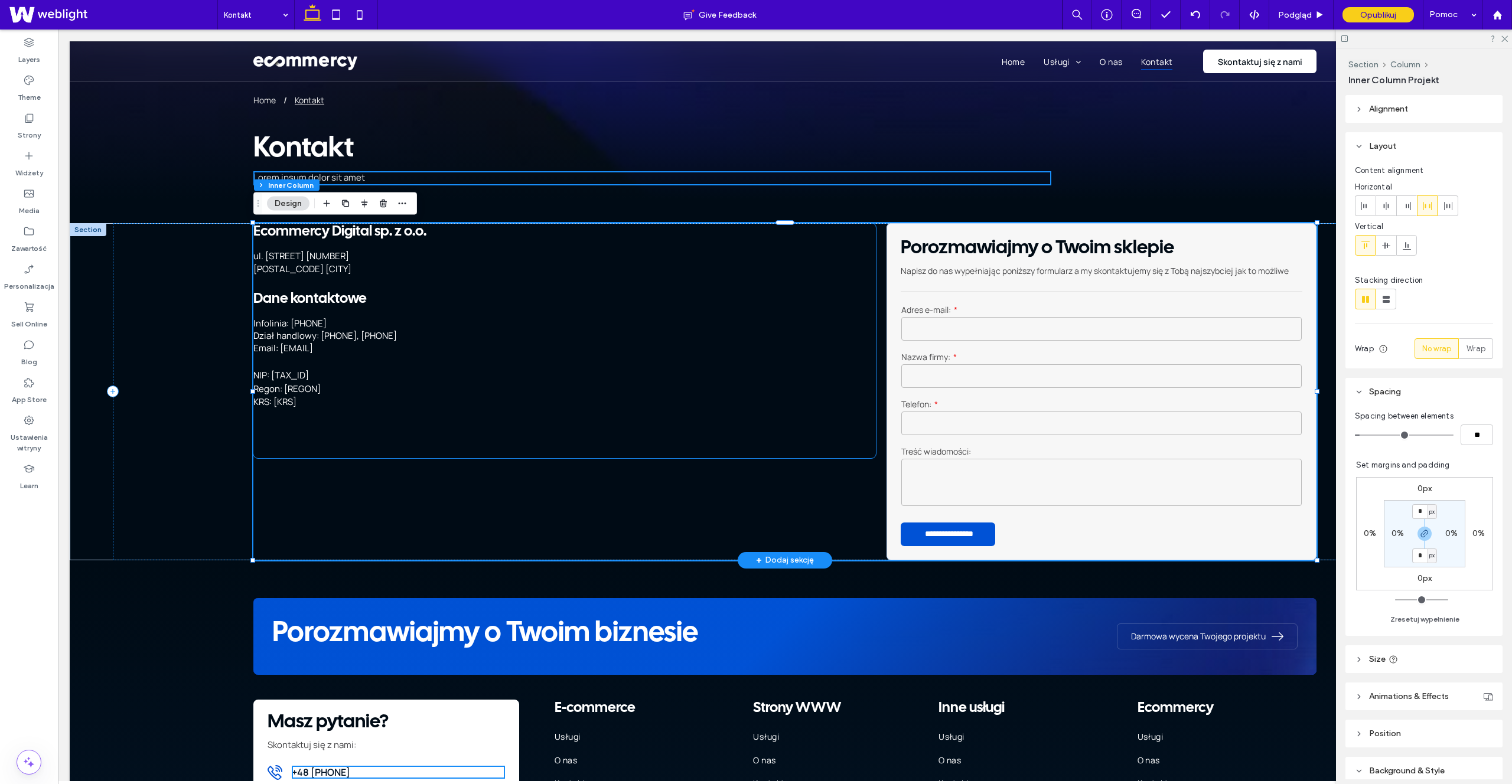 click on "[POSTAL_CODE] [CITY]" at bounding box center [546, 269] 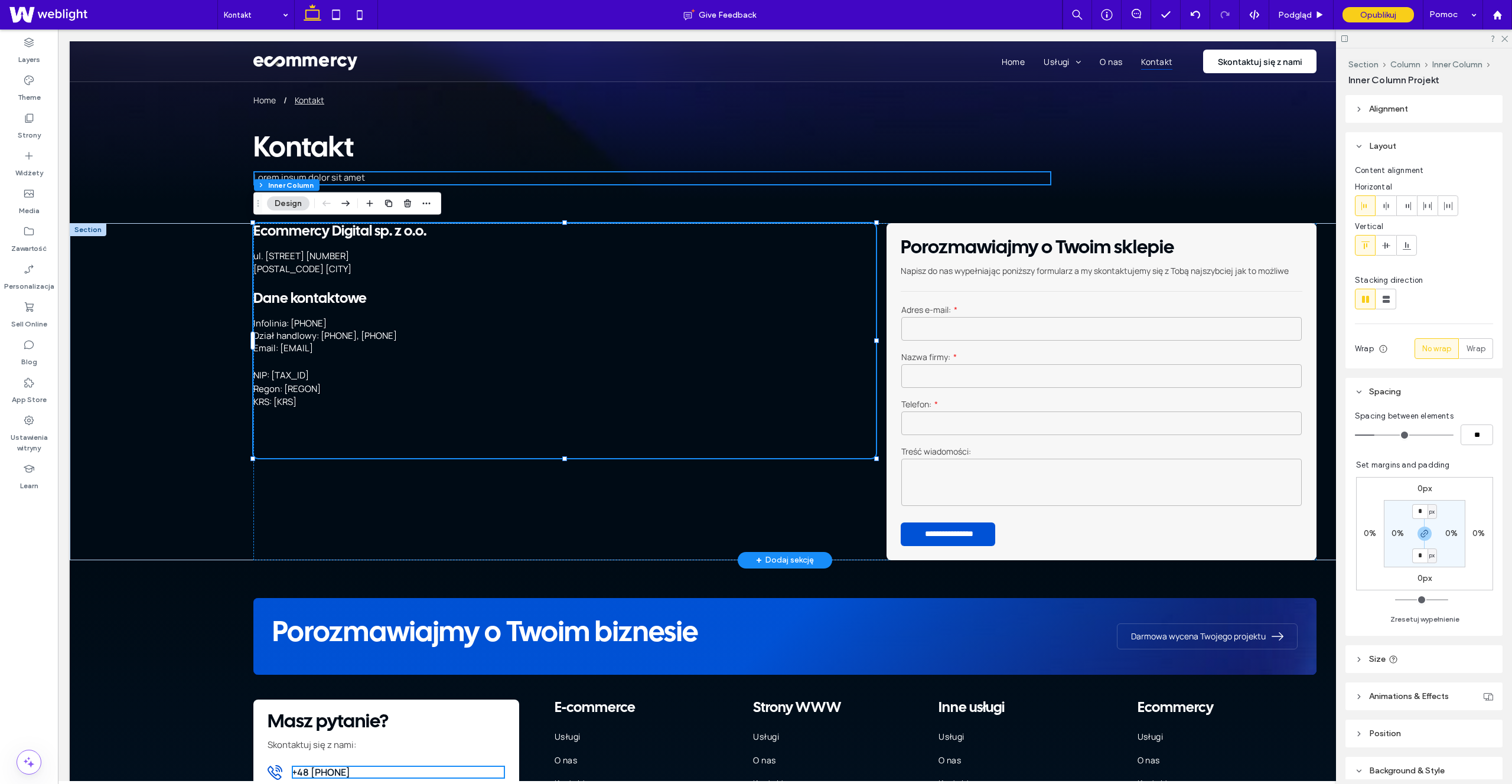 click on "Ecommercy Digital sp. z o.o.
ul. [STREET] [NUMBER], [POSTAL_CODE] [CITY]" at bounding box center (565, 250) 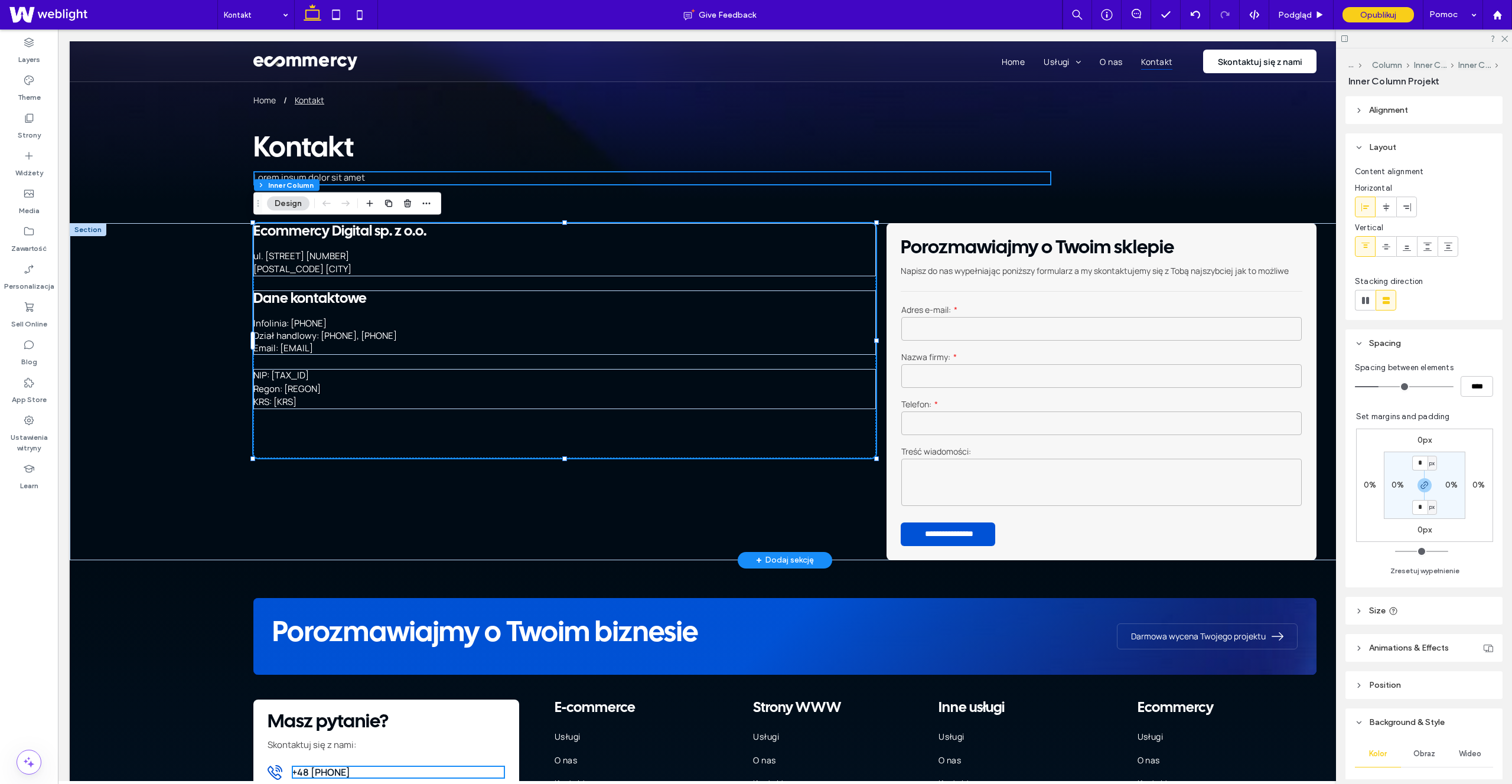 click on "Ecommercy Digital sp. z o.o.
ul. [STREET] [NUMBER], [POSTAL_CODE] [CITY]" at bounding box center (565, 250) 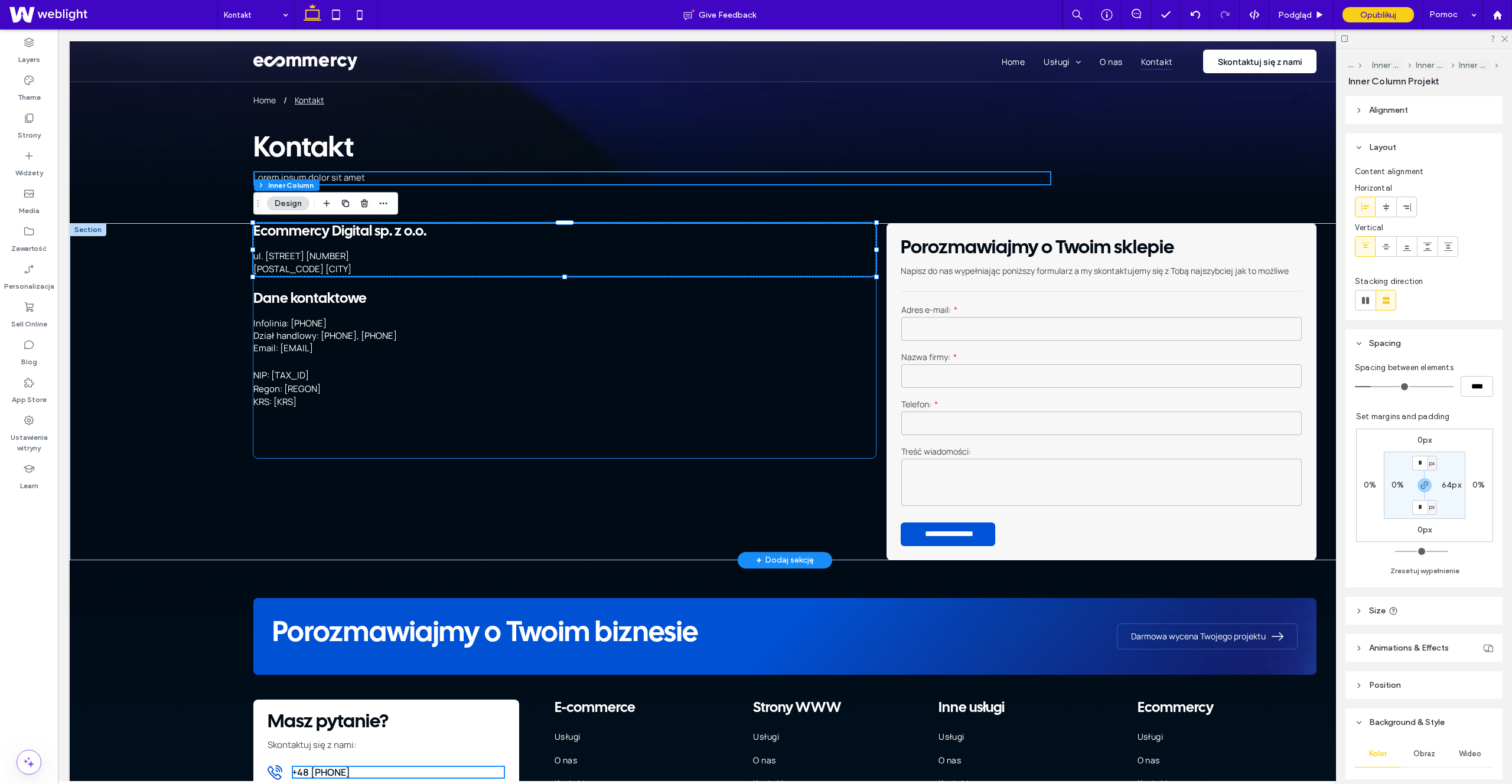 click on "Ecommercy Digital sp. z o.o.
ul. [STREET] [NUMBER], [POSTAL_CODE] [CITY]" at bounding box center (565, 250) 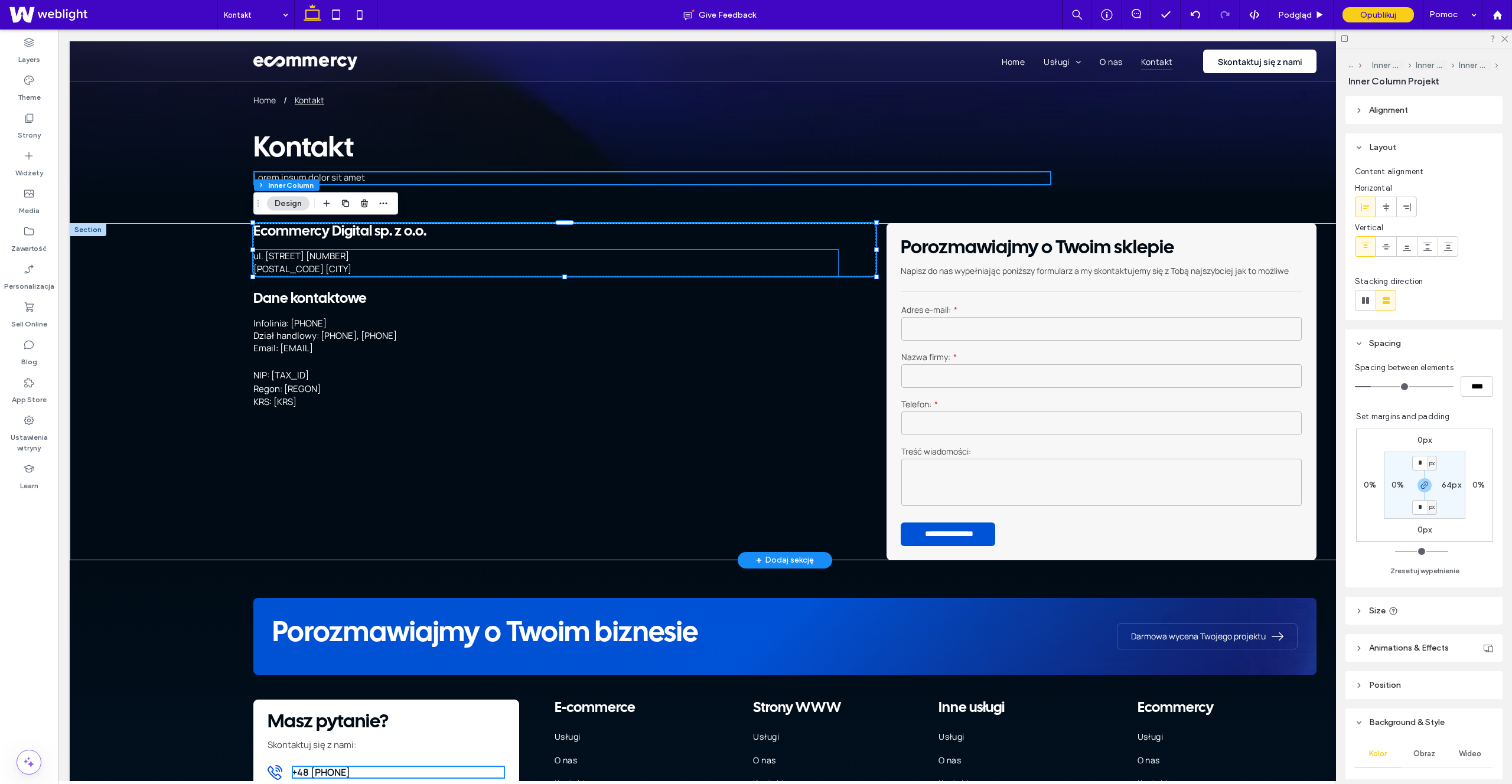 click on "ul. [STREET] [NUMBER]" at bounding box center [301, 256] 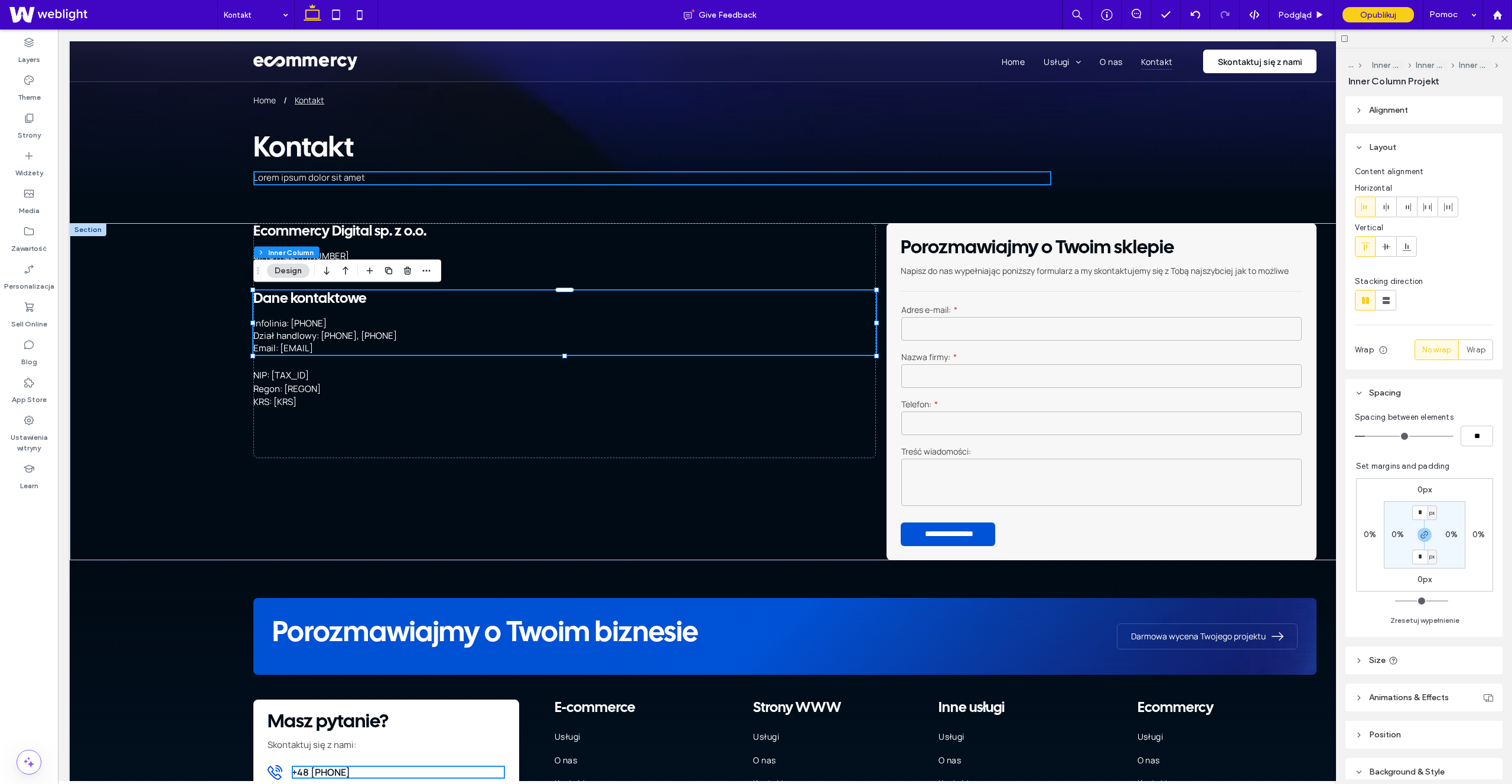 click on "Email: biuro@ecommercy.pla" at bounding box center [546, 348] 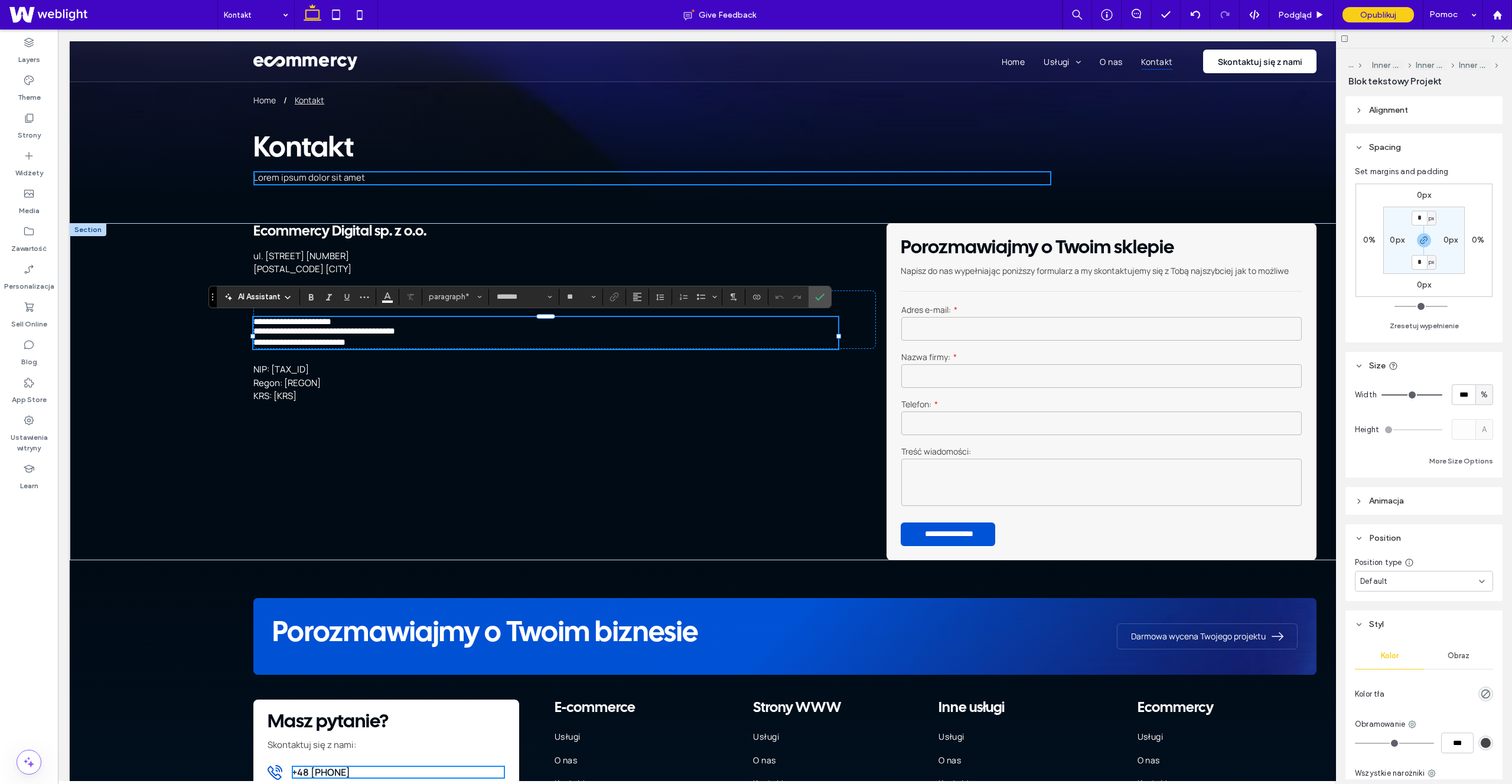 type 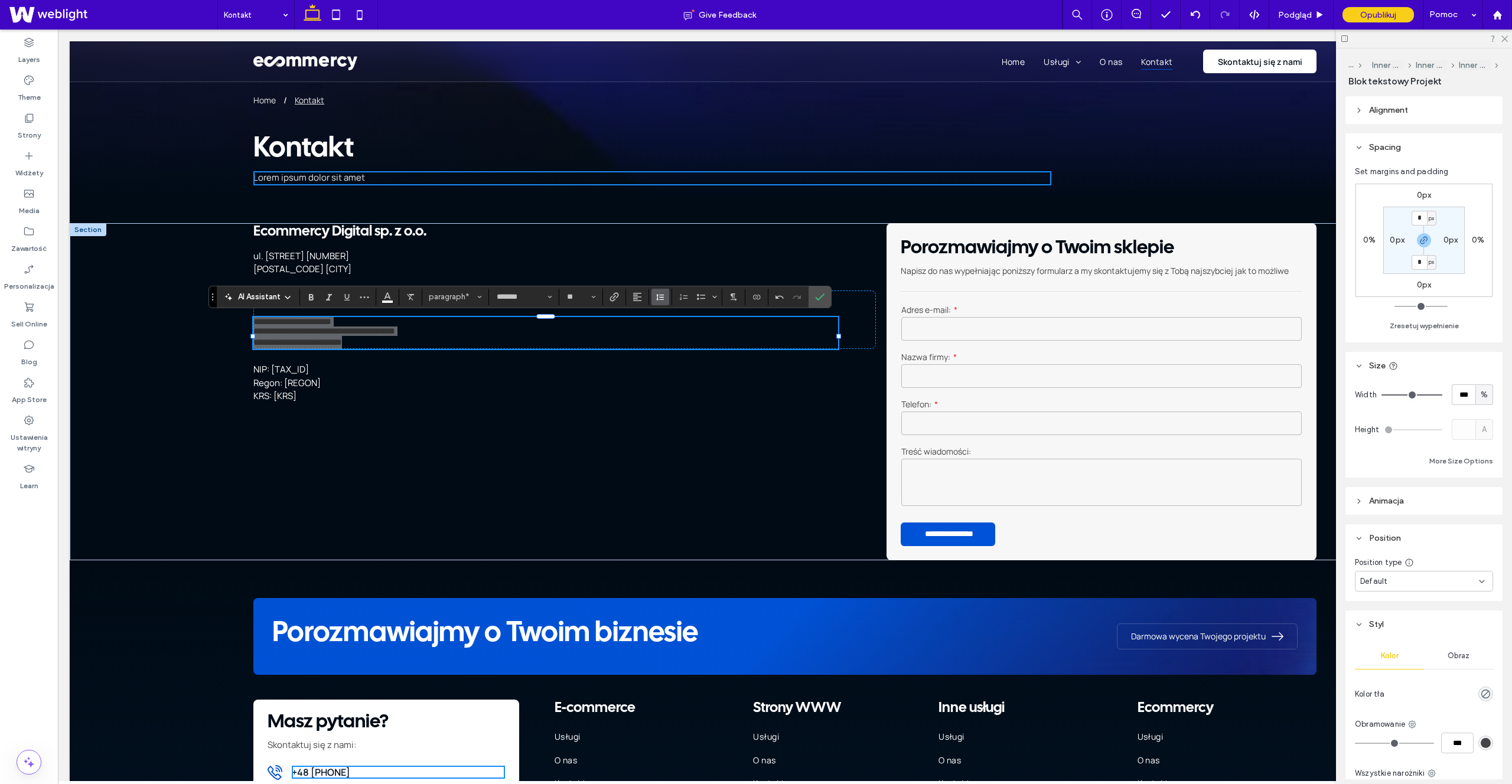 click 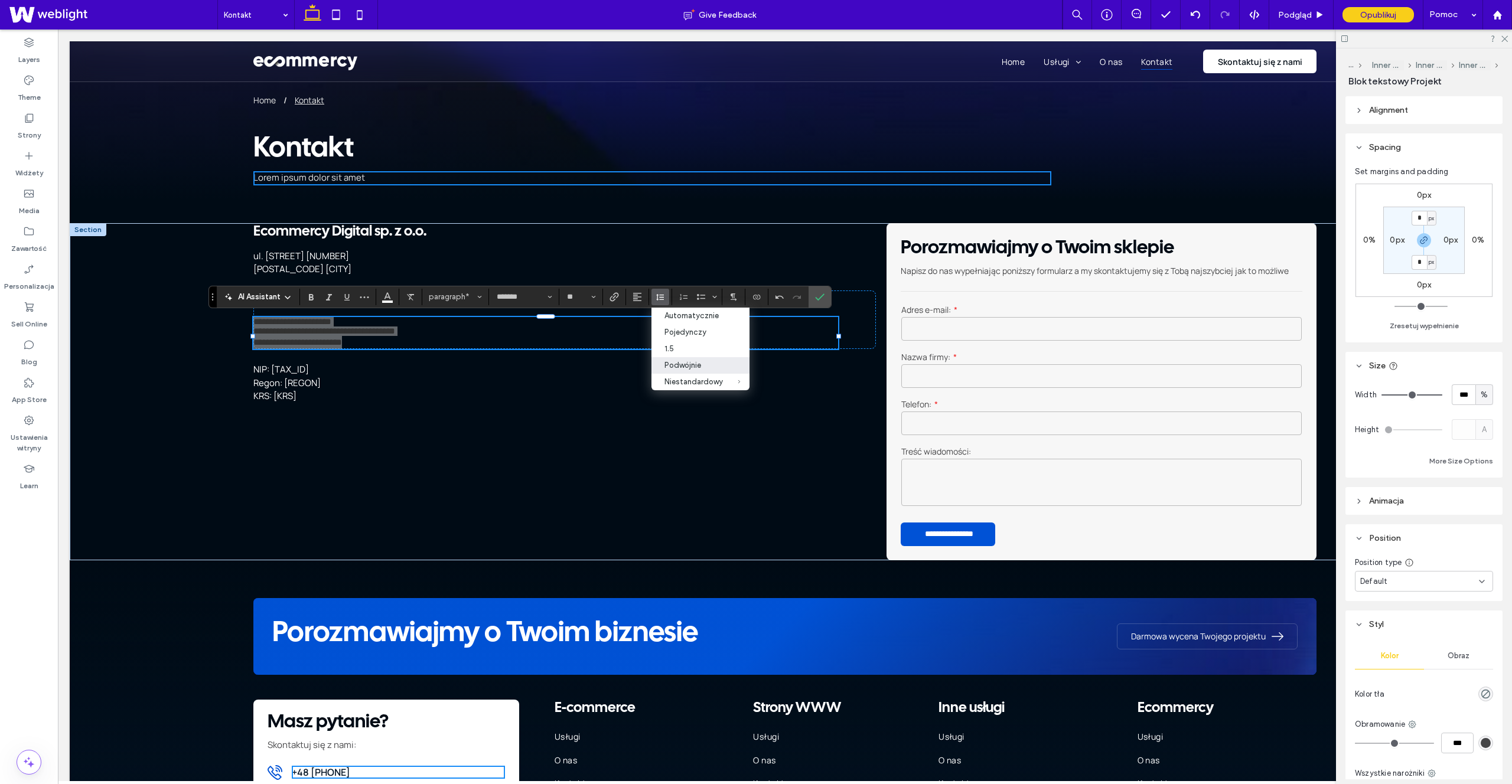 click on "Podwójnie" at bounding box center (693, 365) 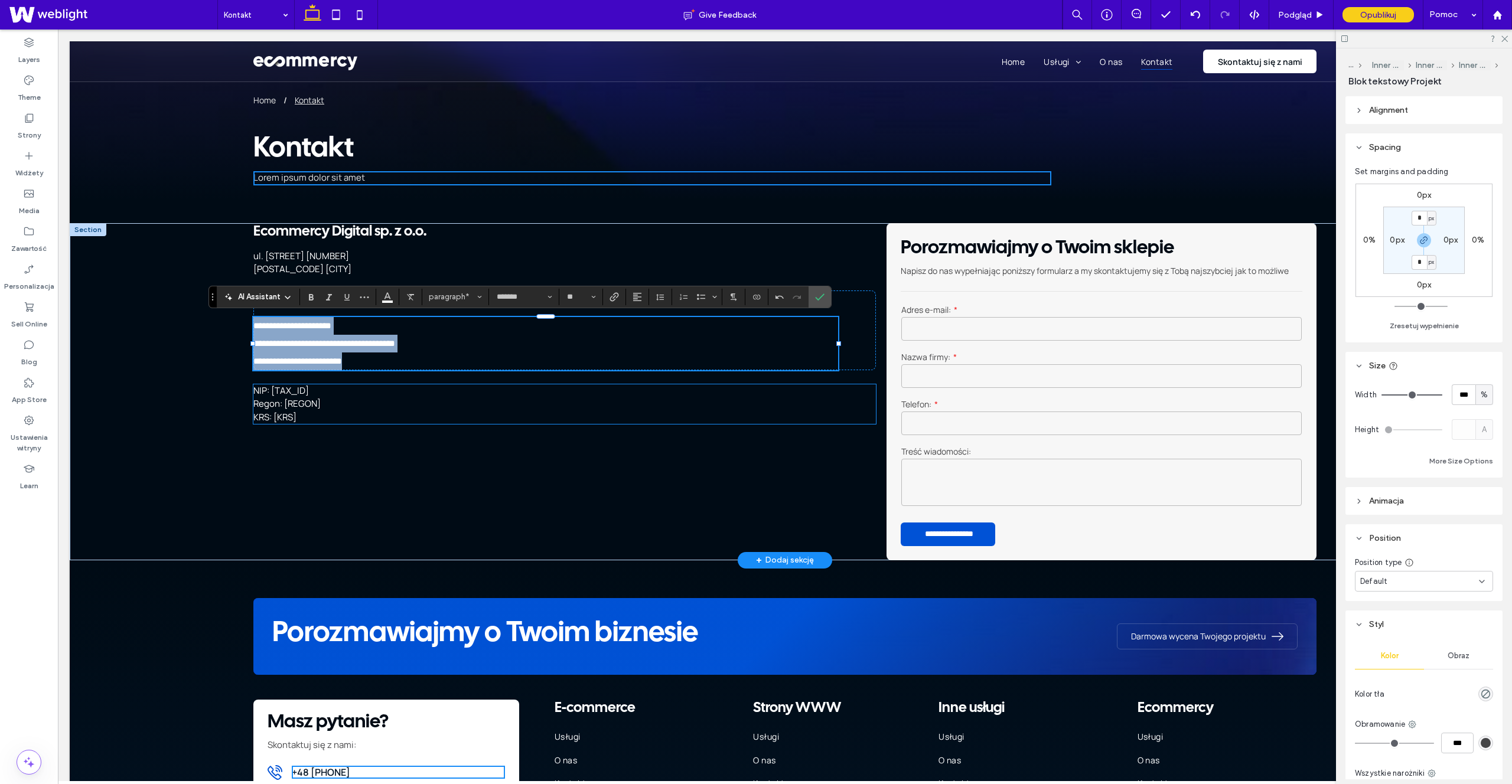 click on "KRS: [KRS]" at bounding box center (546, 417) 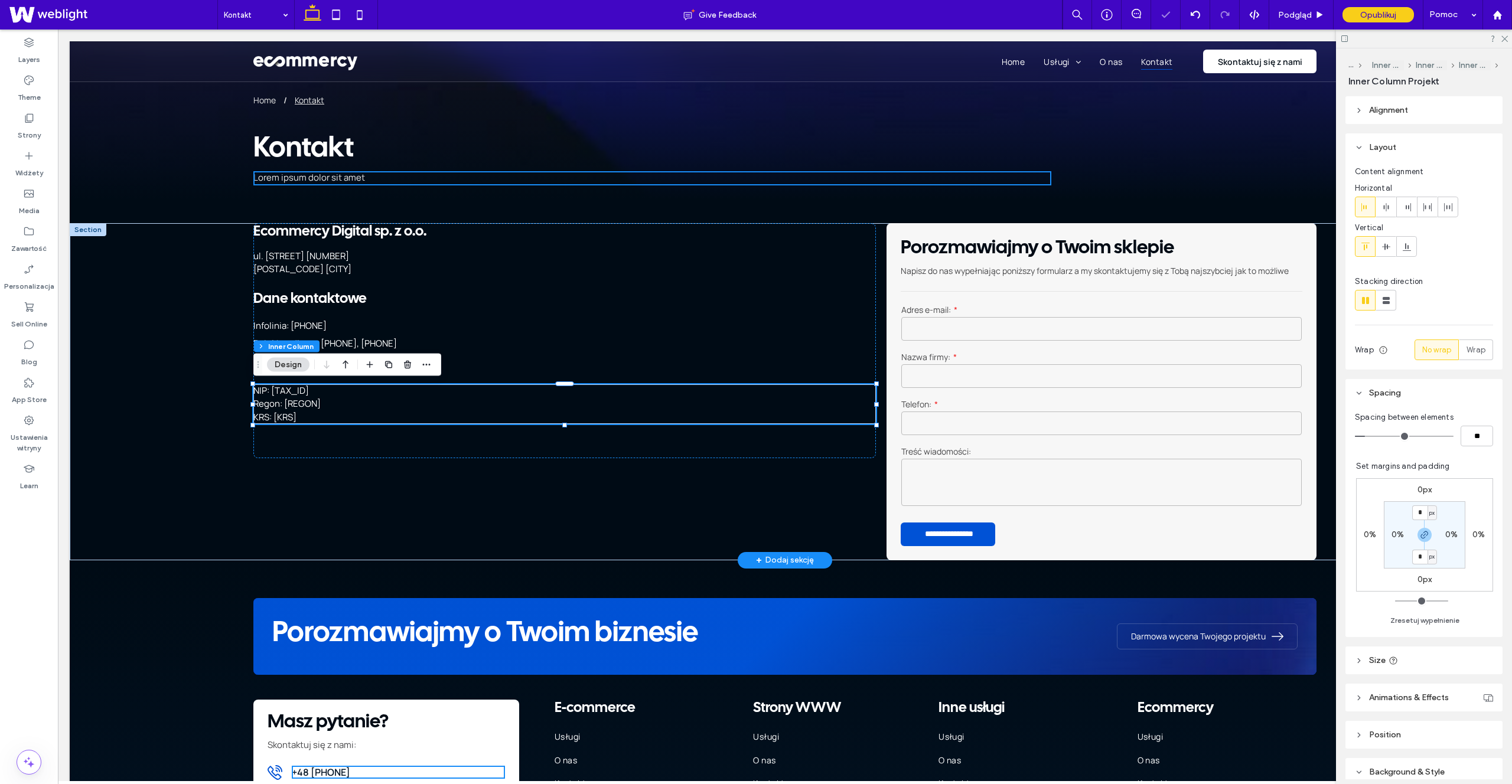 click on "KRS: [KRS]" at bounding box center [546, 417] 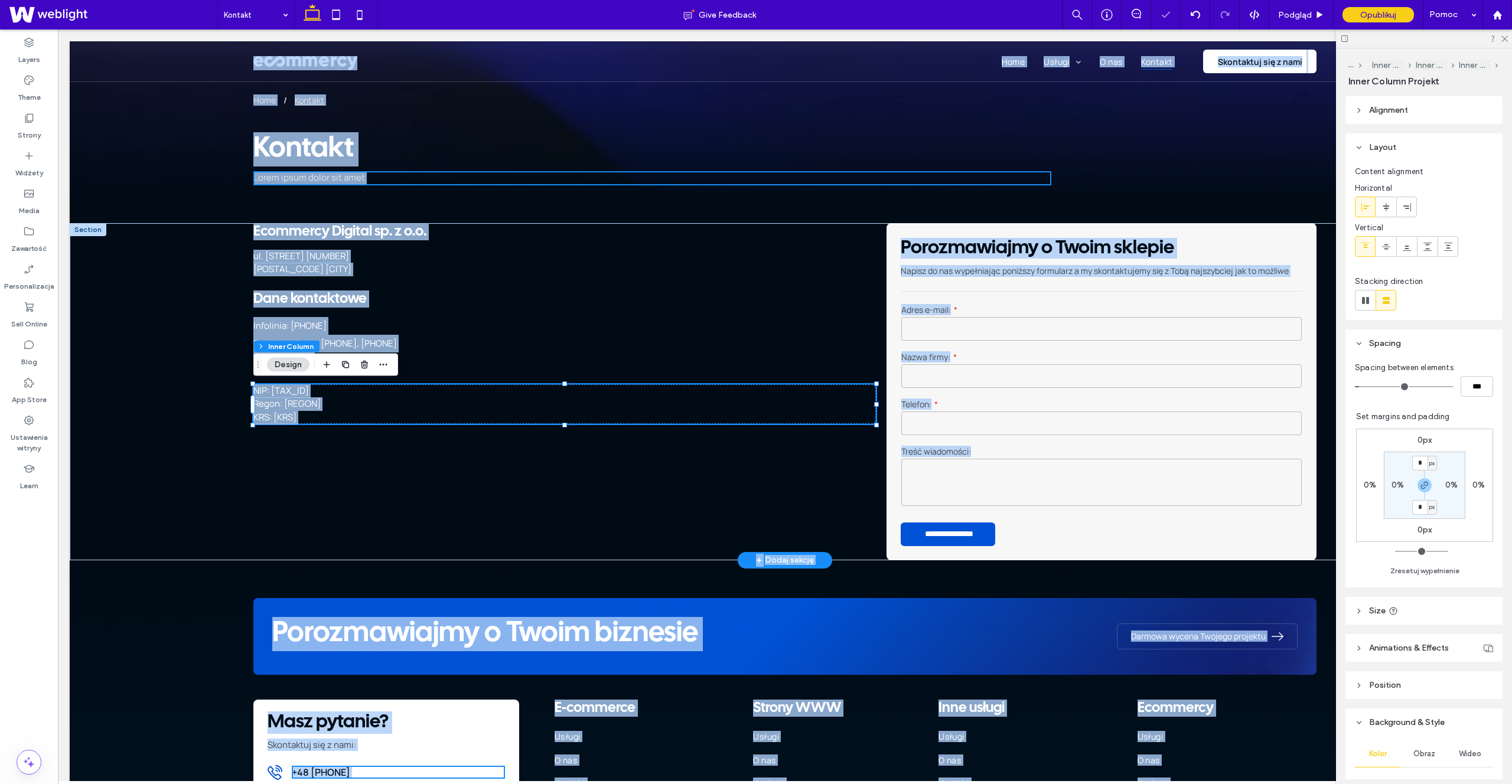 click on "Regon: [REGON]" at bounding box center (546, 404) 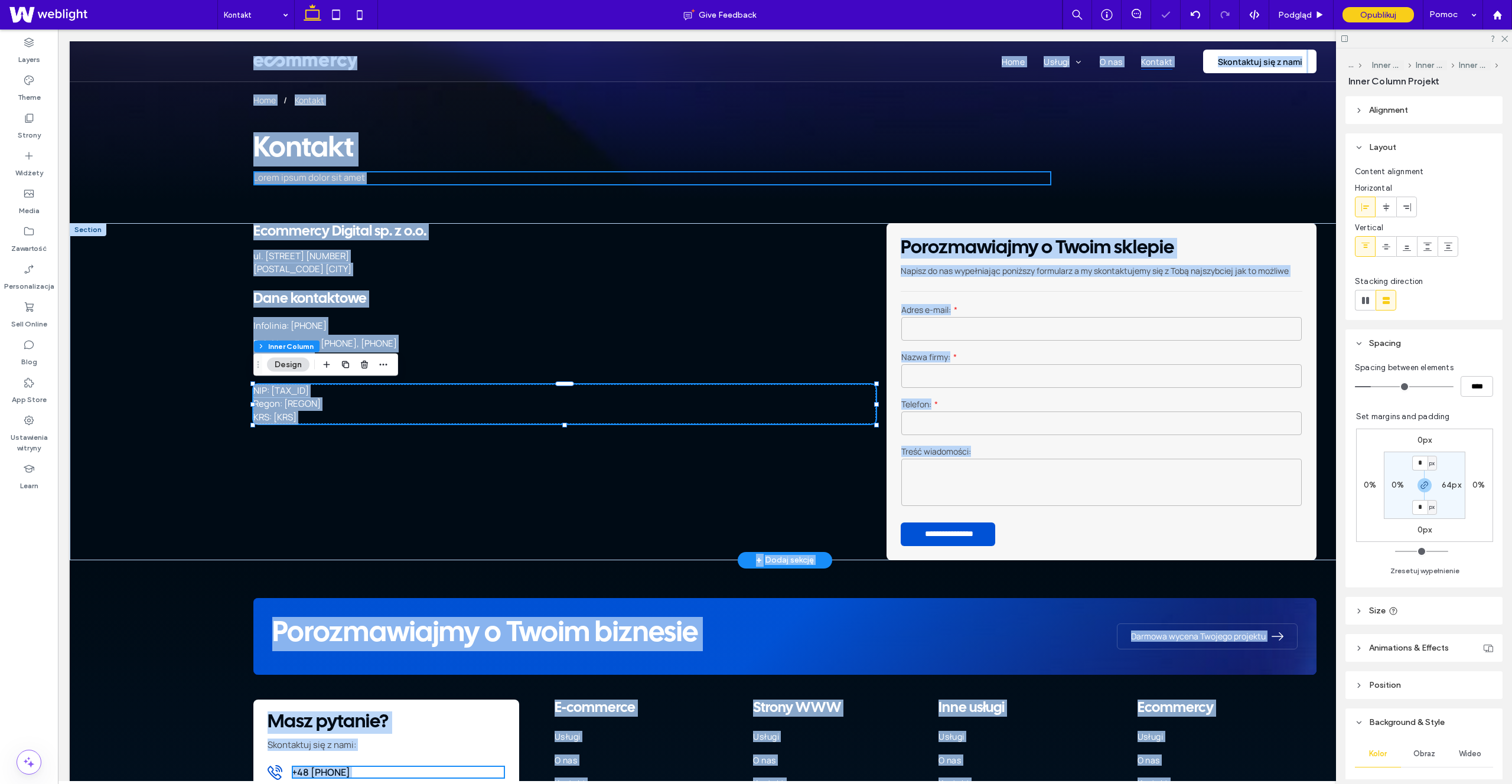 click on "Regon: [REGON]" at bounding box center (546, 404) 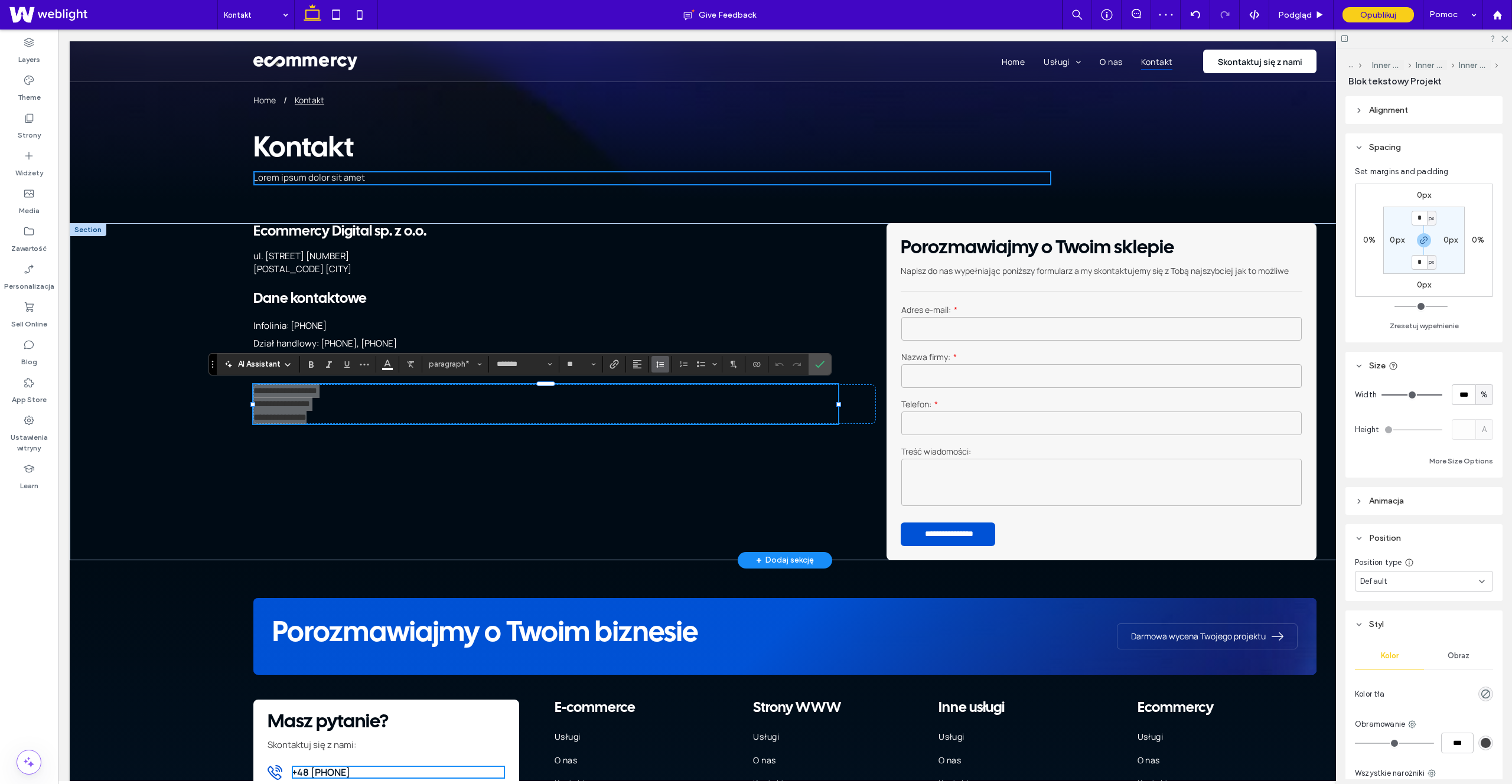 click 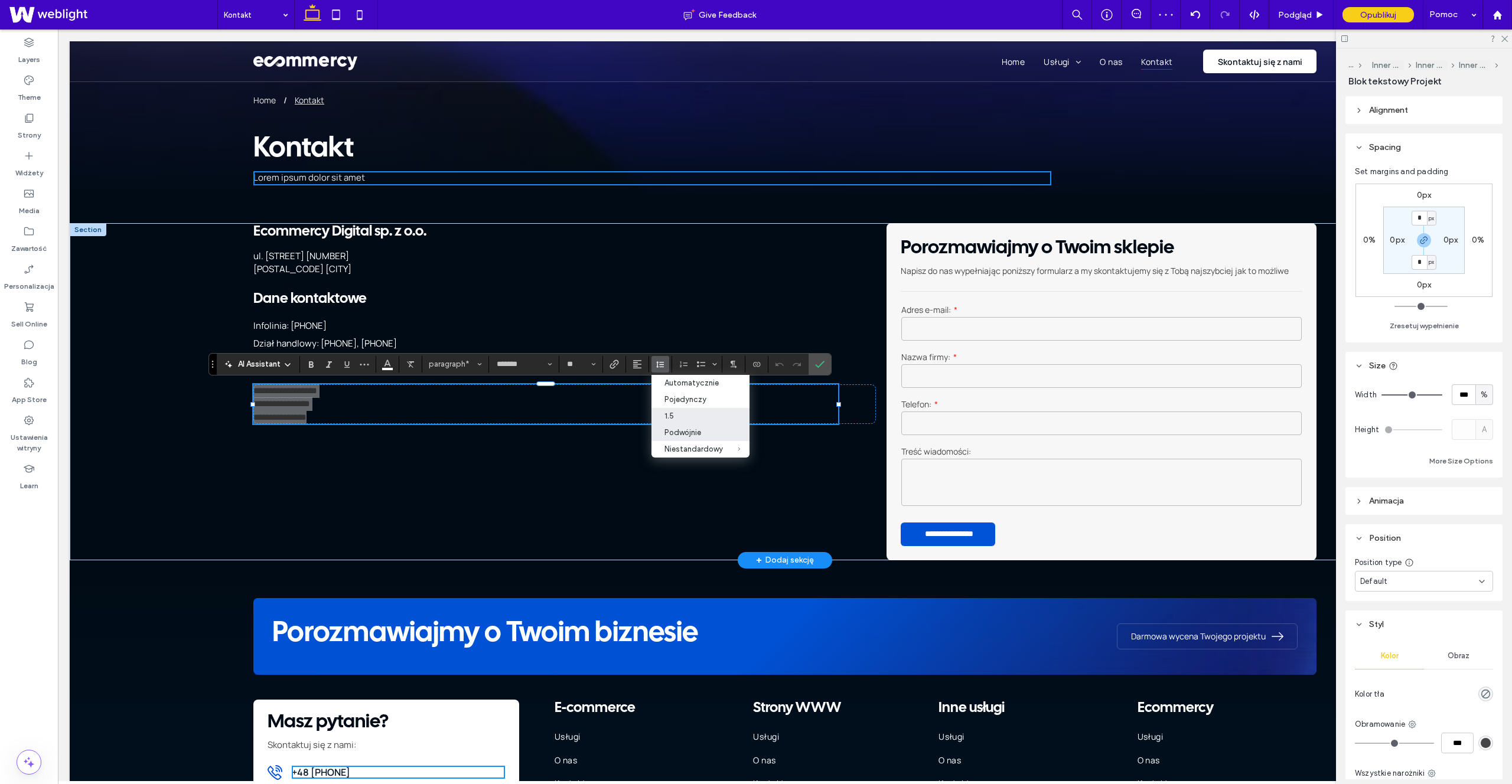 click on "Podwójnie" at bounding box center [693, 432] 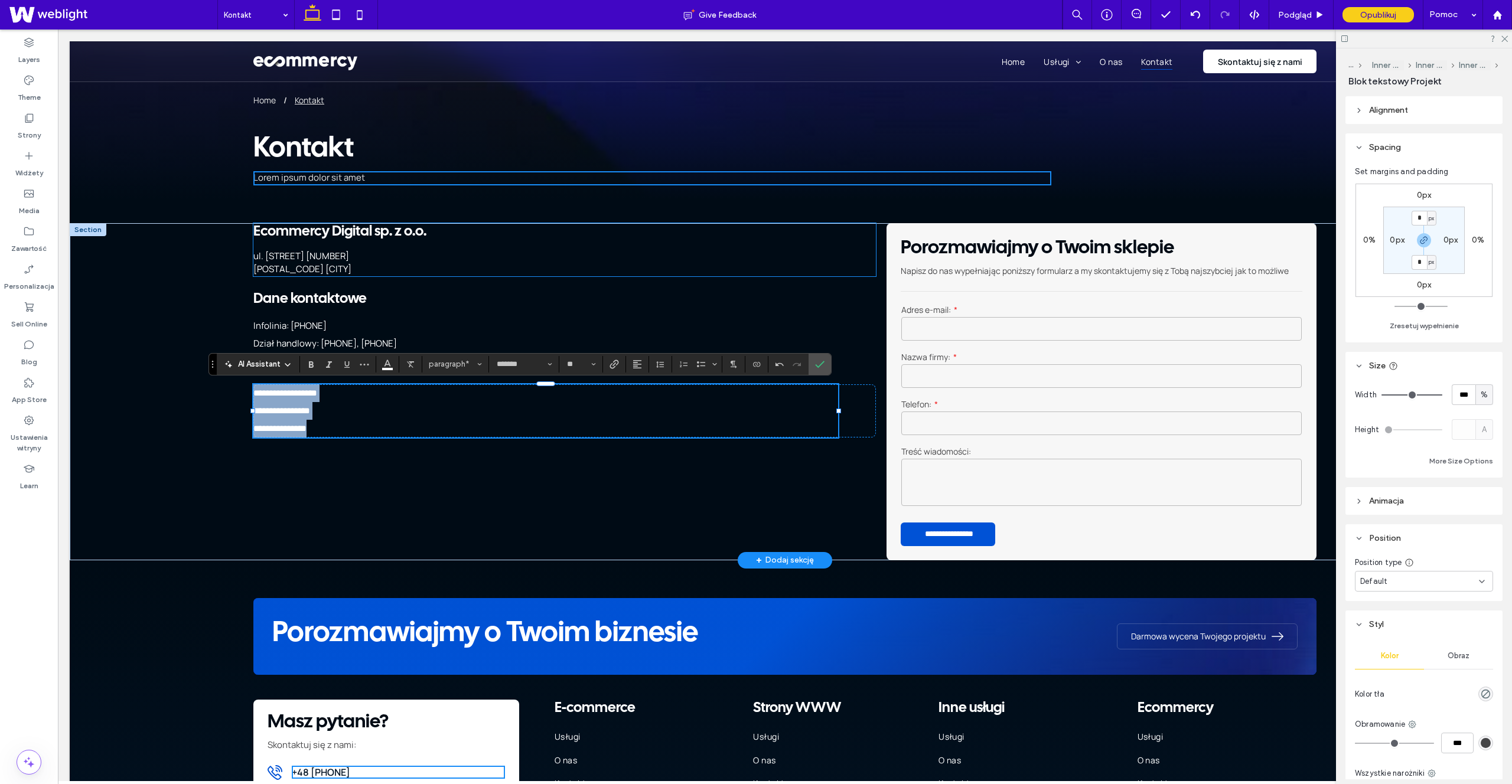 click on "[POSTAL_CODE] [CITY]" at bounding box center (546, 269) 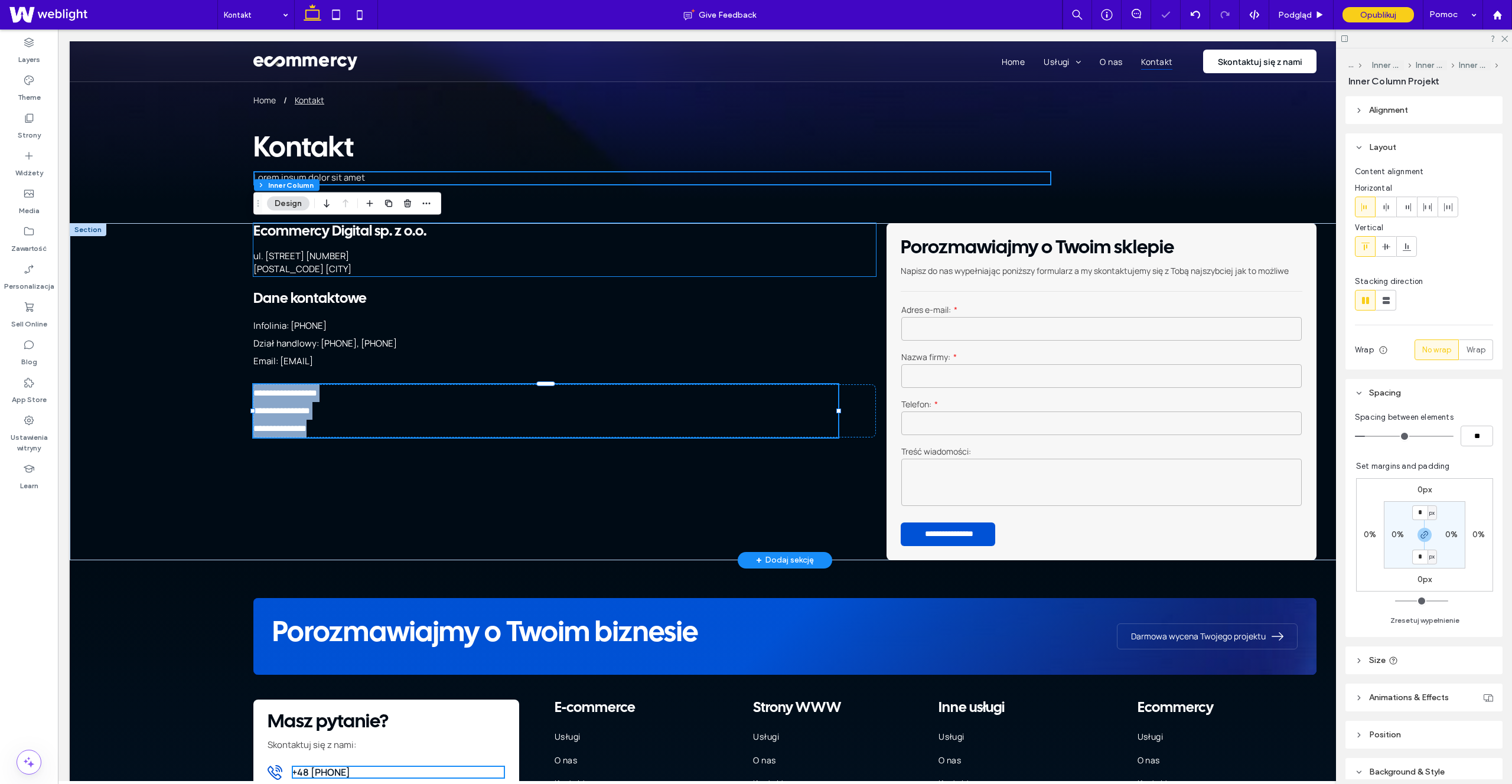 click on "[POSTAL_CODE] [CITY]" at bounding box center (546, 269) 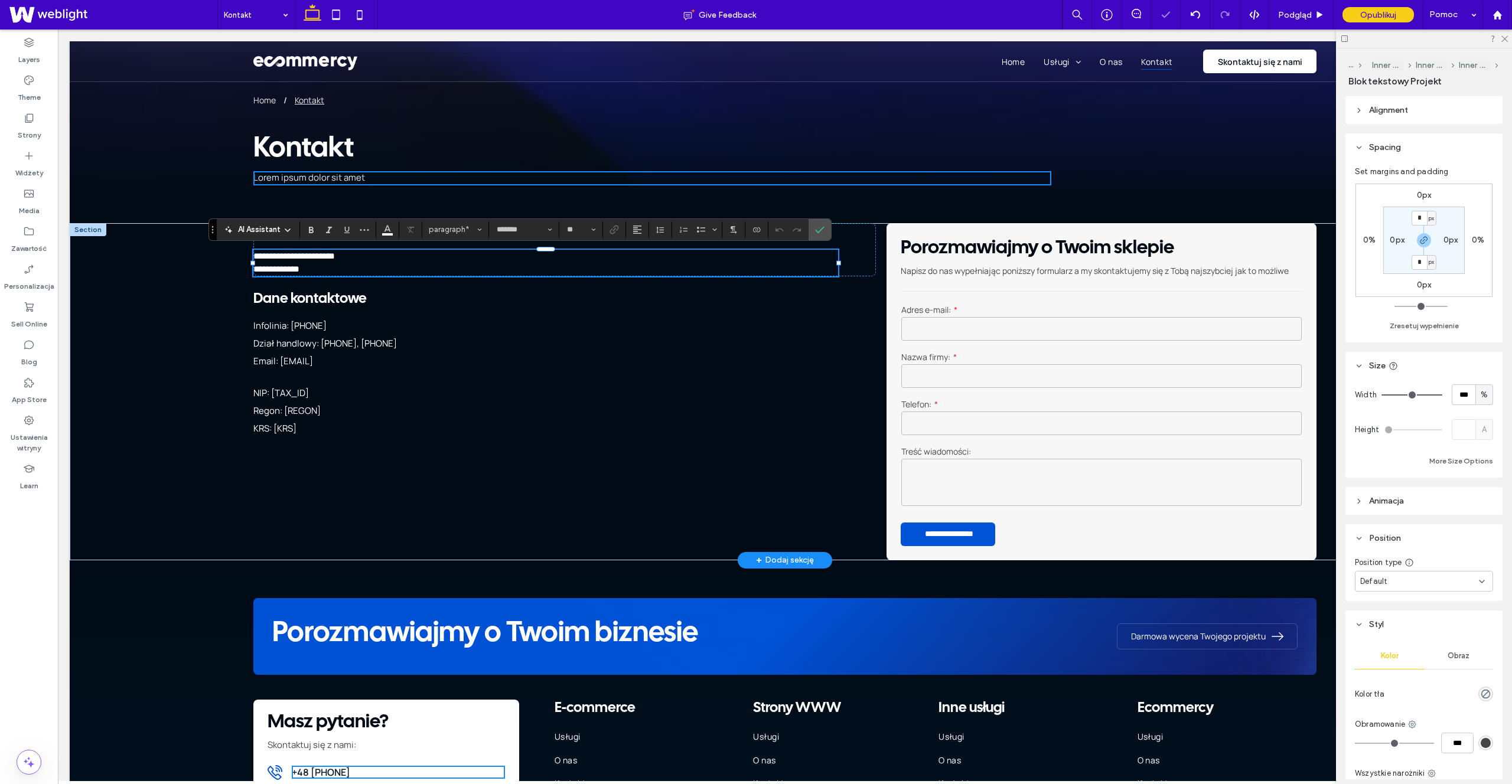 click on "**********" at bounding box center (546, 269) 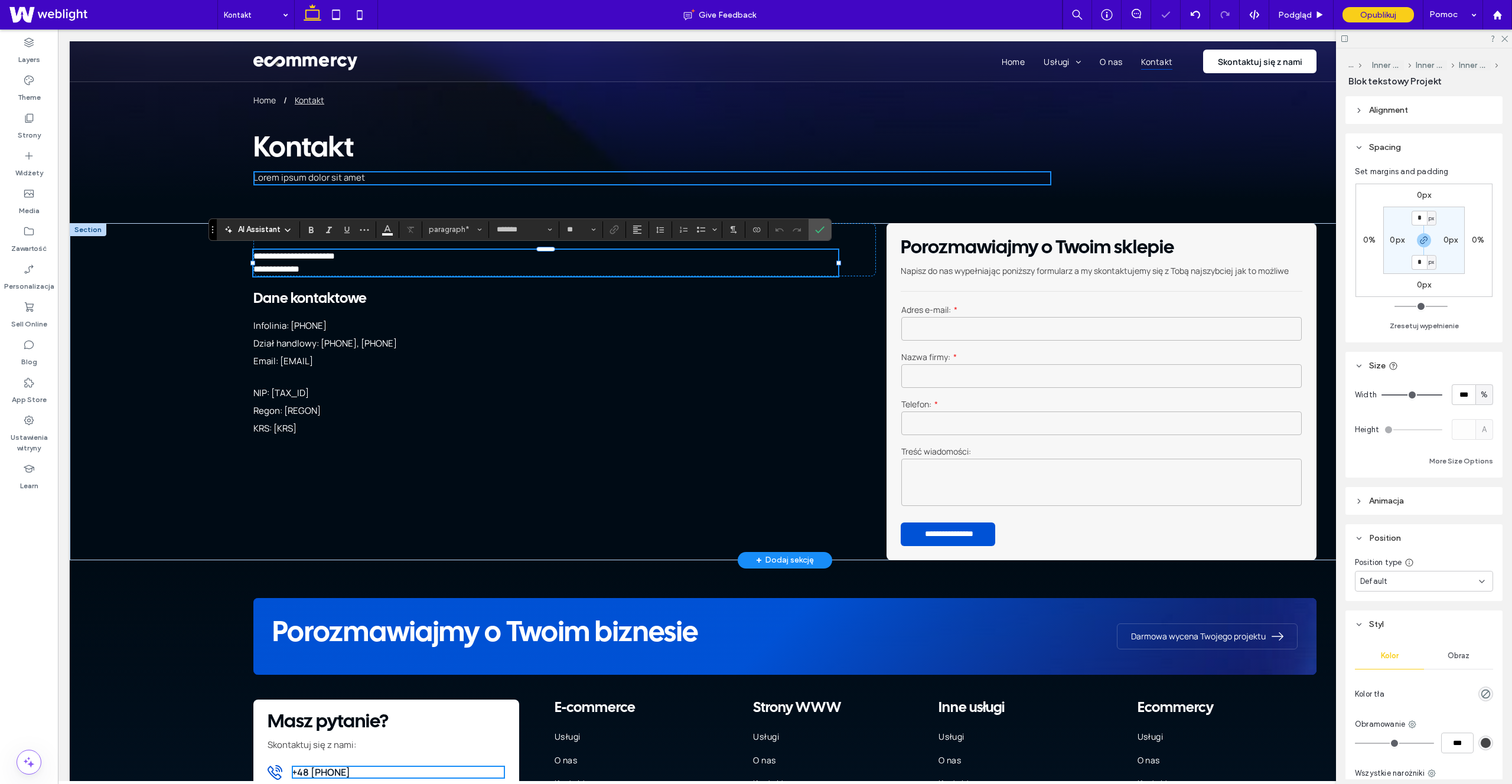 click on "**********" at bounding box center (546, 269) 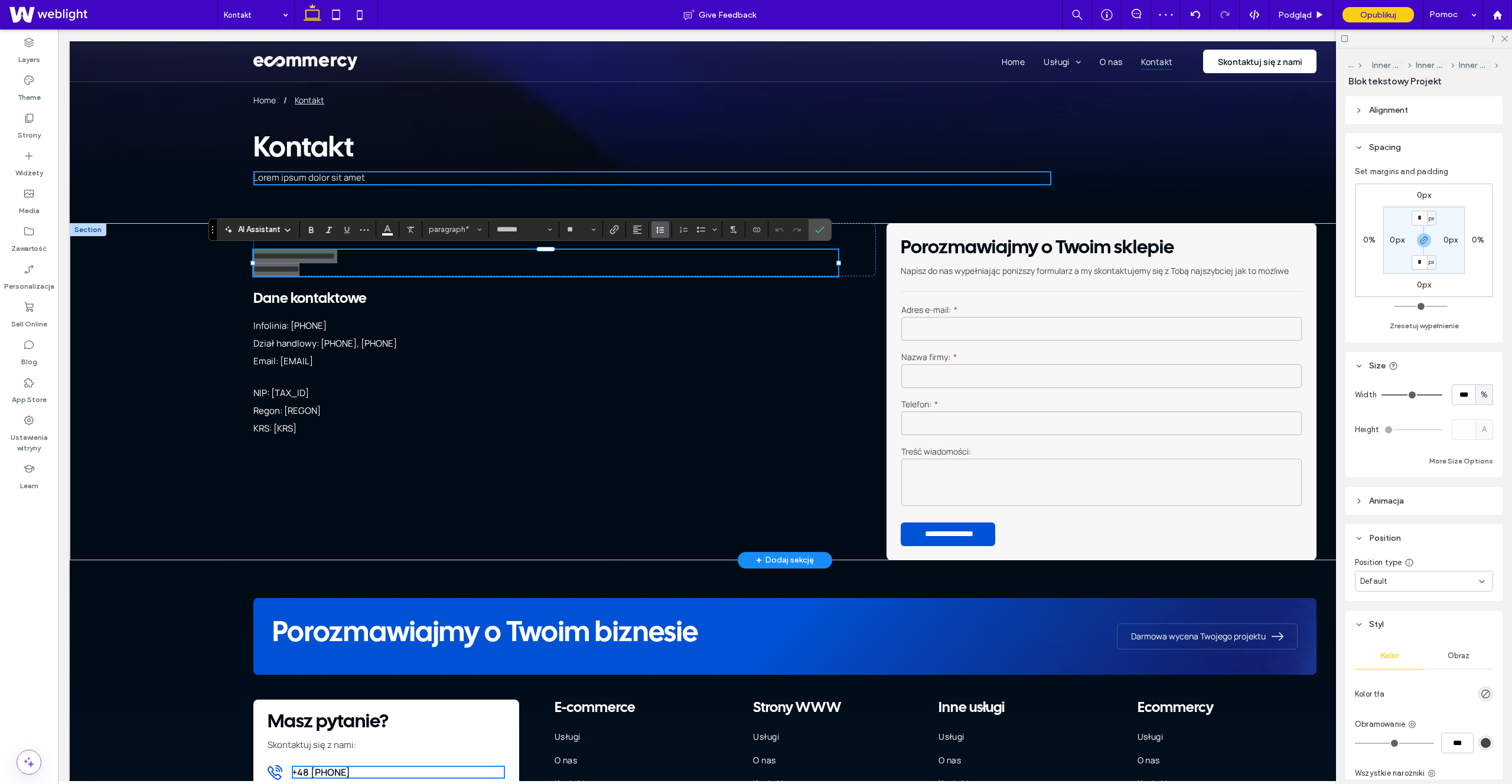 click 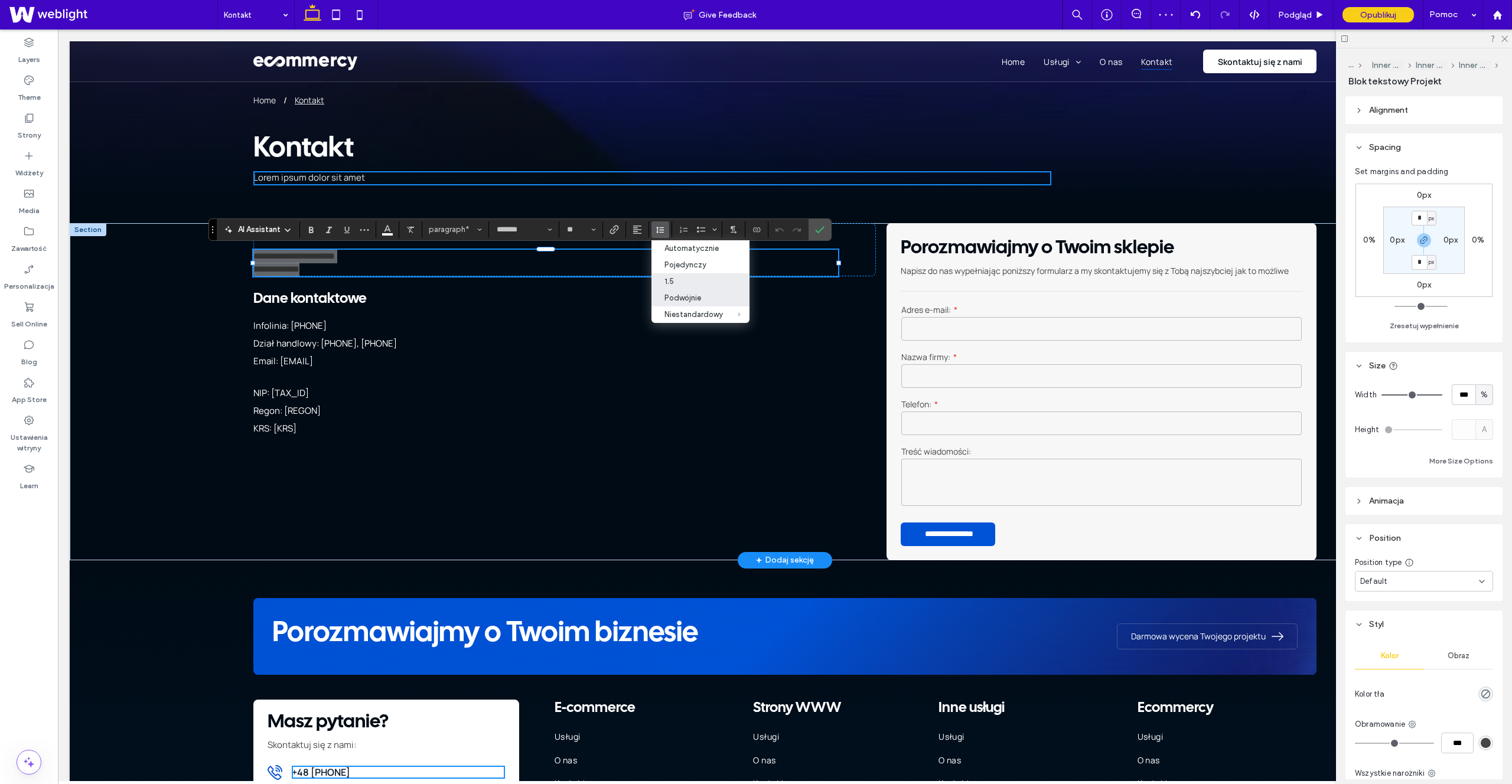 click on "Podwójnie" at bounding box center [693, 298] 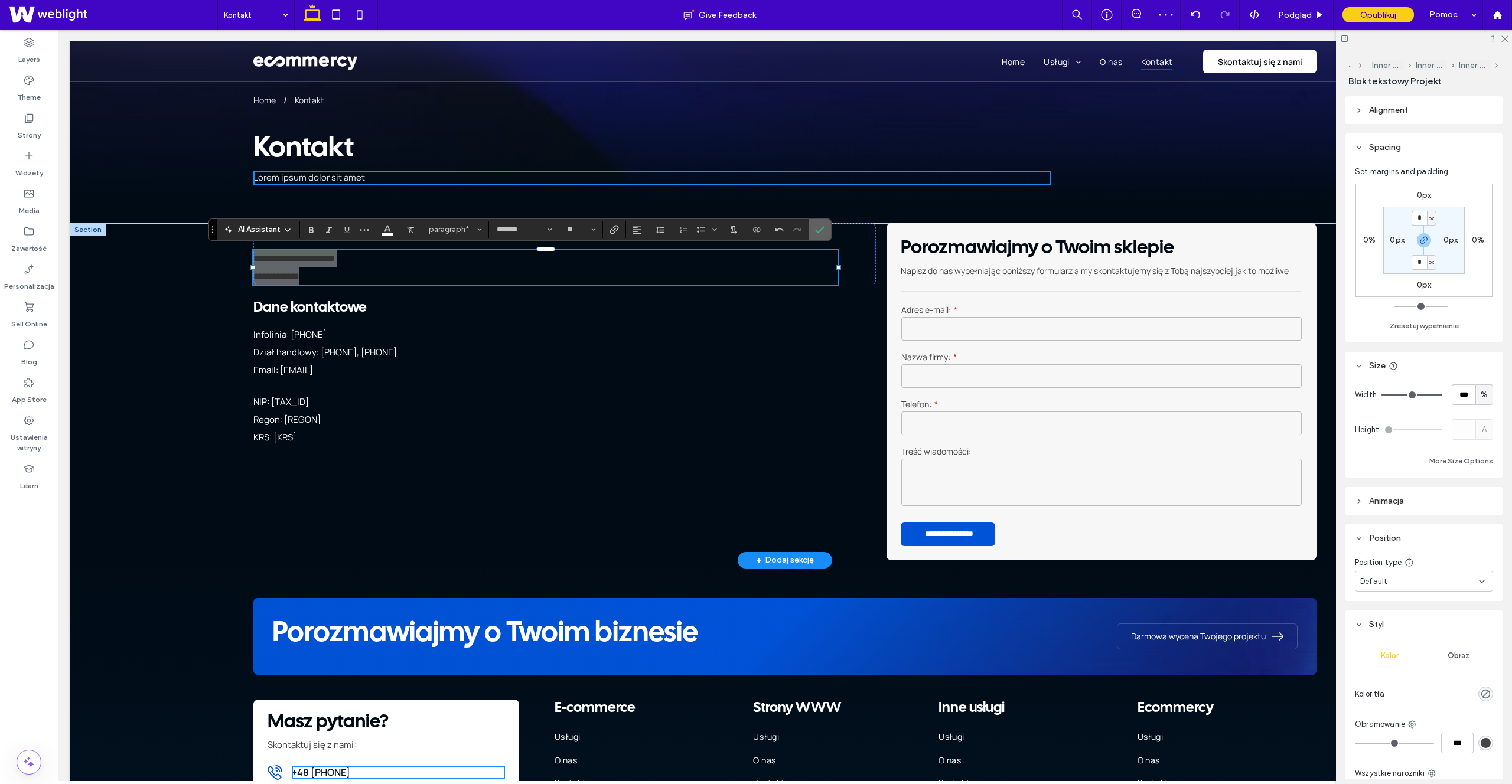 click at bounding box center [820, 230] 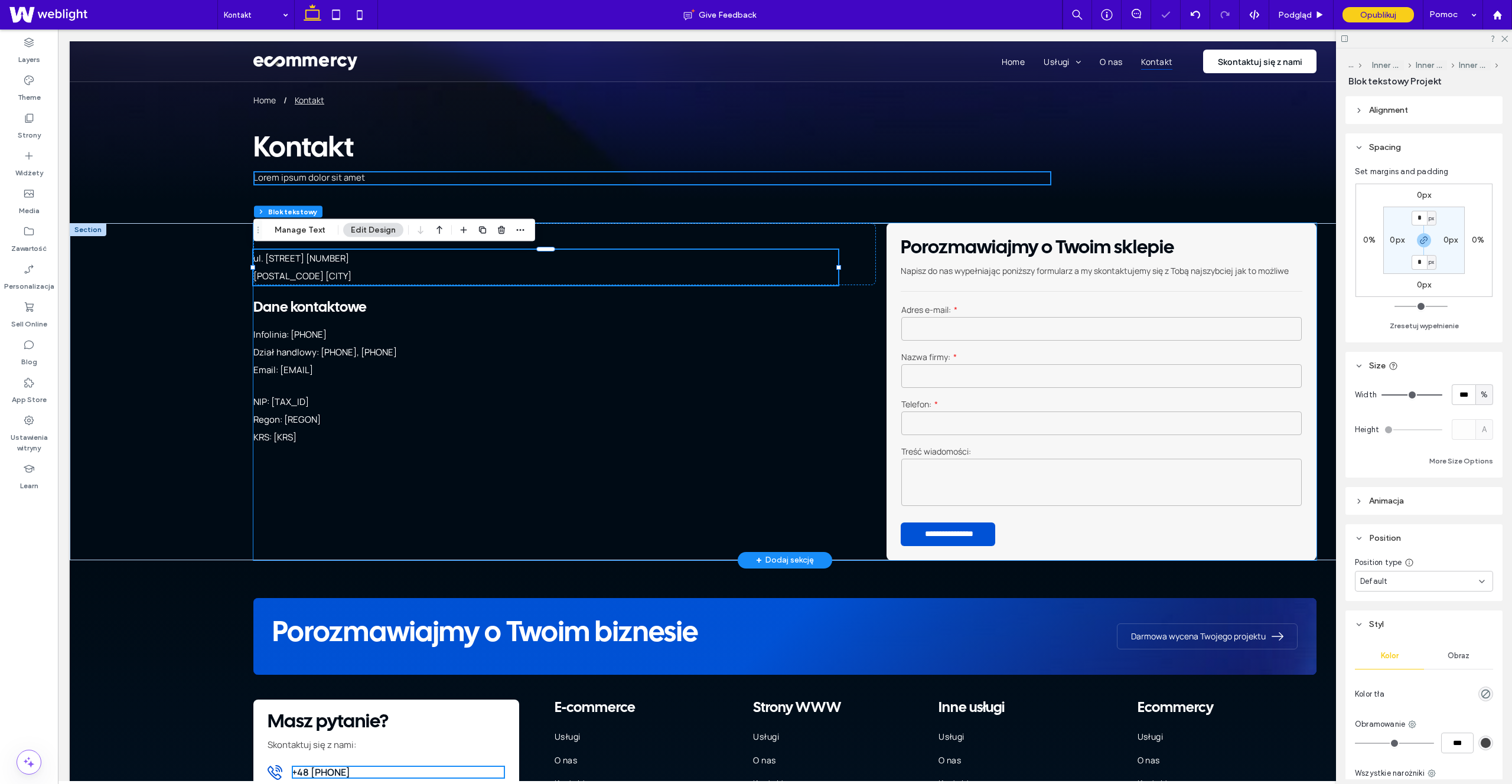 click on "Pełna obsługa – od projektu po wdrożenie
Tworzenie sklepu internetowego w naszej agencji to proces, który obejmuje wszystkie niezbędne etapy, zapewniając Ci gotowy do działania, zoptymalizowany pod kątem sprzedaży produkt. Nasz zakres usług obejmuje:
Projekt graficzny
każdy sklep jest tworzony od podstaw, z myślą o najlepszych praktykach UX/UI. Zapewniamy unikalną identyfikację wizualną, spójną z Twoją marką i oczekiwaniami klientów.
Konfiguracja płatności
integrujemy Twój sklep z popularnymi systemami płatności online
Domena i poczta sklepowa
pomagamy w doborze i konfiguracji domeny oraz poczty sklepowej, która będzie obsługiwać twój sklep.
Optymalizacja SEO" at bounding box center (785, 391) 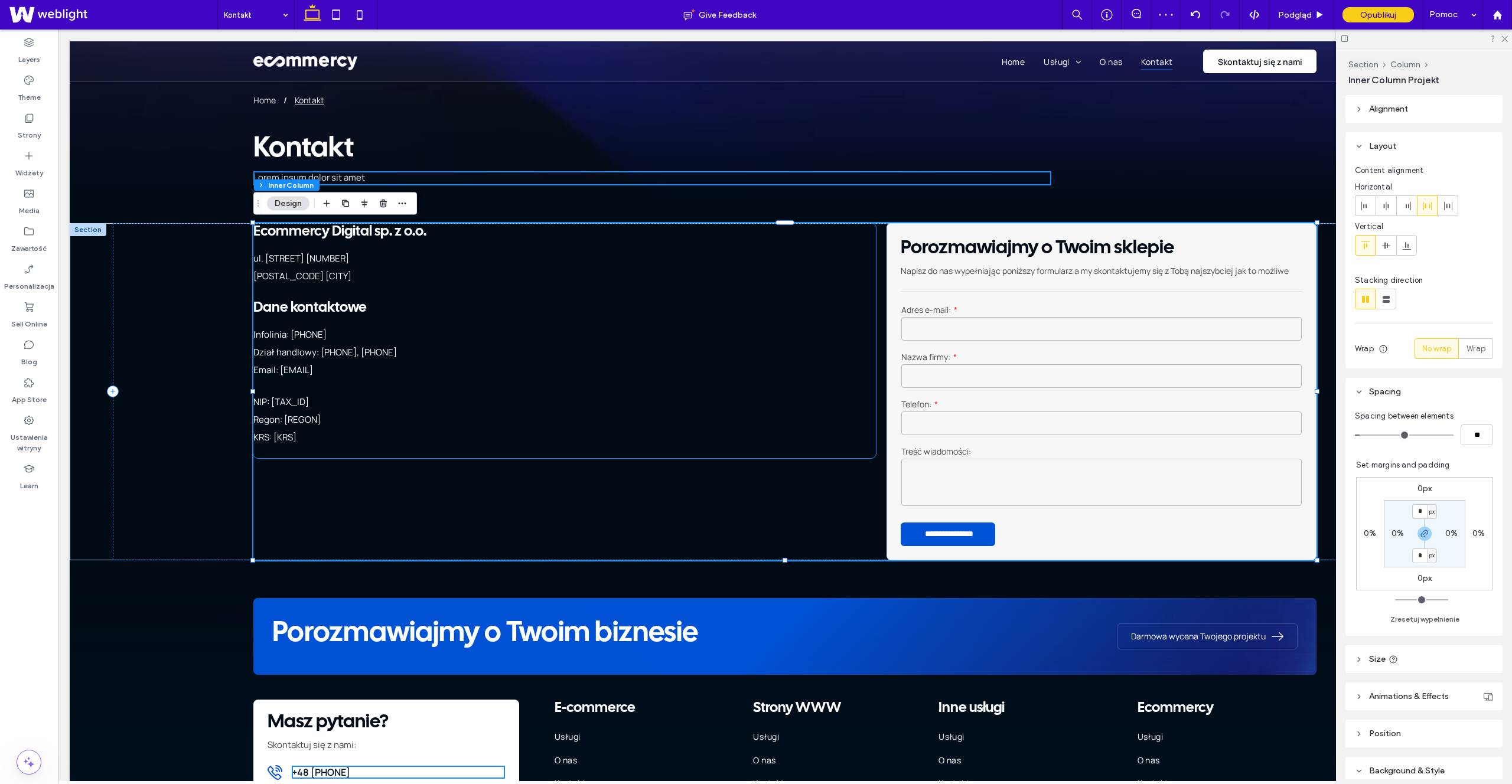 click on "[POSTAL_CODE] [CITY]" at bounding box center [546, 276] 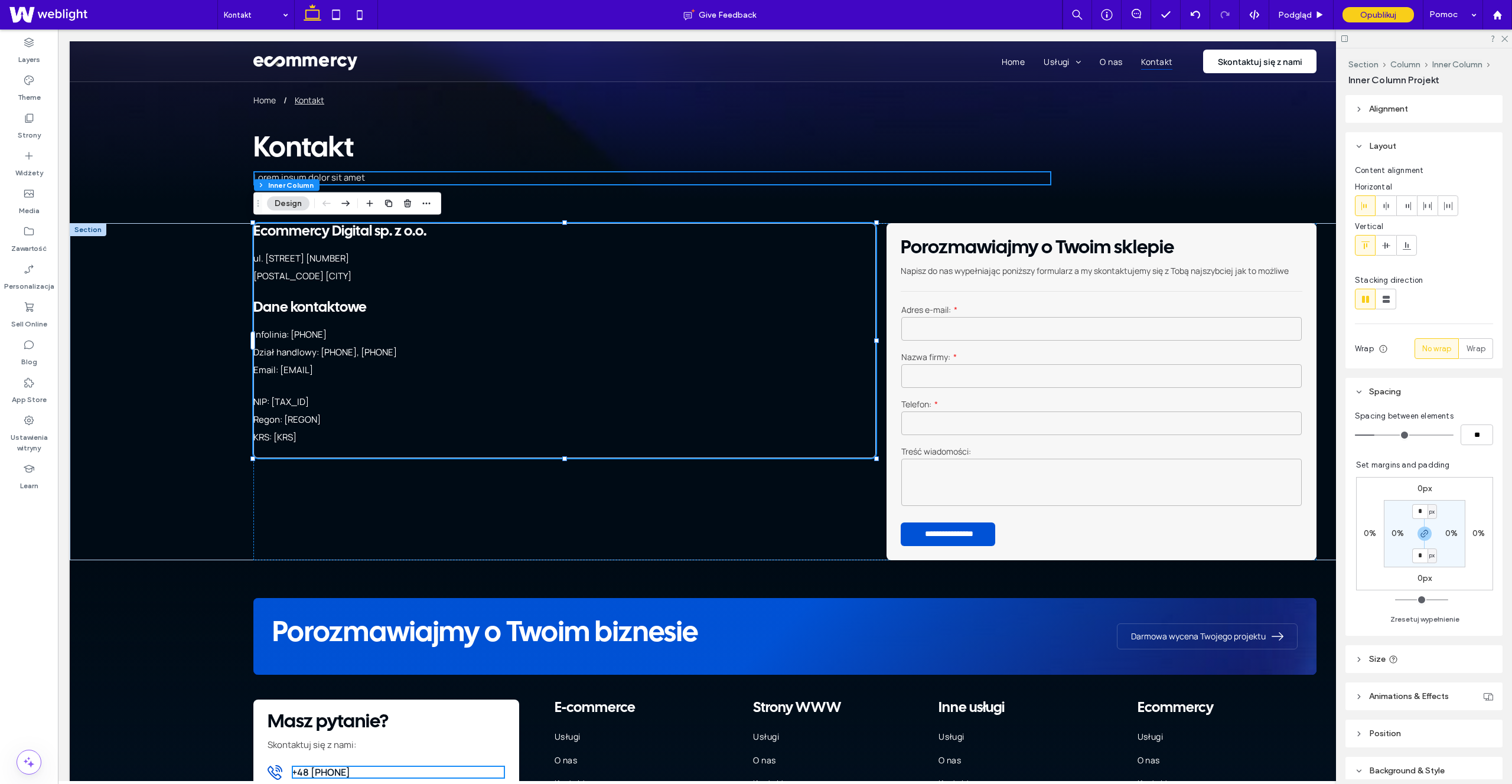 click on "[POSTAL_CODE] [CITY]" at bounding box center [546, 276] 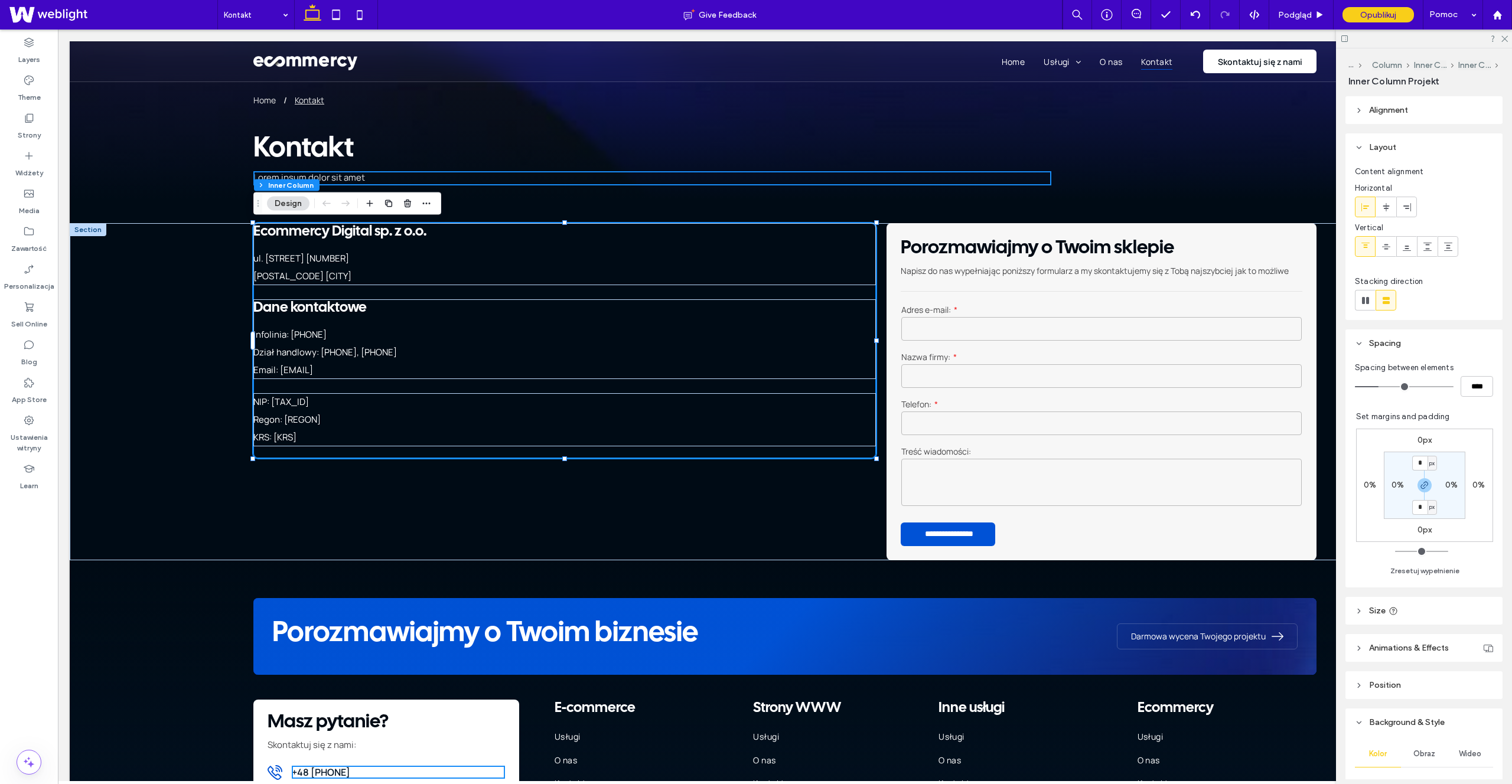 click on "ul. [STREET] [NUMBER]" at bounding box center [546, 259] 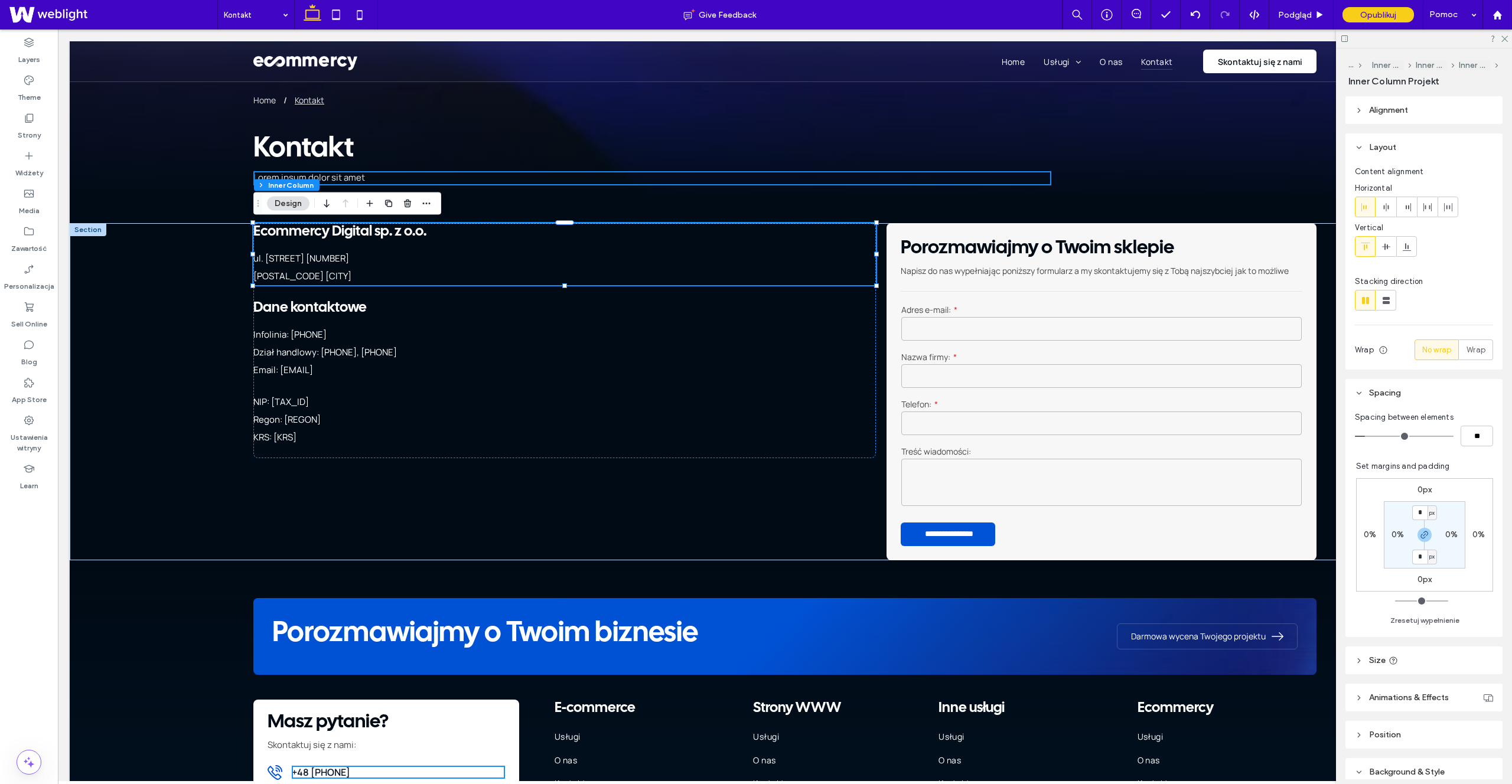 click on "[POSTAL_CODE] [CITY]" at bounding box center [546, 276] 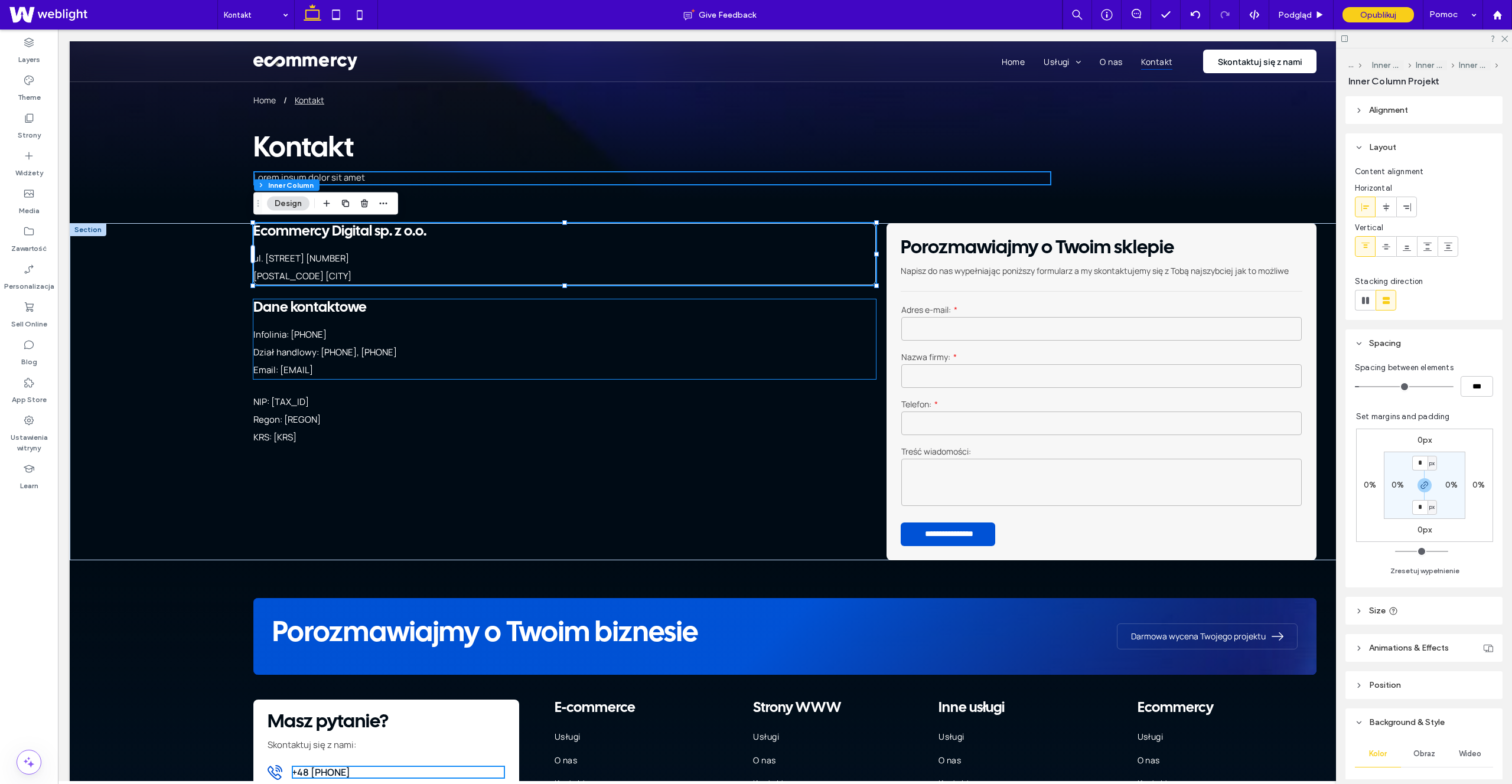 click on "Infolinia: [PHONE]" at bounding box center (546, 335) 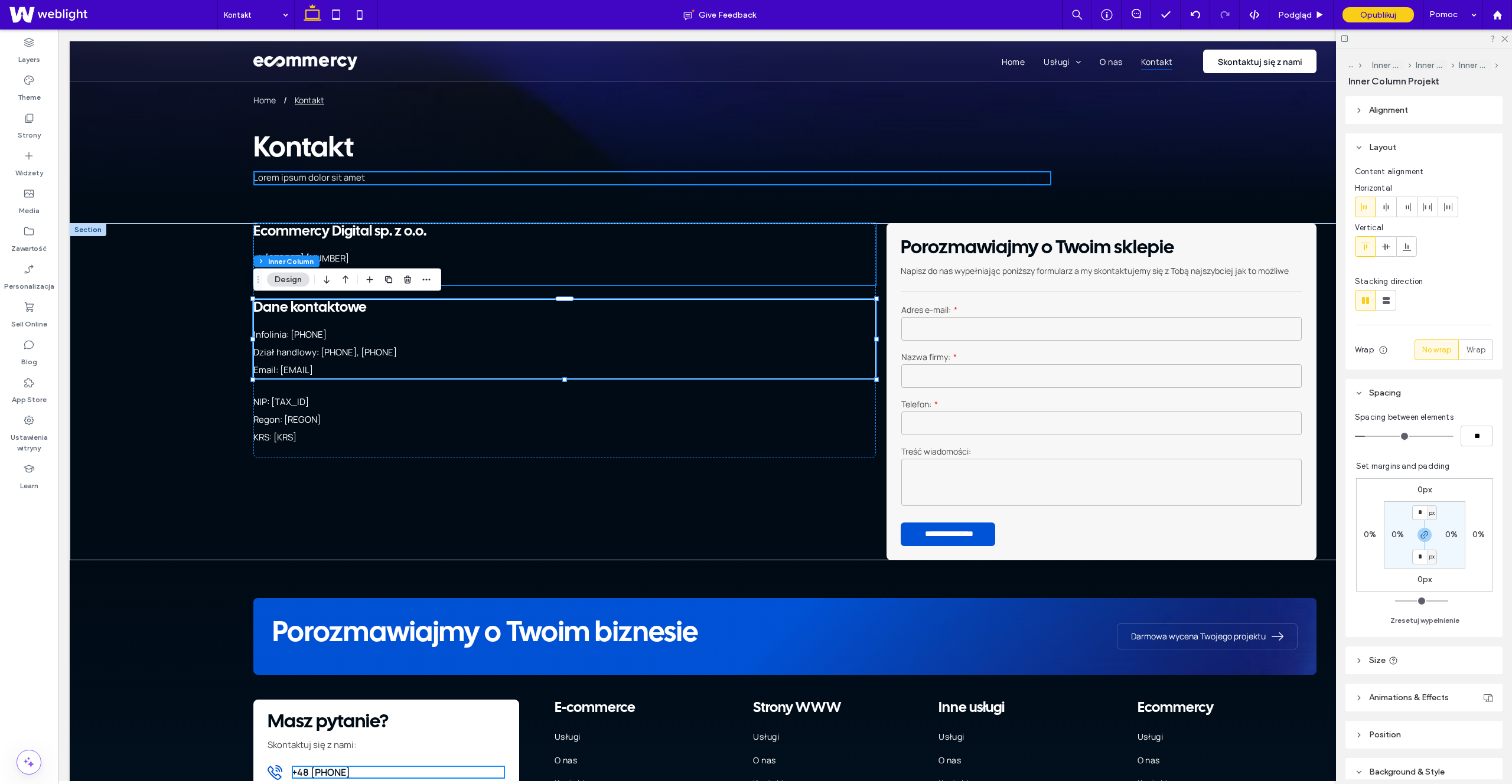 click on "[POSTAL_CODE] [CITY]" at bounding box center (546, 276) 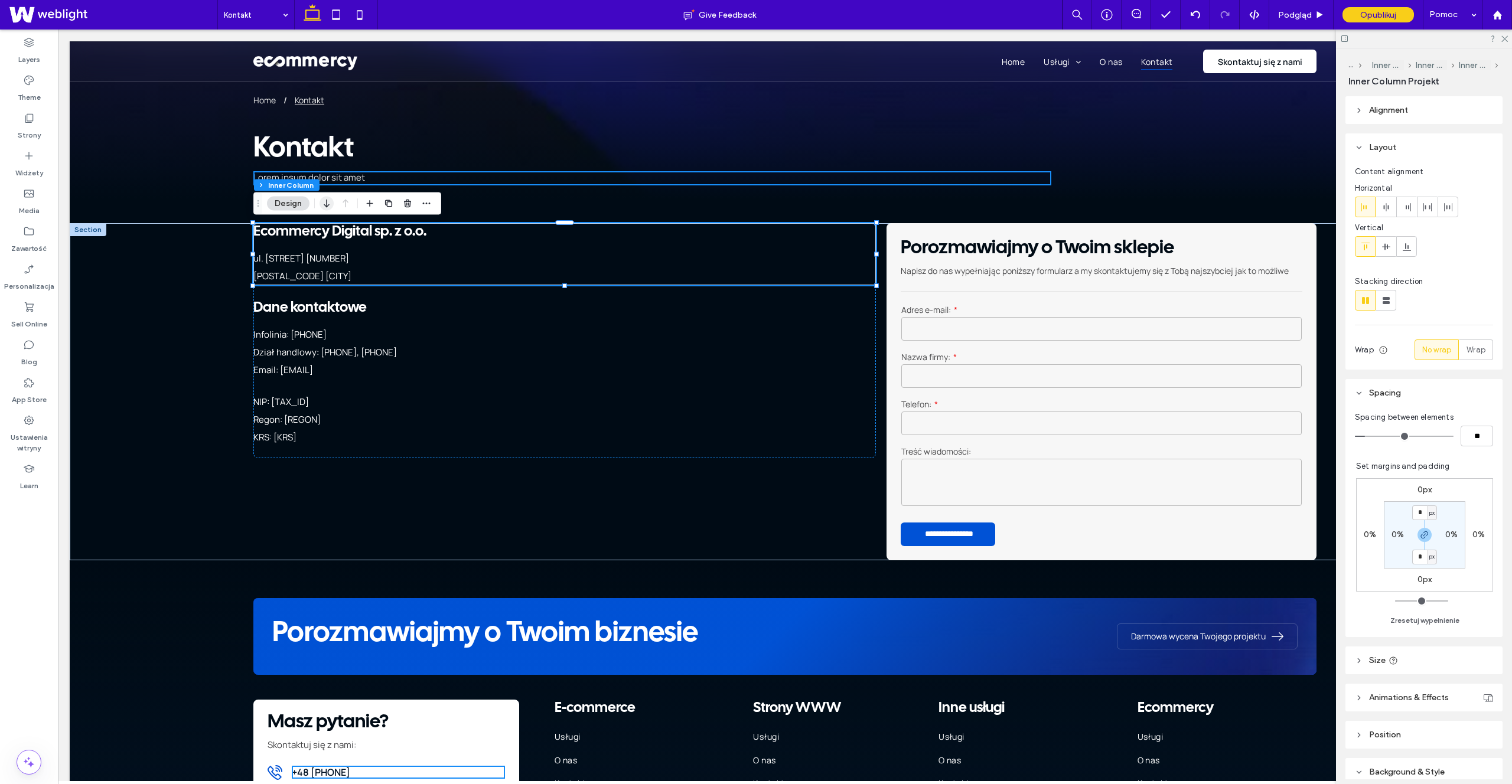 click 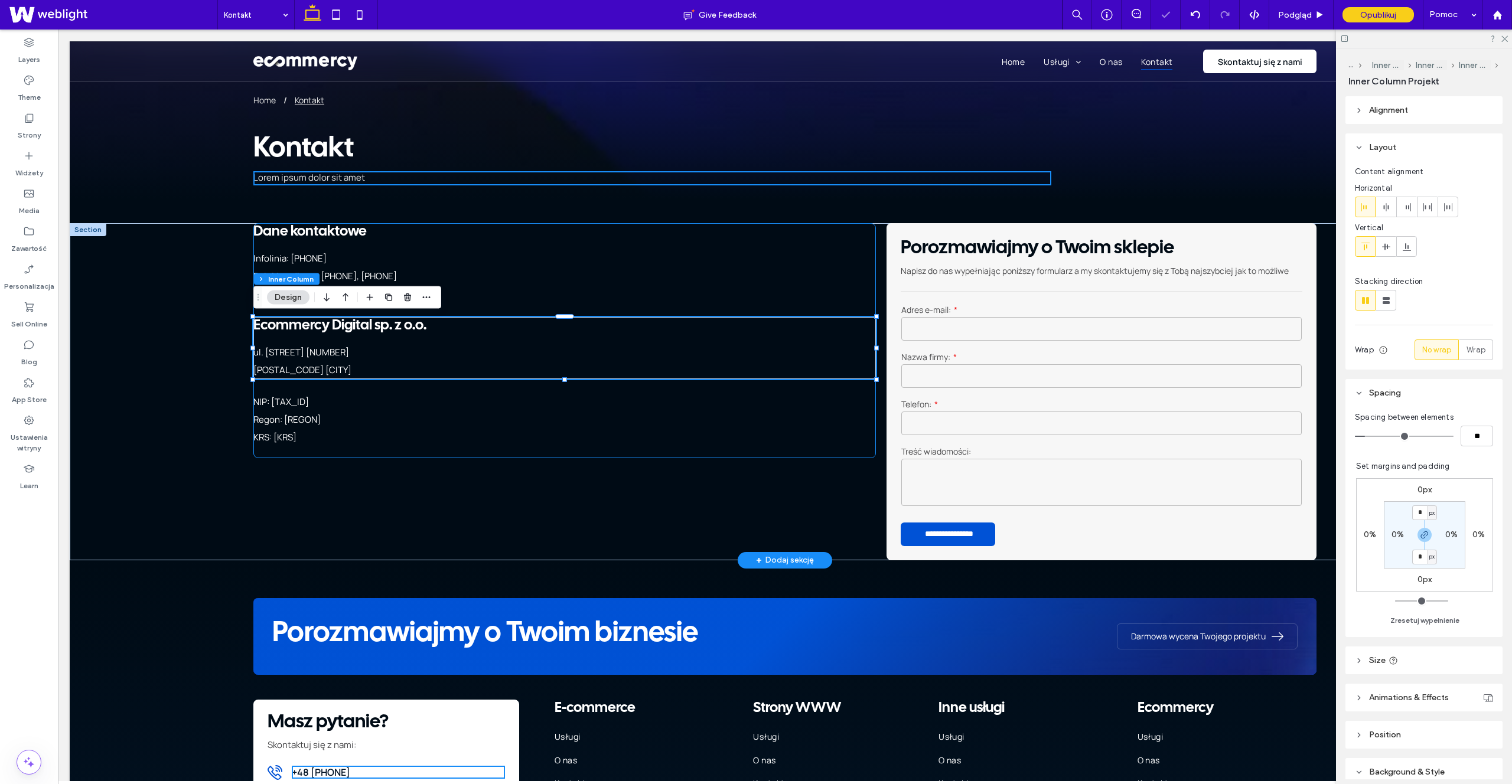 click on "Dane kontaktowe
Infolinia: 537 145 807 Dział handlowy: 791 318 723, 537 849 009 Email: biuro@ecommercy.pl
Ecommercy Digital sp. z o.o.
ul. Świętego Michała 43 61-043 Poznań
NIP: 782-291-87-56 Regon: 524270277 KRS: 0001015376" at bounding box center (565, 341) 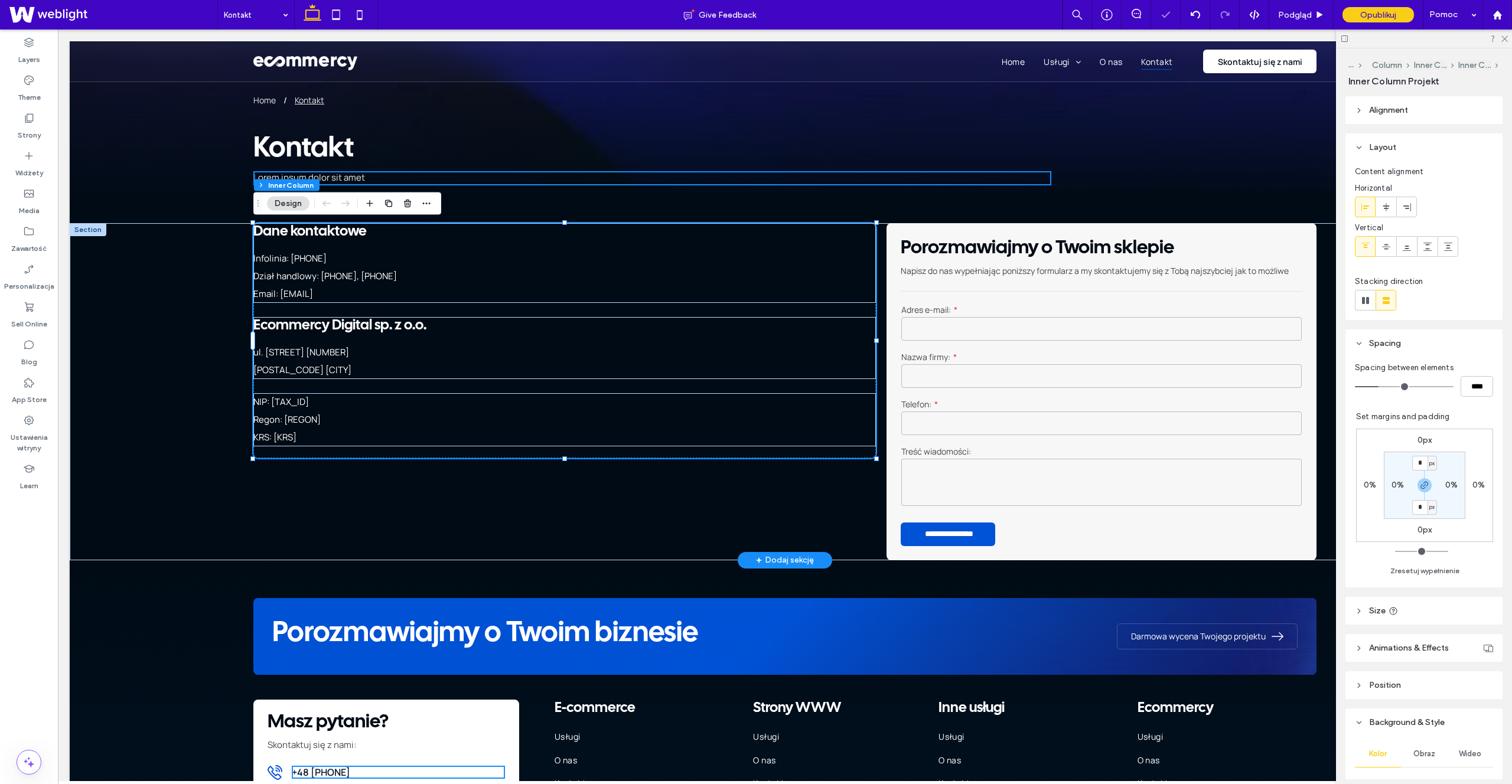 click on "Pełna obsługa – od projektu po wdrożenie
Tworzenie sklepu internetowego w naszej agencji to proces, który obejmuje wszystkie niezbędne etapy, zapewniając Ci gotowy do działania, zoptymalizowany pod kątem sprzedaży produkt. Nasz zakres usług obejmuje:
Projekt graficzny
każdy sklep jest tworzony od podstaw, z myślą o najlepszych praktykach UX/UI. Zapewniamy unikalną identyfikację wizualną, spójną z Twoją marką i oczekiwaniami klientów.
Konfiguracja płatności
integrujemy Twój sklep z popularnymi systemami płatności online
Domena i poczta sklepowa
pomagamy w doborze i konfiguracji domeny oraz poczty sklepowej, która będzie obsługiwać twój sklep.
Optymalizacja SEO" at bounding box center [785, 391] 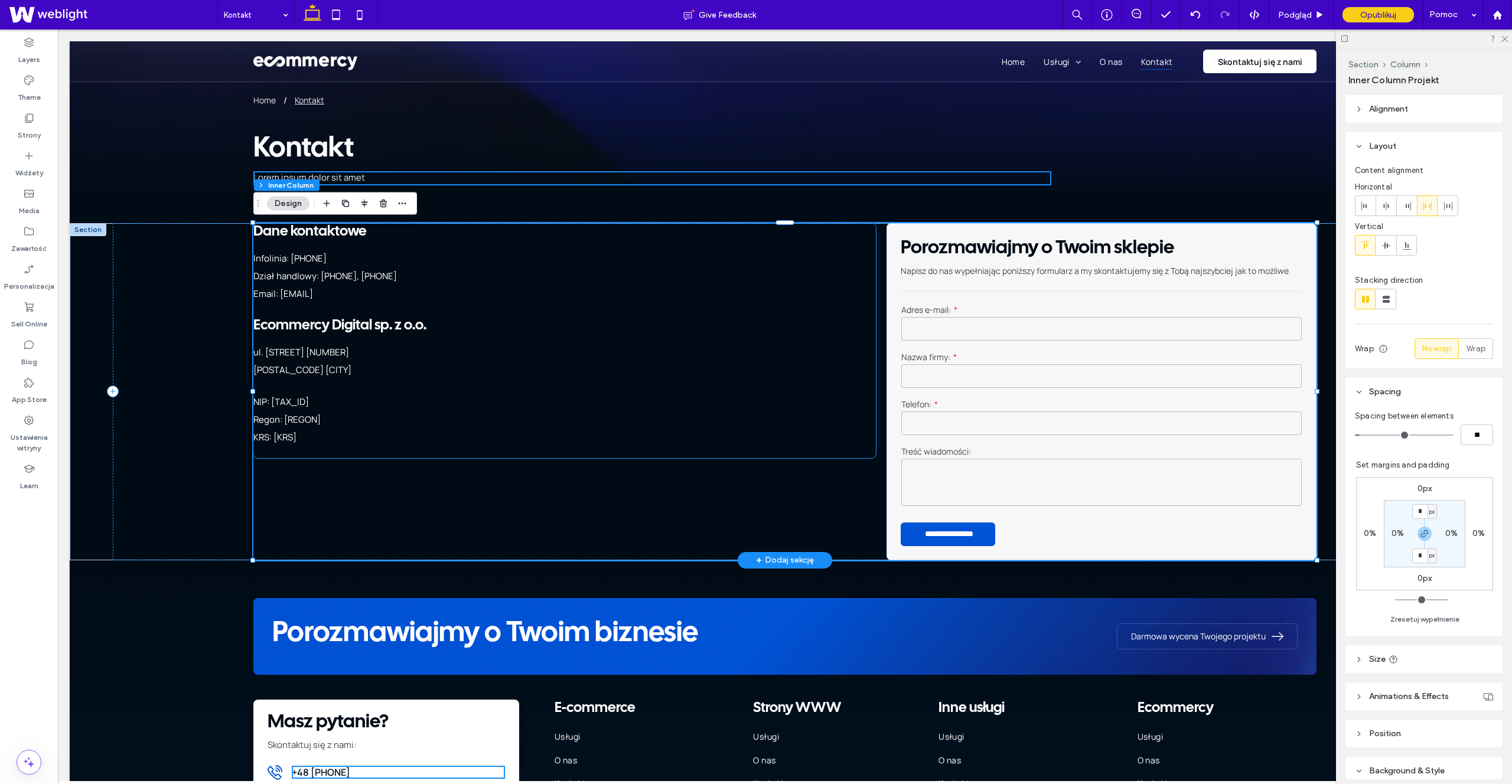 click on "[POSTAL_CODE] [CITY]" at bounding box center (546, 370) 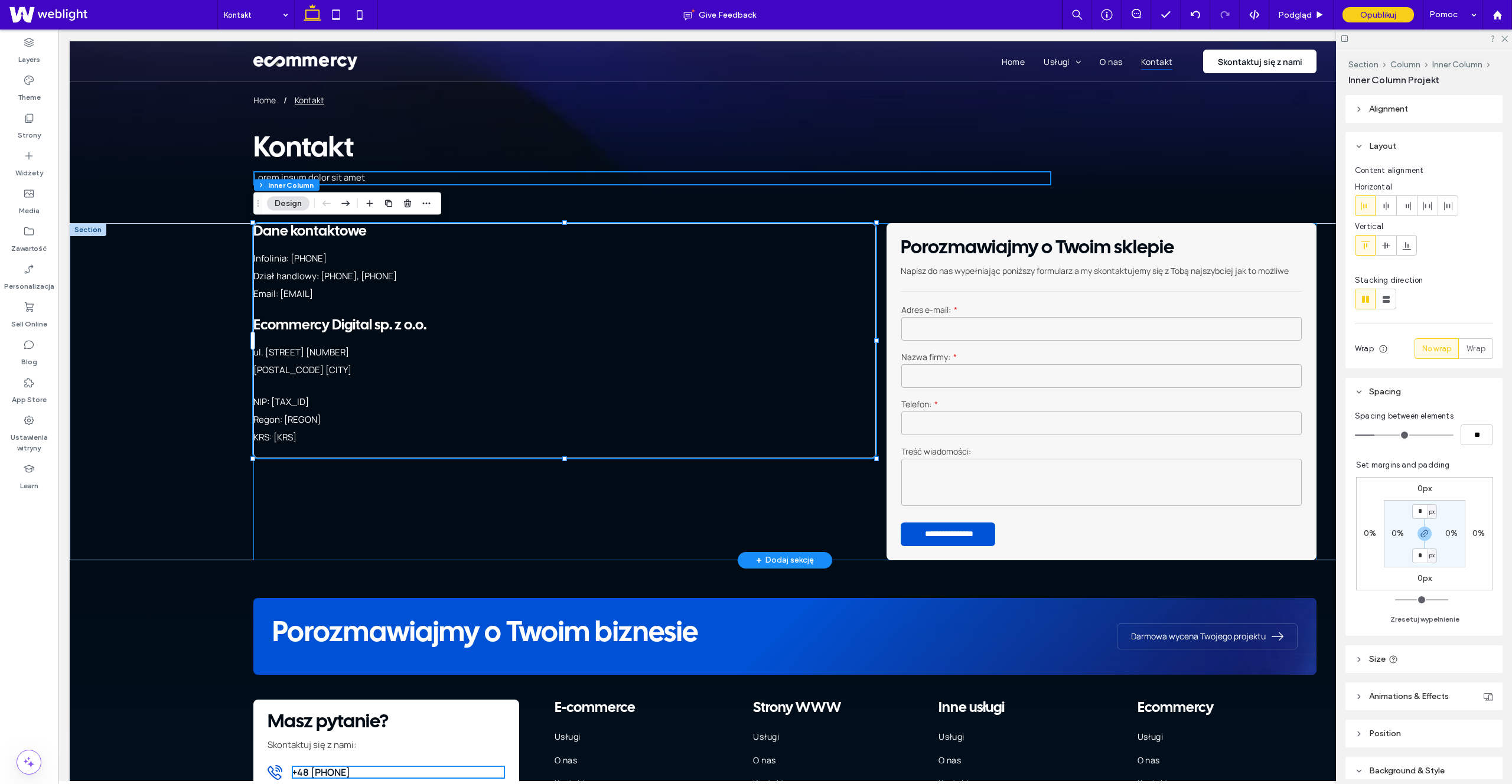 click on "Pełna obsługa – od projektu po wdrożenie
Tworzenie sklepu internetowego w naszej agencji to proces, który obejmuje wszystkie niezbędne etapy, zapewniając Ci gotowy do działania, zoptymalizowany pod kątem sprzedaży produkt. Nasz zakres usług obejmuje:
Projekt graficzny
każdy sklep jest tworzony od podstaw, z myślą o najlepszych praktykach UX/UI. Zapewniamy unikalną identyfikację wizualną, spójną z Twoją marką i oczekiwaniami klientów.
Konfiguracja płatności
integrujemy Twój sklep z popularnymi systemami płatności online
Domena i poczta sklepowa
pomagamy w doborze i konfiguracji domeny oraz poczty sklepowej, która będzie obsługiwać twój sklep.
Optymalizacja SEO" at bounding box center [785, 391] 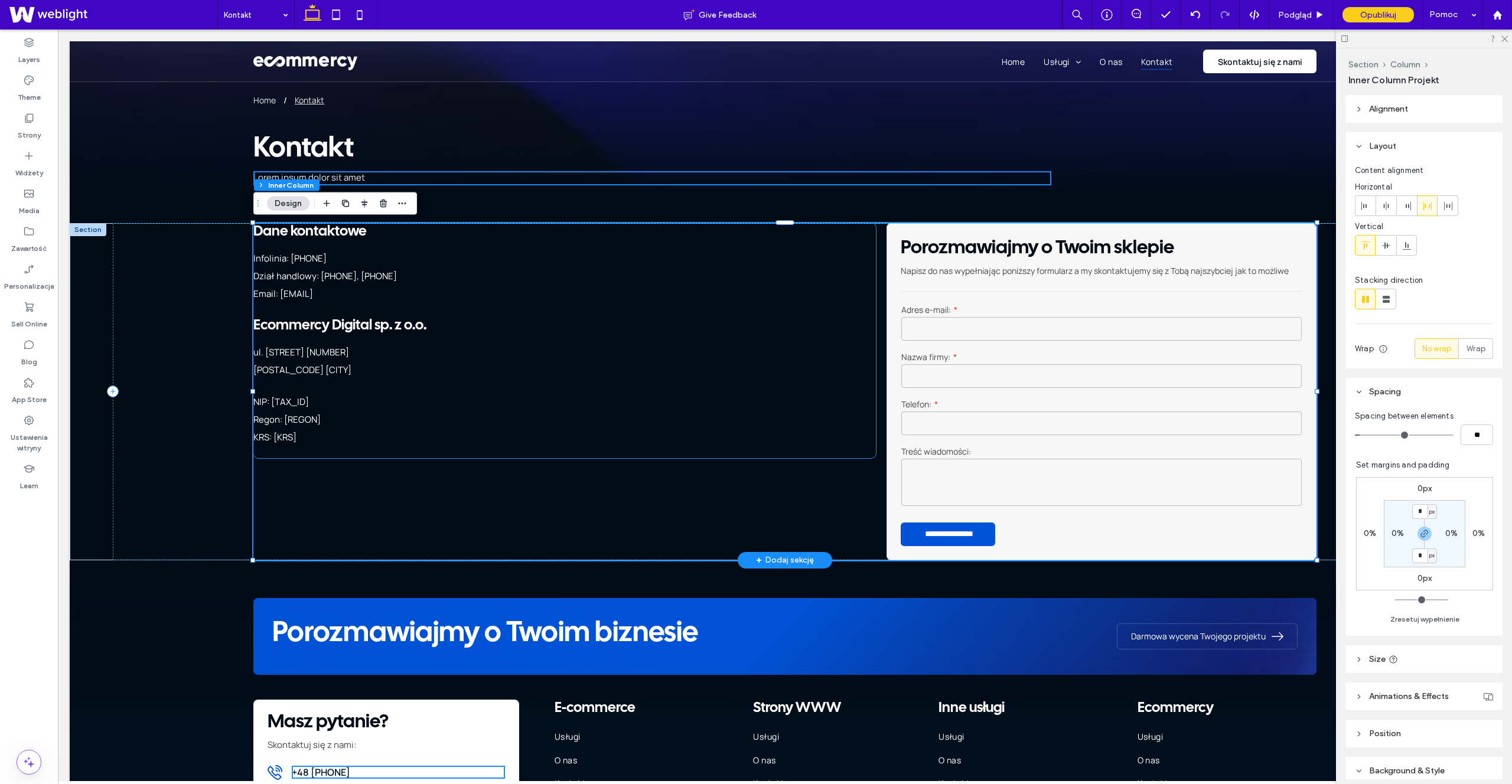 click on "Regon: [REGON]" at bounding box center (546, 420) 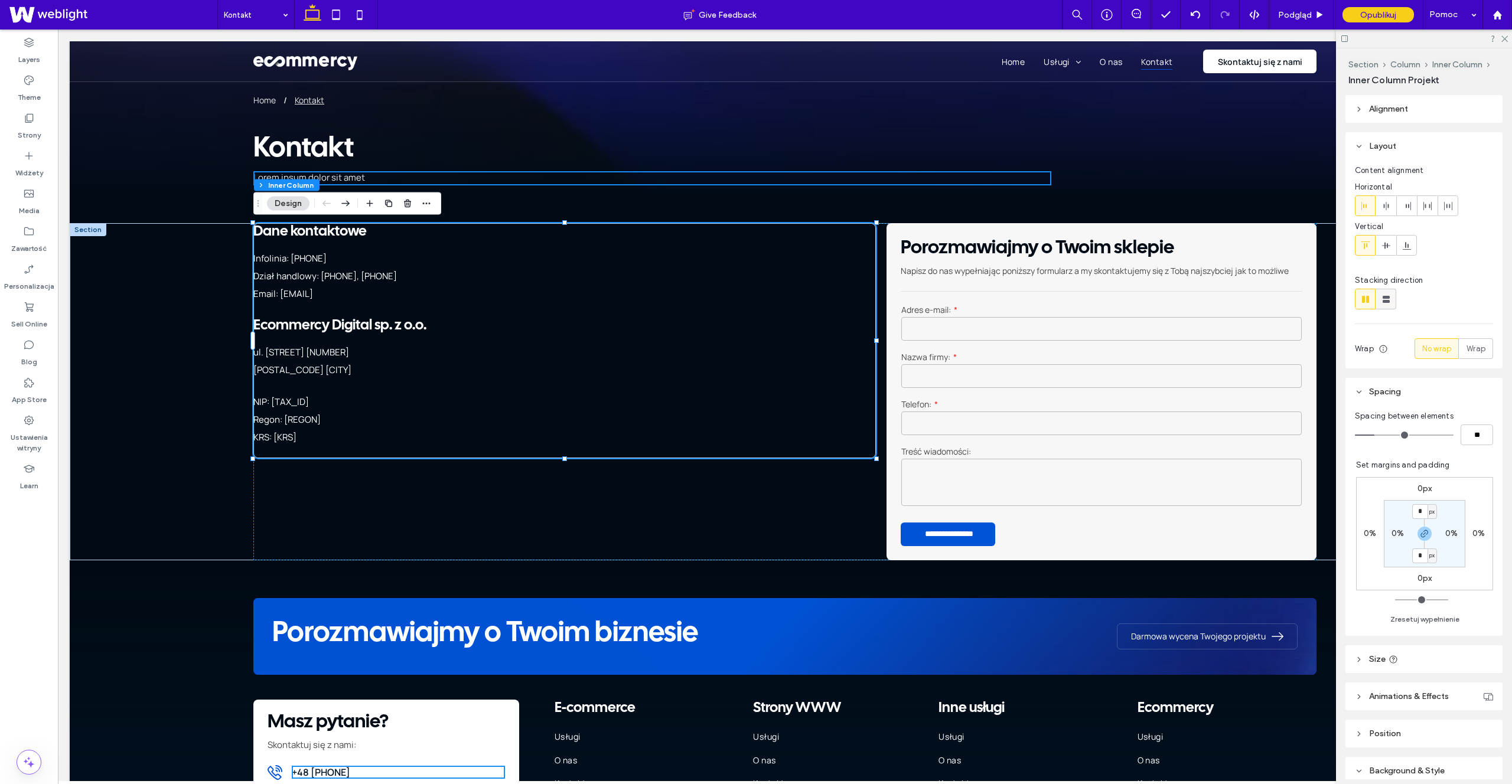 click at bounding box center [1386, 299] 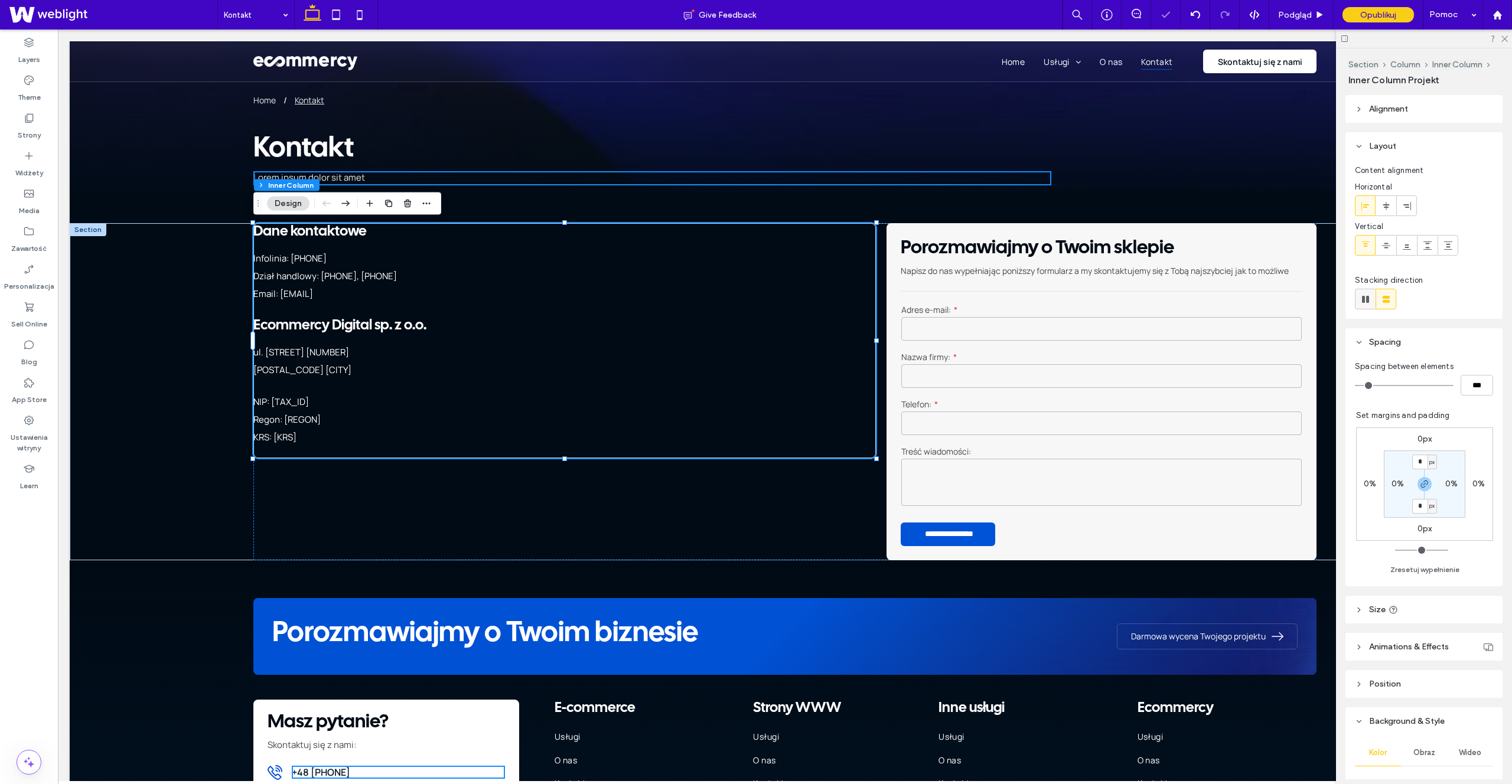 click 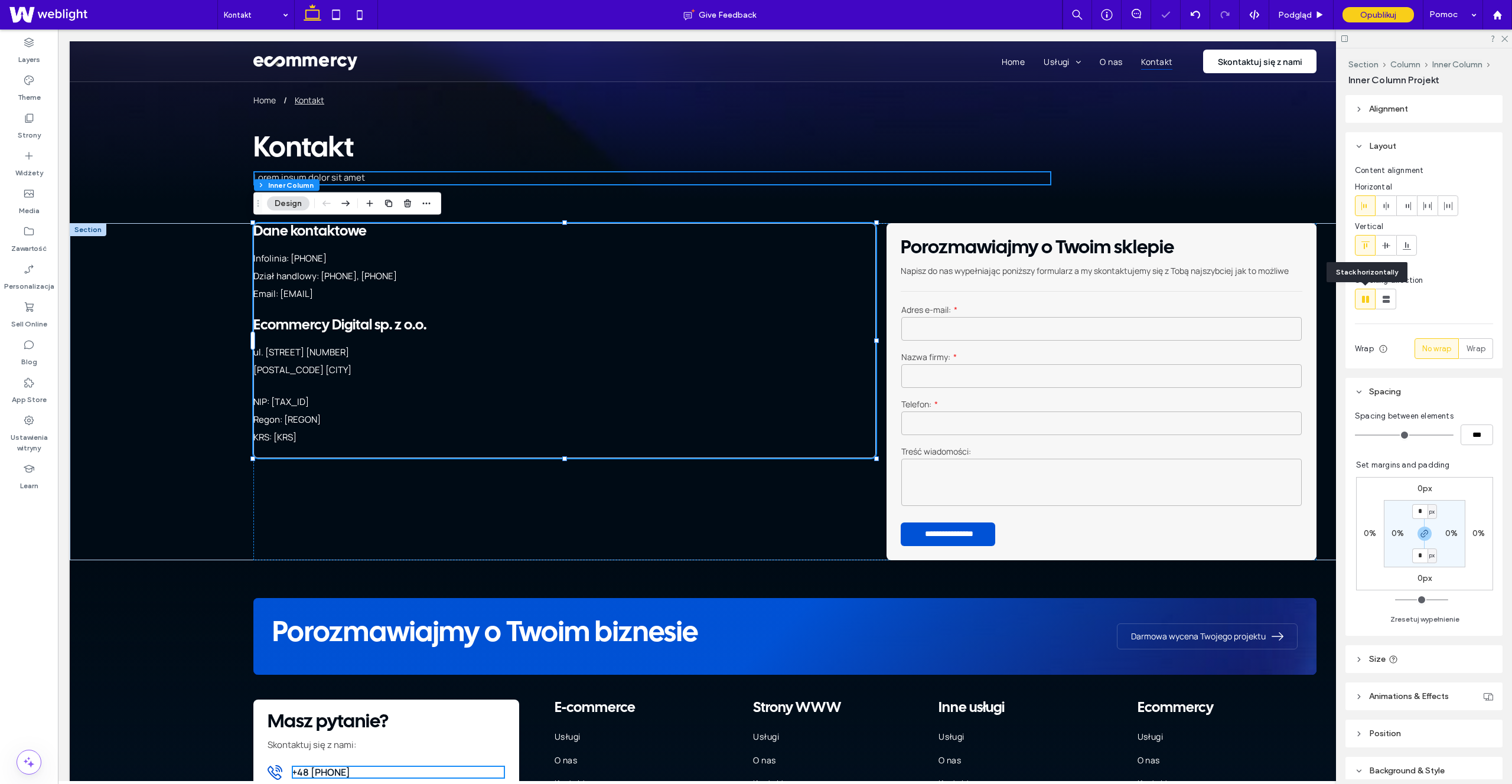 type on "*" 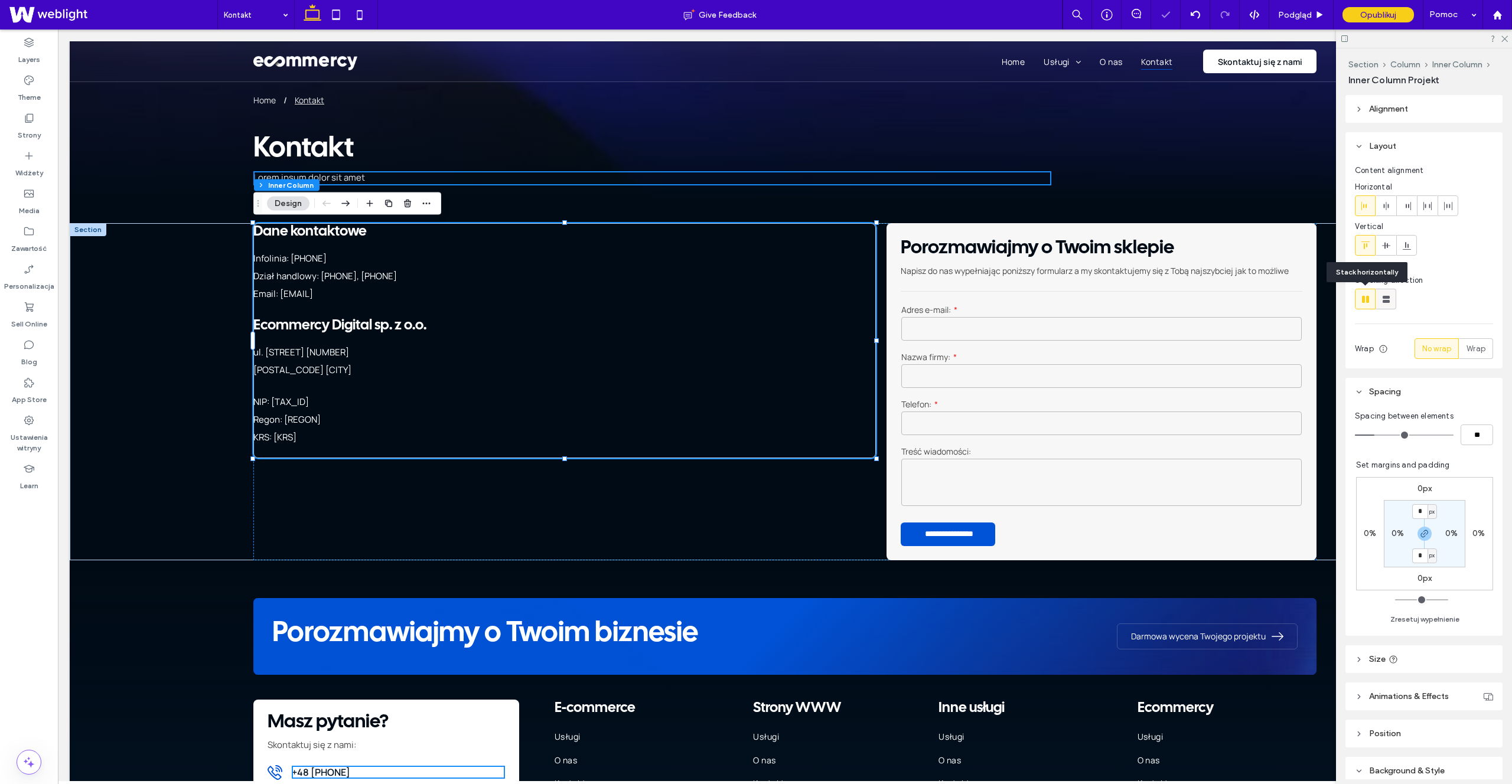 click 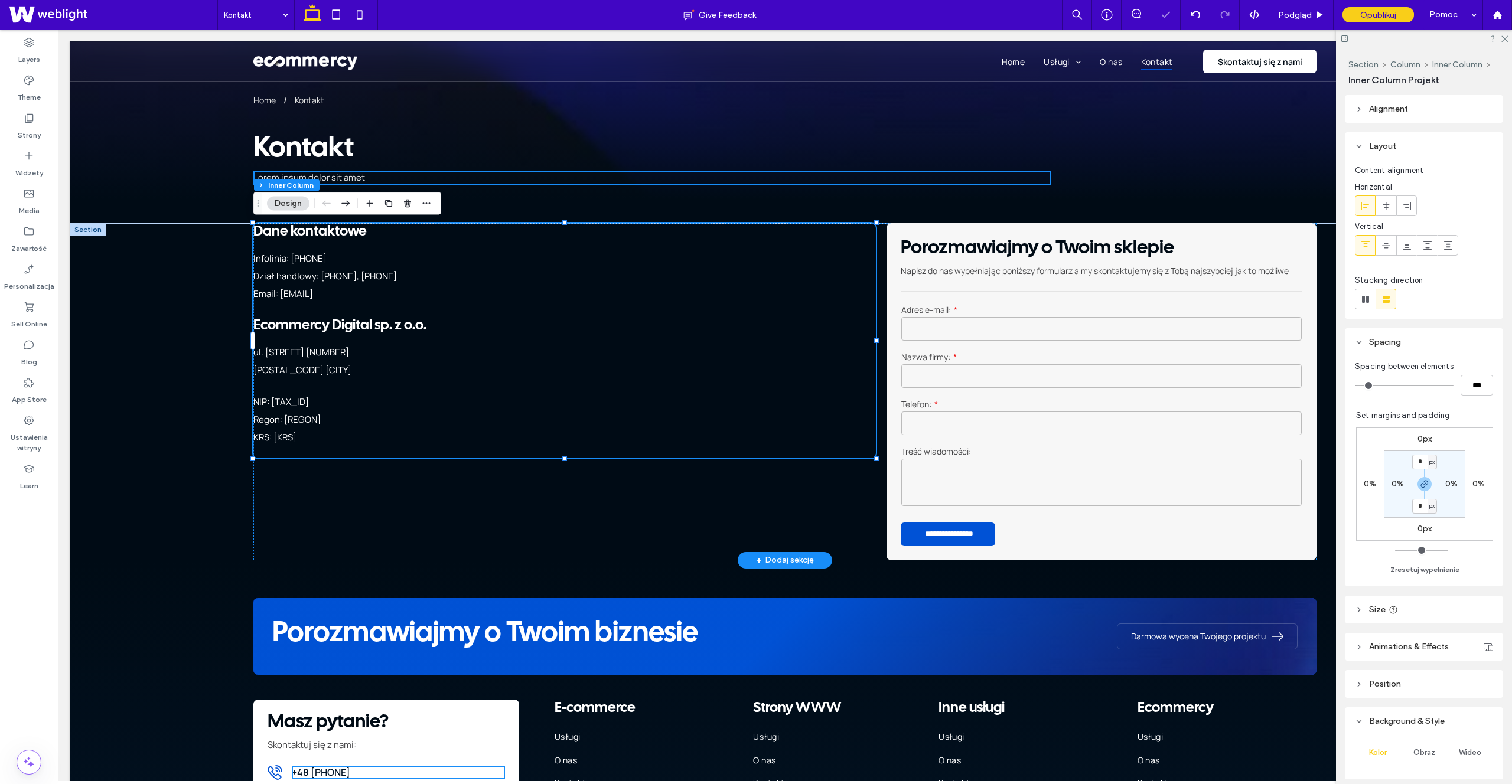 click on "[POSTAL_CODE] [CITY]" at bounding box center [546, 370] 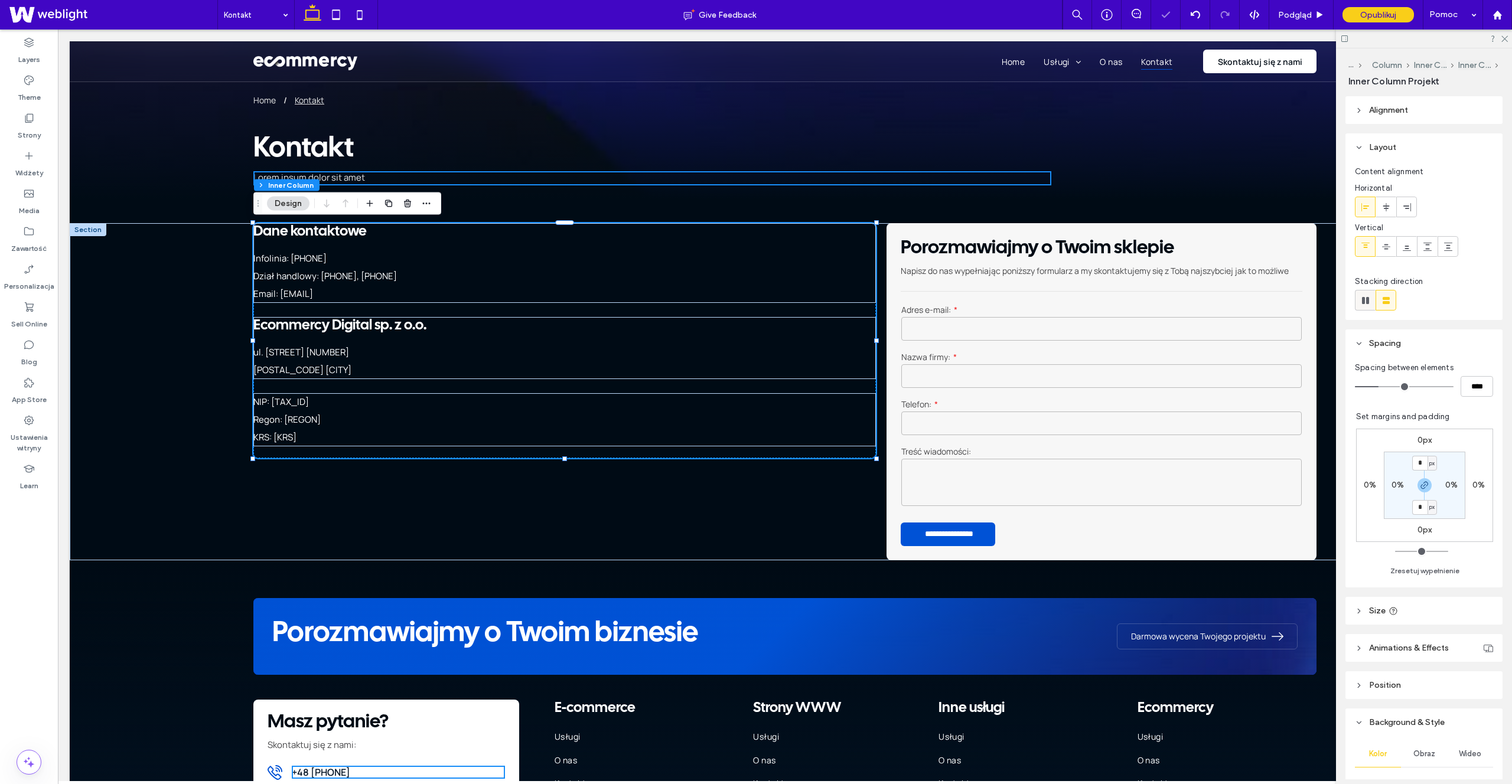 click 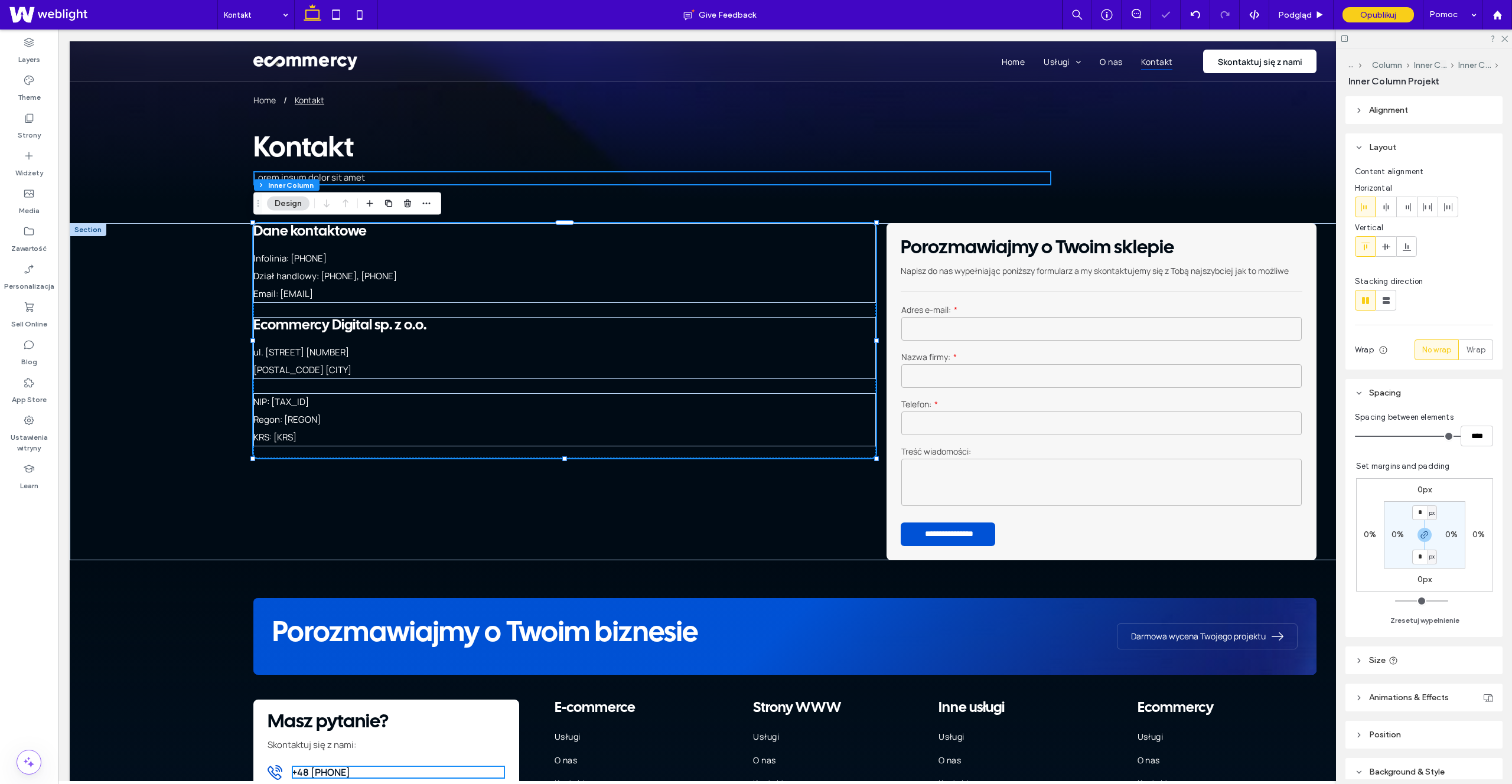 type on "*" 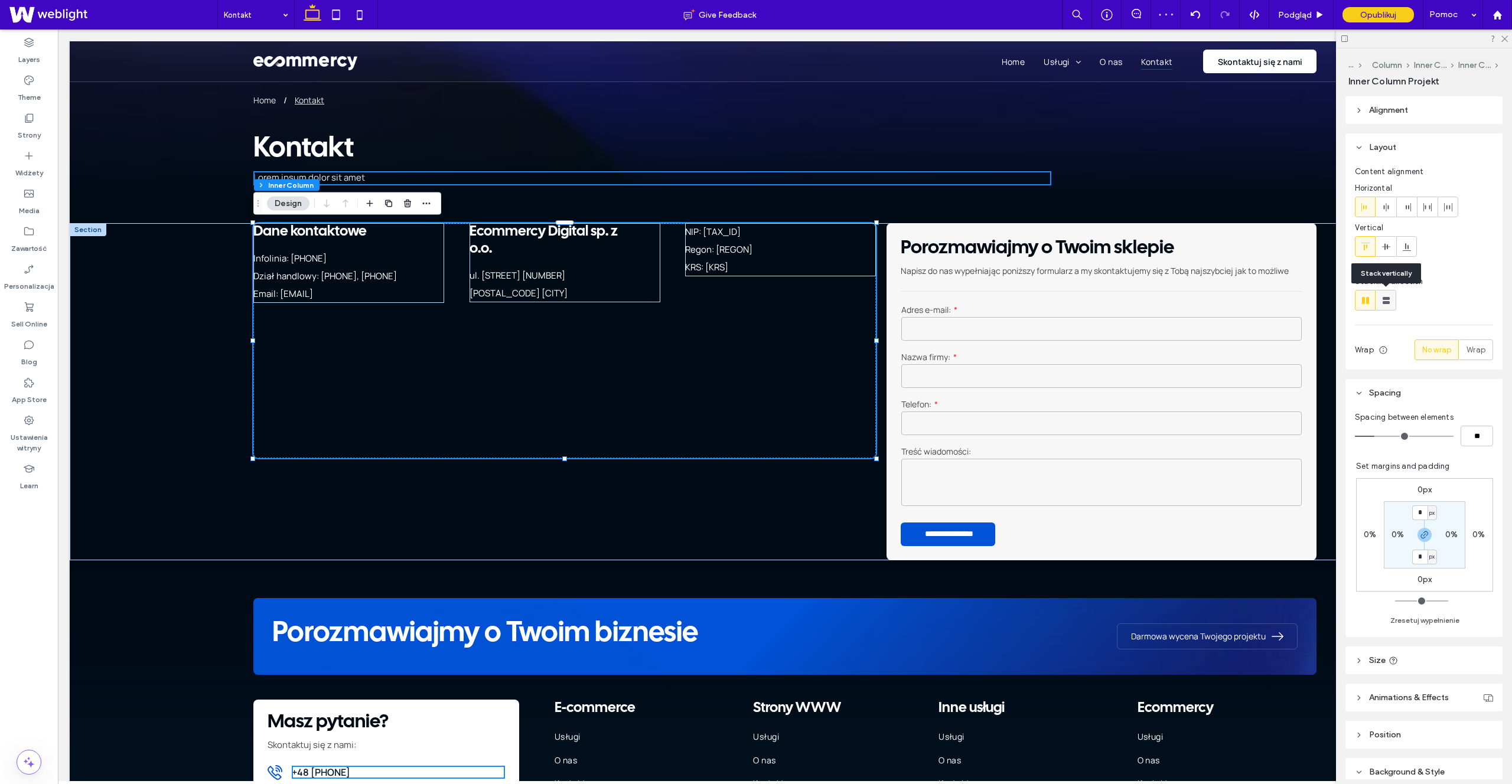 click 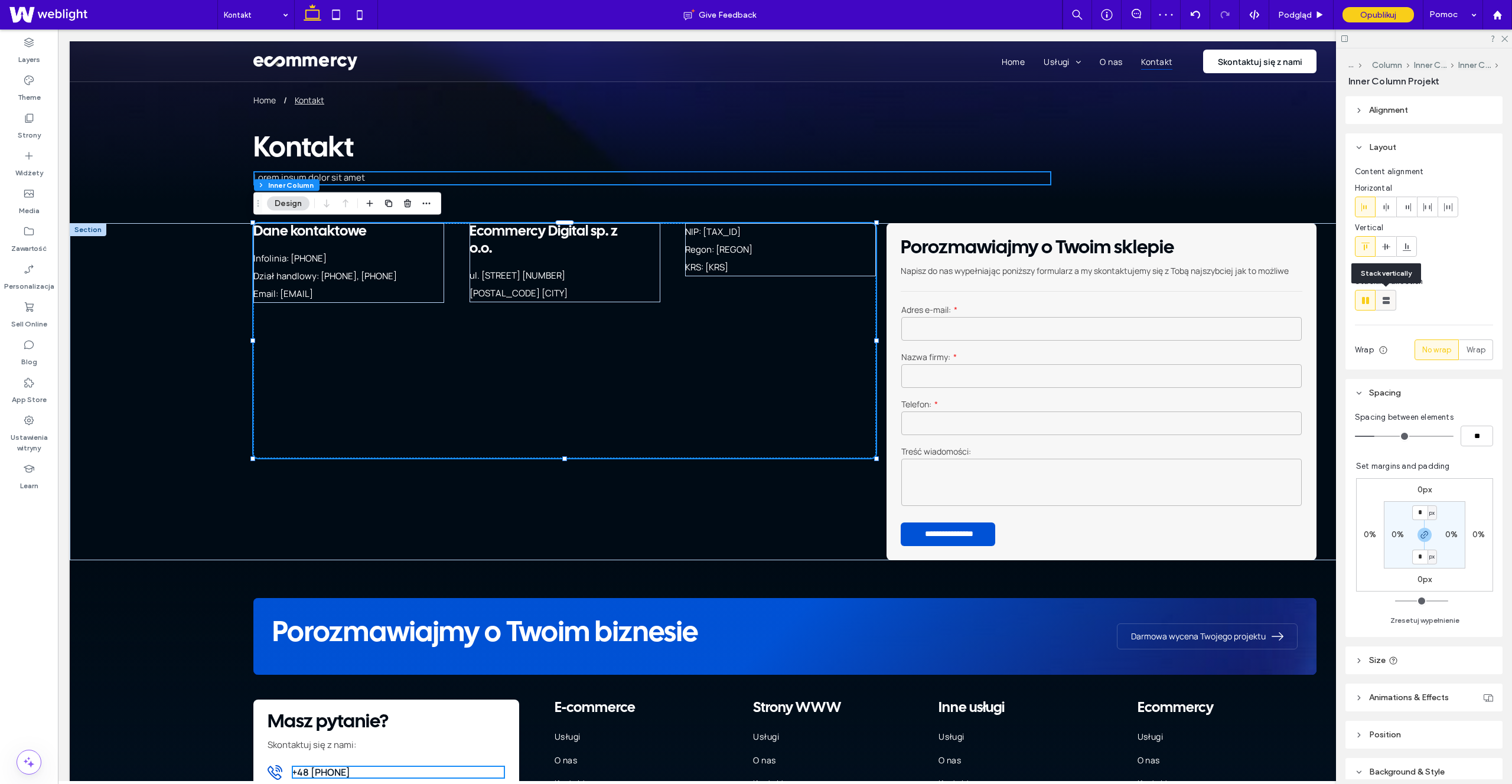 type on "**" 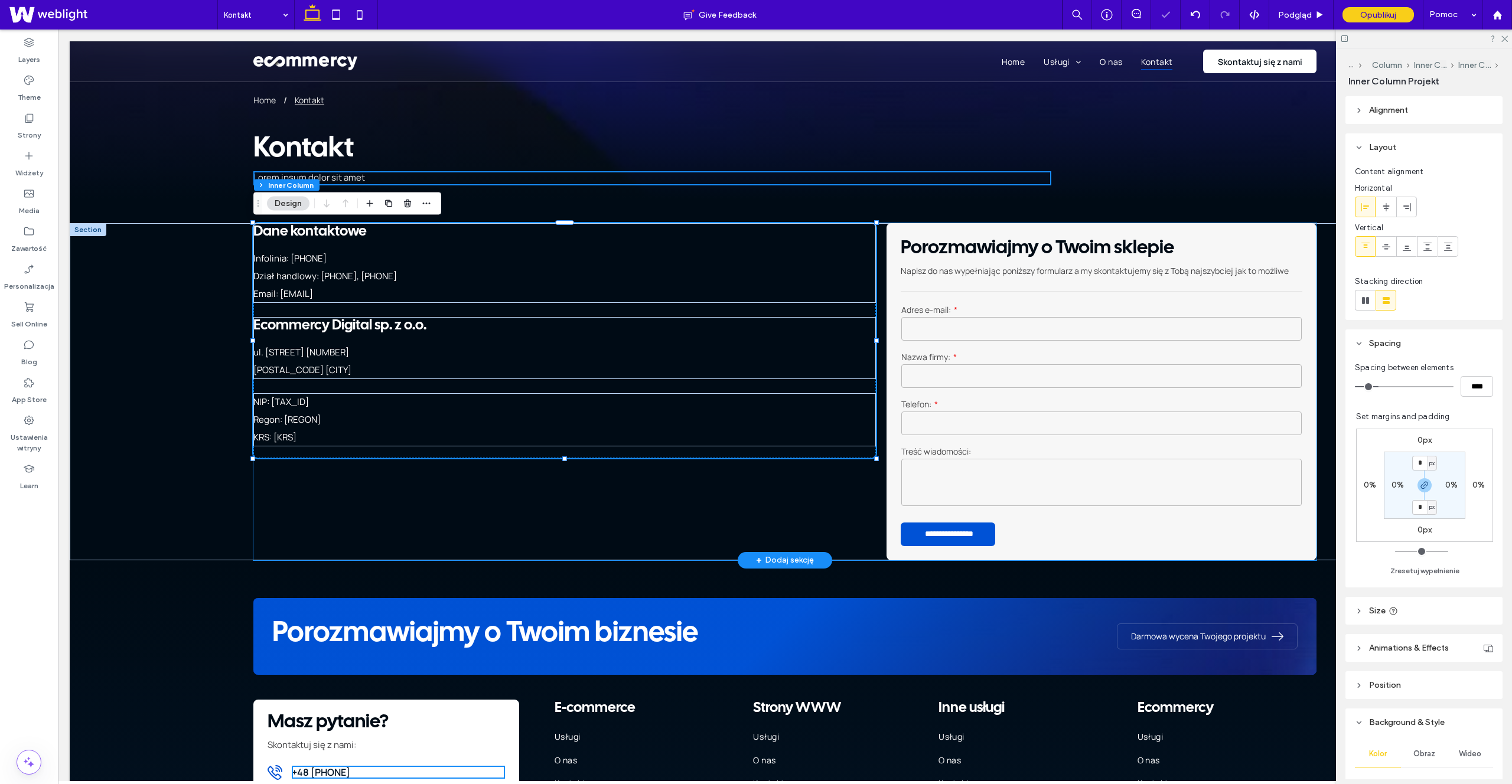 click on "Pełna obsługa – od projektu po wdrożenie
Tworzenie sklepu internetowego w naszej agencji to proces, który obejmuje wszystkie niezbędne etapy, zapewniając Ci gotowy do działania, zoptymalizowany pod kątem sprzedaży produkt. Nasz zakres usług obejmuje:
Projekt graficzny
każdy sklep jest tworzony od podstaw, z myślą o najlepszych praktykach UX/UI. Zapewniamy unikalną identyfikację wizualną, spójną z Twoją marką i oczekiwaniami klientów.
Konfiguracja płatności
integrujemy Twój sklep z popularnymi systemami płatności online
Domena i poczta sklepowa
pomagamy w doborze i konfiguracji domeny oraz poczty sklepowej, która będzie obsługiwać twój sklep.
Optymalizacja SEO" at bounding box center (785, 391) 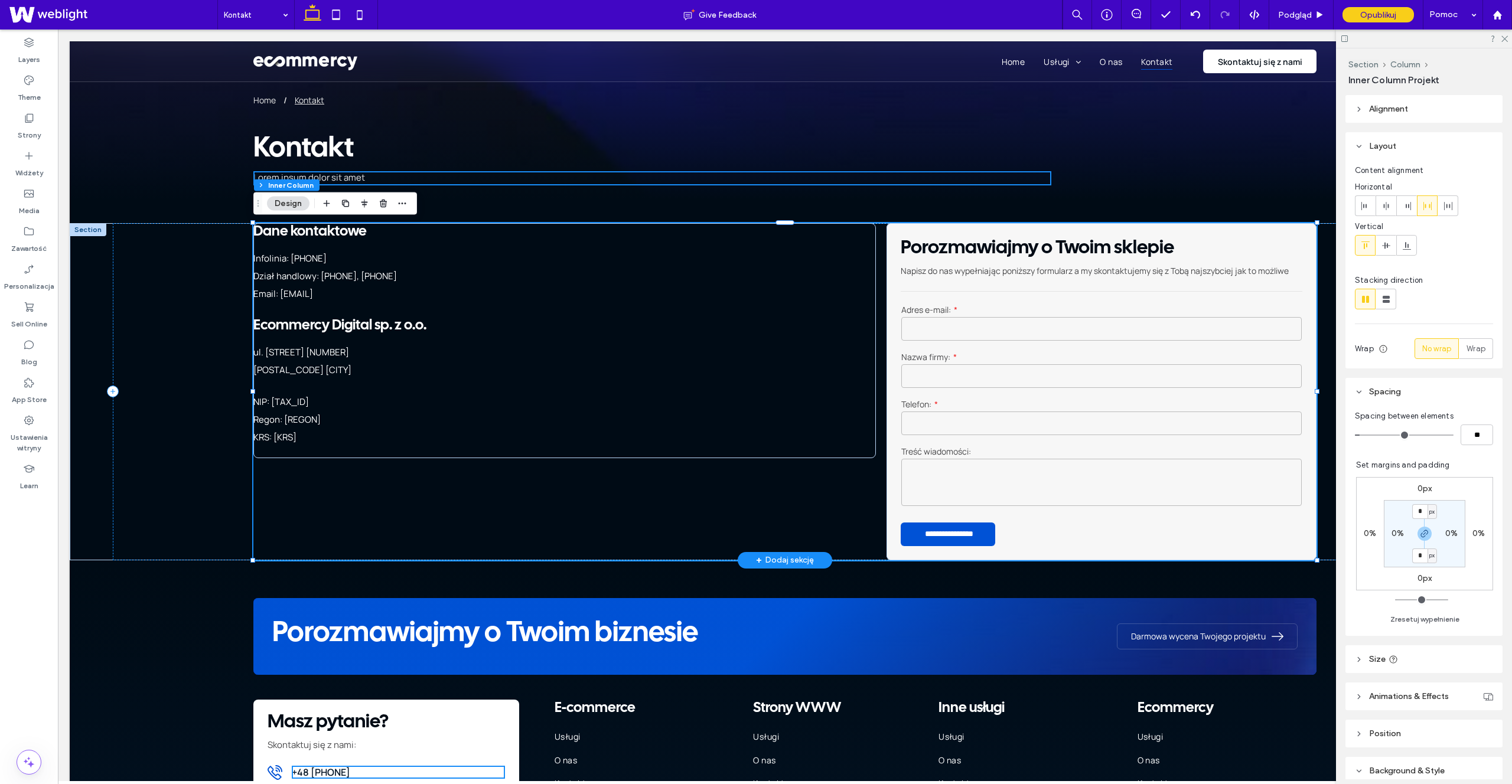 click on "Pełna obsługa – od projektu po wdrożenie
Tworzenie sklepu internetowego w naszej agencji to proces, który obejmuje wszystkie niezbędne etapy, zapewniając Ci gotowy do działania, zoptymalizowany pod kątem sprzedaży produkt. Nasz zakres usług obejmuje:
Projekt graficzny
każdy sklep jest tworzony od podstaw, z myślą o najlepszych praktykach UX/UI. Zapewniamy unikalną identyfikację wizualną, spójną z Twoją marką i oczekiwaniami klientów.
Konfiguracja płatności
integrujemy Twój sklep z popularnymi systemami płatności online
Domena i poczta sklepowa
pomagamy w doborze i konfiguracji domeny oraz poczty sklepowej, która będzie obsługiwać twój sklep.
Optymalizacja SEO" at bounding box center (785, 391) 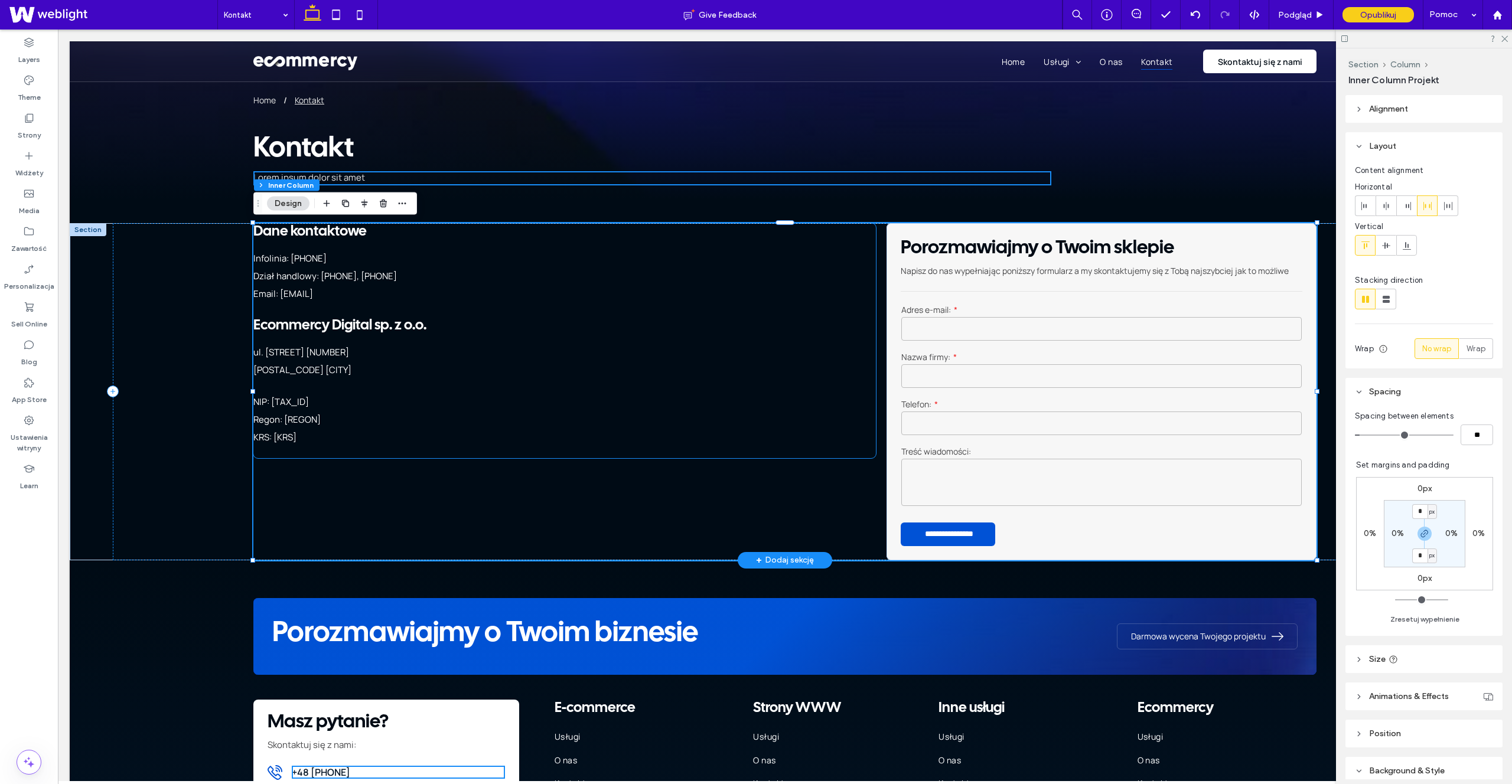 click on "Dane kontaktowe
Infolinia: [PHONE] Dział handlowy: [PHONE], [PHONE] Email: [EMAIL]" at bounding box center (565, 263) 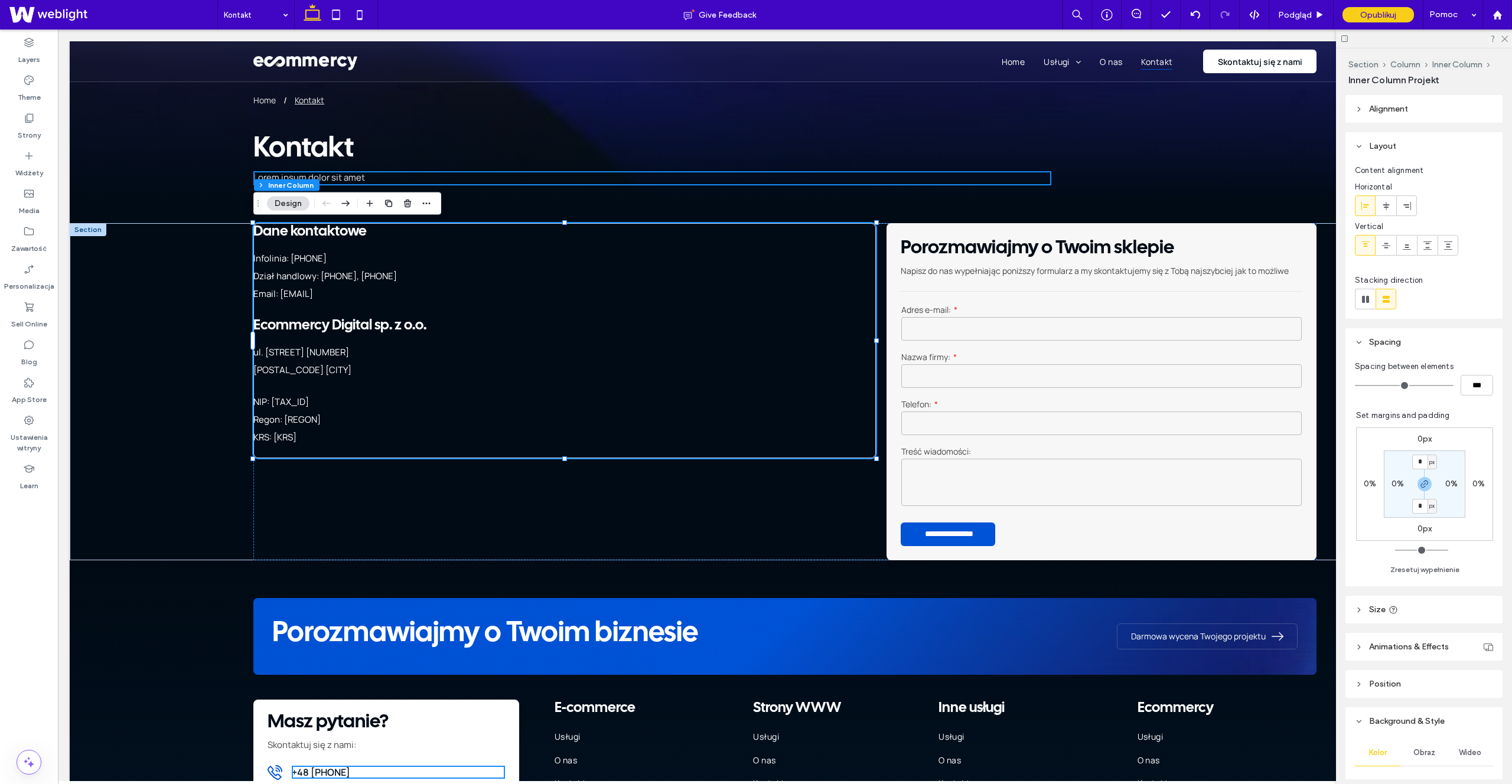click on "Size" at bounding box center [1424, 609] 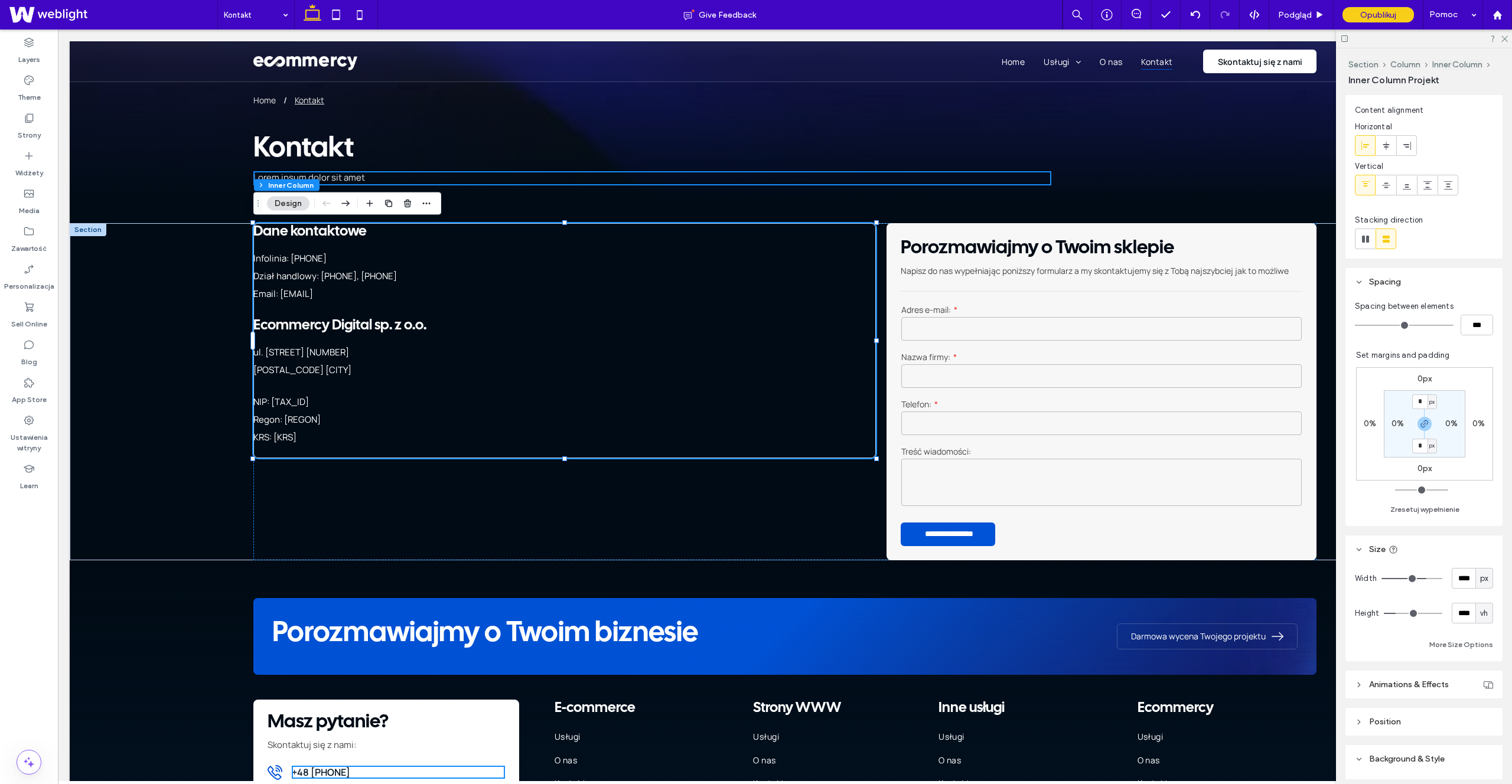 scroll, scrollTop: 80, scrollLeft: 0, axis: vertical 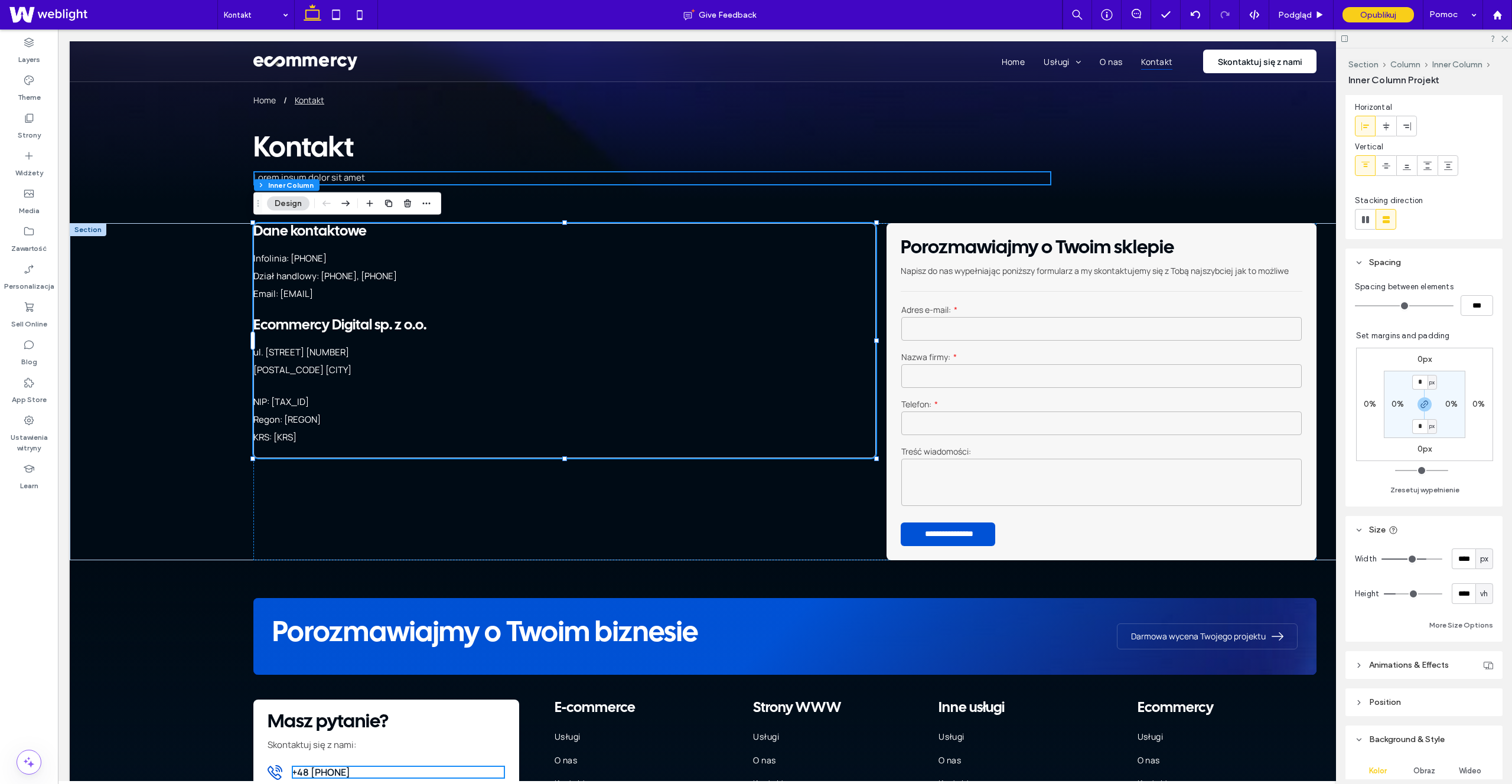 click on "px" at bounding box center (1484, 559) 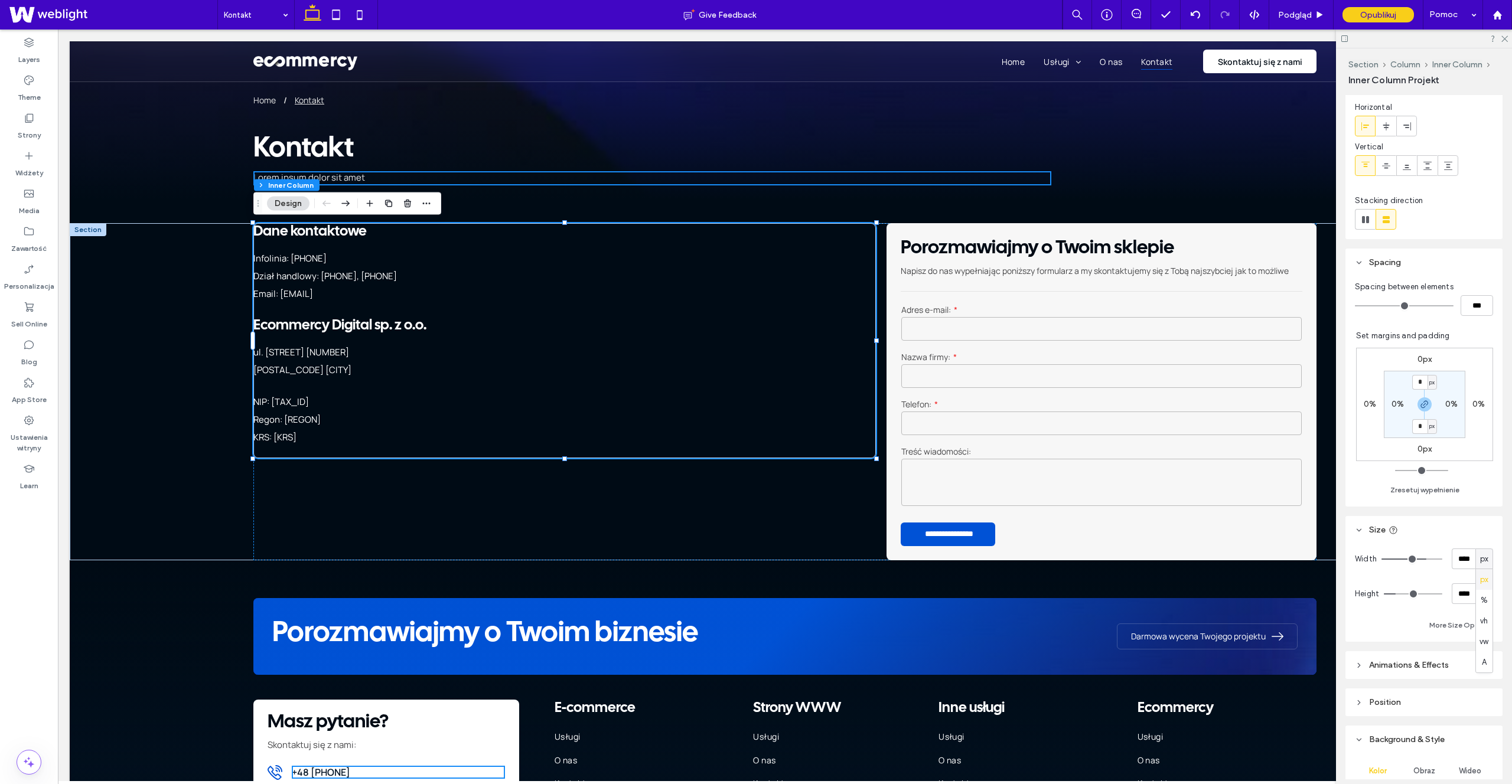click on "px" at bounding box center (1484, 580) 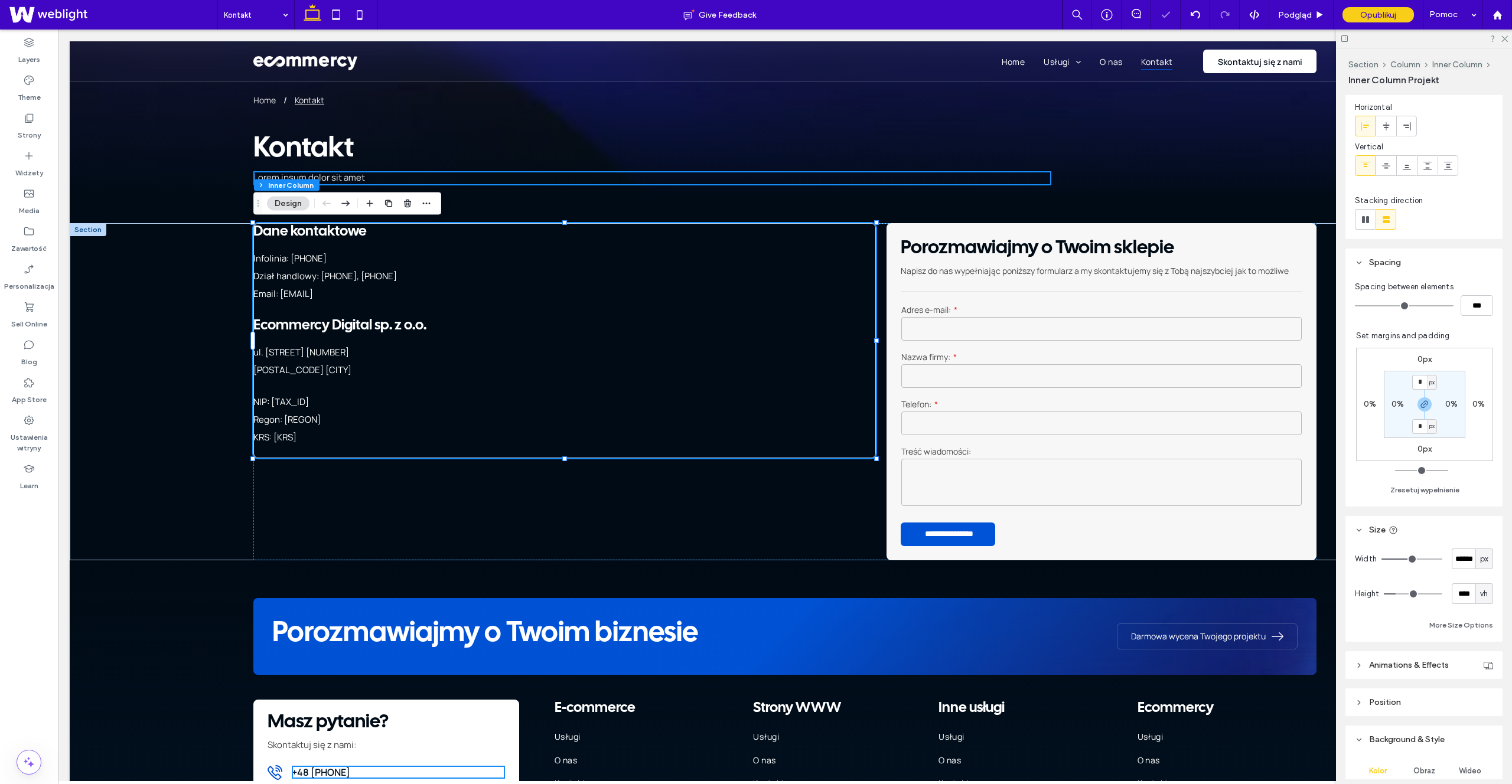 type on "****" 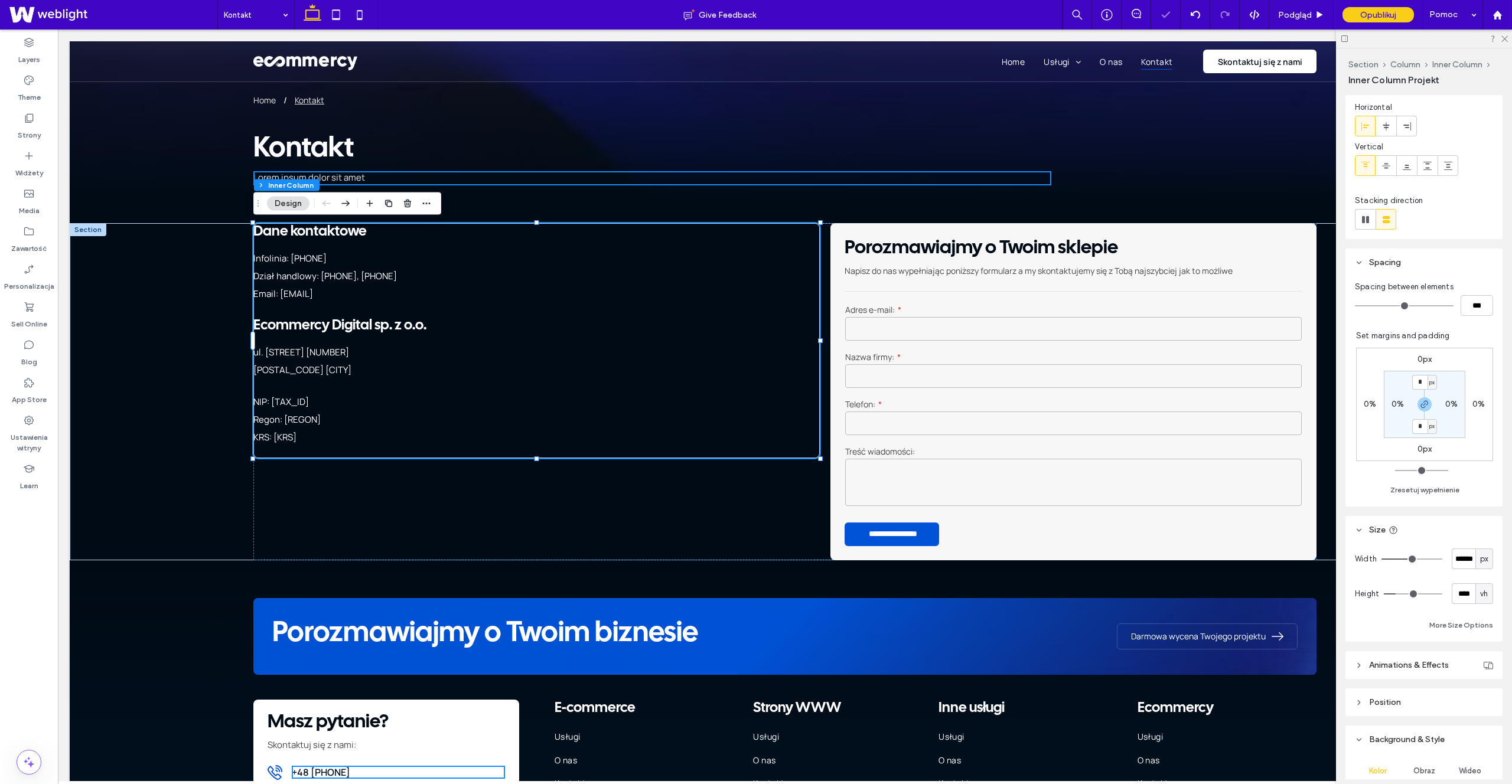 click on "px" at bounding box center (1484, 559) 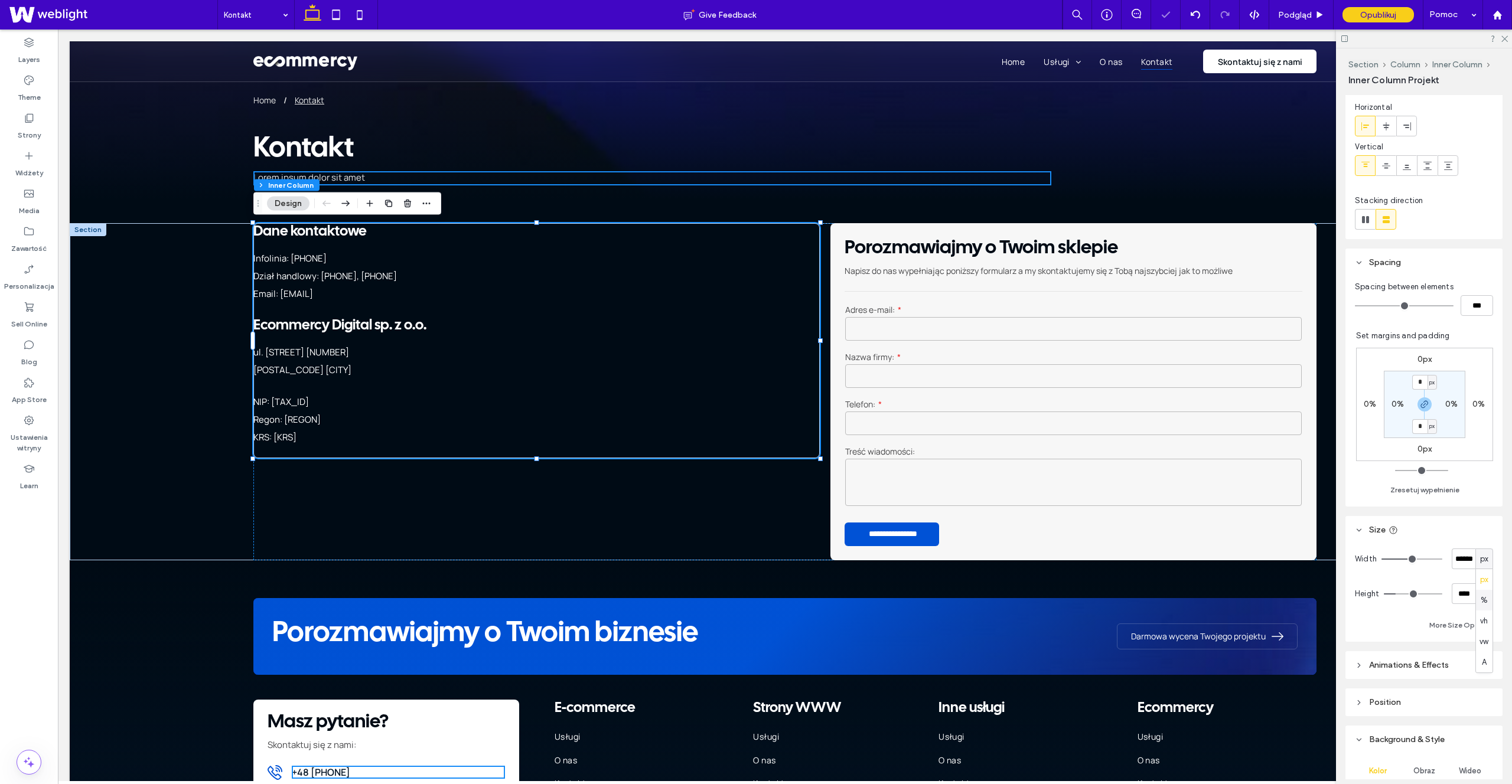 click on "%" at bounding box center [1484, 600] 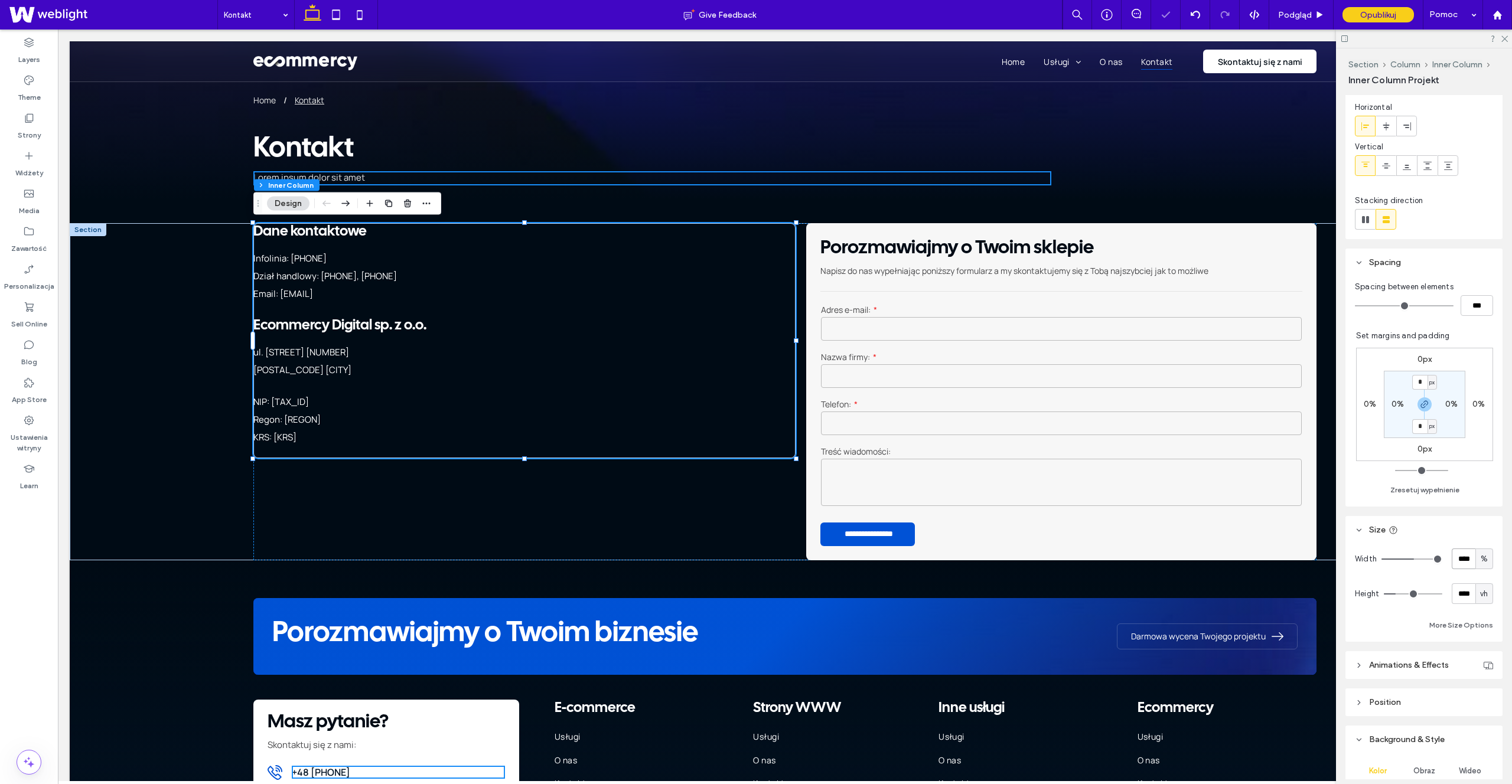 click on "****" at bounding box center (1464, 558) 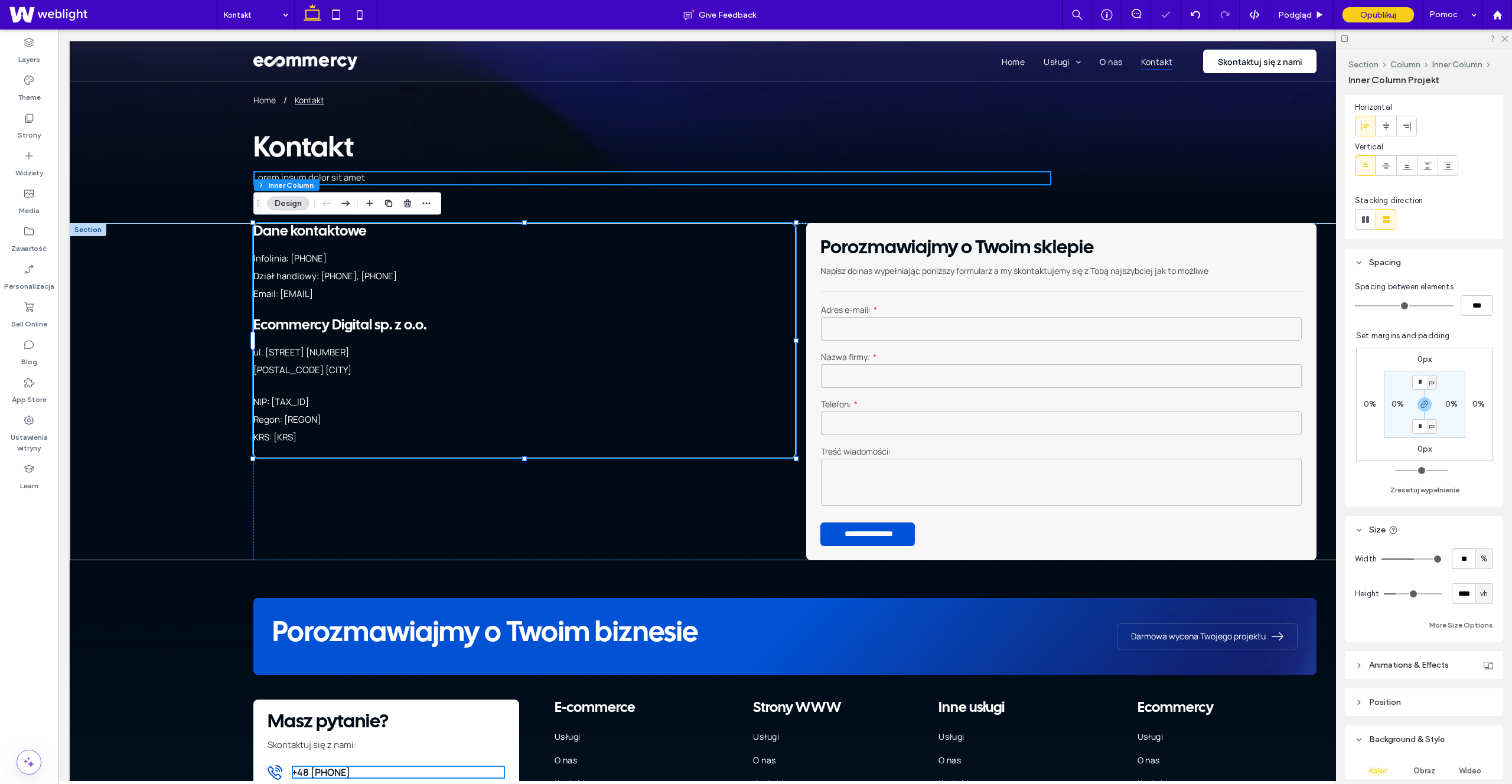 type on "**" 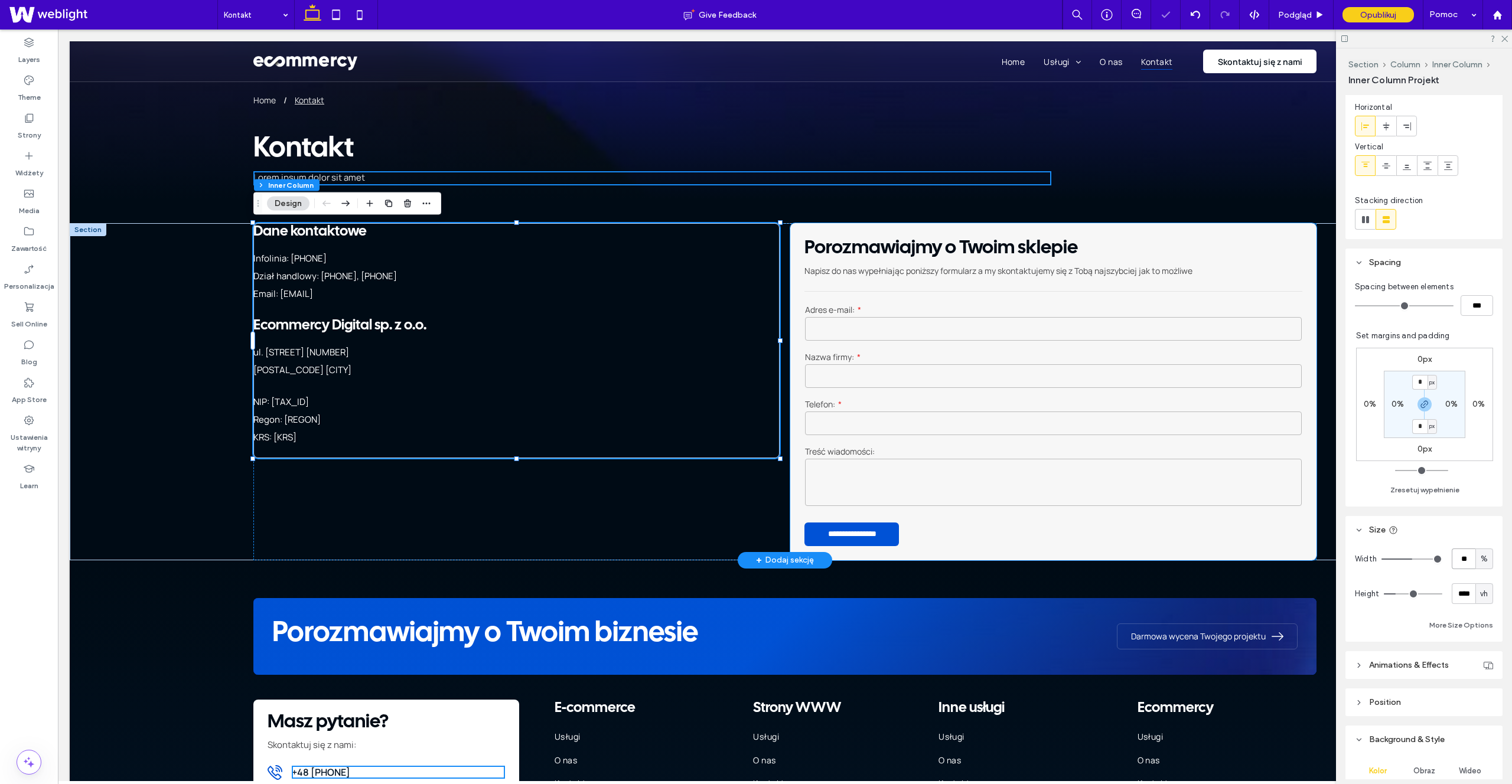 click on "Porozmawiajmy o Twoim sklepie" at bounding box center (1053, 248) 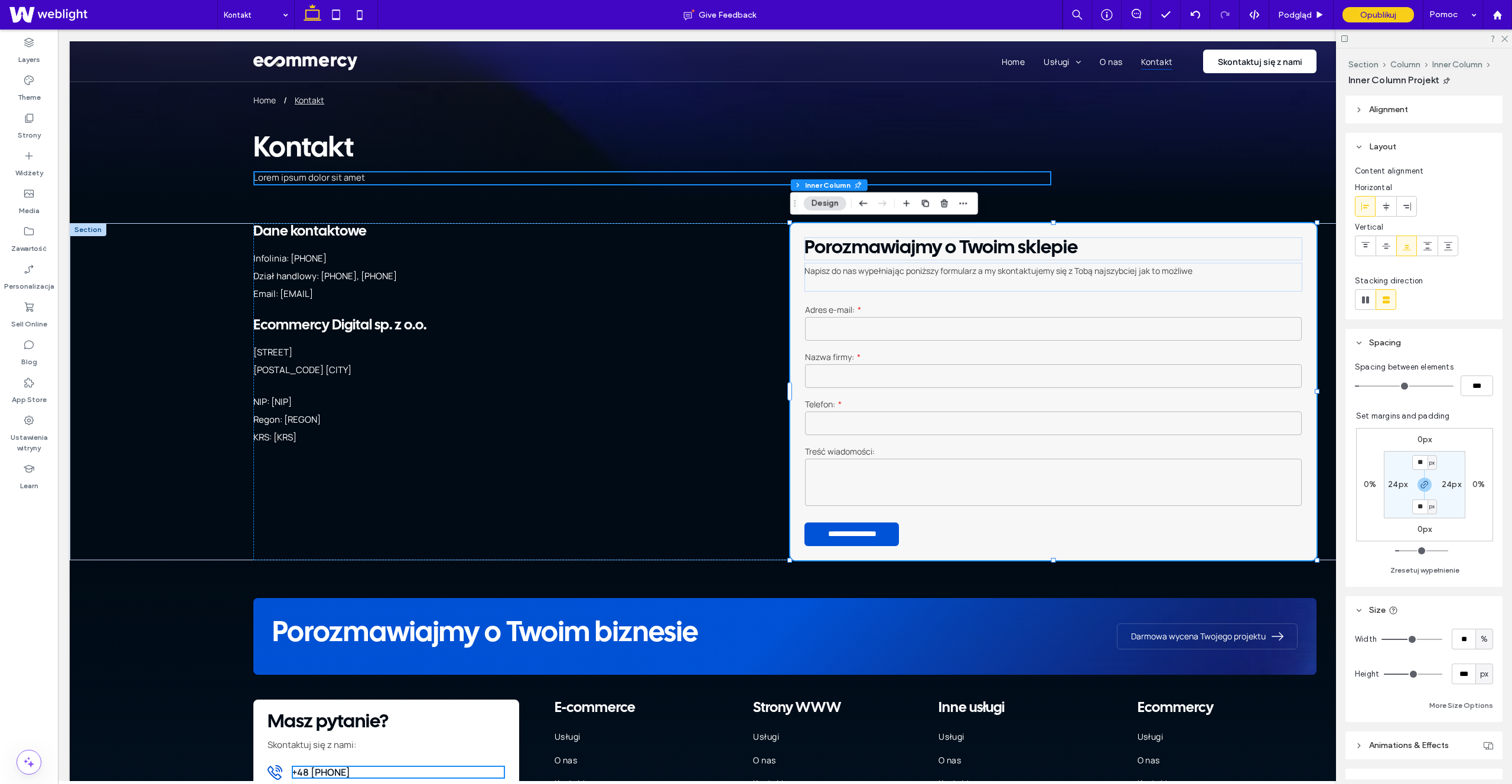 scroll, scrollTop: 0, scrollLeft: 0, axis: both 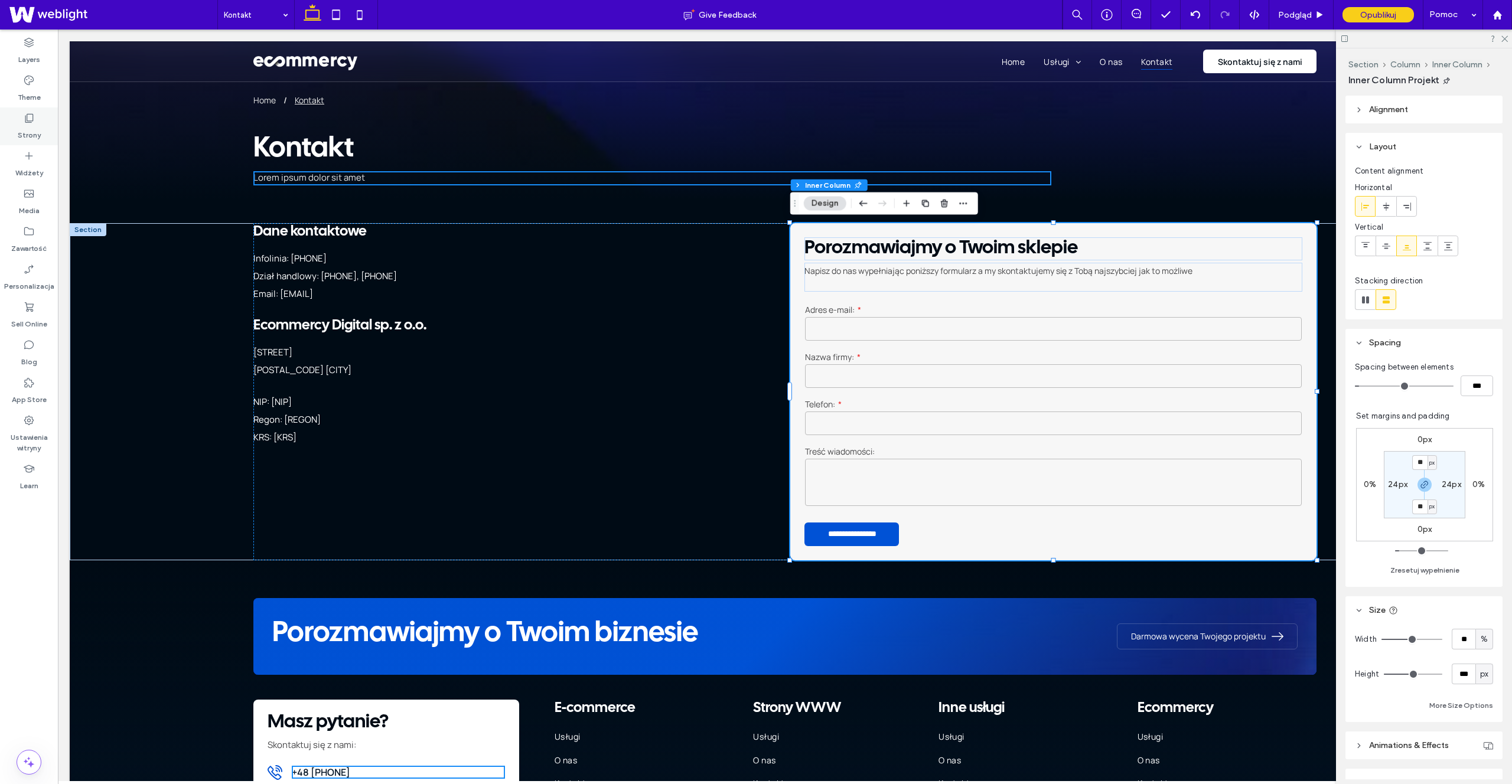 click 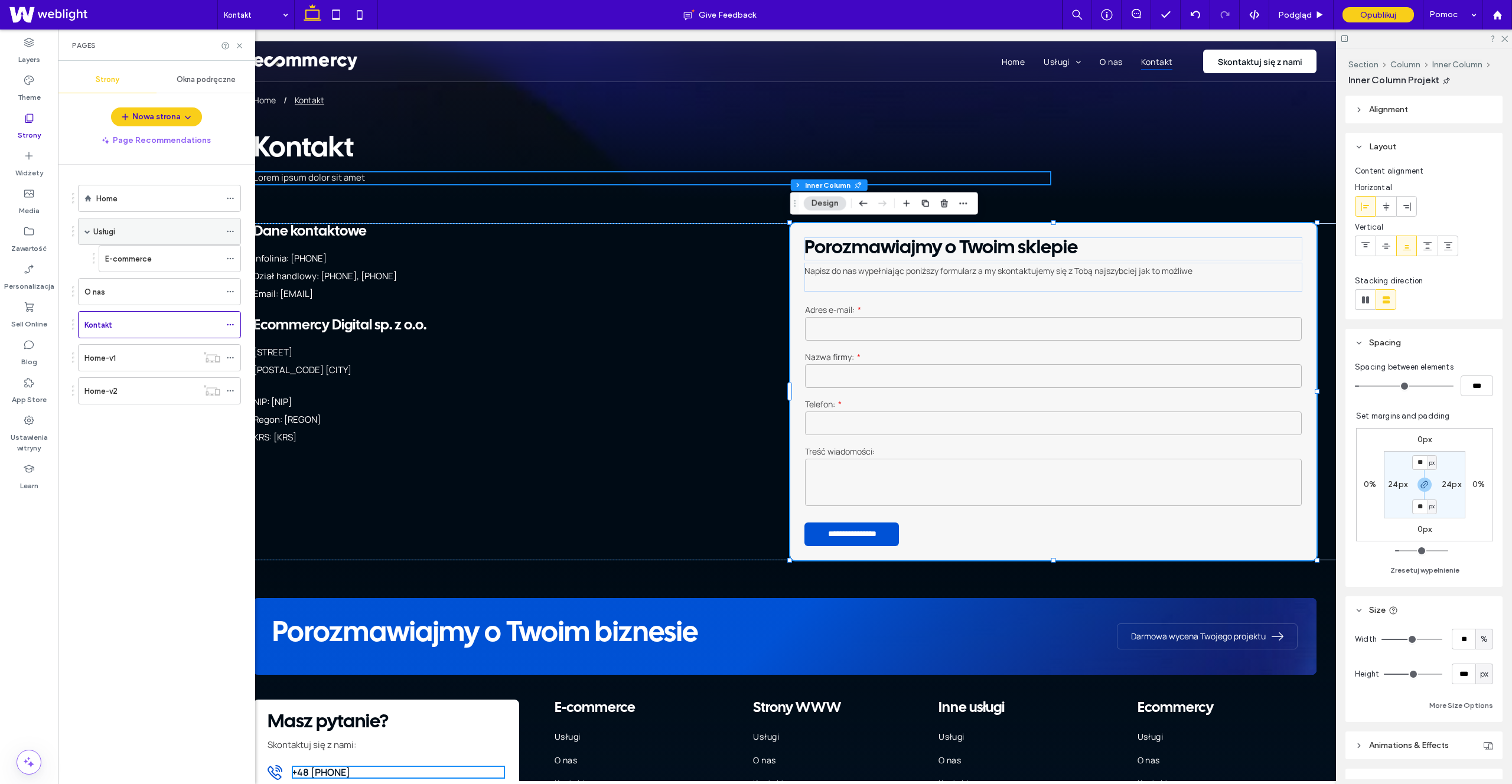 click on "Usługi" at bounding box center (157, 231) 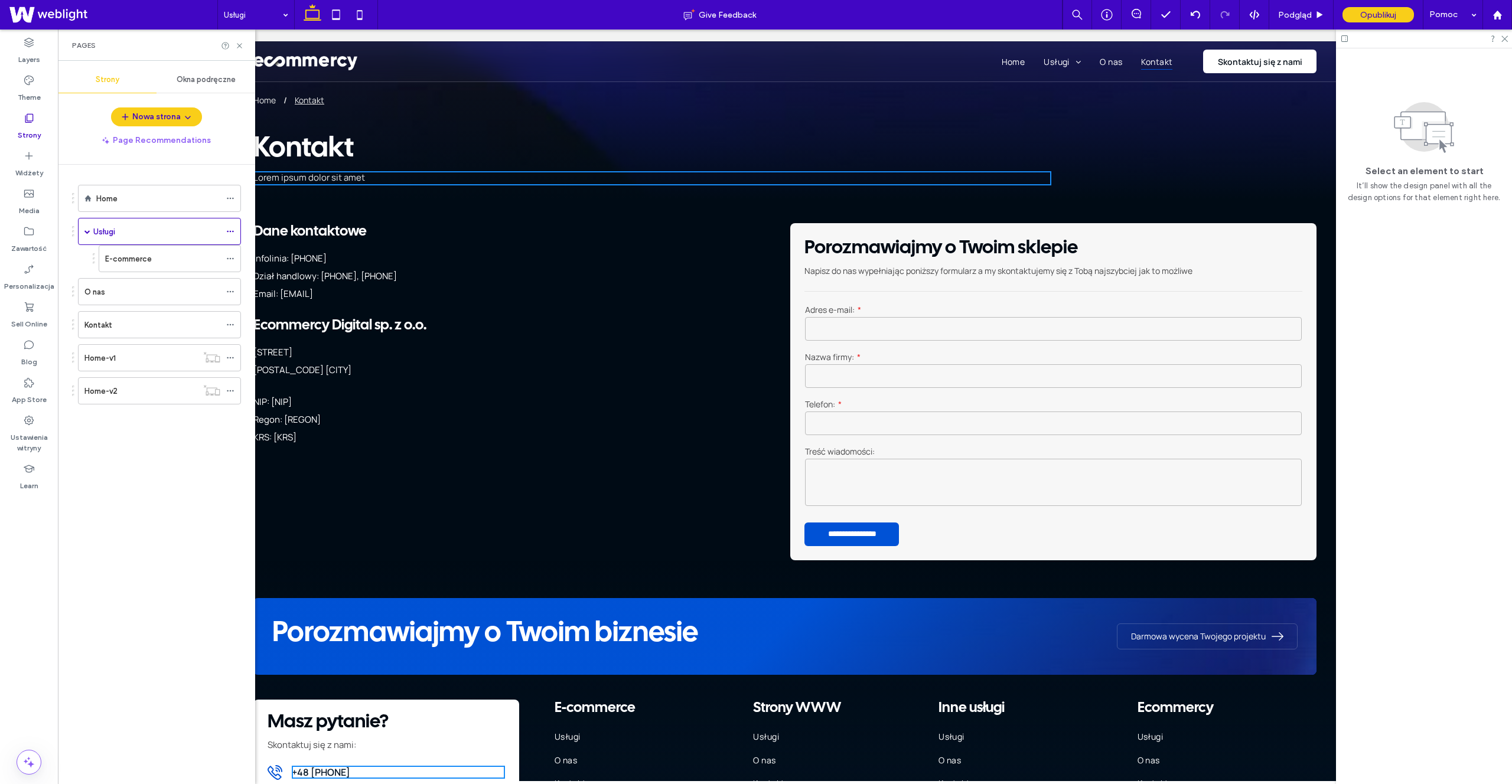 click at bounding box center (756, 392) 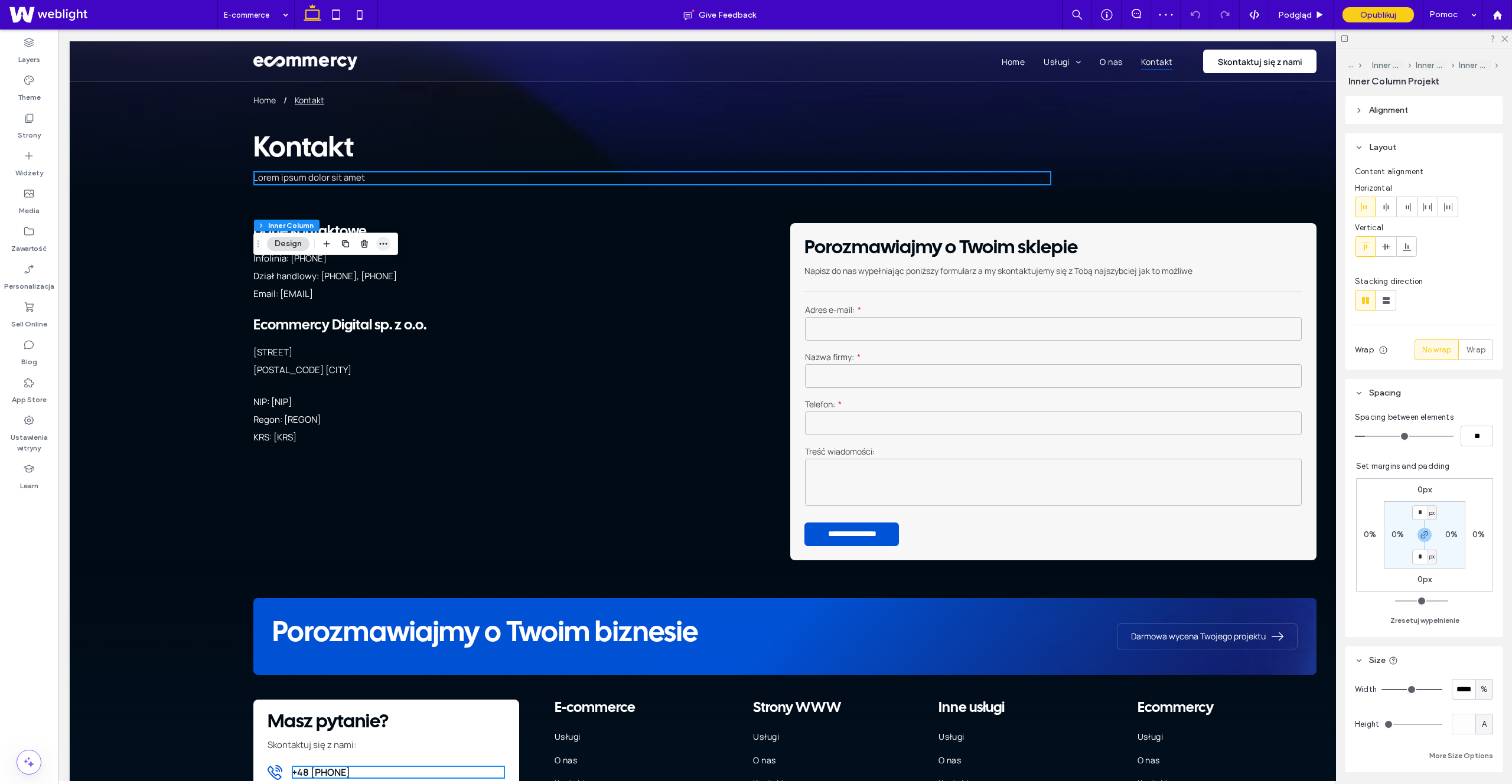 click 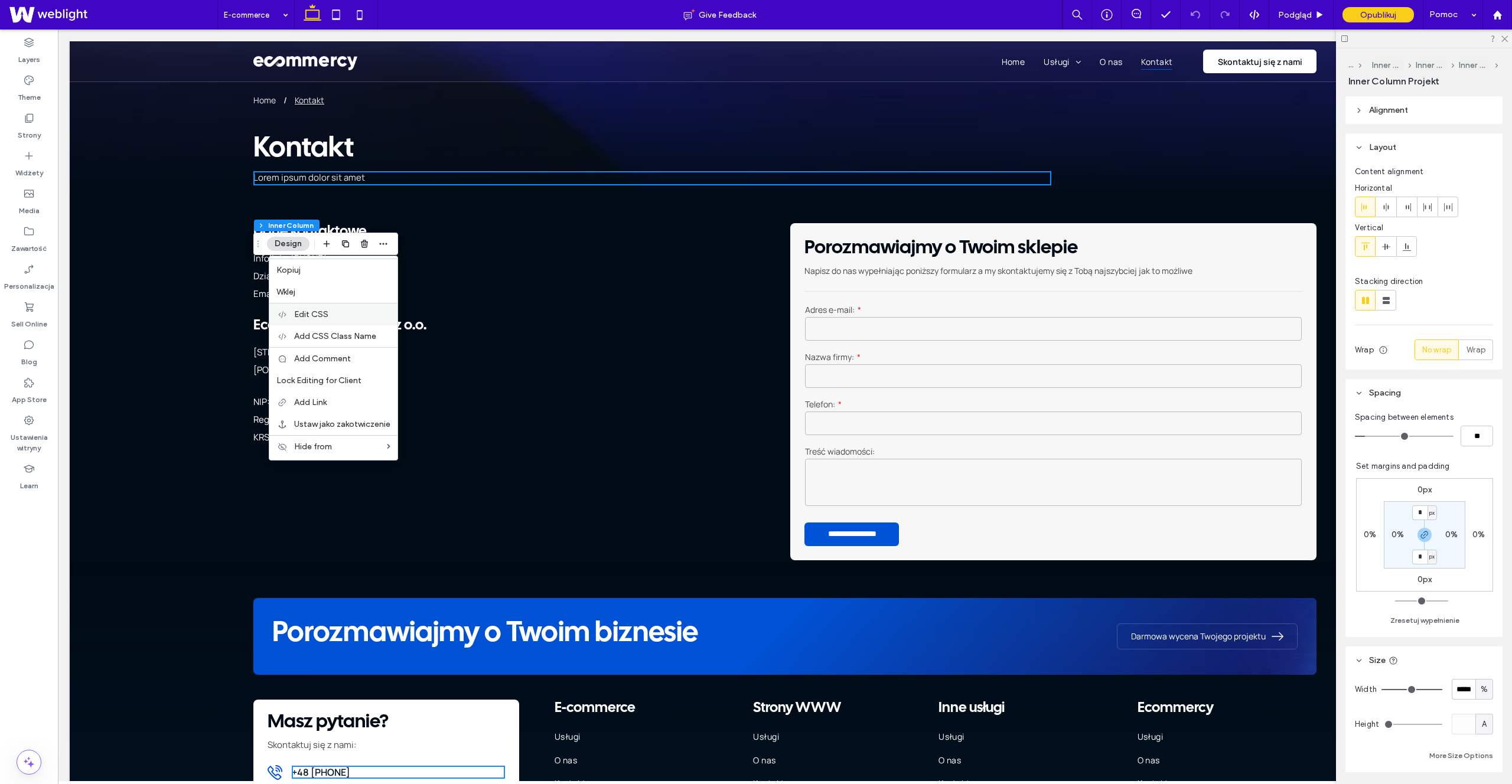 click on "Edit CSS" at bounding box center [333, 314] 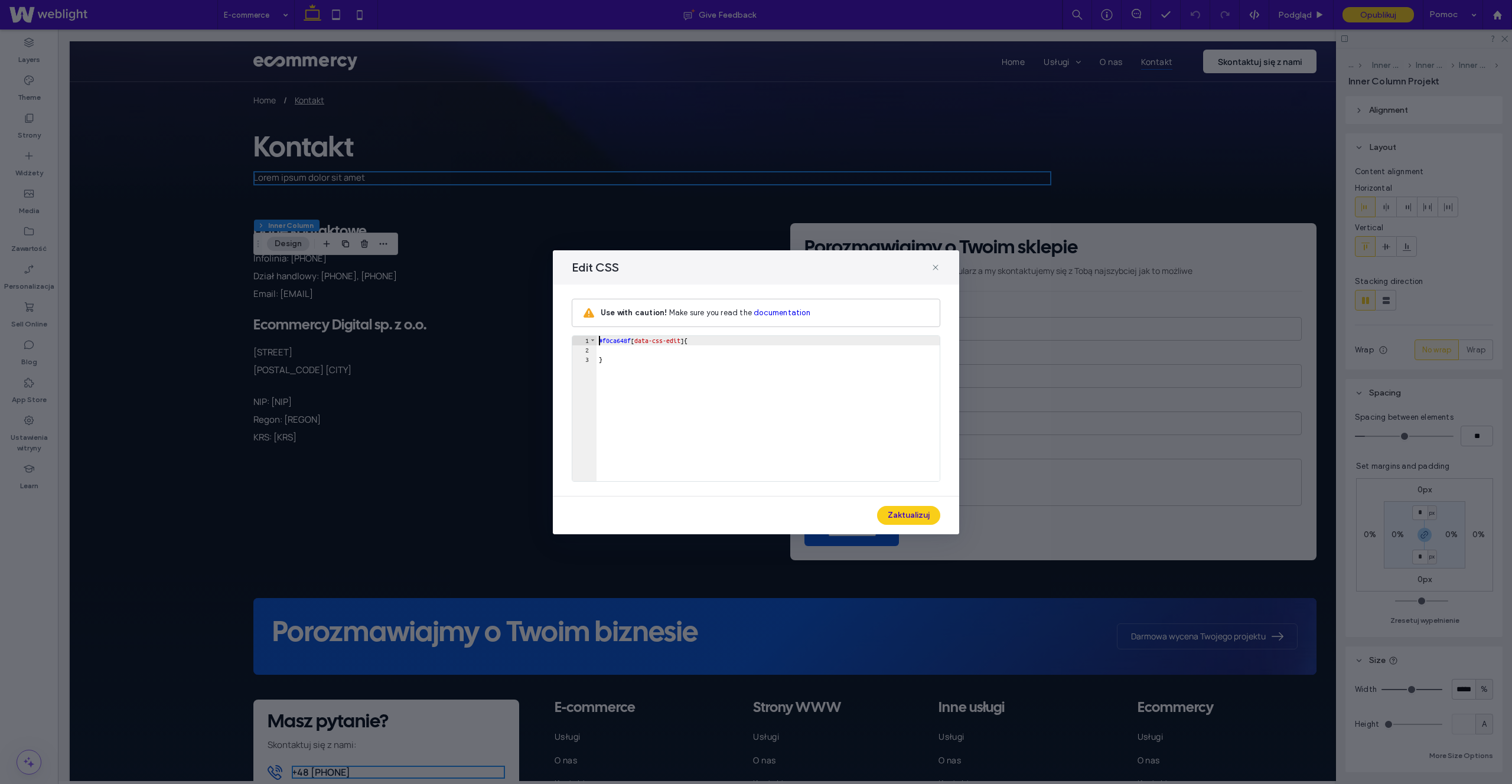 scroll, scrollTop: 1, scrollLeft: 0, axis: vertical 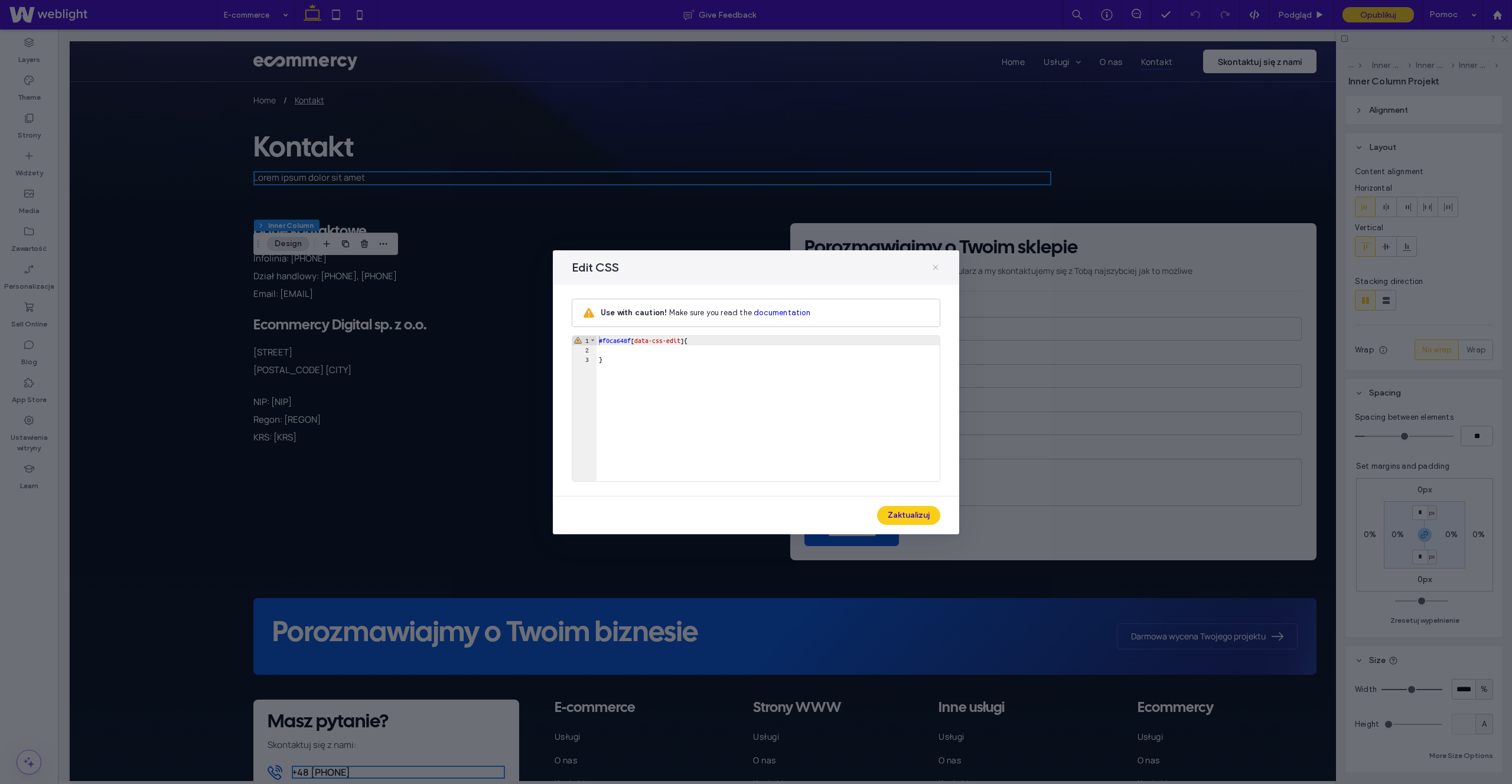click 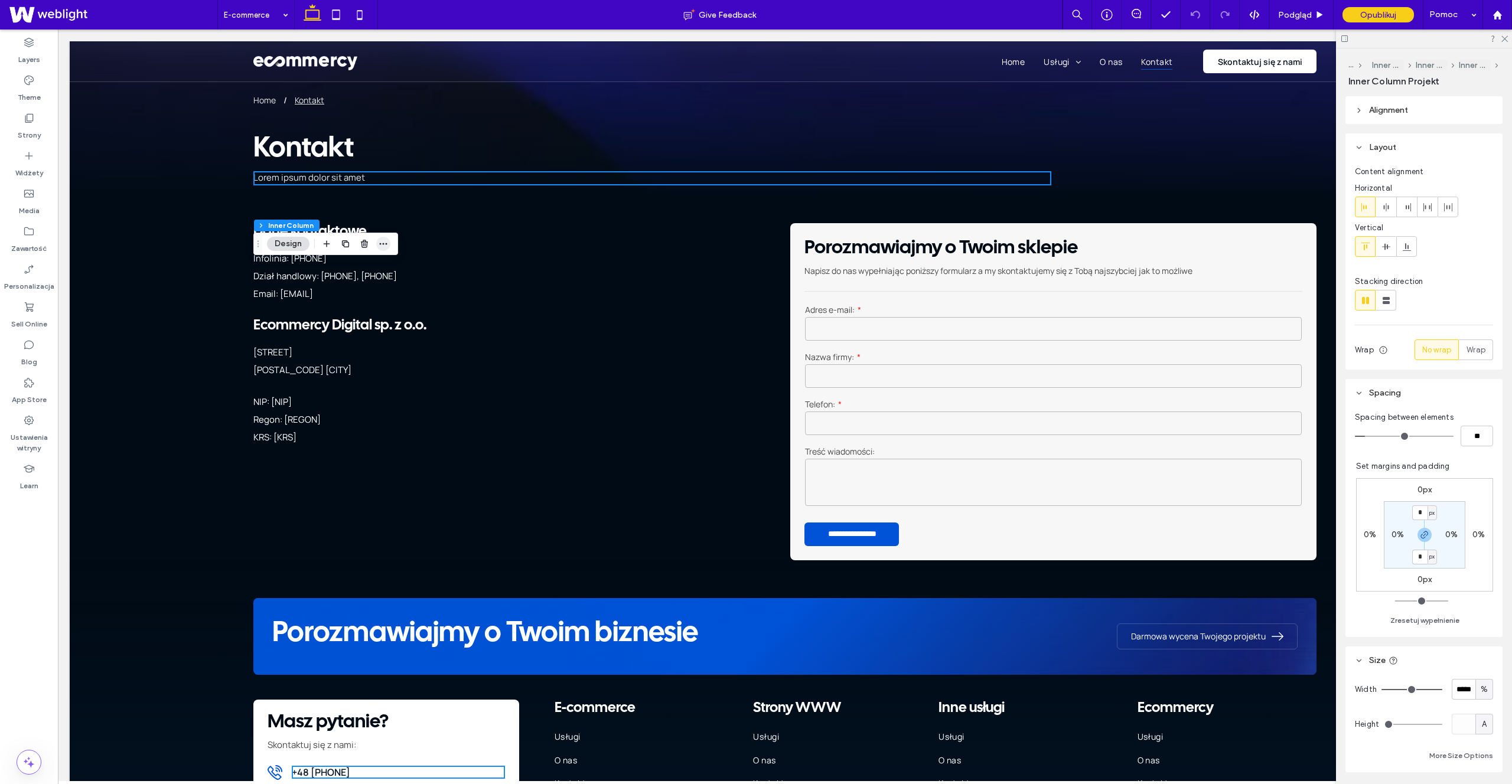 click 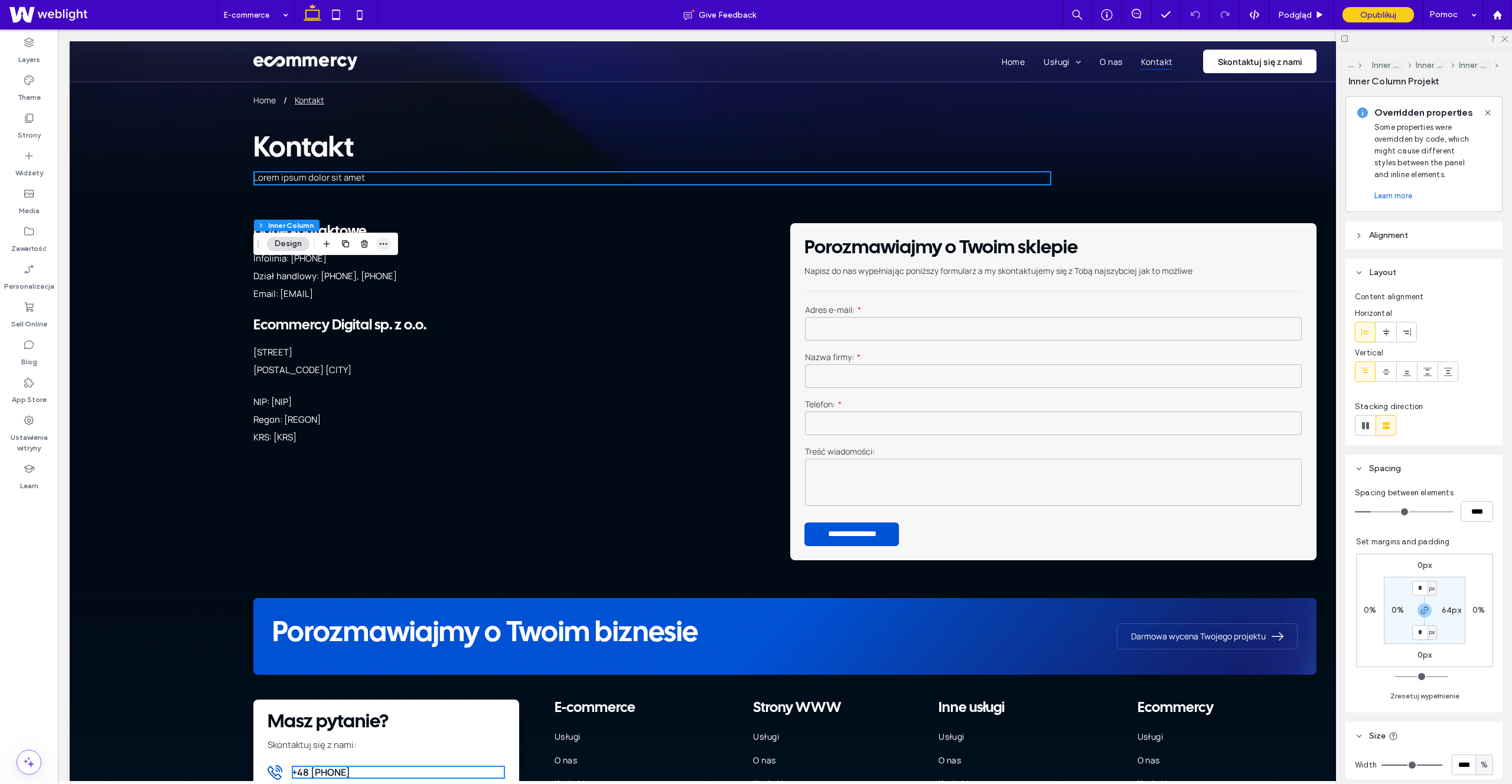 click at bounding box center (383, 244) 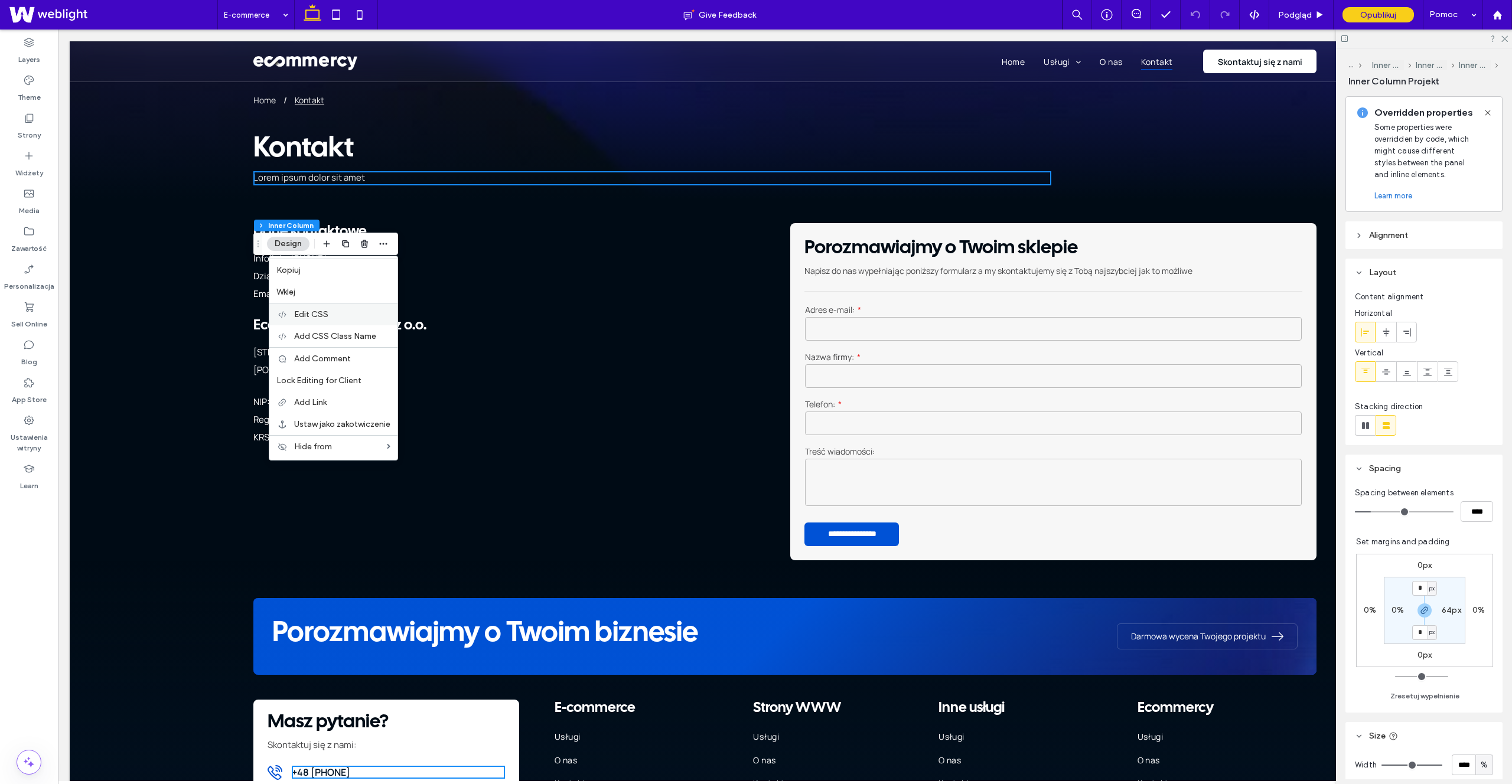 click on "Edit CSS" at bounding box center [333, 314] 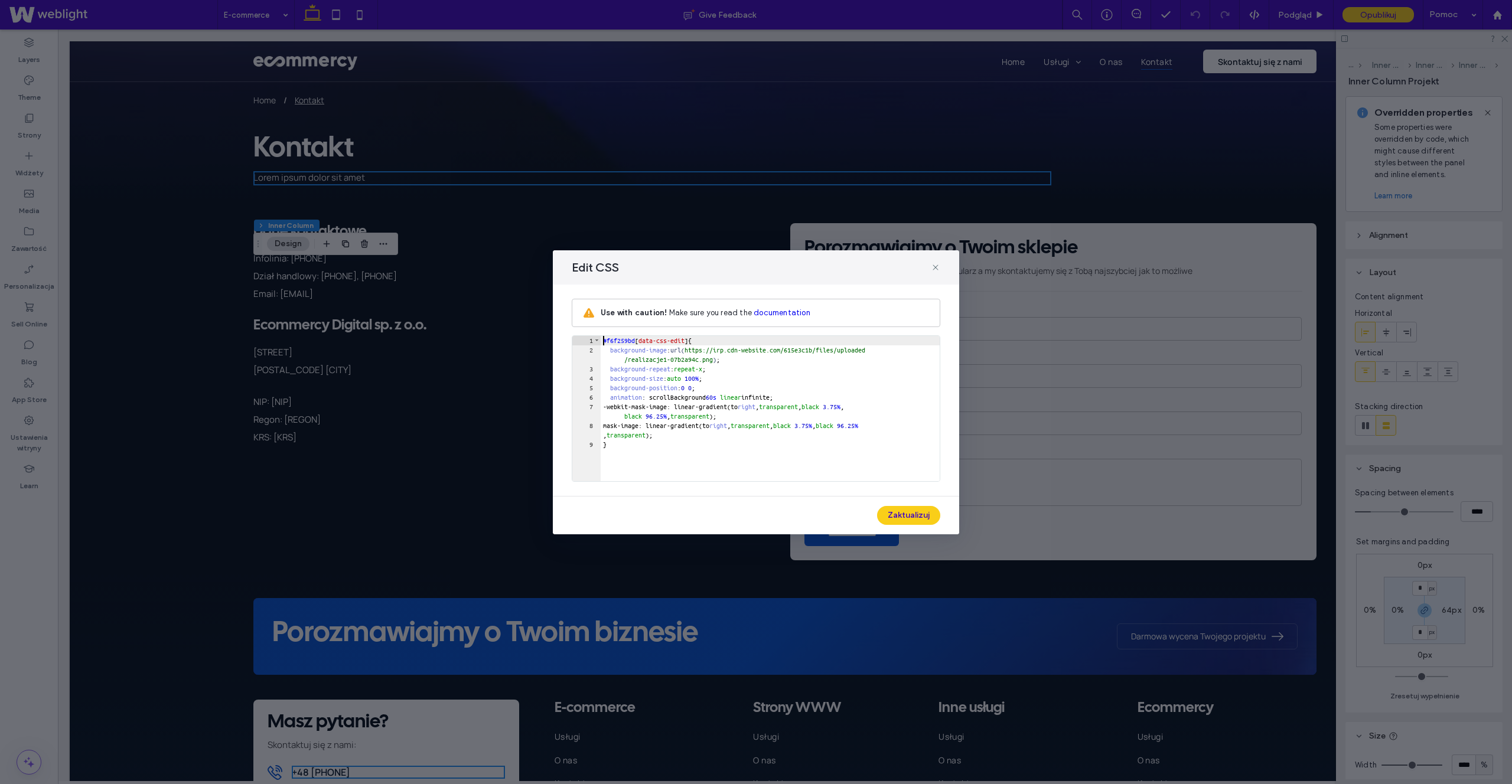 scroll, scrollTop: 1, scrollLeft: 0, axis: vertical 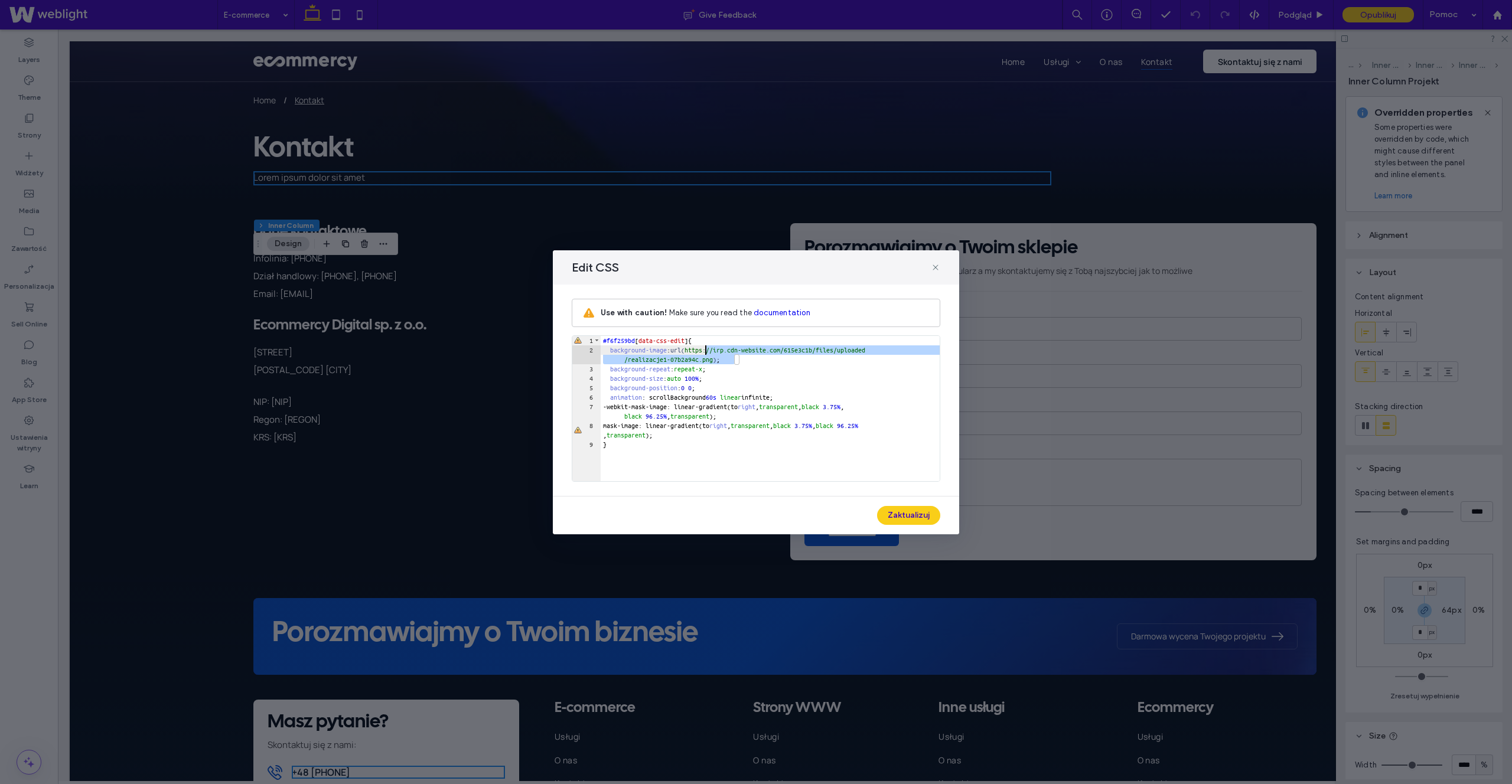 drag, startPoint x: 735, startPoint y: 356, endPoint x: 705, endPoint y: 351, distance: 30.41381 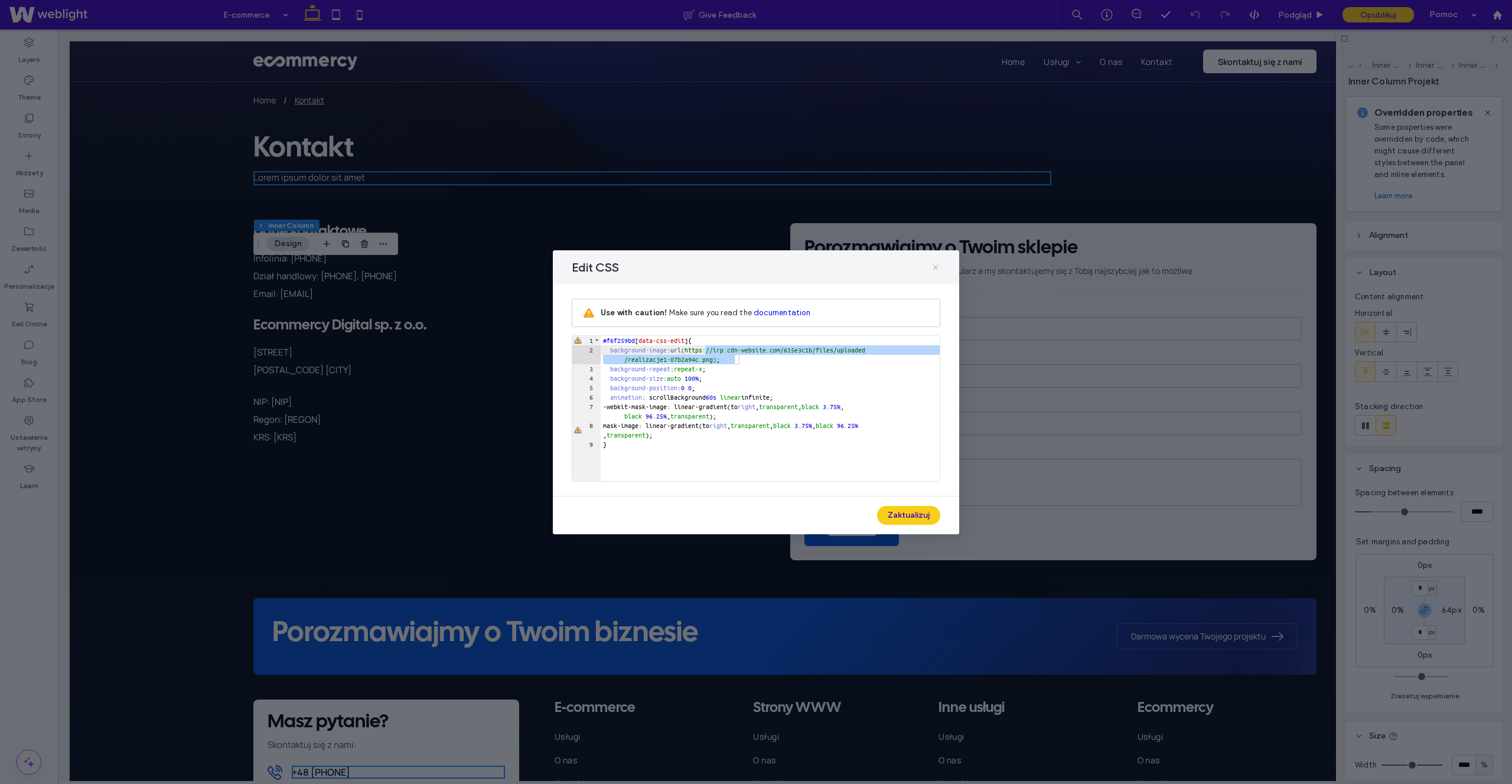 click 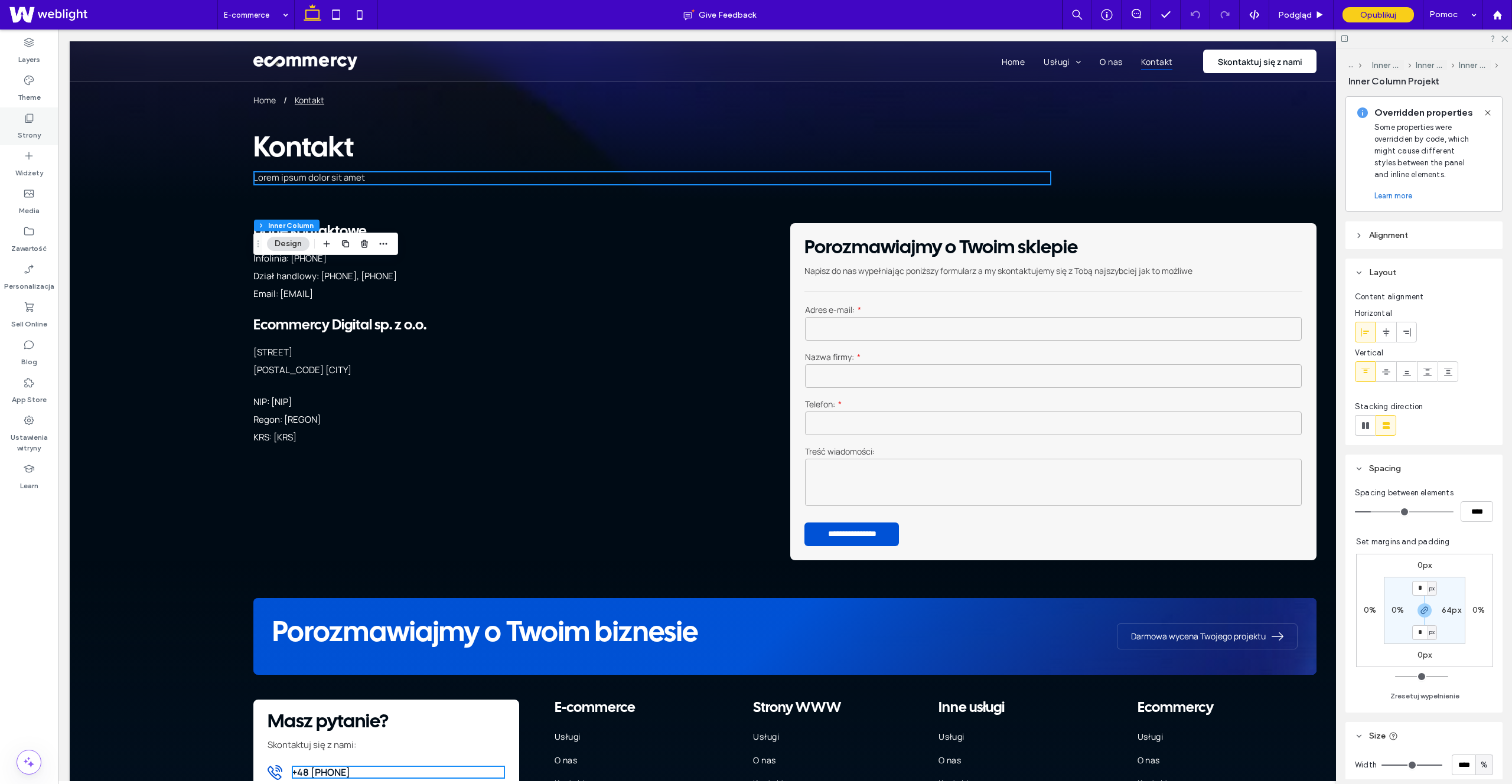 click on "Strony" at bounding box center (29, 126) 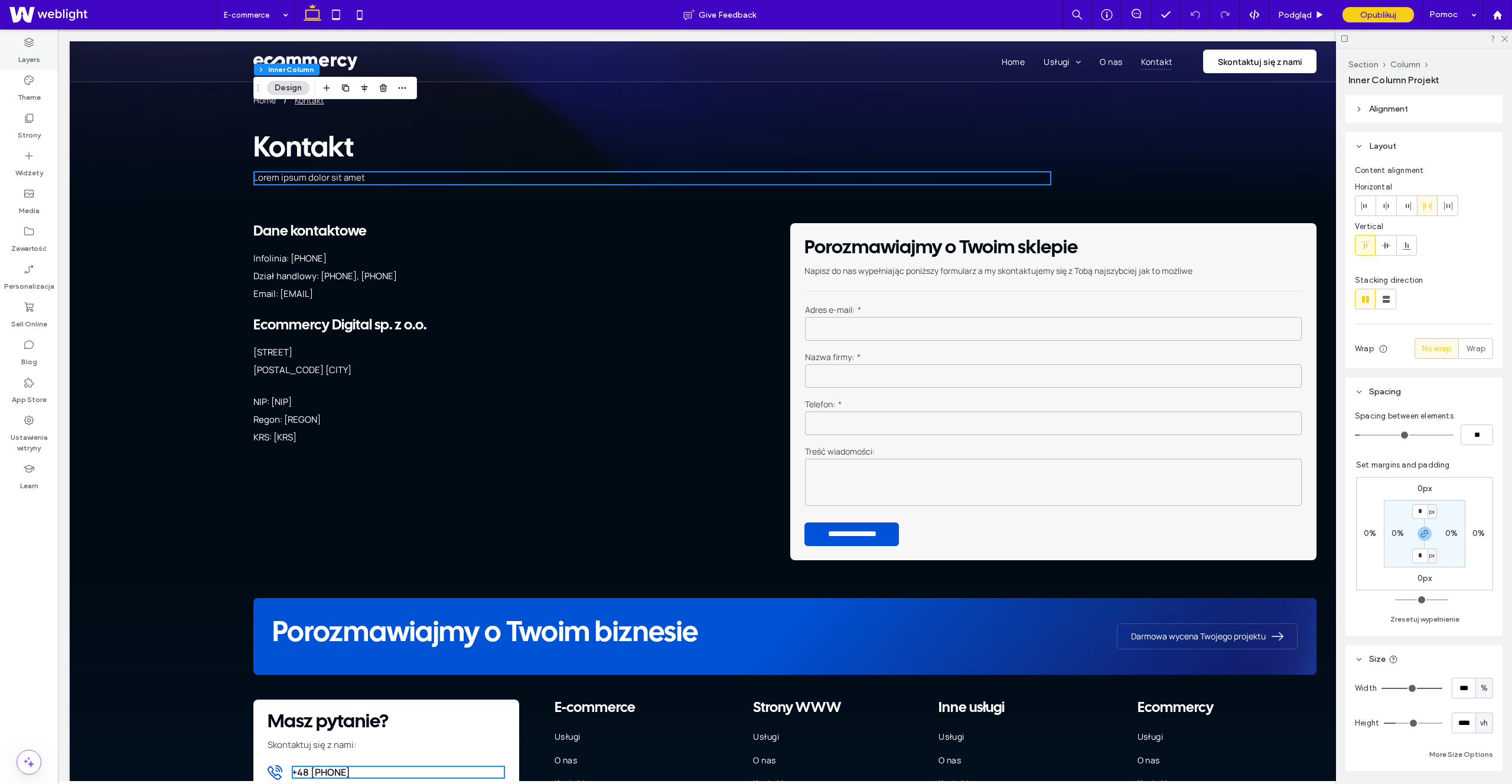 click on "Layers" at bounding box center (29, 57) 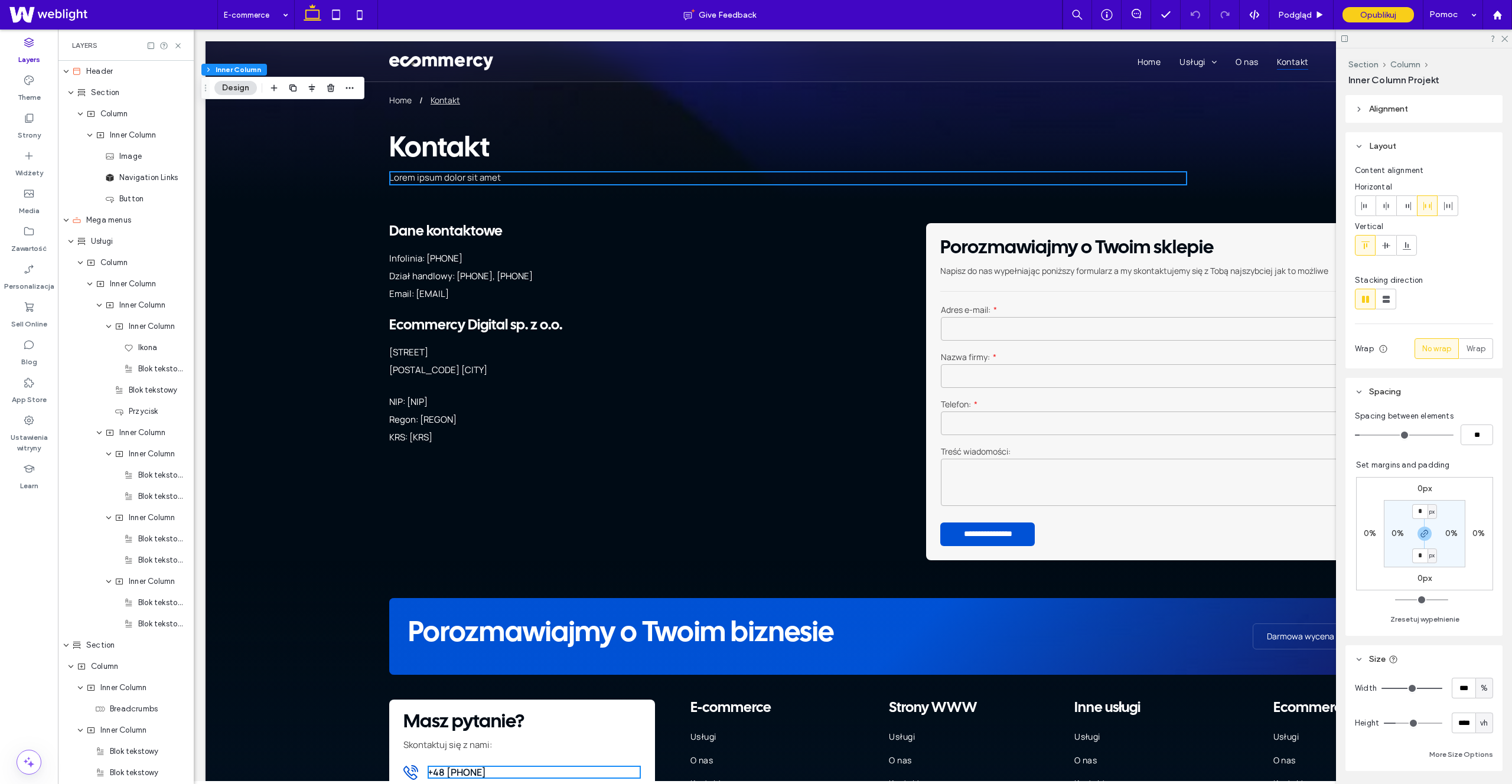 scroll, scrollTop: 0, scrollLeft: 312, axis: horizontal 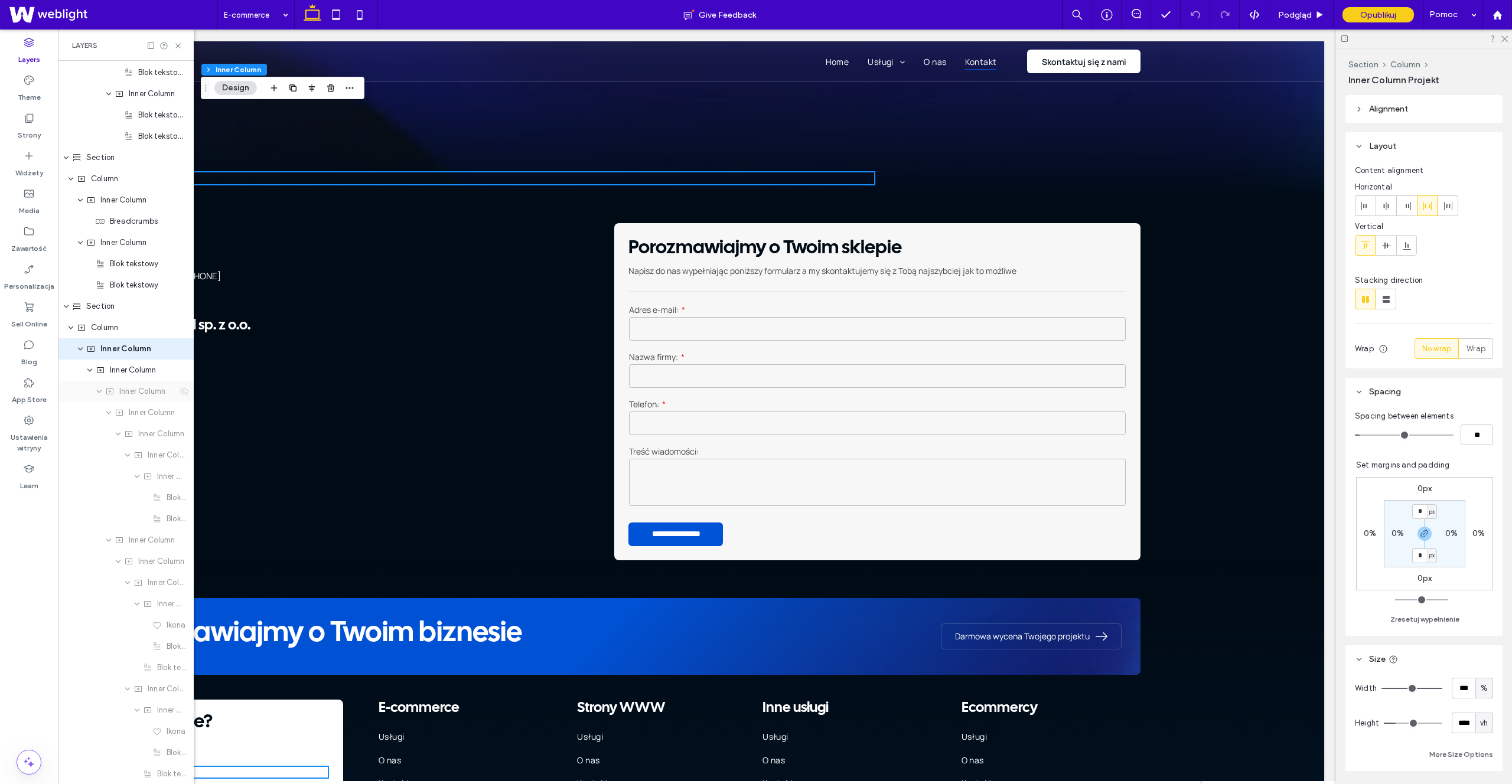 click 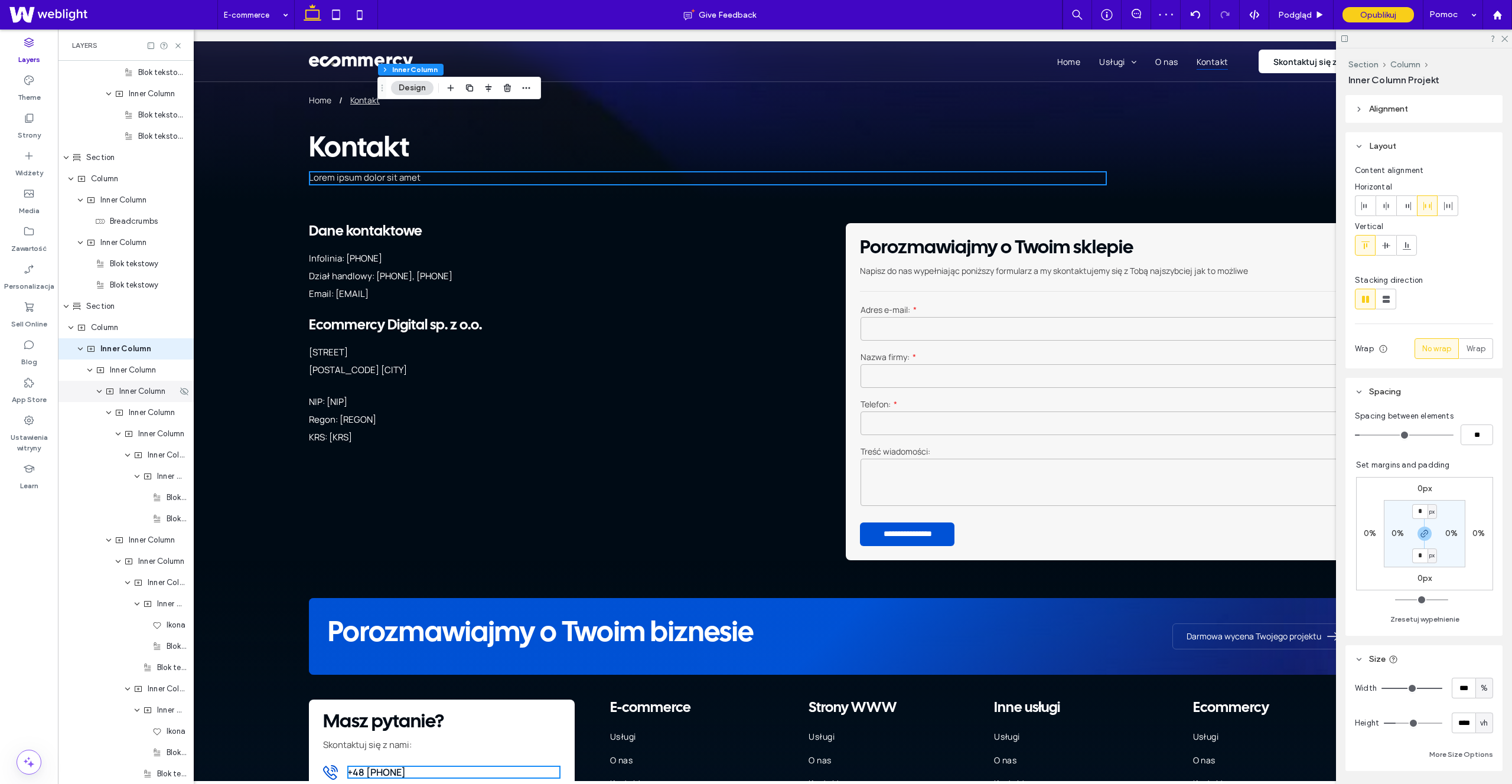 scroll, scrollTop: 0, scrollLeft: 0, axis: both 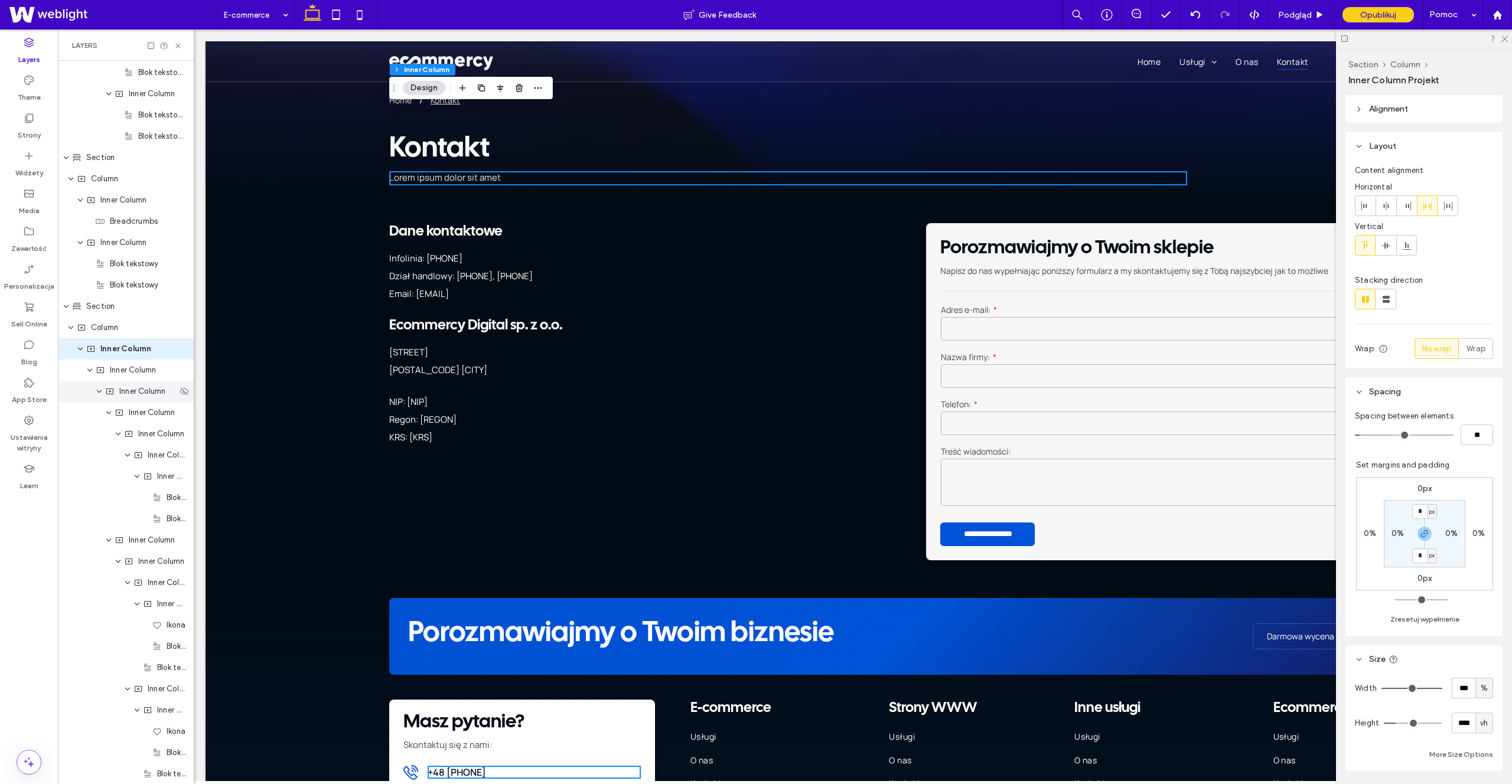 click on "Inner Column" at bounding box center (142, 391) 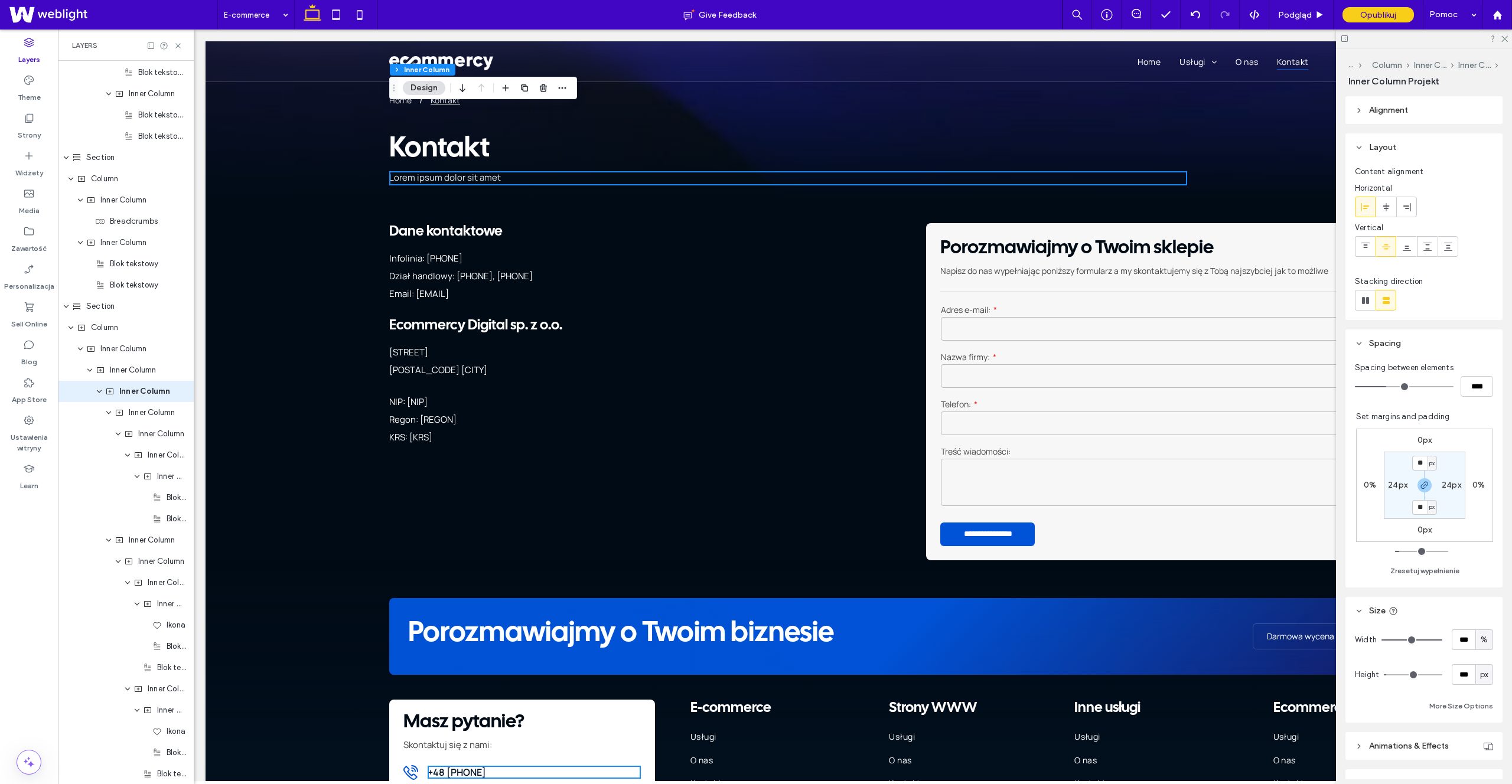 scroll, scrollTop: 457, scrollLeft: 0, axis: vertical 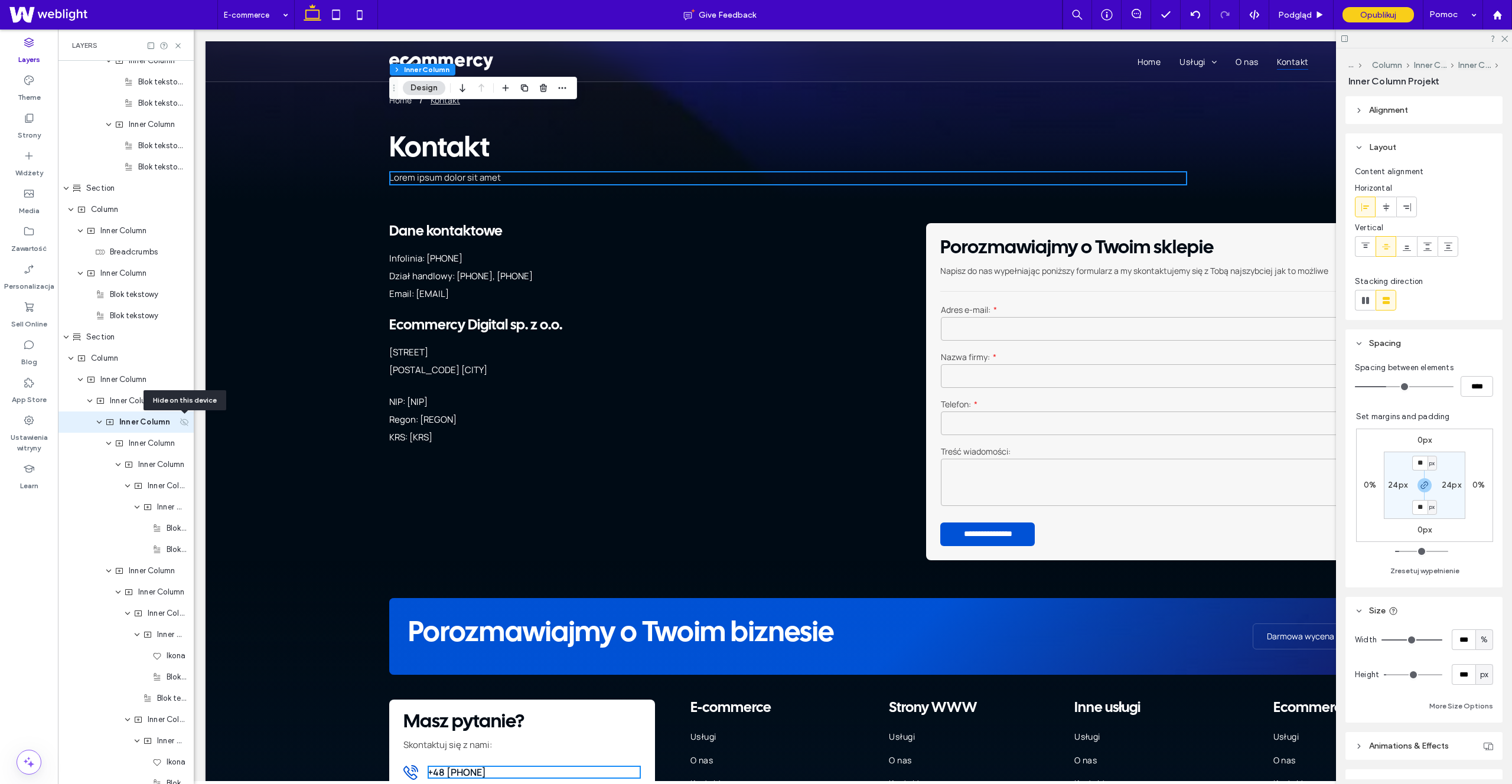 click 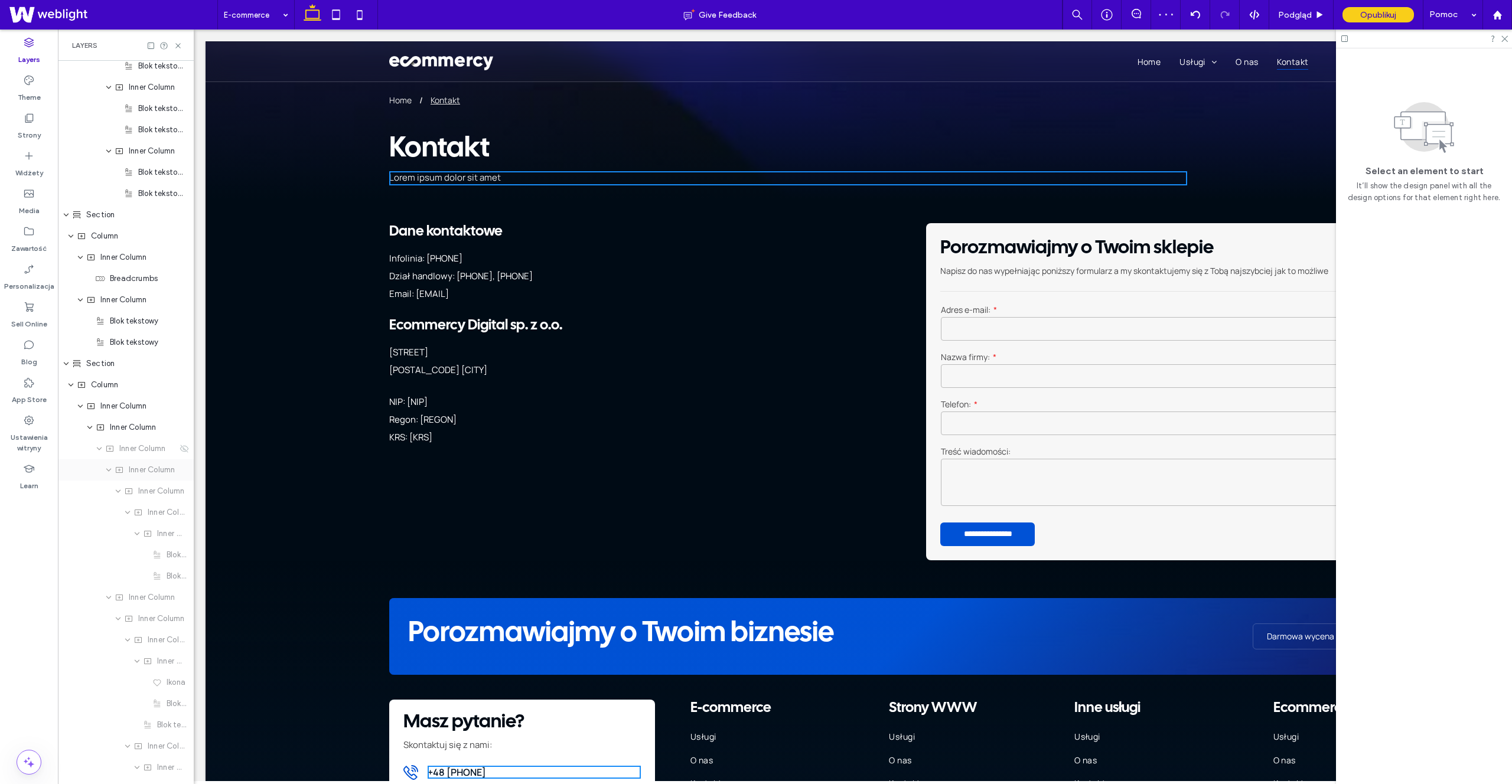 scroll, scrollTop: 431, scrollLeft: 0, axis: vertical 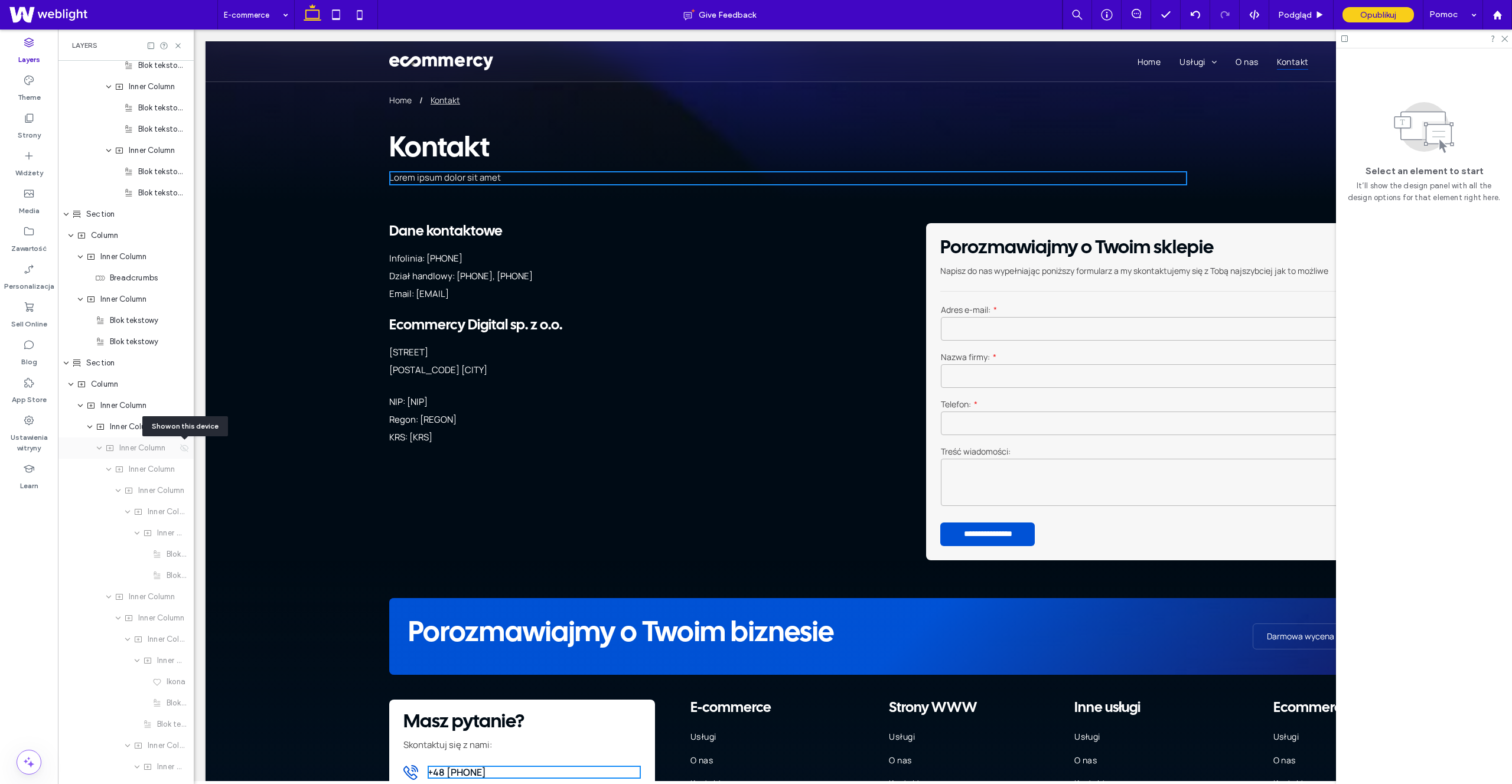 click 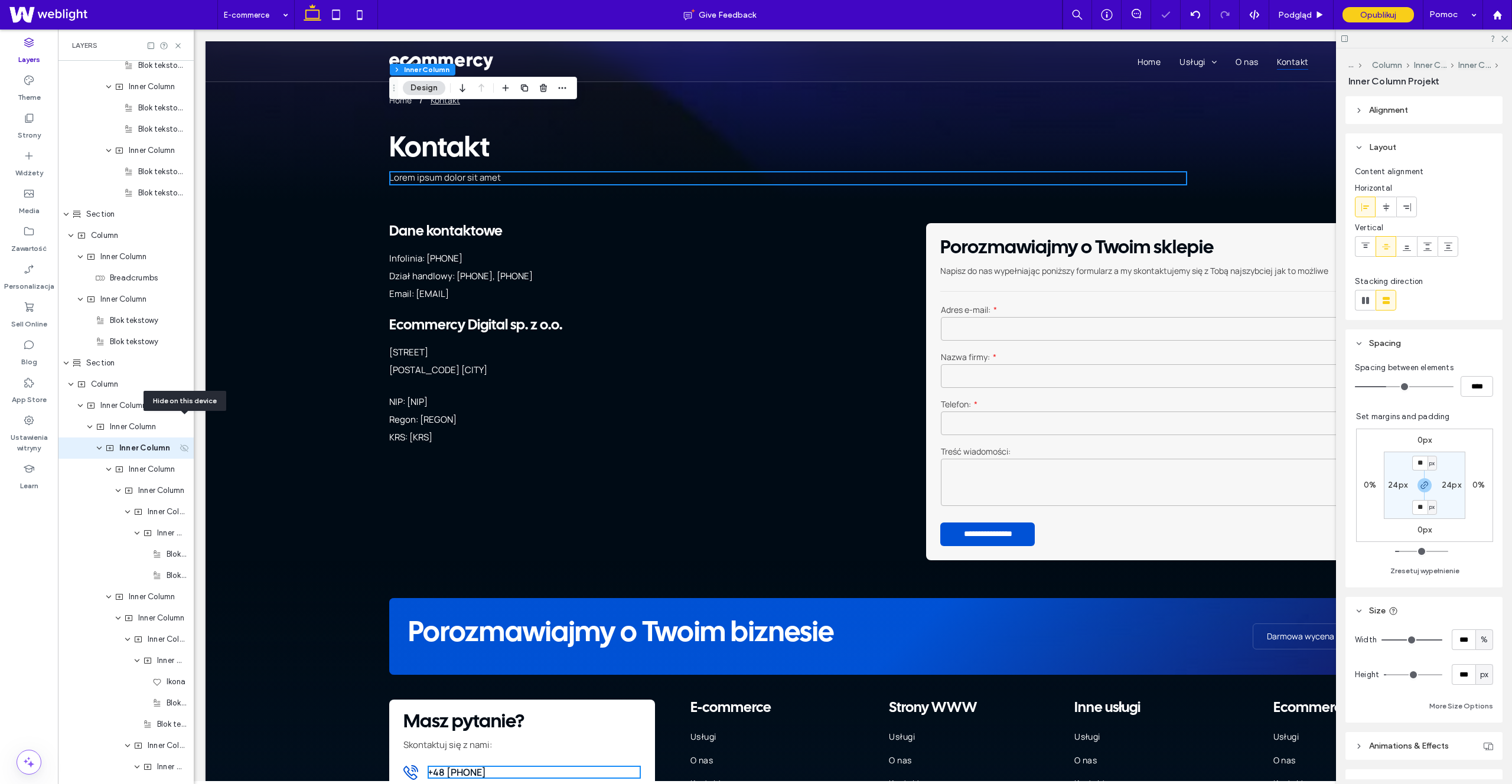 scroll, scrollTop: 457, scrollLeft: 0, axis: vertical 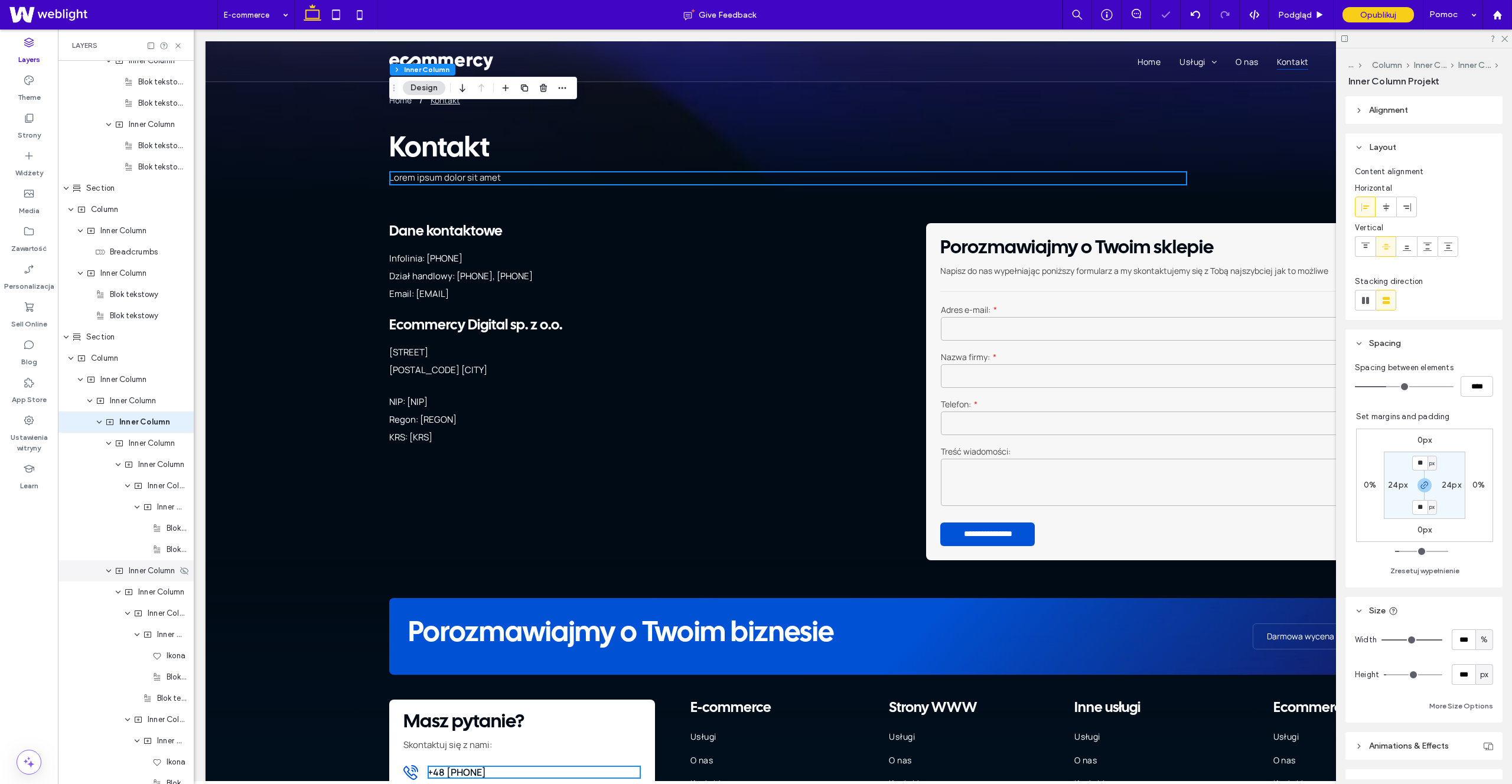 click on "Inner Column" at bounding box center [152, 571] 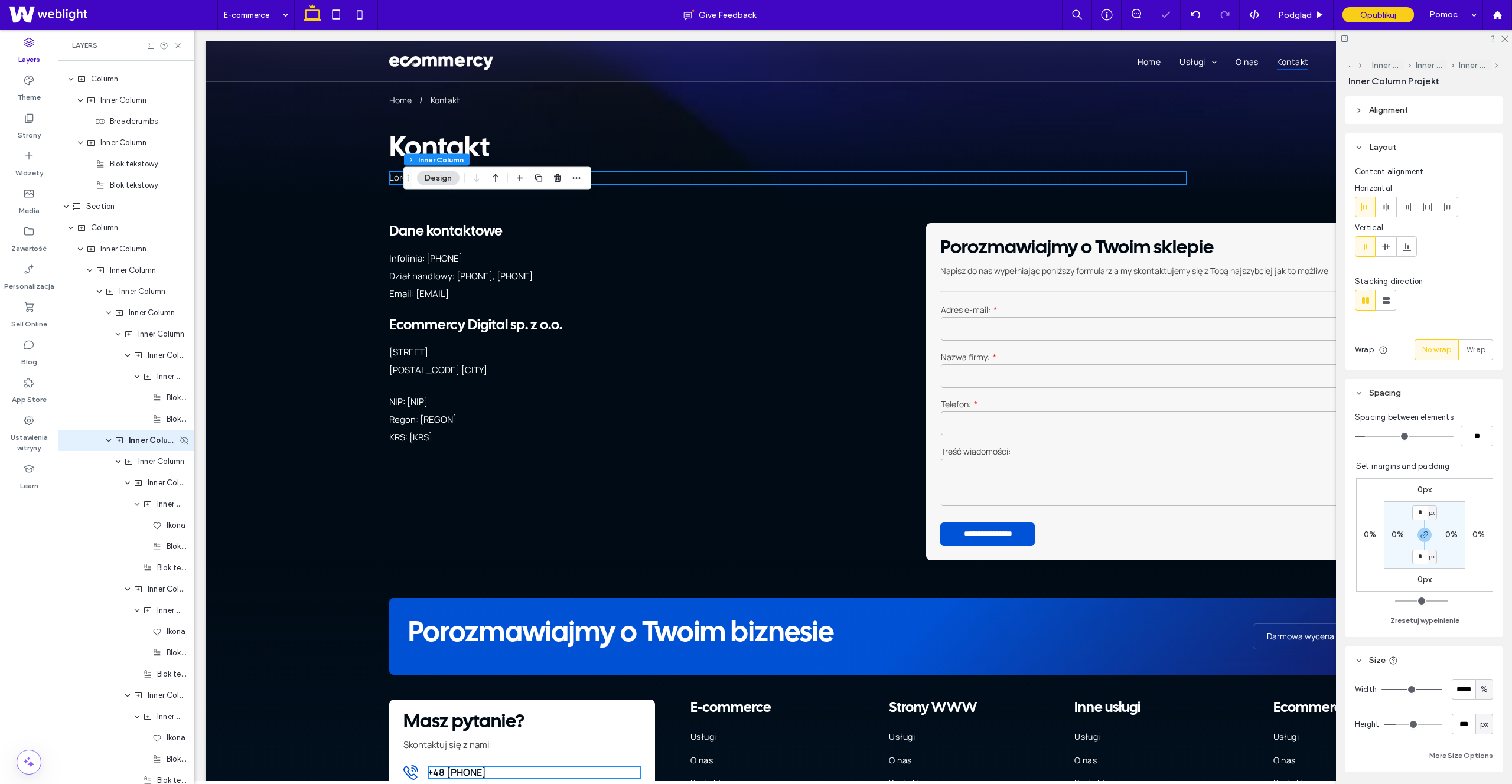 scroll, scrollTop: 606, scrollLeft: 0, axis: vertical 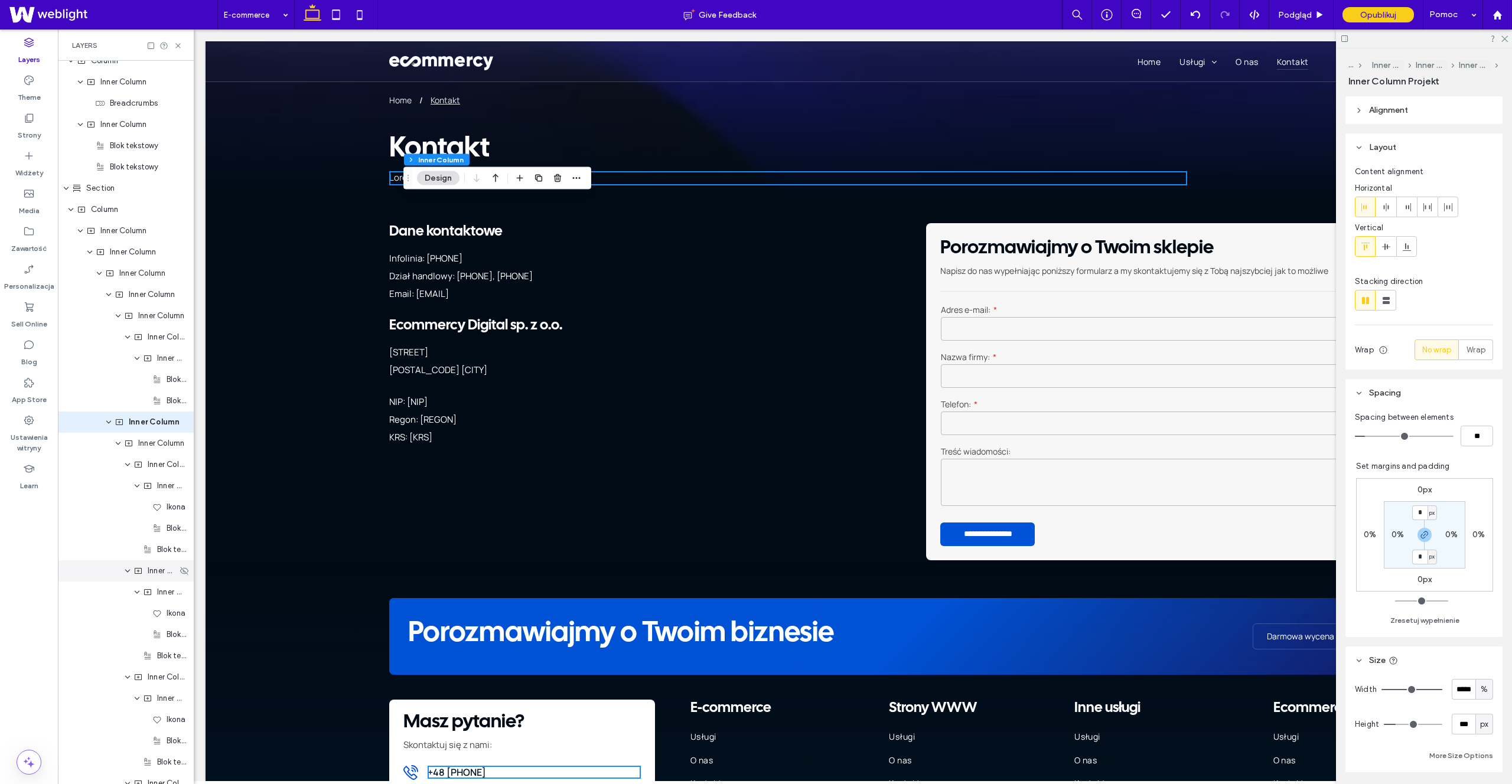 click on "Inner Column" at bounding box center [162, 571] 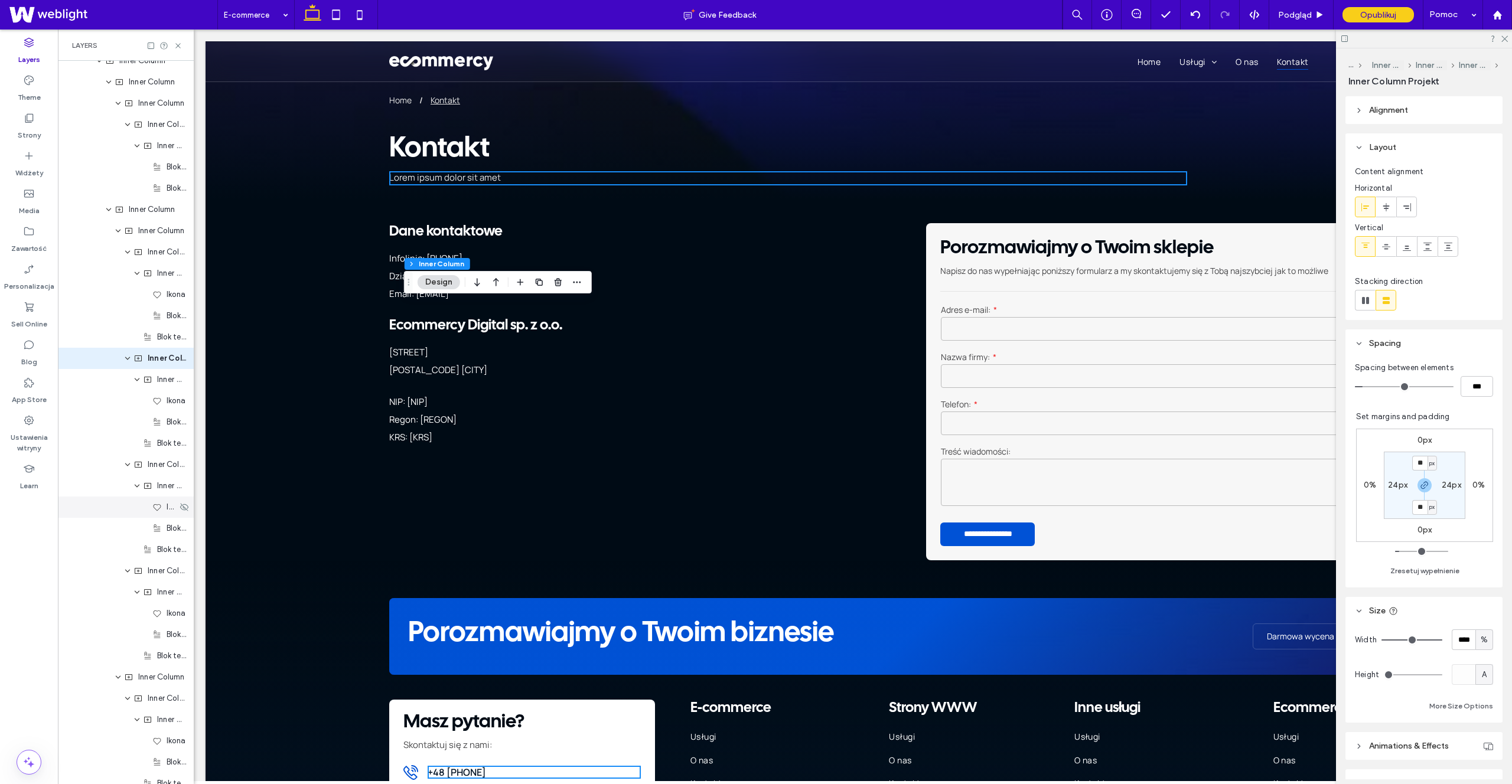 scroll, scrollTop: 615, scrollLeft: 0, axis: vertical 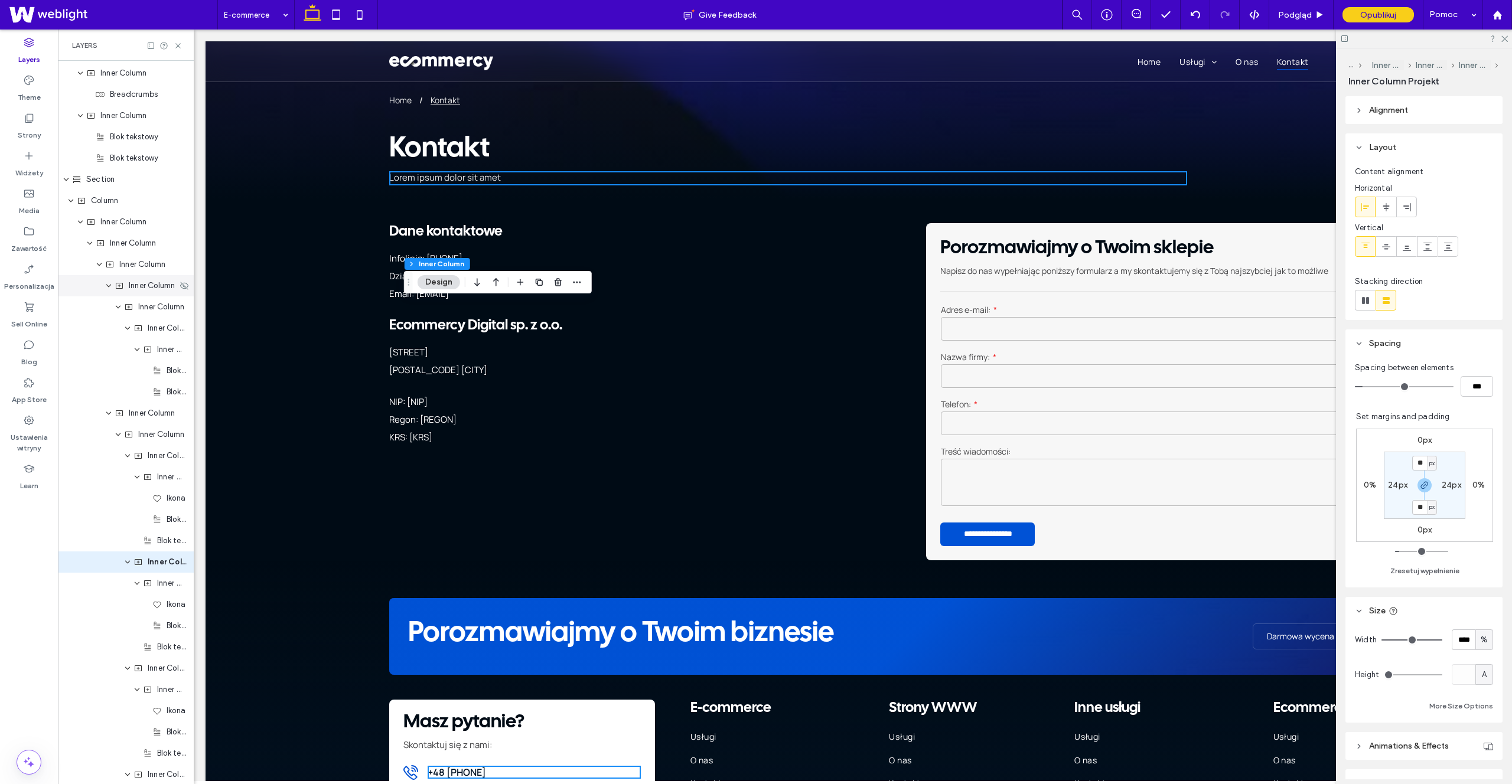 click on "Inner Column" at bounding box center (152, 286) 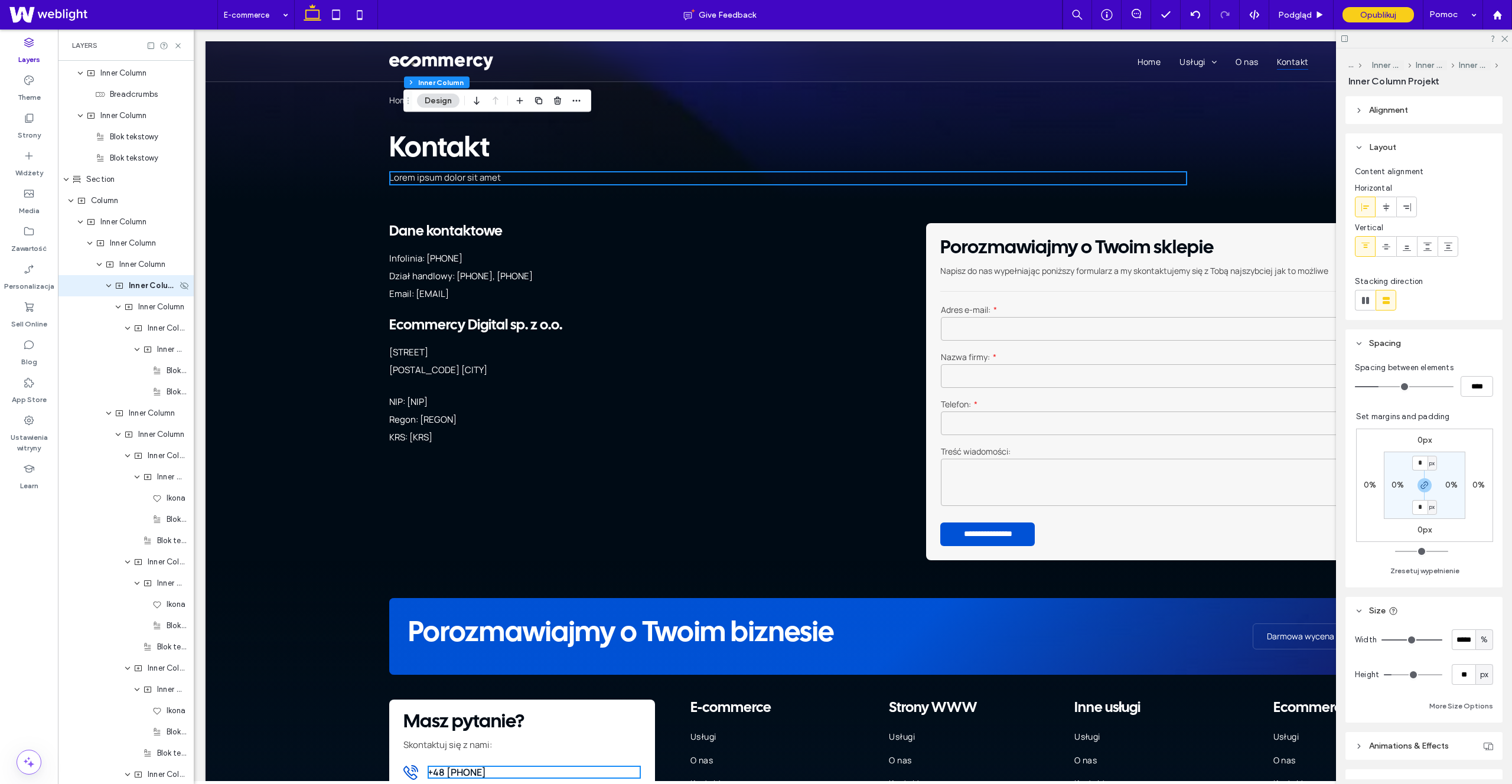 scroll, scrollTop: 478, scrollLeft: 0, axis: vertical 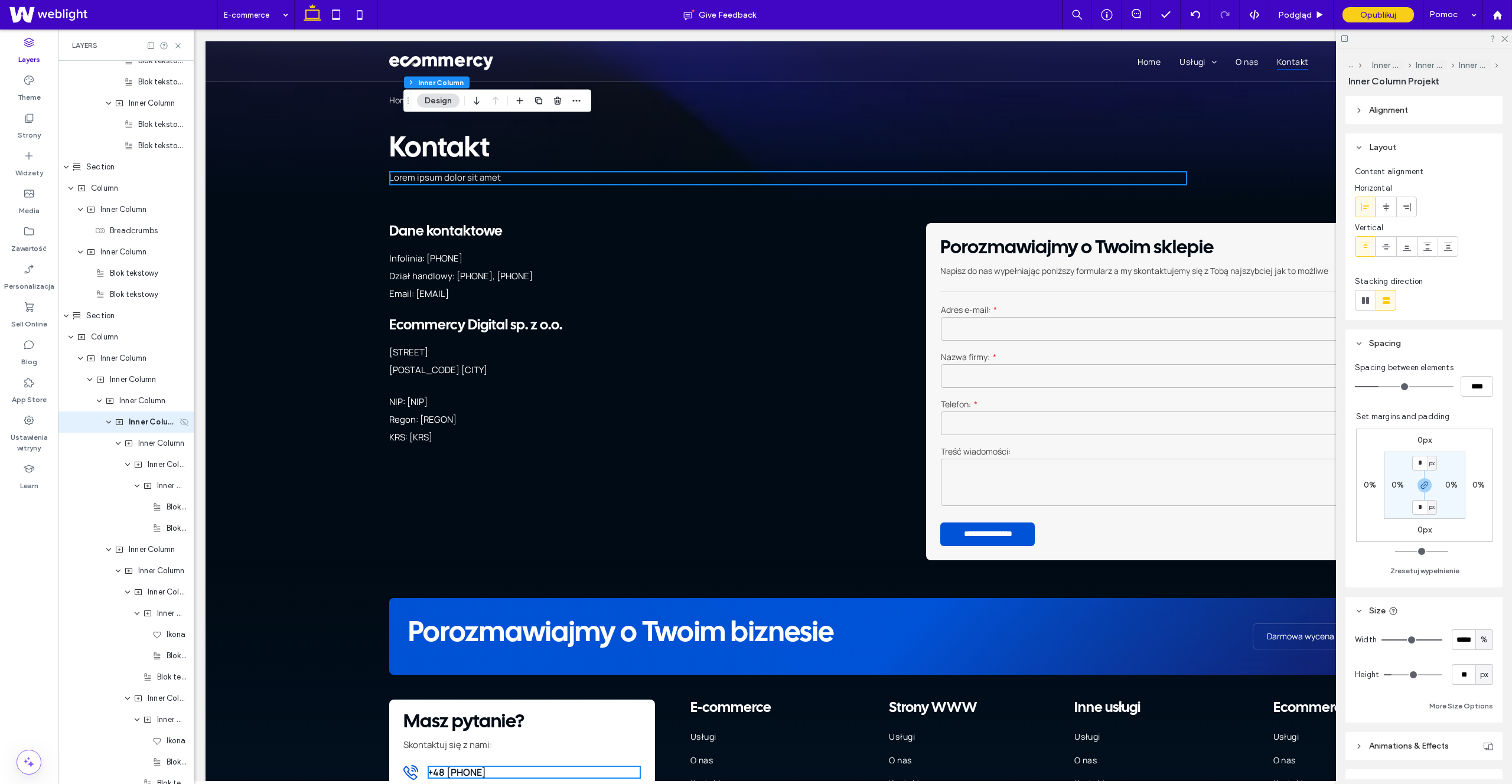 click 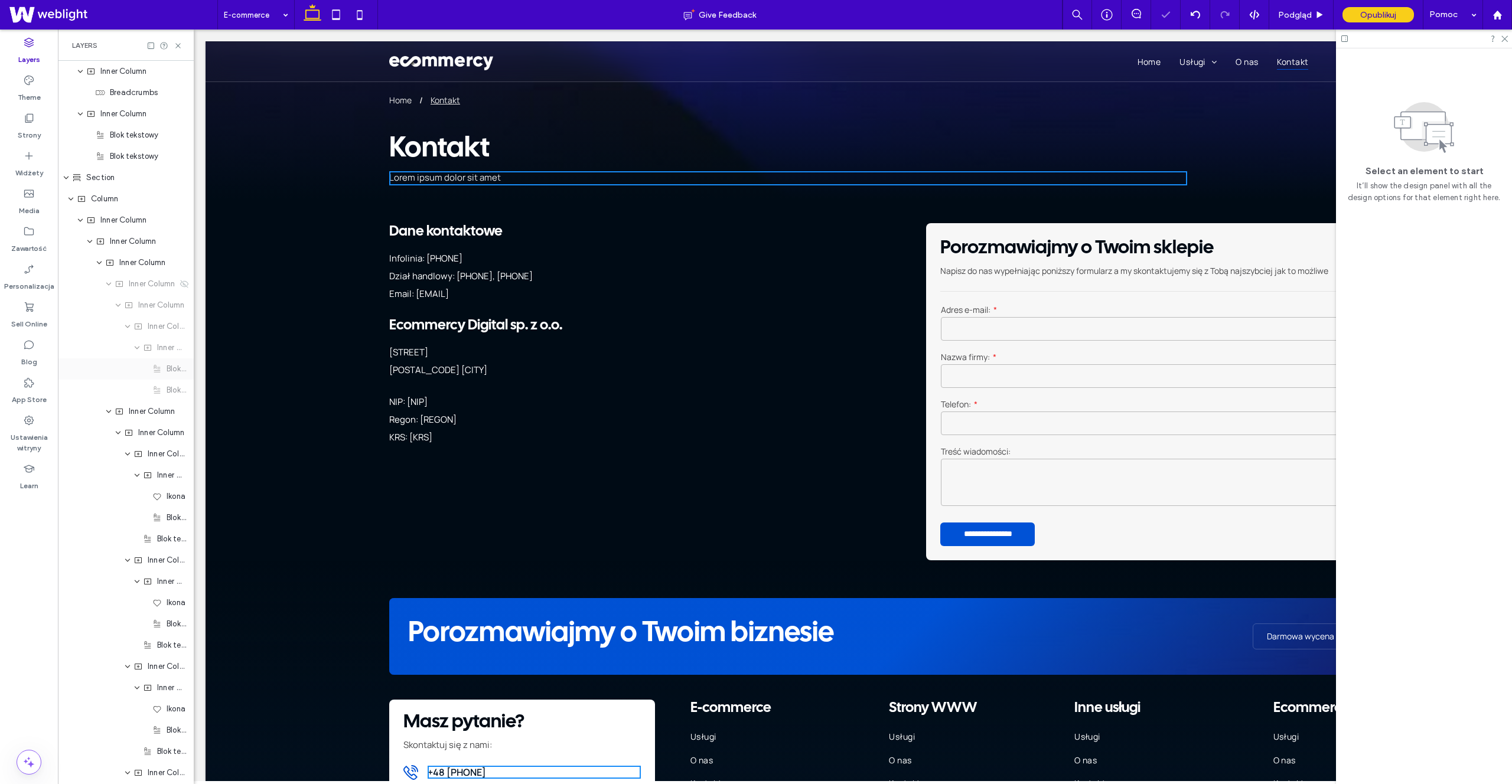 scroll, scrollTop: 656, scrollLeft: 0, axis: vertical 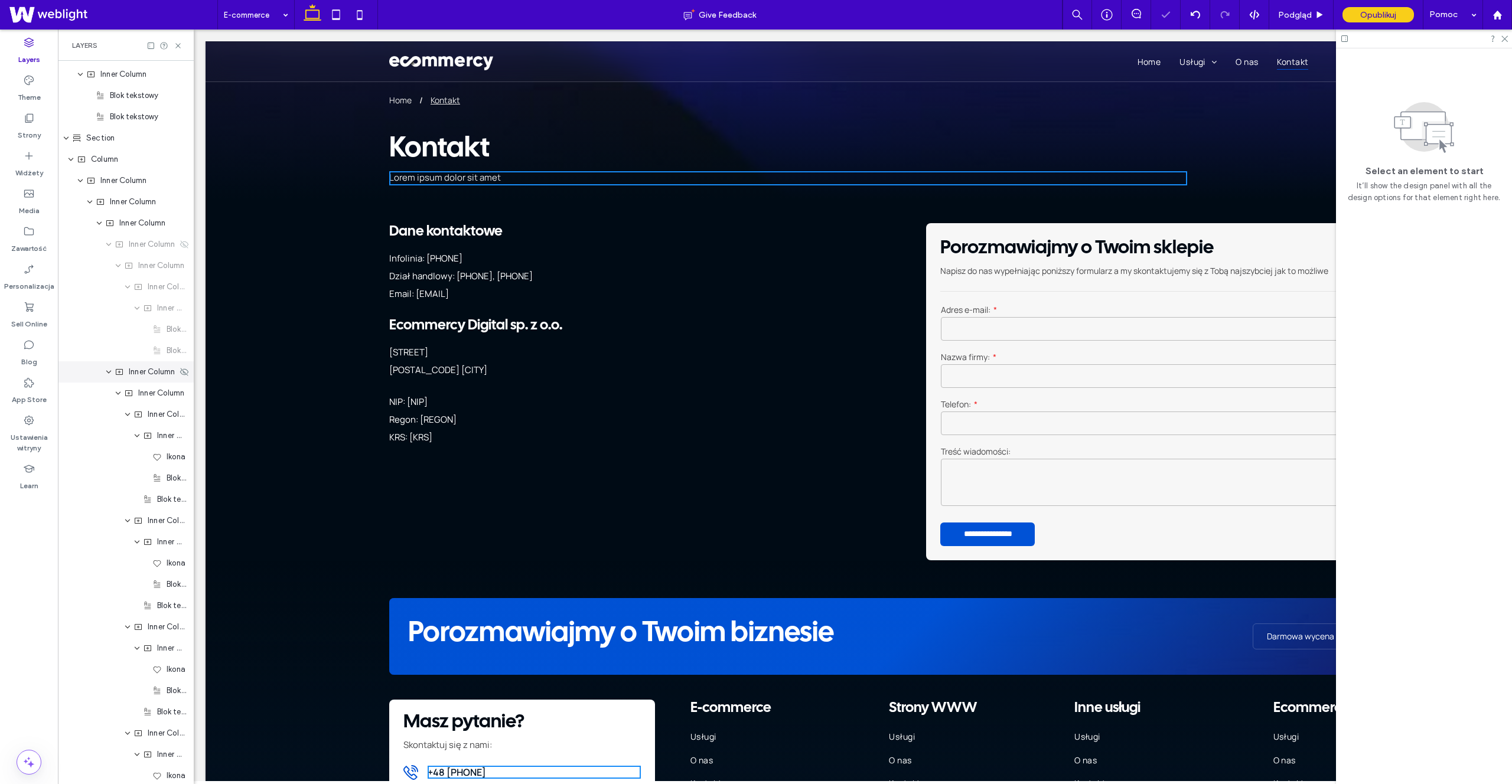 click on "Inner Column" at bounding box center (126, 372) 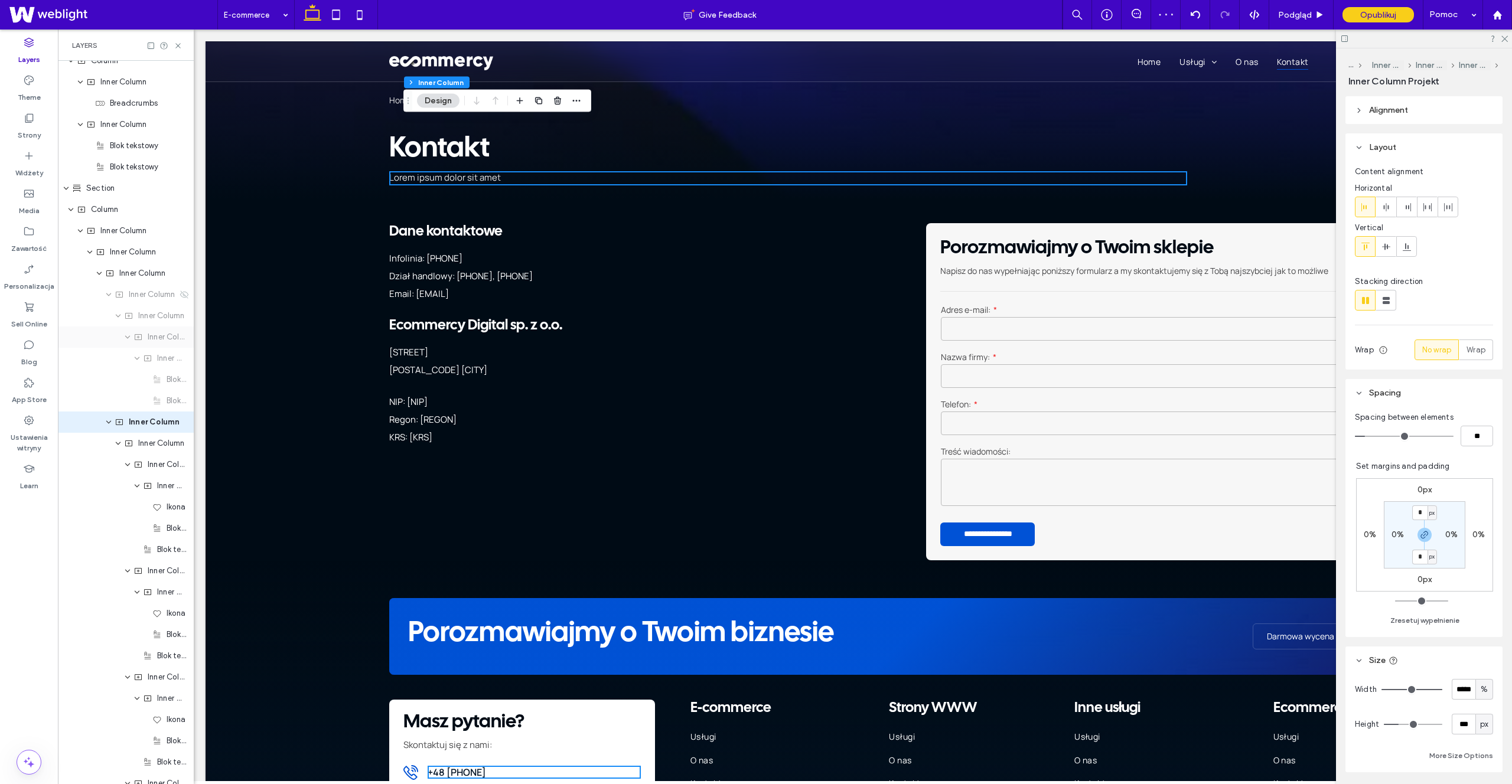 scroll, scrollTop: 595, scrollLeft: 0, axis: vertical 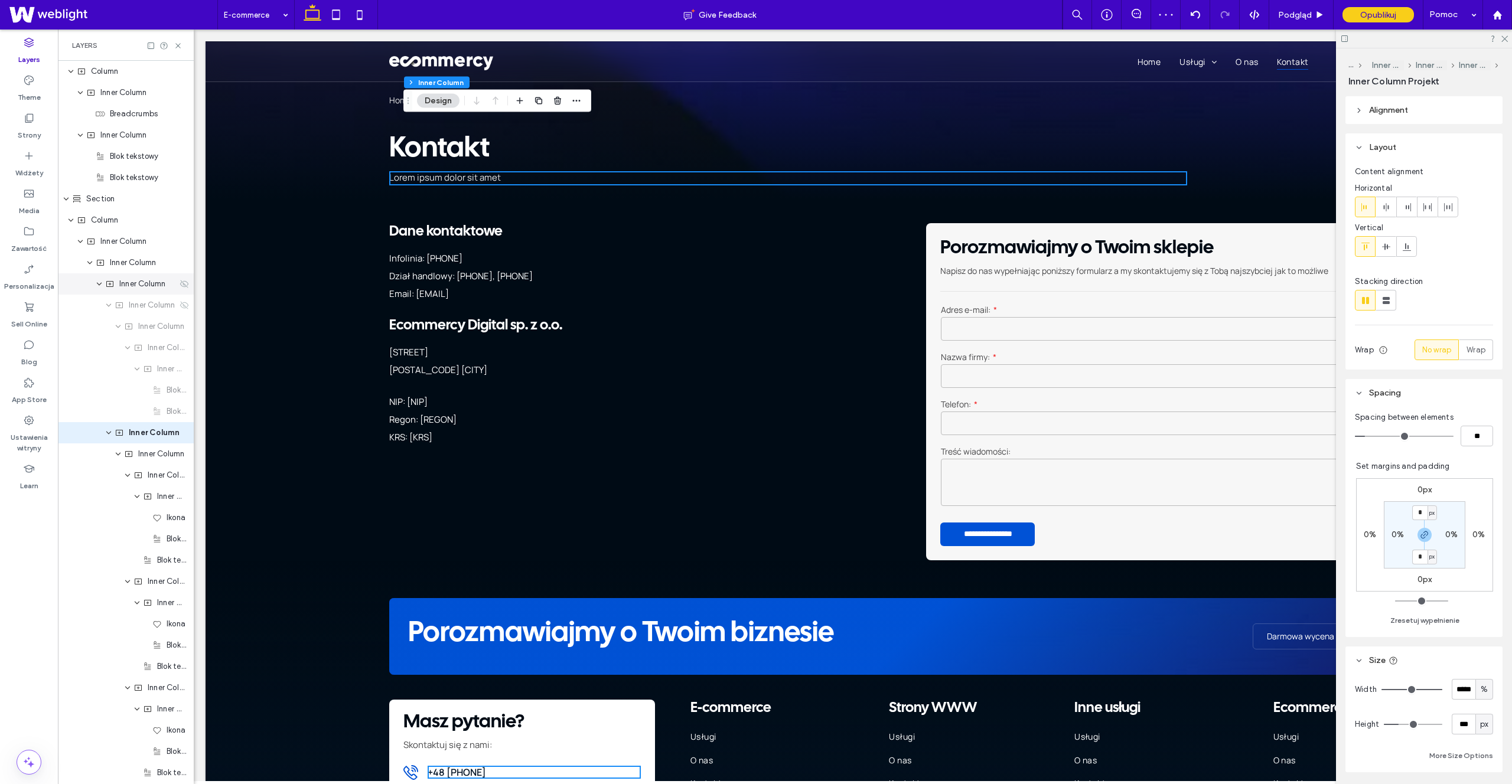 click 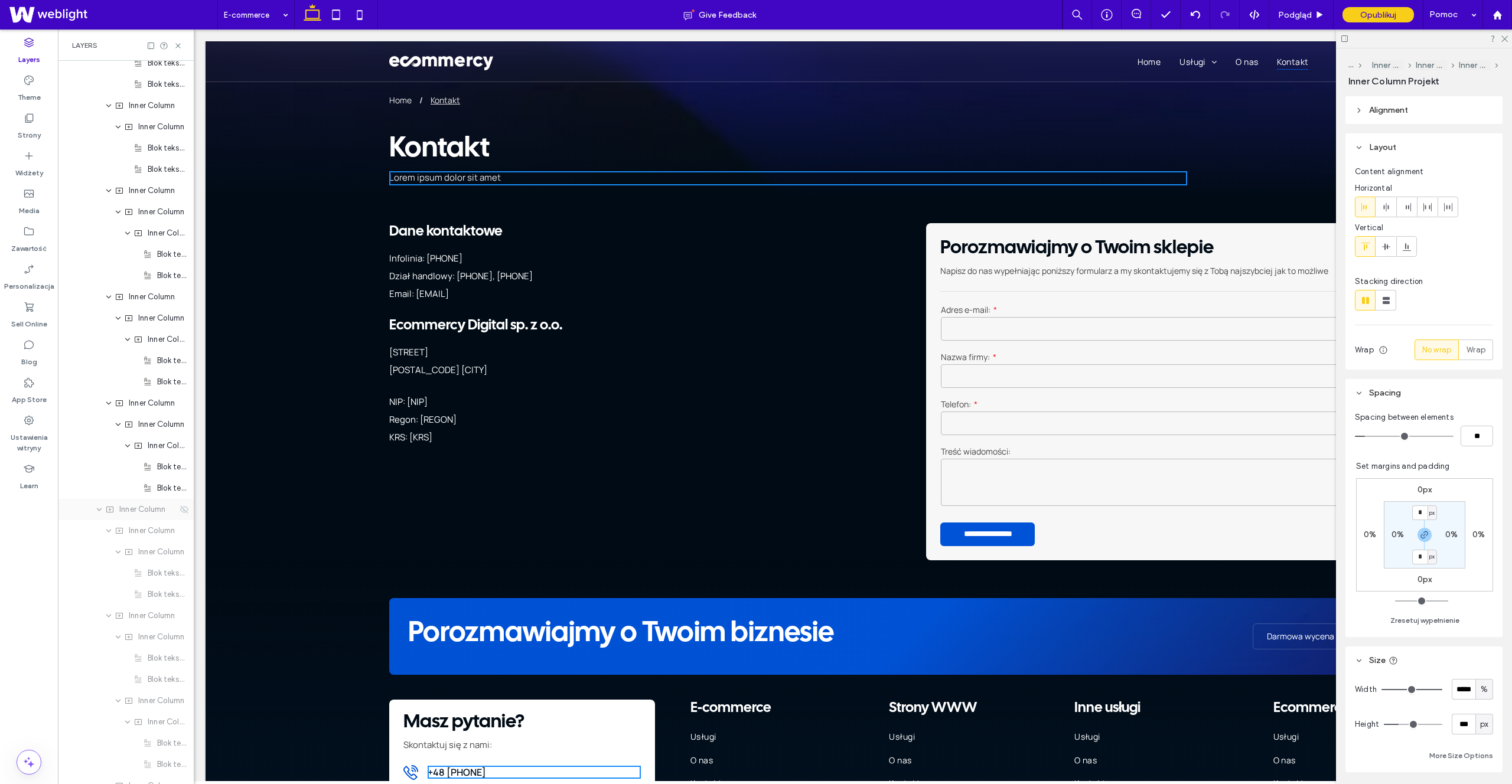 scroll, scrollTop: 4361, scrollLeft: 0, axis: vertical 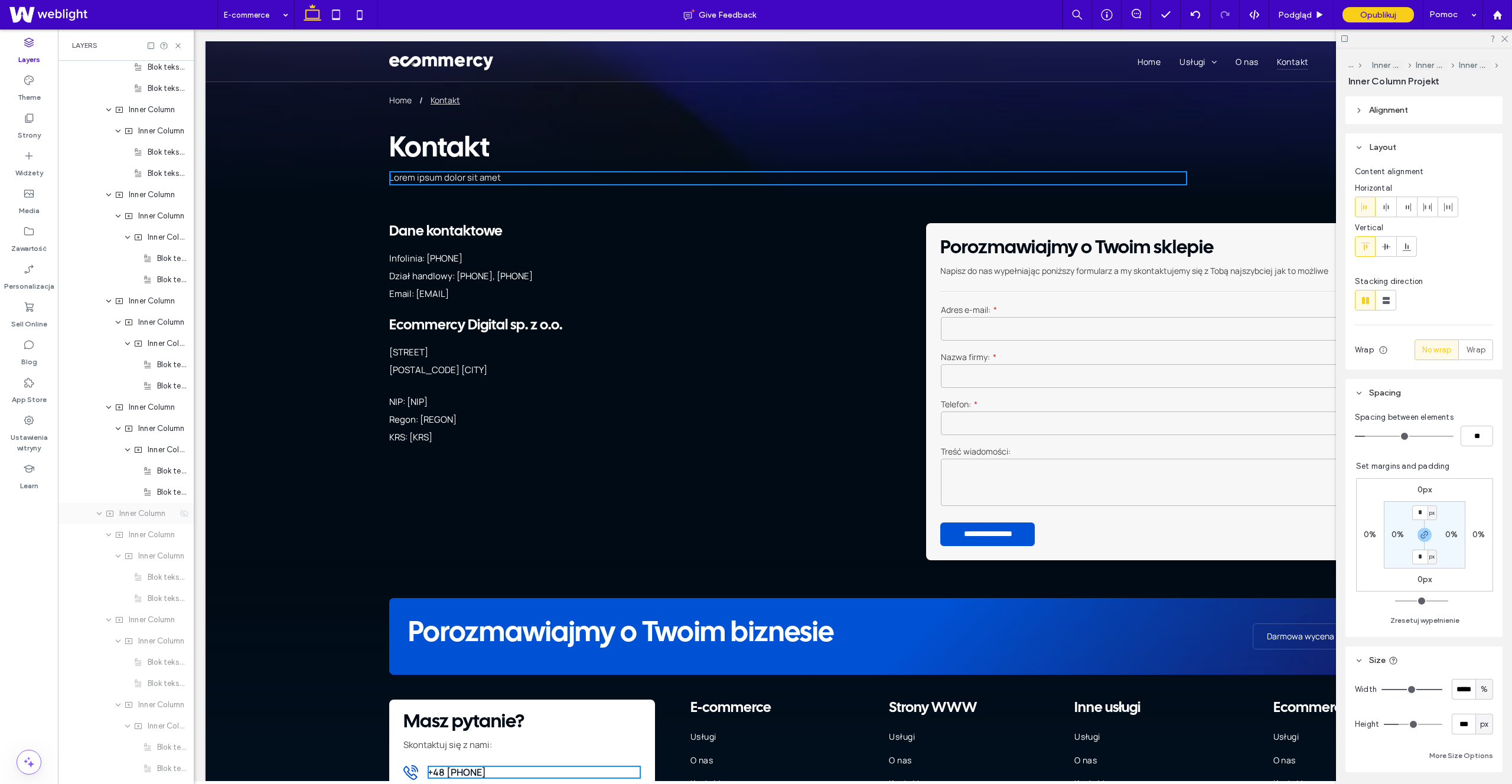 click 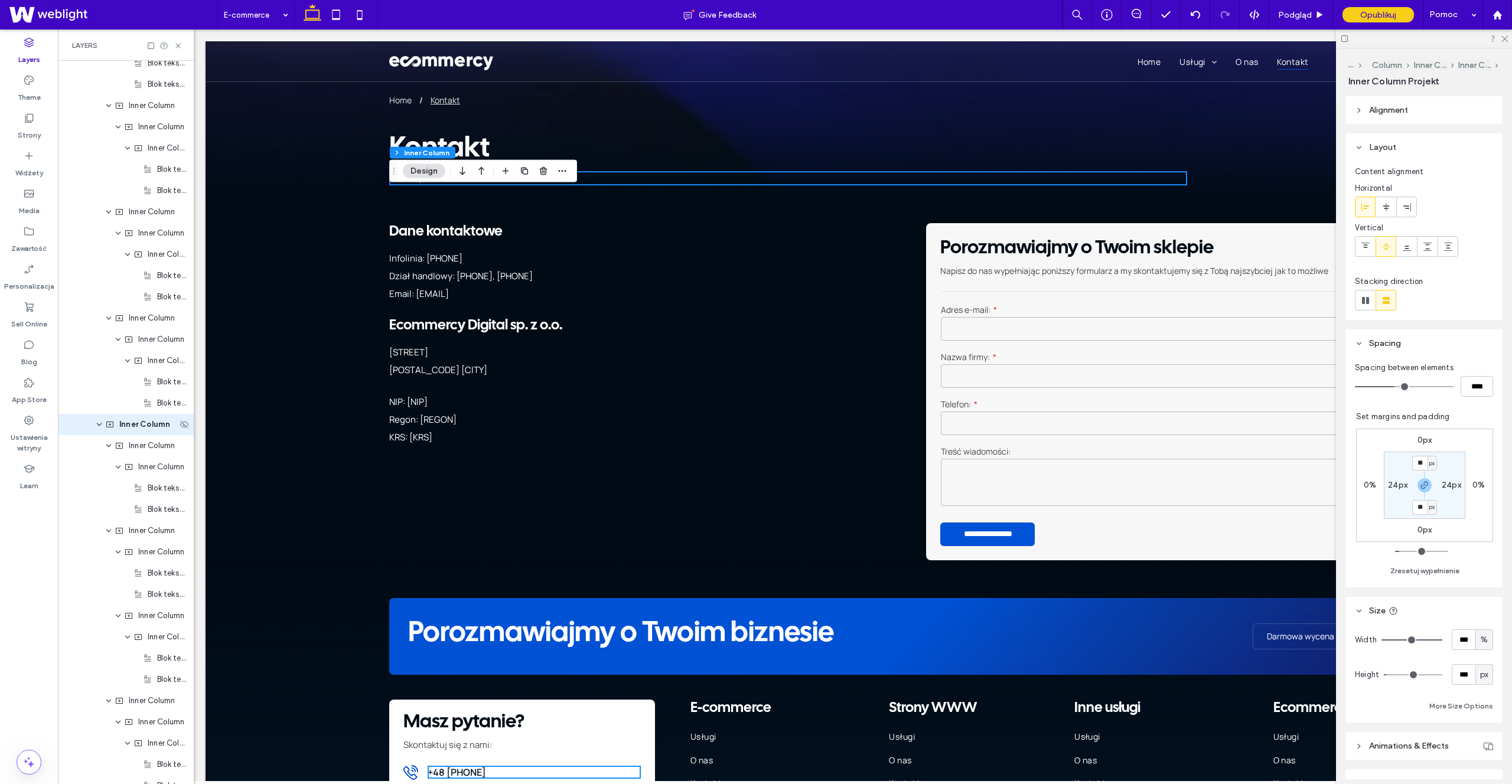 scroll, scrollTop: 4453, scrollLeft: 0, axis: vertical 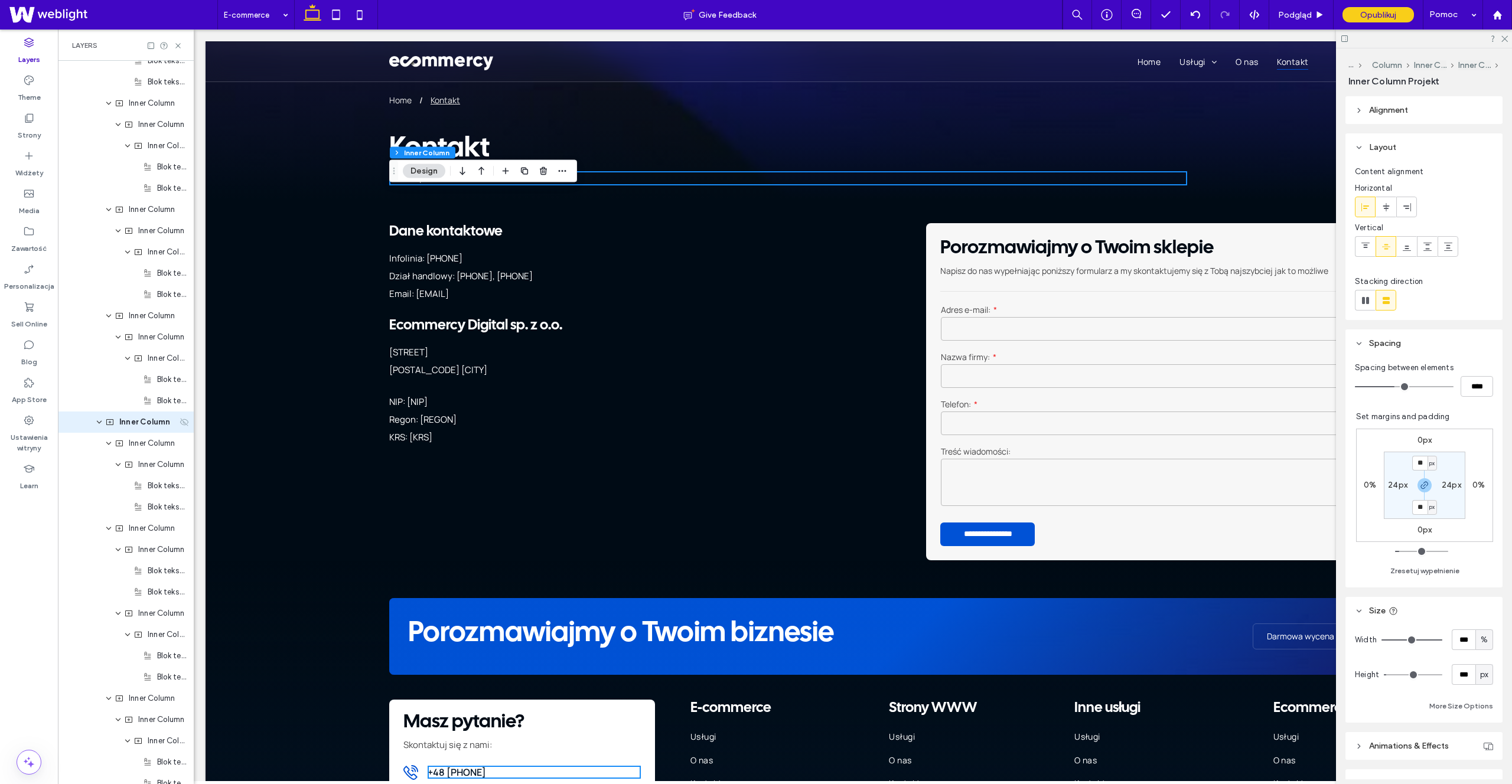 click 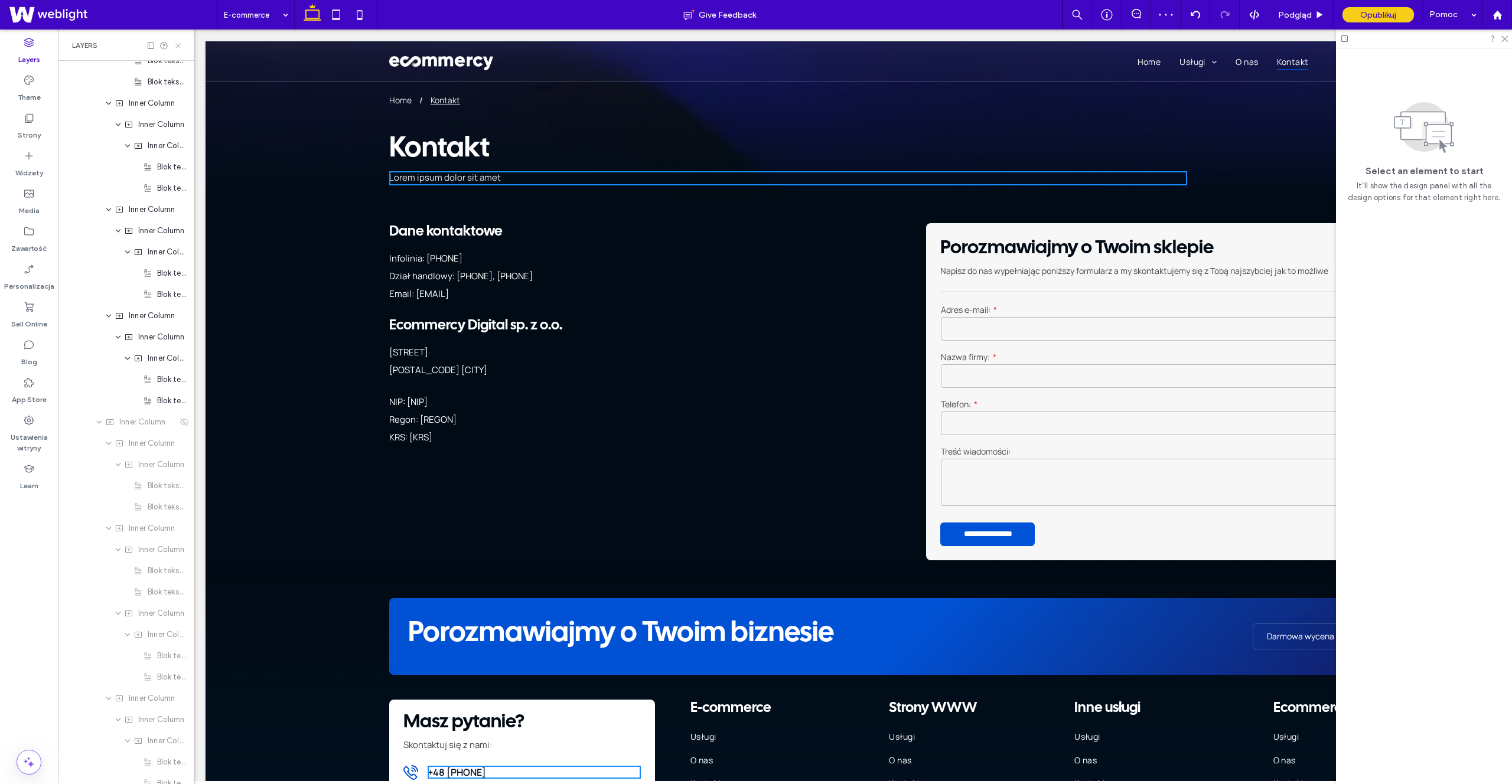click 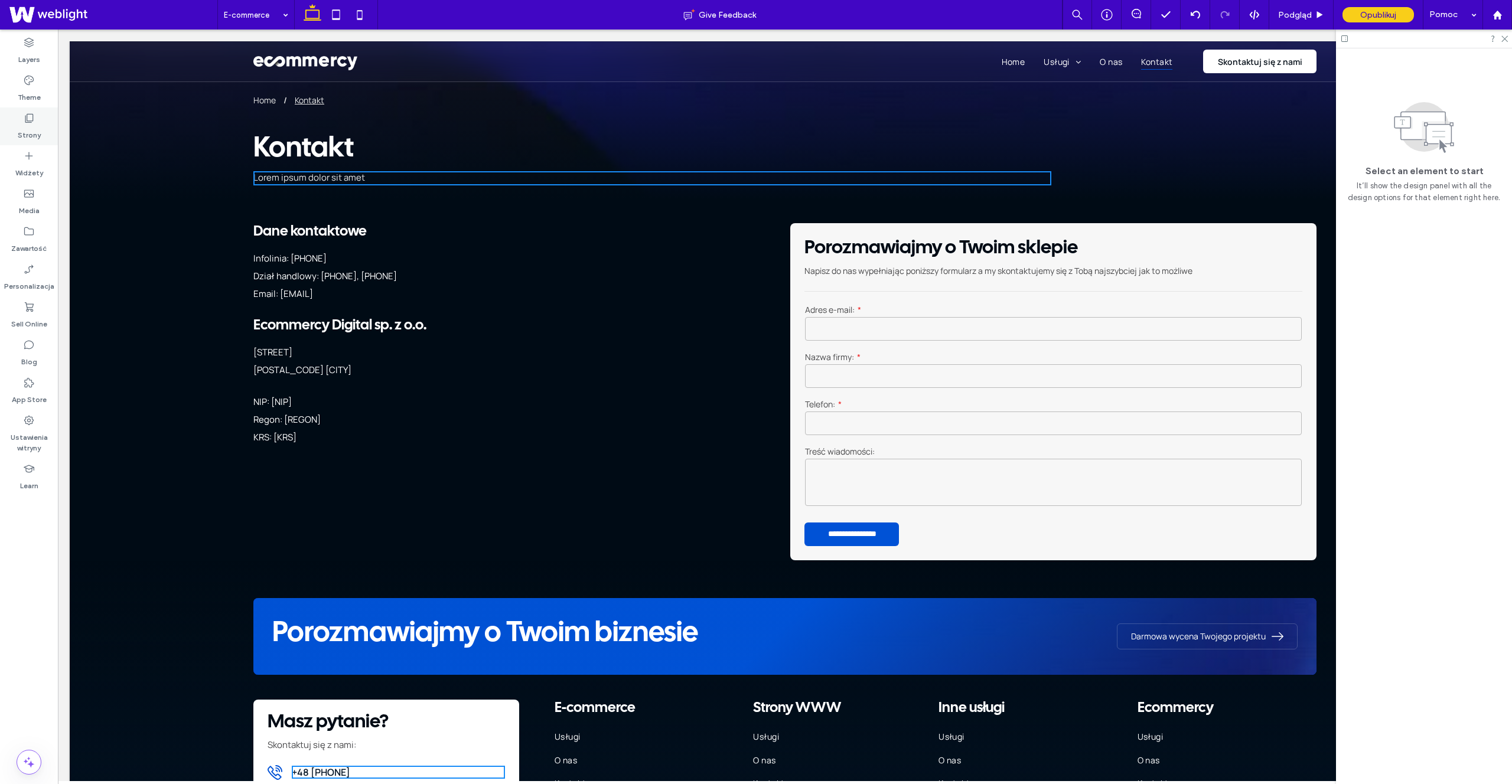 click on "Strony" at bounding box center (29, 132) 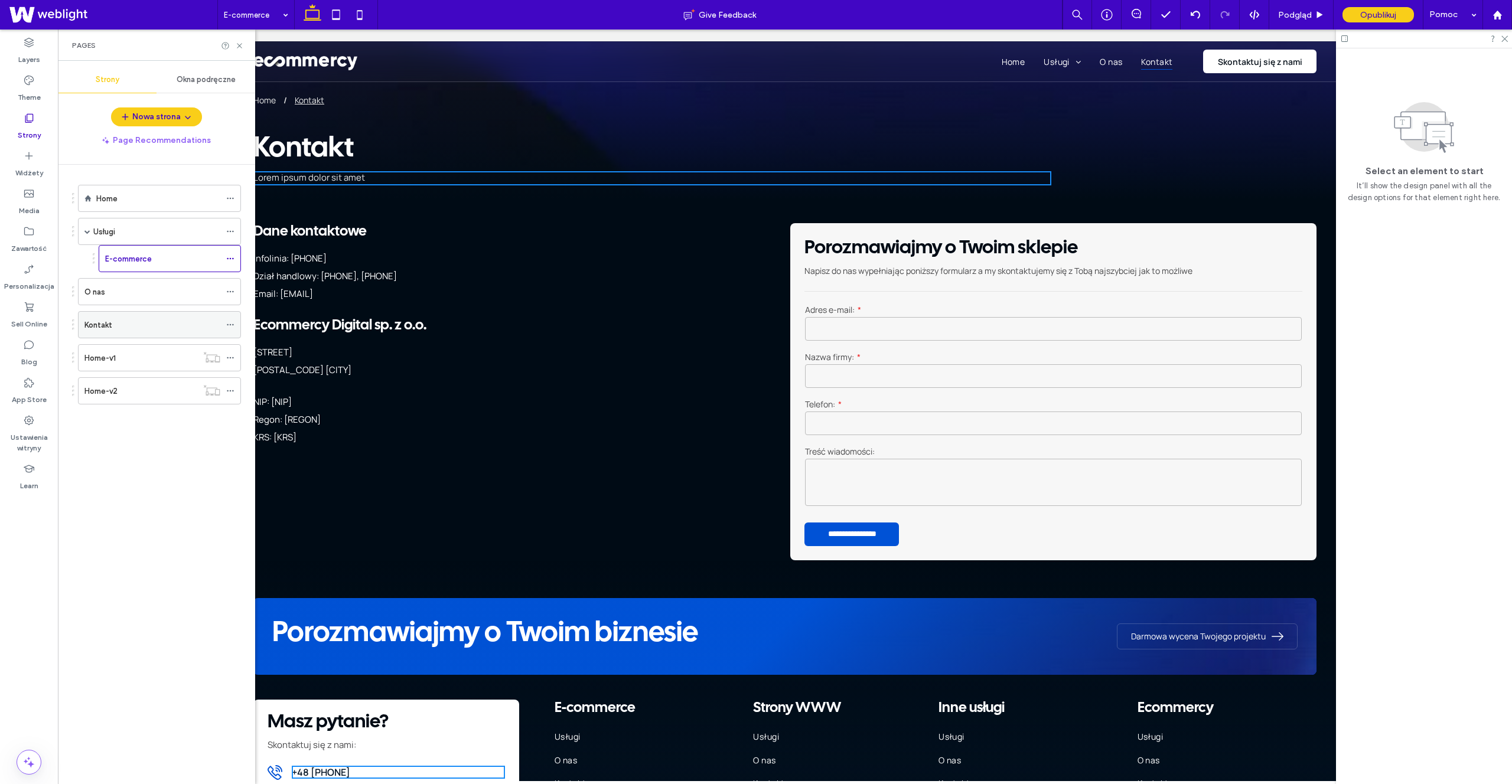 click on "Kontakt" at bounding box center (152, 325) 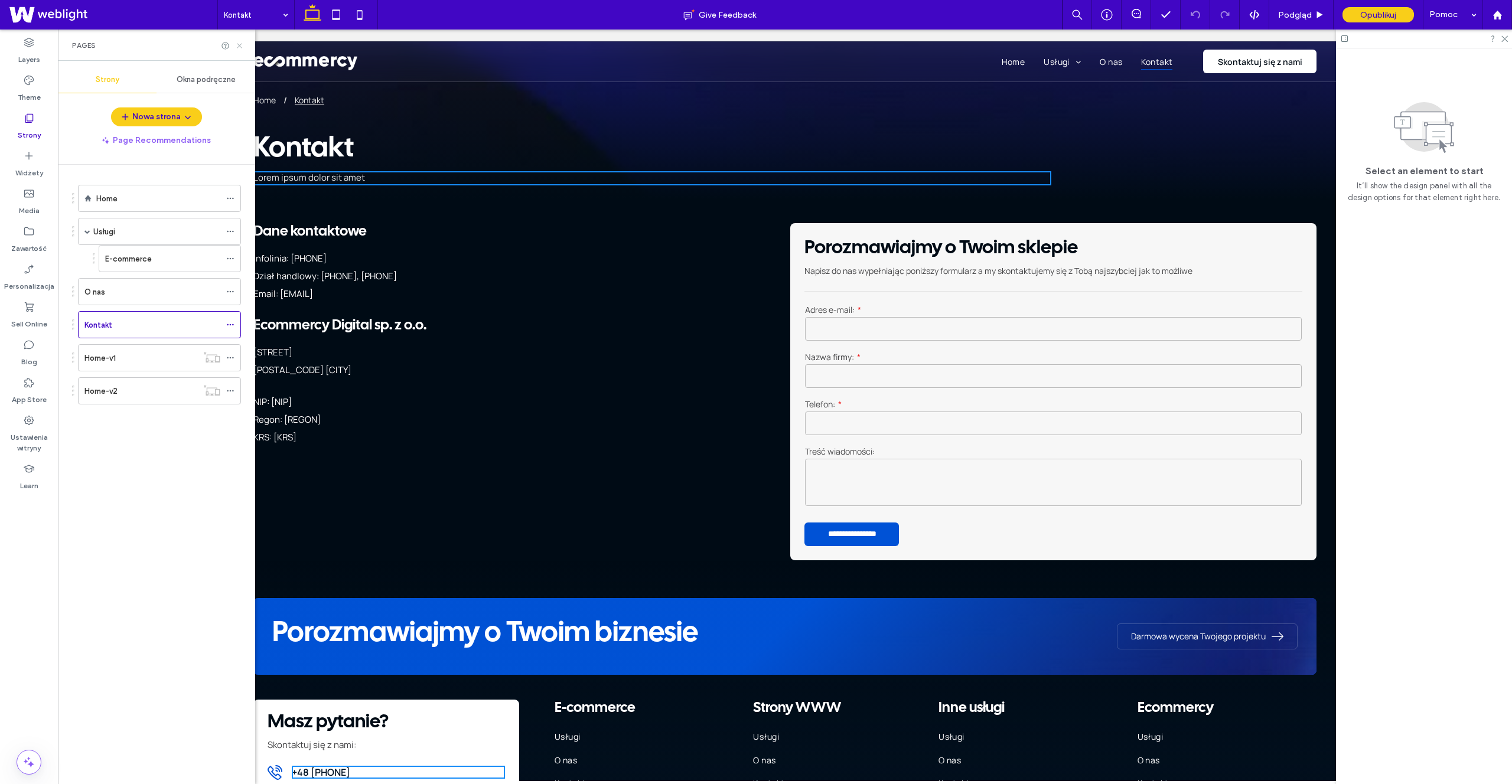 click on "Pages" at bounding box center (157, 45) 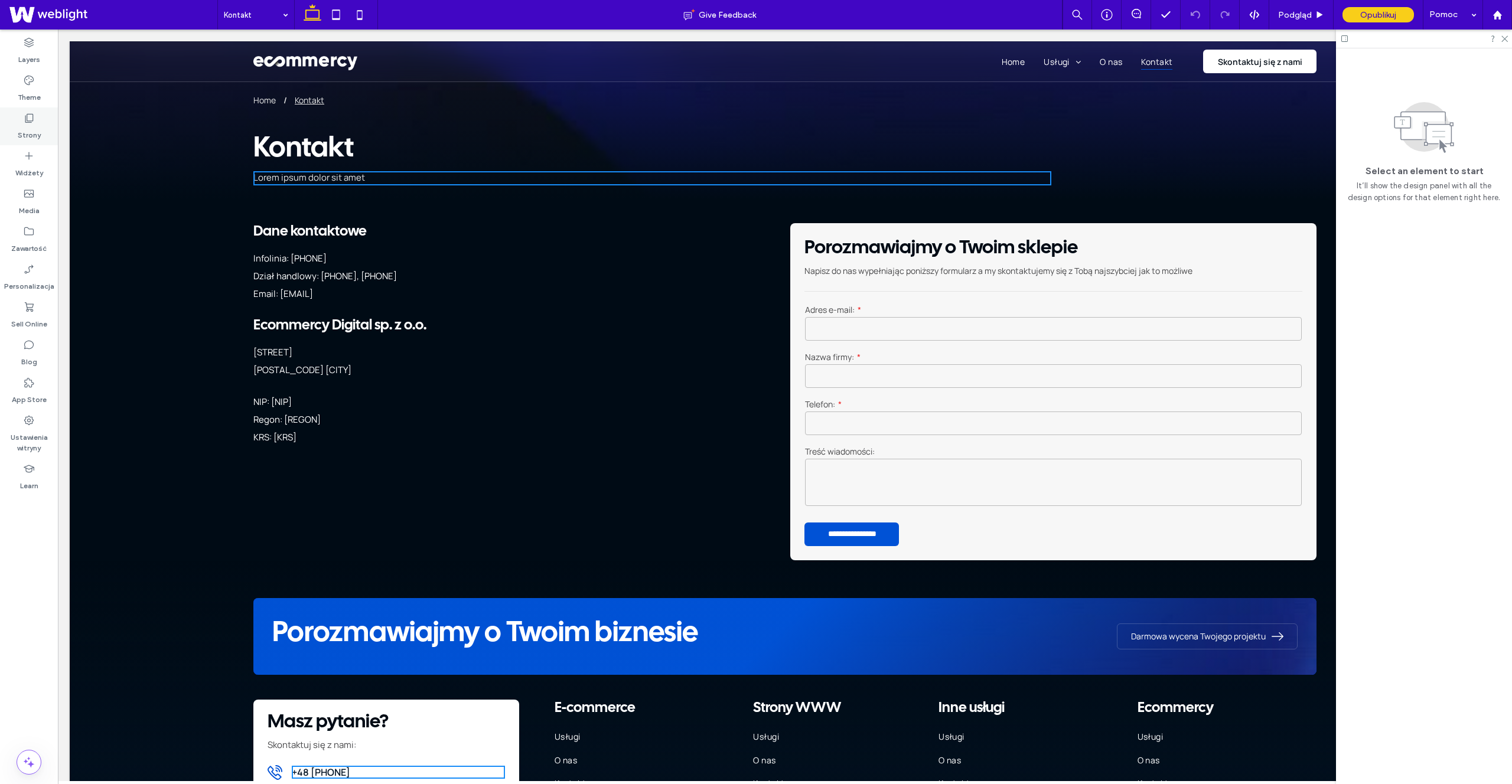 click on "Strony" at bounding box center (29, 132) 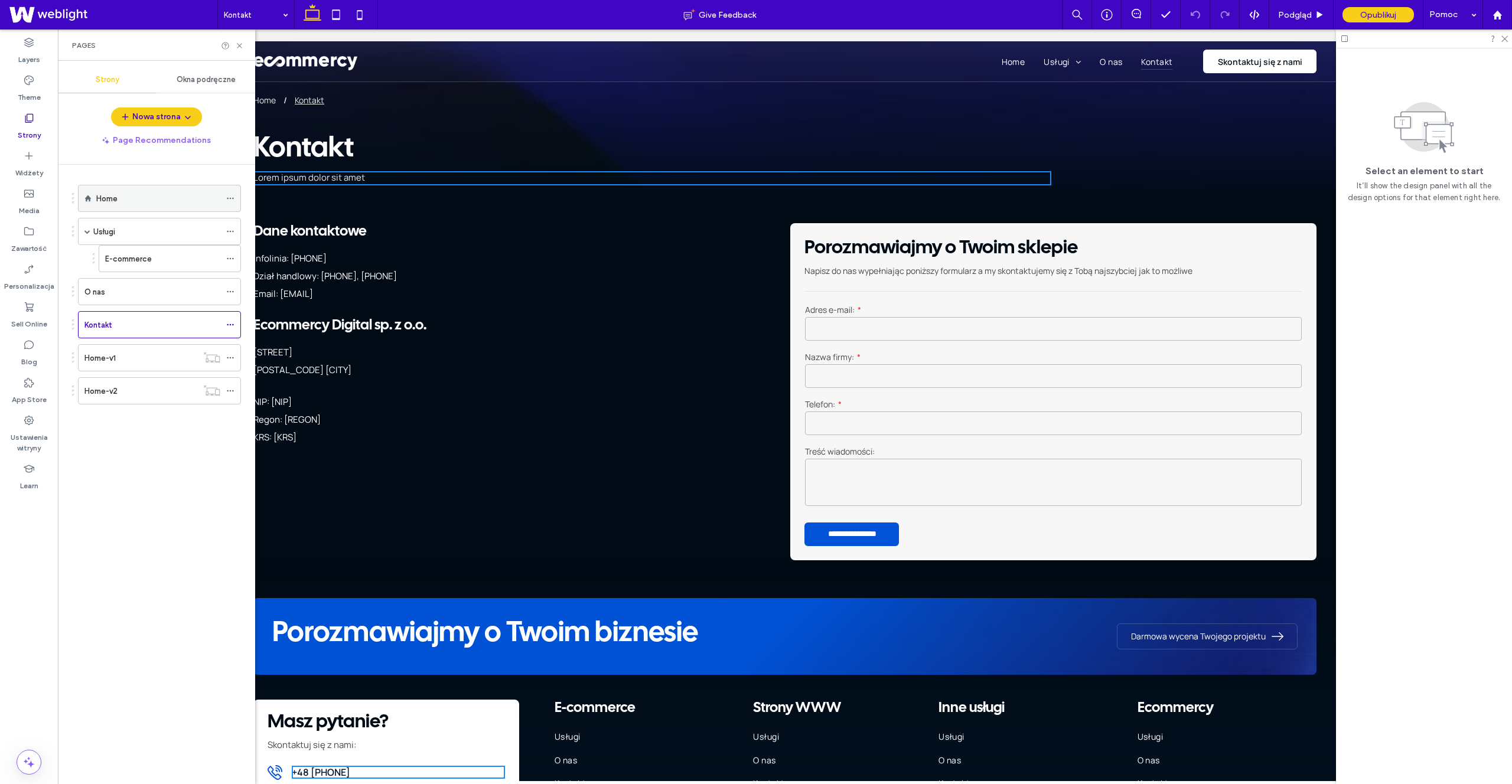 click on "Home" at bounding box center [158, 198] 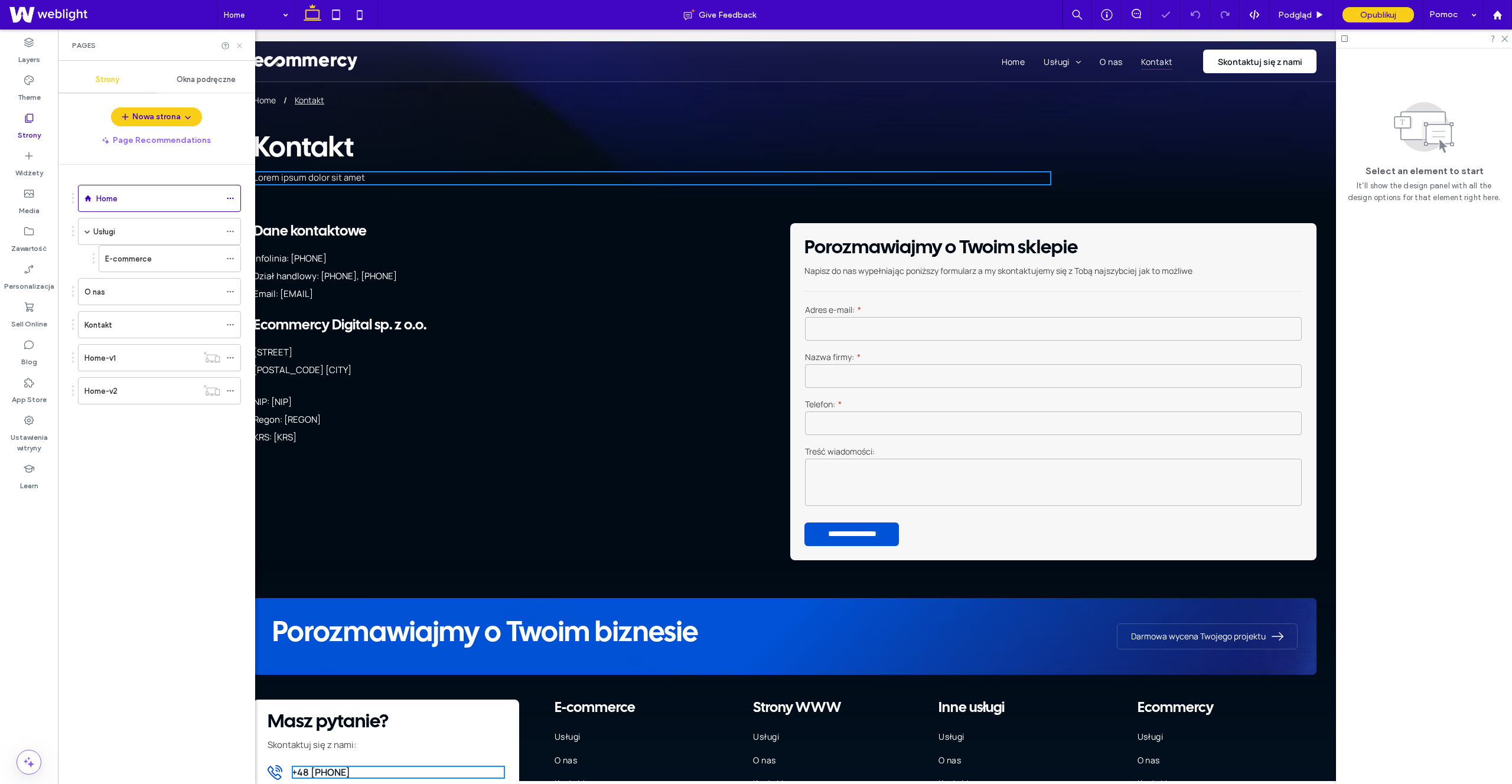 click 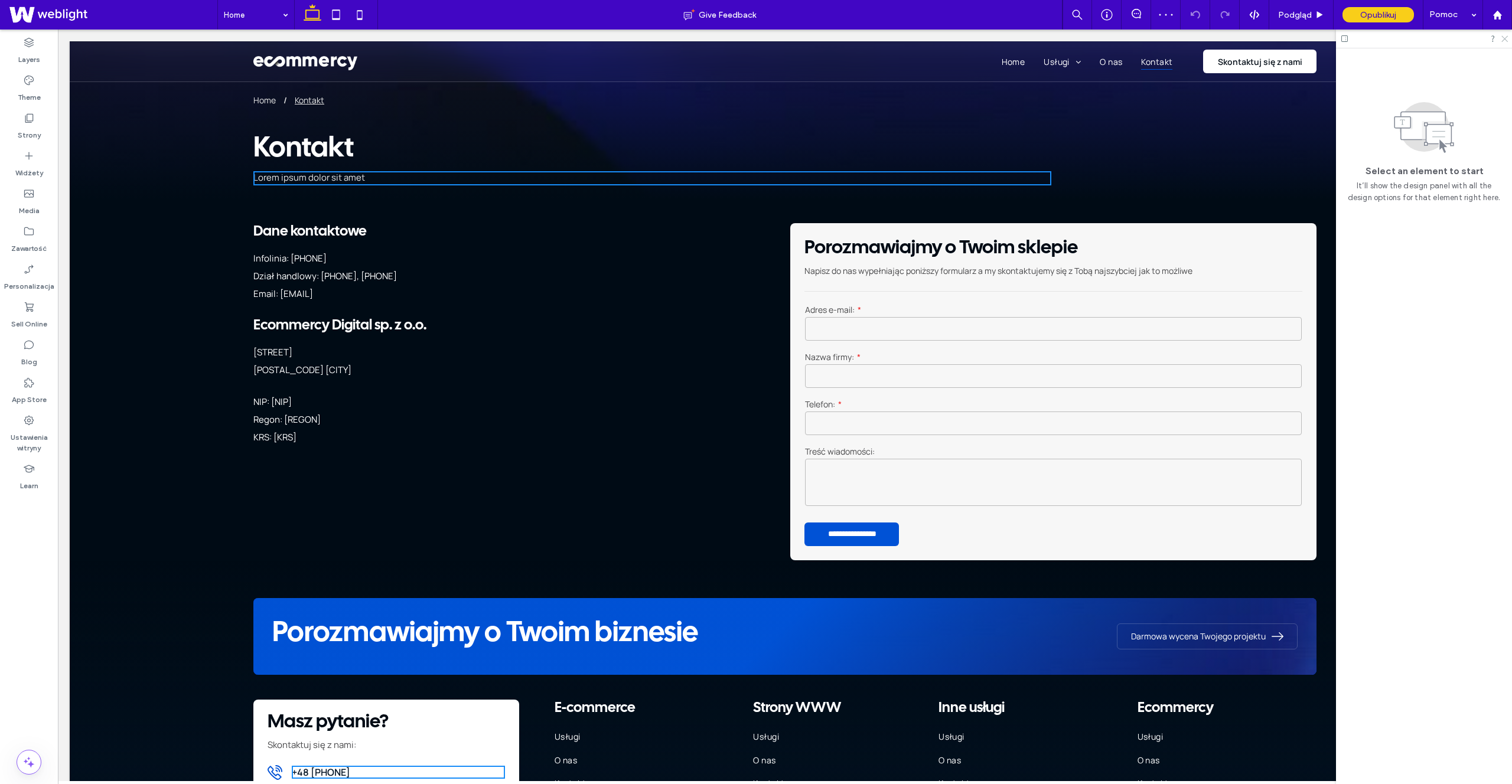 click 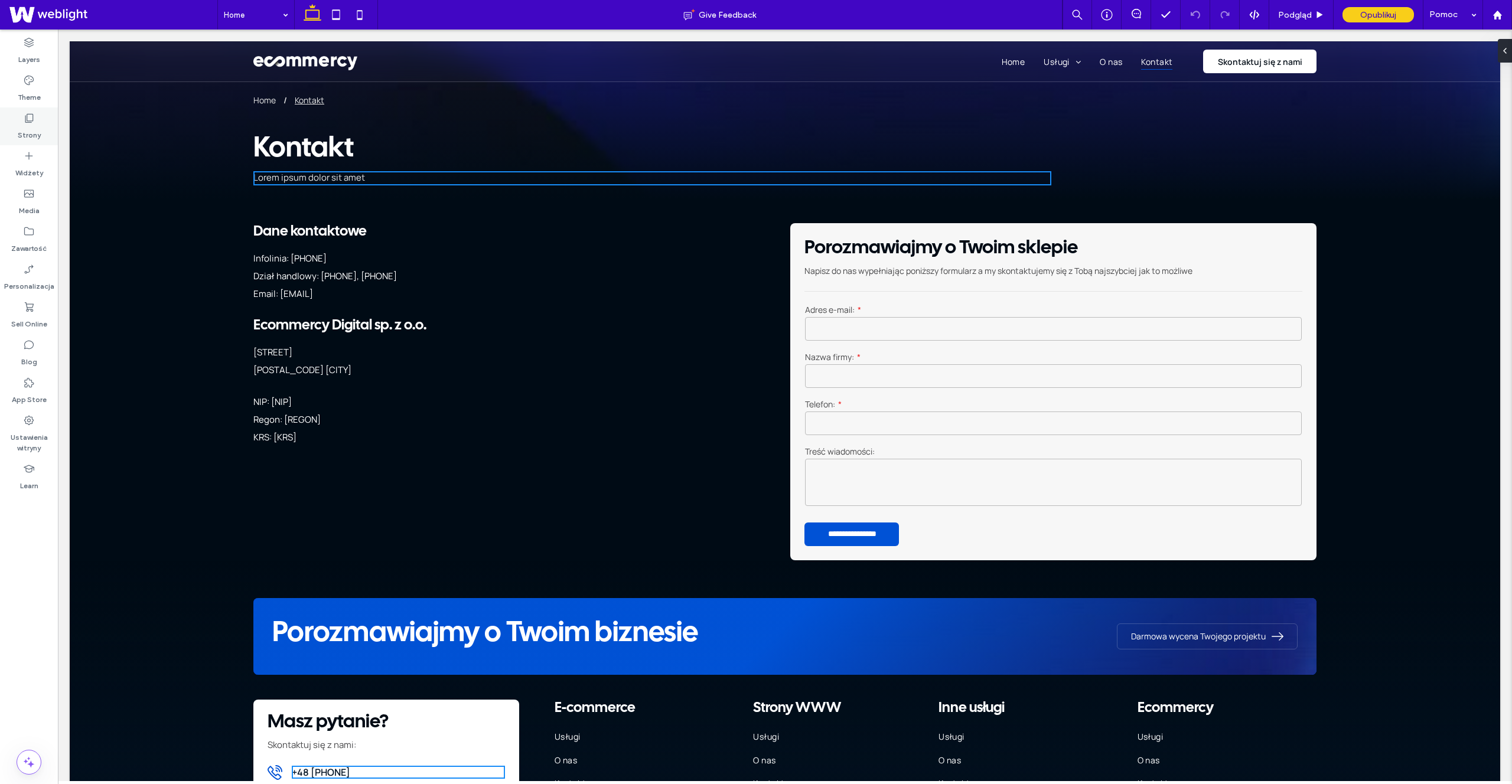 click on "Strony" at bounding box center (29, 126) 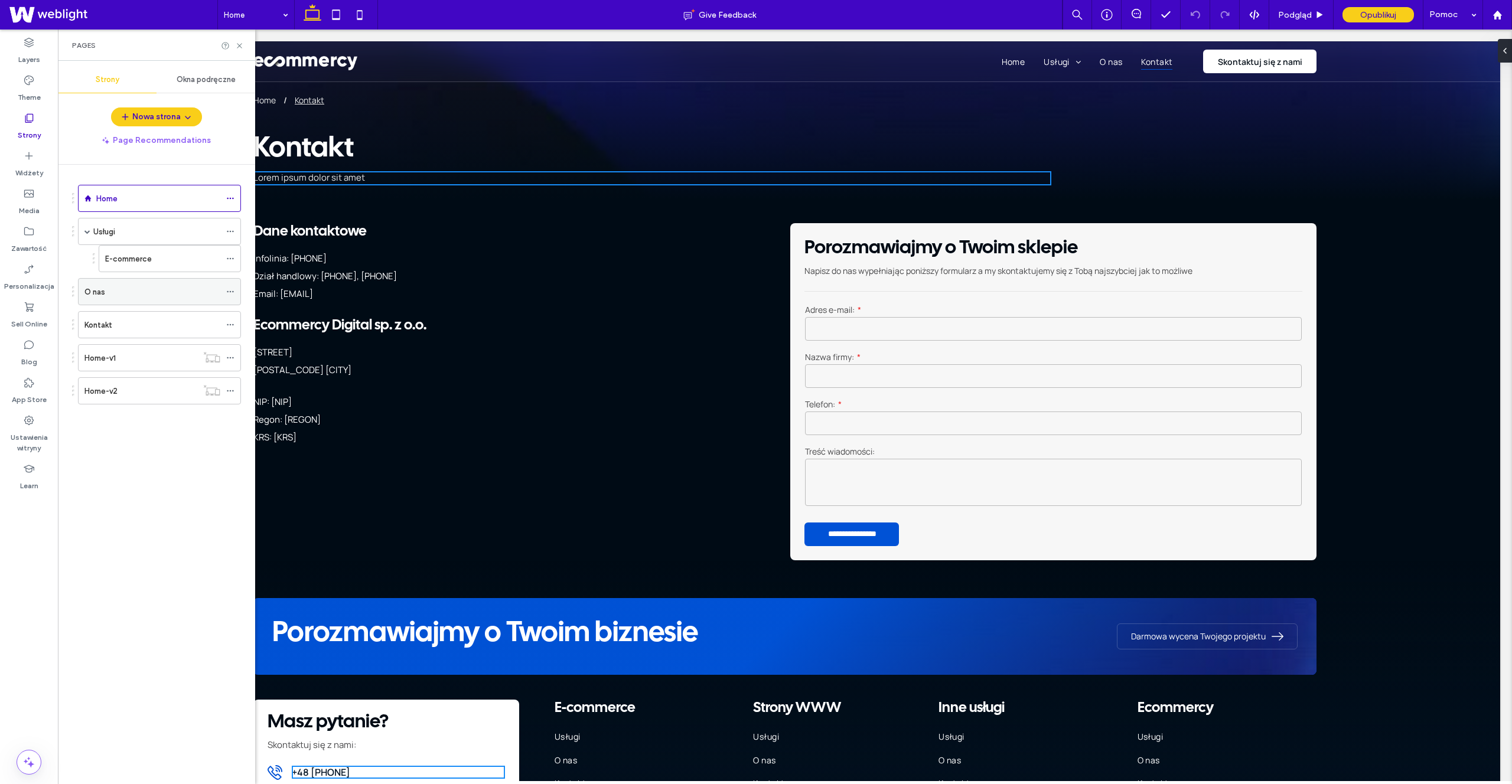 click on "O nas" at bounding box center (152, 292) 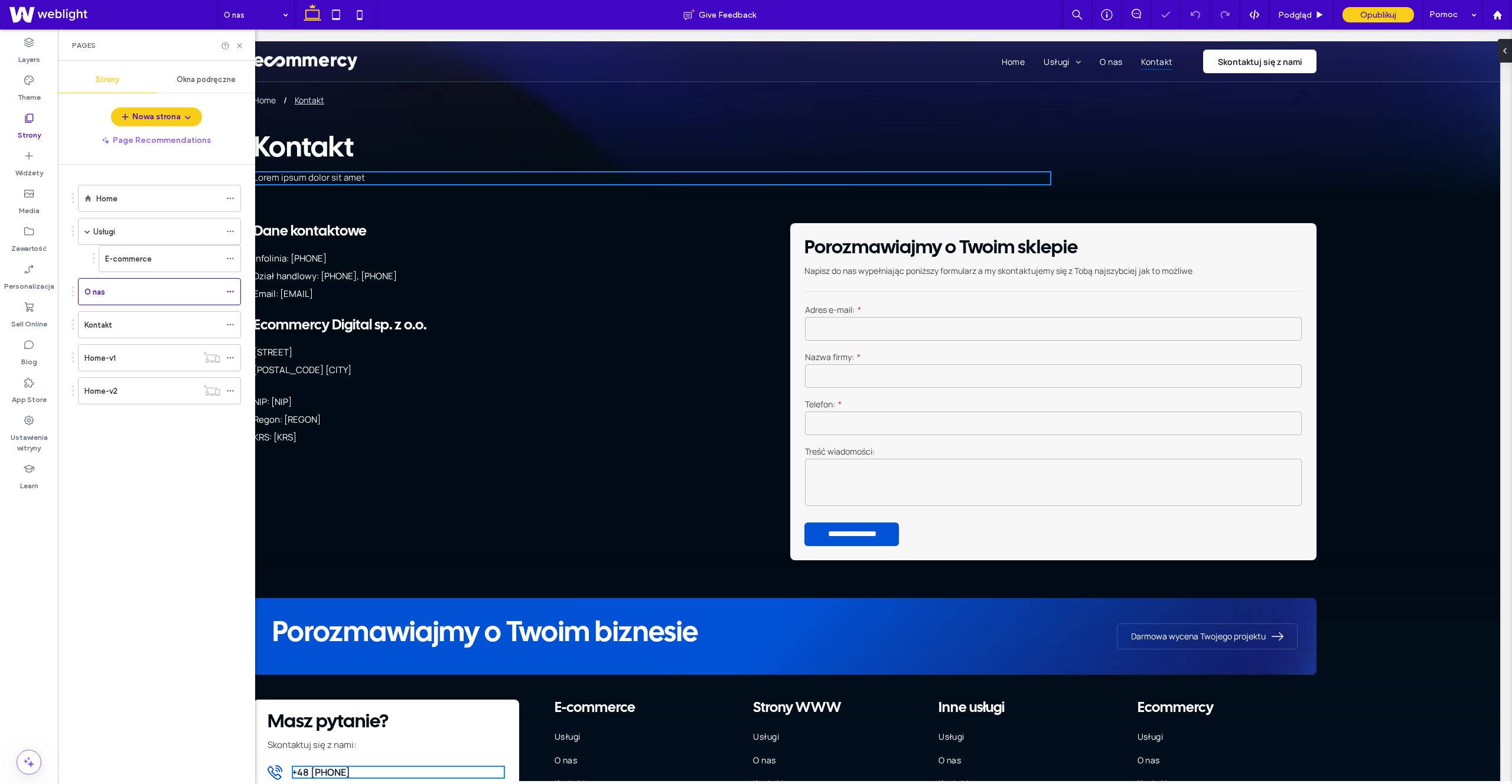 click on "Pages" at bounding box center [157, 45] 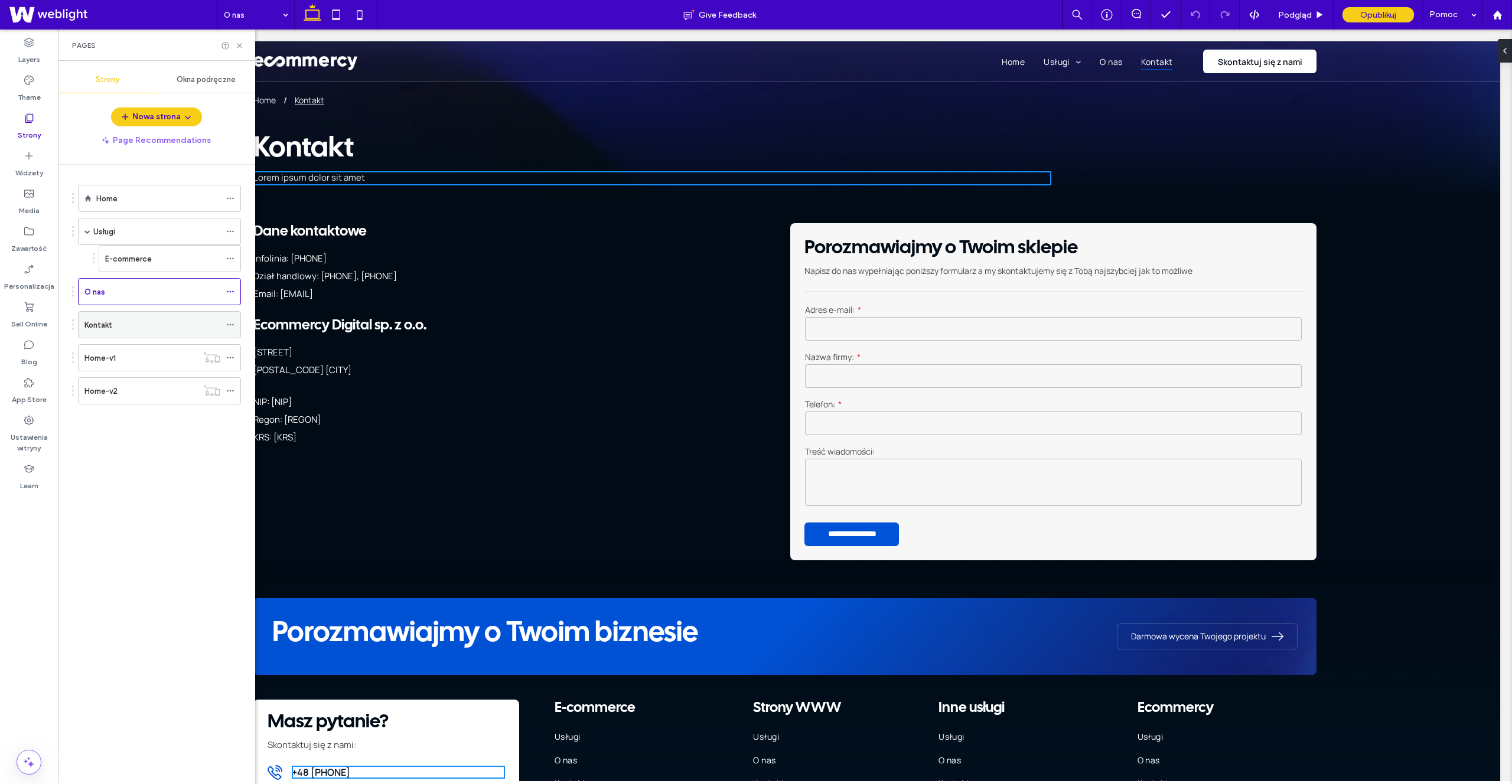 click on "Kontakt" at bounding box center (152, 325) 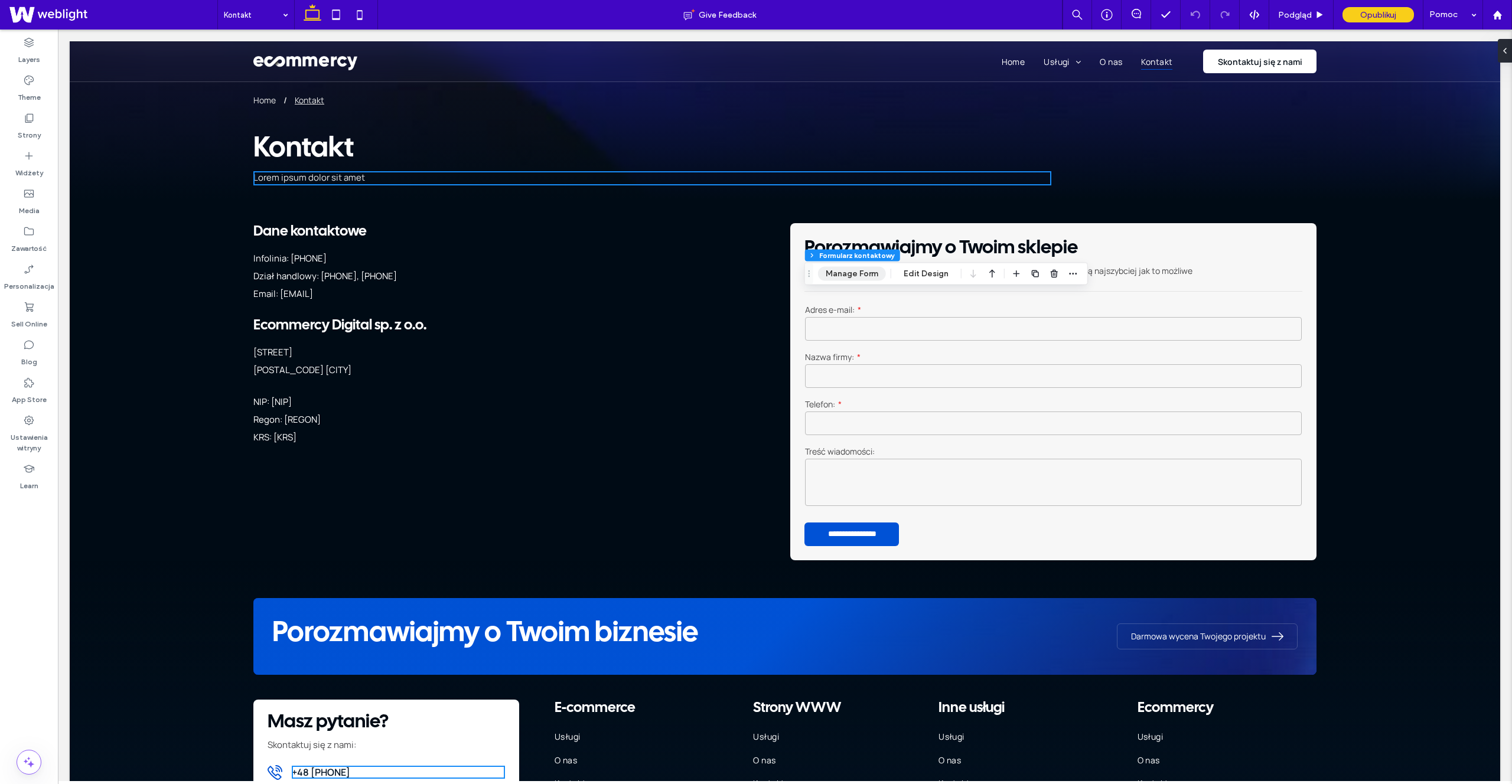 click on "Manage Form" at bounding box center (852, 274) 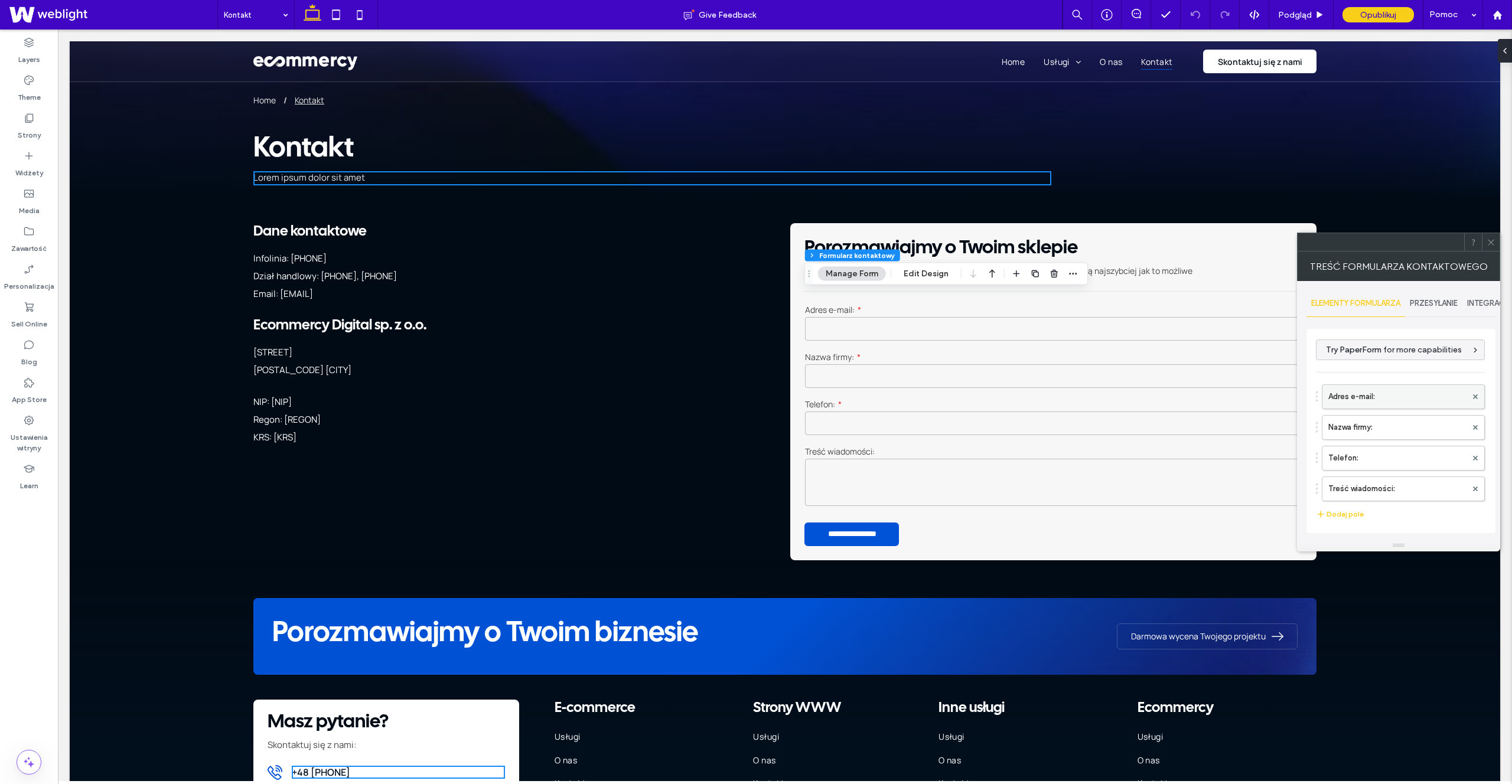 click on "Adres e-mail:" at bounding box center [1397, 397] 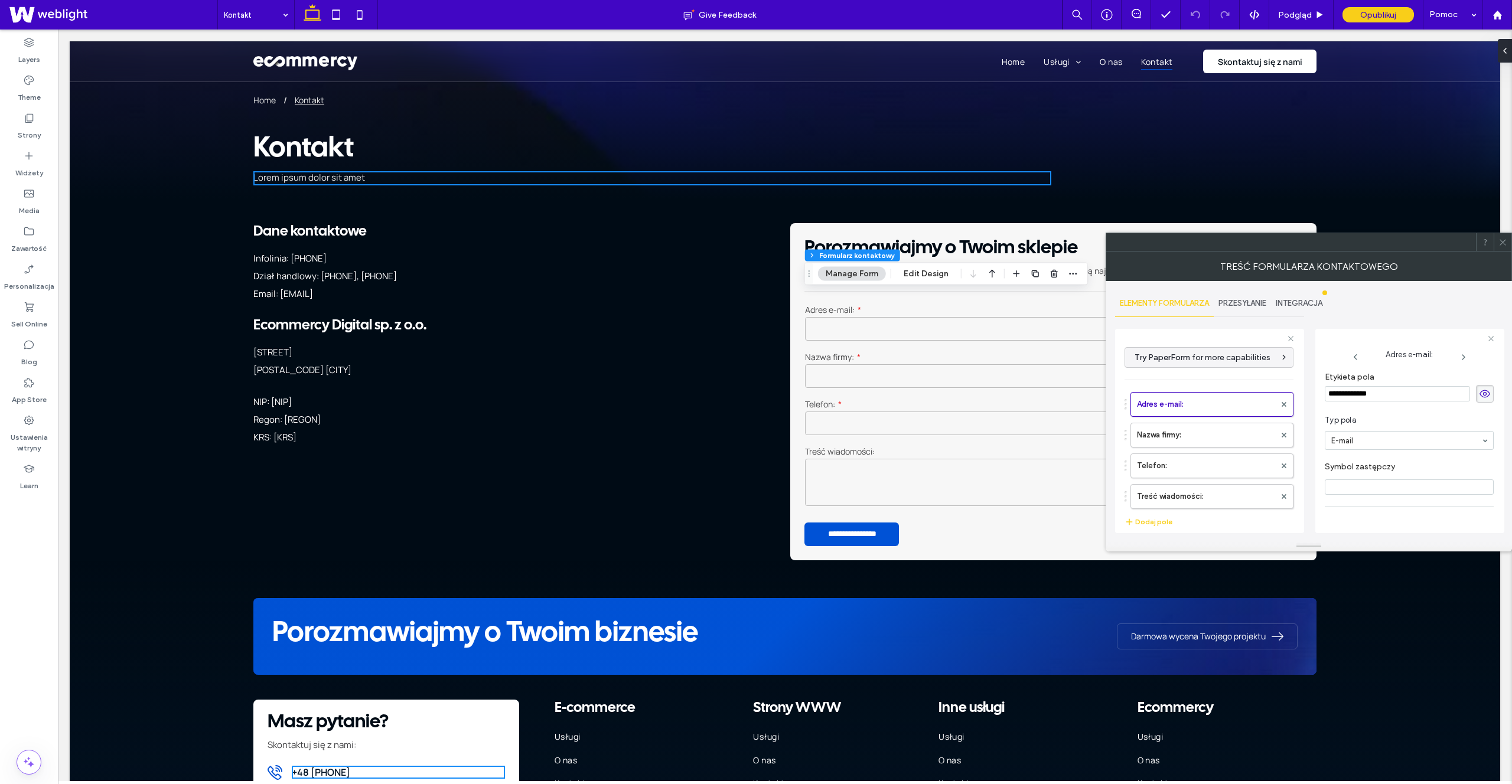 scroll, scrollTop: 83, scrollLeft: 0, axis: vertical 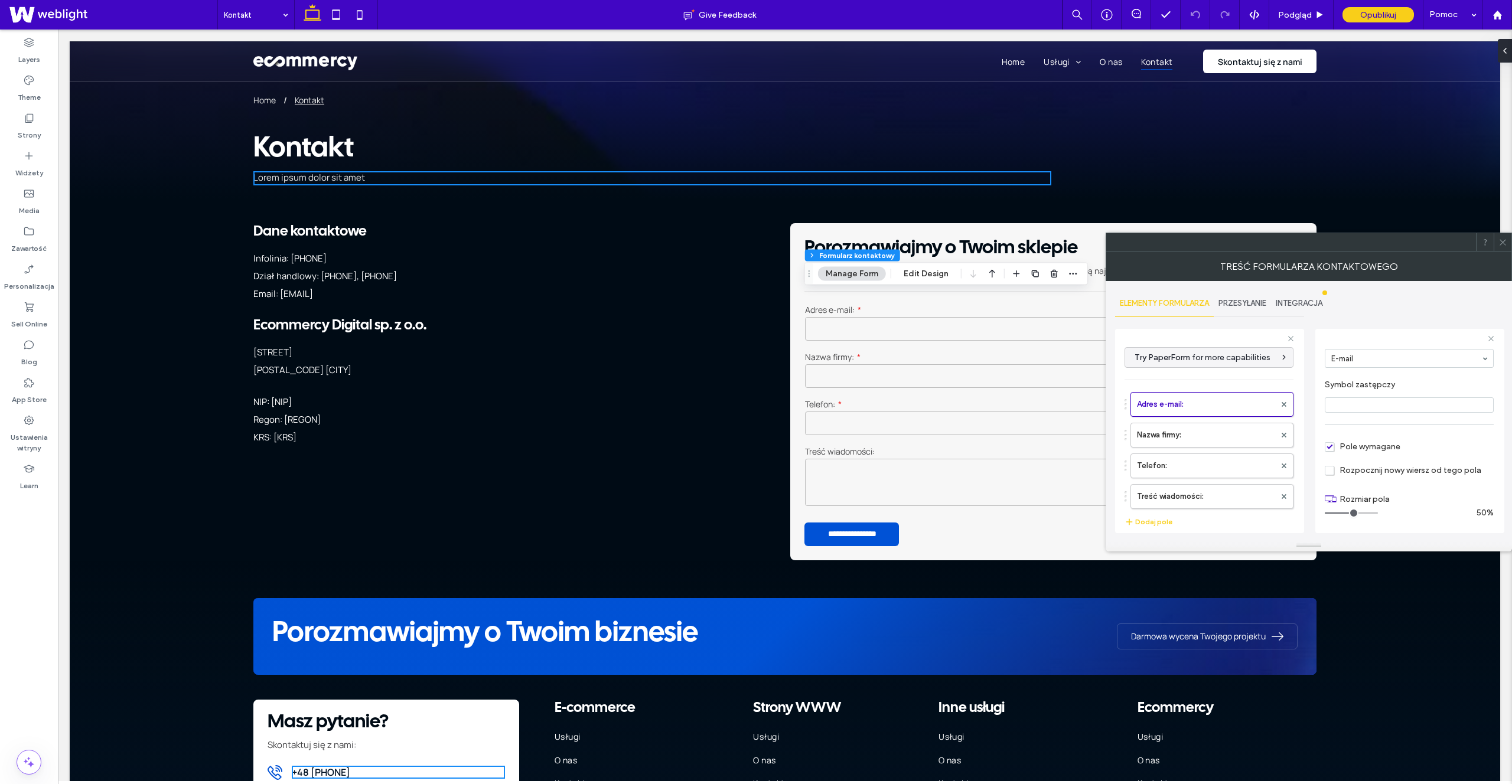click at bounding box center [1351, 513] 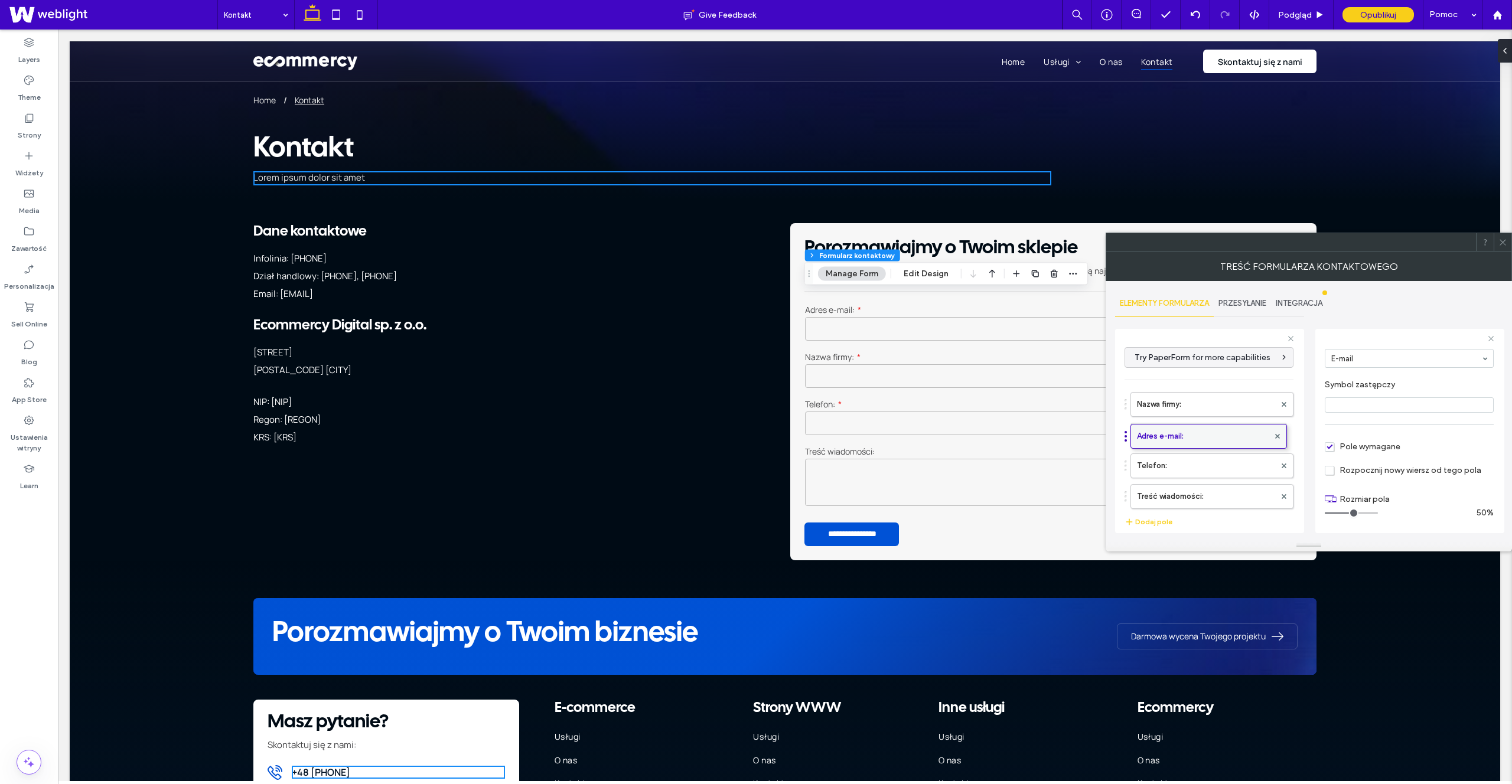 drag, startPoint x: 1164, startPoint y: 411, endPoint x: 1165, endPoint y: 437, distance: 26.01922 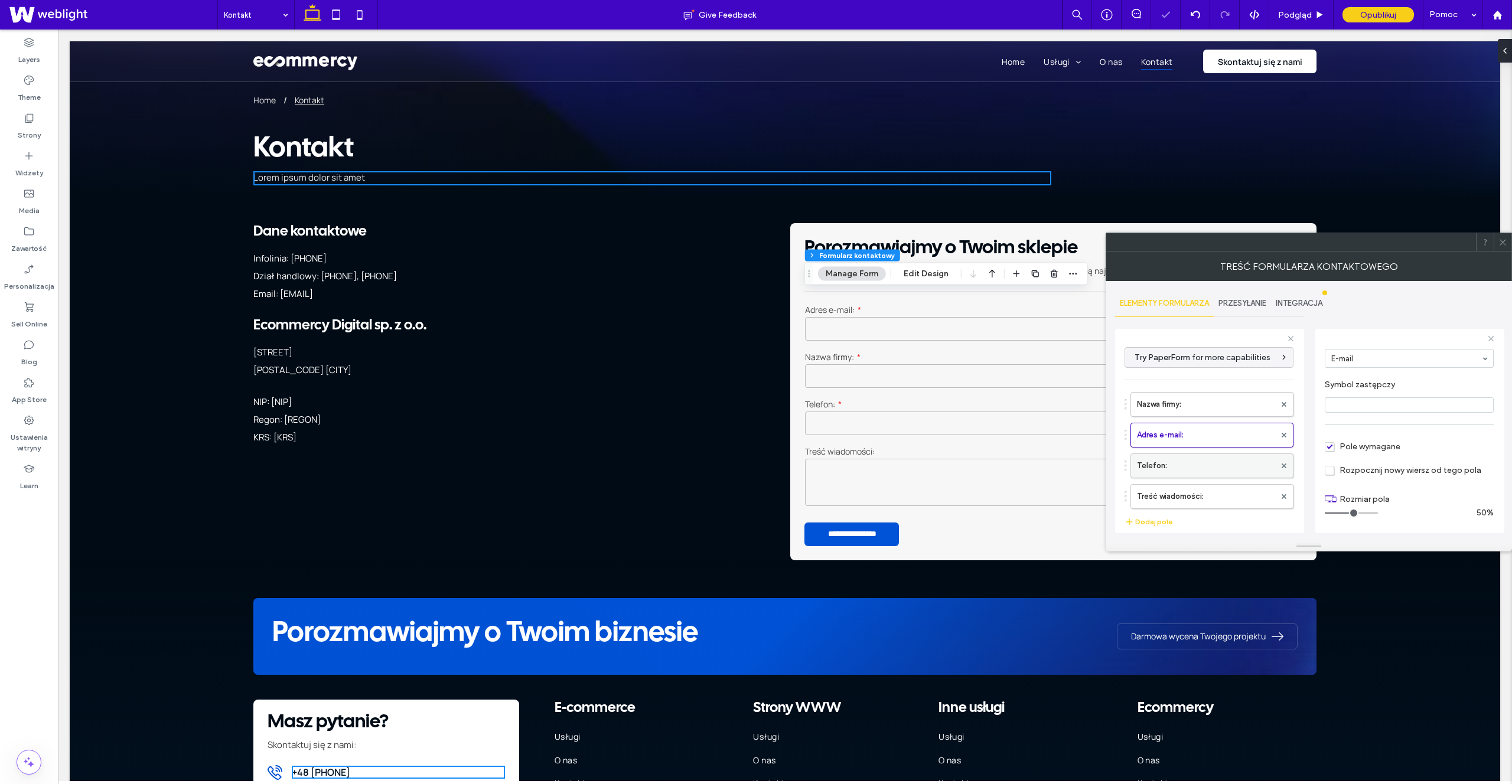 click on "Telefon:" at bounding box center (1206, 466) 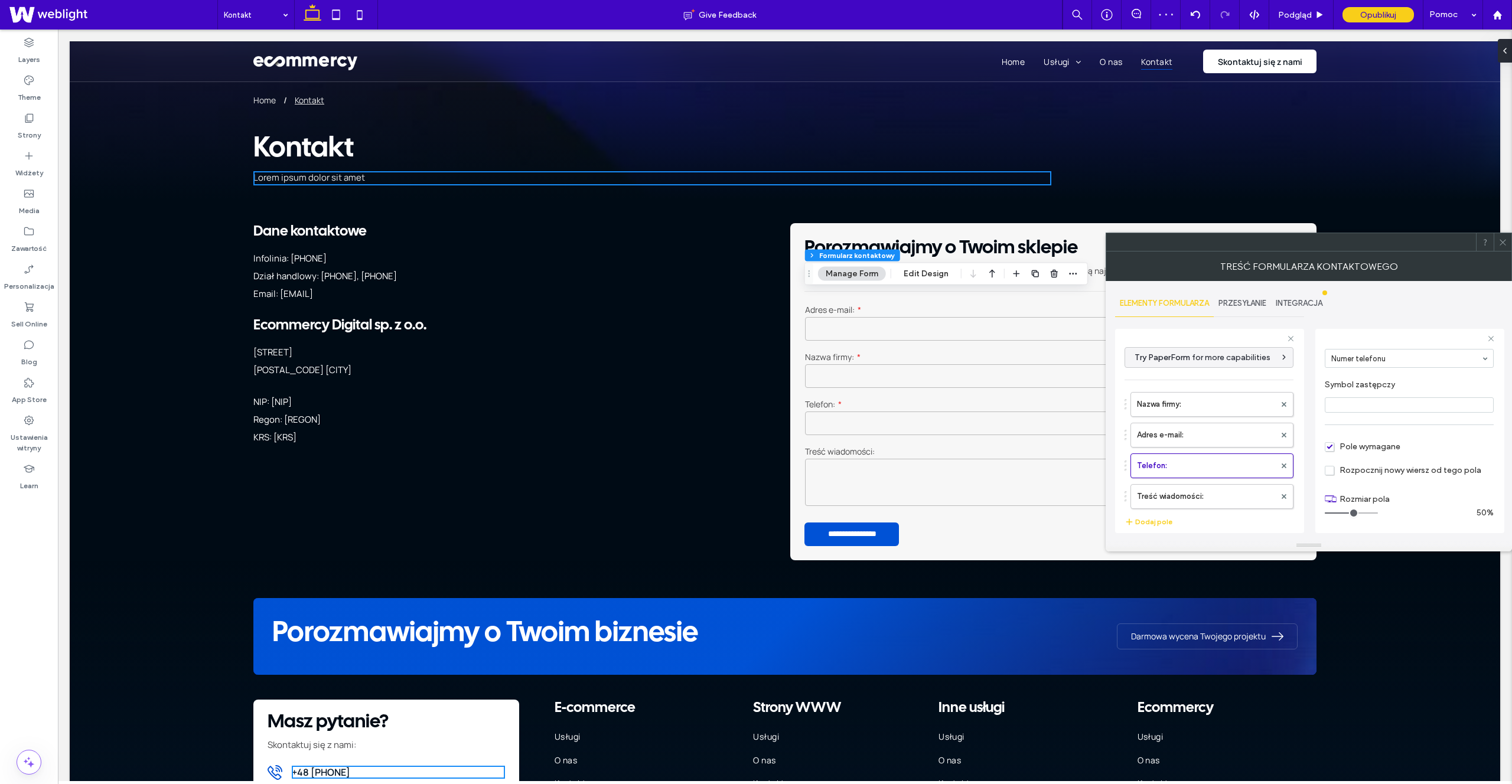 drag, startPoint x: 1361, startPoint y: 514, endPoint x: 1349, endPoint y: 515, distance: 12.041595 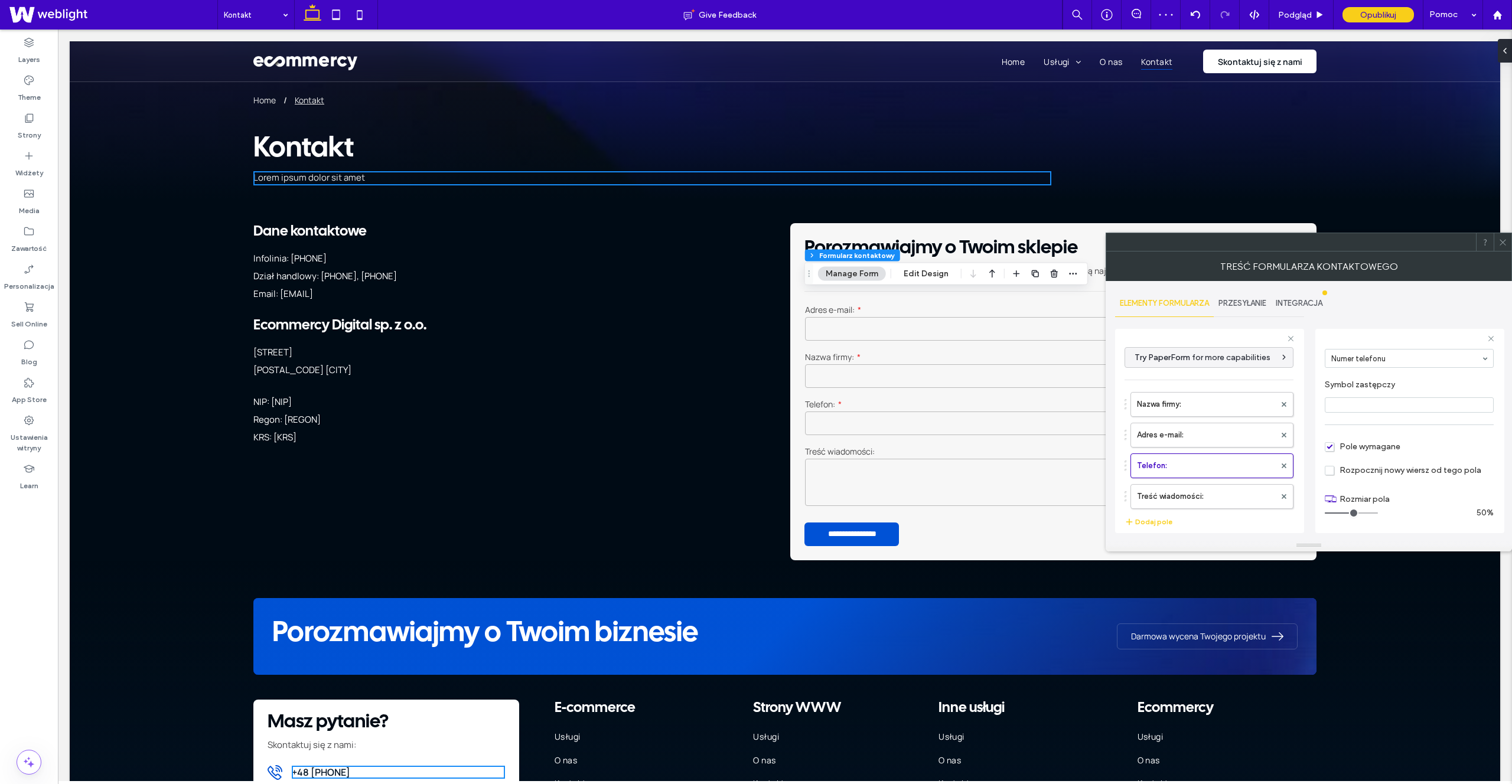 click at bounding box center (1351, 513) 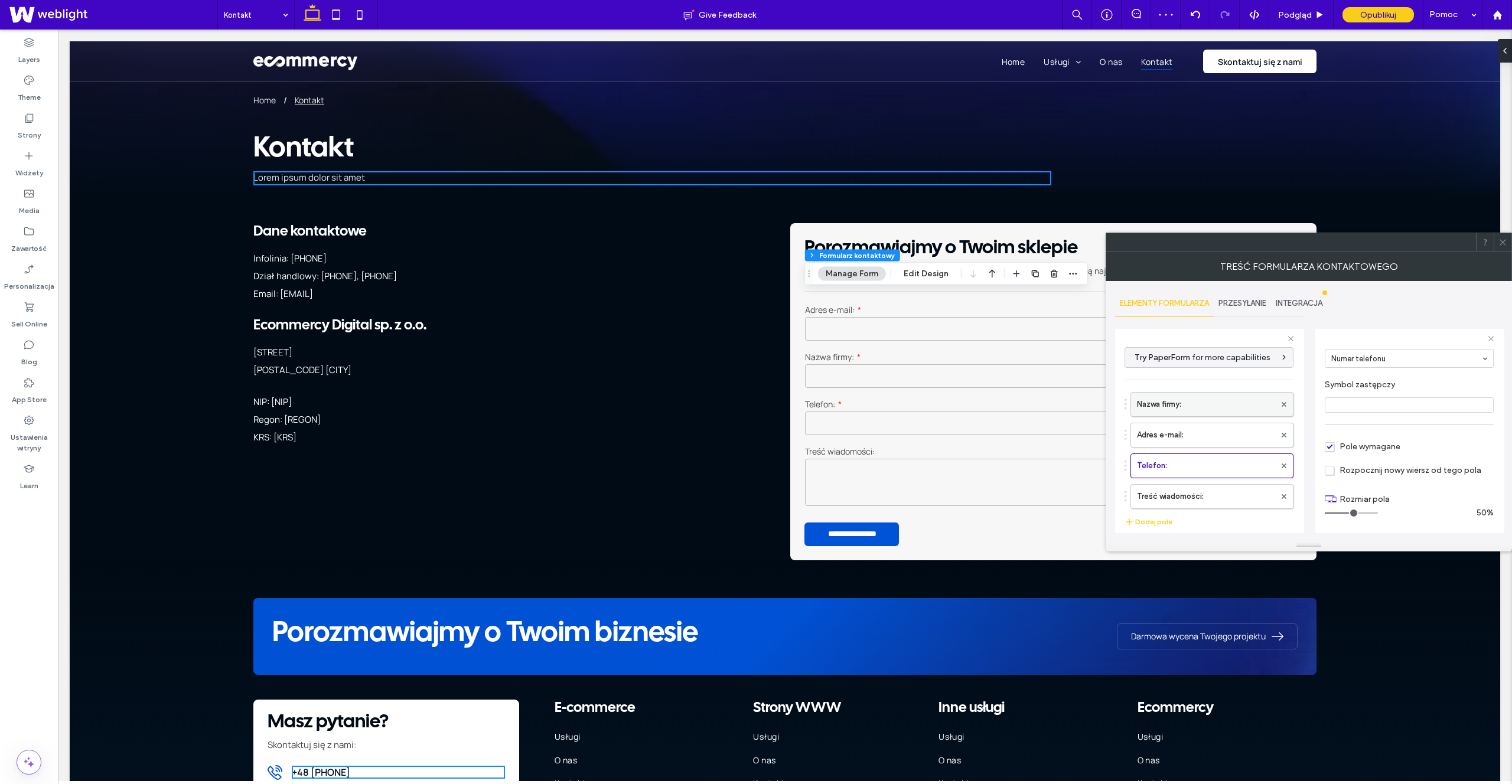 click on "Nazwa firmy:" at bounding box center (1206, 404) 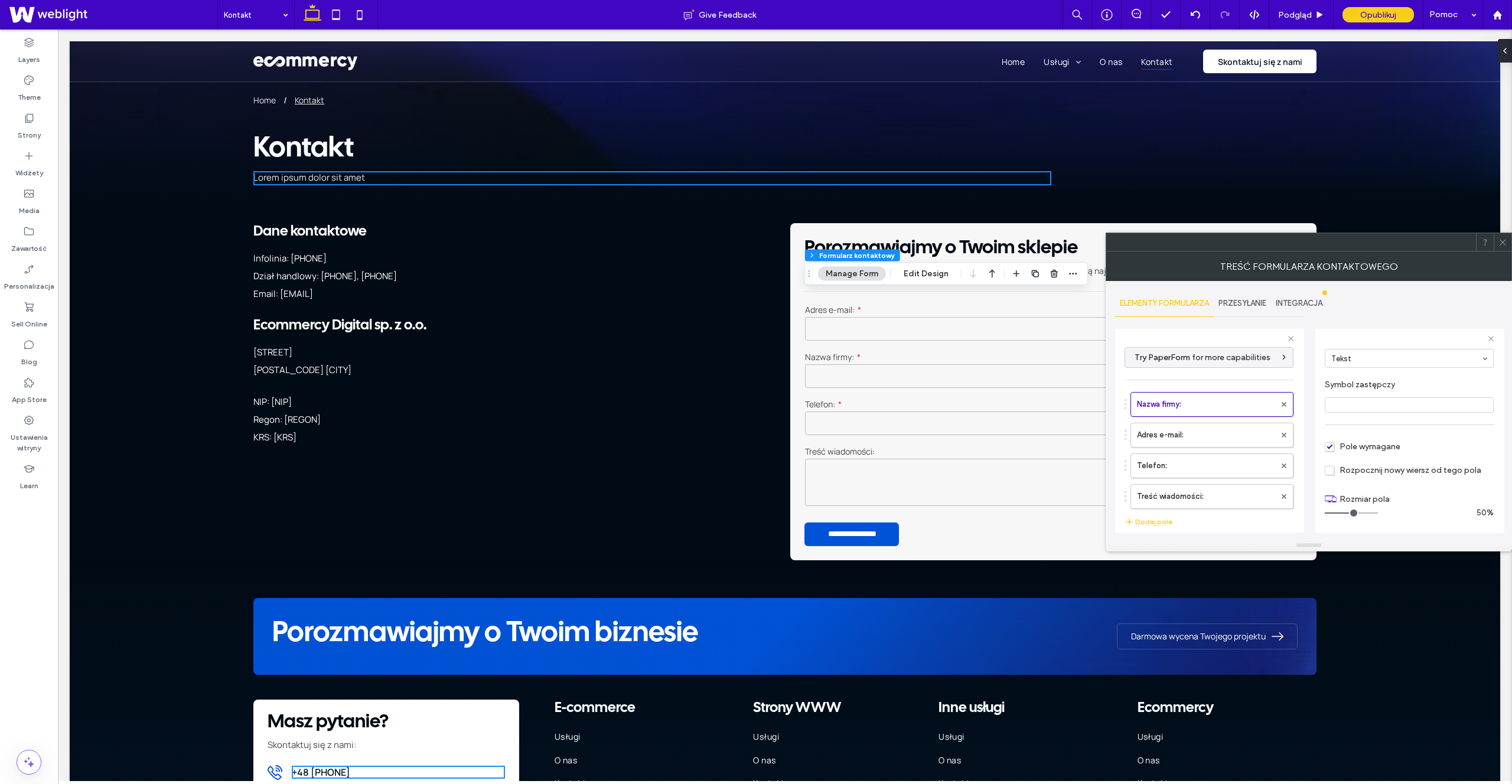 drag, startPoint x: 1356, startPoint y: 513, endPoint x: 1348, endPoint y: 515, distance: 8.2462113 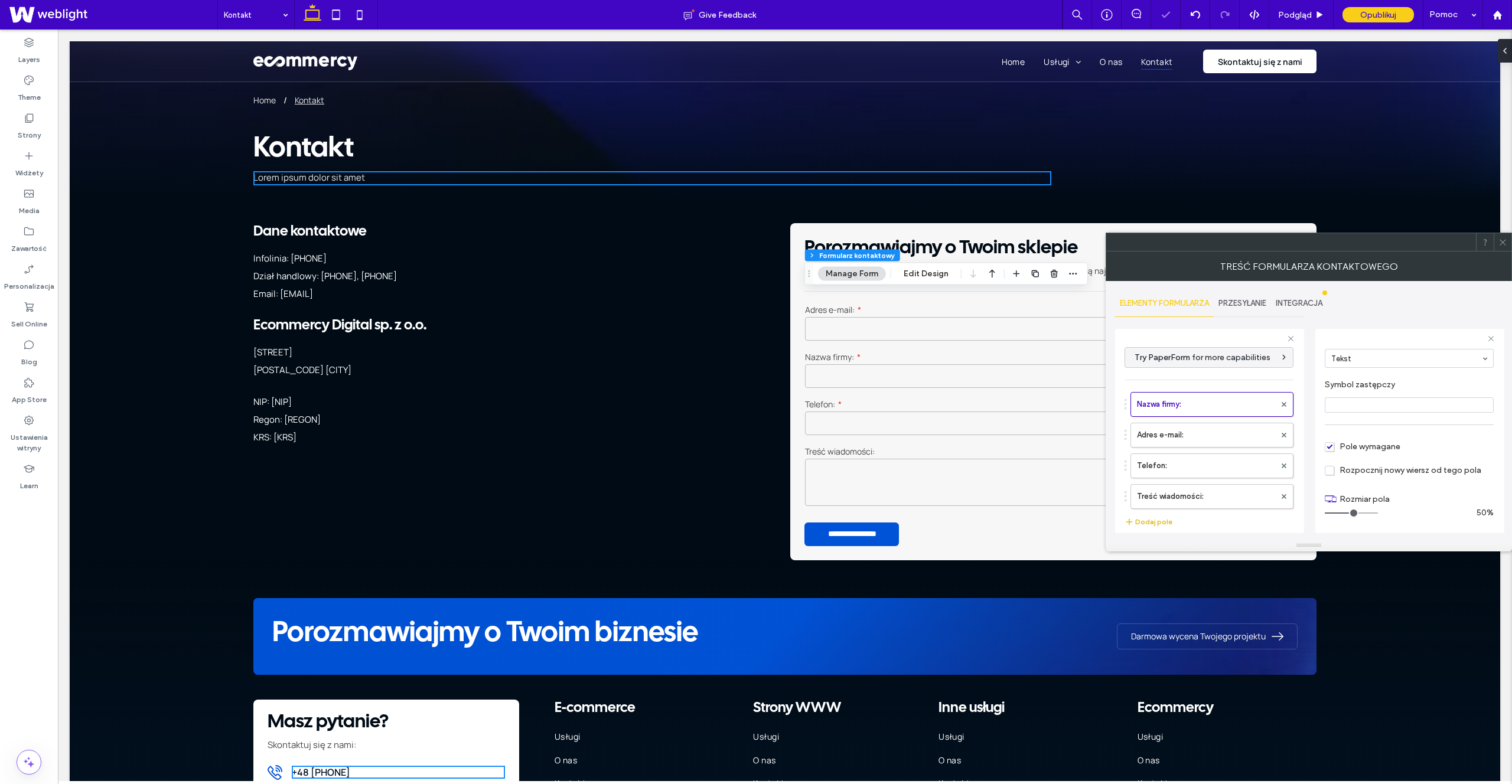 click on "Dodaj pole" at bounding box center [1148, 522] 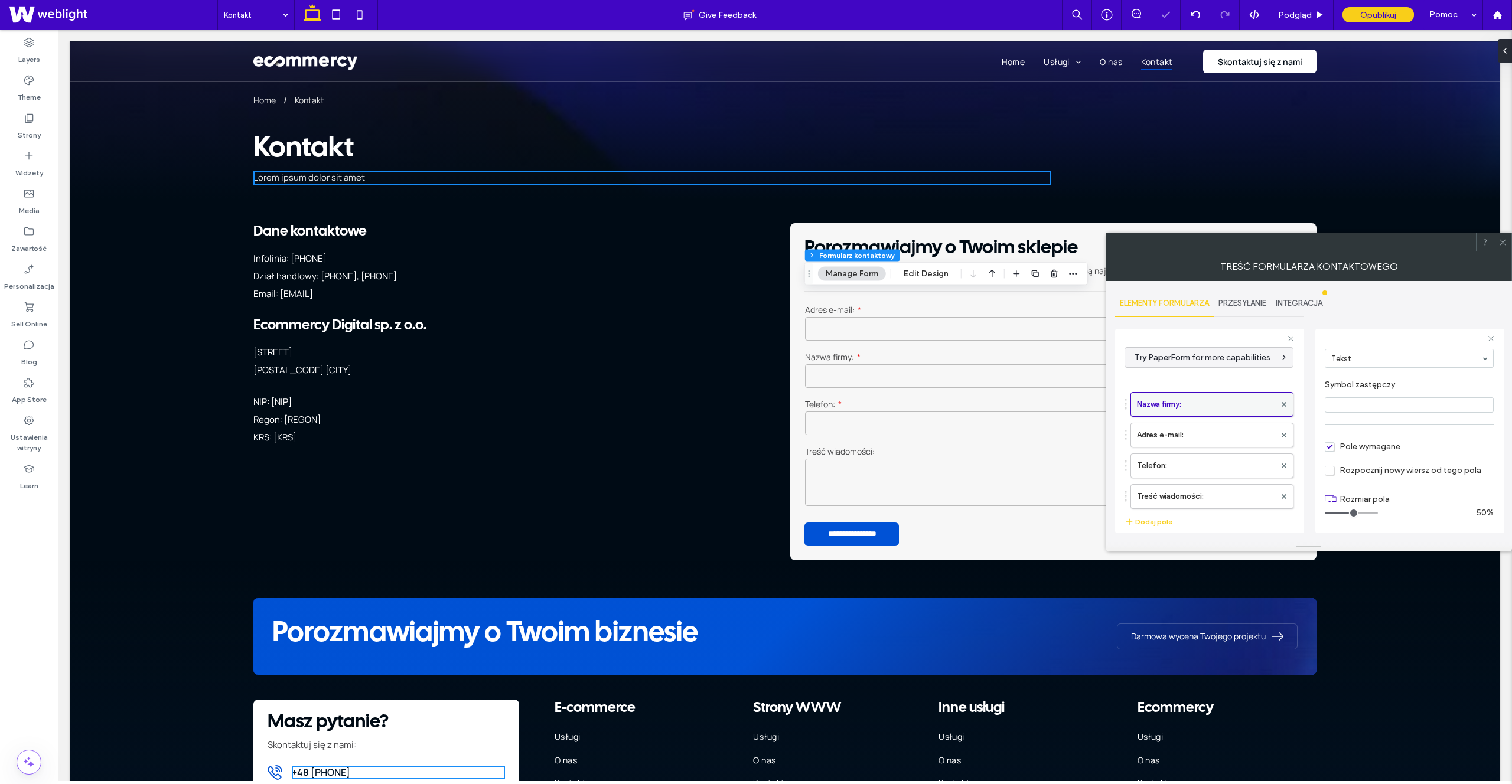 type on "*" 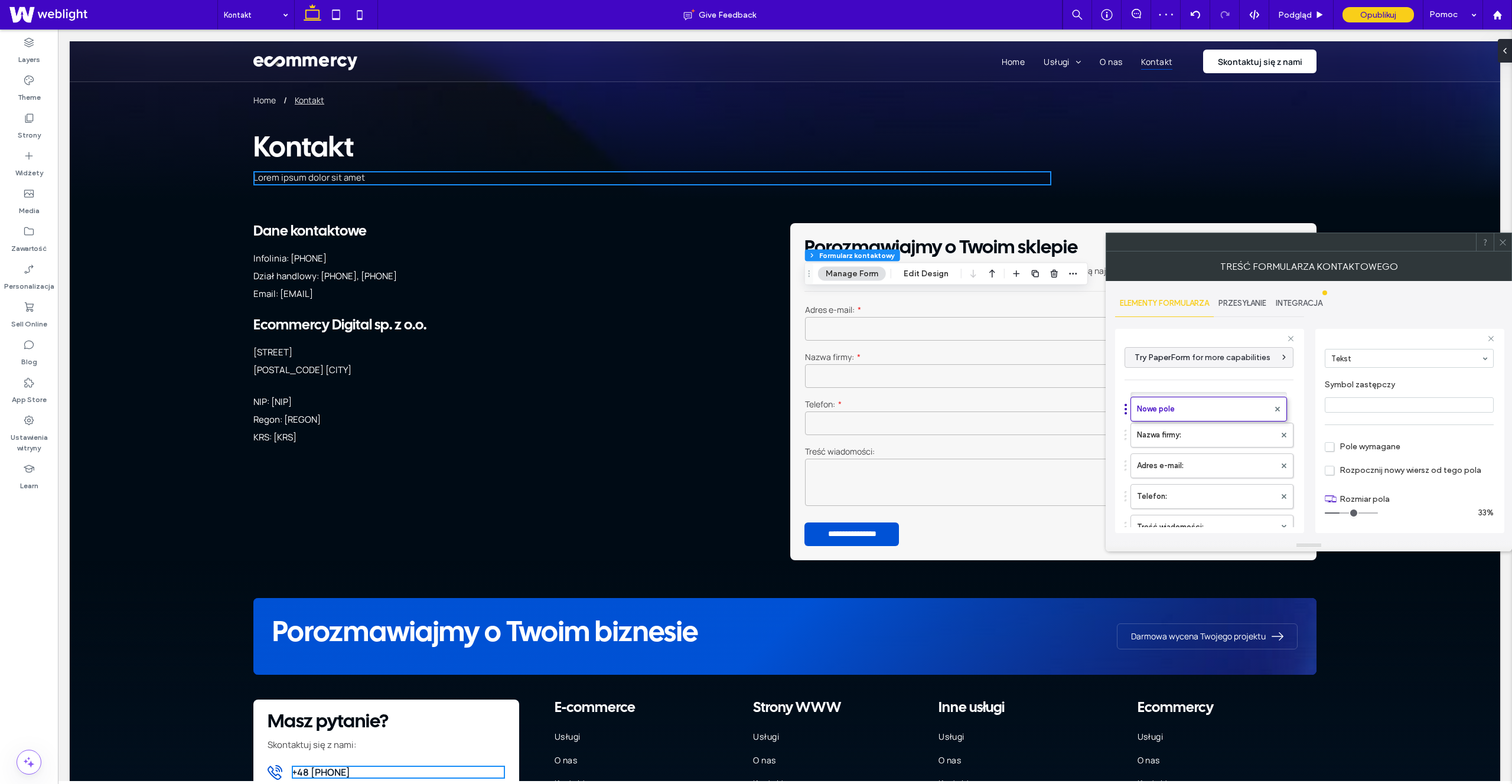 drag, startPoint x: 1174, startPoint y: 515, endPoint x: 1166, endPoint y: 386, distance: 129.24782 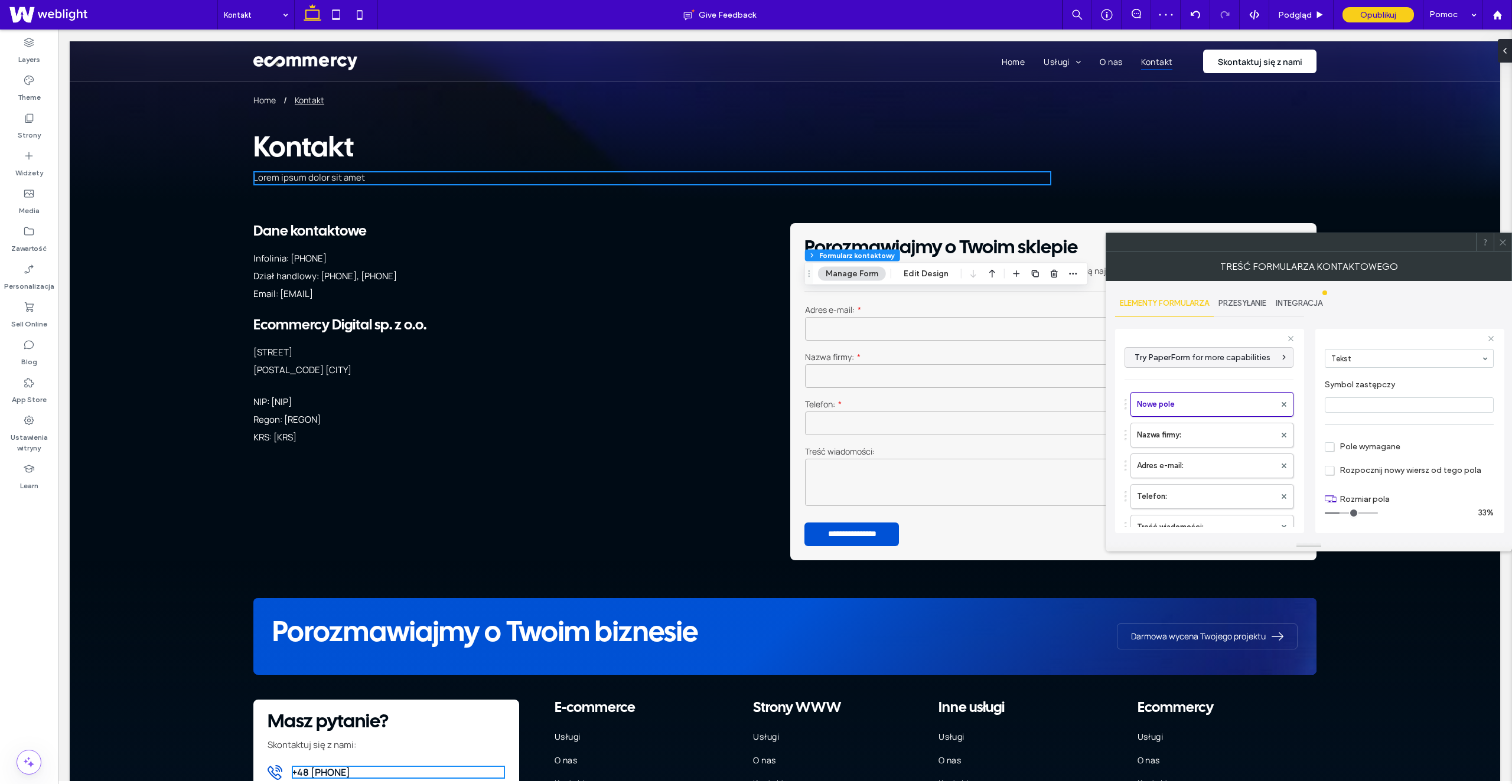 scroll, scrollTop: 0, scrollLeft: 0, axis: both 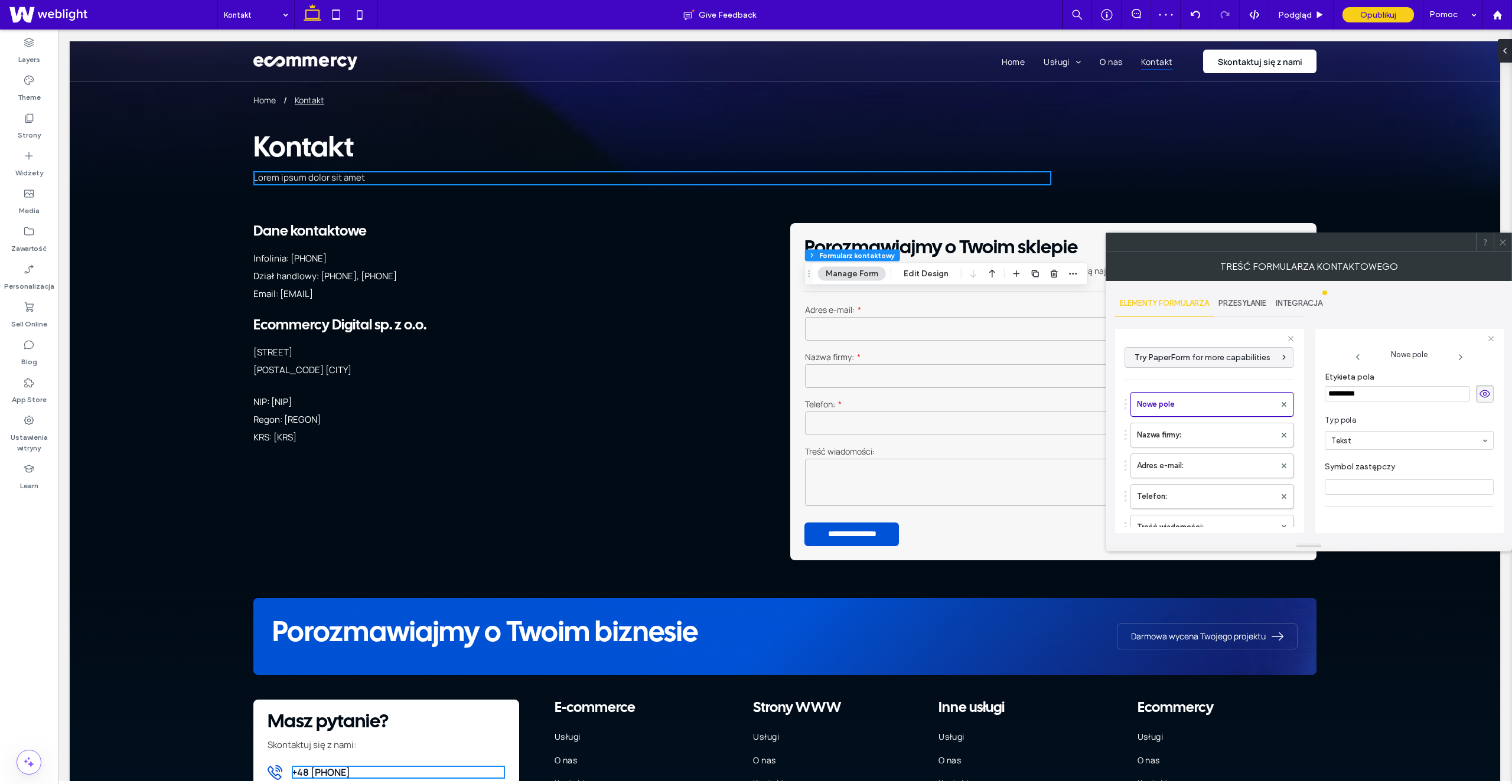 click on "*********" at bounding box center [1397, 394] 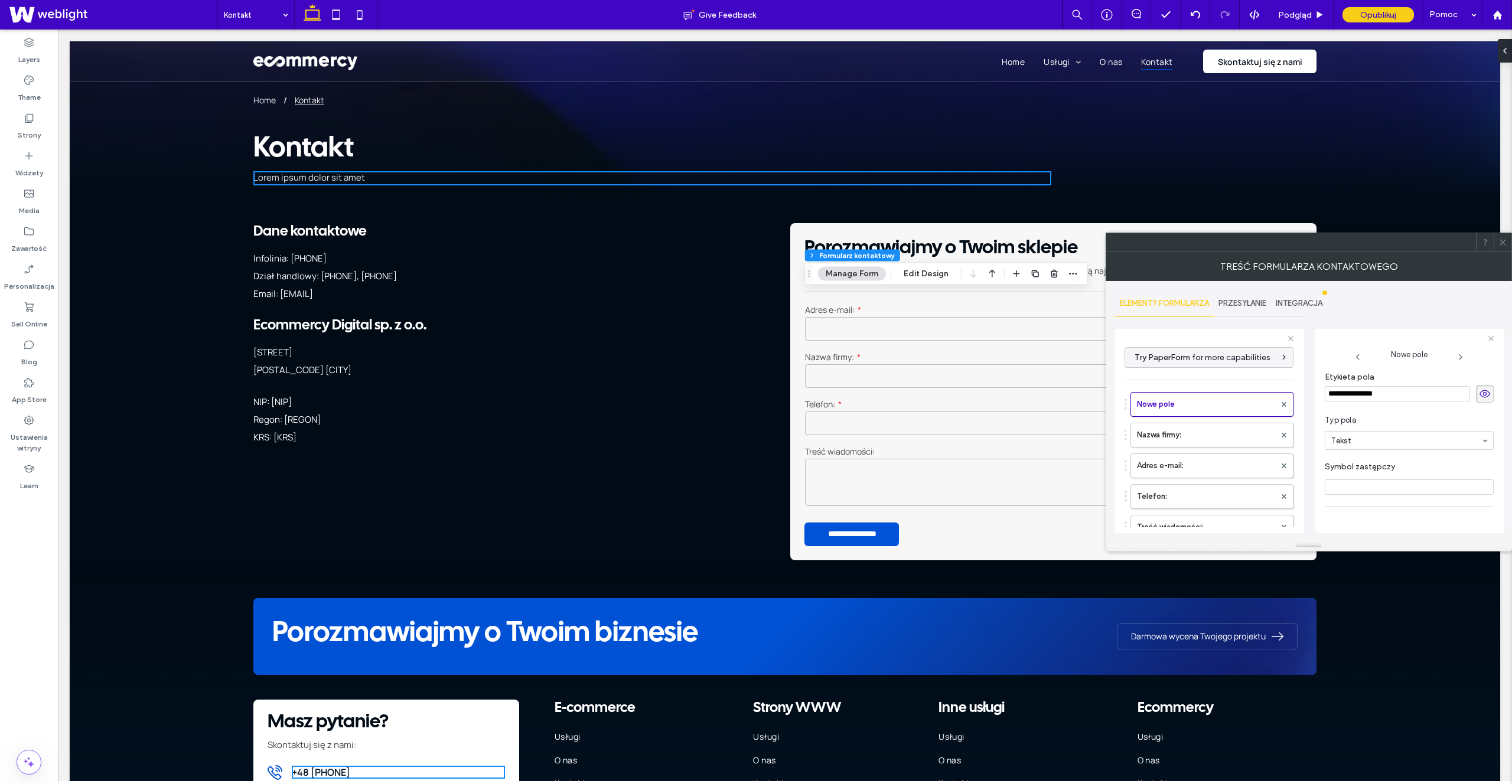type on "**********" 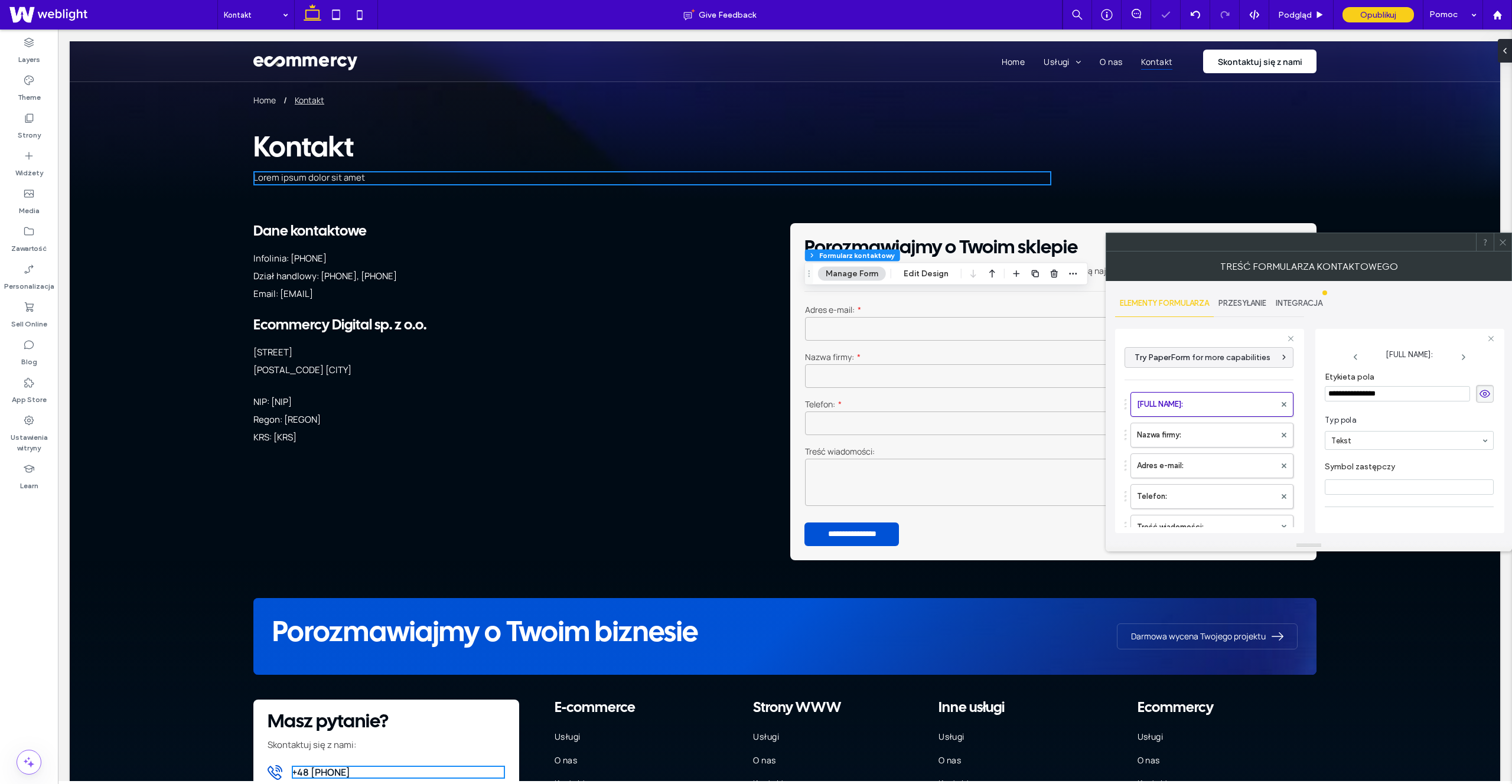 click on "Symbol zastępczy" at bounding box center [1407, 468] 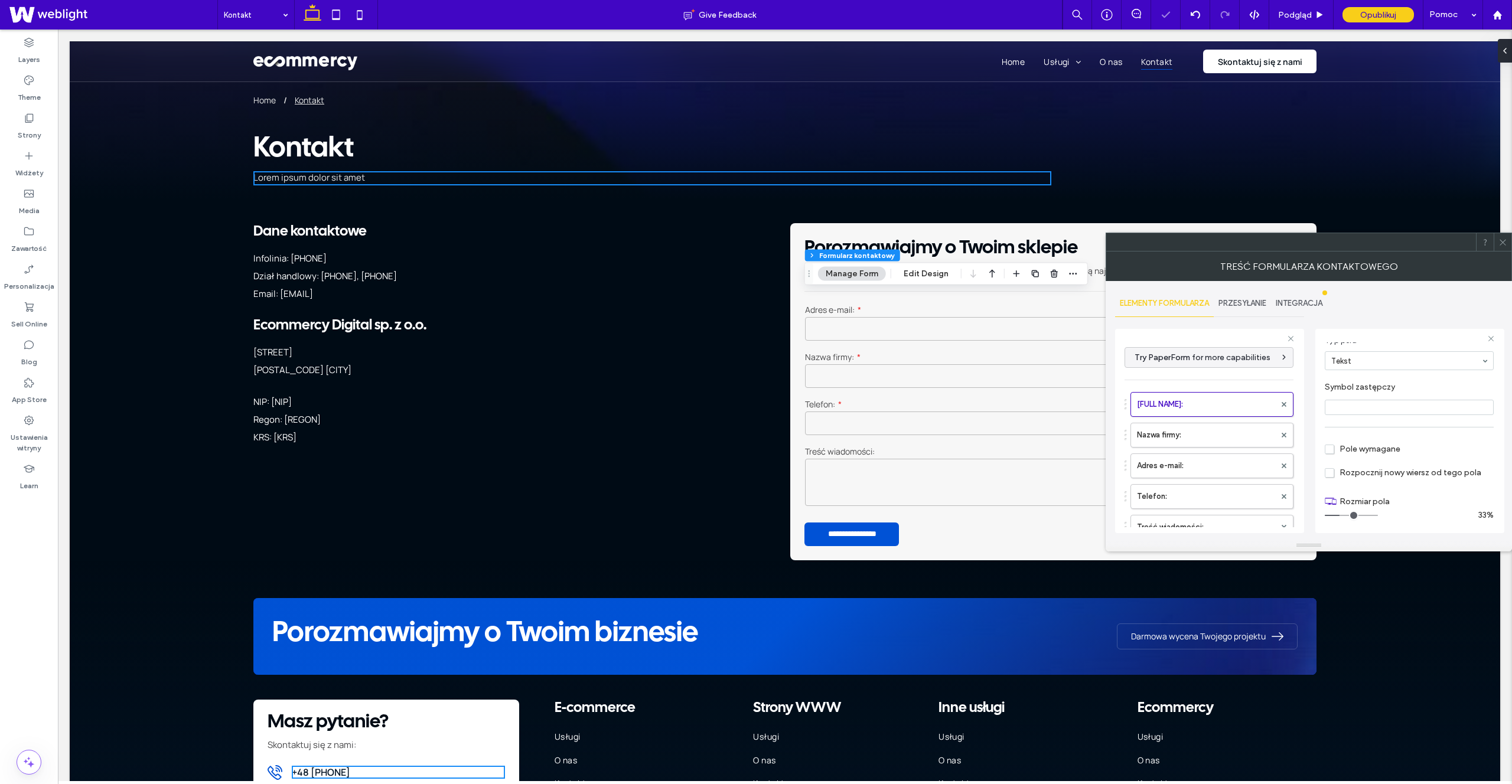 scroll, scrollTop: 83, scrollLeft: 0, axis: vertical 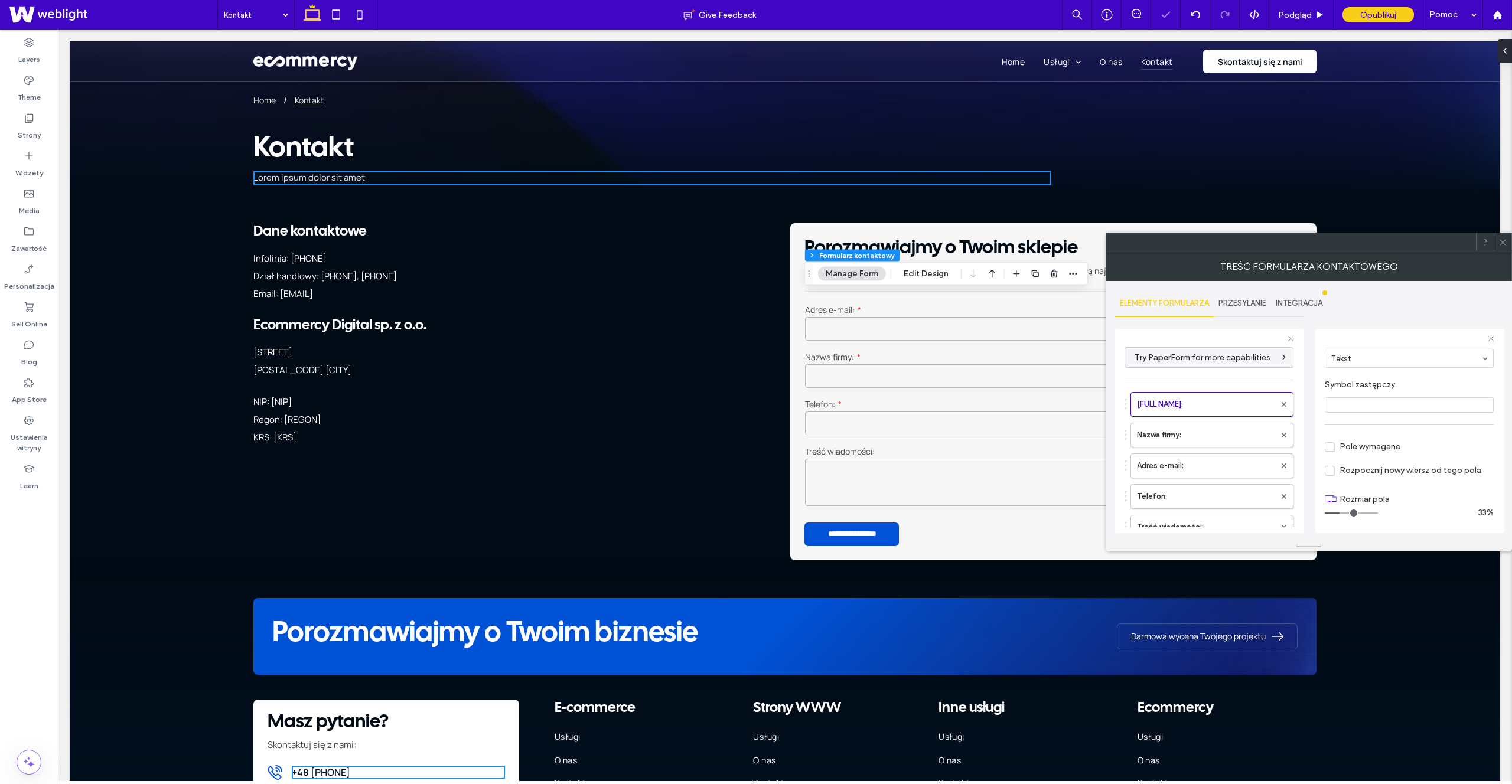 click on "Pole wymagane" at bounding box center (1363, 446) 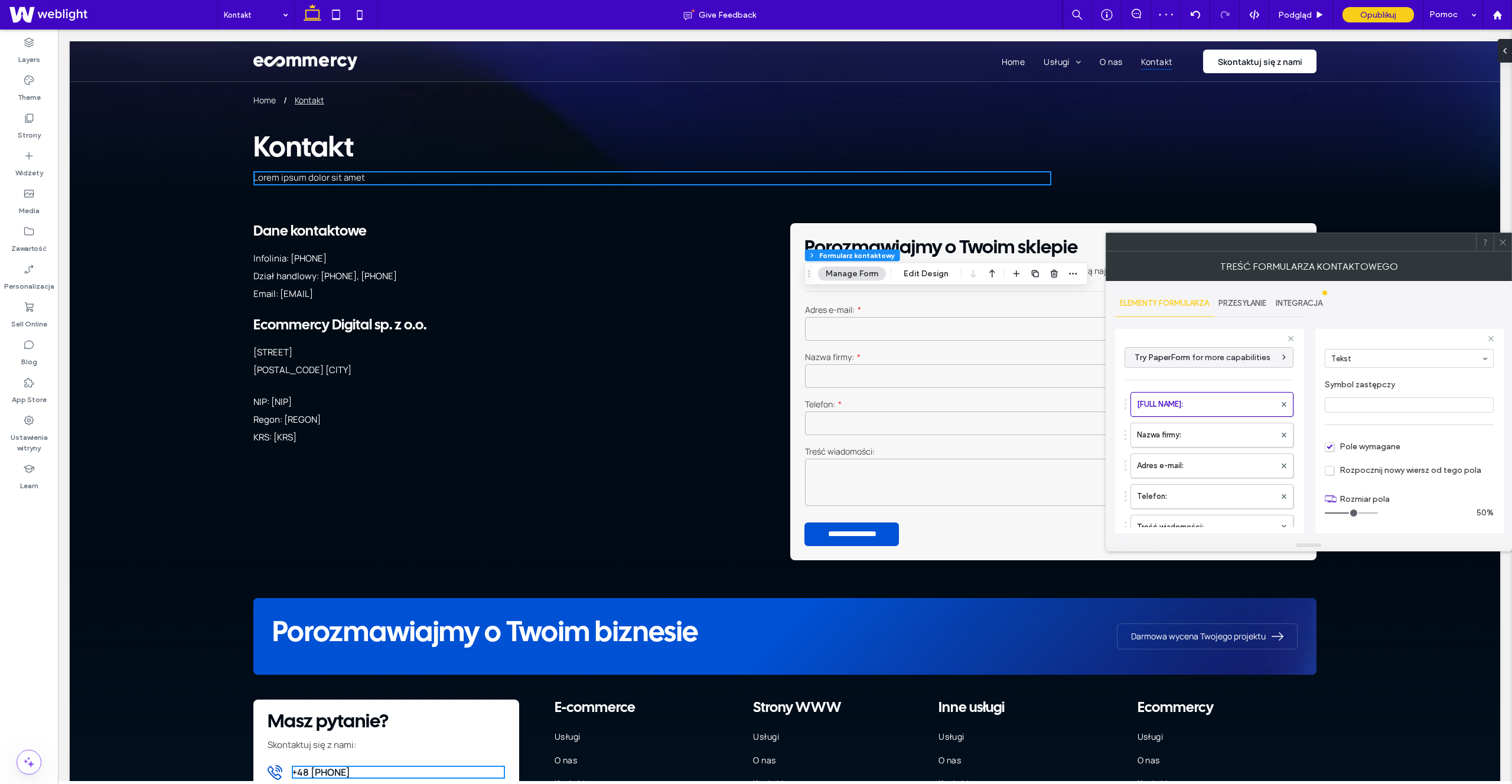 type on "*" 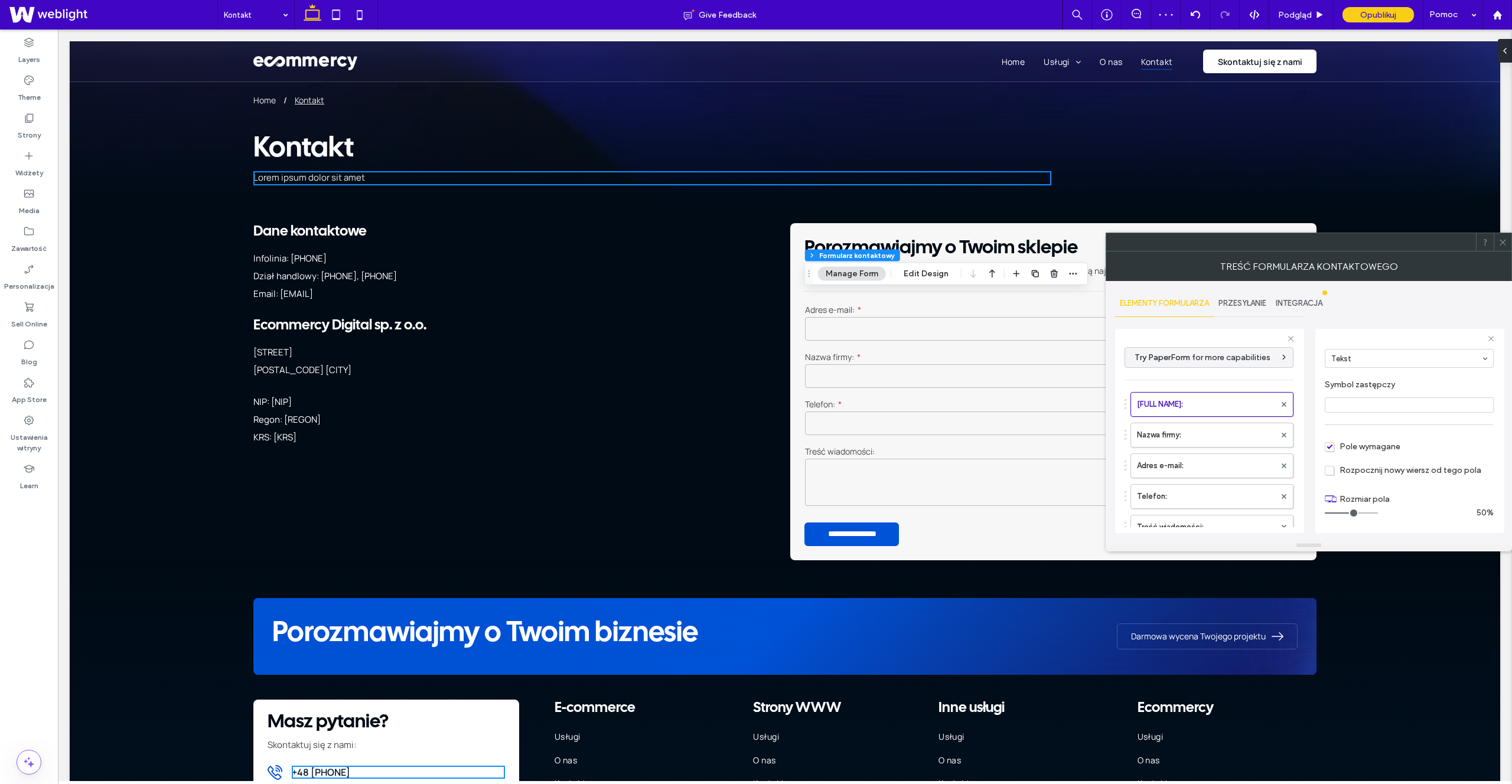 click at bounding box center (1351, 513) 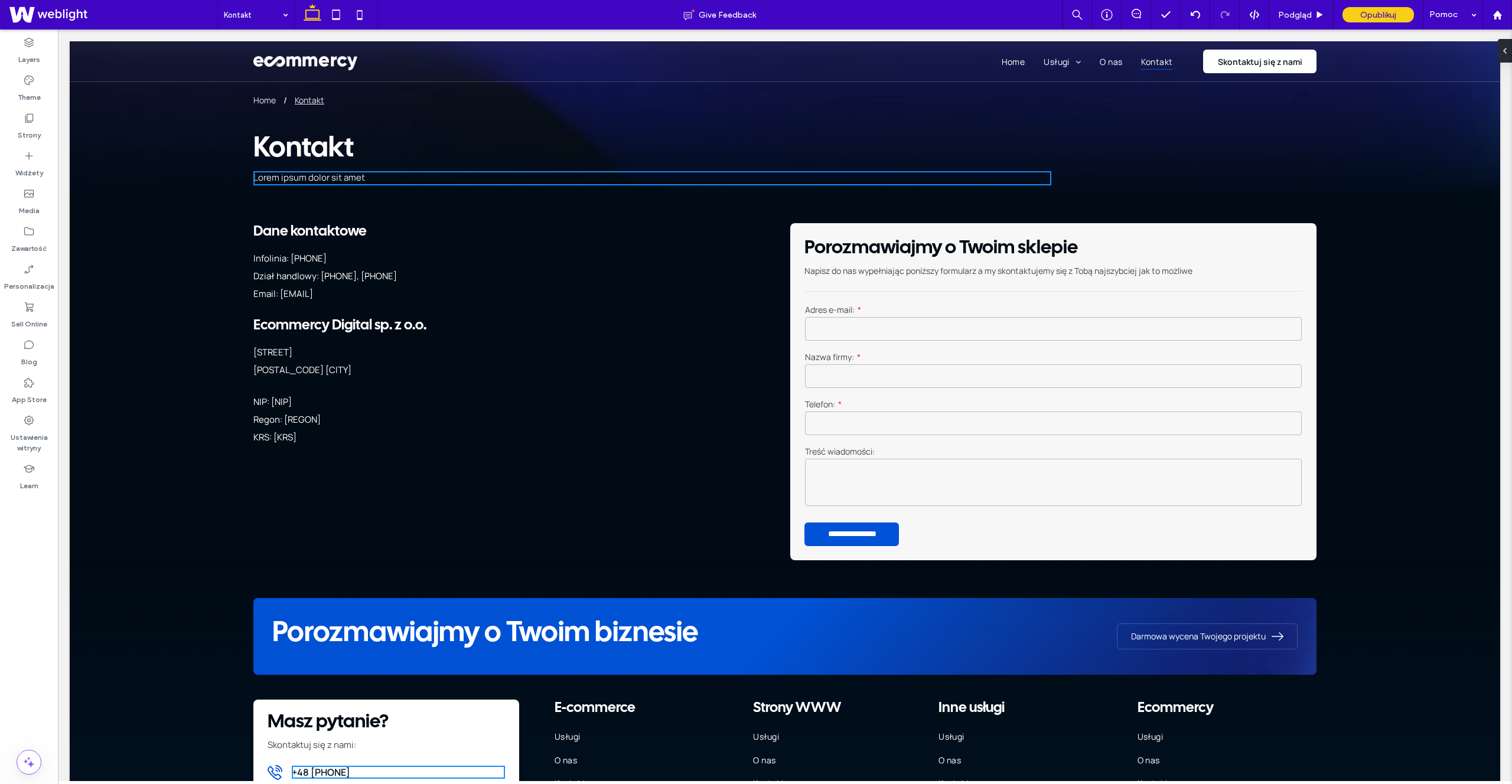 type on "**********" 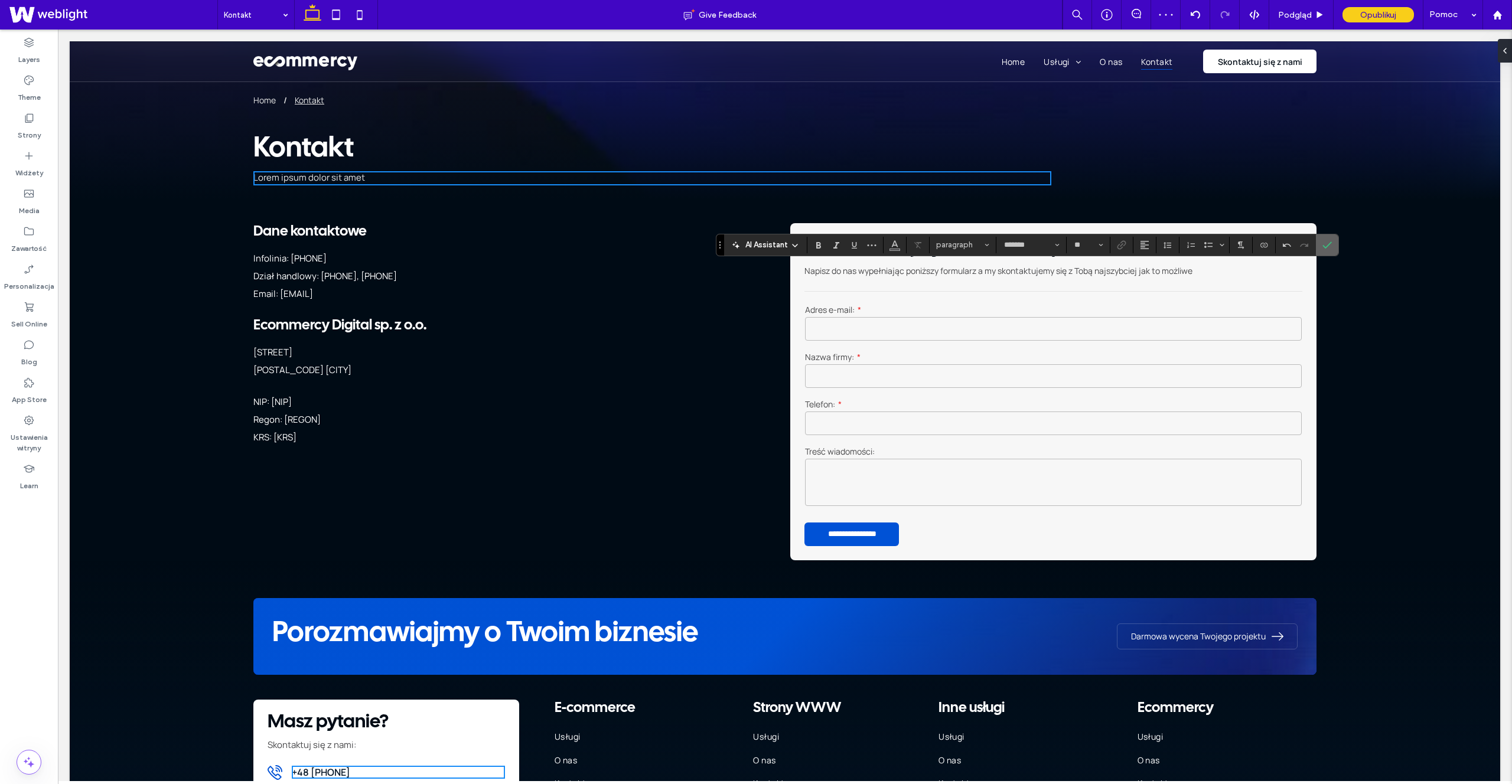 click at bounding box center [1327, 245] 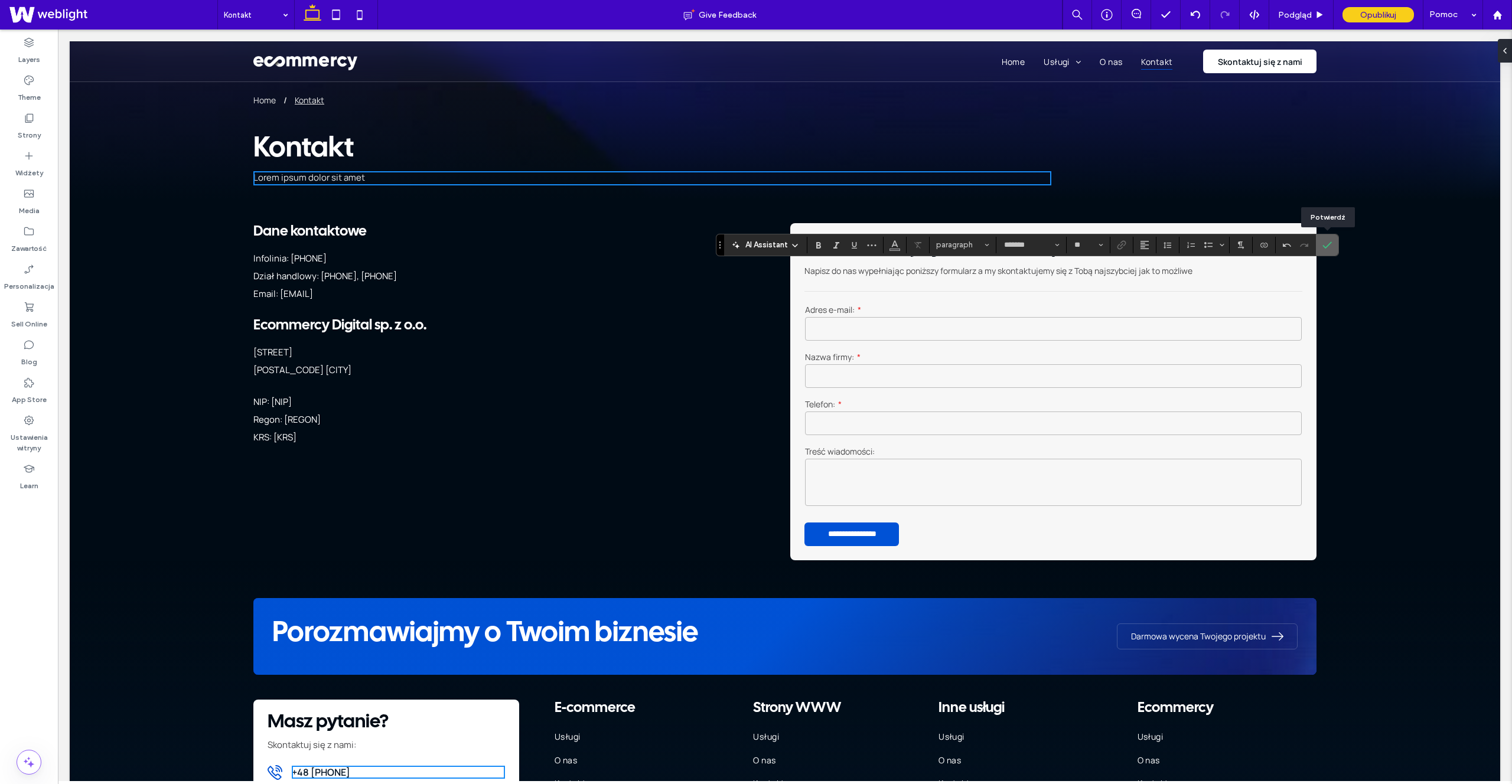 click 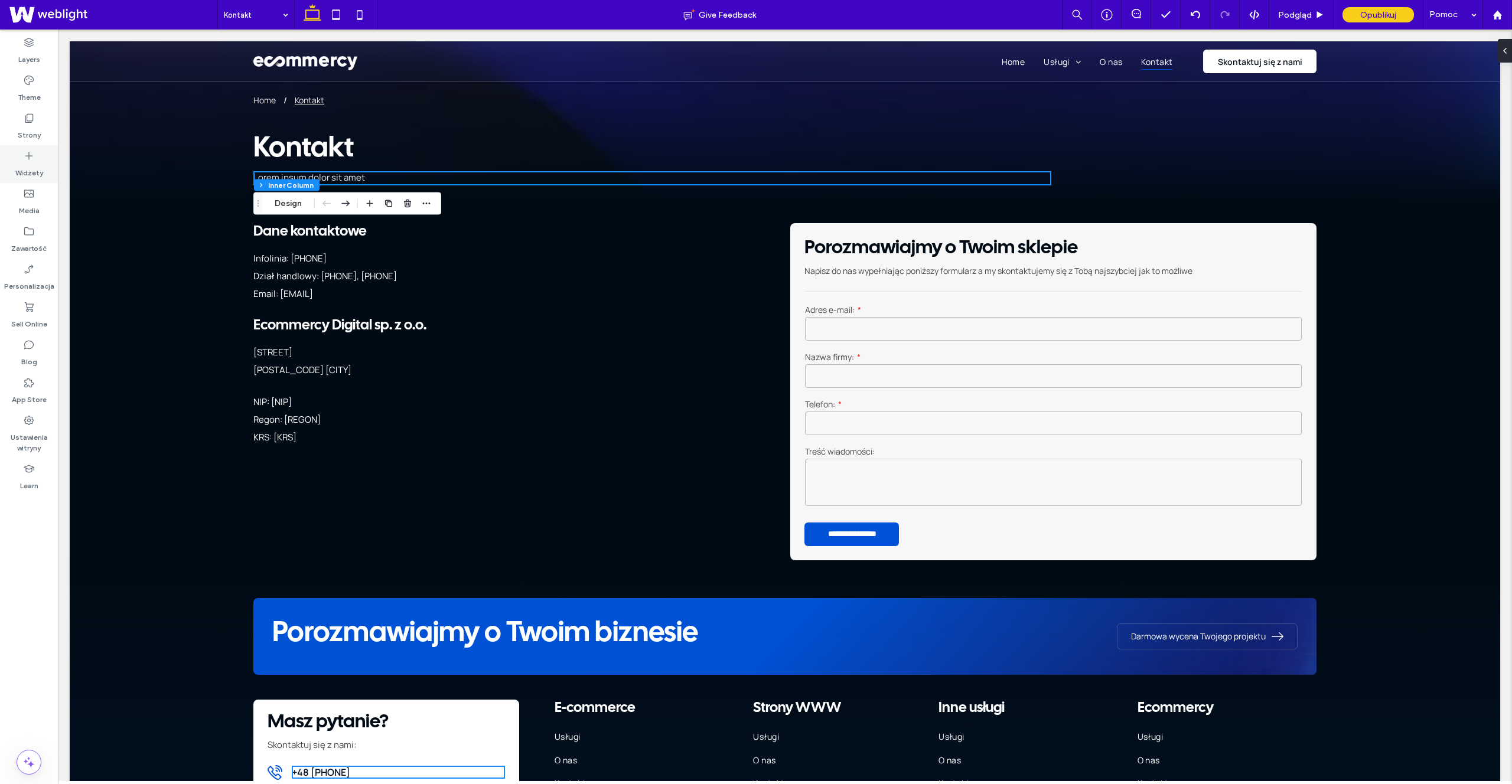 click on "Widżety" at bounding box center (29, 170) 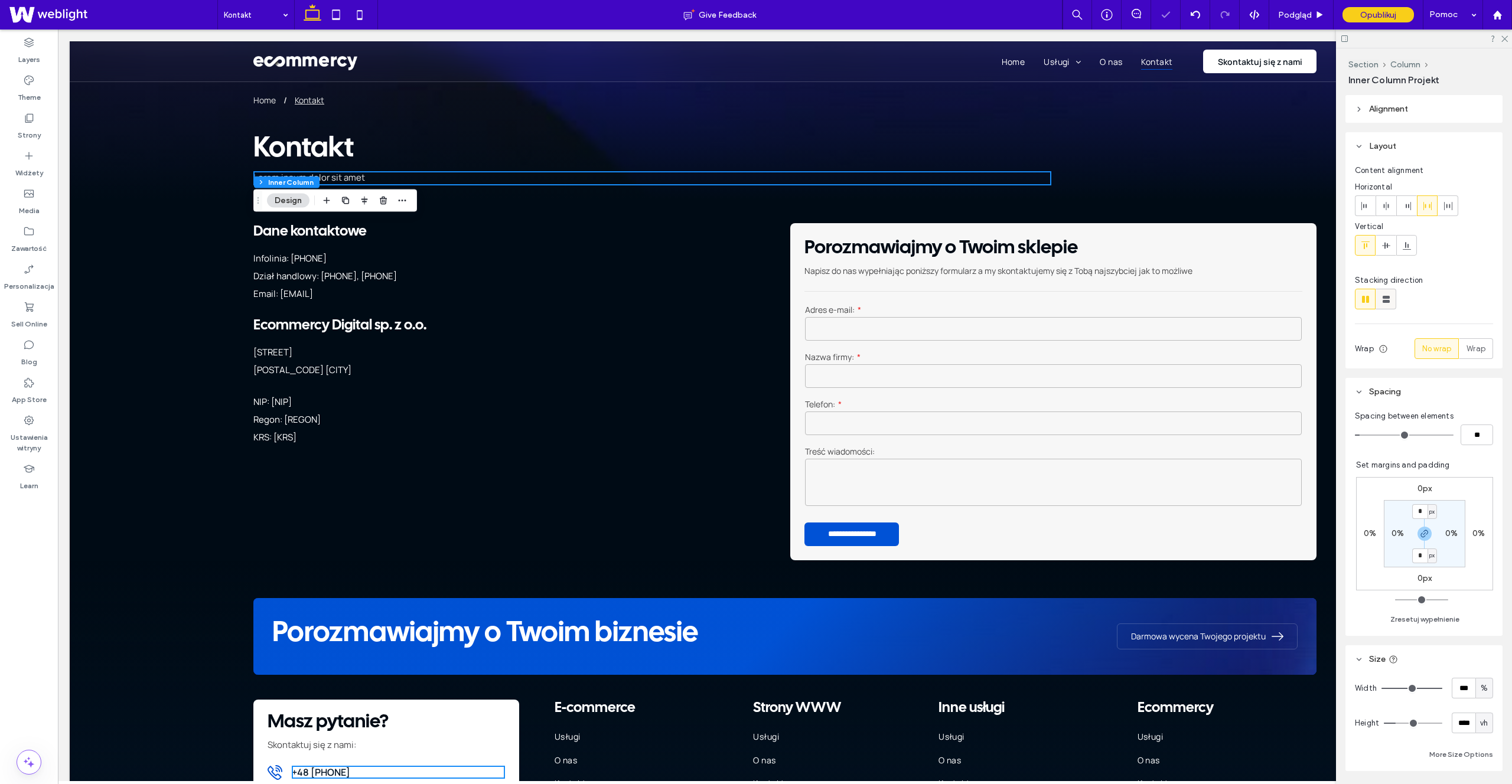 click 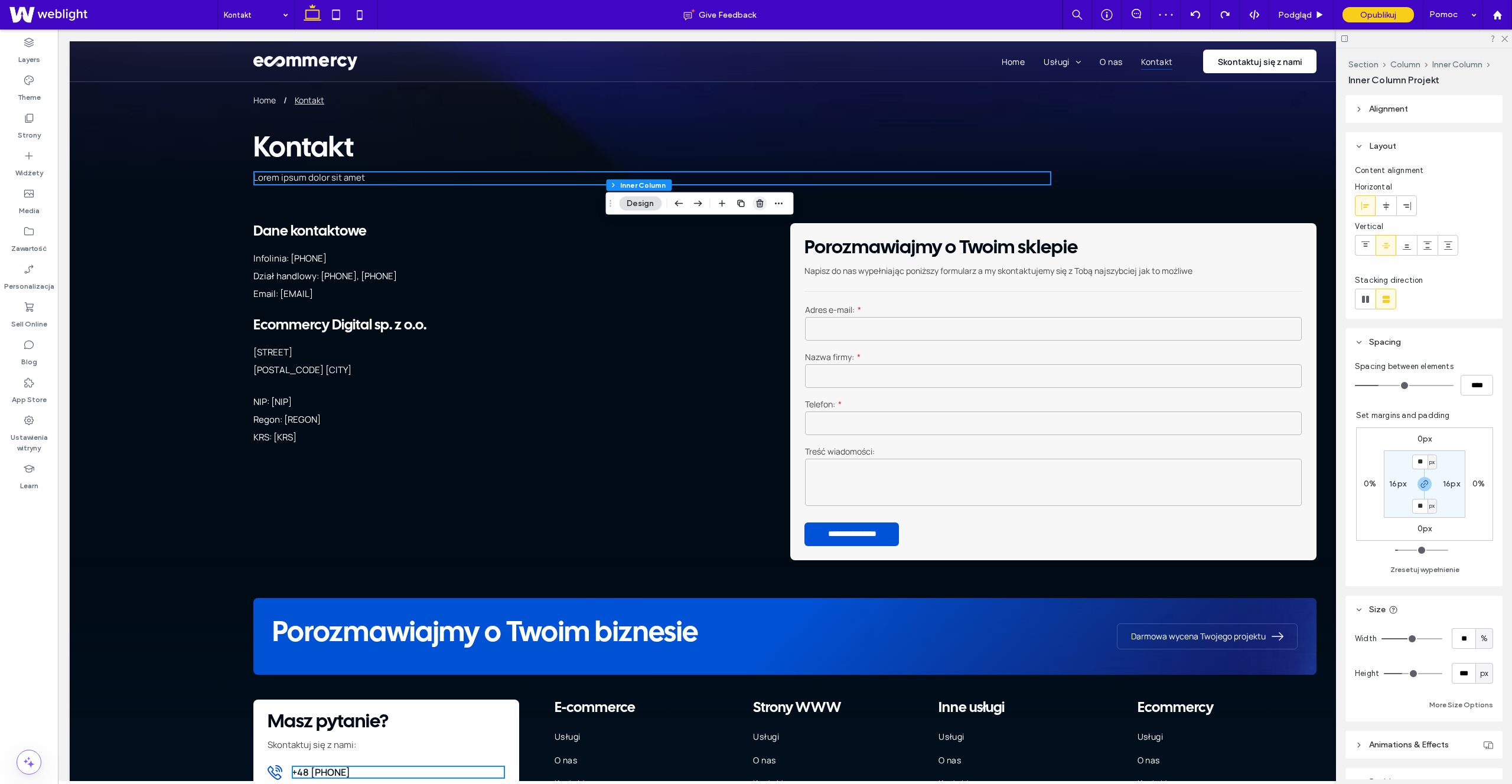 click 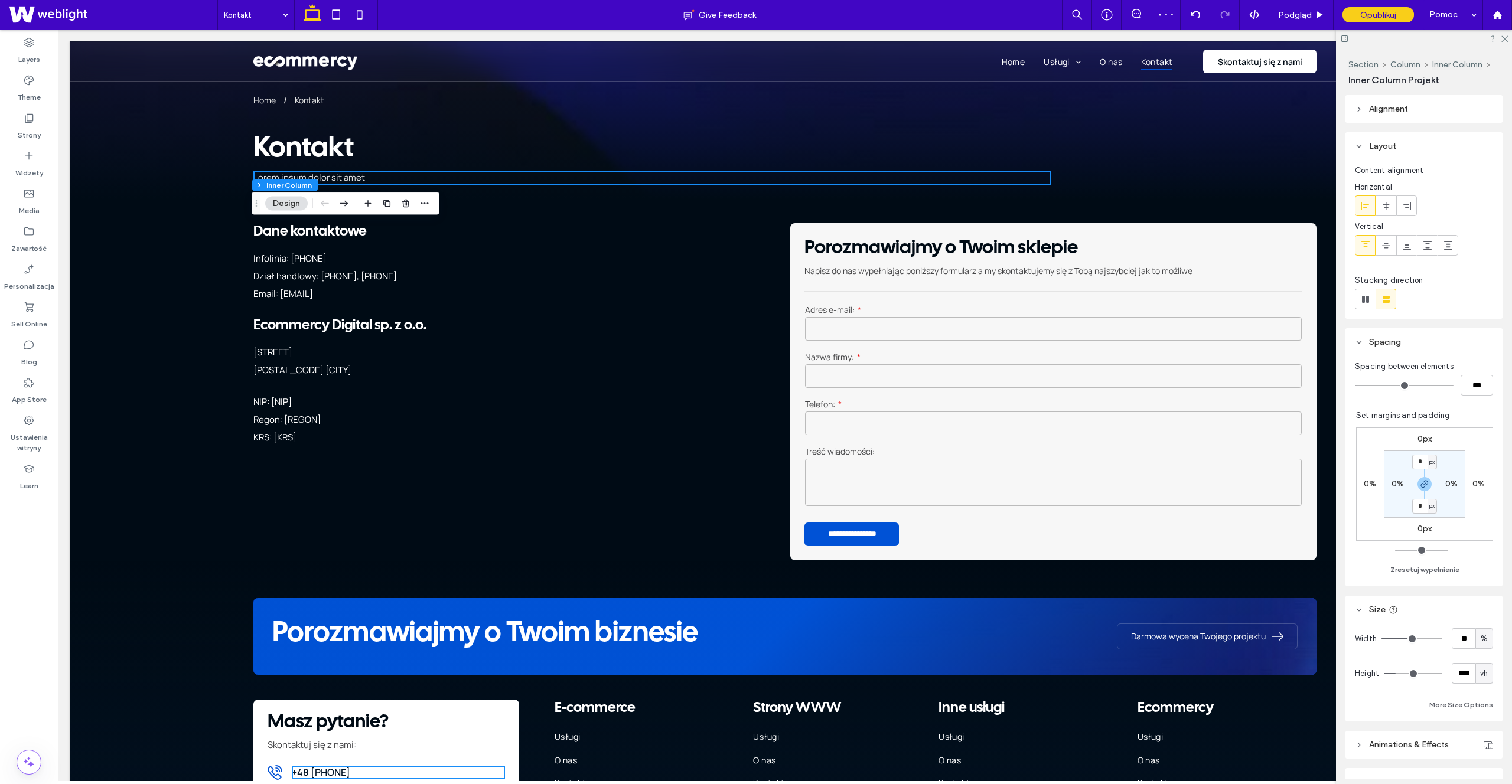 scroll, scrollTop: 0, scrollLeft: 7, axis: horizontal 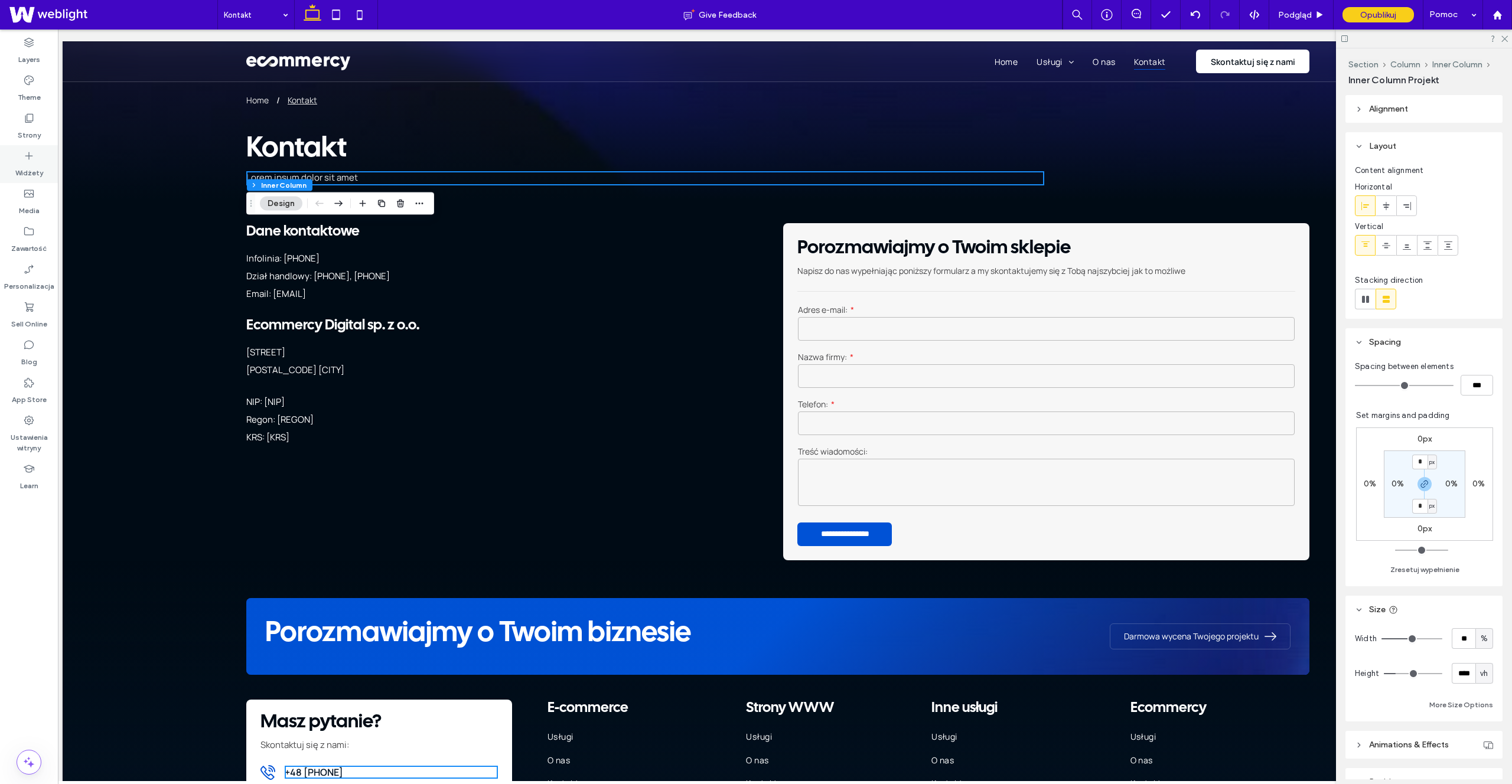 click on "Widżety" at bounding box center [29, 170] 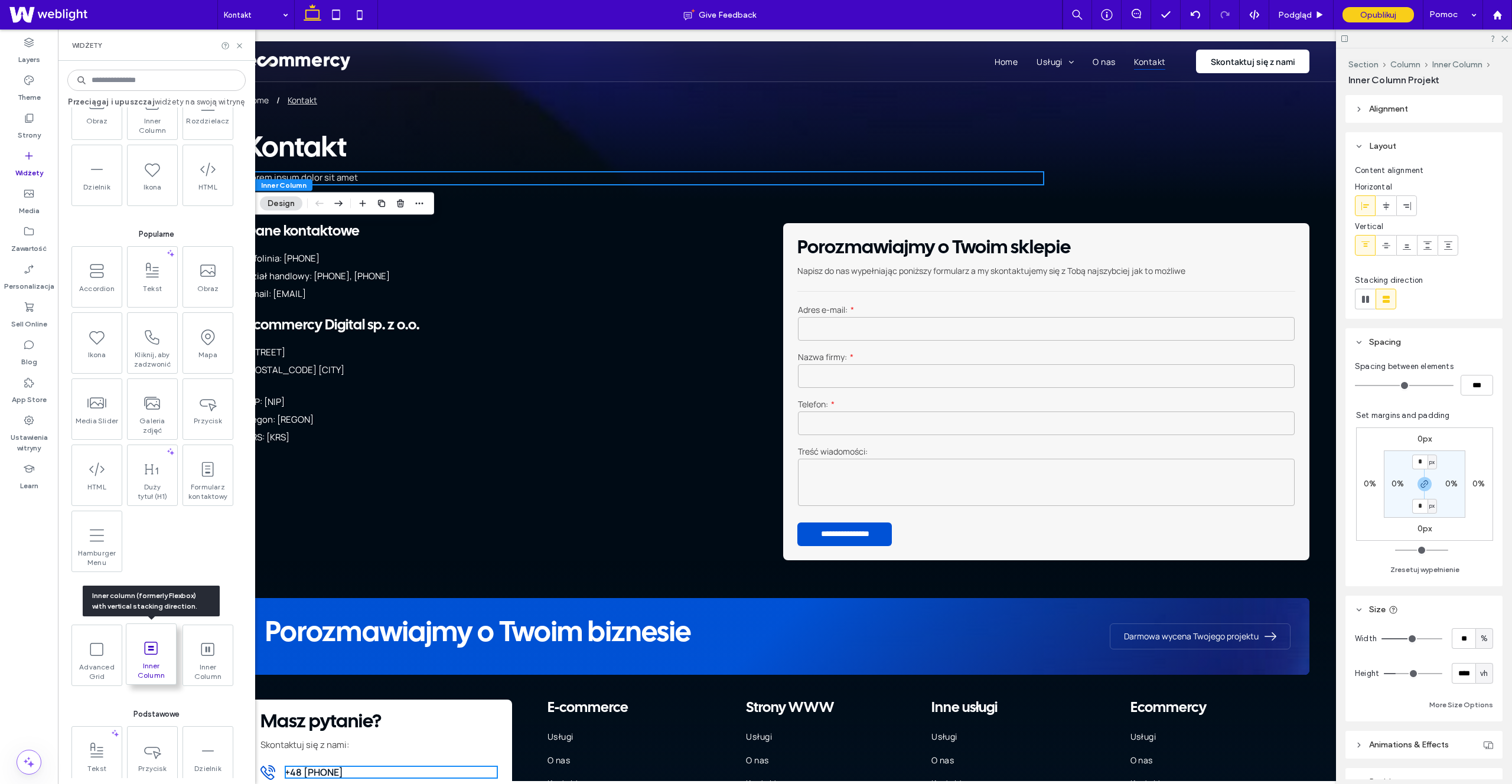scroll, scrollTop: 59, scrollLeft: 0, axis: vertical 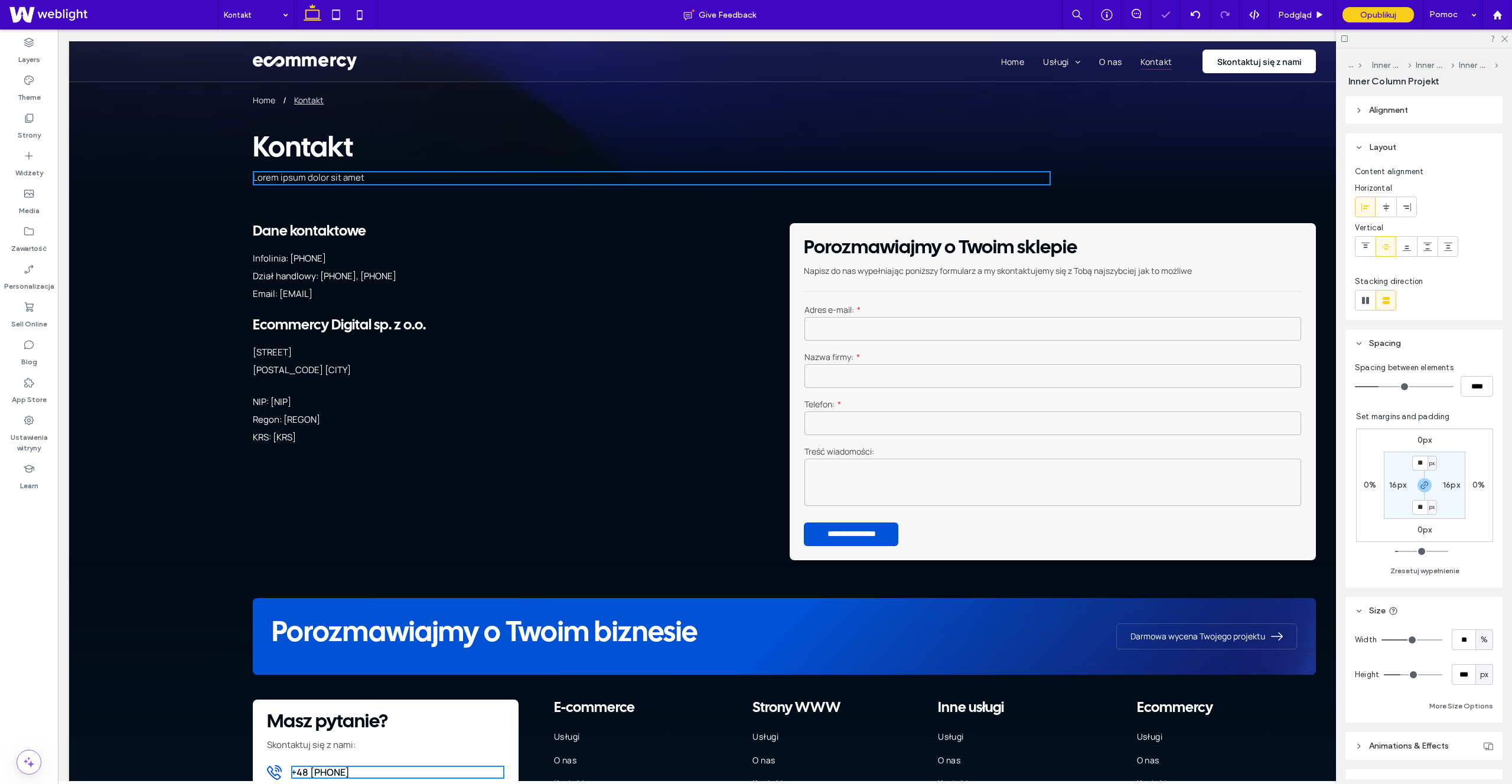 type on "***" 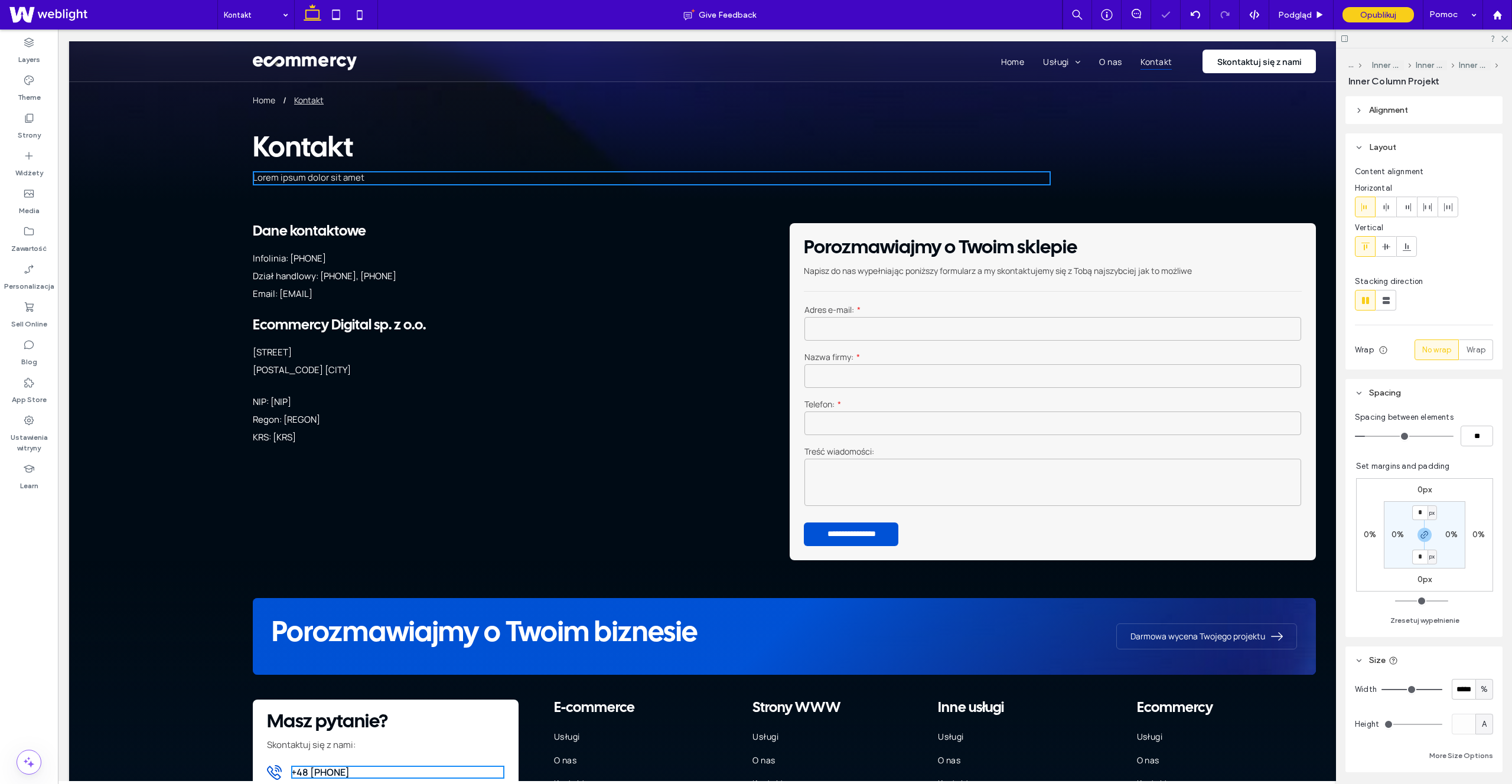 type on "***" 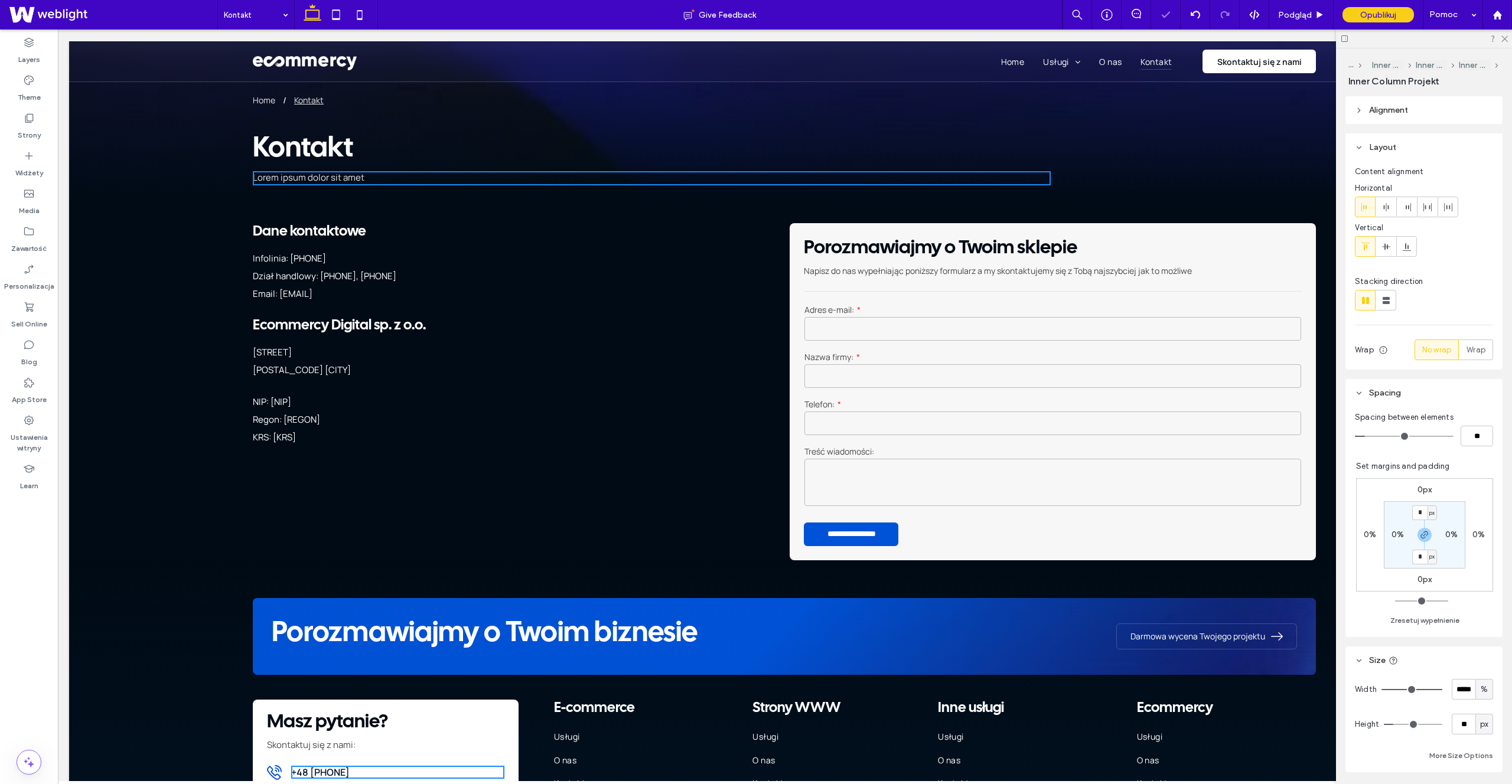 type on "***" 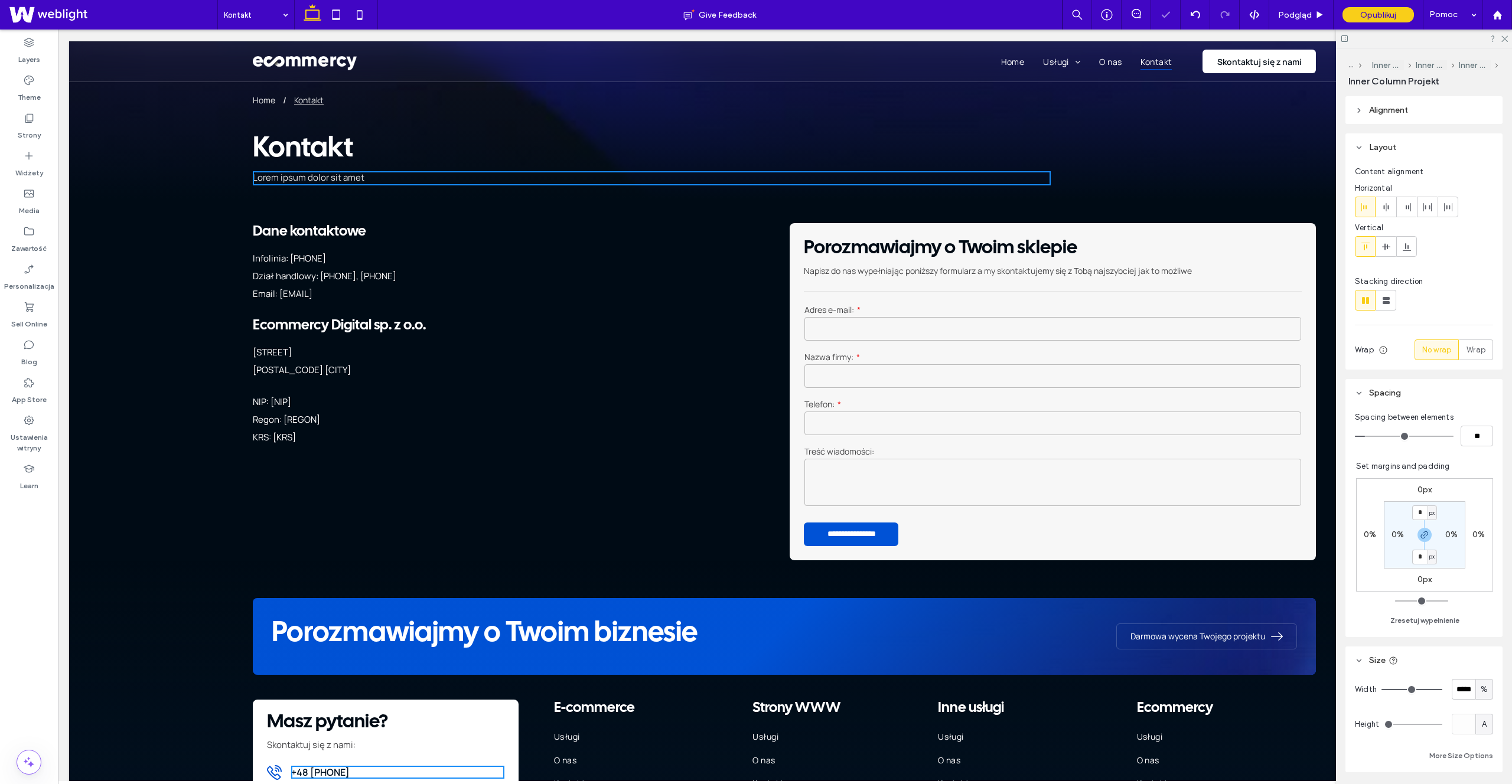 type on "***" 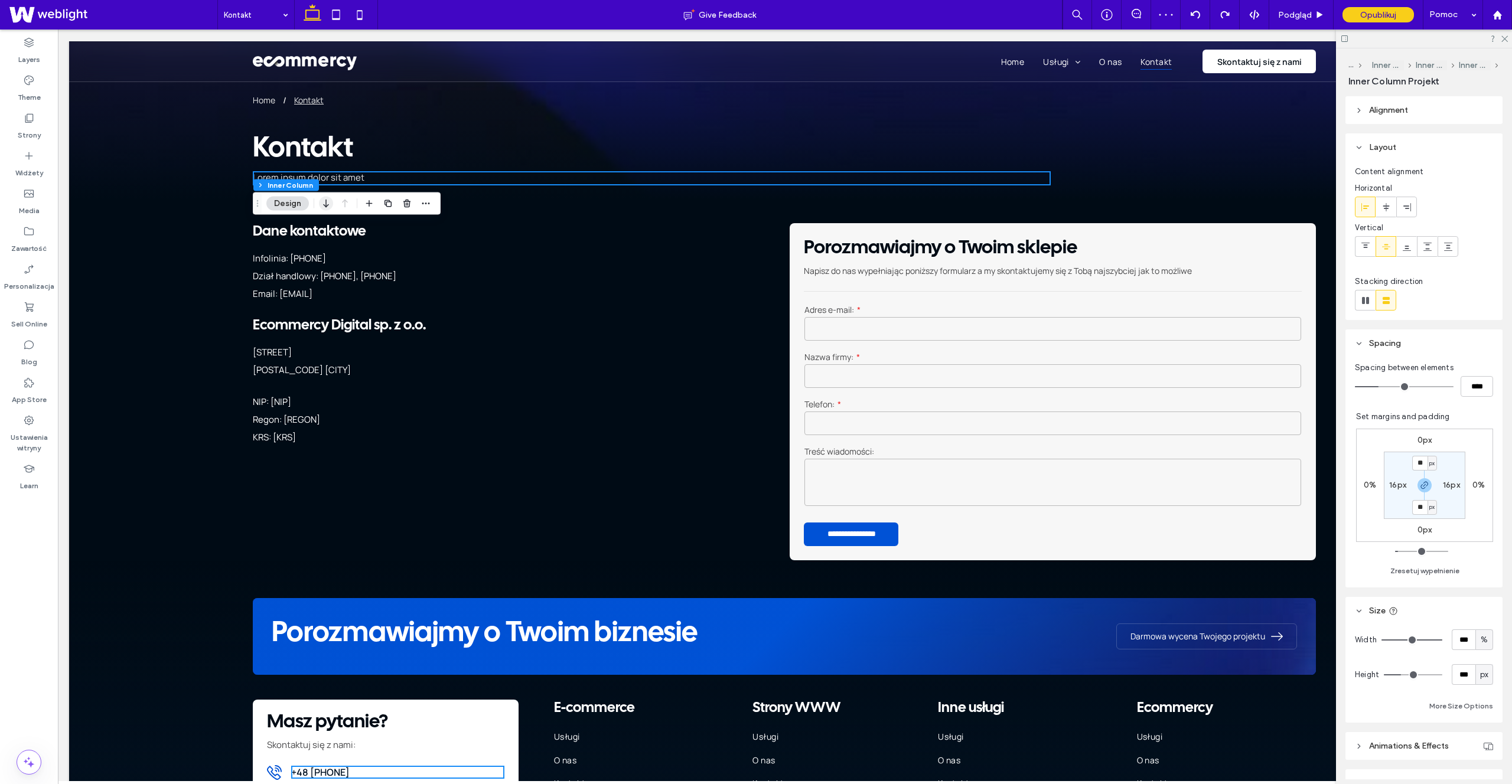 click 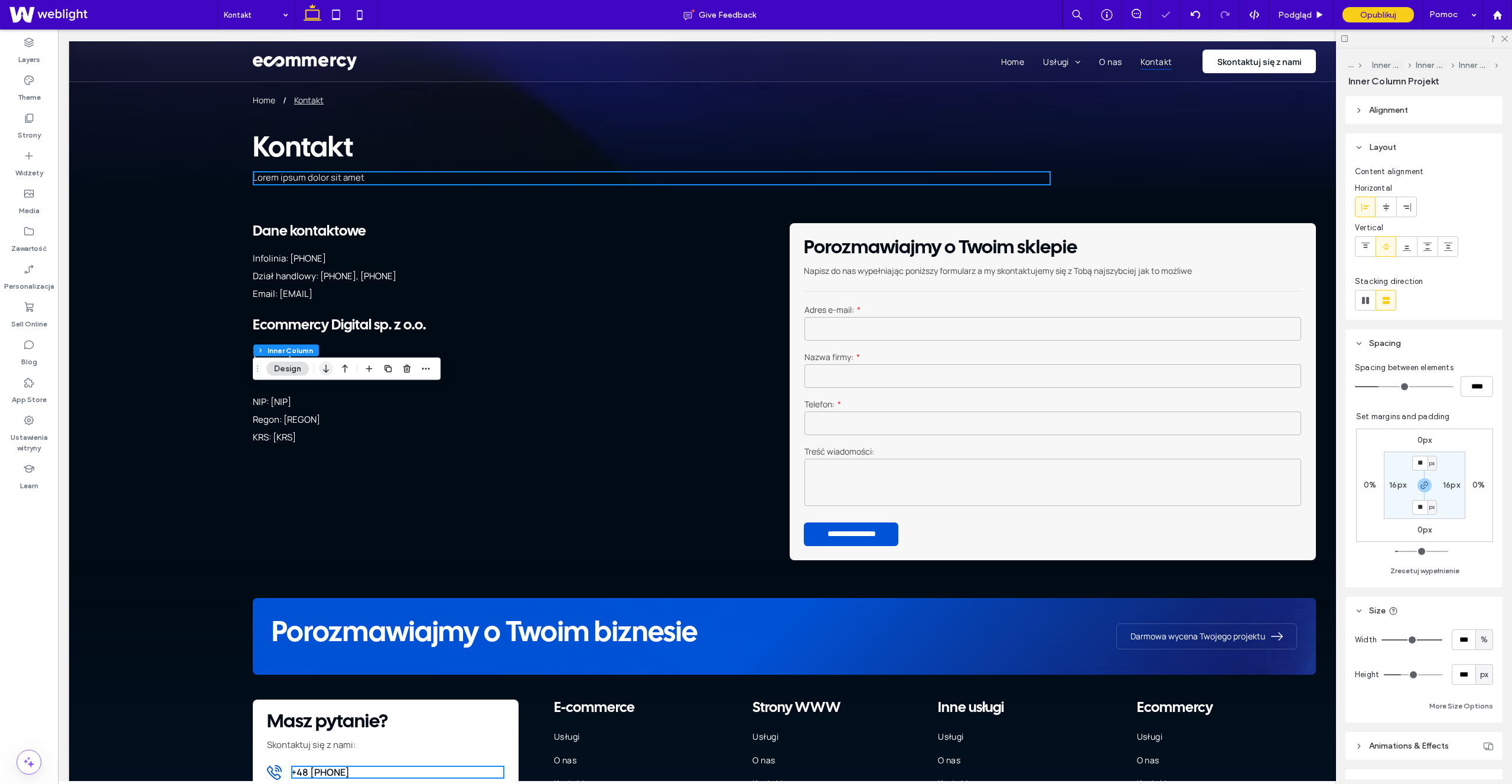 click 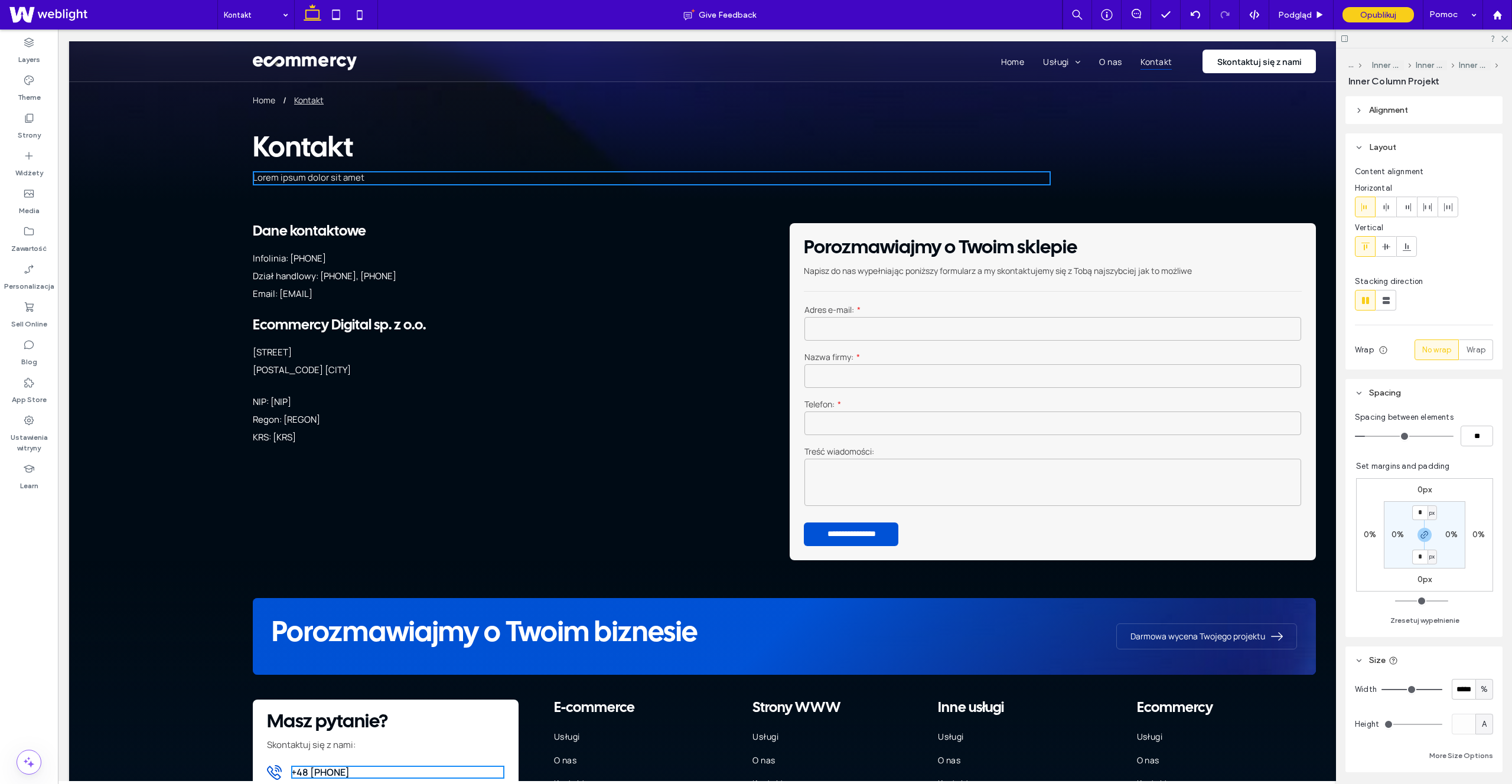 type on "***" 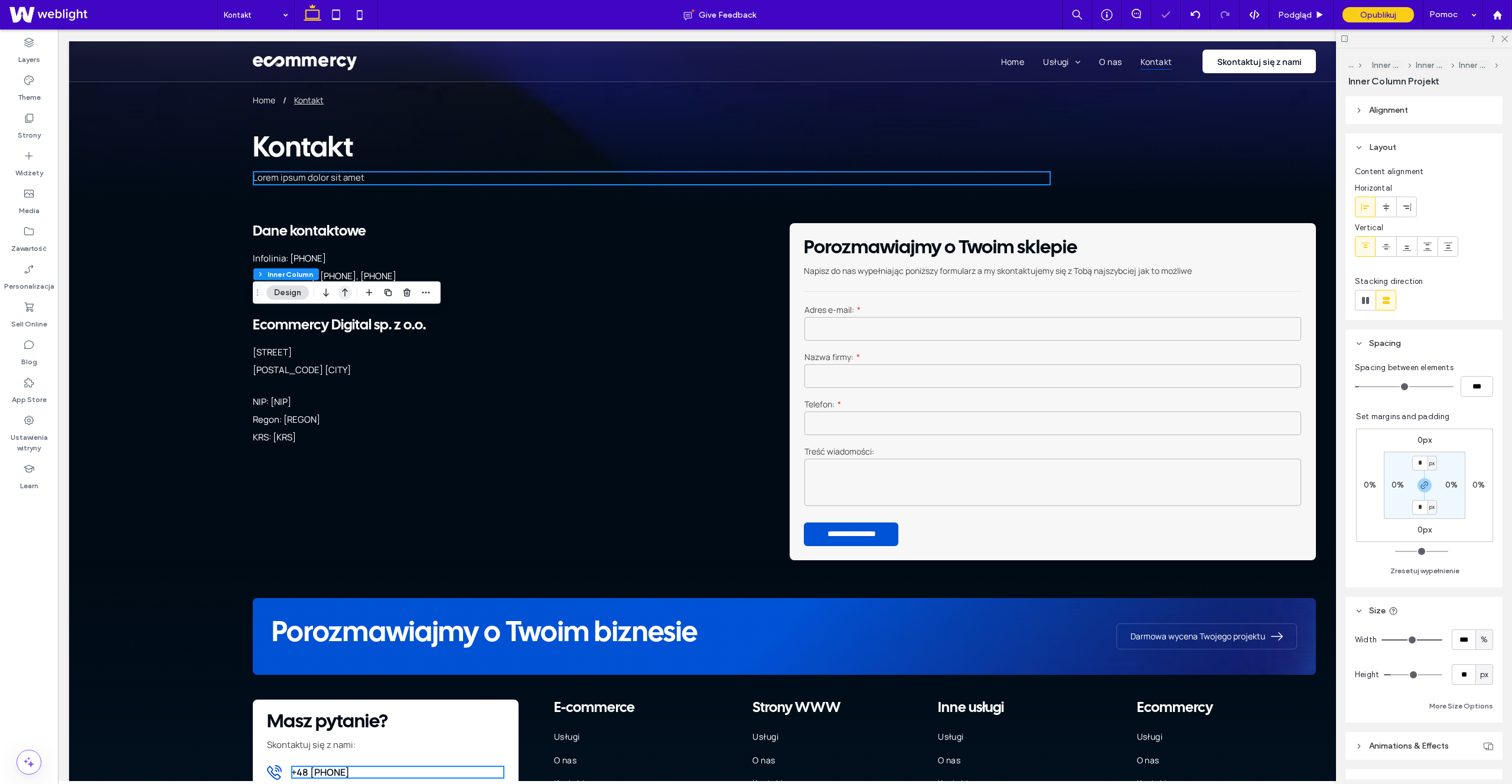 click 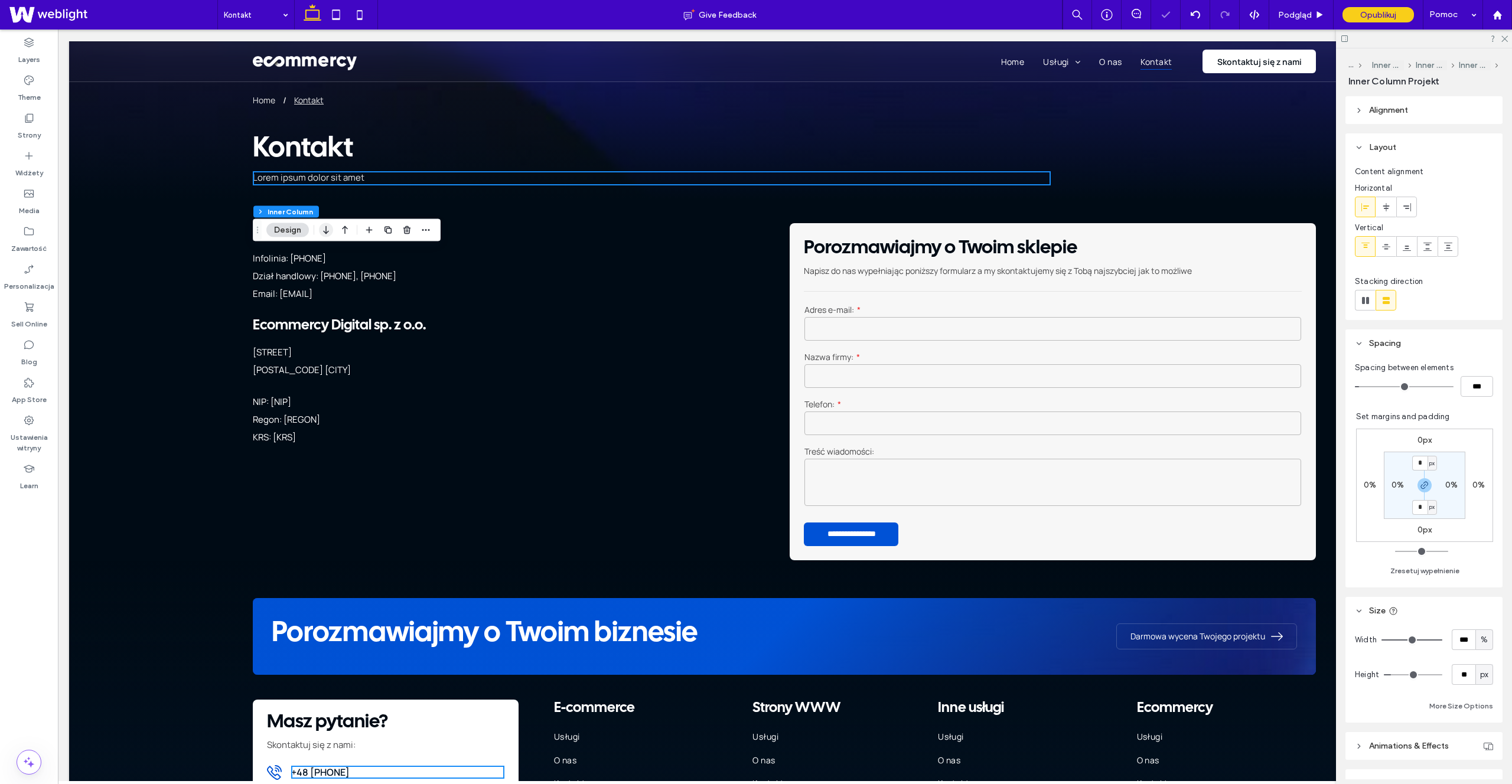 click 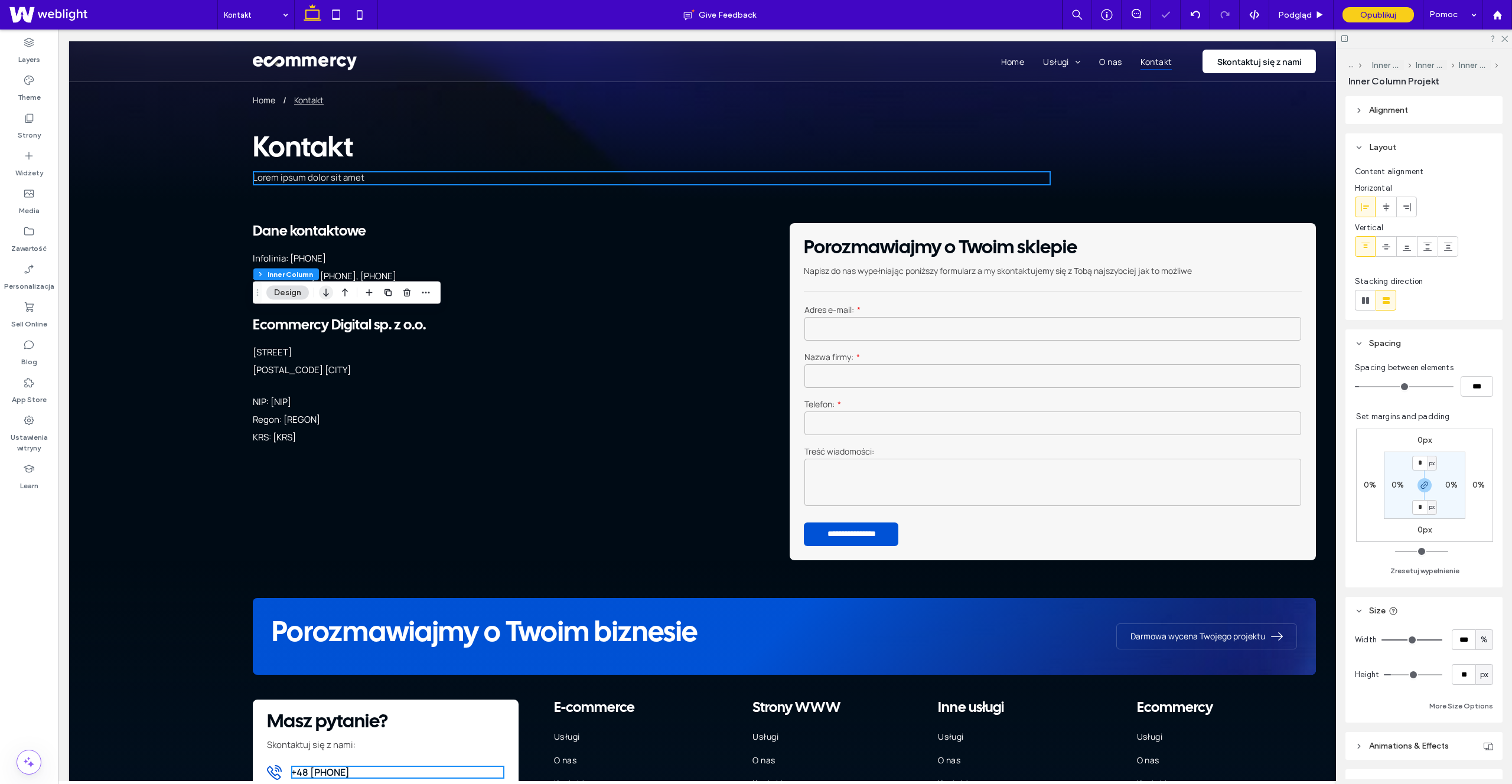 click 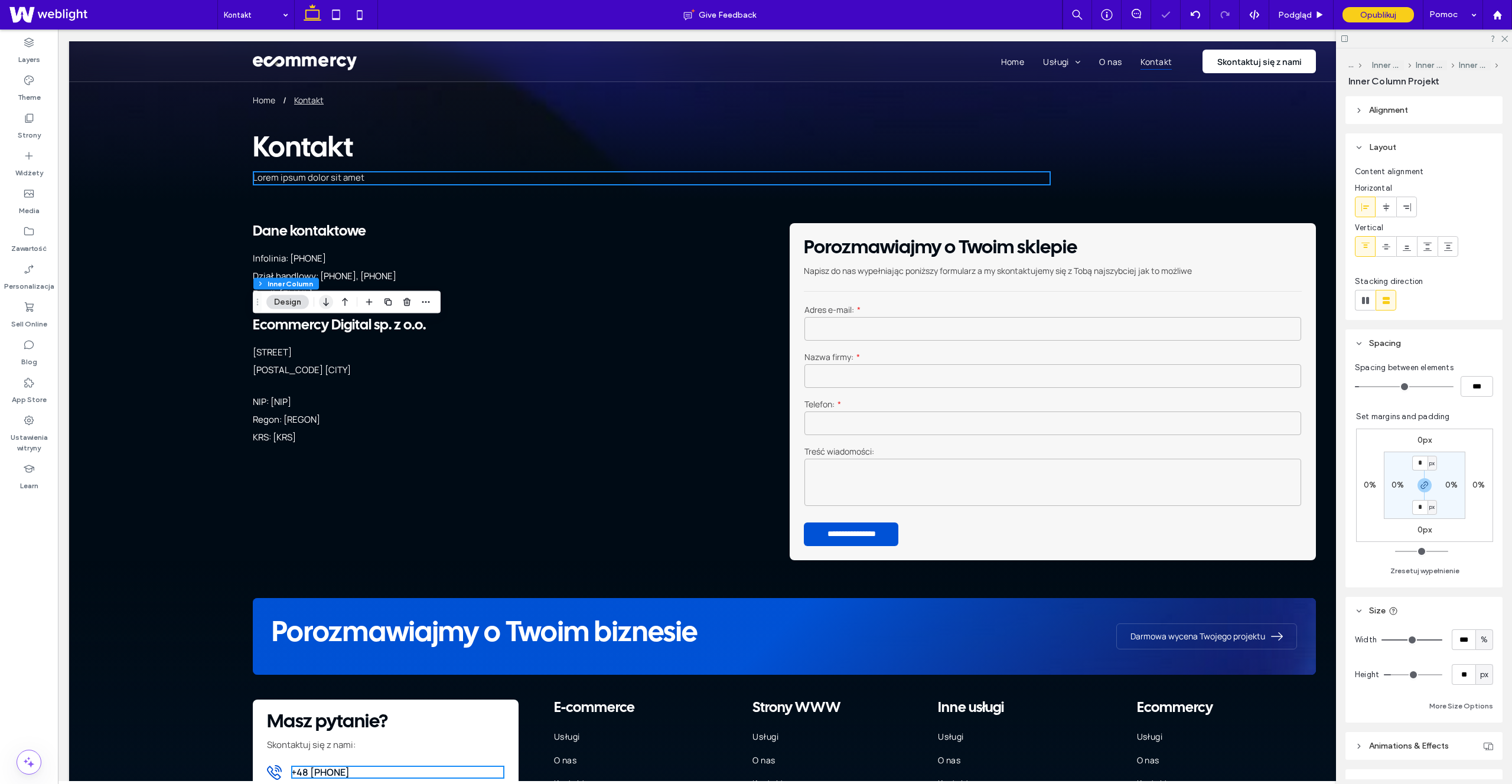 click 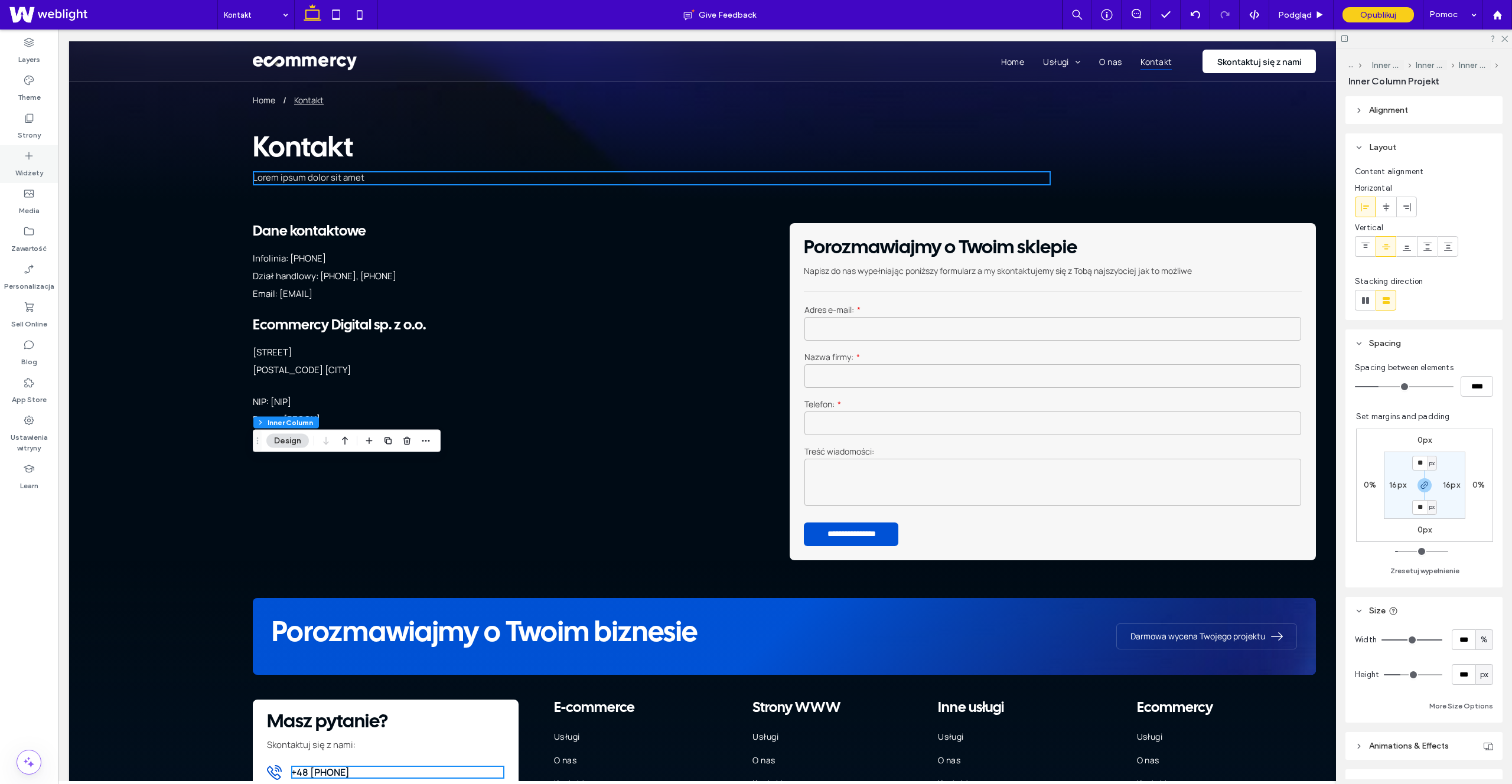 click on "Widżety" at bounding box center (29, 164) 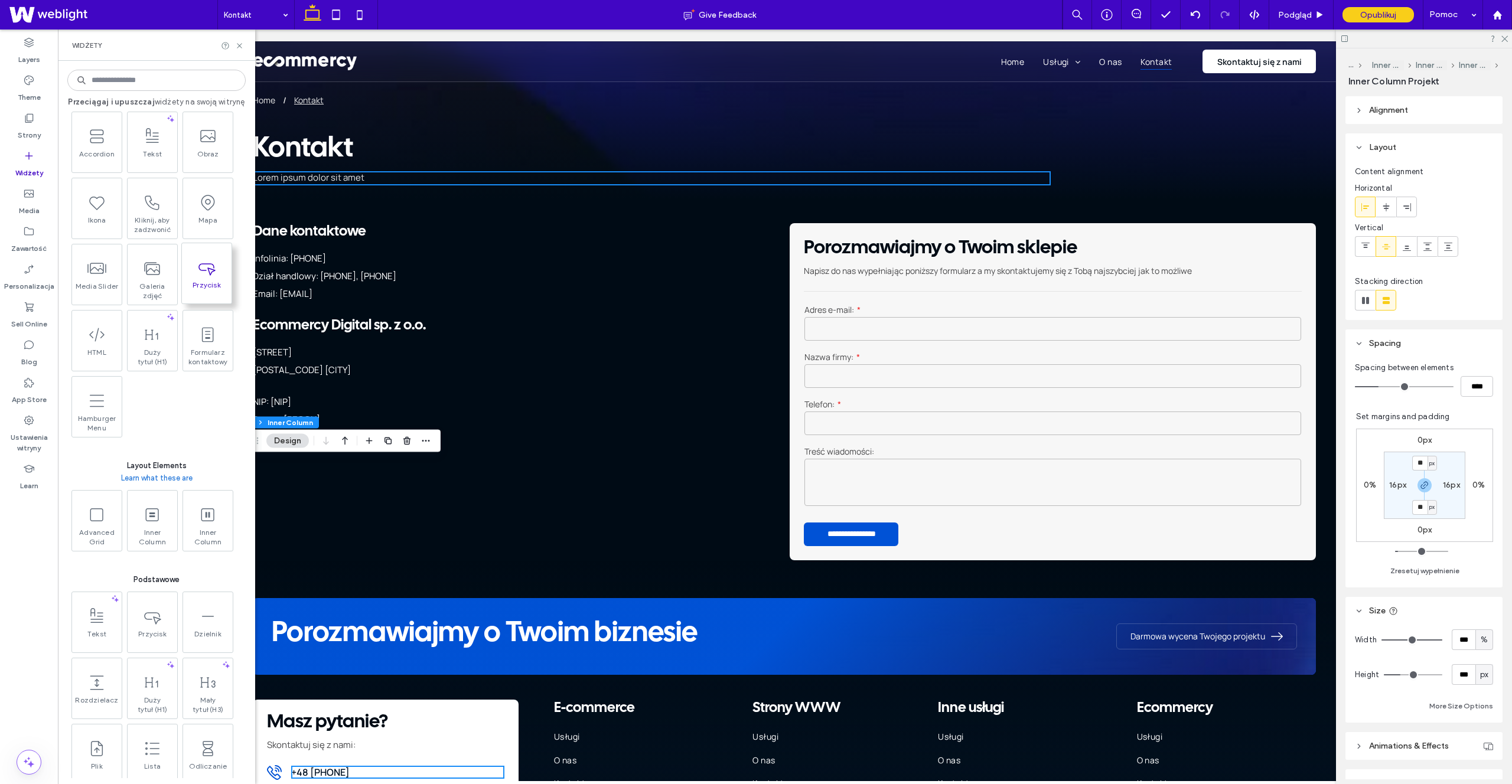 scroll, scrollTop: 209, scrollLeft: 0, axis: vertical 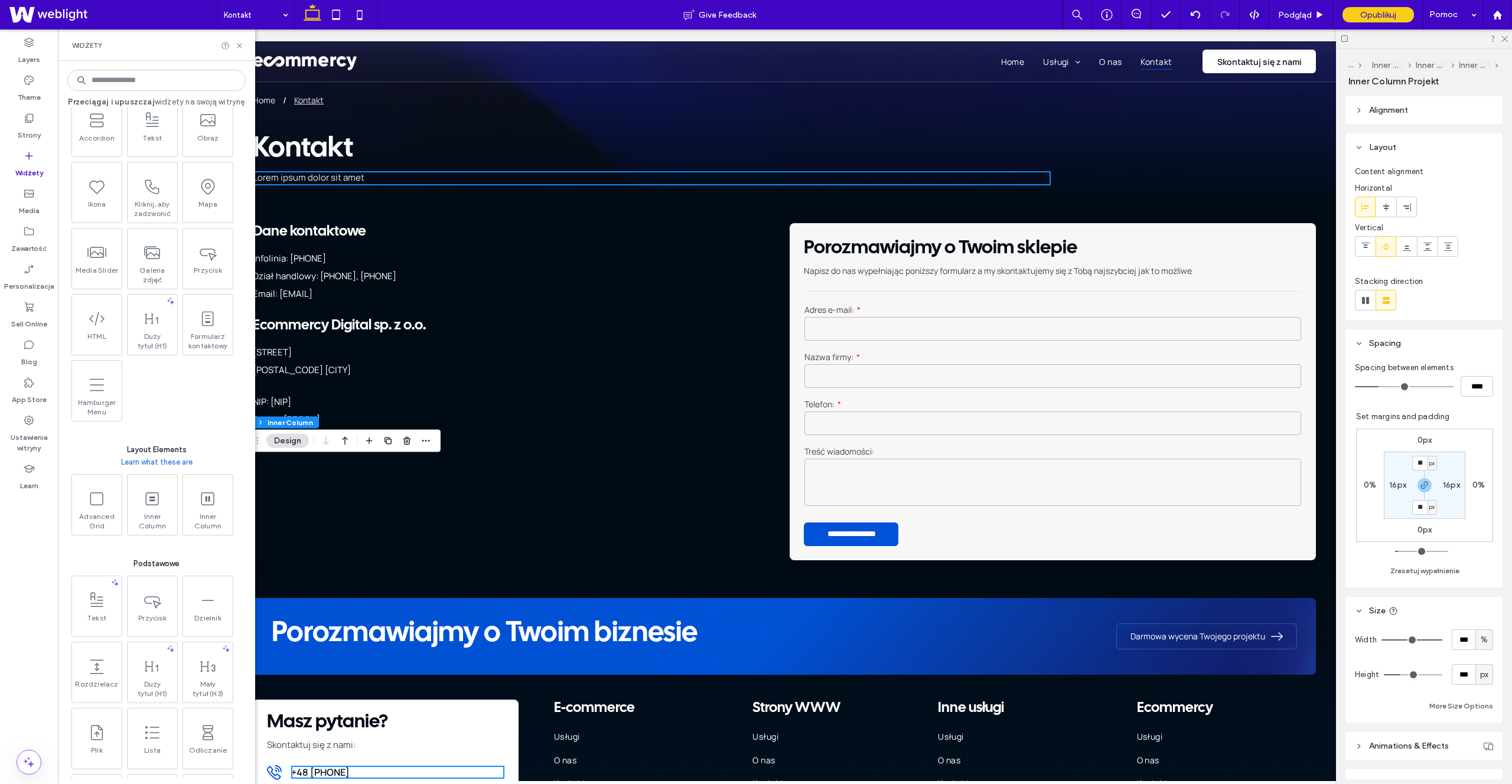 click on "Accordion Tekst Obraz Ikona Kliknij, aby zadzwonić Mapa Media Slider Galeria zdjęć Przycisk HTML Duży tytuł (H1) Formularz kontaktowy Hamburger Menu" at bounding box center [158, 261] 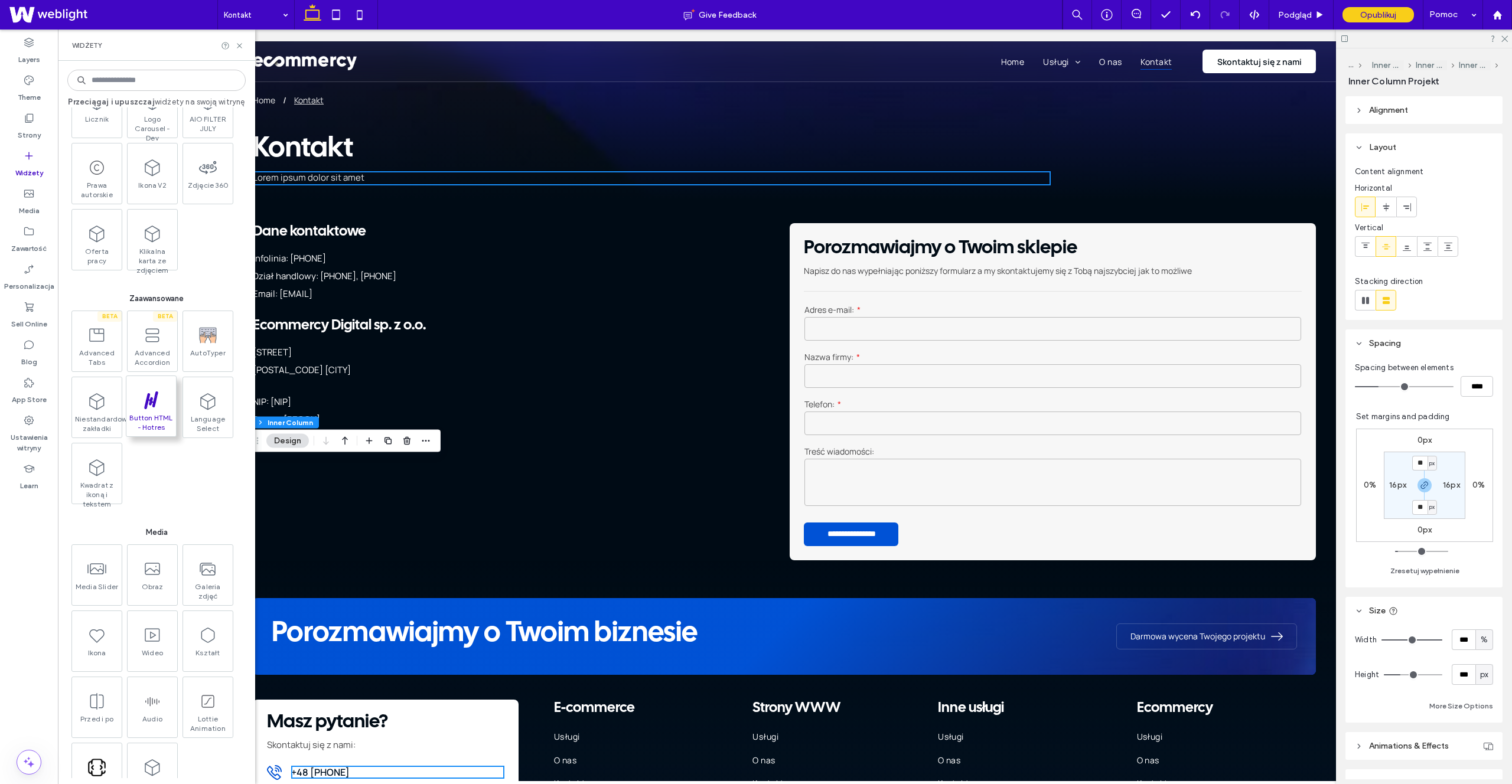 scroll, scrollTop: 1105, scrollLeft: 0, axis: vertical 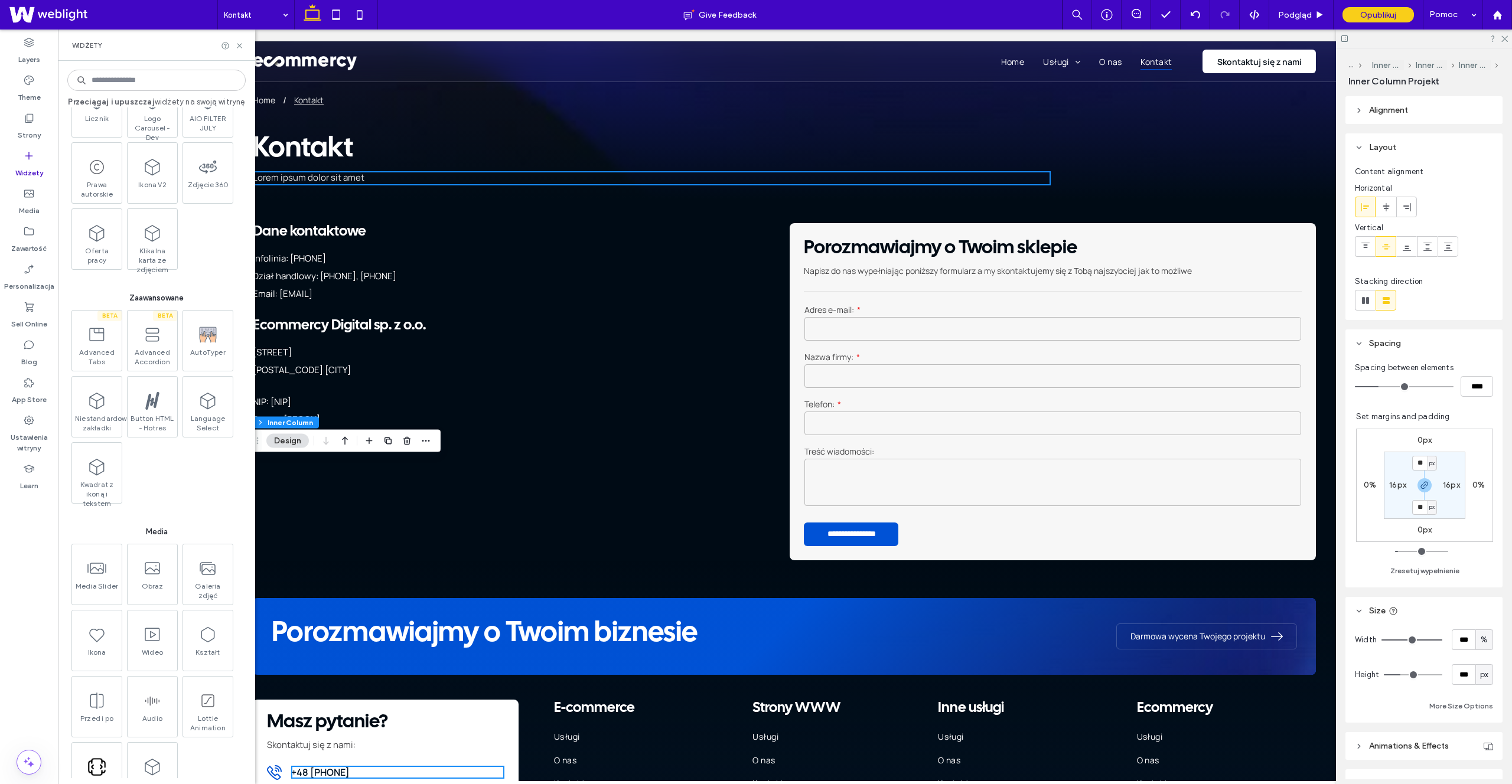 click on "BETA Advanced Tabs BETA Advanced Accordion
.st0{fill:#D8D8E4;}
.st1{fill:#FFC89F;}
AutoTyper Niestandardowe zakładki
.cls-1 {
fill: #616c7a;
}
Button HTML - Hotres Language Select Kwadrat z ikoną i tekstem" at bounding box center [158, 409] 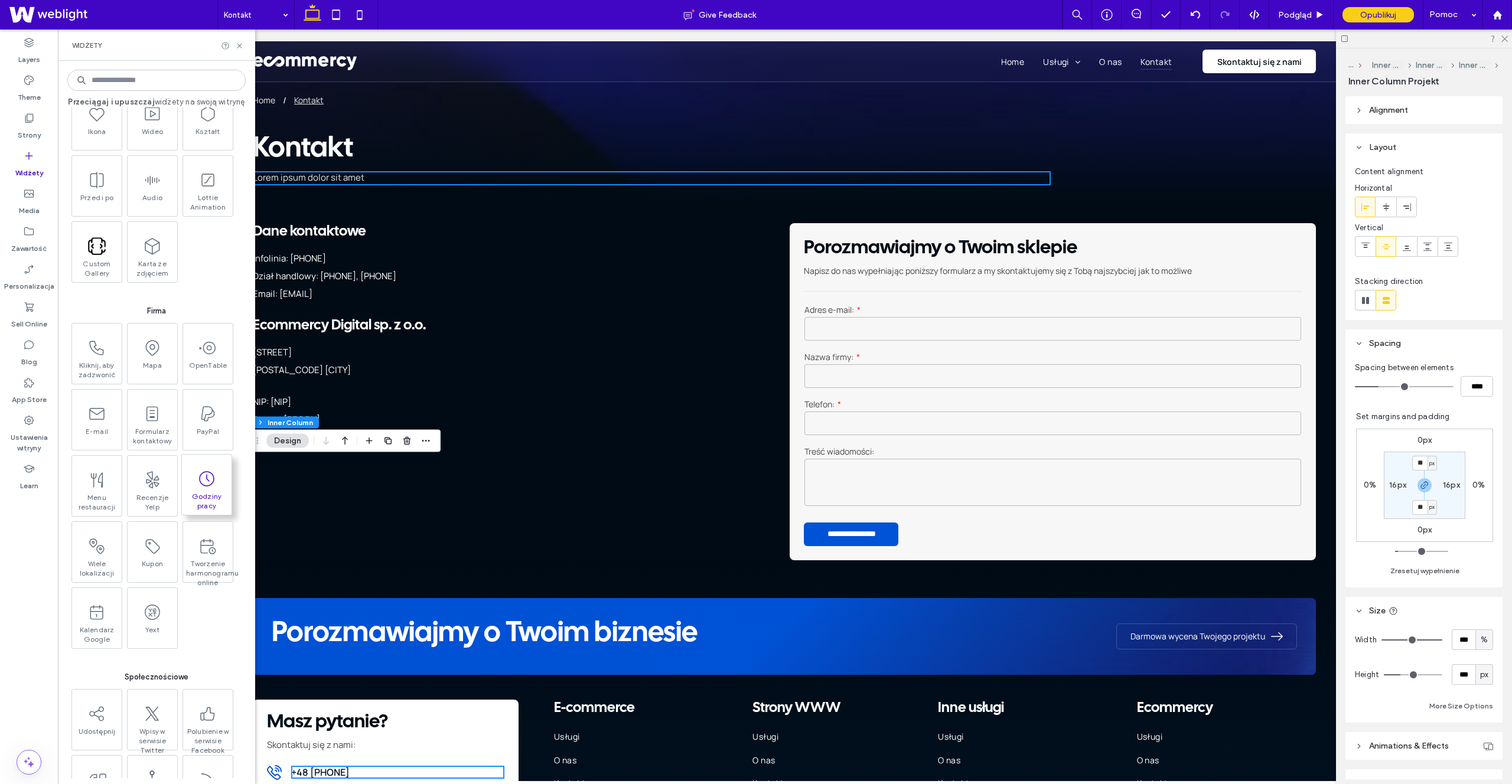 scroll, scrollTop: 1951, scrollLeft: 0, axis: vertical 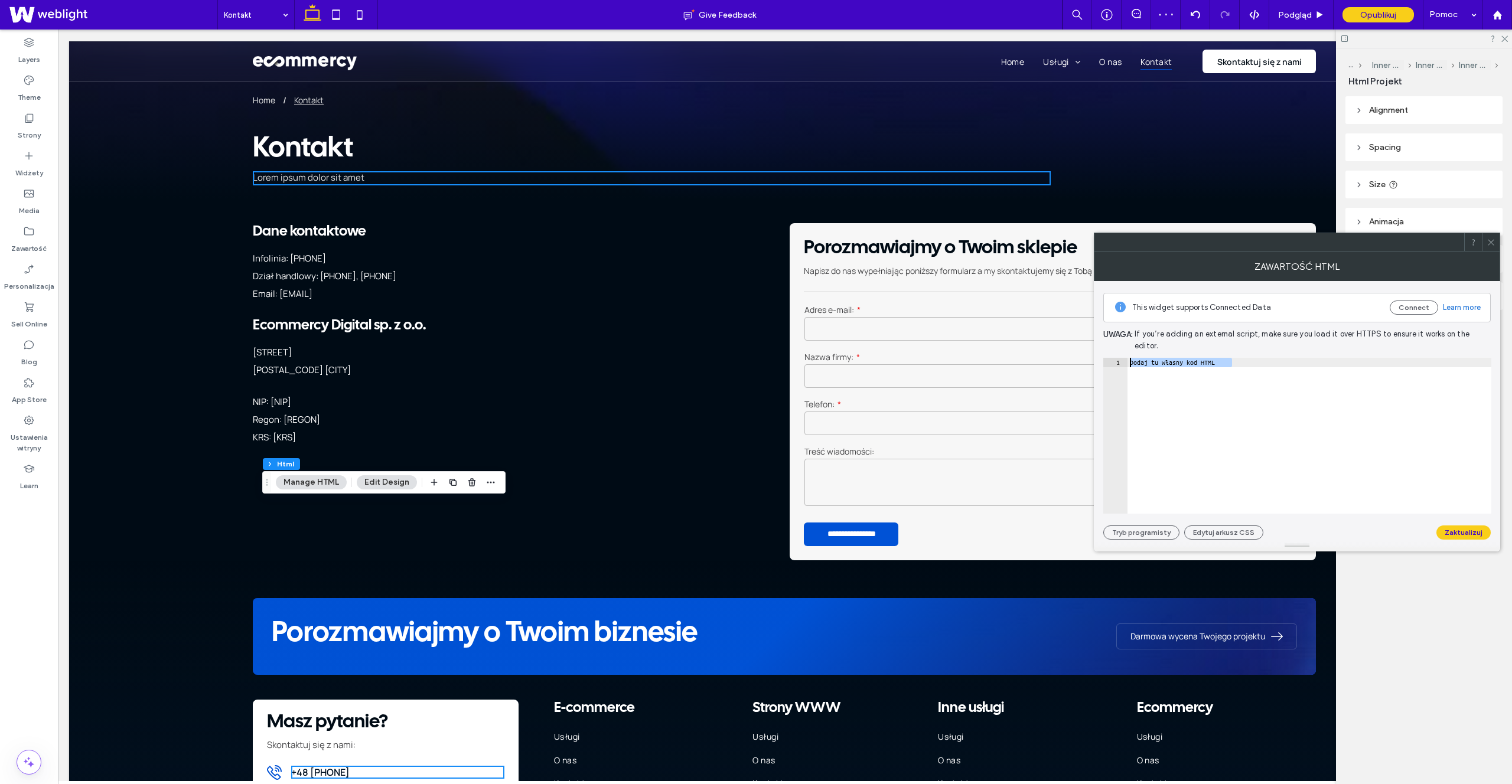 paste 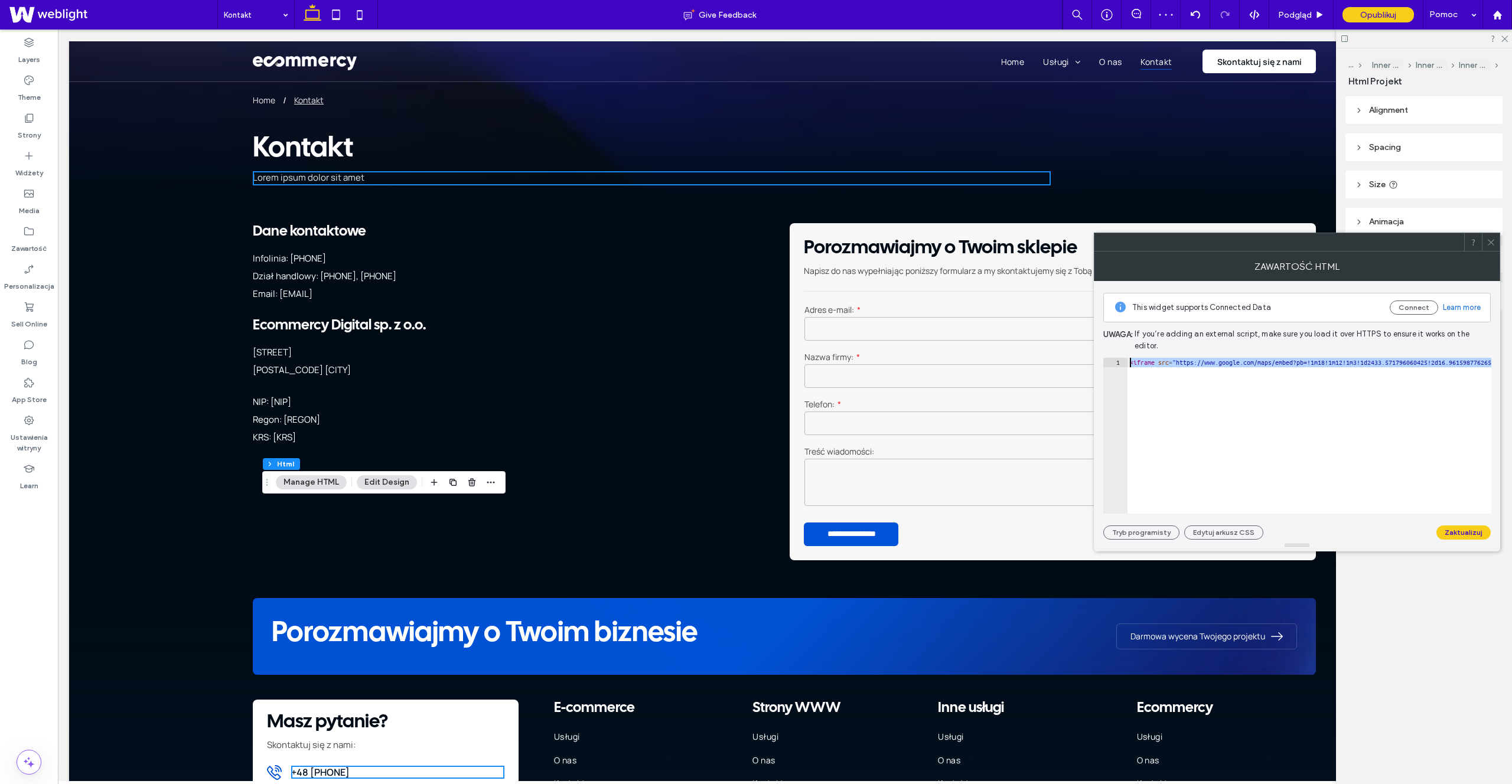 scroll, scrollTop: 0, scrollLeft: 0, axis: both 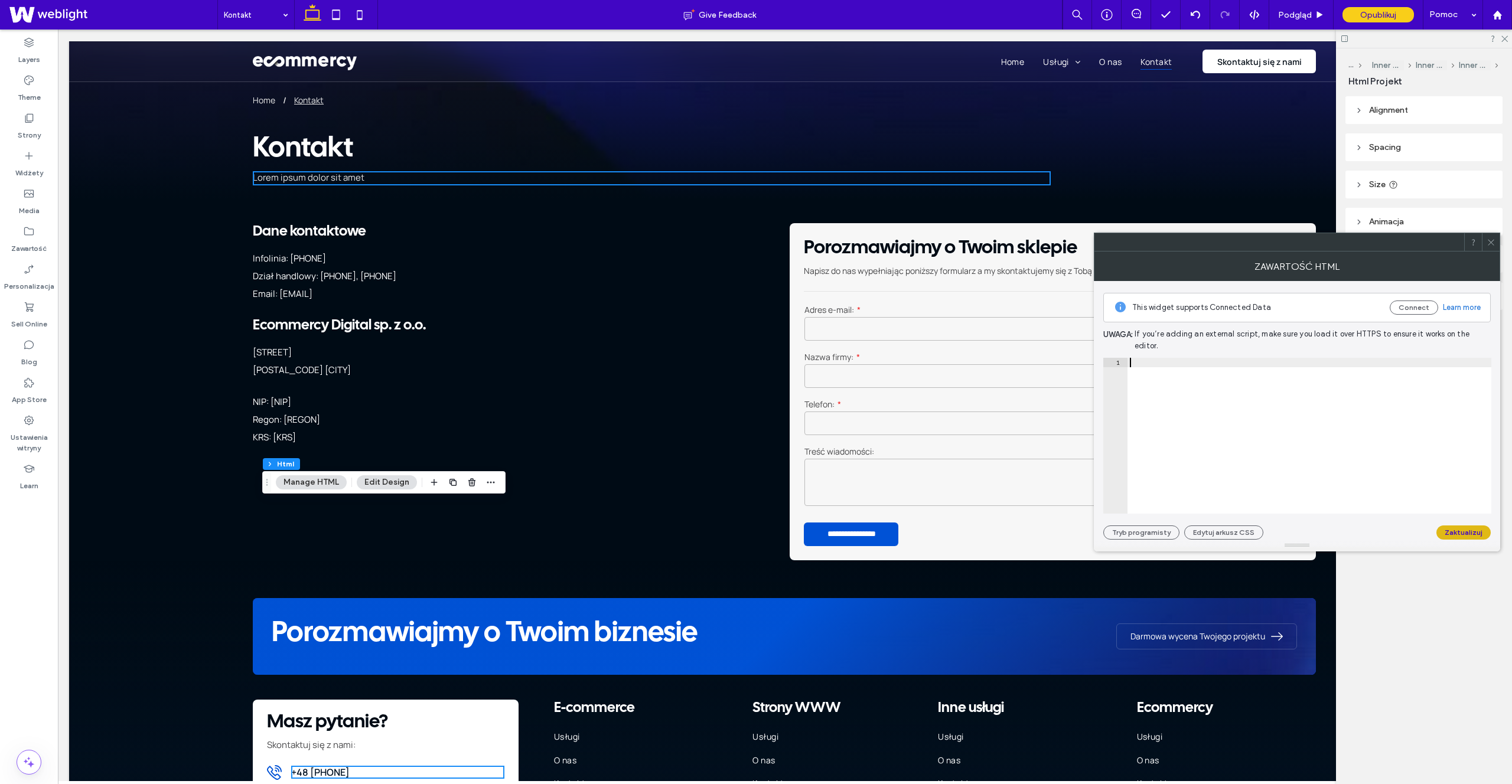click on "Zaktualizuj" at bounding box center [1464, 533] 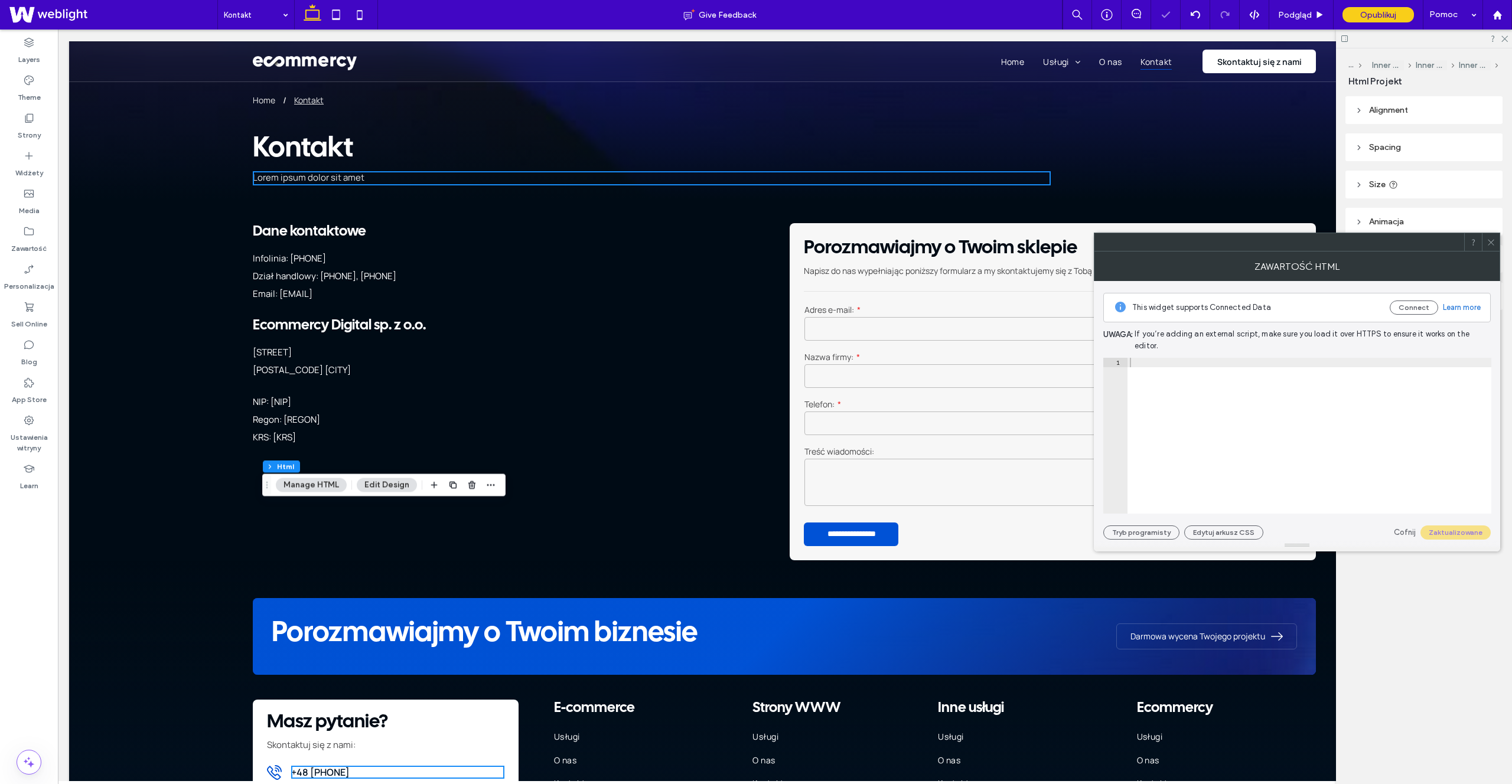 click at bounding box center [1309, 445] 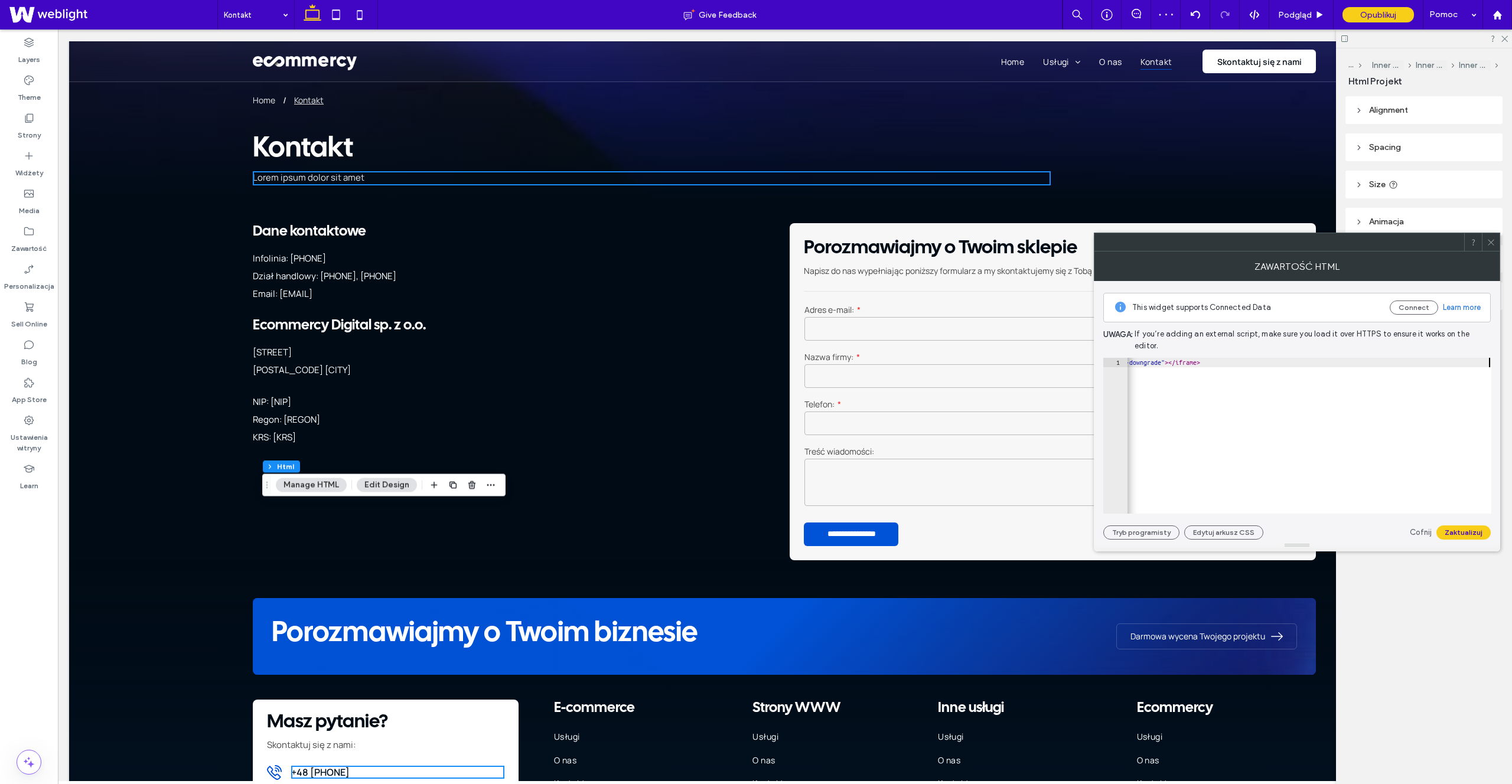 scroll, scrollTop: 0, scrollLeft: 1372, axis: horizontal 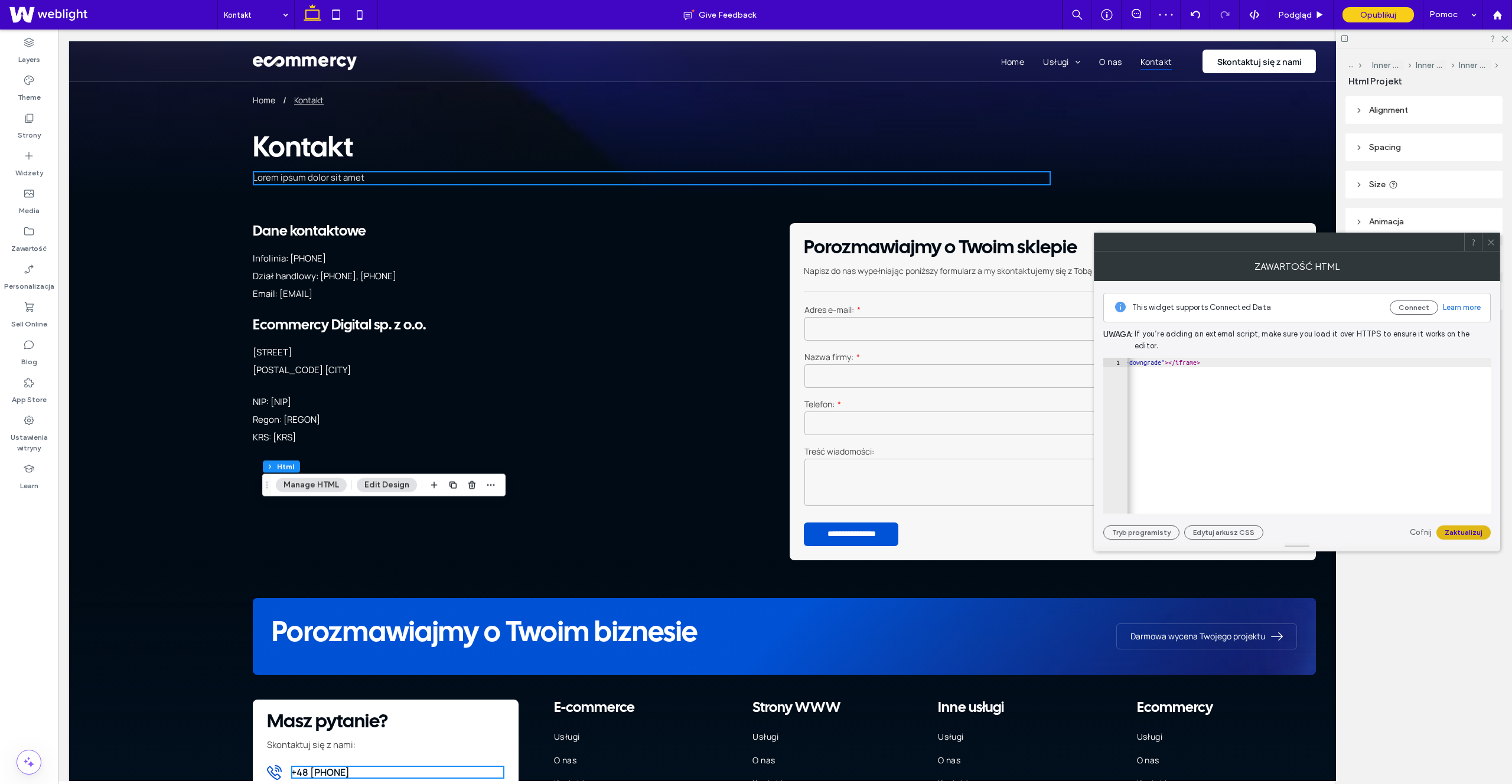 click on "Zaktualizuj" at bounding box center (1464, 533) 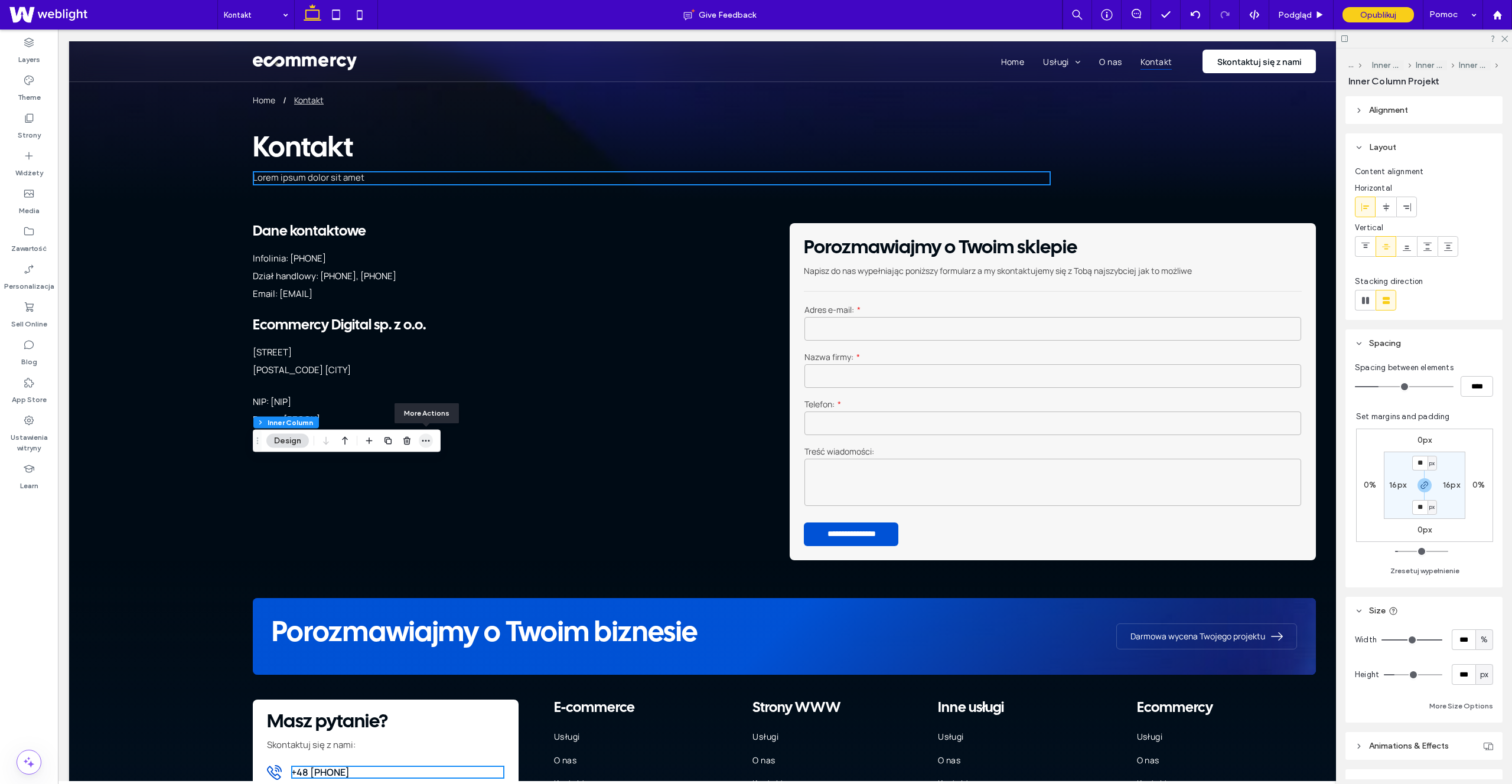 click 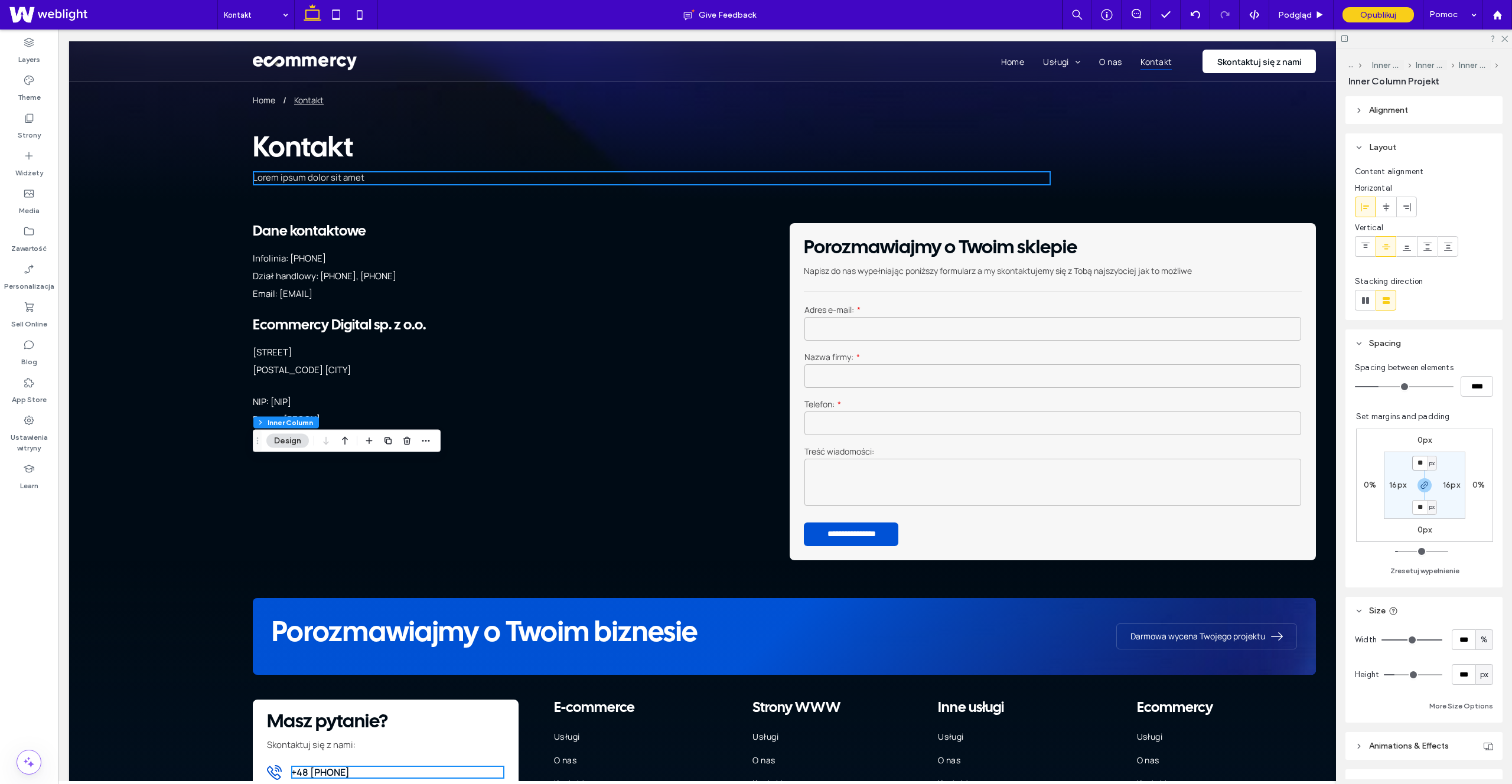 click on "**" at bounding box center (1420, 463) 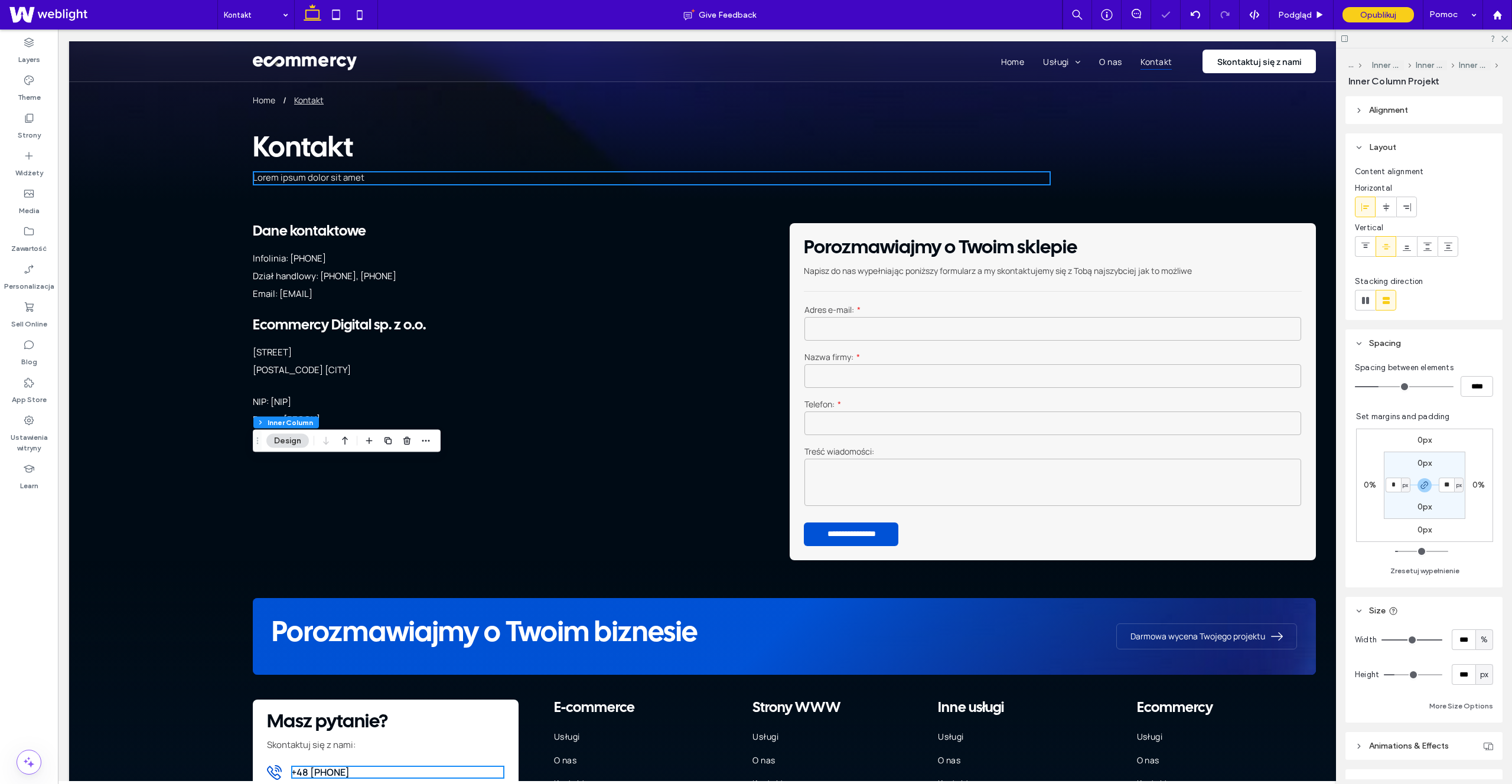 type on "*" 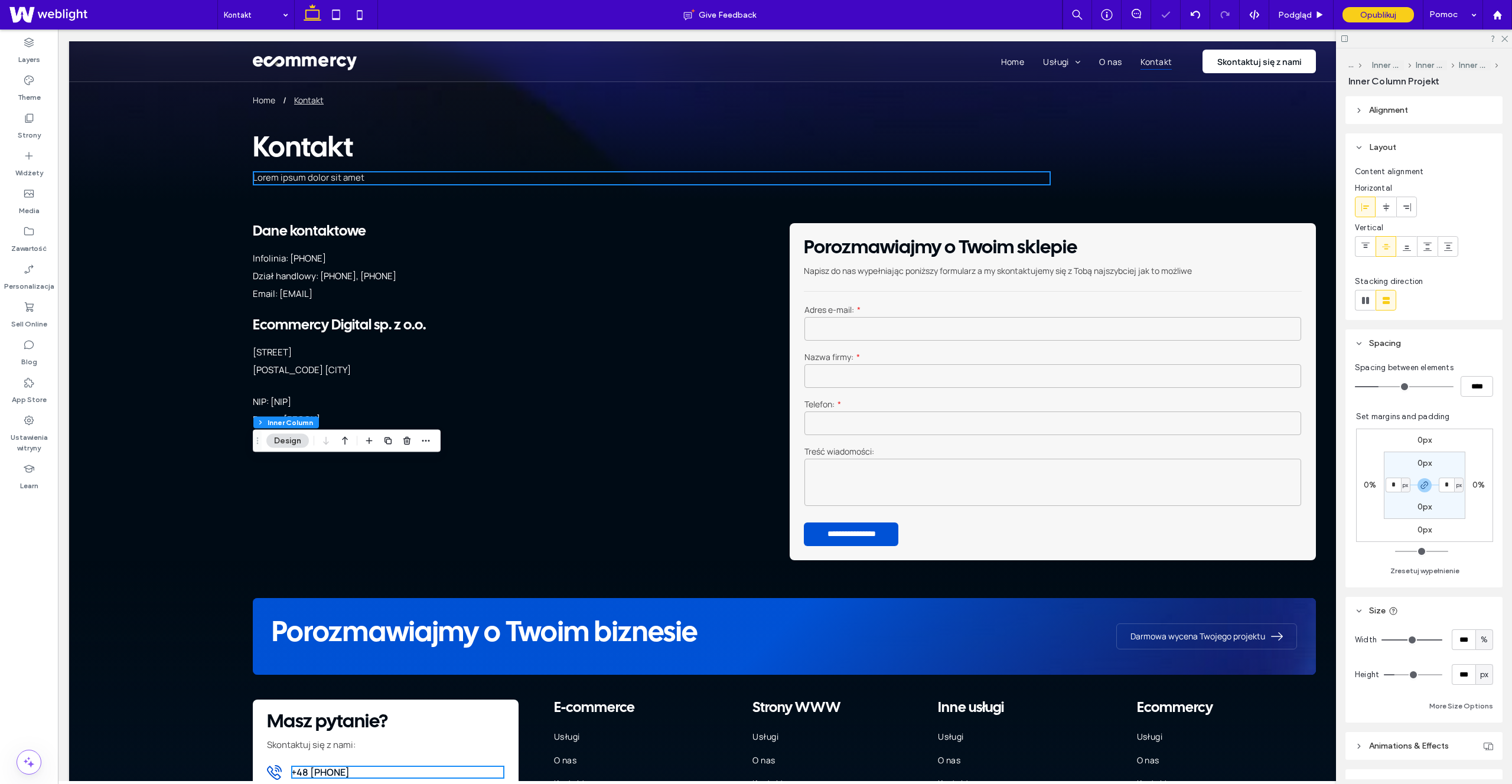 type on "*" 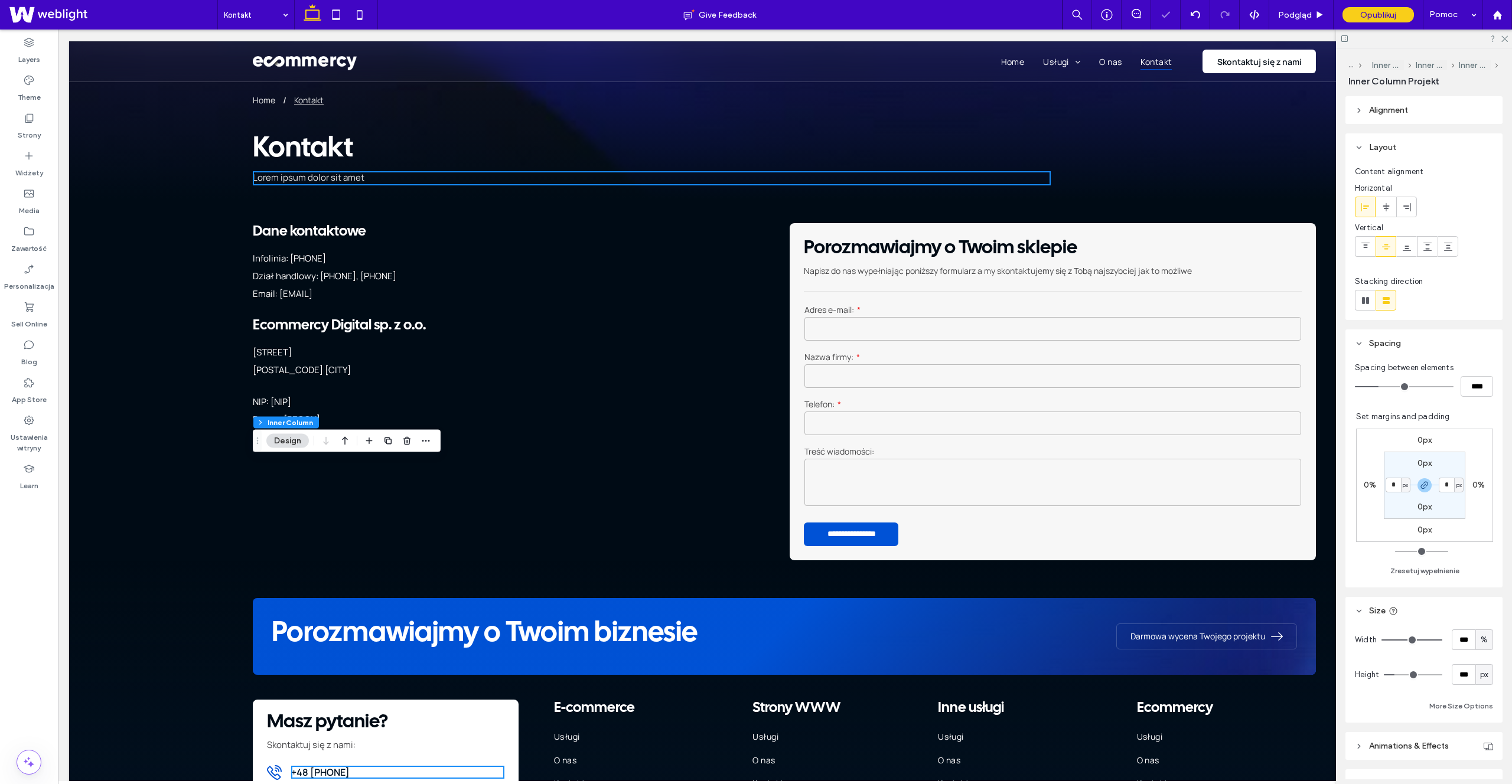type on "*" 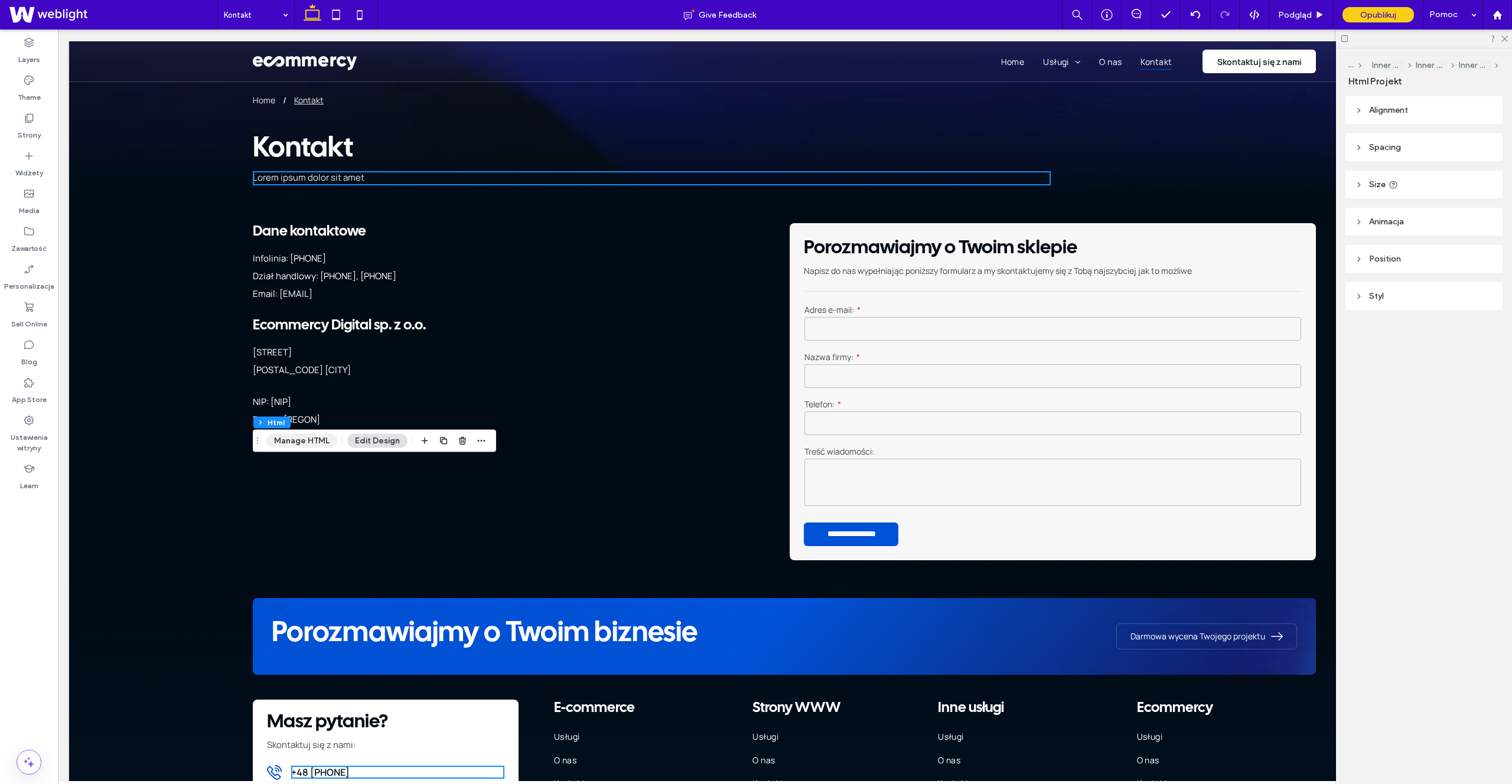 click on "Manage HTML" at bounding box center [302, 441] 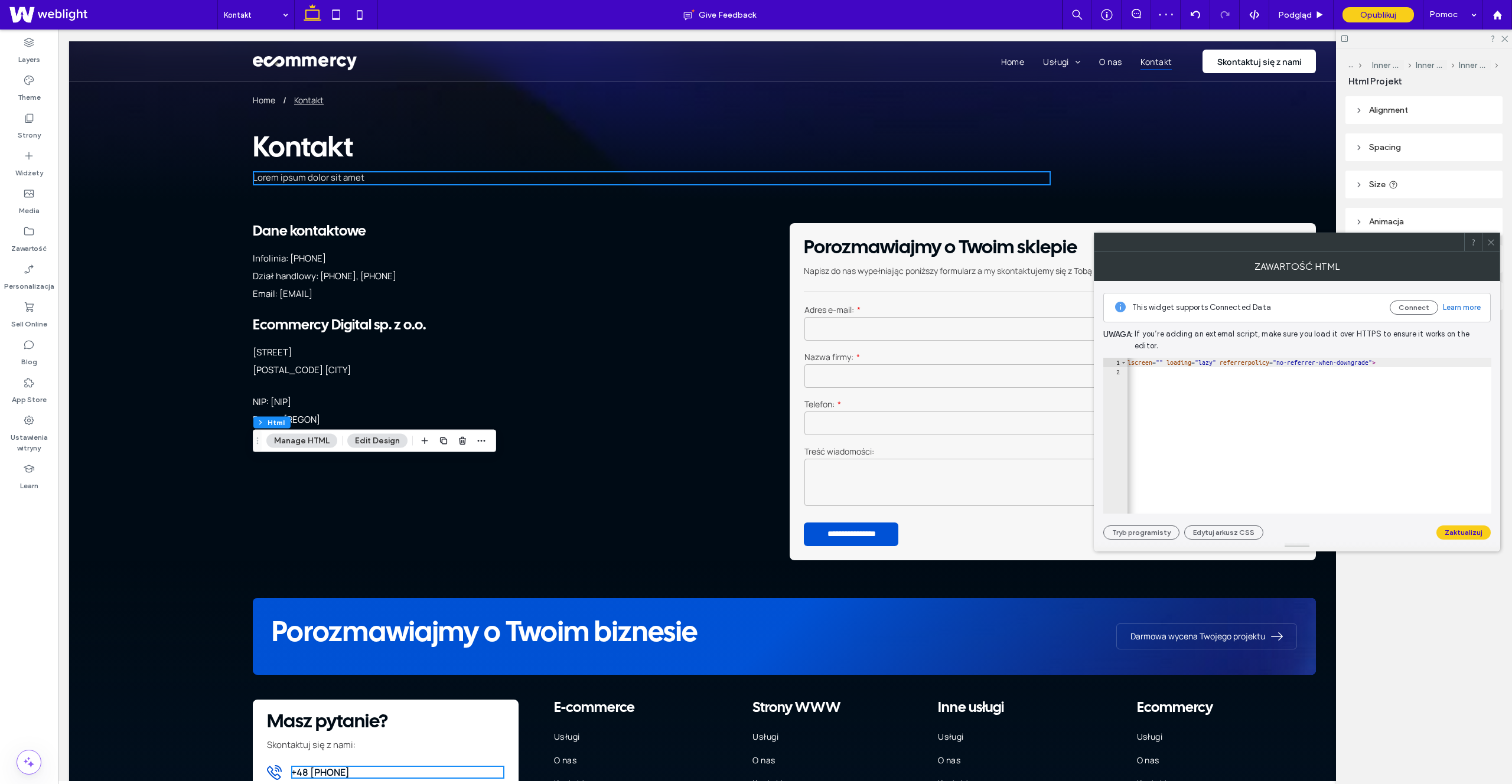scroll, scrollTop: 0, scrollLeft: 1158, axis: horizontal 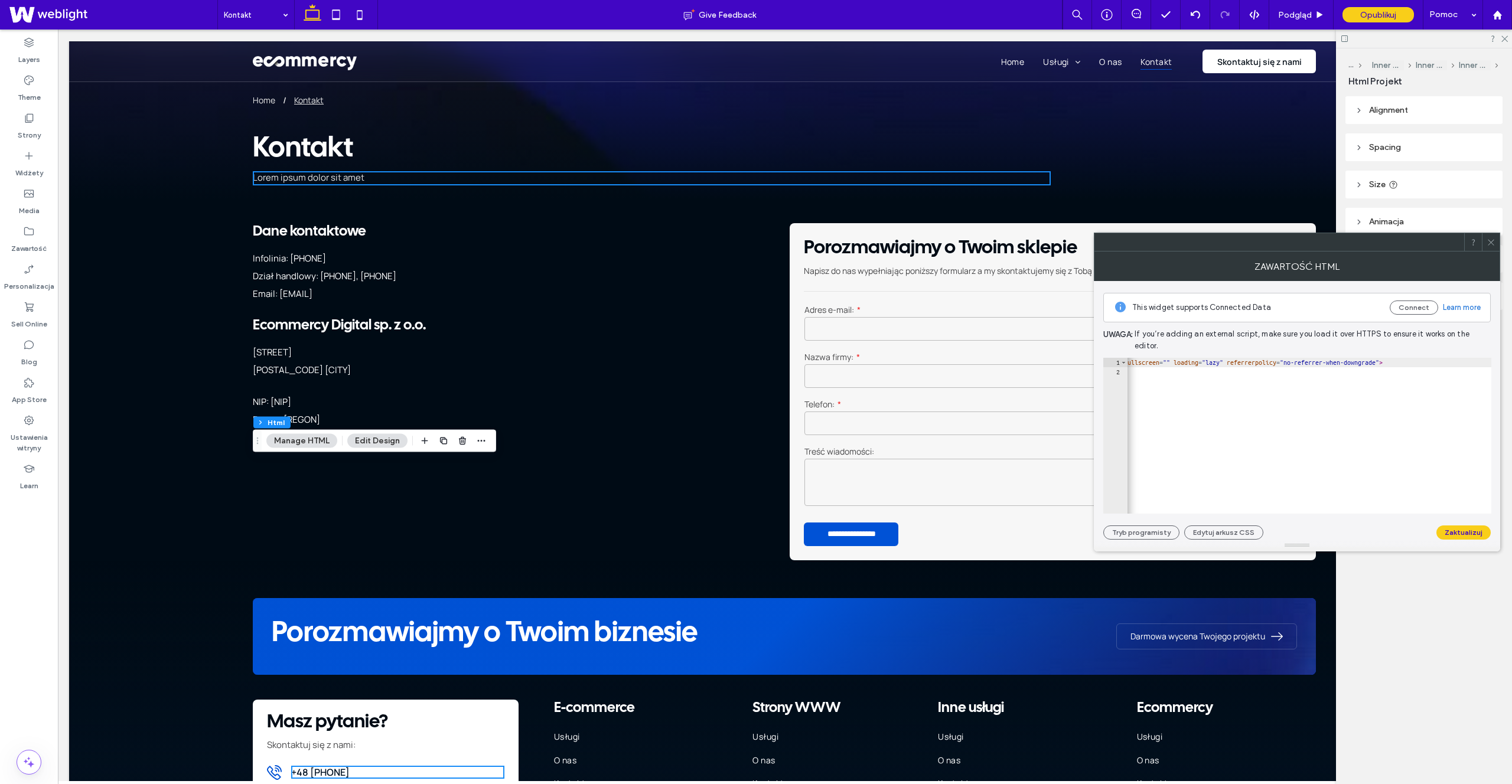 click on "< iframe   src = "https://www.google.com/maps/embed?pb=!1m18!1m12!1m3!1d2433.571796060425!2d16.961598776265383!3d52.41443644404027!2m3!1f0!2f0!3f0!3m2!1i1024!2i768!4f13.1!3m3!1m2!1s0x47045caa42243fb3%3A0x5e88582909591c35!2sEcommercy!5e0!3m2!1spl!2spl!4v1754295064955!5m2!1spl!2spl"   width = "600"   height = "450"   style = "border:0;"   allowfullscreen = ""   loading = "lazy"   referrerpolicy = "no-referrer-when-downgrade" >   </ iframe >" at bounding box center (819, 445) 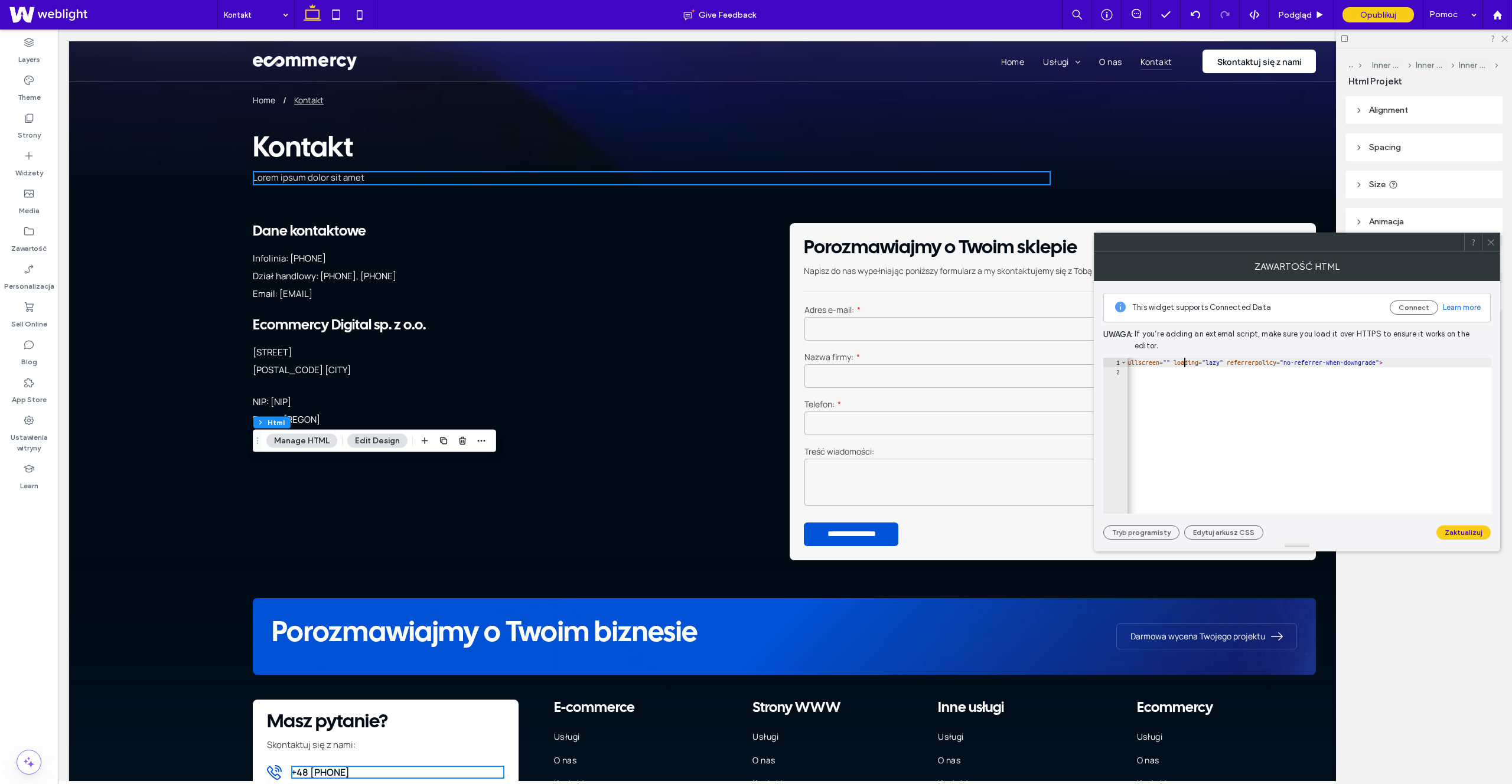 scroll, scrollTop: 1, scrollLeft: 0, axis: vertical 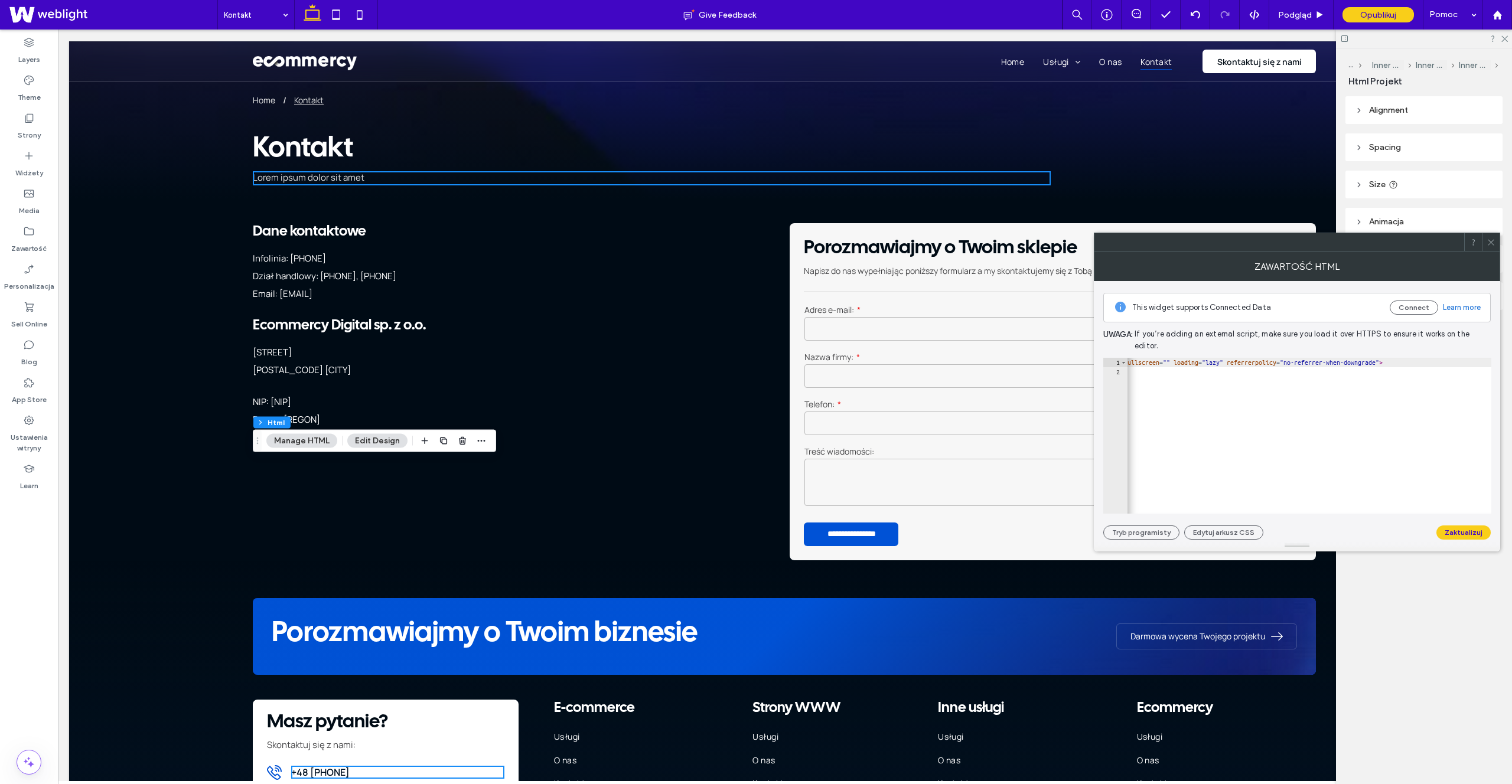 type on "**" 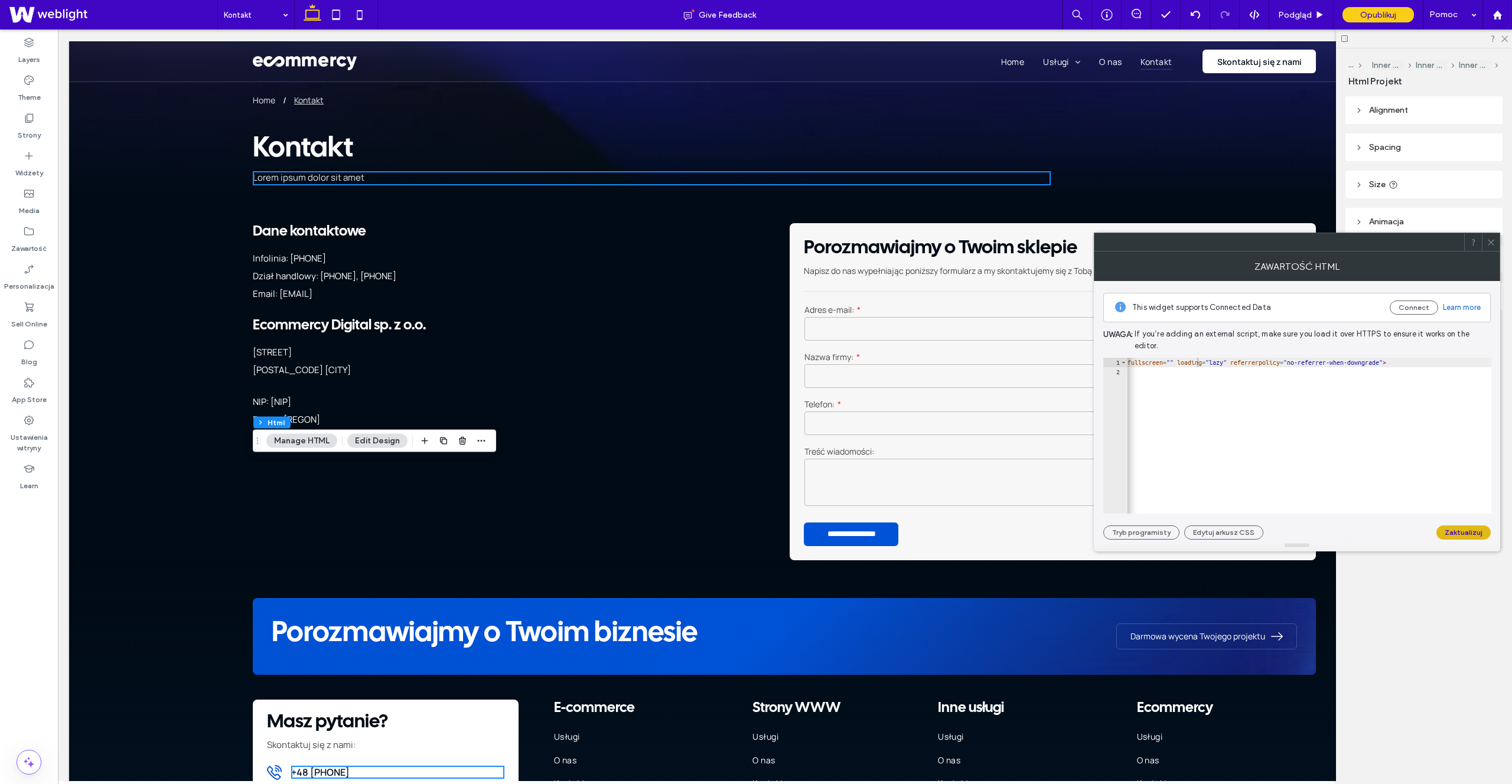 click on "Zaktualizuj" at bounding box center (1464, 533) 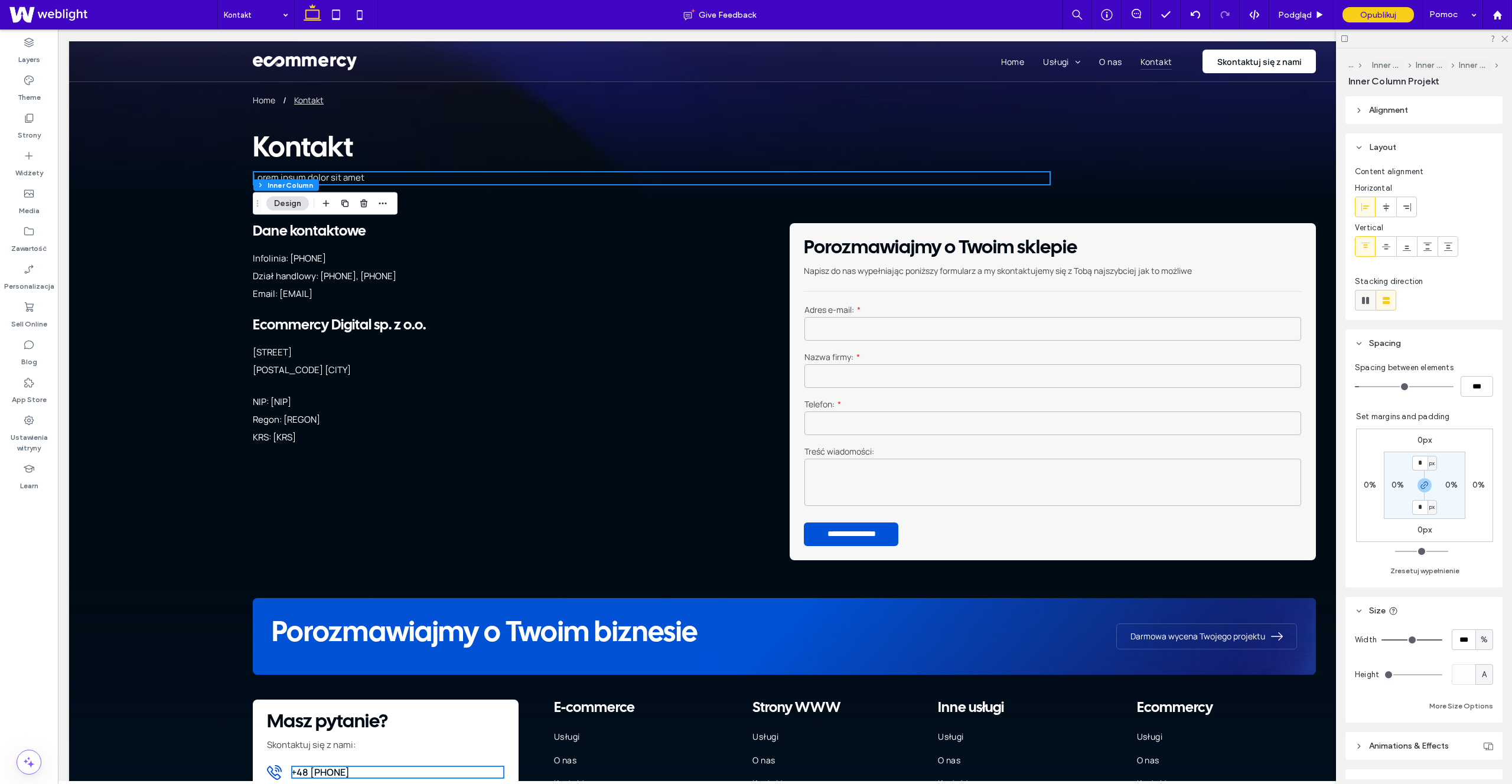click 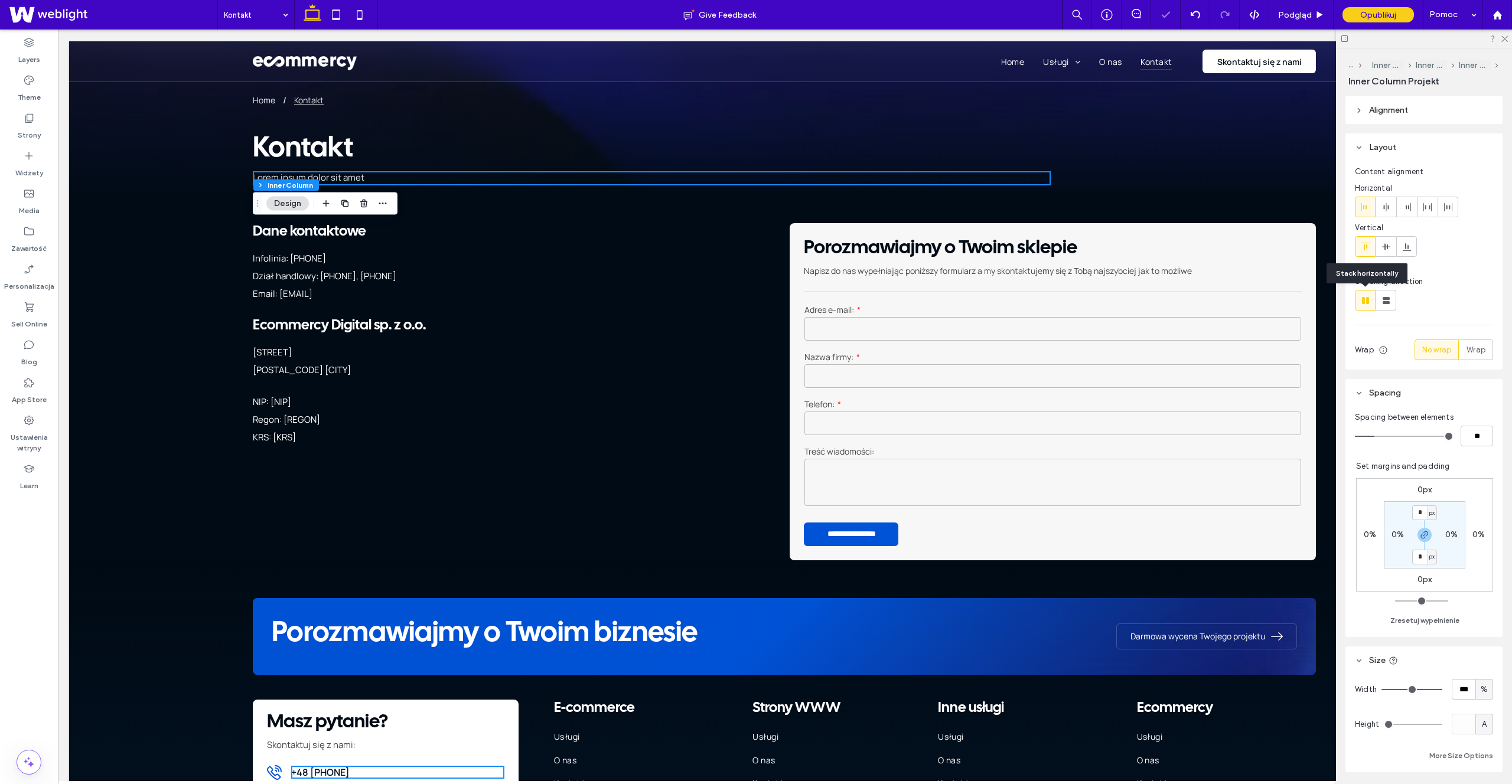click 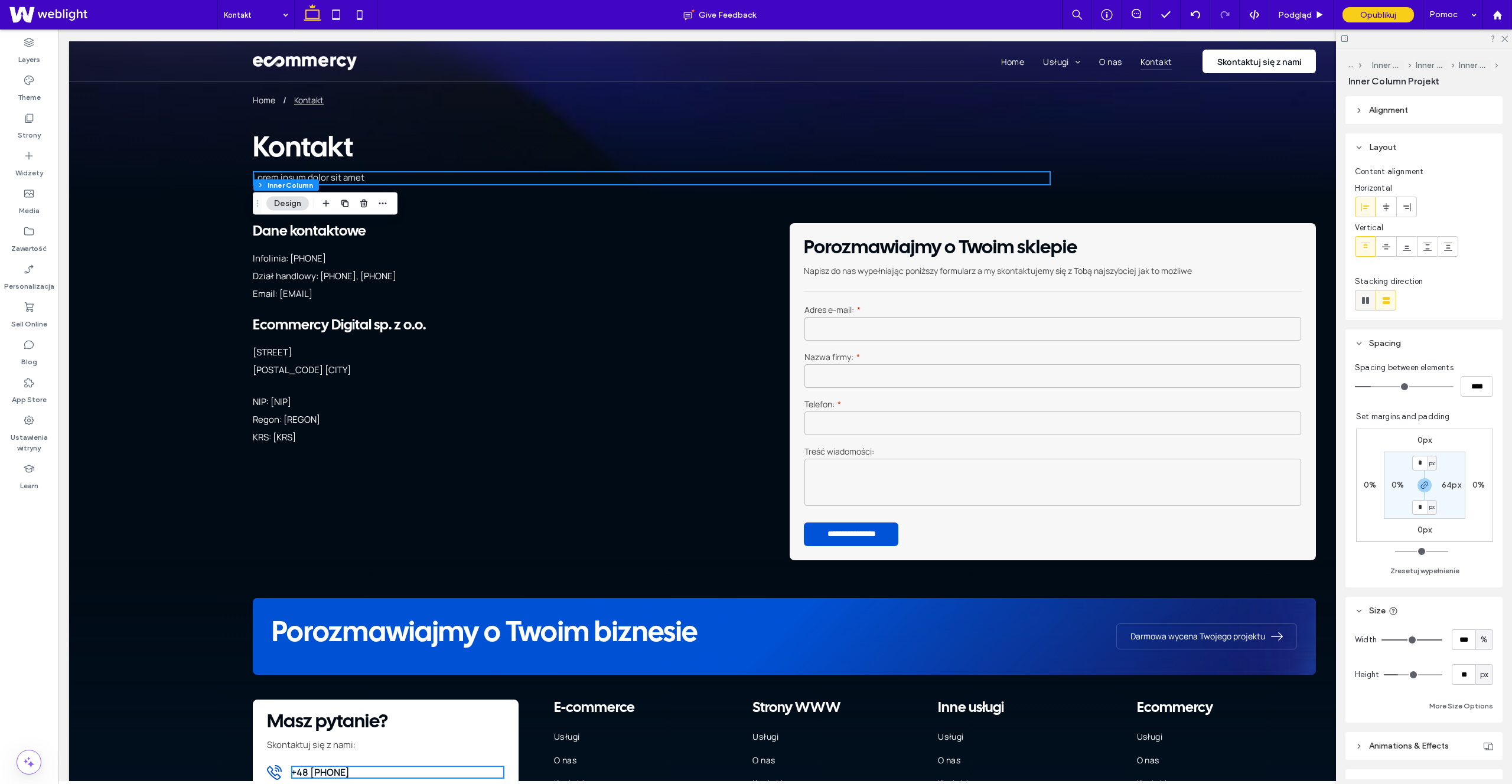 click 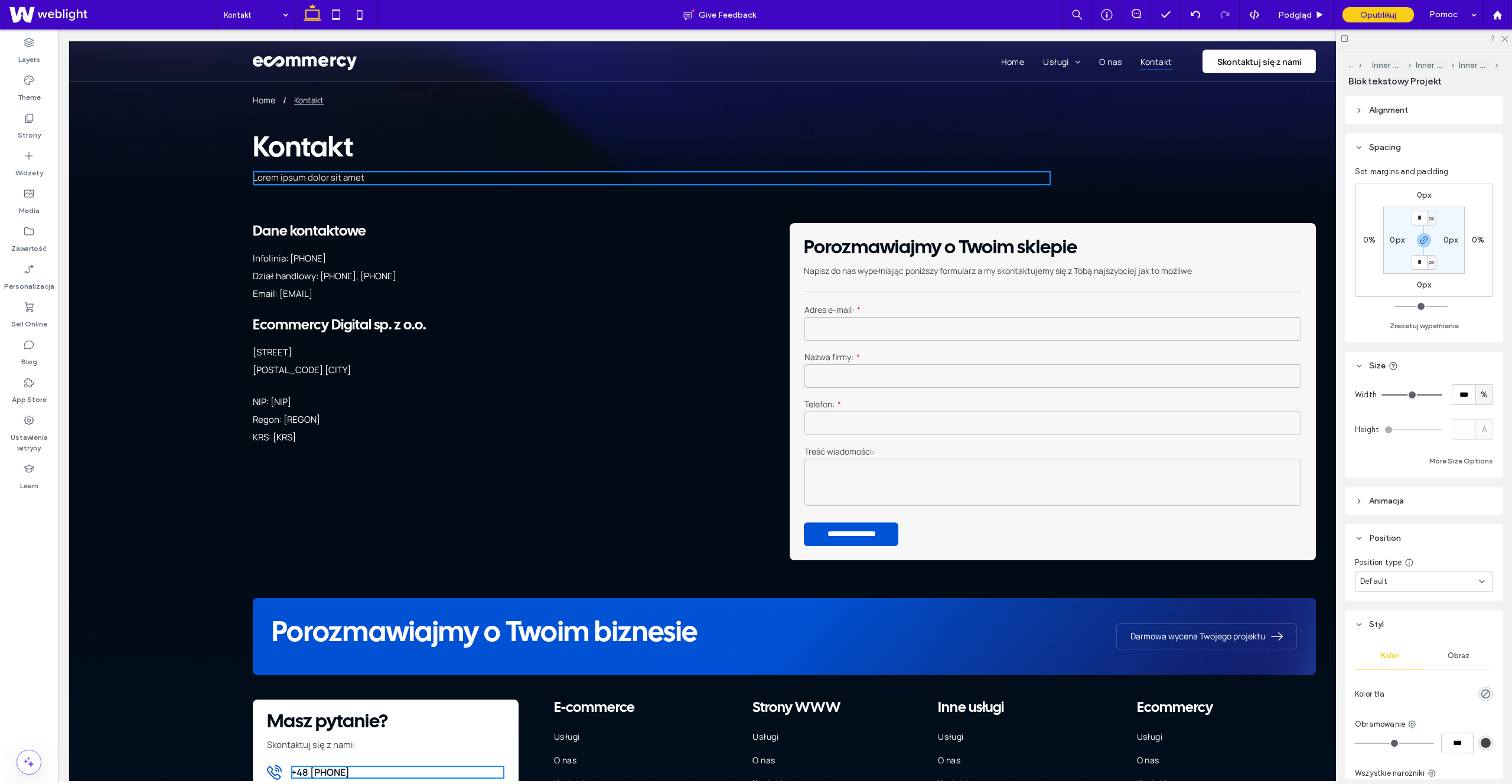 type on "**" 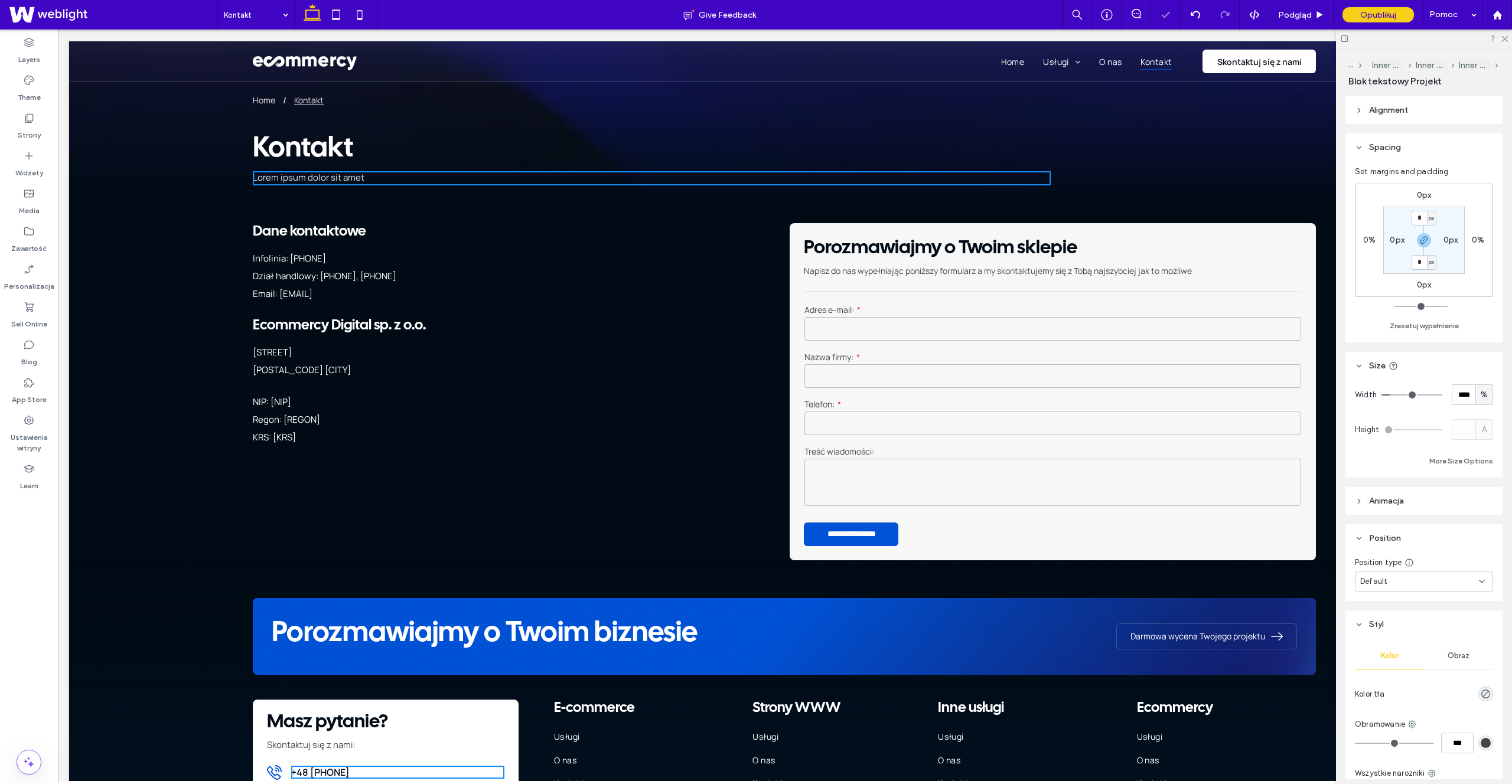 type on "*" 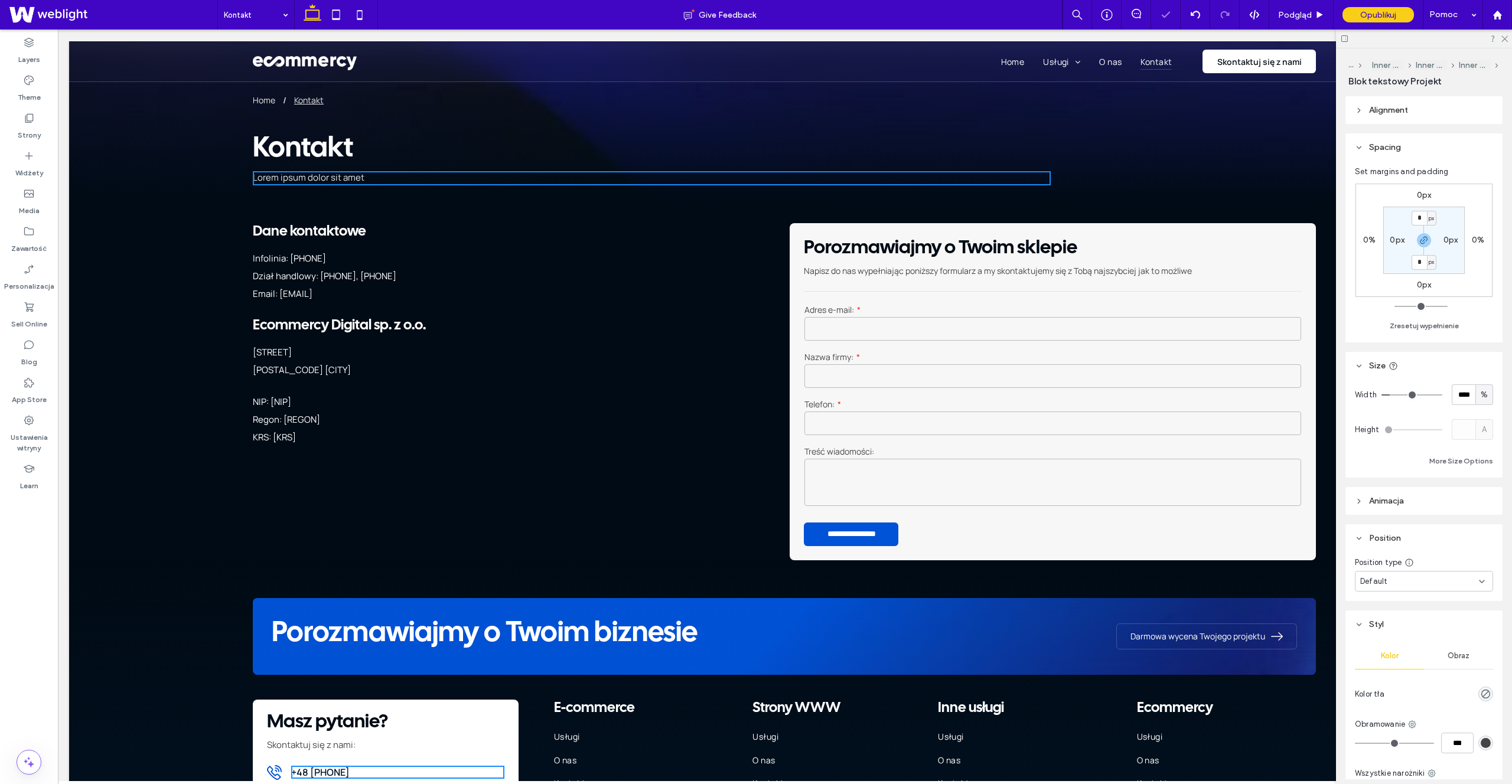 type on "***" 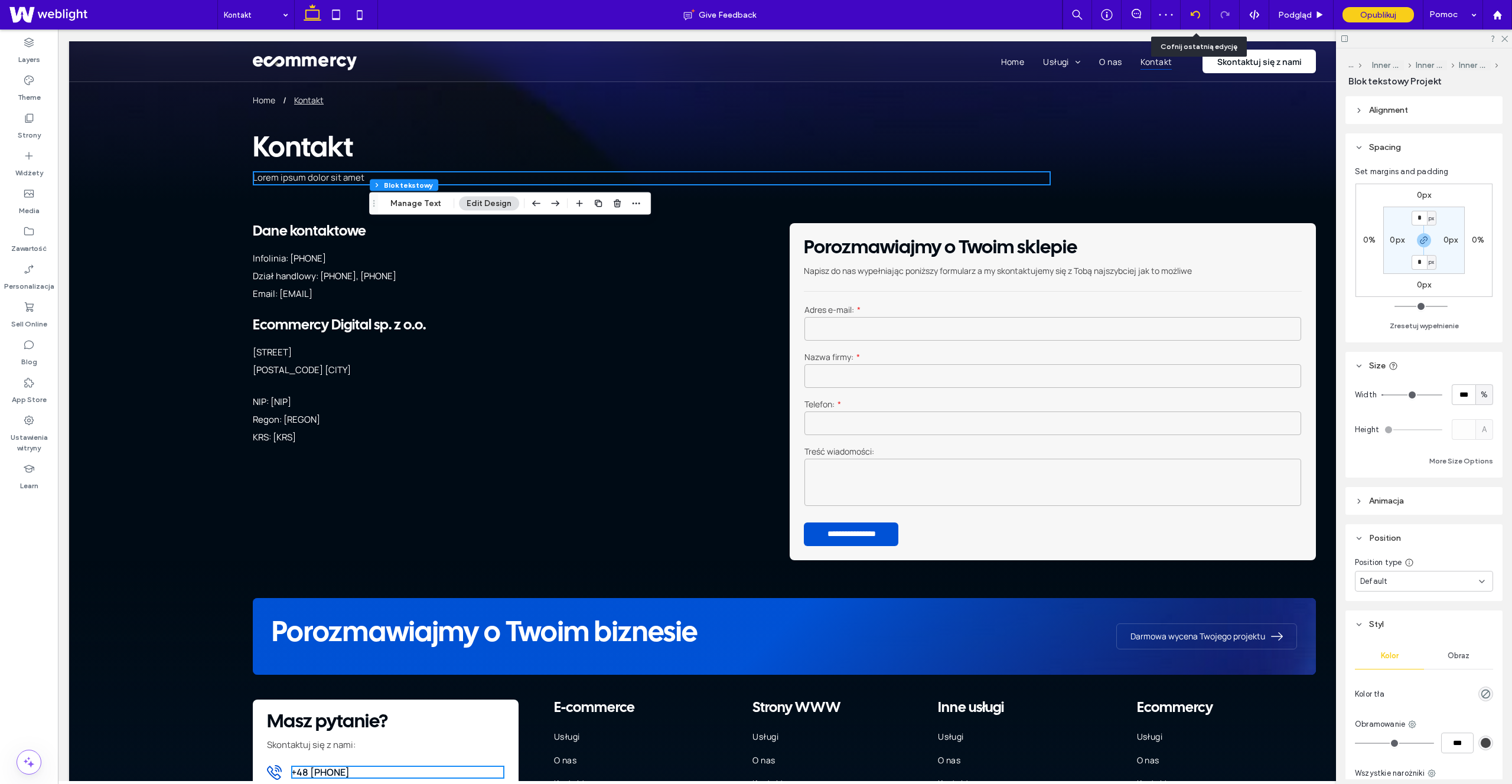click 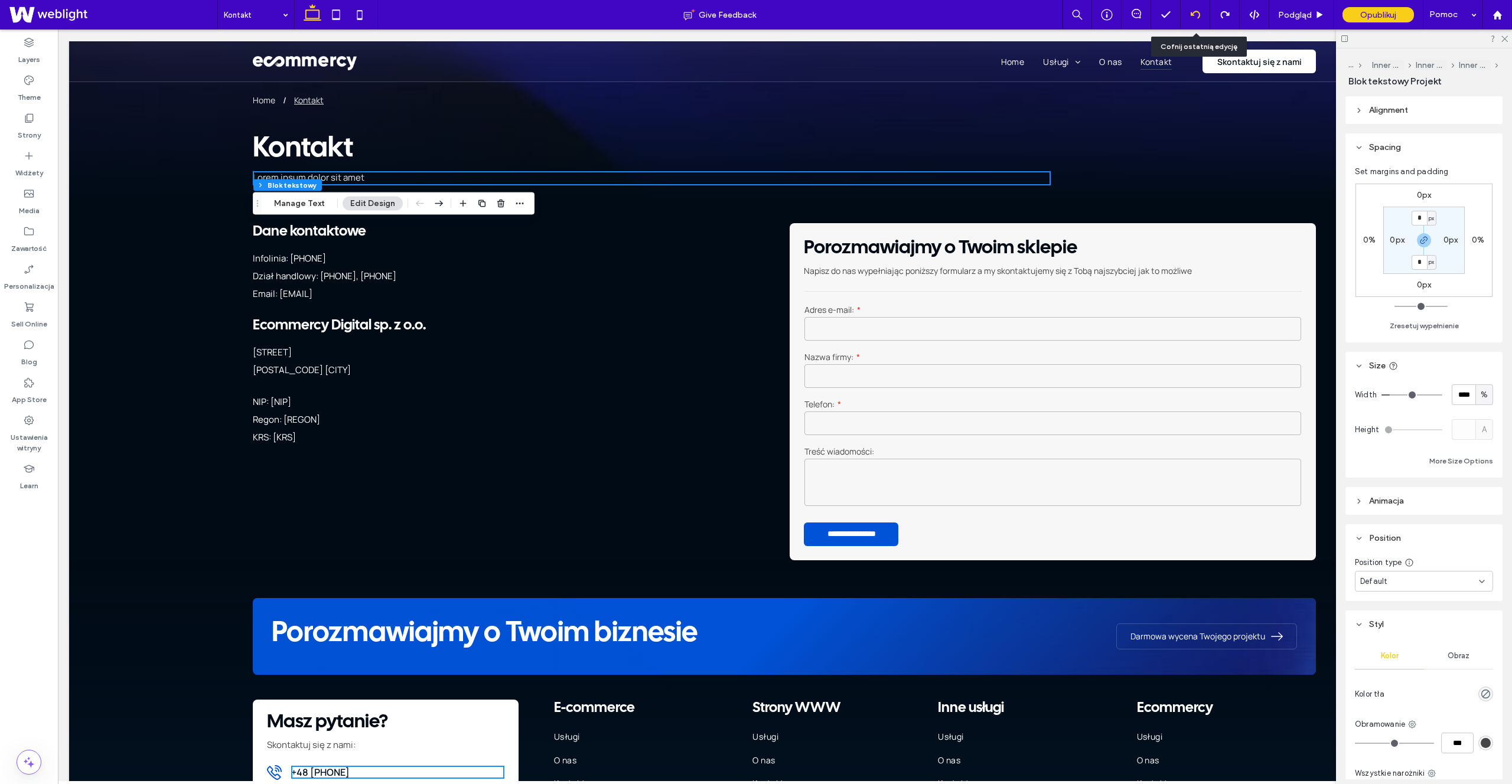 click at bounding box center [1195, 15] 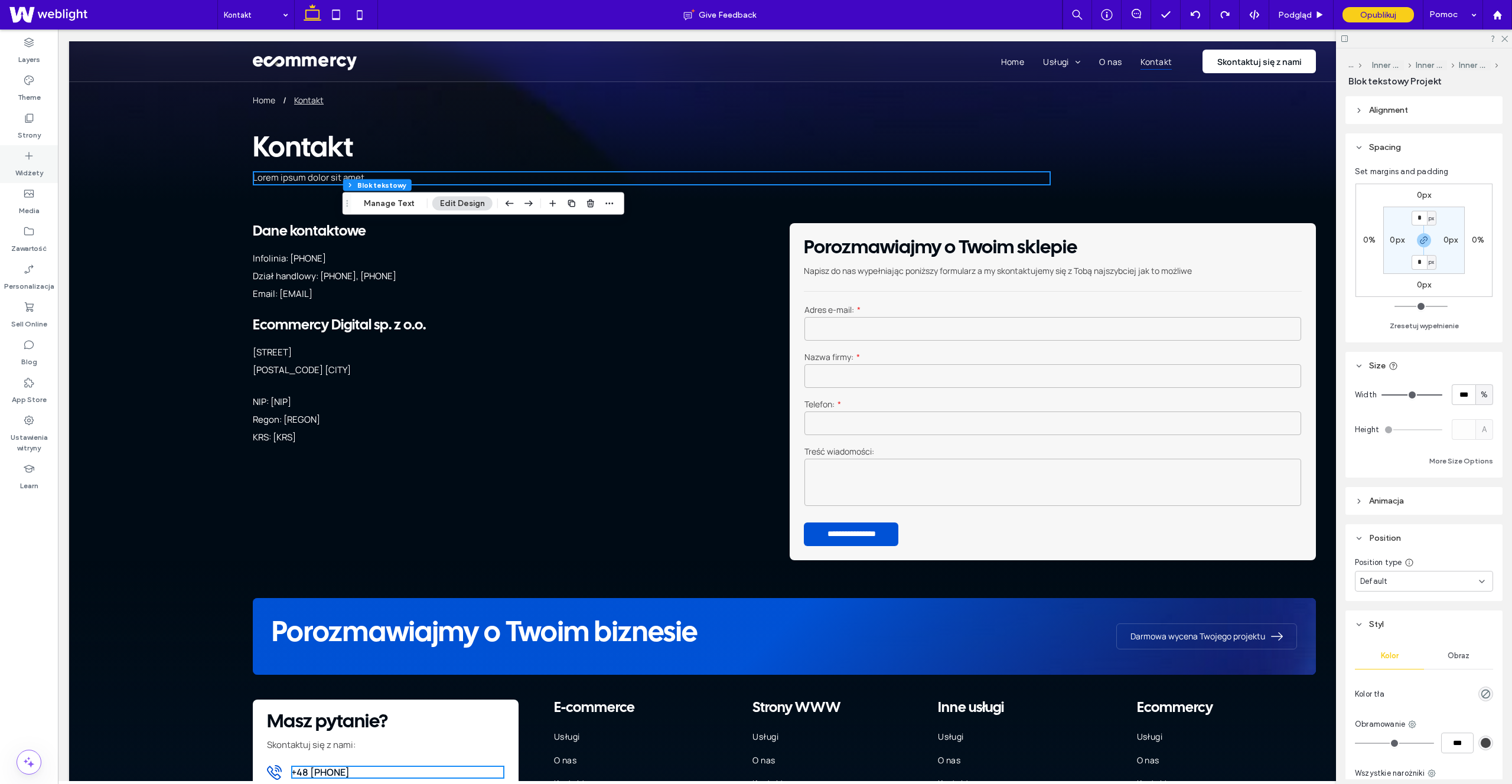 click on "Widżety" at bounding box center [29, 164] 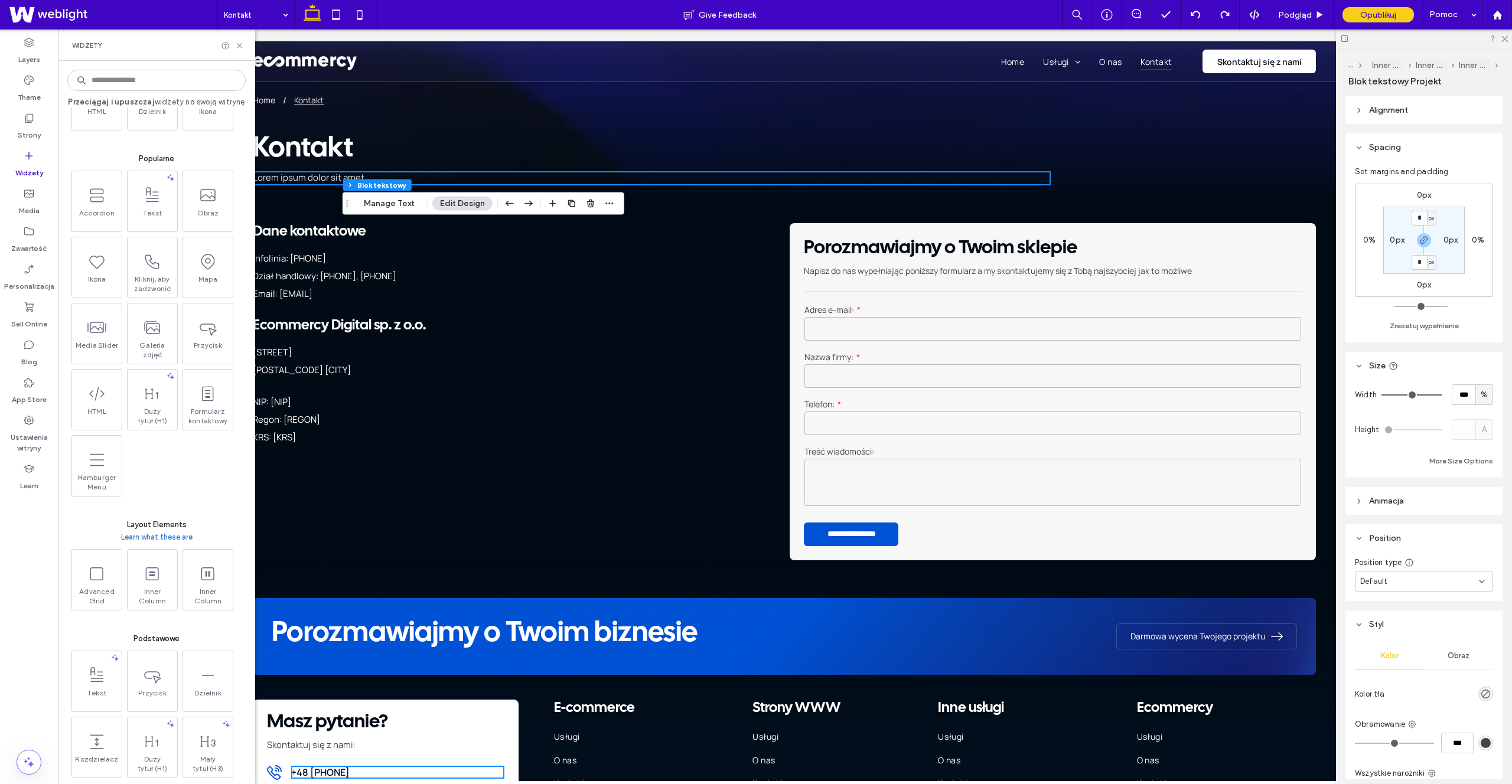 scroll, scrollTop: 215, scrollLeft: 0, axis: vertical 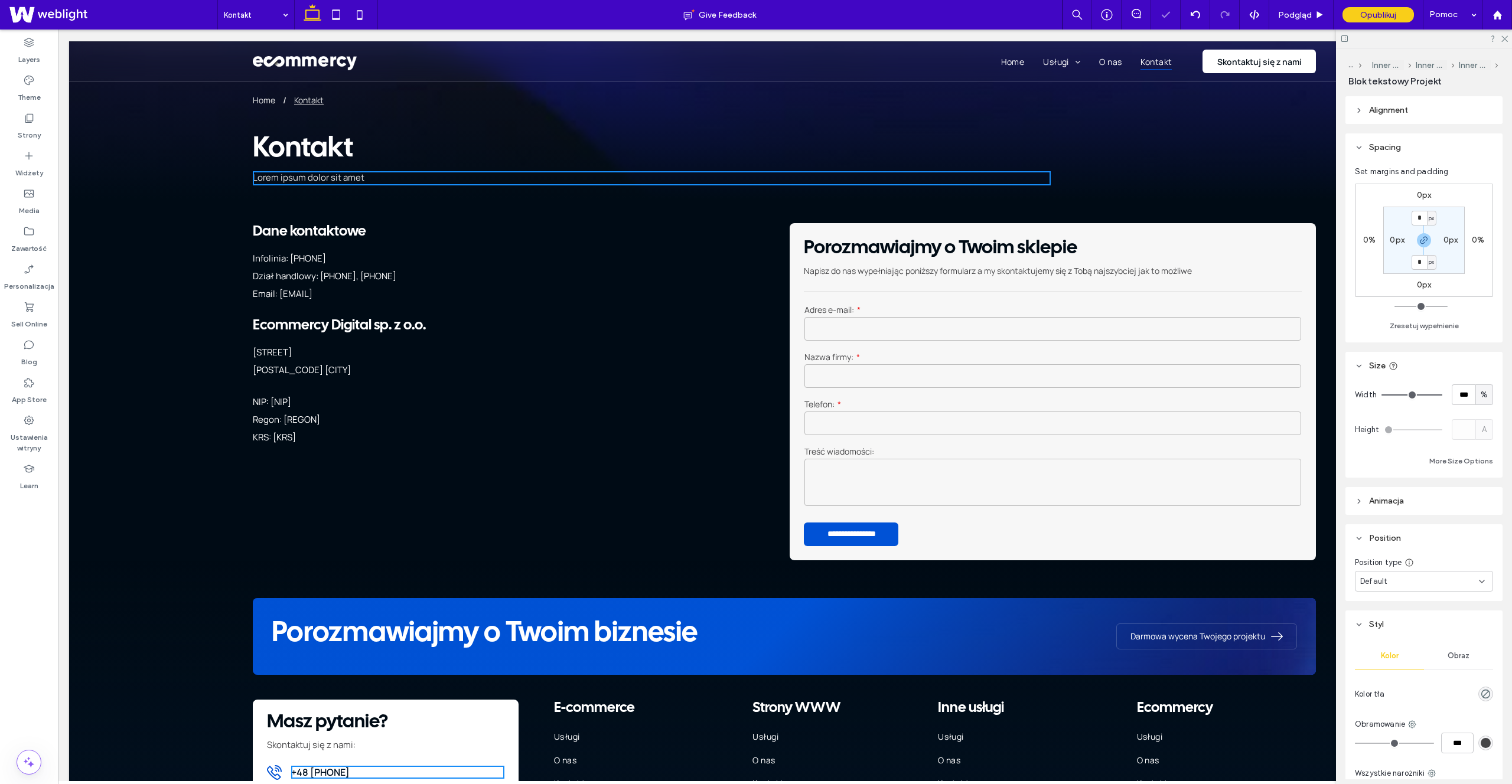 type on "**" 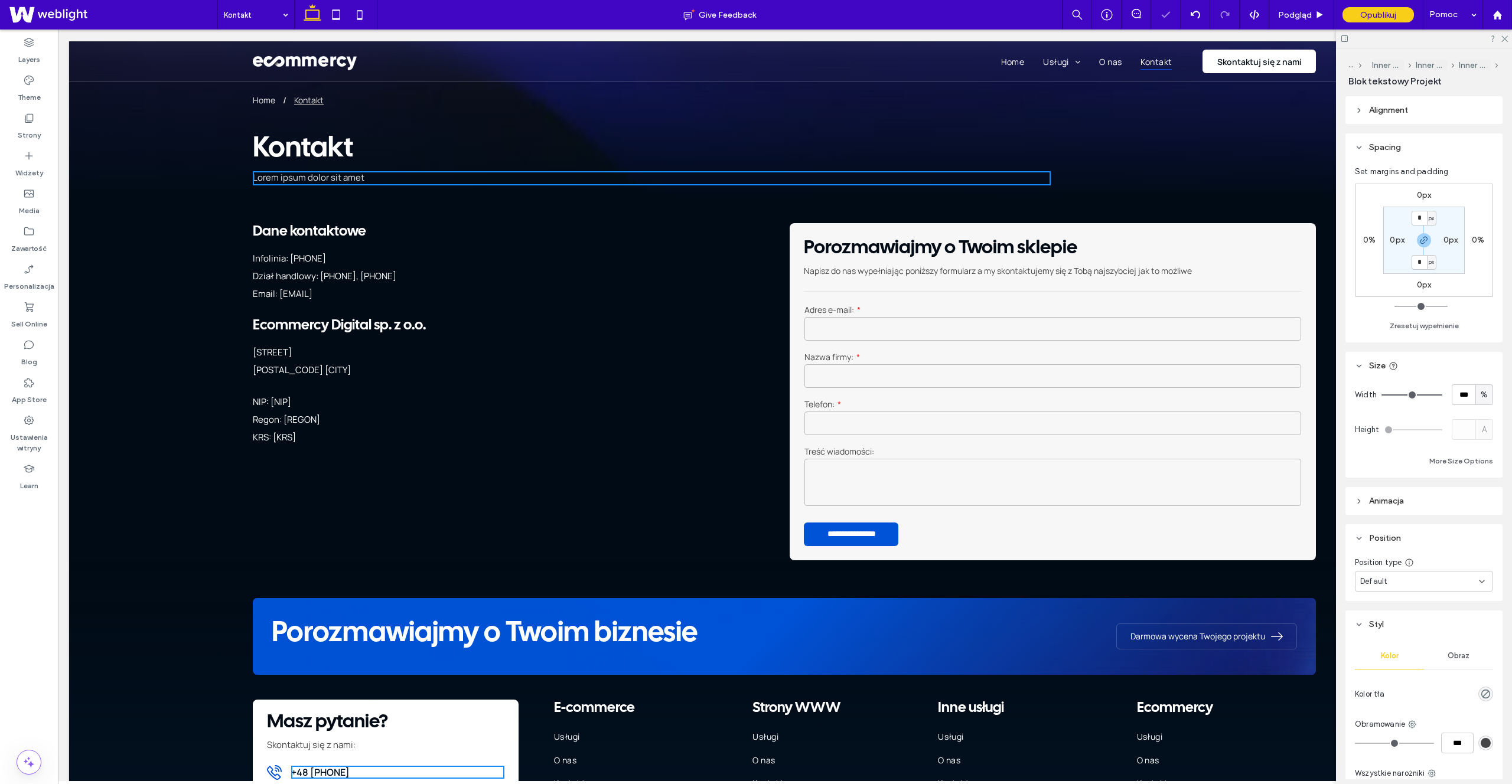 type on "****" 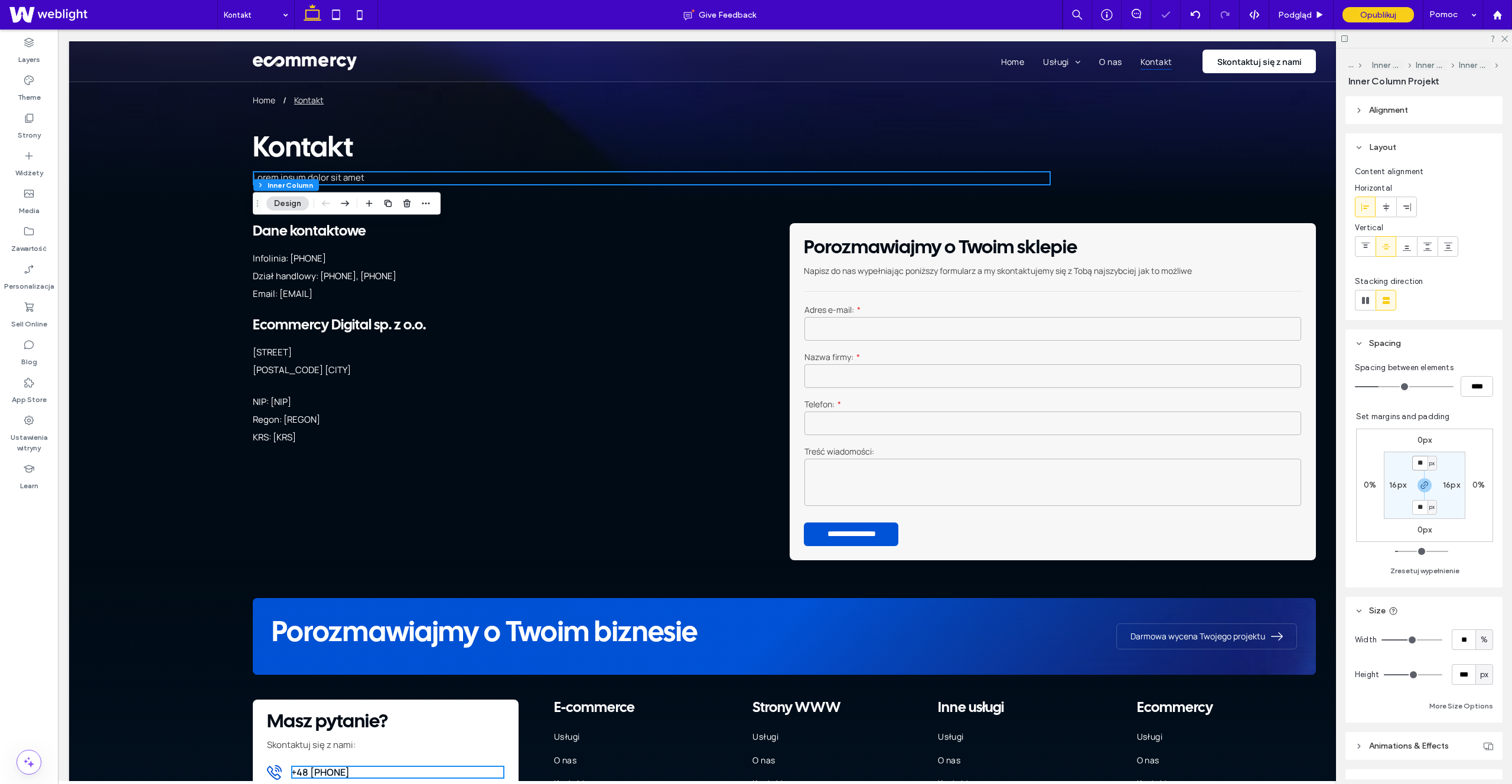 click on "**" at bounding box center [1420, 463] 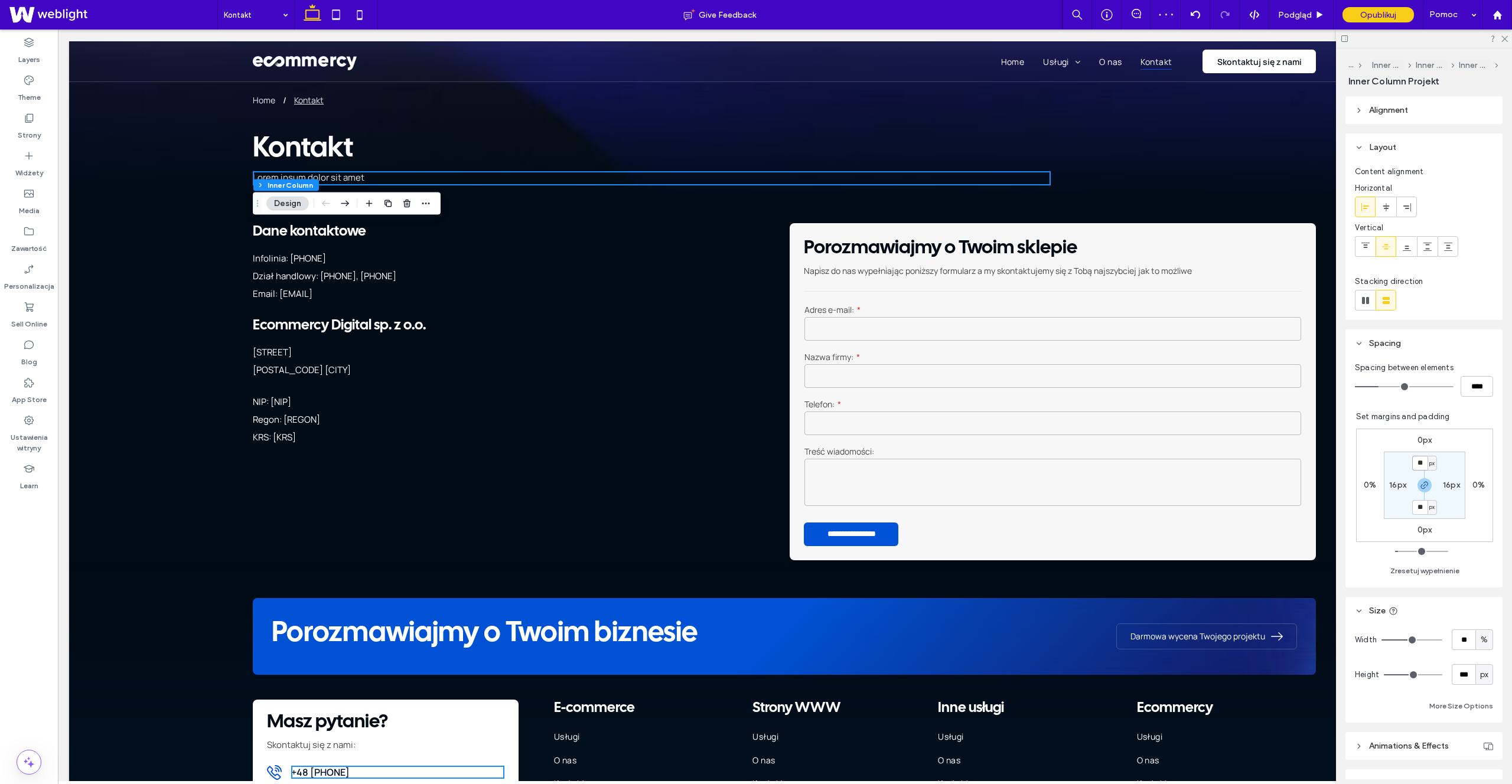 type on "*" 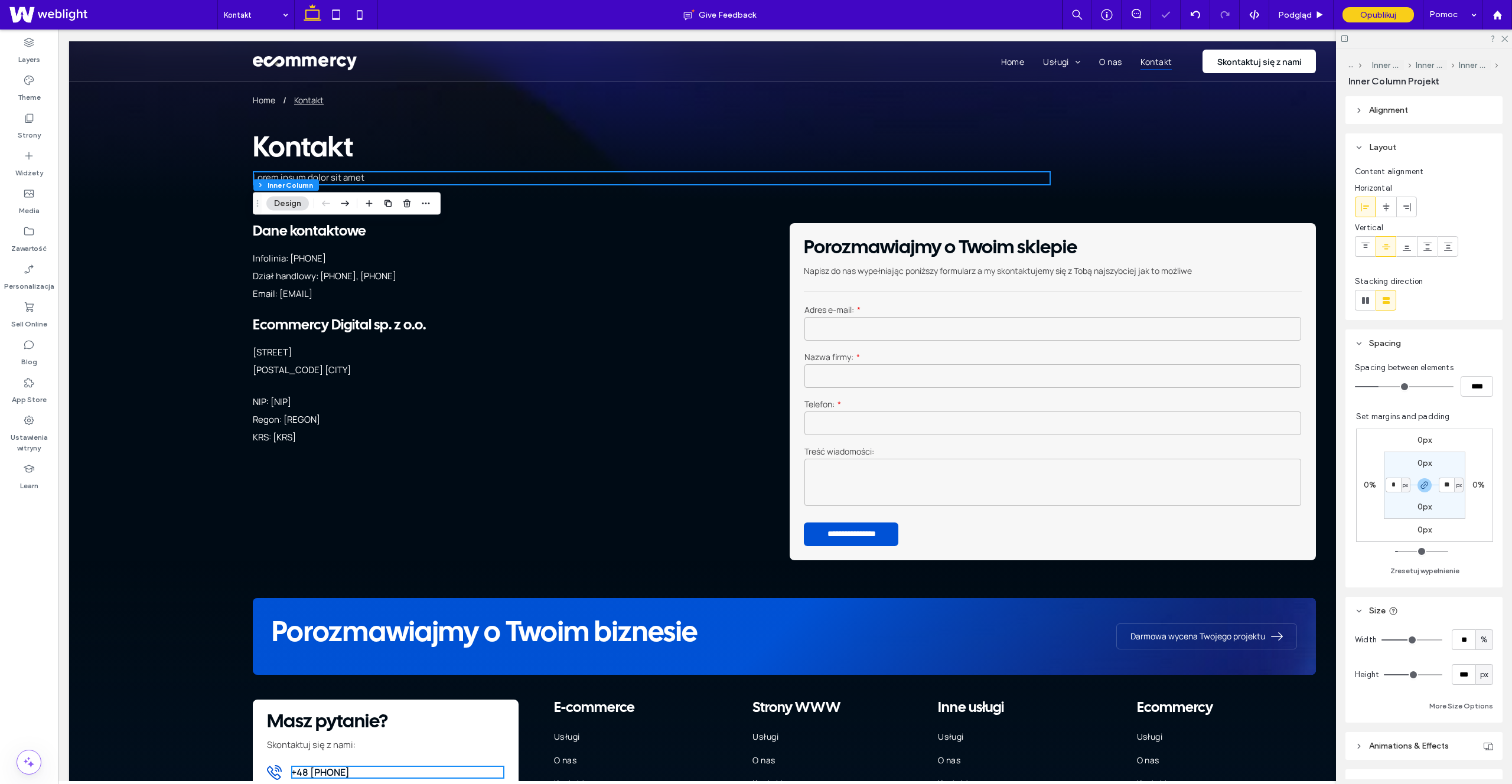 type on "*" 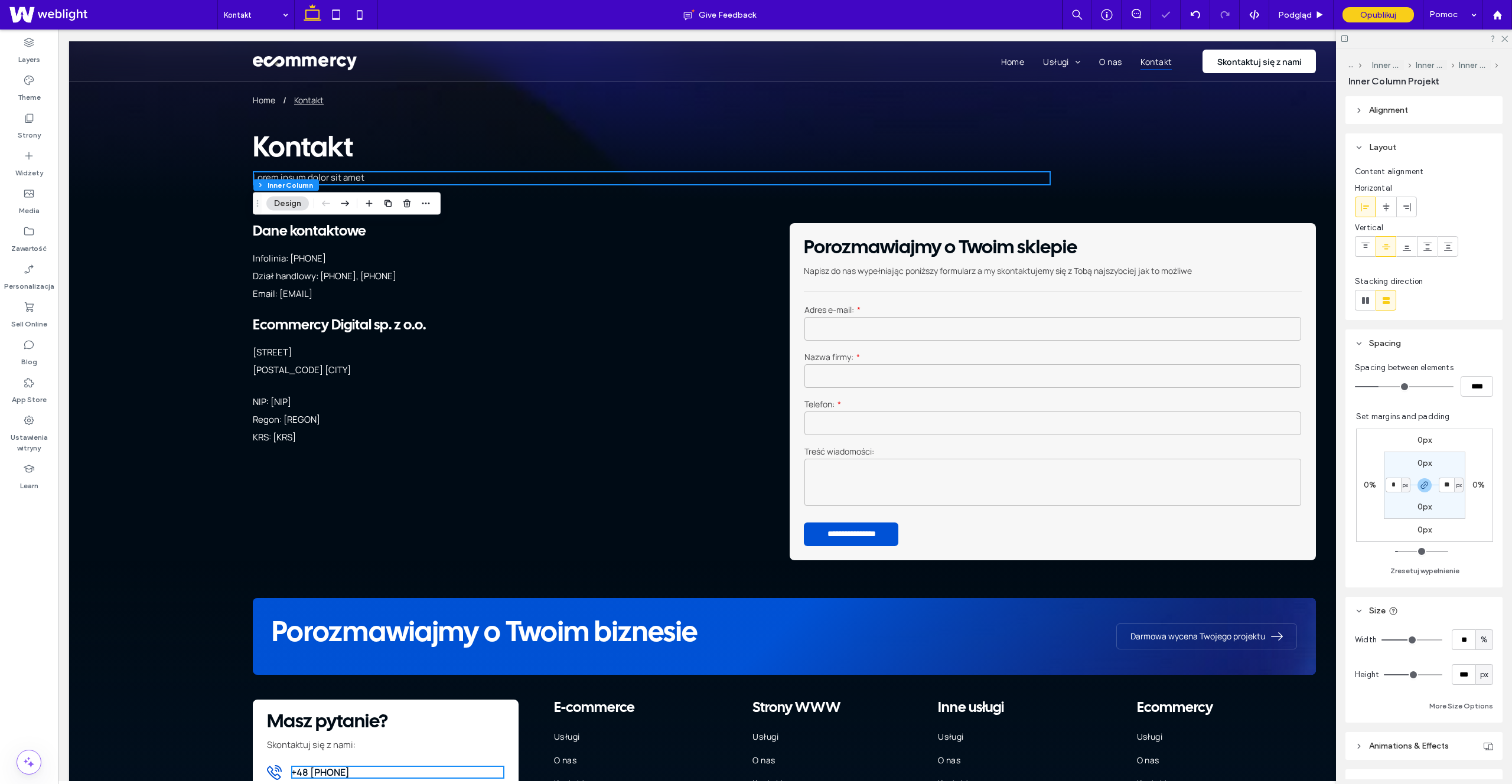 type on "*" 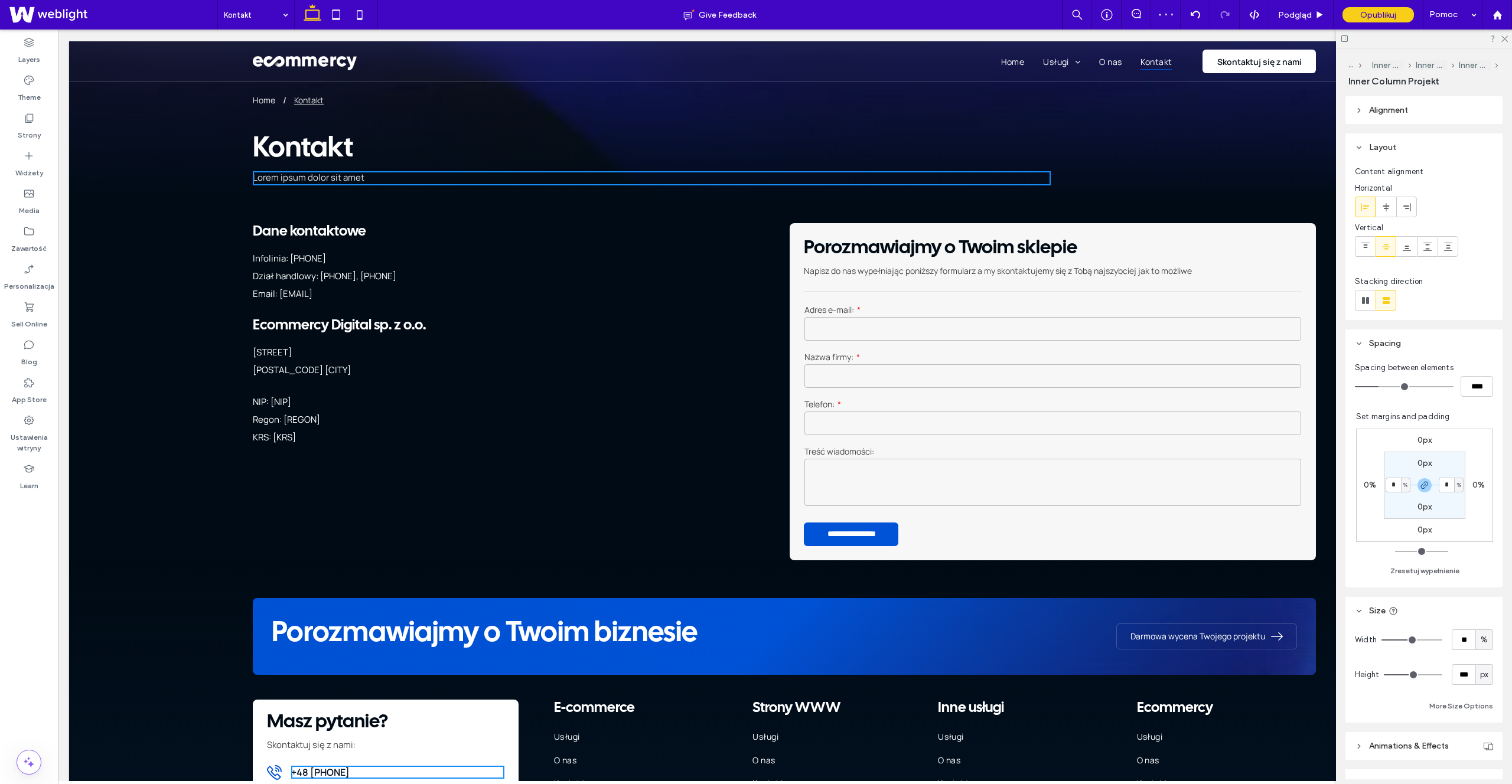 type on "**" 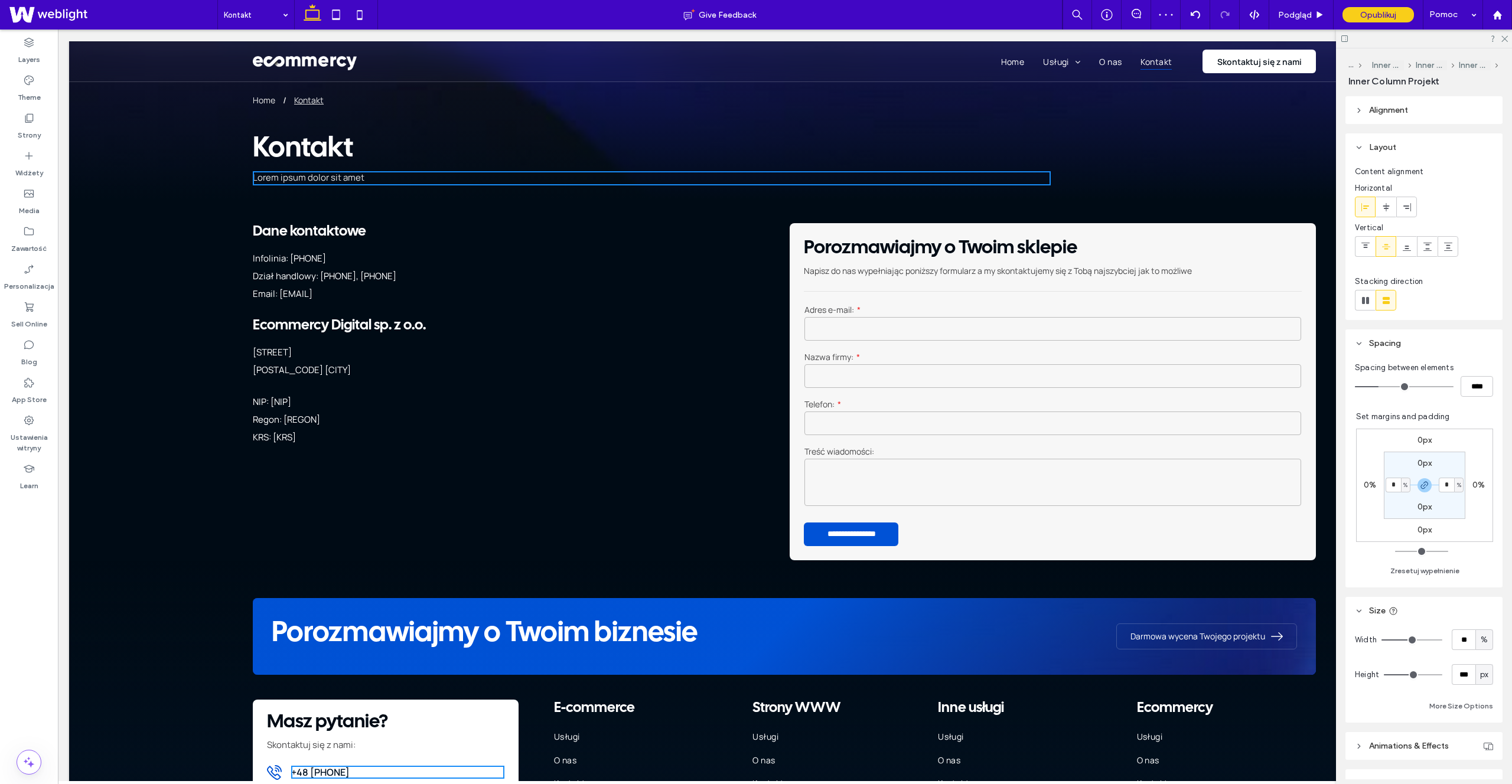 type on "****" 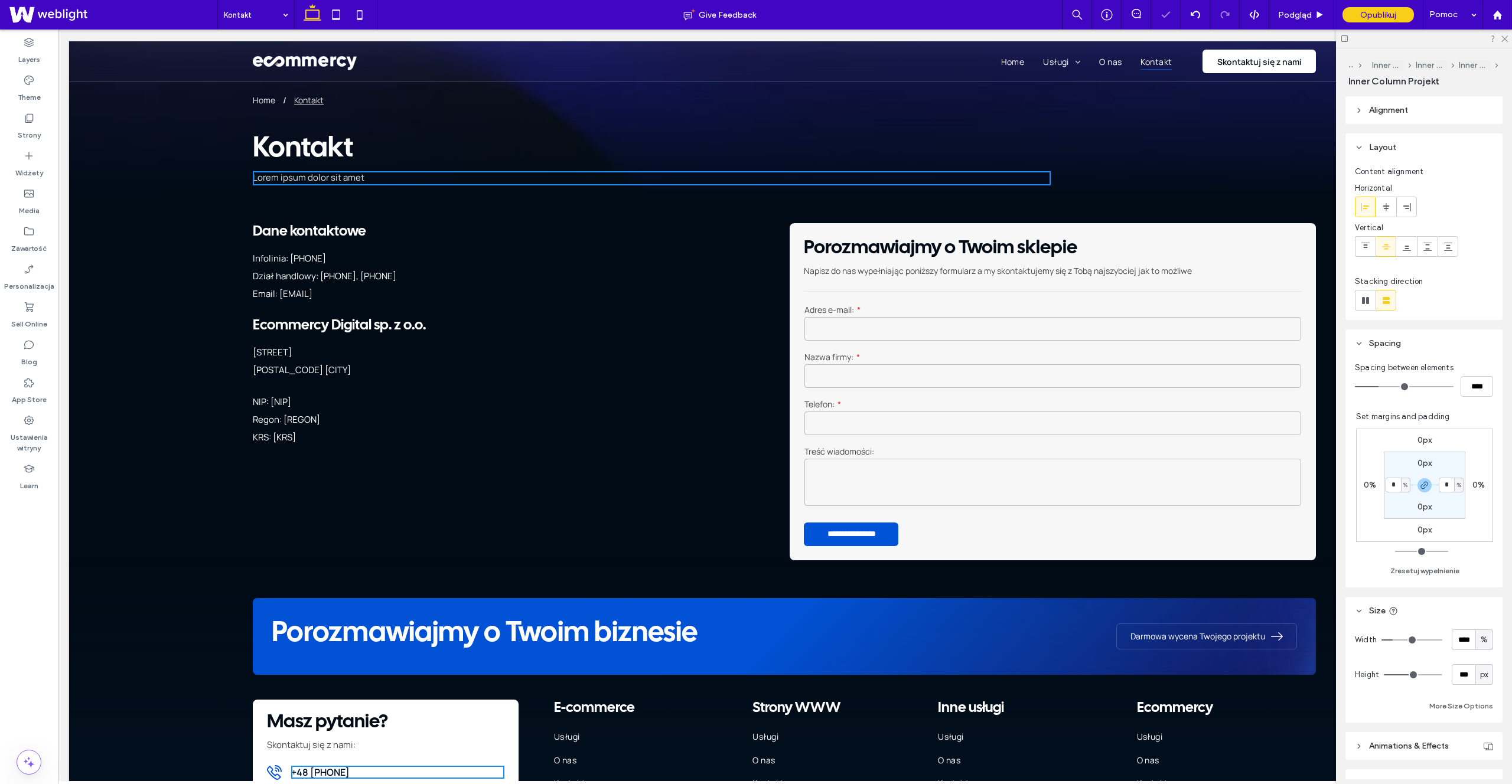 type on "**" 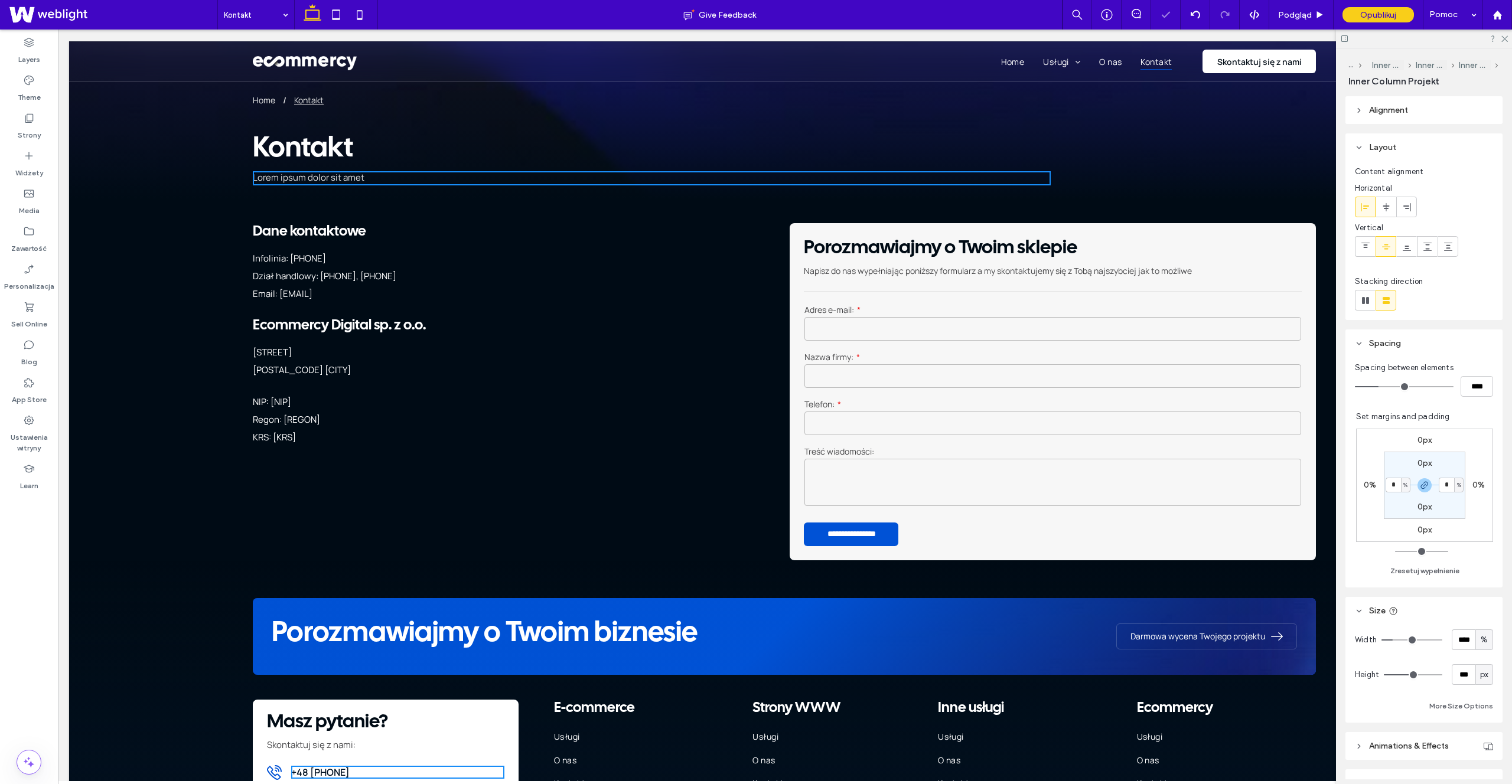 type on "**" 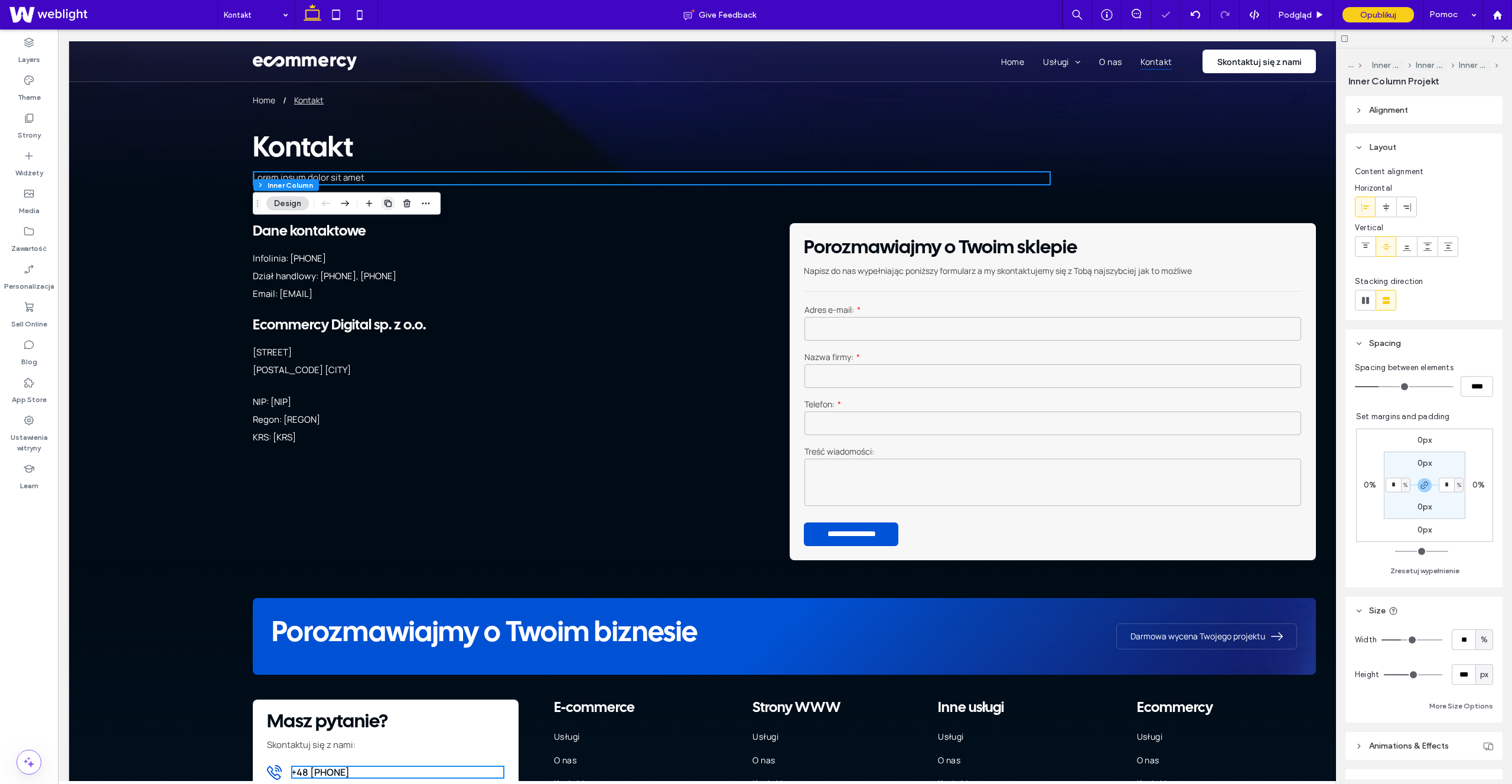 click 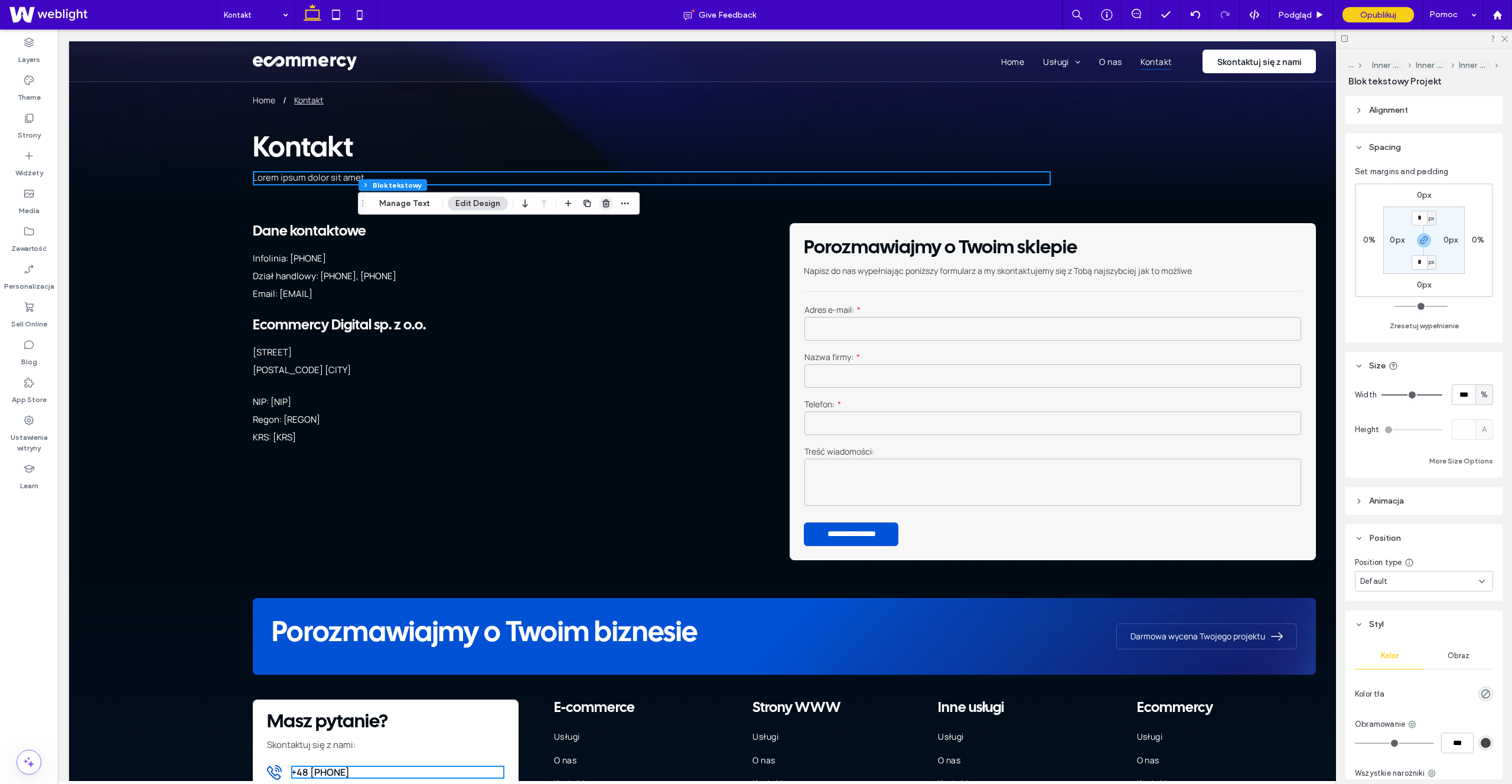 click 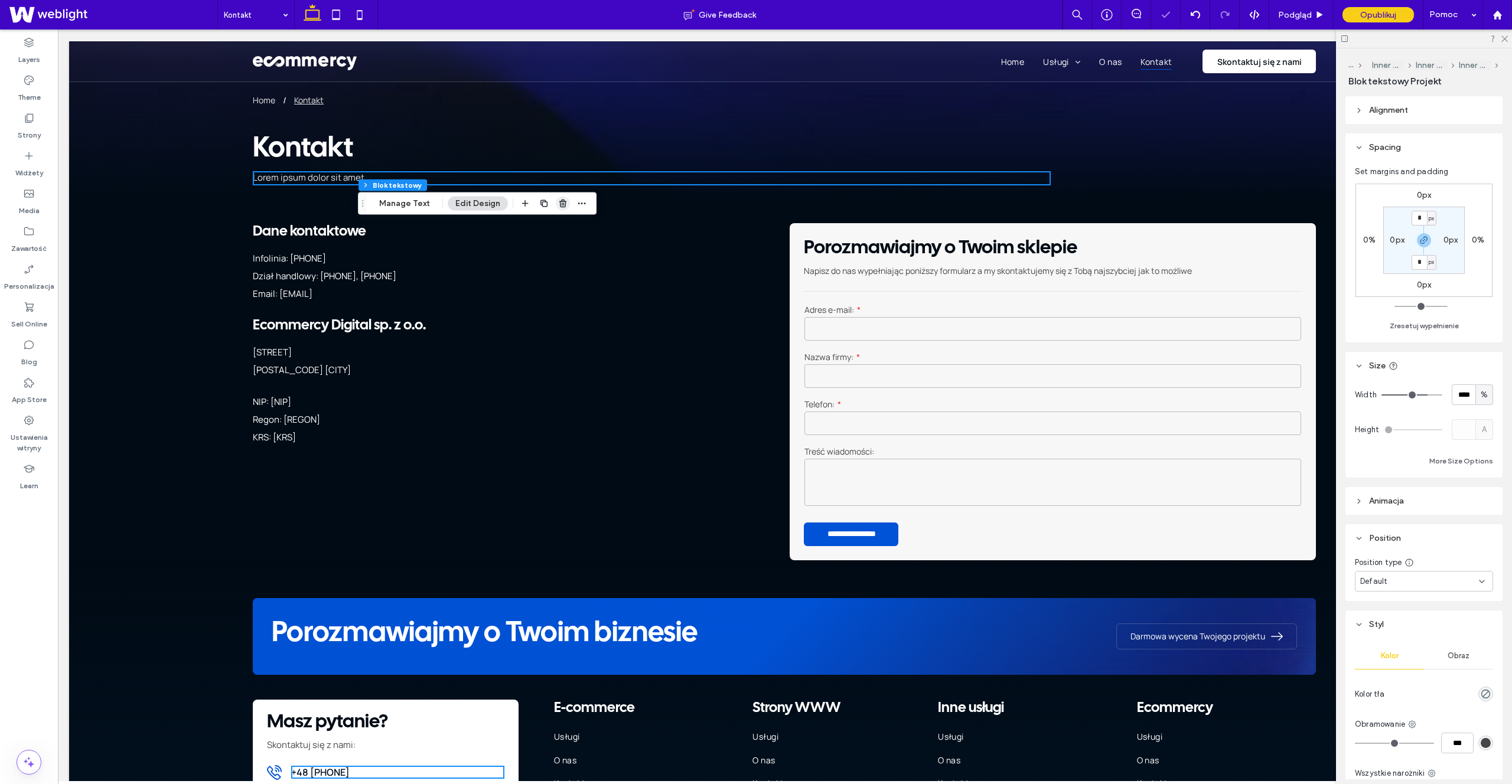 click 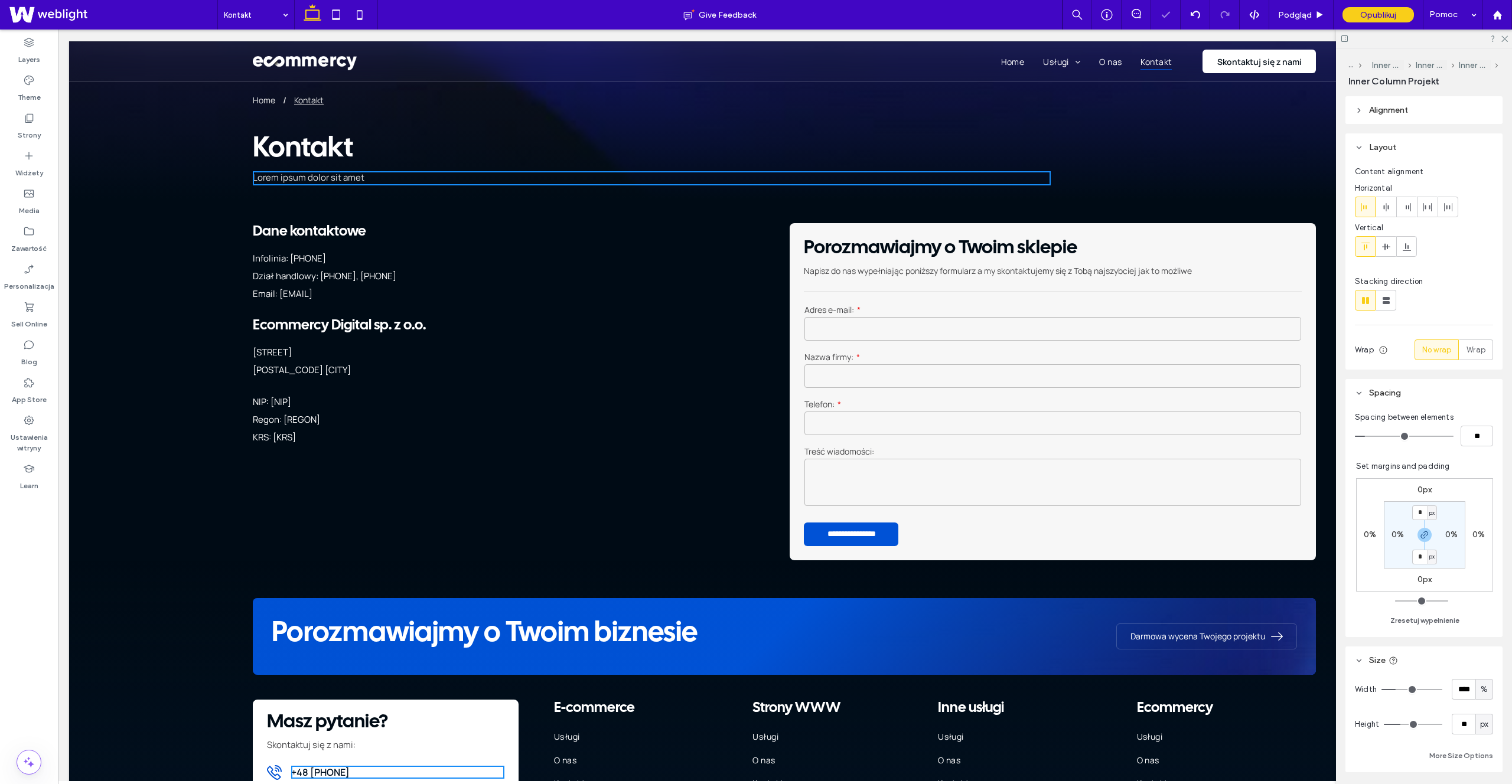 type on "**" 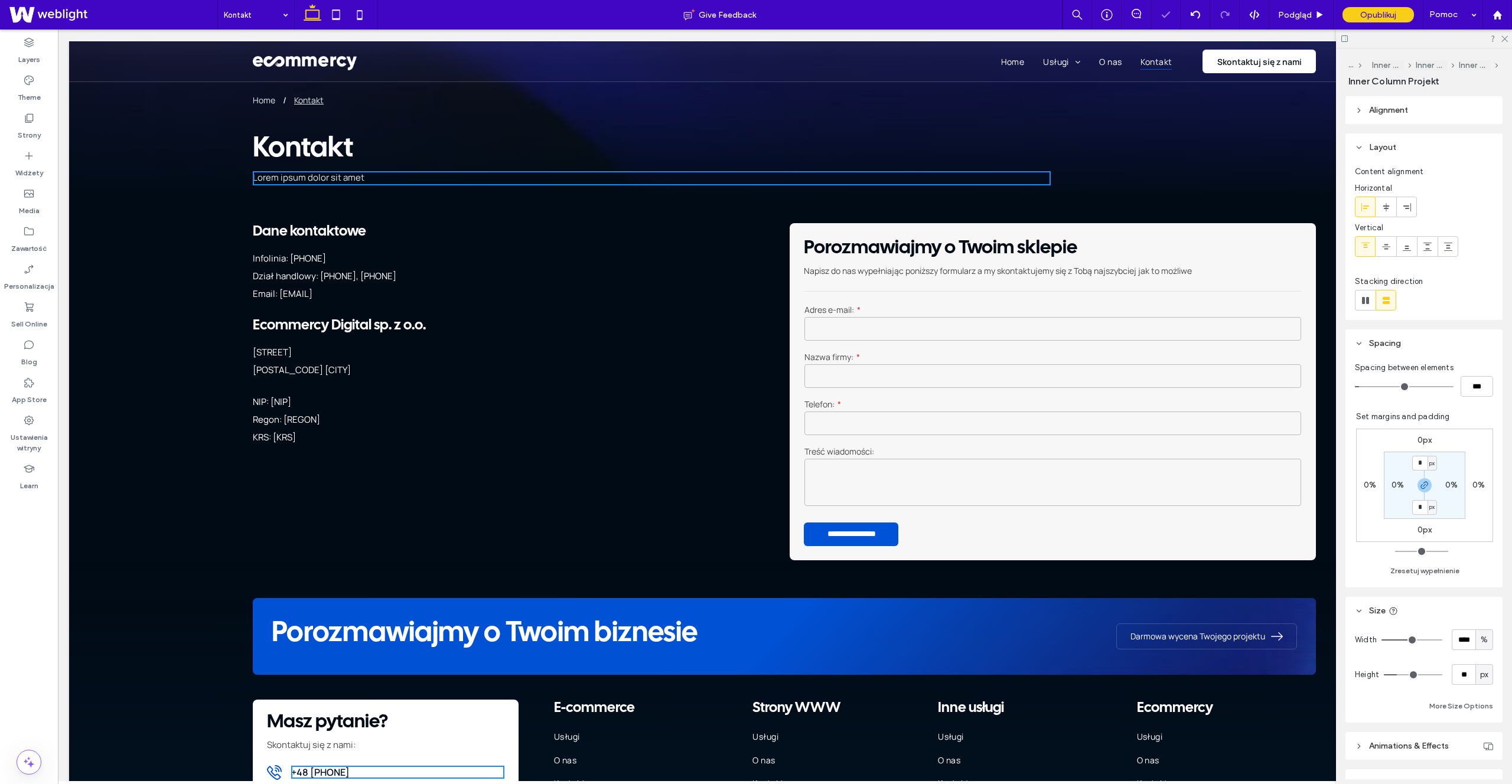 type on "**" 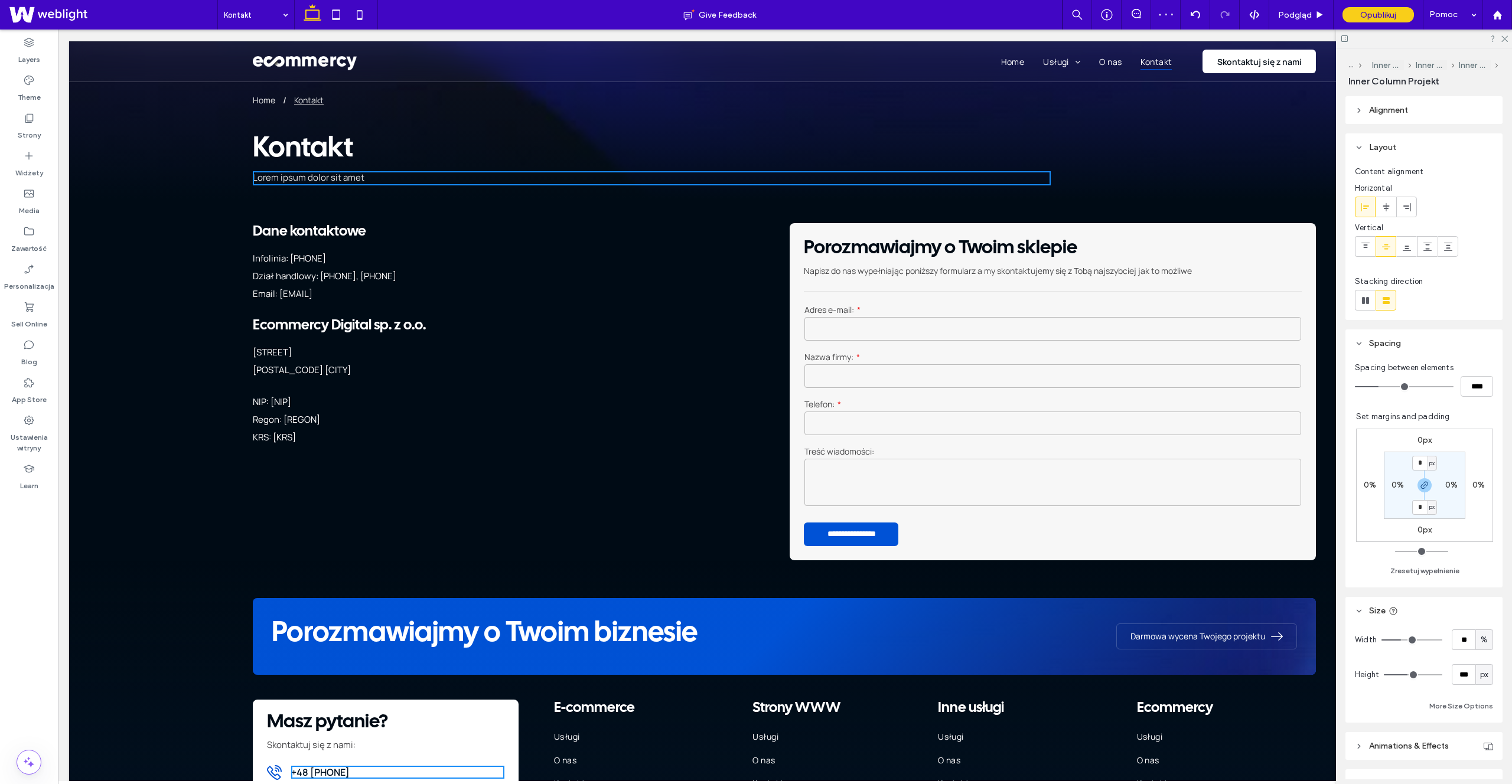 type on "**" 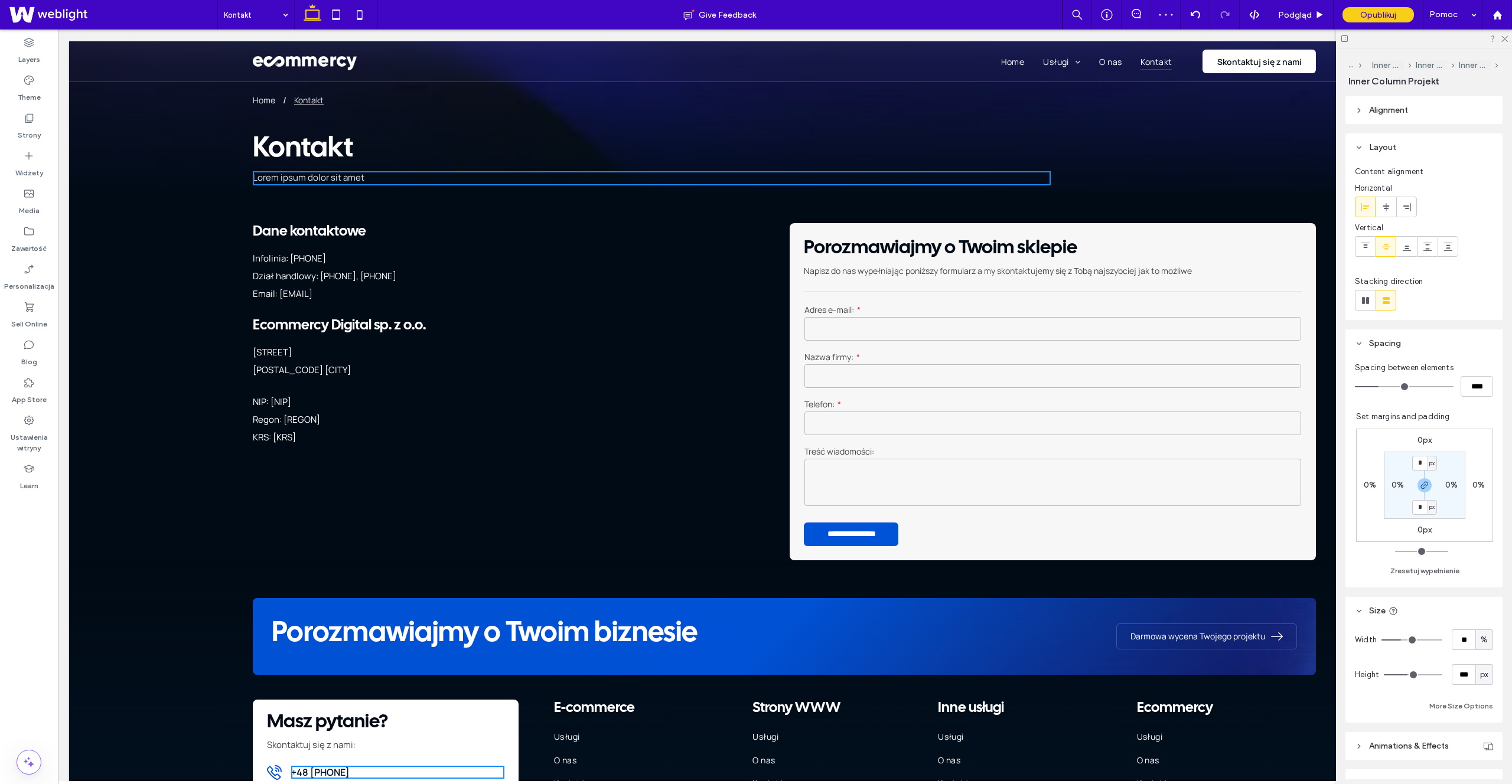 type on "**" 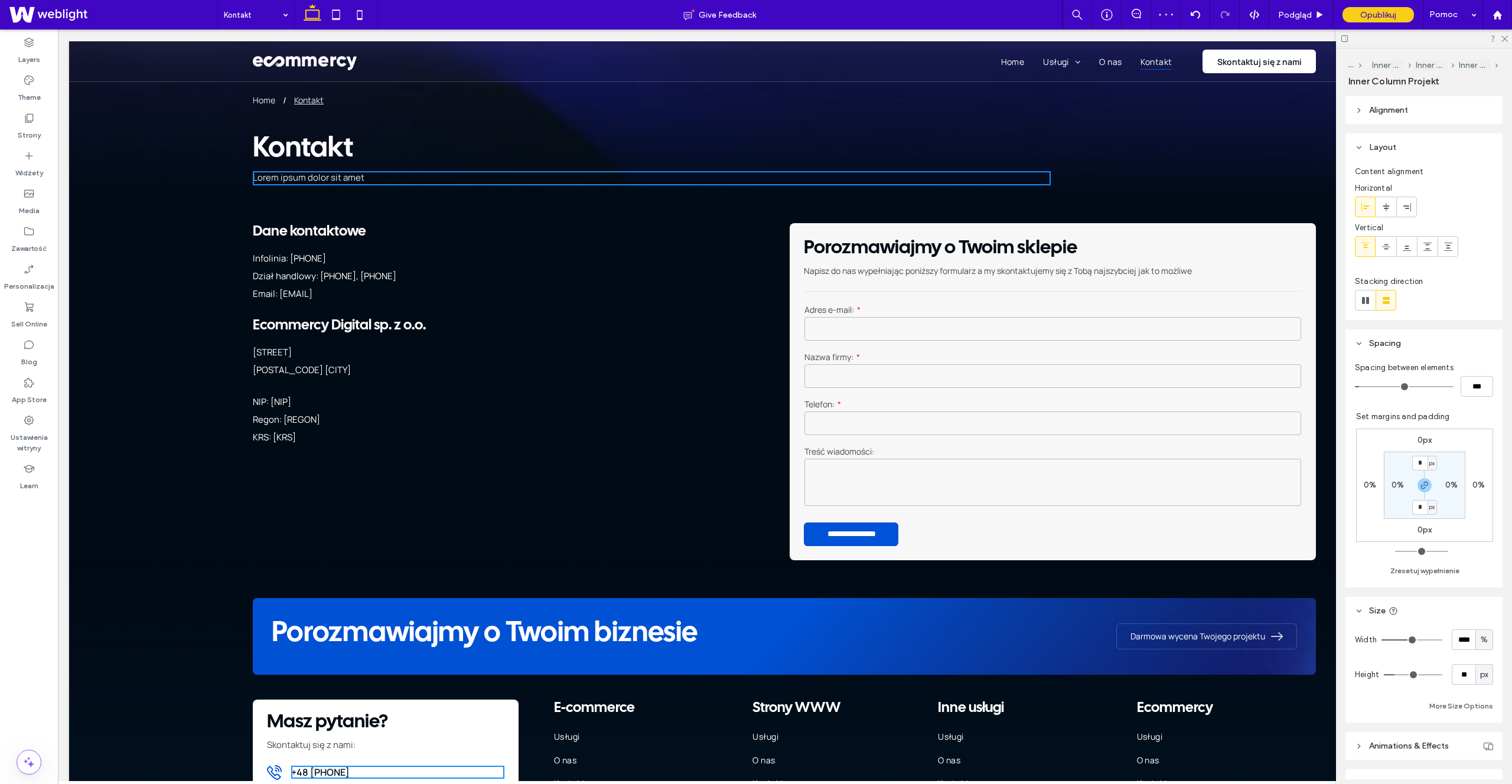 type on "***" 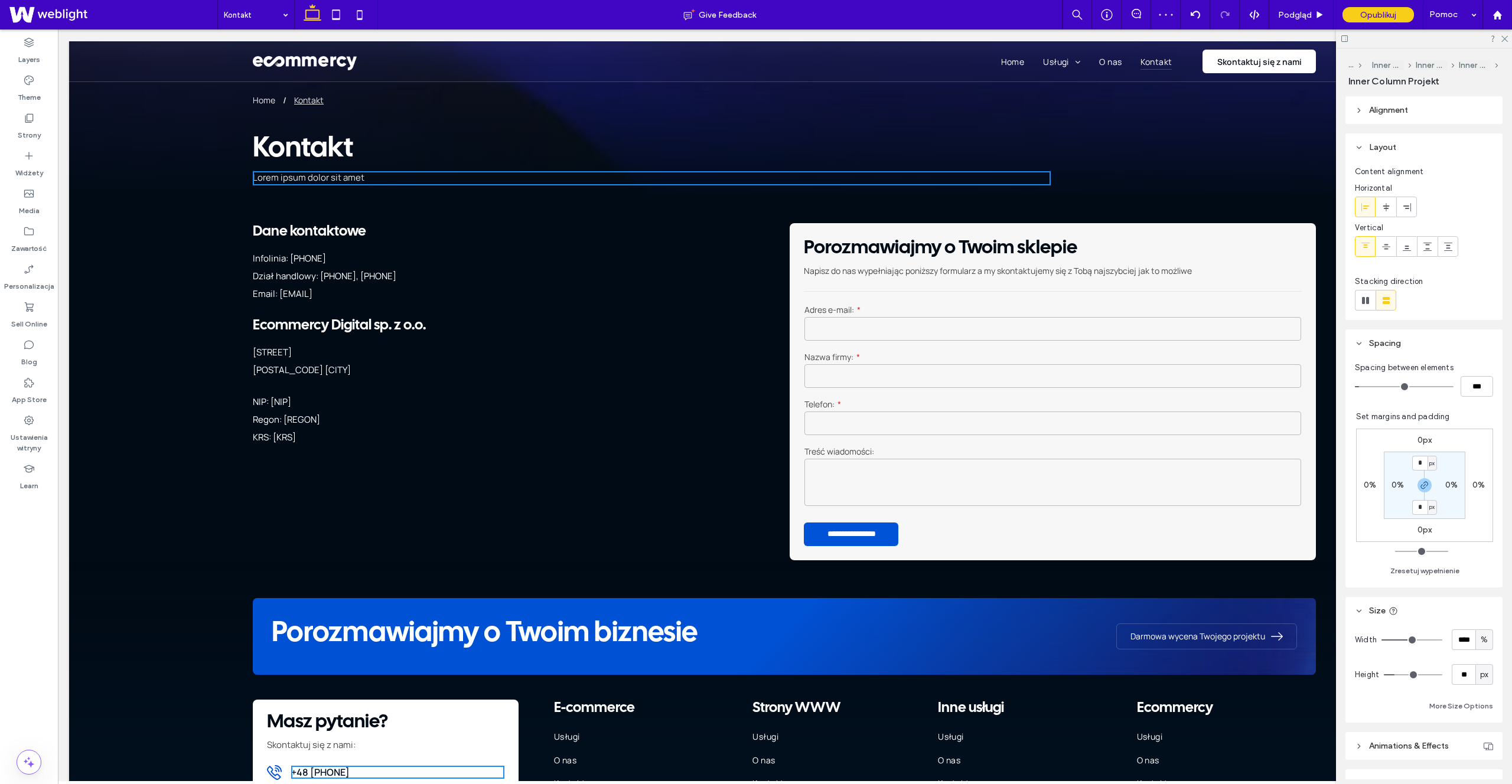 type on "****" 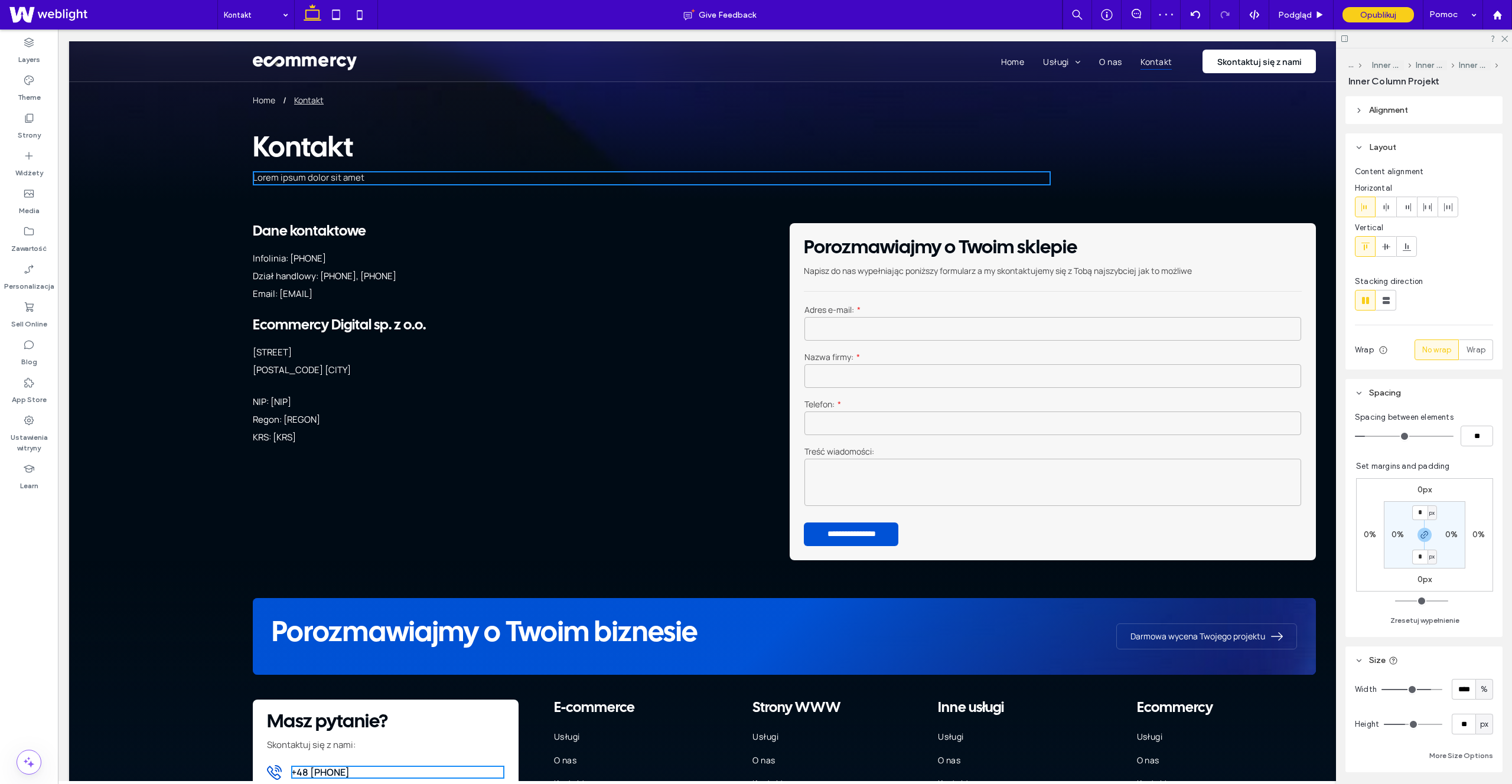 type on "***" 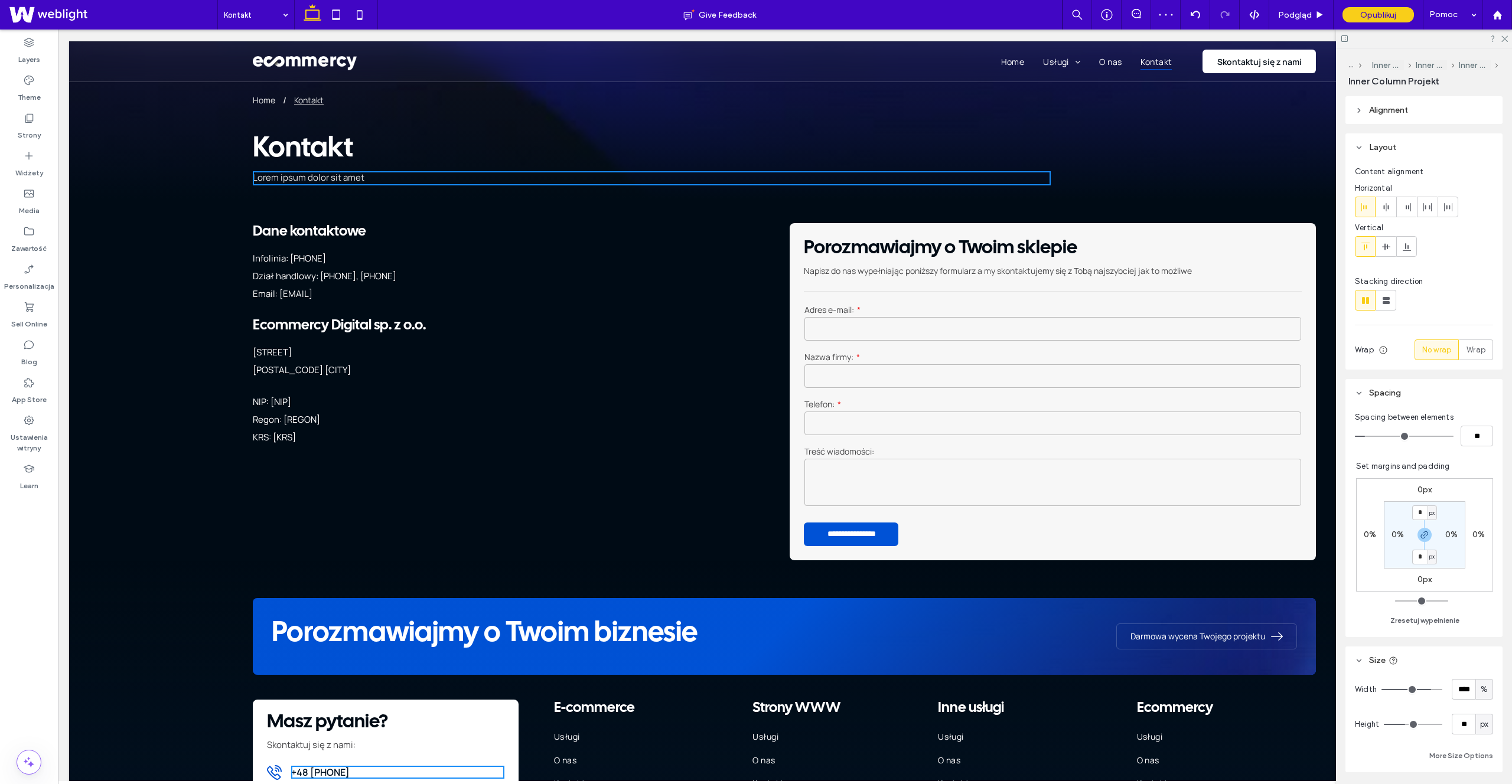 type on "****" 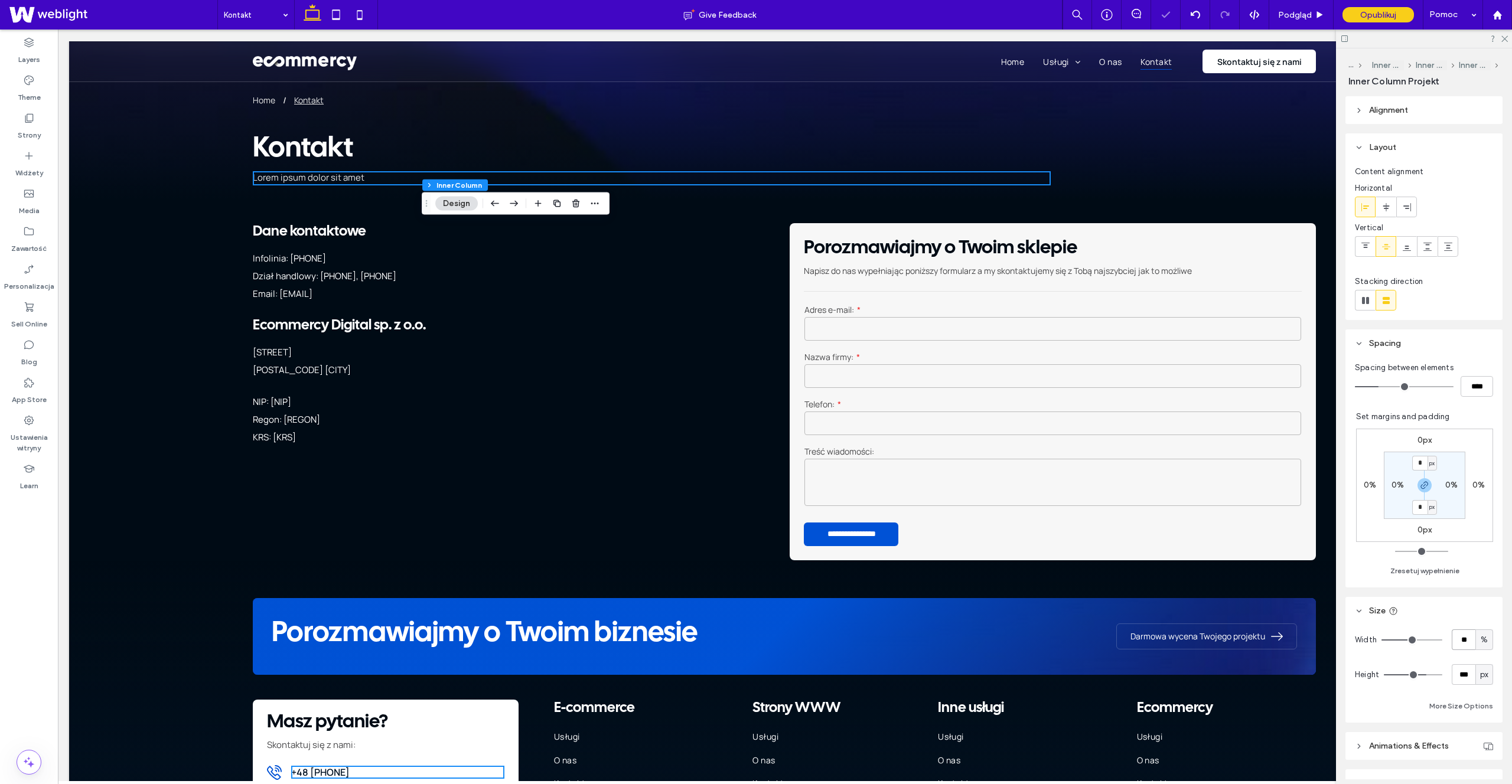 click on "**" at bounding box center (1464, 639) 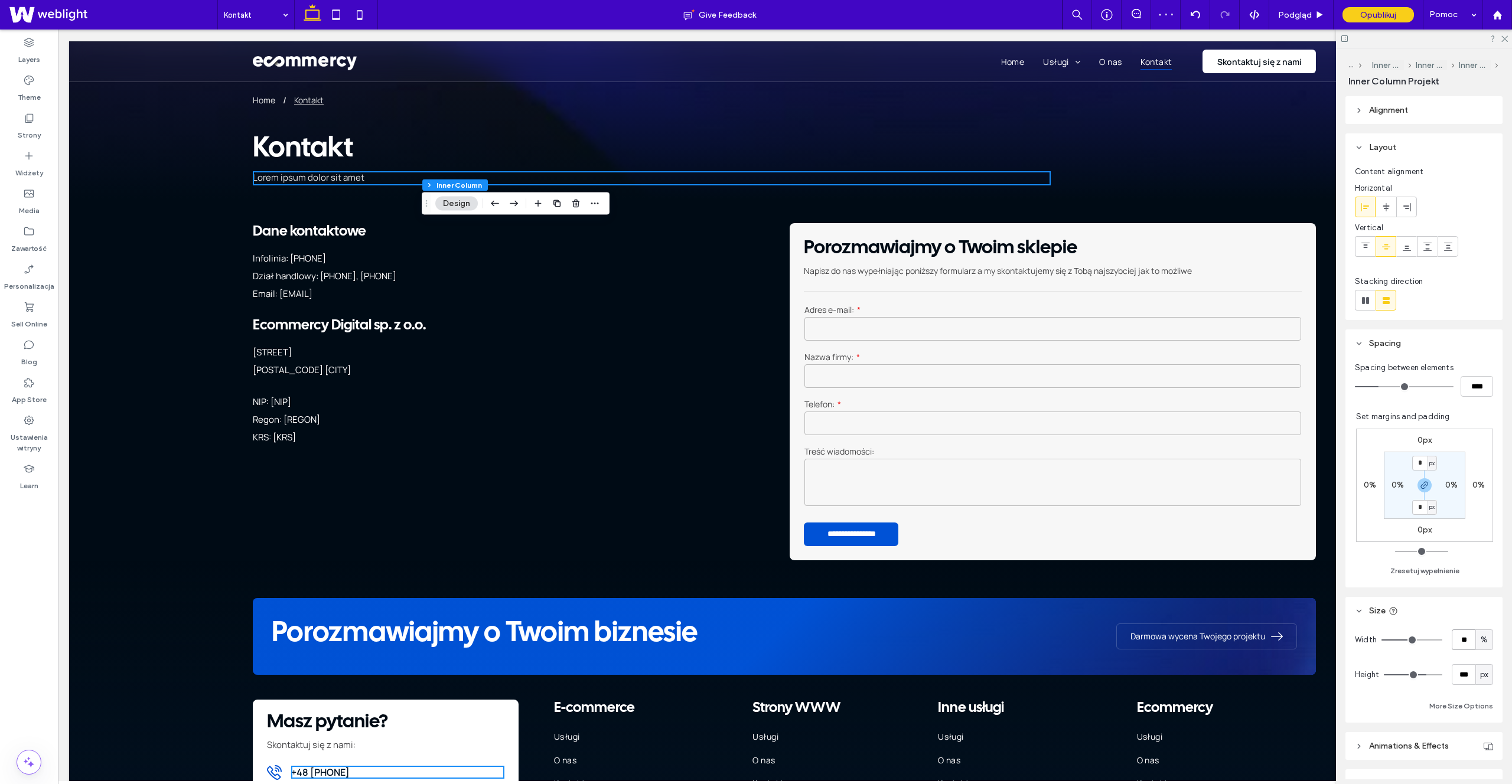 type on "**" 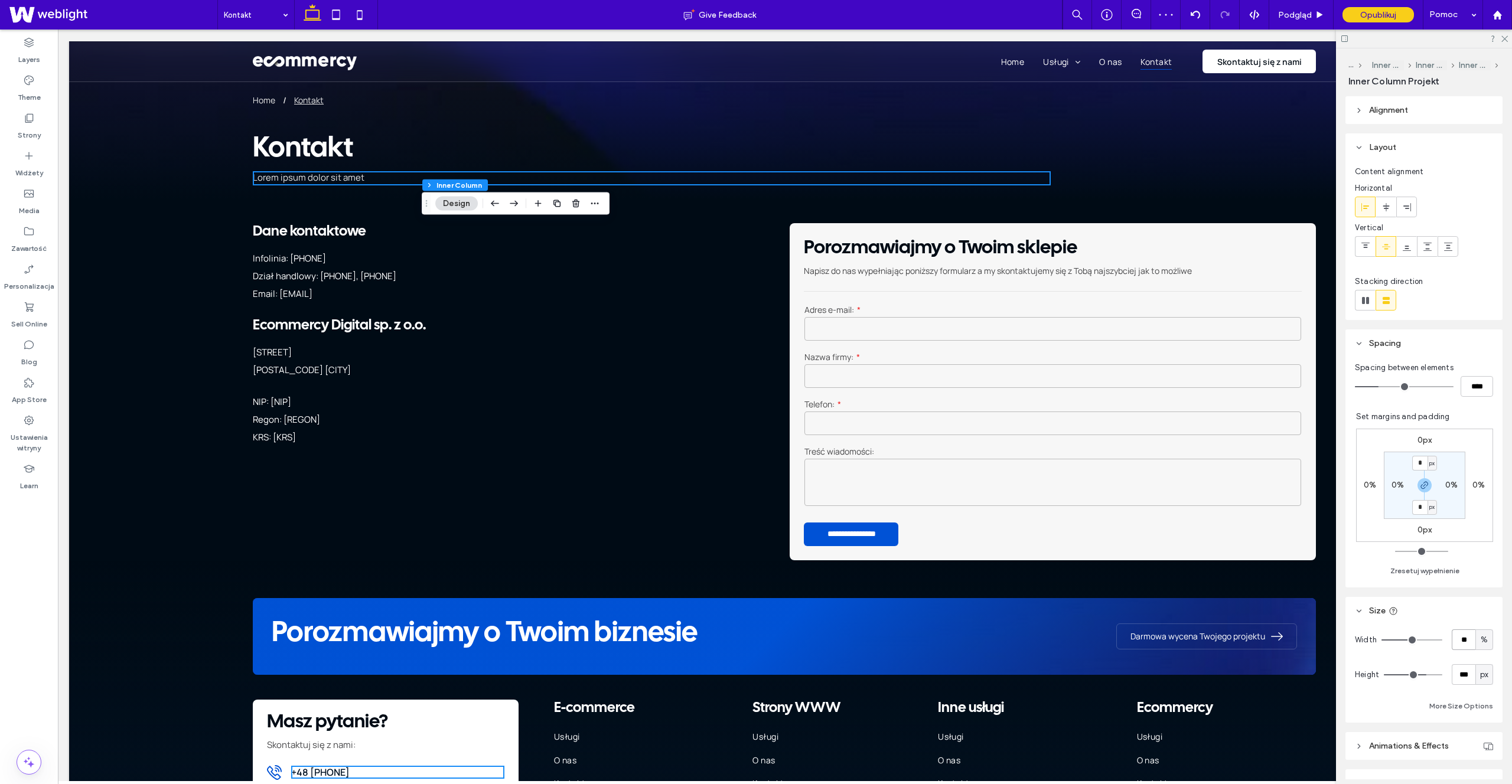 type on "**" 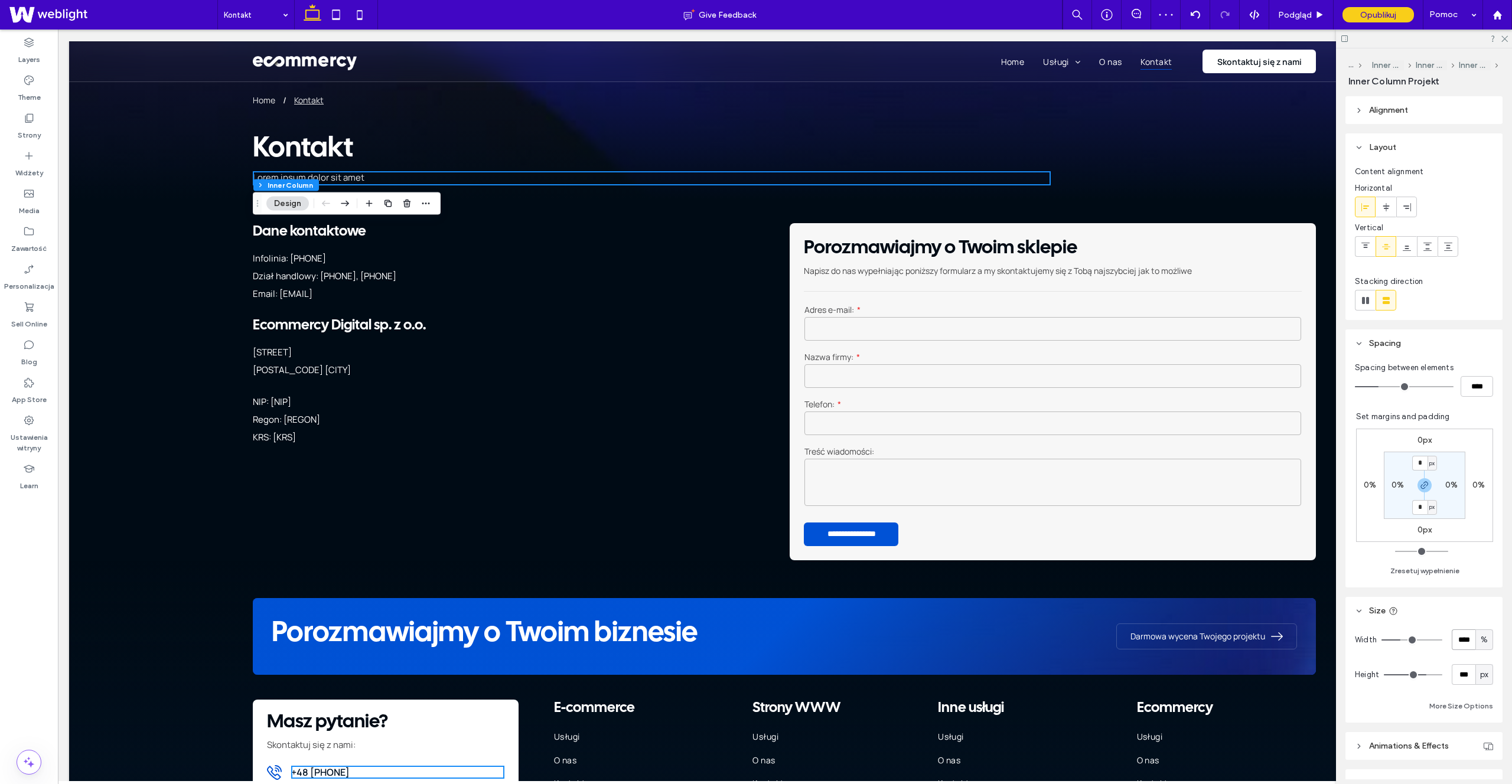 click on "****" at bounding box center [1464, 639] 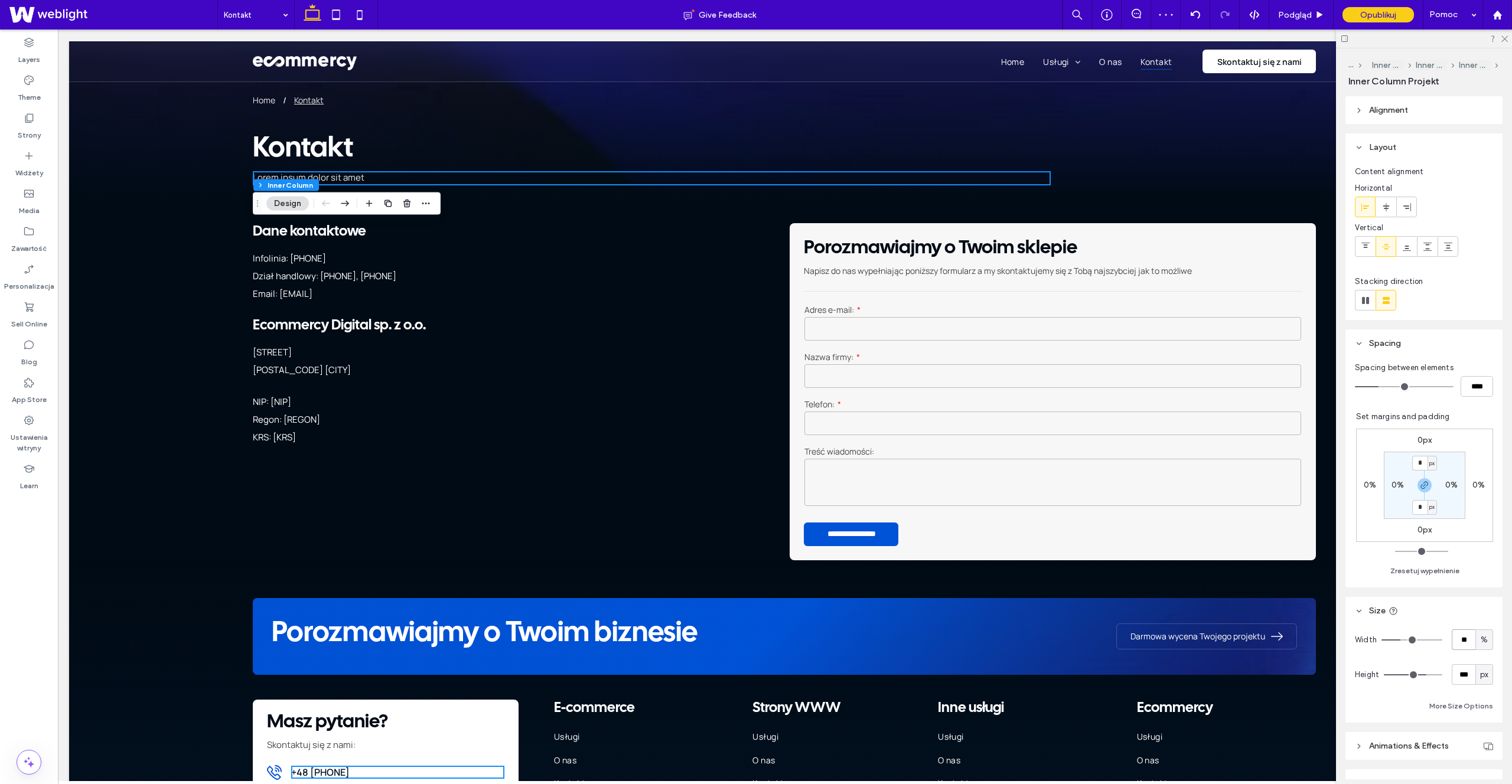 type on "**" 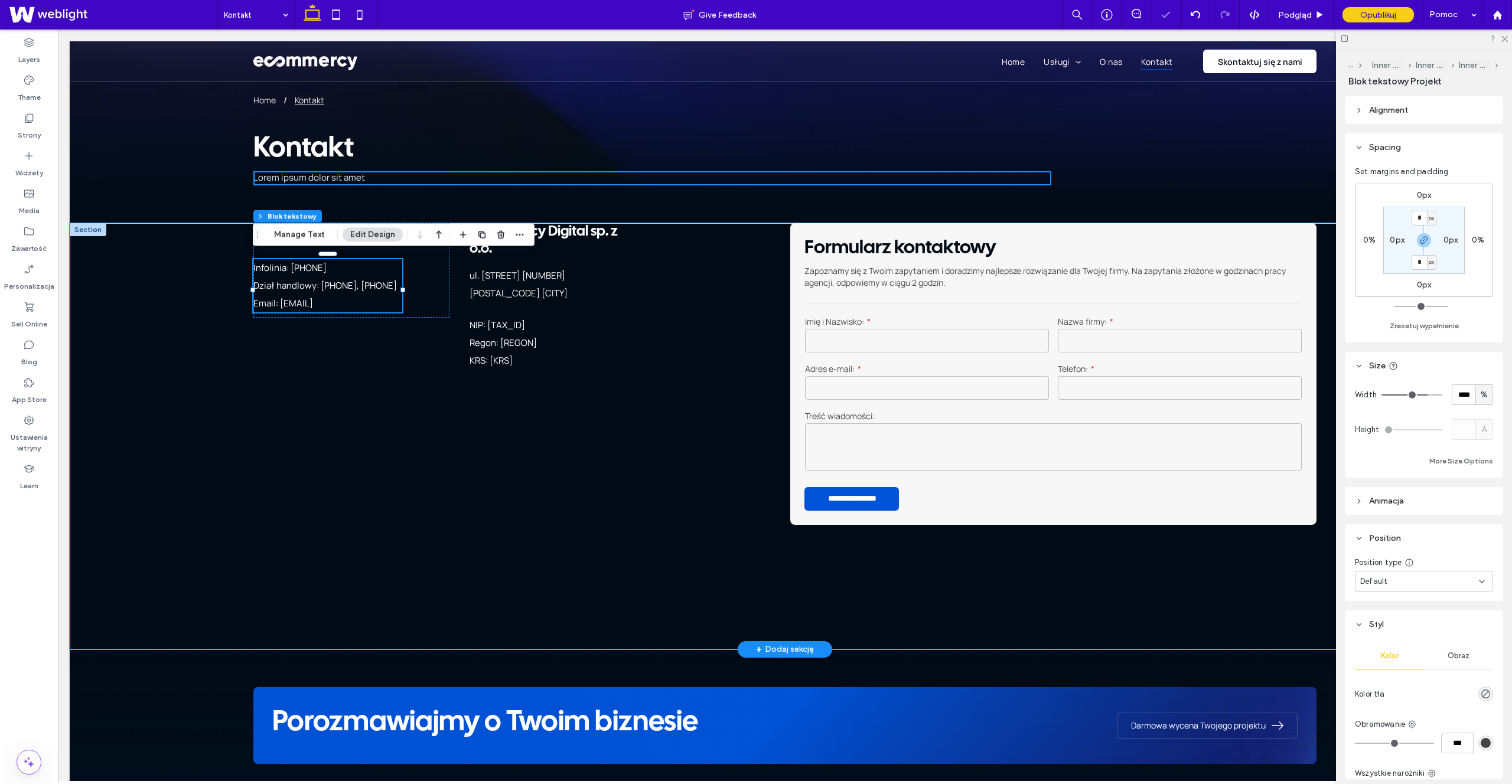 scroll, scrollTop: 0, scrollLeft: 0, axis: both 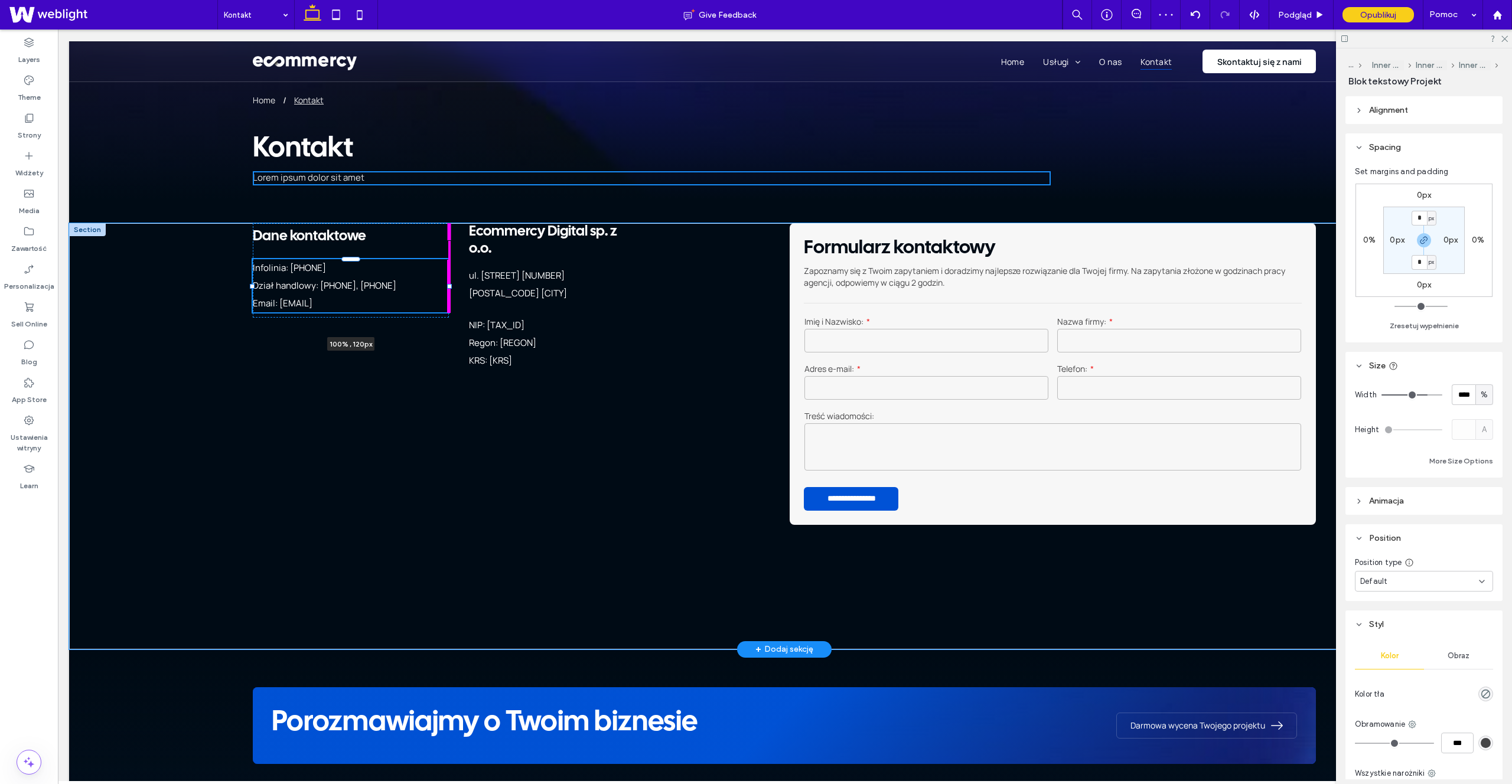 drag, startPoint x: 401, startPoint y: 290, endPoint x: 451, endPoint y: 289, distance: 50.01 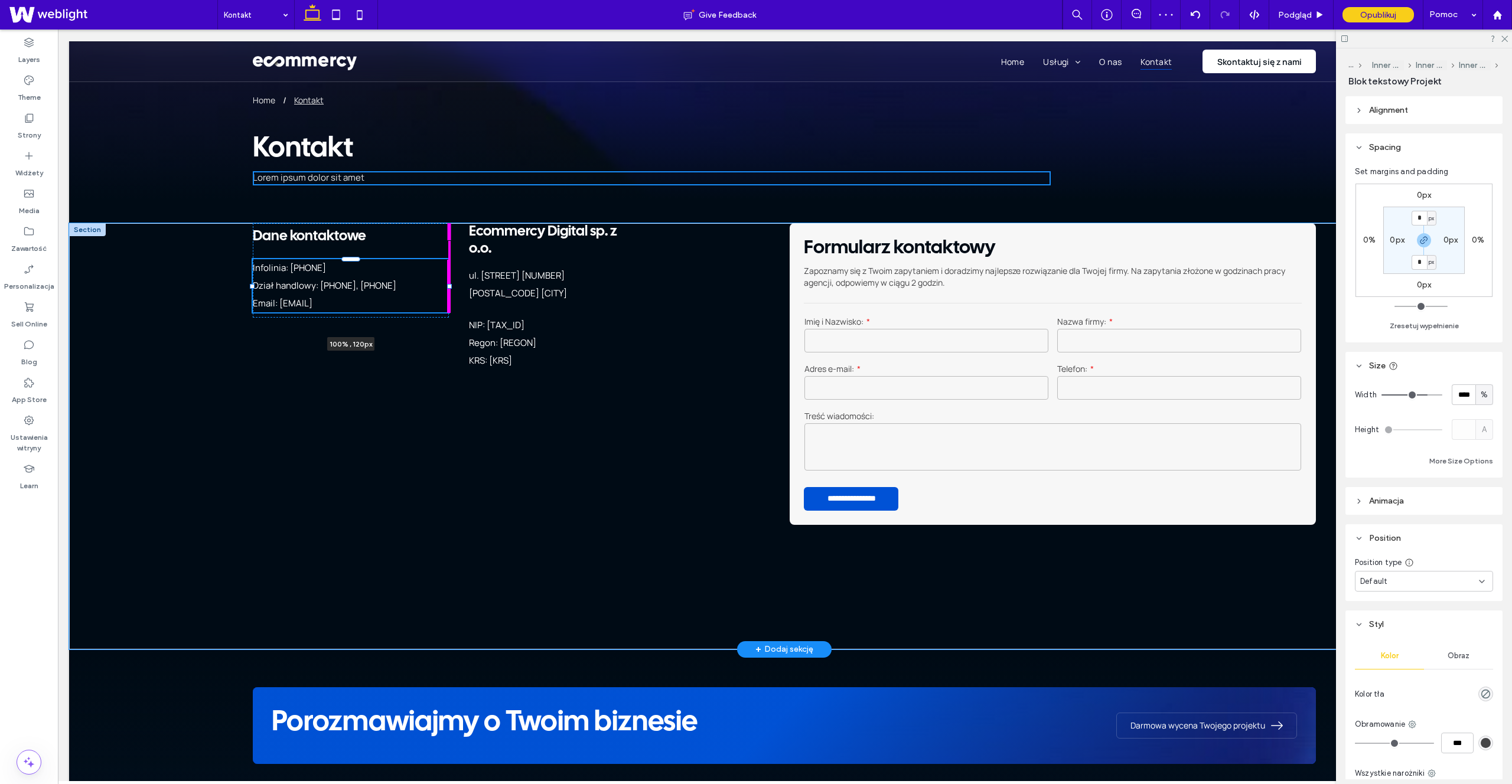 click on "Pełna obsługa – od projektu po wdrożenie
Tworzenie sklepu internetowego w naszej agencji to proces, który obejmuje wszystkie niezbędne etapy, zapewniając Ci gotowy do działania, zoptymalizowany pod kątem sprzedaży produkt. Nasz zakres usług obejmuje:
Projekt graficzny
każdy sklep jest tworzony od podstaw, z myślą o najlepszych praktykach UX/UI. Zapewniamy unikalną identyfikację wizualną, spójną z Twoją marką i oczekiwaniami klientów.
Konfiguracja płatności
integrujemy Twój sklep z popularnymi systemami płatności online
Domena i poczta sklepowa
pomagamy w doborze i konfiguracji domeny oraz poczty sklepowej, która będzie obsługiwać twój sklep.
Optymalizacja SEO" at bounding box center (784, 436) 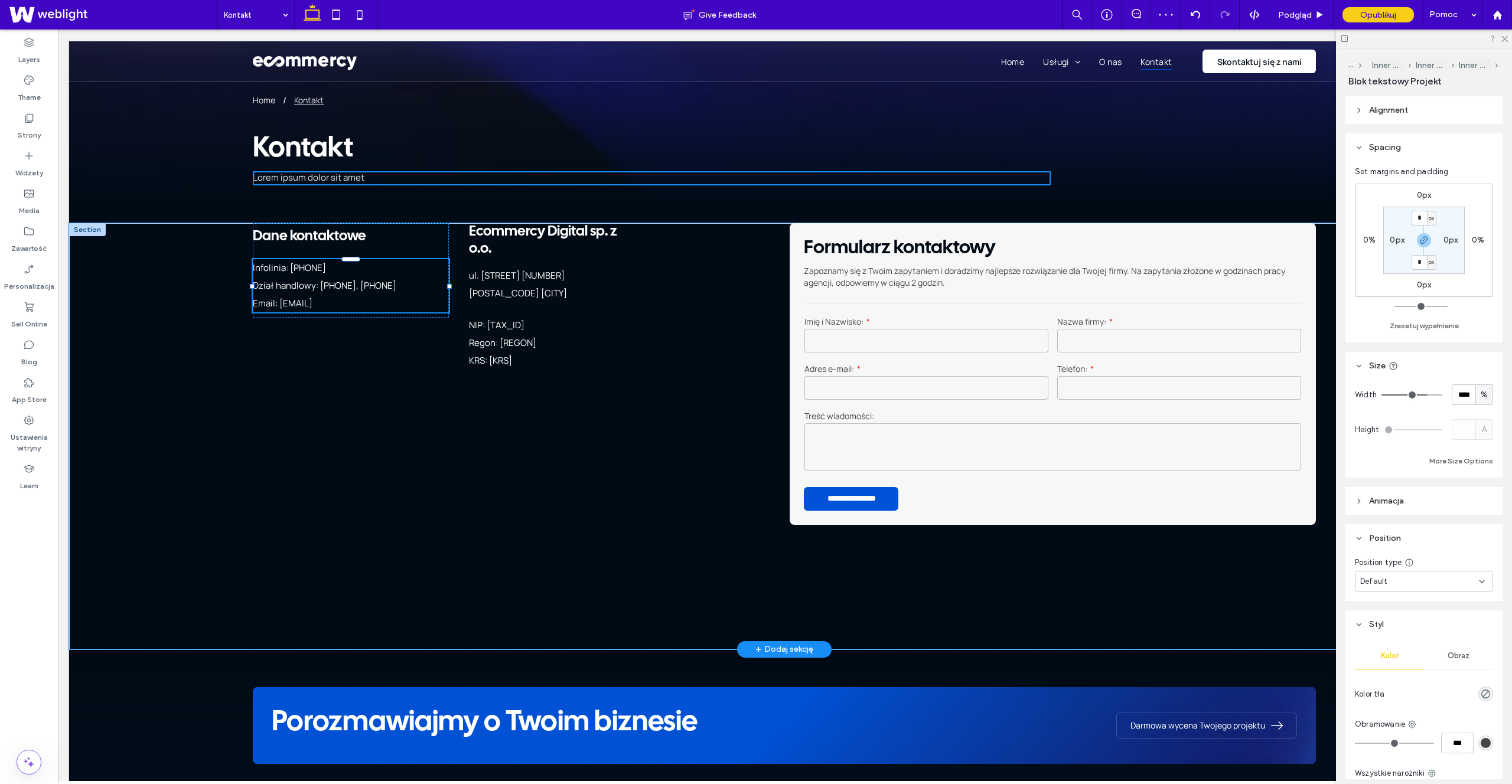 type on "***" 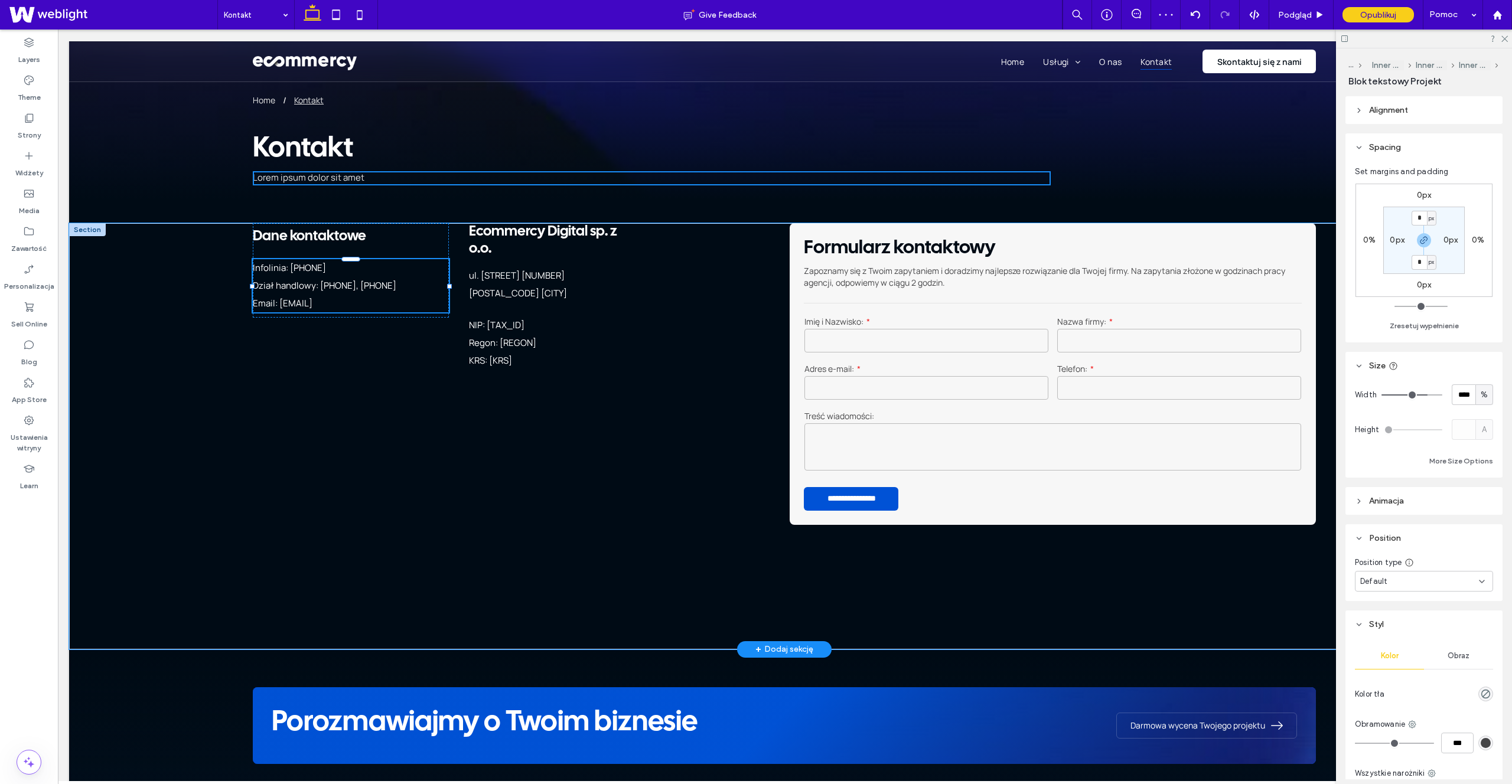 type on "****" 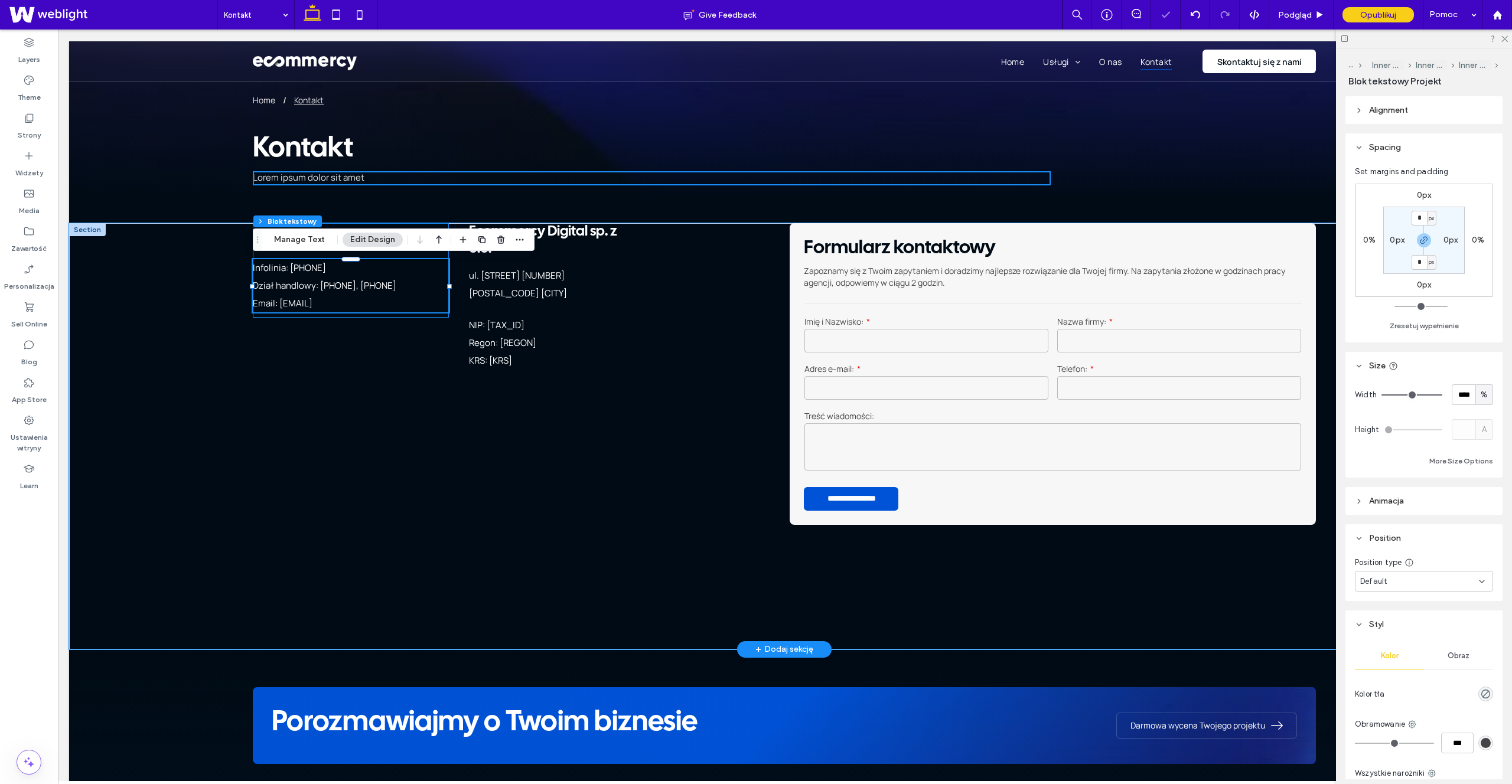 click on "Dane kontaktowe
Infolinia: [PHONE] Dział handlowy: [PHONE], [PHONE] Email: [EMAIL]
100% , 120px" at bounding box center [351, 270] 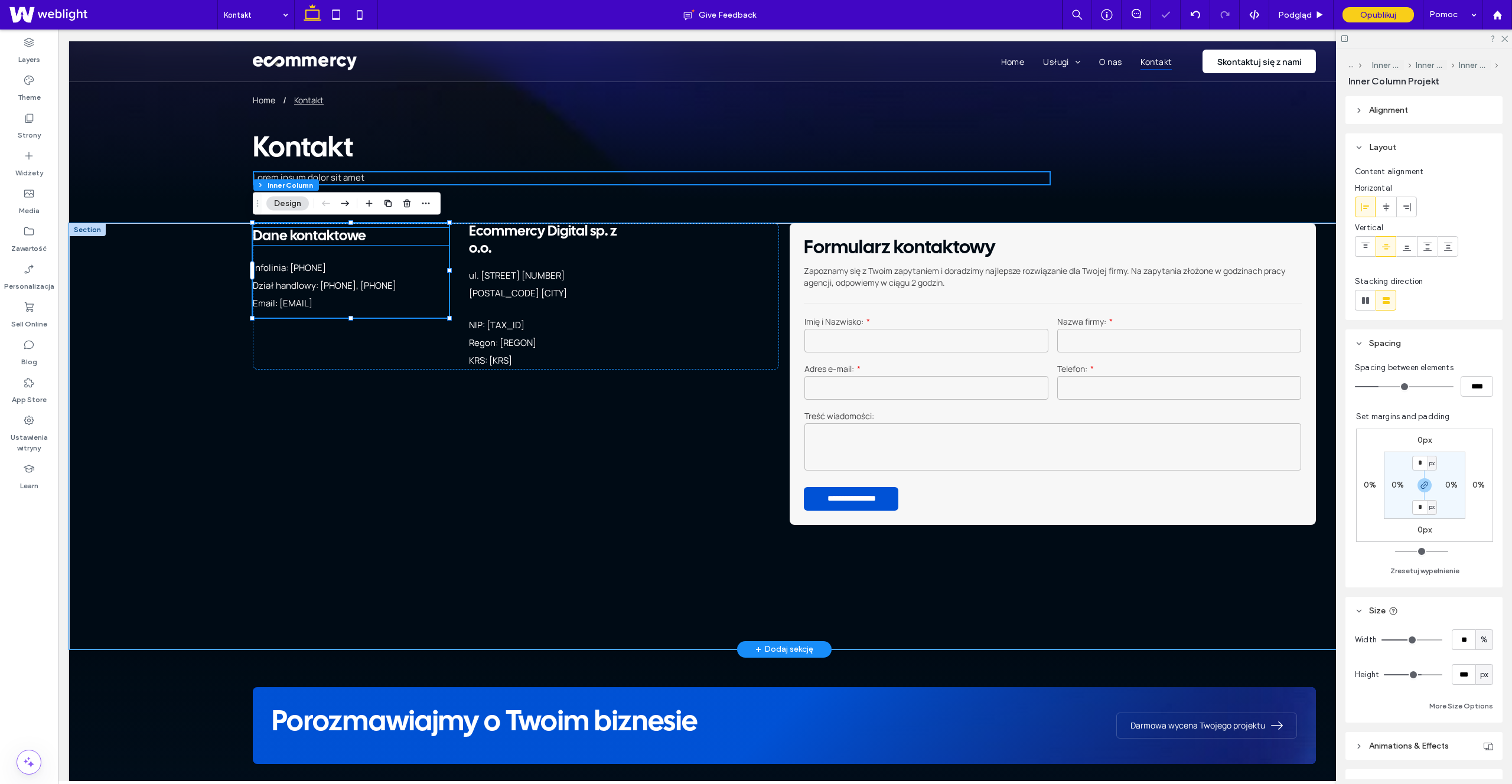 click on "Dane kontaktowe" at bounding box center (351, 236) 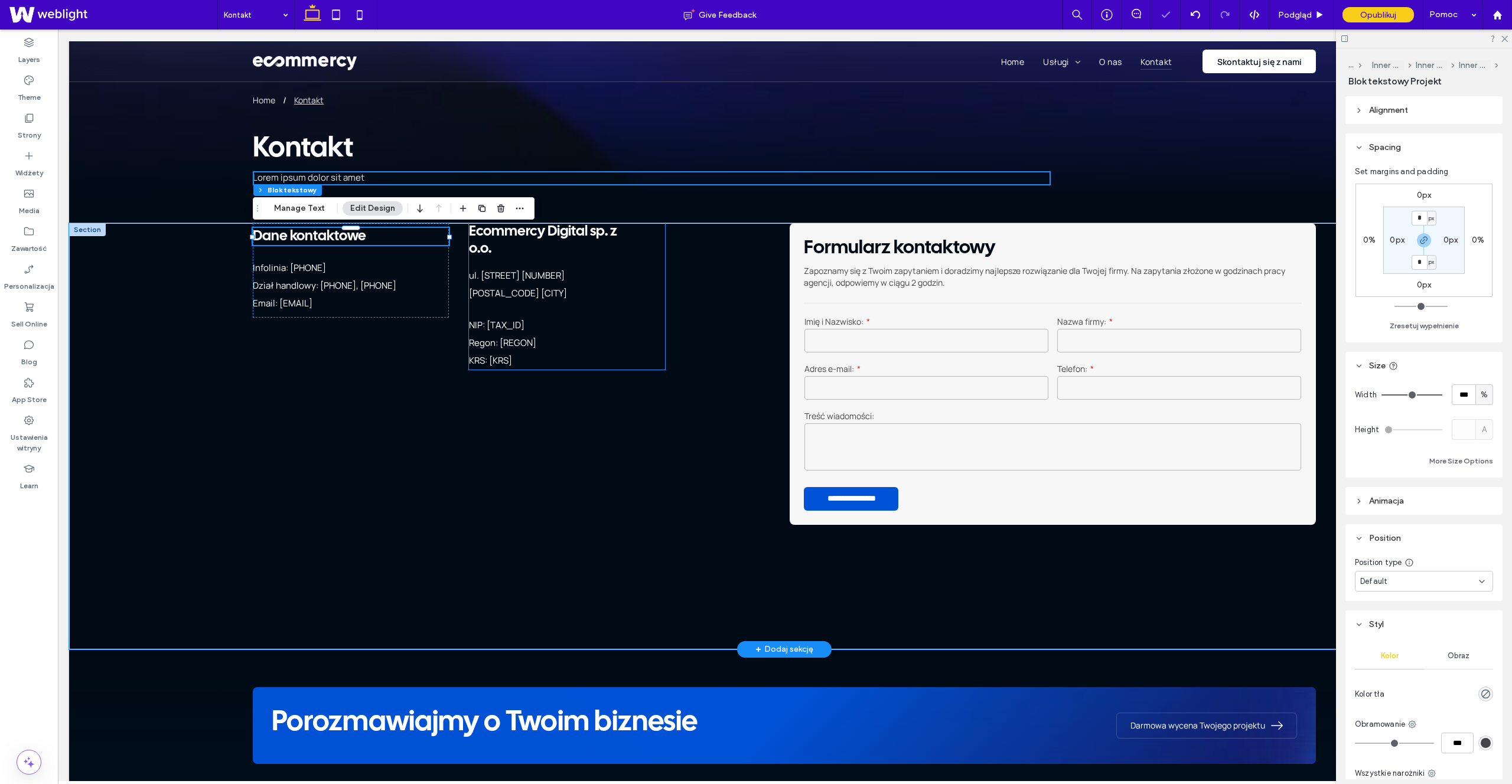 click on "Ecommercy Digital sp. z o.o." at bounding box center (548, 240) 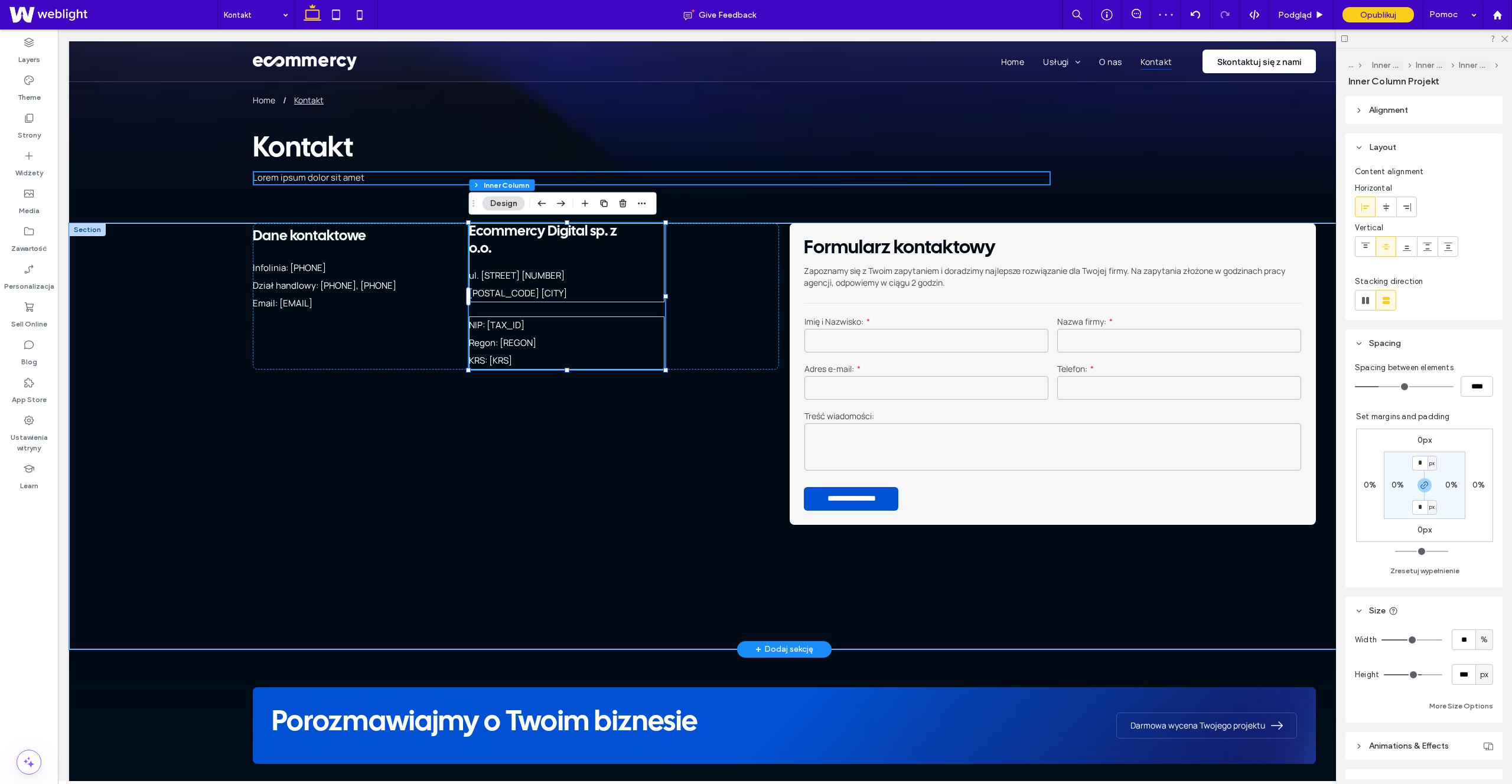click on "Ecommercy Digital sp. z o.o." at bounding box center (548, 240) 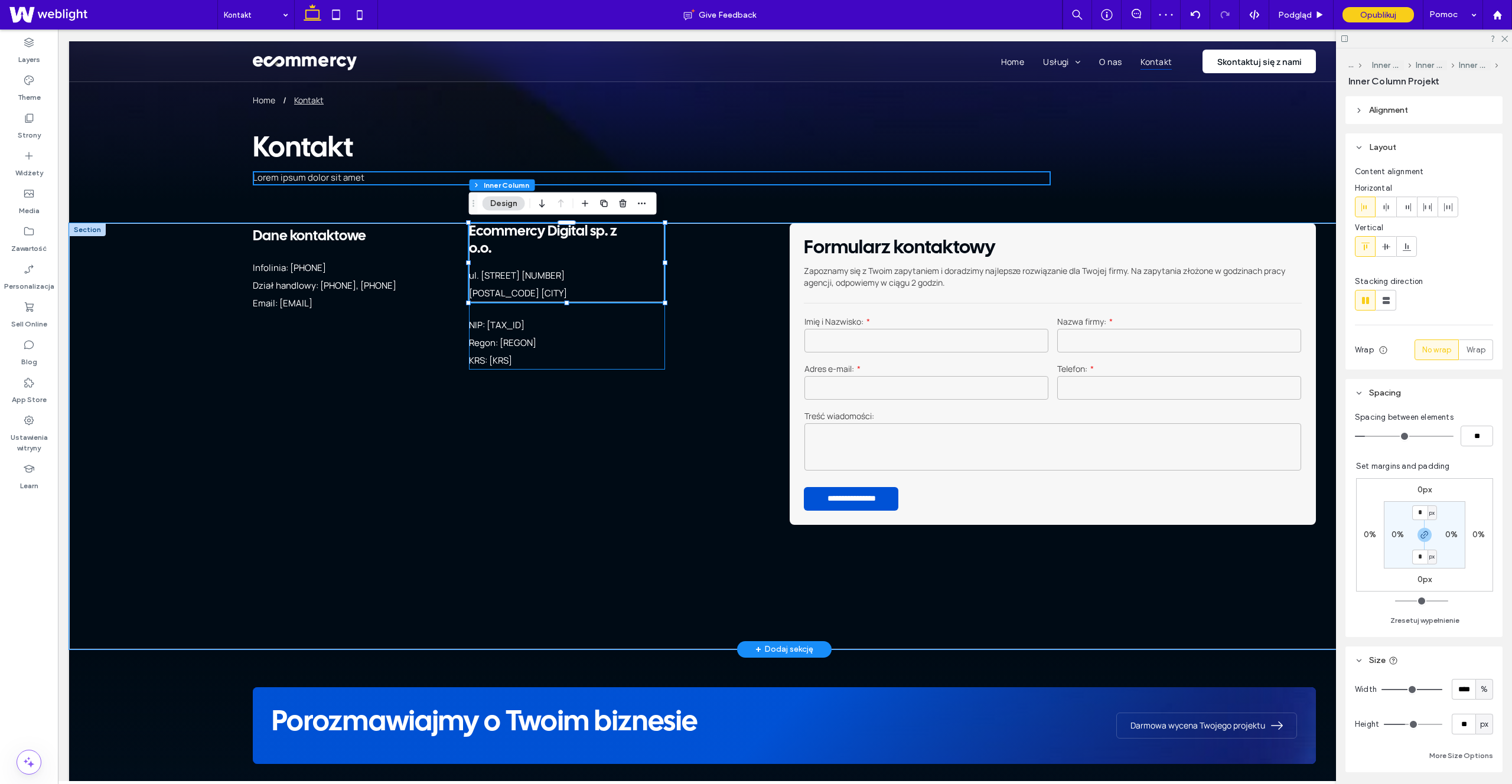 click on "Ecommercy Digital sp. z o.o." at bounding box center [548, 240] 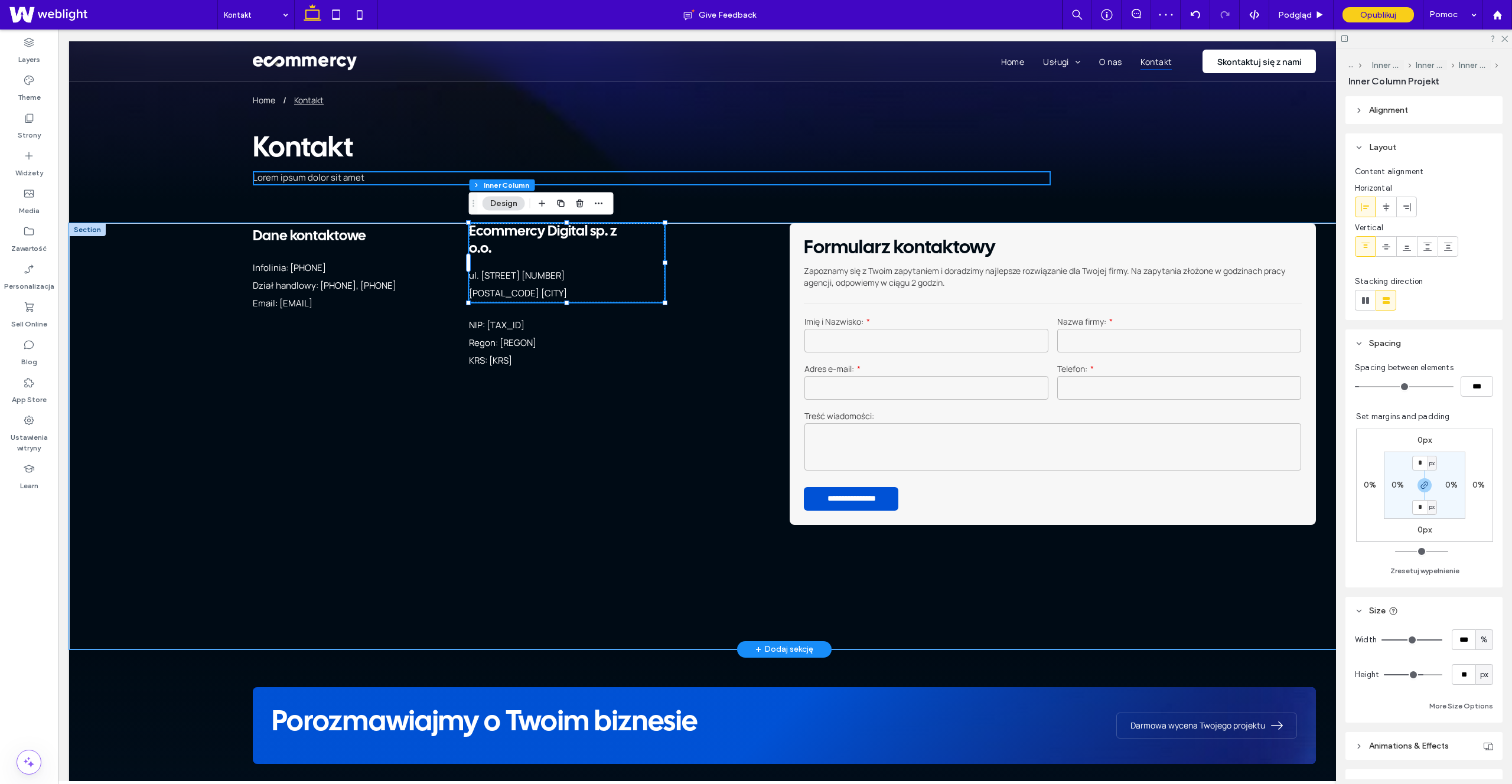 click on "Ecommercy Digital sp. z o.o." at bounding box center (543, 240) 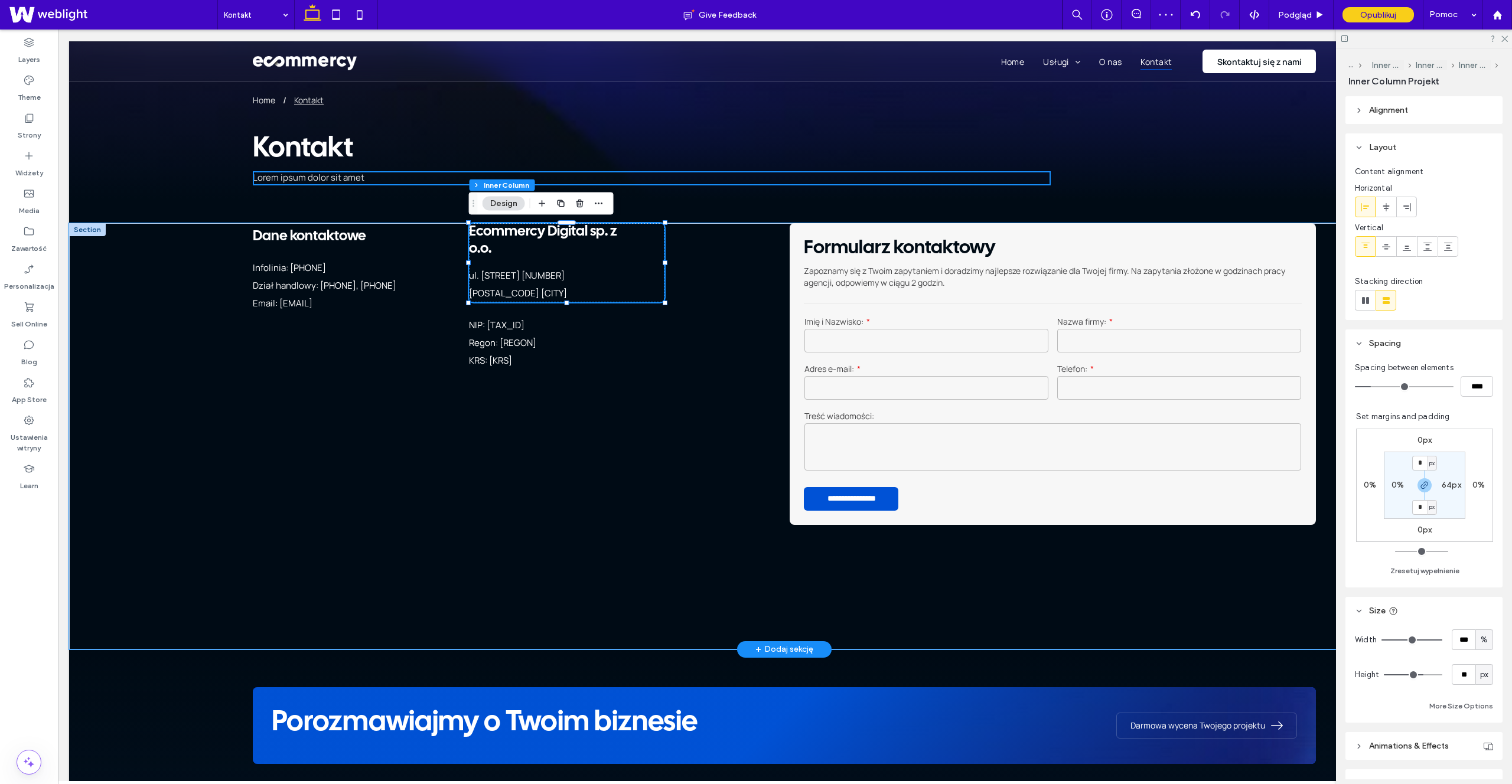 click on "Ecommercy Digital sp. z o.o." at bounding box center (543, 240) 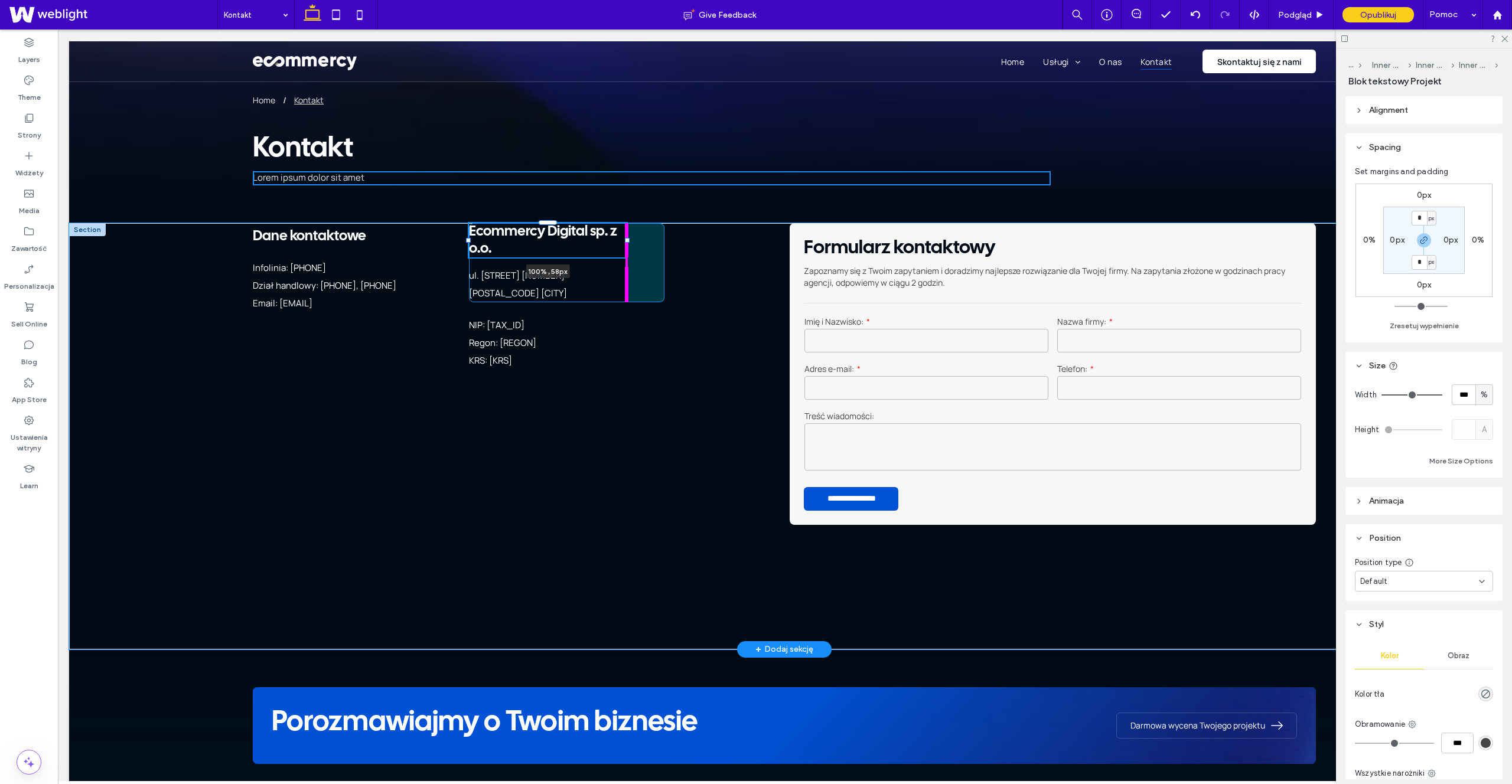 drag, startPoint x: 627, startPoint y: 237, endPoint x: 628, endPoint y: 243, distance: 6.082763 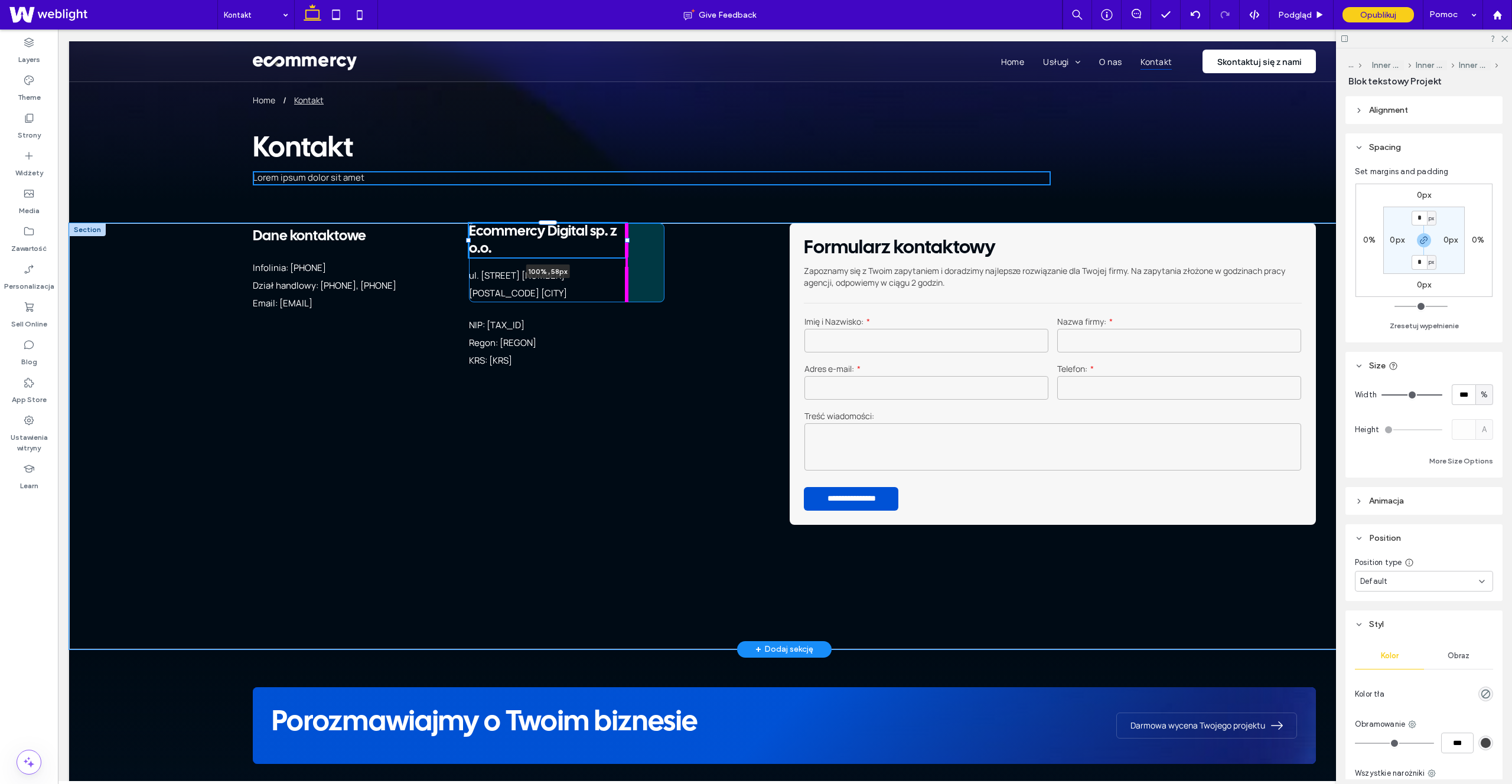 click on "Pełna obsługa – od projektu po wdrożenie
Tworzenie sklepu internetowego w naszej agencji to proces, który obejmuje wszystkie niezbędne etapy, zapewniając Ci gotowy do działania, zoptymalizowany pod kątem sprzedaży produkt. Nasz zakres usług obejmuje:
Projekt graficzny
każdy sklep jest tworzony od podstaw, z myślą o najlepszych praktykach UX/UI. Zapewniamy unikalną identyfikację wizualną, spójną z Twoją marką i oczekiwaniami klientów.
Konfiguracja płatności
integrujemy Twój sklep z popularnymi systemami płatności online
Domena i poczta sklepowa
pomagamy w doborze i konfiguracji domeny oraz poczty sklepowej, która będzie obsługiwać twój sklep.
Optymalizacja SEO" at bounding box center (784, 436) 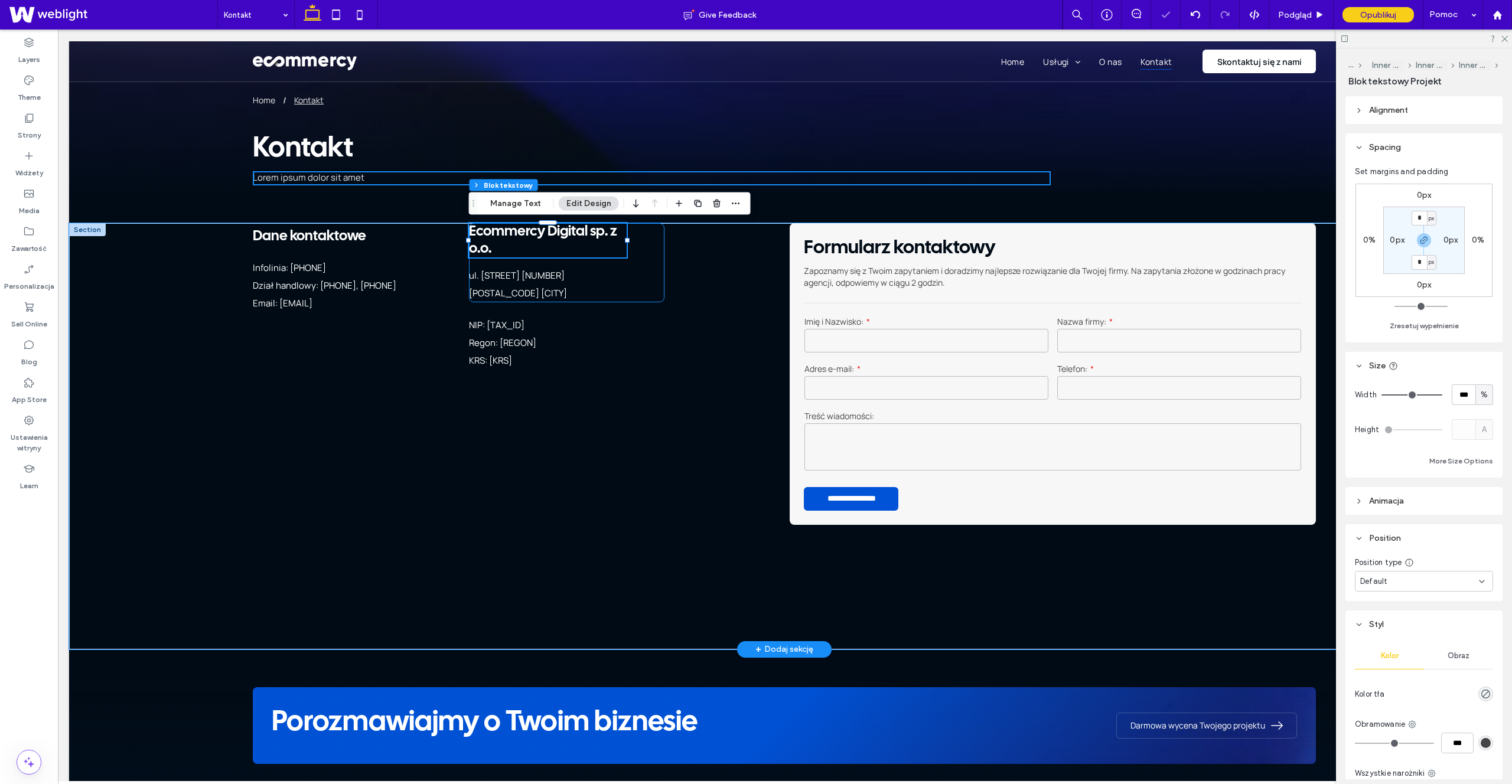 click on "Ecommercy Digital sp. z o.o.
100% , 58px
ul. [STREET] [NUMBER], [POSTAL_CODE] [CITY]" at bounding box center (566, 263) 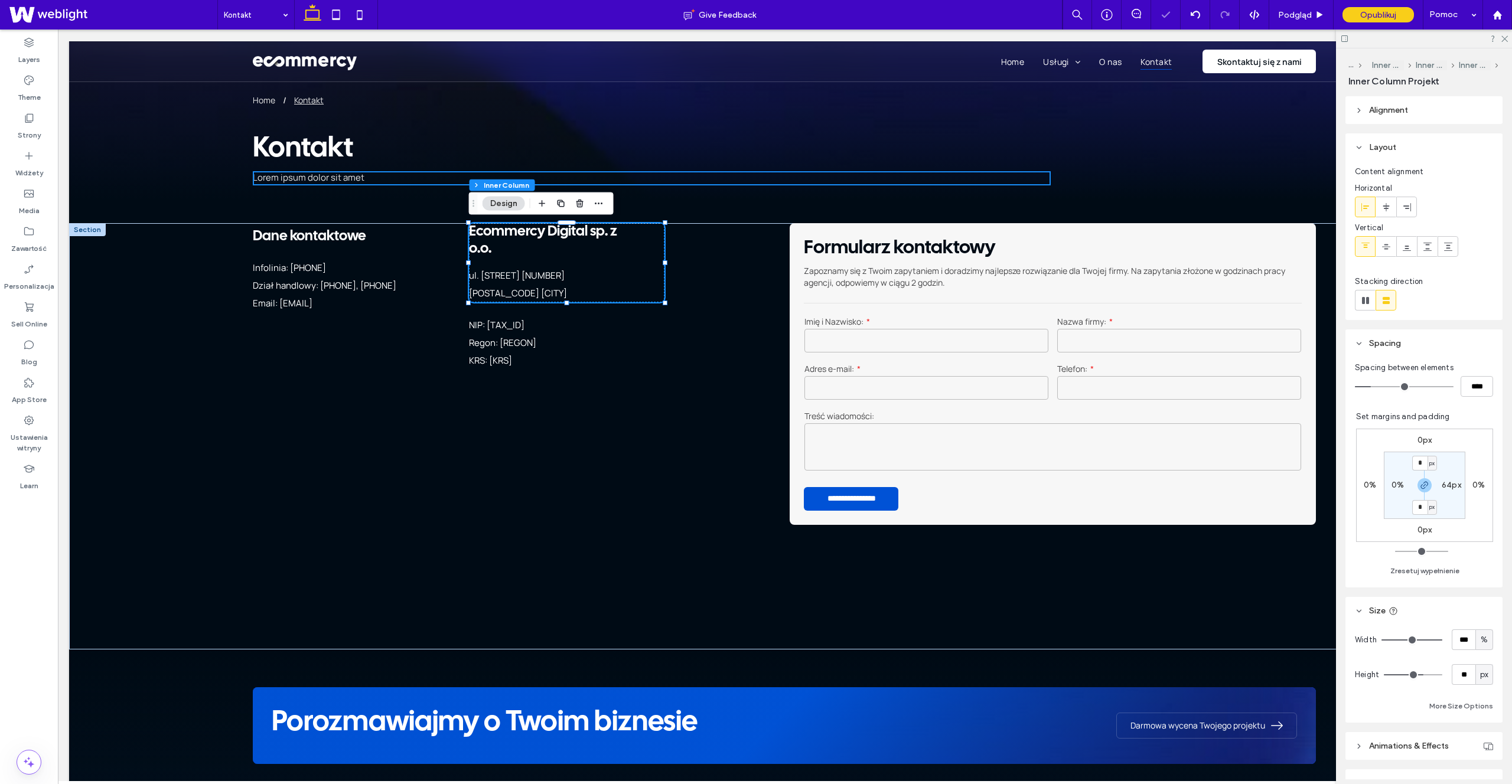 click on "64px" at bounding box center (1451, 485) 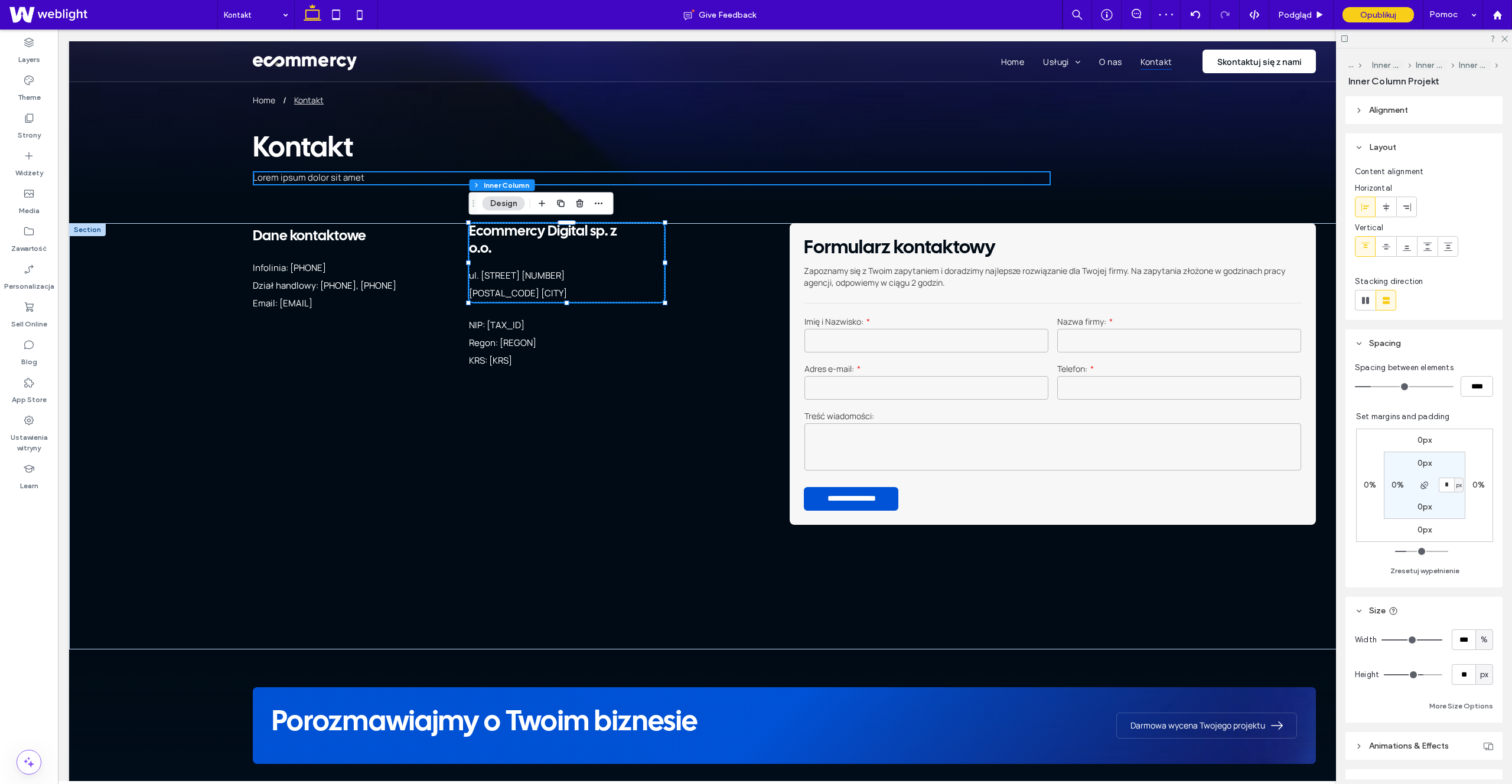 type on "*" 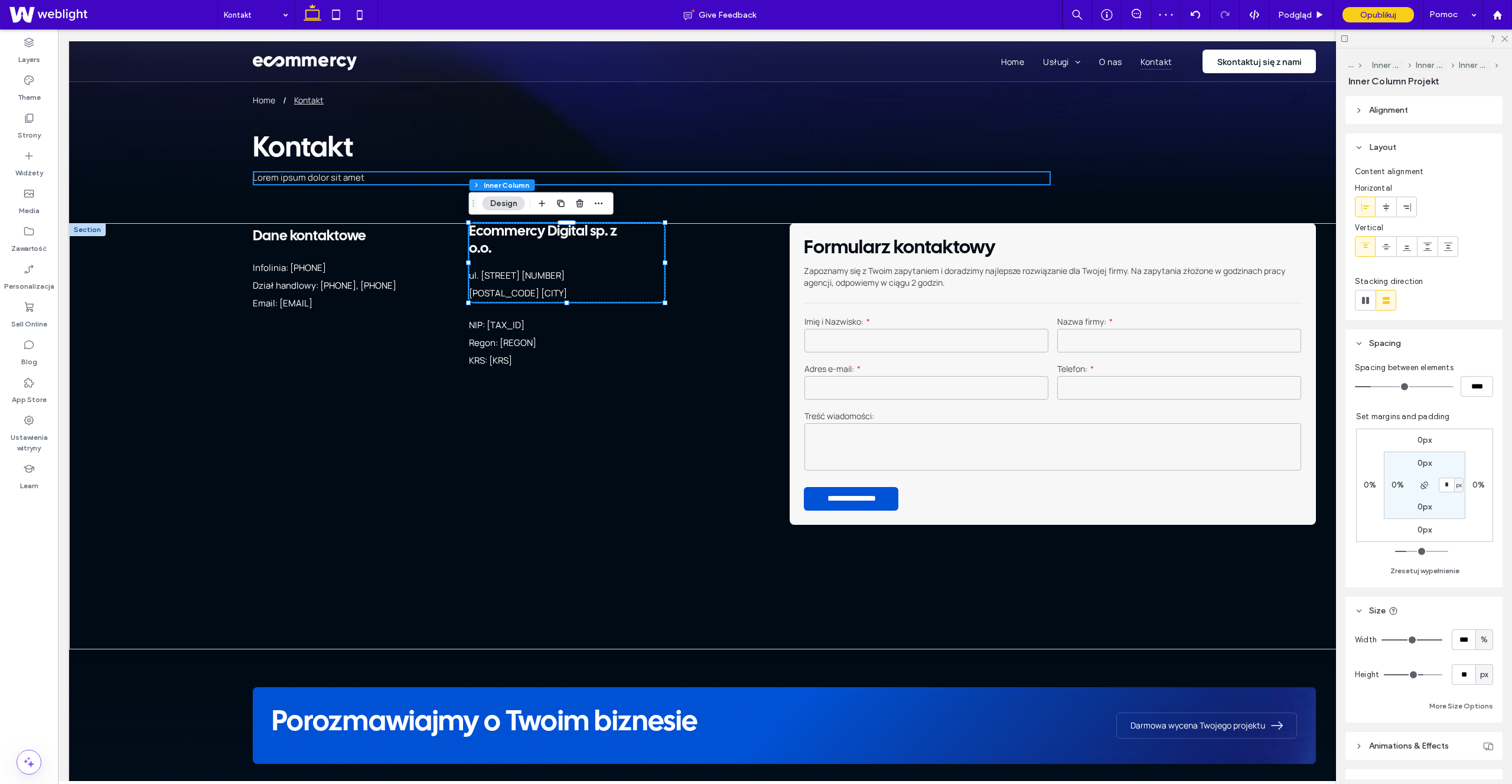 type on "*" 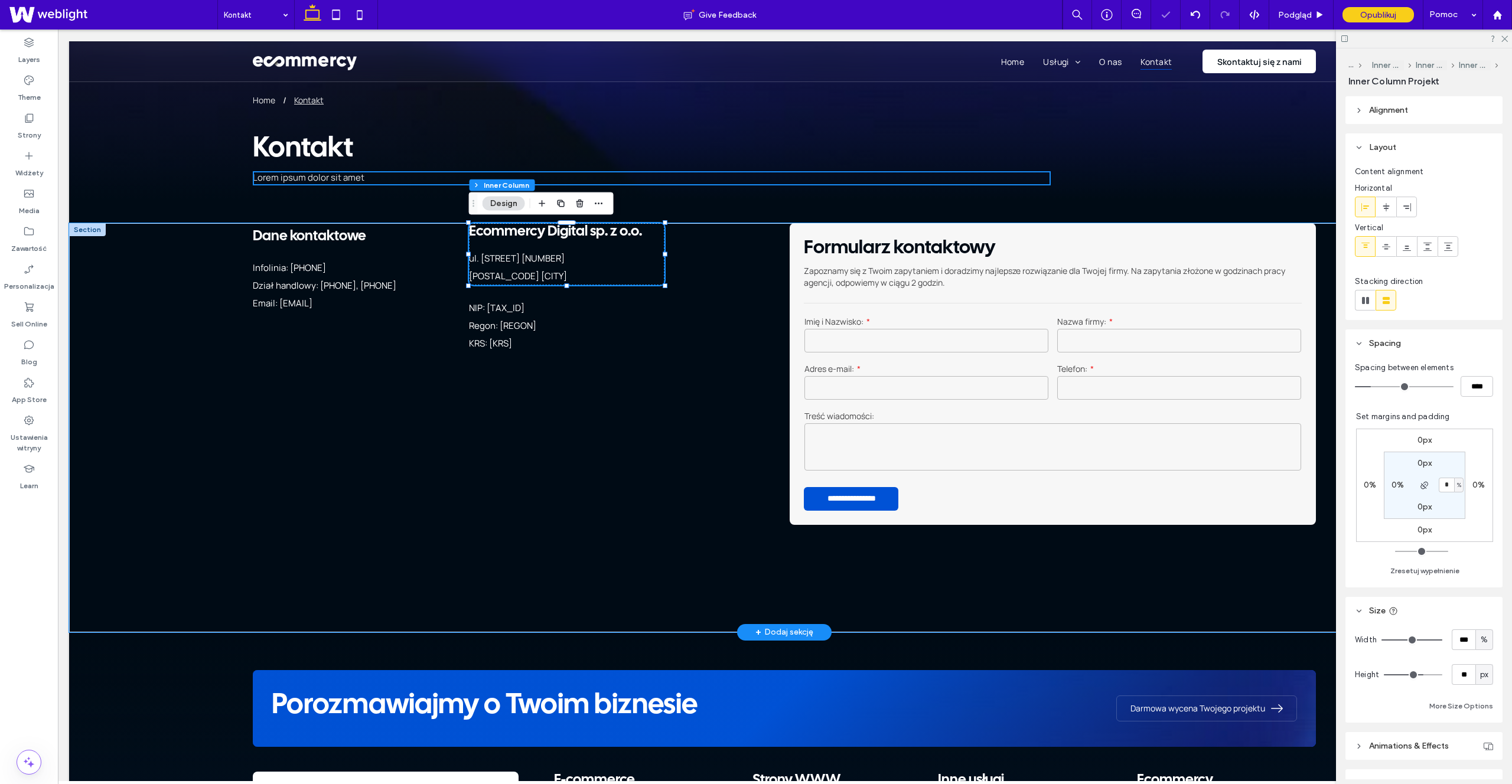 click on "Ecommercy Digital sp. z o.o.
ul. [STREET] [NUMBER], [POSTAL_CODE] [CITY]" at bounding box center (566, 254) 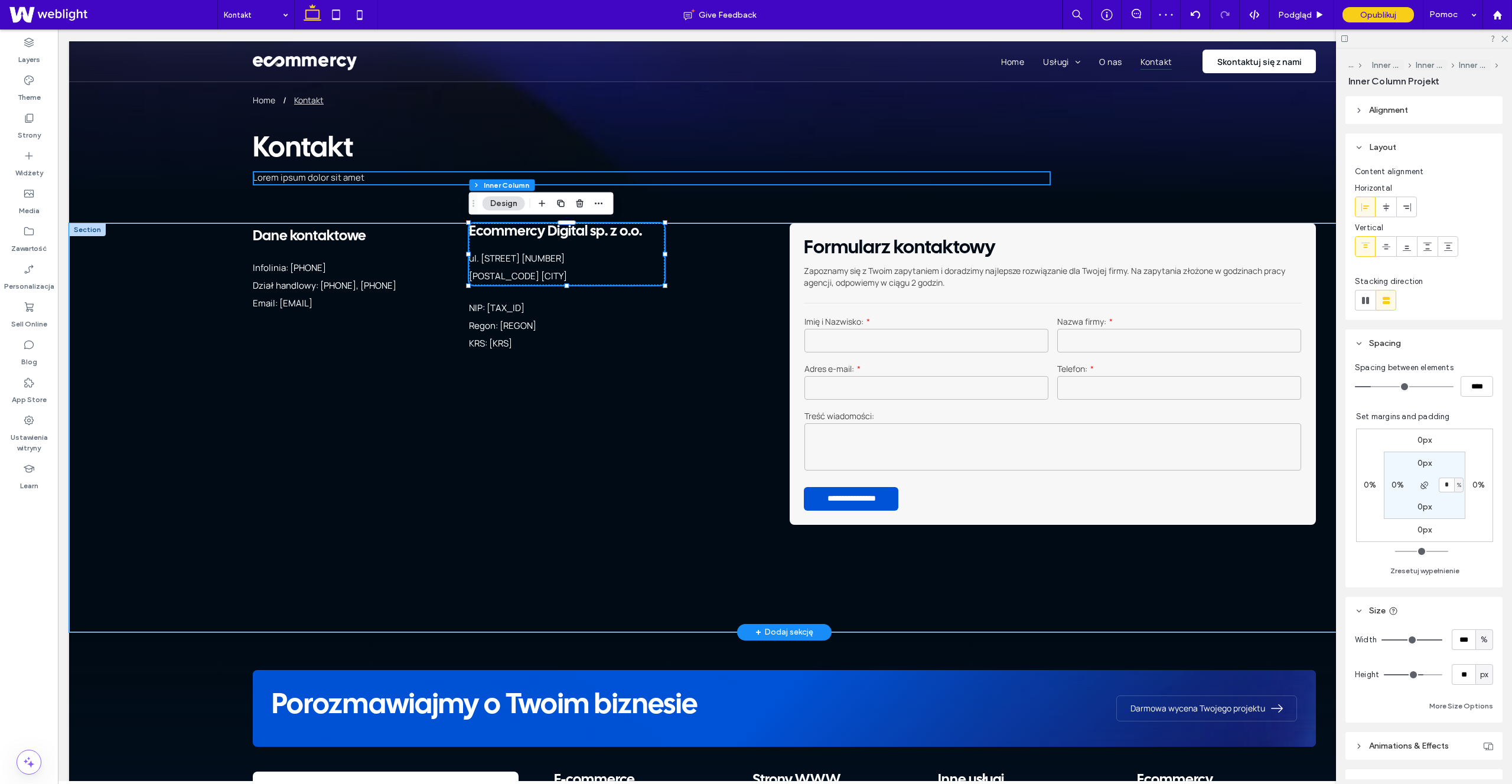 click on "Ecommercy Digital sp. z o.o.
ul. [STREET] [NUMBER], [POSTAL_CODE] [CITY]" at bounding box center [566, 254] 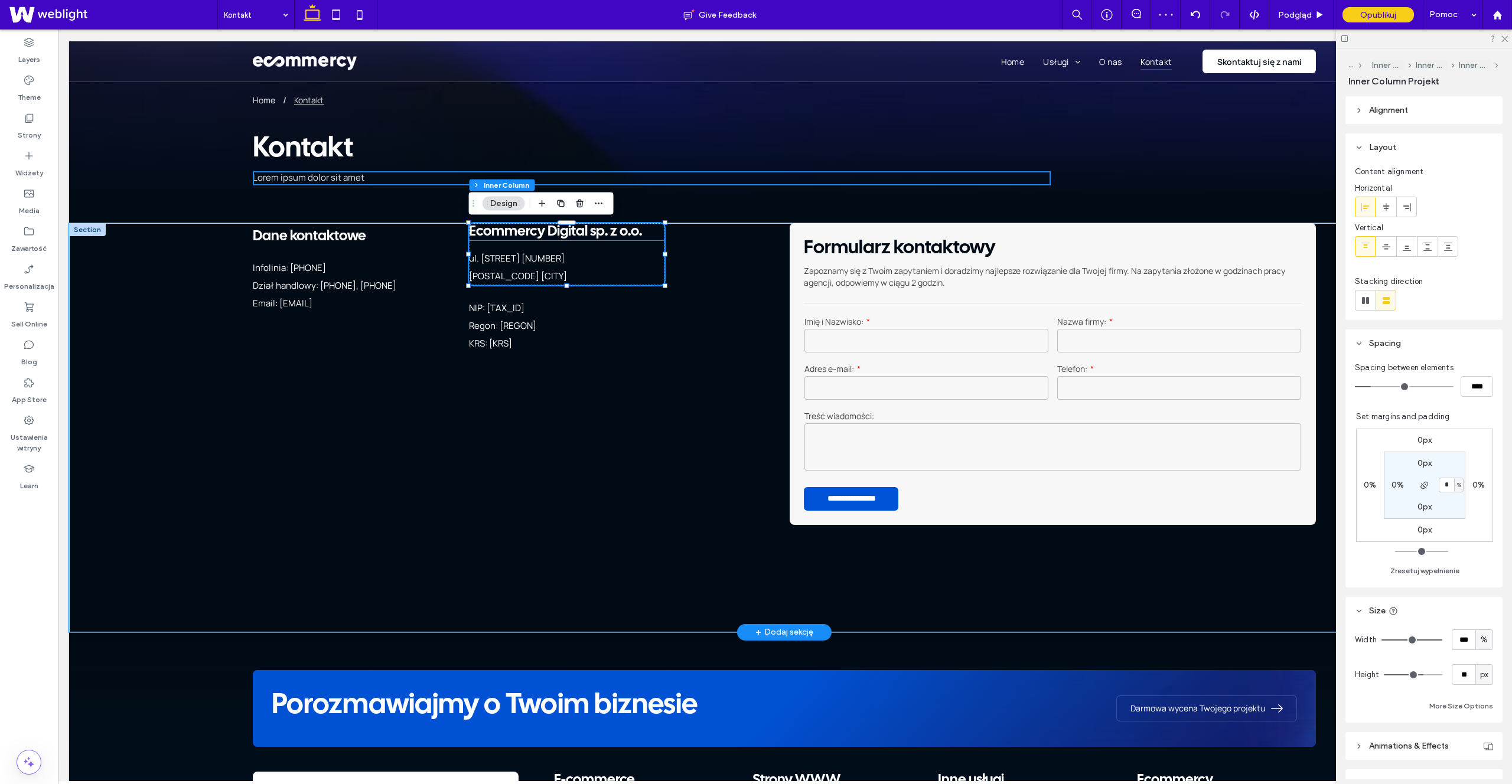click on "Ecommercy Digital sp. z o.o." at bounding box center (555, 231) 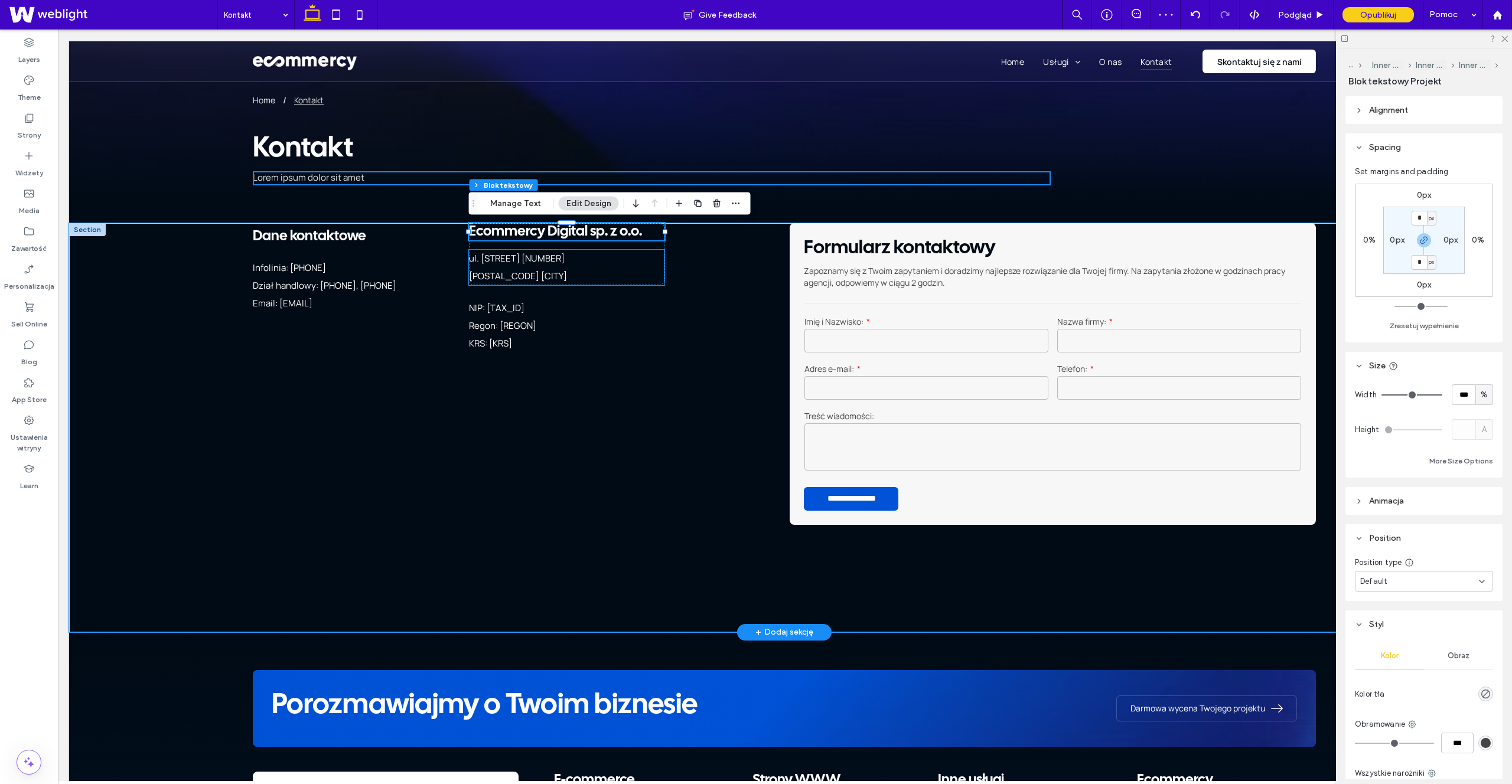 click on "ul. [STREET] [NUMBER]" at bounding box center [566, 259] 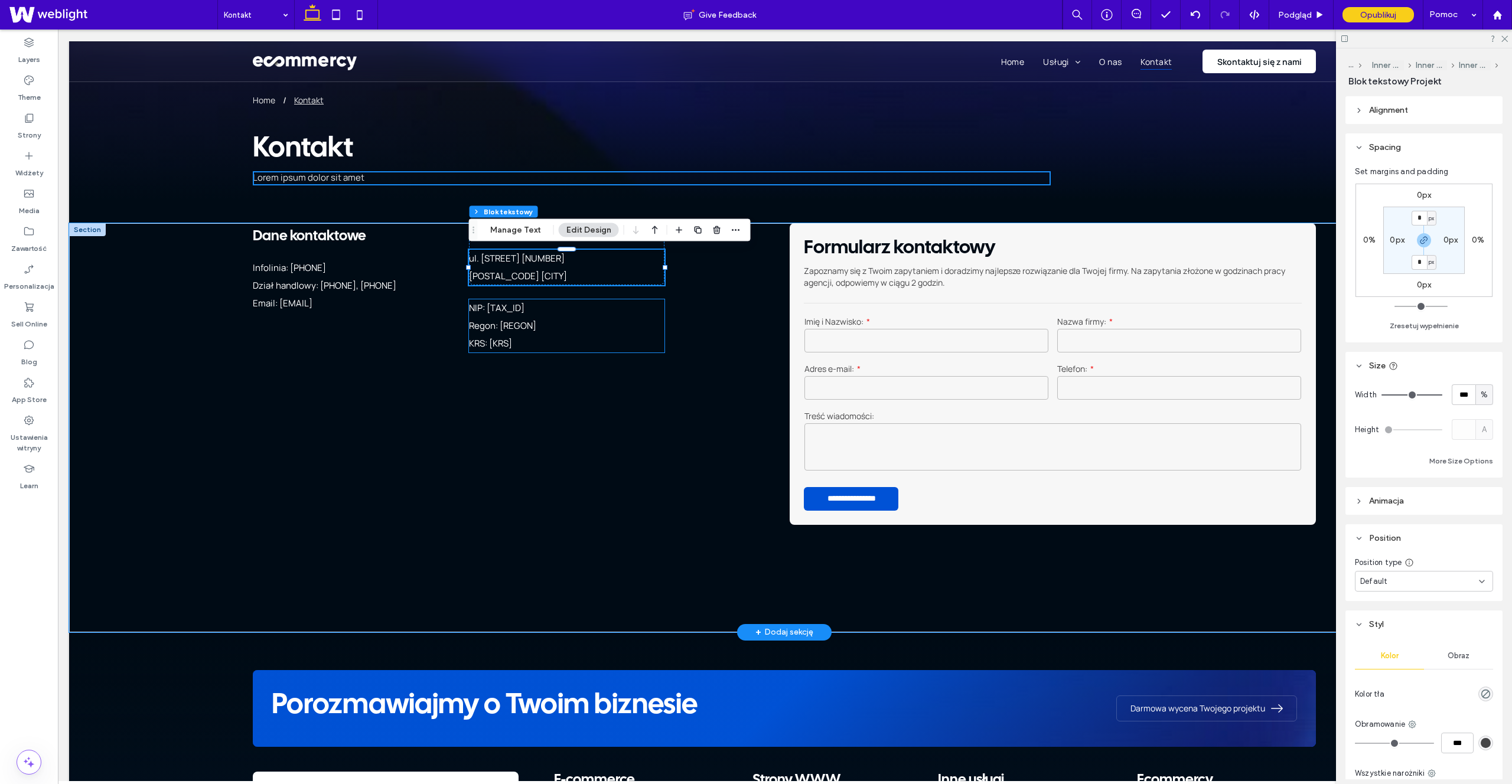 click on "KRS: [KRS]" at bounding box center [548, 344] 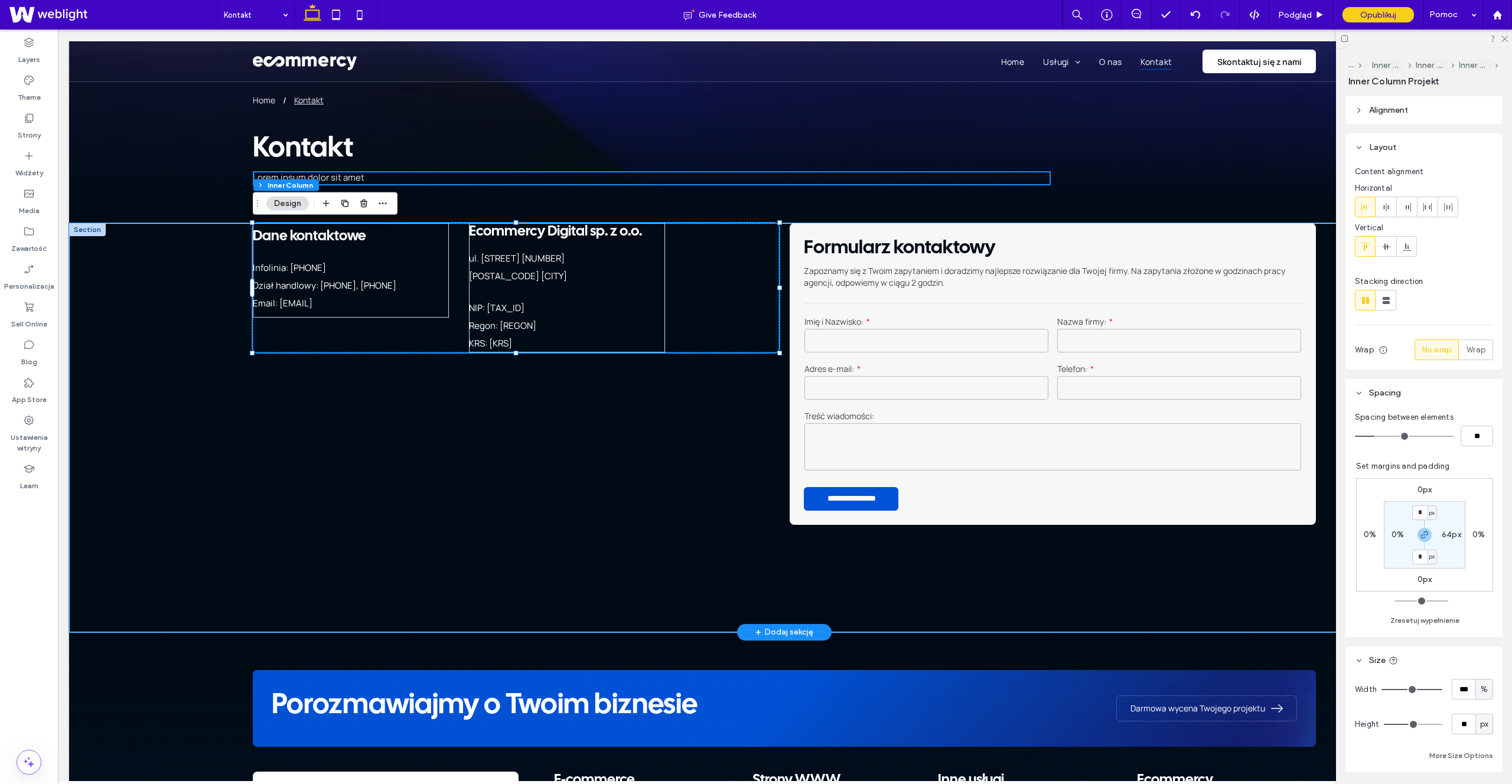 click on "Dane kontaktowe
Infolinia: [PHONE] Dział handlowy: [PHONE], [PHONE] Email: [EMAIL]
Ecommercy Digital sp. z o.o.
ul. [STREET] [NUMBER] [POSTAL_CODE] [CITY]
NIP: [TAX_ID] Regon: [REGON] KRS: [KRS]" at bounding box center [516, 288] 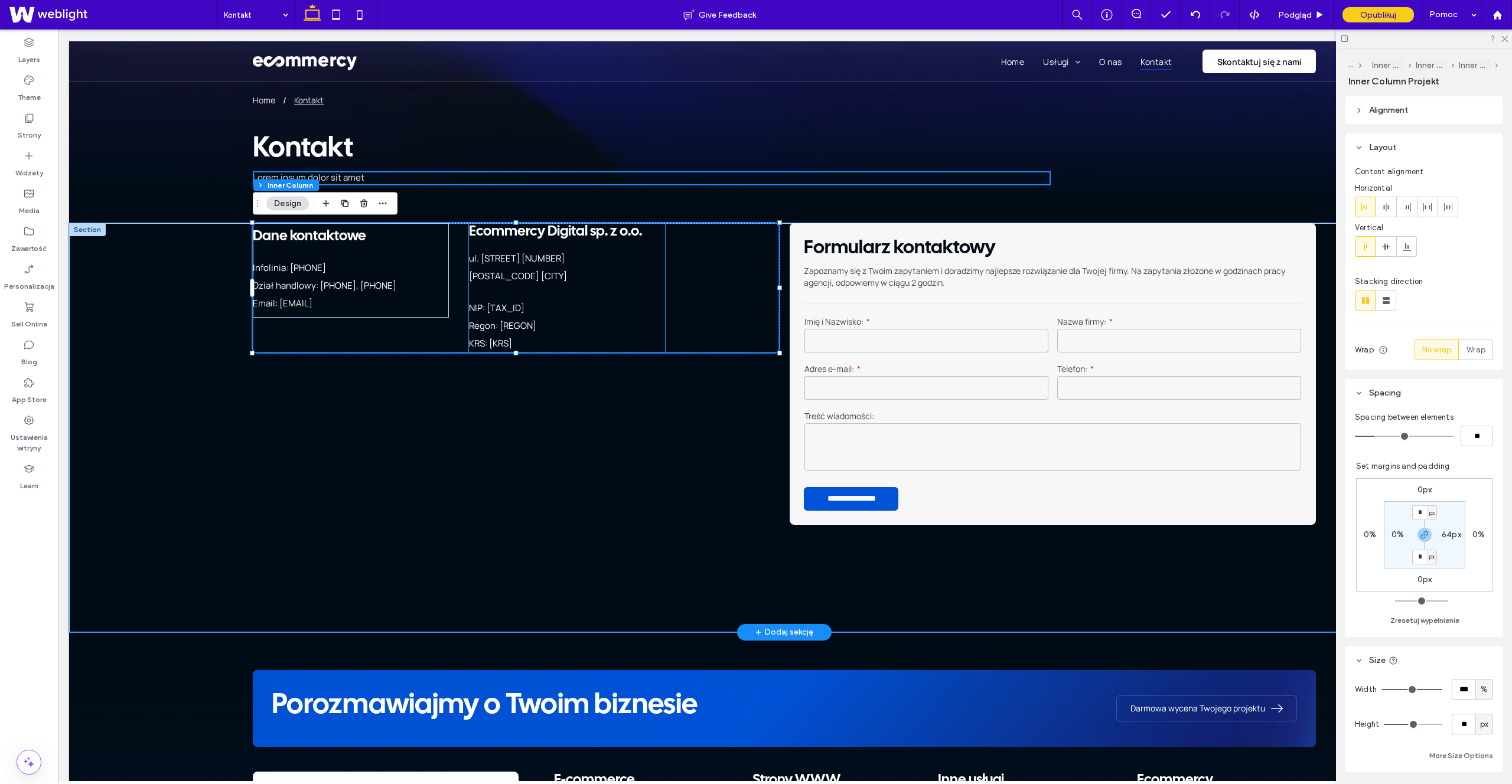 click on "Ecommercy Digital sp. z o.o.
ul. [STREET] [NUMBER] [POSTAL_CODE] [CITY]
NIP: [TAX_ID] Regon: [REGON] KRS: [KRS]" at bounding box center (567, 288) 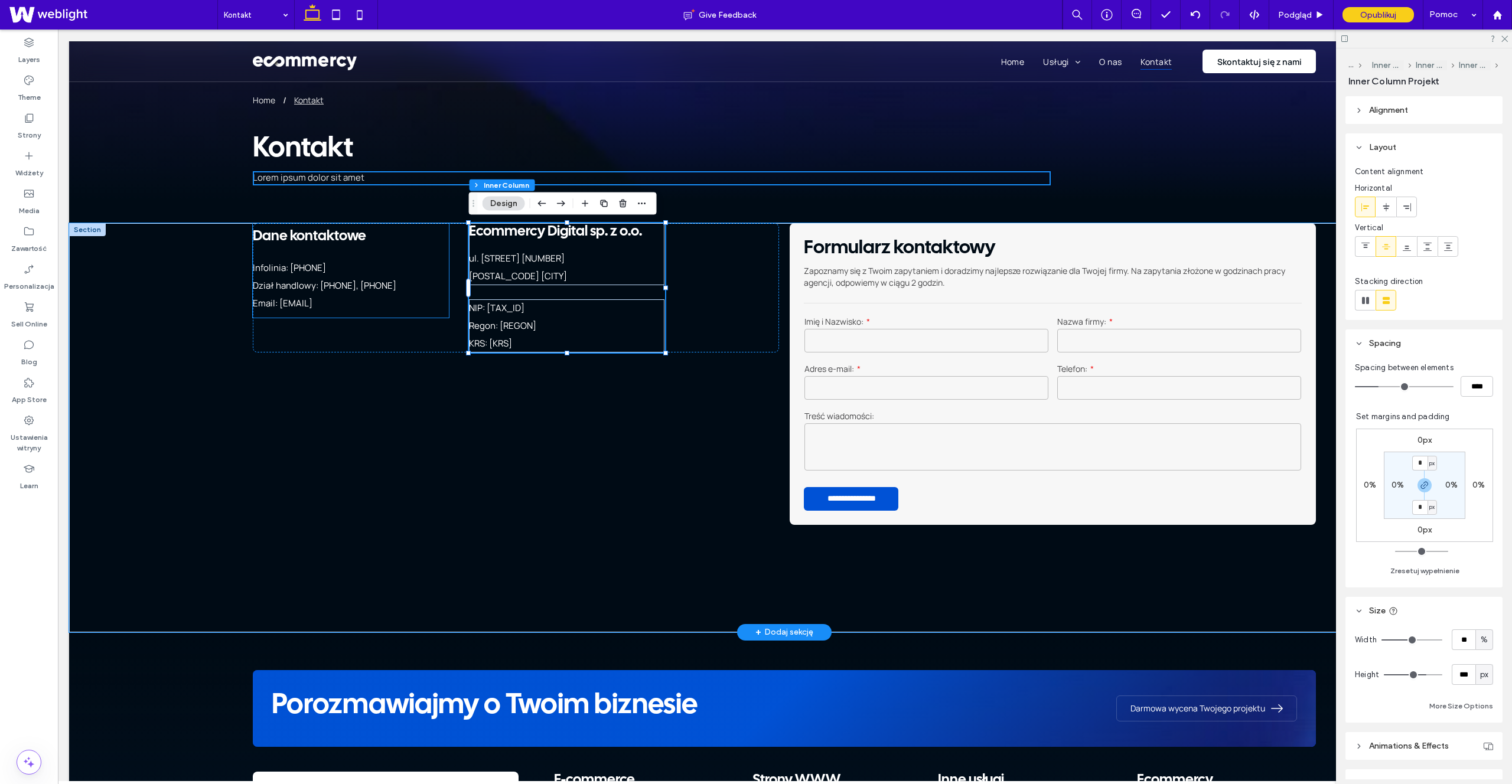 click on "Dział handlowy: [PHONE], [PHONE]" at bounding box center [324, 285] 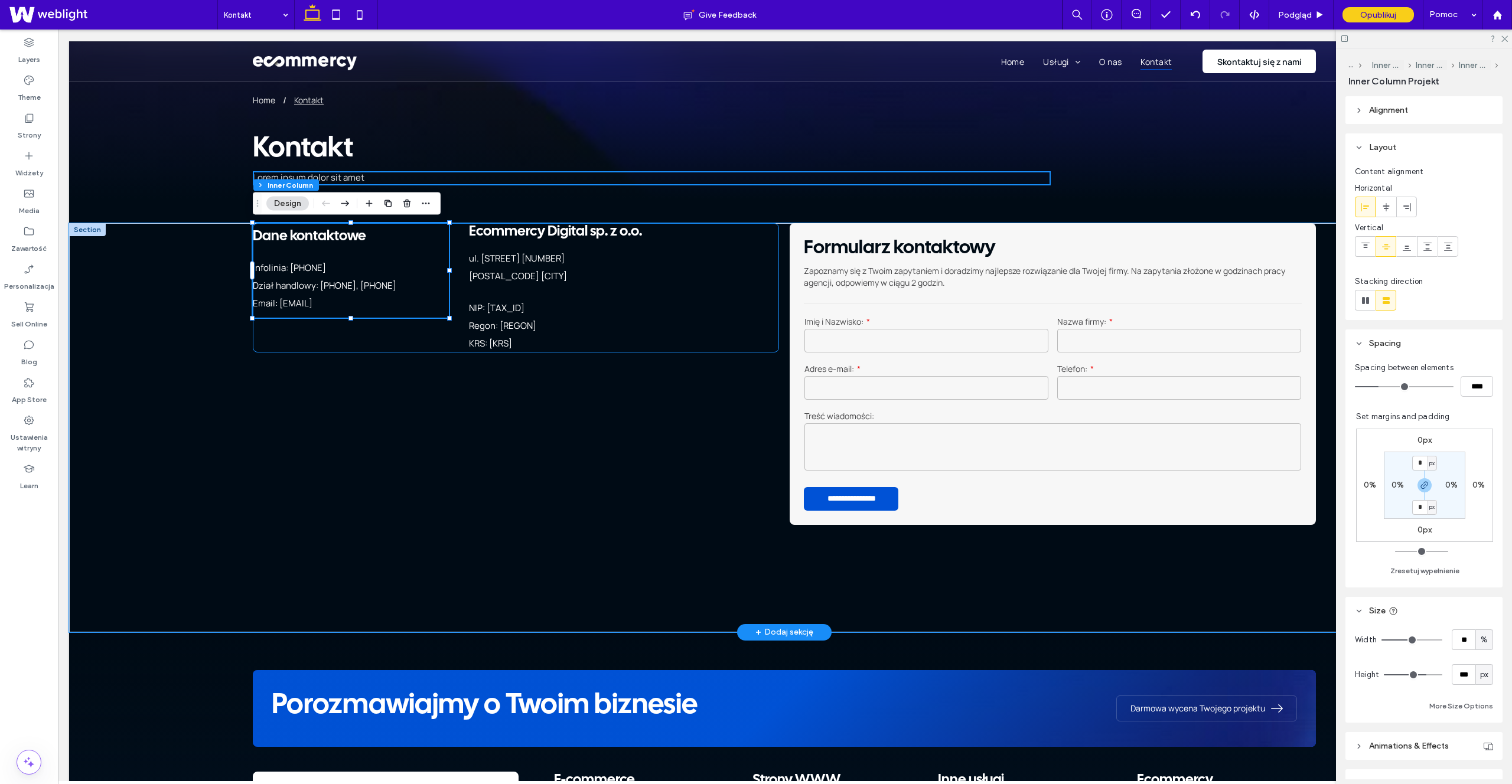 click on "Dane kontaktowe
Infolinia: [PHONE] Dział handlowy: [PHONE], [PHONE] Email: [EMAIL]
Ecommercy Digital sp. z o.o.
ul. [STREET] [NUMBER] [POSTAL_CODE] [CITY]
NIP: [TAX_ID] Regon: [REGON] KRS: [KRS]" at bounding box center (516, 288) 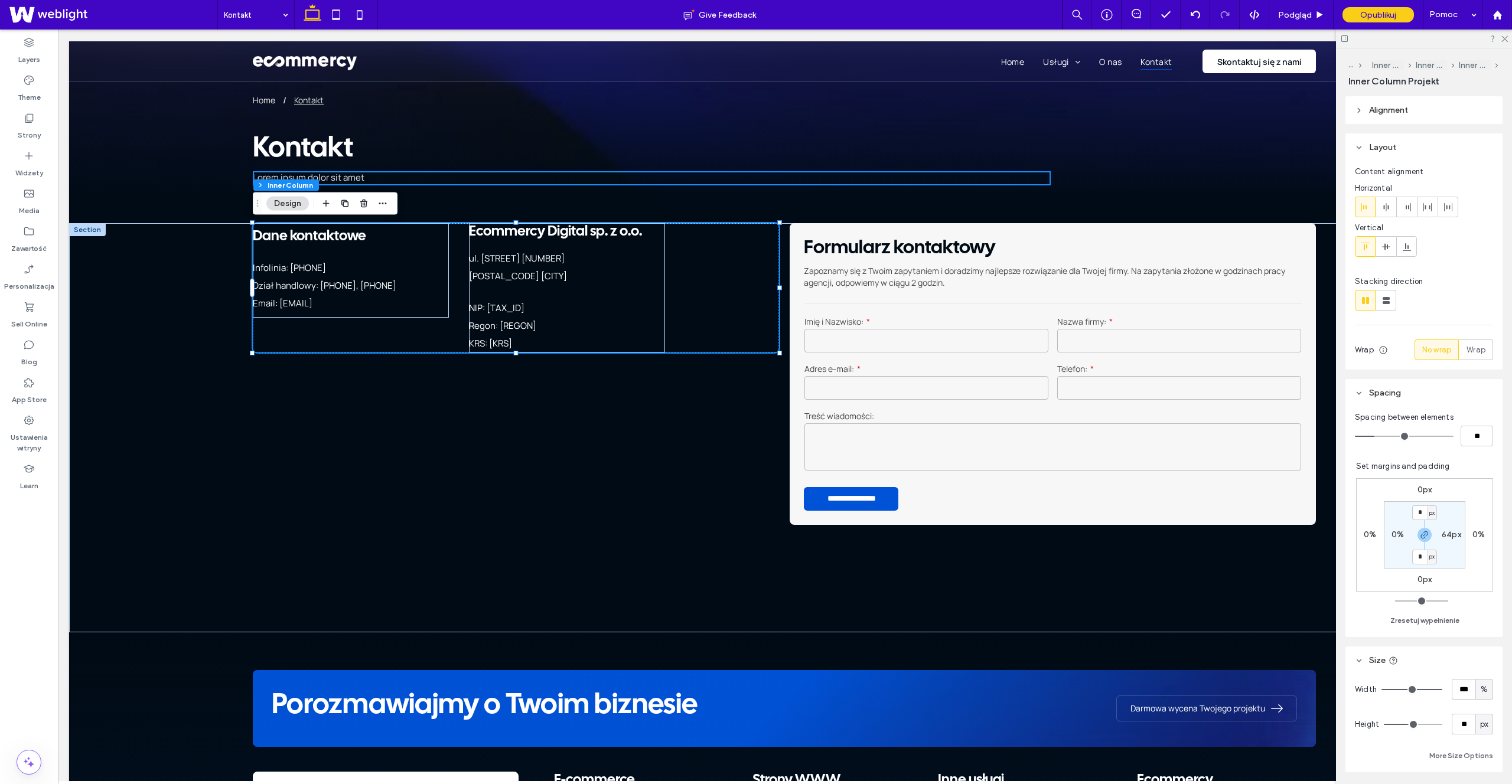 click on "64px" at bounding box center (1451, 534) 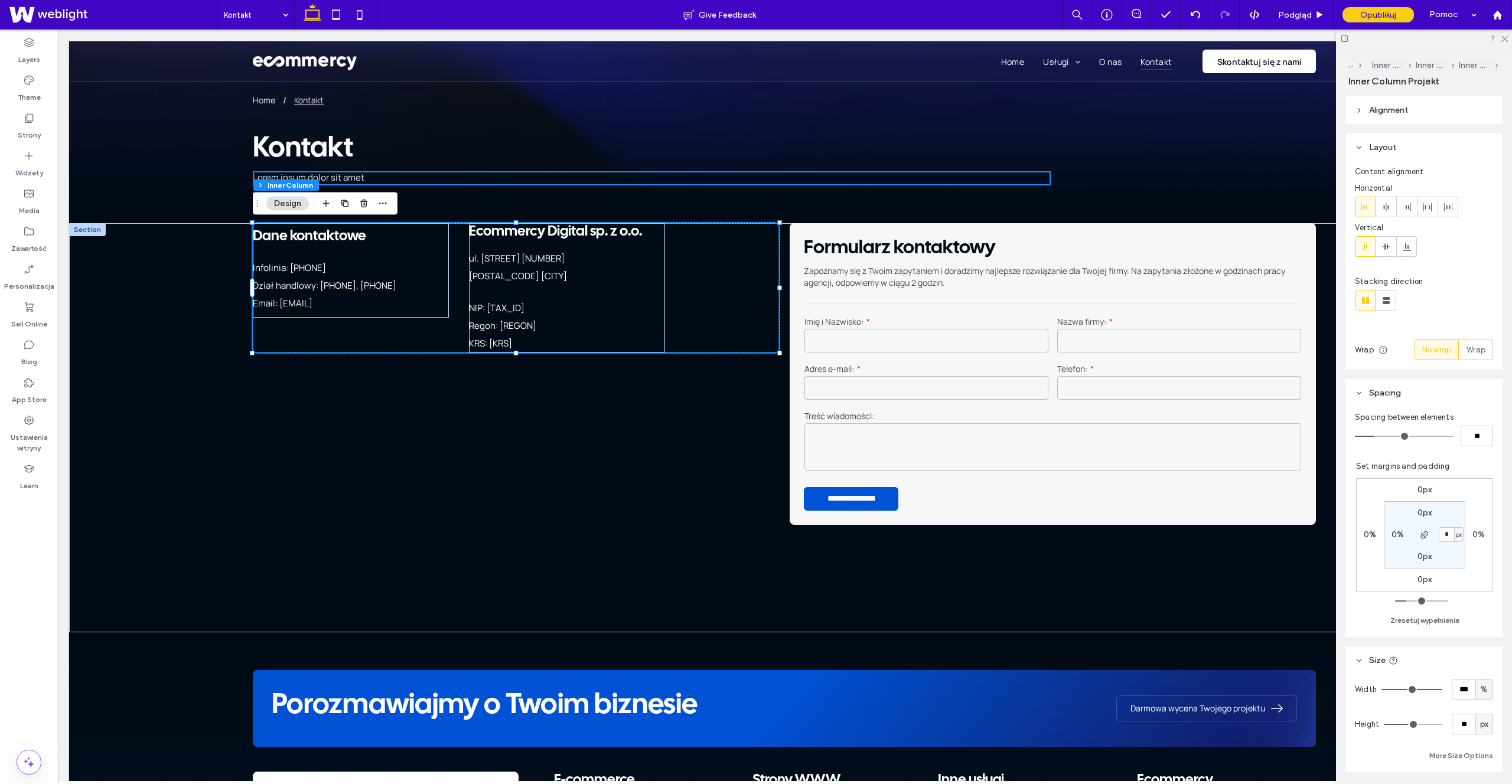 type on "*" 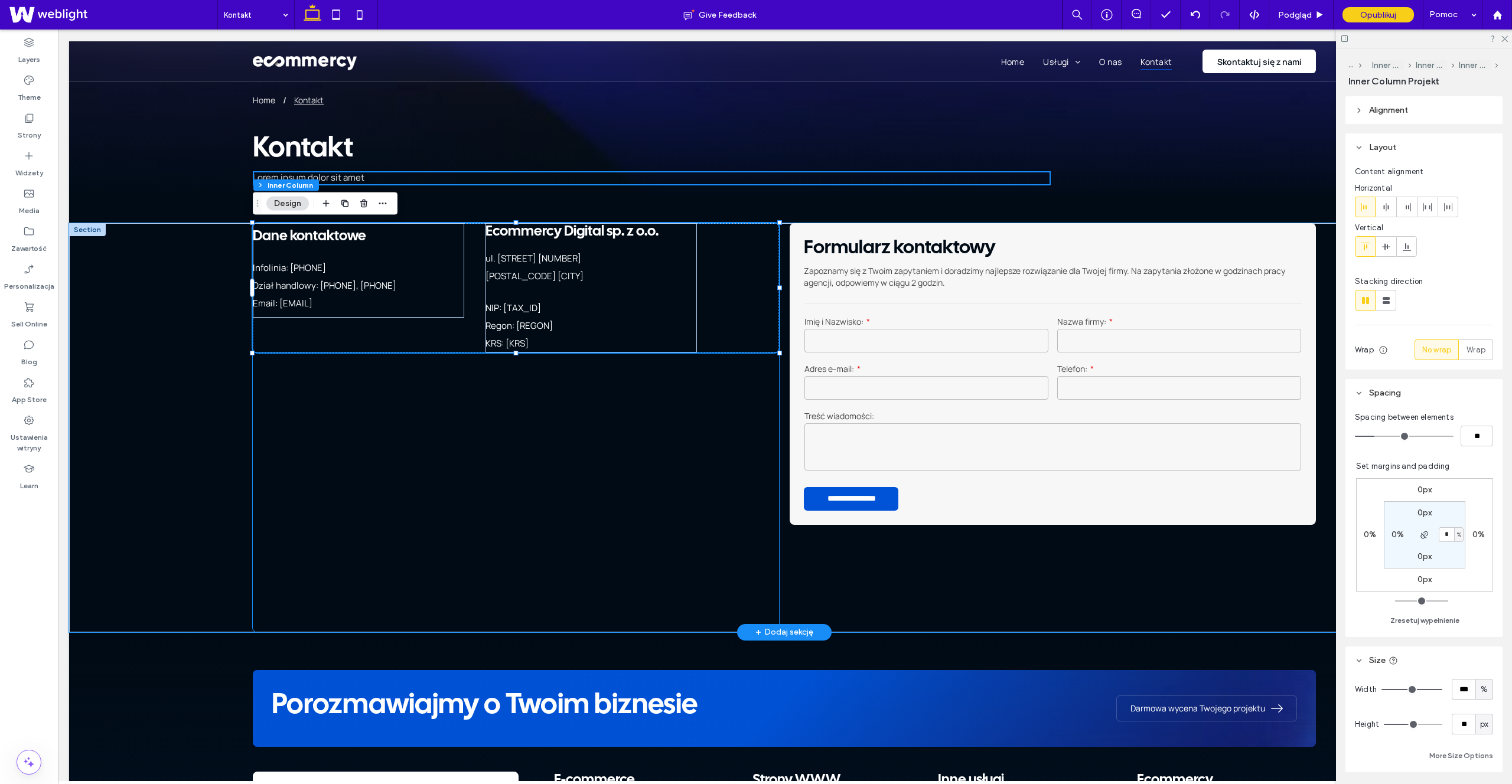click at bounding box center [516, 352] 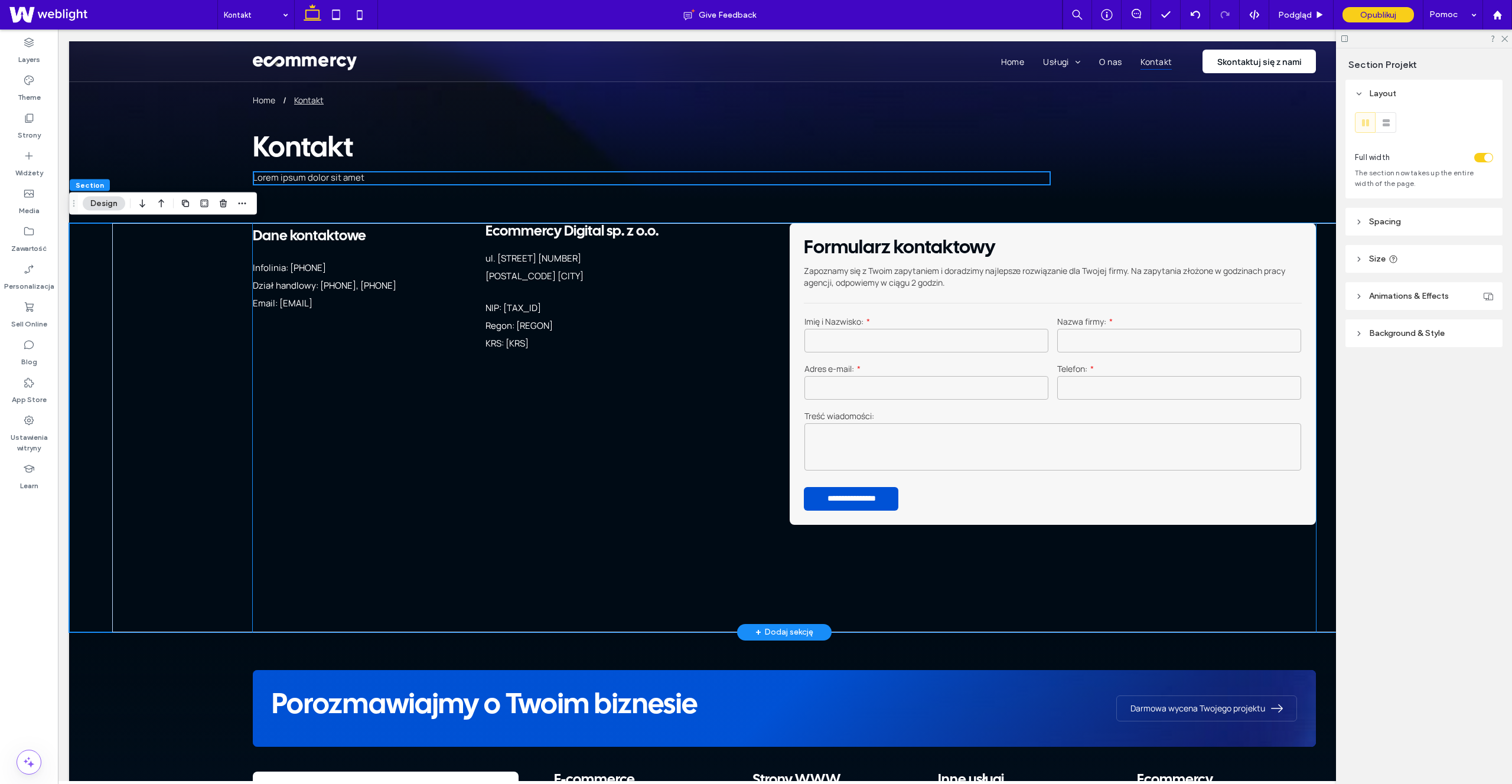 click on "Dane kontaktowe
Infolinia: 537 145 807 Dział handlowy: 791 318 723, 537 849 009 Email: biuro@ecommercy.pl
Ecommercy Digital sp. z o.o.
ul. Świętego Michała 43 61-043 Poznań
NIP: 782-291-87-56 Regon: 524270277 KRS: 0001015376" at bounding box center [516, 427] 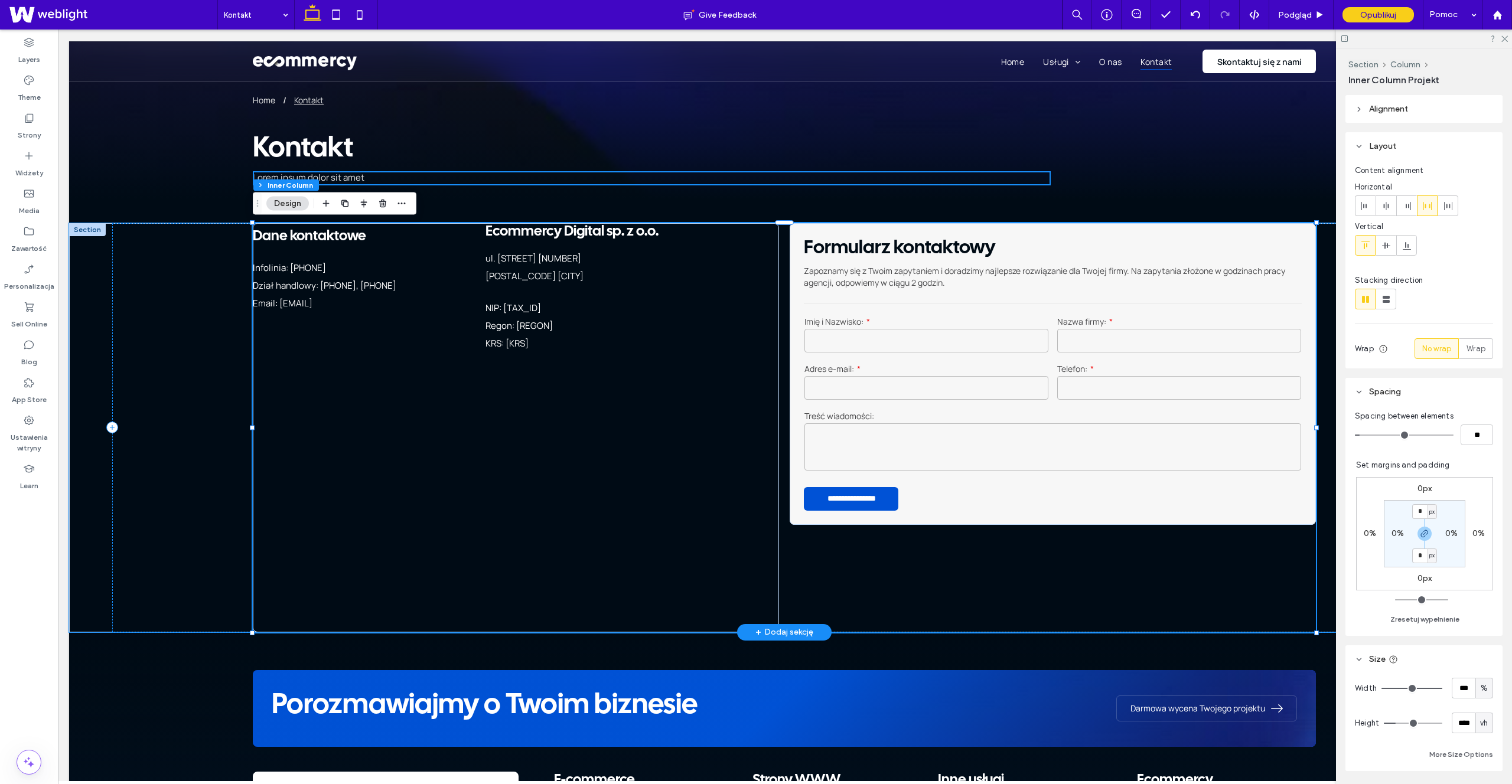 click on "Dane kontaktowe
Infolinia: 537 145 807 Dział handlowy: 791 318 723, 537 849 009 Email: biuro@ecommercy.pl
Ecommercy Digital sp. z o.o.
ul. Świętego Michała 43 61-043 Poznań
NIP: 782-291-87-56 Regon: 524270277 KRS: 0001015376" at bounding box center (516, 427) 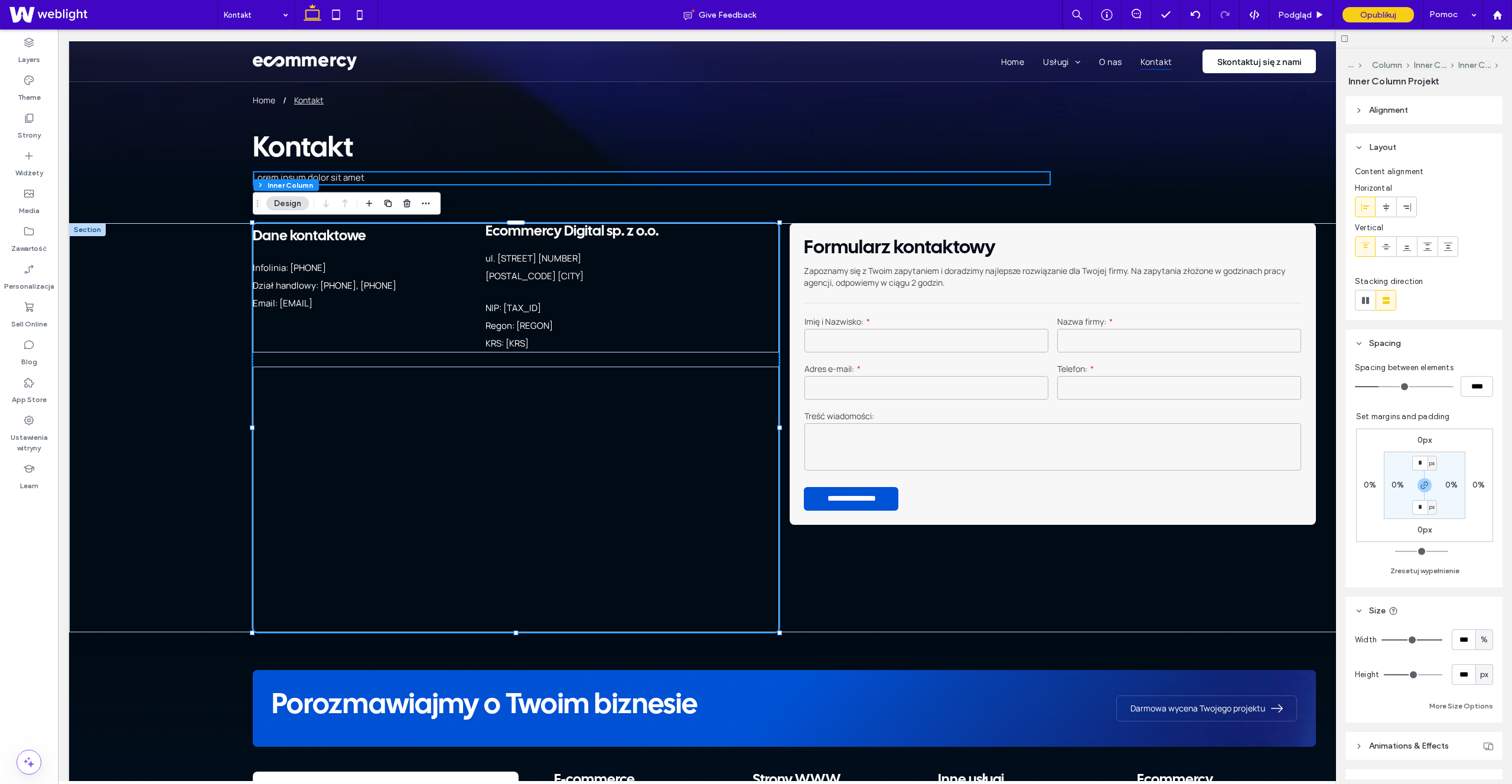 click on "px" at bounding box center [1484, 674] 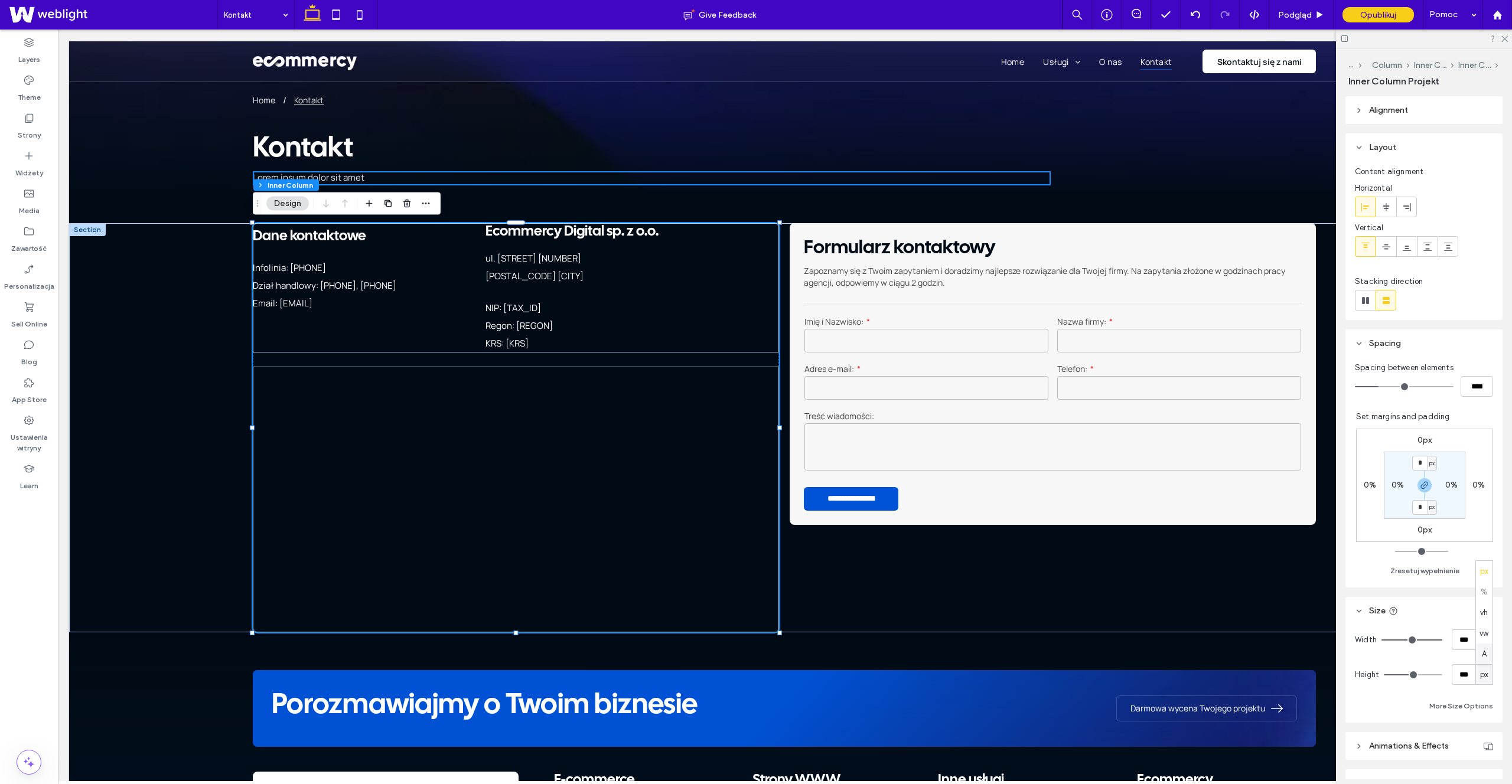 click on "A" at bounding box center (1484, 654) 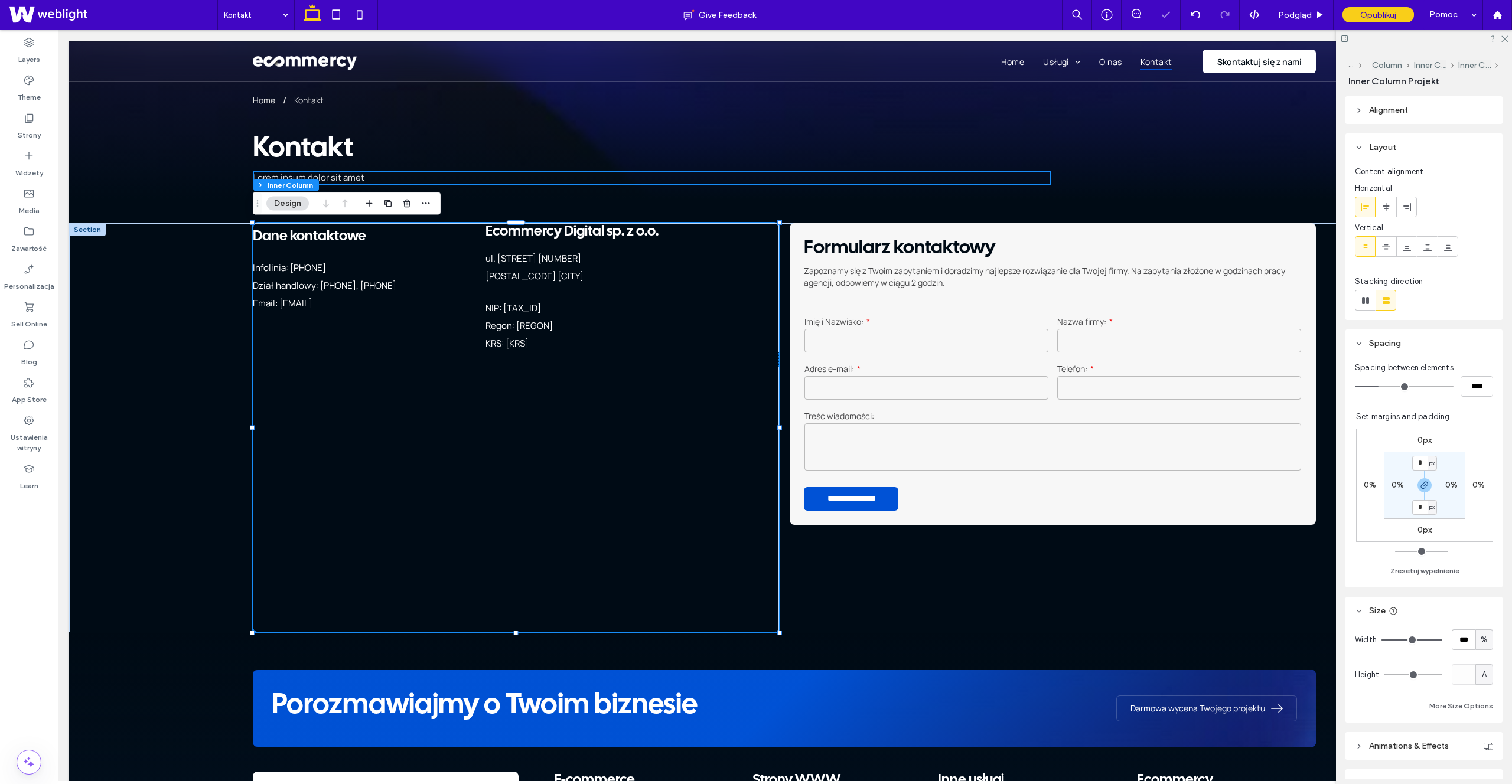 click on "A" at bounding box center [1484, 675] 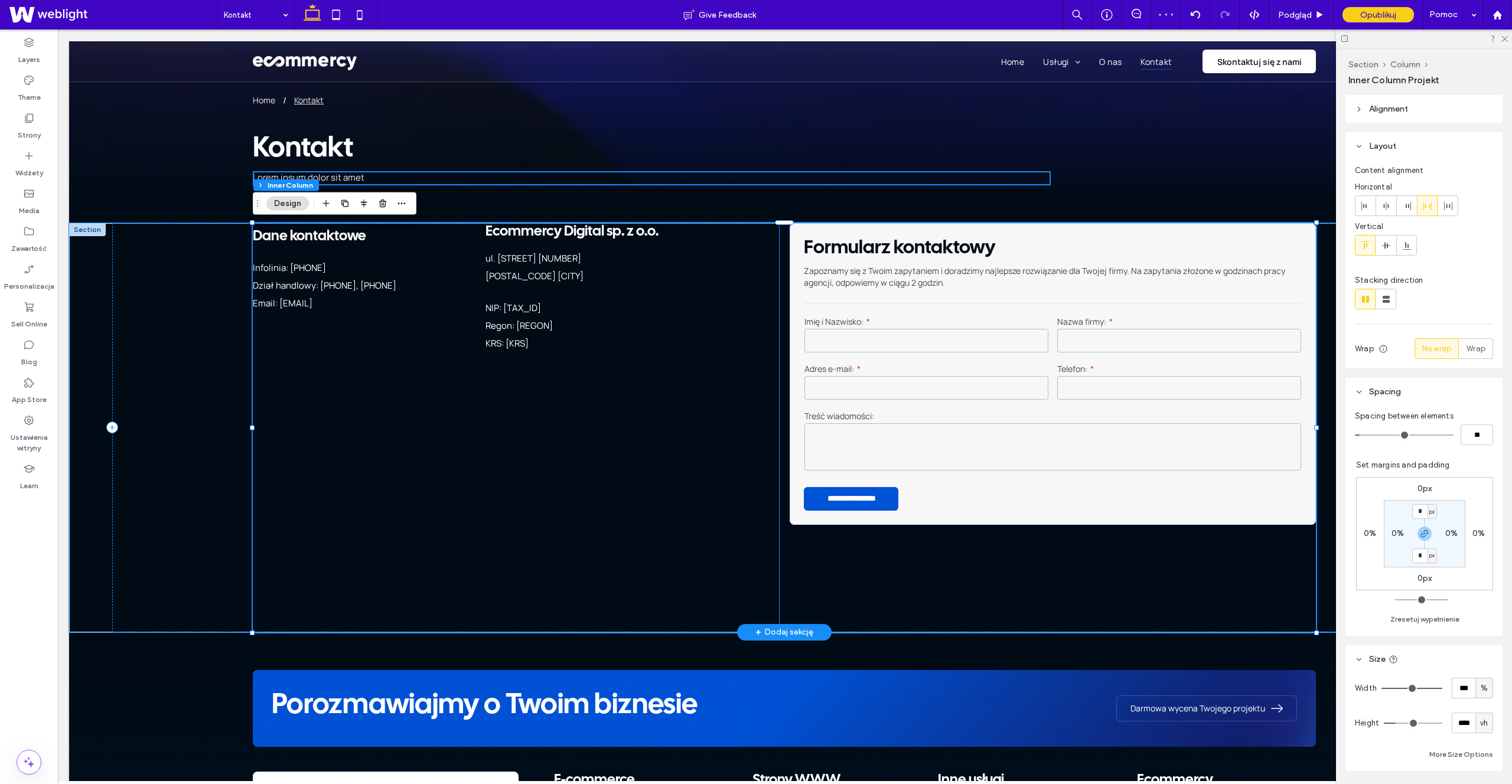 click at bounding box center [516, 499] 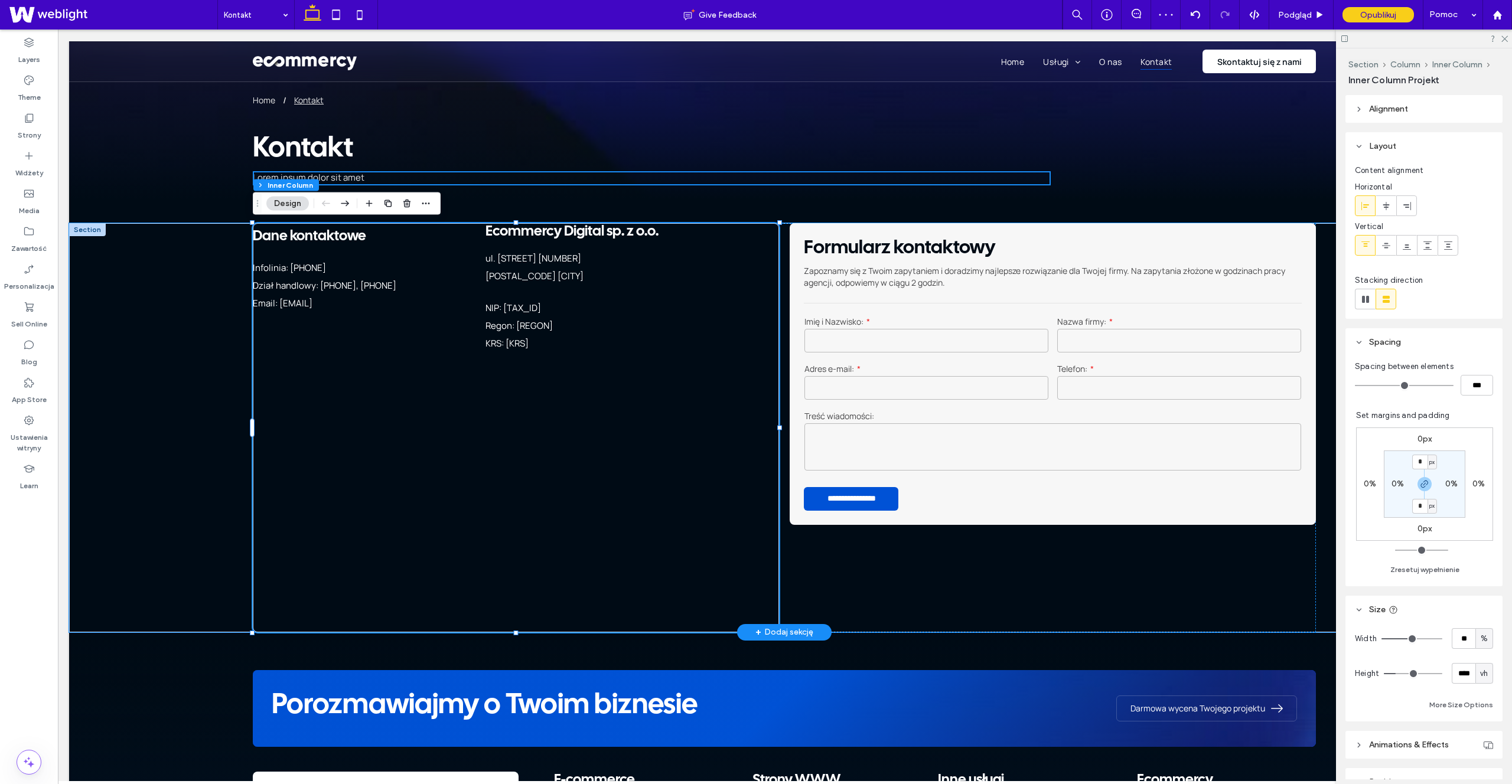 click at bounding box center (516, 499) 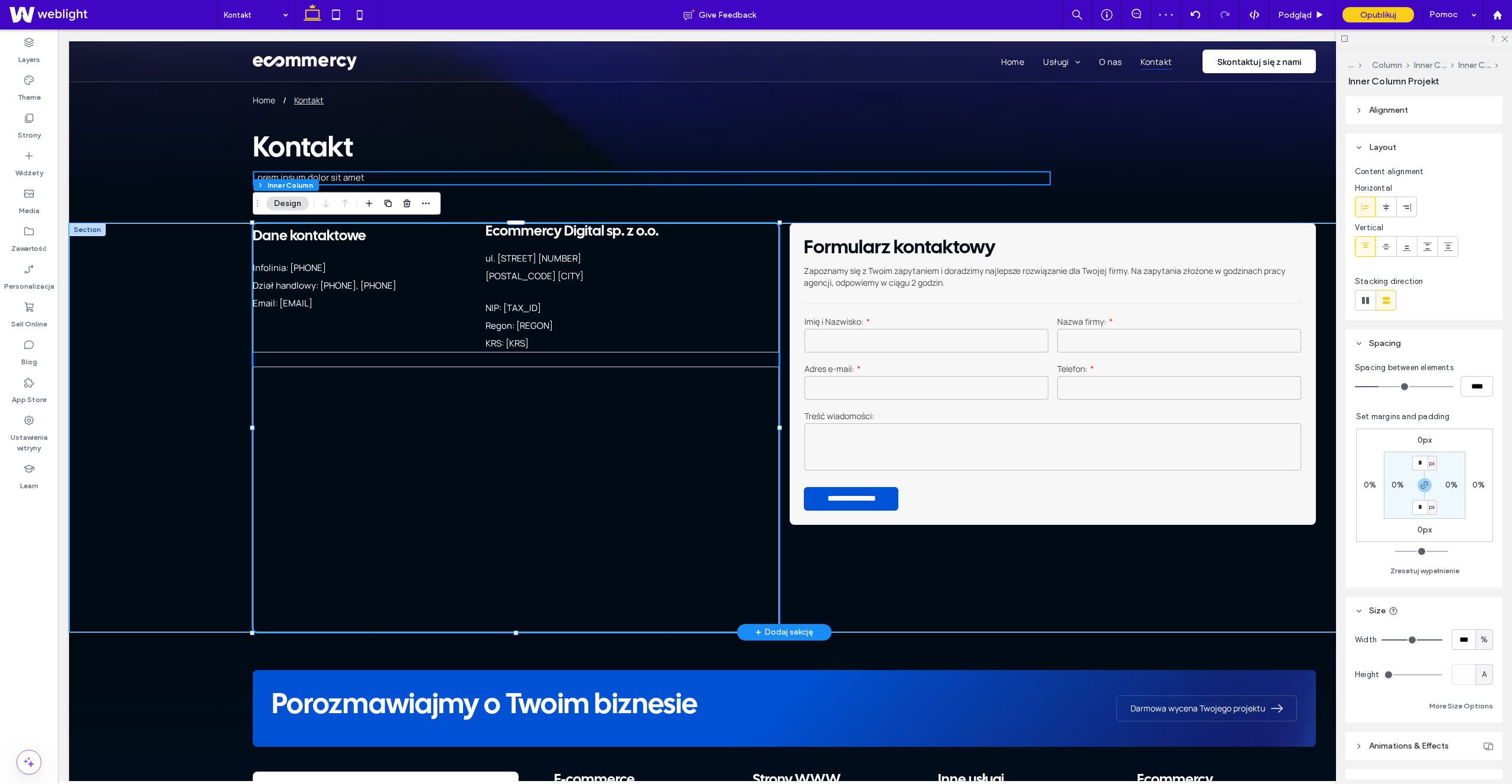 click at bounding box center (516, 499) 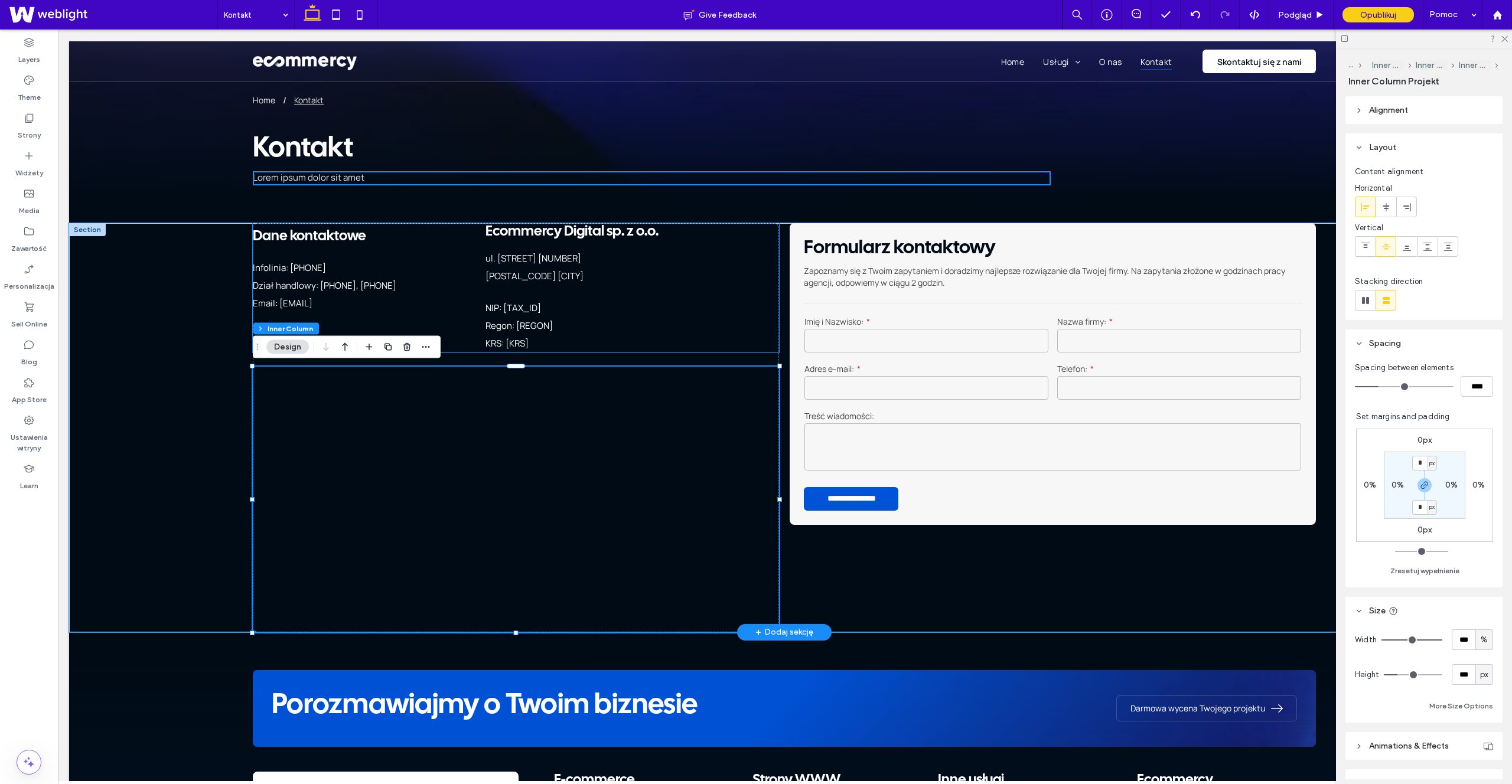 click on "NIP: 782-291-87-56 Regon: 524270277 KRS: 0001015376" at bounding box center (591, 326) 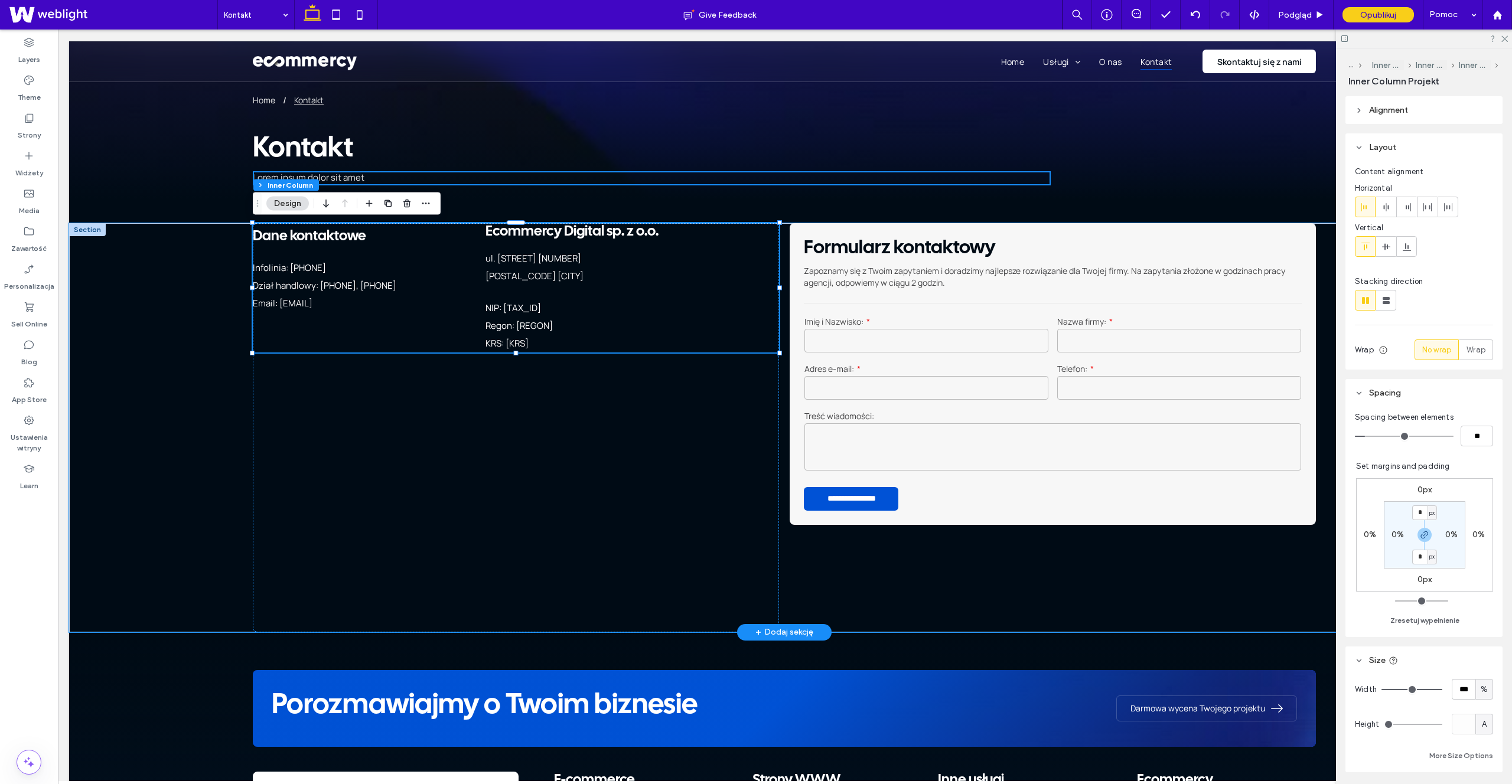 click on "NIP: [NIP]" at bounding box center (513, 308) 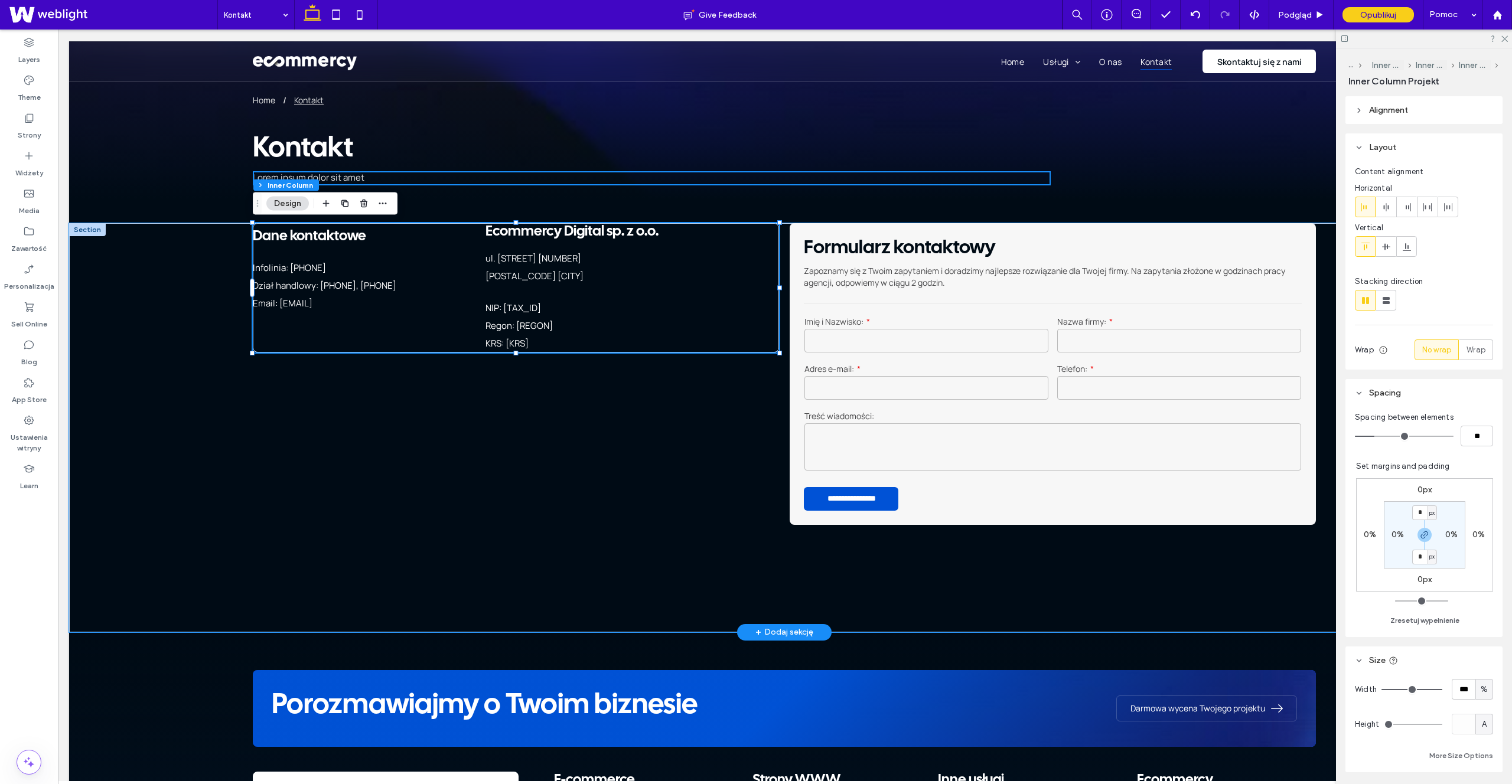 click on "NIP: [NIP]" at bounding box center [513, 308] 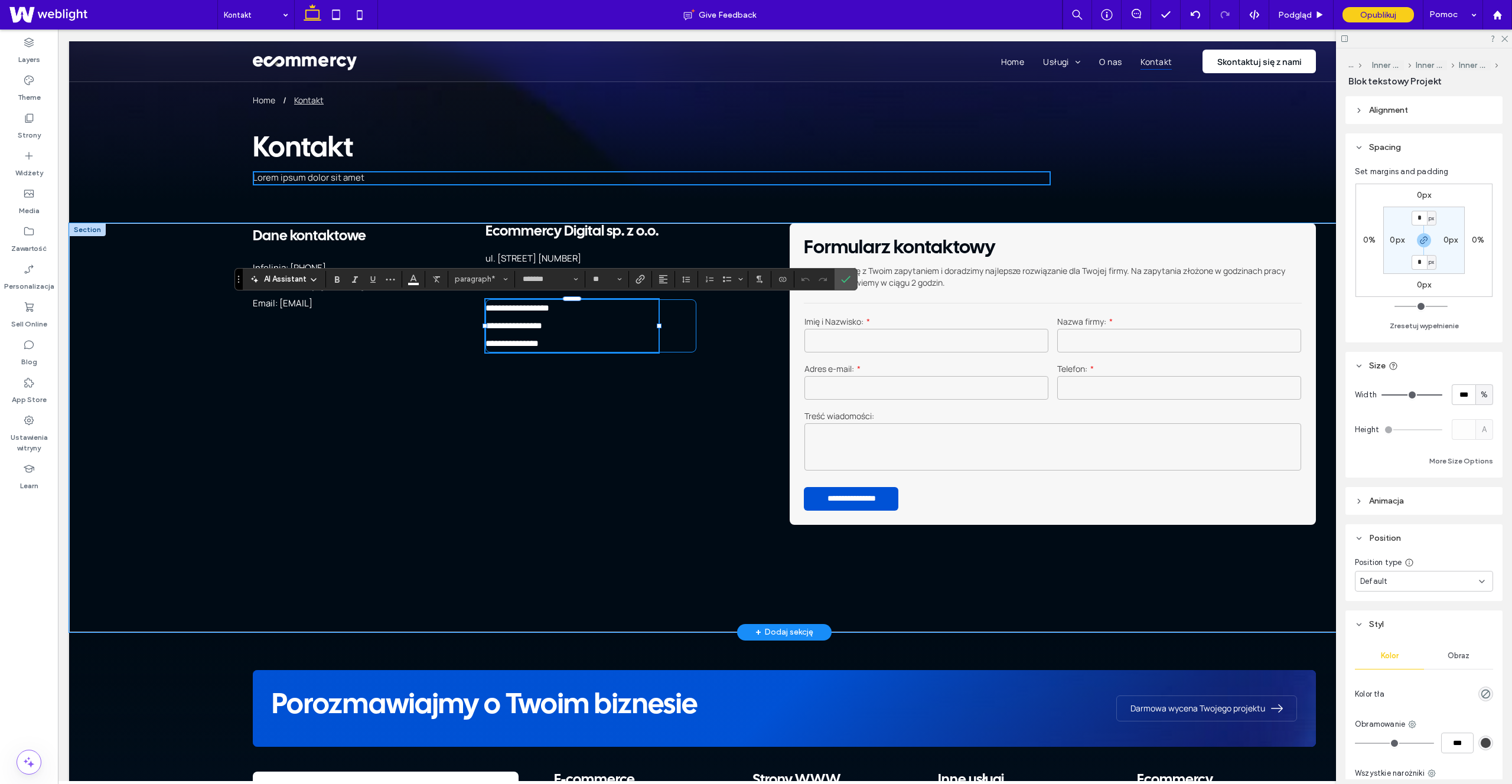 click on "**********" at bounding box center (591, 326) 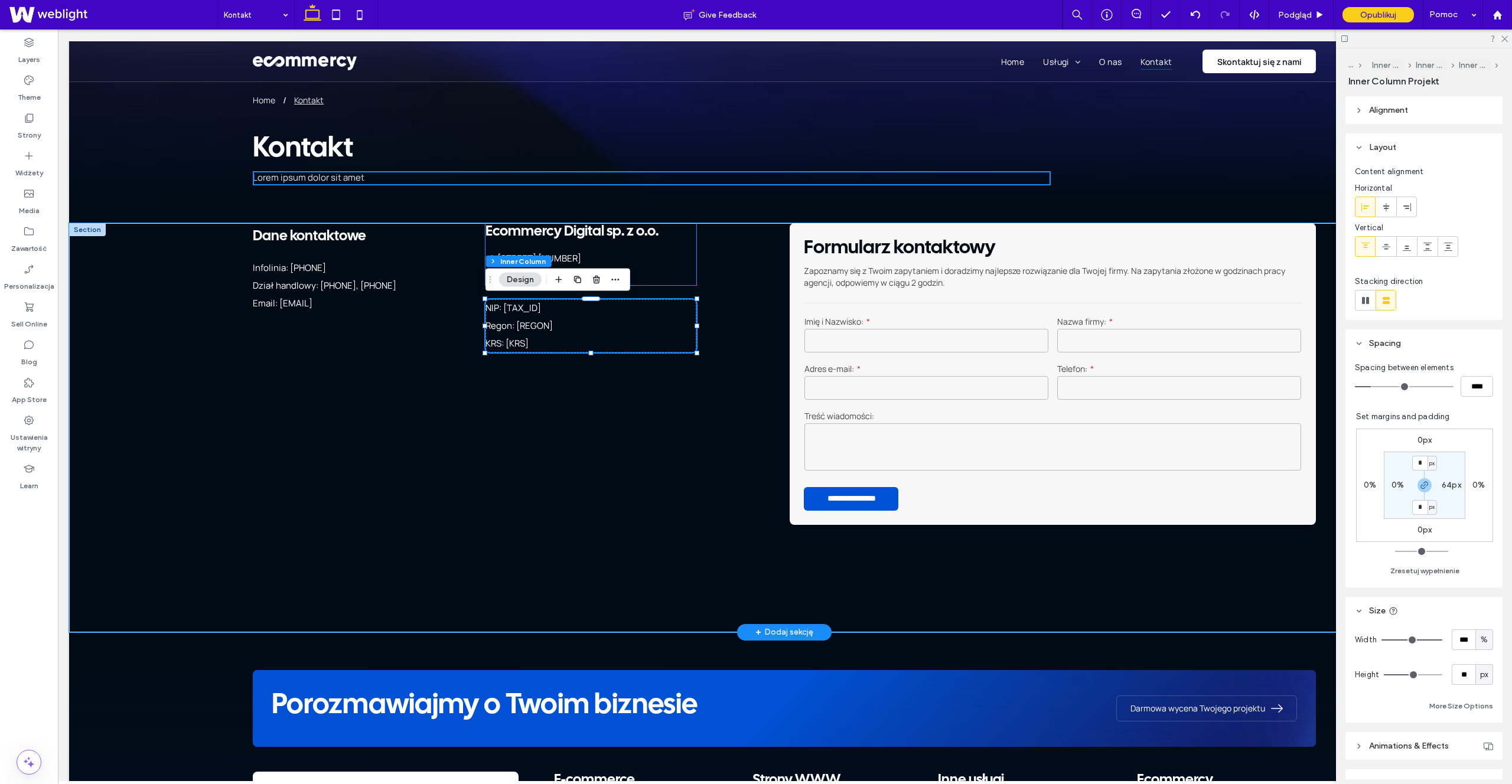 click on "ul. [STREET]" at bounding box center [591, 259] 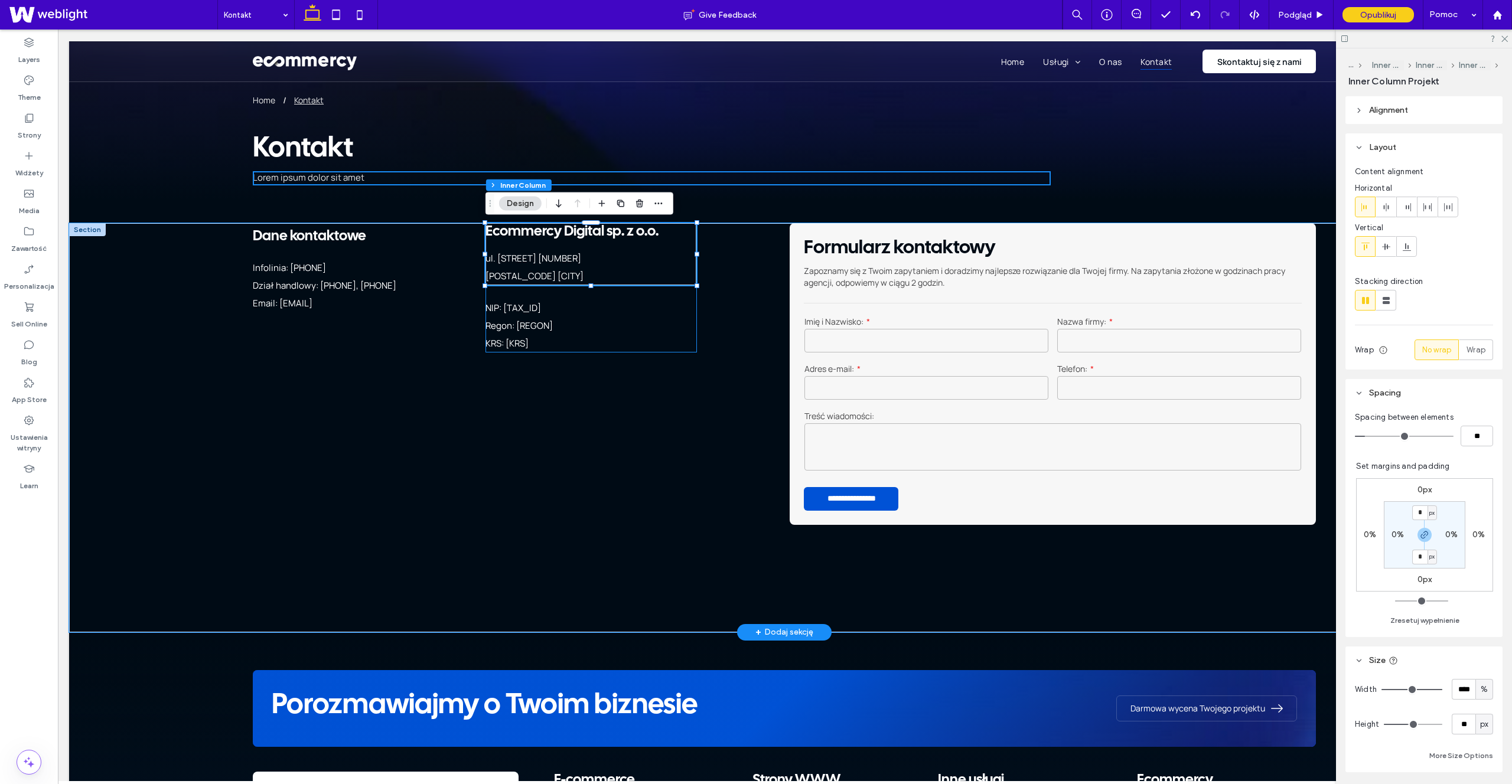 click on "Ecommercy Digital sp. z o.o.
ul. Świętego Michała 43 61-043 Poznań
NIP: 782-291-87-56 Regon: 524270277 KRS: 0001015376" at bounding box center (591, 288) 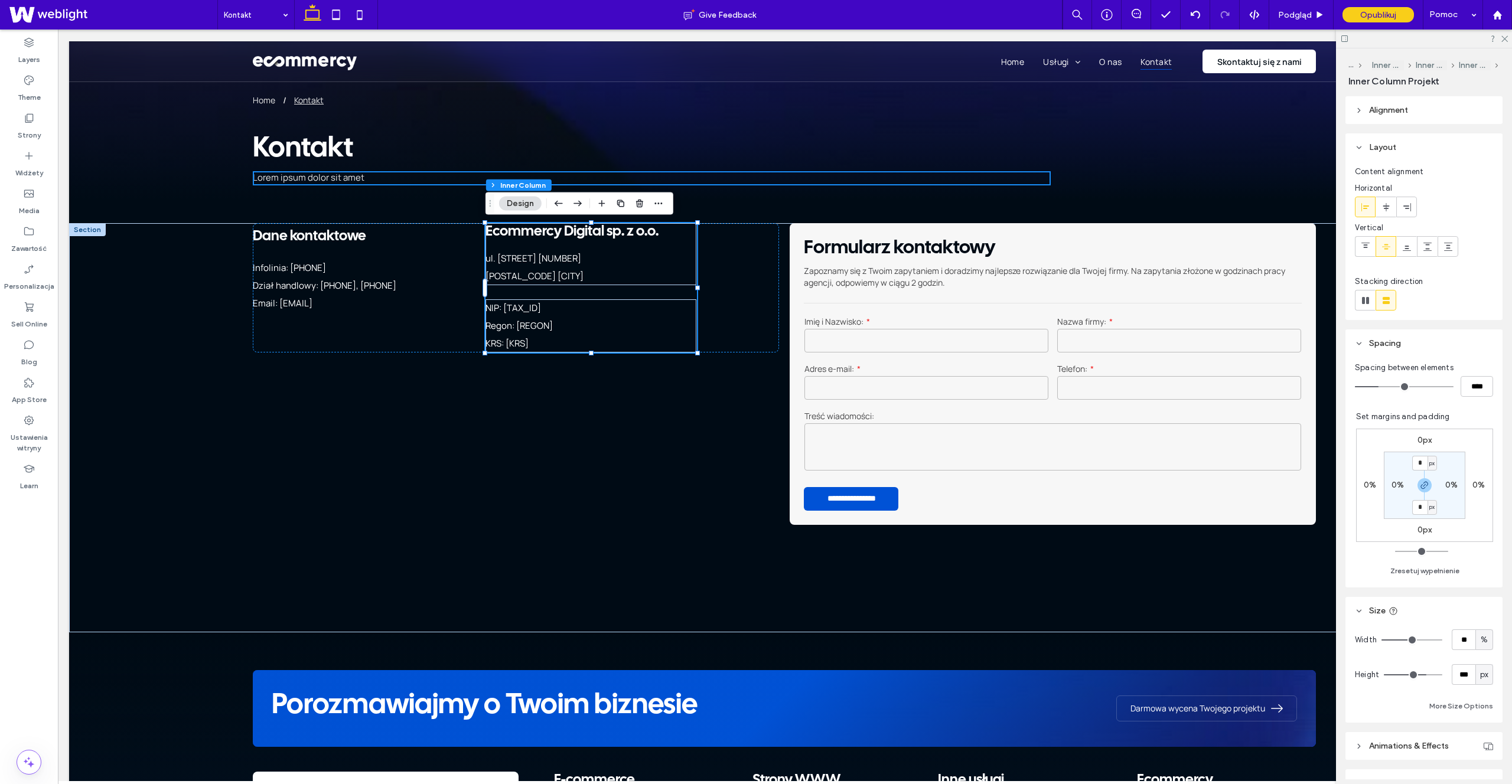 click at bounding box center [630, 204] 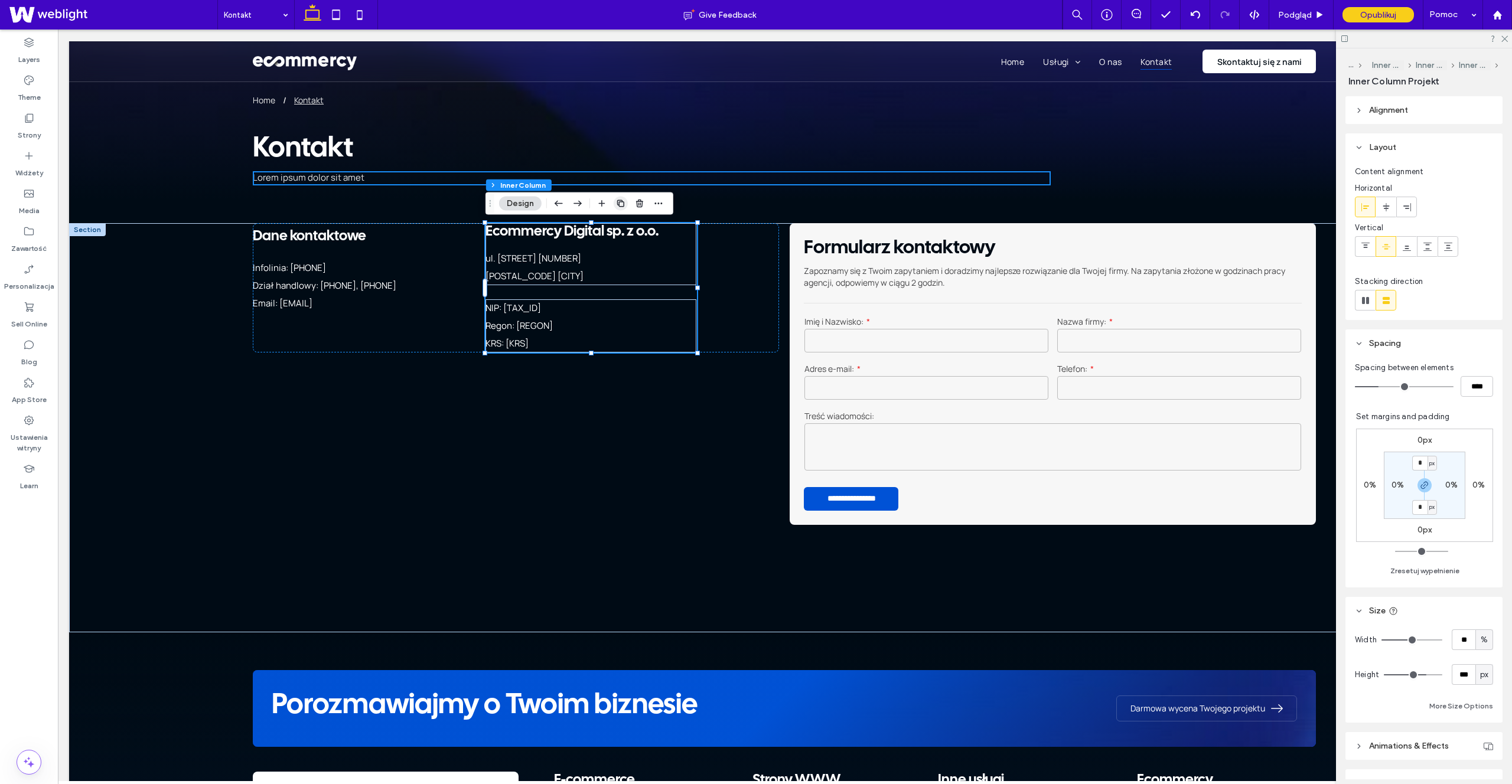 click 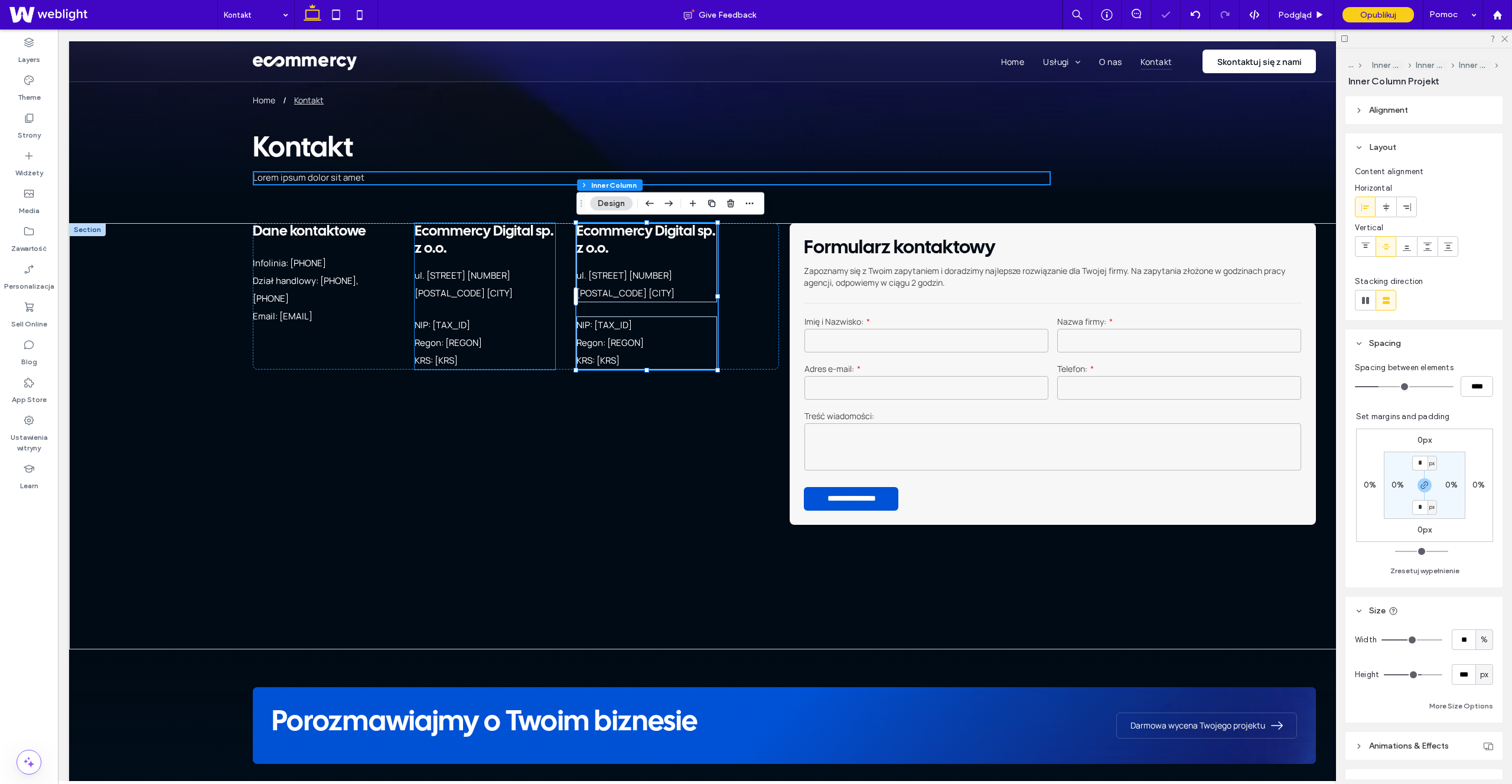 click on "NIP: [NIP]" at bounding box center (466, 325) 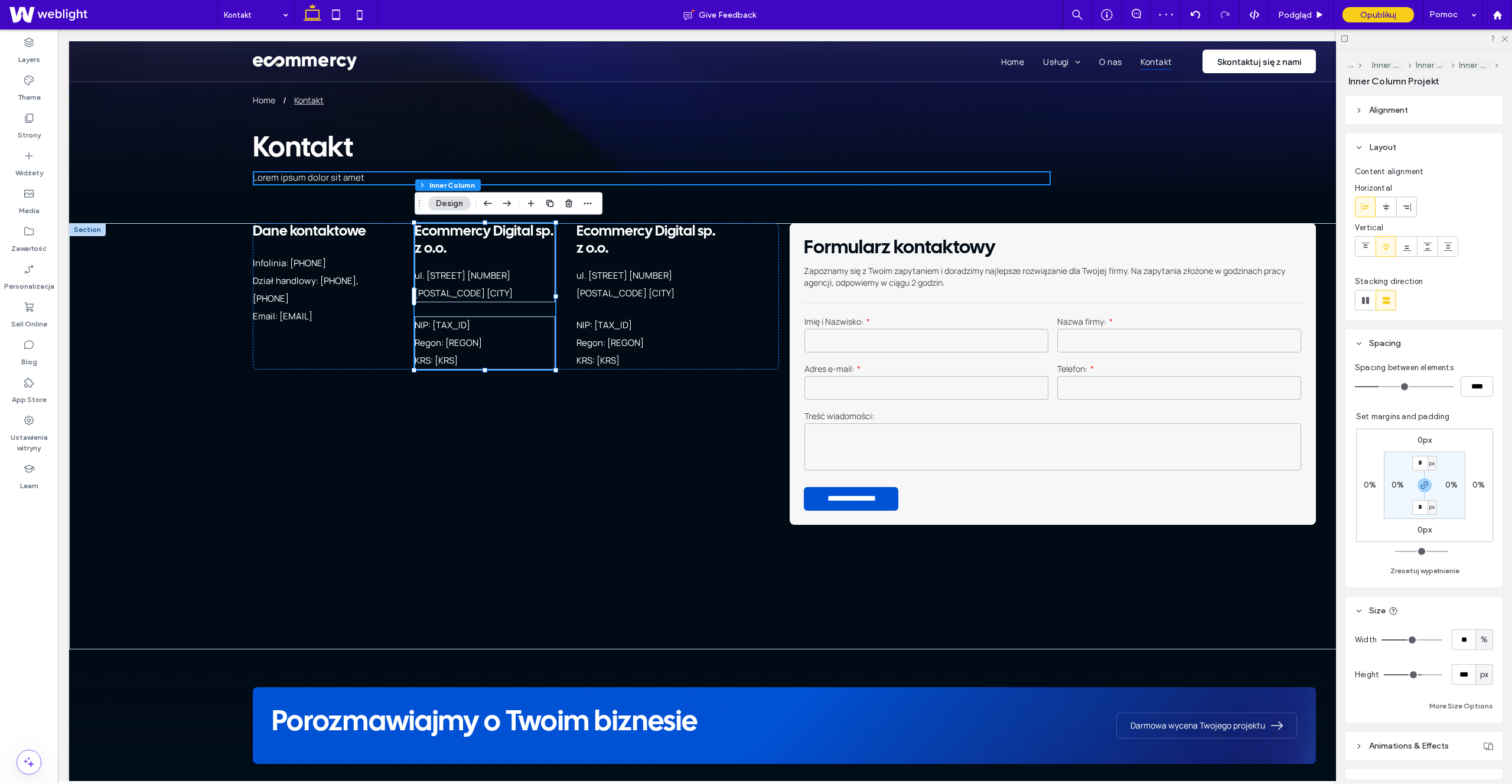click on "NIP: [NIP]" at bounding box center (466, 325) 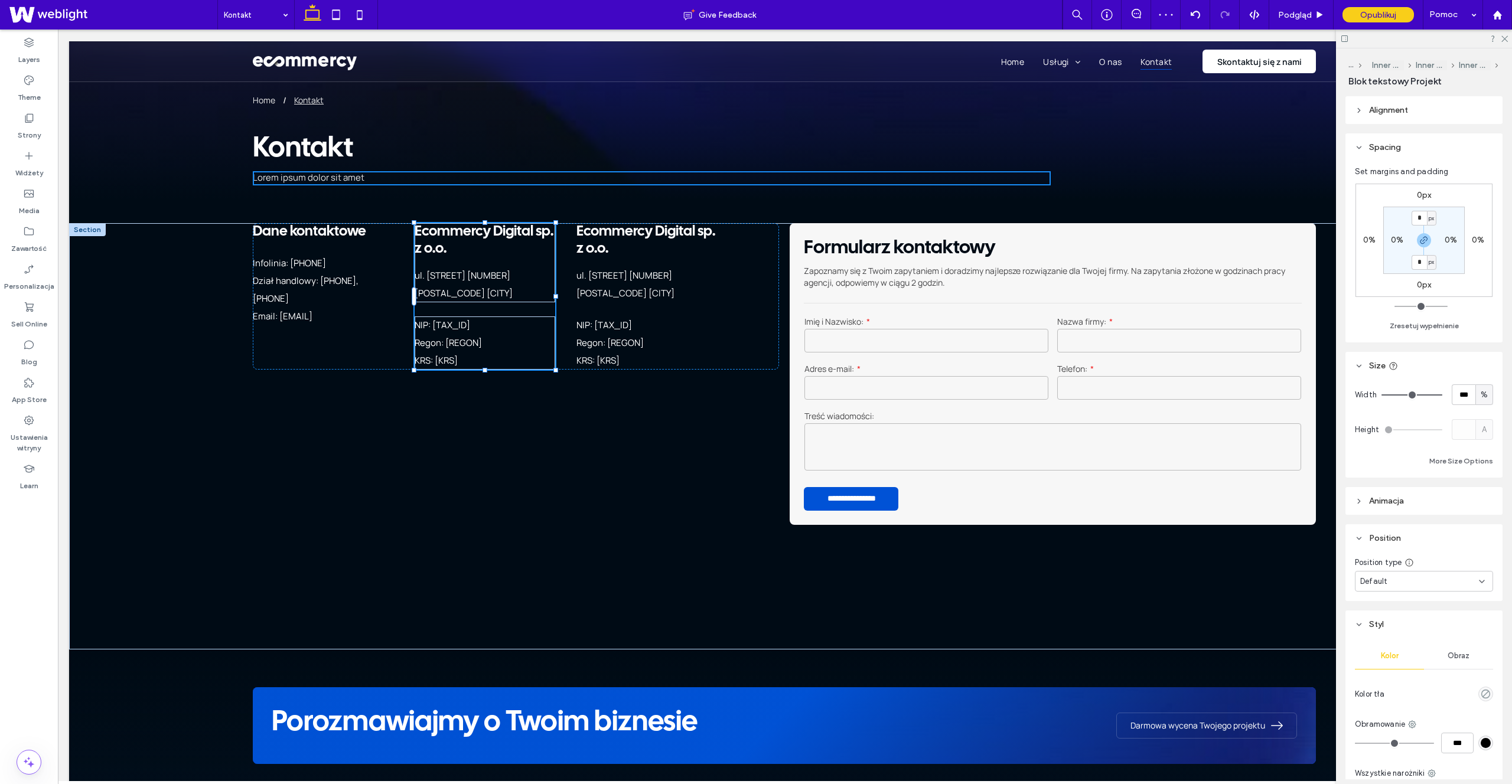 type on "*******" 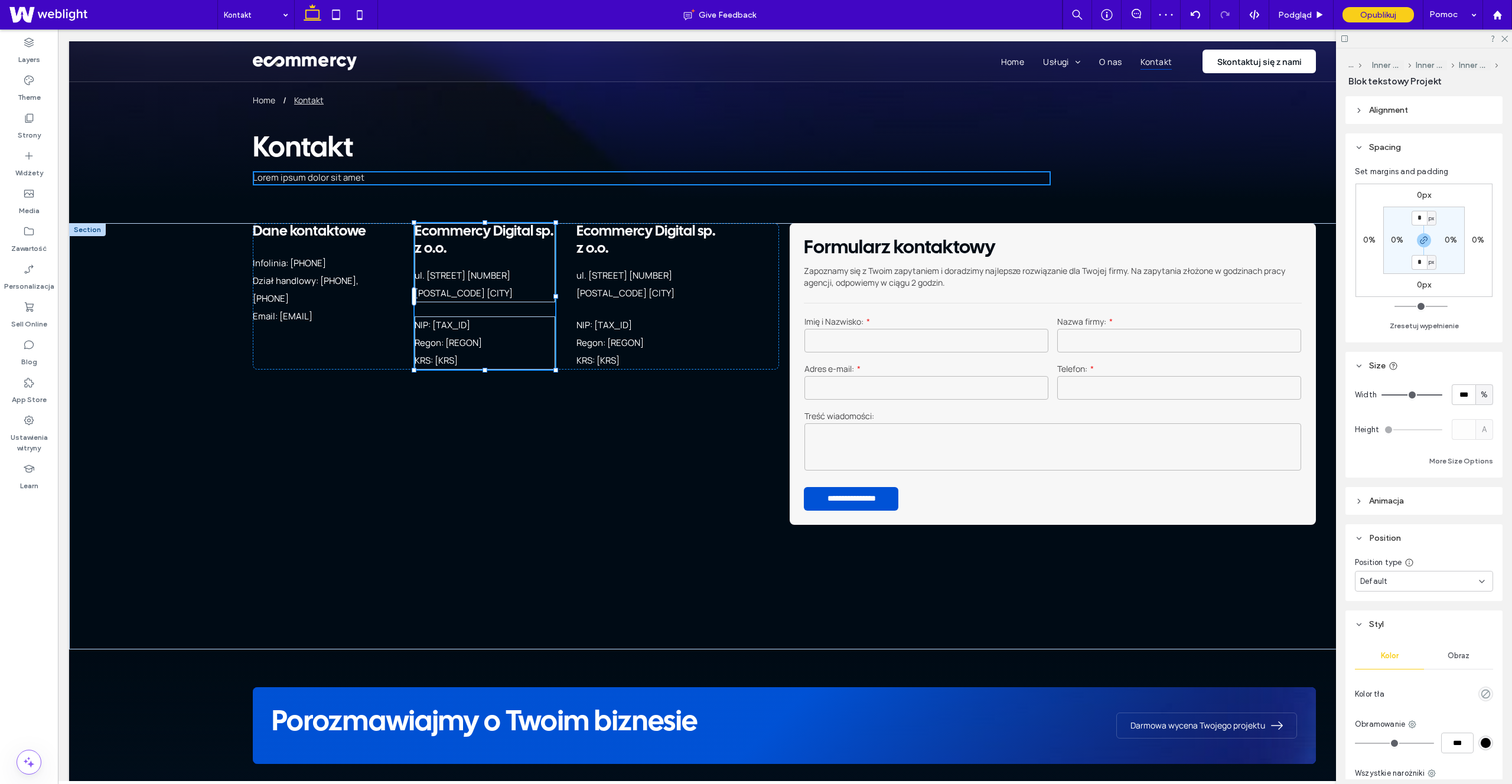 type on "**" 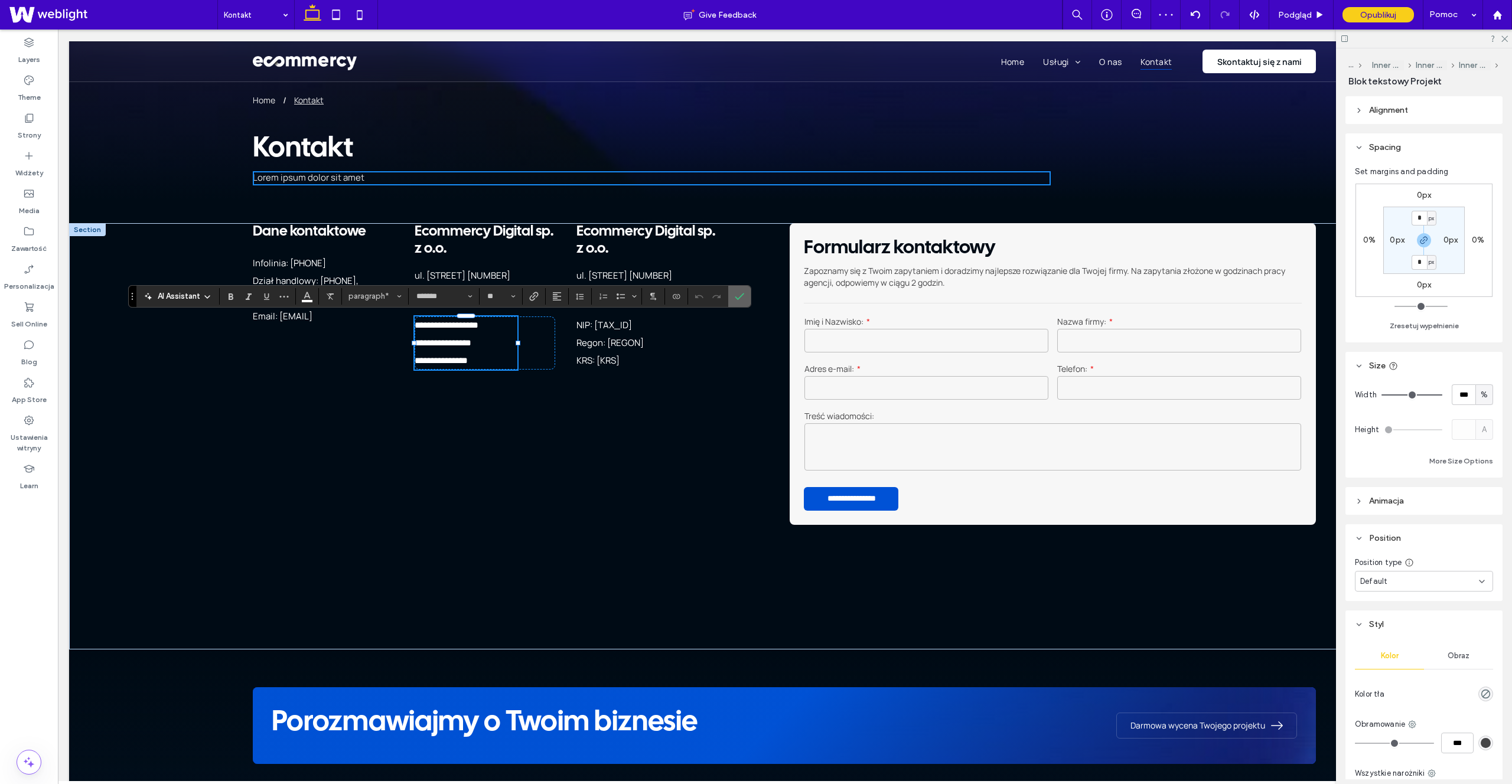 click 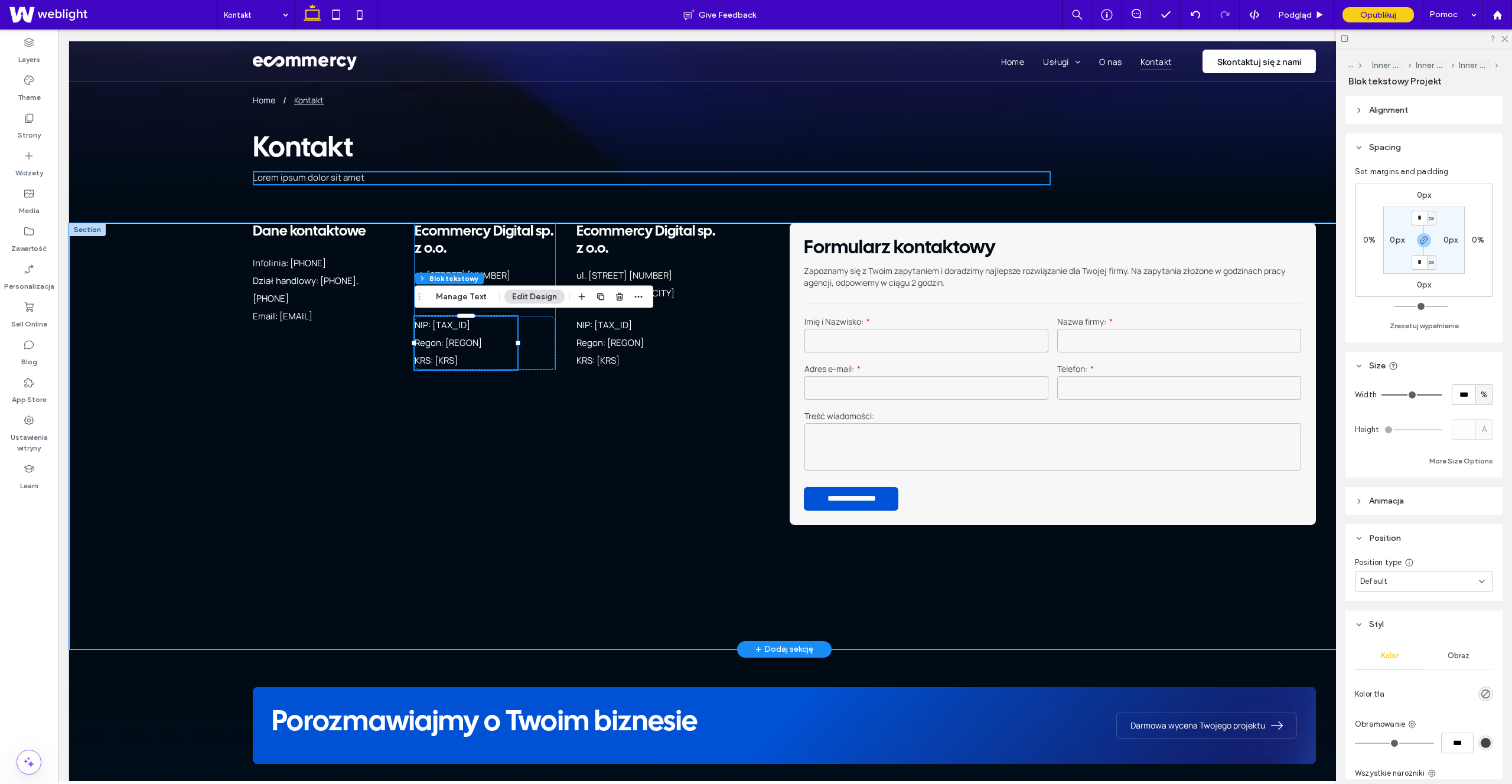 click on "NIP: 782-291-87-56 Regon: 524270277 KRS: 0001015376" at bounding box center (485, 343) 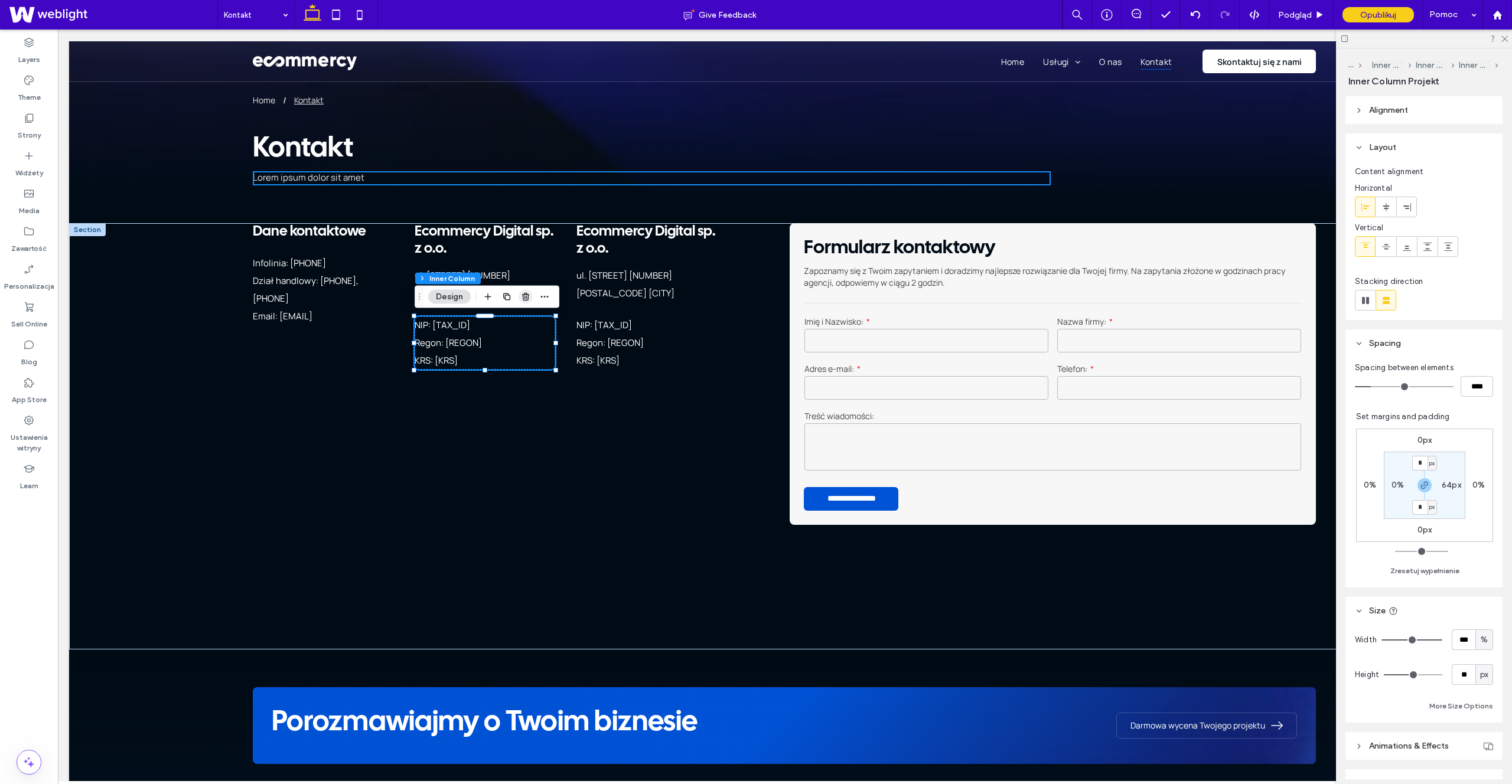 click 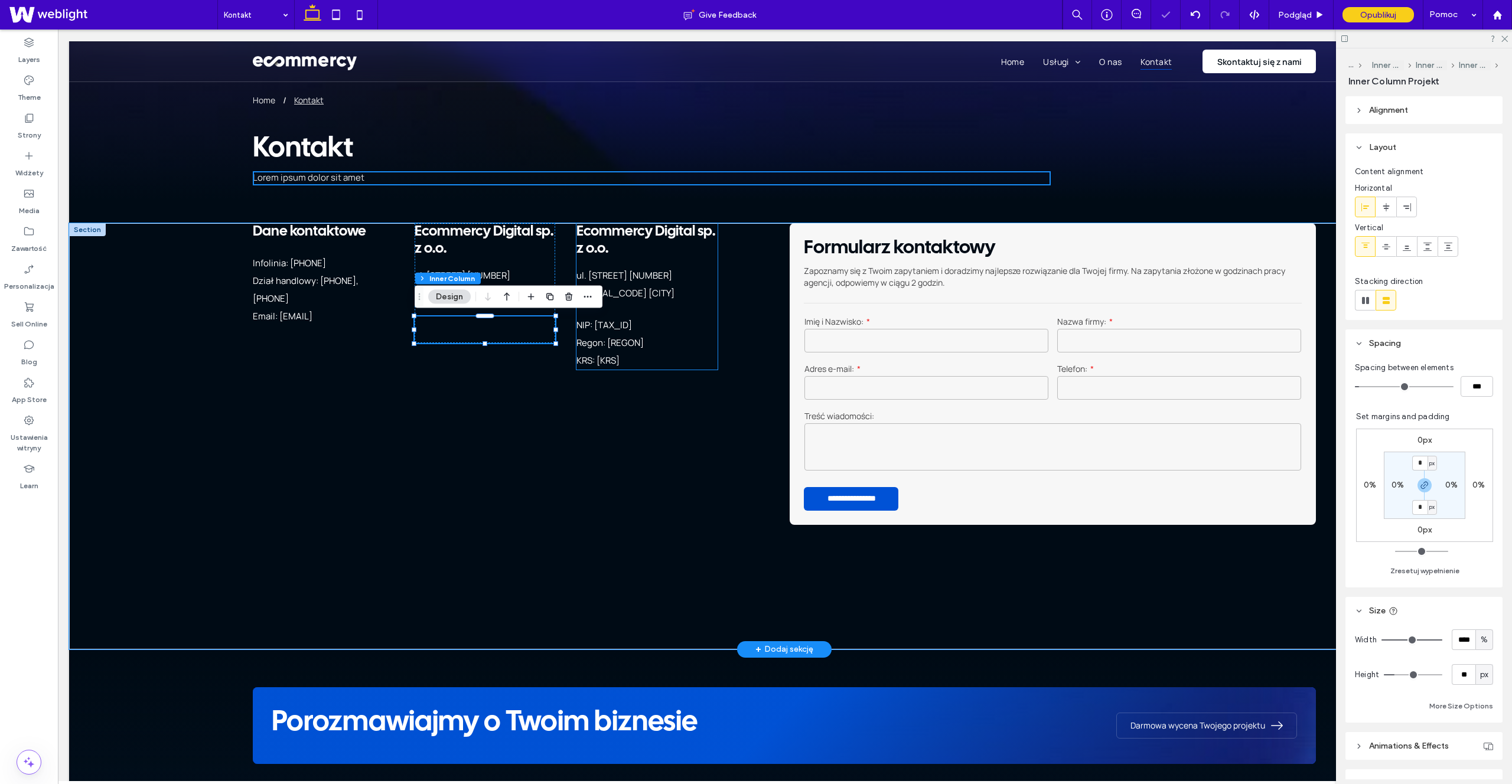 click on "Ecommercy Digital sp. z o.o." at bounding box center (647, 240) 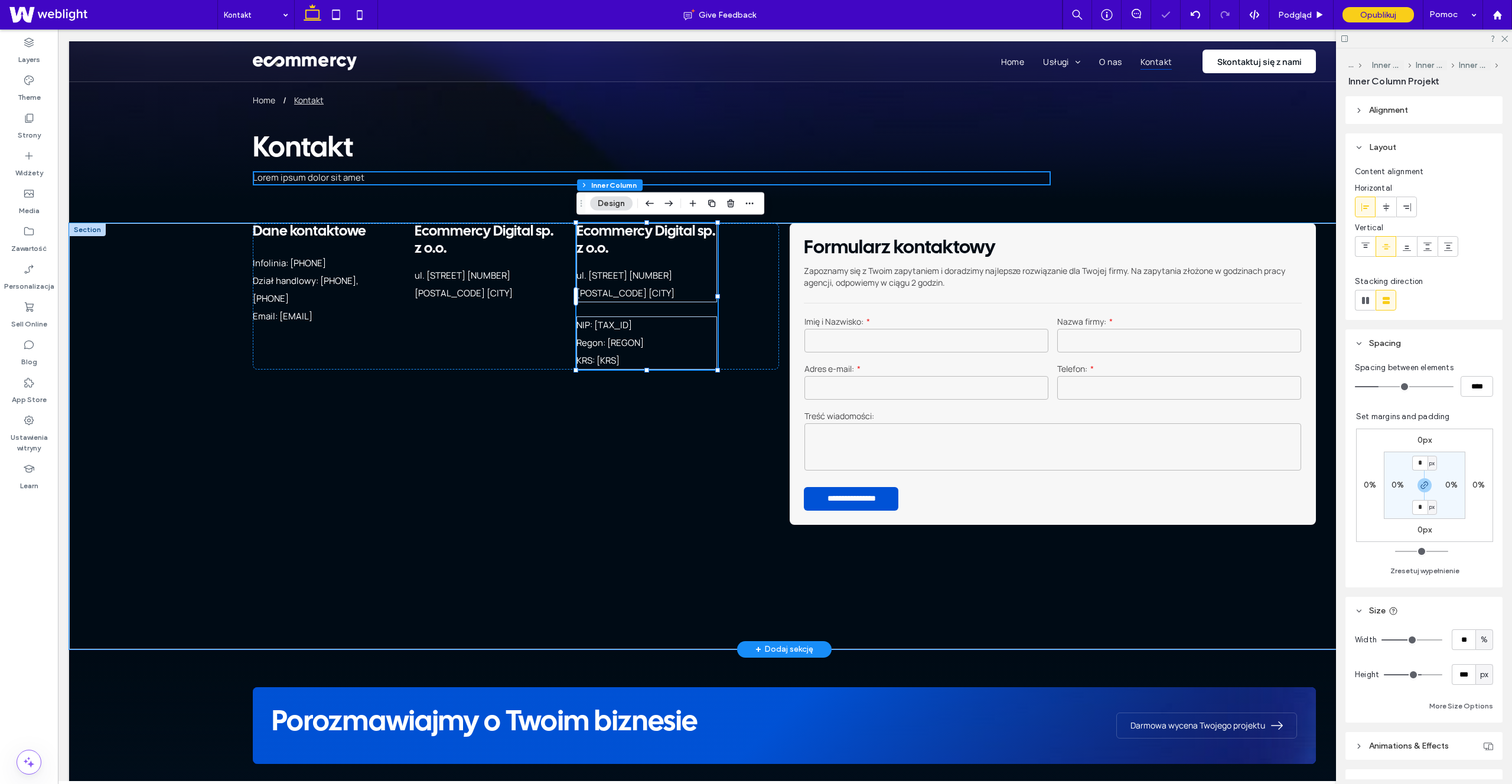 click on "Ecommercy Digital sp. z o.o." at bounding box center [647, 240] 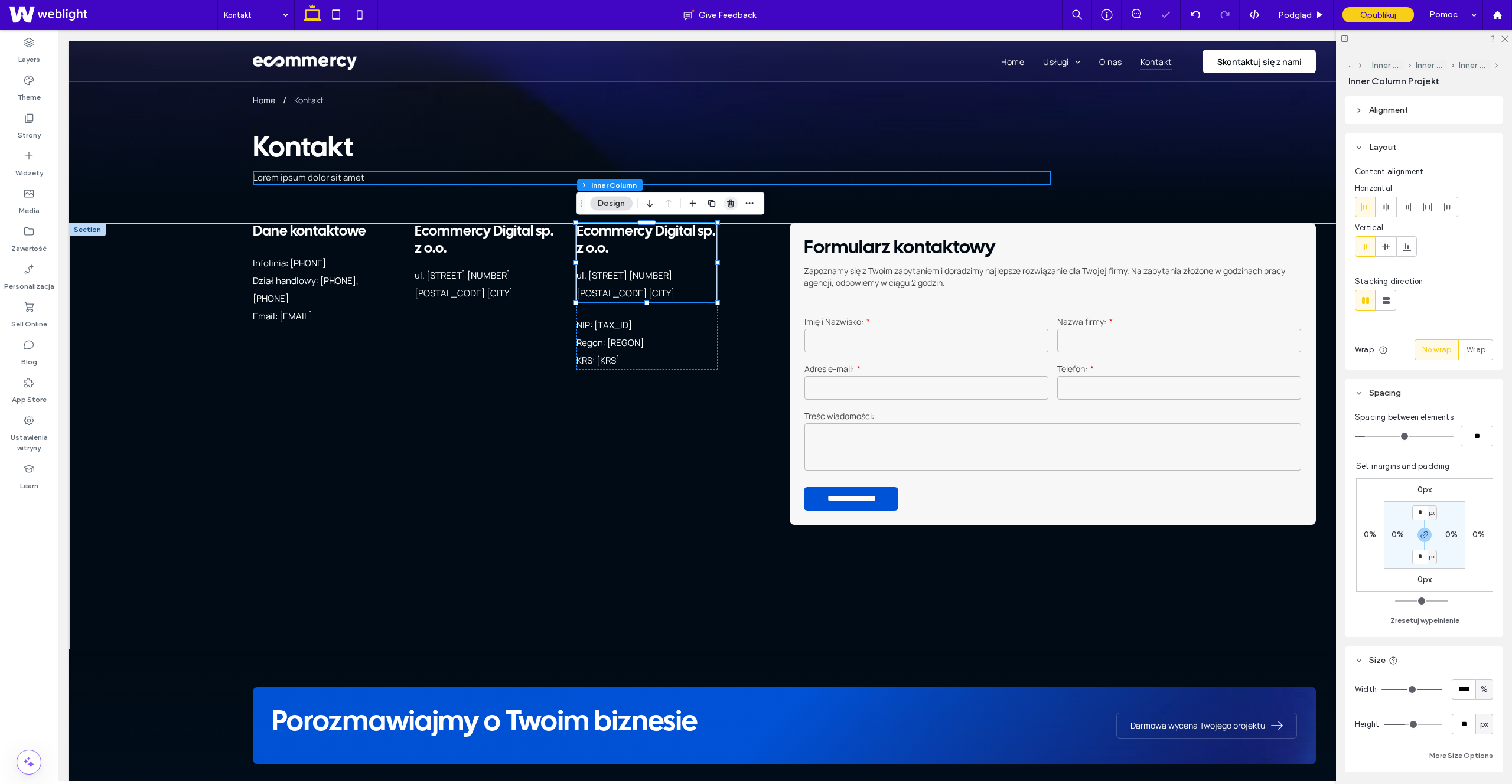 click 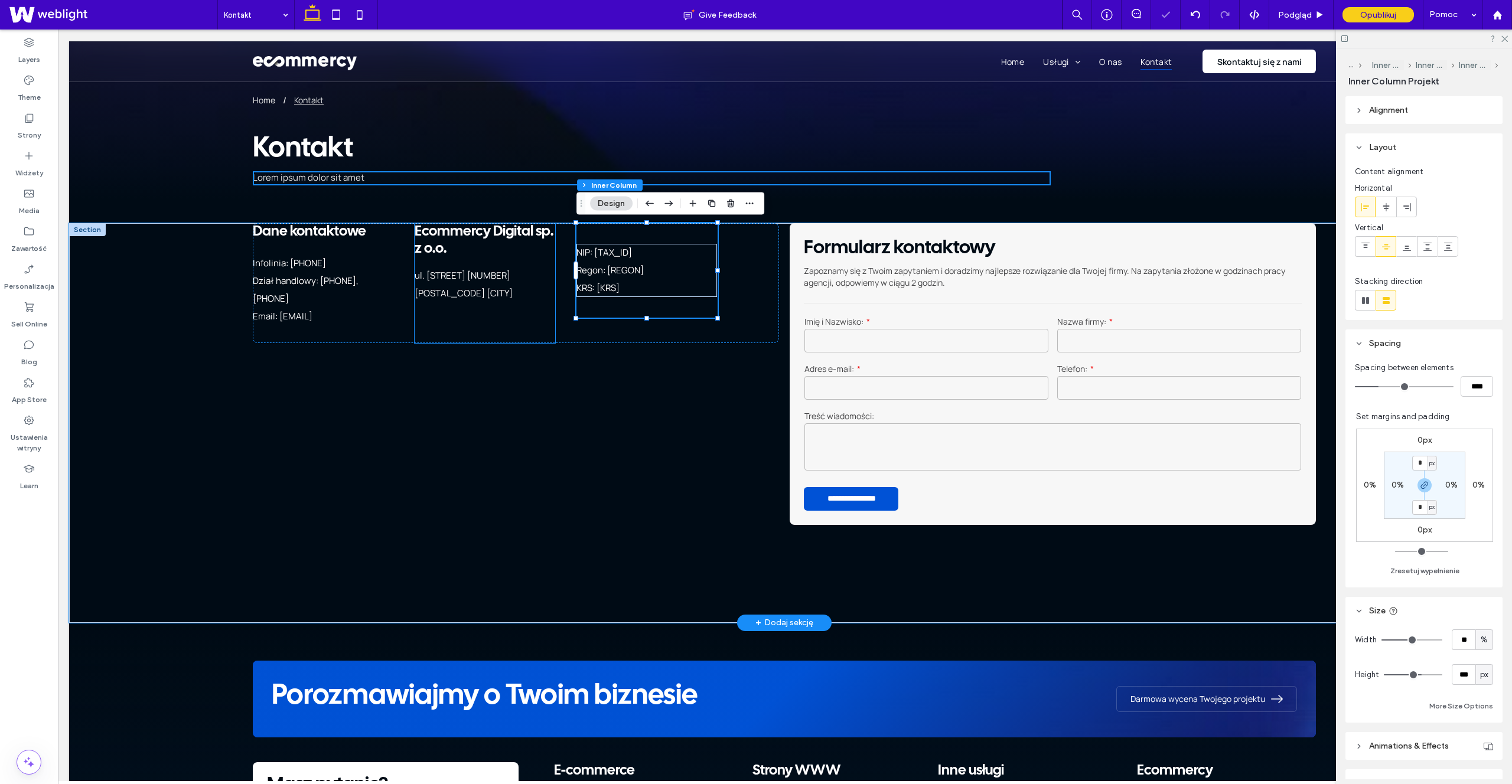 click at bounding box center (485, 329) 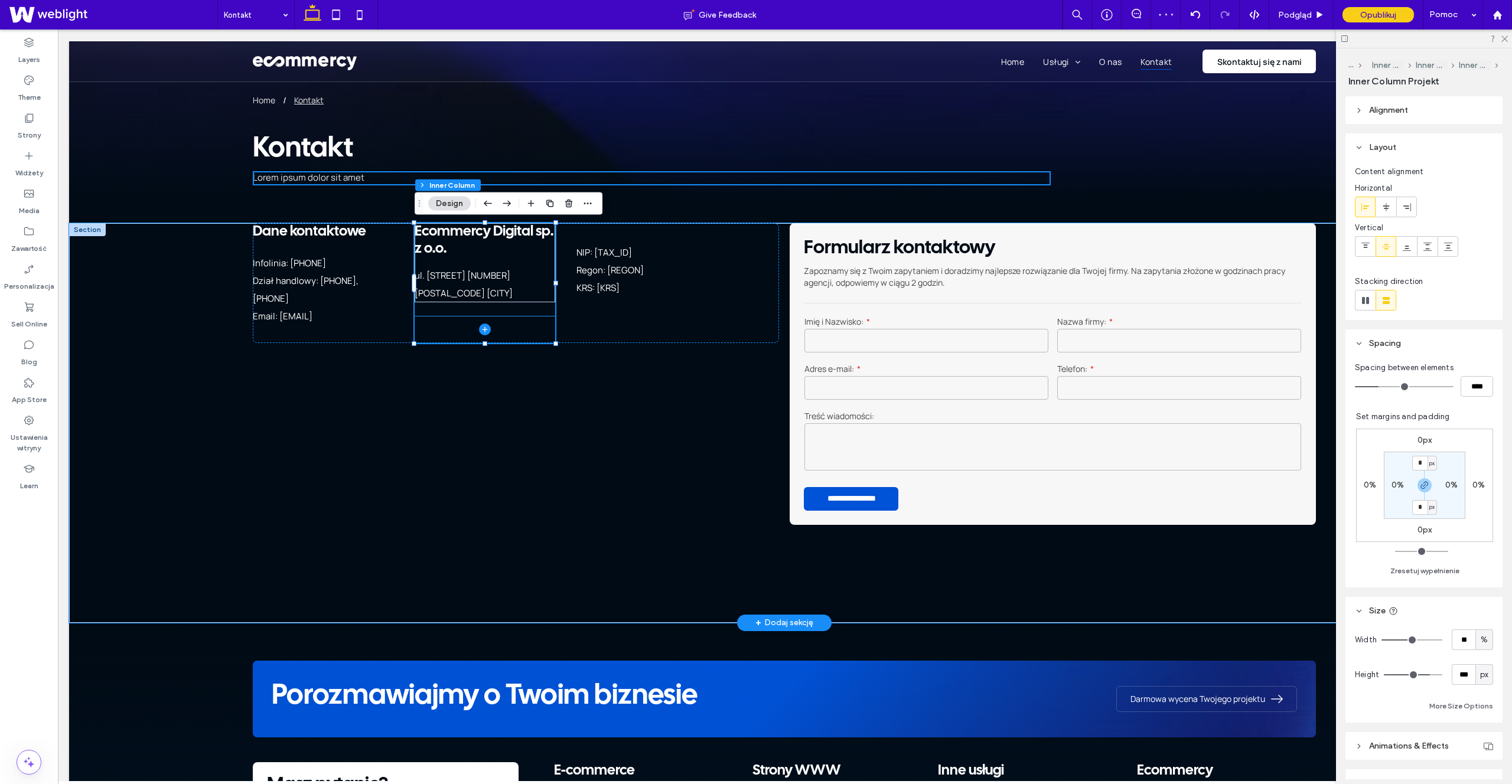 click at bounding box center [485, 329] 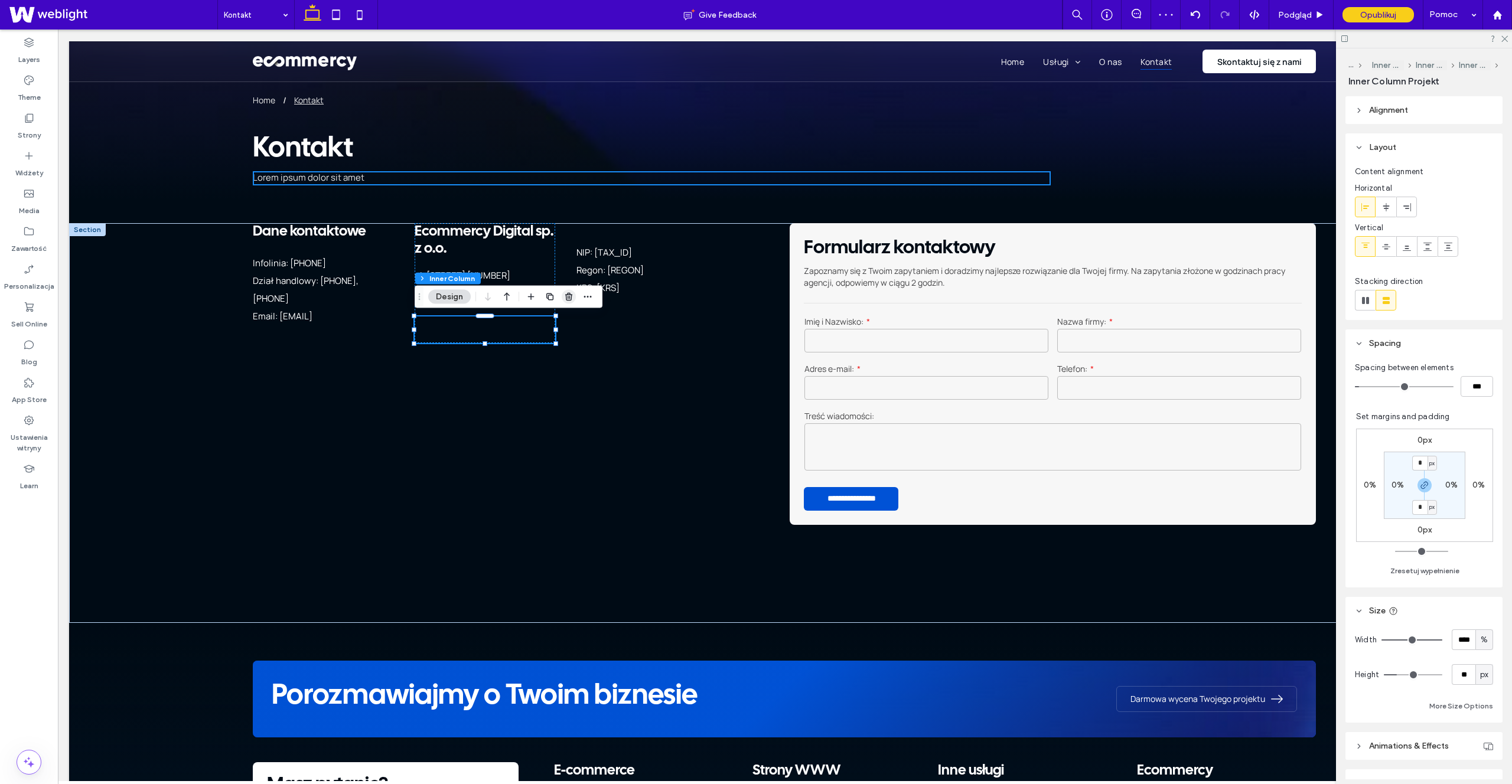 click 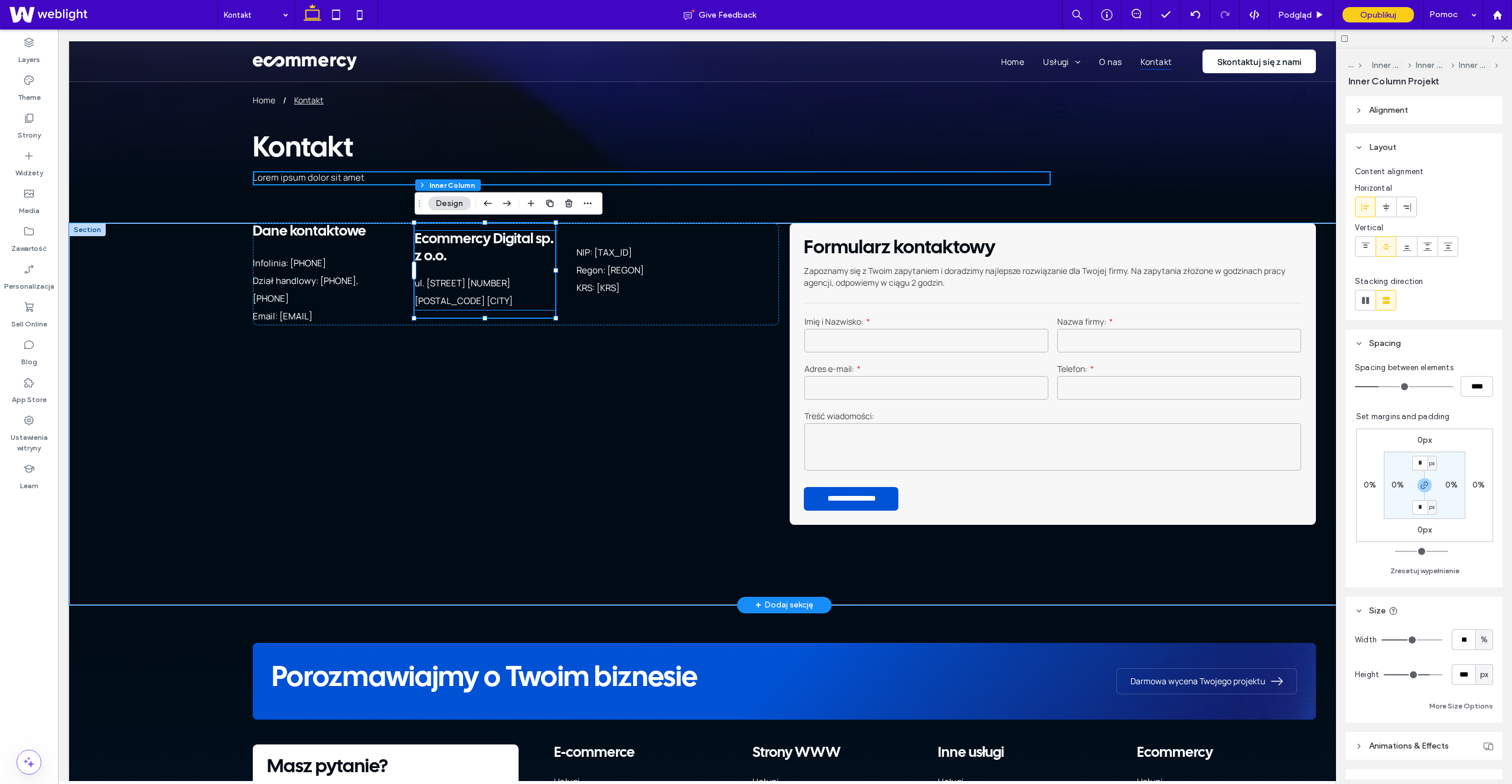click on "ul. [STREET]" at bounding box center [485, 283] 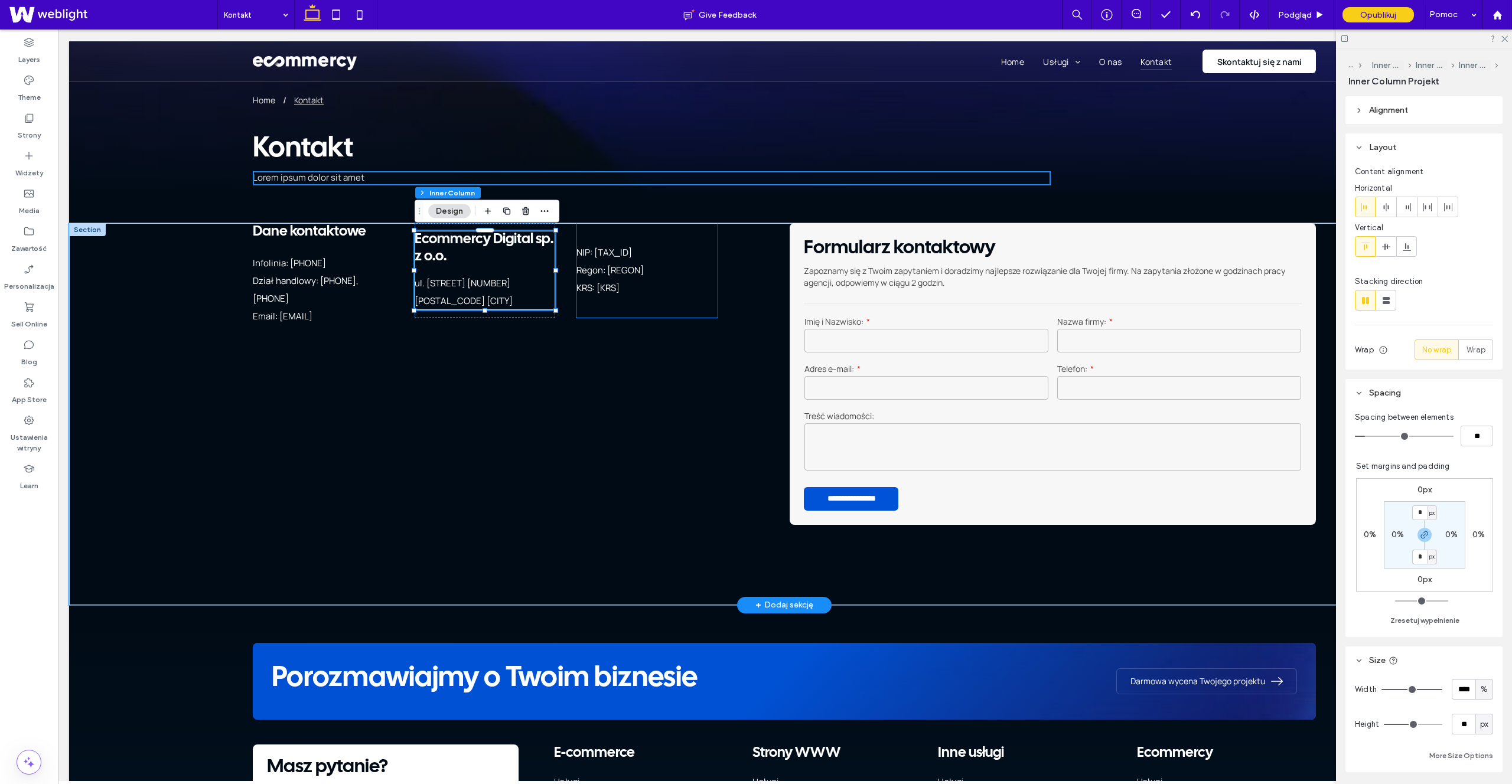 click on "KRS: [KRS]" at bounding box center (628, 288) 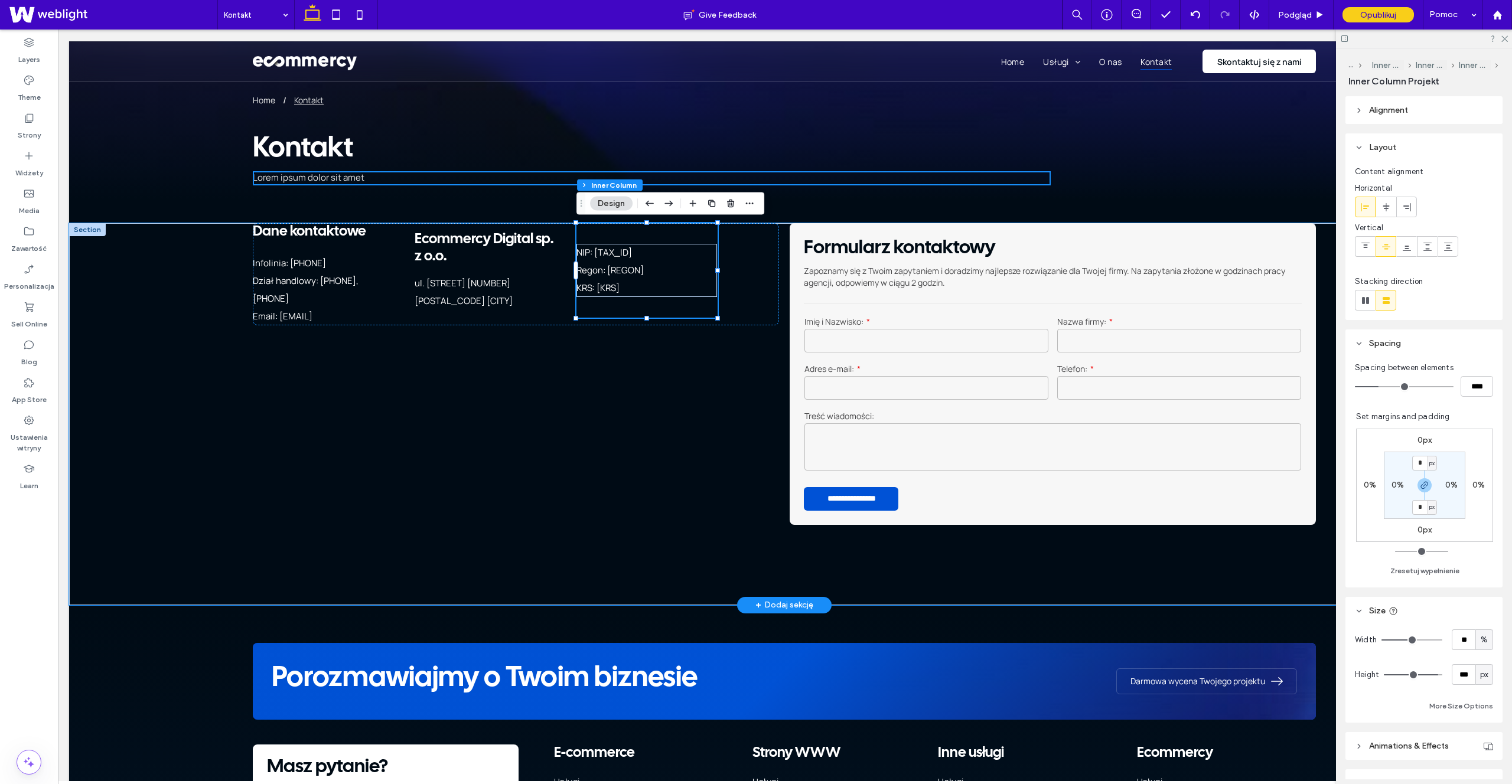 click on "KRS: [KRS]" at bounding box center (628, 288) 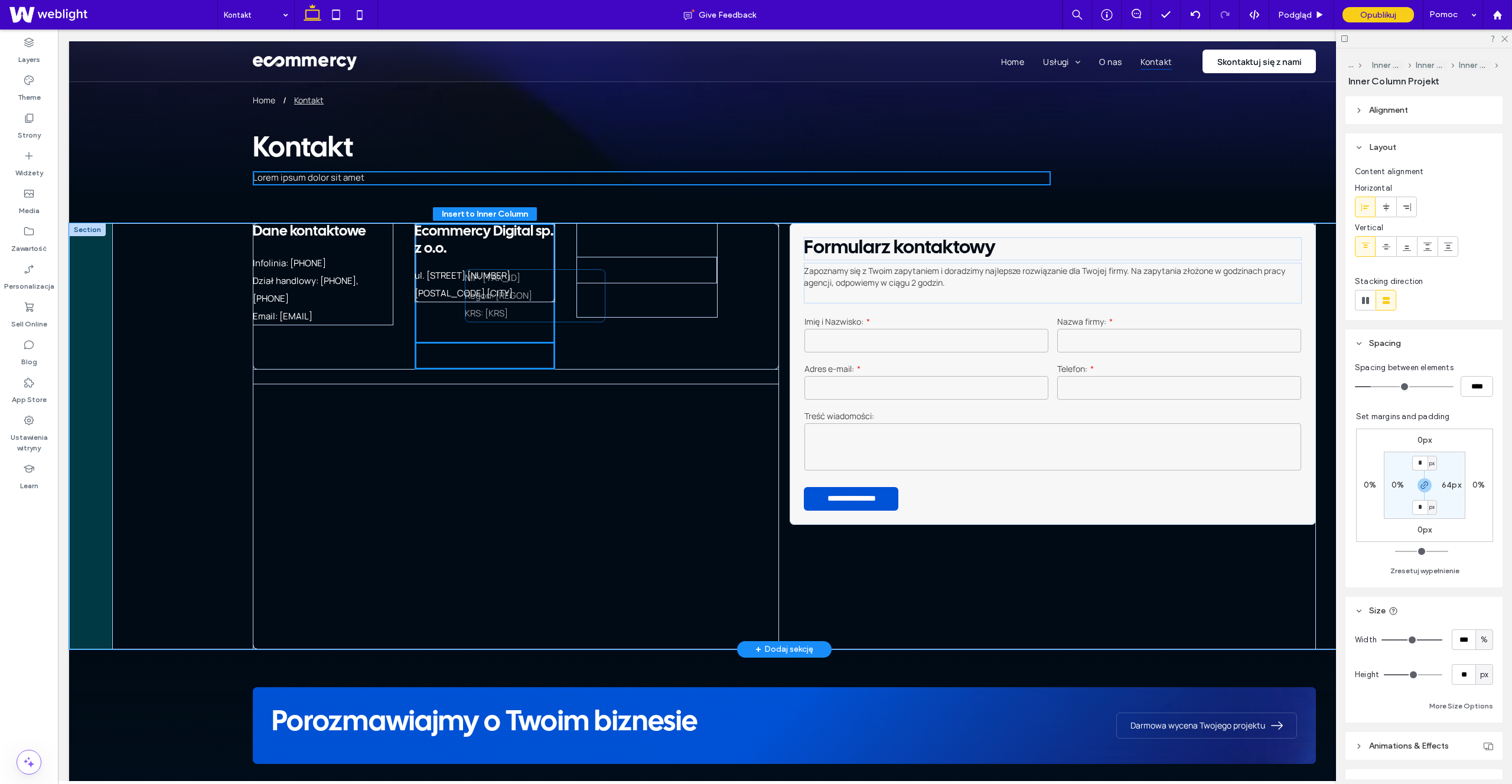 drag, startPoint x: 600, startPoint y: 282, endPoint x: 488, endPoint y: 307, distance: 114.75626 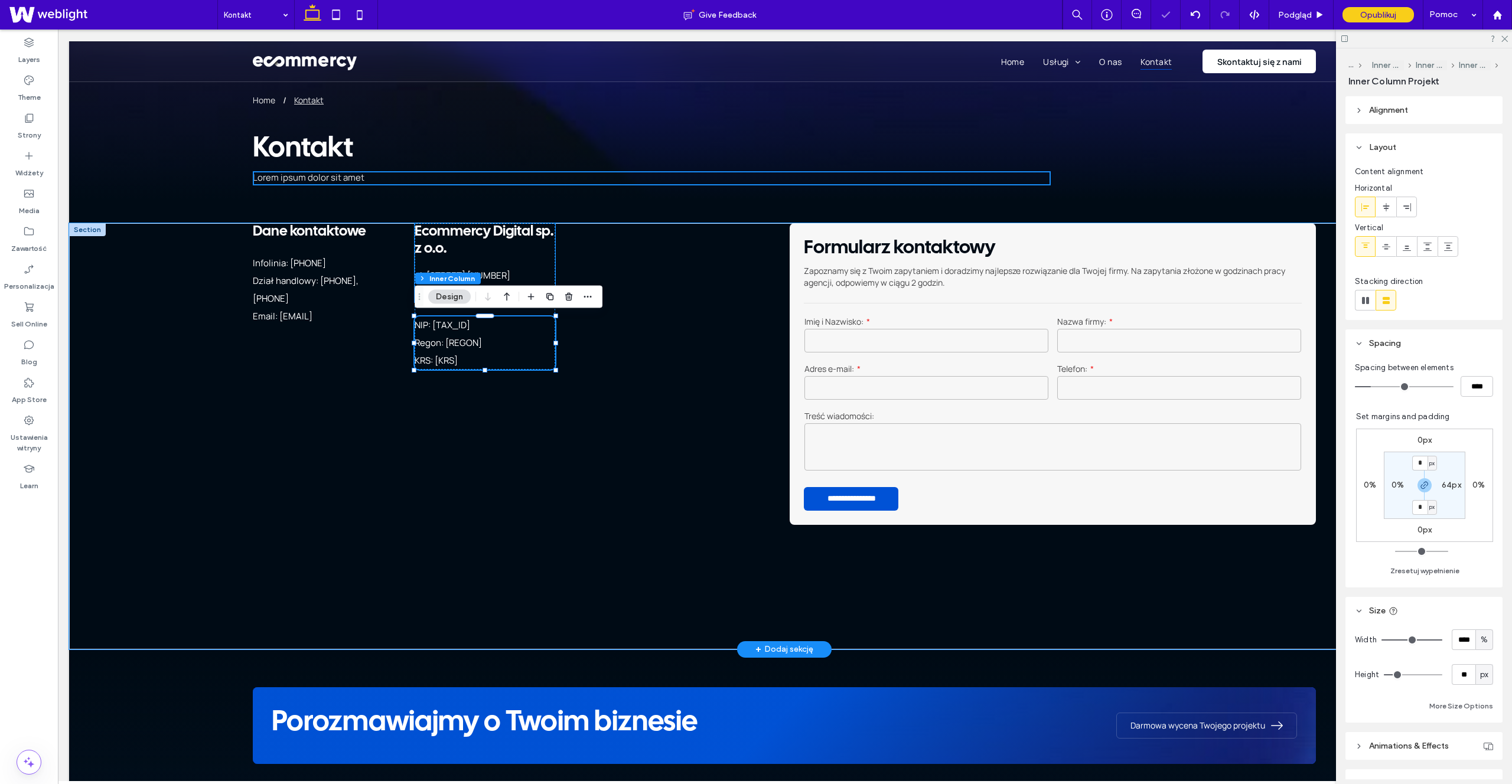 click on "Ecommercy Digital sp. z o.o.
ul. Świętego Michała 43 61-043 Poznań" at bounding box center [485, 263] 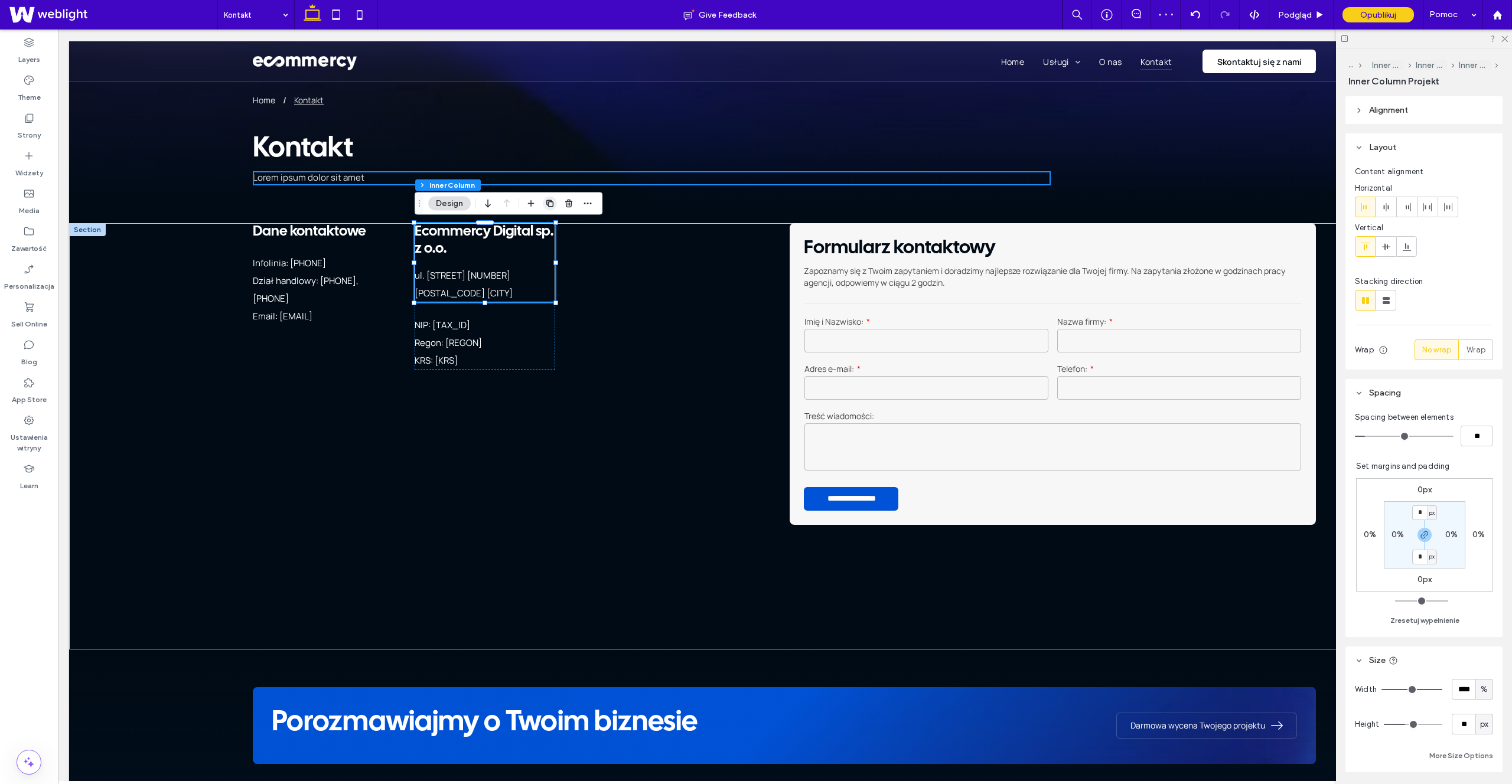 click at bounding box center (550, 204) 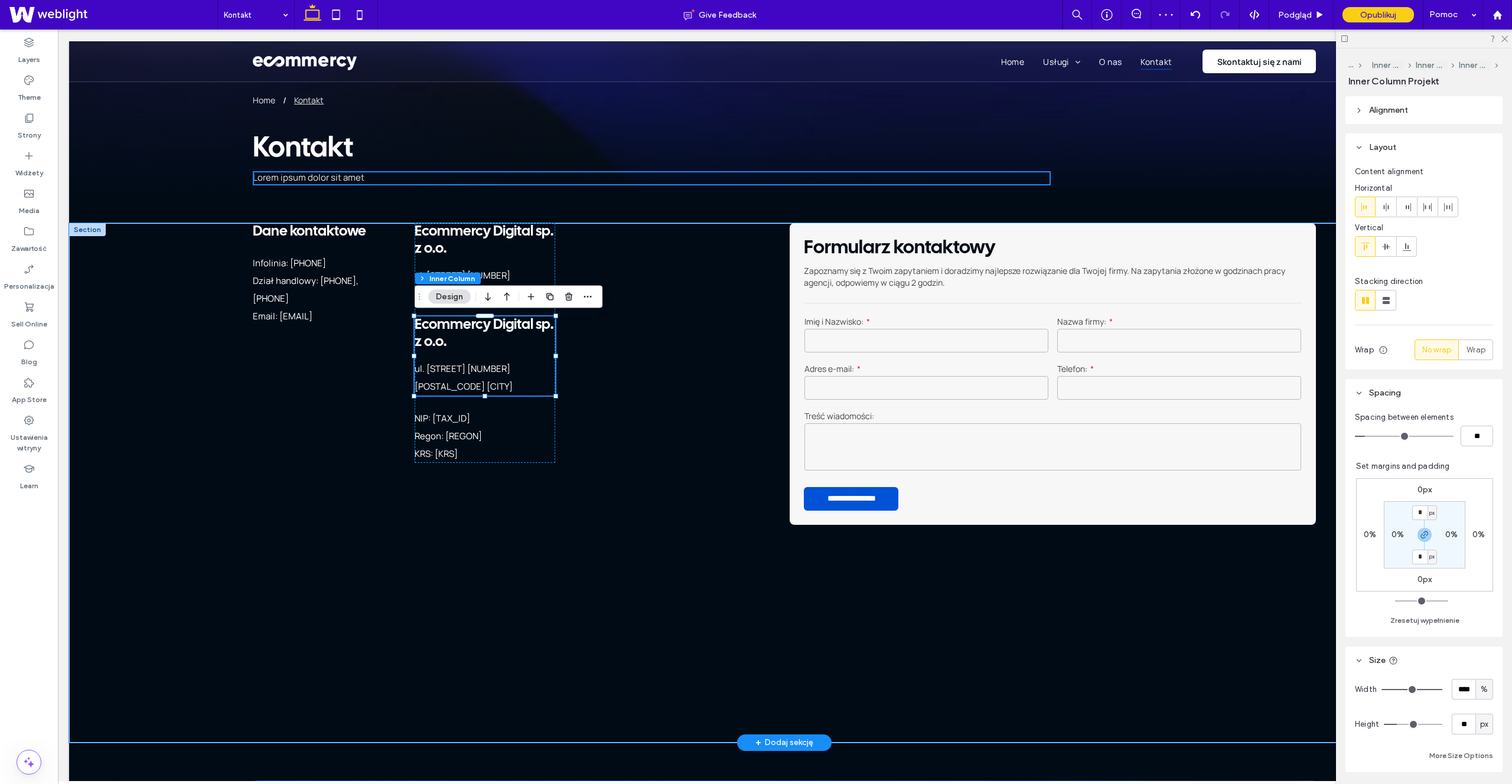 click on "Ecommercy Digital sp. z o.o." at bounding box center (484, 334) 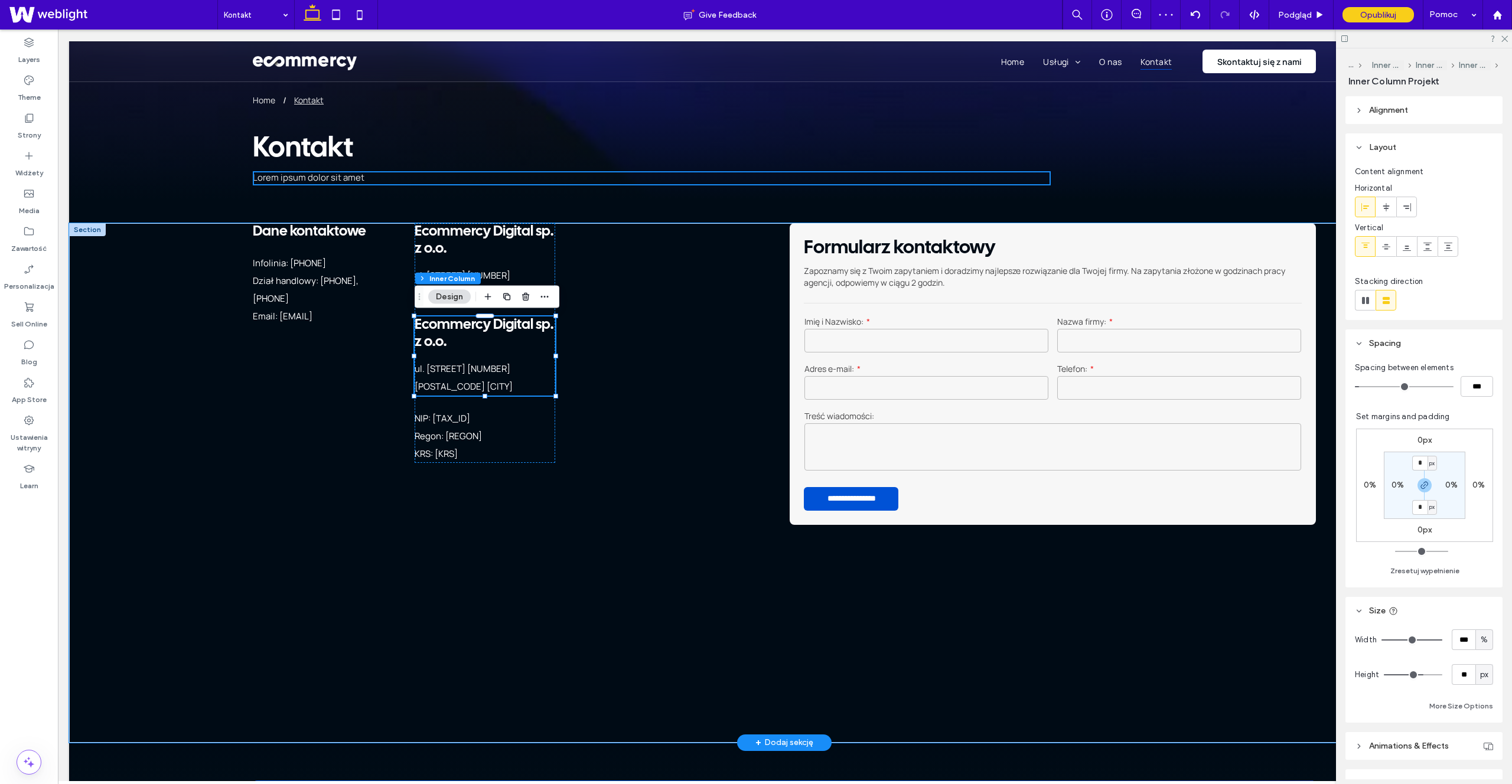 click on "Ecommercy Digital sp. z o.o." at bounding box center (484, 334) 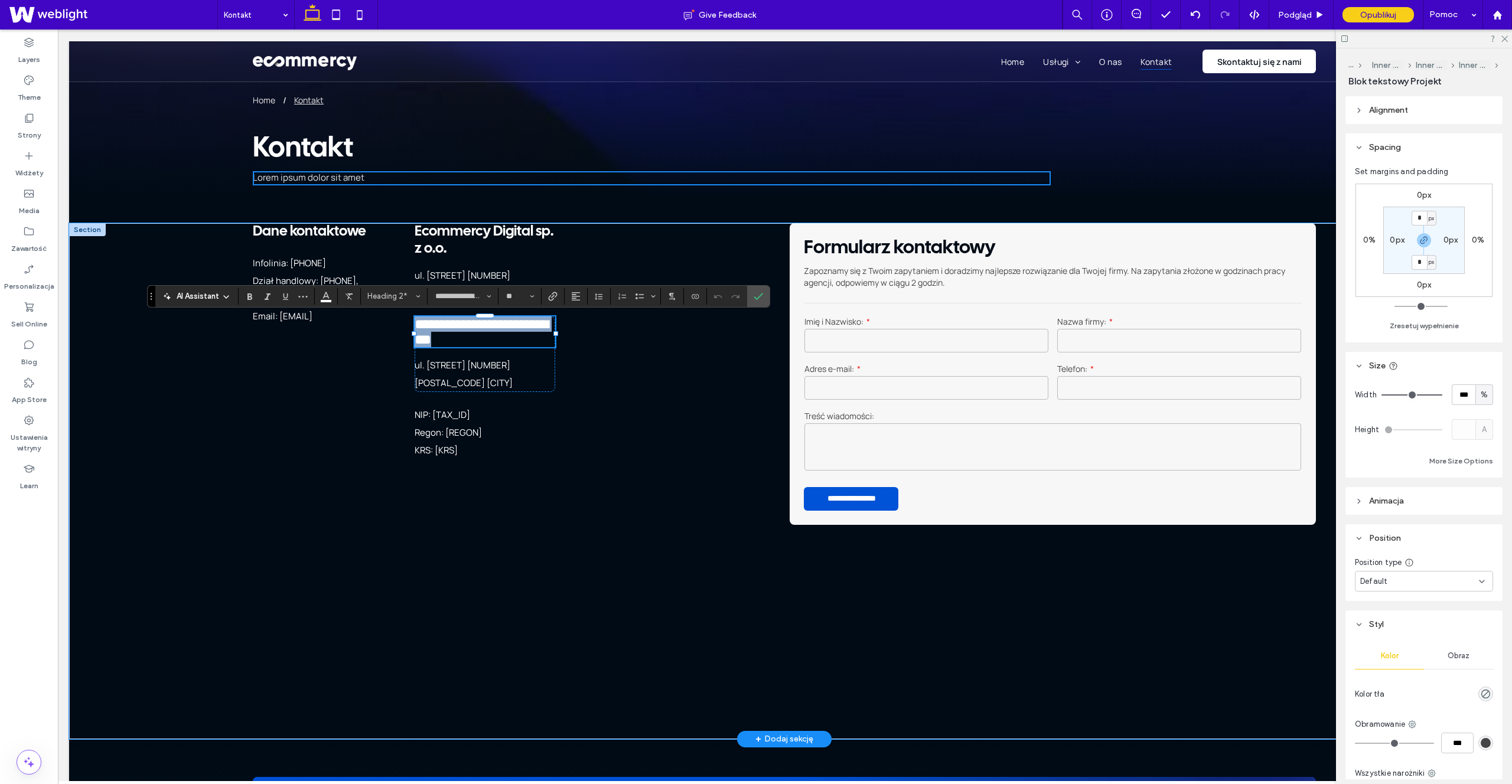 type on "**" 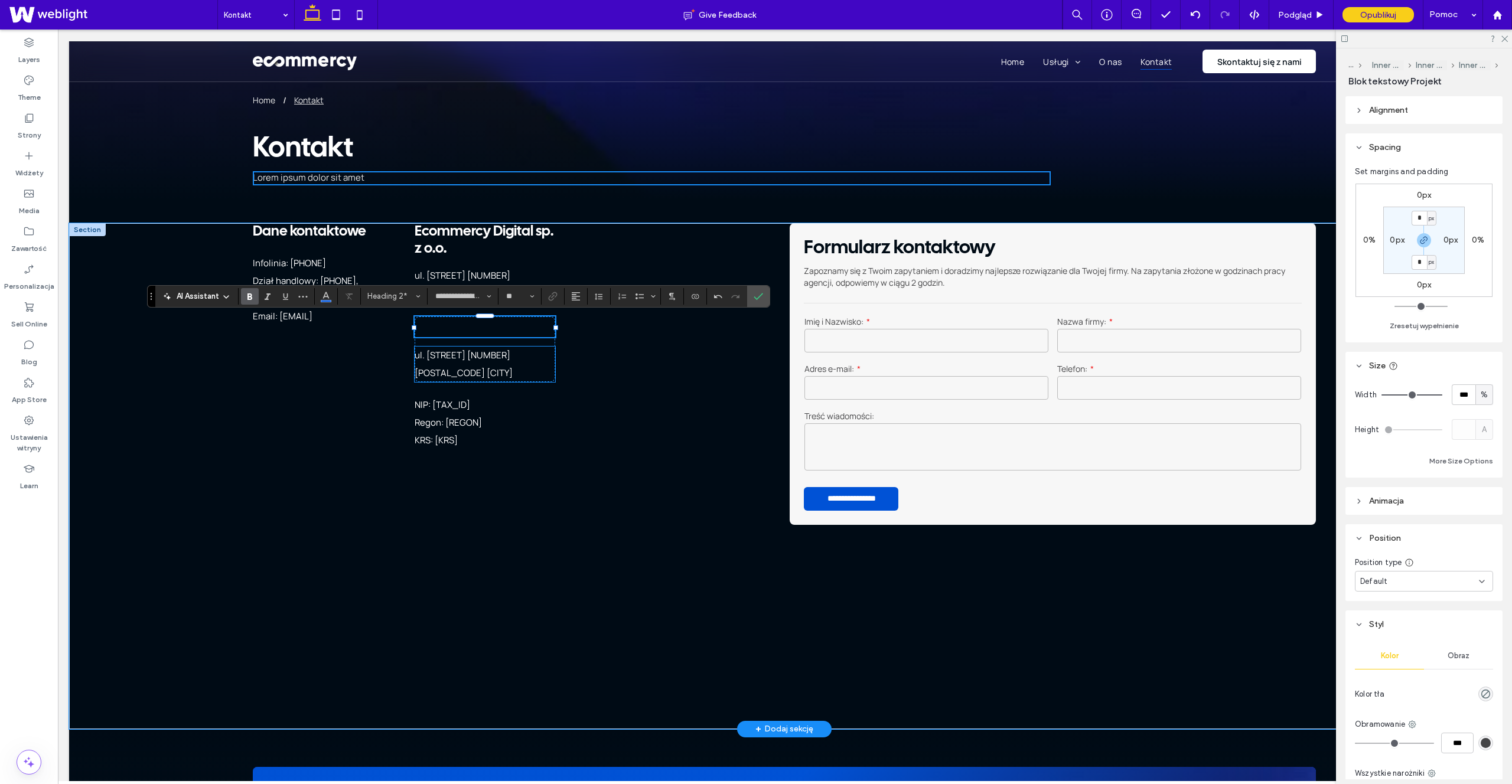 click on "Ecommercy Digital sp. z o.o.
ul. Świętego Michała 43 61-043 Poznań
﻿
ul. Świętego Michała 43 61-043 Poznań NIP: 782-291-87-56 Regon: 524270277 KRS: 0001015376" at bounding box center (485, 336) 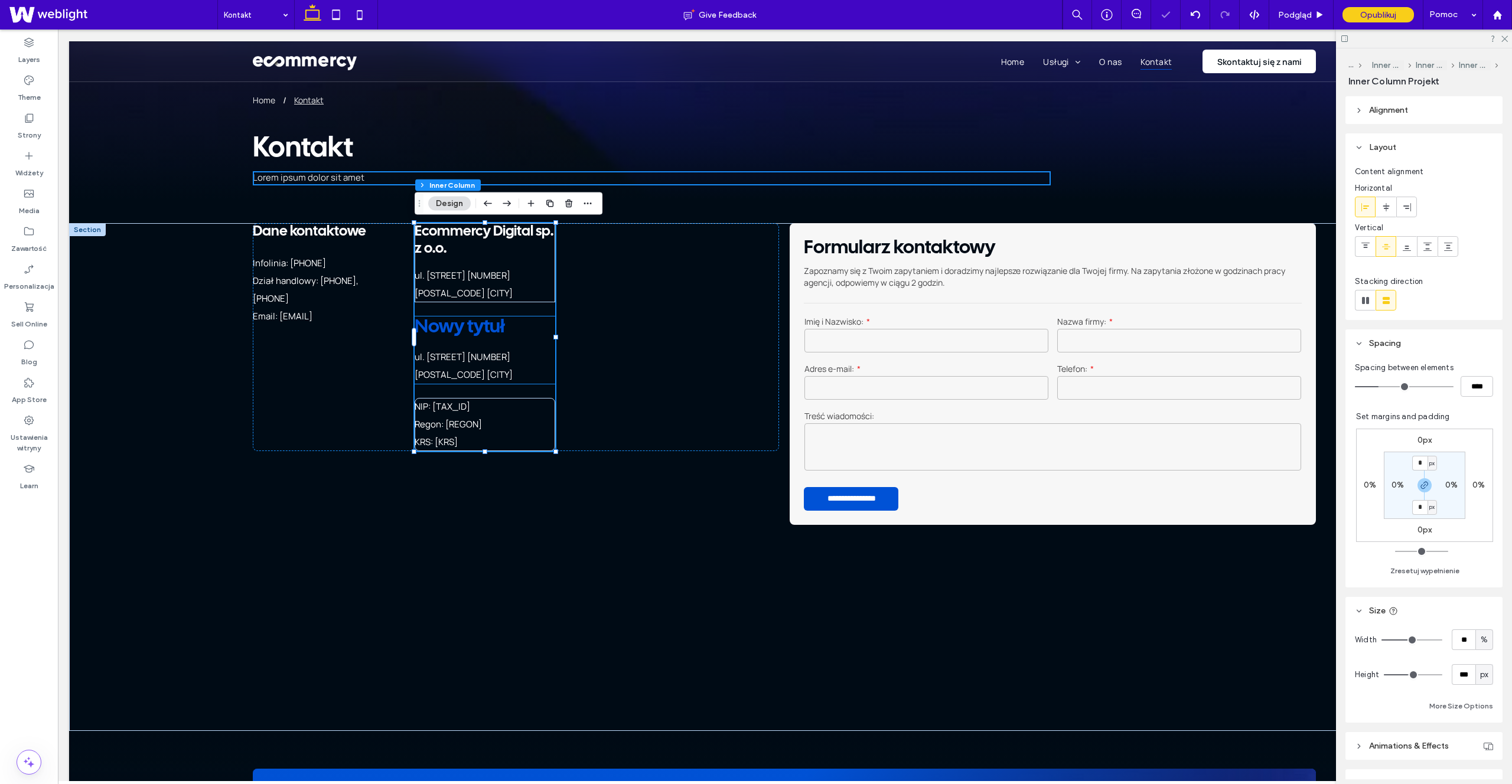 click on "Nowy tytuł" at bounding box center (485, 328) 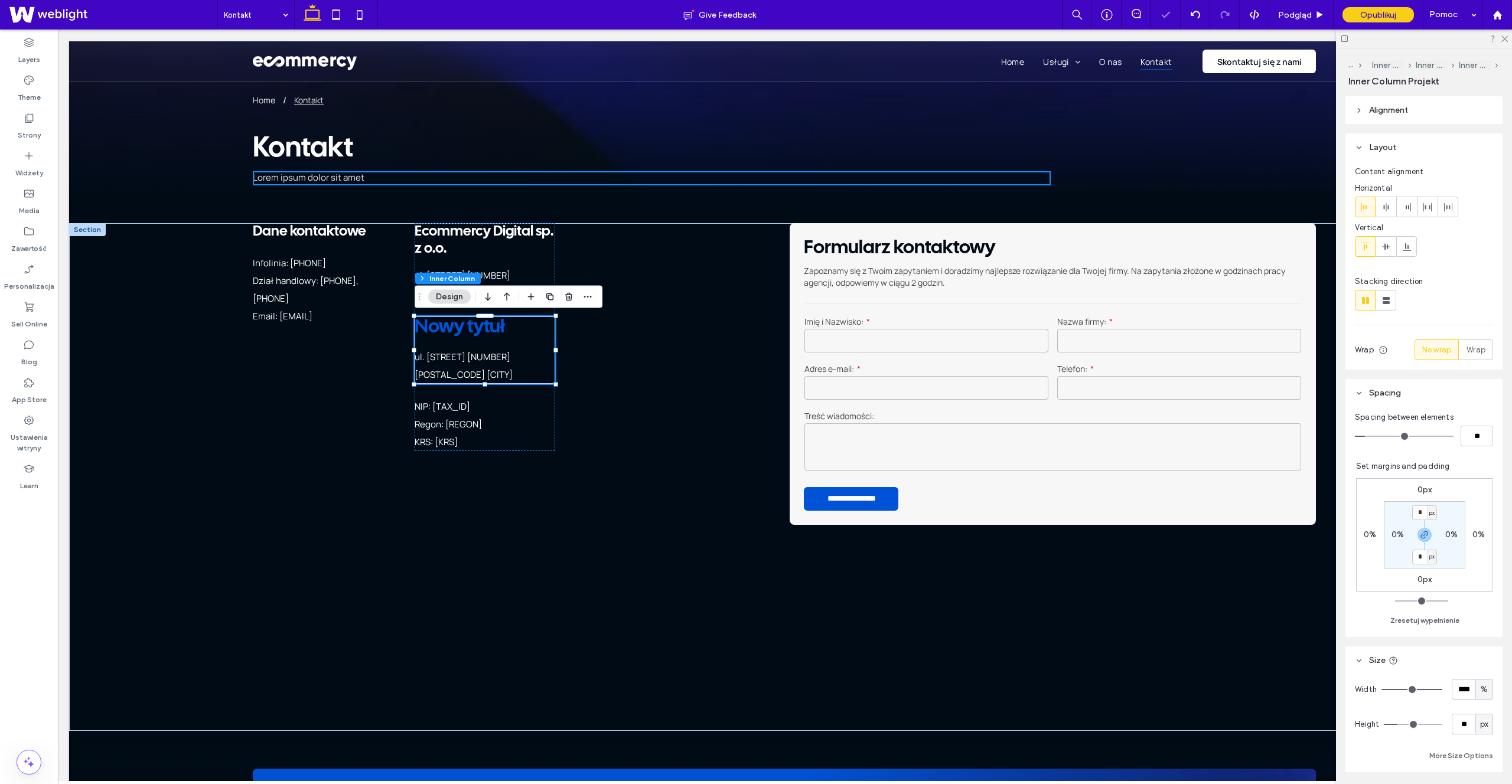 click on "Nowy tytuł" at bounding box center (485, 328) 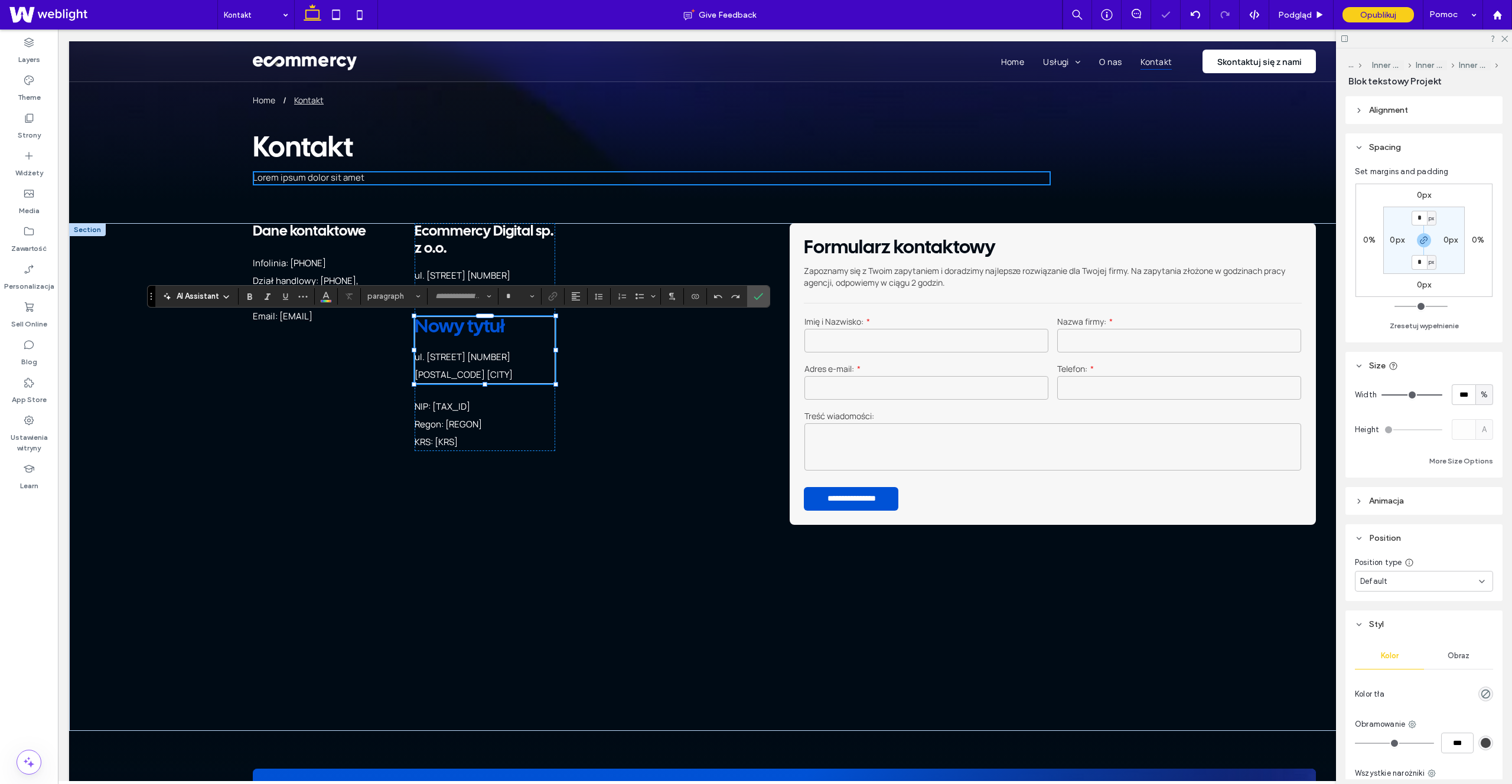 type on "**********" 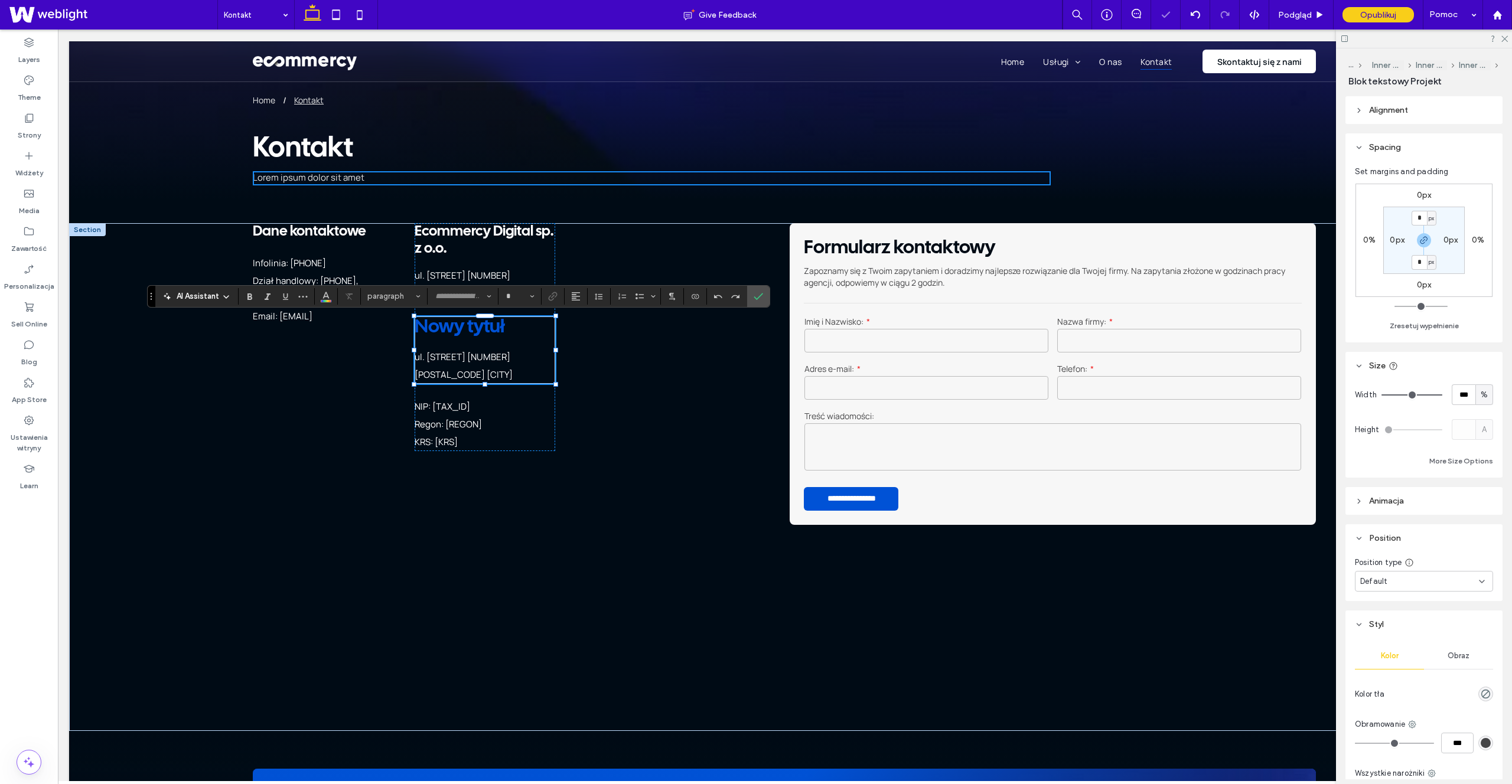 type on "**" 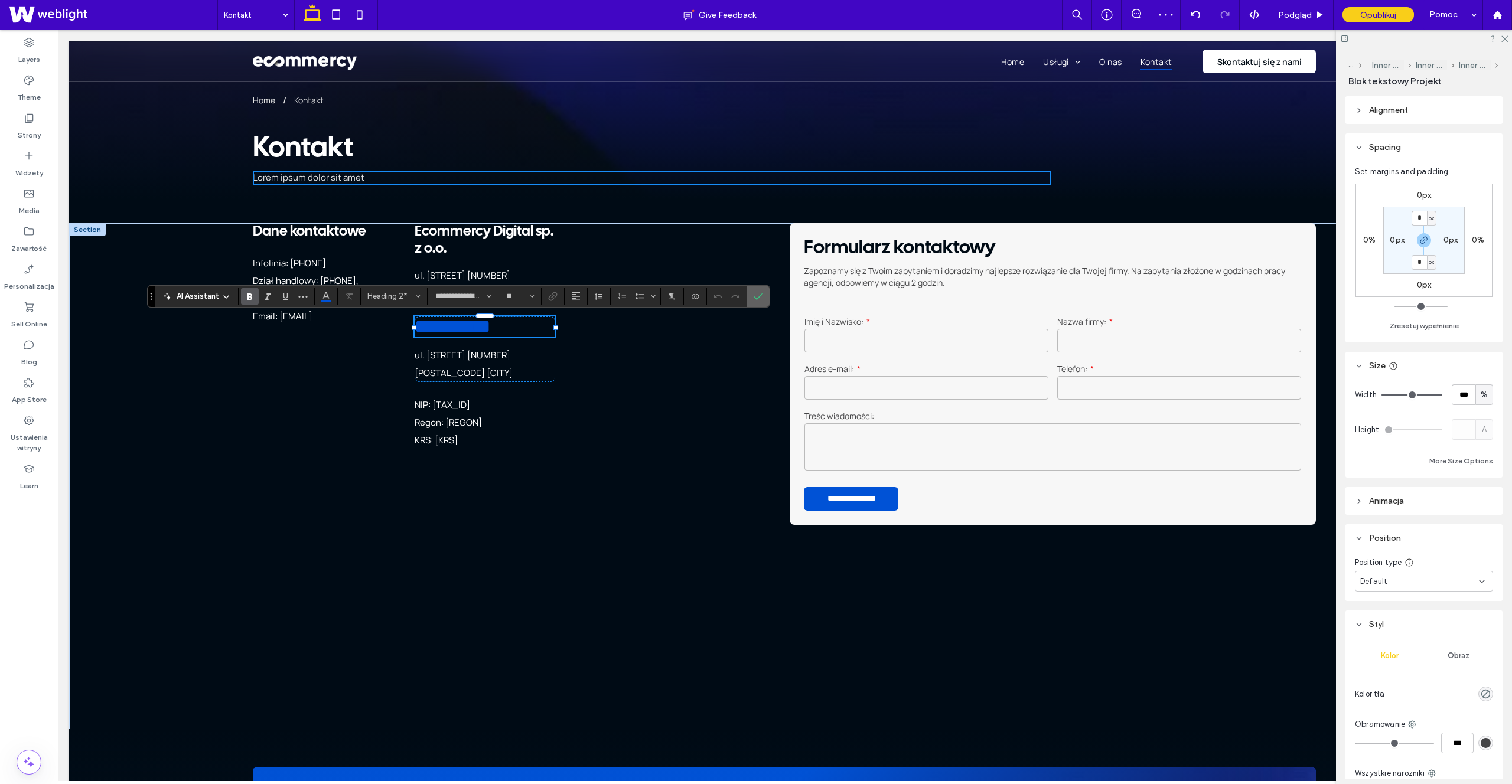 click at bounding box center (758, 296) 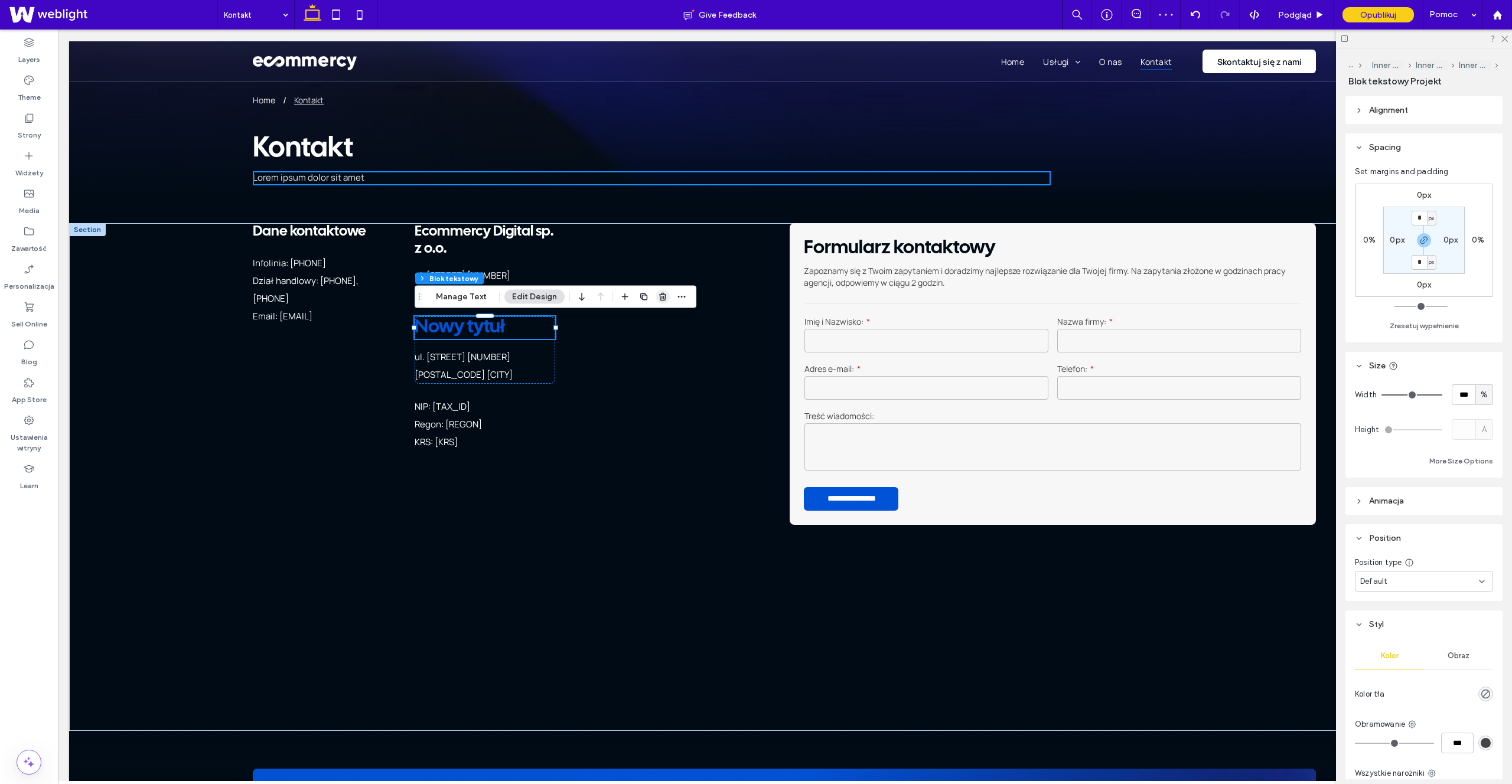 click 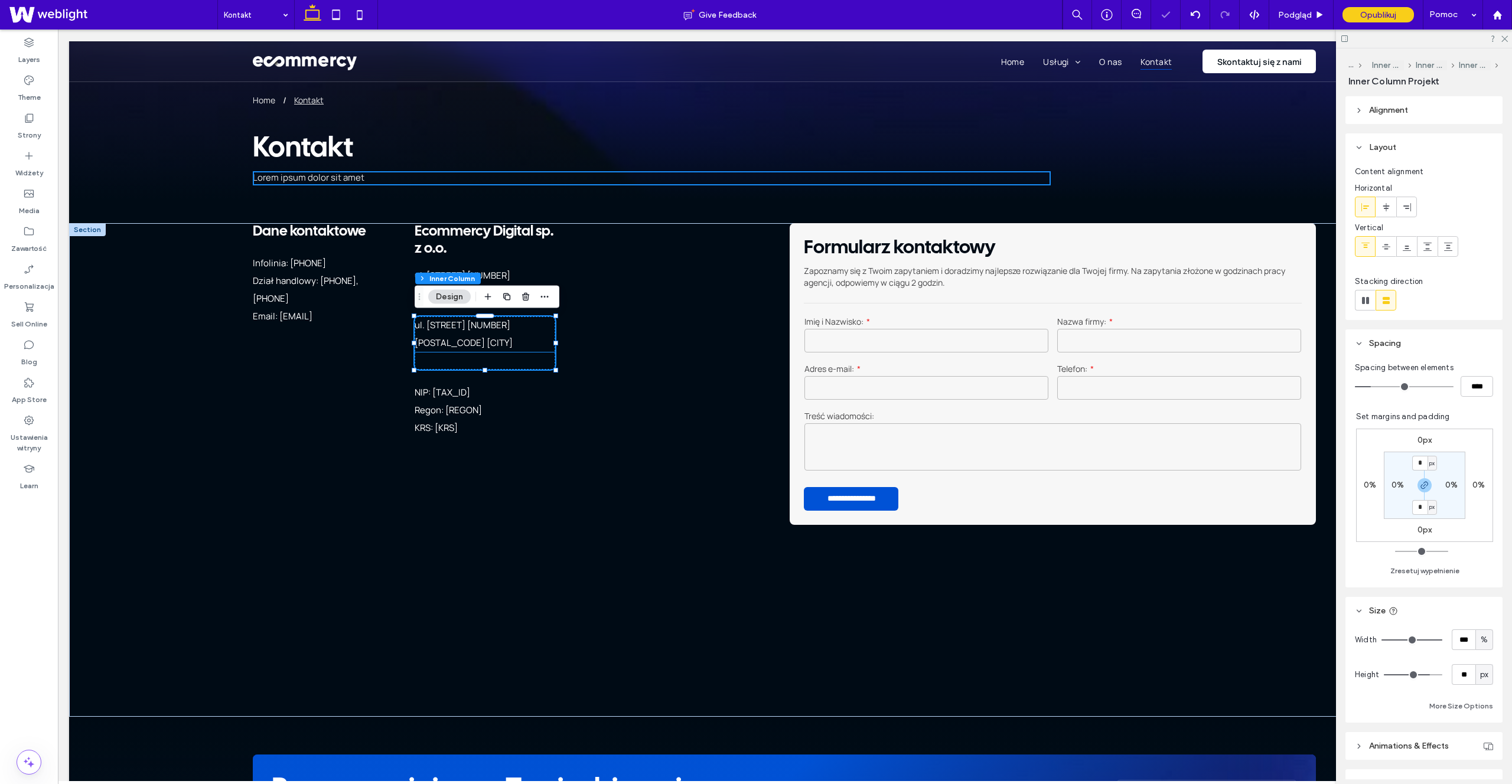 click on "[POSTAL_CODE] [CITY]" at bounding box center [485, 343] 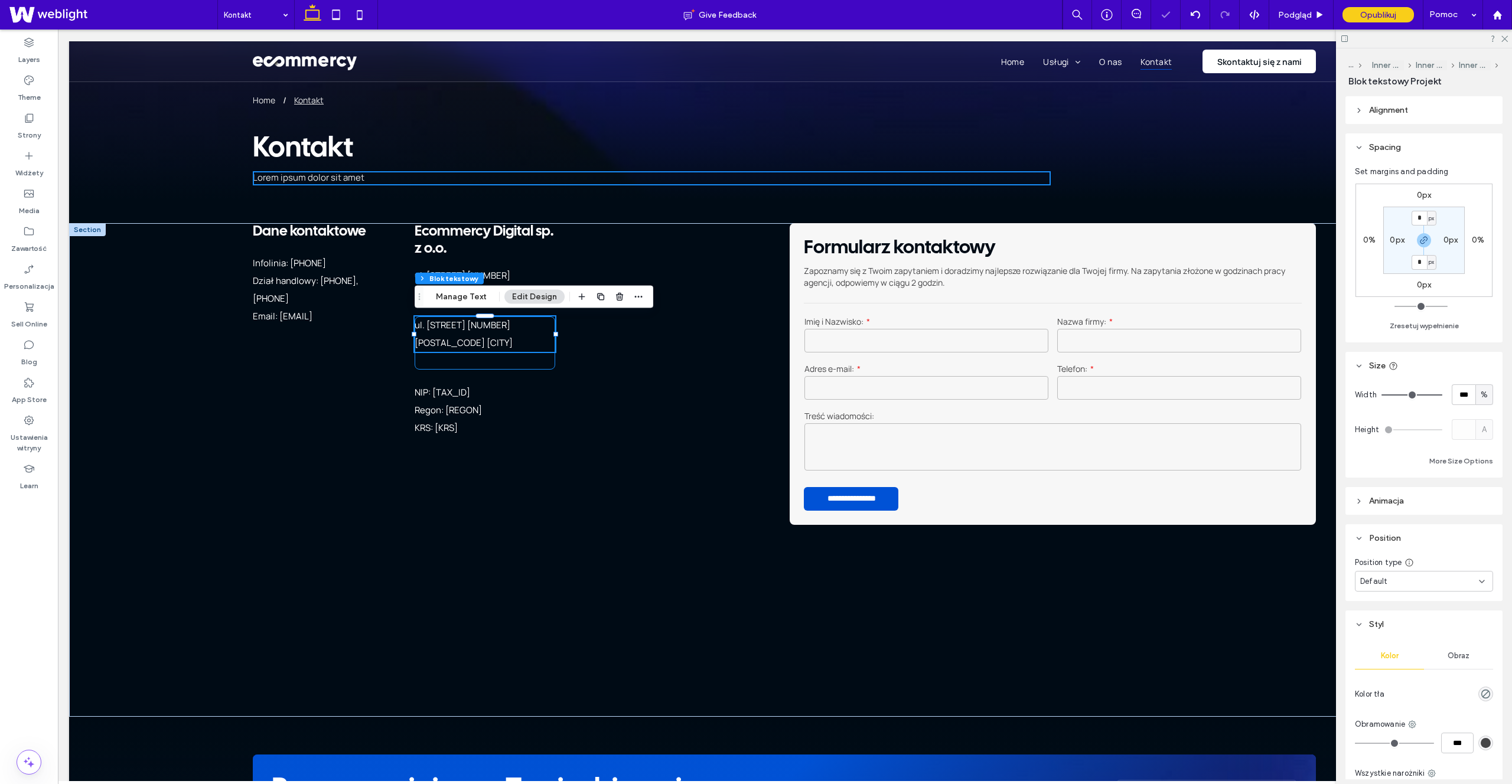 click on "[STREET] [NUMBER] [POSTAL_CODE] [CITY]" at bounding box center (485, 343) 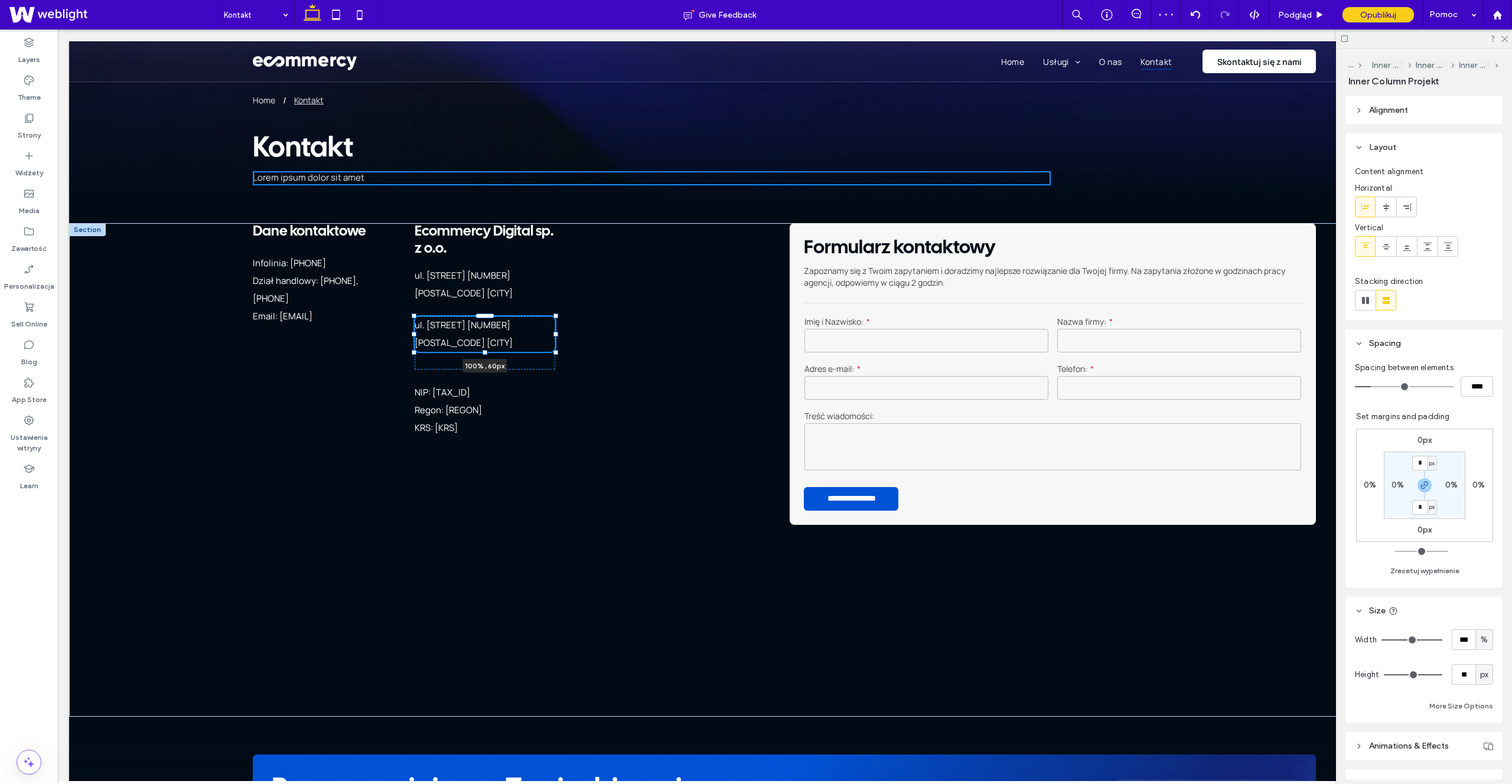 drag, startPoint x: 485, startPoint y: 369, endPoint x: 488, endPoint y: 338, distance: 31.14482 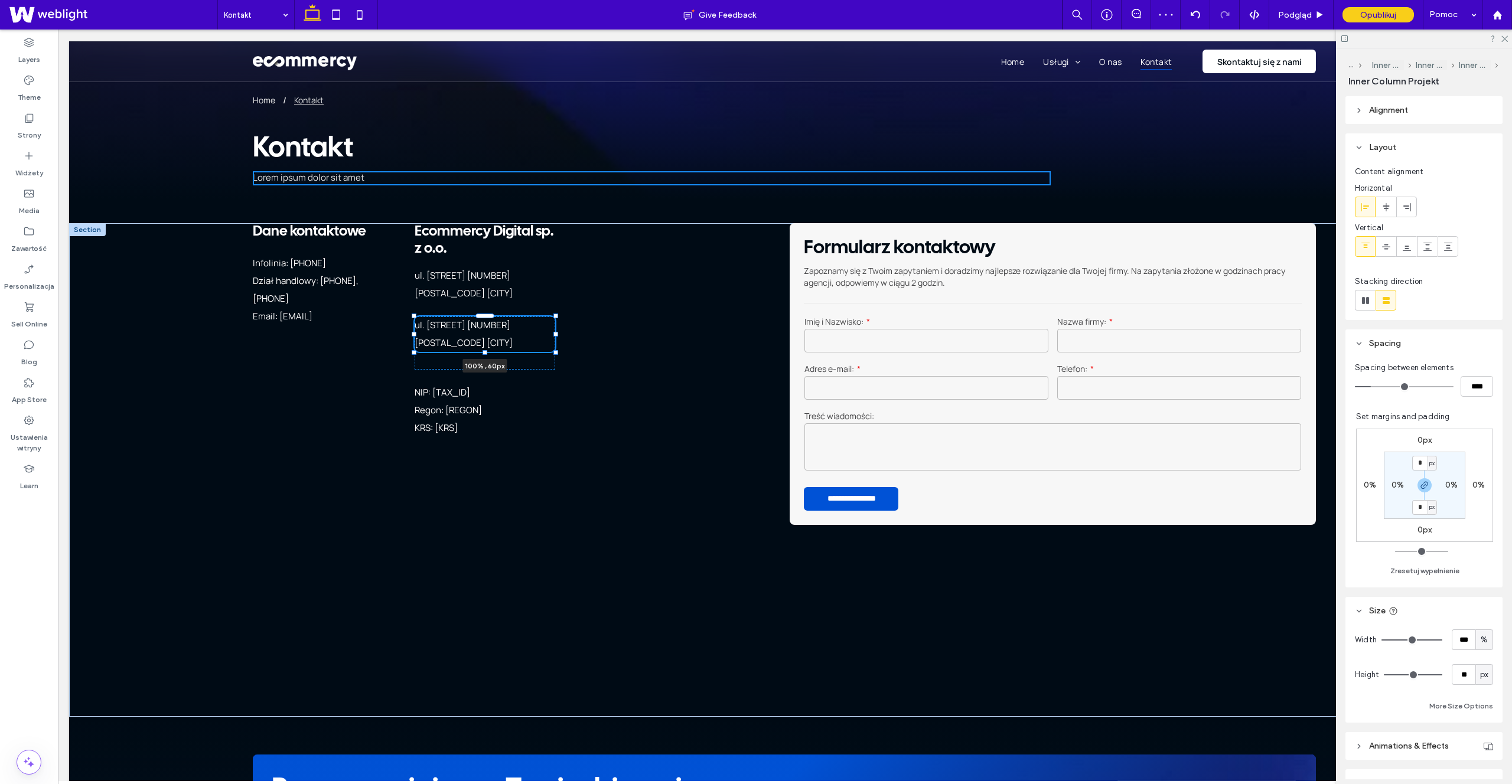 click on "Pełna obsługa – od projektu po wdrożenie
Tworzenie sklepu internetowego w naszej agencji to proces, który obejmuje wszystkie niezbędne etapy, zapewniając Ci gotowy do działania, zoptymalizowany pod kątem sprzedaży produkt. Nasz zakres usług obejmuje:
Projekt graficzny
każdy sklep jest tworzony od podstaw, z myślą o najlepszych praktykach UX/UI. Zapewniamy unikalną identyfikację wizualną, spójną z Twoją marką i oczekiwaniami klientów.
Konfiguracja płatności
integrujemy Twój sklep z popularnymi systemami płatności online
Domena i poczta sklepowa
pomagamy w doborze i konfiguracji domeny oraz poczty sklepowej, która będzie obsługiwać twój sklep.
Optymalizacja SEO" at bounding box center [784, 470] 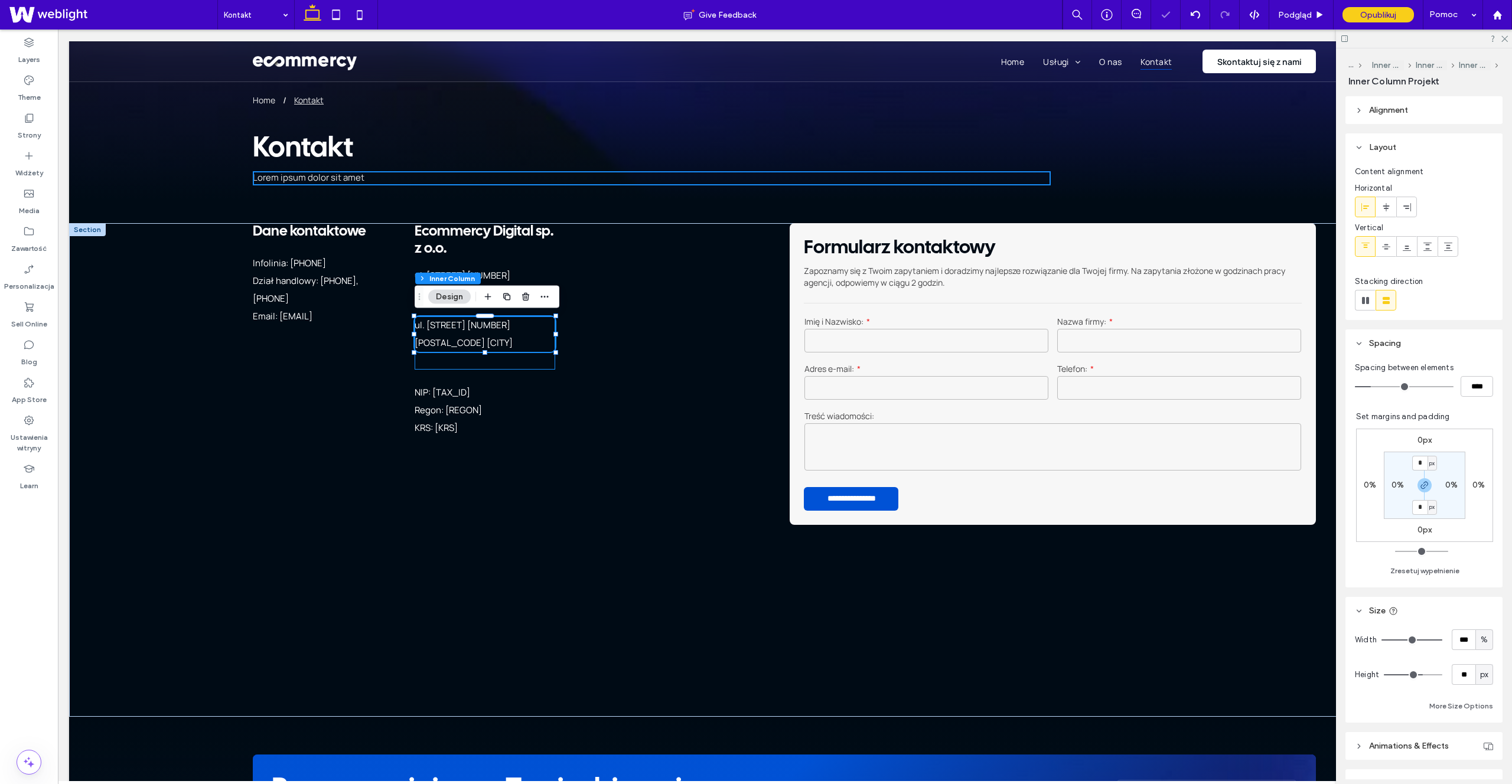 click on "ul. Świętego Michała 43 61-043 Poznań 100% , 60px" at bounding box center (485, 343) 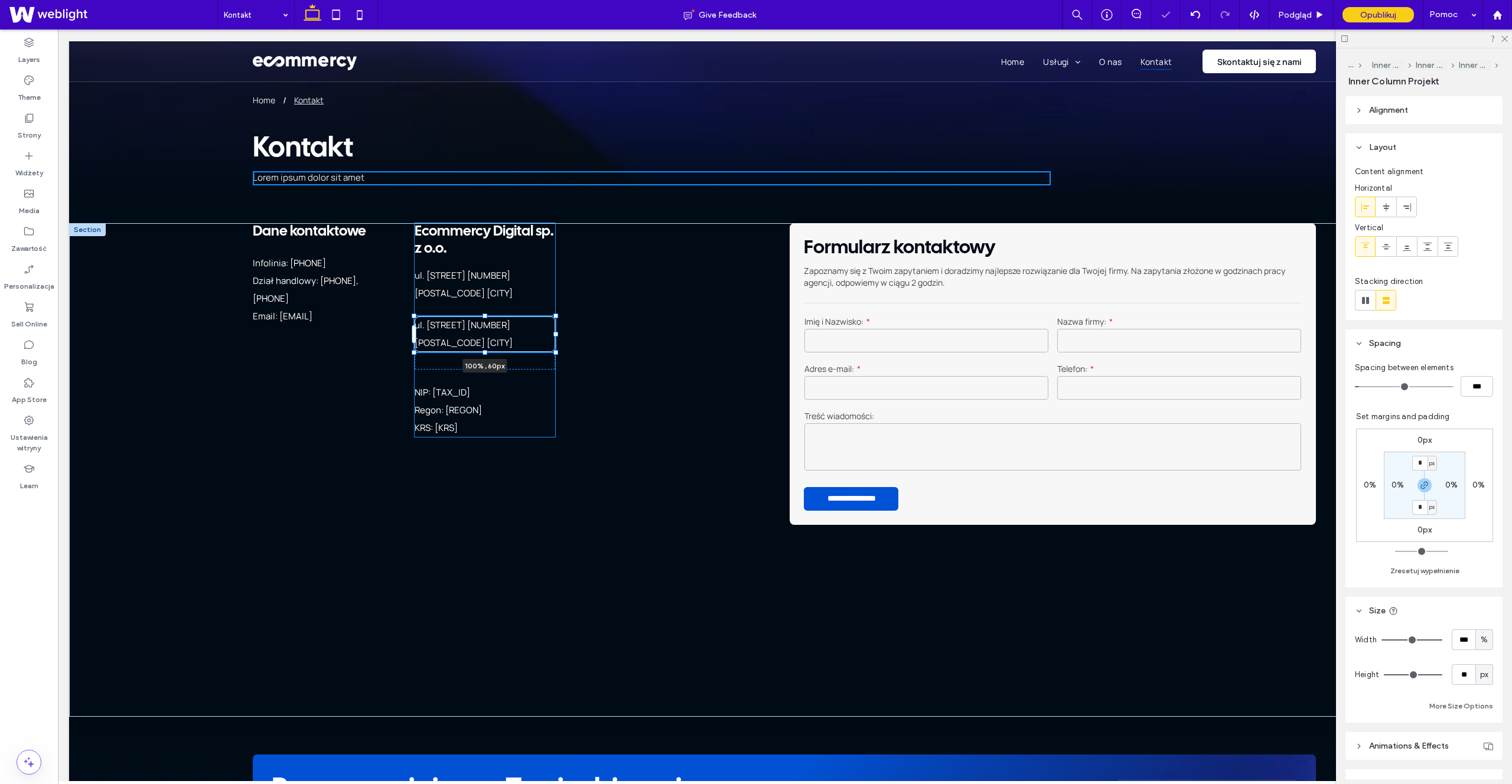 drag, startPoint x: 486, startPoint y: 371, endPoint x: 487, endPoint y: 347, distance: 24.02082 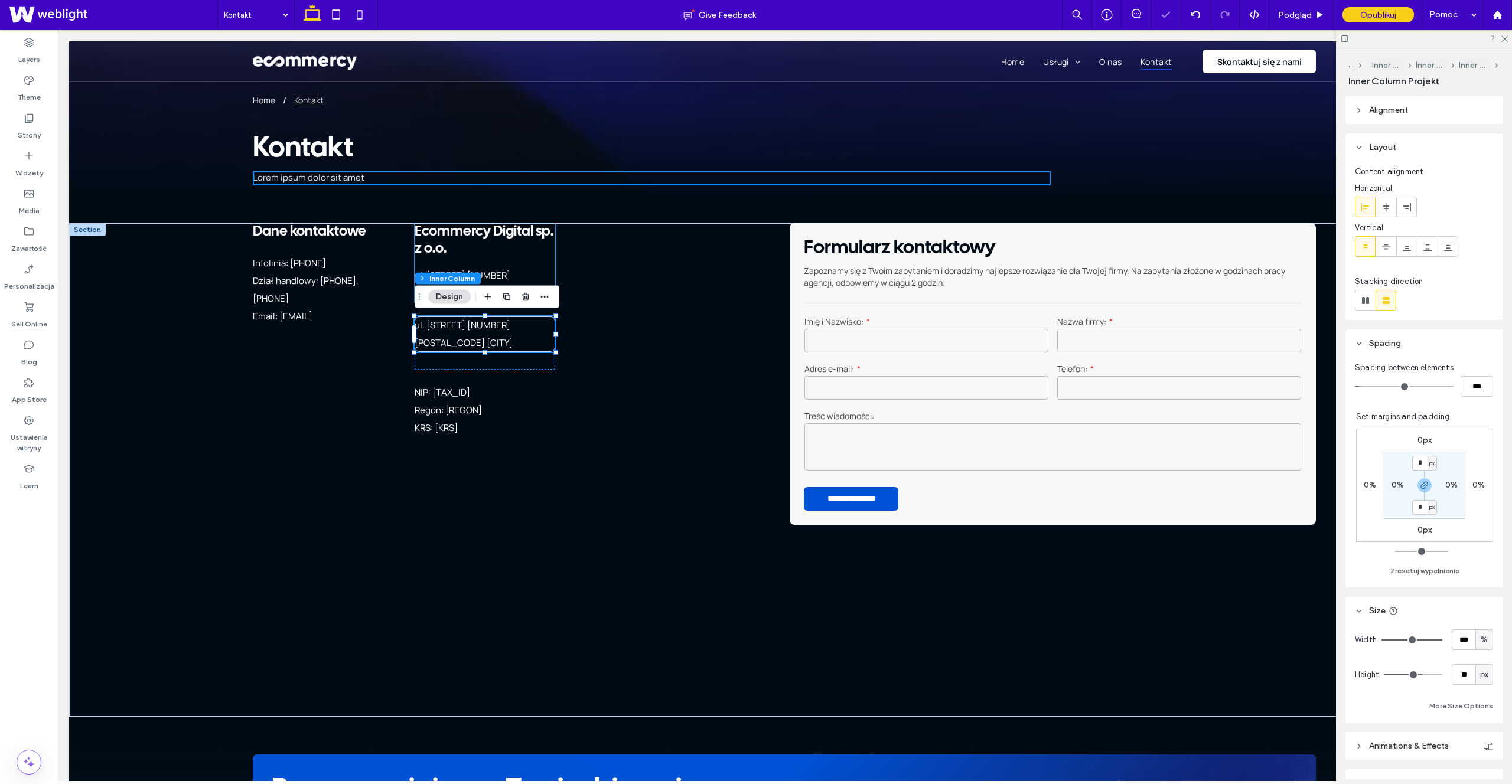 click on "[STREET] [NUMBER]" at bounding box center (462, 275) 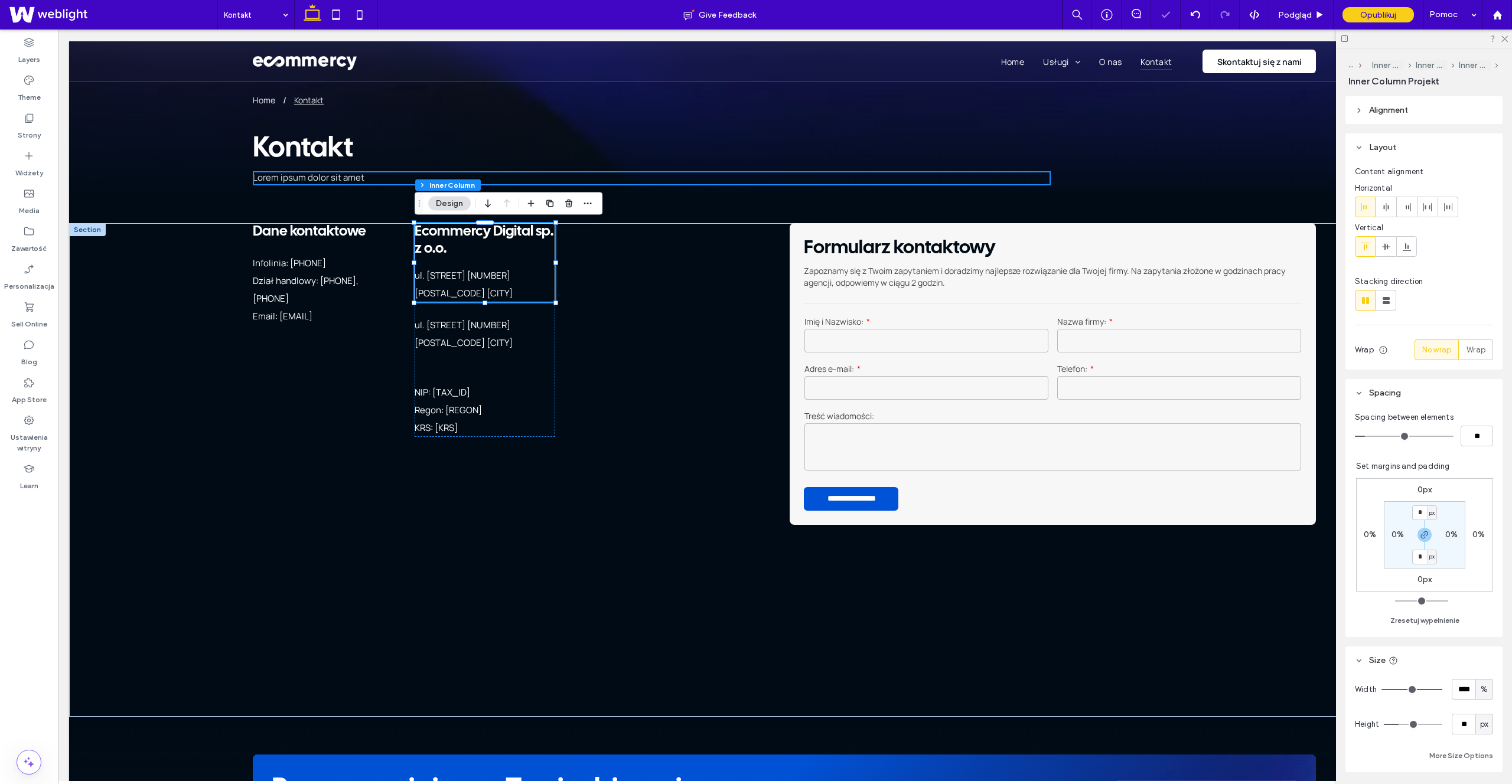 click on "[STREET] [NUMBER]" at bounding box center (462, 275) 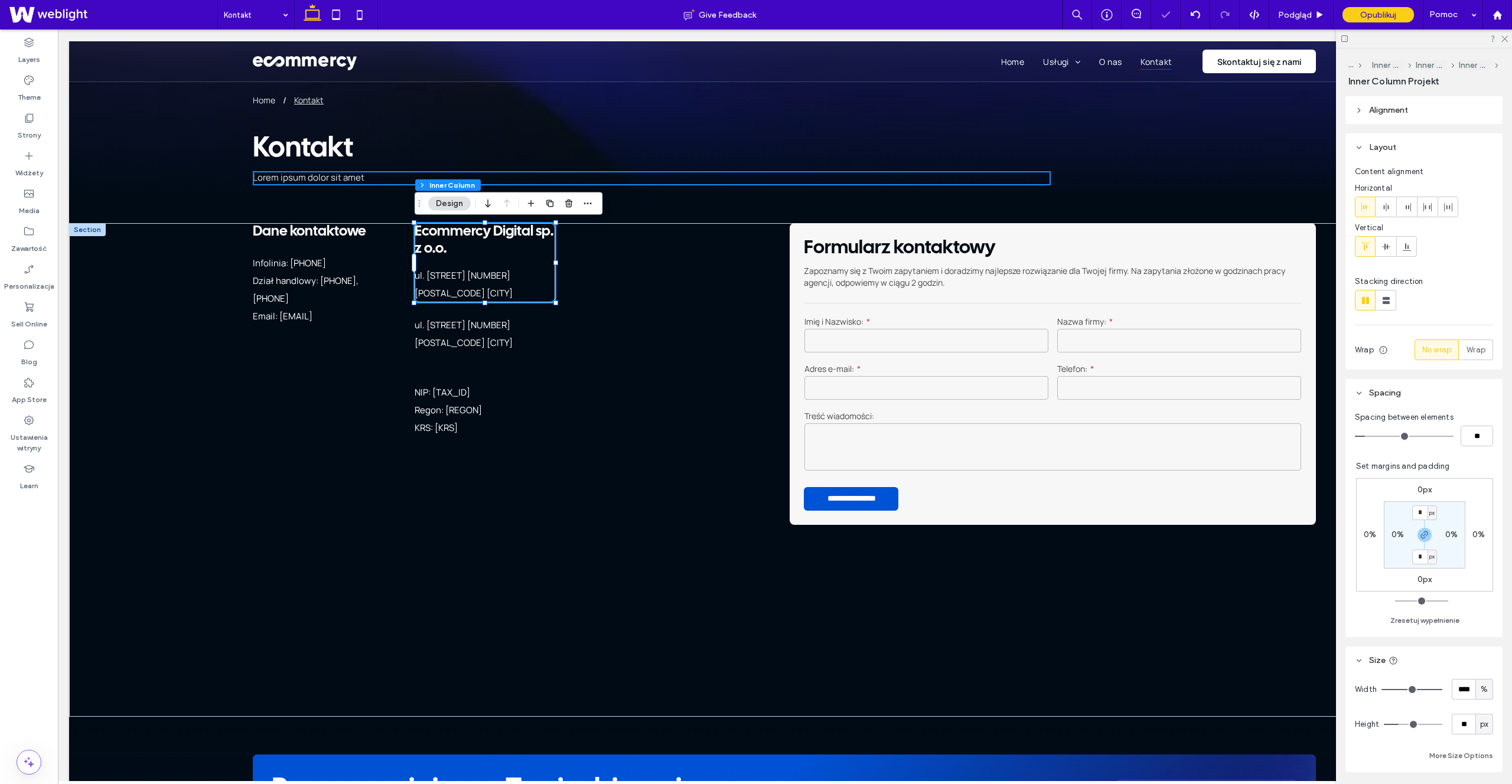click on "[STREET] [NUMBER]" at bounding box center [462, 275] 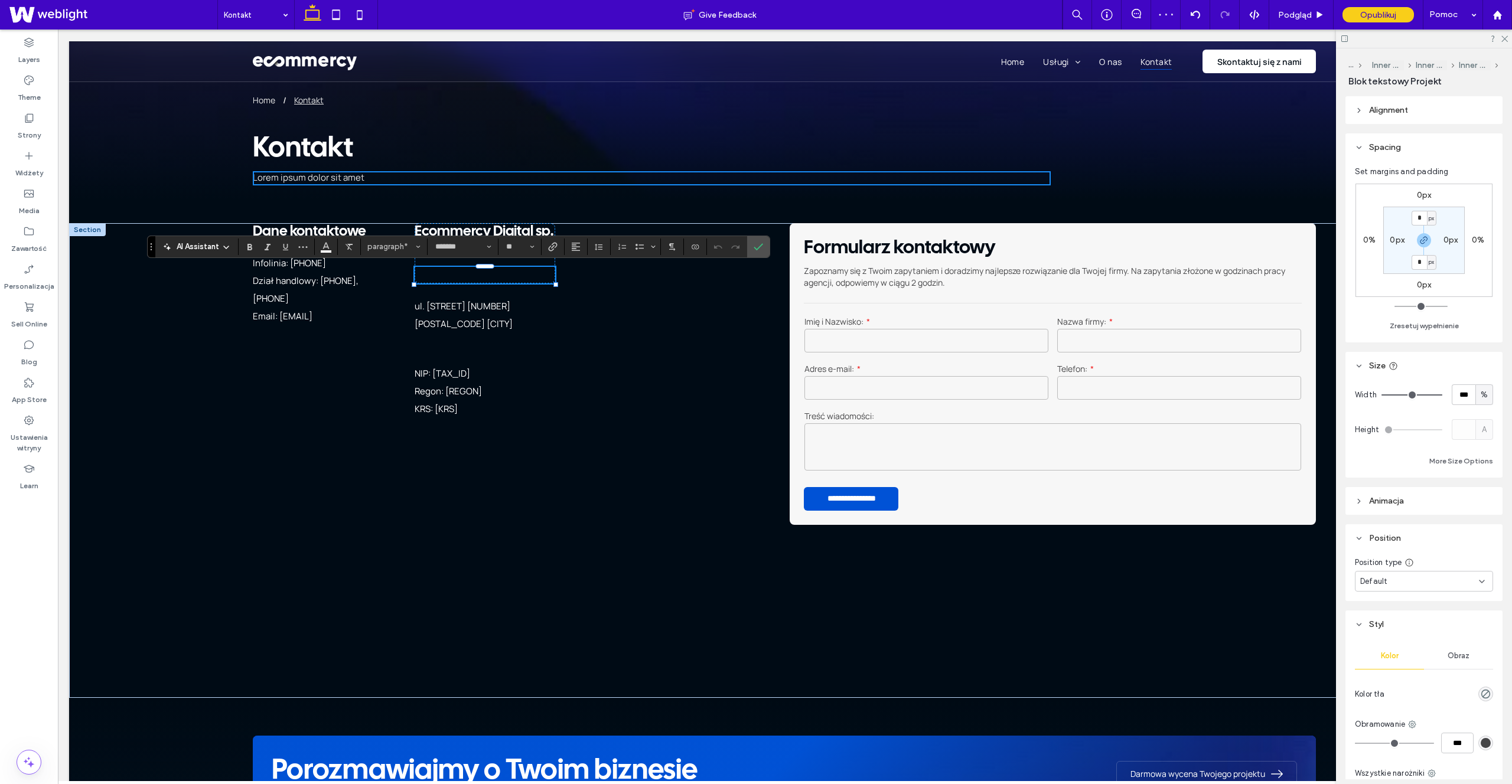 type on "**" 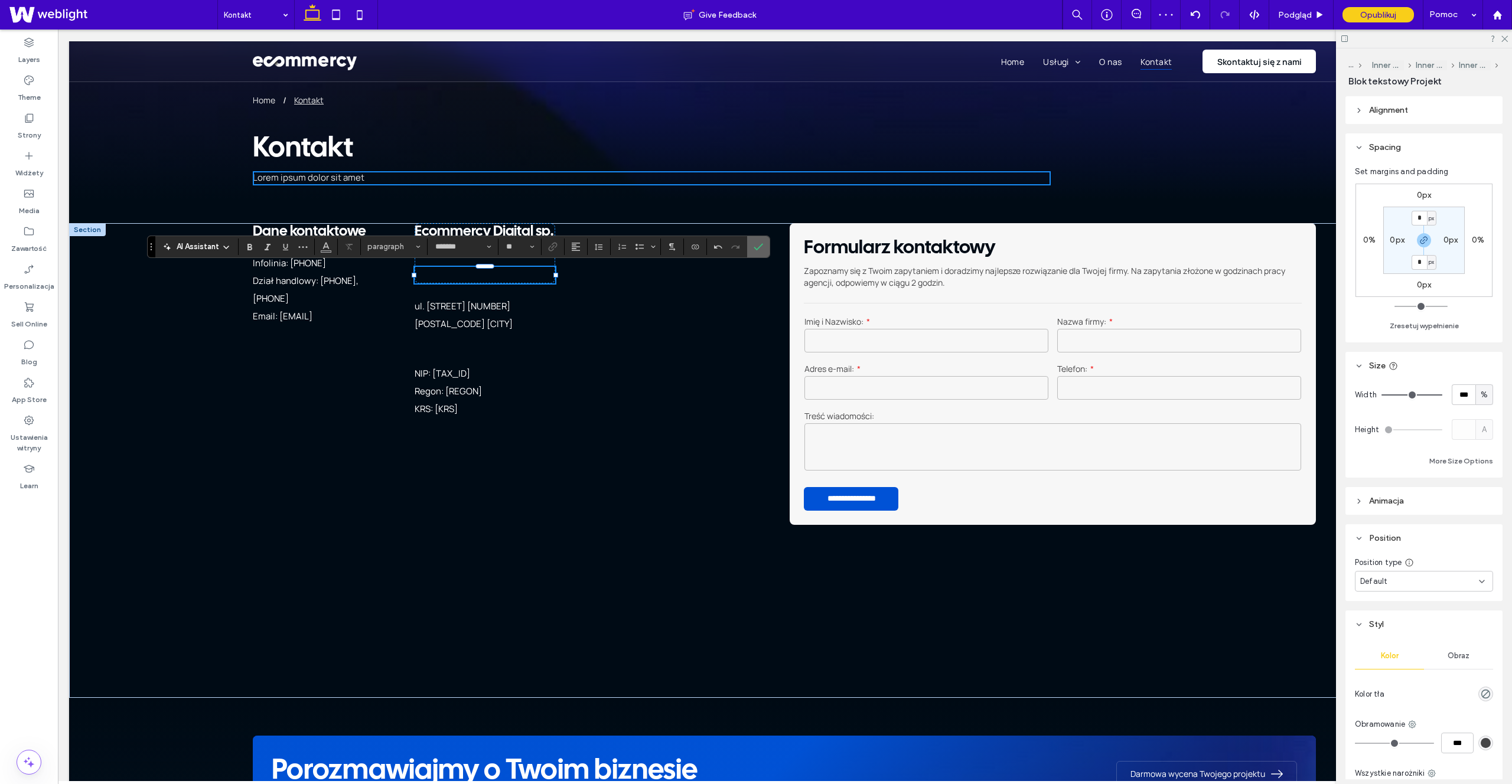 click 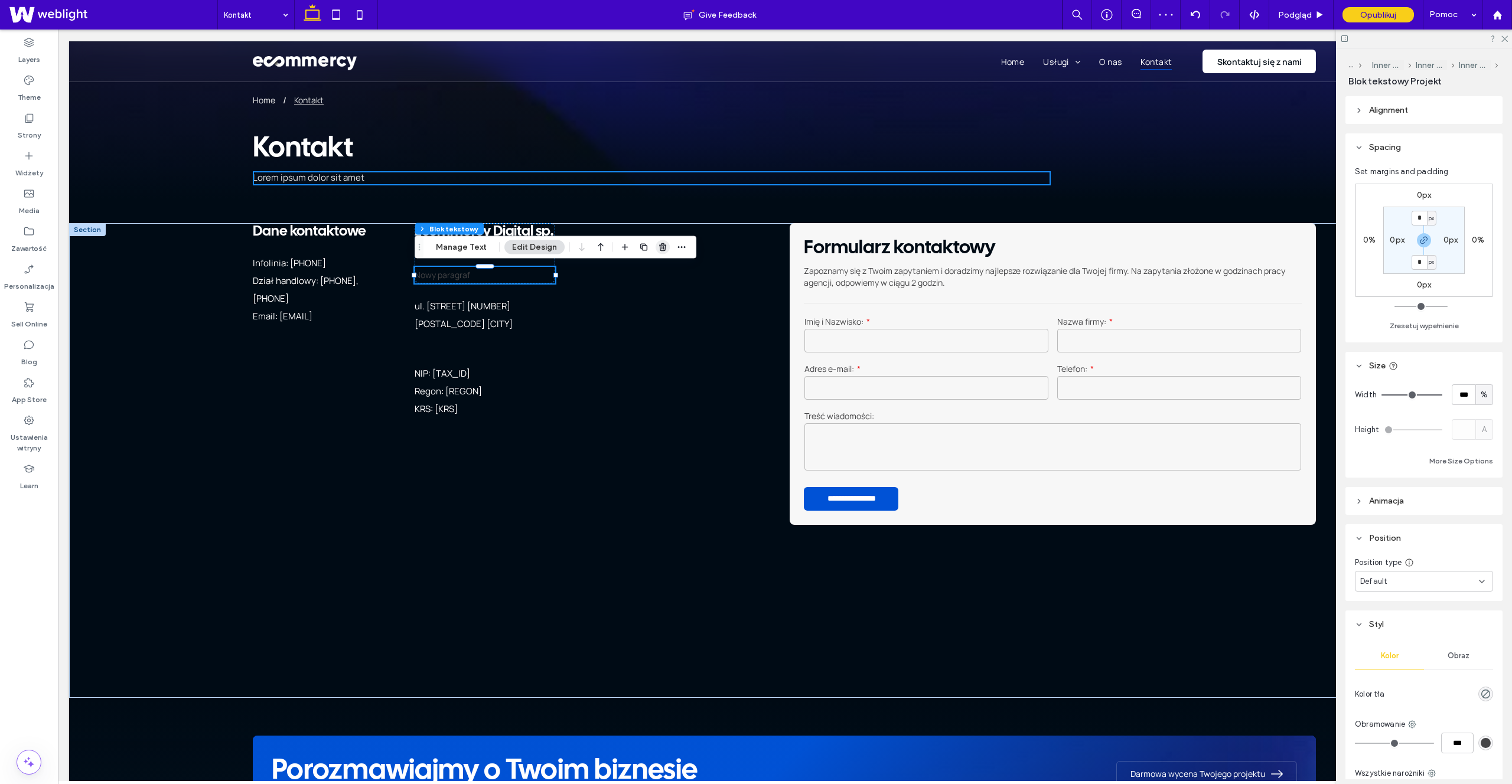 click at bounding box center (663, 247) 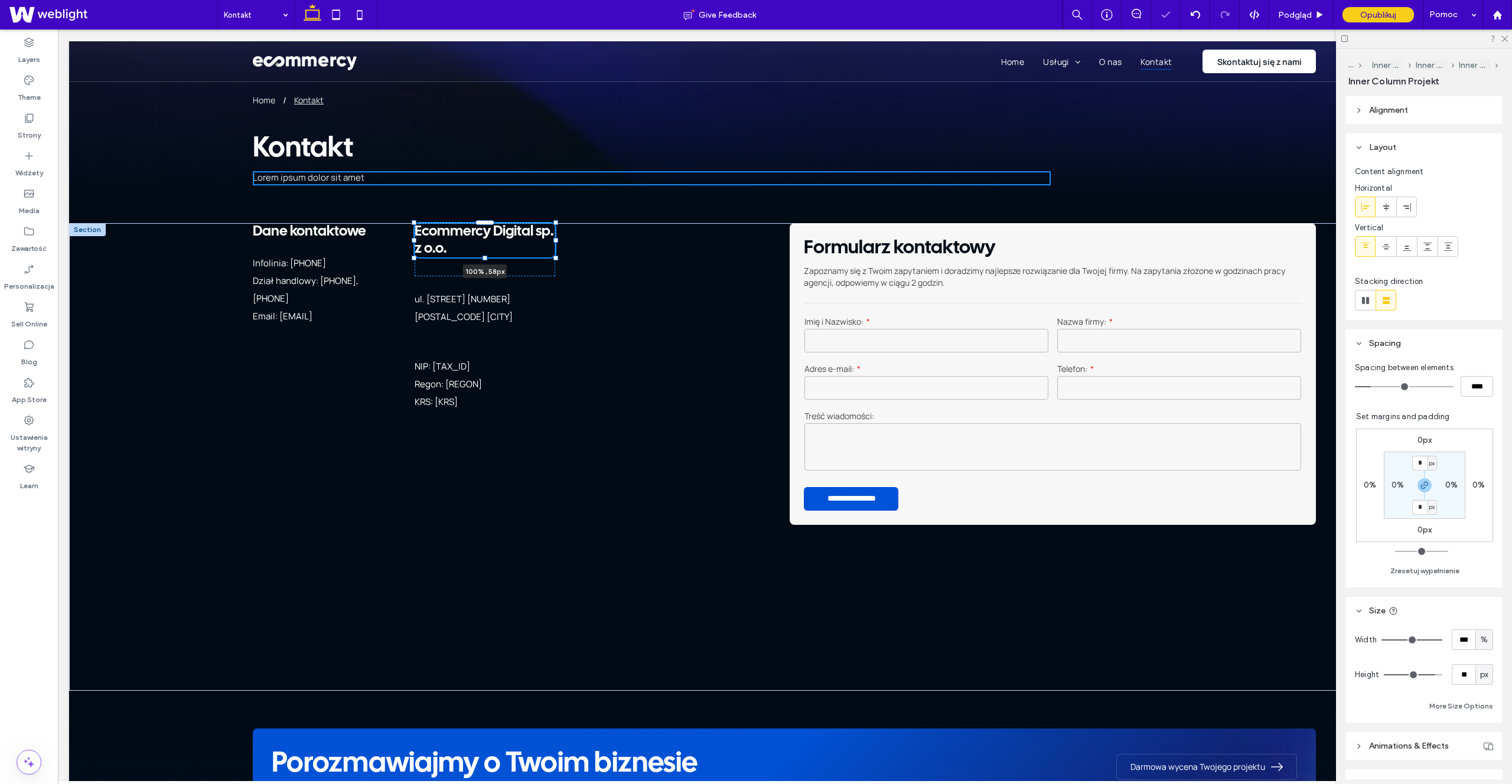 drag, startPoint x: 485, startPoint y: 277, endPoint x: 491, endPoint y: 240, distance: 37.48333 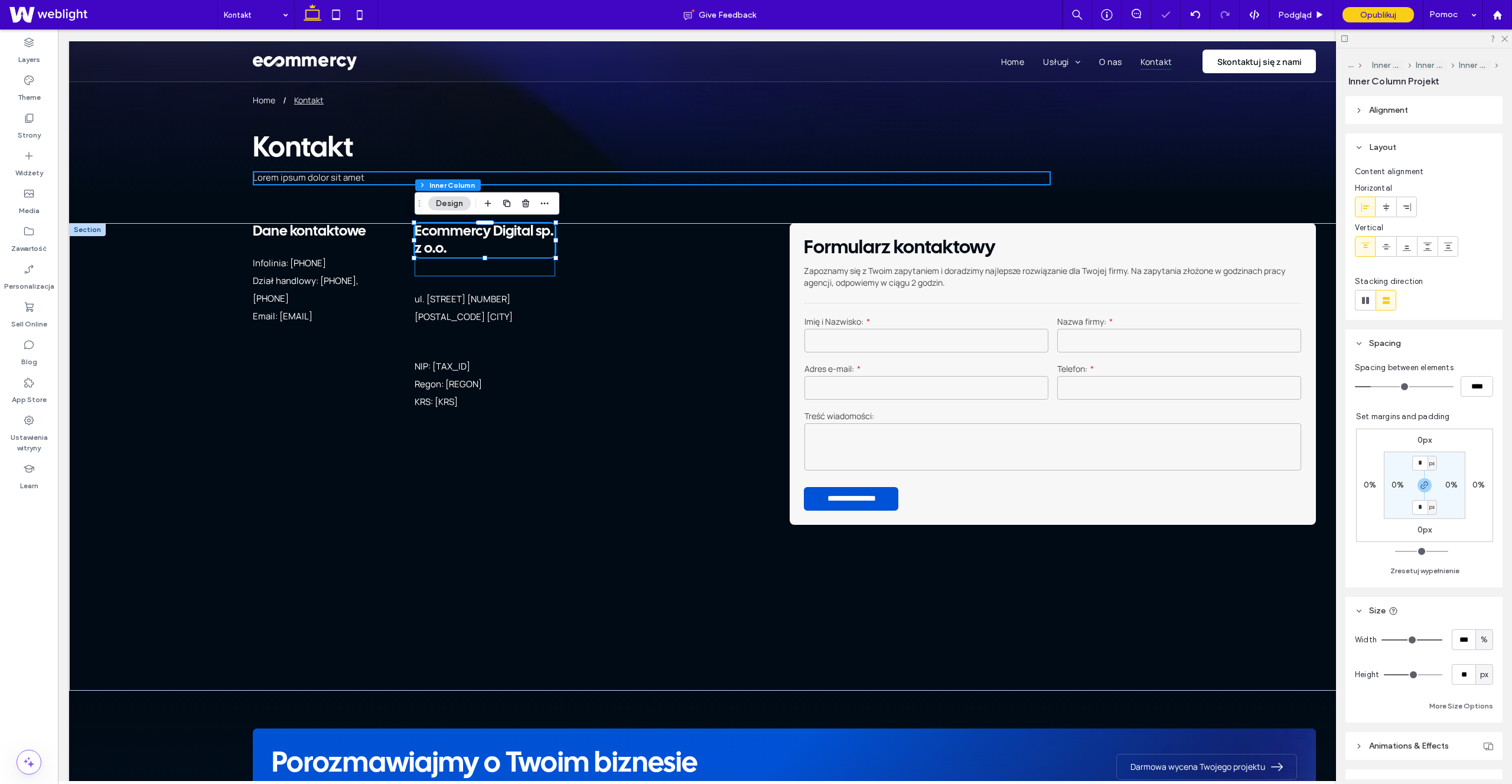 click on "Ecommercy Digital sp. z o.o.
100% , 58px" at bounding box center [485, 250] 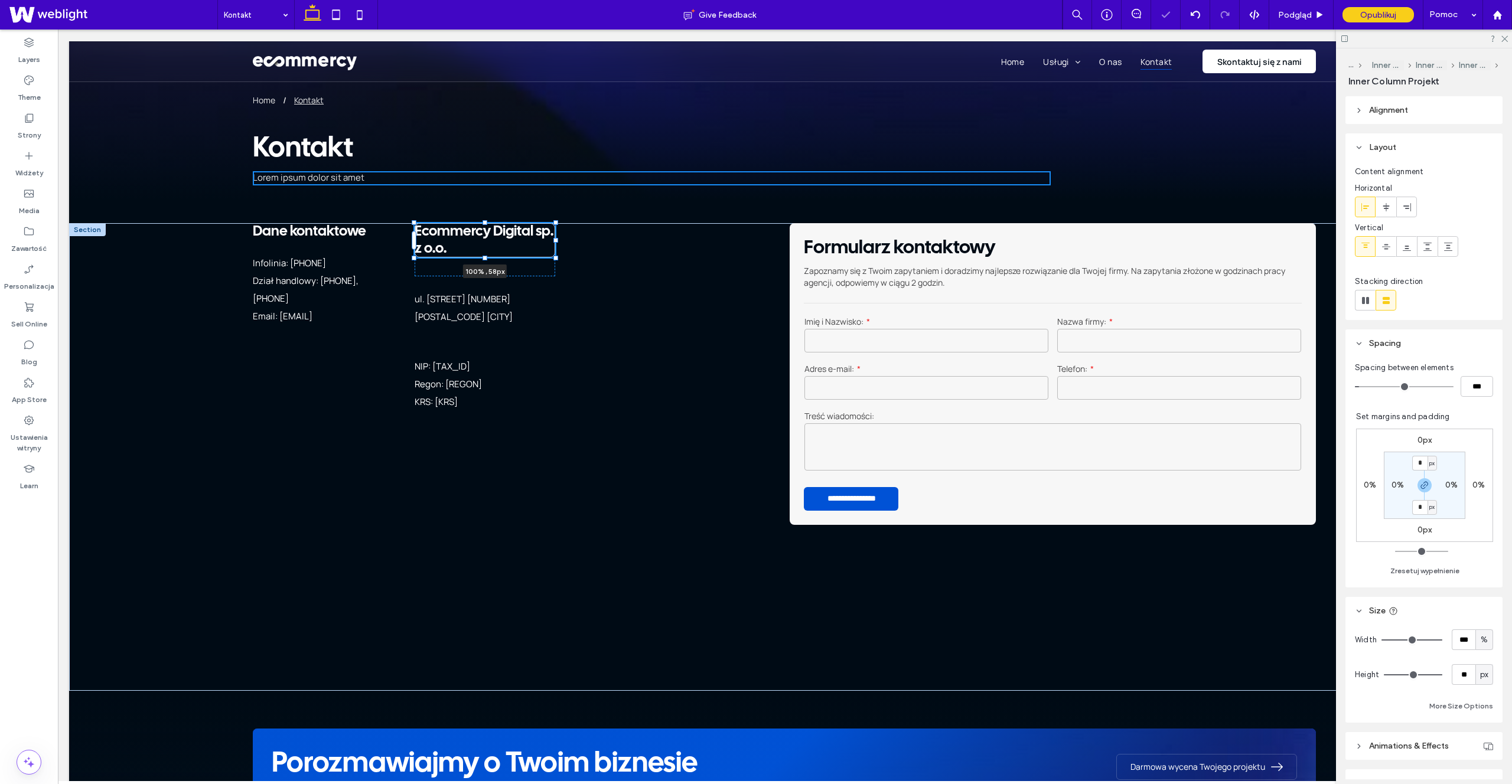 drag, startPoint x: 484, startPoint y: 276, endPoint x: 491, endPoint y: 247, distance: 29.83287 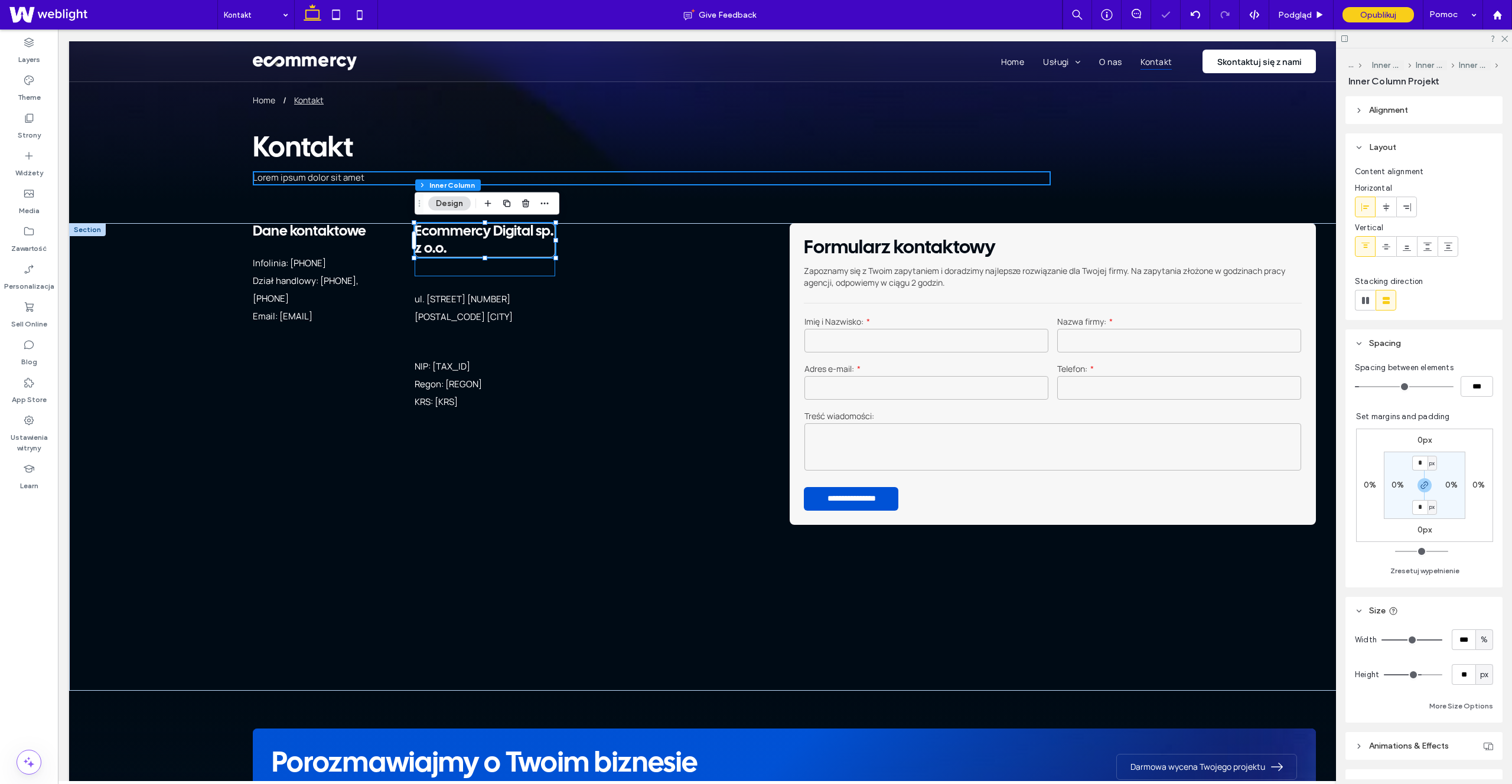click on "Ecommercy Digital sp. z o.o.
100% , 58px" at bounding box center (485, 250) 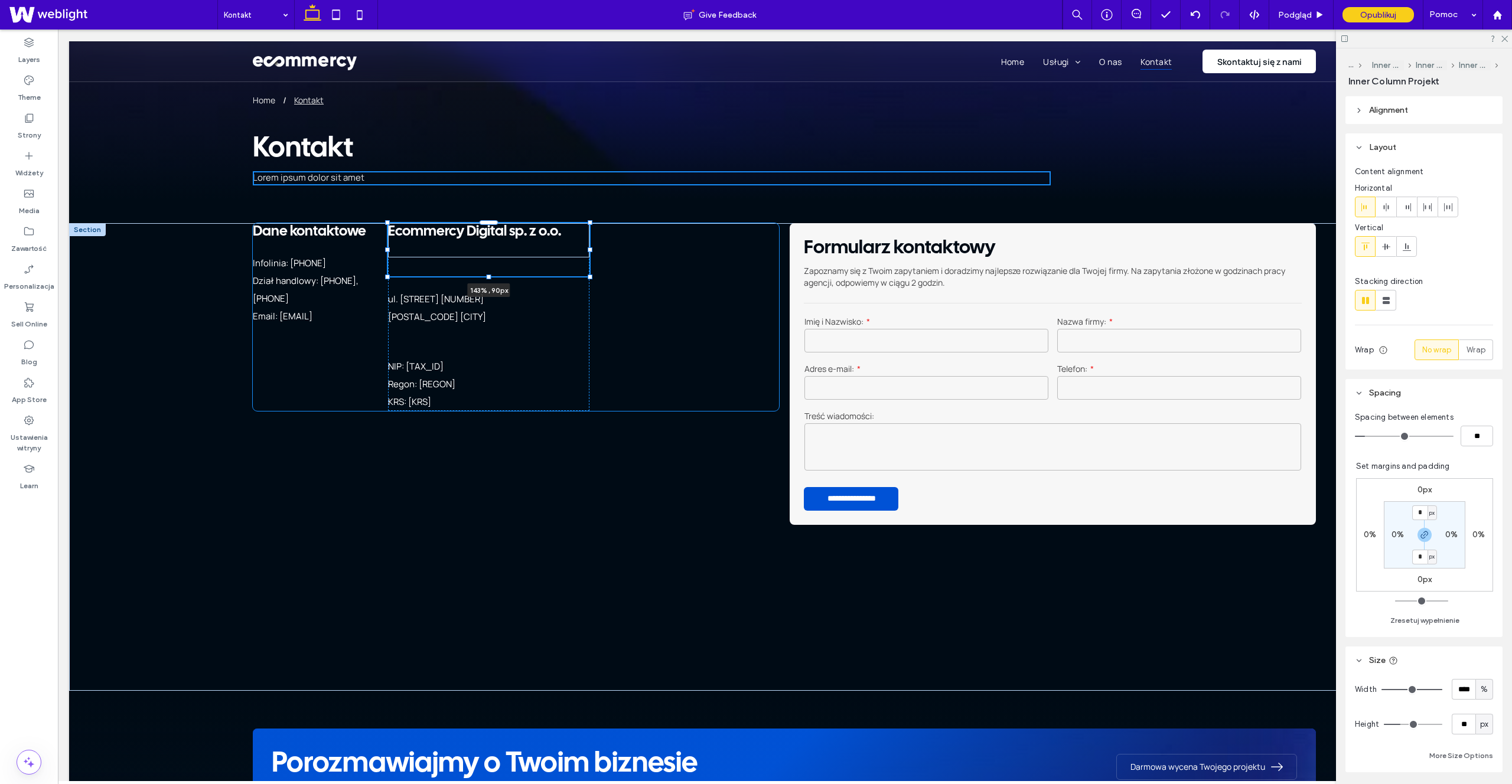 drag, startPoint x: 556, startPoint y: 248, endPoint x: 616, endPoint y: 247, distance: 60.0083 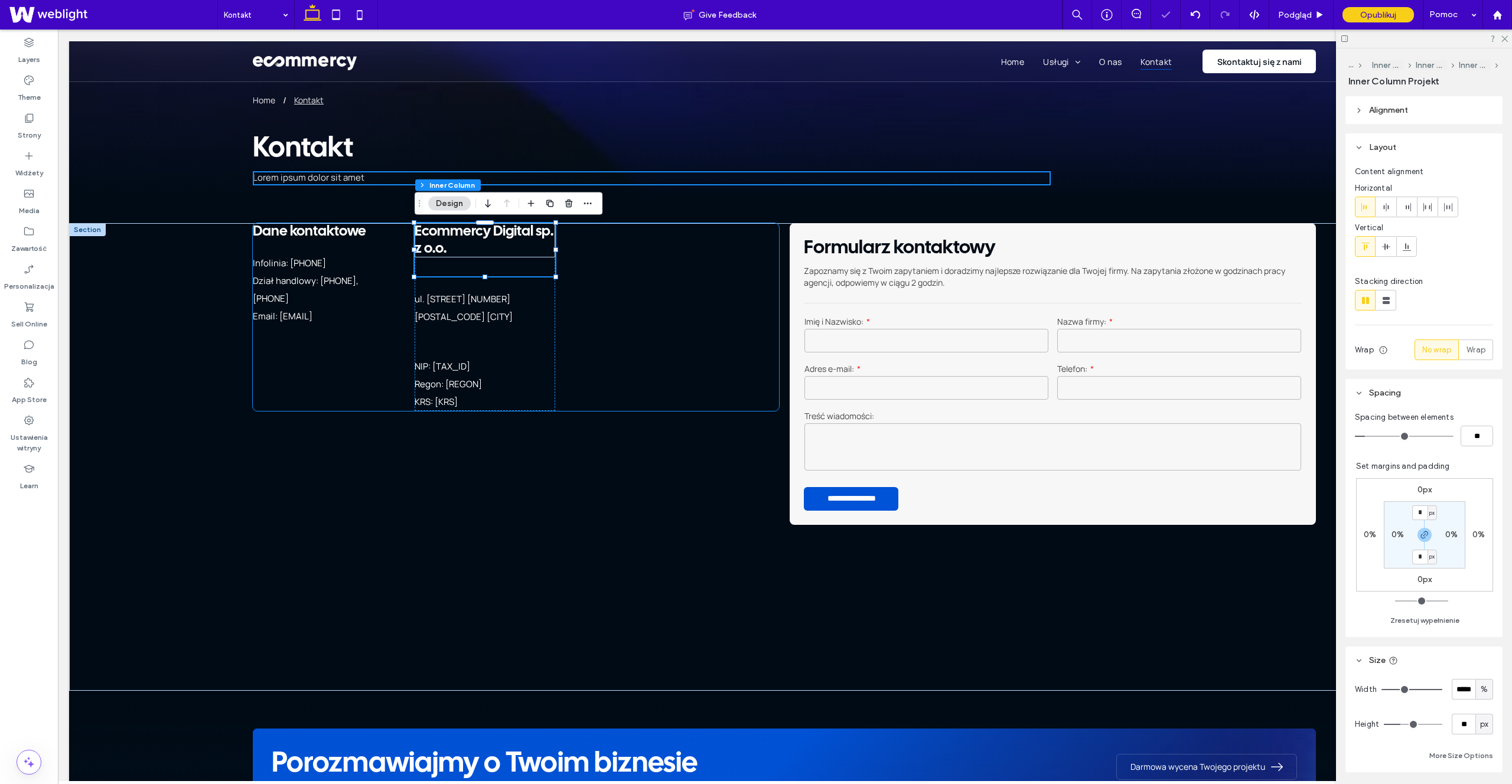 click on "Dane kontaktowe
Infolinia: 537 145 807 Dział handlowy: 791 318 723, 537 849 009 Email: biuro@ecommercy.pl
Ecommercy Digital sp. z o.o.
142% , 90px ul. Świętego Michała 43 61-043 Poznań NIP: 782-291-87-56 Regon: 524270277 KRS: 0001015376" at bounding box center [516, 317] 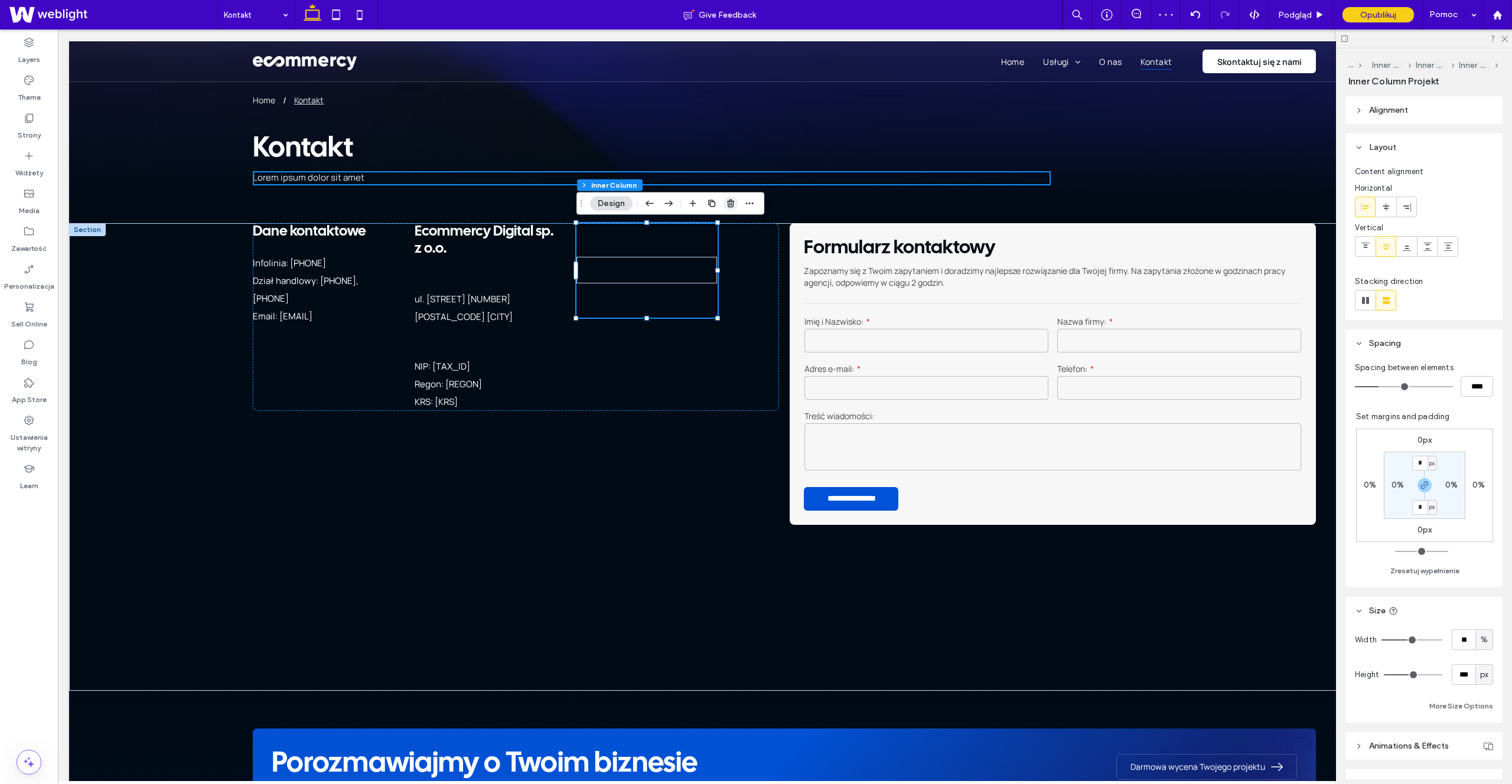 click 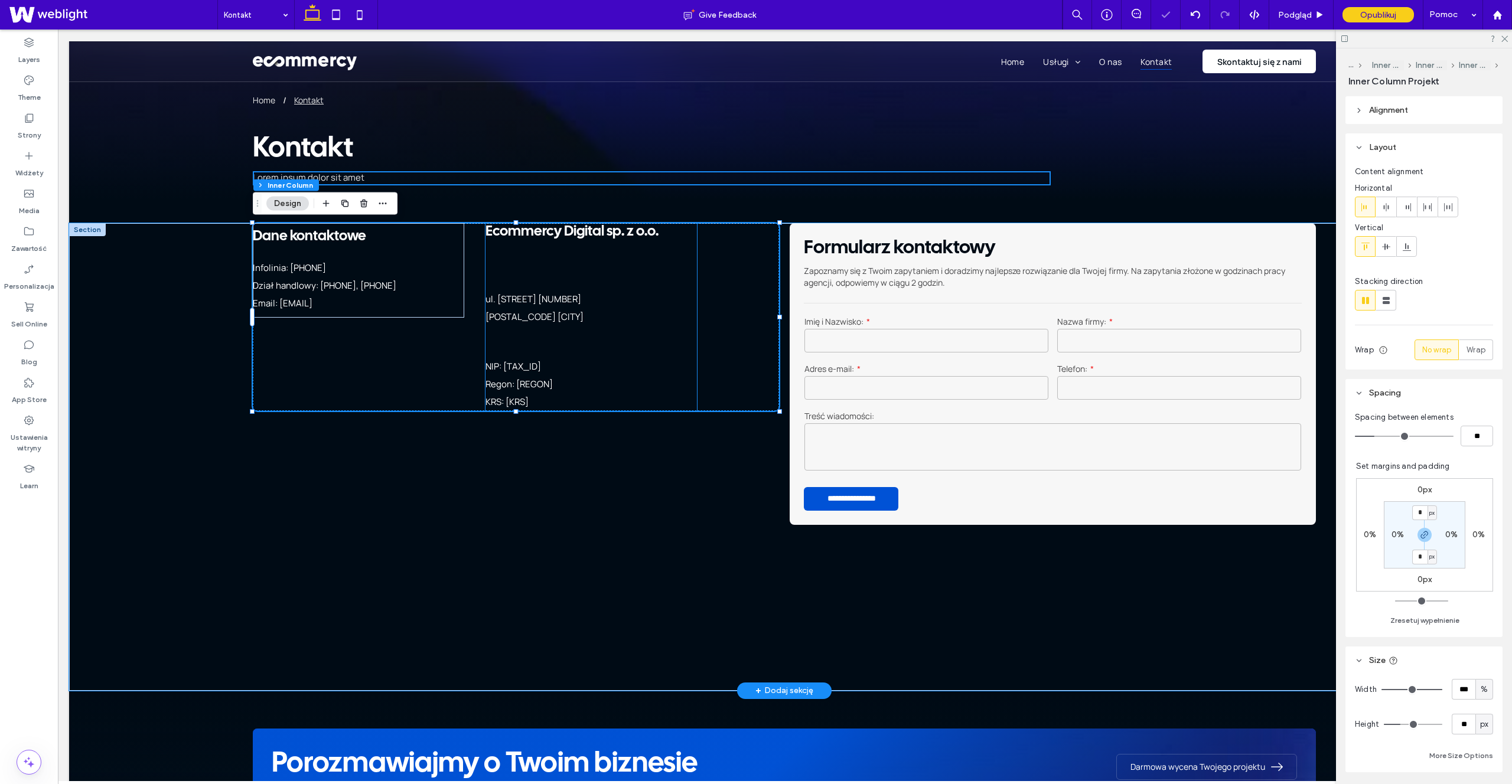 click on "NIP: [NUMBER]" at bounding box center (572, 367) 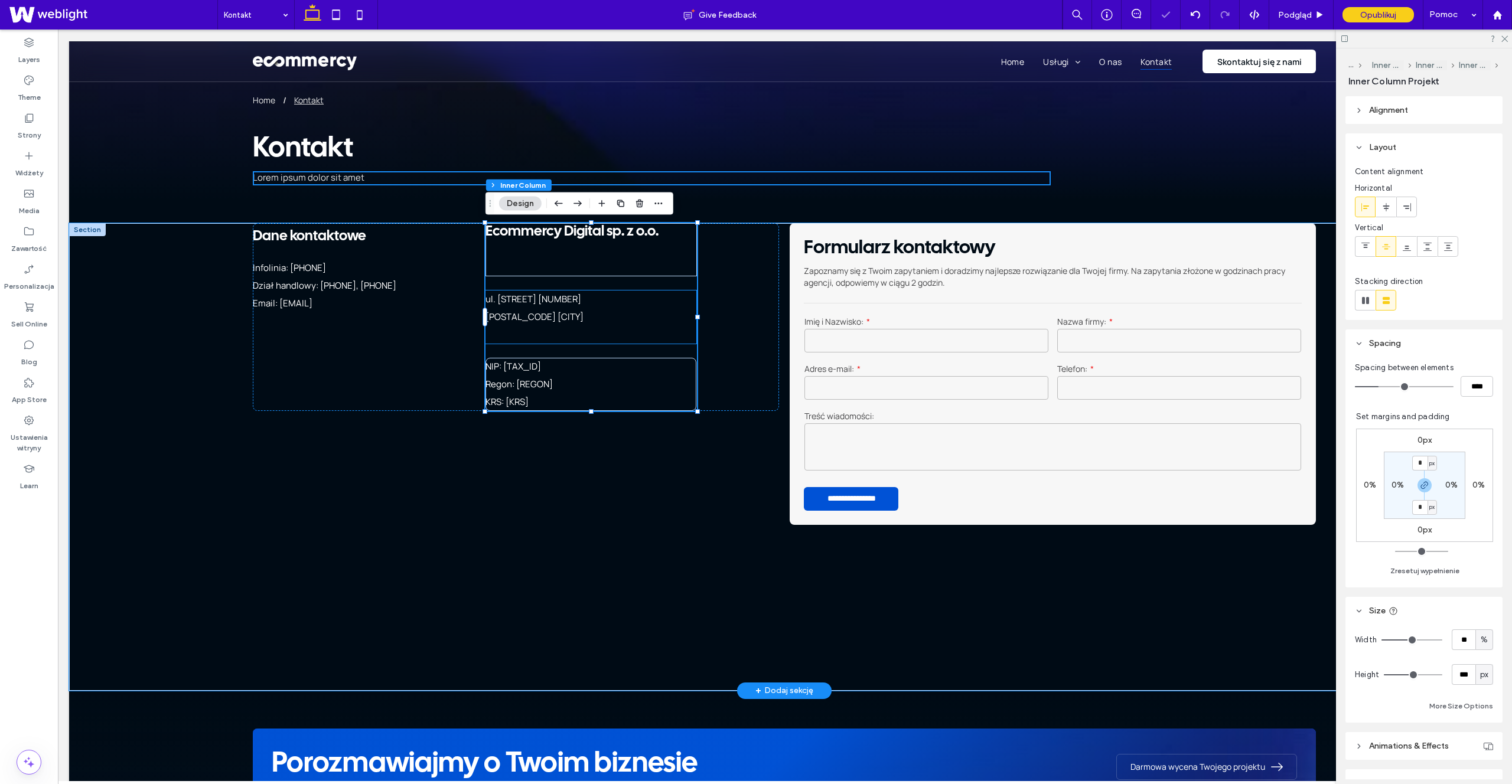 click on "[POSTAL_CODE] [CITY]" at bounding box center [591, 317] 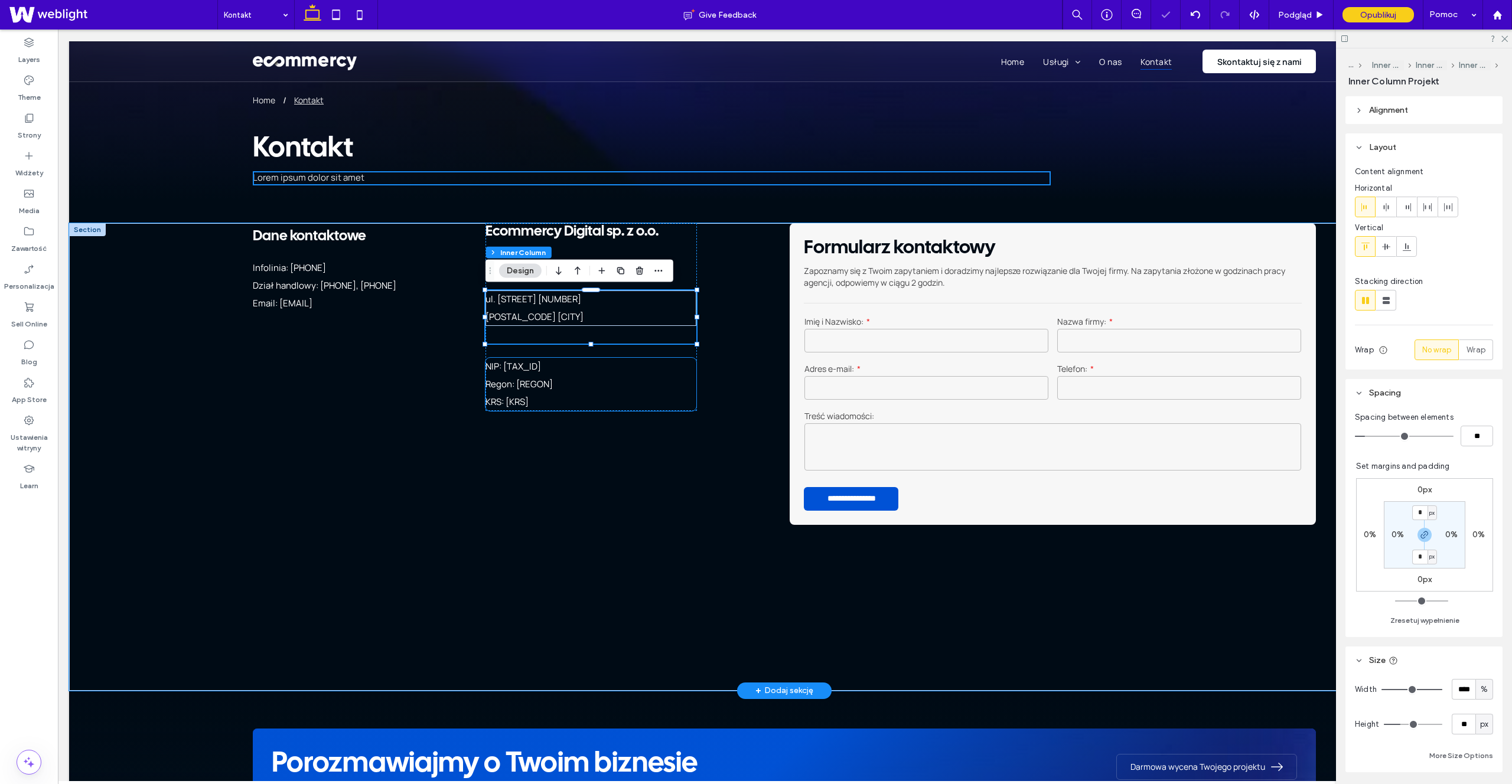 click on "Regon: [NUMBER]" at bounding box center (572, 384) 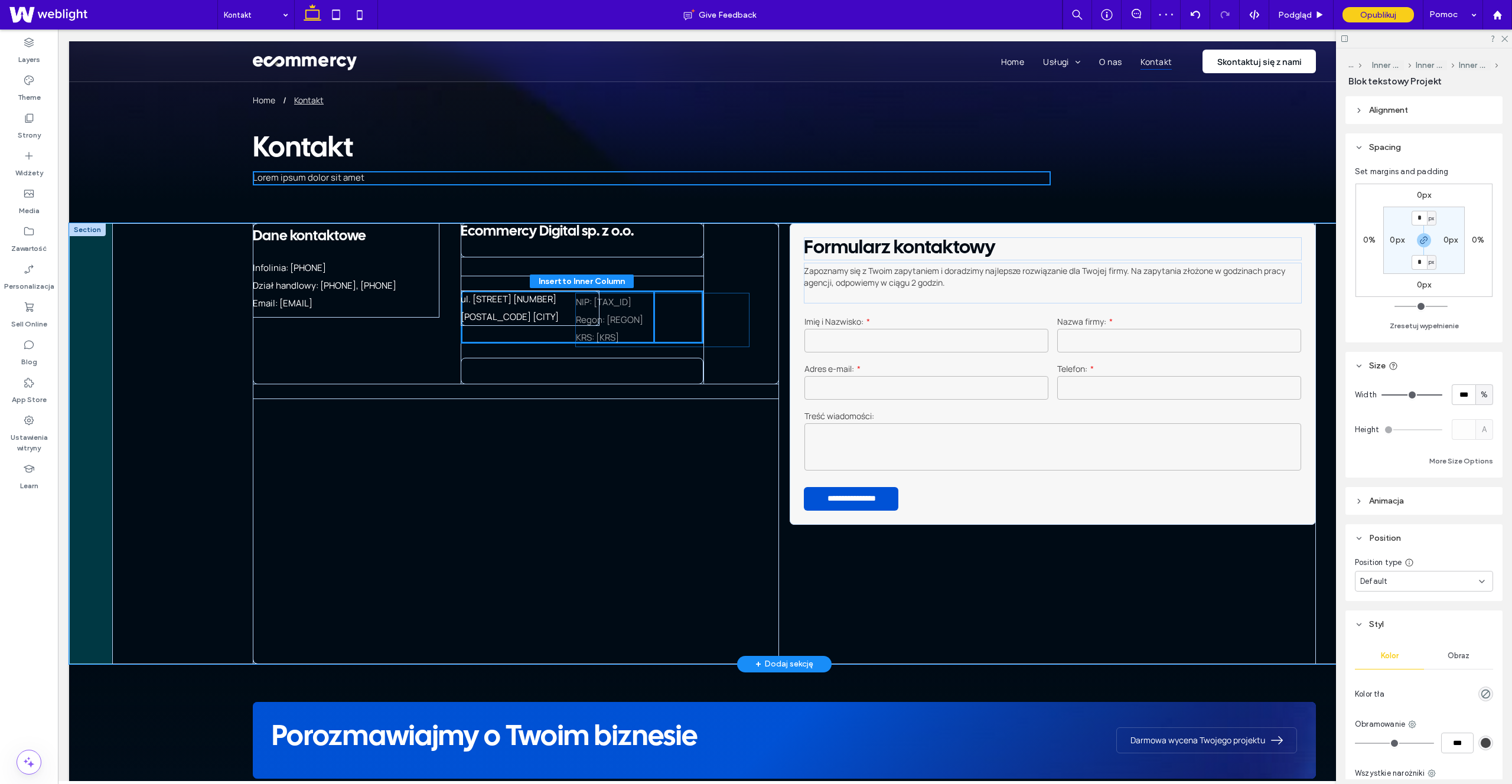 drag, startPoint x: 537, startPoint y: 379, endPoint x: 627, endPoint y: 315, distance: 110.4355 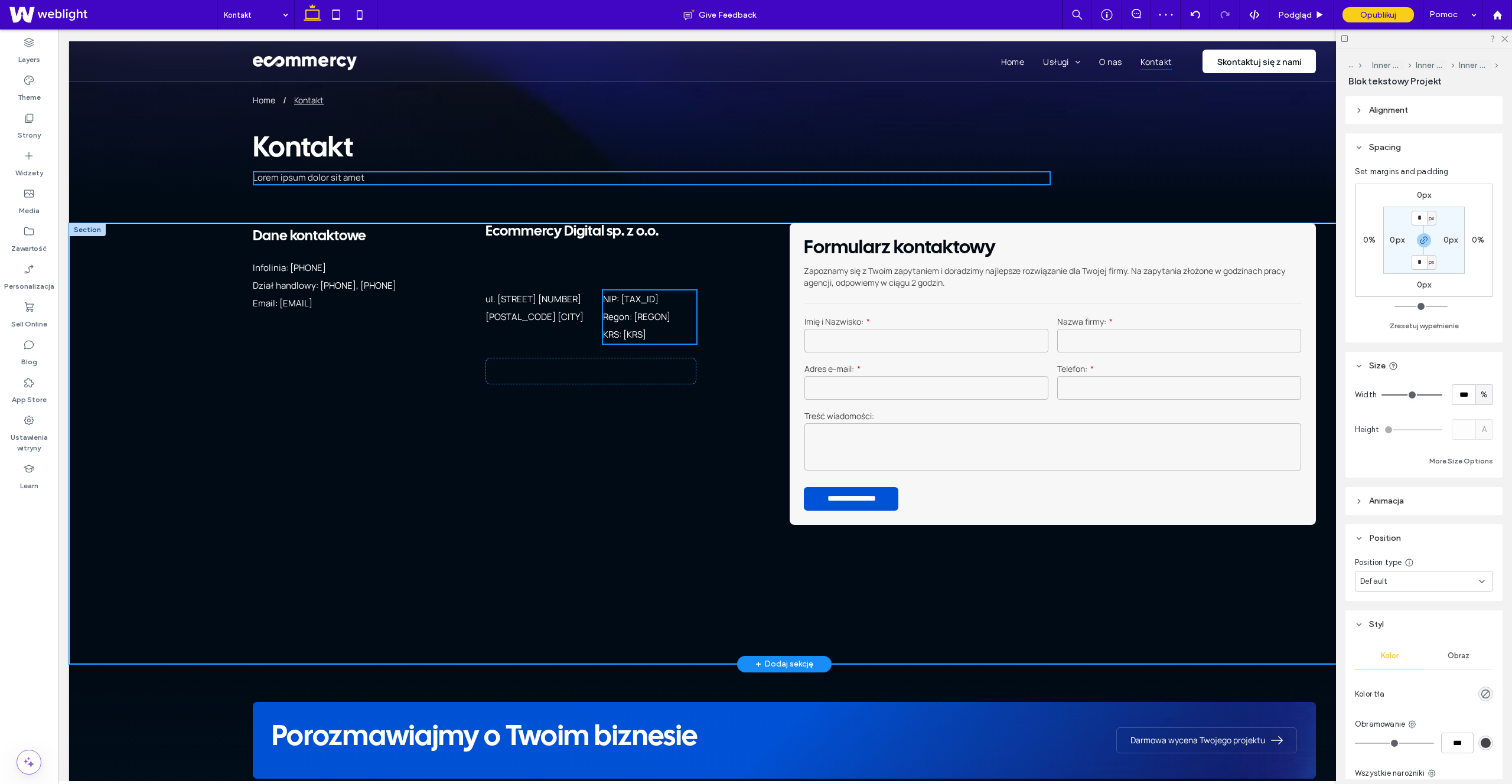 type on "**" 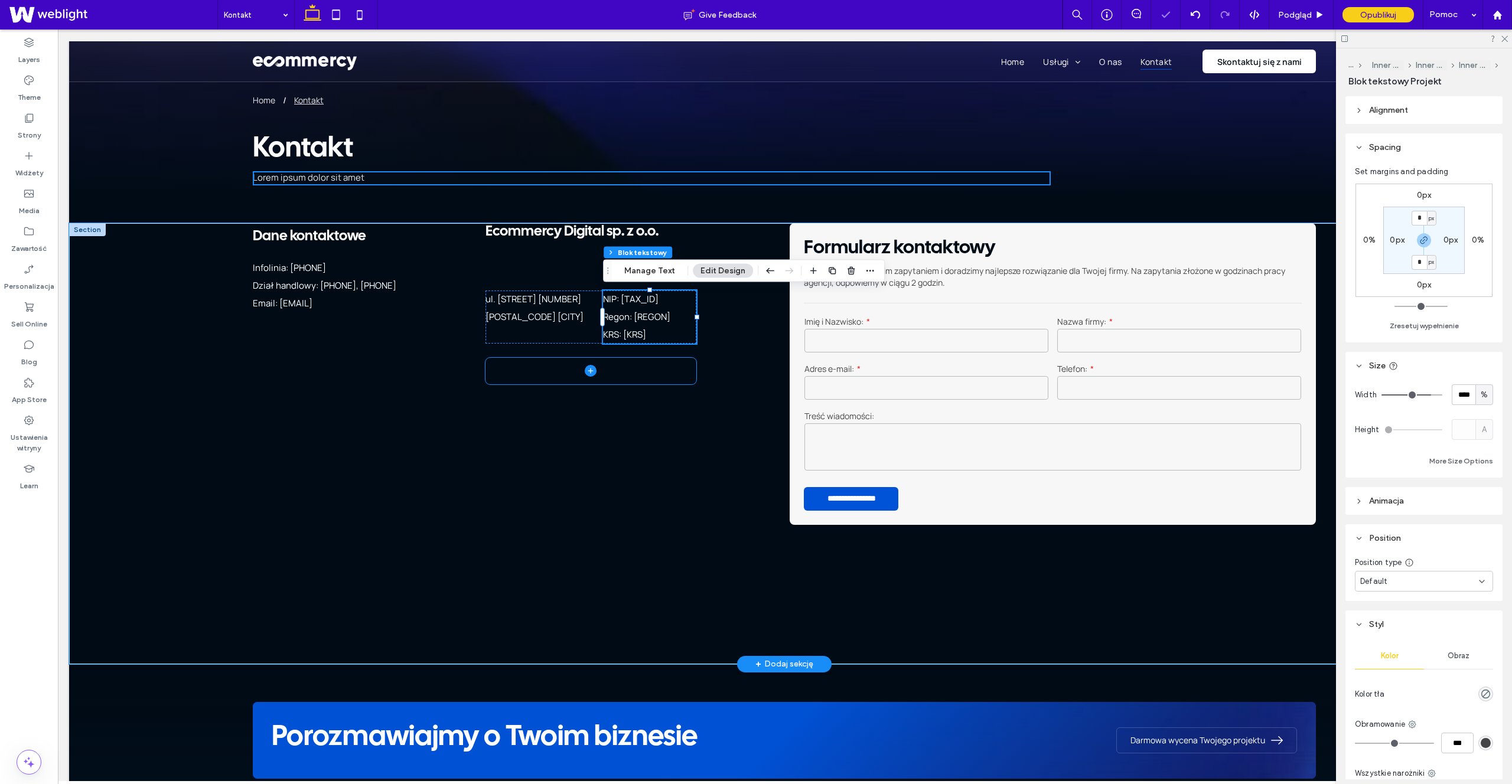 click at bounding box center [591, 371] 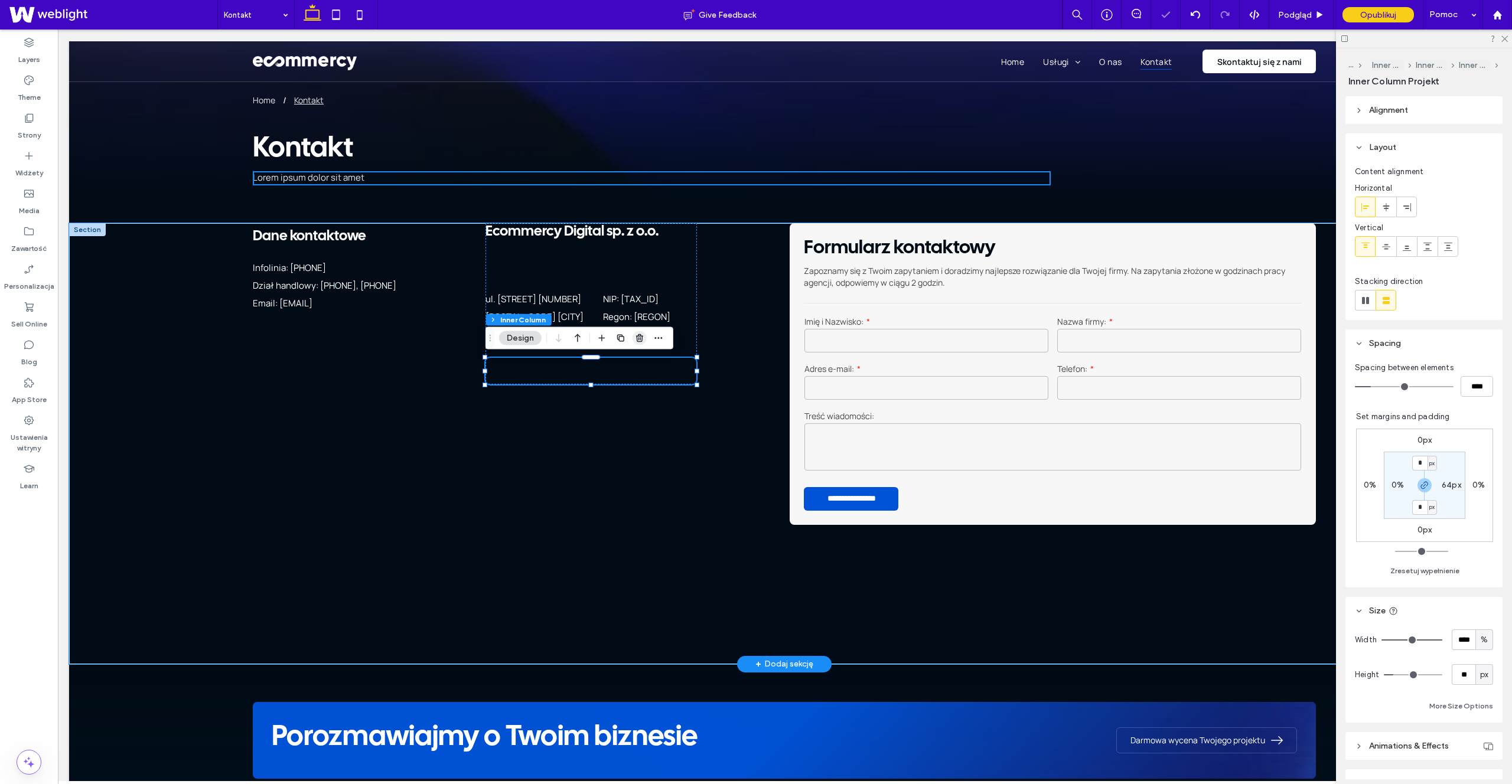 click 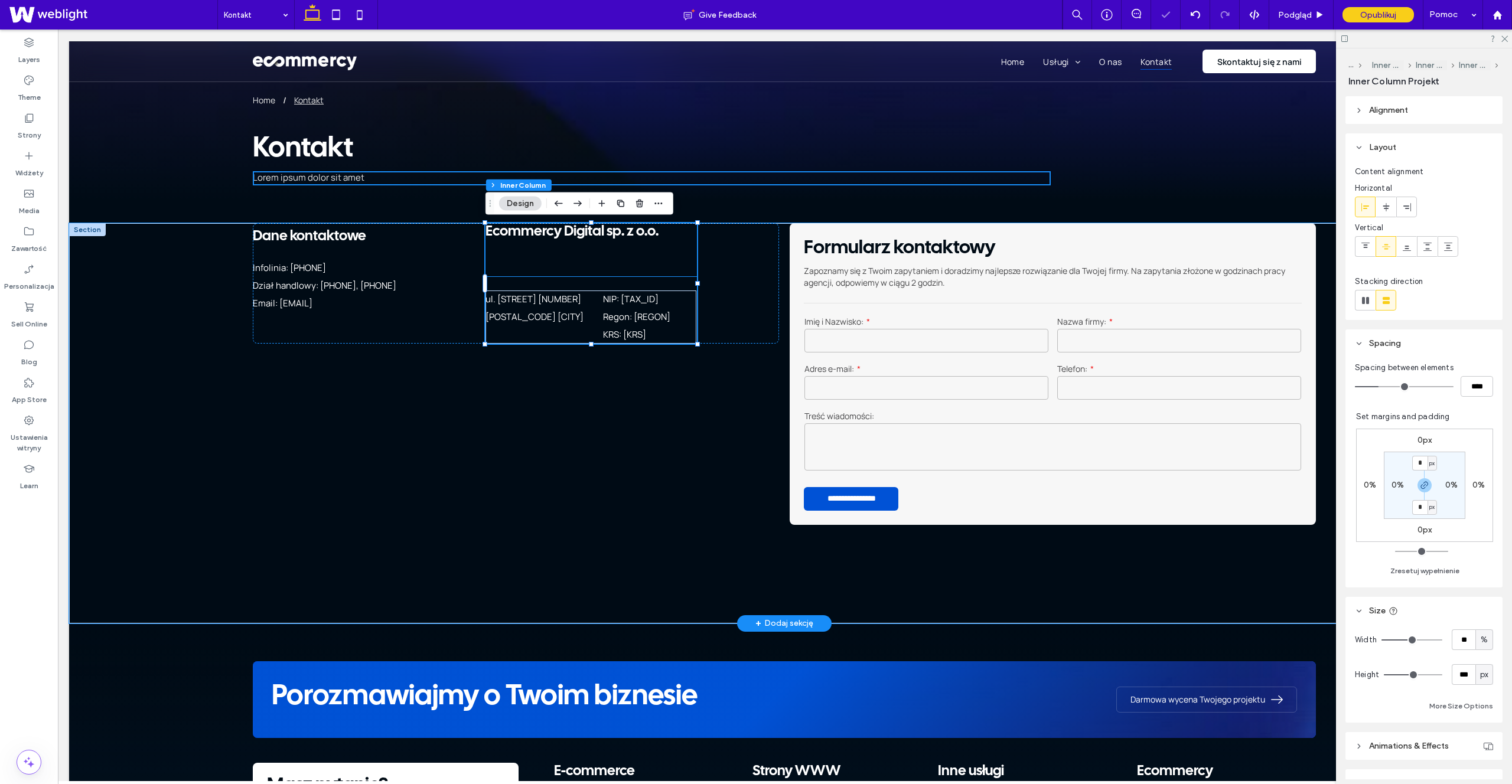 click on "Ecommercy Digital sp. z o.o." at bounding box center (591, 250) 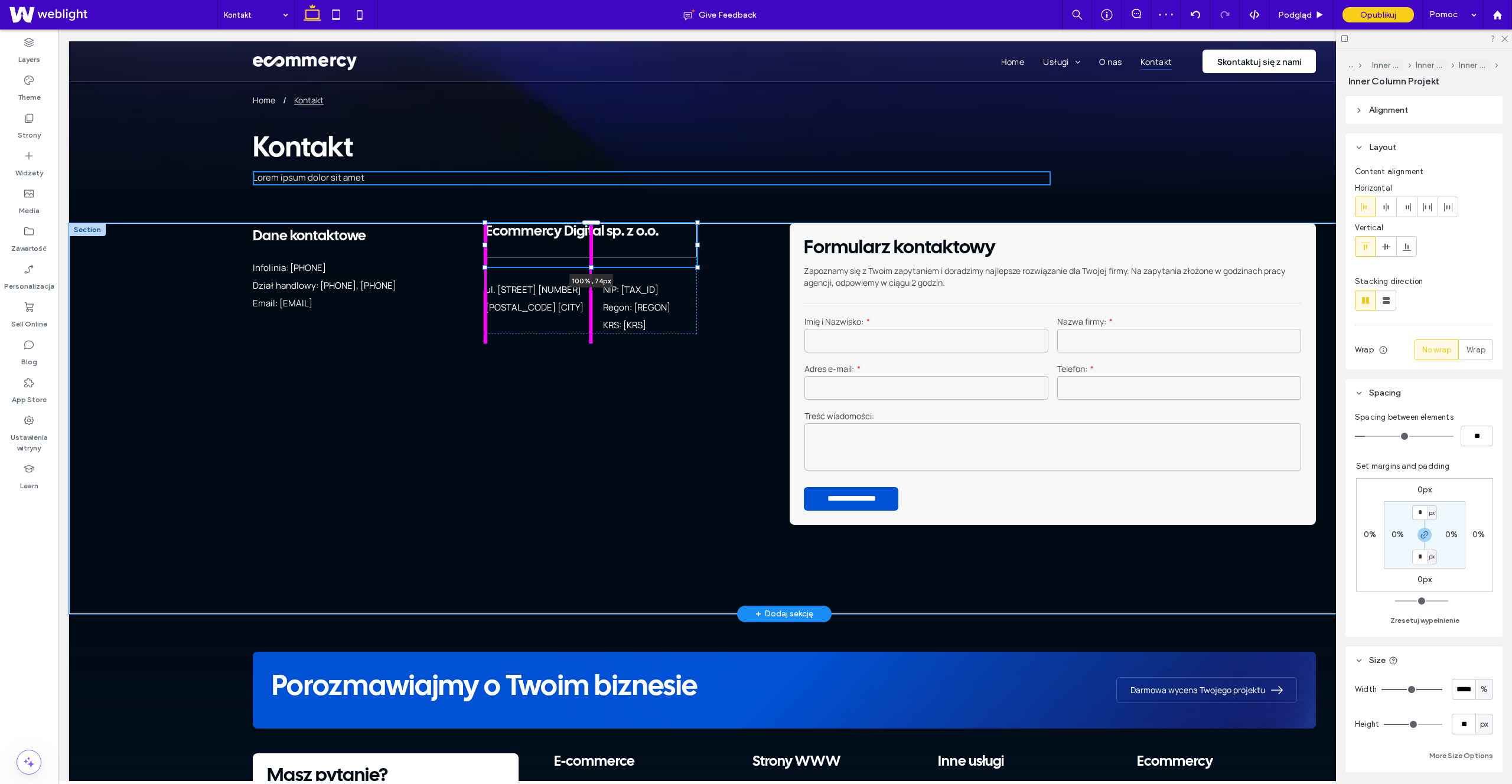 drag, startPoint x: 592, startPoint y: 276, endPoint x: 596, endPoint y: 264, distance: 12.649111 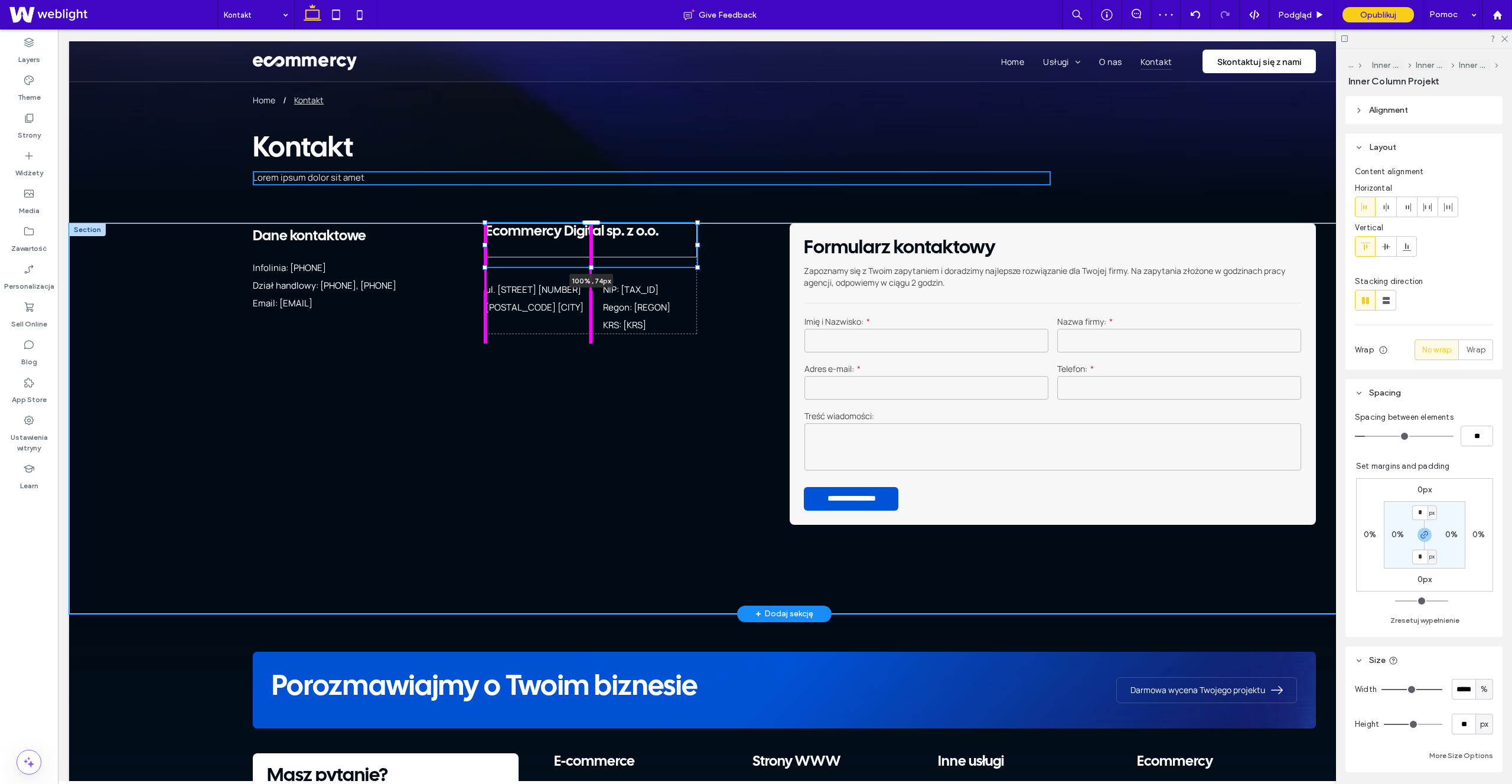 click on "Pełna obsługa – od projektu po wdrożenie
Tworzenie sklepu internetowego w naszej agencji to proces, który obejmuje wszystkie niezbędne etapy, zapewniając Ci gotowy do działania, zoptymalizowany pod kątem sprzedaży produkt. Nasz zakres usług obejmuje:
Projekt graficzny
każdy sklep jest tworzony od podstaw, z myślą o najlepszych praktykach UX/UI. Zapewniamy unikalną identyfikację wizualną, spójną z Twoją marką i oczekiwaniami klientów.
Konfiguracja płatności
integrujemy Twój sklep z popularnymi systemami płatności online
Domena i poczta sklepowa
pomagamy w doborze i konfiguracji domeny oraz poczty sklepowej, która będzie obsługiwać twój sklep.
Optymalizacja SEO" at bounding box center [784, 419] 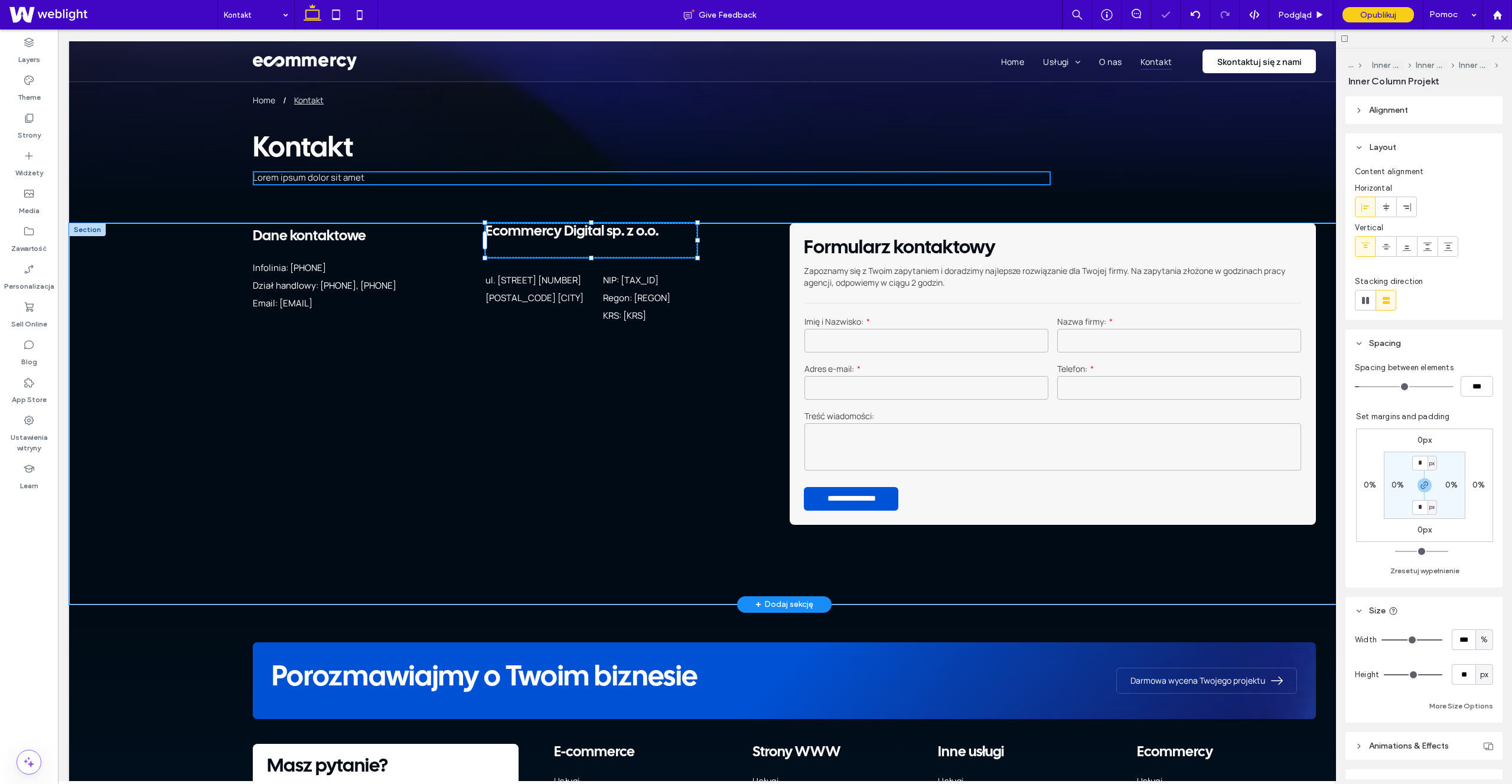 drag, startPoint x: 591, startPoint y: 257, endPoint x: 592, endPoint y: 227, distance: 30.0167 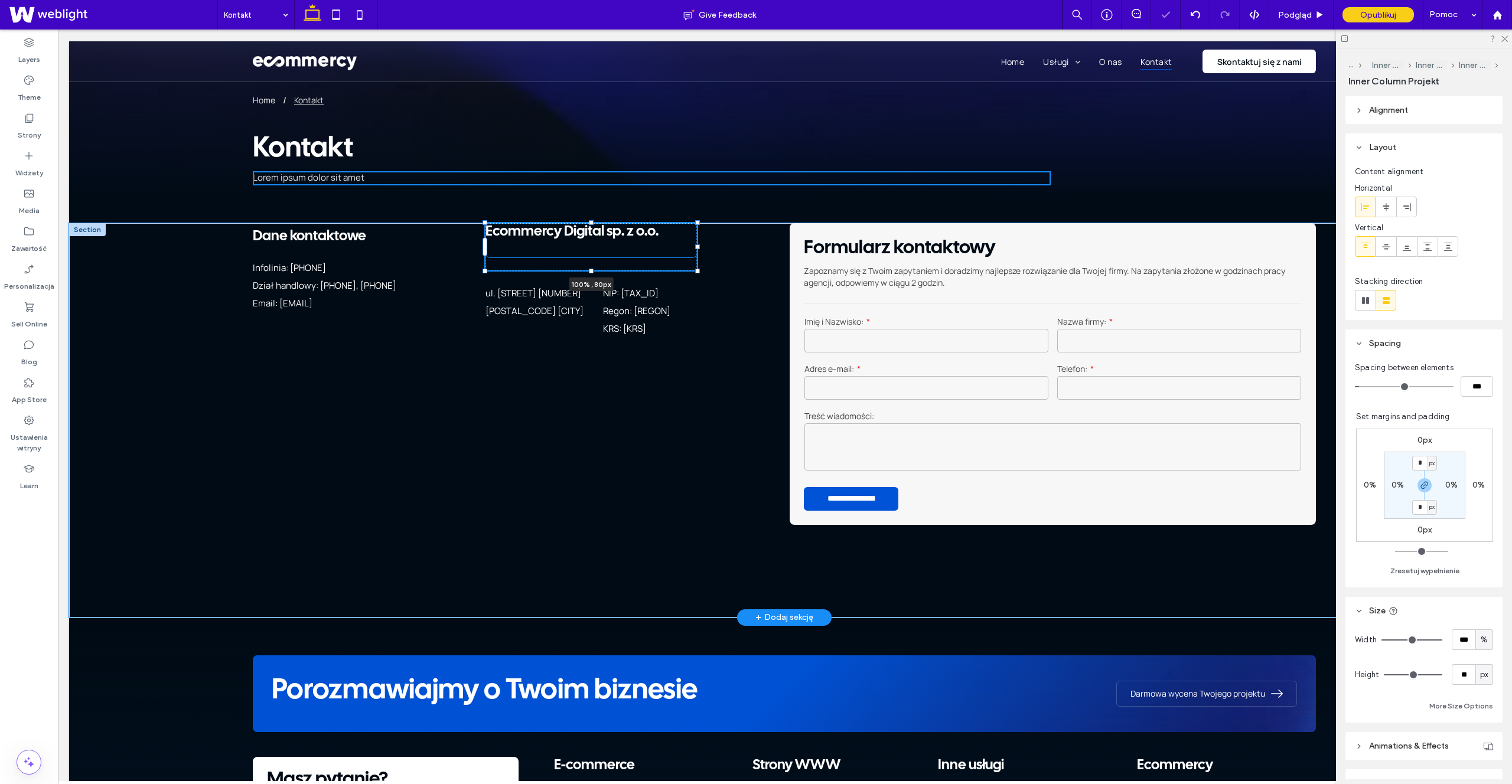 drag, startPoint x: 591, startPoint y: 260, endPoint x: 594, endPoint y: 272, distance: 12.369317 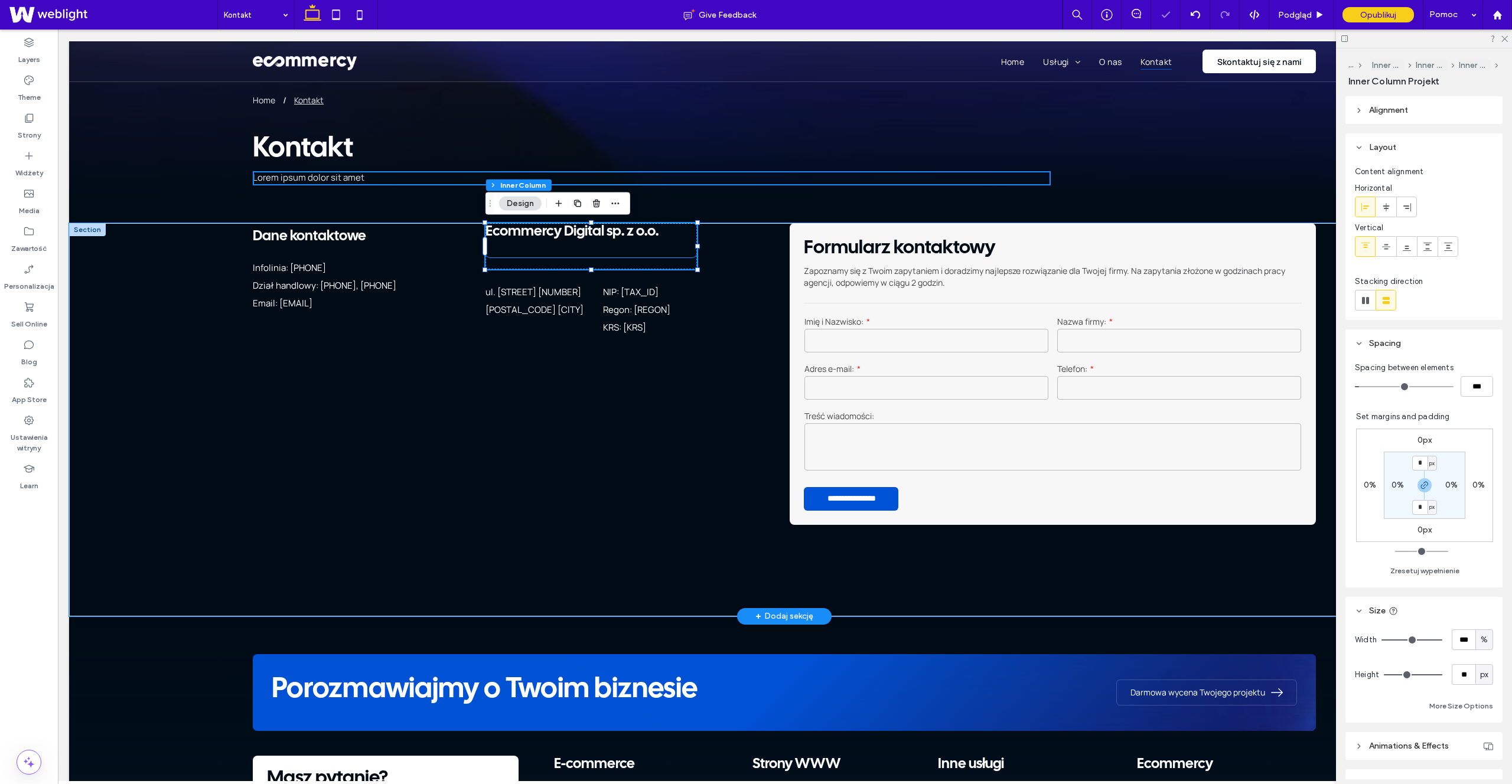 click on "Ecommercy Digital sp. z o.o." at bounding box center (591, 240) 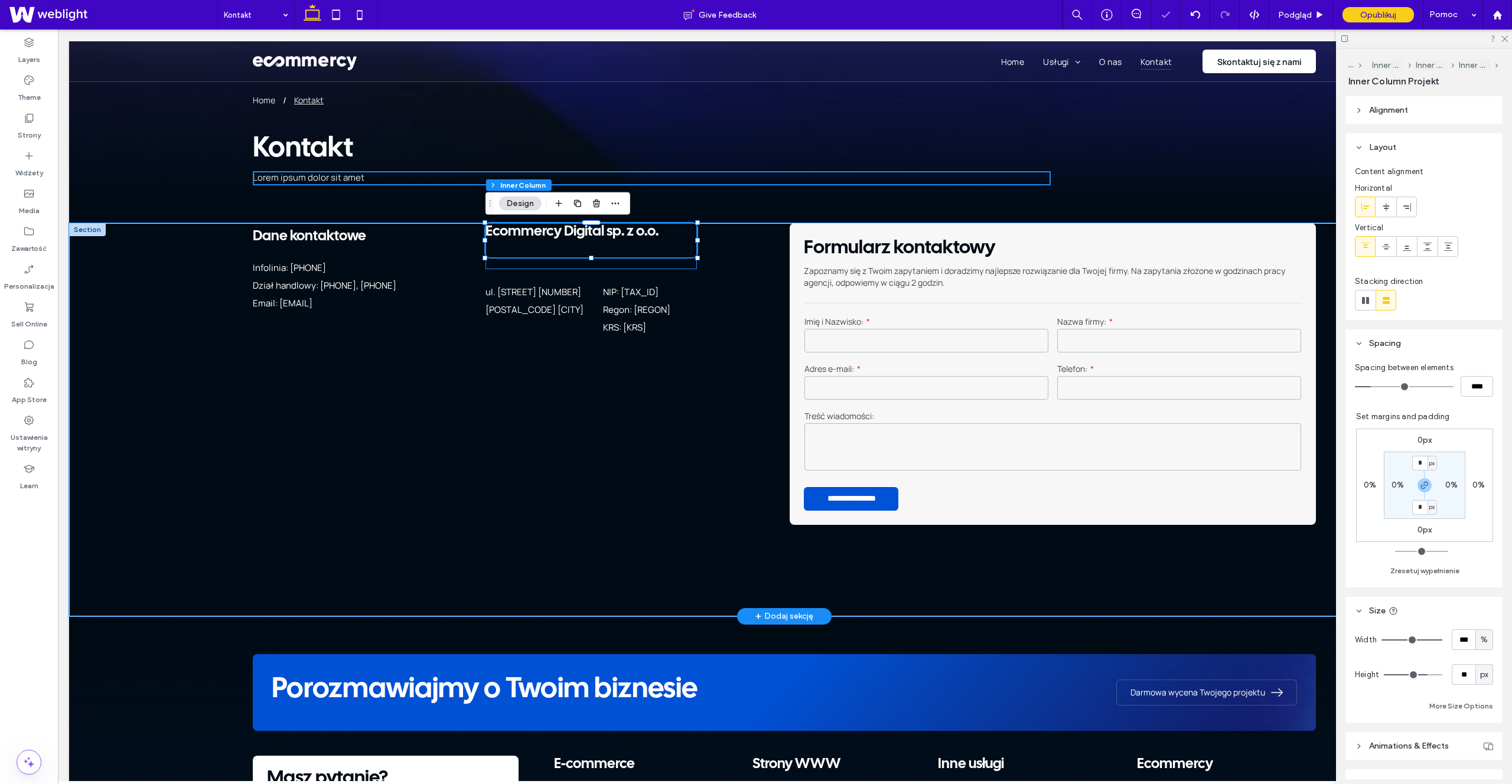 click on "Ecommercy Digital sp. z o.o." at bounding box center (591, 246) 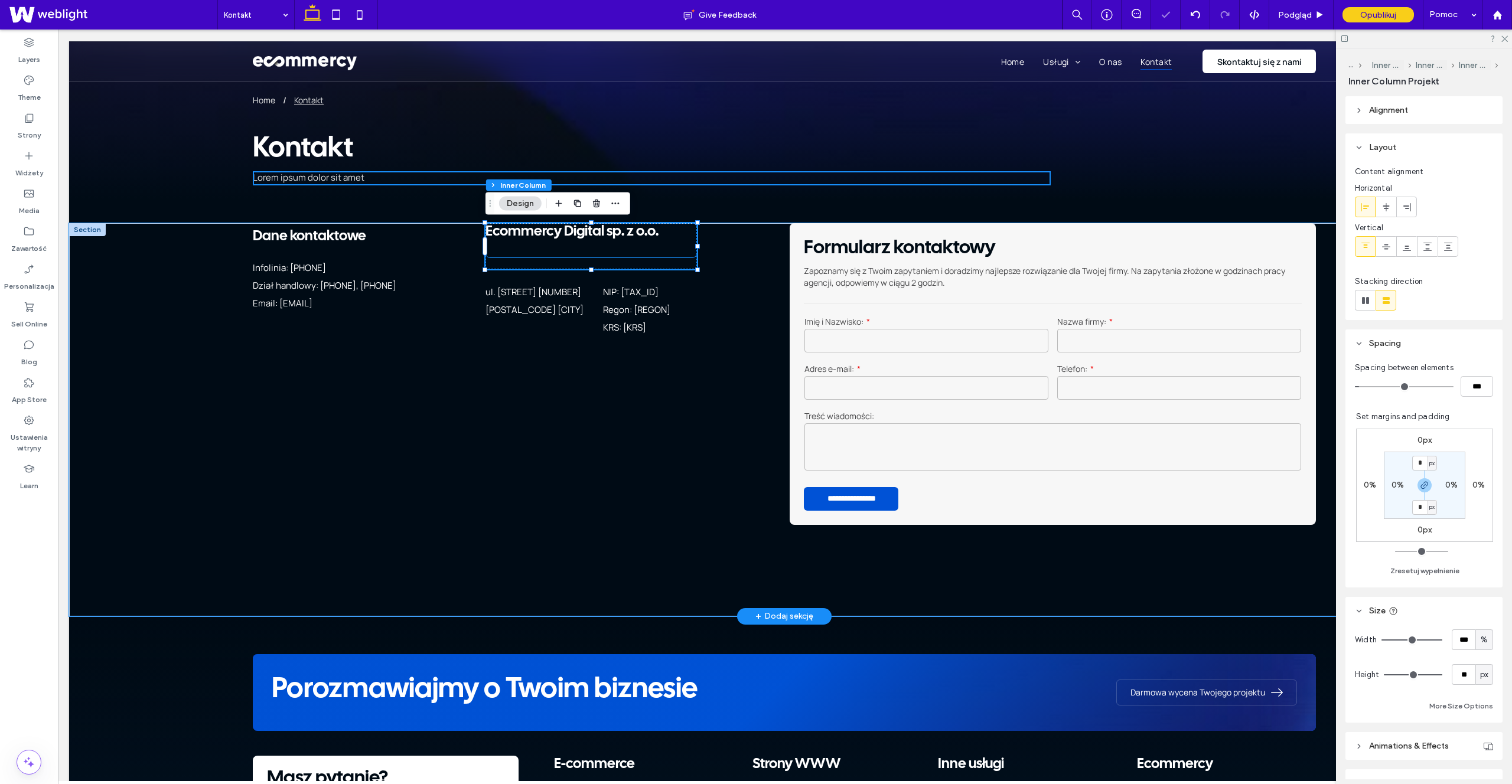 click on "Ecommercy Digital sp. z o.o." at bounding box center [591, 240] 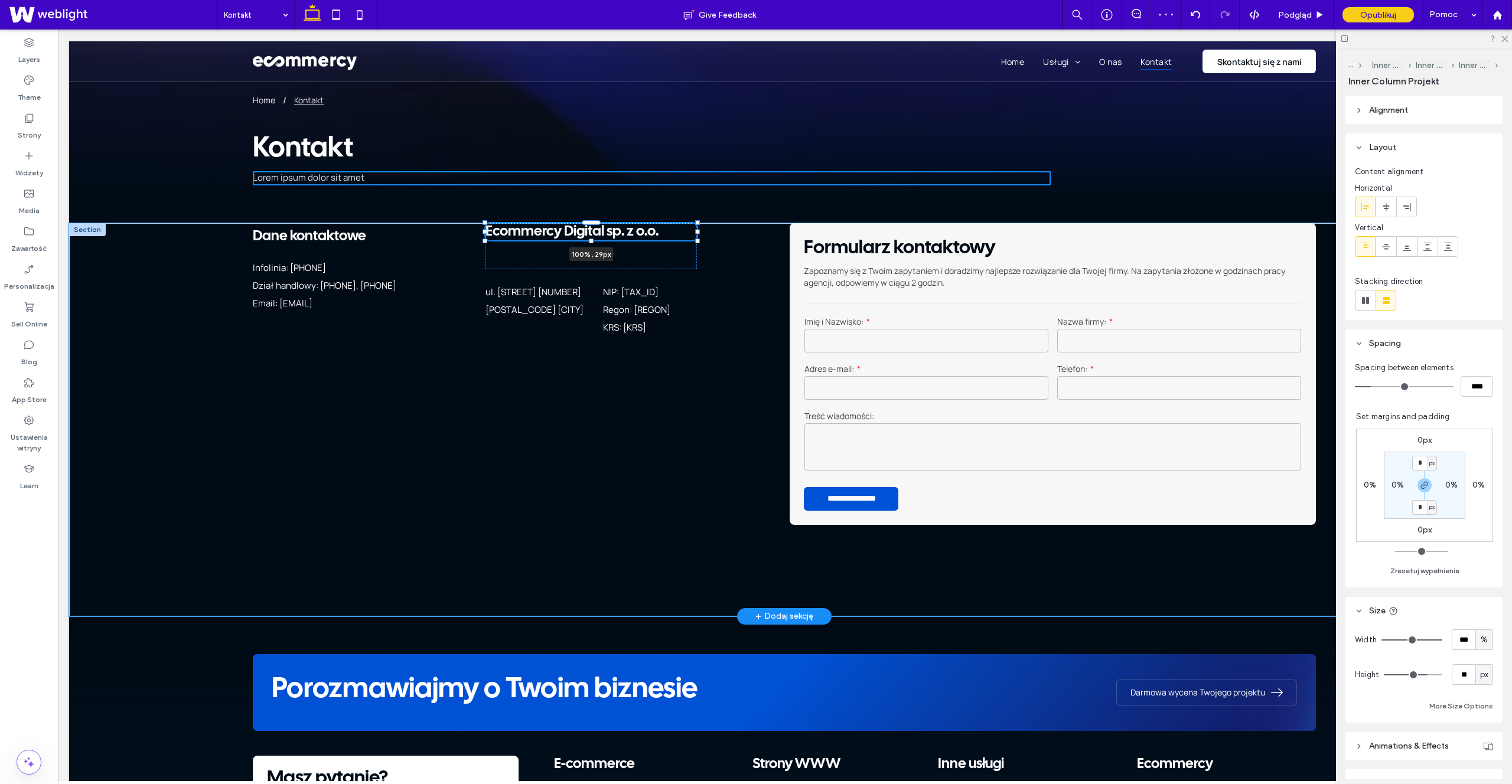 drag, startPoint x: 591, startPoint y: 256, endPoint x: 594, endPoint y: 228, distance: 28.16026 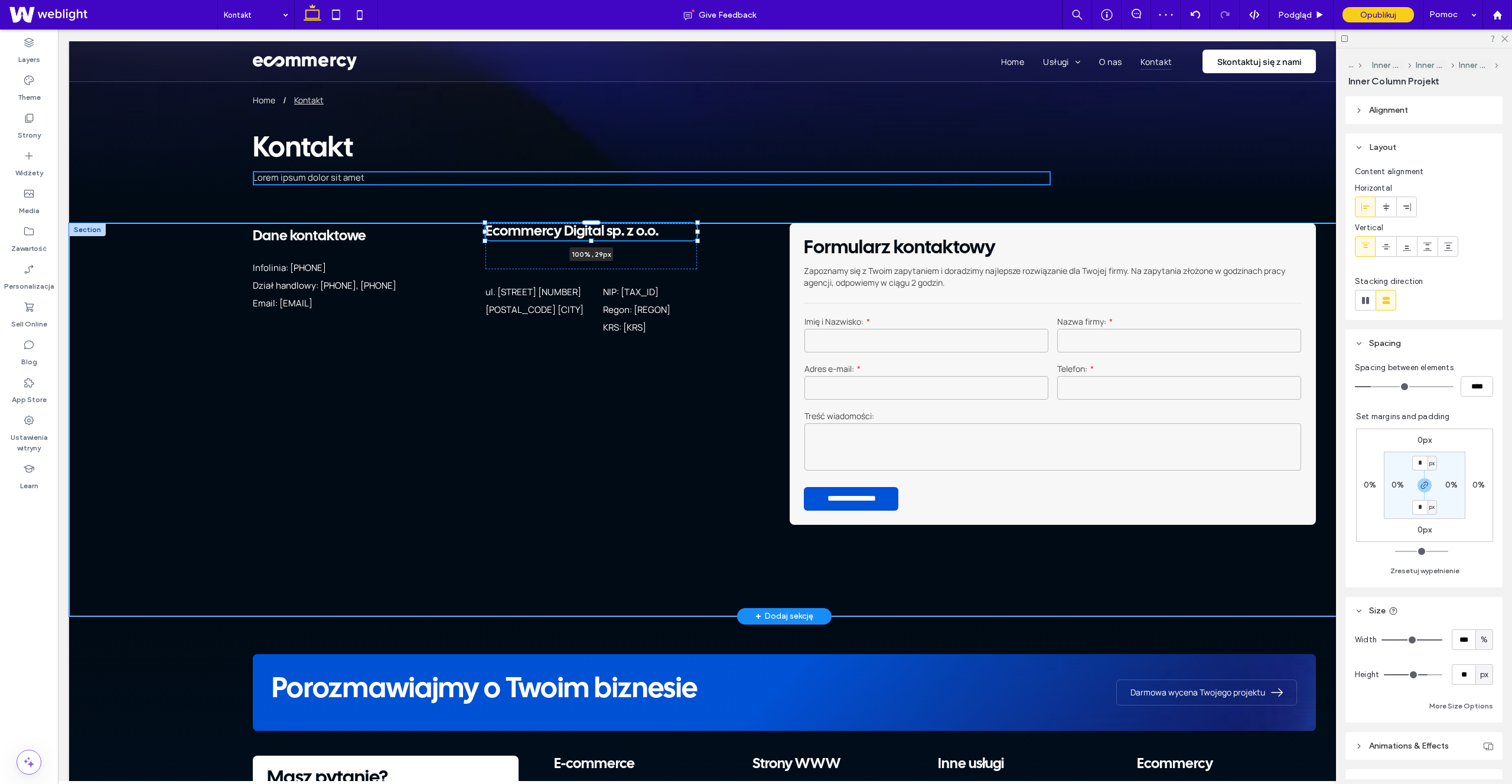 click on "Pełna obsługa – od projektu po wdrożenie
Tworzenie sklepu internetowego w naszej agencji to proces, który obejmuje wszystkie niezbędne etapy, zapewniając Ci gotowy do działania, zoptymalizowany pod kątem sprzedaży produkt. Nasz zakres usług obejmuje:
Projekt graficzny
każdy sklep jest tworzony od podstaw, z myślą o najlepszych praktykach UX/UI. Zapewniamy unikalną identyfikację wizualną, spójną z Twoją marką i oczekiwaniami klientów.
Konfiguracja płatności
integrujemy Twój sklep z popularnymi systemami płatności online
Domena i poczta sklepowa
pomagamy w doborze i konfiguracji domeny oraz poczty sklepowej, która będzie obsługiwać twój sklep.
Optymalizacja SEO" at bounding box center [784, 420] 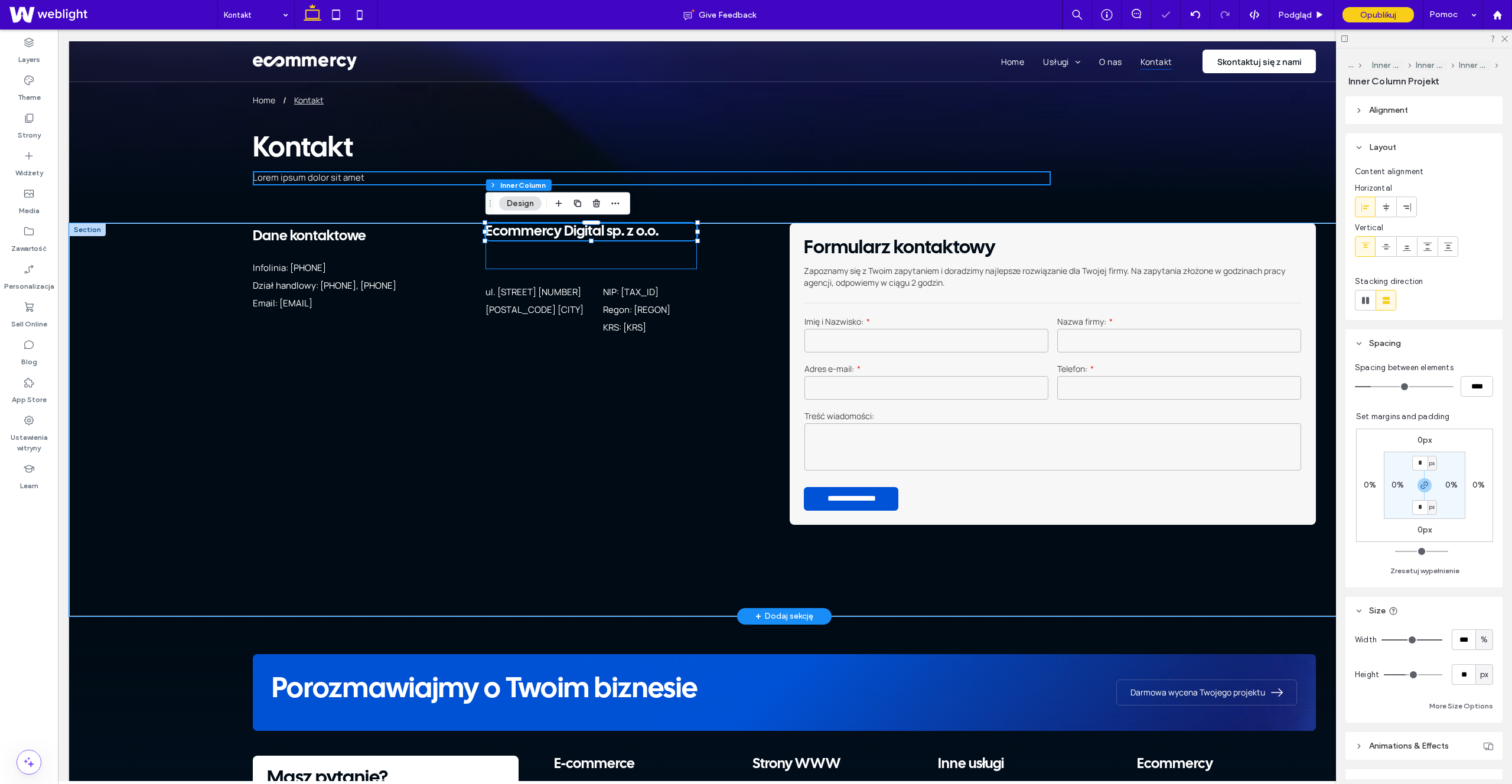 click on "Ecommercy Digital sp. z o.o.
100% , 29px" at bounding box center [591, 246] 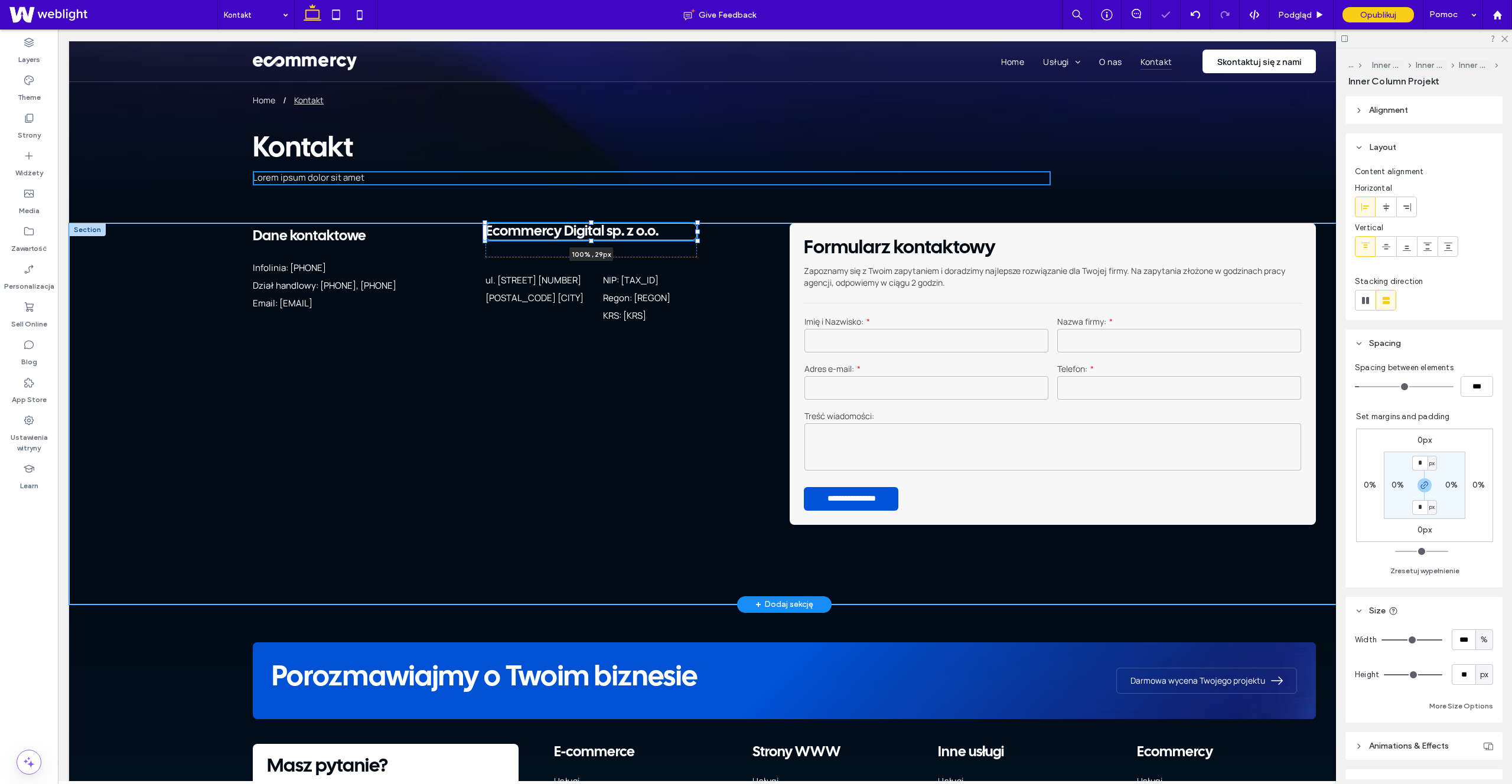 drag, startPoint x: 591, startPoint y: 269, endPoint x: 602, endPoint y: 227, distance: 43.416587 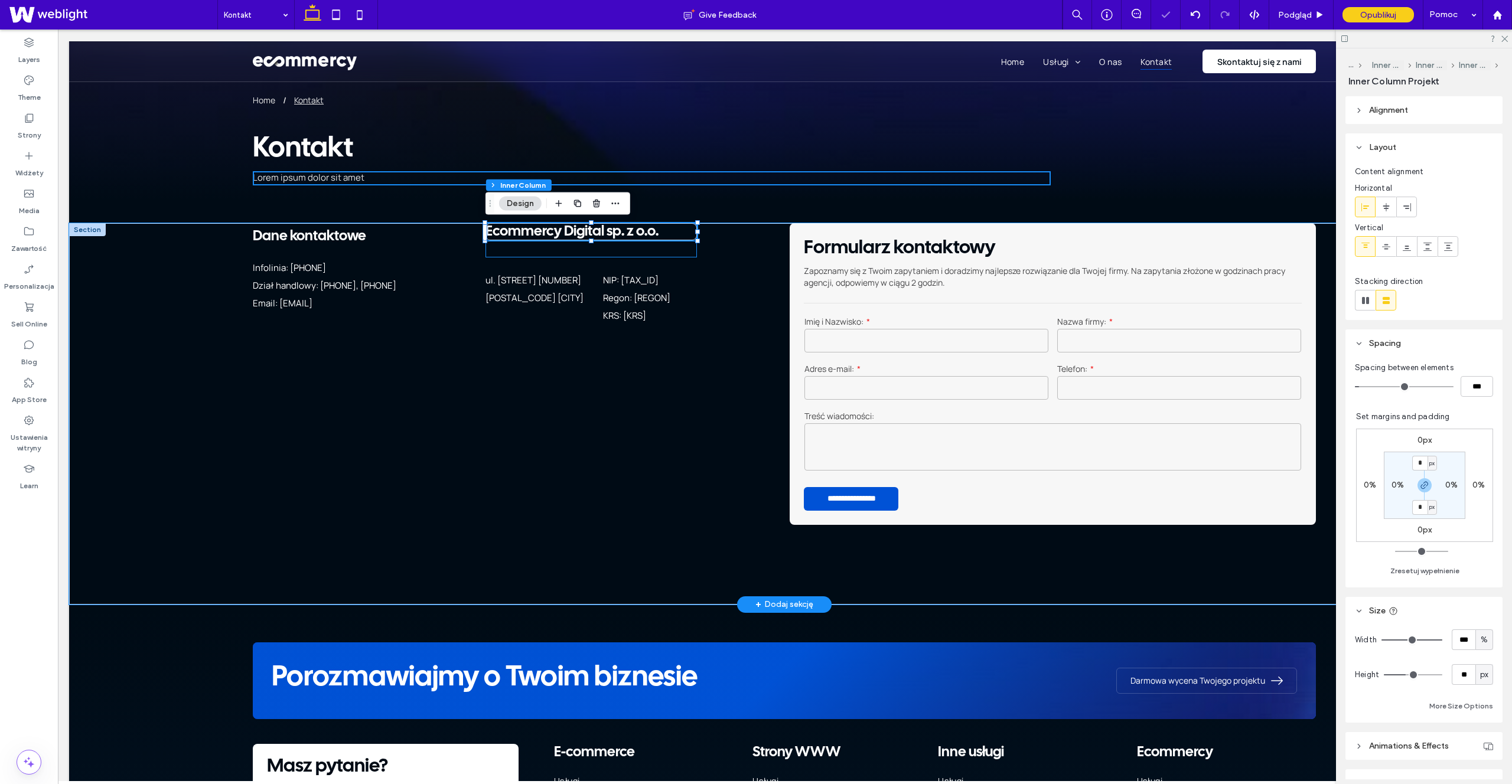 click on "Ecommercy Digital sp. z o.o.
100% , 29px" at bounding box center (591, 240) 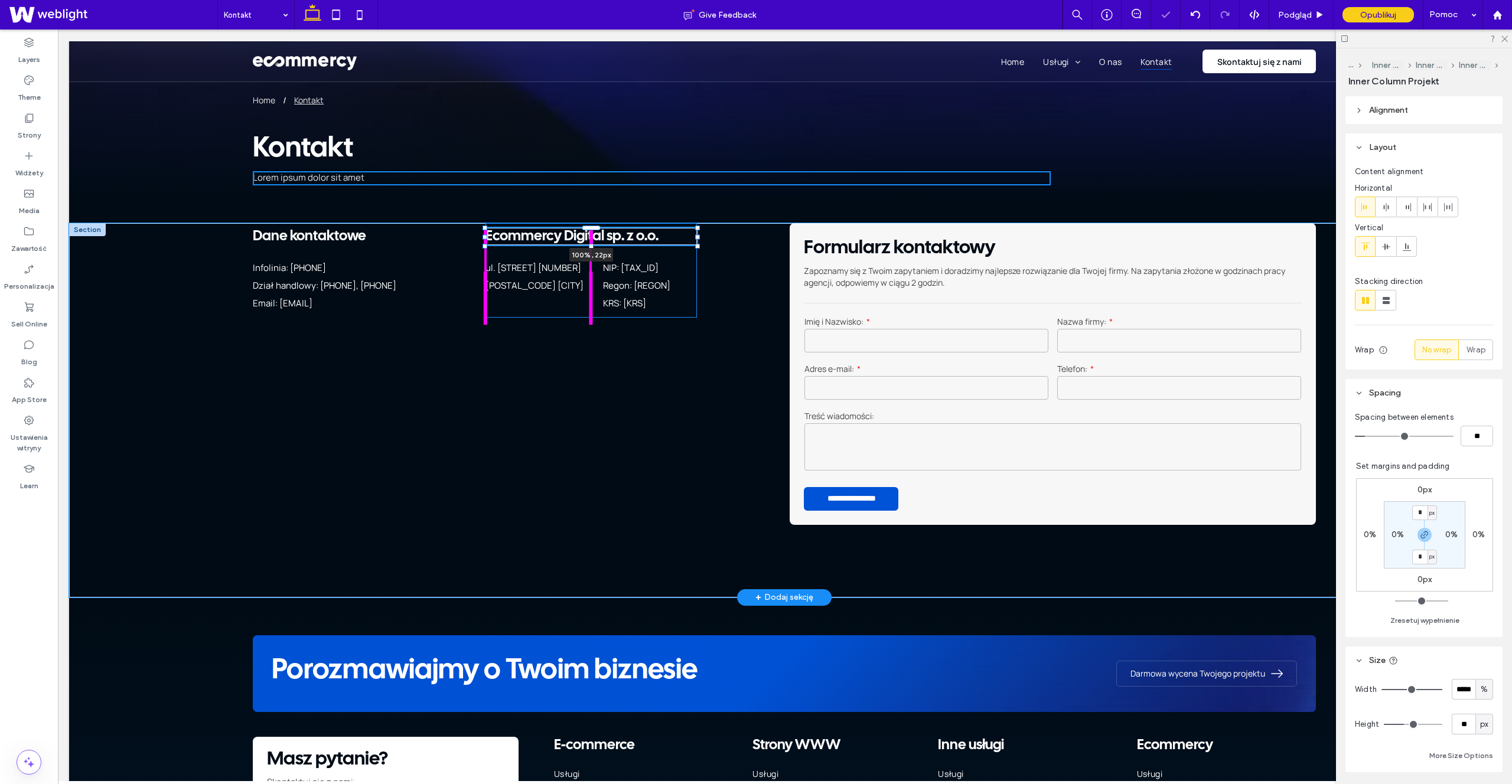 drag, startPoint x: 591, startPoint y: 259, endPoint x: 597, endPoint y: 224, distance: 35.510562 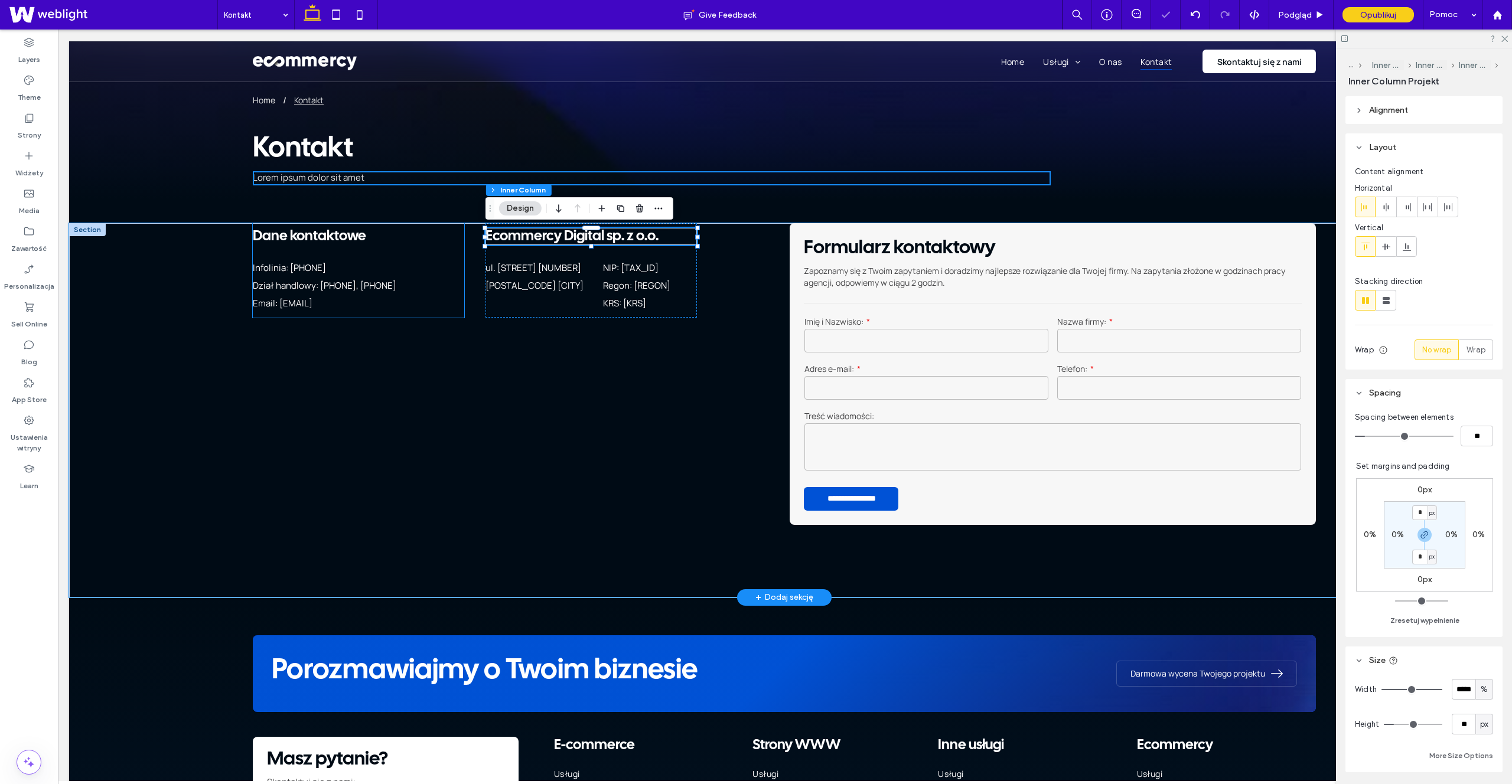 click on "Dane kontaktowe" at bounding box center [359, 236] 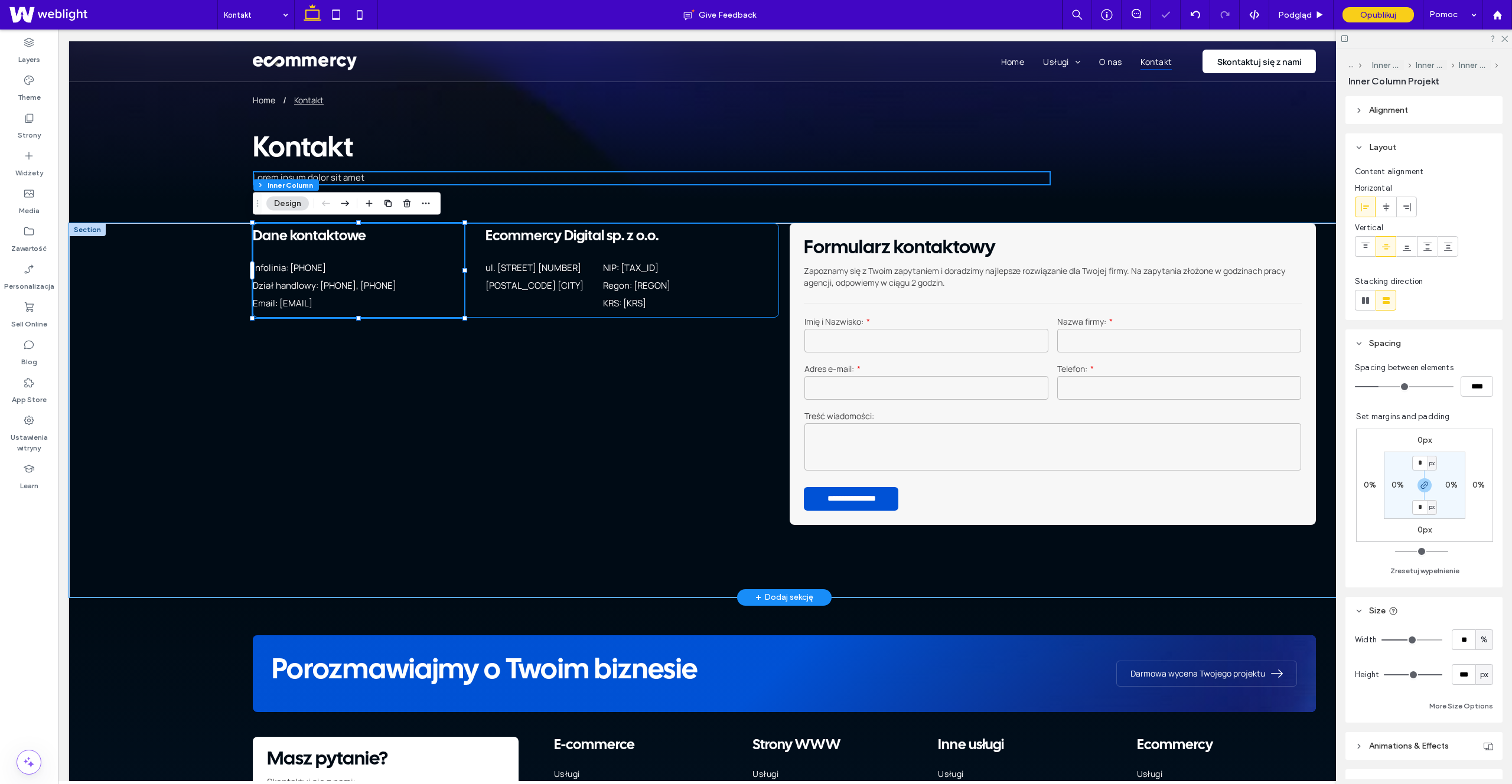click on "Dane kontaktowe
Infolinia: 537 145 807 Dział handlowy: 791 318 723, 537 849 009 Email: biuro@ecommercy.pl
Ecommercy Digital sp. z o.o.
ul. Świętego Michała 43 61-043 Poznań NIP: 782-291-87-56 Regon: 524270277 KRS: 0001015376" at bounding box center (516, 270) 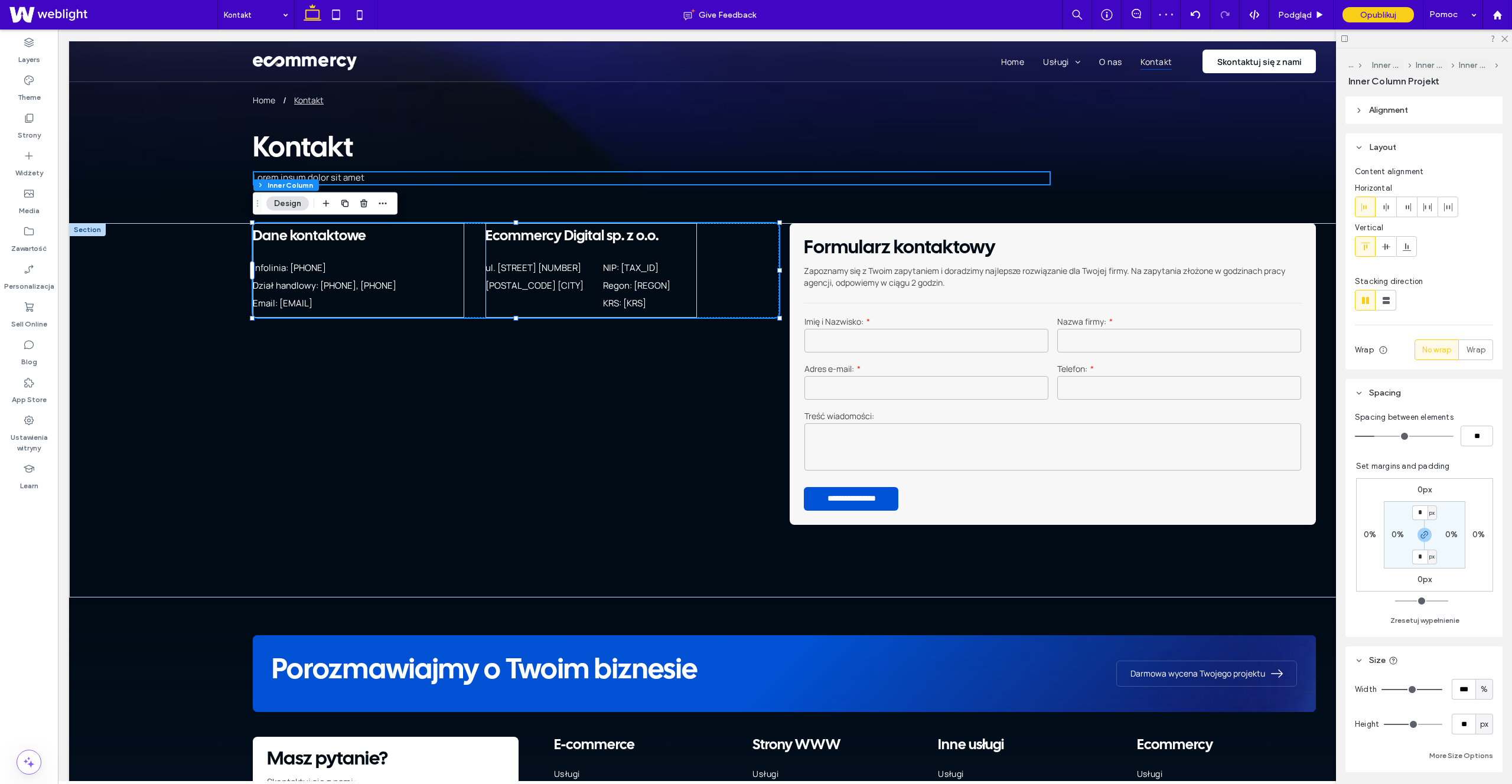 click 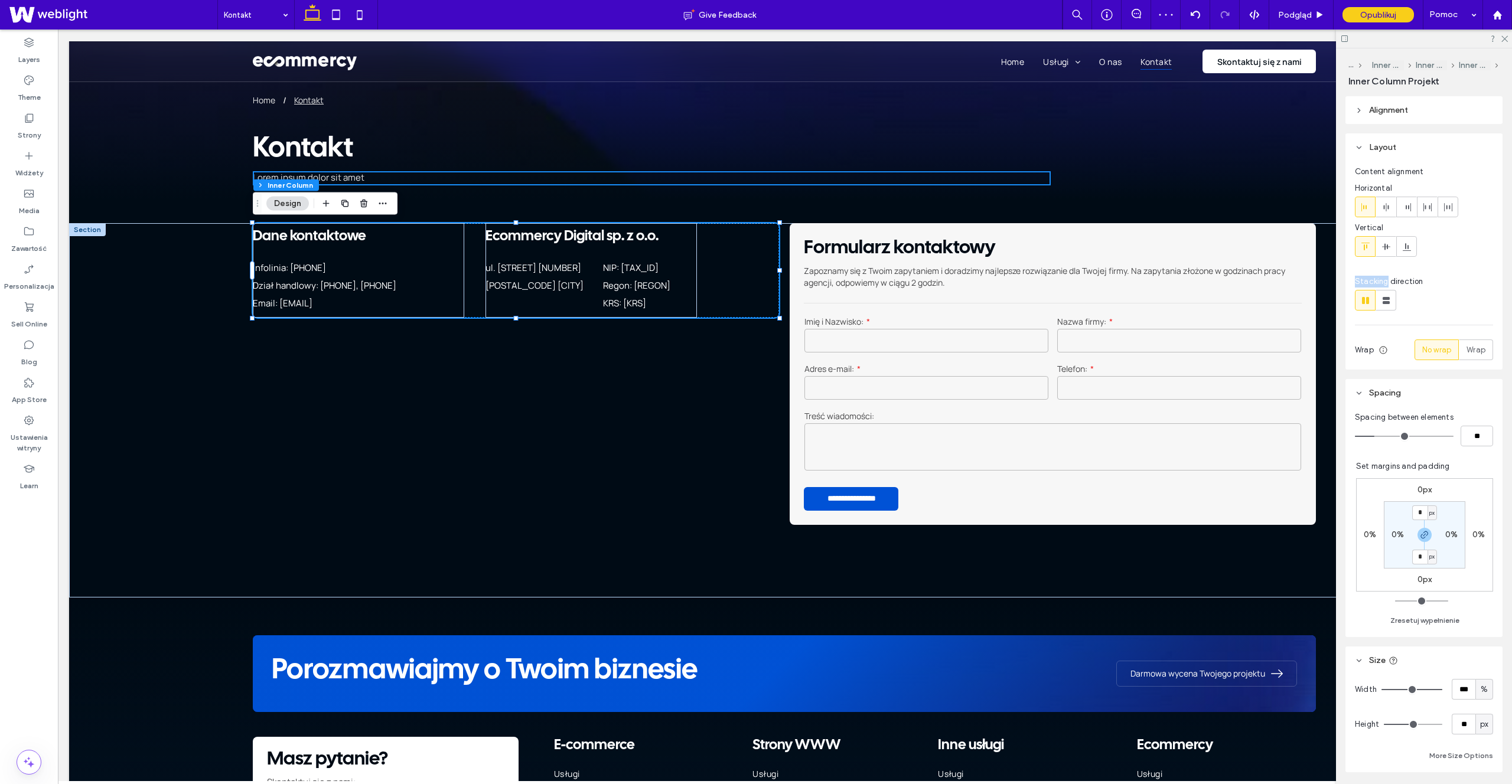 click 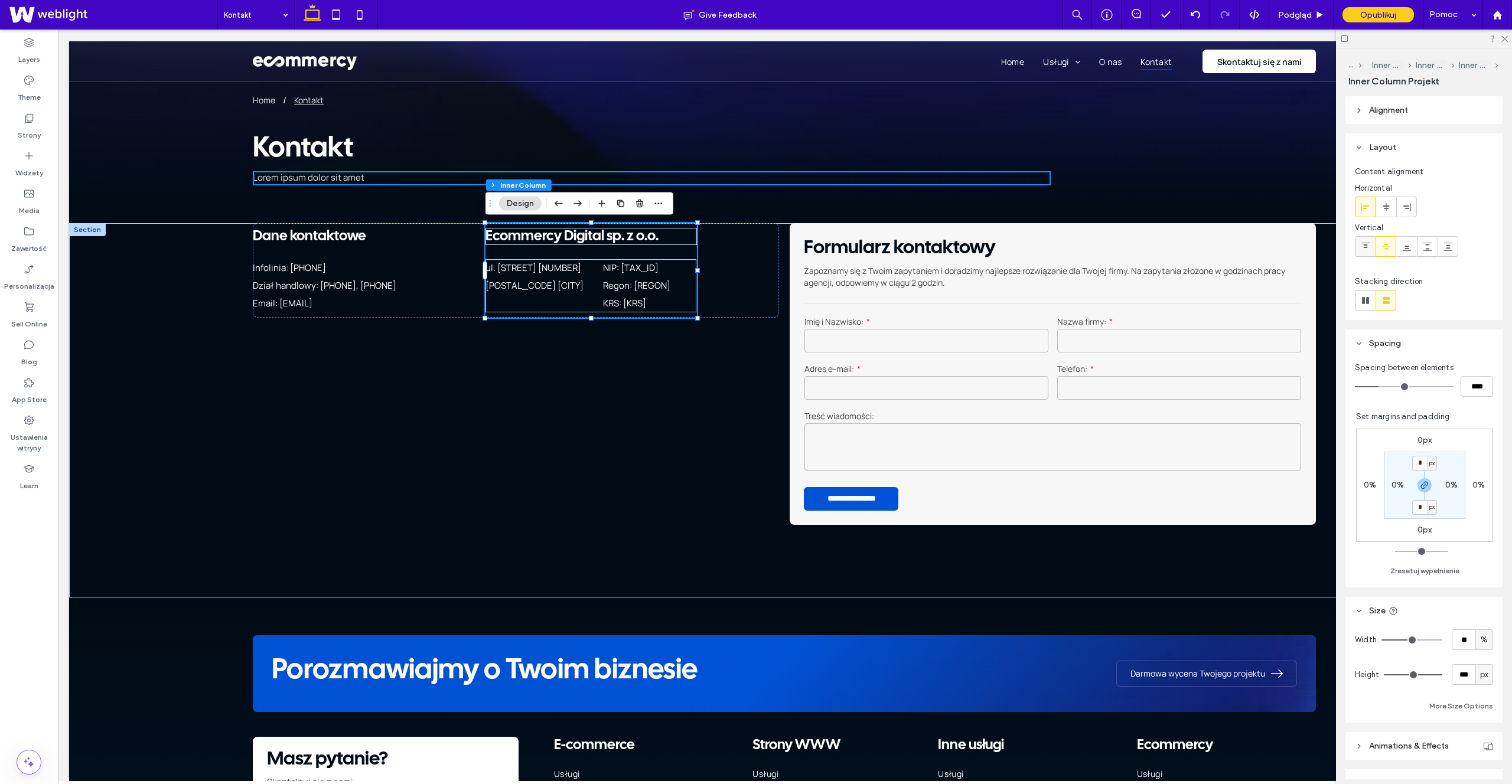 click 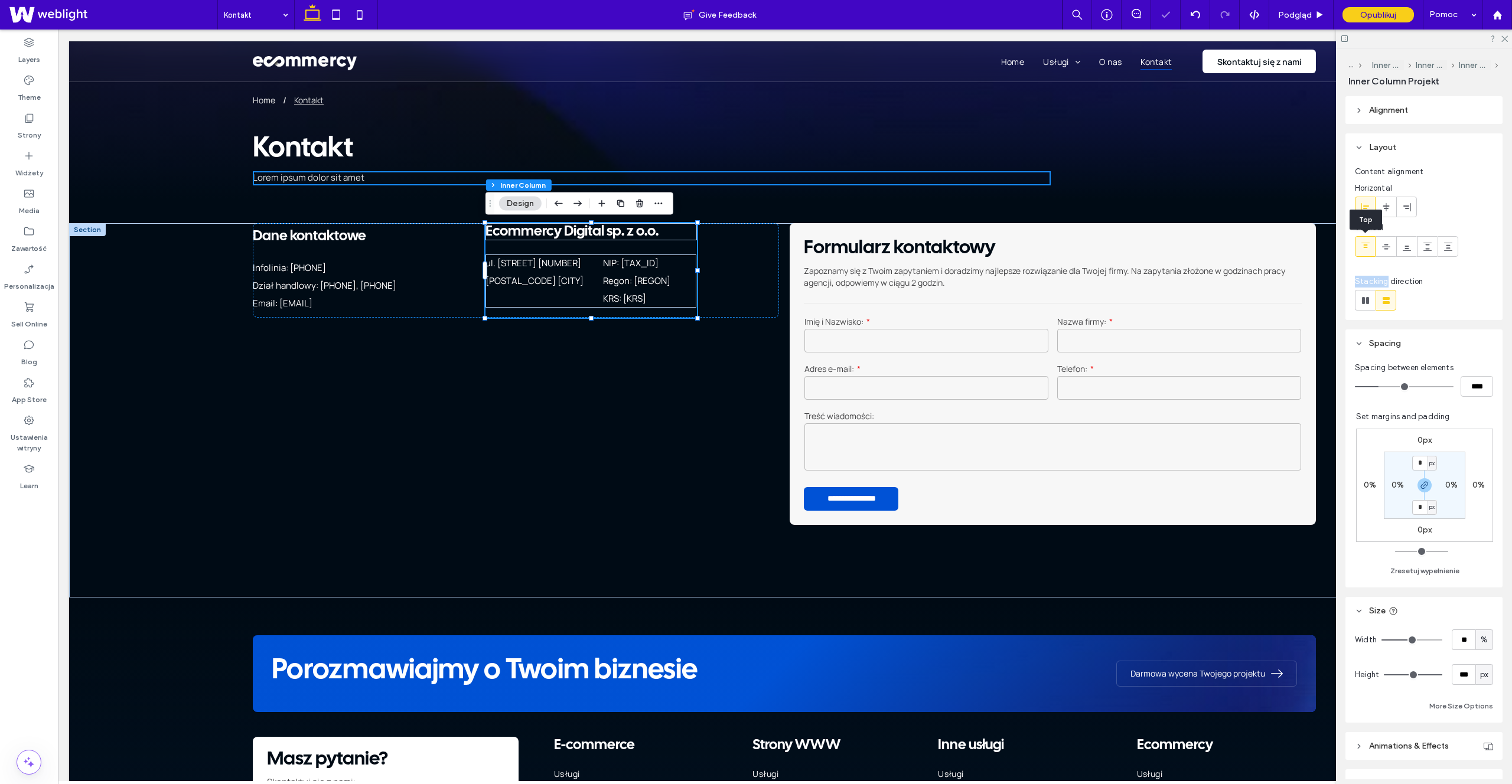click 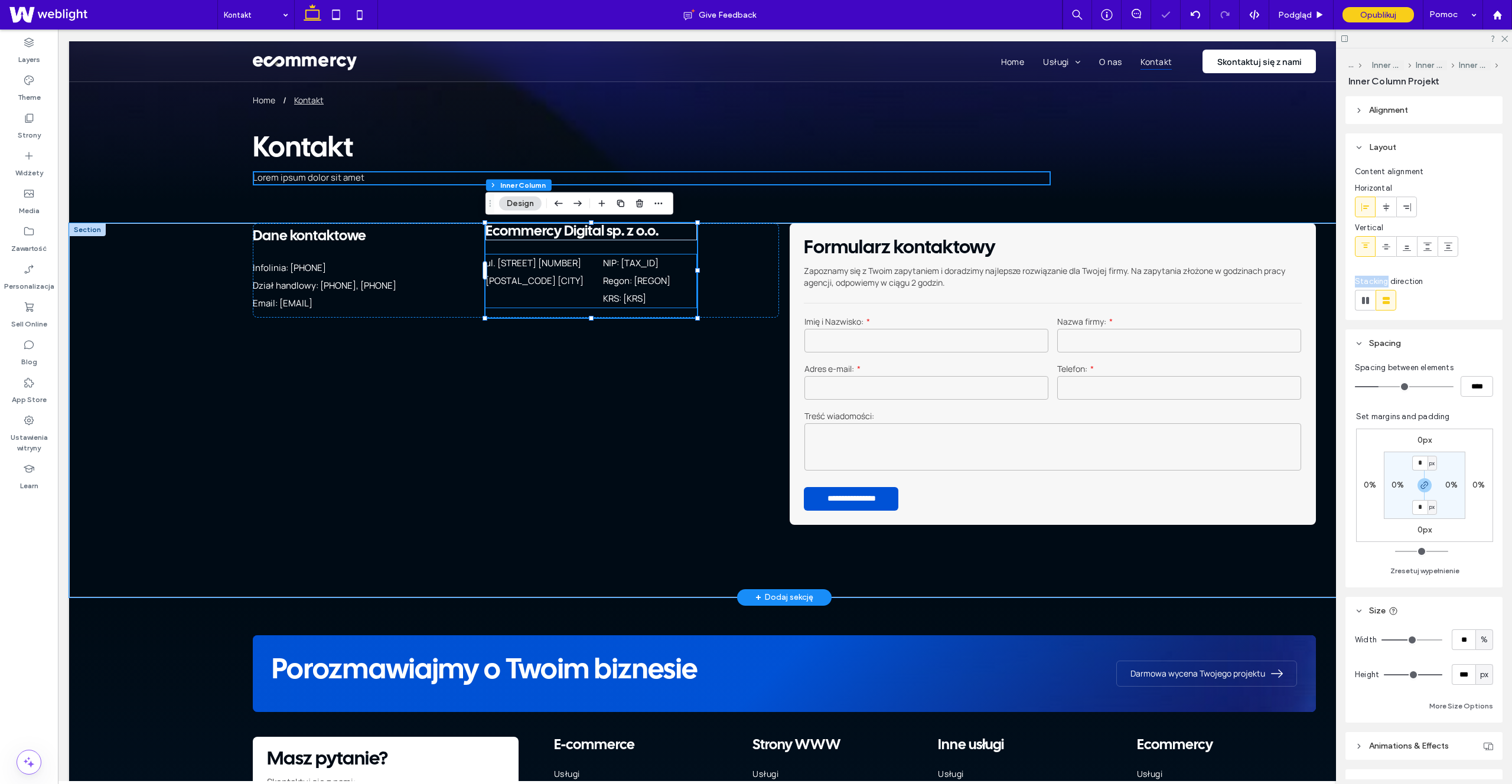 click on "[STREET] [NUMBER]" at bounding box center (533, 263) 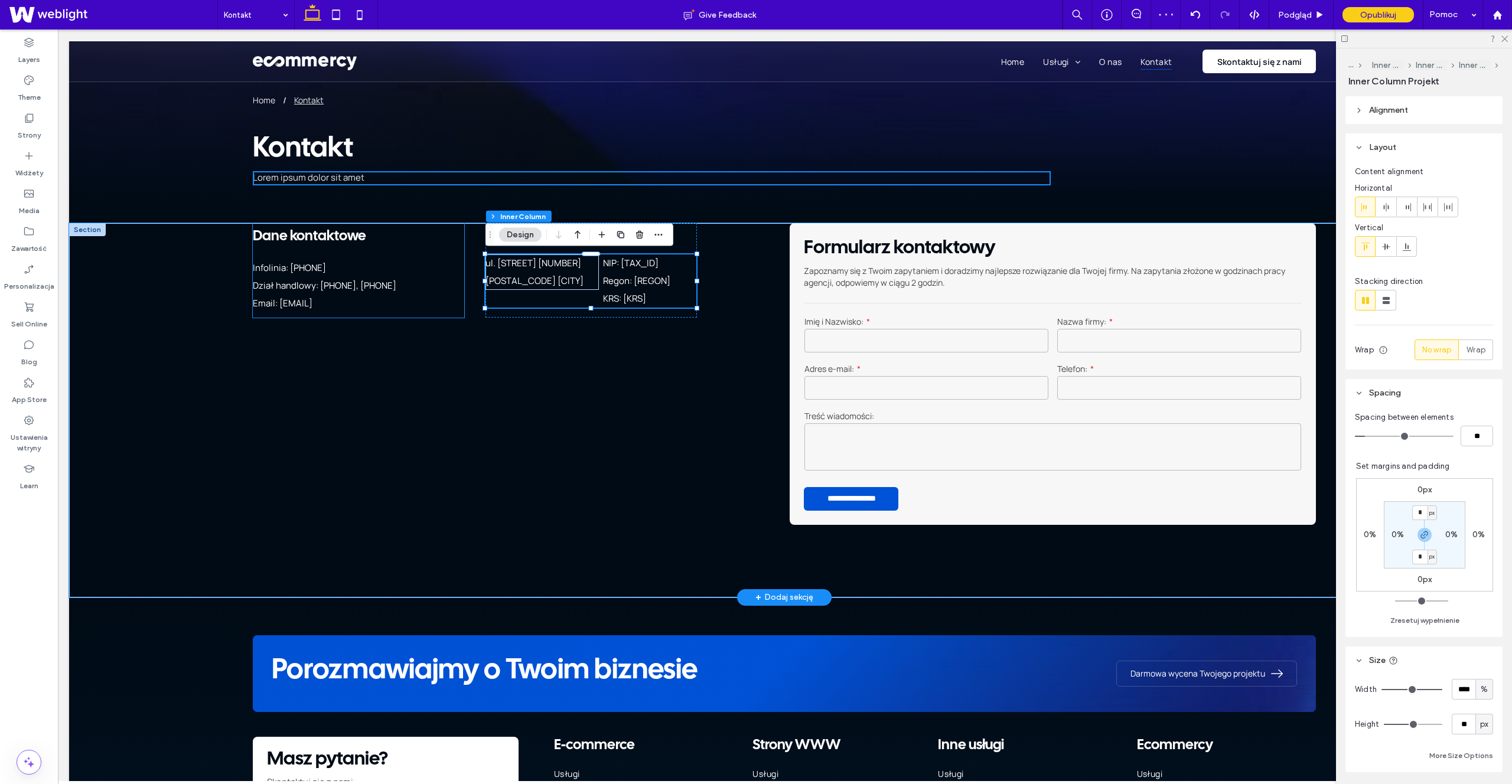 click on "Dział handlowy: [PHONE], [PHONE]" at bounding box center [324, 285] 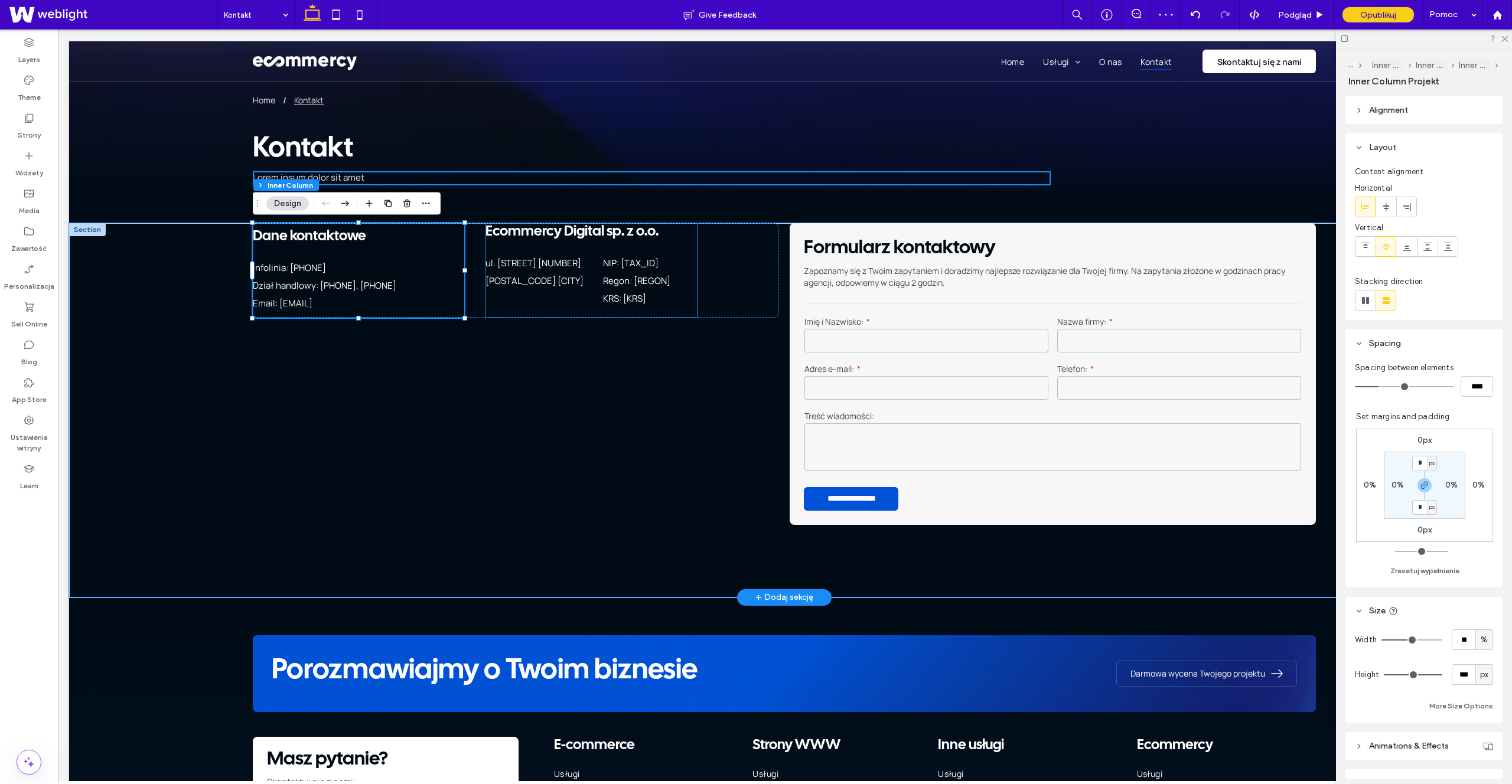 click on "[POSTAL_CODE] [CITY]" at bounding box center (542, 281) 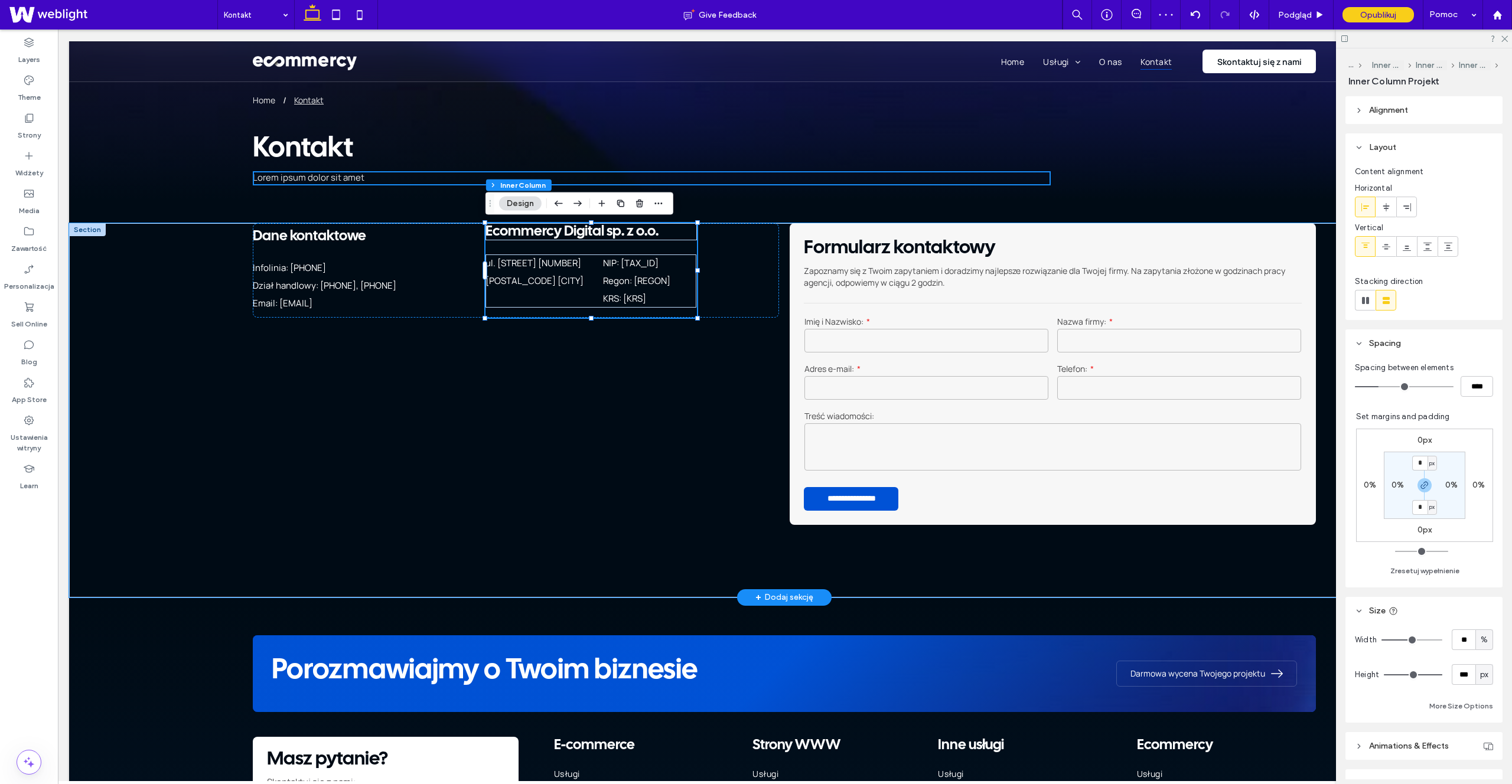 click on "[POSTAL_CODE] [CITY]" at bounding box center (542, 281) 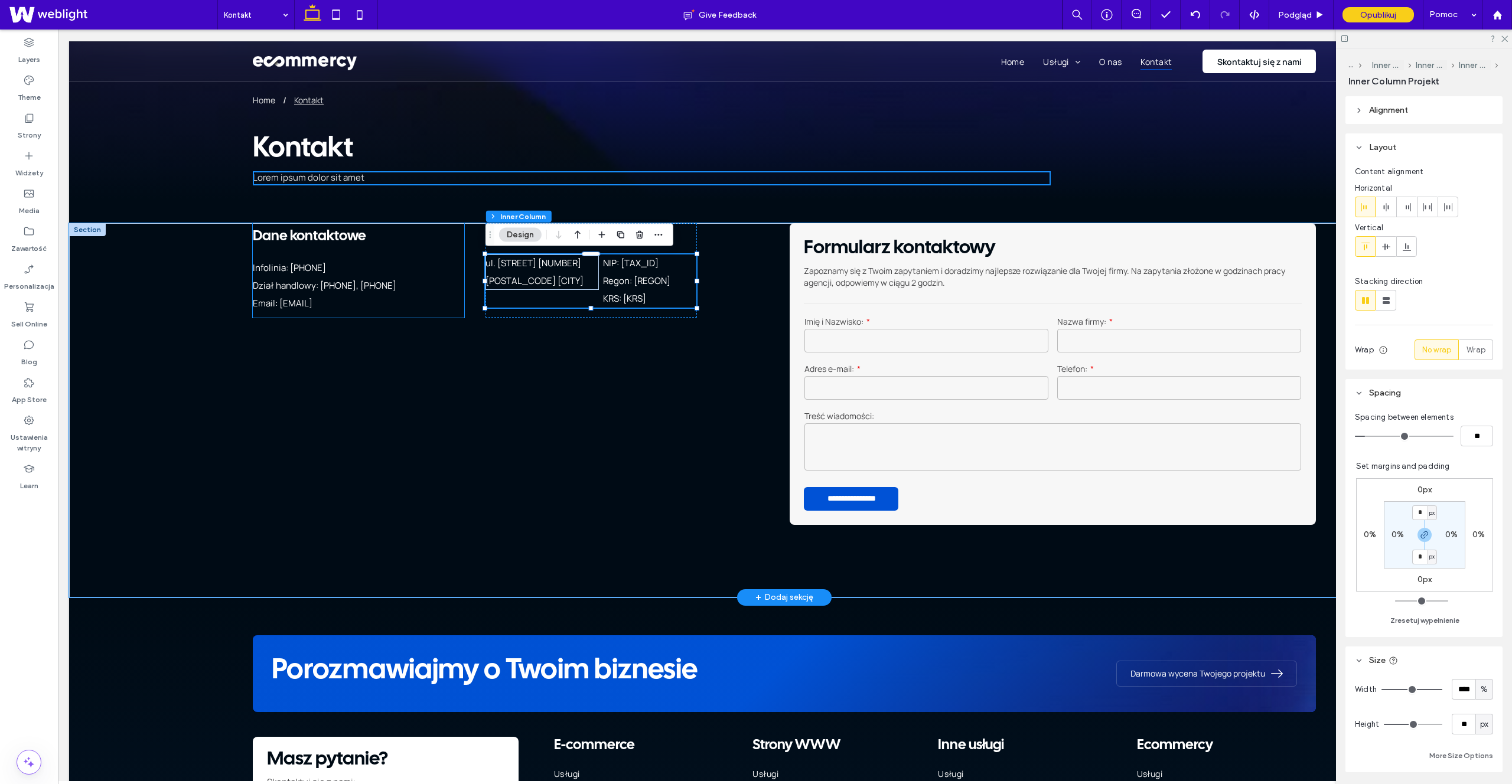 click on "Dział handlowy: [PHONE], [PHONE]" at bounding box center [359, 286] 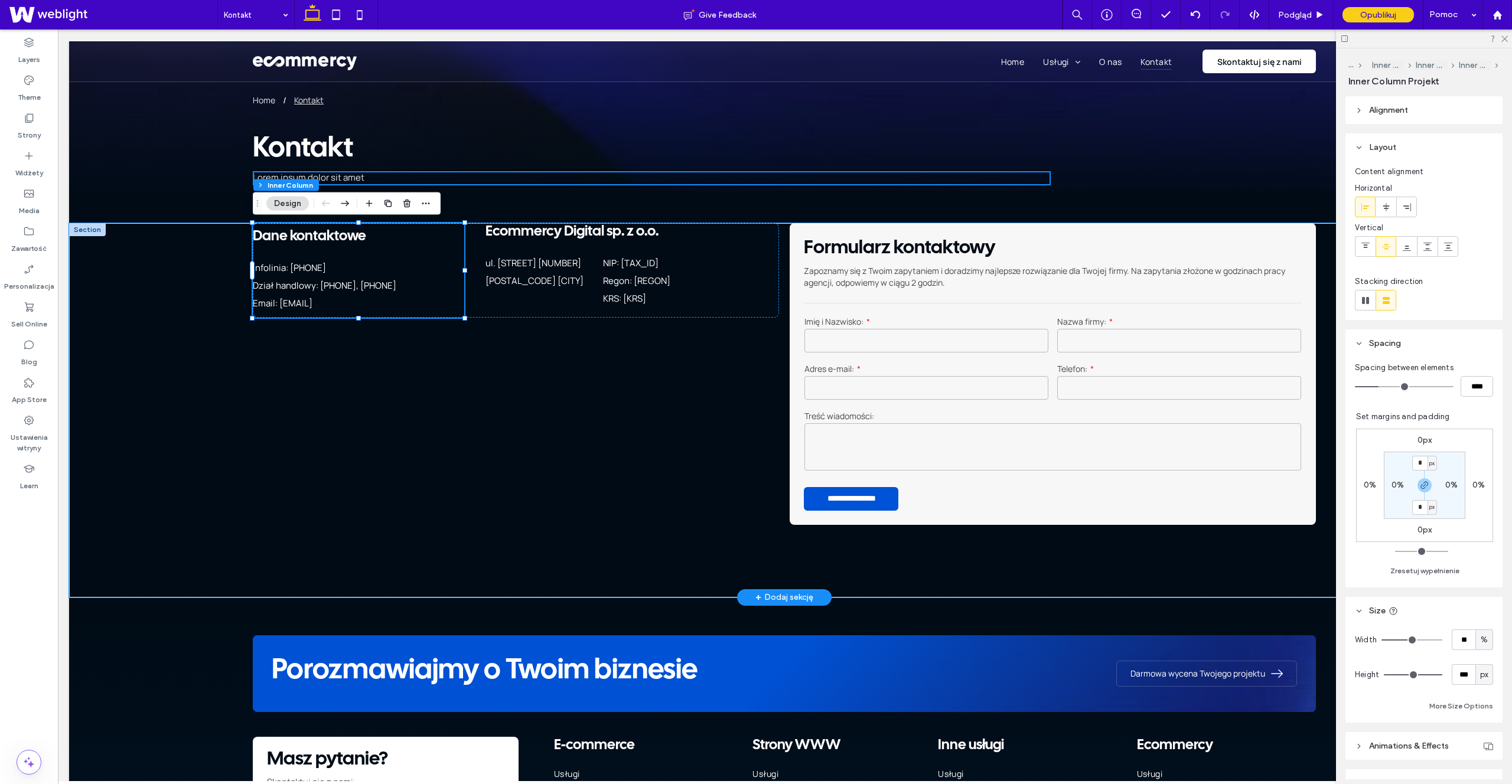 click on "Dział handlowy: [PHONE], [PHONE]" at bounding box center [359, 286] 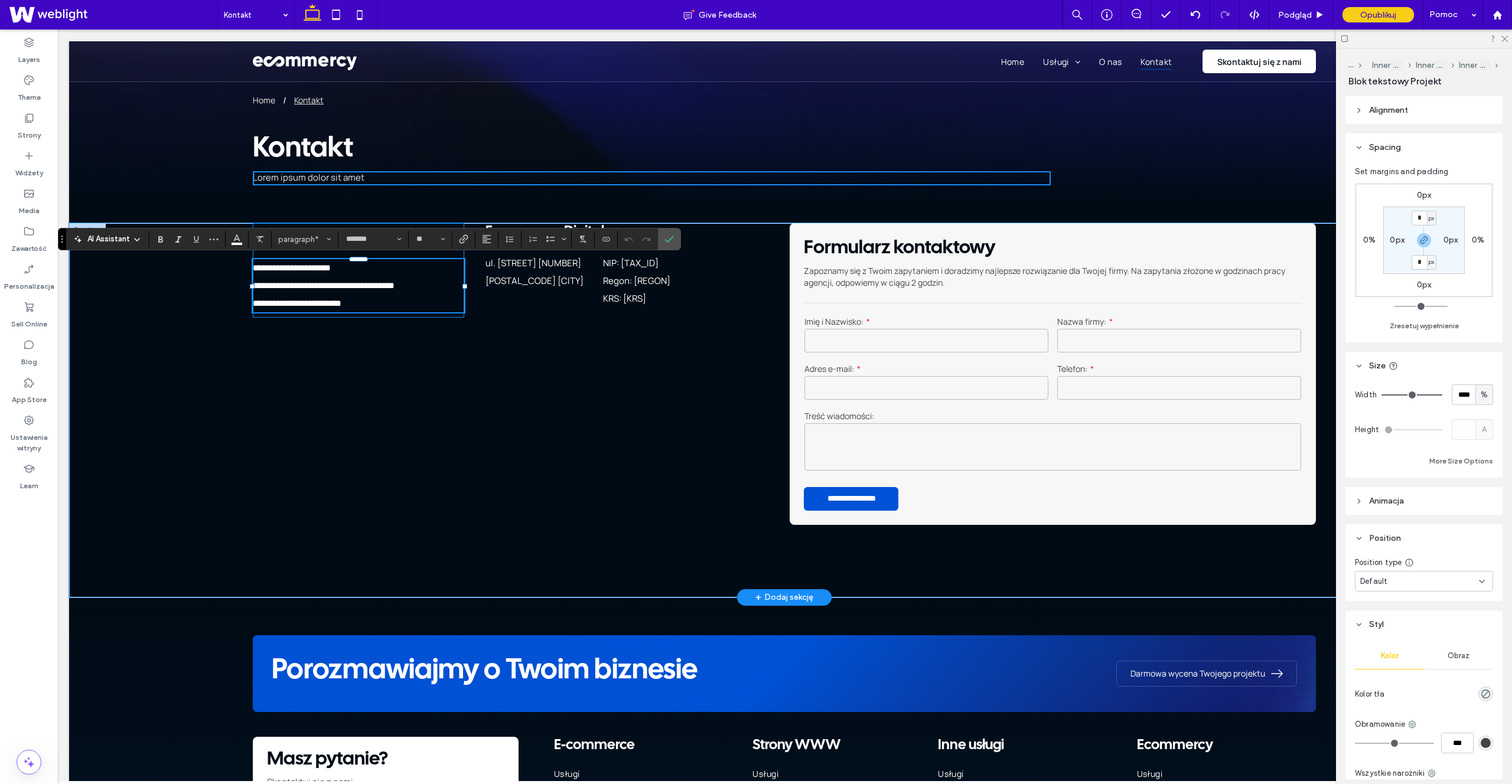 click on "**********" at bounding box center [359, 270] 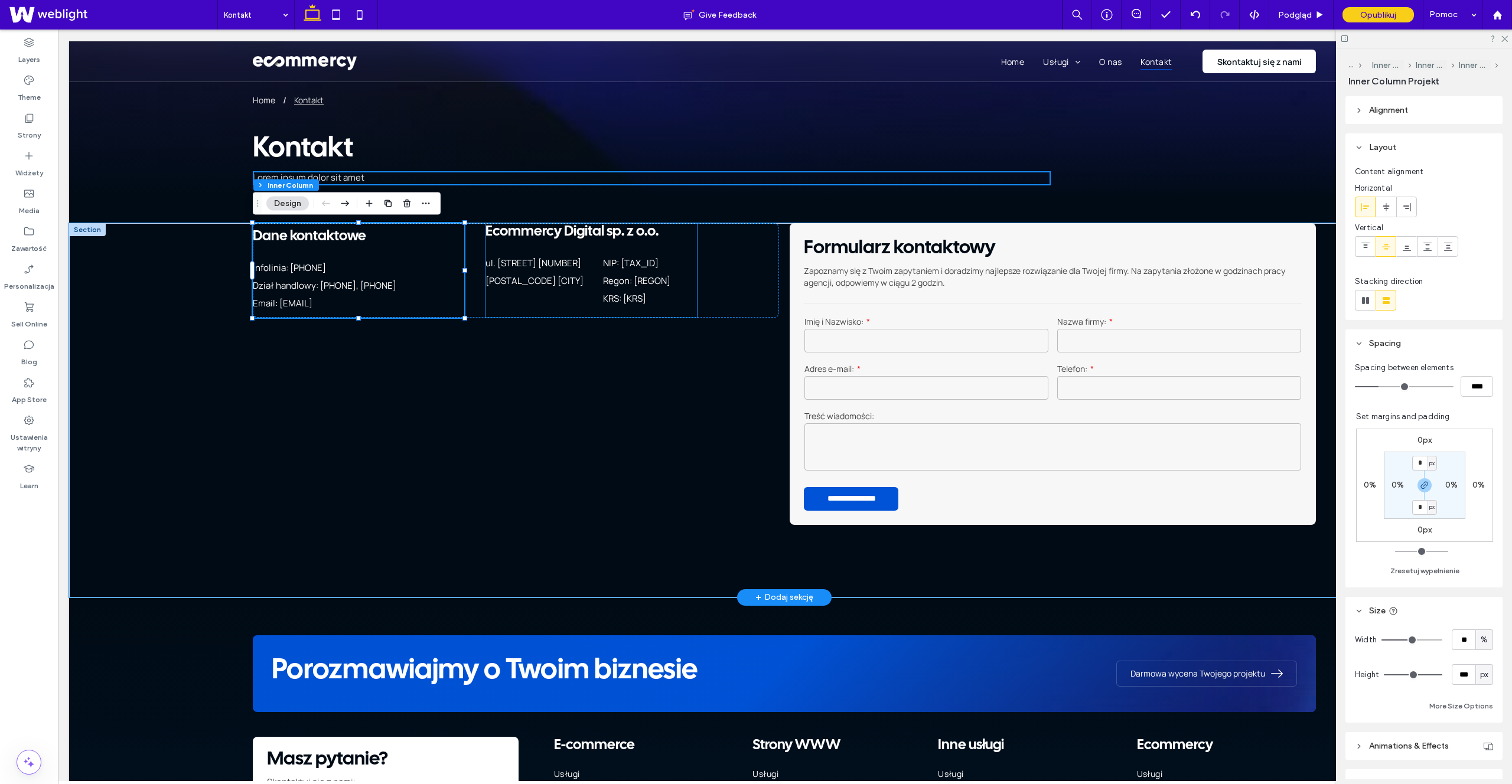 click on "Ecommercy Digital sp. z o.o.
ul. Świętego Michała 43 61-043 Poznań NIP: 782-291-87-56 Regon: 524270277 KRS: 0001015376" at bounding box center (591, 270) 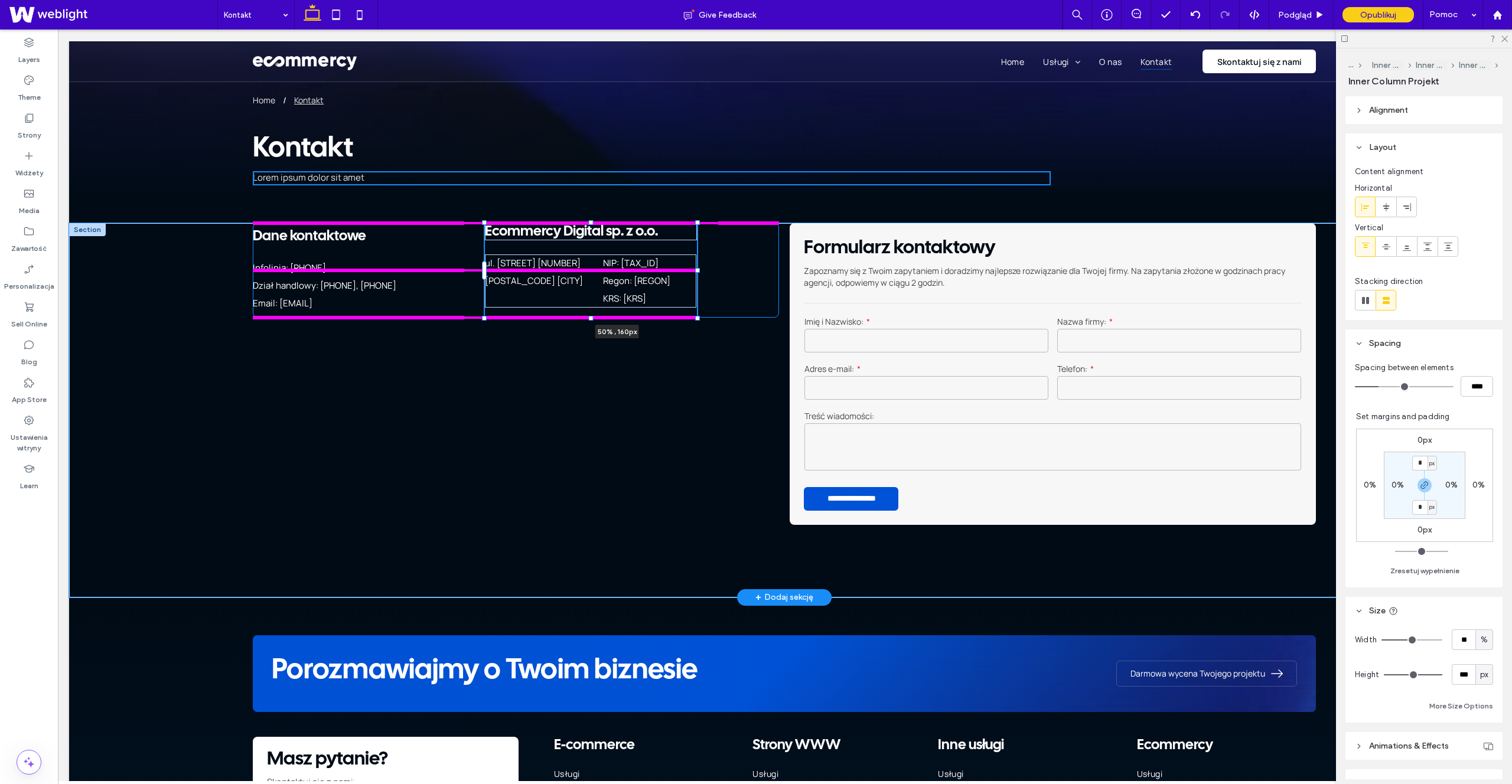 drag, startPoint x: 698, startPoint y: 270, endPoint x: 751, endPoint y: 265, distance: 53.235327 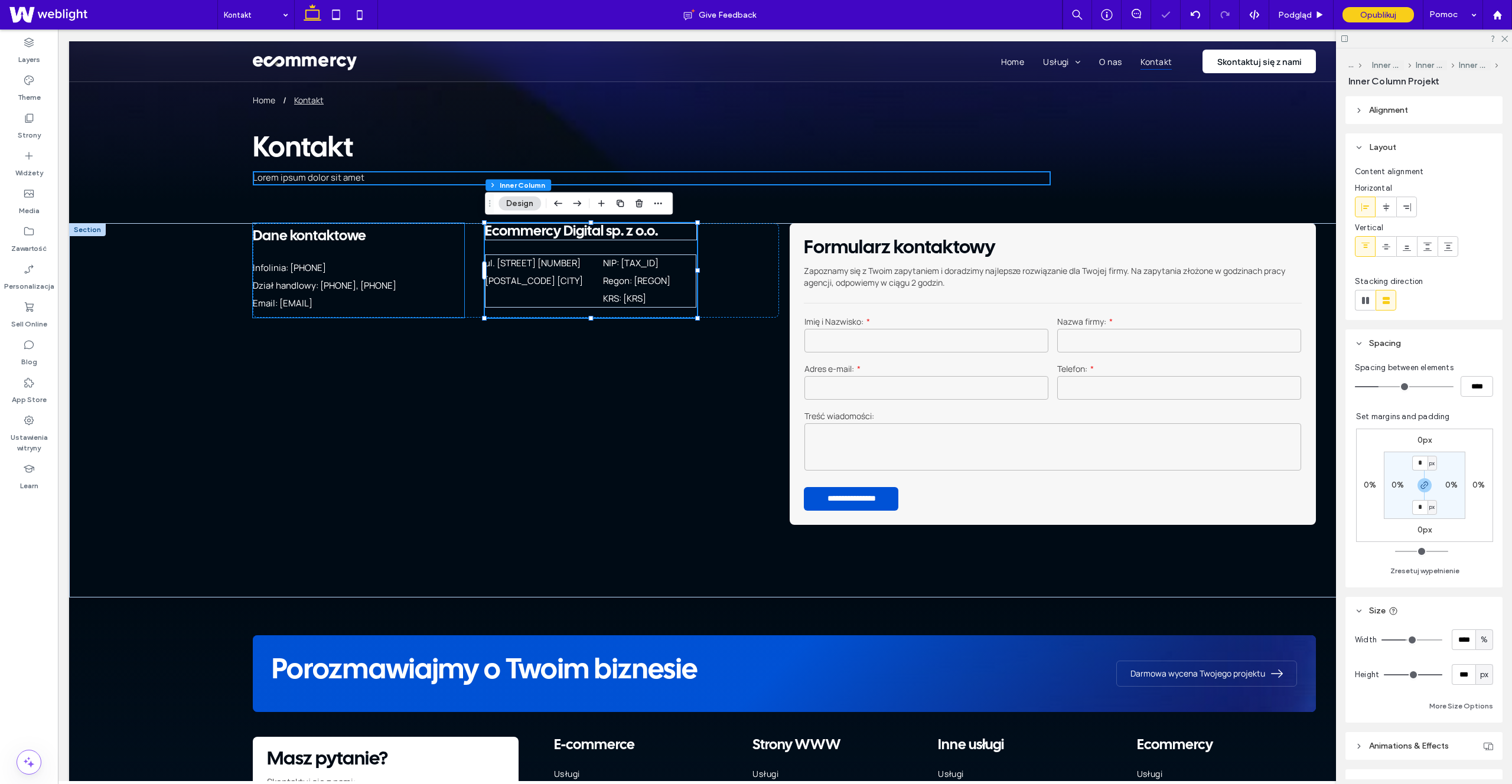 click on "Email: [EMAIL]" at bounding box center (358, 303) 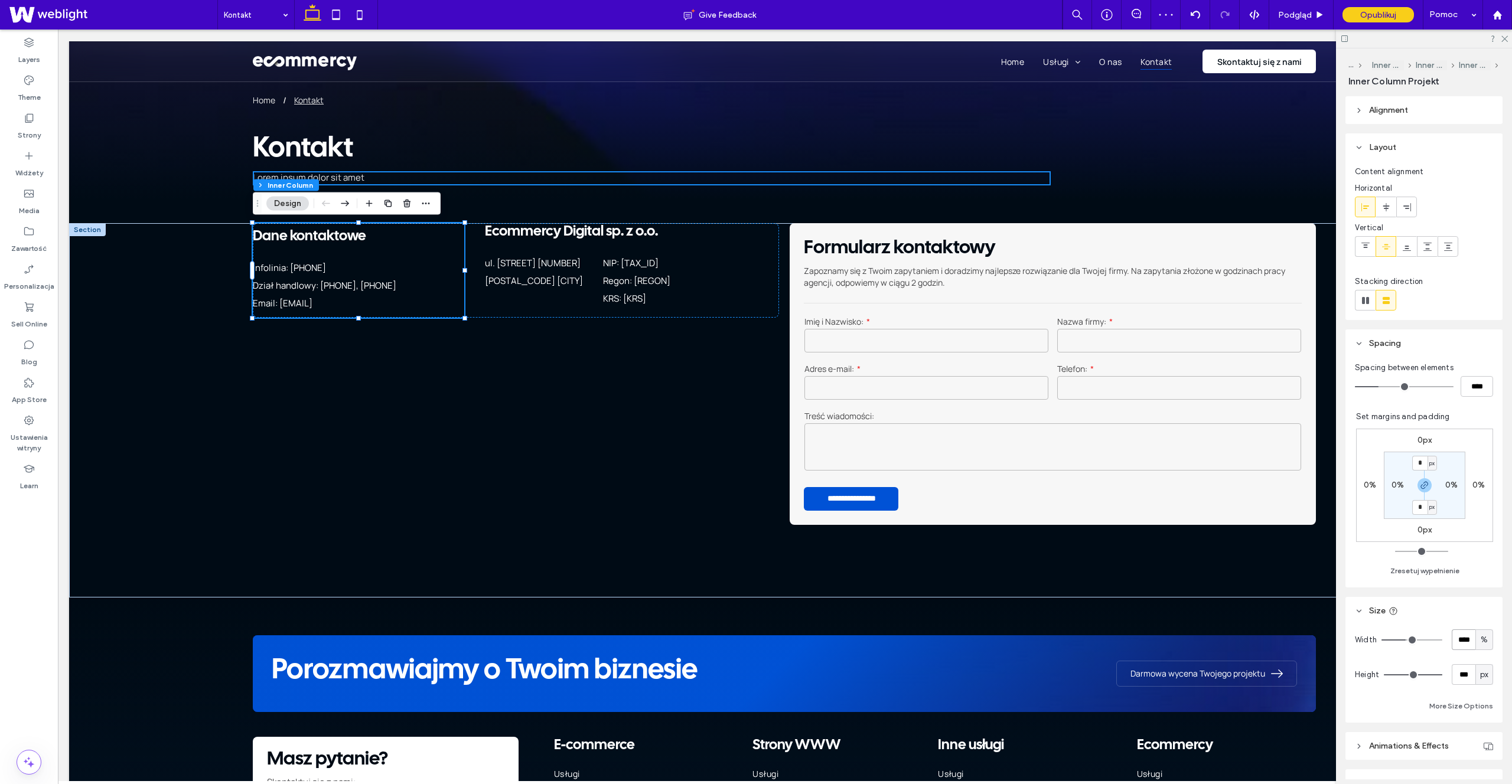 click on "****" at bounding box center [1464, 639] 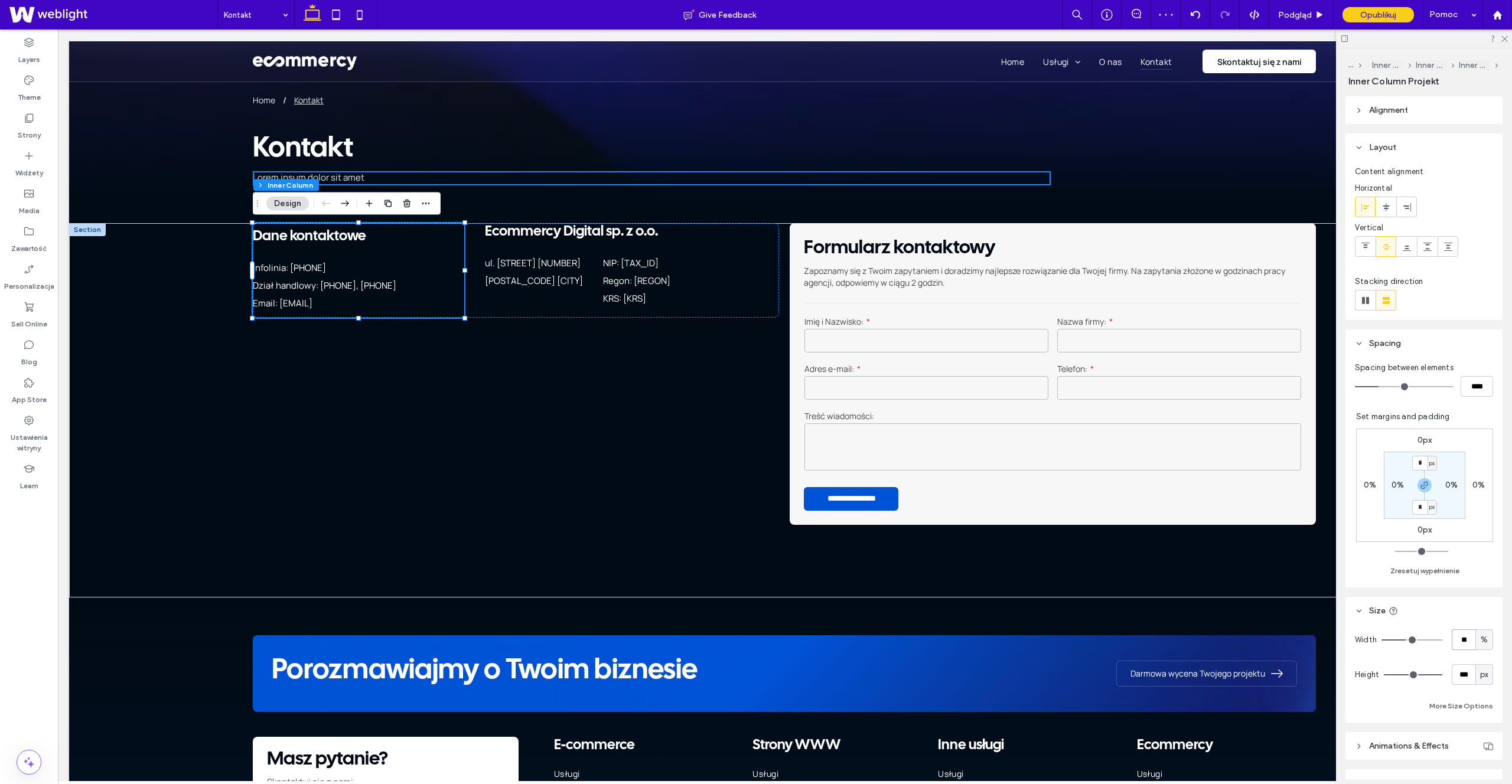 type on "**" 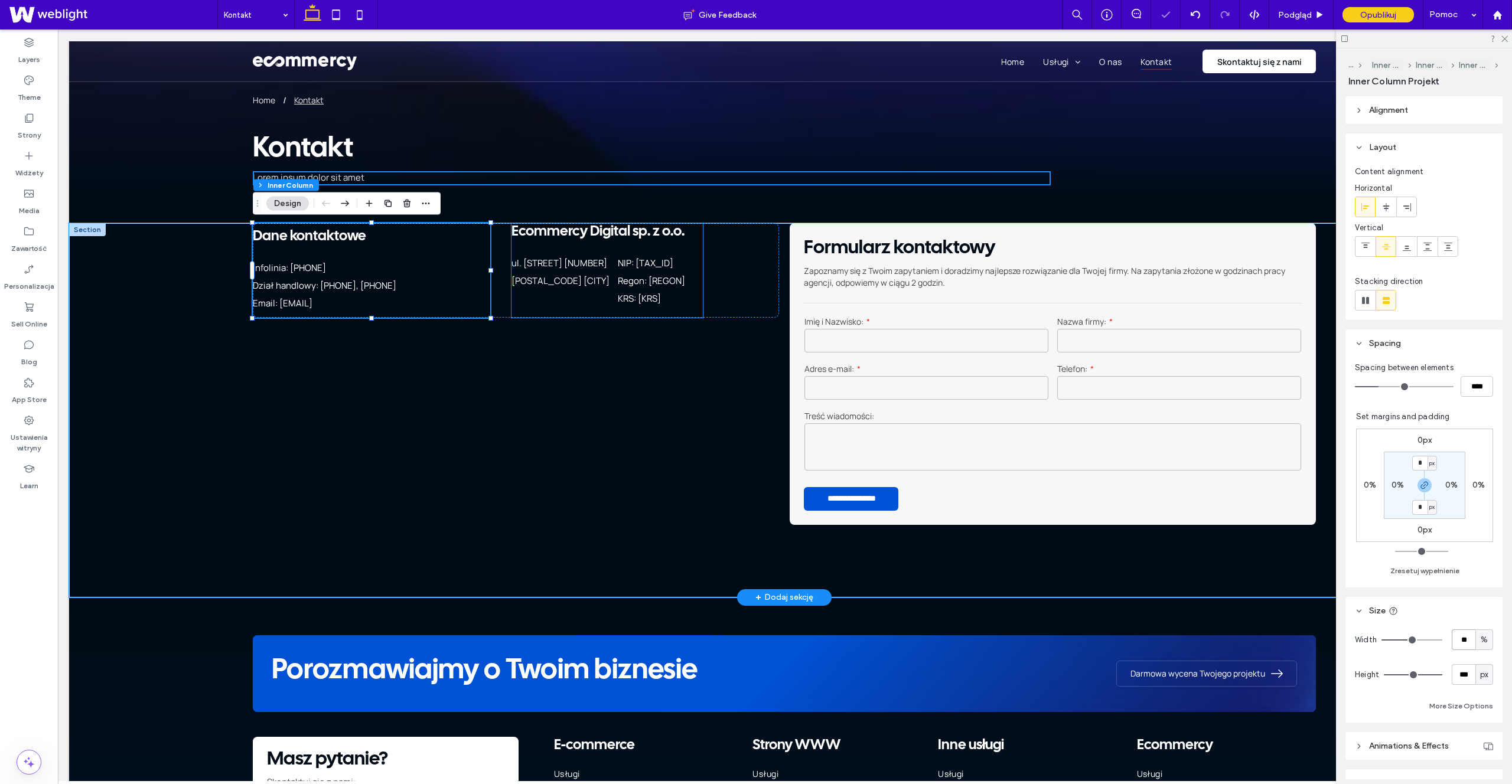 click on "Ecommercy Digital sp. z o.o." at bounding box center (598, 231) 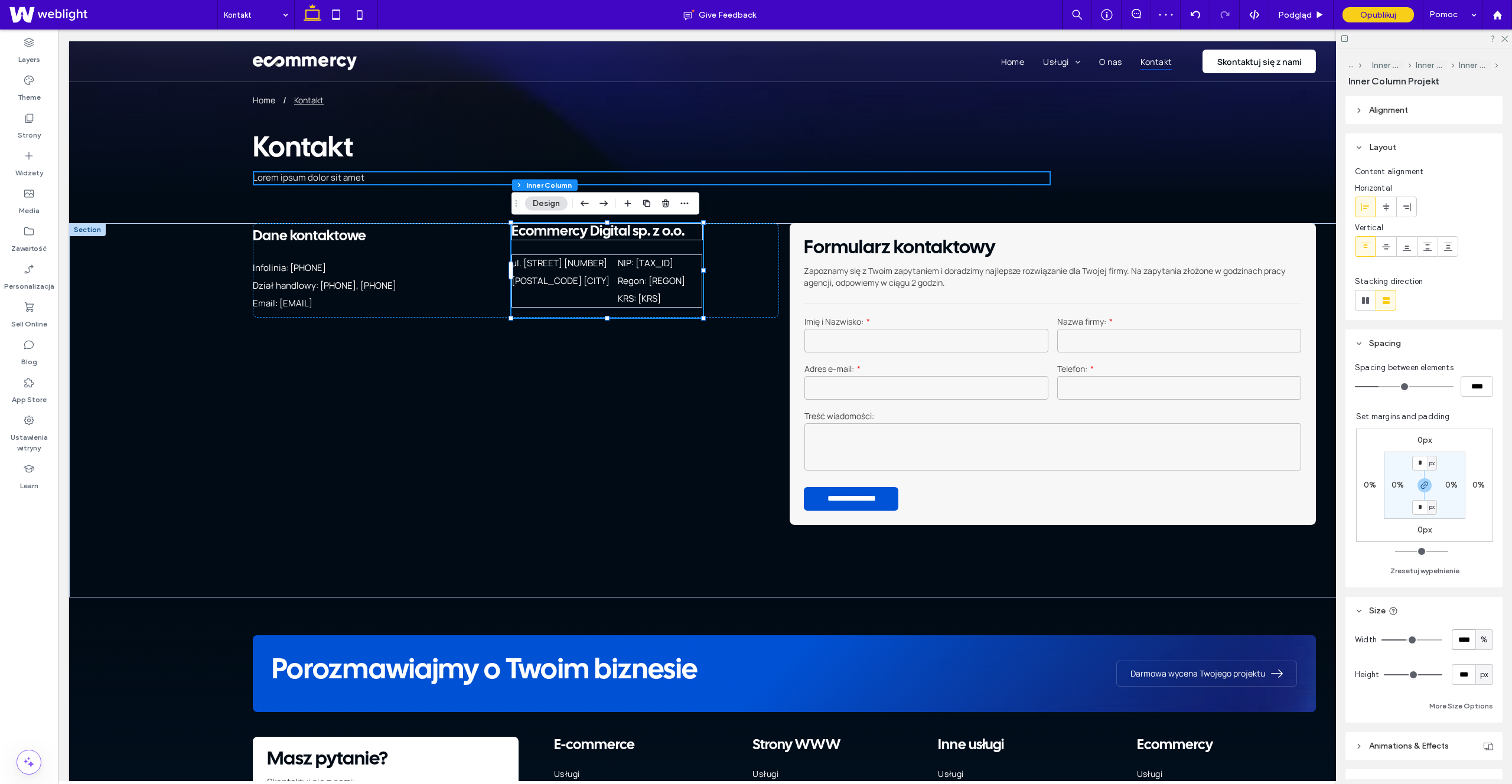 click on "****" at bounding box center [1464, 639] 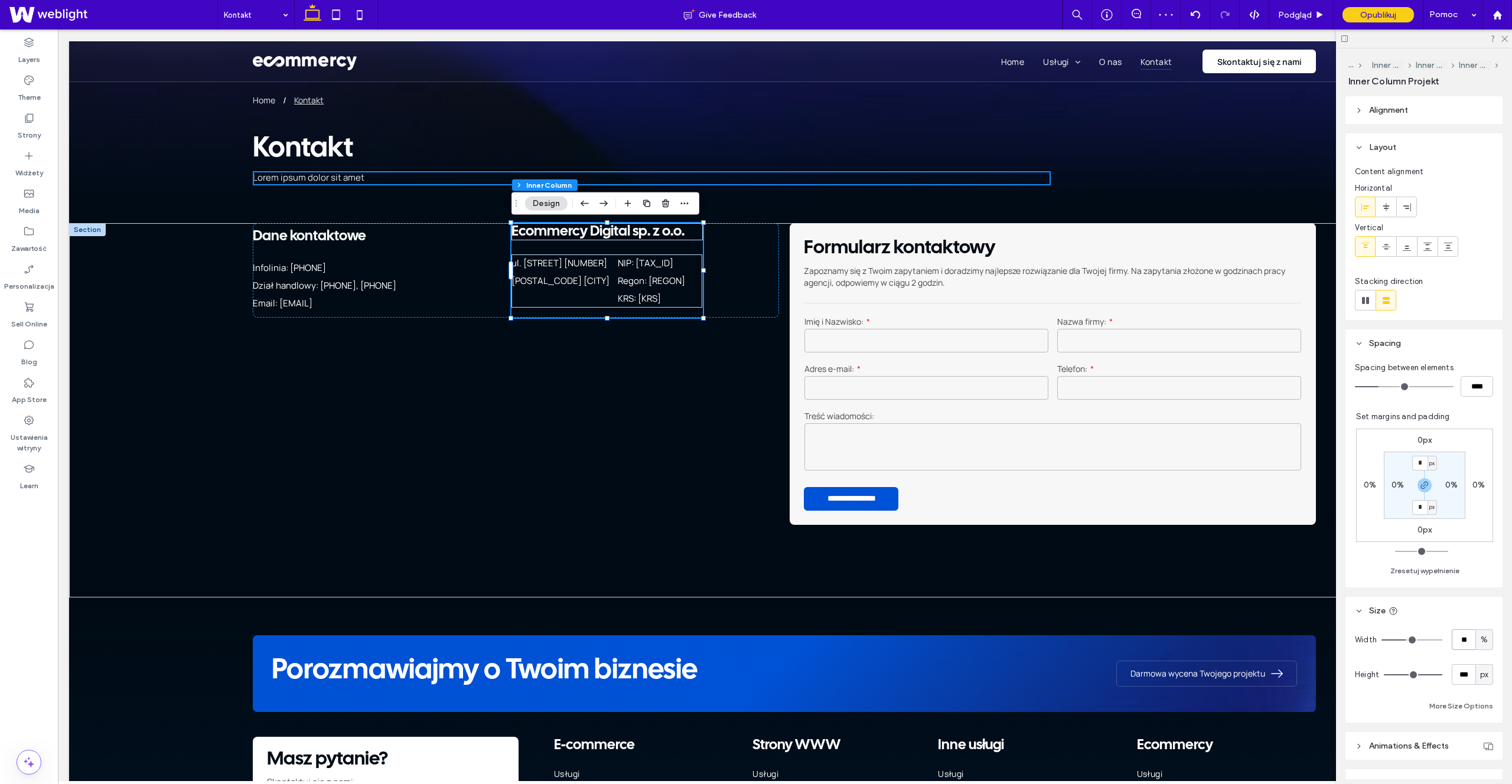 type on "**" 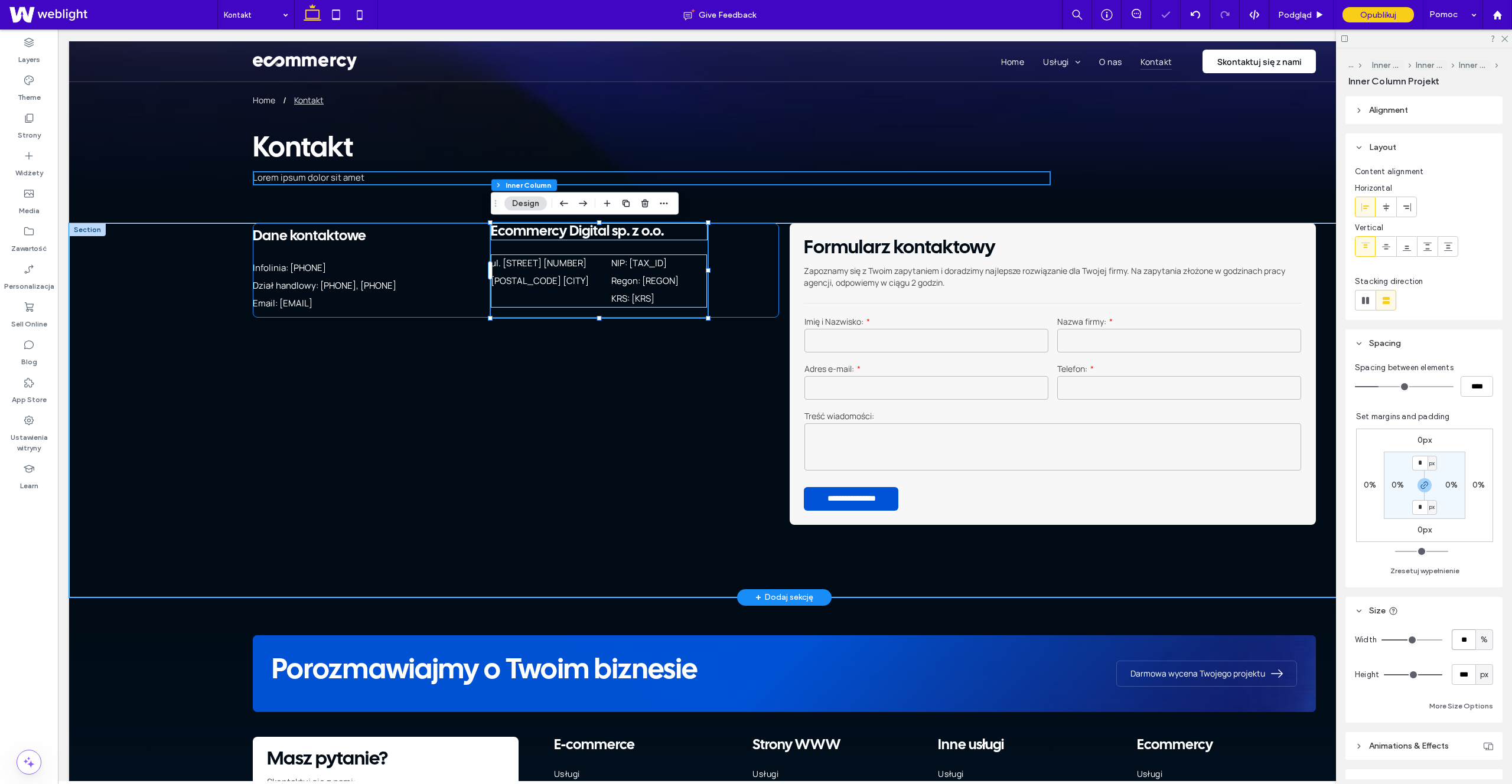 click on "Dane kontaktowe
Infolinia: 537 145 807 Dział handlowy: 791 318 723, 537 849 009 Email: biuro@ecommercy.pl
Ecommercy Digital sp. z o.o.
ul. Świętego Michała 43 61-043 Poznań NIP: 782-291-87-56 Regon: 524270277 KRS: 0001015376" at bounding box center (516, 270) 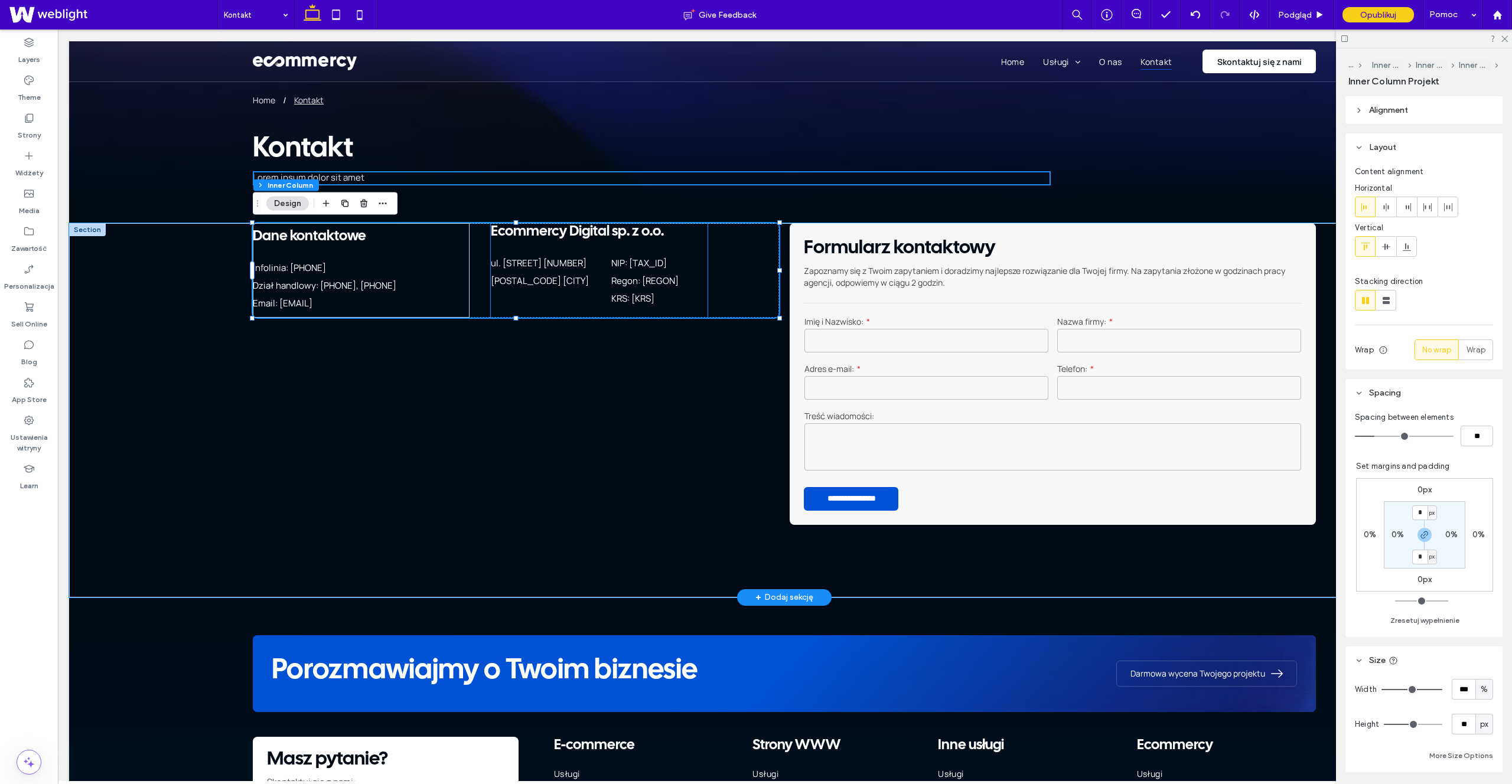 click on "Ecommercy Digital sp. z o.o.
ul. Świętego Michała 43 61-043 Poznań NIP: 782-291-87-56 Regon: 524270277 KRS: 0001015376" at bounding box center [599, 270] 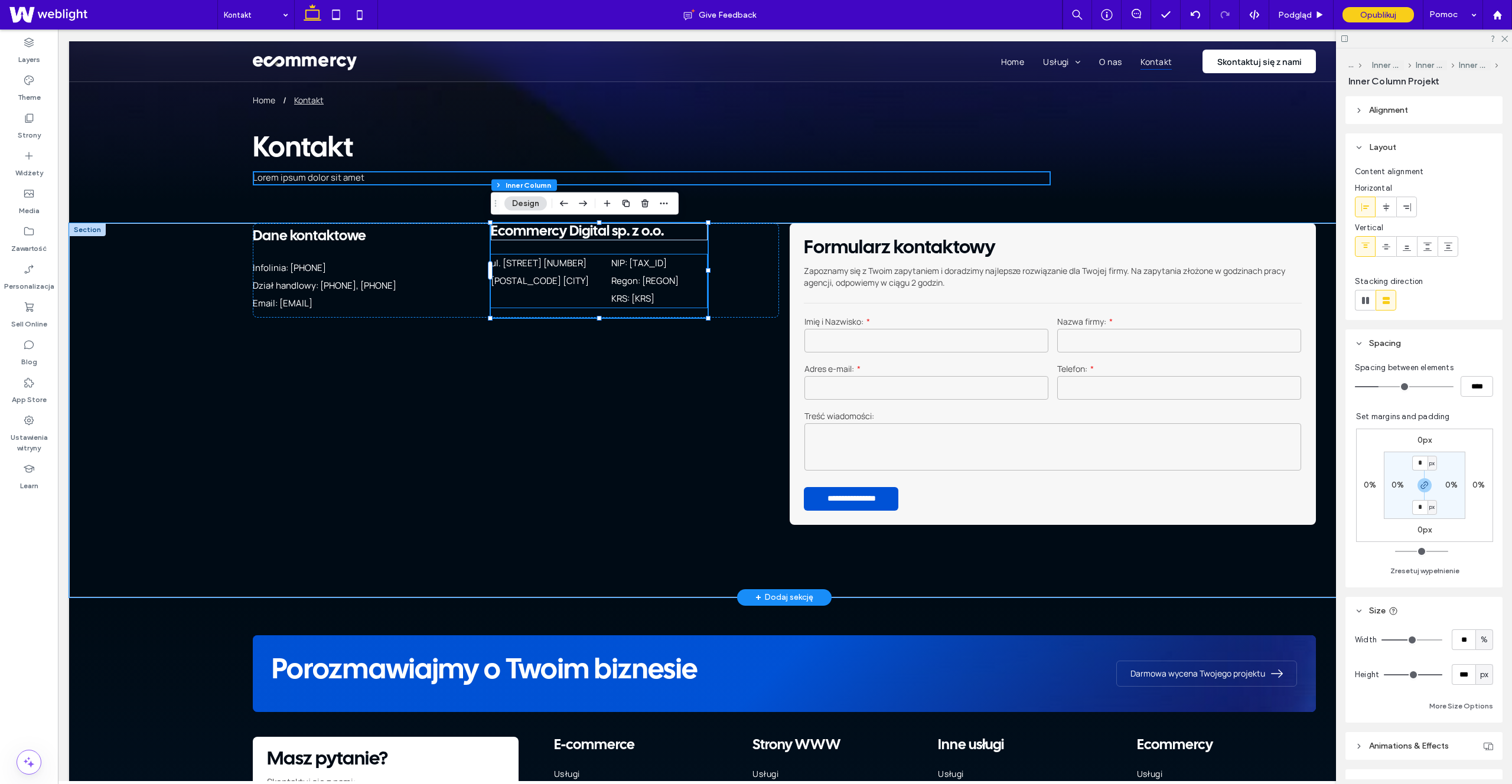 click on "Regon: [NUMBER]" at bounding box center [645, 280] 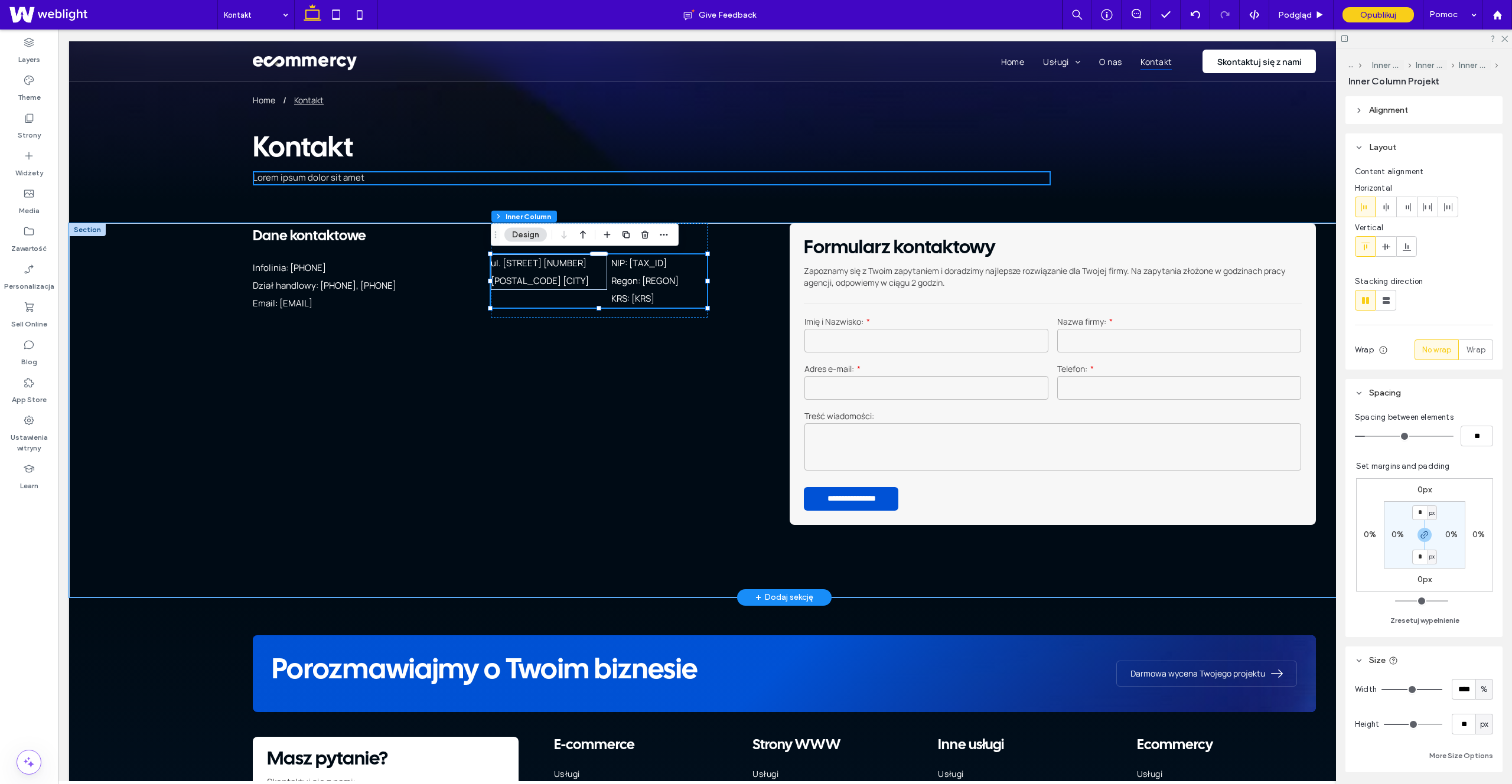 click on "Regon: [NUMBER]" at bounding box center (645, 280) 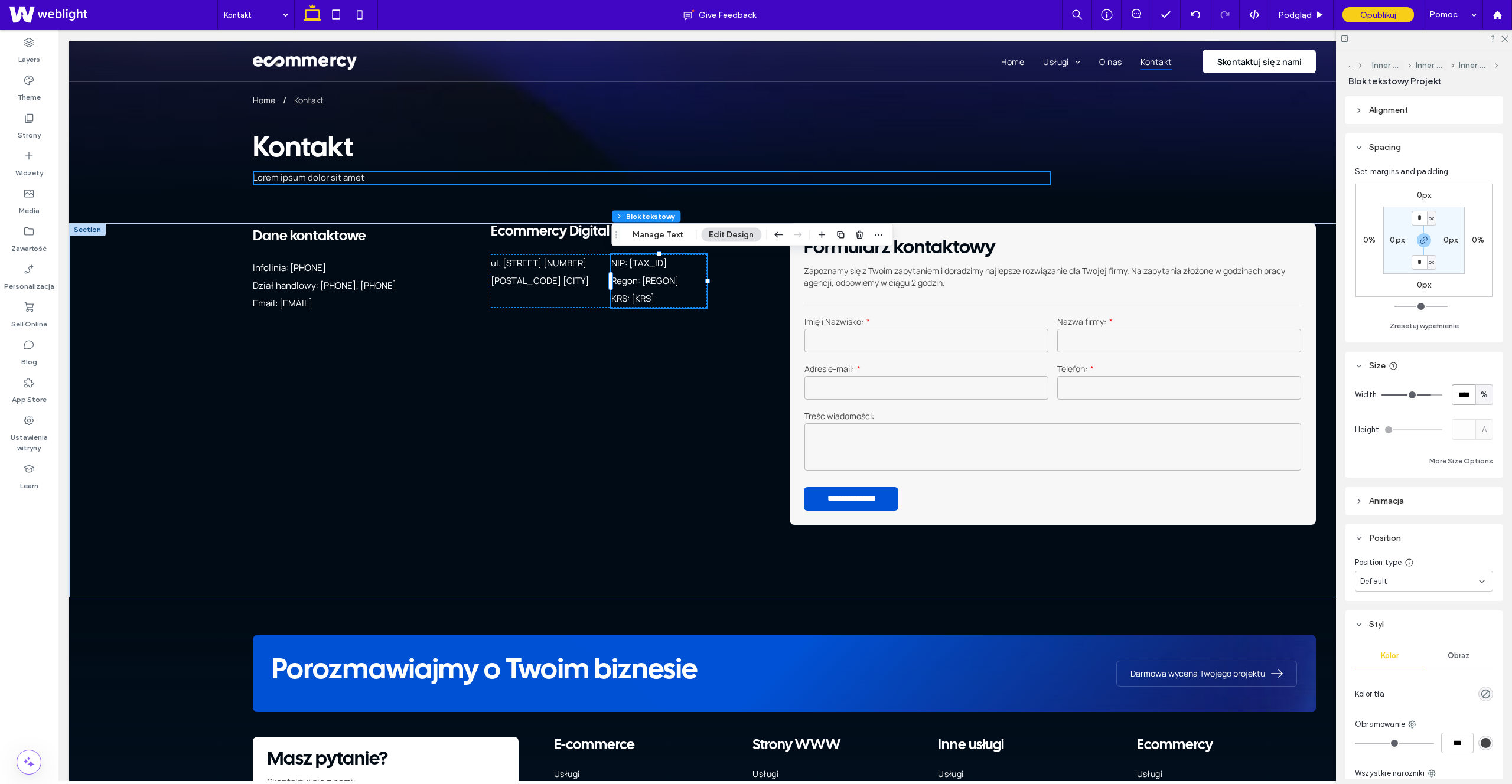 click on "****" at bounding box center (1464, 394) 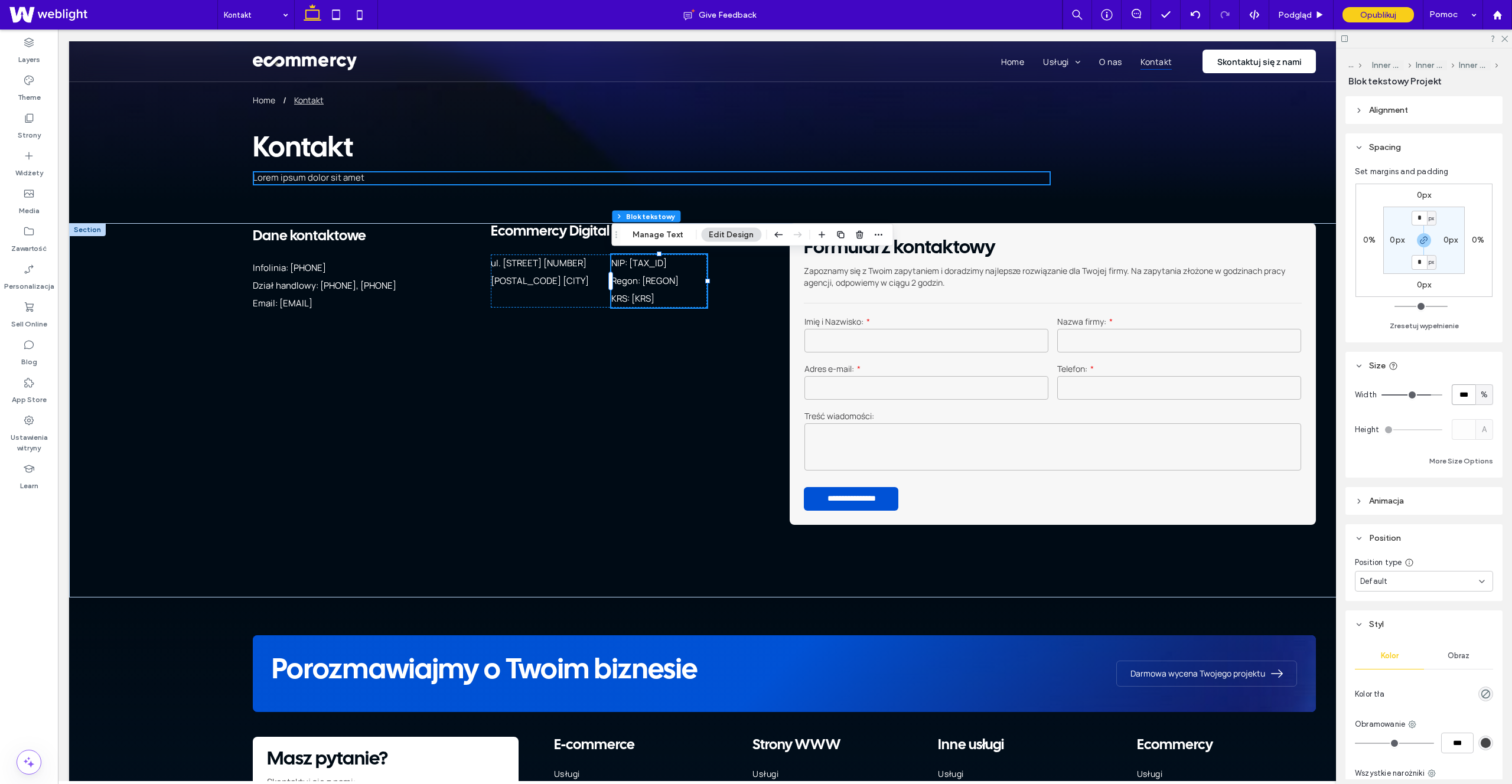 type on "***" 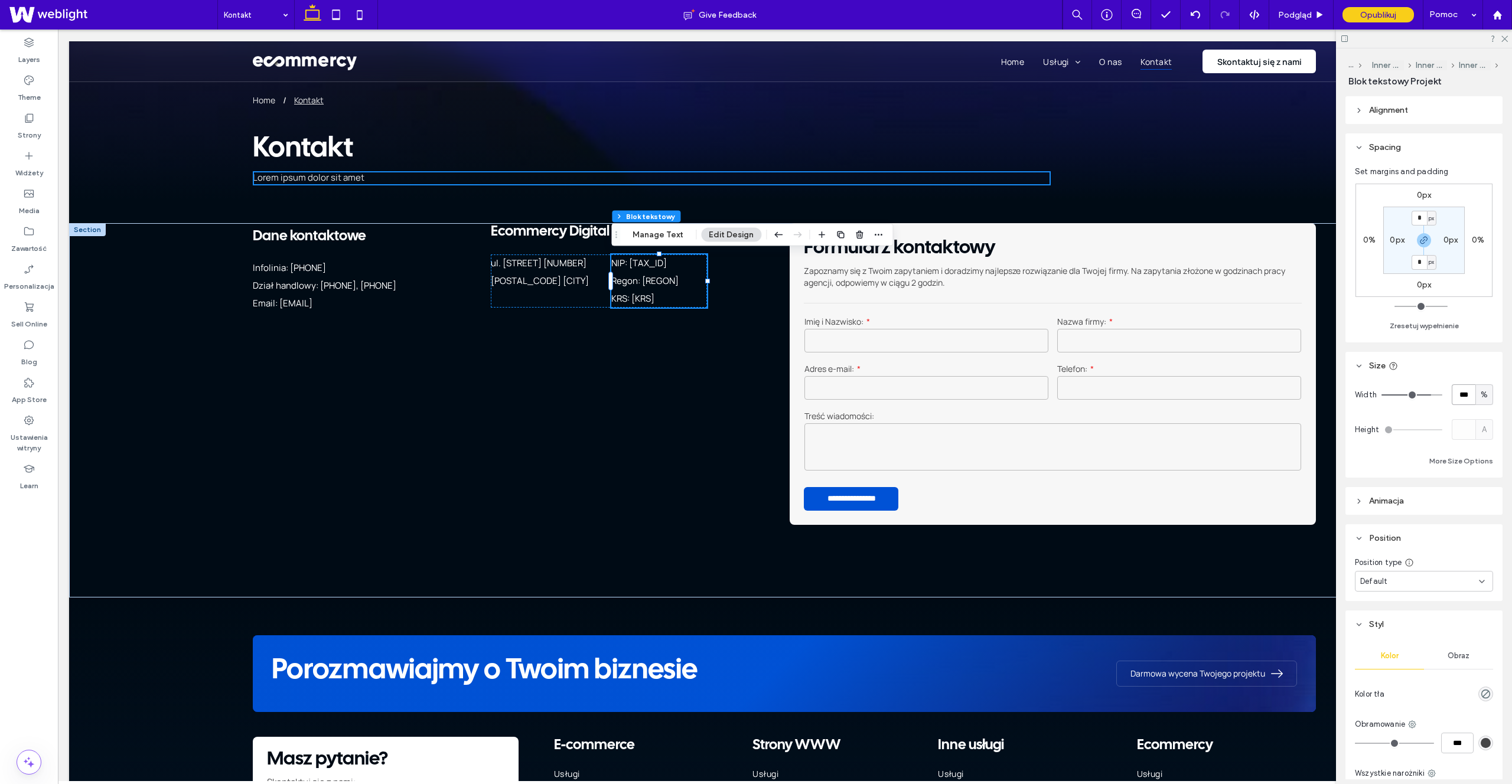 type on "***" 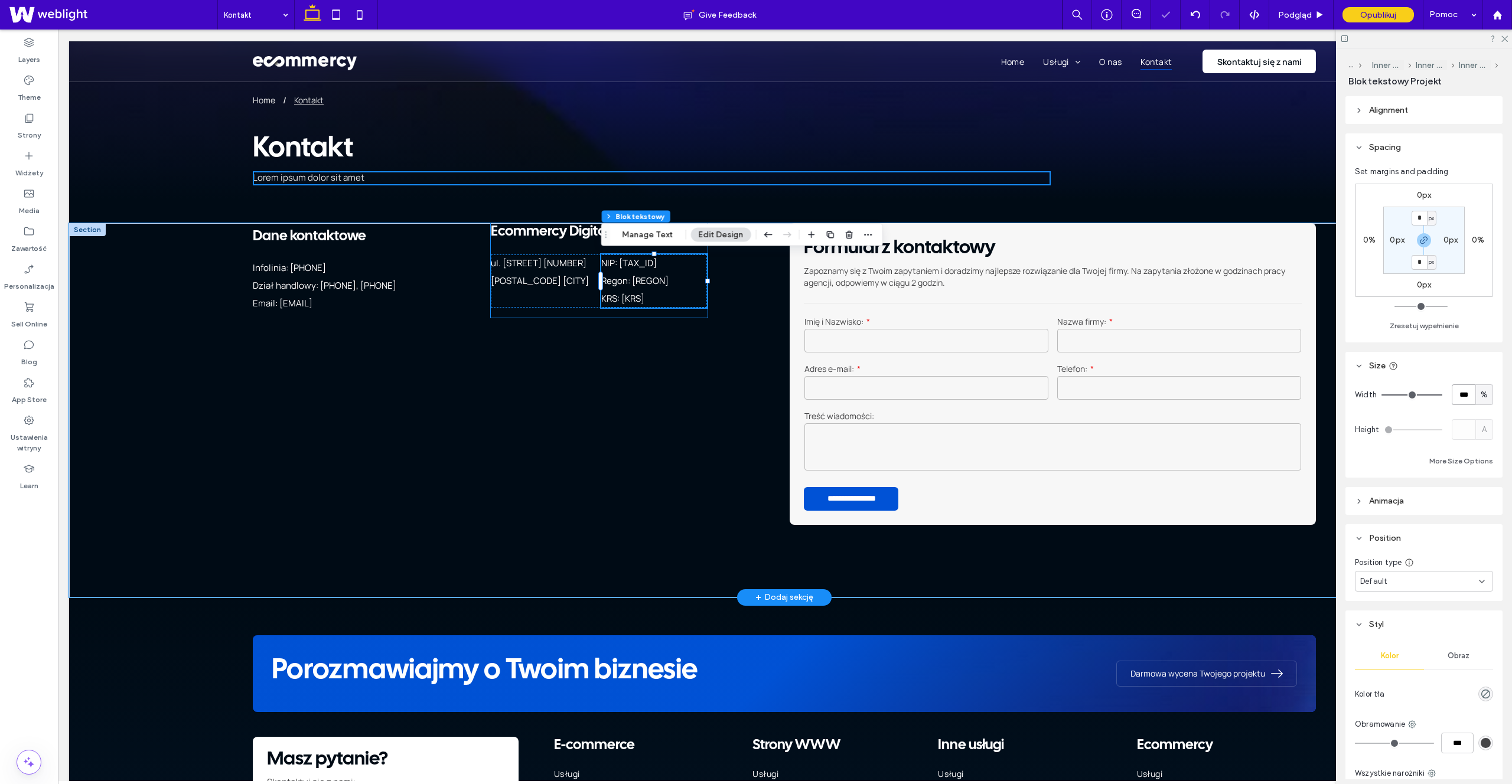 click on "Dane kontaktowe
Infolinia: 537 145 807 Dział handlowy: 791 318 723, 537 849 009 Email: biuro@ecommercy.pl
Ecommercy Digital sp. z o.o.
ul. Świętego Michała 43 61-043 Poznań NIP: 782-291-87-56 Regon: 524270277 KRS: 0001015376" at bounding box center [516, 410] 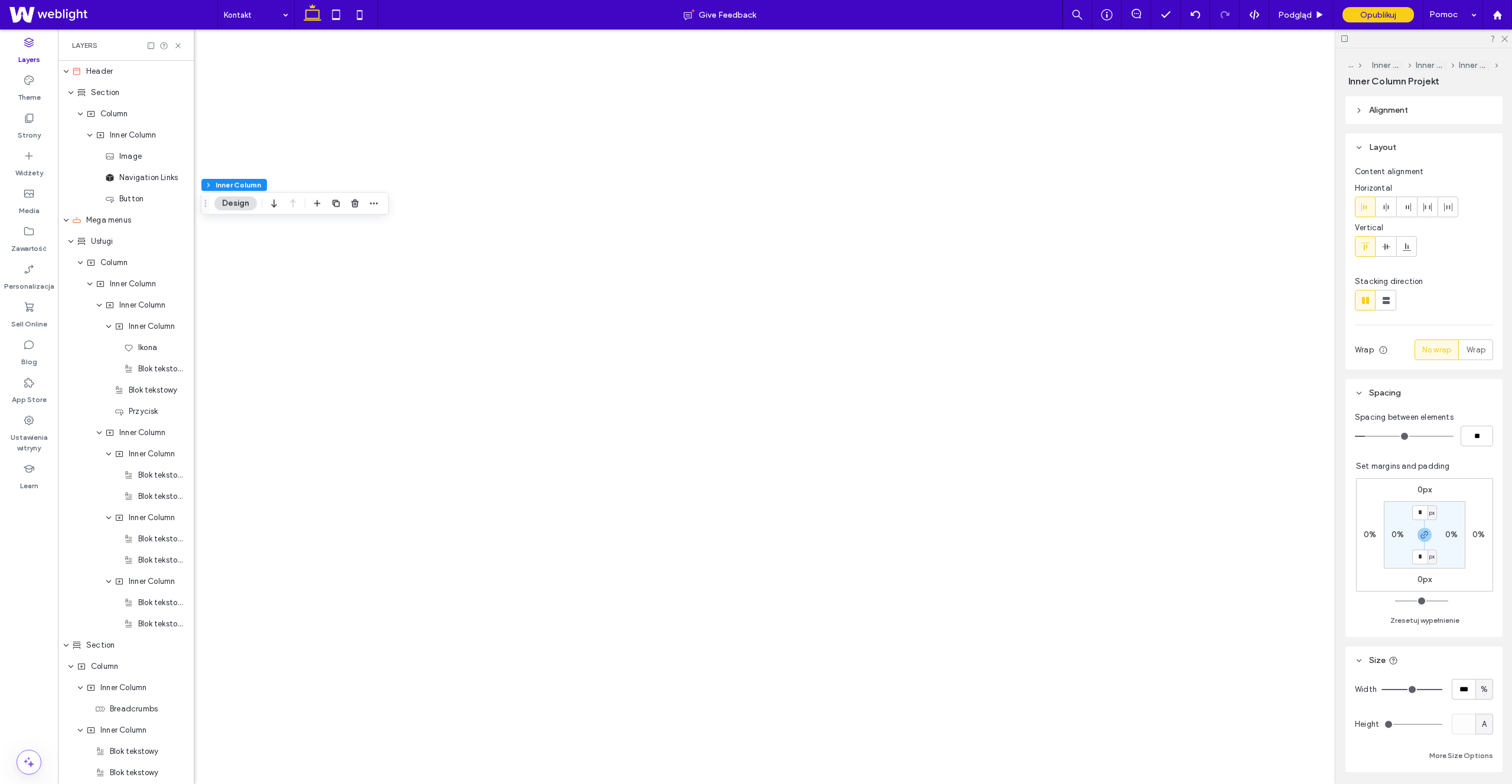 scroll, scrollTop: 0, scrollLeft: 0, axis: both 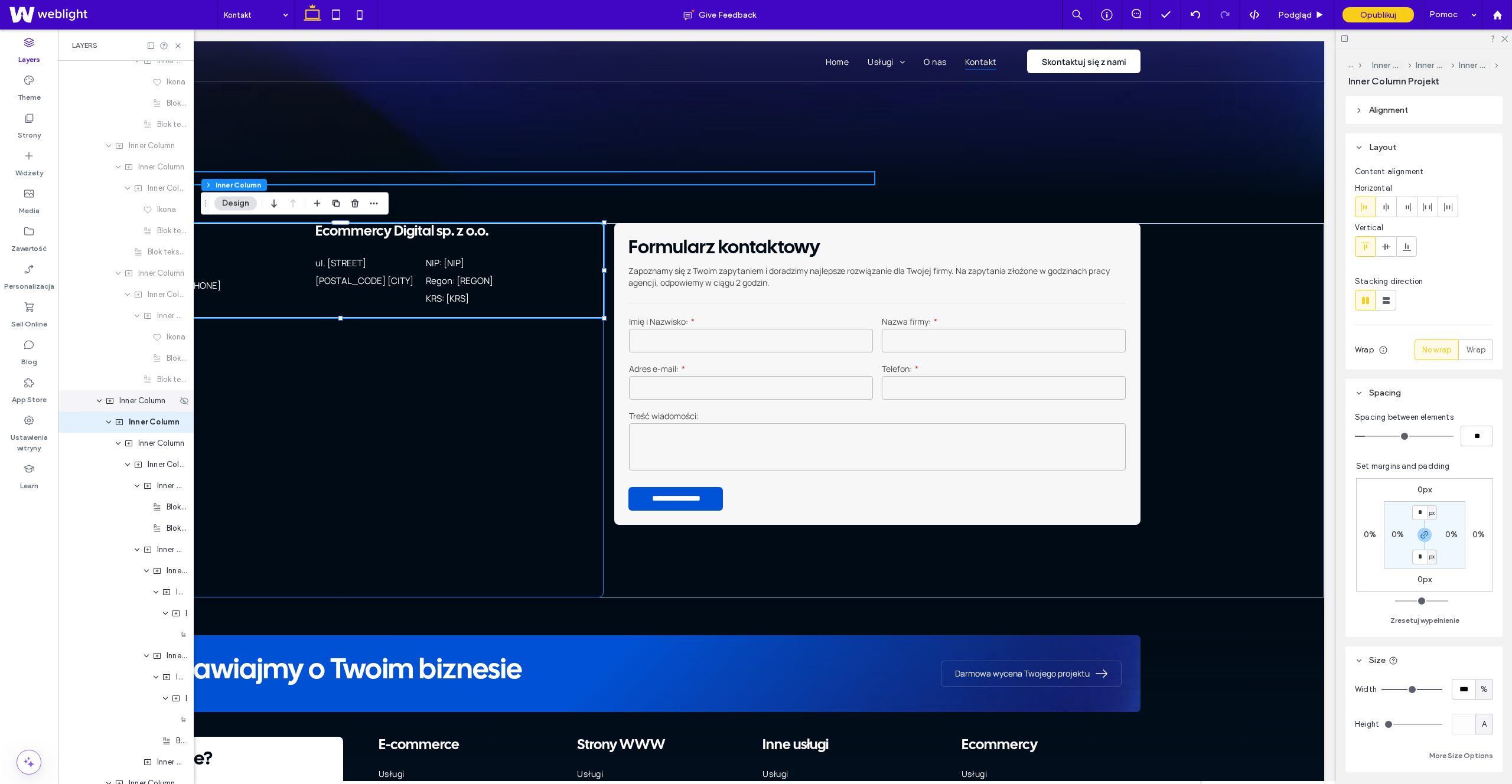 click on "Inner Column" at bounding box center [142, 401] 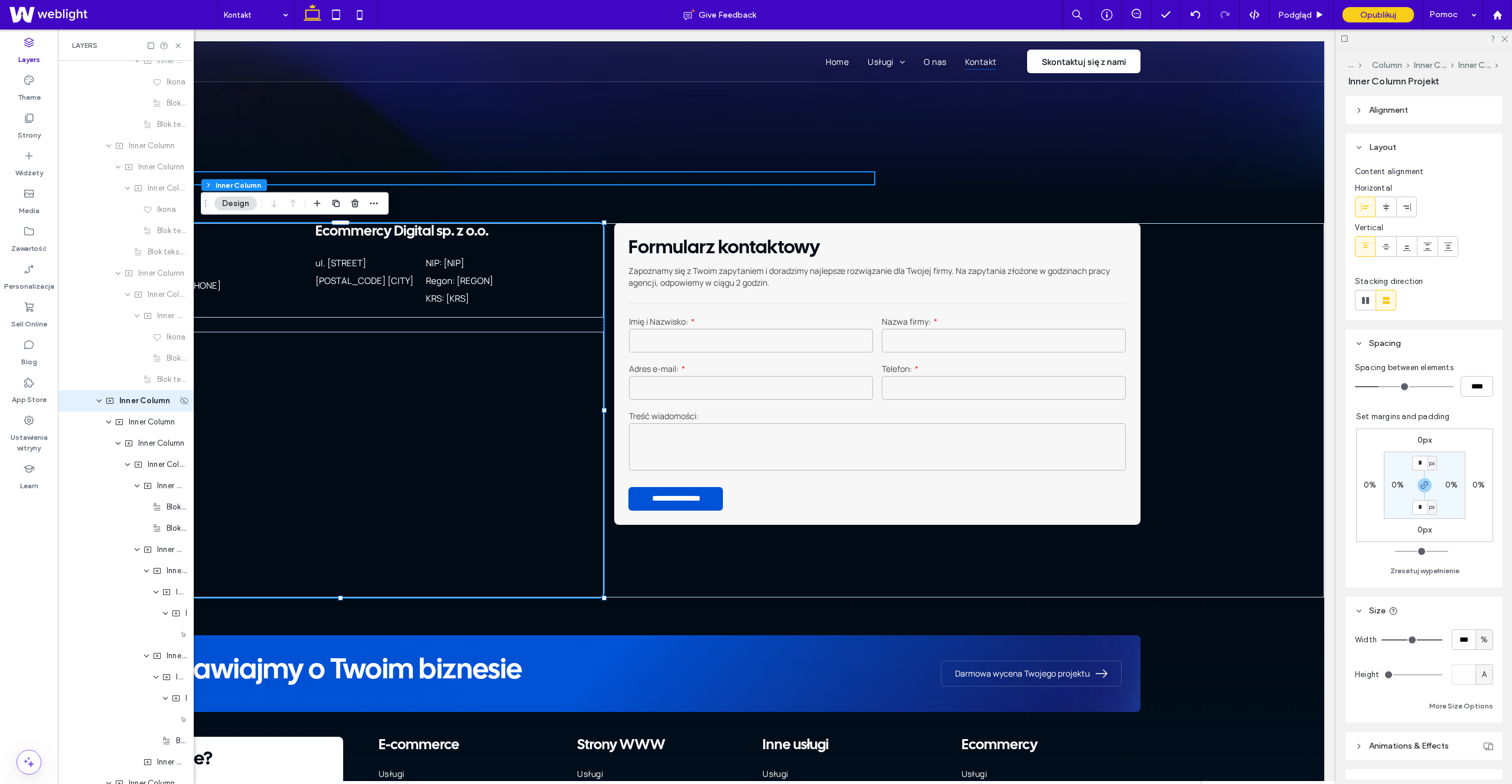 scroll, scrollTop: 3985, scrollLeft: 0, axis: vertical 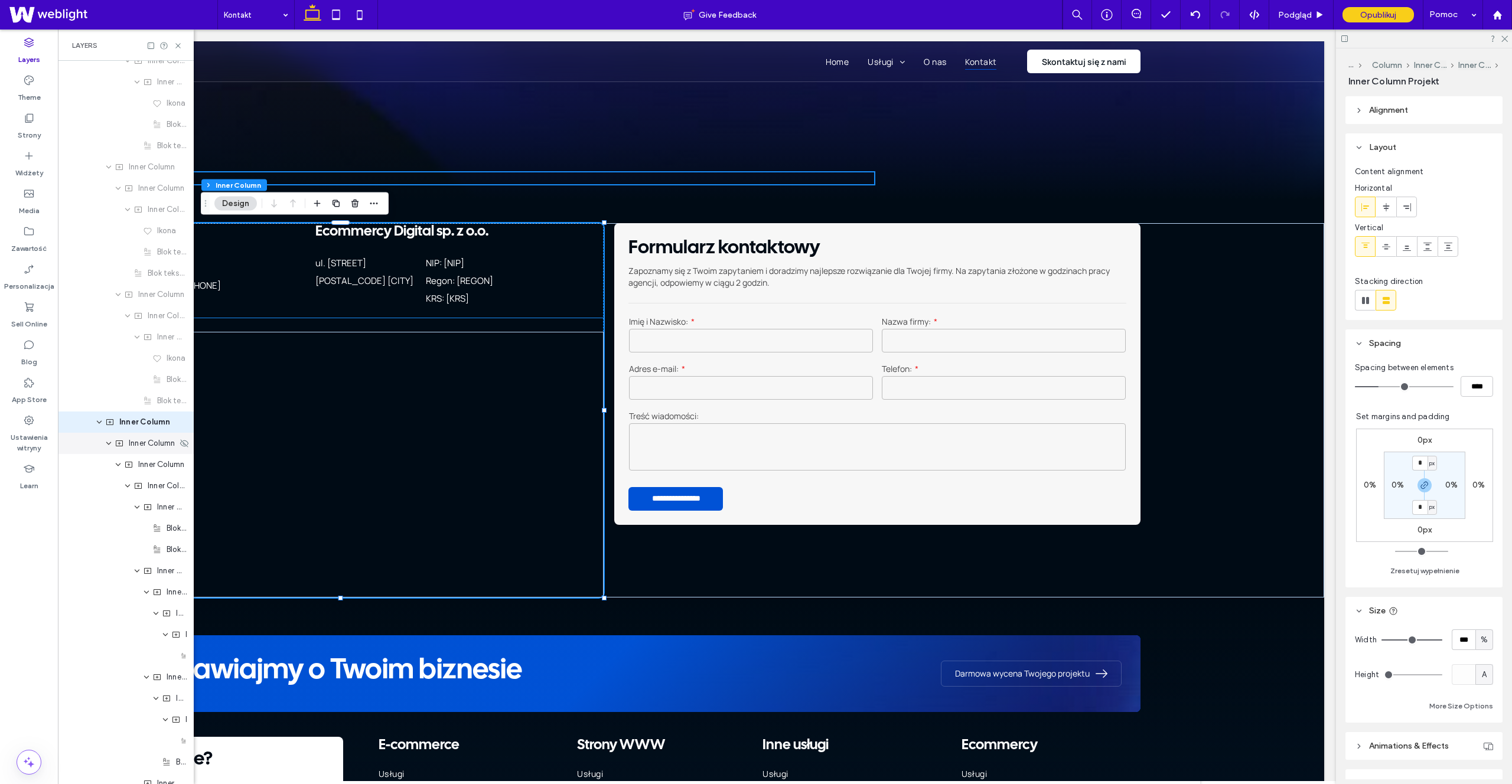 click on "Inner Column" at bounding box center [152, 443] 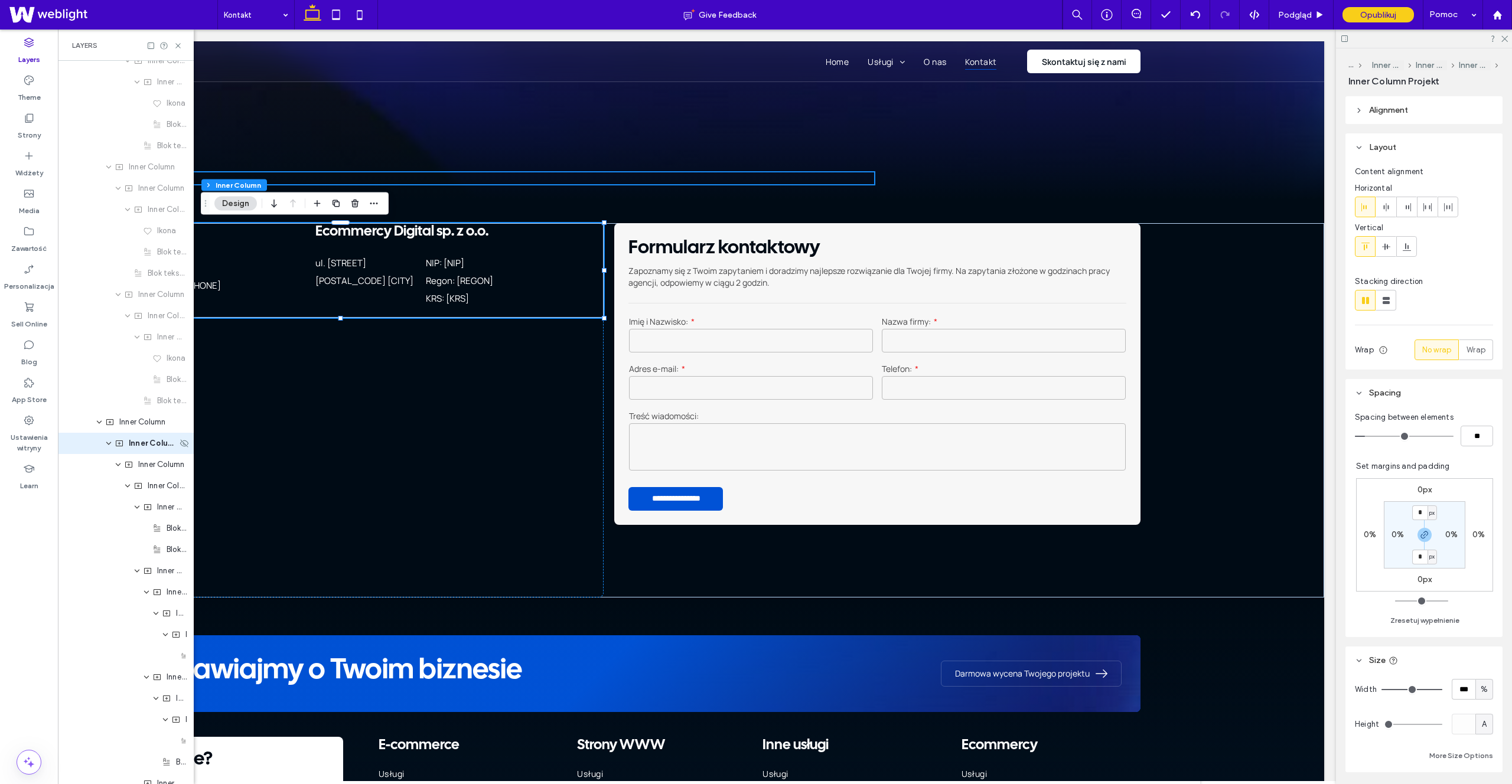 scroll, scrollTop: 4006, scrollLeft: 0, axis: vertical 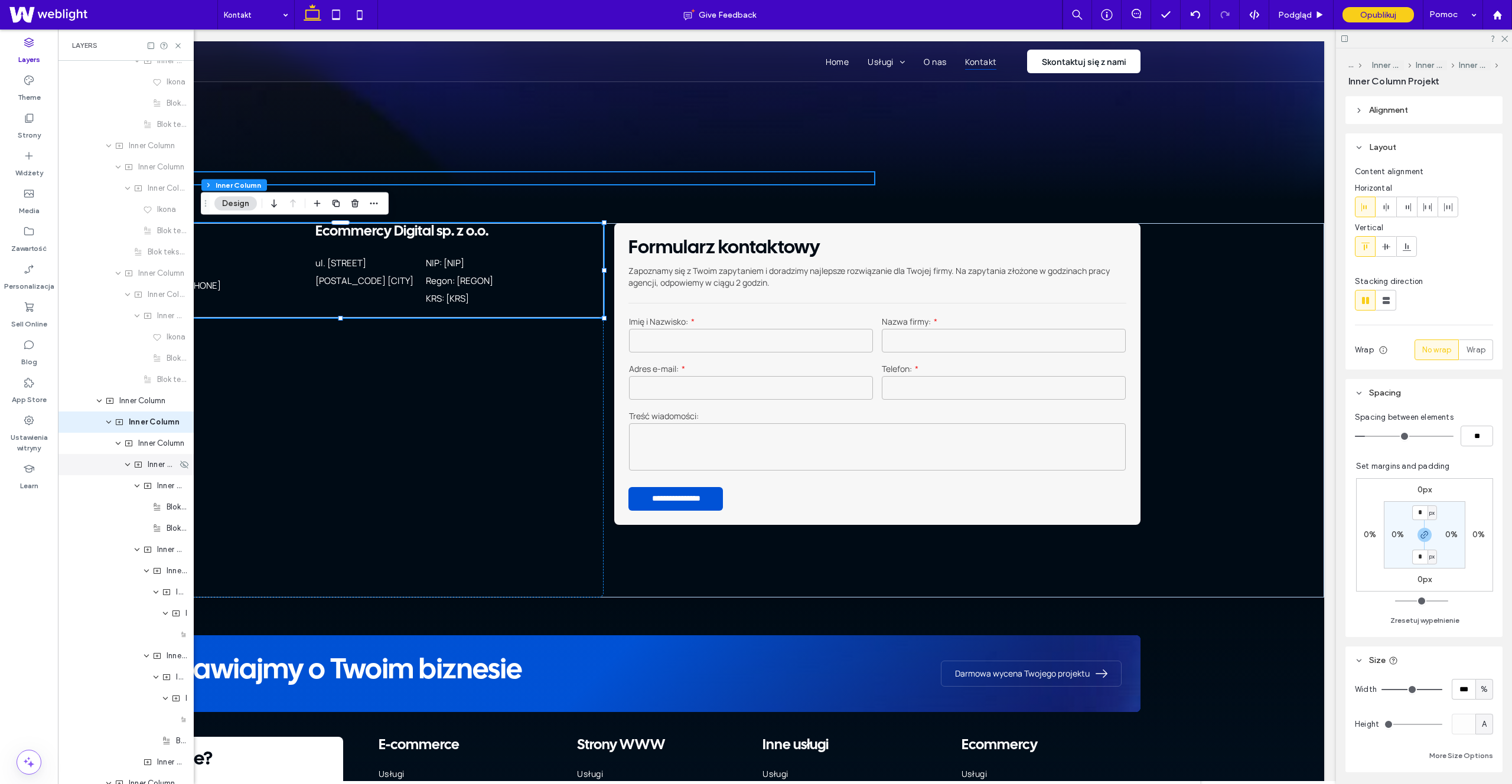 click 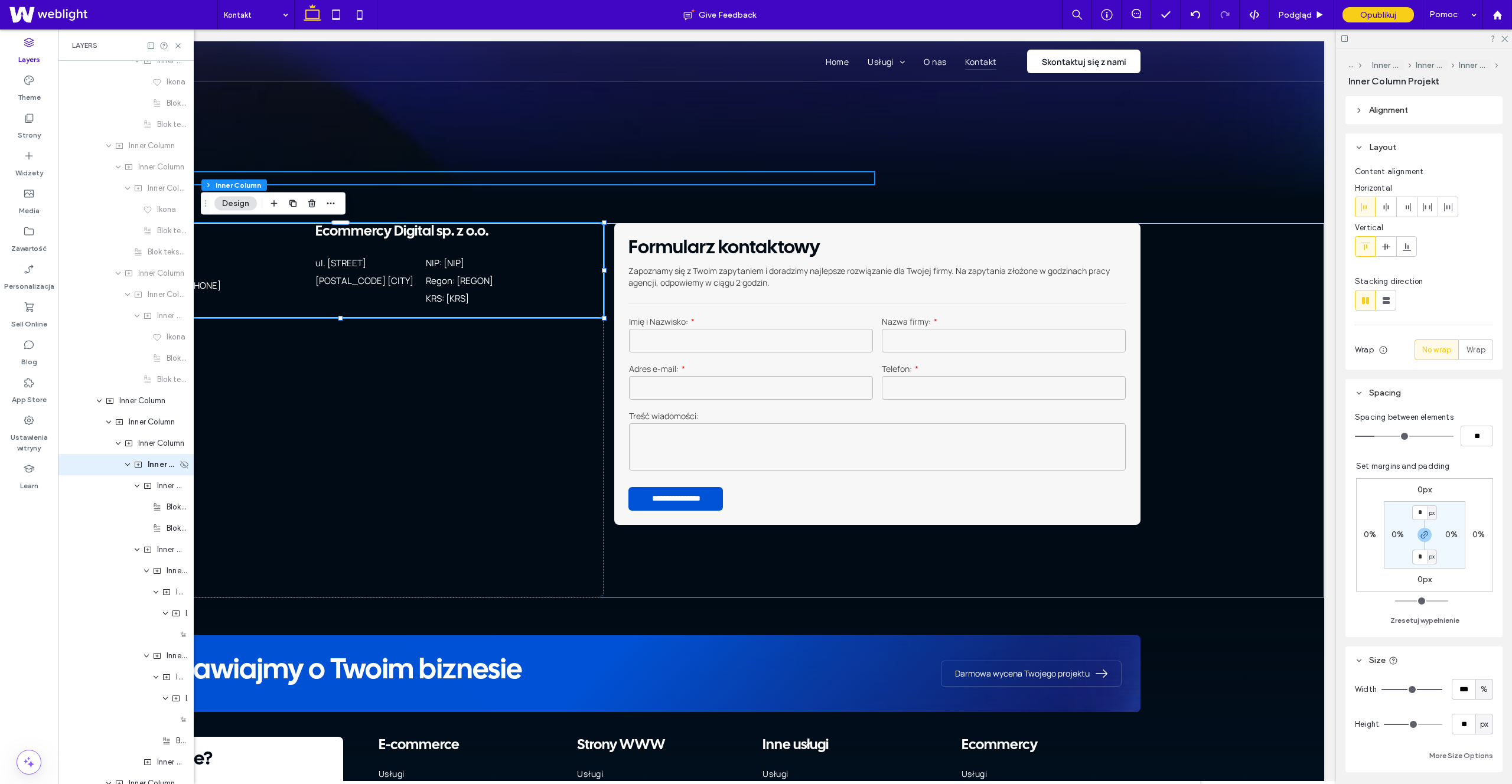 scroll, scrollTop: 4049, scrollLeft: 0, axis: vertical 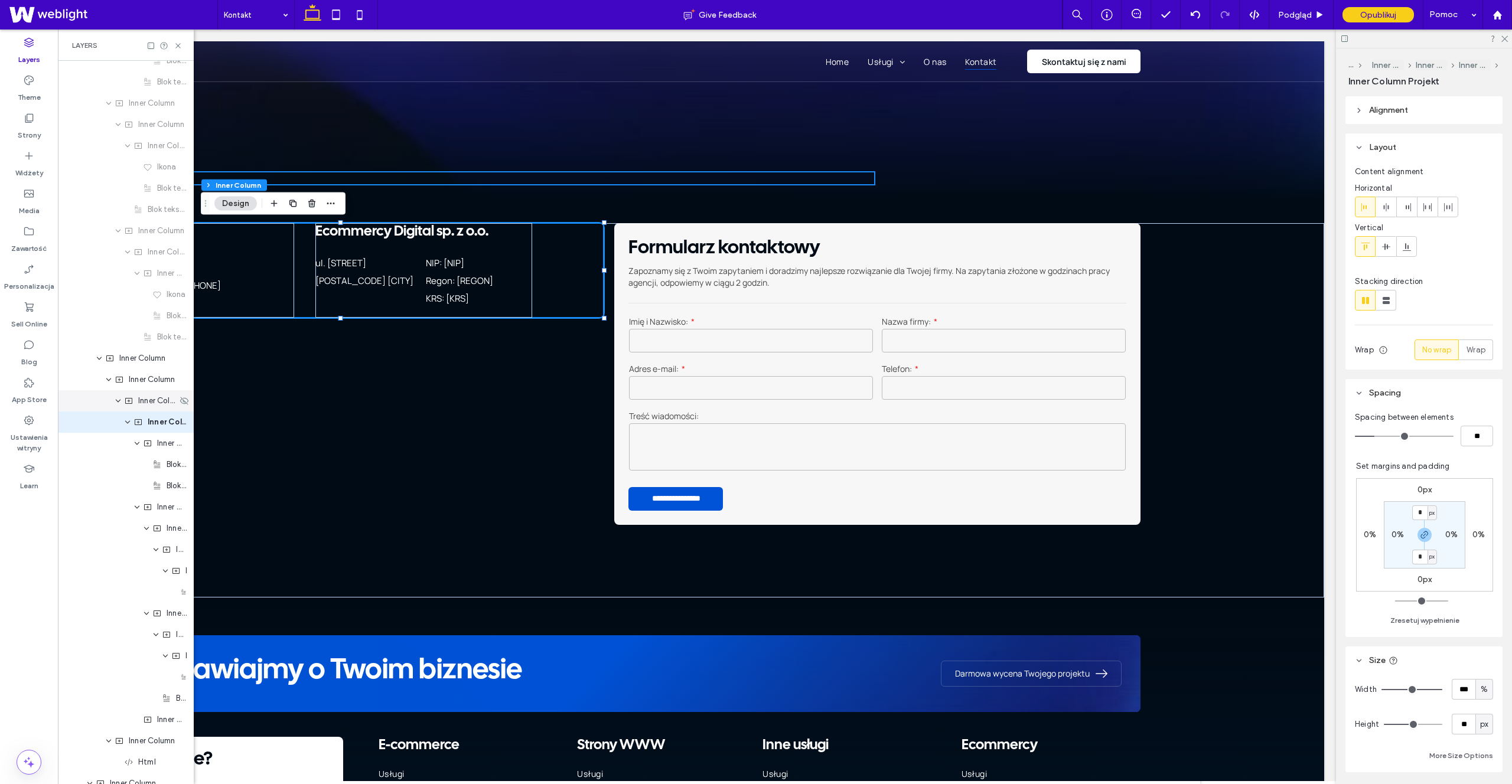 click on "Inner Column" at bounding box center [158, 401] 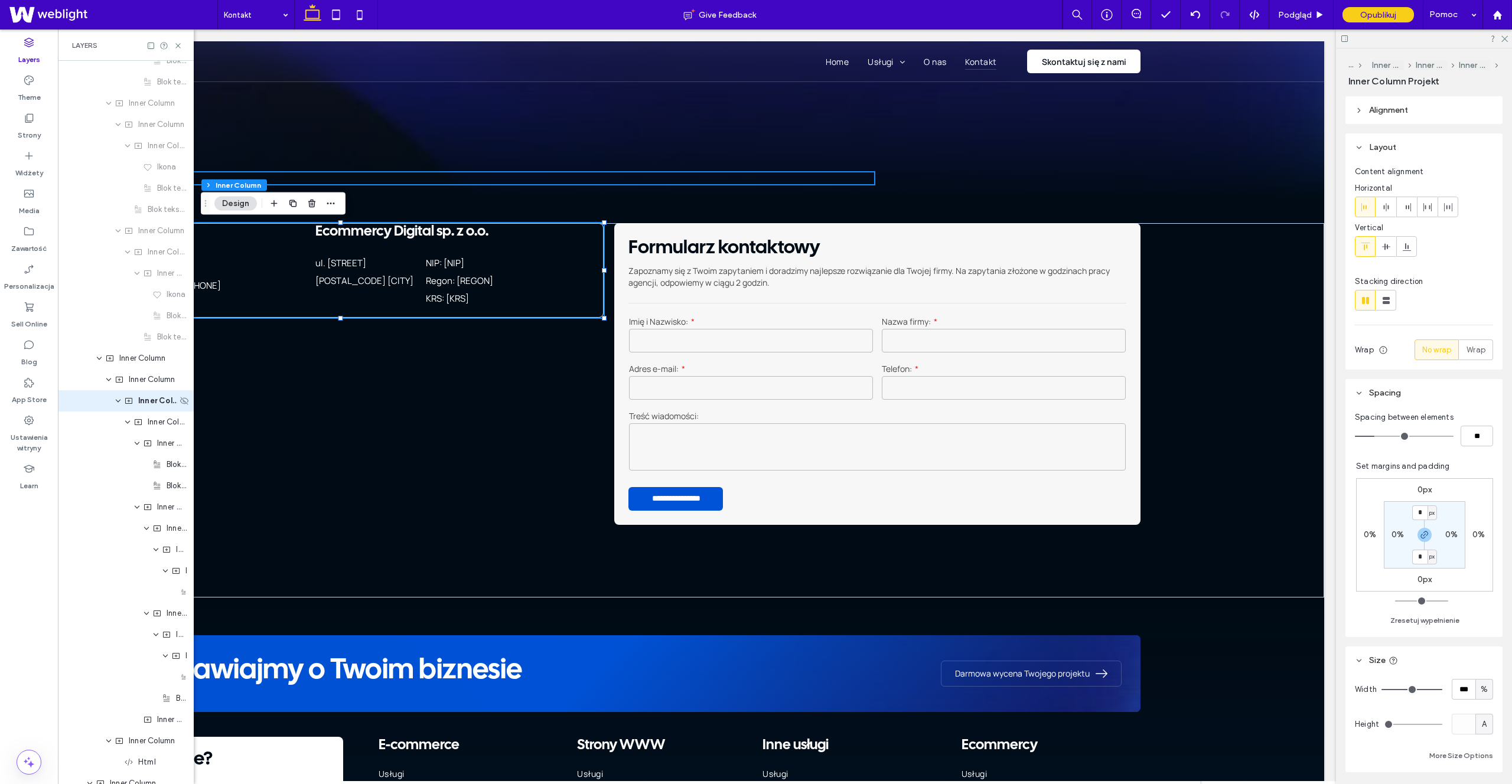 scroll, scrollTop: 4027, scrollLeft: 0, axis: vertical 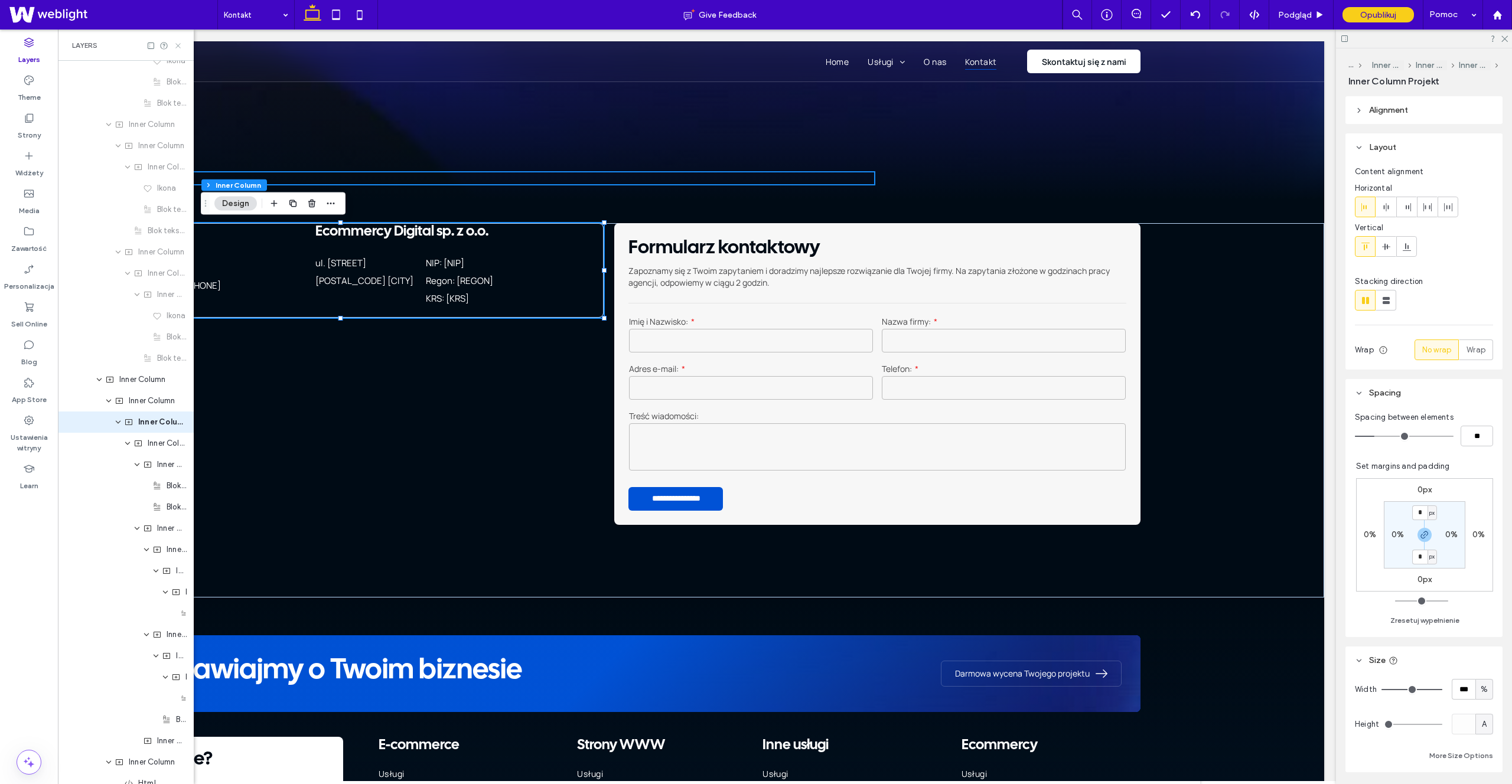 click 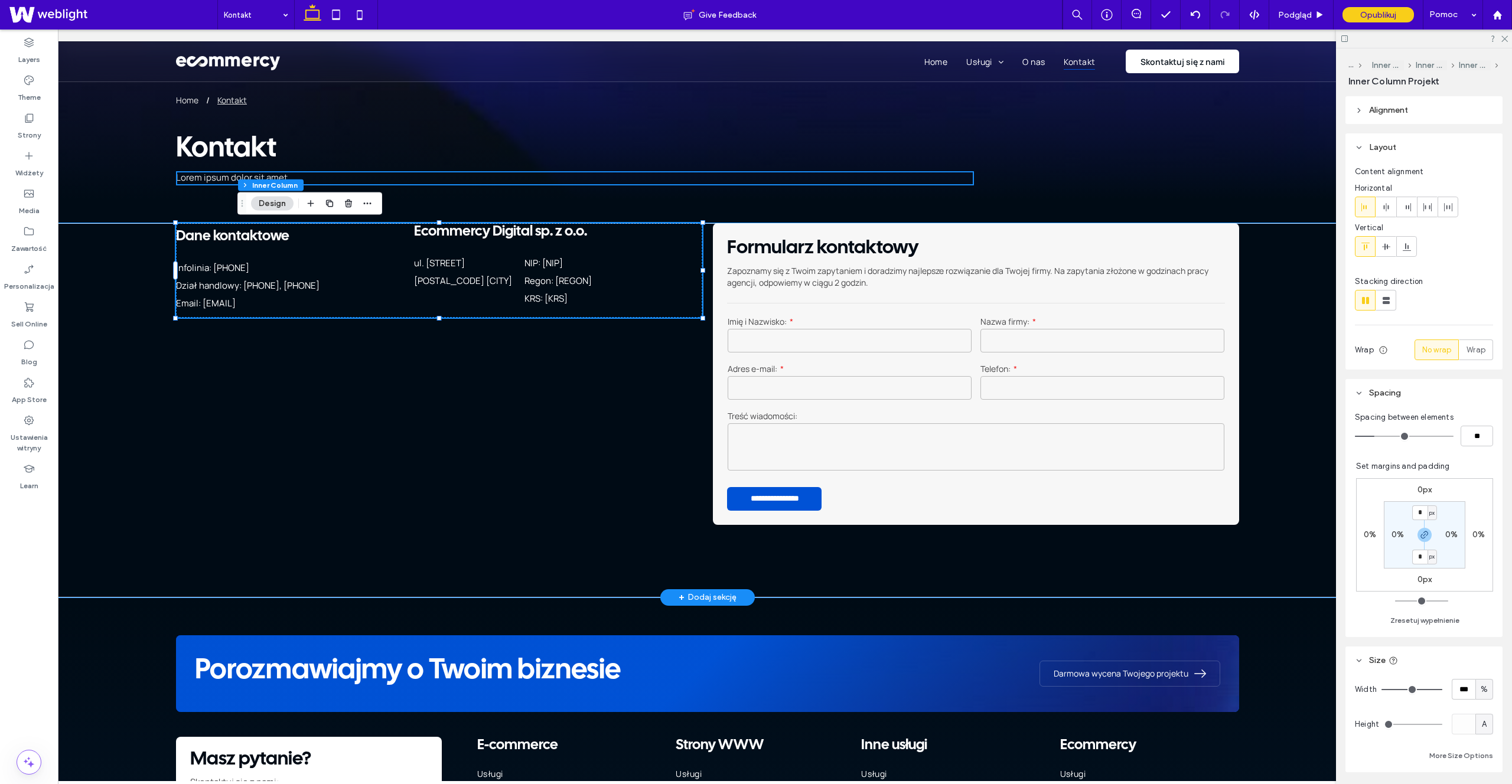scroll, scrollTop: 0, scrollLeft: 0, axis: both 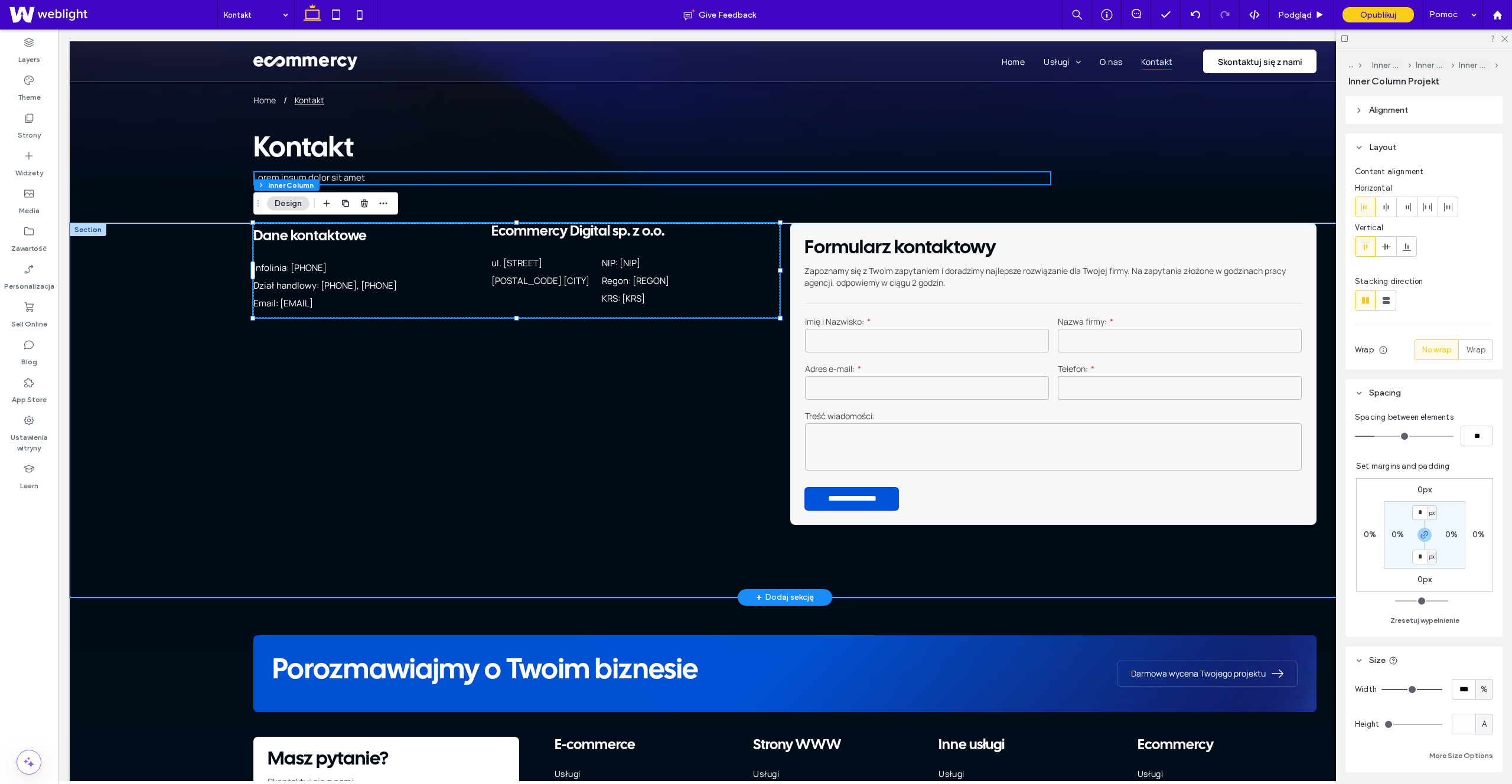 click on "Regon: [REGON]" at bounding box center [636, 280] 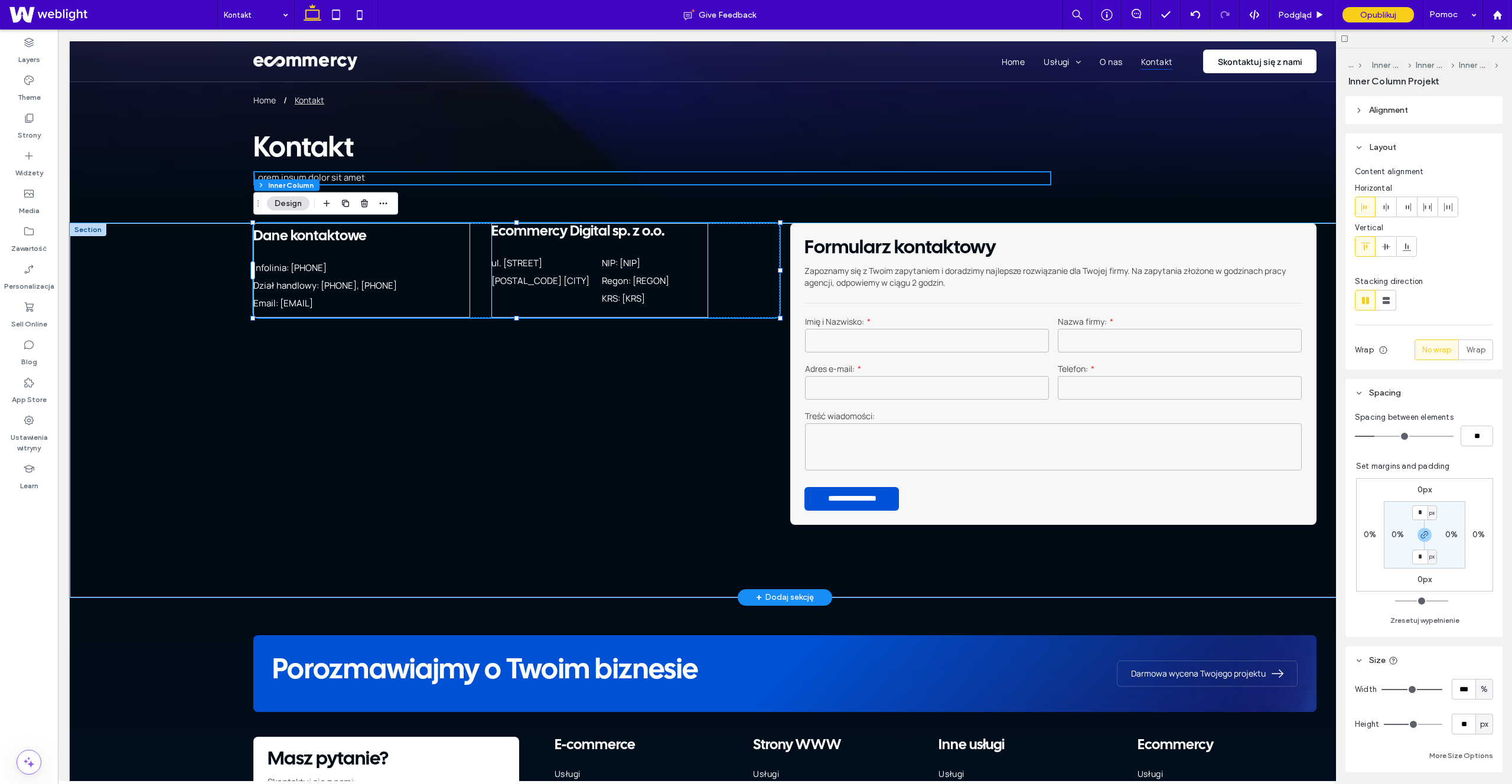 click on "Regon: [REGON]" at bounding box center (636, 280) 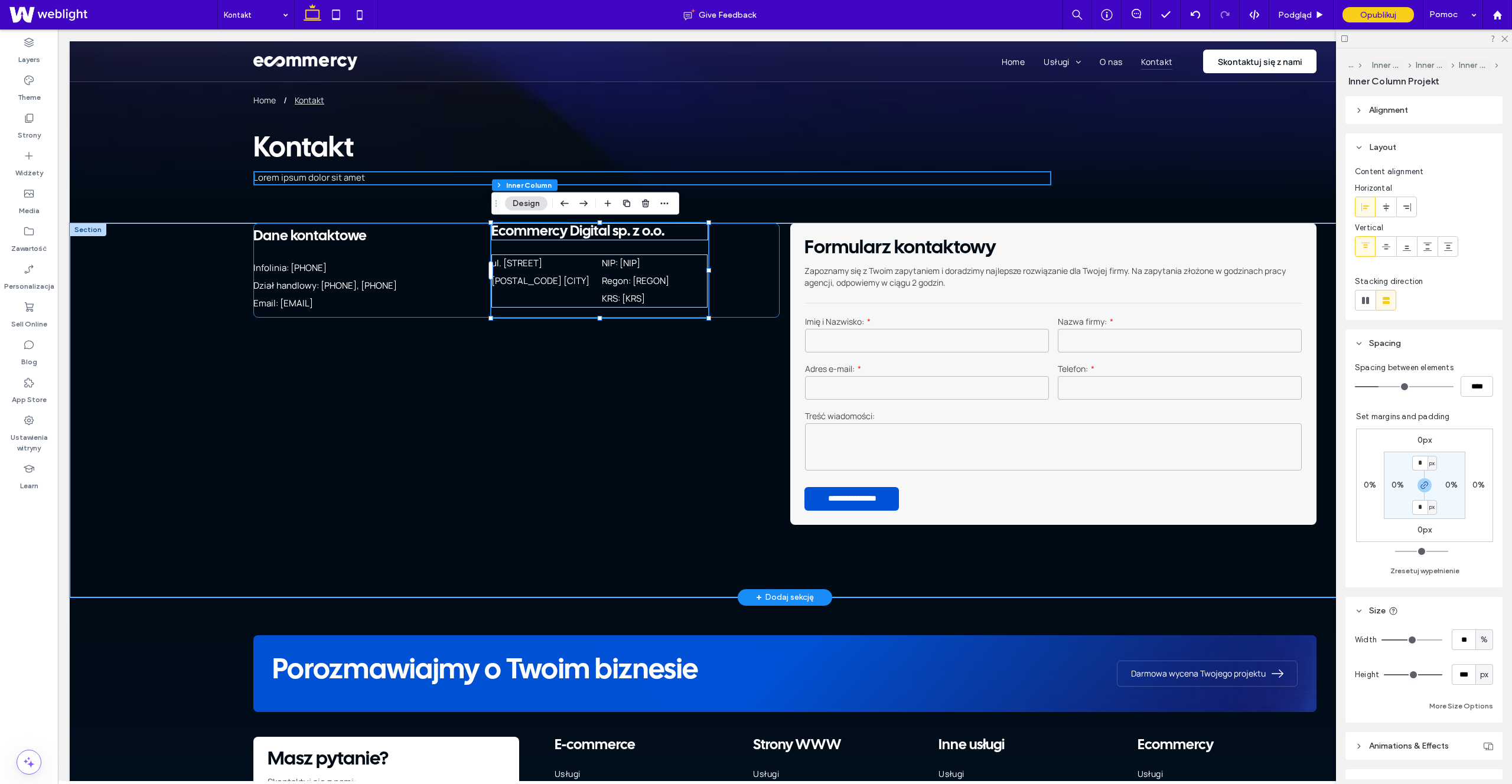click on "Regon: [REGON]" at bounding box center [636, 280] 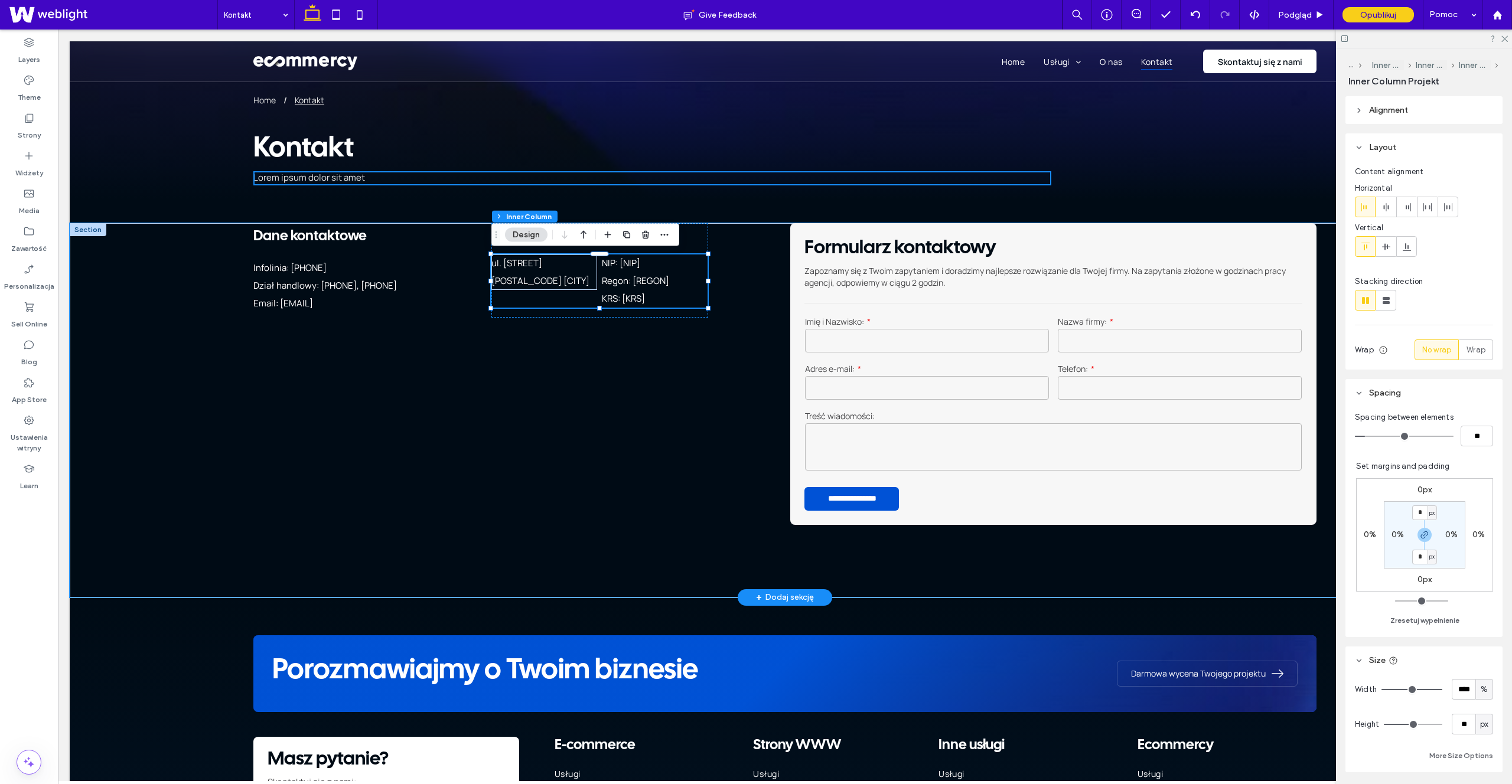 click on "Dział handlowy: [PHONE], [PHONE]" at bounding box center [361, 286] 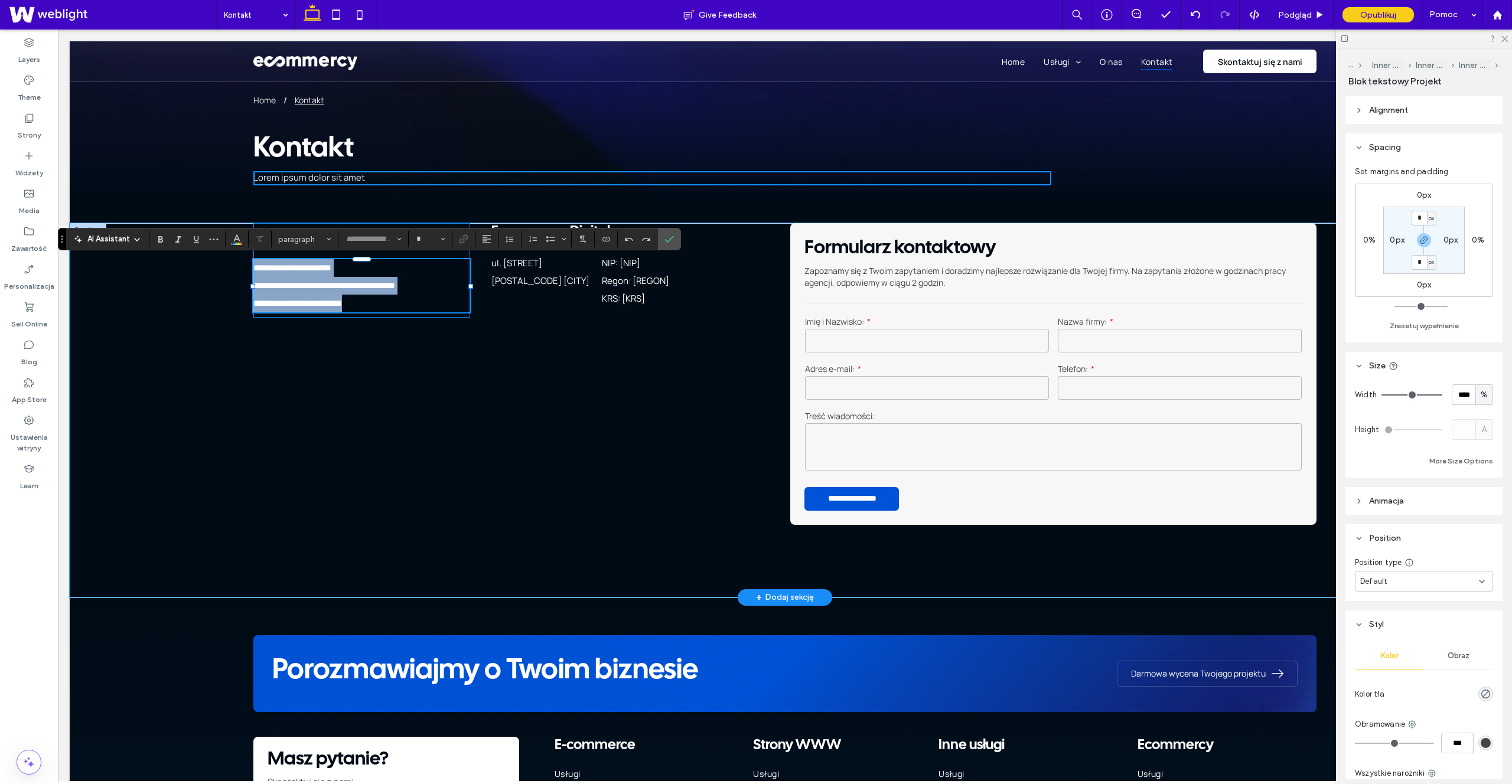 type on "*******" 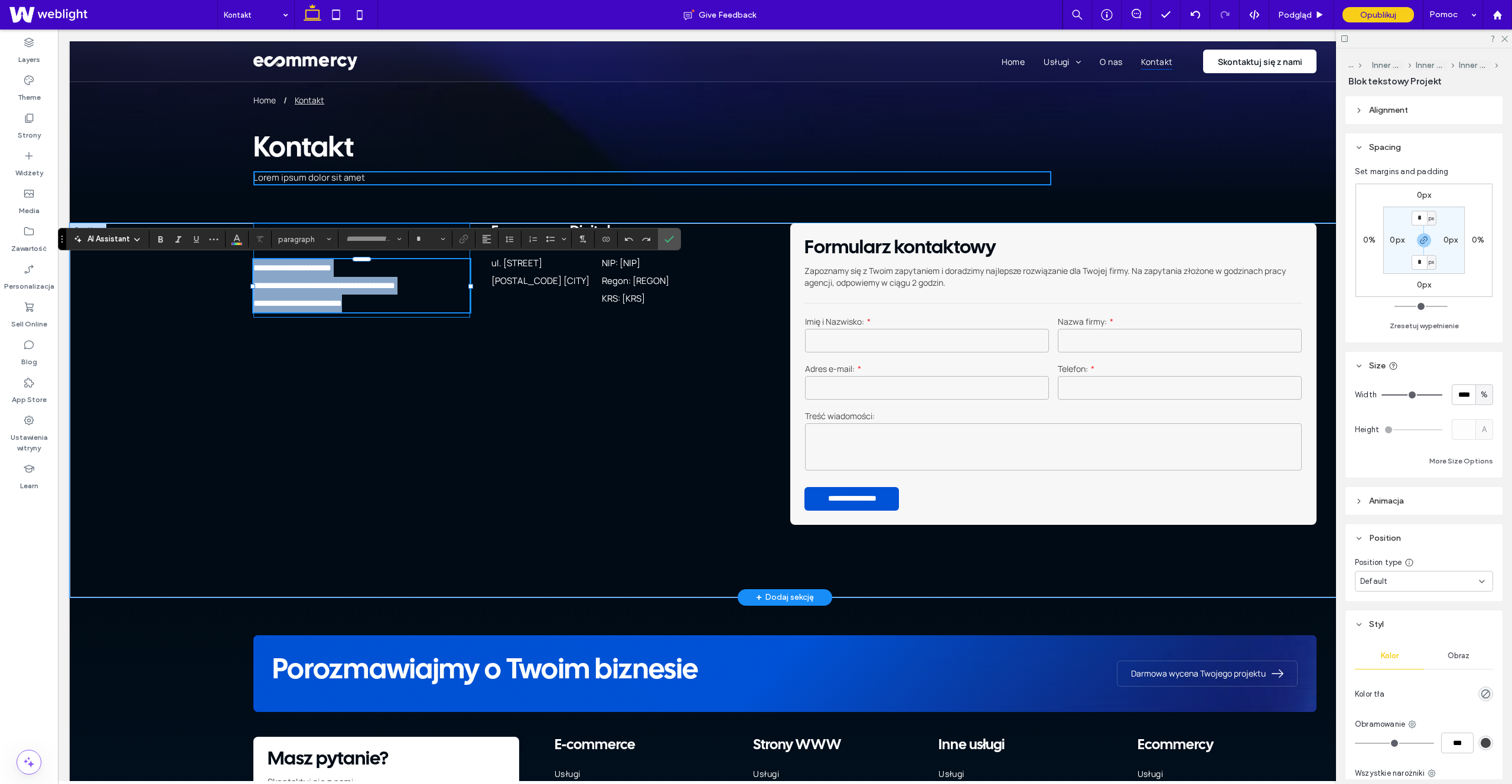type on "**" 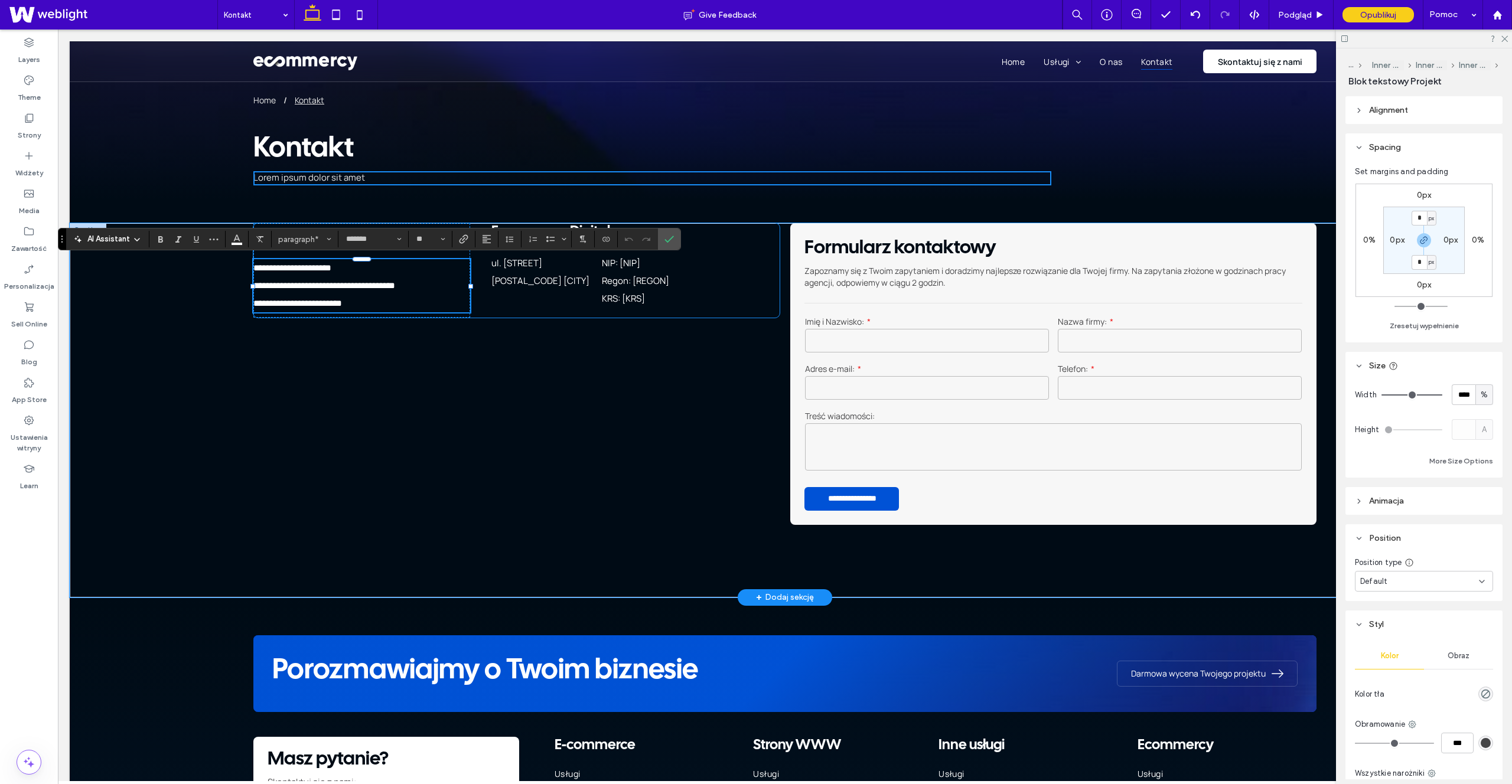 click on "**********" at bounding box center (516, 270) 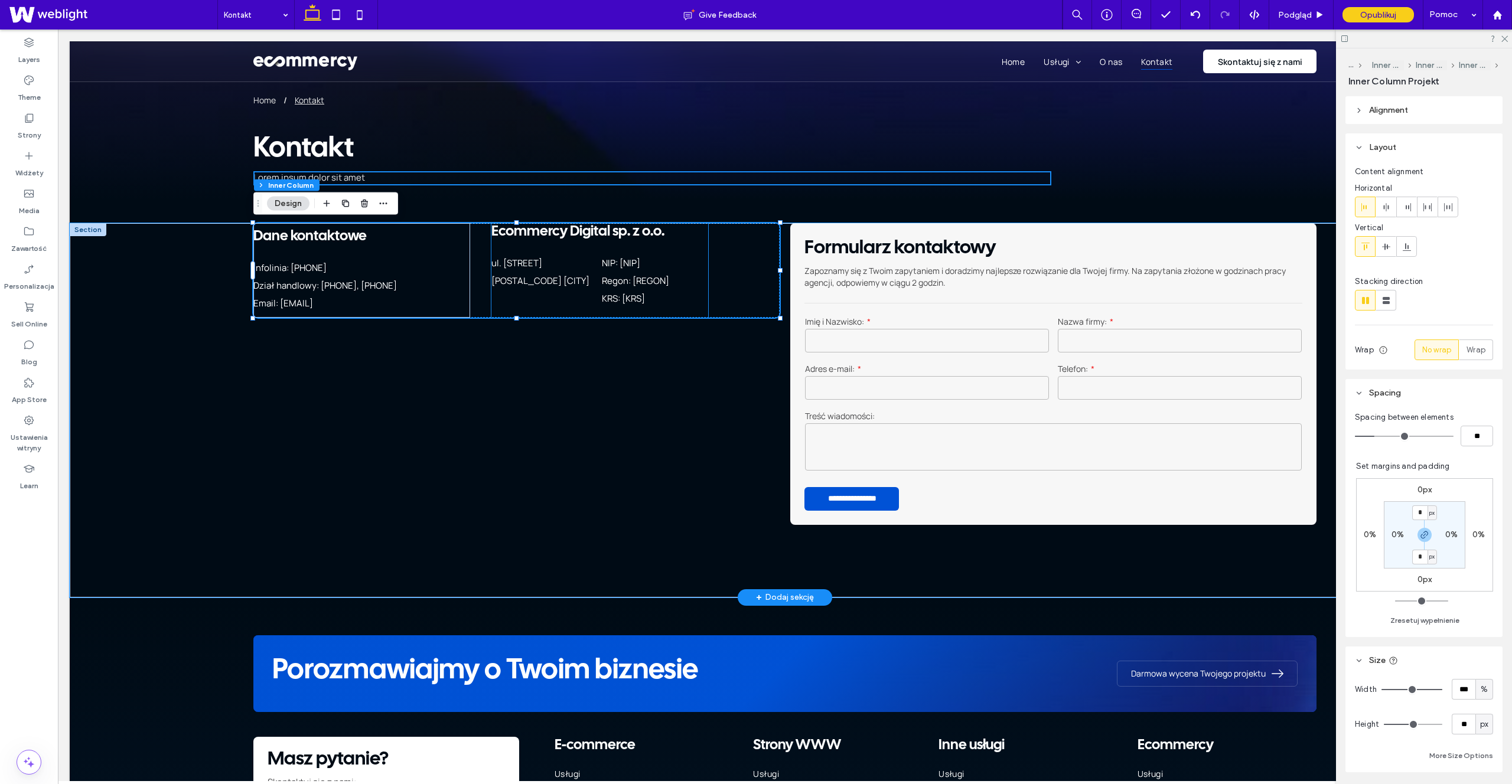 click on "NIP: [NIP]" at bounding box center (654, 263) 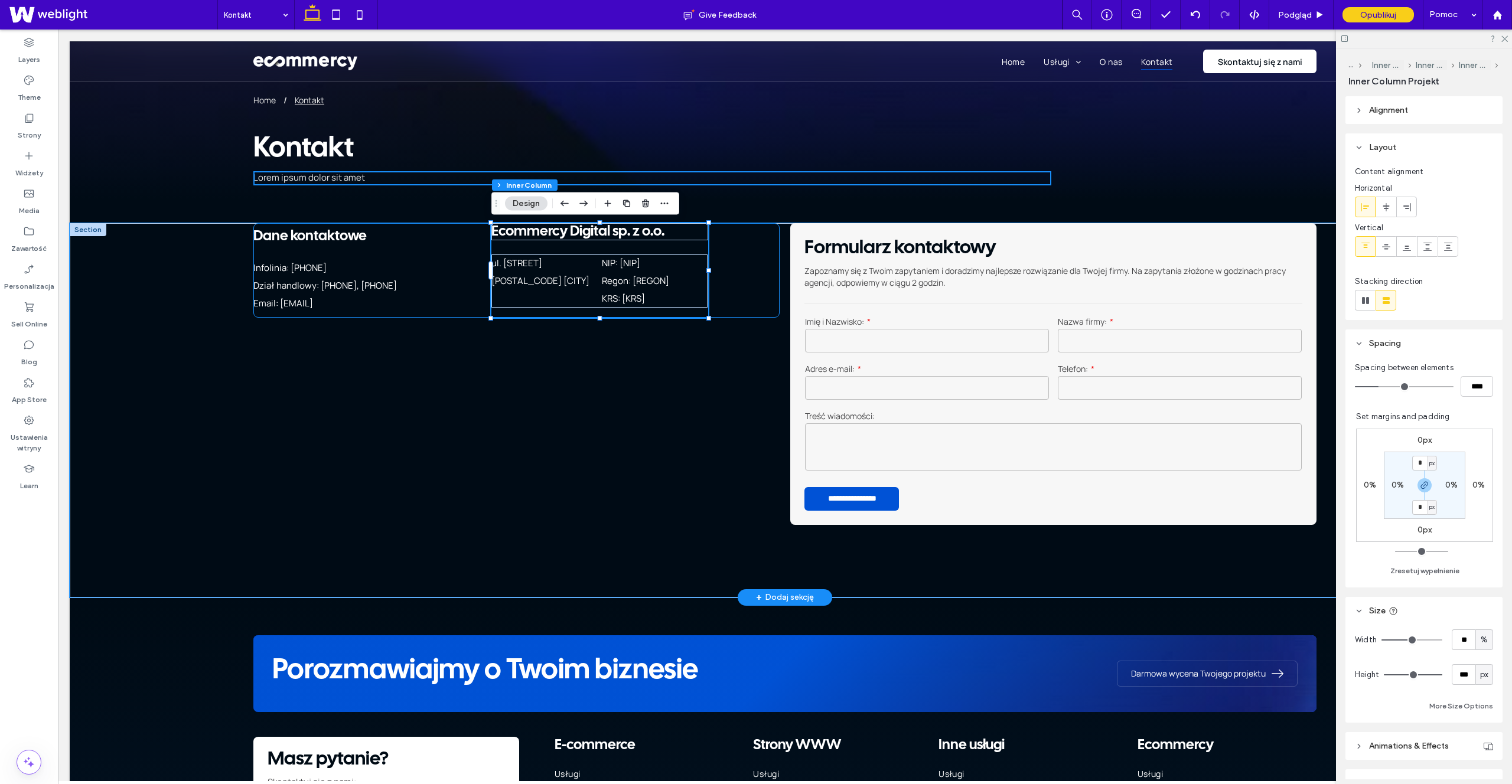 click on "Dane kontaktowe
Infolinia: [PHONE] Dział handlowy: [PHONE], [PHONE] Email: [EMAIL]
Ecommercy Digital sp. z o.o.
ul. [STREET] [POSTAL_CODE] [CITY] NIP: [NIP] Regon: [REGON] KRS: [KRS]" at bounding box center (516, 270) 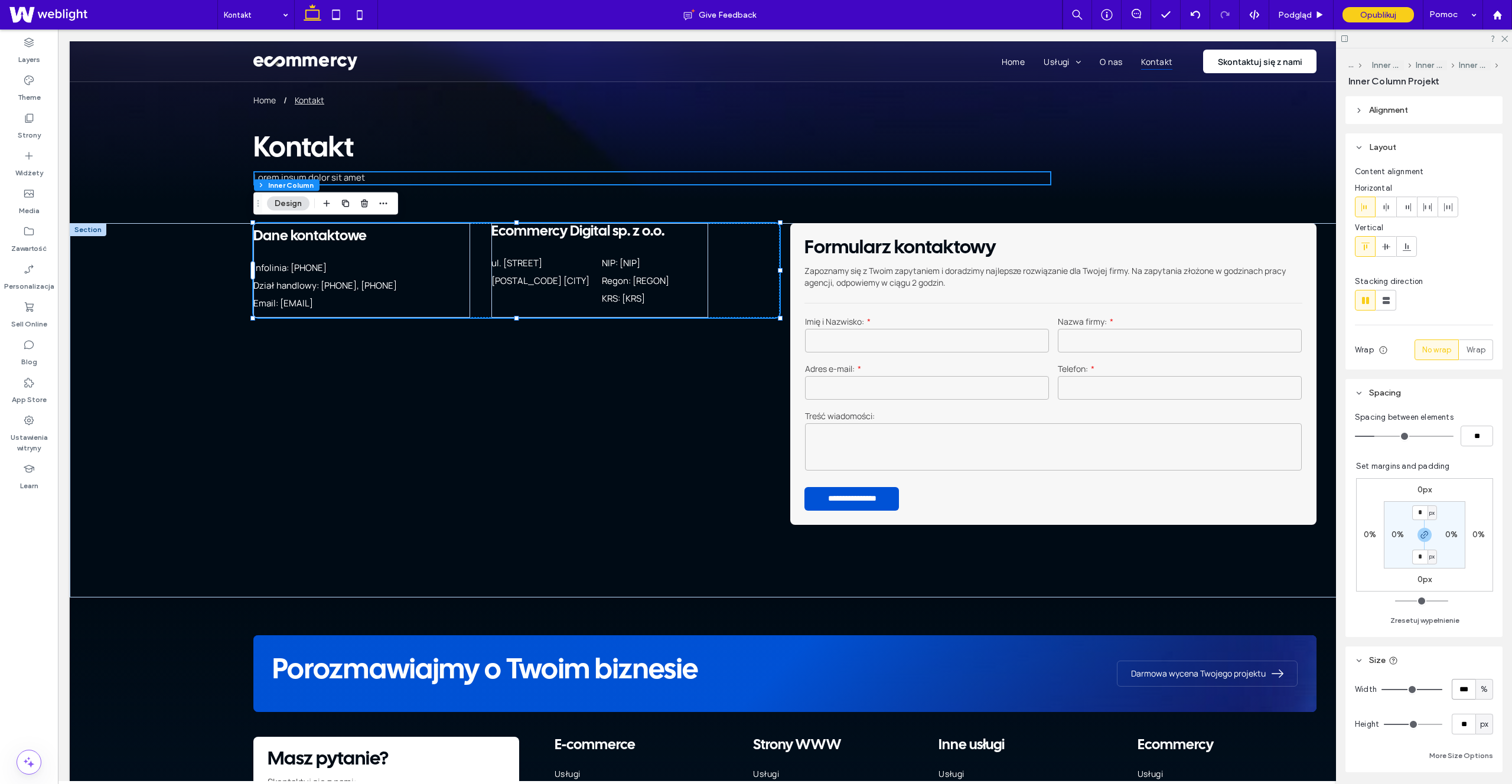 click on "***" at bounding box center [1464, 689] 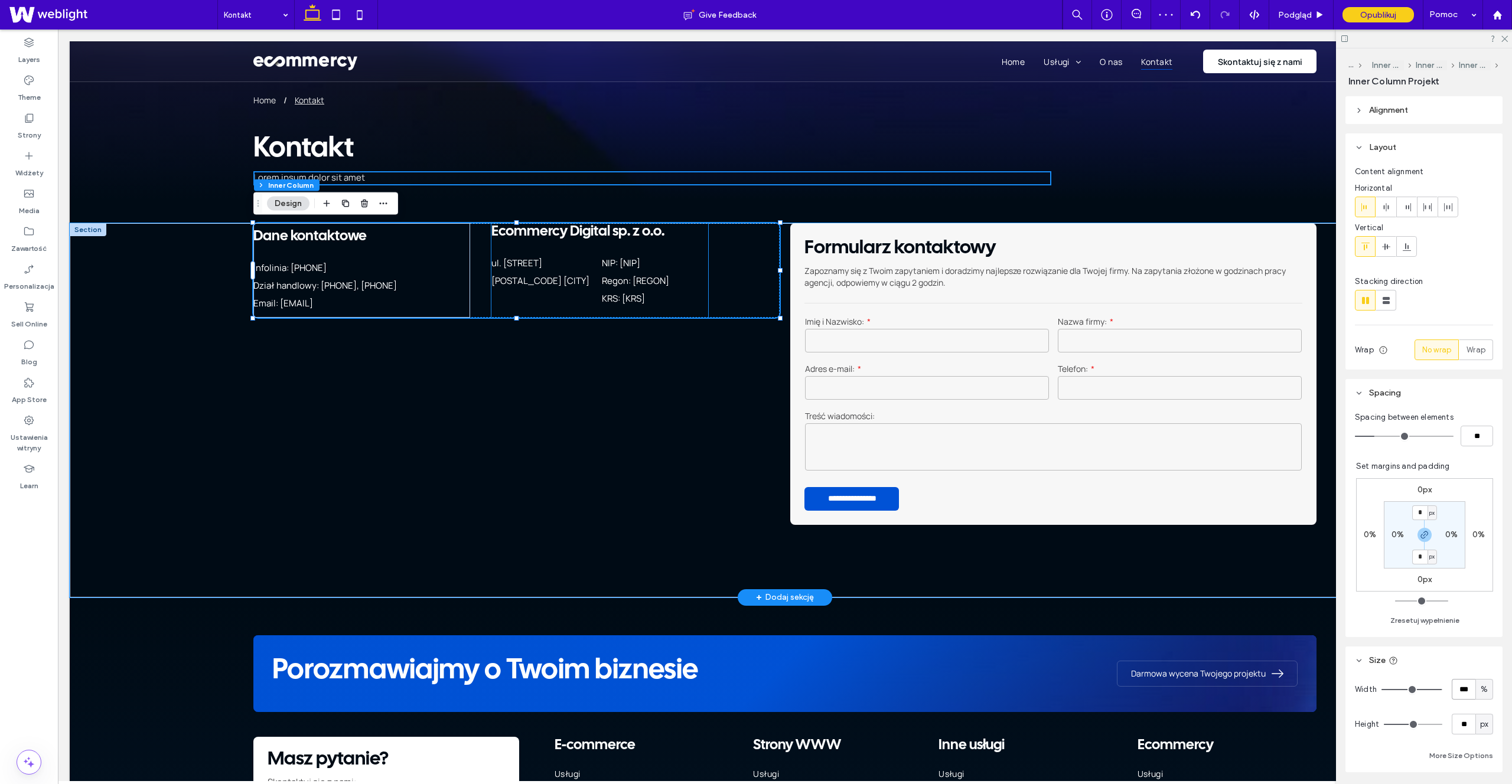 click on "Regon: [NUMBER]" at bounding box center (636, 280) 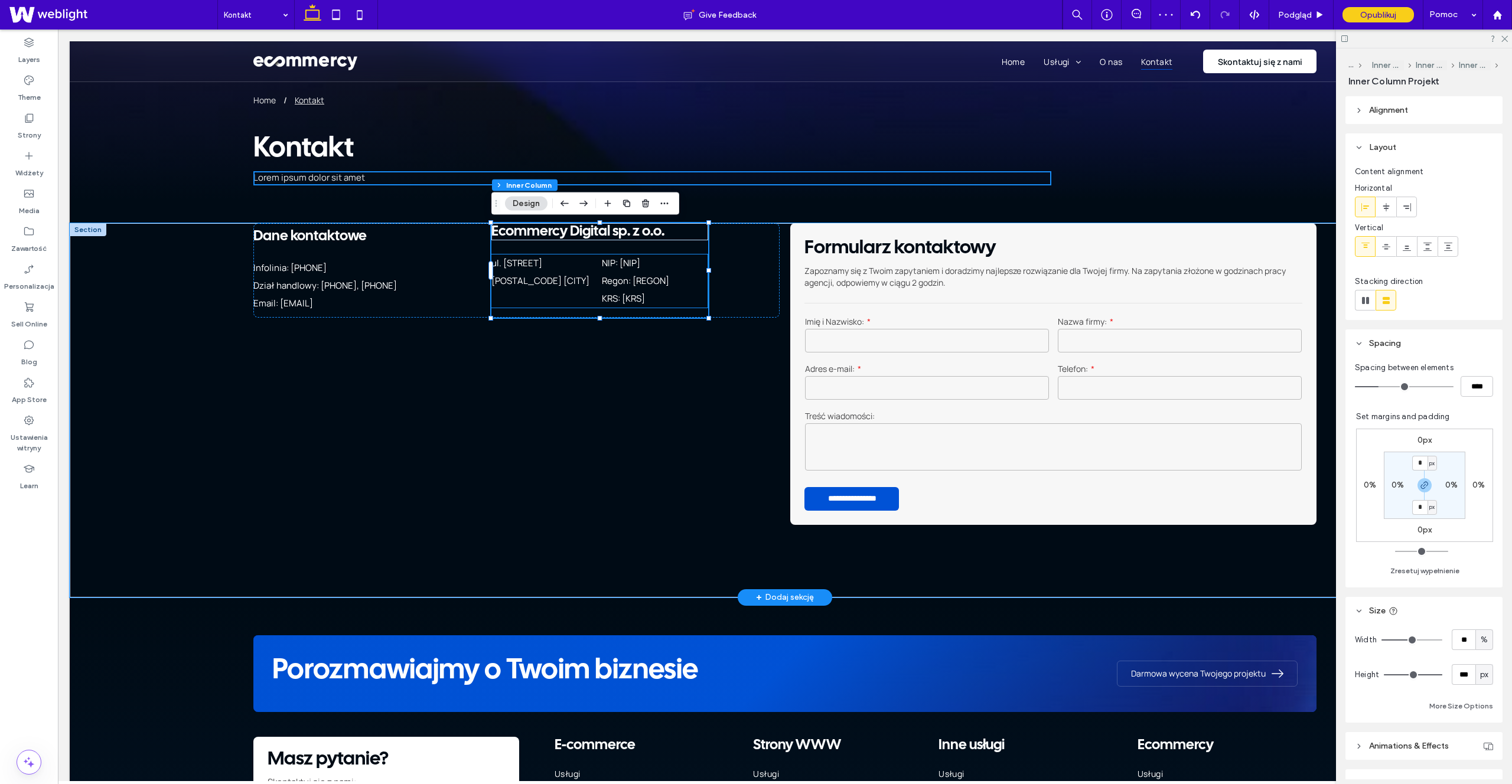 click on "Regon: [NUMBER]" at bounding box center [654, 281] 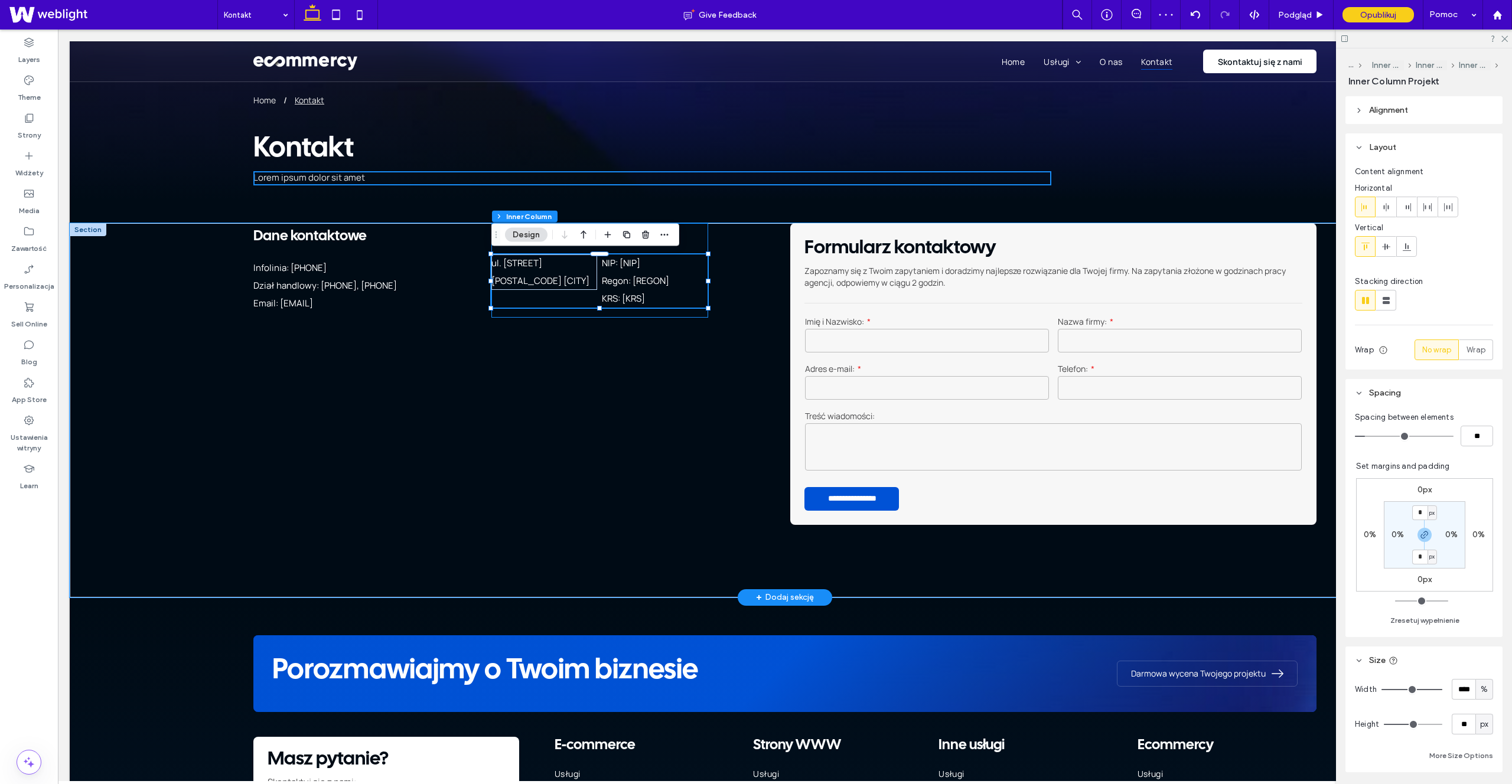 click on "Ecommercy Digital sp. z o.o.
ul. Świętego Michała 43 61-043 Poznań NIP: 782-291-87-56 Regon: 524270277 KRS: 0001015376" at bounding box center (599, 270) 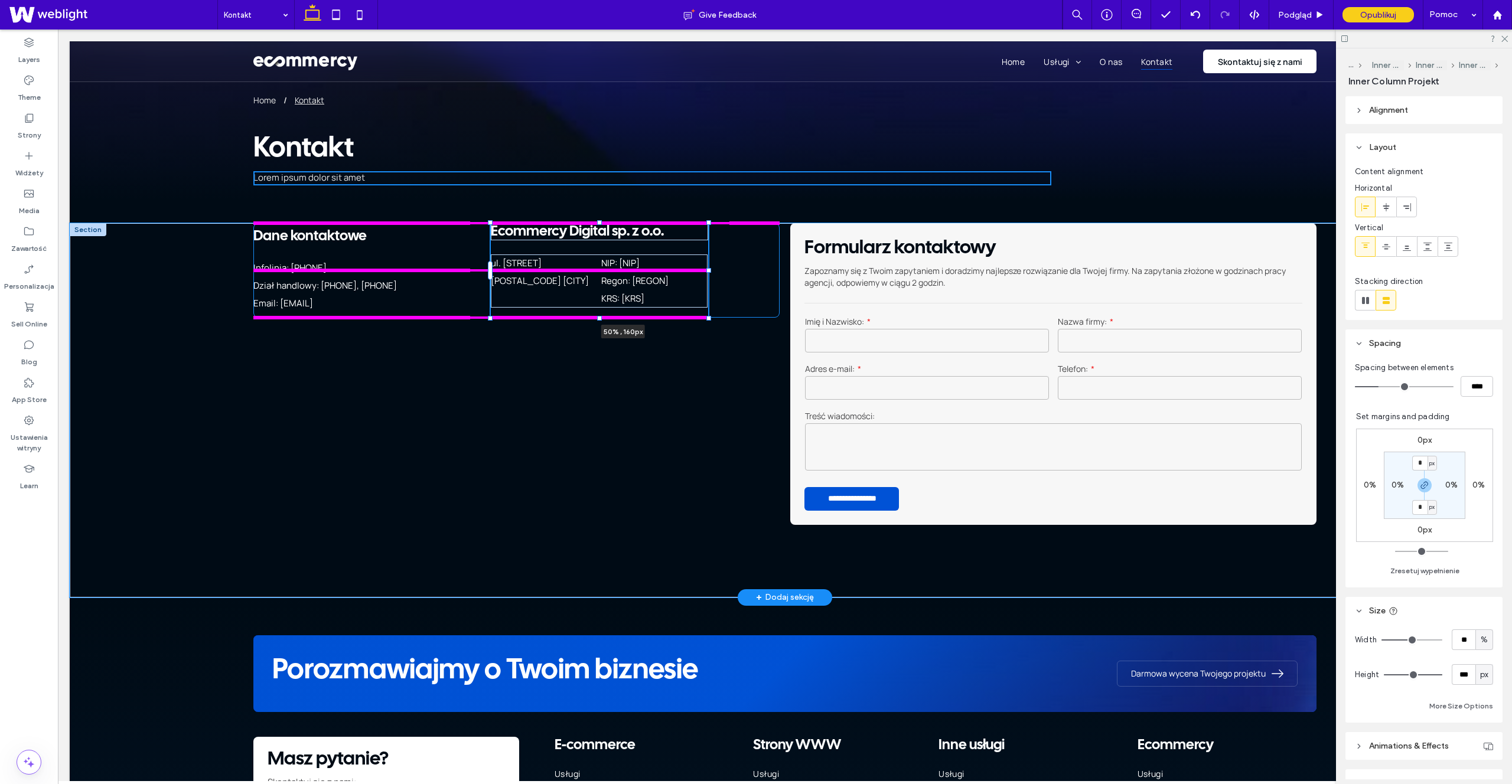 drag, startPoint x: 709, startPoint y: 270, endPoint x: 757, endPoint y: 268, distance: 48.04165 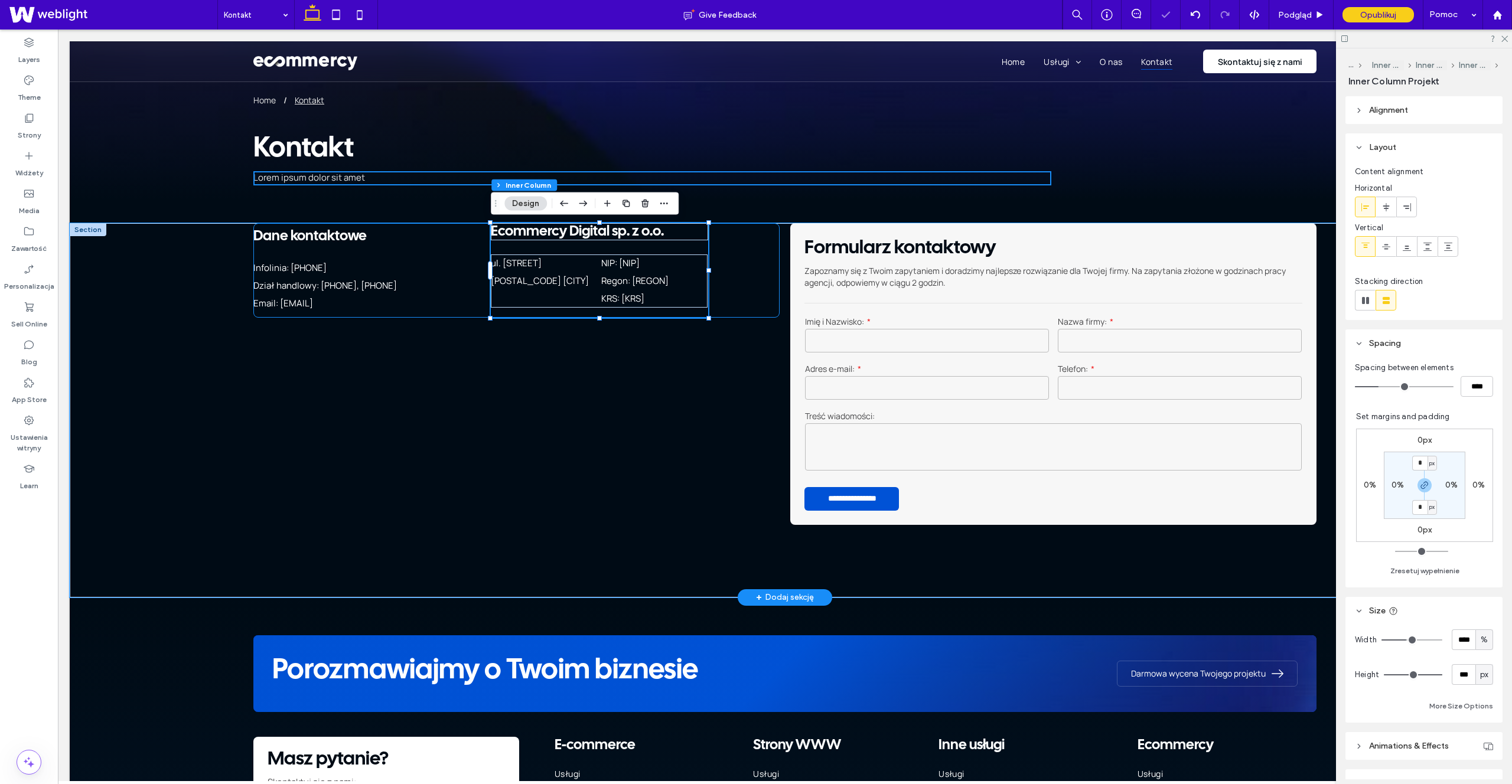 click on "Dane kontaktowe
Infolinia: 537 145 807 Dział handlowy: 791 318 723, 537 849 009 Email: biuro@ecommercy.pl
Ecommercy Digital sp. z o.o.
ul. Świętego Michała 43 61-043 Poznań NIP: 782-291-87-56 Regon: 524270277 KRS: 0001015376 50% , 160px" at bounding box center [516, 270] 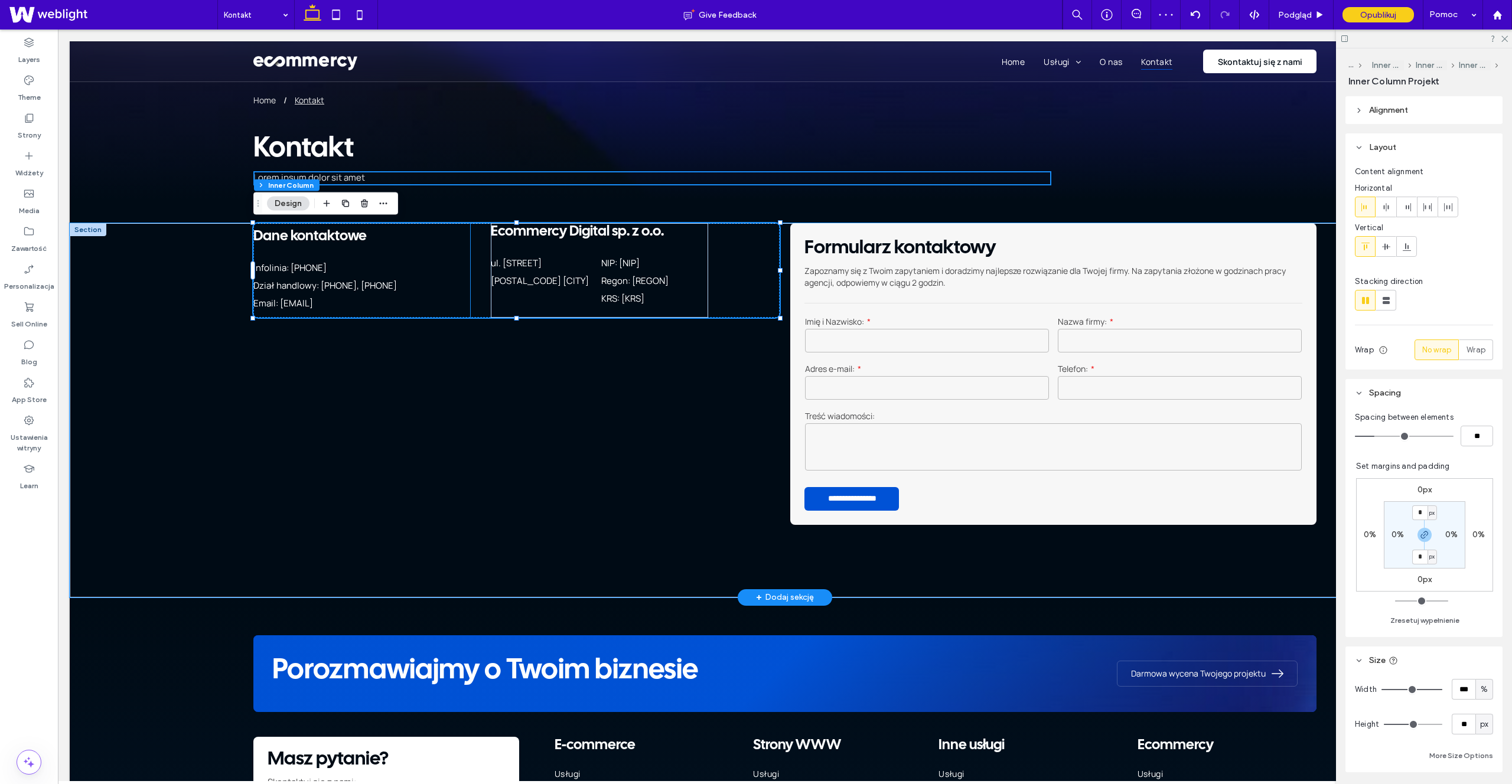 click on "Dane kontaktowe
Infolinia: 537 145 807 Dział handlowy: 791 318 723, 537 849 009 Email: biuro@ecommercy.pl" at bounding box center [361, 270] 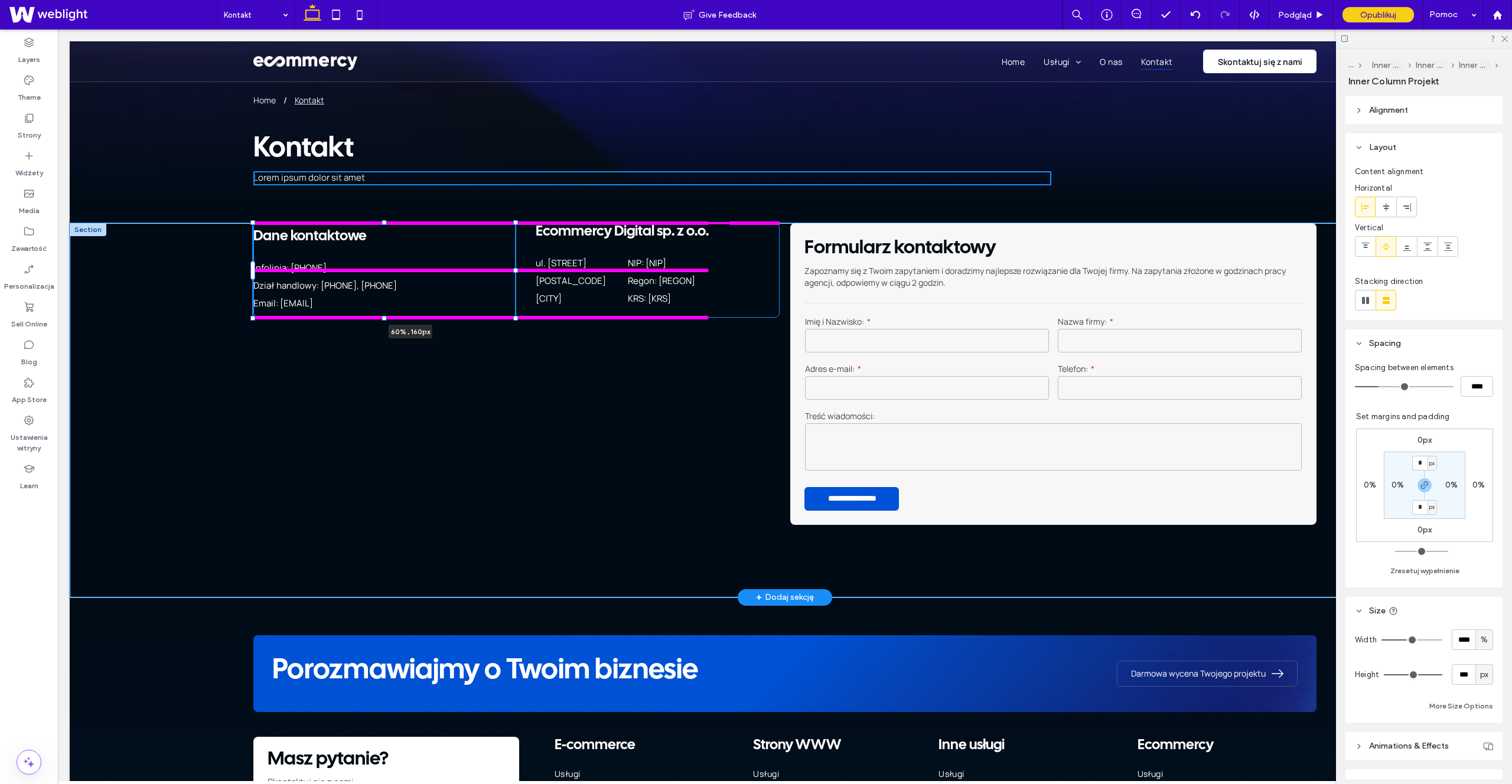 drag, startPoint x: 472, startPoint y: 272, endPoint x: 570, endPoint y: 282, distance: 98.50888 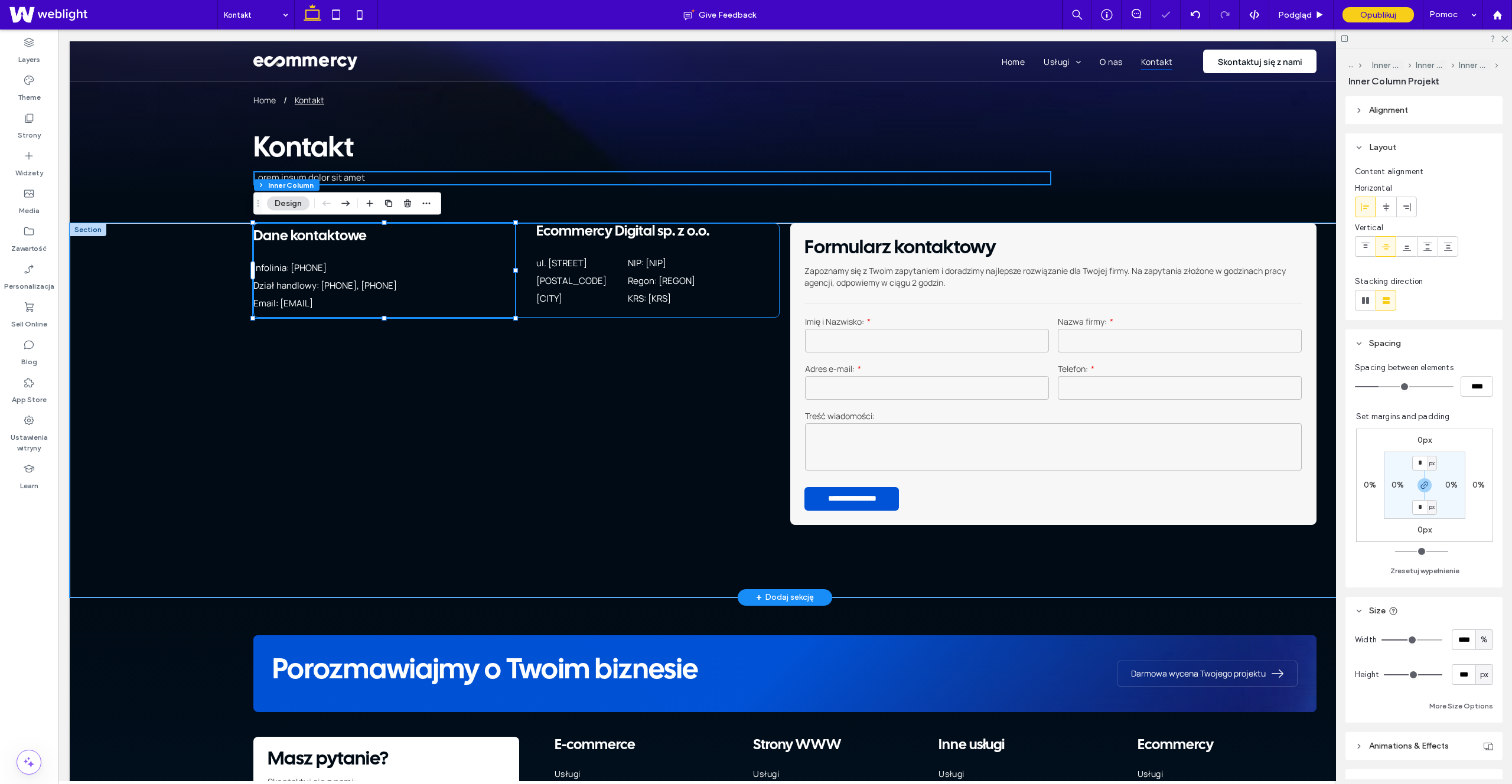 click on "[STREET] [NUMBER]" at bounding box center [581, 263] 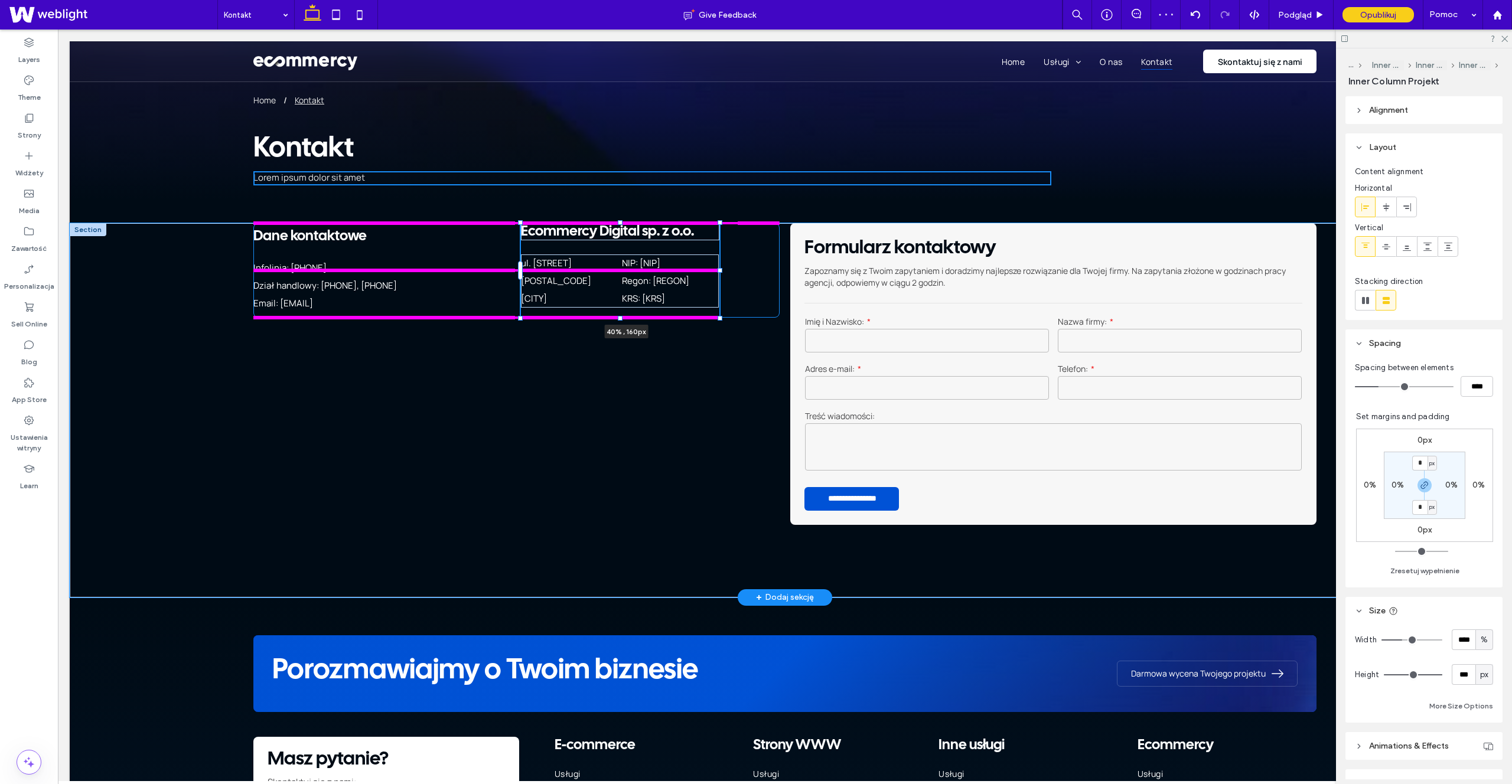 drag, startPoint x: 715, startPoint y: 269, endPoint x: 745, endPoint y: 276, distance: 30.80584 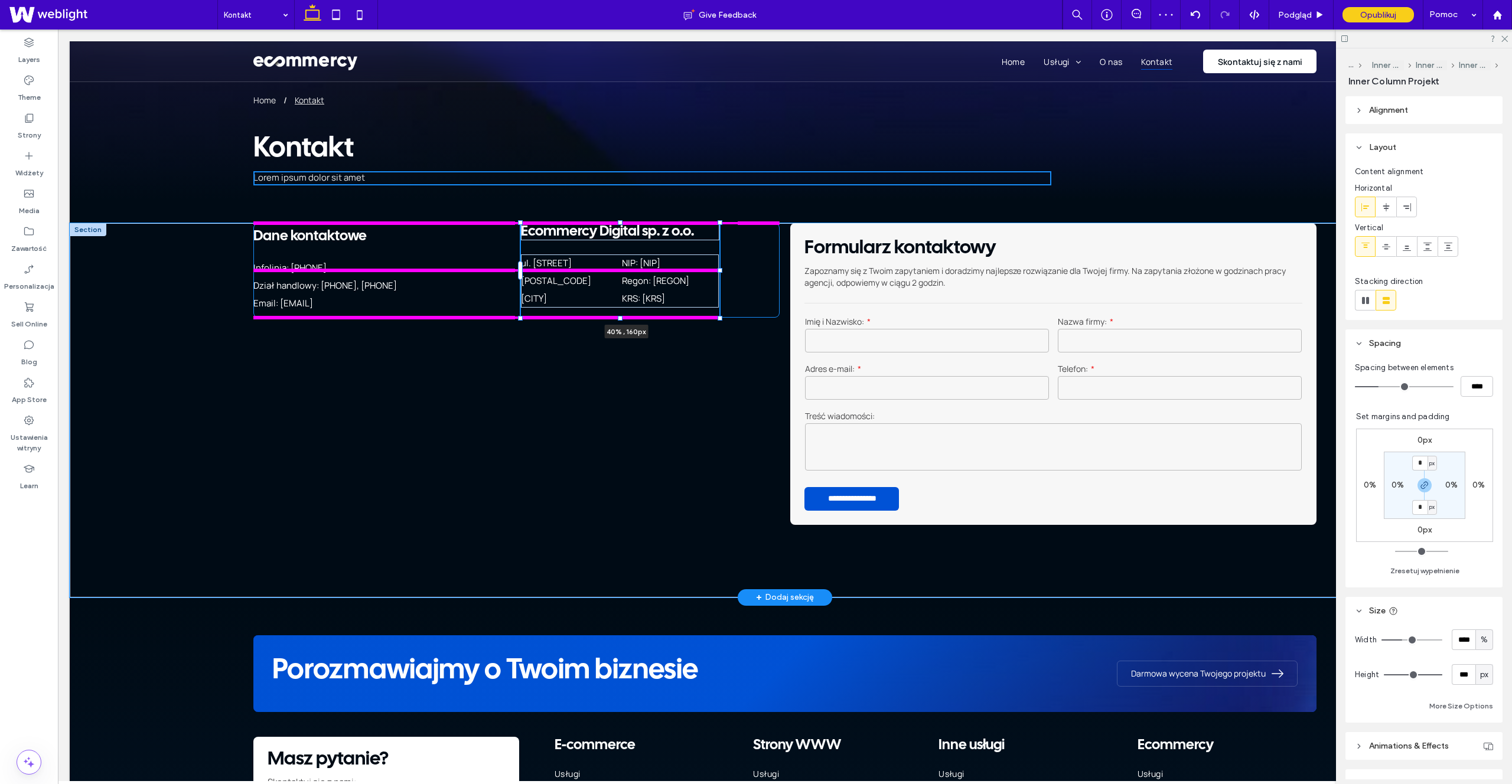 click on "Pełna obsługa – od projektu po wdrożenie
Tworzenie sklepu internetowego w naszej agencji to proces, który obejmuje wszystkie niezbędne etapy, zapewniając Ci gotowy do działania, zoptymalizowany pod kątem sprzedaży produkt. Nasz zakres usług obejmuje:
Projekt graficzny
każdy sklep jest tworzony od podstaw, z myślą o najlepszych praktykach UX/UI. Zapewniamy unikalną identyfikację wizualną, spójną z Twoją marką i oczekiwaniami klientów.
Konfiguracja płatności
integrujemy Twój sklep z popularnymi systemami płatności online
Domena i poczta sklepowa
pomagamy w doborze i konfiguracji domeny oraz poczty sklepowej, która będzie obsługiwać twój sklep.
Optymalizacja SEO" at bounding box center (785, 410) 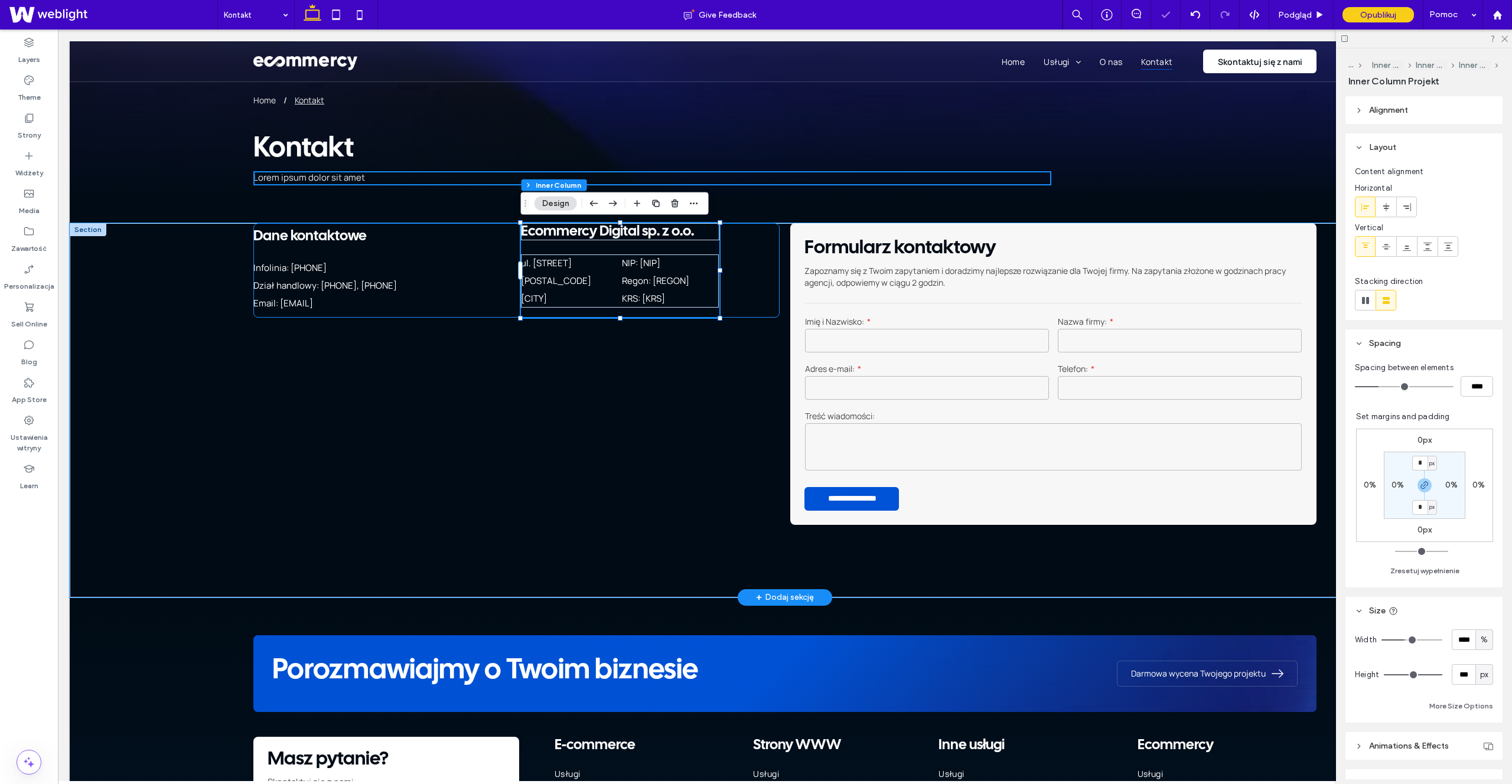 click on "Dane kontaktowe
Infolinia: 537 145 807 Dział handlowy: 791 318 723, 537 849 009 Email: biuro@ecommercy.pl
Ecommercy Digital sp. z o.o.
ul. Świętego Michała 43 61-043 Poznań NIP: 782-291-87-56 Regon: 524270277 KRS: 0001015376 40% , 160px" at bounding box center (516, 270) 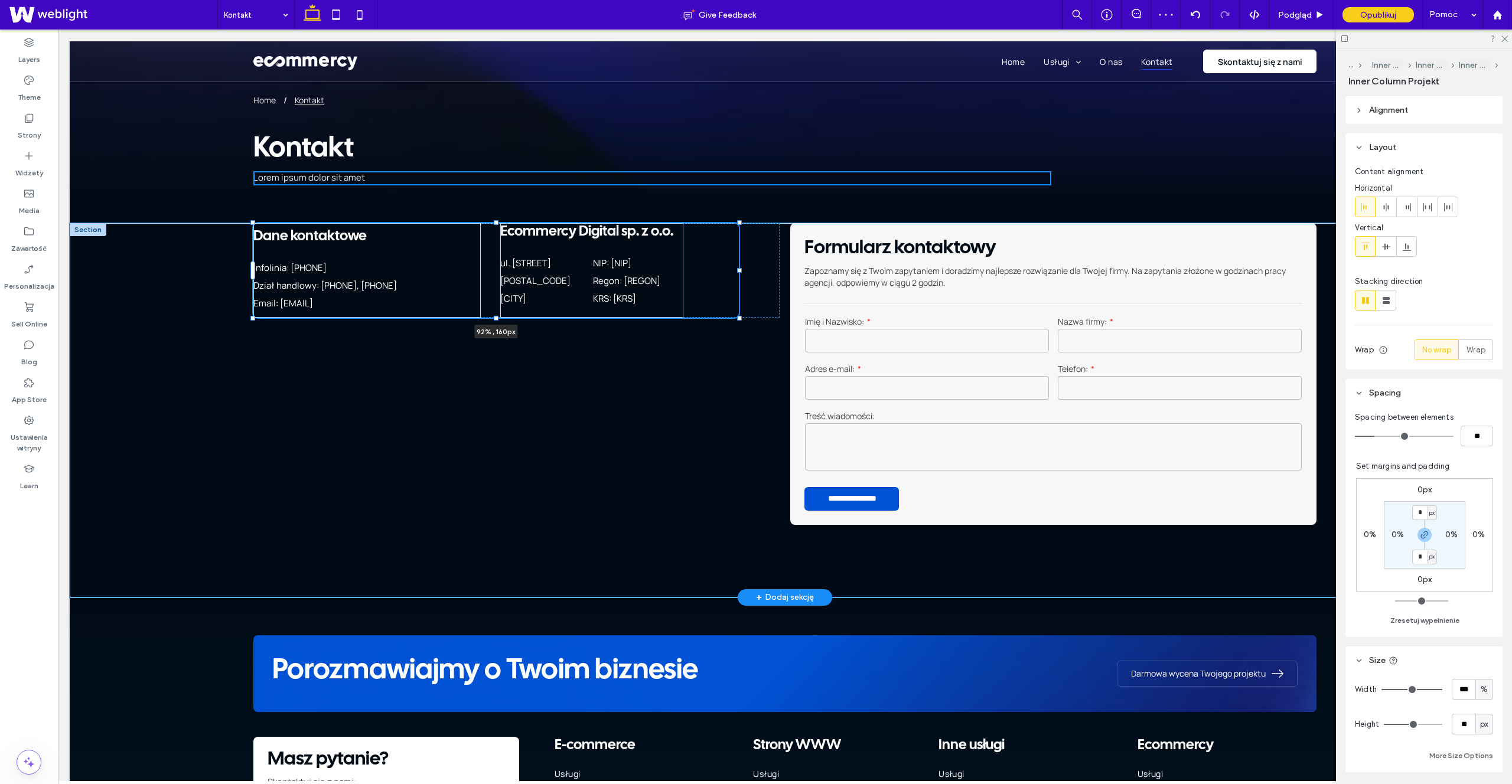 drag, startPoint x: 778, startPoint y: 269, endPoint x: 709, endPoint y: 270, distance: 69.00725 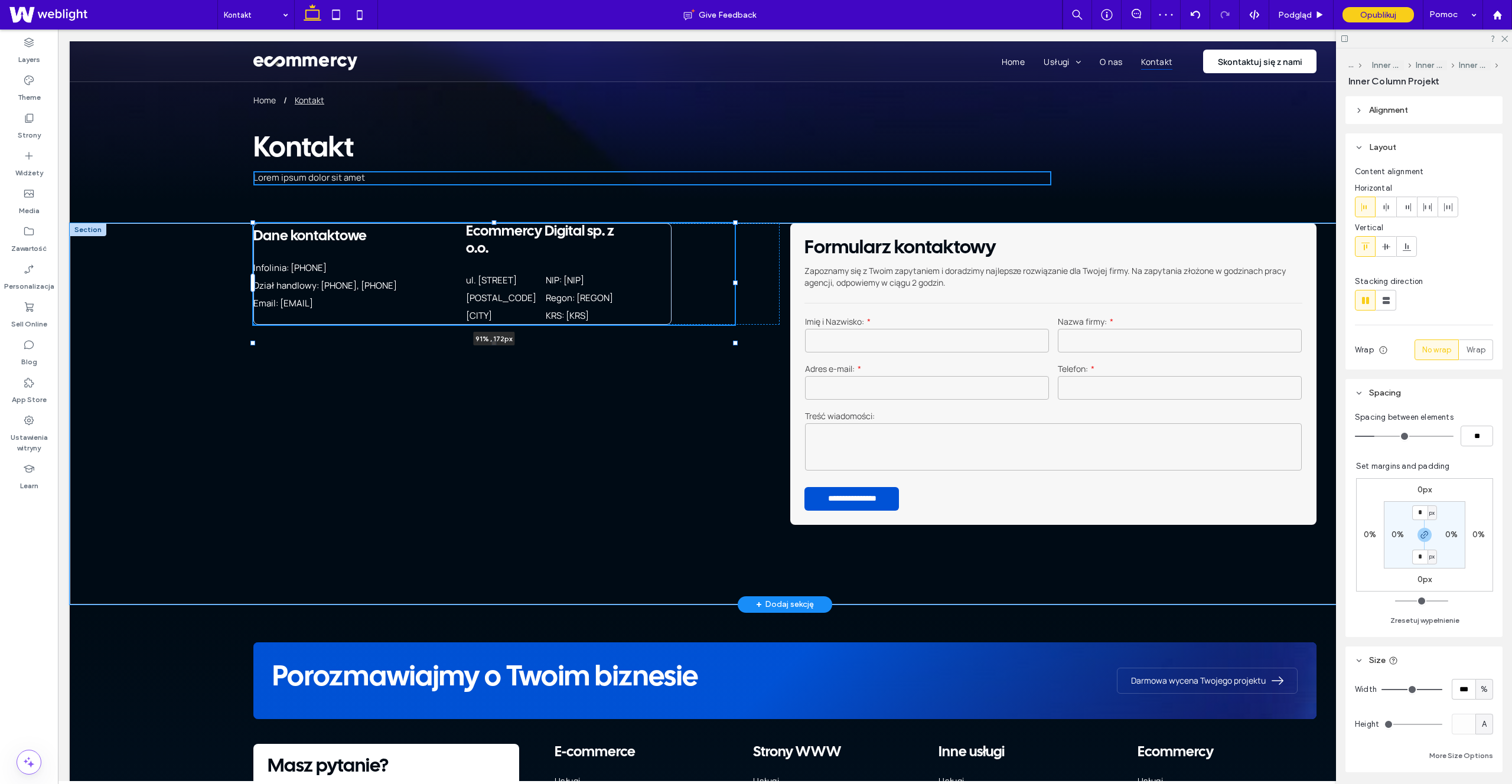 drag, startPoint x: 780, startPoint y: 273, endPoint x: 725, endPoint y: 272, distance: 55.00909 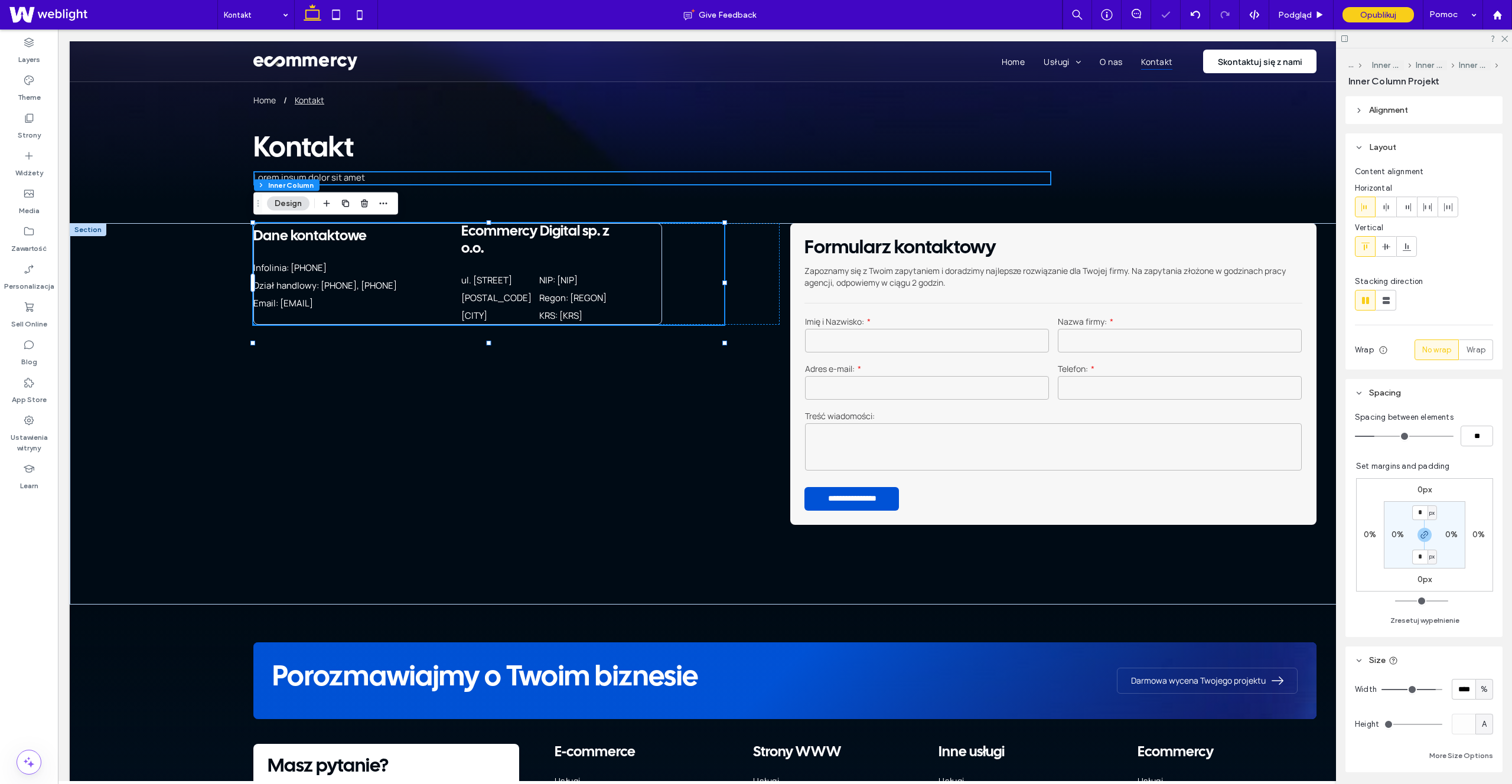 click on "Dane kontaktowe
Infolinia: 537 145 807 Dział handlowy: 791 318 723, 537 849 009 Email: biuro@ecommercy.pl
Ecommercy Digital sp. z o.o.
ul. Świętego Michała 43 61-043 Poznań NIP: 782-291-87-56 Regon: 524270277 KRS: 0001015376 89% , 172px" at bounding box center (516, 274) 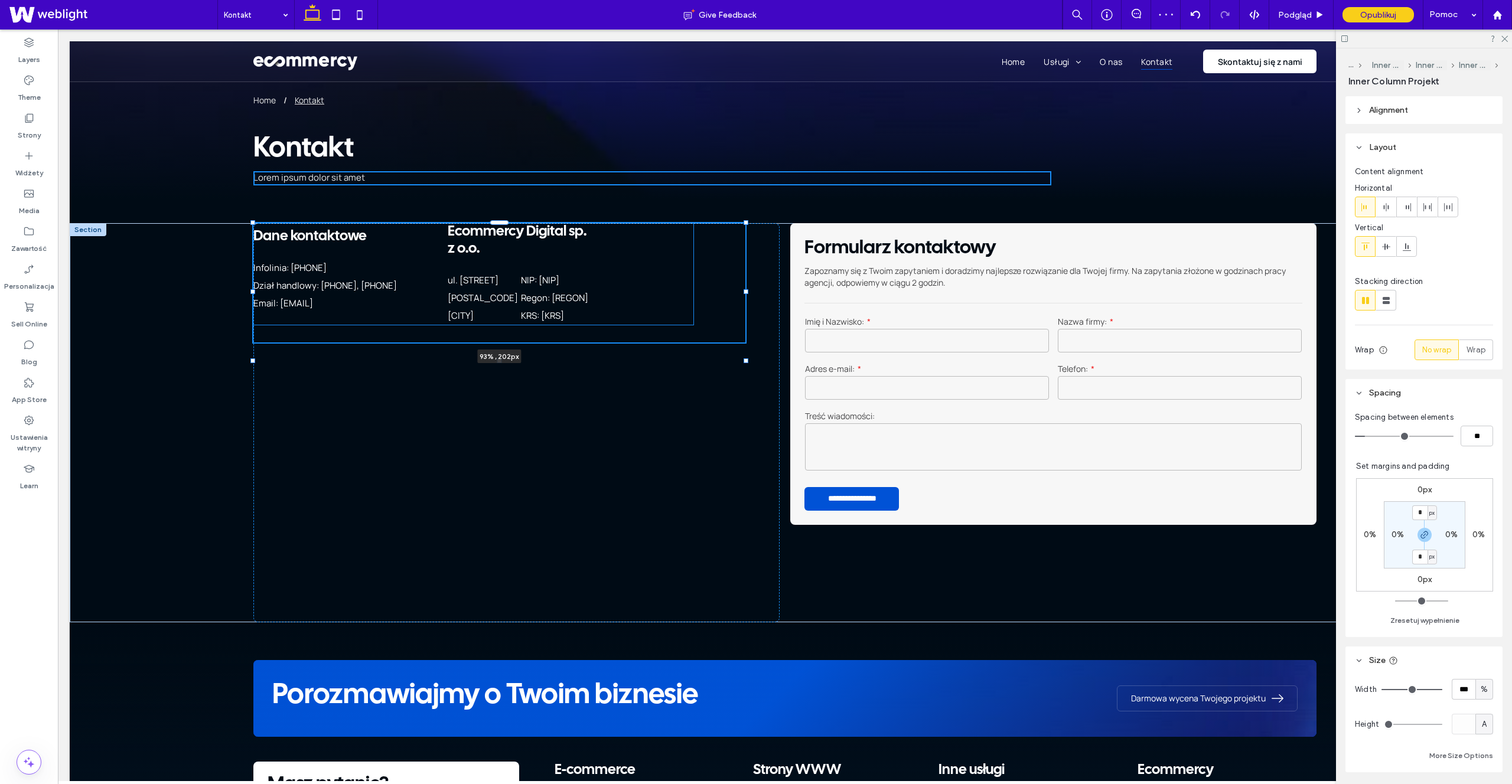 drag, startPoint x: 778, startPoint y: 280, endPoint x: 713, endPoint y: 285, distance: 65.192 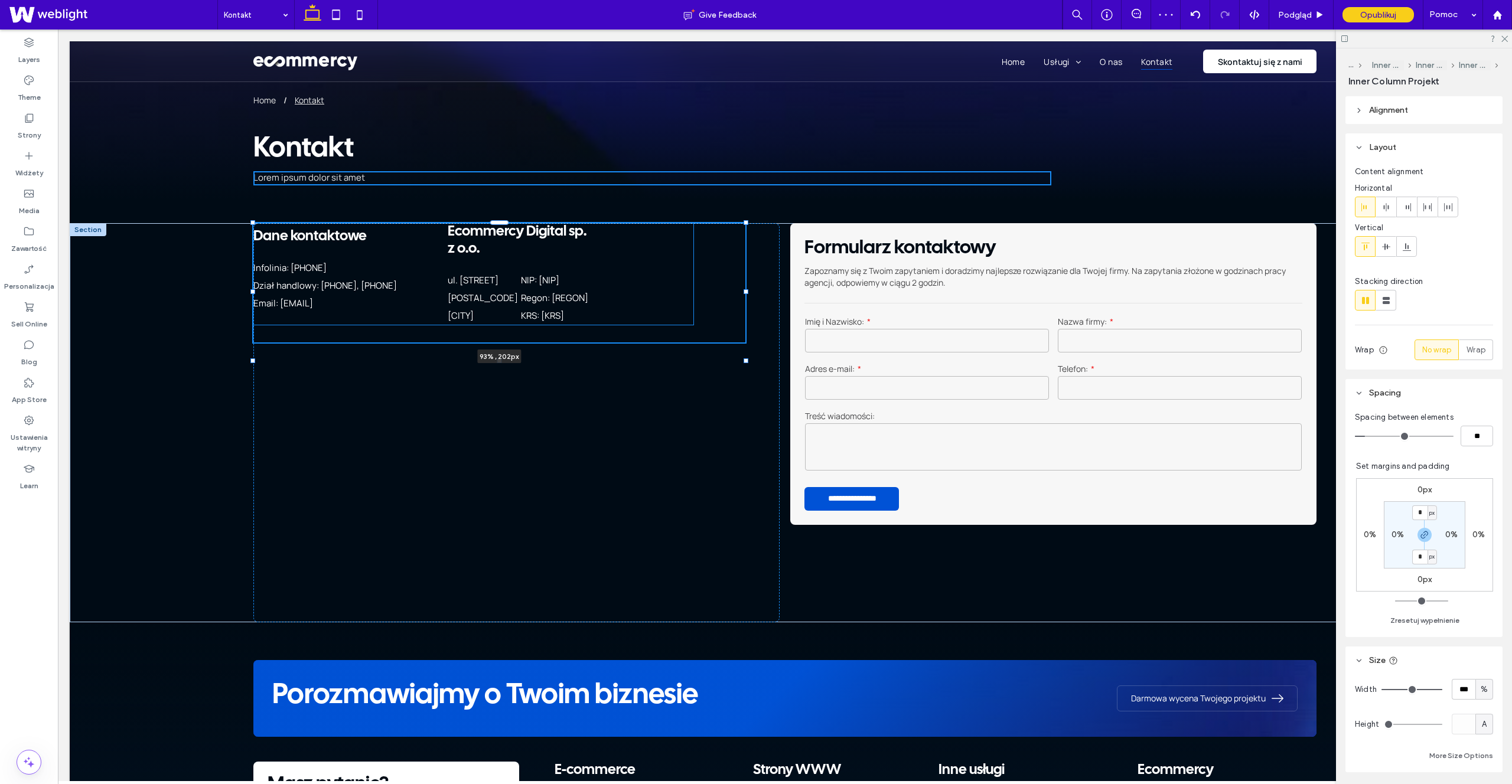 click on "Pełna obsługa – od projektu po wdrożenie
Tworzenie sklepu internetowego w naszej agencji to proces, który obejmuje wszystkie niezbędne etapy, zapewniając Ci gotowy do działania, zoptymalizowany pod kątem sprzedaży produkt. Nasz zakres usług obejmuje:
Projekt graficzny
każdy sklep jest tworzony od podstaw, z myślą o najlepszych praktykach UX/UI. Zapewniamy unikalną identyfikację wizualną, spójną z Twoją marką i oczekiwaniami klientów.
Konfiguracja płatności
integrujemy Twój sklep z popularnymi systemami płatności online
Domena i poczta sklepowa
pomagamy w doborze i konfiguracji domeny oraz poczty sklepowej, która będzie obsługiwać twój sklep.
Optymalizacja SEO" at bounding box center (785, 423) 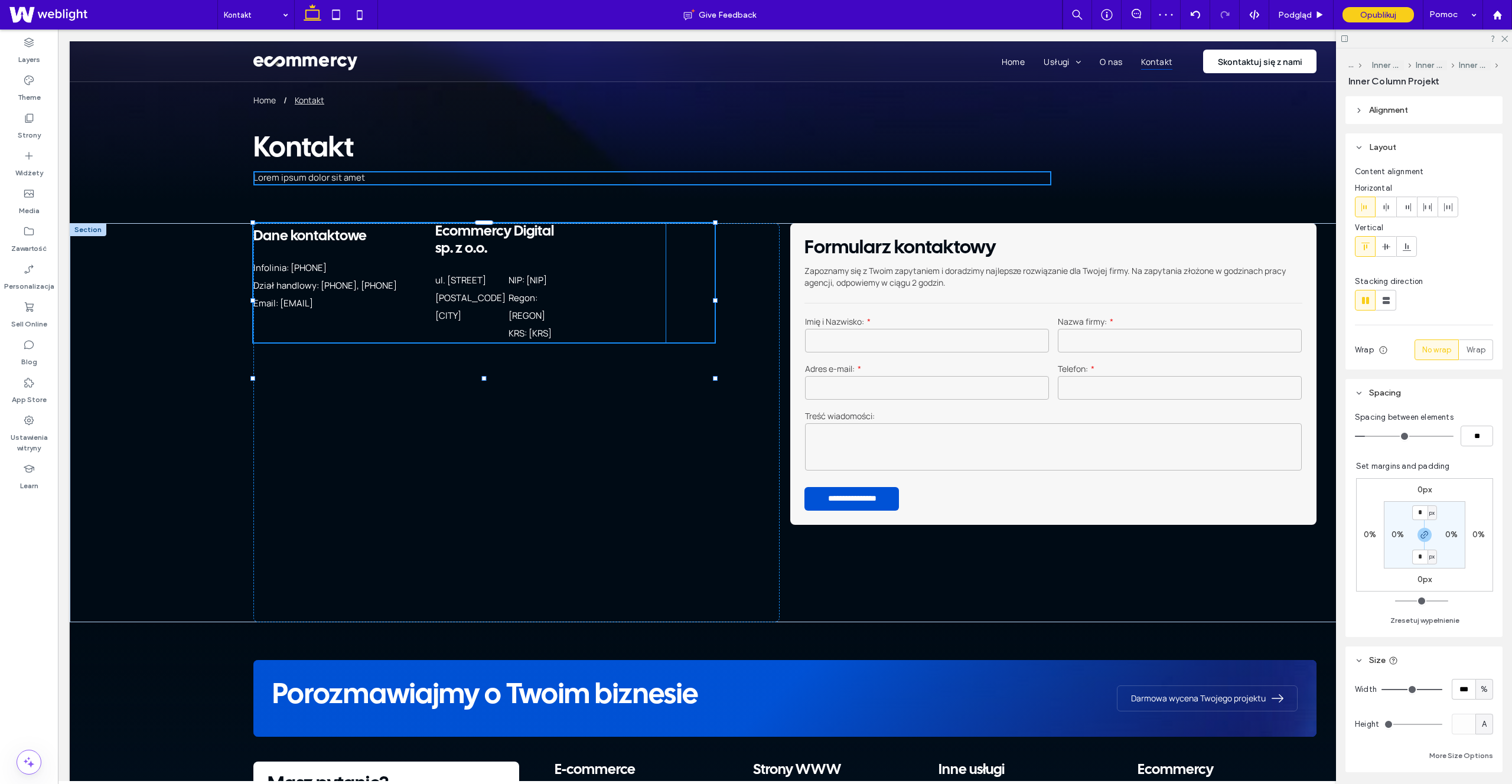 type on "**" 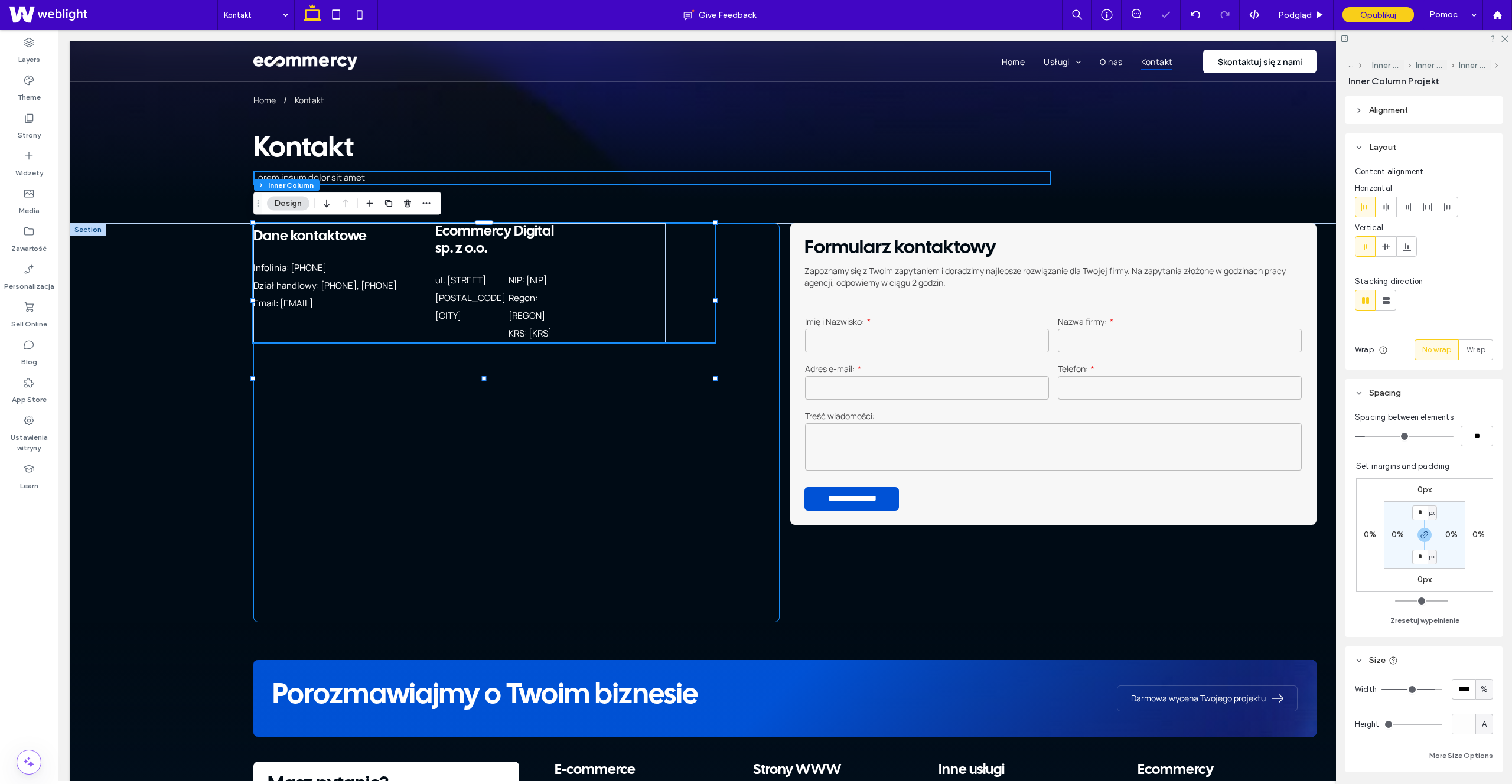 click on "Dane kontaktowe
Infolinia: 537 145 807 Dział handlowy: 791 318 723, 537 849 009 Email: biuro@ecommercy.pl
Ecommercy Digital sp. z o.o.
ul. Świętego Michała 43 61-043 Poznań NIP: 782-291-87-56 Regon: 524270277 KRS: 0001015376 88% , 202px" at bounding box center [516, 423] 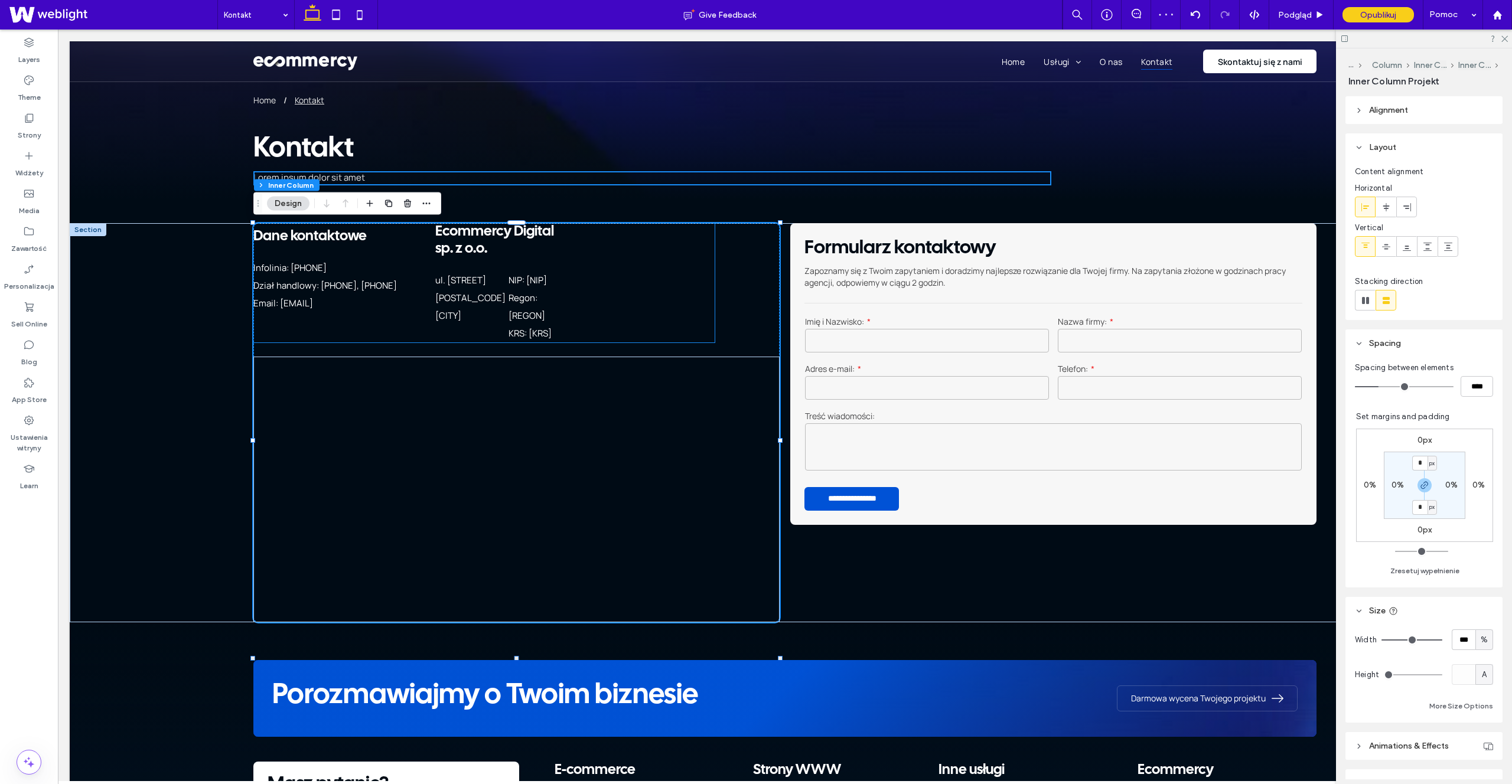 click on "Dane kontaktowe
Infolinia: 537 145 807 Dział handlowy: 791 318 723, 537 849 009 Email: biuro@ecommercy.pl
Ecommercy Digital sp. z o.o.
ul. Świętego Michała 43 61-043 Poznań NIP: 782-291-87-56 Regon: 524270277 KRS: 0001015376" at bounding box center (484, 283) 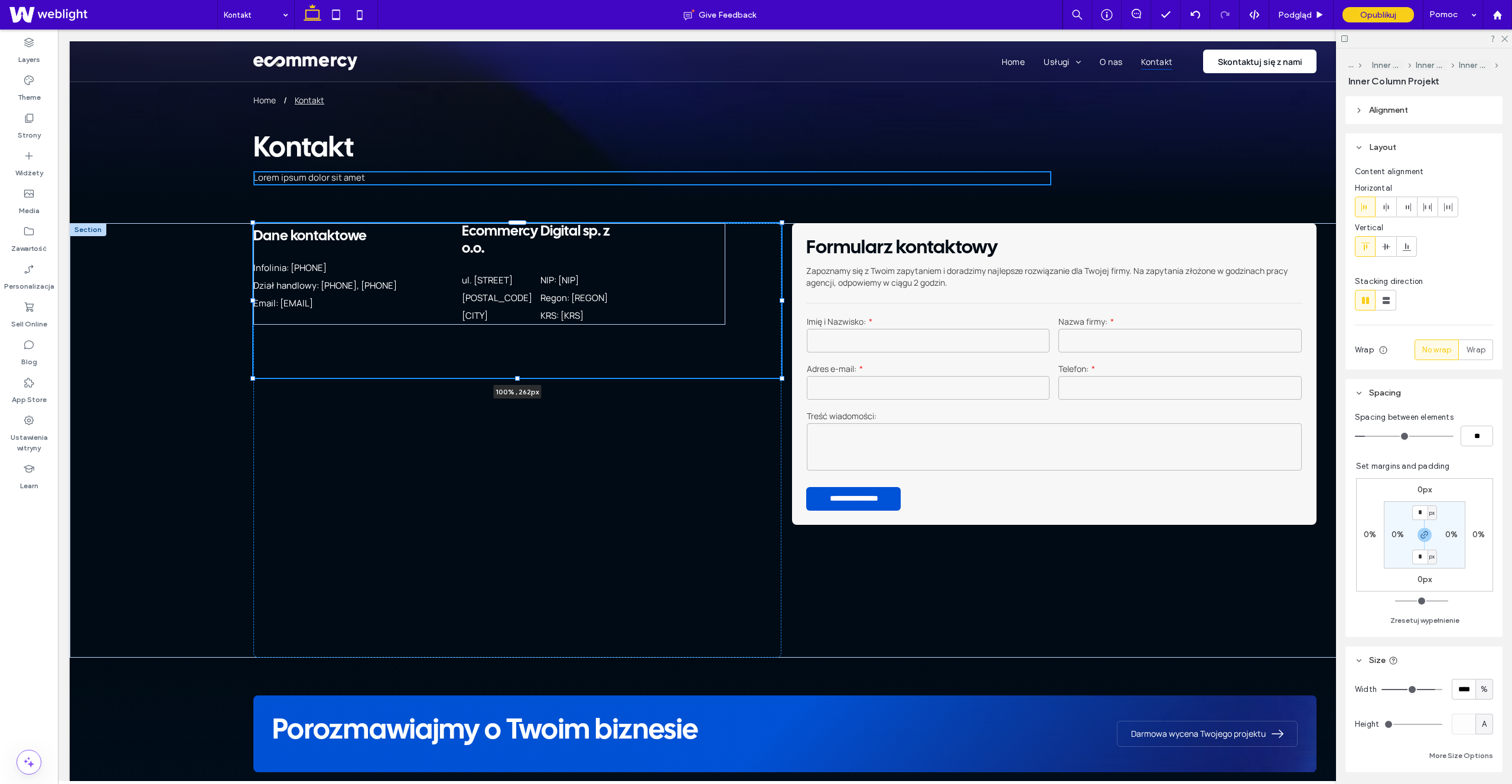 drag, startPoint x: 714, startPoint y: 299, endPoint x: 780, endPoint y: 292, distance: 66.37017 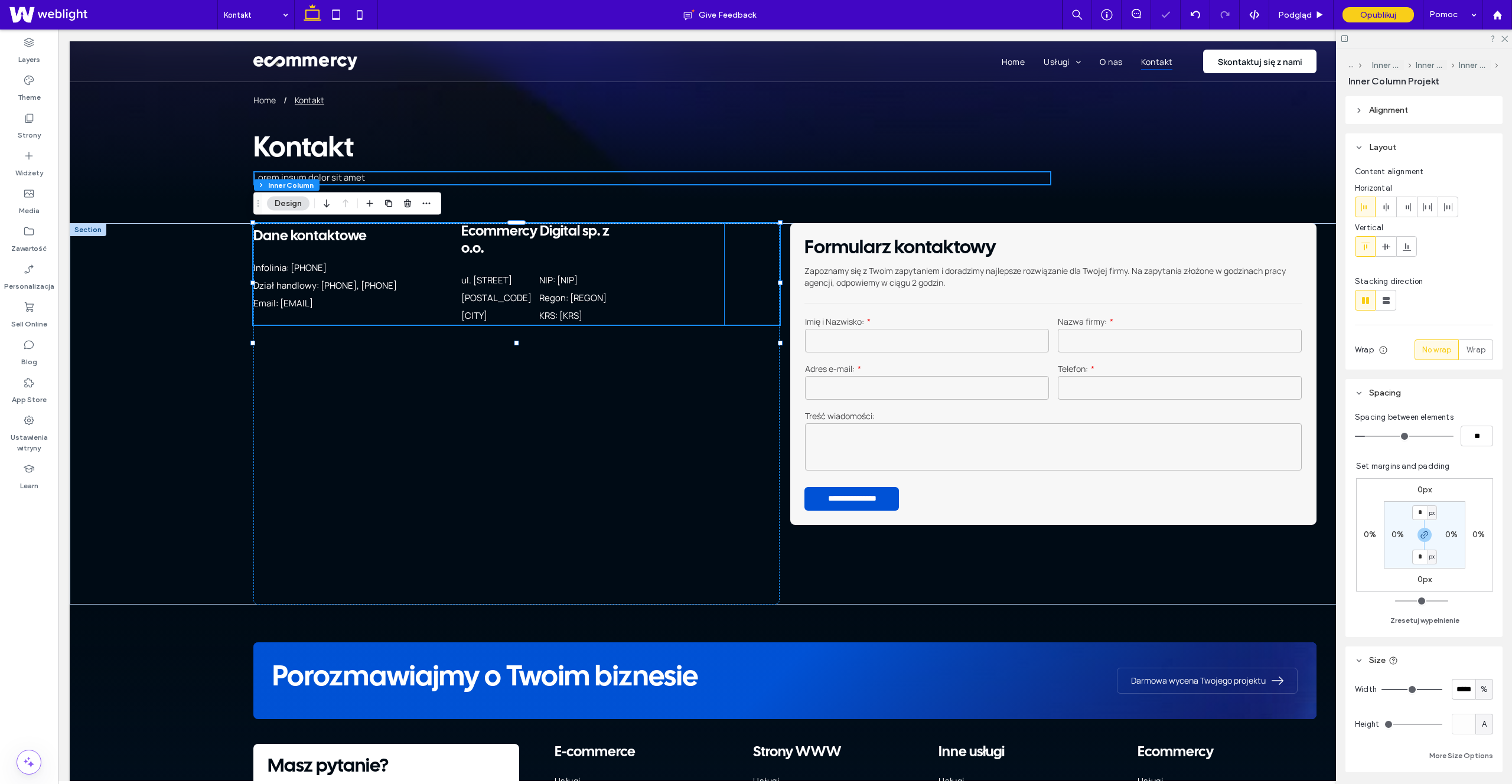 click on "Dane kontaktowe
Infolinia: 537 145 807 Dział handlowy: 791 318 723, 537 849 009 Email: biuro@ecommercy.pl
Ecommercy Digital sp. z o.o.
ul. Świętego Michała 43 61-043 Poznań NIP: 782-291-87-56 Regon: 524270277 KRS: 0001015376" at bounding box center [488, 274] 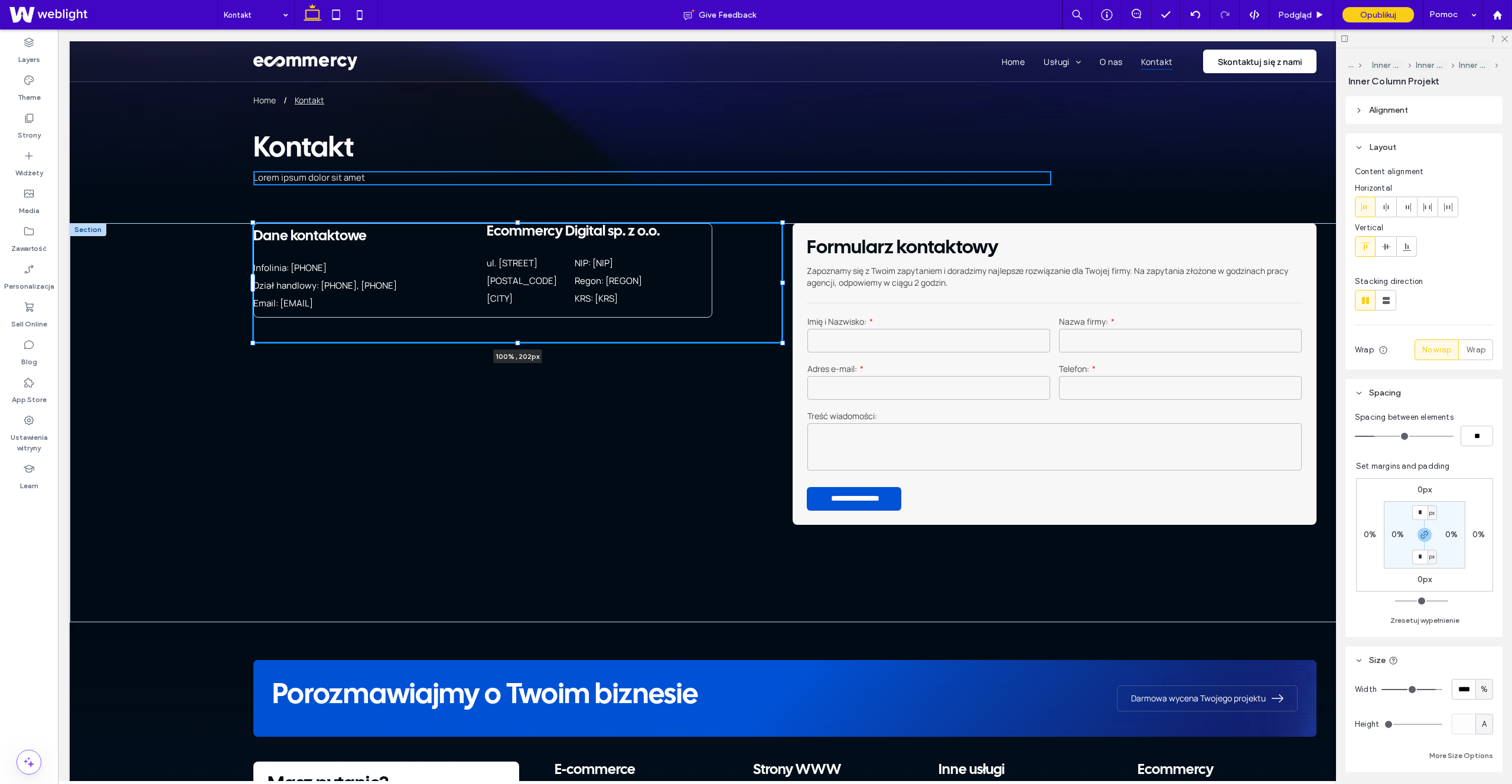 drag, startPoint x: 724, startPoint y: 282, endPoint x: 781, endPoint y: 283, distance: 57.008771 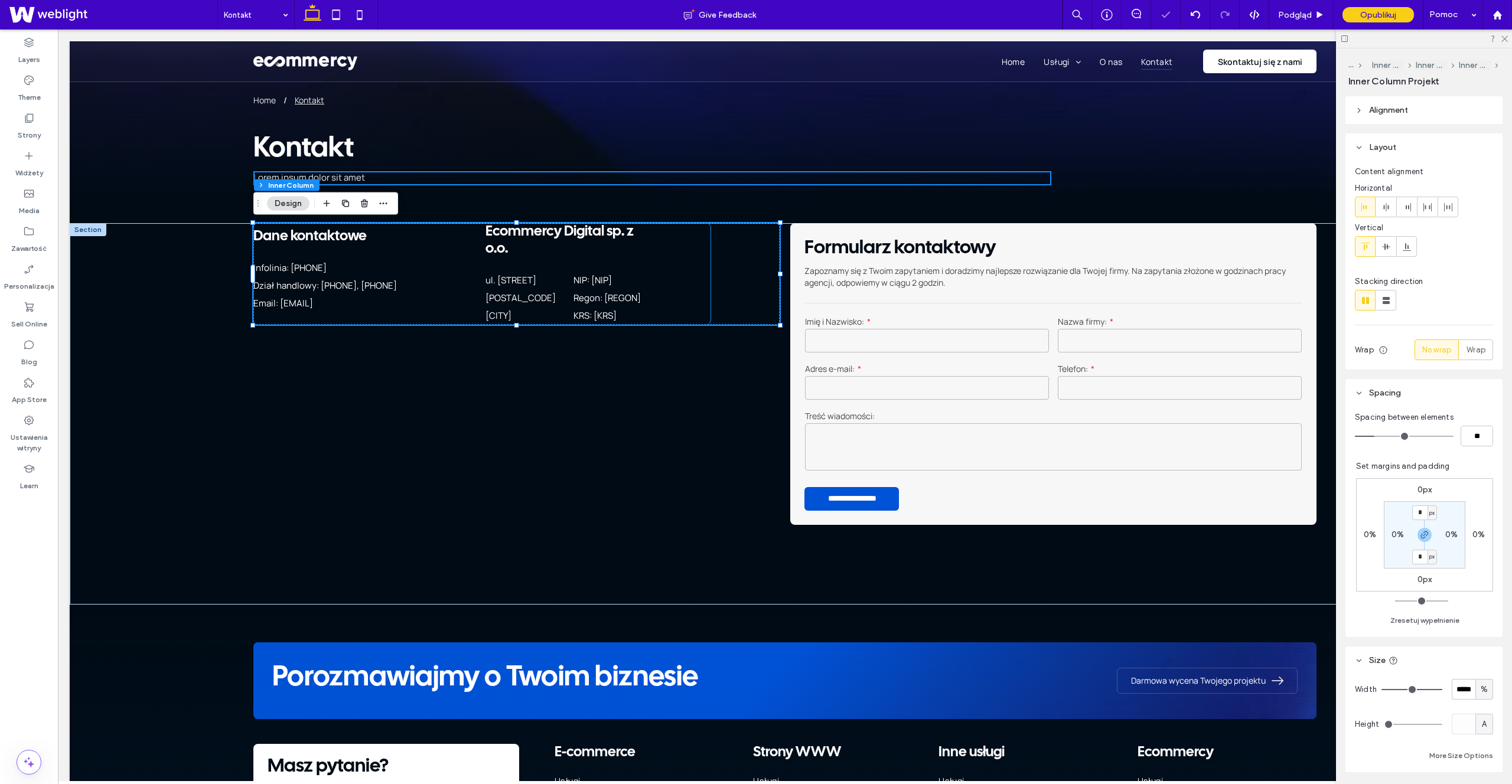 click on "Dane kontaktowe
Infolinia: 537 145 807 Dział handlowy: 791 318 723, 537 849 009 Email: biuro@ecommercy.pl
Ecommercy Digital sp. z o.o.
ul. Świętego Michała 43 61-043 Poznań NIP: 782-291-87-56 Regon: 524270277 KRS: 0001015376" at bounding box center (482, 274) 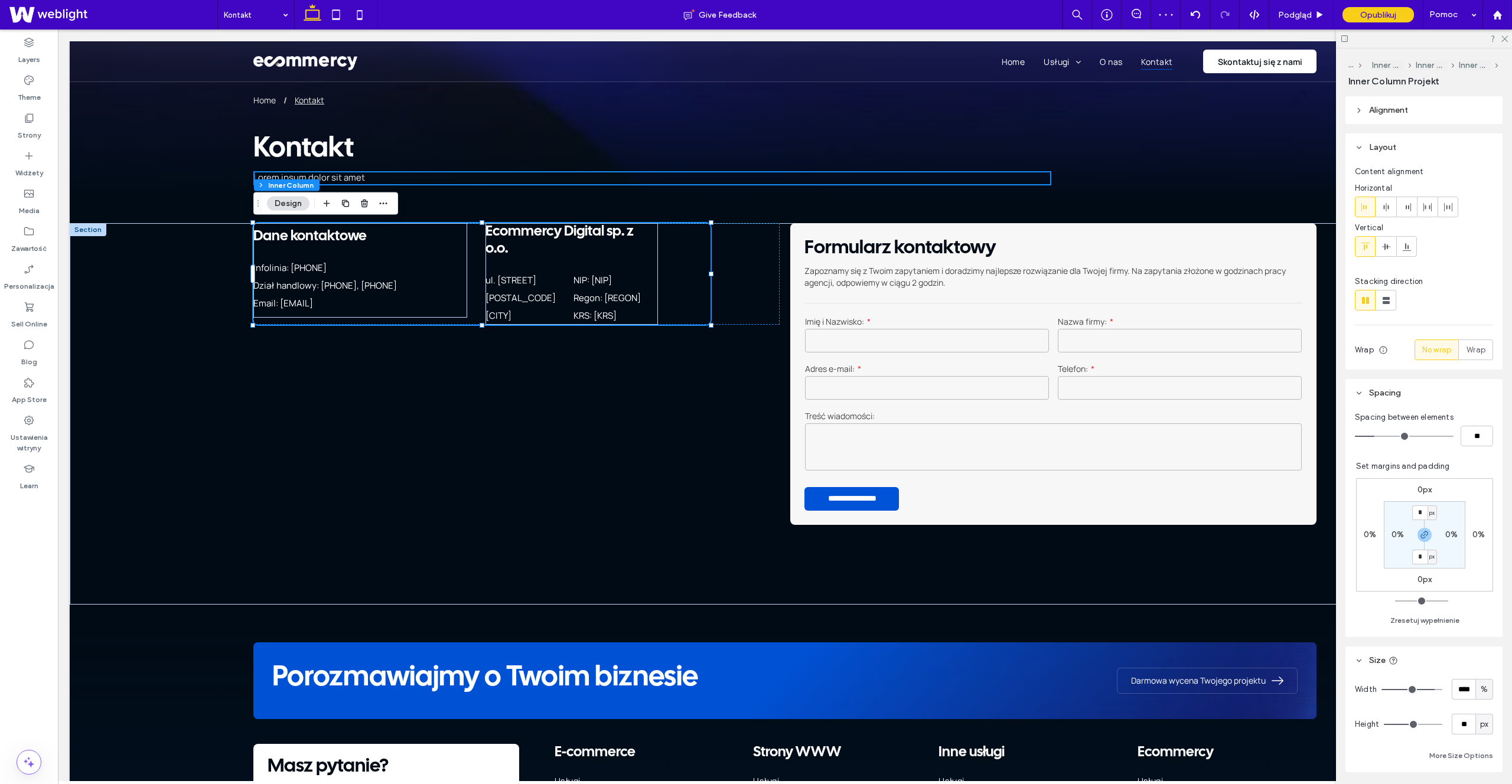 type on "*" 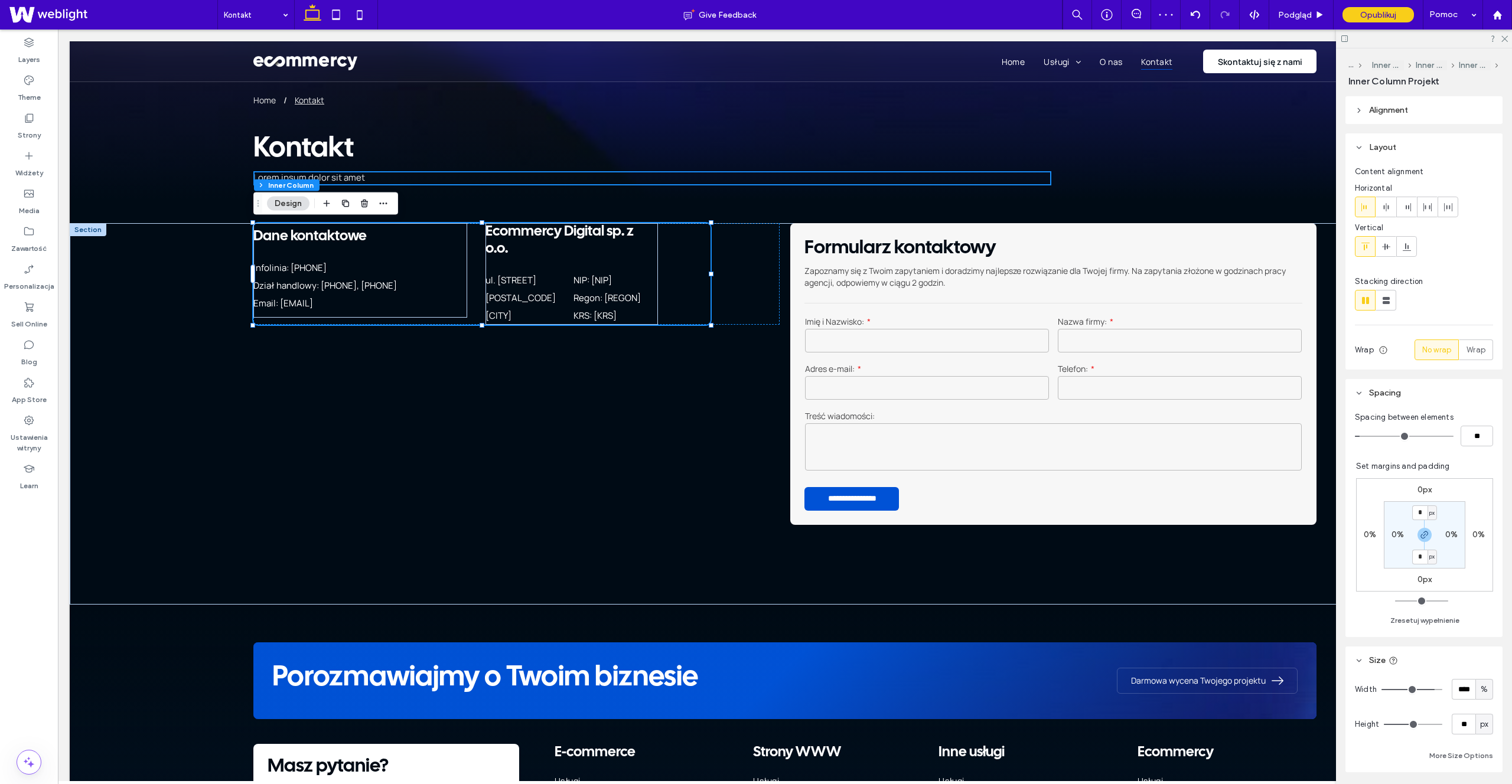 type on "*" 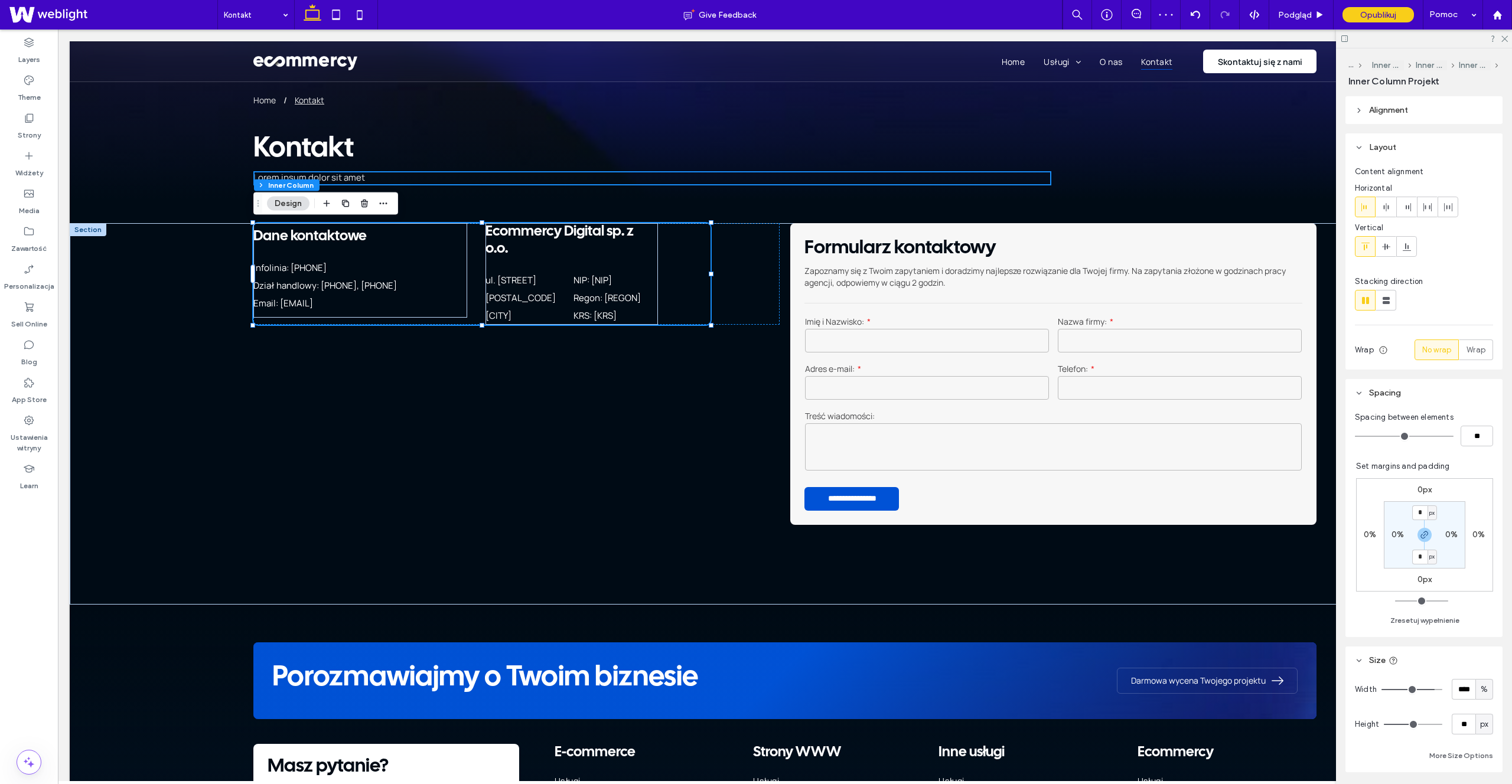 type on "*" 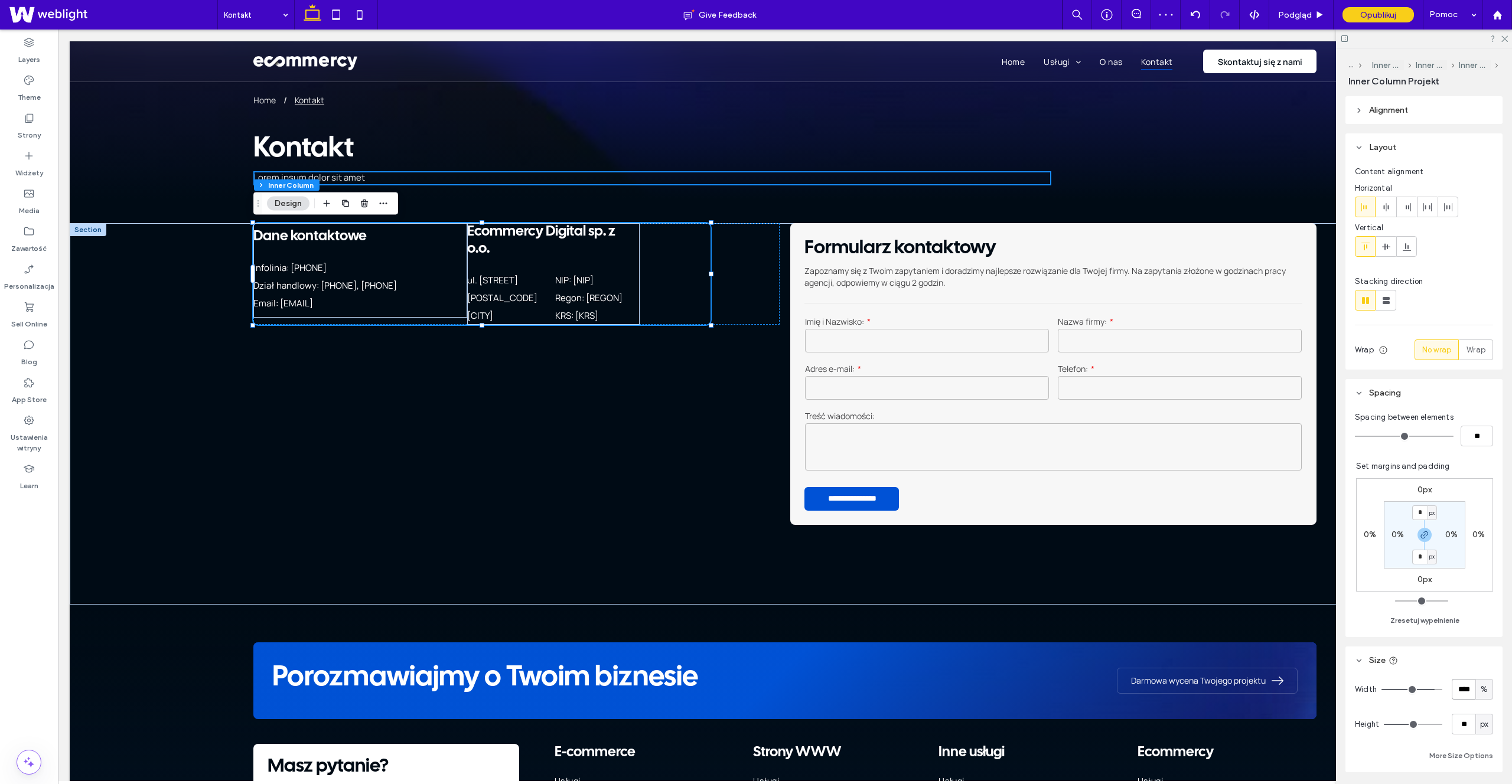 click on "****" at bounding box center [1464, 689] 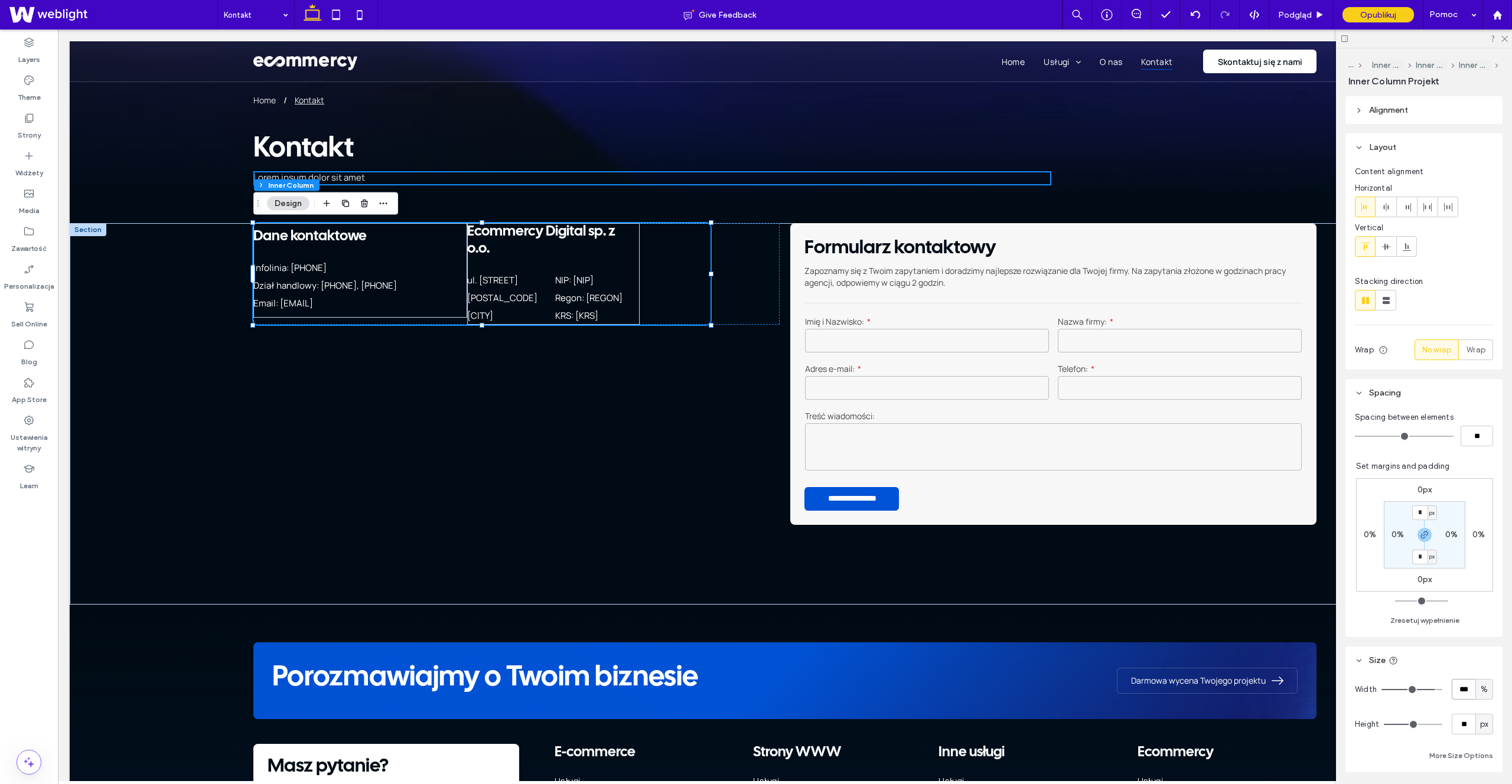 type on "***" 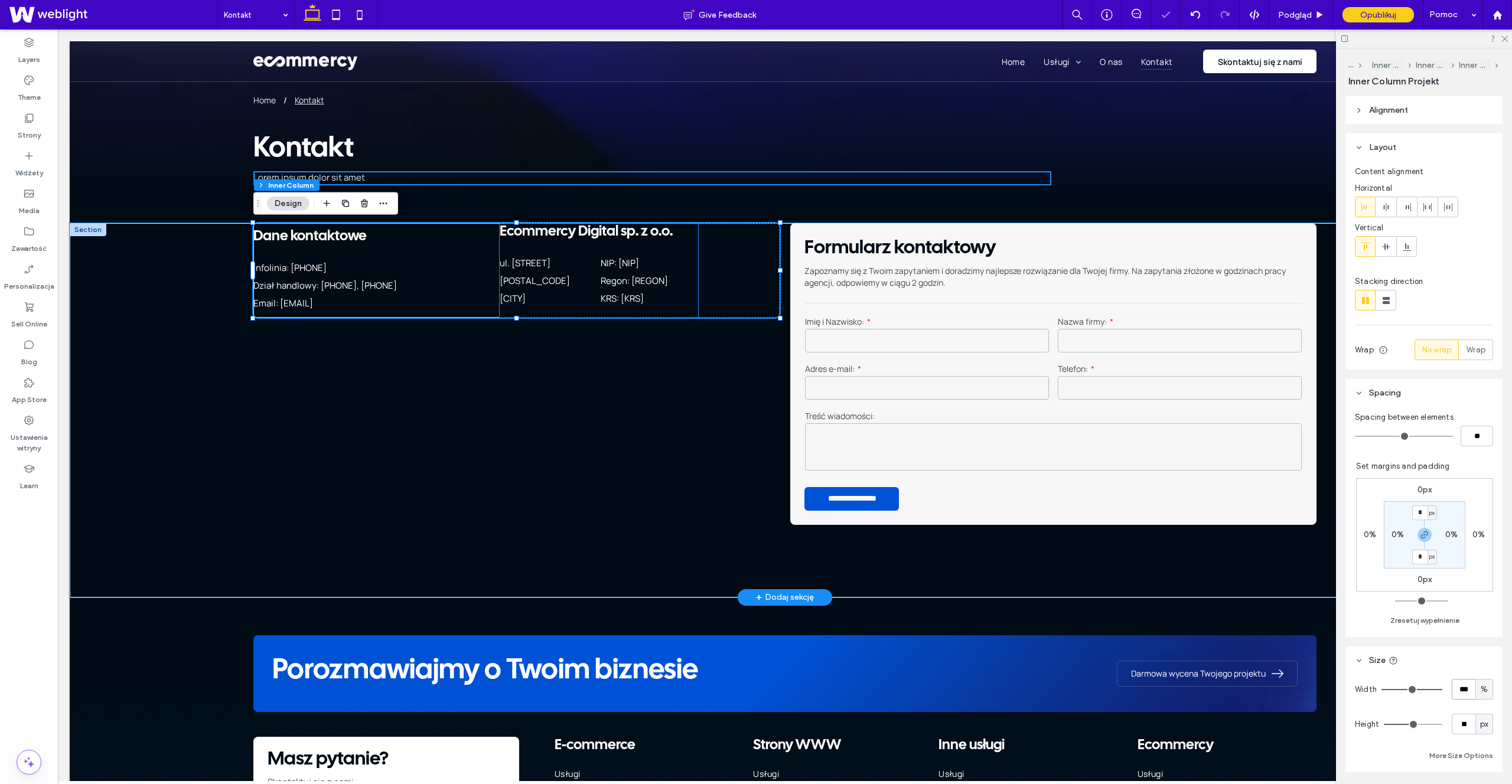 click on "NIP: [NUMBER]" at bounding box center [620, 263] 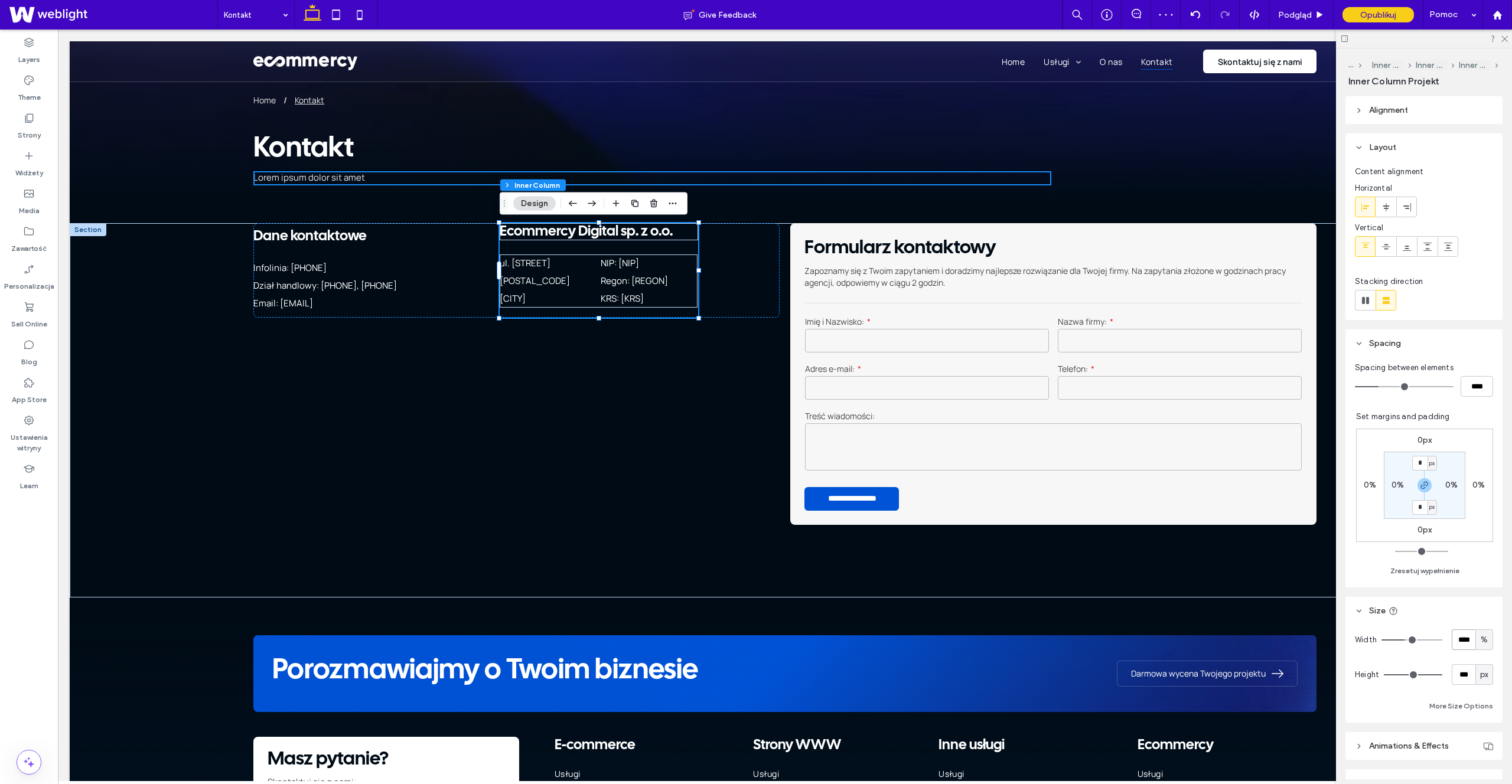 click on "****" at bounding box center (1464, 639) 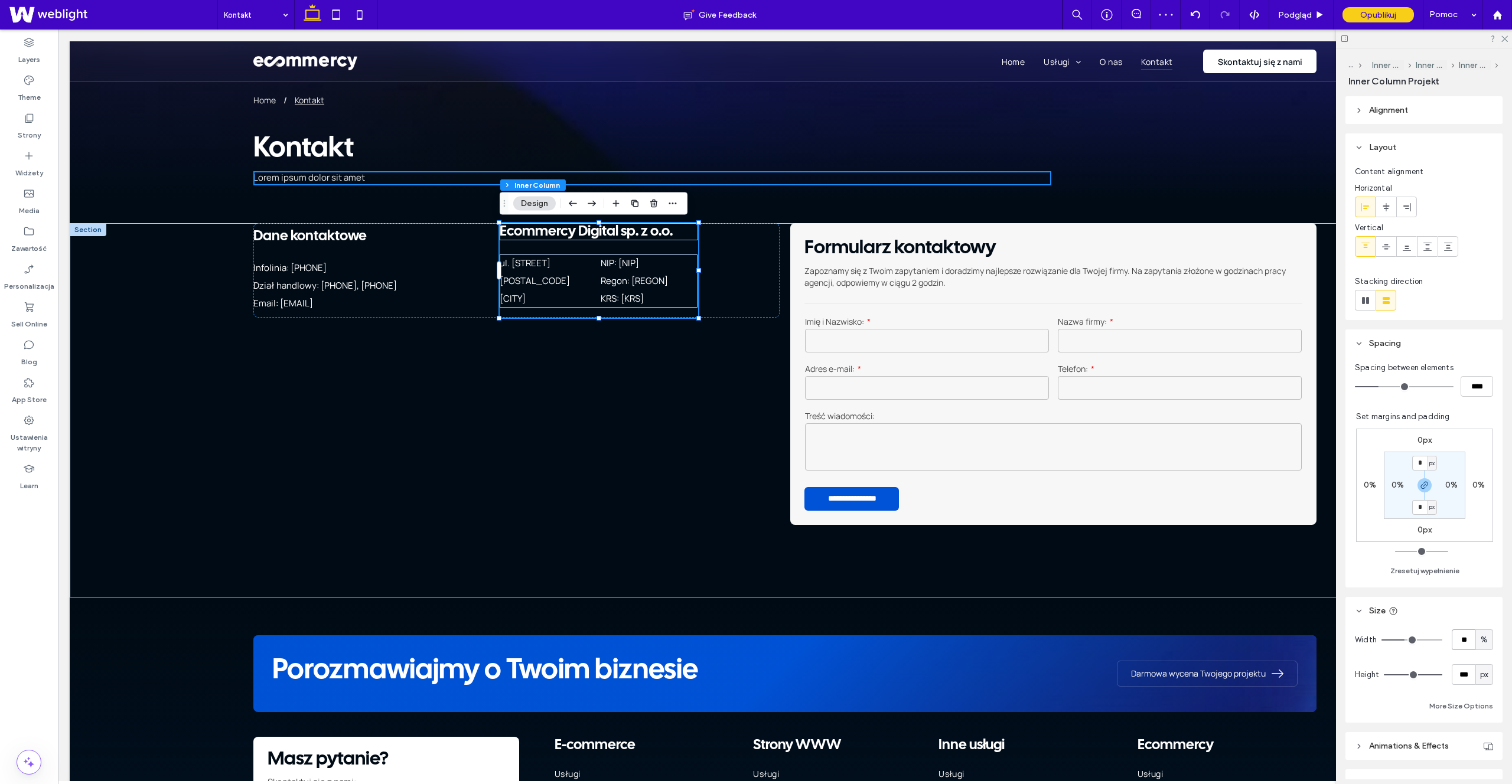 type on "**" 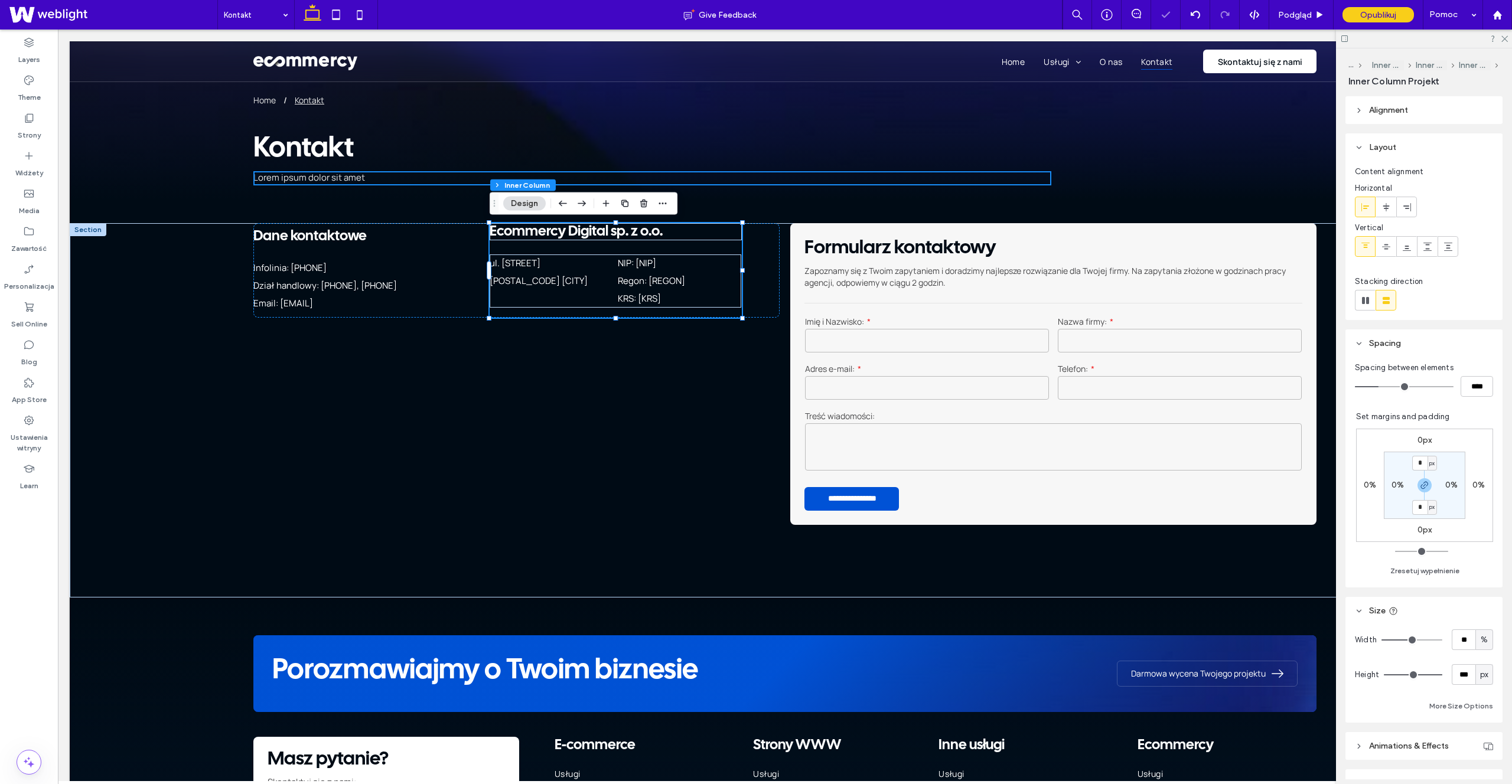 click on "%" at bounding box center (1484, 640) 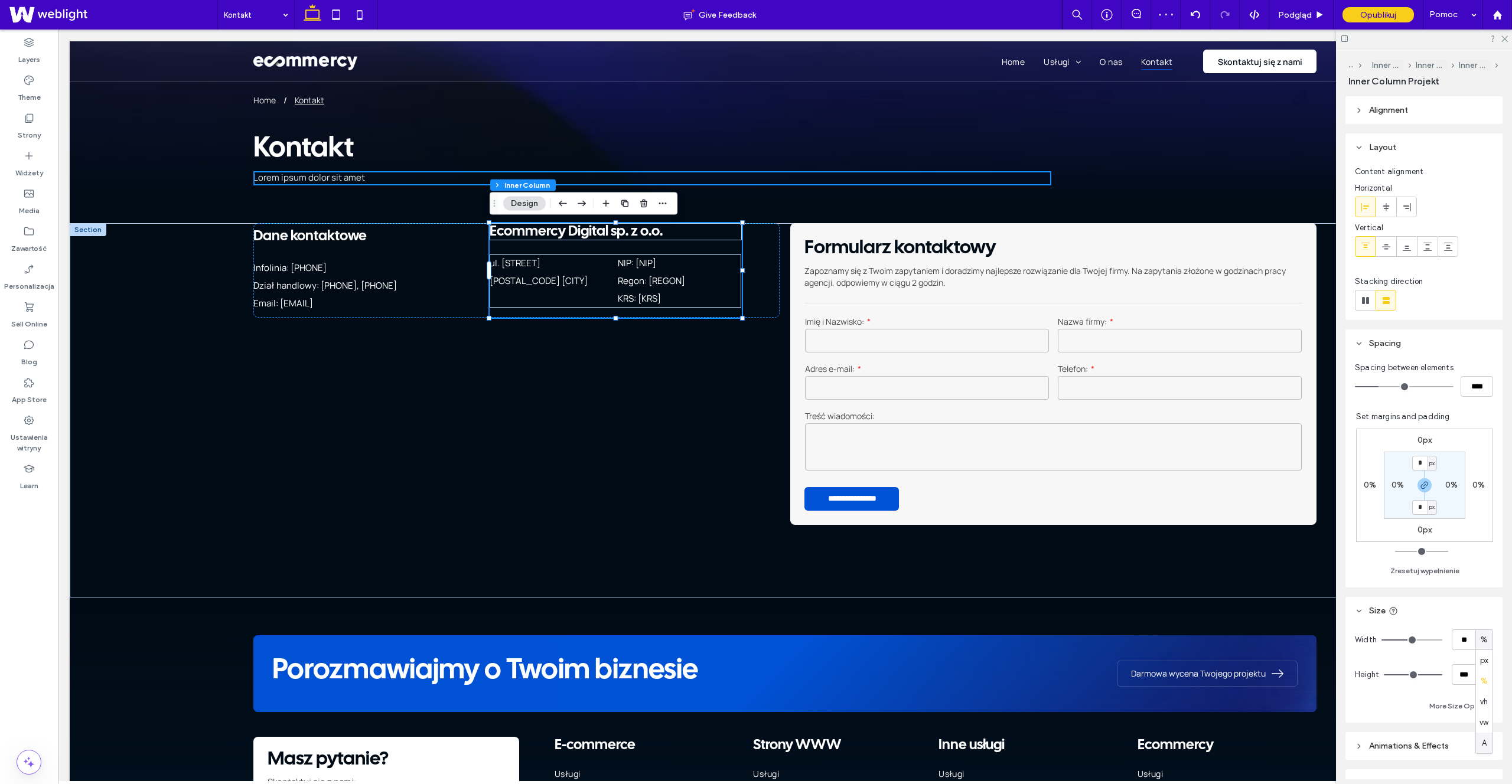 click on "A" at bounding box center [1484, 743] 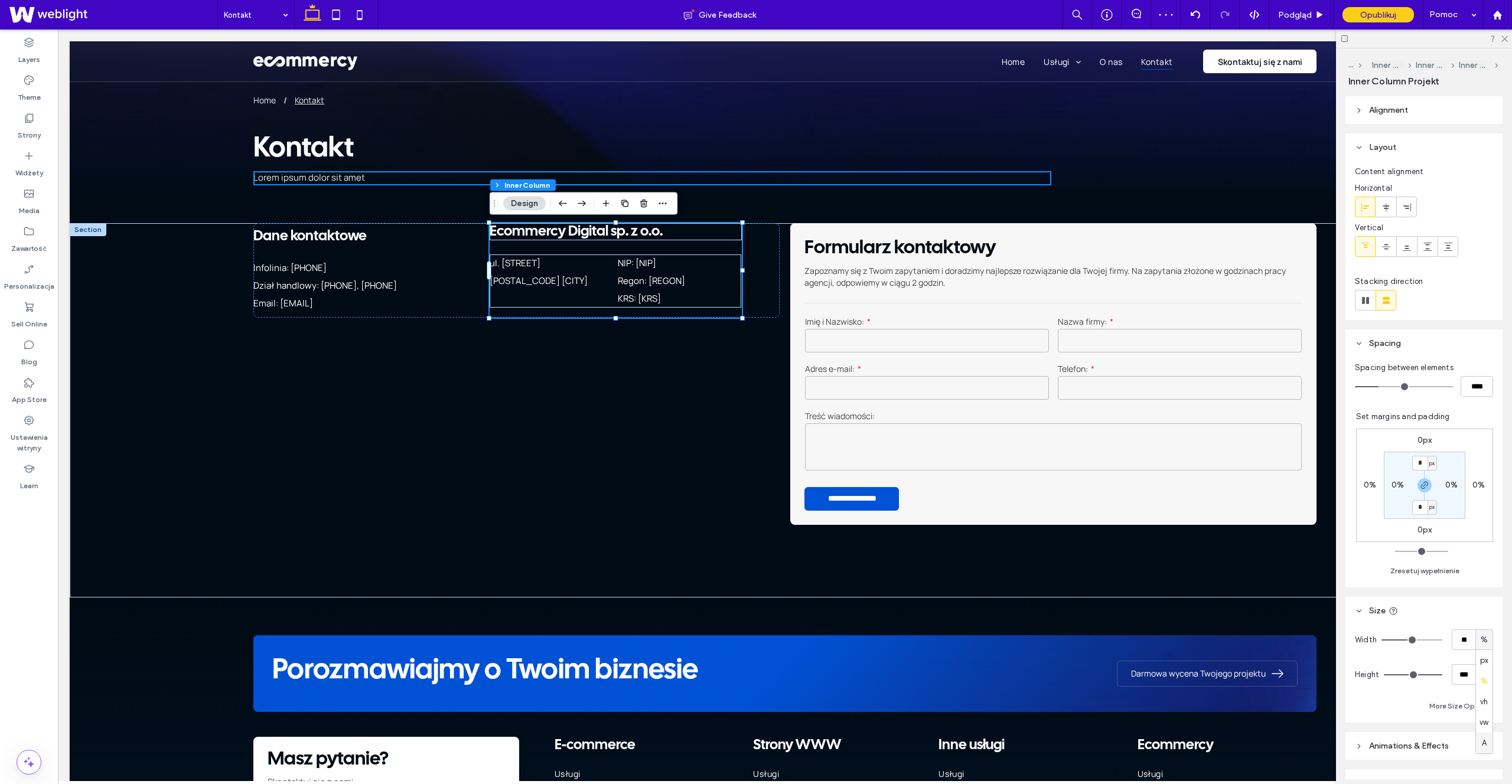 type on "*" 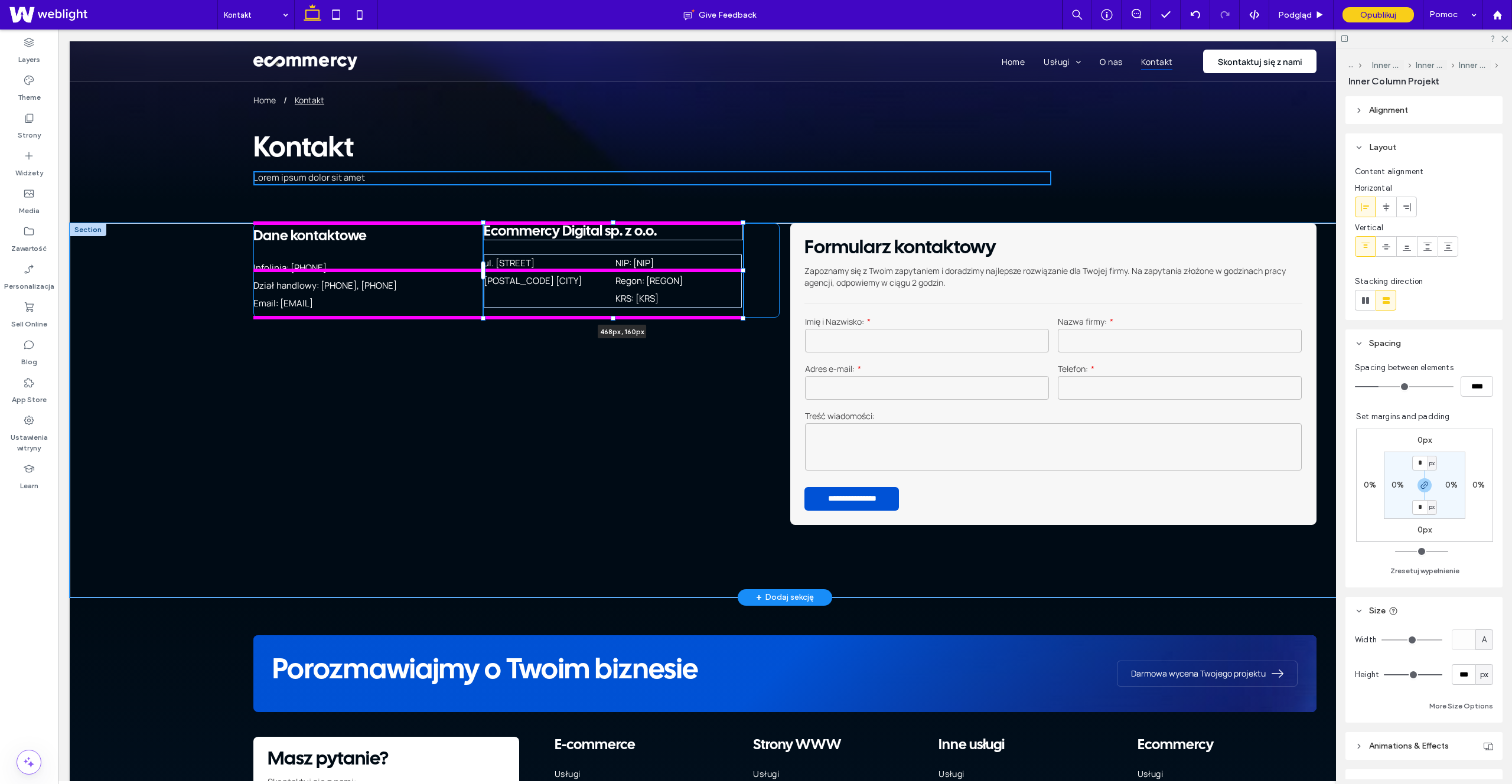 drag, startPoint x: 676, startPoint y: 271, endPoint x: 778, endPoint y: 266, distance: 102.12248 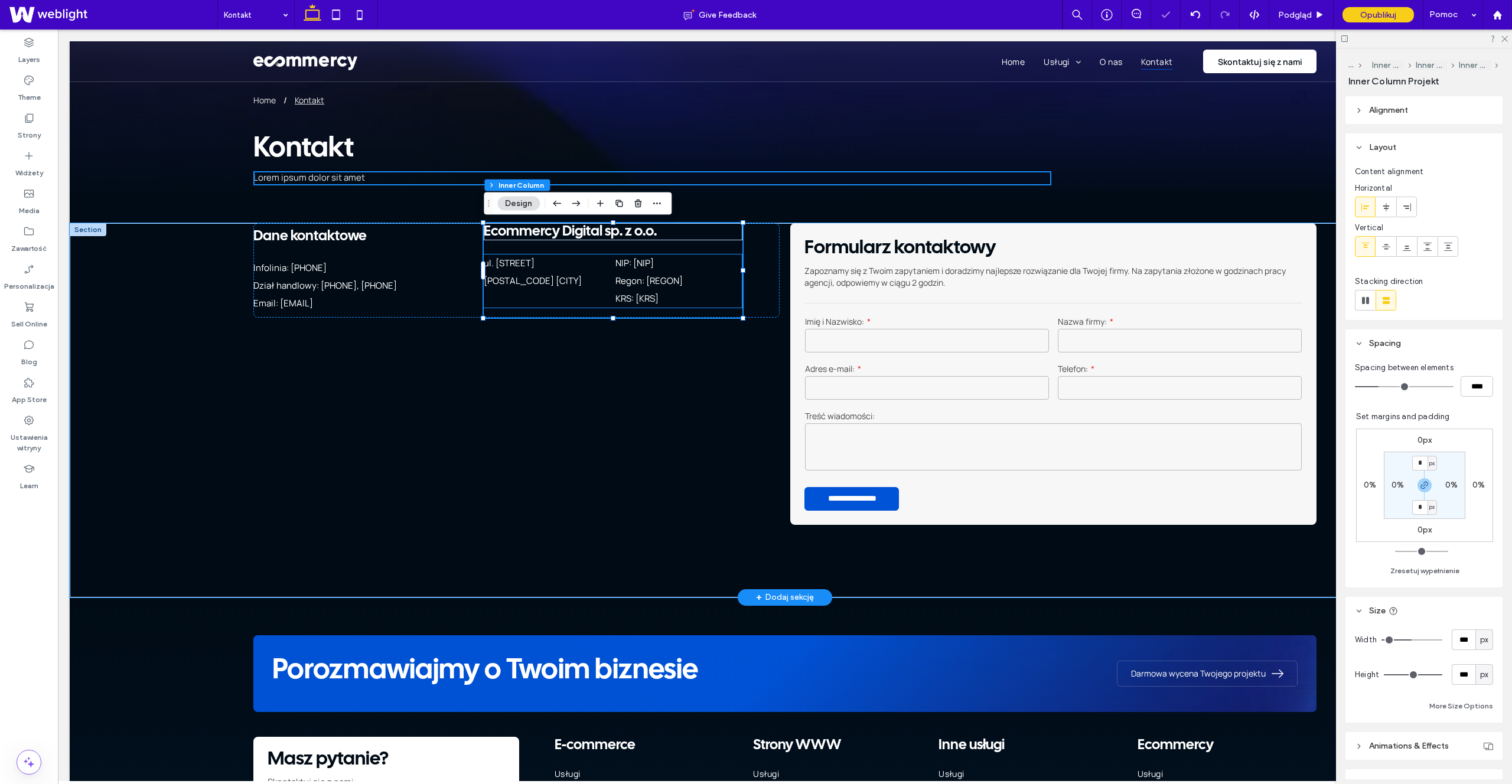 click on "NIP: [NUMBER]" at bounding box center (679, 263) 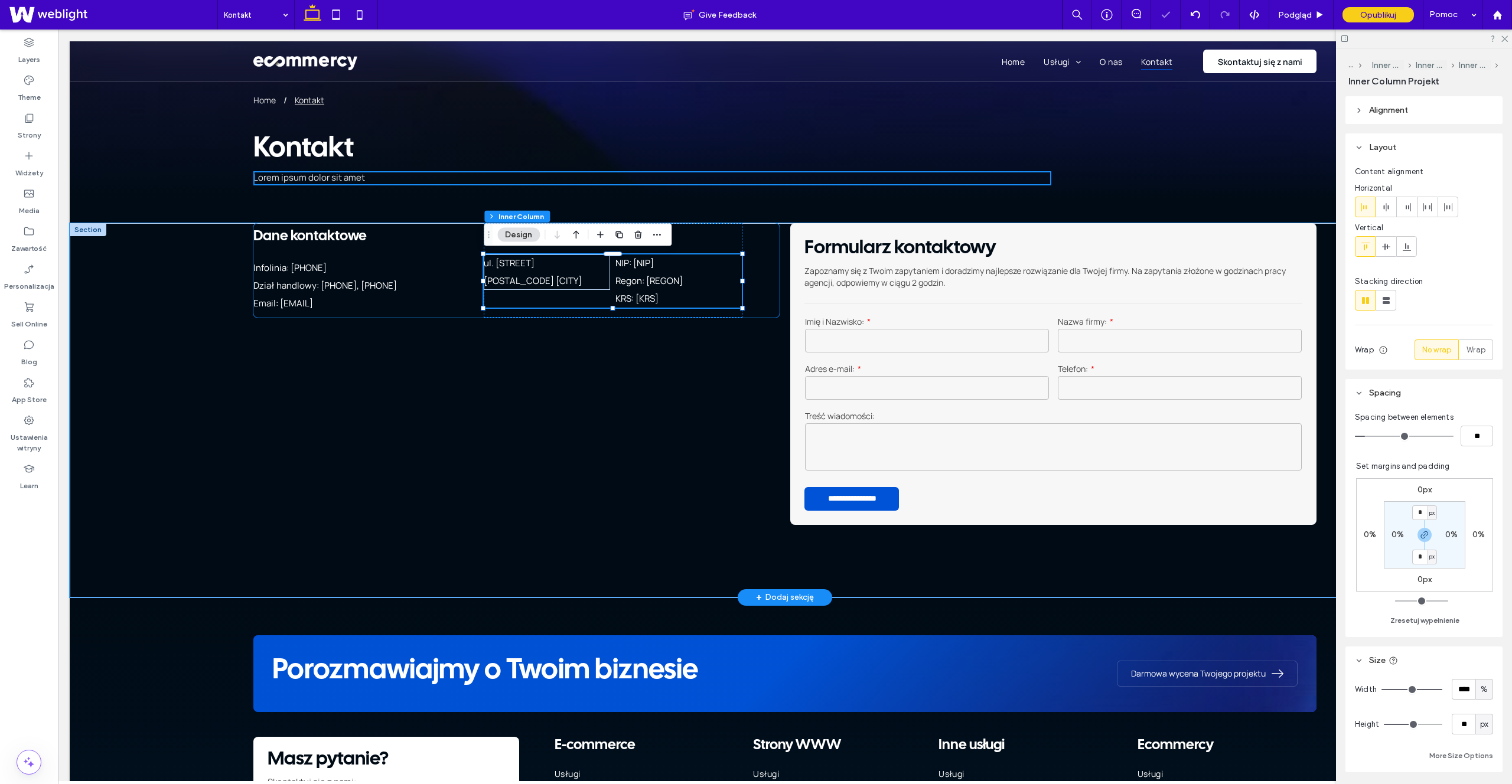 click on "Dane kontaktowe
Infolinia: 537 145 807 Dział handlowy: 791 318 723, 537 849 009 Email: biuro@ecommercy.pl
Ecommercy Digital sp. z o.o.
ul. Świętego Michała 43 61-043 Poznań NIP: 782-291-87-56 Regon: 524270277 KRS: 0001015376" at bounding box center [516, 270] 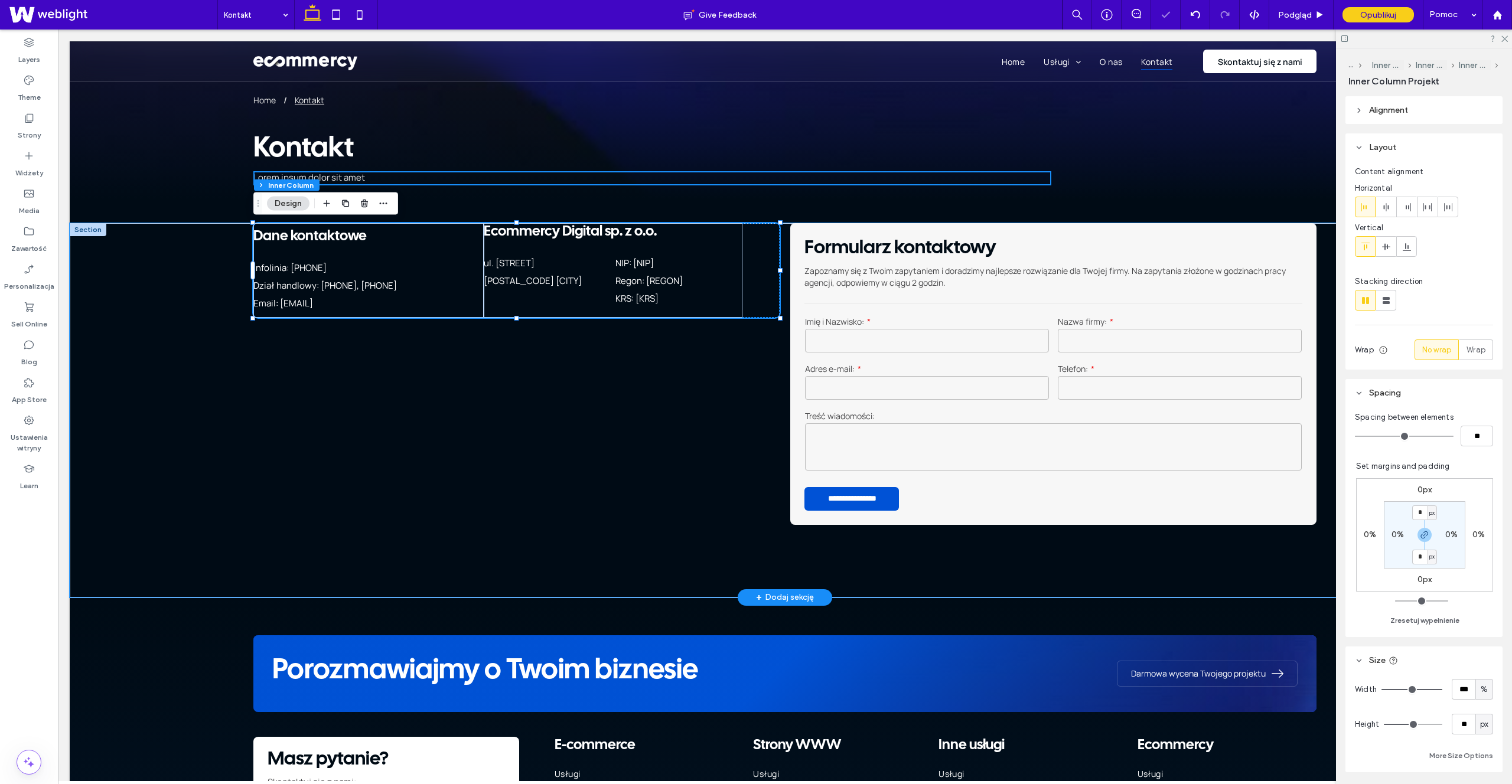click on "Dane kontaktowe
Infolinia: 537 145 807 Dział handlowy: 791 318 723, 537 849 009 Email: biuro@ecommercy.pl
Ecommercy Digital sp. z o.o.
ul. Świętego Michała 43 61-043 Poznań NIP: 782-291-87-56 Regon: 524270277 KRS: 0001015376" at bounding box center [516, 270] 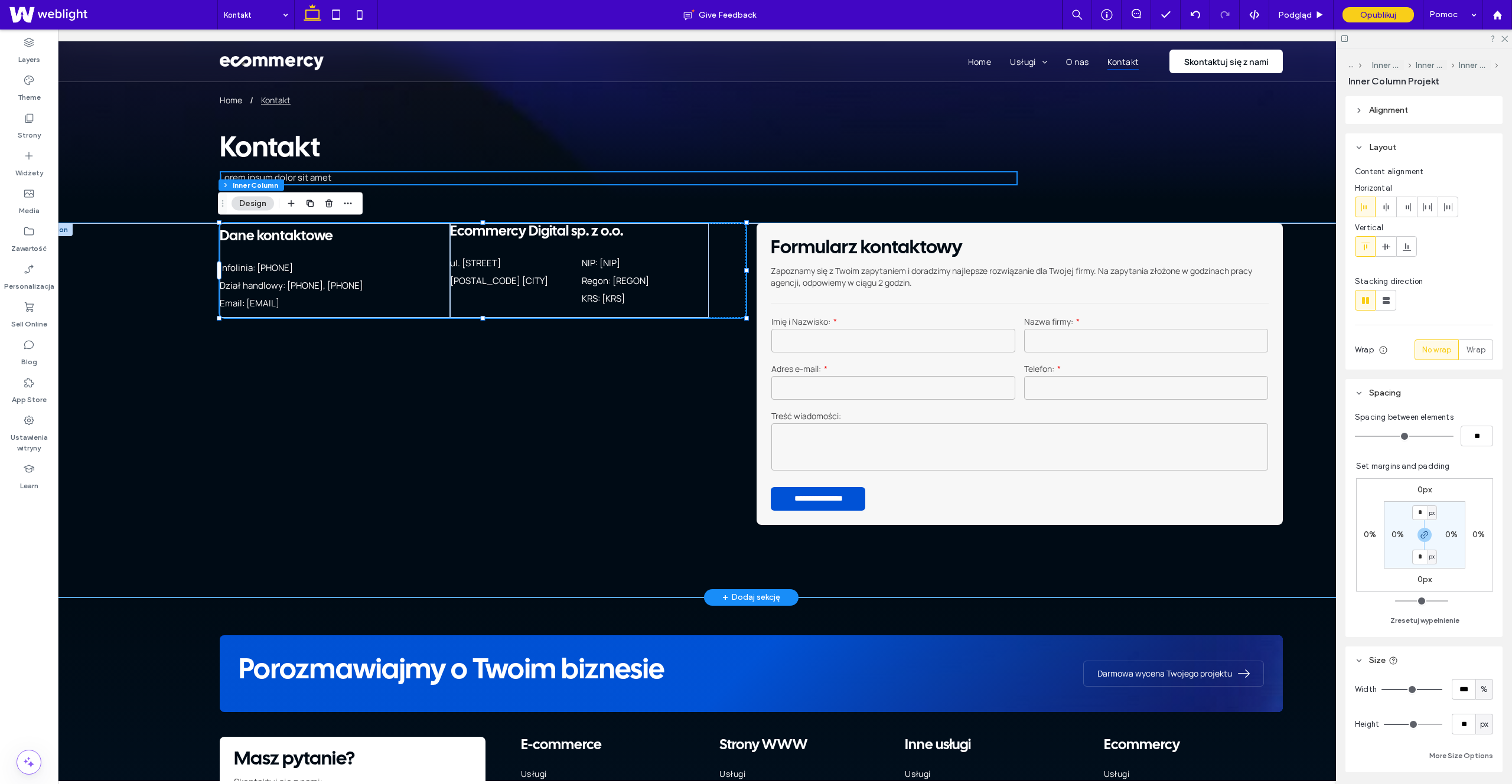 scroll, scrollTop: 0, scrollLeft: 32, axis: horizontal 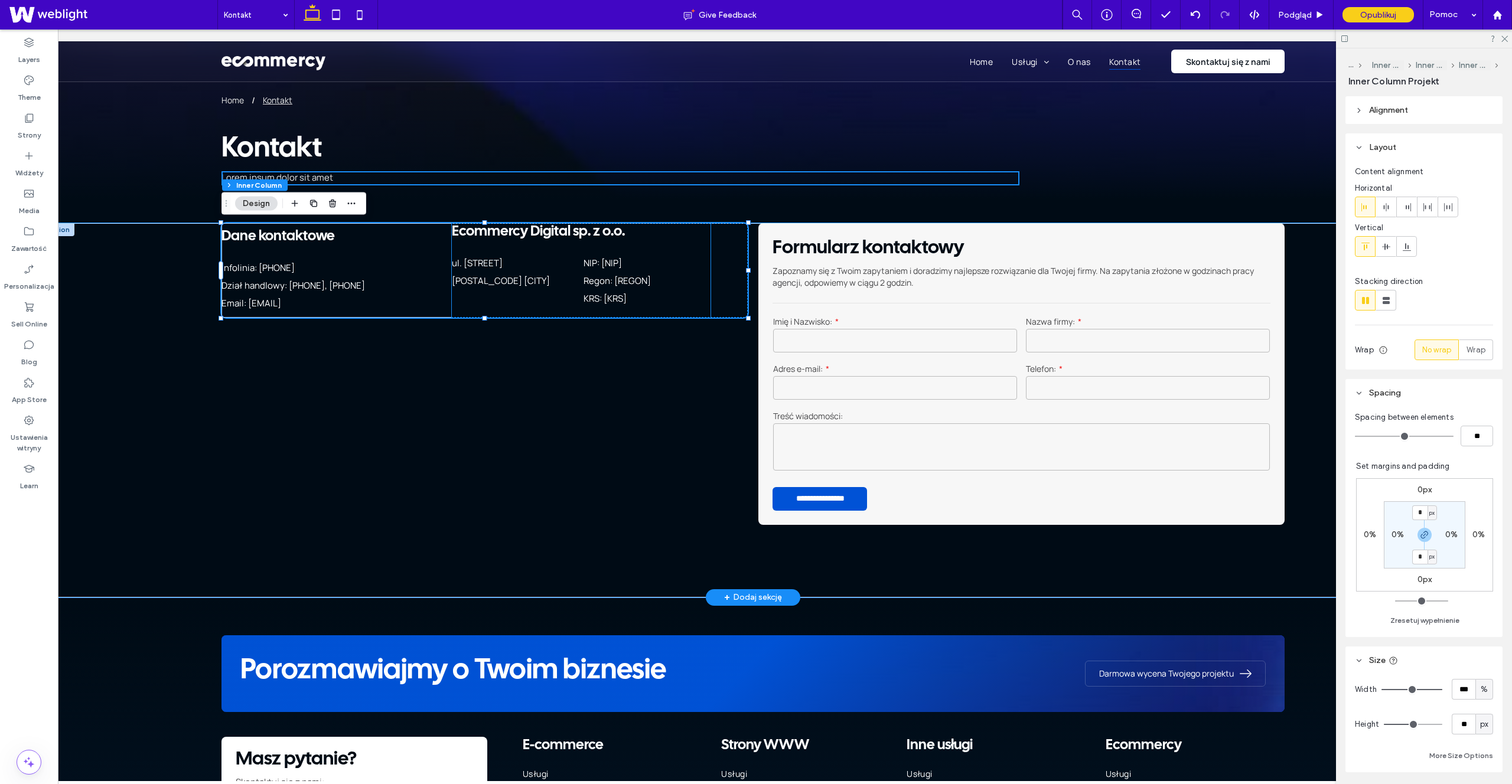 click on "[POSTAL_CODE] [CITY]" at bounding box center (515, 281) 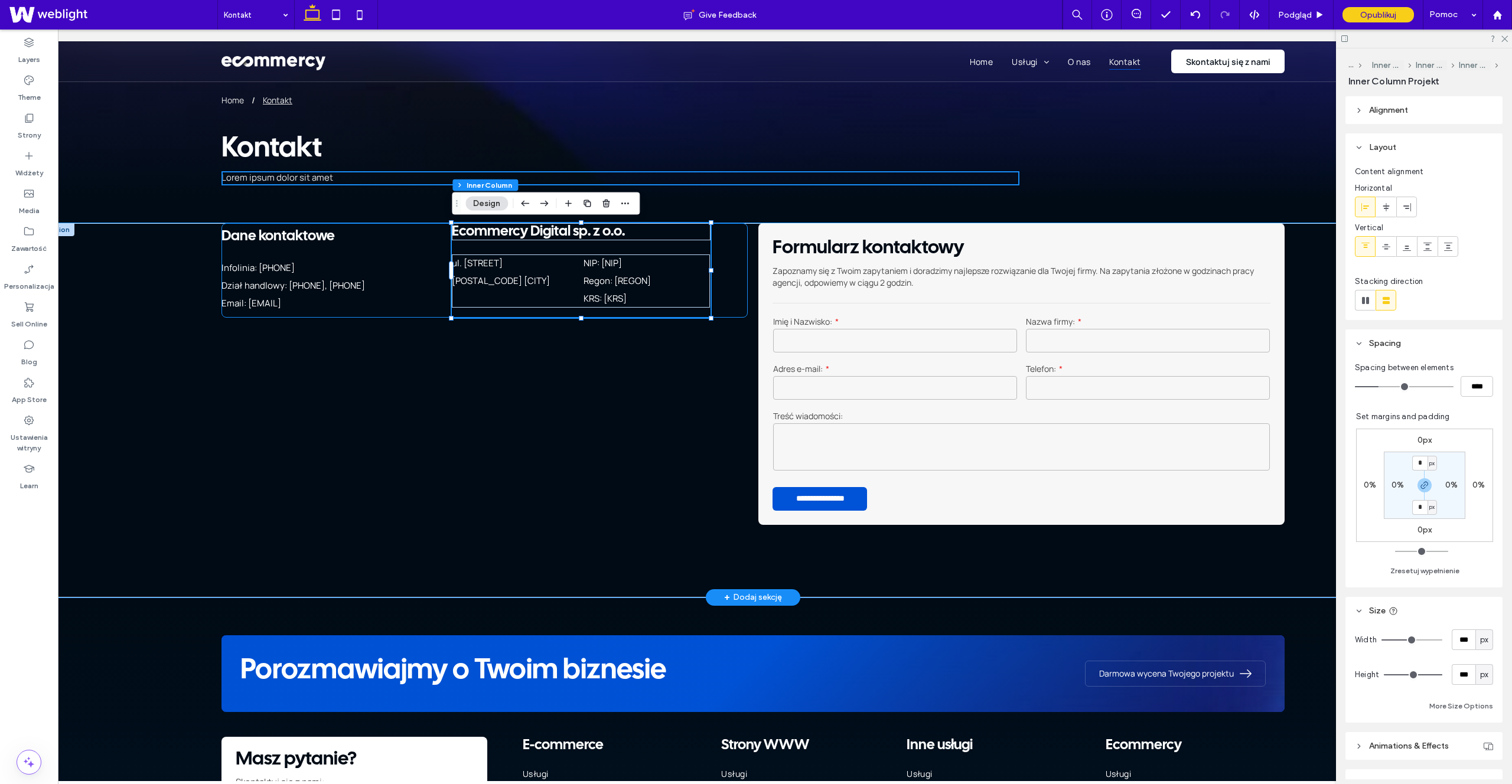 click on "Dane kontaktowe
Infolinia: 537 145 807 Dział handlowy: 791 318 723, 537 849 009 Email: biuro@ecommercy.pl
Ecommercy Digital sp. z o.o.
ul. Świętego Michała 43 61-043 Poznań NIP: 782-291-87-56 Regon: 524270277 KRS: 0001015376" at bounding box center [484, 270] 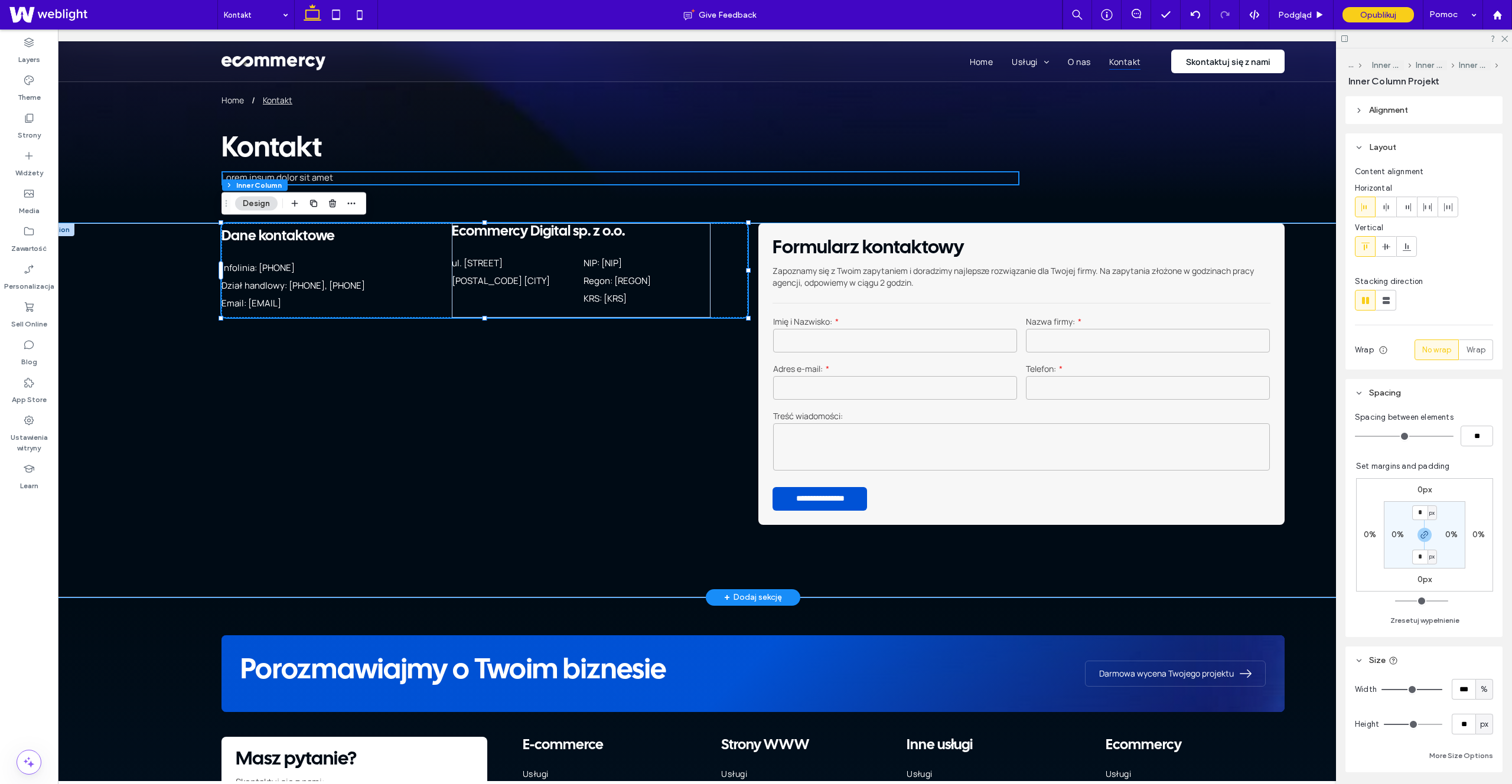 click on "Infolinia: 537 145 807" at bounding box center [337, 268] 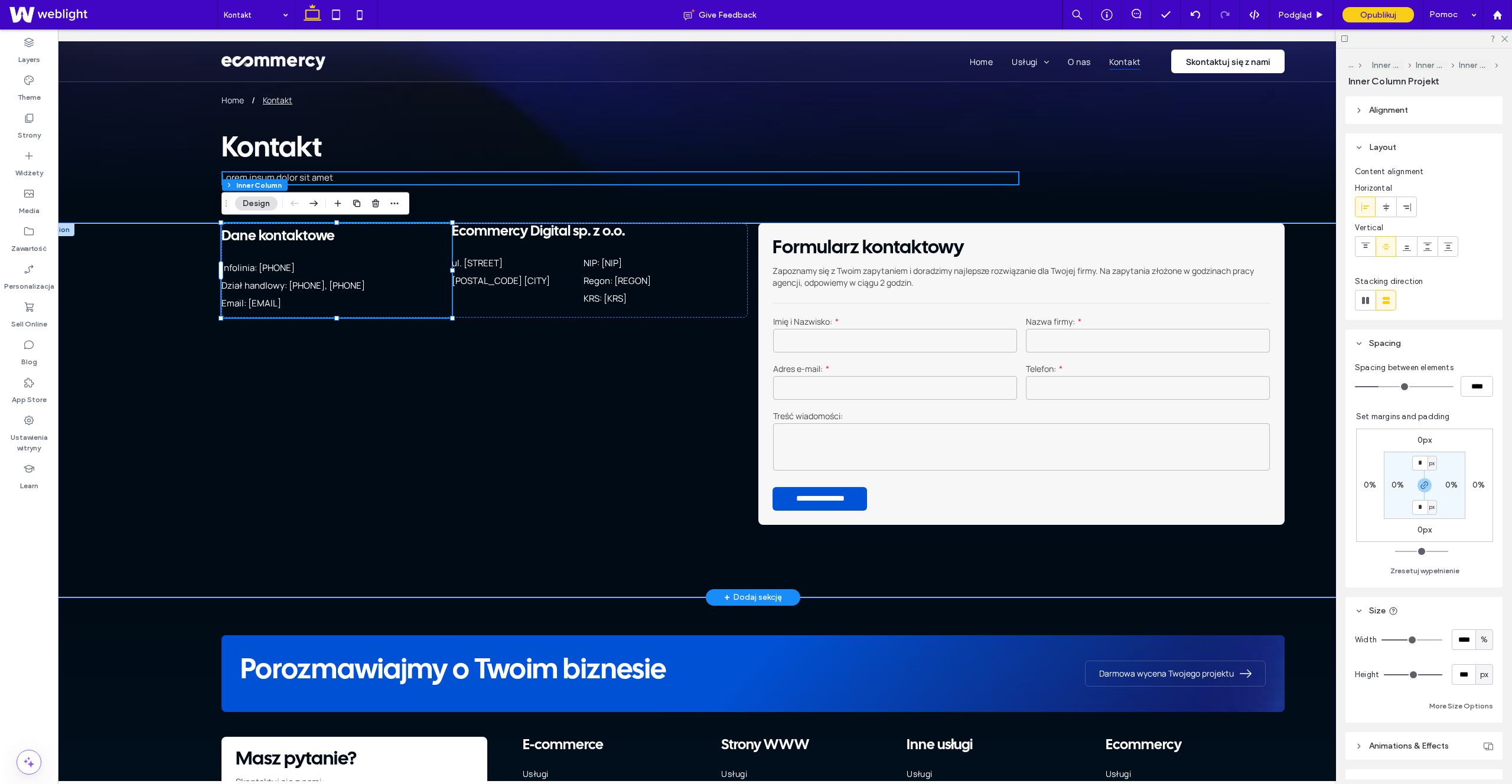 click at bounding box center [56, 230] 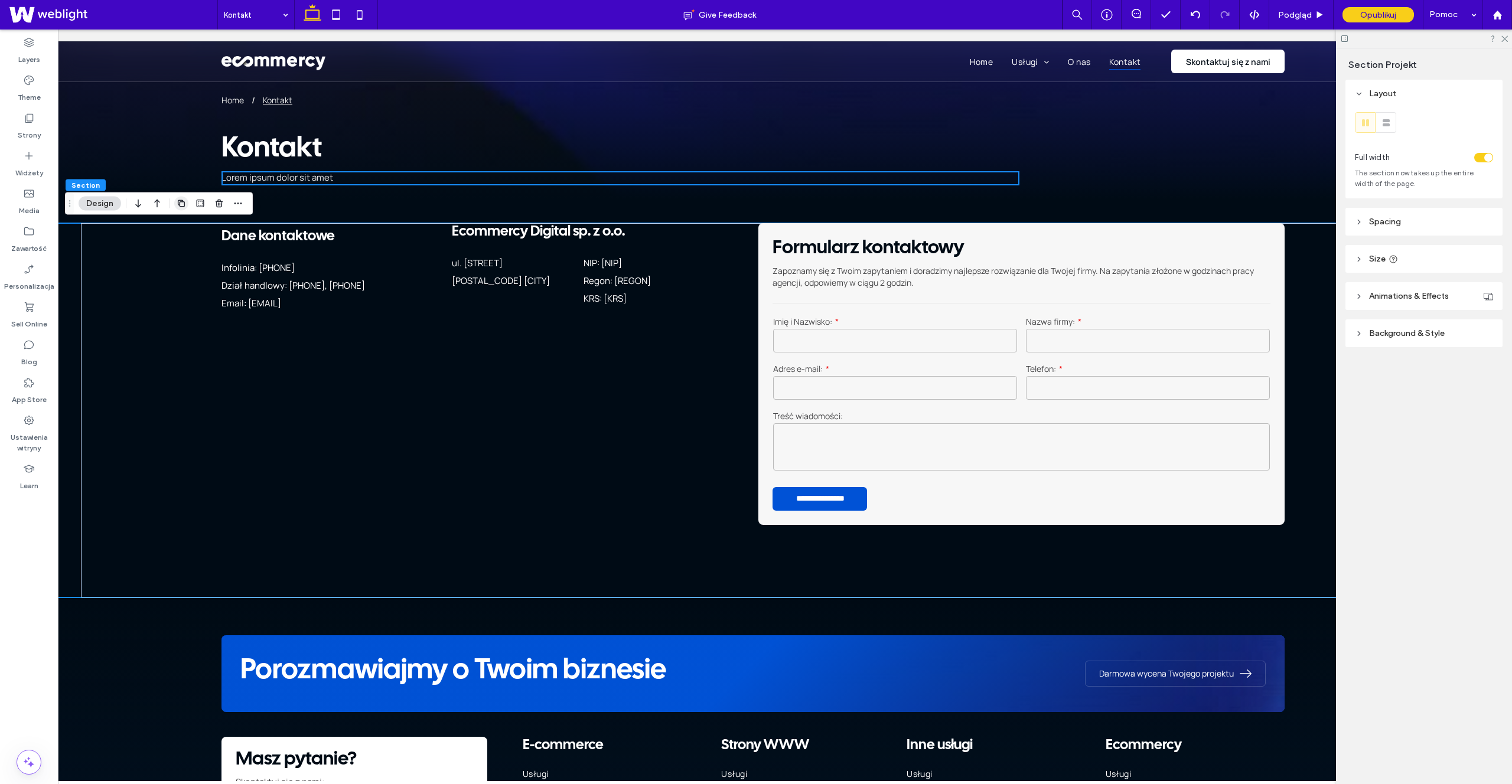 click 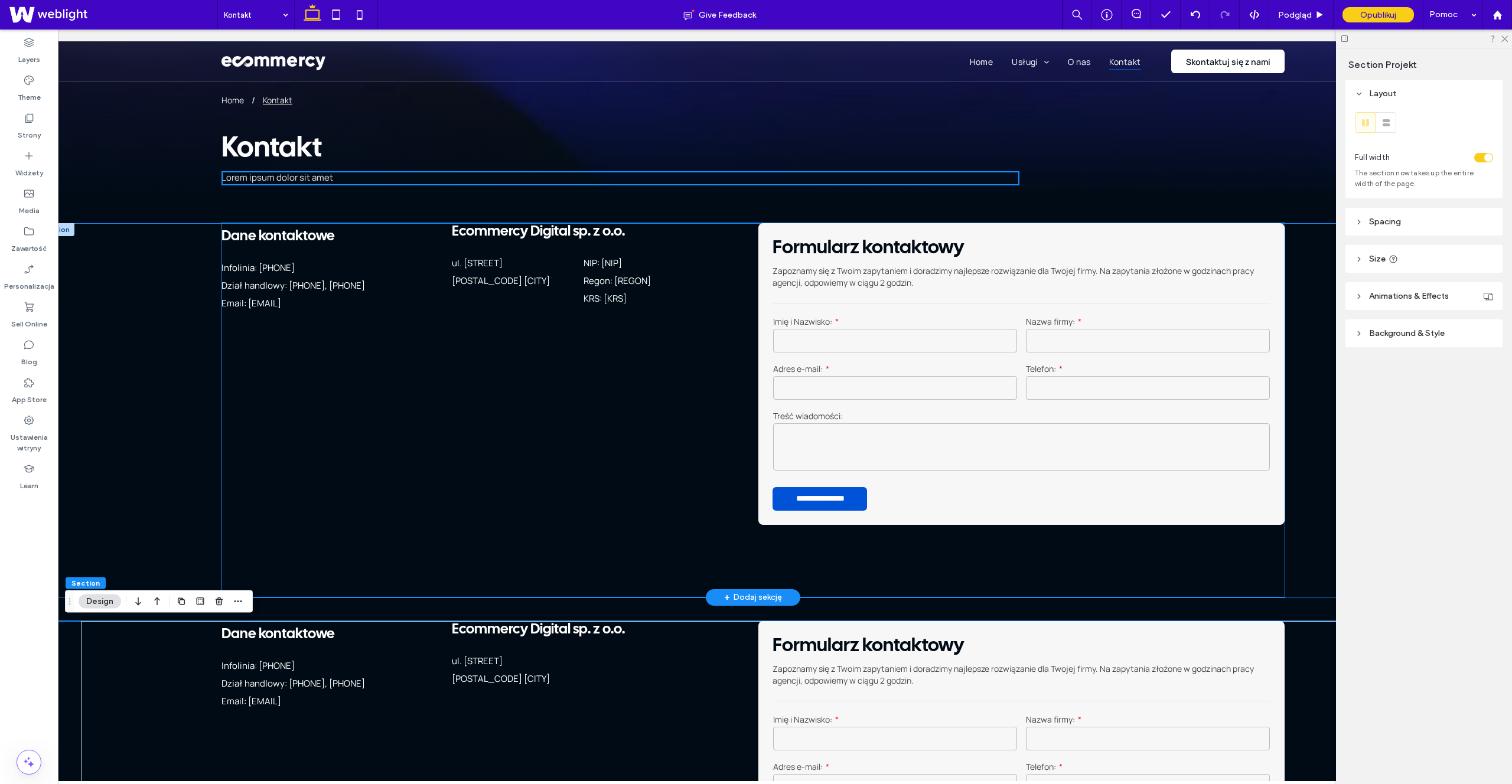 click on "[POSTAL_CODE] [CITY]" at bounding box center [515, 281] 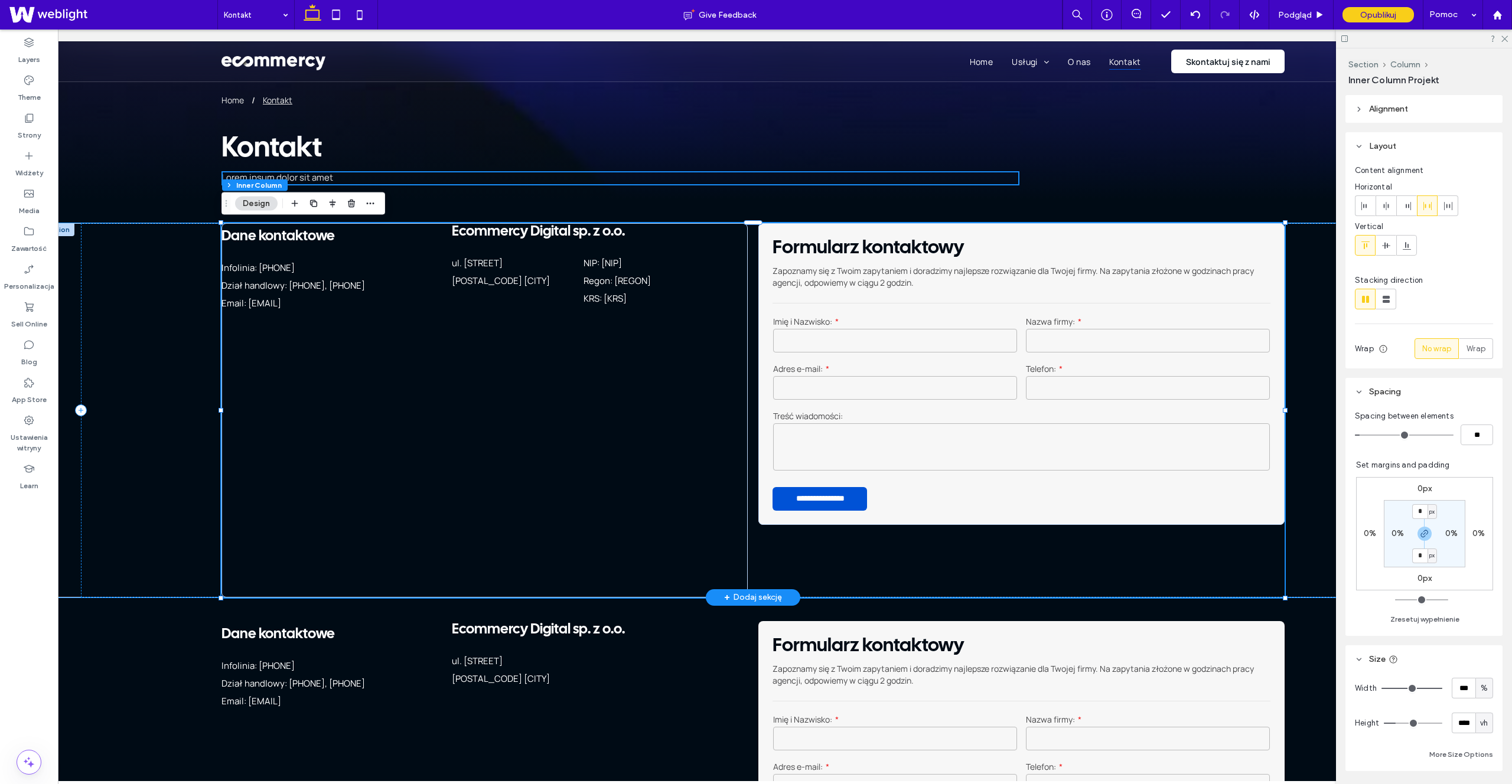 click on "[POSTAL_CODE] [CITY]" at bounding box center (515, 281) 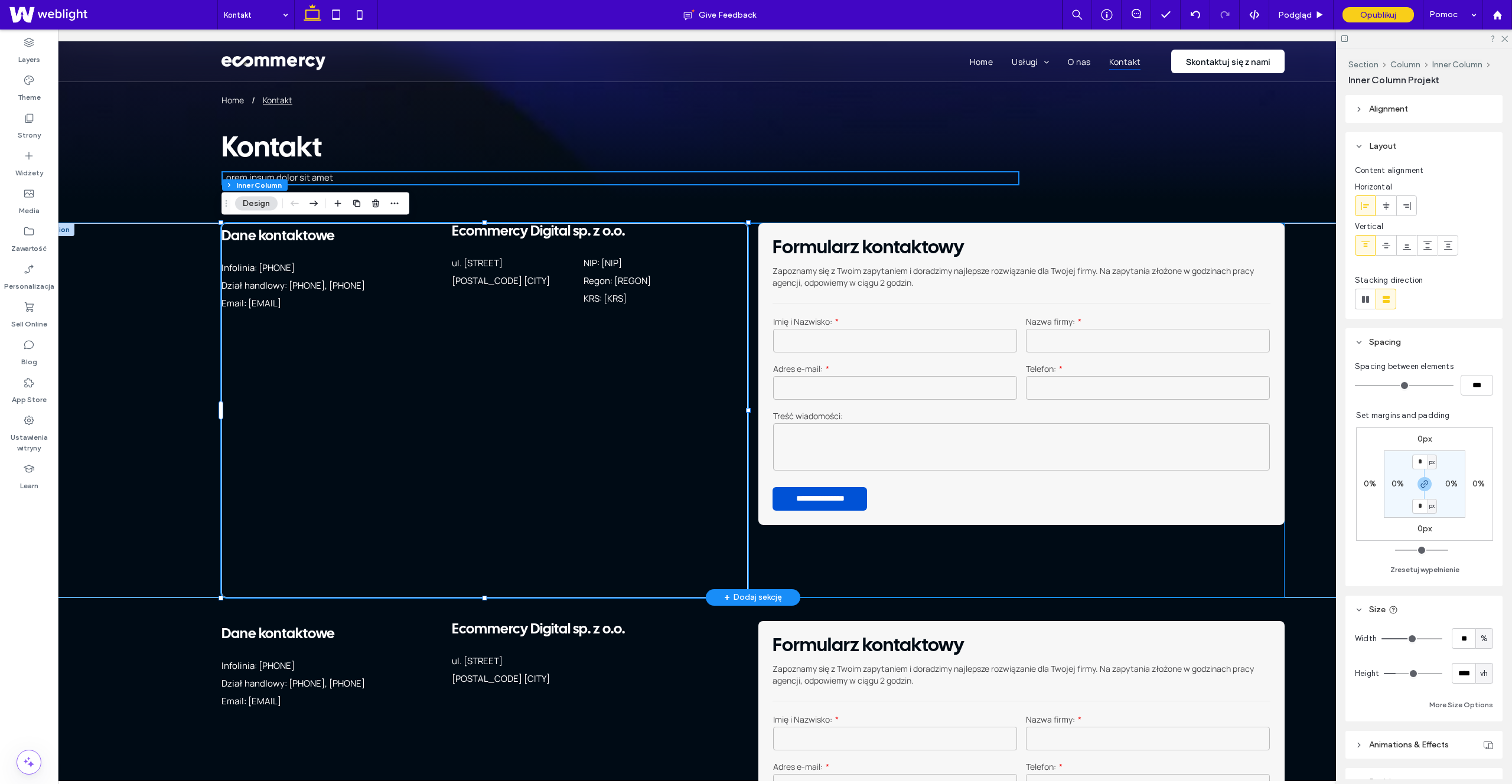 click on "[POSTAL_CODE] [CITY]" at bounding box center [515, 281] 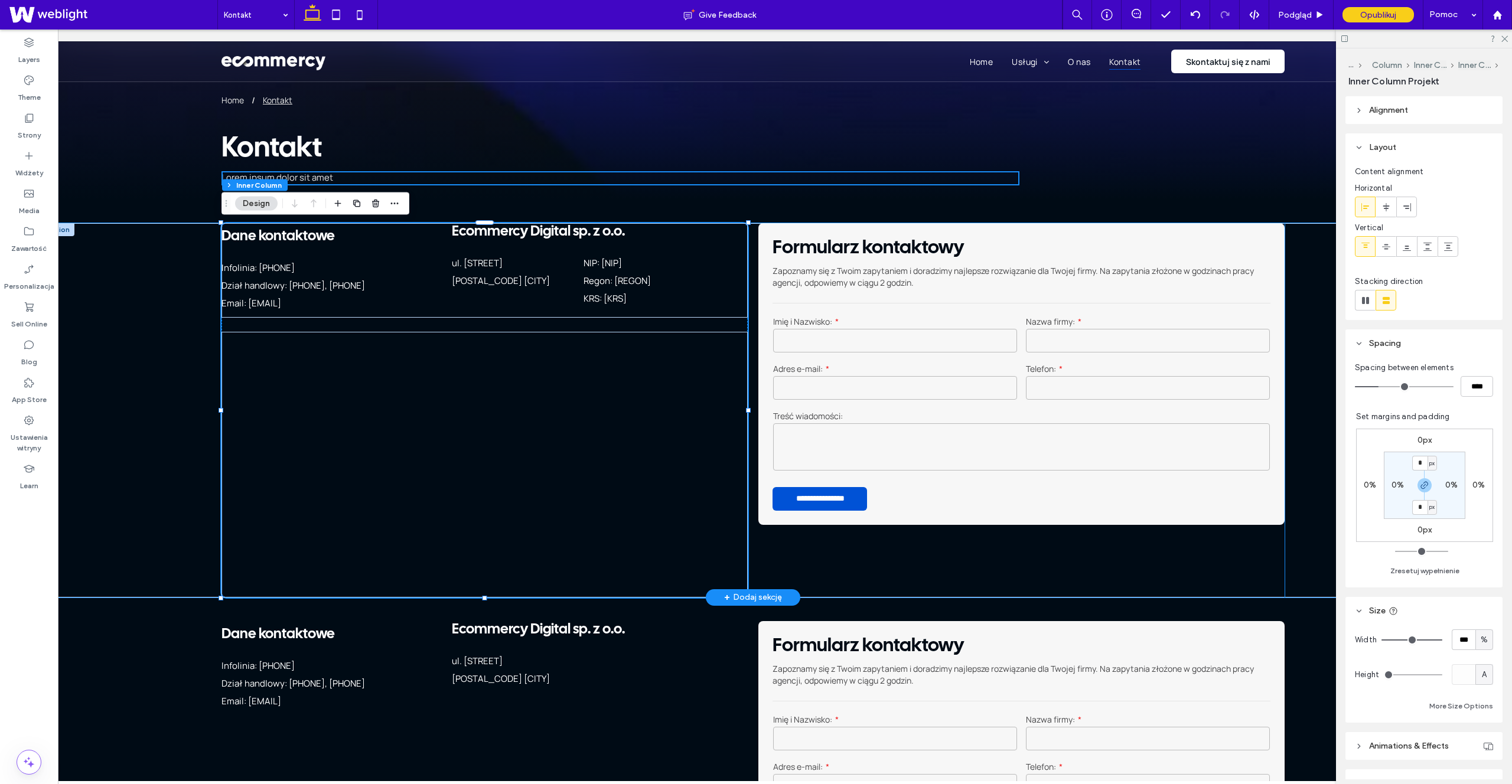 click on "[POSTAL_CODE] [CITY]" at bounding box center (515, 281) 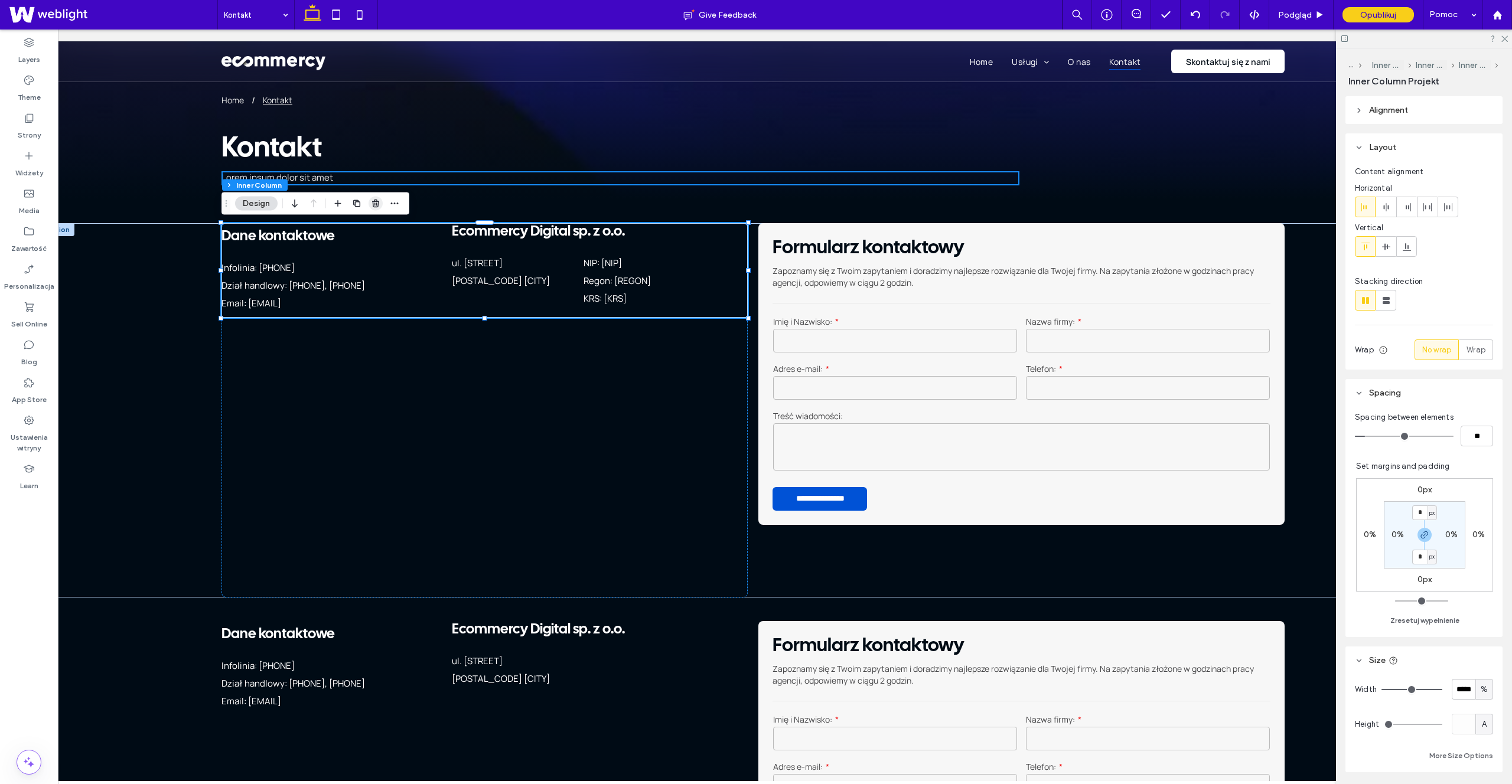 click 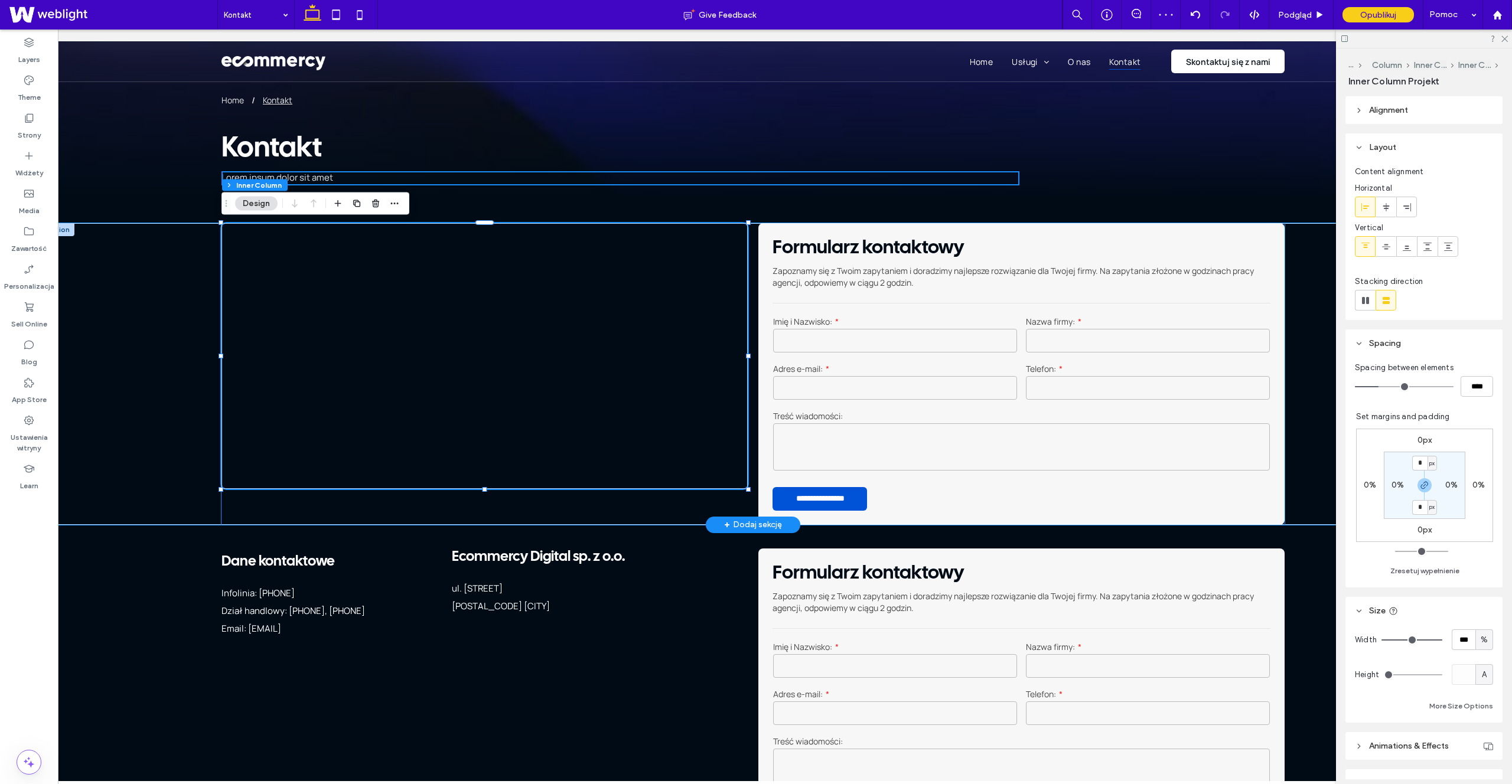 click on "Pełna obsługa – od projektu po wdrożenie
Tworzenie sklepu internetowego w naszej agencji to proces, który obejmuje wszystkie niezbędne etapy, zapewniając Ci gotowy do działania, zoptymalizowany pod kątem sprzedaży produkt. Nasz zakres usług obejmuje:
Projekt graficzny
każdy sklep jest tworzony od podstaw, z myślą o najlepszych praktykach UX/UI. Zapewniamy unikalną identyfikację wizualną, spójną z Twoją marką i oczekiwaniami klientów.
Konfiguracja płatności
integrujemy Twój sklep z popularnymi systemami płatności online
Domena i poczta sklepowa
pomagamy w doborze i konfiguracji domeny oraz poczty sklepowej, która będzie obsługiwać twój sklep.
Optymalizacja SEO" at bounding box center (753, 374) 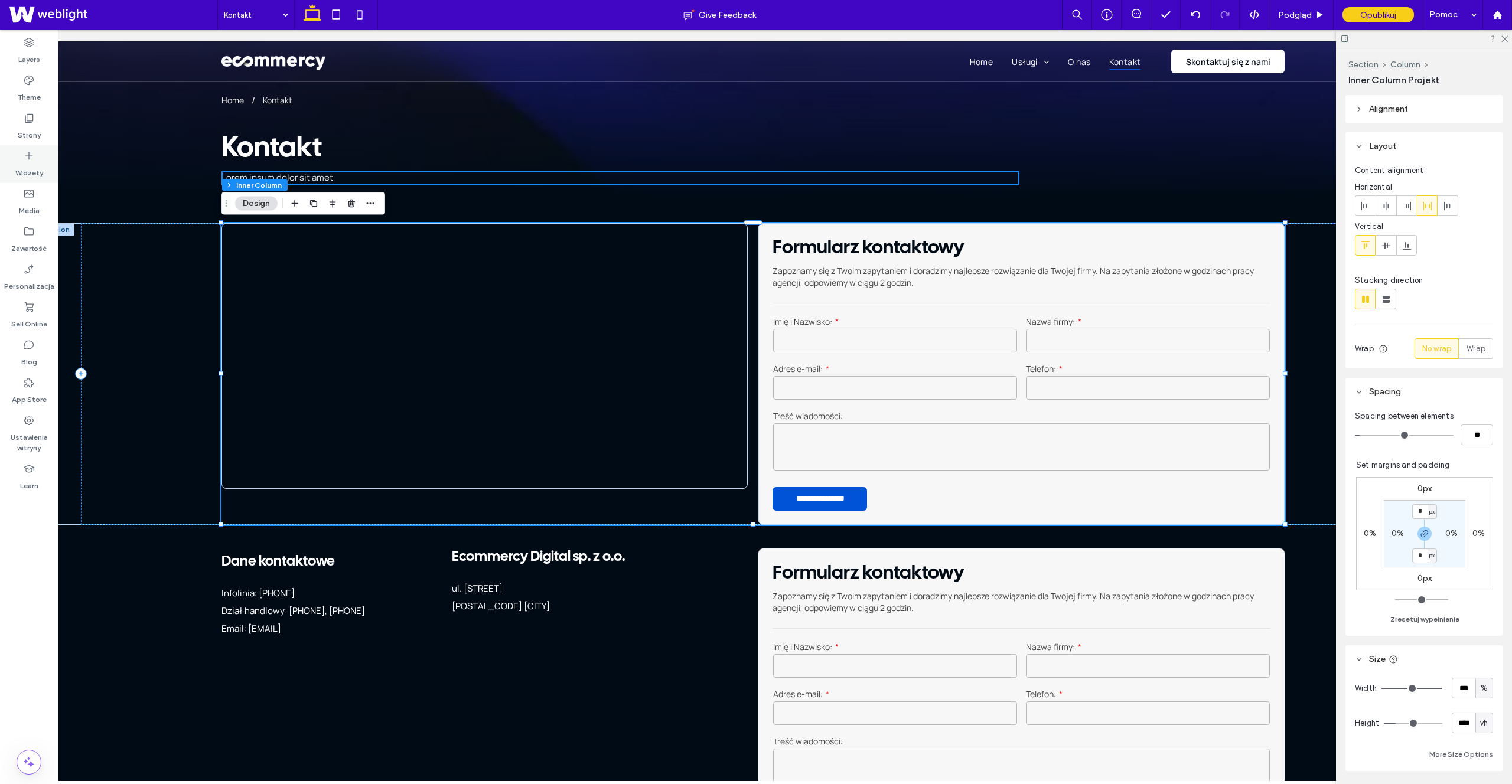 click on "Widżety" at bounding box center [29, 164] 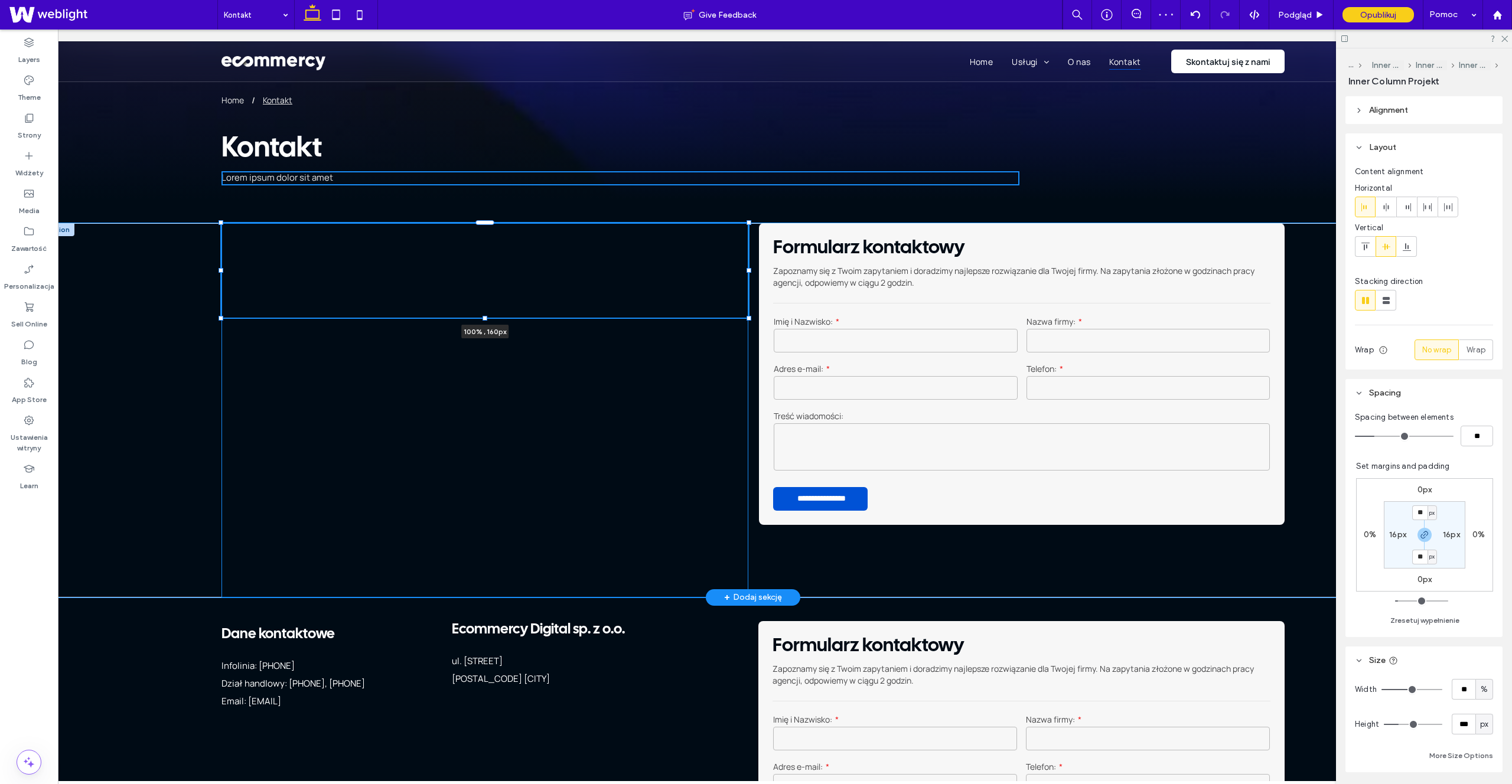 drag, startPoint x: 487, startPoint y: 270, endPoint x: 750, endPoint y: 278, distance: 263.12164 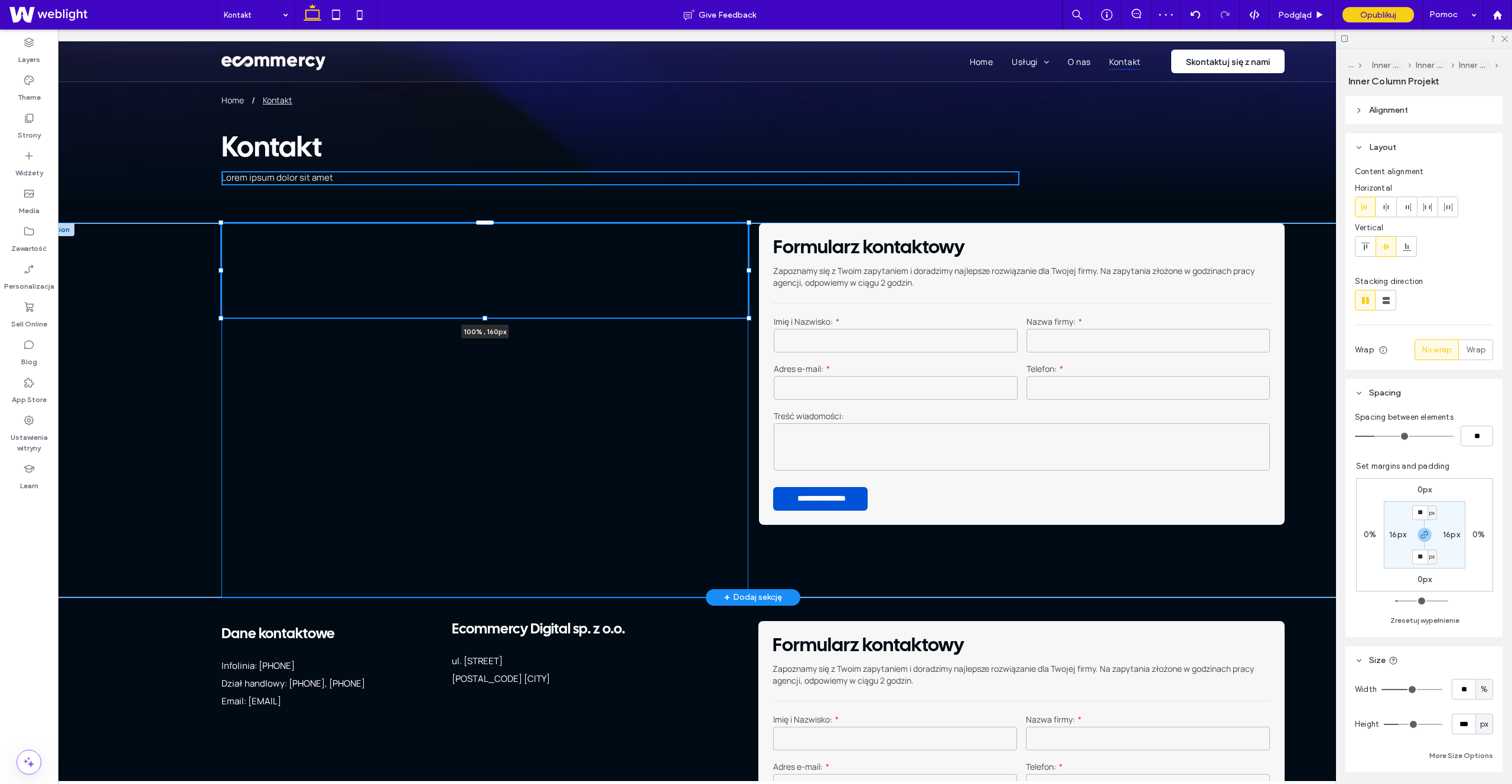 click on "Pełna obsługa – od projektu po wdrożenie
Tworzenie sklepu internetowego w naszej agencji to proces, który obejmuje wszystkie niezbędne etapy, zapewniając Ci gotowy do działania, zoptymalizowany pod kątem sprzedaży produkt. Nasz zakres usług obejmuje:
Projekt graficzny
każdy sklep jest tworzony od podstaw, z myślą o najlepszych praktykach UX/UI. Zapewniamy unikalną identyfikację wizualną, spójną z Twoją marką i oczekiwaniami klientów.
Konfiguracja płatności
integrujemy Twój sklep z popularnymi systemami płatności online
Domena i poczta sklepowa
pomagamy w doborze i konfiguracji domeny oraz poczty sklepowej, która będzie obsługiwać twój sklep.
Optymalizacja SEO" at bounding box center [753, 410] 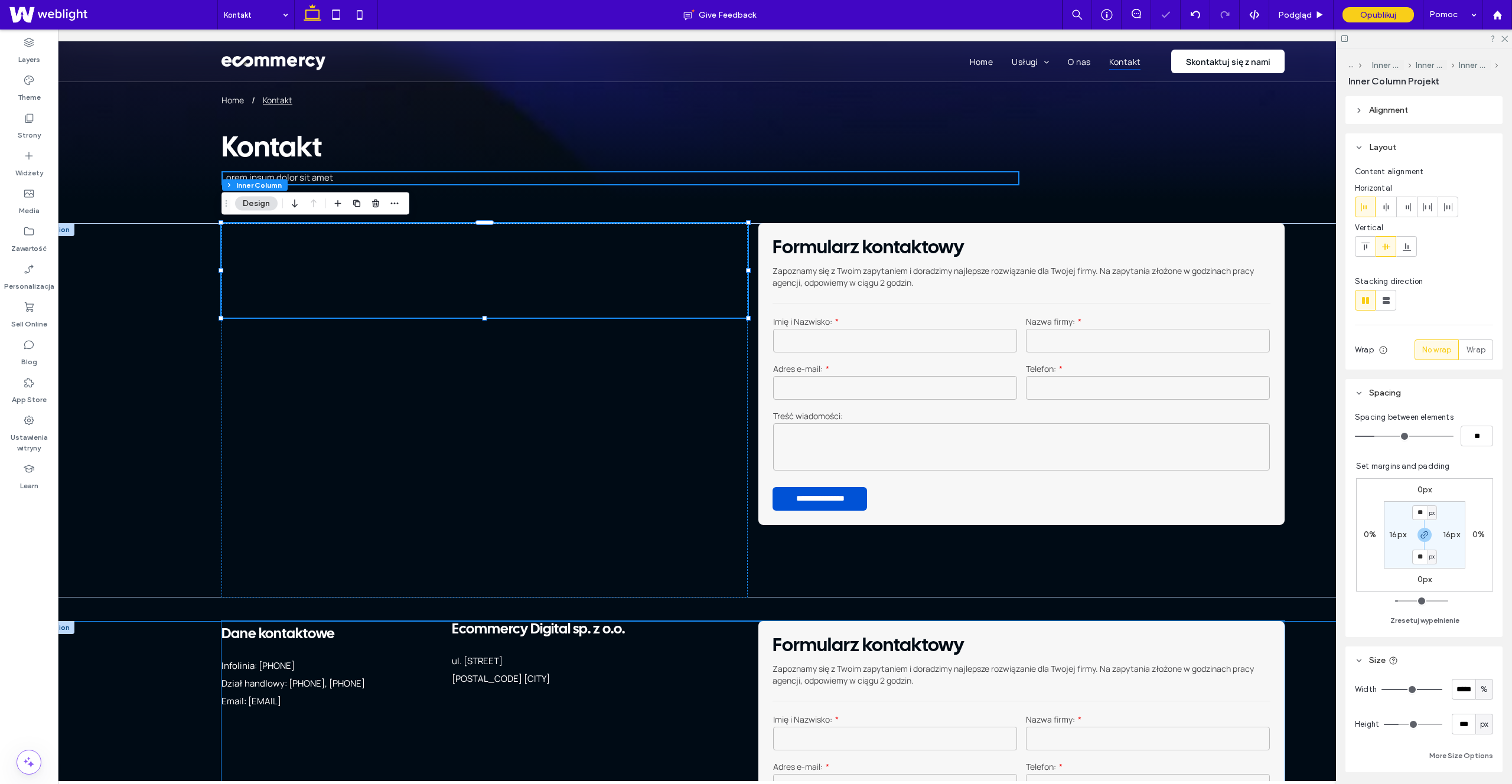 click on "Dane kontaktowe" at bounding box center (278, 634) 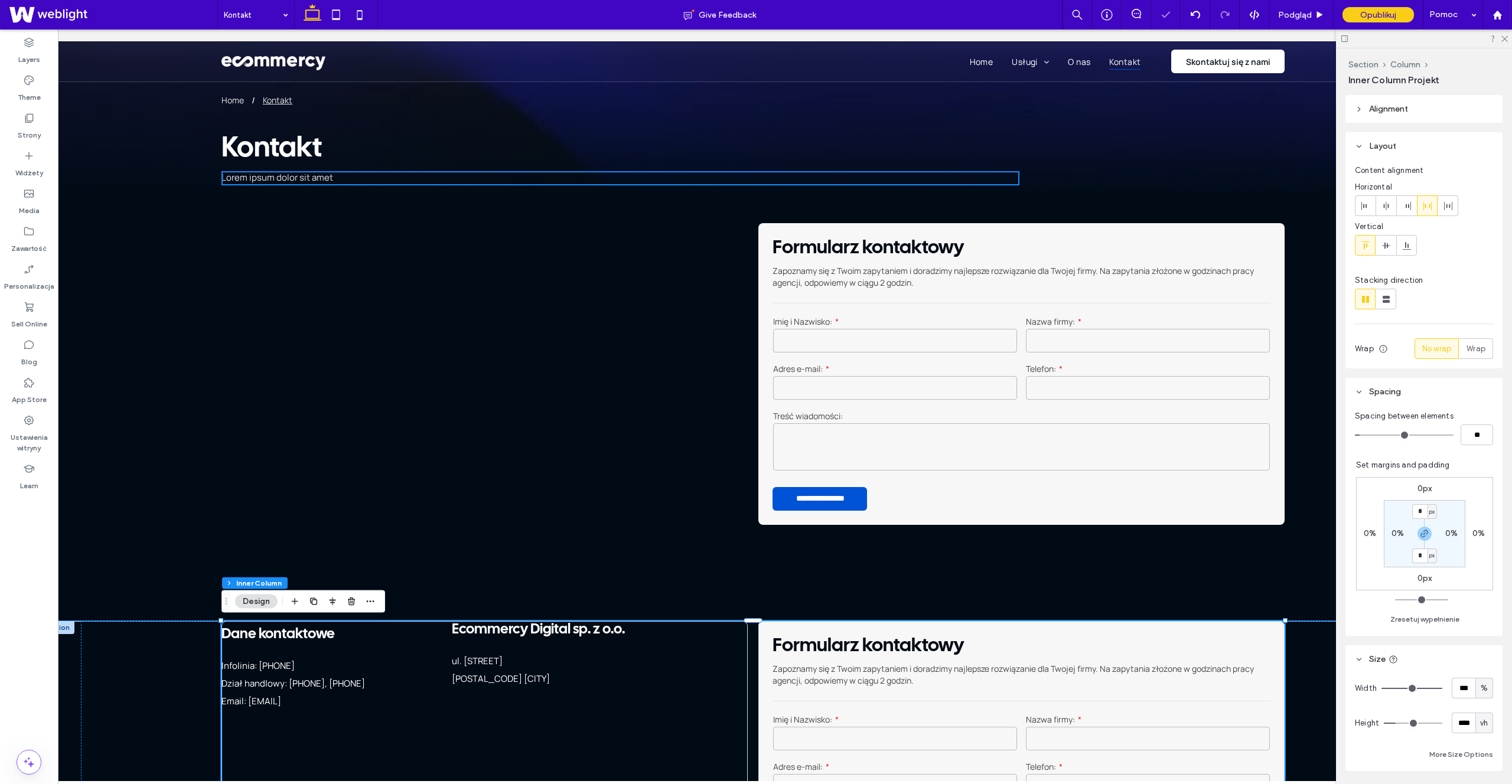 click on "Dane kontaktowe" at bounding box center (278, 634) 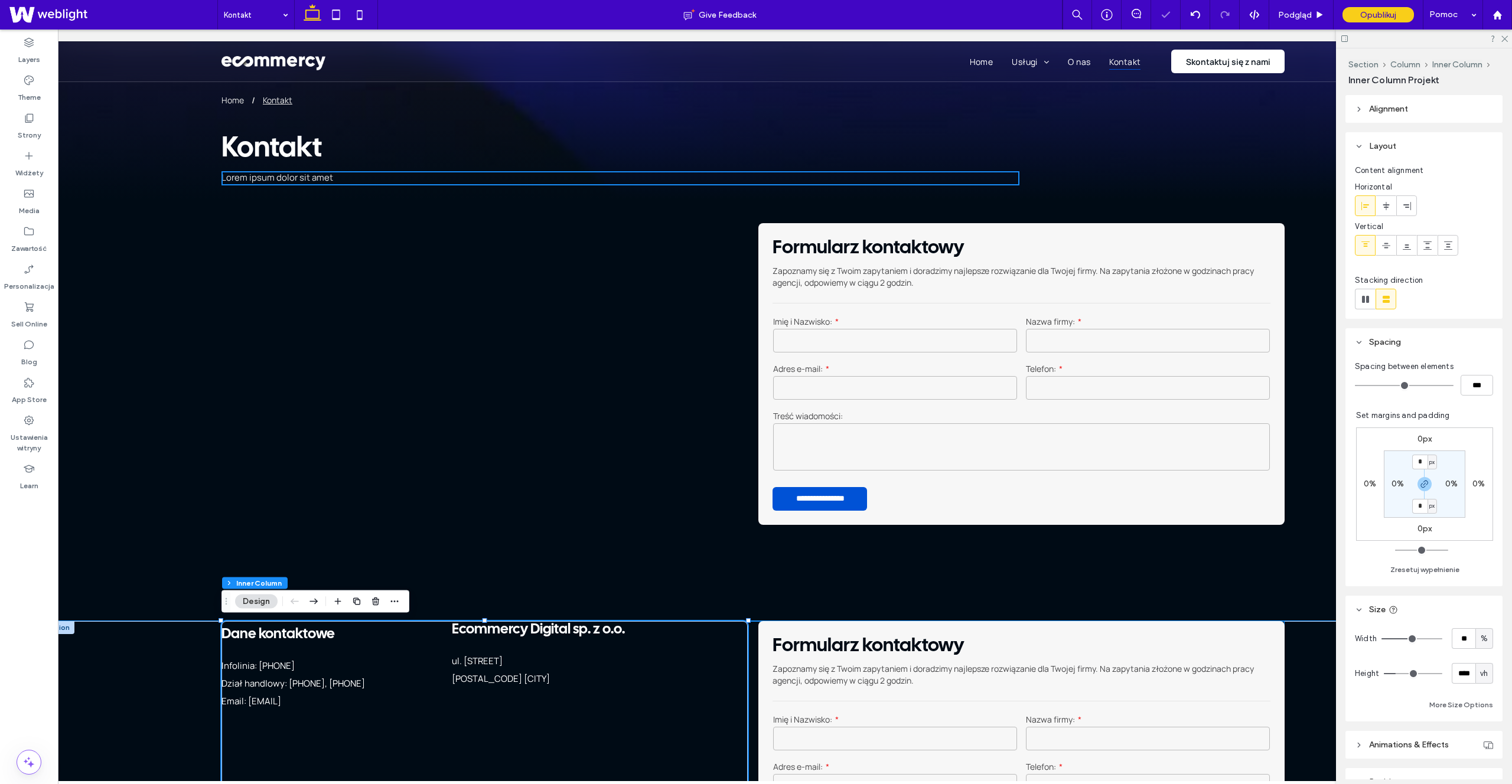 click on "Dane kontaktowe" at bounding box center (278, 634) 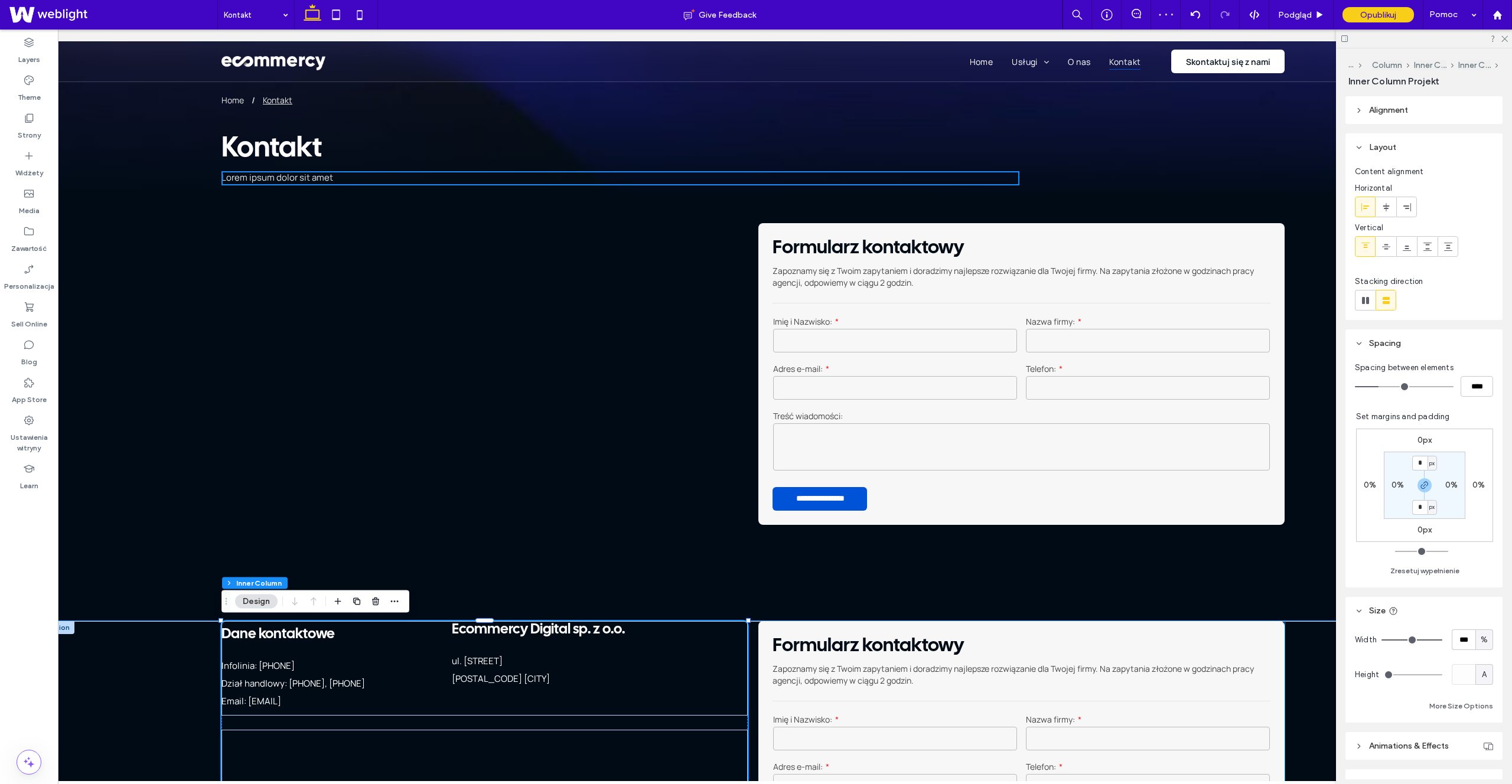 click on "Dane kontaktowe" at bounding box center [278, 634] 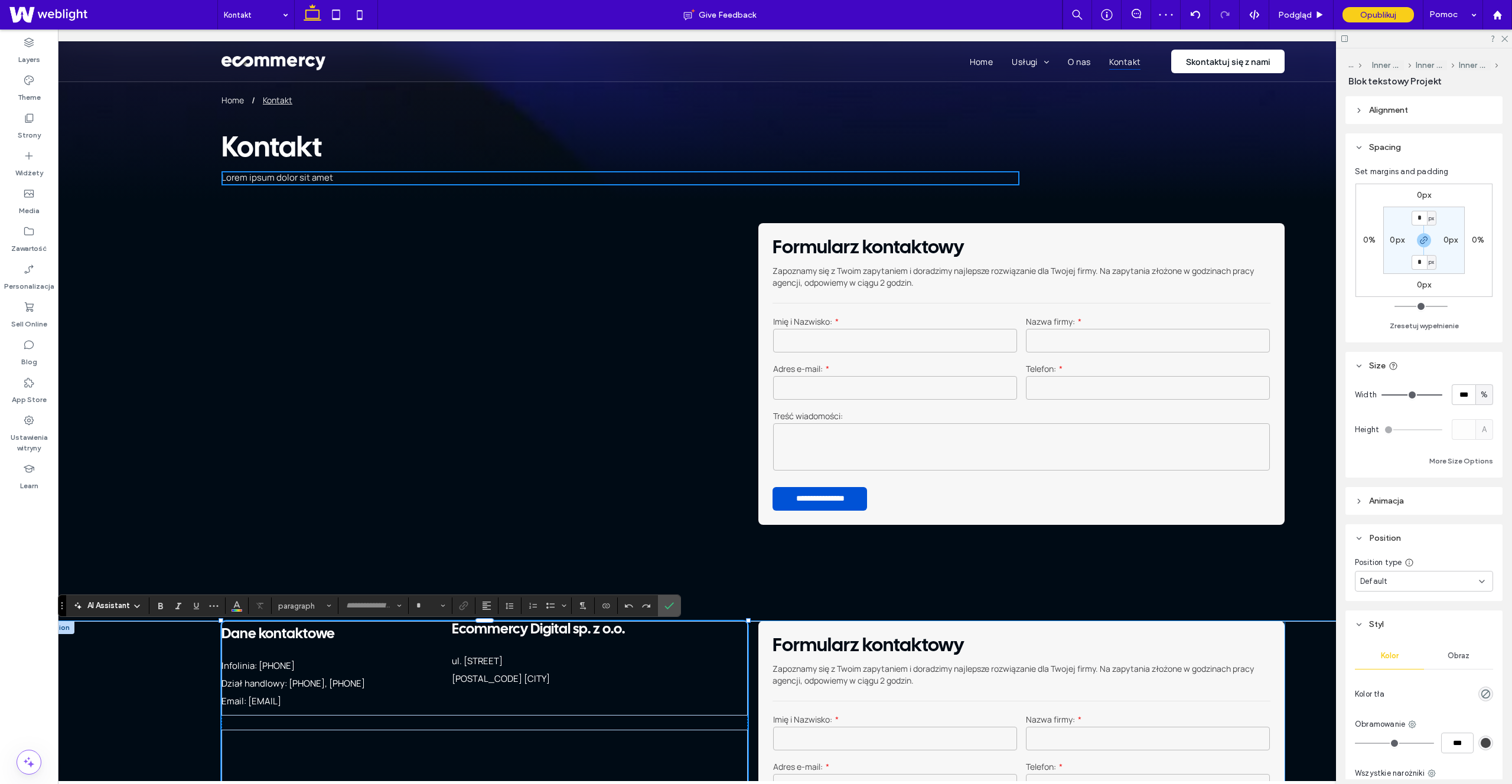 type on "**********" 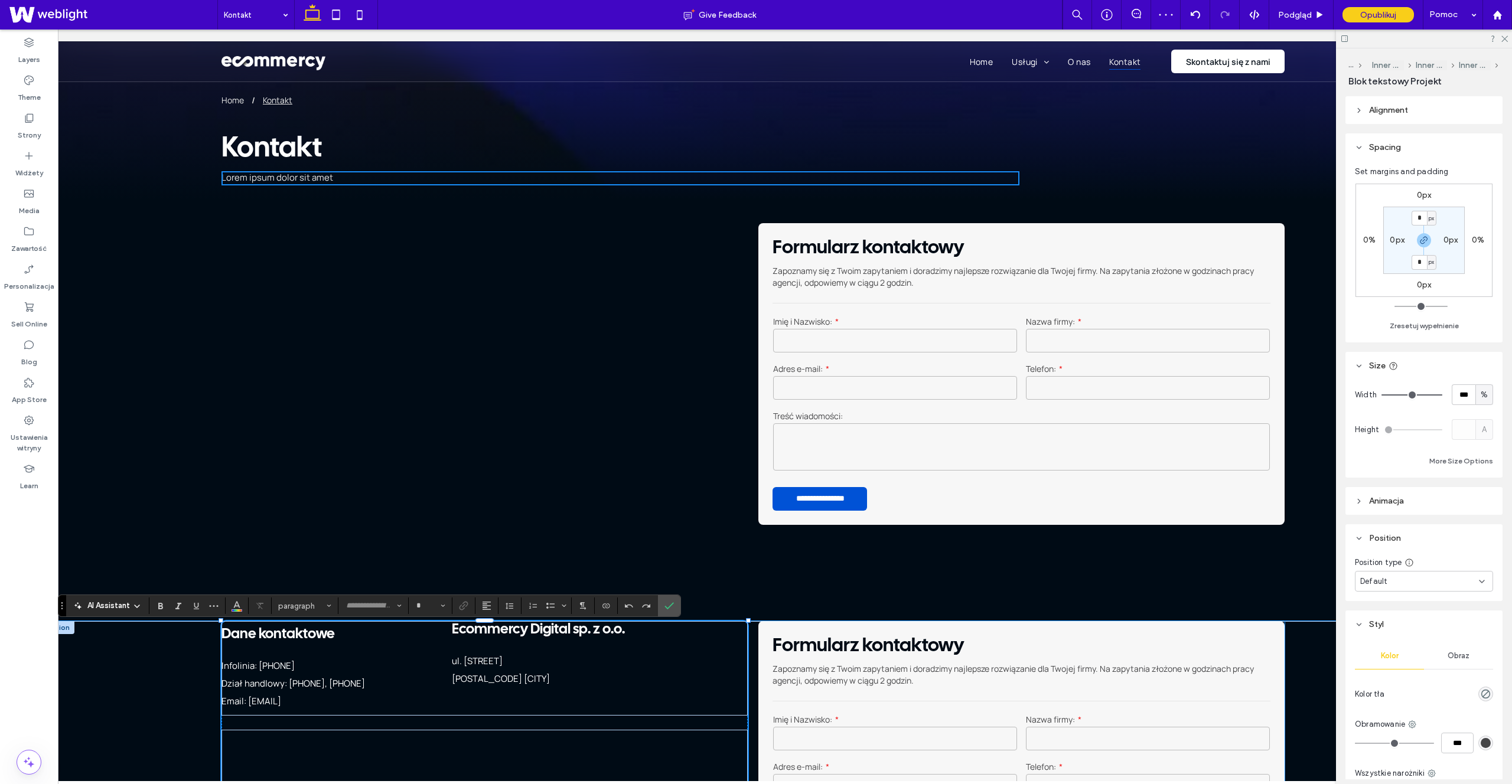 type on "**" 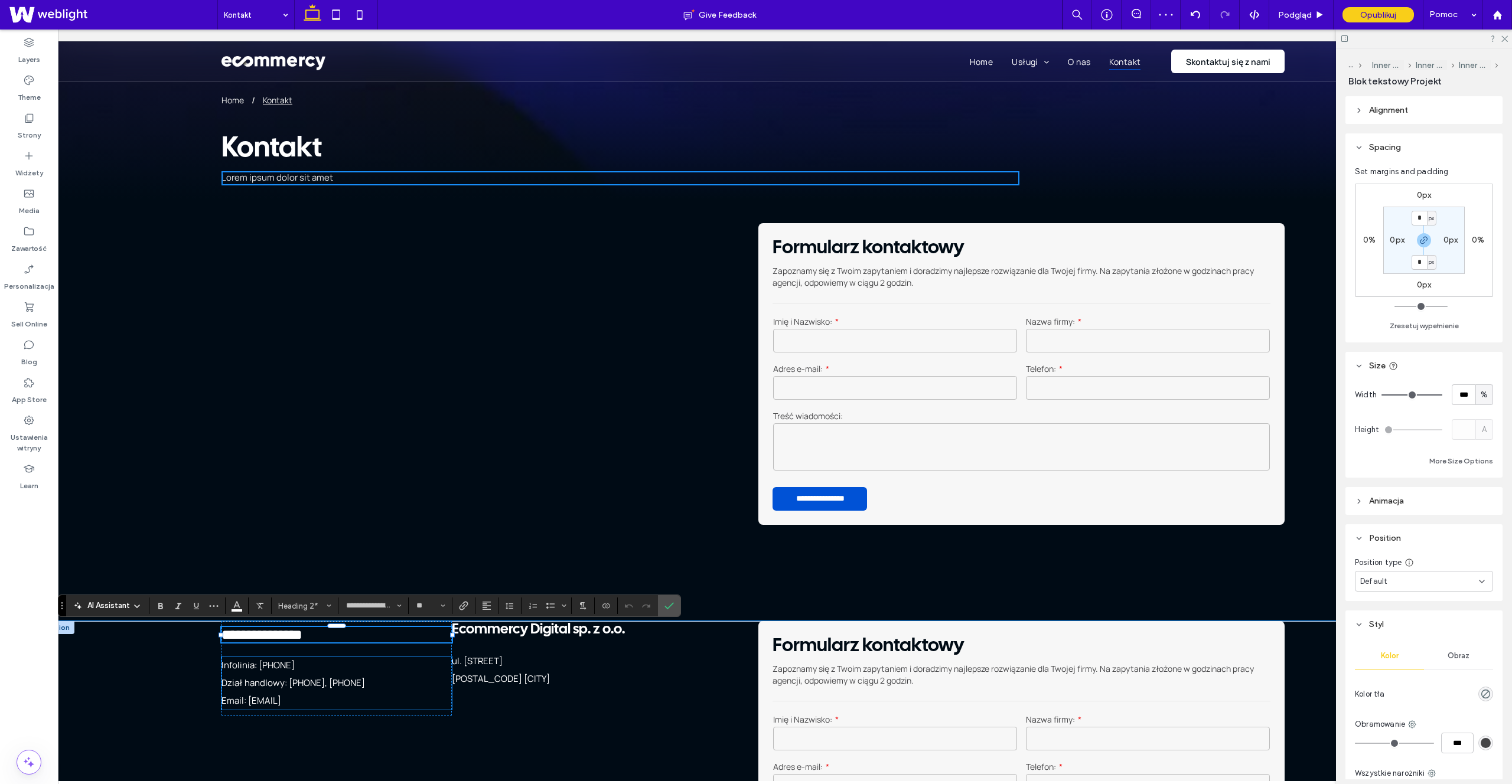 click on "Infolinia: 537 145 807" at bounding box center (337, 665) 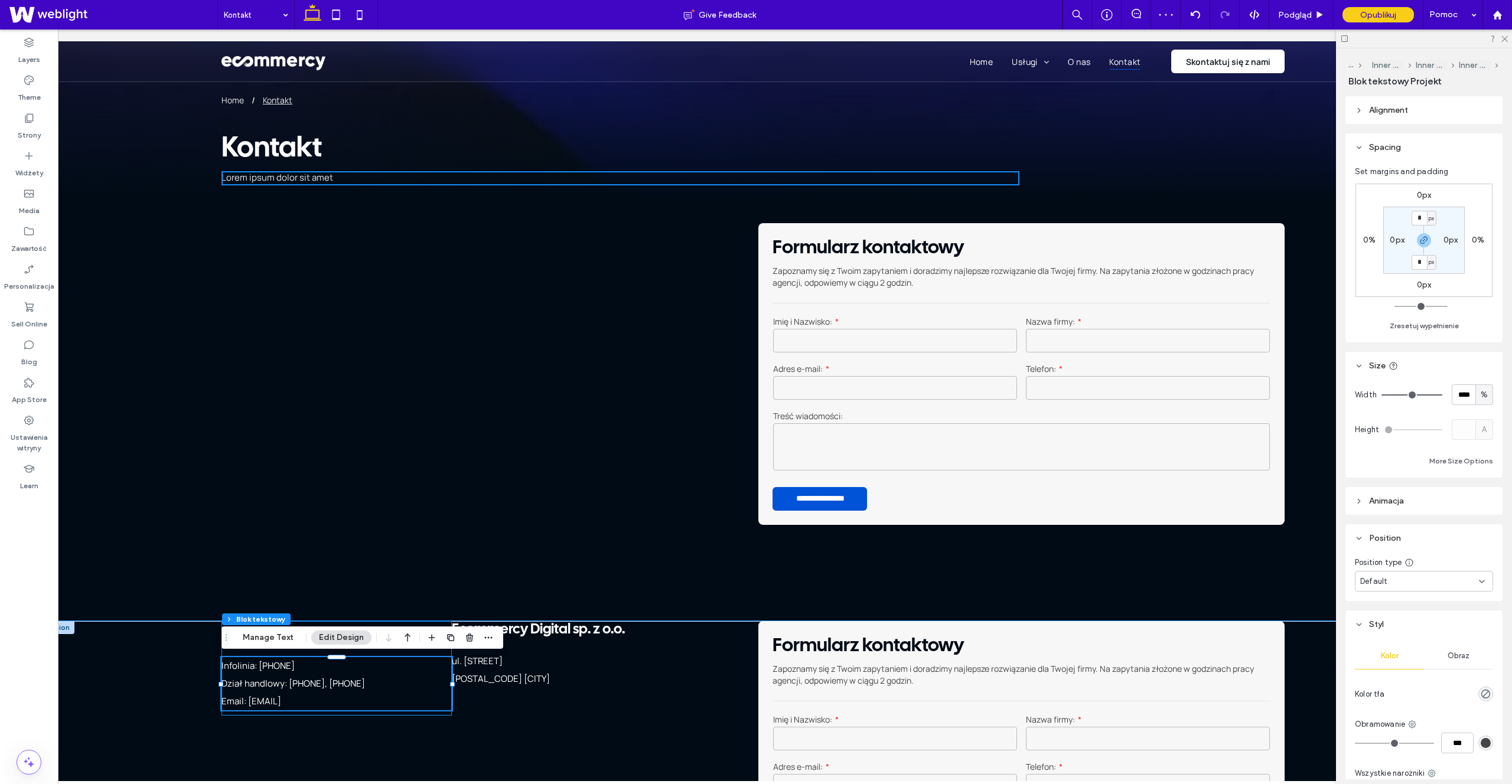 click on "Dane kontaktowe
Infolinia: 537 145 807 Dział handlowy: 791 318 723, 537 849 009 Email: biuro@ecommercy.pl" at bounding box center [337, 668] 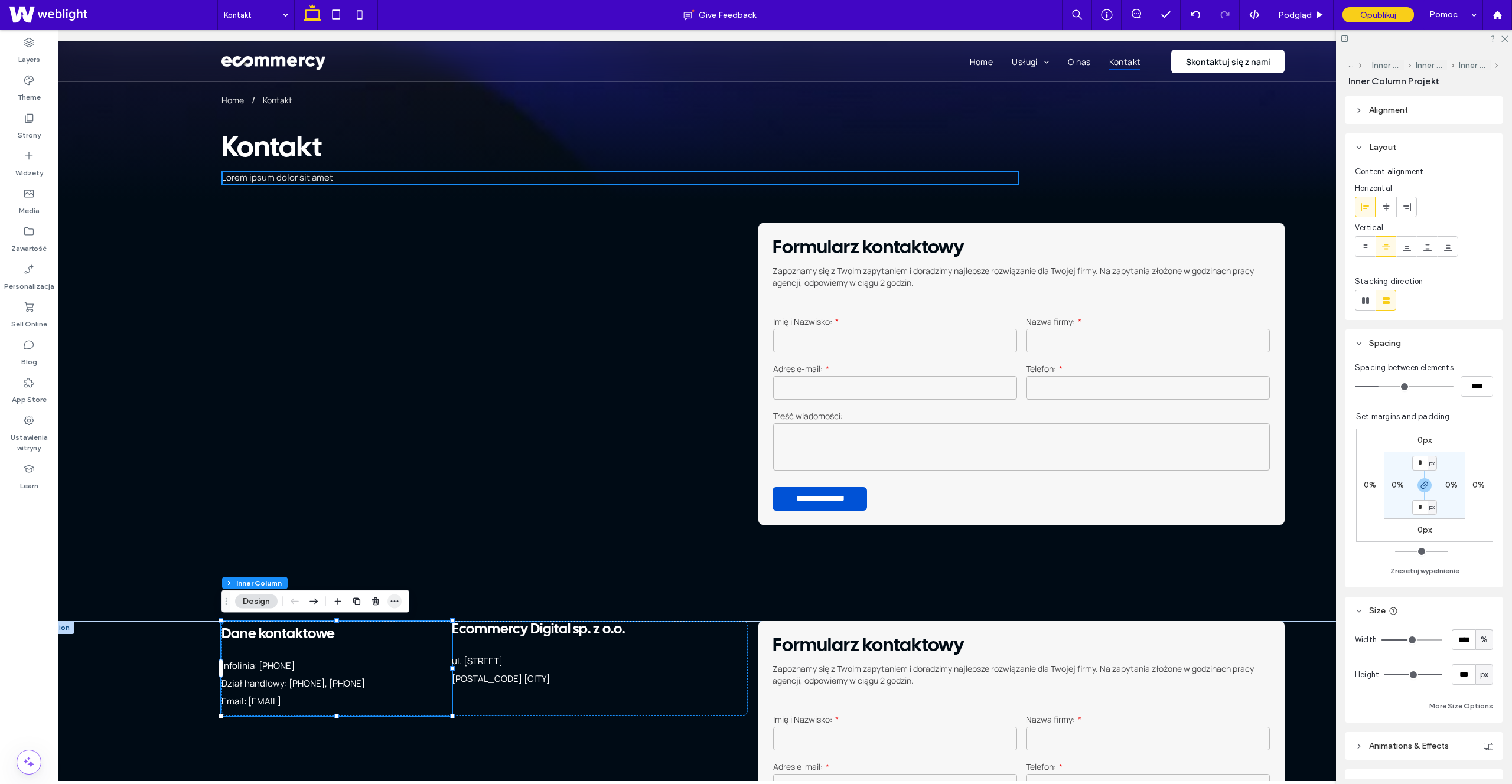 click at bounding box center (395, 602) 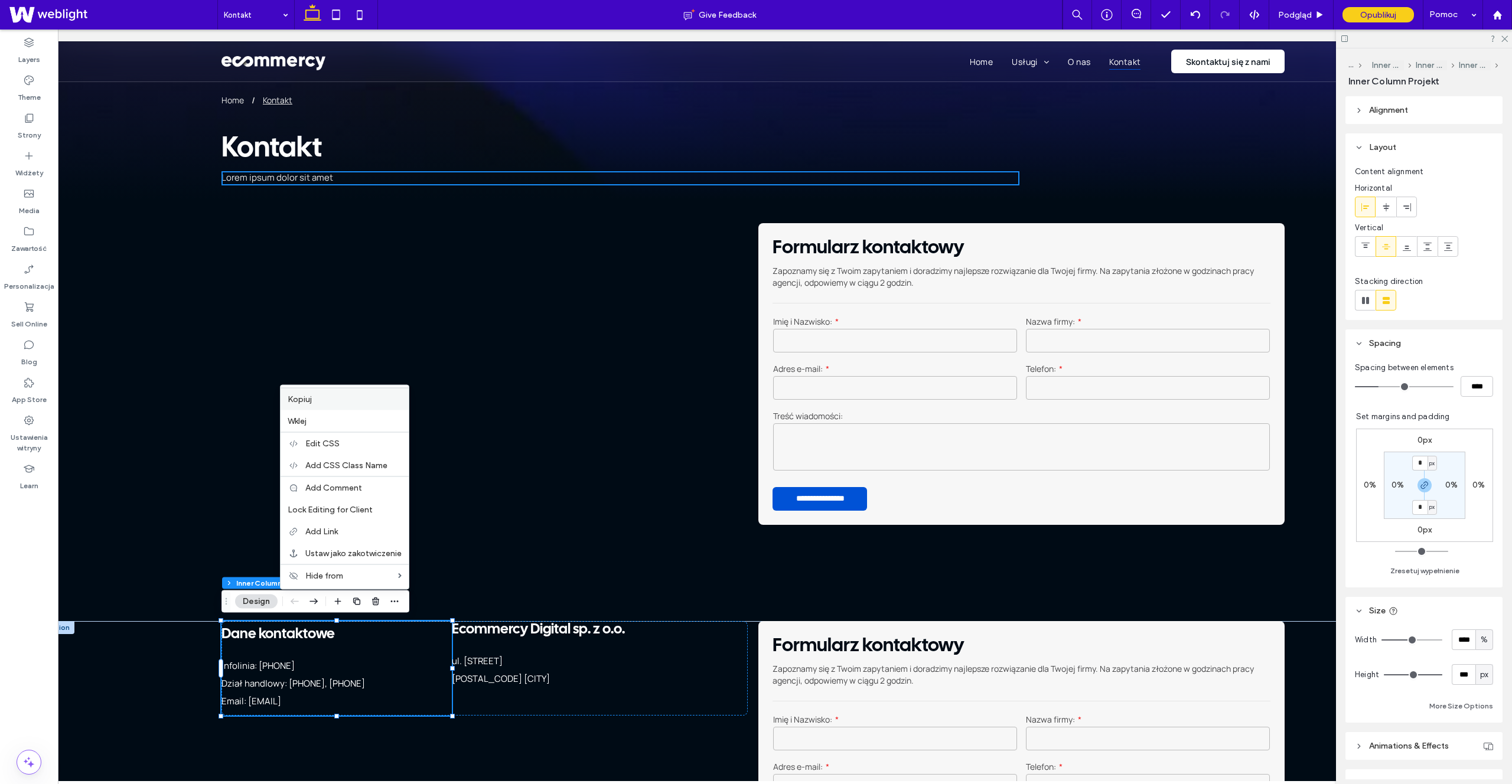click on "Kopiuj" at bounding box center [299, 399] 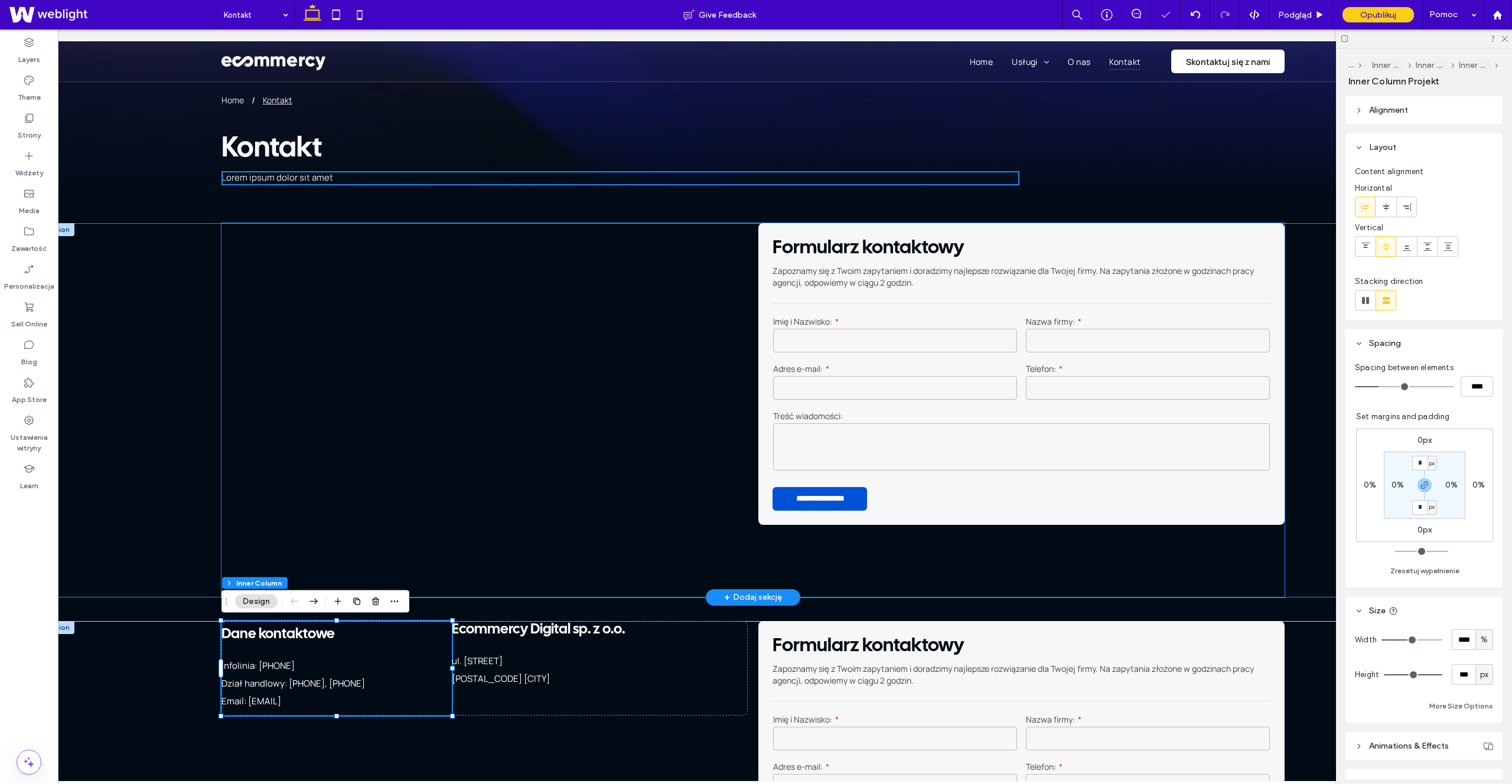 click at bounding box center [484, 270] 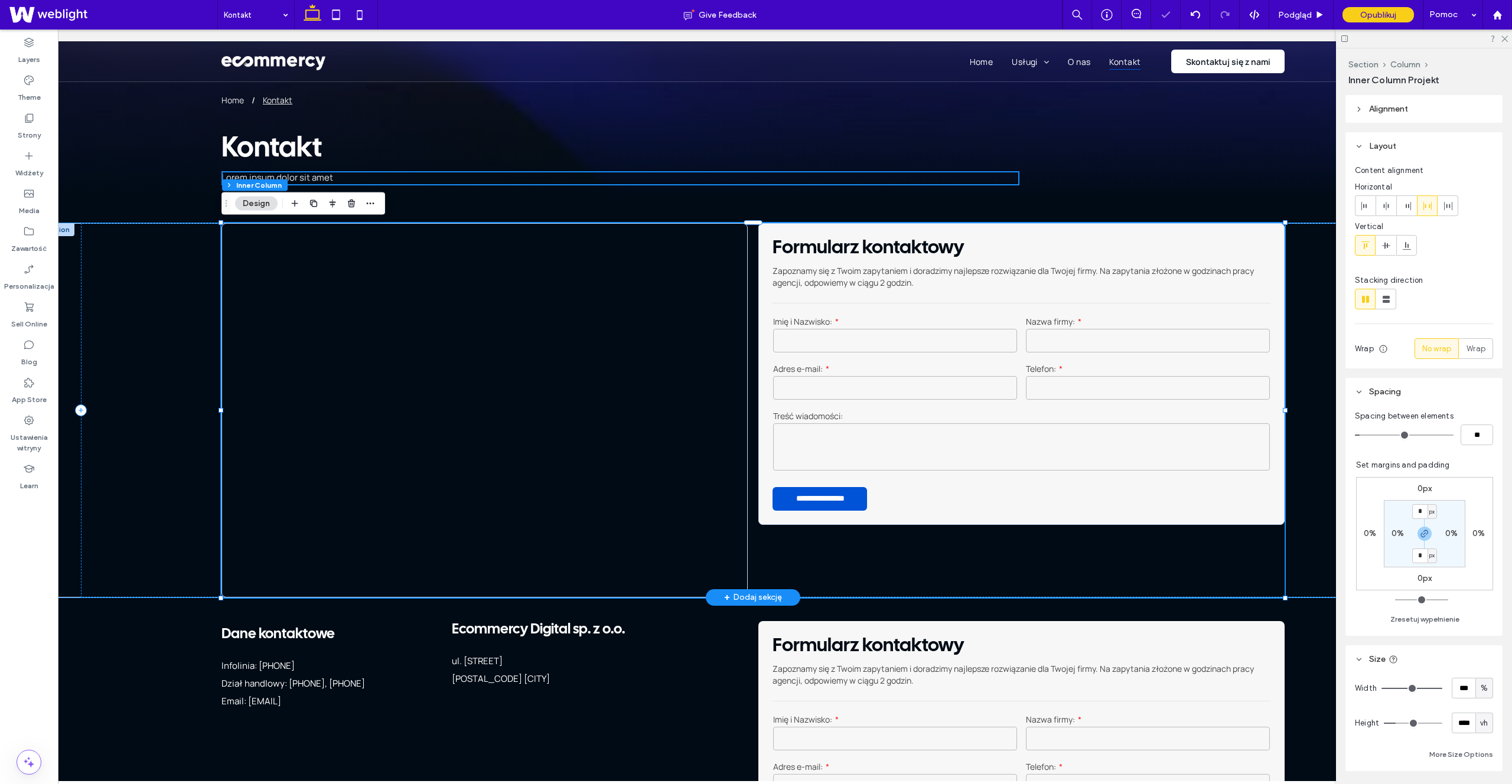 click at bounding box center [484, 270] 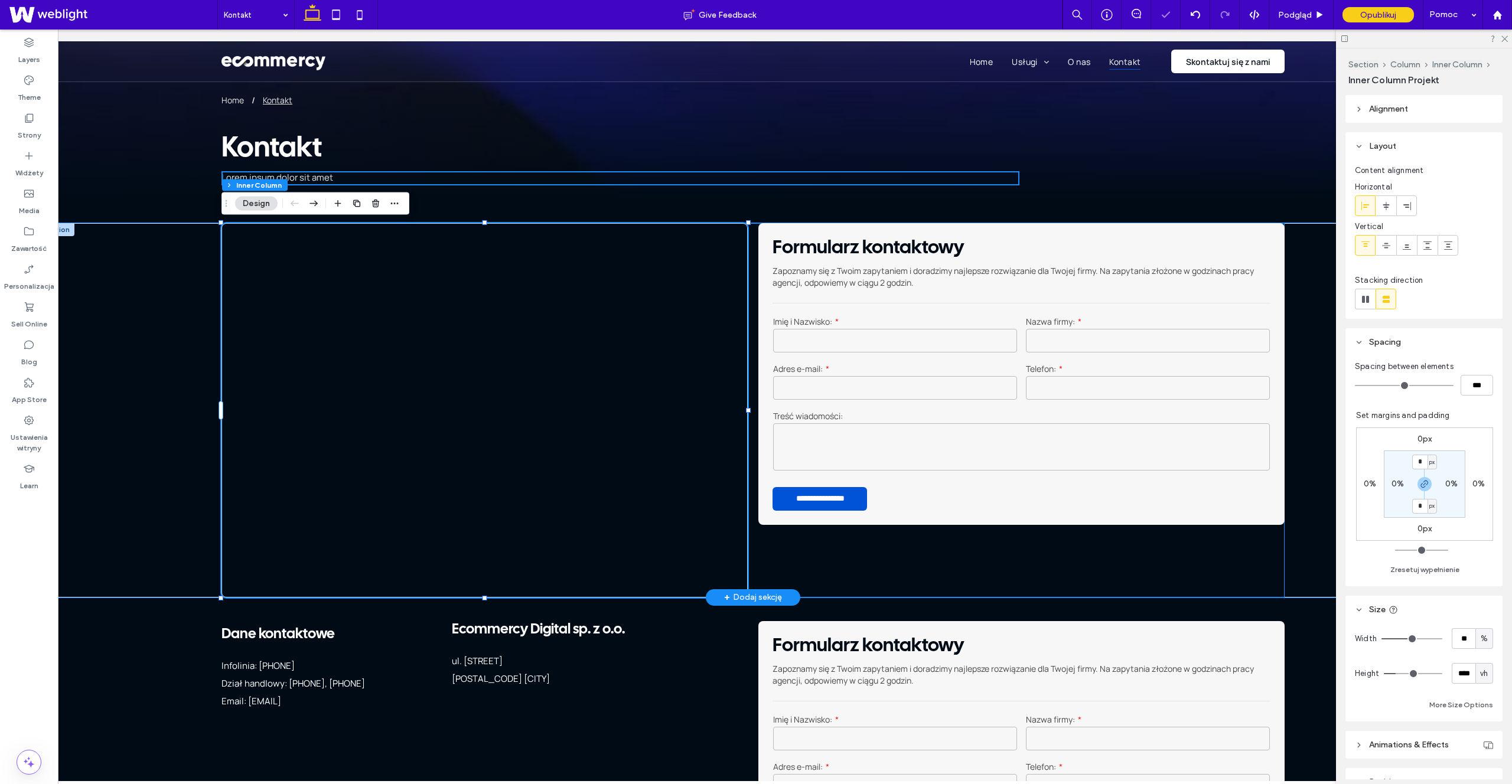 click at bounding box center [484, 270] 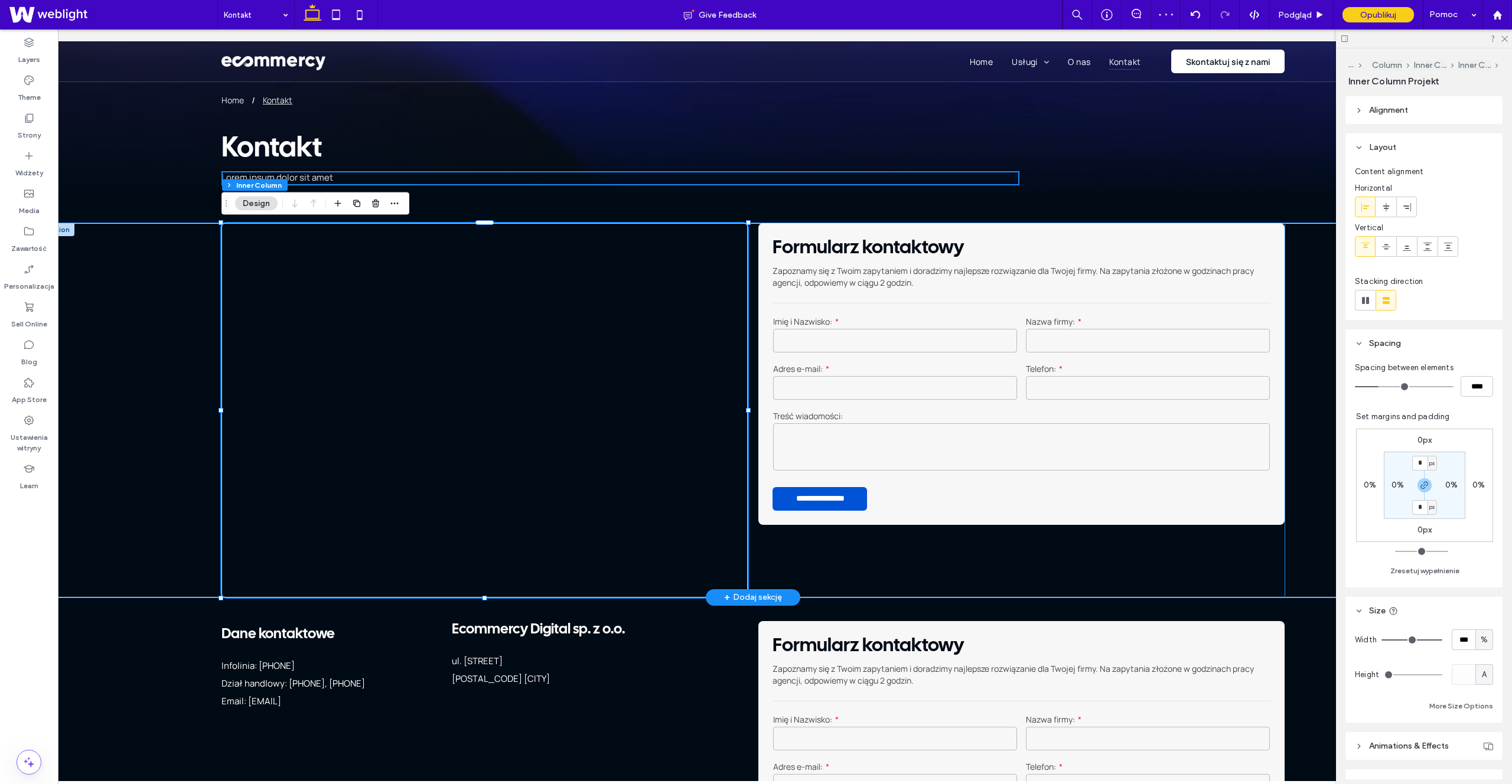 click at bounding box center [484, 270] 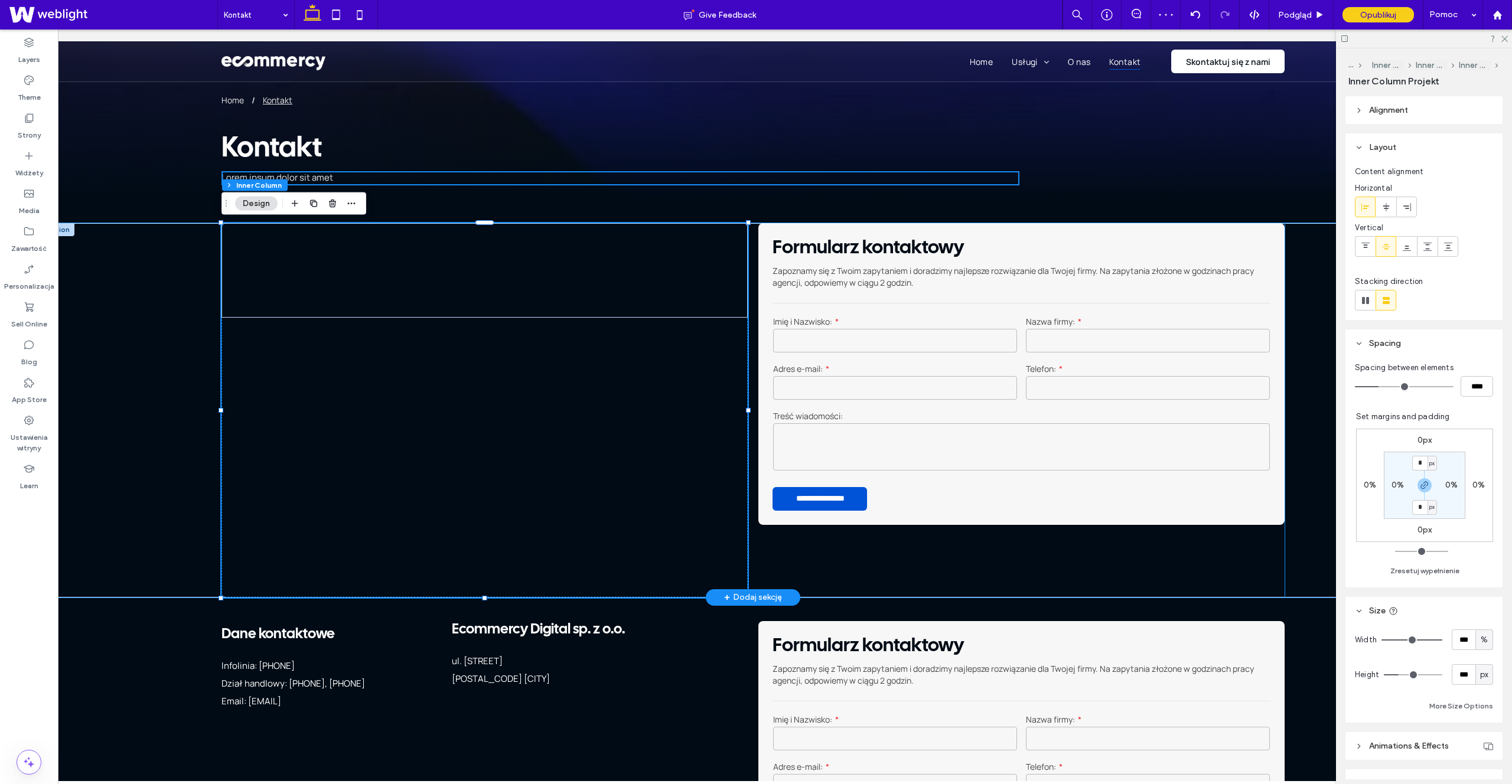 click at bounding box center (484, 270) 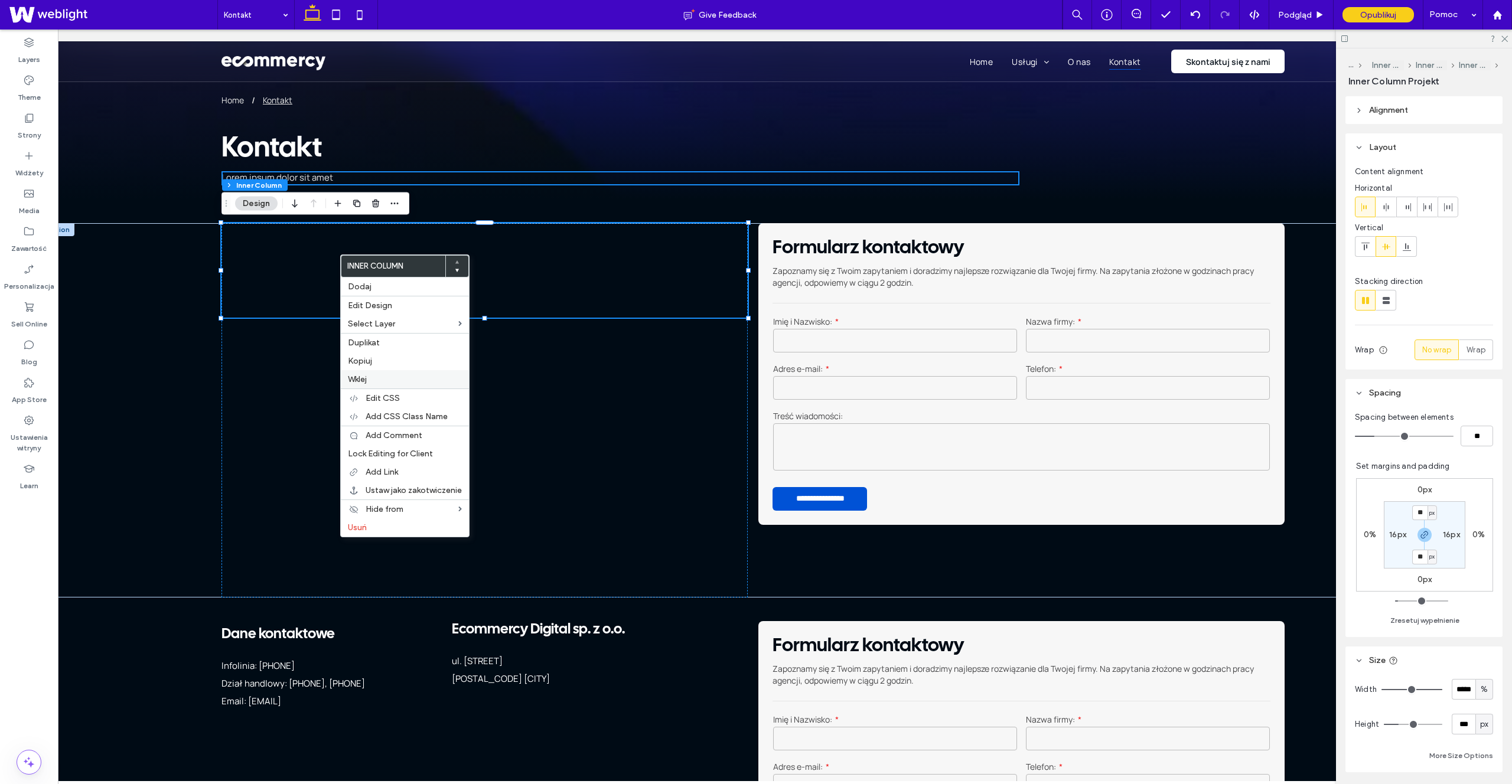 click on "Wklej" at bounding box center (405, 379) 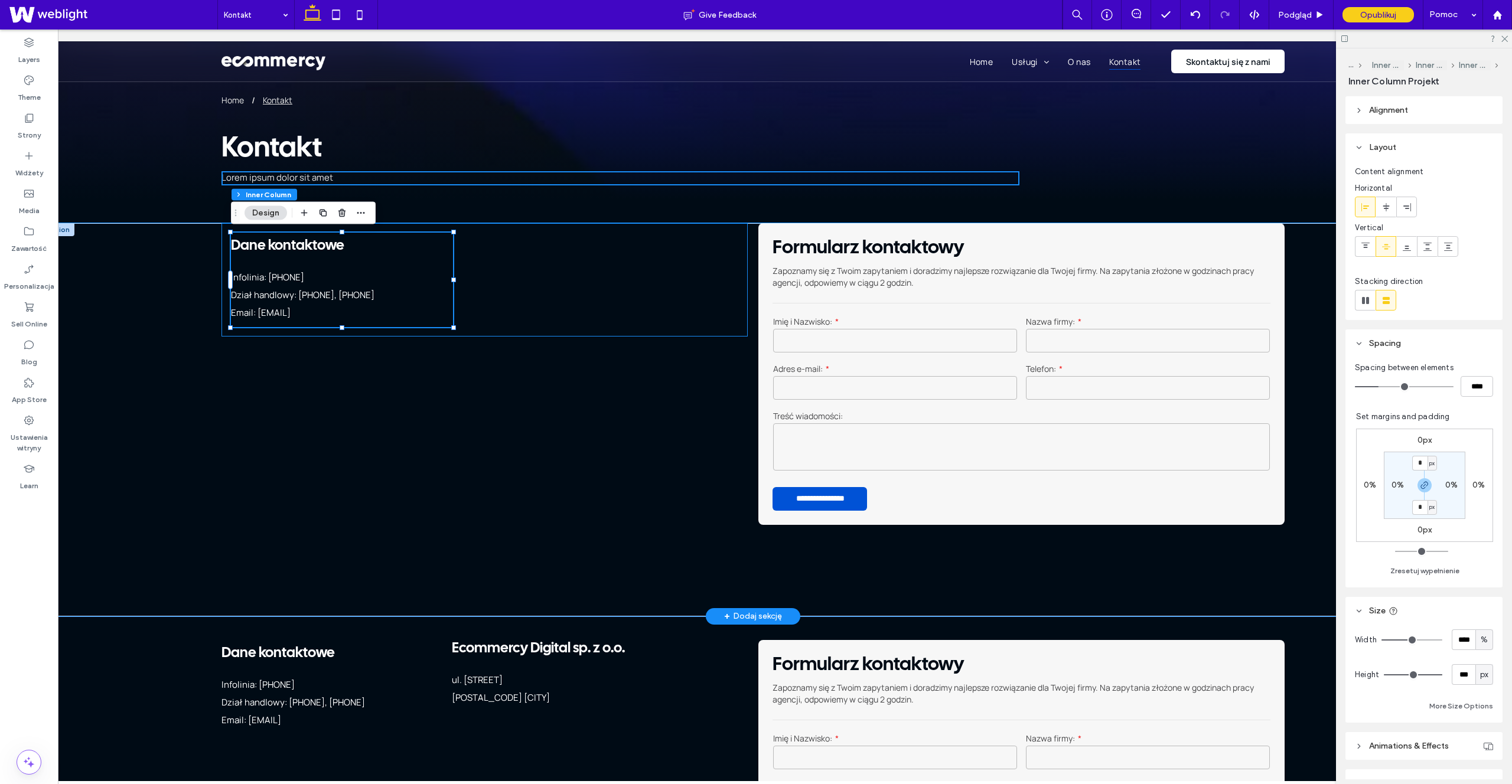 click on "Dane kontaktowe
Infolinia: 537 145 807 Dział handlowy: 791 318 723, 537 849 009 Email: biuro@ecommercy.pl" at bounding box center (484, 280) 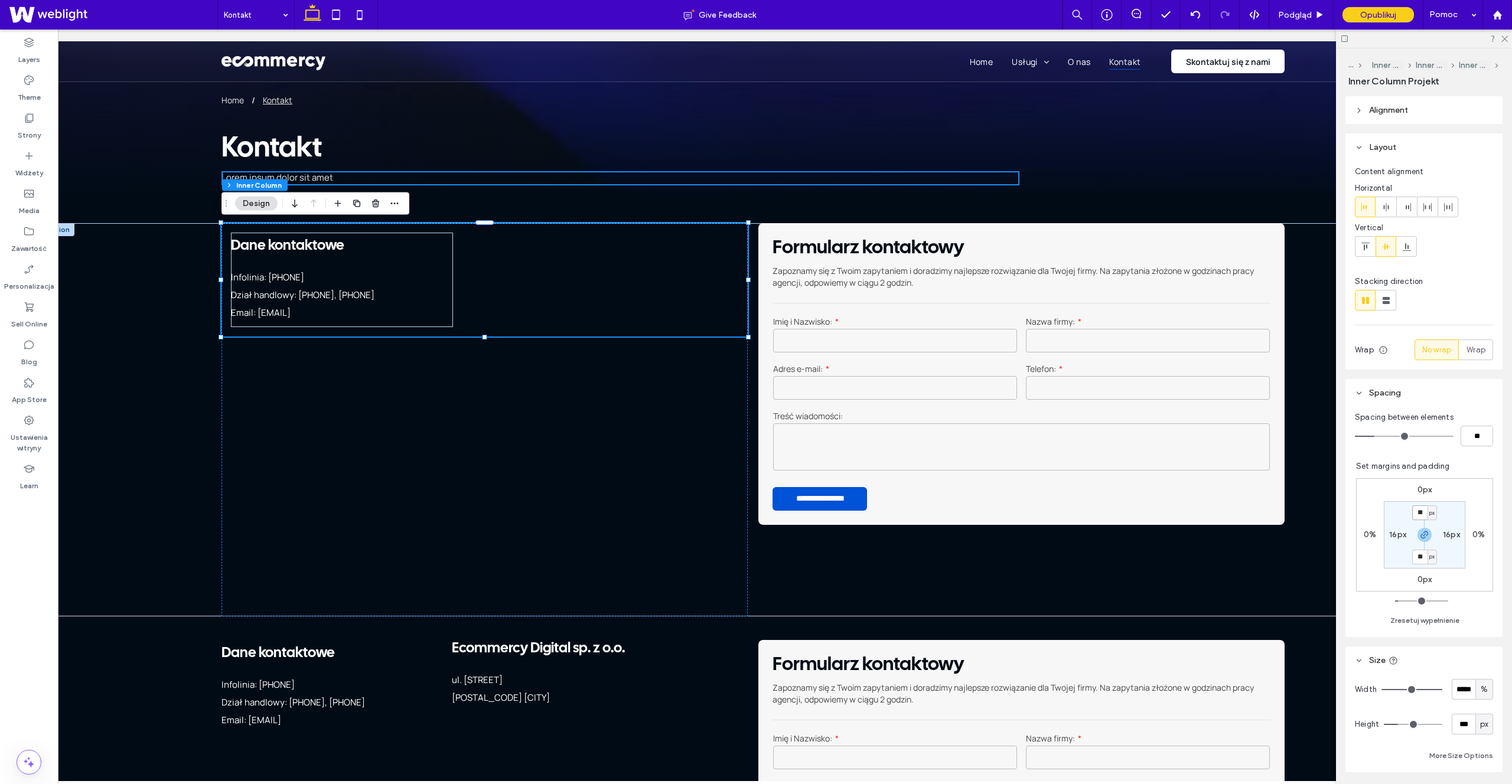 click on "**" at bounding box center (1420, 512) 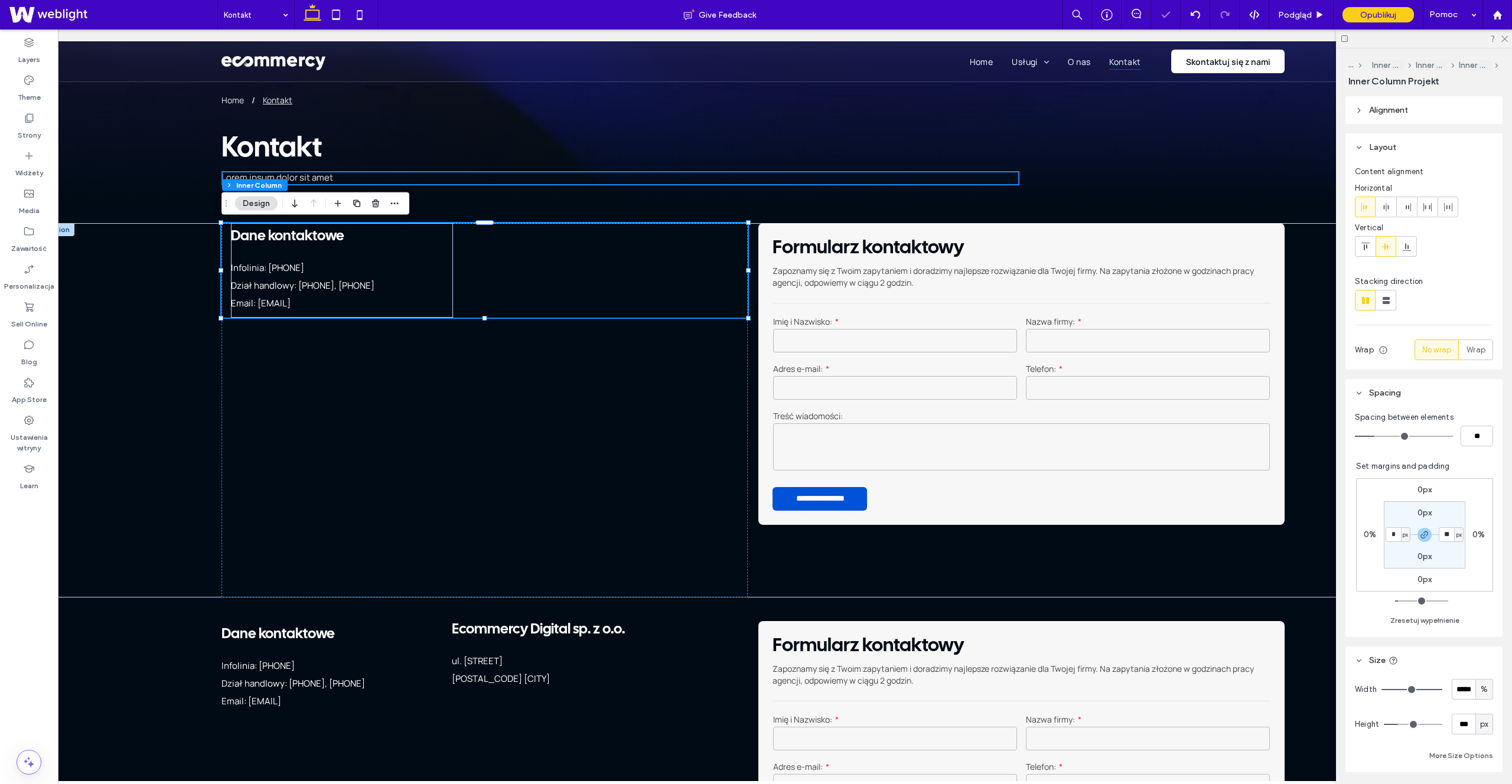 type on "*" 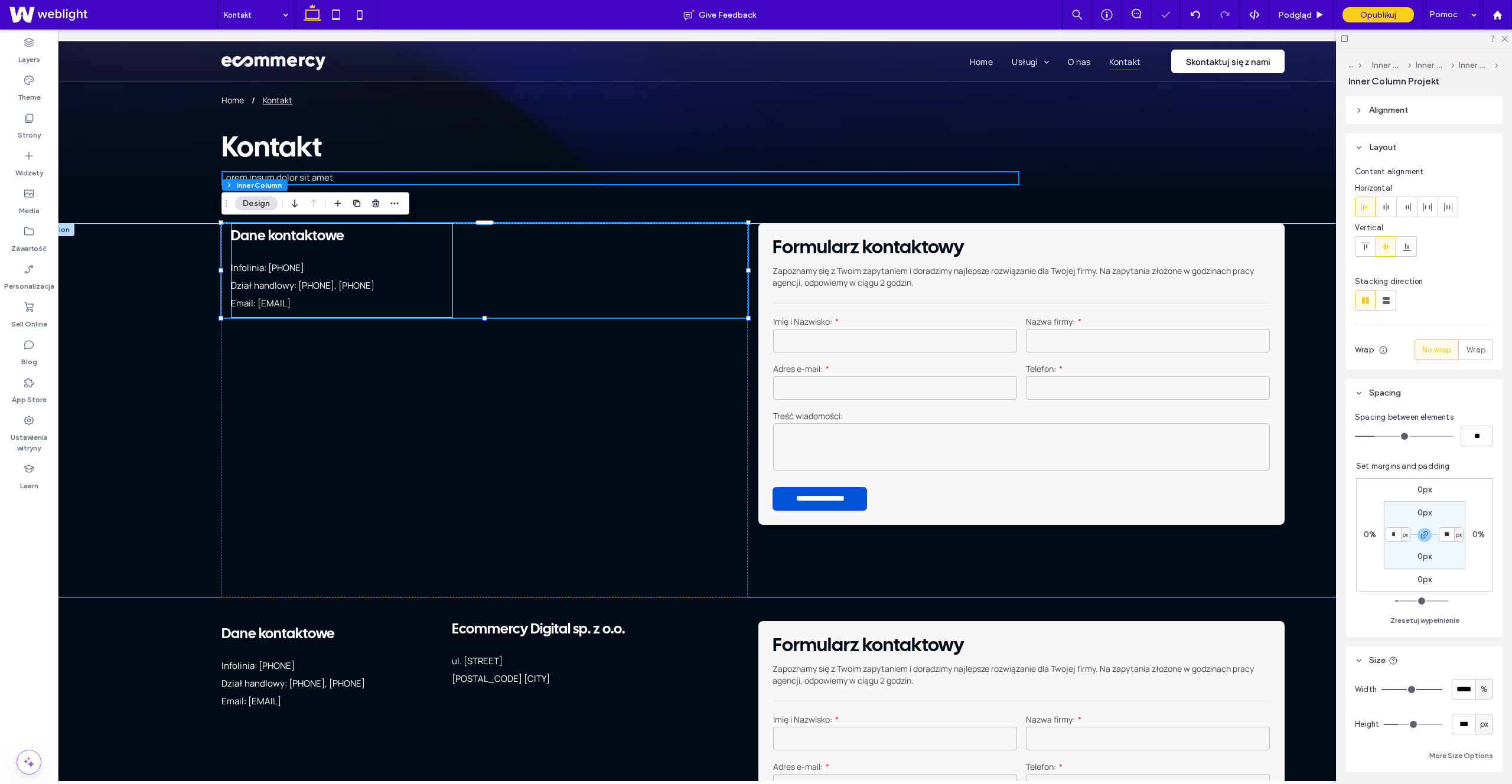 type on "*" 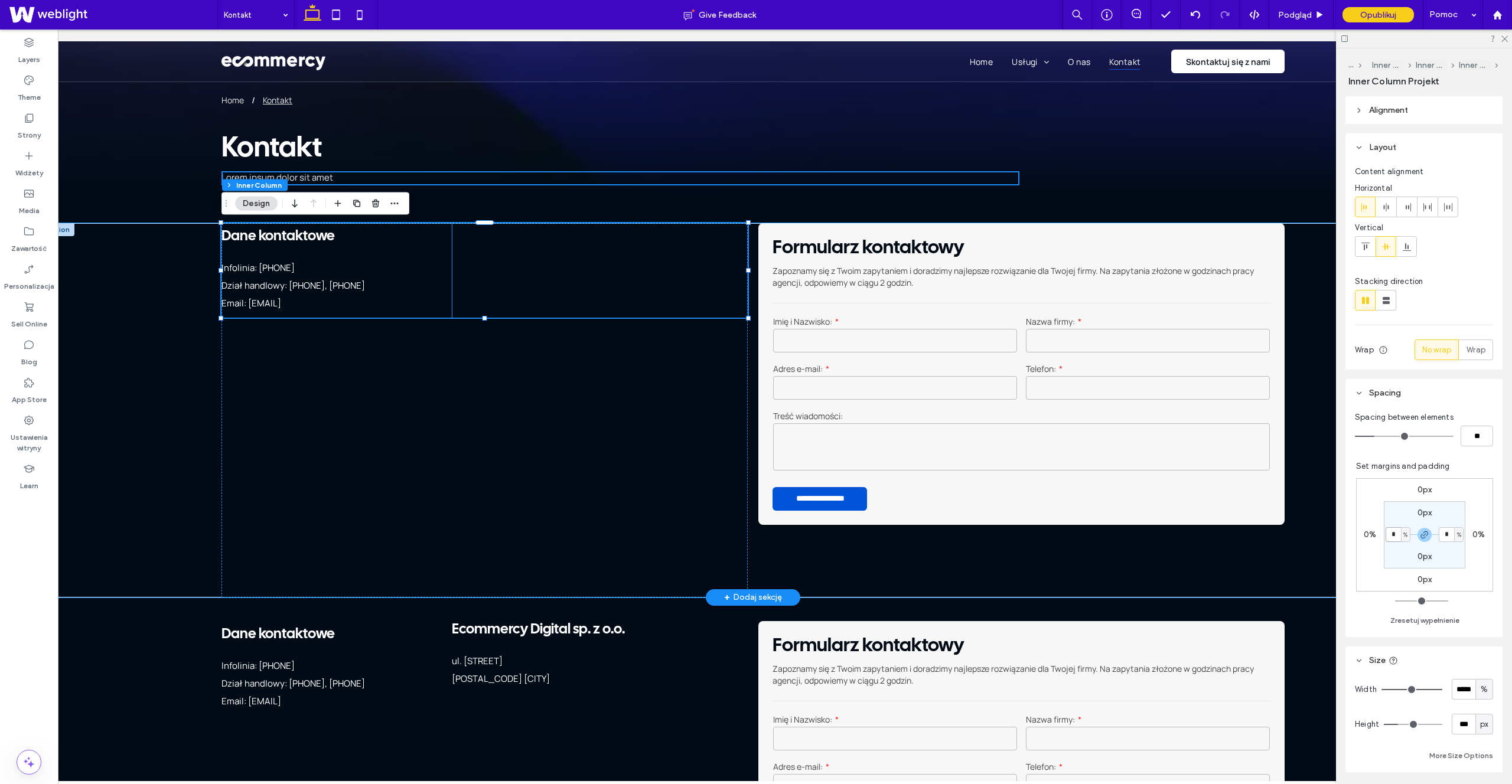 click on "Dane kontaktowe
Infolinia: 537 145 807 Dział handlowy: 791 318 723, 537 849 009 Email: biuro@ecommercy.pl" at bounding box center [337, 270] 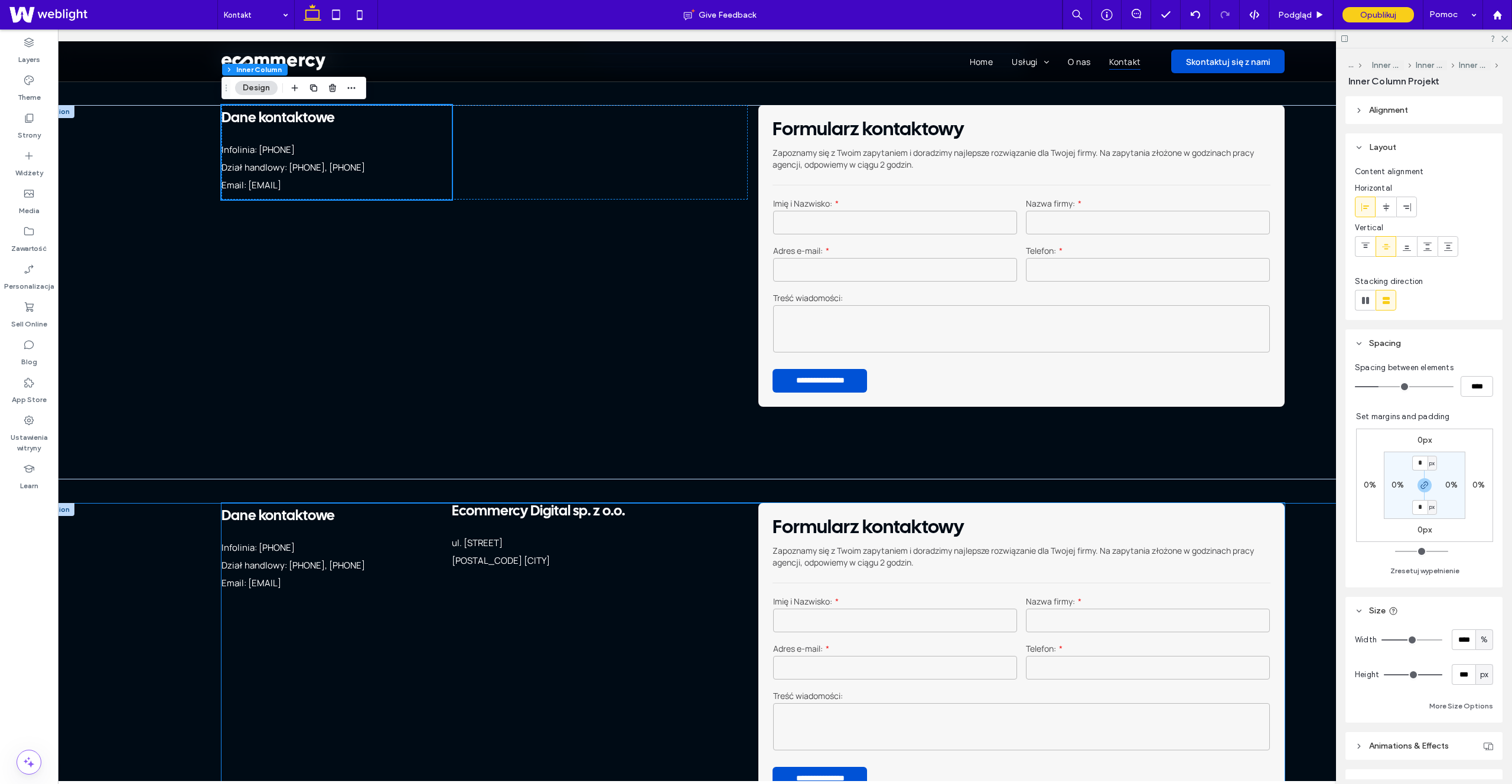 scroll, scrollTop: 128, scrollLeft: 0, axis: vertical 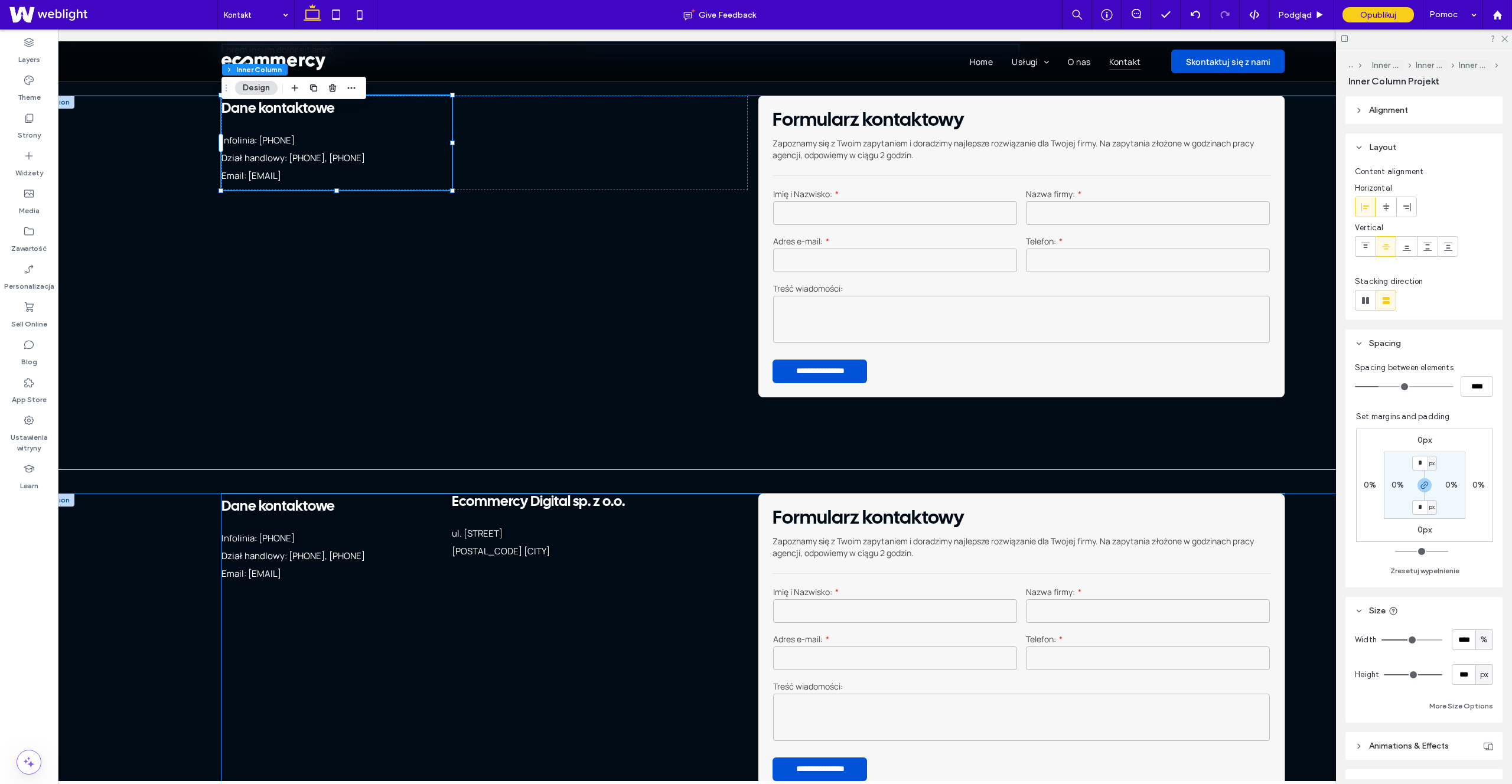 click on "Ecommercy Digital sp. z o.o.
ul. Świętego Michała 43 61-043 Poznań" at bounding box center [581, 541] 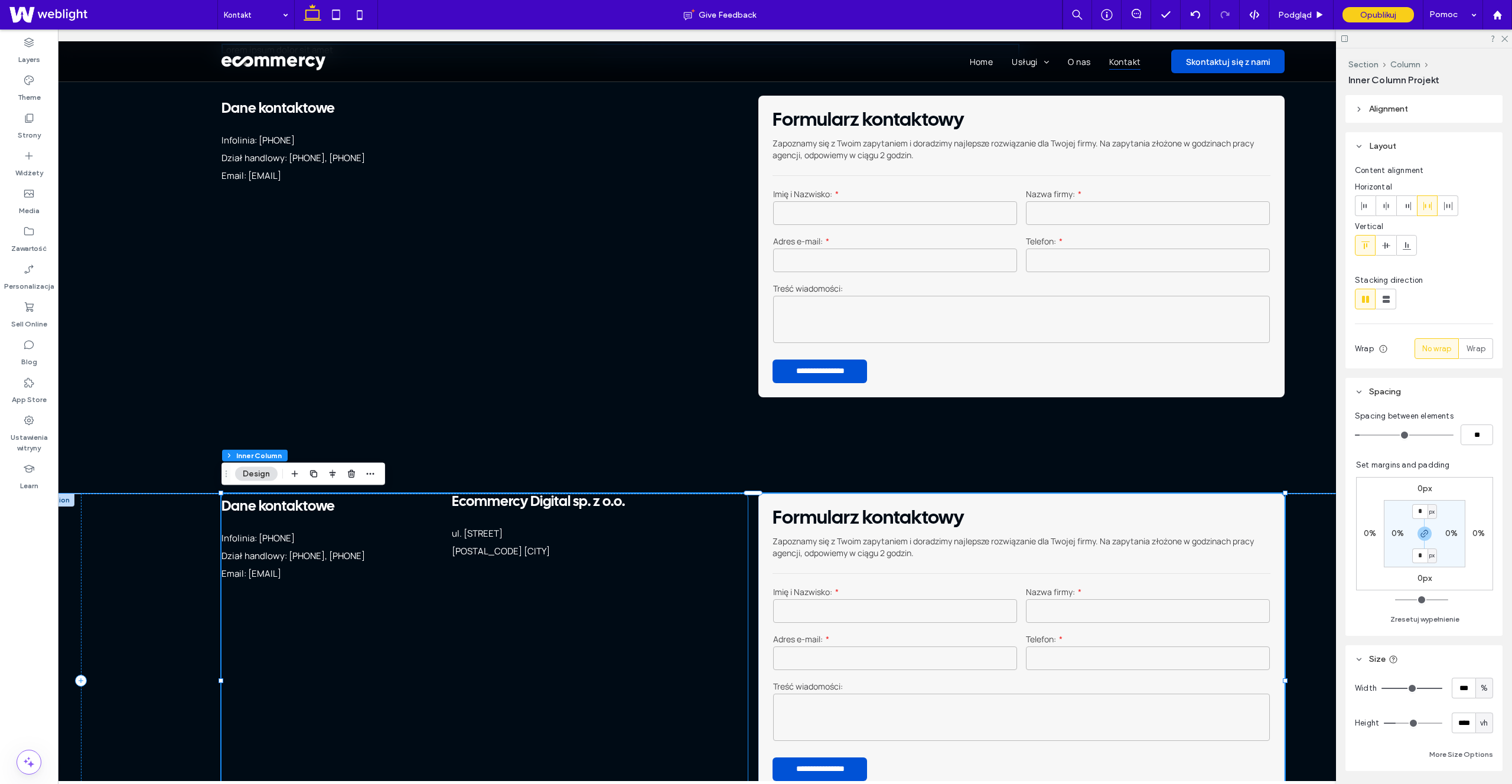click on "[STREET] [NUMBER] [POSTAL_CODE] [CITY]" at bounding box center [581, 551] 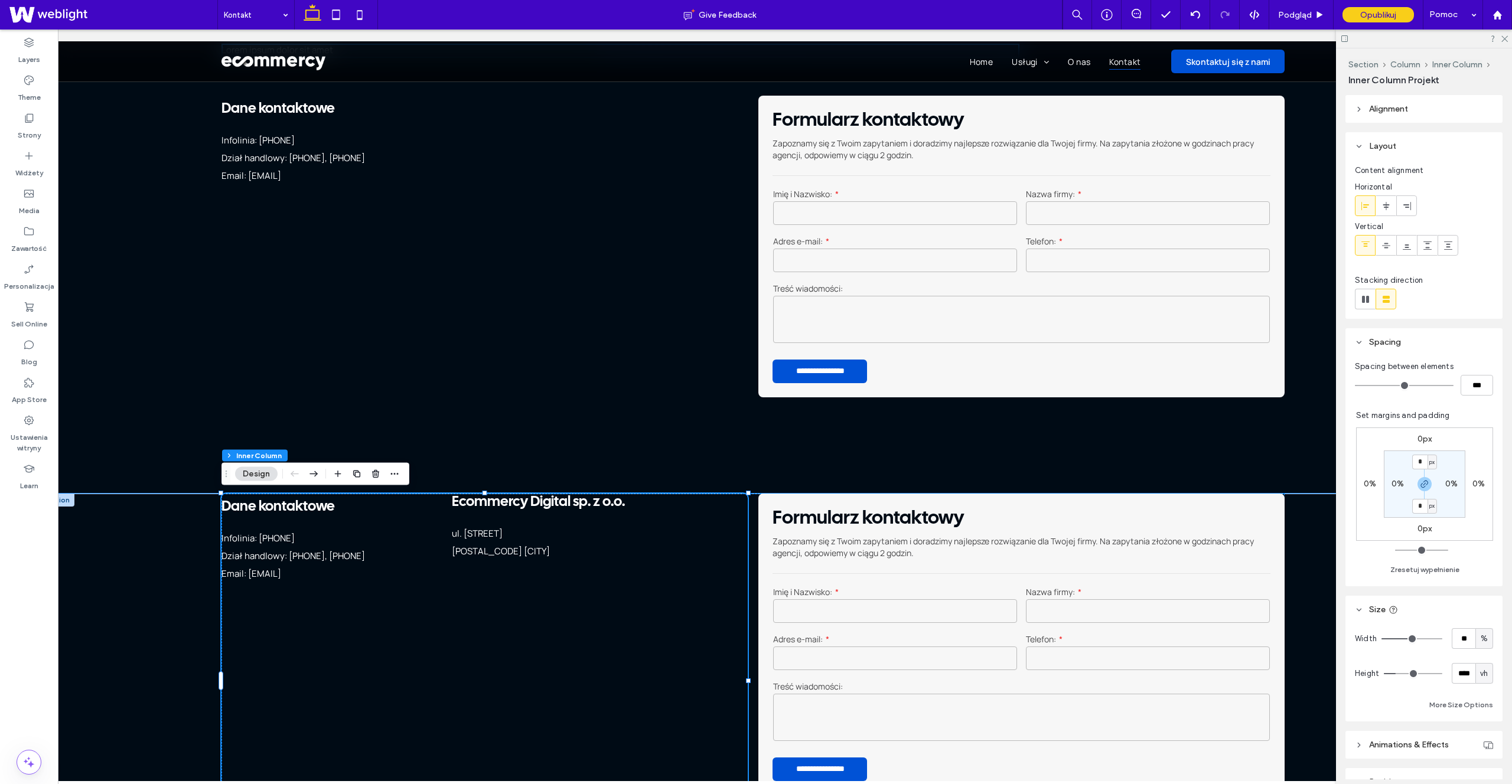 click on "[POSTAL_CODE] [CITY]" at bounding box center [515, 551] 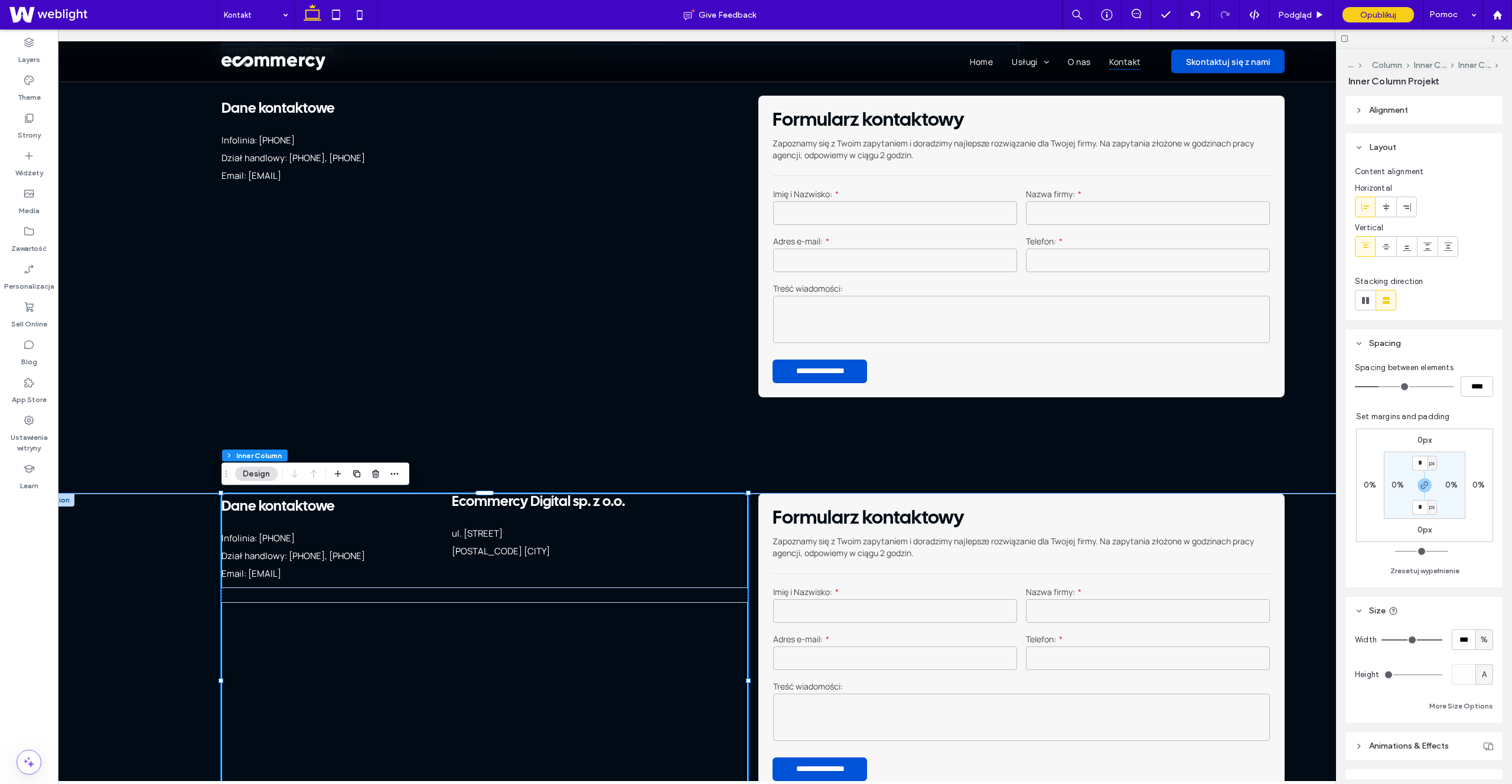 click on "[POSTAL_CODE] [CITY]" at bounding box center (515, 551) 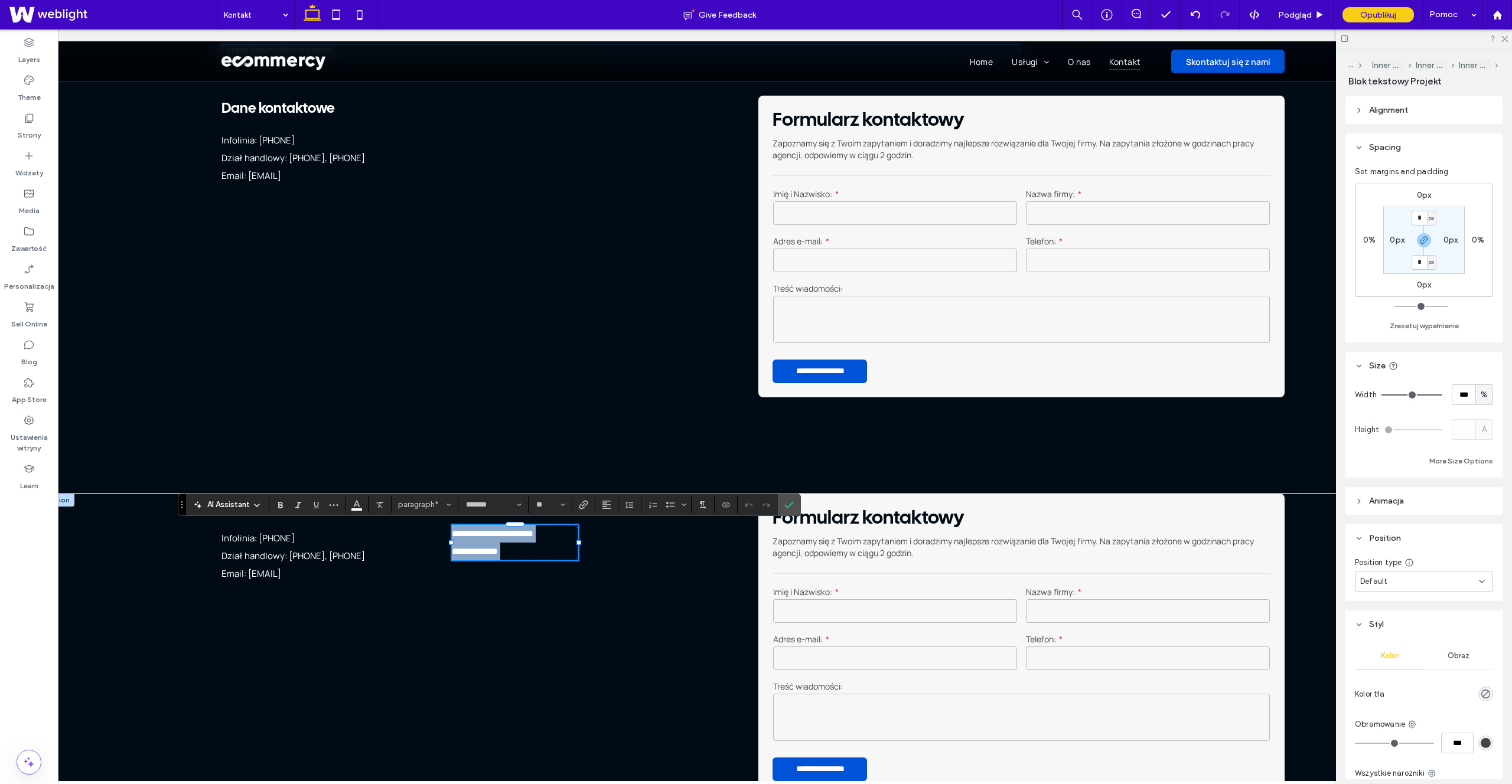 click on "**********" at bounding box center [515, 551] 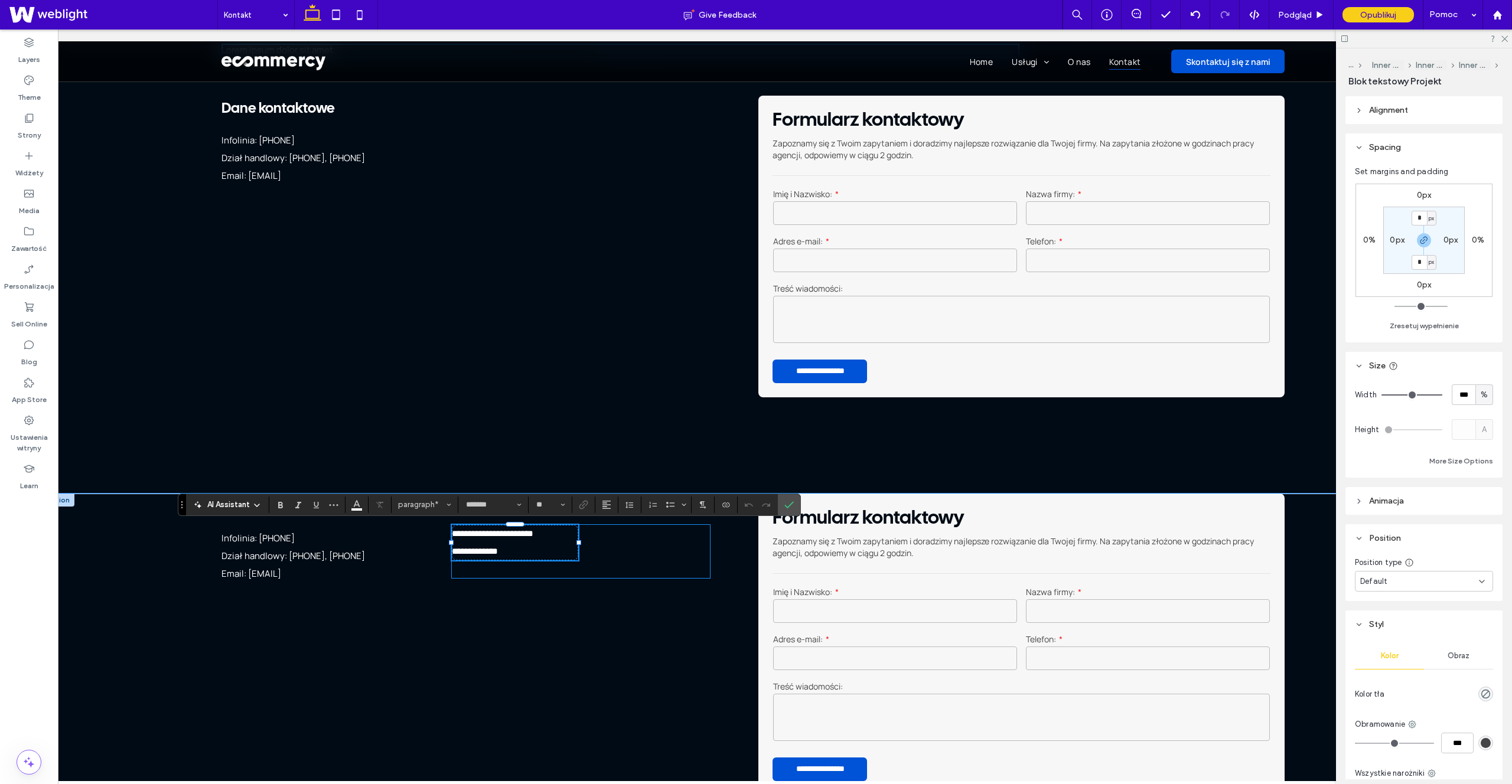 click on "**********" at bounding box center (581, 551) 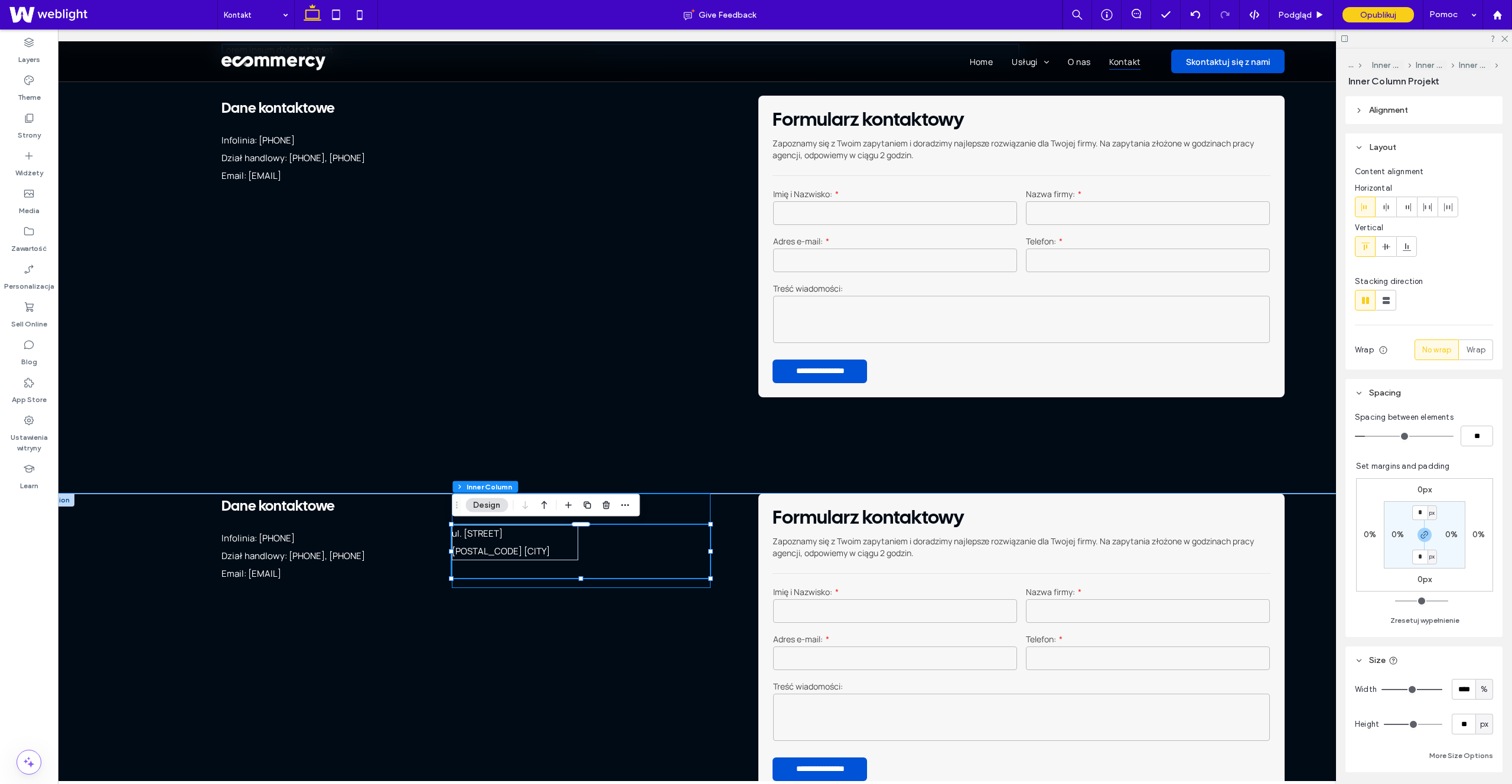 click on "Ecommercy Digital sp. z o.o.
ul. Świętego Michała 43 61-043 Poznań" at bounding box center [581, 541] 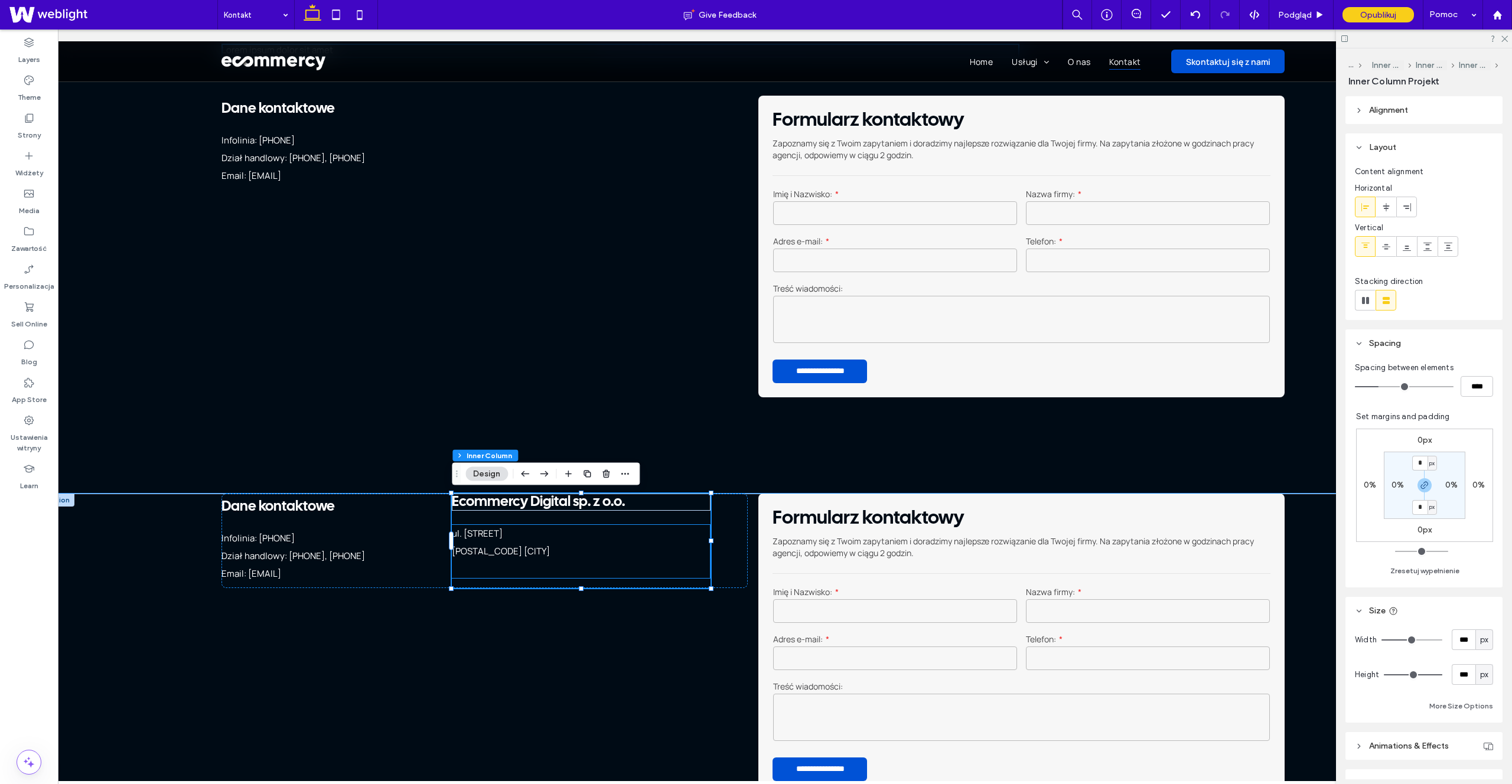 click on "[STREET] [NUMBER] [POSTAL_CODE] [CITY]" at bounding box center (581, 551) 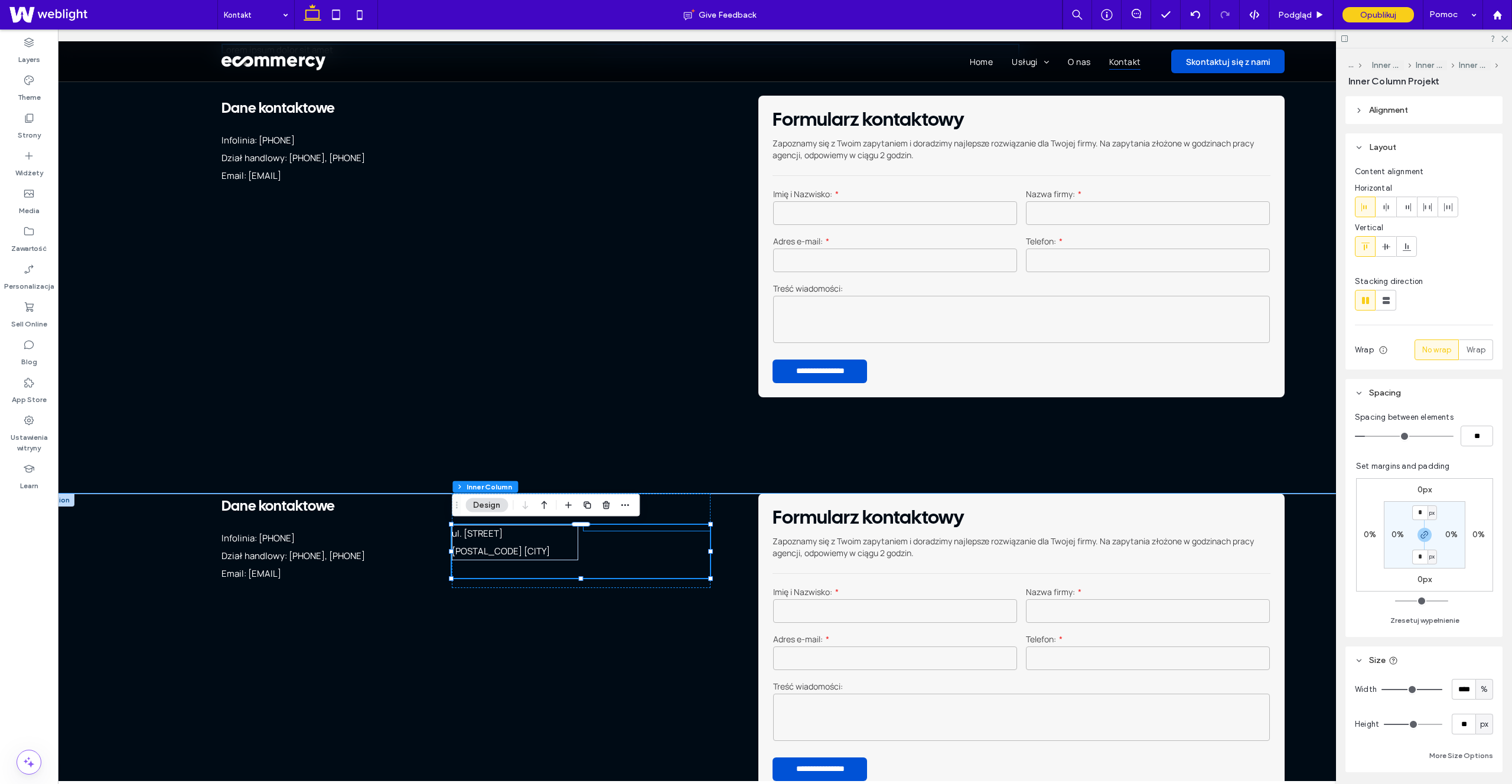 click at bounding box center [647, 528] 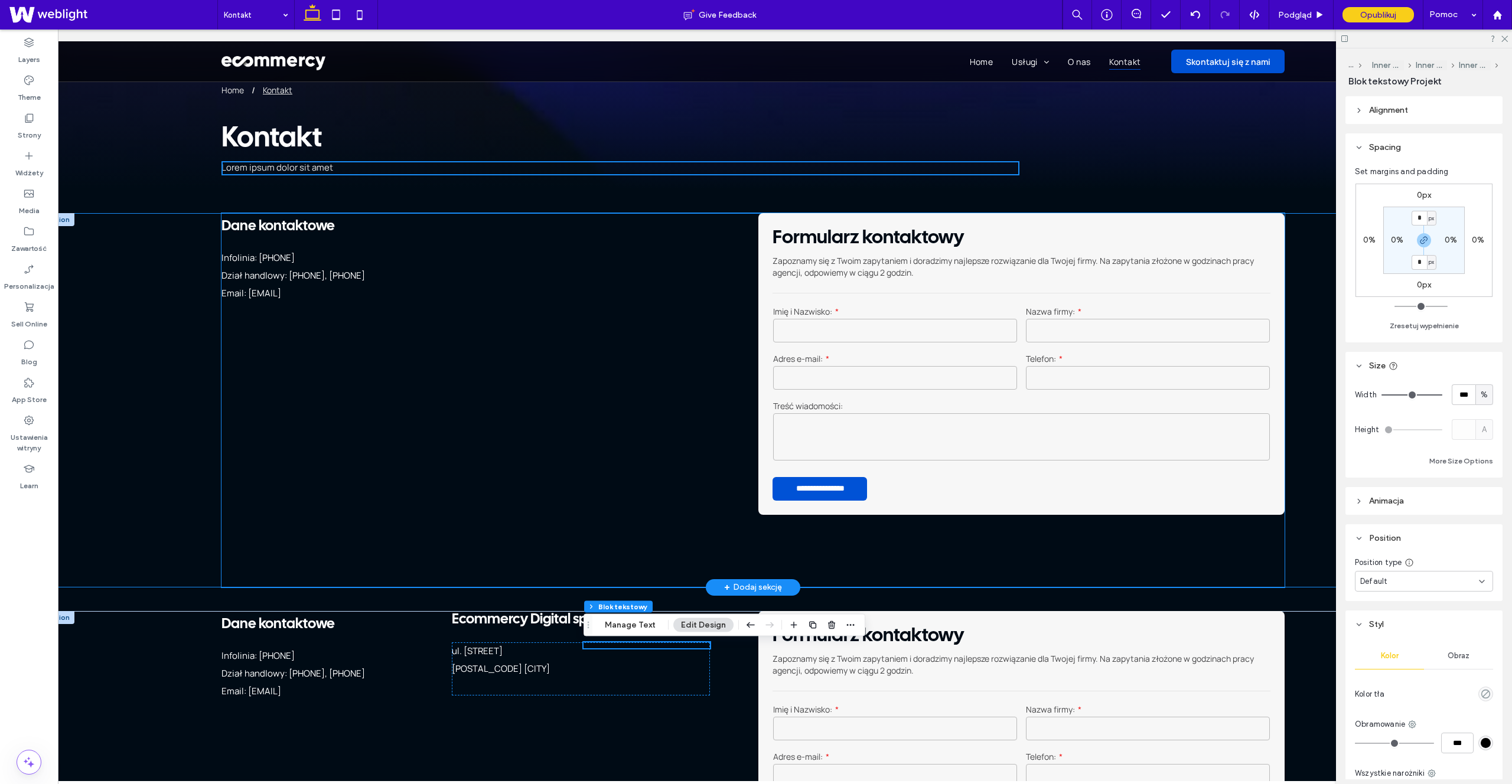 scroll, scrollTop: 3, scrollLeft: 0, axis: vertical 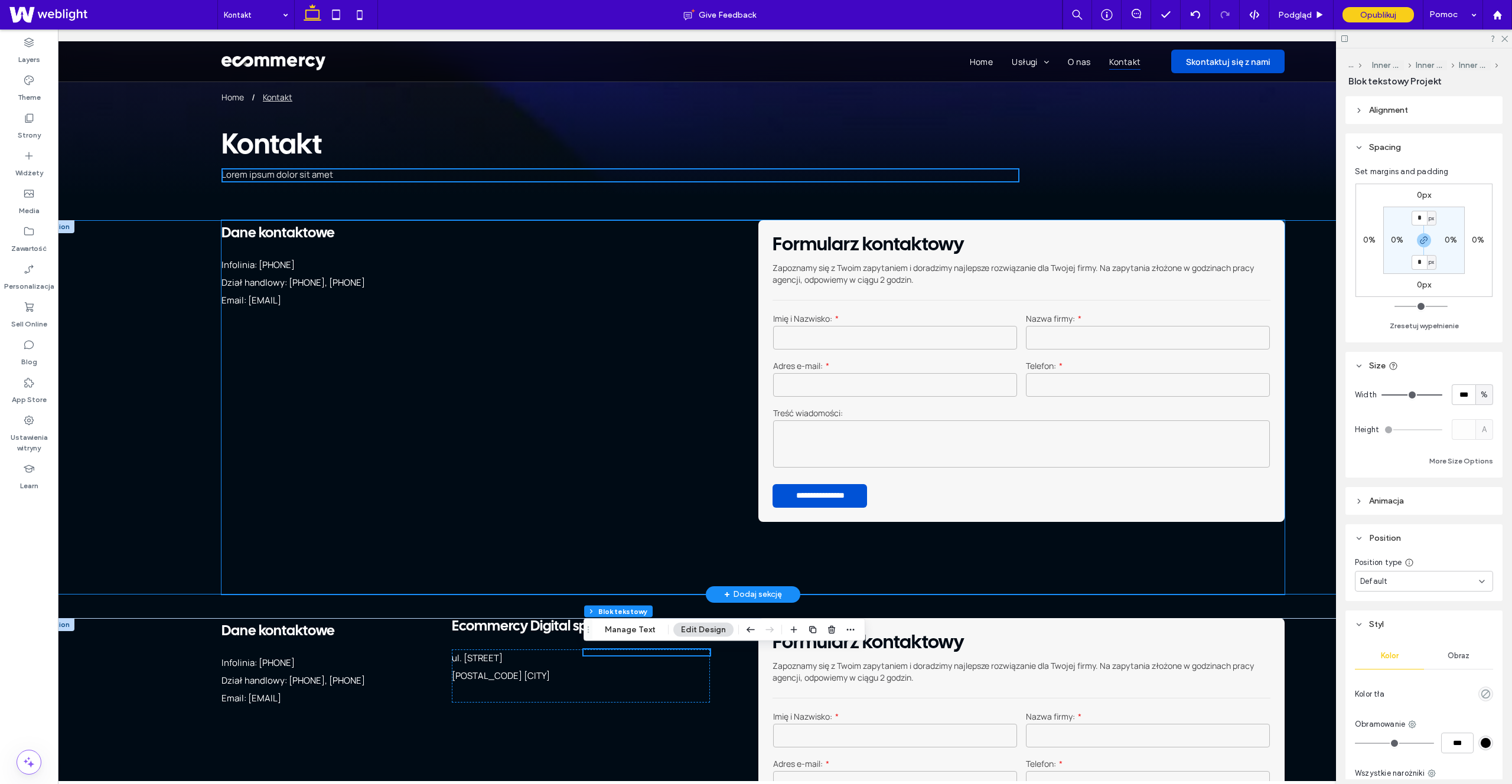 click on "Dane kontaktowe" at bounding box center (337, 233) 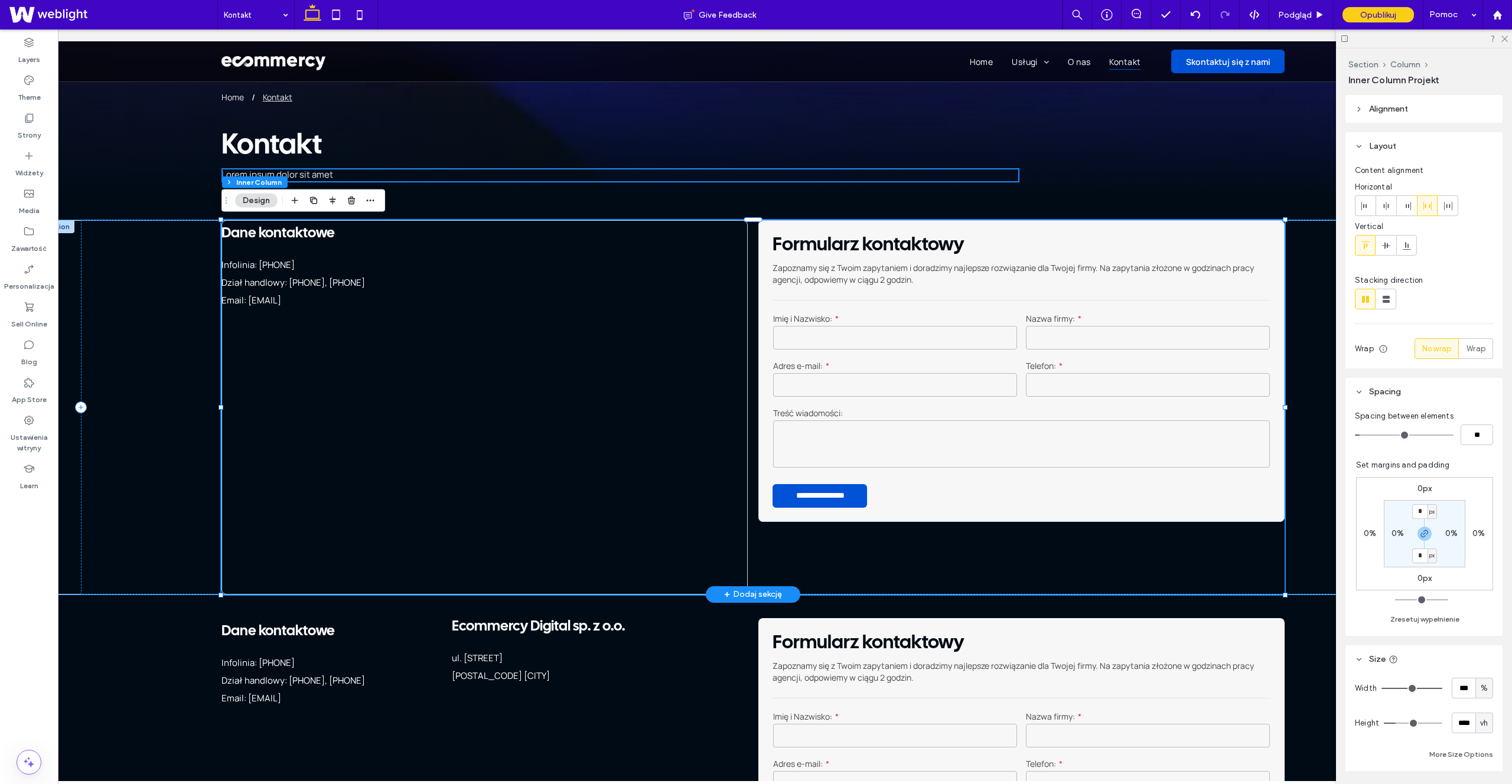 click on "Dane kontaktowe" at bounding box center (337, 233) 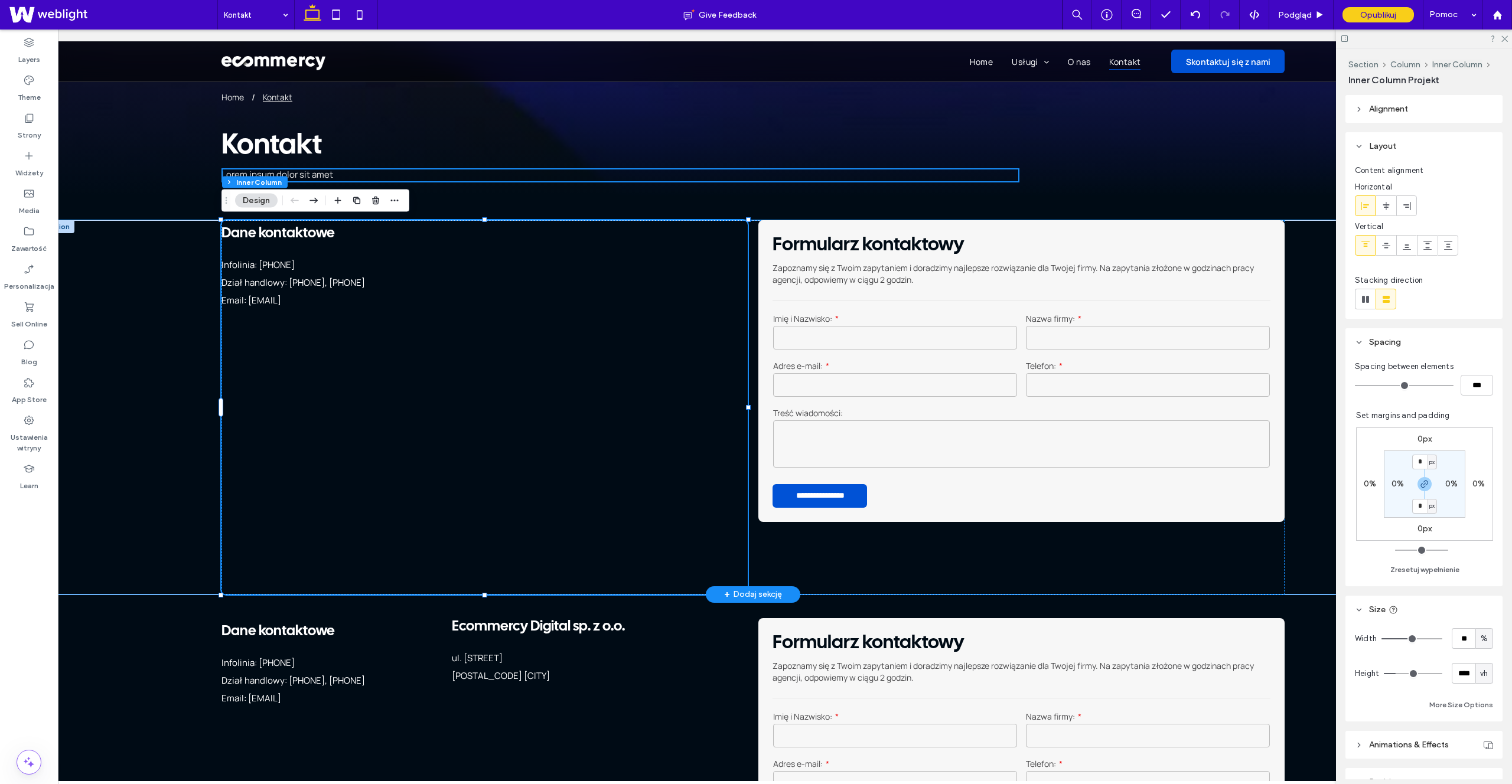 click on "Dane kontaktowe
Infolinia: 537 145 807 Dział handlowy: 791 318 723, 537 849 009 Email: biuro@ecommercy.pl" at bounding box center (337, 267) 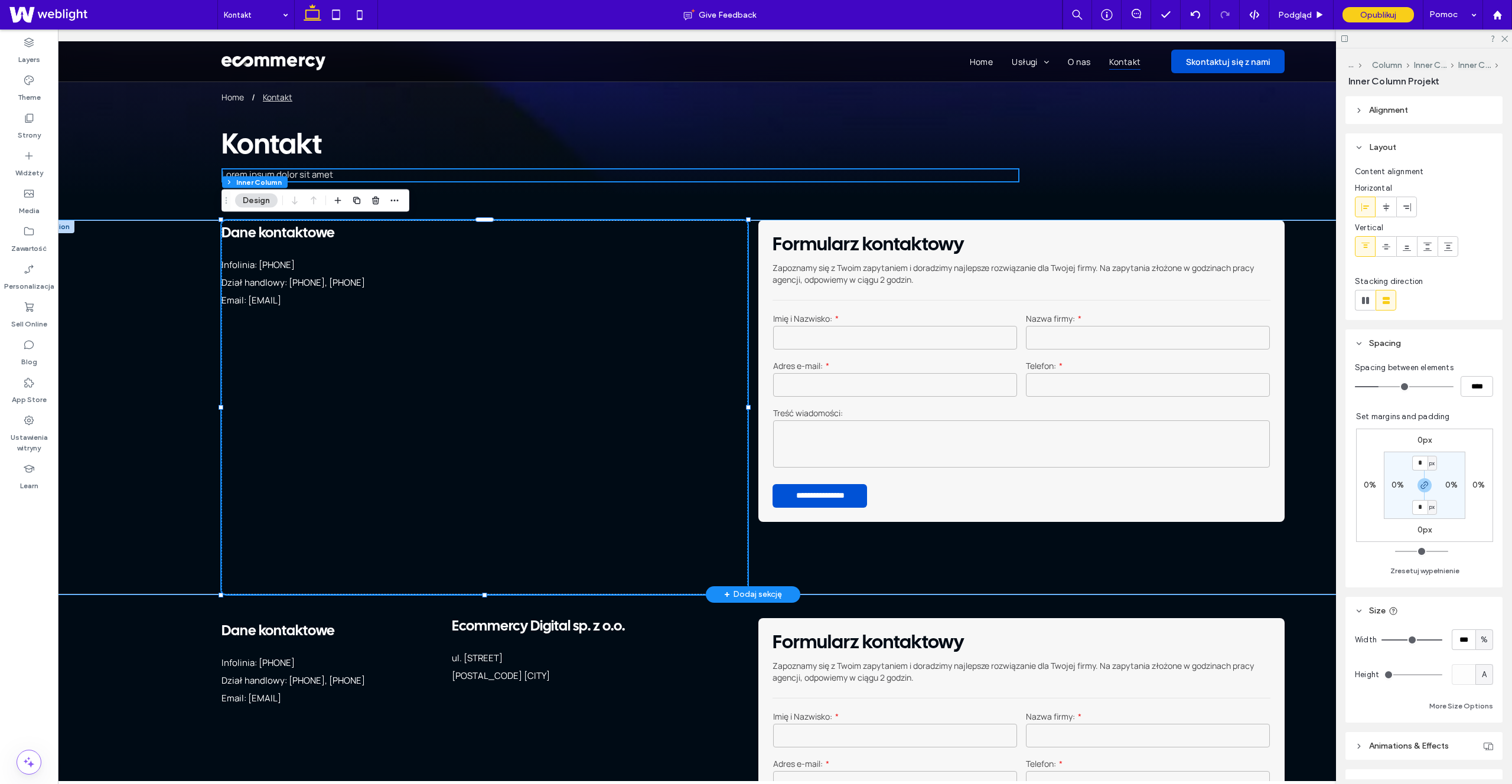 click on "Dane kontaktowe" at bounding box center (278, 233) 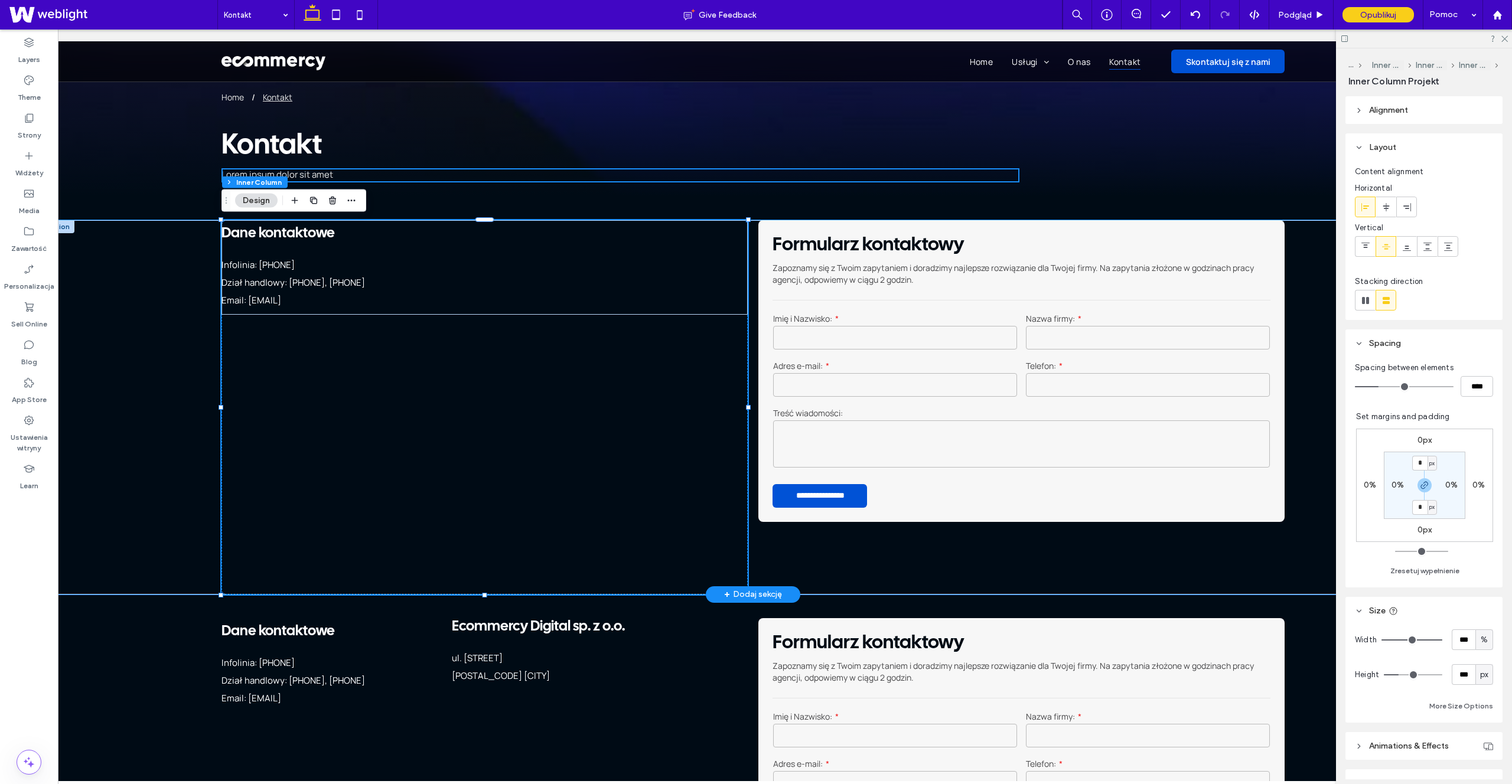 click on "Dane kontaktowe" at bounding box center [278, 233] 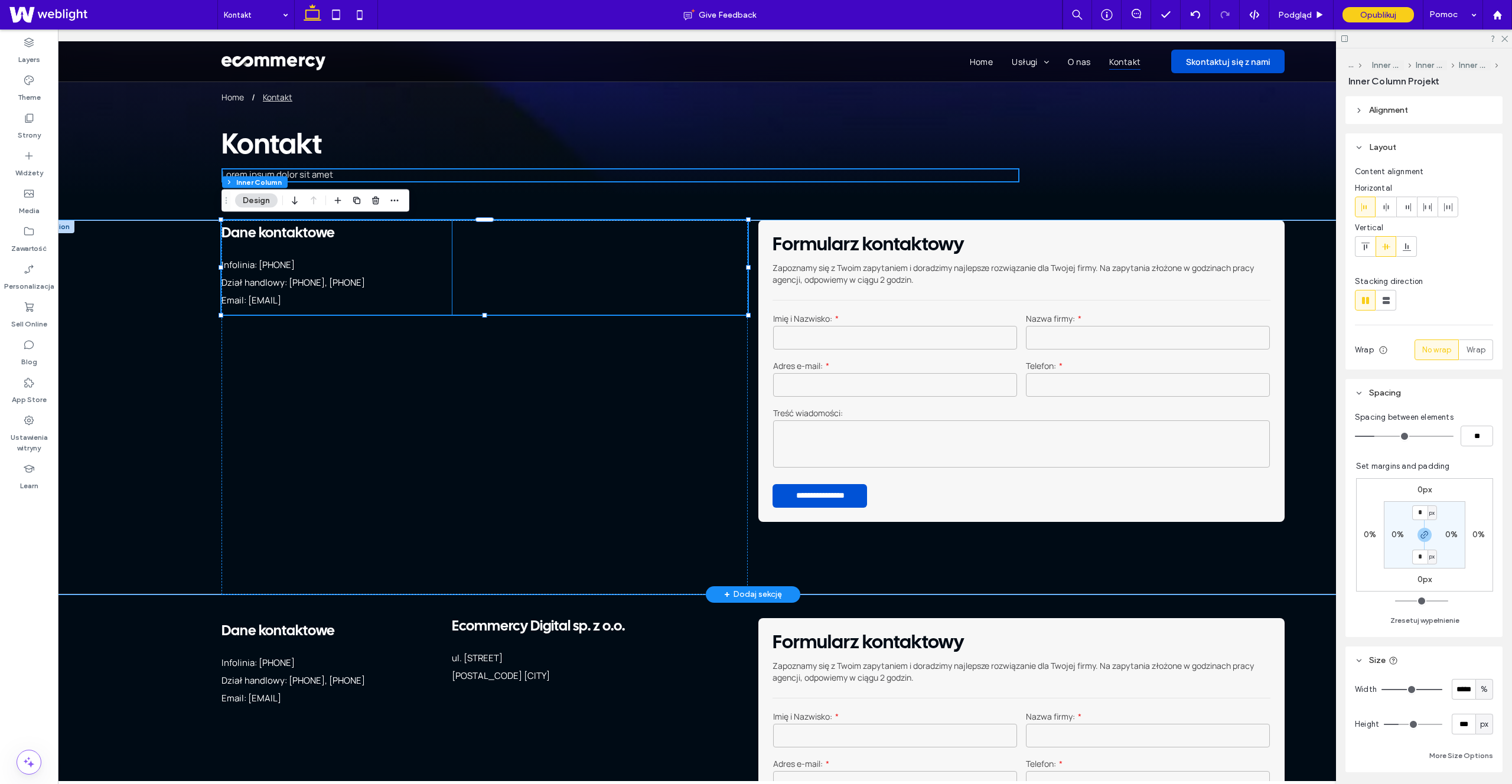 click on "Dane kontaktowe
Infolinia: 537 145 807 Dział handlowy: 791 318 723, 537 849 009 Email: biuro@ecommercy.pl" at bounding box center [337, 267] 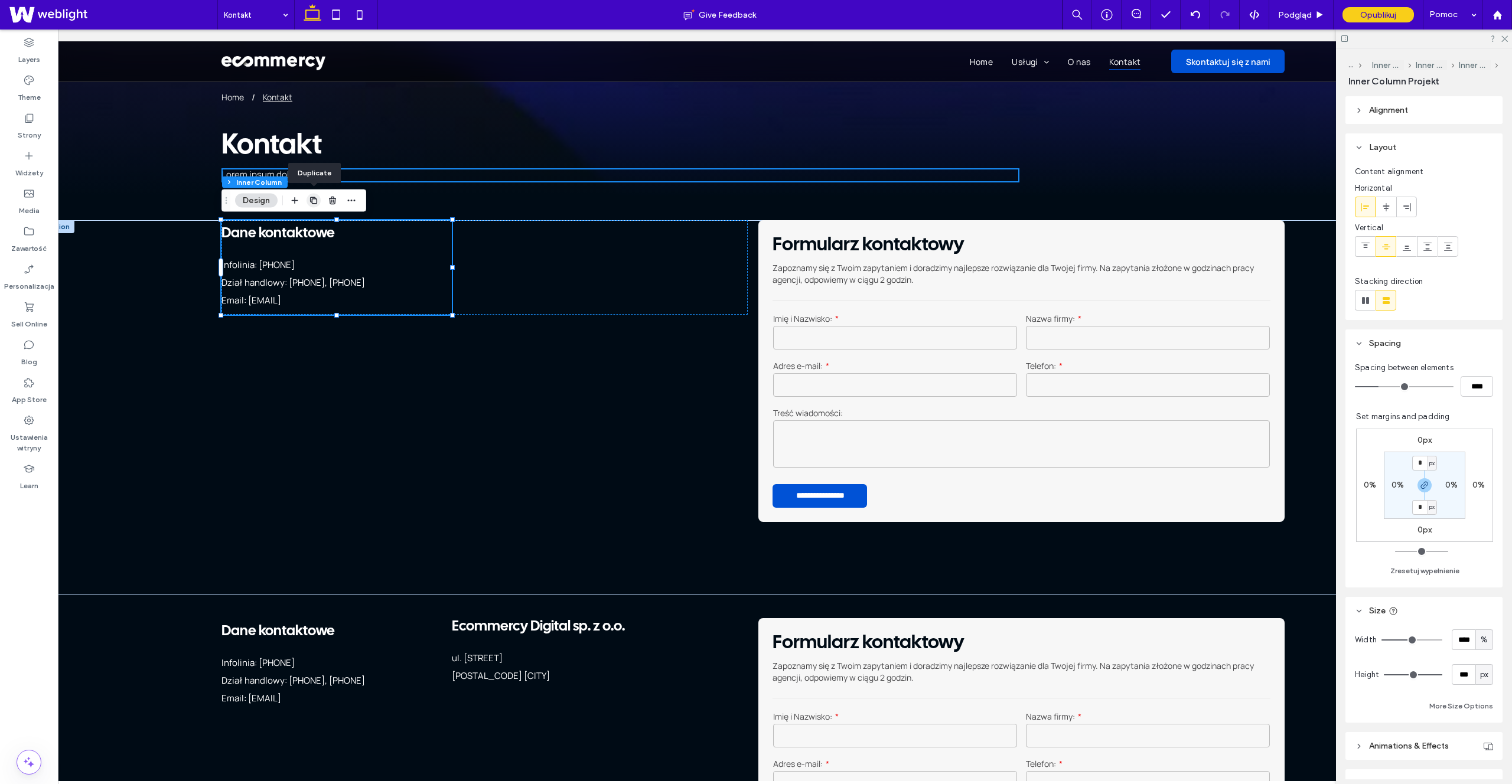 click 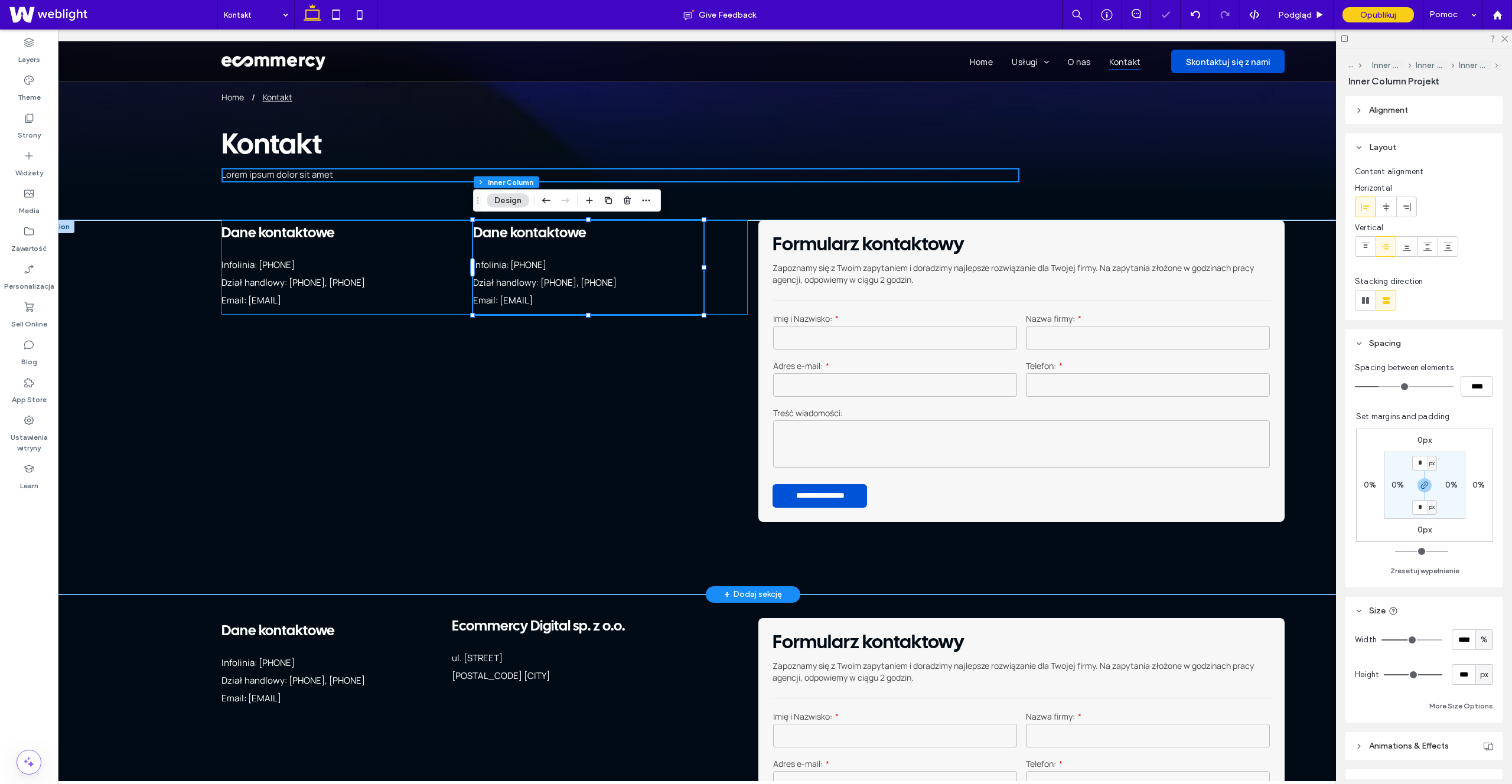 click on "Dane kontaktowe
Infolinia: 537 145 807 Dział handlowy: 791 318 723, 537 849 009 Email: biuro@ecommercy.pl   Dane kontaktowe
Infolinia: 537 145 807 Dział handlowy: 791 318 723, 537 849 009 Email: biuro@ecommercy.pl" at bounding box center (484, 267) 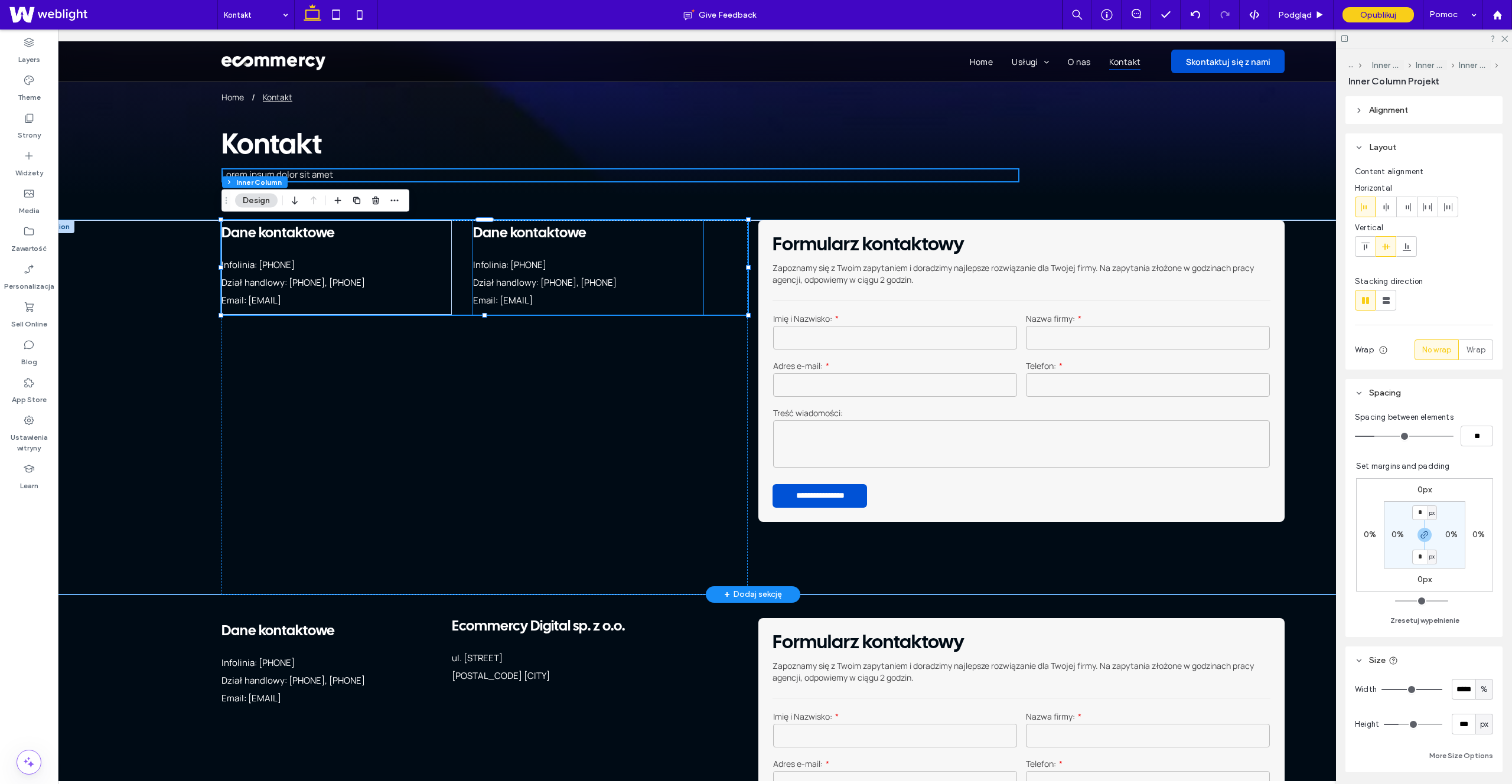 click on "Dział handlowy: [PHONE], [PHONE]" at bounding box center (588, 283) 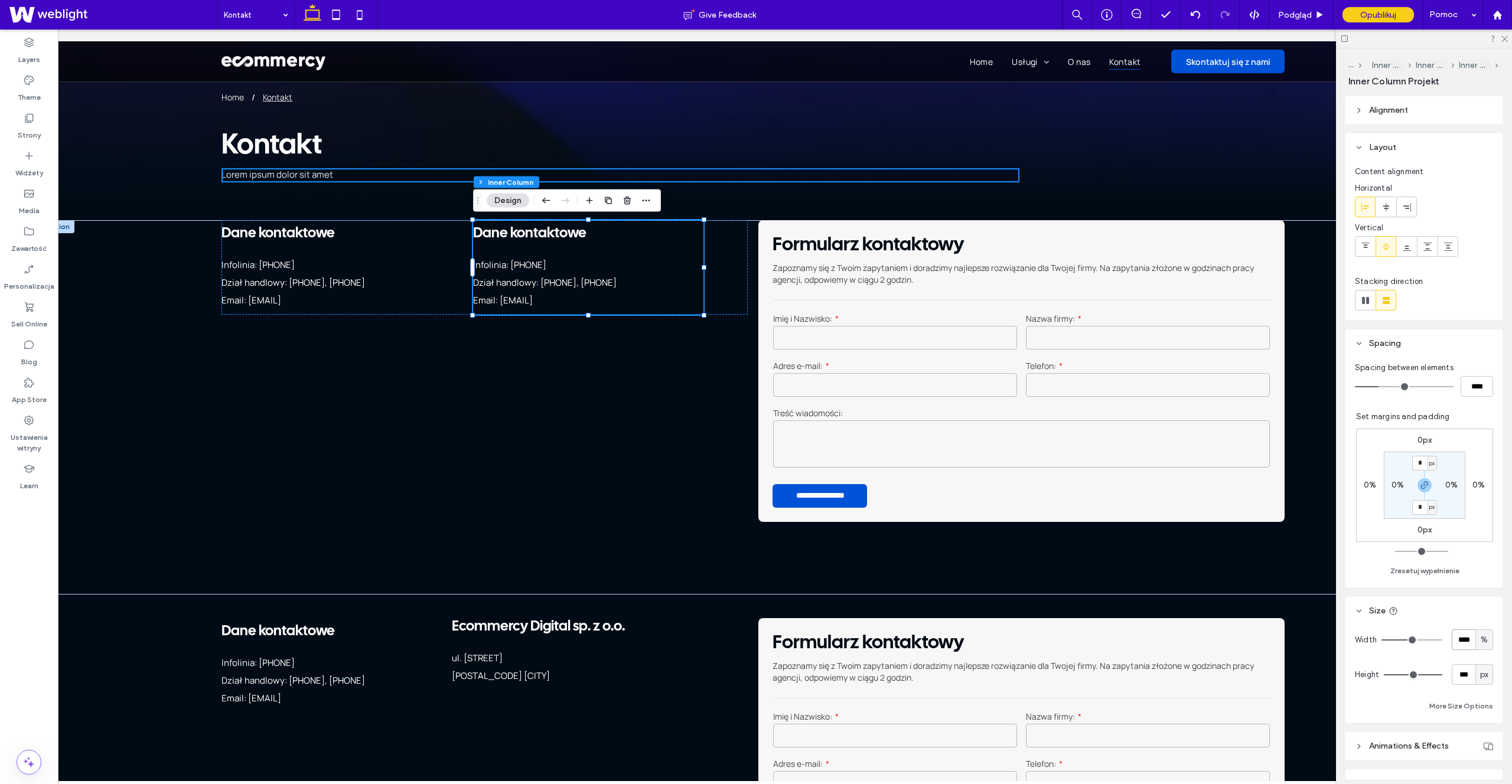 click on "****" at bounding box center (1464, 639) 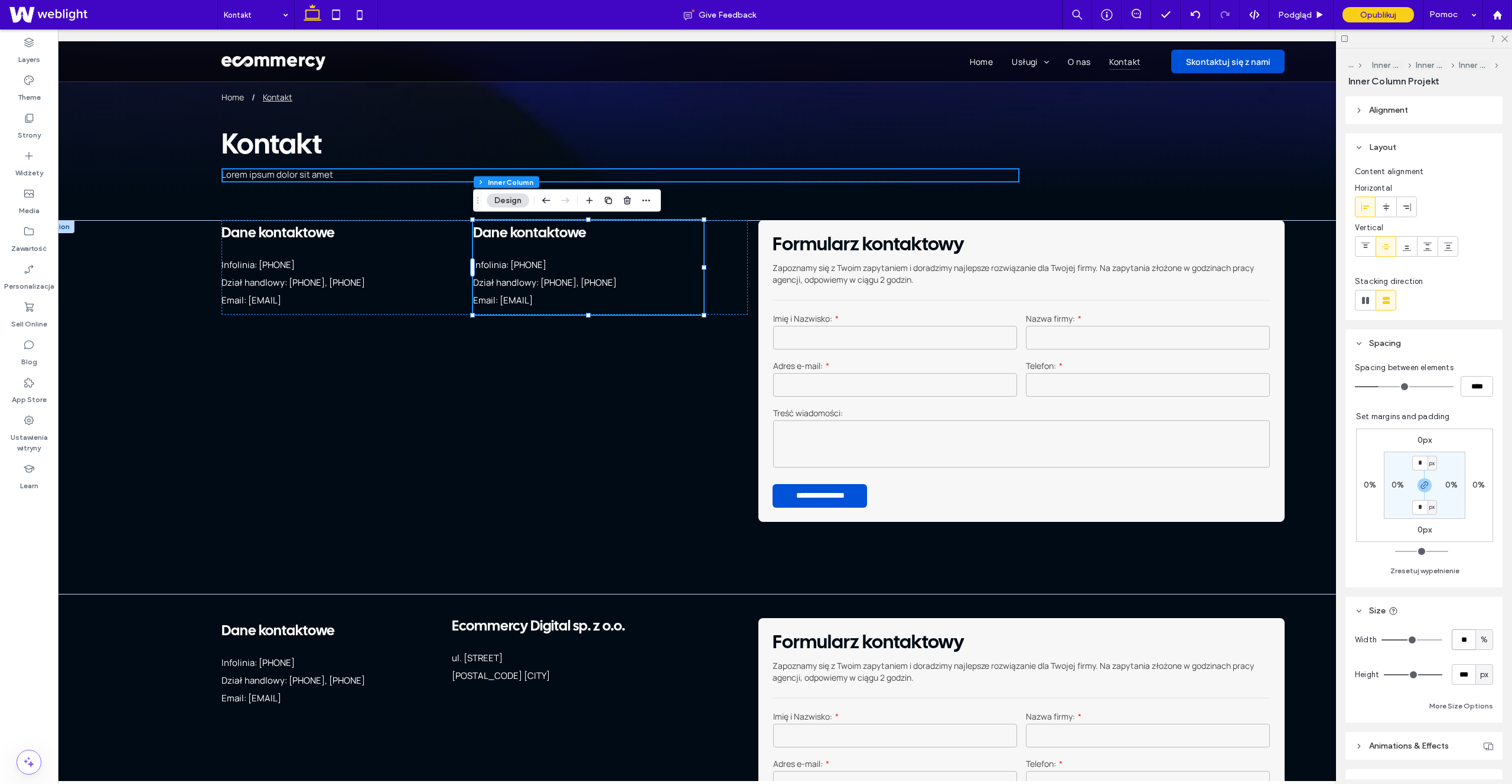 type on "**" 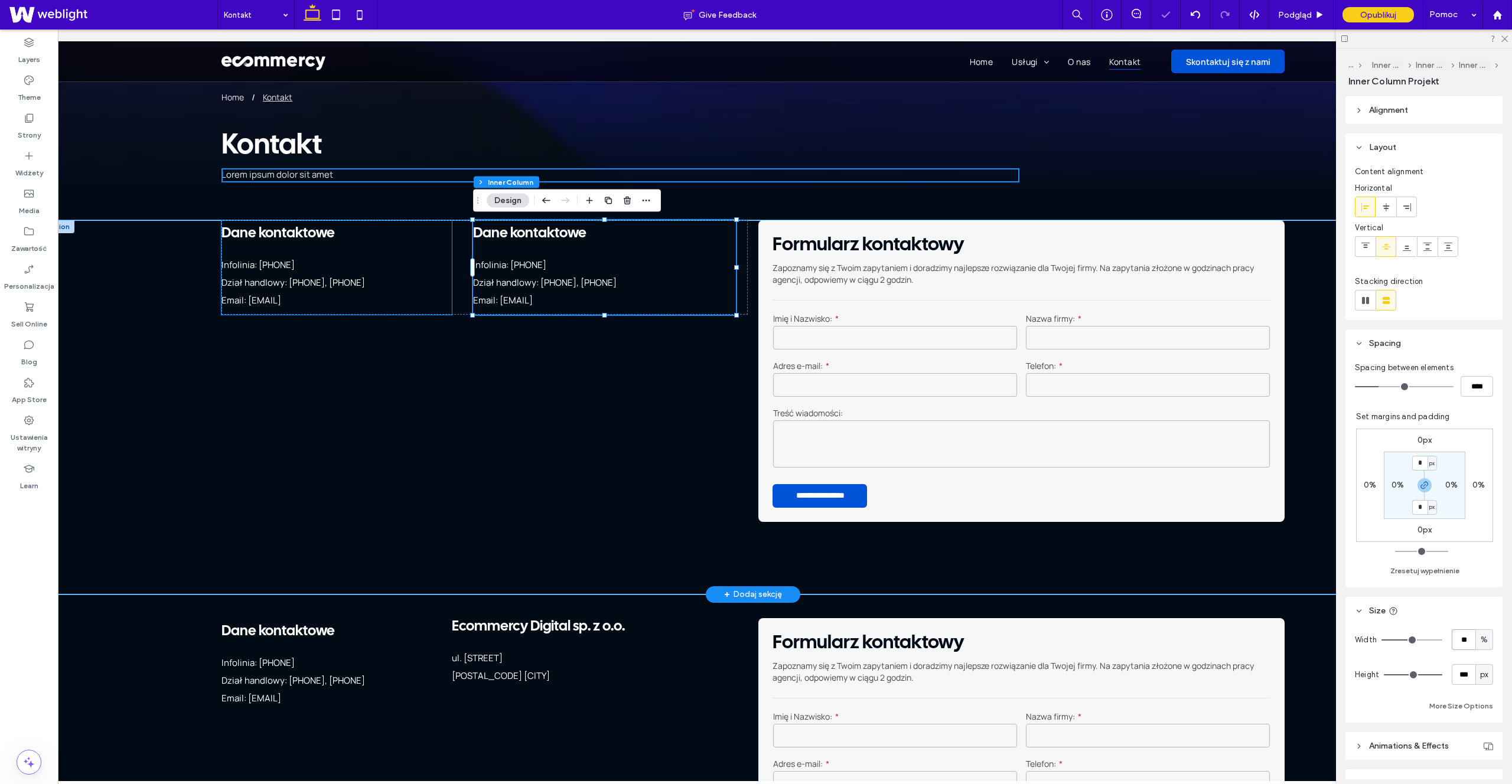 click on "Dział handlowy: [PHONE], [PHONE]" at bounding box center [293, 282] 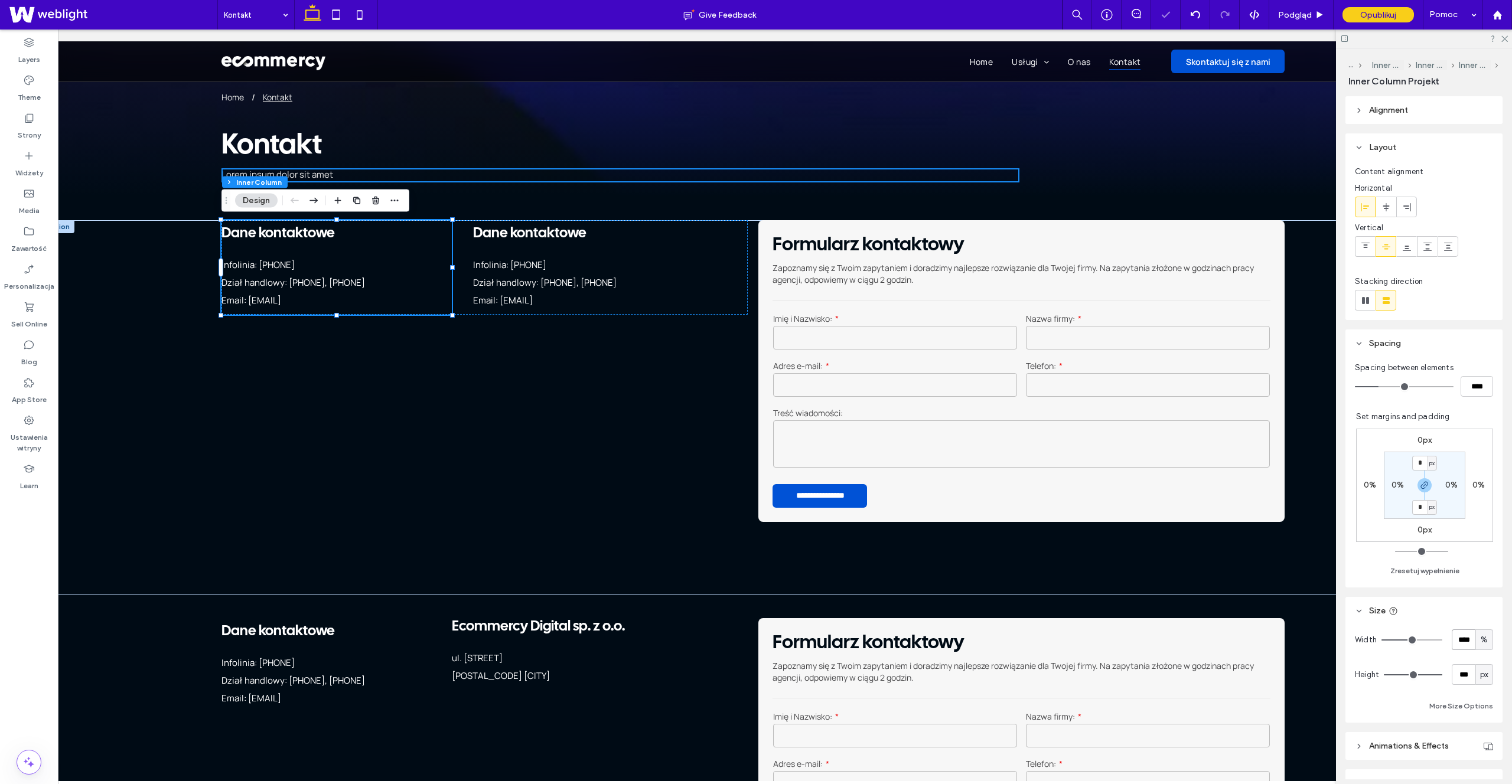 click on "****" at bounding box center [1464, 639] 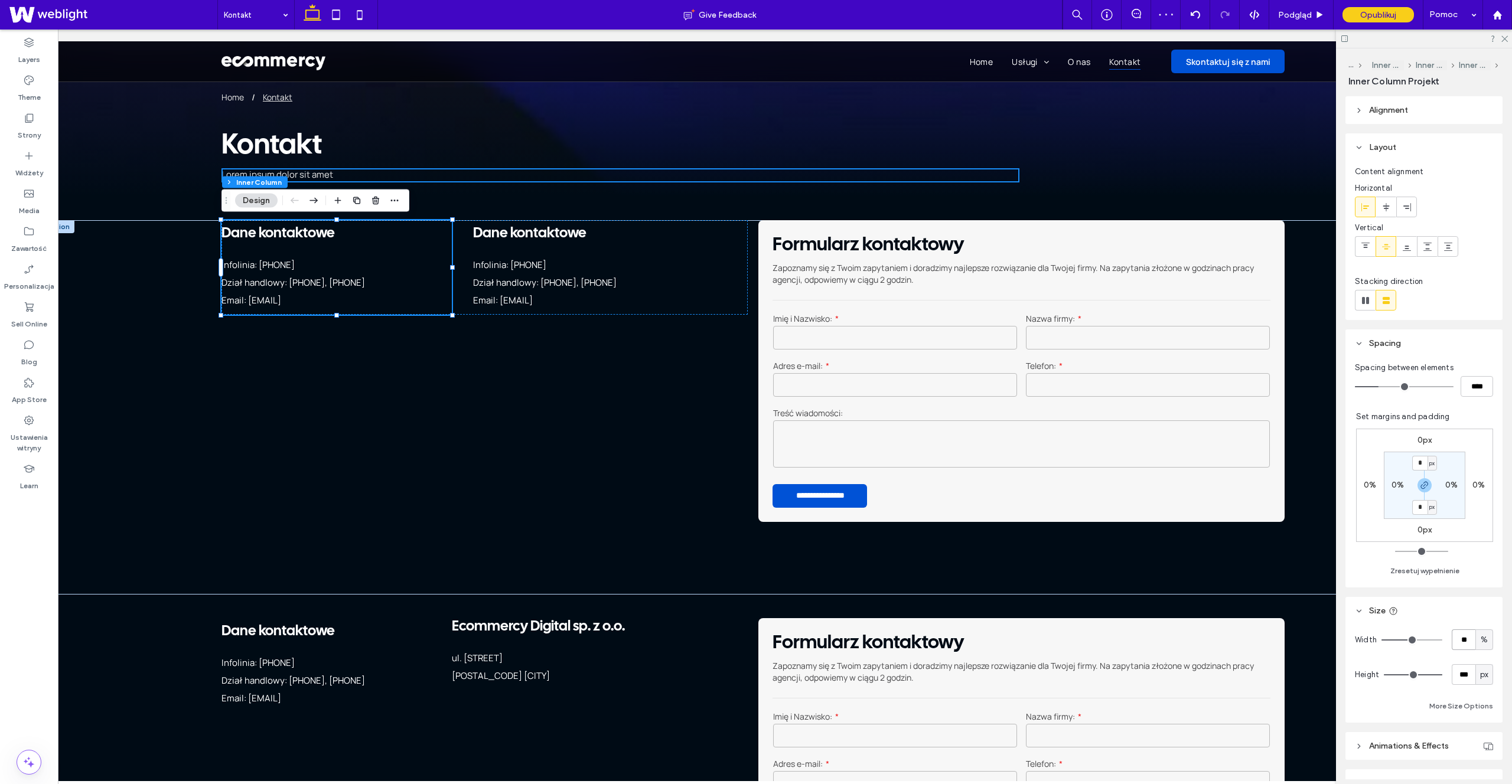 type on "**" 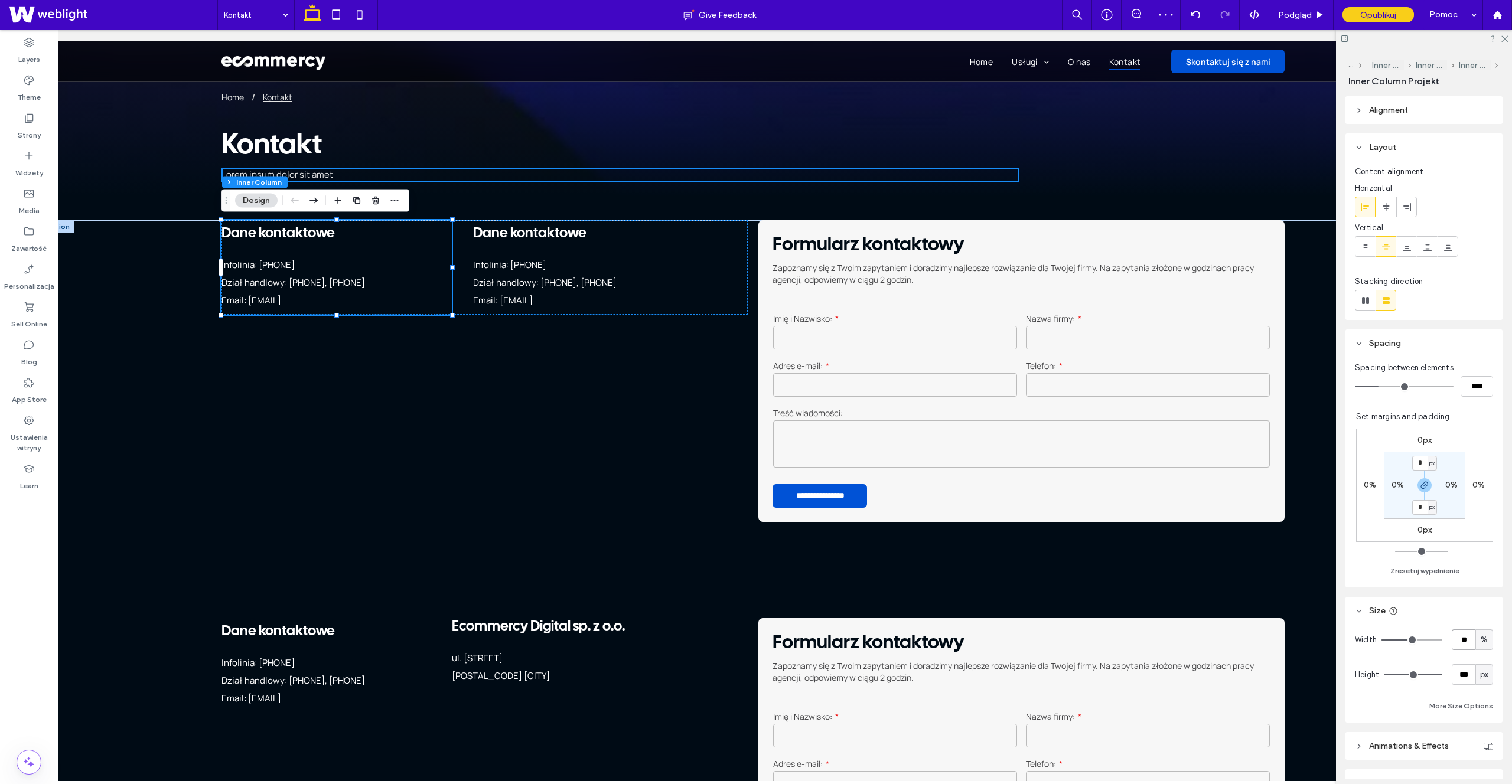 type on "**" 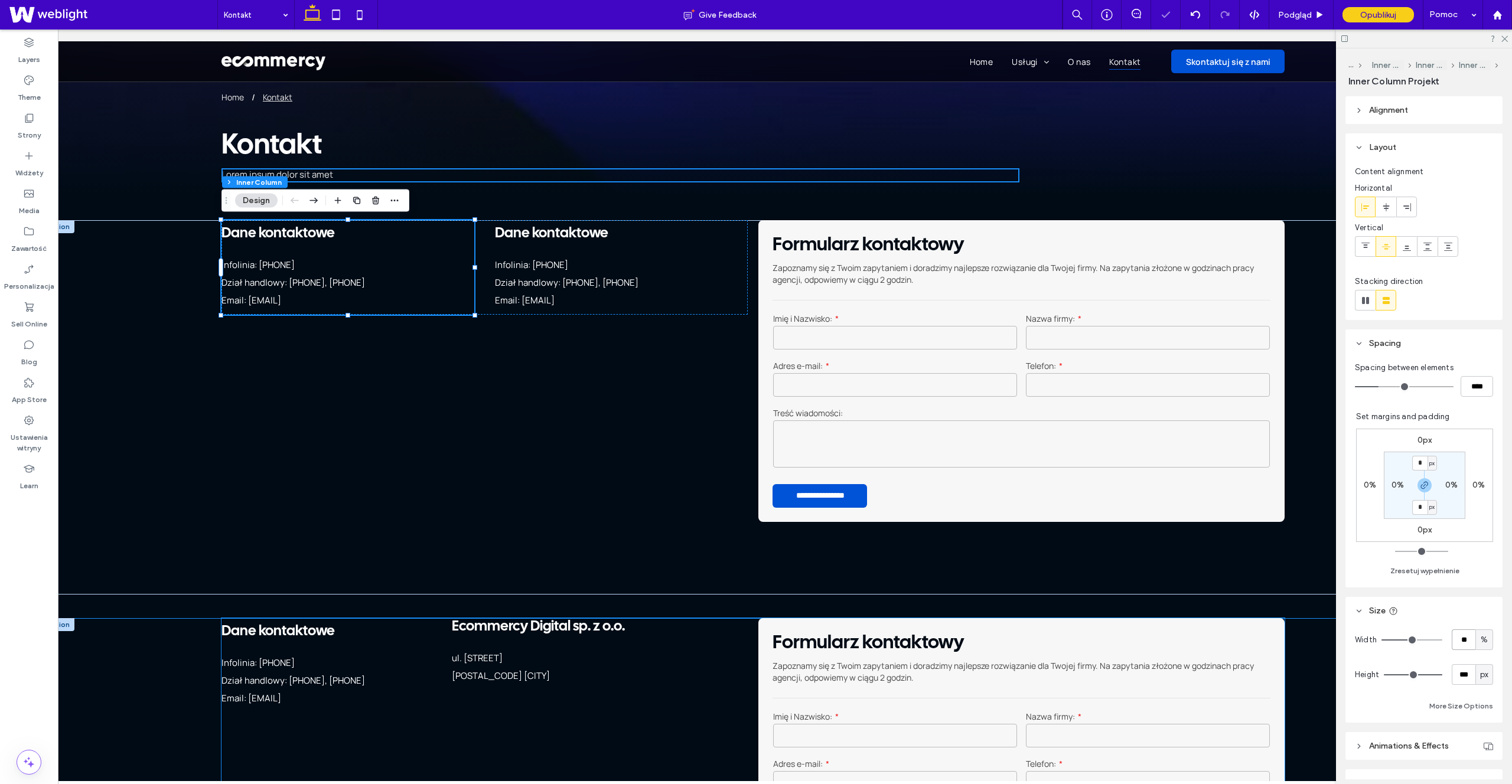 click on "Ecommercy Digital sp. z o.o.
ul. Świętego Michała 43 61-043 Poznań" at bounding box center [581, 665] 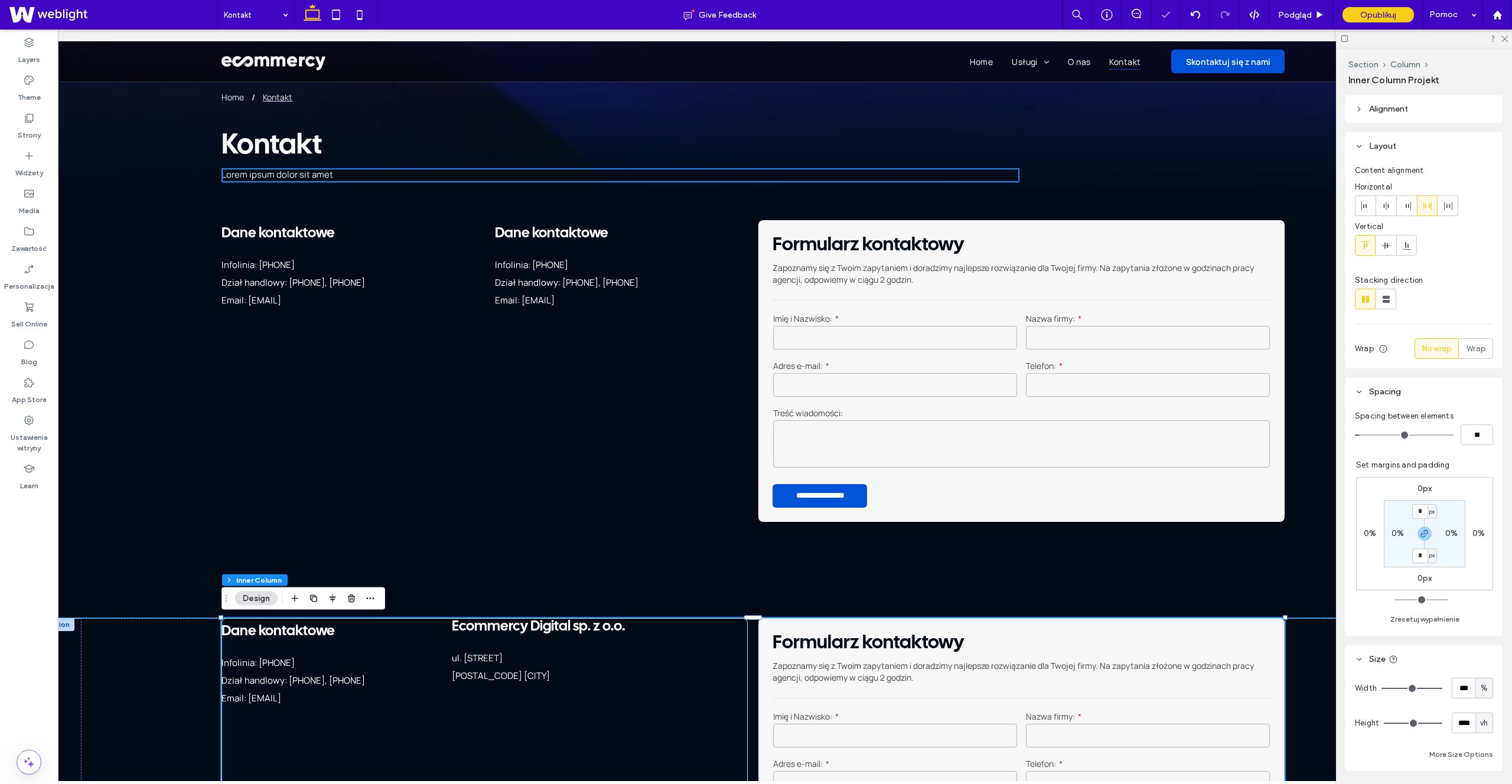 click on "Ecommercy Digital sp. z o.o.
ul. Świętego Michała 43 61-043 Poznań" at bounding box center (581, 665) 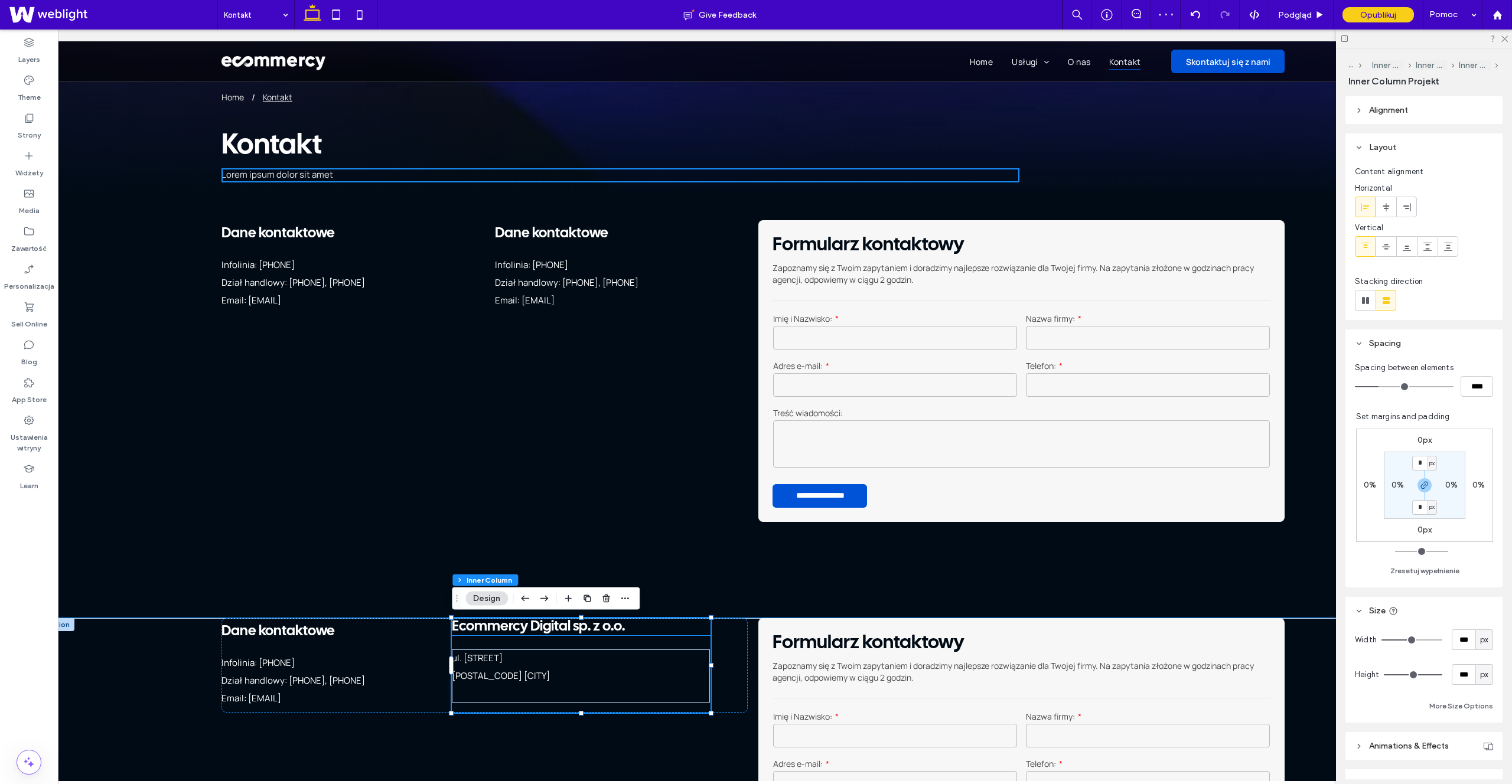 click on "Ecommercy Digital sp. z o.o." at bounding box center [538, 626] 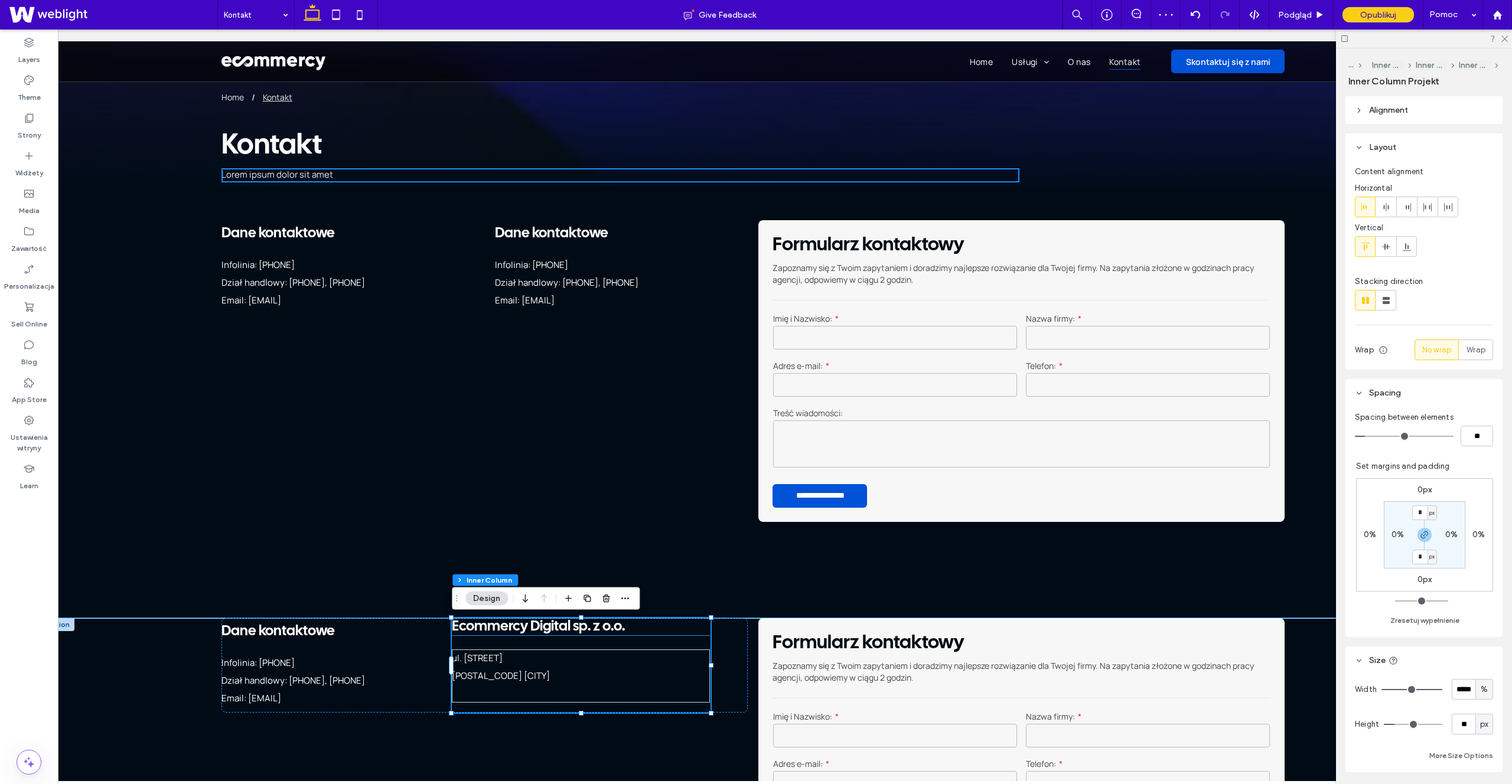click on "Ecommercy Digital sp. z o.o." at bounding box center [538, 626] 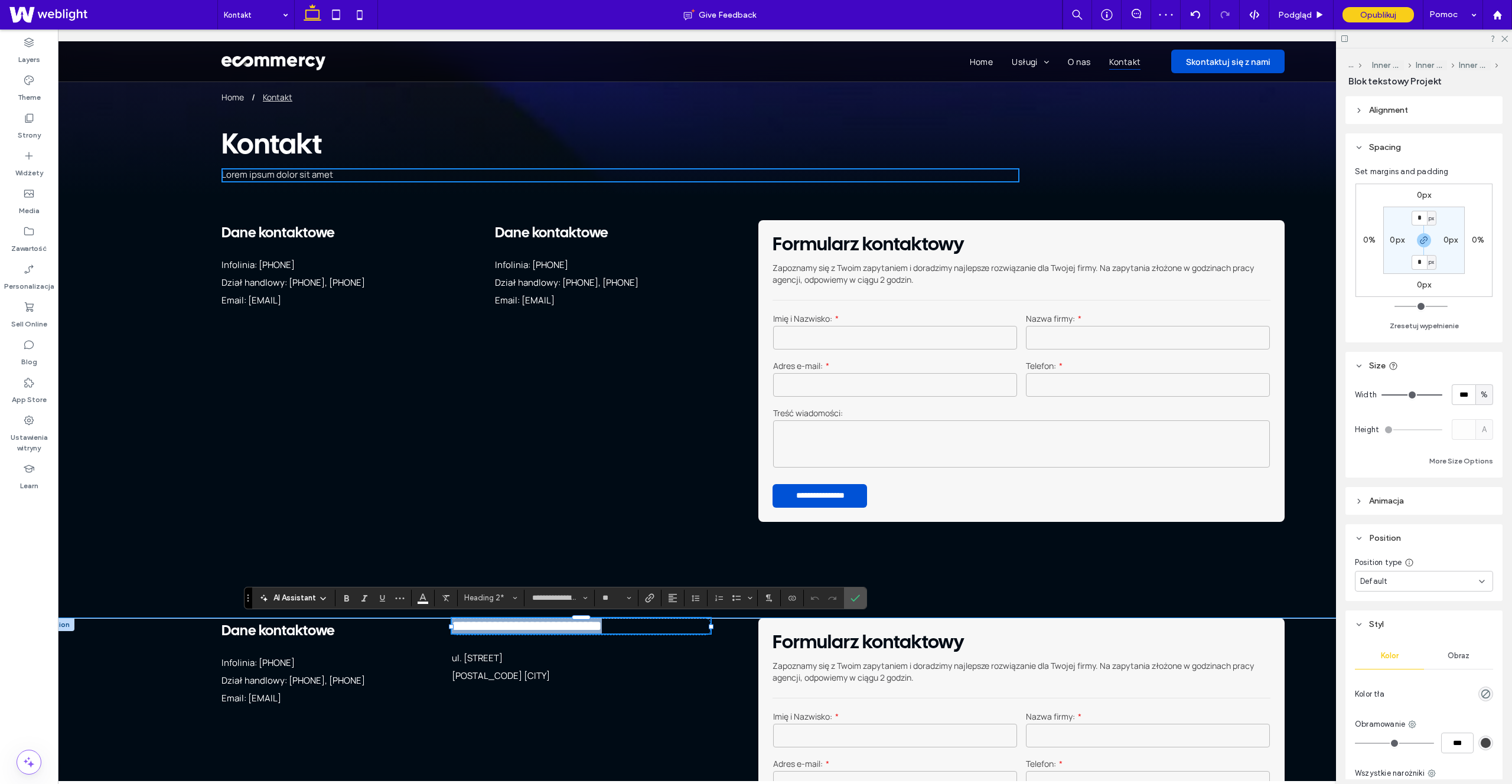 copy on "**********" 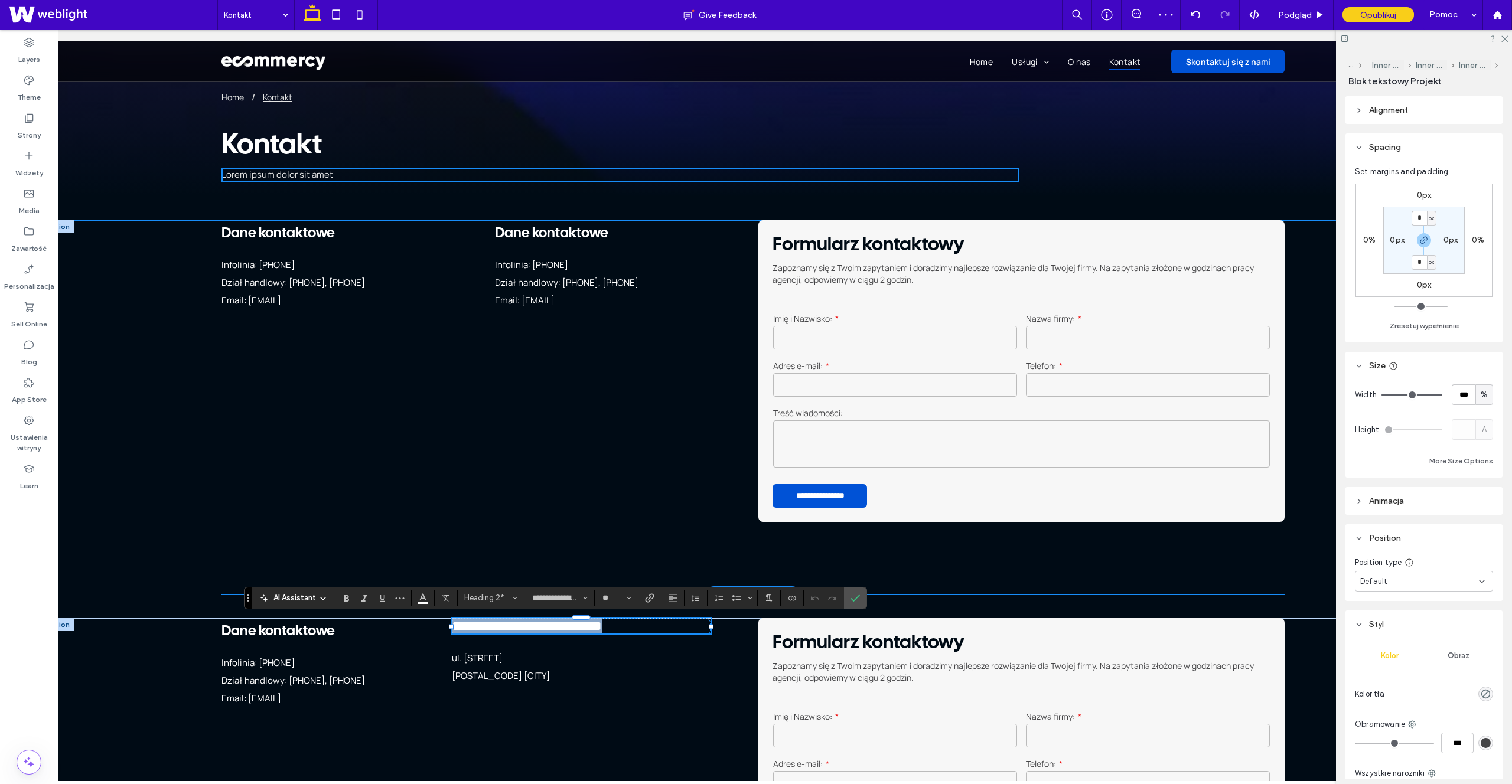click on "Dane kontaktowe" at bounding box center (552, 233) 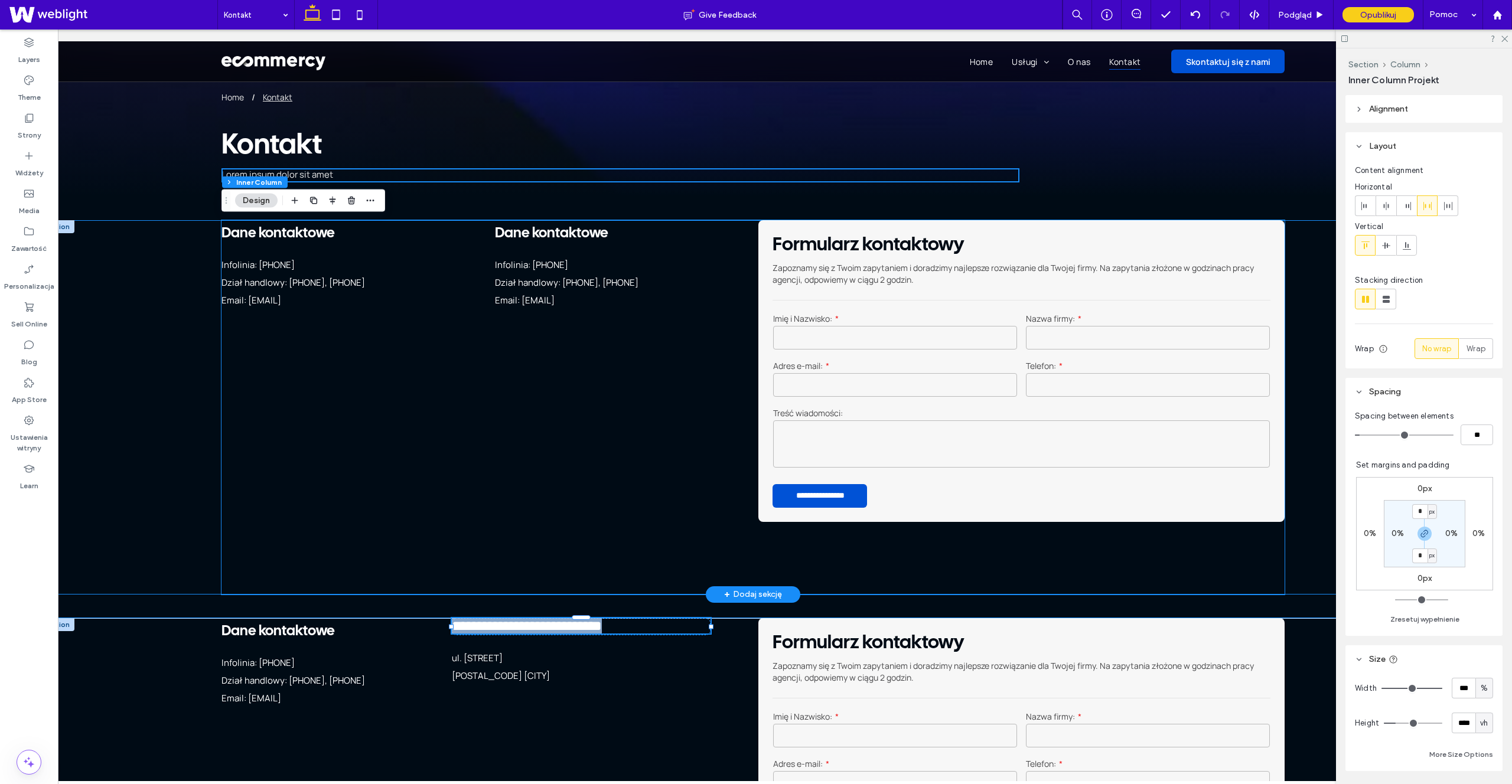 click on "Dane kontaktowe" at bounding box center [552, 233] 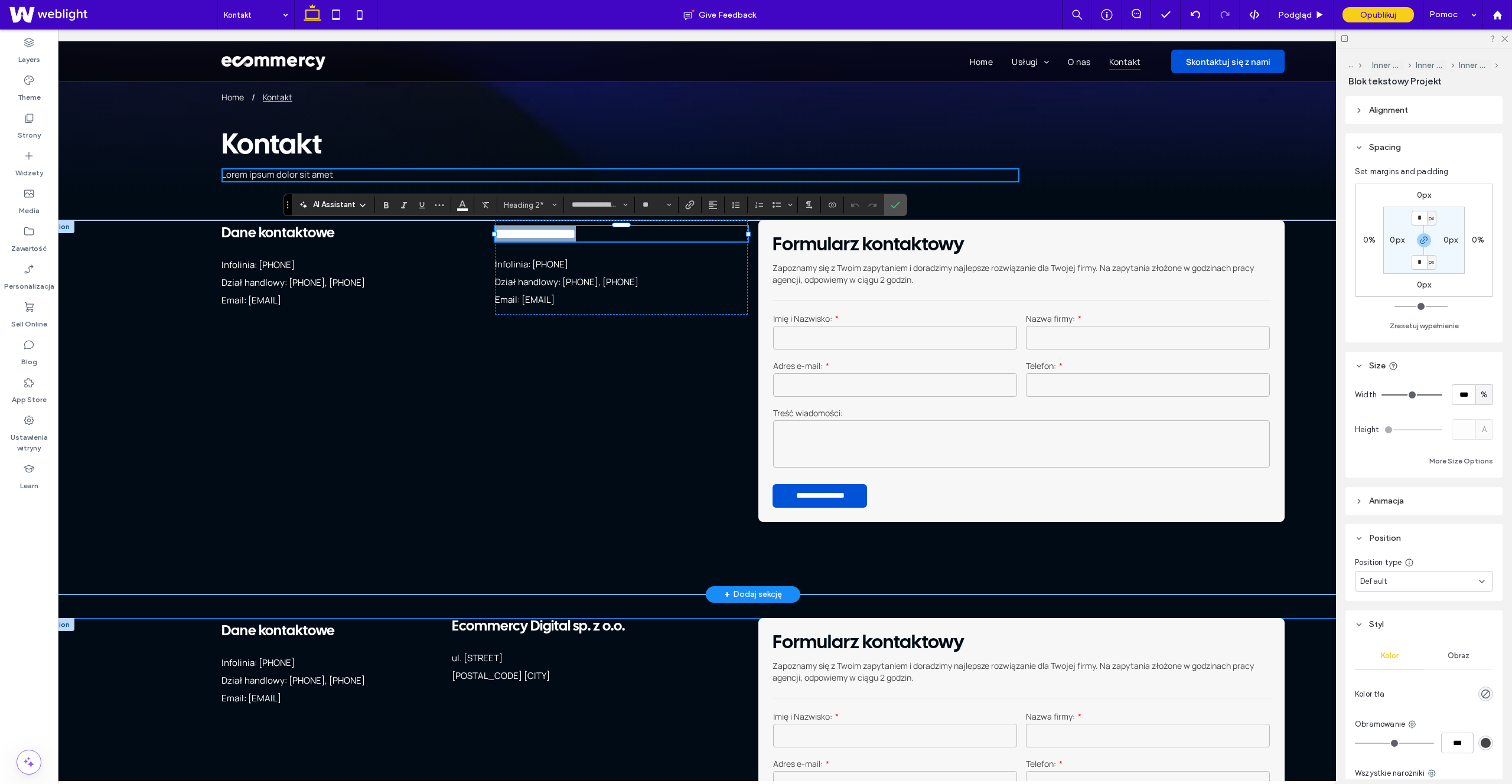type on "*******" 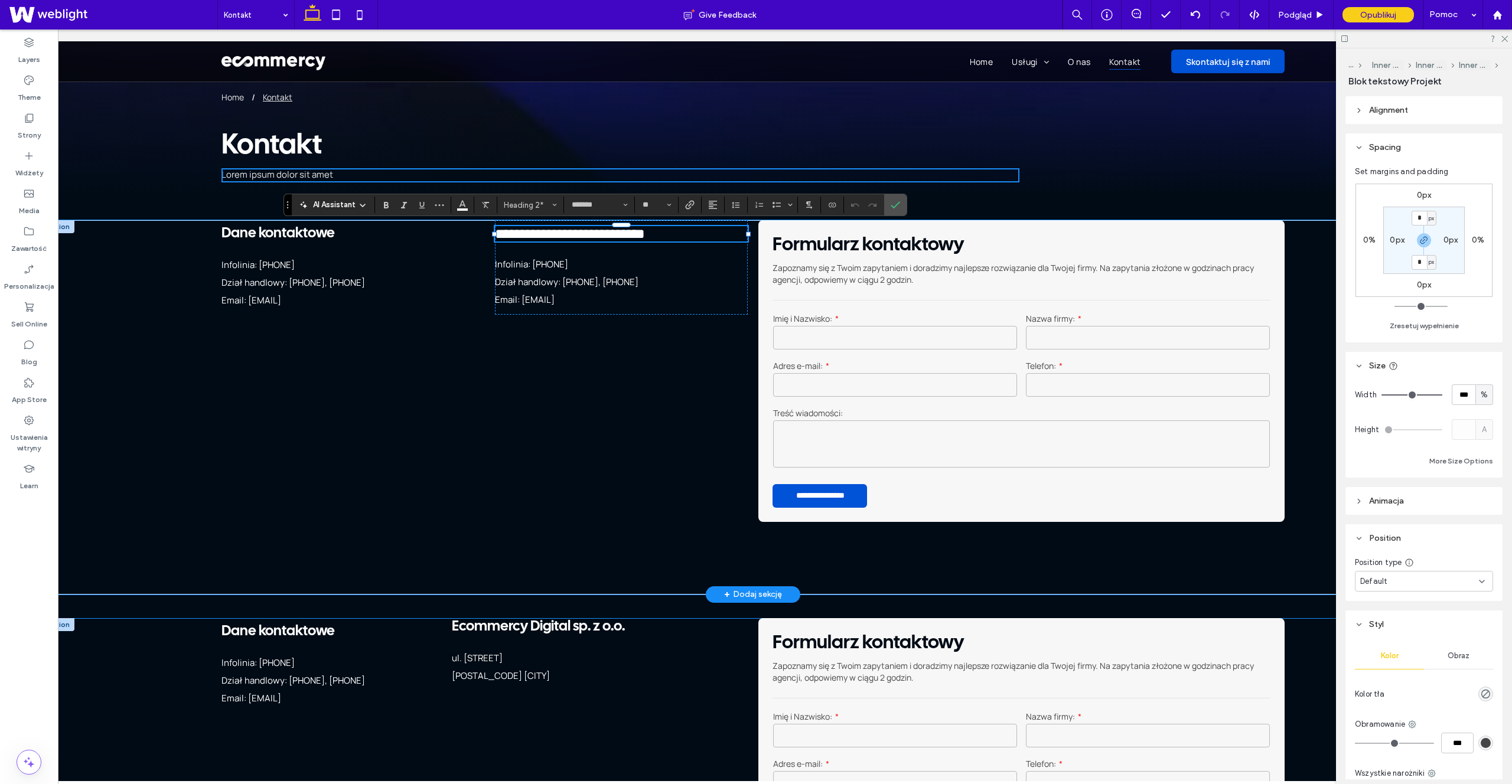 scroll, scrollTop: 0, scrollLeft: 0, axis: both 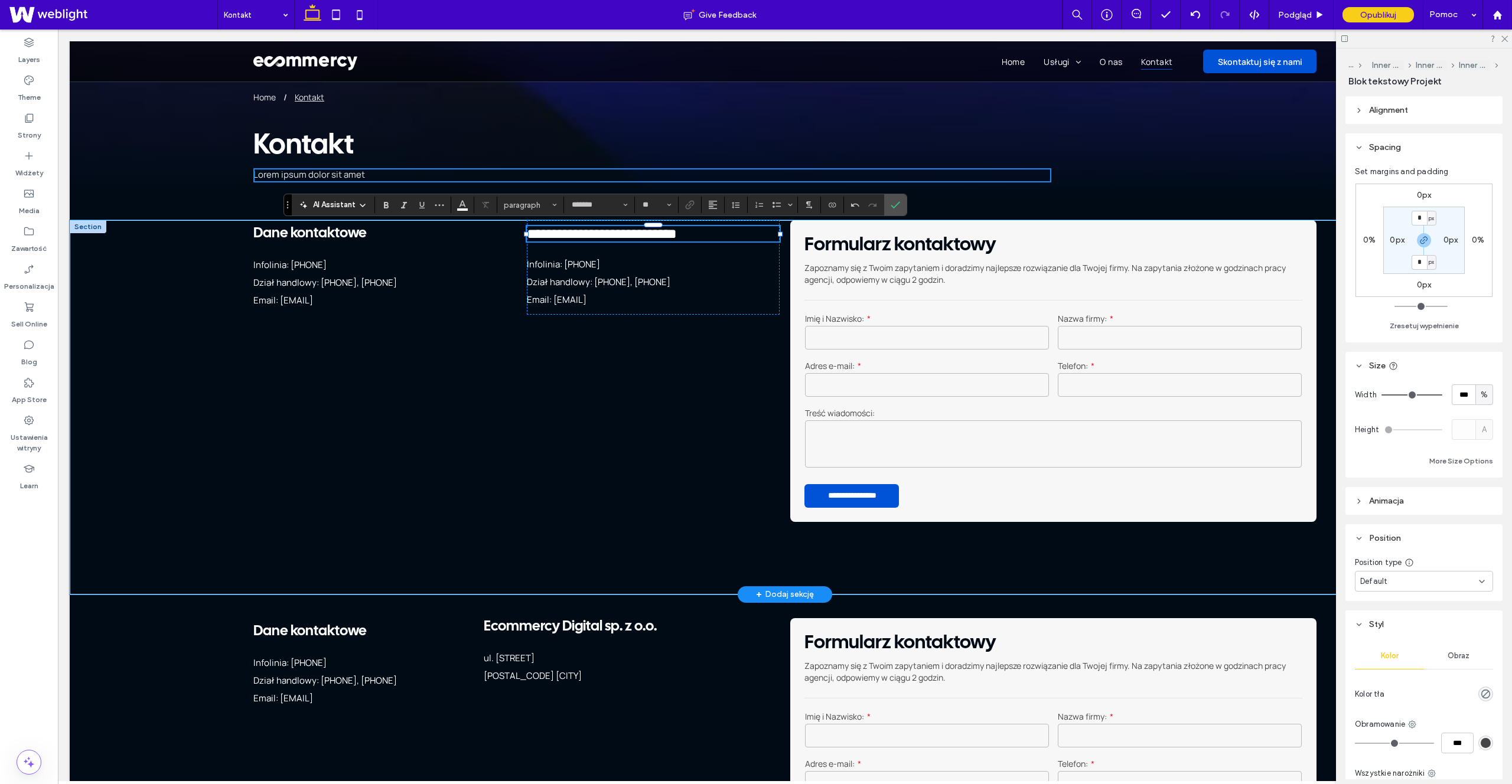 click on "Infolinia: 537 145 807" at bounding box center (653, 264) 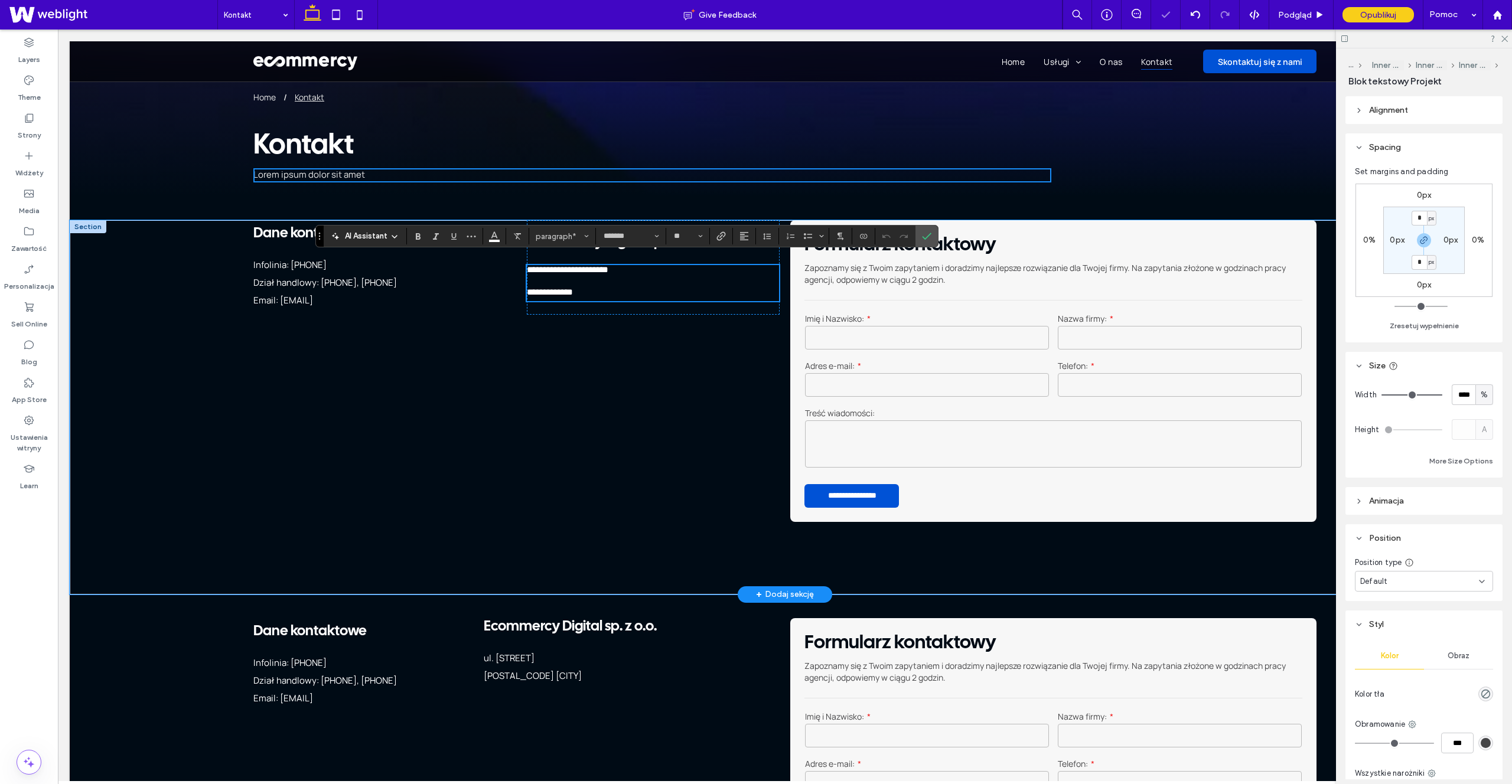 scroll, scrollTop: 0, scrollLeft: 0, axis: both 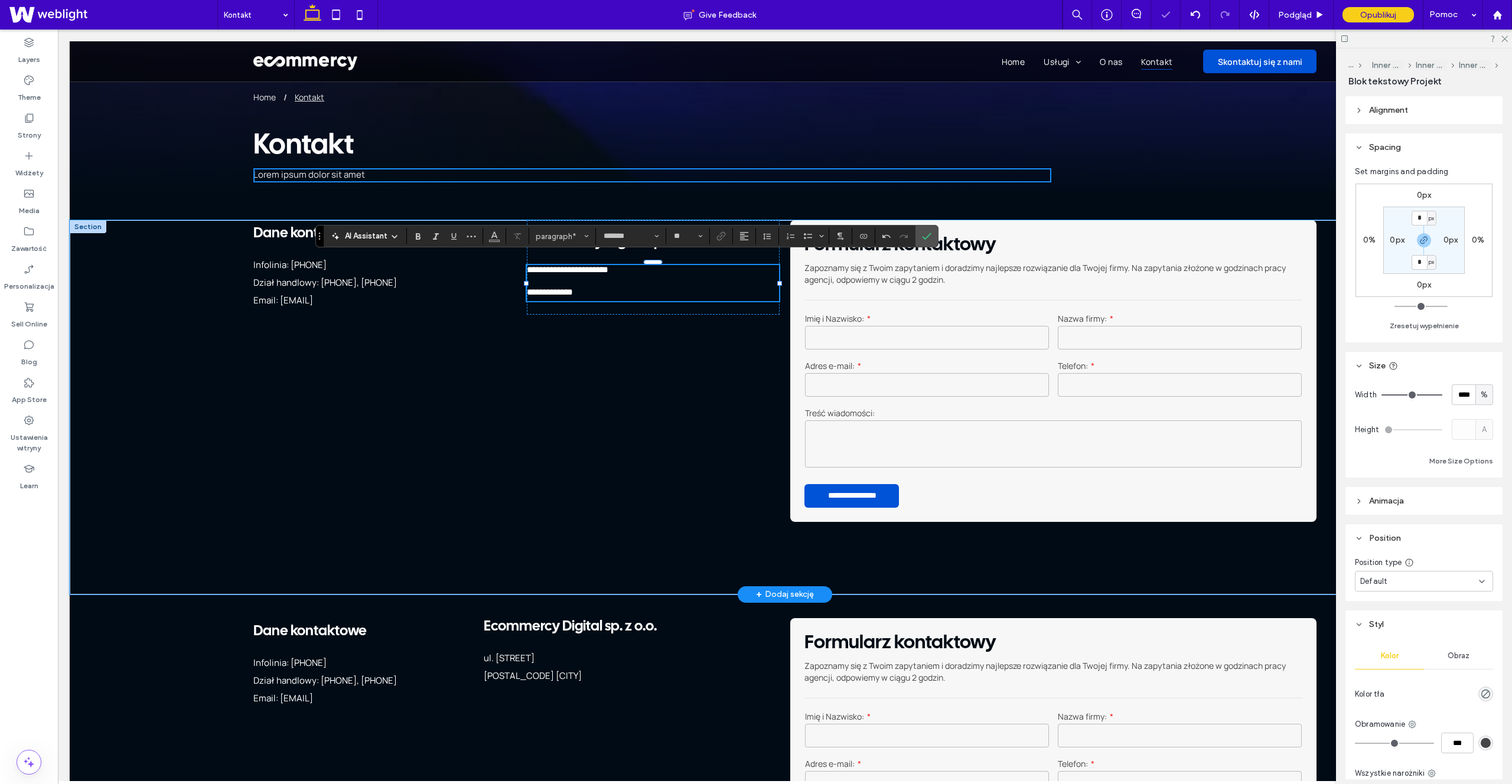 click at bounding box center (653, 279) 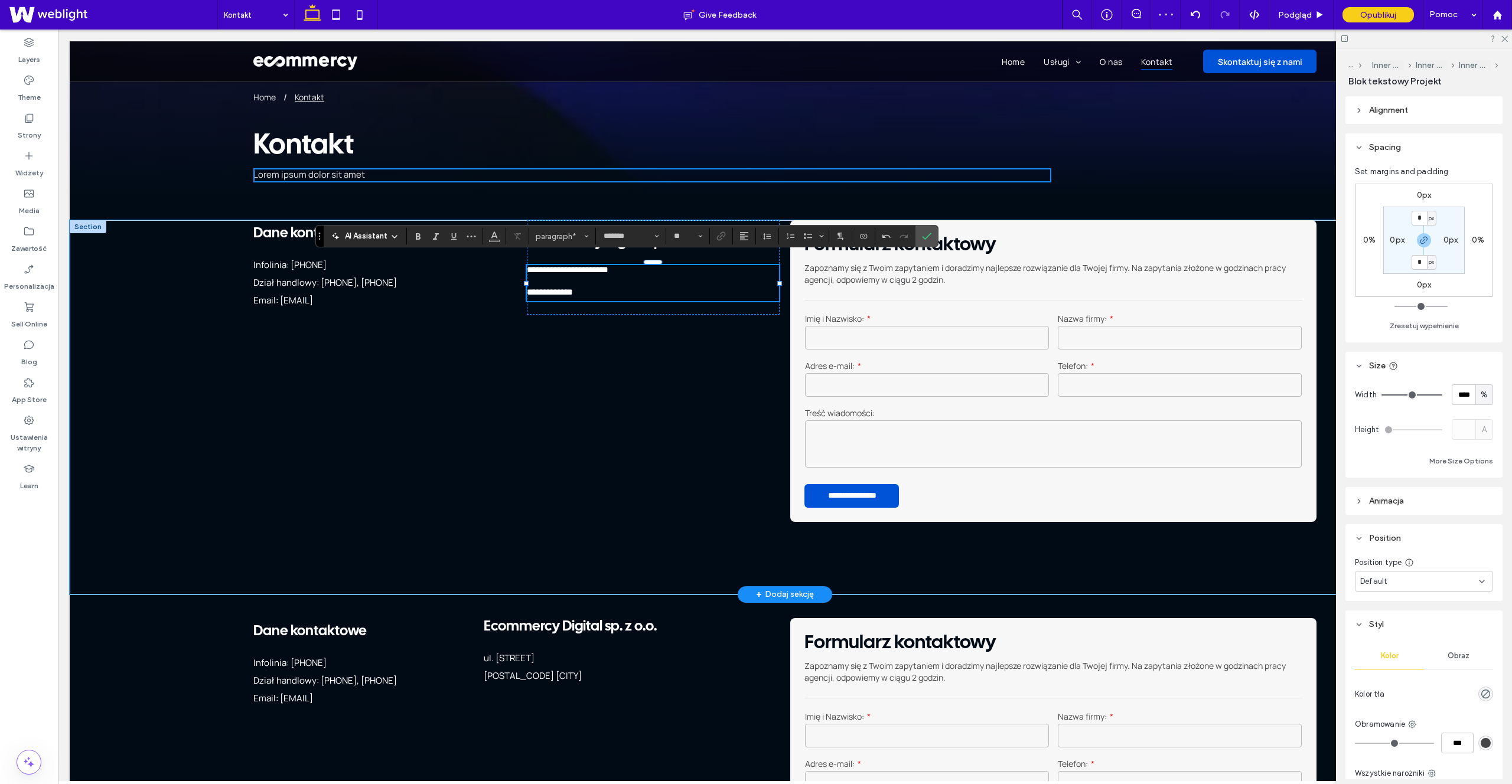 type on "**" 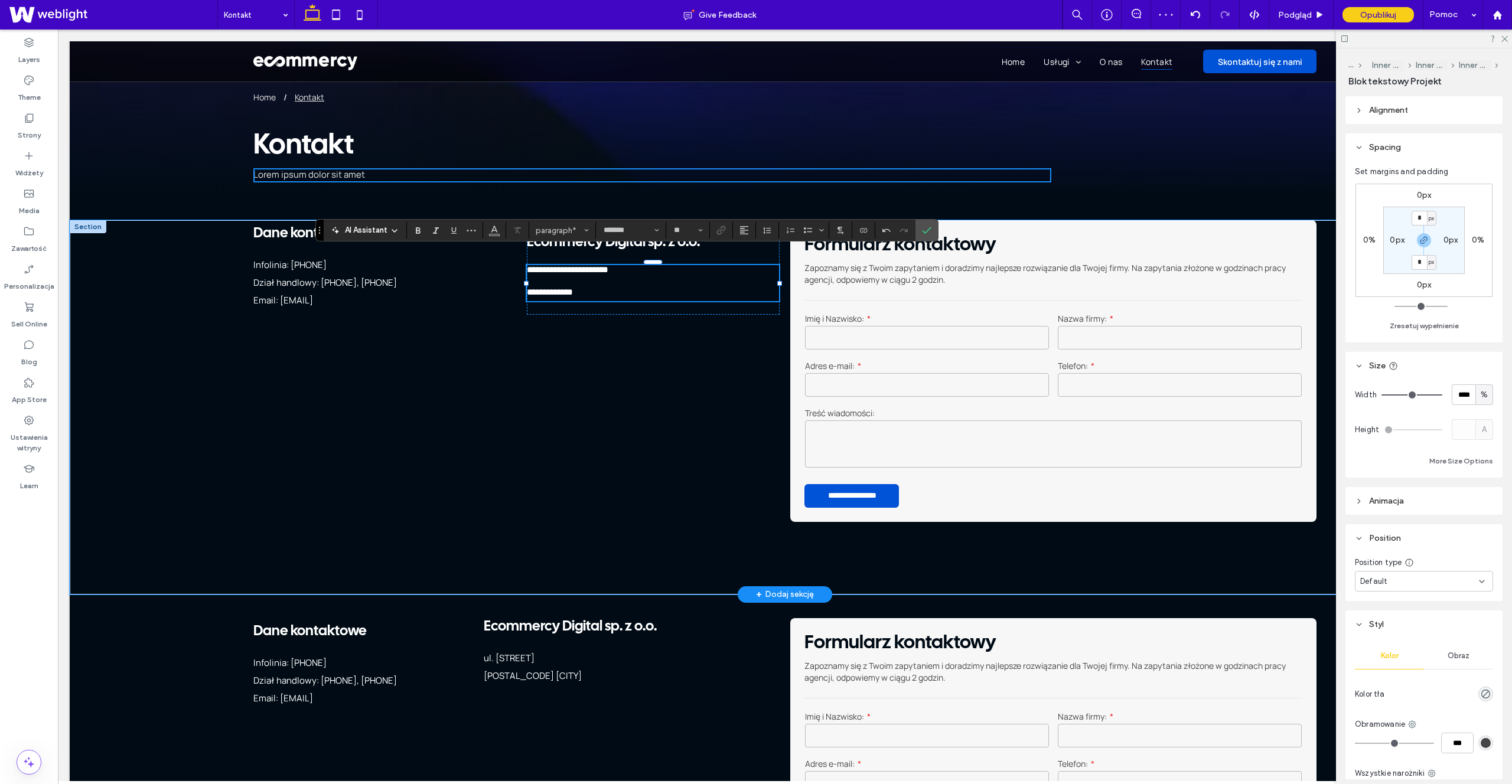 scroll, scrollTop: 9, scrollLeft: 0, axis: vertical 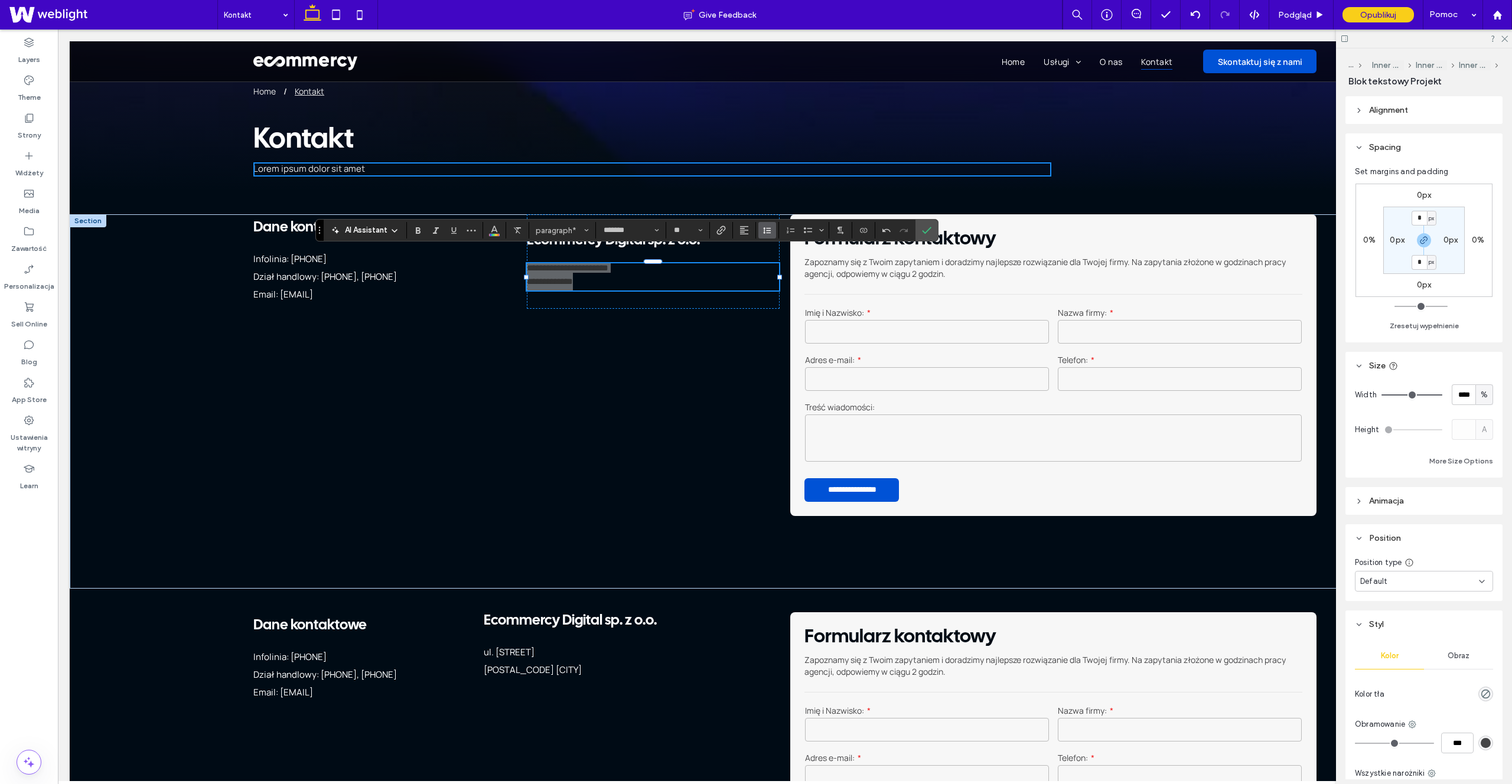 click 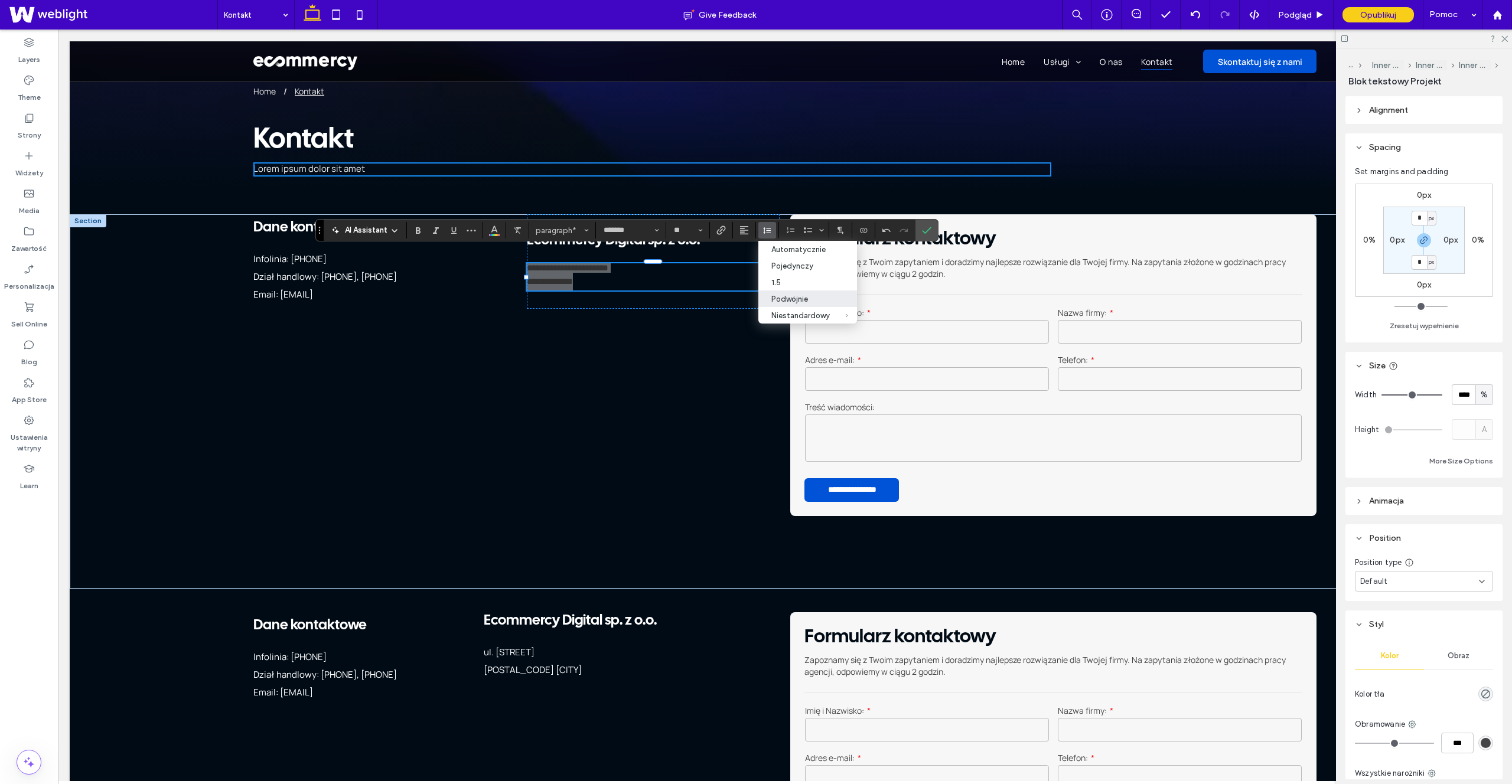 click on "Podwójnie" at bounding box center (807, 299) 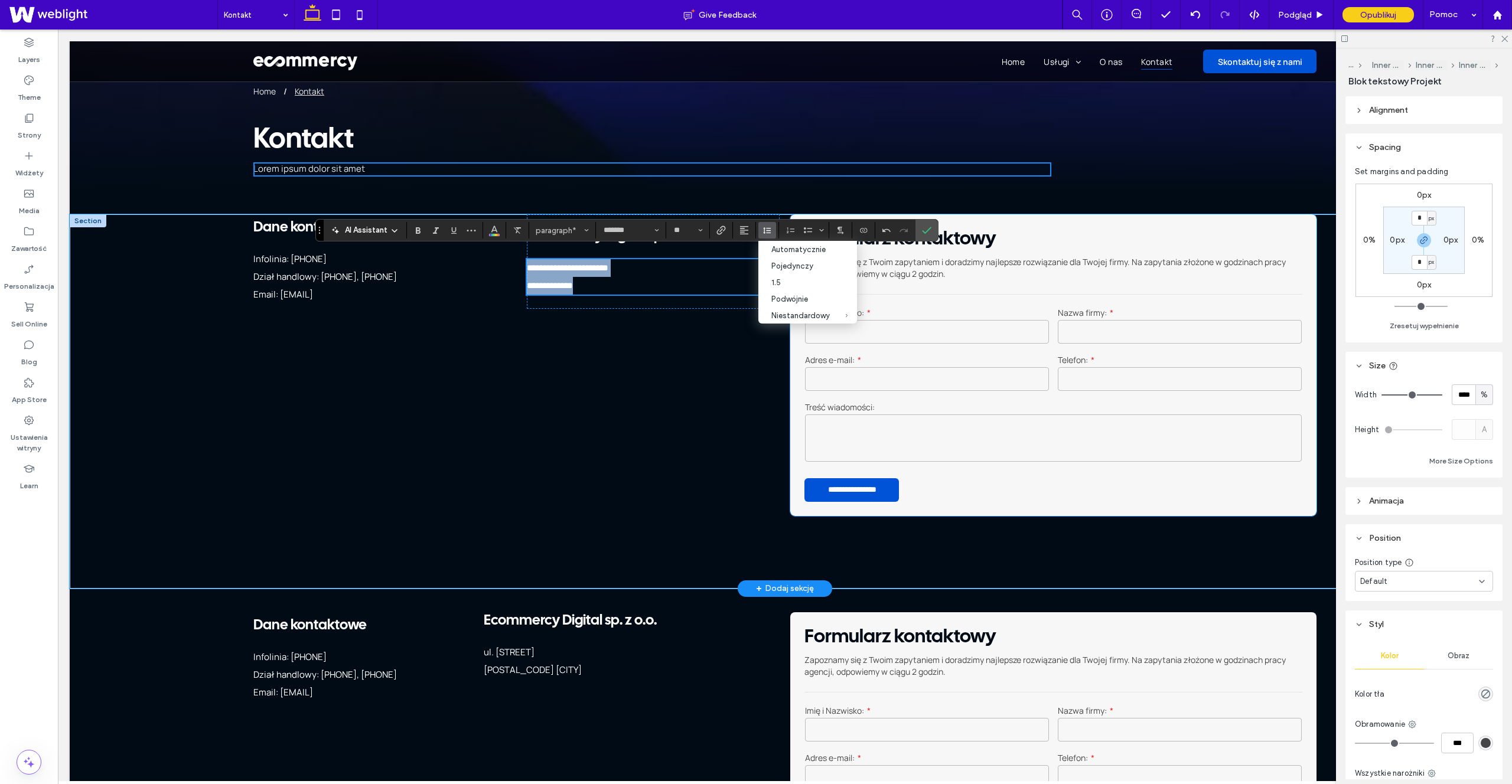 scroll, scrollTop: 6, scrollLeft: 0, axis: vertical 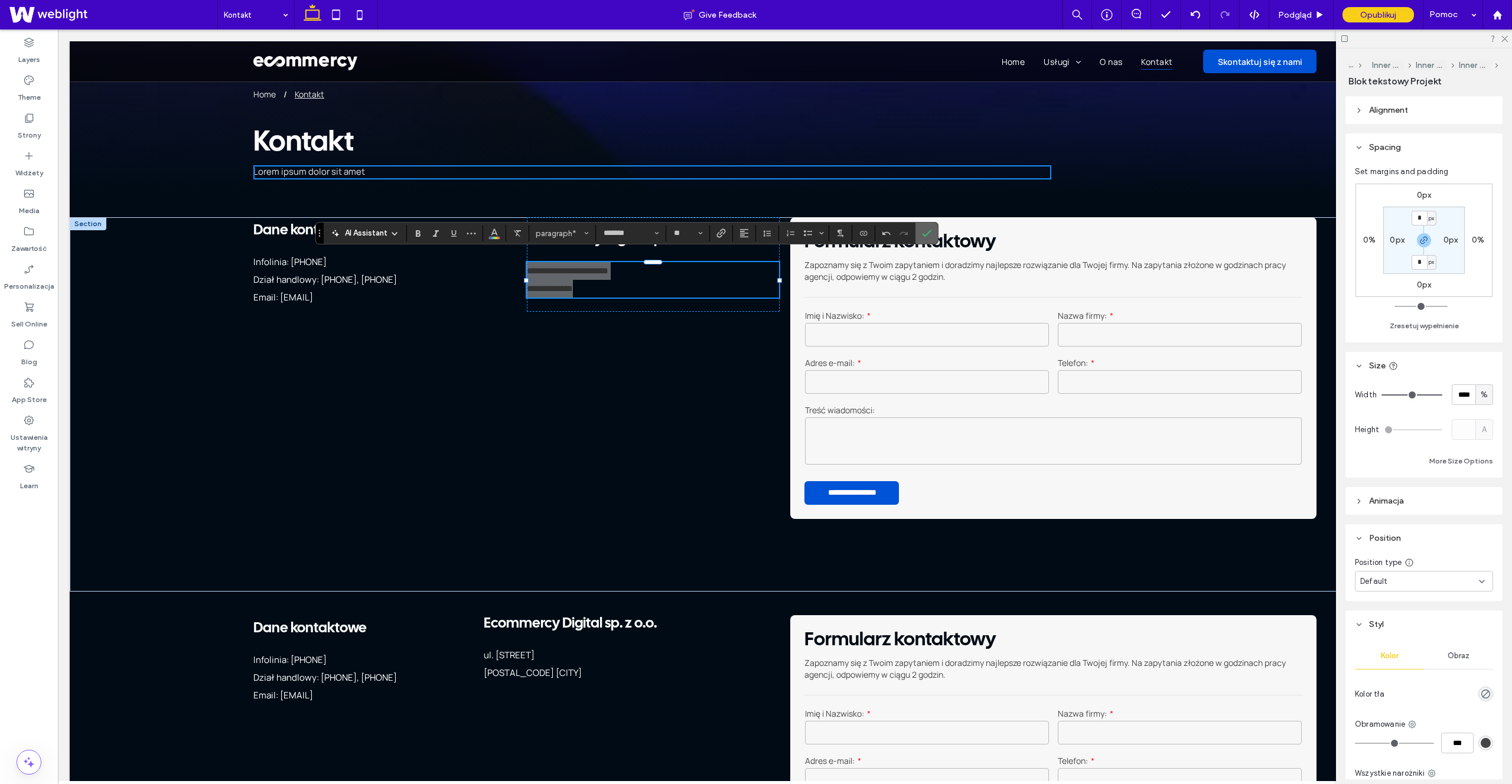 drag, startPoint x: 927, startPoint y: 237, endPoint x: 856, endPoint y: 221, distance: 72.78049 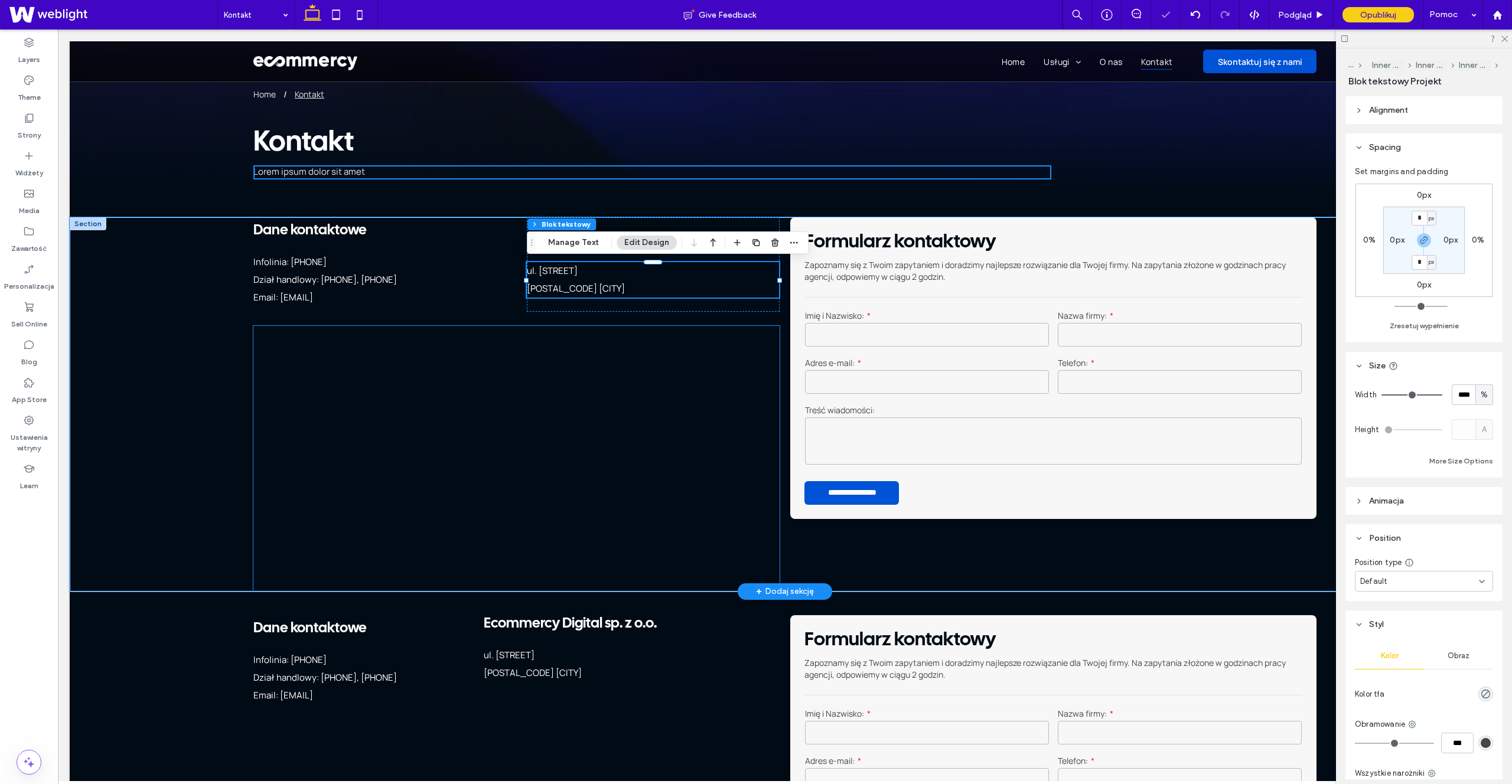 click at bounding box center [516, 459] 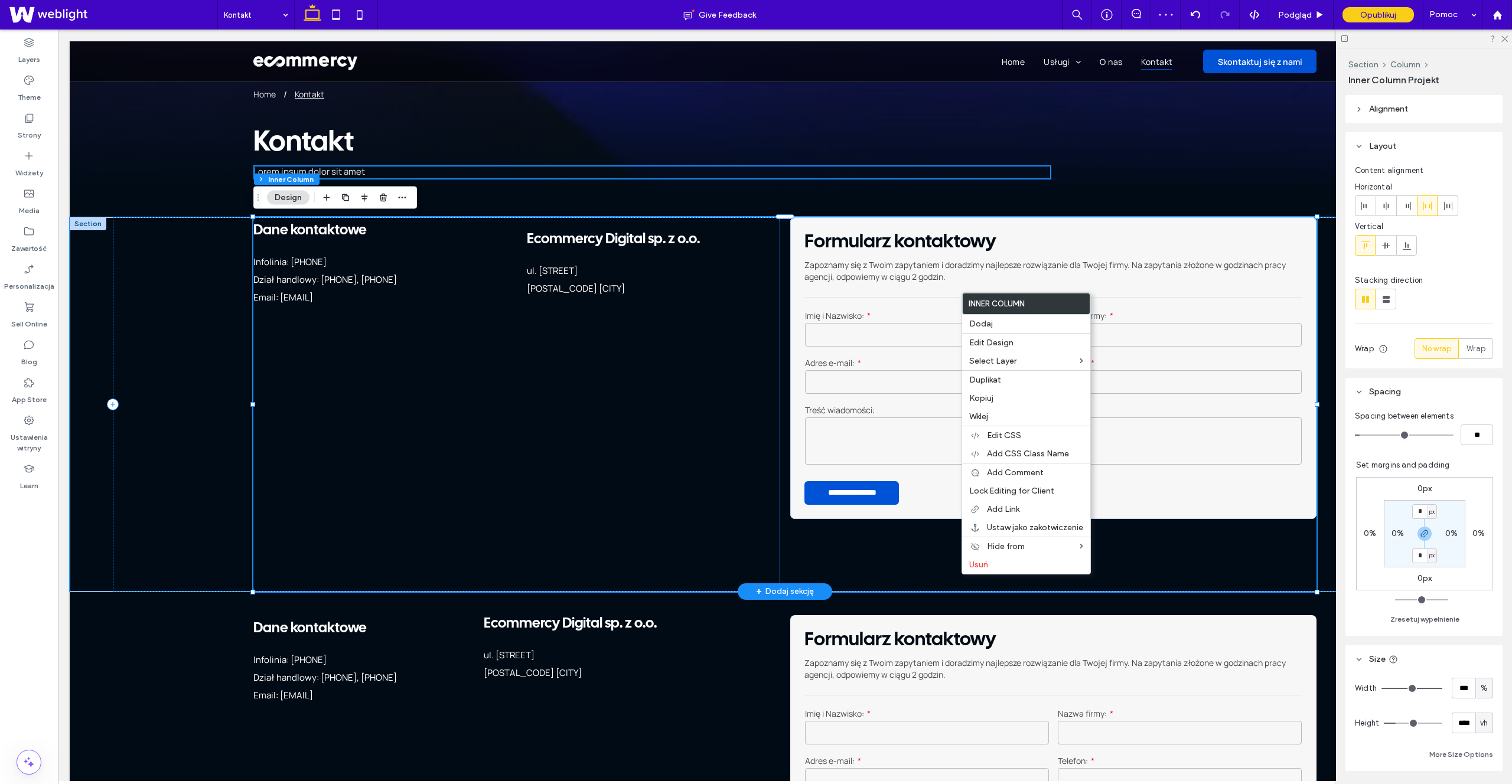 click on "ul. [LAST] [NUMBER]" at bounding box center (552, 270) 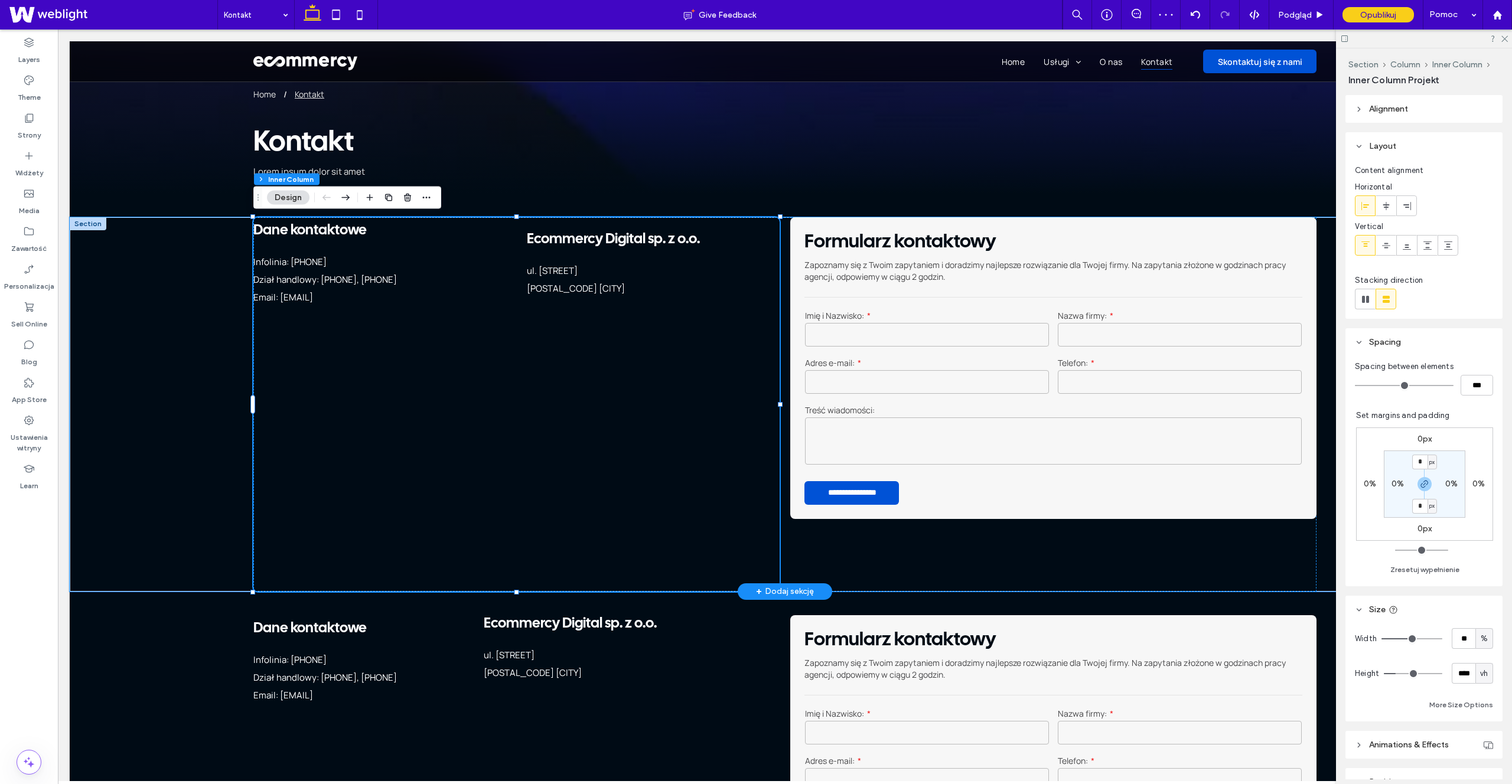 click on "Ecommercy Digital sp. z o.o. ul. Świętego Michała 43 ﻿ 61-043 Poznań" at bounding box center (653, 264) 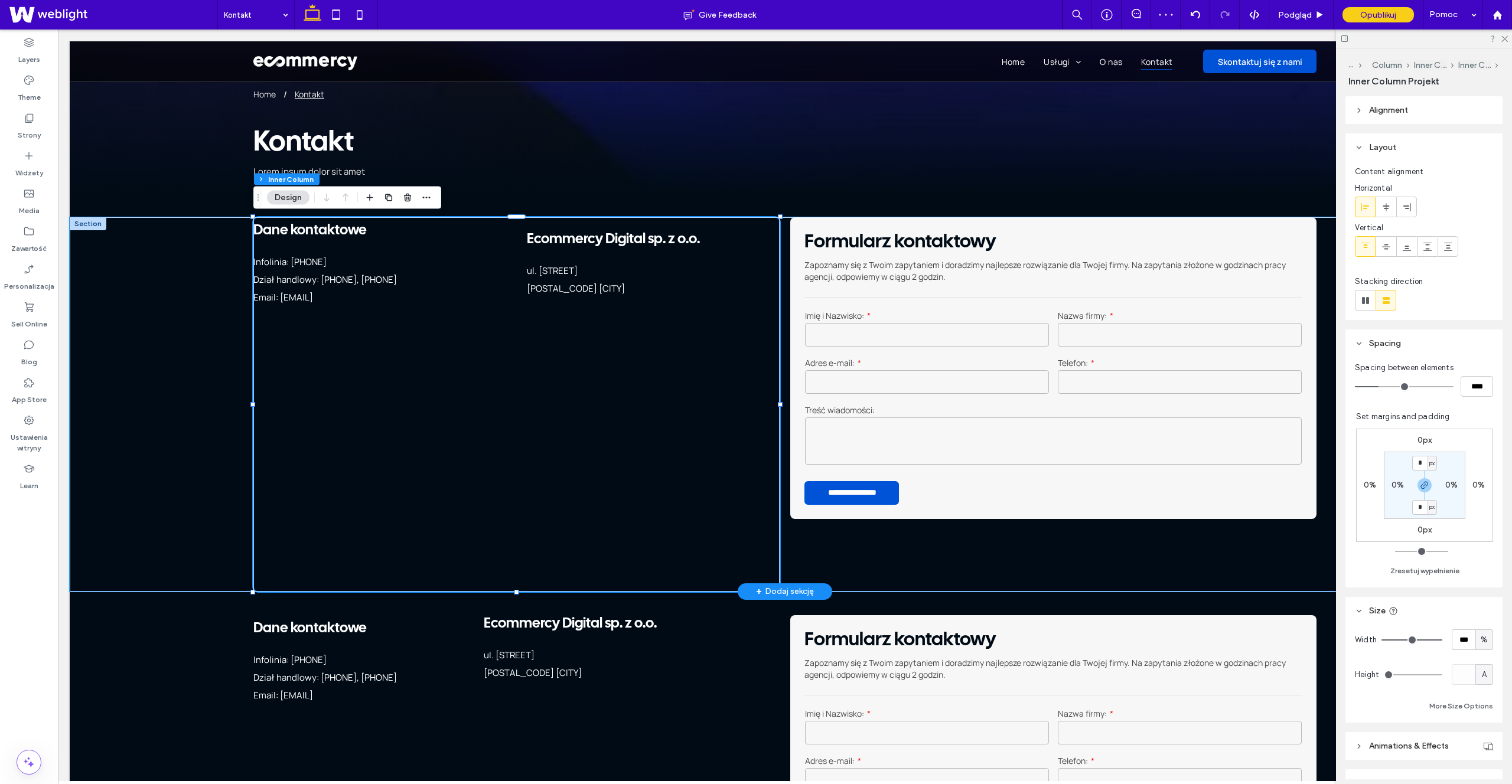 click on "Ecommercy Digital sp. z o.o. ul. Świętego Michała 43 ﻿ 61-043 Poznań" at bounding box center (653, 264) 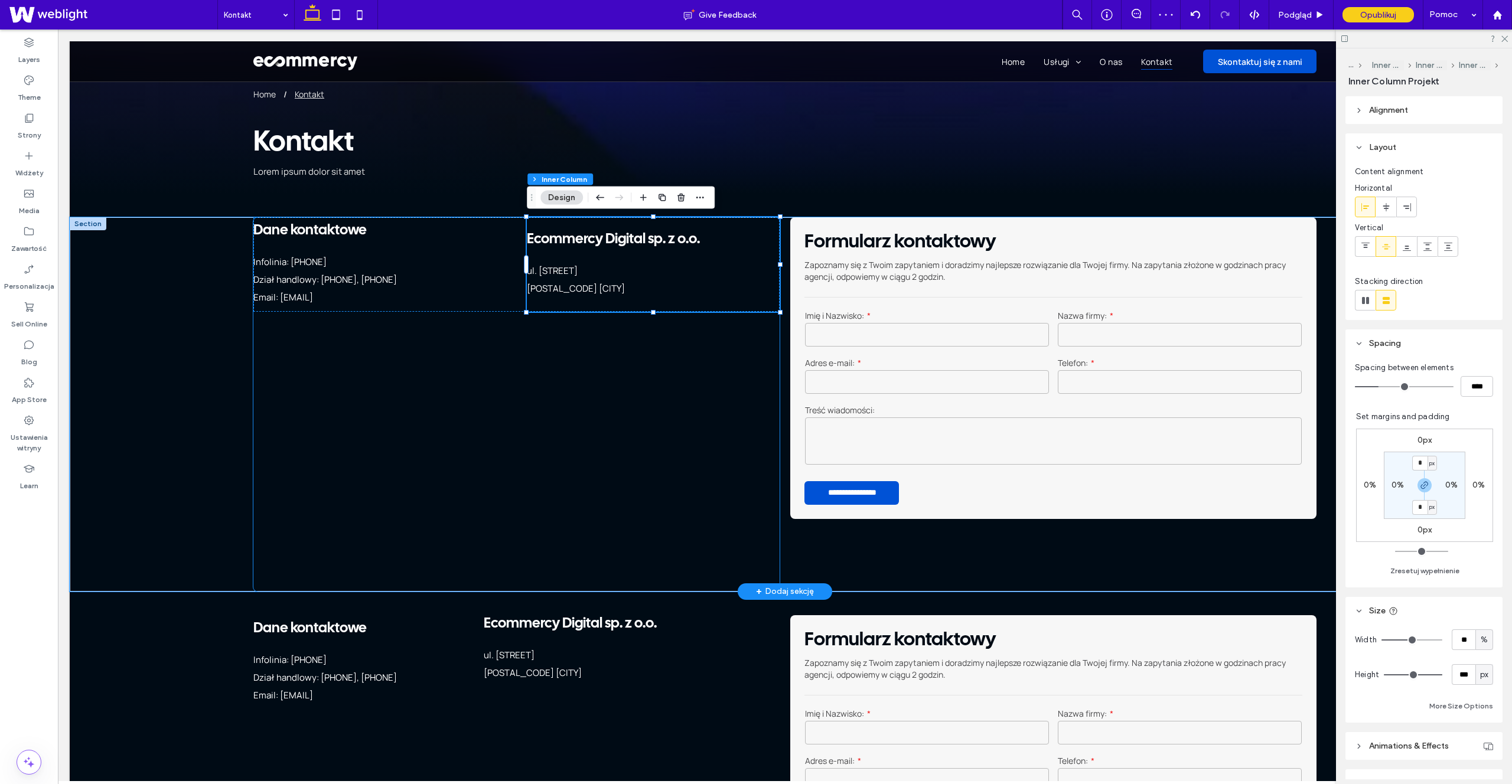 click on "Ecommercy Digital sp. z o.o. ul. Świętego Michała 43 ﻿ 61-043 Poznań" at bounding box center (653, 264) 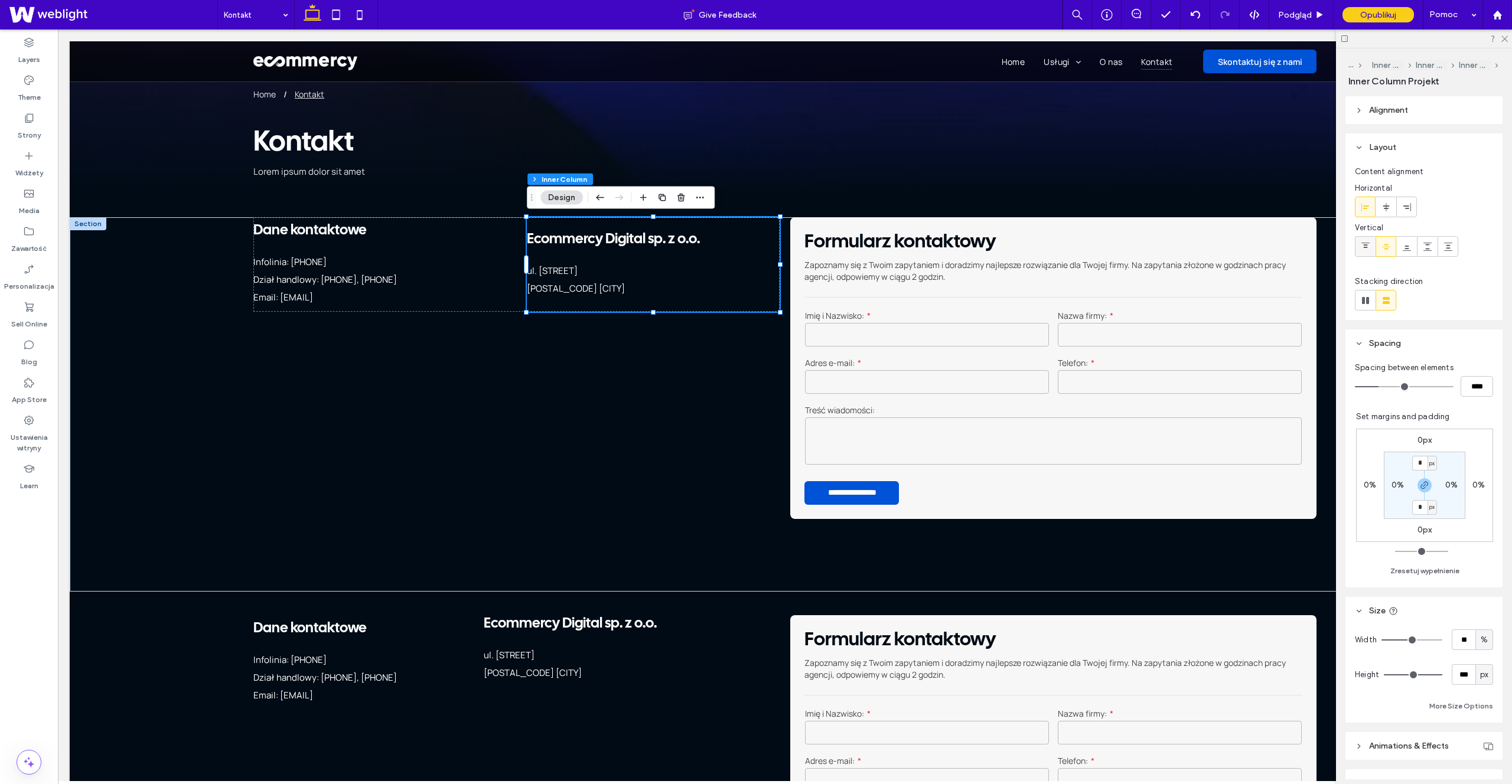 click 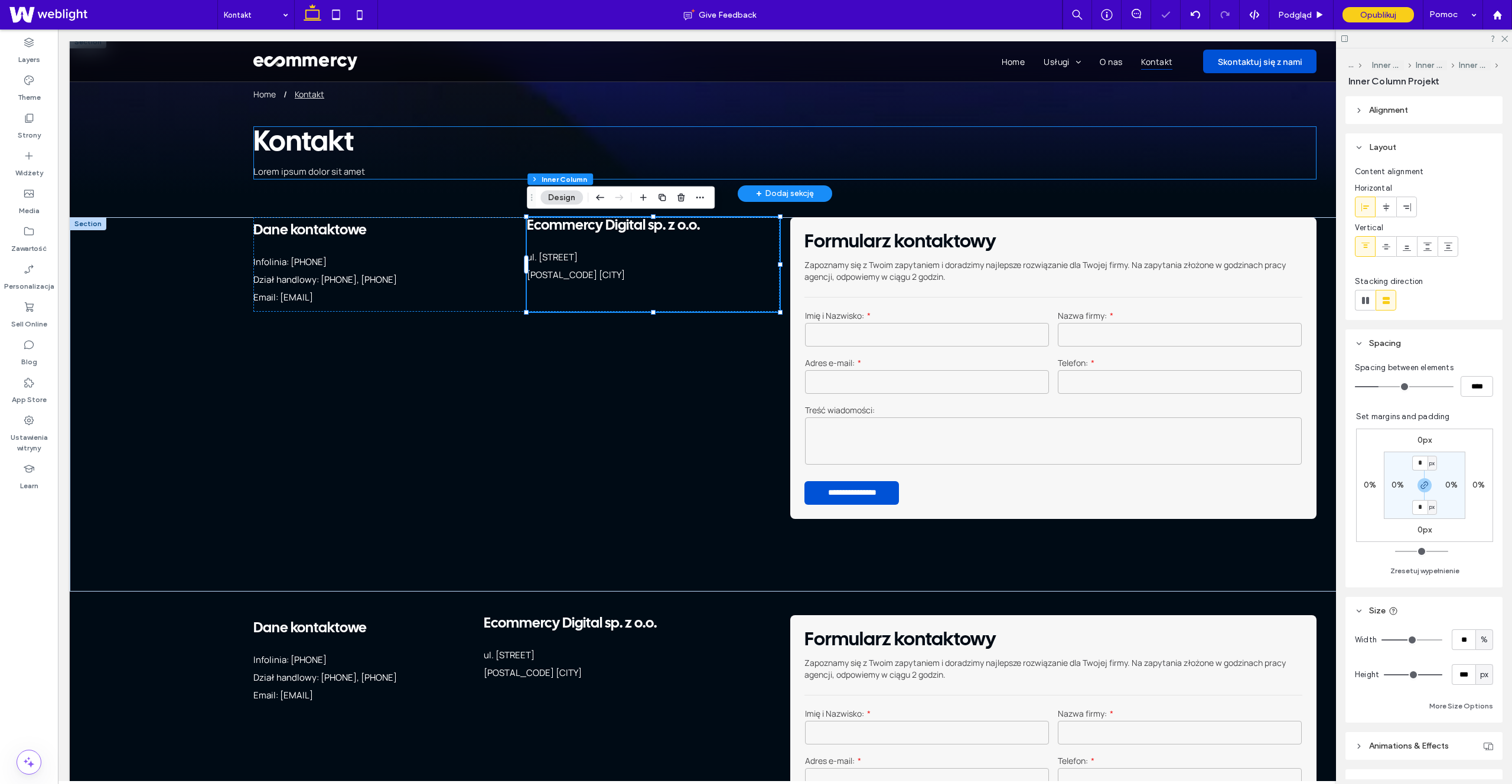 click on "Lorem ipsum dolor sit amet" at bounding box center (652, 172) 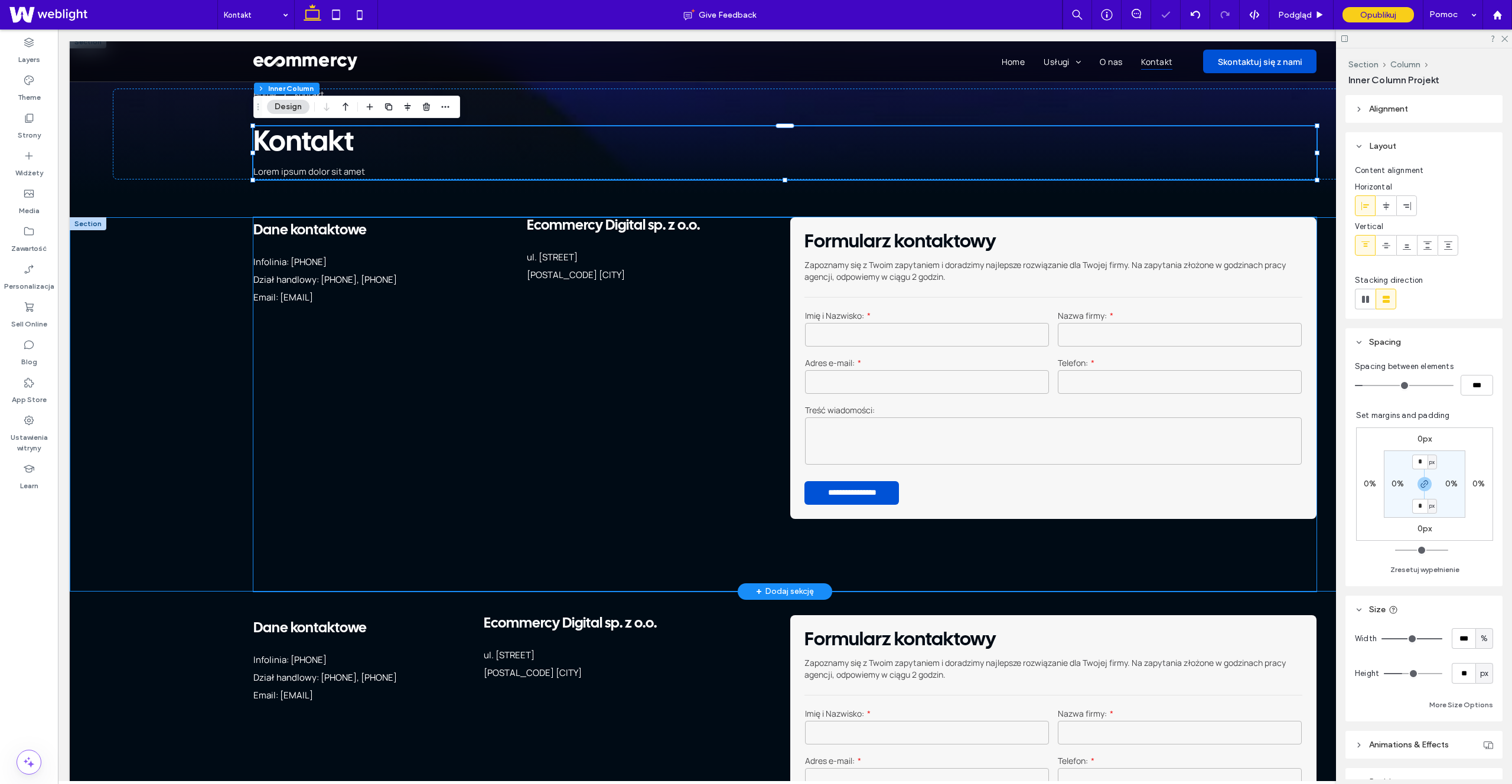 click on "Ecommercy Digital sp. z o.o. ul. Świętego Michała 43 ﻿ 61-043 Poznań" at bounding box center [653, 264] 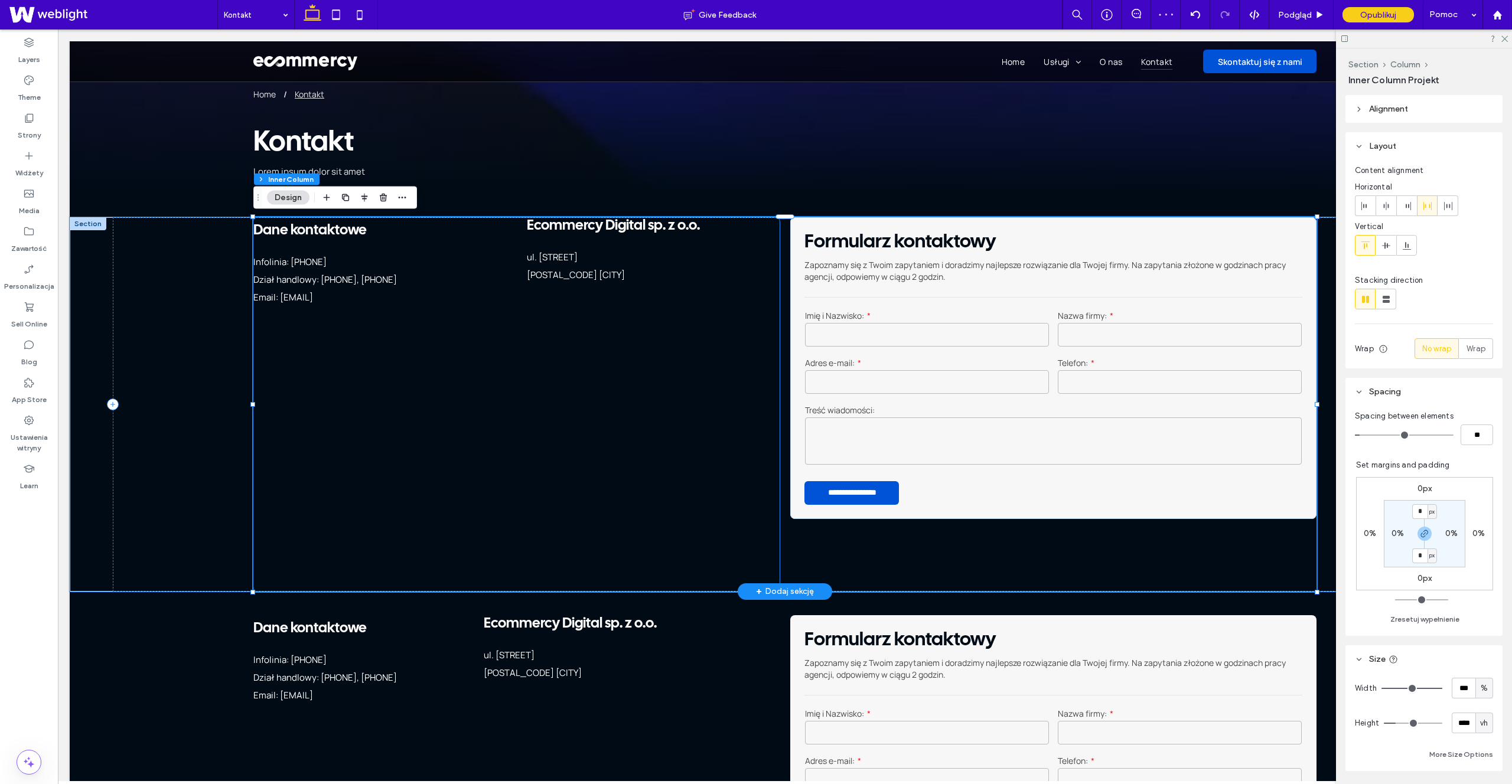 click on "ul. Świętego Michała 43 ﻿" at bounding box center [653, 257] 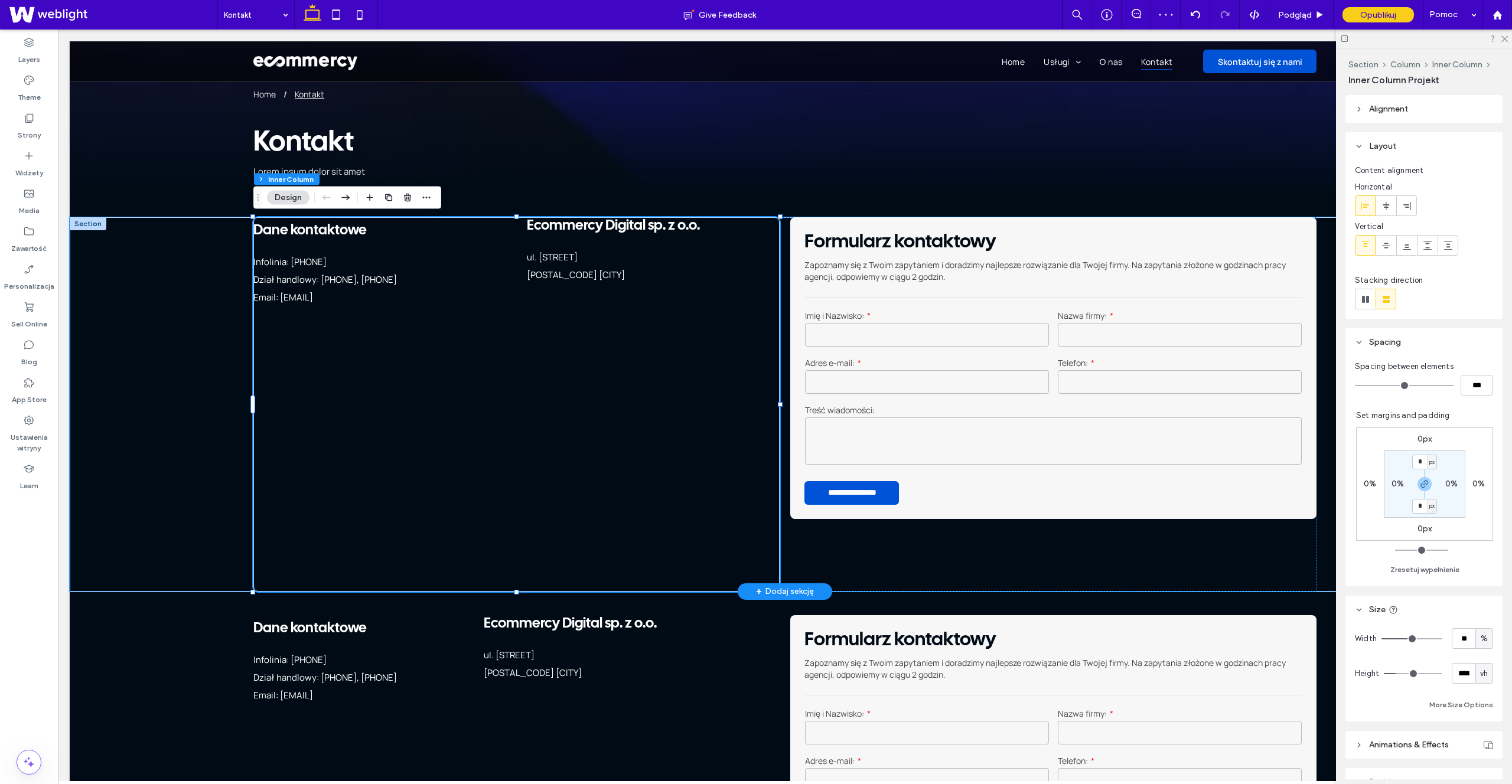 click on "ul. Świętego Michała 43 ﻿" at bounding box center (653, 257) 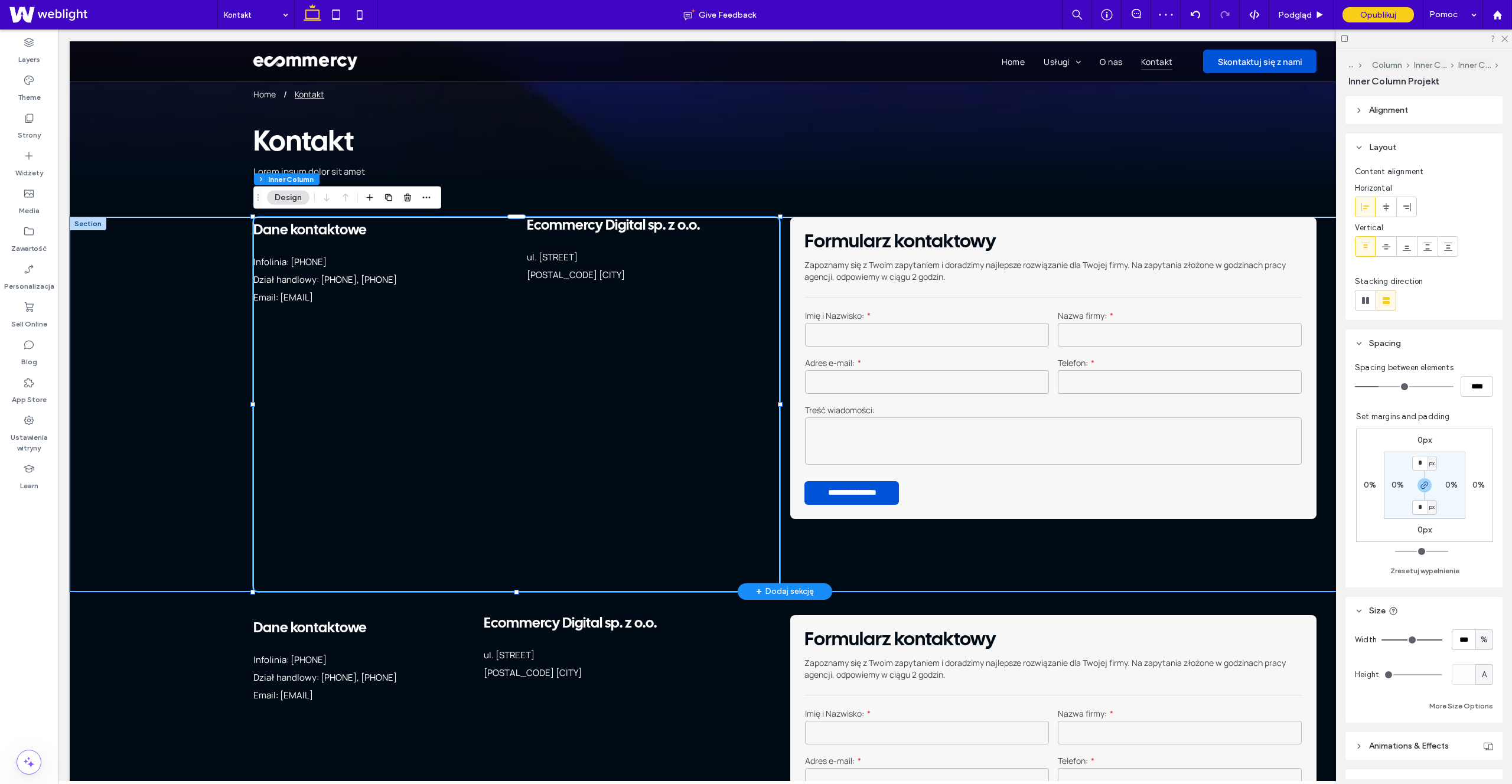 click on "ul. Świętego Michała 43 ﻿" at bounding box center (653, 257) 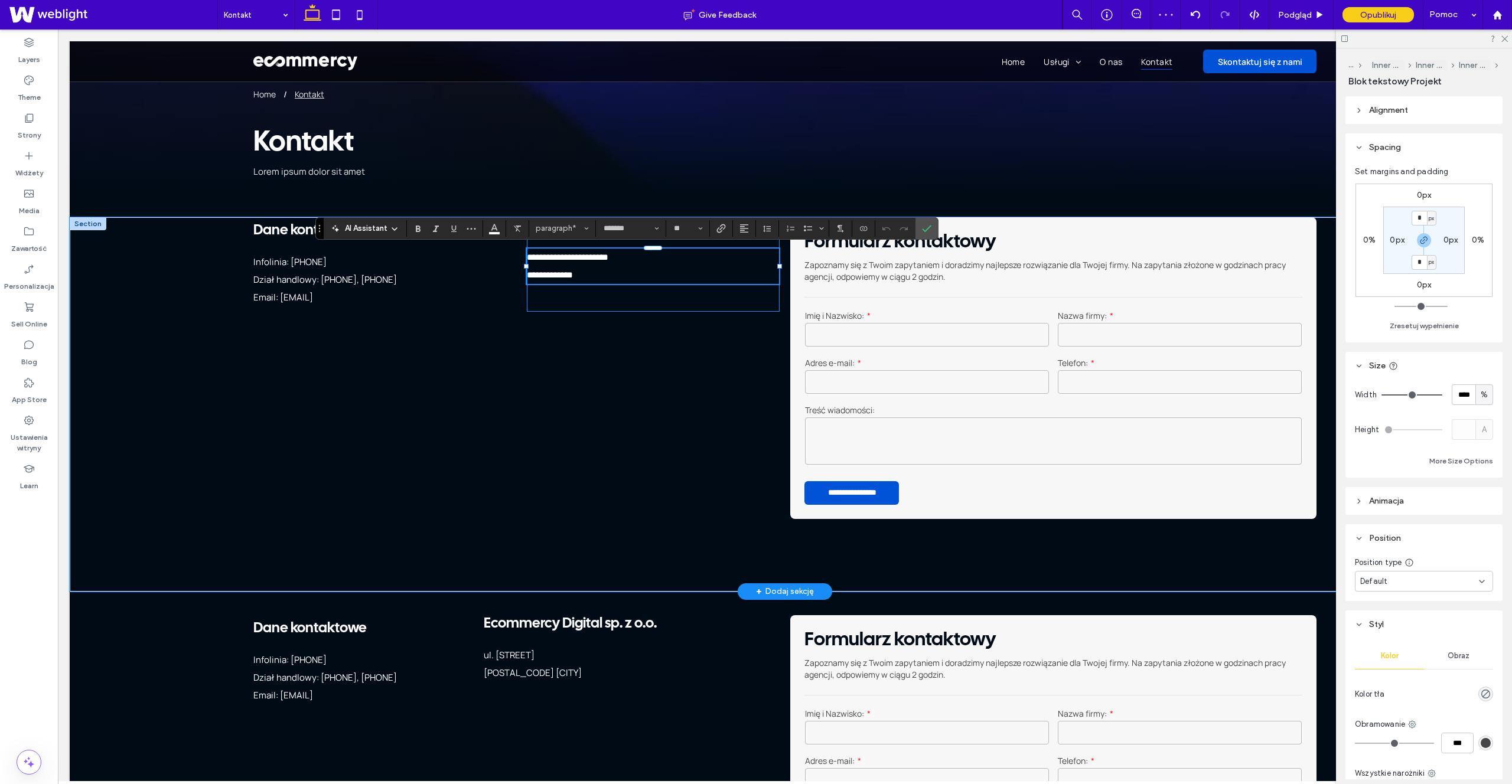 click on "**********" at bounding box center (653, 264) 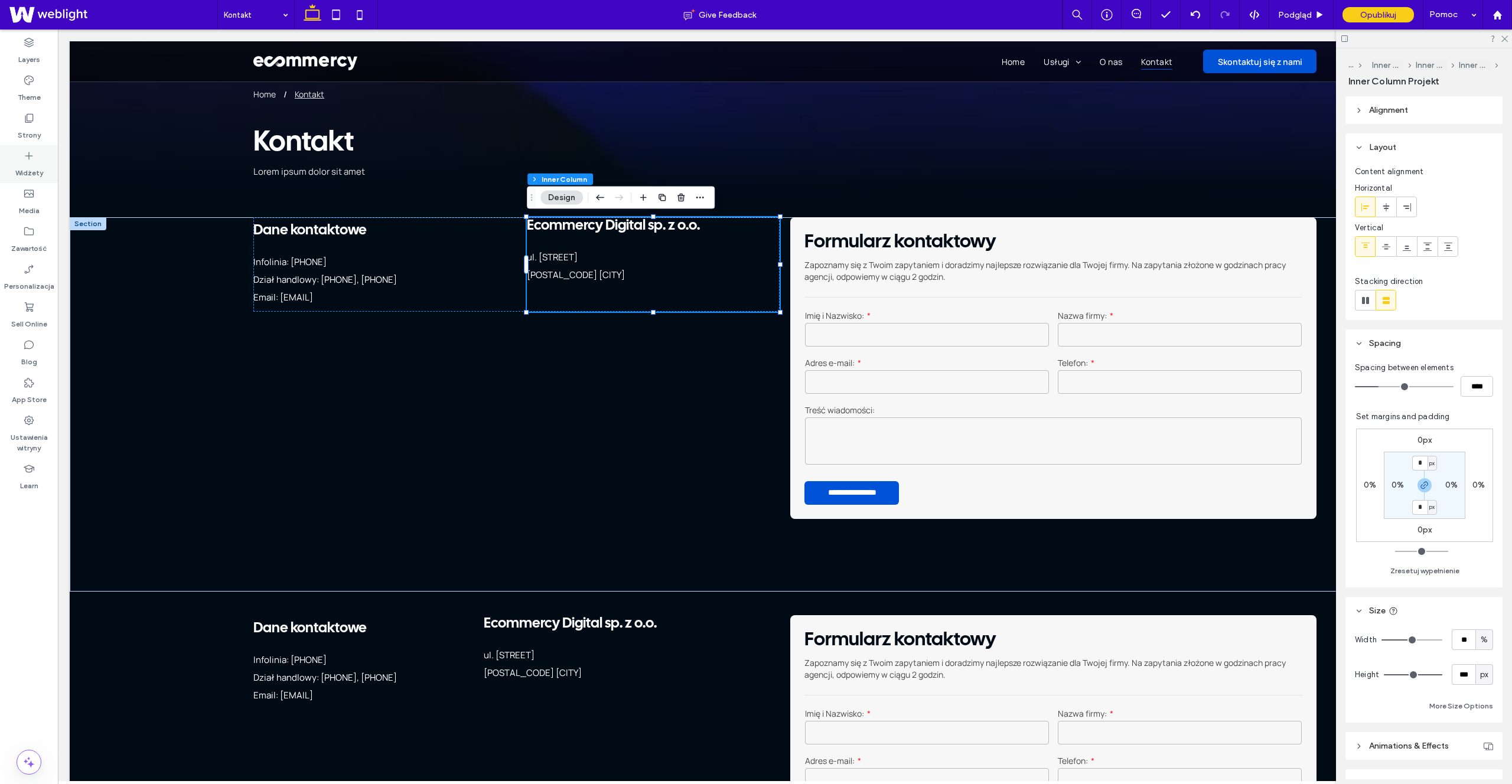 click on "Widżety" at bounding box center [29, 164] 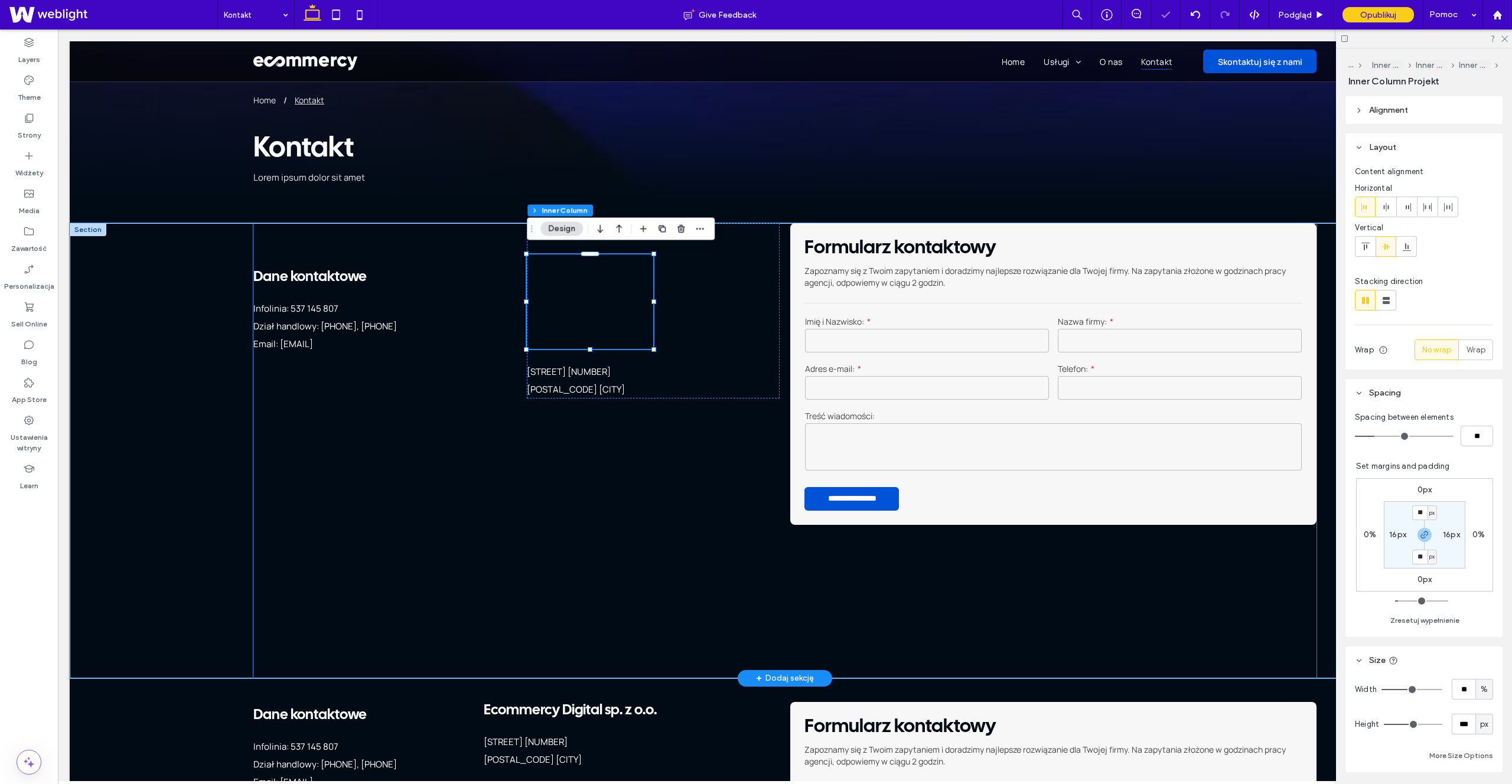 scroll, scrollTop: 6, scrollLeft: 0, axis: vertical 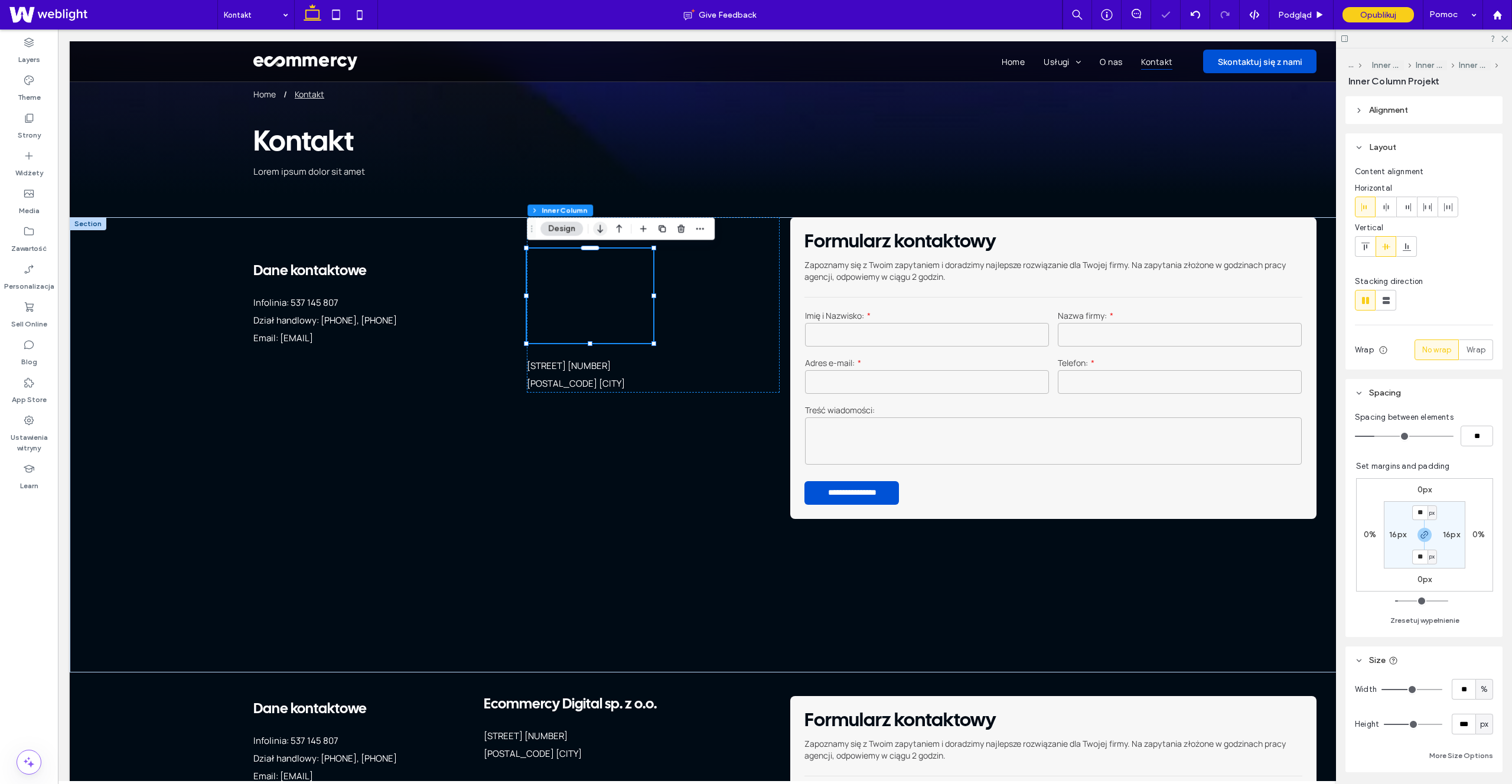click 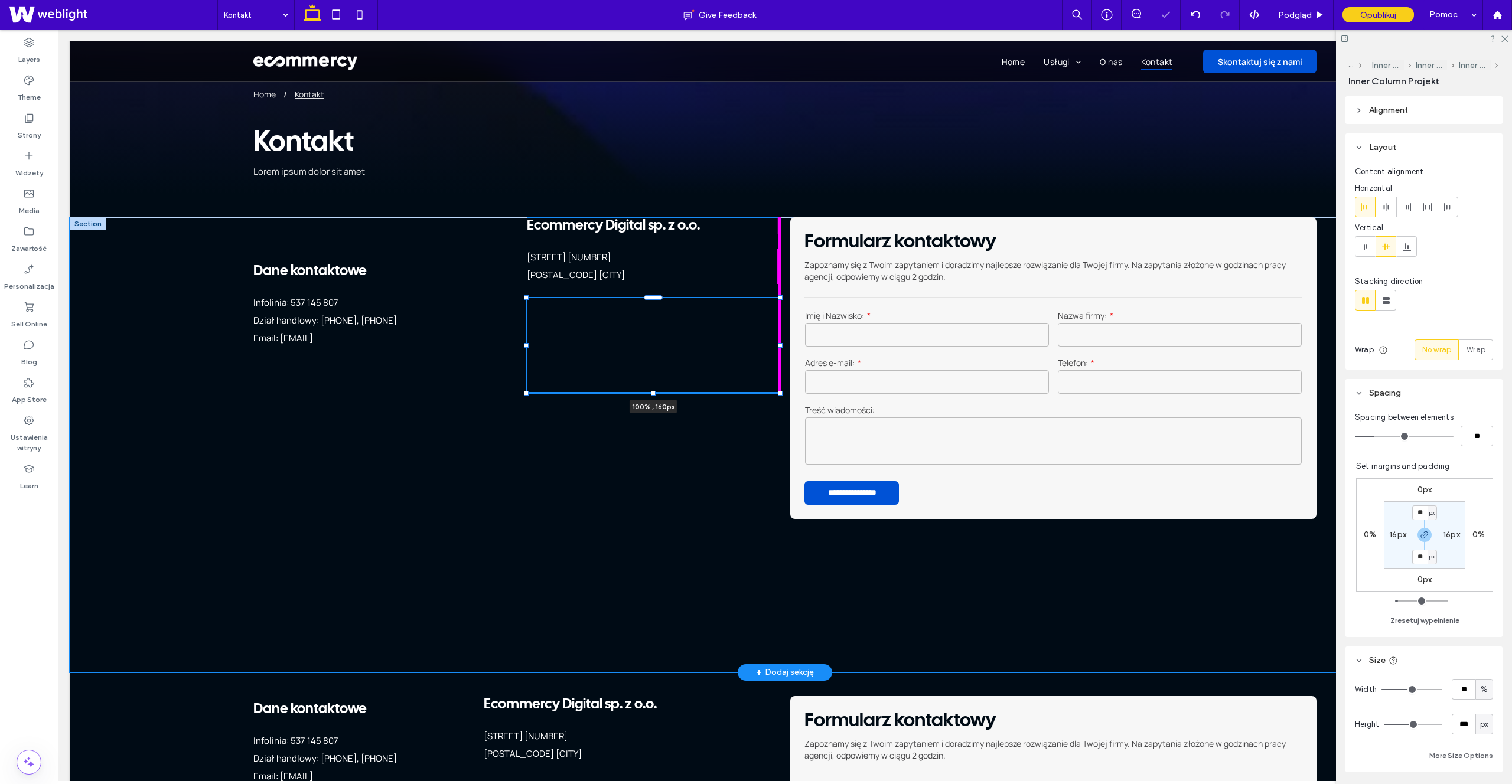 drag, startPoint x: 654, startPoint y: 345, endPoint x: 781, endPoint y: 350, distance: 127.0984 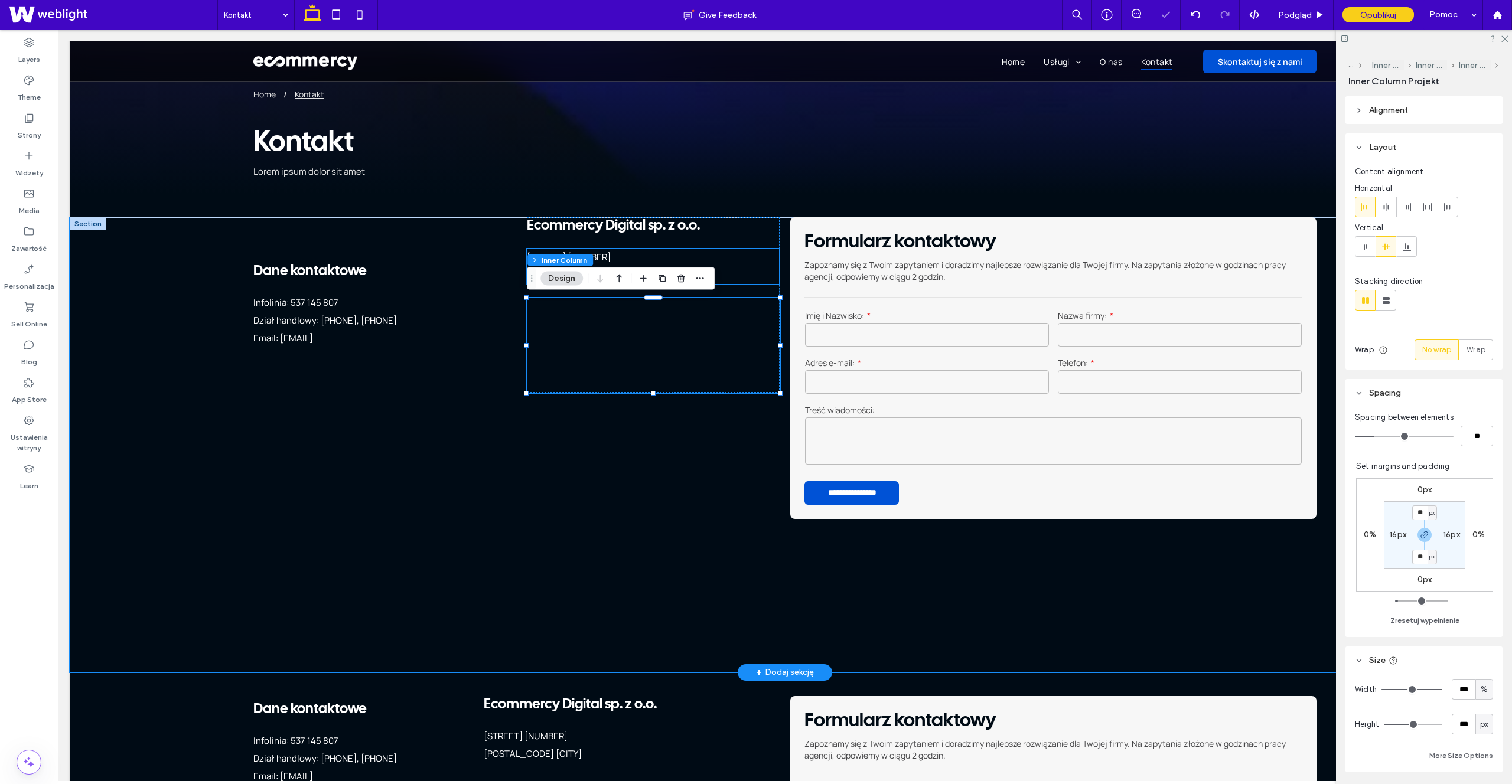 click on "[STREET] [NUMBER]" at bounding box center (569, 257) 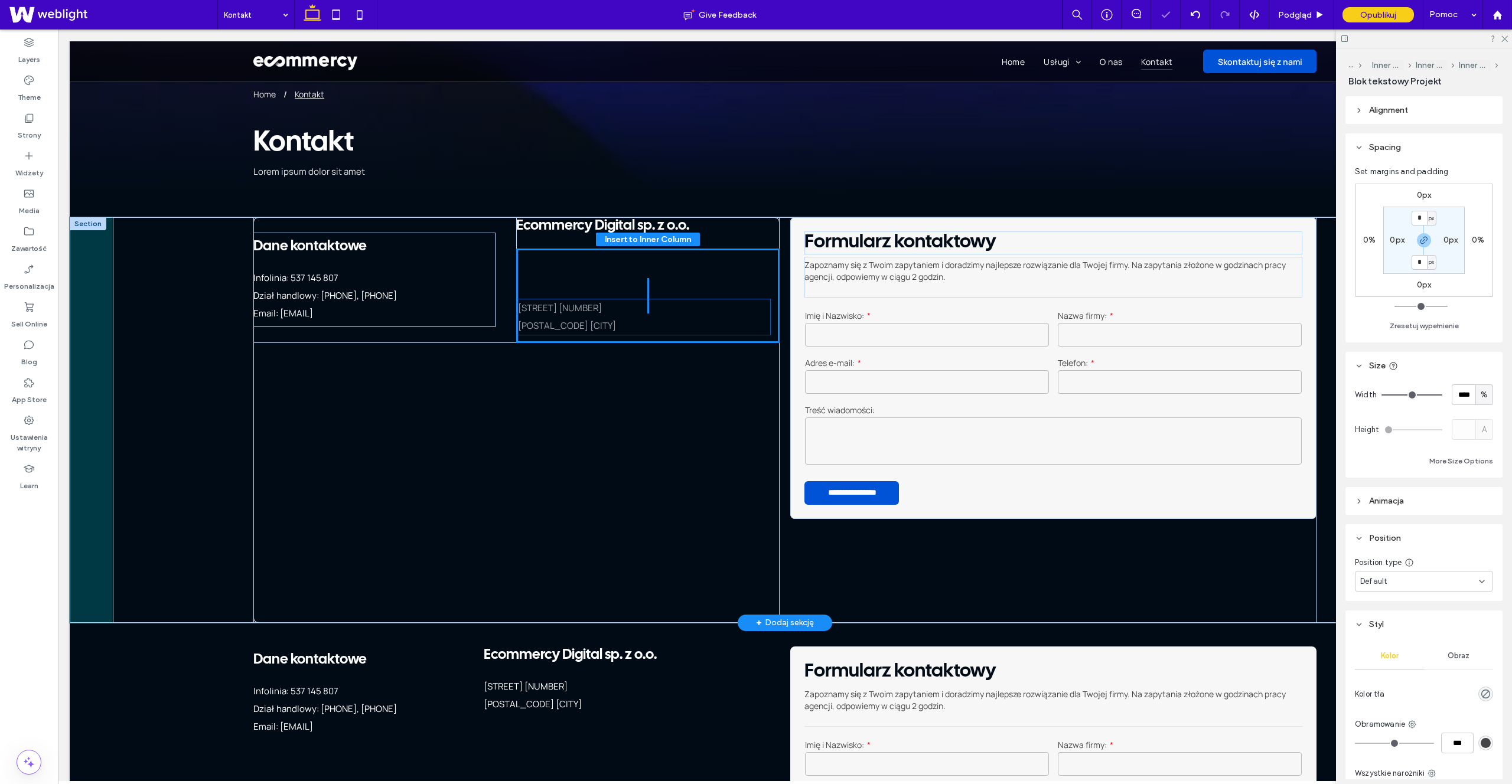 drag, startPoint x: 598, startPoint y: 260, endPoint x: 589, endPoint y: 310, distance: 50.803543 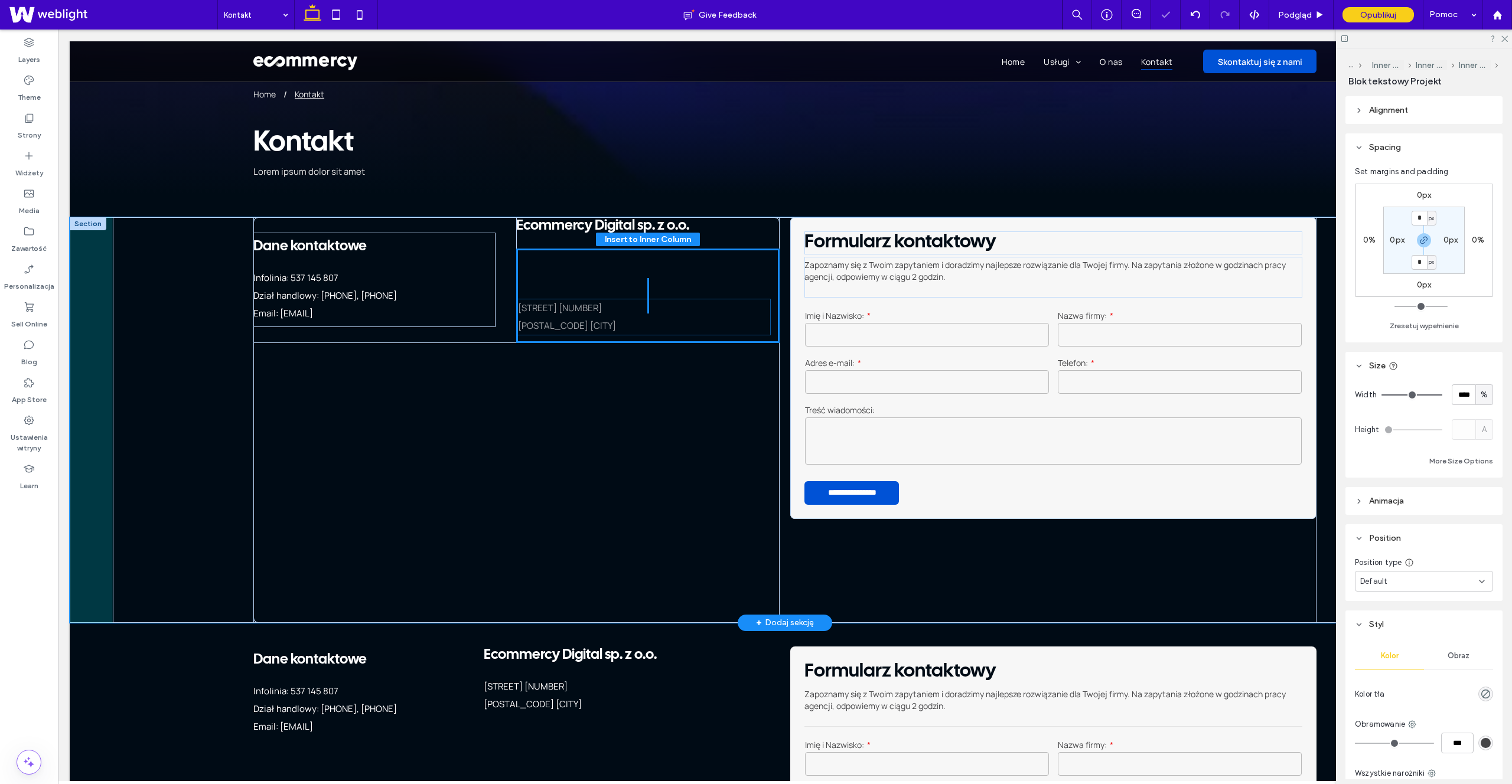 type on "***" 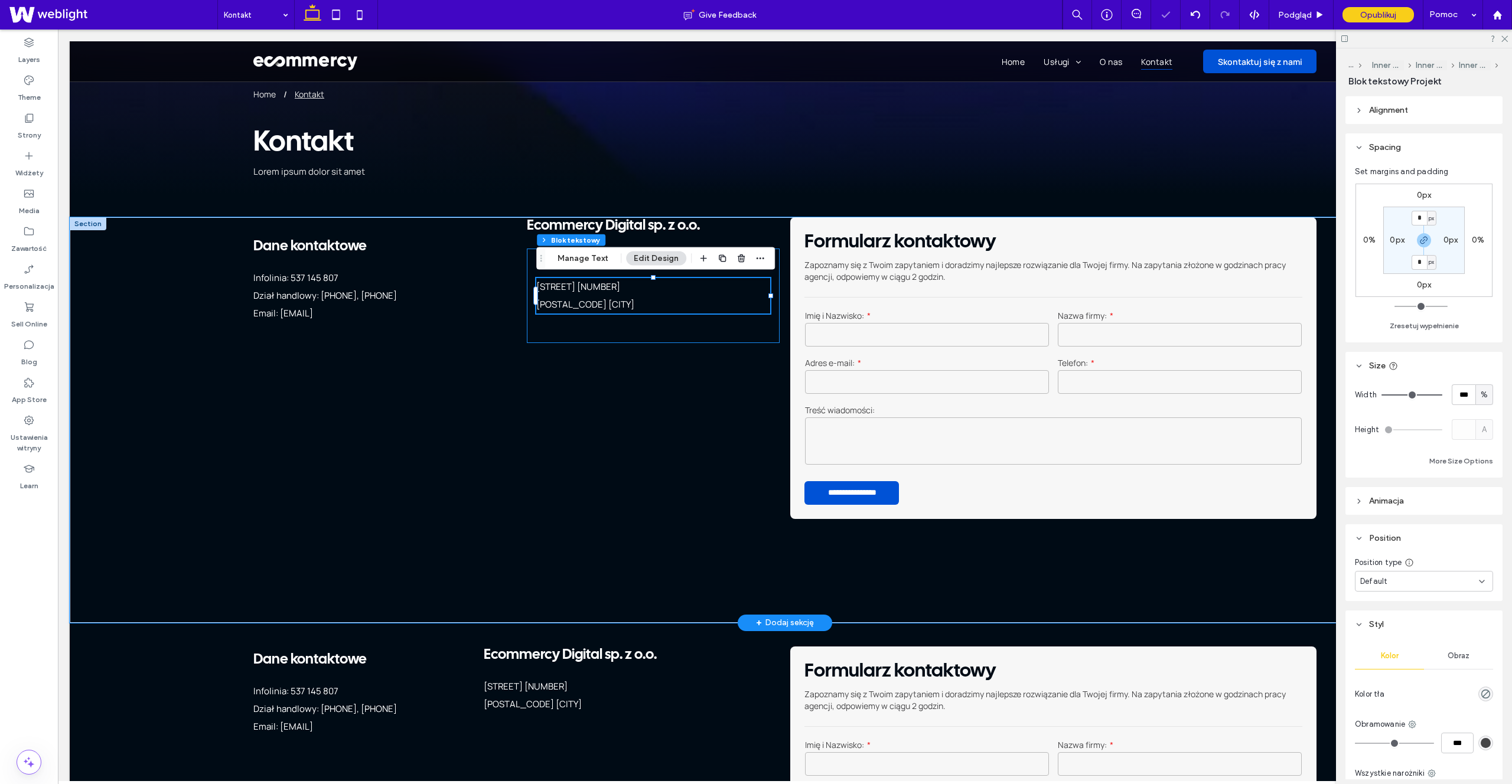 click on "[STREET] [NUMBER] [POSTAL_CODE] [CITY]" at bounding box center (653, 296) 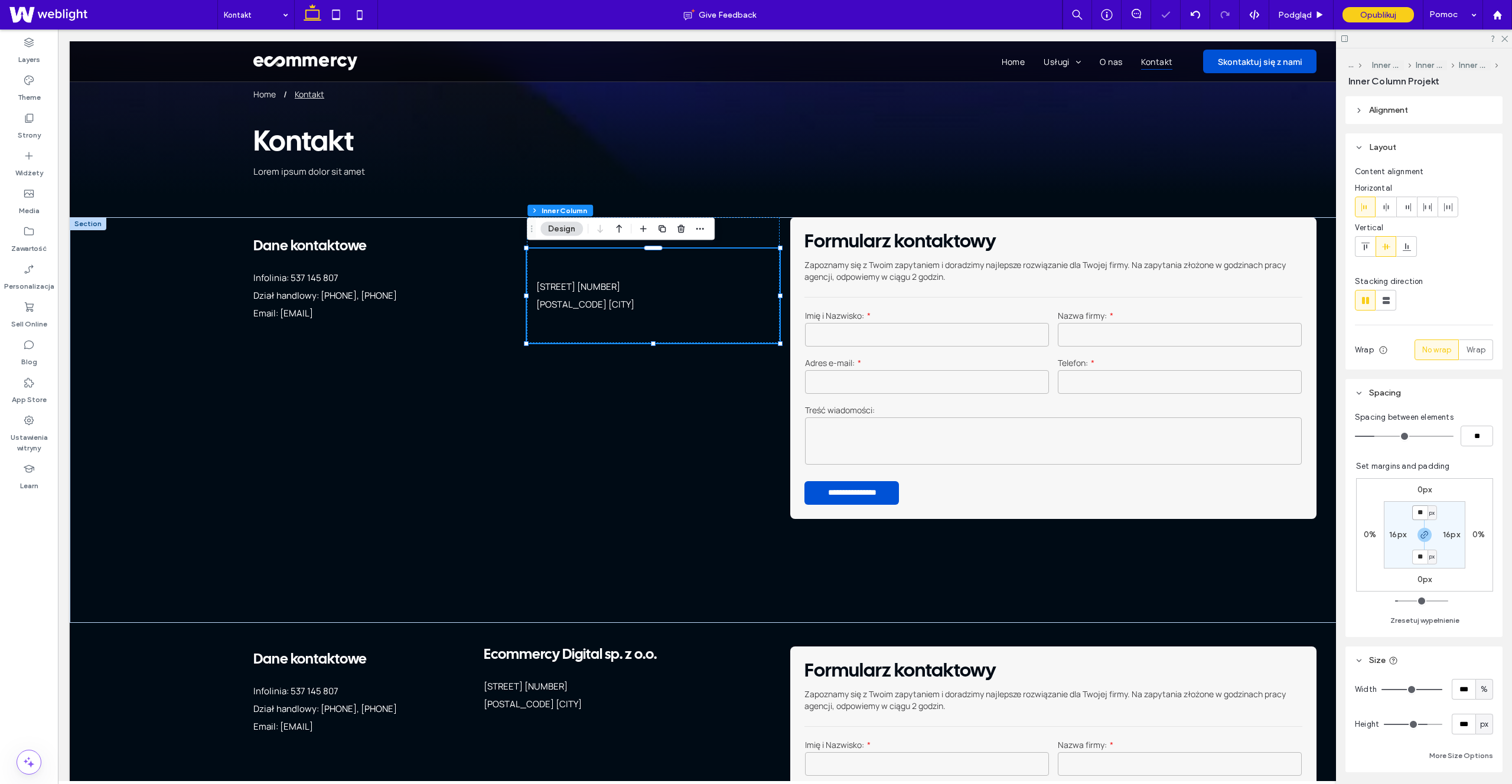 click on "**" at bounding box center (1420, 512) 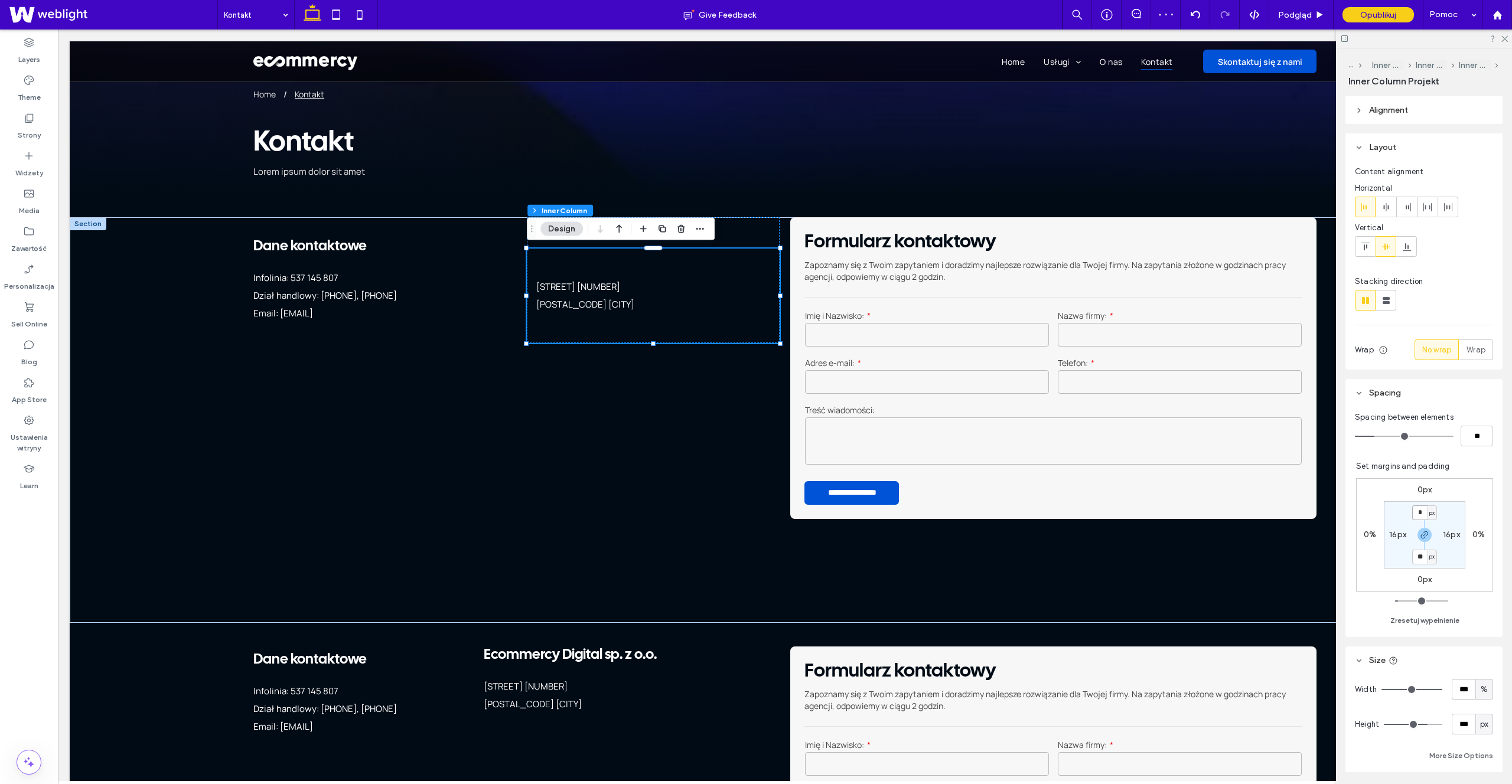 type on "**" 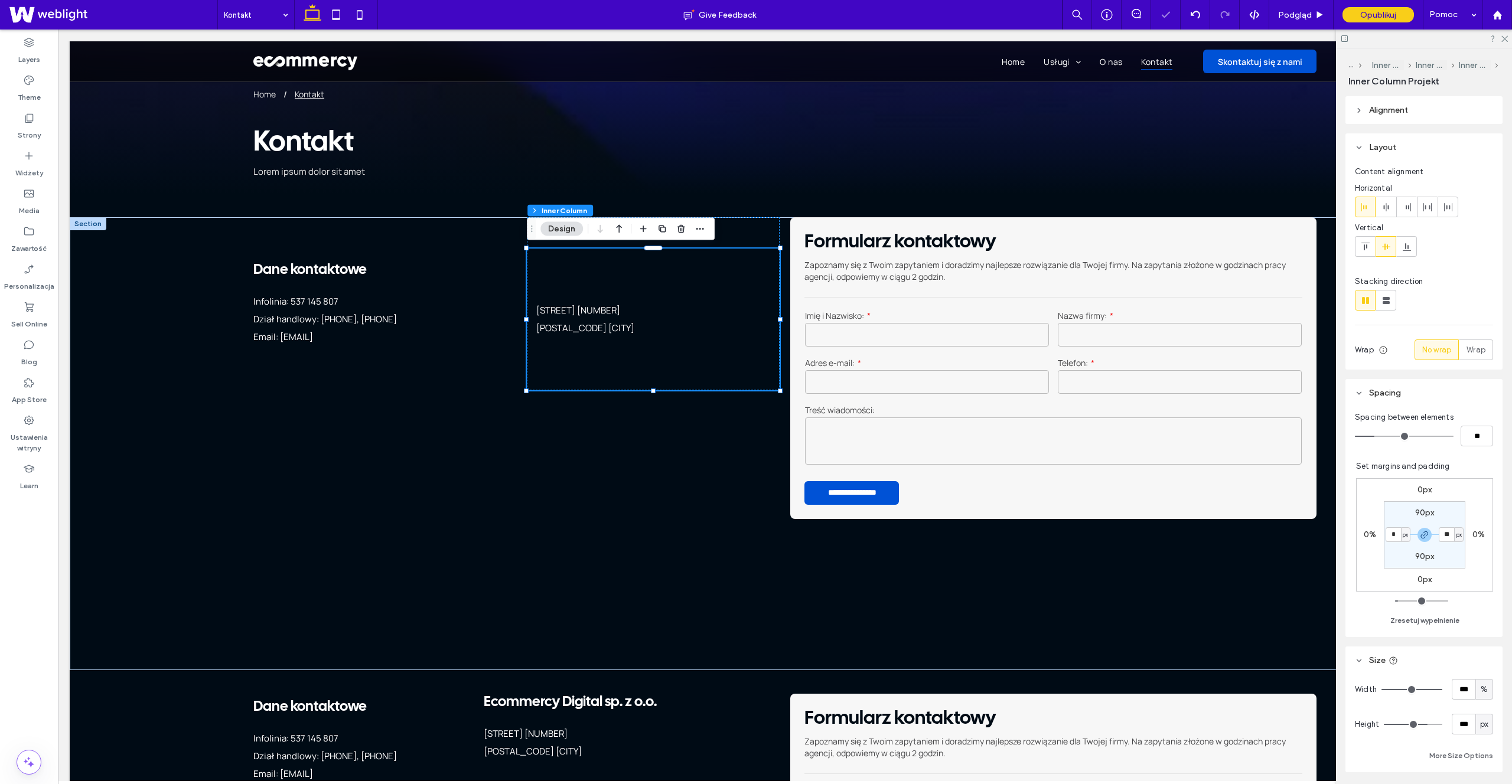 type on "*" 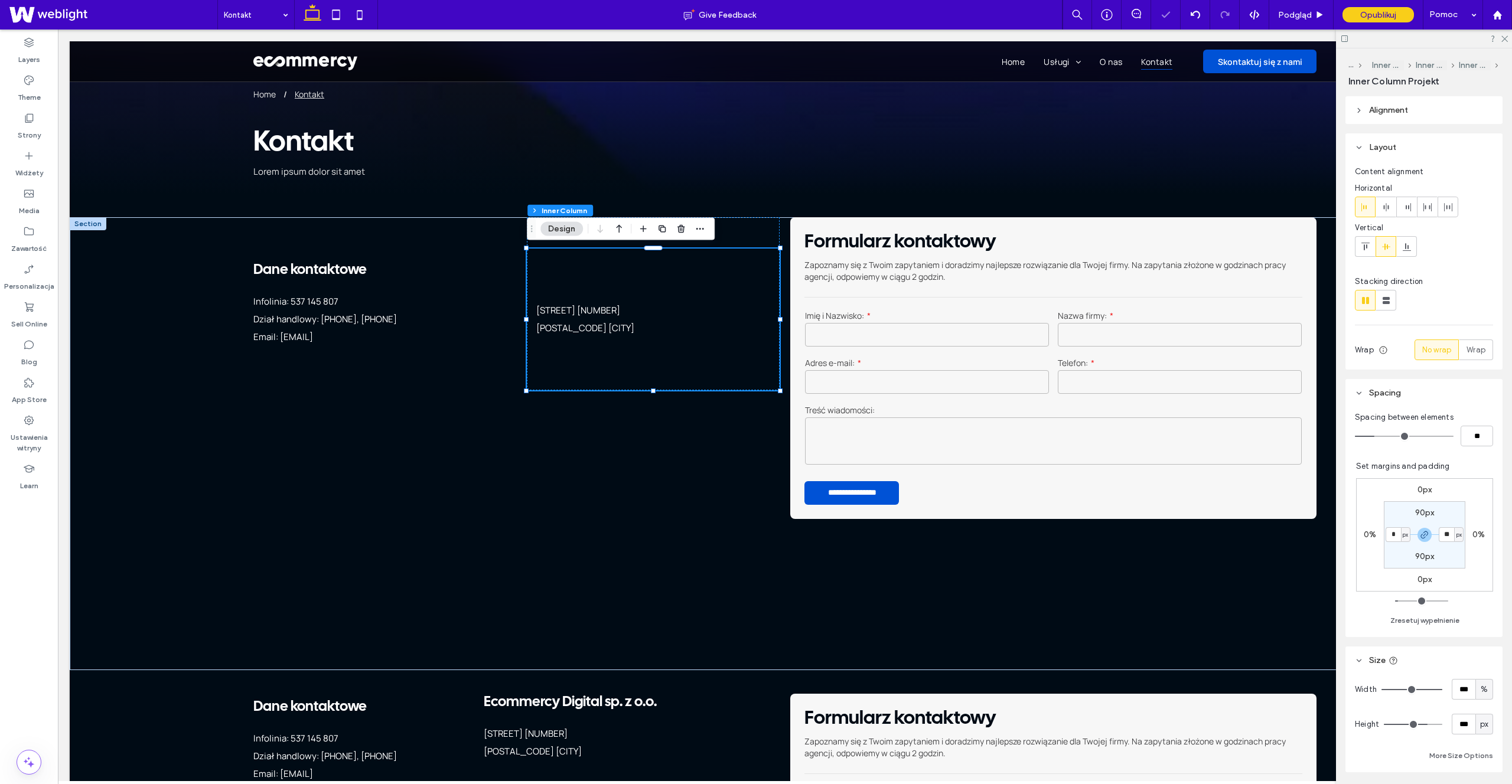 type on "*" 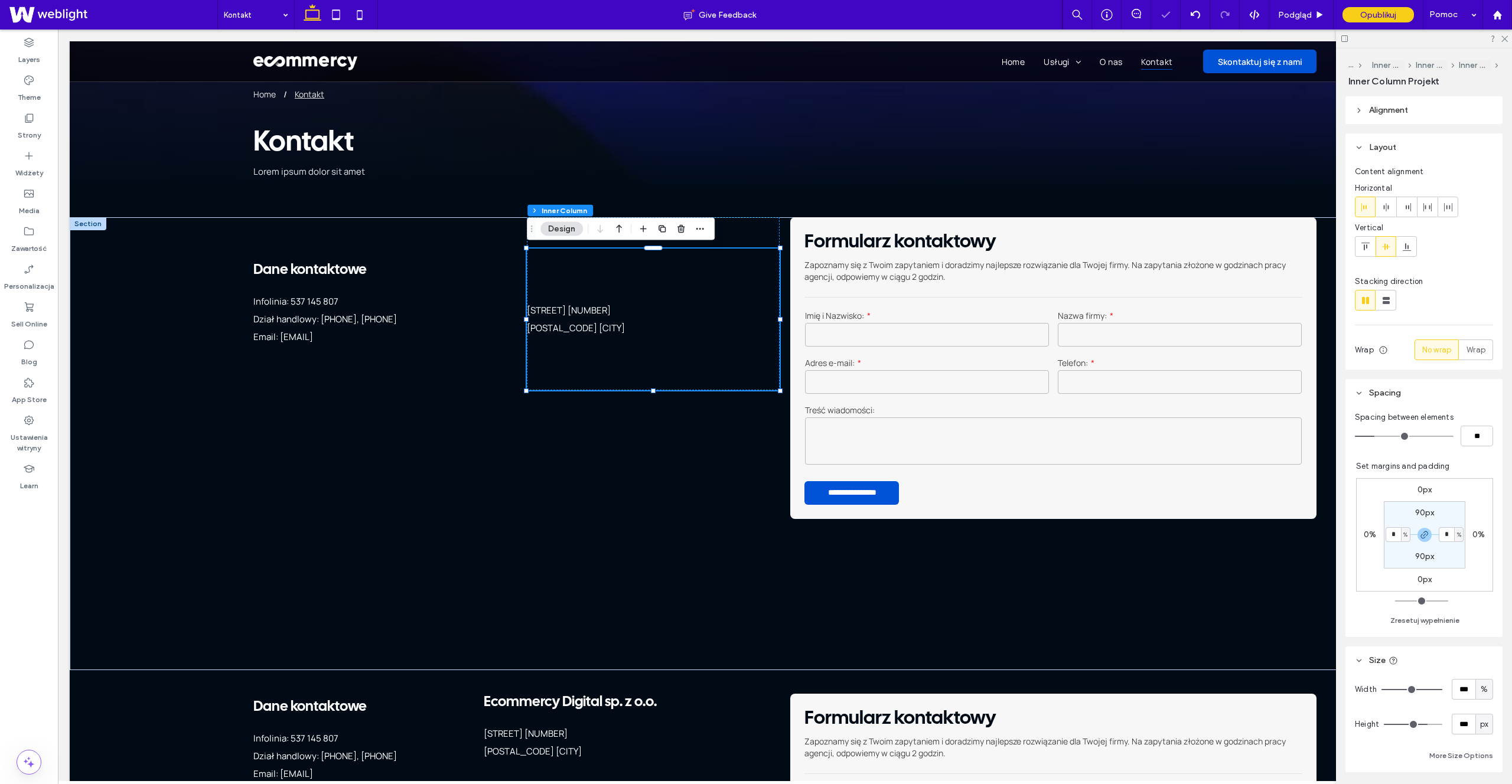 click on "90px" at bounding box center [1425, 512] 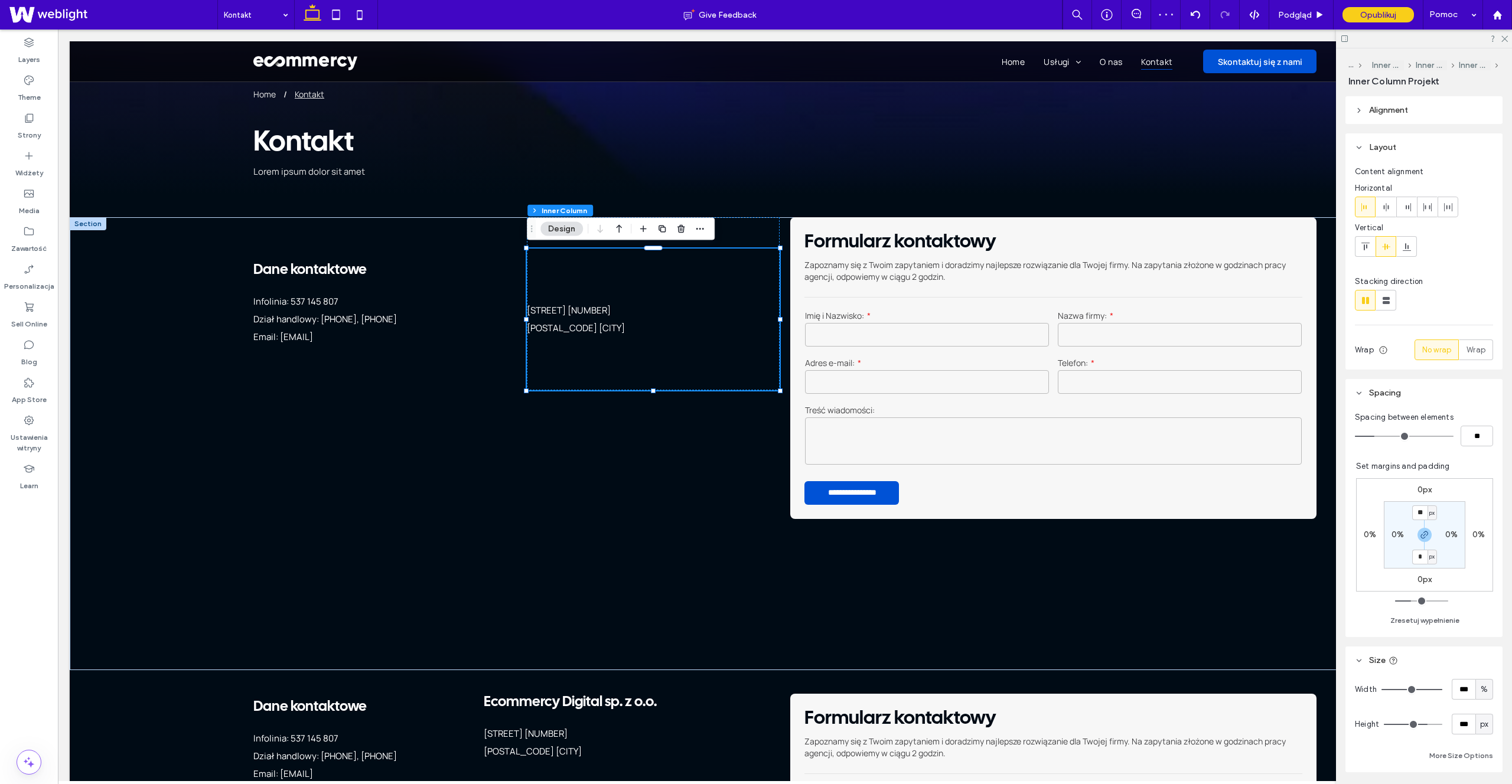 type on "*" 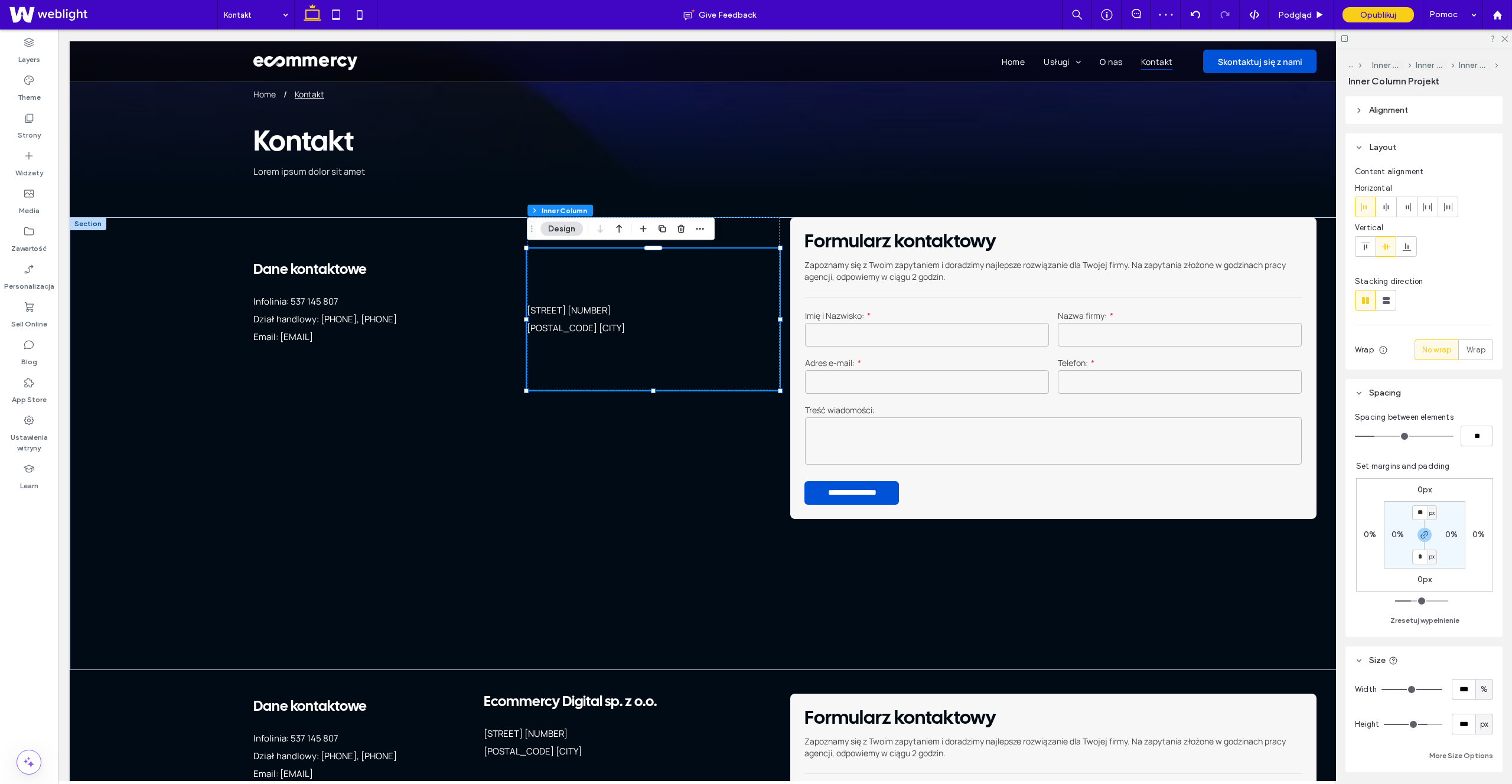 type on "*" 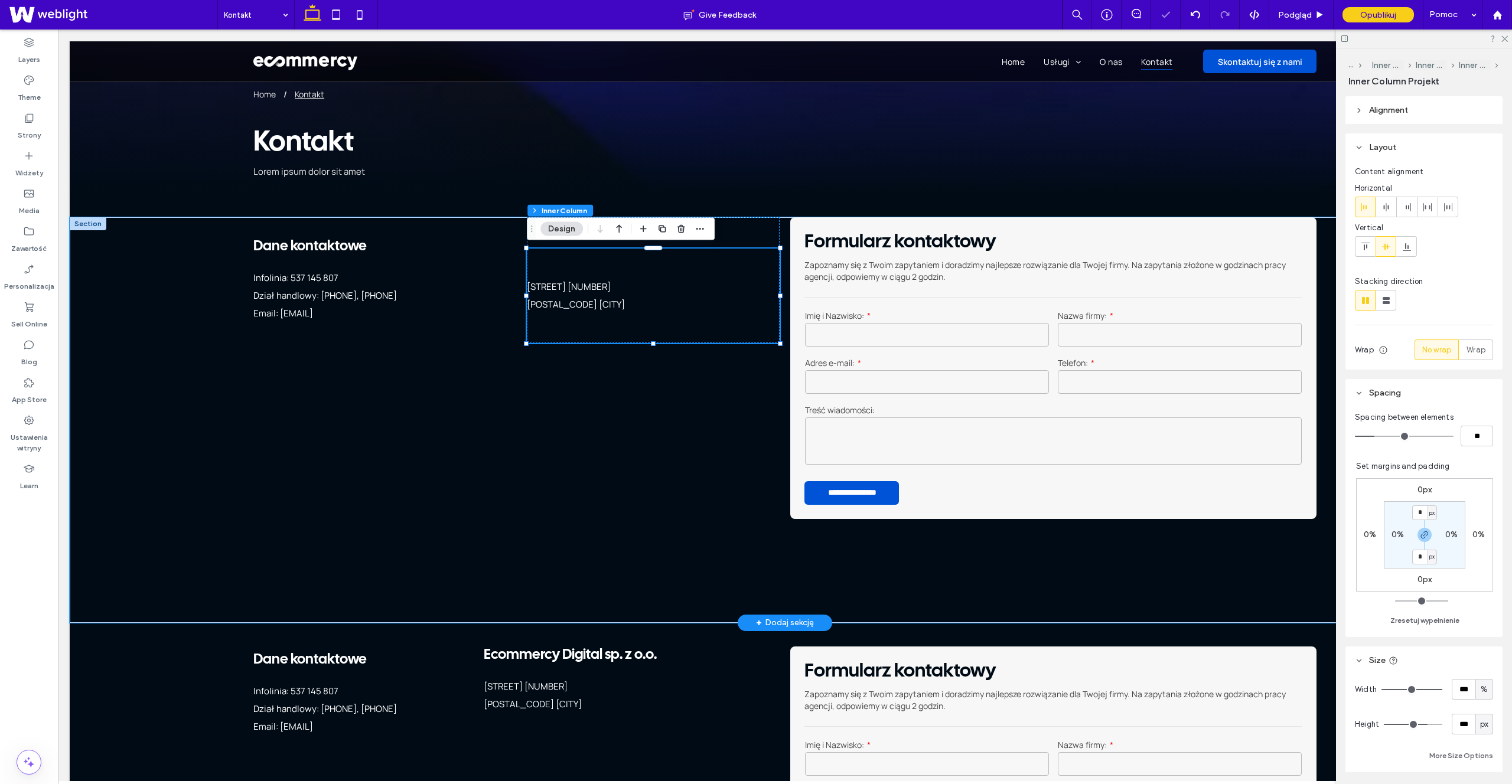click on "[STREET] [NUMBER] [POSTAL_CODE] [CITY]" at bounding box center [653, 296] 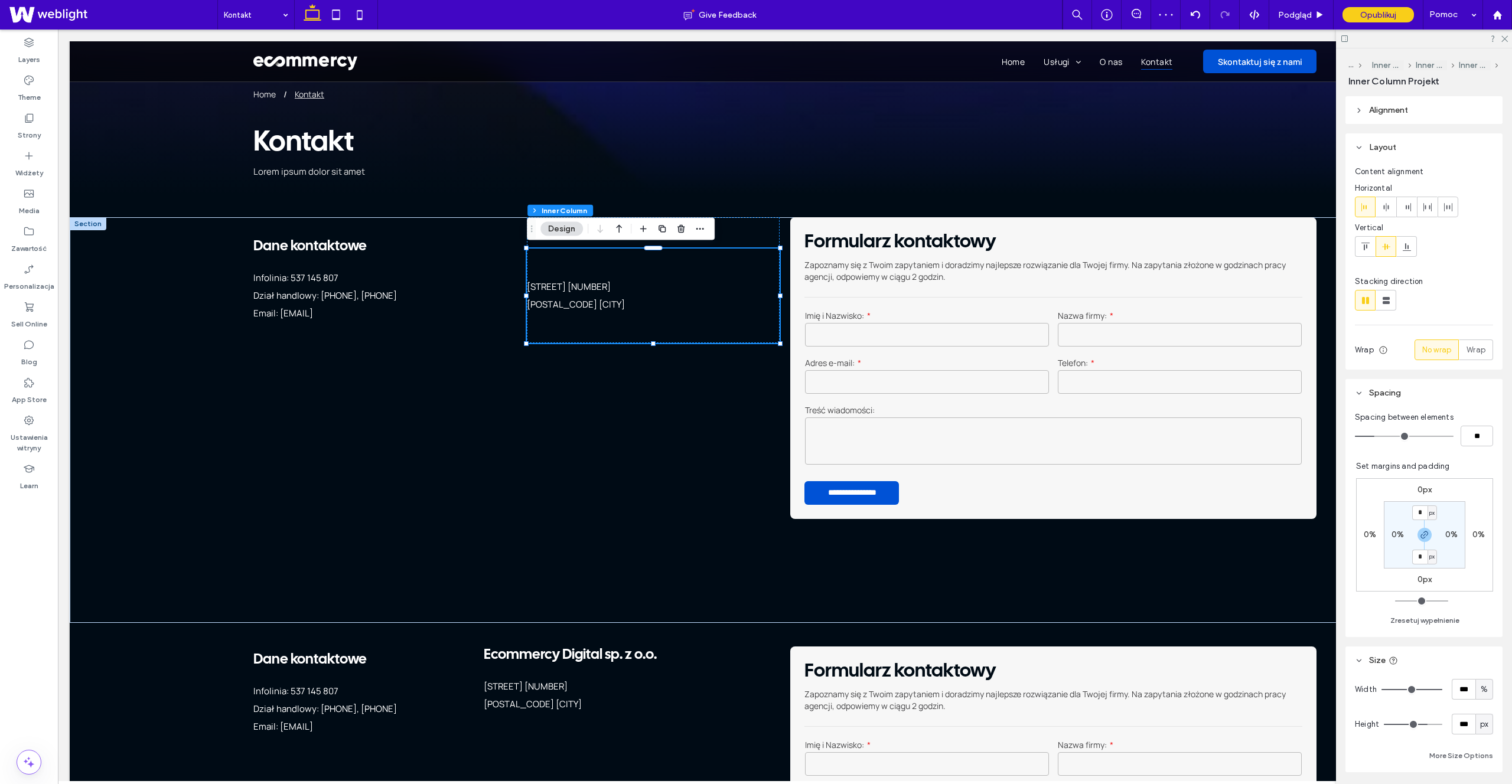 click on "0px 0% 0px 0% * px 0% * px 0%" at bounding box center (1425, 535) 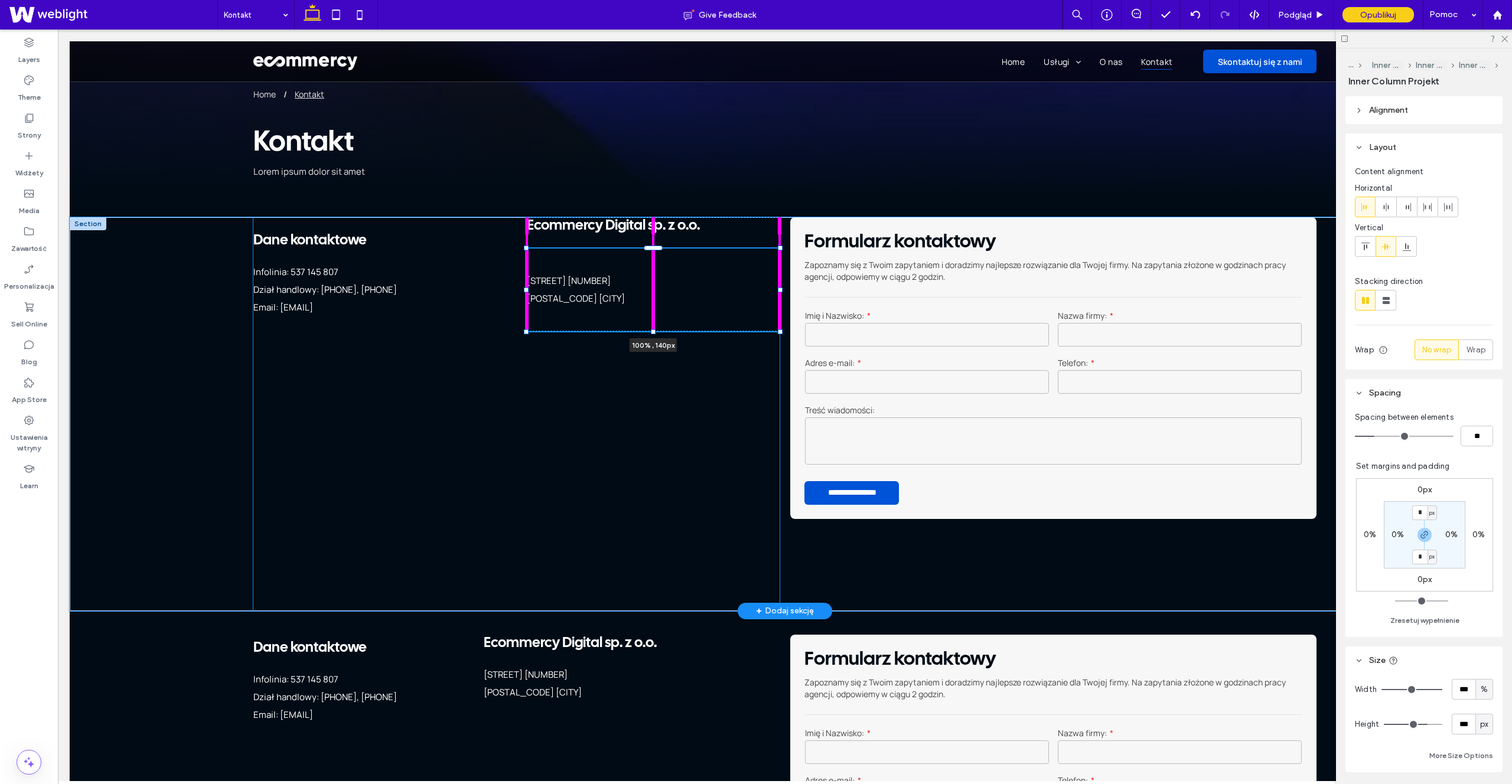drag, startPoint x: 654, startPoint y: 339, endPoint x: 656, endPoint y: 328, distance: 11.18034 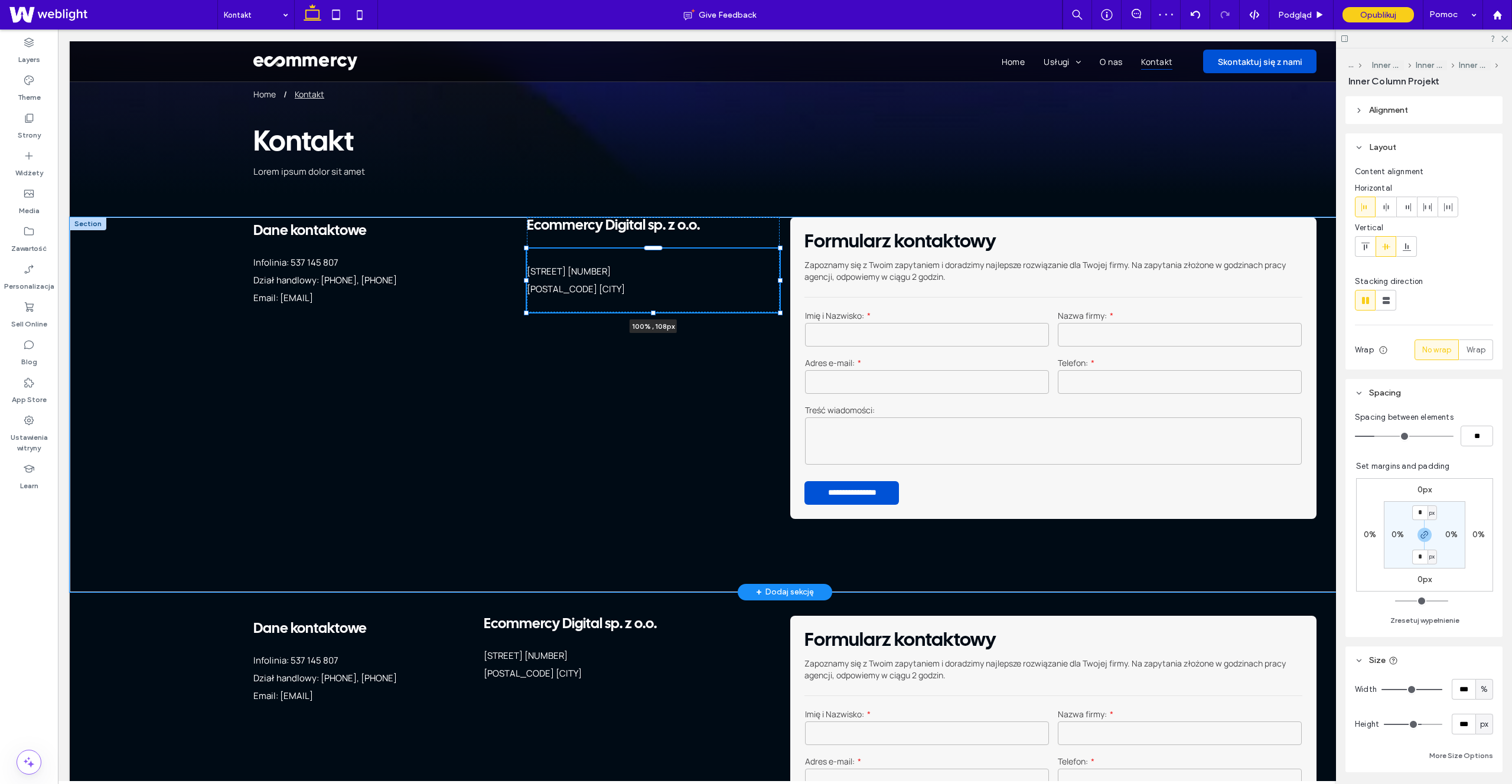 drag, startPoint x: 654, startPoint y: 329, endPoint x: 653, endPoint y: 312, distance: 17.029386 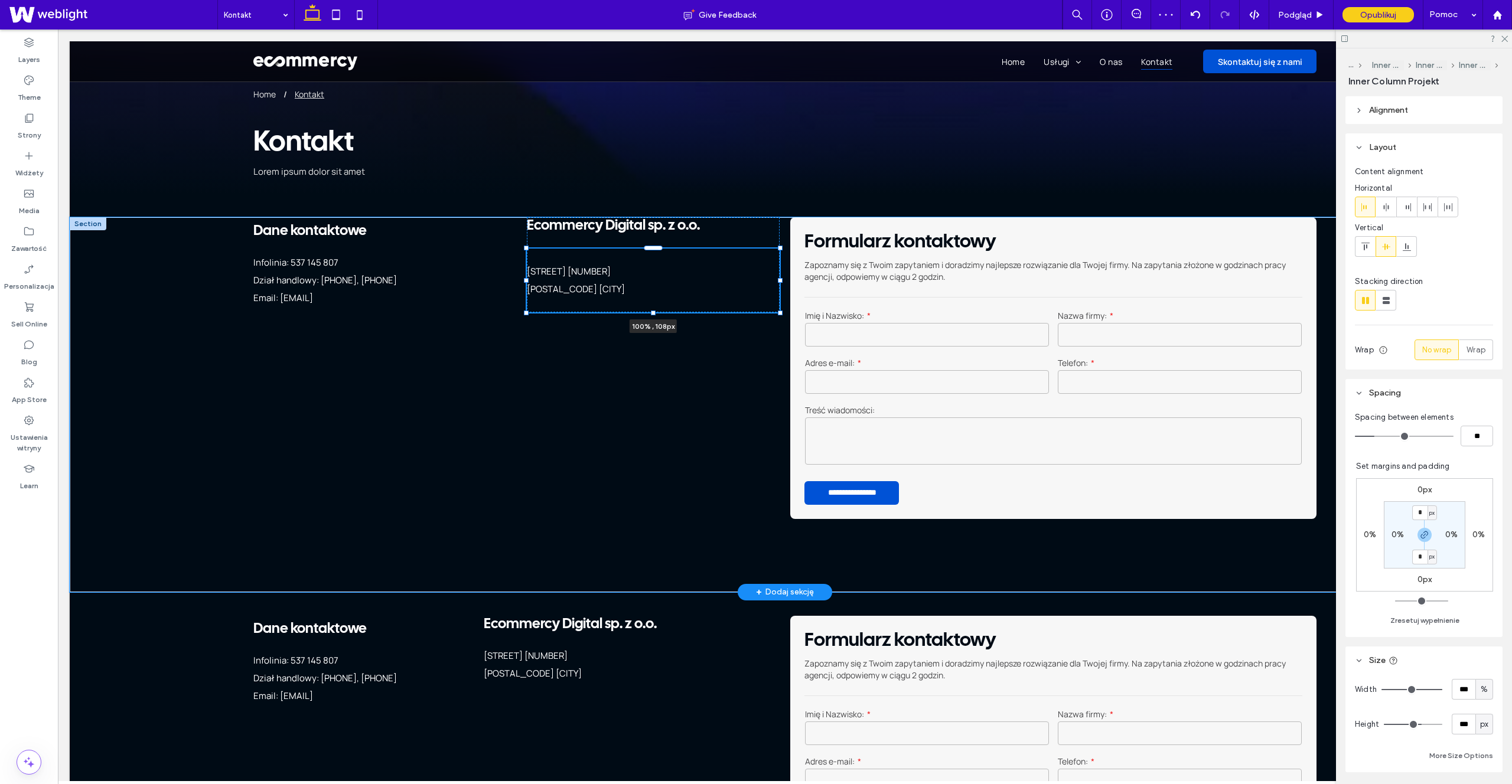 click at bounding box center [653, 312] 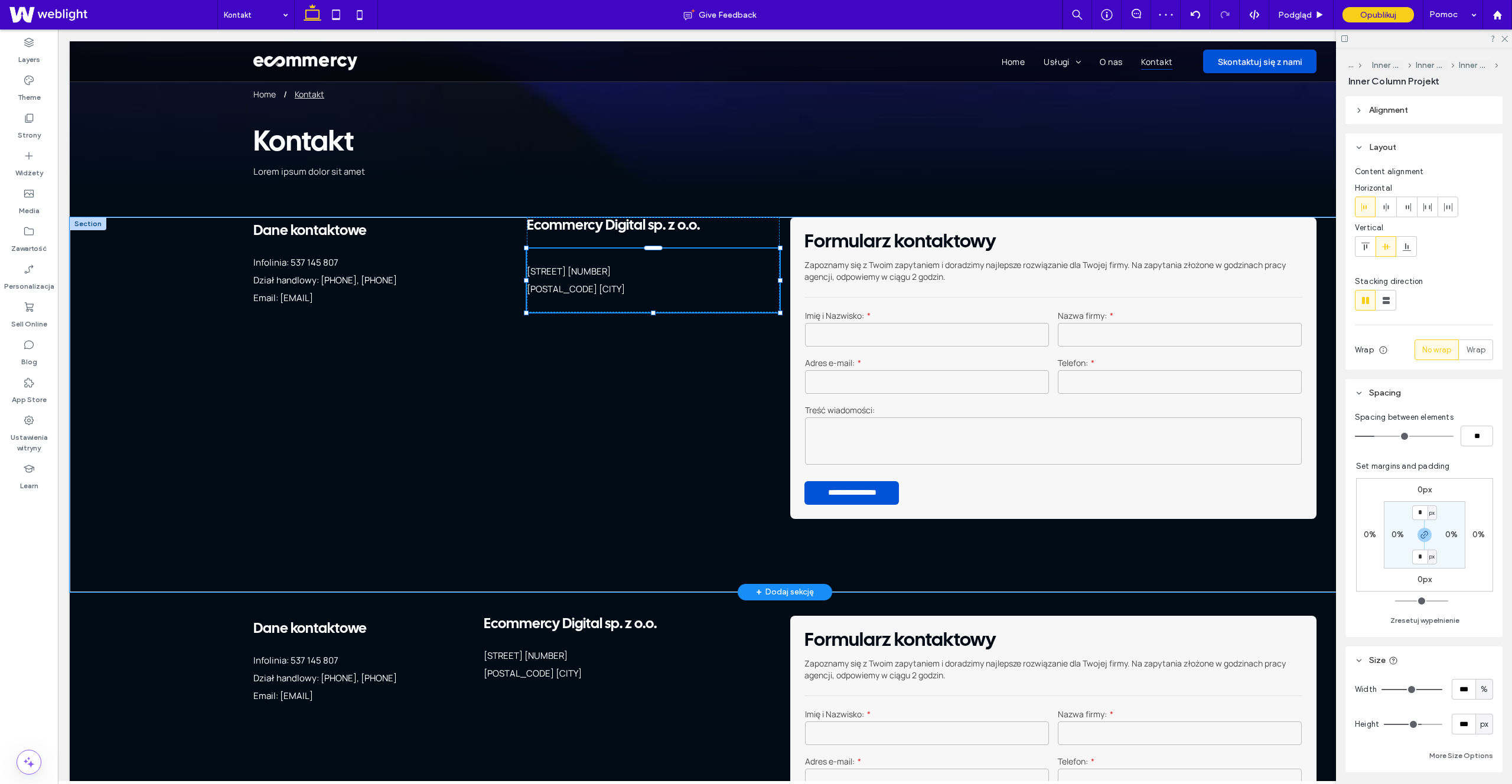 type on "***" 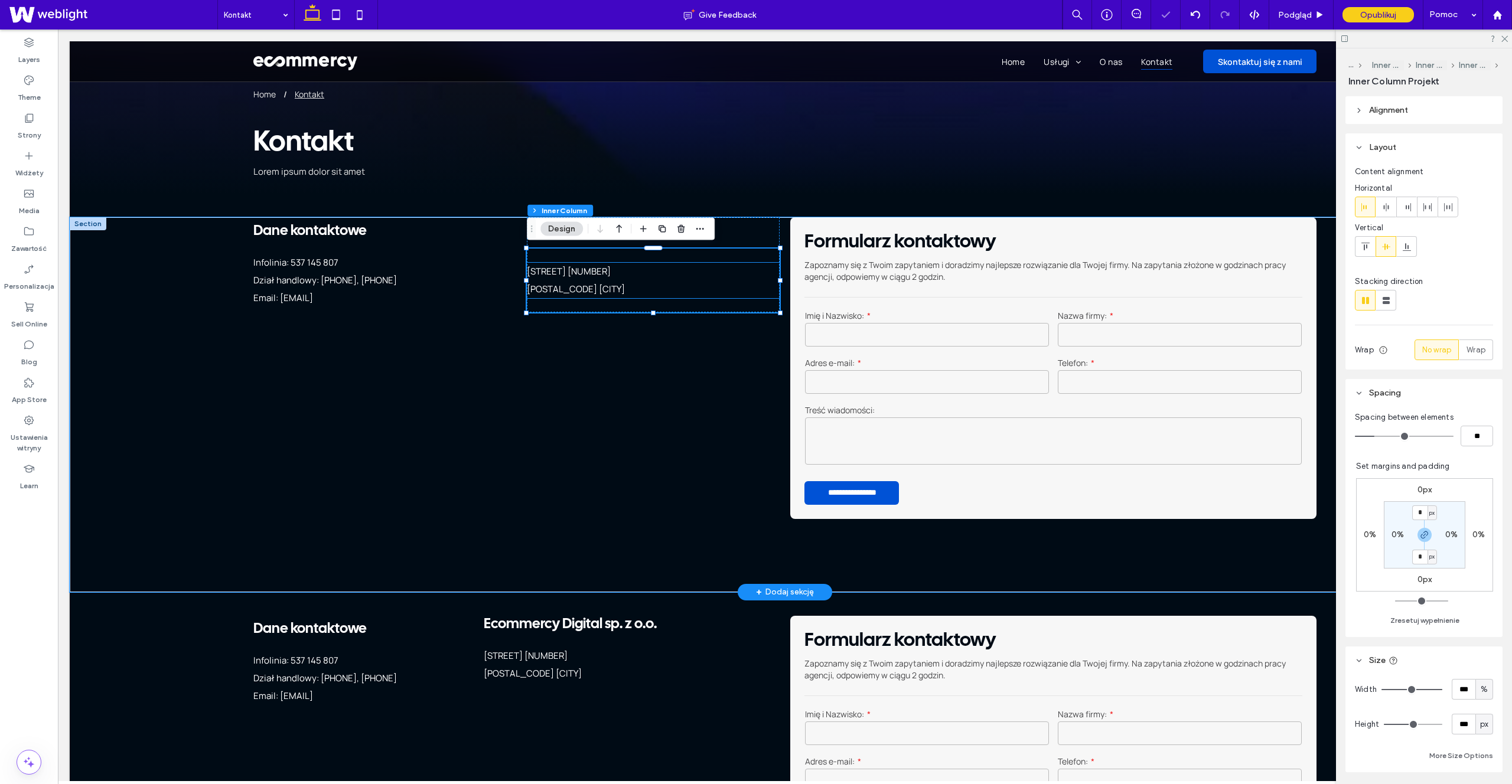 click on "[POSTAL_CODE] [CITY]" at bounding box center [653, 289] 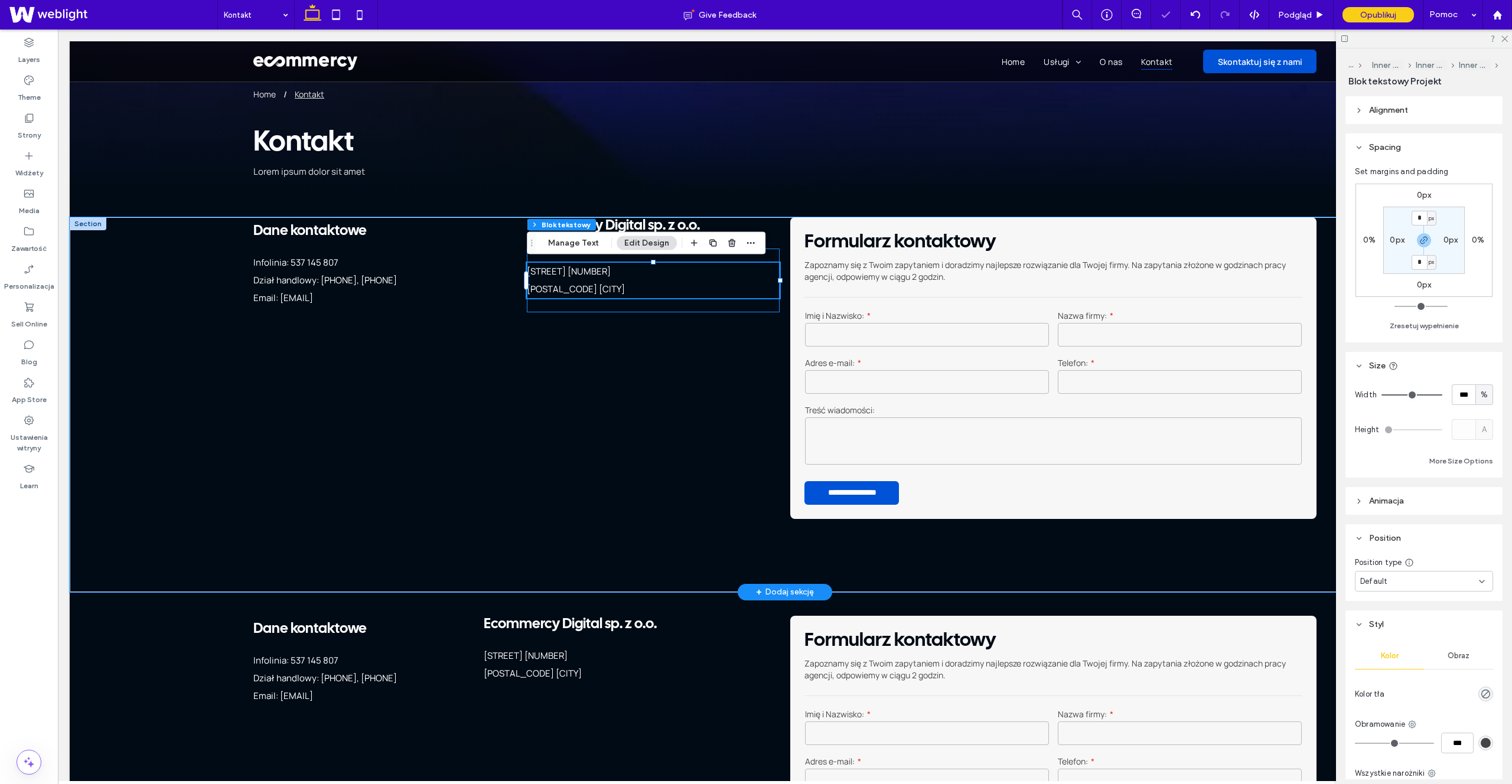 click on "[STREET] [NUMBER] [POSTAL_CODE] [CITY]" at bounding box center [653, 280] 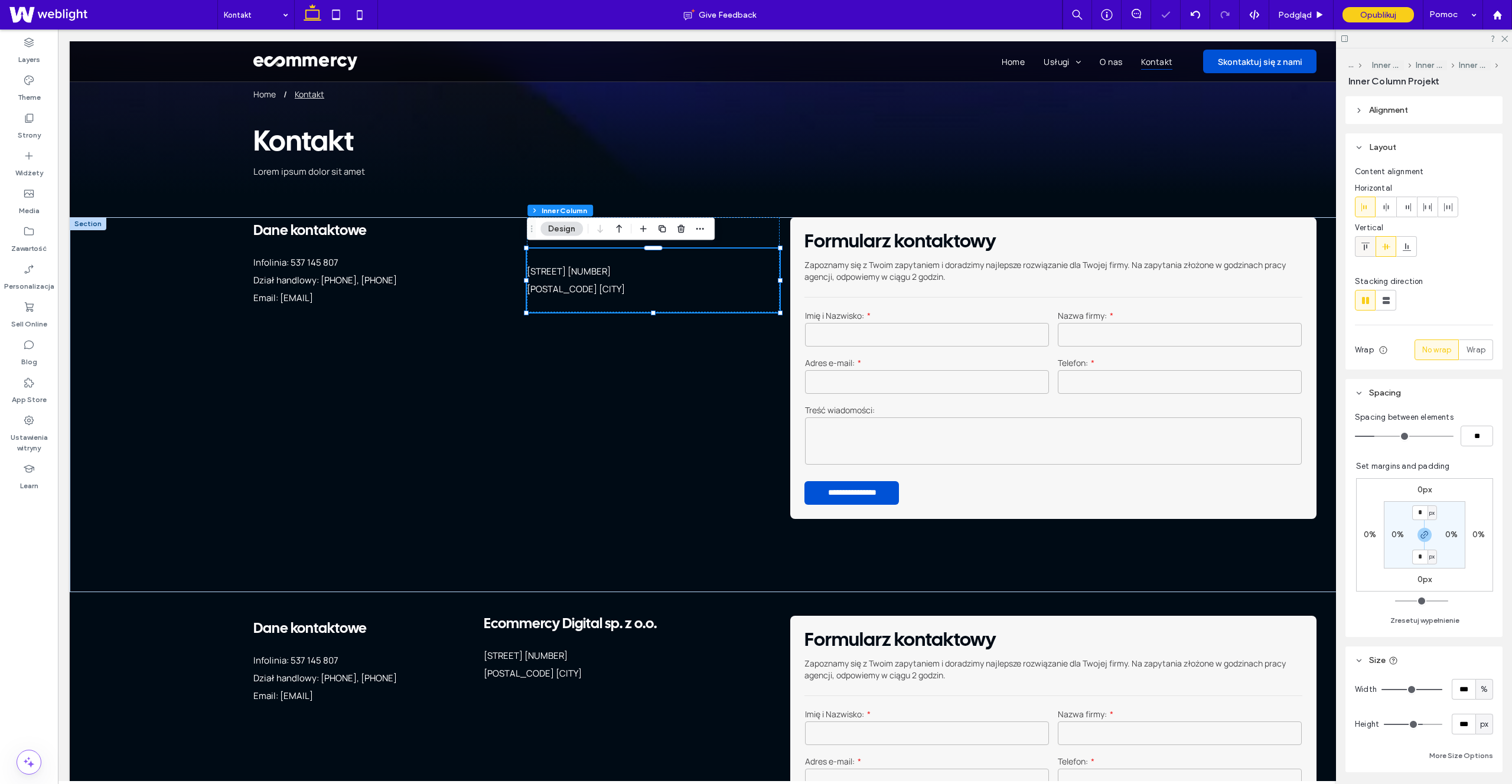 drag, startPoint x: 1364, startPoint y: 239, endPoint x: 592, endPoint y: 211, distance: 772.5076 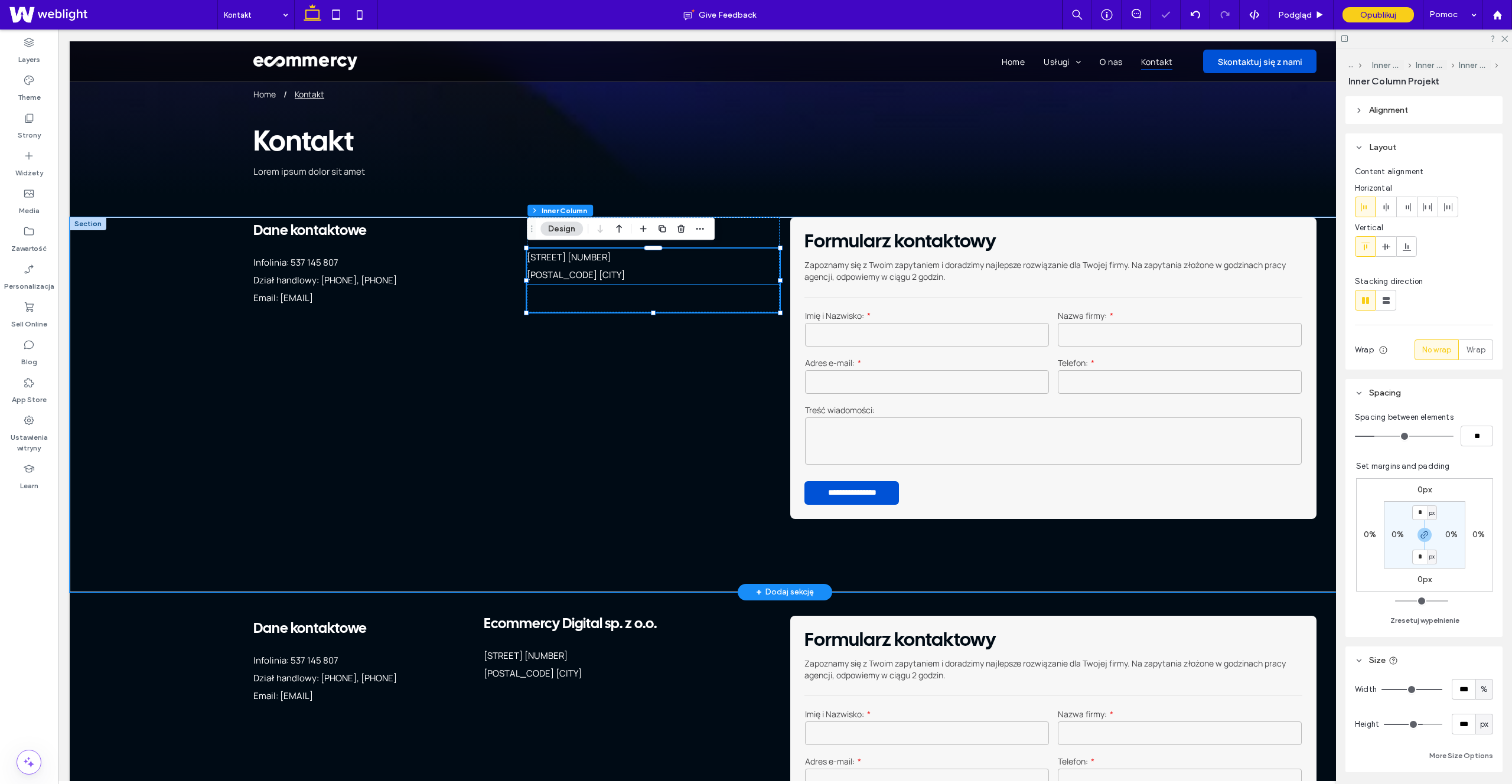 click on "[STREET] [NUMBER]" at bounding box center (653, 257) 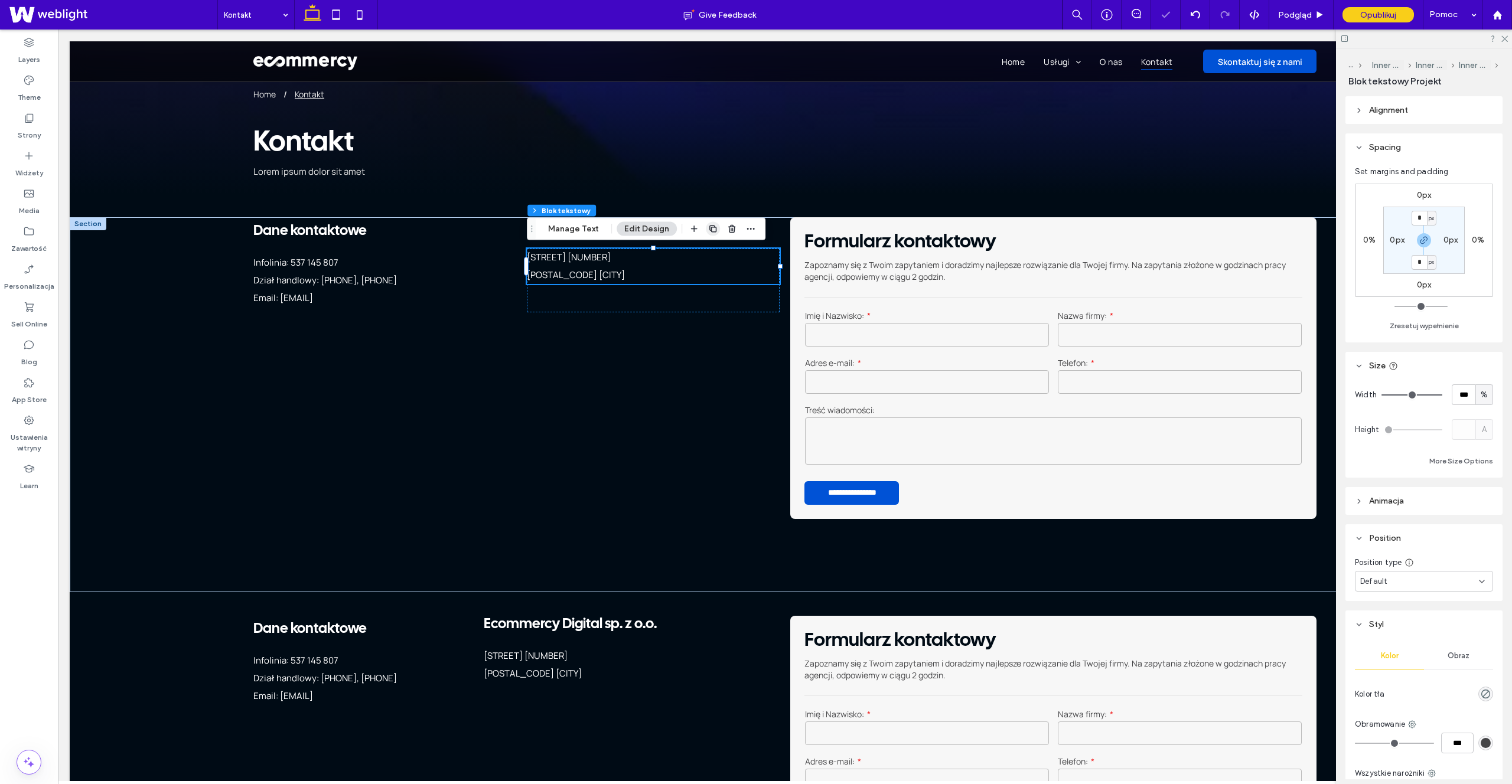 click 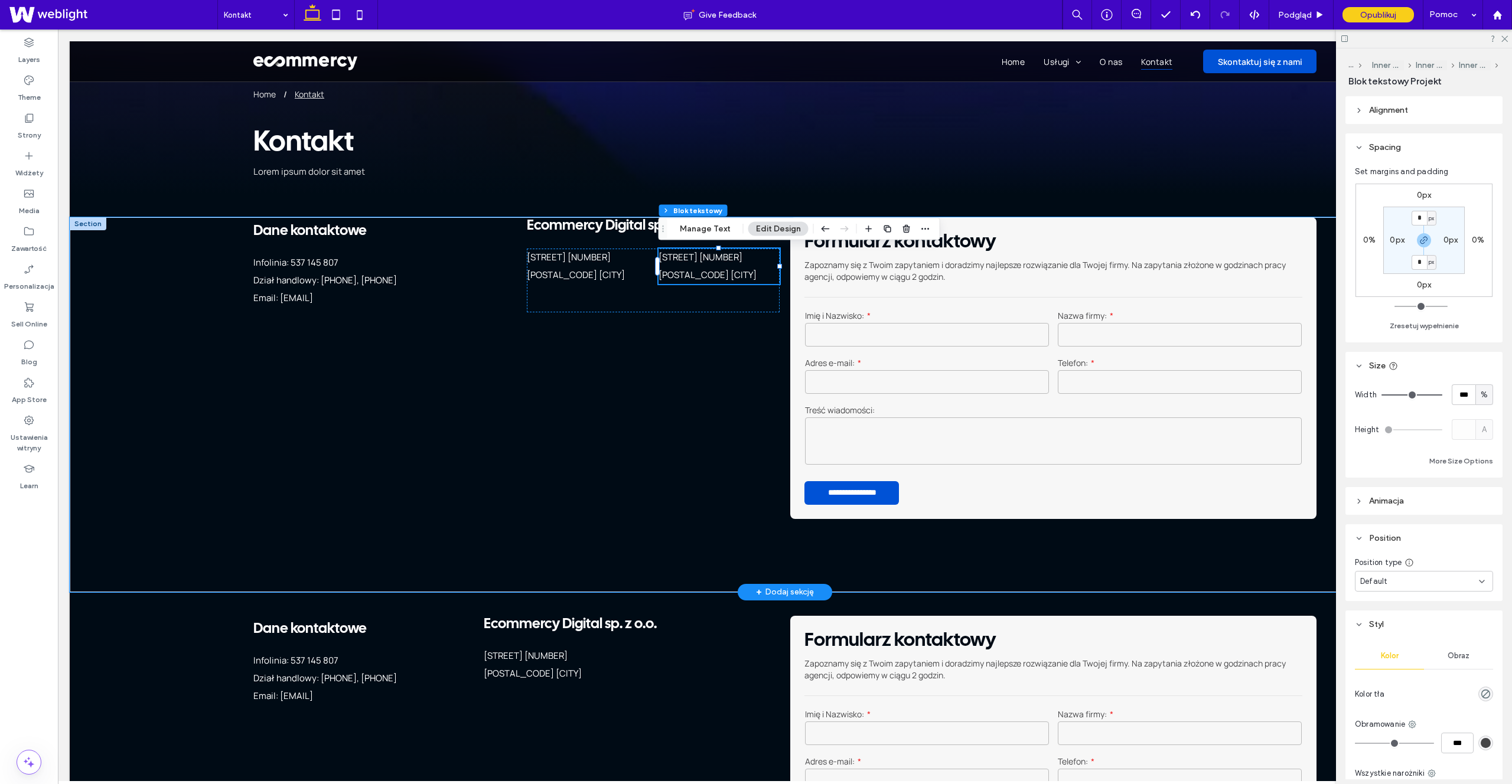 click on "[STREET] [NUMBER]" at bounding box center (700, 257) 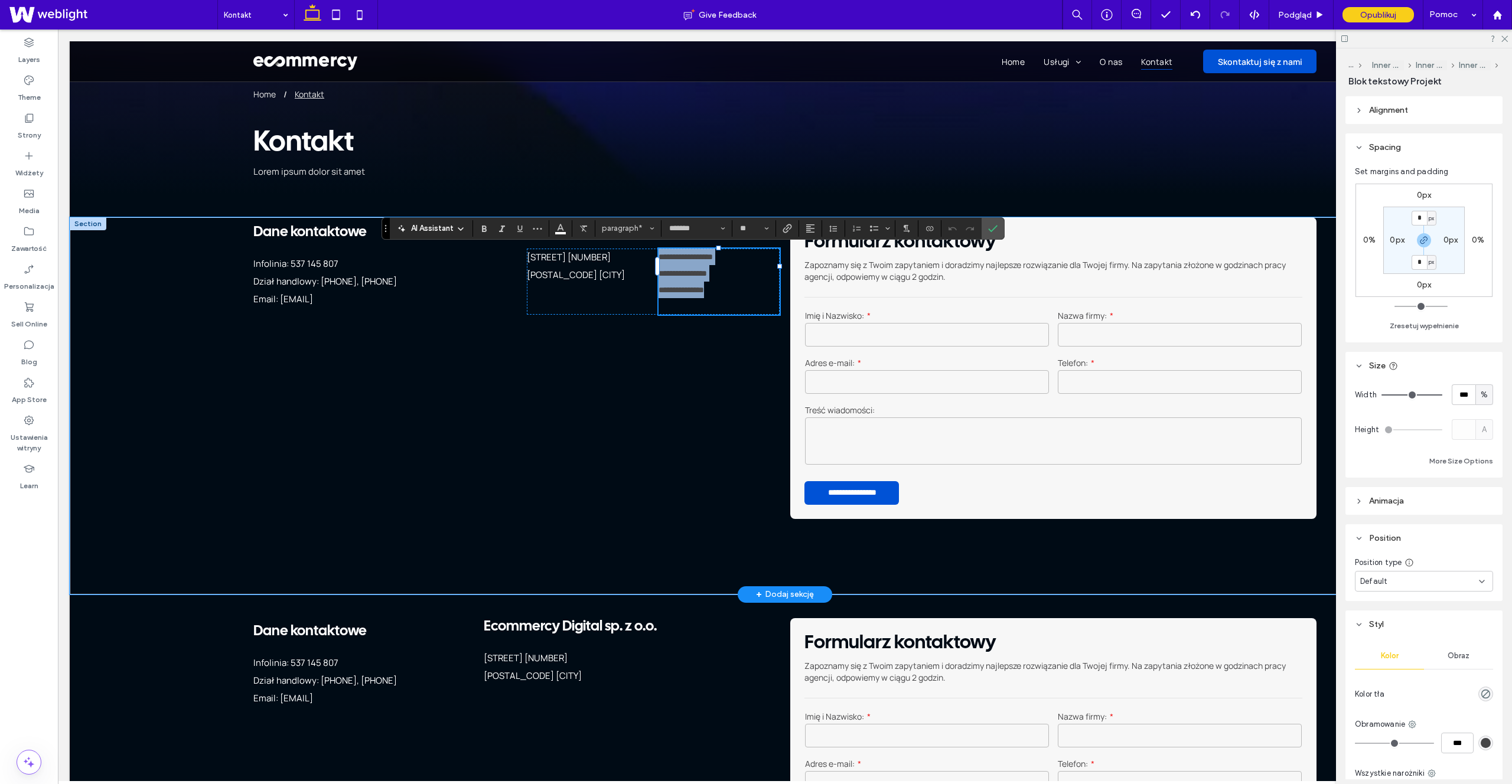 scroll, scrollTop: 0, scrollLeft: 0, axis: both 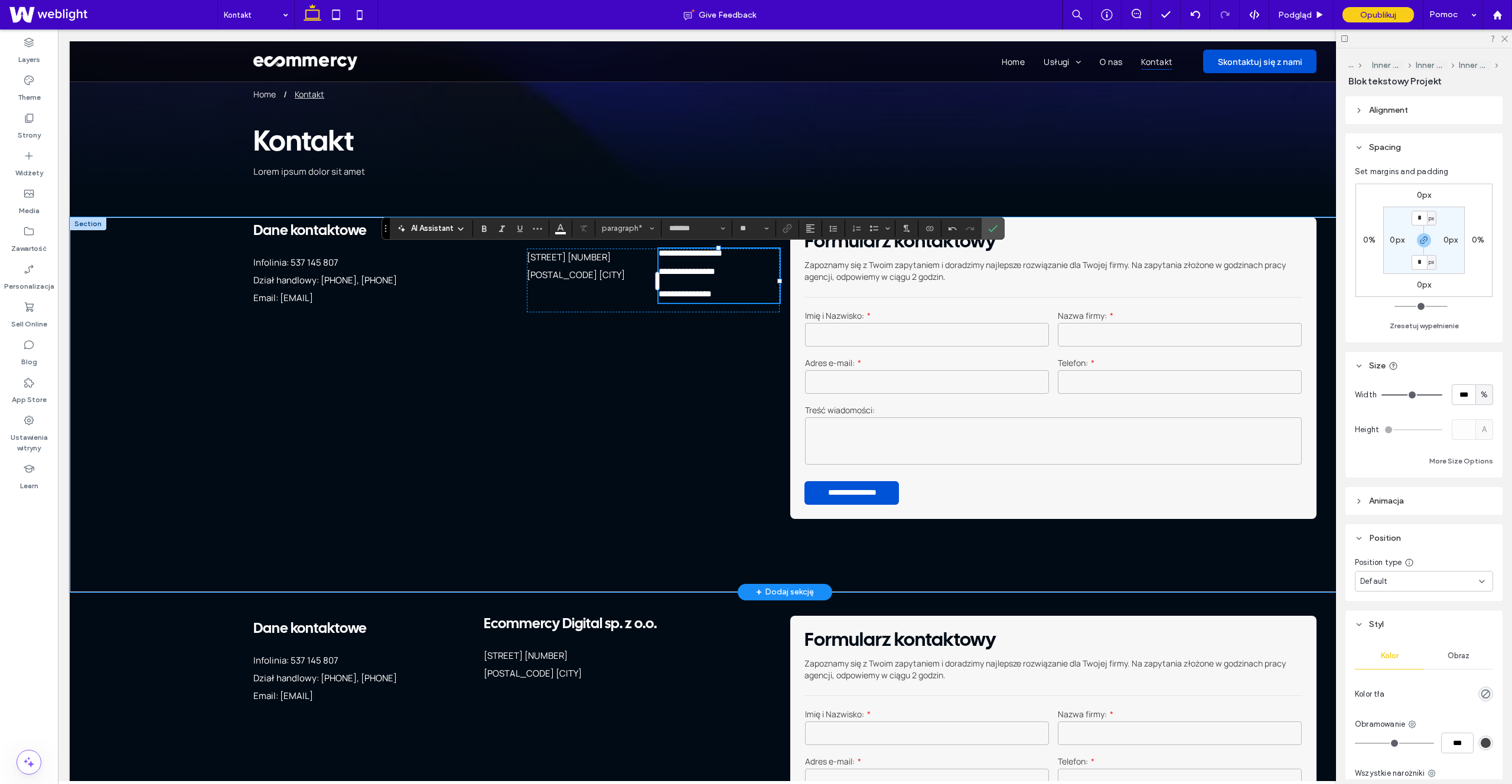 click at bounding box center [719, 280] 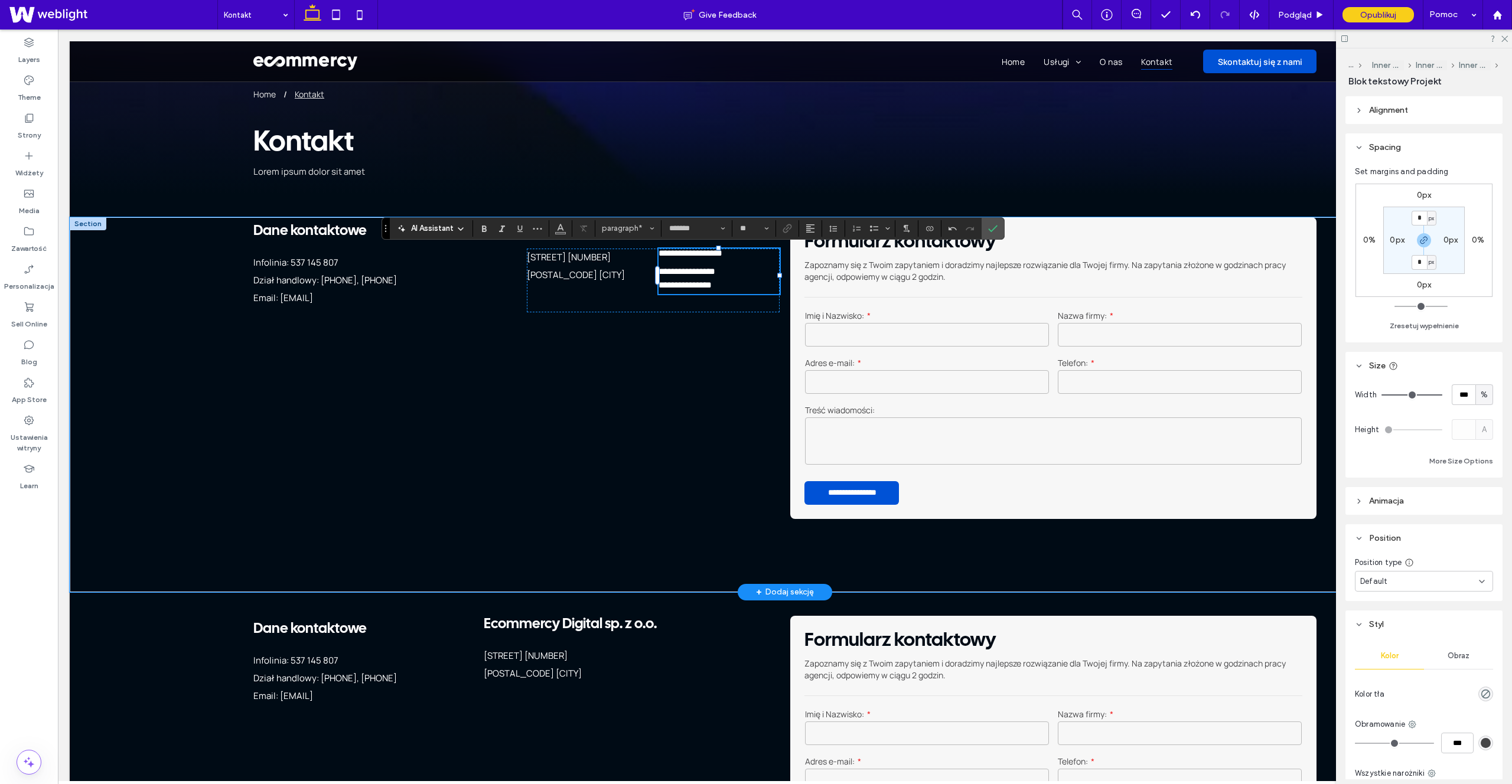 click at bounding box center (719, 262) 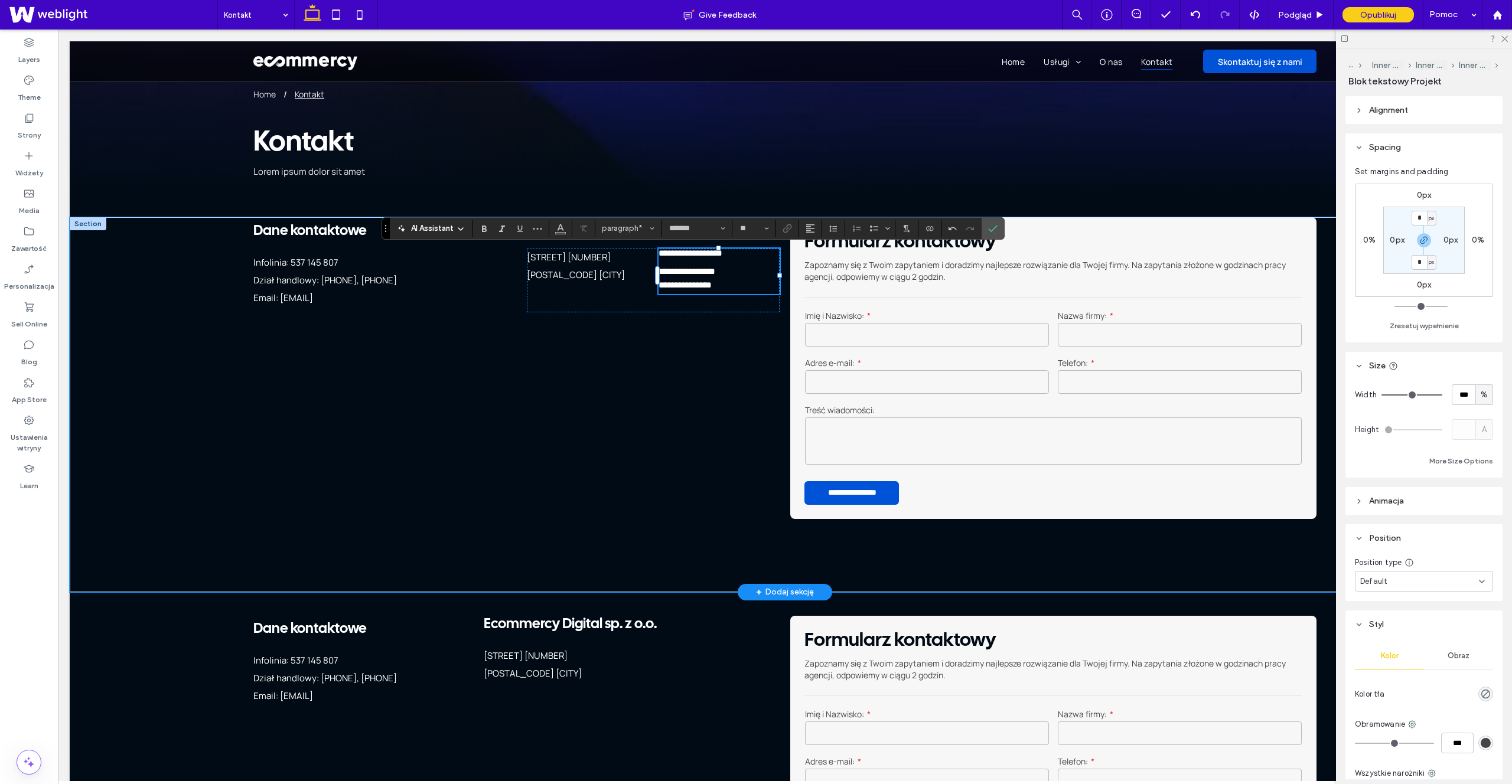 type on "**" 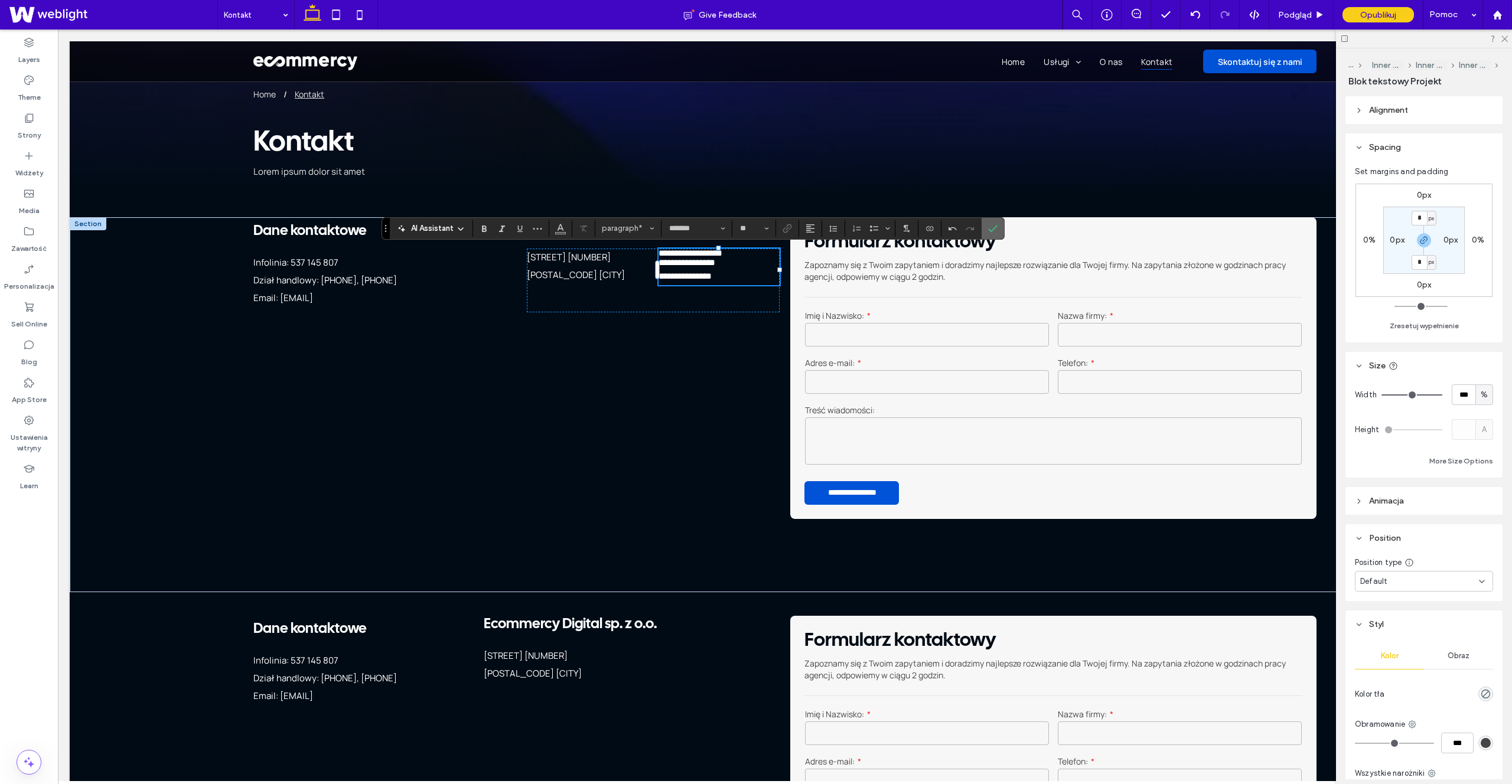click 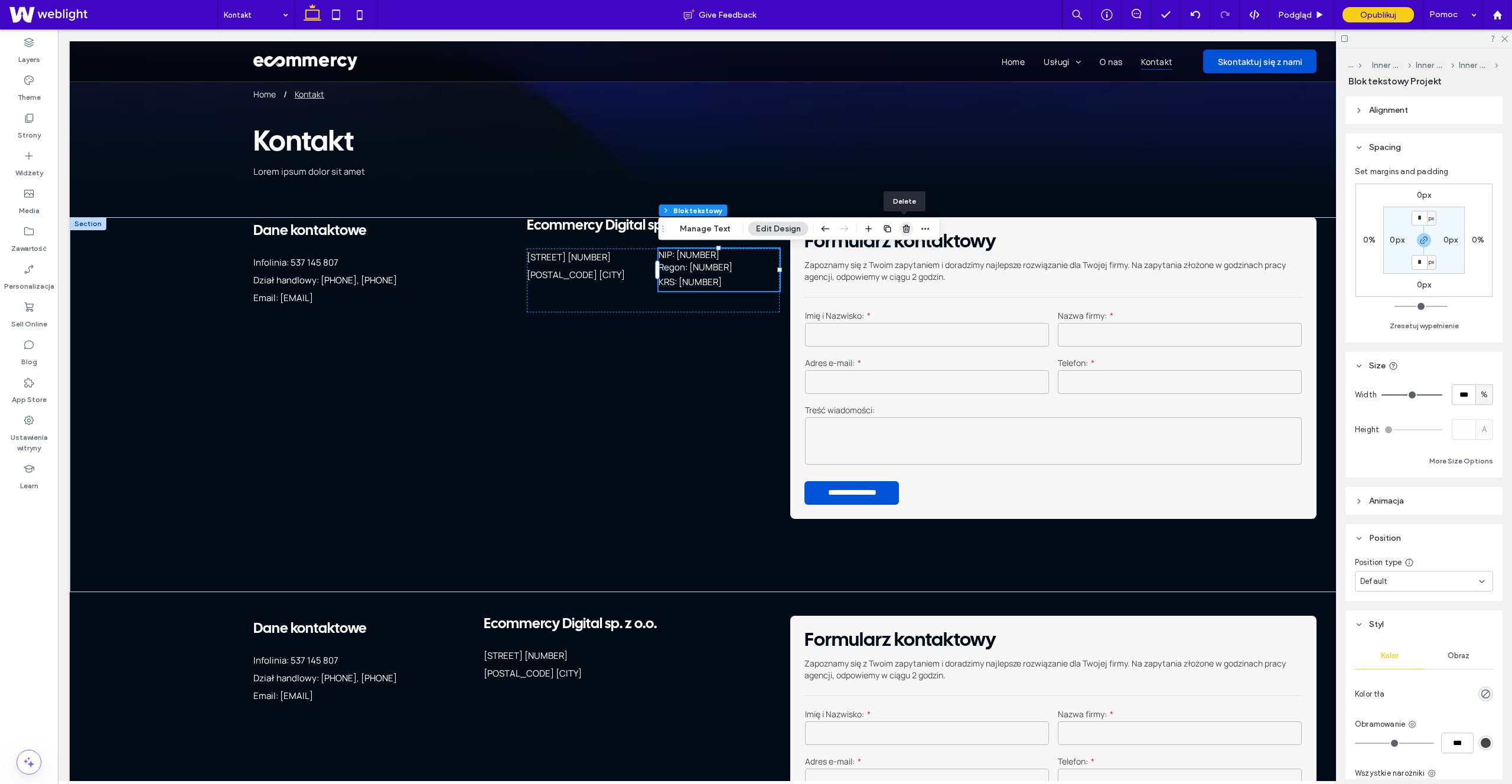 click 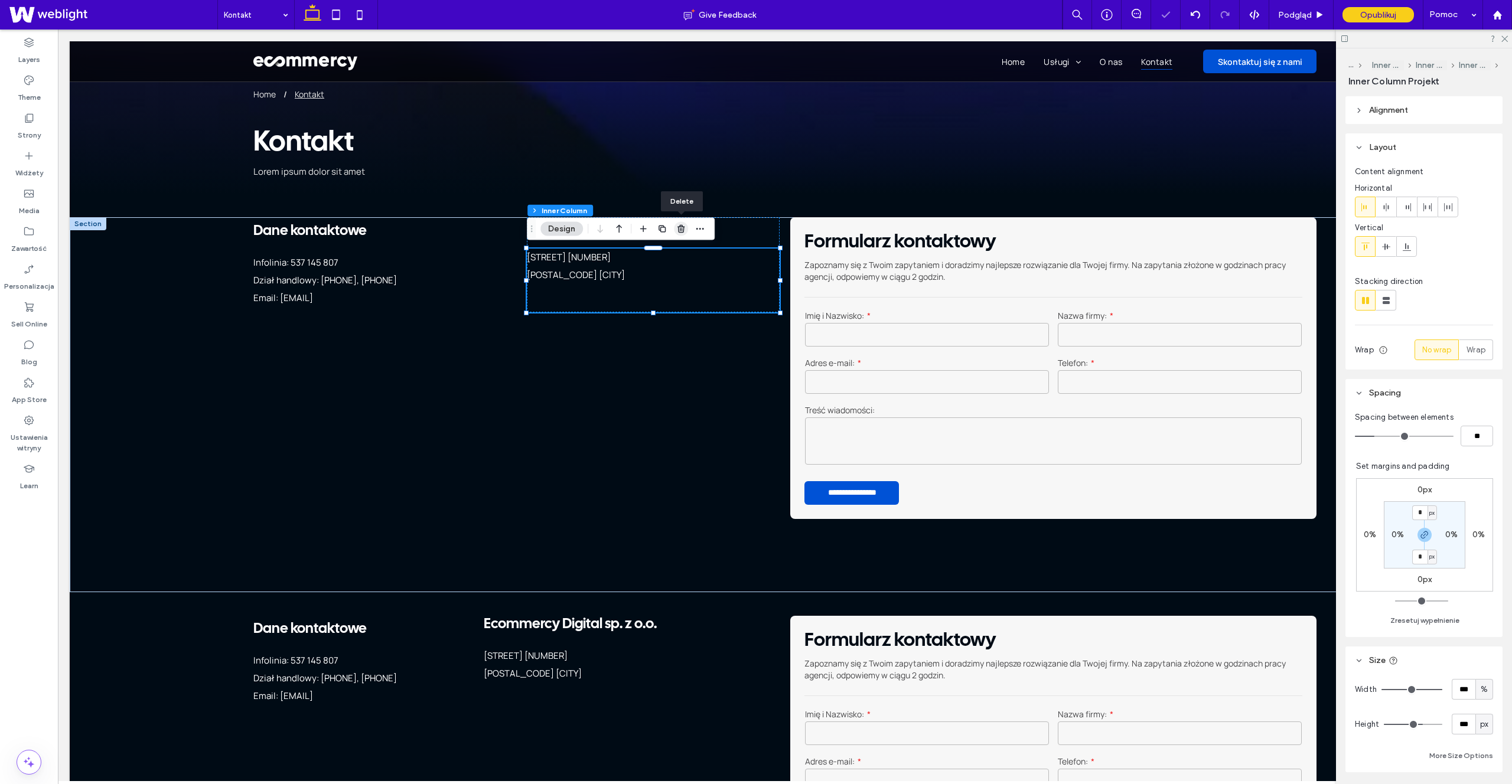 click 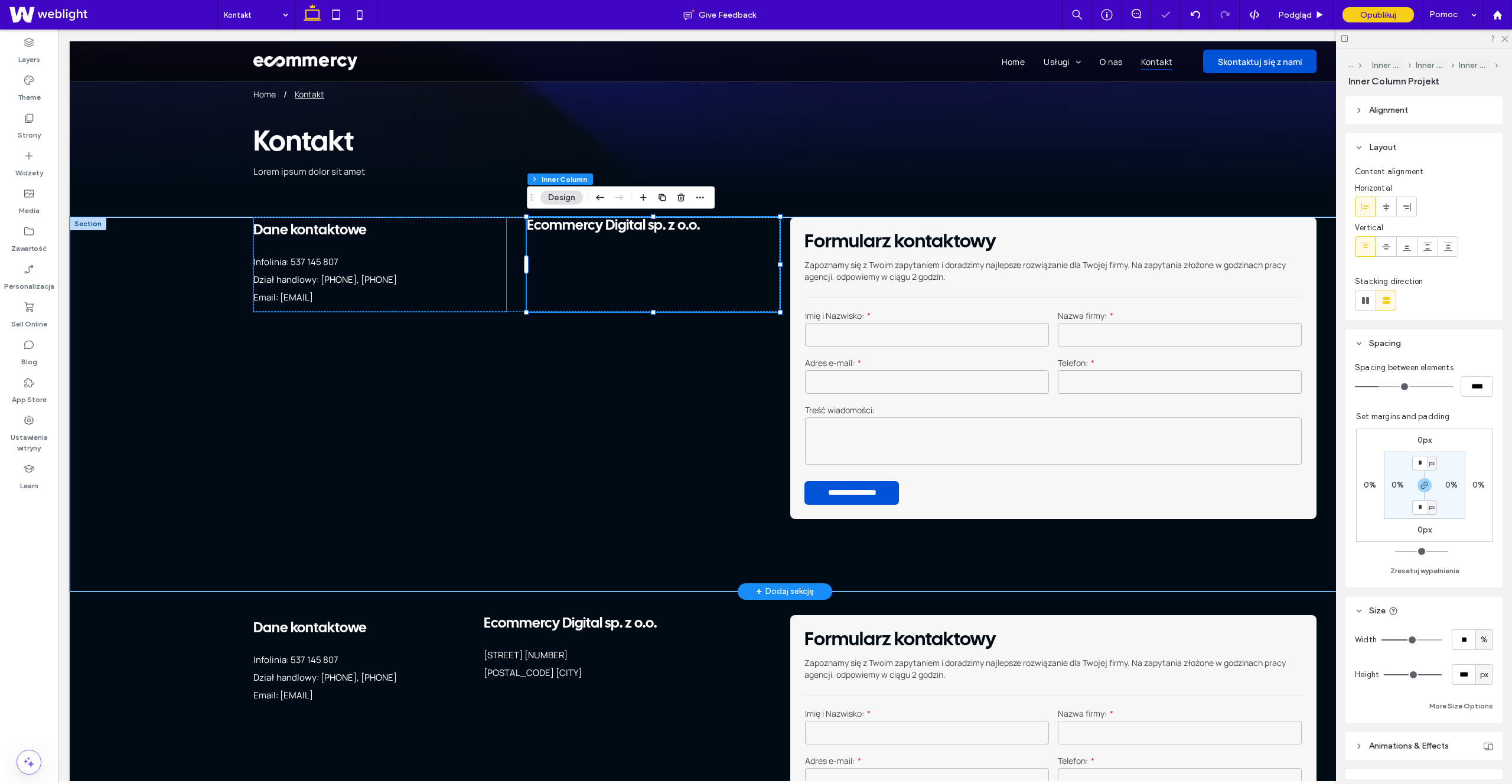 click on "Dział handlowy: [PHONE], [PHONE]" at bounding box center (325, 279) 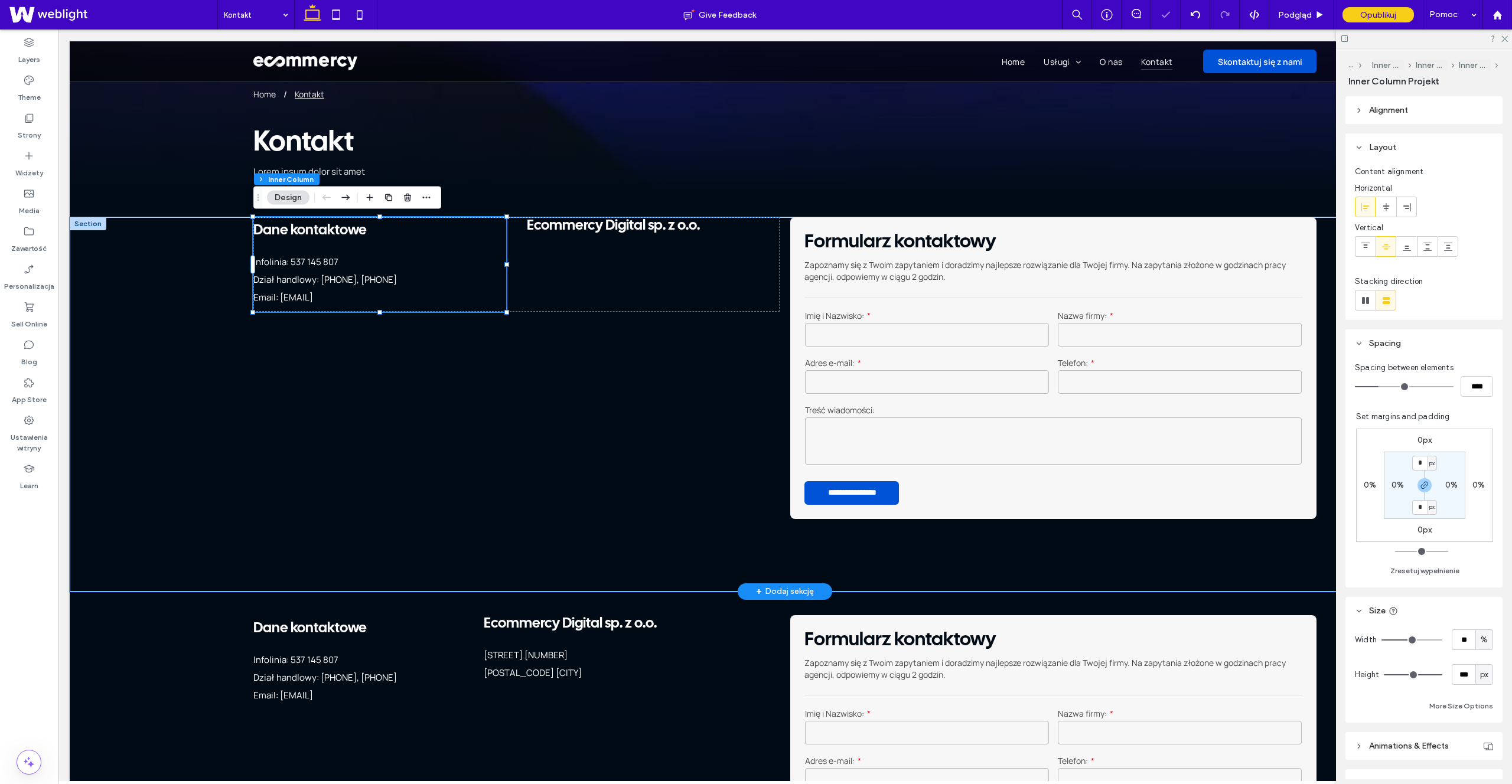 click on "Dział handlowy: [PHONE], [PHONE]" at bounding box center (325, 279) 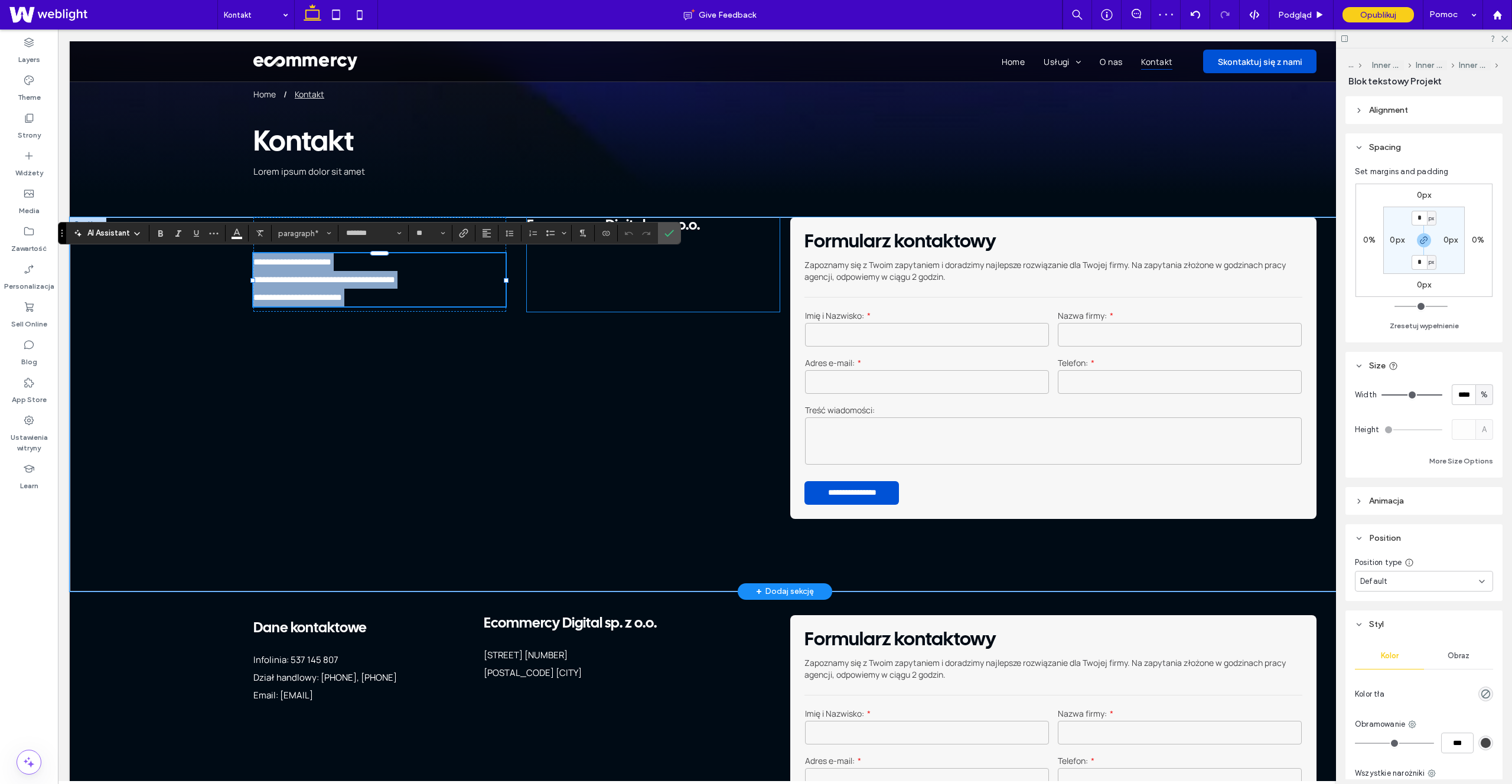 click on "Ecommercy Digital sp. z o.o." at bounding box center [653, 264] 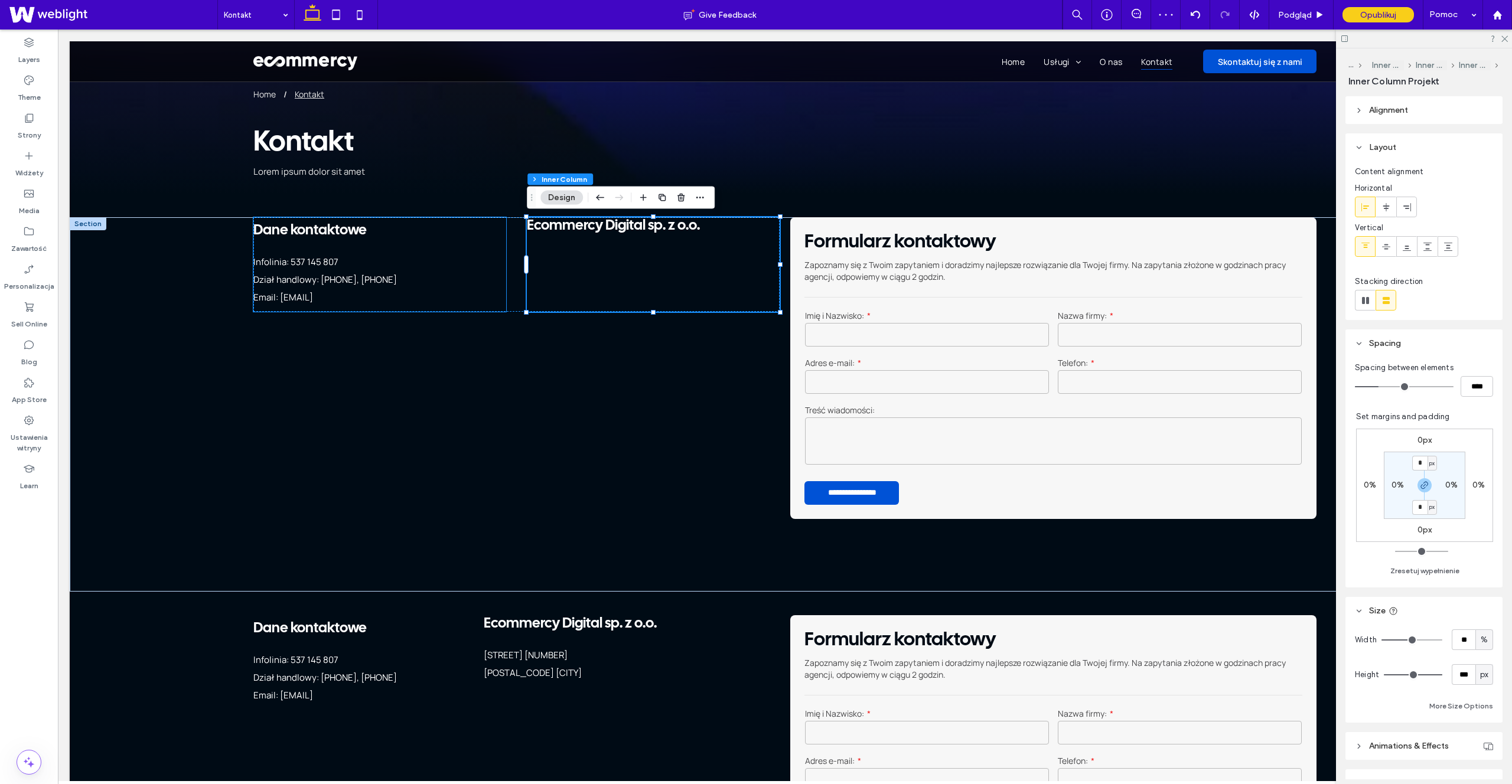 click on "Email: [EMAIL]" at bounding box center [379, 298] 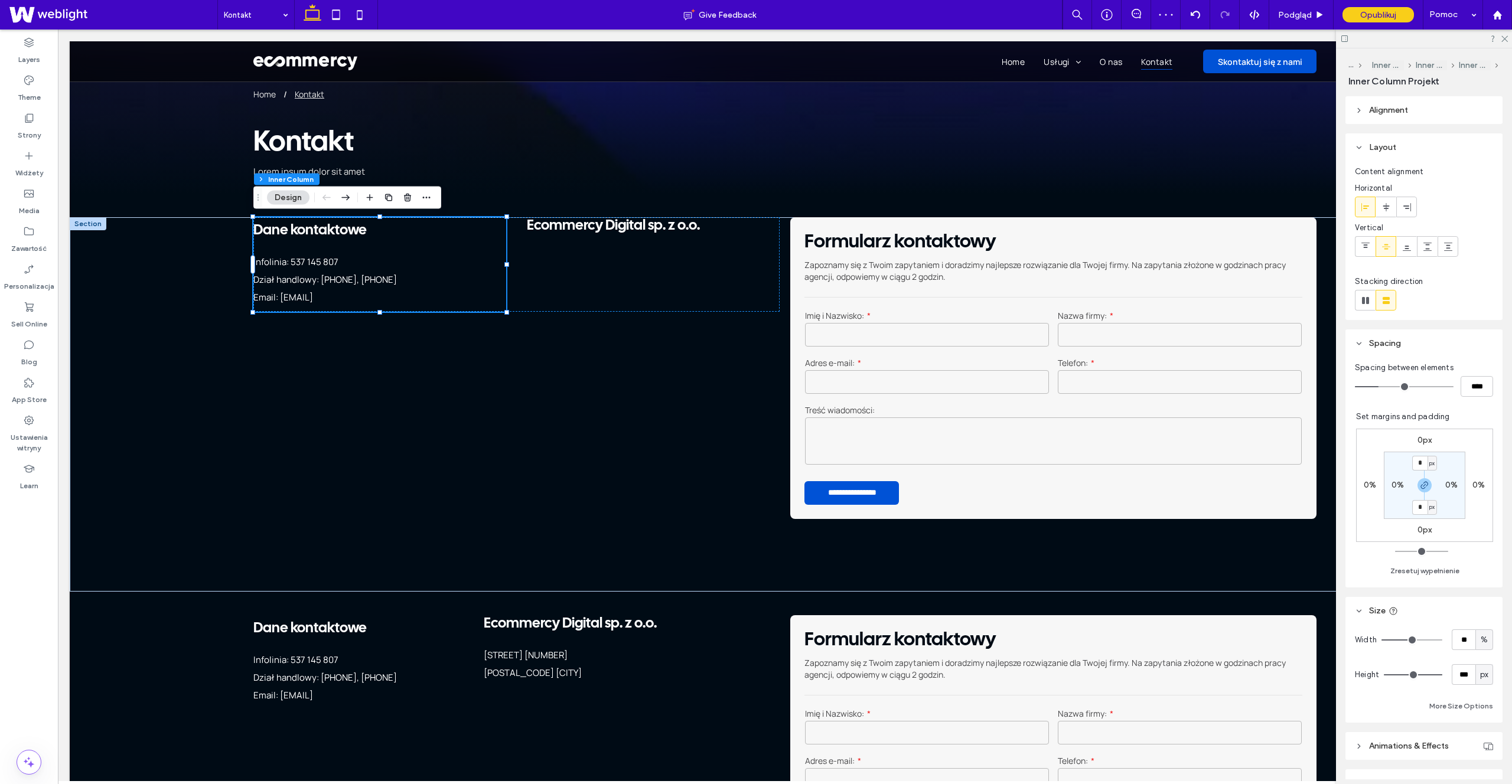 click on "Email: [EMAIL]" at bounding box center (379, 298) 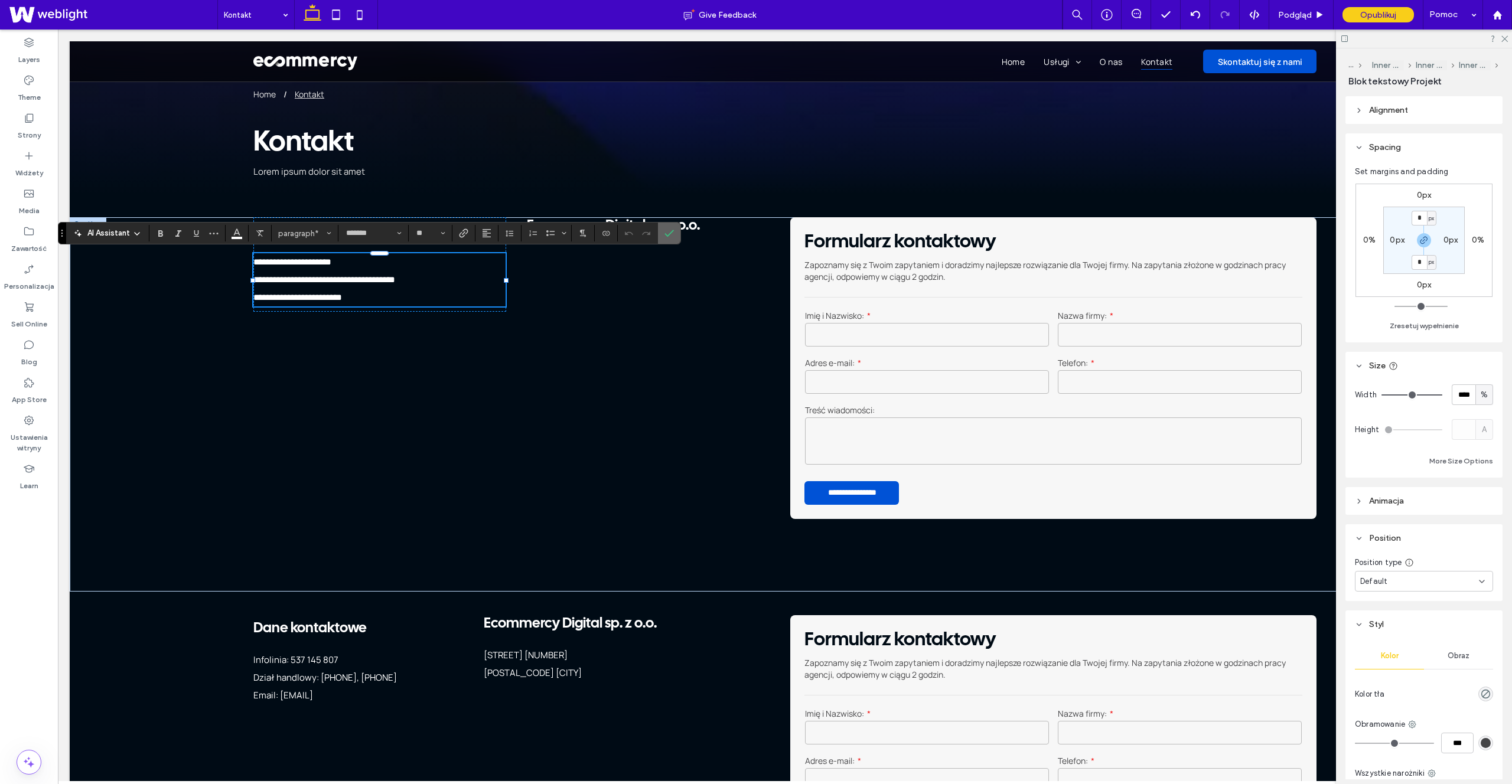 click at bounding box center (667, 233) 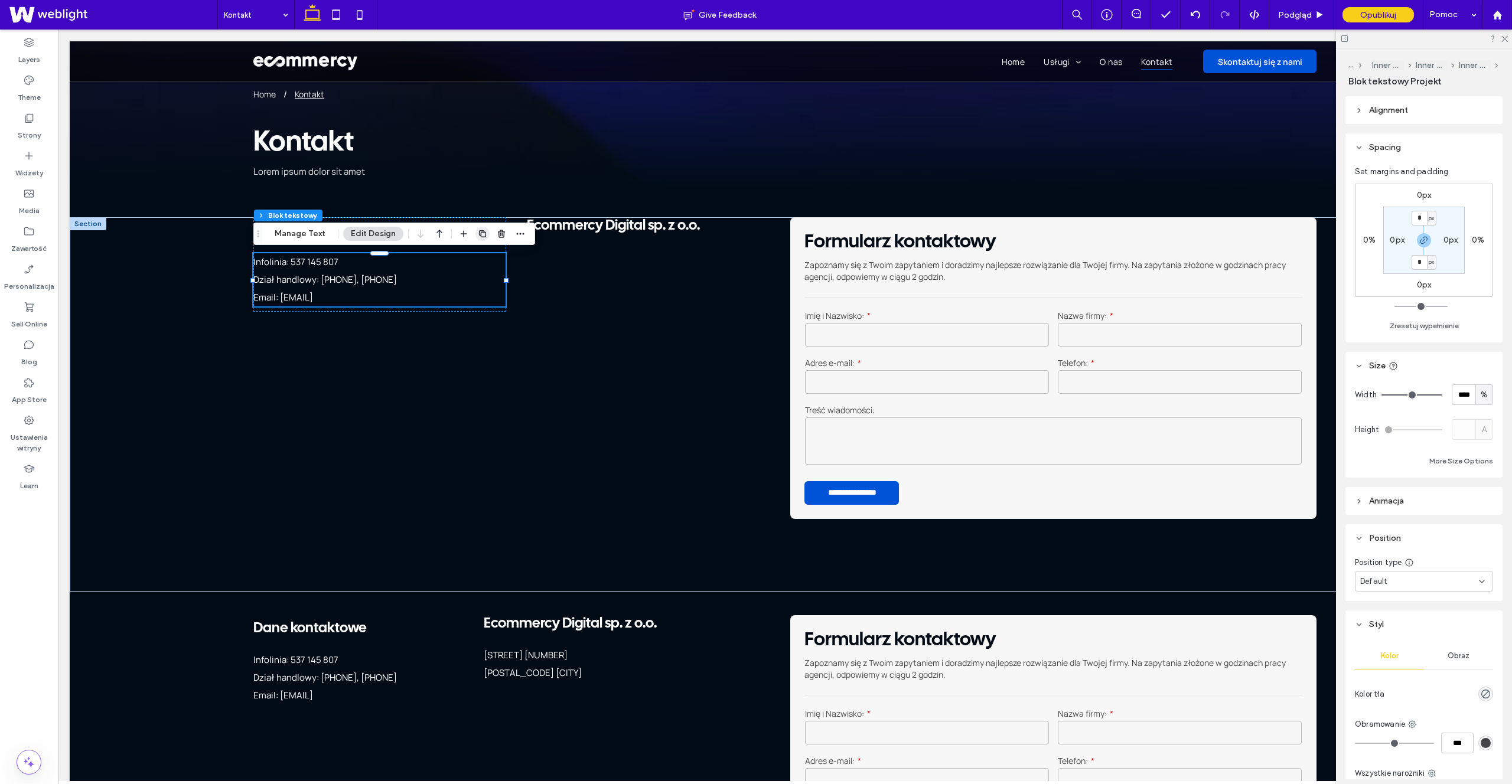 click 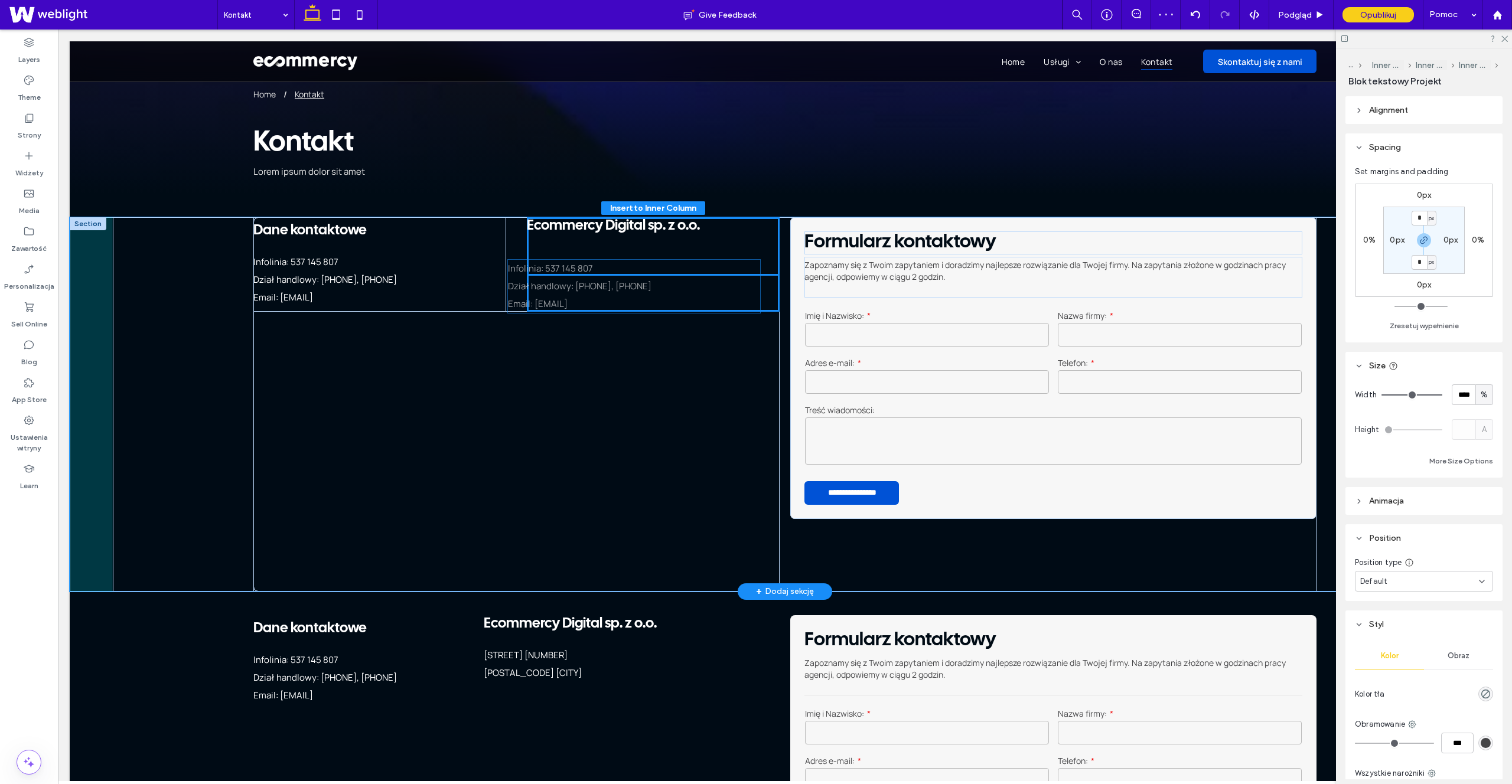 drag, startPoint x: 366, startPoint y: 331, endPoint x: 621, endPoint y: 275, distance: 261.07662 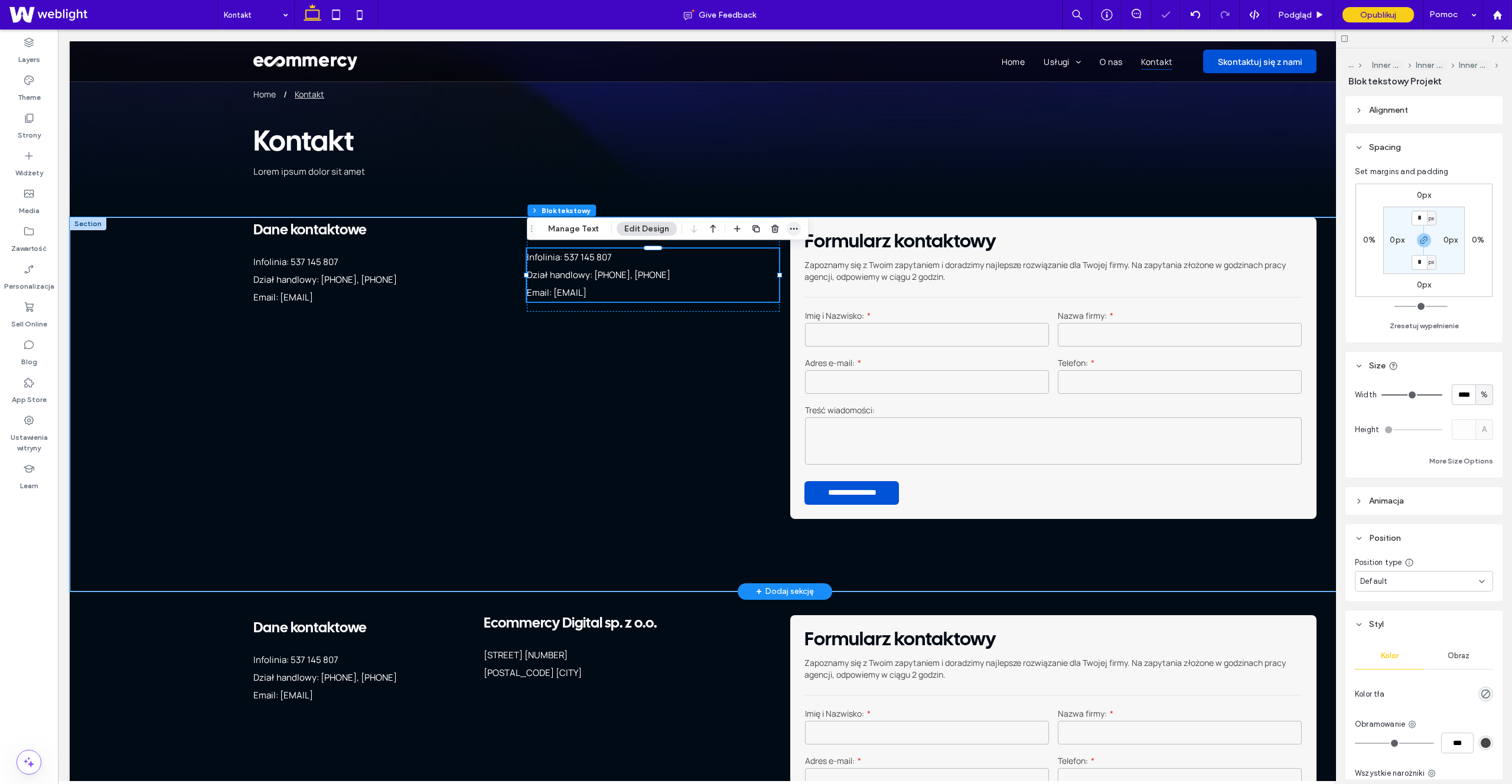 click at bounding box center [794, 229] 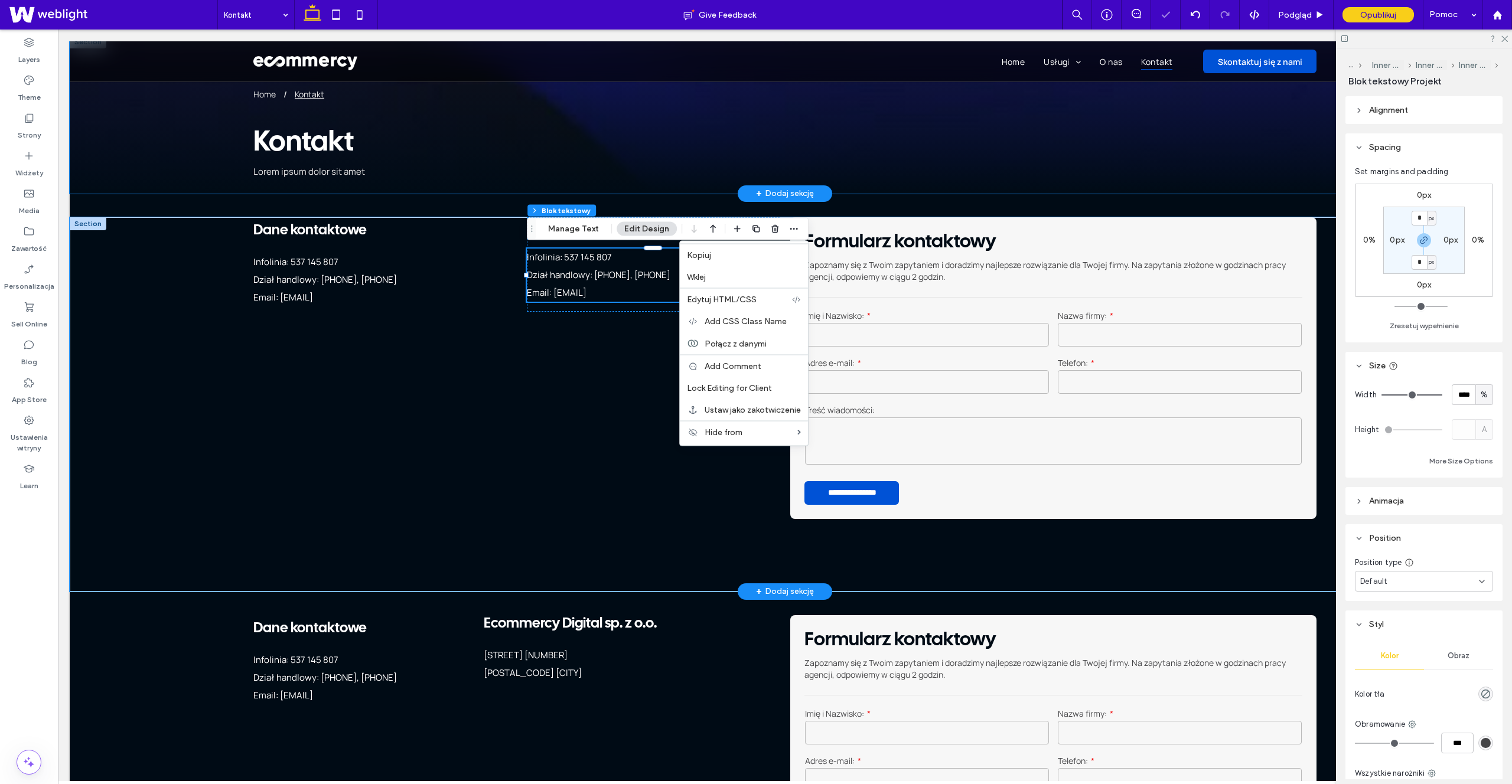 click on "Home Kontakt
Kontakt
Lorem ipsum dolor sit amet" at bounding box center [785, 115] 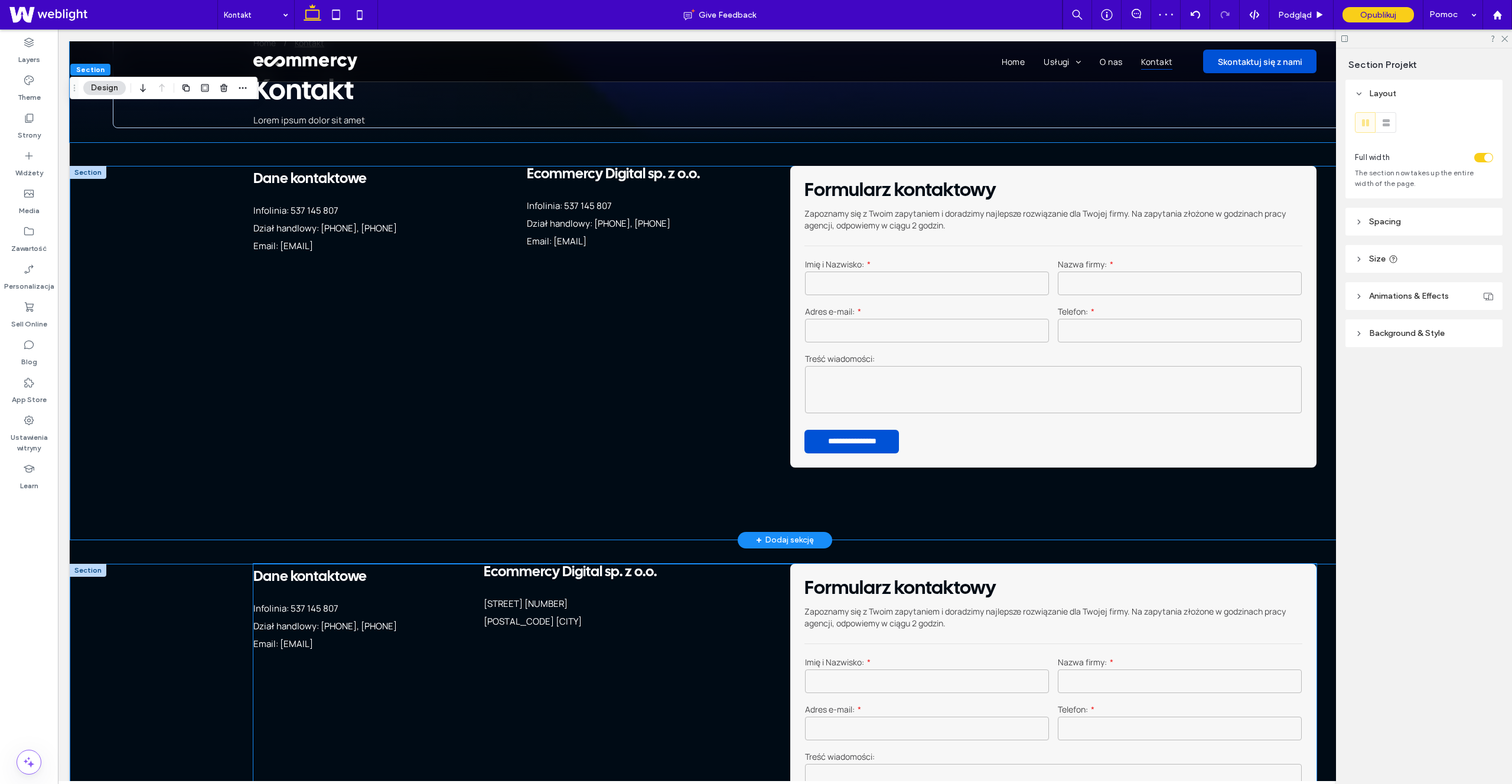 scroll, scrollTop: 56, scrollLeft: 0, axis: vertical 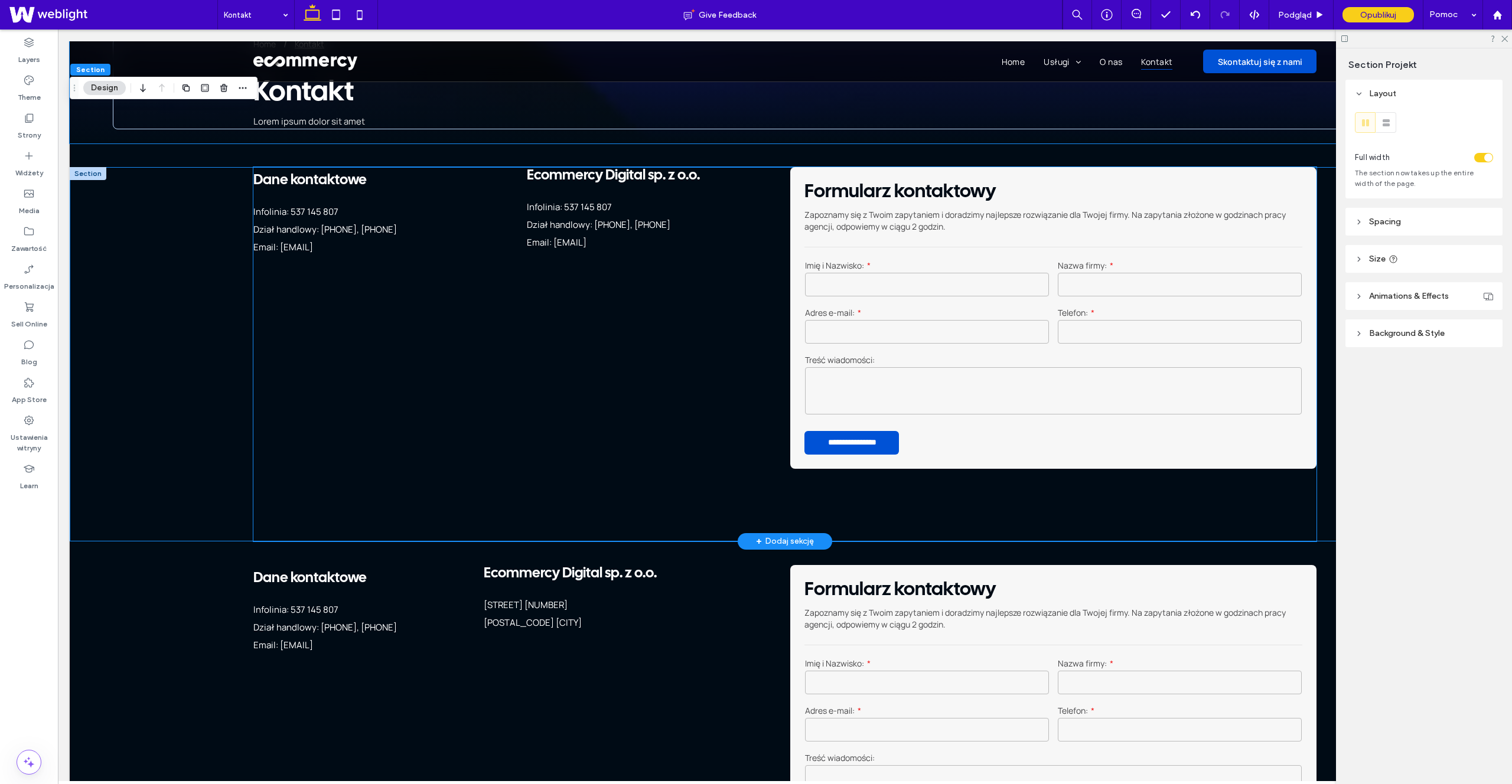 click on "Email: [EMAIL]" at bounding box center [556, 242] 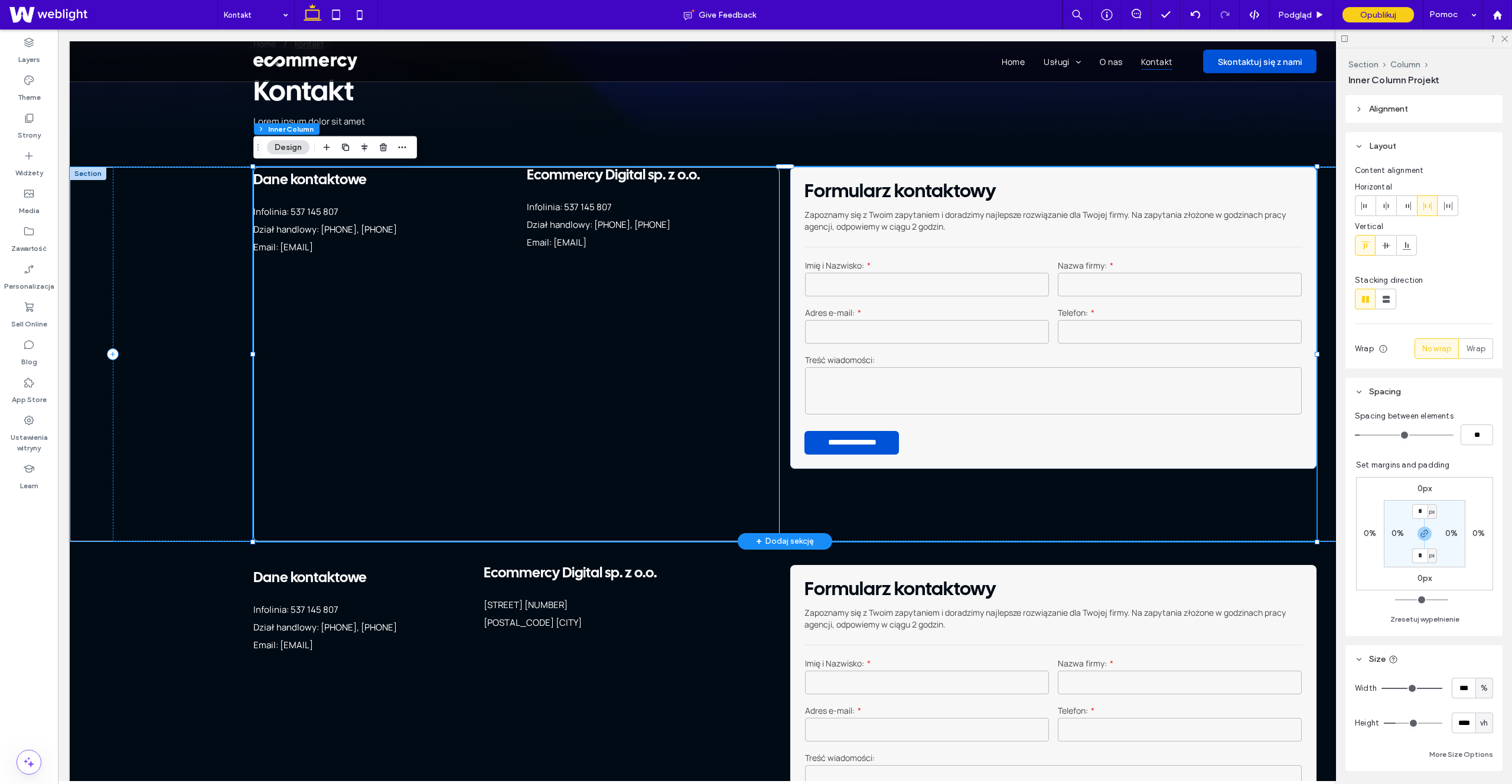click on "Email: [EMAIL]" at bounding box center [556, 242] 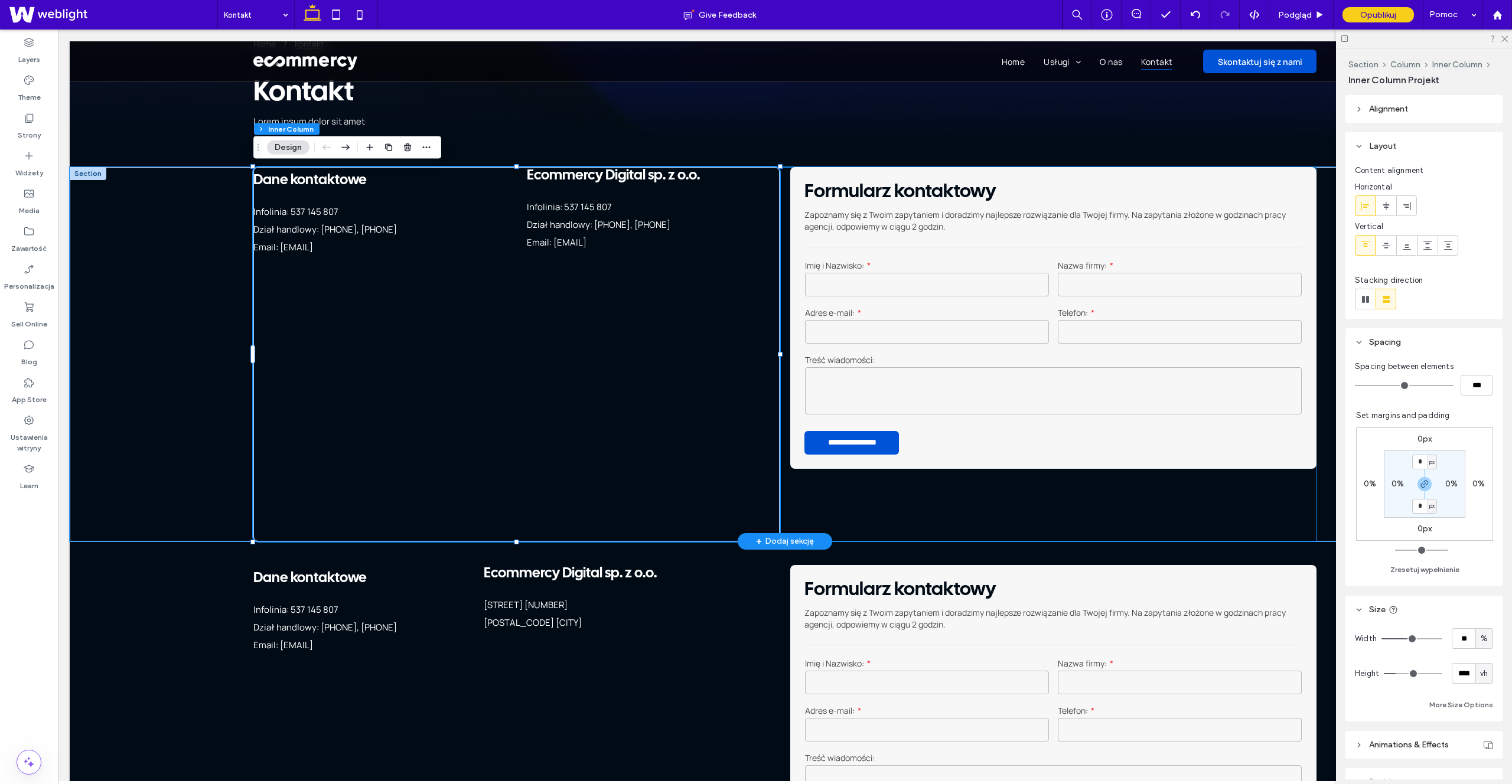 scroll, scrollTop: 55, scrollLeft: 0, axis: vertical 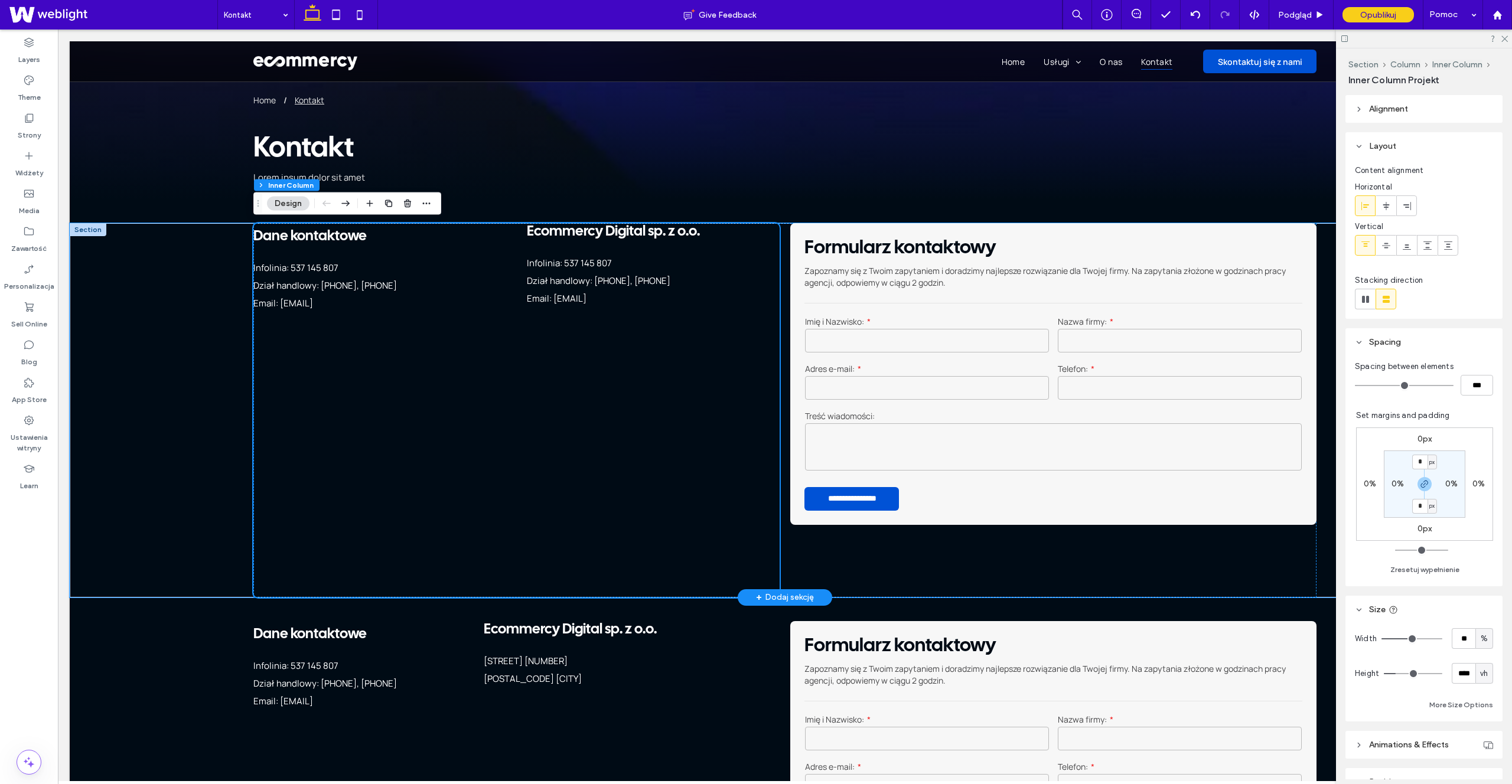 click on "Dział handlowy: [PHONE], [PHONE]" at bounding box center [653, 281] 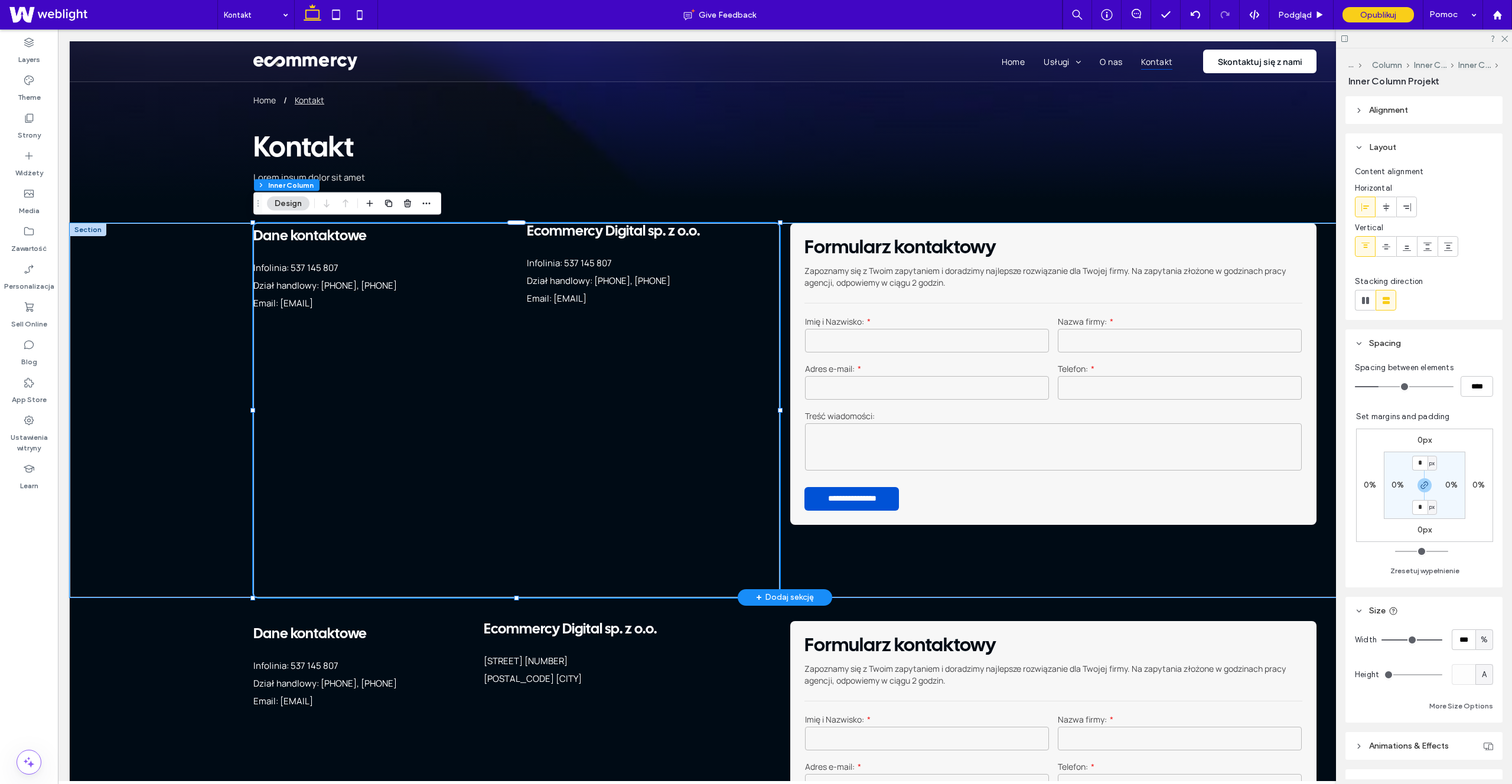 scroll, scrollTop: 2, scrollLeft: 0, axis: vertical 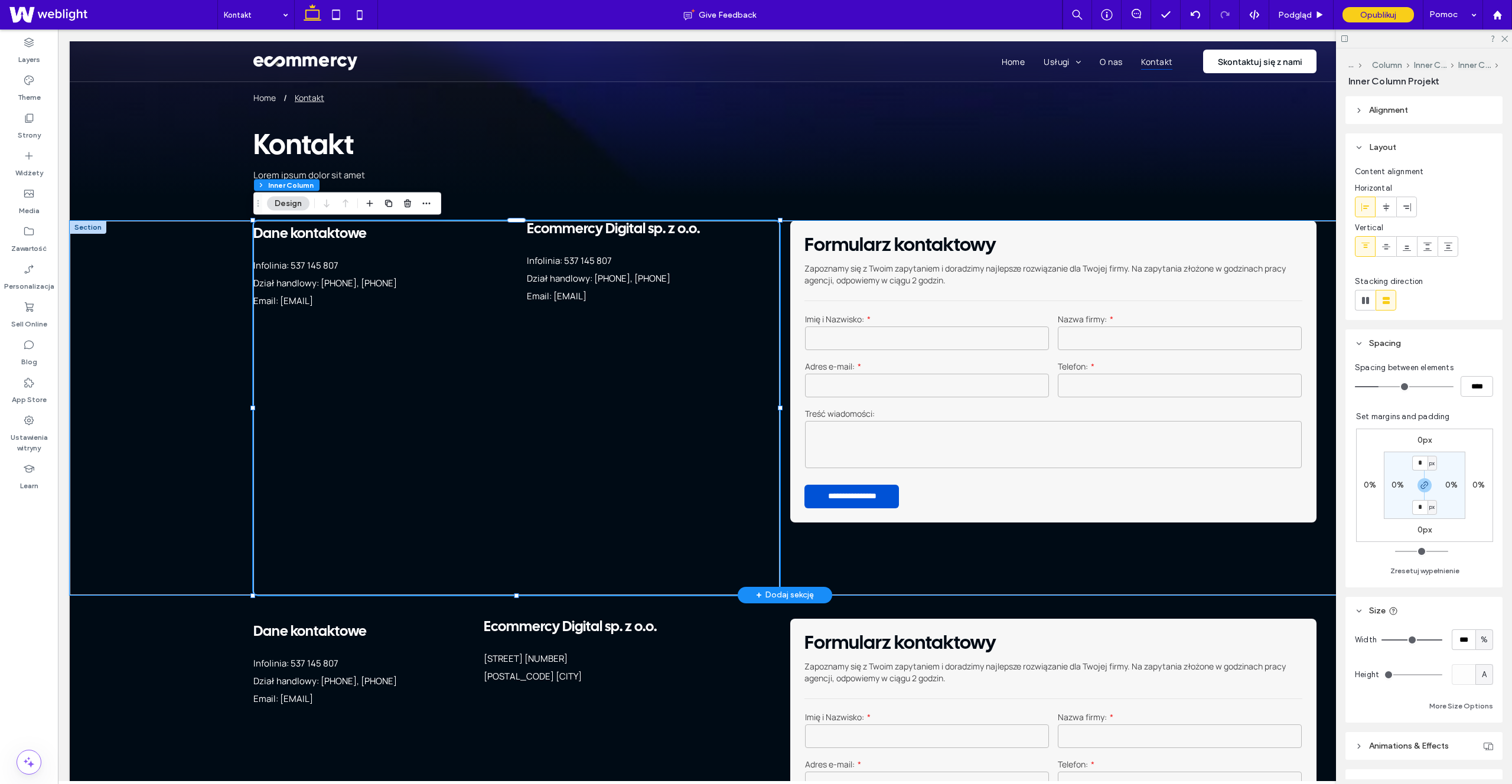 click on "Infolinia: [PHONE] Dział handlowy: [PHONE], [PHONE] Email: [EMAIL]" at bounding box center [653, 279] 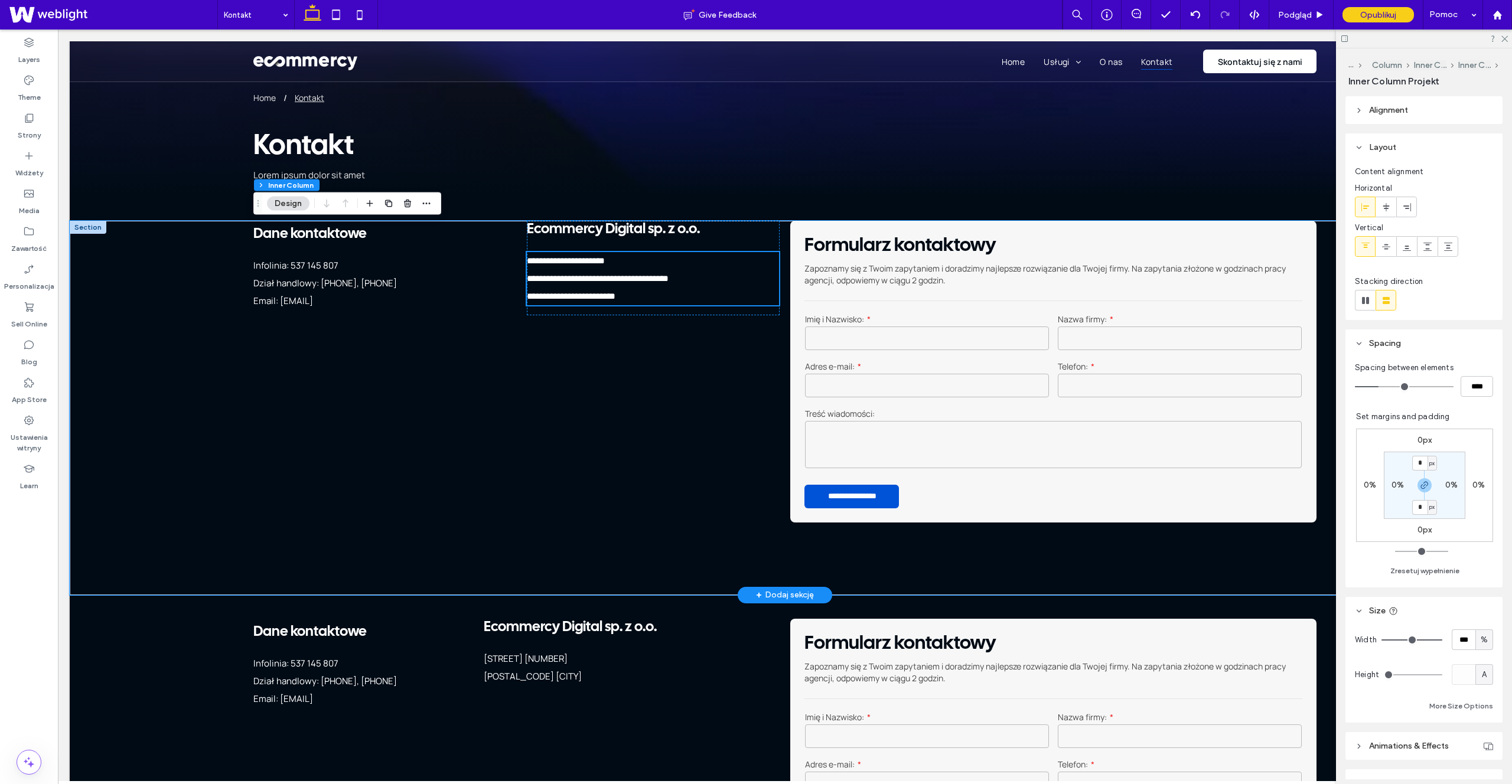 scroll, scrollTop: 0, scrollLeft: 0, axis: both 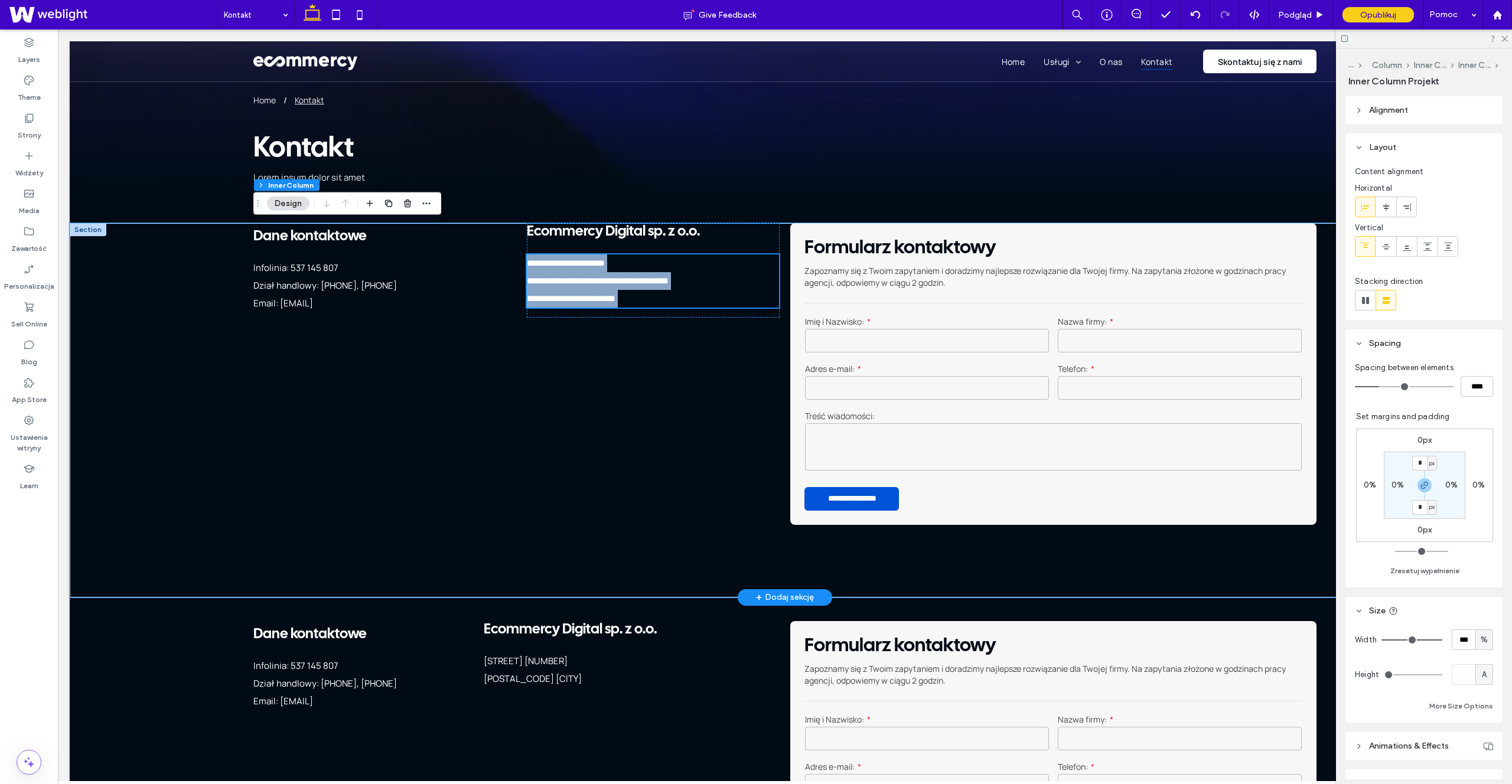 type on "*******" 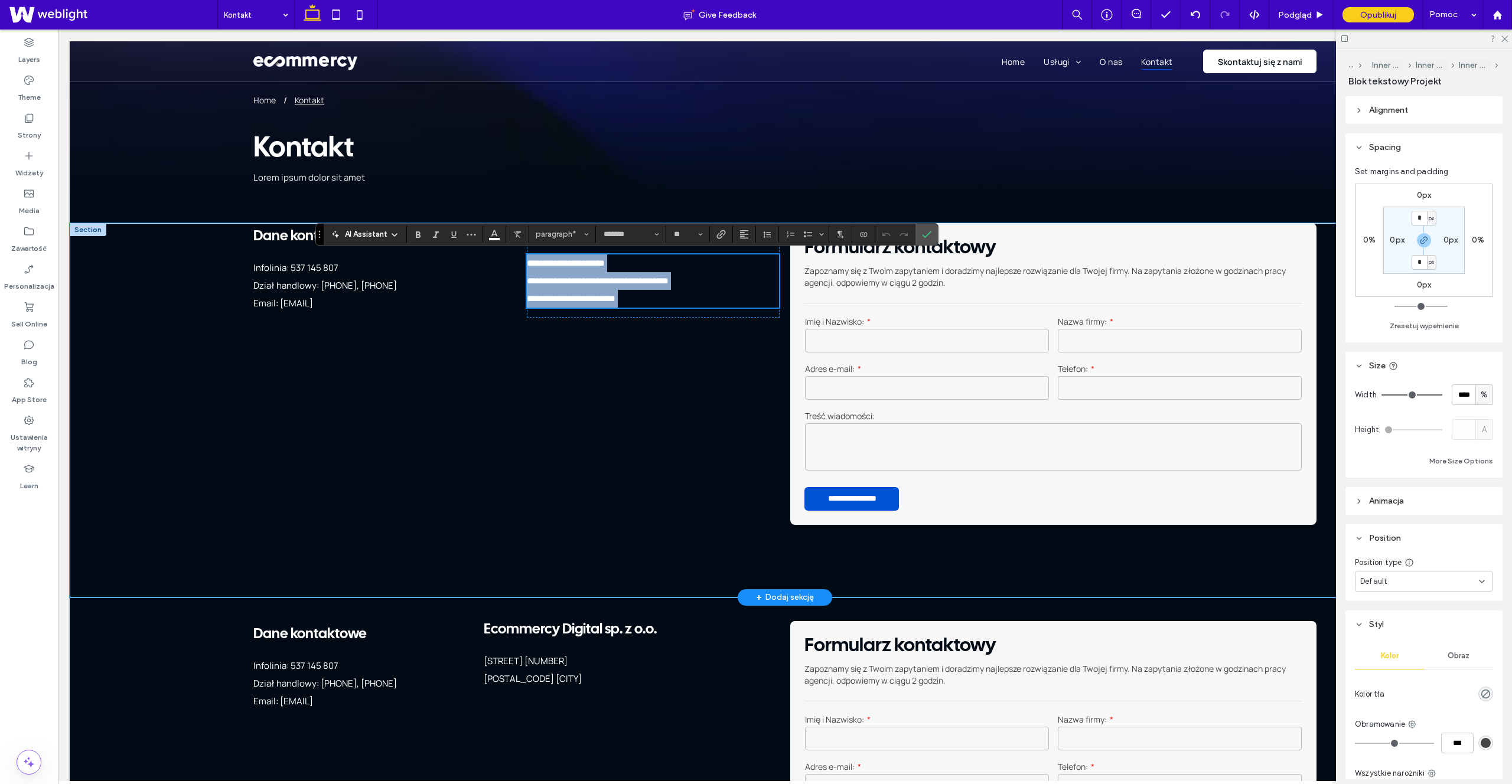 scroll, scrollTop: 1, scrollLeft: 0, axis: vertical 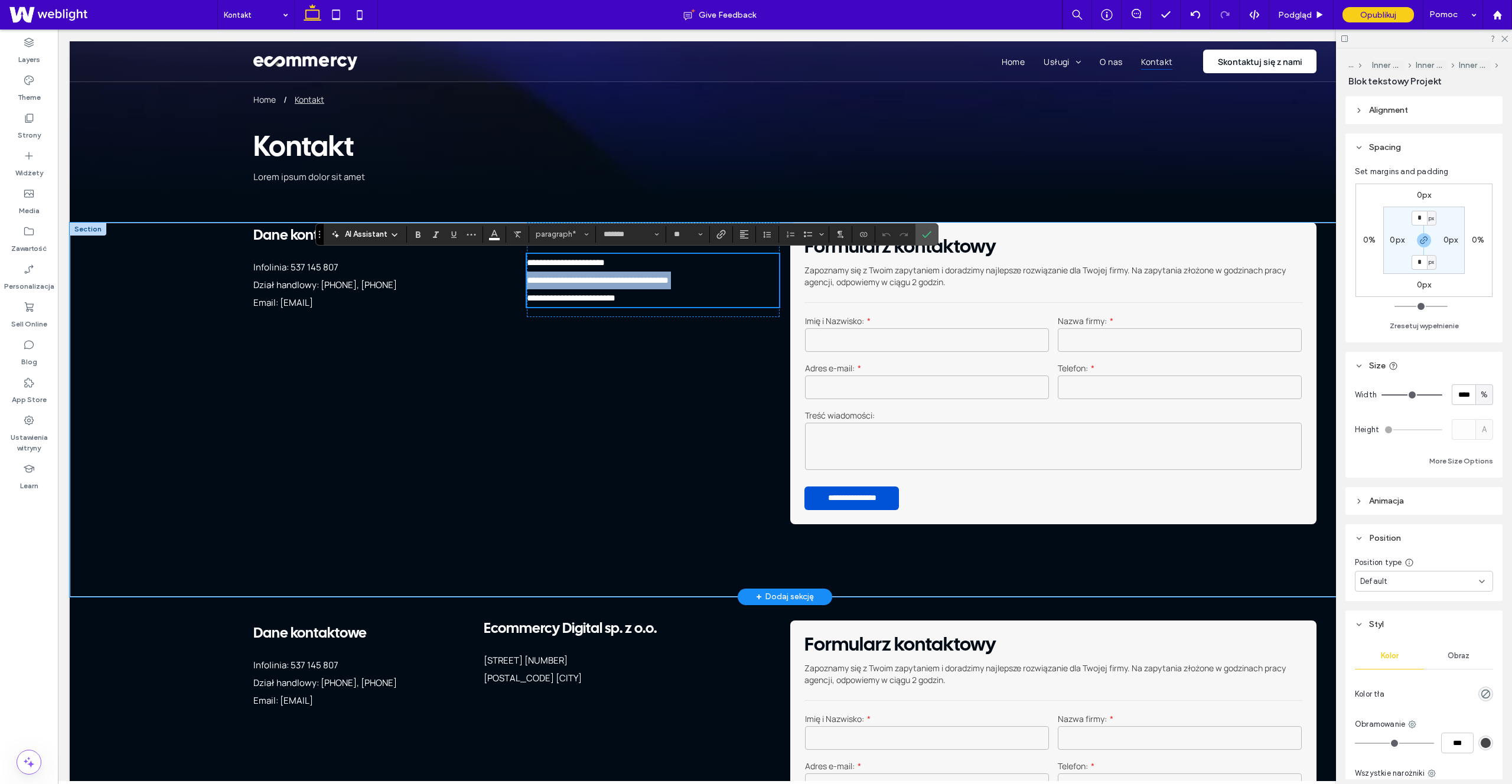 click on "**********" at bounding box center [653, 280] 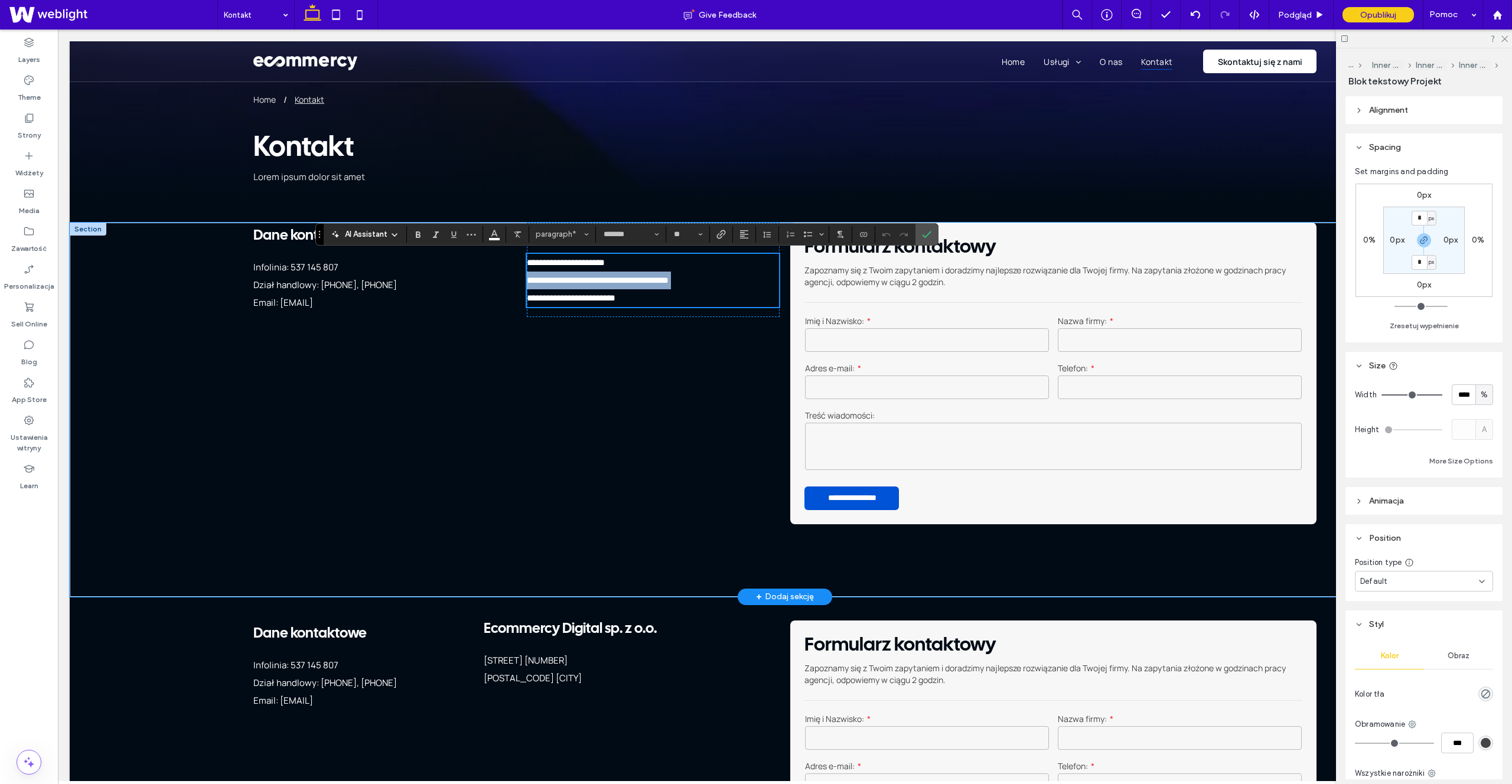 scroll, scrollTop: 0, scrollLeft: 0, axis: both 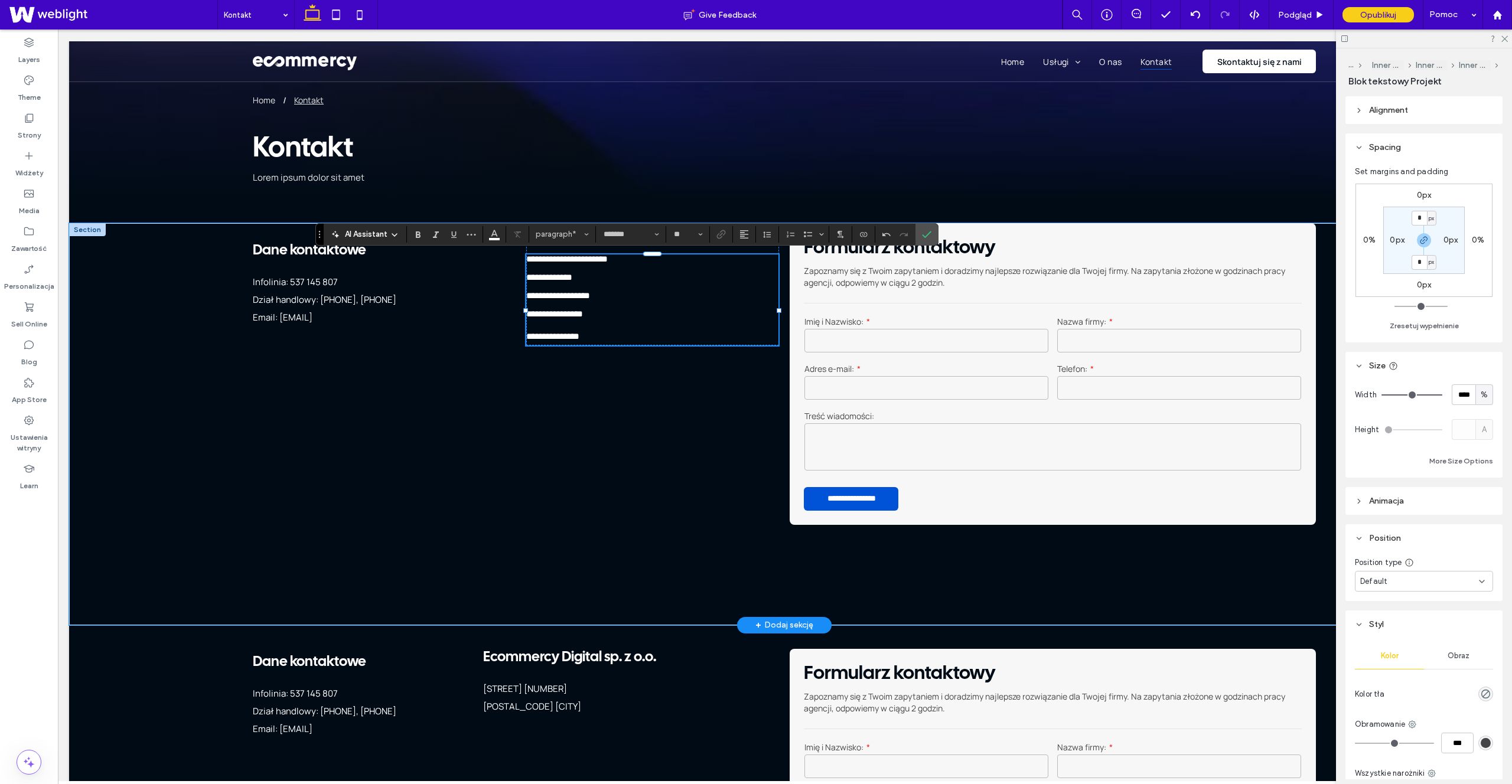 click at bounding box center (652, 323) 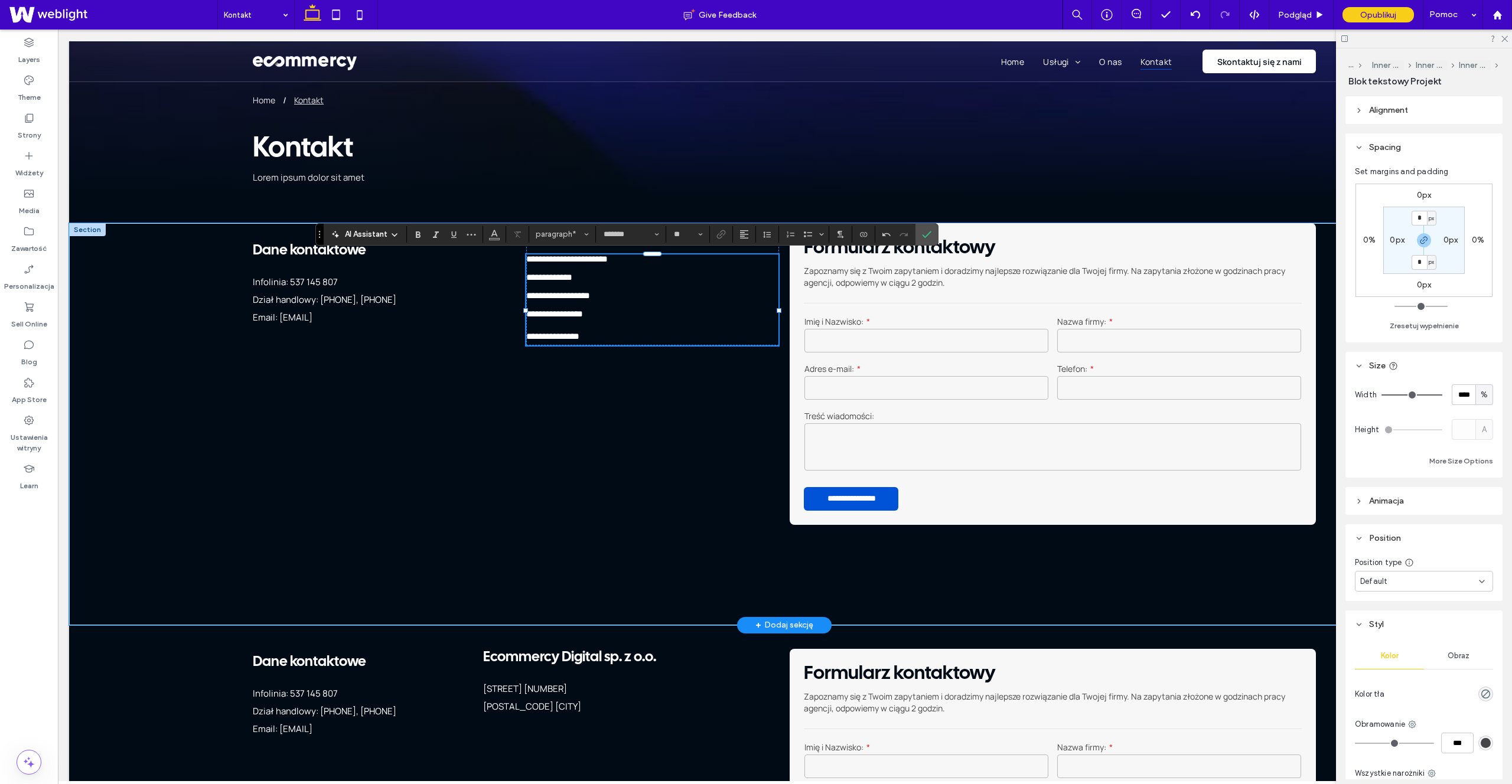 scroll, scrollTop: 0, scrollLeft: 0, axis: both 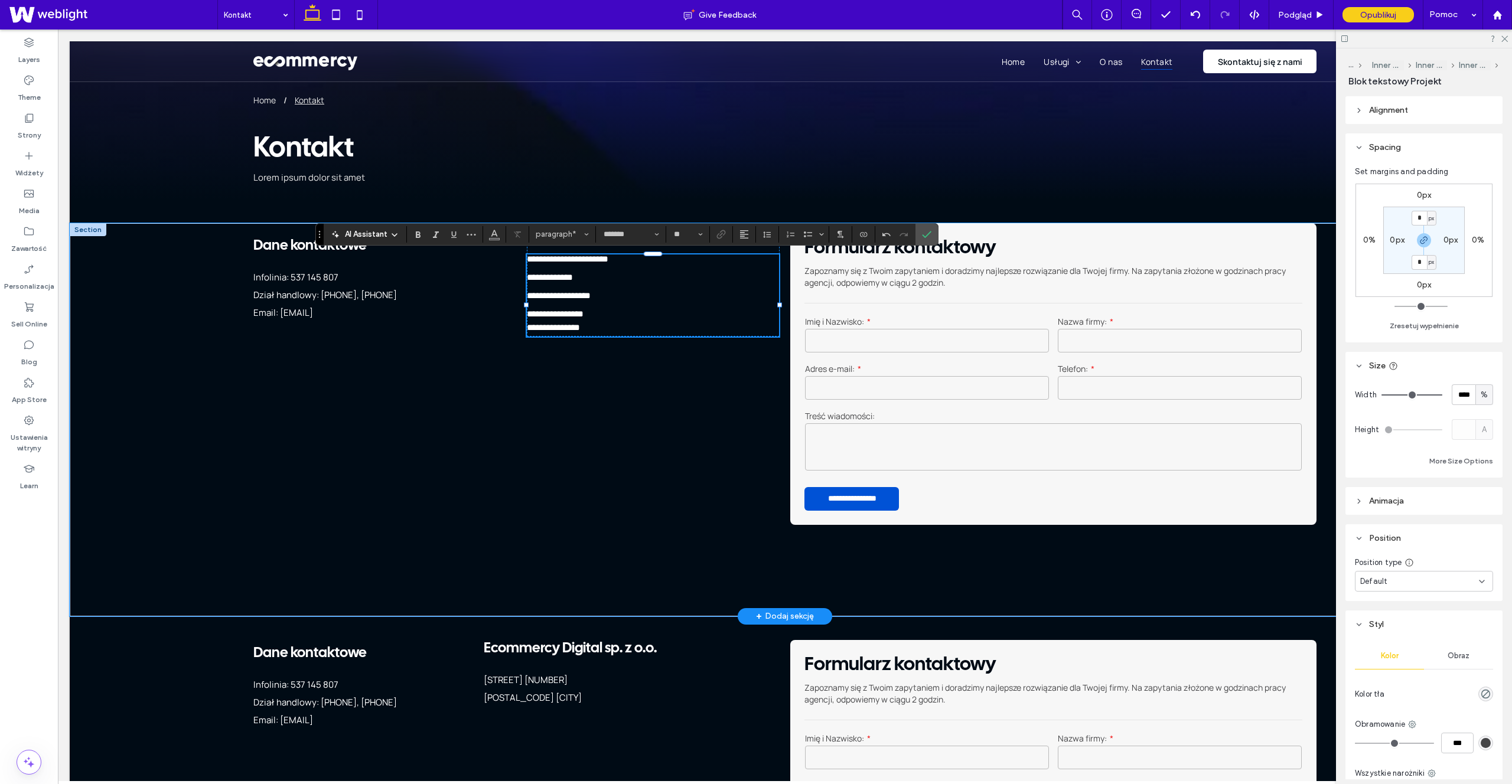 click on "﻿" at bounding box center (653, 305) 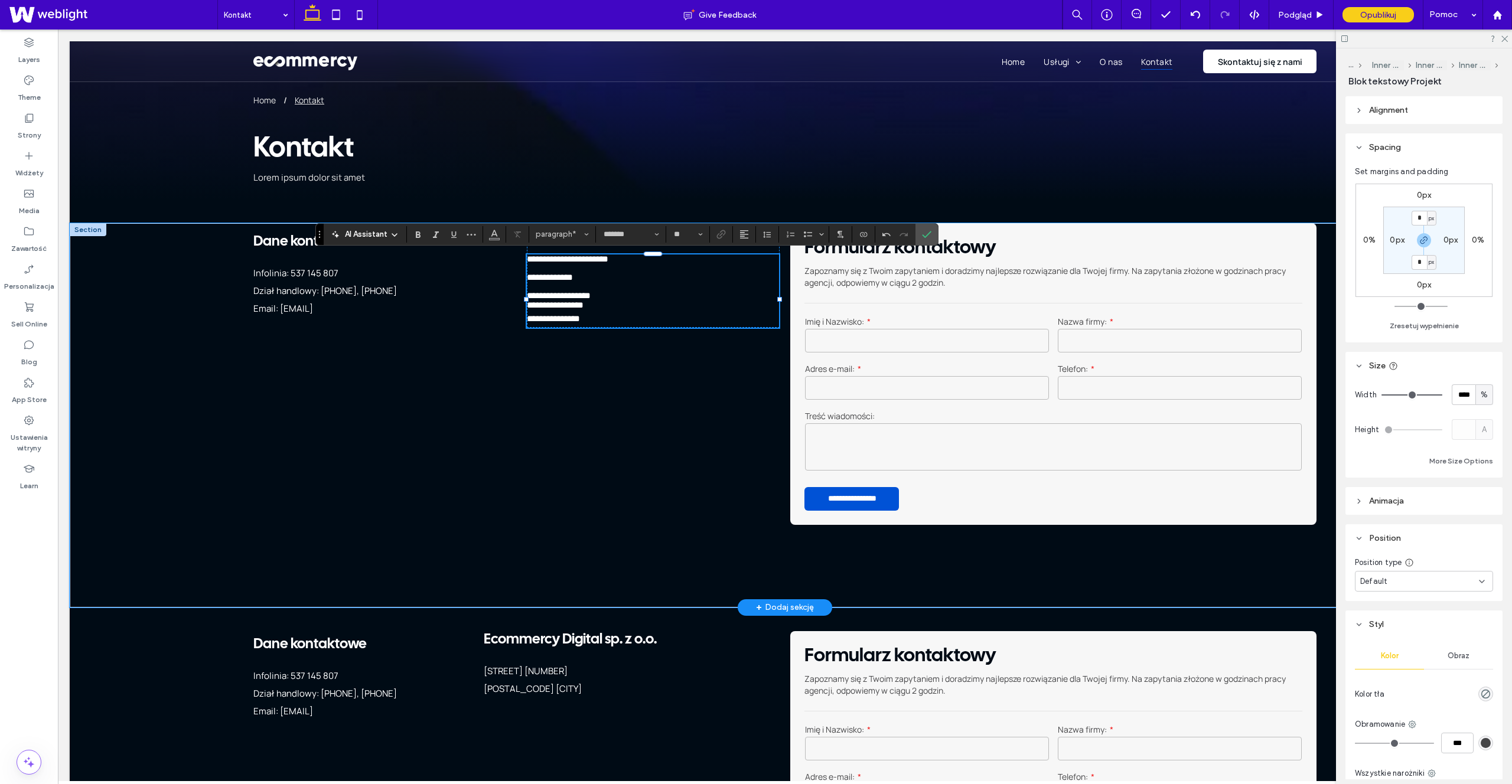 click at bounding box center [653, 268] 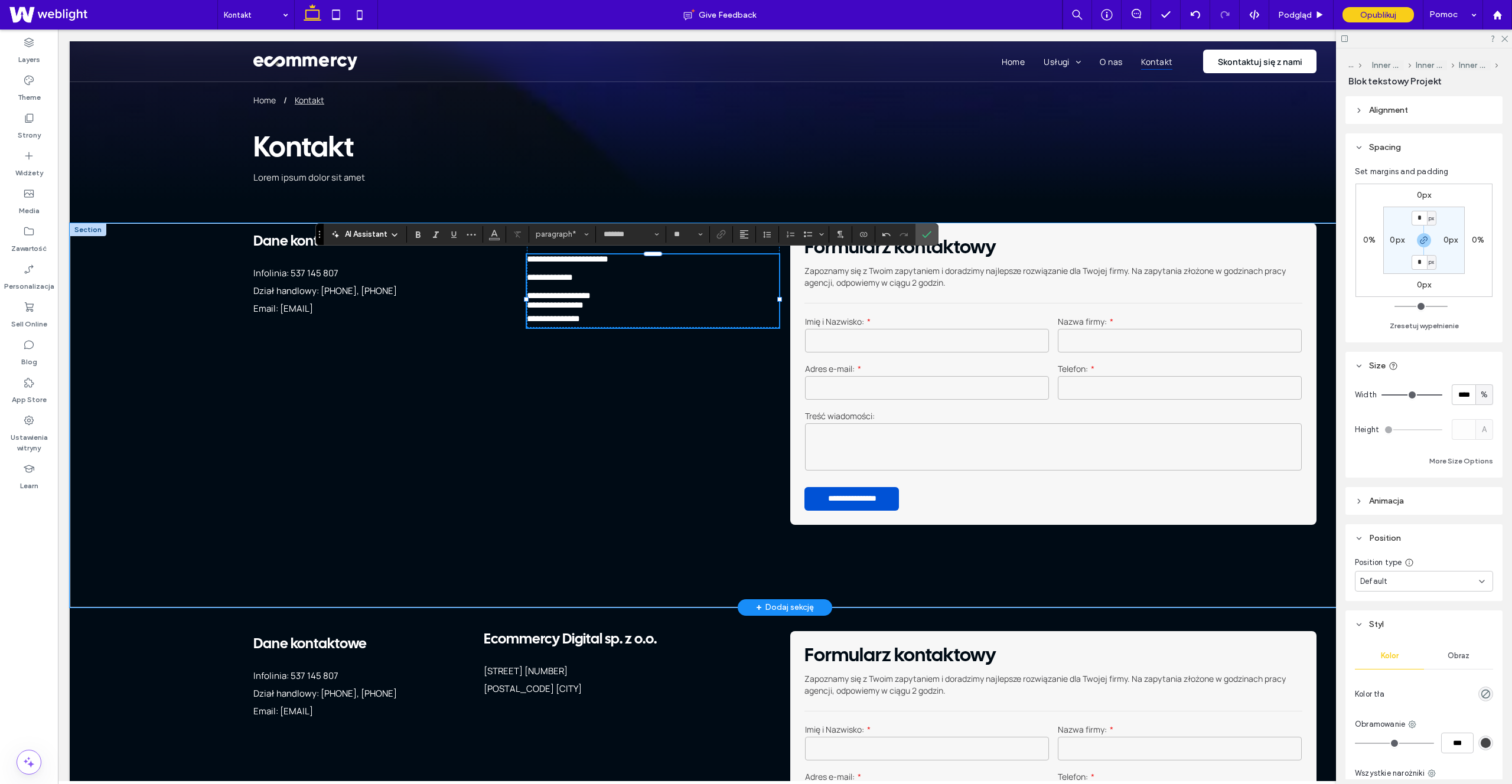 type on "**" 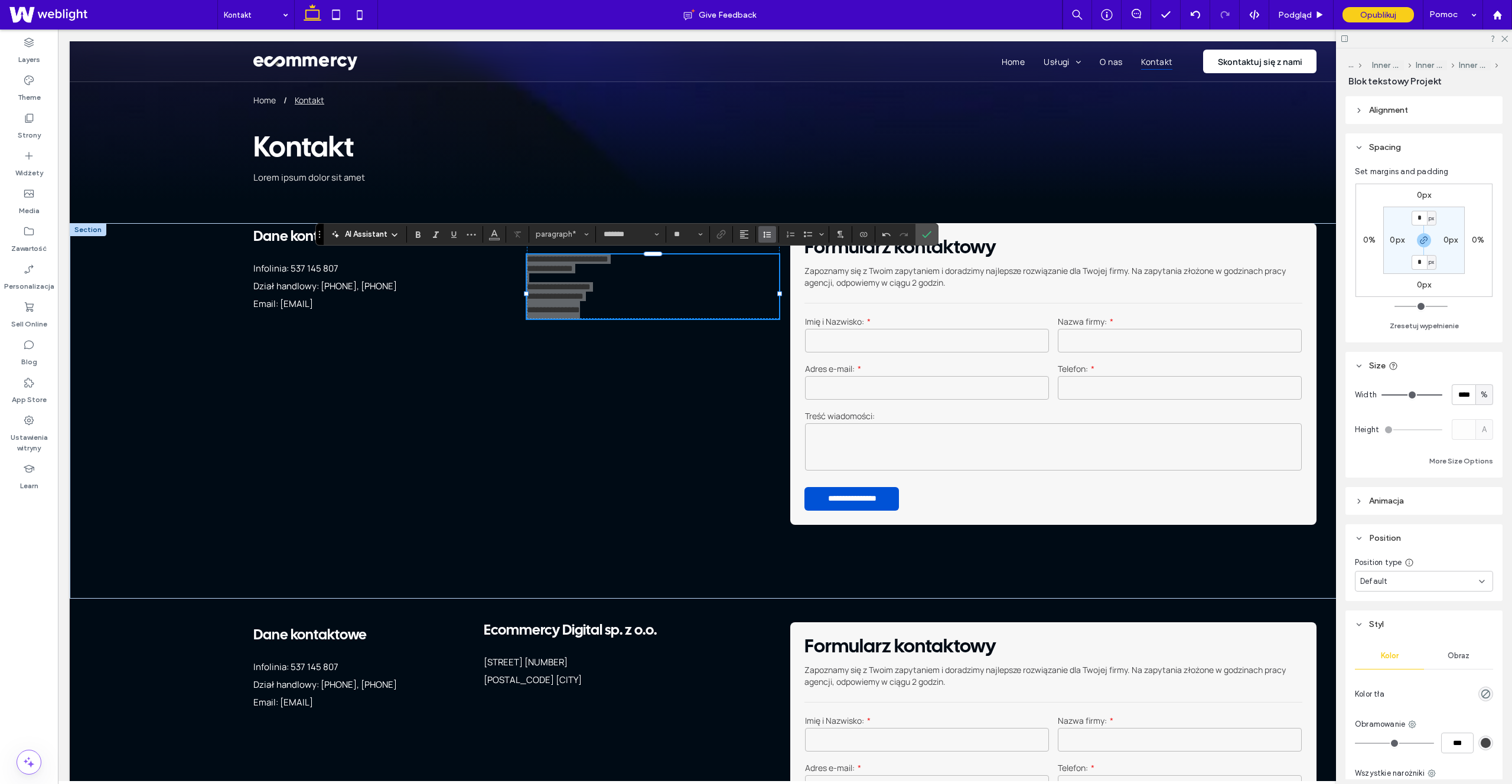click 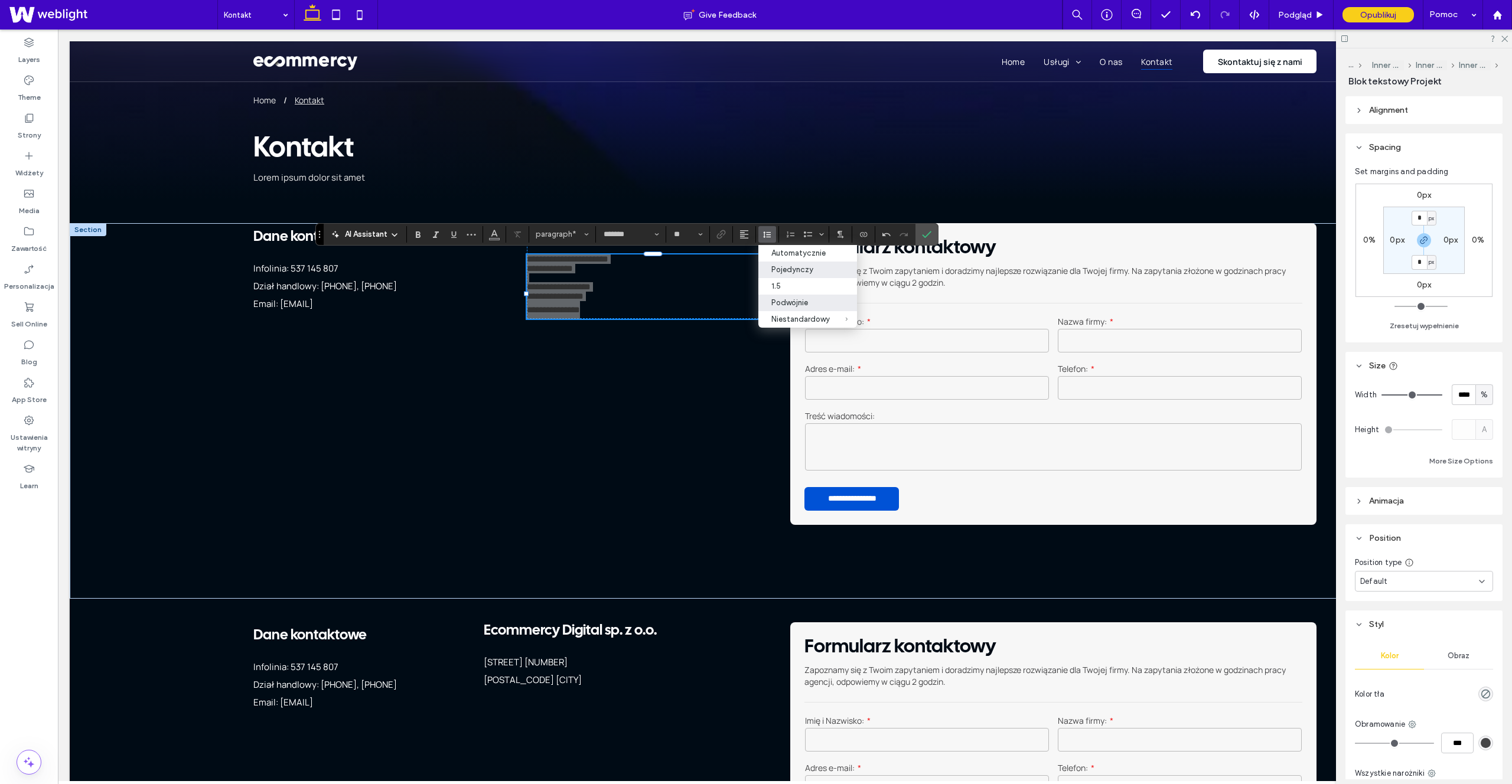 click on "Podwójnie" at bounding box center (800, 302) 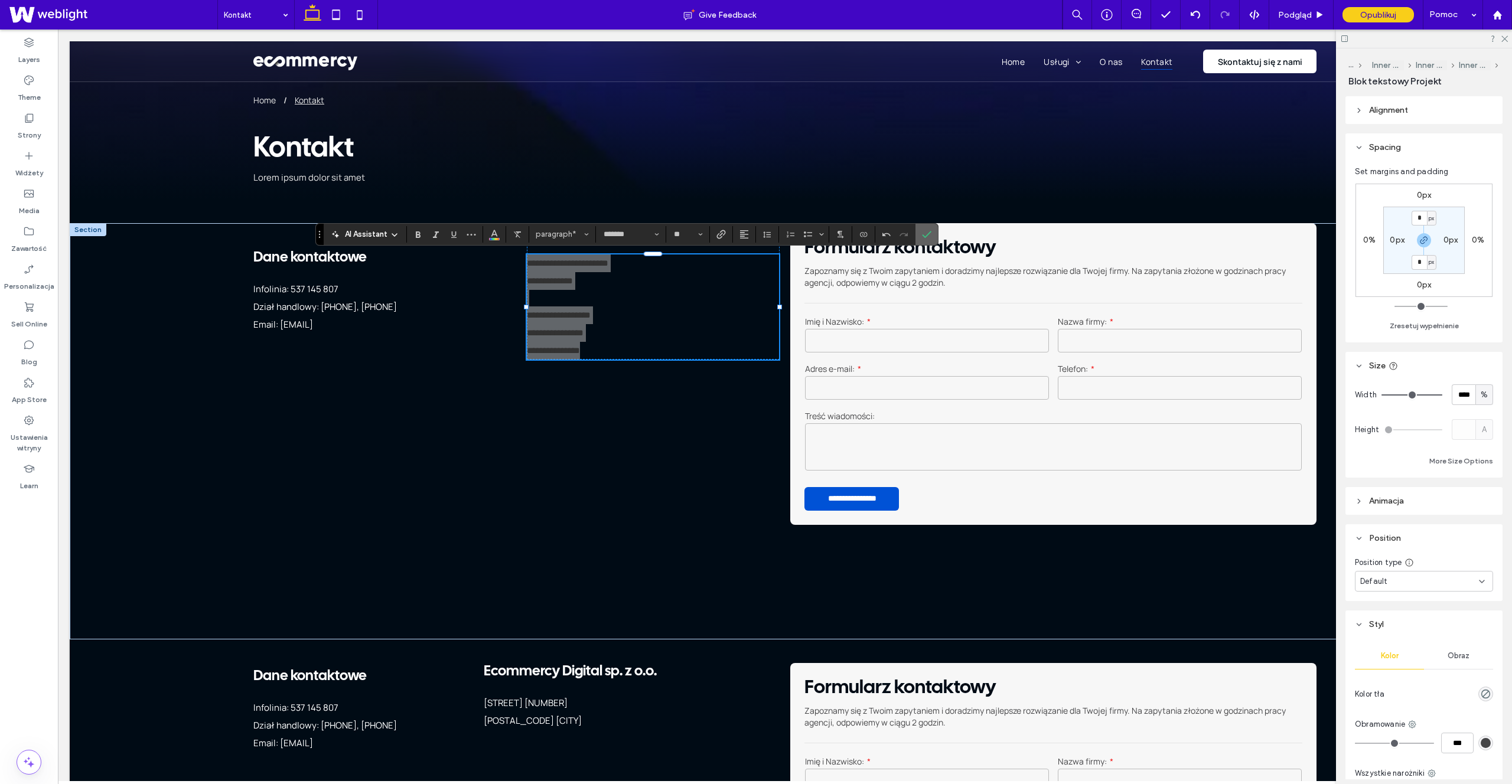 click 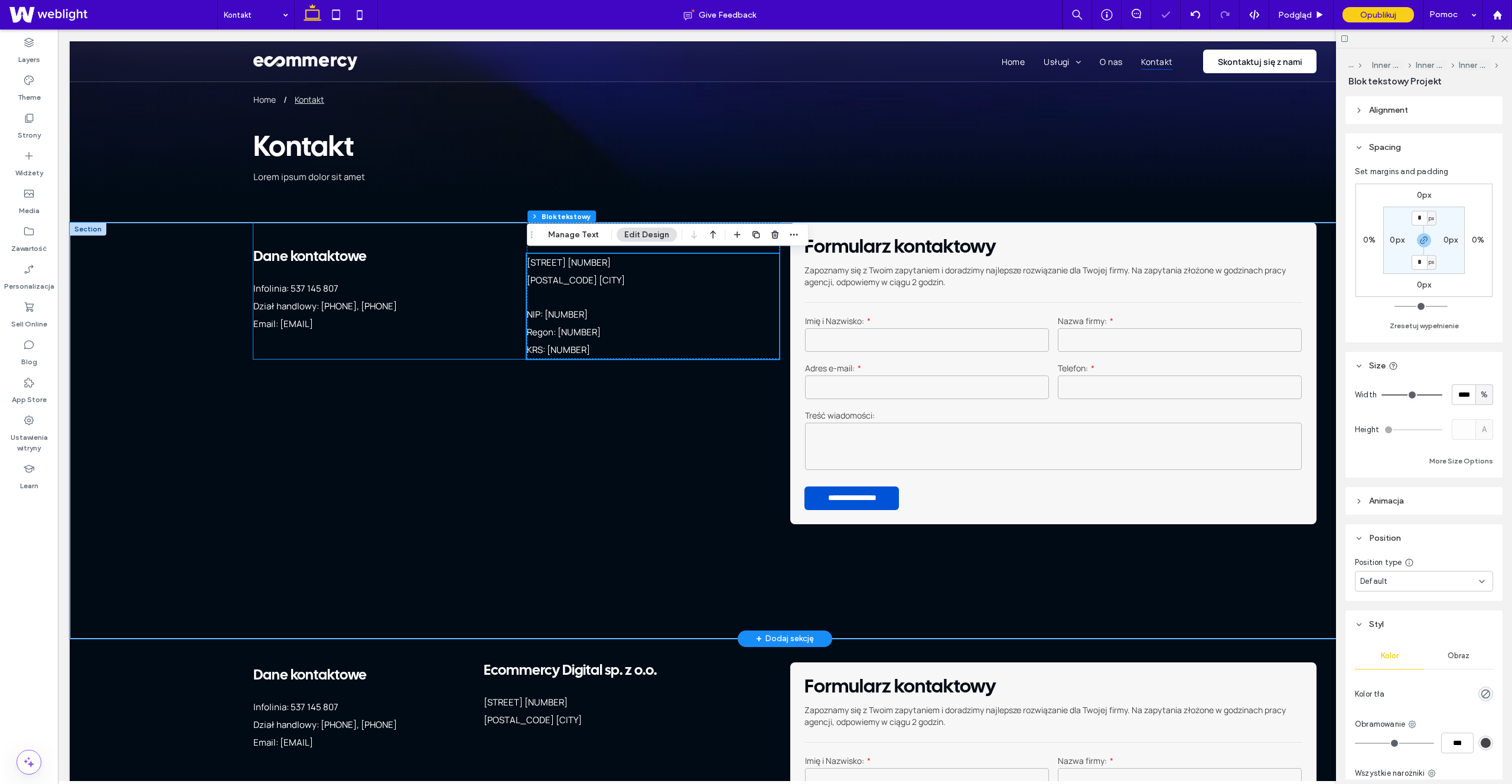 scroll, scrollTop: 0, scrollLeft: 0, axis: both 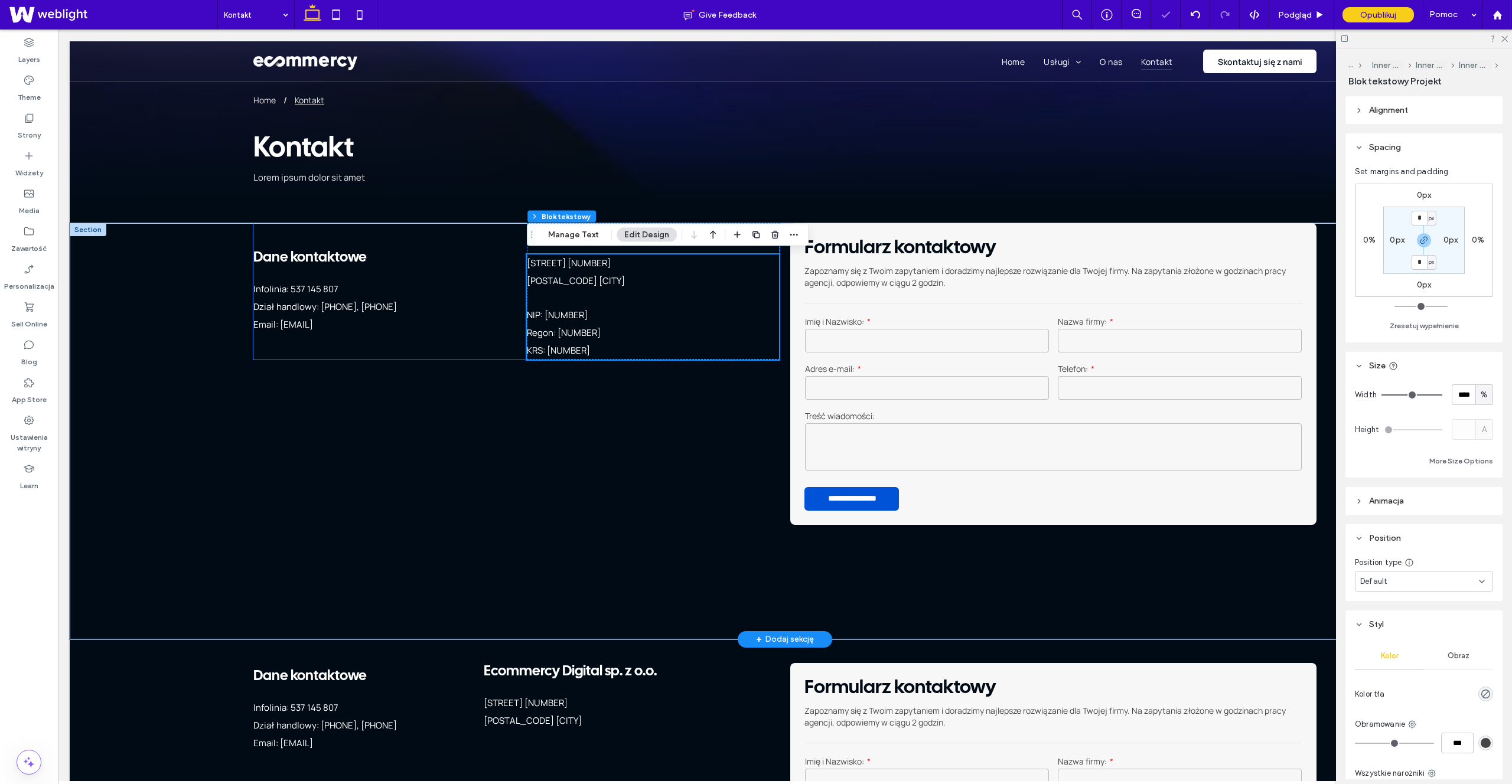 click on "Dane kontaktowe
Infolinia: [PHONE] Dział handlowy: [PHONE], [PHONE] Email: [EMAIL] [COMPANY_NAME] [STREET] [NUMBER]
[POSTAL_CODE] [CITY] NIP: [NUMBER] Regon: [NUMBER] KRS: [NUMBER]" at bounding box center (516, 291) 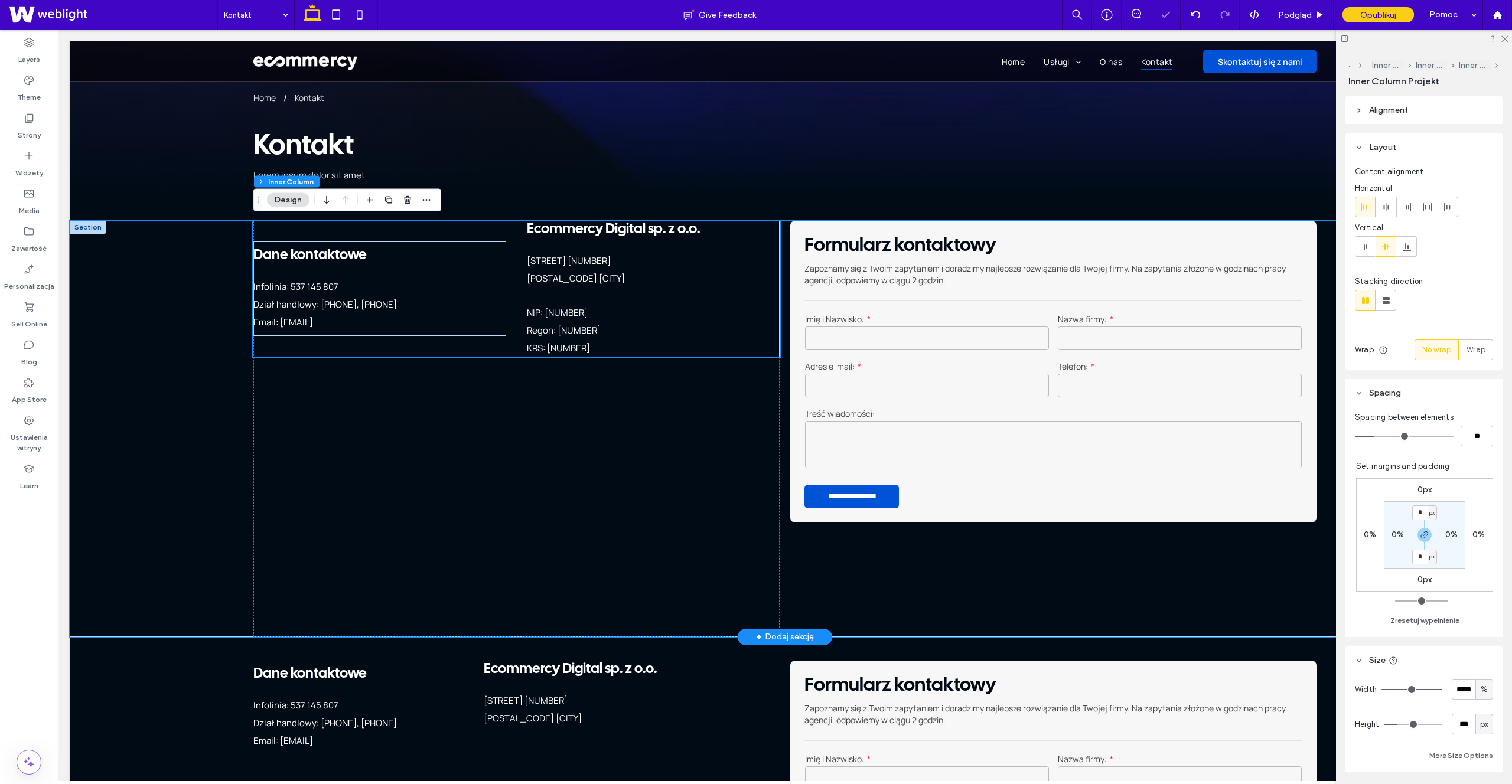 scroll, scrollTop: 4, scrollLeft: 0, axis: vertical 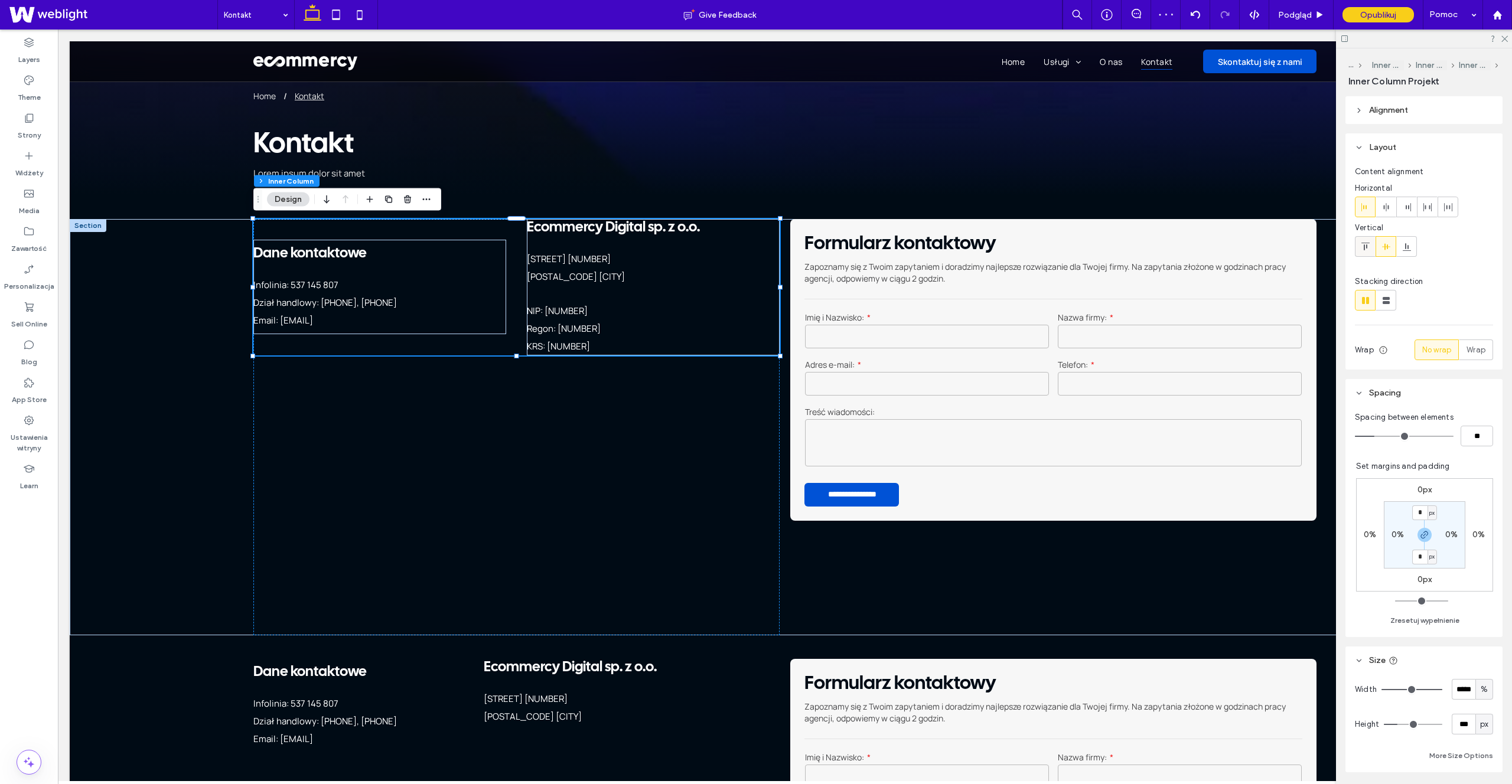 click at bounding box center [1365, 246] 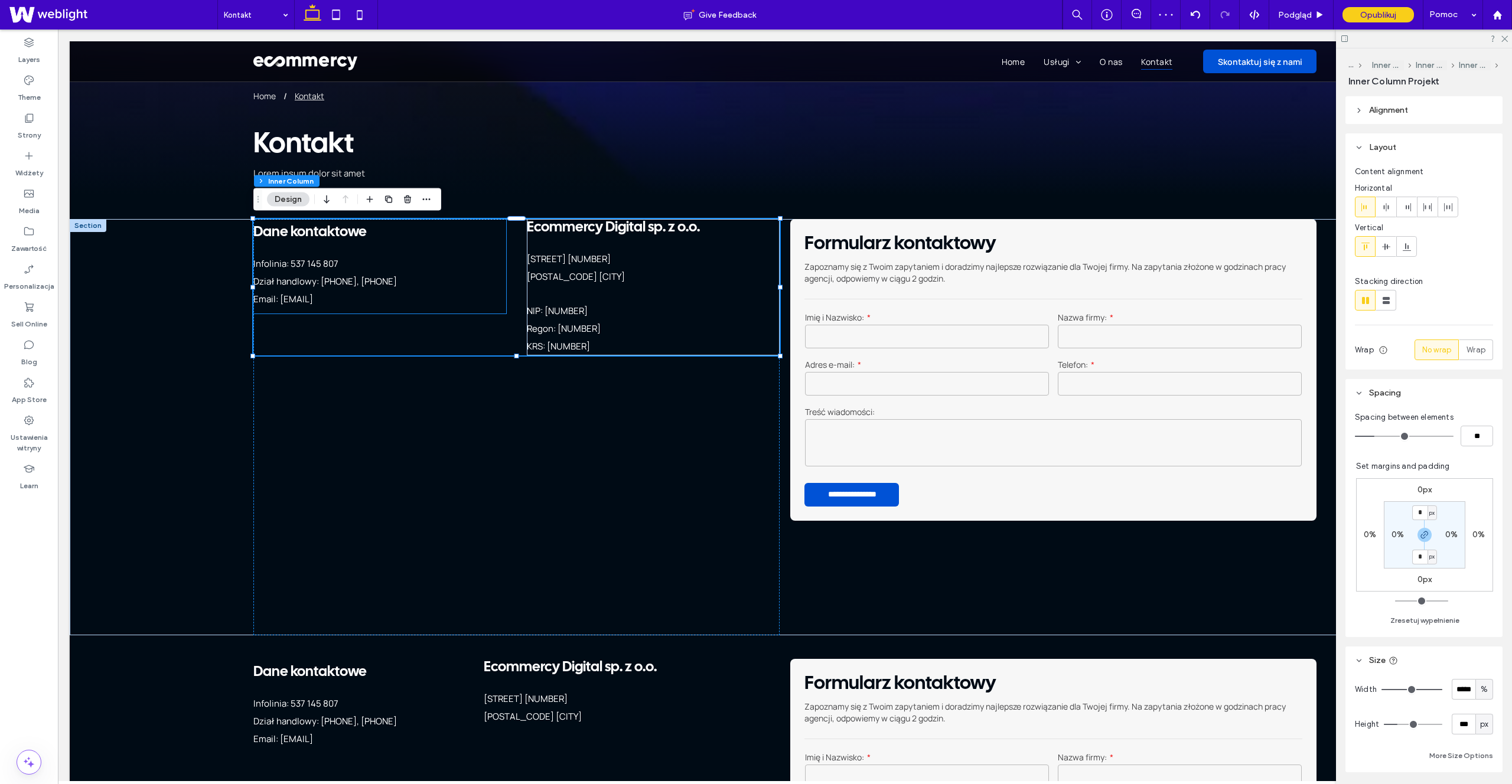 drag, startPoint x: 332, startPoint y: 273, endPoint x: 320, endPoint y: 273, distance: 12 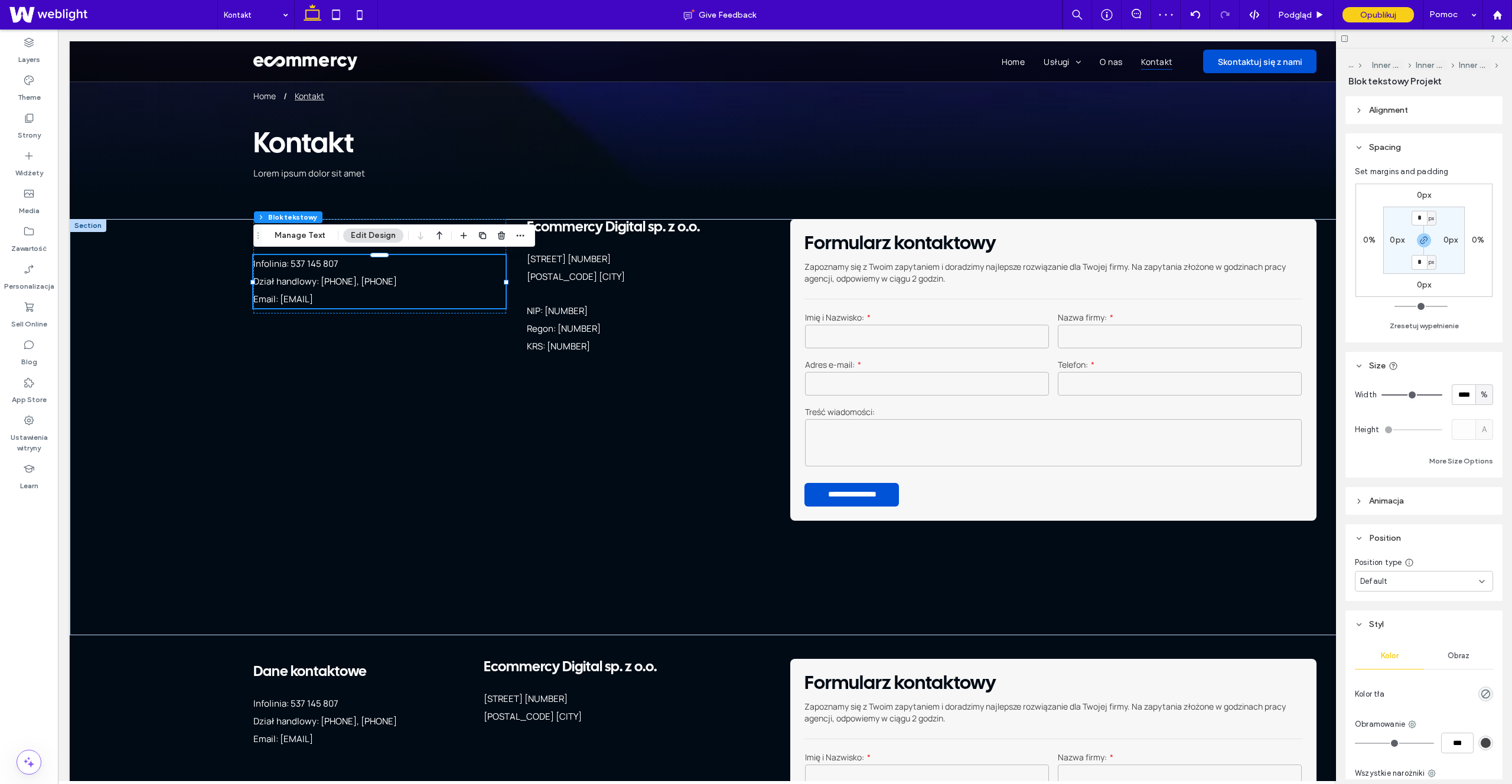 click on "Infolinia: 537 145 807" at bounding box center (296, 263) 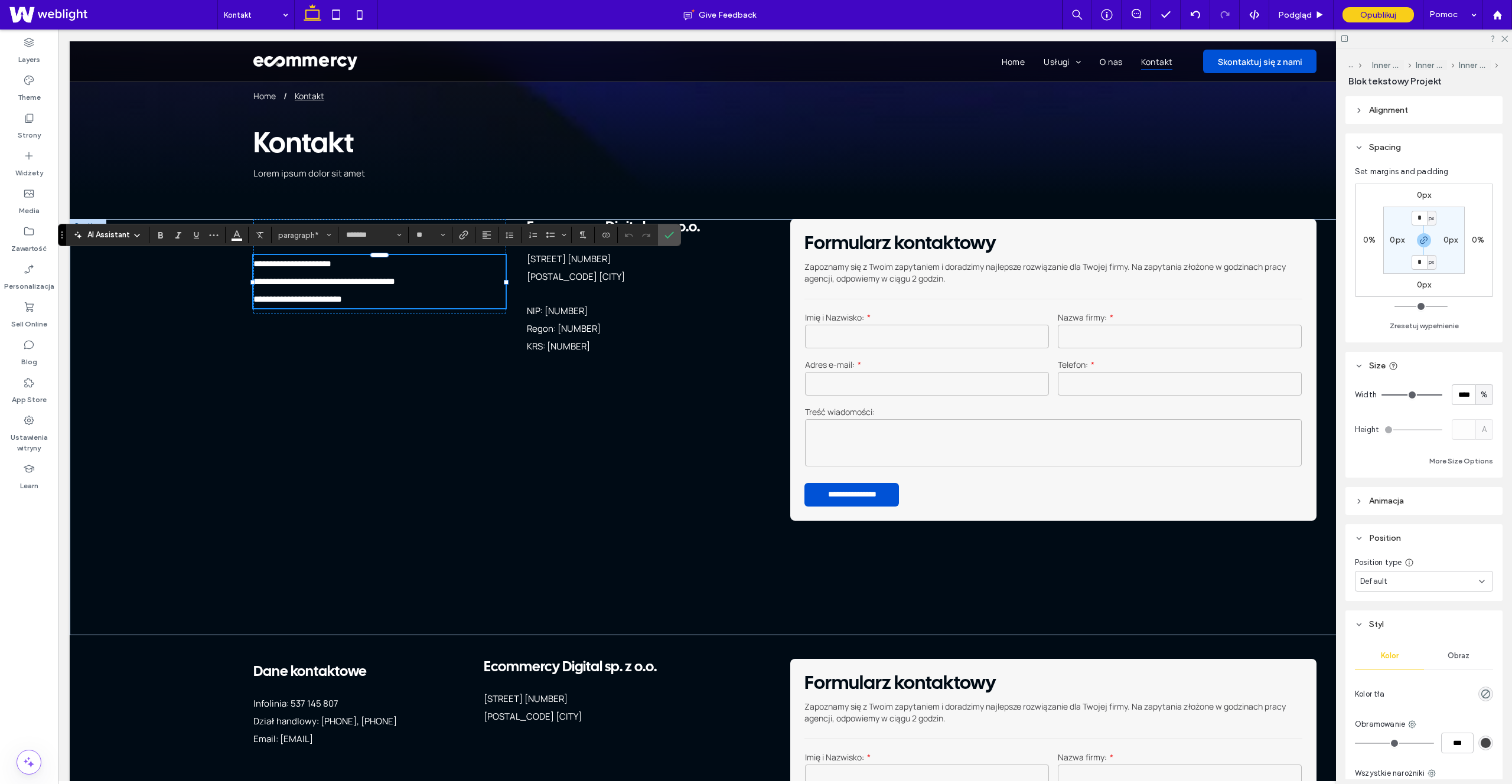 click on "**********" at bounding box center (292, 263) 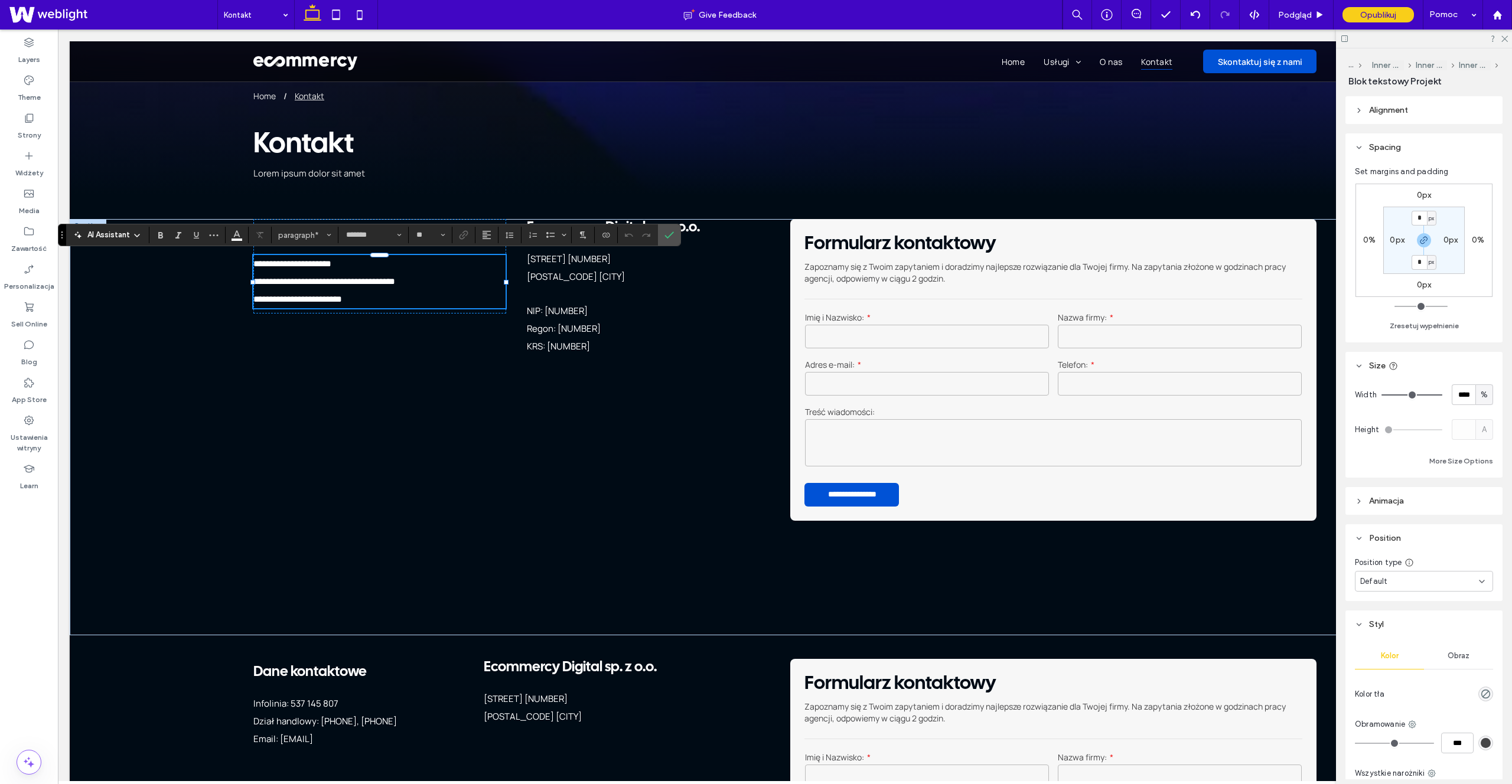 type 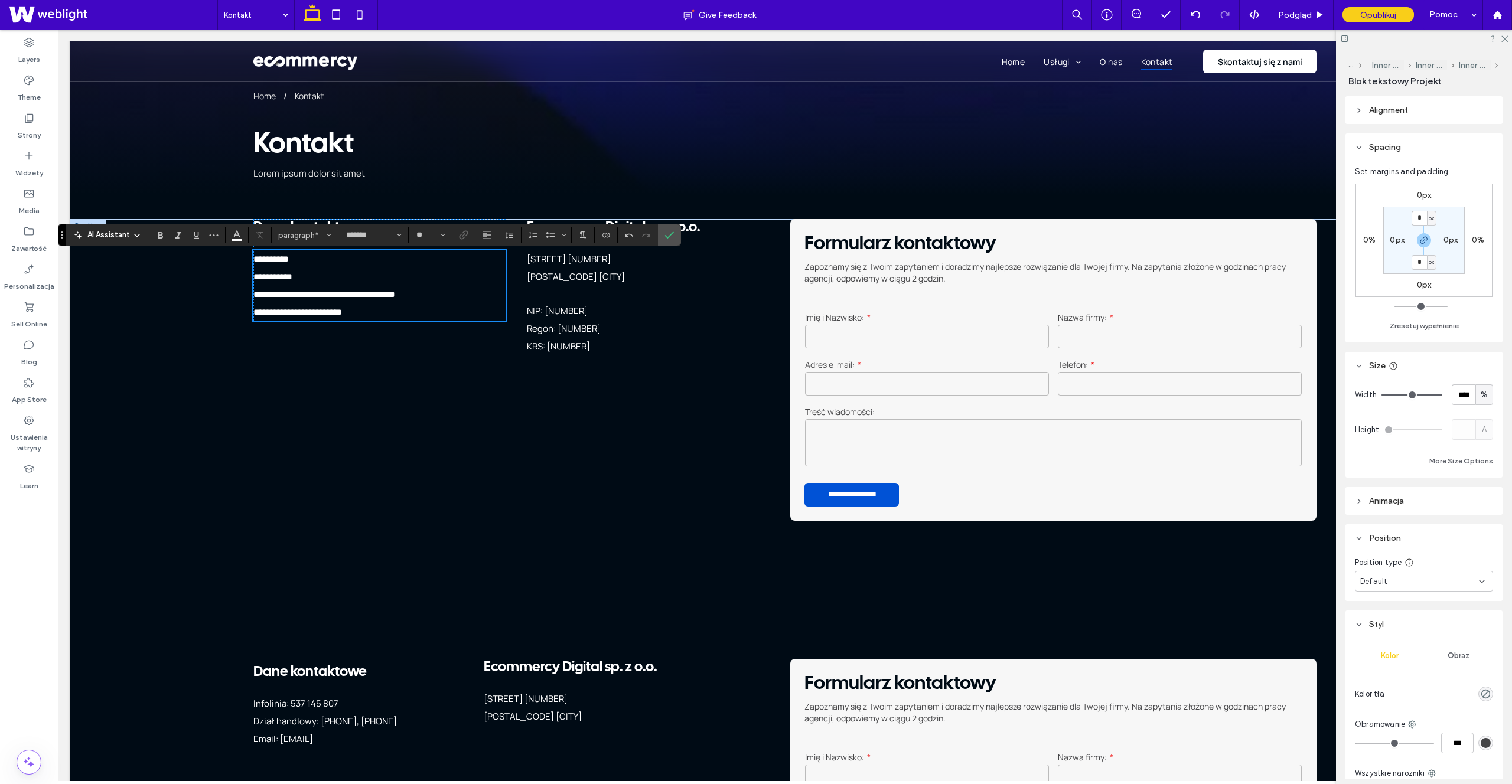 scroll, scrollTop: 0, scrollLeft: 0, axis: both 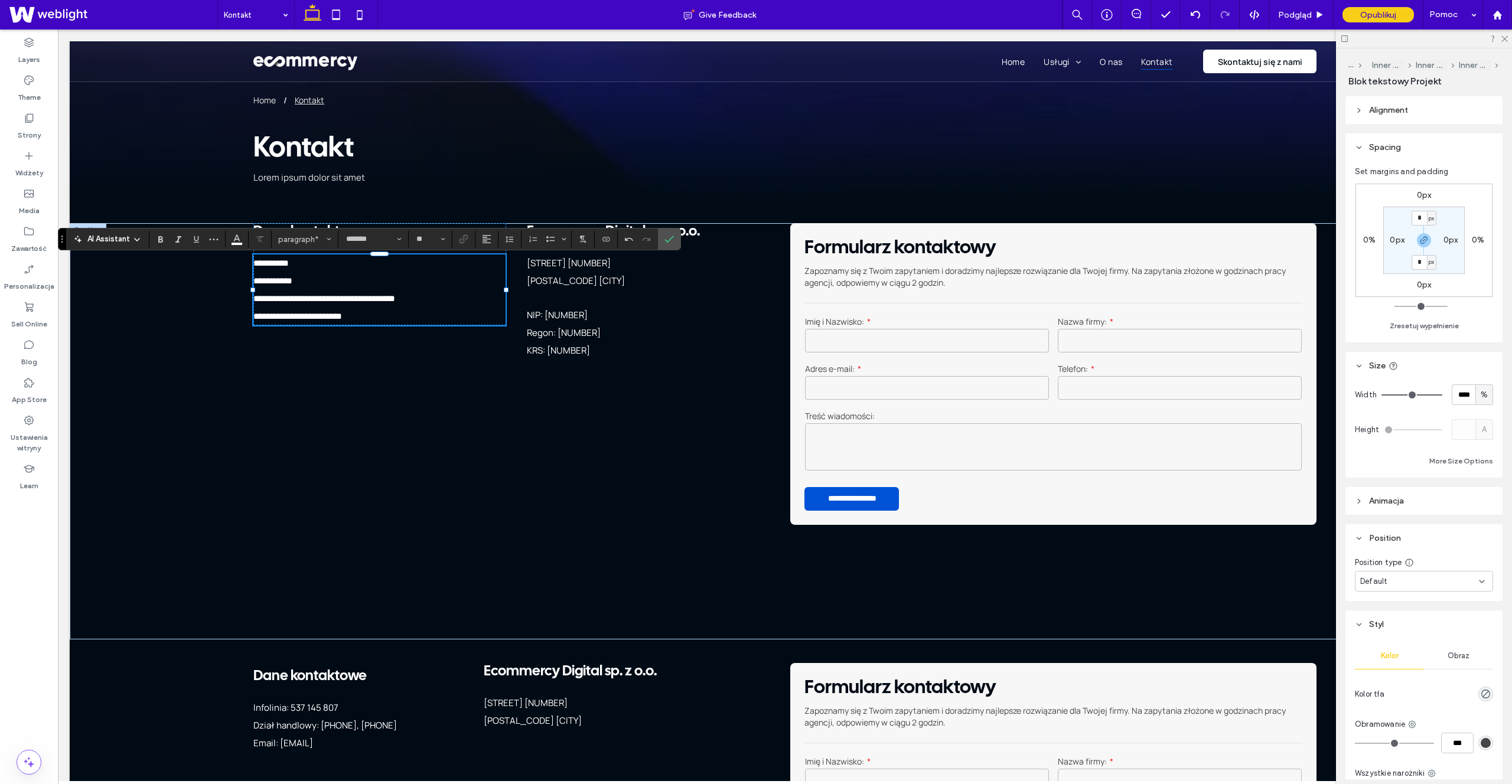 drag, startPoint x: 321, startPoint y: 297, endPoint x: 328, endPoint y: 298, distance: 7.071068 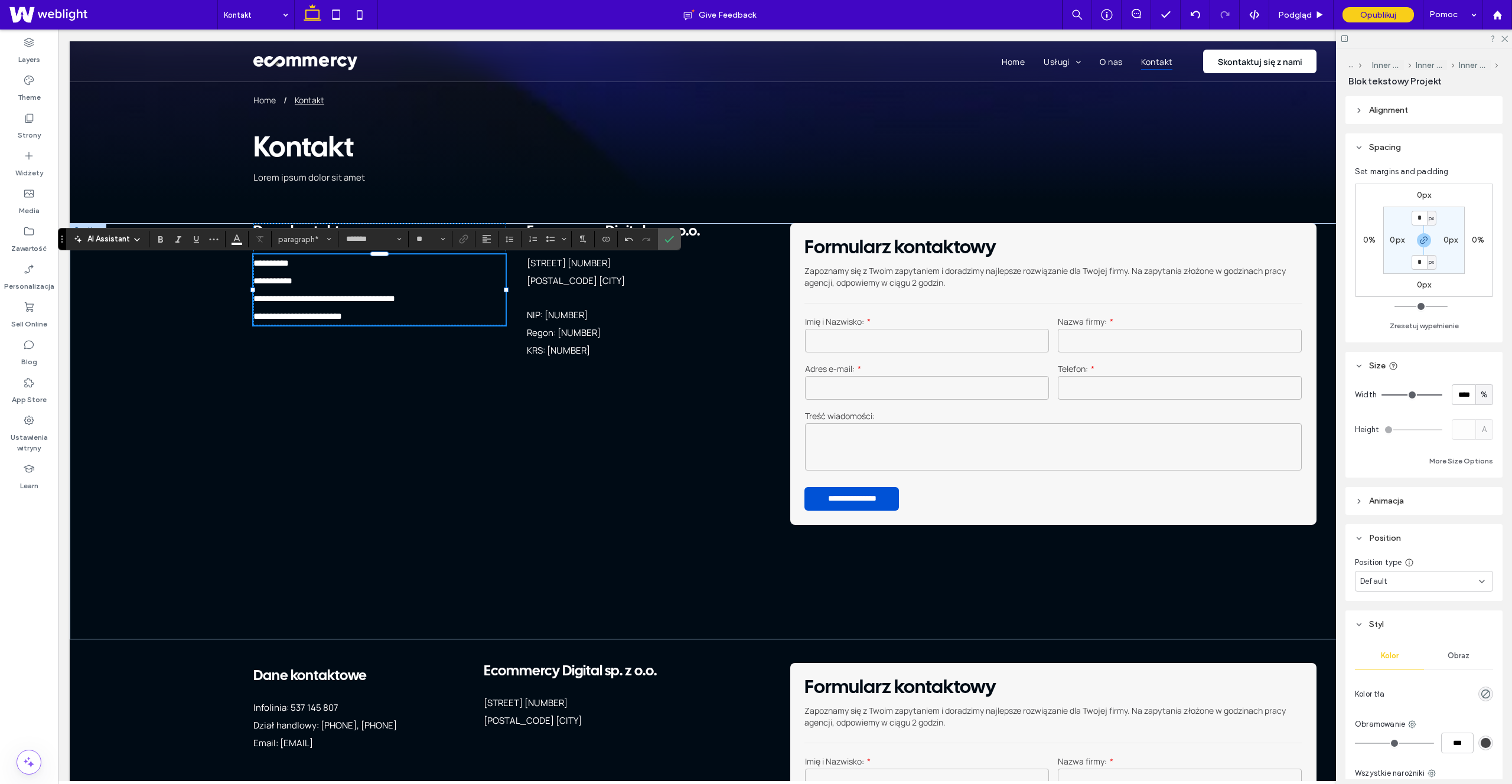 click on "**********" at bounding box center [324, 298] 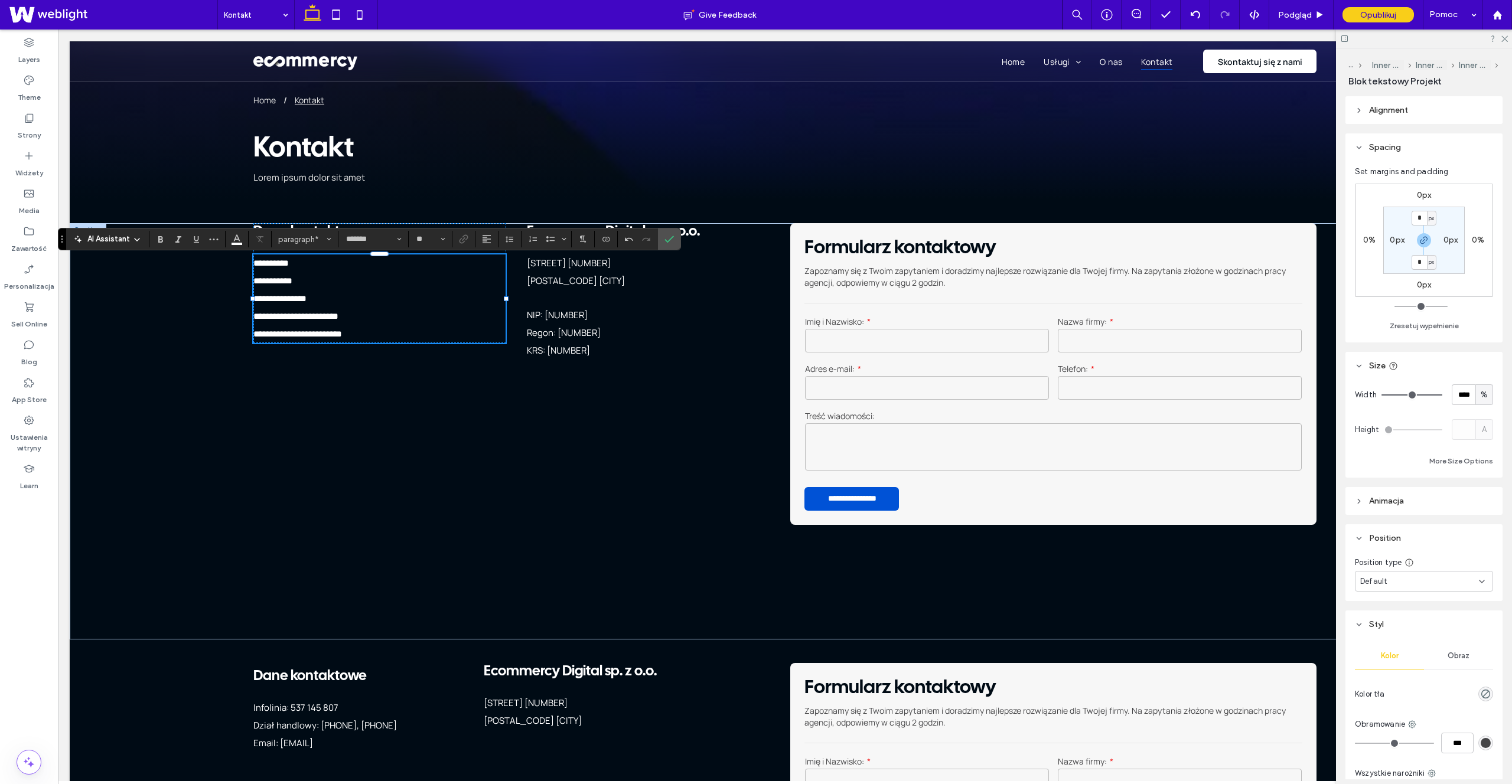 click on "**********" at bounding box center [298, 334] 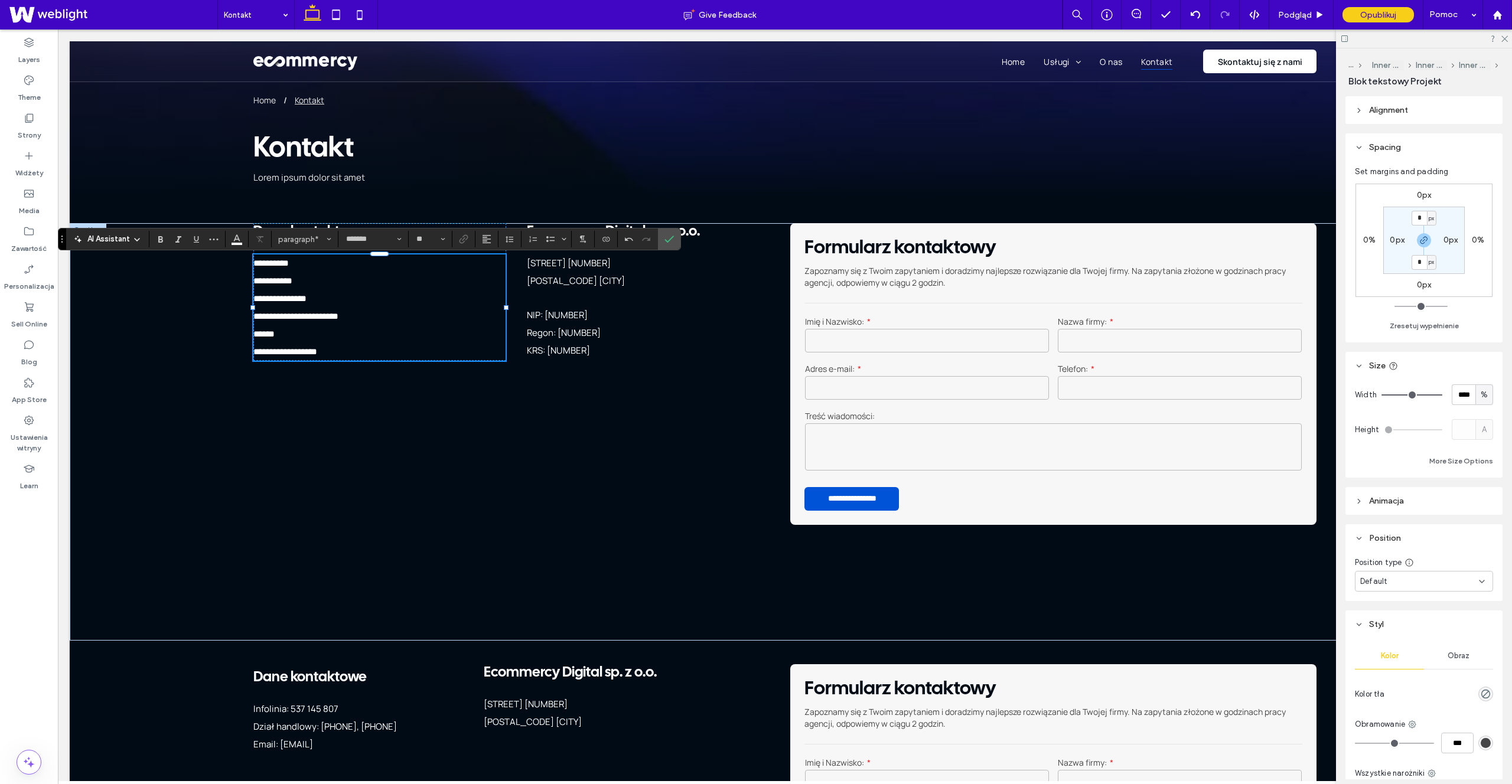 click on "**********" at bounding box center (379, 308) 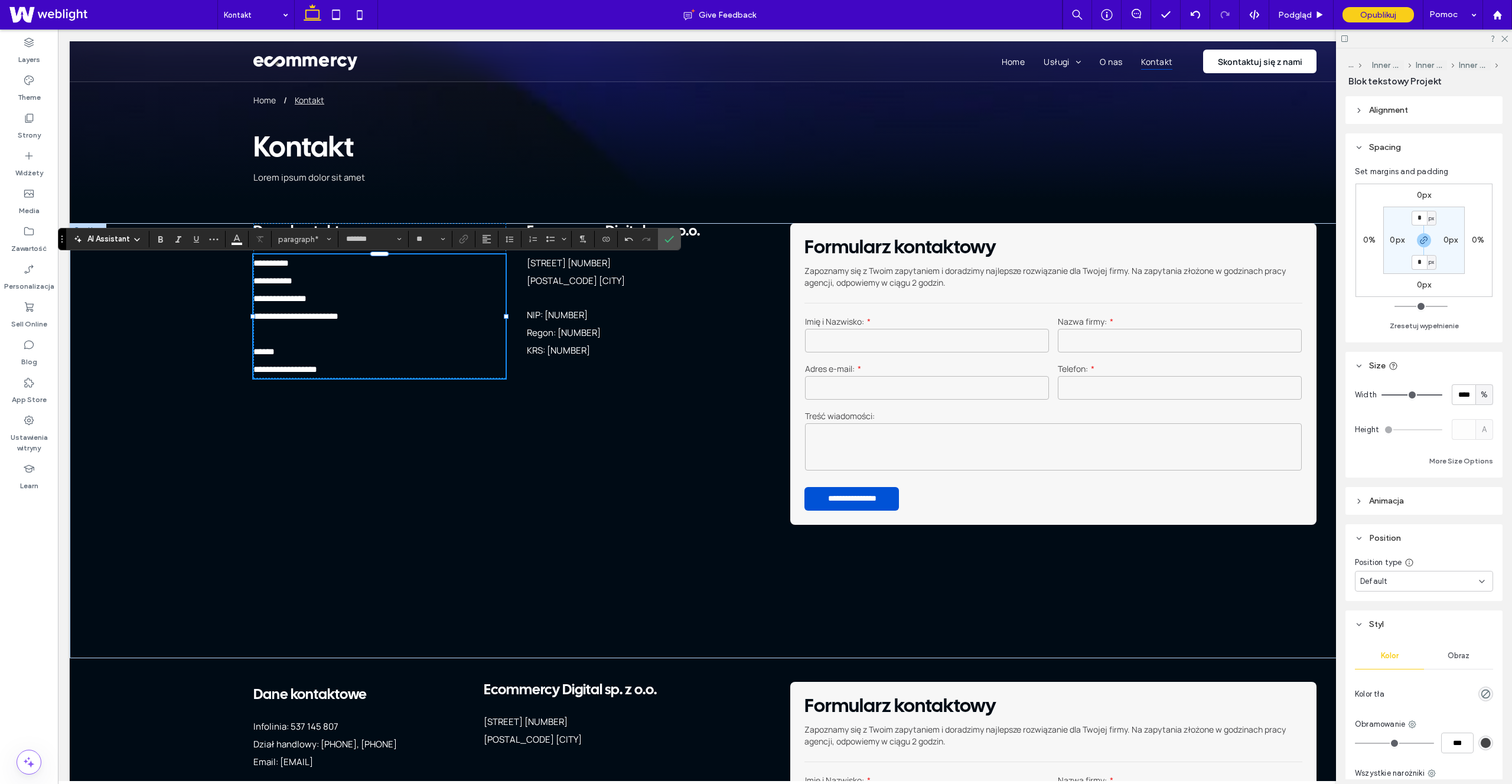 click on "**********" at bounding box center [379, 272] 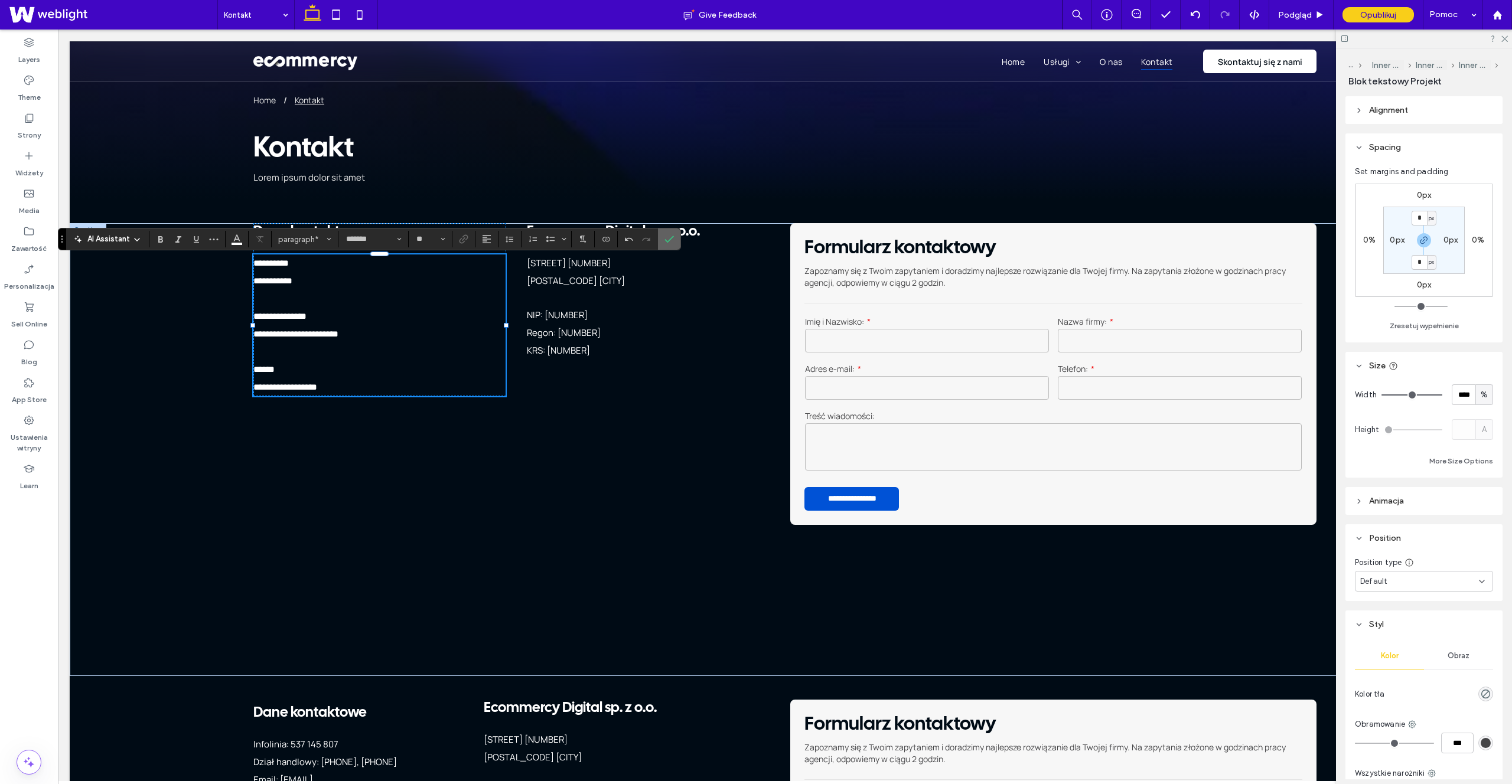 click 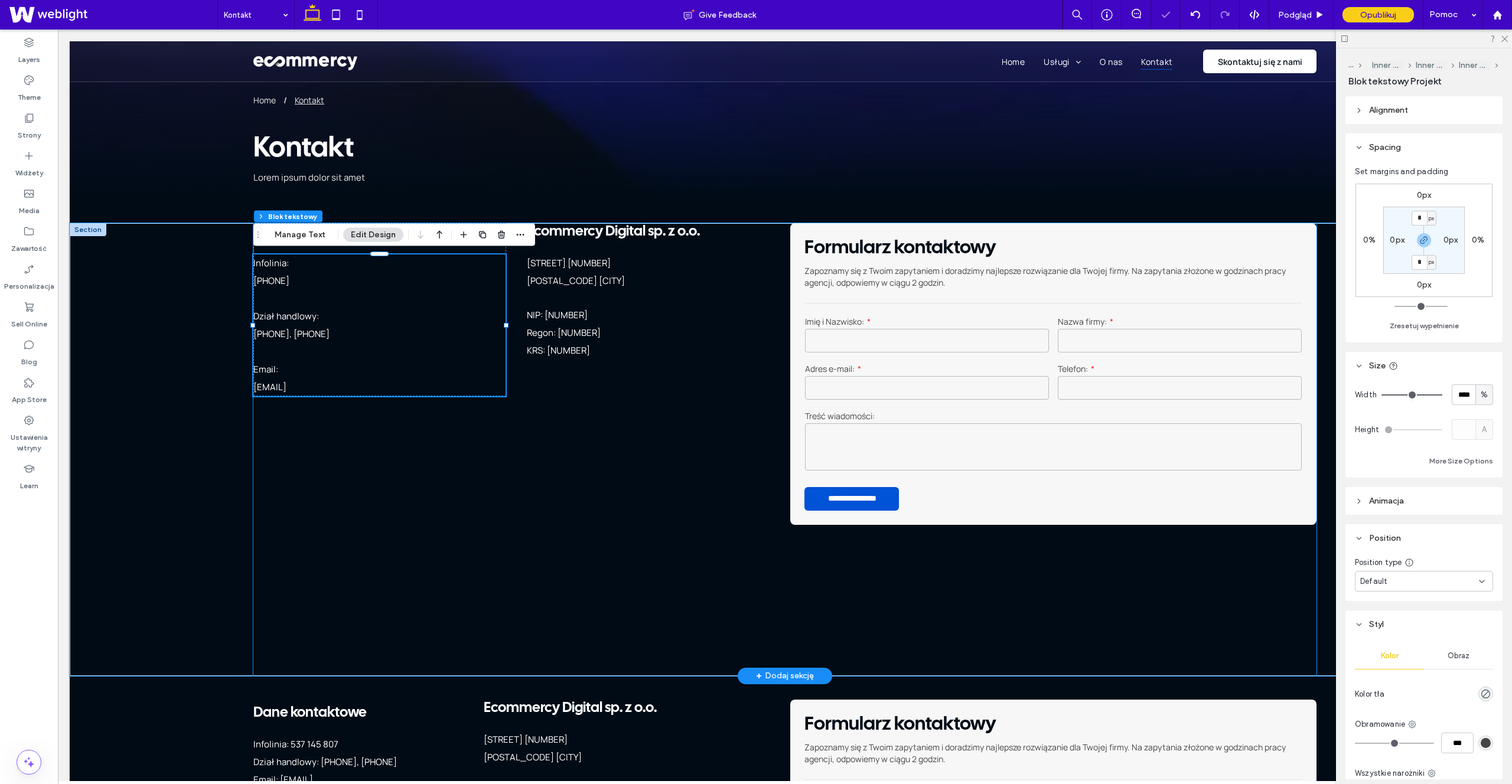click on "Pełna obsługa – od projektu po wdrożenie
Tworzenie sklepu internetowego w naszej agencji to proces, który obejmuje wszystkie niezbędne etapy, zapewniając Ci gotowy do działania, zoptymalizowany pod kątem sprzedaży produkt. Nasz zakres usług obejmuje:
Projekt graficzny
każdy sklep jest tworzony od podstaw, z myślą o najlepszych praktykach UX/UI. Zapewniamy unikalną identyfikację wizualną, spójną z Twoją marką i oczekiwaniami klientów.
Konfiguracja płatności
integrujemy Twój sklep z popularnymi systemami płatności online
Domena i poczta sklepowa
pomagamy w doborze i konfiguracji domeny oraz poczty sklepowej, która będzie obsługiwać twój sklep.
Optymalizacja SEO" at bounding box center (785, 449) 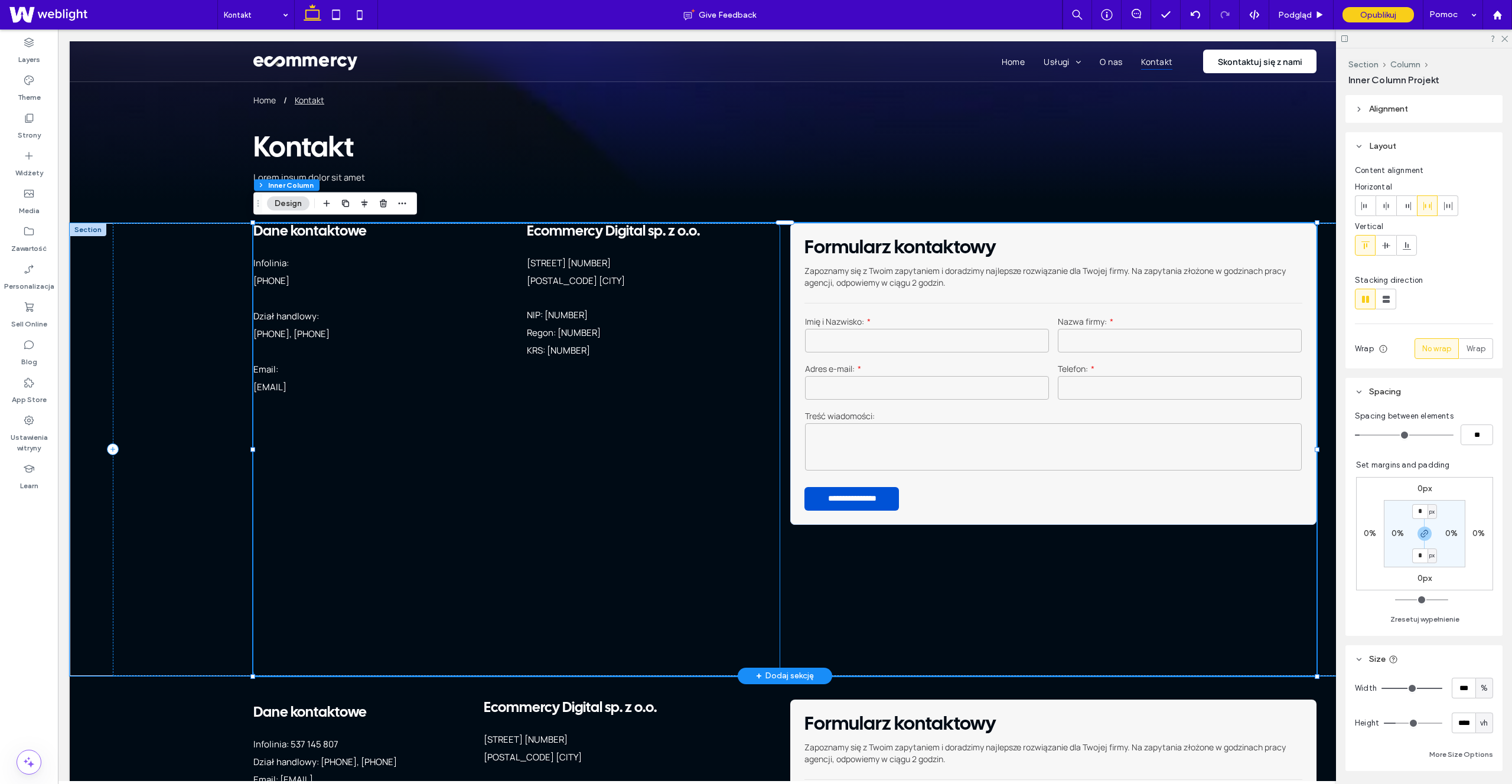 click on "Dział handlowy: [PHONE], [PHONE]" at bounding box center [379, 334] 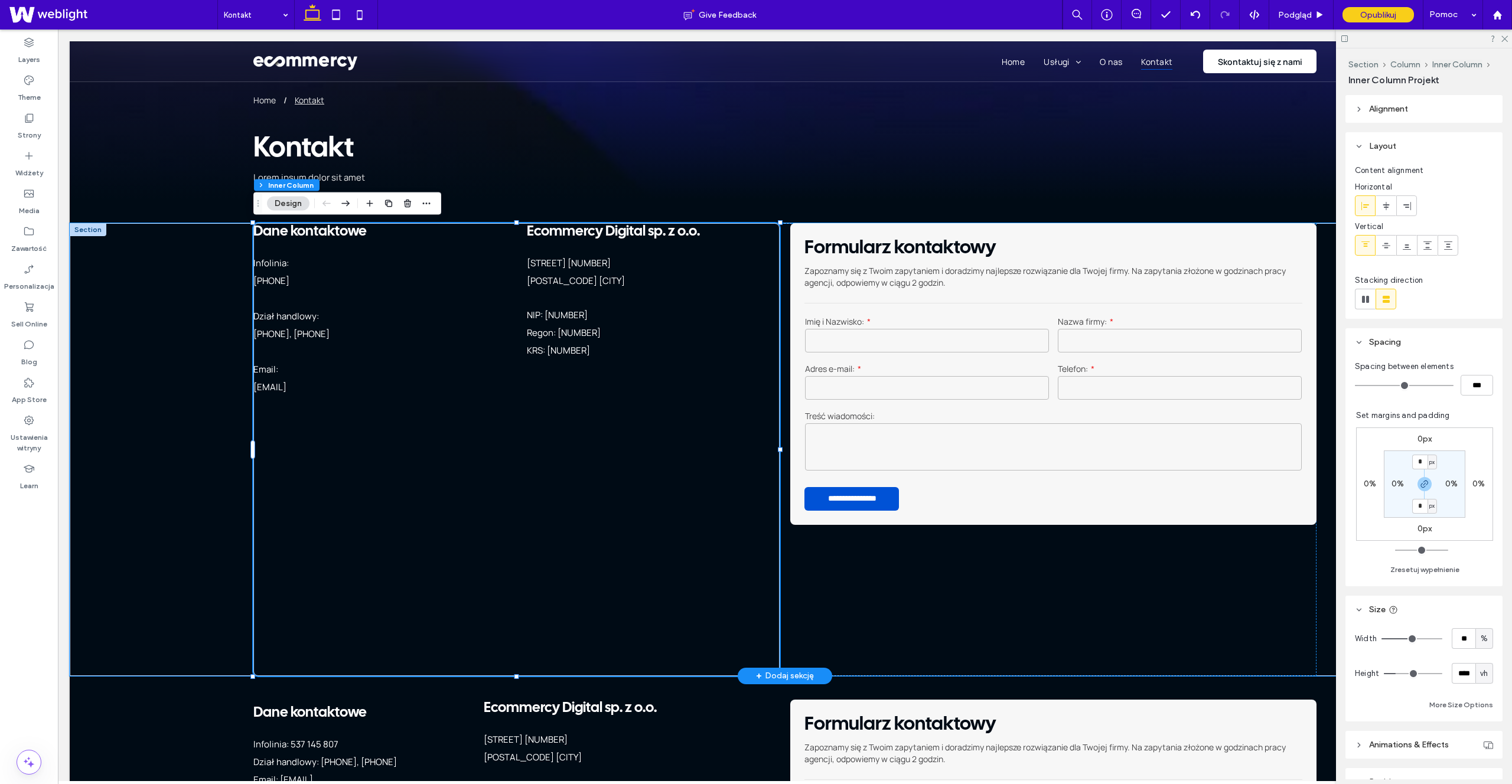 click on "Dział handlowy: [PHONE], [PHONE]" at bounding box center [379, 334] 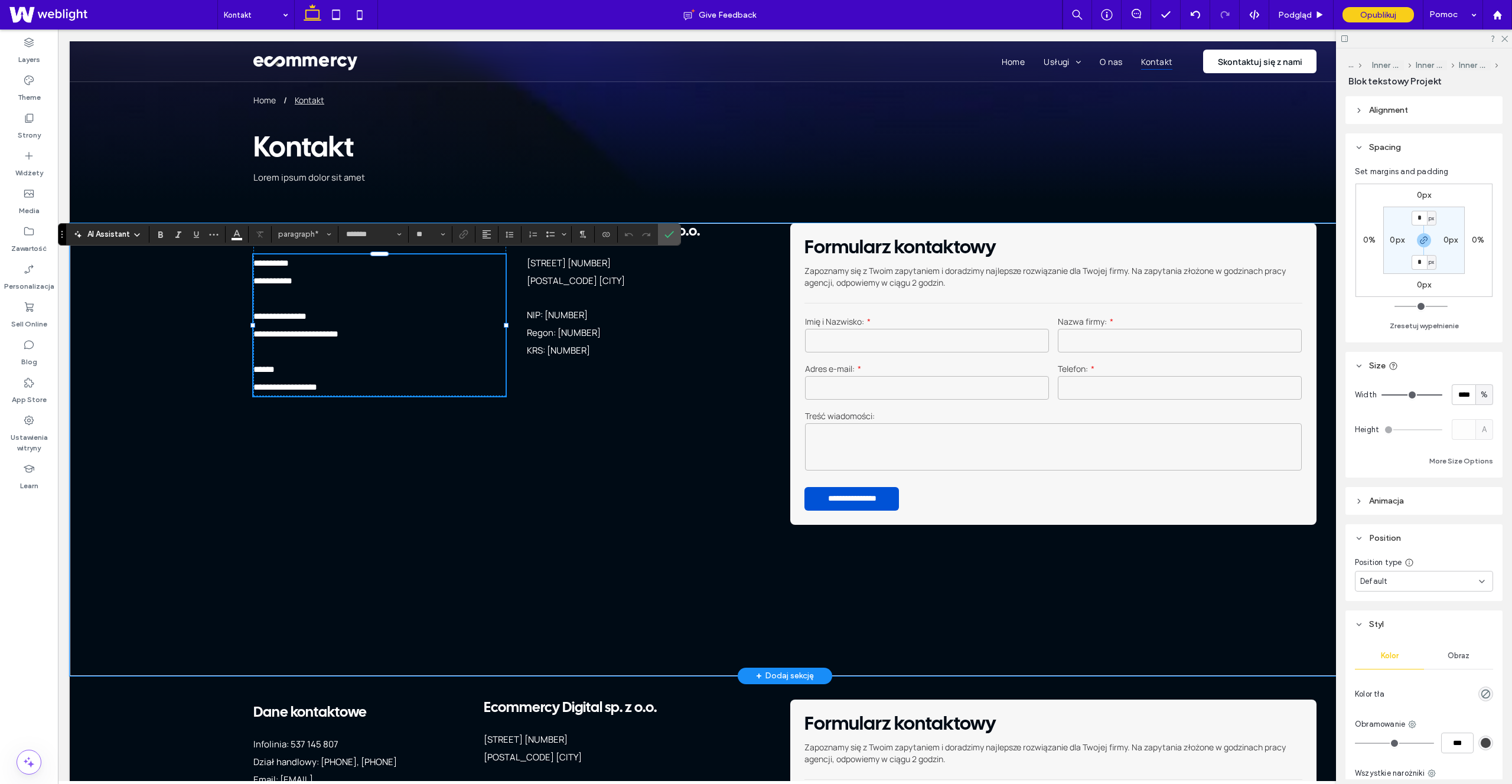 click on "**********" at bounding box center [296, 325] 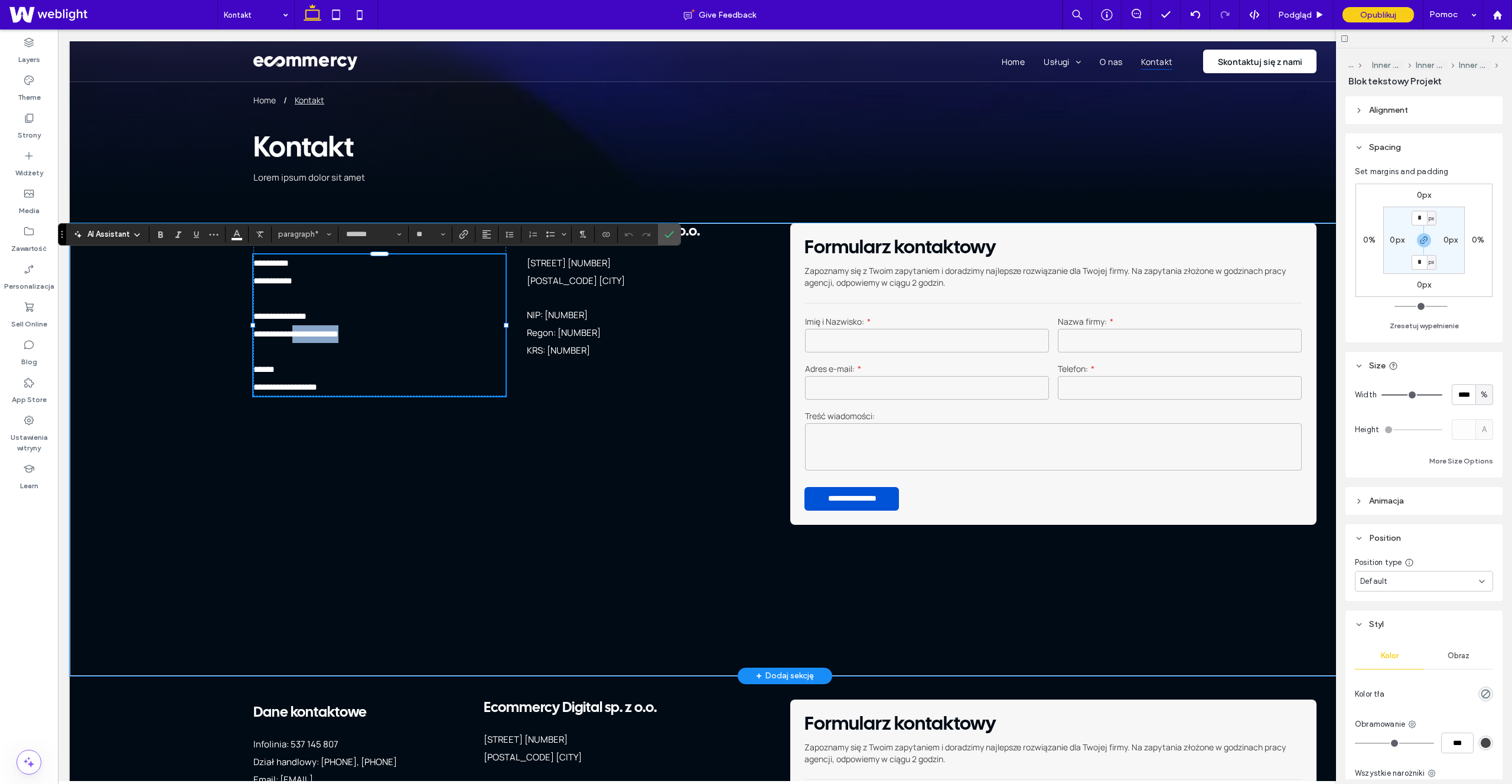drag, startPoint x: 351, startPoint y: 332, endPoint x: 296, endPoint y: 329, distance: 55.081757 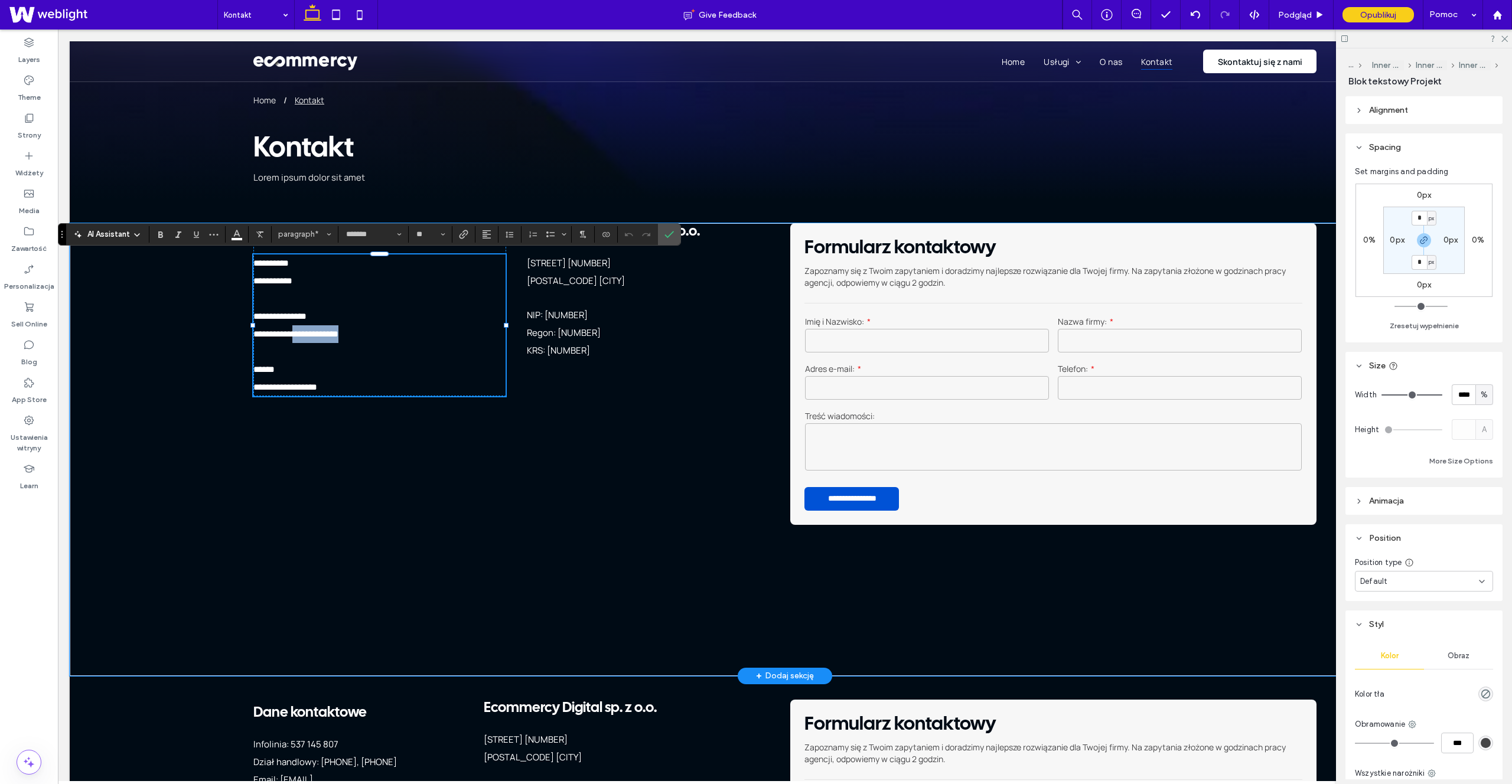 click on "**********" at bounding box center [296, 325] 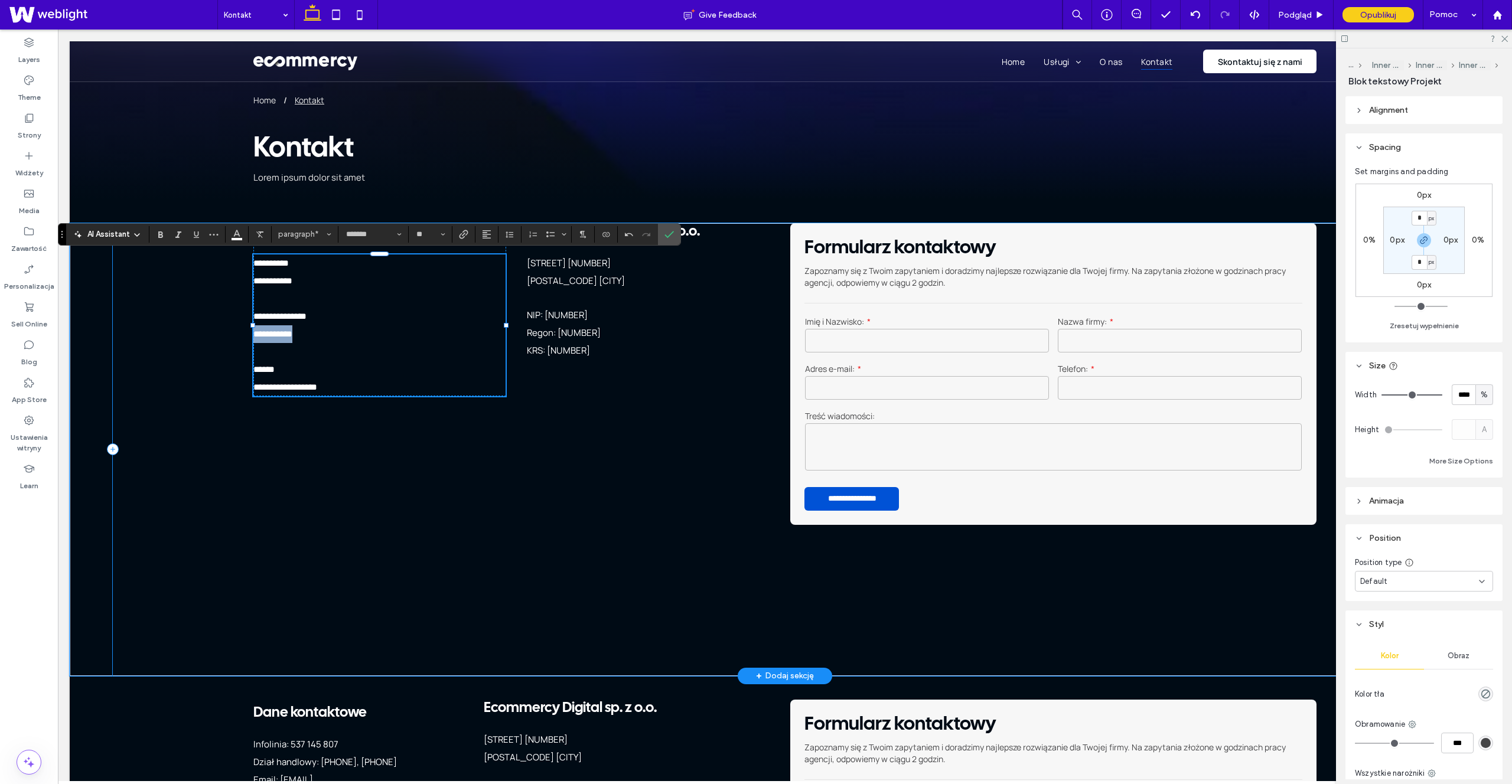 drag, startPoint x: 297, startPoint y: 334, endPoint x: 252, endPoint y: 334, distance: 45 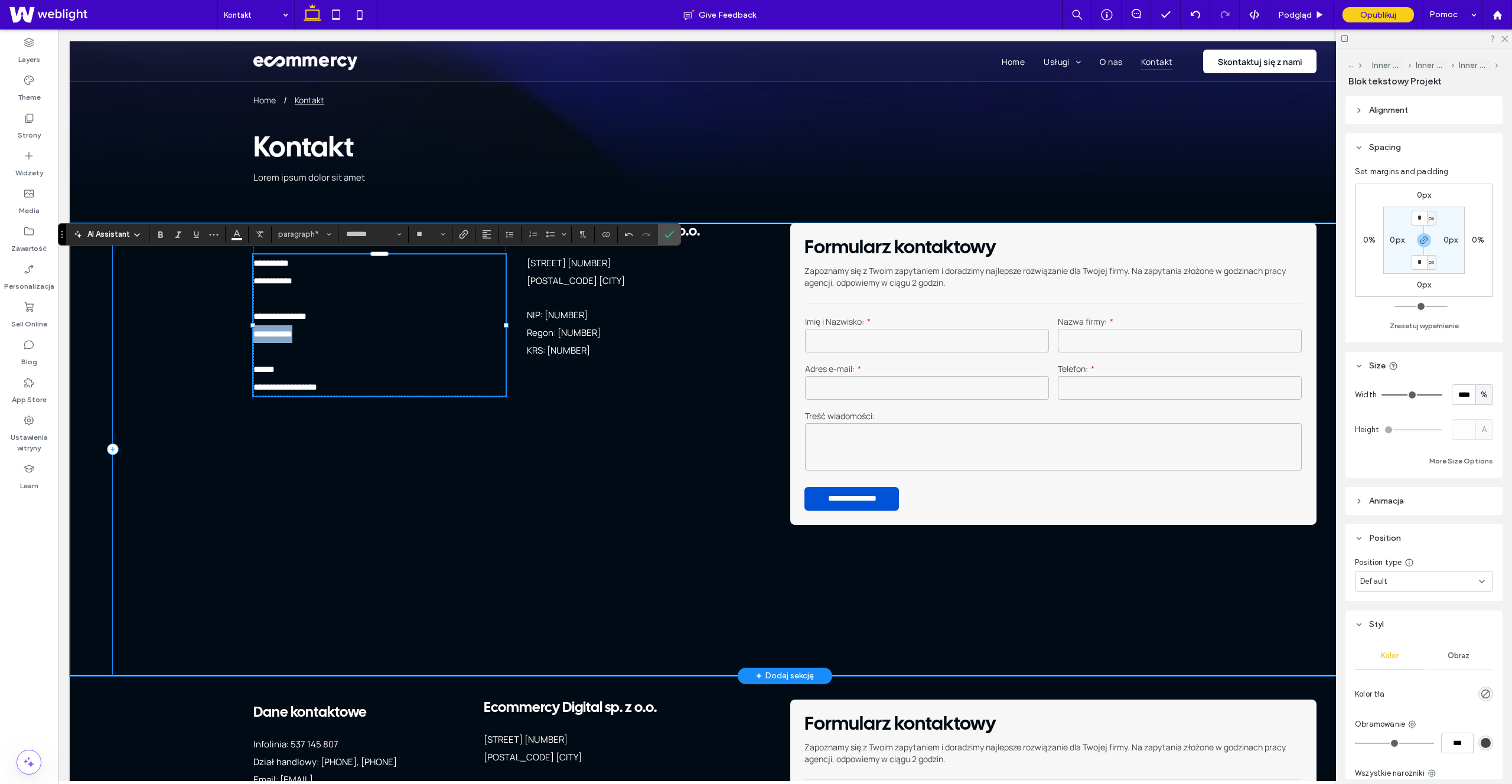 click on "Pełna obsługa – od projektu po wdrożenie
Tworzenie sklepu internetowego w naszej agencji to proces, który obejmuje wszystkie niezbędne etapy, zapewniając Ci gotowy do działania, zoptymalizowany pod kątem sprzedaży produkt. Nasz zakres usług obejmuje:
Projekt graficzny
każdy sklep jest tworzony od podstaw, z myślą o najlepszych praktykach UX/UI. Zapewniamy unikalną identyfikację wizualną, spójną z Twoją marką i oczekiwaniami klientów.
Konfiguracja płatności
integrujemy Twój sklep z popularnymi systemami płatności online
Domena i poczta sklepowa
pomagamy w doborze i konfiguracji domeny oraz poczty sklepowej, która będzie obsługiwać twój sklep.
Optymalizacja SEO" at bounding box center [785, 449] 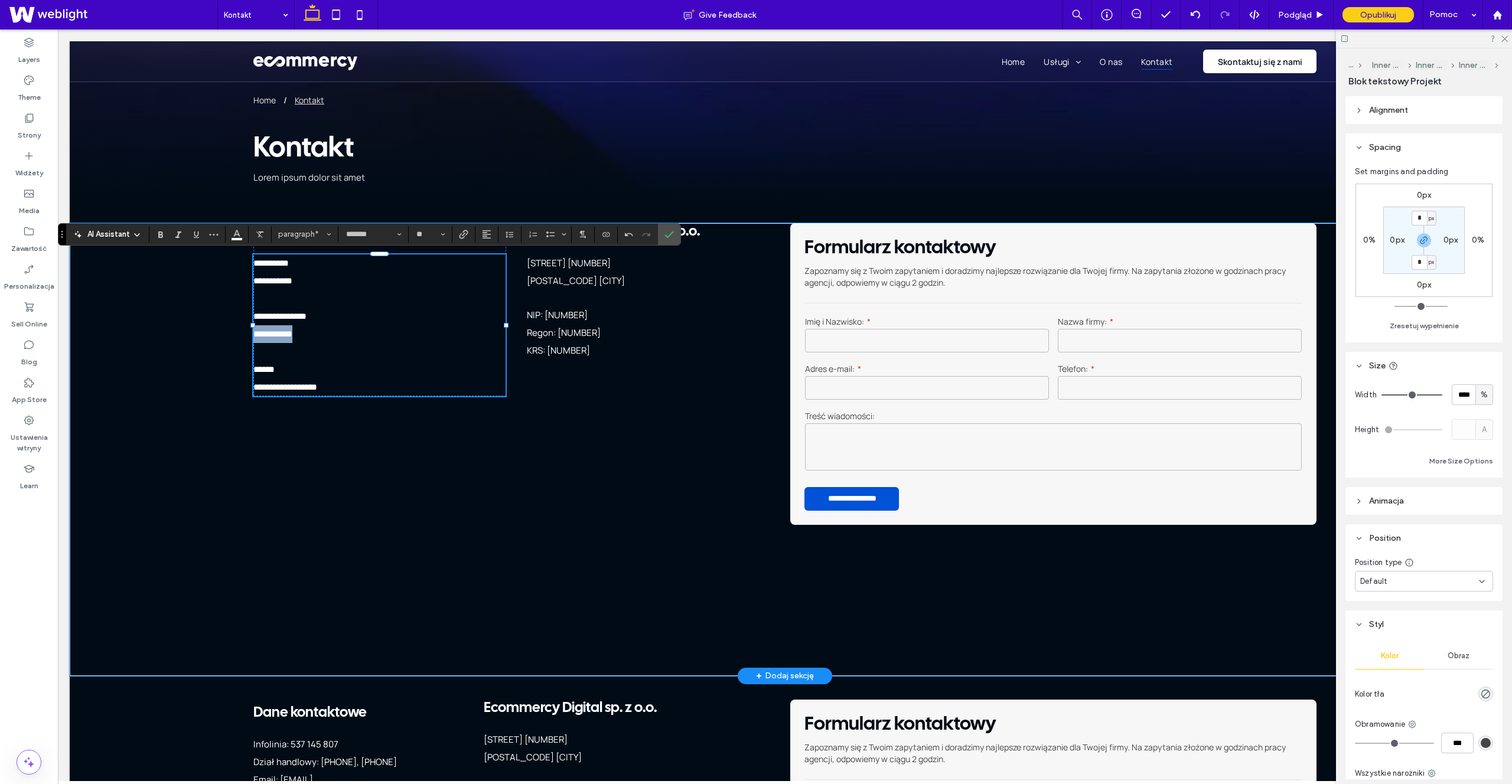 type 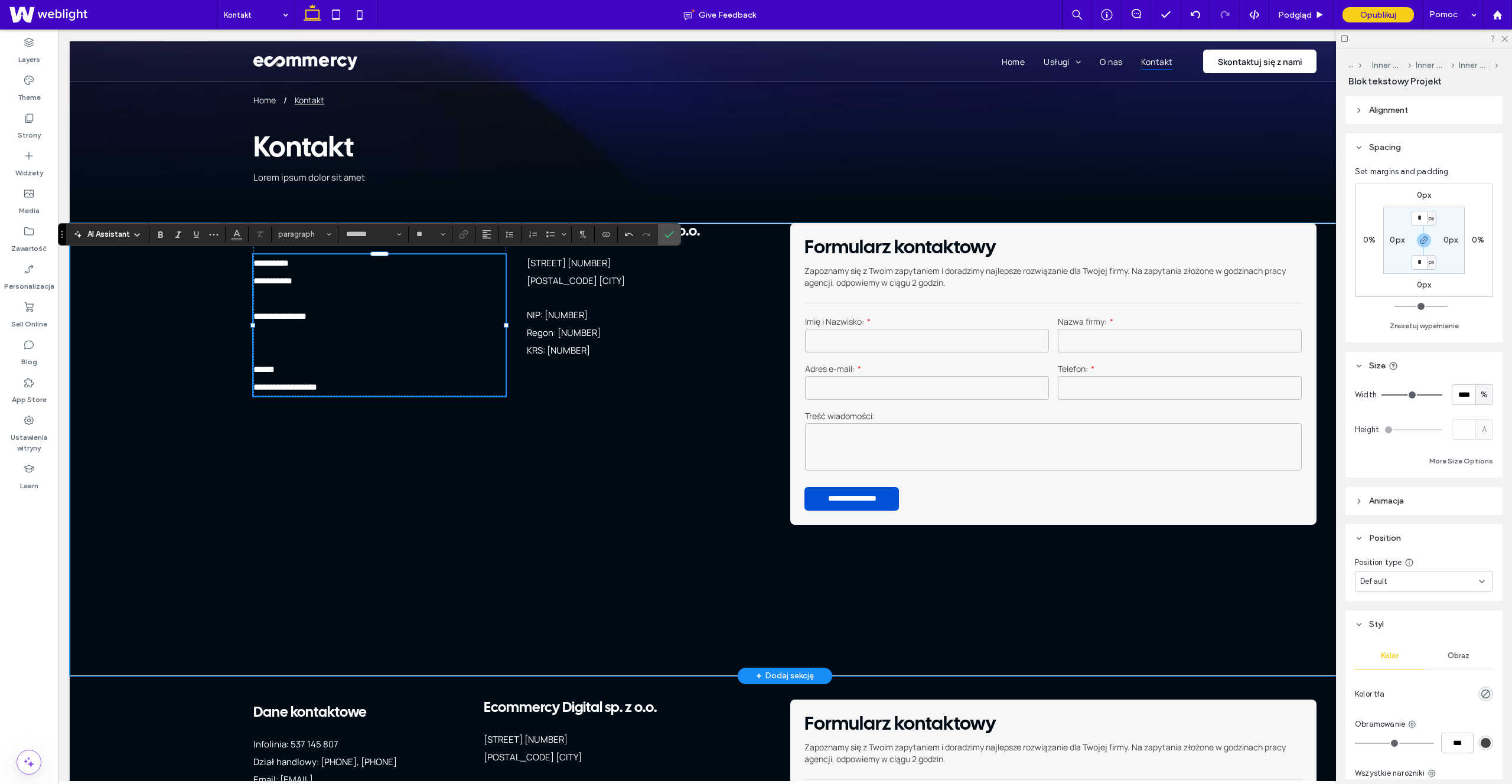 click on "**********" at bounding box center (379, 281) 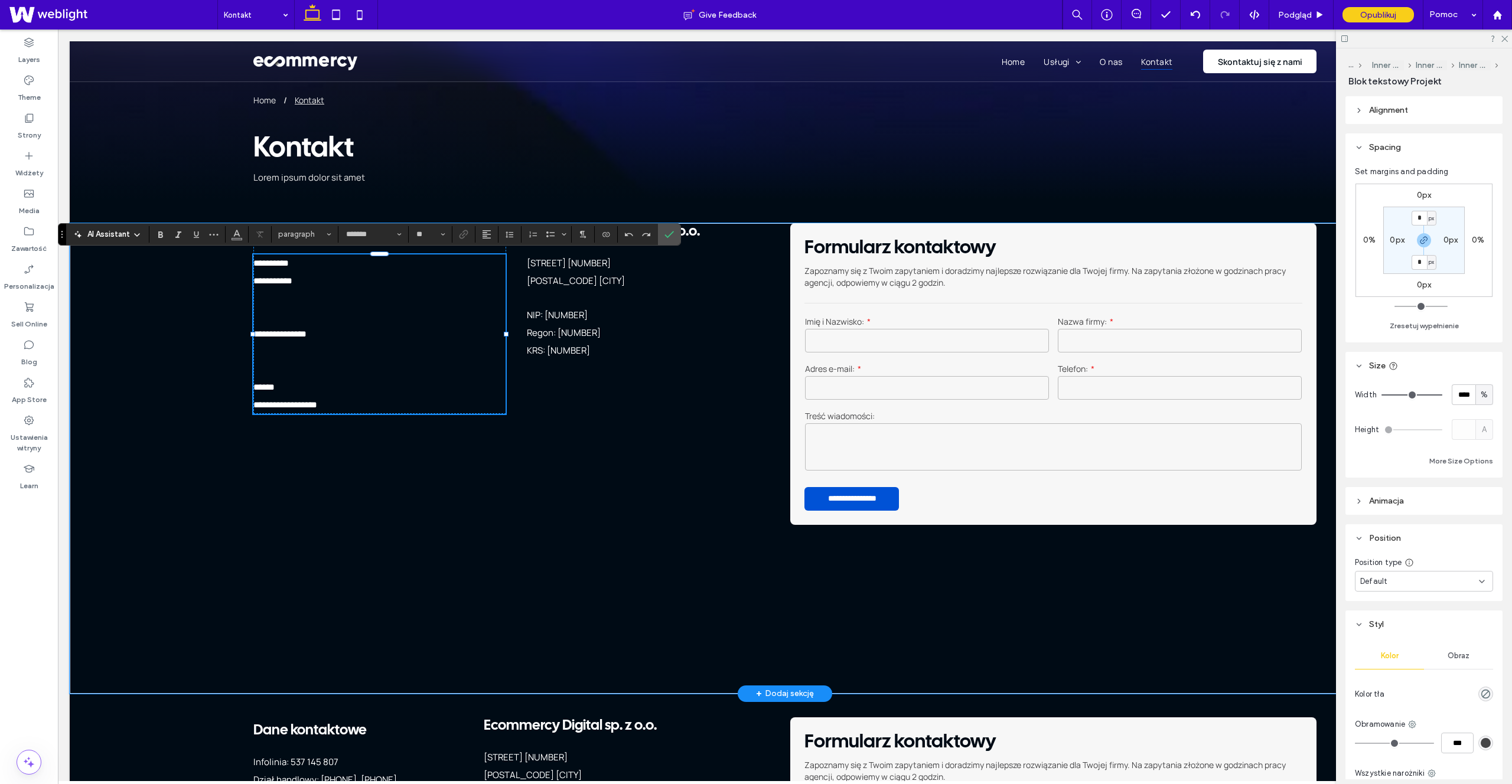 click on "**********" at bounding box center [379, 272] 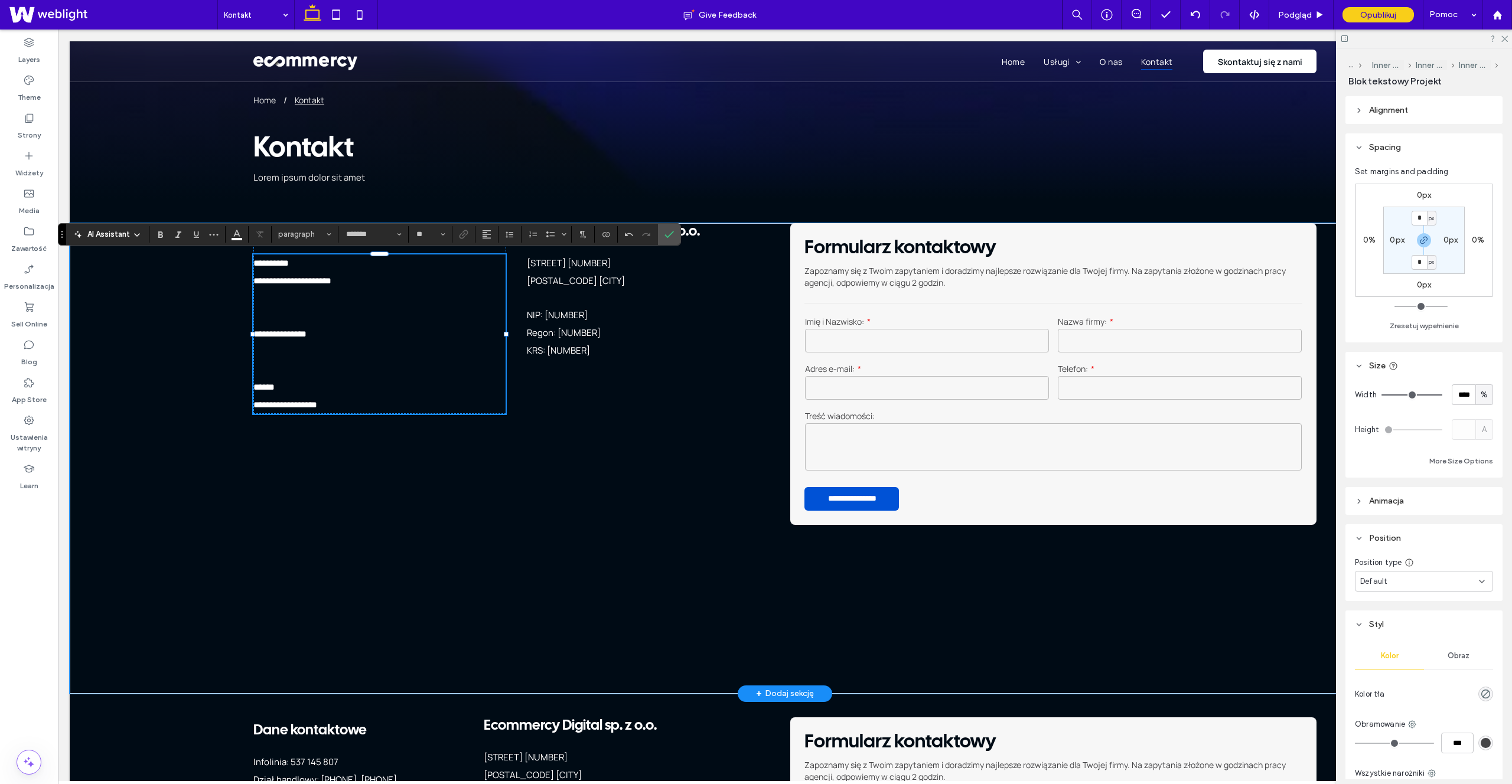 click on "**********" at bounding box center (292, 272) 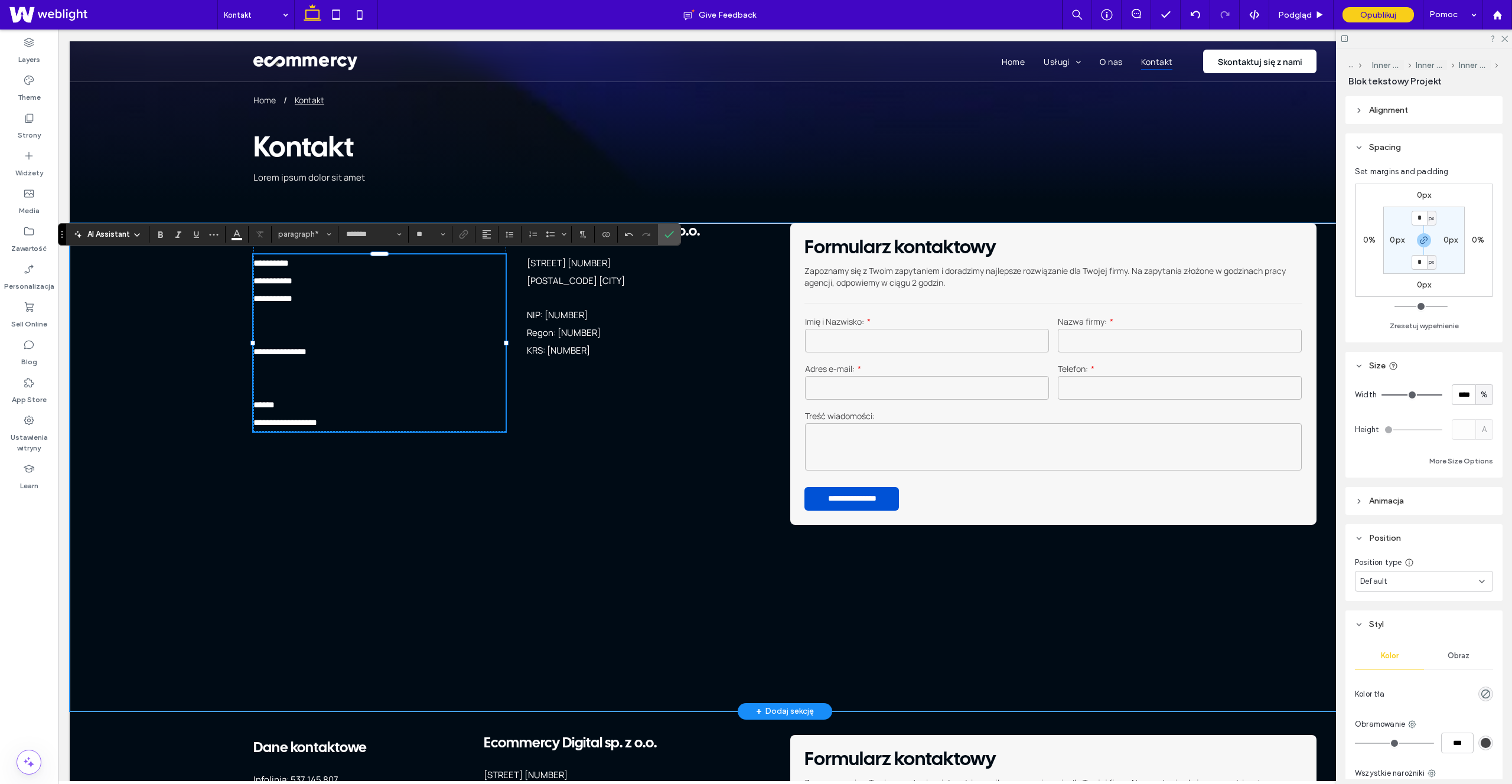 click at bounding box center [379, 325] 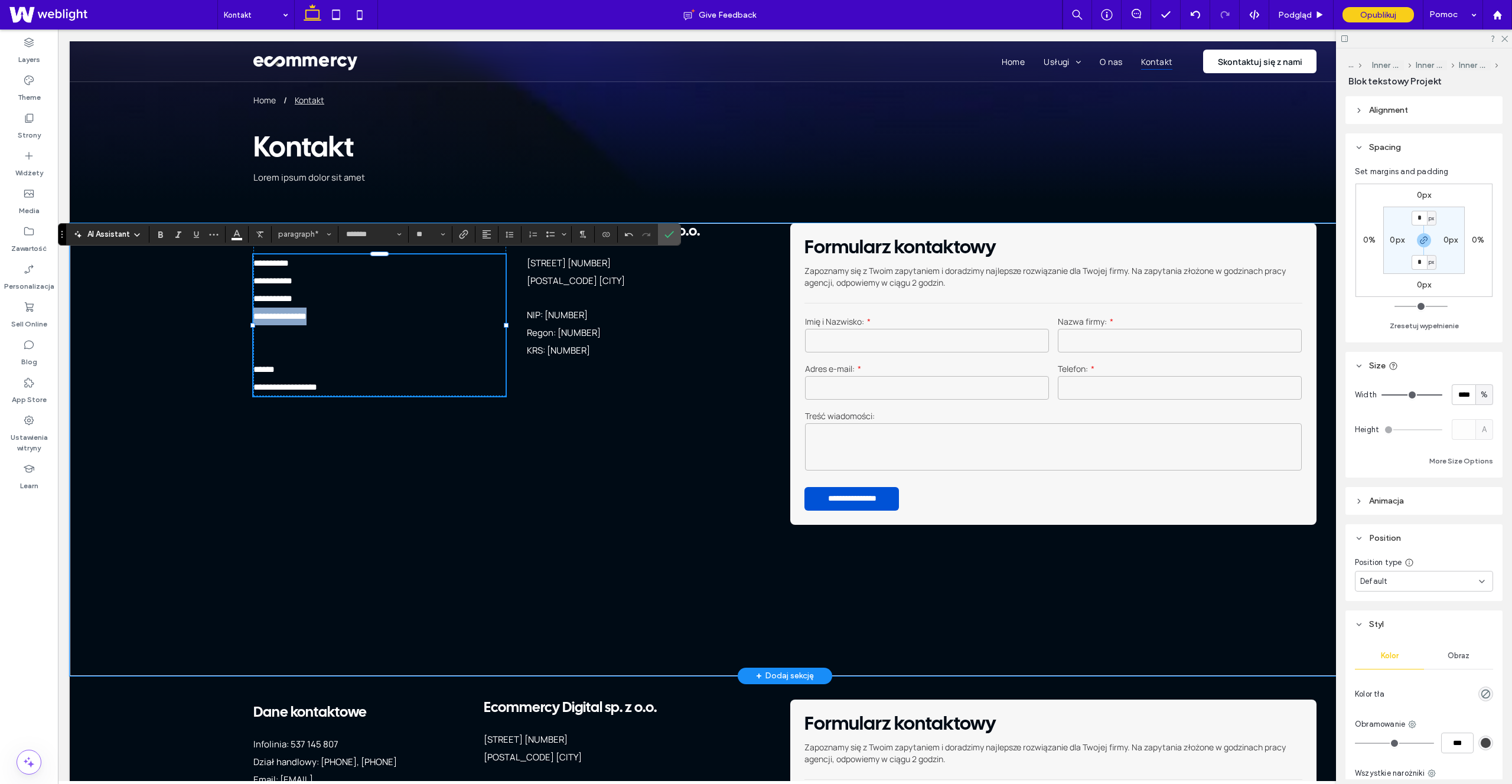 drag, startPoint x: 324, startPoint y: 315, endPoint x: 255, endPoint y: 319, distance: 69.11584 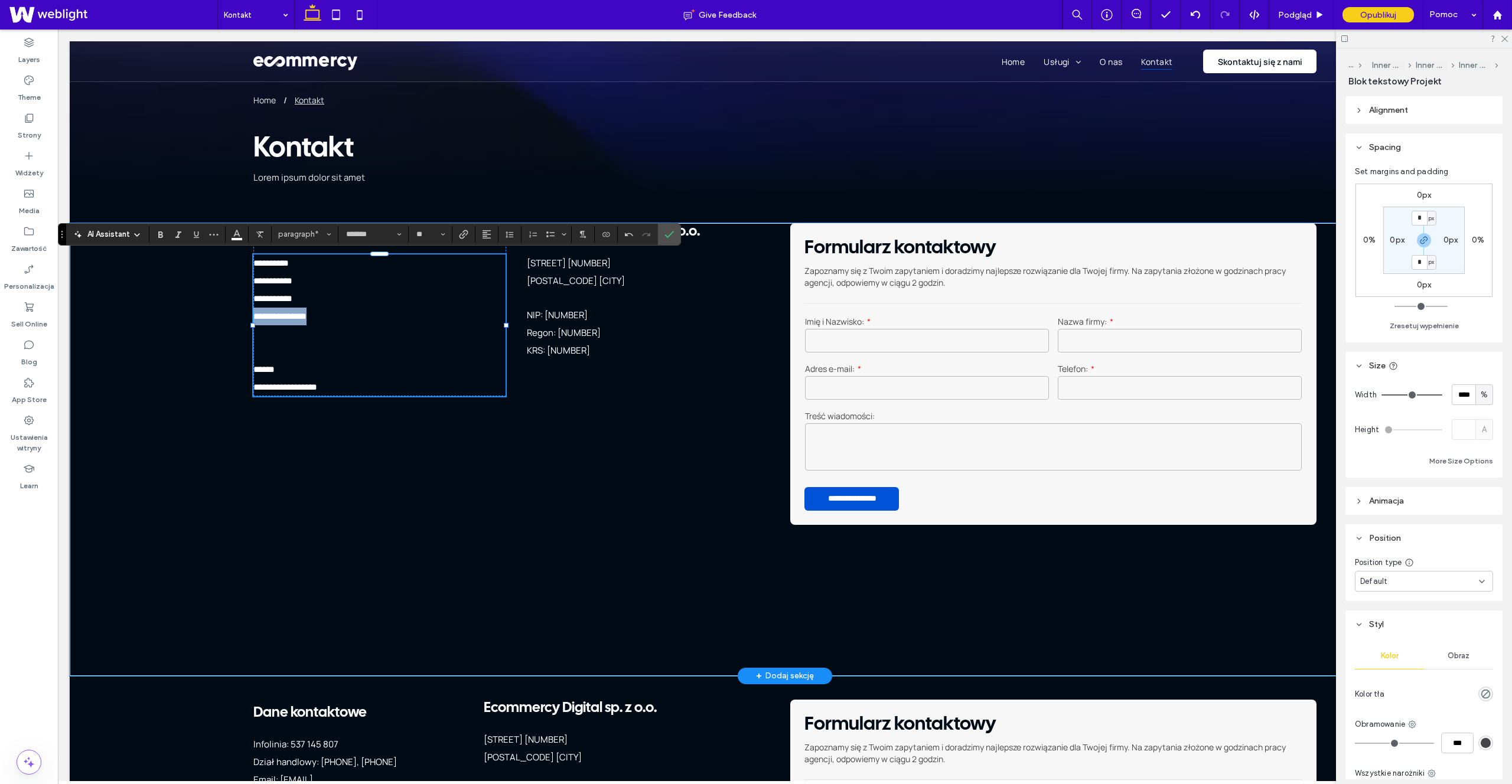 click on "**********" at bounding box center [379, 334] 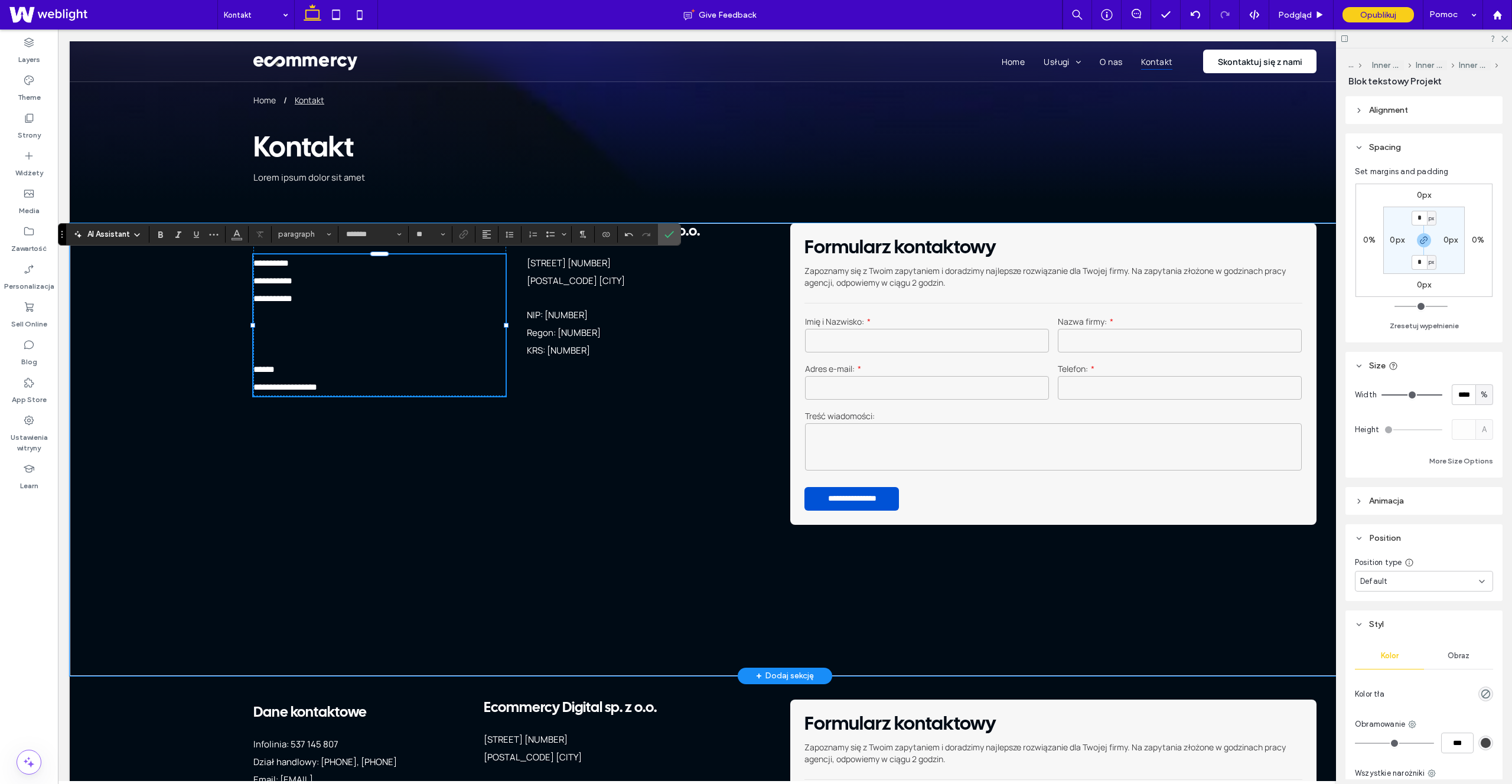 type on "**" 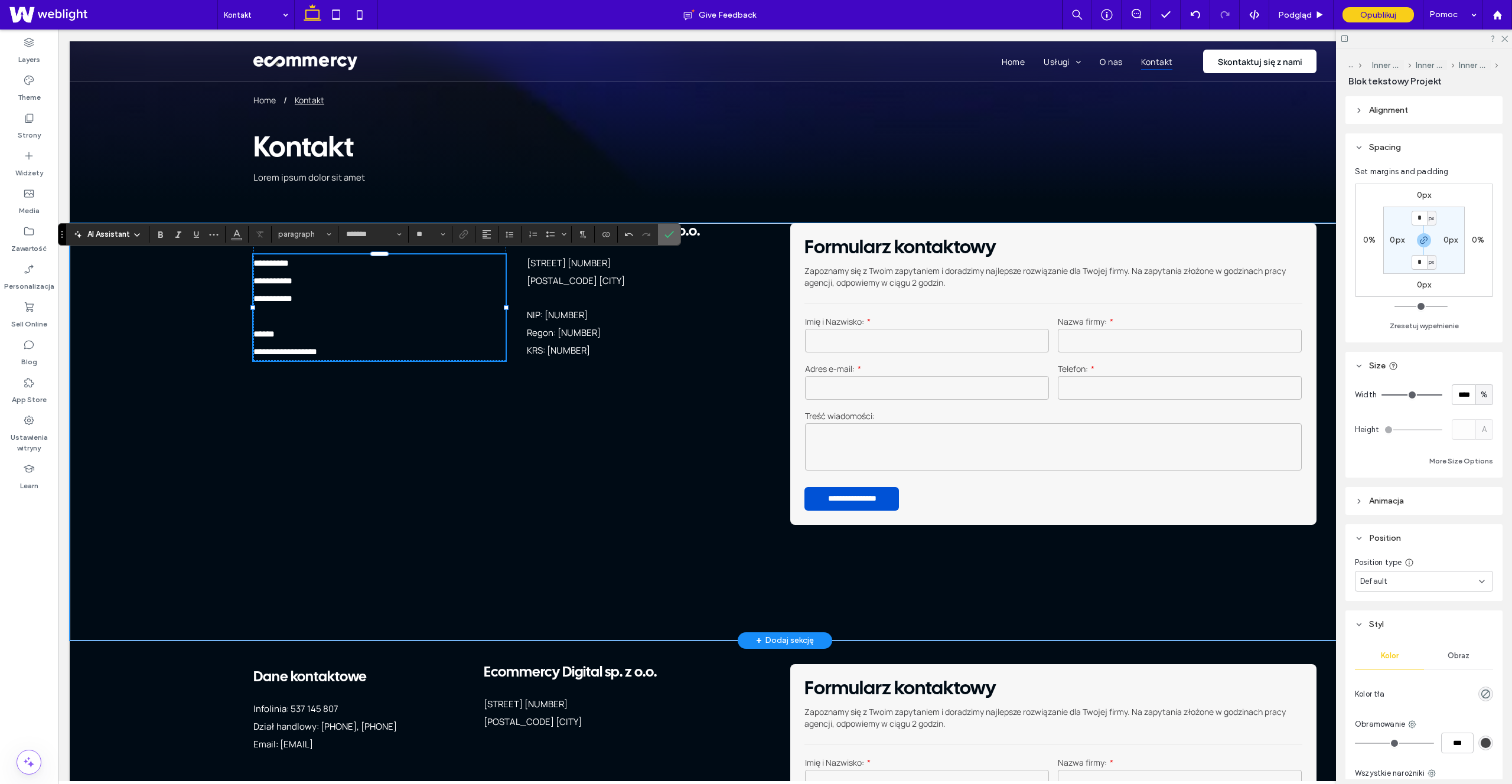click at bounding box center (669, 234) 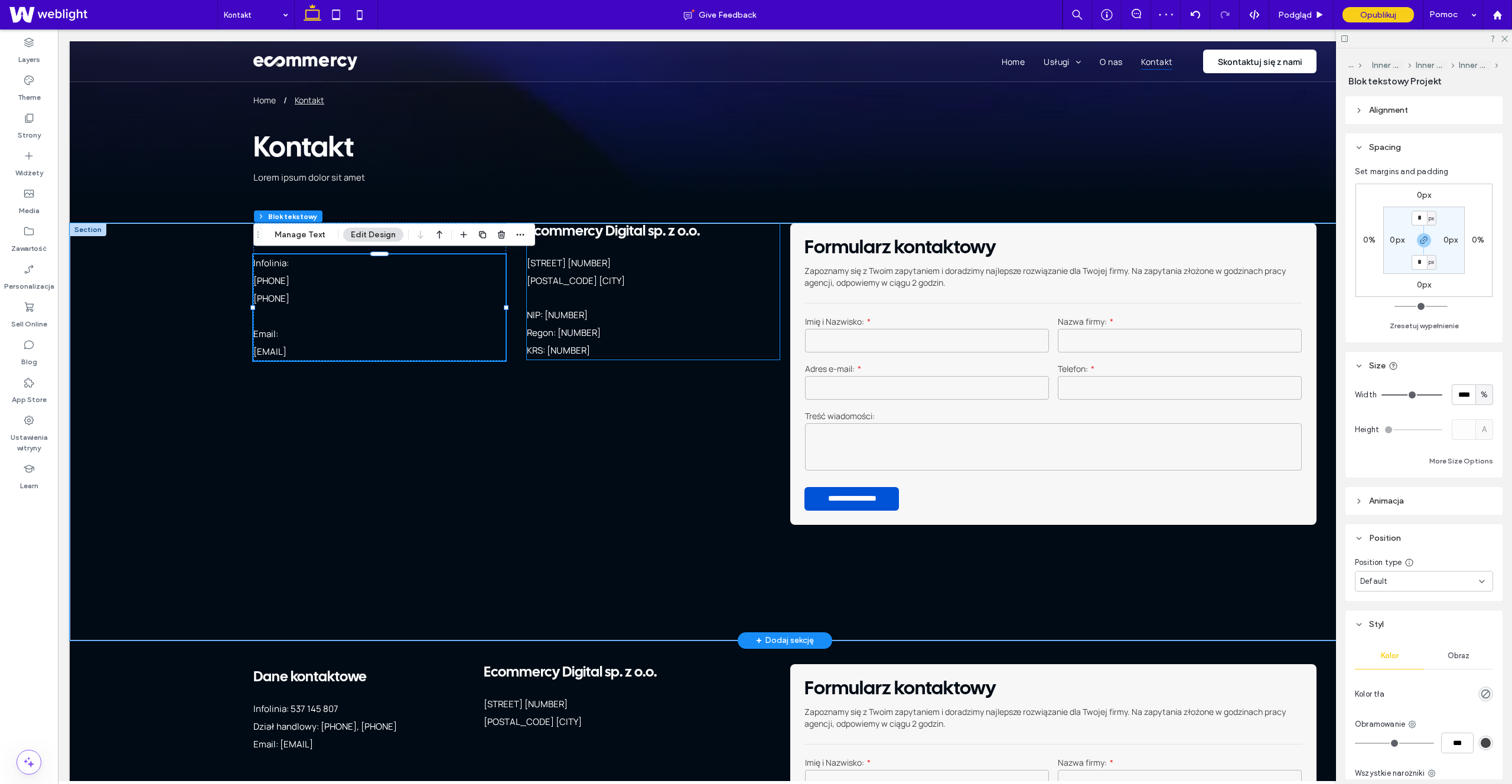 click on "ul. Świętego Michała 43 ﻿" at bounding box center [653, 263] 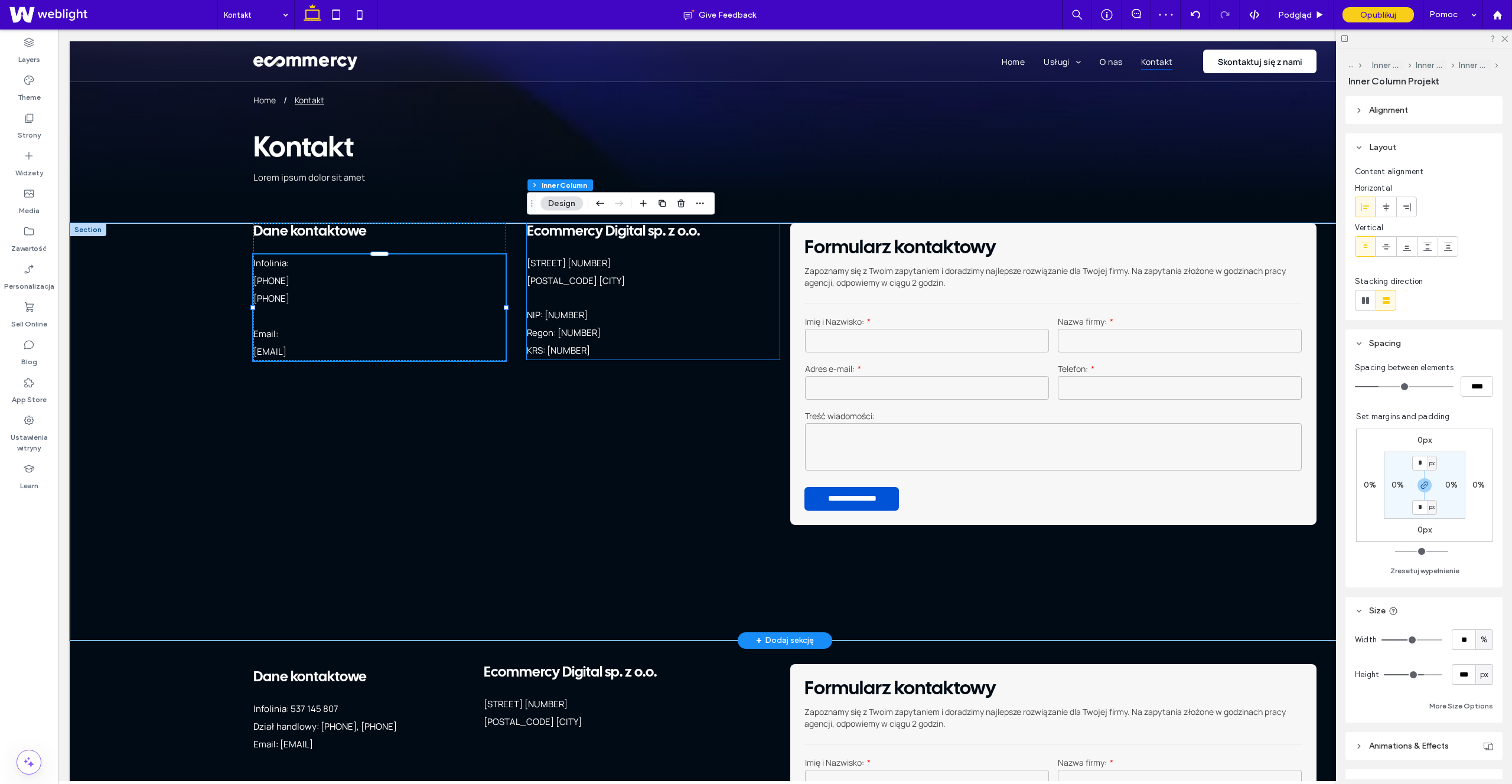 click on "ul. Świętego Michała 43 ﻿" at bounding box center (653, 263) 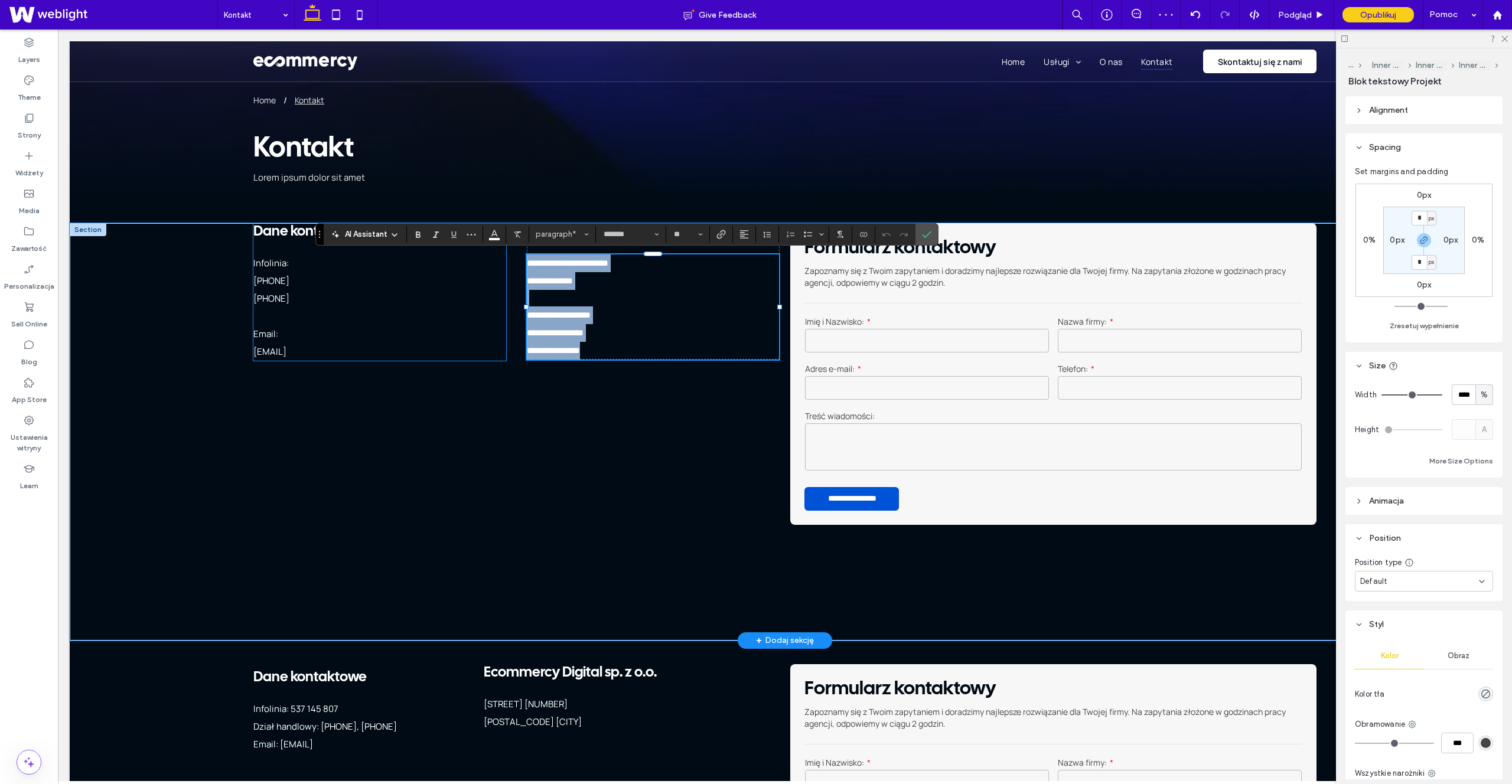 click on "791 318 723" at bounding box center (379, 308) 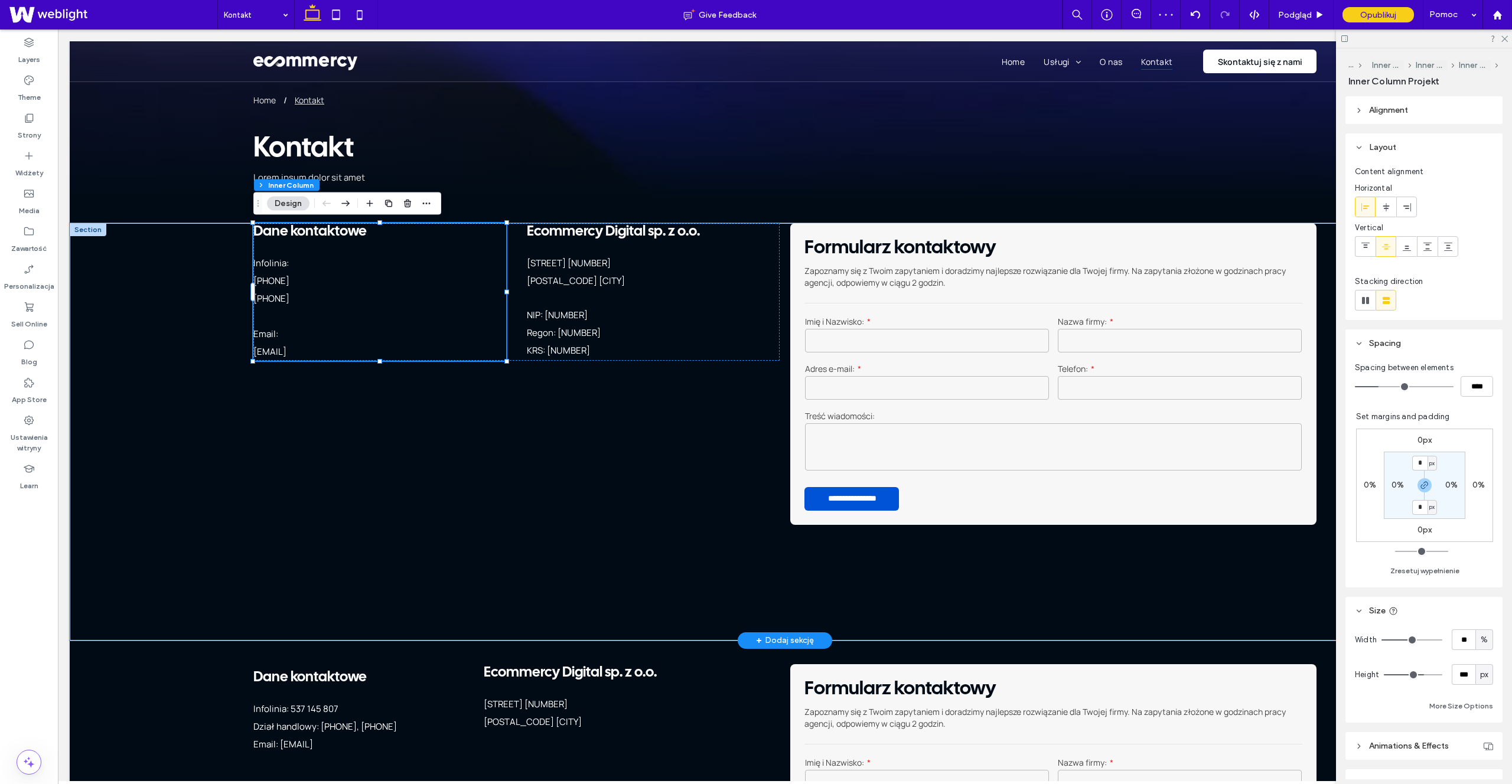 click on "791 318 723" at bounding box center (379, 308) 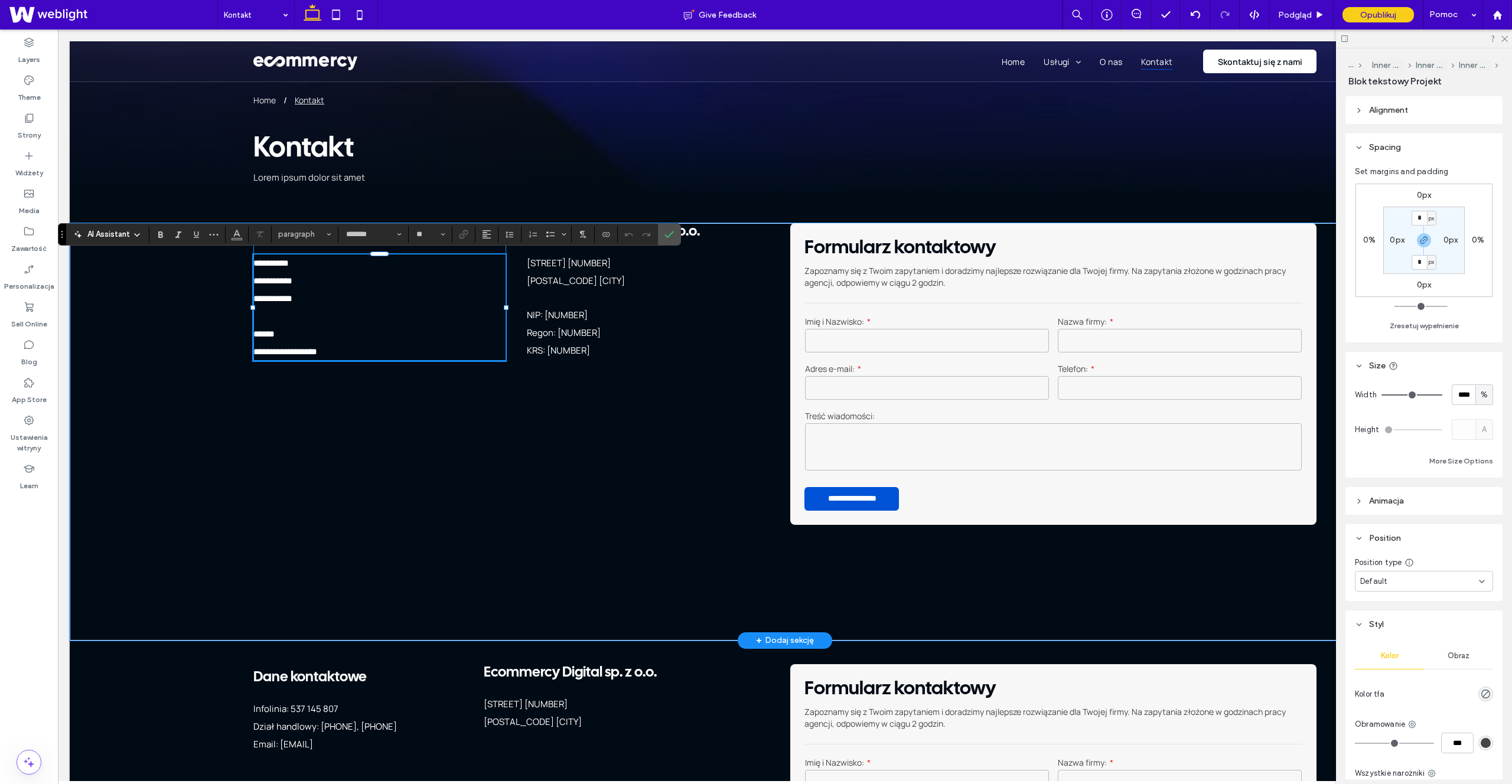 click on "**********" at bounding box center [379, 272] 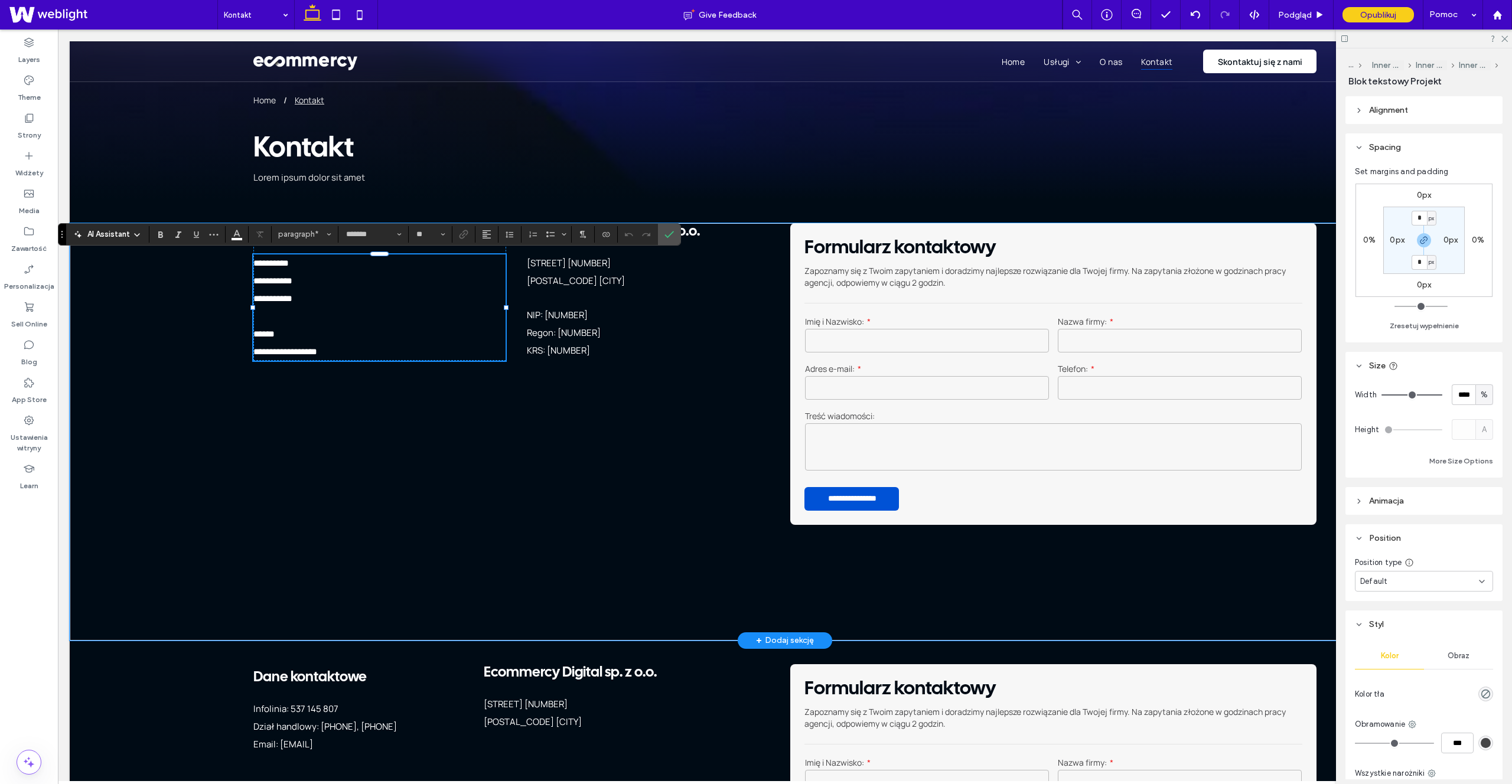 click on "**********" at bounding box center (273, 272) 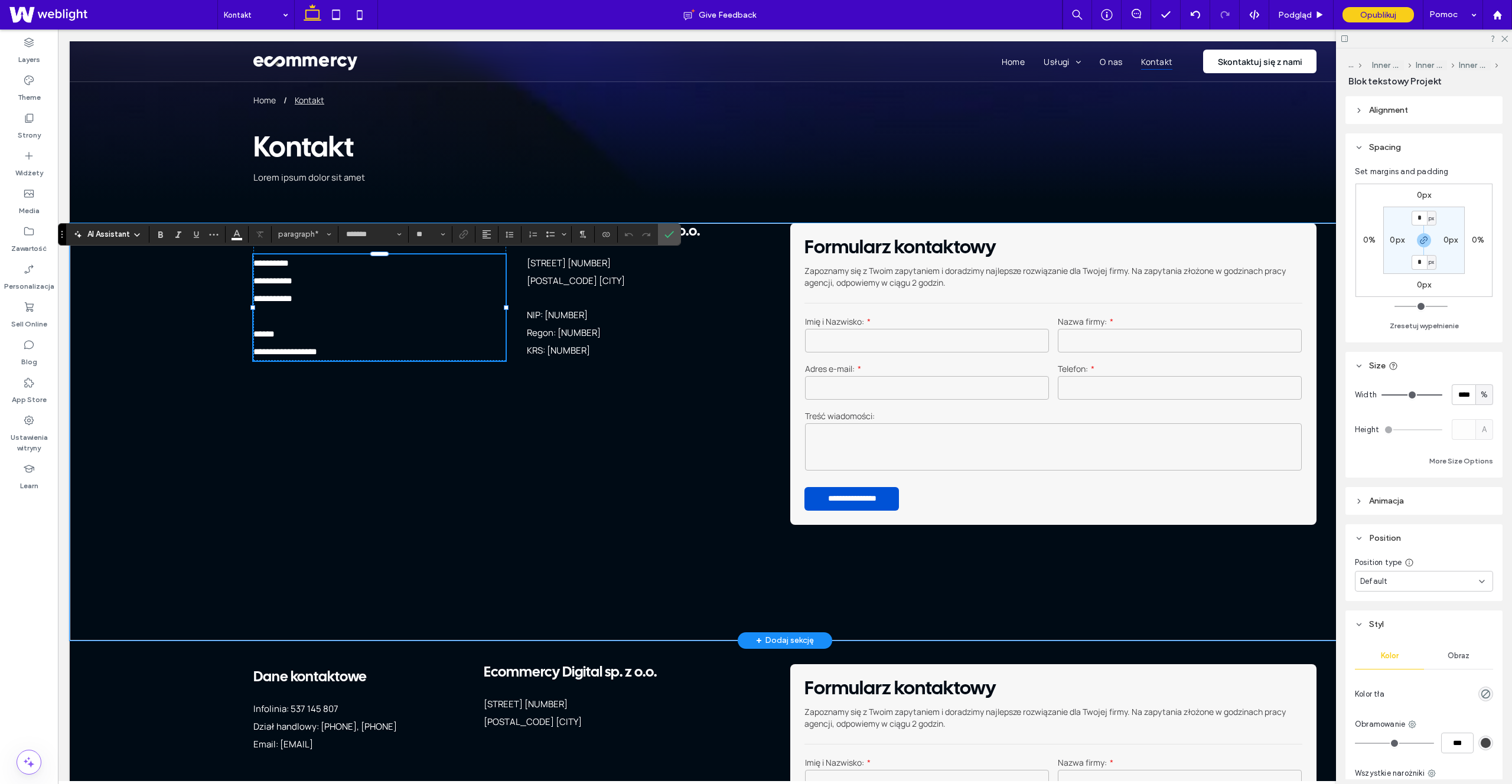 type 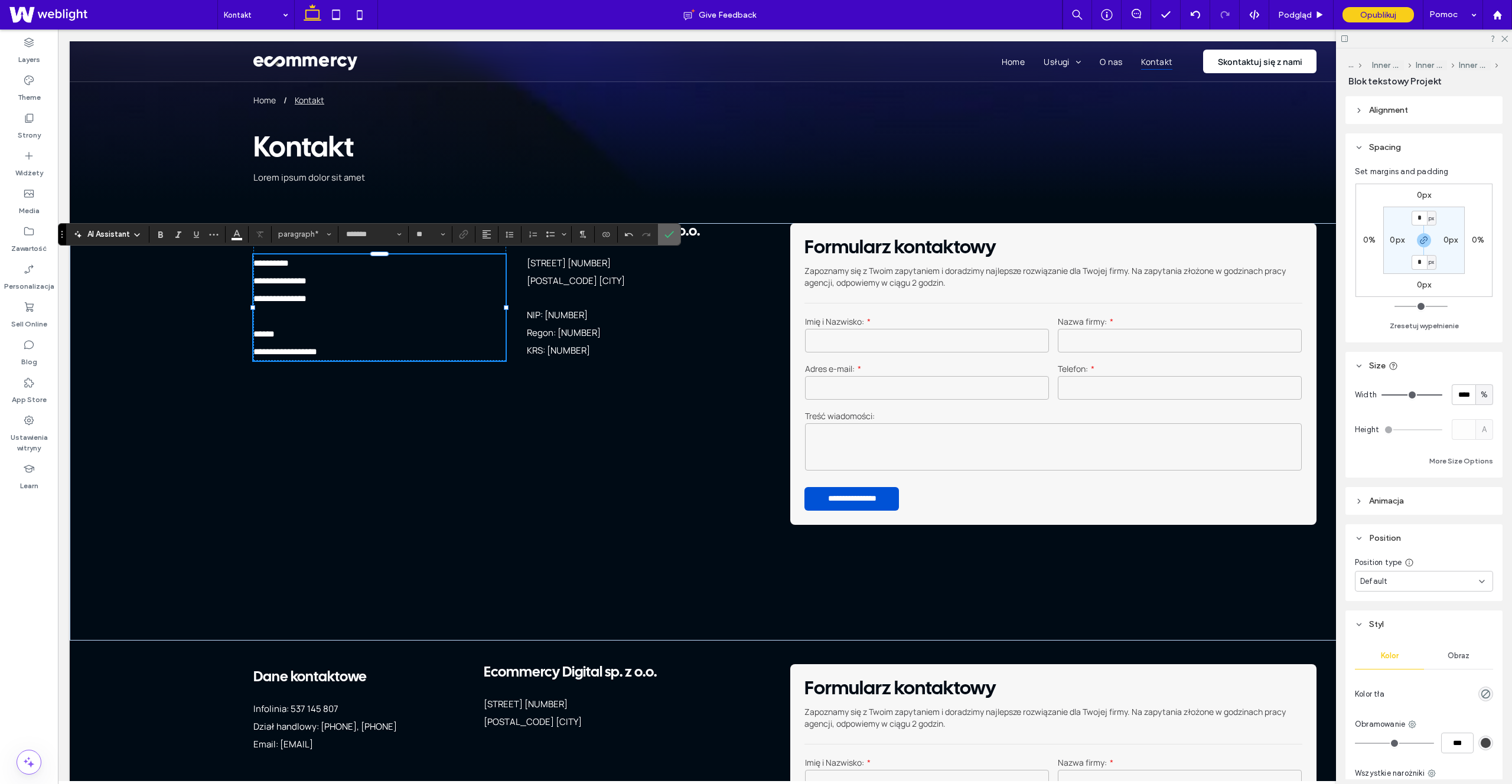 click at bounding box center [667, 234] 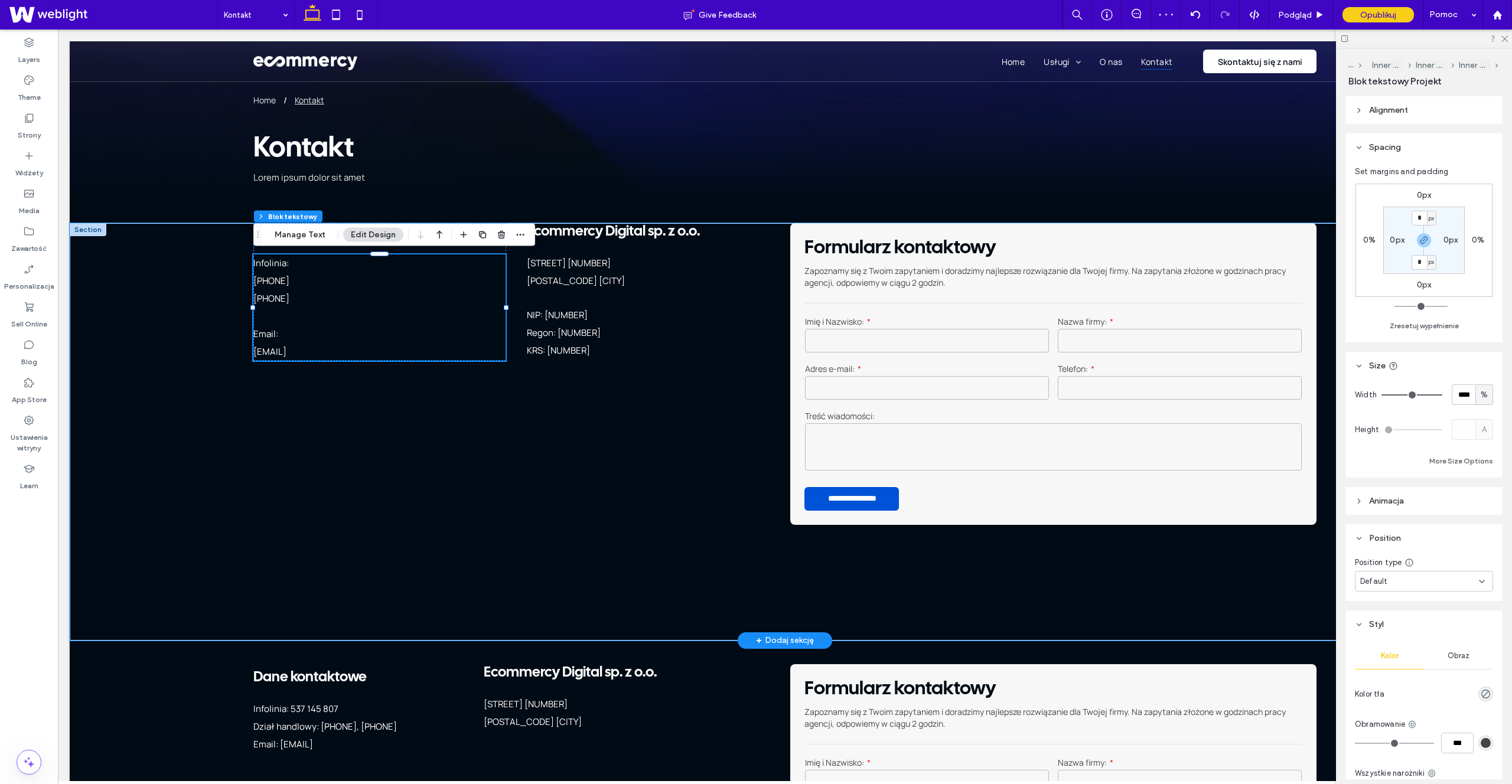 click on "Infolinia: +48 537 145 807" at bounding box center [271, 272] 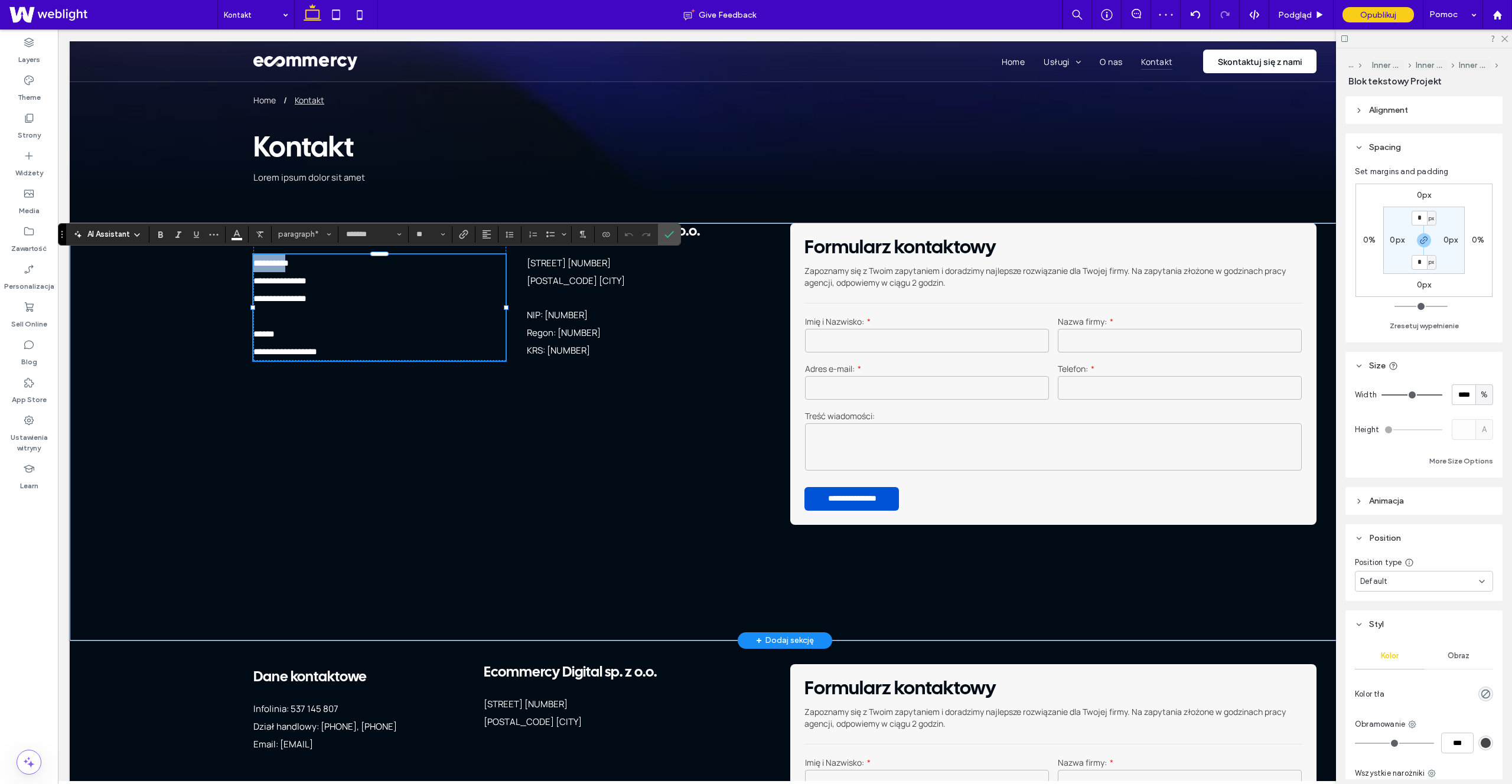click on "**********" at bounding box center [280, 272] 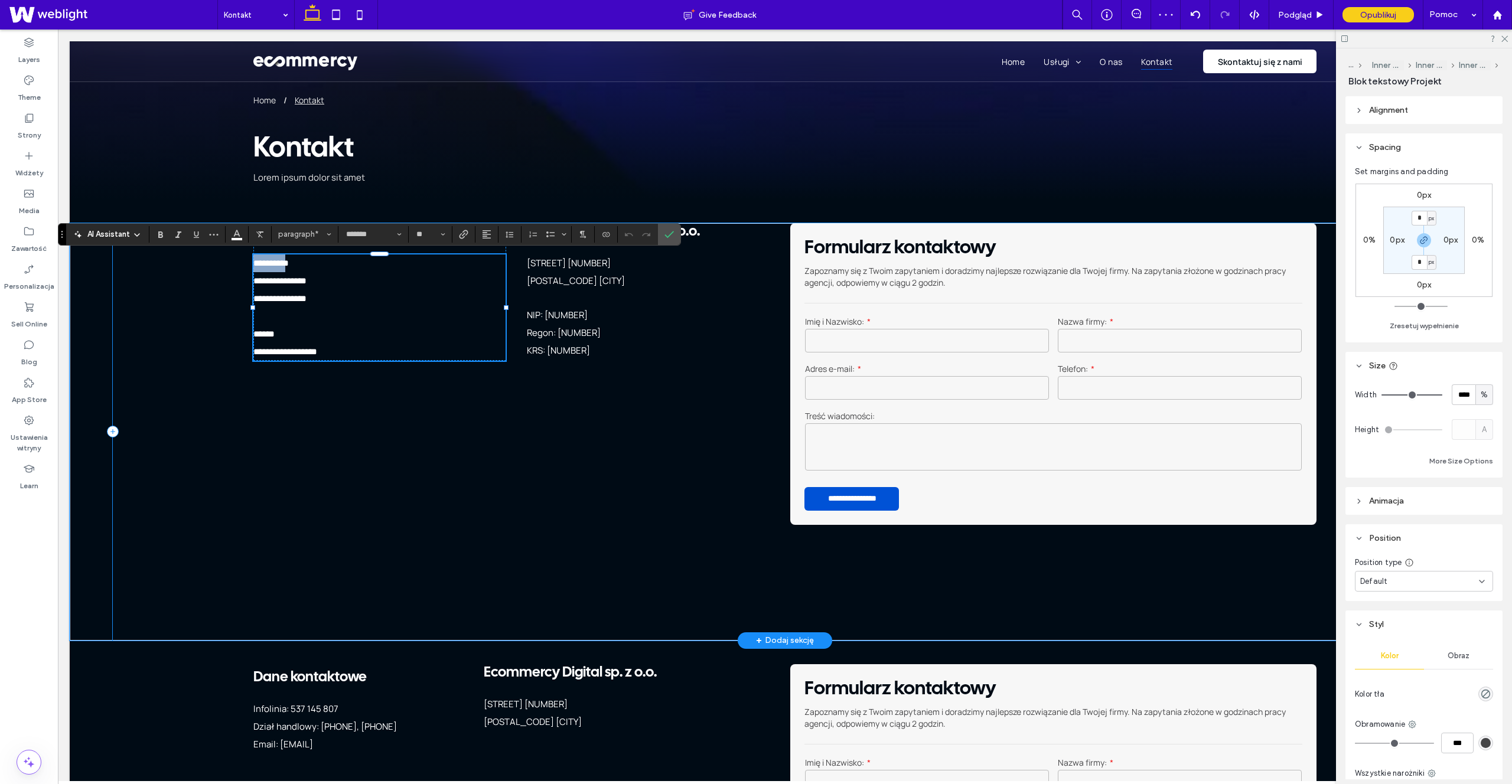 drag, startPoint x: 285, startPoint y: 264, endPoint x: 240, endPoint y: 263, distance: 45.01111 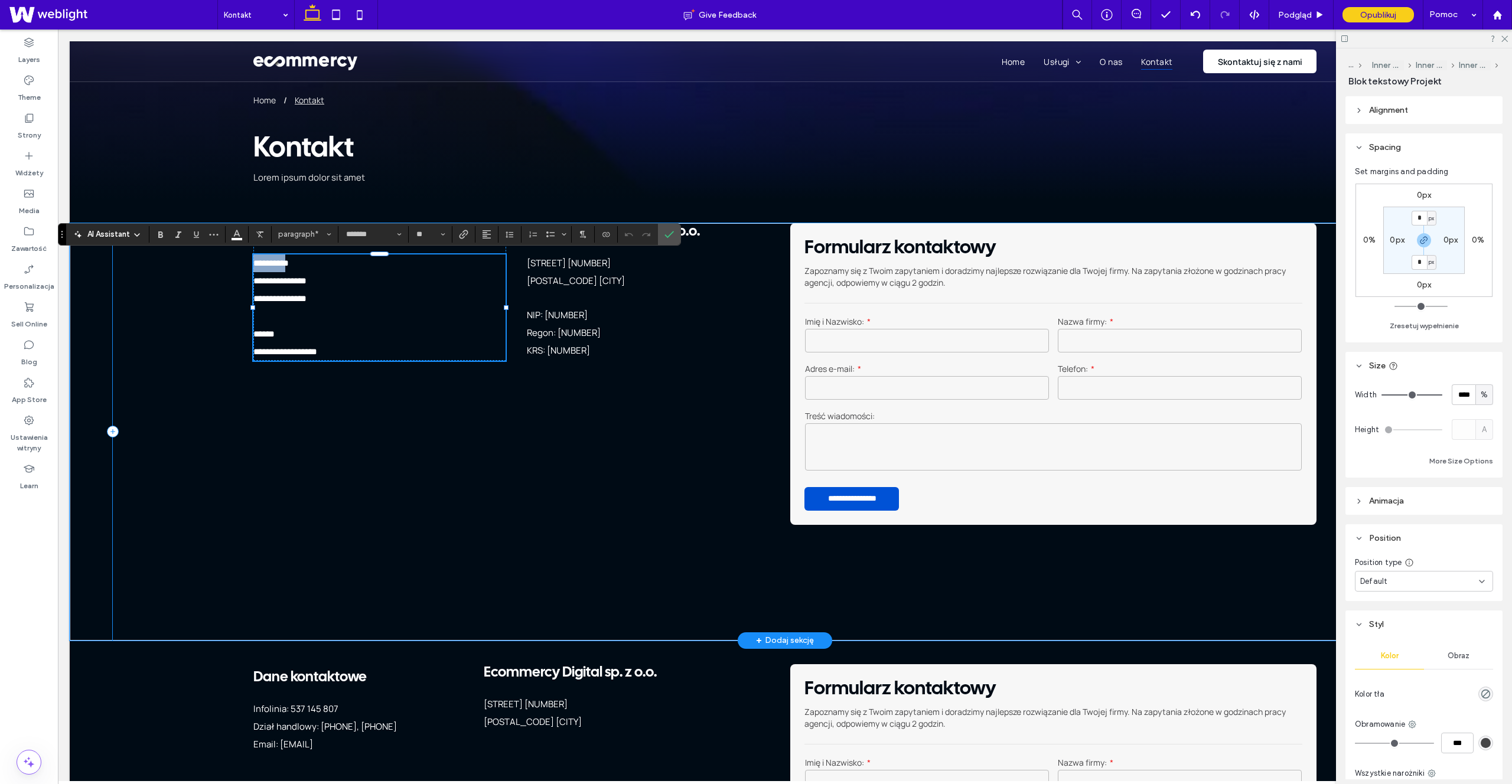 type 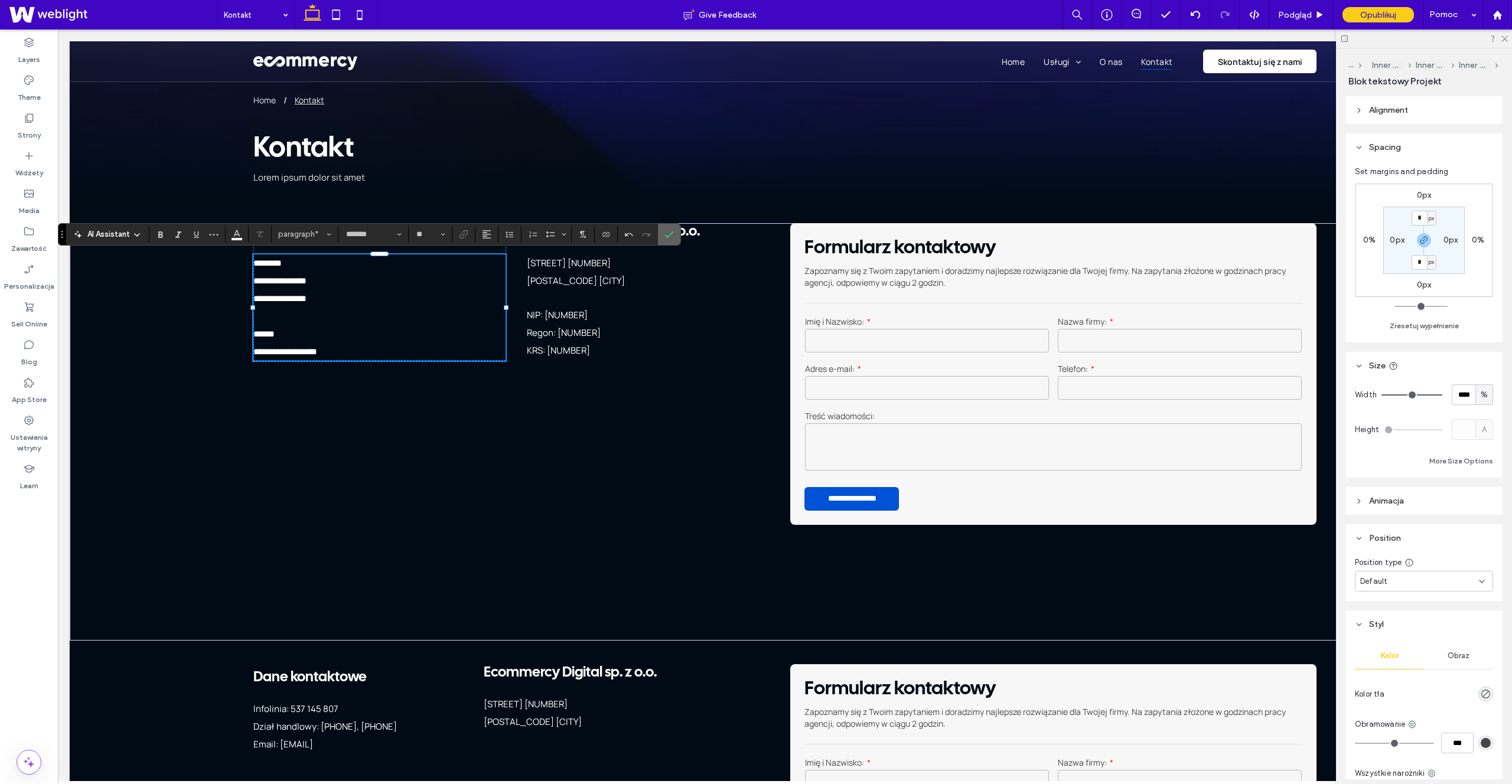 click 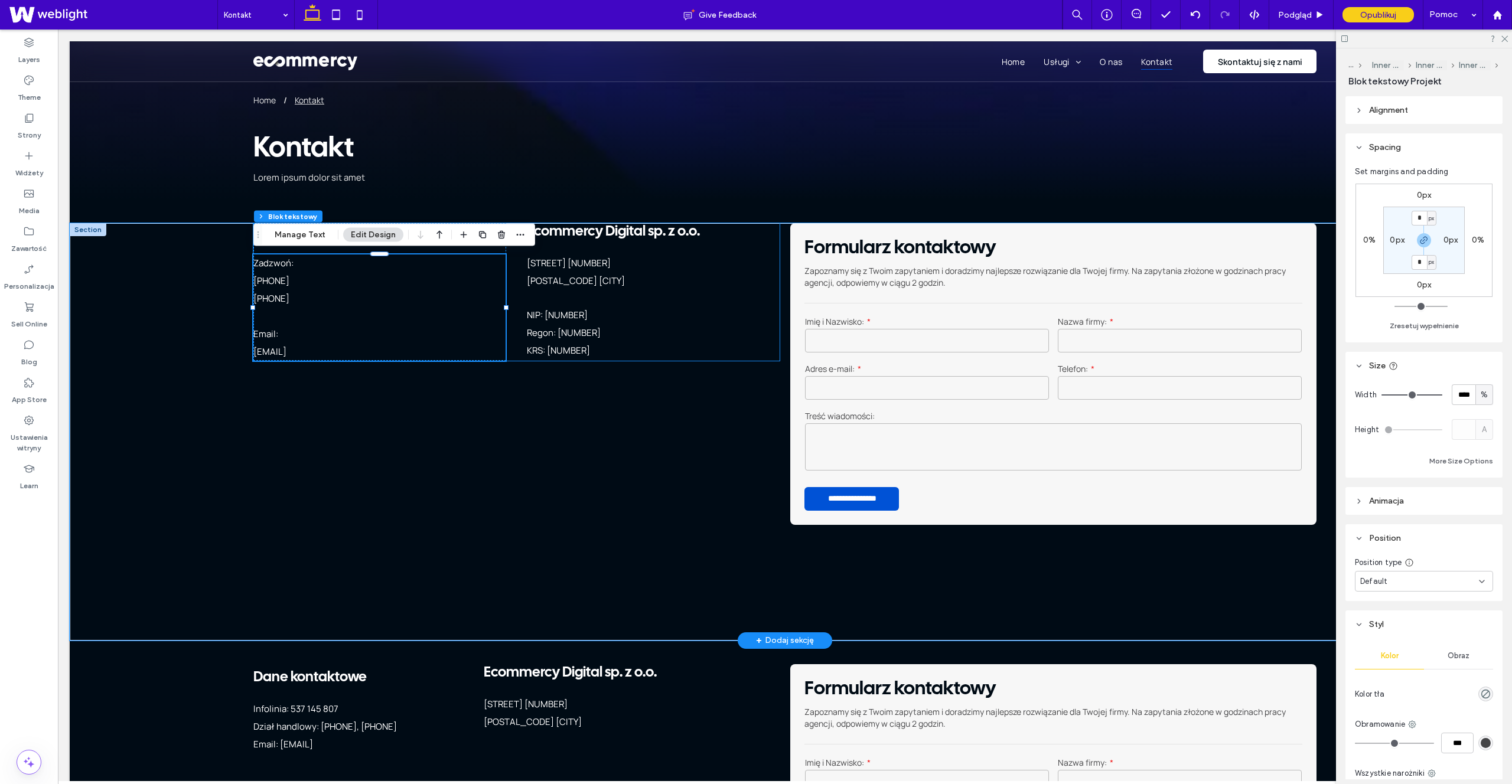 click on "Dane kontaktowe
Zadzwoń: +48 537 145 807 +48 791 318 723 Email: biuro@ecommercy.pl
Ecommercy Digital sp. z o.o. ul. Świętego Michała 43 61-043 Poznań NIP: 782-291-87-56 Regon: 524270277 KRS: 0001015376" at bounding box center (516, 292) 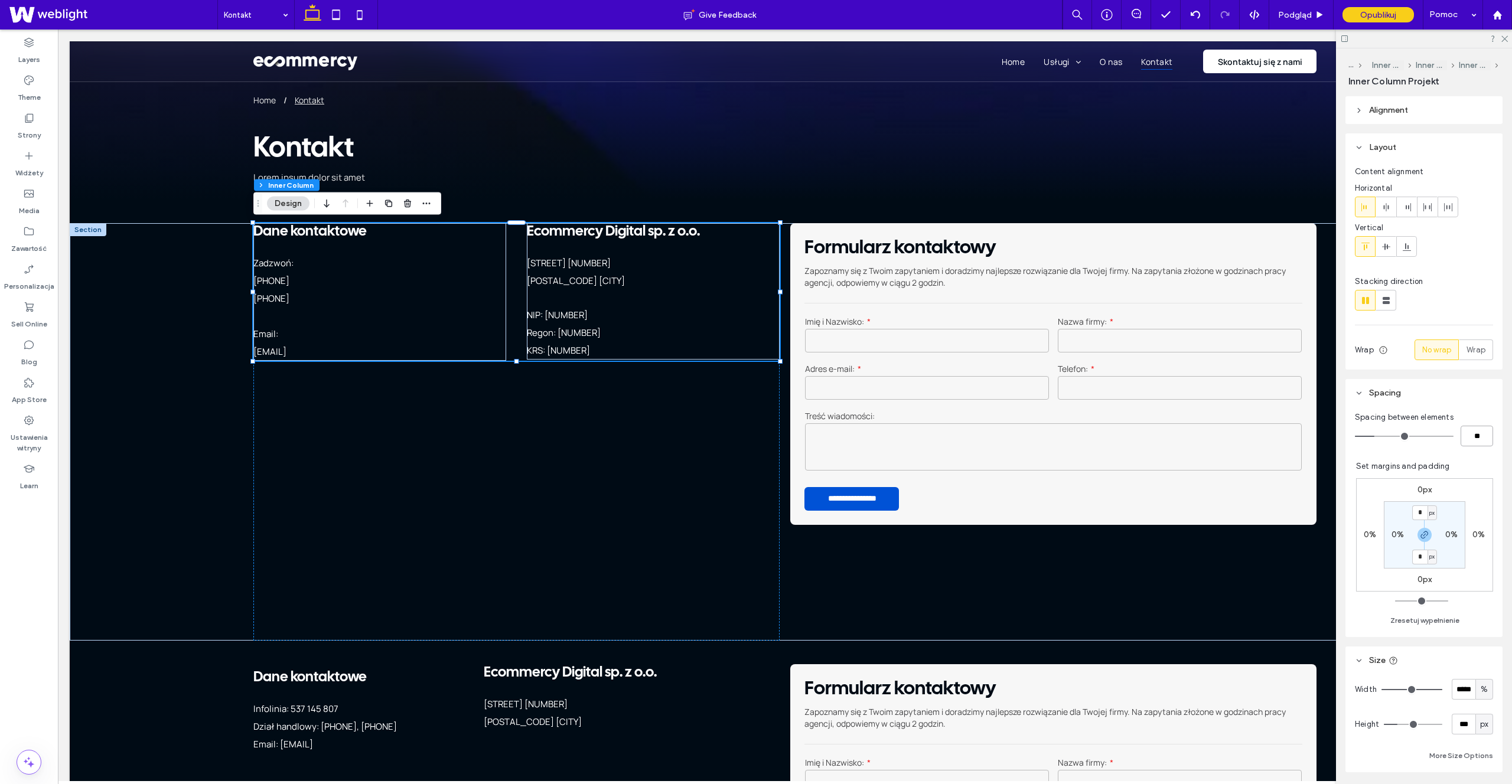 click on "**" at bounding box center [1477, 436] 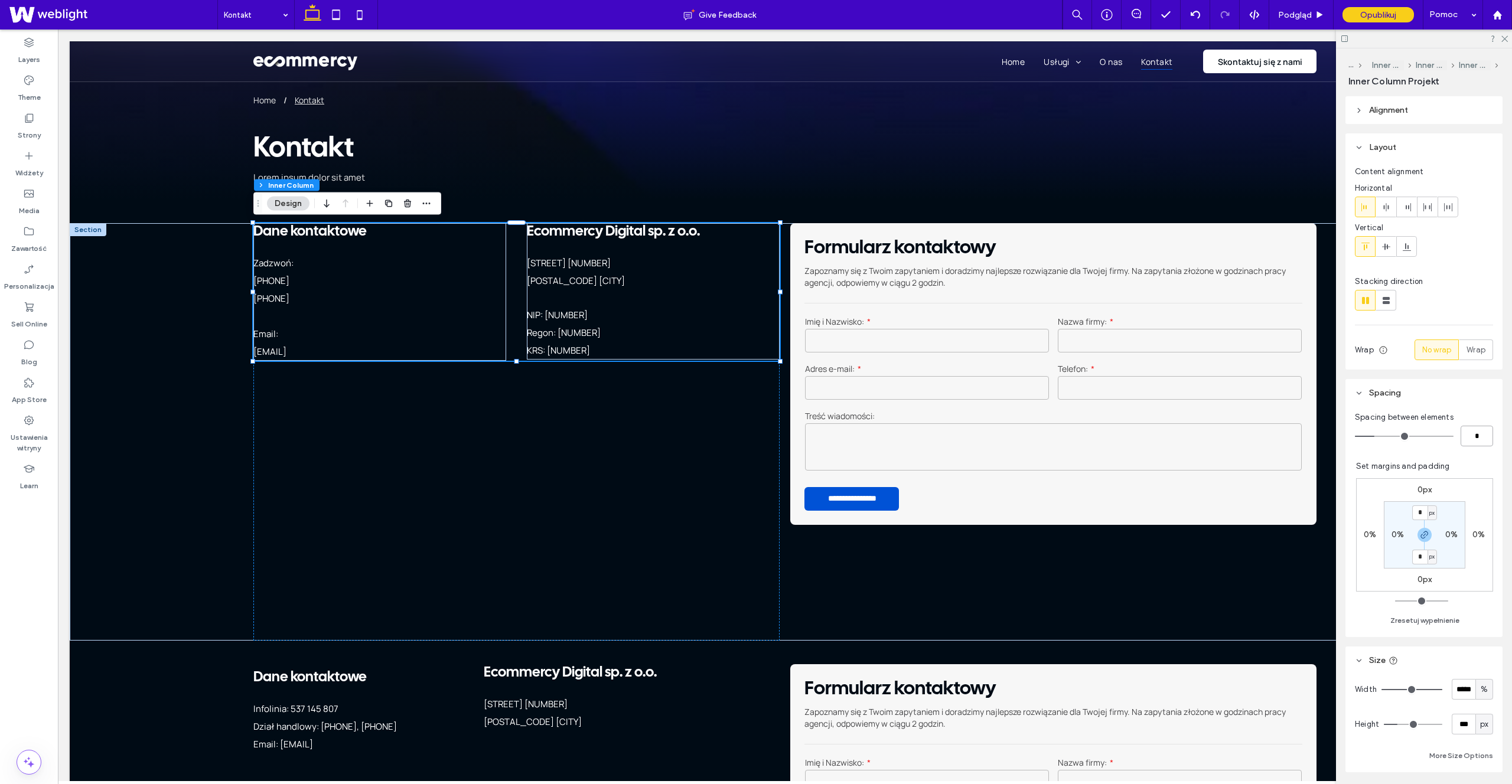 type on "*" 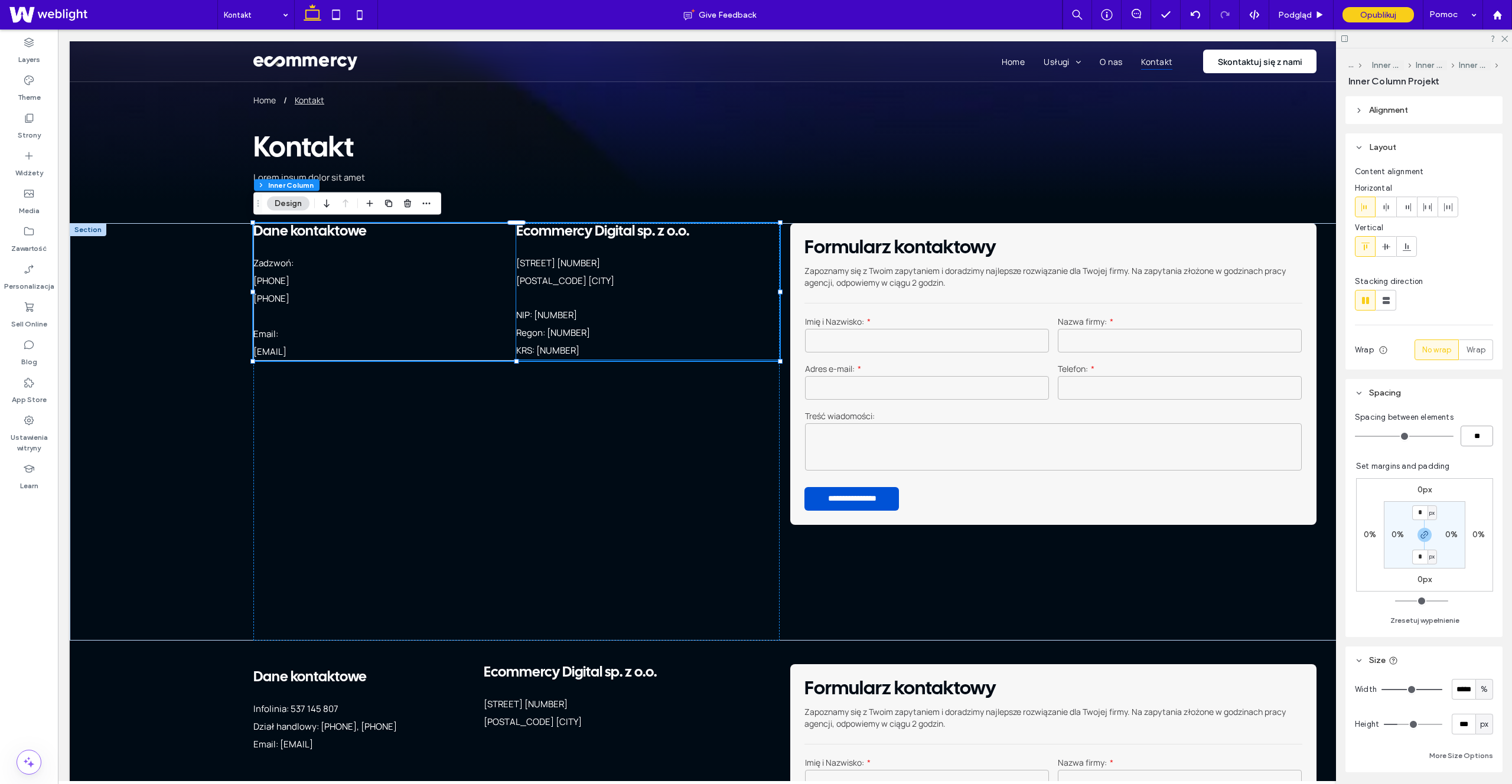 click at bounding box center (647, 298) 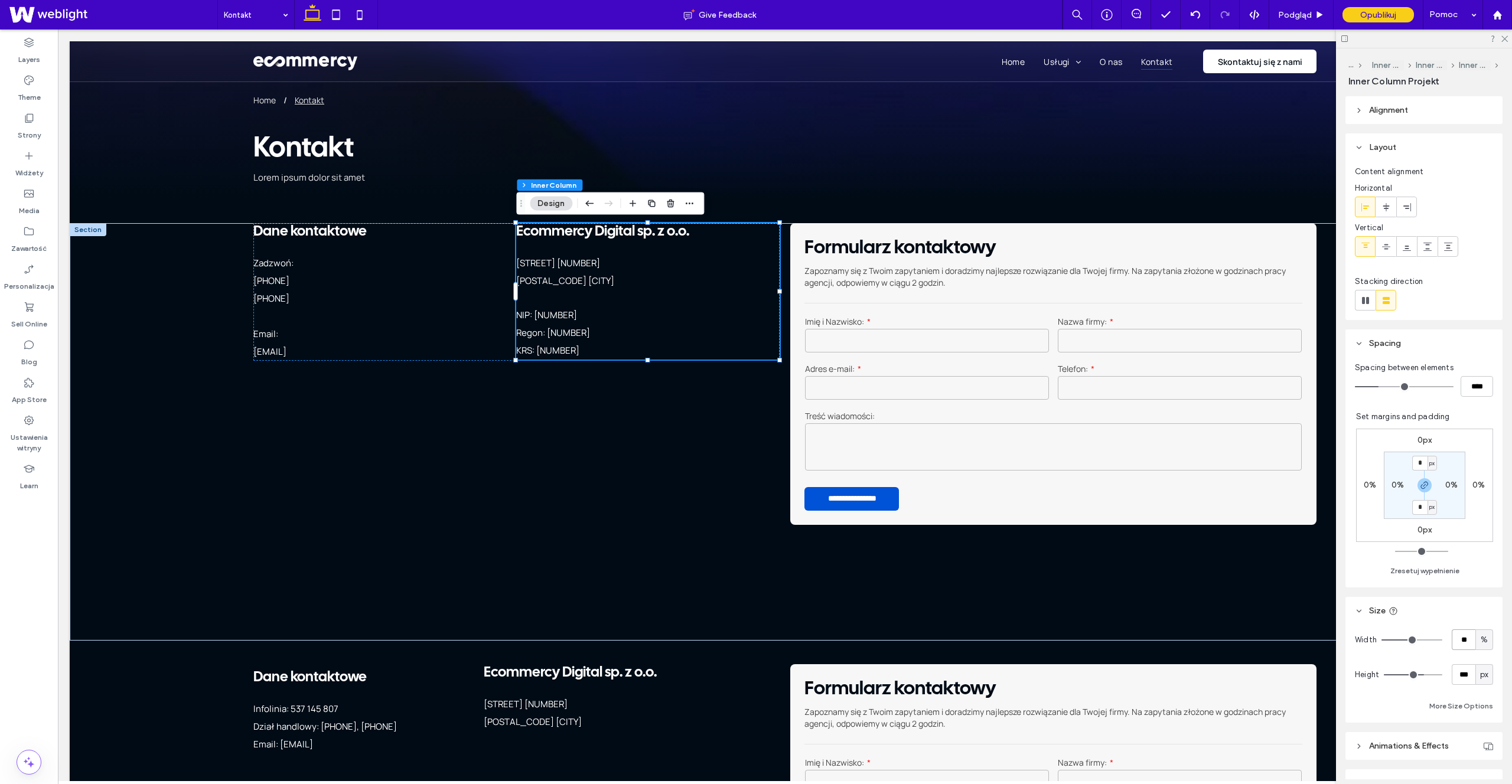 click on "**" at bounding box center [1464, 639] 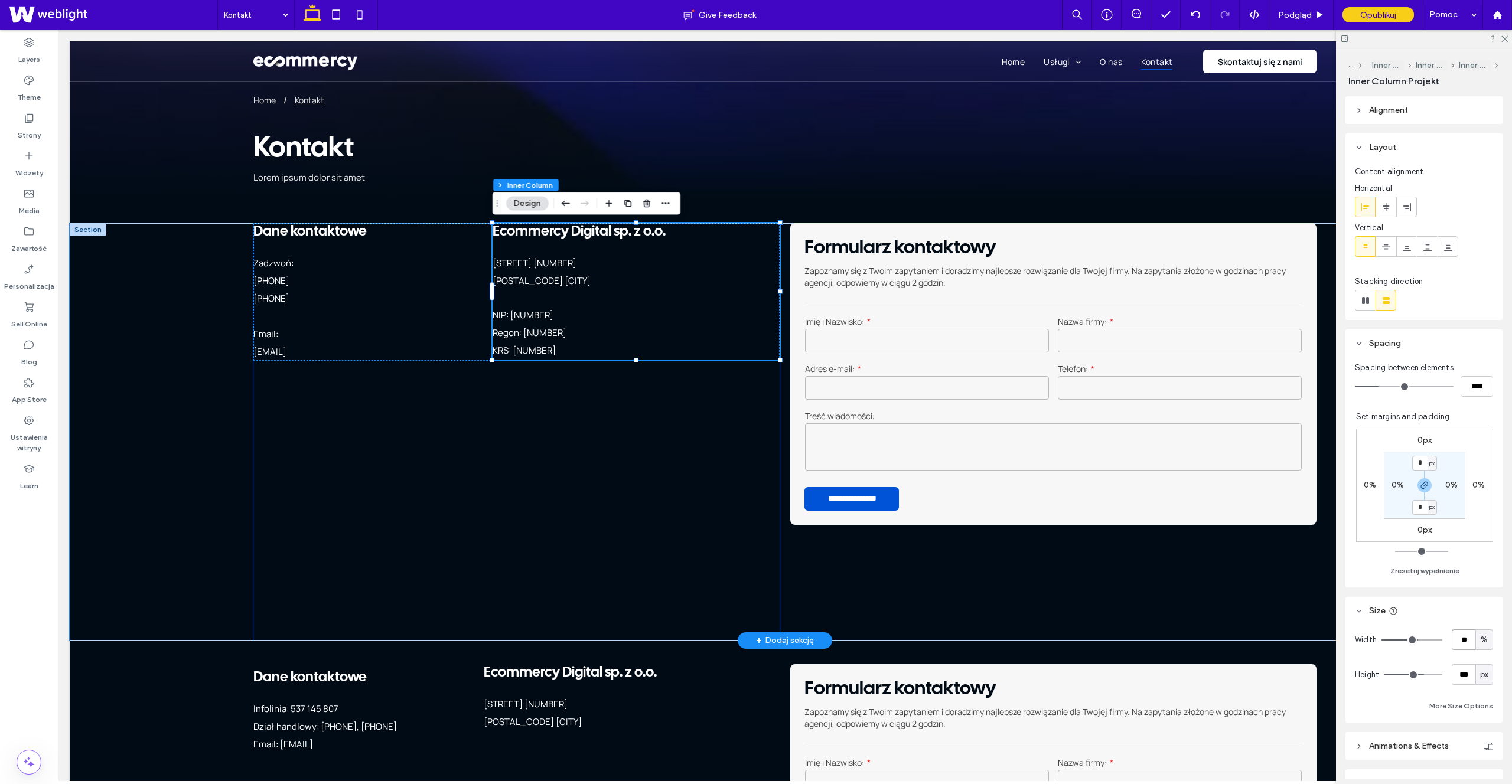 click on "Dane kontaktowe
Zadzwoń: +48 537 145 807 +48 791 318 723 Email: biuro@ecommercy.pl Ecommercy Digital sp. z o.o. ul. Świętego Michała 43 61-043 Poznań NIP: 782-291-87-56 Regon: 524270277 KRS: 0001015376" at bounding box center [516, 432] 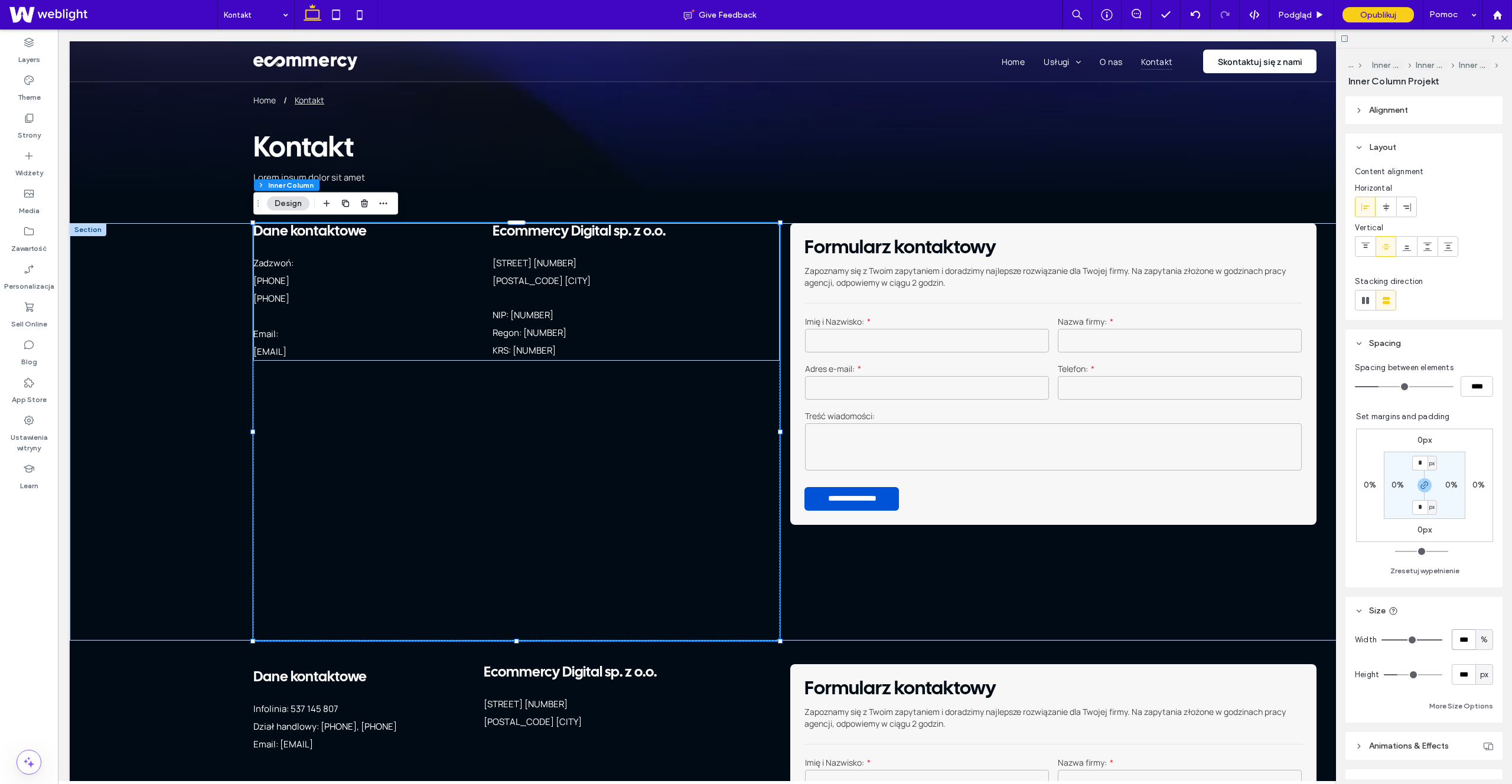 click on "***" at bounding box center (1464, 639) 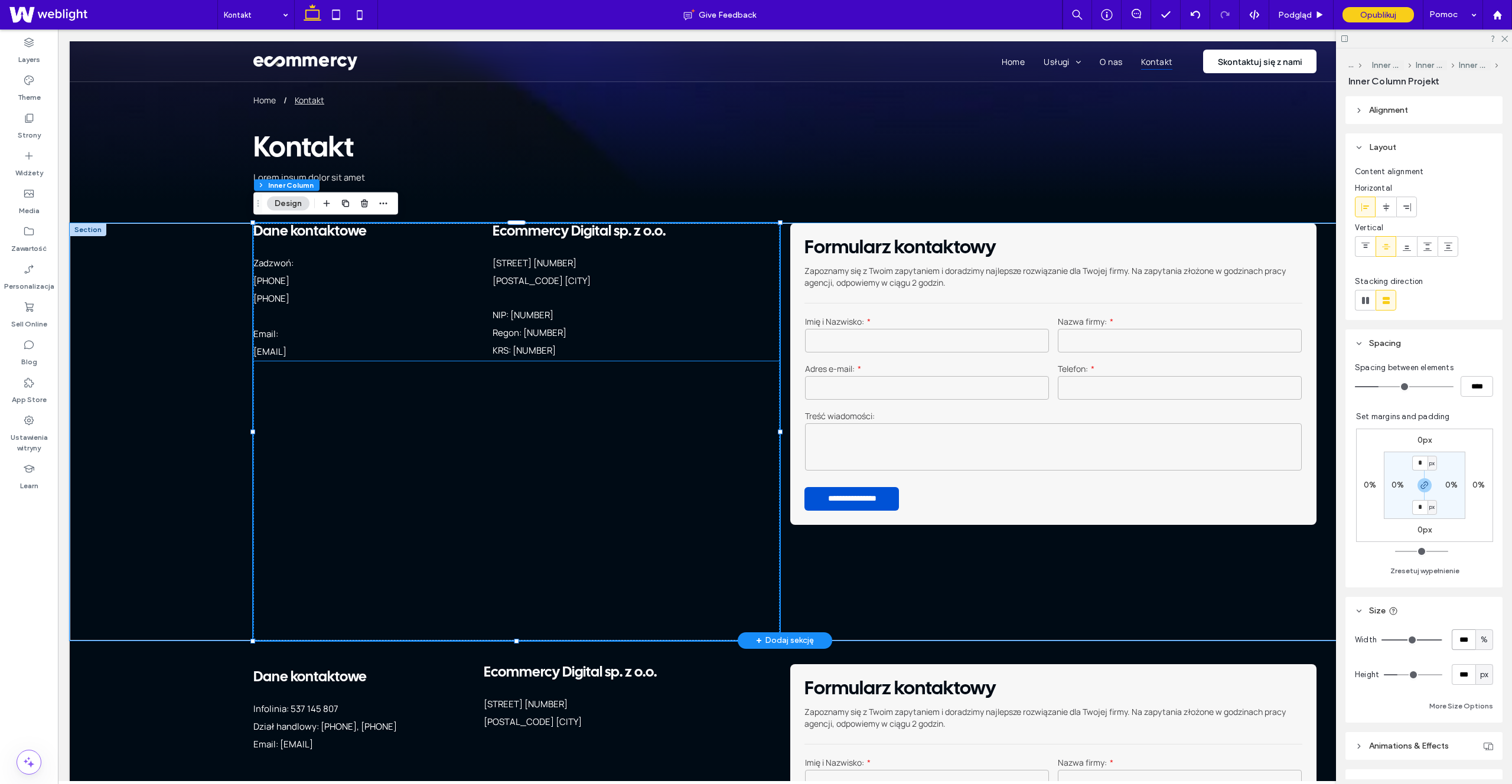 click on "Email: biuro@ecommercy.pl" at bounding box center (373, 343) 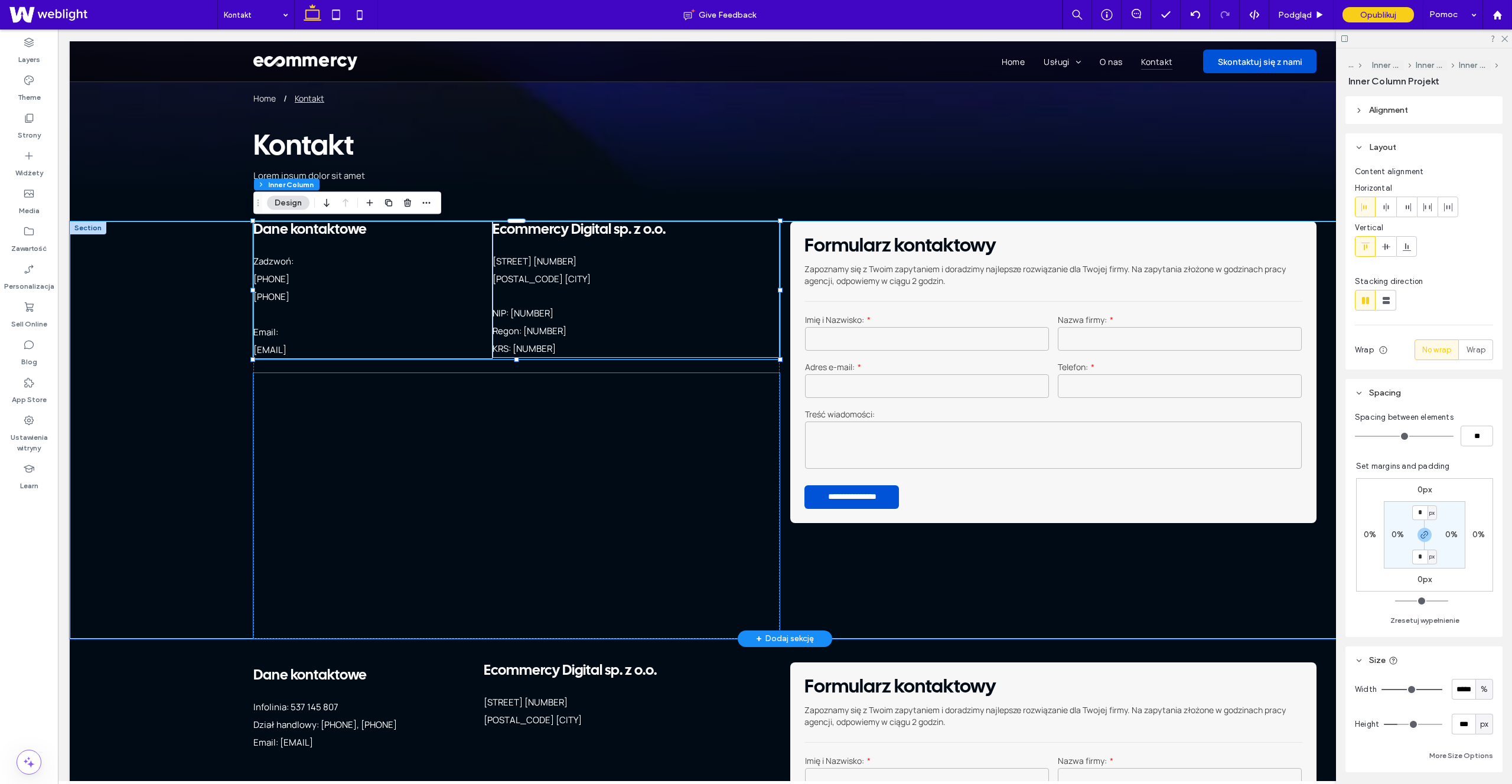 scroll, scrollTop: 1, scrollLeft: 0, axis: vertical 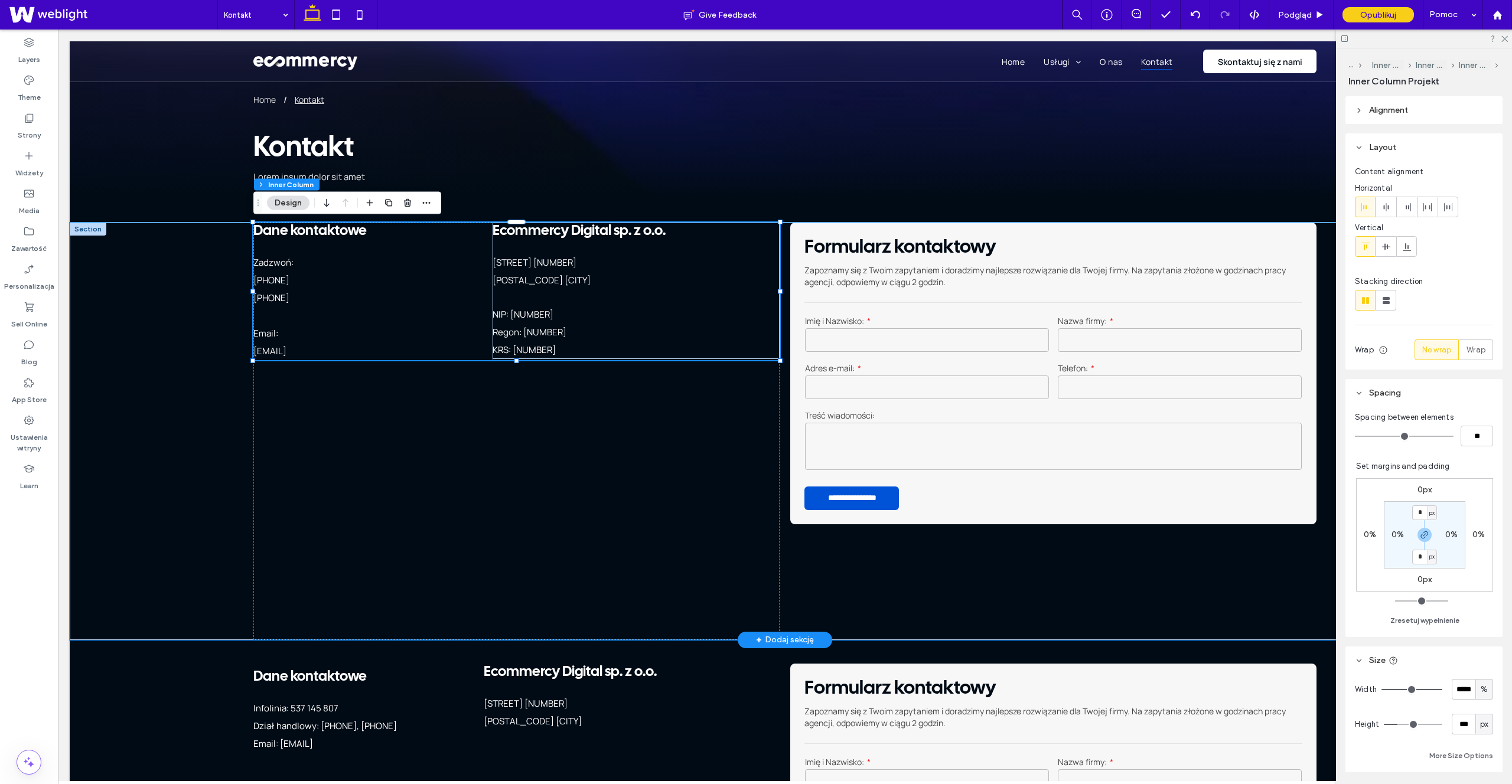 click on "[PHONE]" at bounding box center [373, 307] 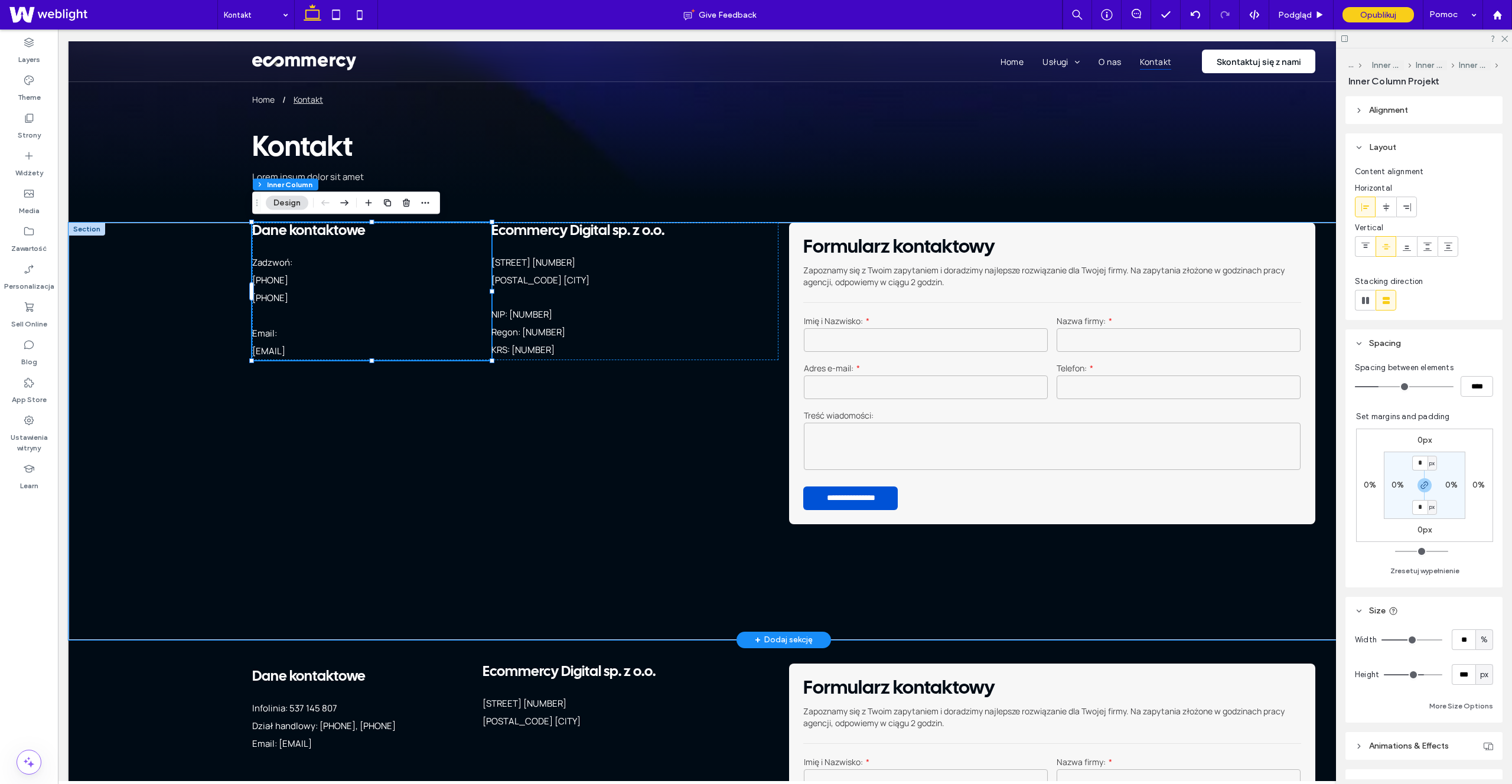 scroll, scrollTop: 0, scrollLeft: 0, axis: both 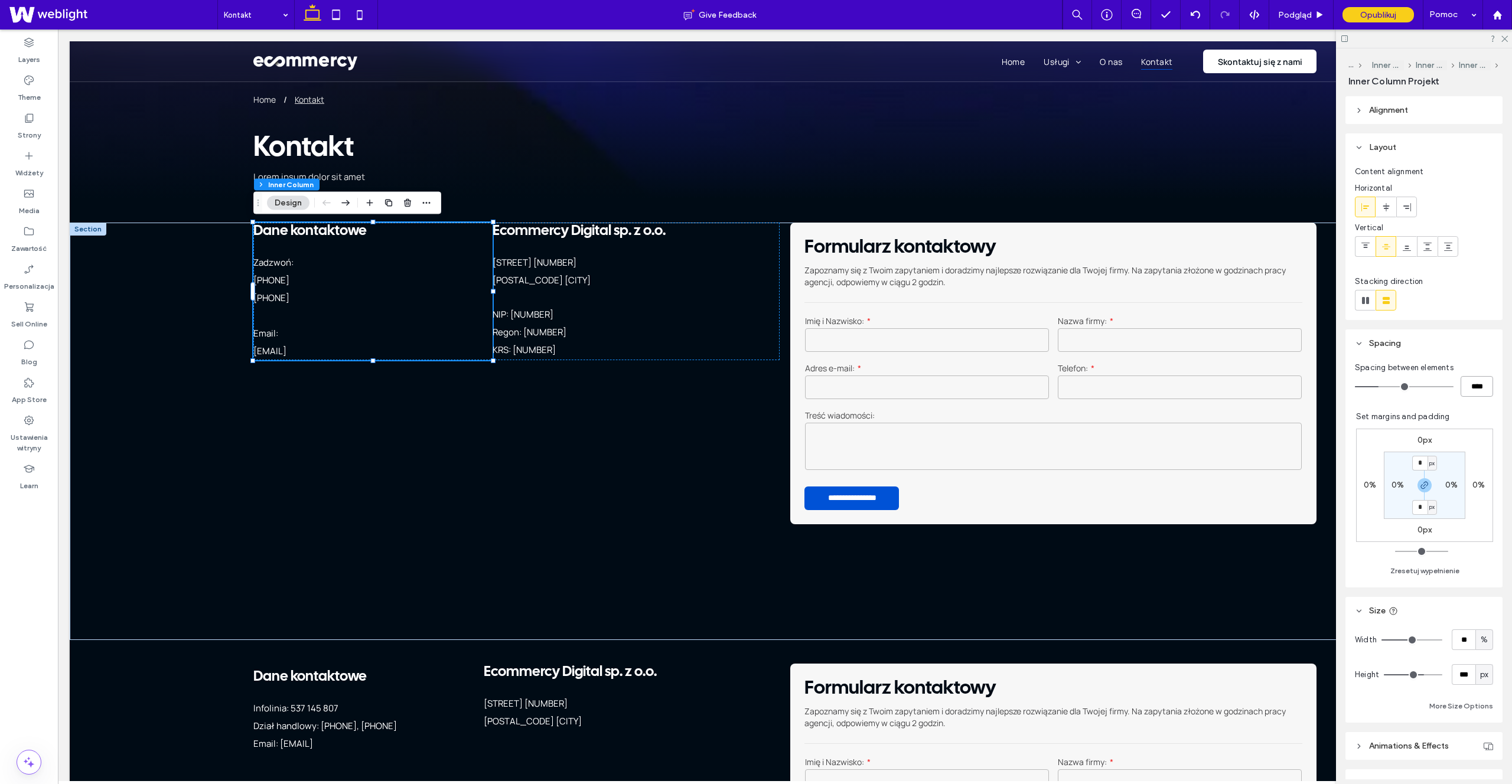 click on "****" at bounding box center (1477, 386) 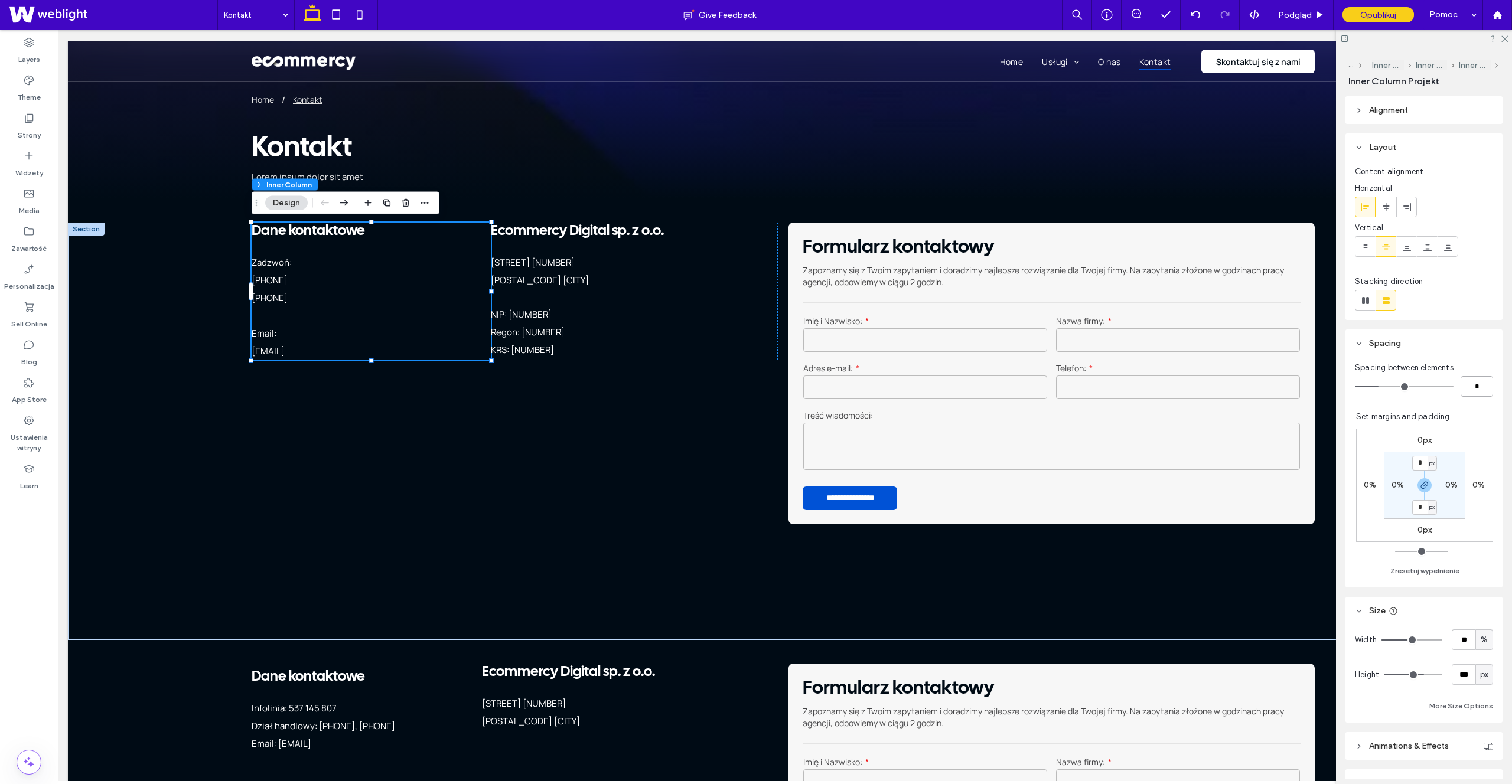 type on "*" 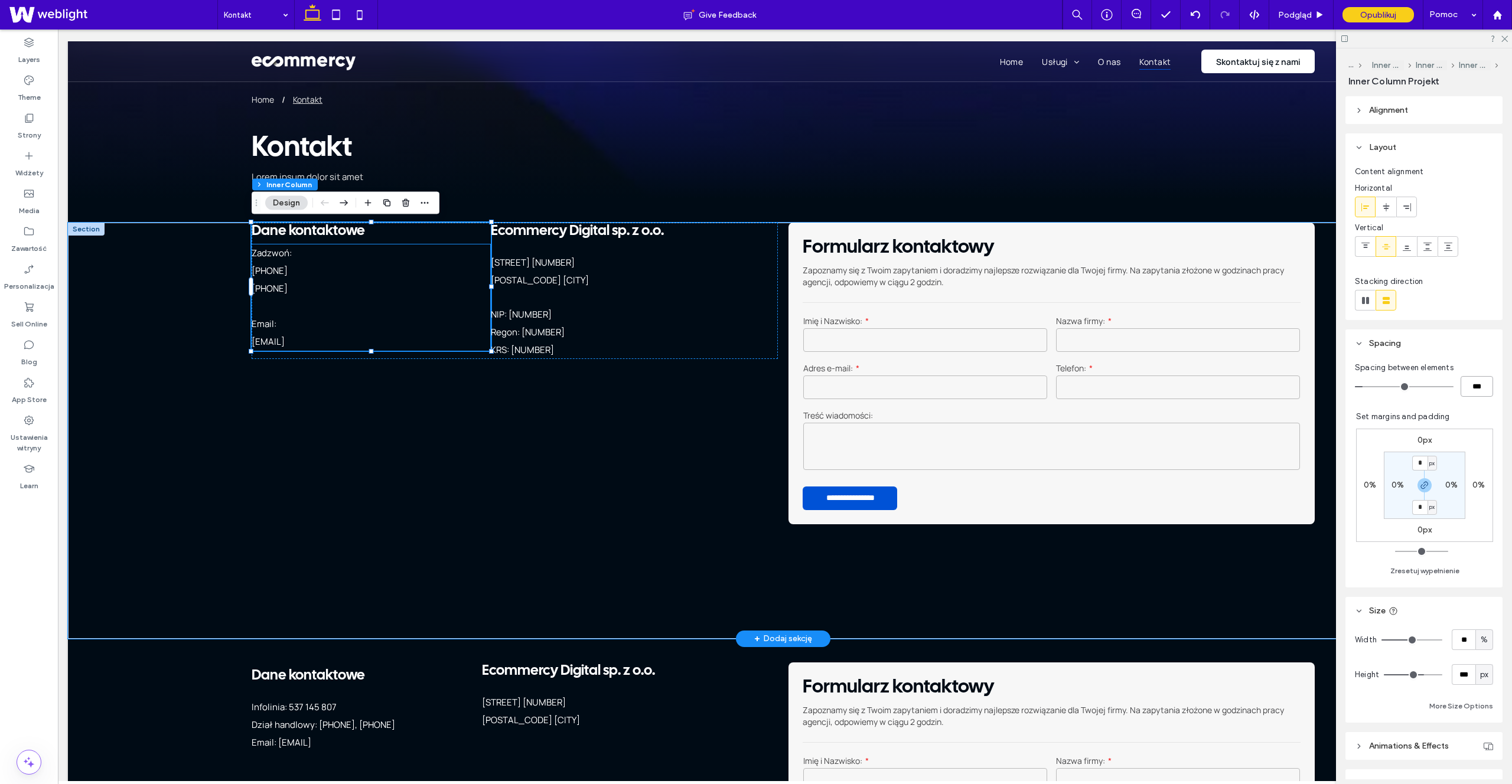 click on "[PHONE]" at bounding box center [371, 298] 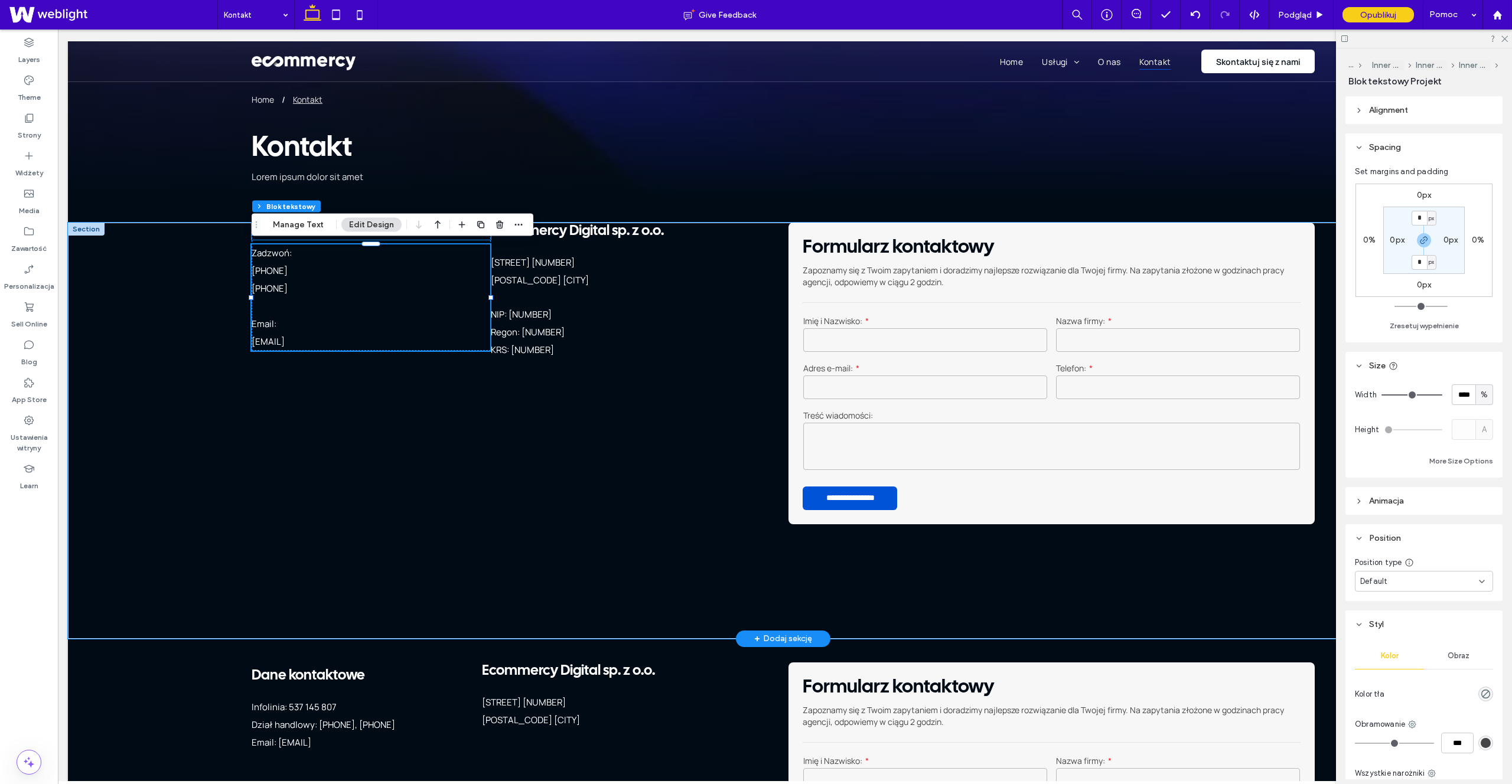 click on "Dane kontaktowe" at bounding box center (371, 231) 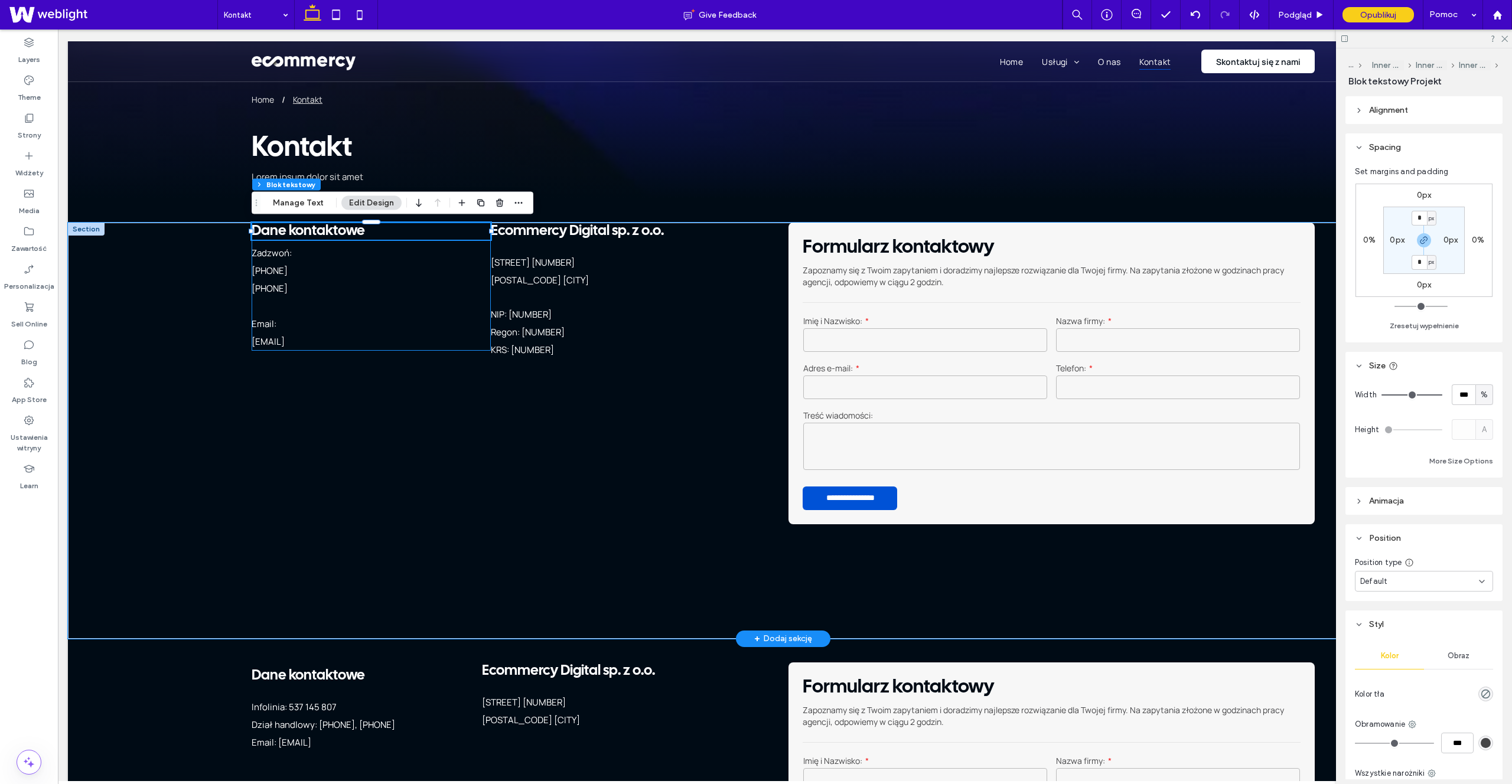 click on "Dane kontaktowe
Zadzwoń: +48 537 145 807 +48 791 318 723 Email: biuro@ecommercy.pl" at bounding box center [371, 286] 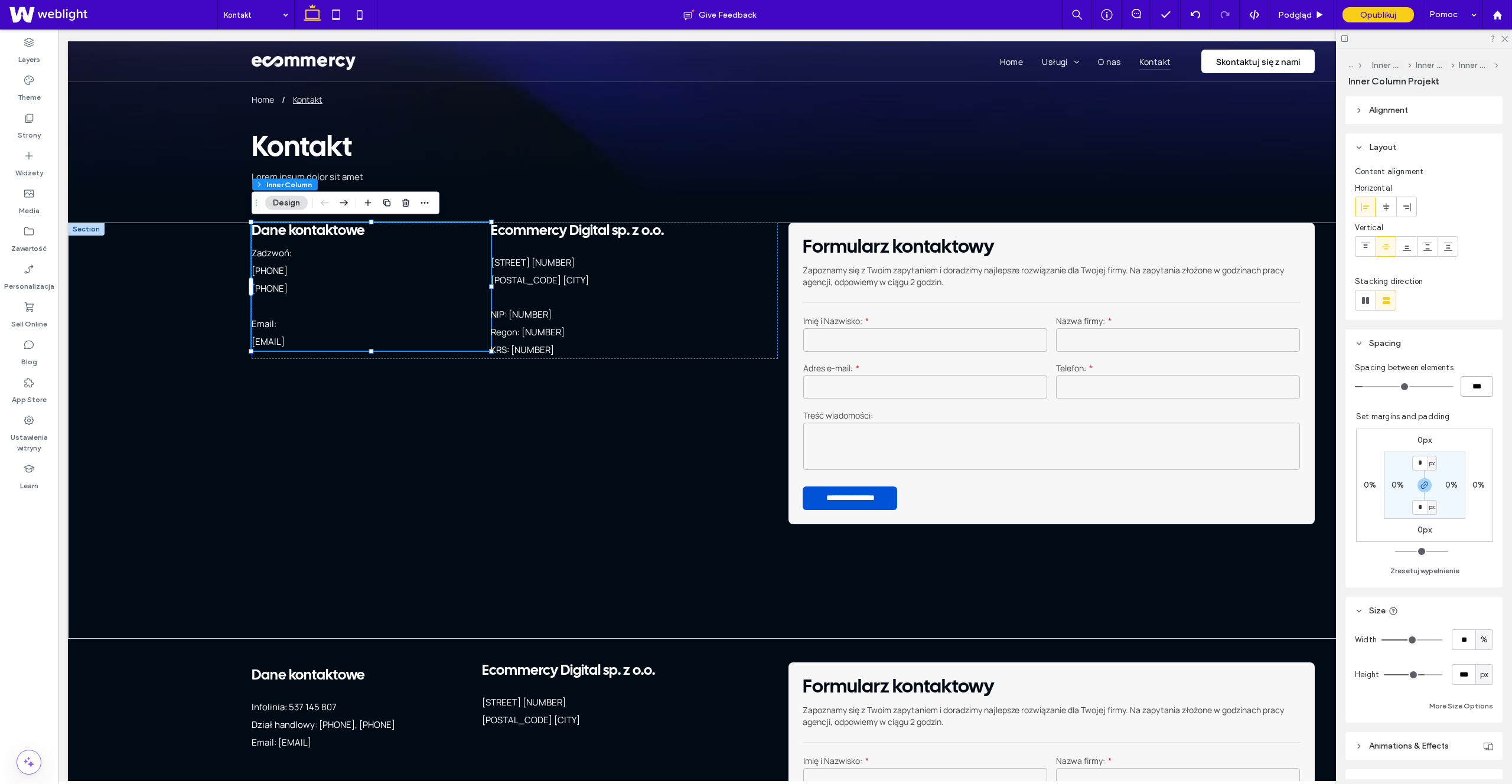 click on "***" at bounding box center (1477, 386) 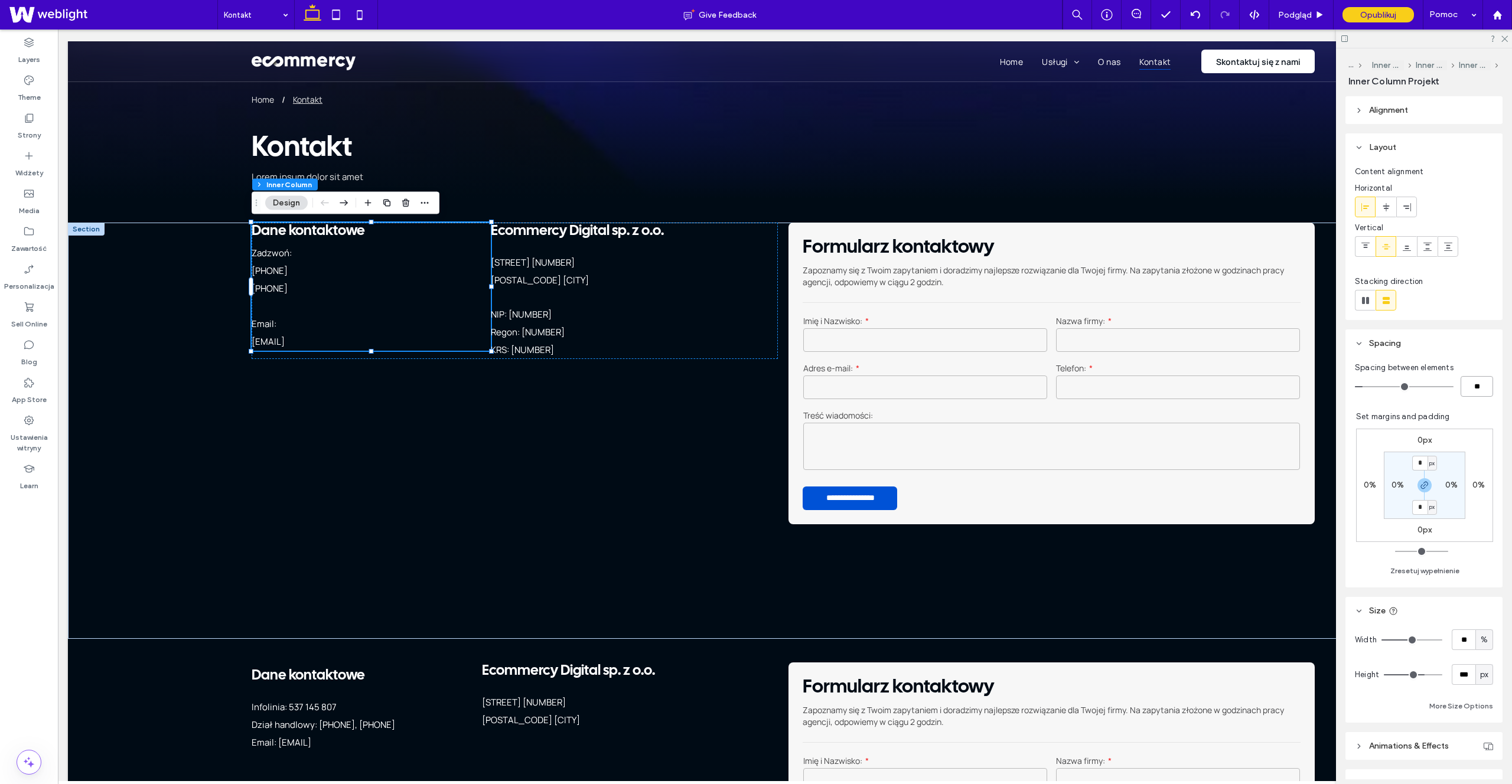 type on "**" 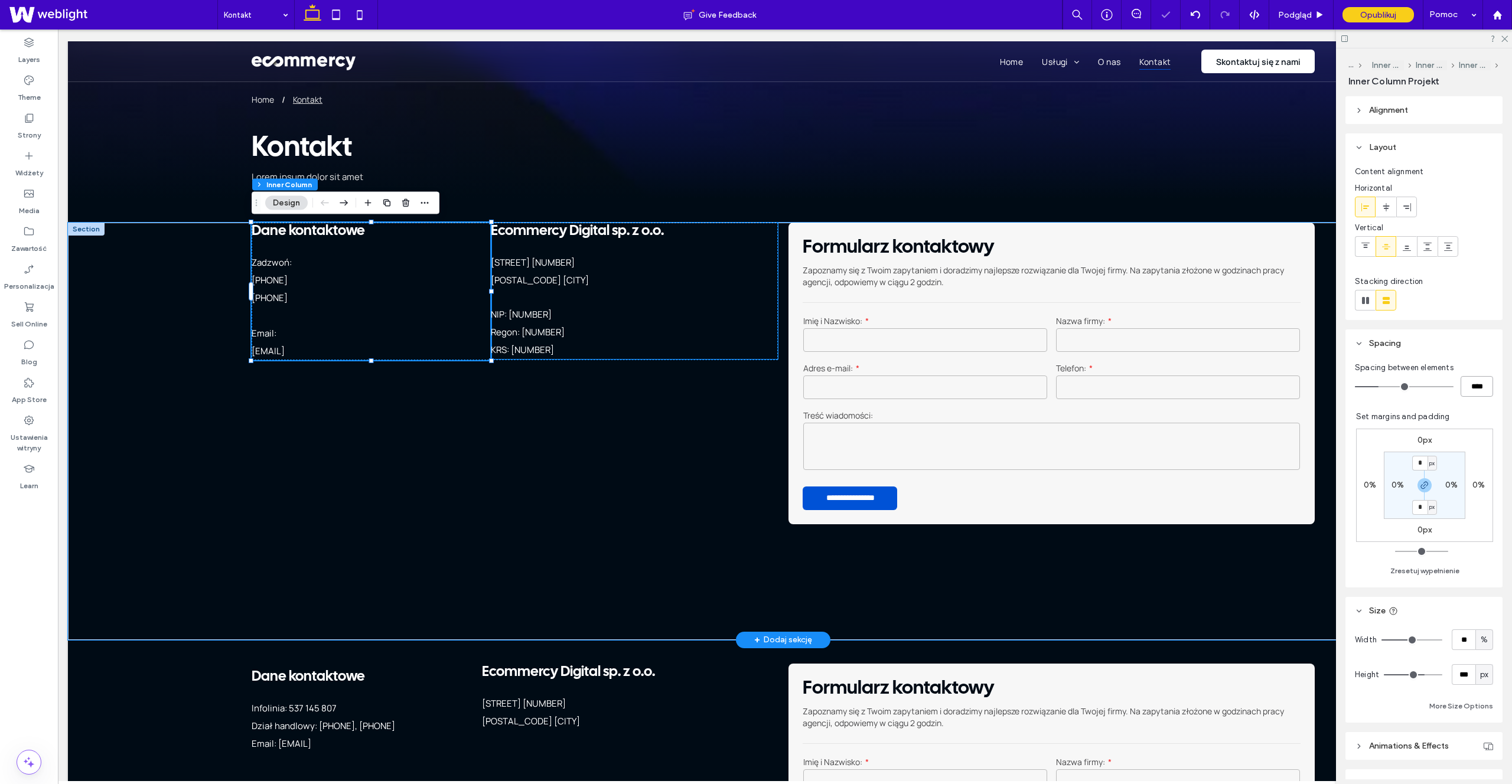 click on "[POSTAL_CODE] [CITY]" at bounding box center [540, 280] 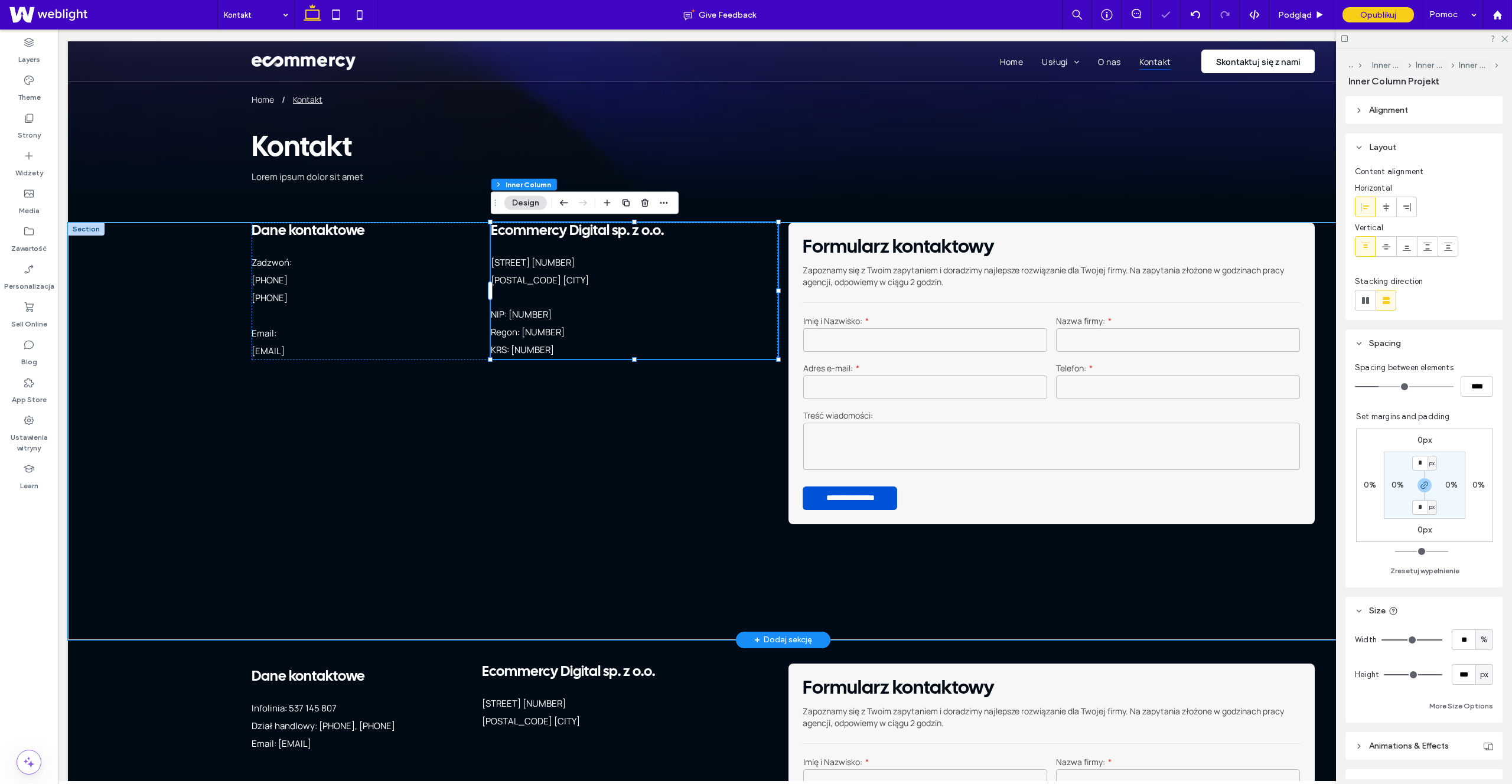 click on "[POSTAL_CODE] [CITY]" at bounding box center [540, 280] 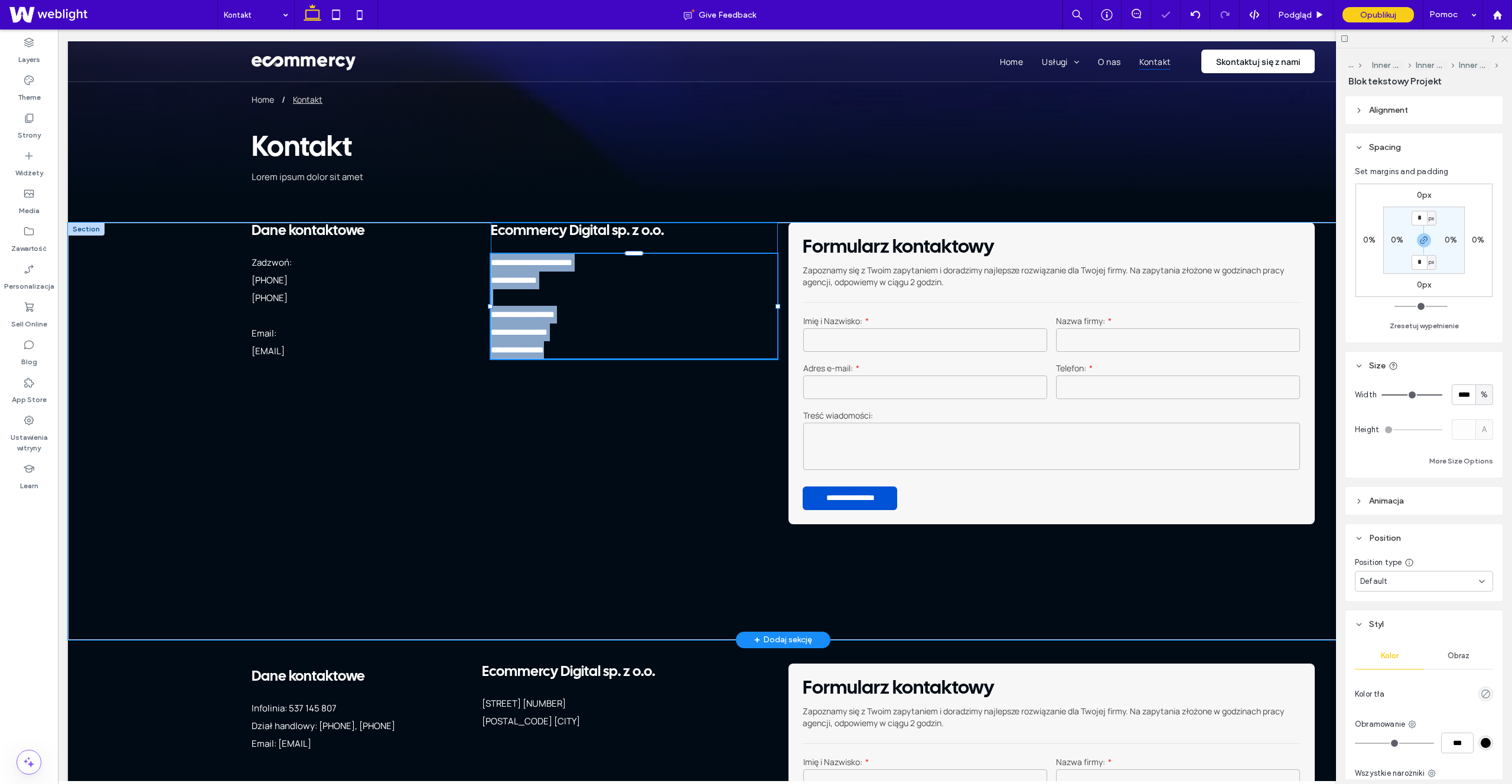 type on "*******" 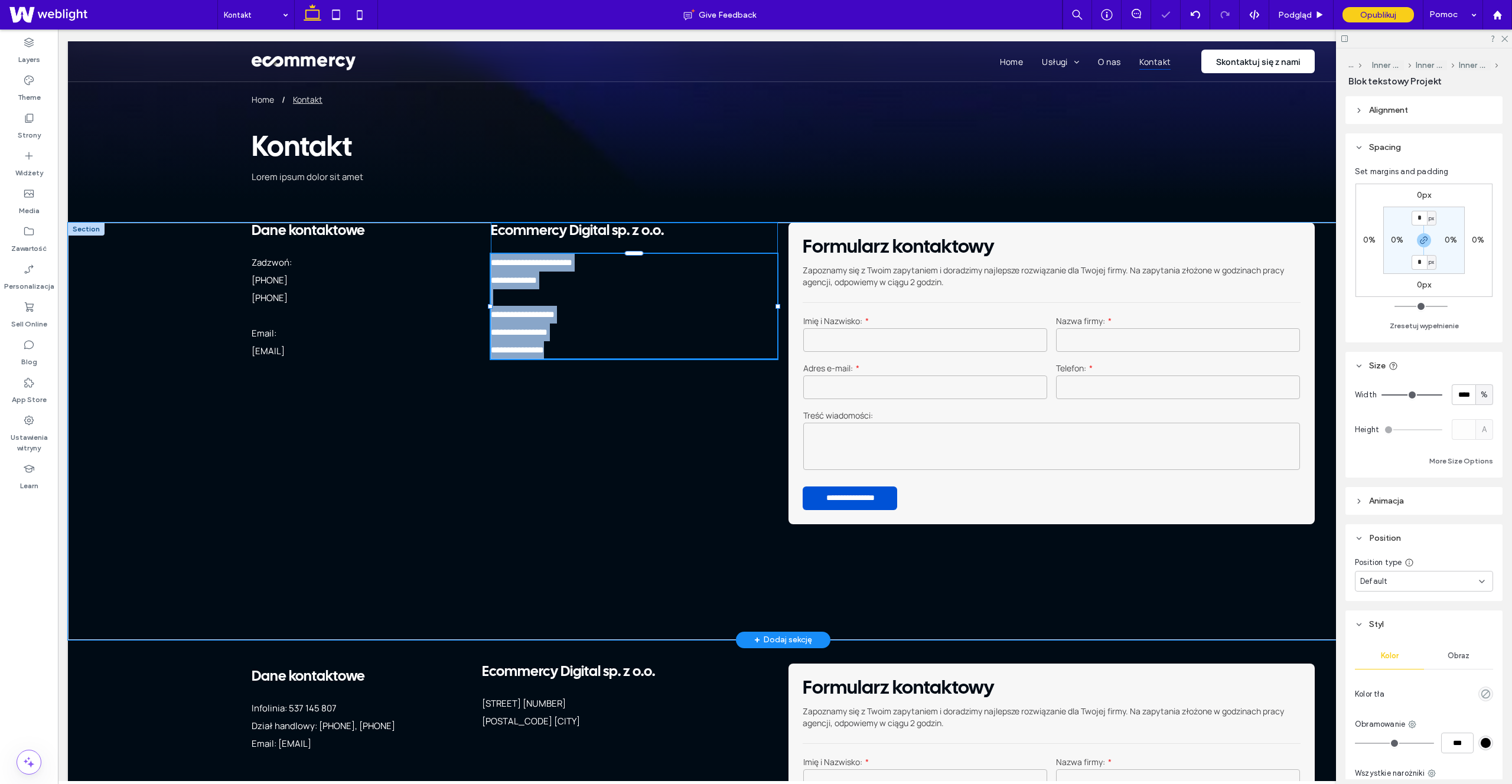 type on "**" 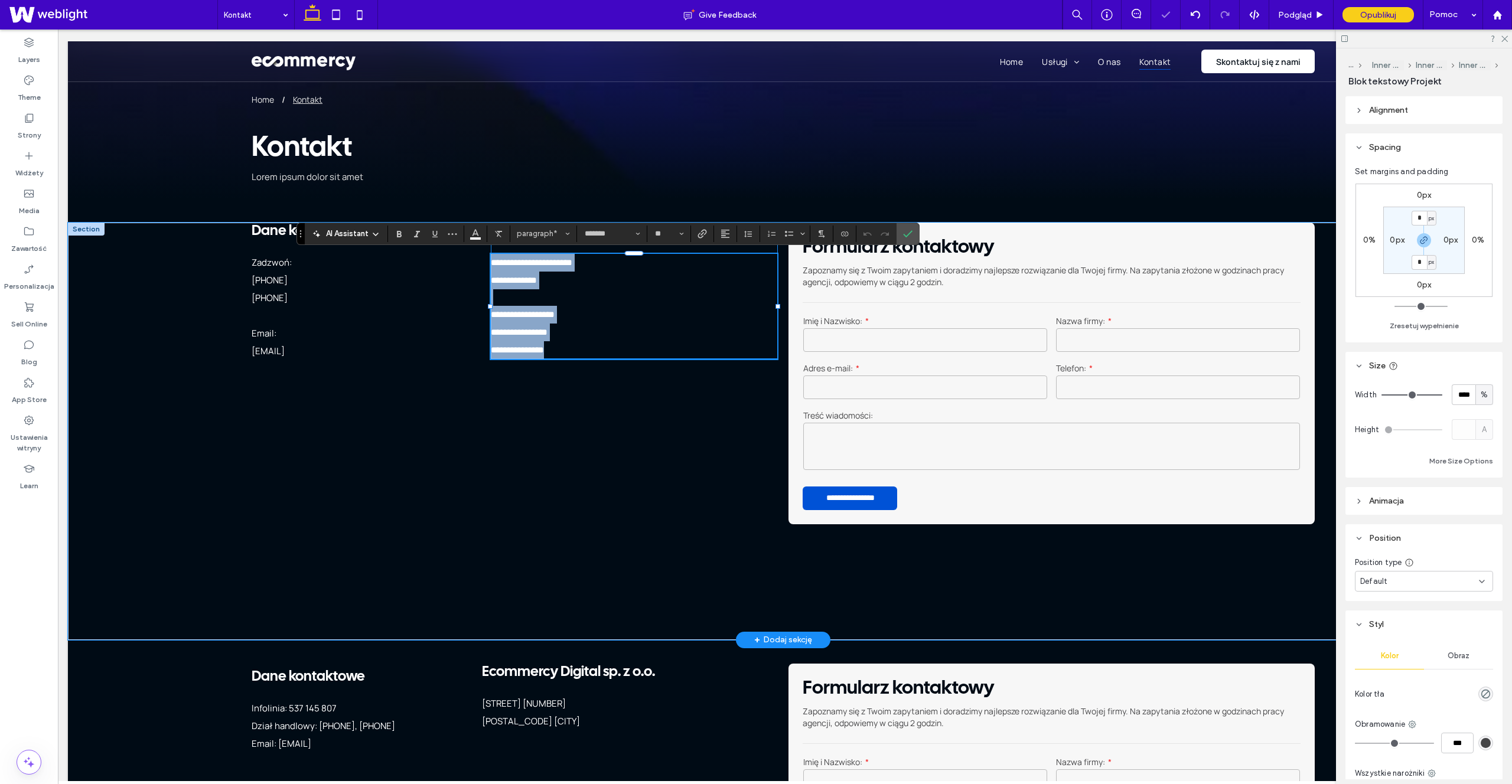 click on "**********" at bounding box center [514, 280] 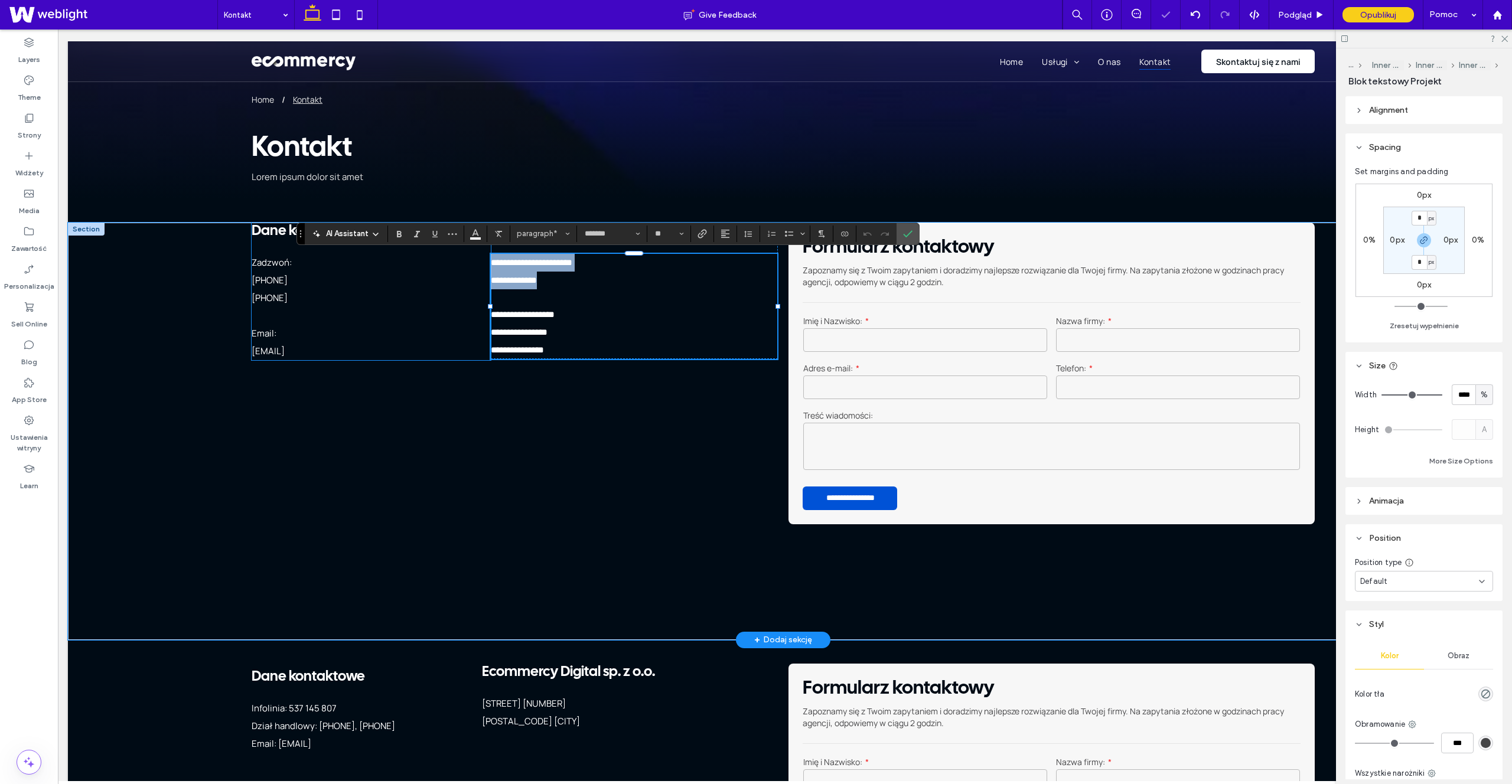 drag, startPoint x: 567, startPoint y: 281, endPoint x: 483, endPoint y: 263, distance: 85.90693 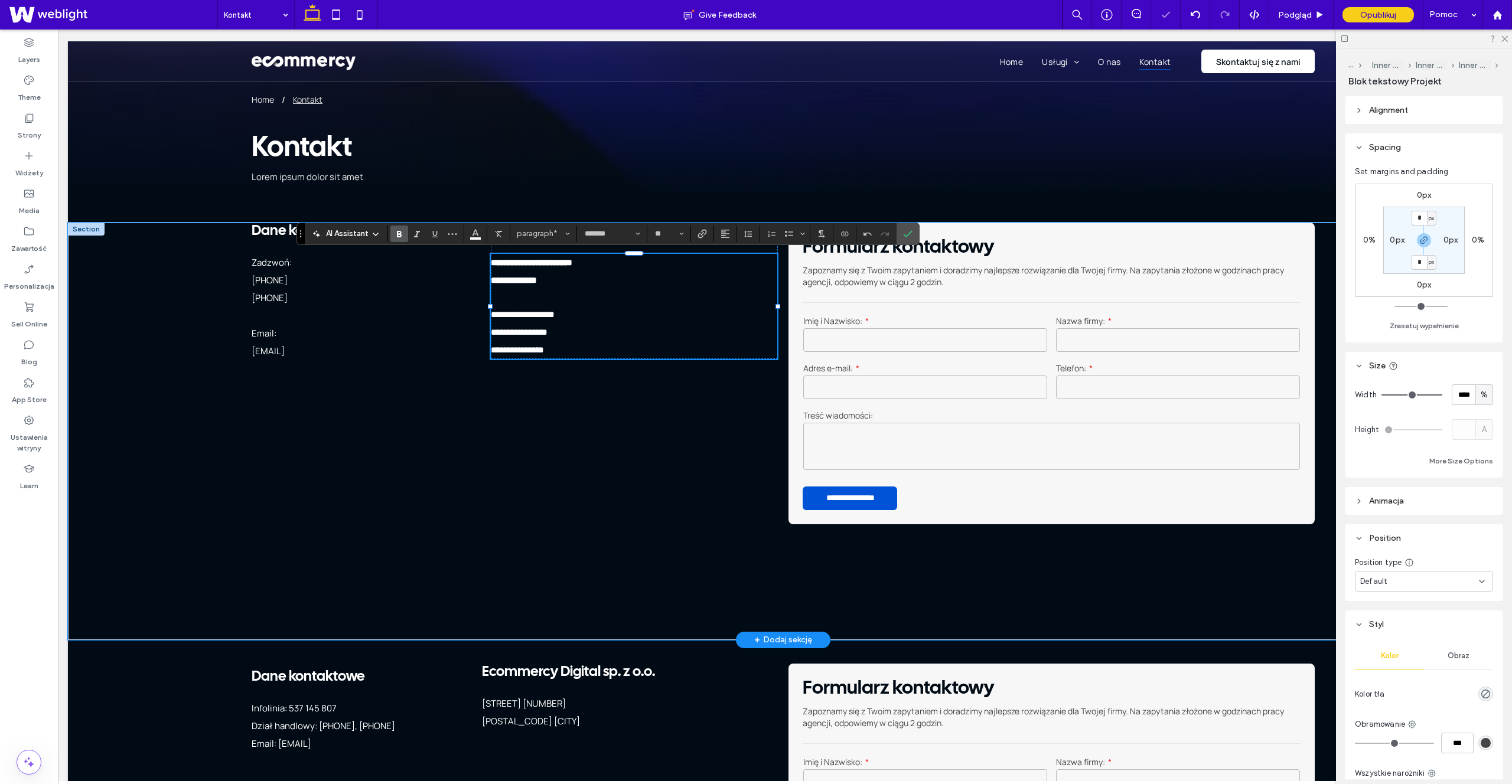 click on "**********" at bounding box center [519, 332] 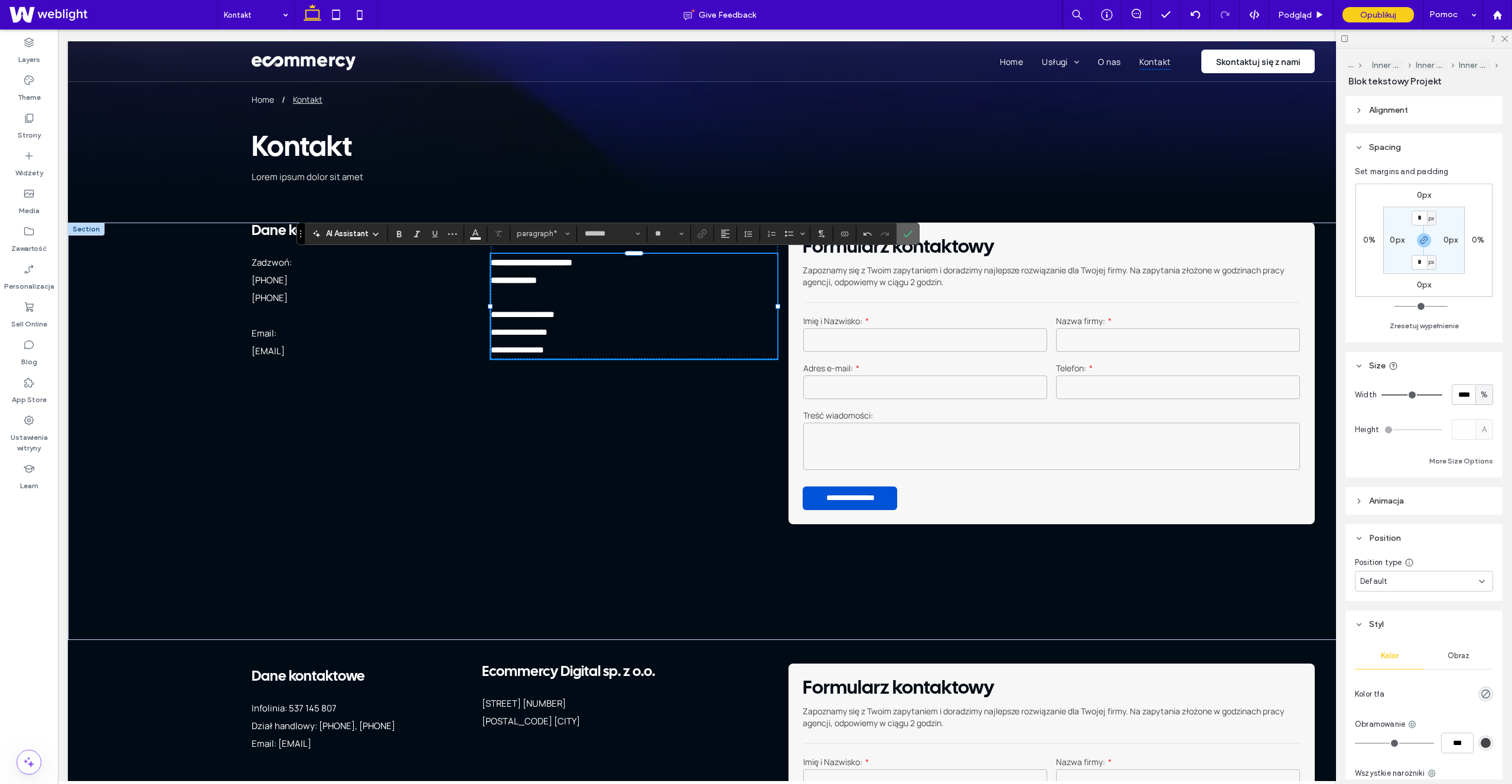 drag, startPoint x: 908, startPoint y: 226, endPoint x: 850, endPoint y: 196, distance: 65.299311 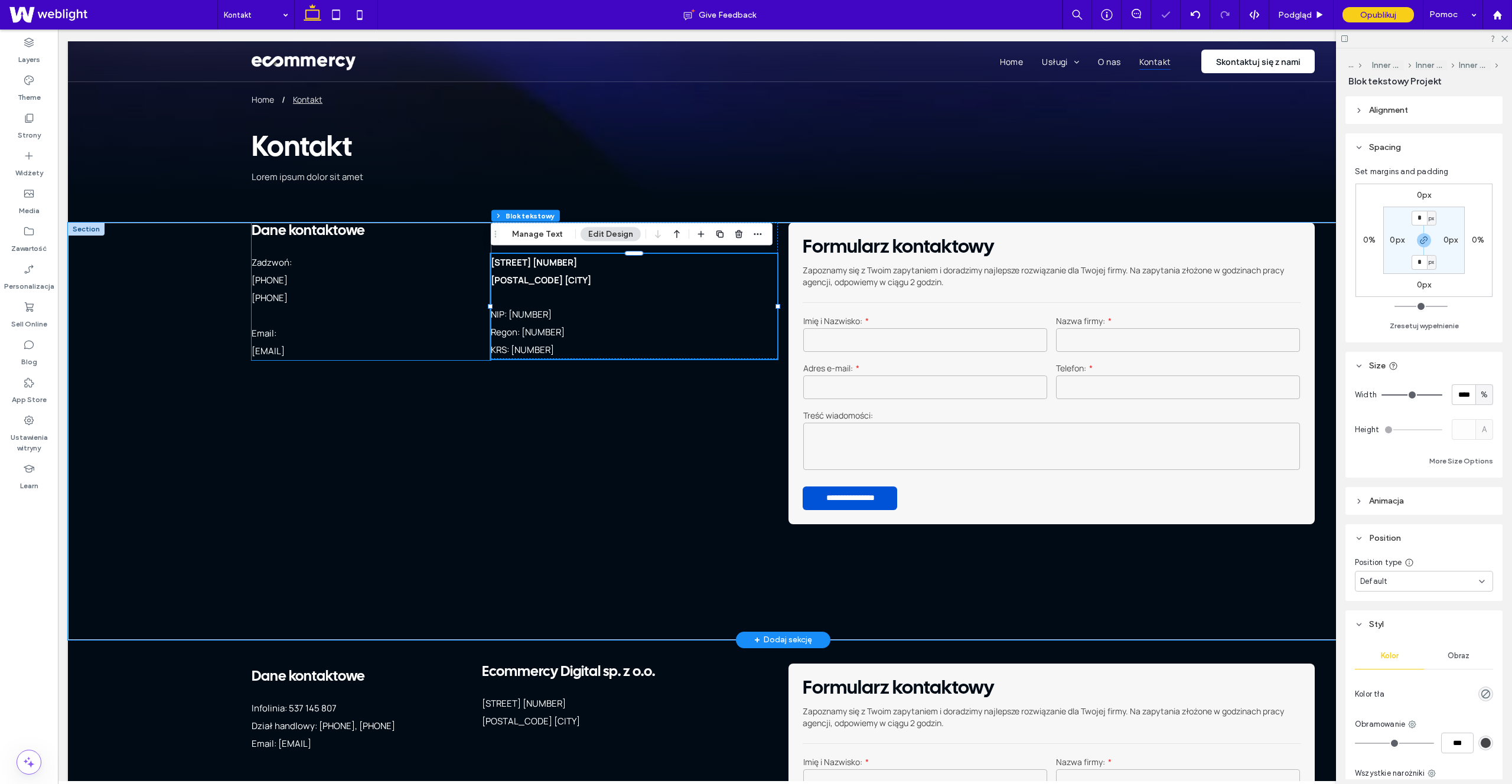 click on "Zadzwoń: +48 537 145 807" at bounding box center (272, 271) 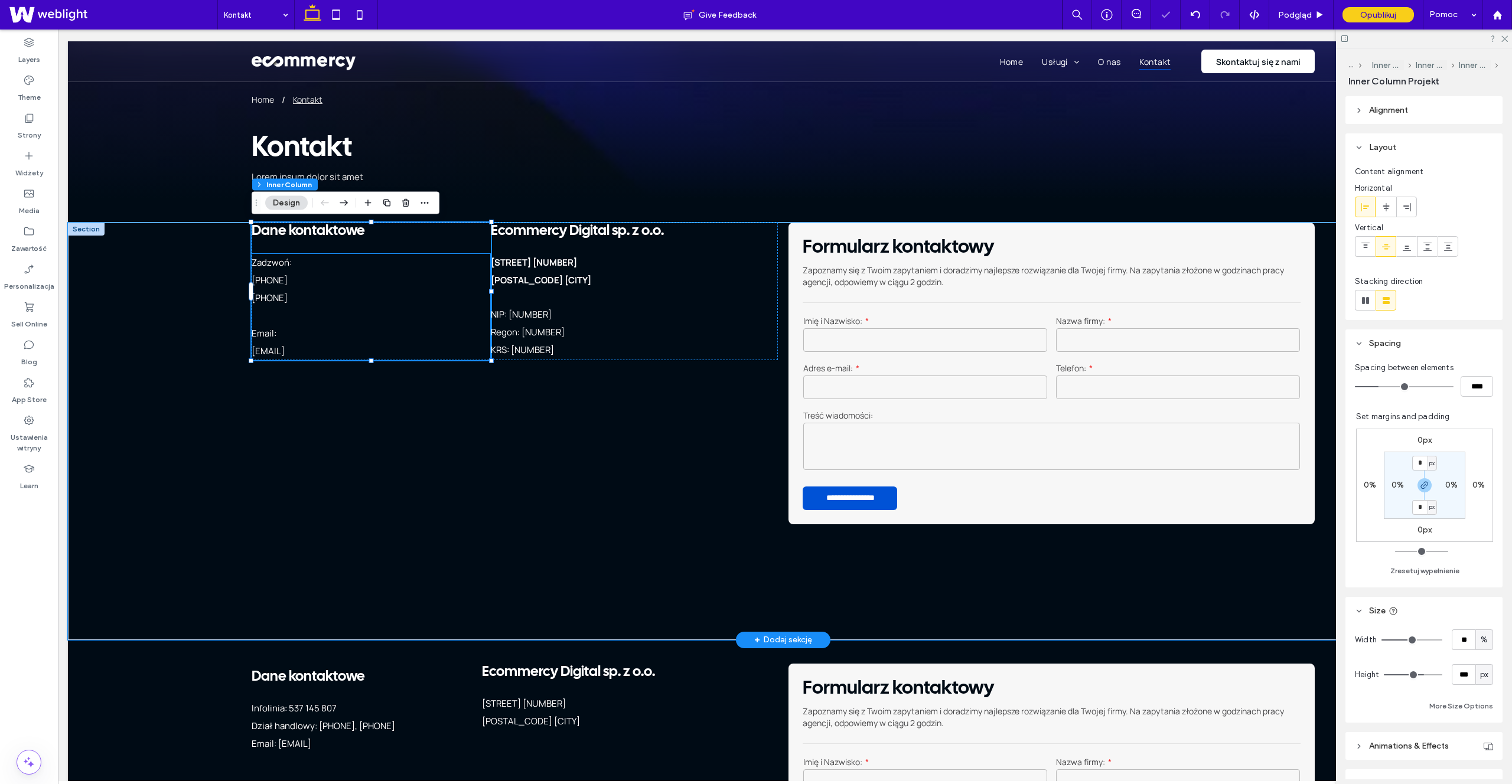click on "[PHONE]" at bounding box center [371, 307] 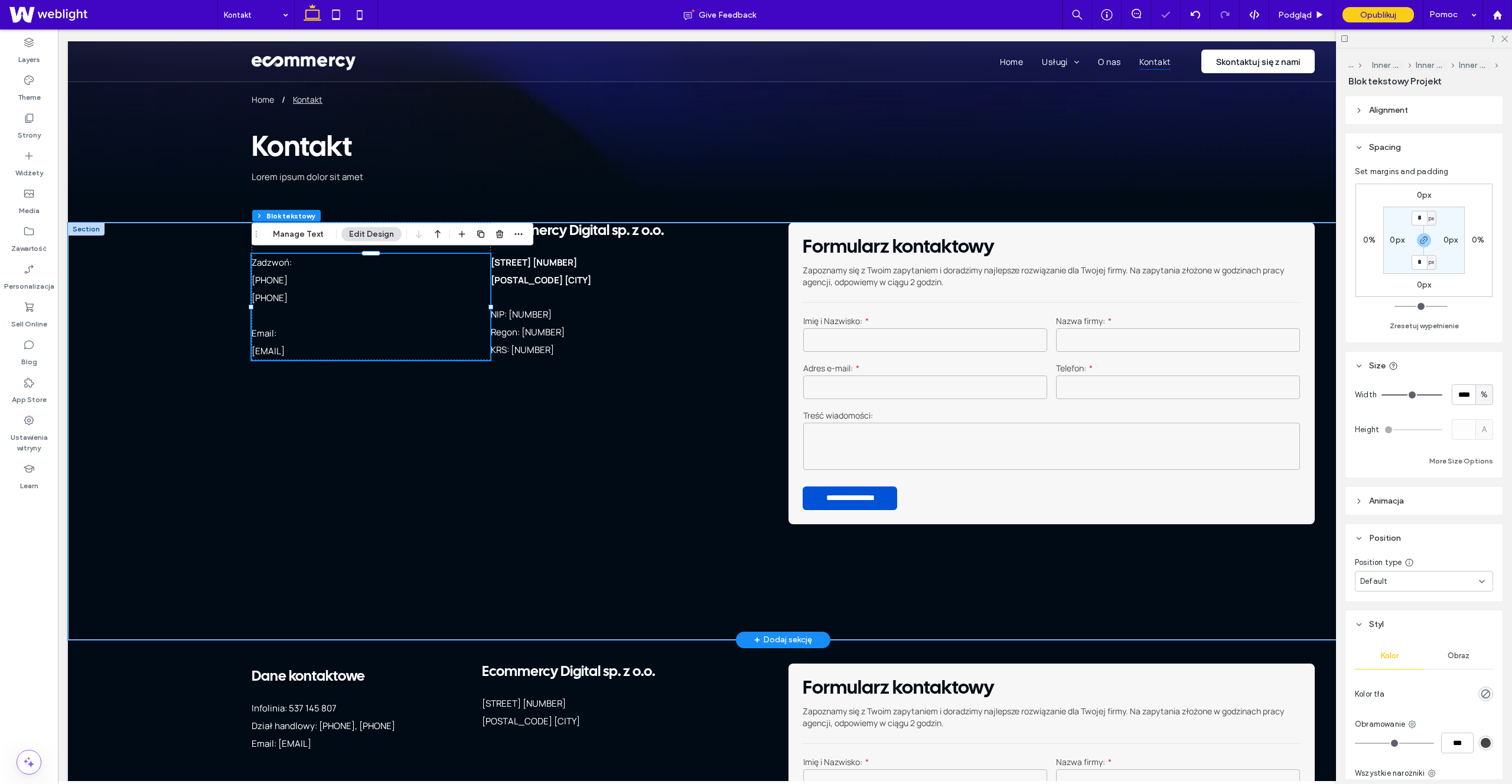 click on "[PHONE]" at bounding box center (269, 298) 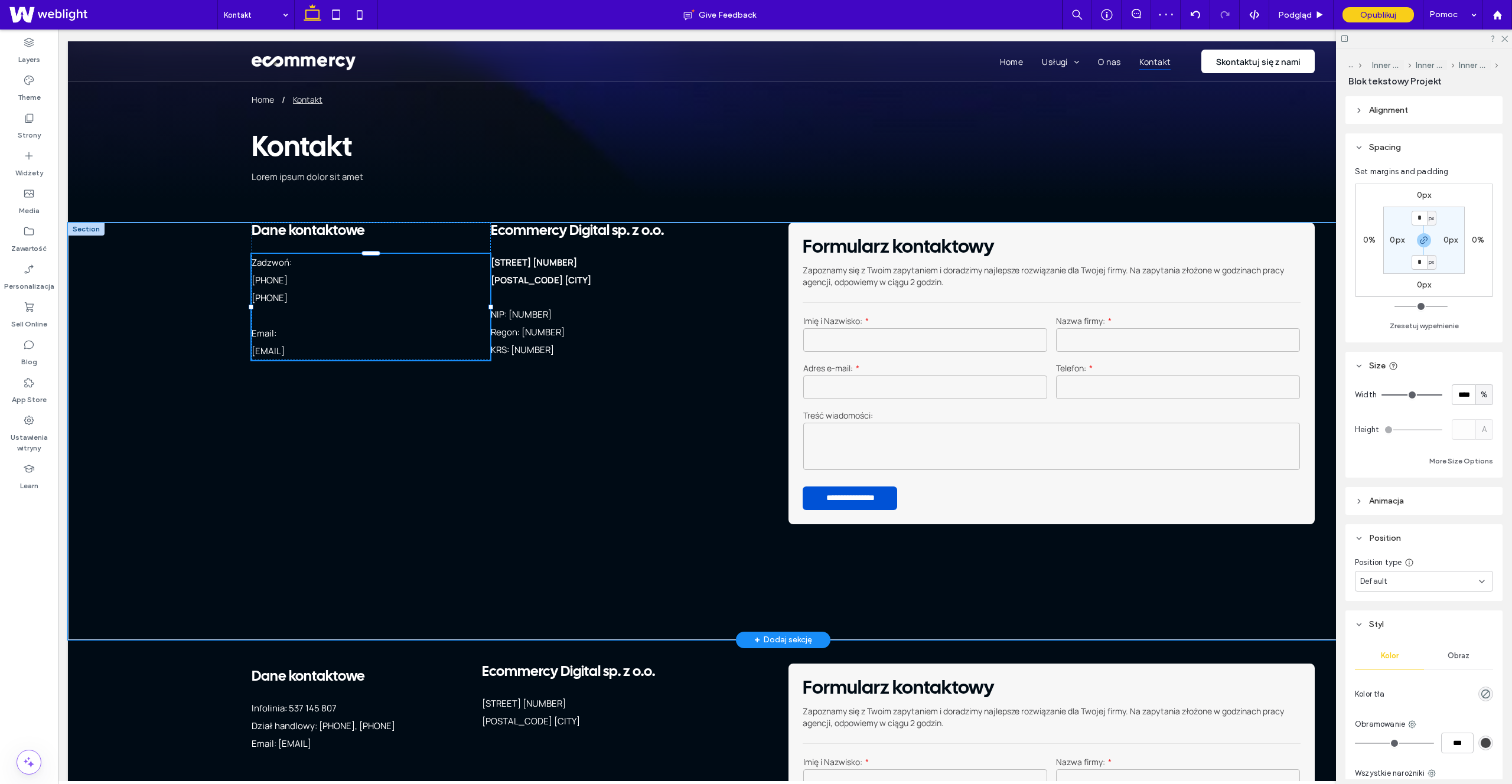 type on "*******" 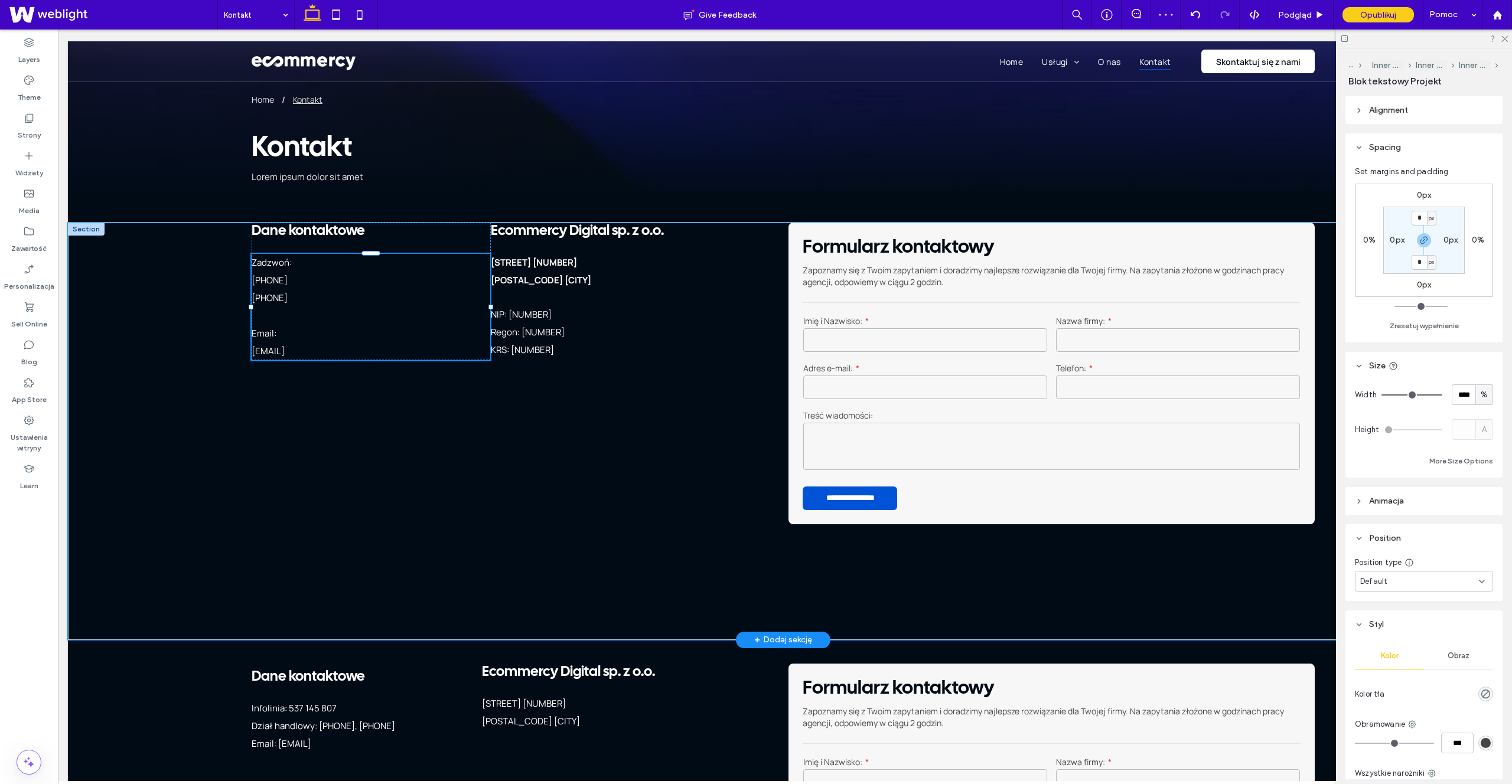 type on "**" 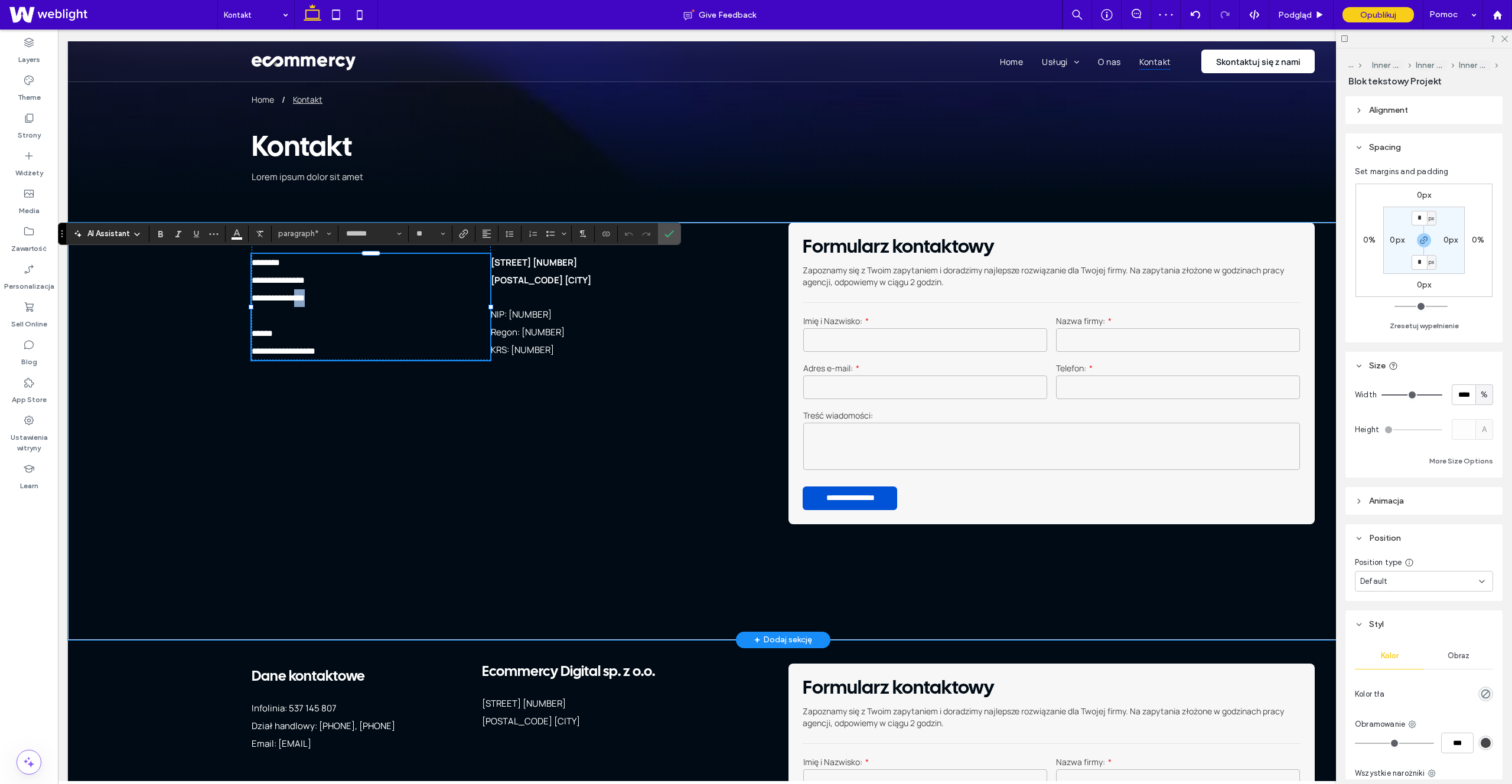 click on "**********" at bounding box center (278, 298) 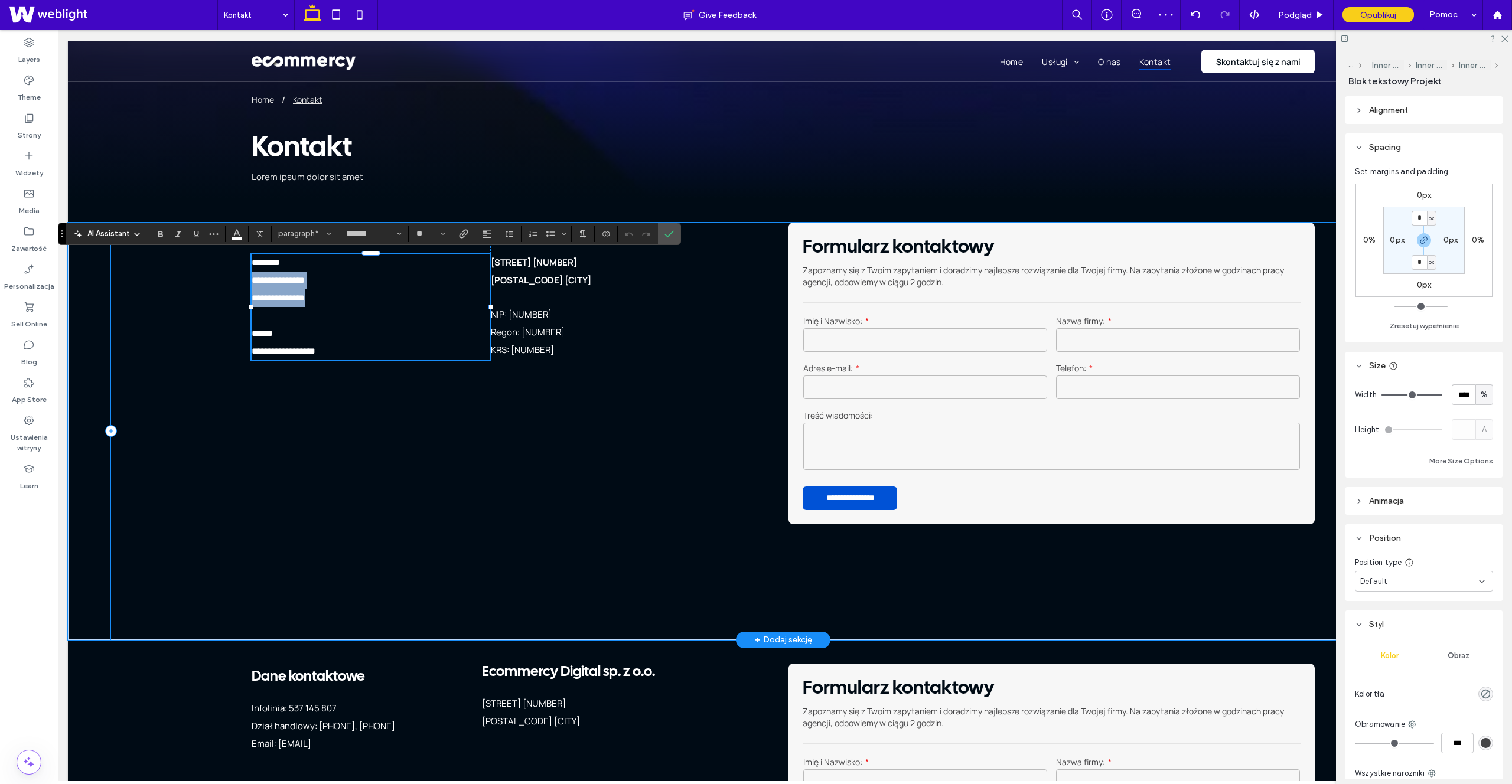 drag, startPoint x: 318, startPoint y: 297, endPoint x: 217, endPoint y: 282, distance: 102.10779 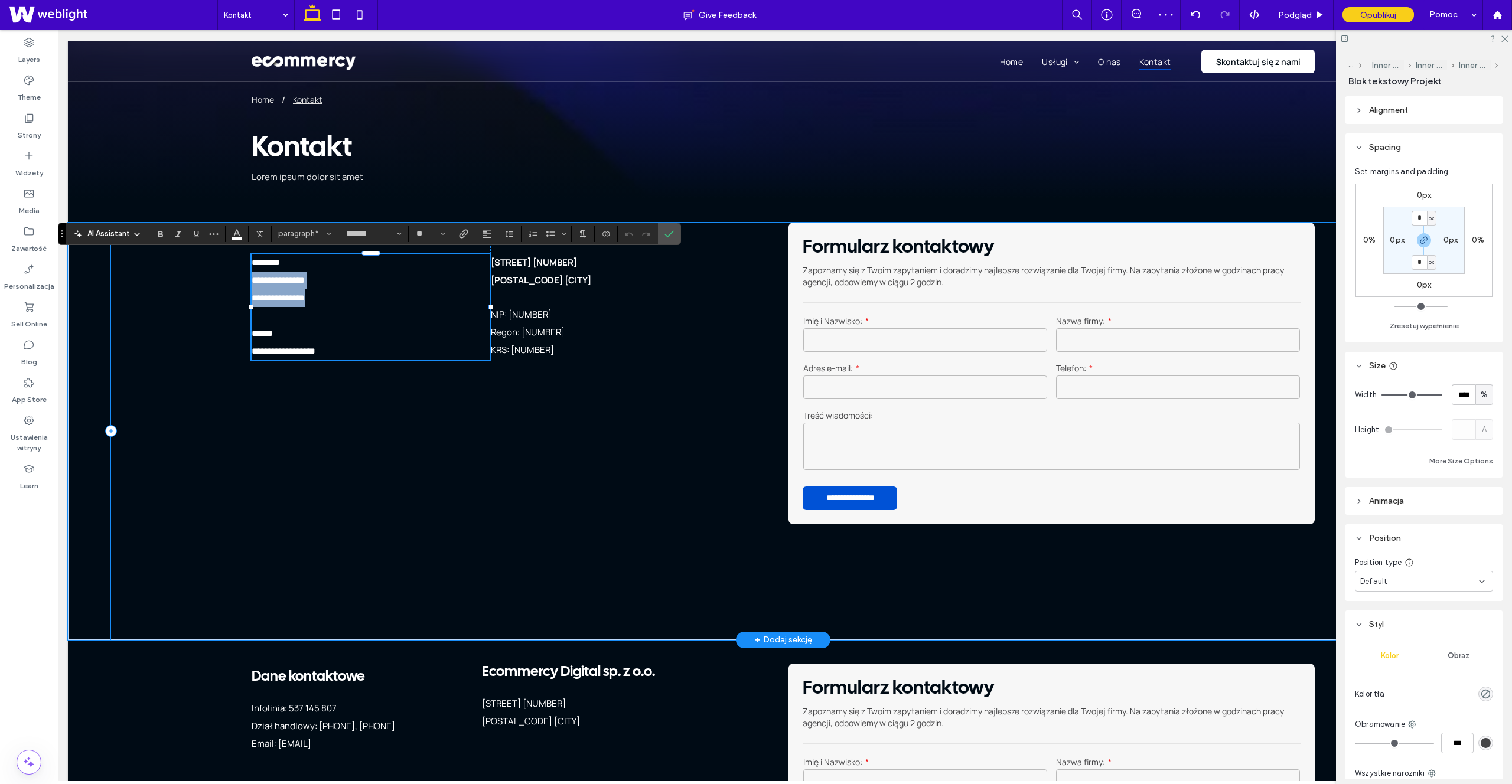 click on "Pełna obsługa – od projektu po wdrożenie
Tworzenie sklepu internetowego w naszej agencji to proces, który obejmuje wszystkie niezbędne etapy, zapewniając Ci gotowy do działania, zoptymalizowany pod kątem sprzedaży produkt. Nasz zakres usług obejmuje:
Projekt graficzny
każdy sklep jest tworzony od podstaw, z myślą o najlepszych praktykach UX/UI. Zapewniamy unikalną identyfikację wizualną, spójną z Twoją marką i oczekiwaniami klientów.
Konfiguracja płatności
integrujemy Twój sklep z popularnymi systemami płatności online
Domena i poczta sklepowa
pomagamy w doborze i konfiguracji domeny oraz poczty sklepowej, która będzie obsługiwać twój sklep.
Optymalizacja SEO" at bounding box center [783, 431] 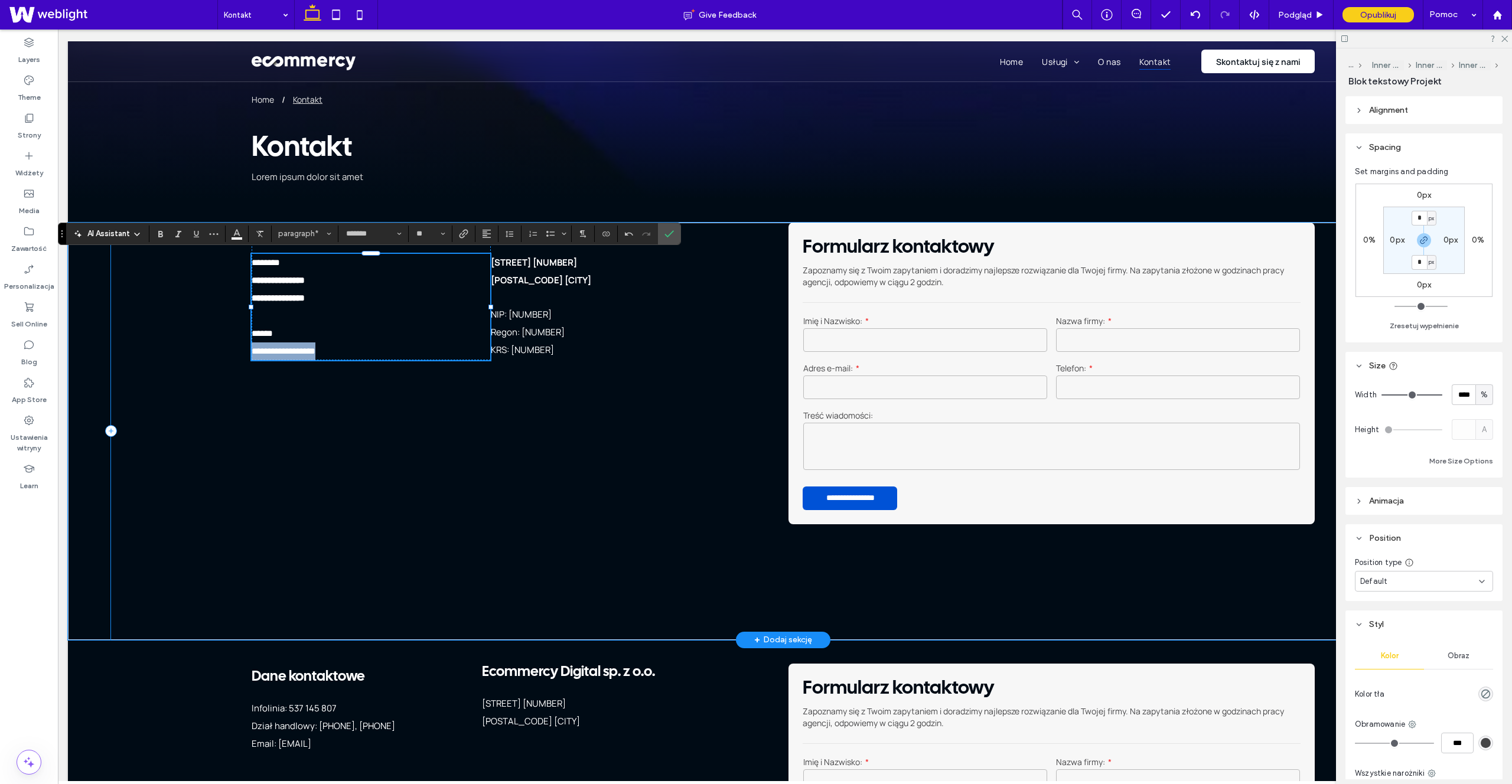 drag, startPoint x: 346, startPoint y: 350, endPoint x: 250, endPoint y: 351, distance: 96.00521 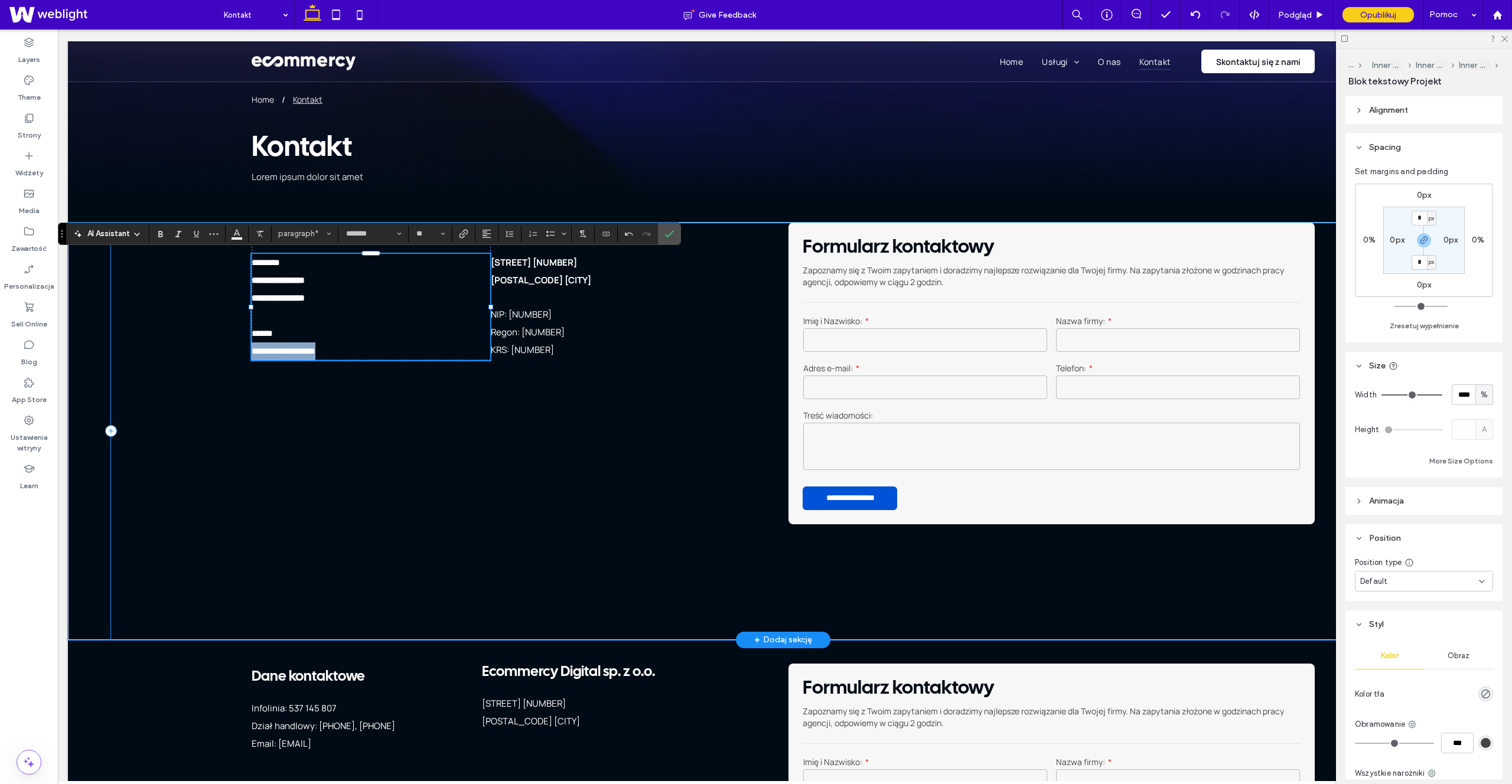 click on "Pełna obsługa – od projektu po wdrożenie
Tworzenie sklepu internetowego w naszej agencji to proces, który obejmuje wszystkie niezbędne etapy, zapewniając Ci gotowy do działania, zoptymalizowany pod kątem sprzedaży produkt. Nasz zakres usług obejmuje:
Projekt graficzny
każdy sklep jest tworzony od podstaw, z myślą o najlepszych praktykach UX/UI. Zapewniamy unikalną identyfikację wizualną, spójną z Twoją marką i oczekiwaniami klientów.
Konfiguracja płatności
integrujemy Twój sklep z popularnymi systemami płatności online
Domena i poczta sklepowa
pomagamy w doborze i konfiguracji domeny oraz poczty sklepowej, która będzie obsługiwać twój sklep.
Optymalizacja SEO" at bounding box center (783, 431) 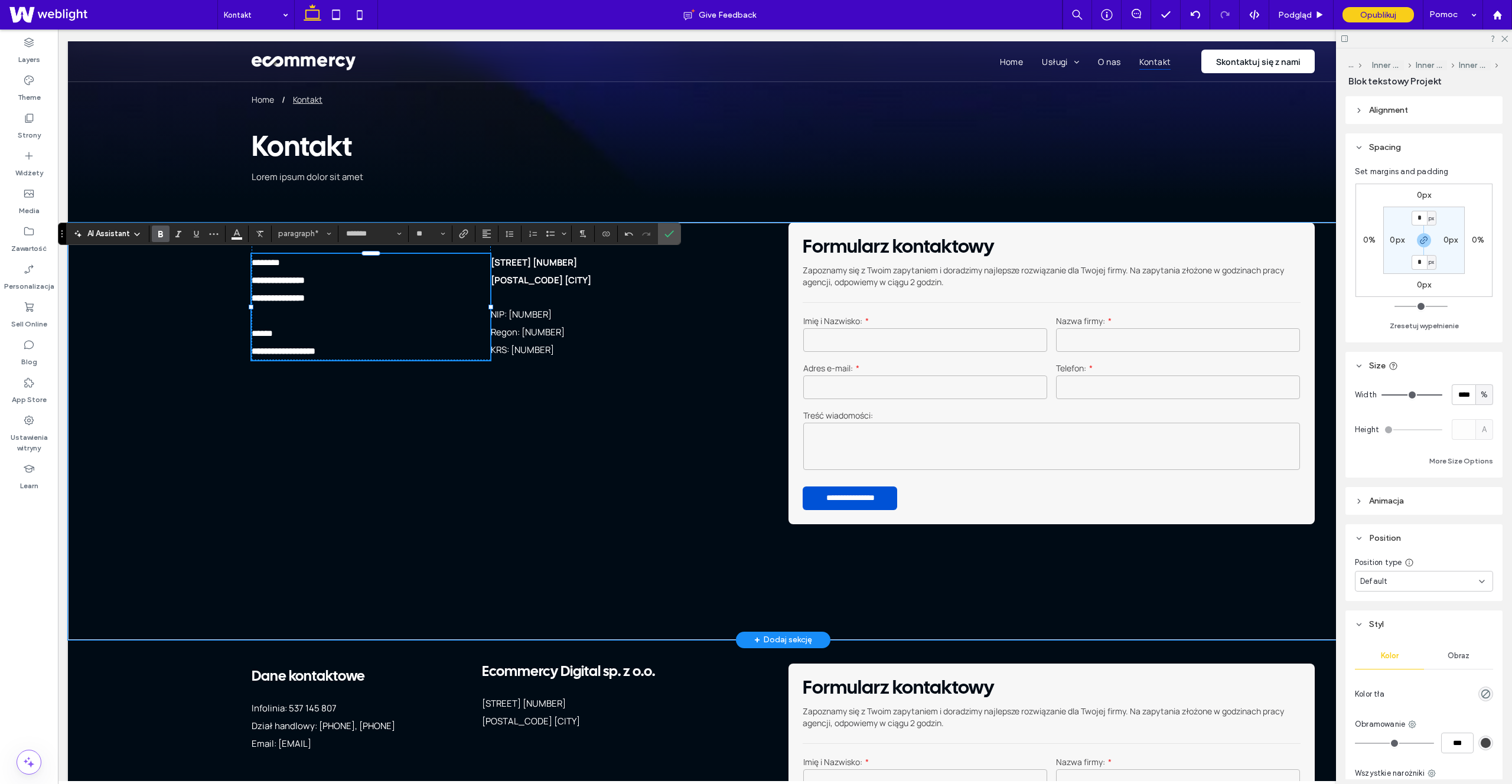 click on "**********" at bounding box center (371, 307) 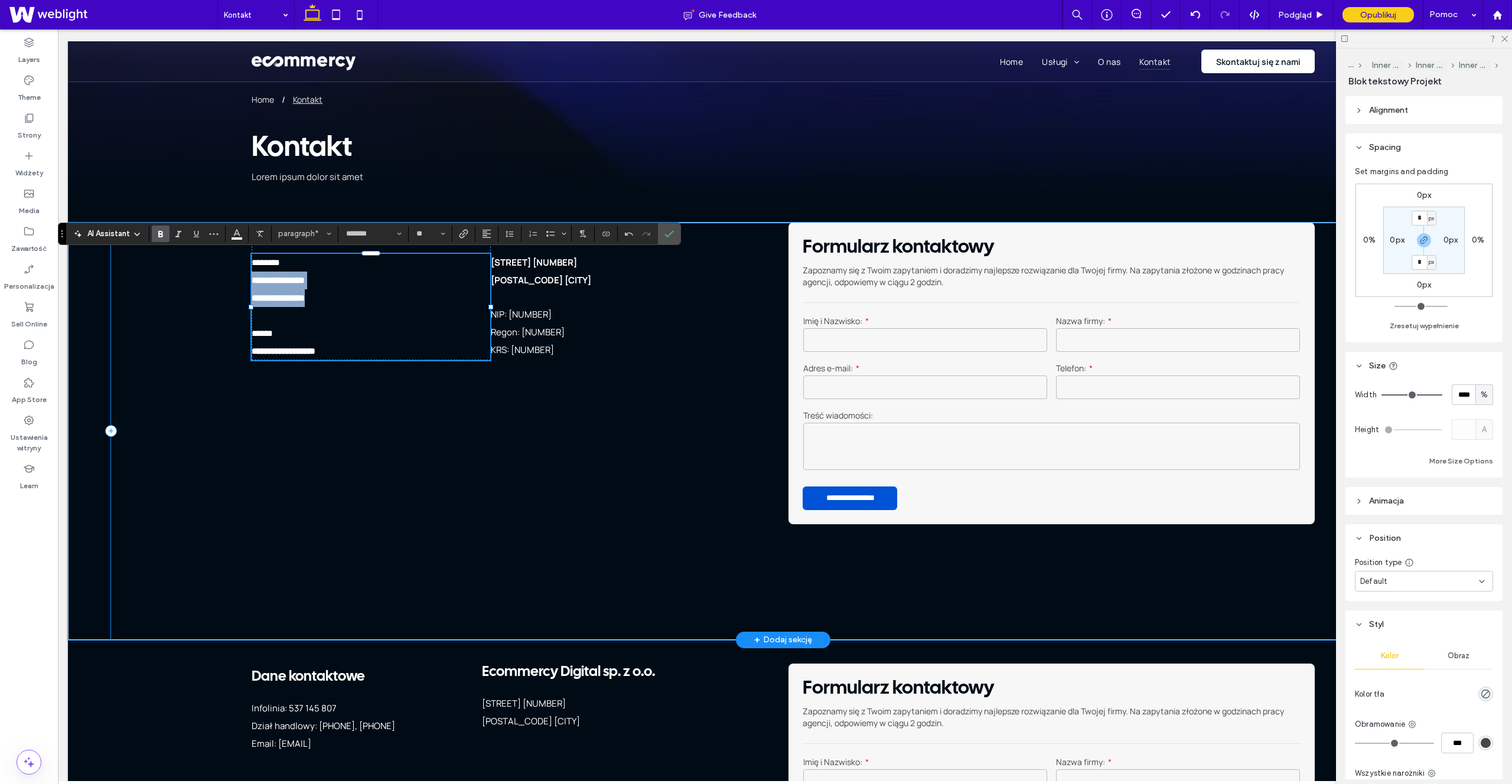 drag, startPoint x: 281, startPoint y: 292, endPoint x: 243, endPoint y: 284, distance: 38.83298 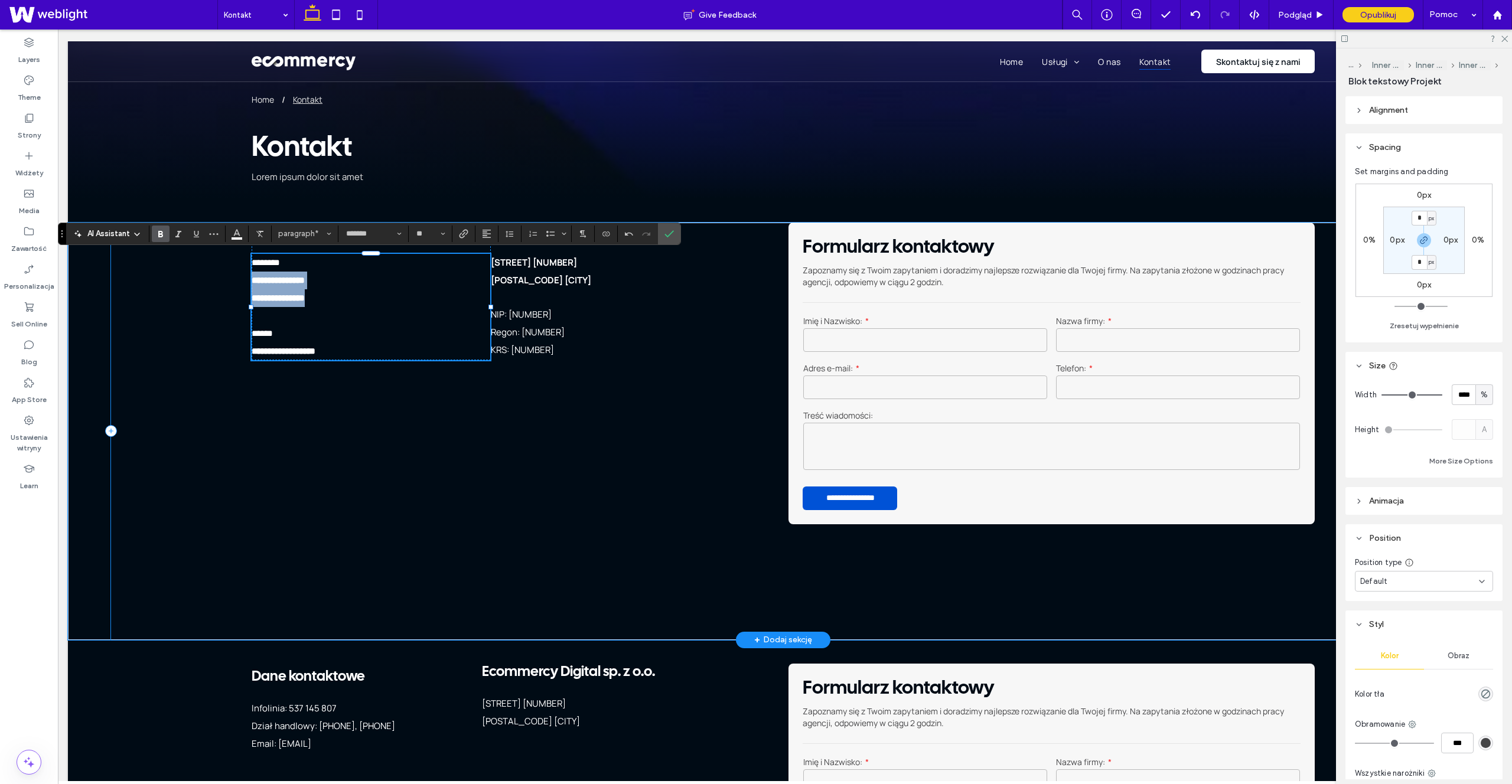 click on "Pełna obsługa – od projektu po wdrożenie
Tworzenie sklepu internetowego w naszej agencji to proces, który obejmuje wszystkie niezbędne etapy, zapewniając Ci gotowy do działania, zoptymalizowany pod kątem sprzedaży produkt. Nasz zakres usług obejmuje:
Projekt graficzny
każdy sklep jest tworzony od podstaw, z myślą o najlepszych praktykach UX/UI. Zapewniamy unikalną identyfikację wizualną, spójną z Twoją marką i oczekiwaniami klientów.
Konfiguracja płatności
integrujemy Twój sklep z popularnymi systemami płatności online
Domena i poczta sklepowa
pomagamy w doborze i konfiguracji domeny oraz poczty sklepowej, która będzie obsługiwać twój sklep.
Optymalizacja SEO" at bounding box center (783, 431) 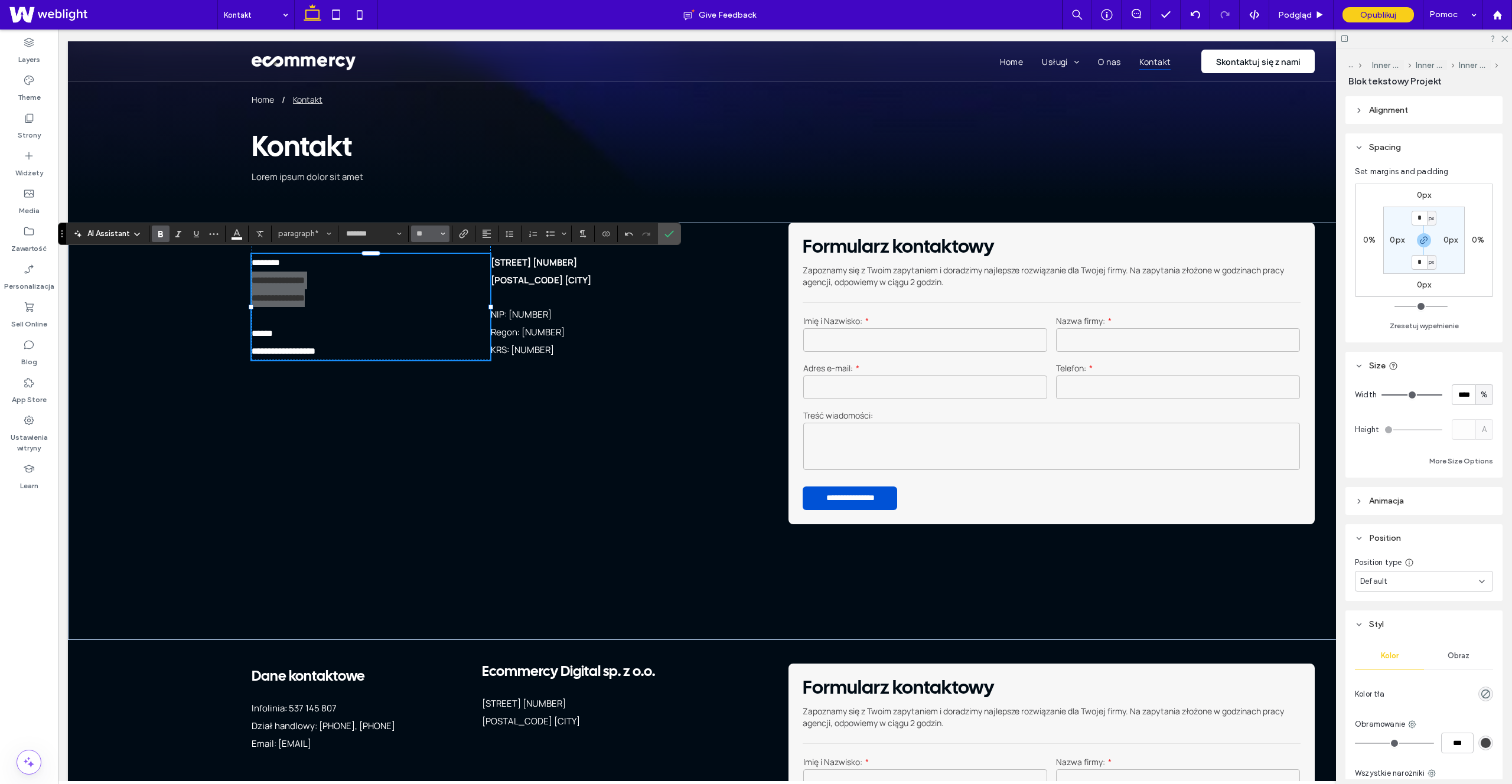 click 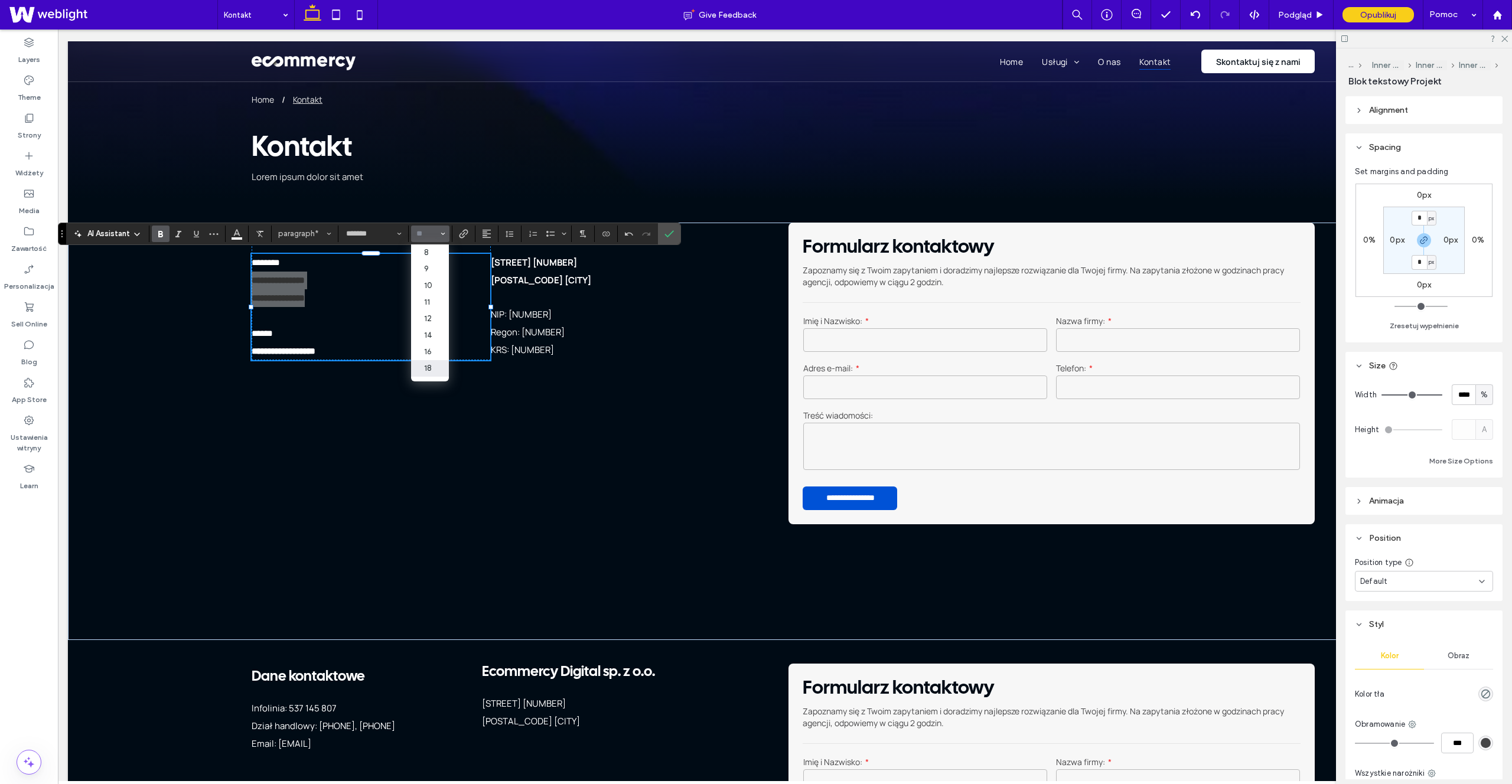 click on "18" at bounding box center [430, 368] 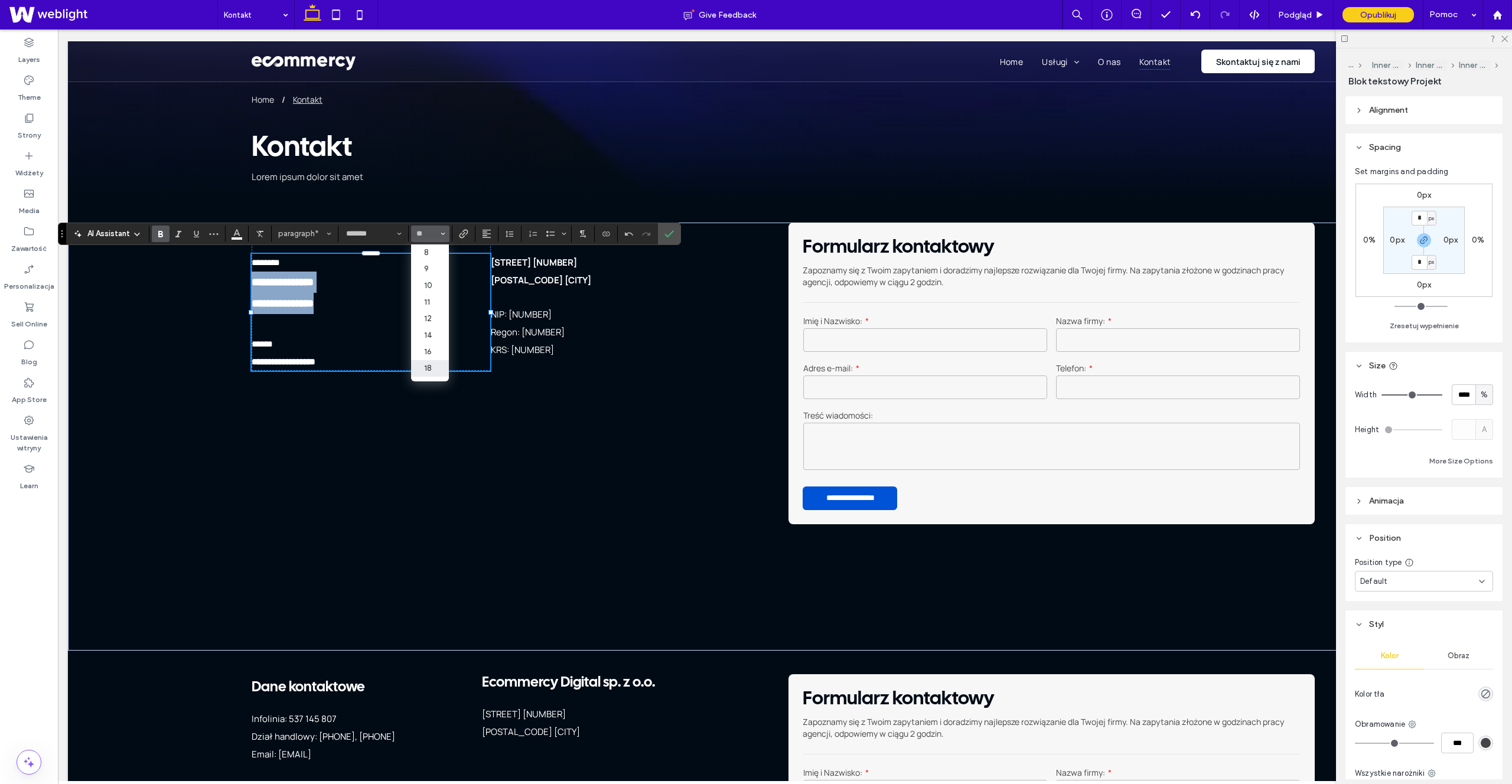 type on "**" 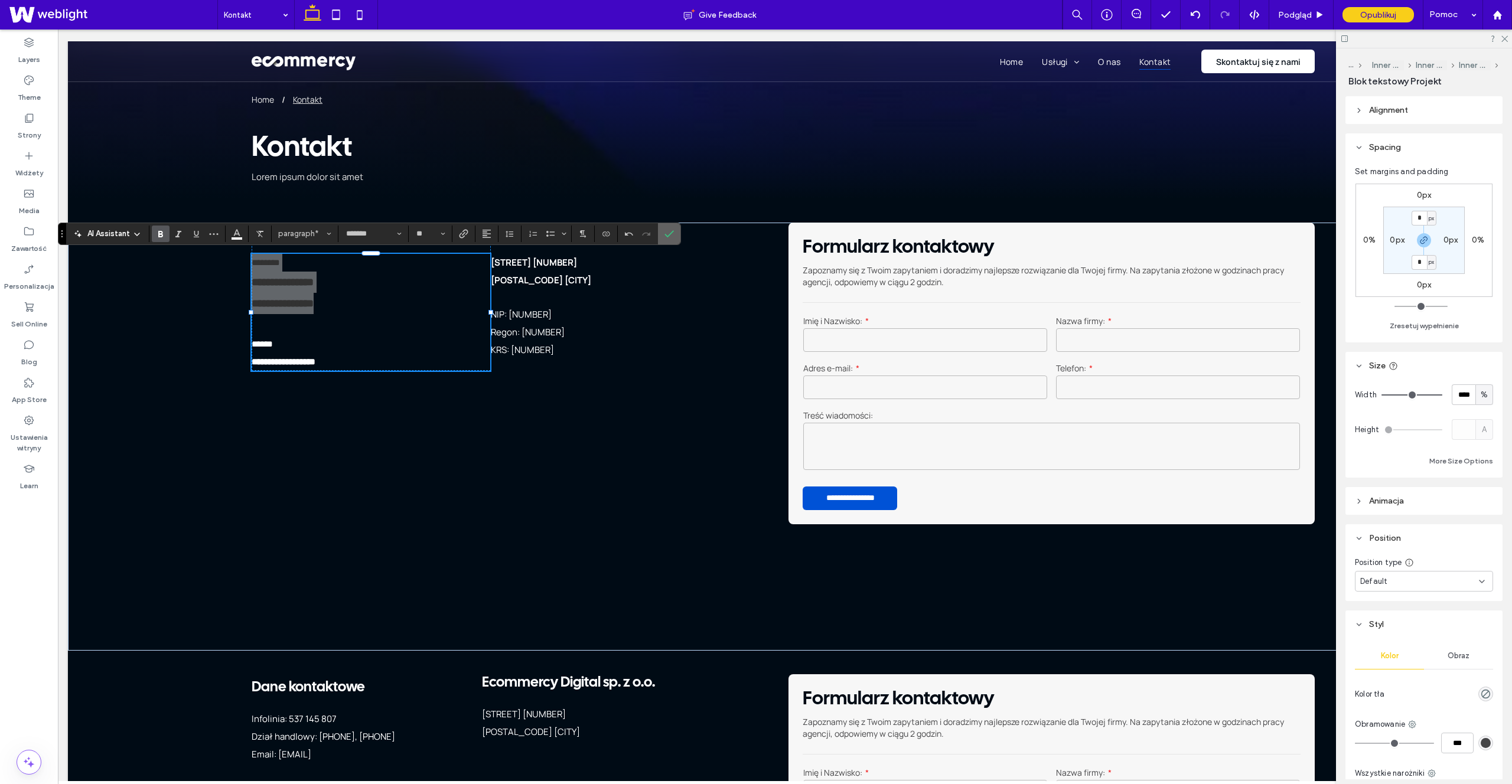 click 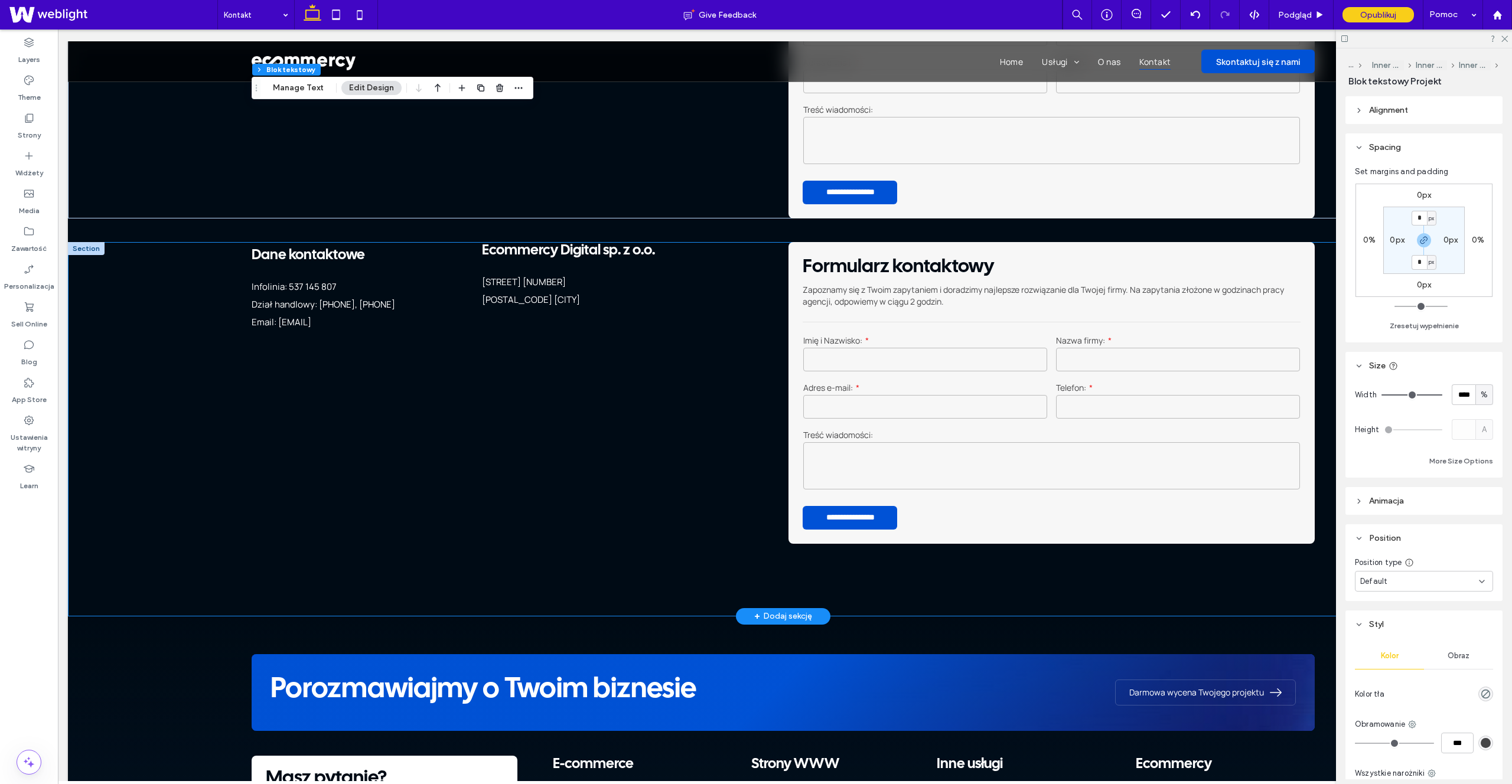 scroll, scrollTop: 718, scrollLeft: 0, axis: vertical 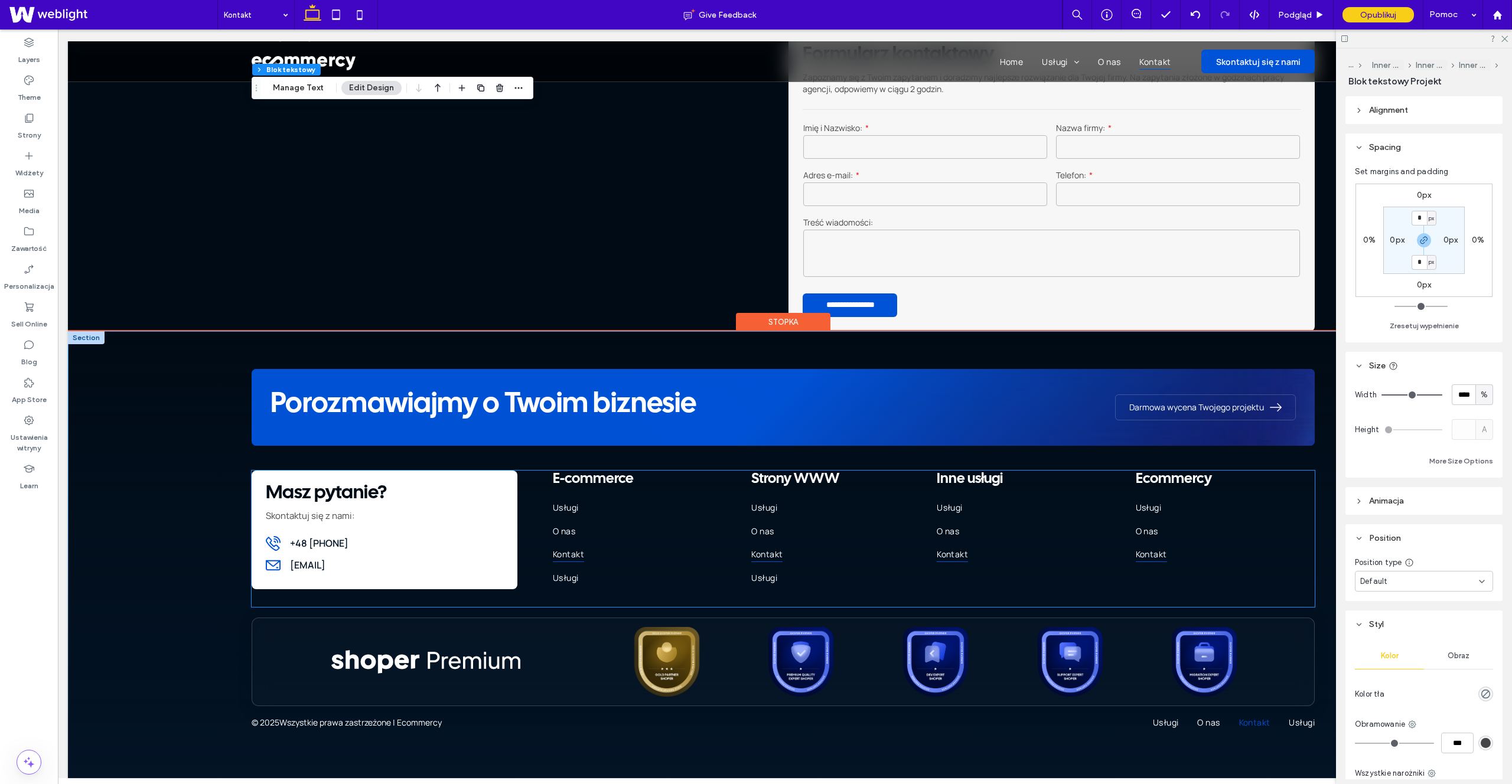 click on "[PHONE]" at bounding box center (328, 543) 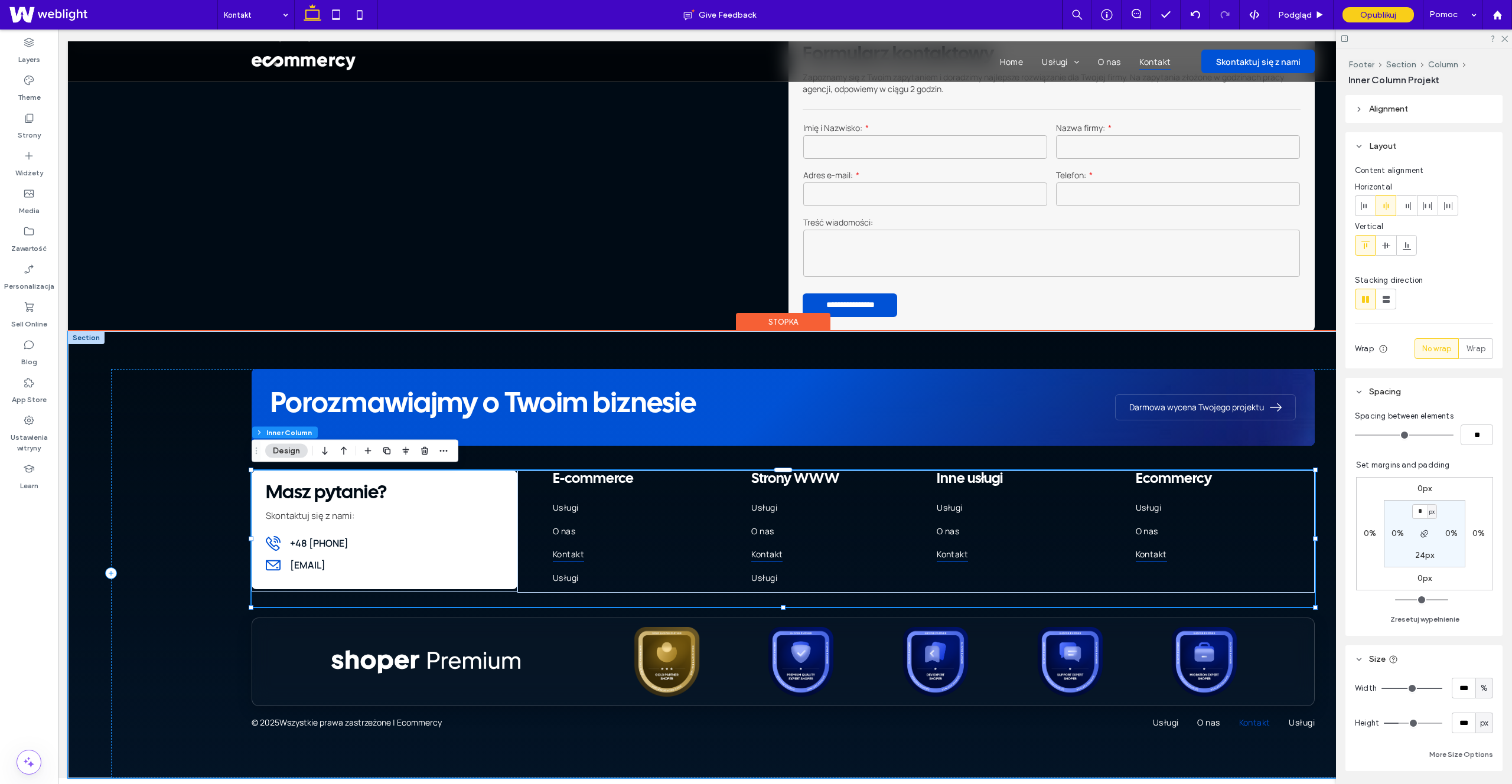 click on "[PHONE]" at bounding box center (328, 543) 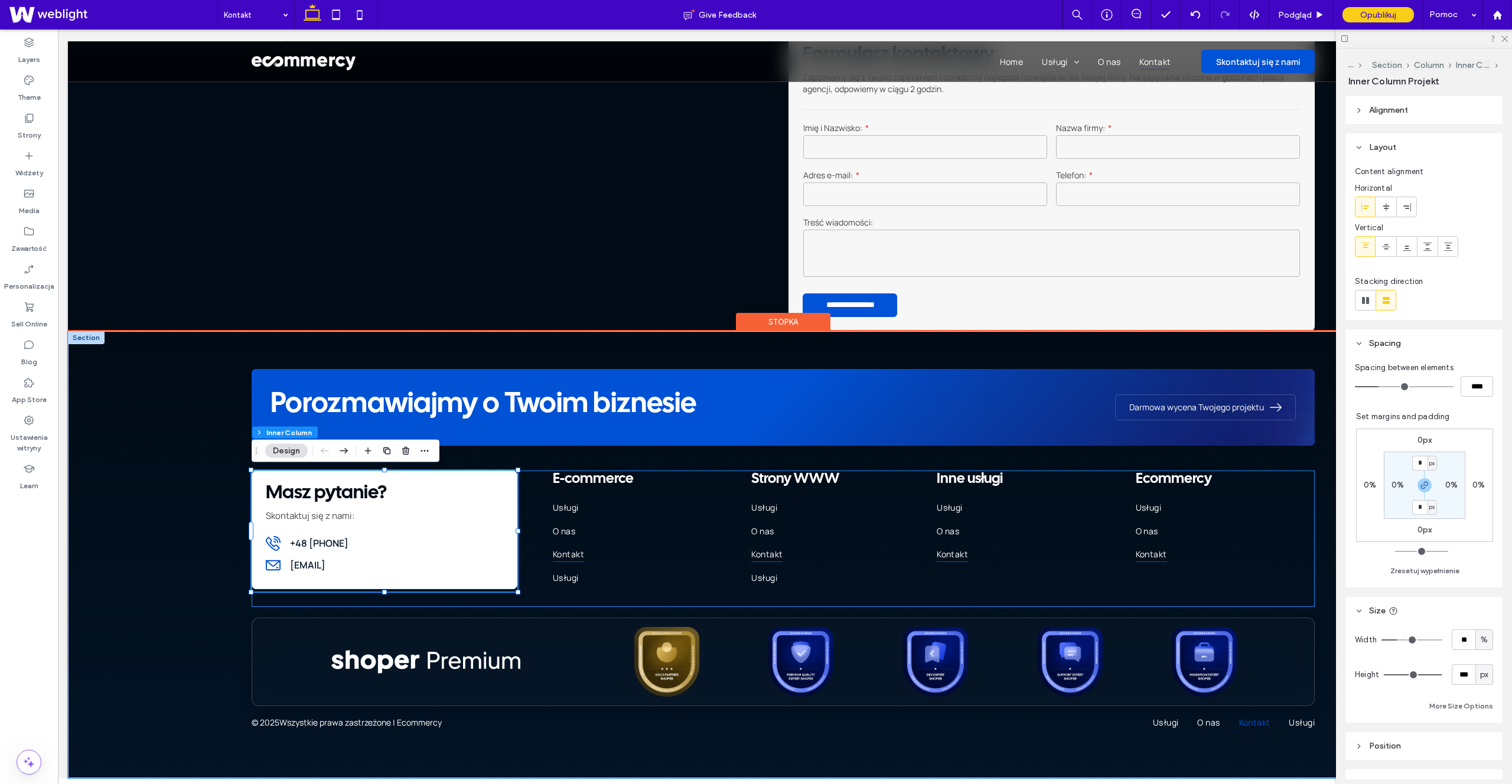 click on "[PHONE]" at bounding box center (328, 543) 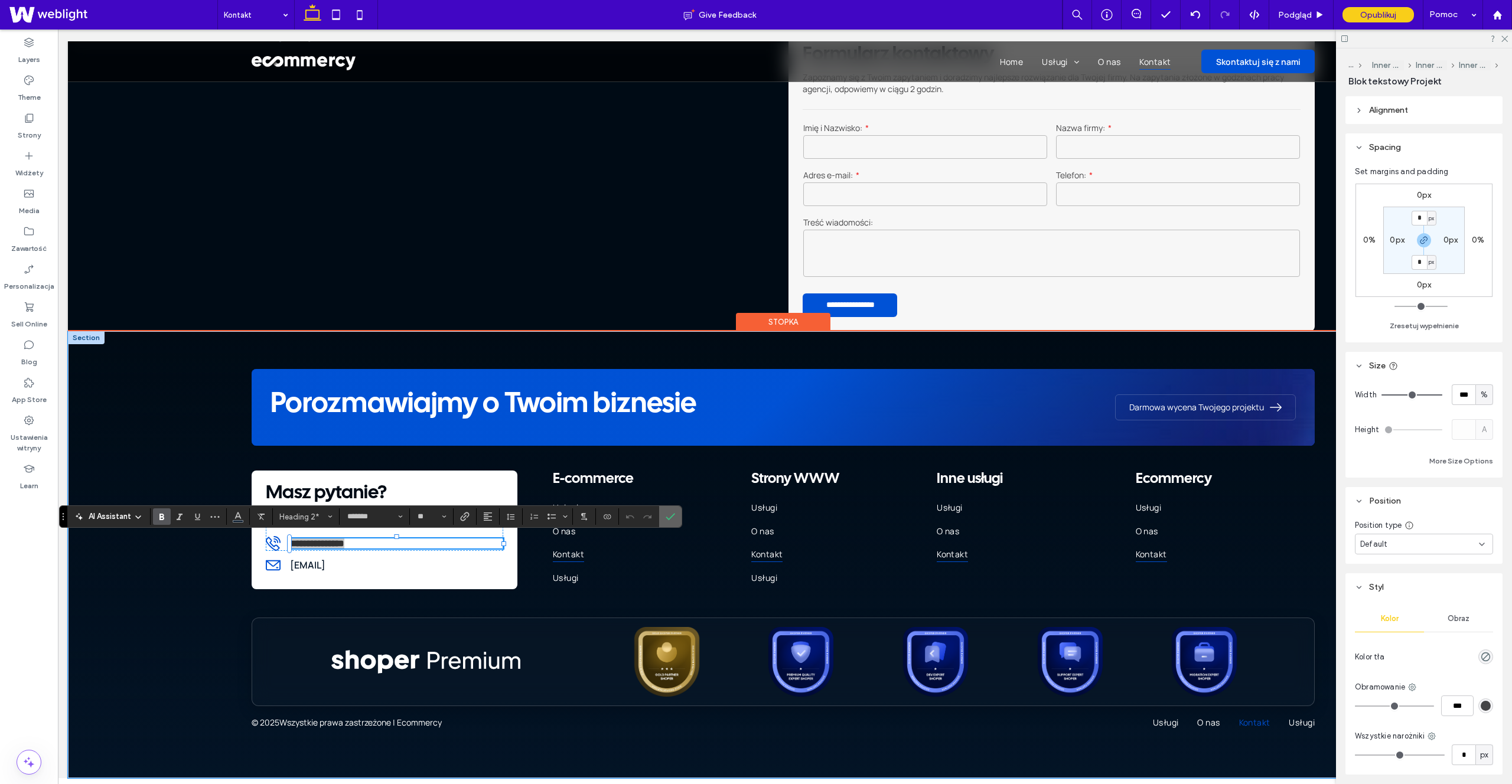 click 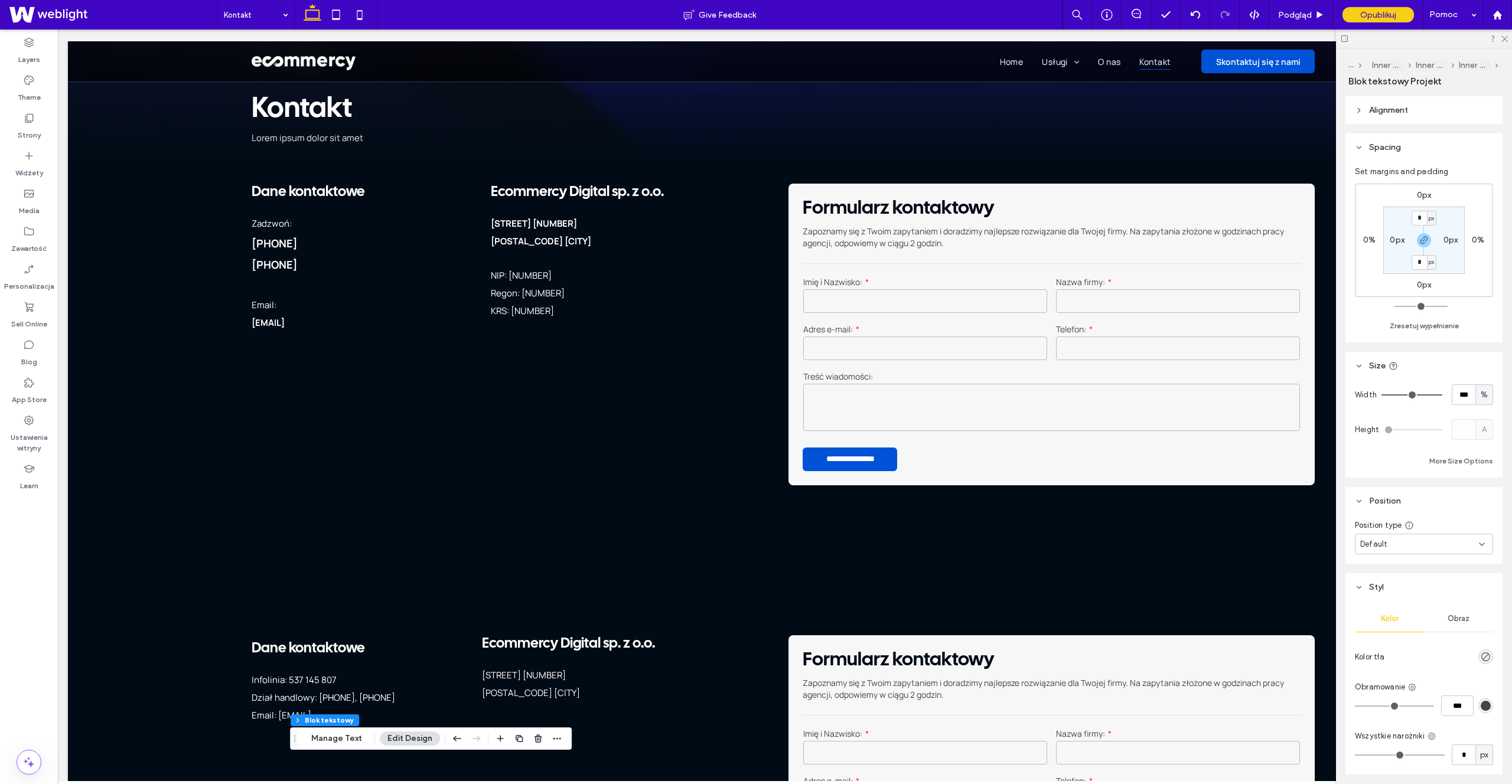 scroll, scrollTop: 0, scrollLeft: 0, axis: both 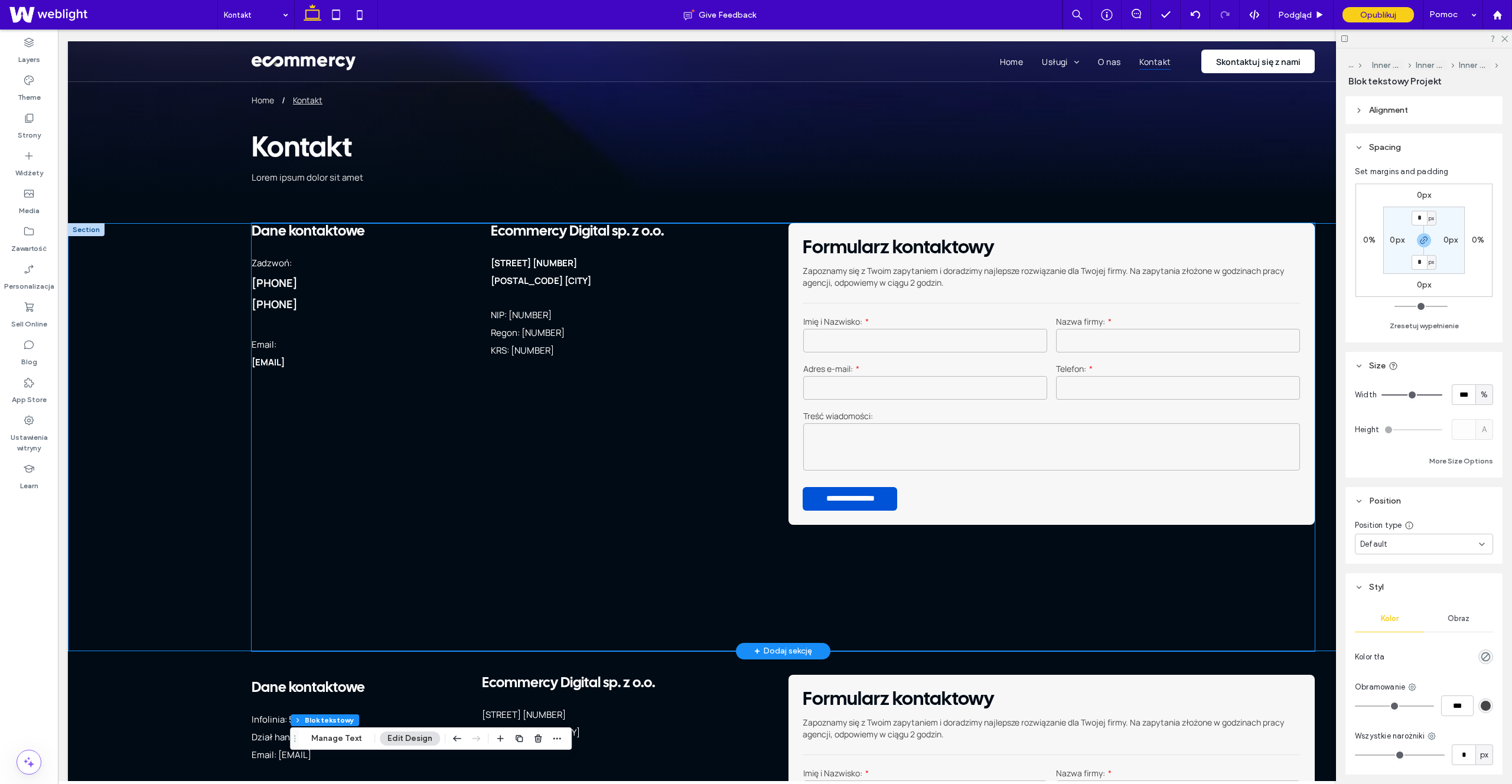 click on "[PHONE]" at bounding box center (275, 304) 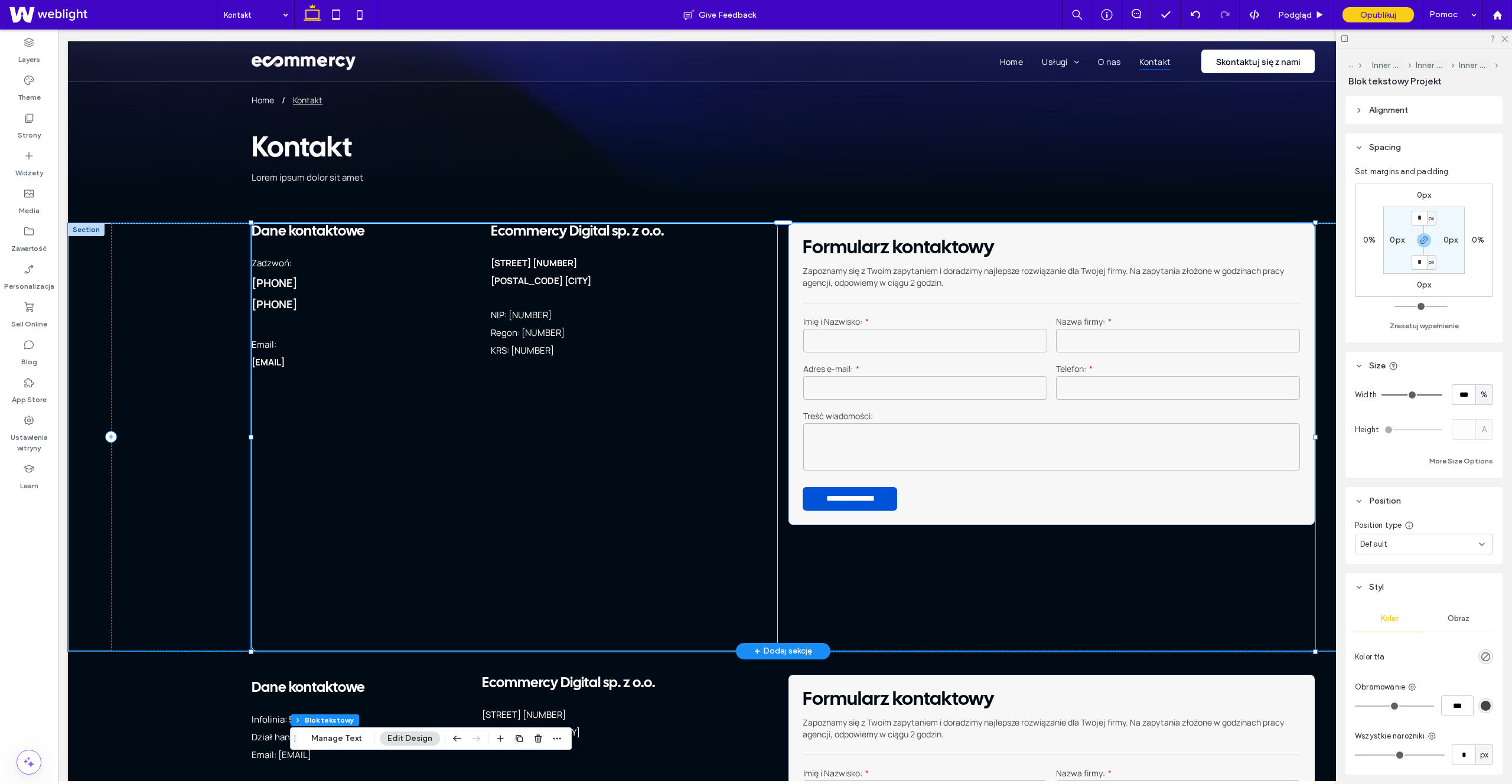 click on "[PHONE]" at bounding box center (275, 304) 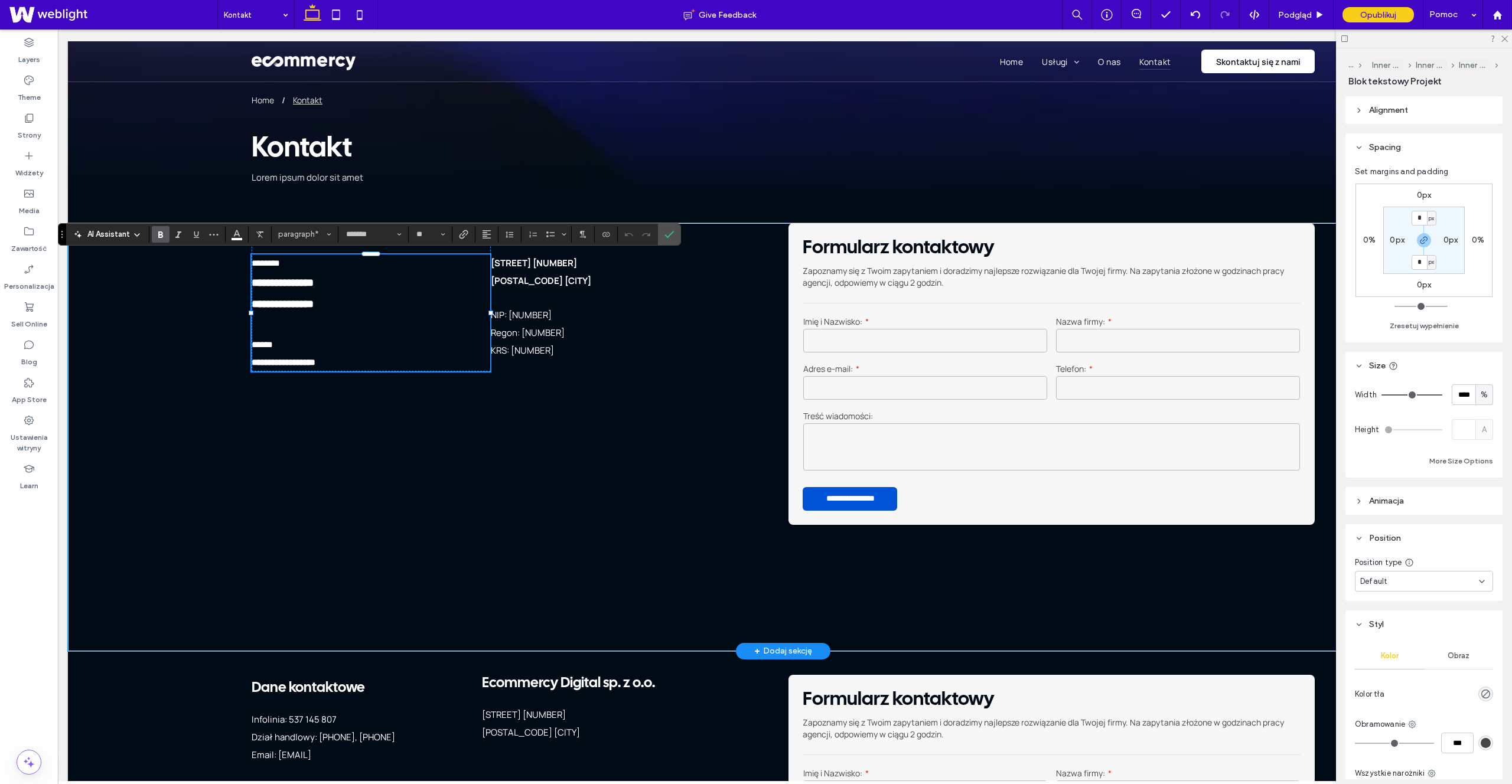 click on "**********" at bounding box center [282, 304] 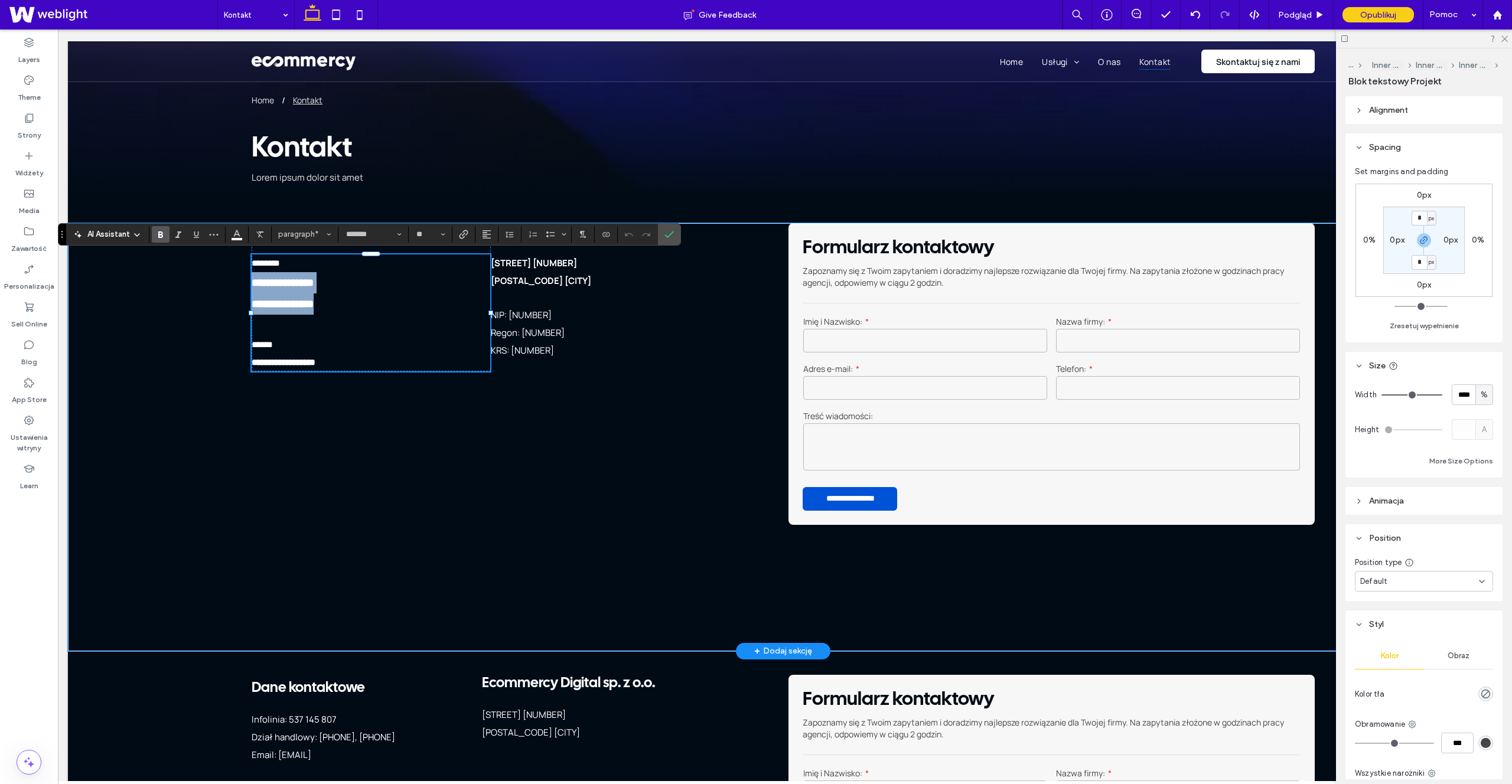 drag, startPoint x: 330, startPoint y: 303, endPoint x: 262, endPoint y: 281, distance: 71.470274 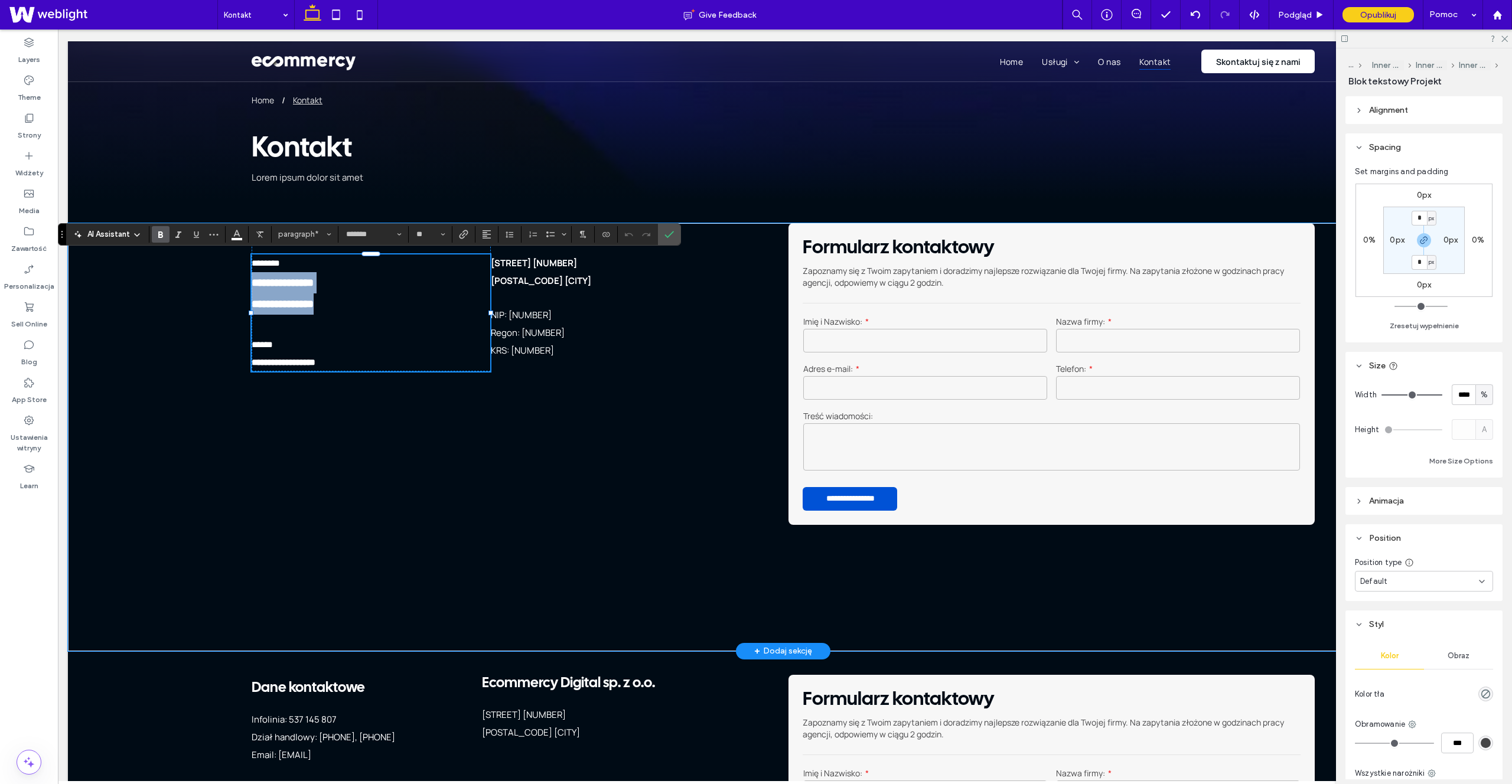 click on "**********" at bounding box center (371, 313) 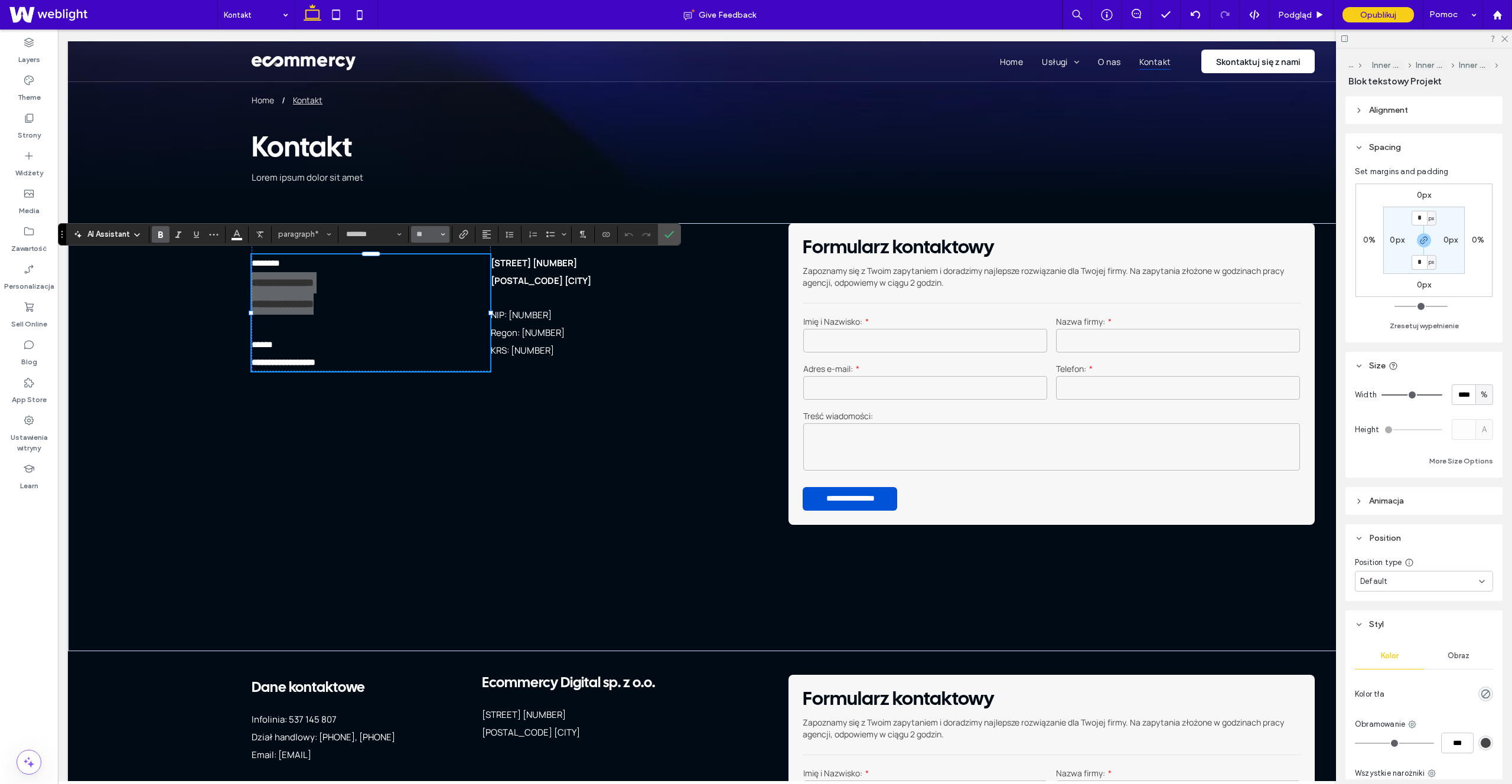 click on "**" at bounding box center [430, 234] 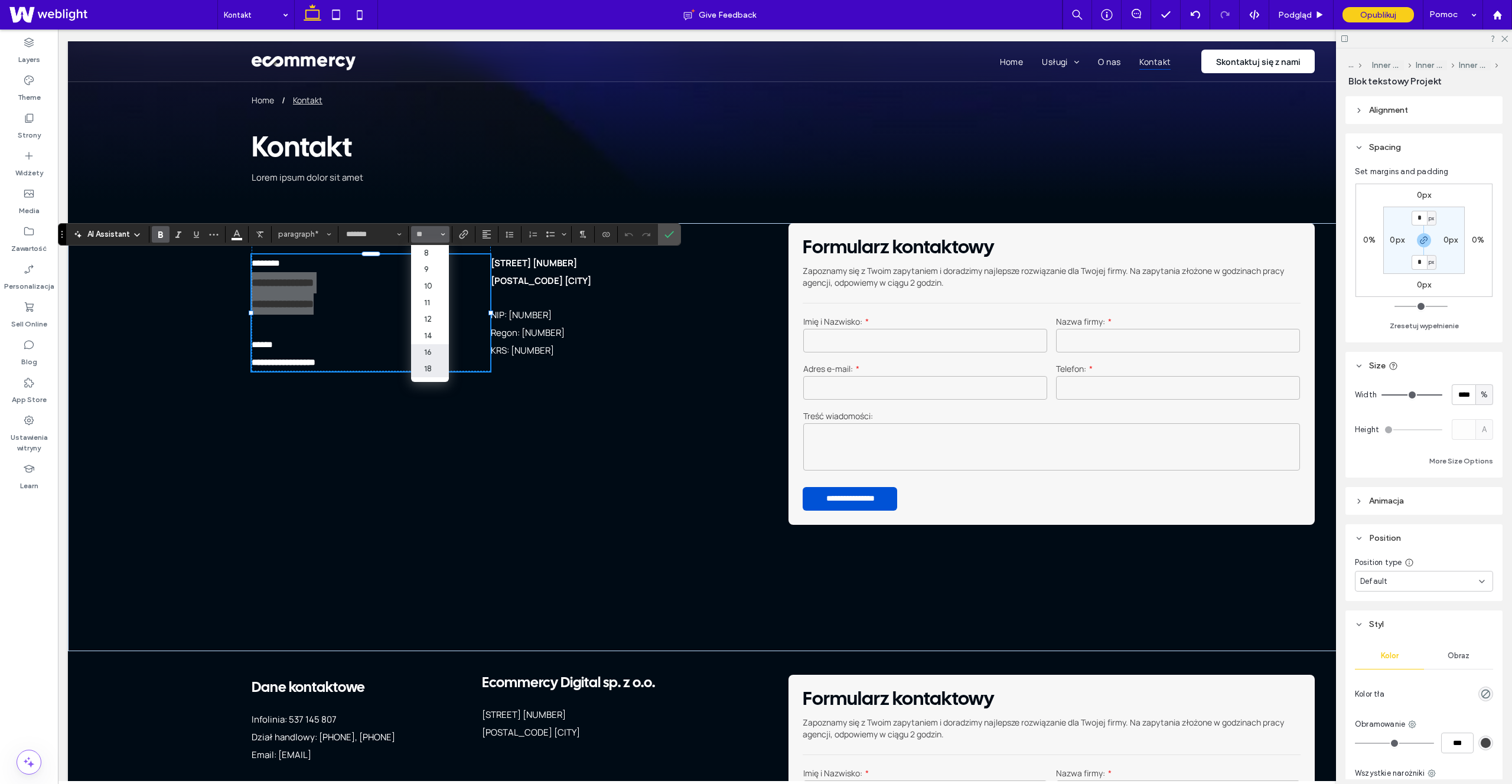 click on "16" at bounding box center (430, 352) 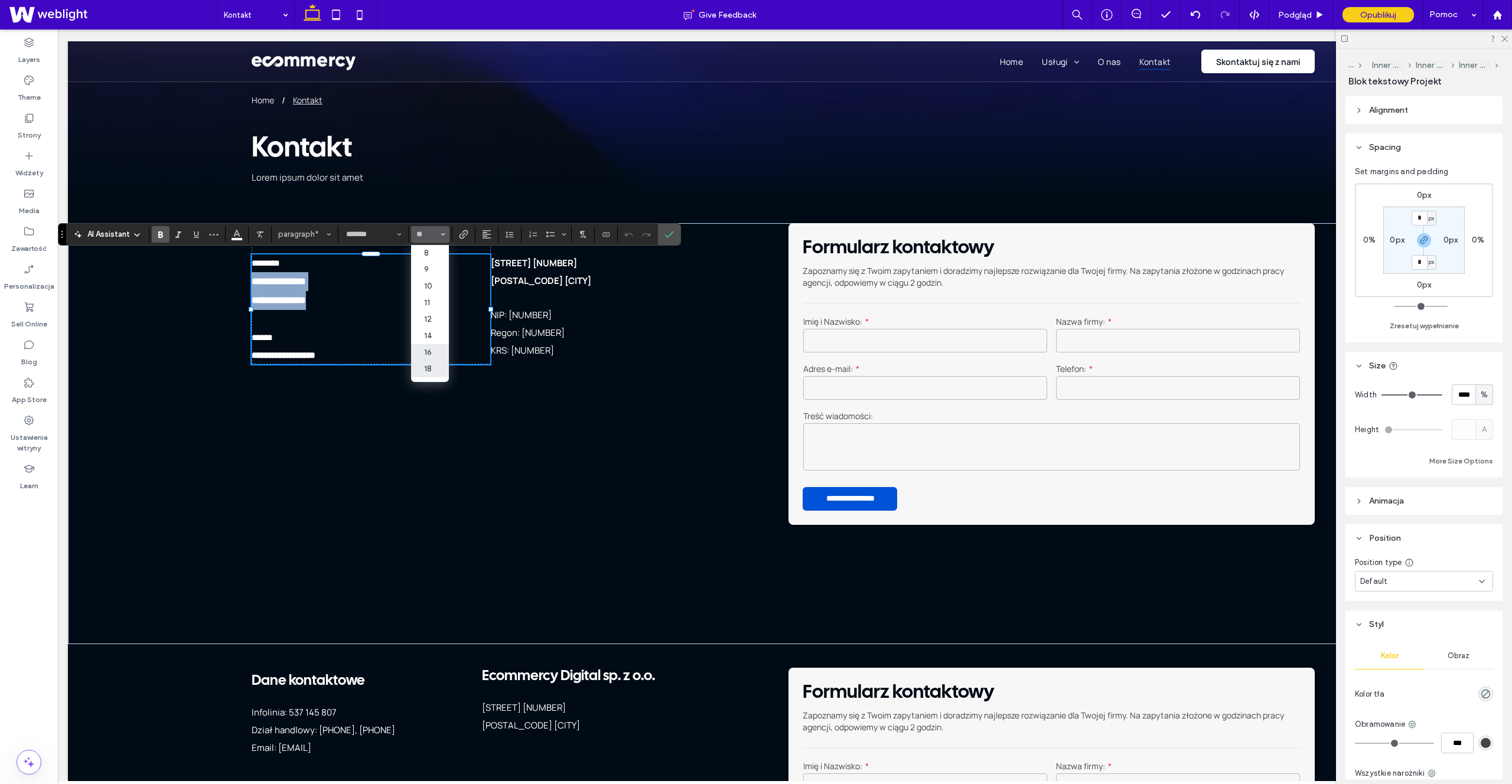 type on "**" 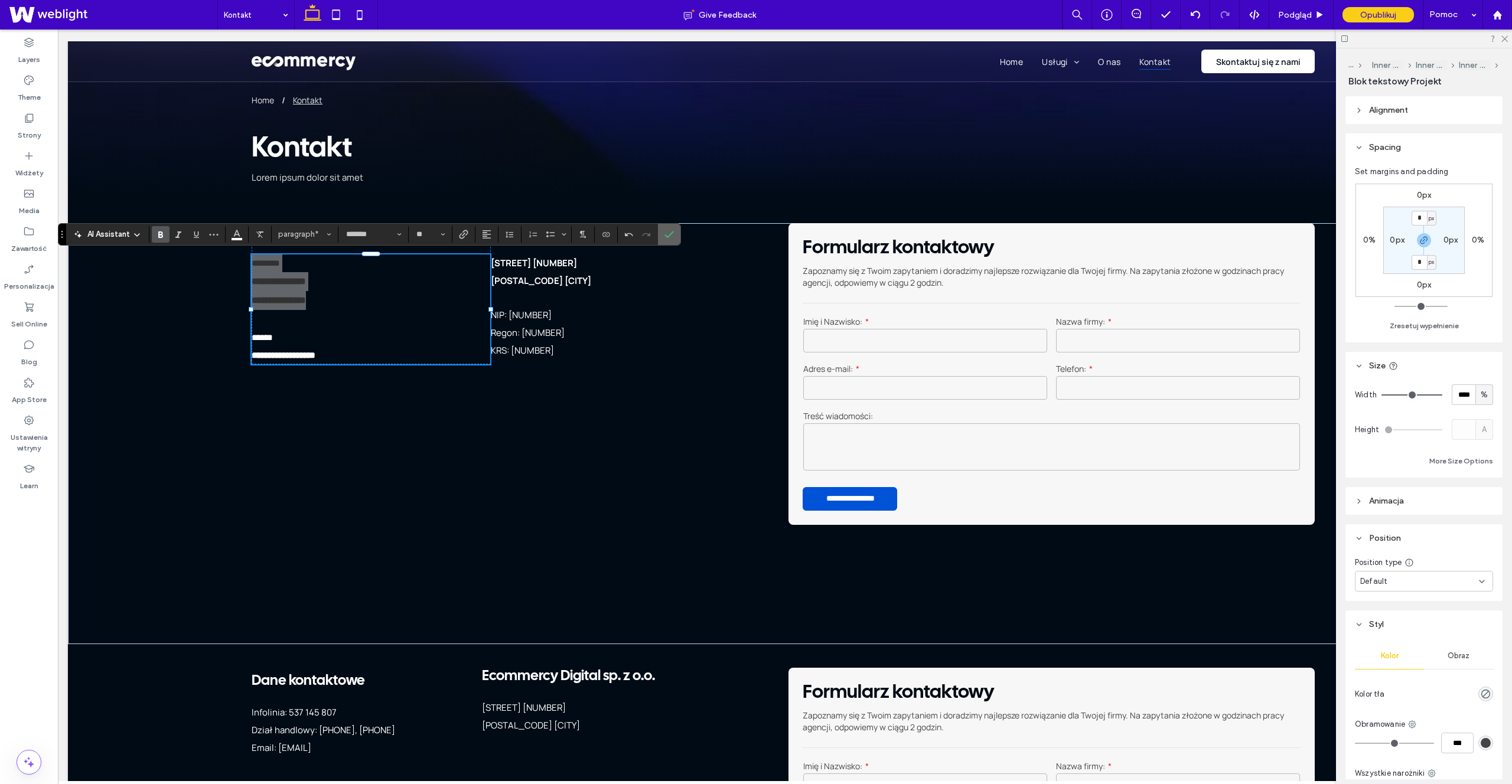 drag, startPoint x: 668, startPoint y: 237, endPoint x: 615, endPoint y: 303, distance: 84.64632 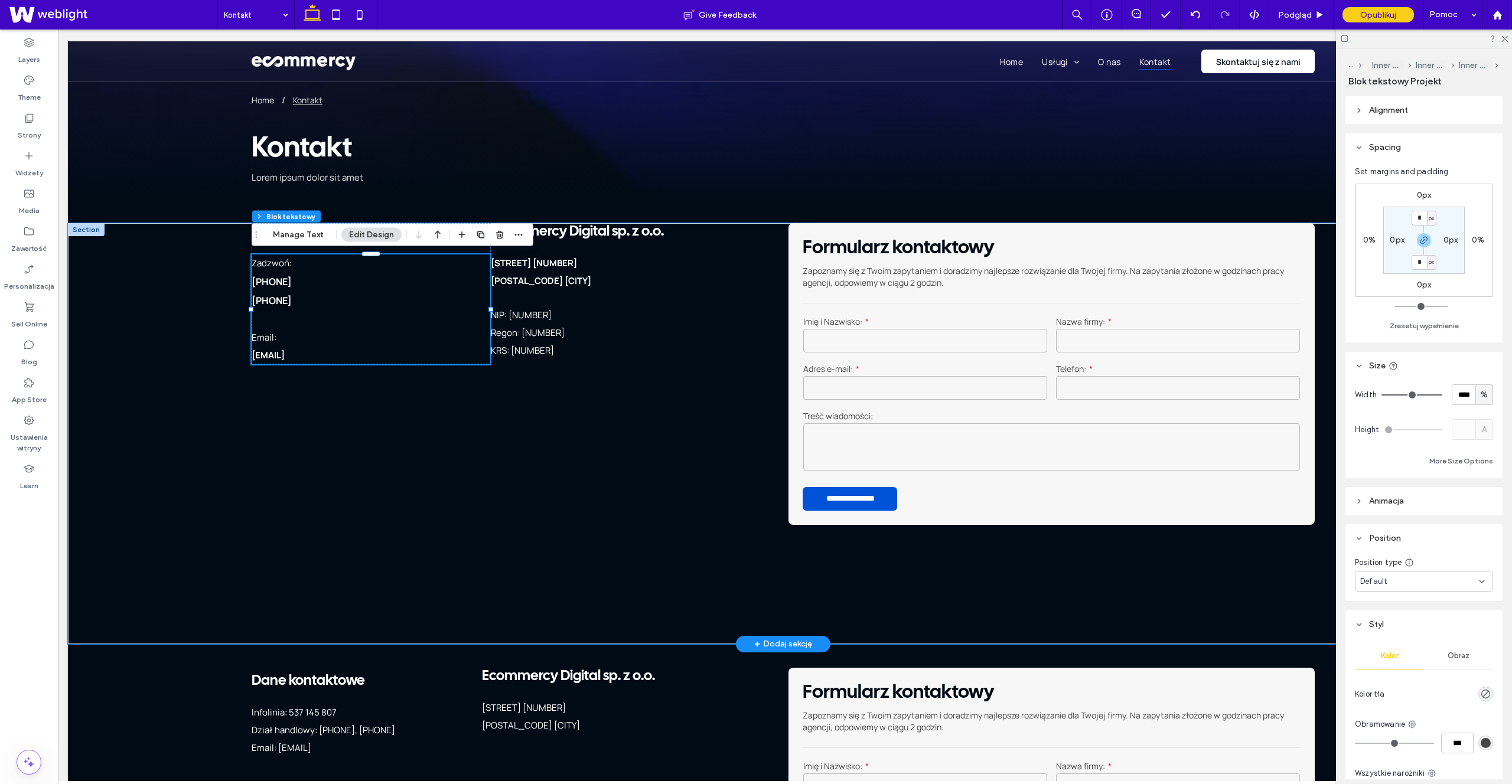 click on "[PHONE]" at bounding box center (272, 300) 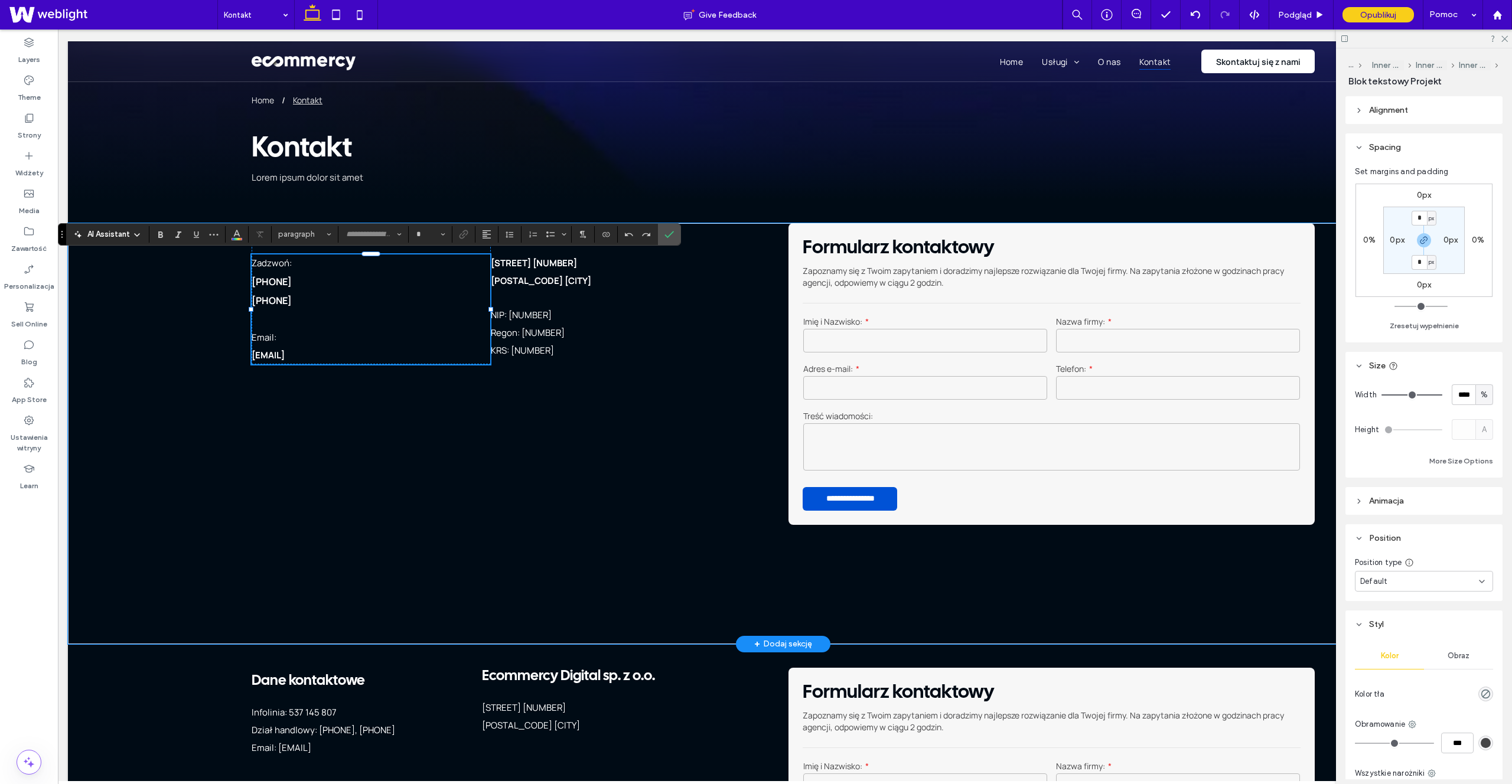 type on "*******" 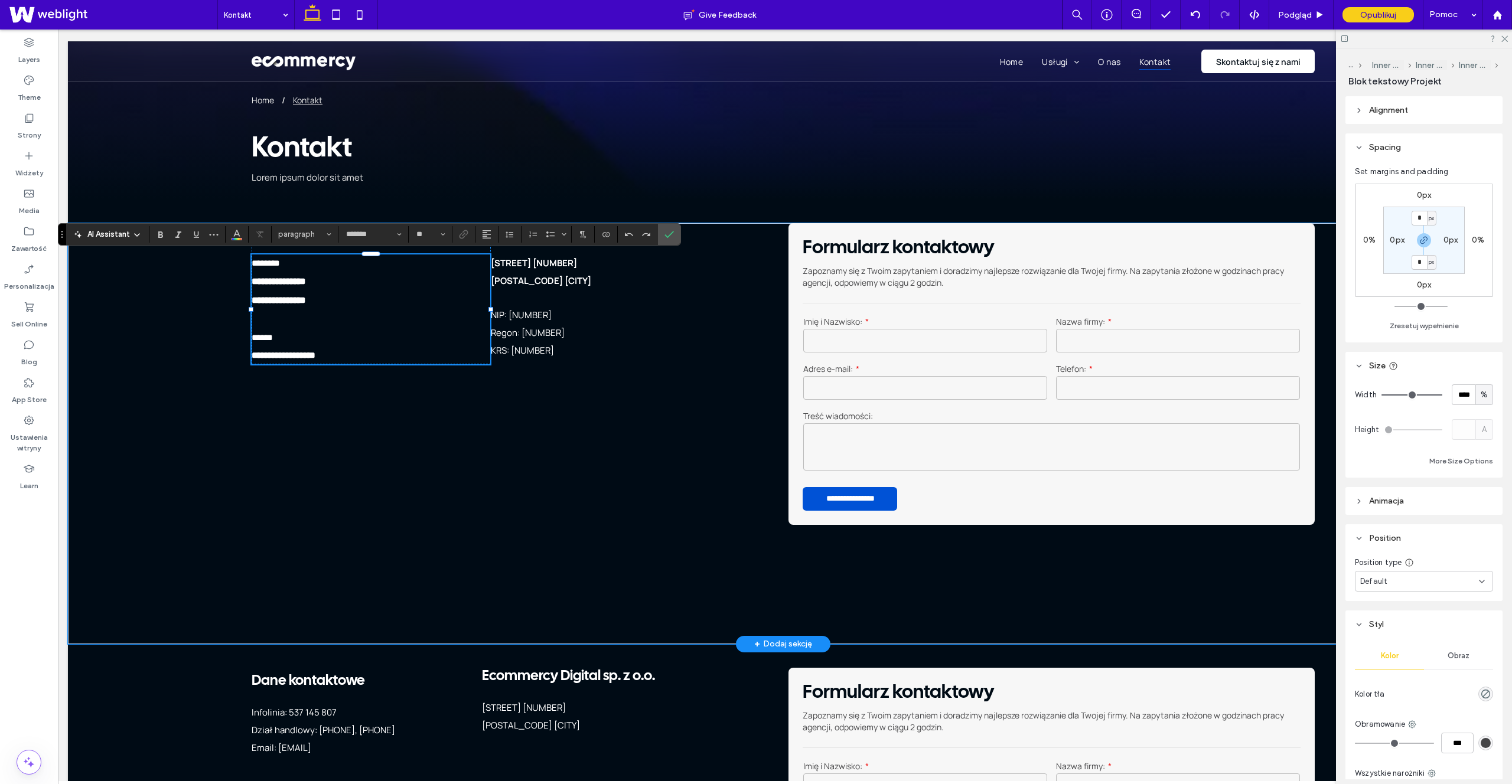 click on "**********" at bounding box center [279, 300] 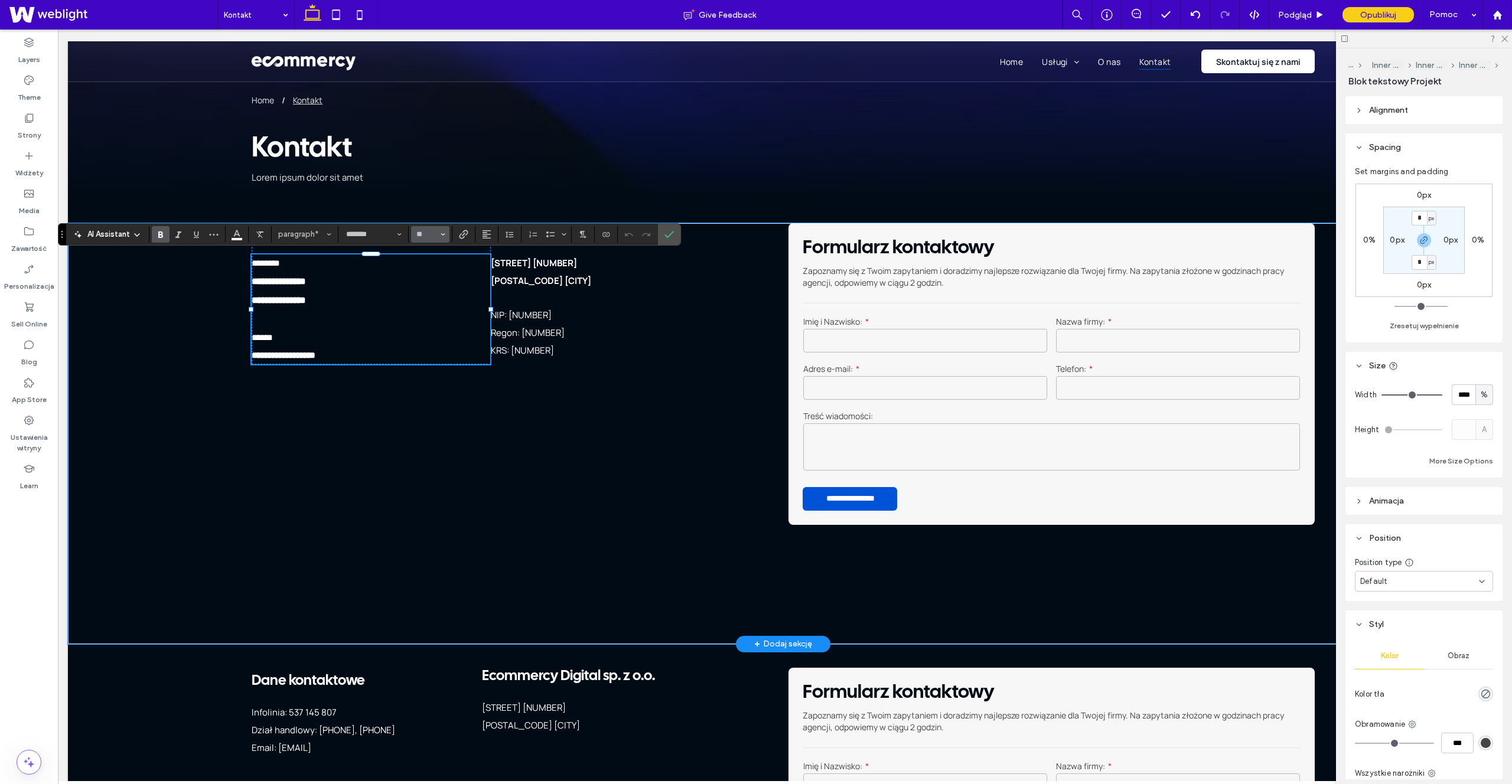 click on "**" at bounding box center [426, 234] 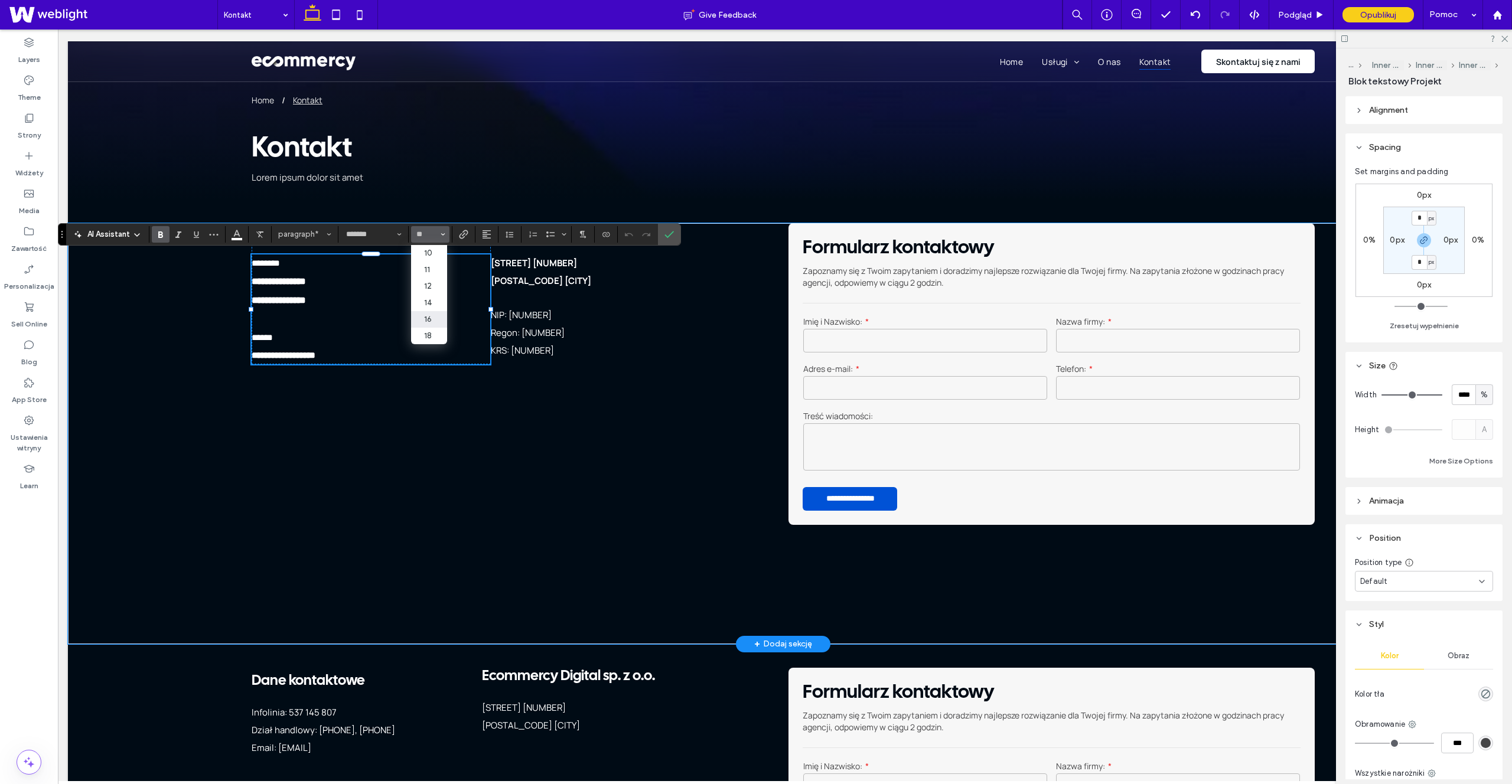 type on "**" 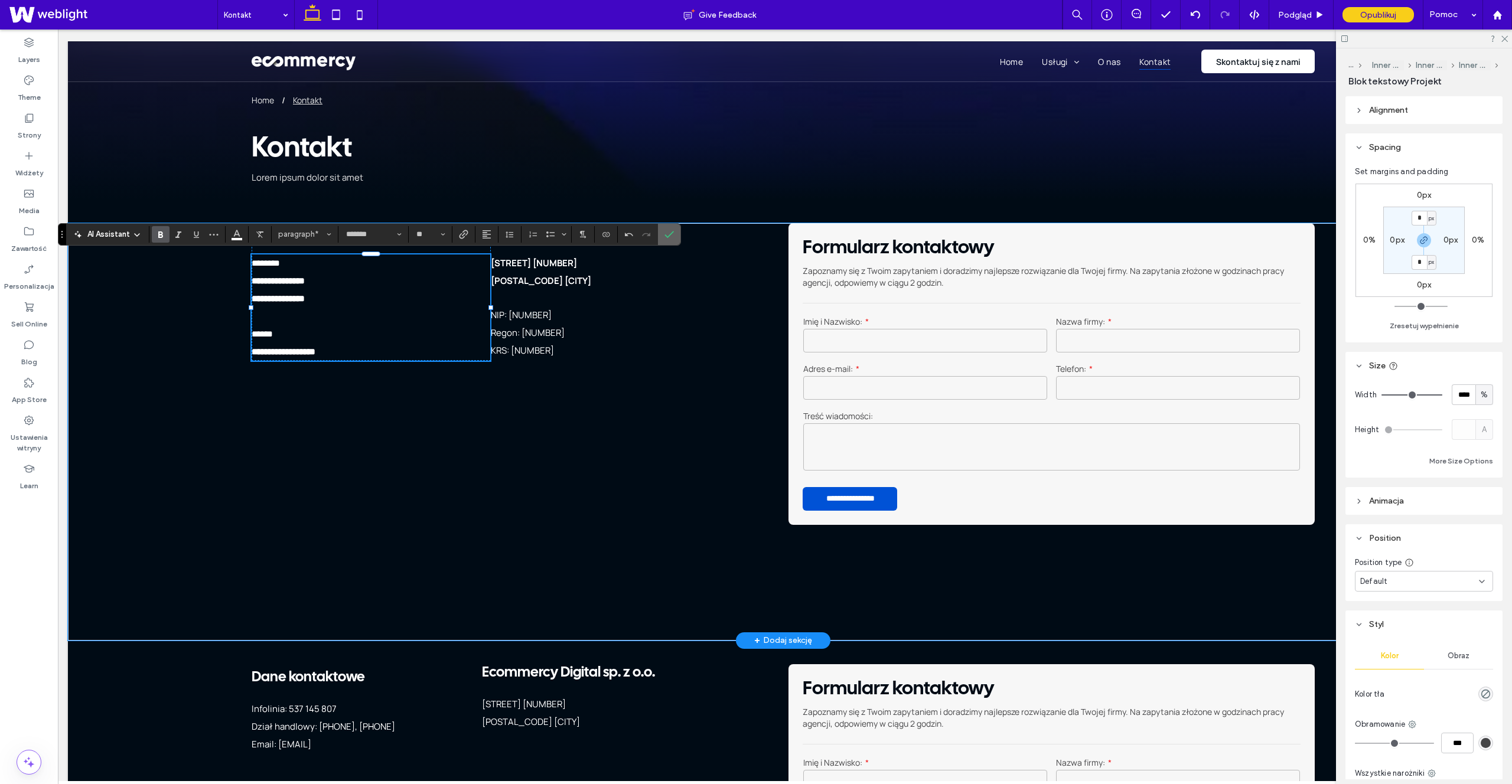 click 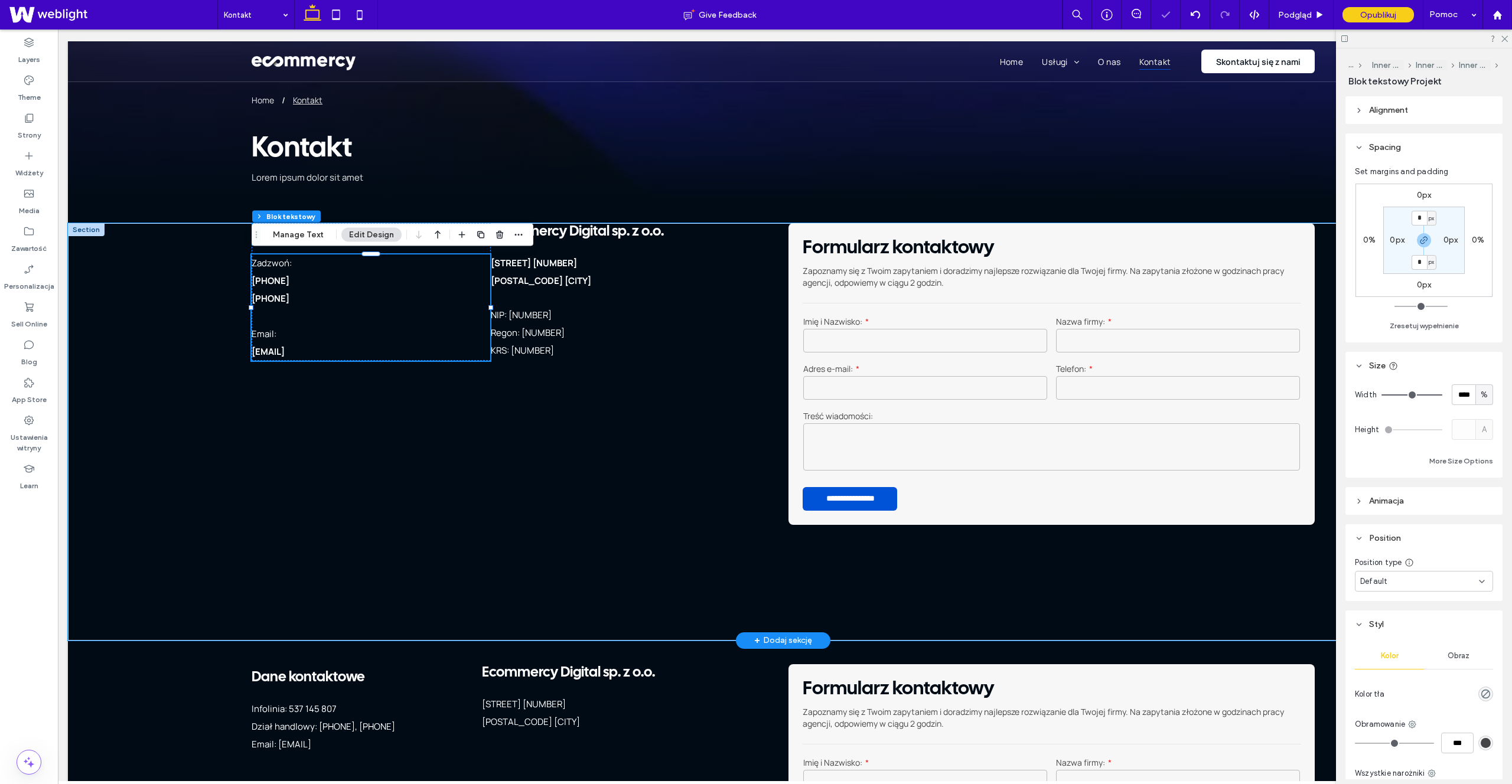 click on "[EMAIL]" at bounding box center [268, 351] 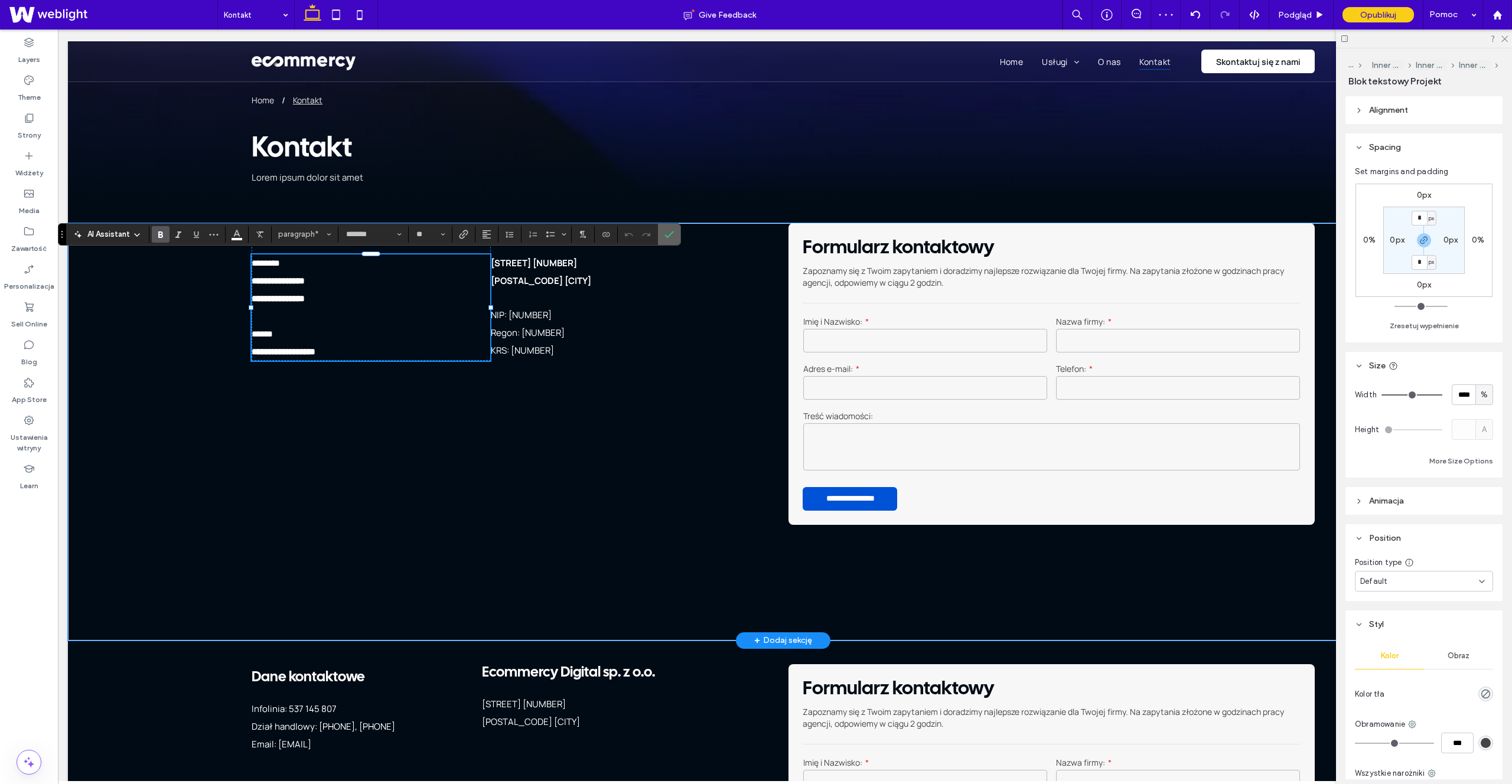 click 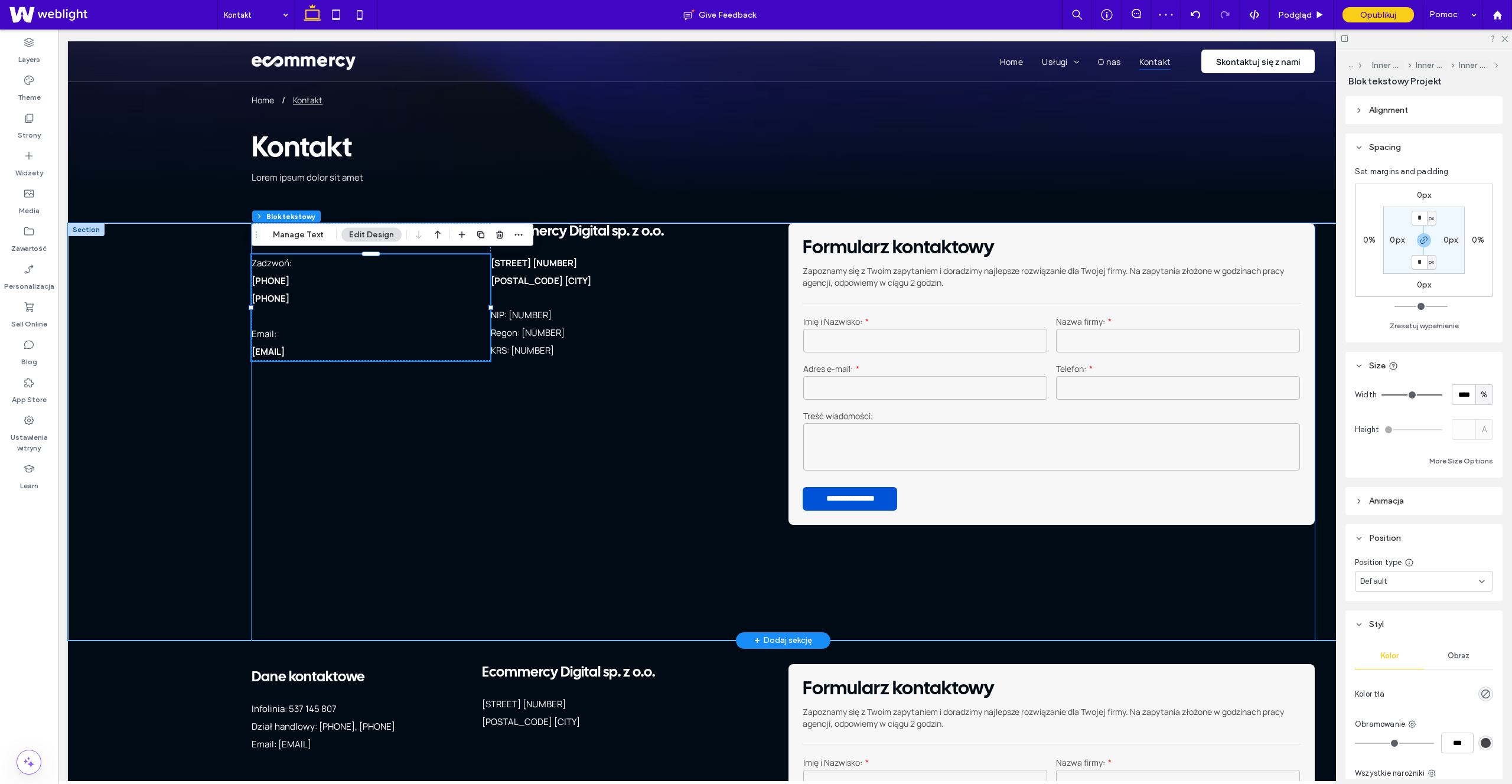 click on "Pełna obsługa – od projektu po wdrożenie
Tworzenie sklepu internetowego w naszej agencji to proces, który obejmuje wszystkie niezbędne etapy, zapewniając Ci gotowy do działania, zoptymalizowany pod kątem sprzedaży produkt. Nasz zakres usług obejmuje:
Projekt graficzny
każdy sklep jest tworzony od podstaw, z myślą o najlepszych praktykach UX/UI. Zapewniamy unikalną identyfikację wizualną, spójną z Twoją marką i oczekiwaniami klientów.
Konfiguracja płatności
integrujemy Twój sklep z popularnymi systemami płatności online
Domena i poczta sklepowa
pomagamy w doborze i konfiguracji domeny oraz poczty sklepowej, która będzie obsługiwać twój sklep.
Optymalizacja SEO" at bounding box center [783, 432] 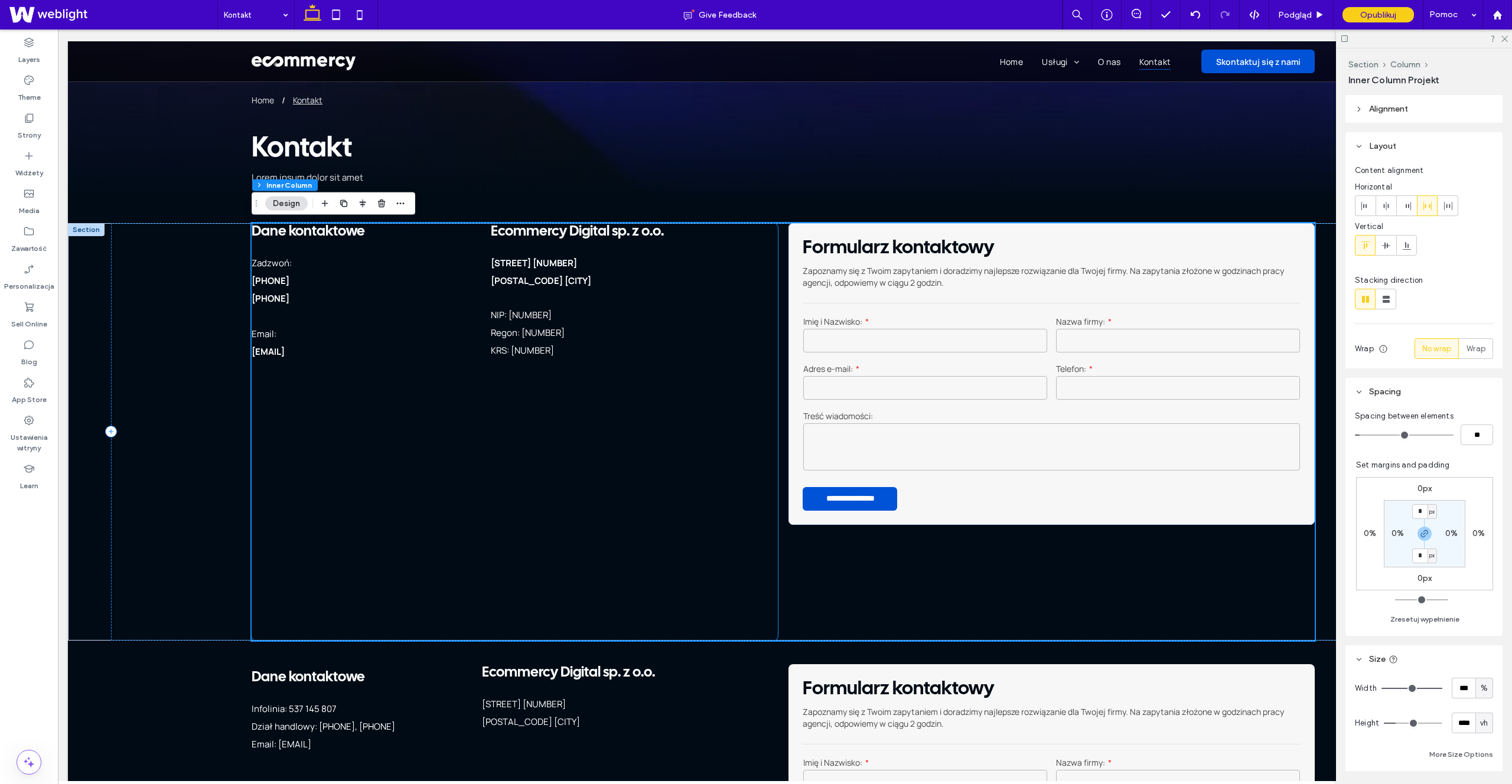 scroll, scrollTop: 19, scrollLeft: 0, axis: vertical 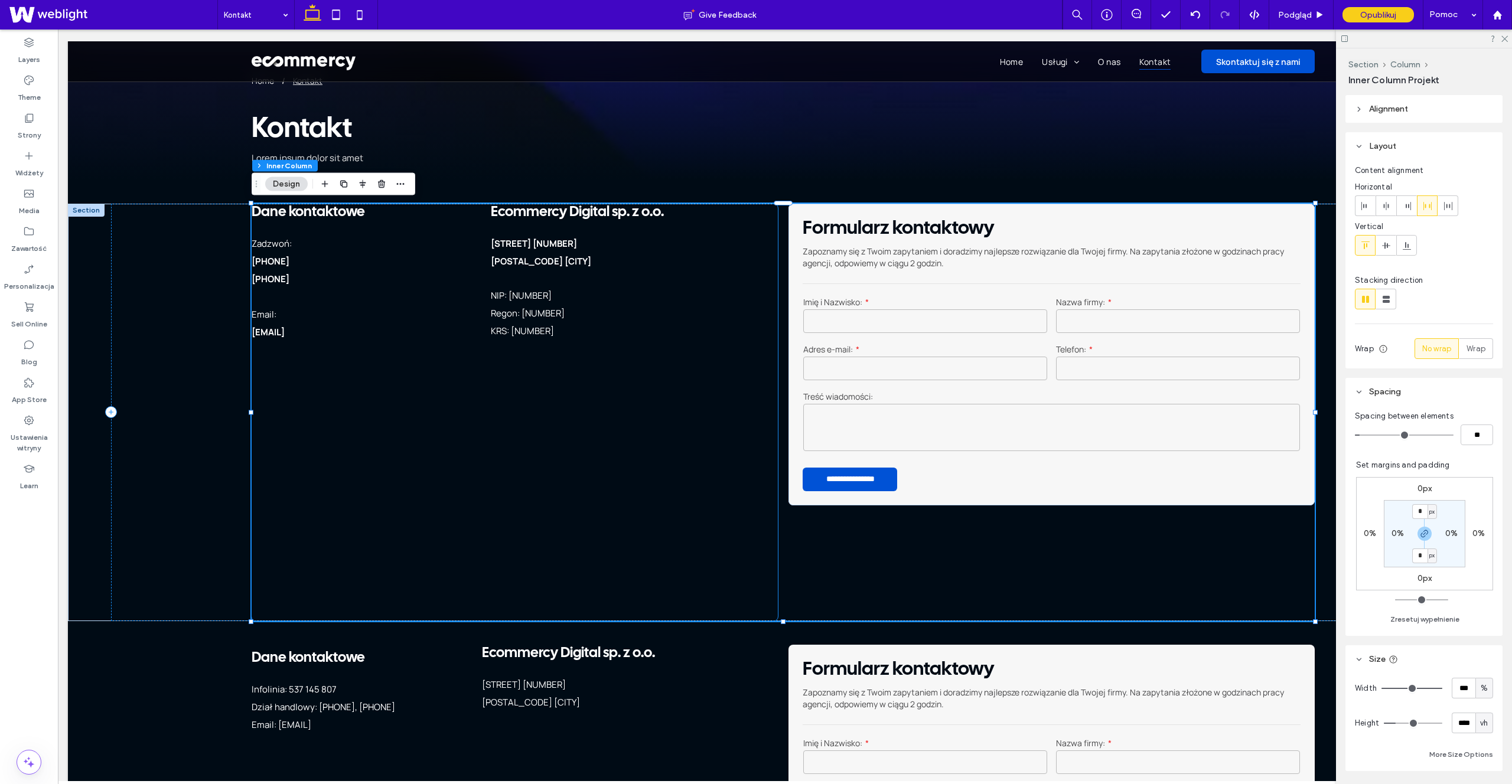 click on "Dane kontaktowe
Zadzwoń: +48 537 145 807 +48 791 318 723 Email: biuro@ecommercy.pl Ecommercy Digital sp. z o.o. ul. Świętego Michała 43 61-043 Poznań NIP: 782-291-87-56 Regon: 524270277 KRS: 0001015376" at bounding box center [514, 412] 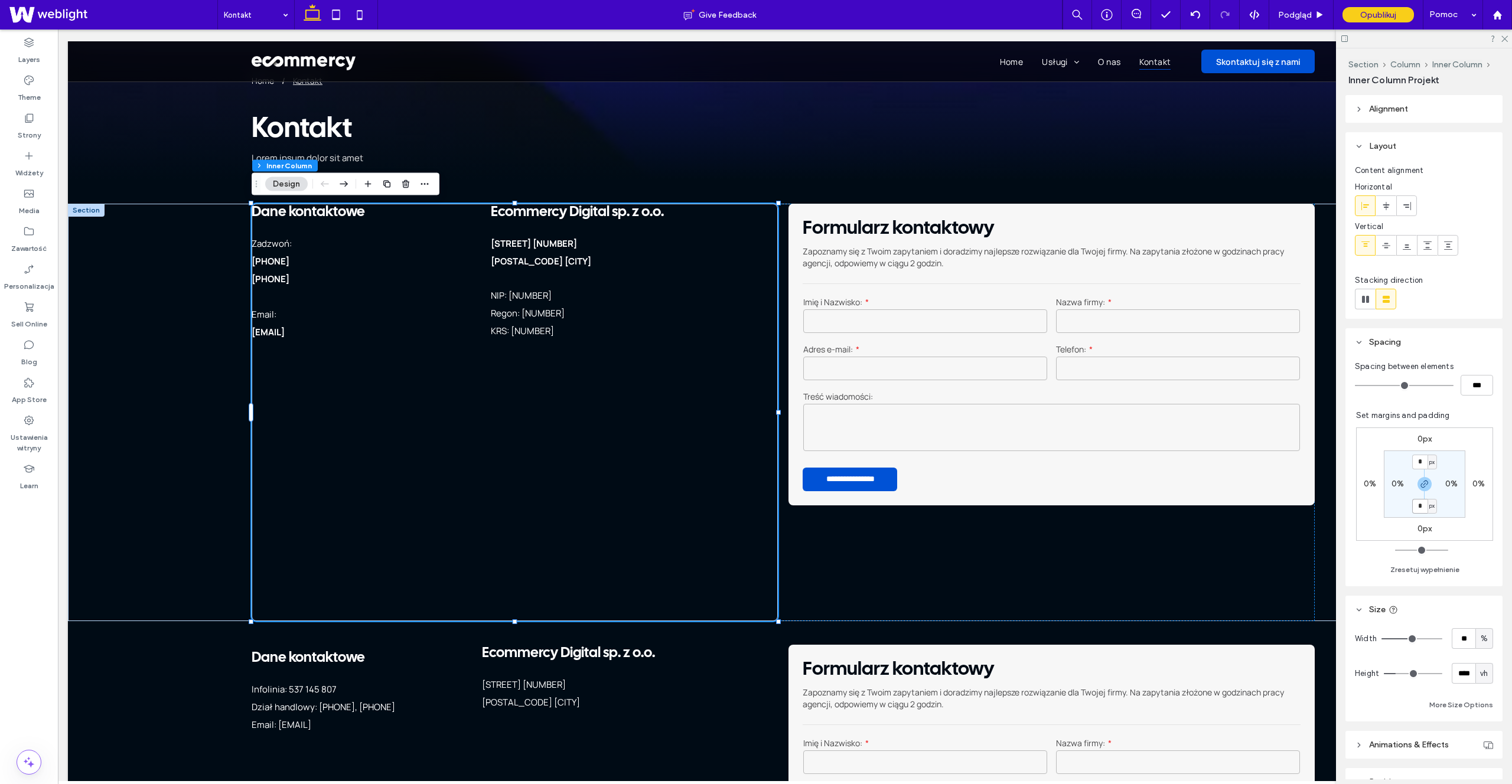 click on "*" at bounding box center [1420, 506] 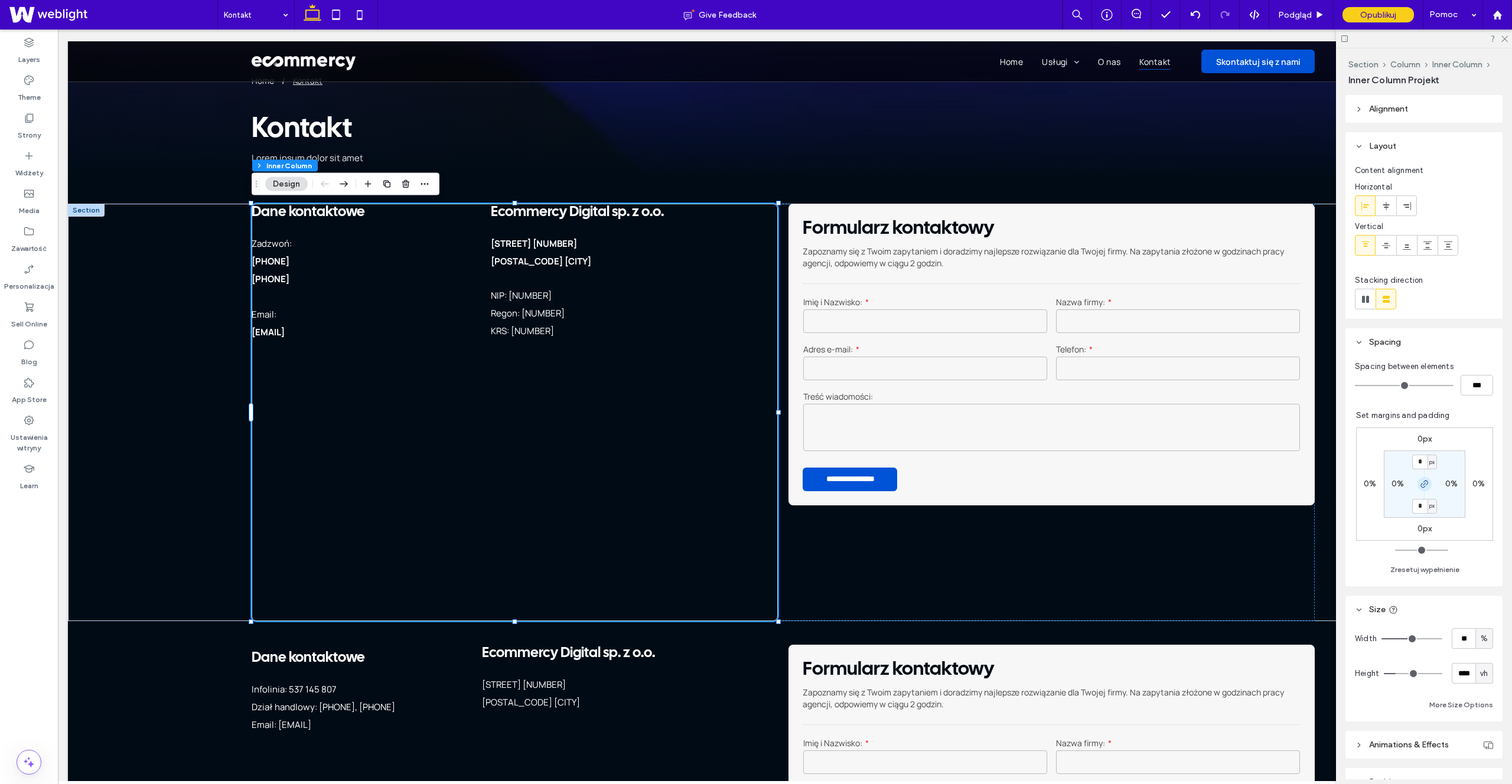 click 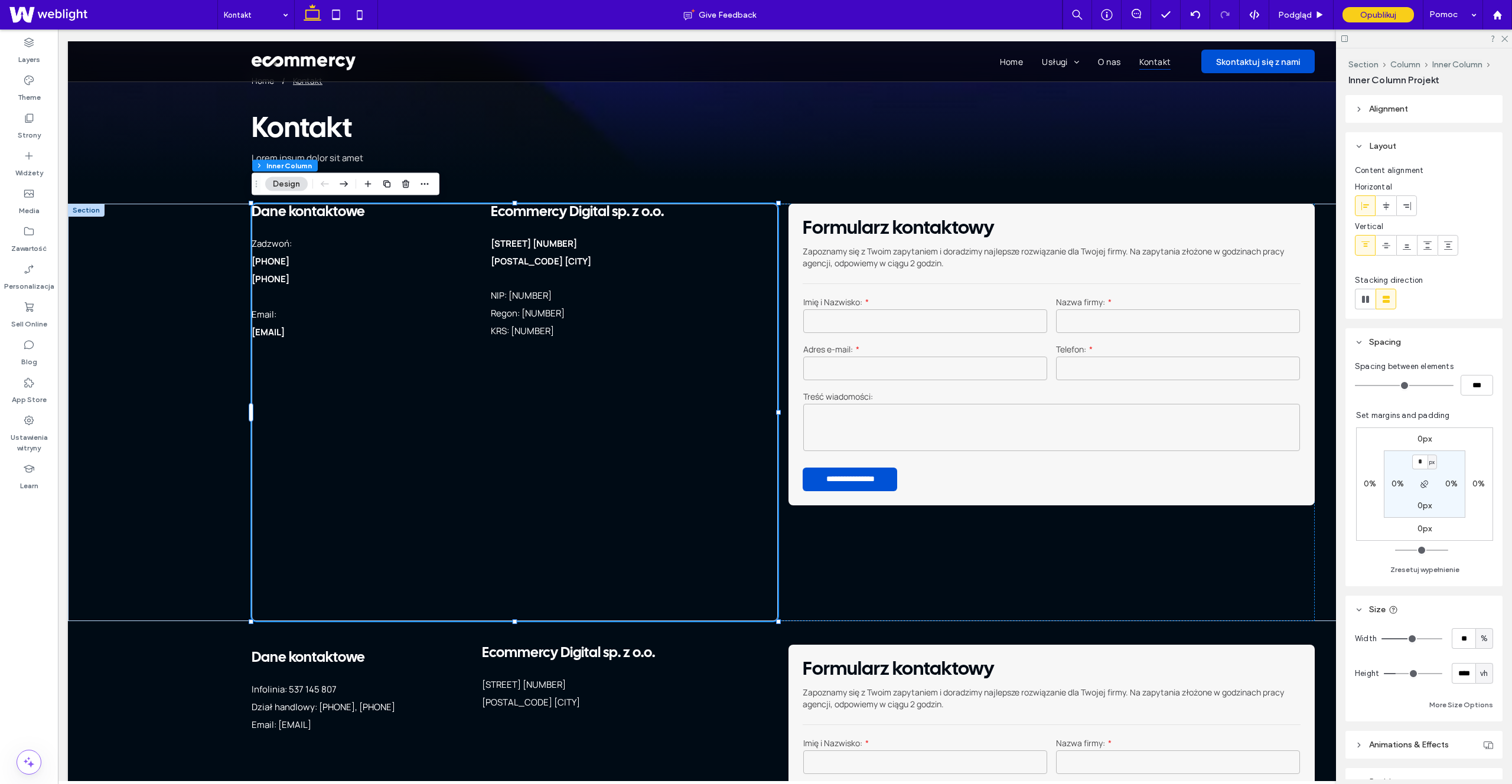click on "0px" at bounding box center (1425, 505) 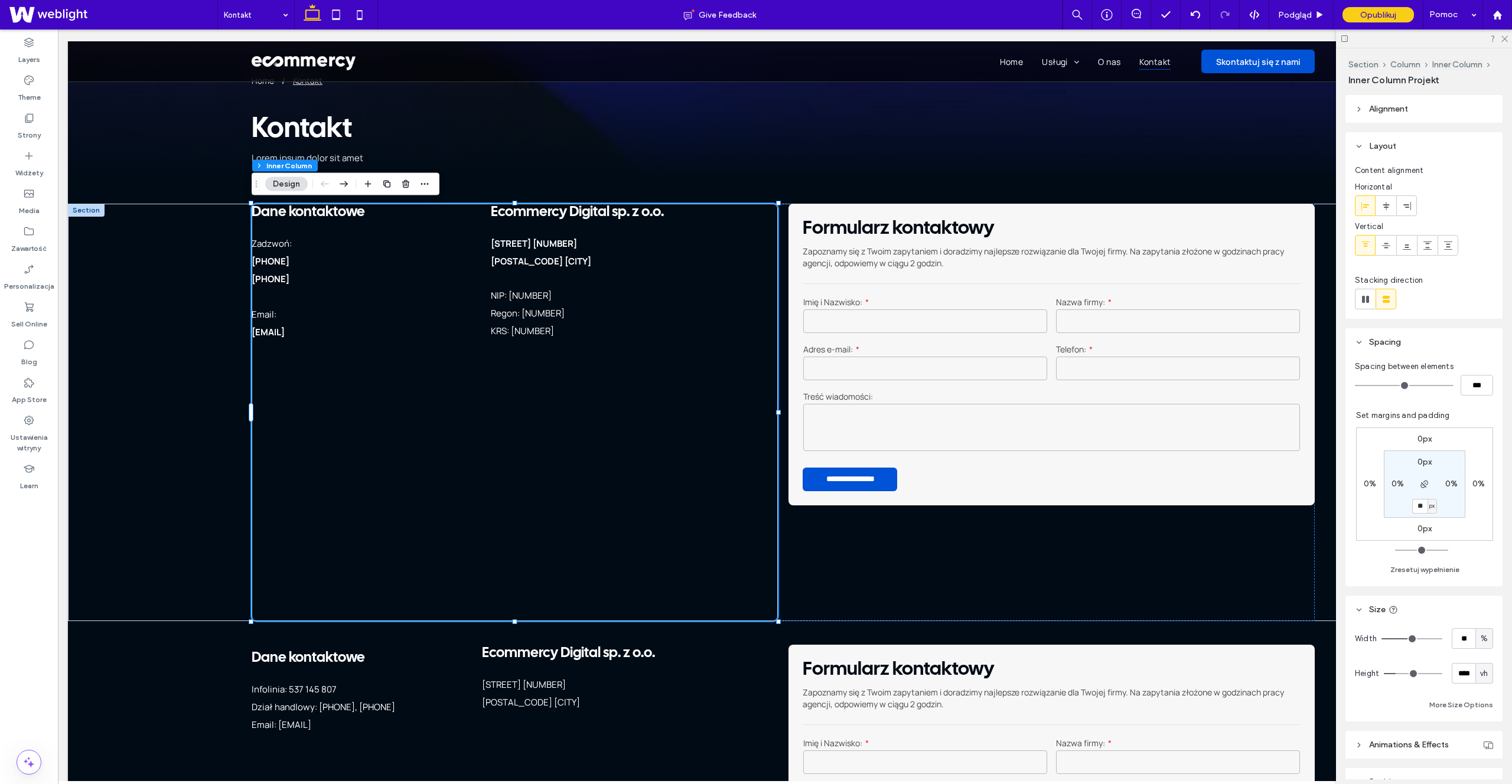 type on "**" 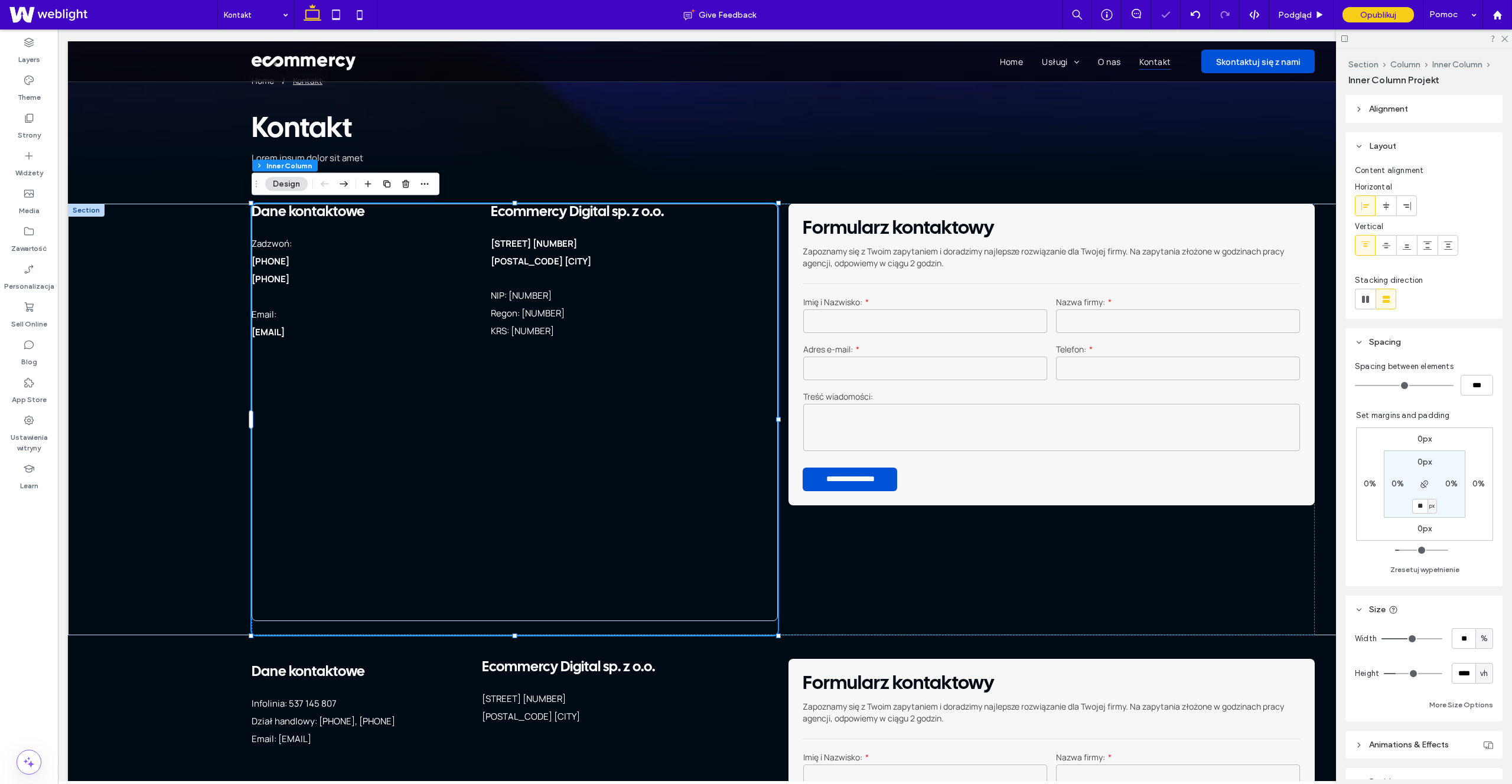 type on "*" 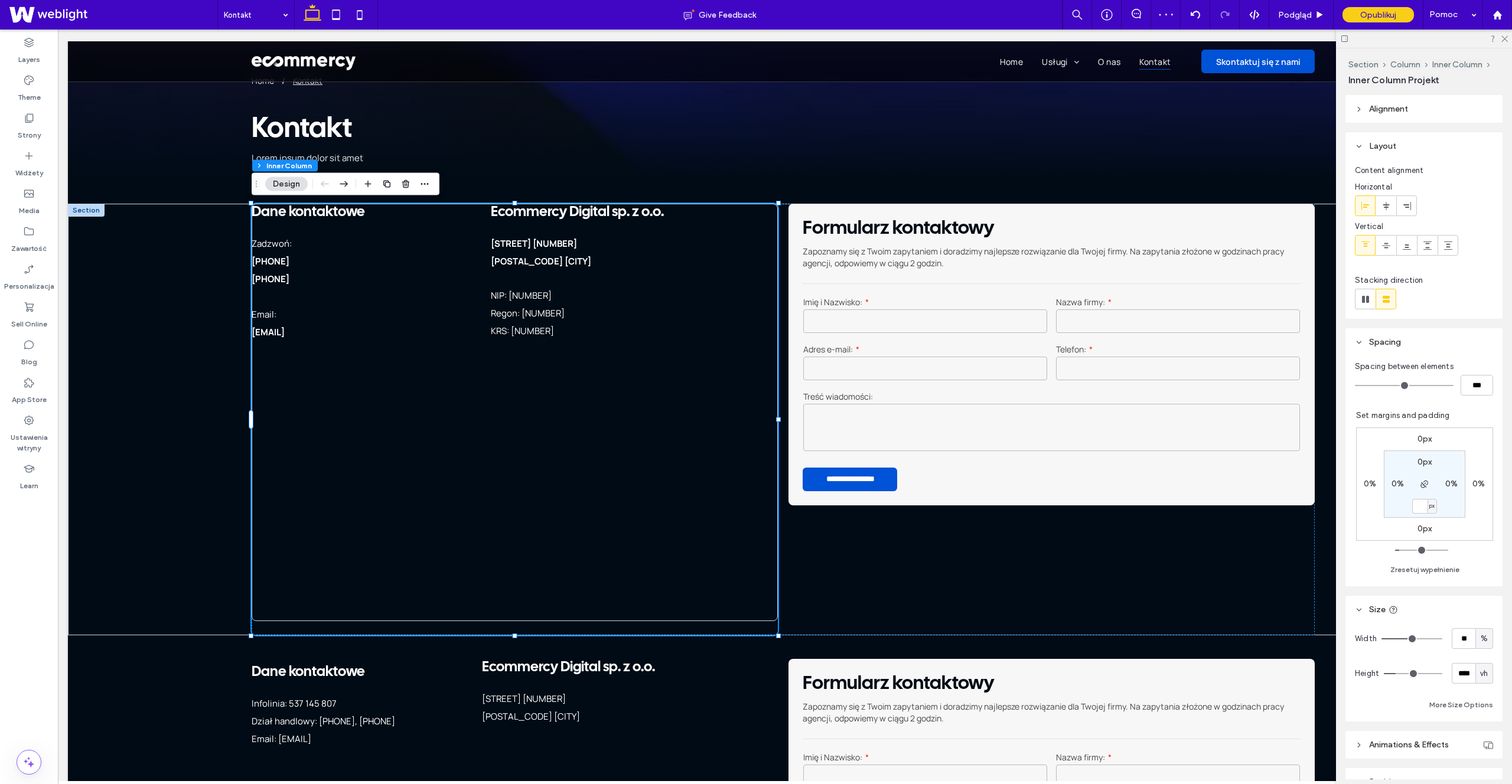 type 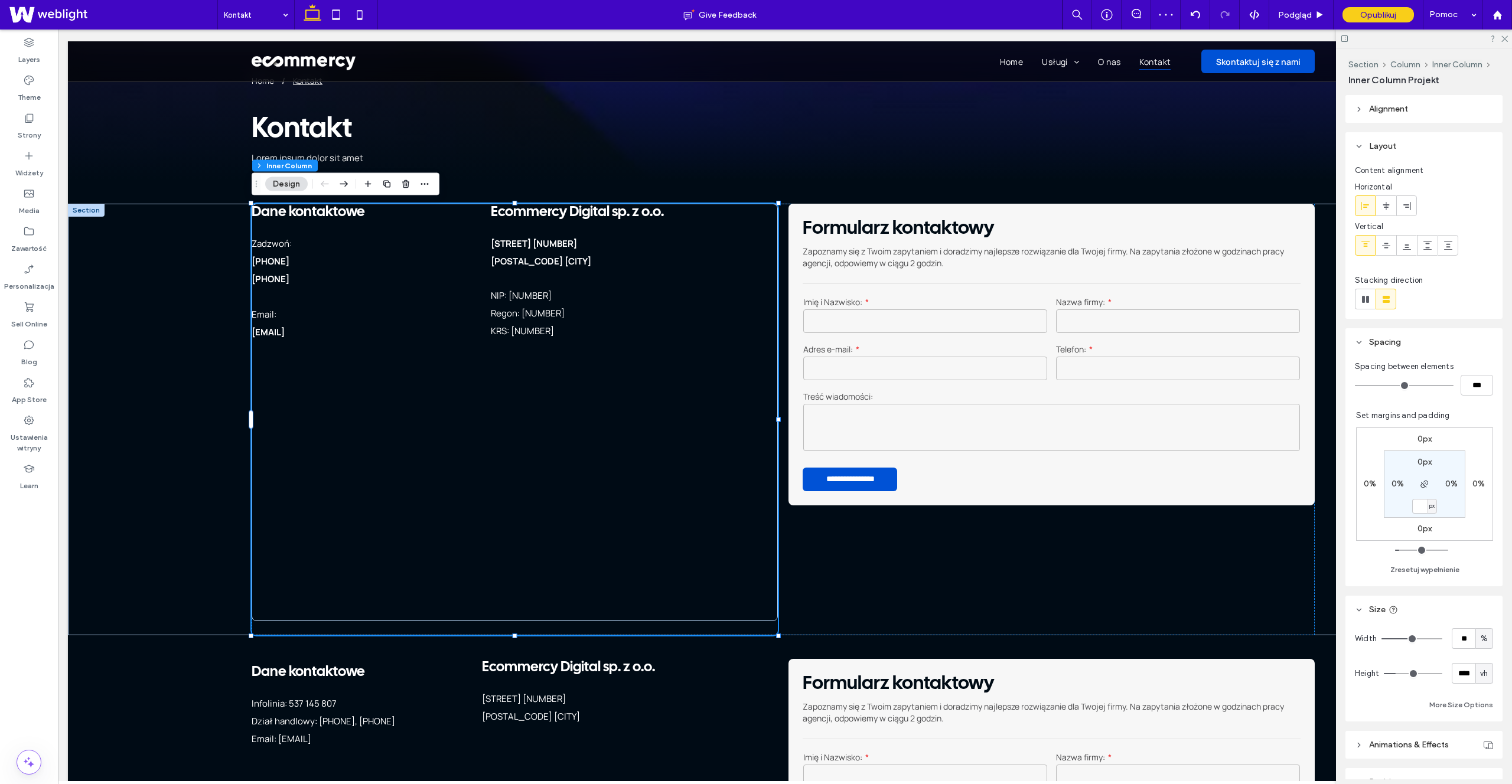type on "*" 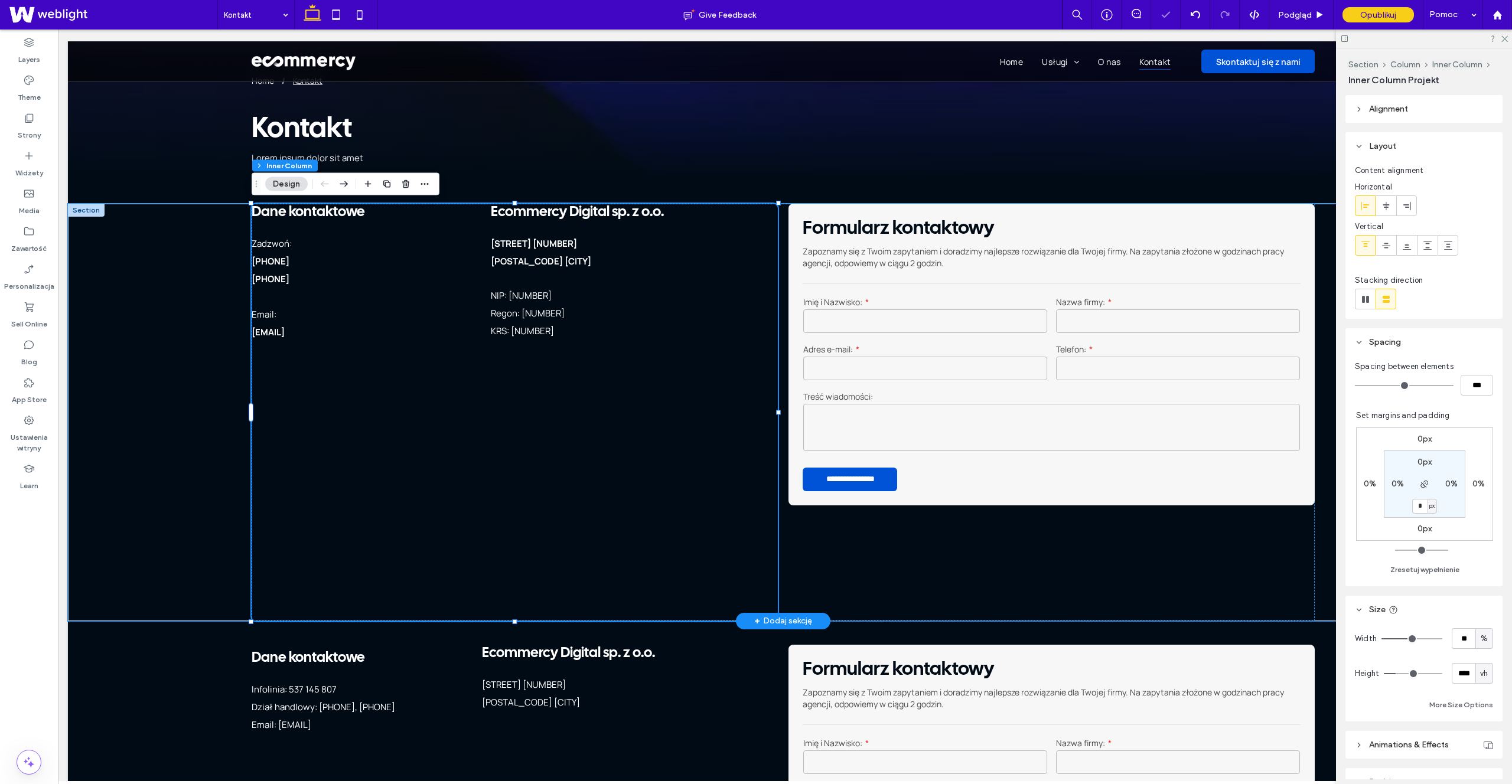 click on "NIP: [PHONE]" at bounding box center (521, 295) 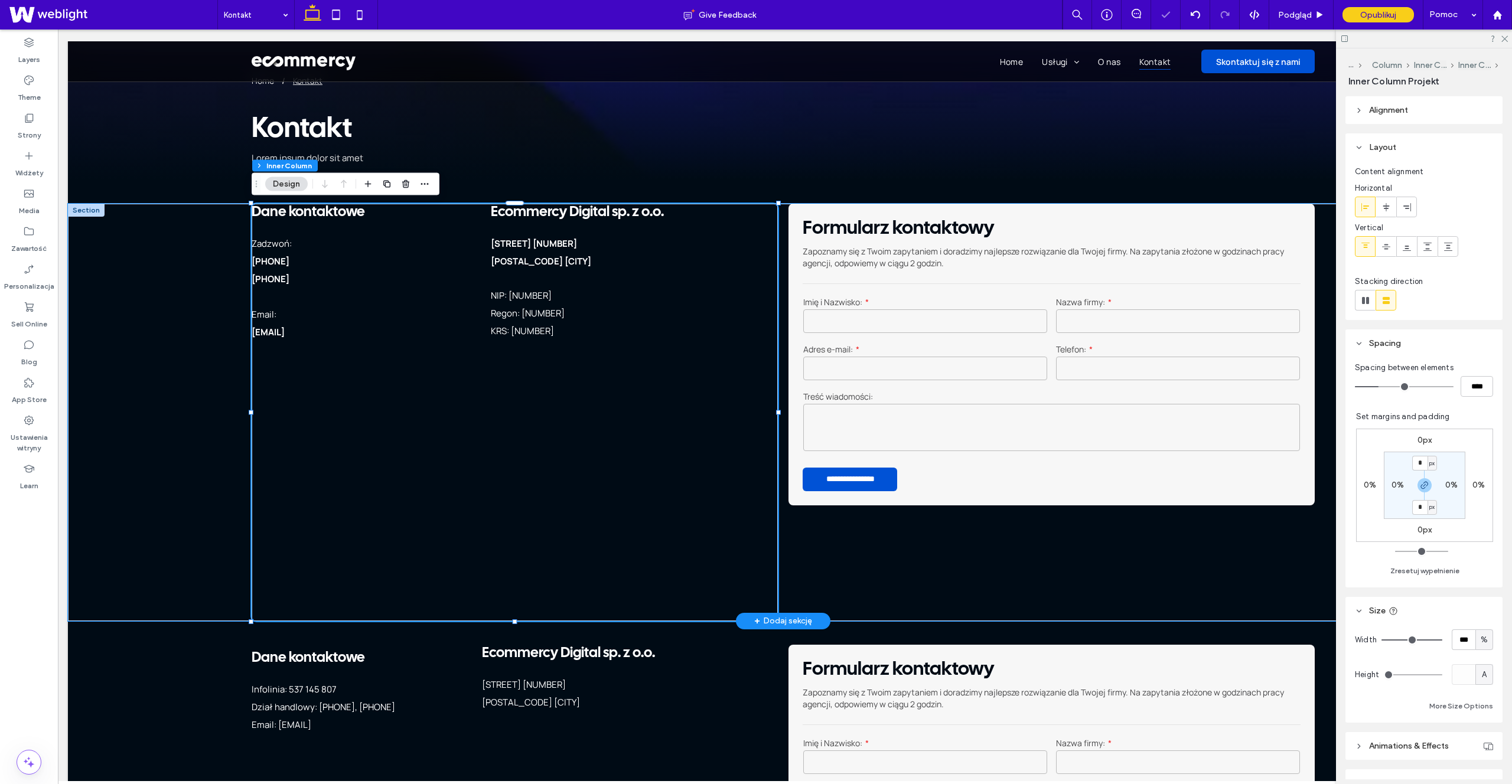 click on "Regon: [NUMBER]" at bounding box center (634, 313) 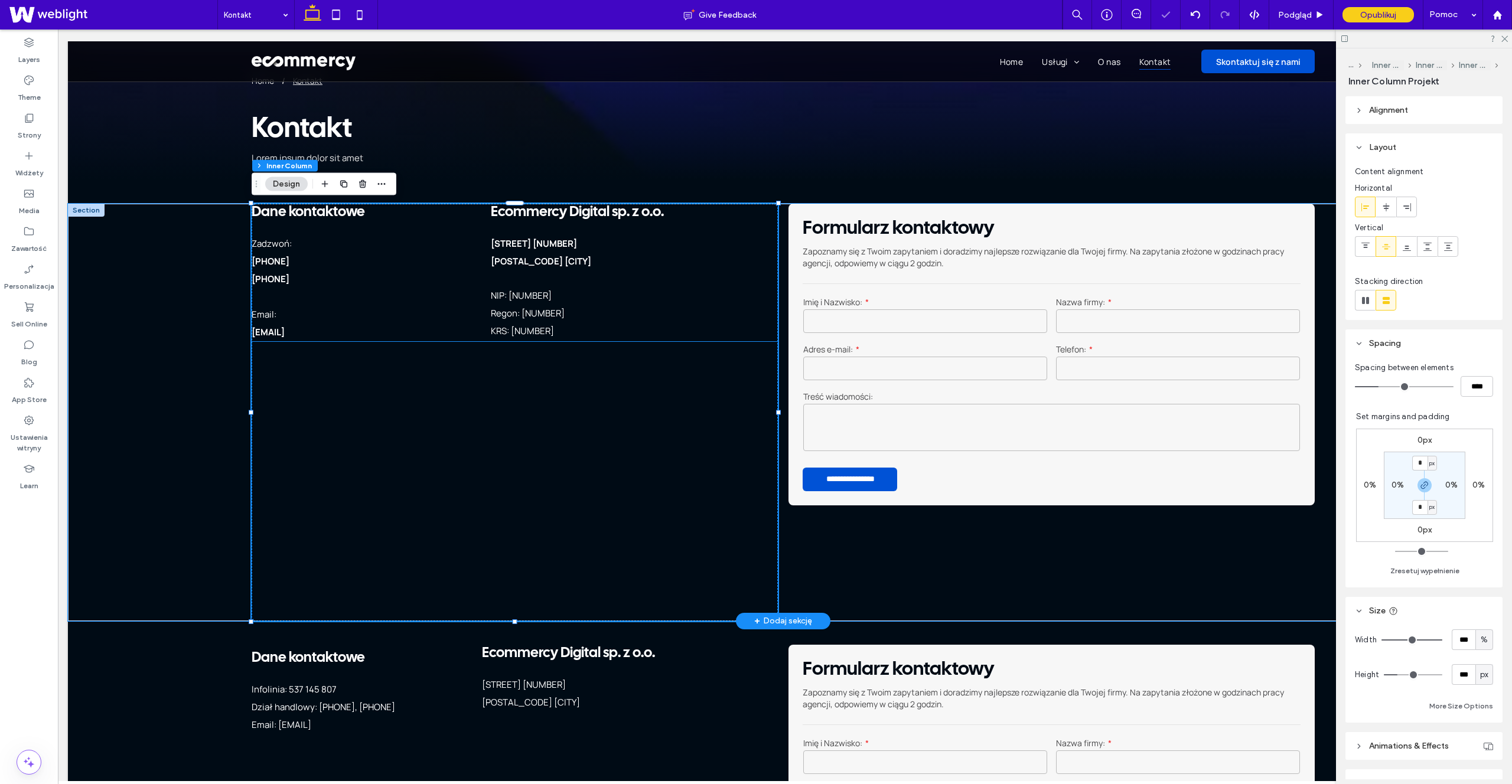 click on "KRS: [NUMBER]" at bounding box center [634, 331] 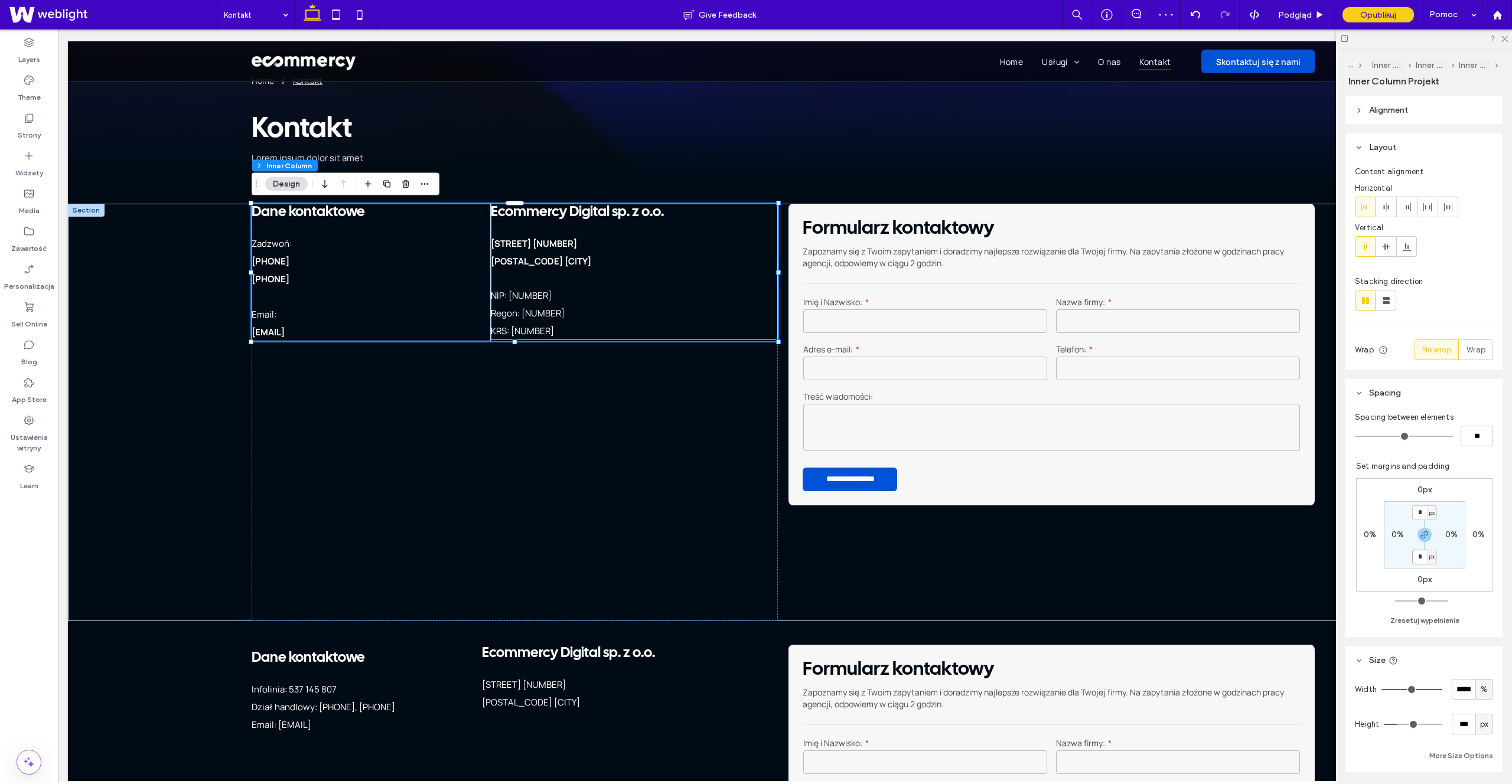 click on "*" at bounding box center [1420, 557] 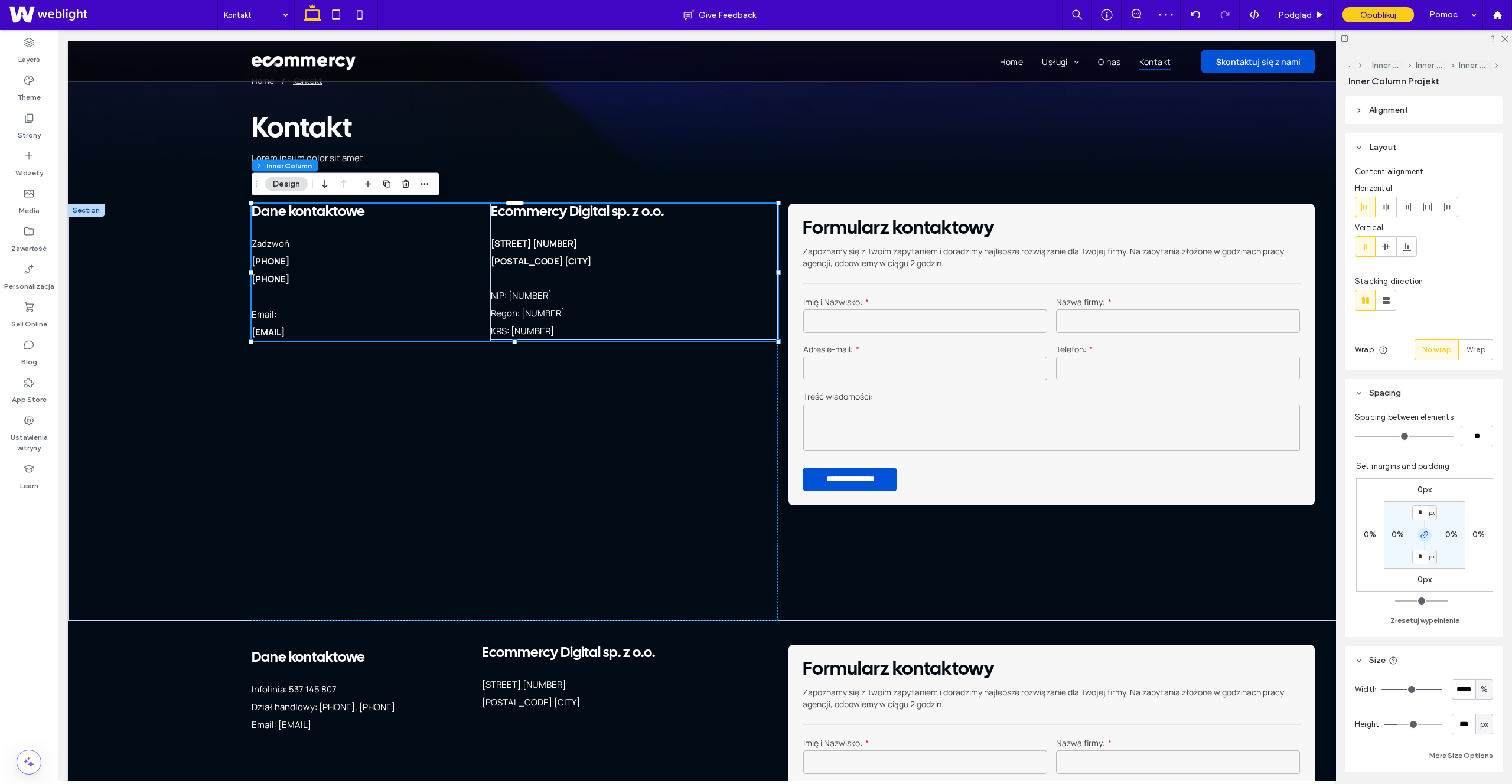 click 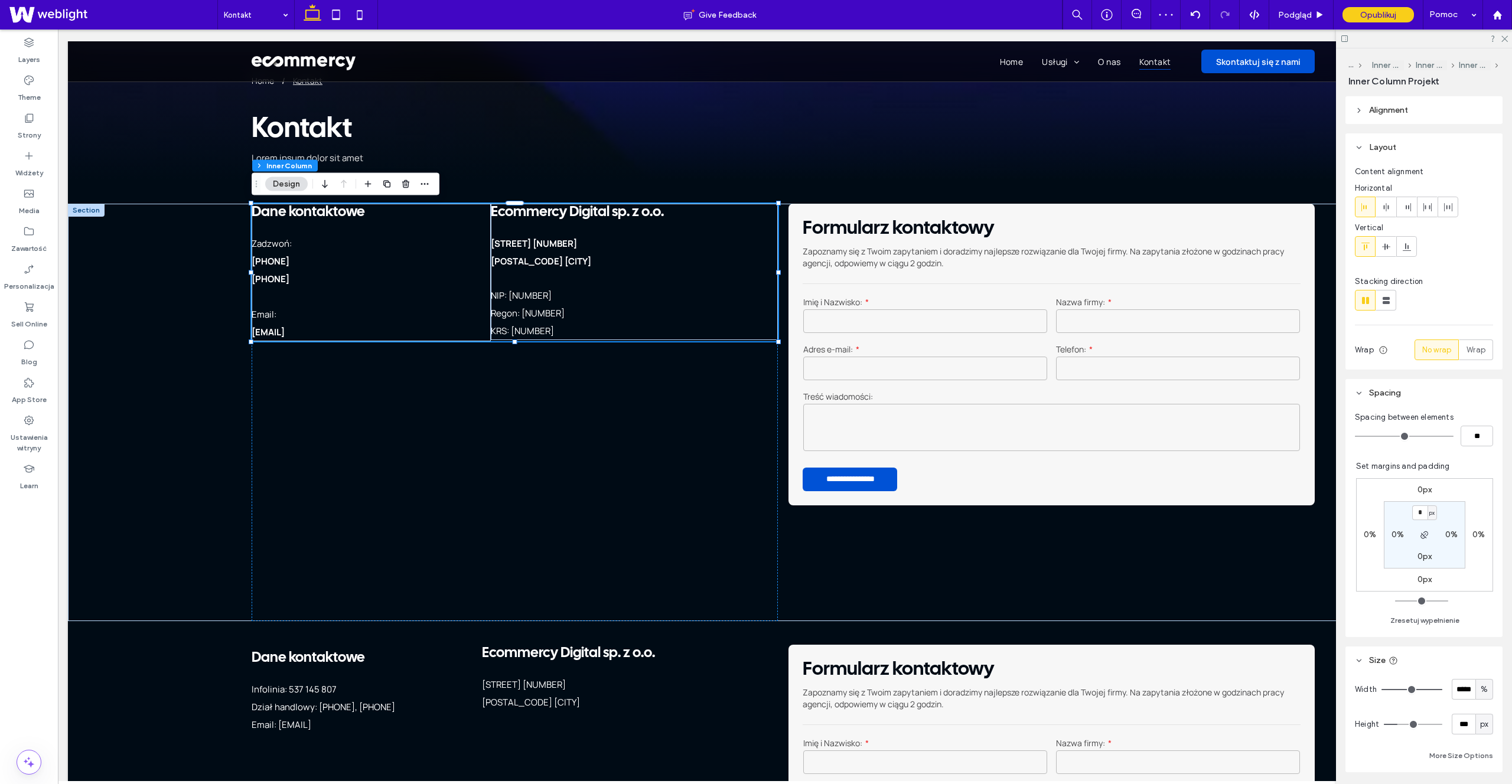 click on "0px" at bounding box center (1425, 556) 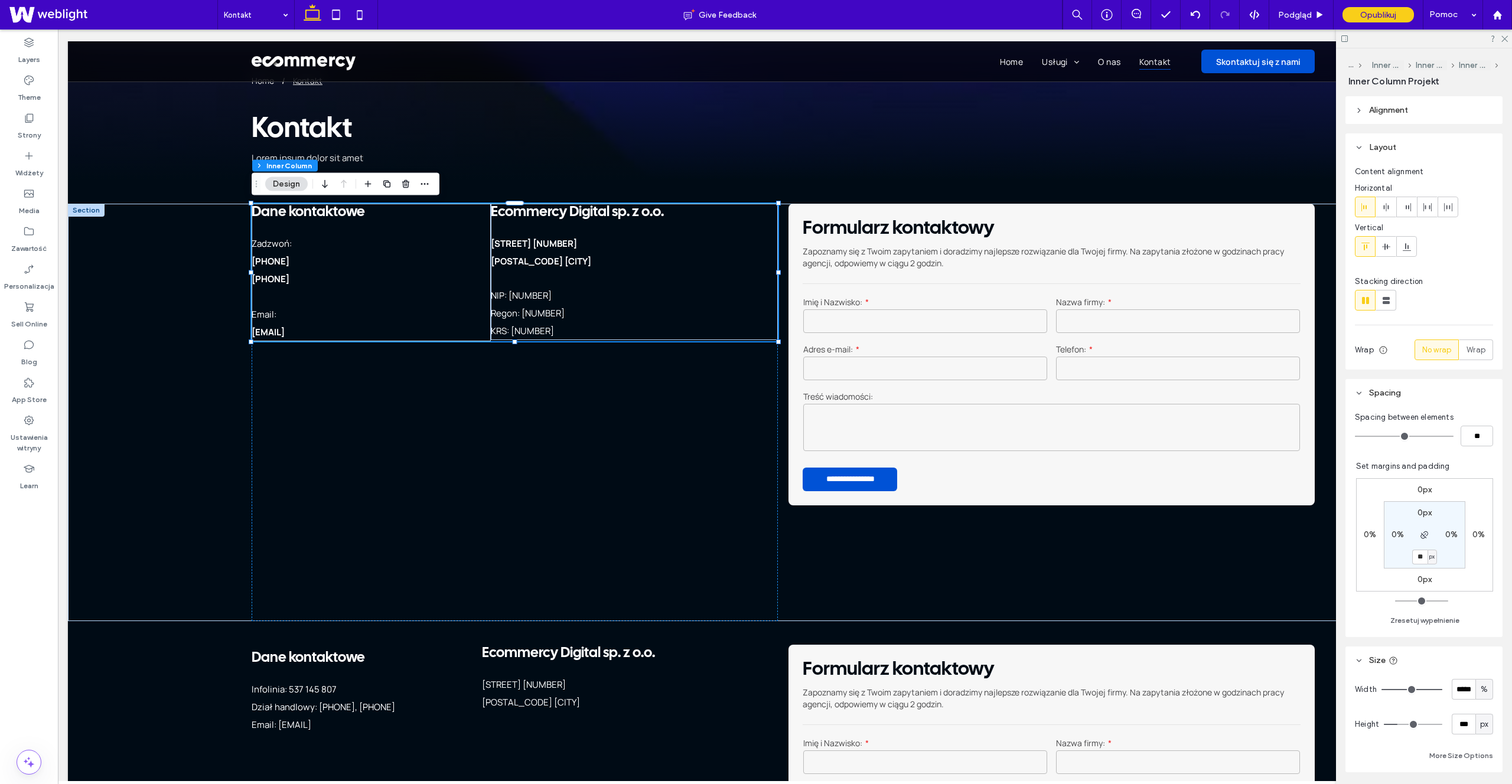 type on "**" 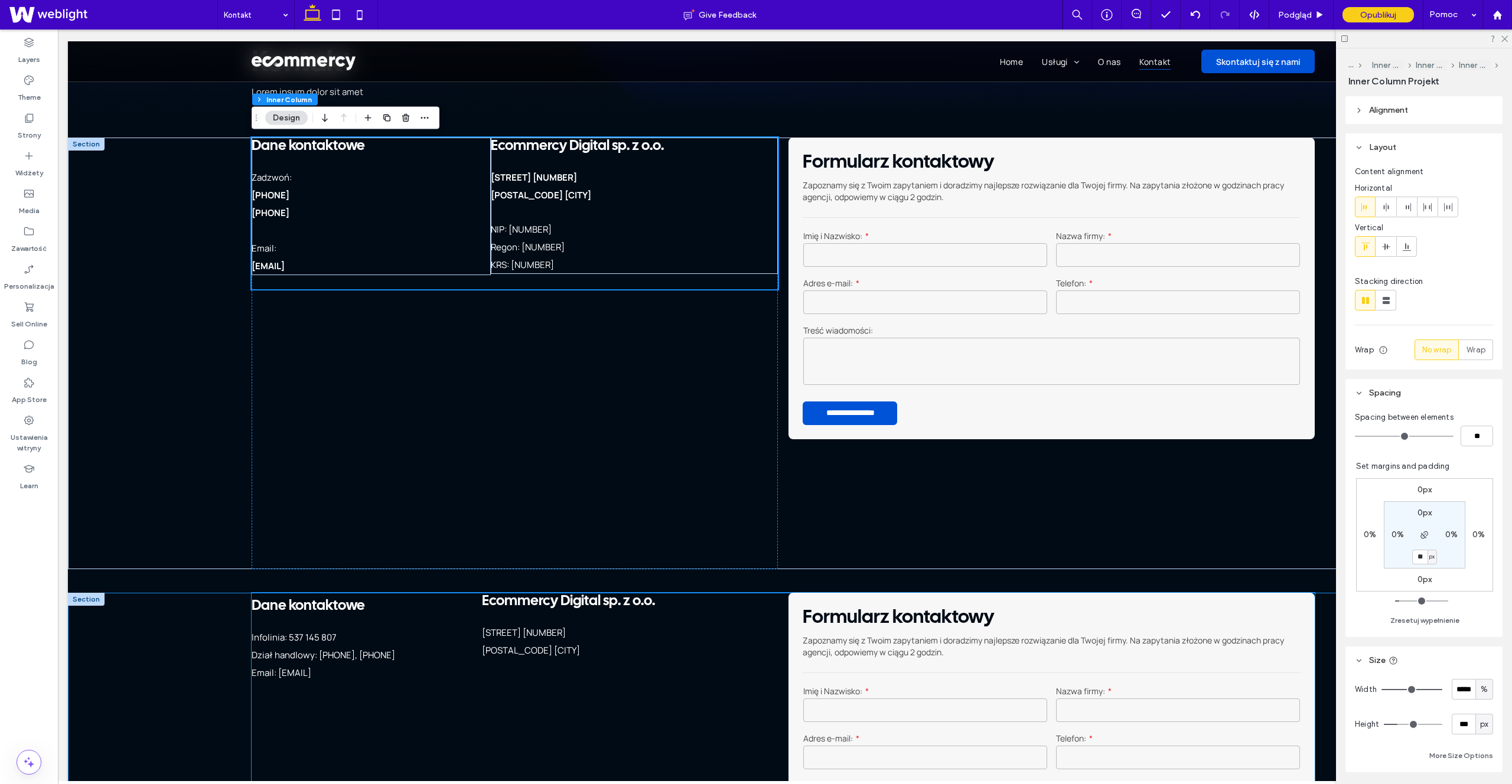 scroll, scrollTop: 102, scrollLeft: 0, axis: vertical 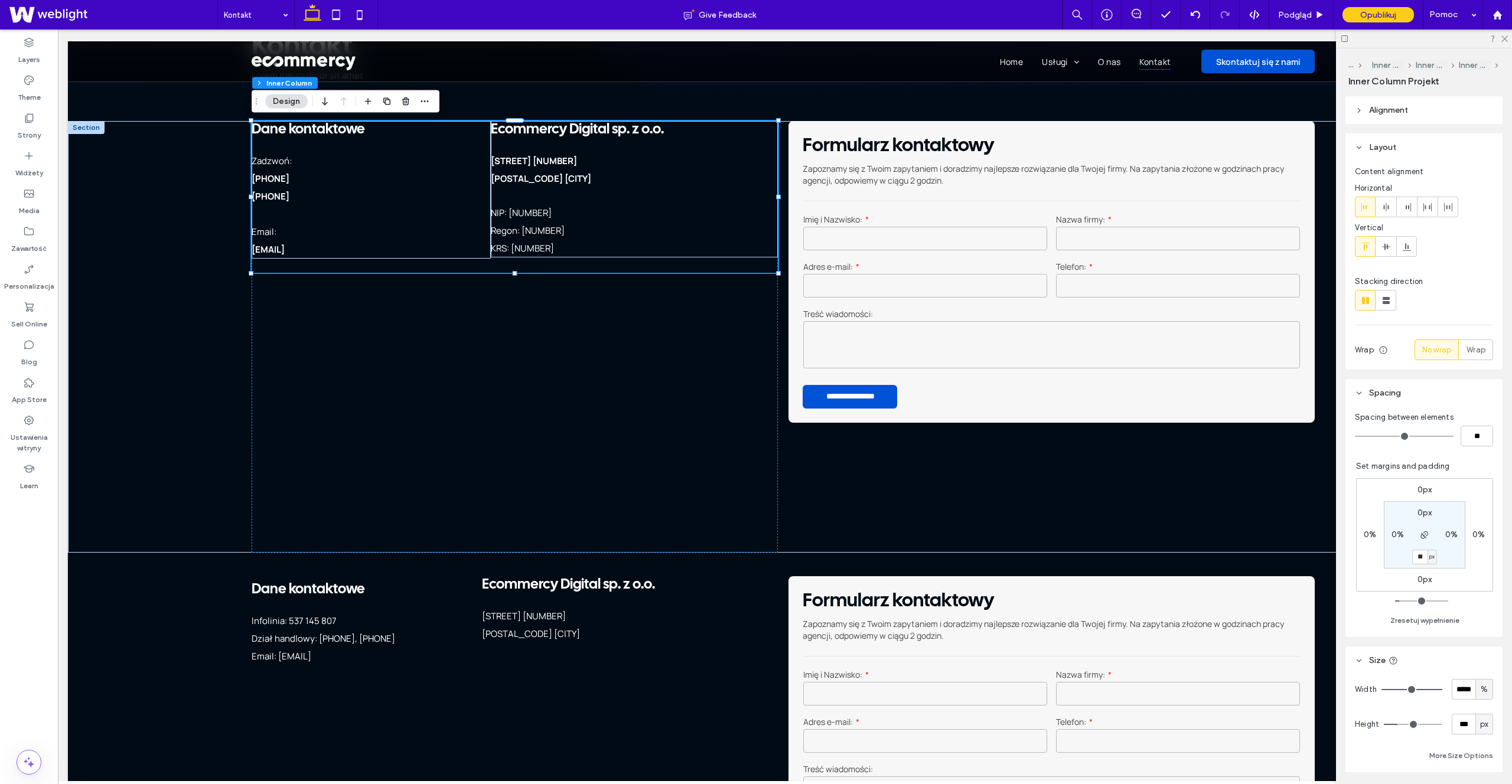 click on "Home Kontakt
Kontakt
Lorem ipsum dolor sit amet
Section + Dodaj sekcję
Pełna obsługa – od projektu po wdrożenie
Tworzenie sklepu internetowego w naszej agencji to proces, który obejmuje wszystkie niezbędne etapy, zapewniając Ci gotowy do działania, zoptymalizowany pod kątem sprzedaży produkt. Nasz zakres usług obejmuje:
Projekt graficzny
każdy sklep jest tworzony od podstaw, z myślą o najlepszych praktykach UX/UI. Zapewniamy unikalną identyfikację wizualną, spójną z Twoją marką i oczekiwaniami klientów.
Konfiguracja płatności
integrujemy Twój sklep z popularnymi systemami płatności online
Domena i poczta sklepowa" at bounding box center (783, 445) 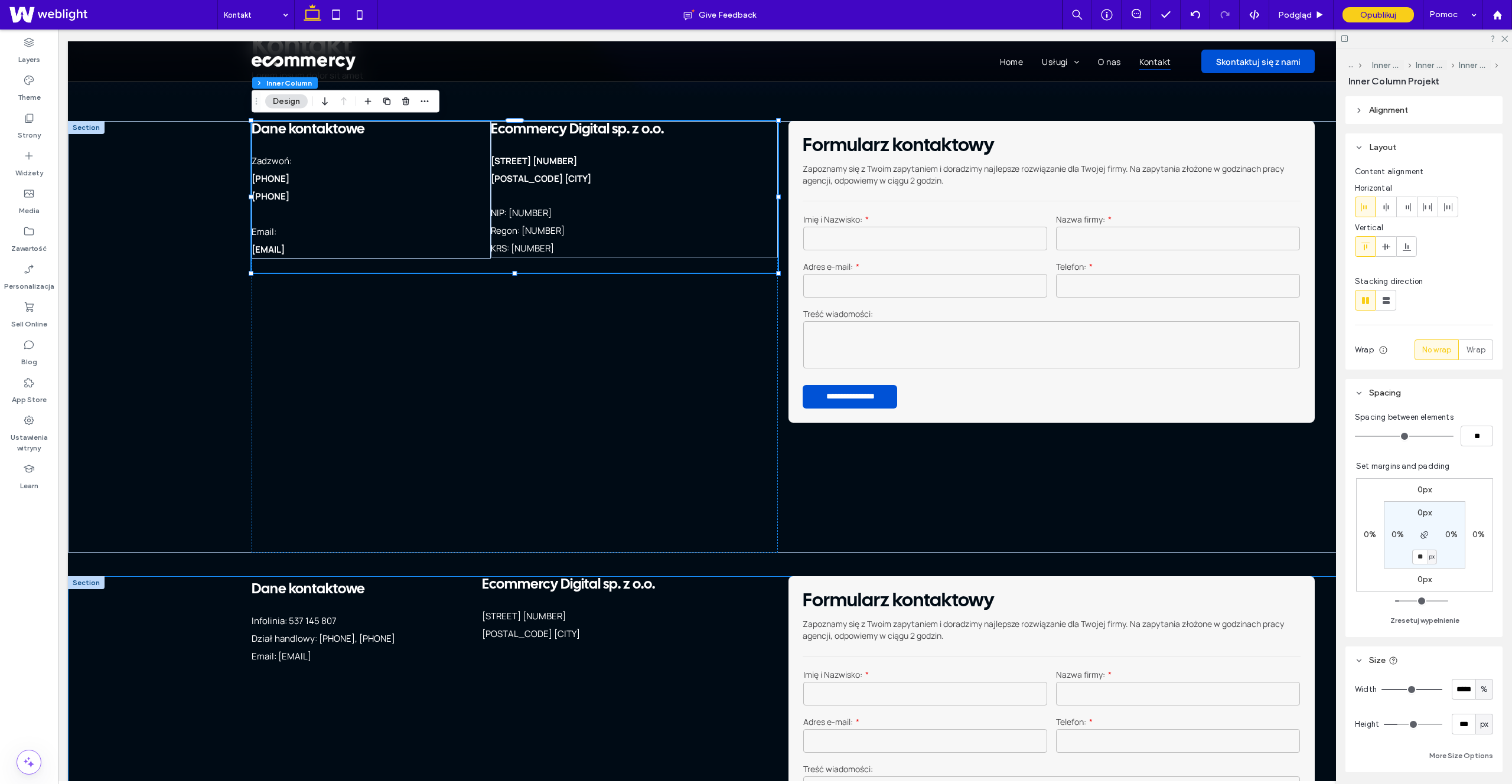 click at bounding box center (86, 583) 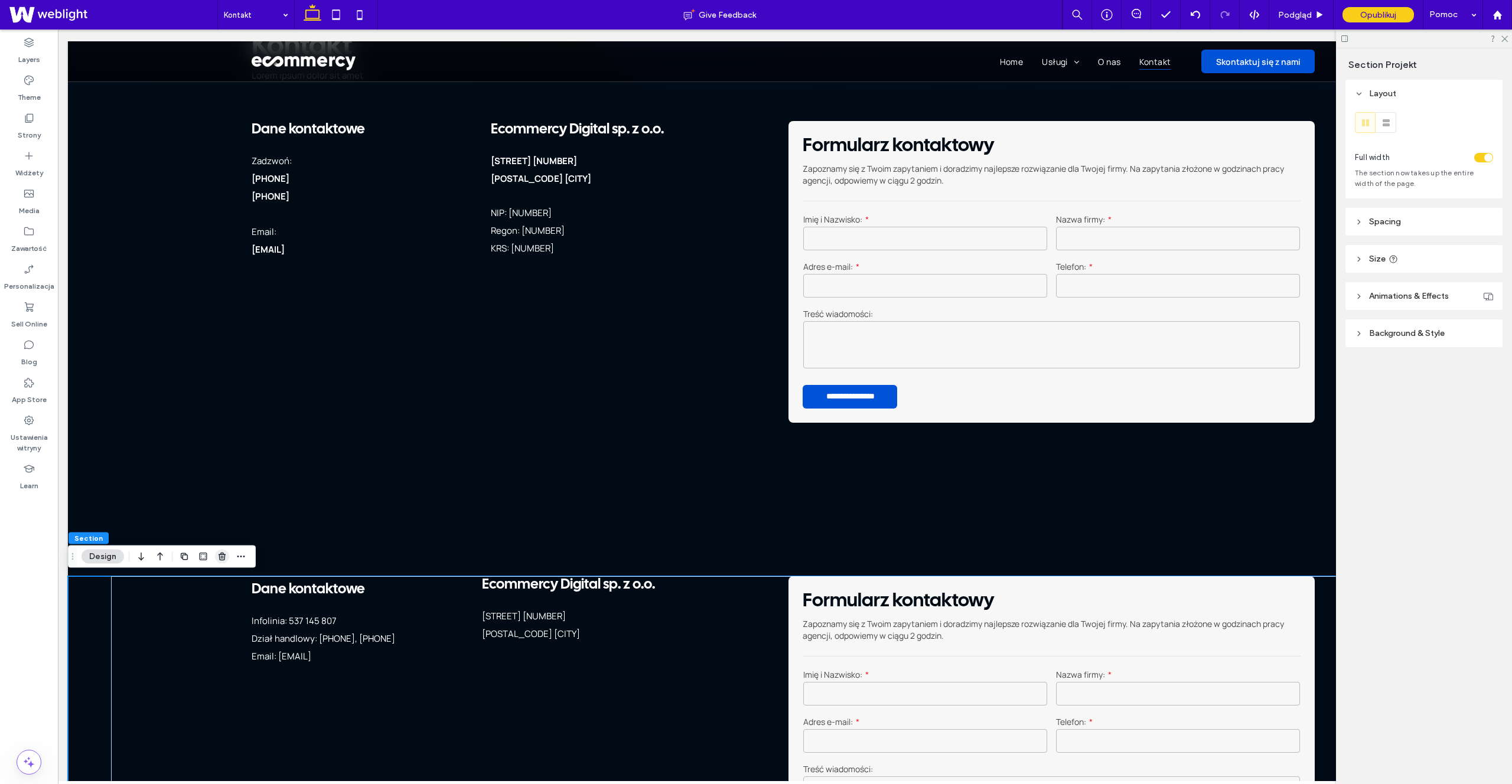 click 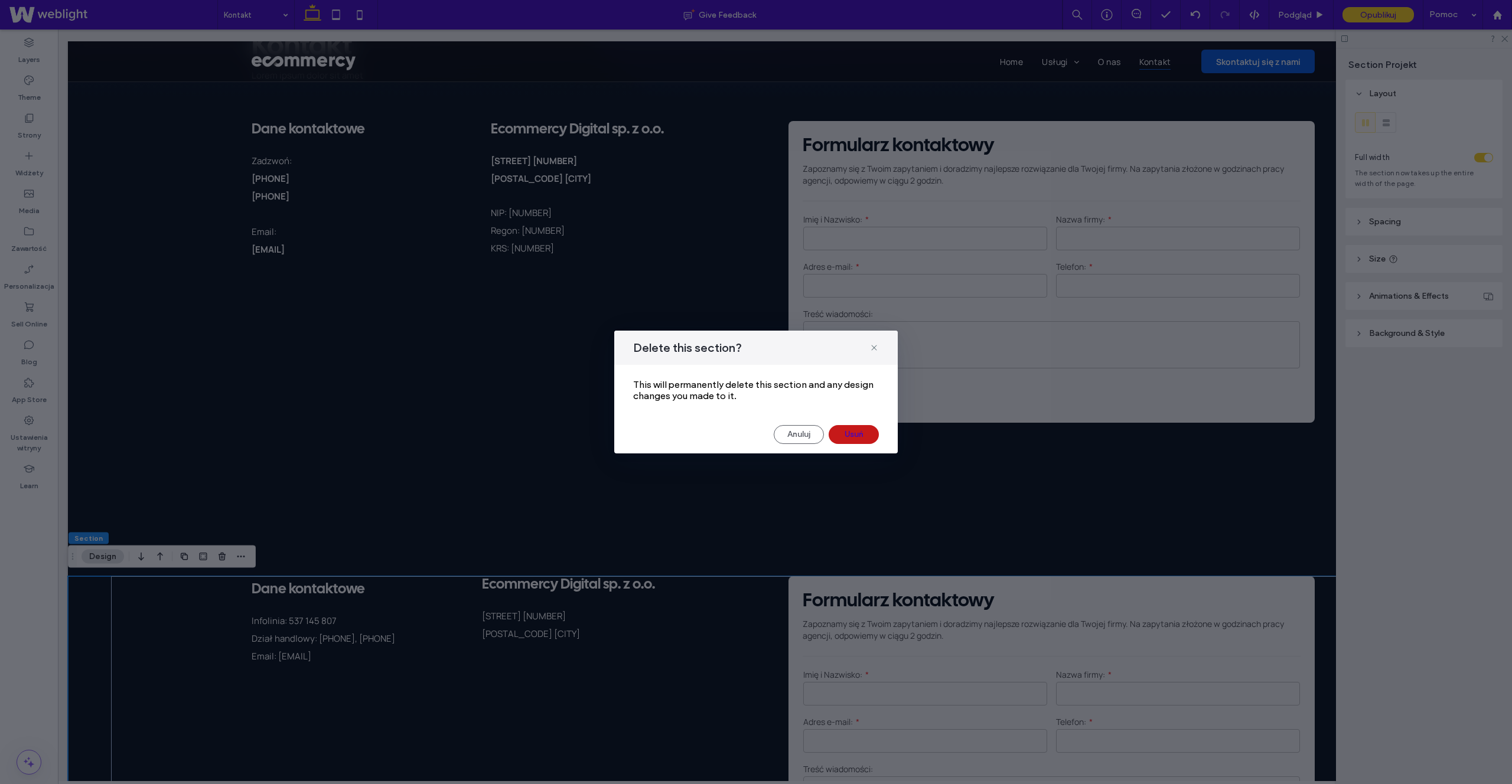 click on "Usuń" at bounding box center (853, 435) 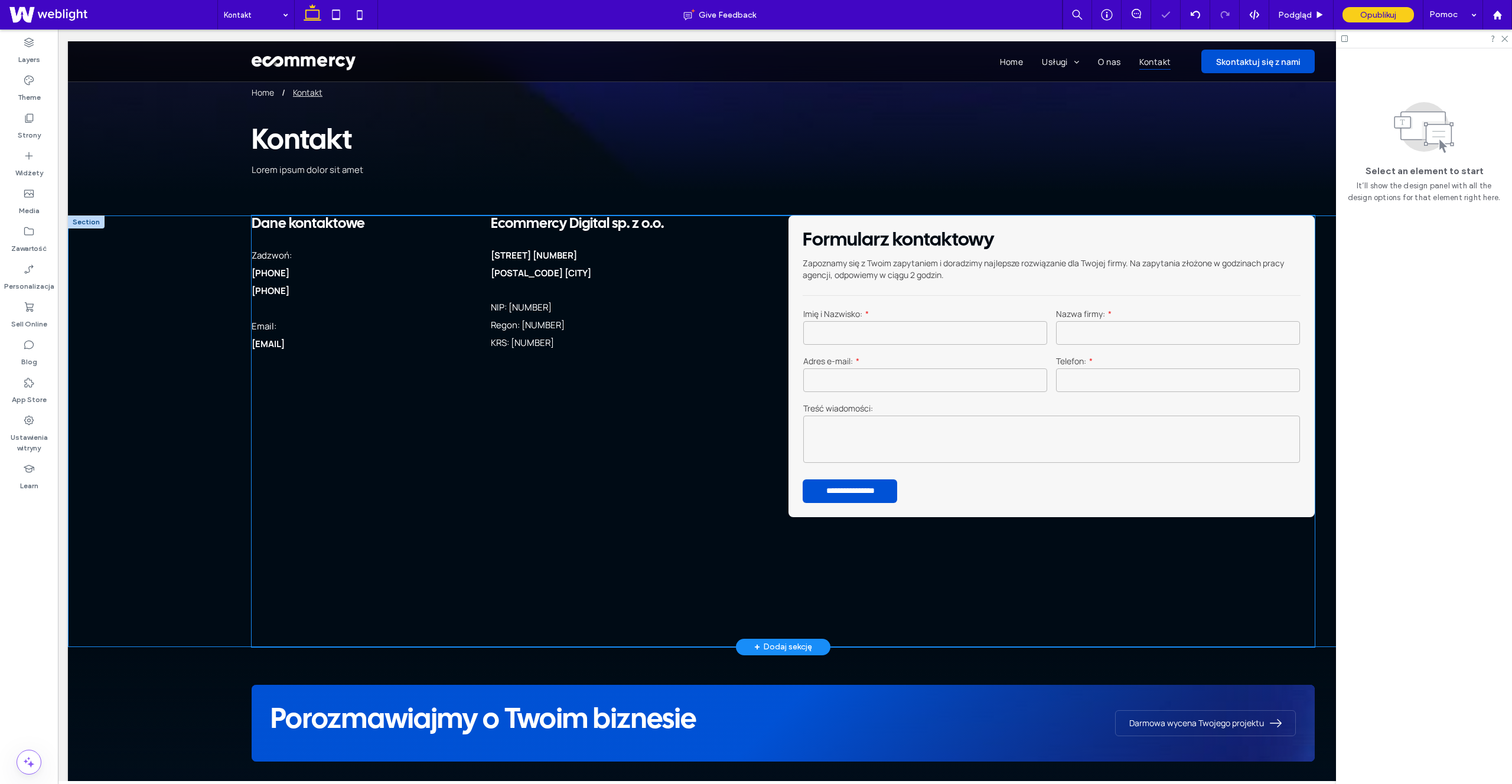 scroll, scrollTop: 0, scrollLeft: 0, axis: both 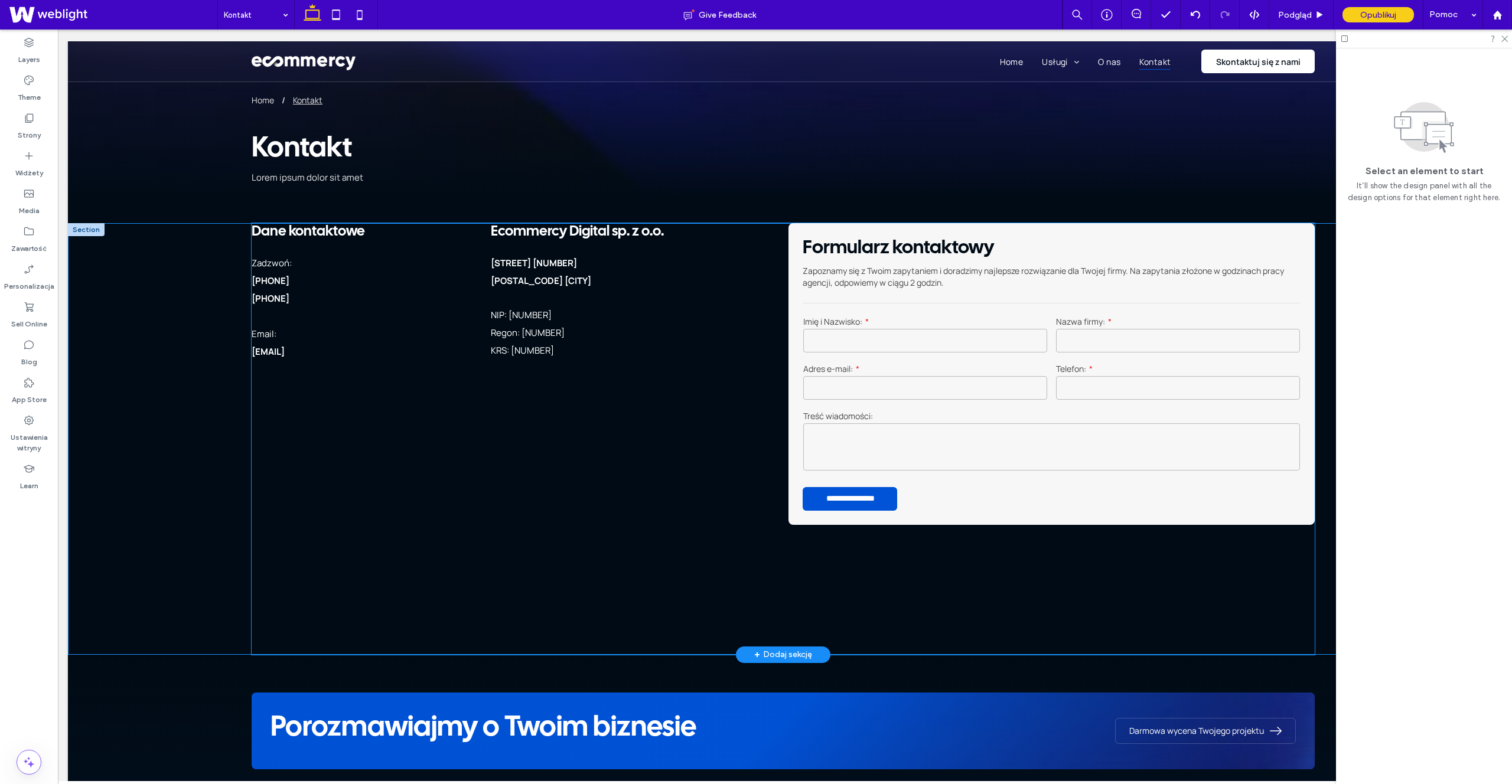 click at bounding box center (514, 522) 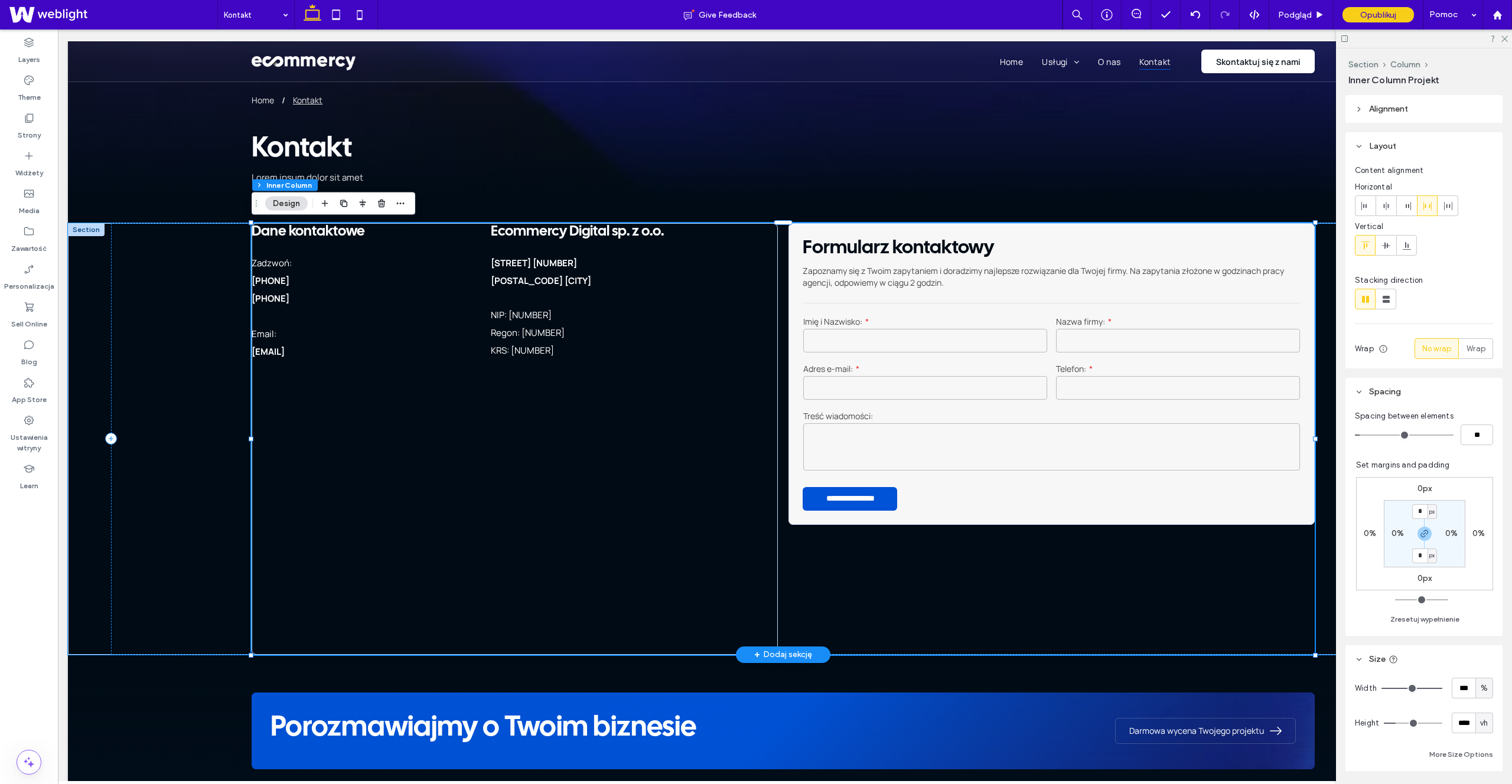 click at bounding box center [514, 522] 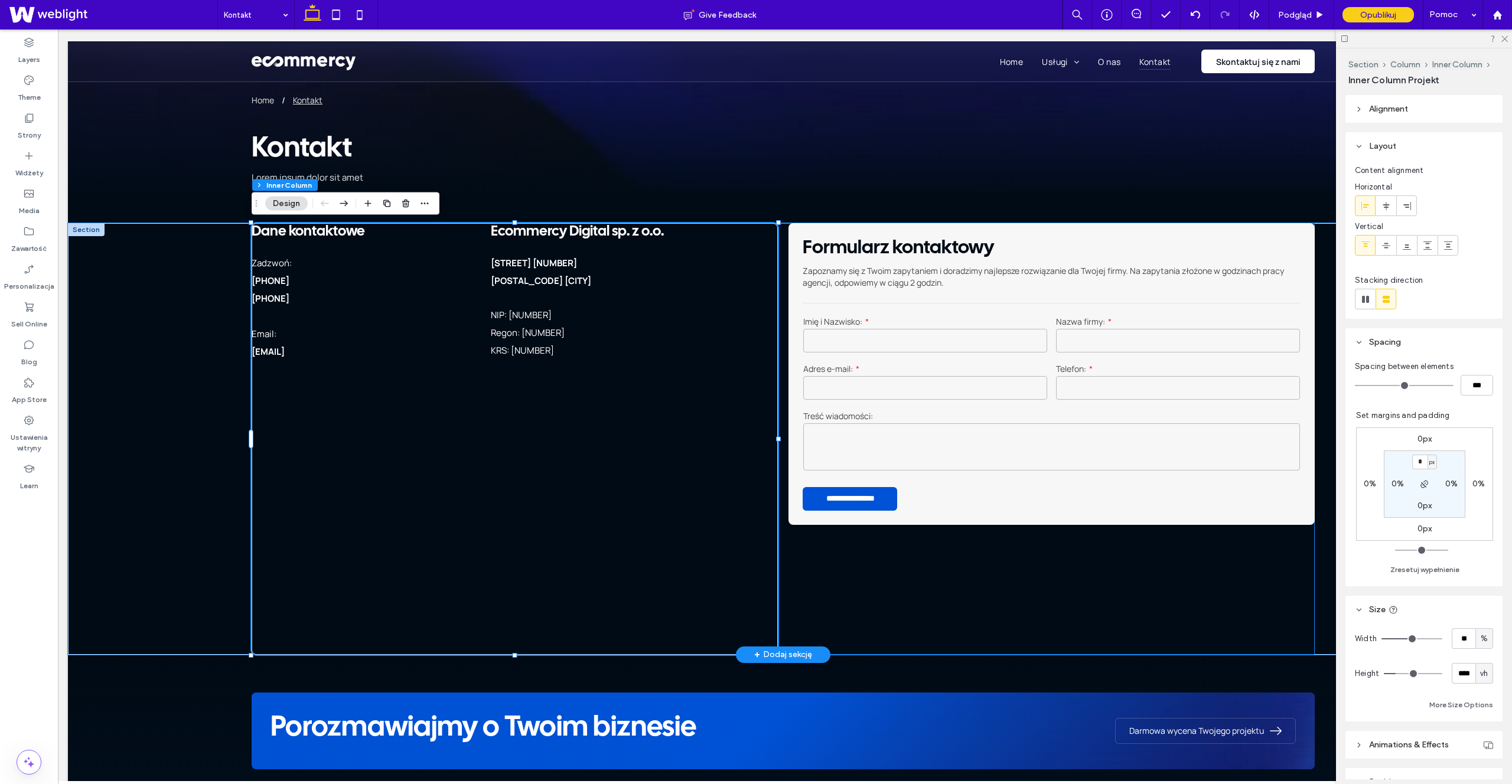 click at bounding box center [514, 522] 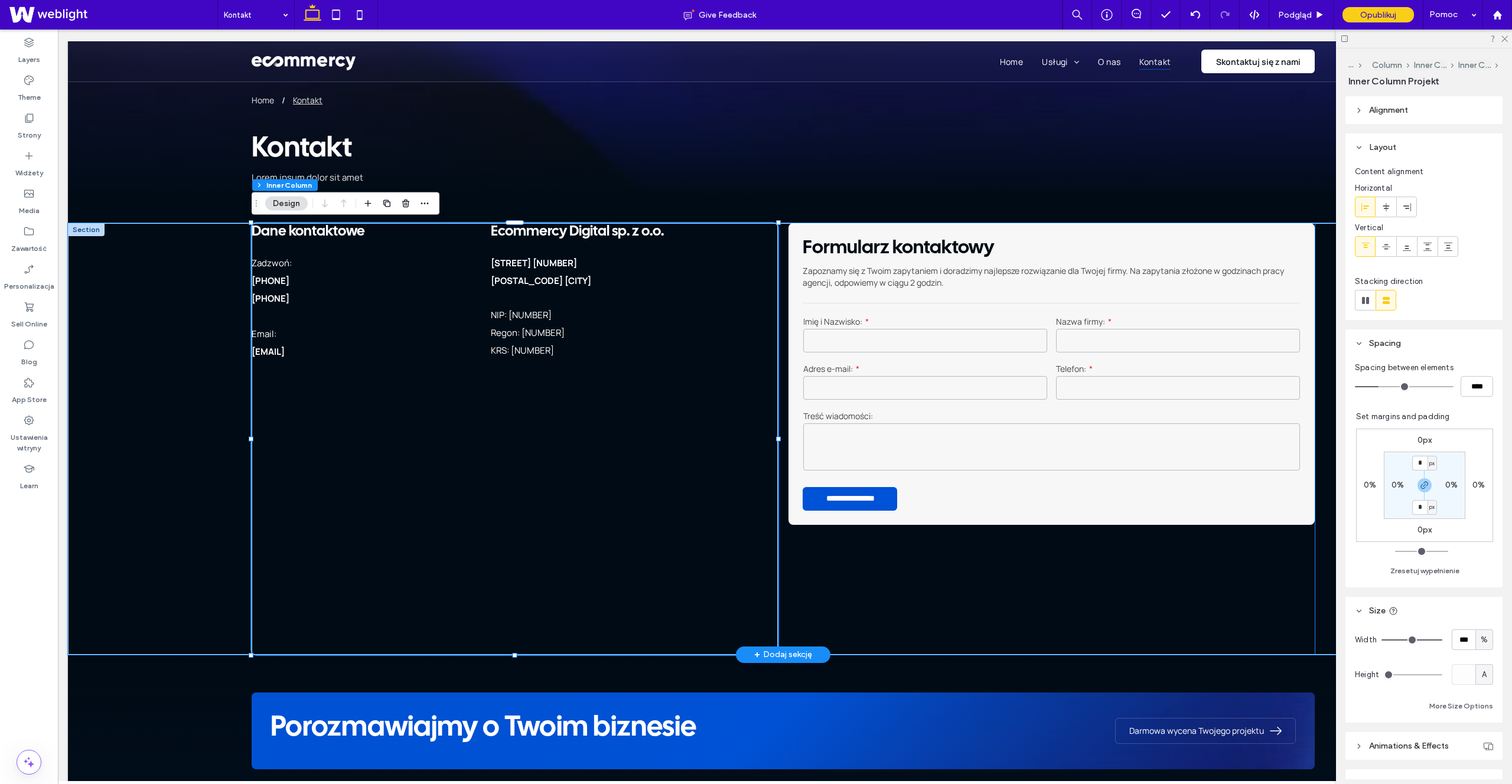 click at bounding box center (514, 522) 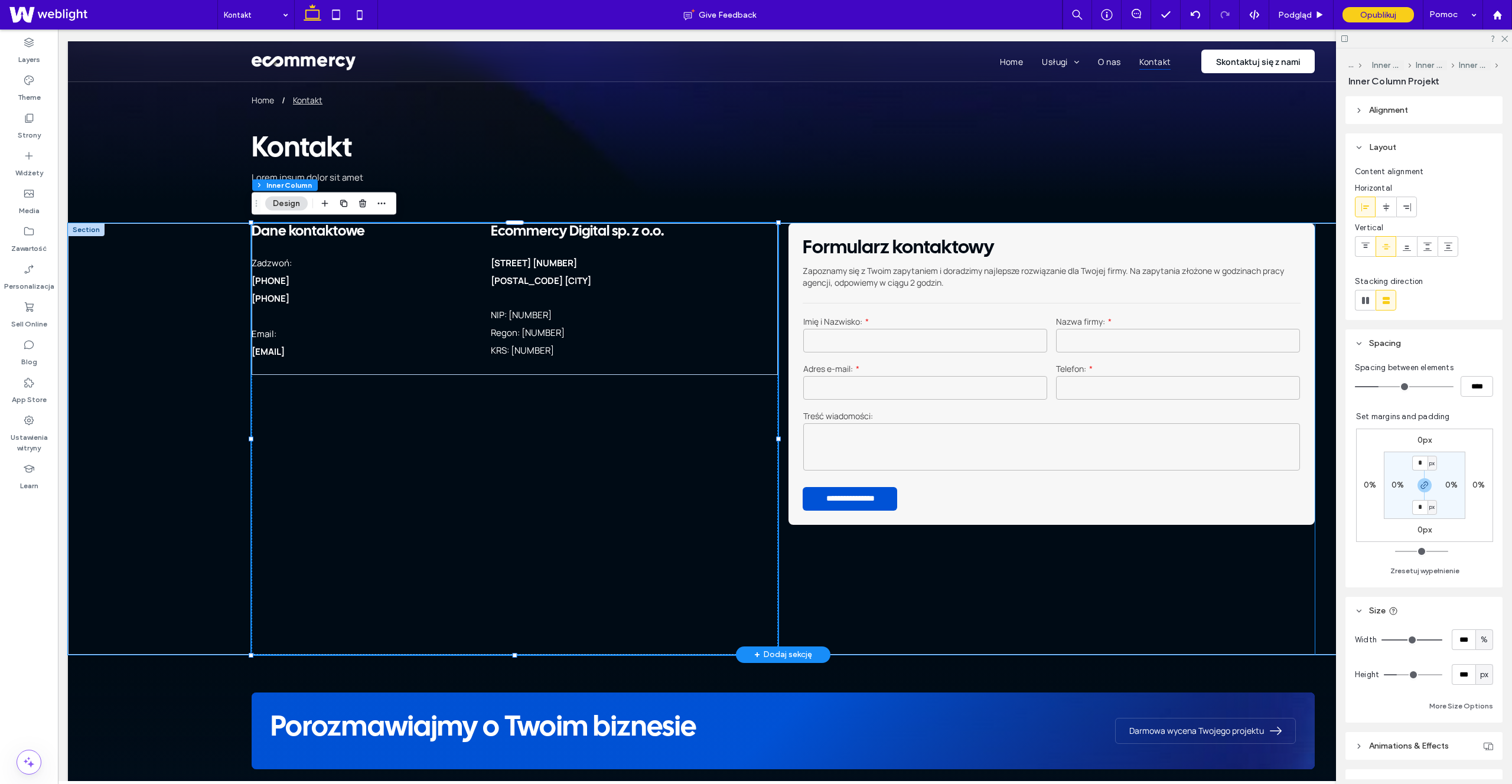 click at bounding box center [514, 522] 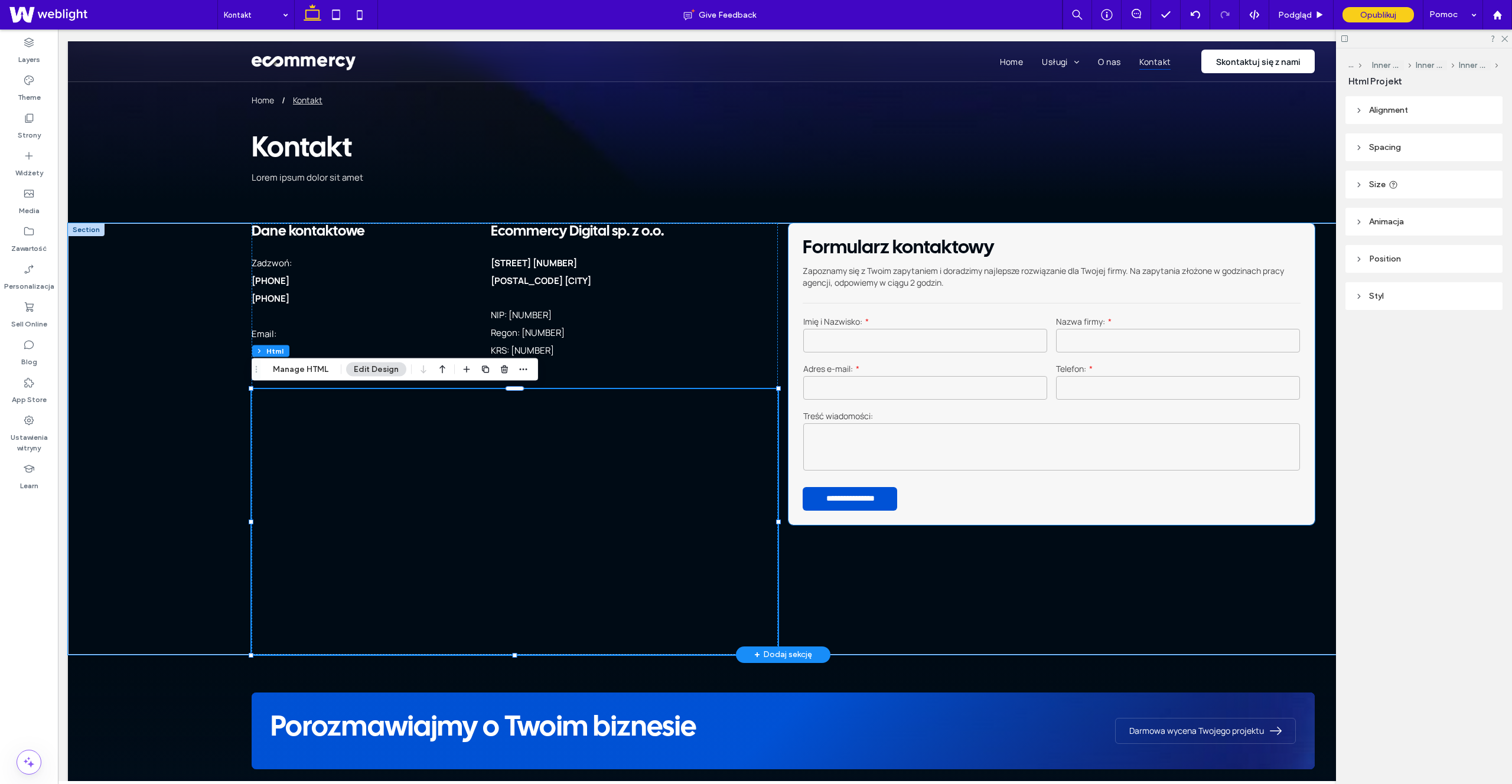 click on "Treść wiadomości:" at bounding box center (1051, 416) 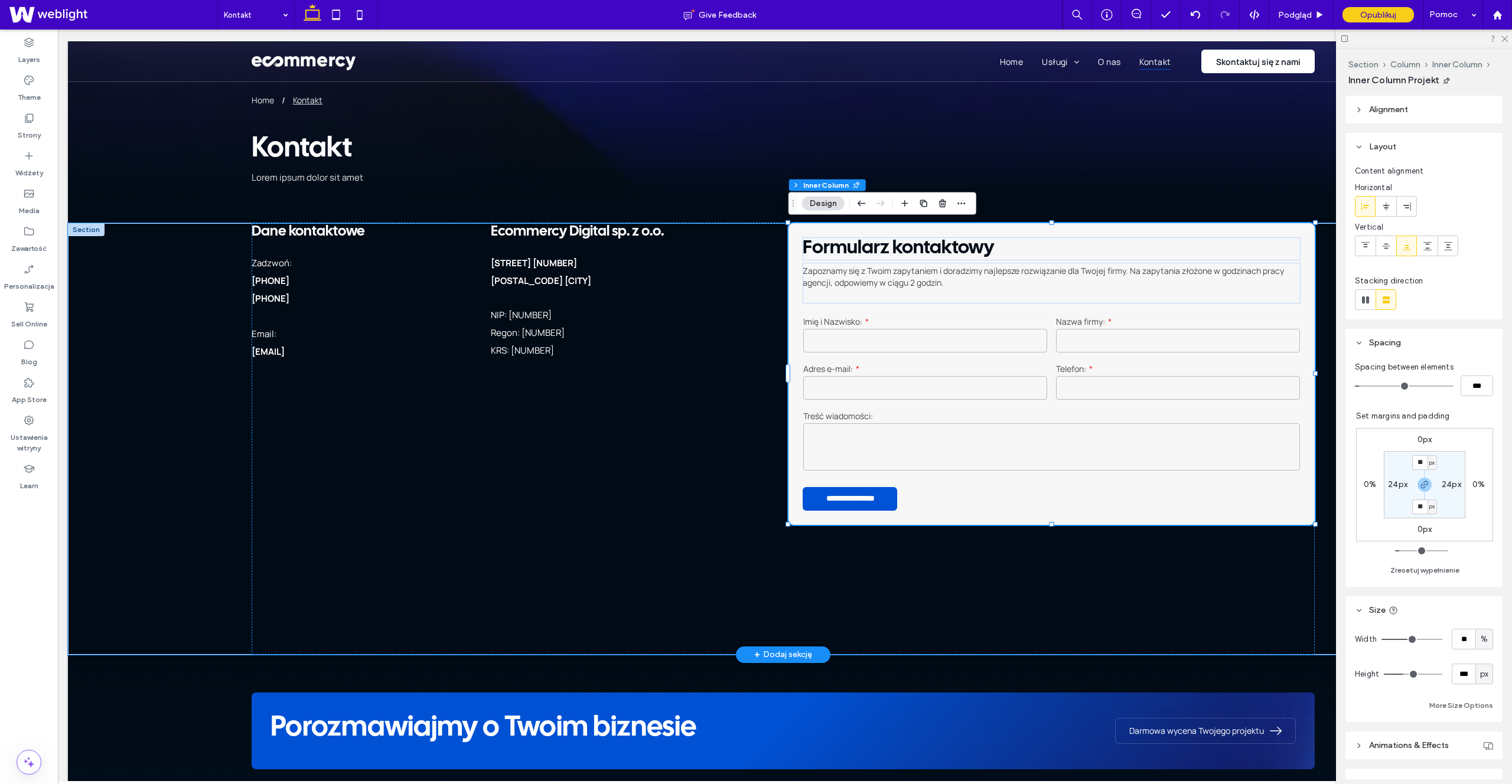 click on "Treść wiadomości:" at bounding box center [1051, 416] 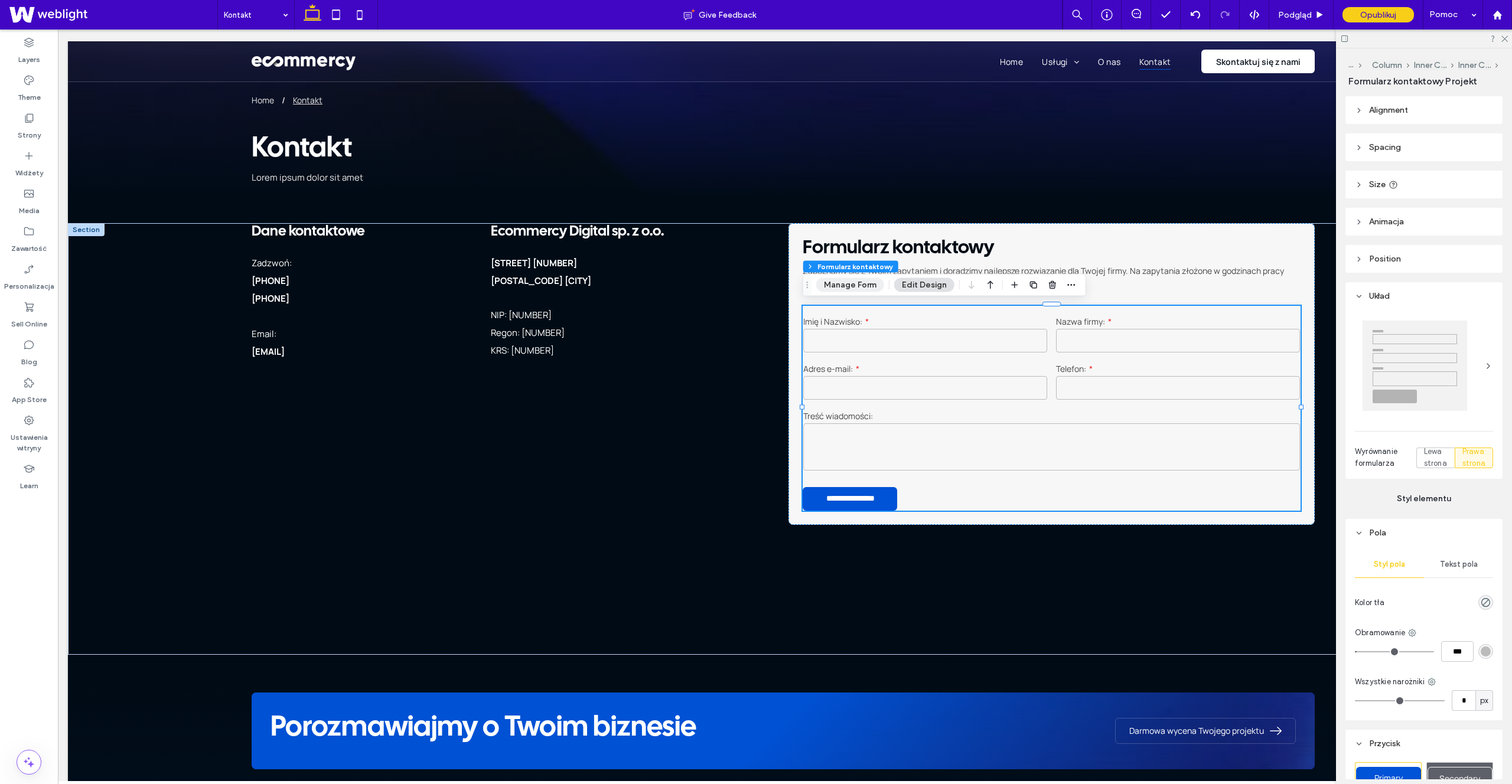 click on "Manage Form" at bounding box center (850, 285) 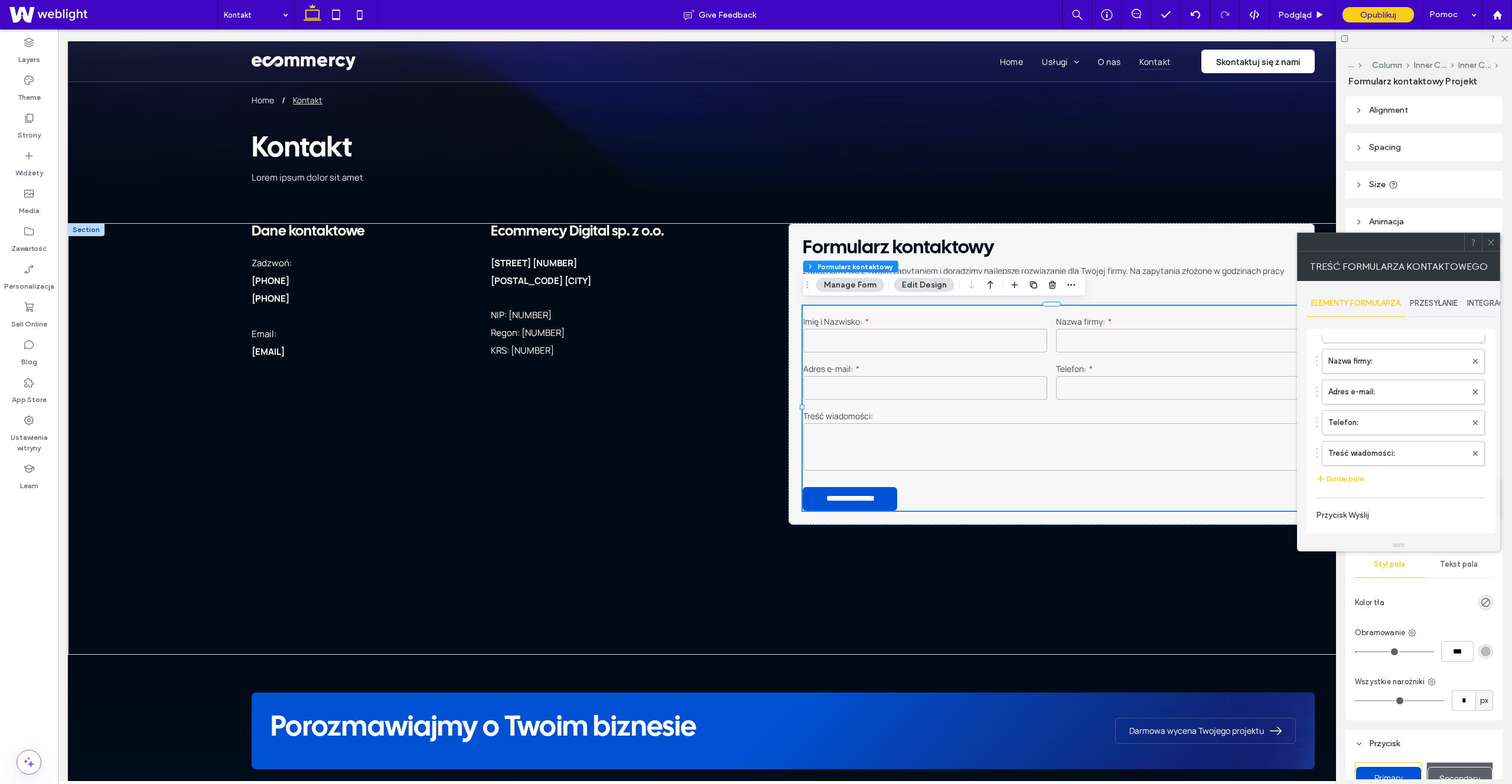 scroll, scrollTop: 81, scrollLeft: 0, axis: vertical 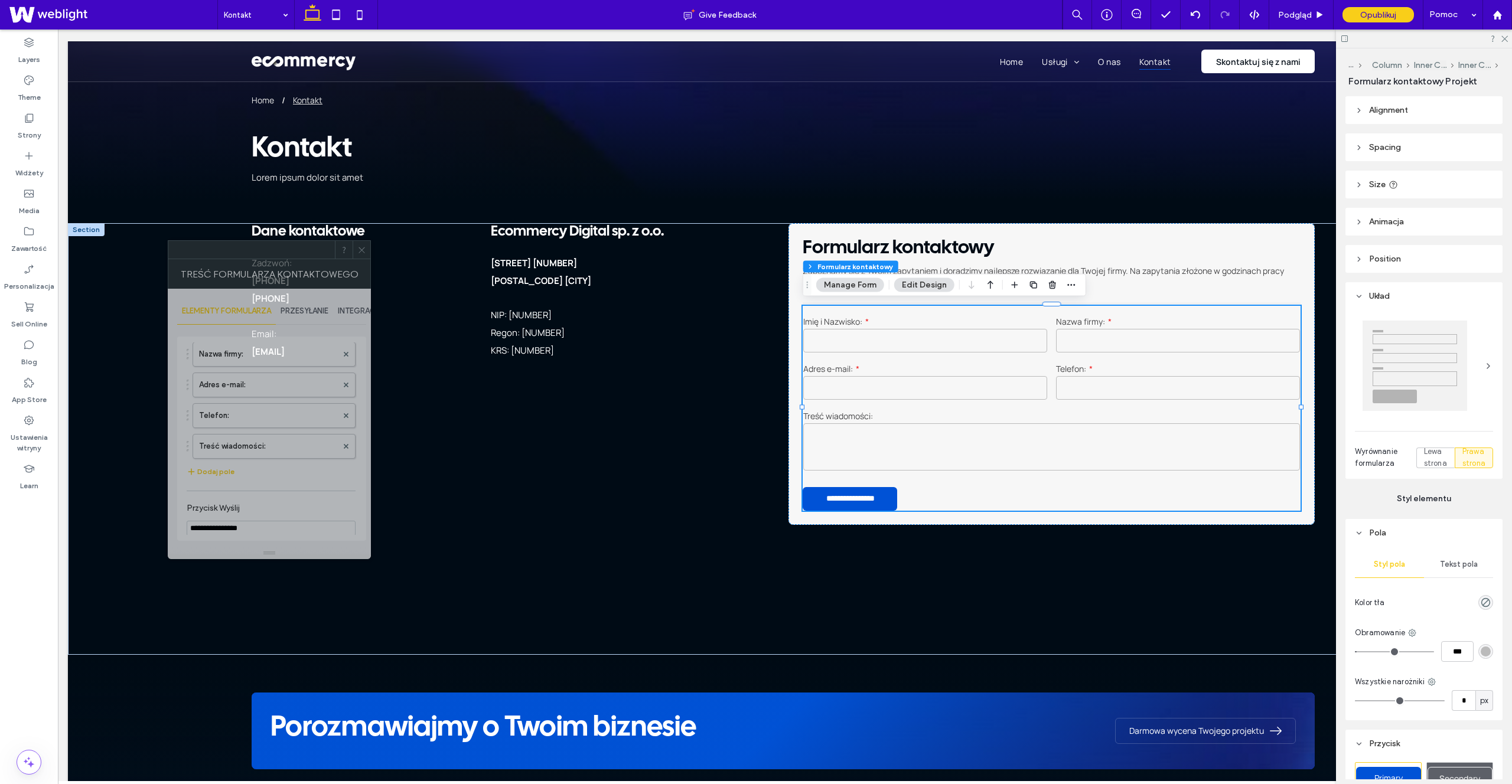 drag, startPoint x: 1406, startPoint y: 249, endPoint x: 239, endPoint y: 262, distance: 1167.0724 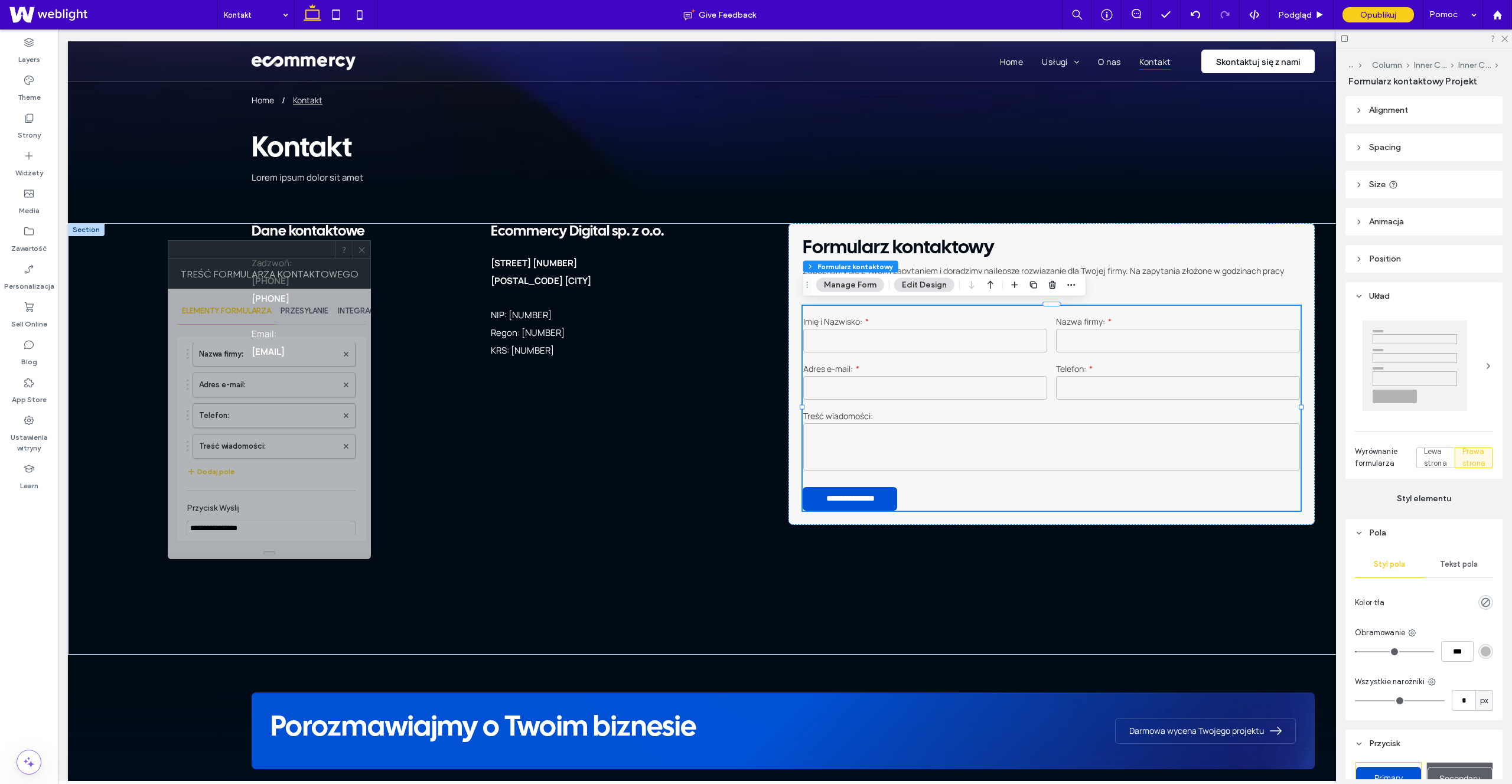 click at bounding box center (252, 250) 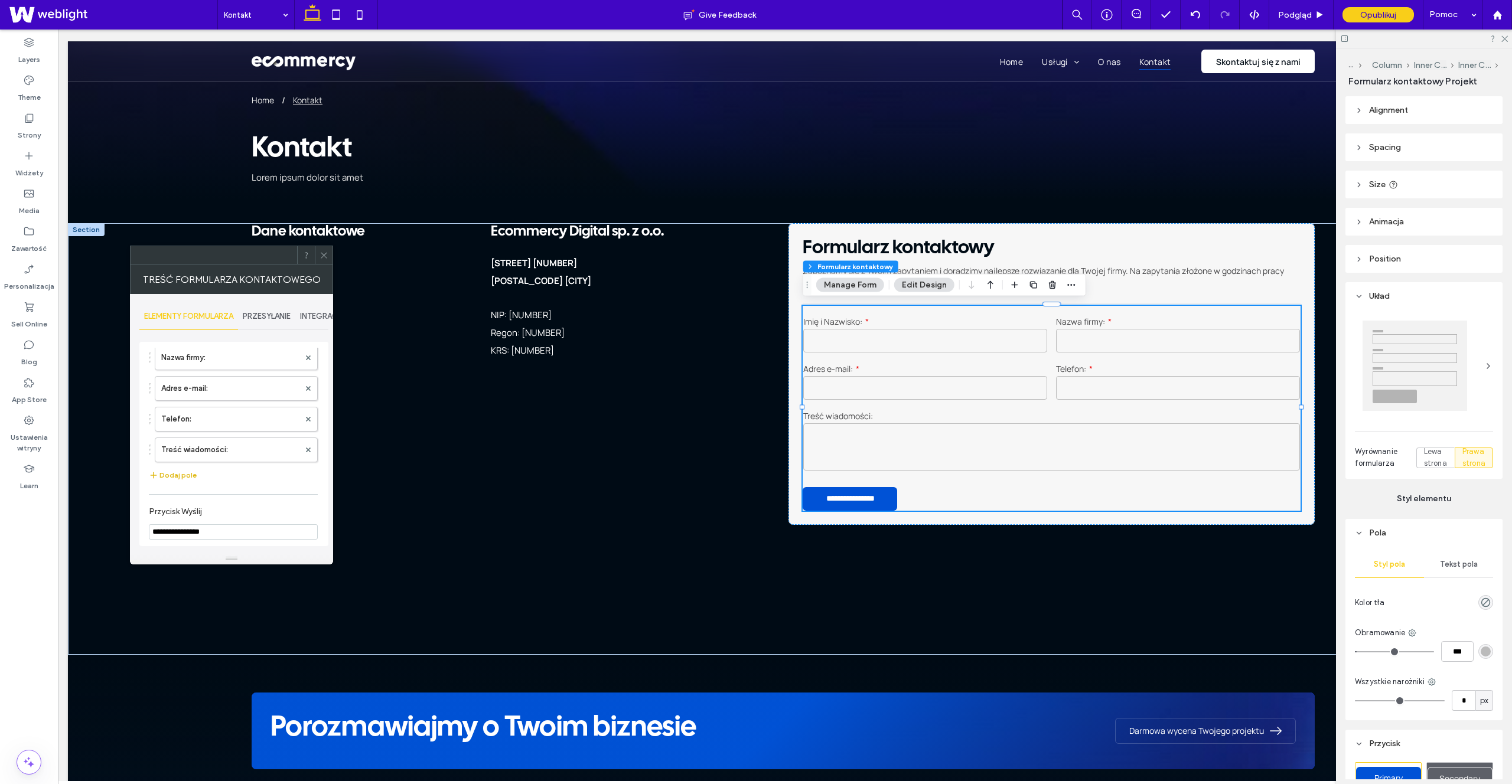 scroll, scrollTop: 85, scrollLeft: 0, axis: vertical 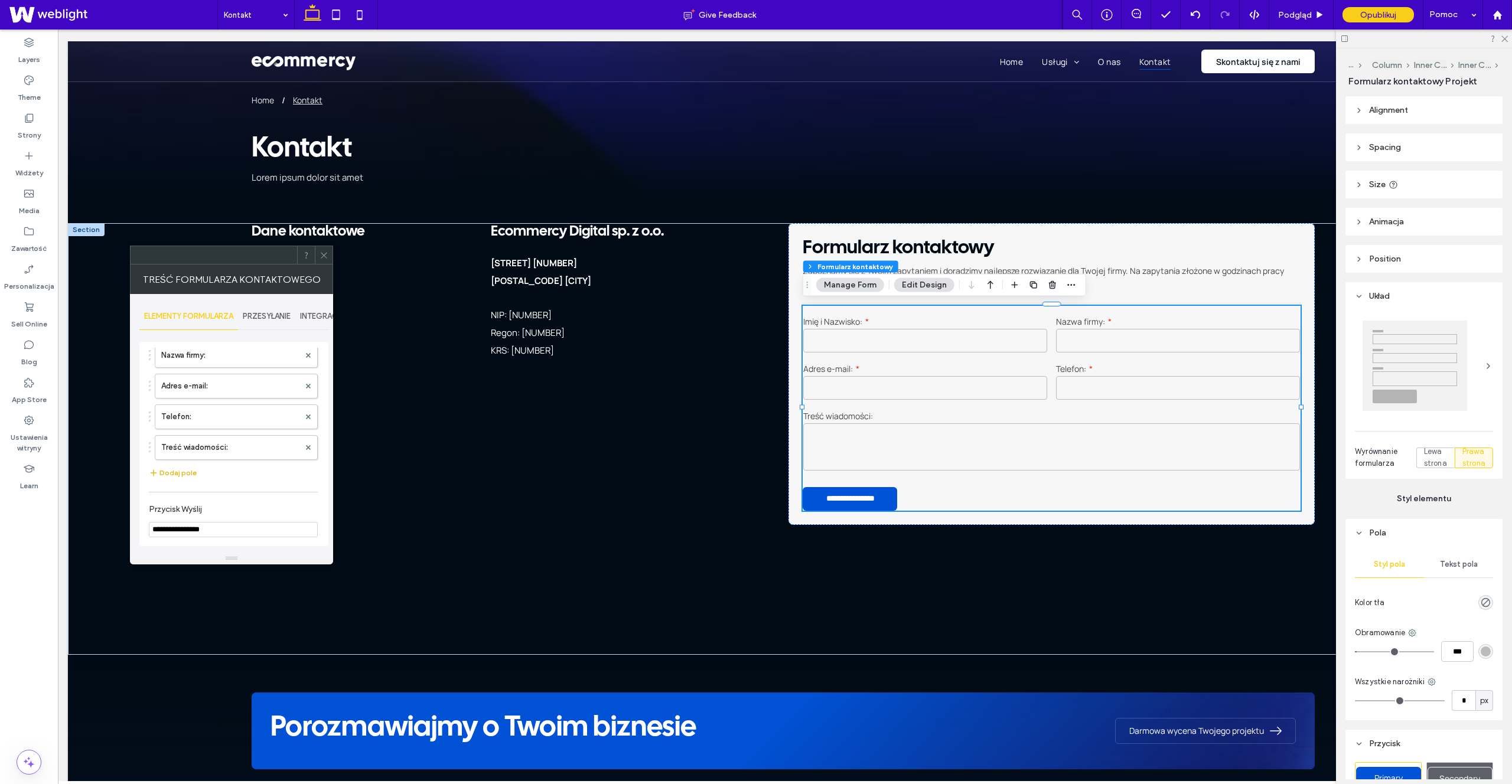 click on "Dodaj pole" at bounding box center (172, 473) 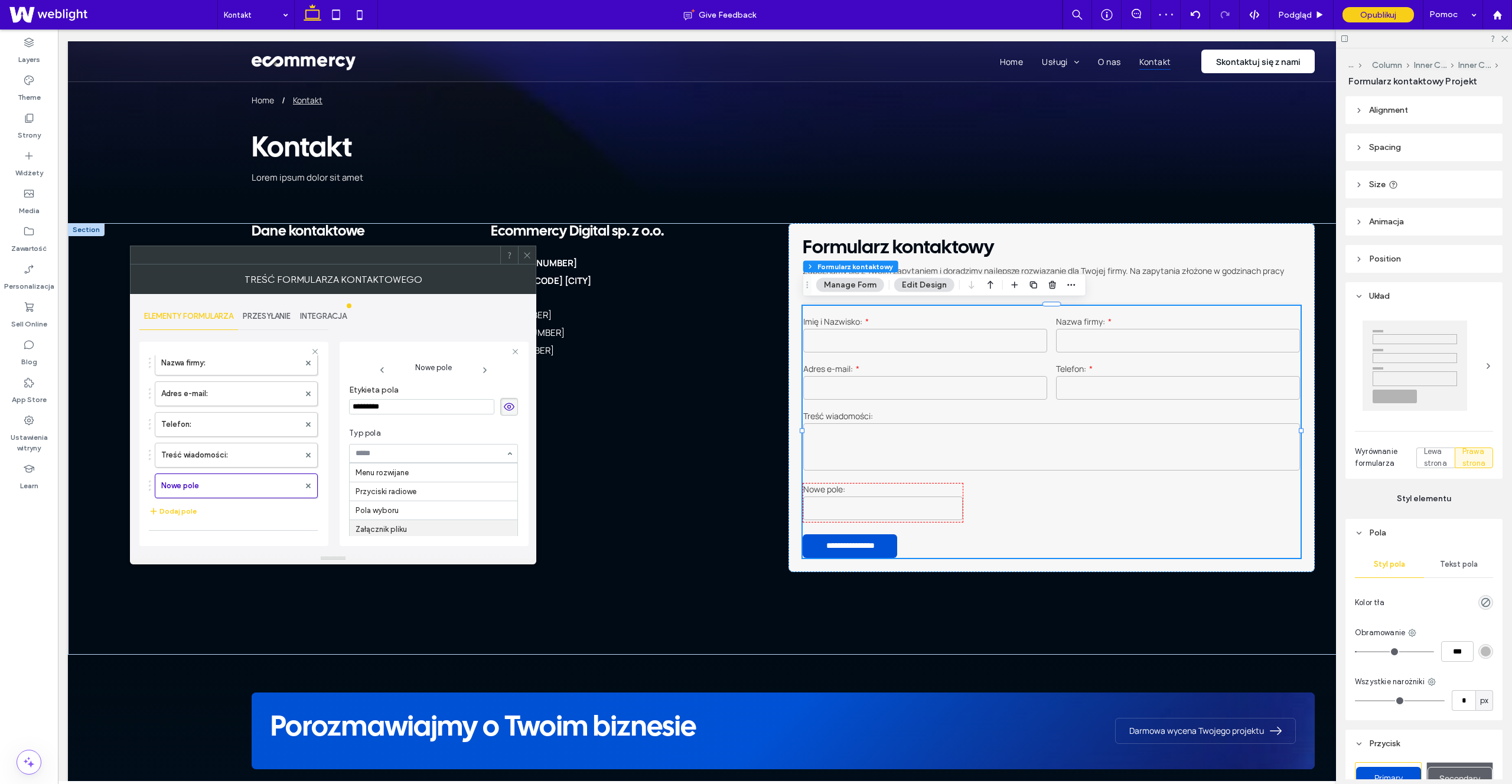 scroll, scrollTop: 0, scrollLeft: 0, axis: both 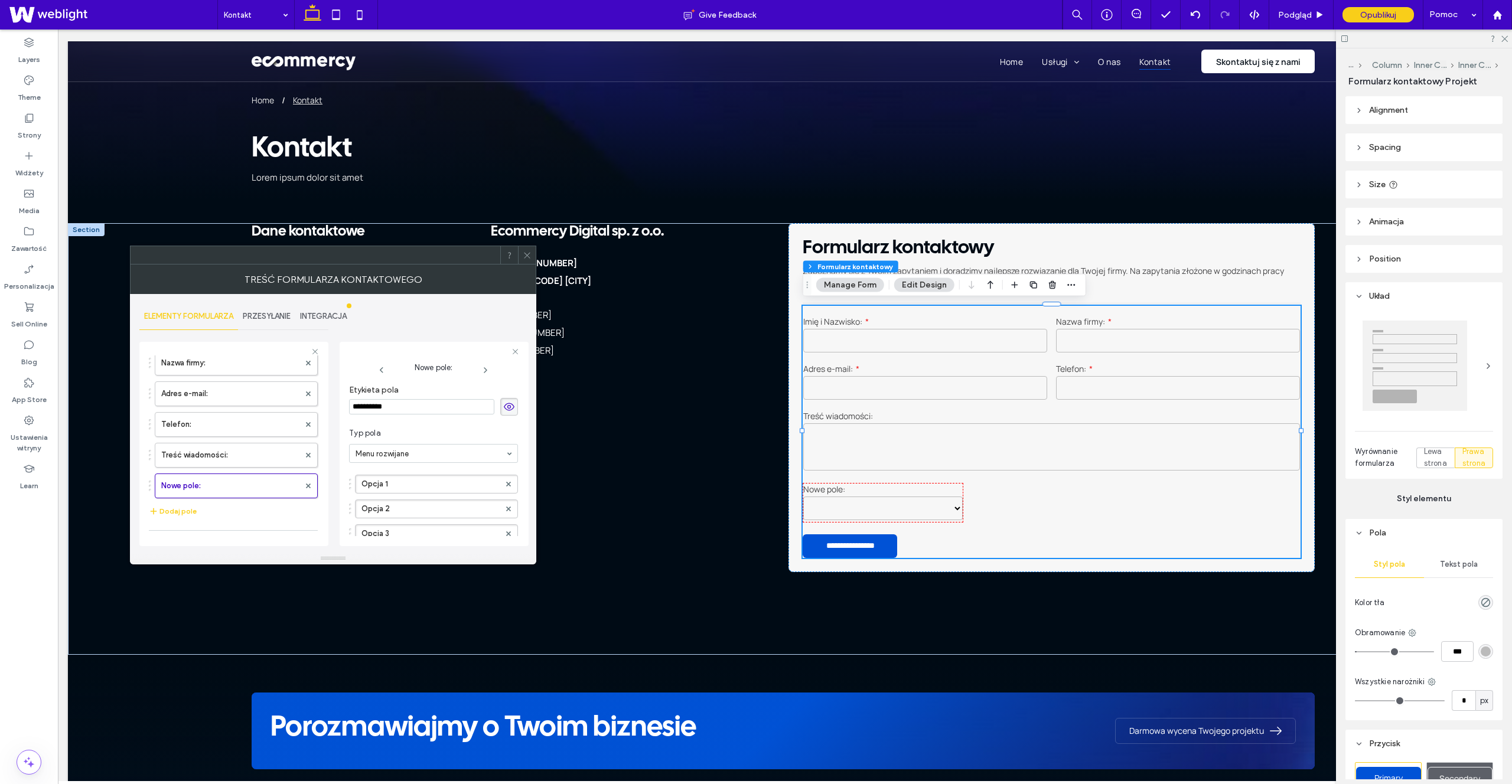 click on "**********" at bounding box center [422, 407] 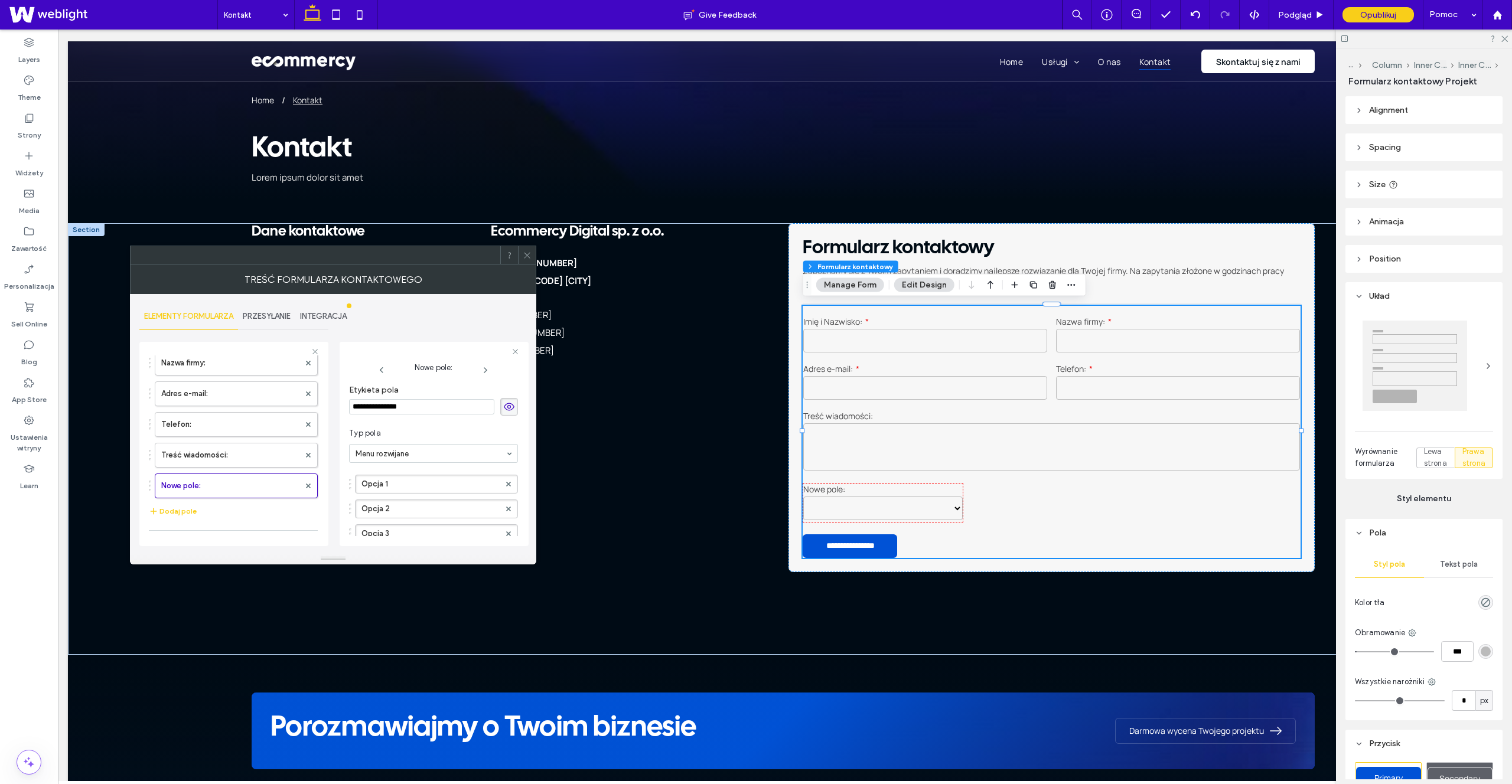 type on "**********" 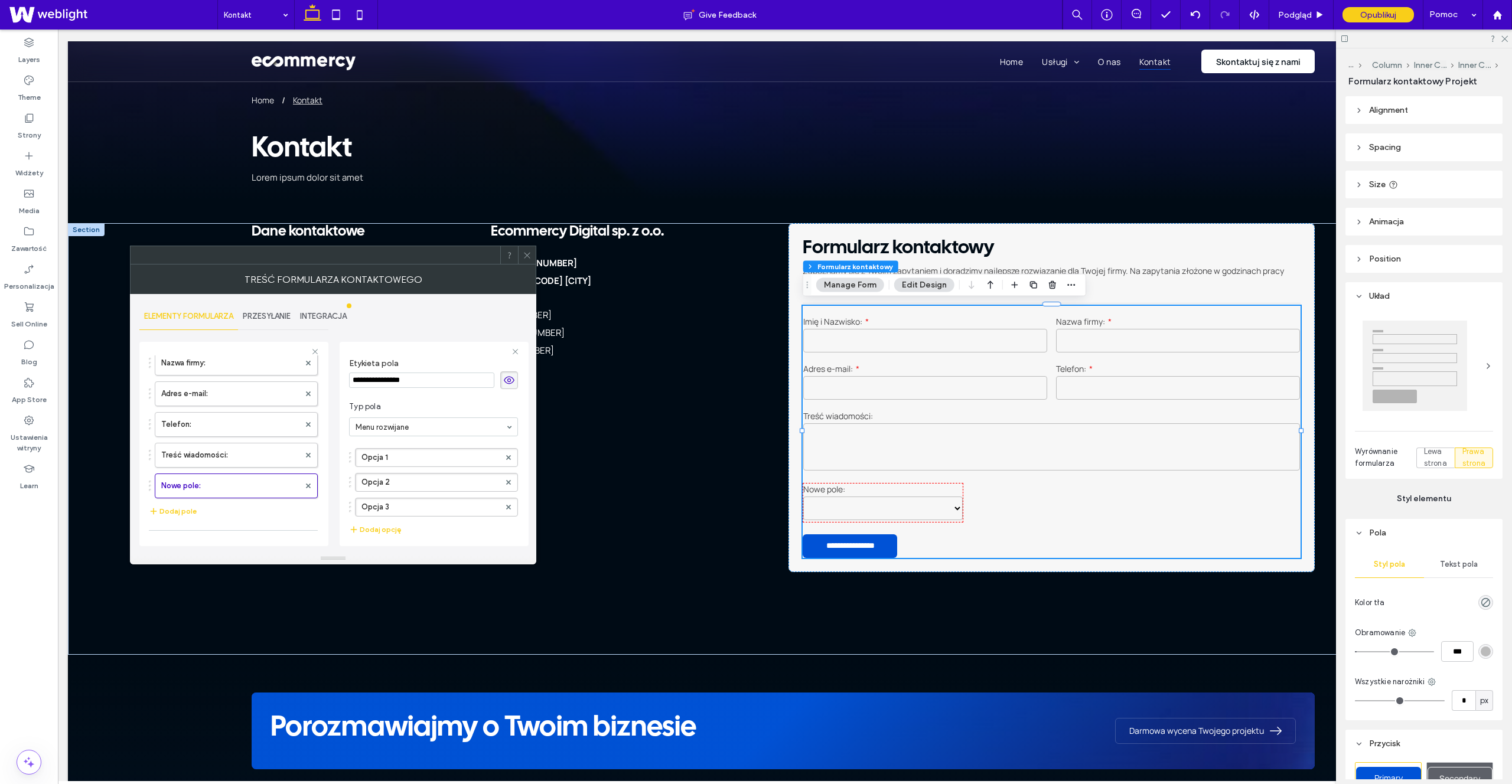 scroll, scrollTop: 27, scrollLeft: 0, axis: vertical 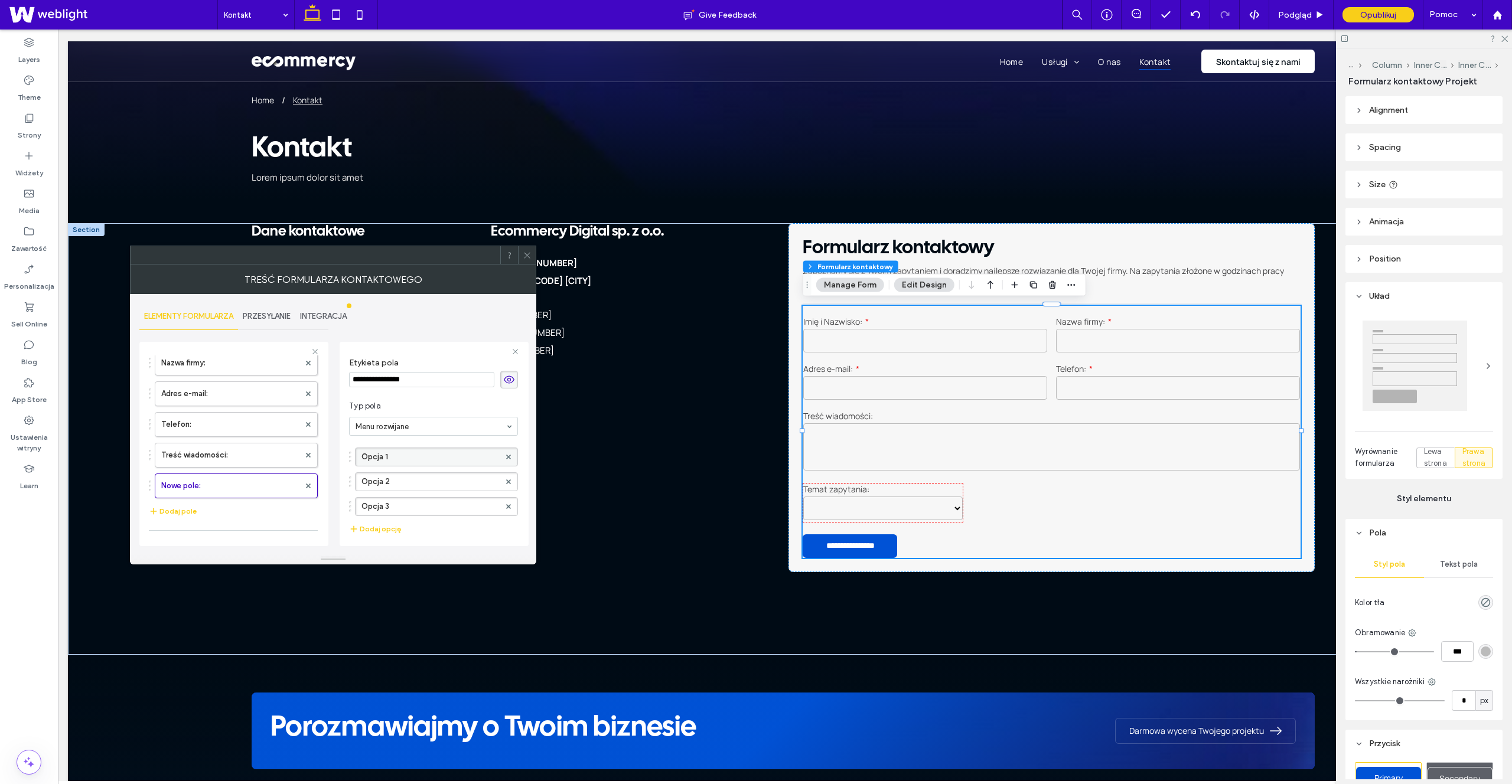 click on "Opcja 1" at bounding box center [431, 457] 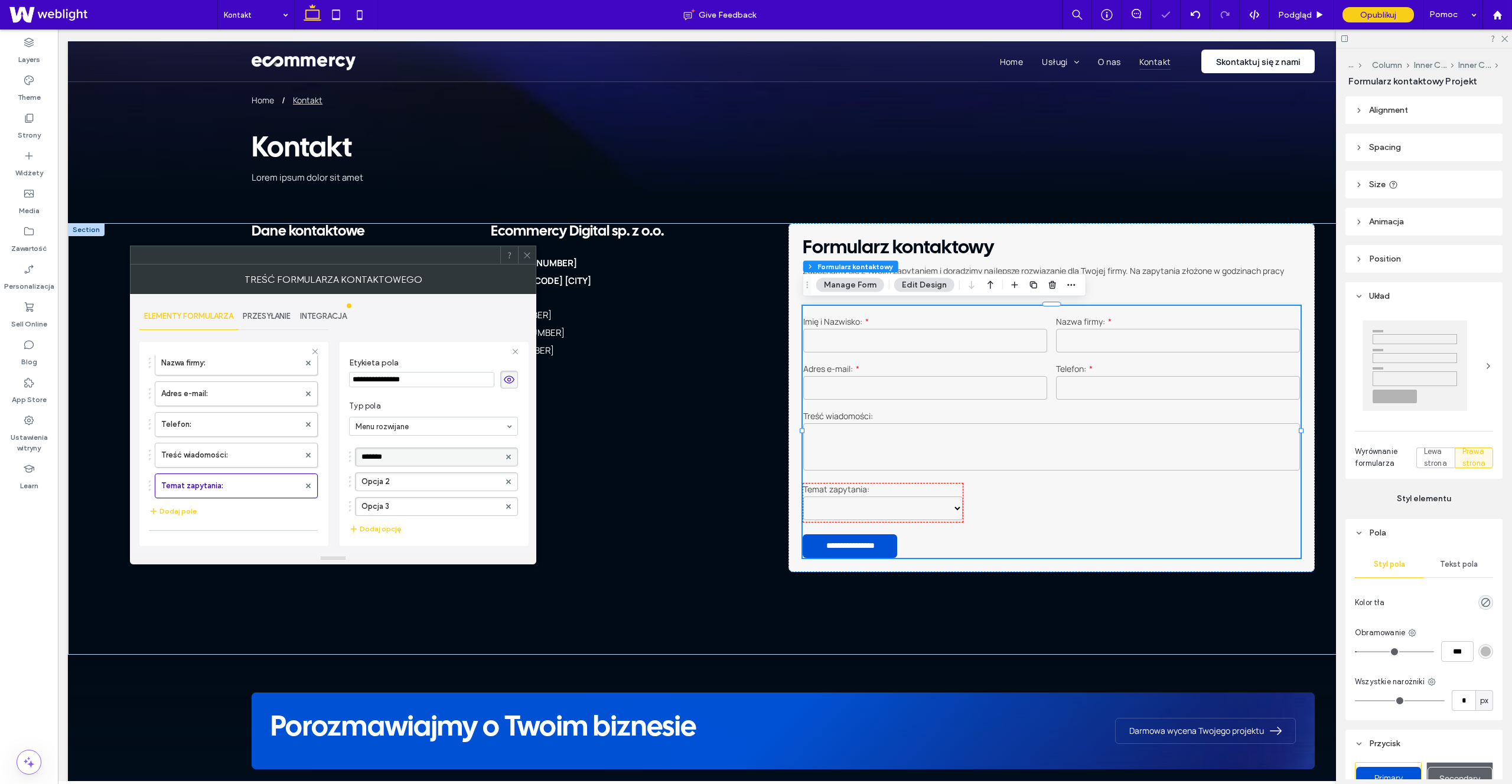 click on "*******" at bounding box center [431, 457] 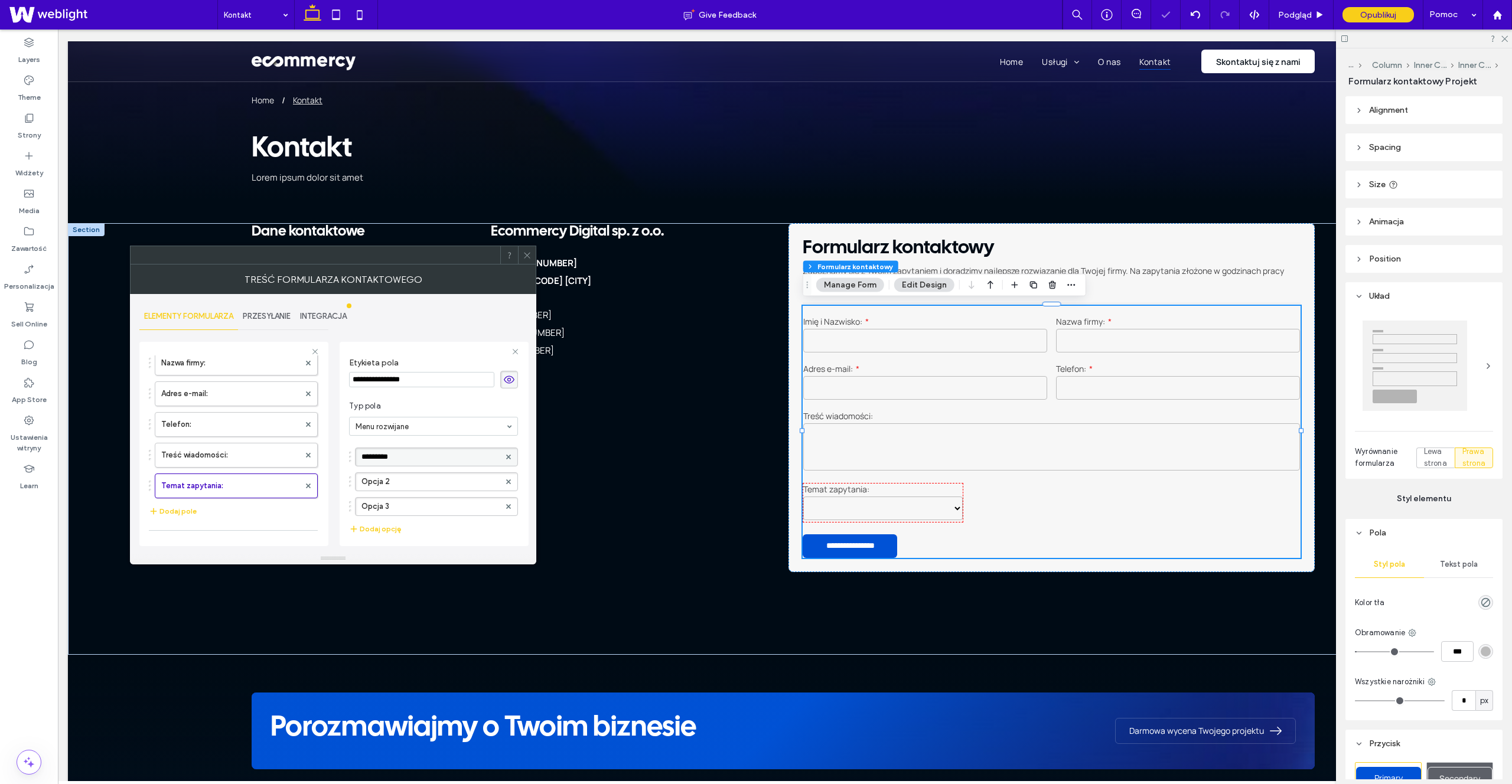 type on "**********" 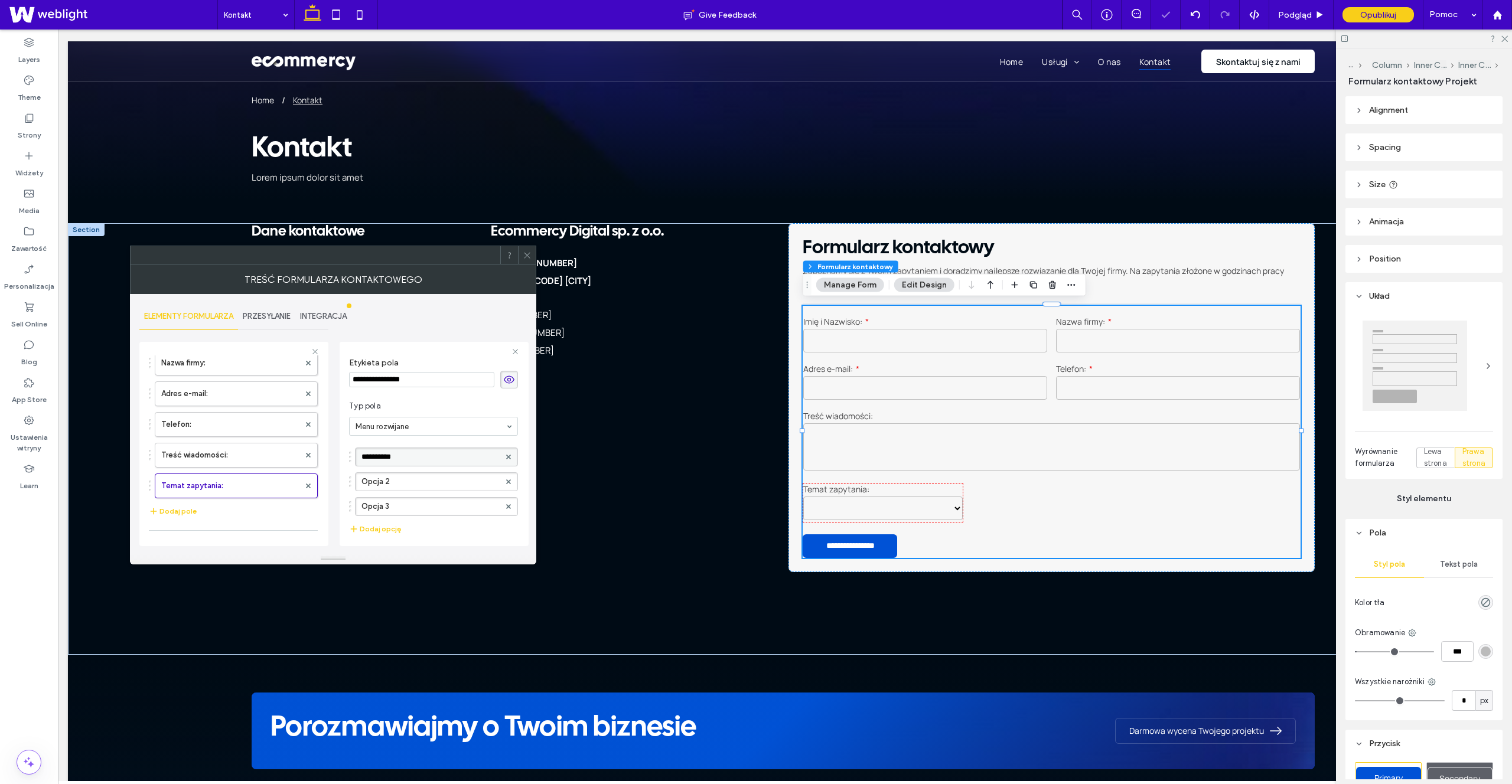 type 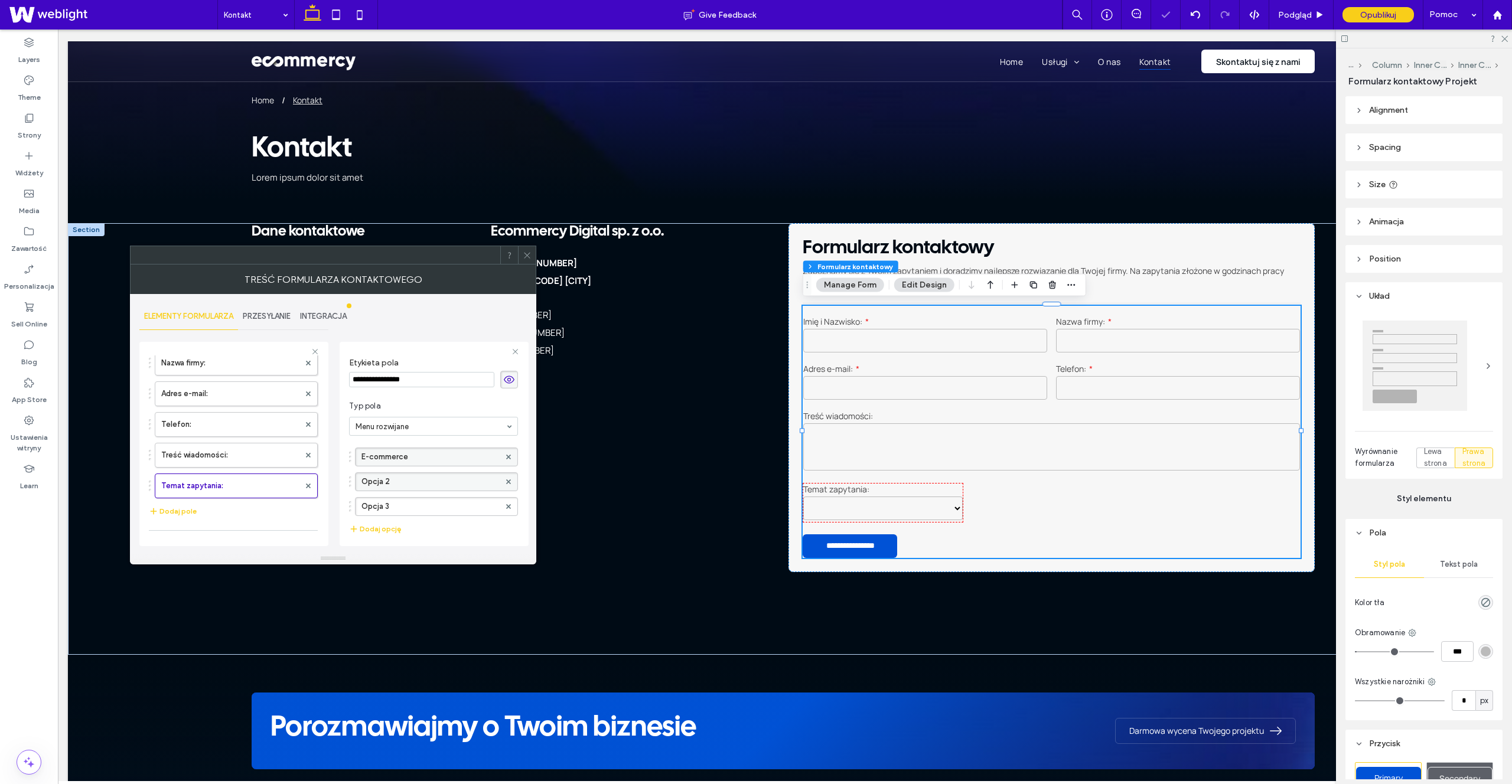 click on "Opcja 2" at bounding box center (431, 482) 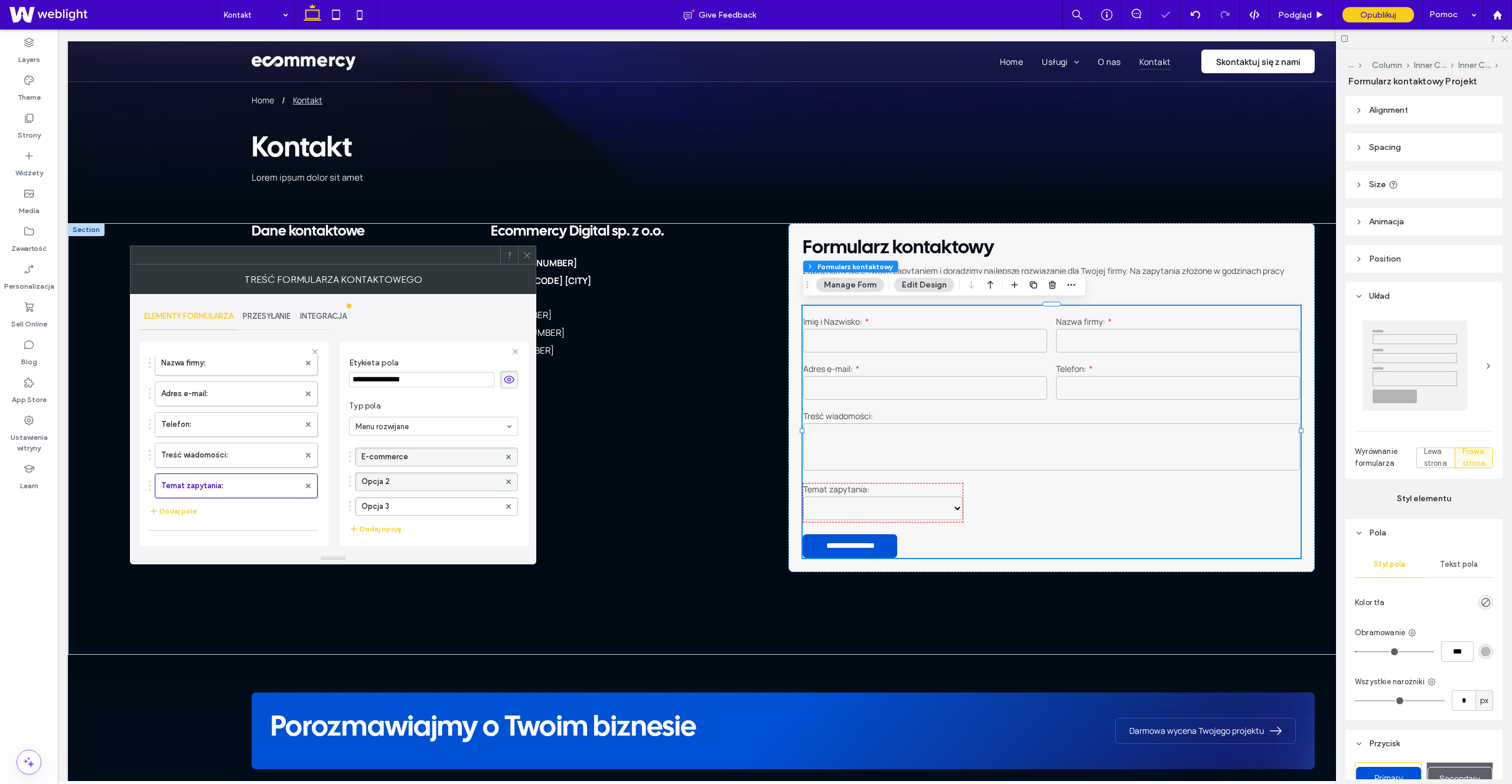 click on "Opcja 2" at bounding box center (431, 482) 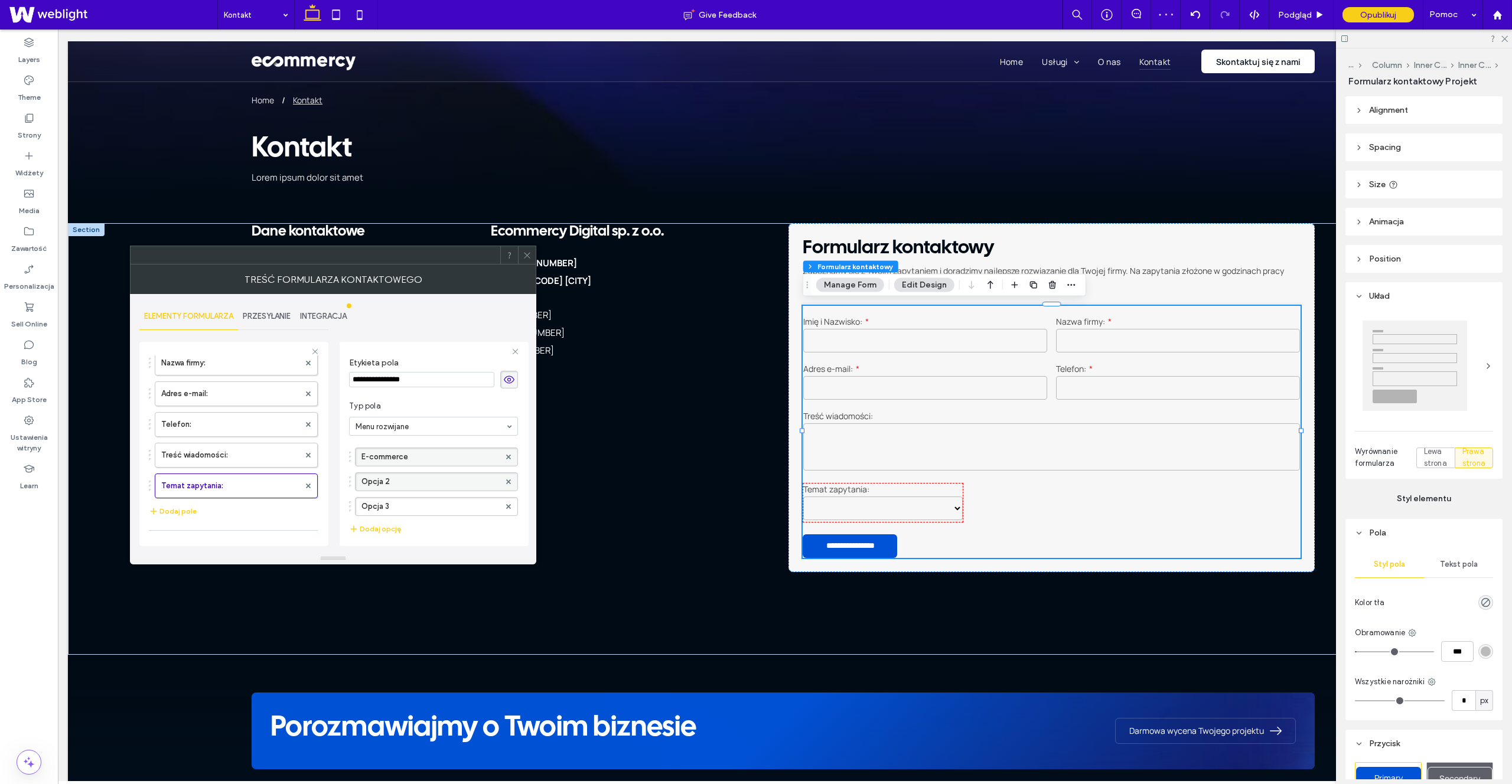click on "Opcja 2" at bounding box center (431, 482) 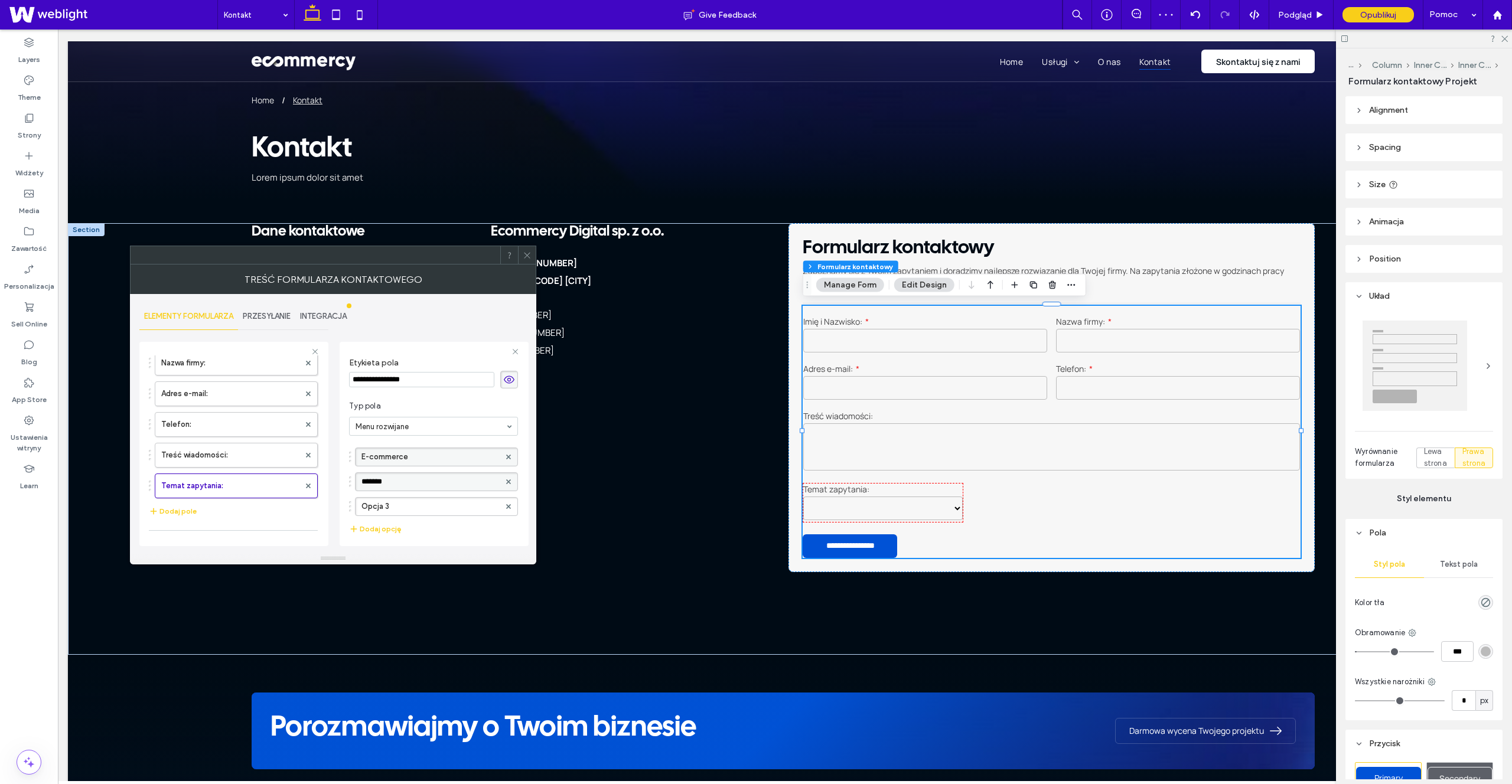click on "*******" at bounding box center (431, 482) 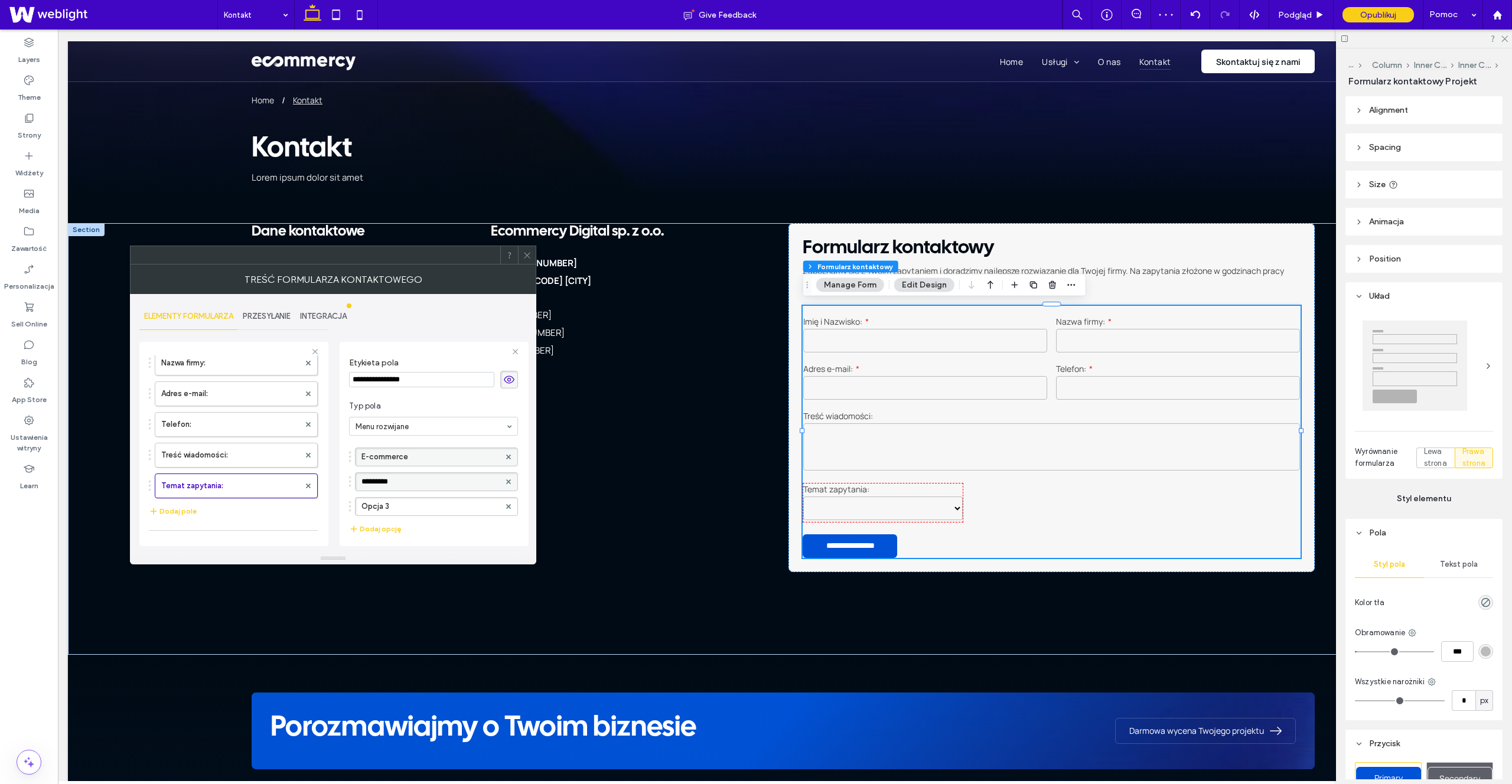 type on "**********" 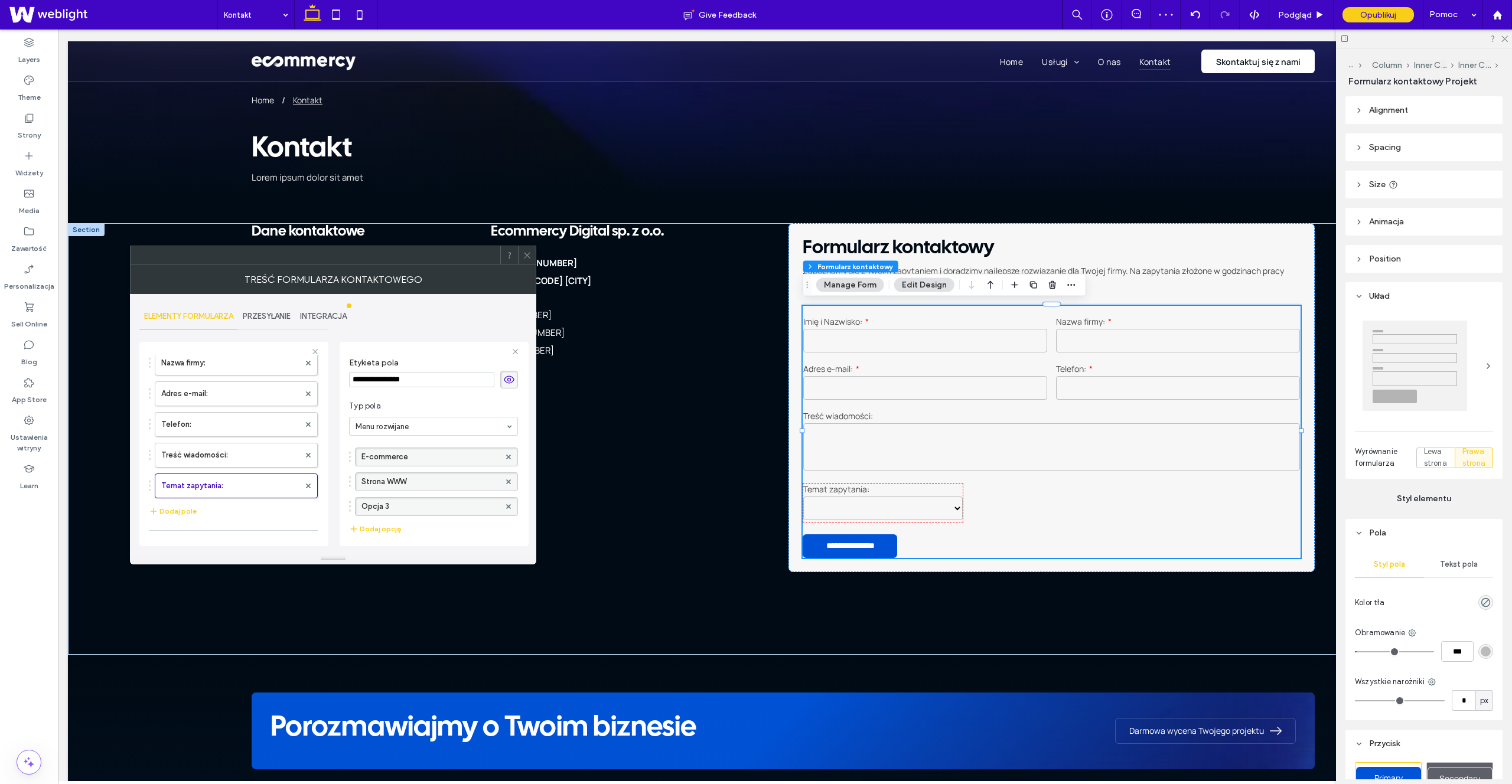 click on "Opcja 3" at bounding box center [431, 507] 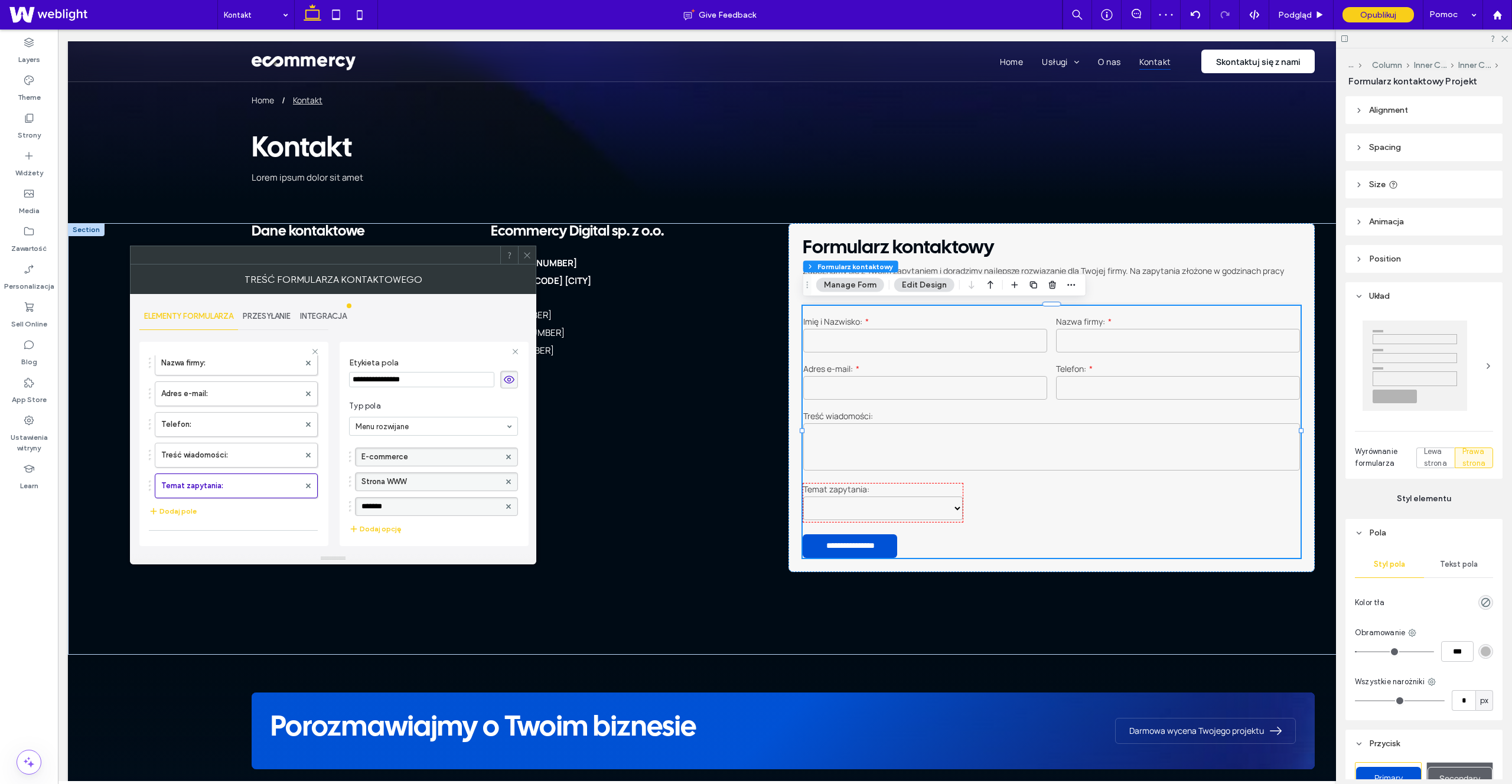 click on "*******" at bounding box center (431, 507) 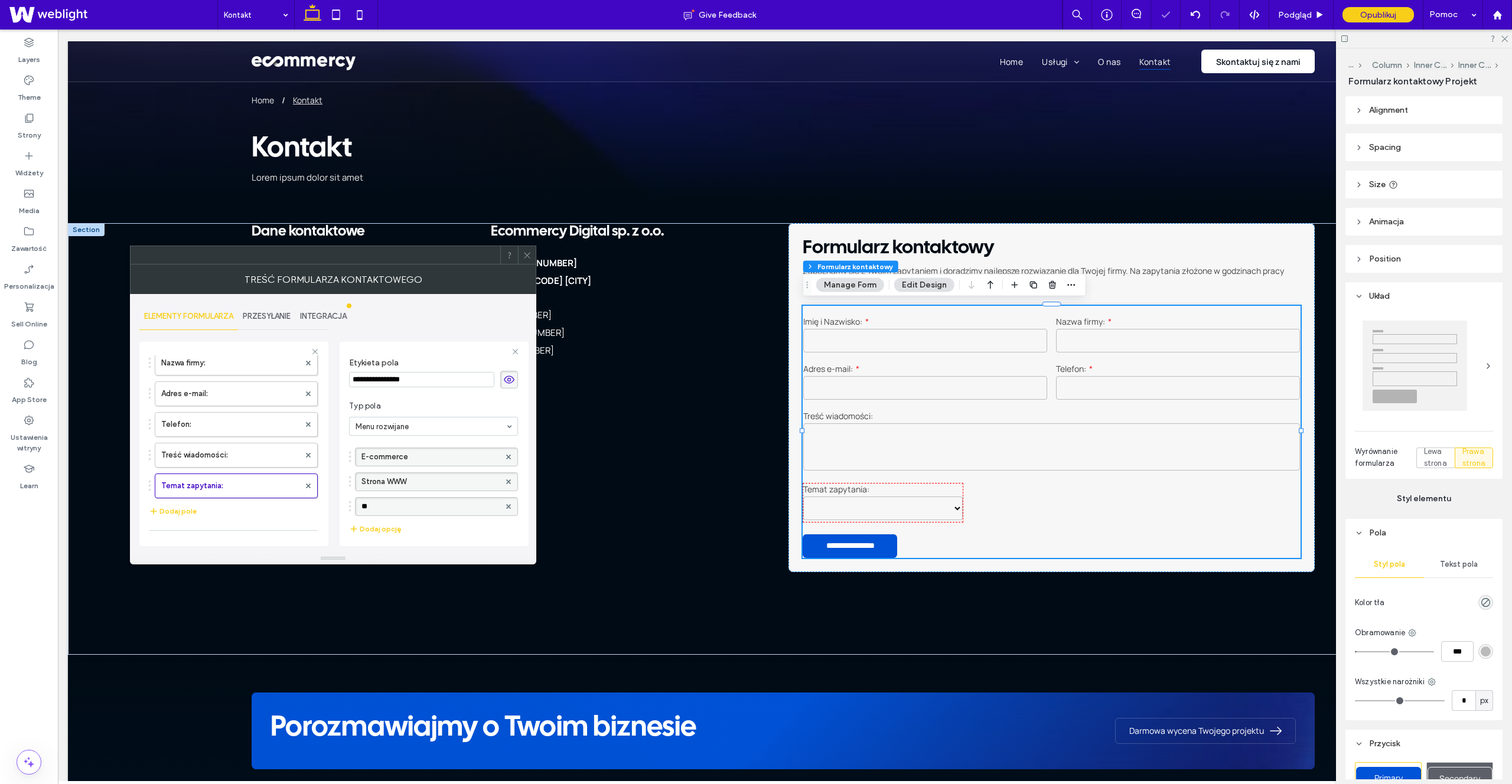 type on "*" 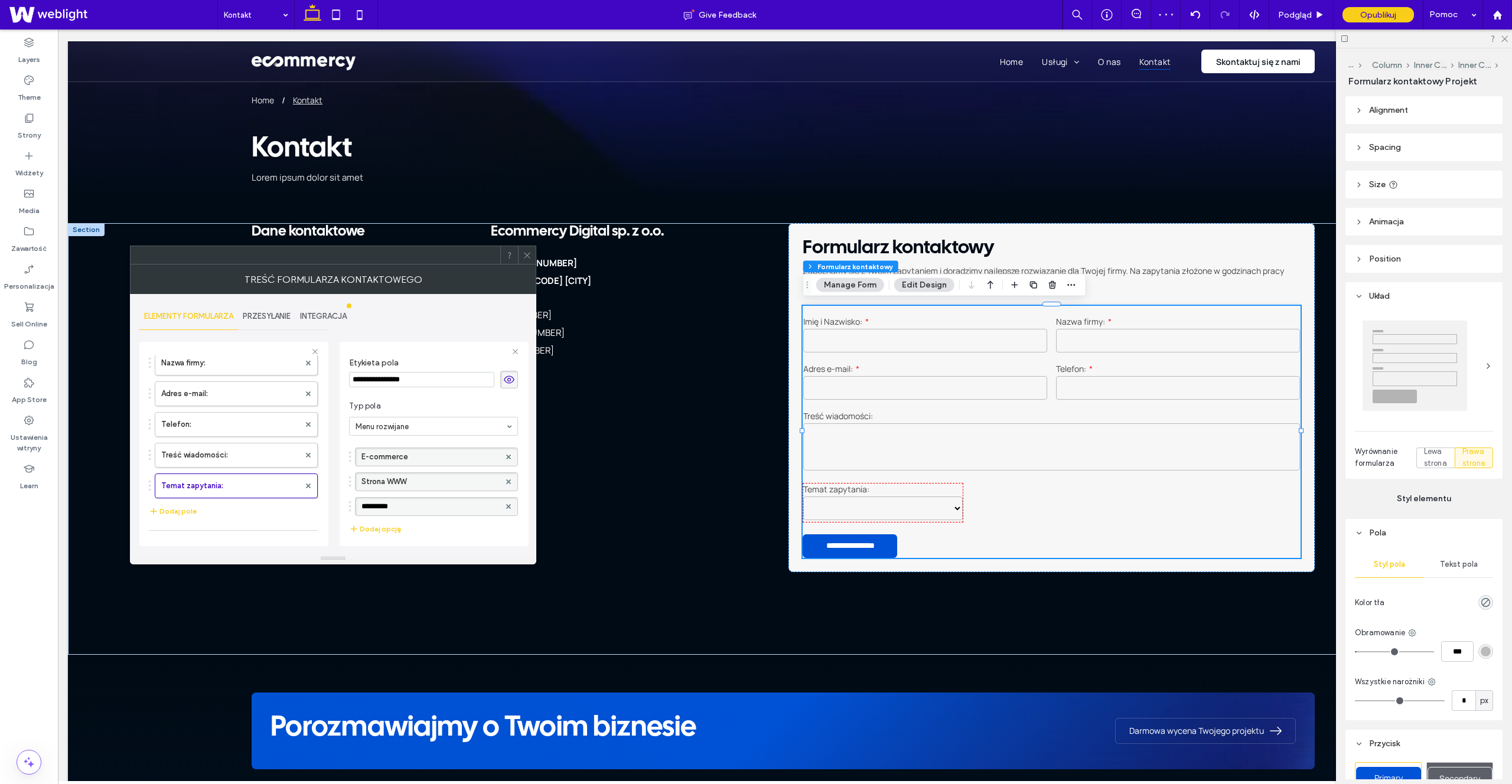 type on "**********" 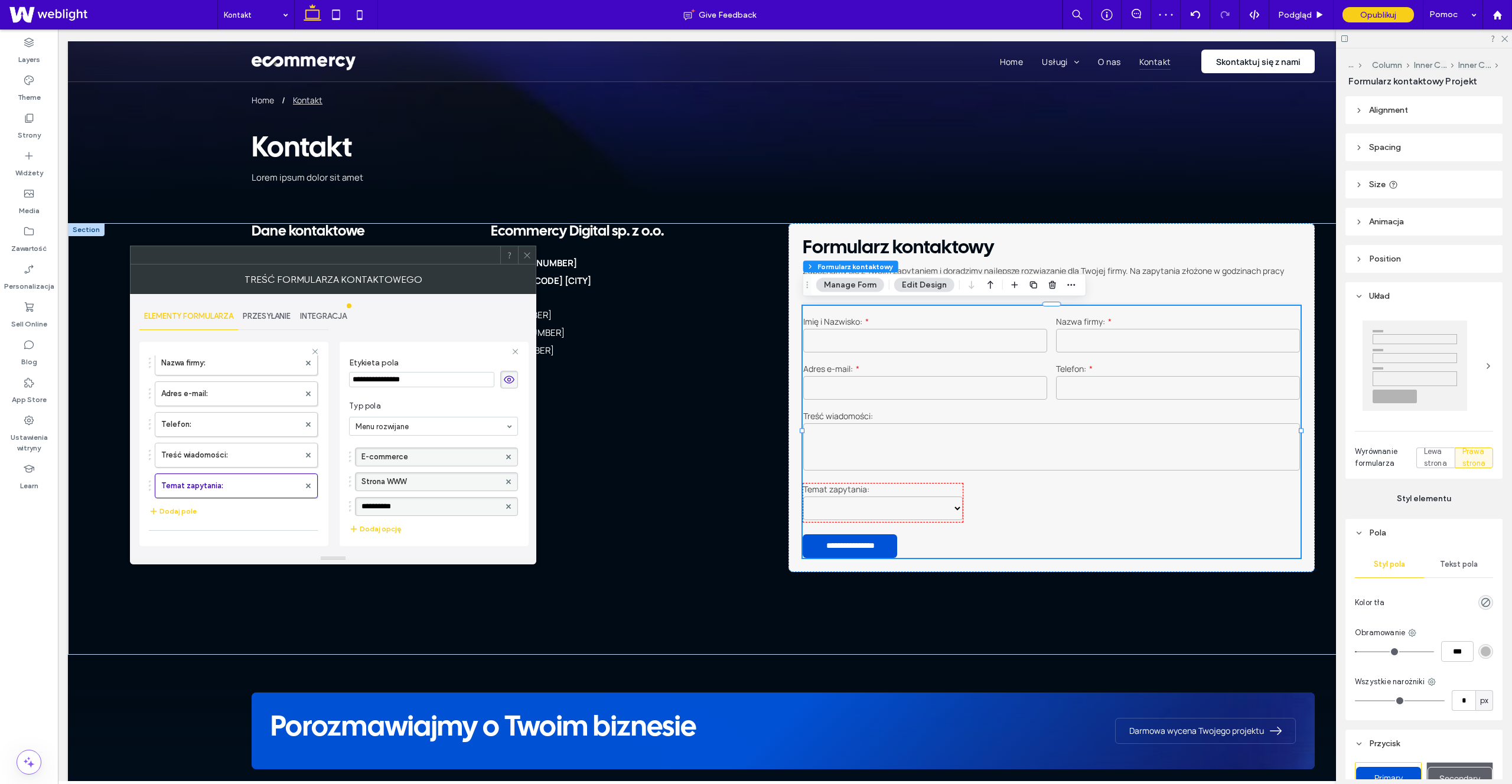 click on "**********" at bounding box center [434, 492] 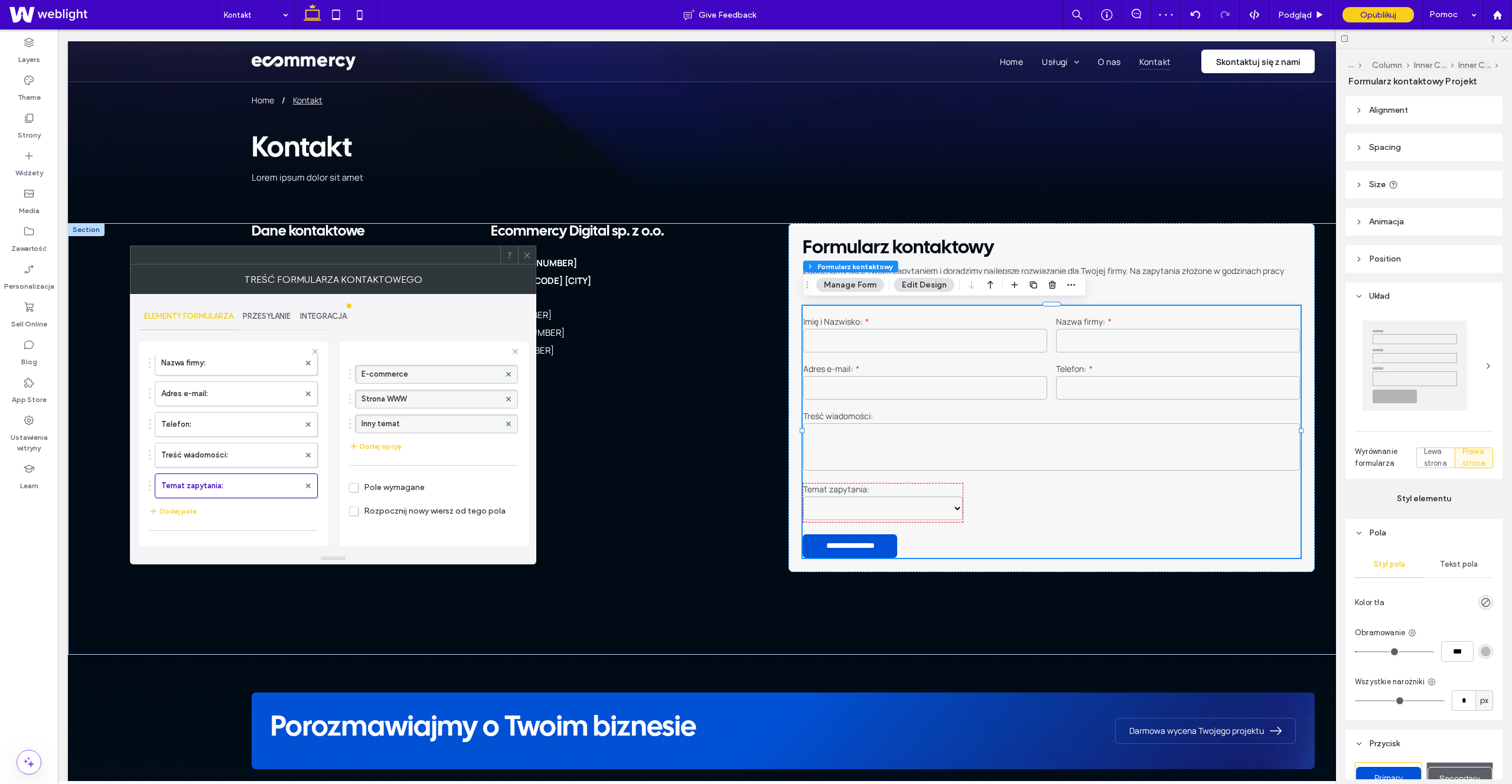 scroll, scrollTop: 138, scrollLeft: 0, axis: vertical 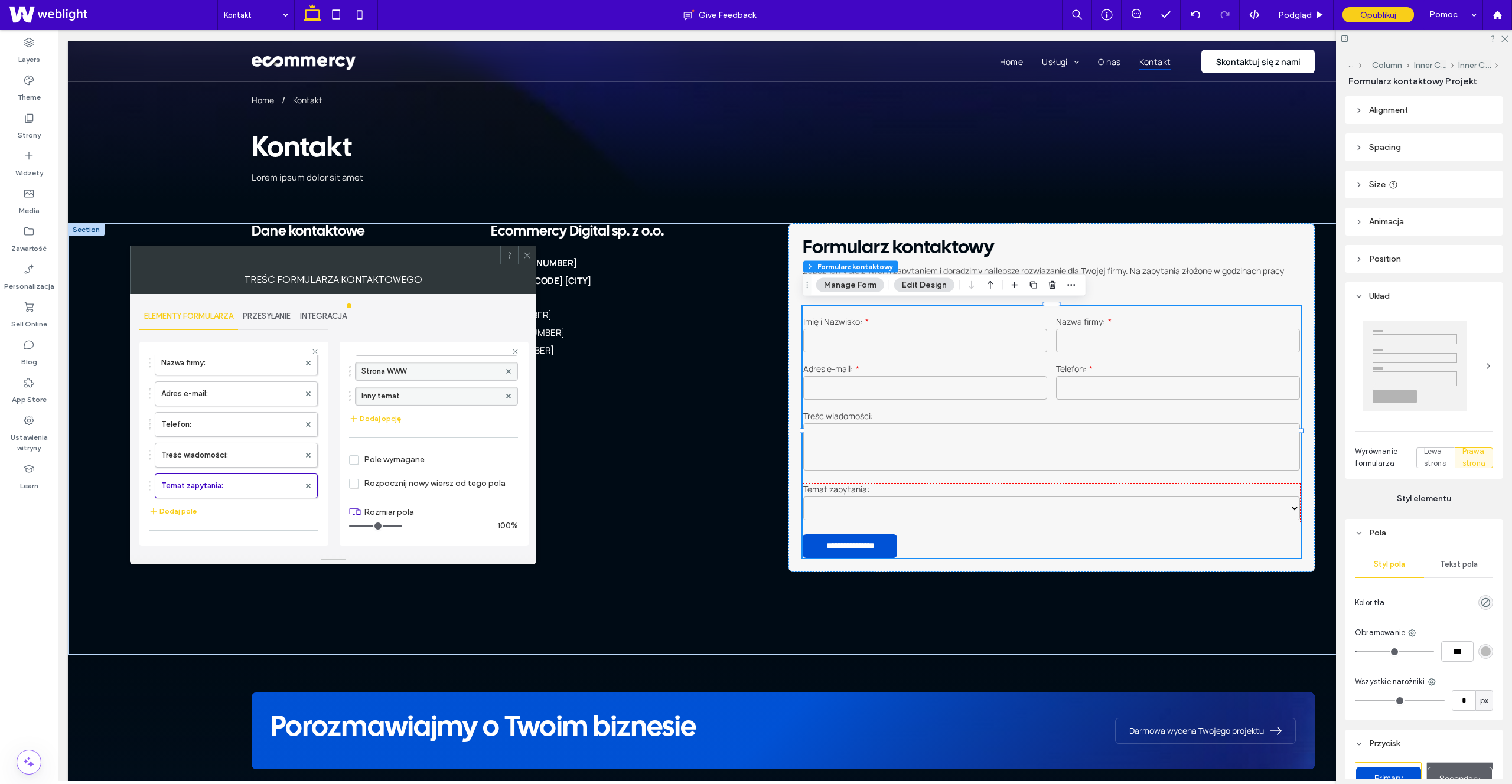 drag, startPoint x: 377, startPoint y: 524, endPoint x: 439, endPoint y: 522, distance: 62.03225 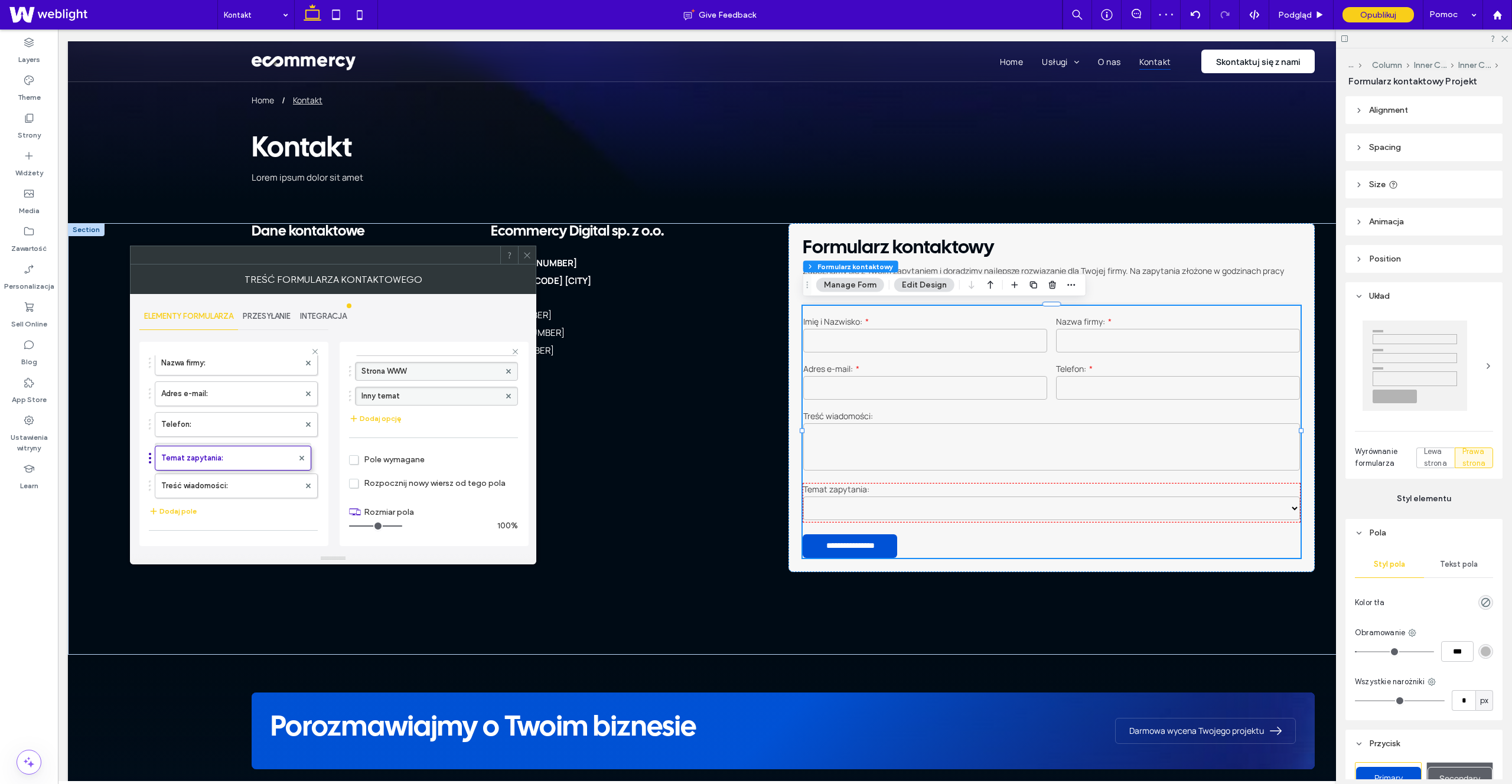 drag, startPoint x: 212, startPoint y: 479, endPoint x: 216, endPoint y: 445, distance: 34.234486 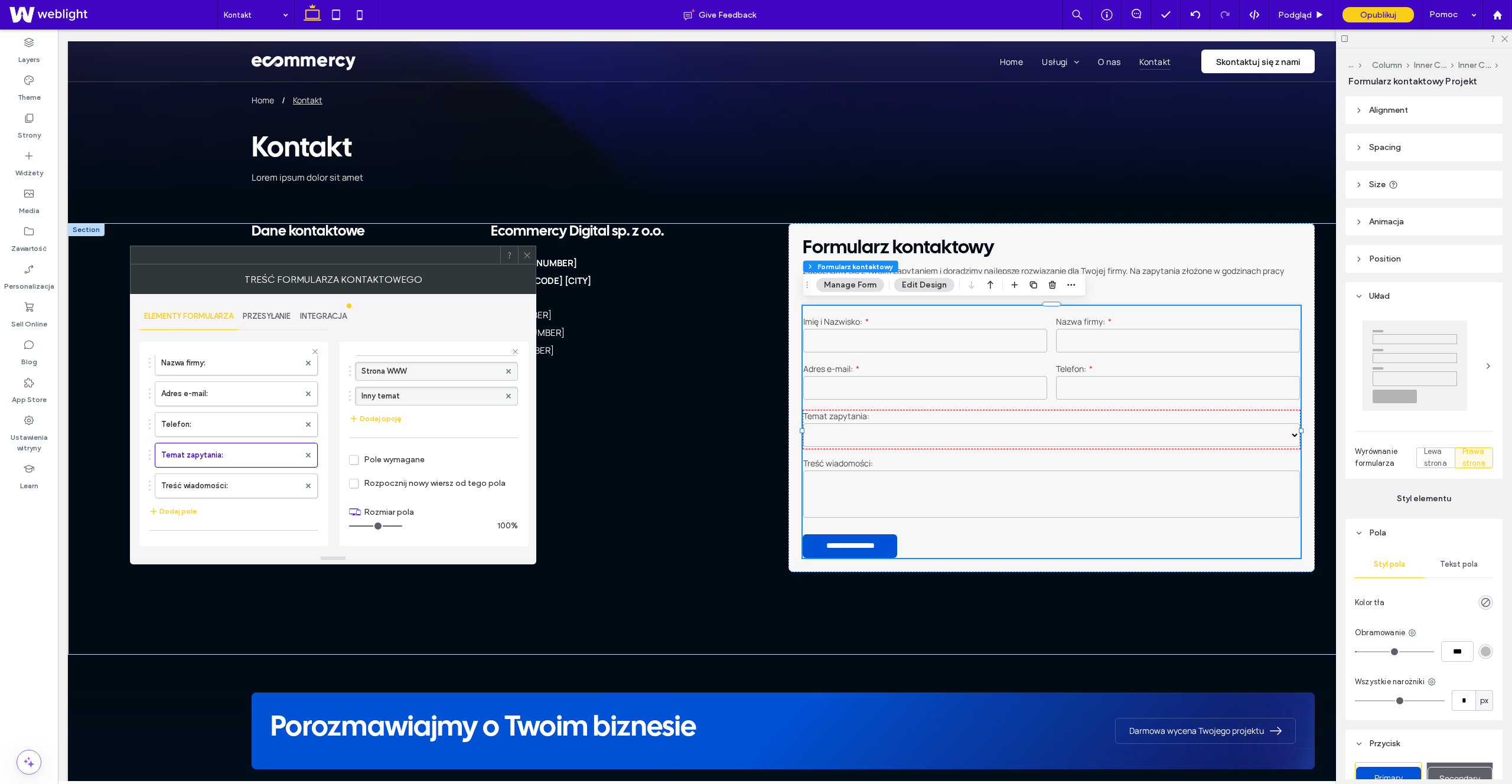 click 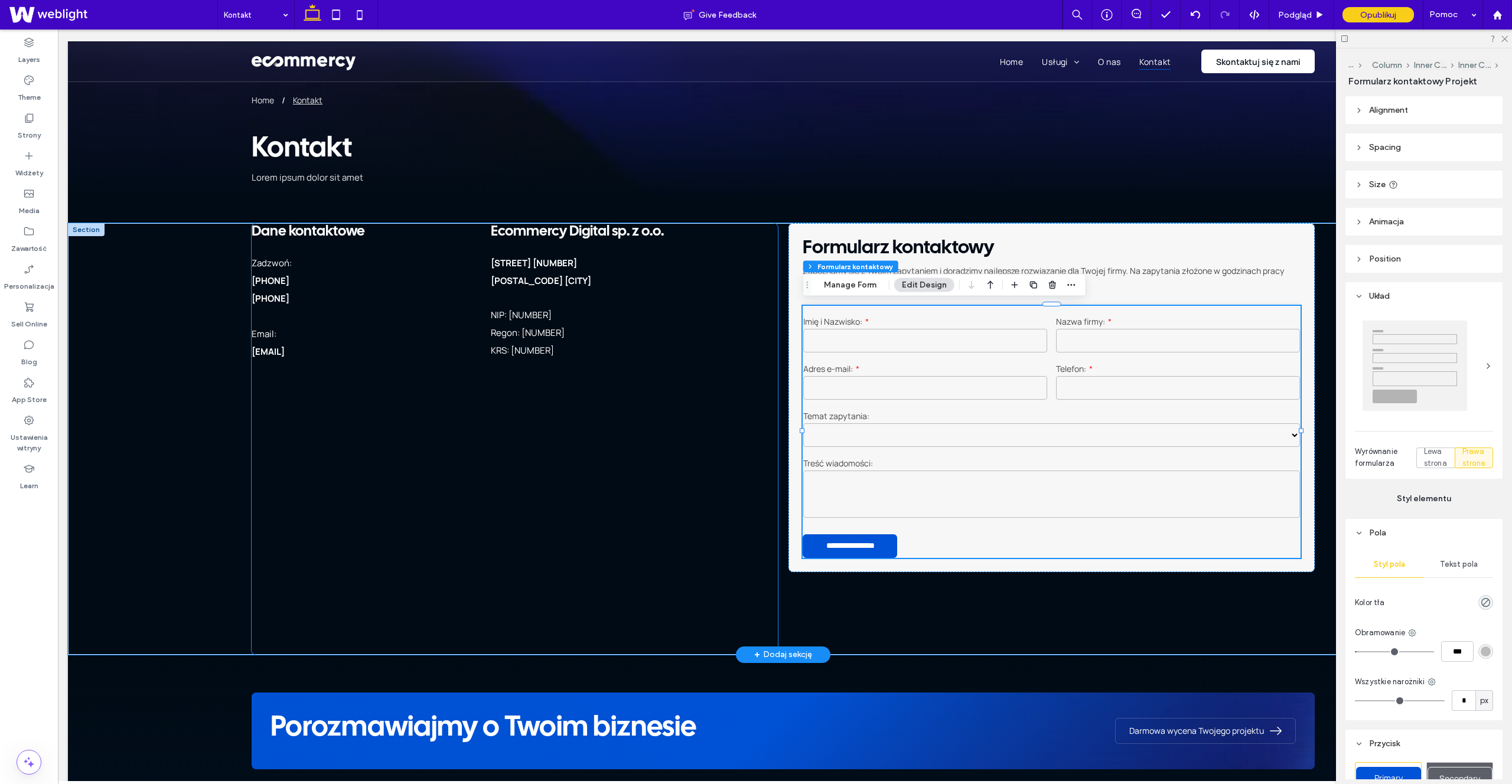 click on "[POSTAL_CODE] [CITY]" at bounding box center (634, 281) 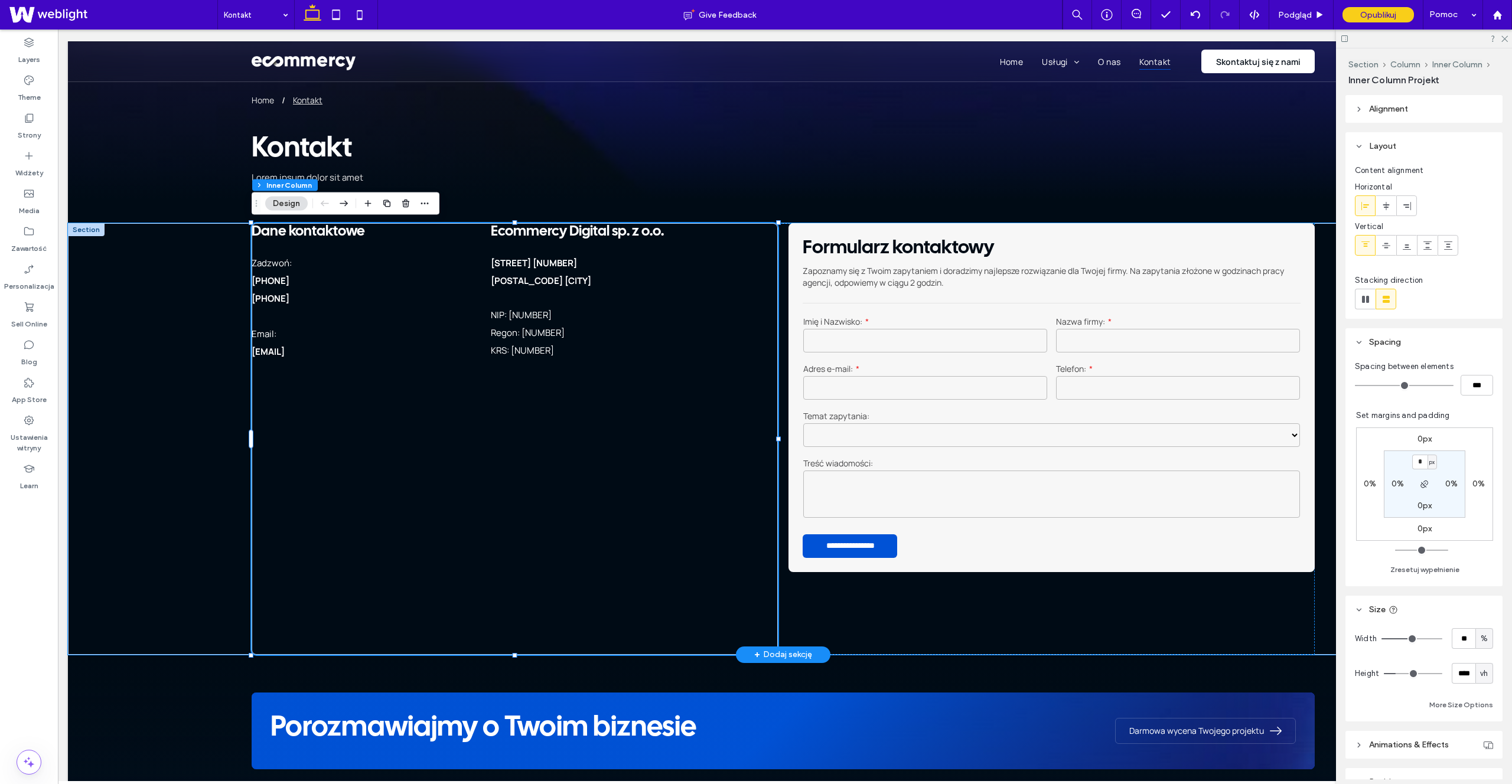 click on "[POSTAL_CODE] [CITY]" at bounding box center (634, 281) 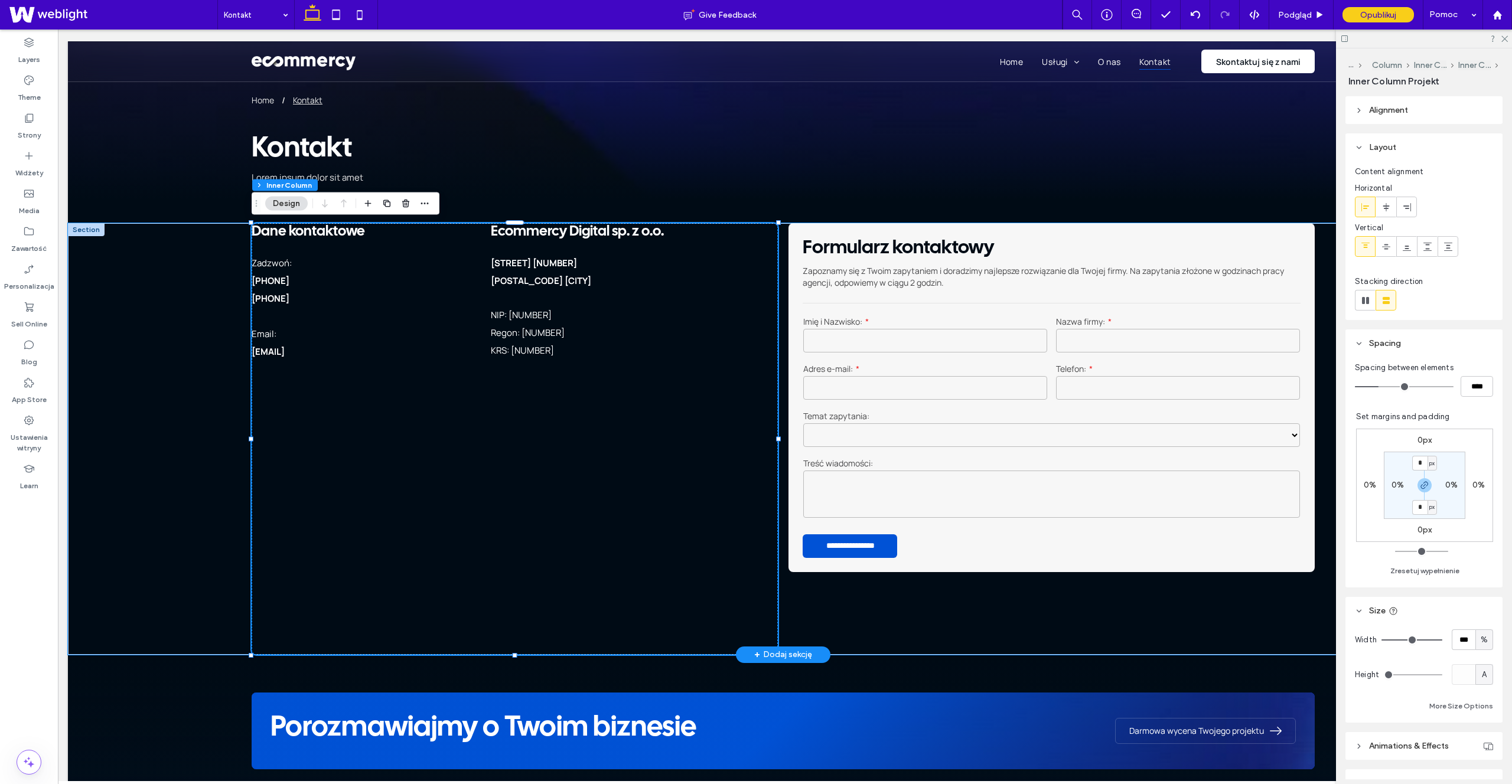 click at bounding box center [514, 522] 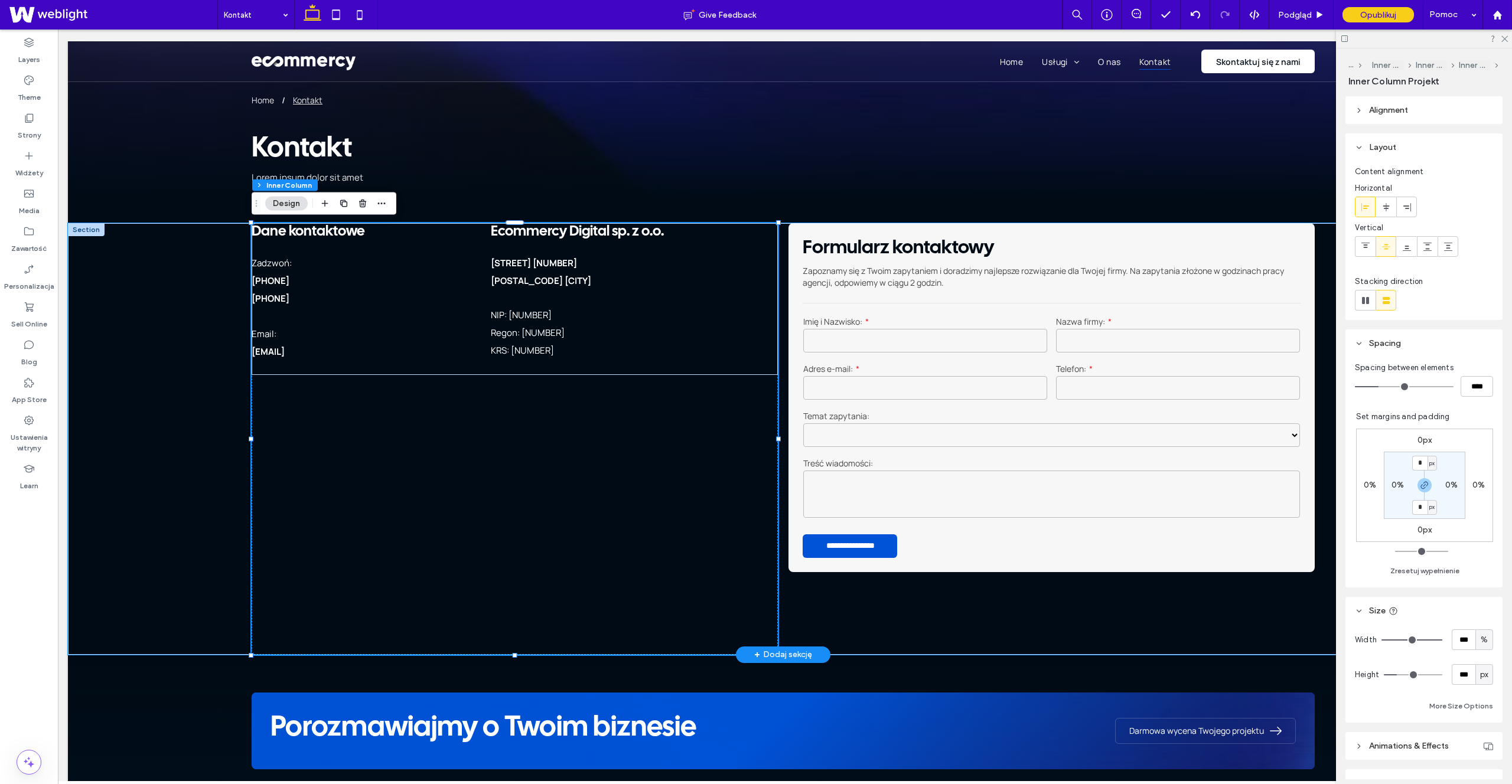 click at bounding box center (514, 522) 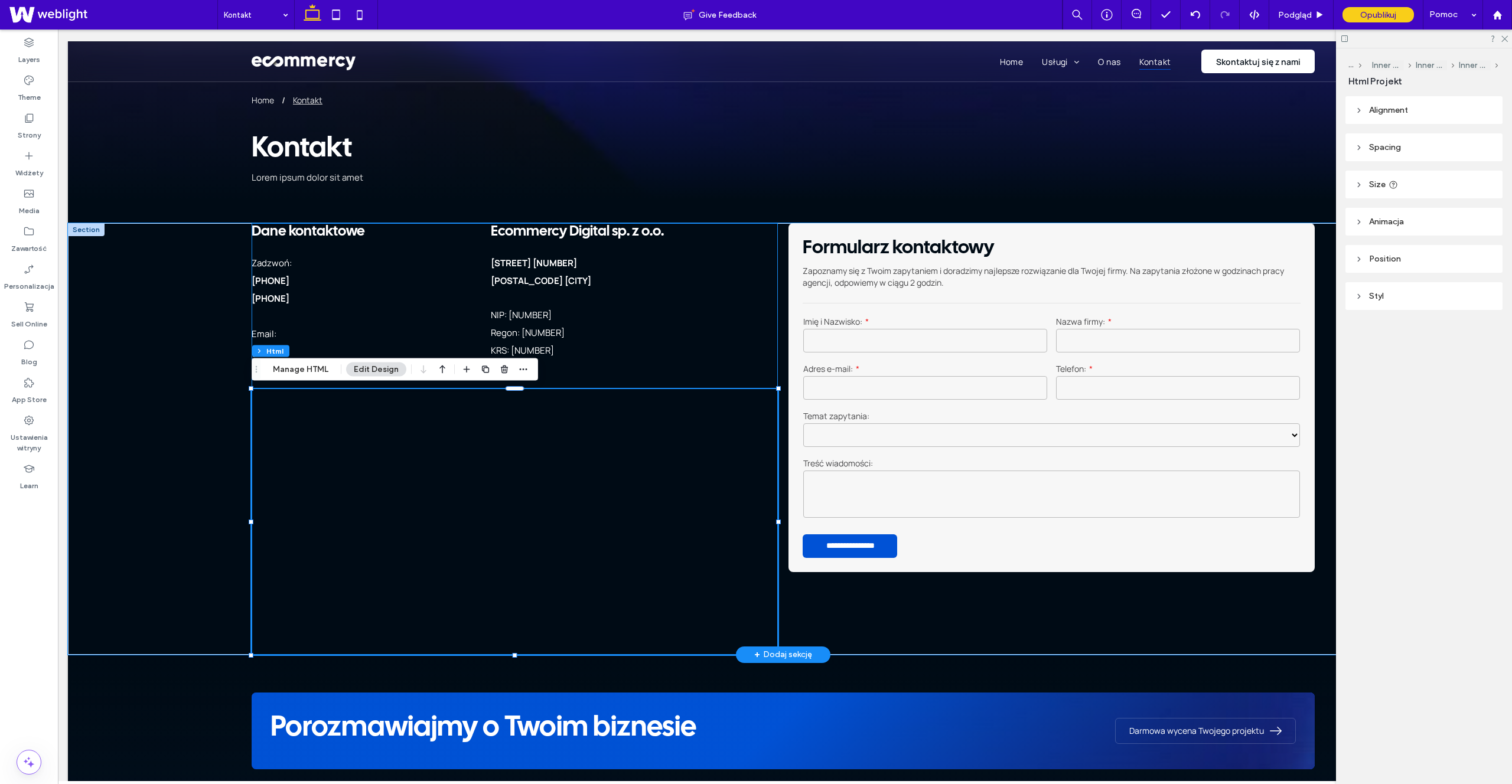 click at bounding box center [514, 522] 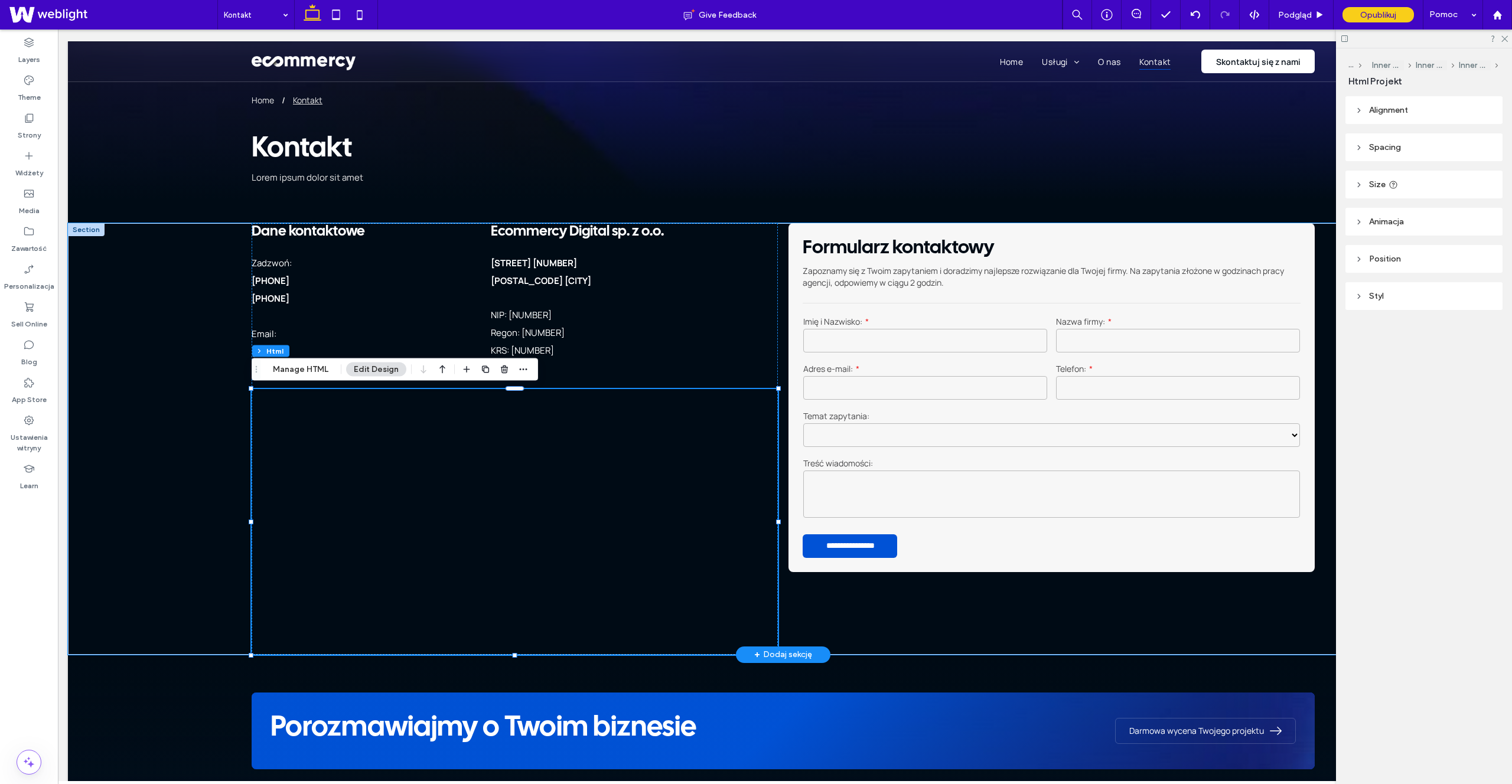 click at bounding box center [514, 522] 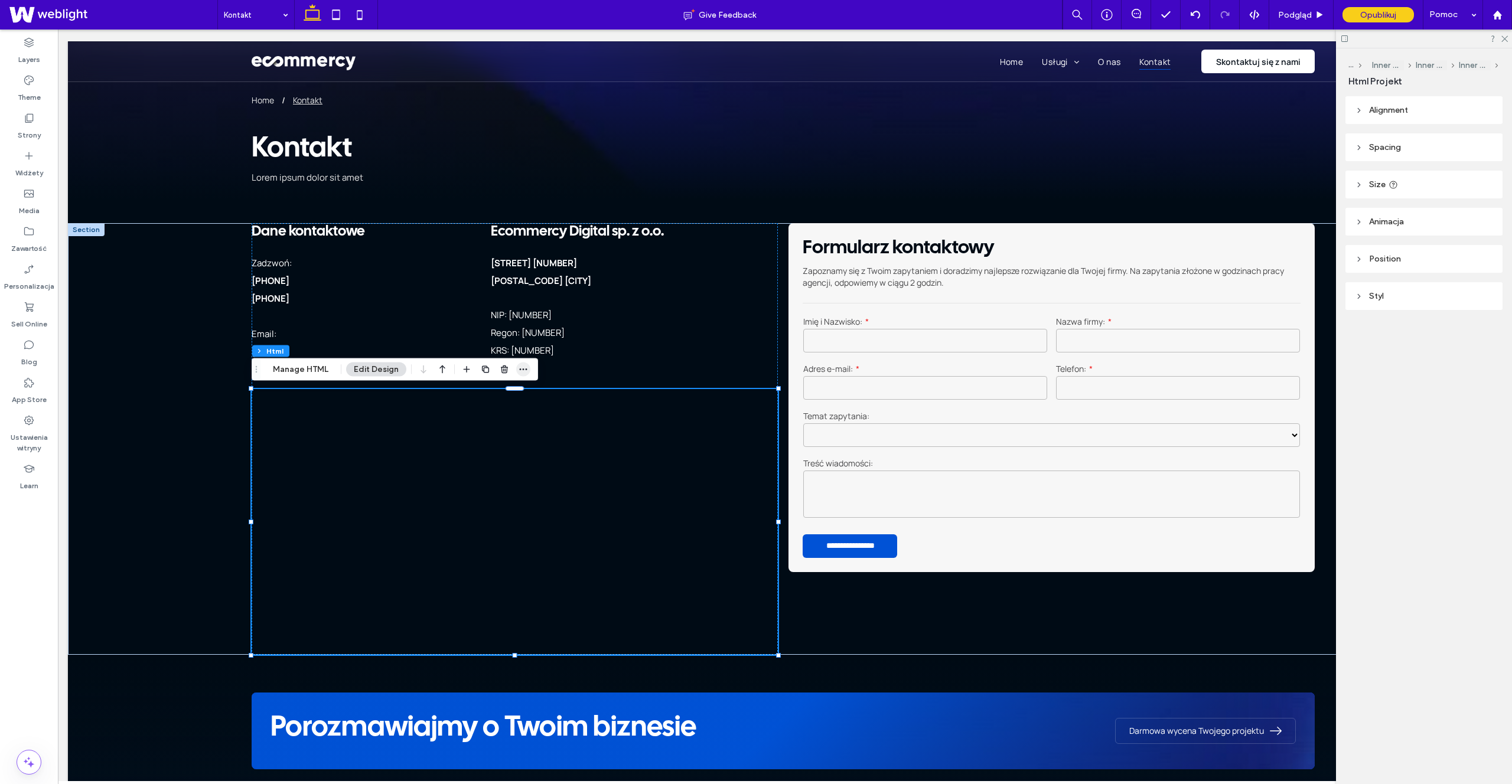 click 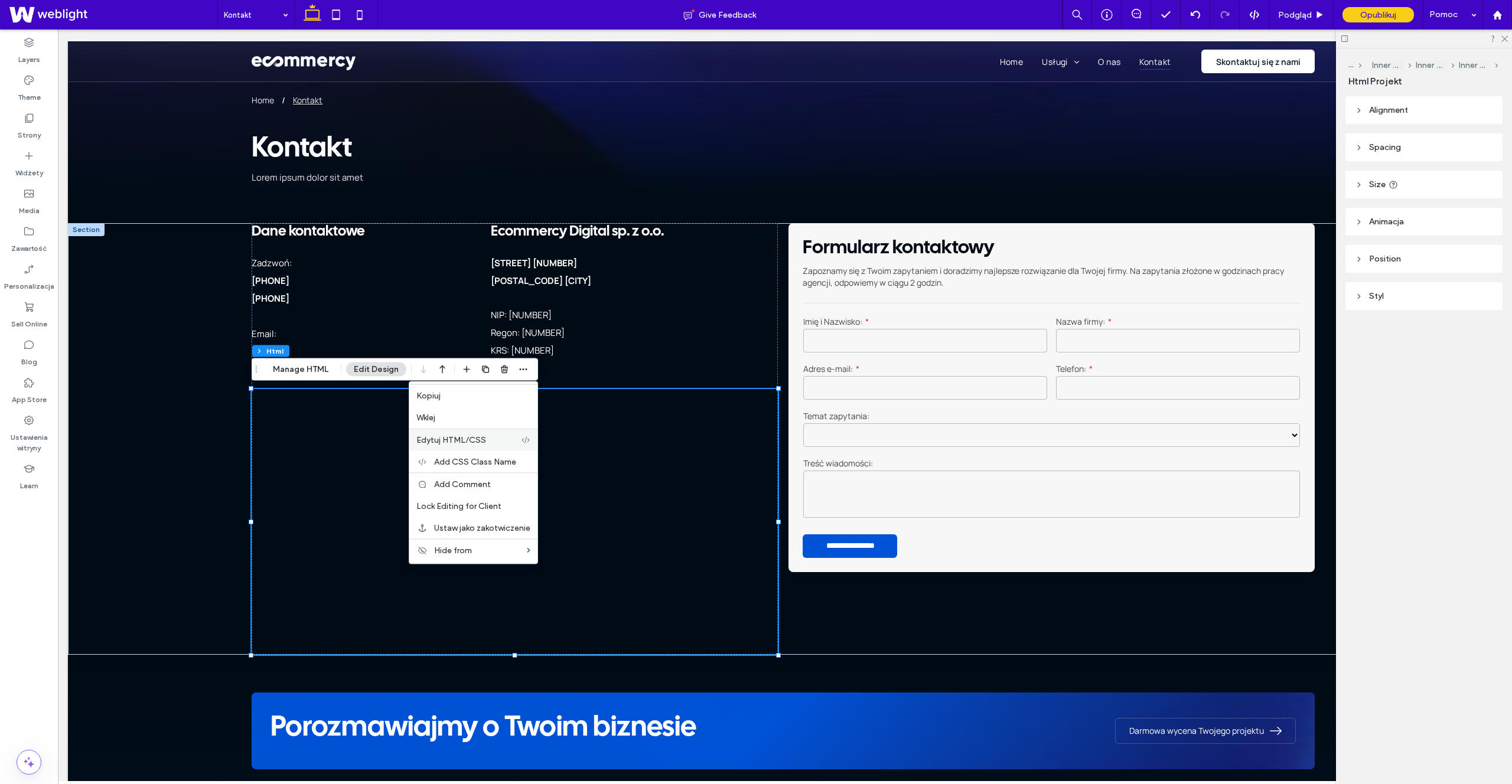 click on "Edytuj HTML/CSS" at bounding box center (451, 440) 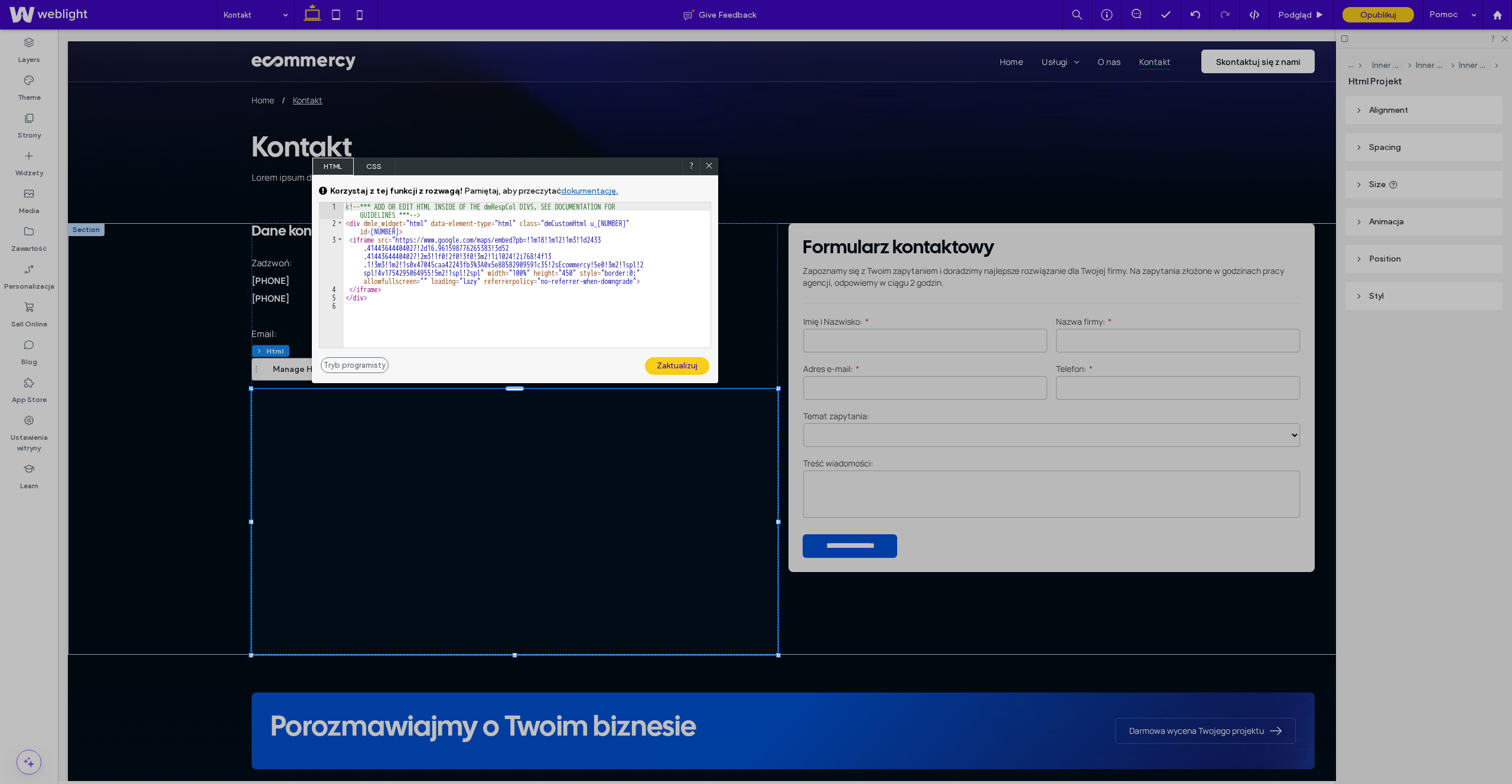 scroll, scrollTop: 2, scrollLeft: 0, axis: vertical 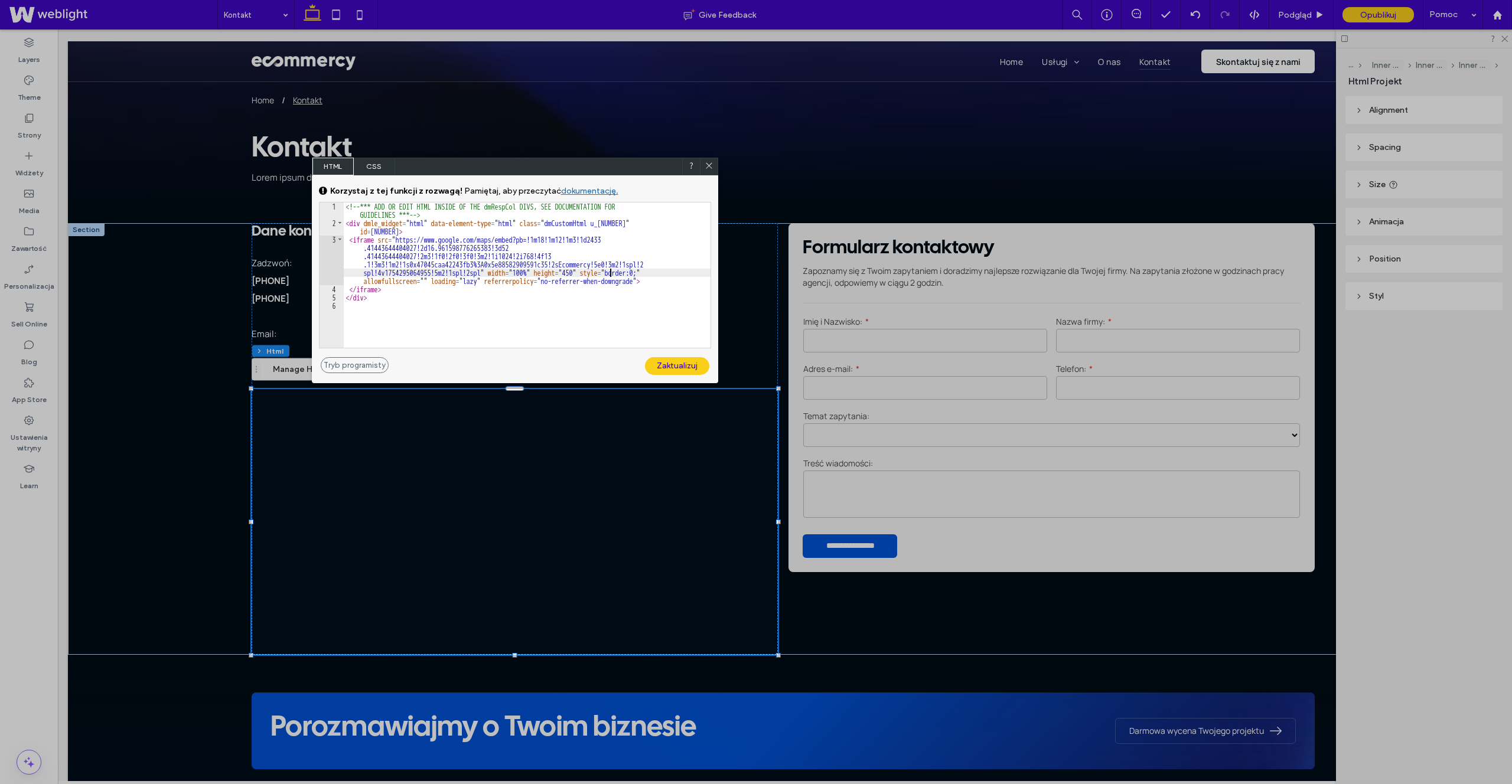 type on "**" 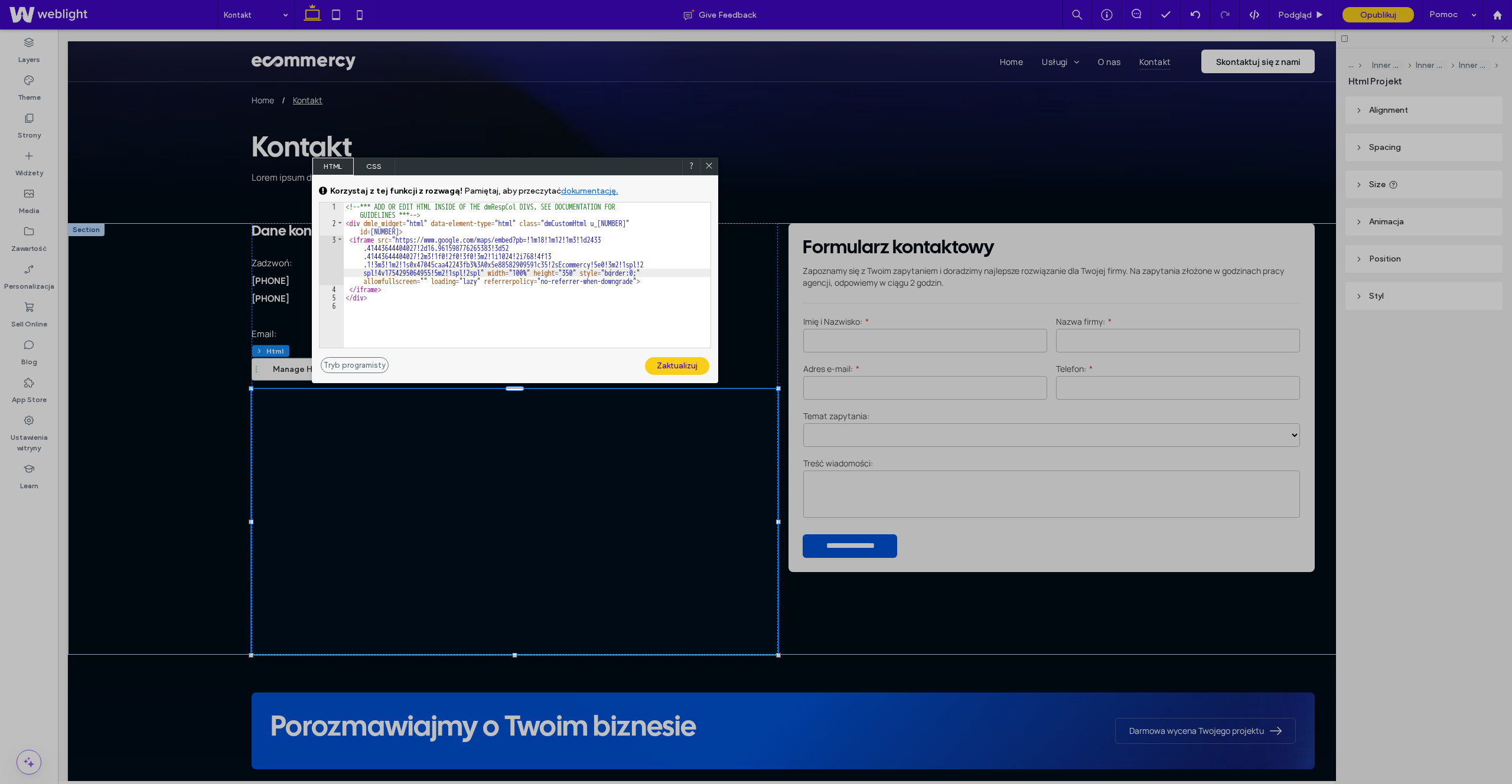 click on "Zaktualizuj" at bounding box center (677, 366) 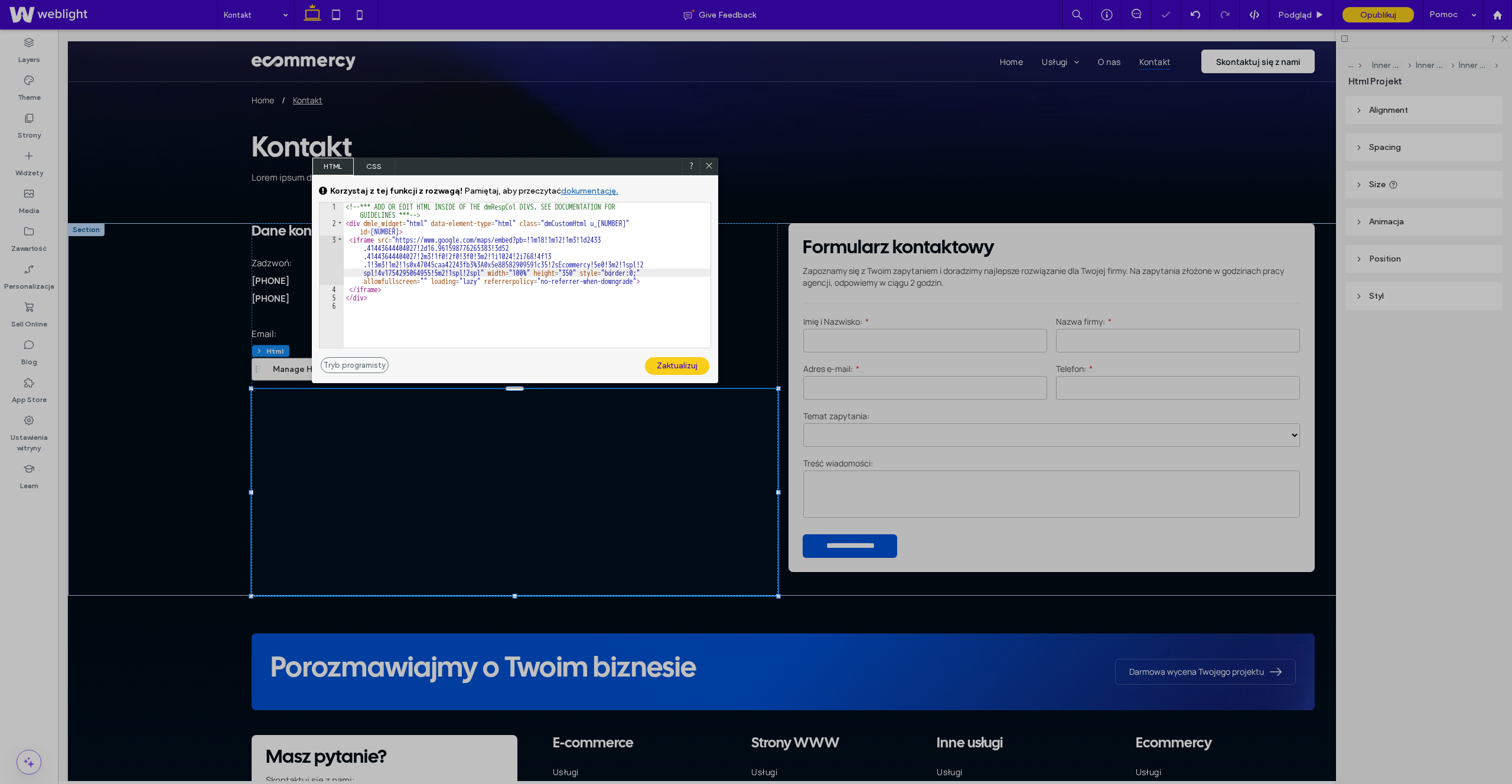 click at bounding box center (709, 166) 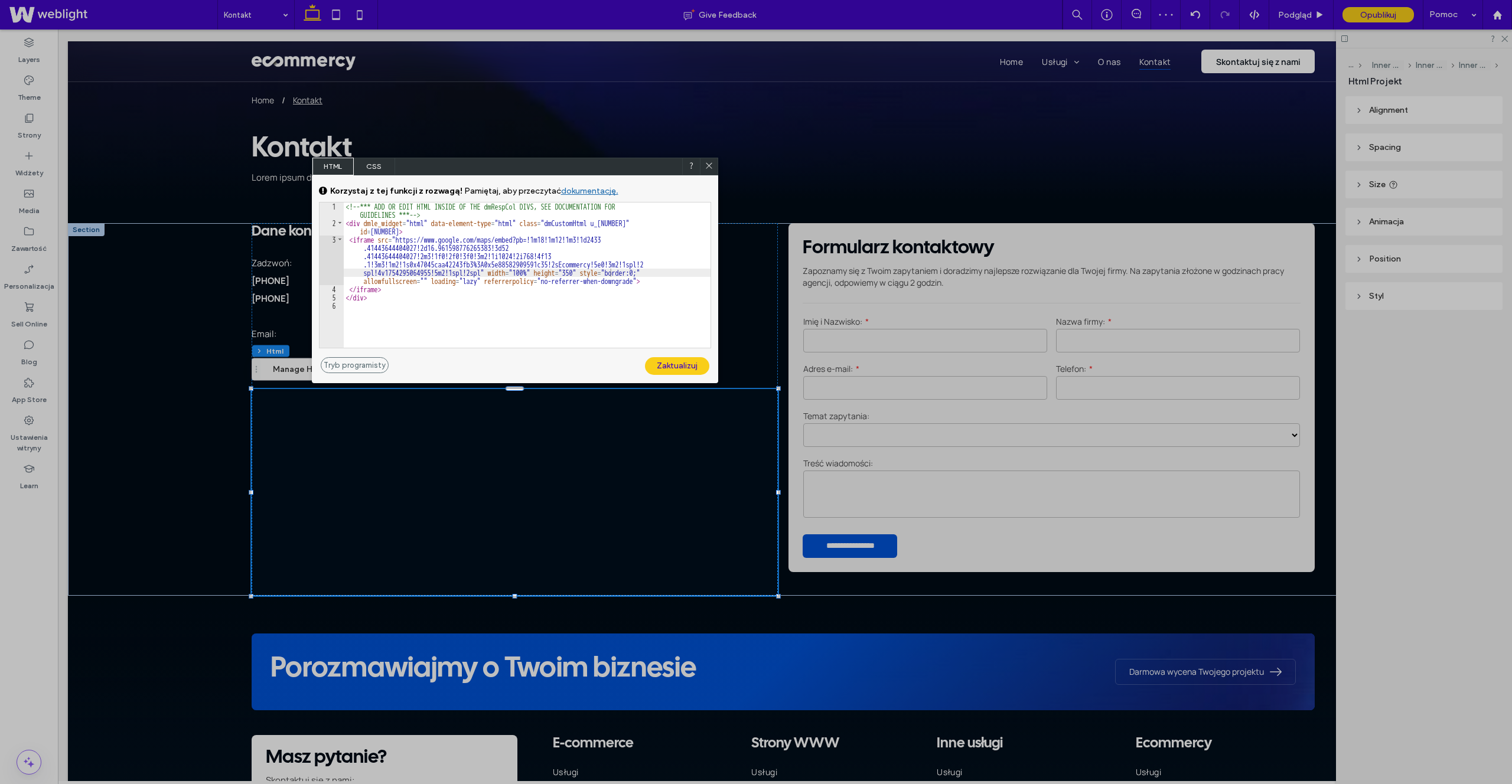 click at bounding box center [709, 166] 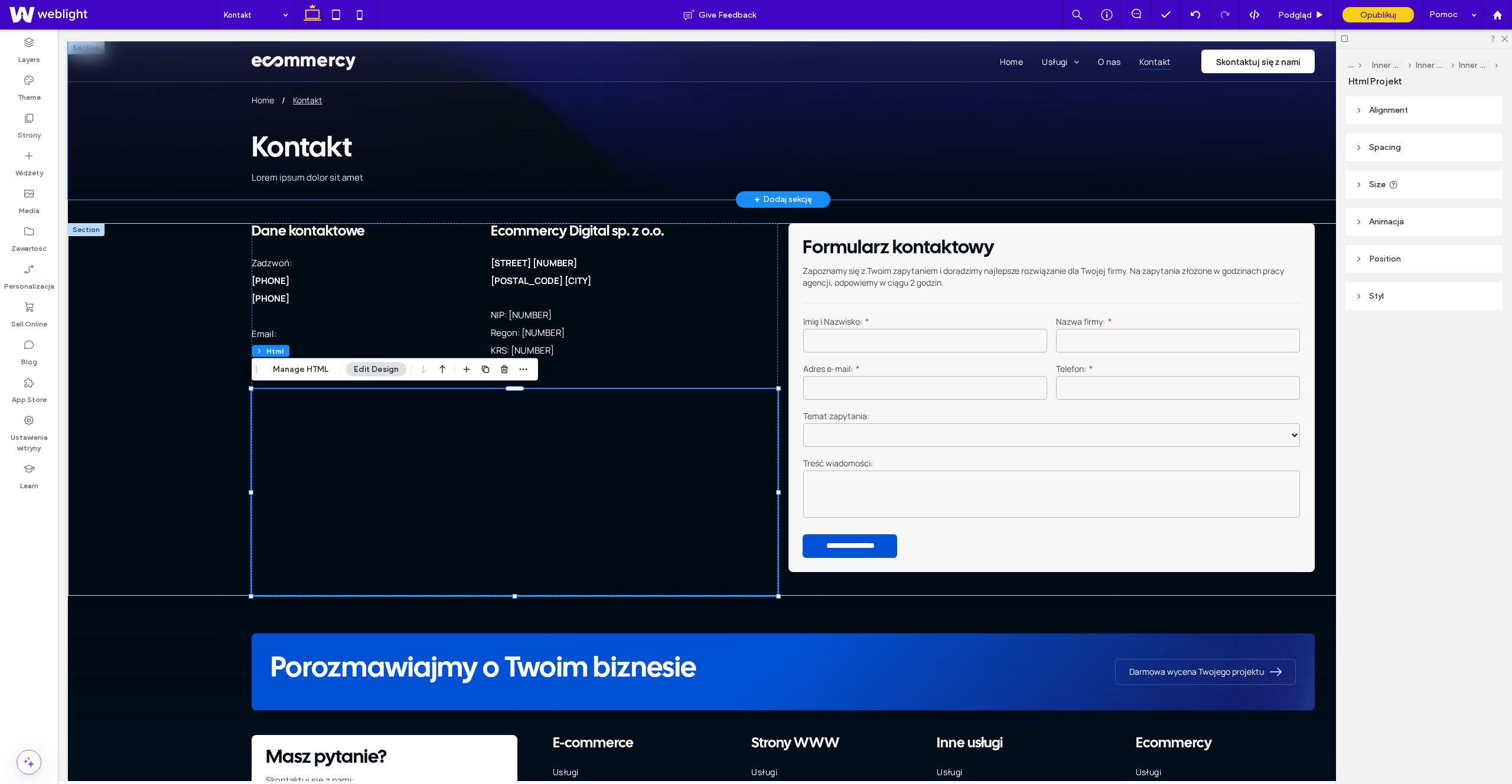 click on "Home Kontakt
Kontakt
Lorem ipsum dolor sit amet" at bounding box center (783, 120) 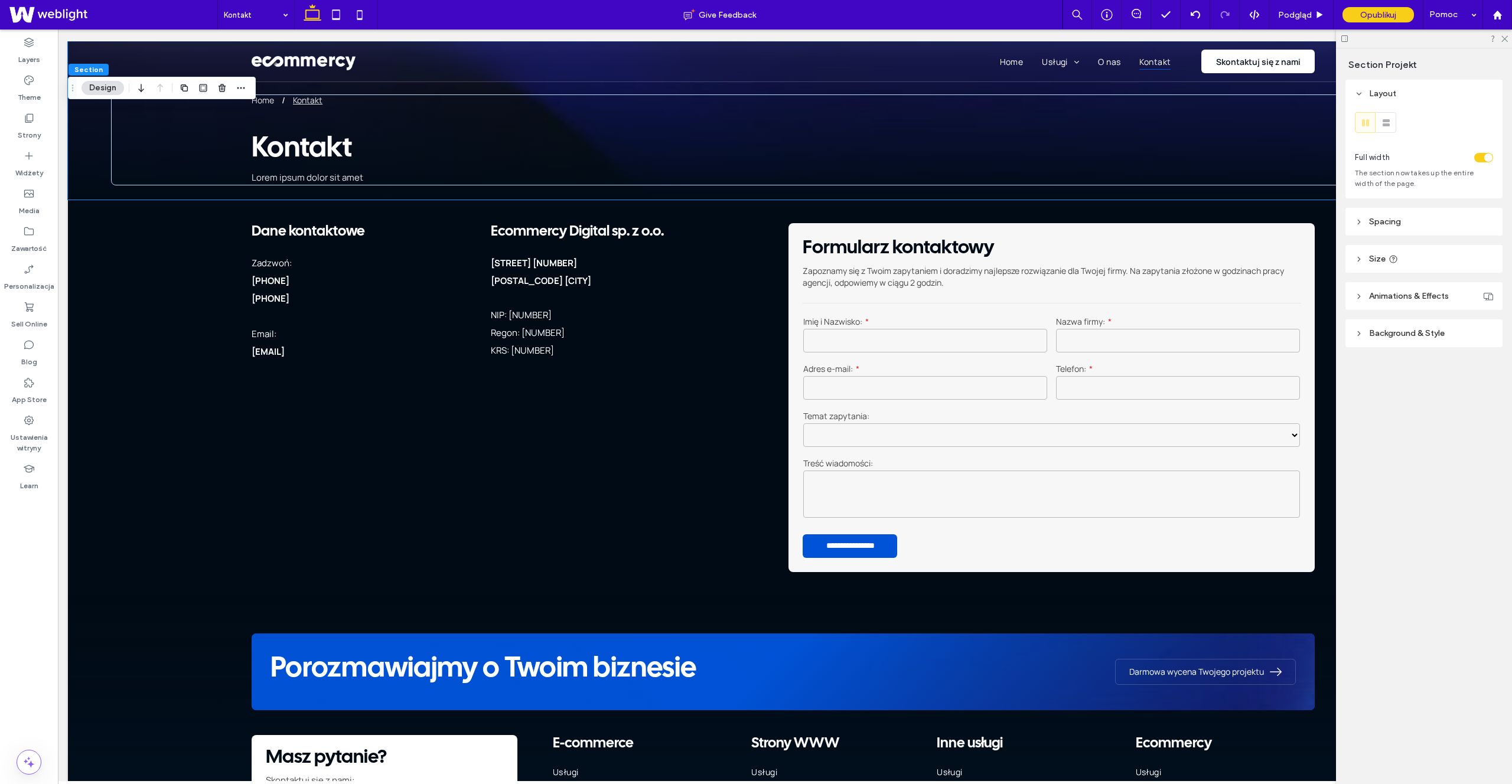 click on "Background & Style" at bounding box center (1424, 333) 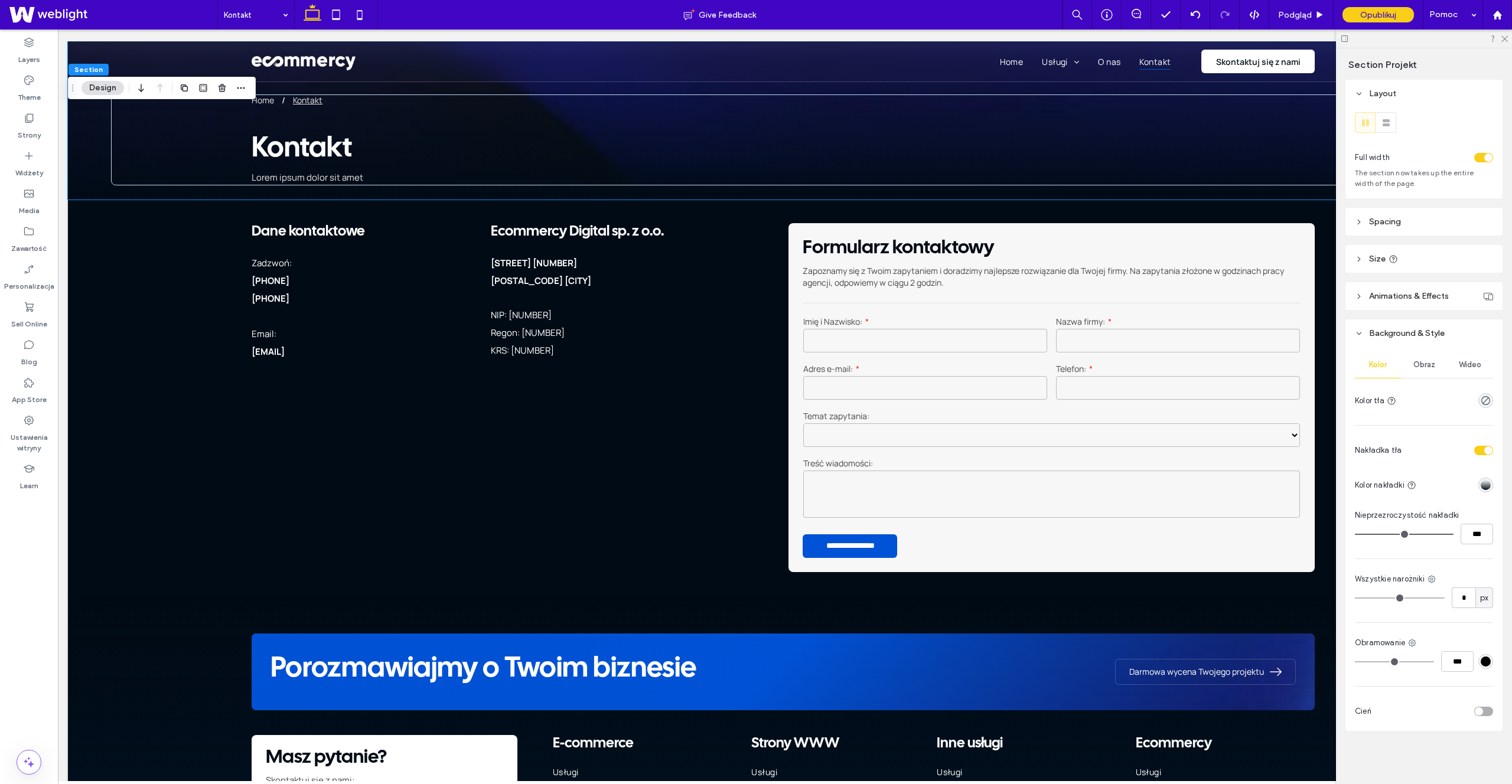 click on "Wideo" at bounding box center (1470, 365) 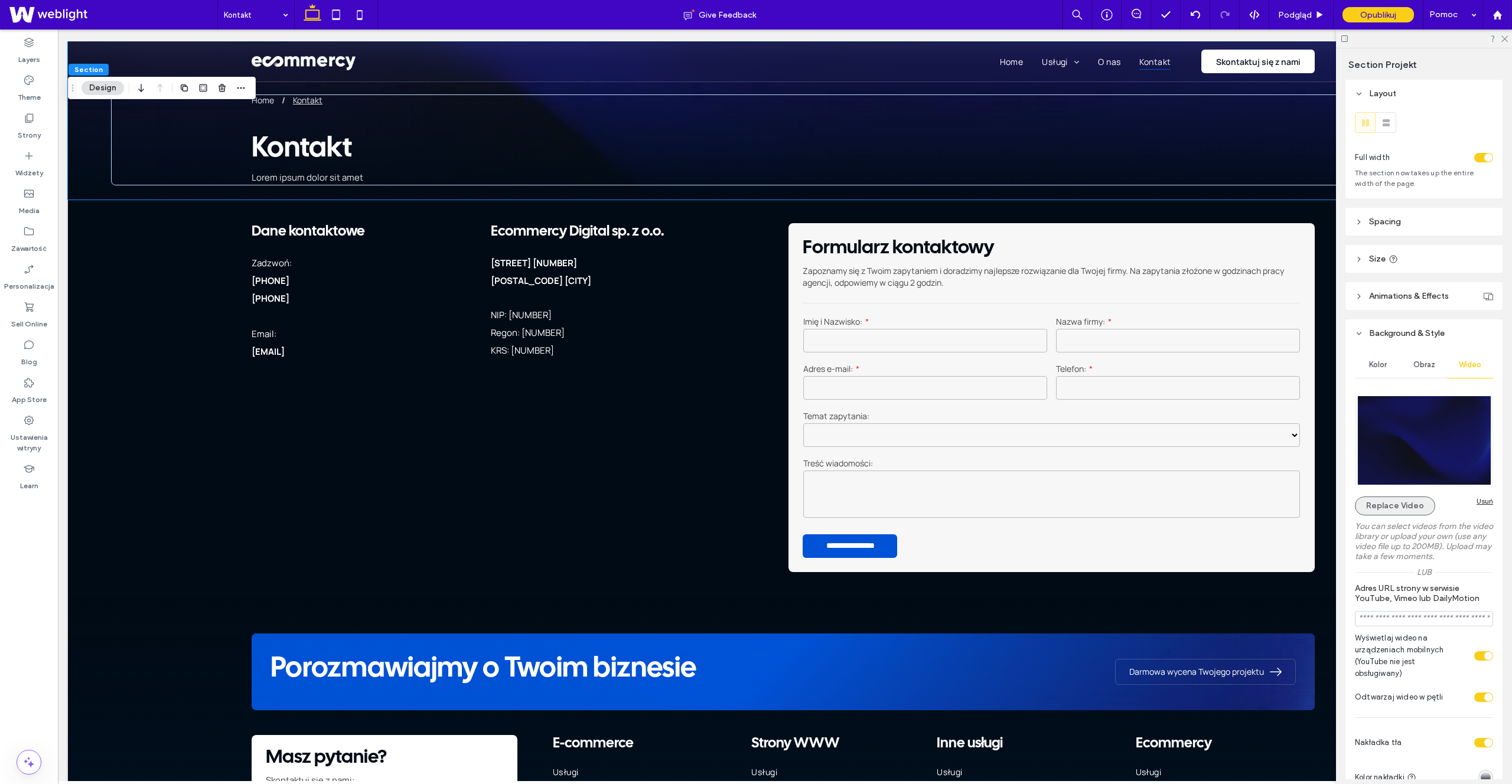 click on "Replace Video" at bounding box center (1395, 506) 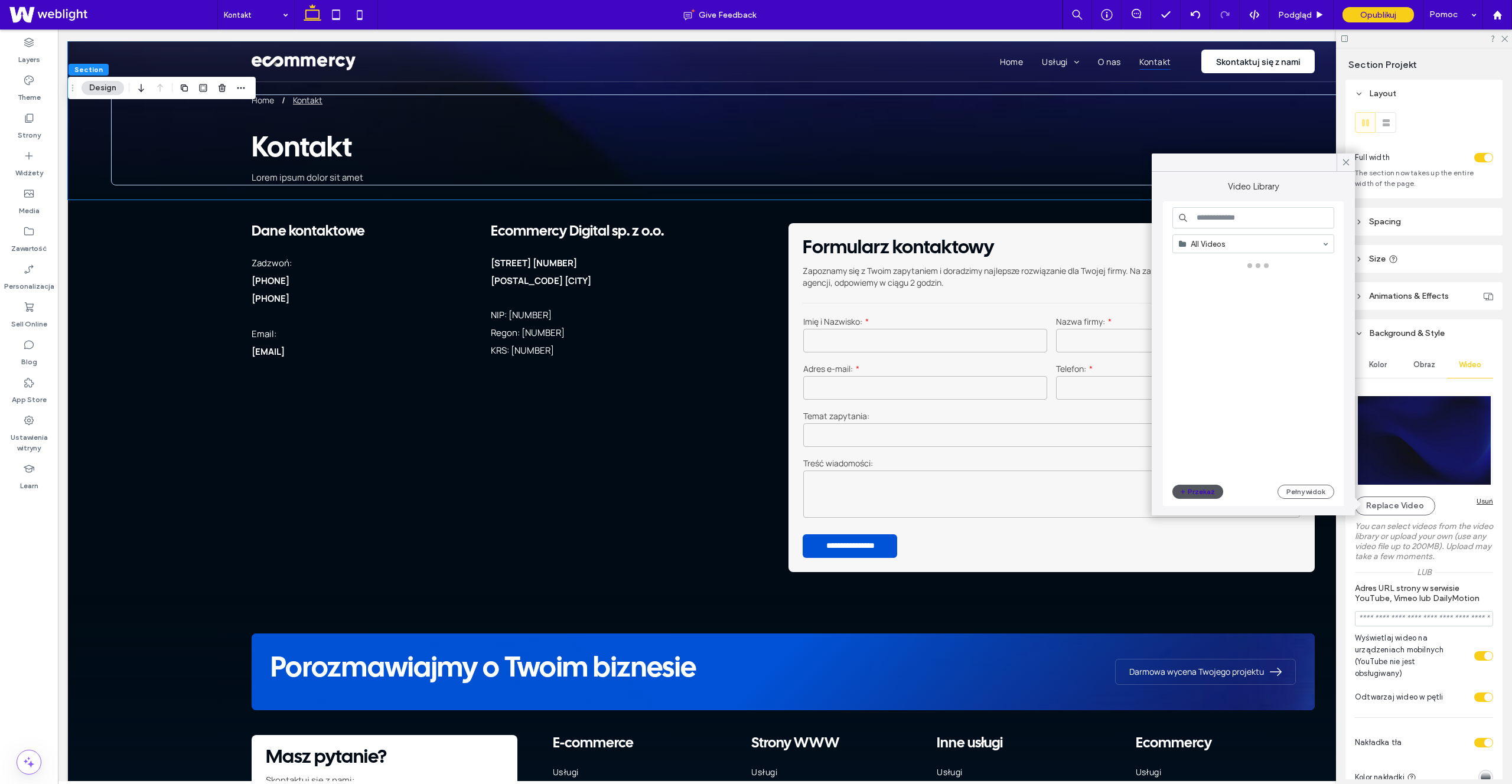 click on "Przekaż" at bounding box center [1198, 492] 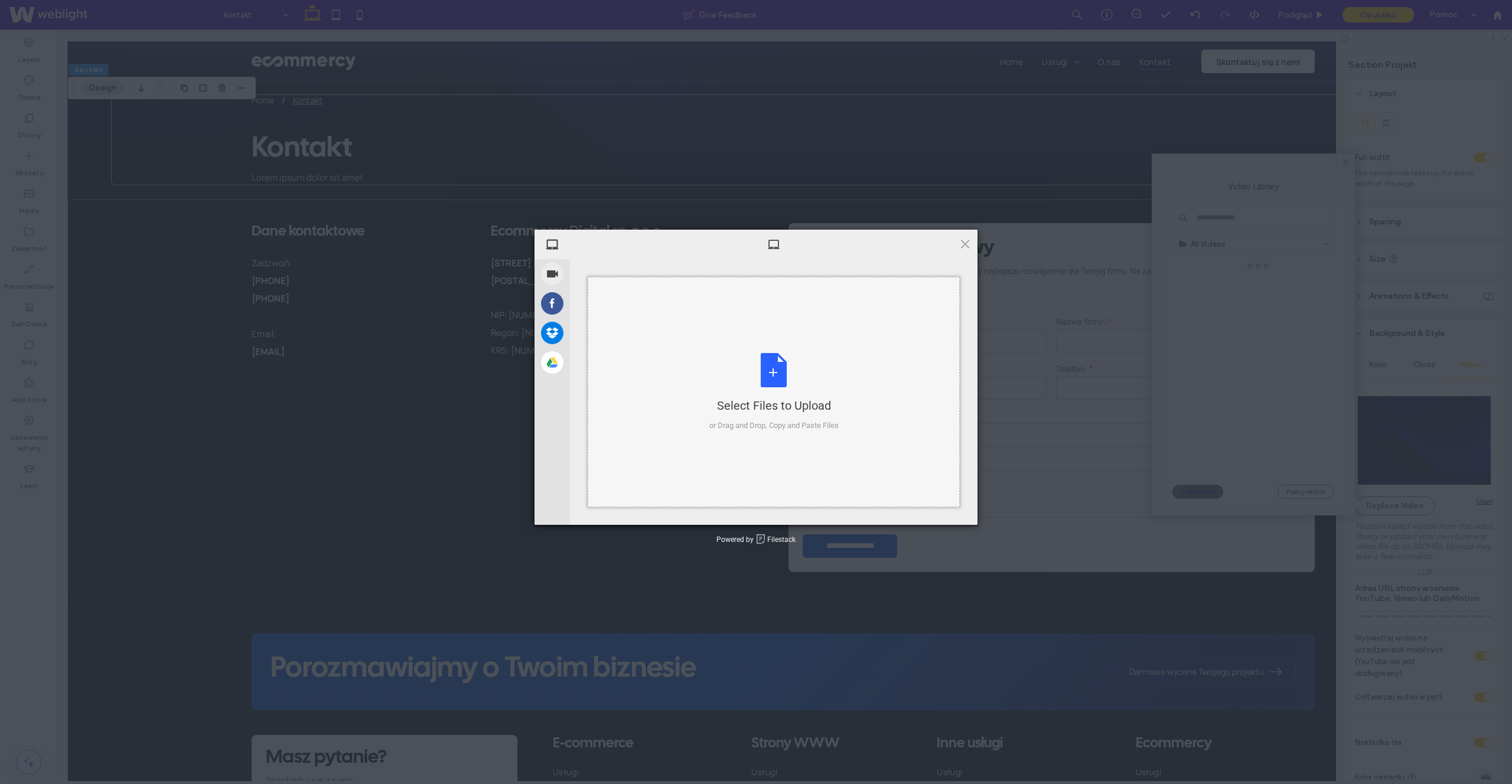 click on "Select Files to Upload
or Drag and Drop, Copy and Paste Files" at bounding box center [774, 392] 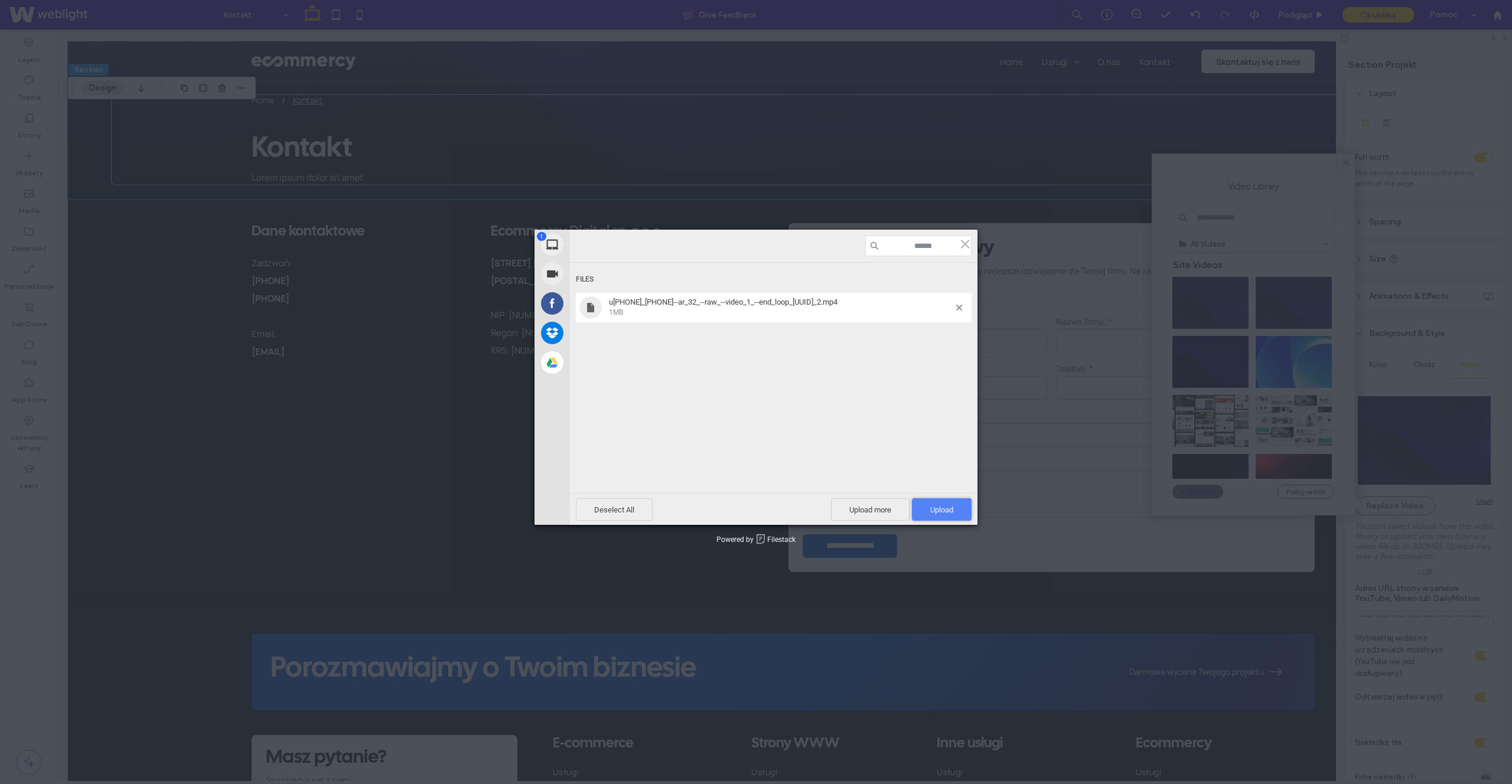 click on "Upload
1" at bounding box center [941, 509] 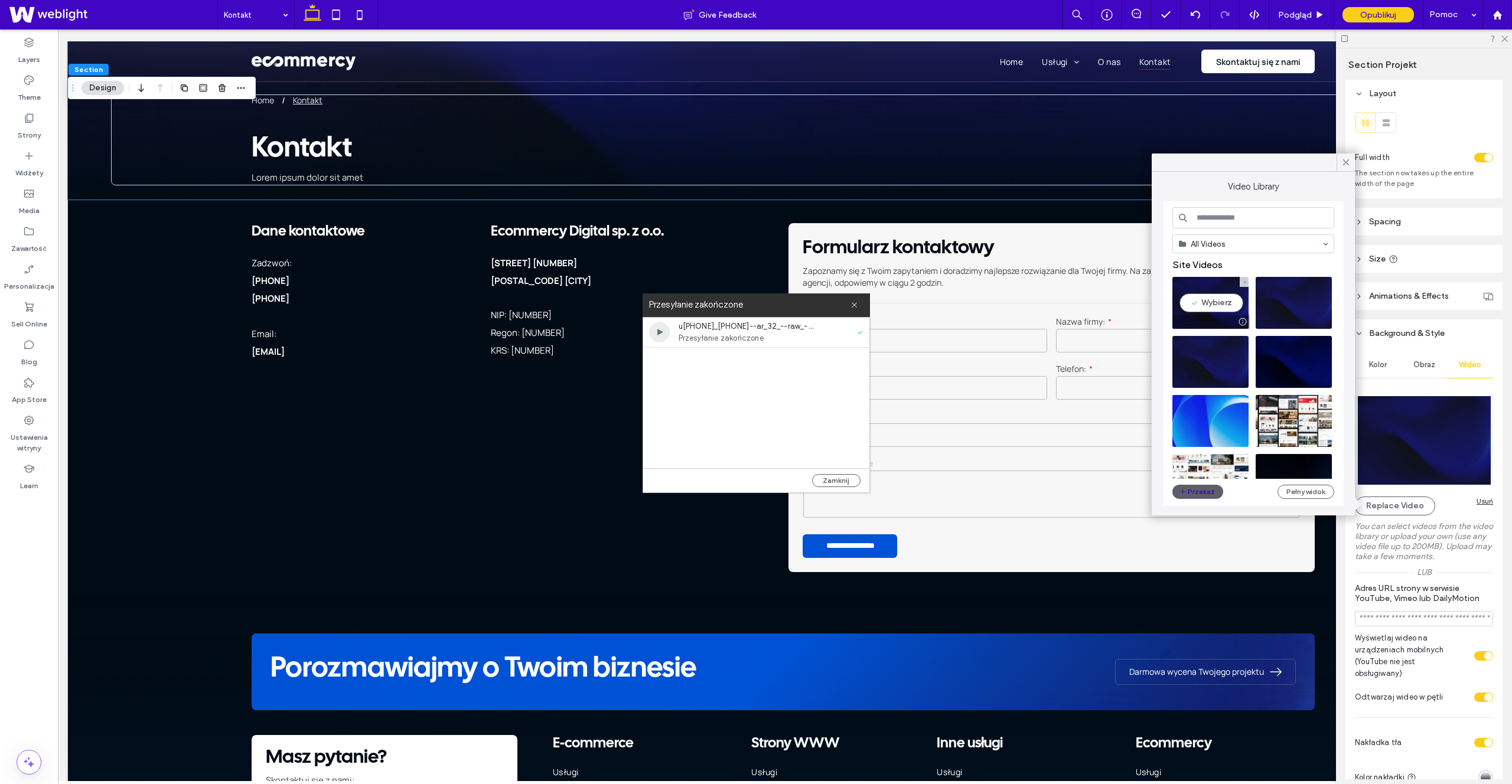 click at bounding box center (1210, 303) 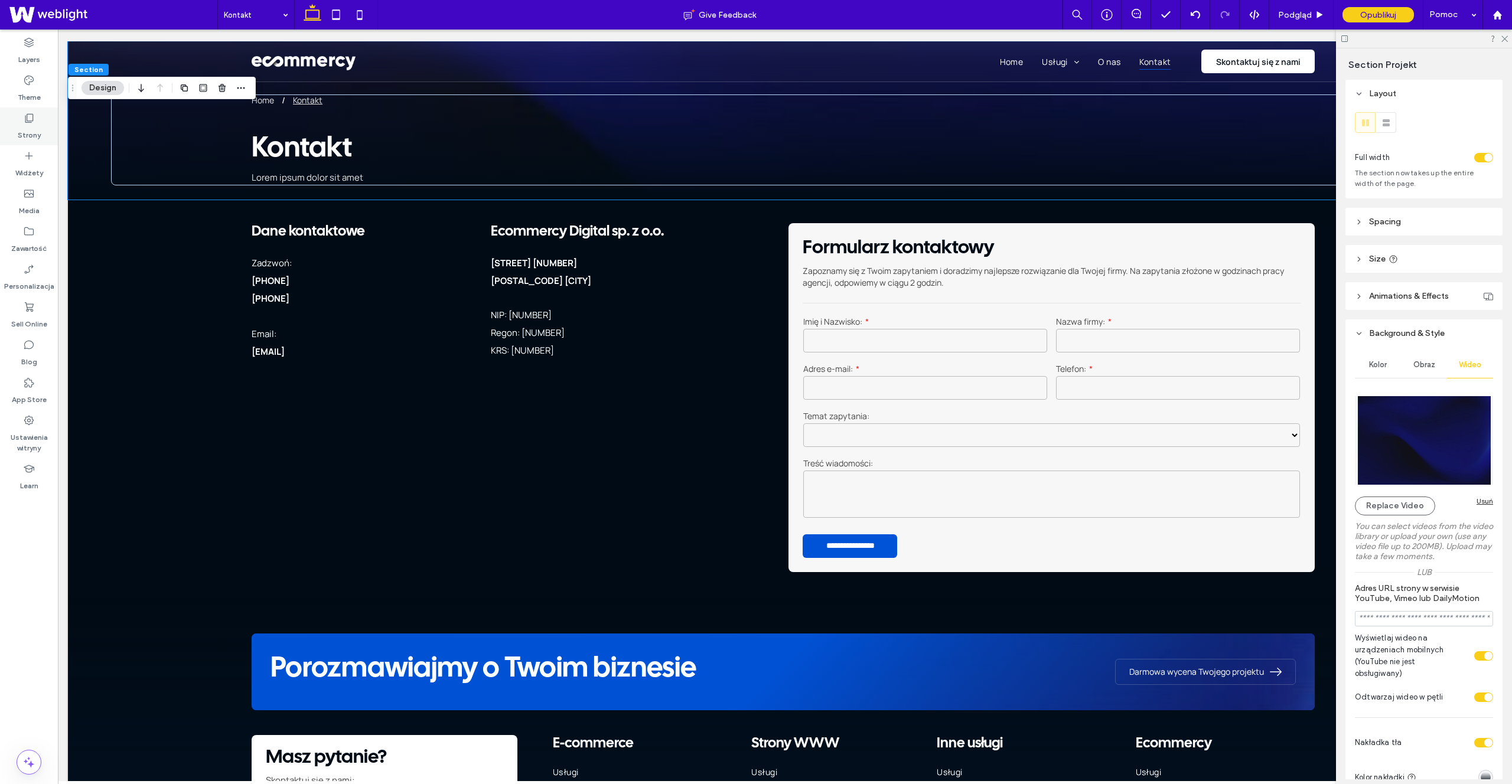 click on "Strony" at bounding box center [29, 126] 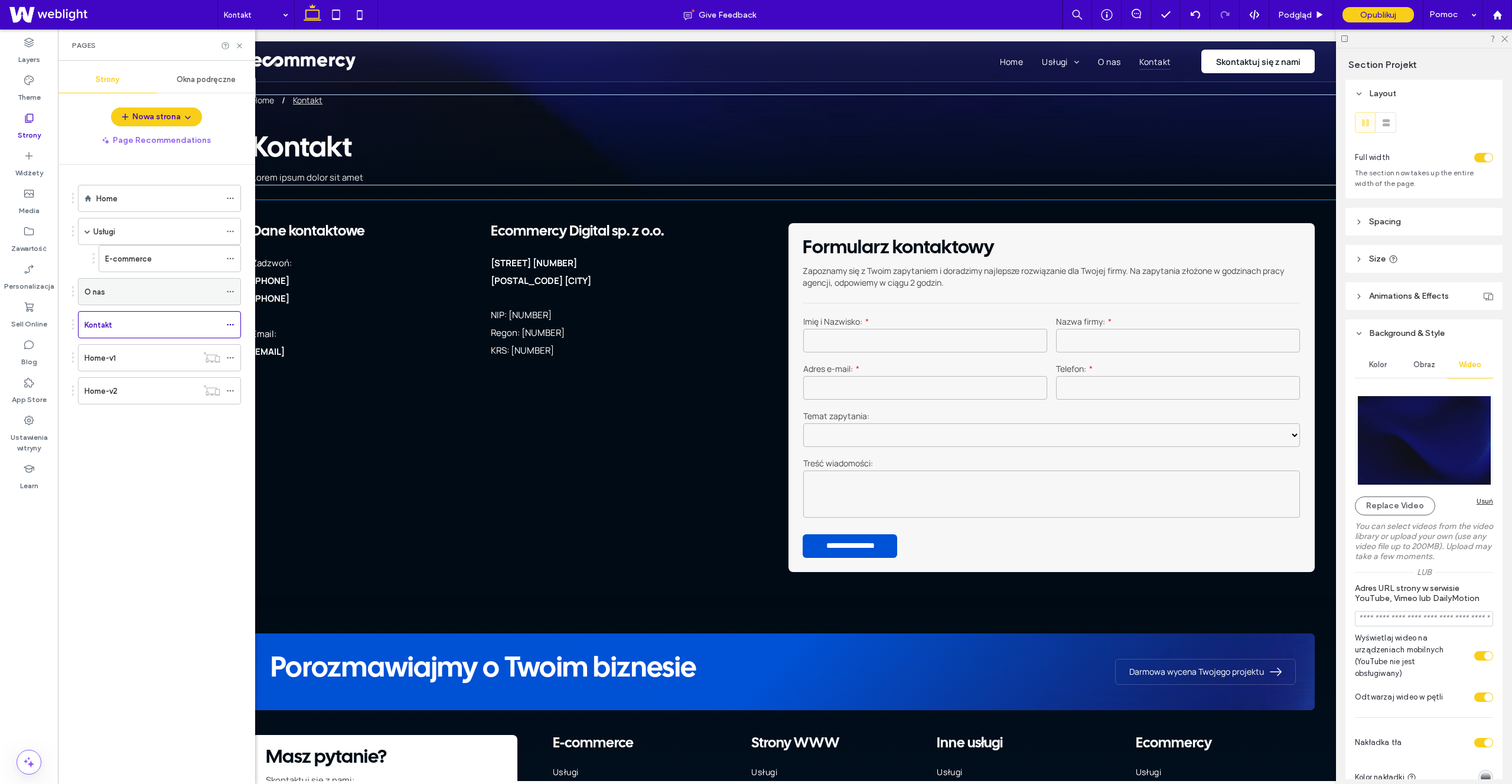 click on "O nas" at bounding box center [152, 292] 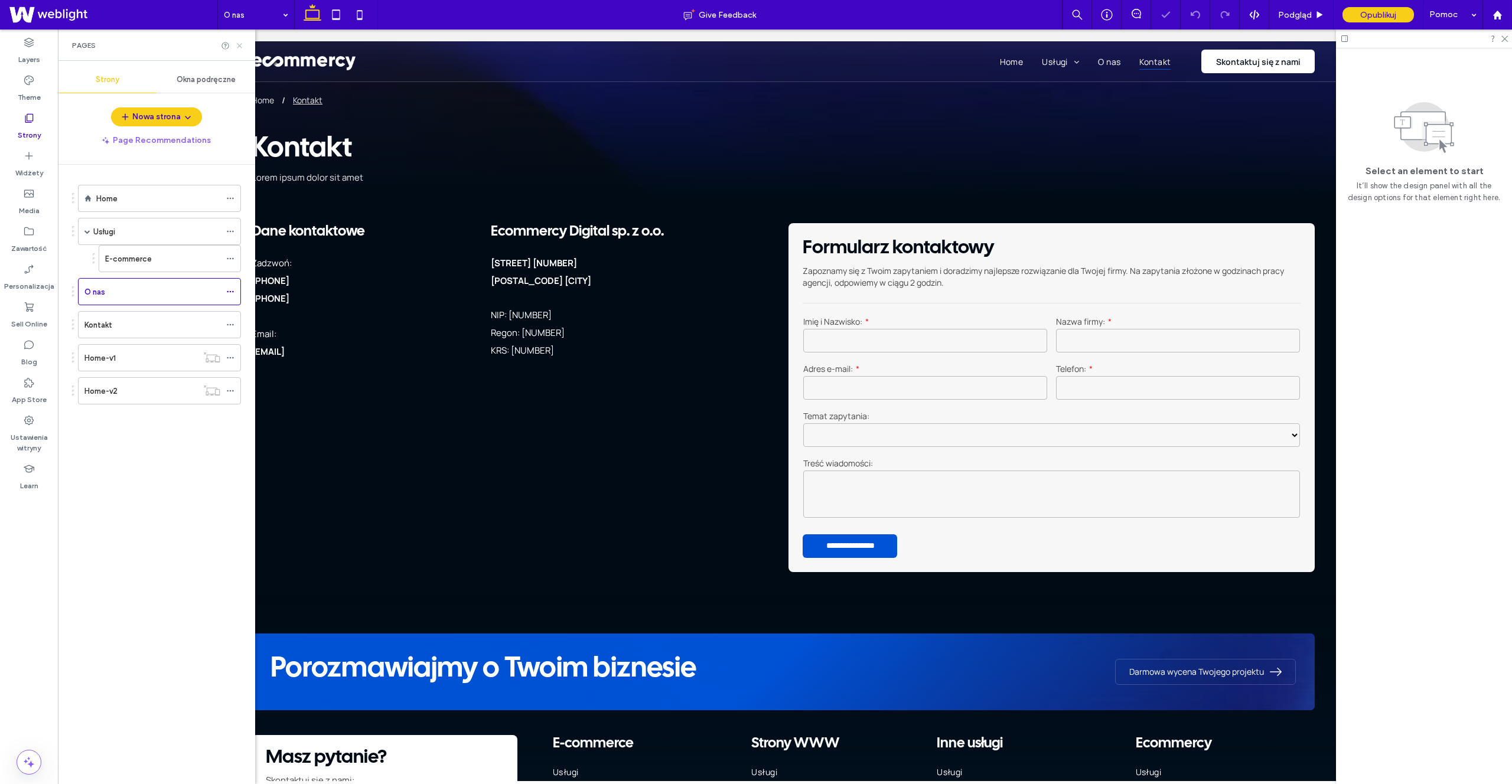 click 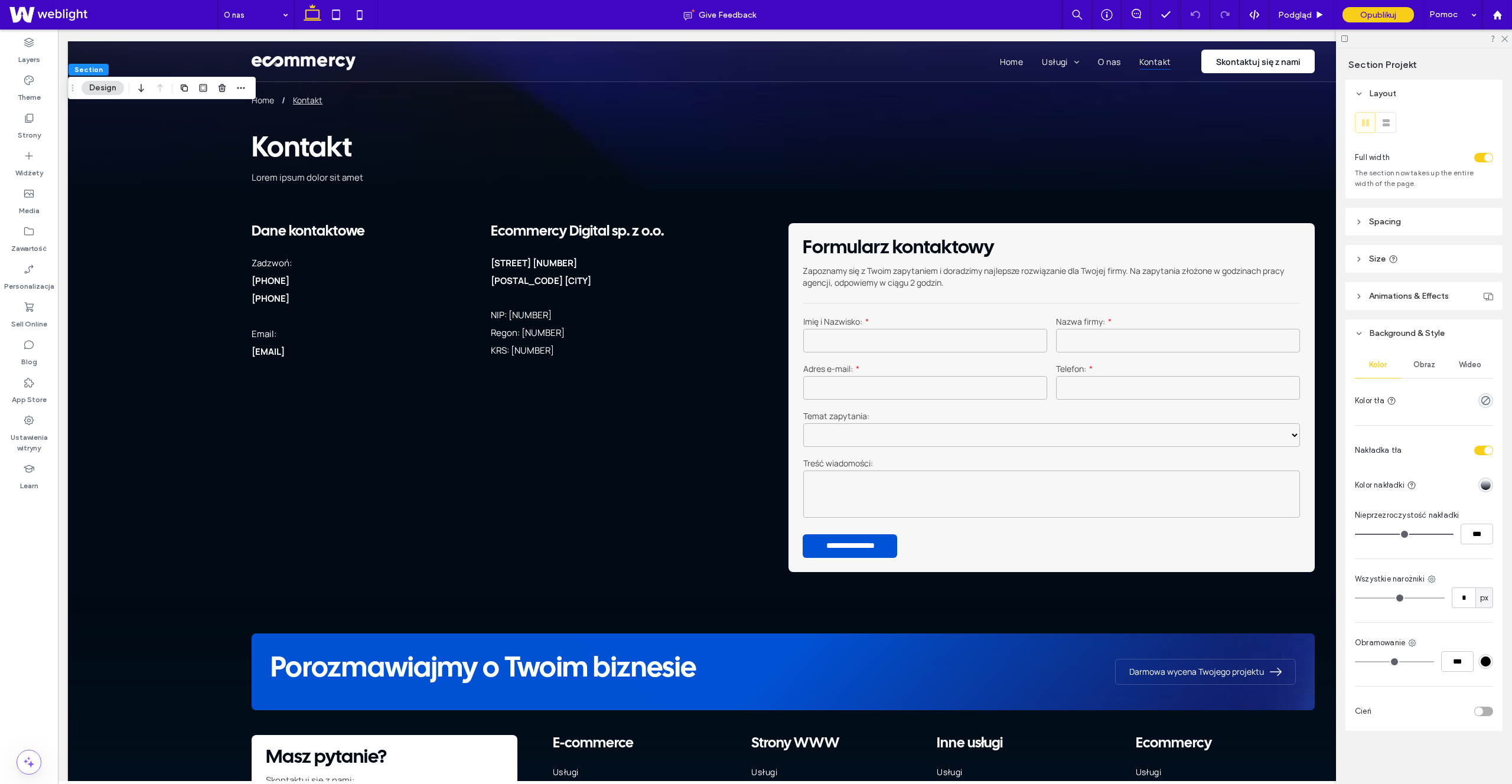 click on "Design" at bounding box center [103, 88] 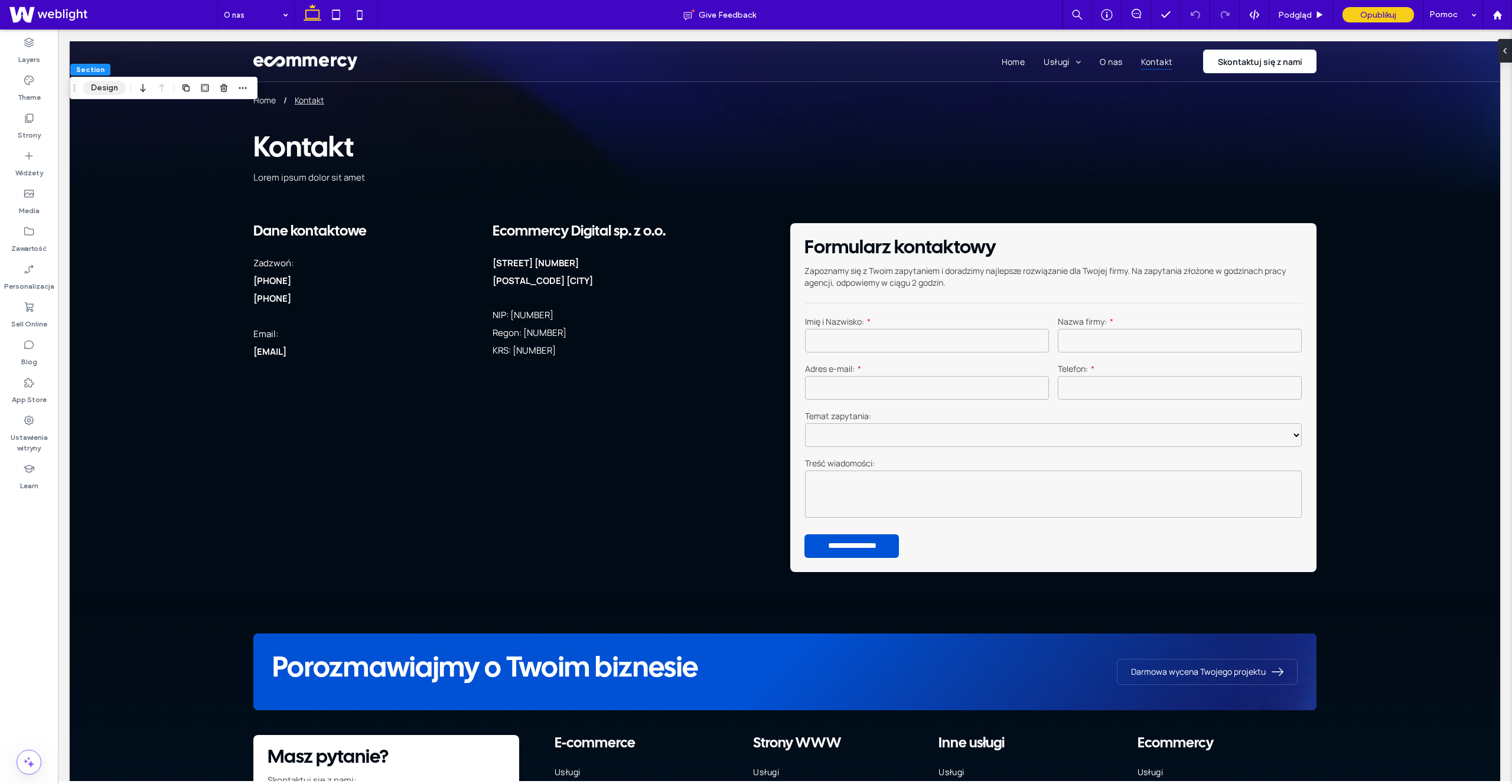 scroll, scrollTop: 0, scrollLeft: 0, axis: both 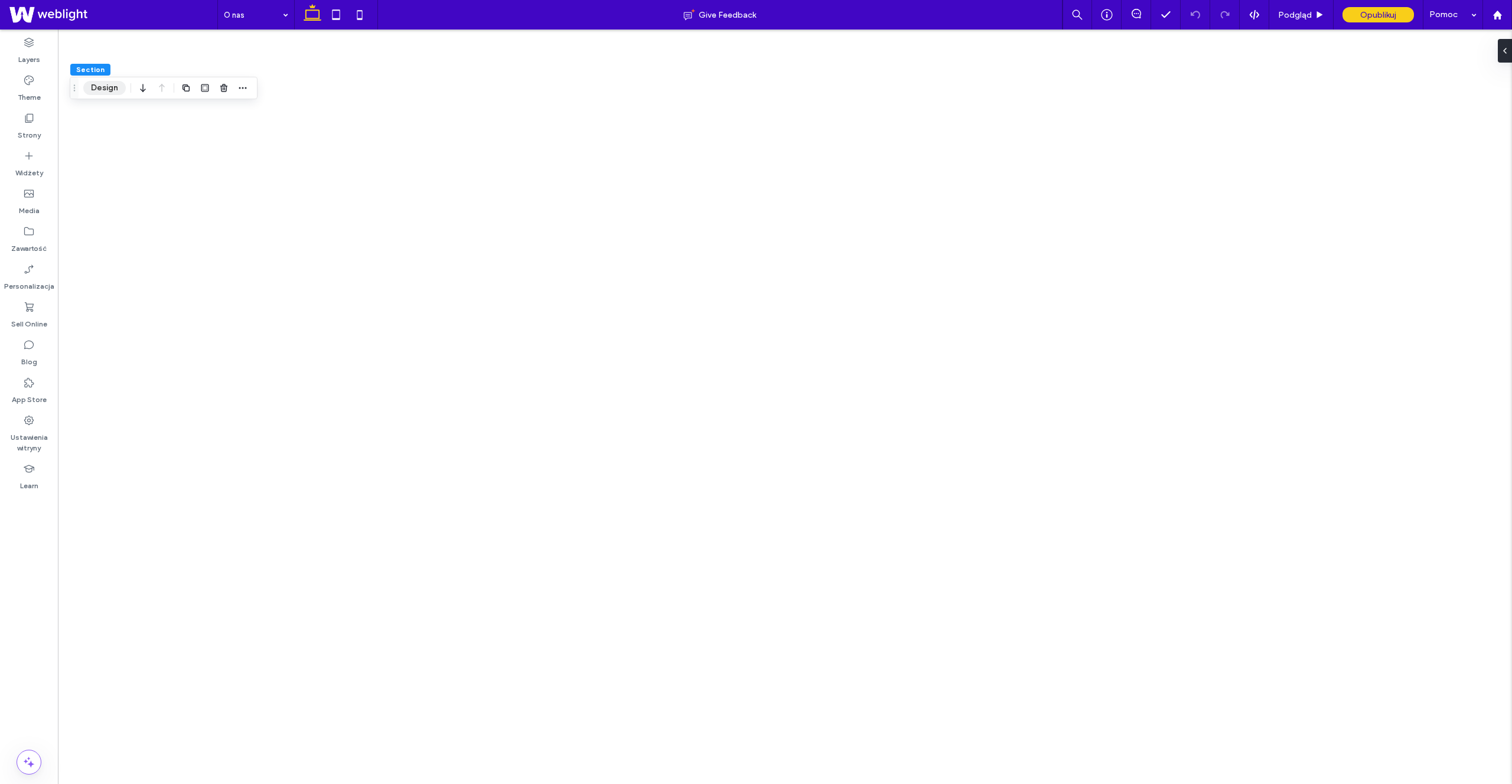 click on "Design" at bounding box center (105, 88) 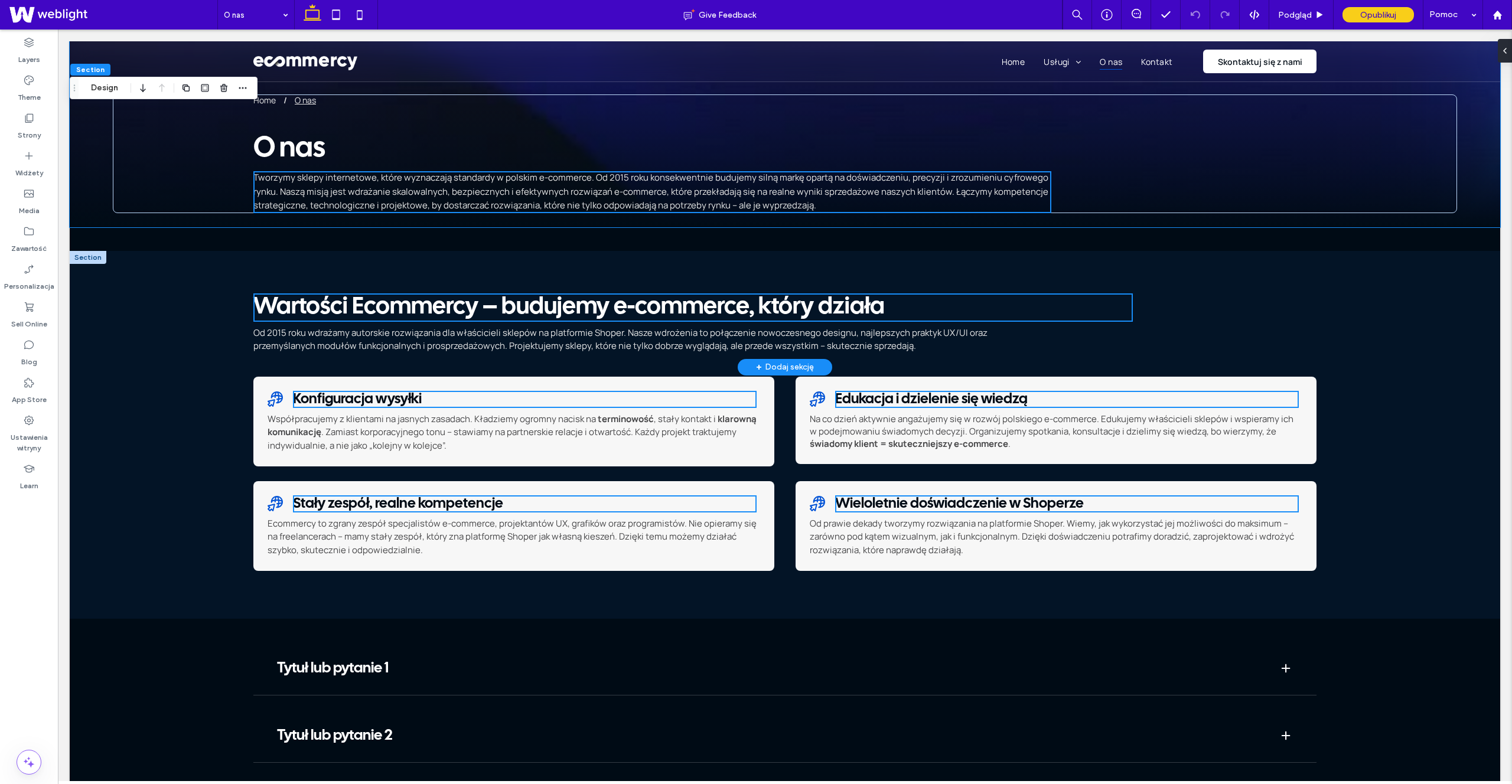 scroll, scrollTop: 0, scrollLeft: 0, axis: both 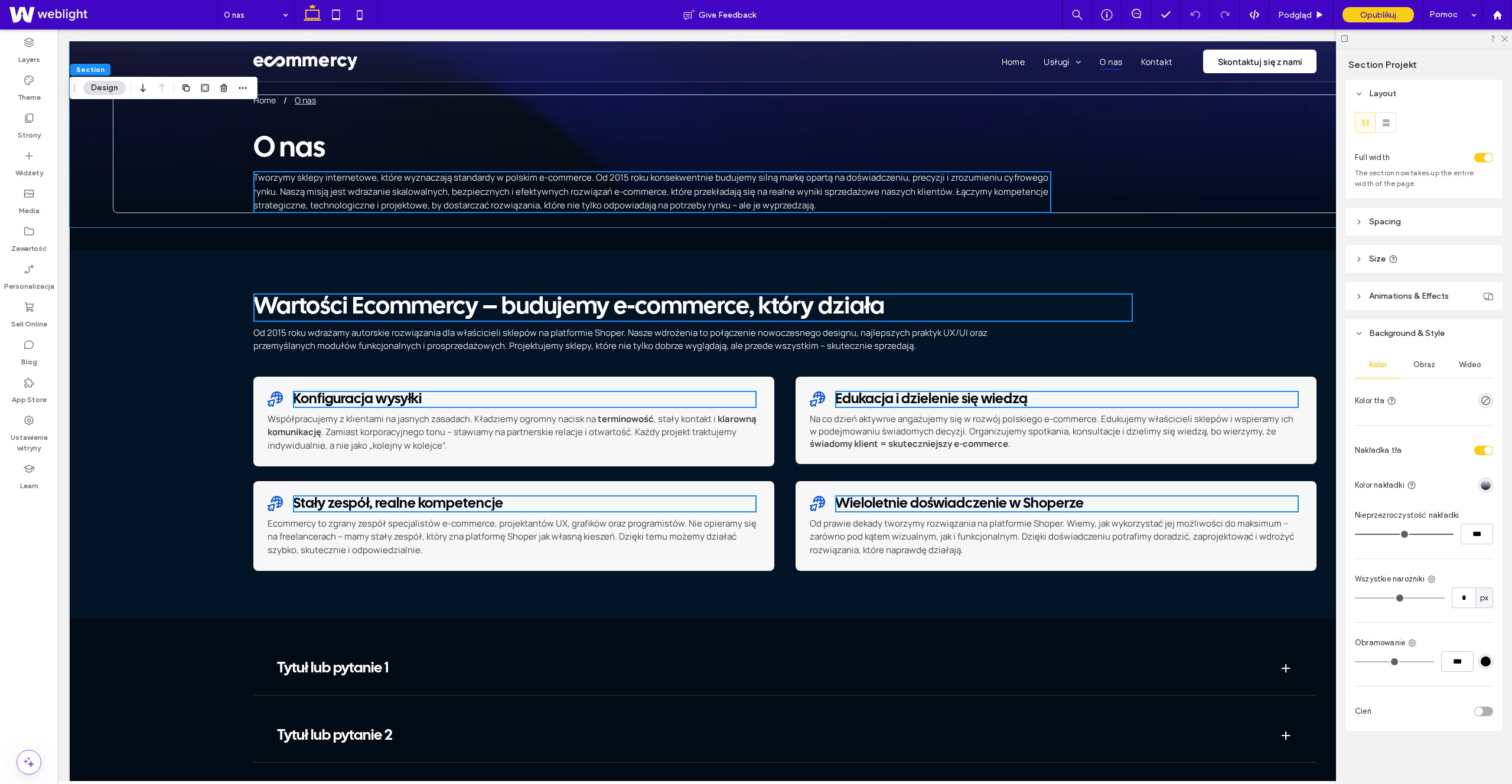 click on "Wideo" at bounding box center [1470, 365] 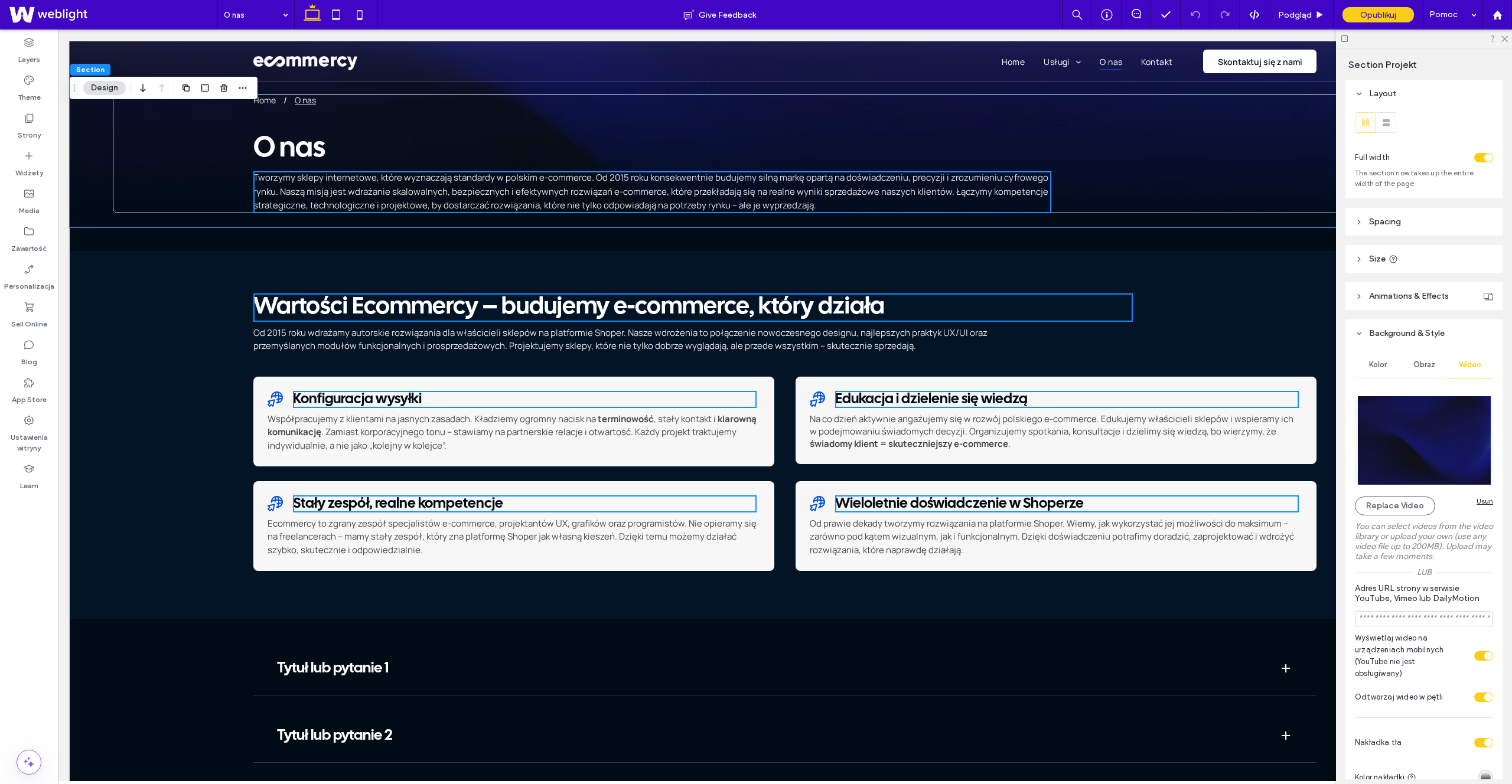 click at bounding box center [1424, 440] 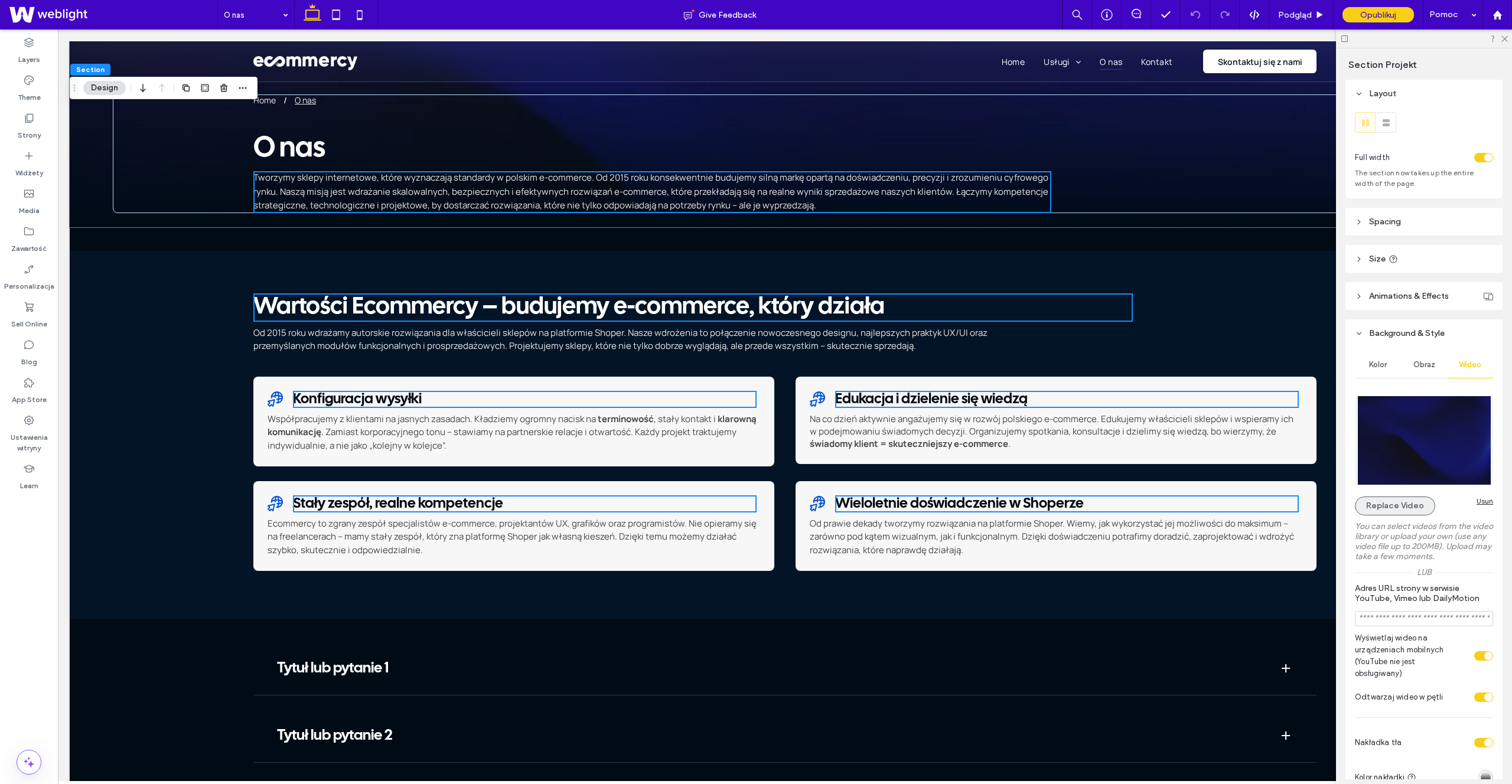 click on "Replace Video" at bounding box center [1395, 506] 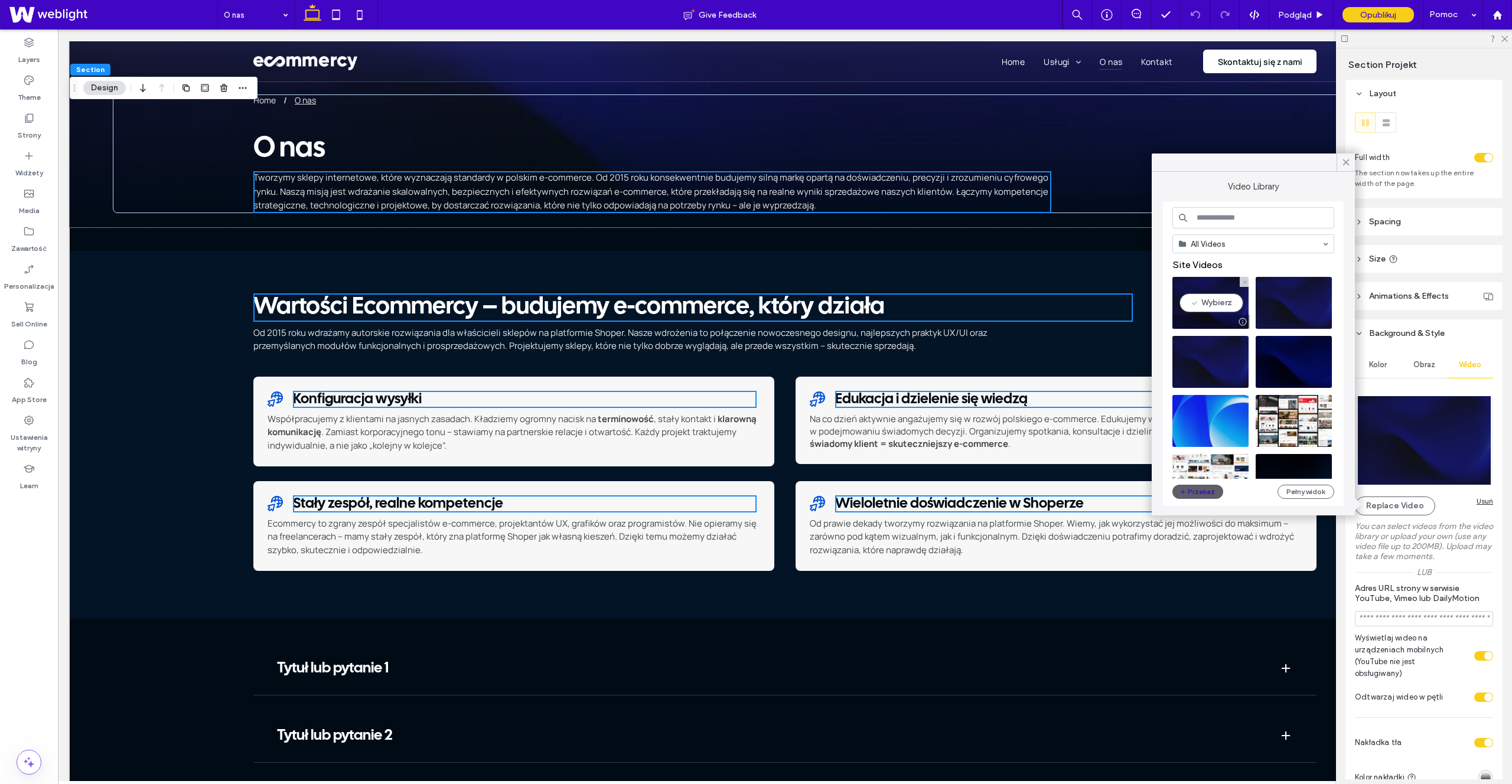 click at bounding box center (1210, 303) 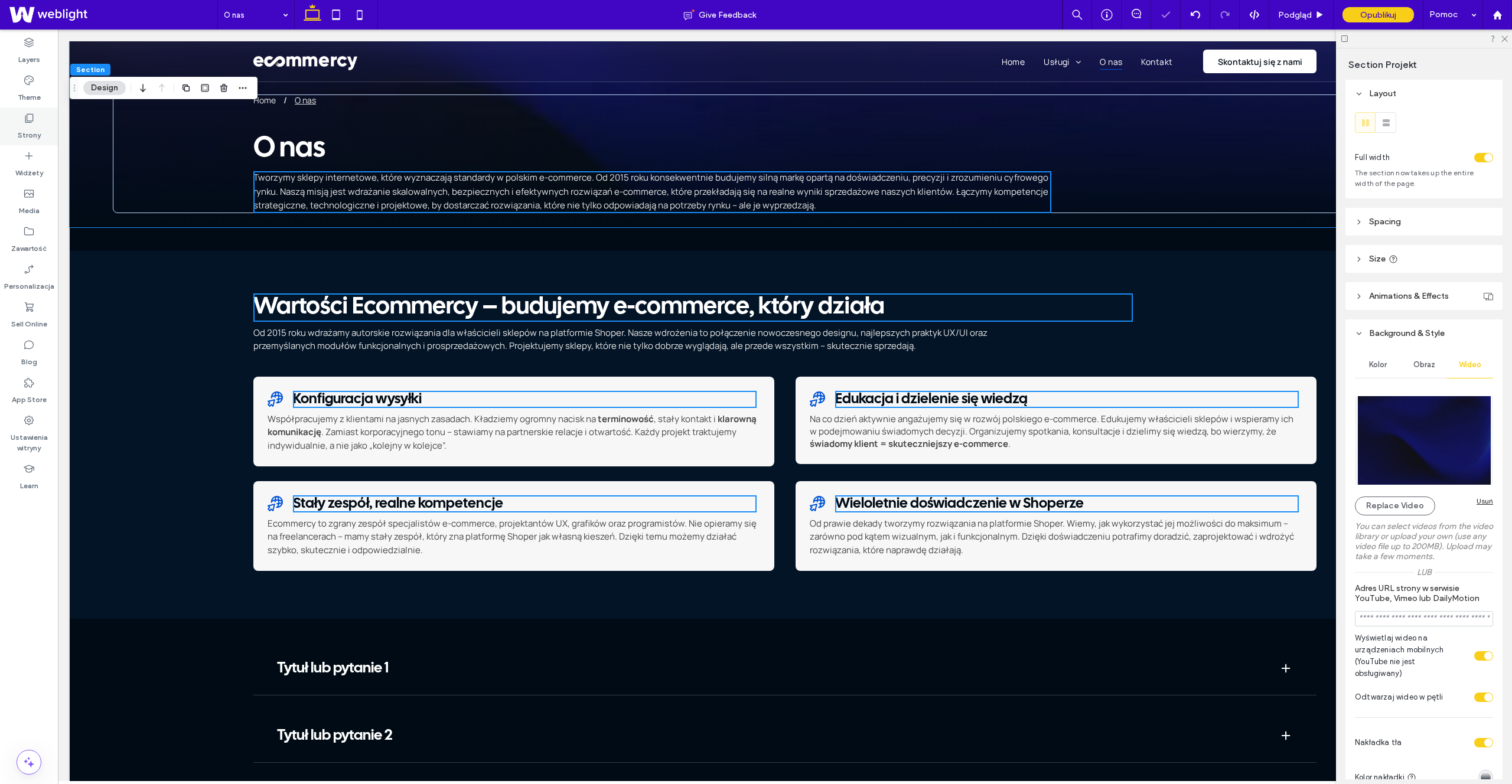 click on "Strony" at bounding box center (29, 132) 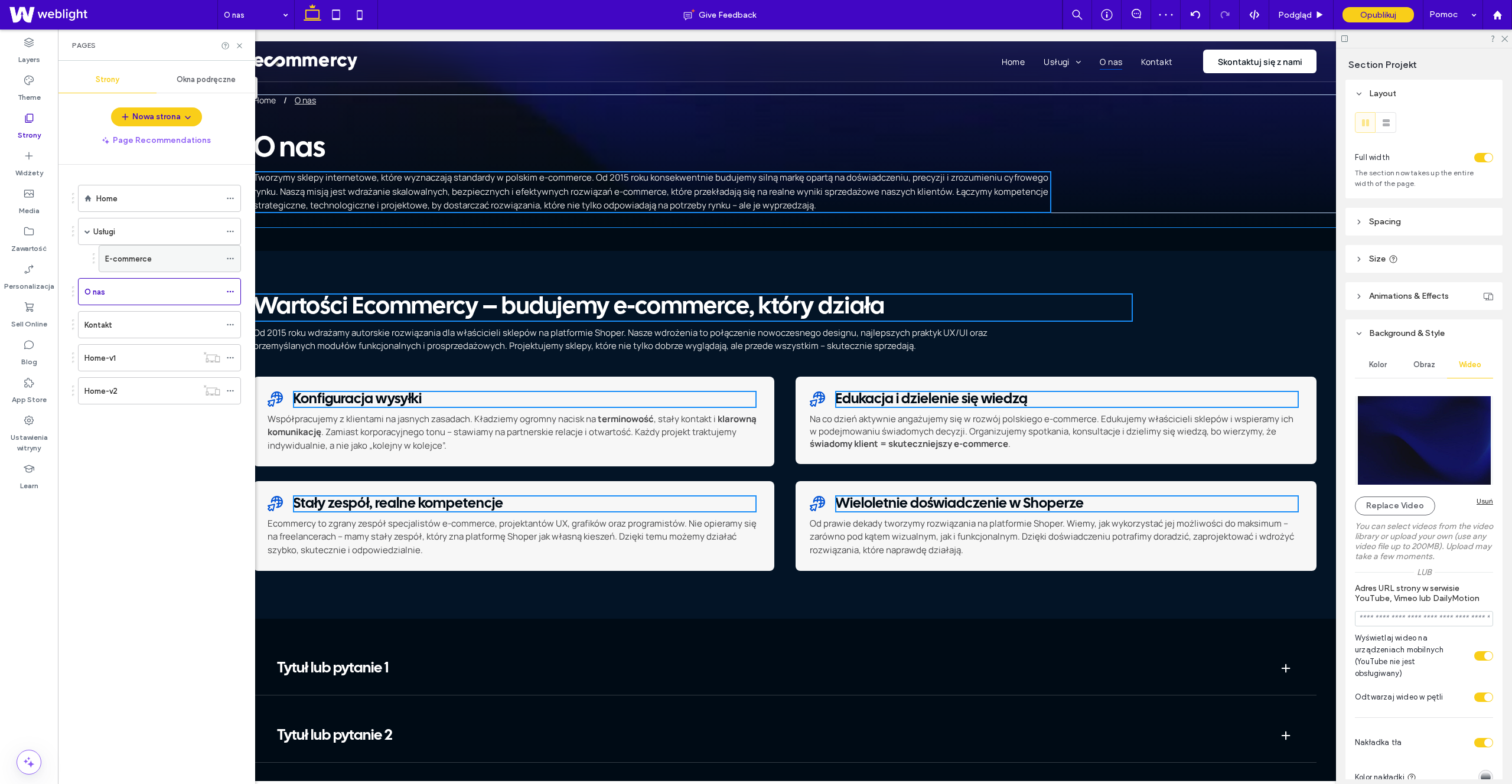 click on "E-commerce" at bounding box center [162, 259] 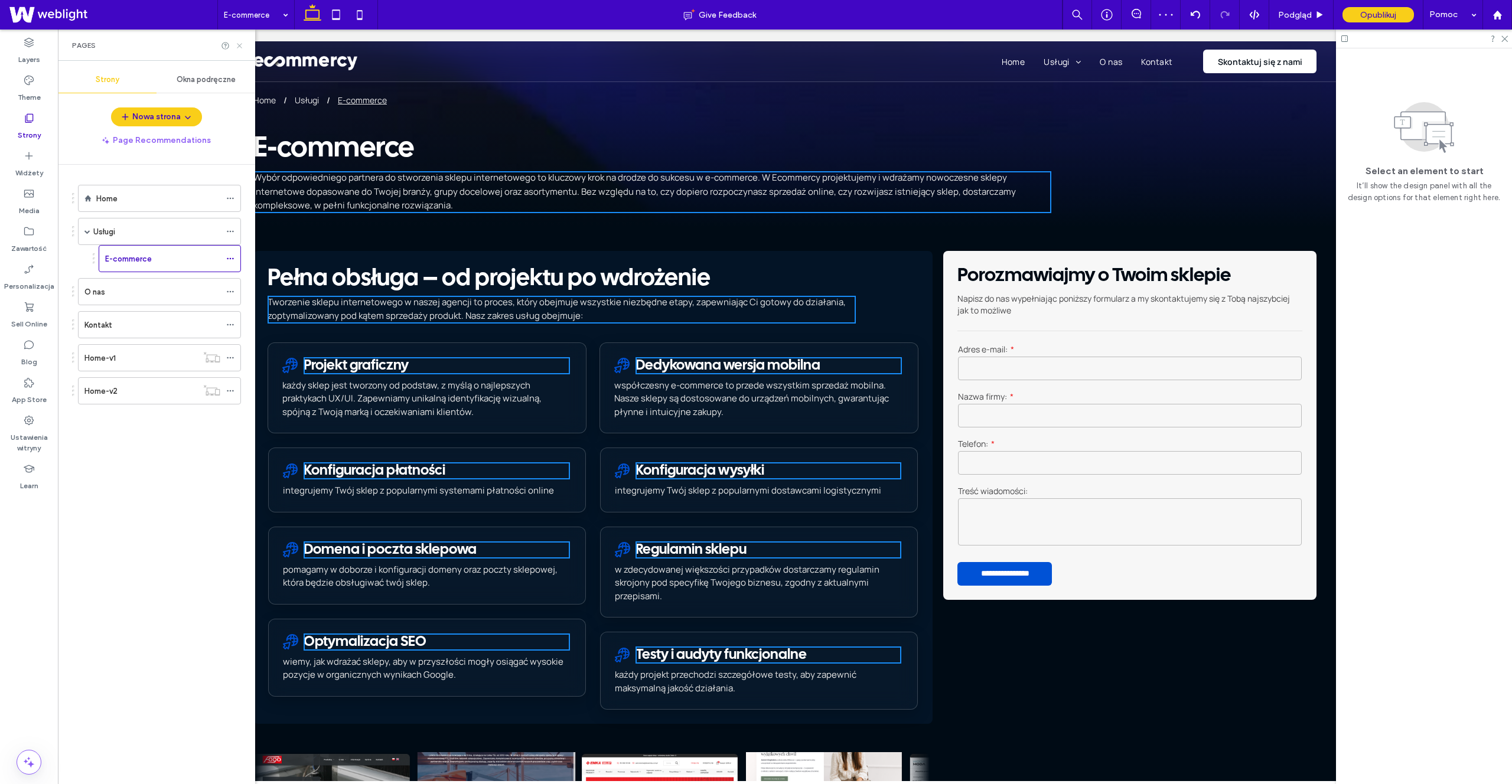 scroll, scrollTop: 0, scrollLeft: 0, axis: both 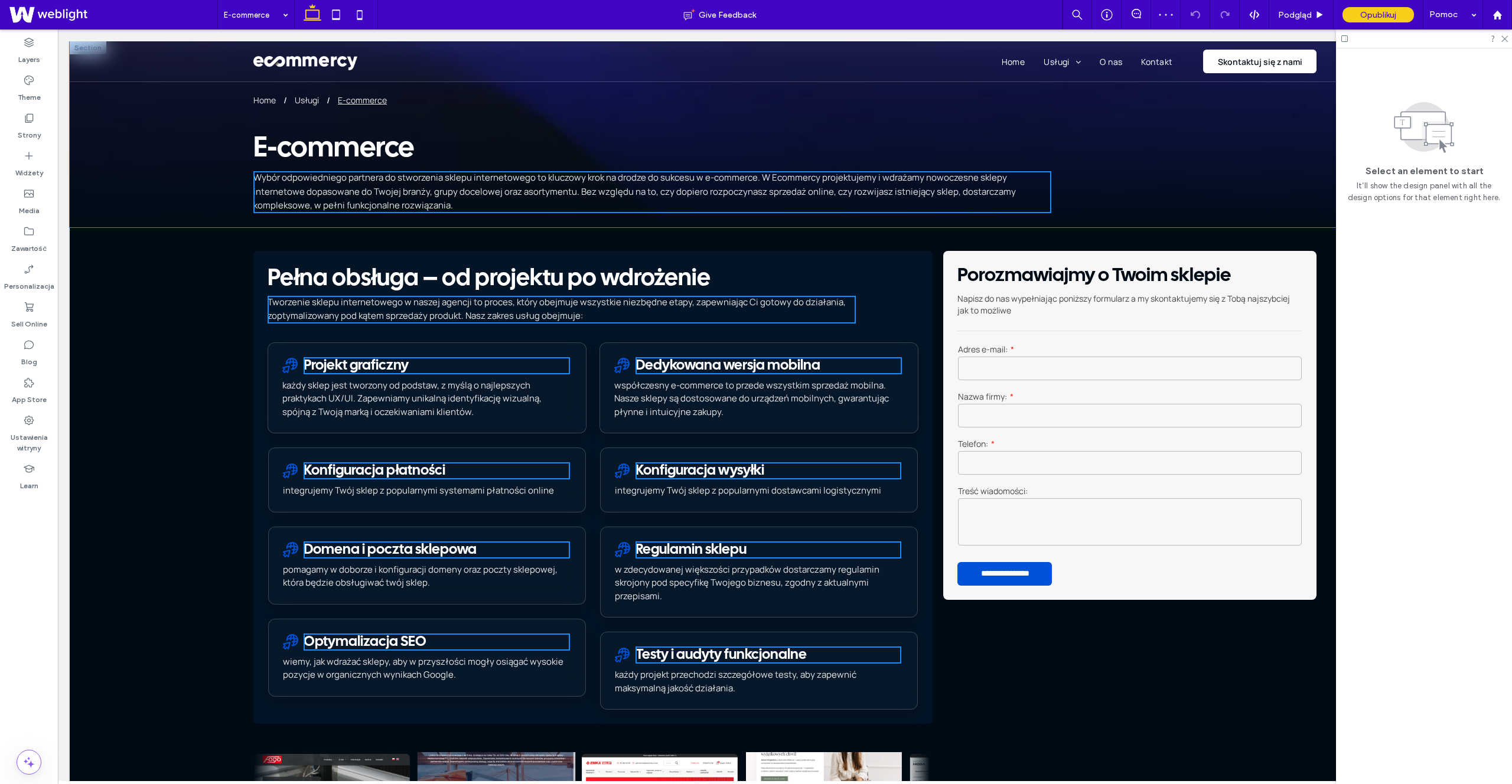 click on "Home Usługi E-commerce
E-commerce
Wybór odpowiedniego partnera do stworzenia sklepu internetowego to kluczowy krok na drodze do sukcesu w e-commerce. W Ecommercy projektujemy i wdrażamy nowoczesne sklepy internetowe dopasowane do Twojej branży, grupy docelowej oraz asortymentu. Bez względu na to, czy dopiero rozpoczynasz sprzedaż online, czy rozwijasz istniejący sklep, dostarczamy kompleksowe, w pełni funkcjonalne rozwiązania." at bounding box center (785, 134) 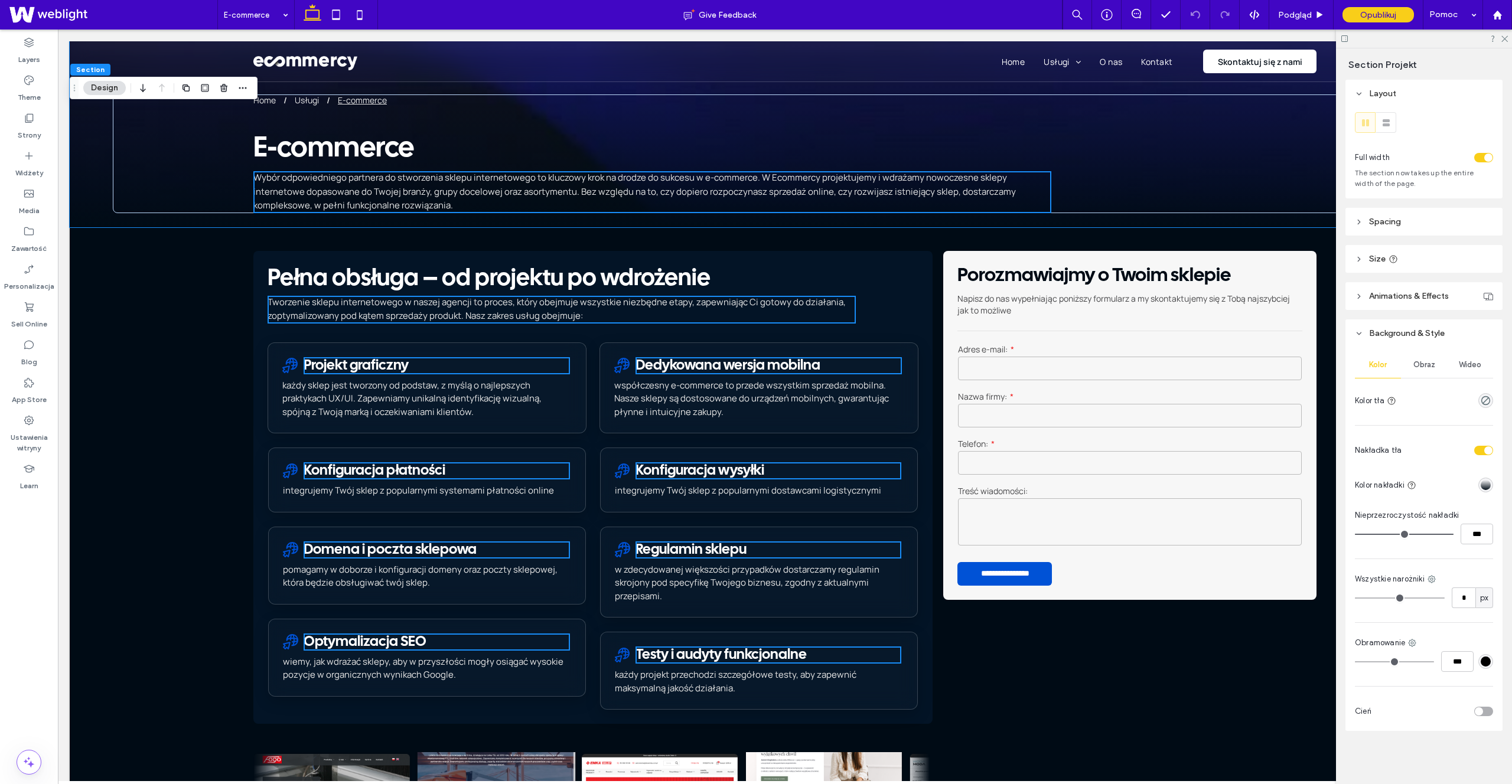 click on "Wideo" at bounding box center (1470, 365) 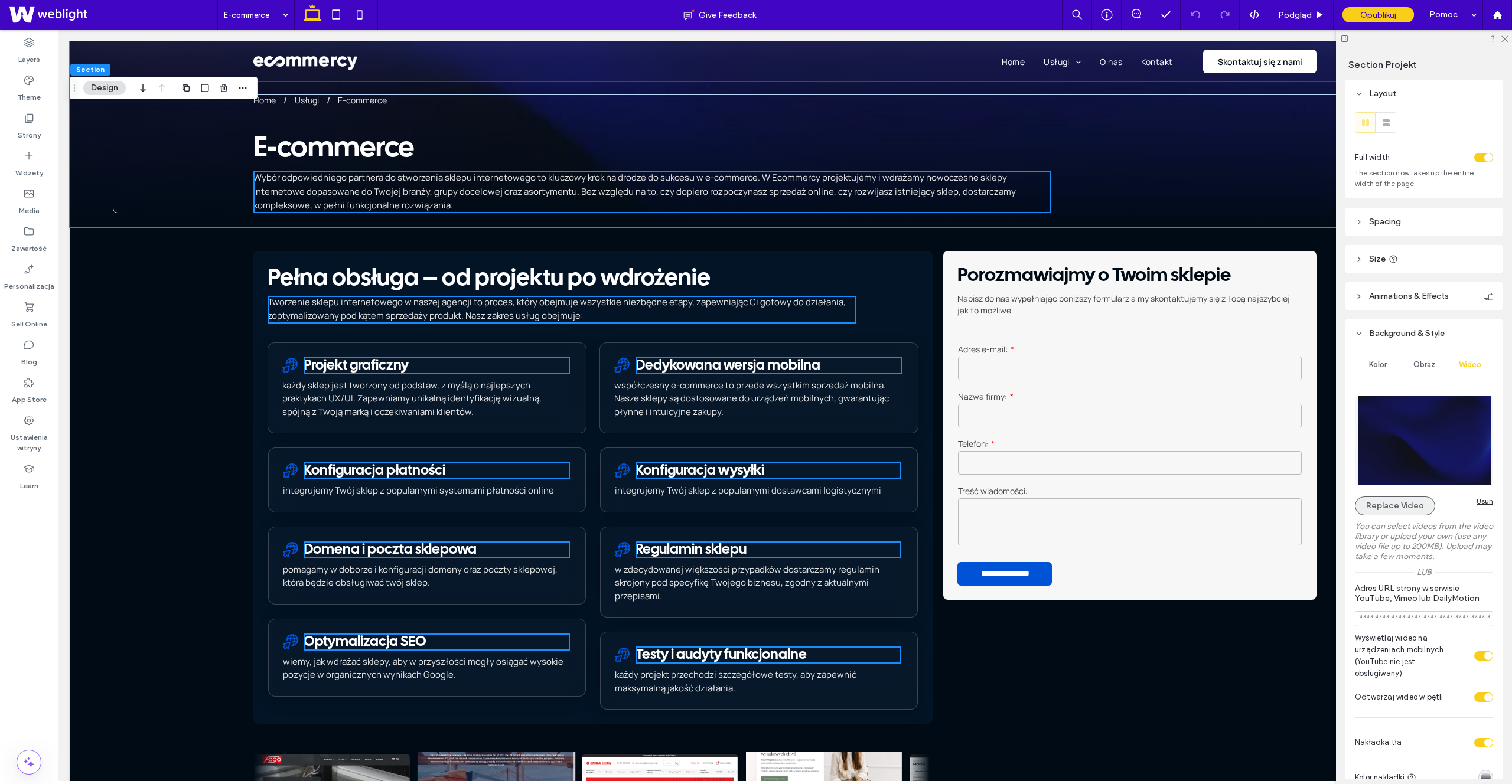 click on "Replace Video" at bounding box center (1395, 506) 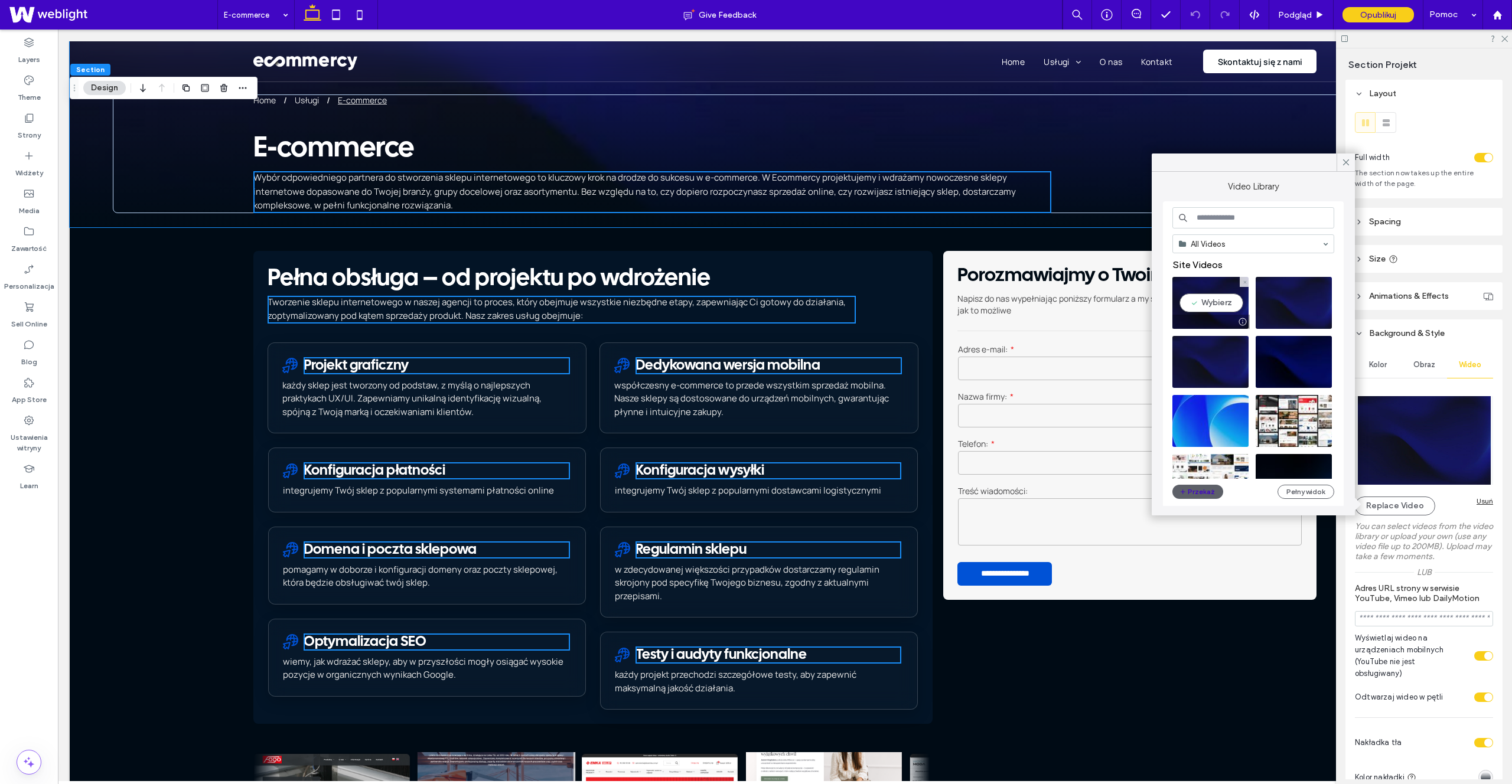 click at bounding box center [1210, 303] 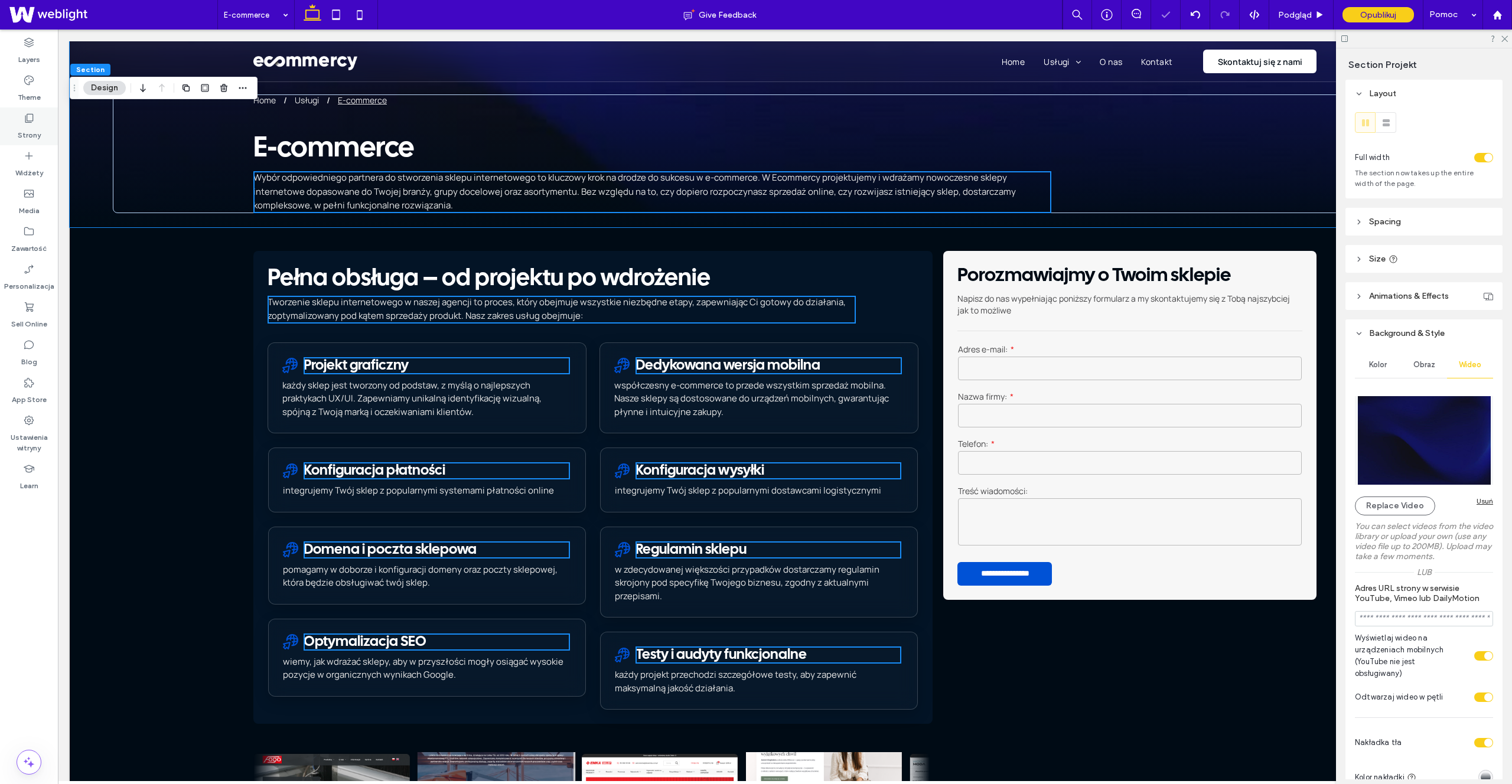 click on "Strony" at bounding box center (29, 126) 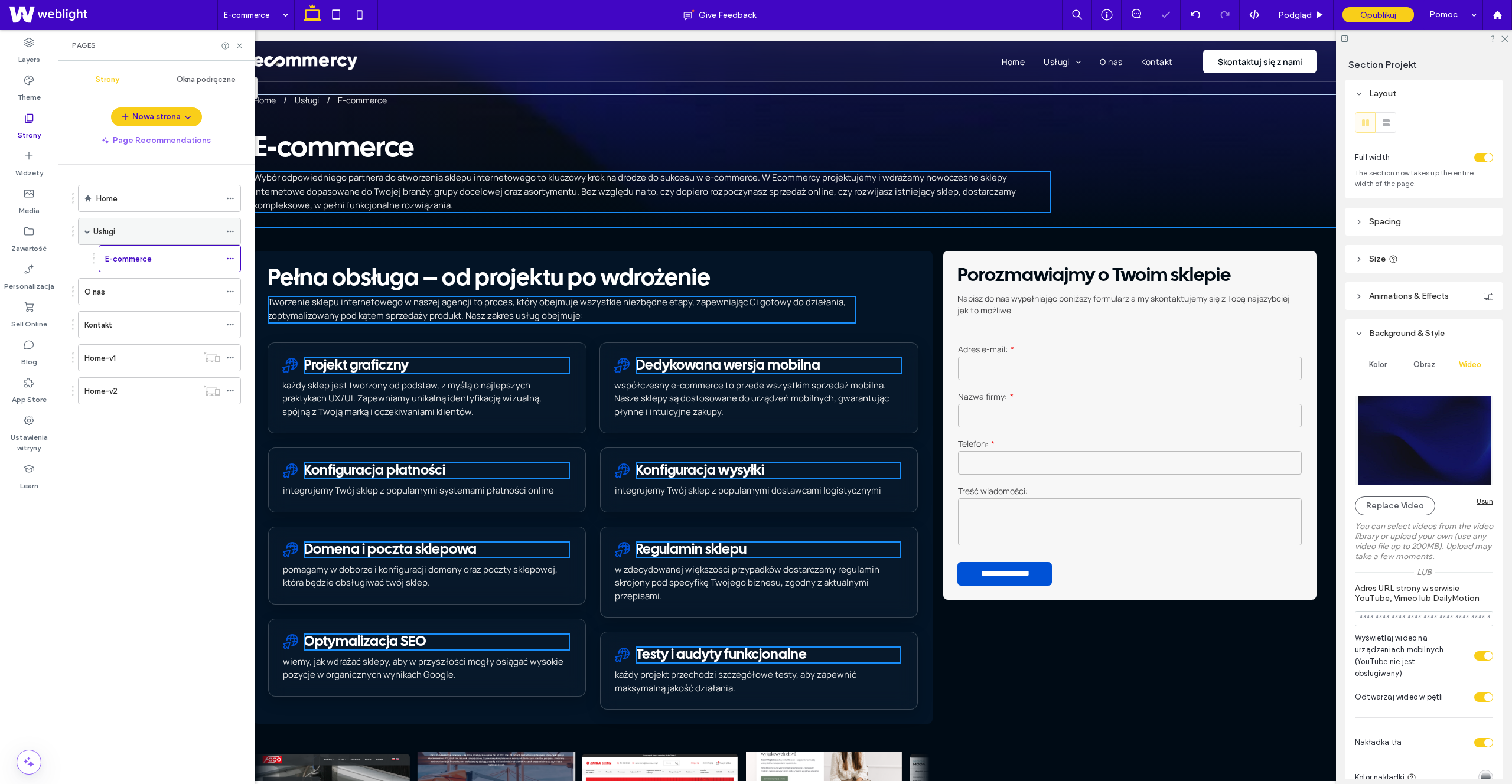 click on "Usługi" at bounding box center (157, 231) 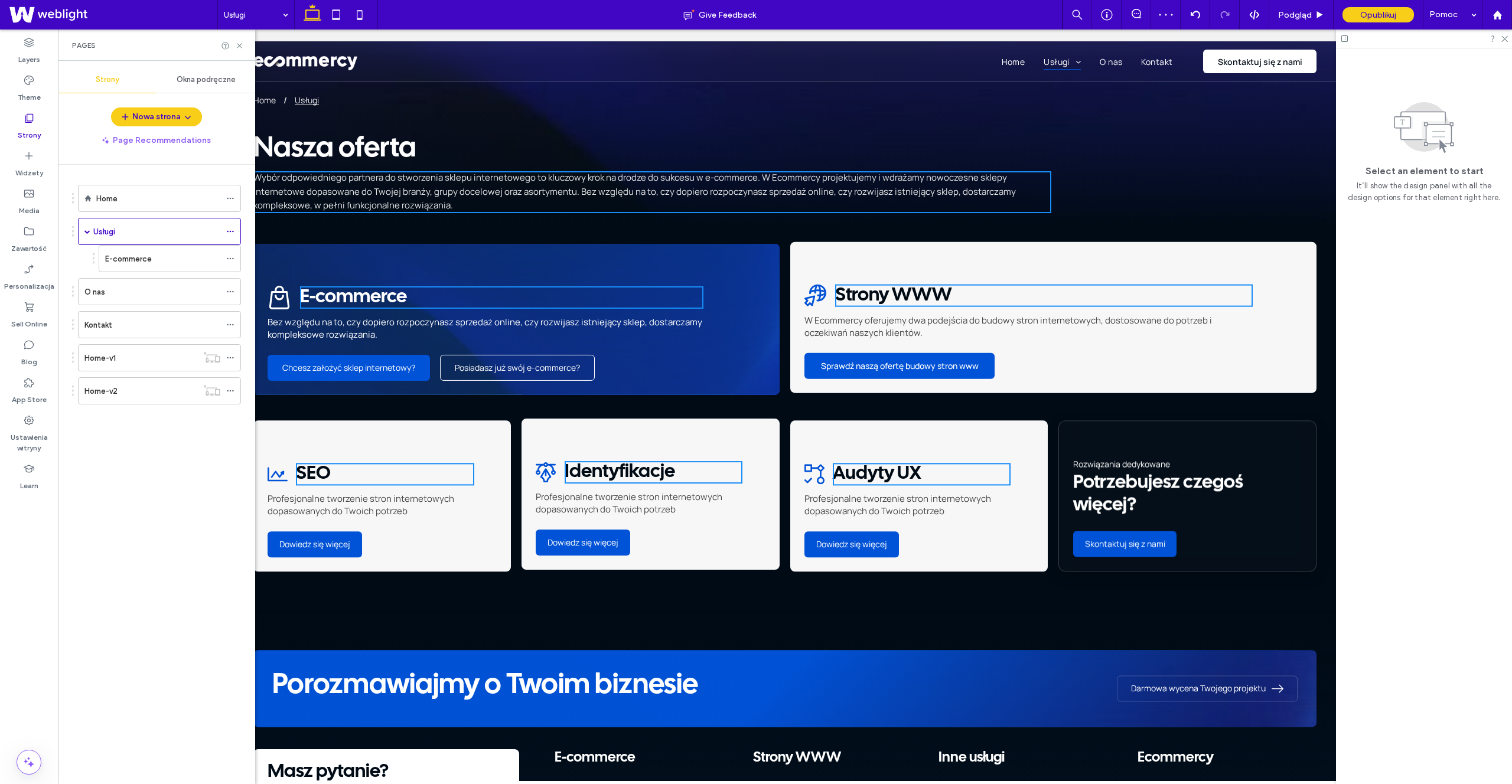 scroll, scrollTop: 0, scrollLeft: 0, axis: both 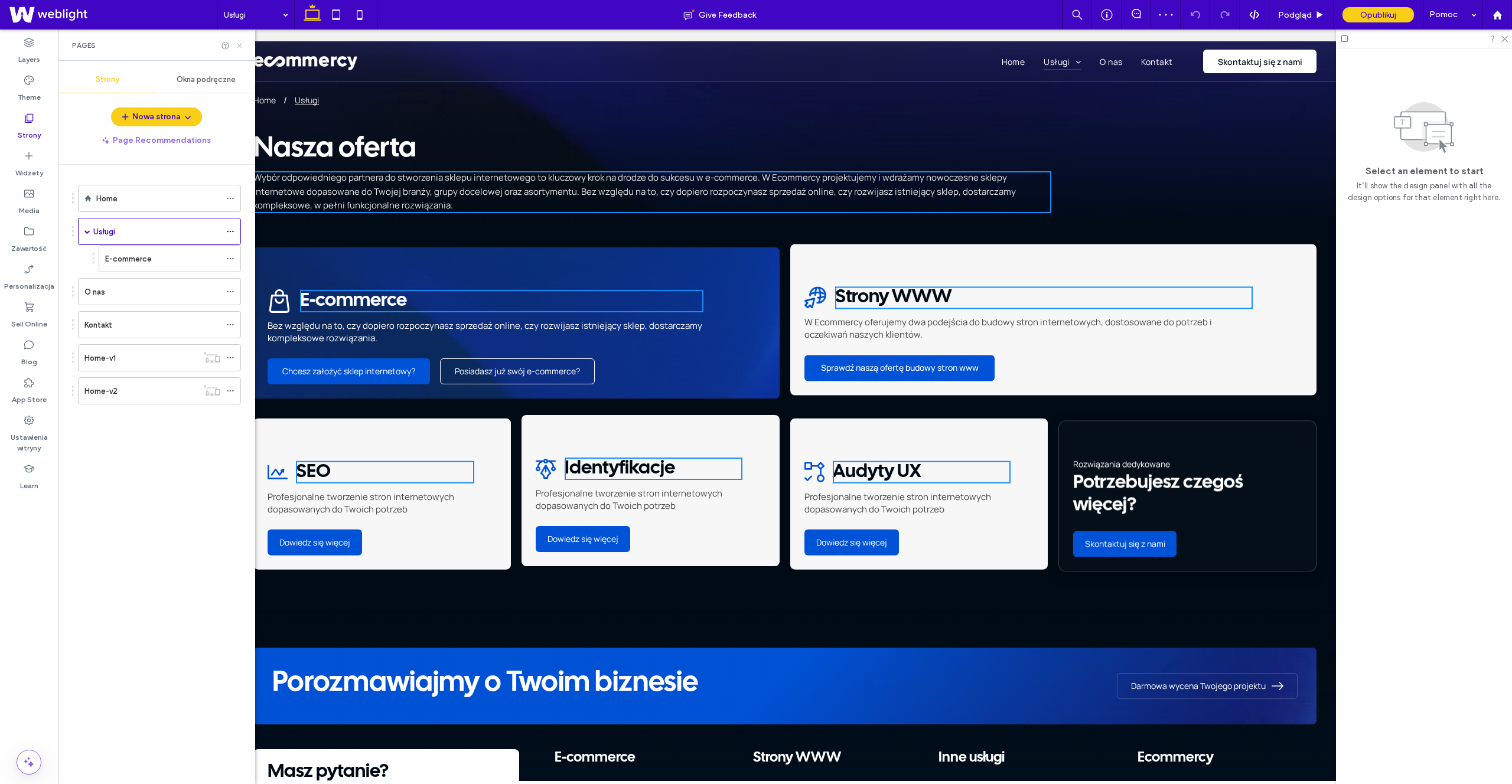 click 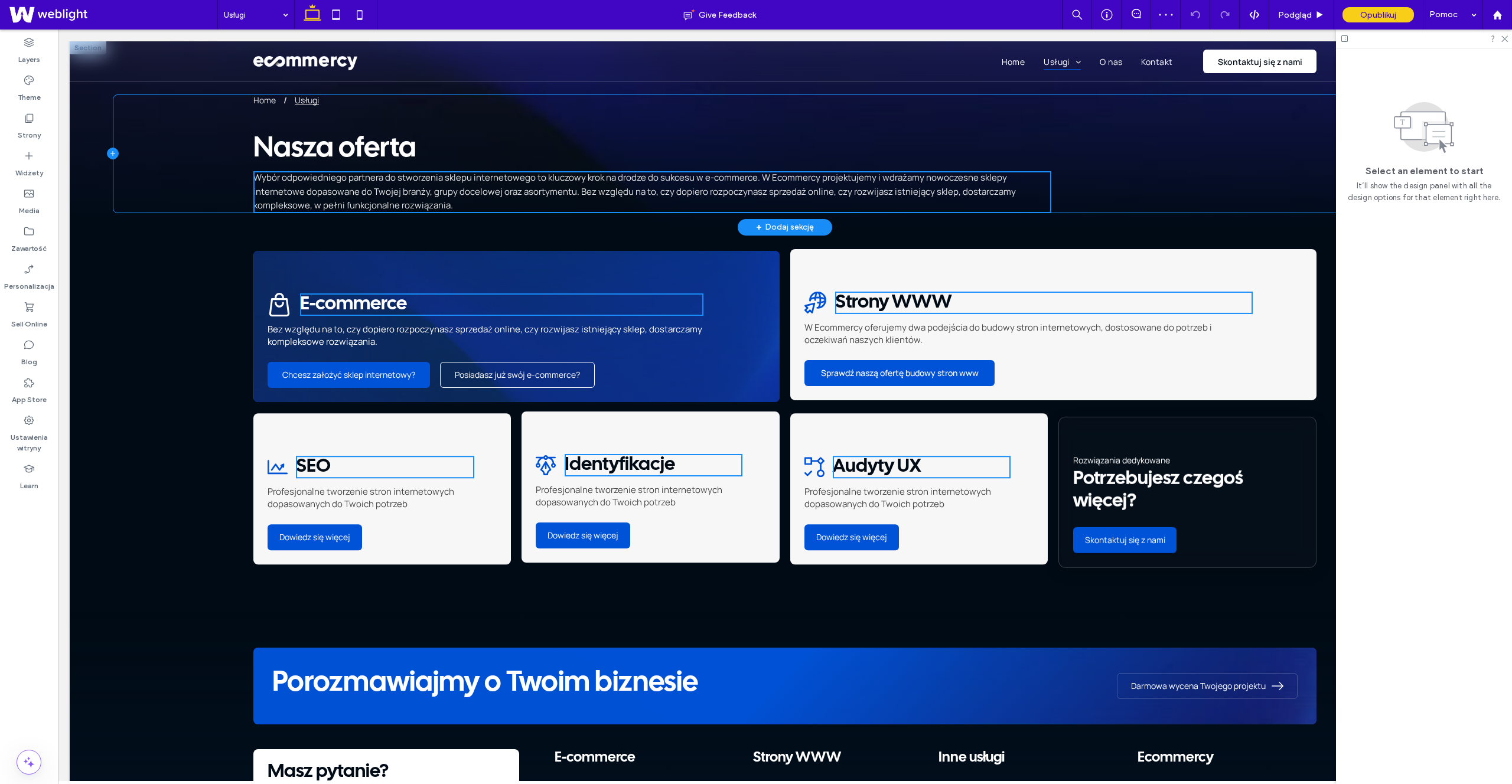 click 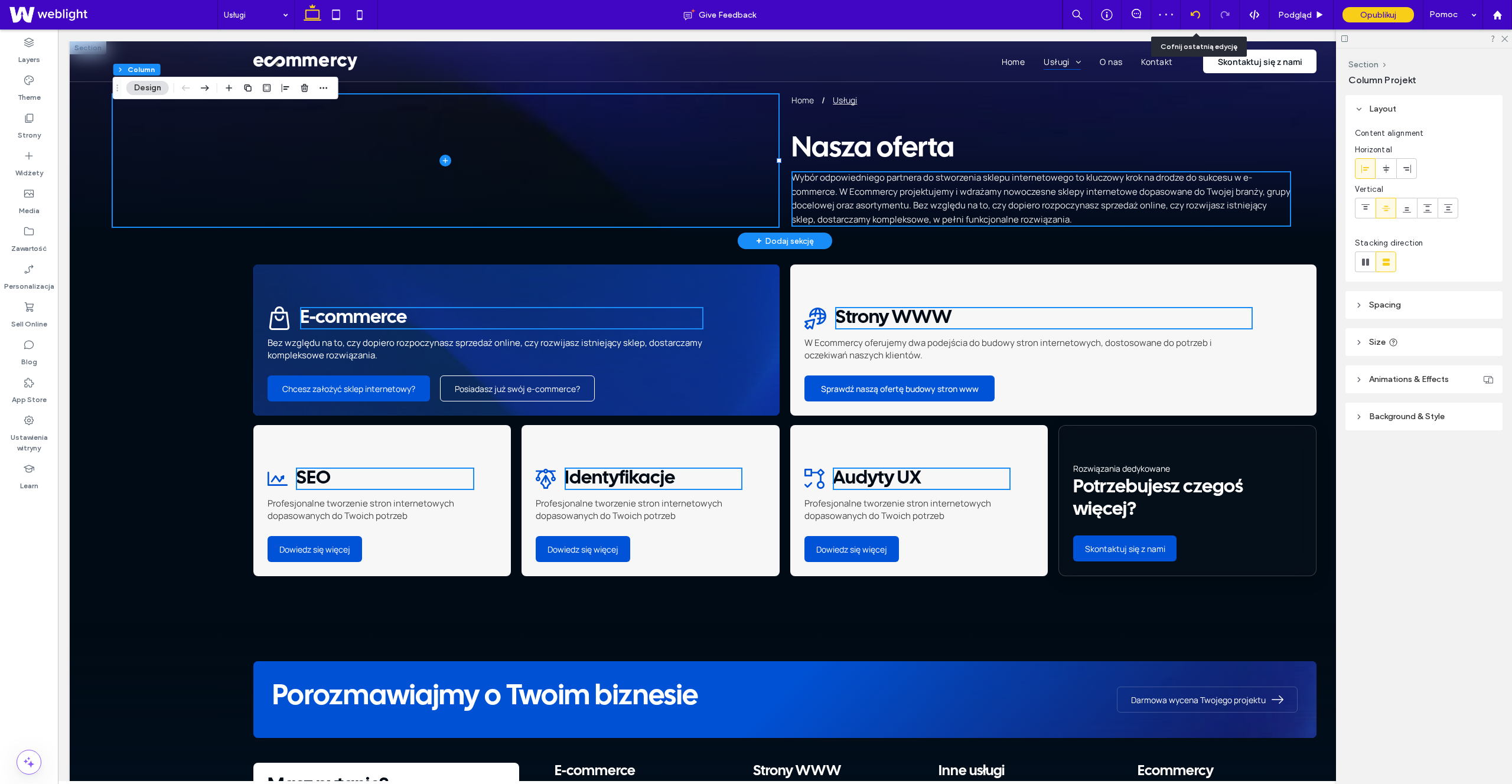 click at bounding box center (1195, 15) 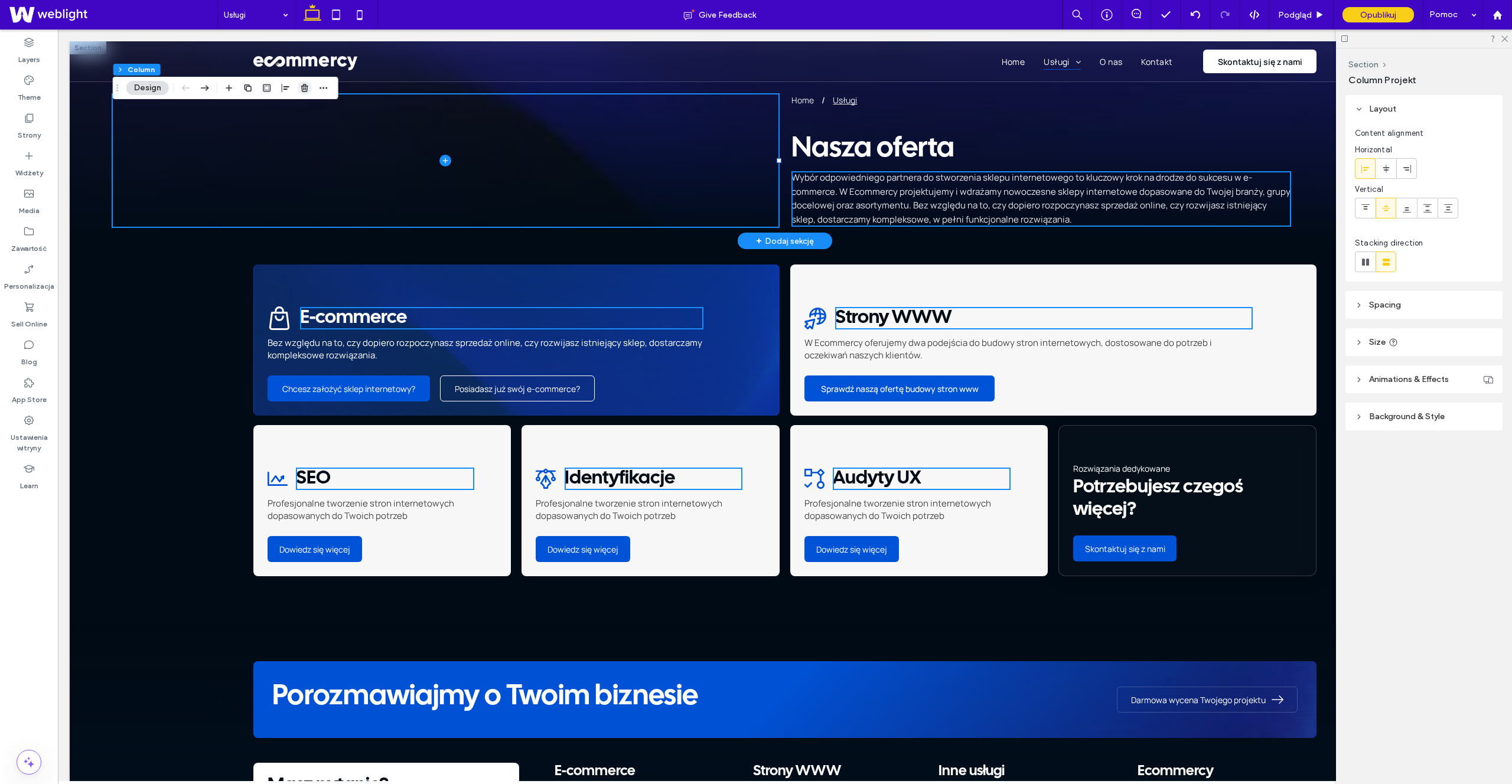 click 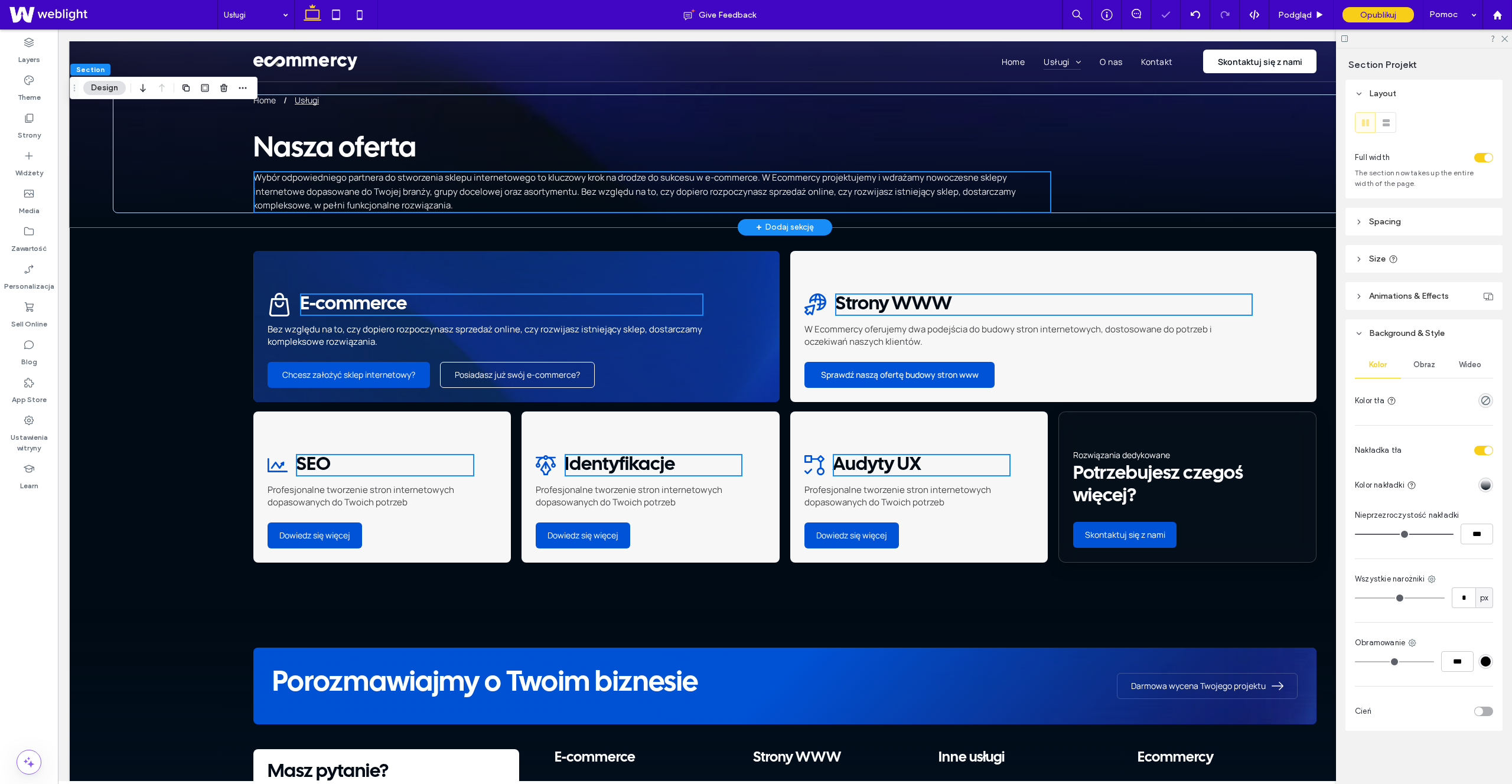 click on "Home Usługi
Nasza oferta
Wybór odpowiedniego partnera do stworzenia sklepu internetowego to kluczowy krok na drodze do sukcesu w e-commerce. W Ecommercy projektujemy i wdrażamy nowoczesne sklepy internetowe dopasowane do Twojej branży, grupy docelowej oraz asortymentu. Bez względu na to, czy dopiero rozpoczynasz sprzedaż online, czy rozwijasz istniejący sklep, dostarczamy kompleksowe, w pełni funkcjonalne rozwiązania." at bounding box center (785, 134) 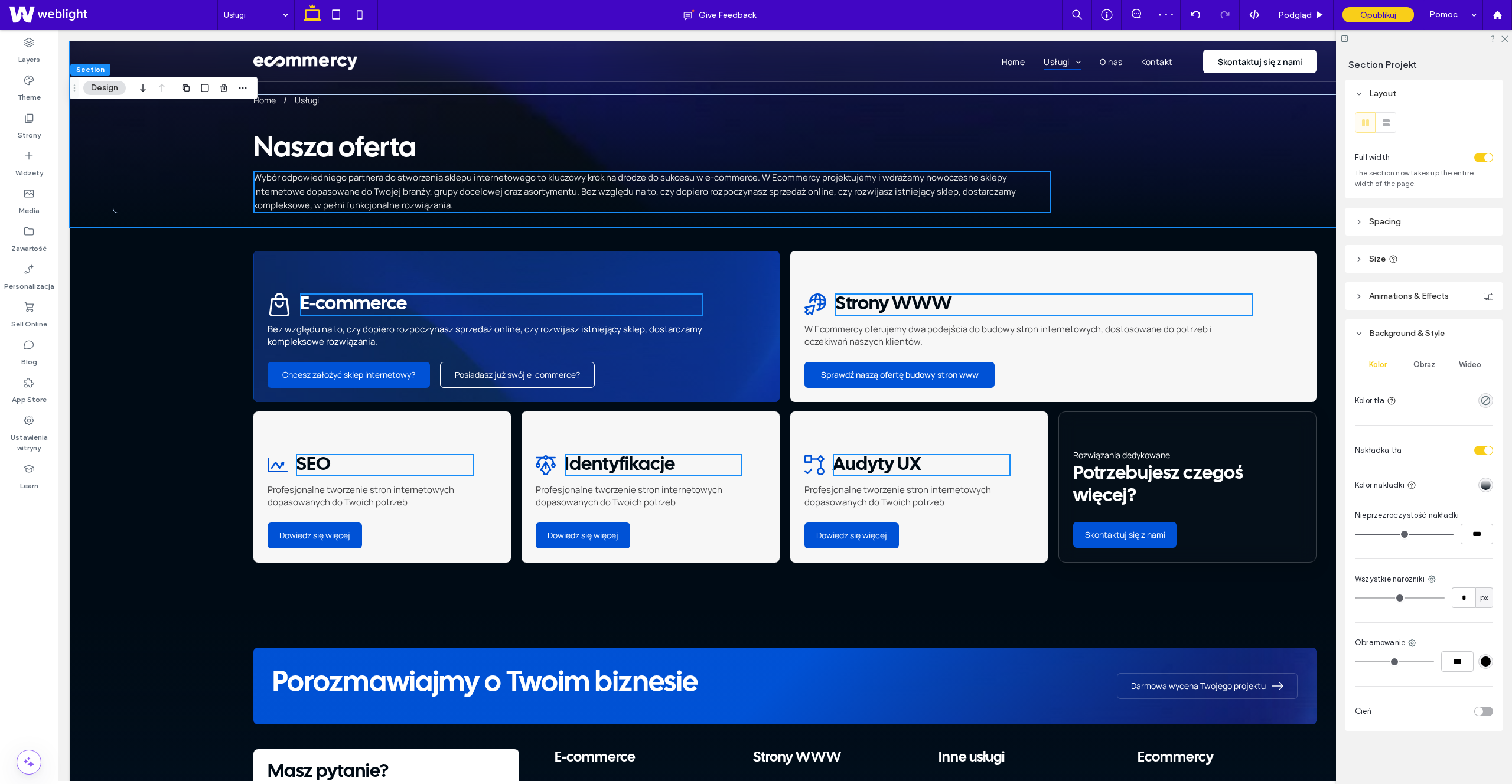 click on "Wideo" at bounding box center (1470, 365) 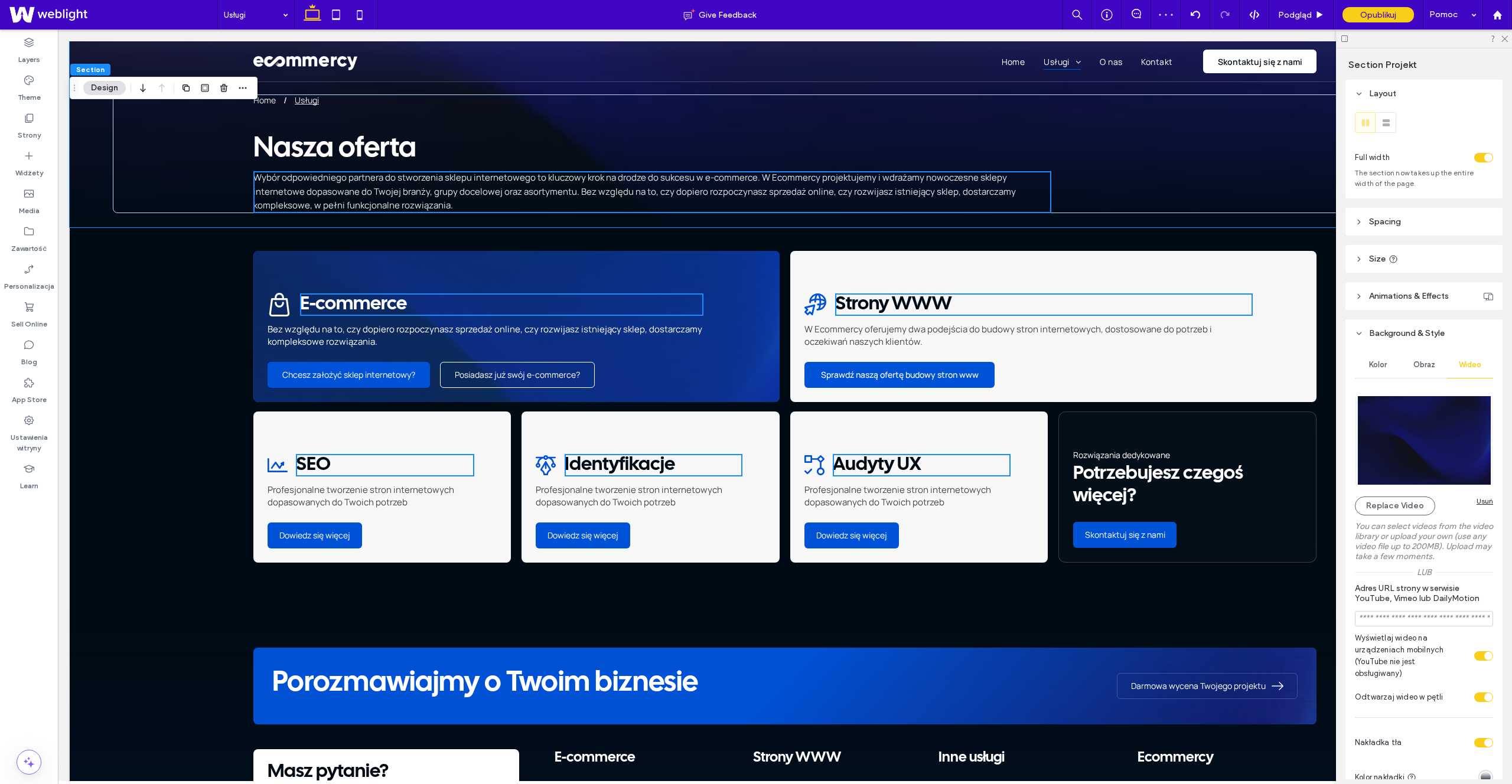 click at bounding box center [1424, 440] 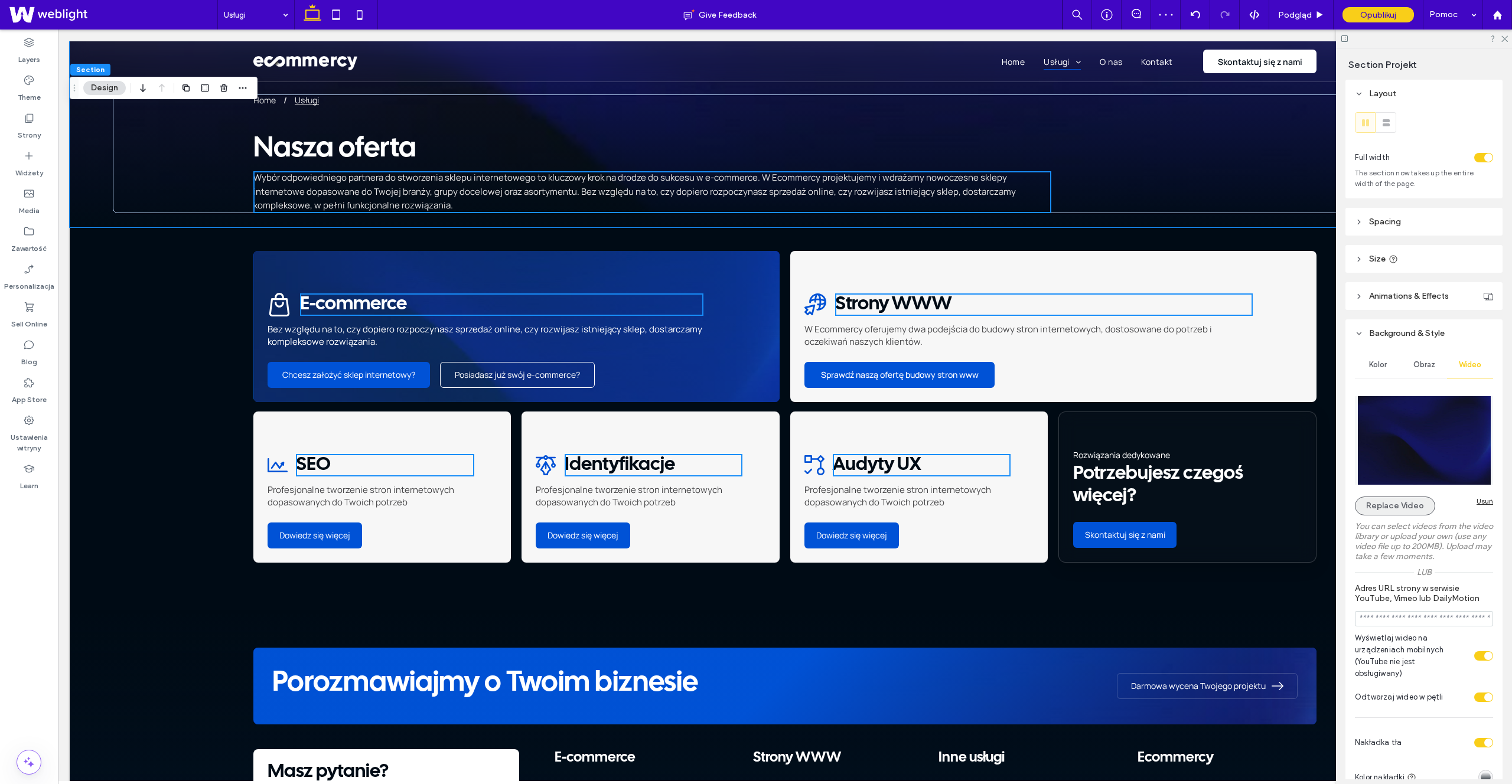 click on "Replace Video" at bounding box center [1395, 506] 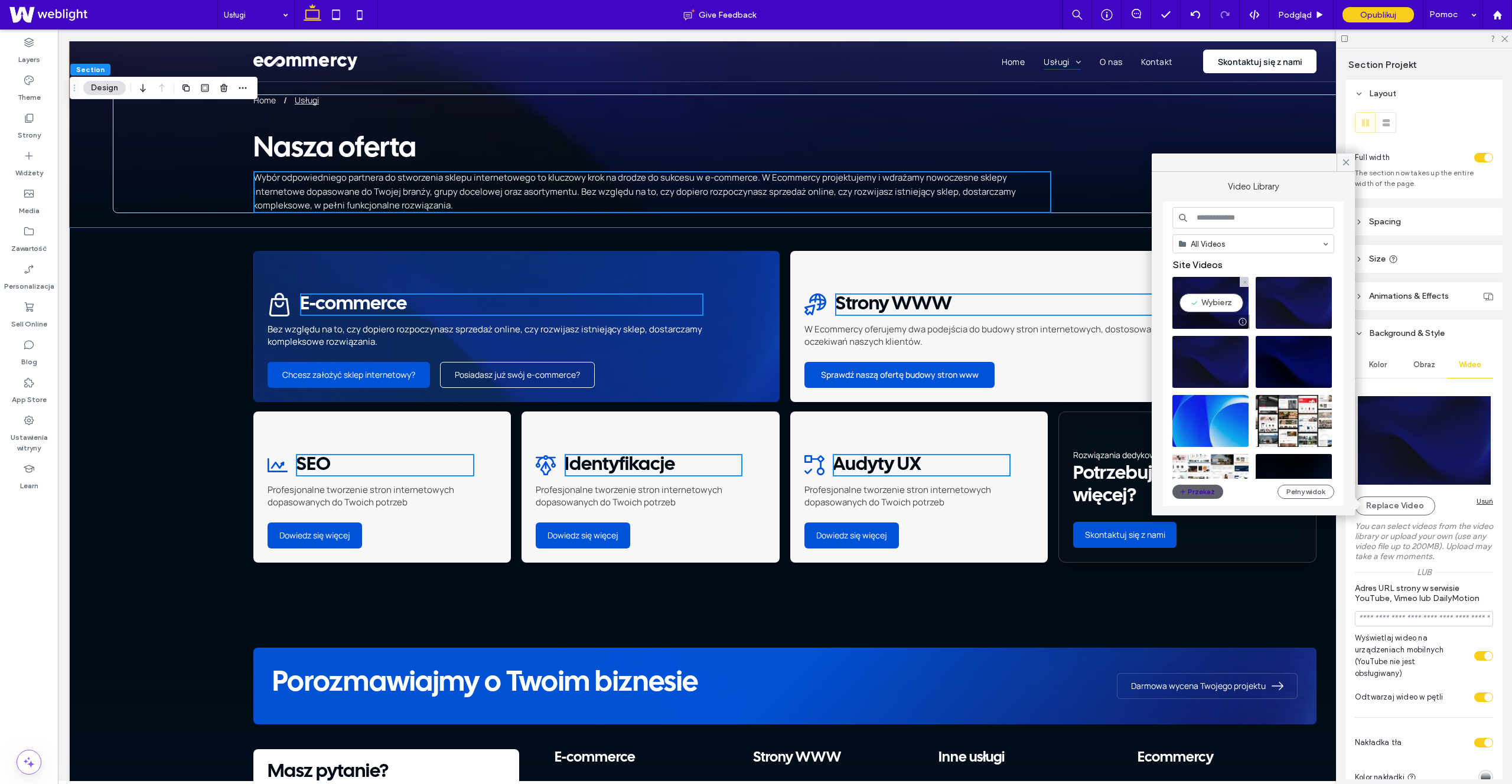 click at bounding box center (1210, 303) 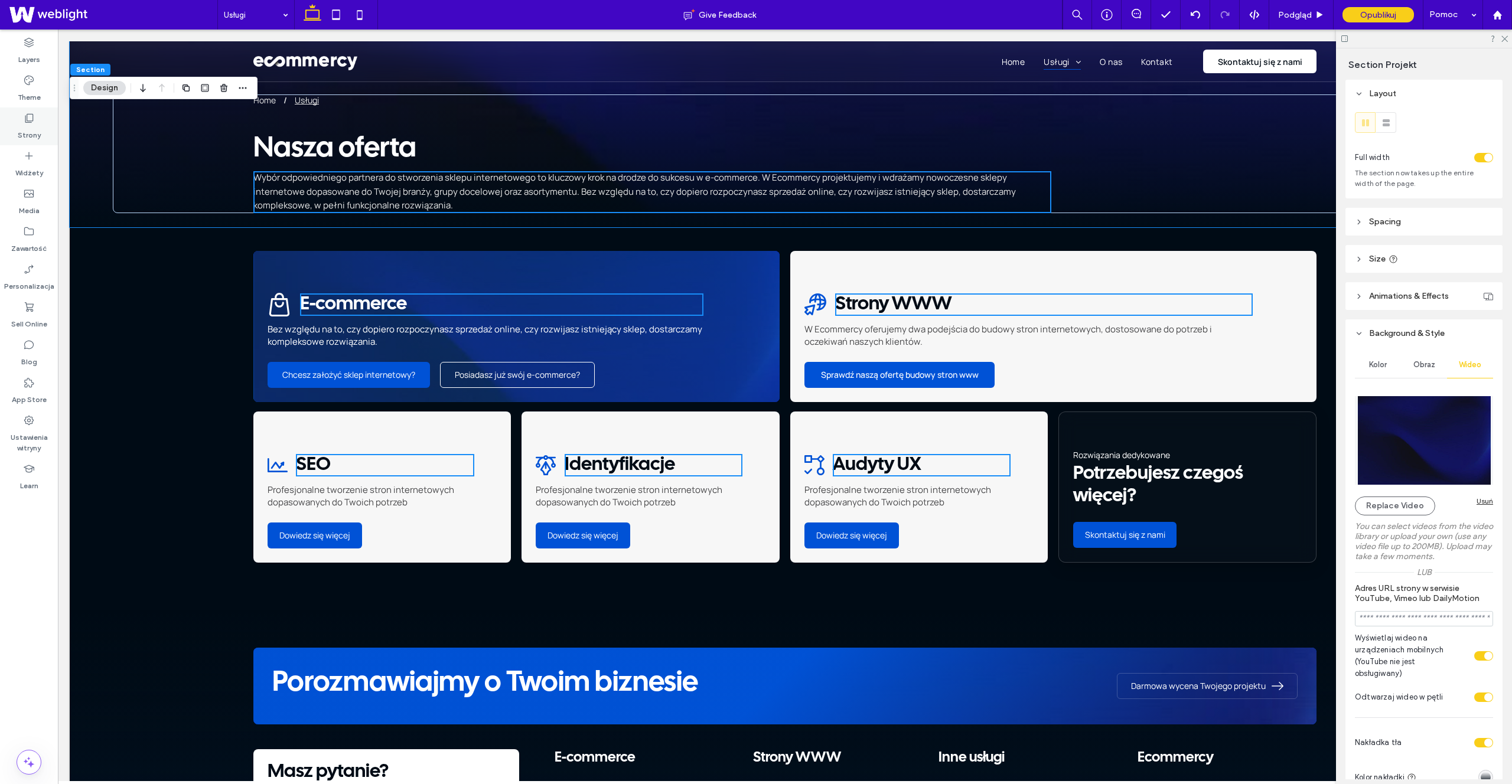 click 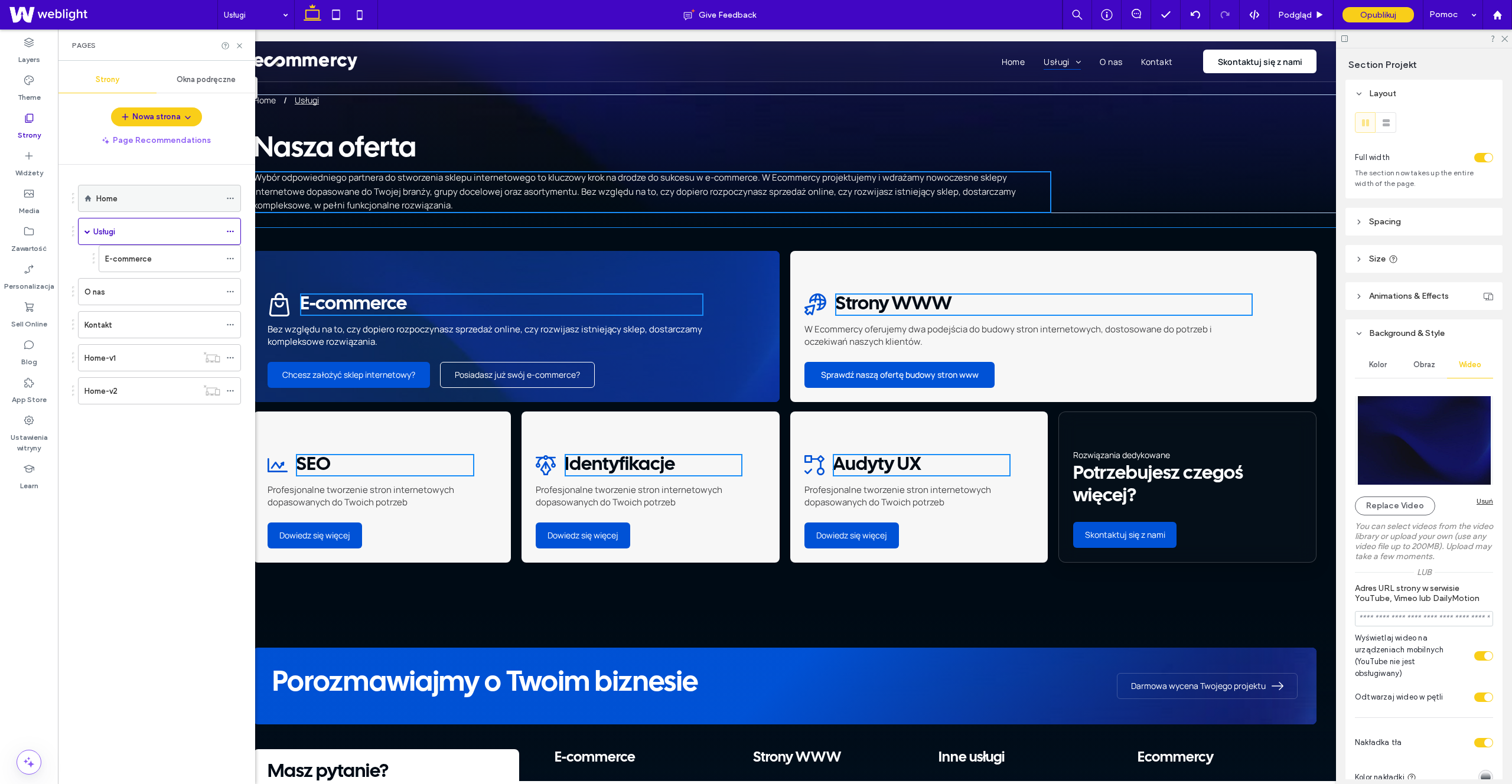 click on "Home" at bounding box center (158, 198) 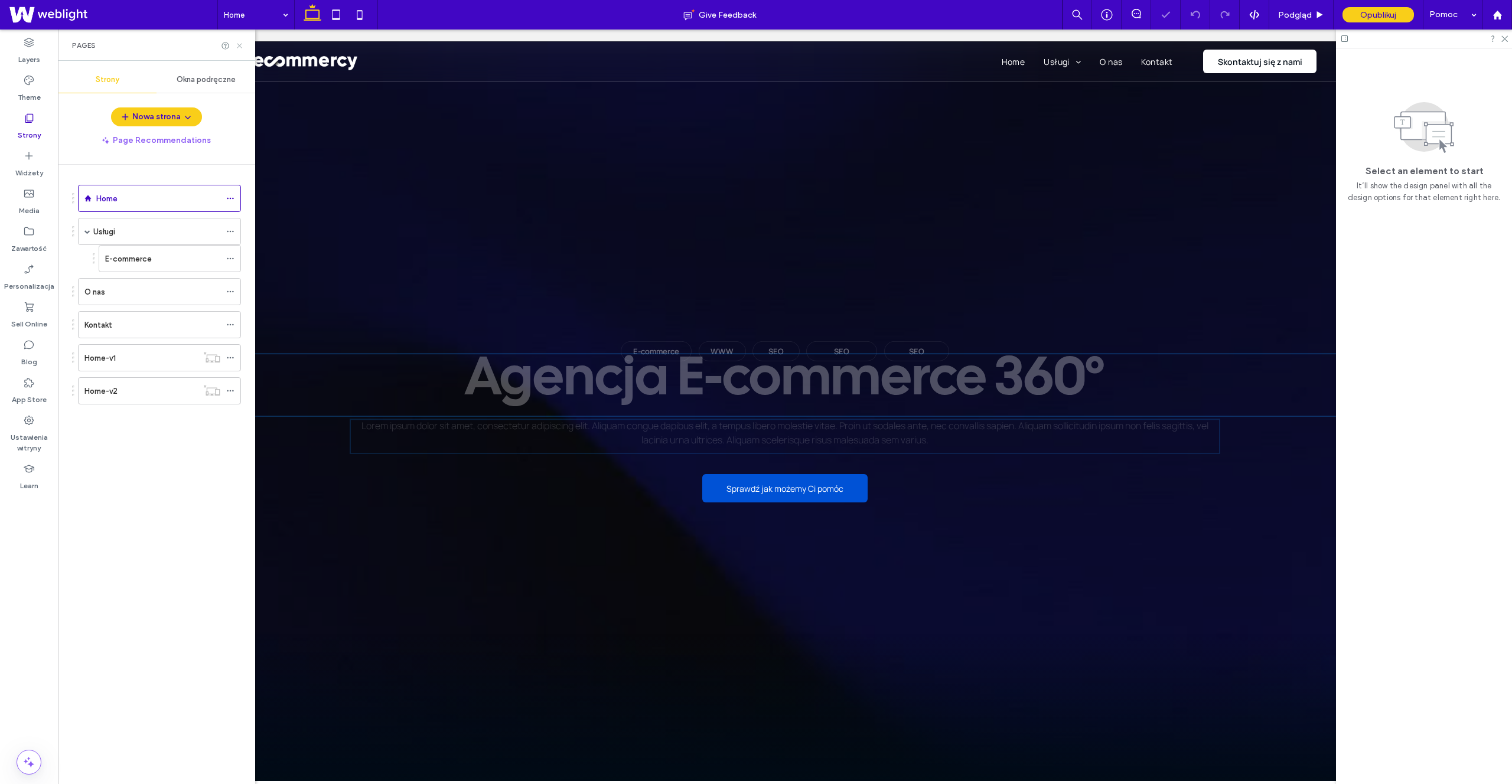 scroll, scrollTop: 0, scrollLeft: 0, axis: both 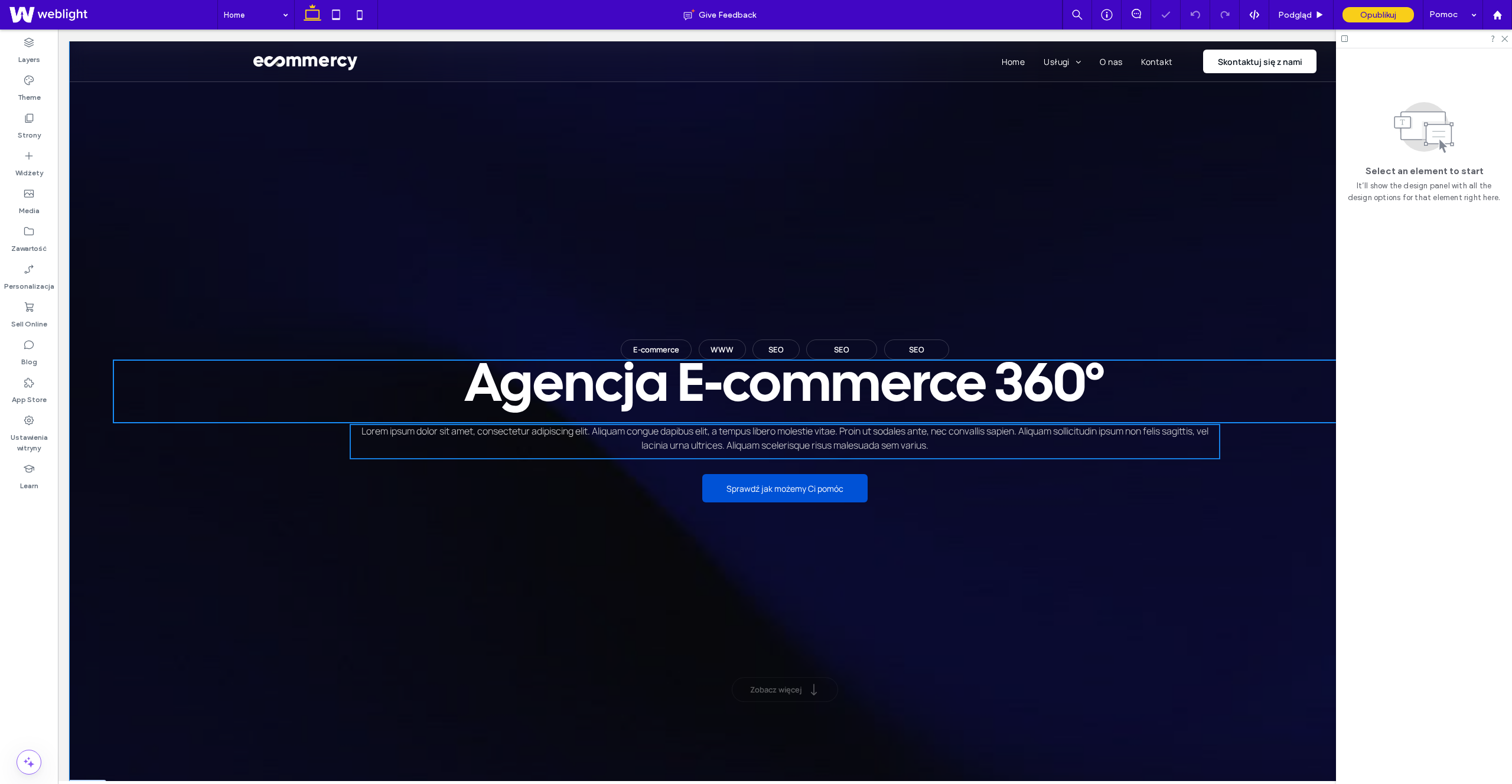 click on "E-commerce
WWW
SEO
SEO
SEO
Agencja E-commerce 360°
Lorem ipsum dolor sit amet, consectetur adipiscing elit. Aliquam congue dapibus elit, a tempus libero molestie vitae. Proin ut sodales ante, nec convallis sapien. Aliquam sollicitudin ipsum non felis sagittis, vel lacinia urna ultrices. Aliquam scelerisque risus malesuada sem varius.
Sprawdź jak możemy Ci pomóc
Zobacz więcej" at bounding box center (785, 417) 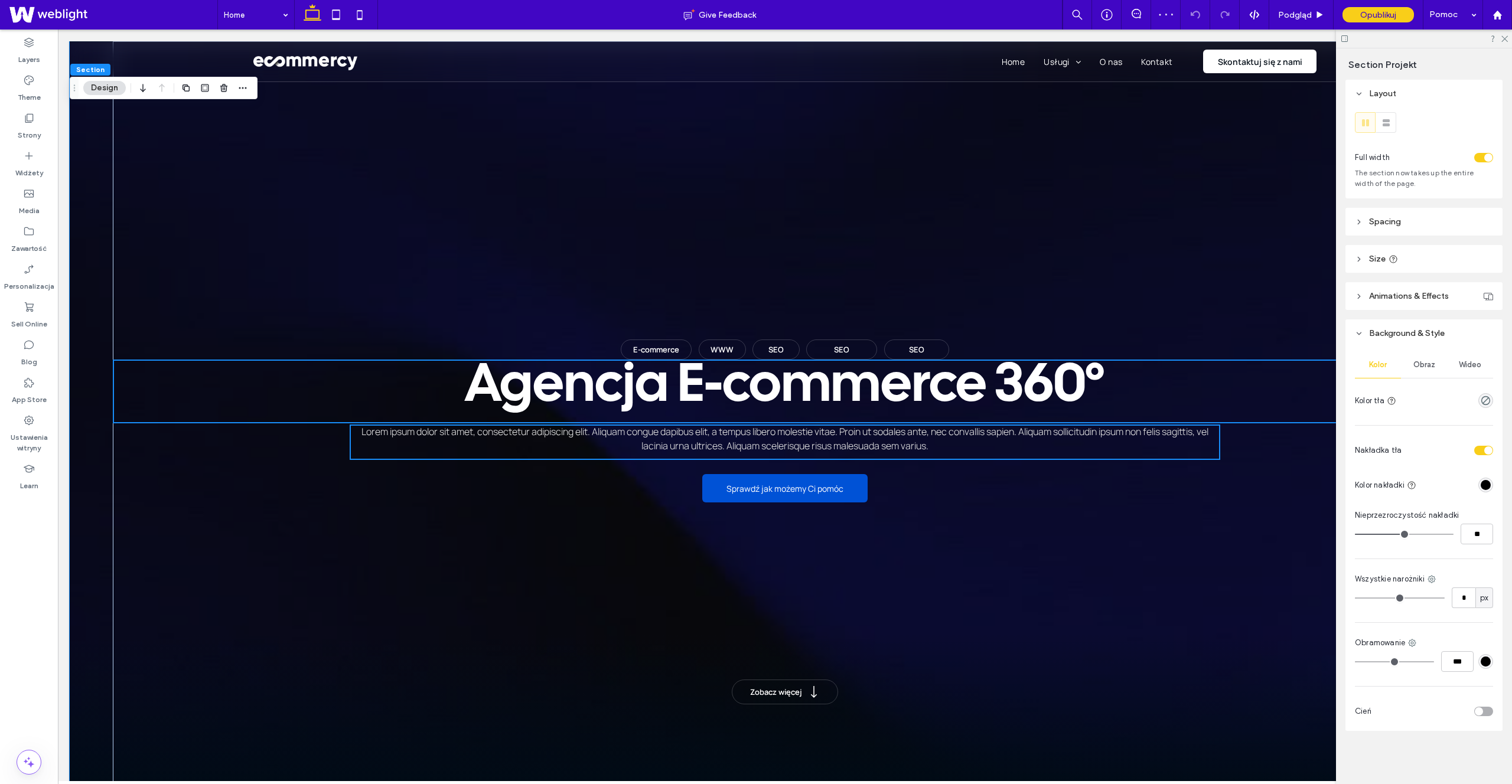 click on "Wideo" at bounding box center [1470, 365] 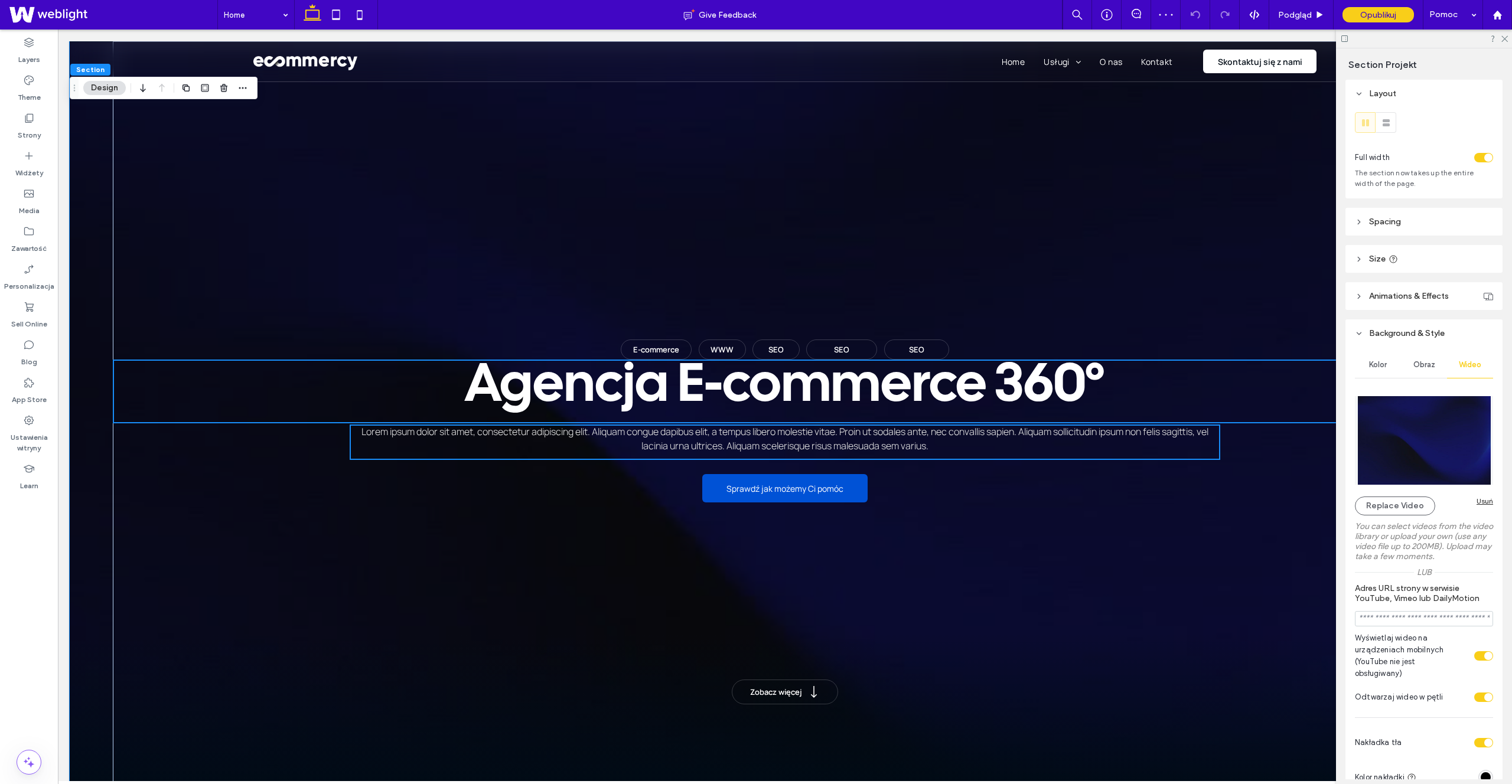 click at bounding box center [1424, 440] 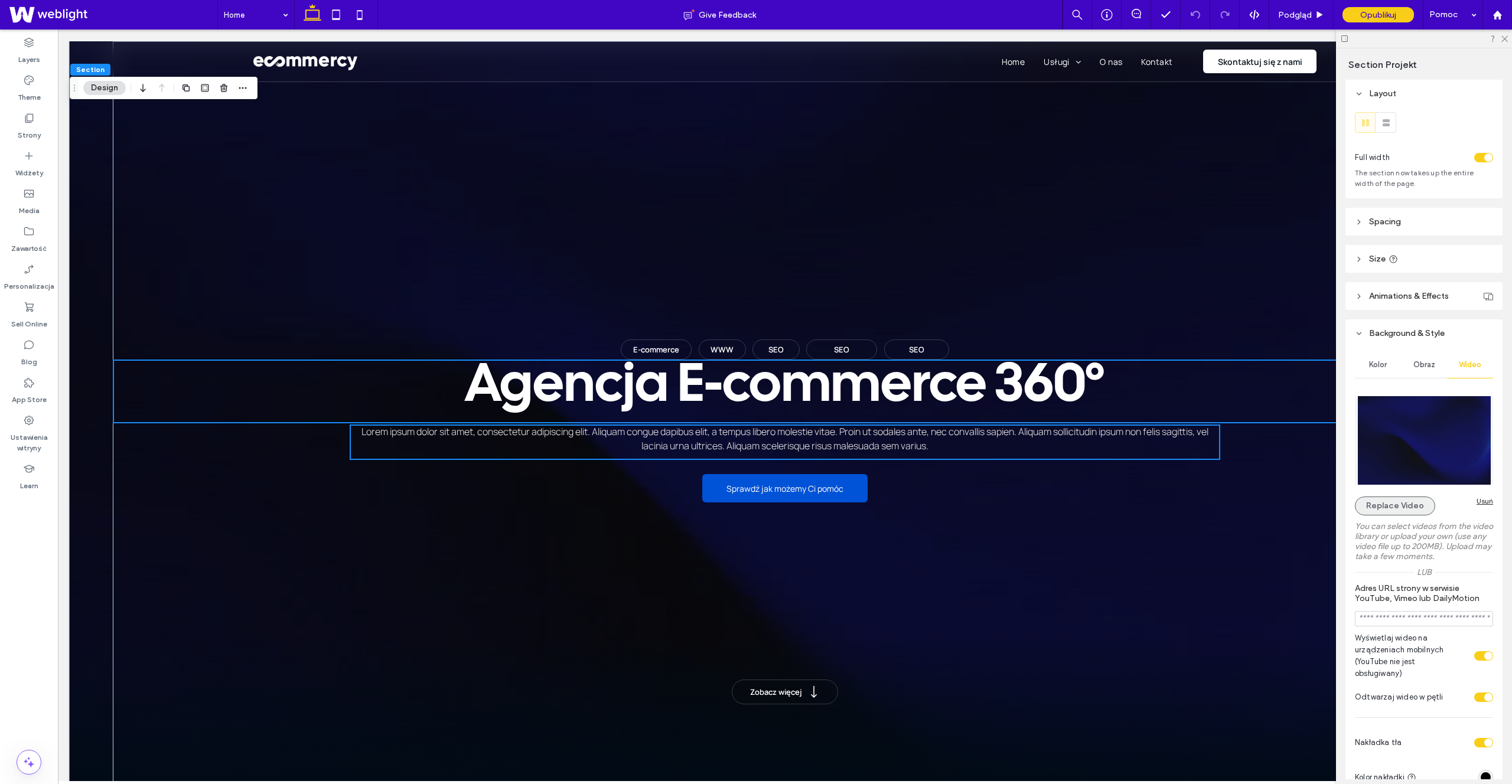 click on "Replace Video" at bounding box center [1395, 506] 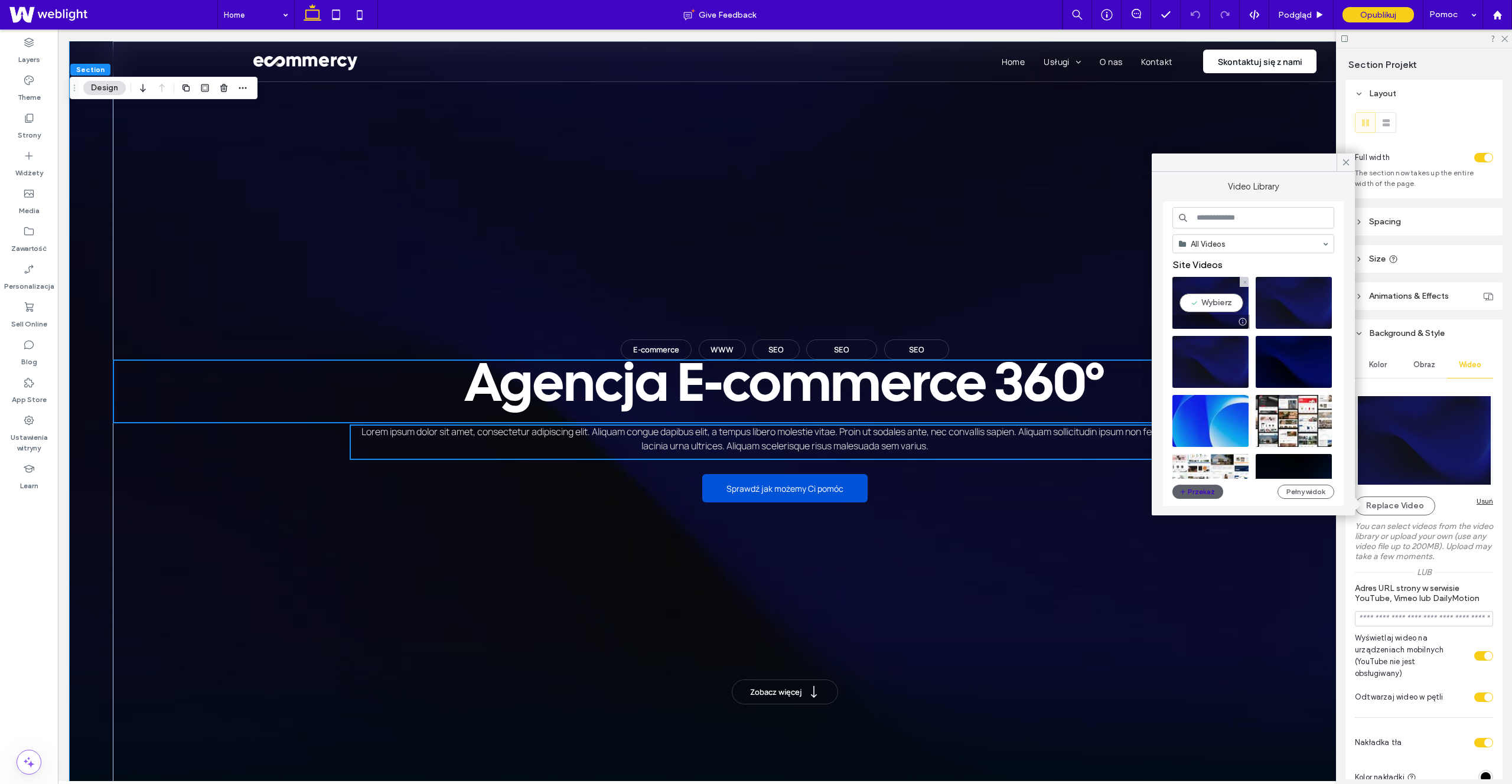 click at bounding box center [1210, 303] 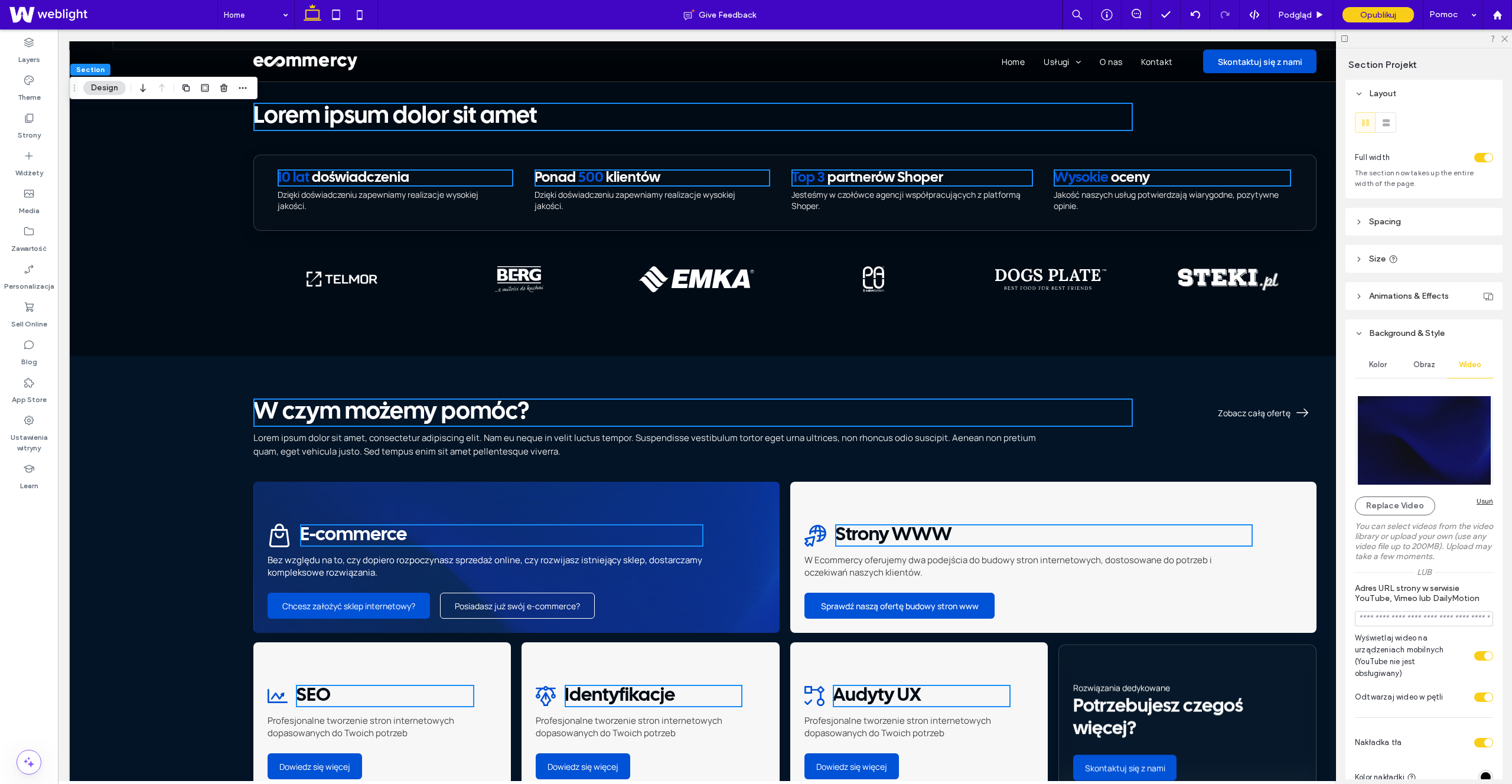 scroll, scrollTop: 663, scrollLeft: 0, axis: vertical 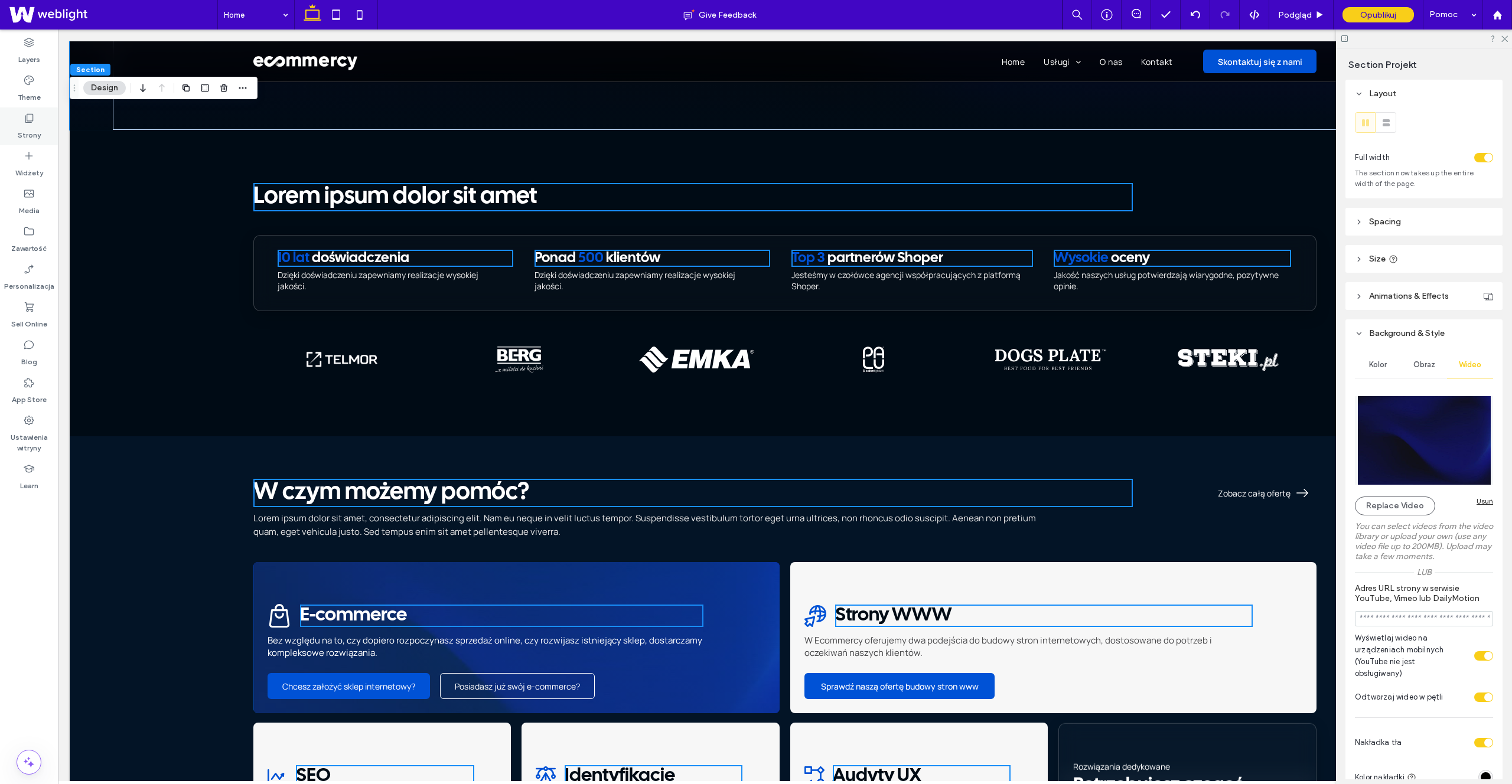 click on "Strony" at bounding box center [29, 126] 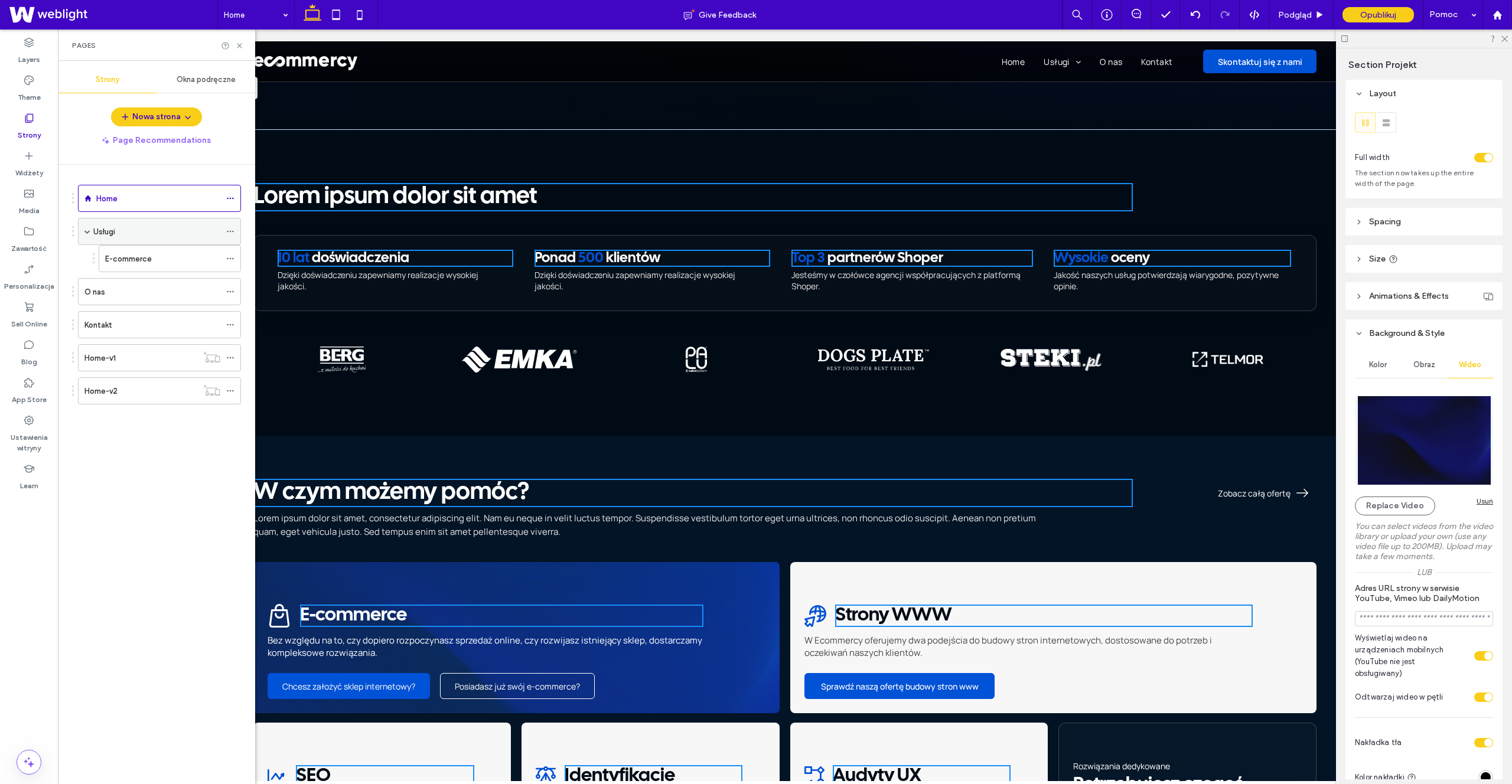 click on "Usługi" at bounding box center [157, 231] 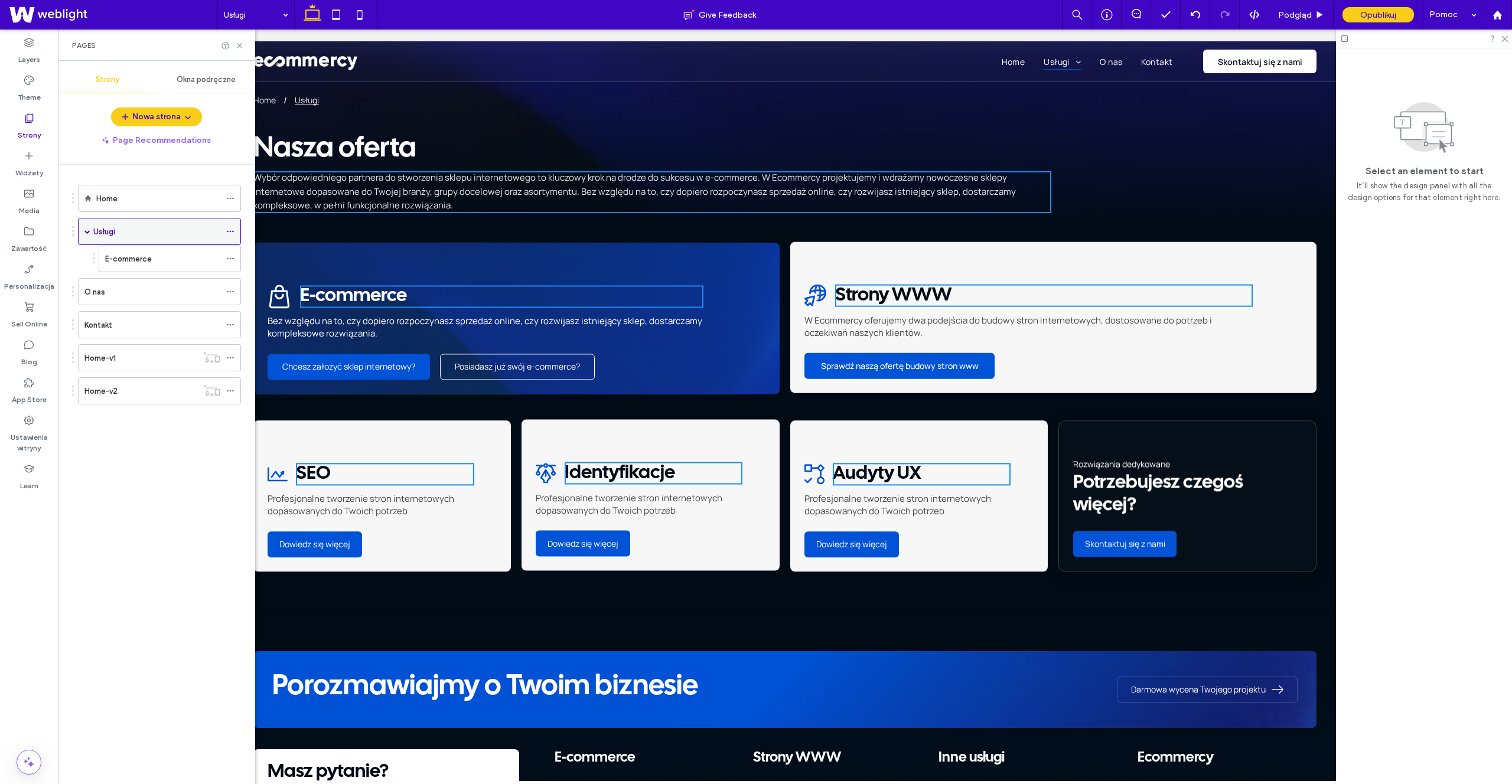 scroll, scrollTop: 0, scrollLeft: 0, axis: both 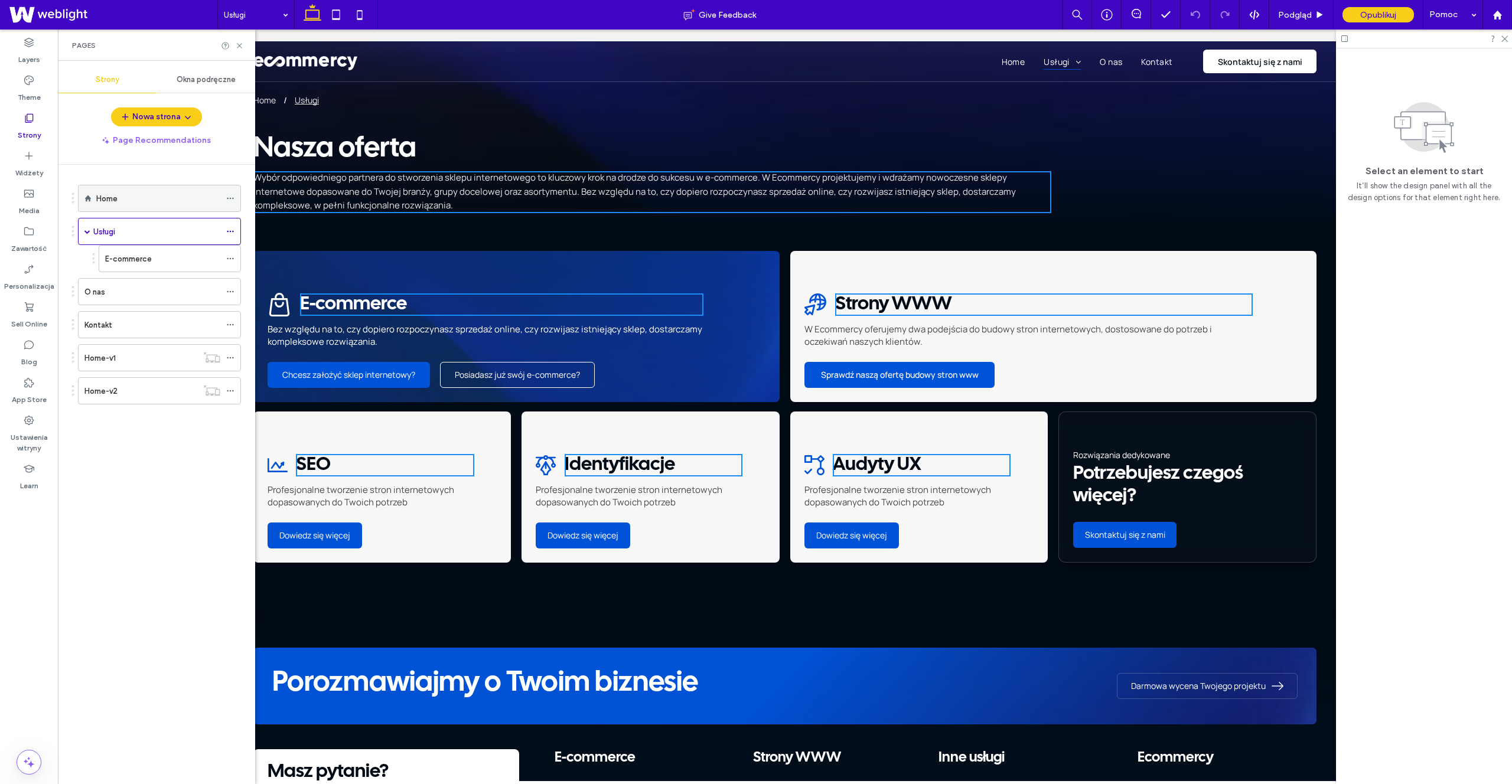 click on "Home" at bounding box center [158, 198] 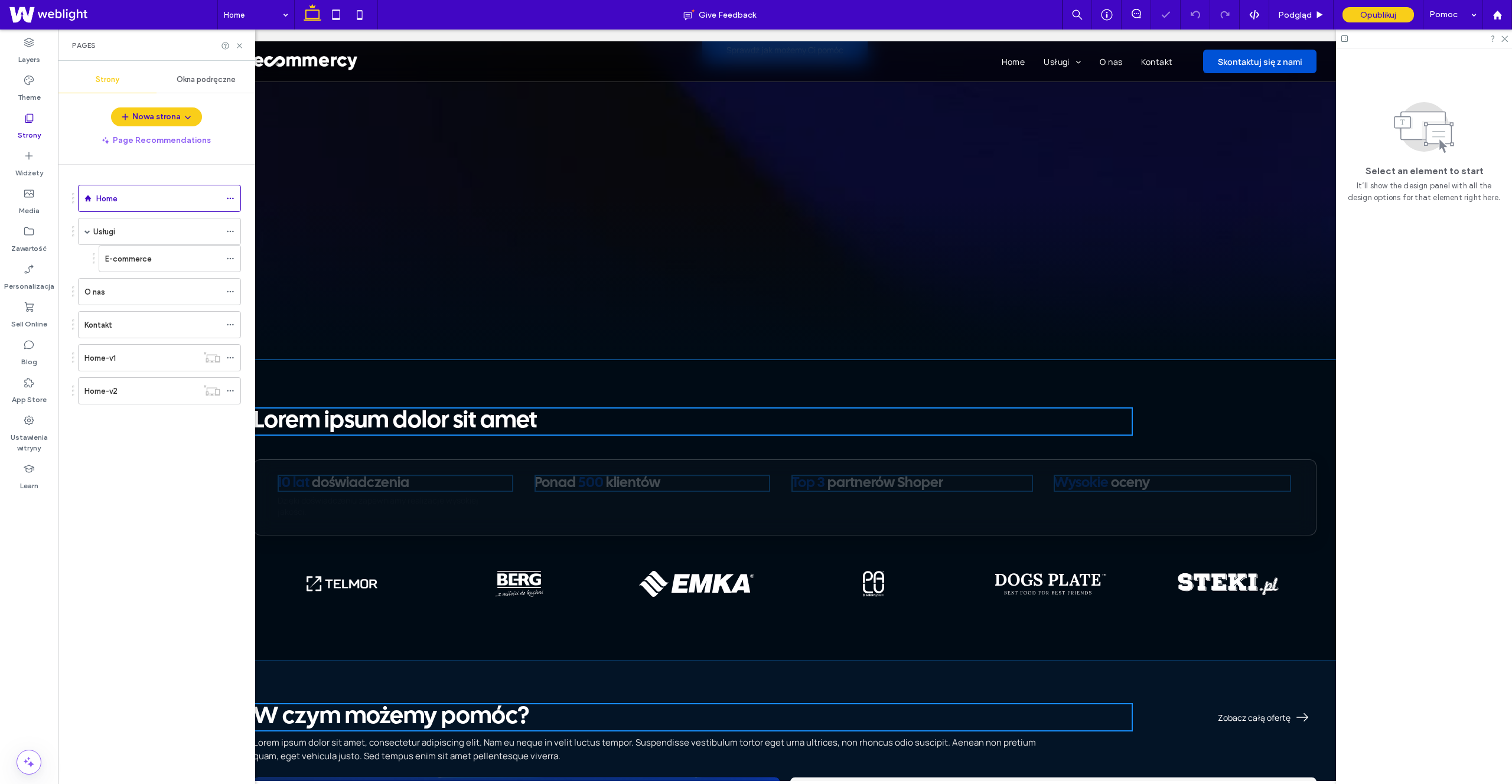 scroll, scrollTop: 644, scrollLeft: 0, axis: vertical 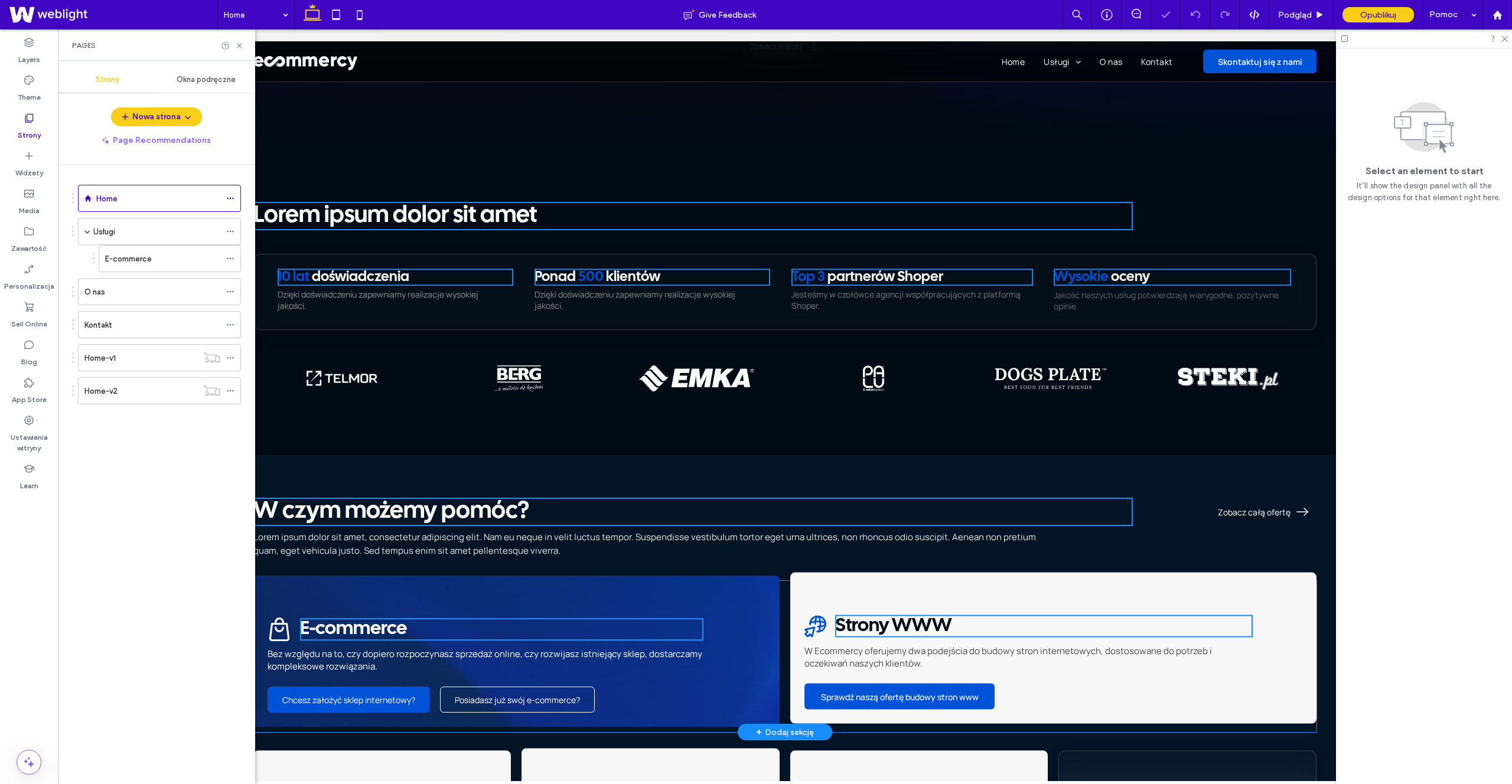 click at bounding box center [516, 651] 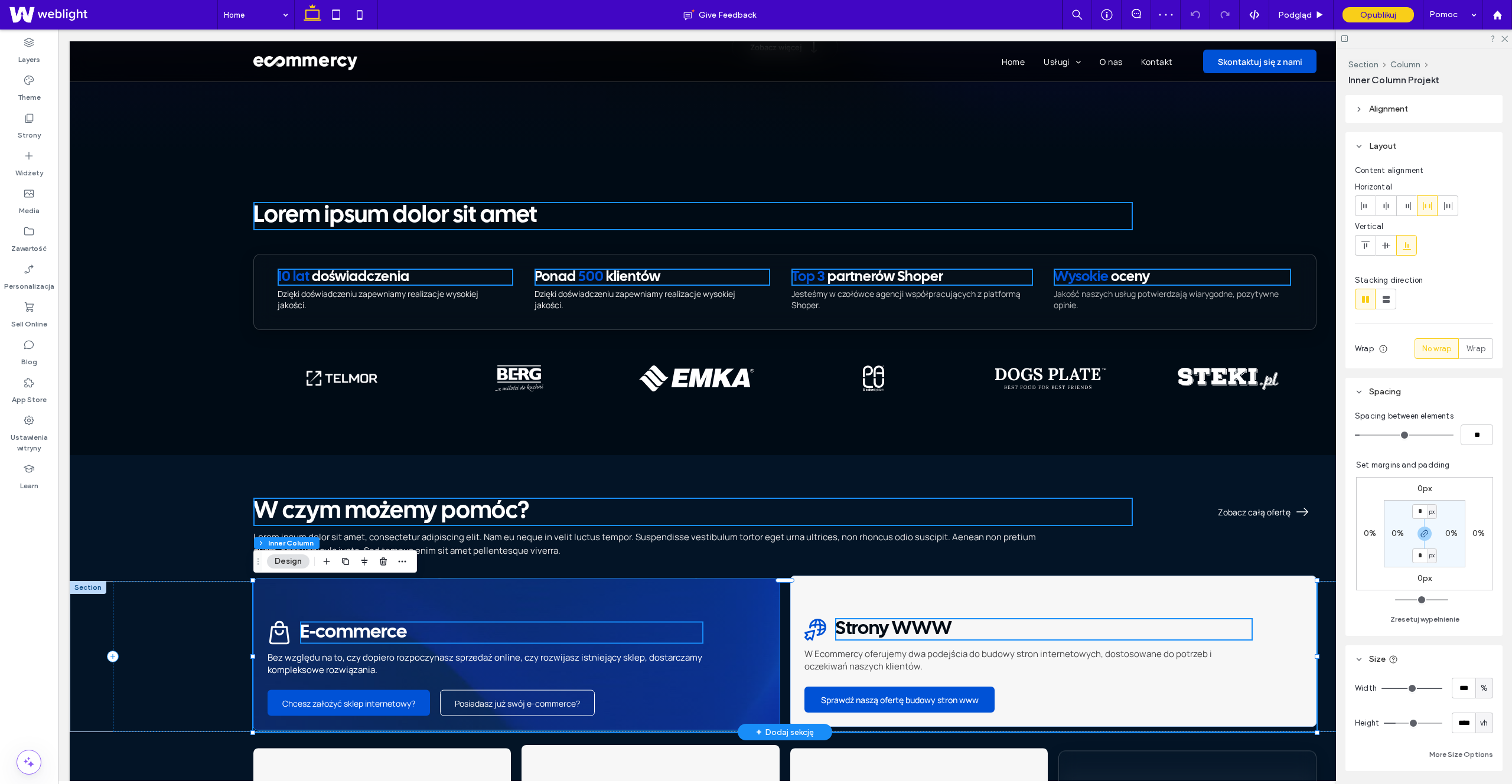 click at bounding box center (516, 655) 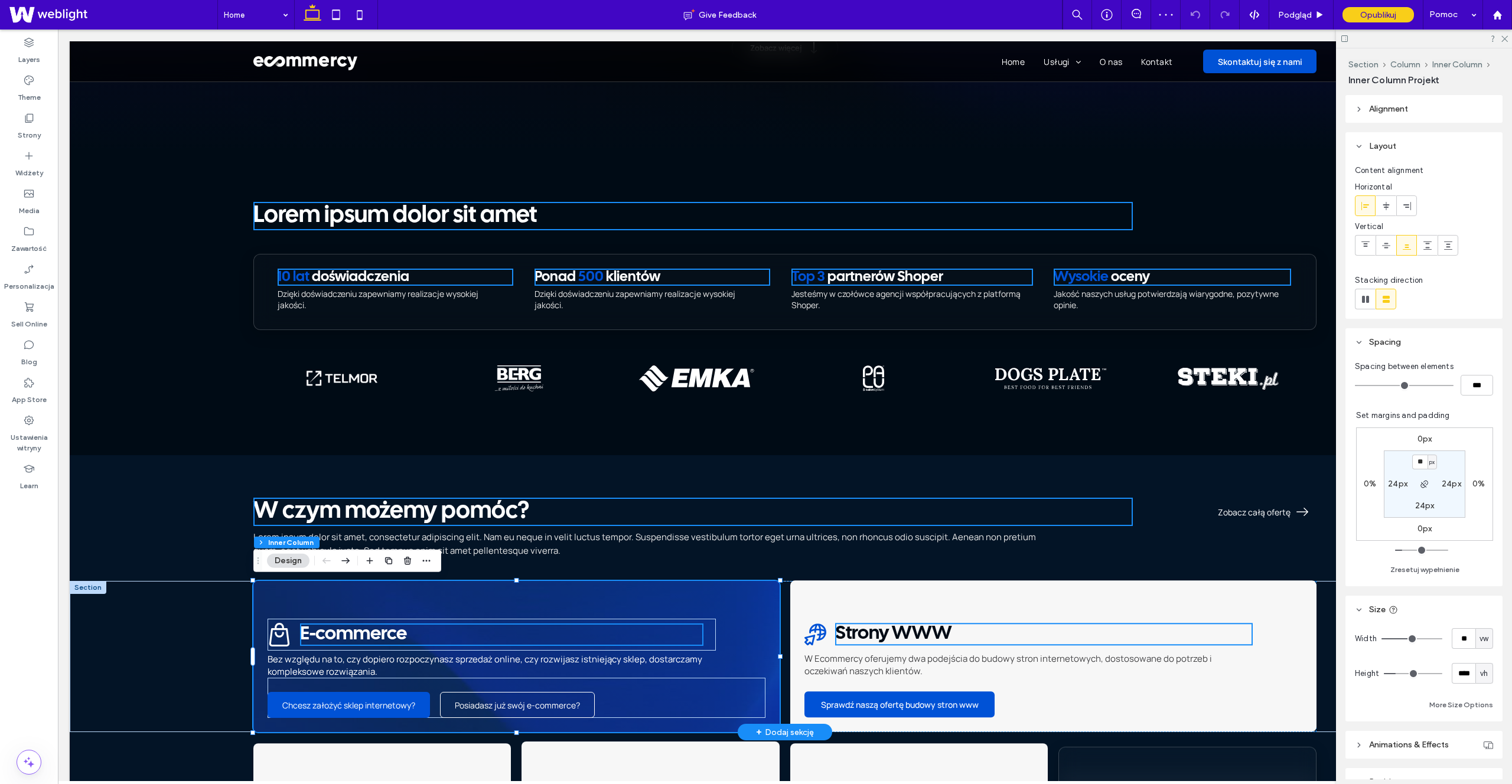click at bounding box center (516, 656) 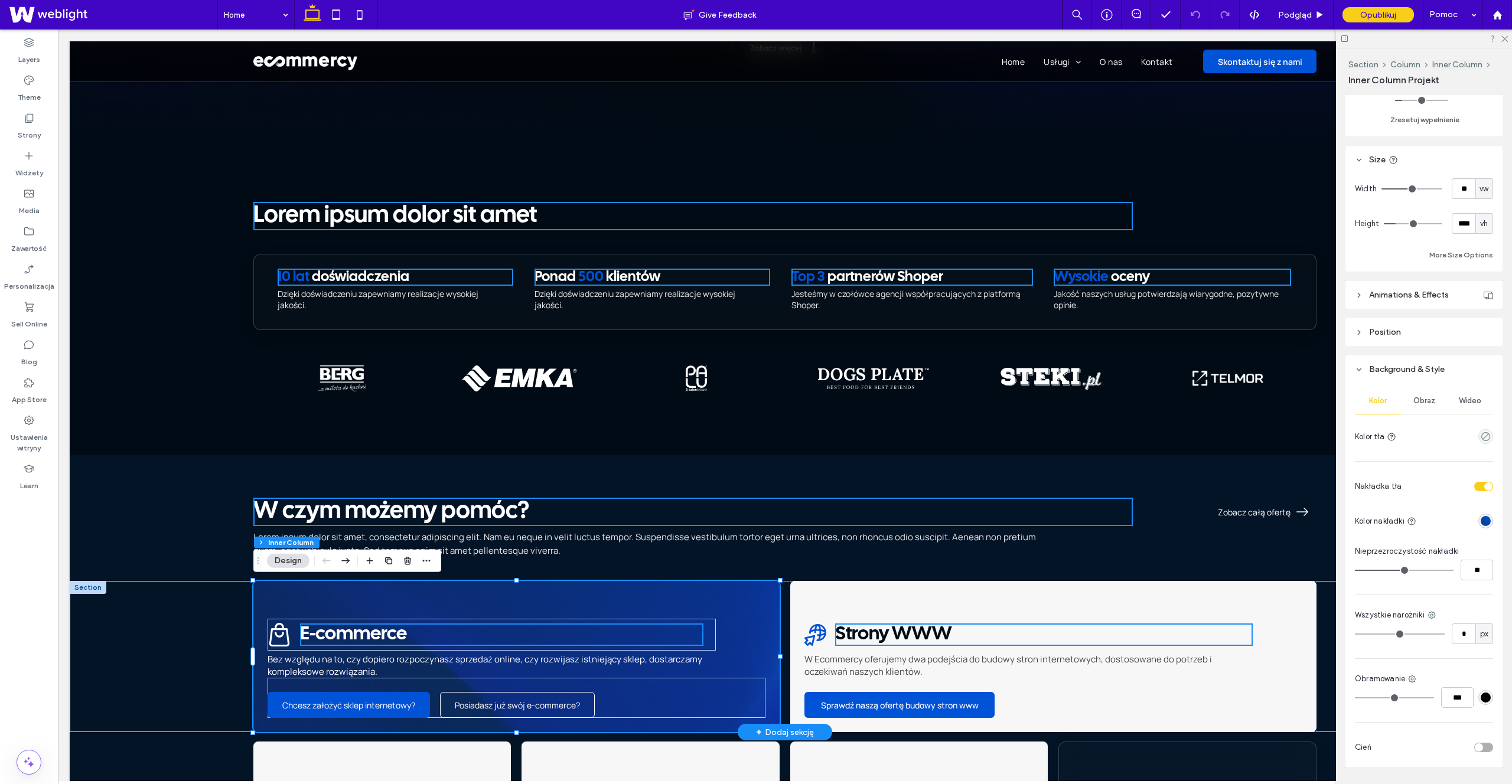 scroll, scrollTop: 485, scrollLeft: 0, axis: vertical 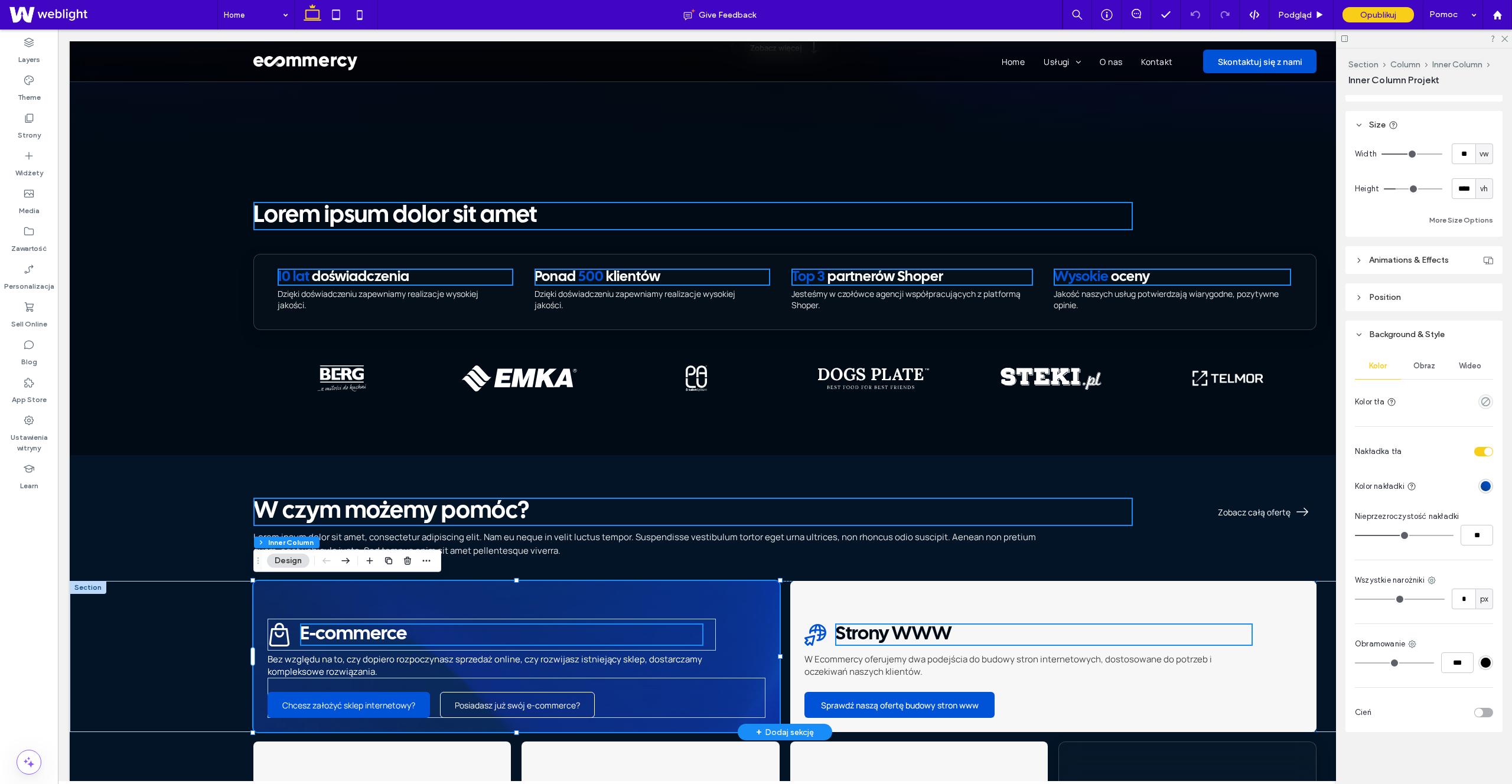 click on "Wideo" at bounding box center (1470, 366) 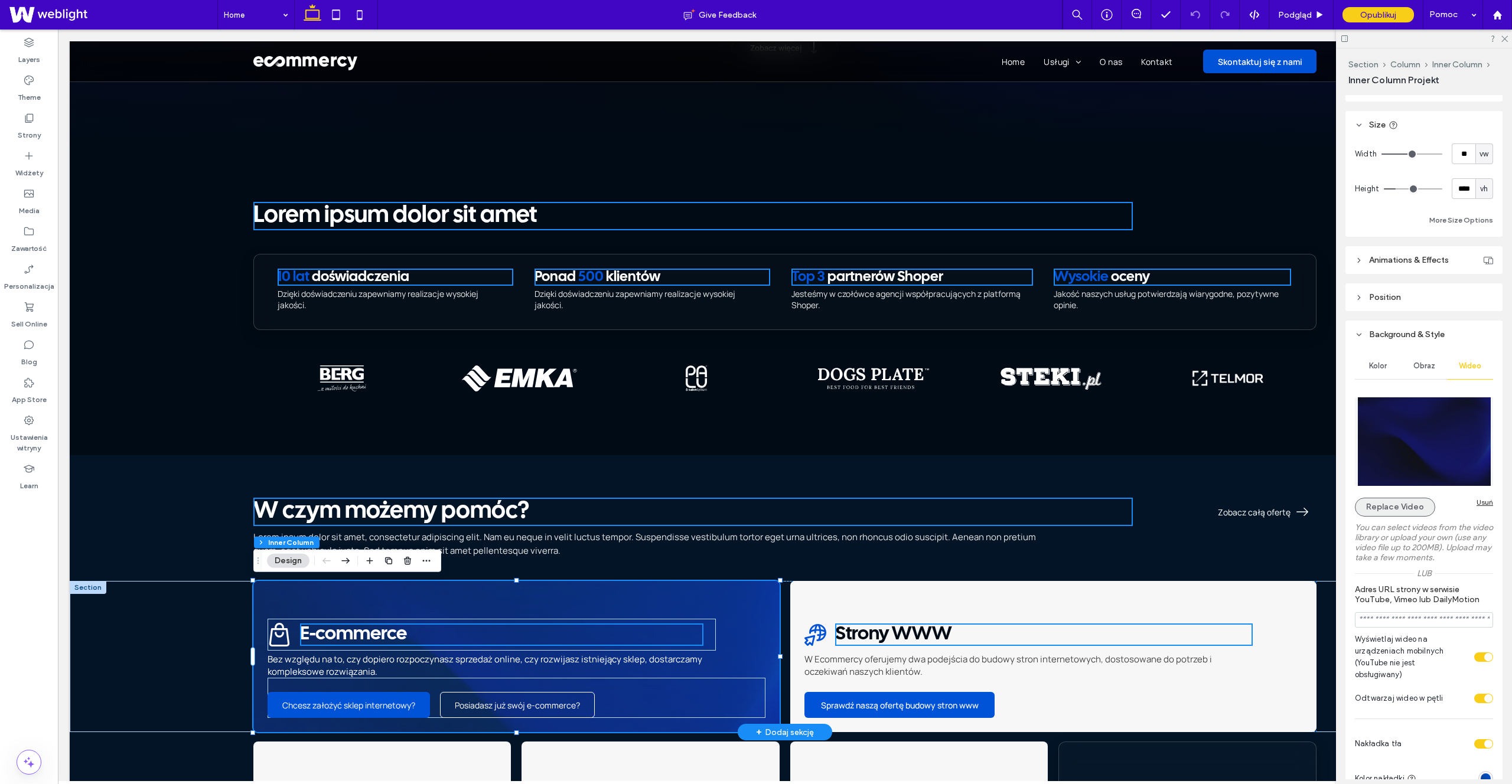 click on "Replace Video" at bounding box center (1395, 507) 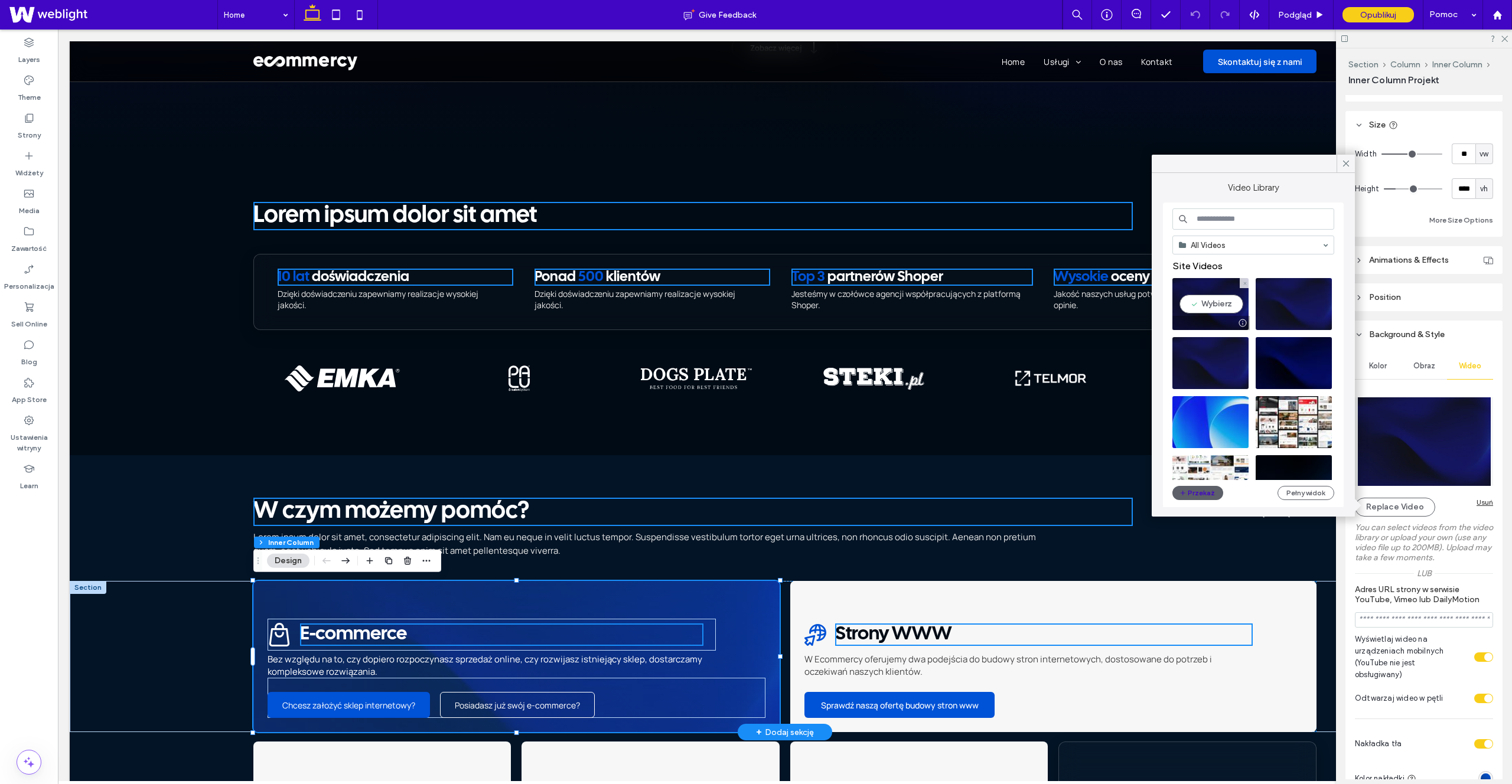 click at bounding box center [1210, 304] 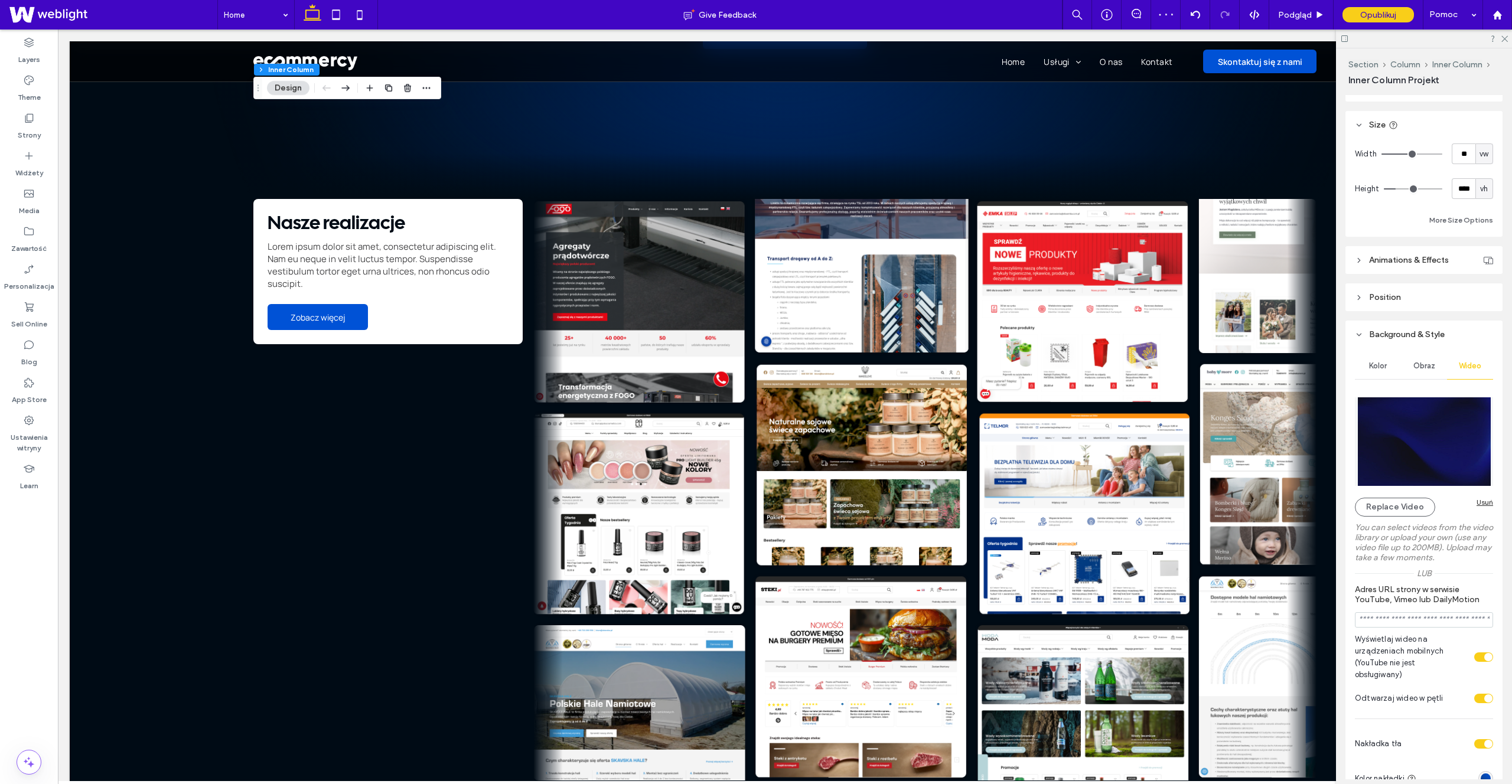 scroll, scrollTop: 2347, scrollLeft: 0, axis: vertical 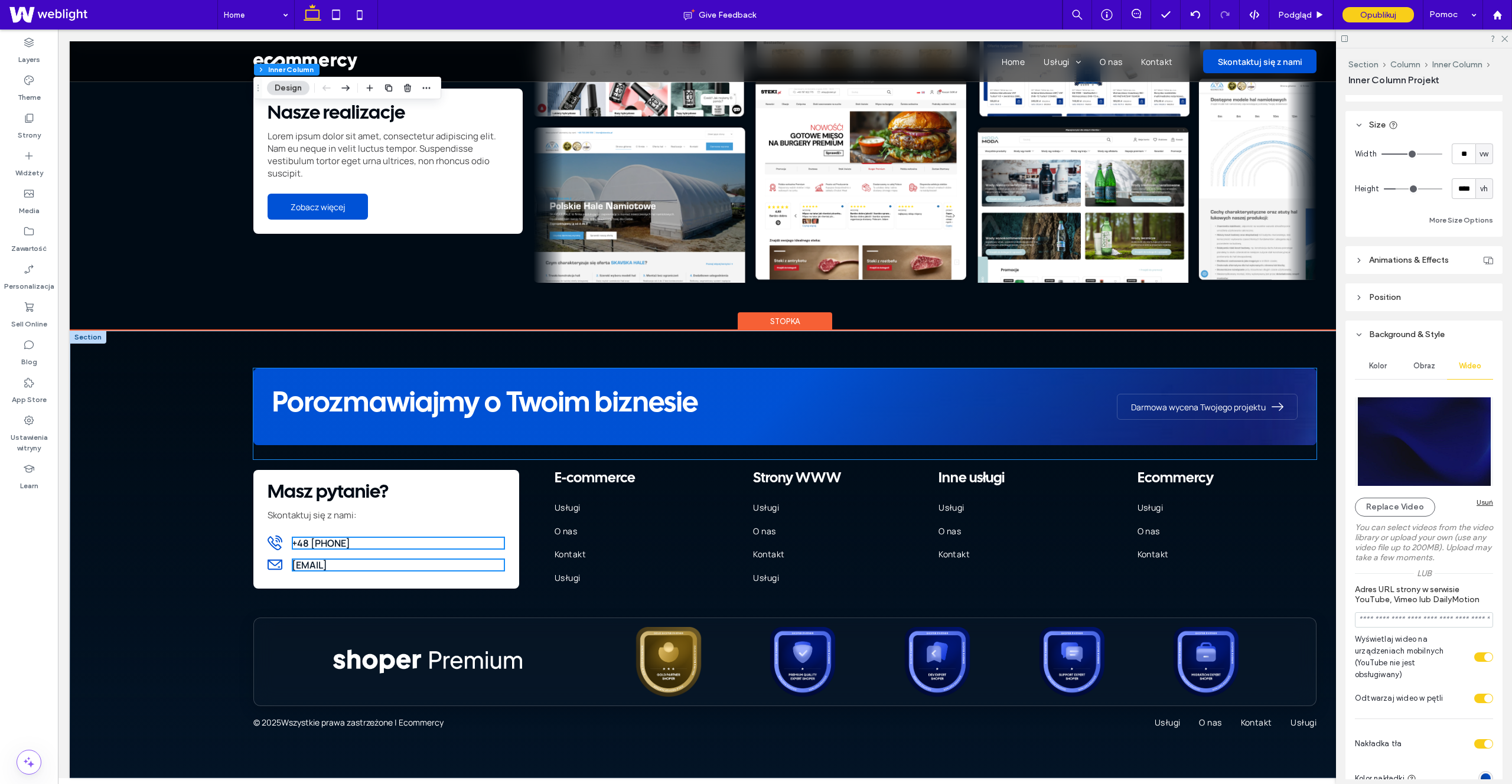 click on "Porozmawiajmy o Twoim biznesie" at bounding box center (679, 404) 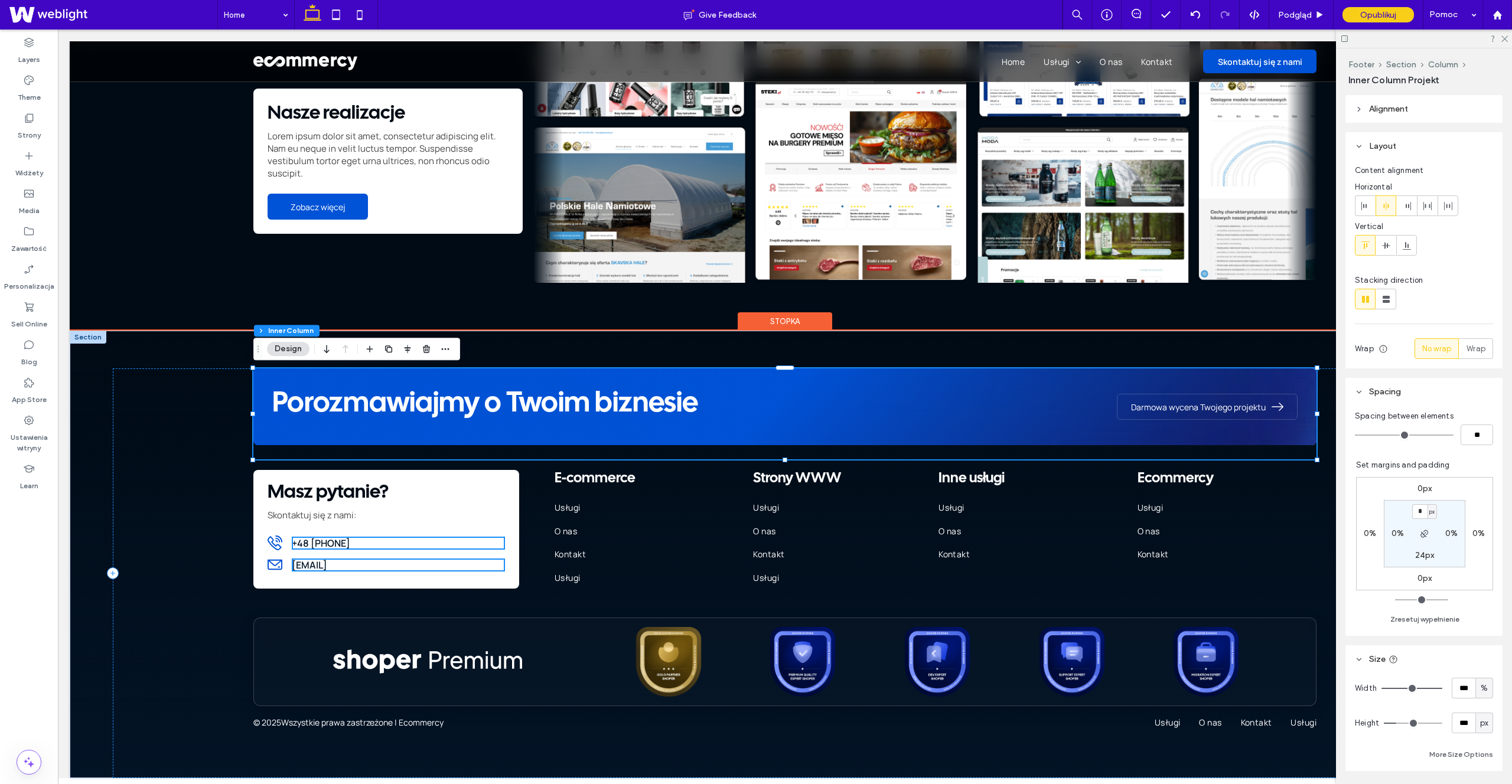 click on "Porozmawiajmy o Twoim biznesie" at bounding box center [679, 407] 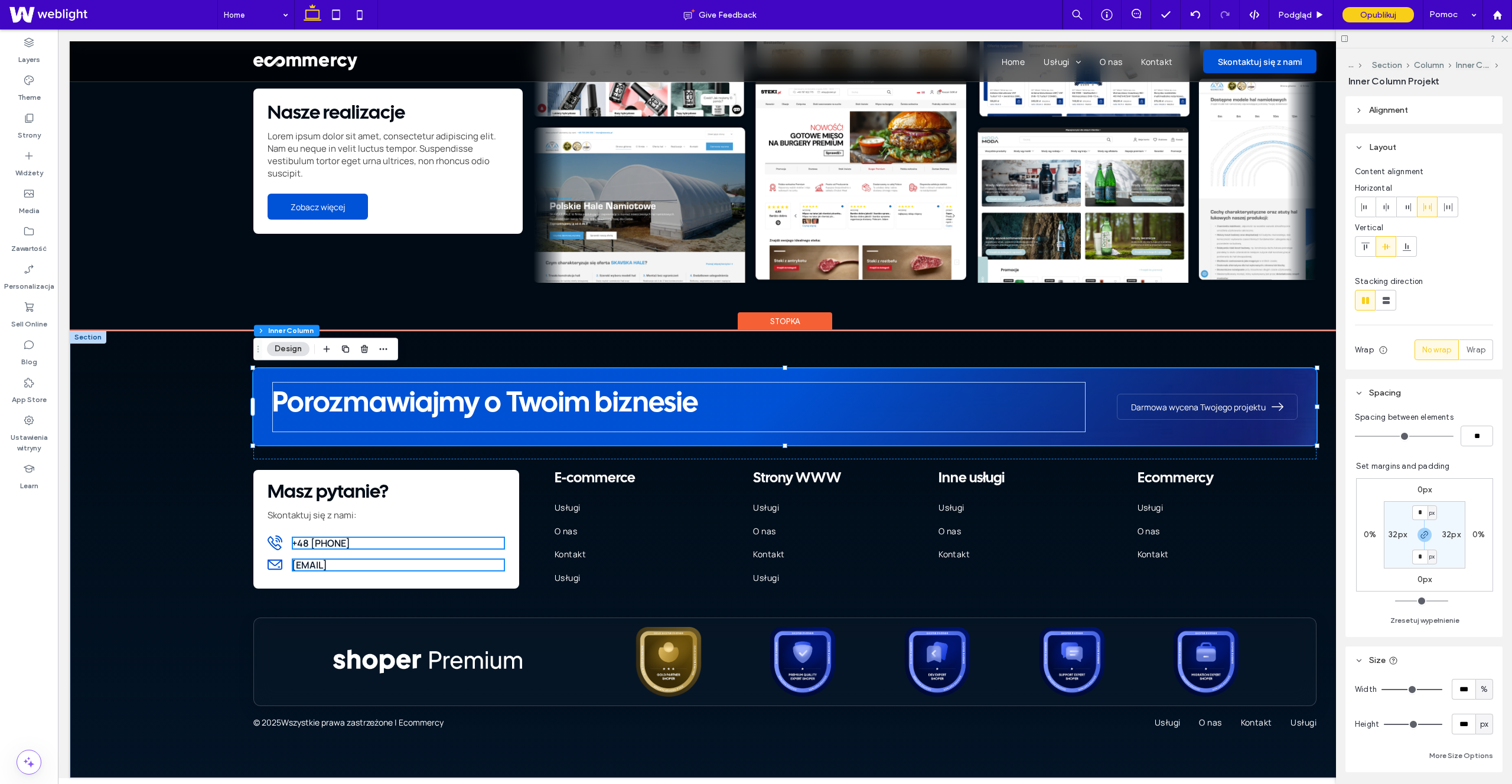 click at bounding box center [785, 407] 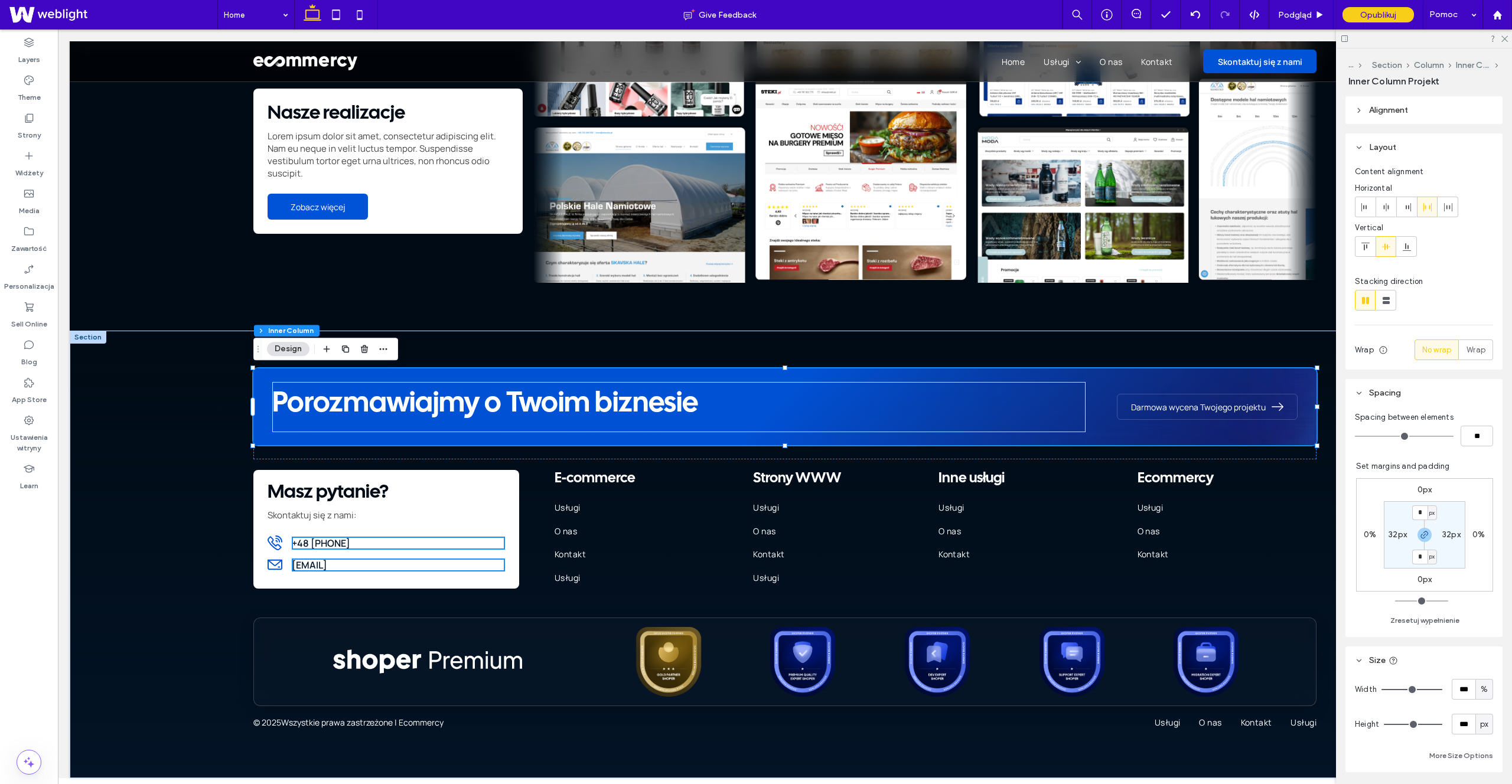click on "Design" at bounding box center (288, 349) 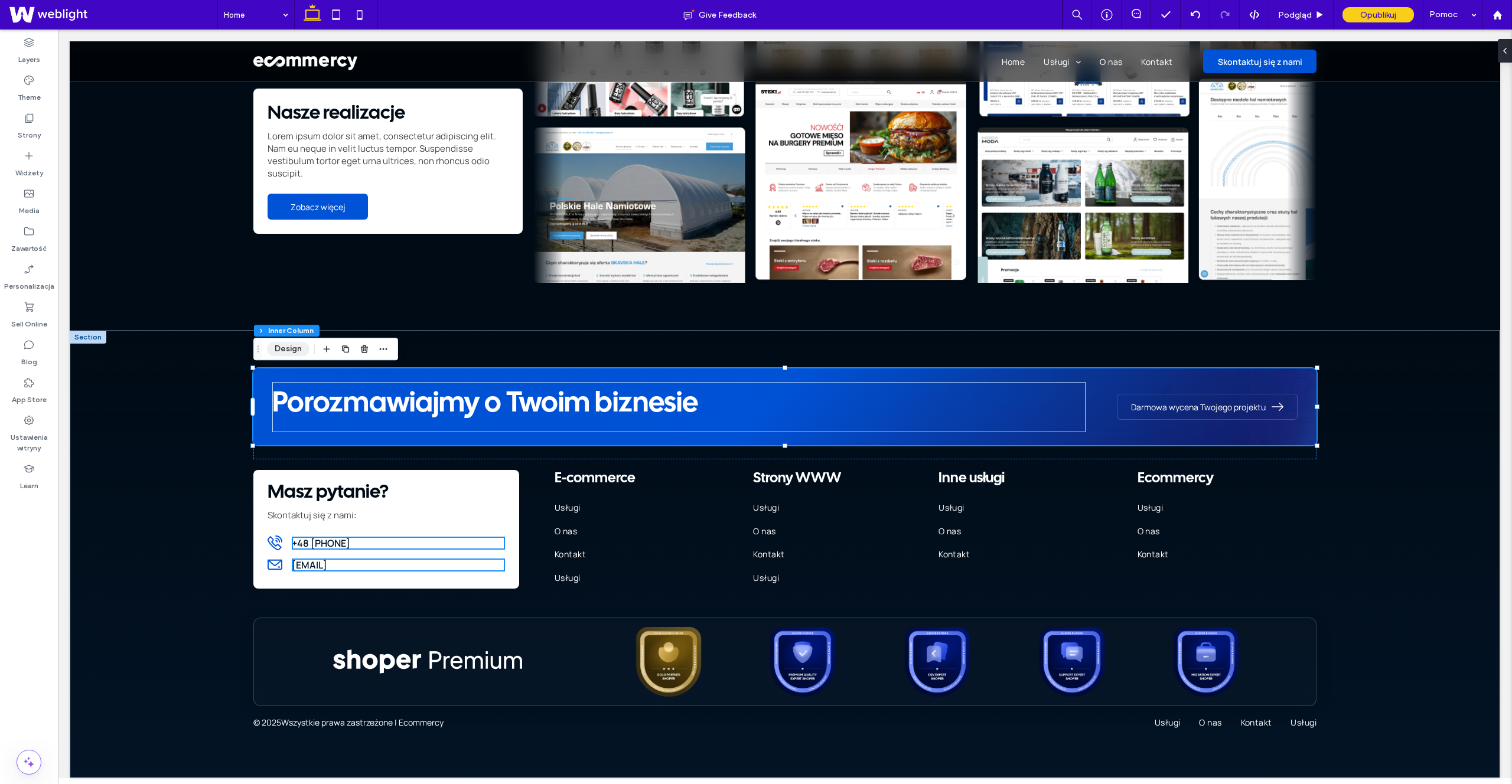 click on "Design" at bounding box center (288, 349) 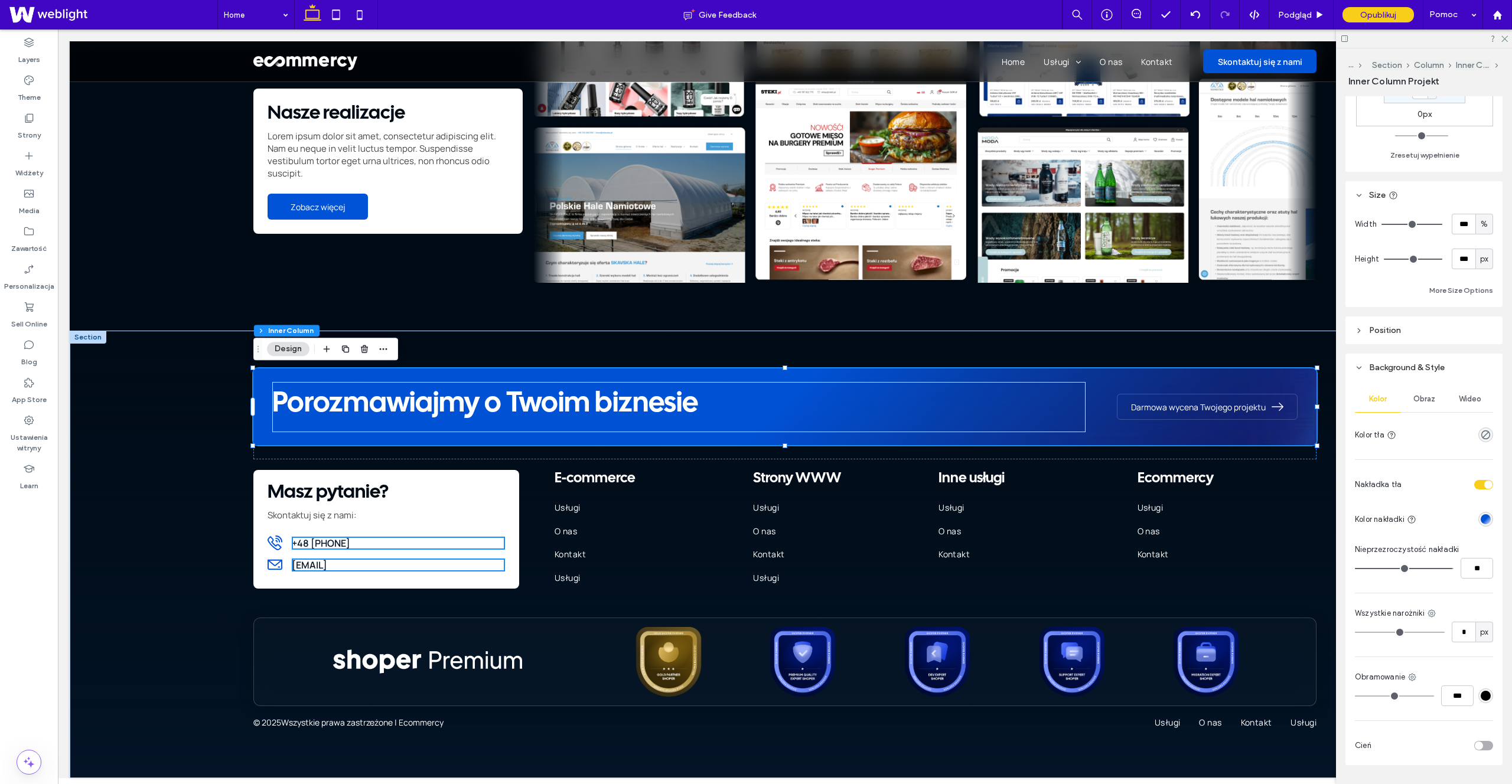 scroll, scrollTop: 498, scrollLeft: 0, axis: vertical 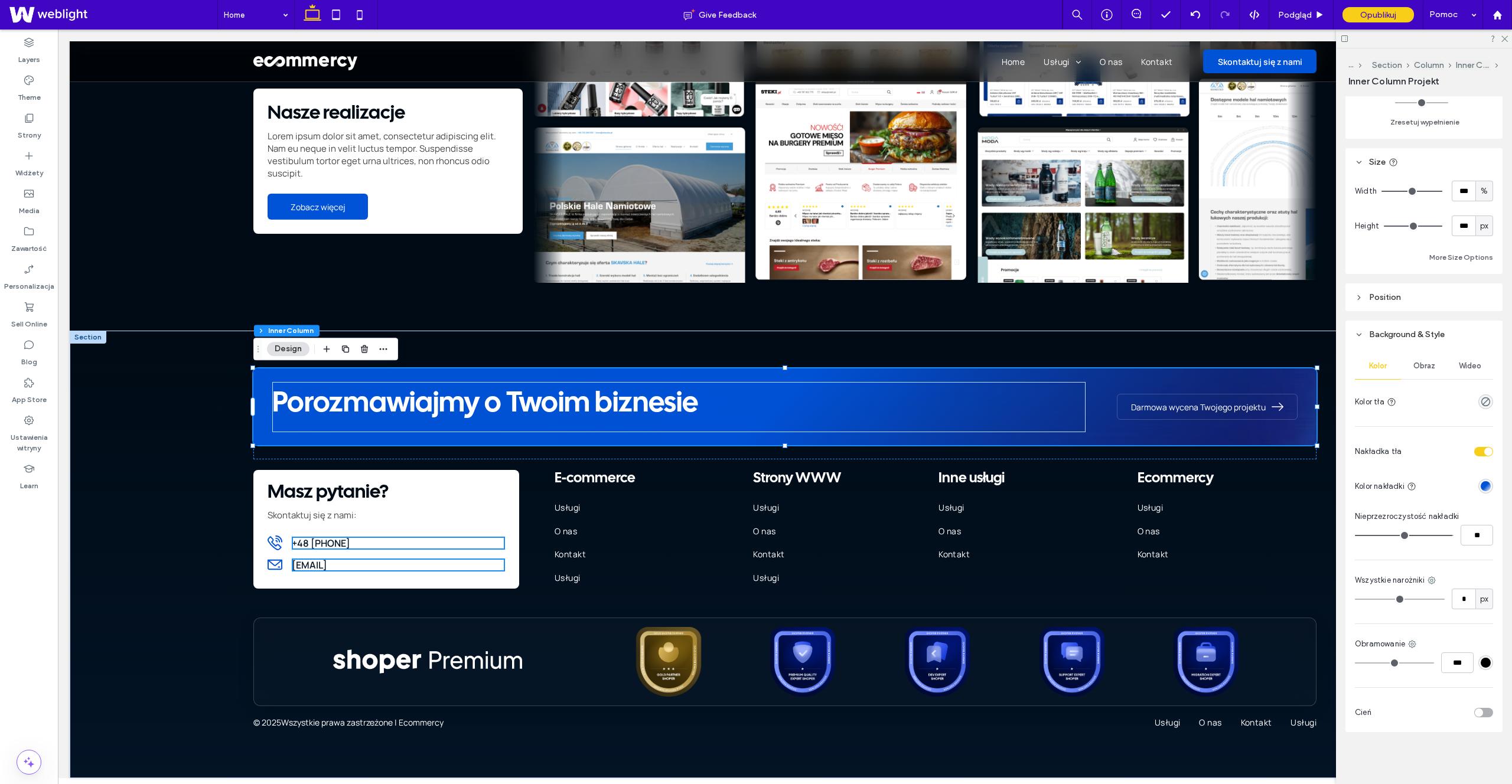 click on "Wideo" at bounding box center [1470, 366] 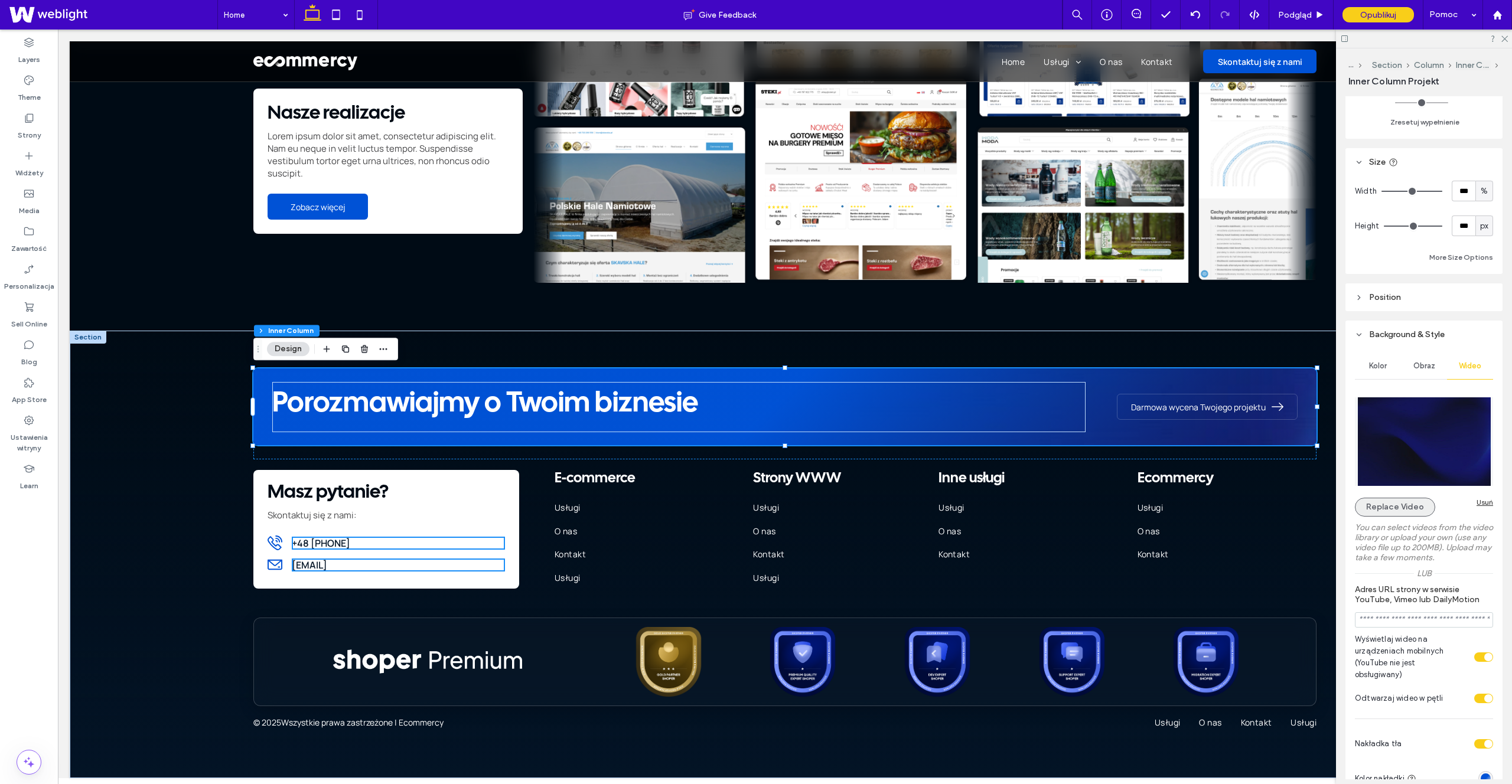 click on "Replace Video" at bounding box center [1395, 507] 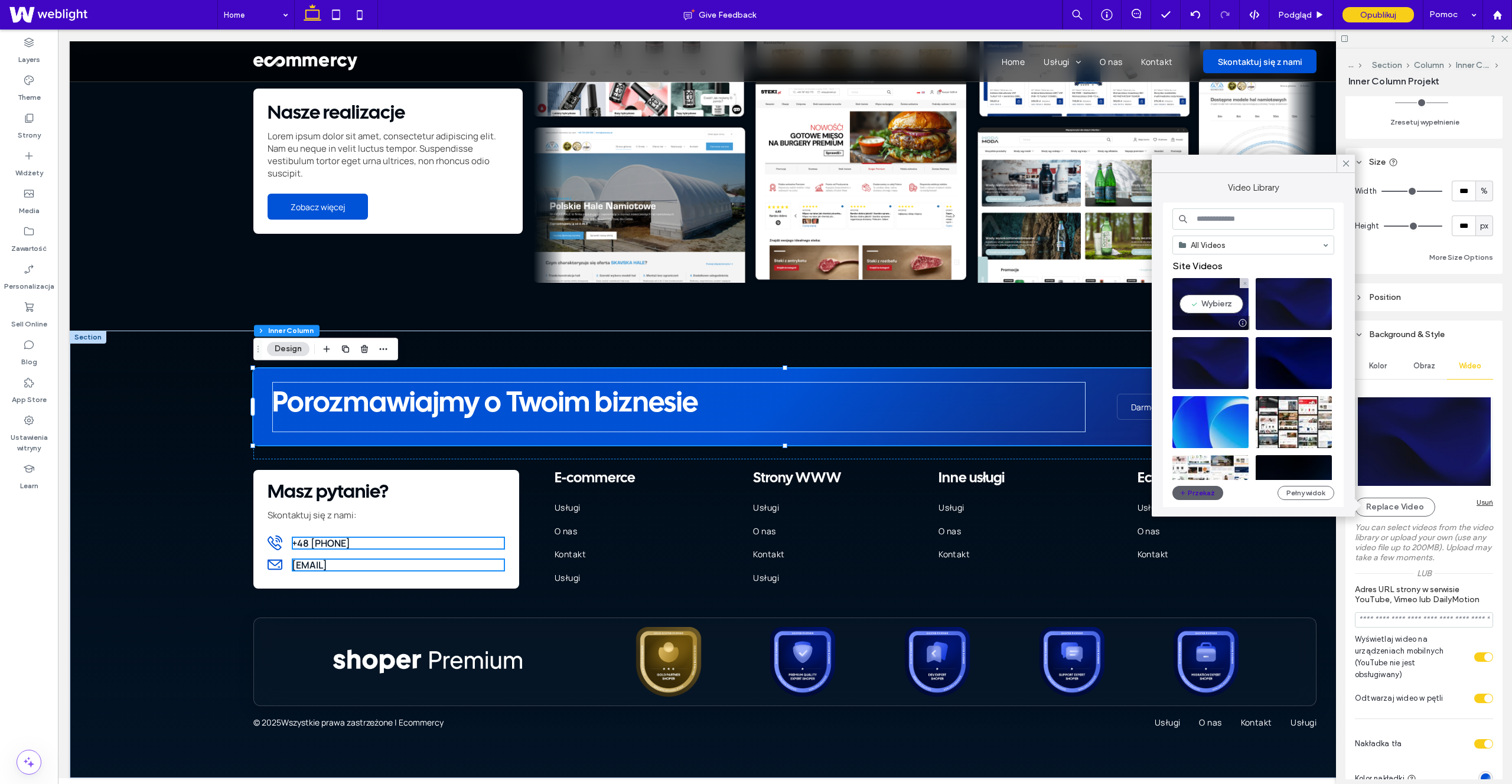 click at bounding box center [1210, 304] 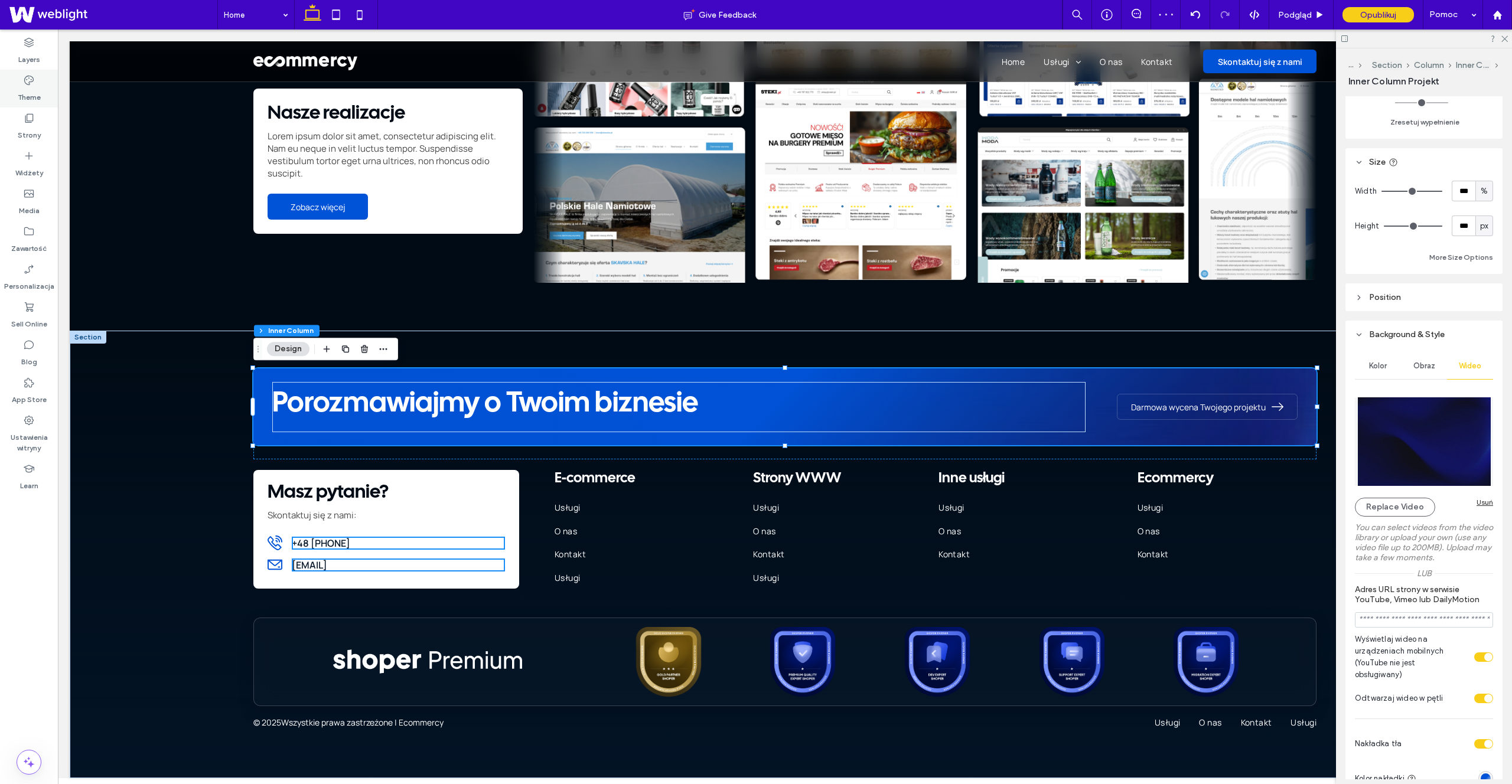 click on "Theme" at bounding box center [29, 94] 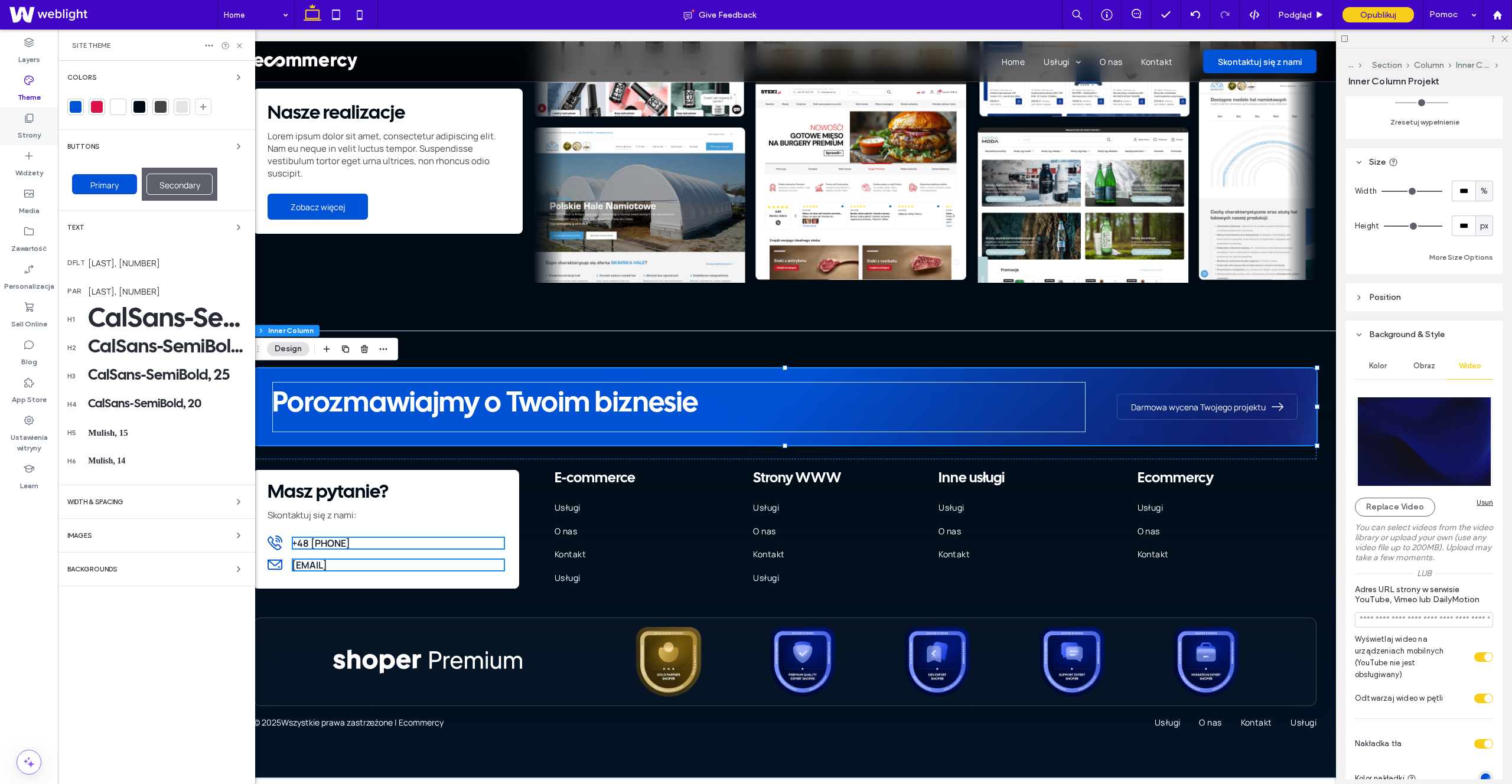 click 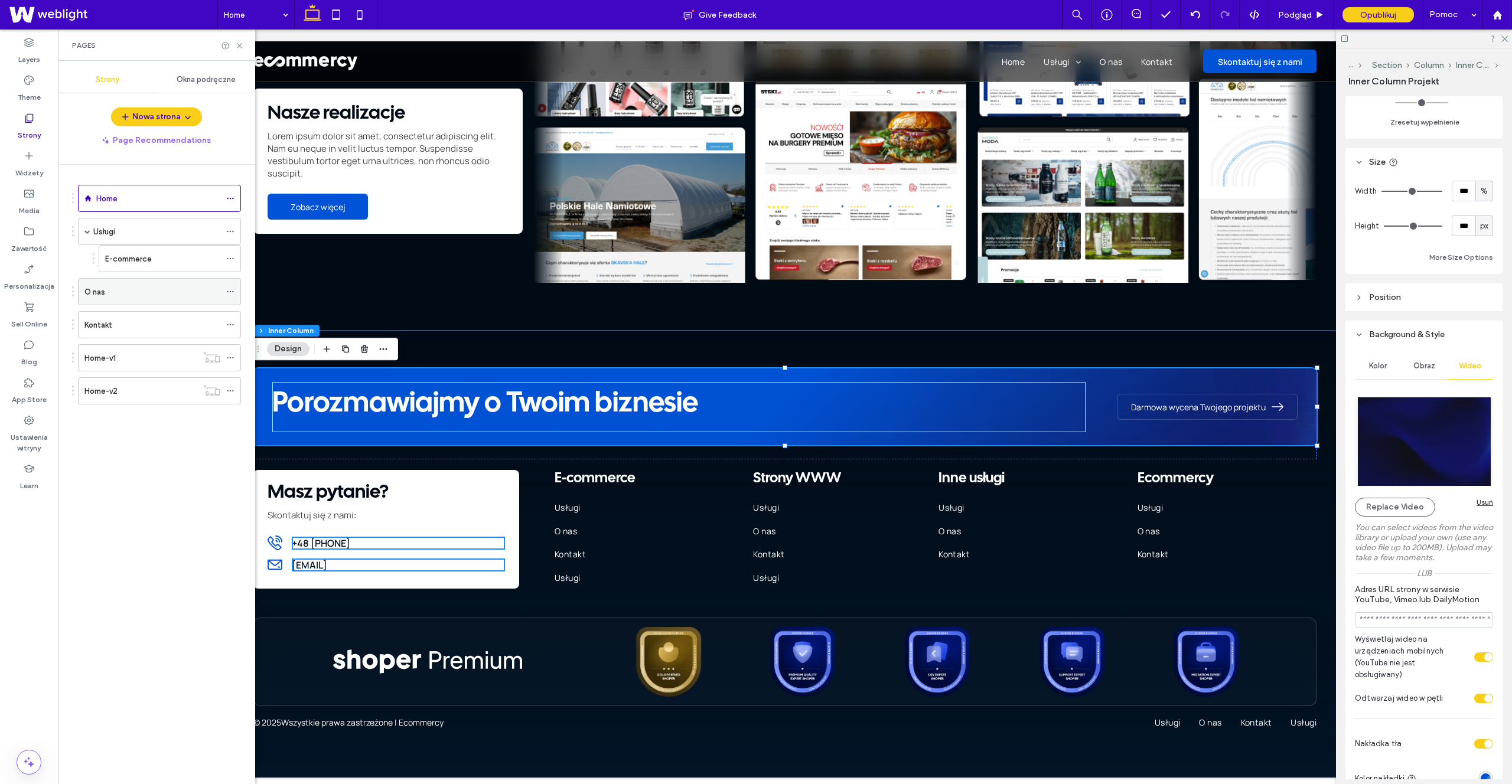 click on "O nas" at bounding box center (152, 292) 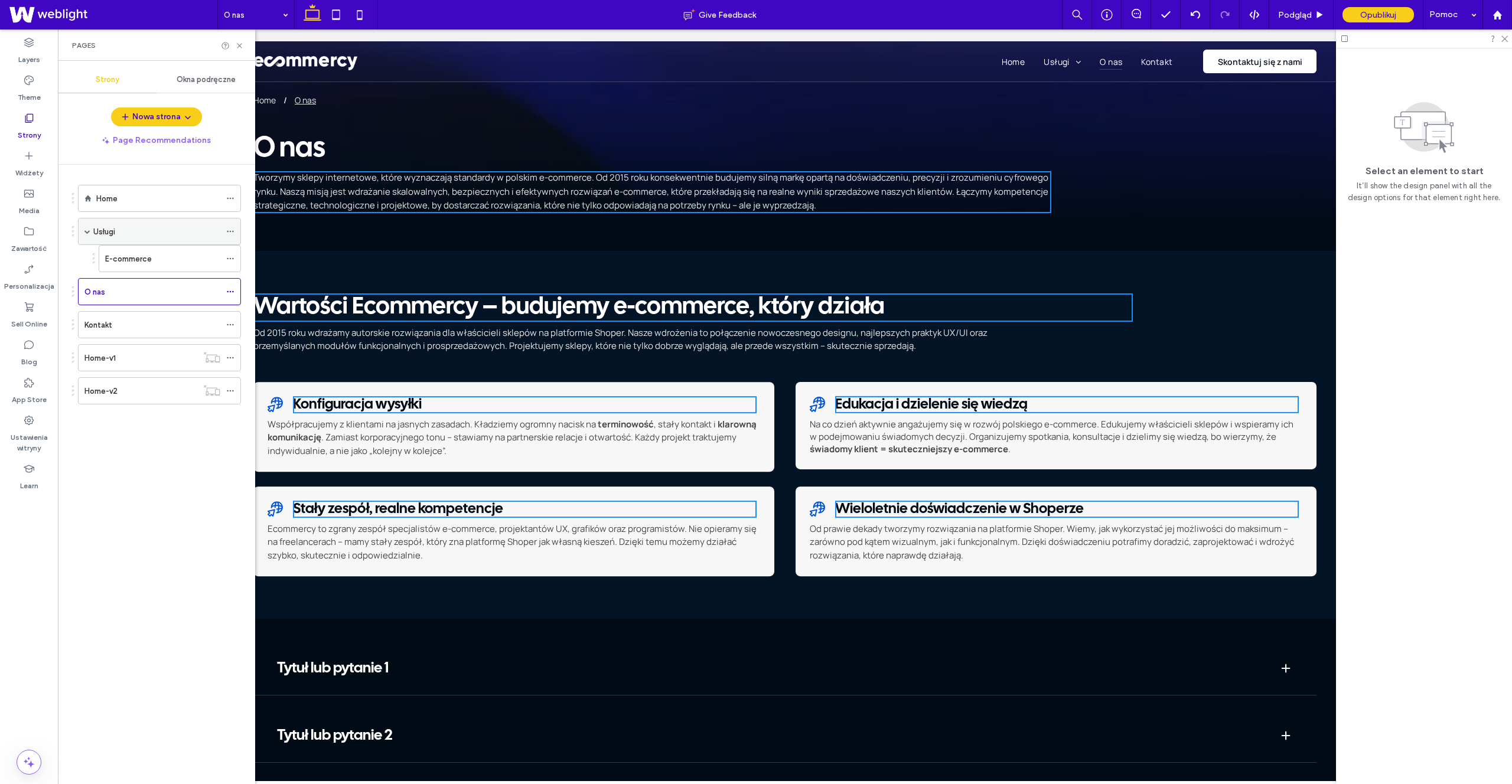 scroll, scrollTop: 0, scrollLeft: 0, axis: both 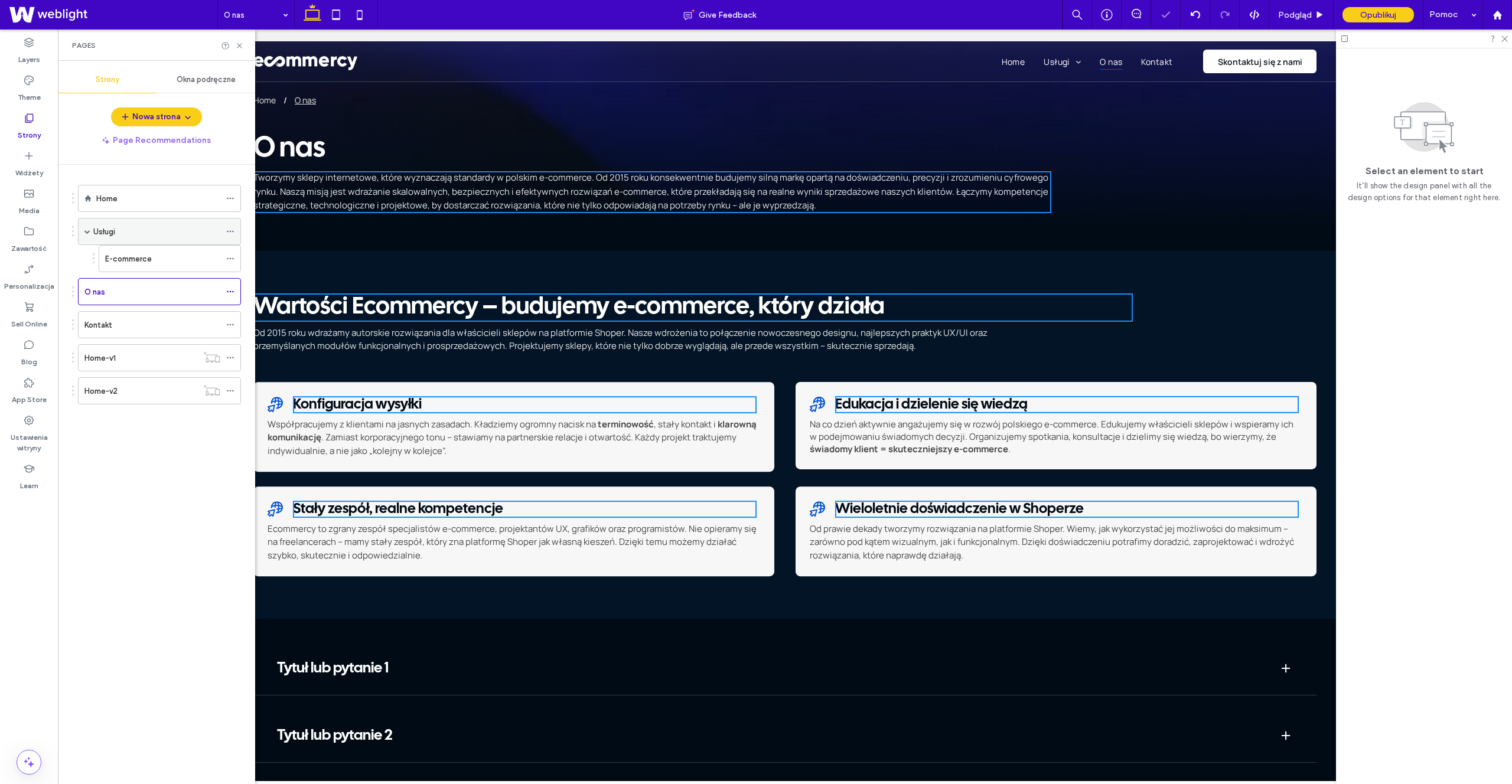 click on "Usługi" at bounding box center [157, 231] 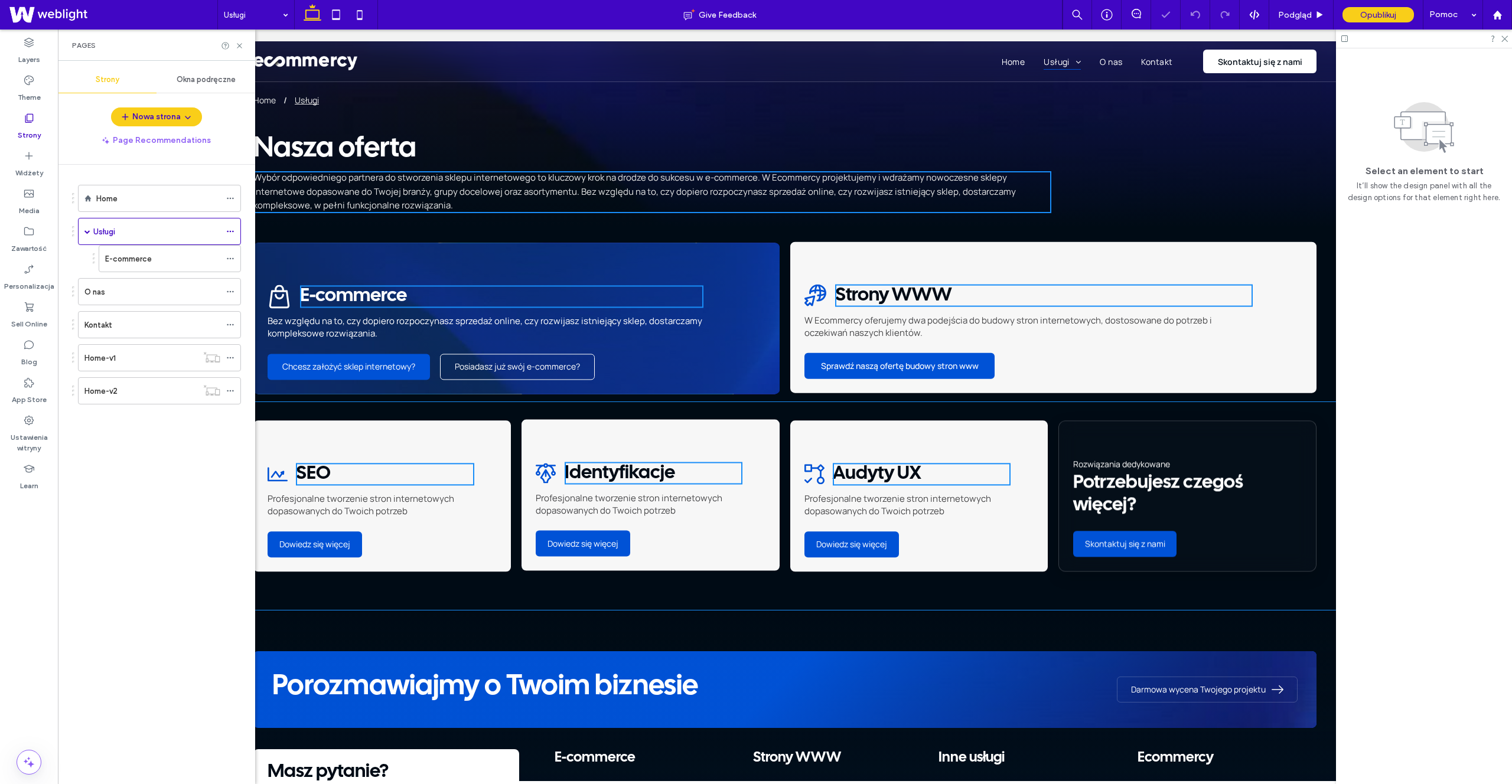 scroll, scrollTop: 0, scrollLeft: 0, axis: both 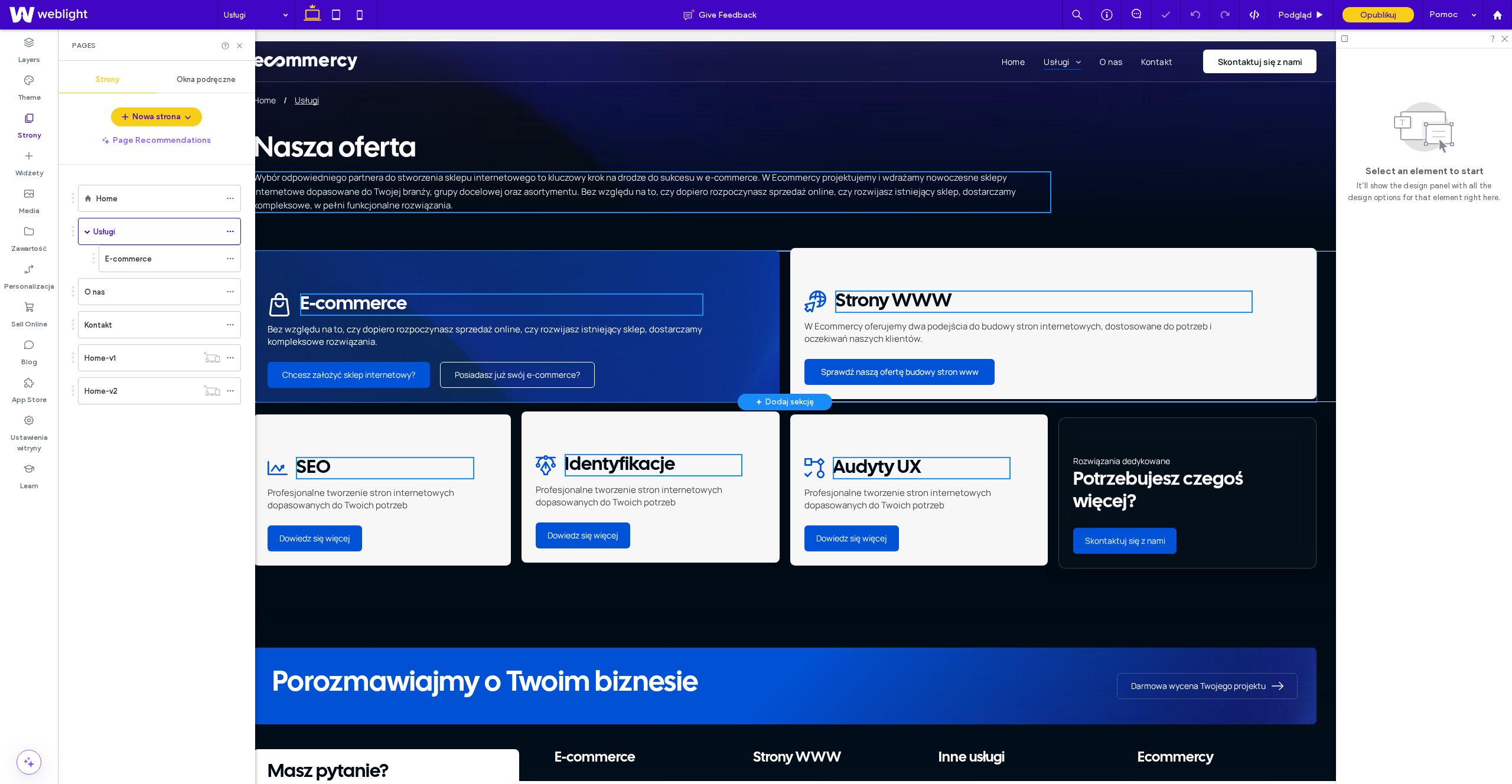 click at bounding box center [516, 326] 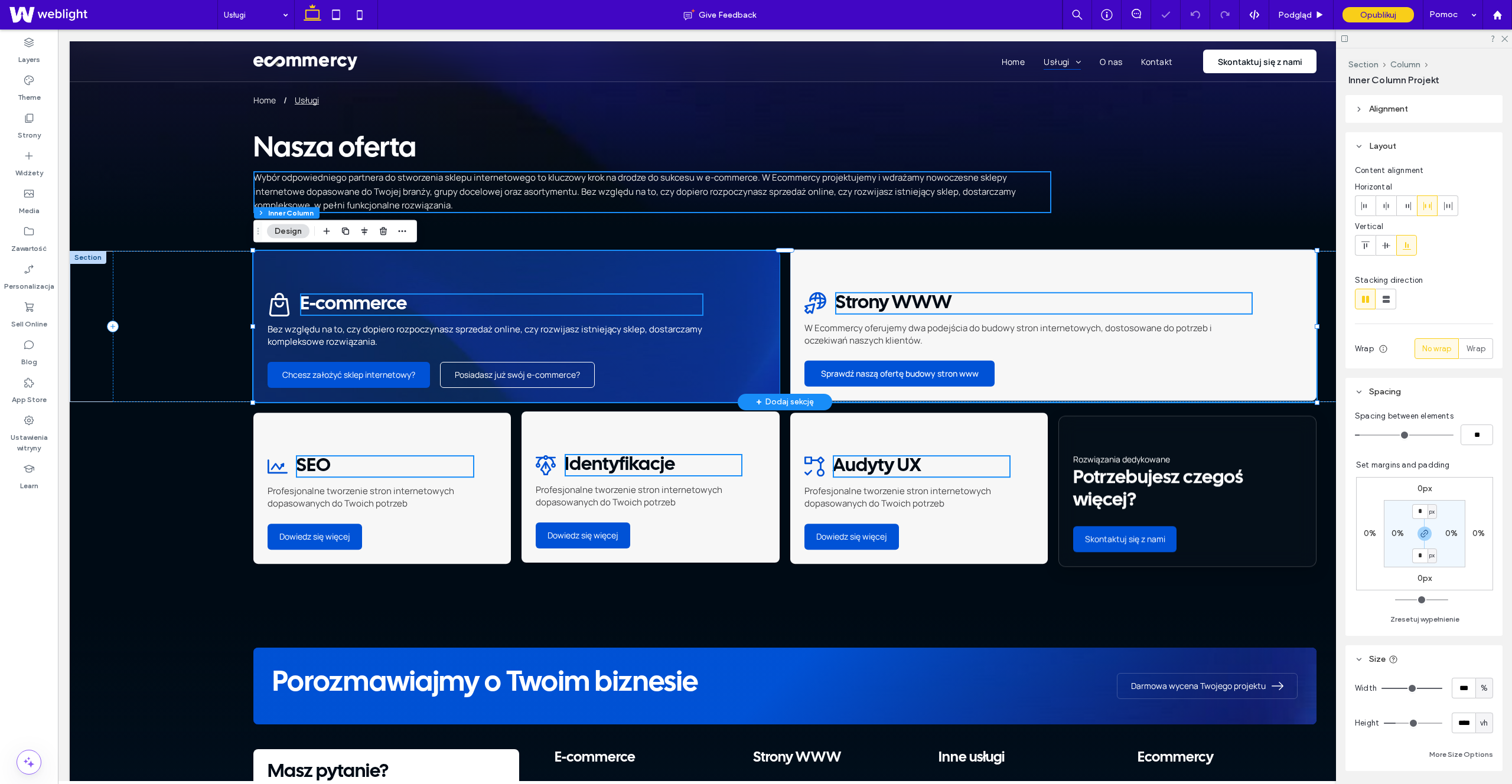 click at bounding box center (516, 326) 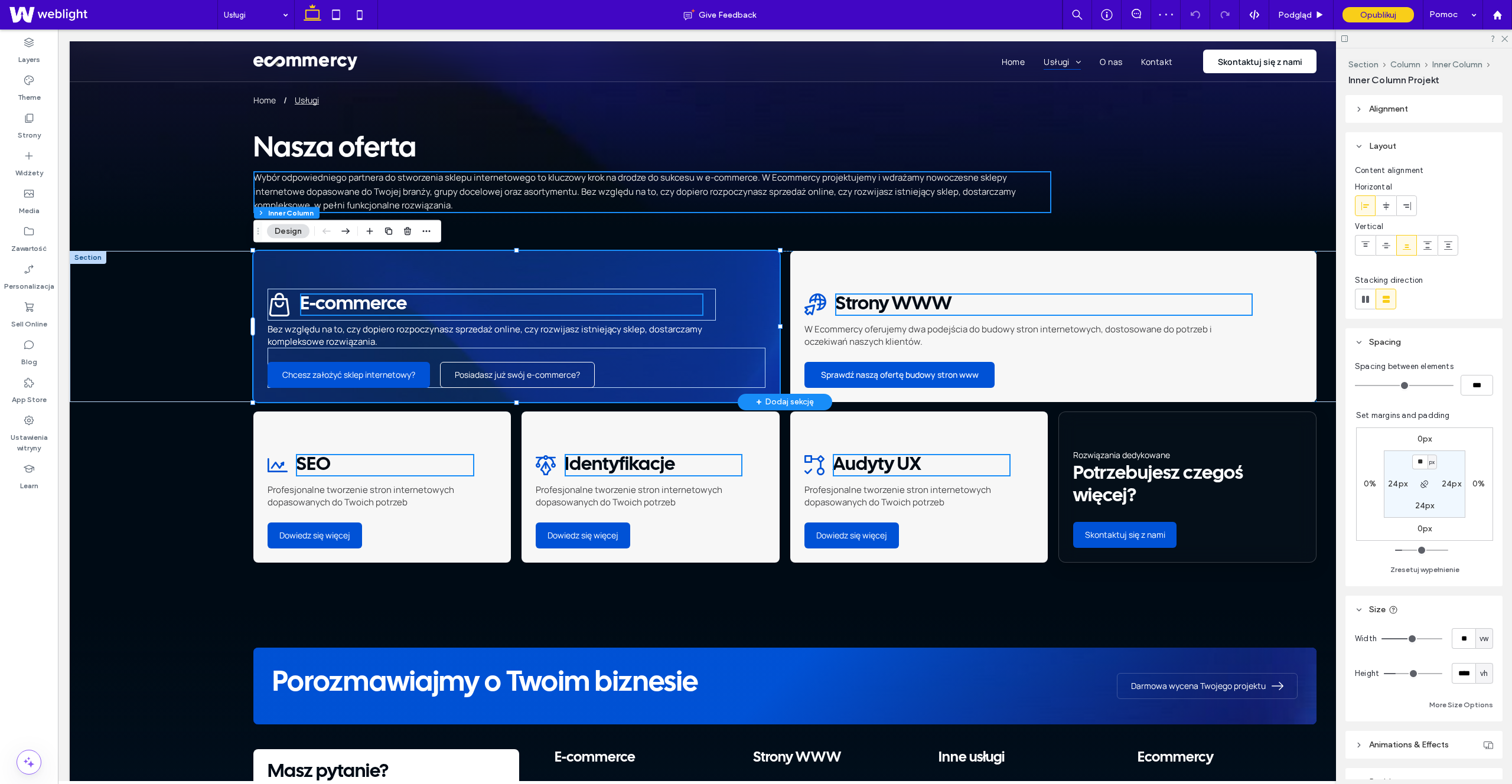 click at bounding box center [516, 326] 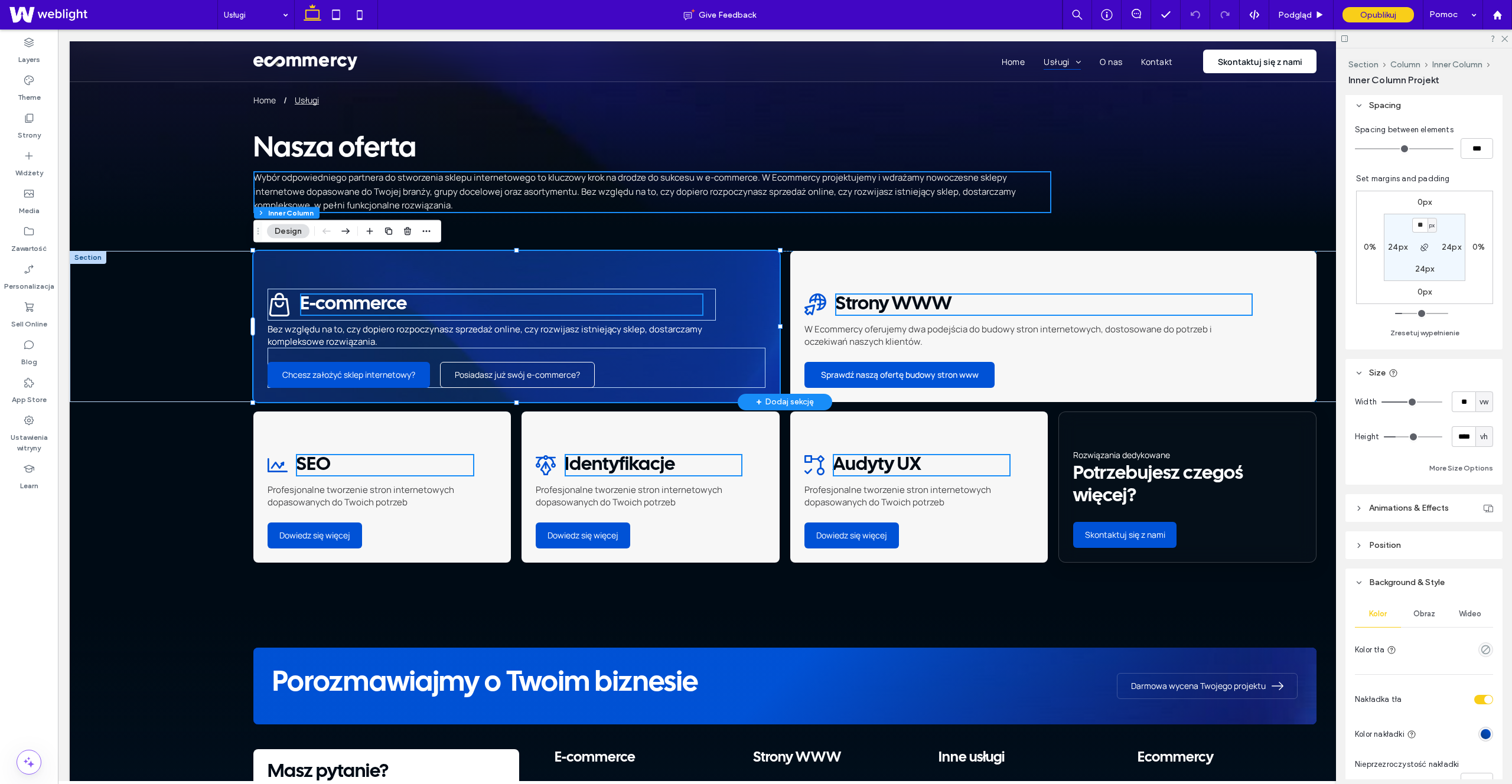 scroll, scrollTop: 254, scrollLeft: 0, axis: vertical 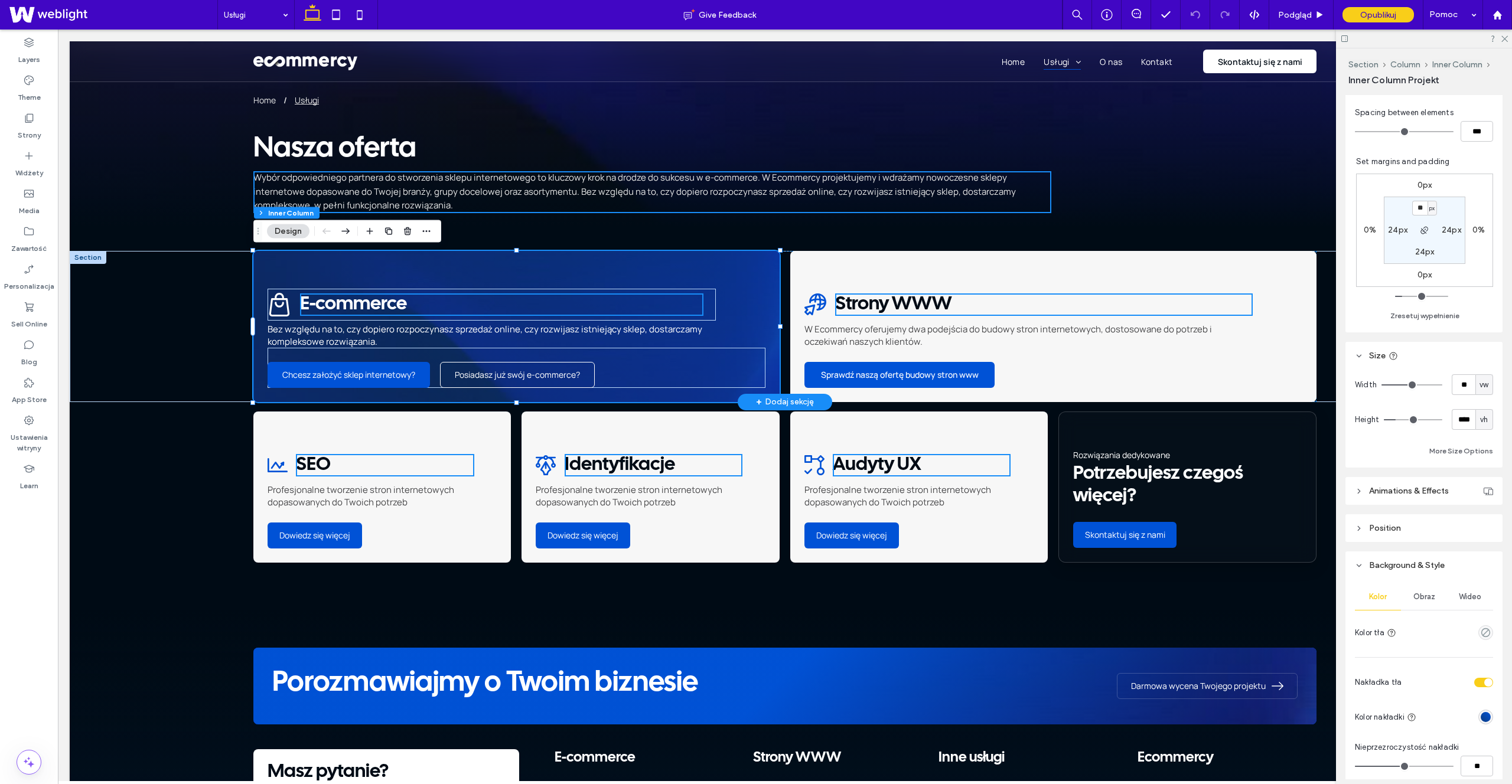 click on "Wideo" at bounding box center [1470, 597] 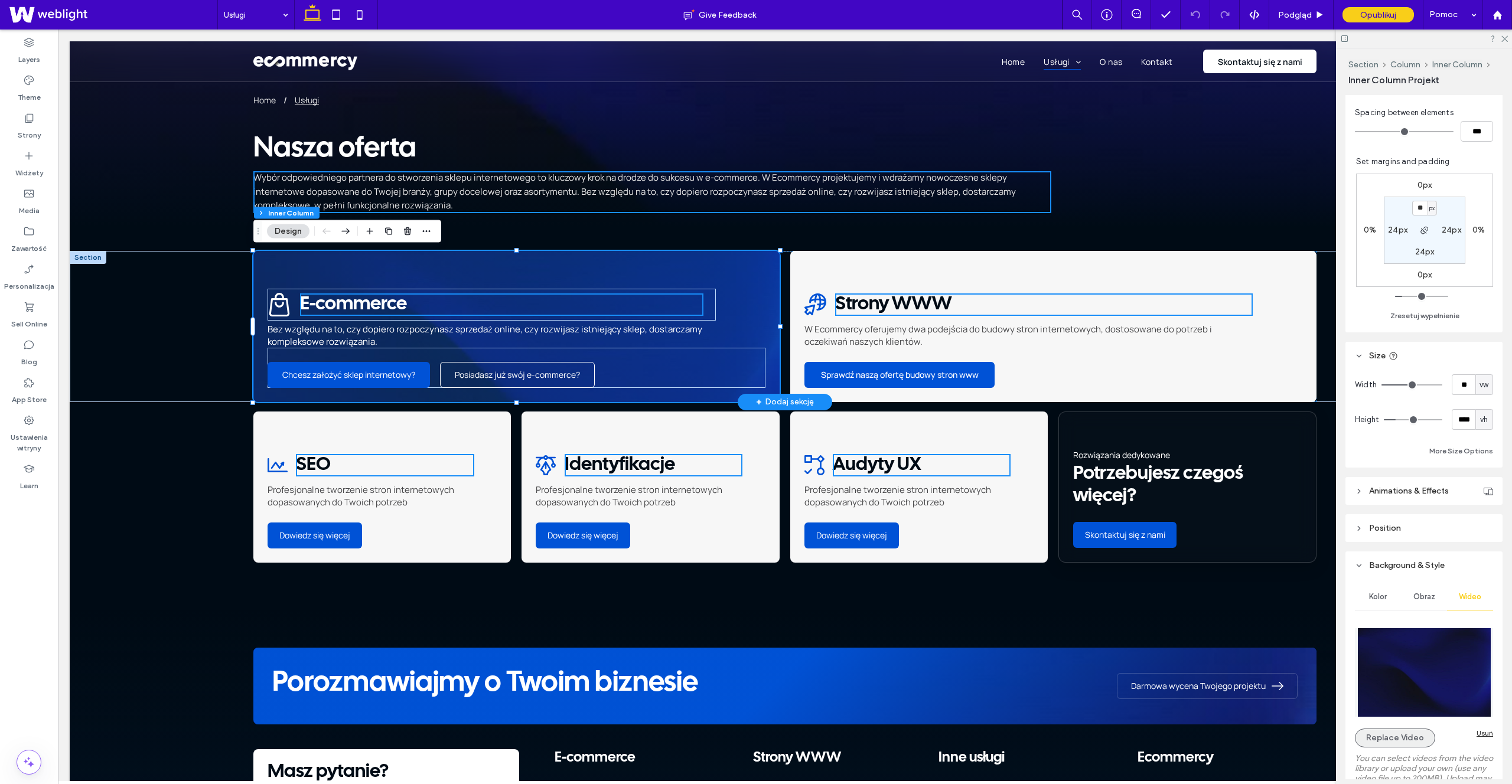 click on "Replace Video" at bounding box center [1395, 738] 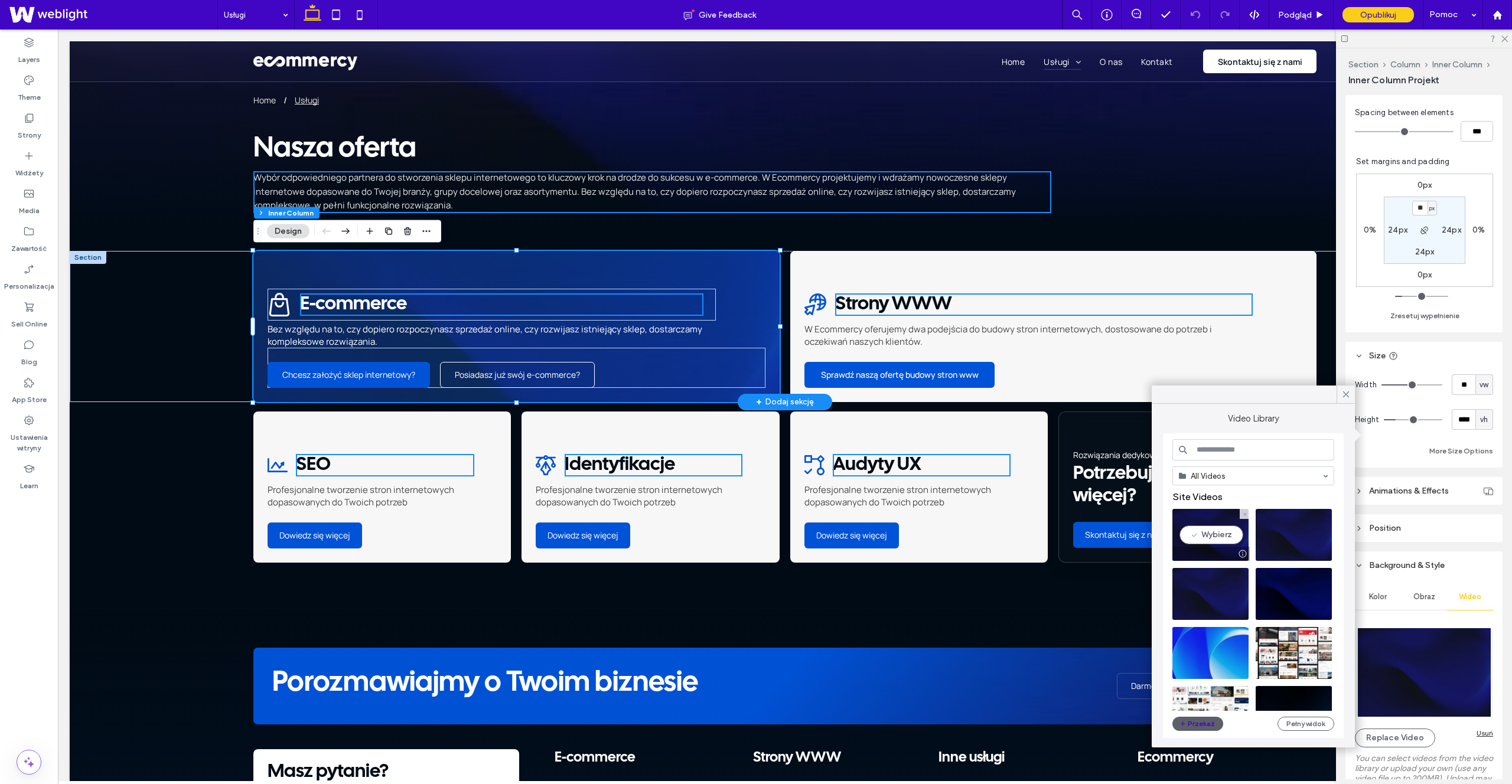 click at bounding box center [1210, 535] 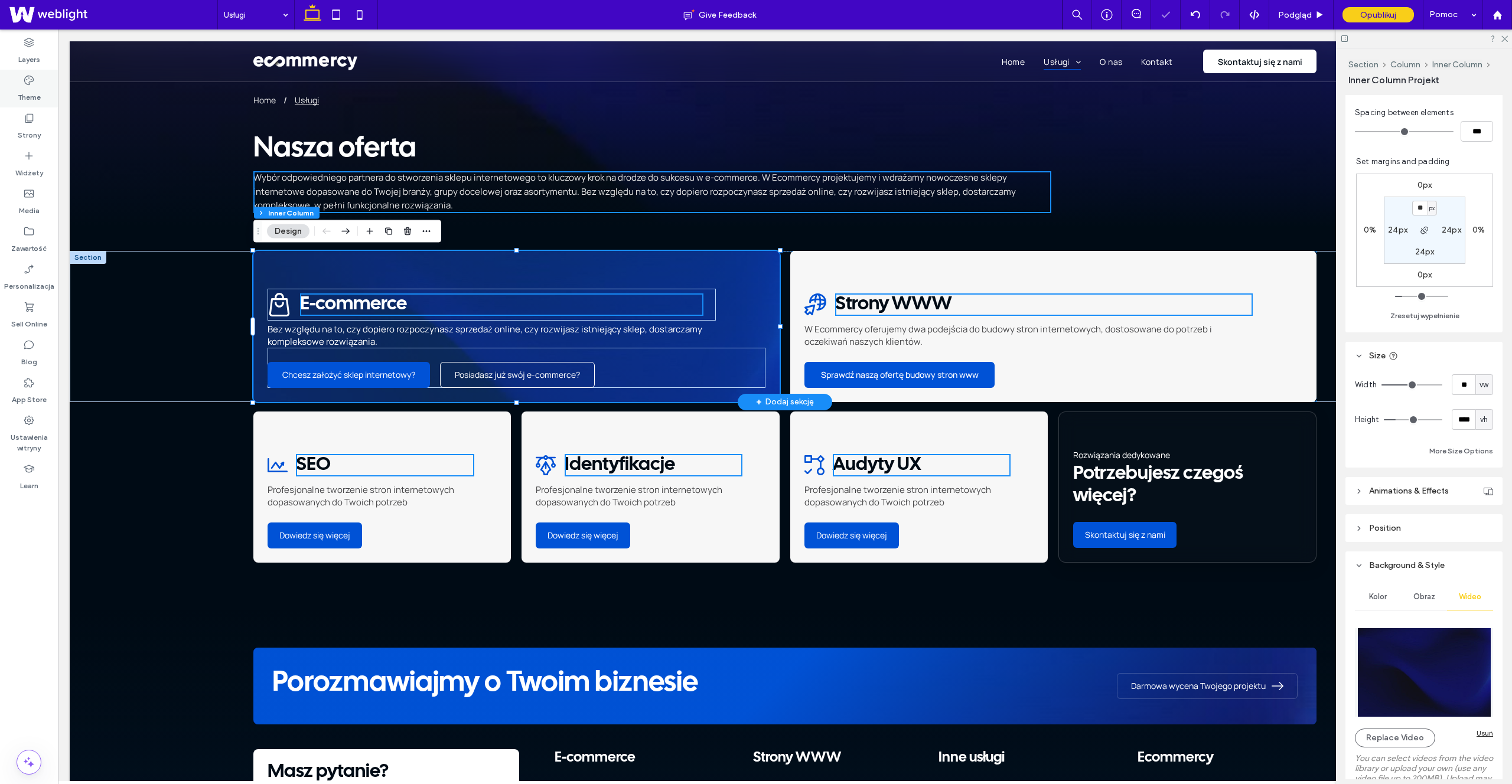 click on "Theme" at bounding box center [29, 89] 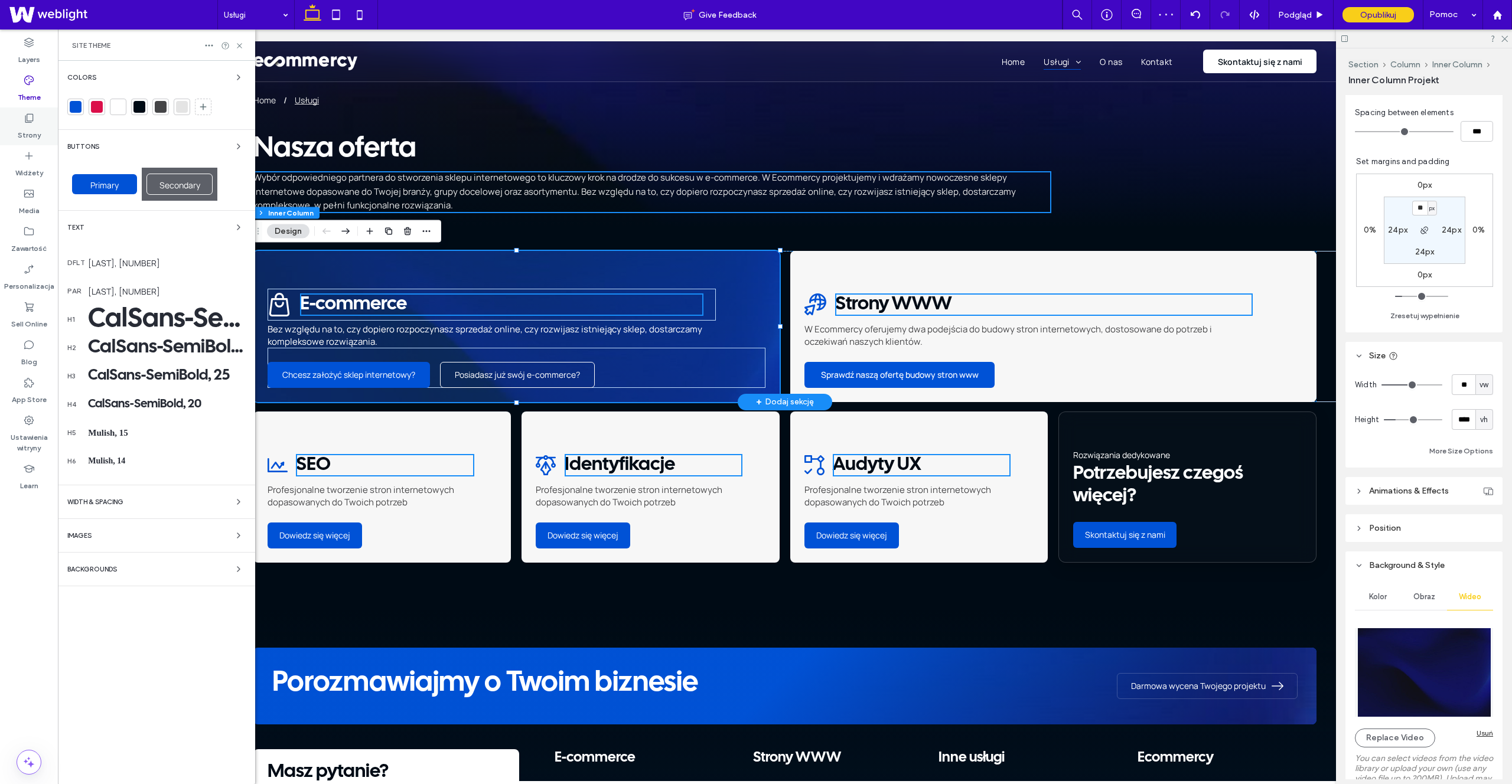 click on "Strony" at bounding box center [29, 126] 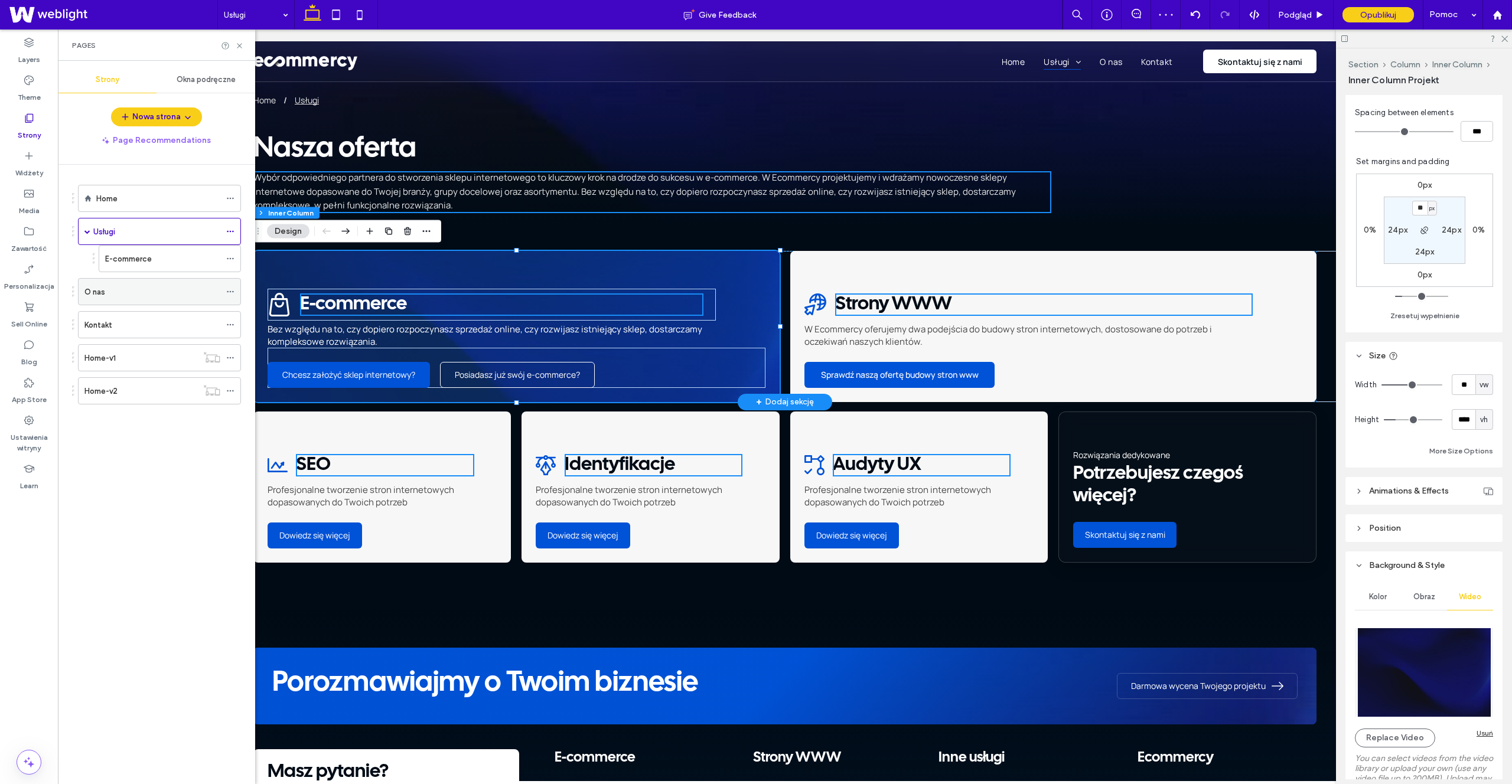 click on "O nas" at bounding box center (152, 292) 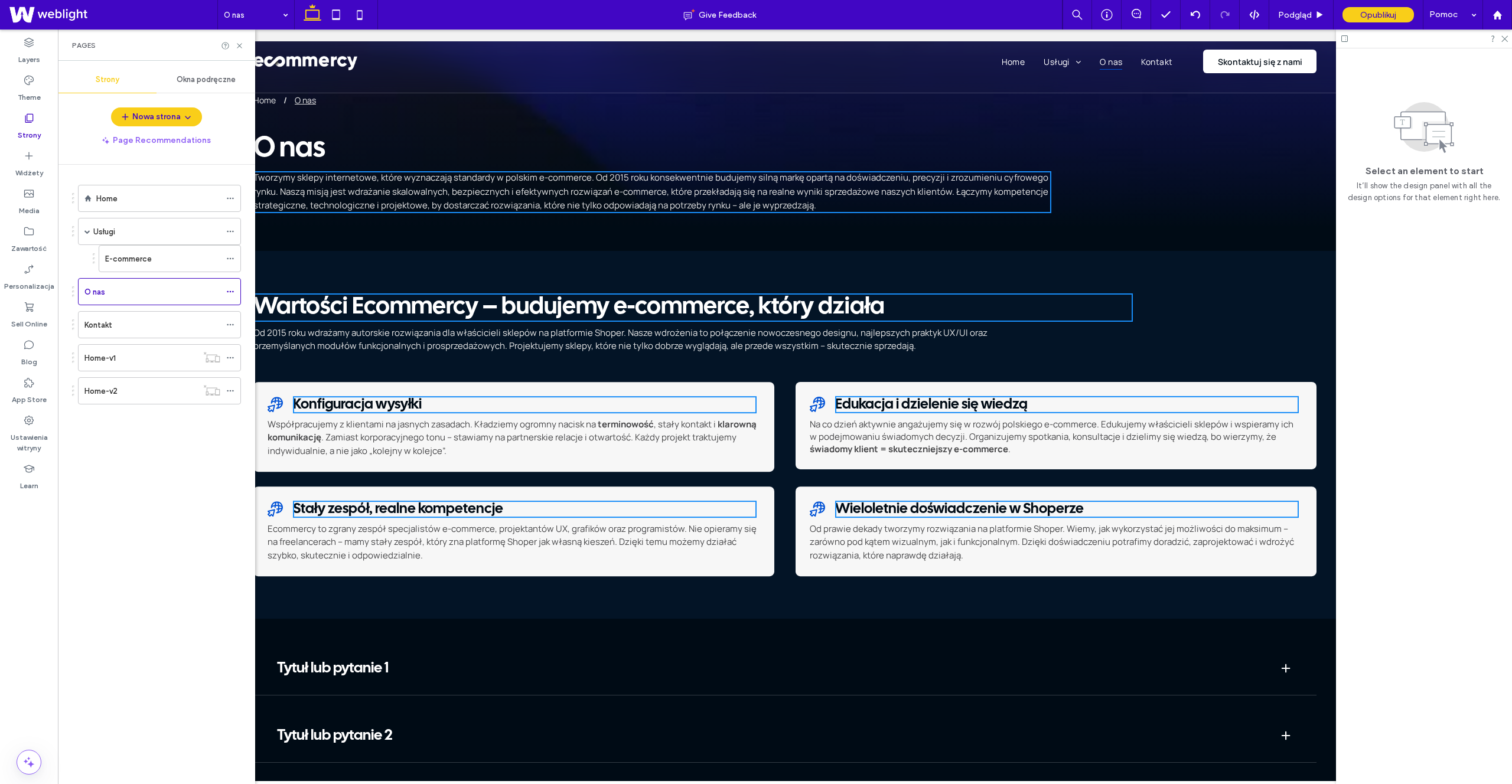scroll, scrollTop: 0, scrollLeft: 0, axis: both 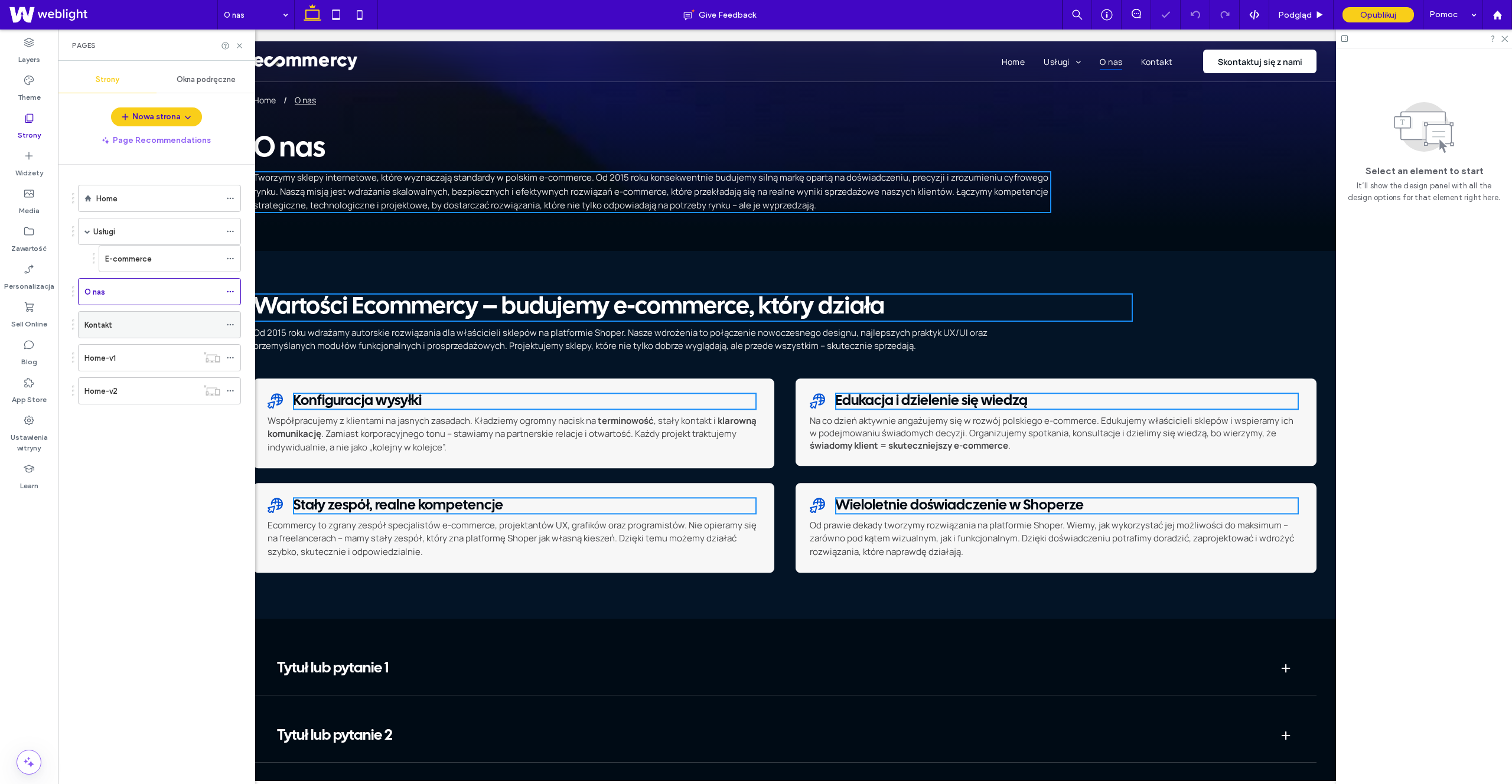 click on "Kontakt" at bounding box center [152, 325] 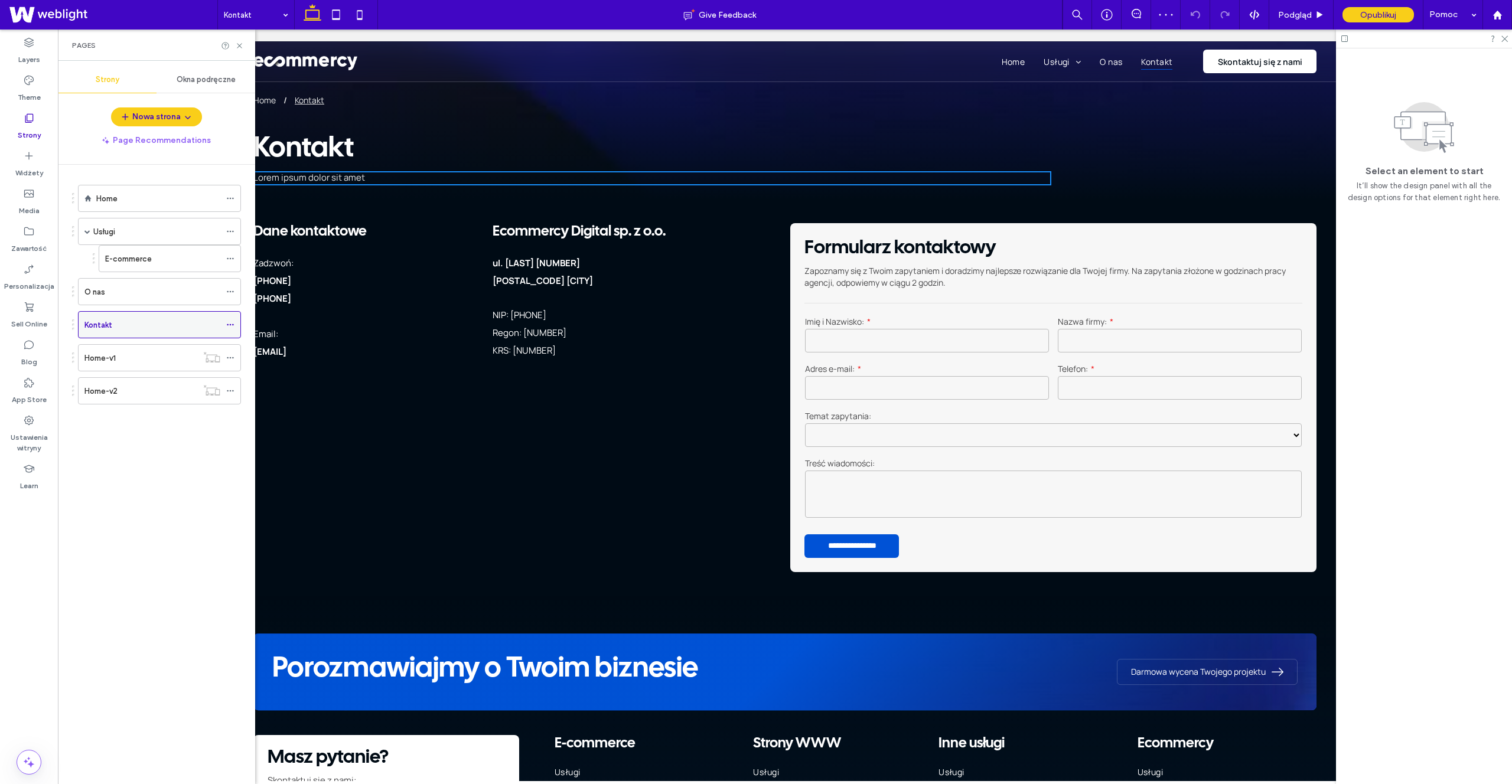 scroll, scrollTop: 0, scrollLeft: 0, axis: both 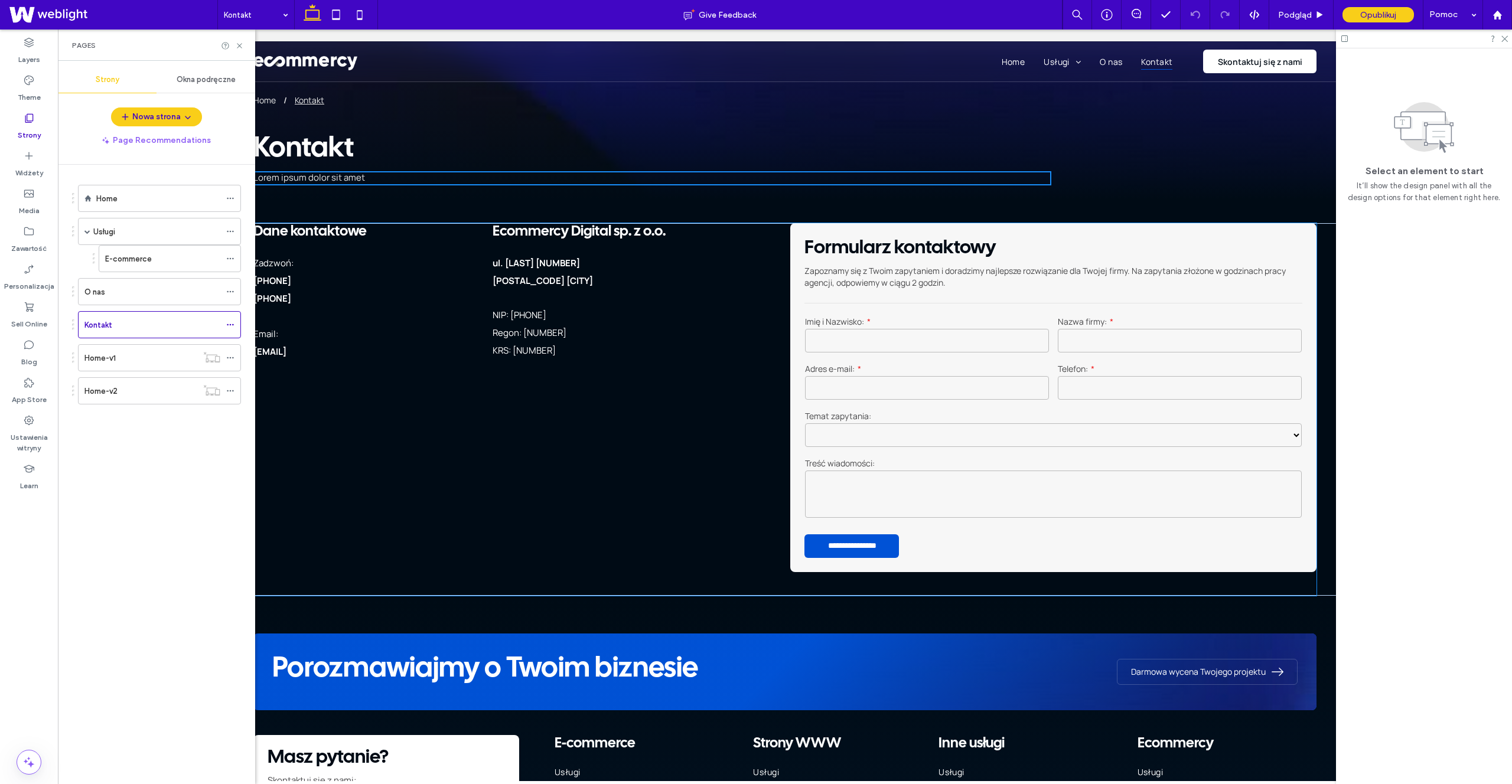 click at bounding box center [516, 492] 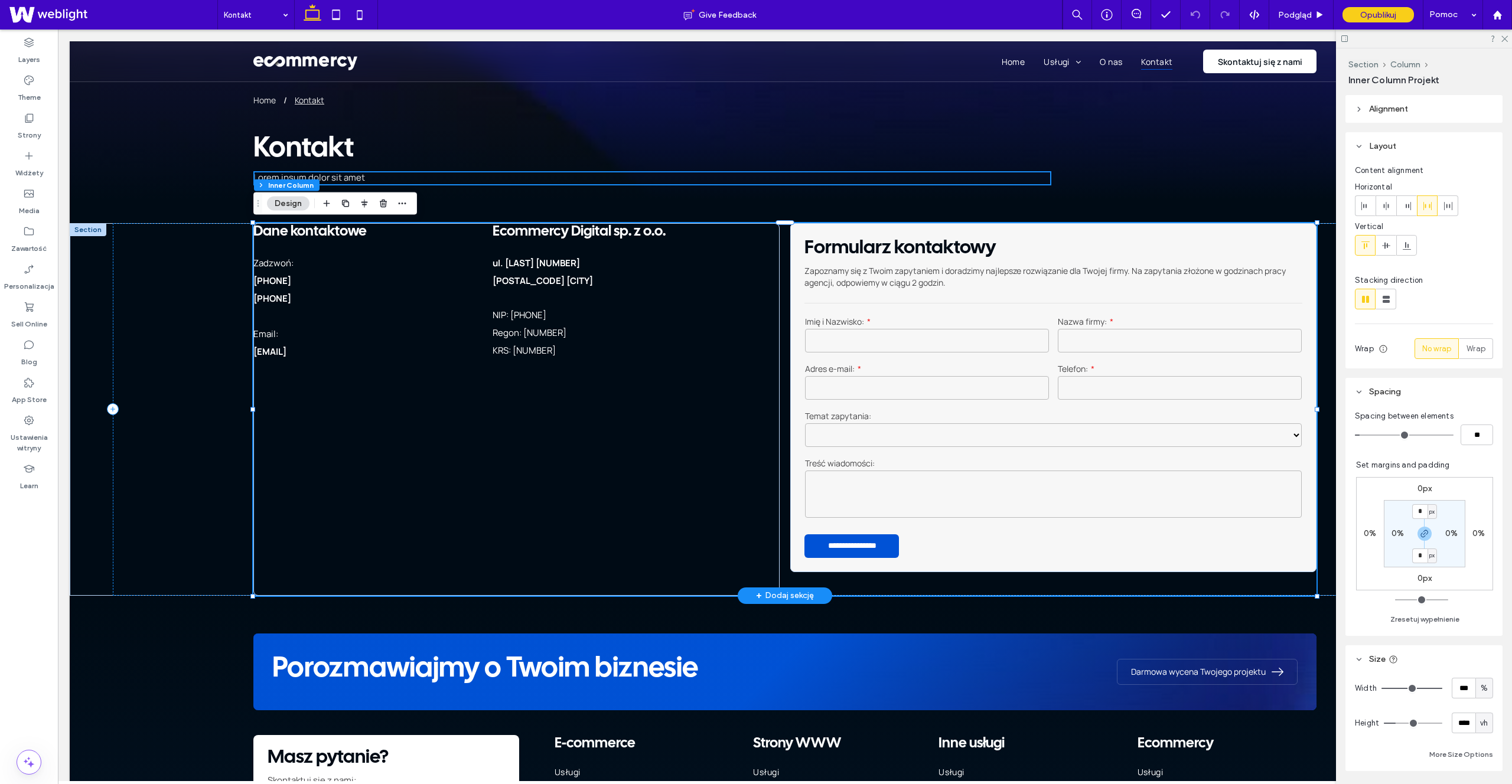 click at bounding box center [516, 492] 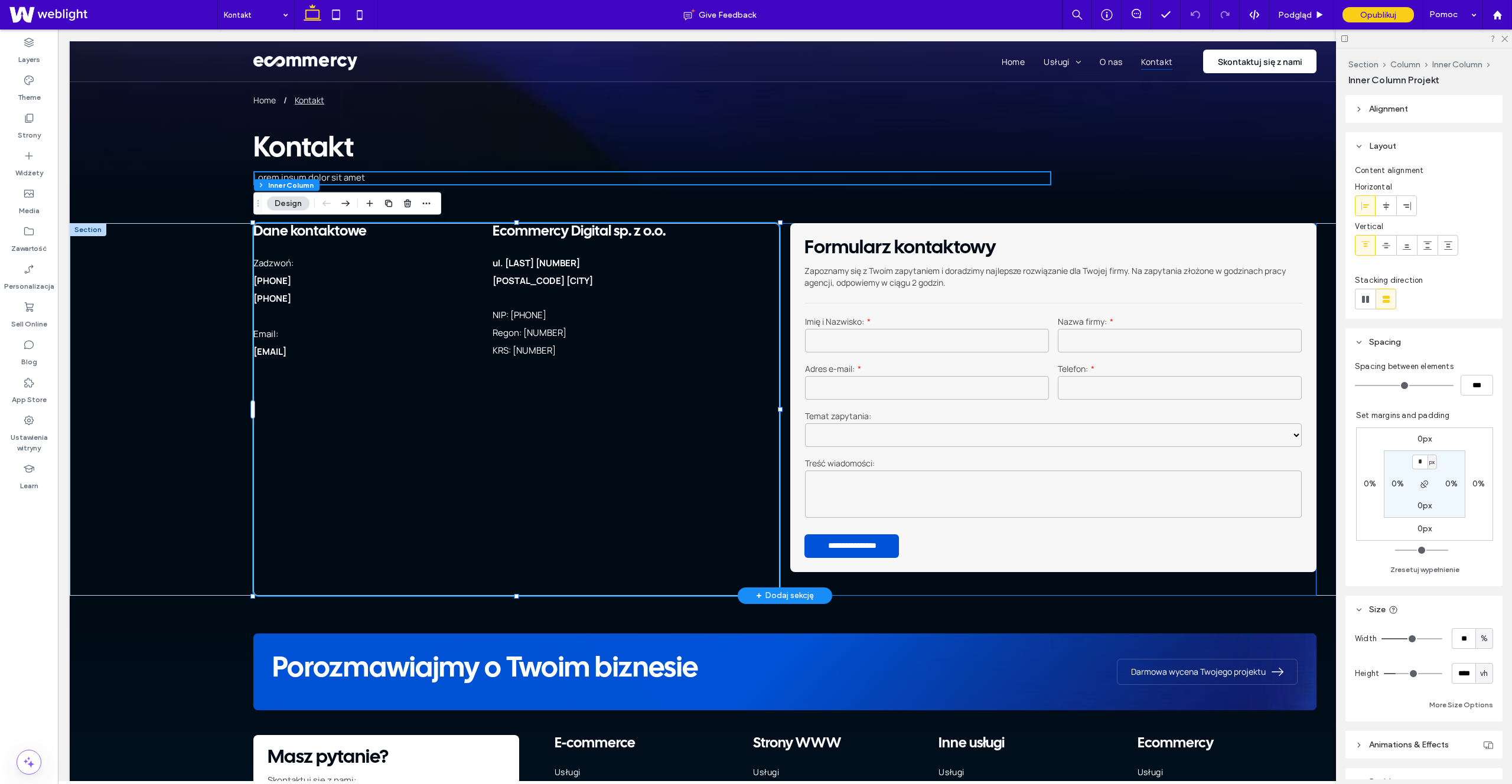 click at bounding box center (516, 492) 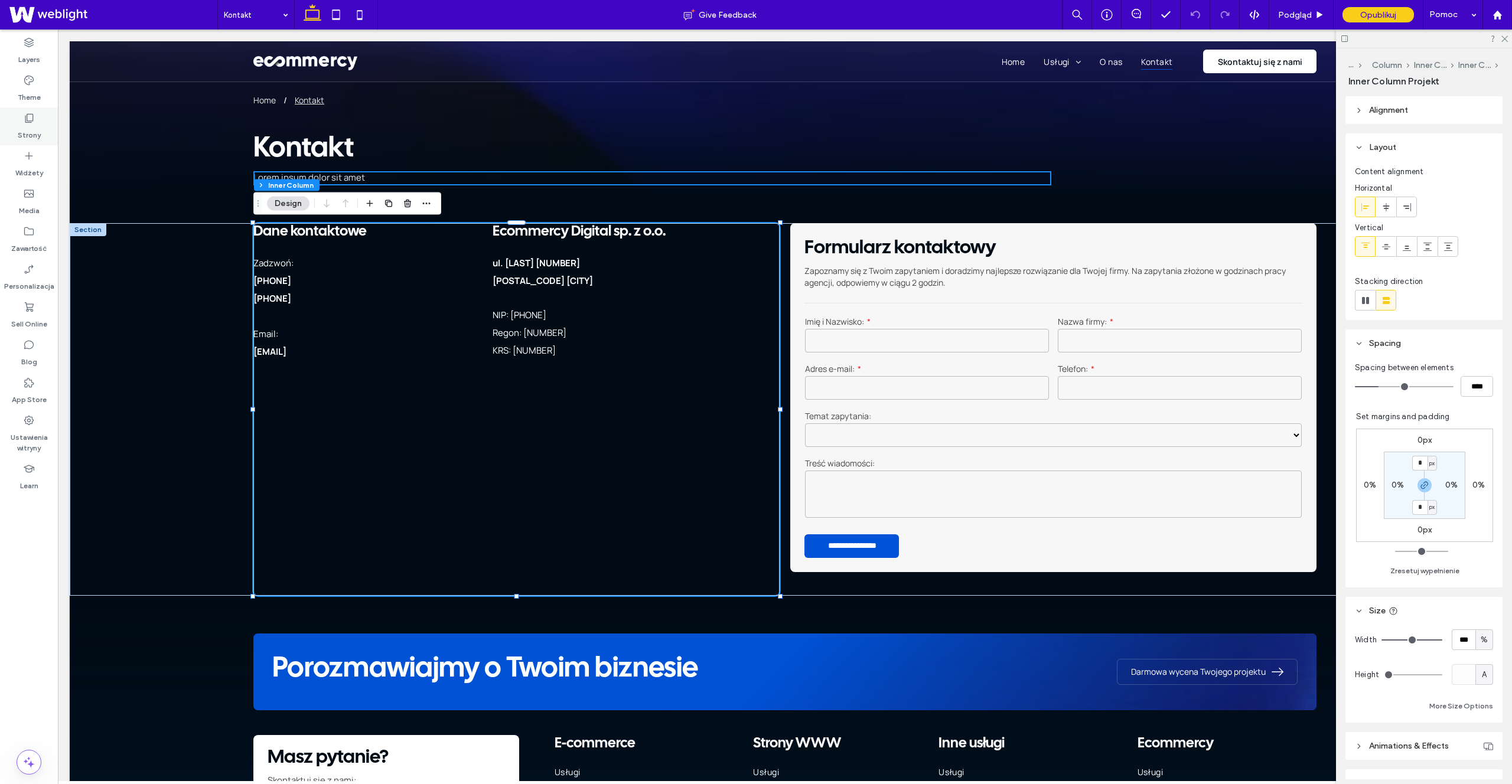 click on "Strony" at bounding box center [29, 132] 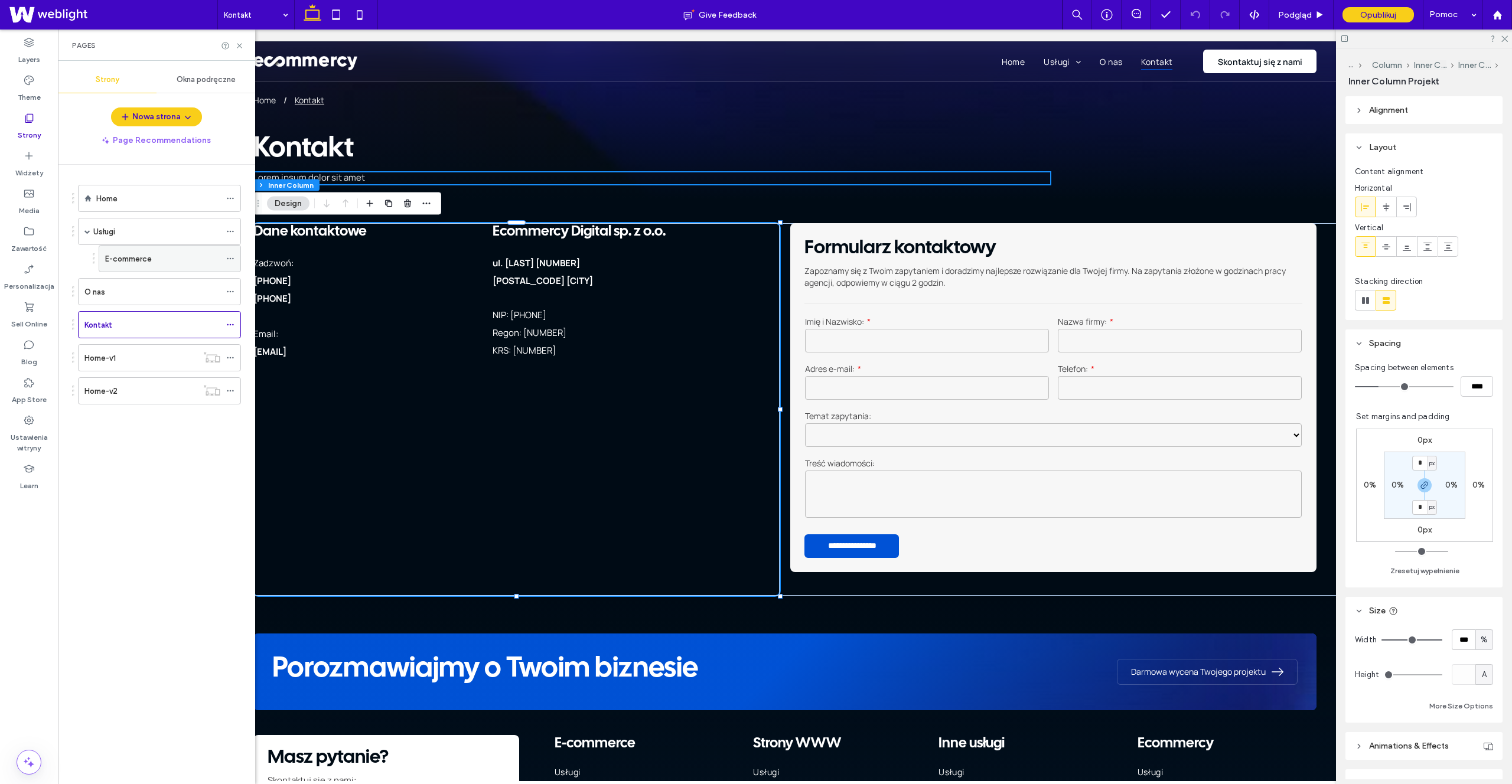click on "E-commerce" at bounding box center [170, 259] 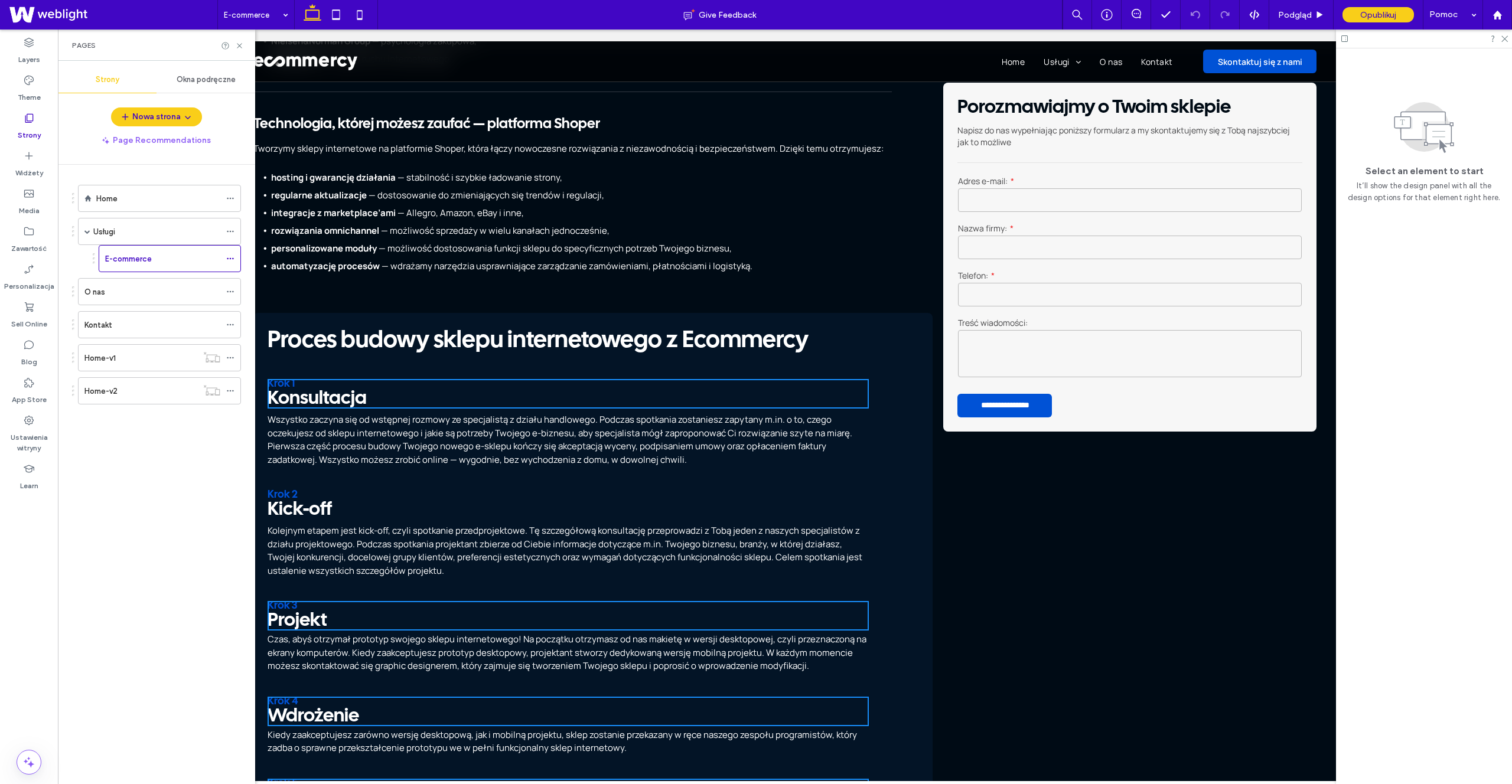 scroll, scrollTop: 1518, scrollLeft: 0, axis: vertical 